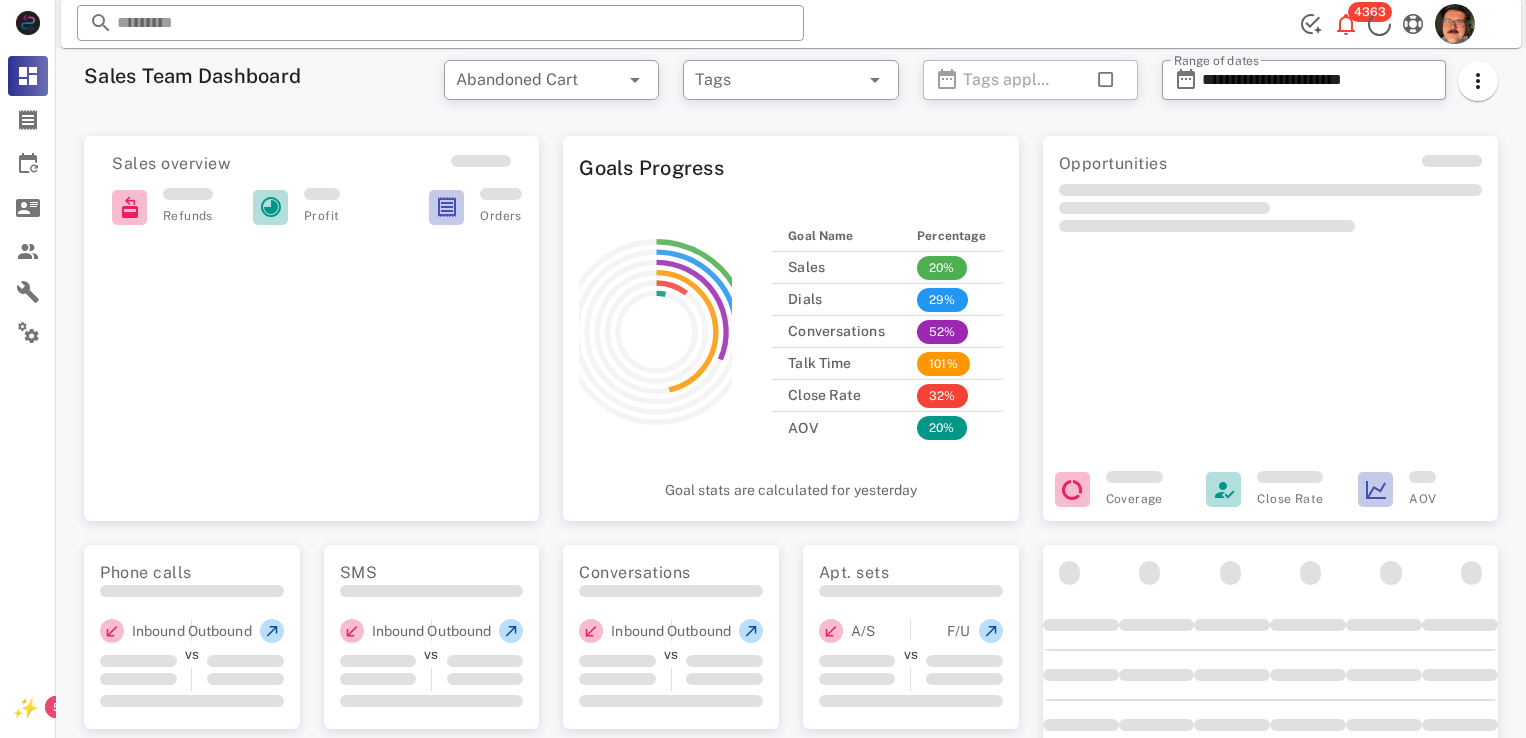 scroll, scrollTop: 0, scrollLeft: 0, axis: both 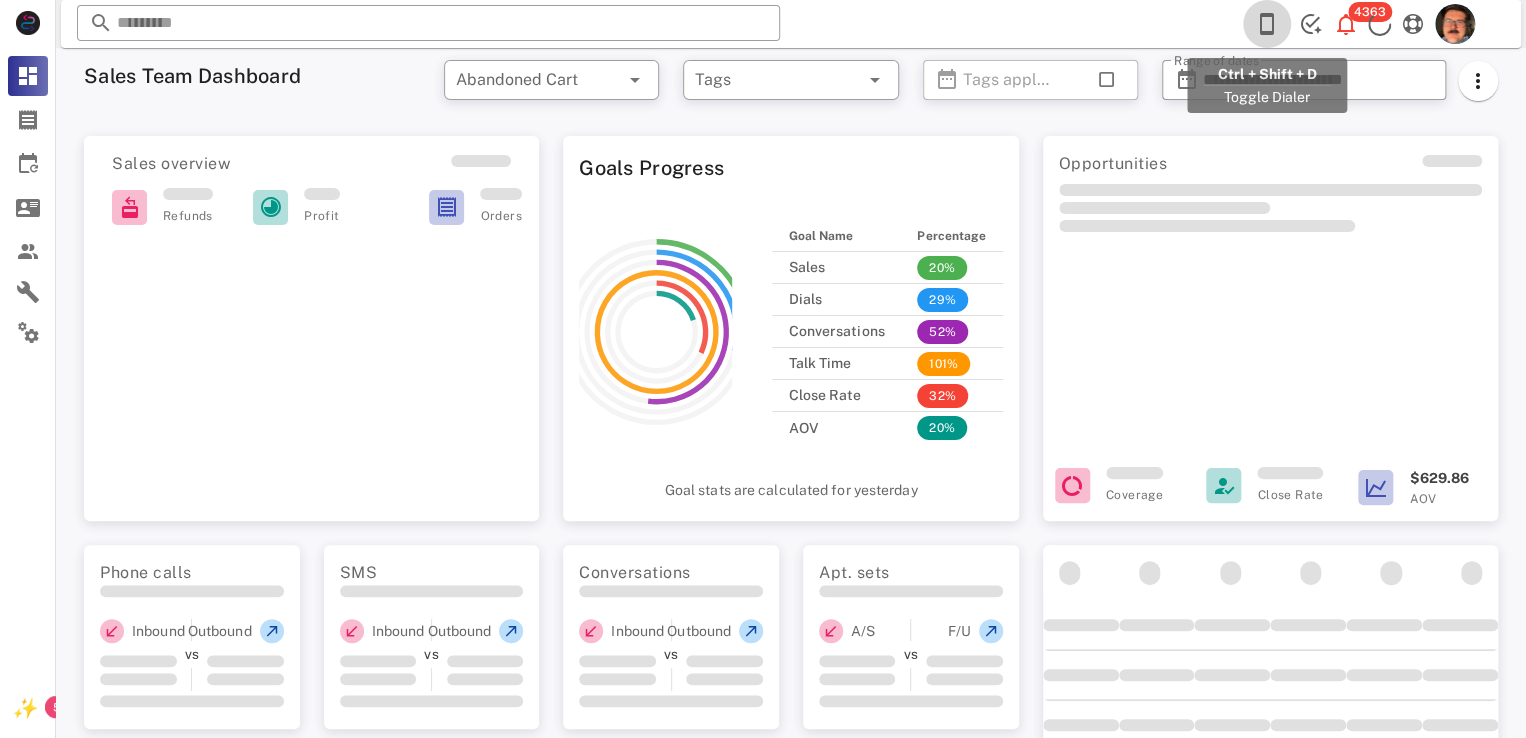 click at bounding box center [1267, 24] 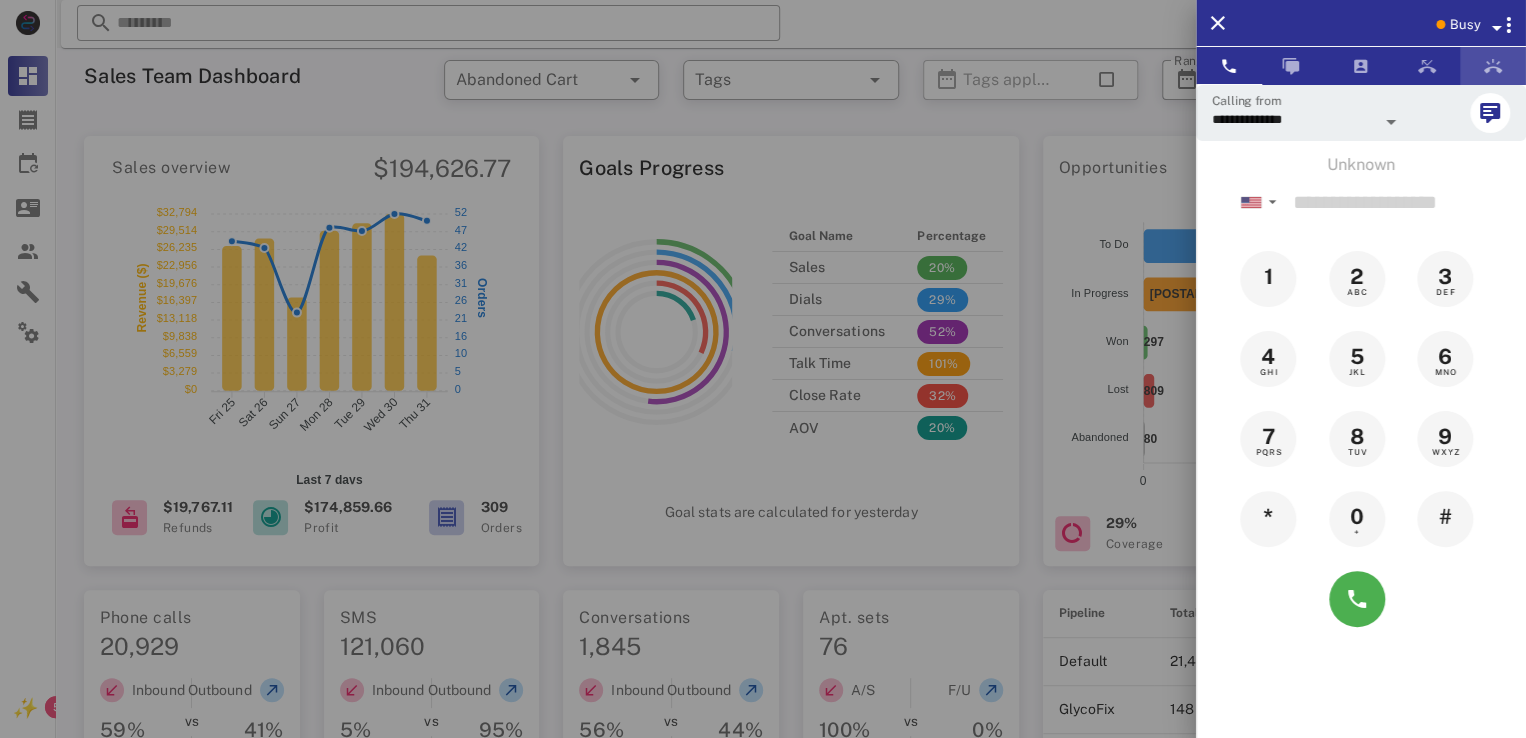 click at bounding box center (1493, 66) 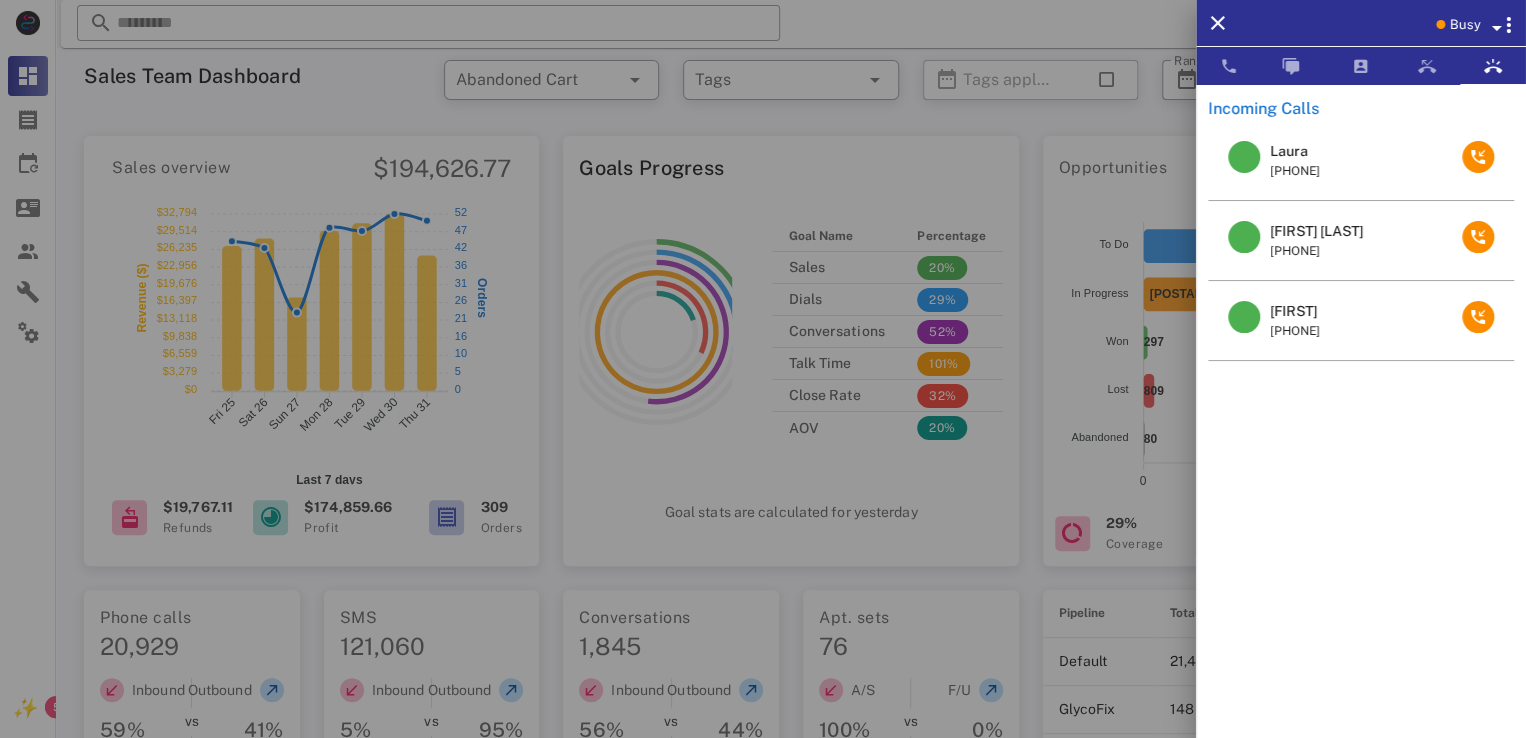 click on "Judith Hartigan" at bounding box center [1316, 231] 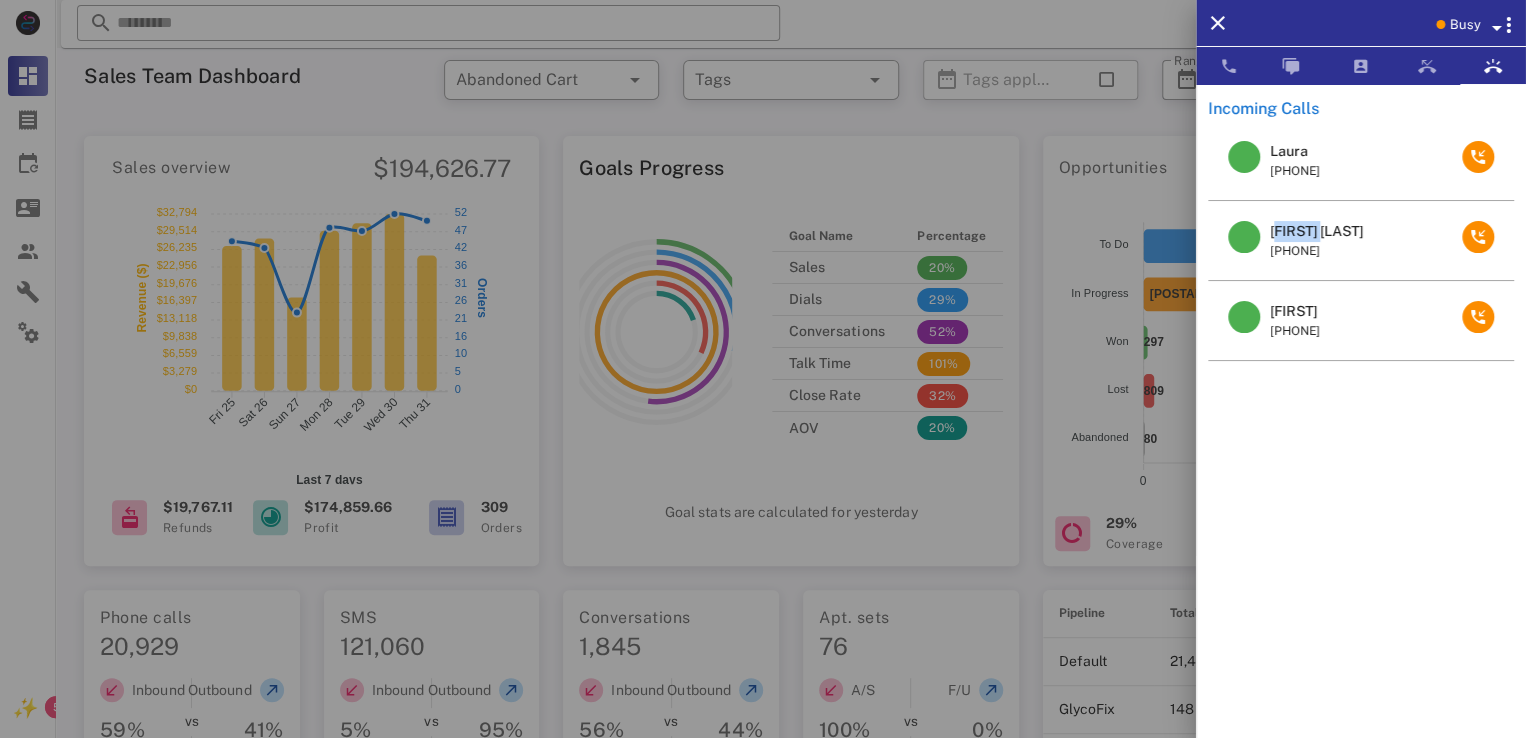 click on "Judith Hartigan" at bounding box center [1316, 231] 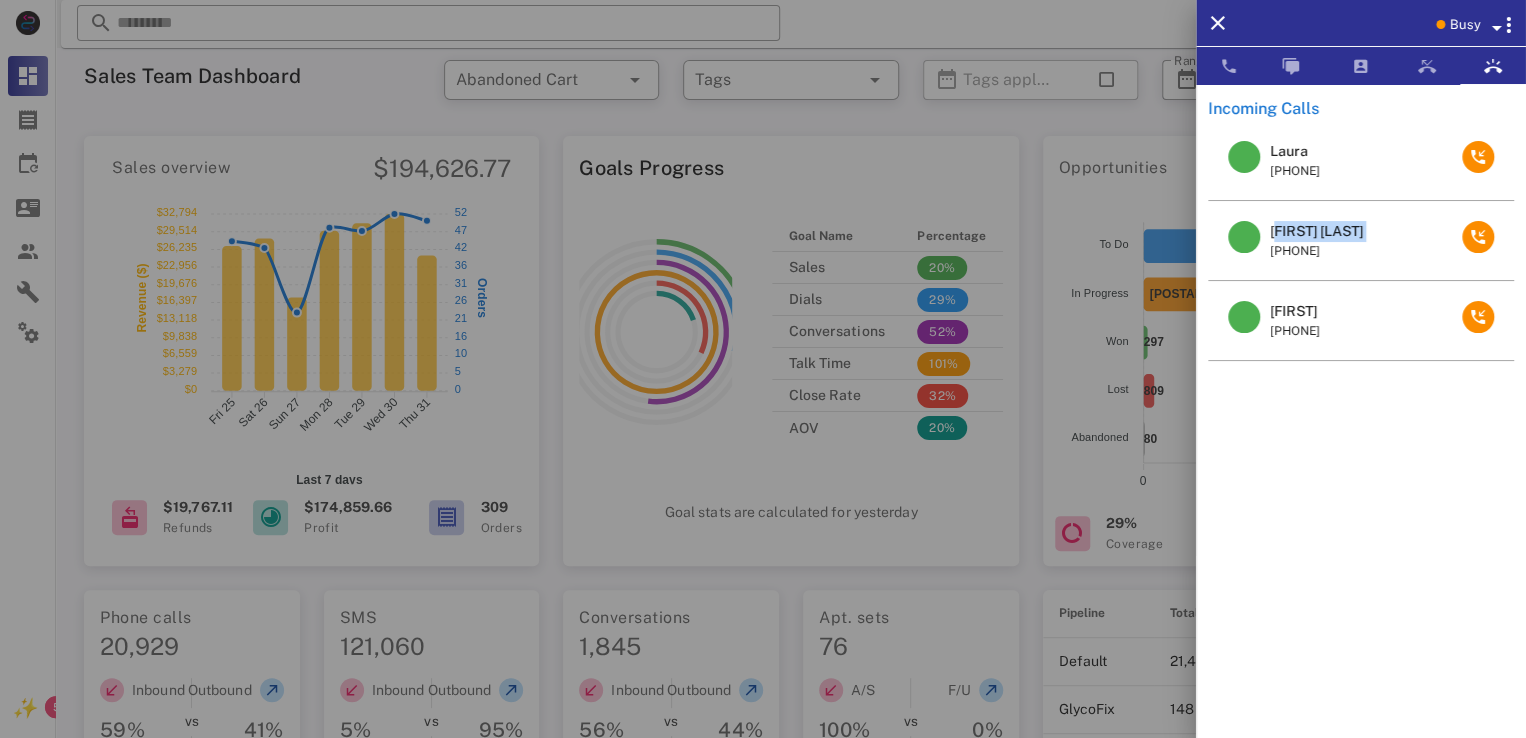 click on "Judith Hartigan" at bounding box center [1316, 231] 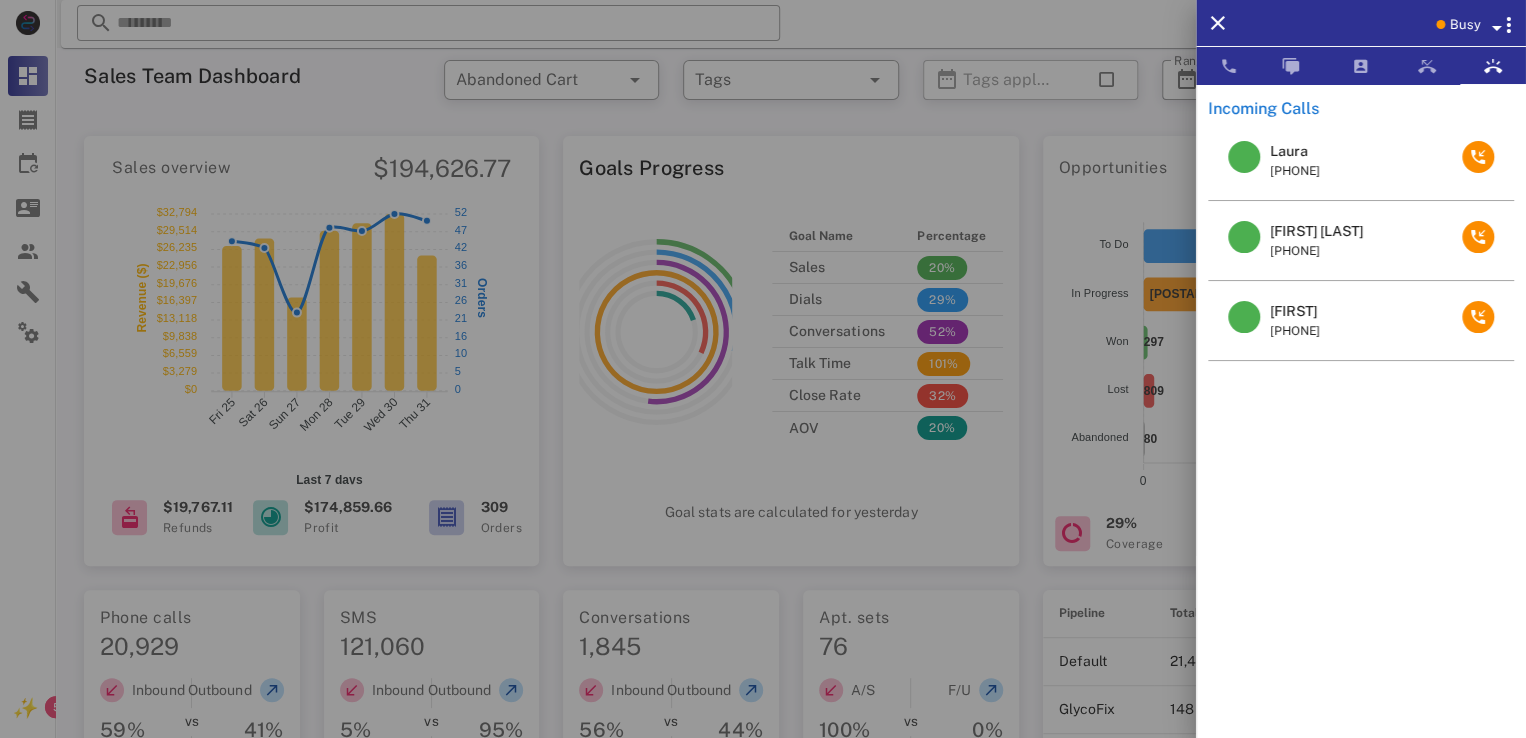 click at bounding box center (763, 369) 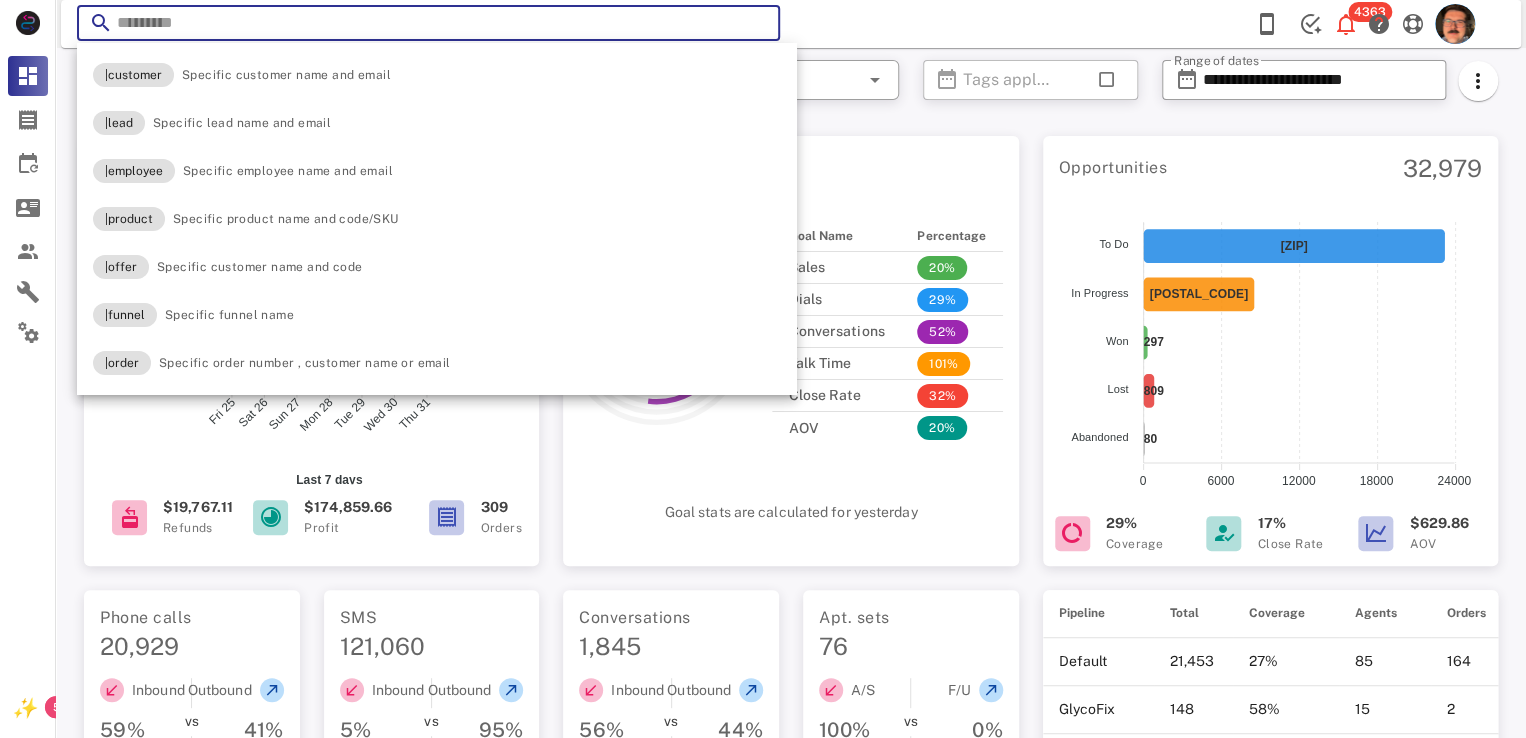 paste on "**********" 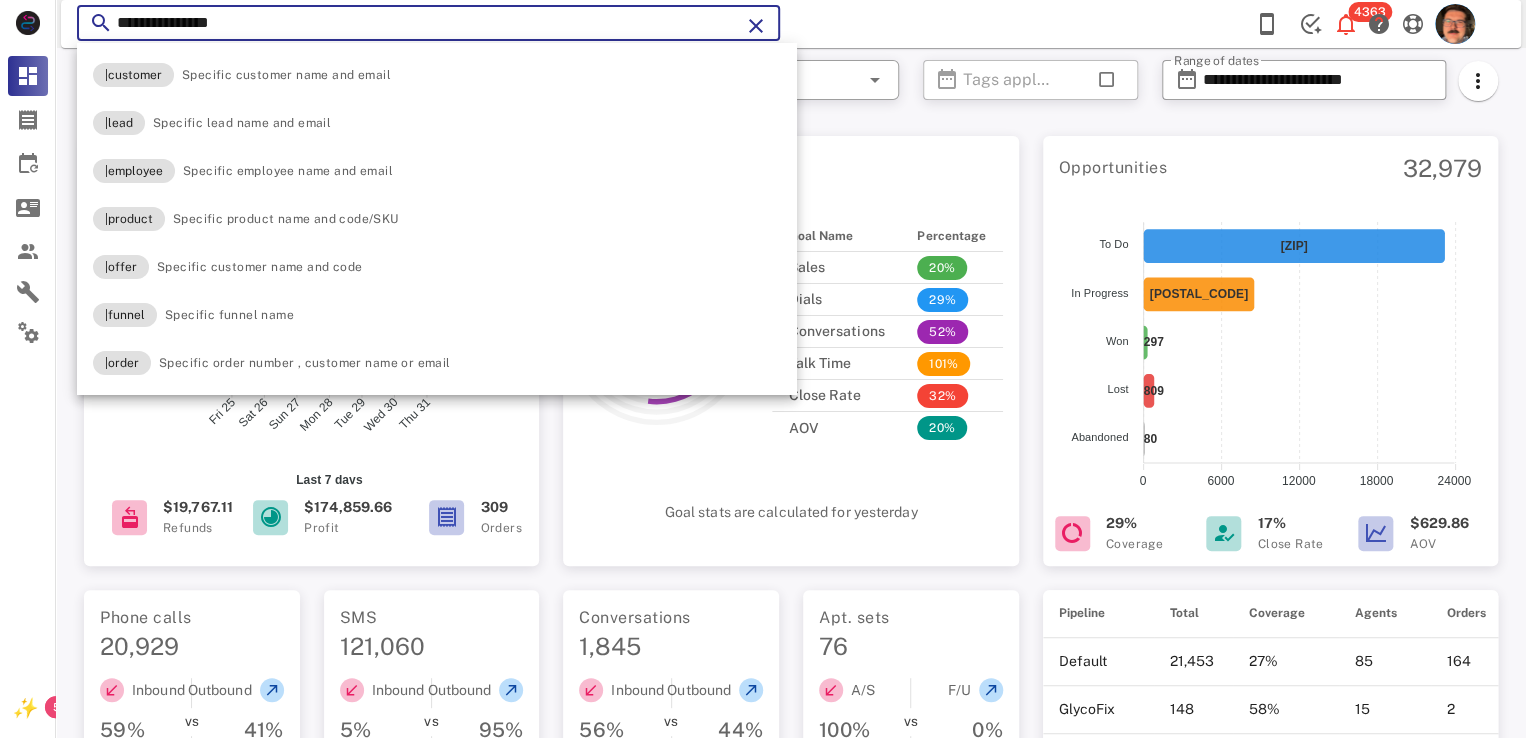 type on "**********" 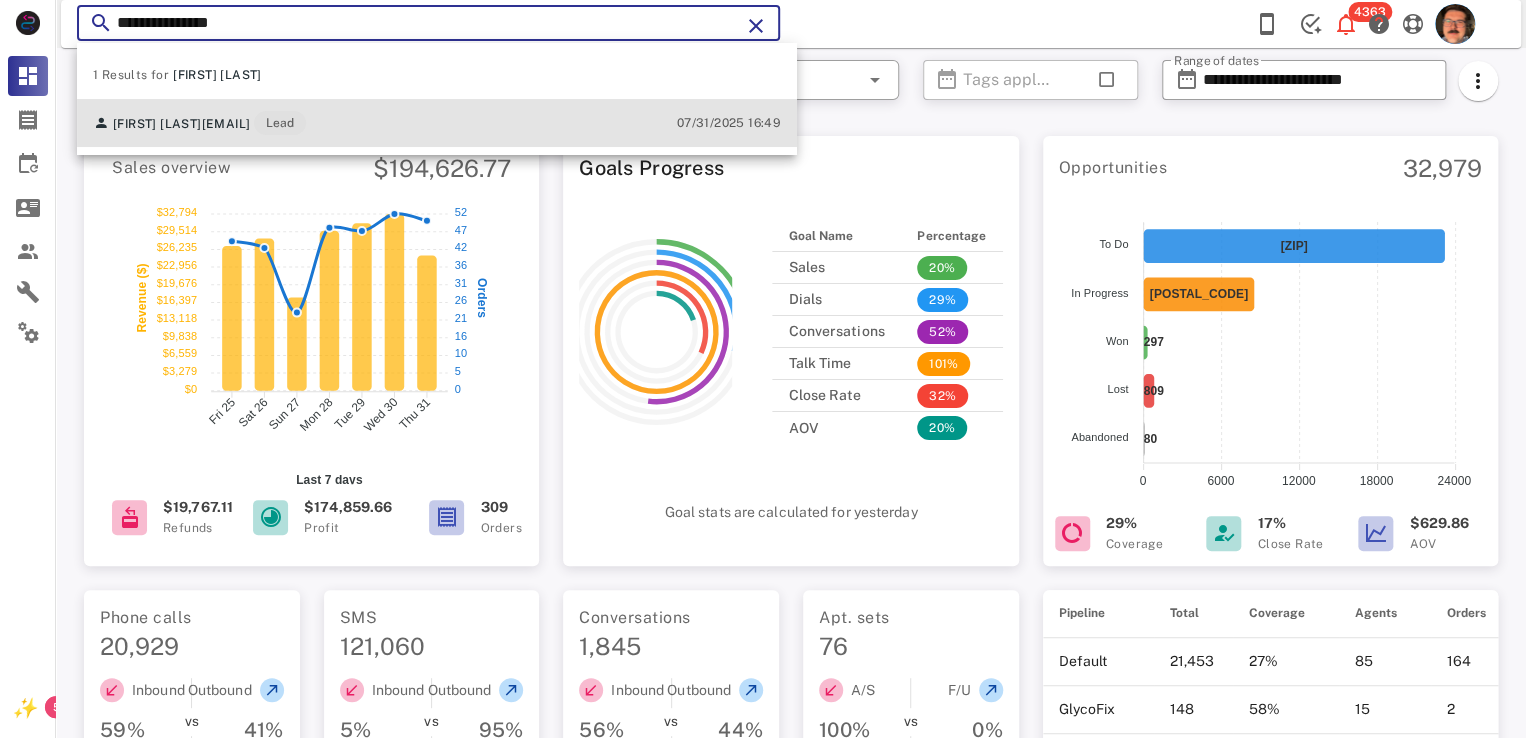 click on "Judith Hartigan   judhartigan@aol.com   Lead   07/31/2025 16:49" at bounding box center [437, 123] 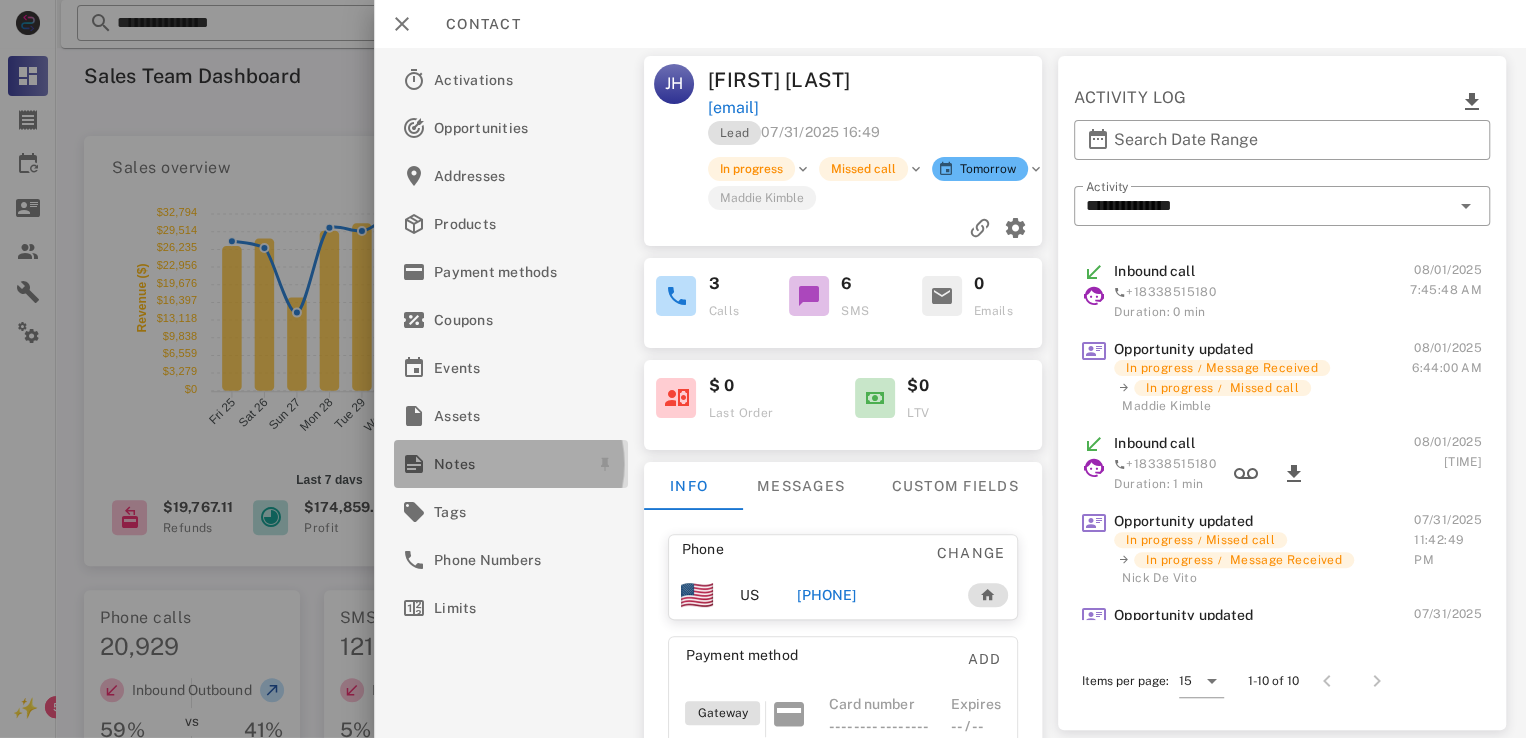 click on "Notes" at bounding box center [507, 464] 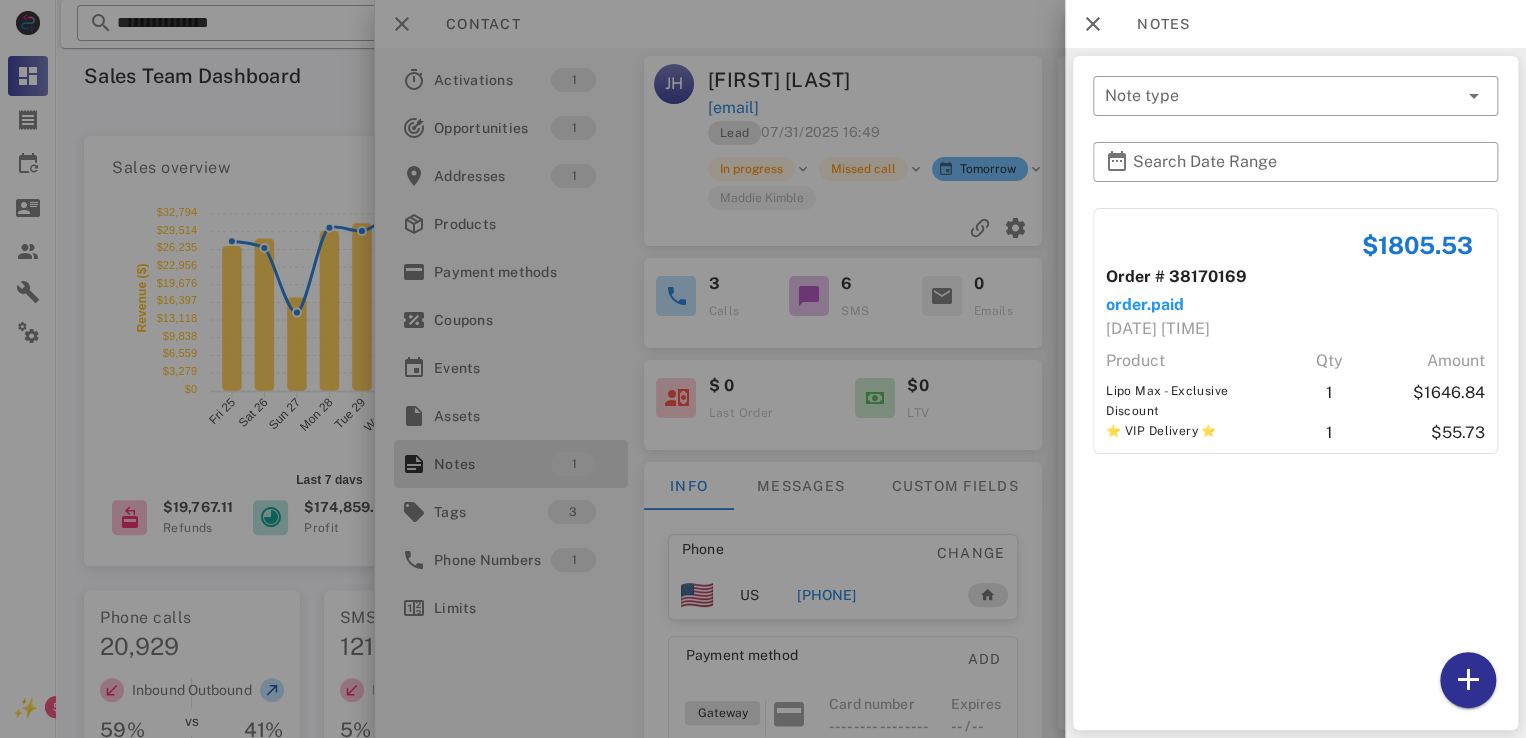 click at bounding box center [763, 369] 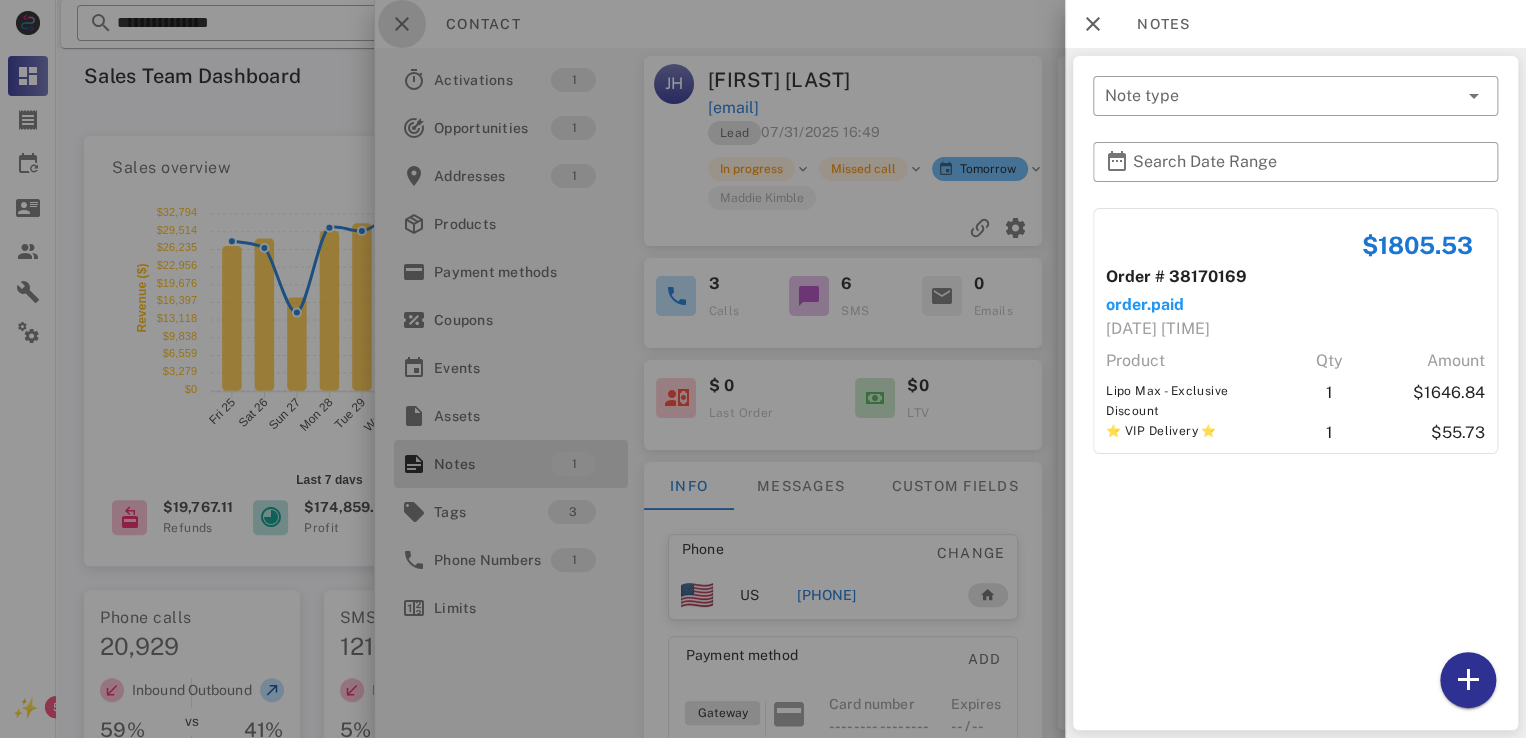 click at bounding box center (402, 24) 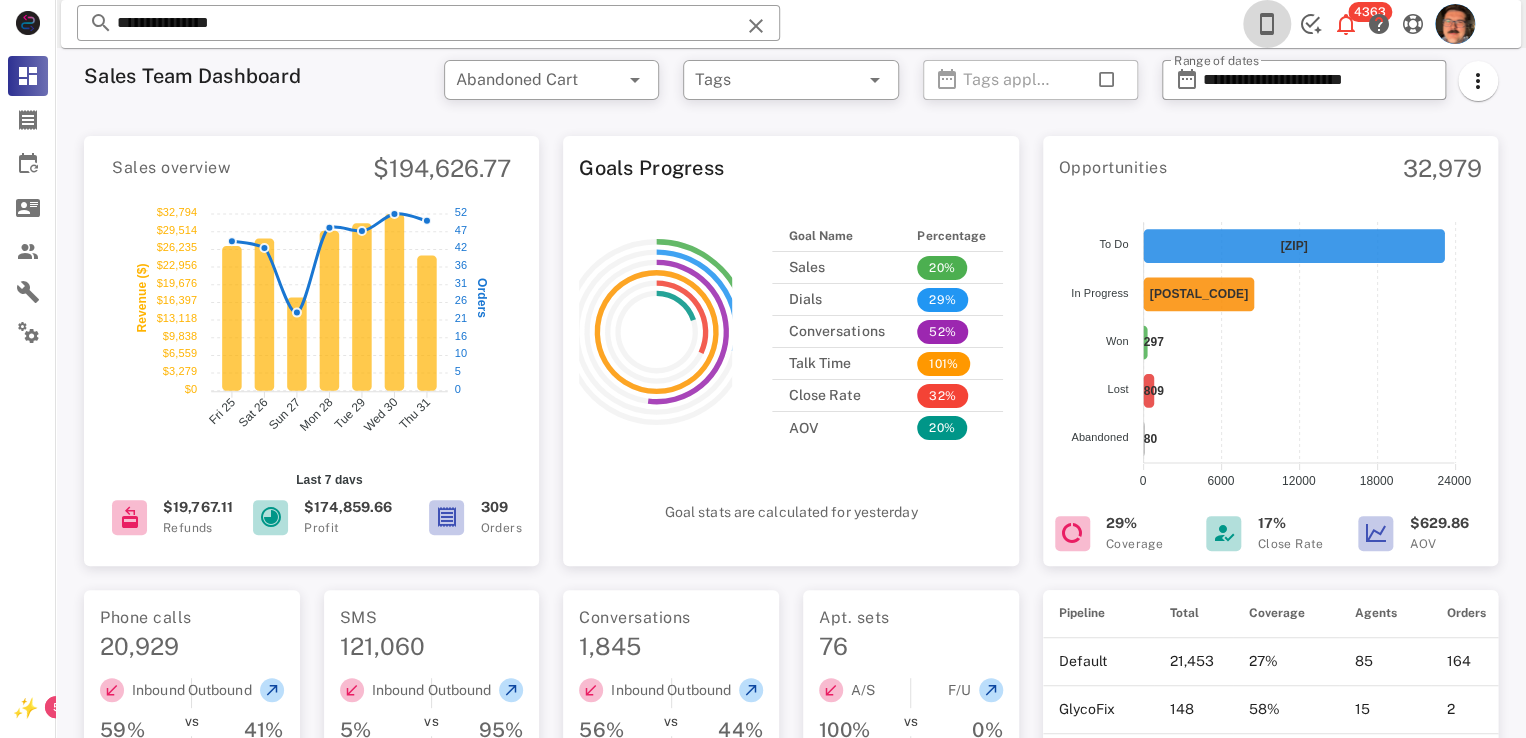 click at bounding box center (1267, 24) 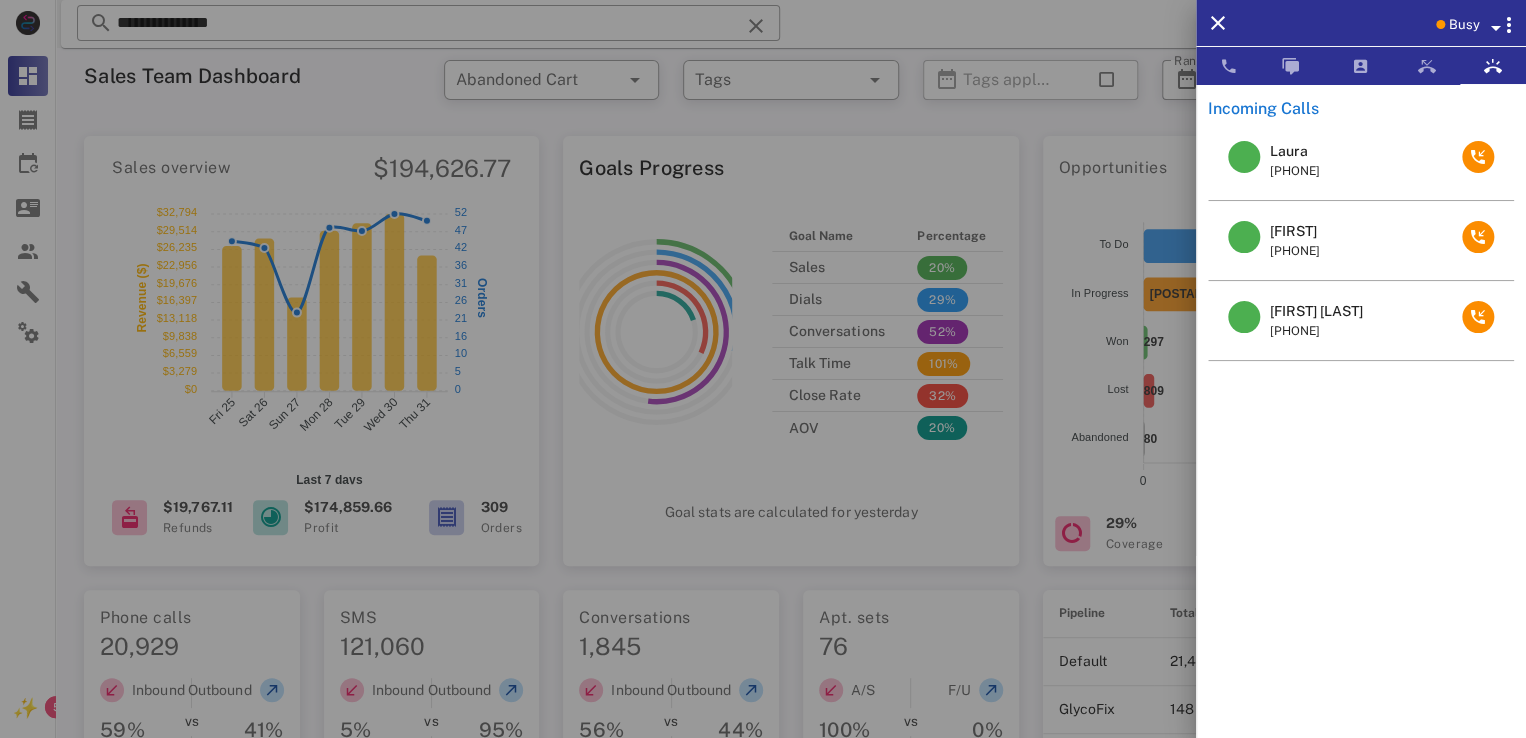 click on "Patty Branch" at bounding box center (1316, 311) 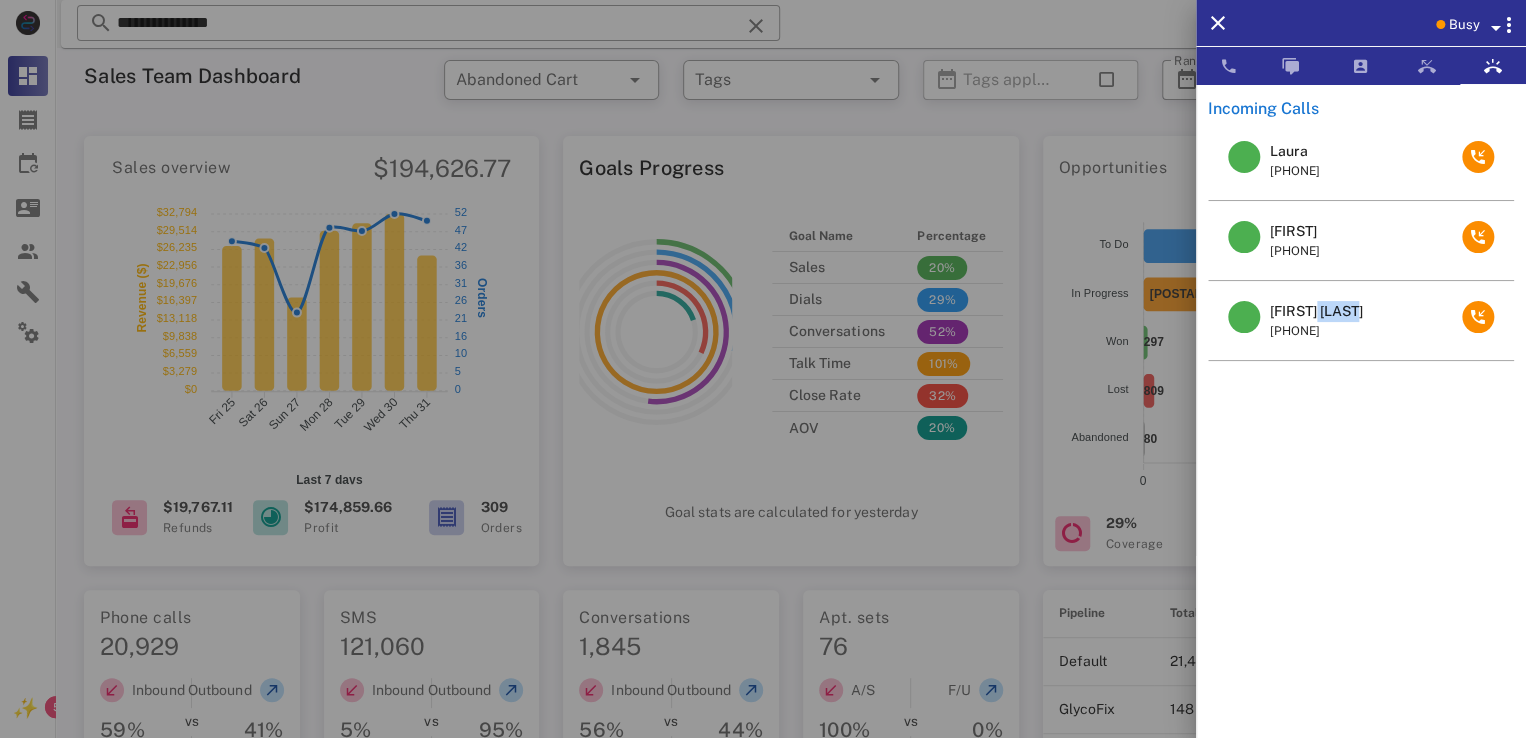 click on "Patty Branch" at bounding box center (1316, 311) 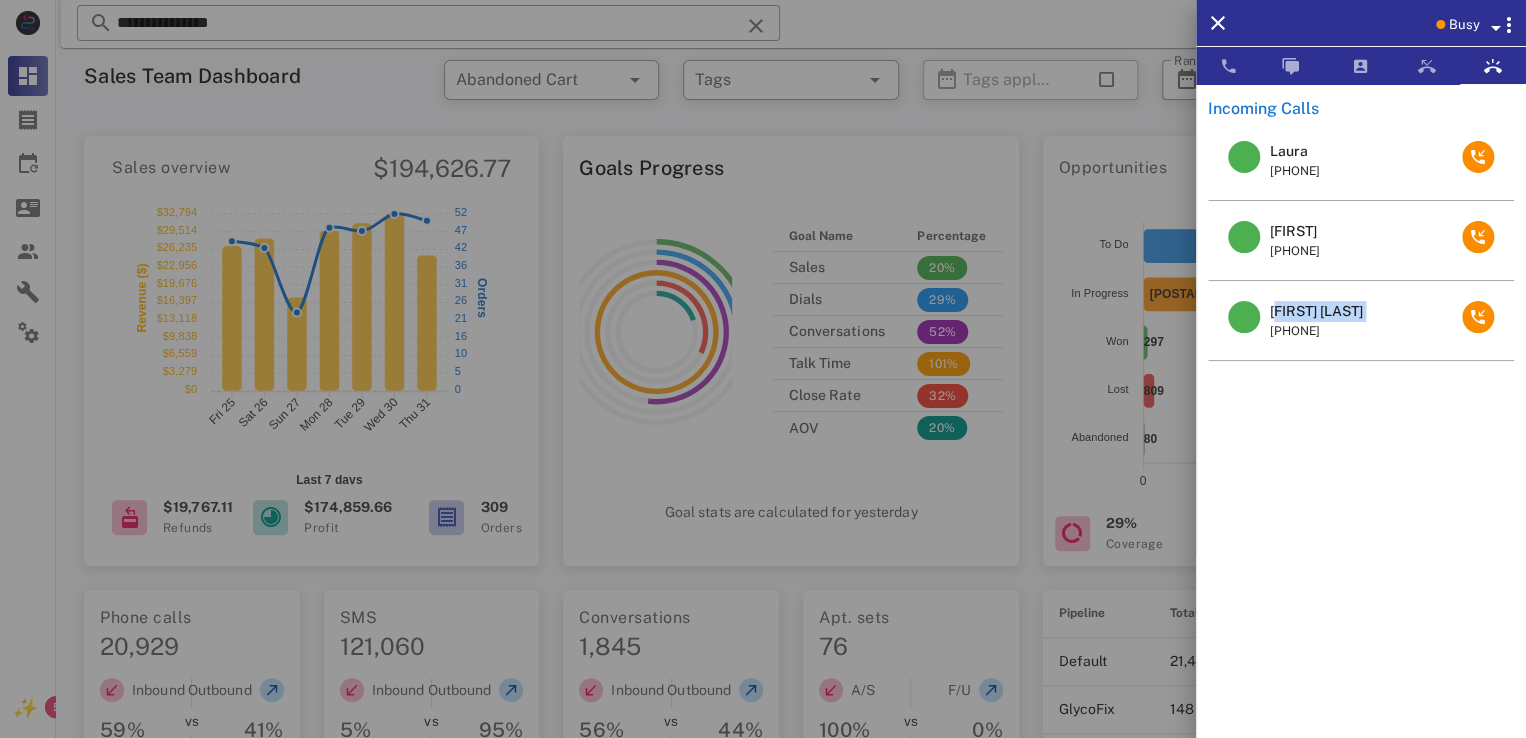 click on "Patty Branch" at bounding box center [1316, 311] 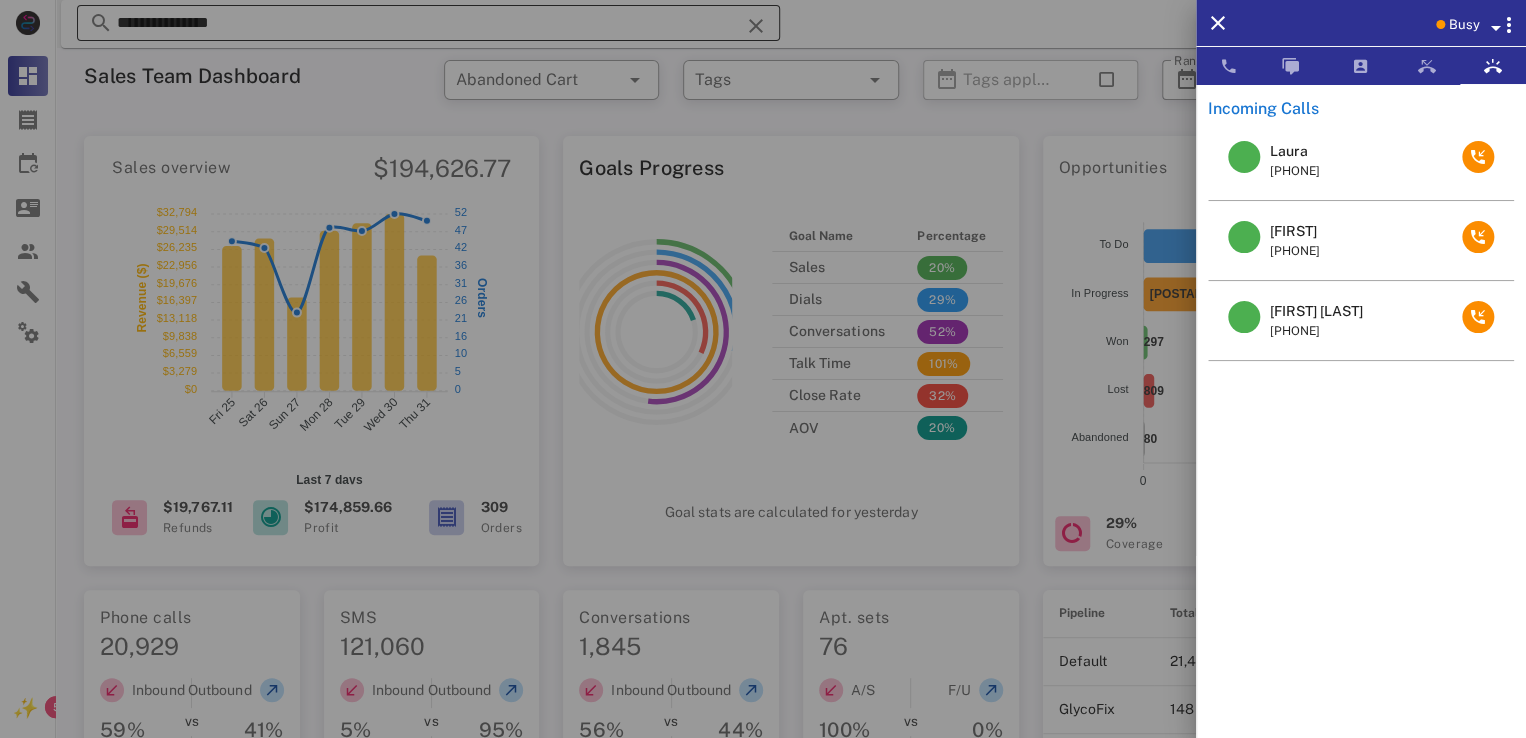 drag, startPoint x: 756, startPoint y: 13, endPoint x: 762, endPoint y: 23, distance: 11.661903 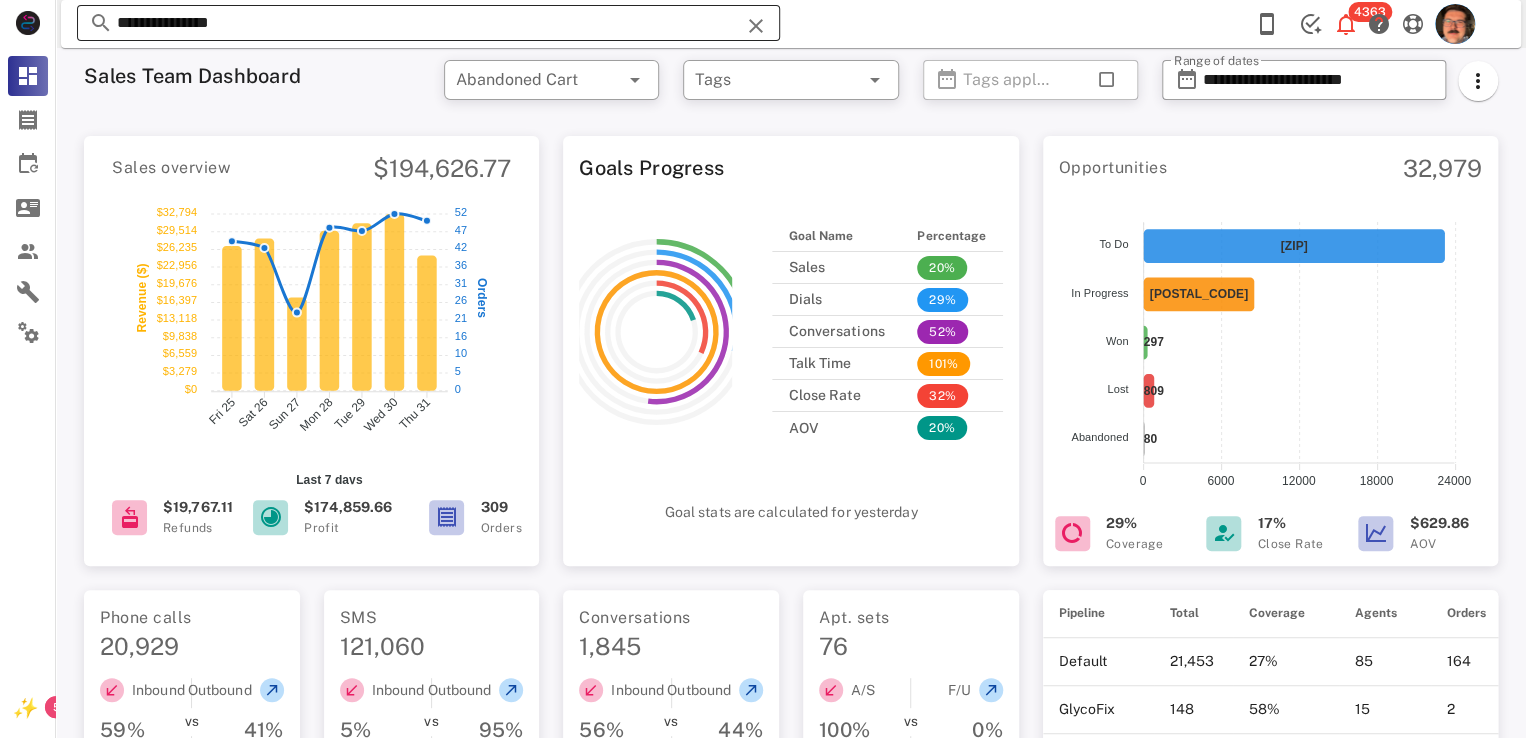 click at bounding box center (756, 26) 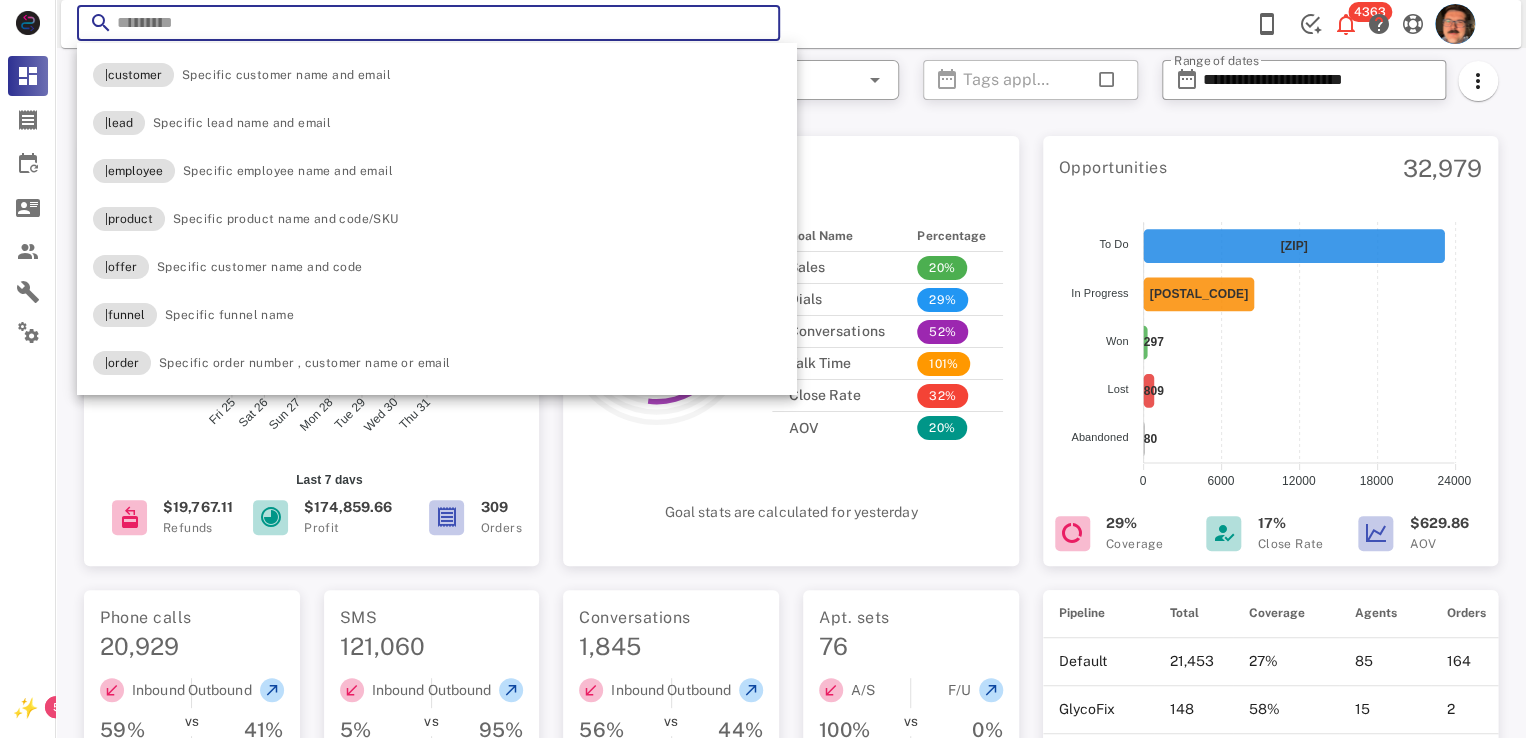 paste on "**********" 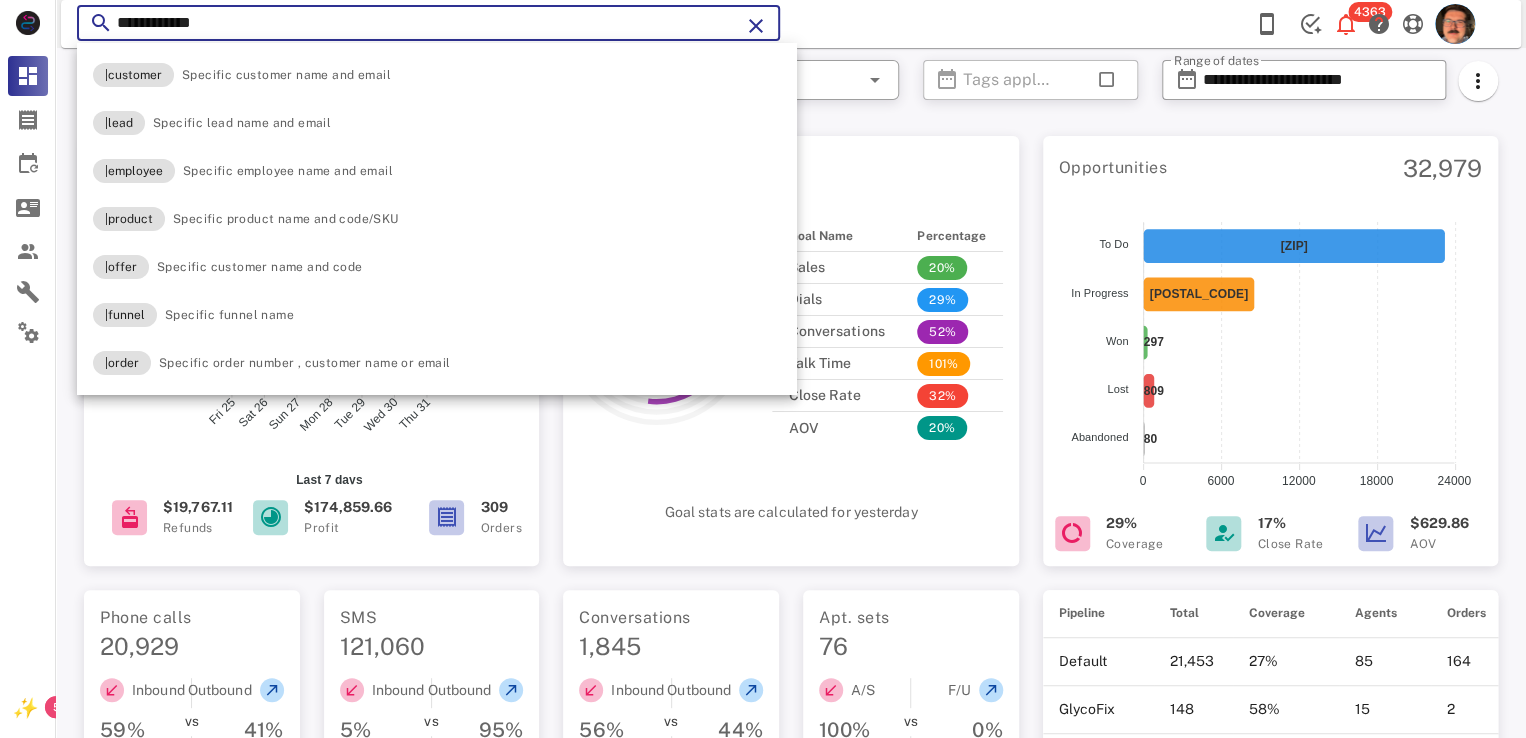 type on "**********" 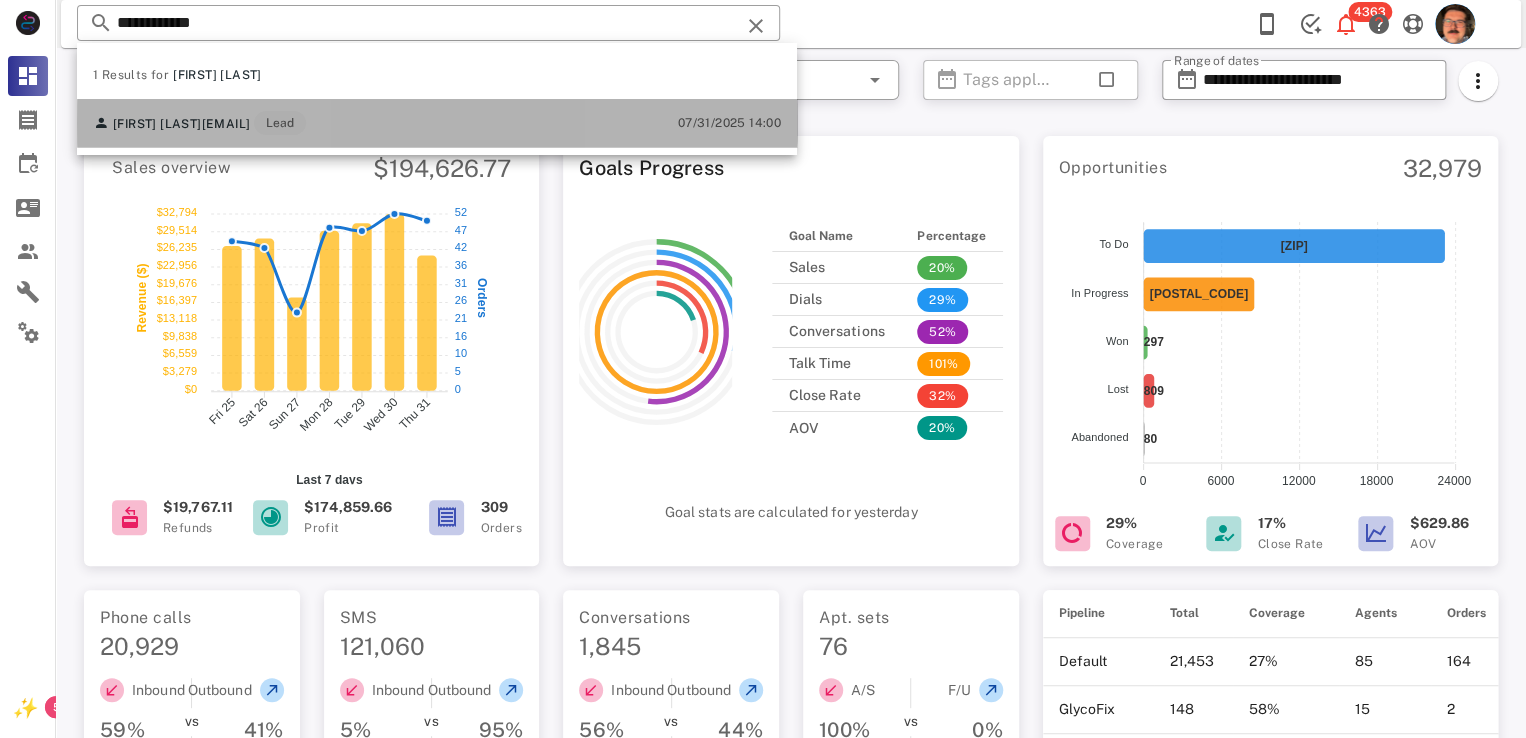 click on "Patty Branch   pattybranch@me.com   Lead   07/31/2025 14:00" at bounding box center (437, 123) 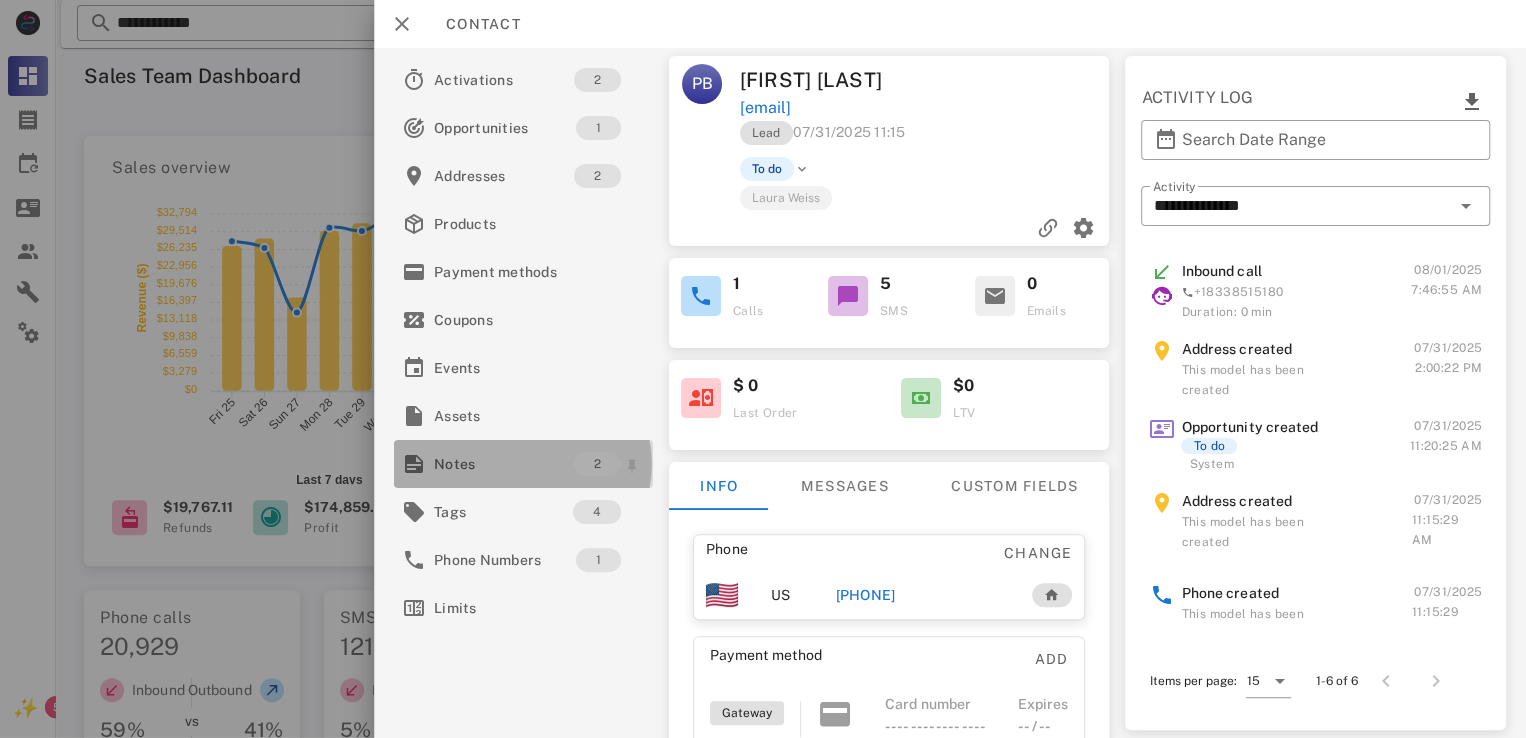 click on "Notes" at bounding box center (504, 464) 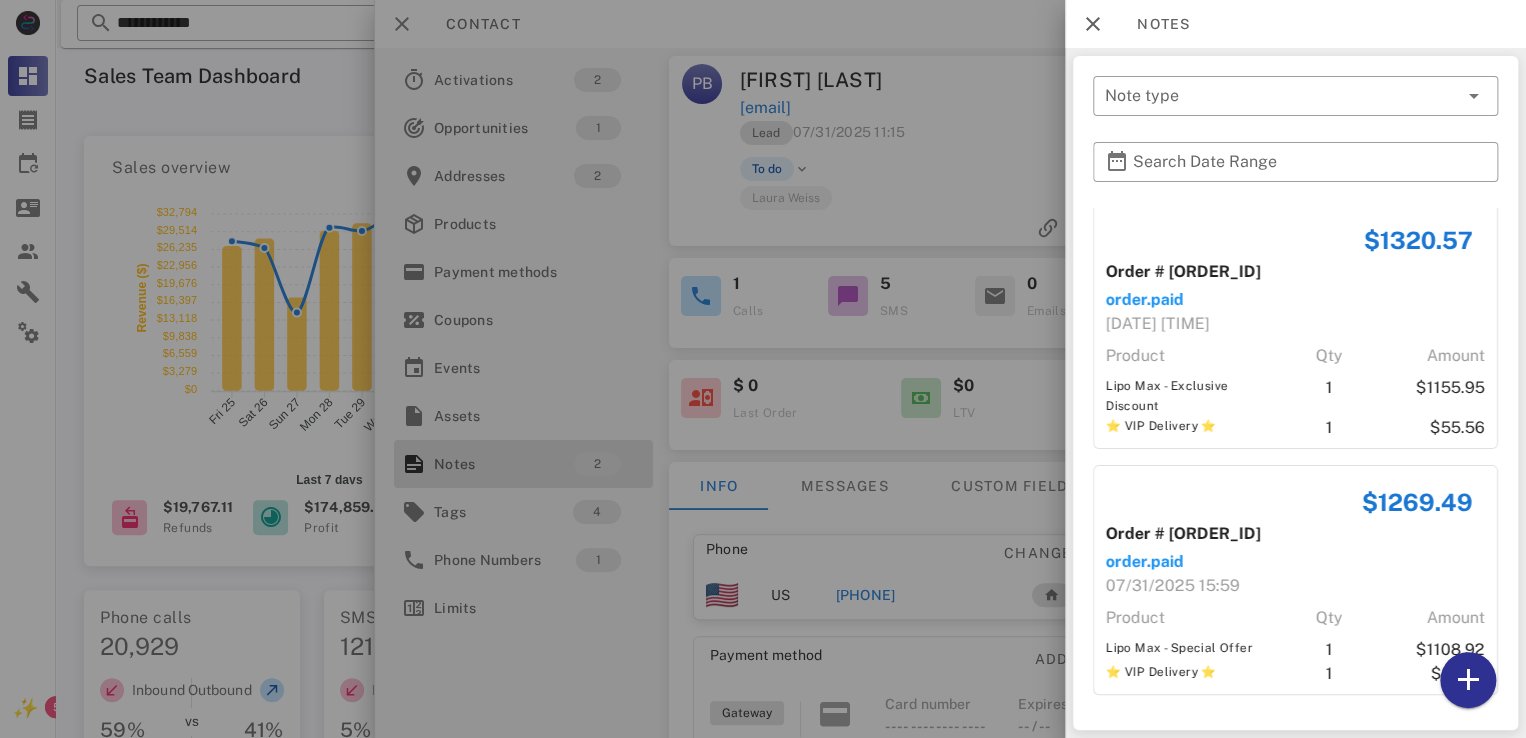 scroll, scrollTop: 6, scrollLeft: 0, axis: vertical 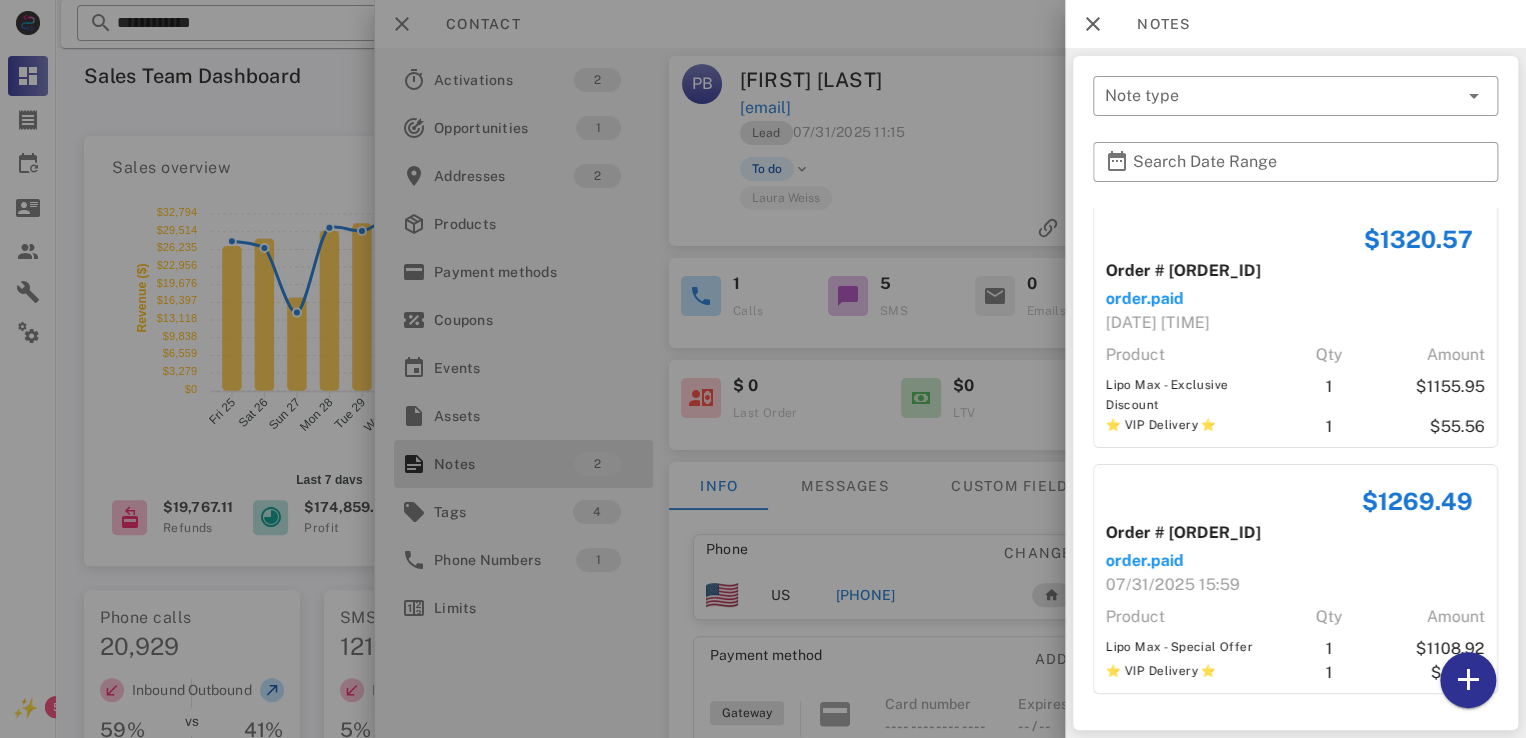click at bounding box center [763, 369] 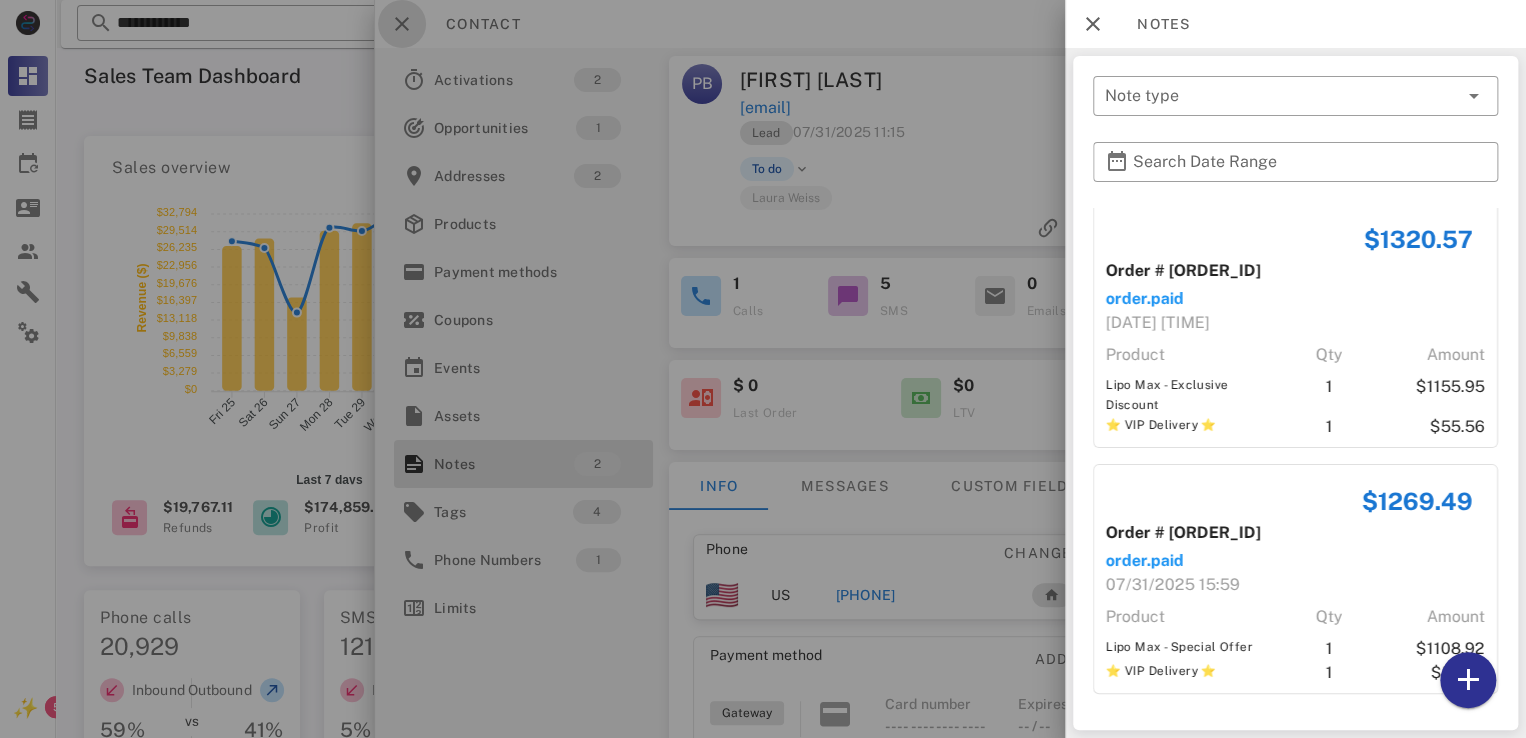 drag, startPoint x: 402, startPoint y: 29, endPoint x: 604, endPoint y: 21, distance: 202.15836 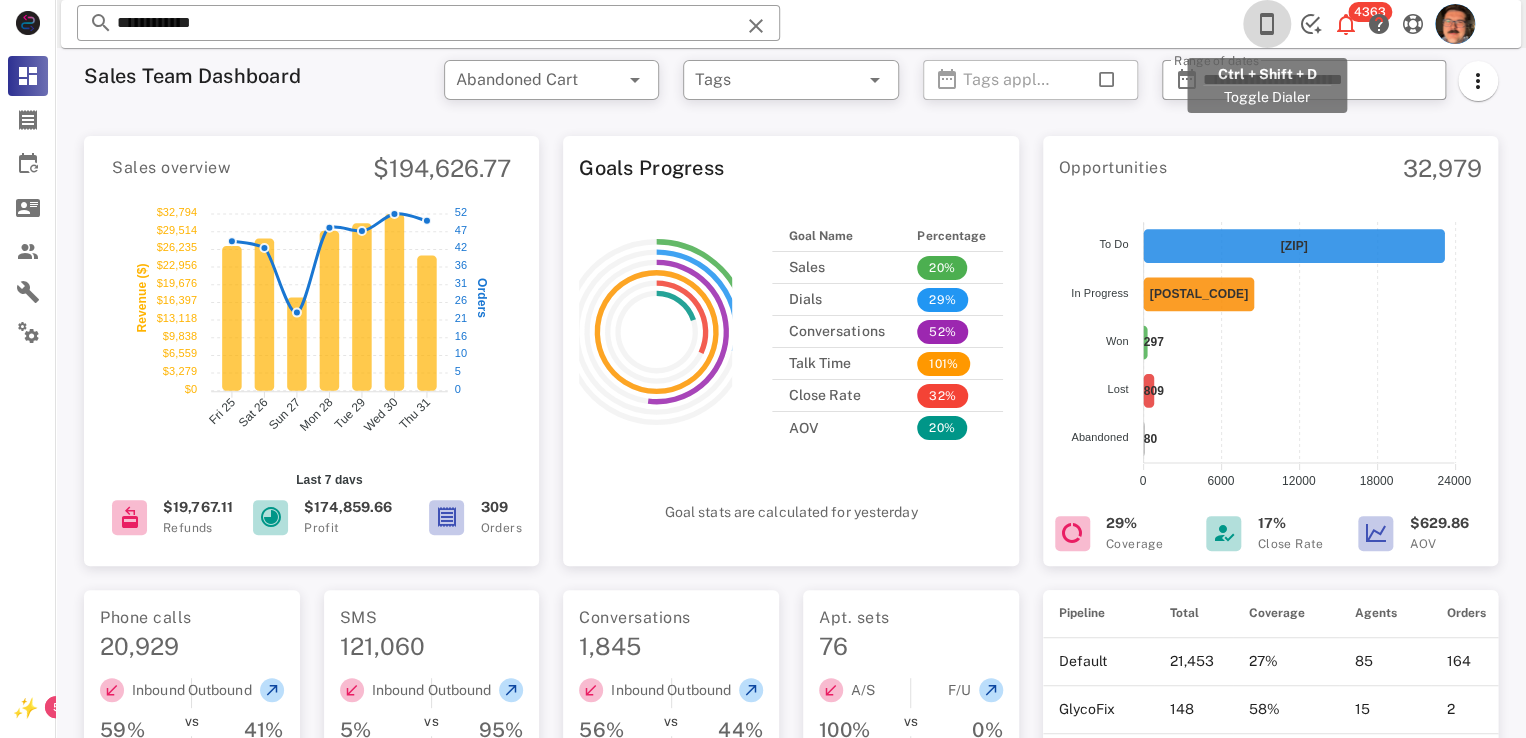 click at bounding box center [1267, 24] 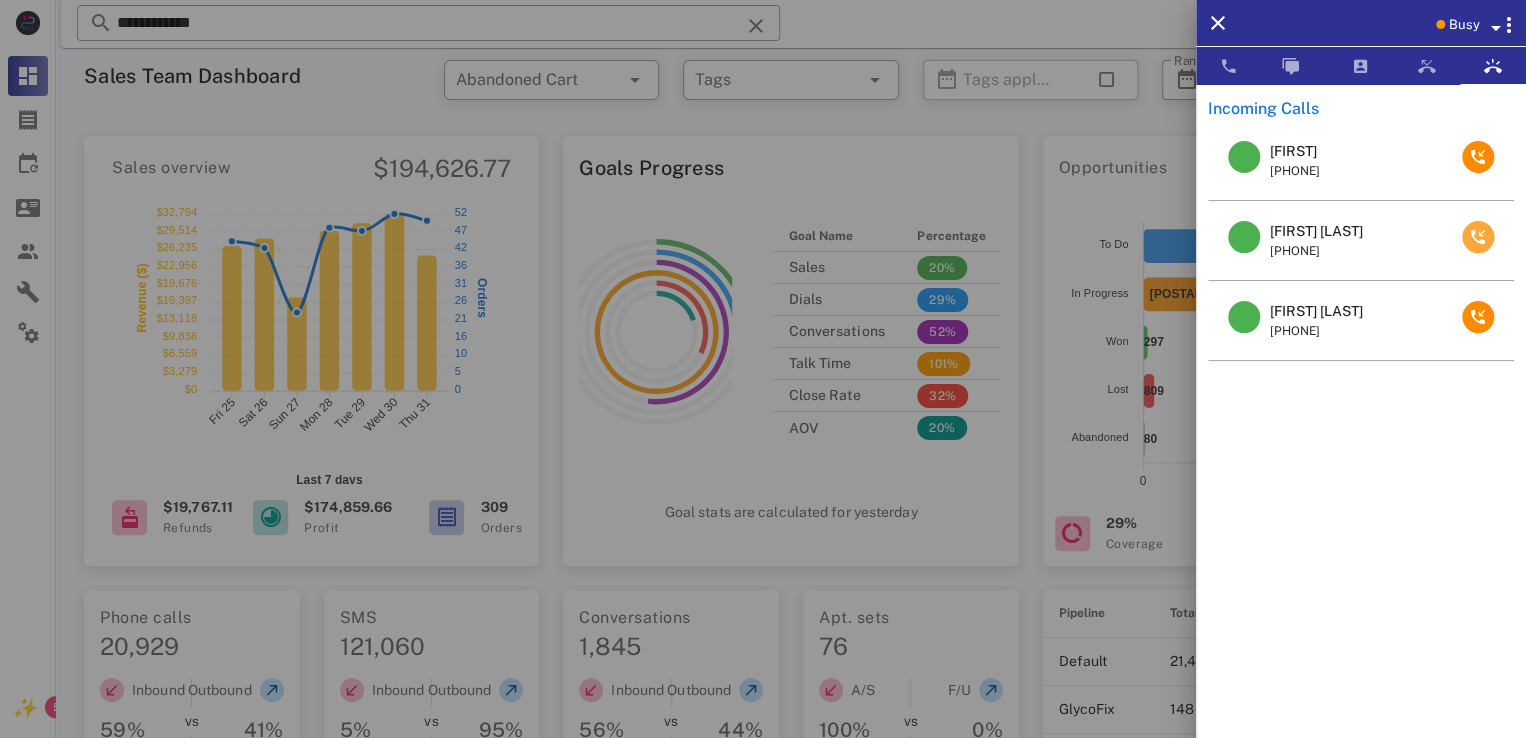 click at bounding box center (1478, 237) 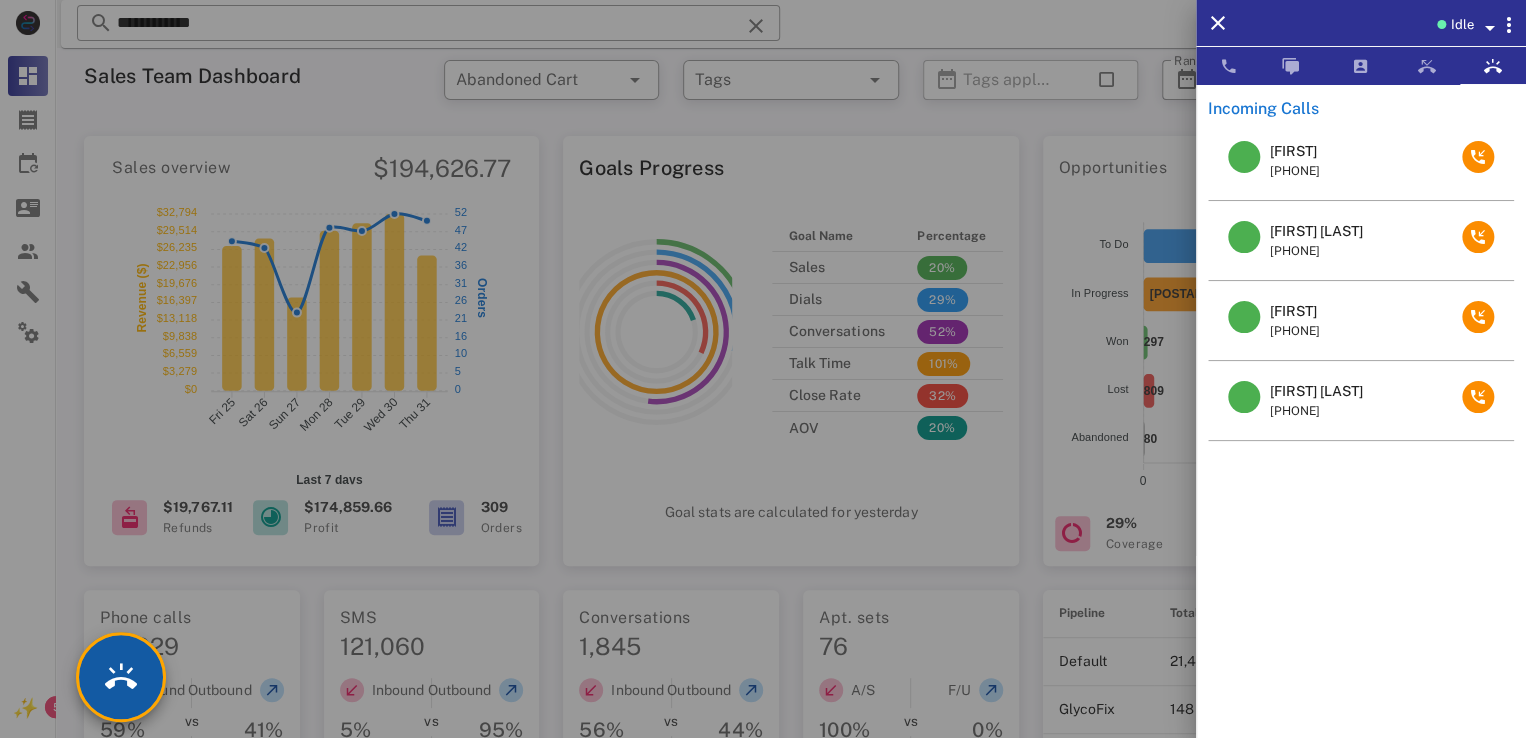 click at bounding box center [121, 677] 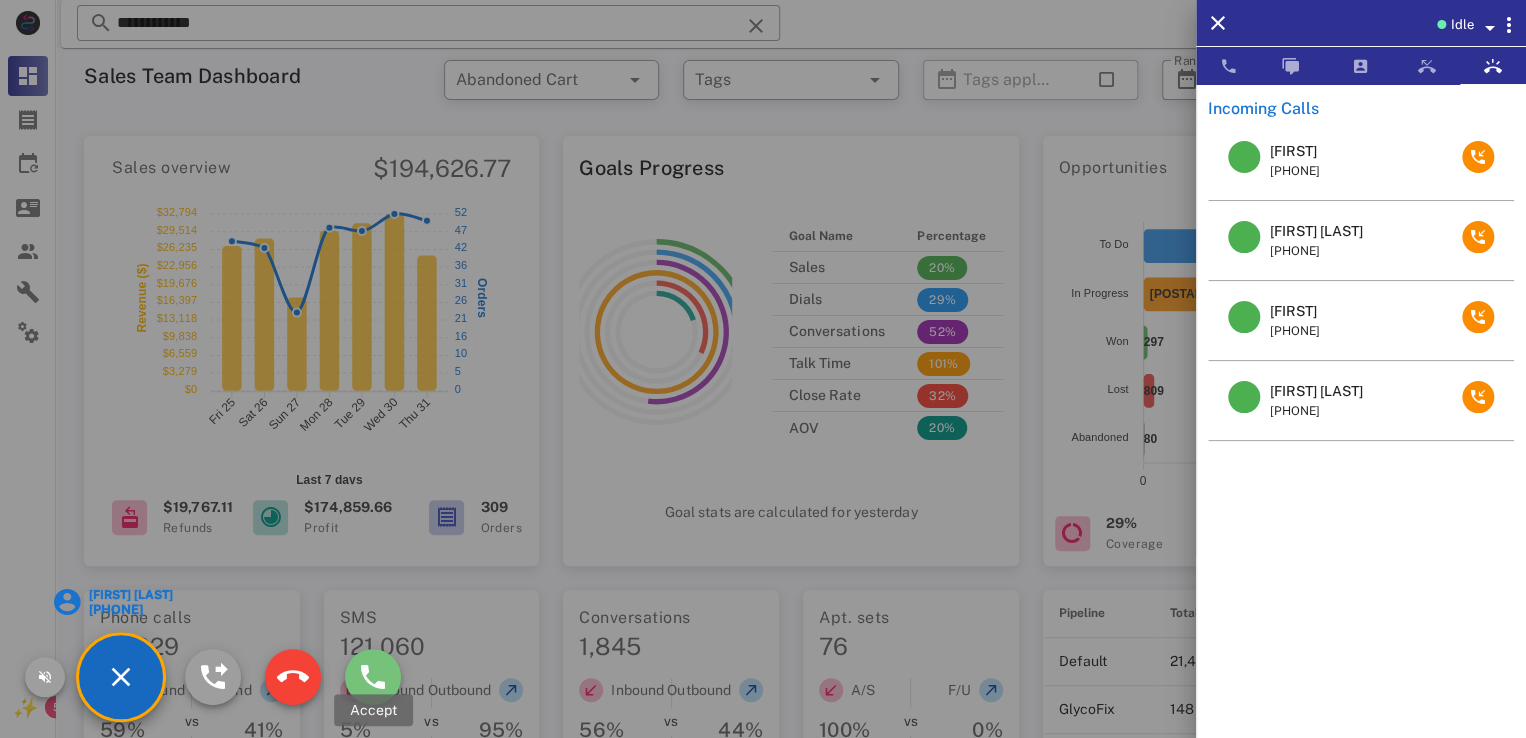 click at bounding box center [373, 677] 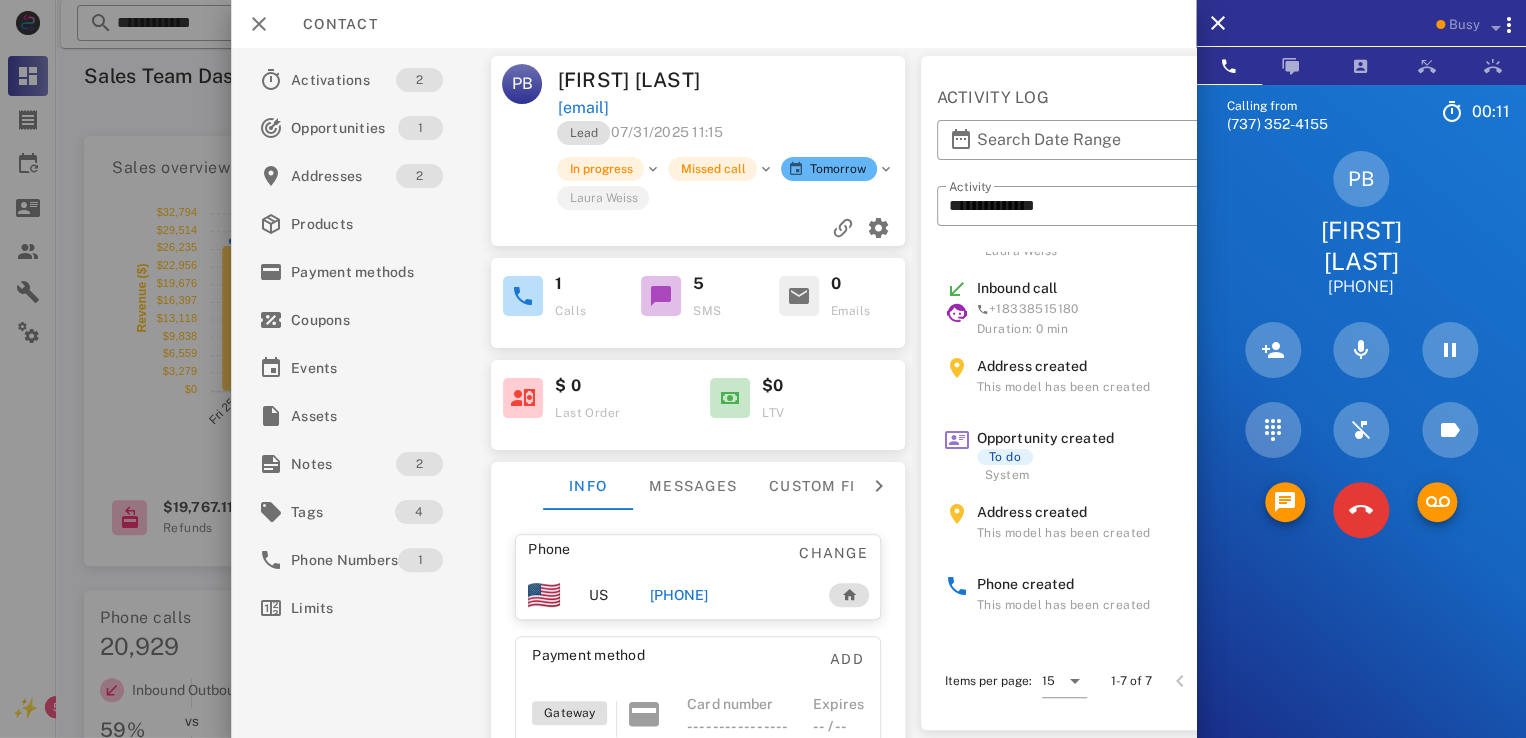 scroll, scrollTop: 0, scrollLeft: 0, axis: both 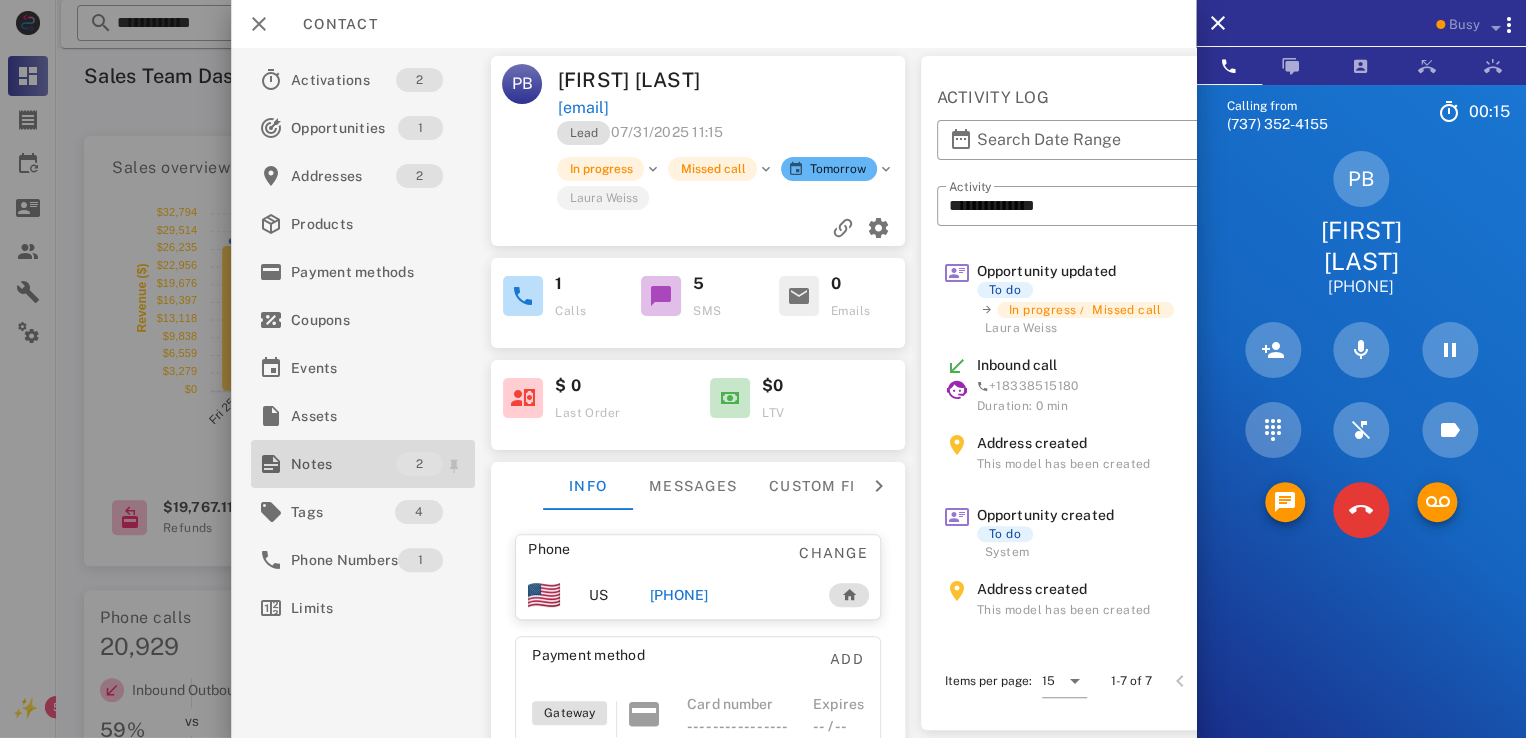 click on "Notes" at bounding box center (343, 464) 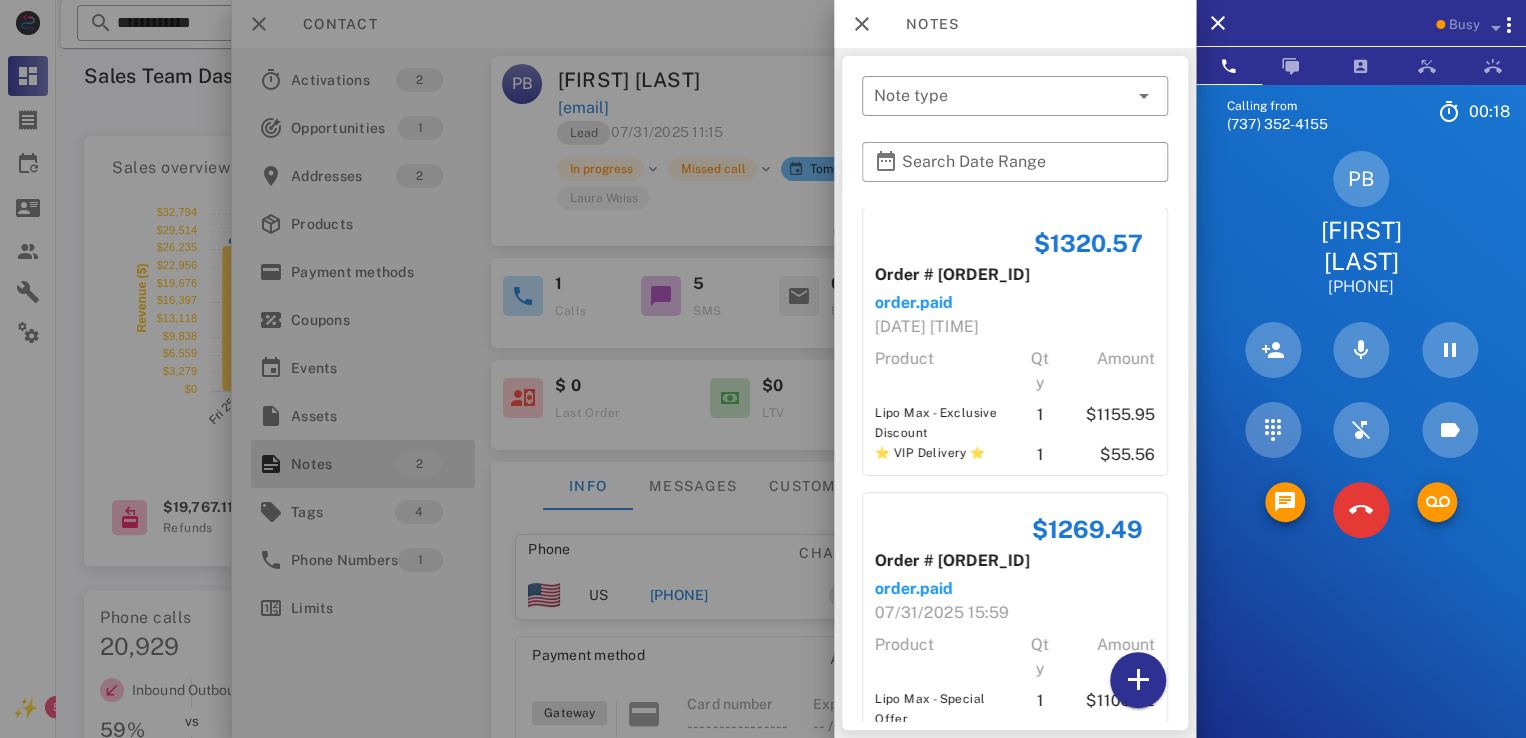 scroll, scrollTop: 0, scrollLeft: 0, axis: both 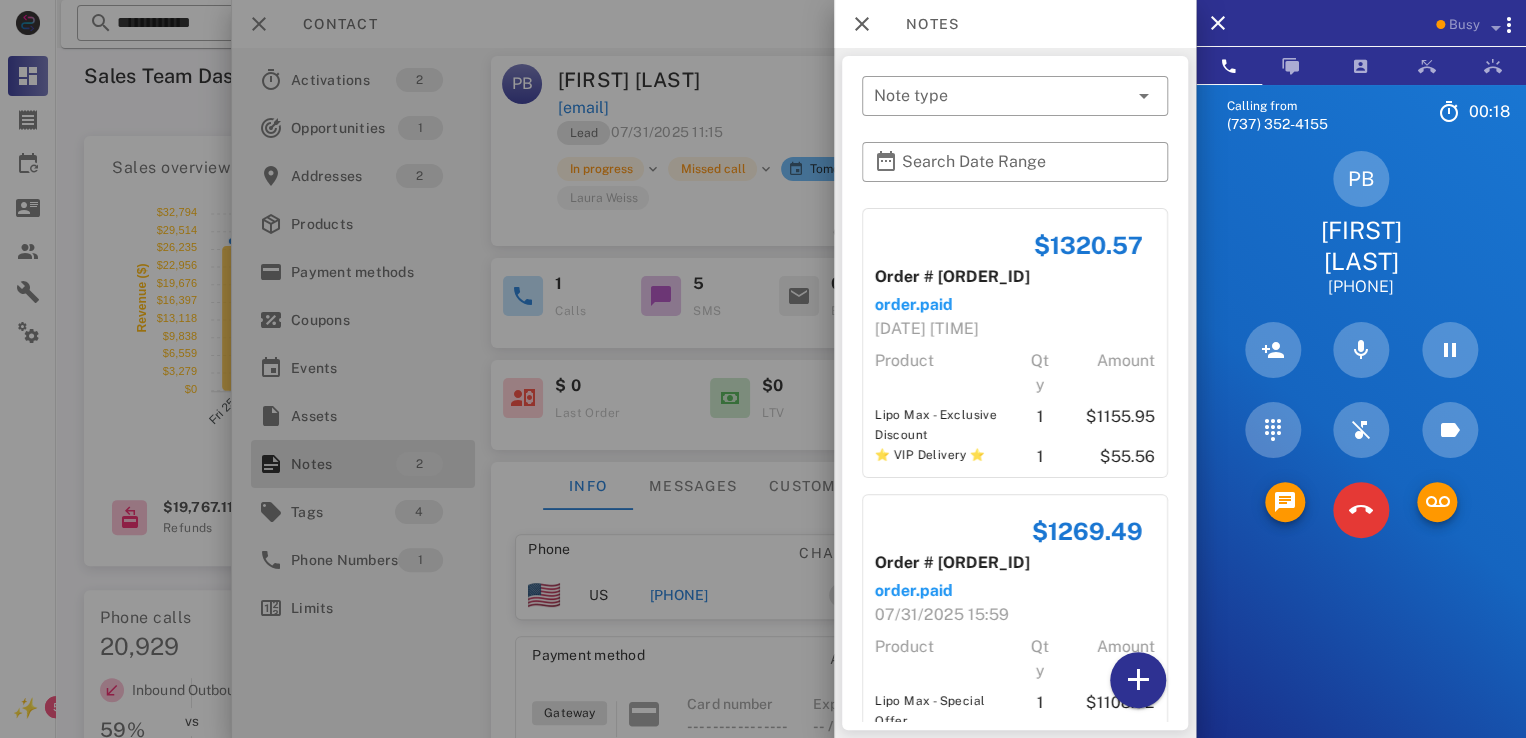 click on "Calling from (737) 352-4155 00: 18  Unknown      ▼     Australia
+61
Canada
+1
Guam
+1671
Mexico (México)
+52
New Zealand
+64
United Kingdom
+44
United States
+1
1 2 ABC 3 DEF 4 GHI 5 JKL 6 MNO 7 PQRS 8 TUV 9 WXYZ * 0 + #  PB   Patty Branch  +17065752384 Directory ​  JP  Jennifer Phillips  Idle   A1  Agent 131  Idle   AL  Alexander Lodi  Idle   AA  Arbaz Ansar  Idle   CA  Chase Adams  Idle   KM  Karina Mino  Busy   DT  Daniela Tanevski  Busy   DB  Dario Baroso  Busy   JS  Julie Serna  Offline   TS  Timothie Sy  Offline   AB  Abigail Bvunzawabaya  Offline   AD  Accounting Dept  Offline   A1  Agent 101  Offline   A1  Agent 105  Offline   A1  Agent 112  Offline   A1  Agent 125  Offline   A1  agent 126  Offline   A1  Agent 128  Offline   A1  Agent 129  Offline   A1  Agent 138  Offline   A1  Agent 143  Offline   A1  Agent 146  Offline   A1" at bounding box center (1361, 453) 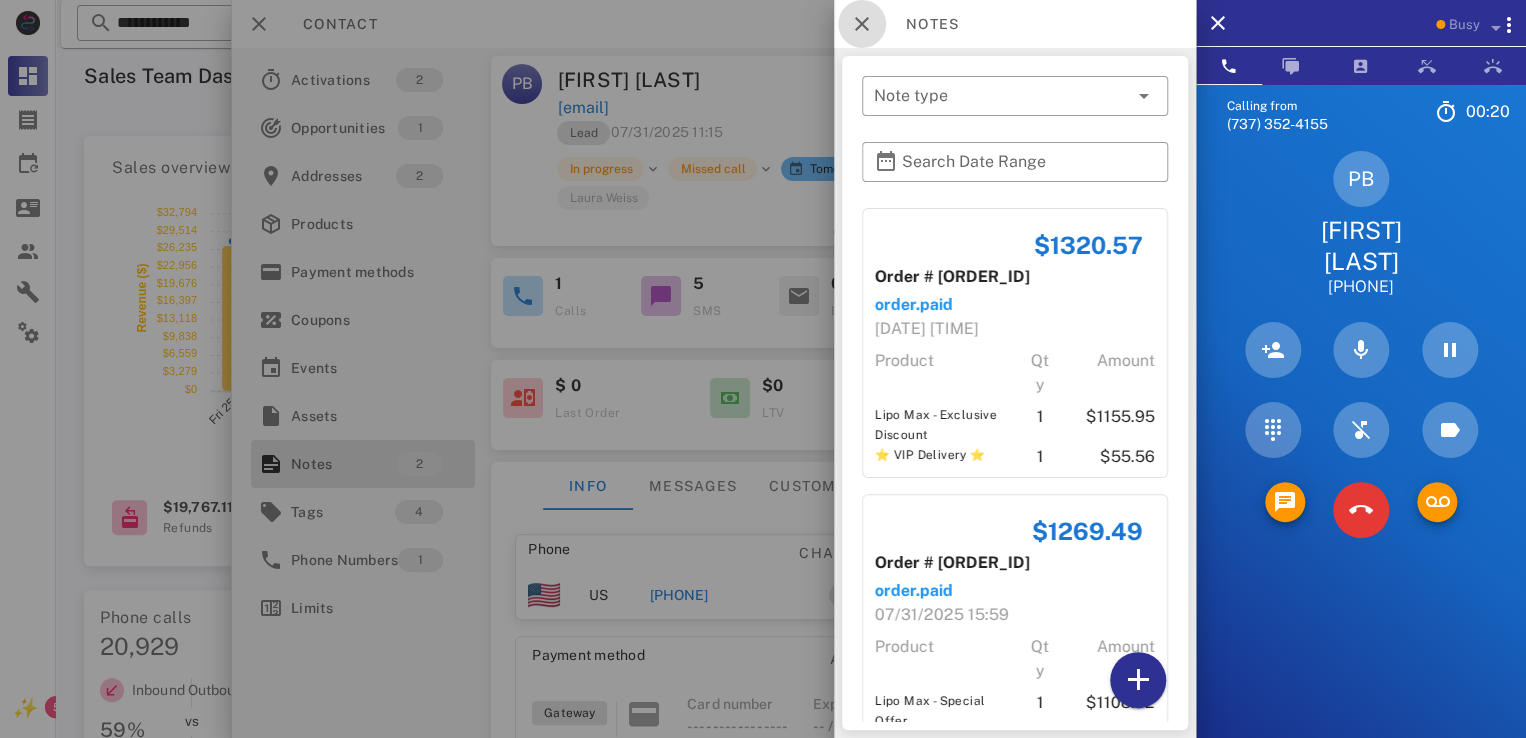 click at bounding box center (862, 24) 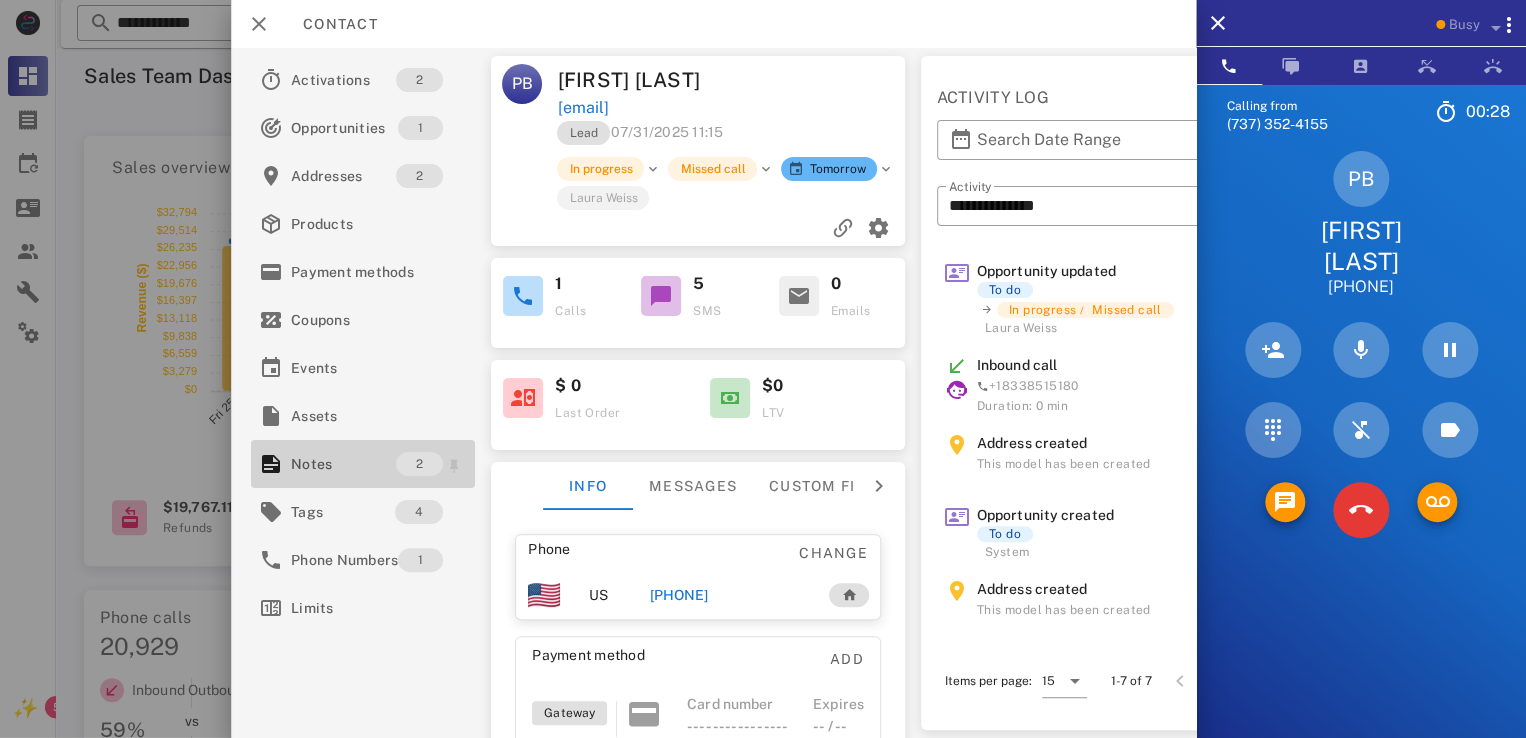 click on "Notes" at bounding box center (343, 464) 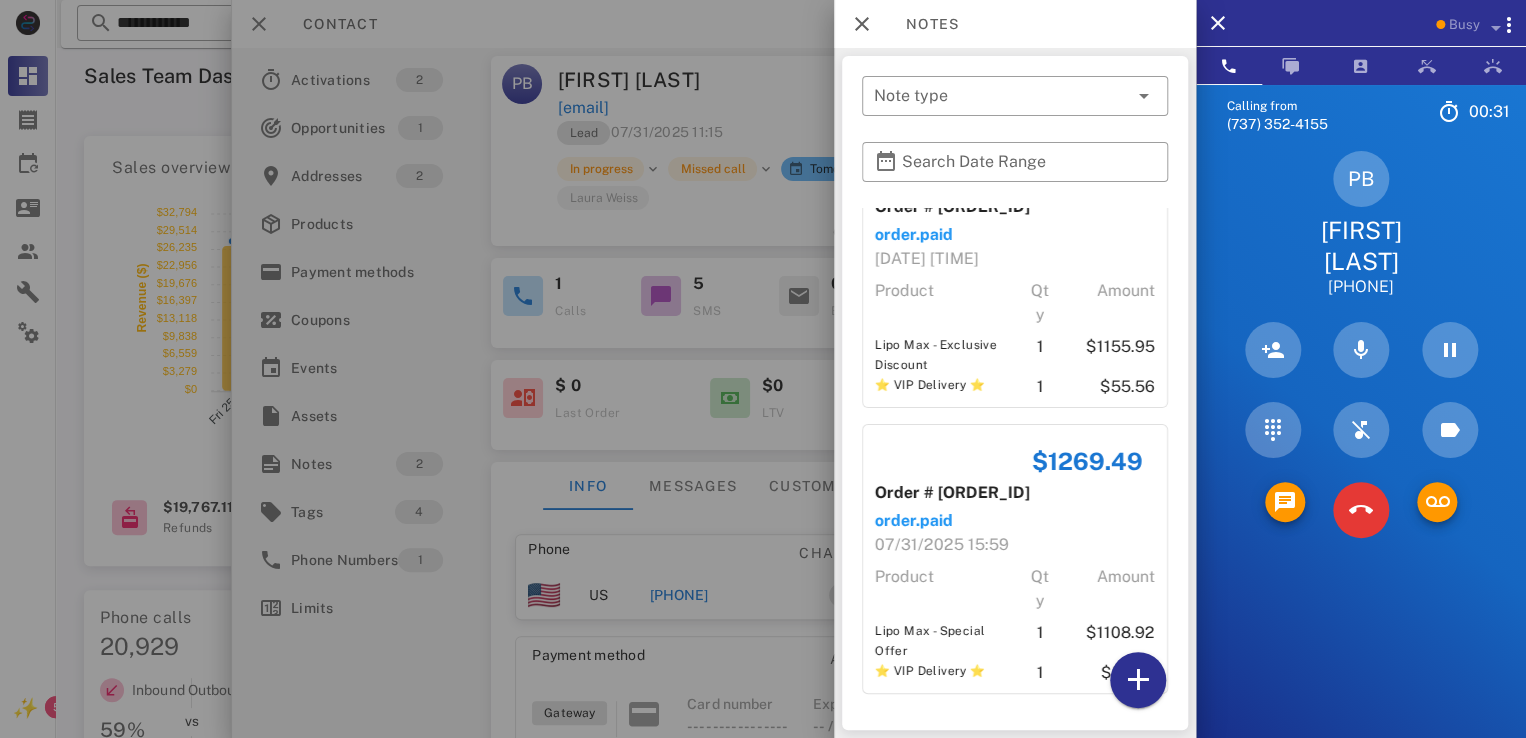 scroll, scrollTop: 0, scrollLeft: 0, axis: both 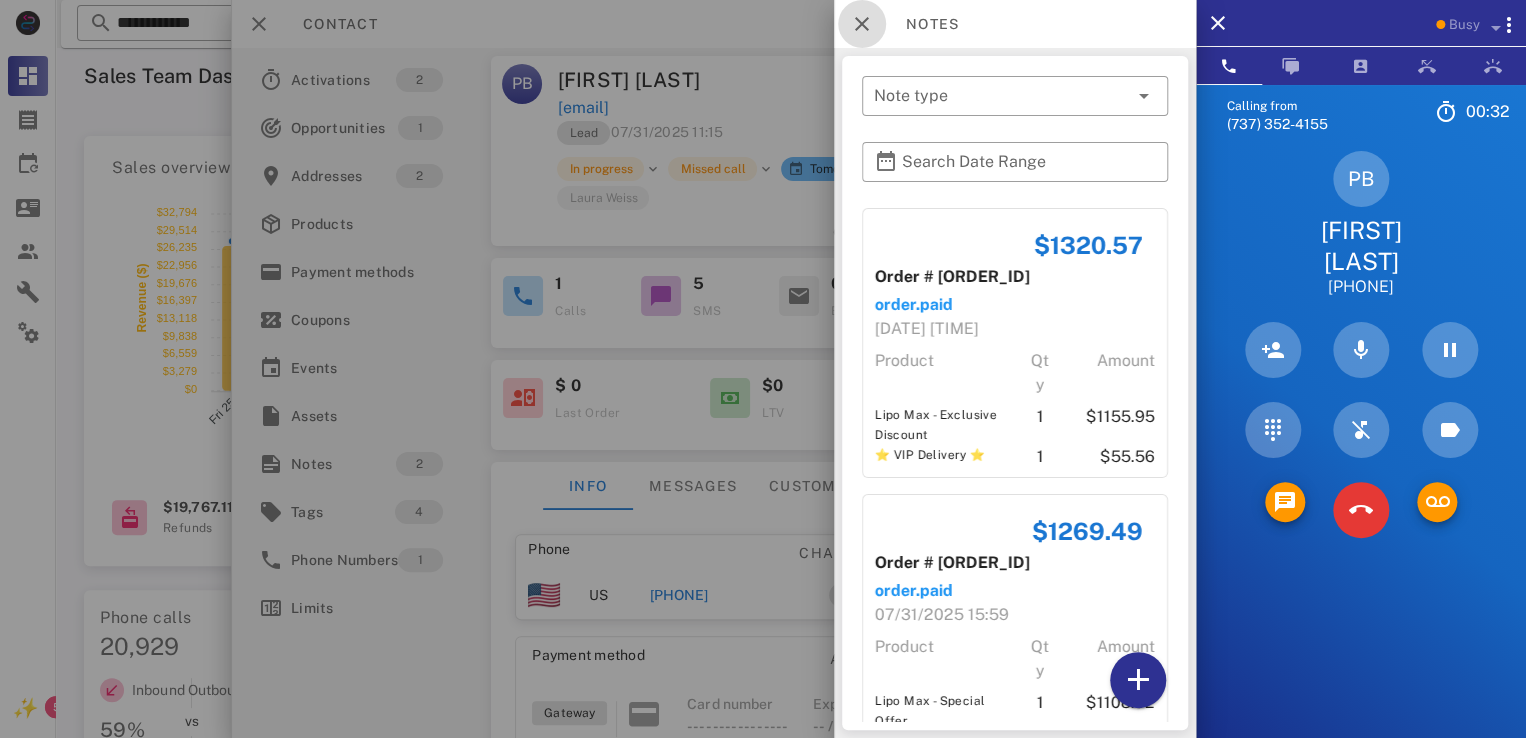 click at bounding box center (862, 24) 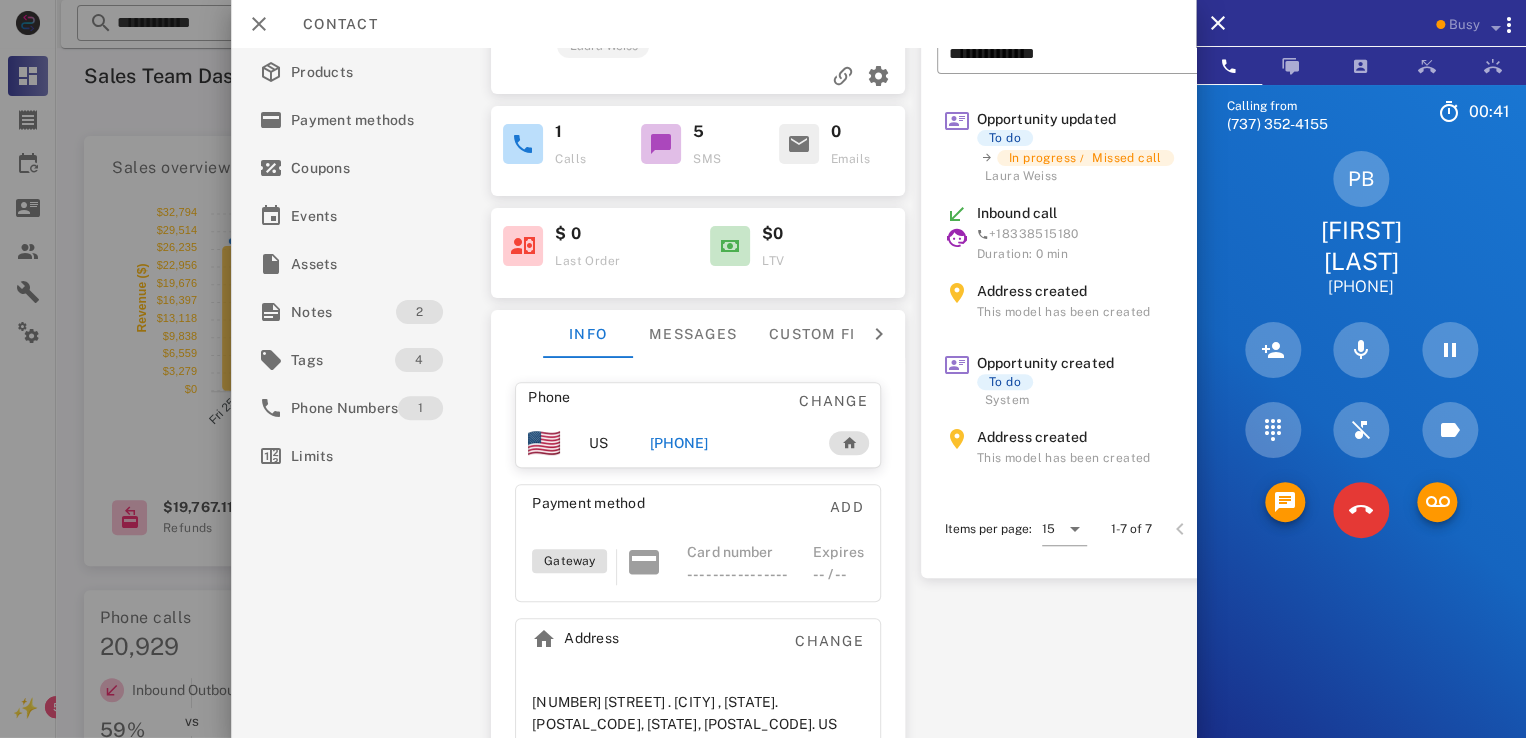 scroll, scrollTop: 216, scrollLeft: 0, axis: vertical 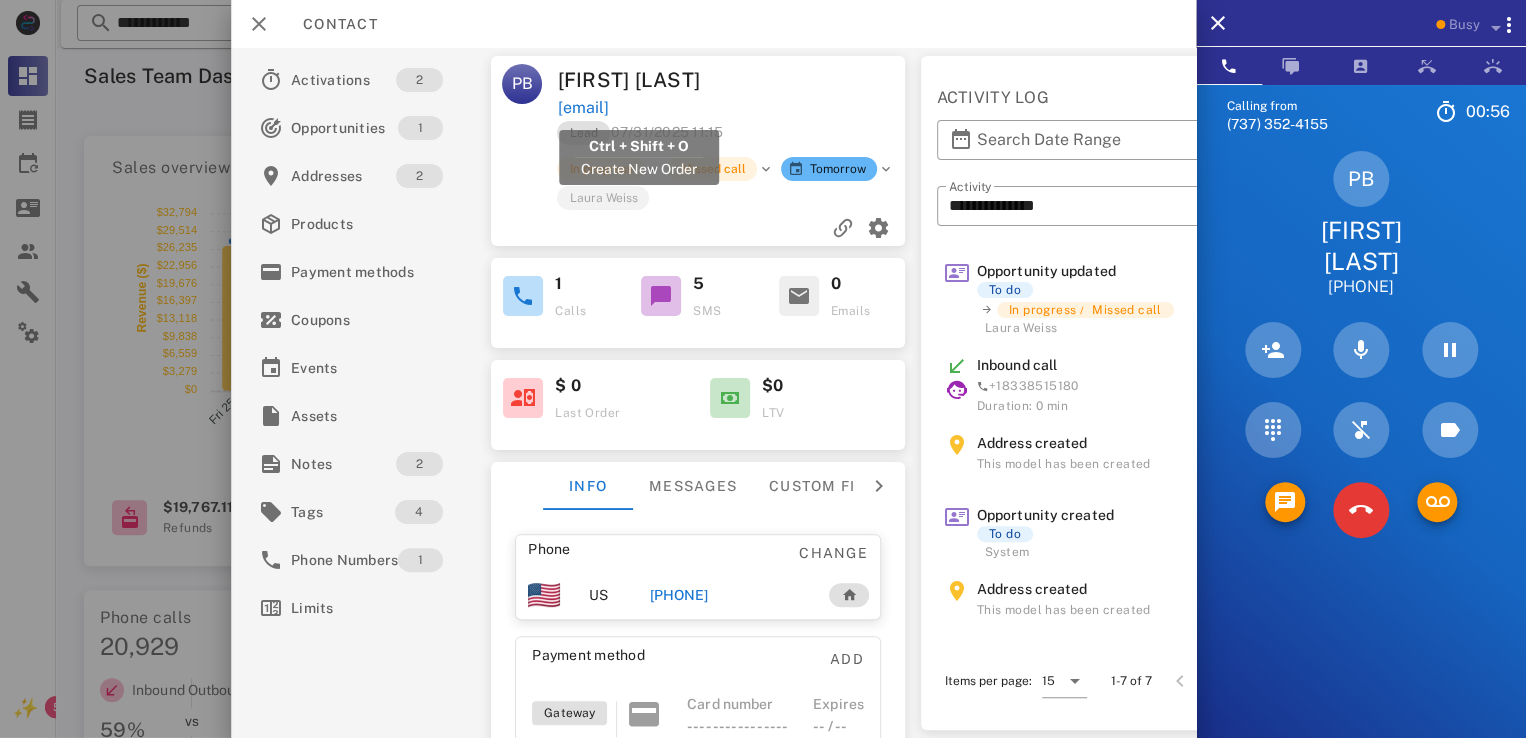 click on "pattybranch@me.com" at bounding box center (583, 108) 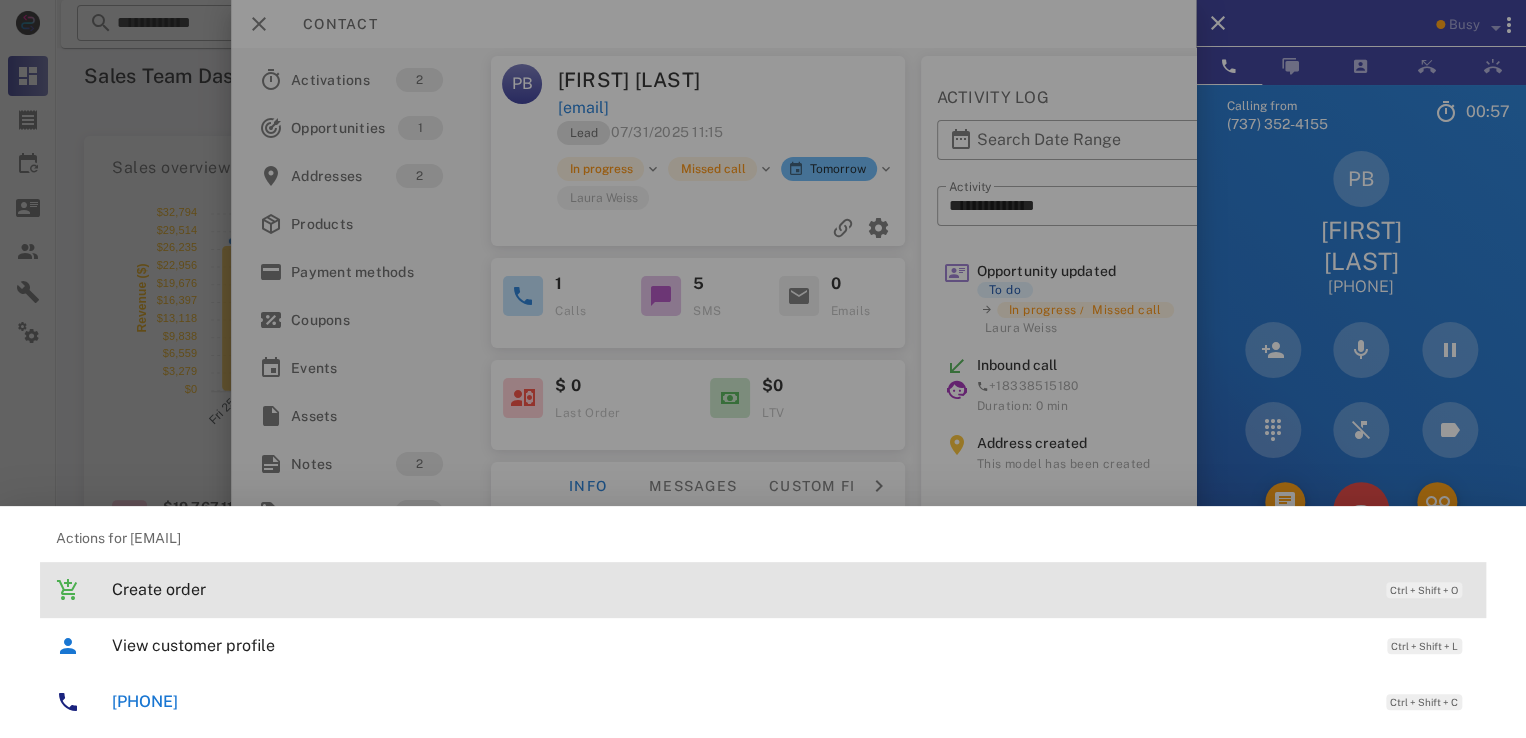 click on "Create order Ctrl + Shift + O" at bounding box center [791, 589] 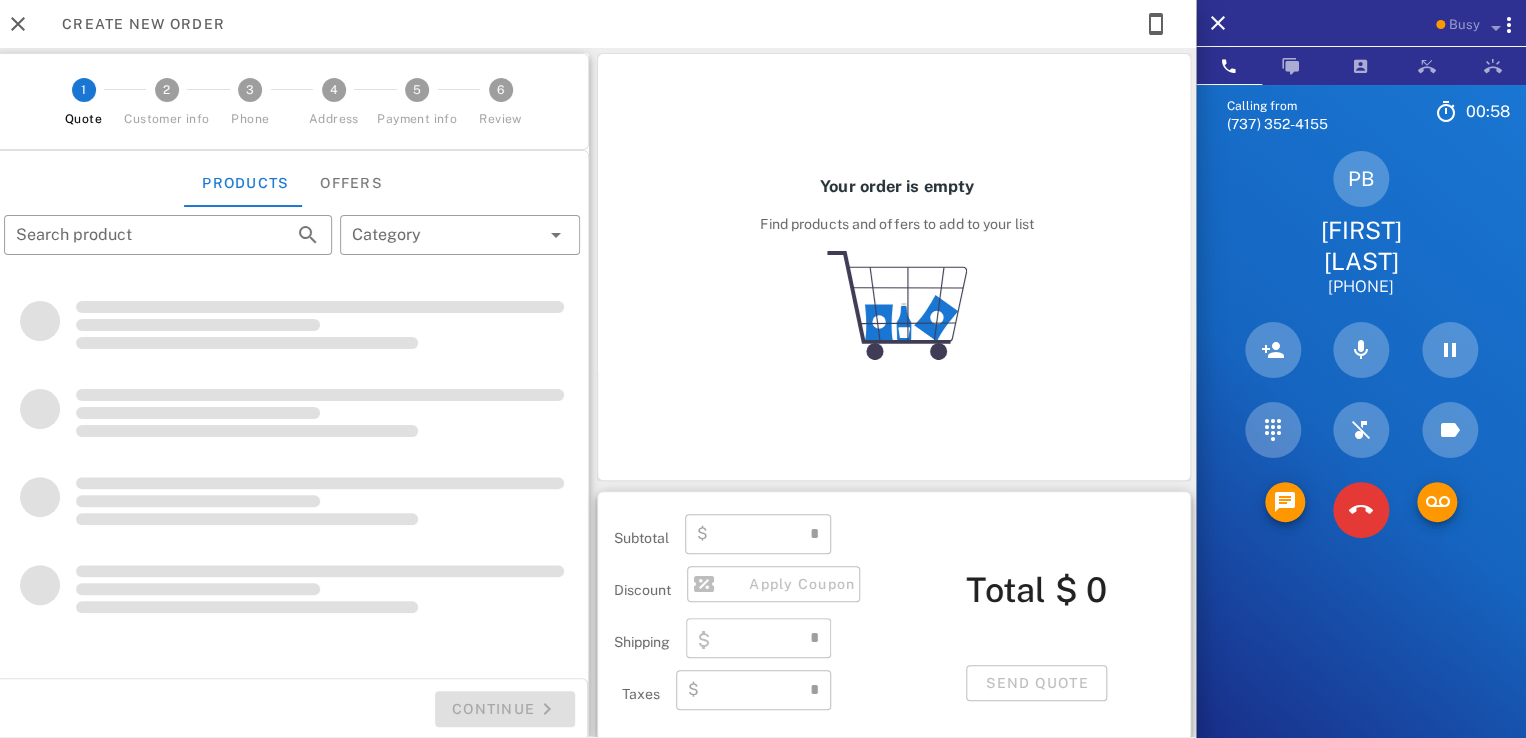 type on "**********" 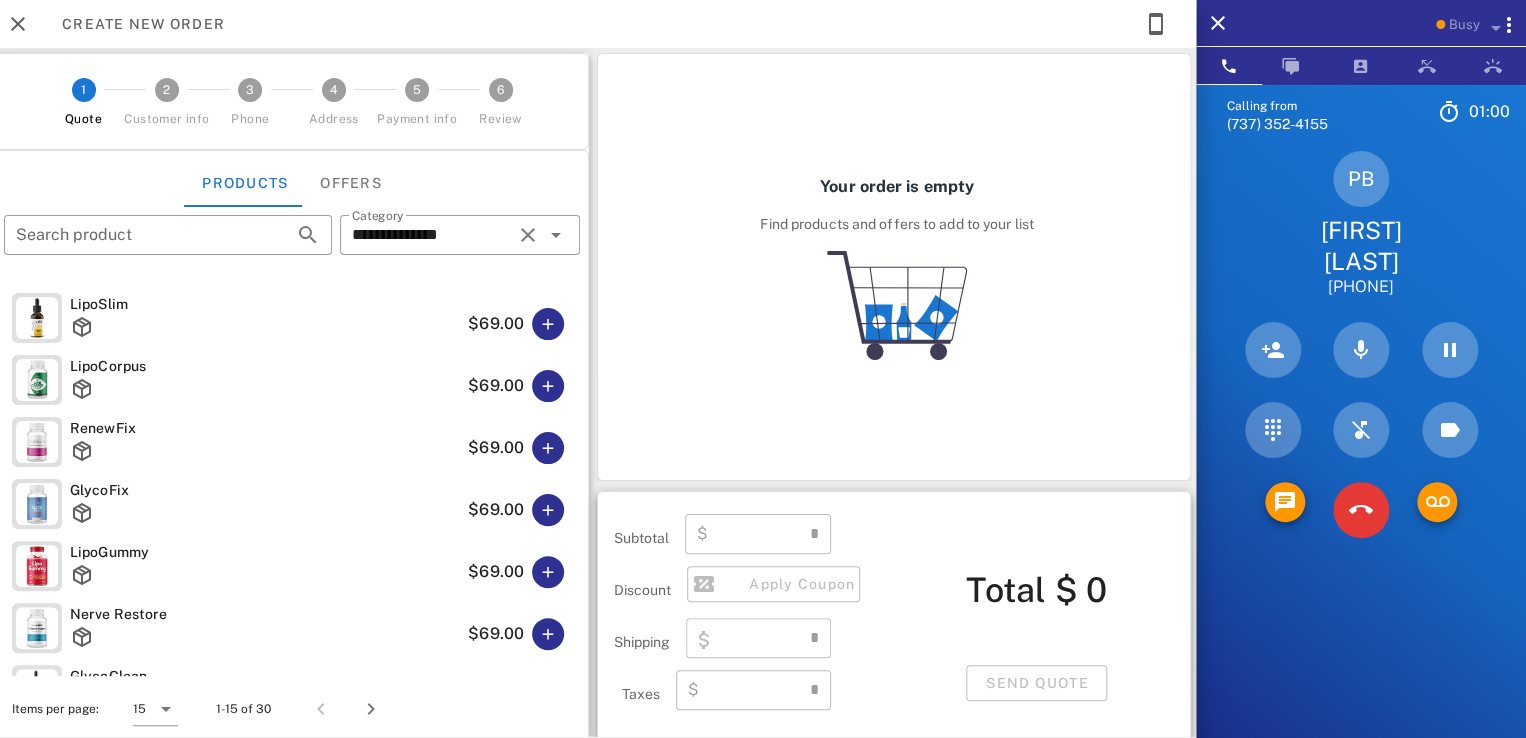 type on "****" 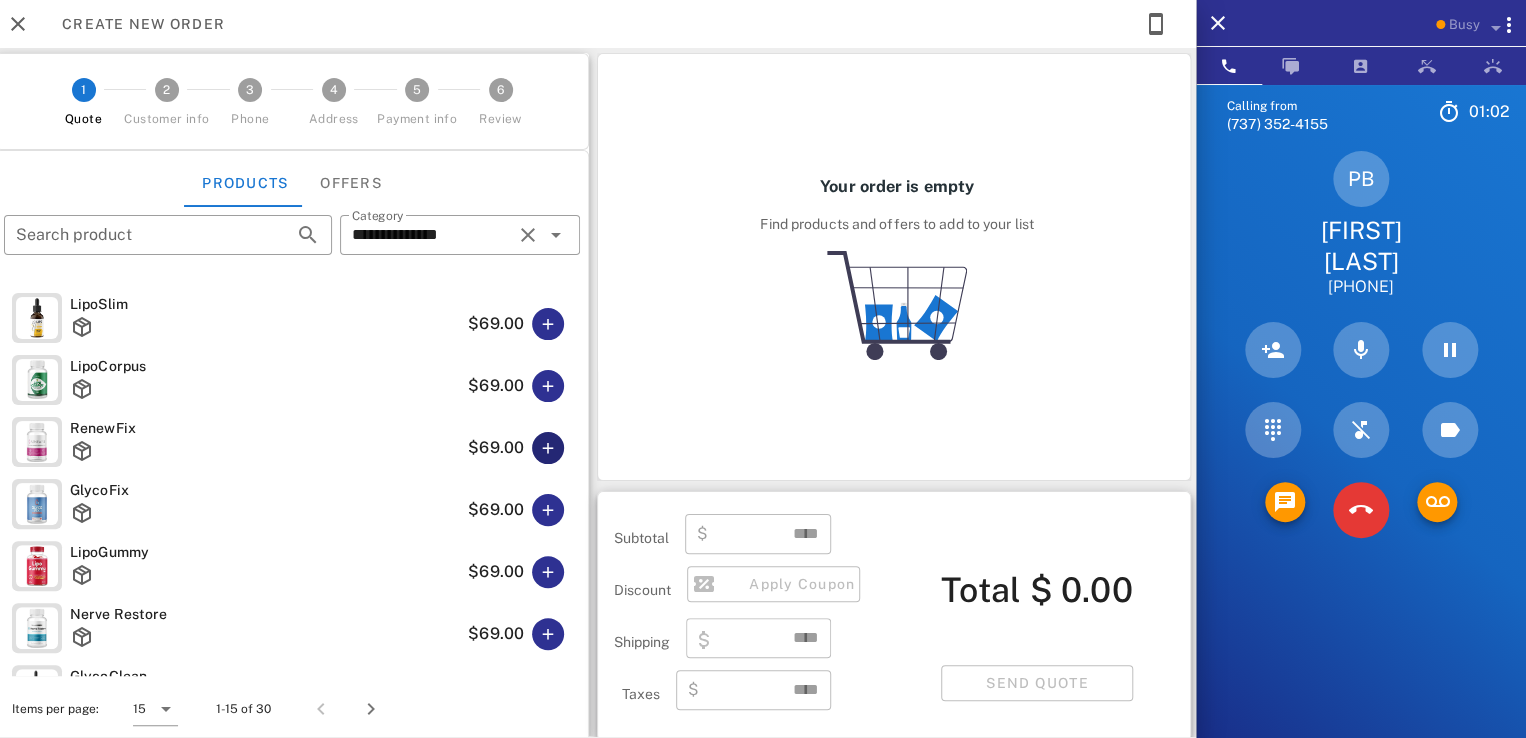 click at bounding box center (548, 448) 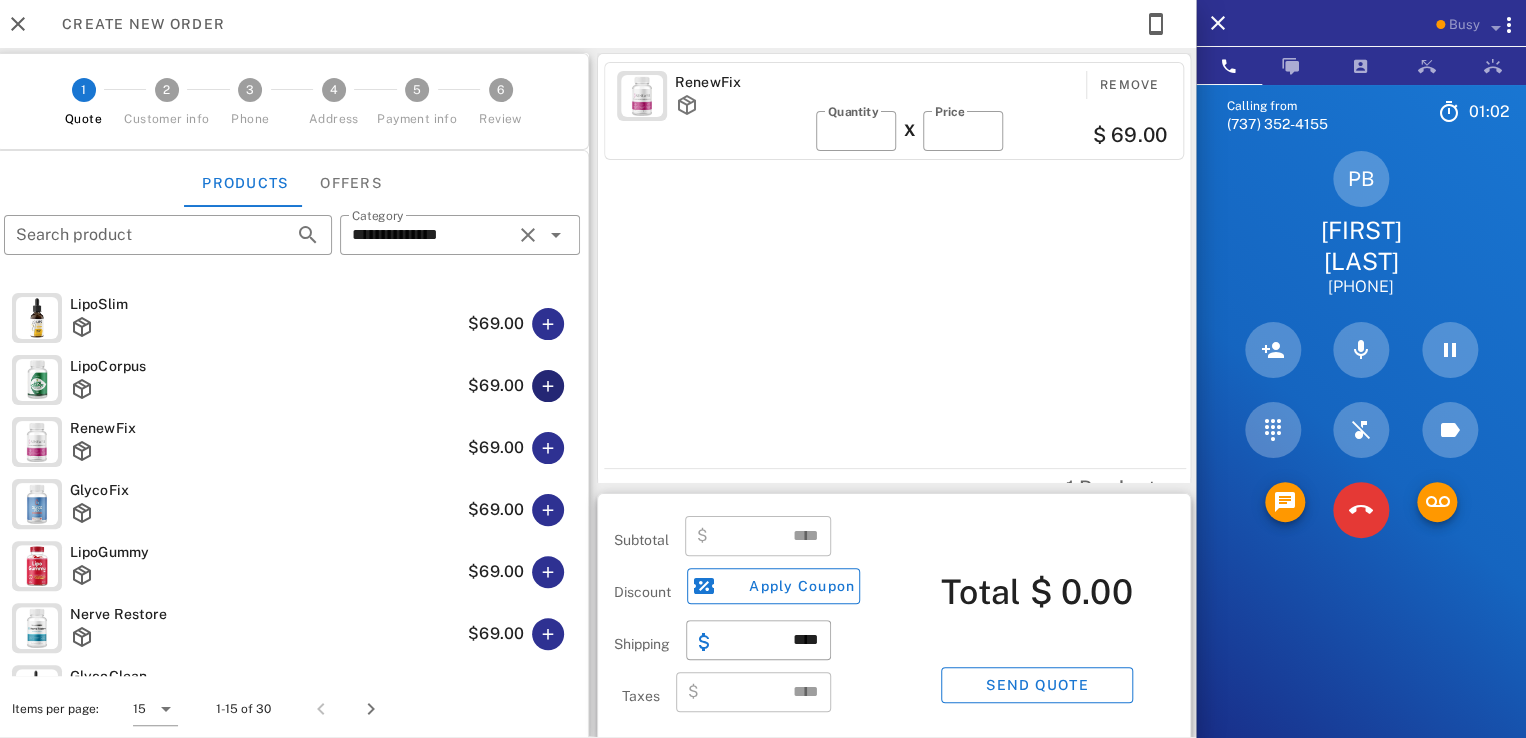 click at bounding box center (548, 386) 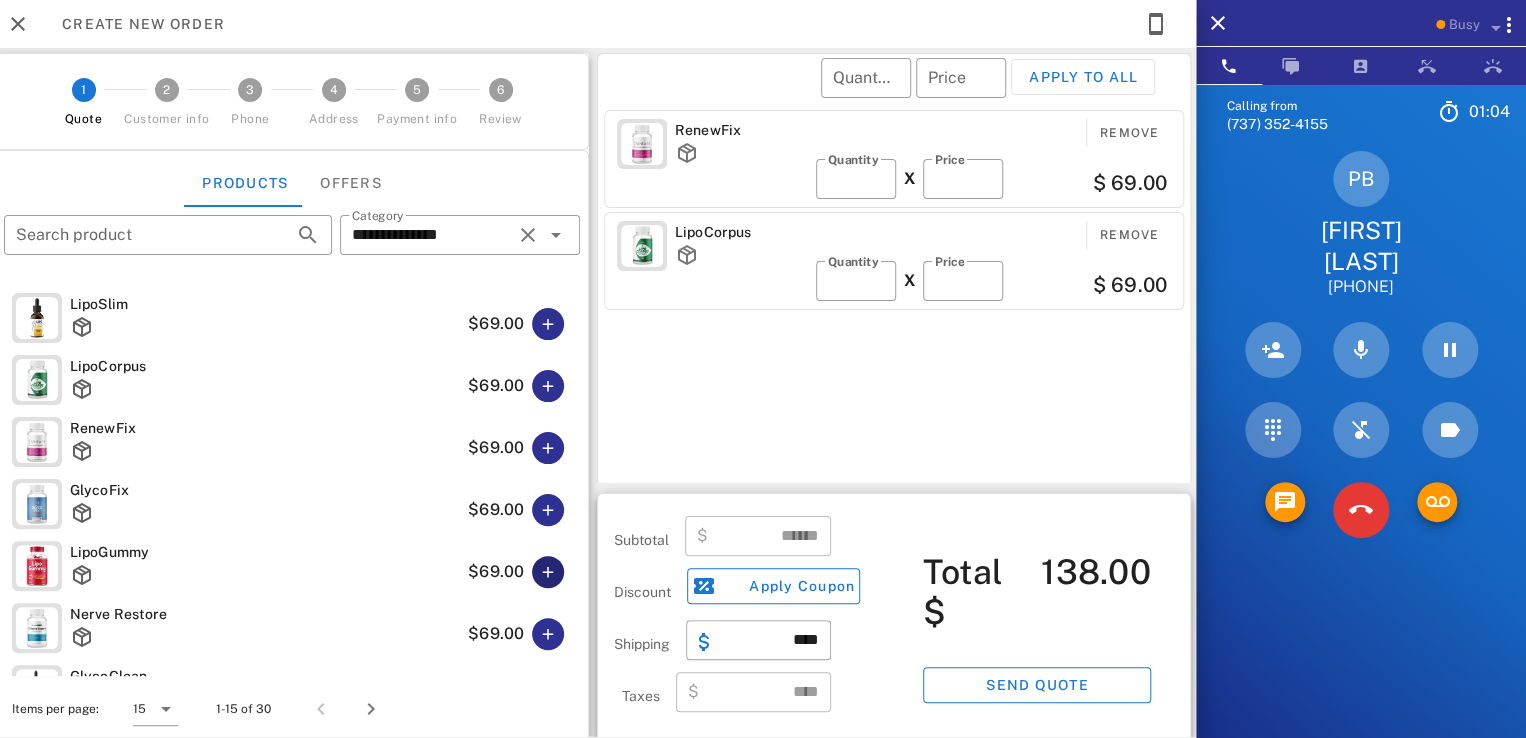 click at bounding box center (548, 572) 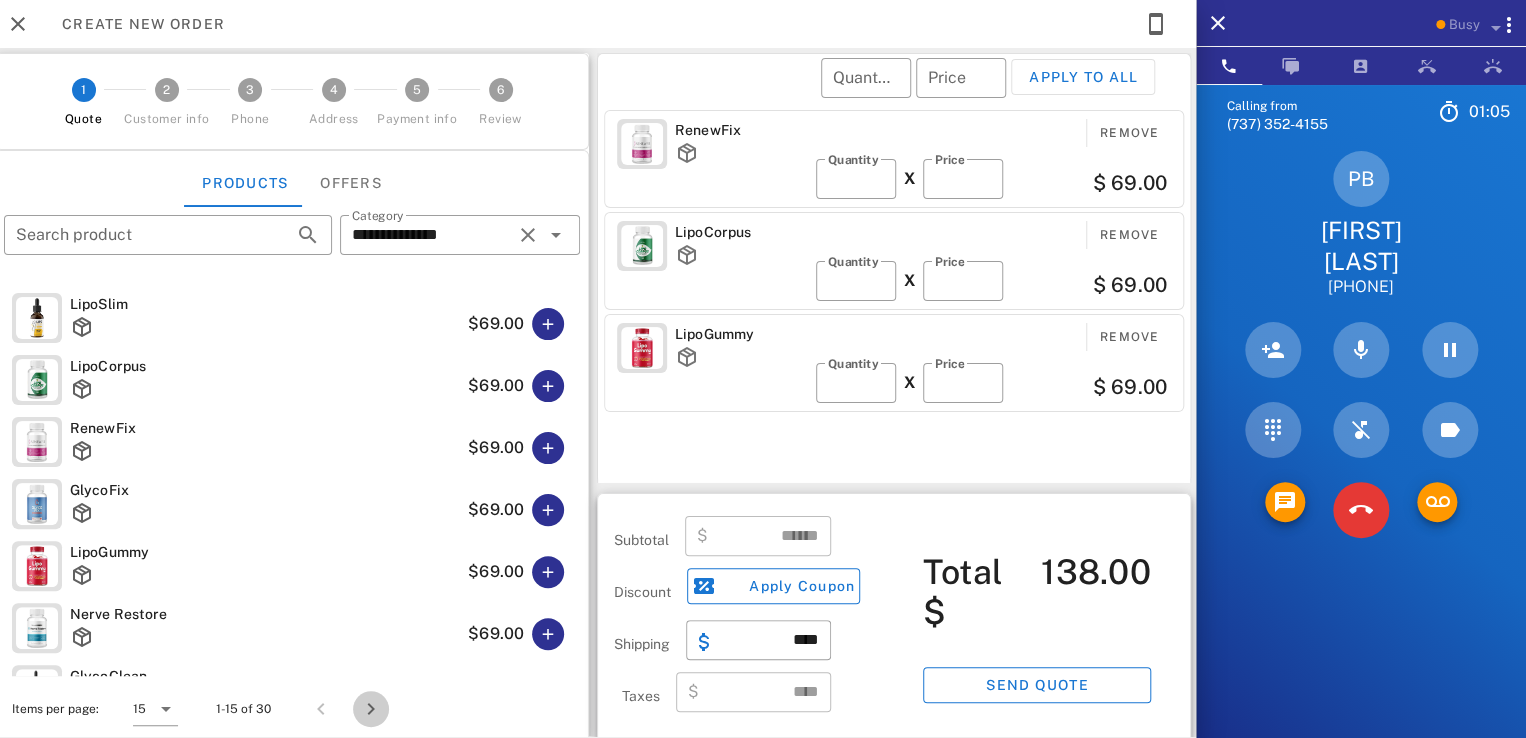 click at bounding box center [371, 709] 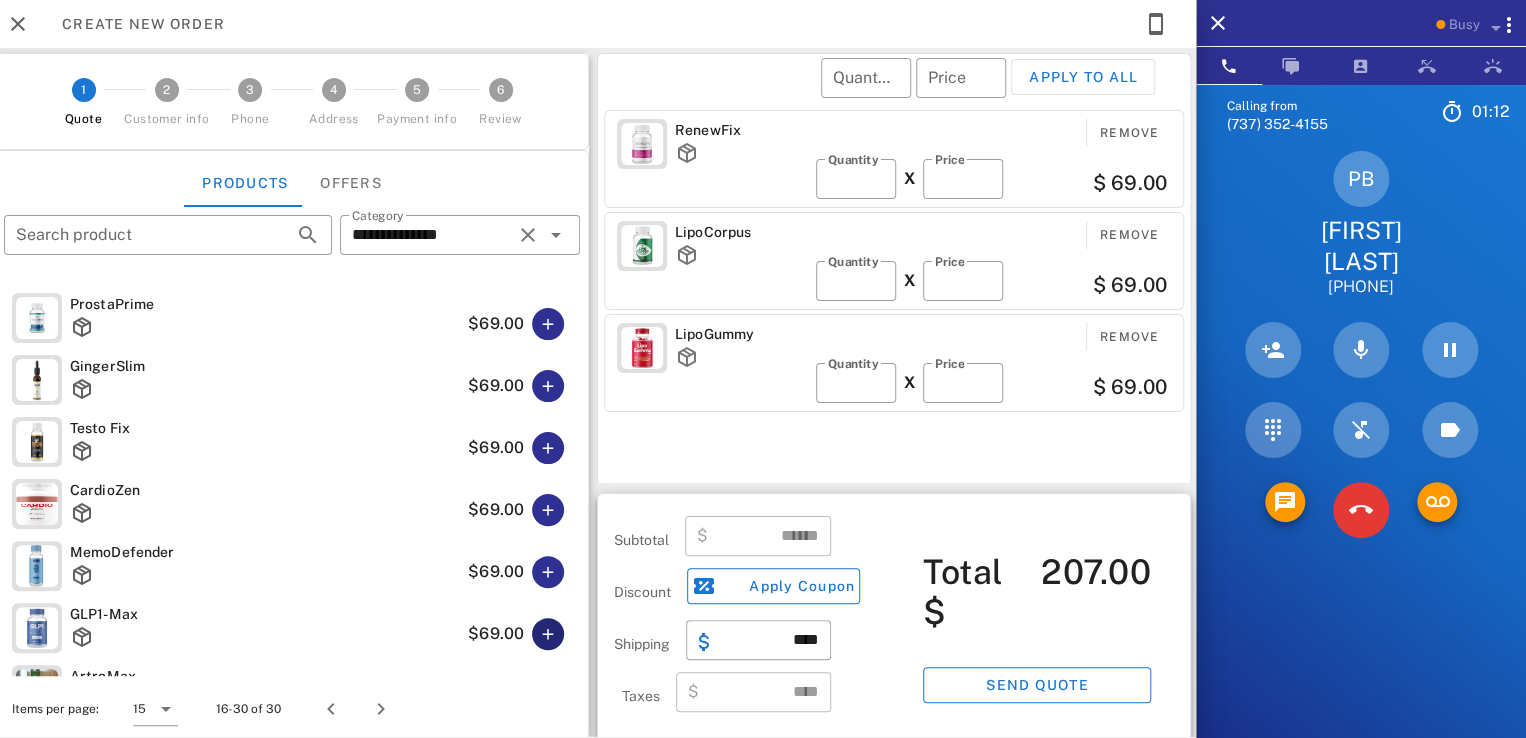 click at bounding box center (548, 634) 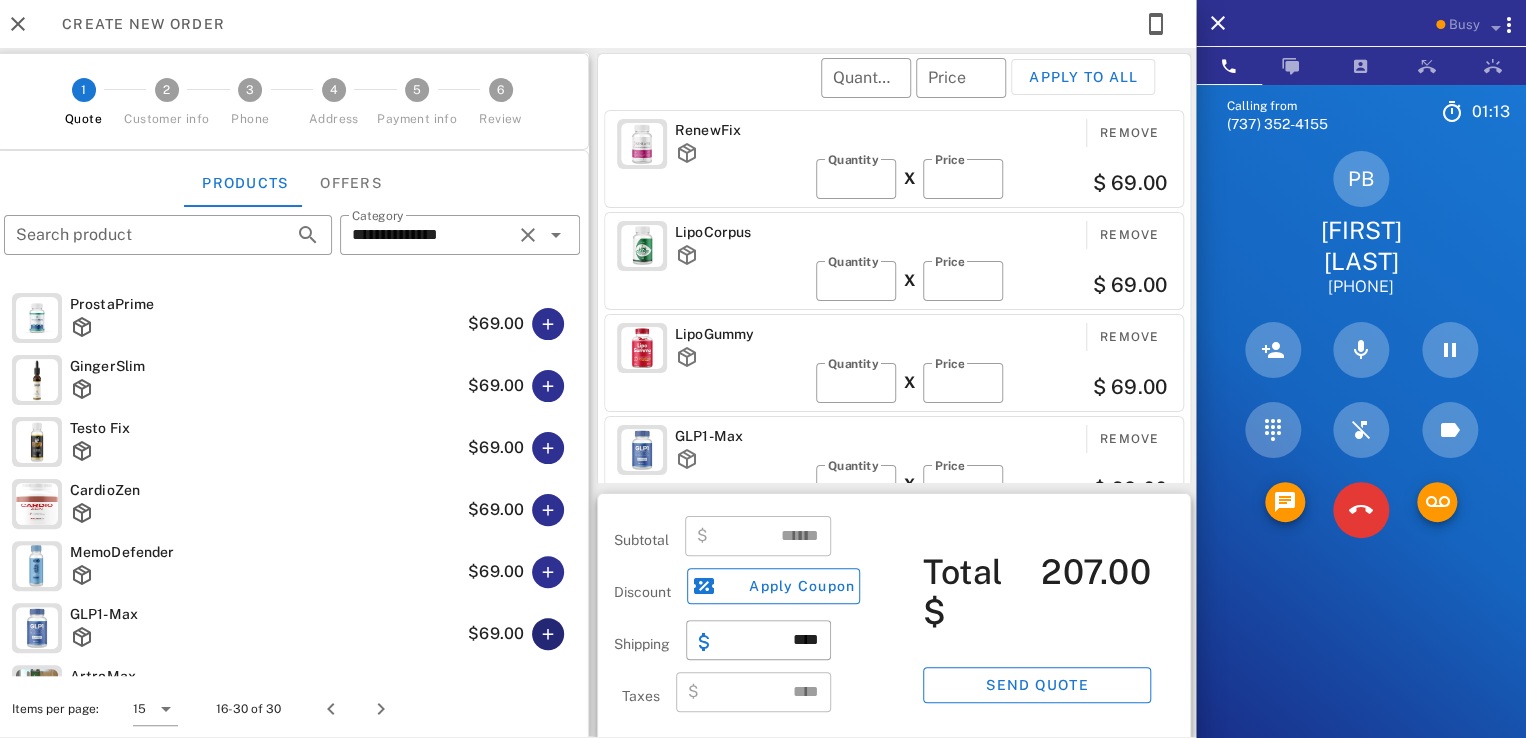 type on "******" 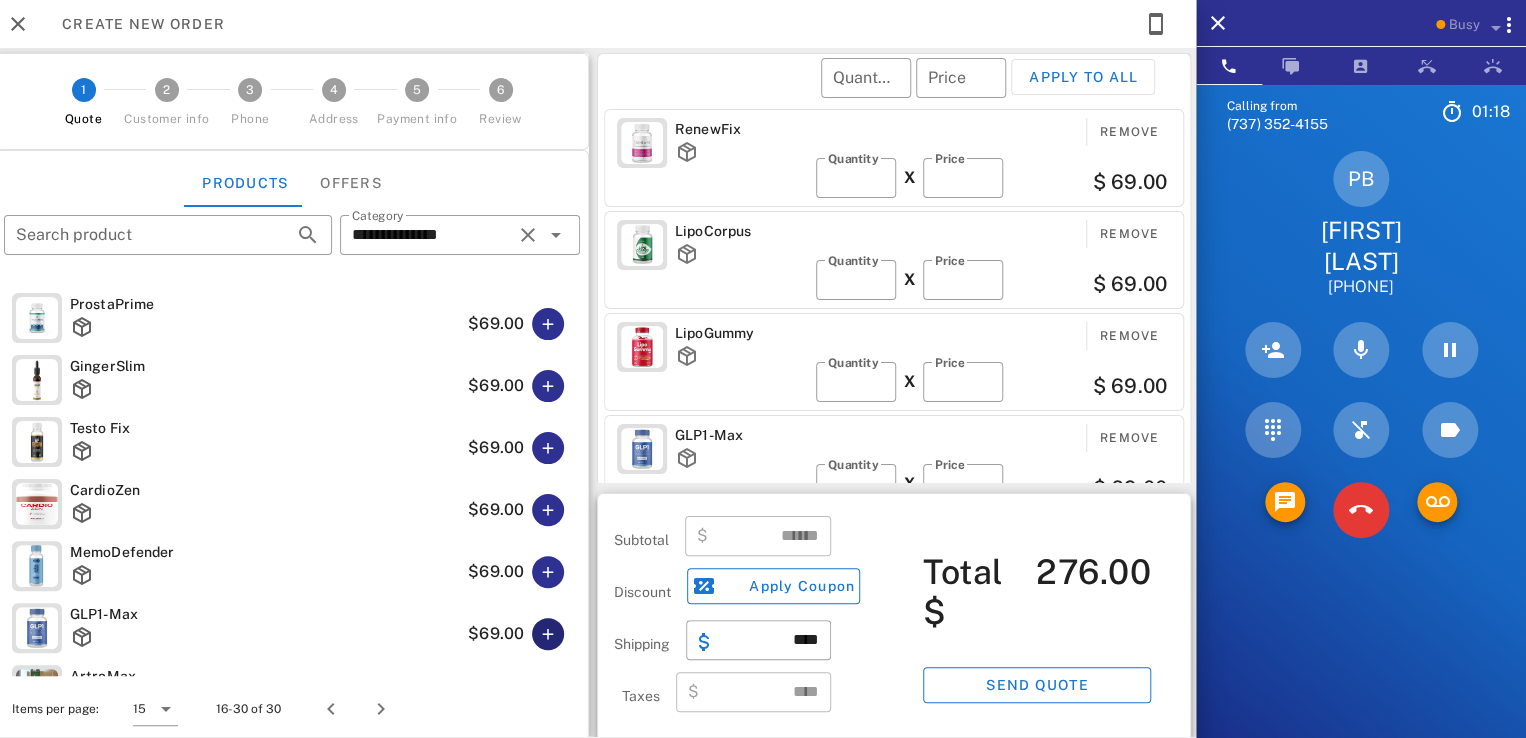 scroll, scrollTop: 1, scrollLeft: 0, axis: vertical 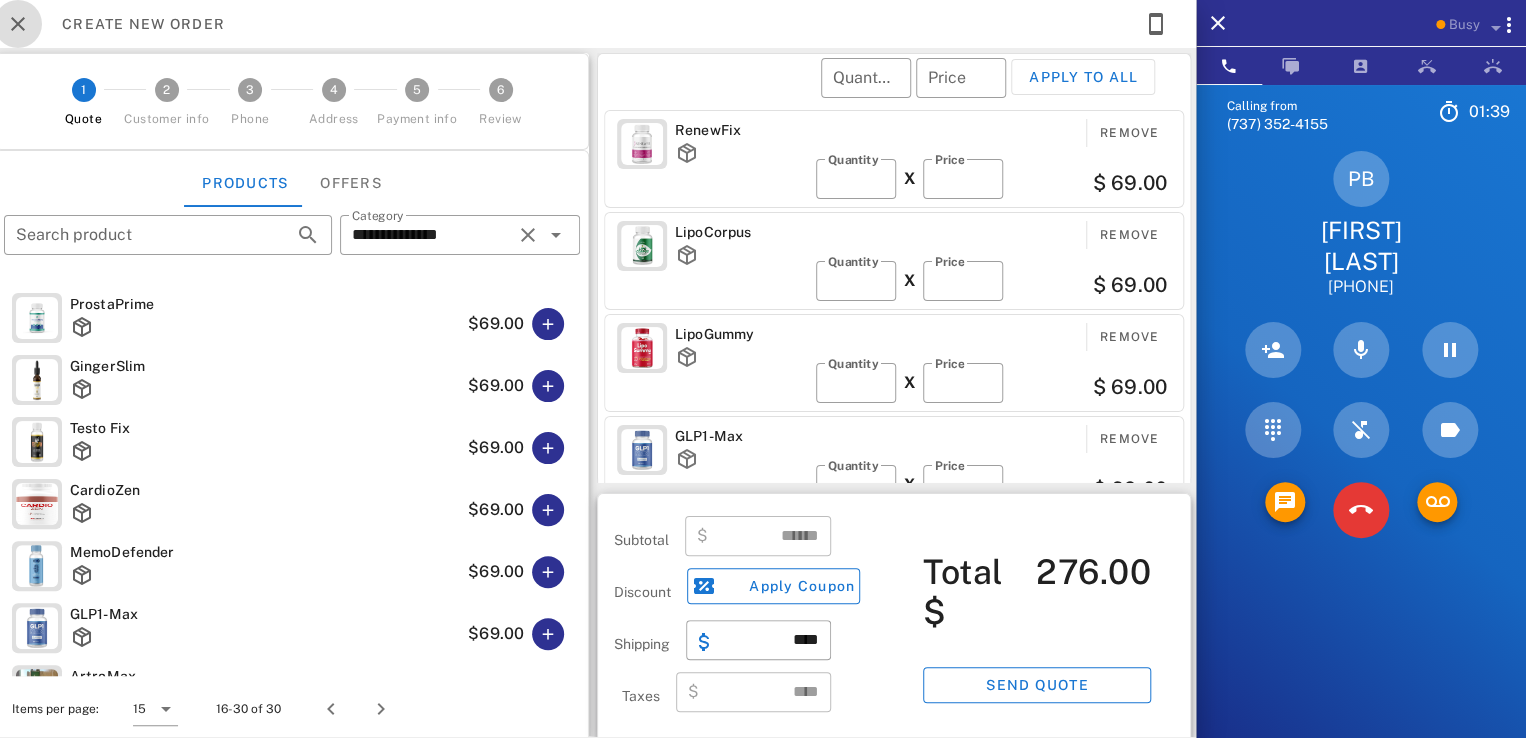 click at bounding box center (18, 24) 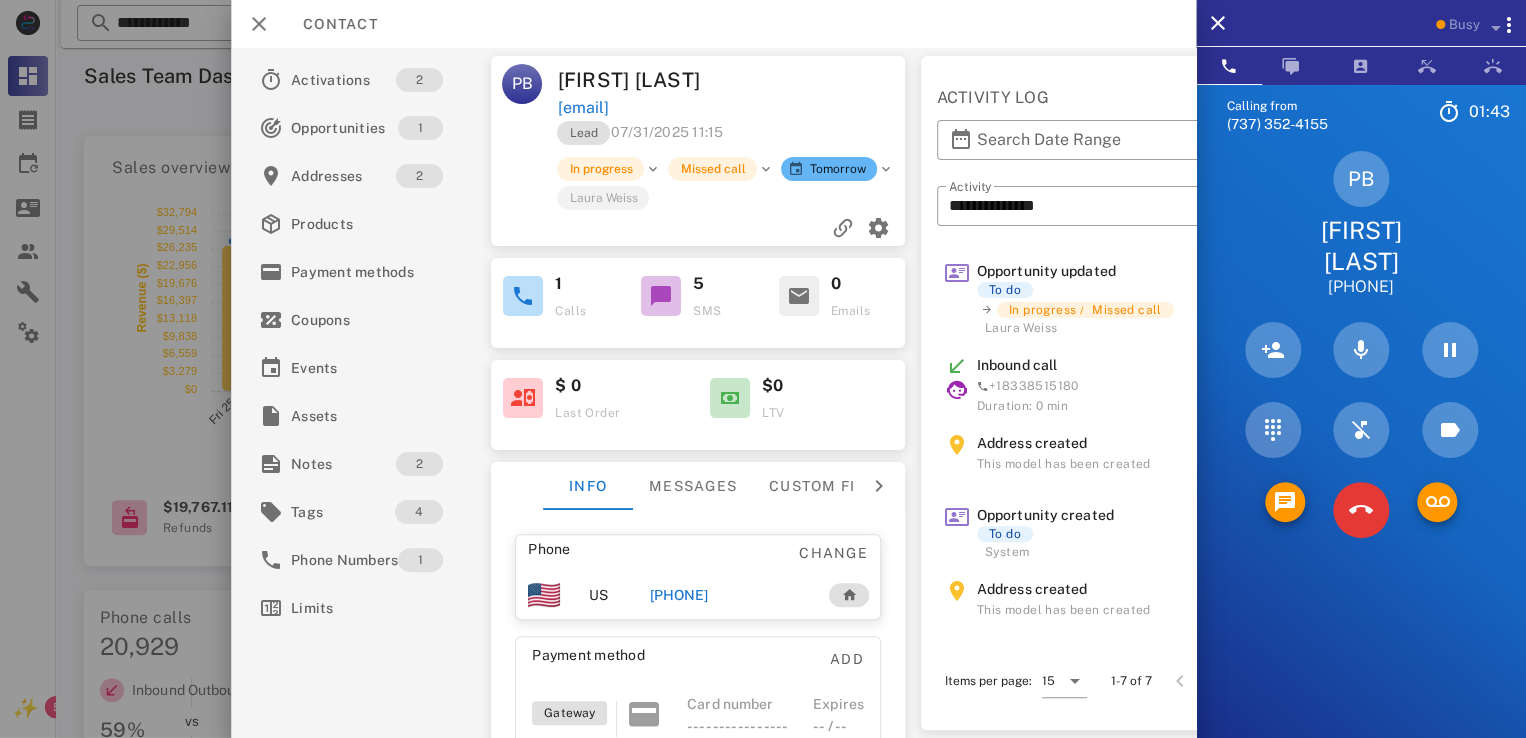 click on "Lead   07/31/2025 11:15" at bounding box center (641, 132) 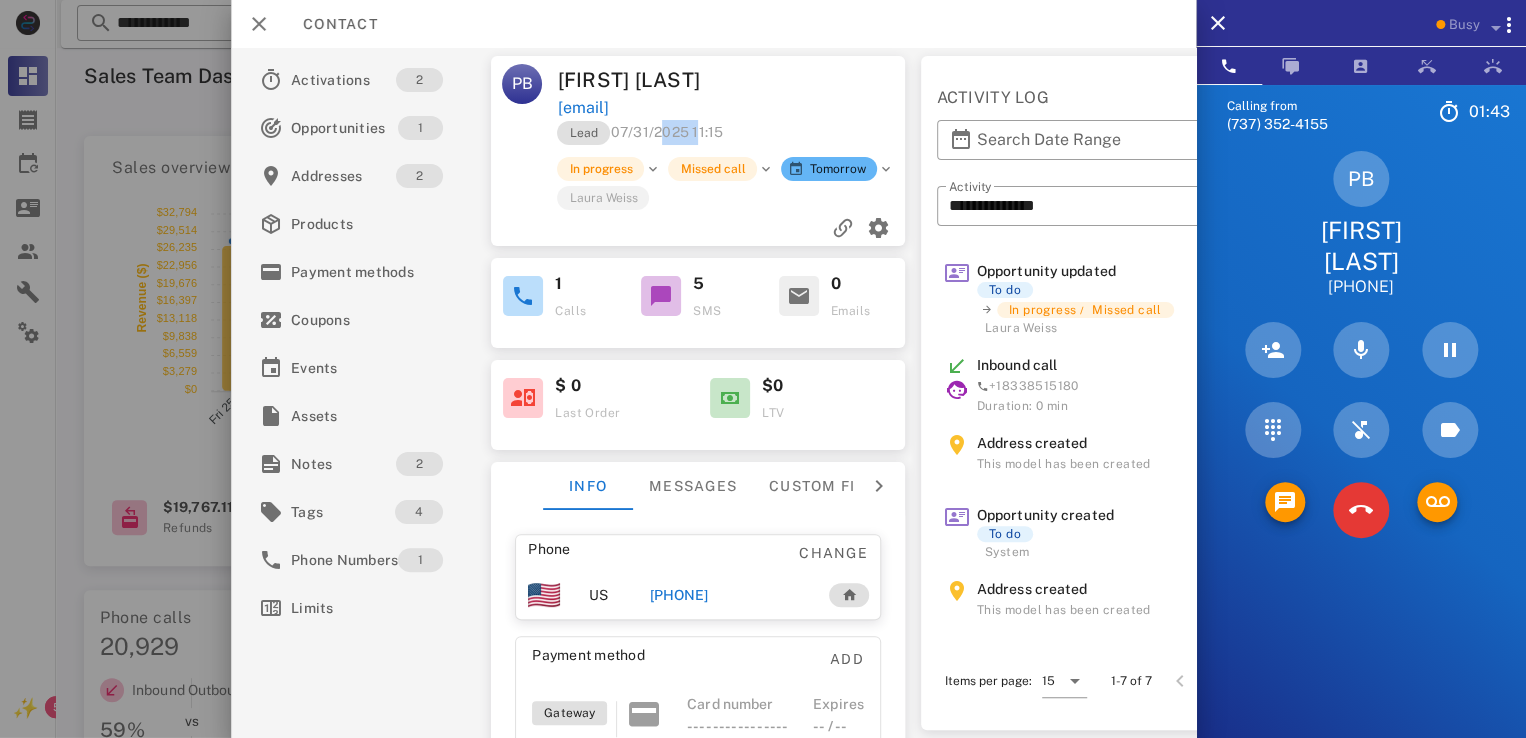 click on "Lead   07/31/2025 11:15" at bounding box center [641, 132] 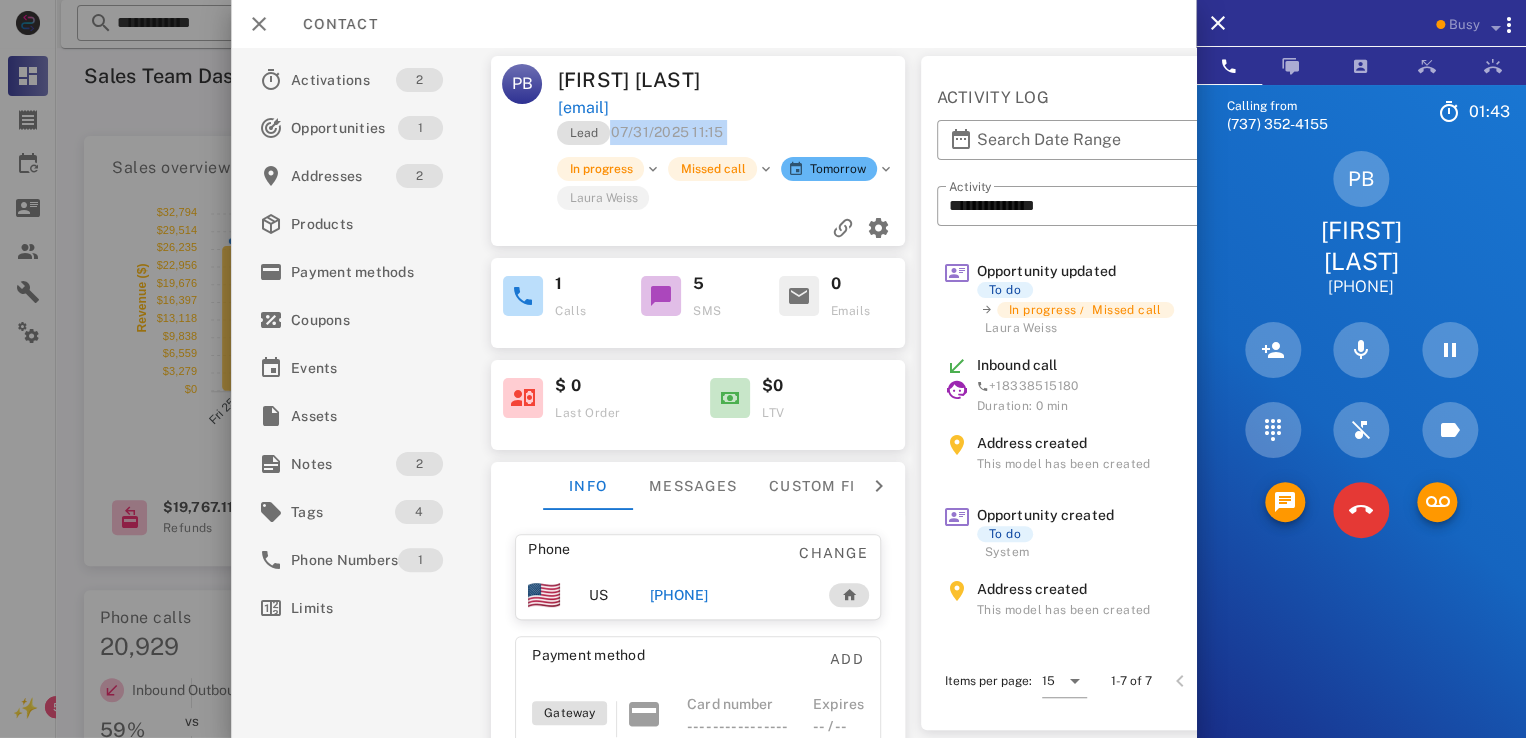 click on "Lead   07/31/2025 11:15" at bounding box center (641, 132) 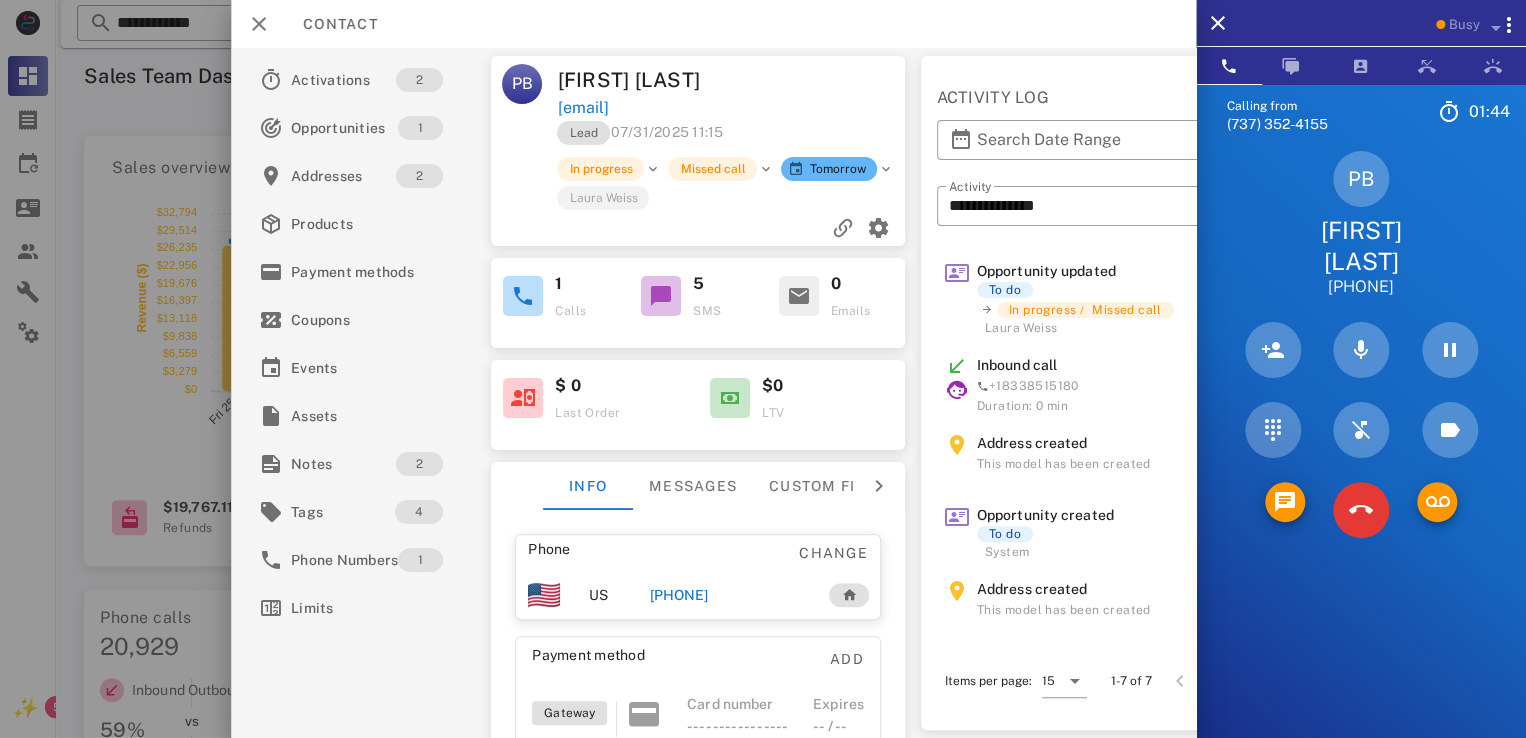 click on "pattybranch@me.com" at bounding box center [733, 108] 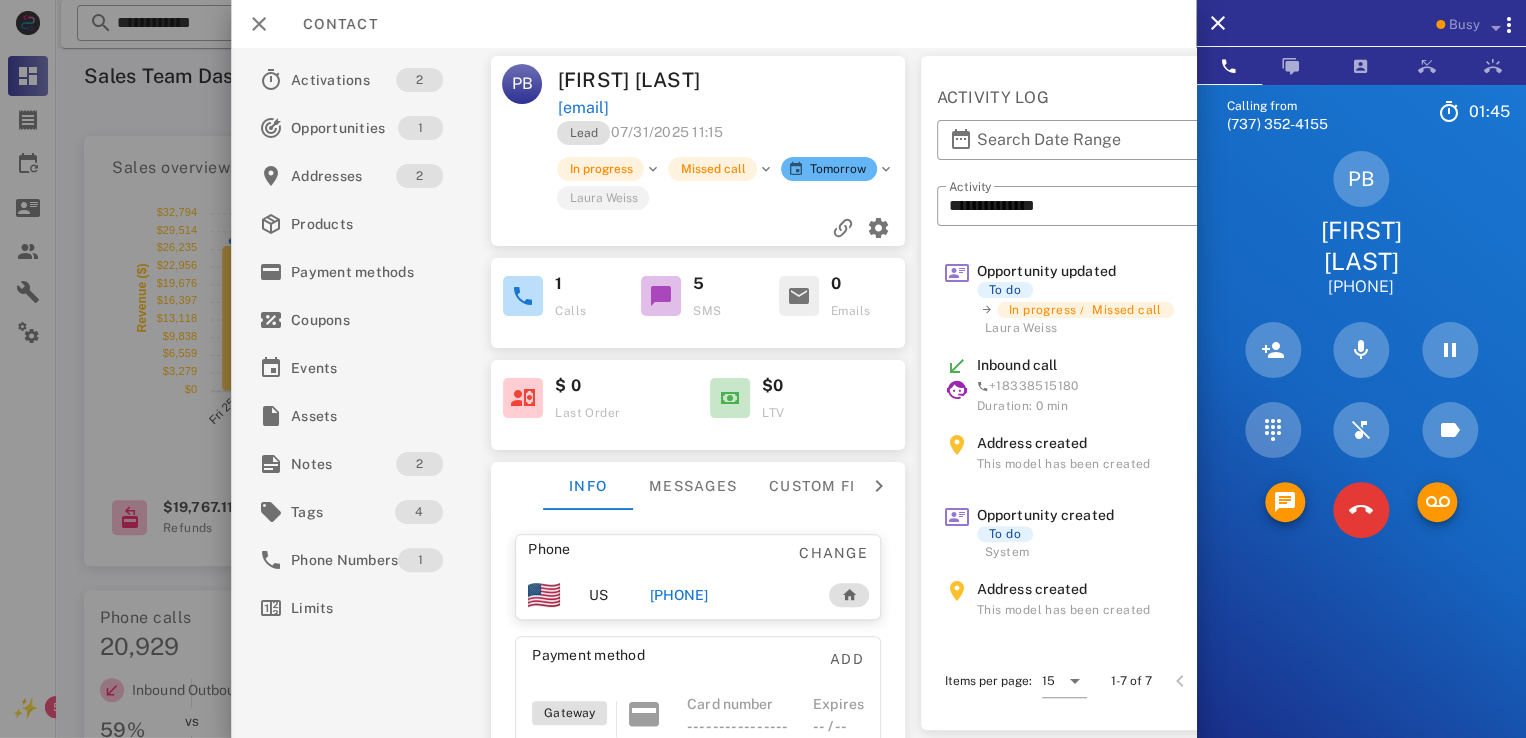 click on "Lead   07/31/2025 11:15" at bounding box center [641, 132] 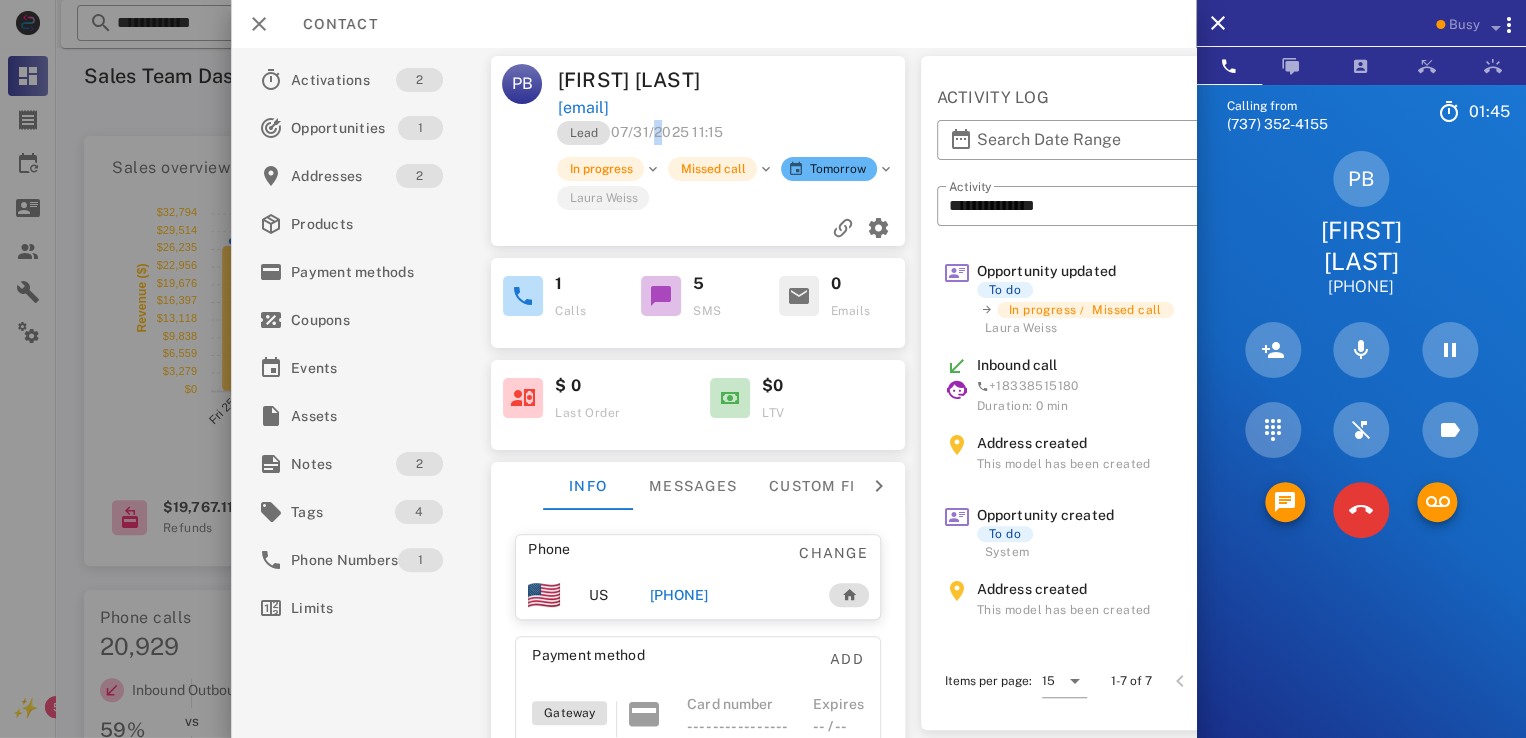 click on "Lead   07/31/2025 11:15" at bounding box center [641, 132] 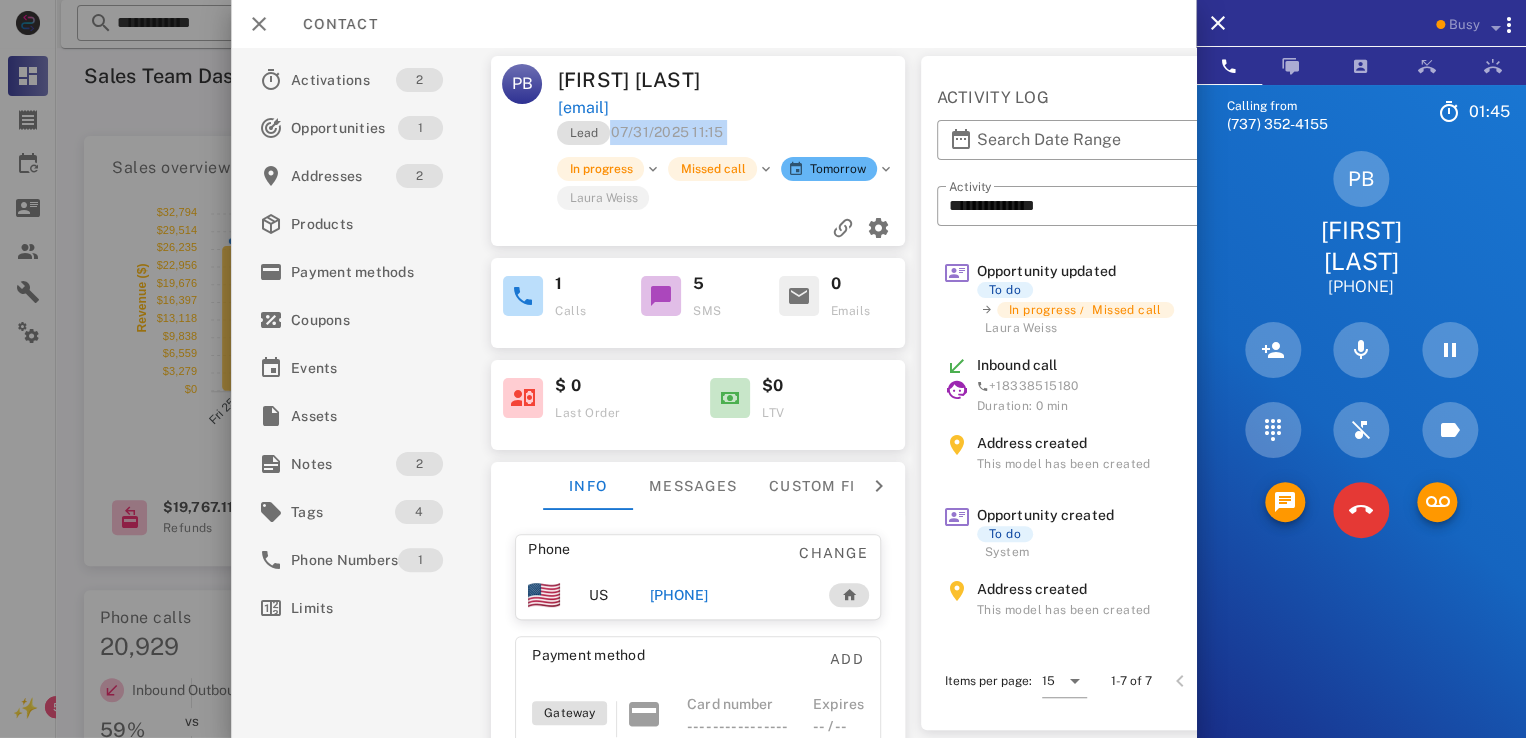 click on "Lead   07/31/2025 11:15" at bounding box center (641, 132) 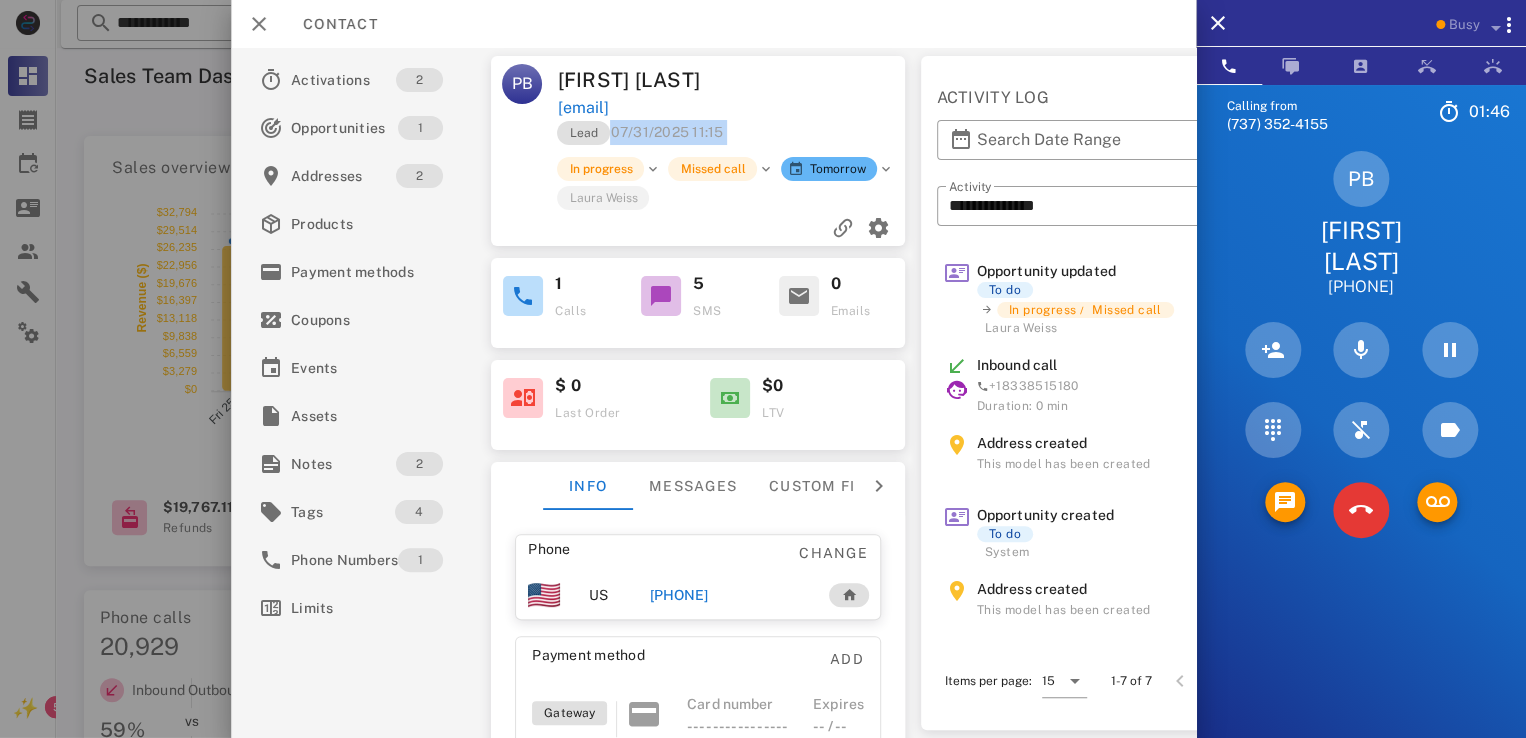 click on "Lead   07/31/2025 11:15" at bounding box center [733, 138] 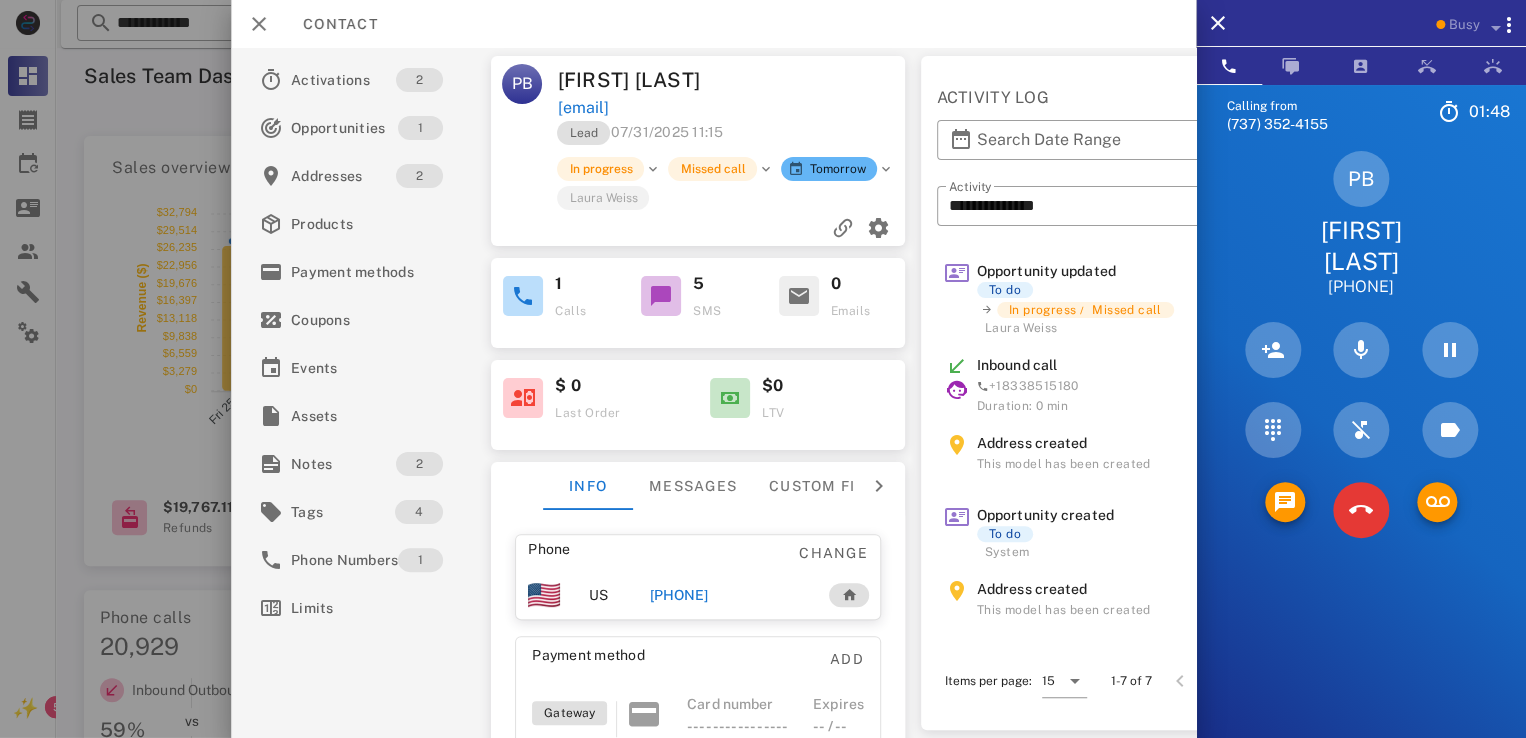 click on "Lead   07/31/2025 11:15" at bounding box center [641, 132] 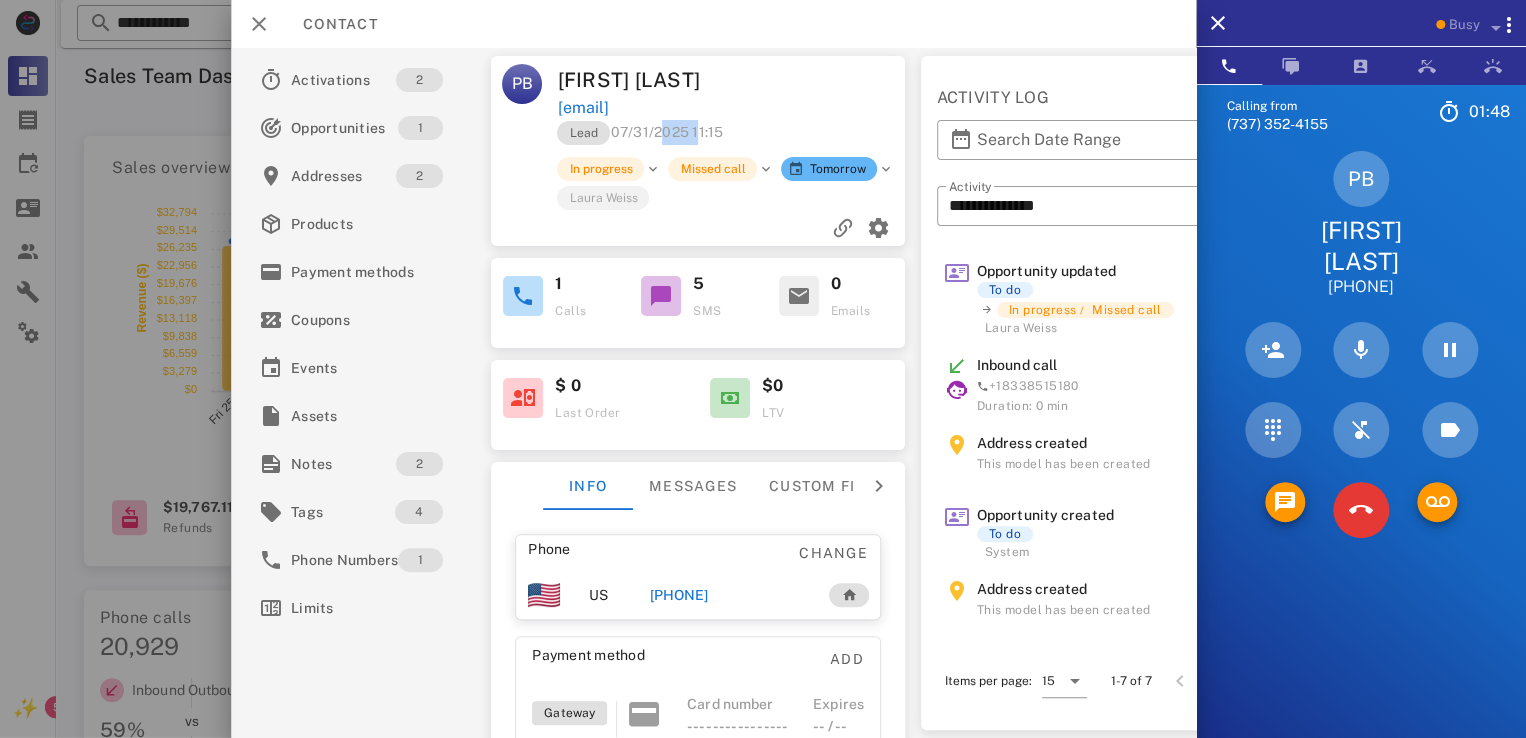 click on "Lead   07/31/2025 11:15" at bounding box center [641, 132] 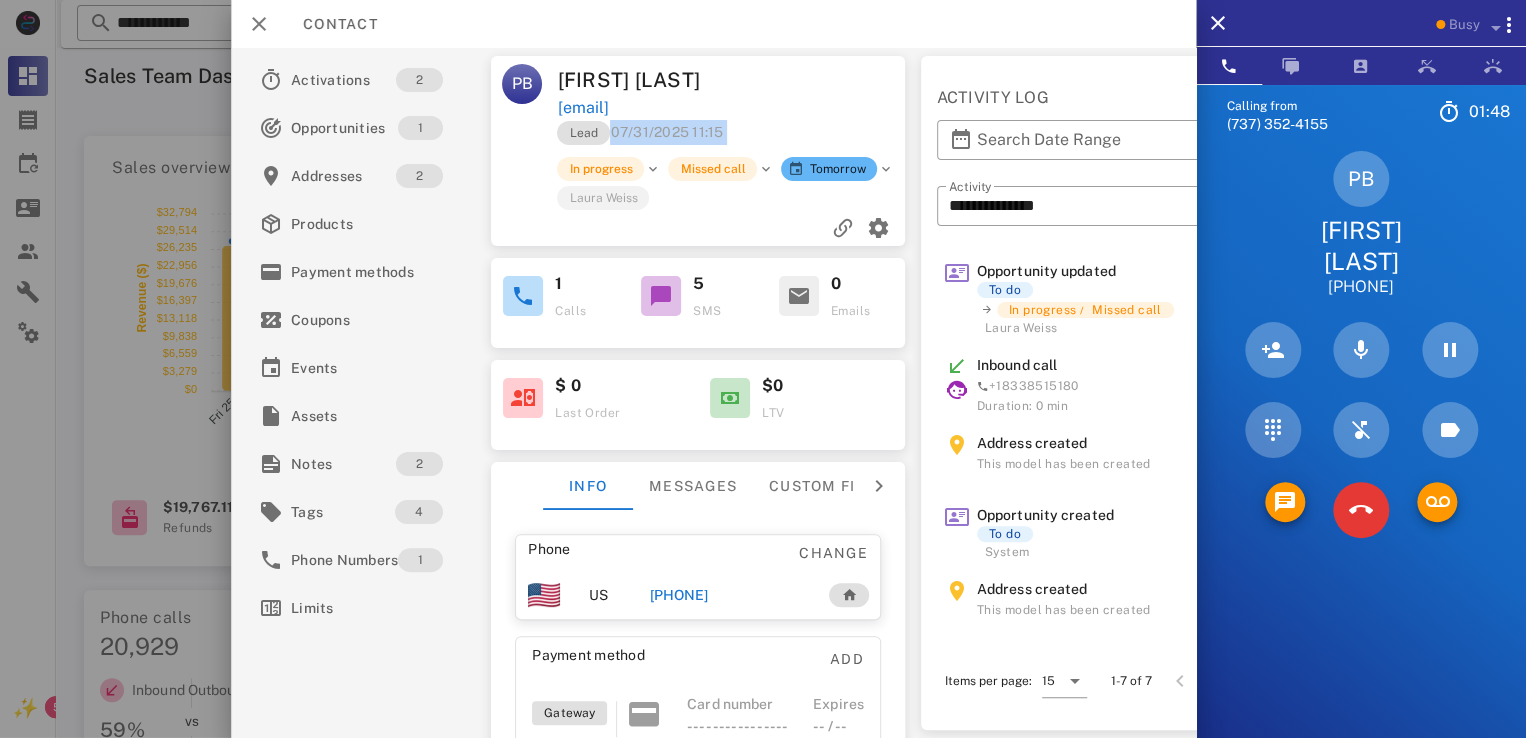click on "Lead   07/31/2025 11:15" at bounding box center (641, 132) 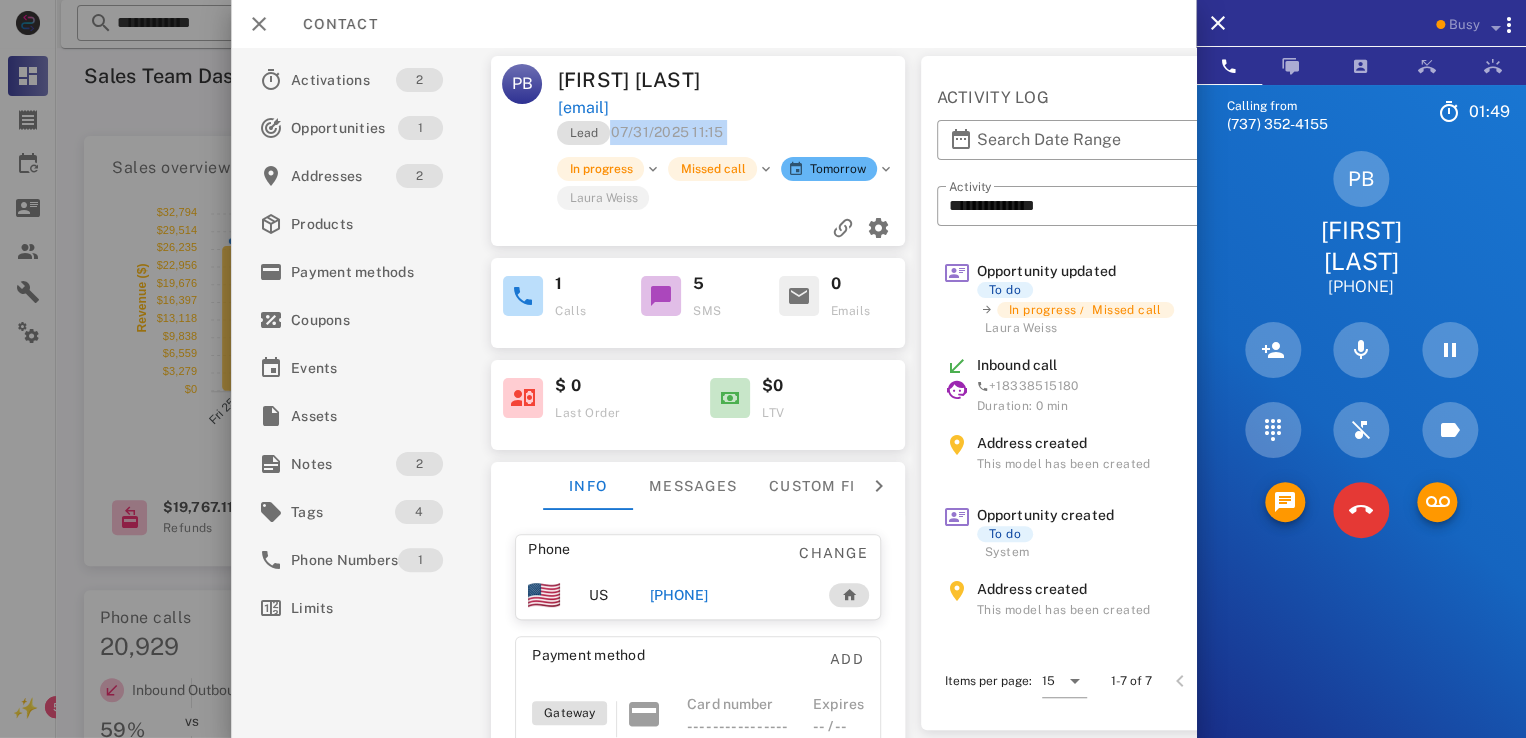 click on "Lead   07/31/2025 11:15" at bounding box center [733, 138] 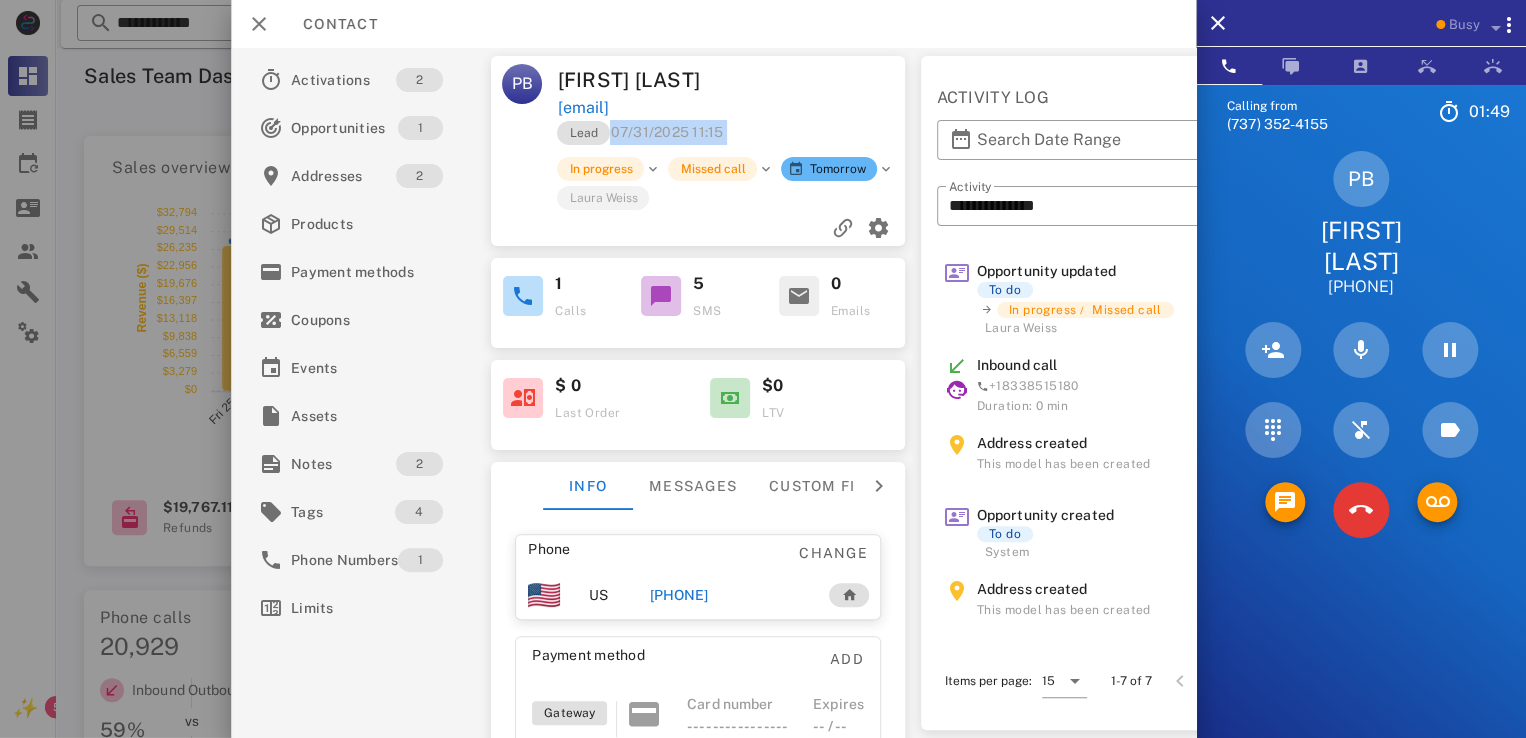 click on "Lead   07/31/2025 11:15" at bounding box center [641, 132] 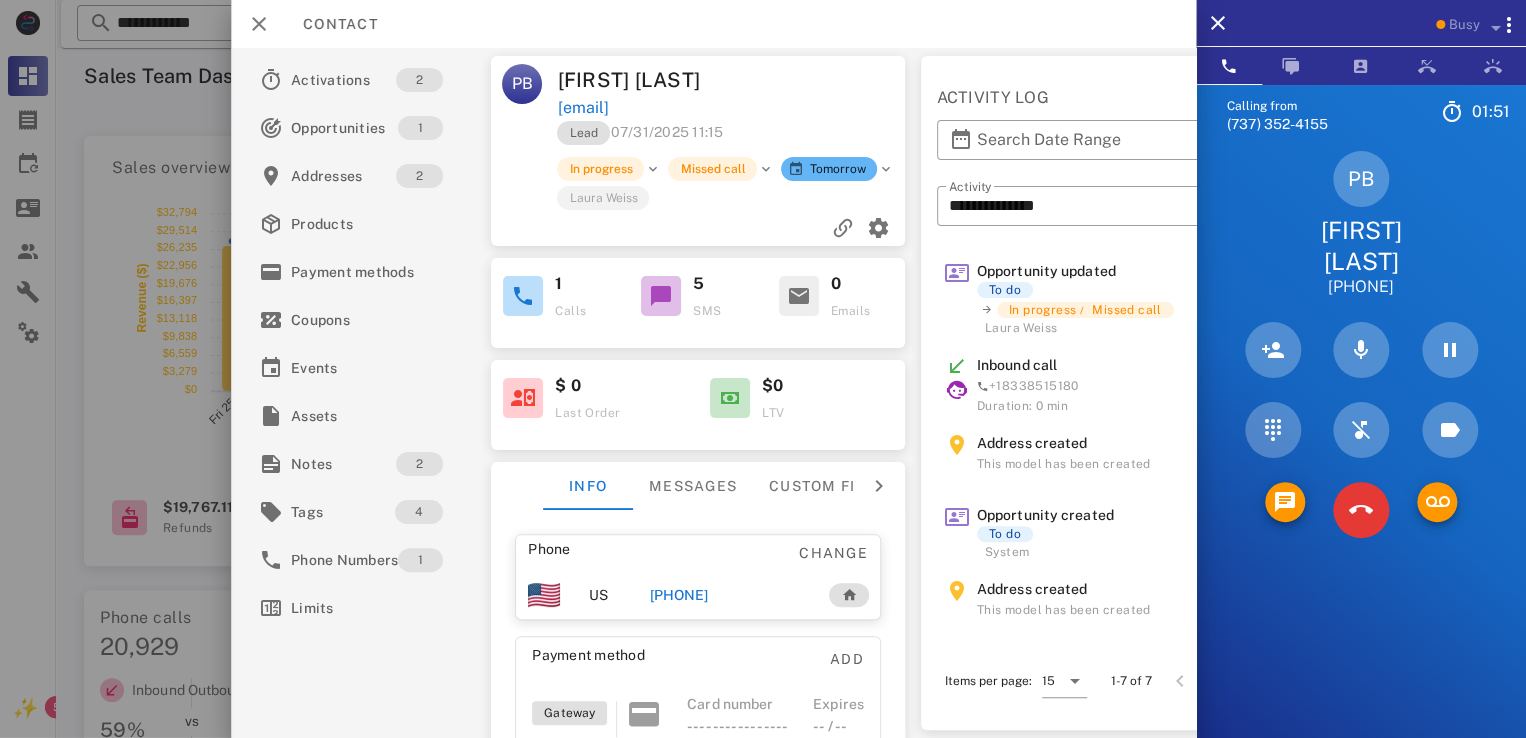 click on "Lead   07/31/2025 11:15" at bounding box center (641, 132) 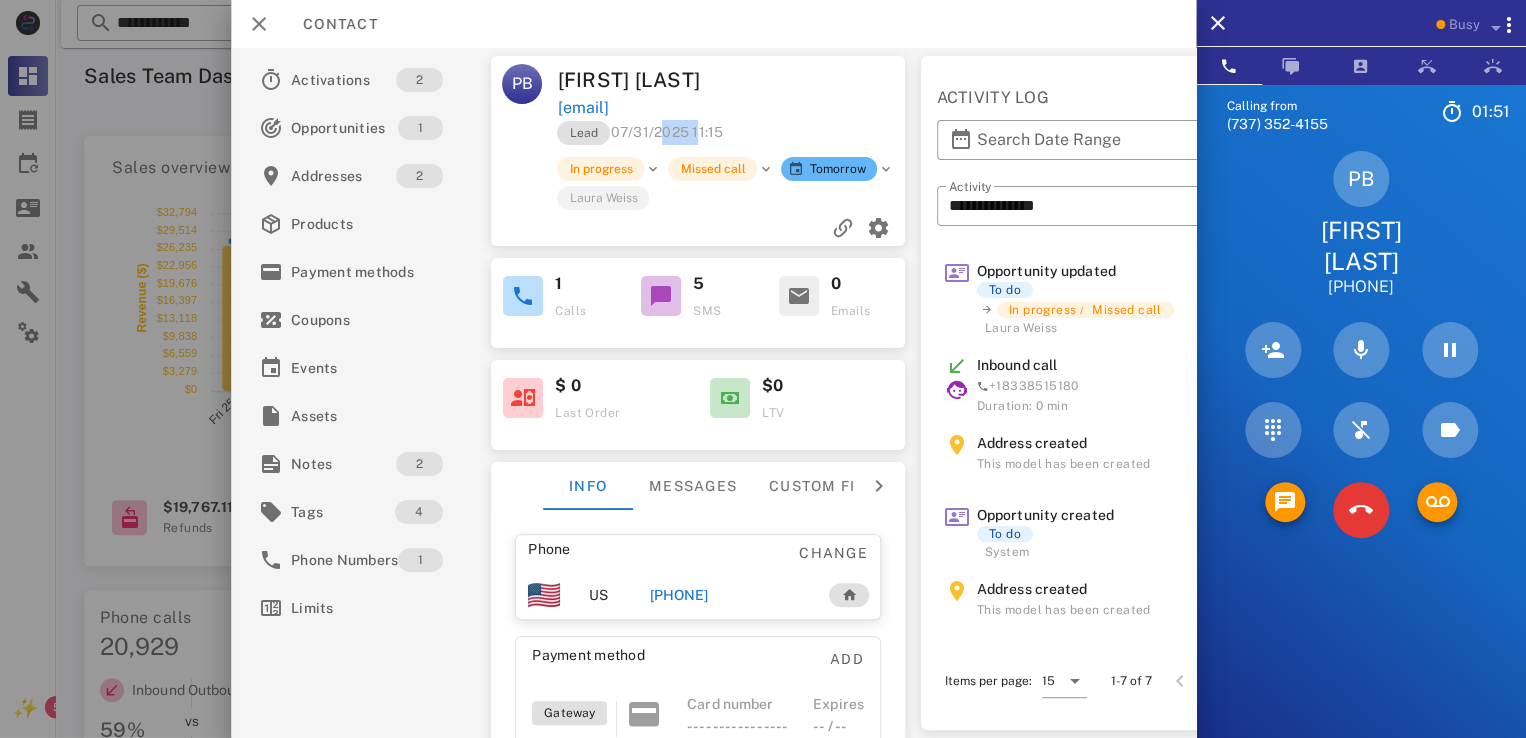 click on "Lead   07/31/2025 11:15" at bounding box center (641, 132) 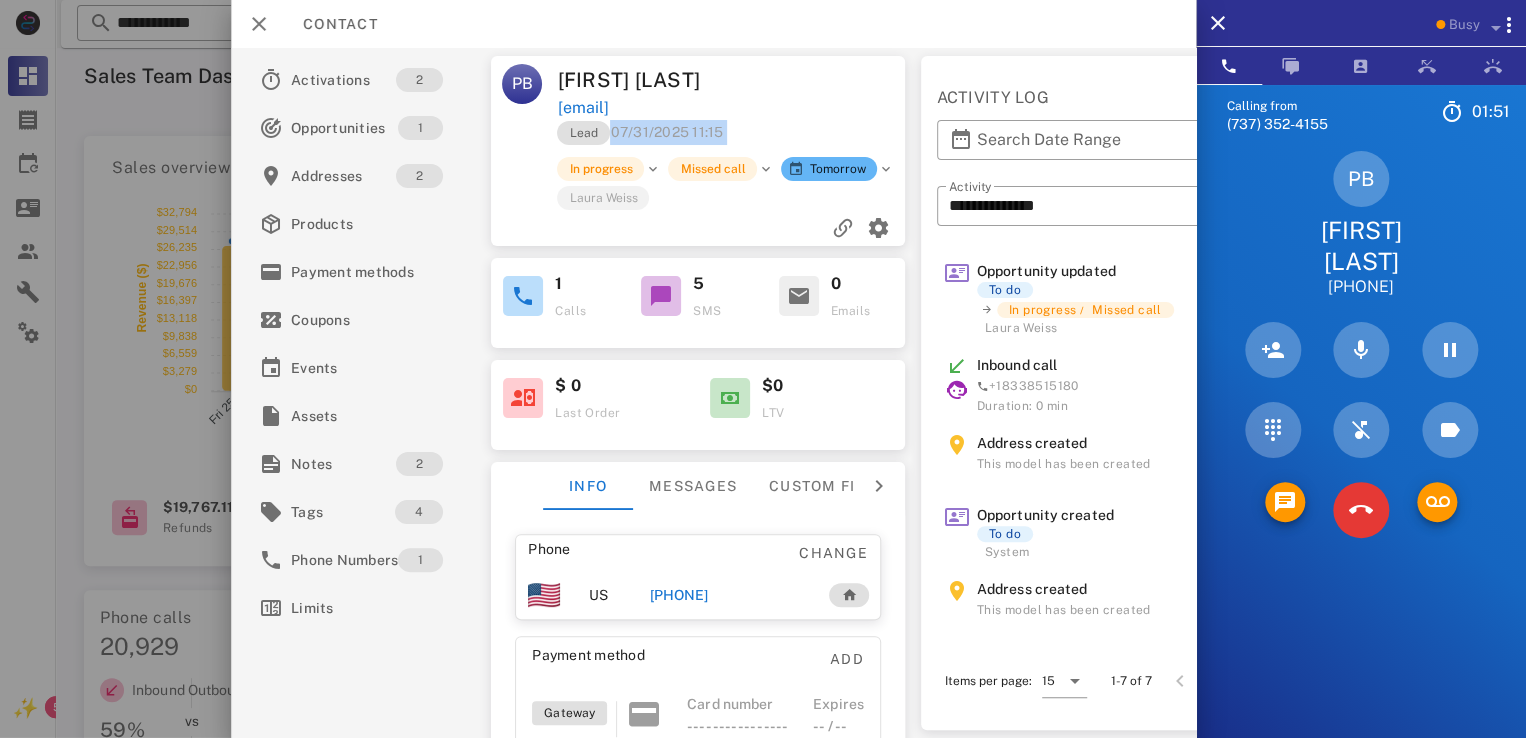 click on "Lead   07/31/2025 11:15" at bounding box center [641, 132] 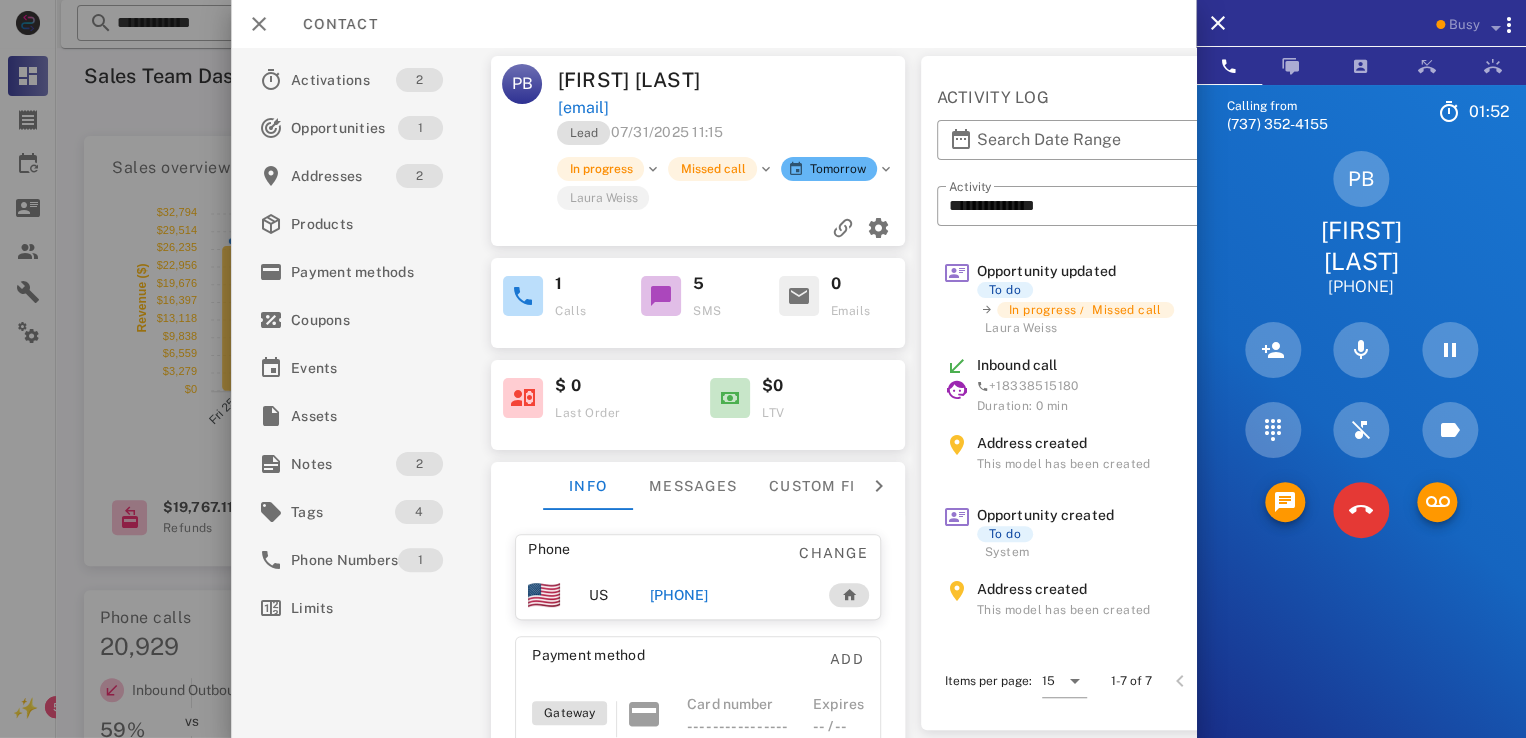 click on "Lead   07/31/2025 11:15" at bounding box center [641, 132] 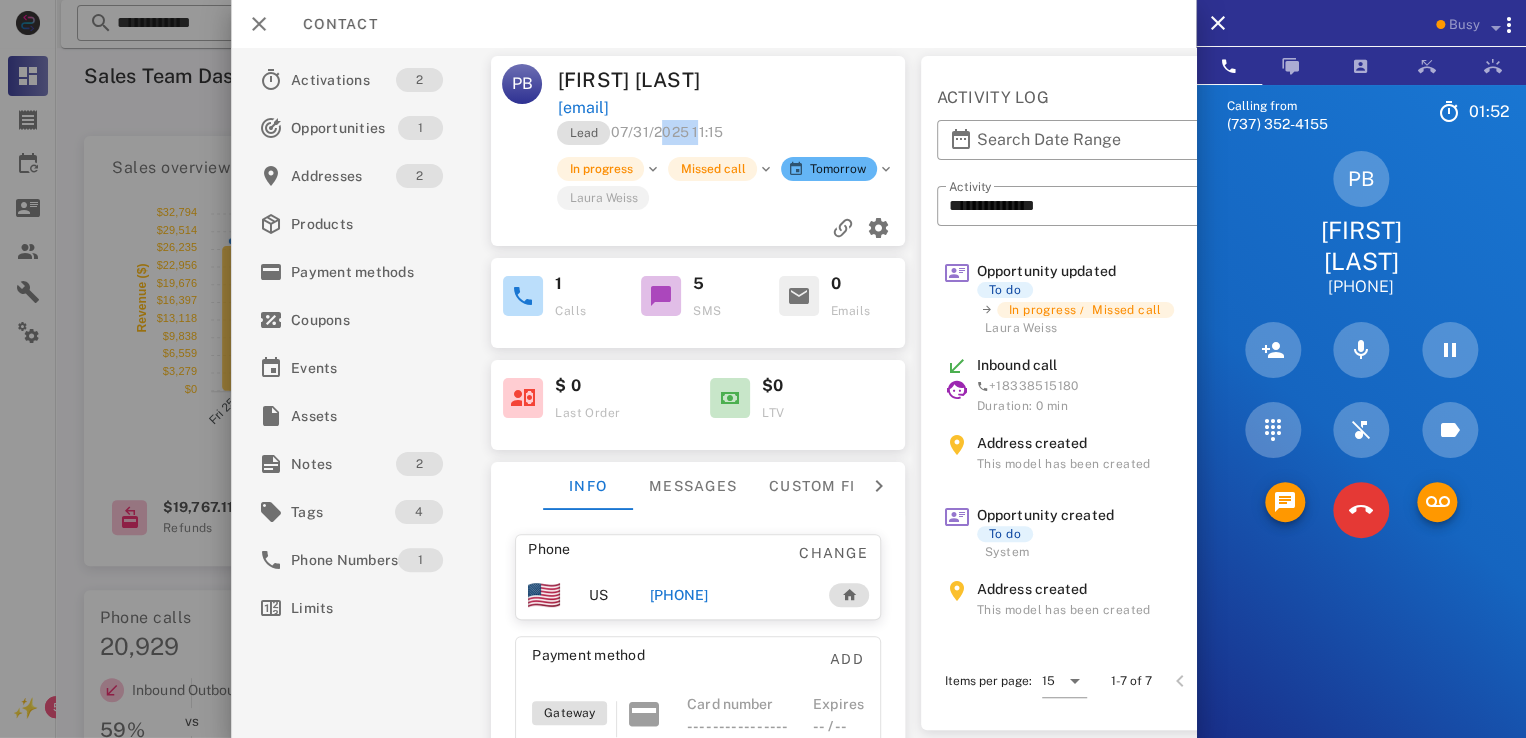 click on "Lead   07/31/2025 11:15" at bounding box center (641, 132) 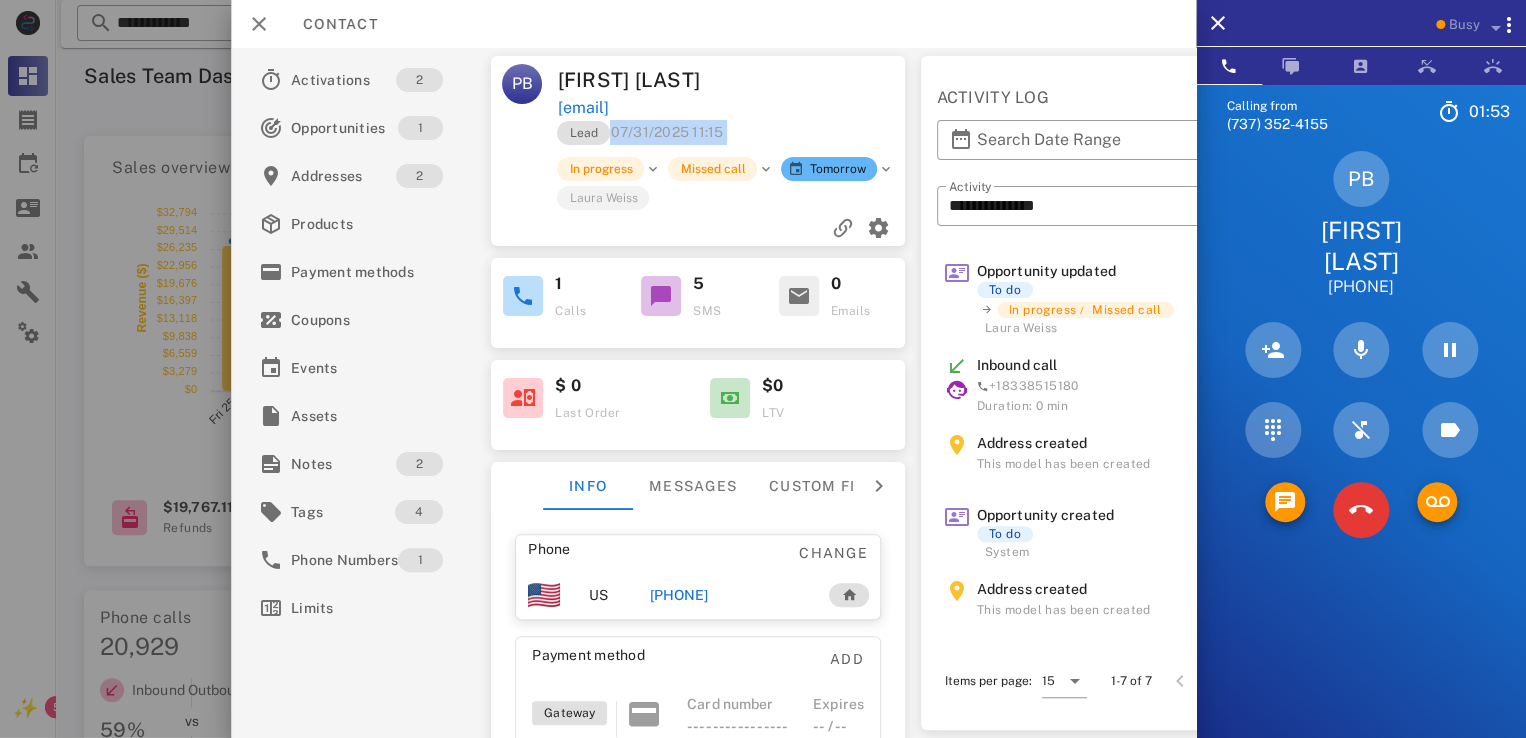 click on "Lead   07/31/2025 11:15" at bounding box center [641, 132] 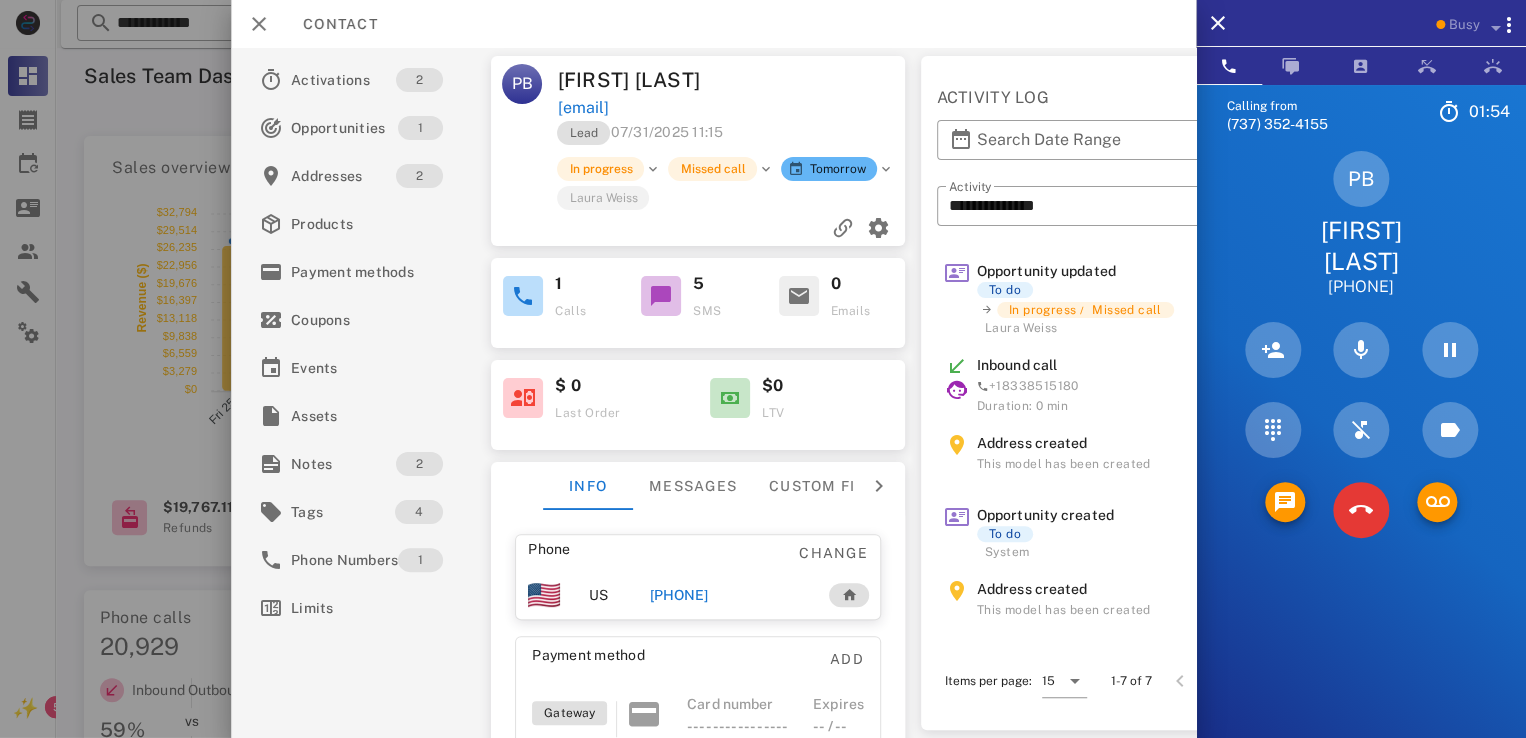 click on "Lead   07/31/2025 11:15" at bounding box center (641, 132) 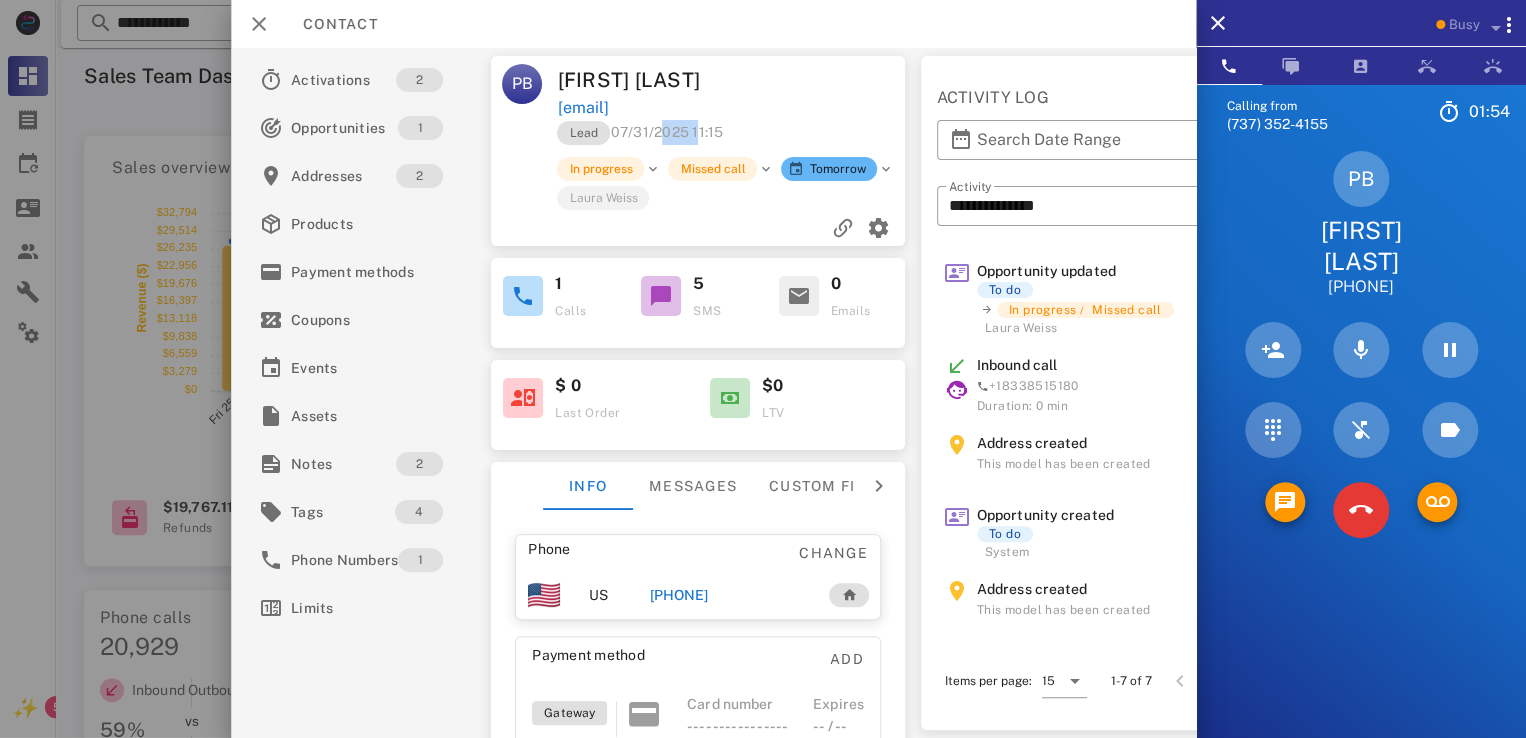 click on "Lead   07/31/2025 11:15" at bounding box center [641, 132] 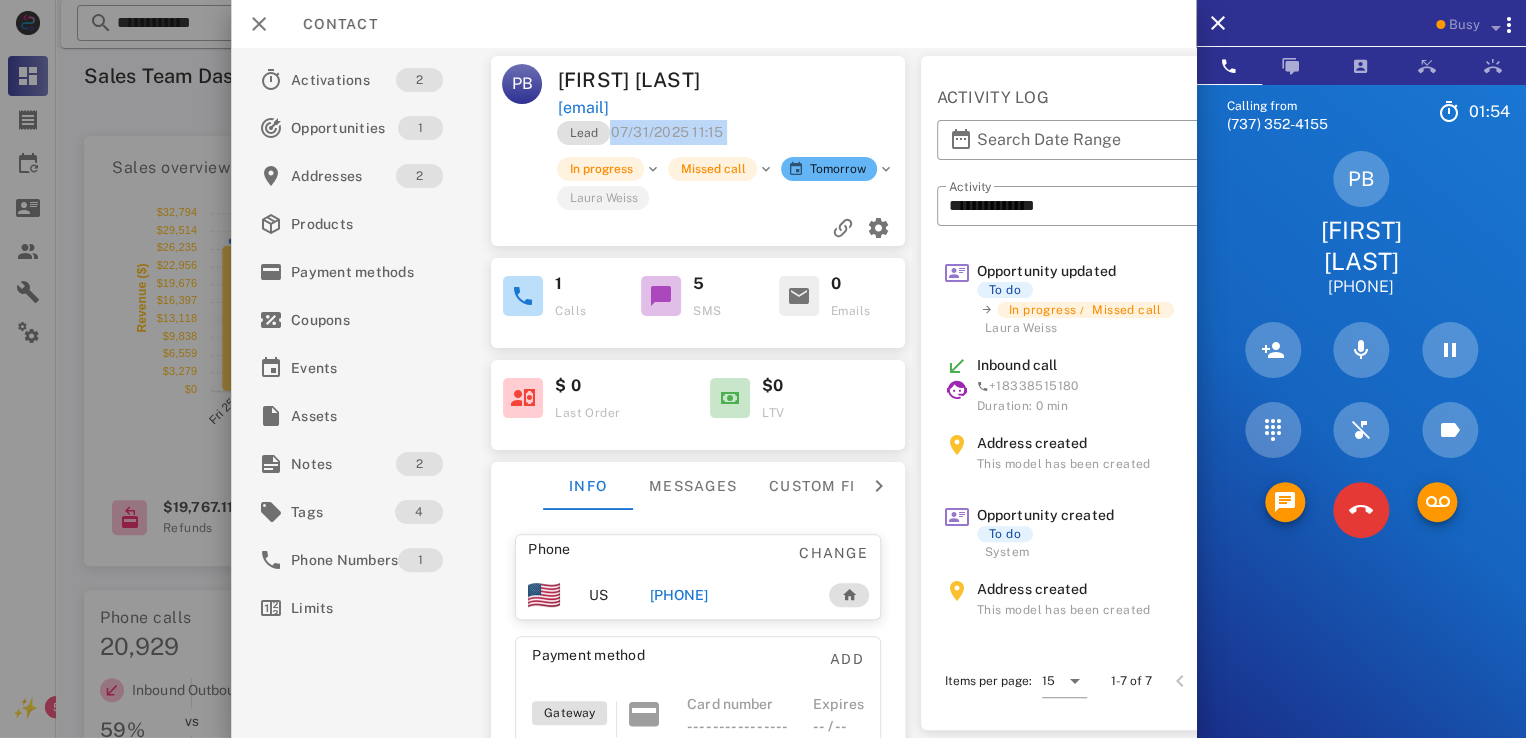 click on "Lead   07/31/2025 11:15" at bounding box center (641, 132) 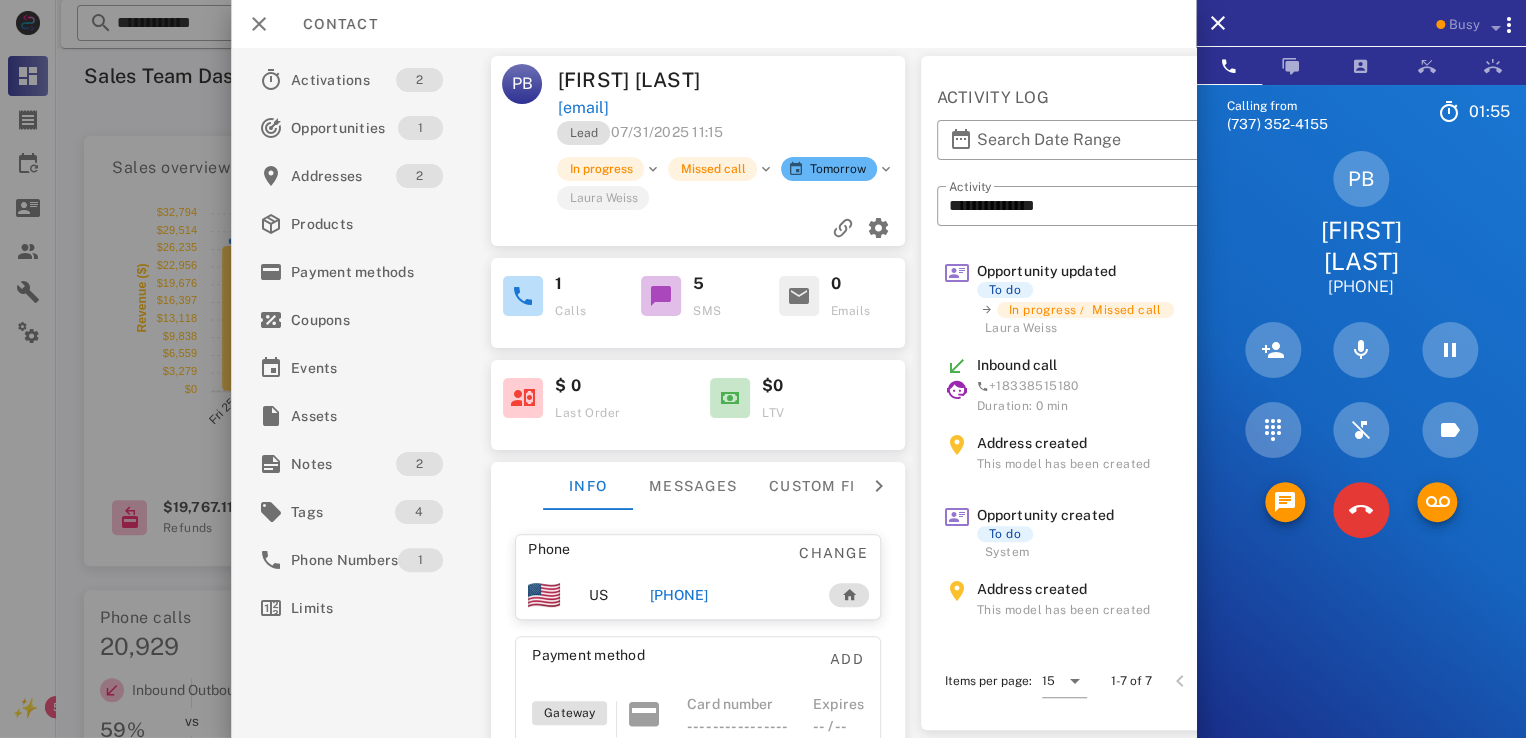 click on "pattybranch@me.com" at bounding box center (733, 108) 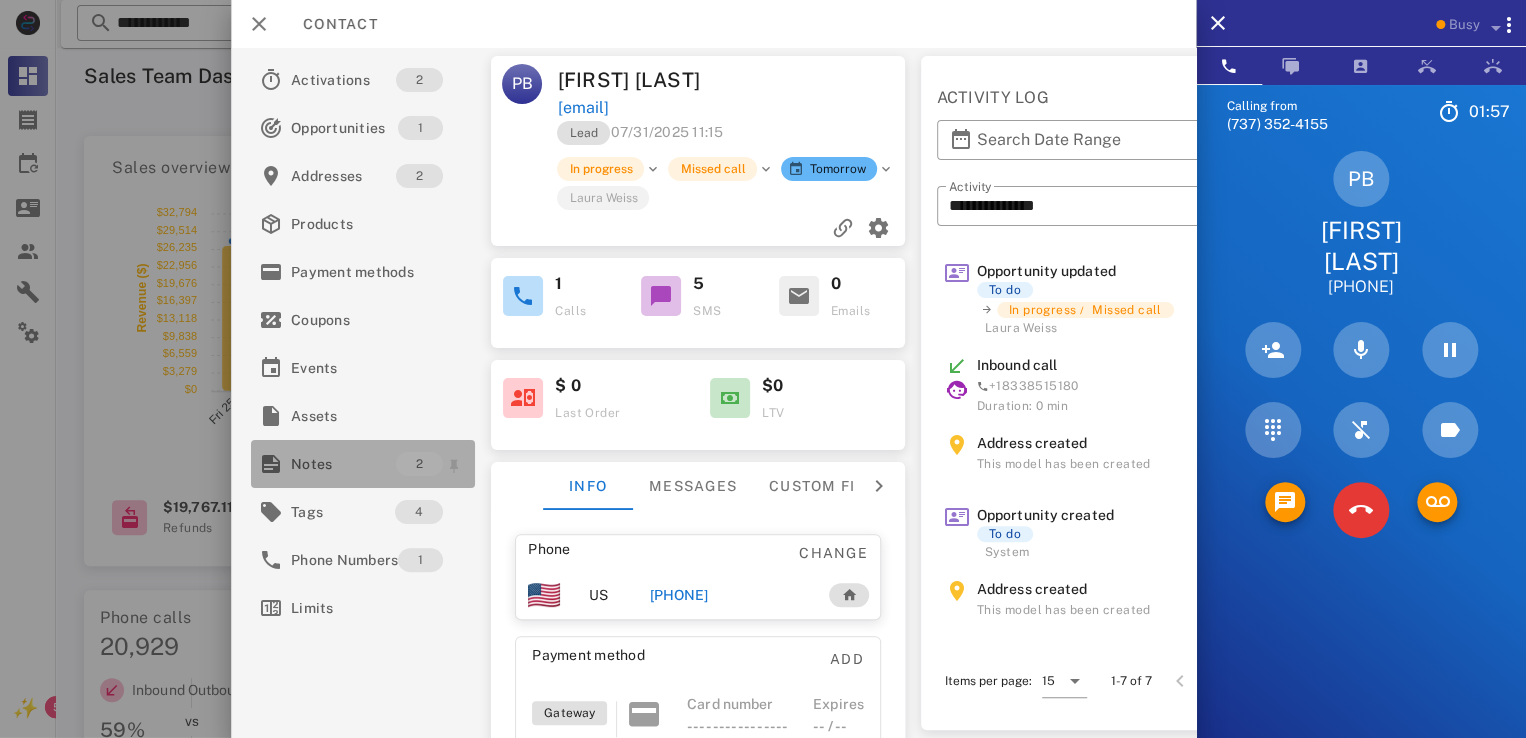 click on "Notes" at bounding box center (343, 464) 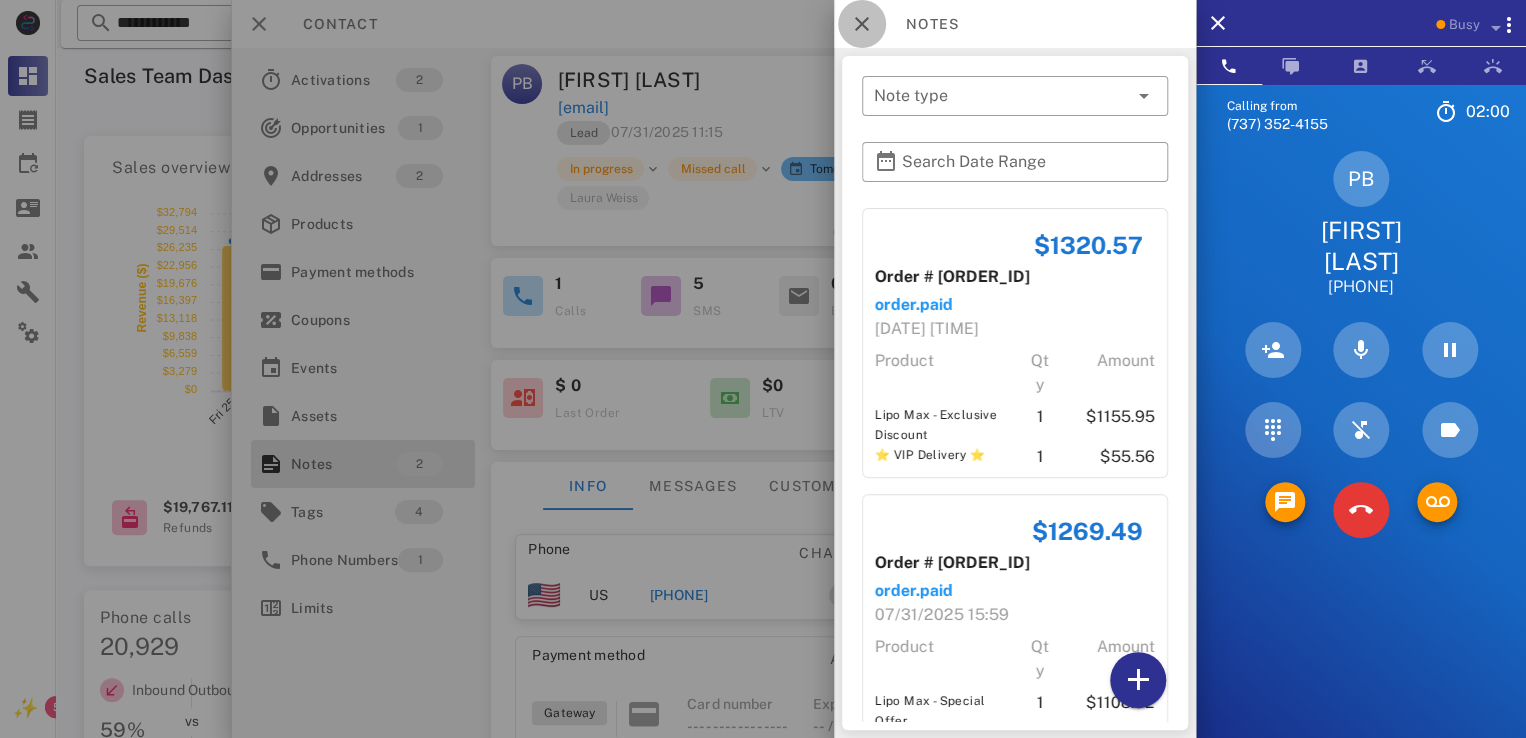 click at bounding box center [862, 24] 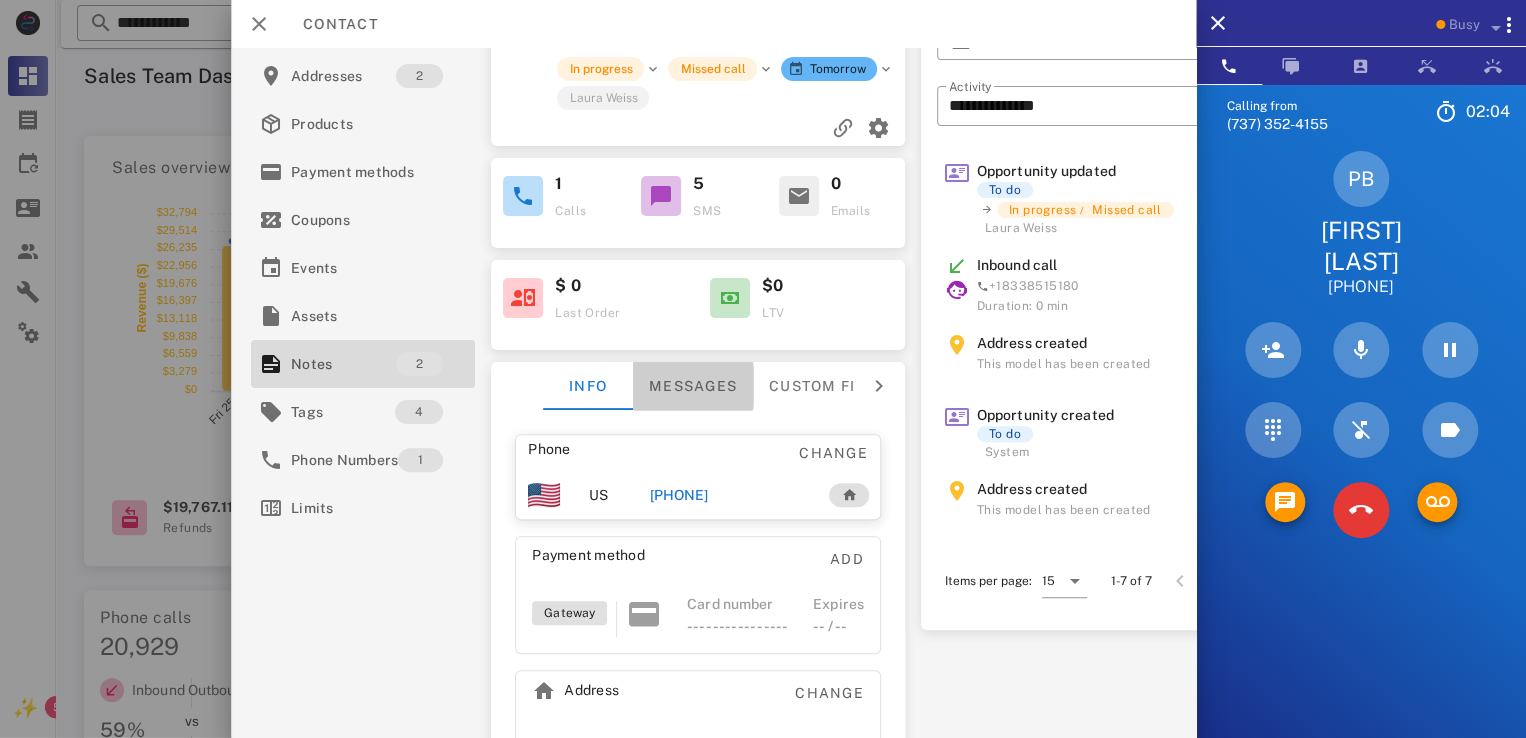 click on "Messages" at bounding box center (693, 386) 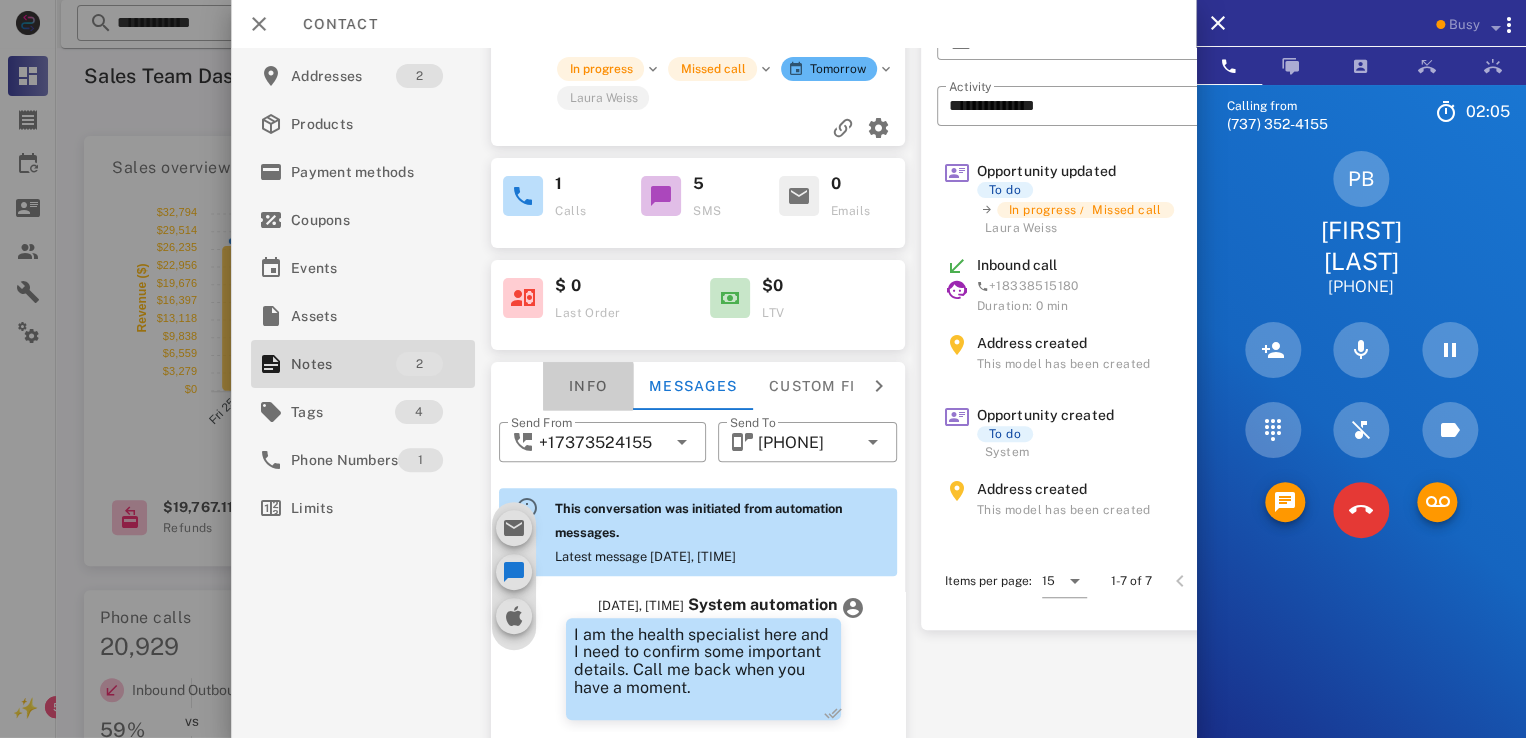 click on "Info" at bounding box center [588, 386] 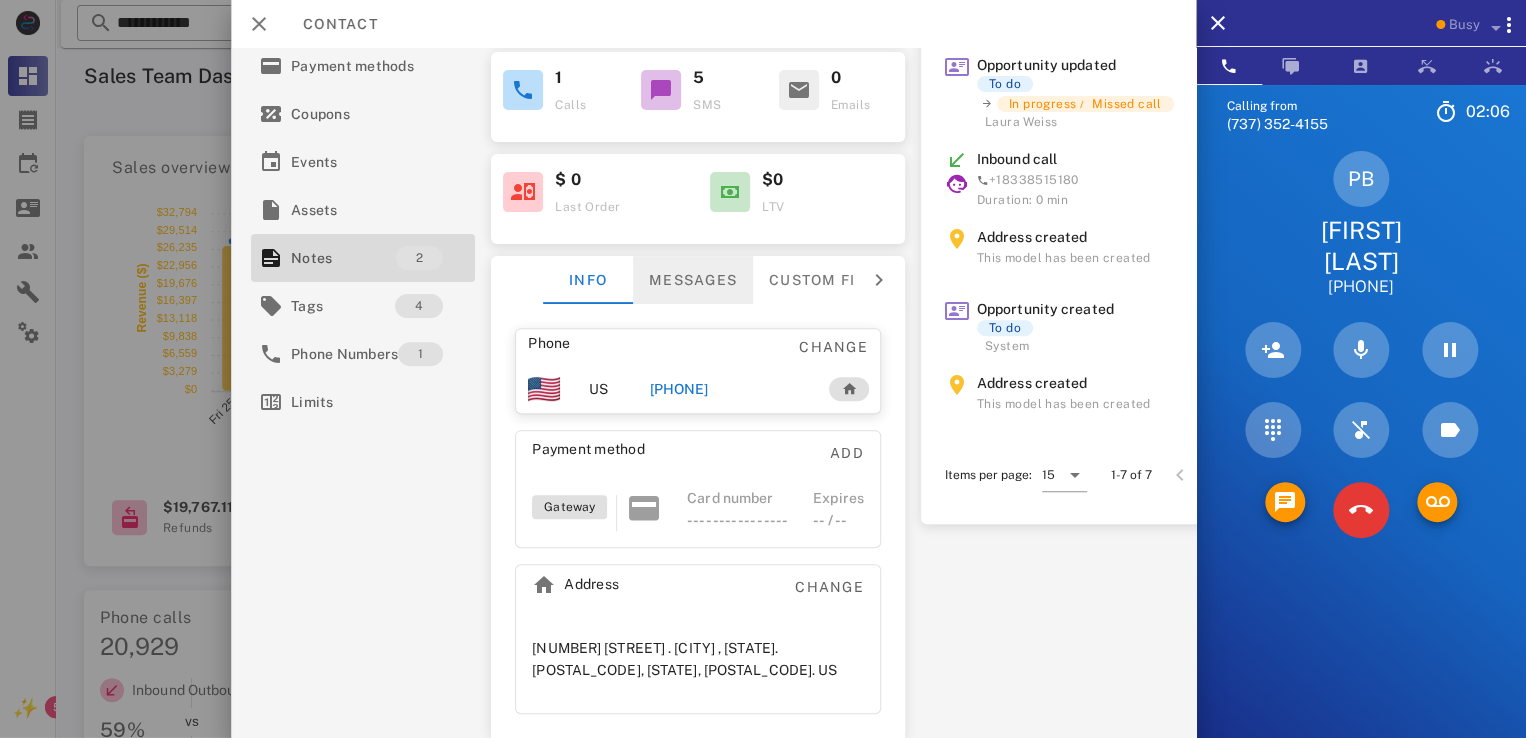 click on "Messages" at bounding box center [693, 280] 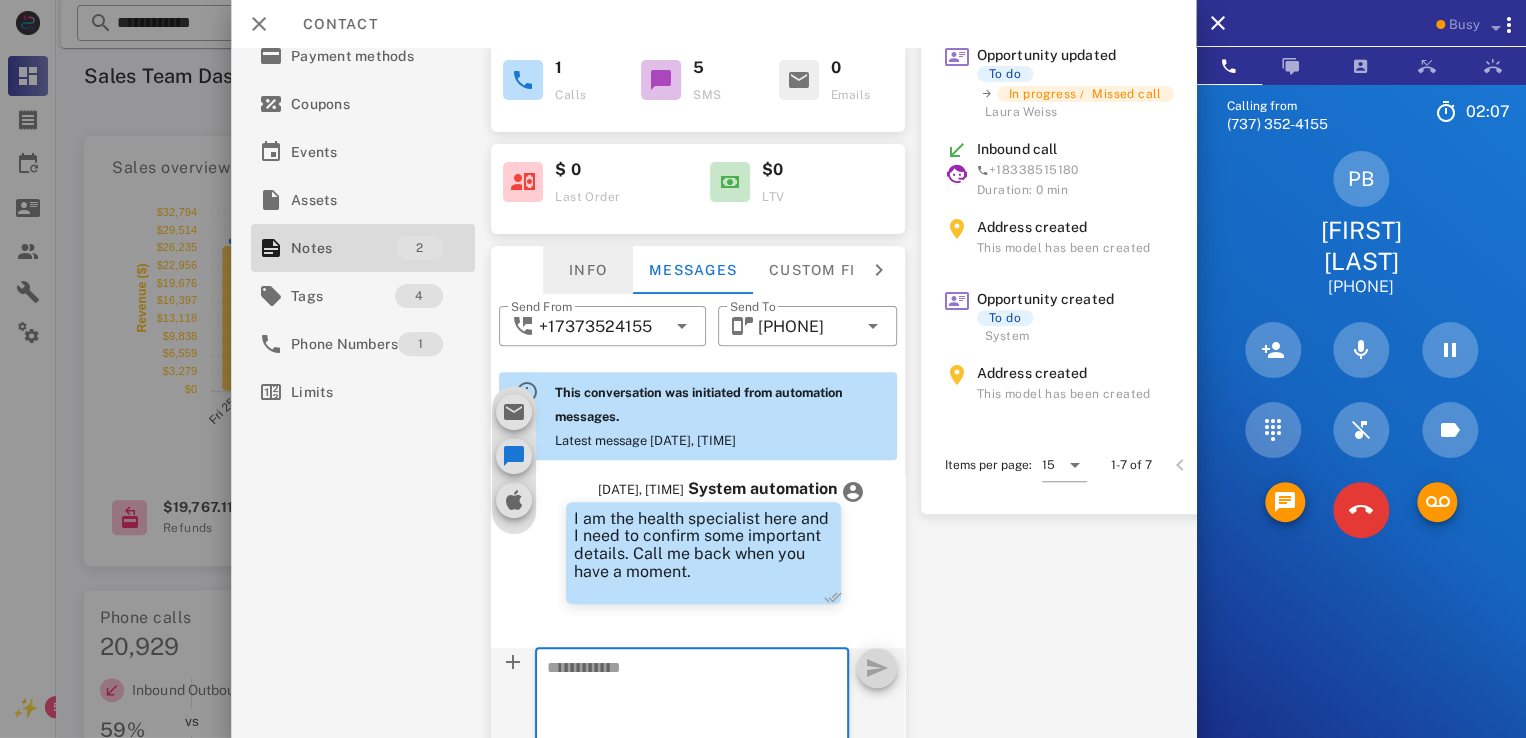 click on "Info" at bounding box center (588, 270) 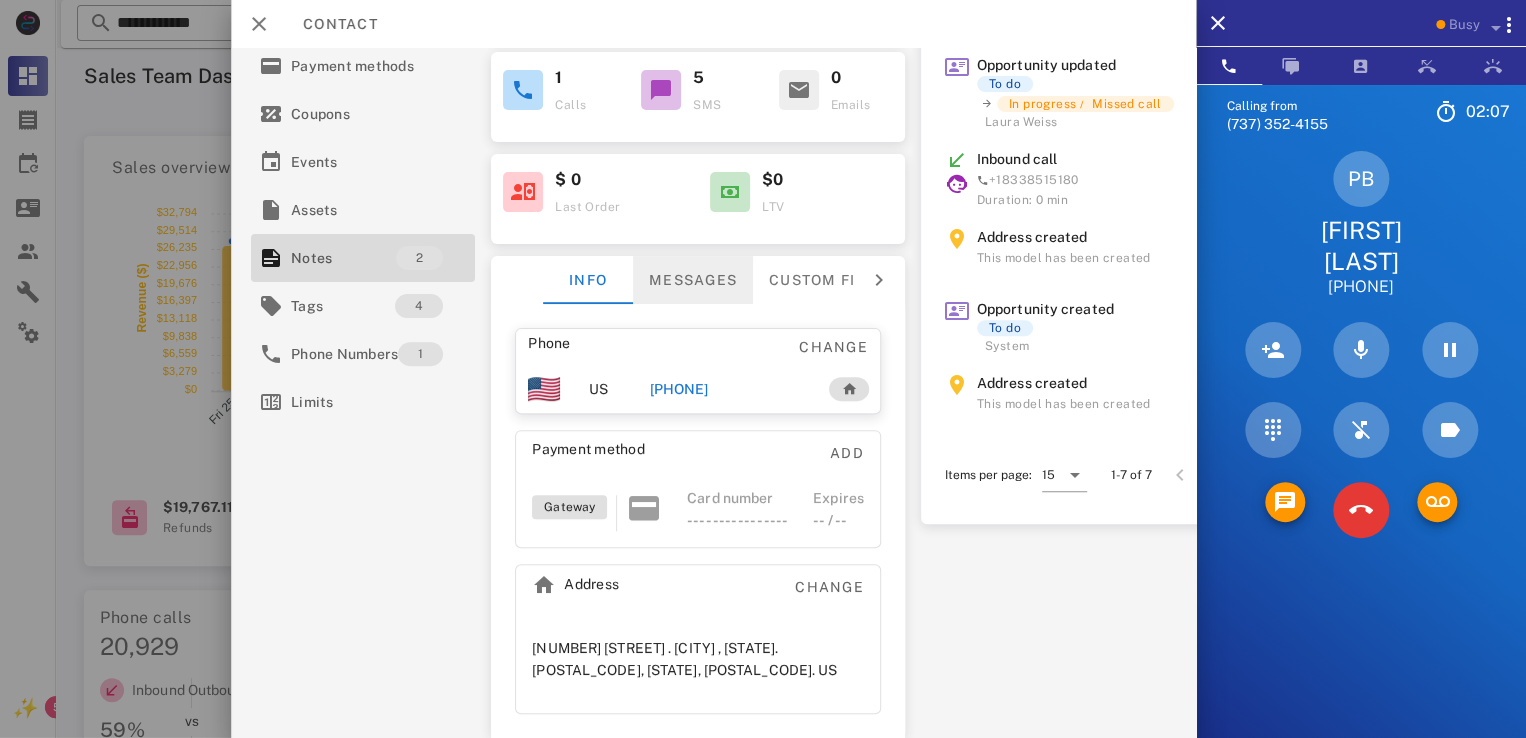 click on "Messages" at bounding box center [693, 280] 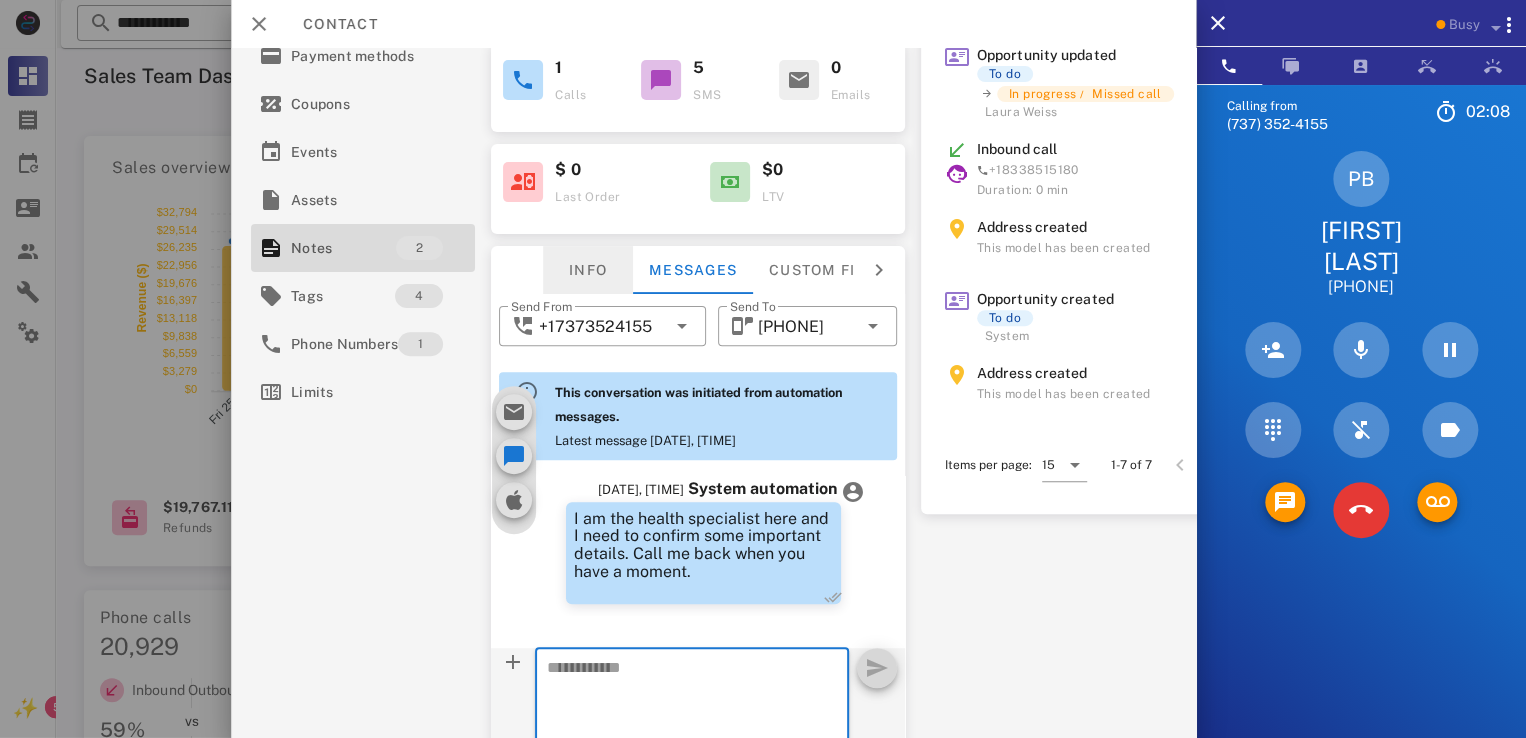 click on "Info" at bounding box center [588, 270] 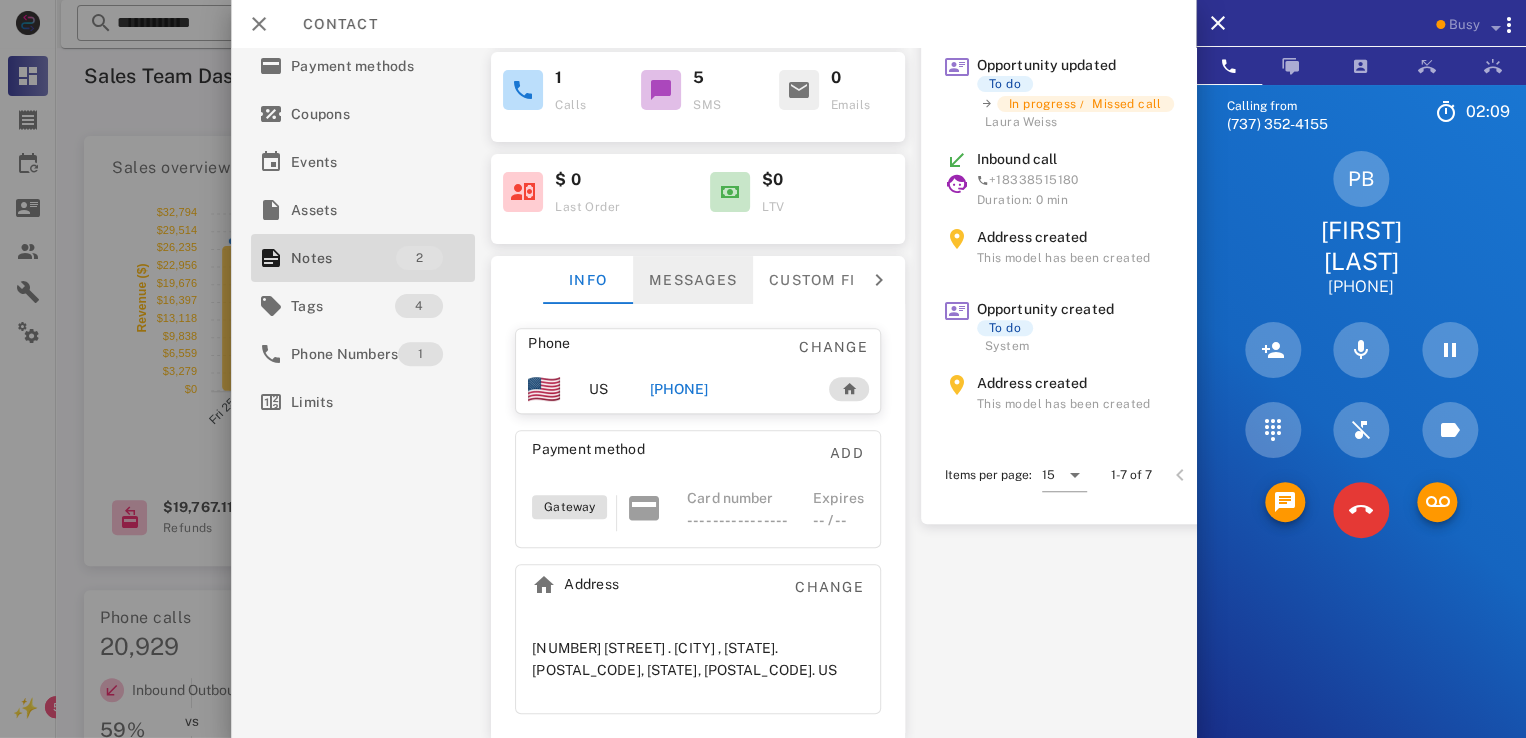 click on "Messages" at bounding box center [693, 280] 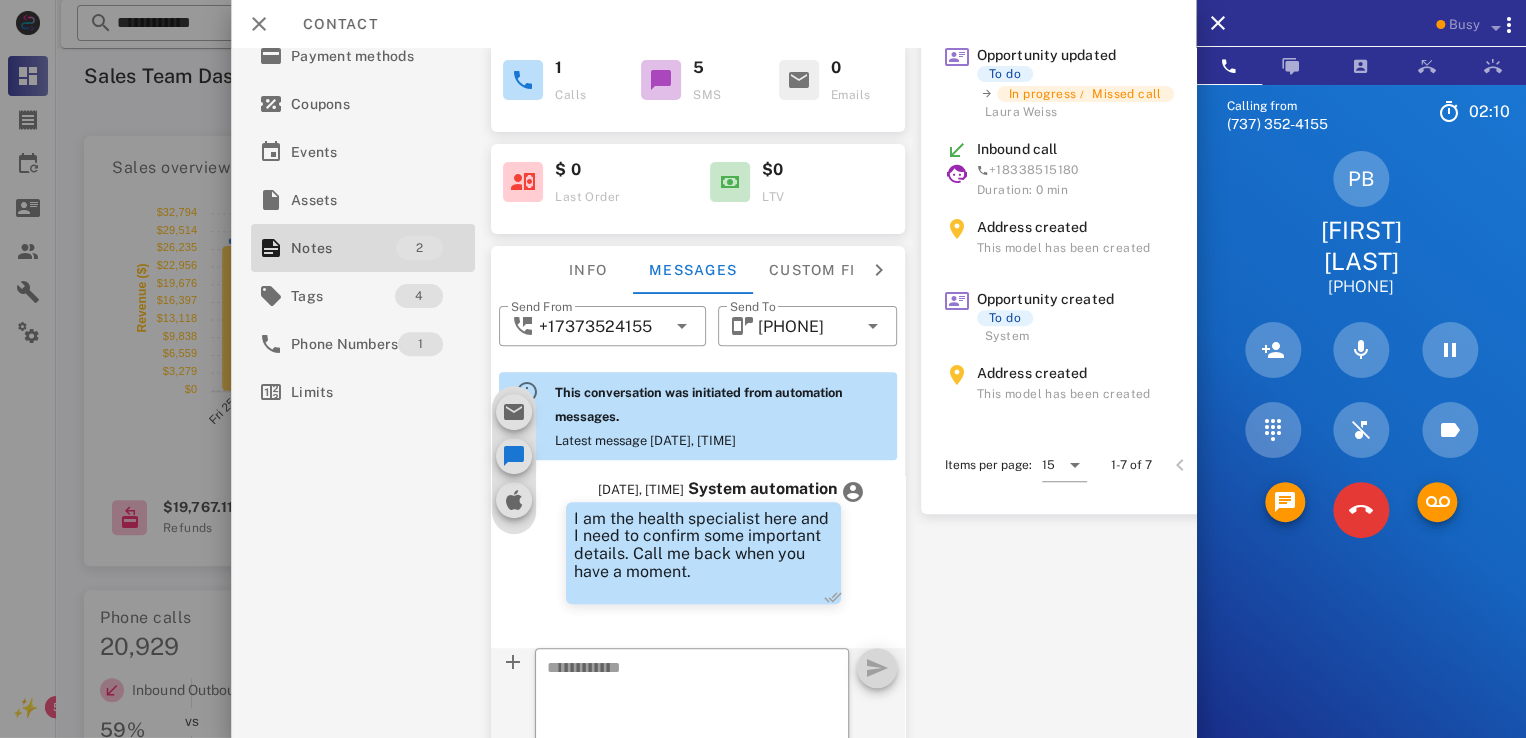 click on "​ Send From +17373524155 ​ Send To +17065752384  This conversation was initiated from automation messages.  Latest message 07/31/2025, 11:07AM" at bounding box center (698, 385) 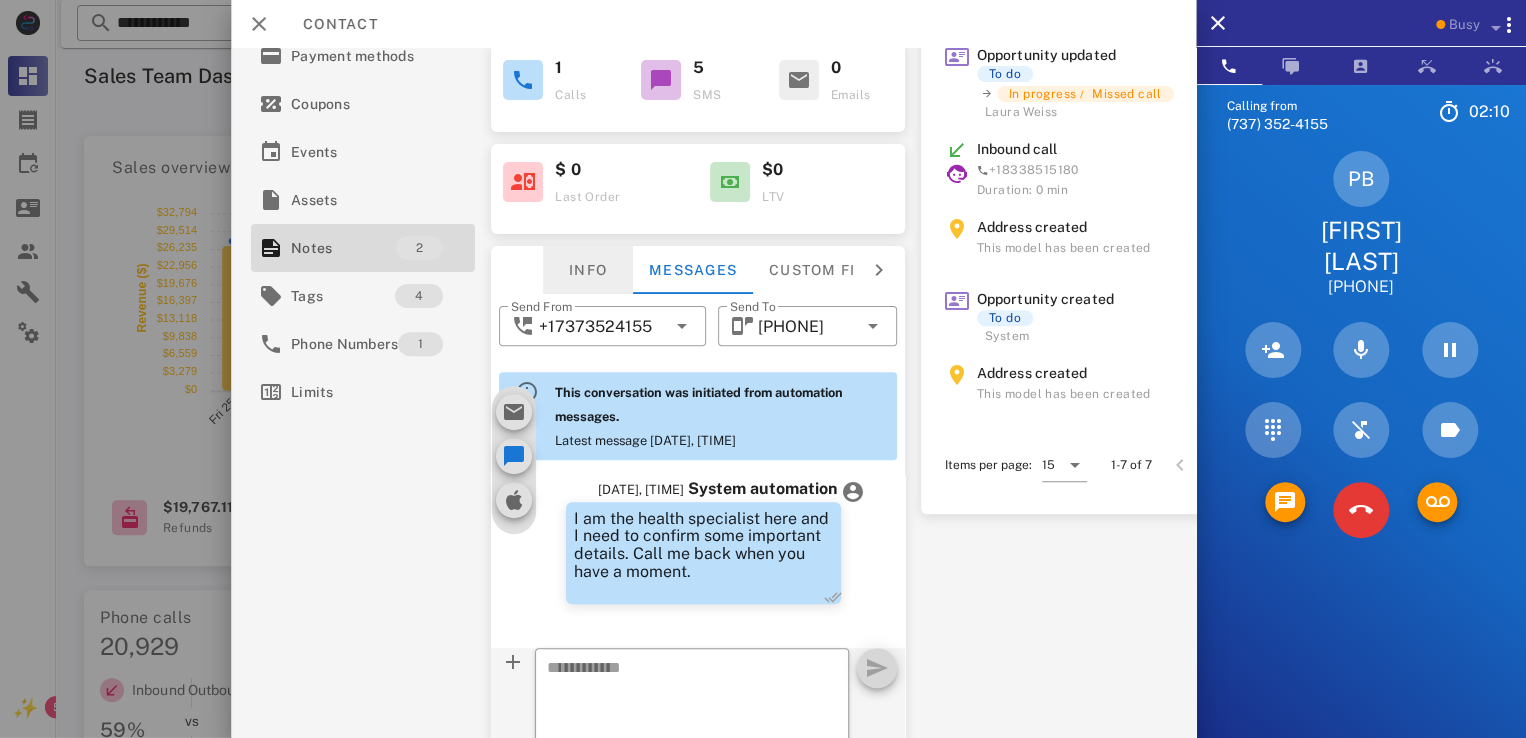 click on "Info" at bounding box center [588, 270] 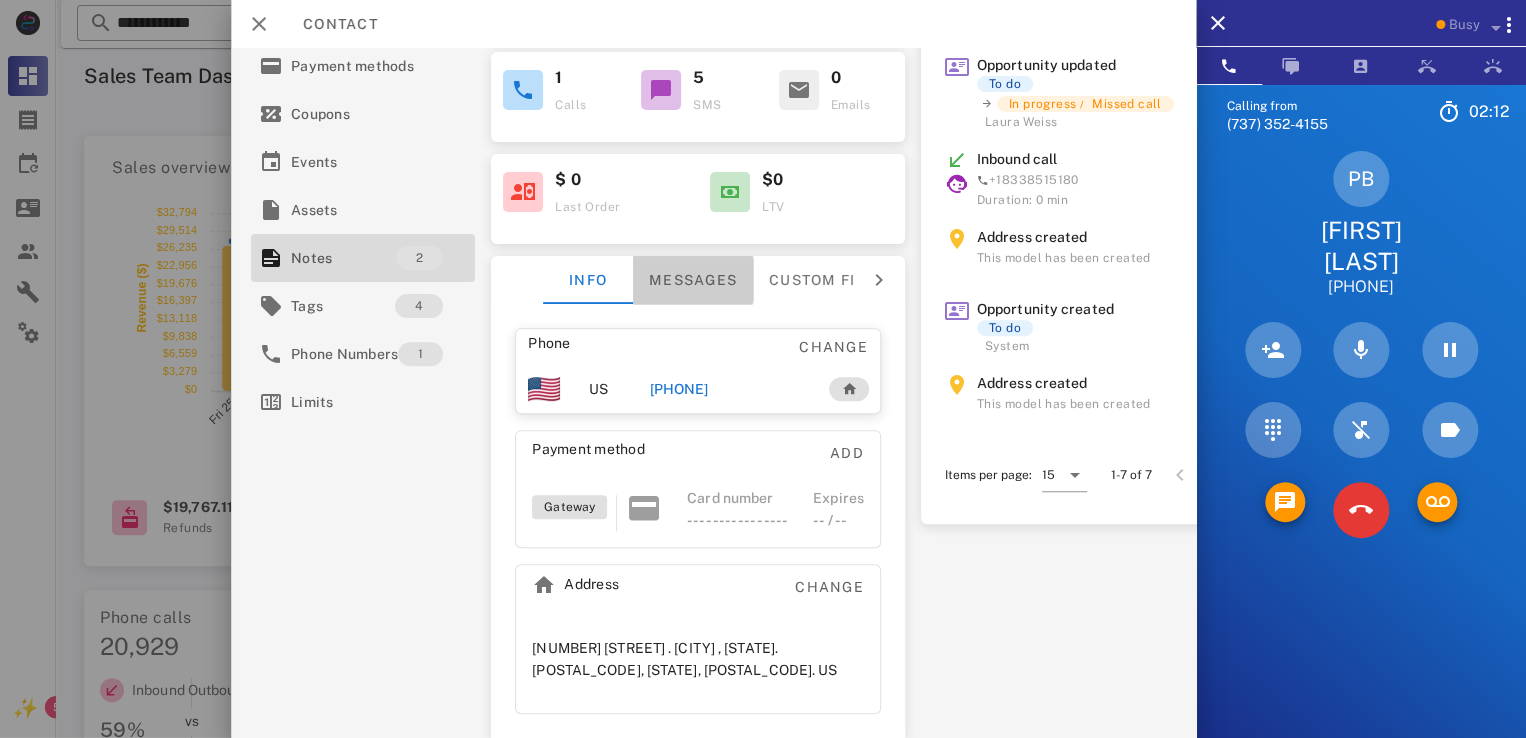 click on "Messages" at bounding box center (693, 280) 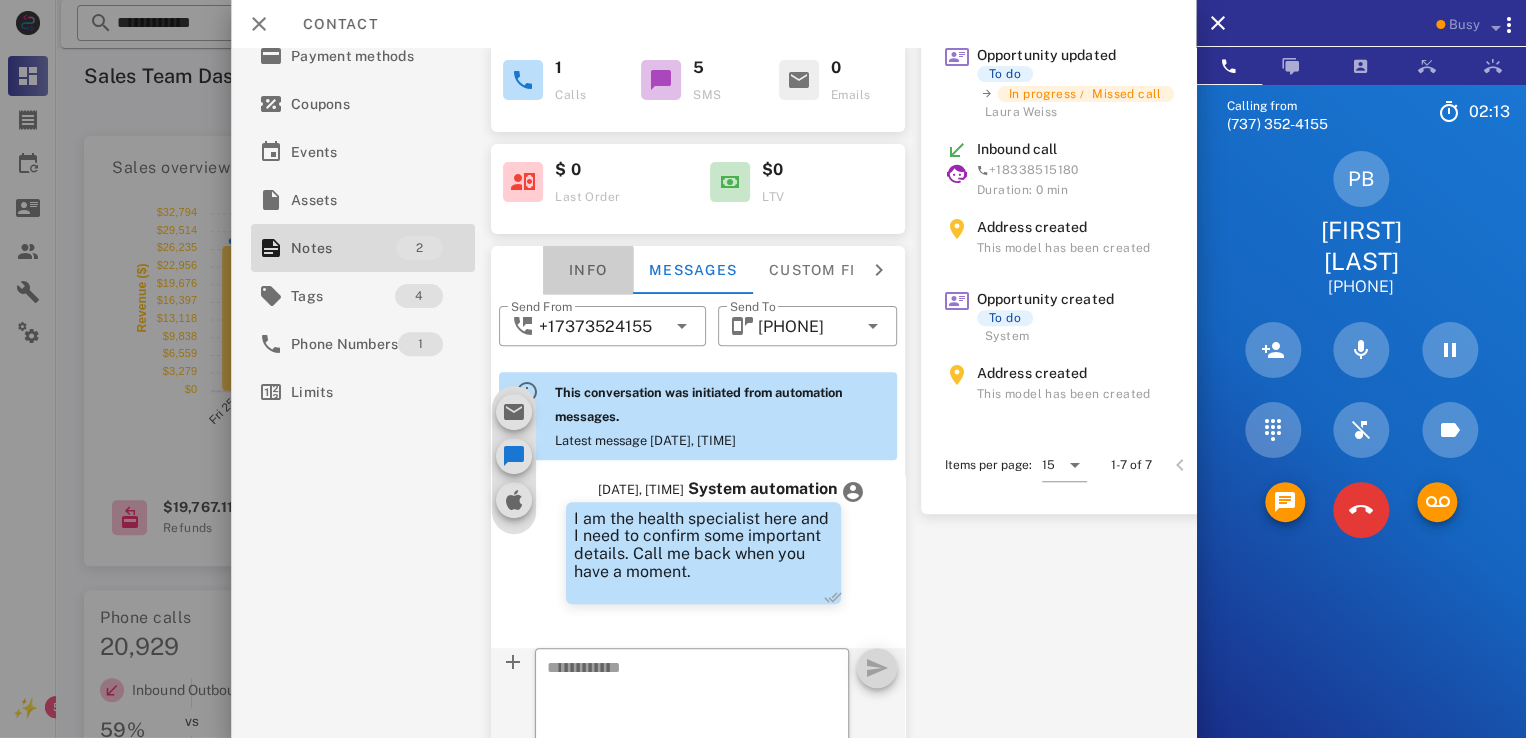 click on "Info" at bounding box center [588, 270] 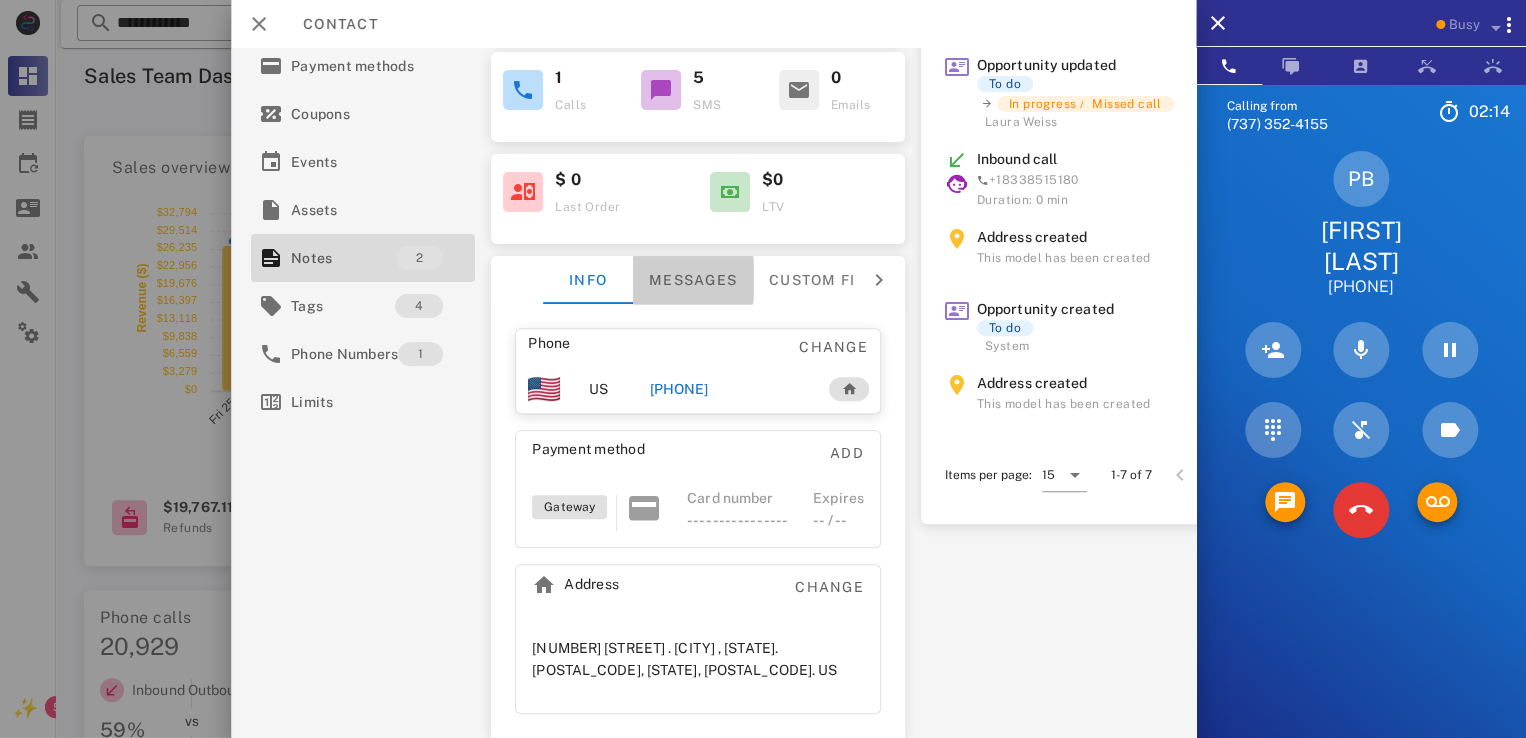 click on "Messages" at bounding box center (693, 280) 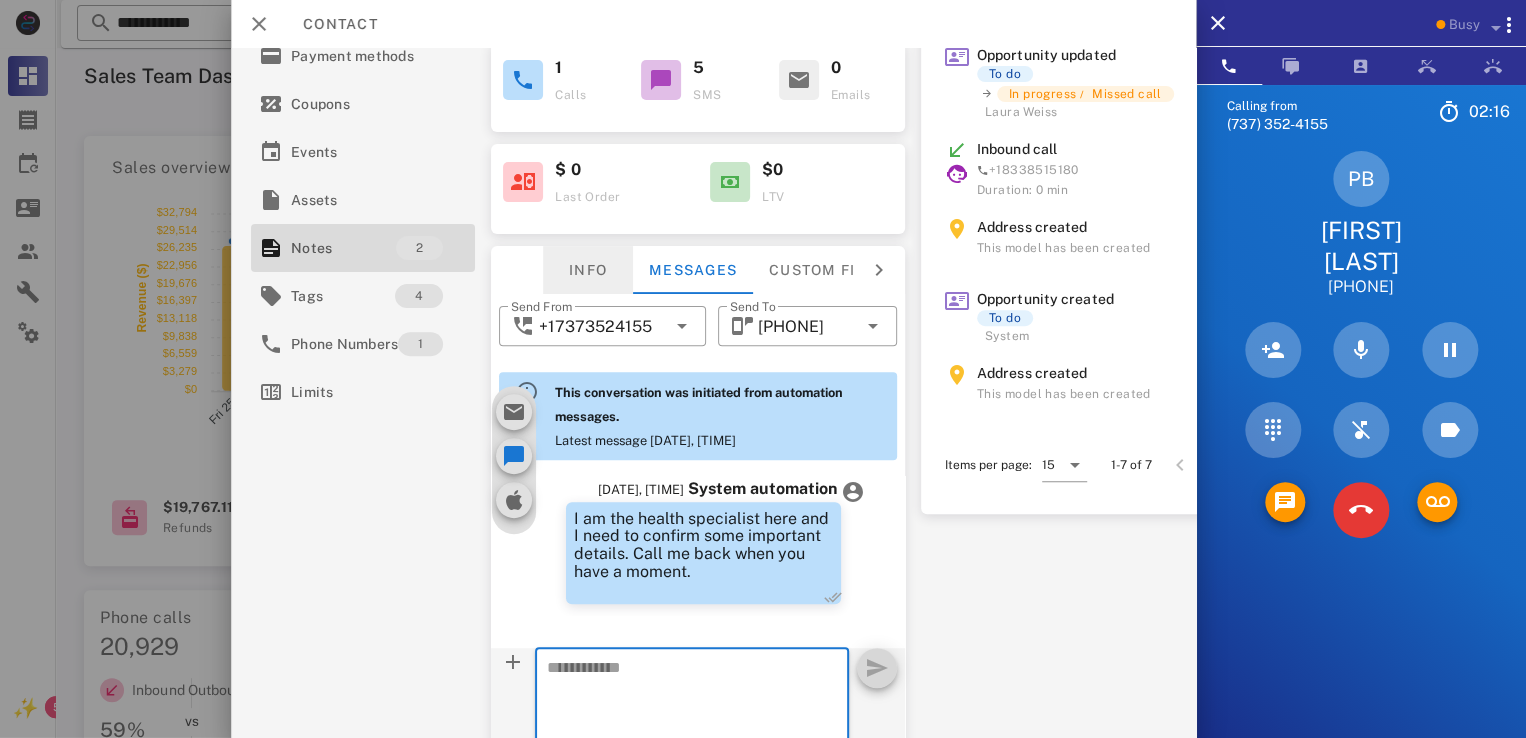 click on "Info" at bounding box center [588, 270] 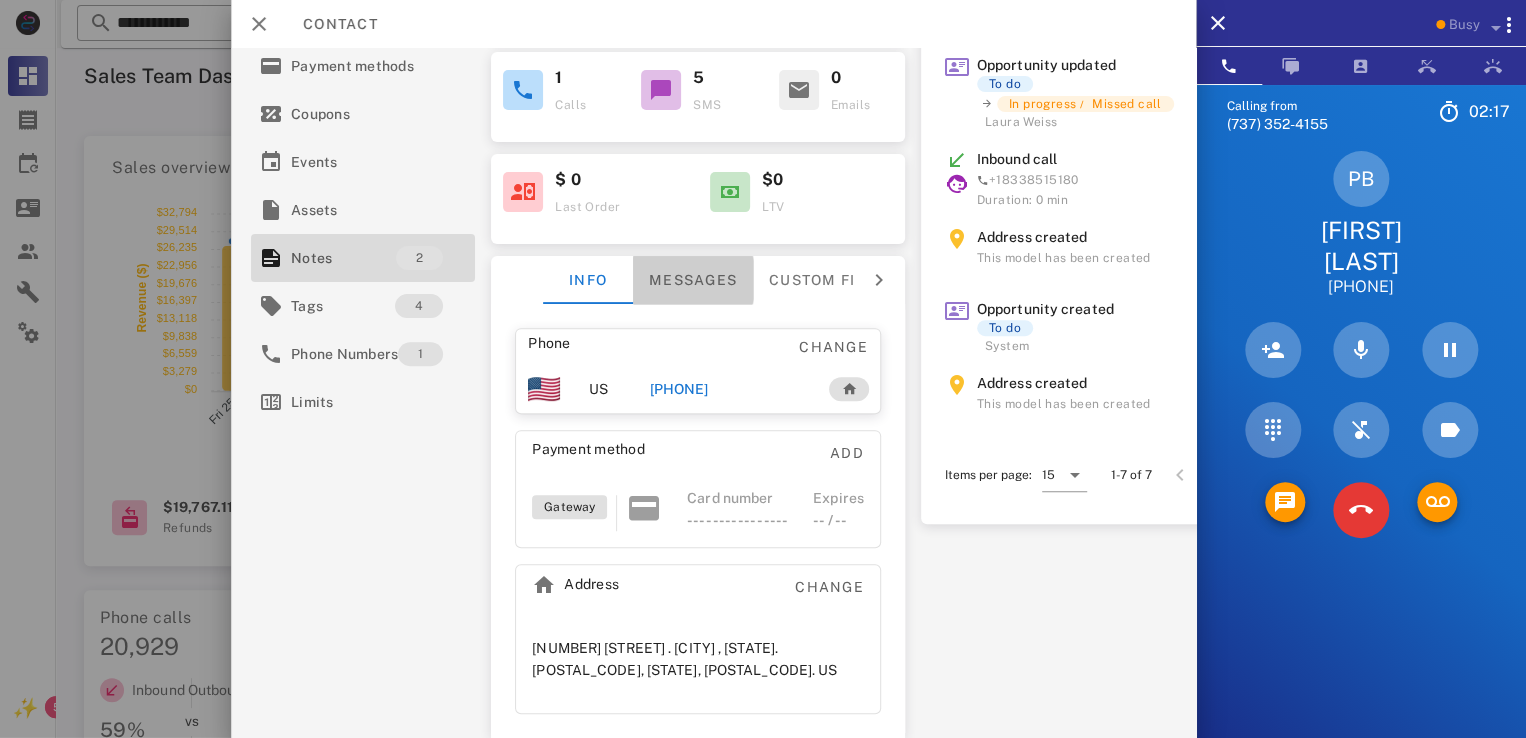 click on "Messages" at bounding box center [693, 280] 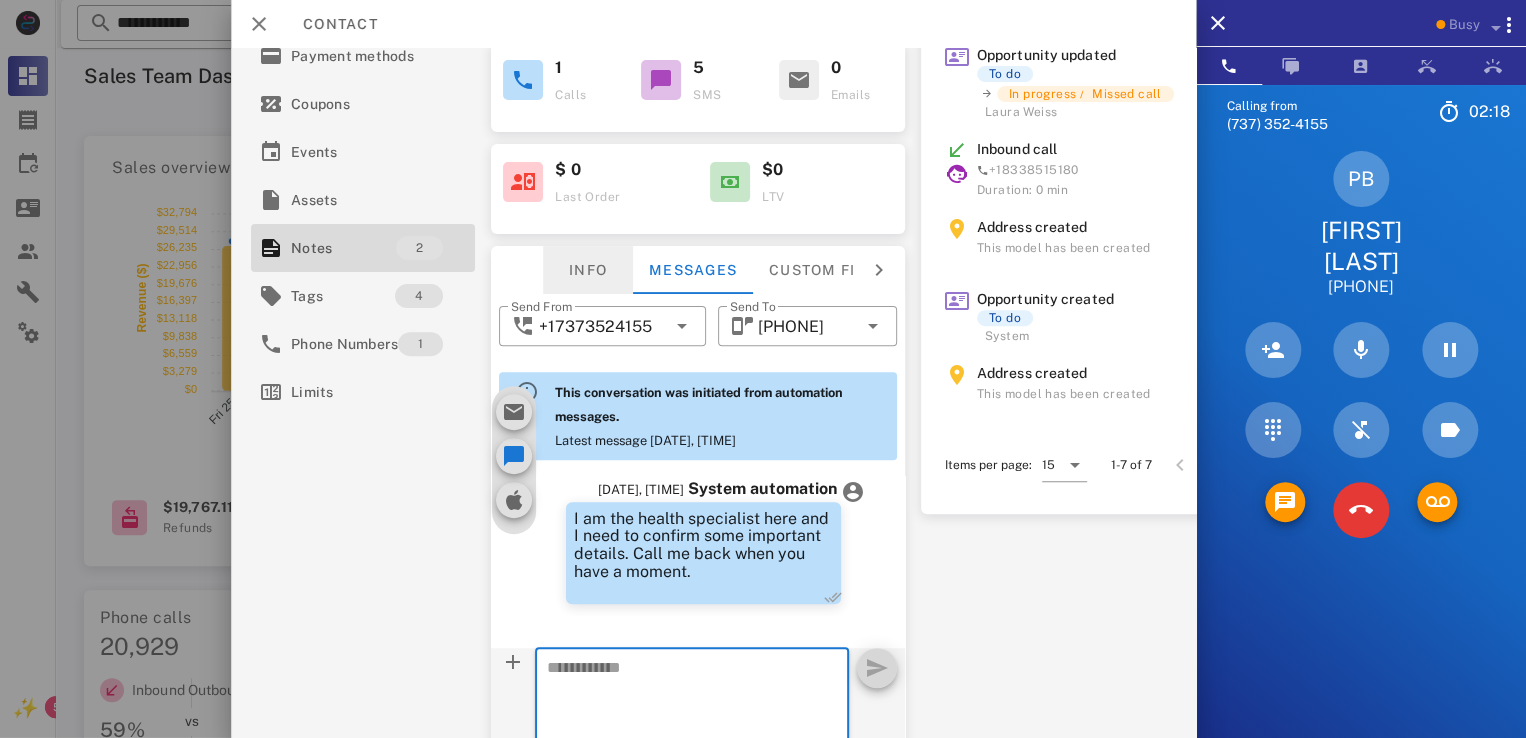 click on "Info" at bounding box center (588, 270) 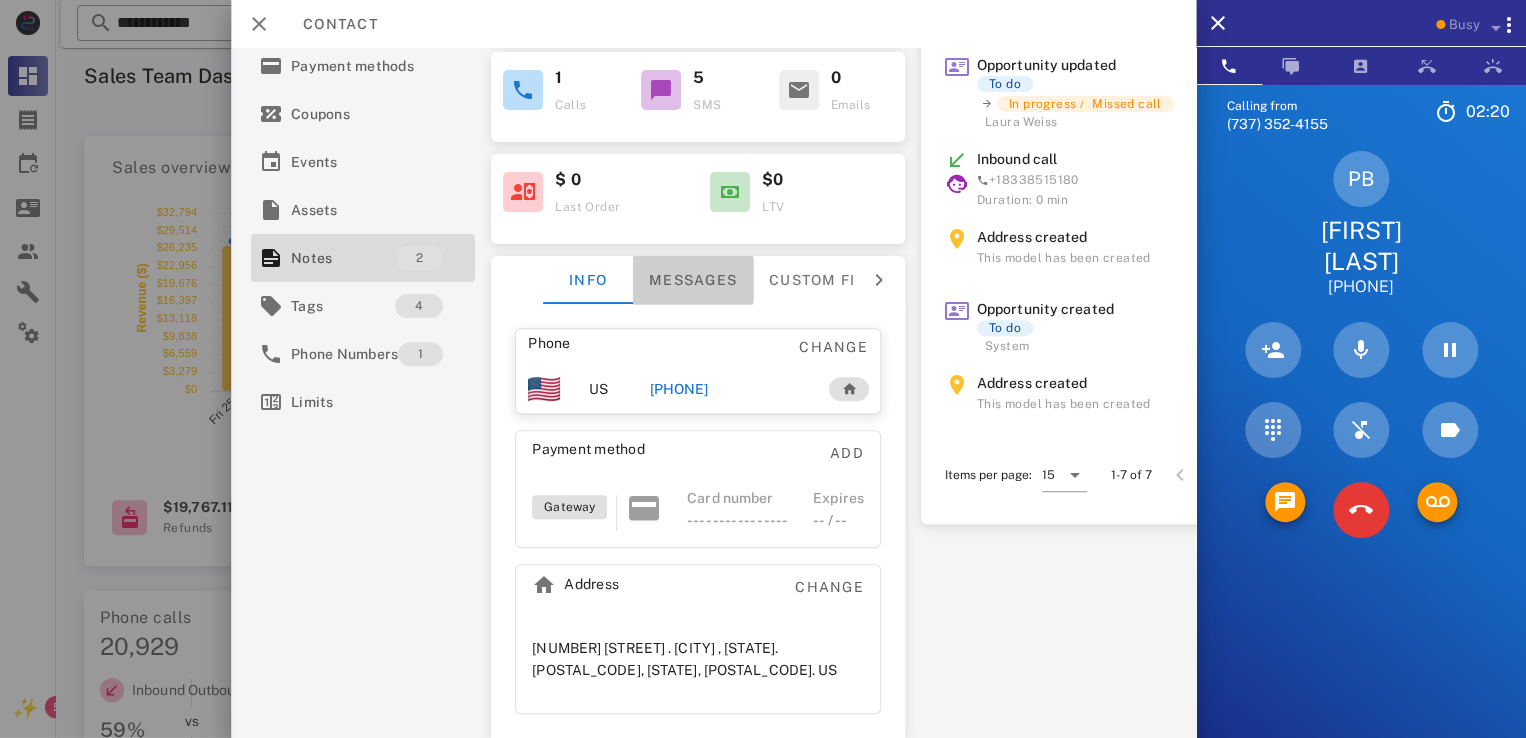 click on "Messages" at bounding box center [693, 280] 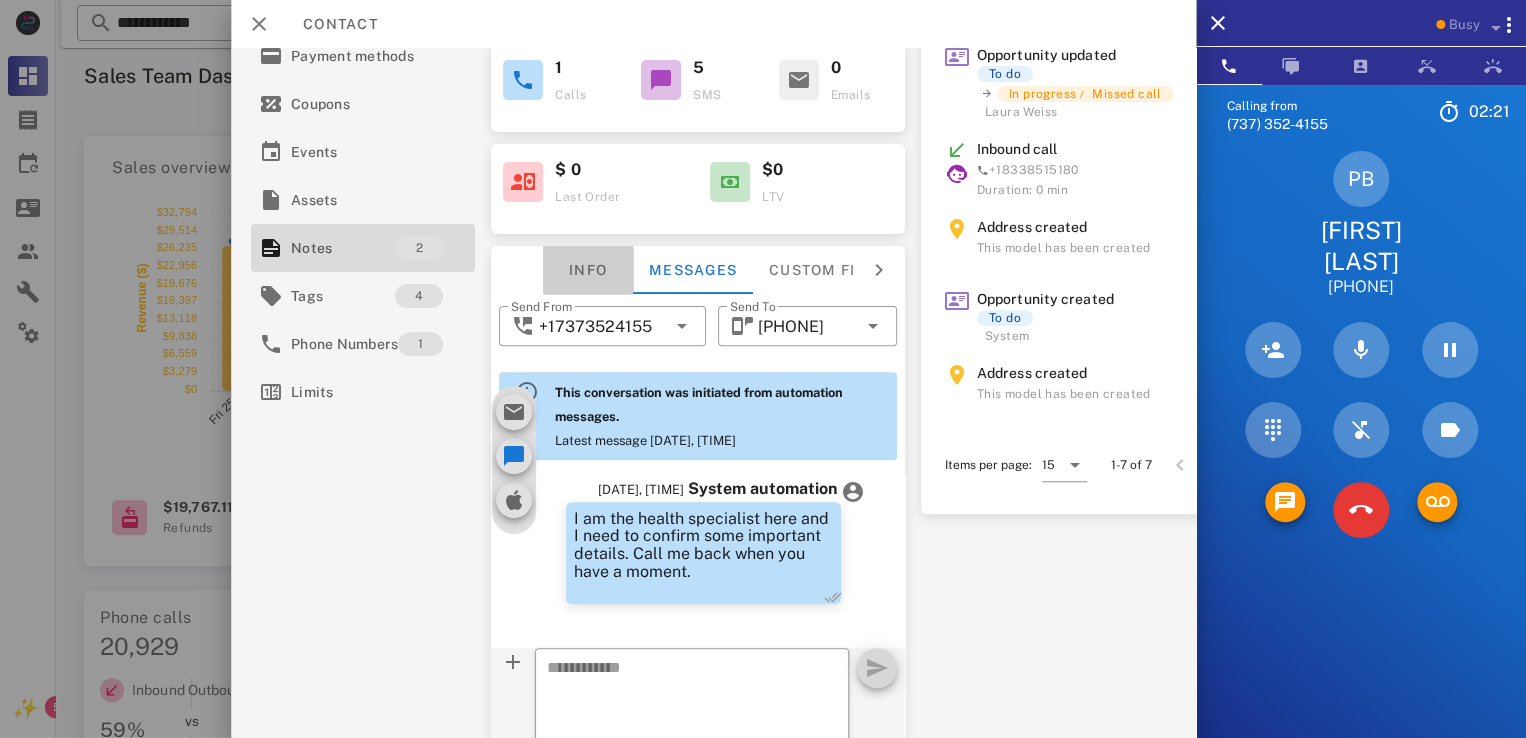 click on "Info" at bounding box center [588, 270] 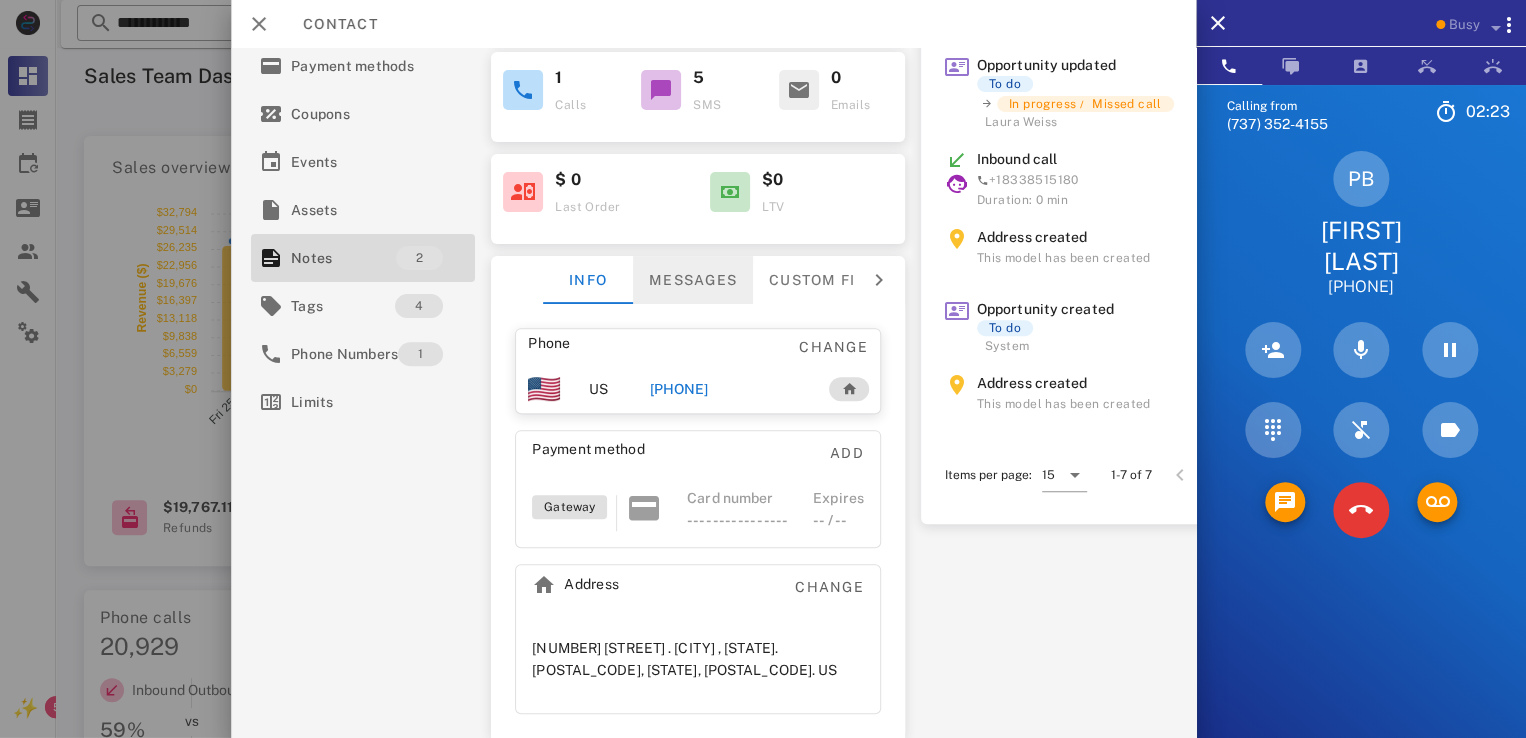 click on "Messages" at bounding box center (693, 280) 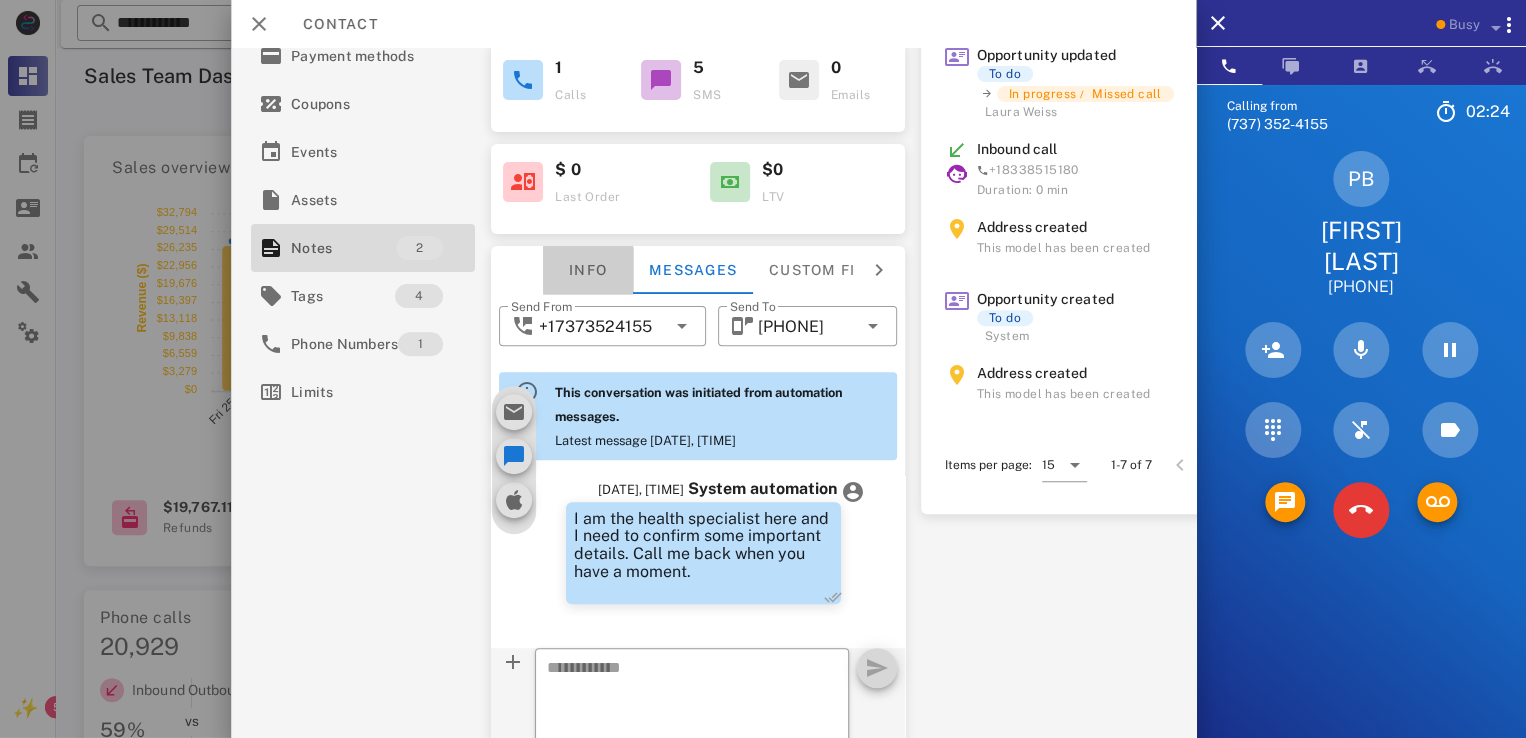 click on "Info" at bounding box center [588, 270] 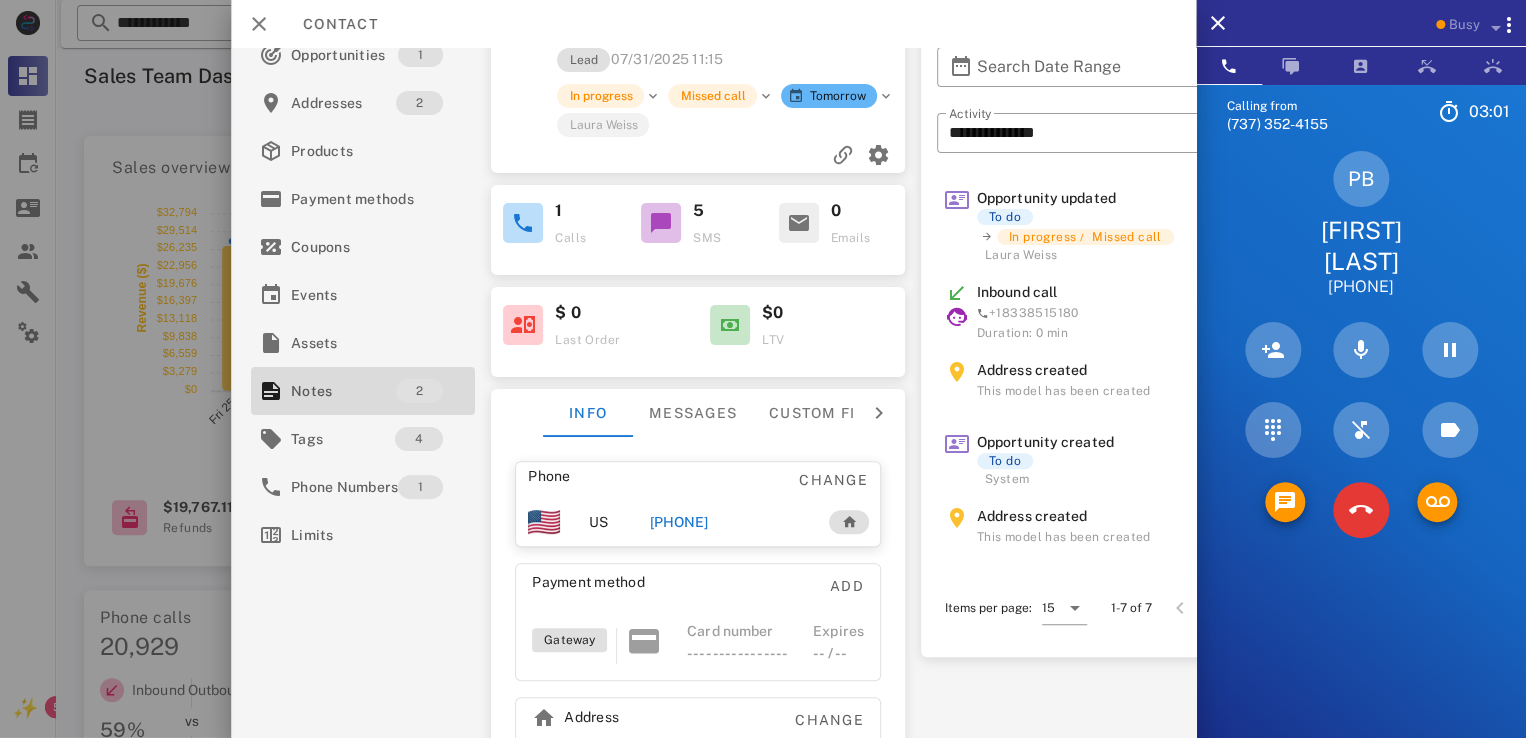 scroll, scrollTop: 0, scrollLeft: 0, axis: both 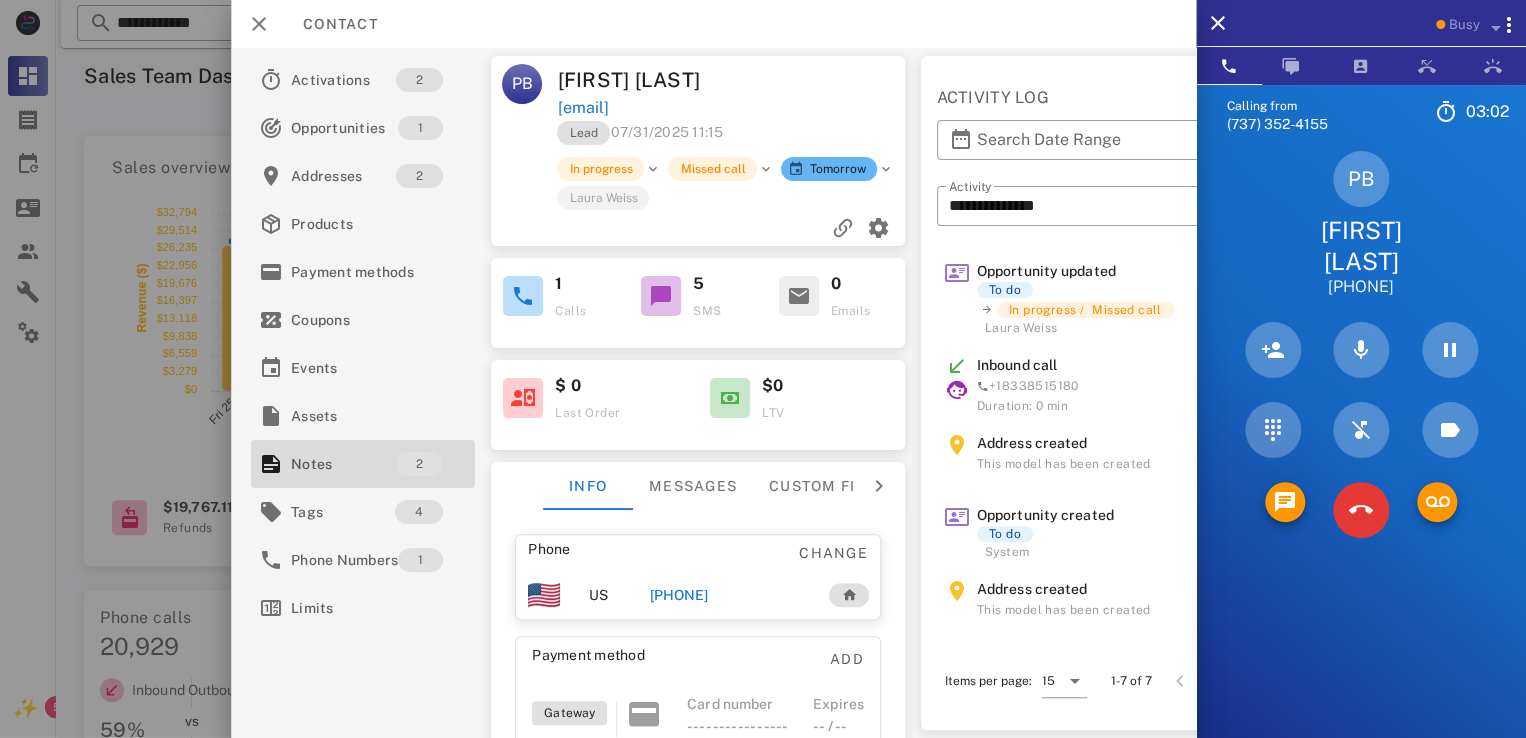 click on "5" at bounding box center [698, 284] 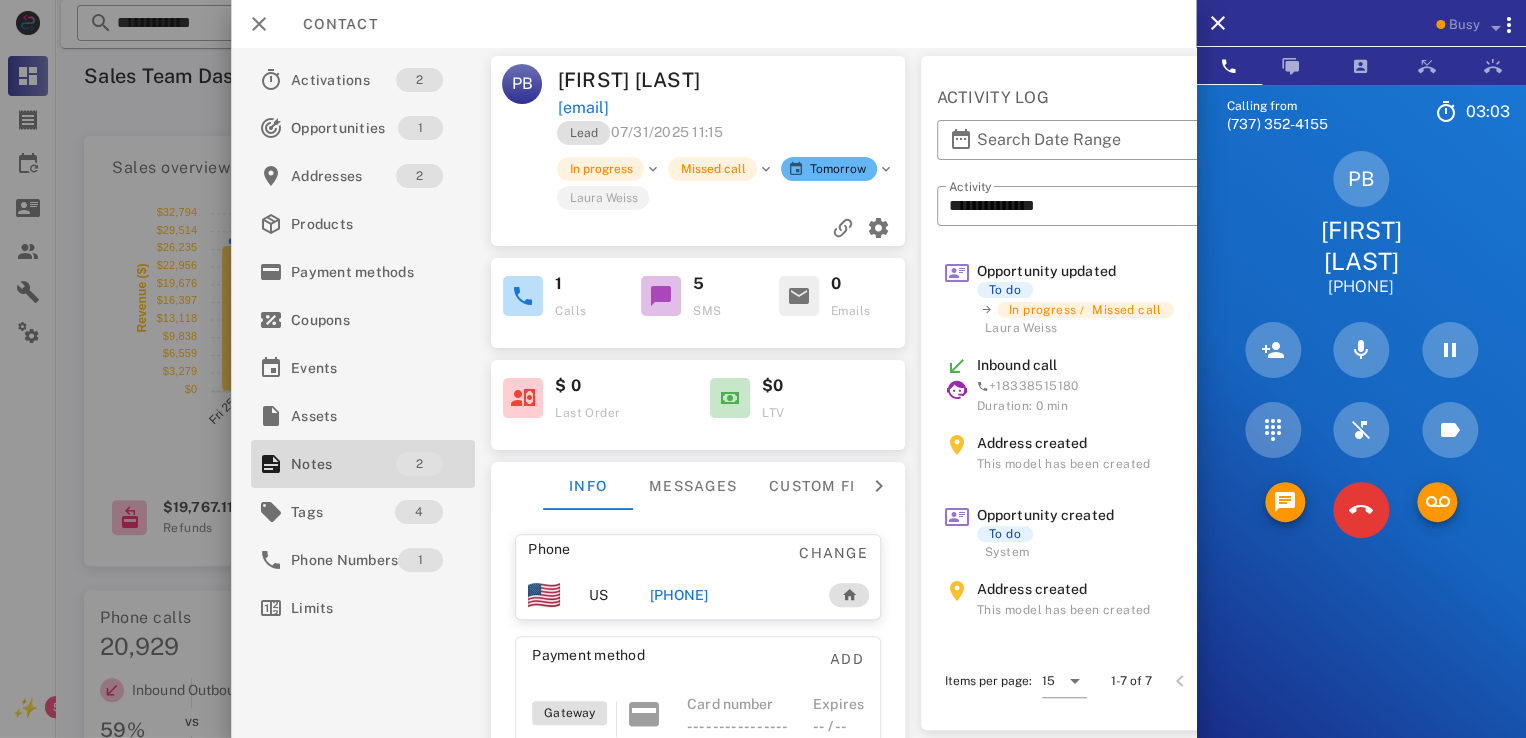 click on "5" at bounding box center [698, 284] 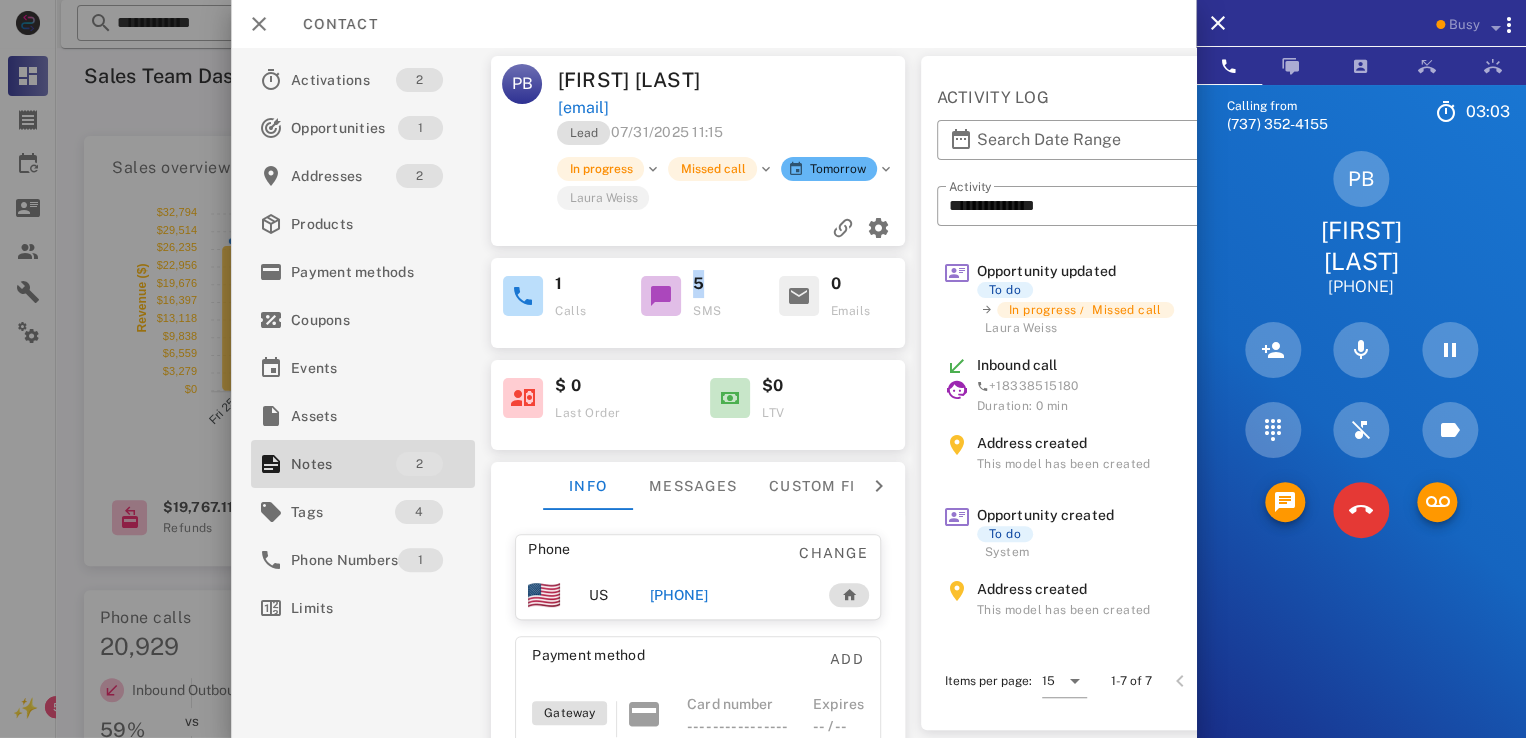click on "5" at bounding box center [698, 284] 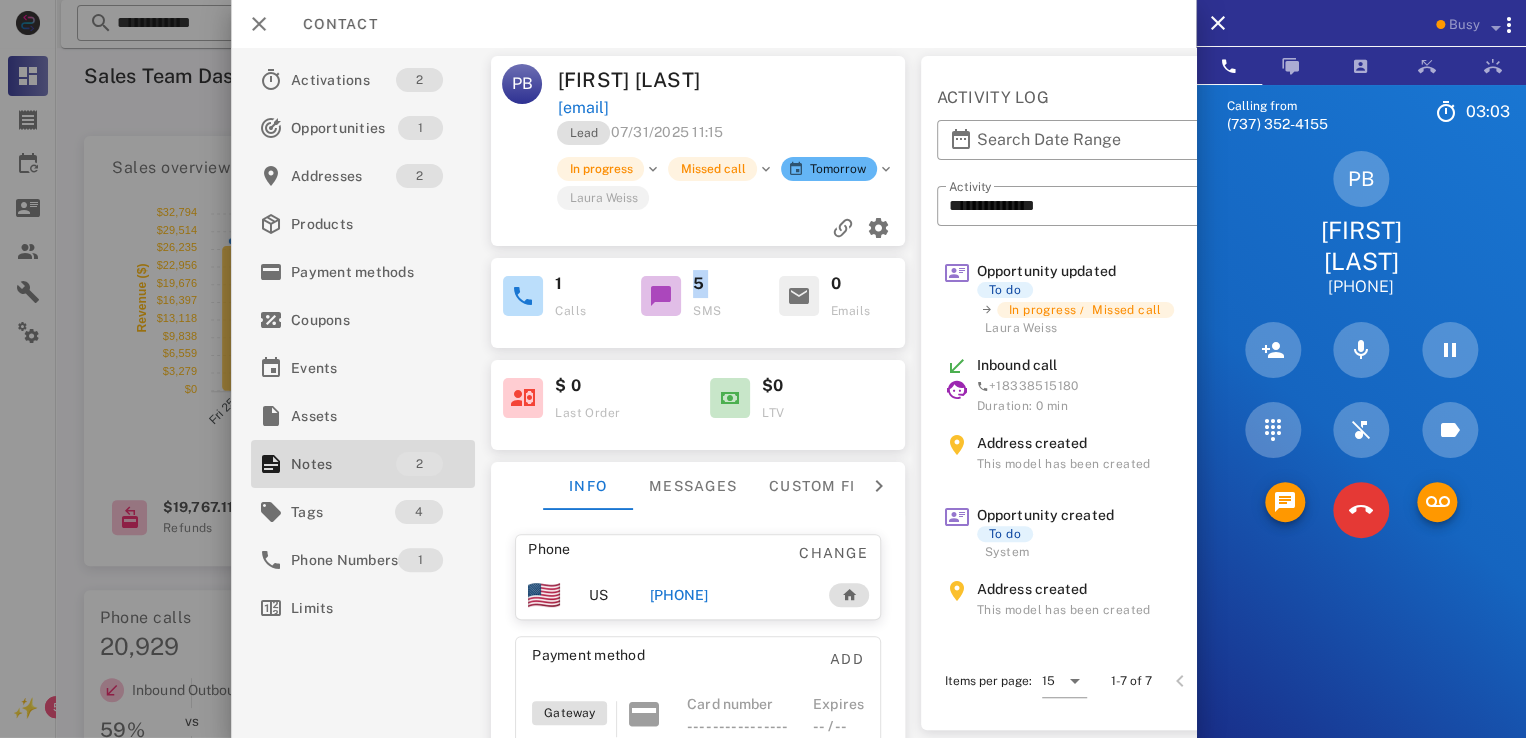 click on "5" at bounding box center [698, 284] 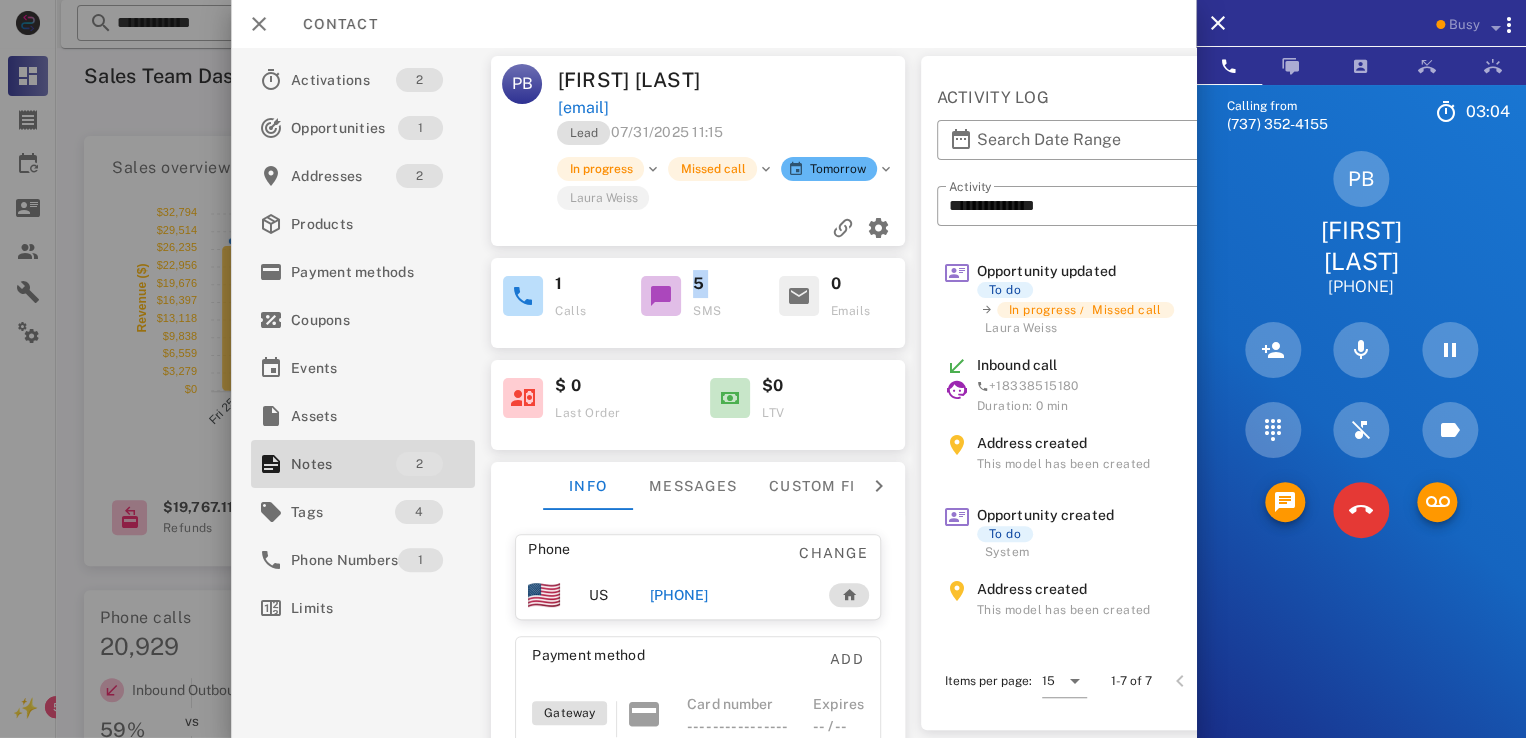 click on "1 Calls 5 SMS 0 Emails" at bounding box center [698, 297] 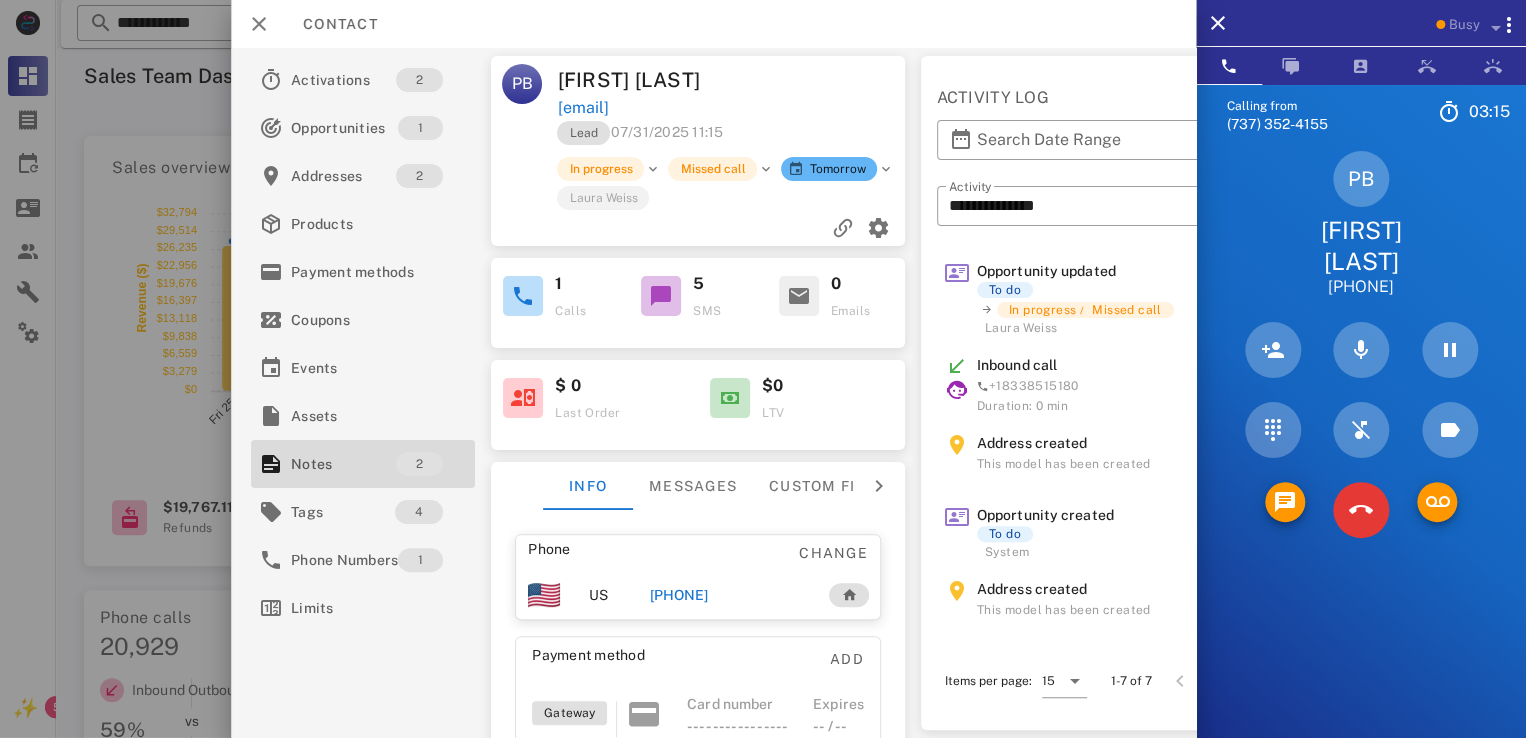 click on "5" at bounding box center (698, 284) 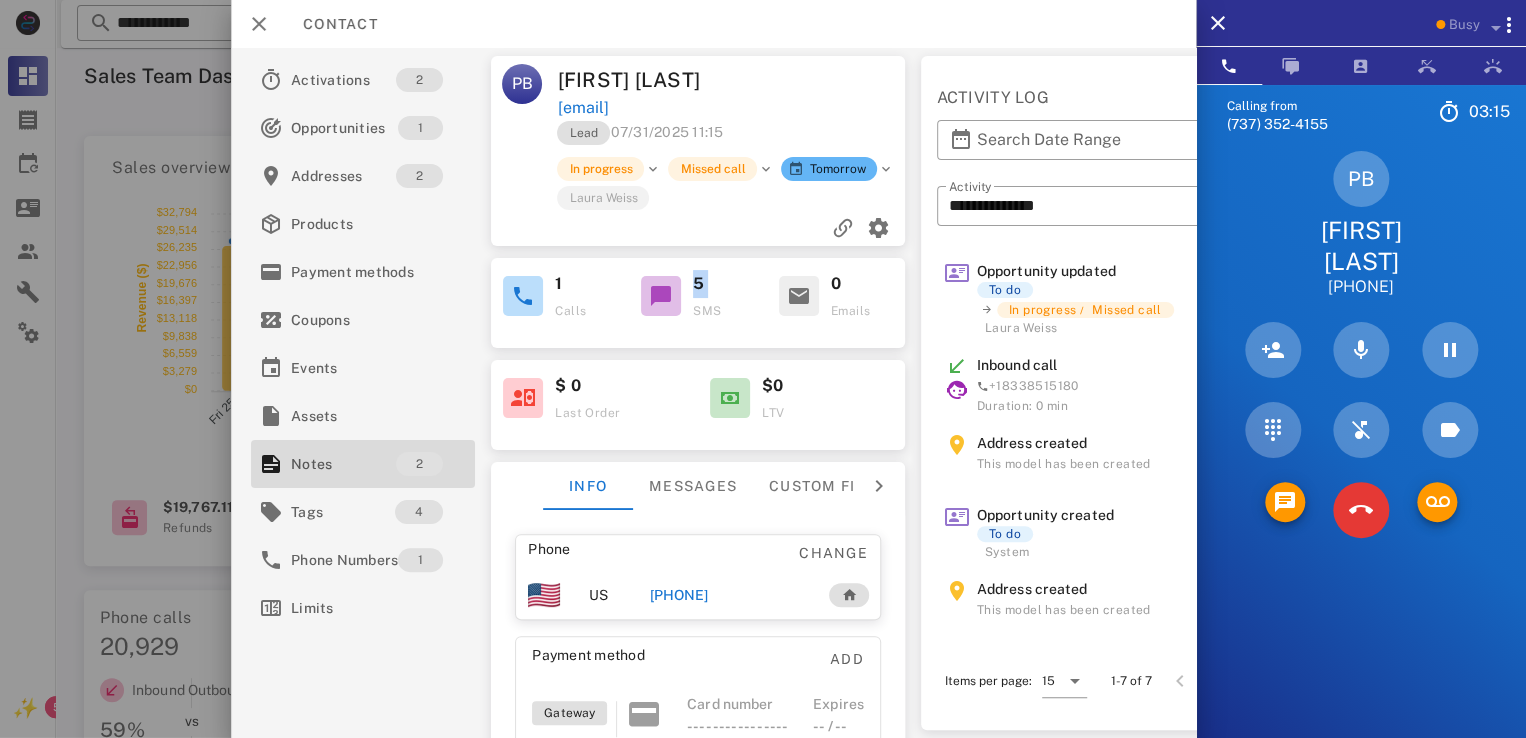 click on "5" at bounding box center (698, 284) 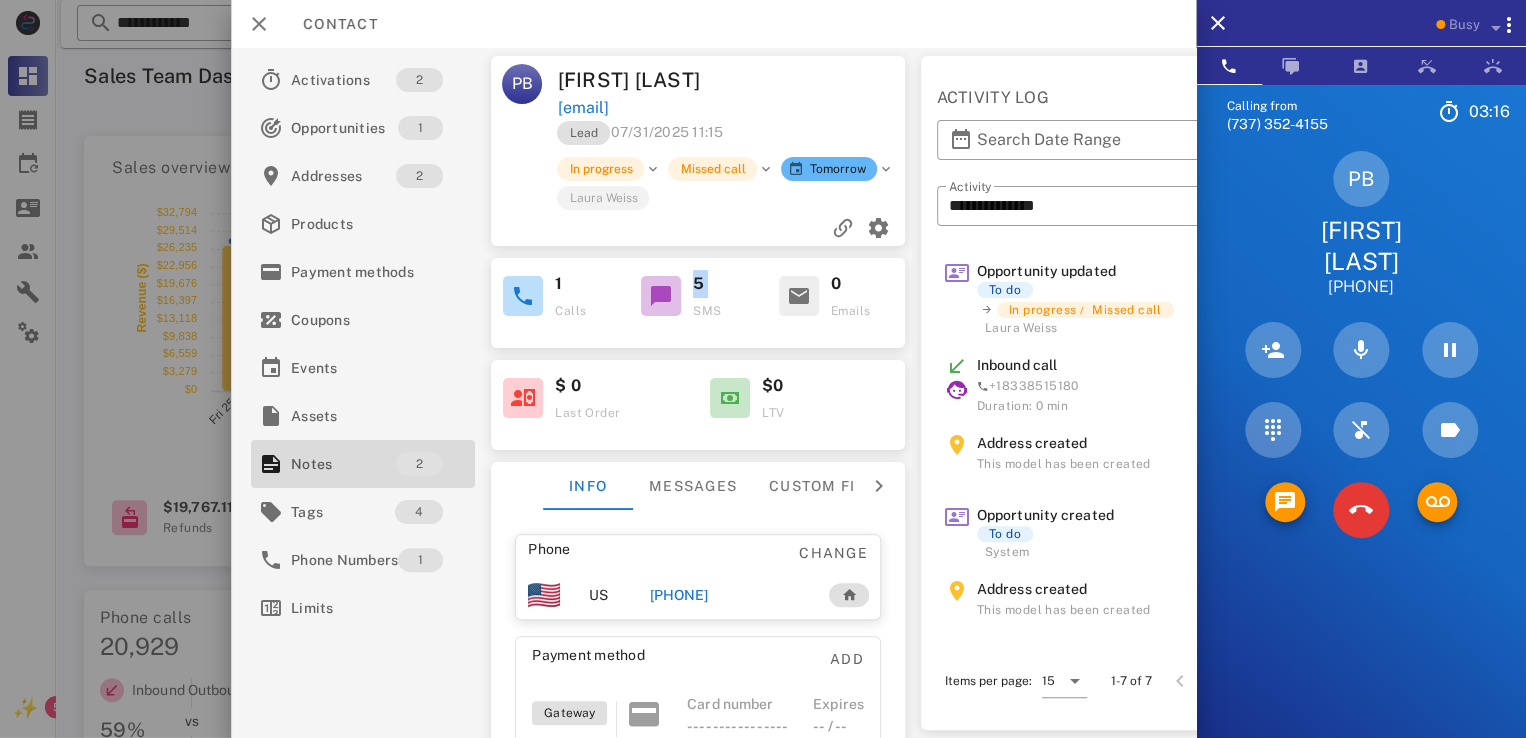 click on "5" at bounding box center [724, 284] 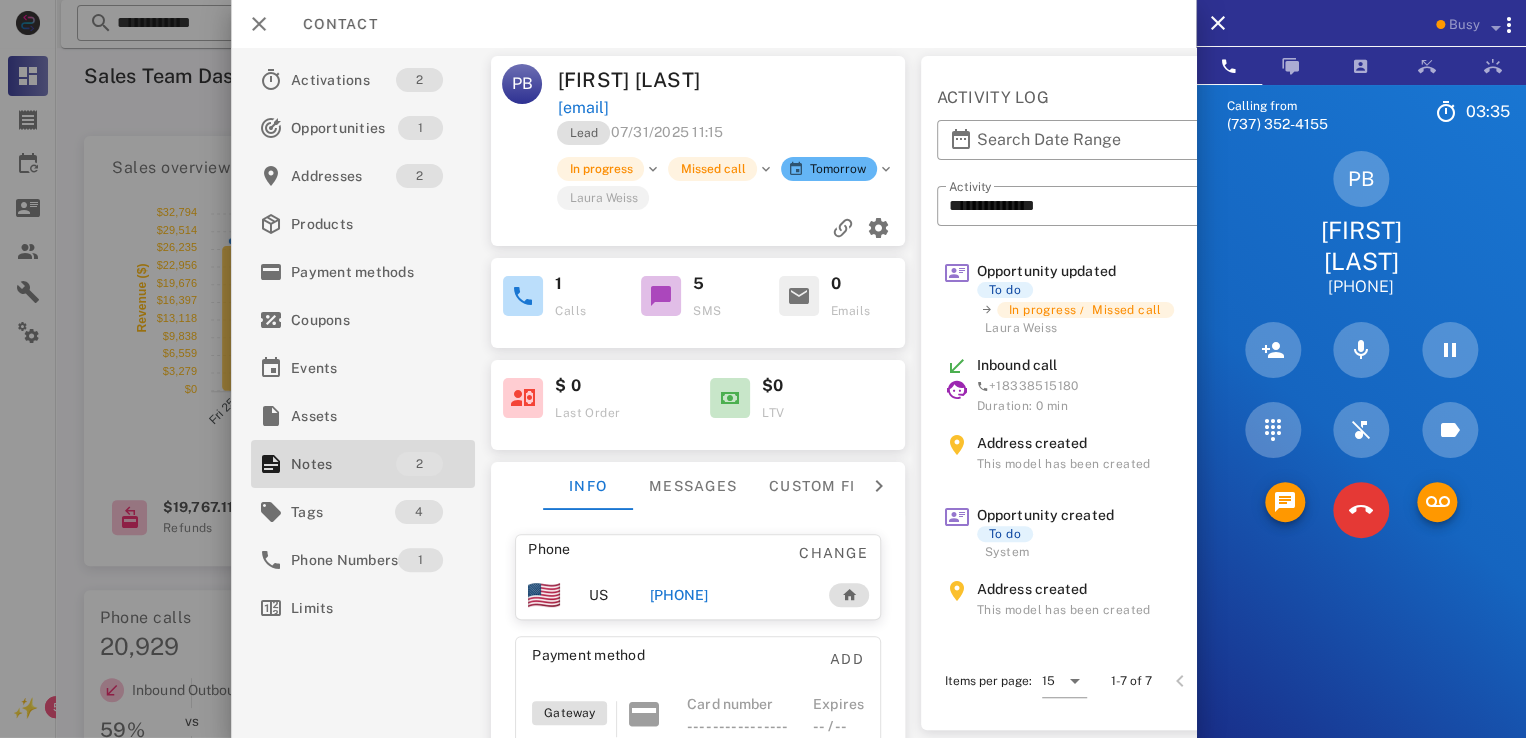 click on "5" at bounding box center (698, 284) 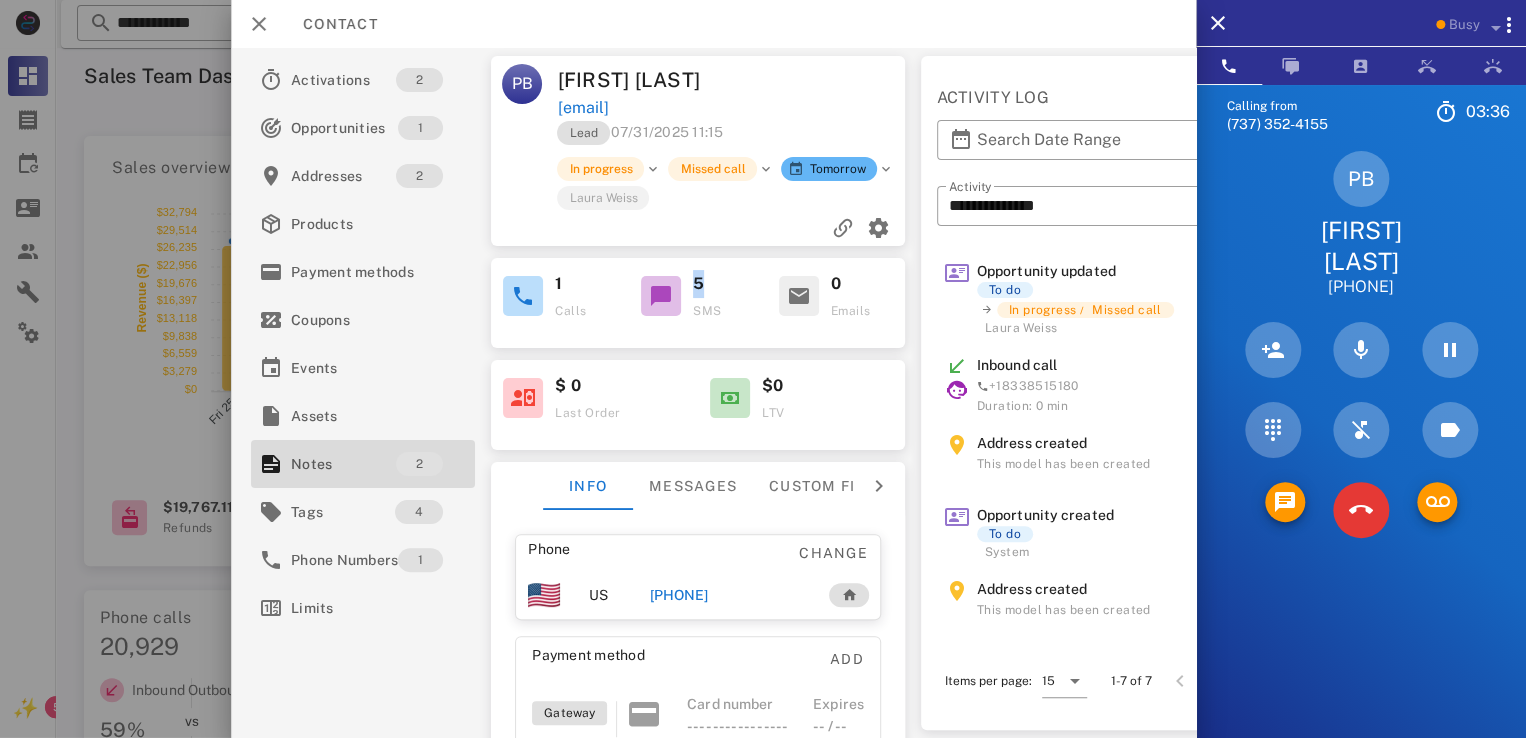 click on "5" at bounding box center (698, 284) 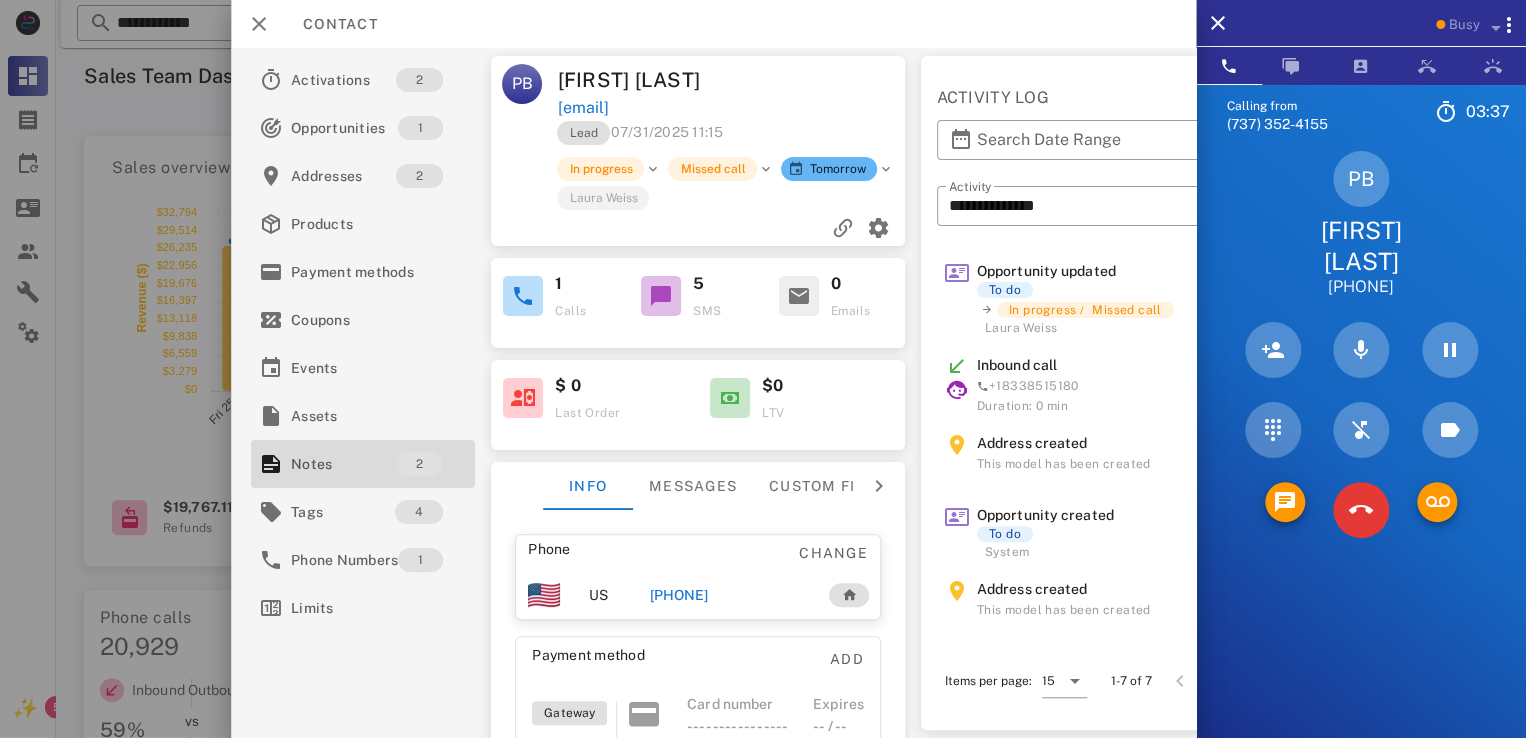 click on "5" at bounding box center (698, 284) 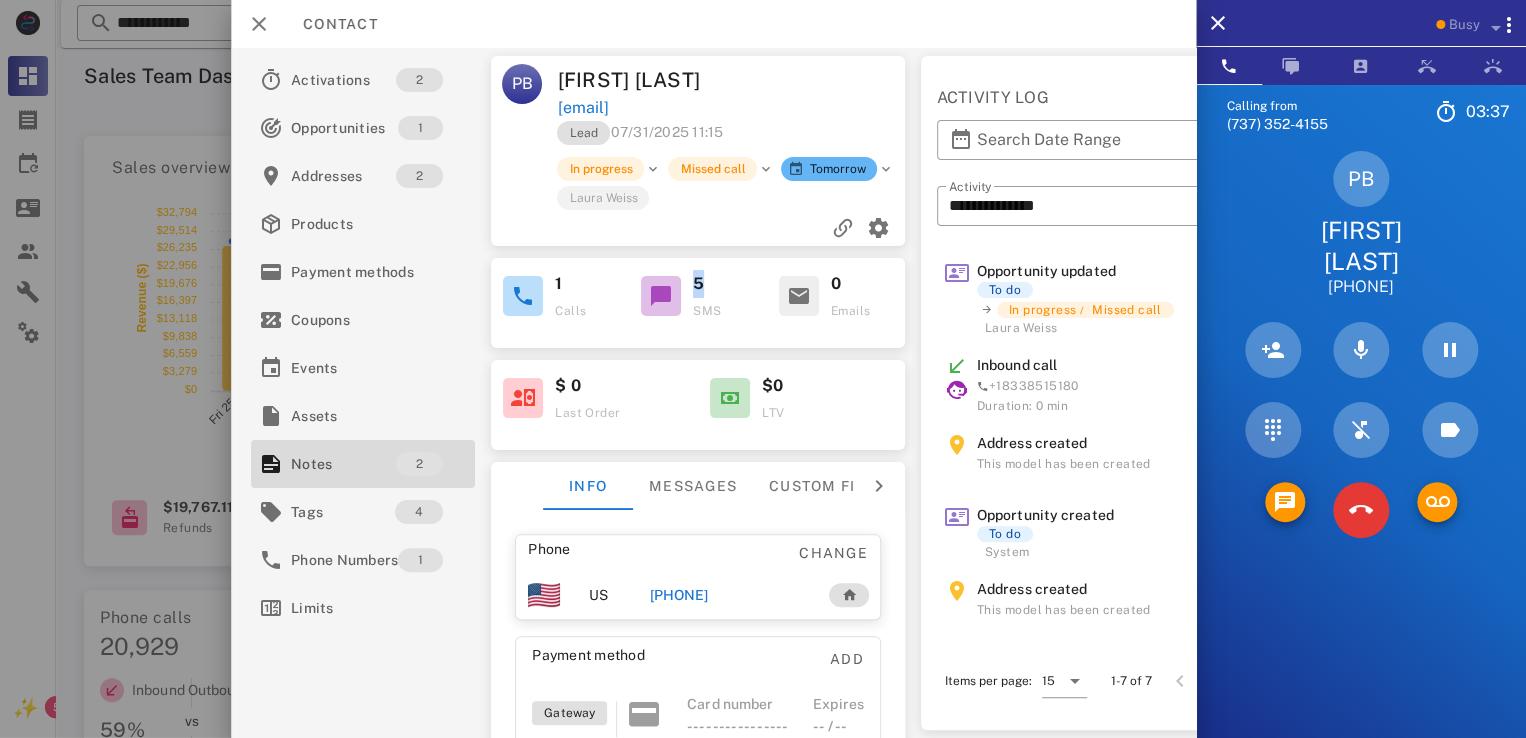 click on "5" at bounding box center [698, 284] 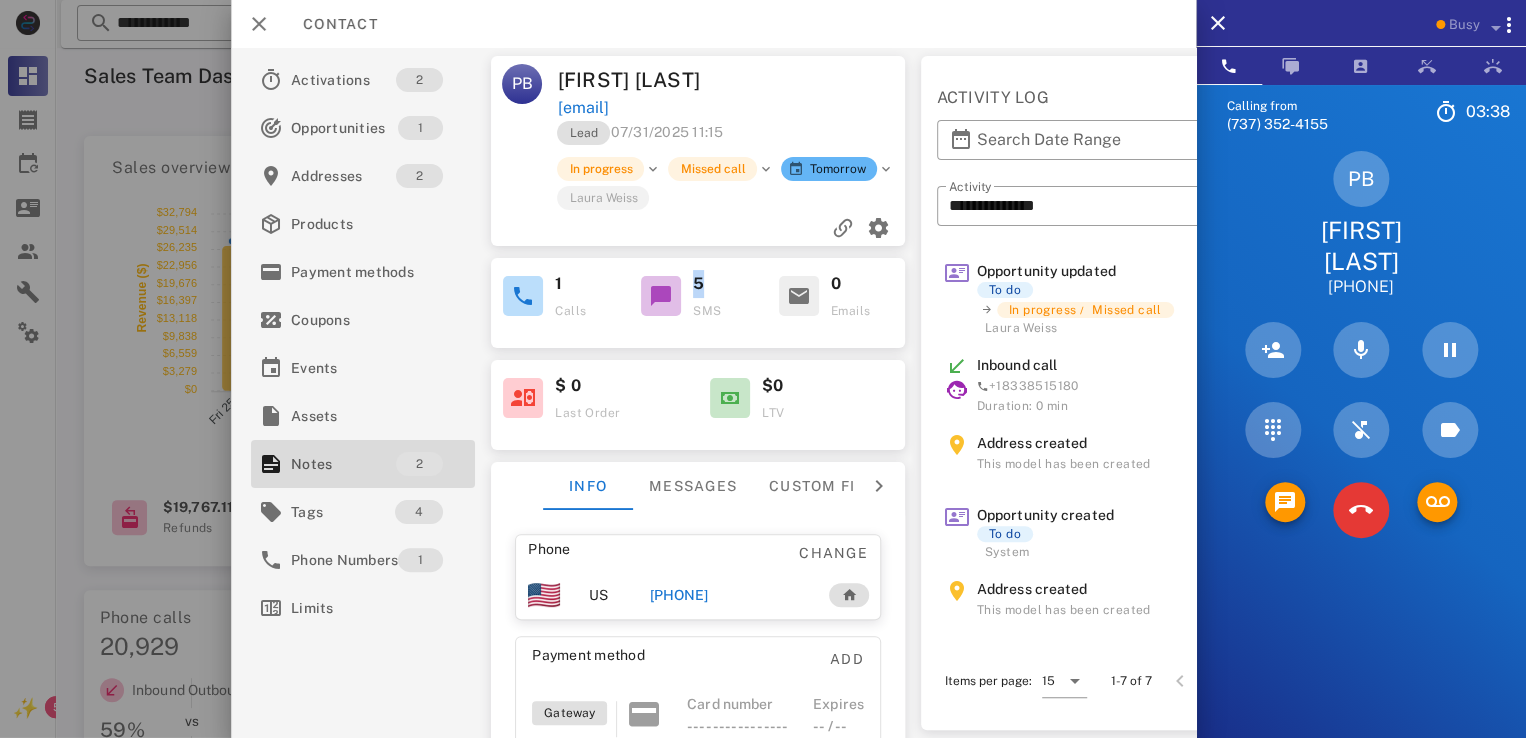 click on "5" at bounding box center [724, 284] 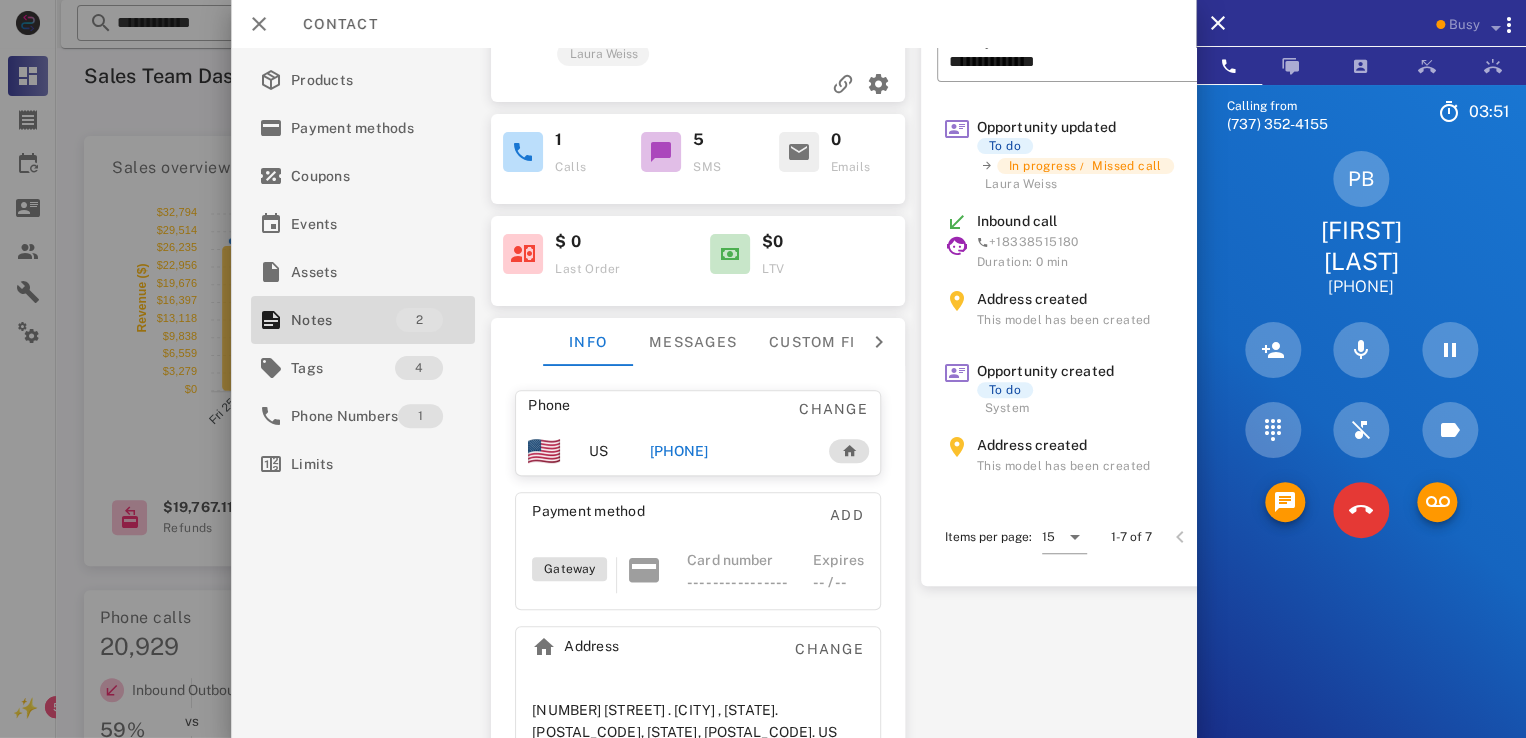 scroll, scrollTop: 216, scrollLeft: 0, axis: vertical 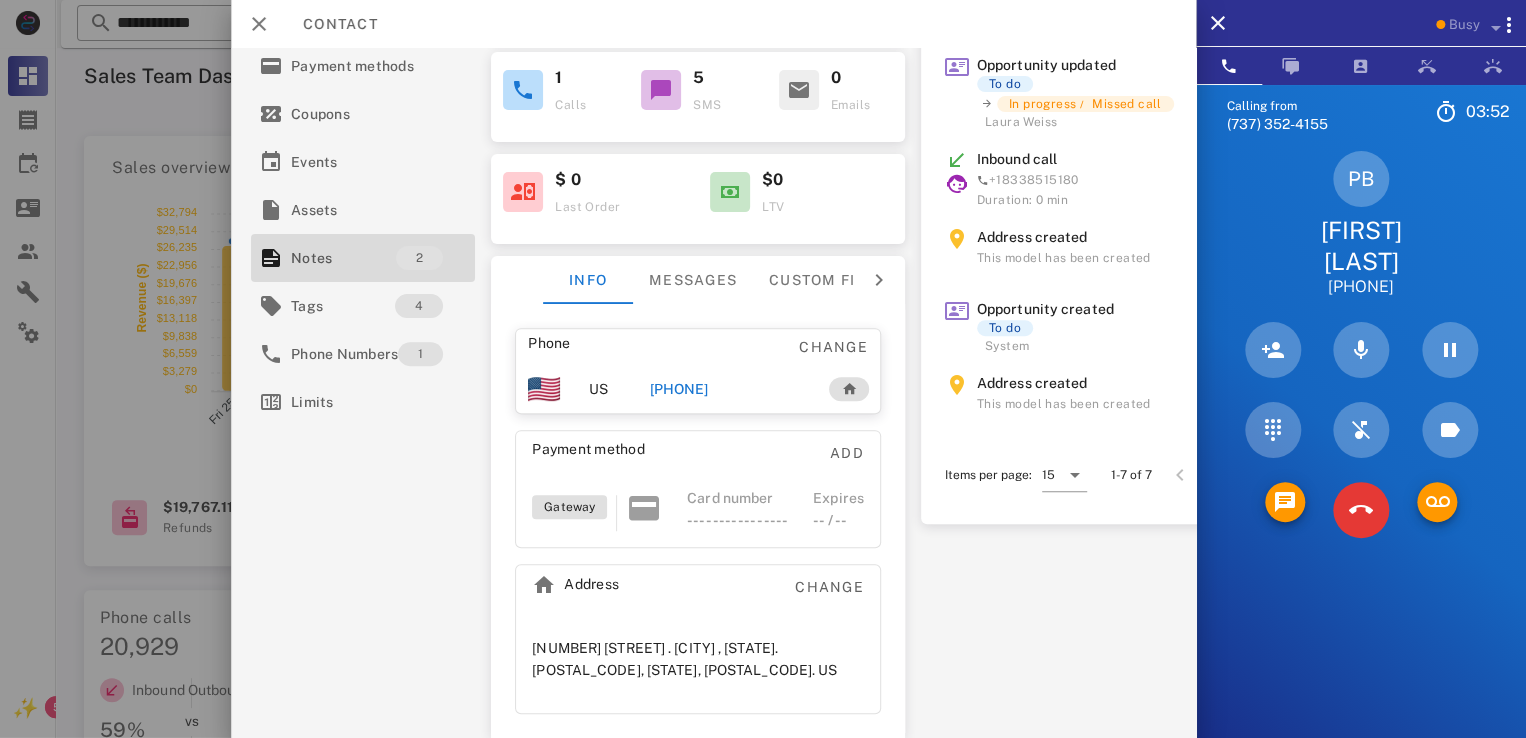 click on "1615 Summit Dr: .
Columbus , Ga. 31906, GA, 31906.
US" at bounding box center [698, 659] 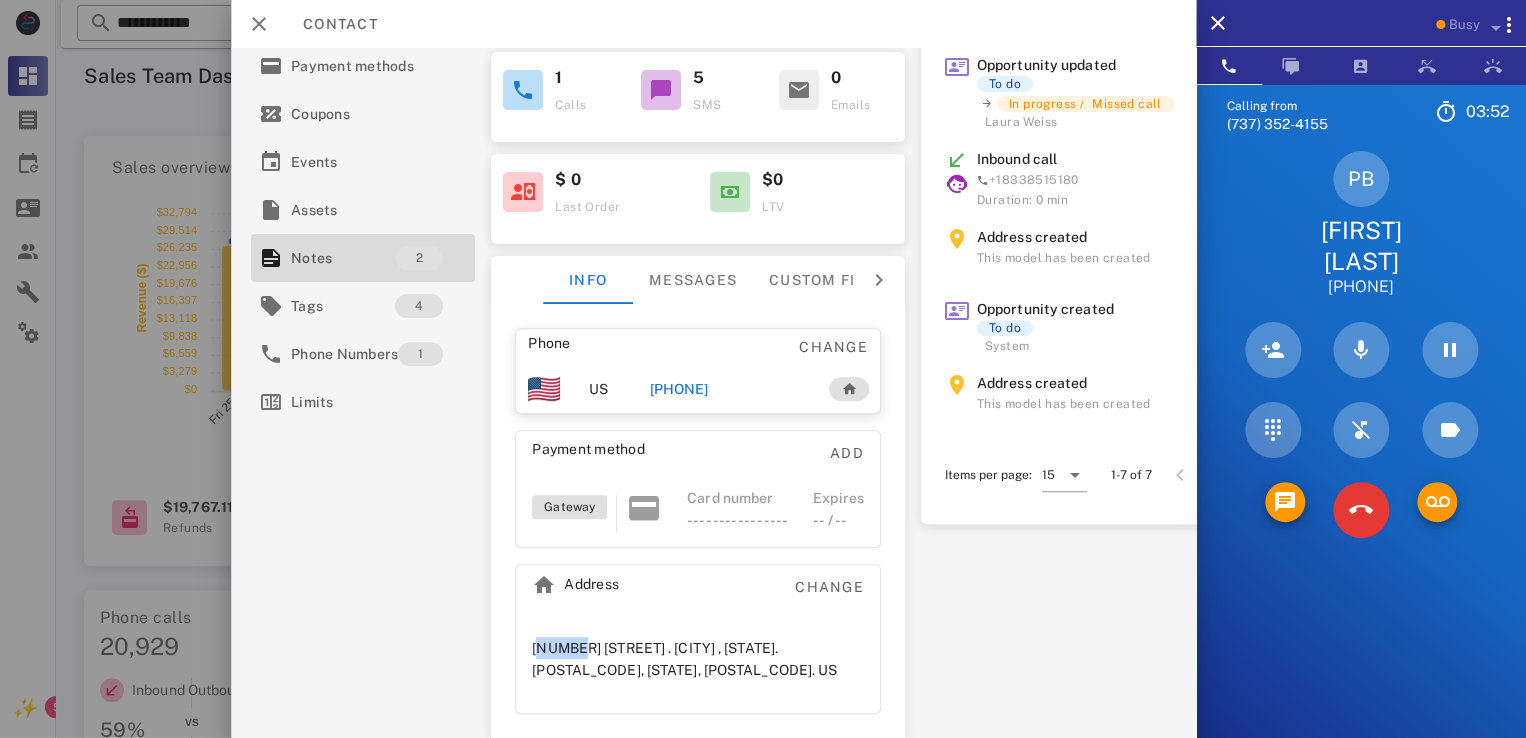 click on "1615 Summit Dr: .
Columbus , Ga. 31906, GA, 31906.
US" at bounding box center [698, 659] 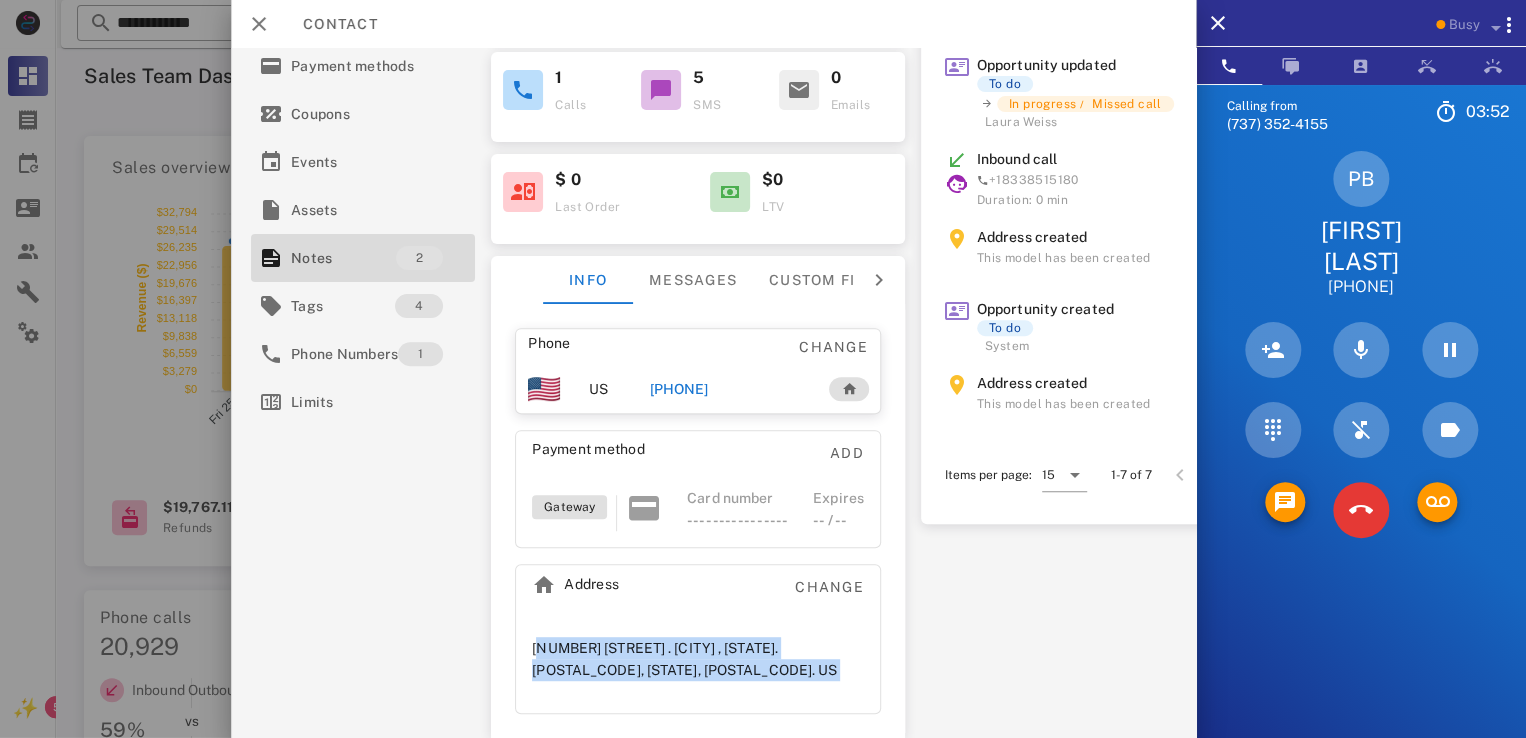 click on "1615 Summit Dr: .
Columbus , Ga. 31906, GA, 31906.
US" at bounding box center (698, 659) 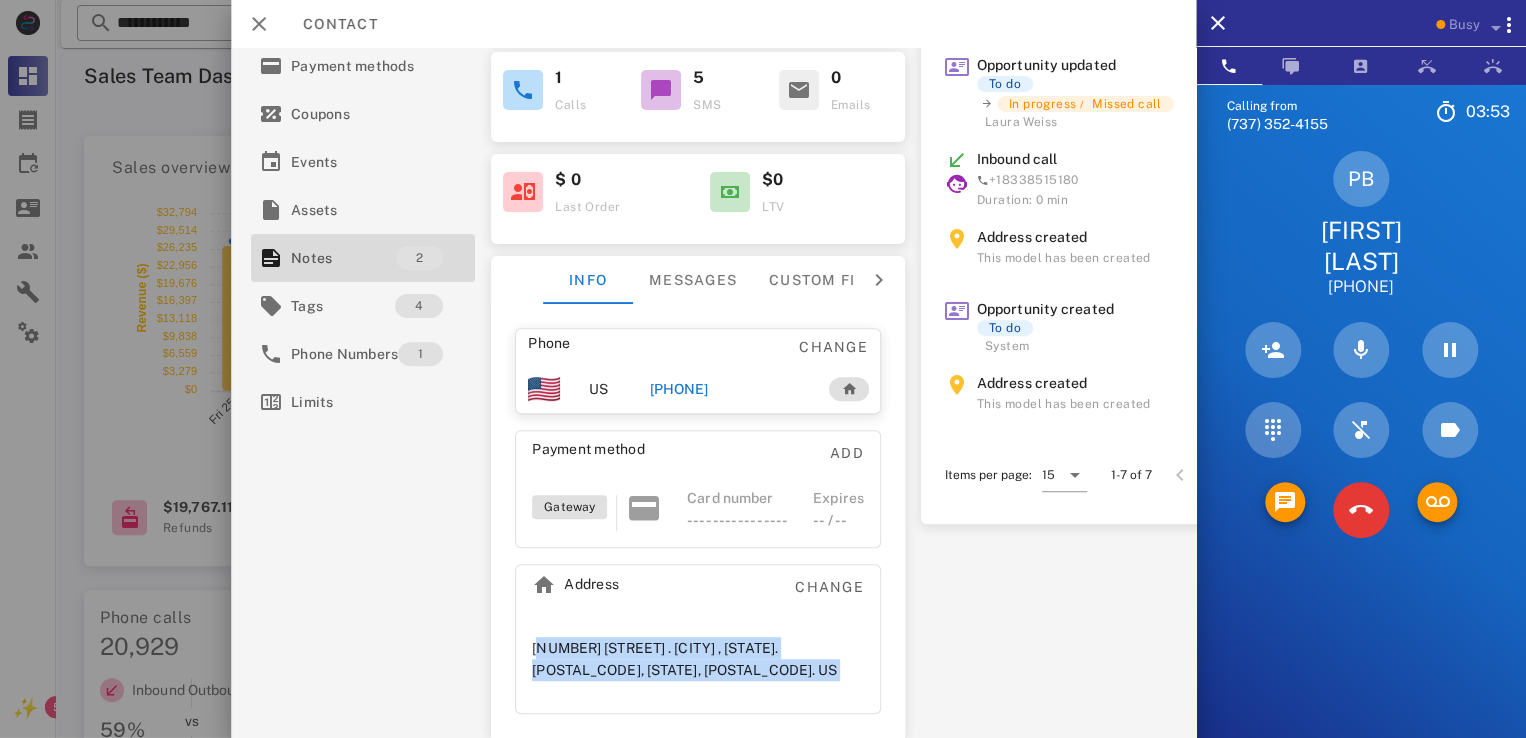 click on "1615 Summit Dr: .
Columbus , Ga. 31906, GA, 31906.
US" at bounding box center [698, 659] 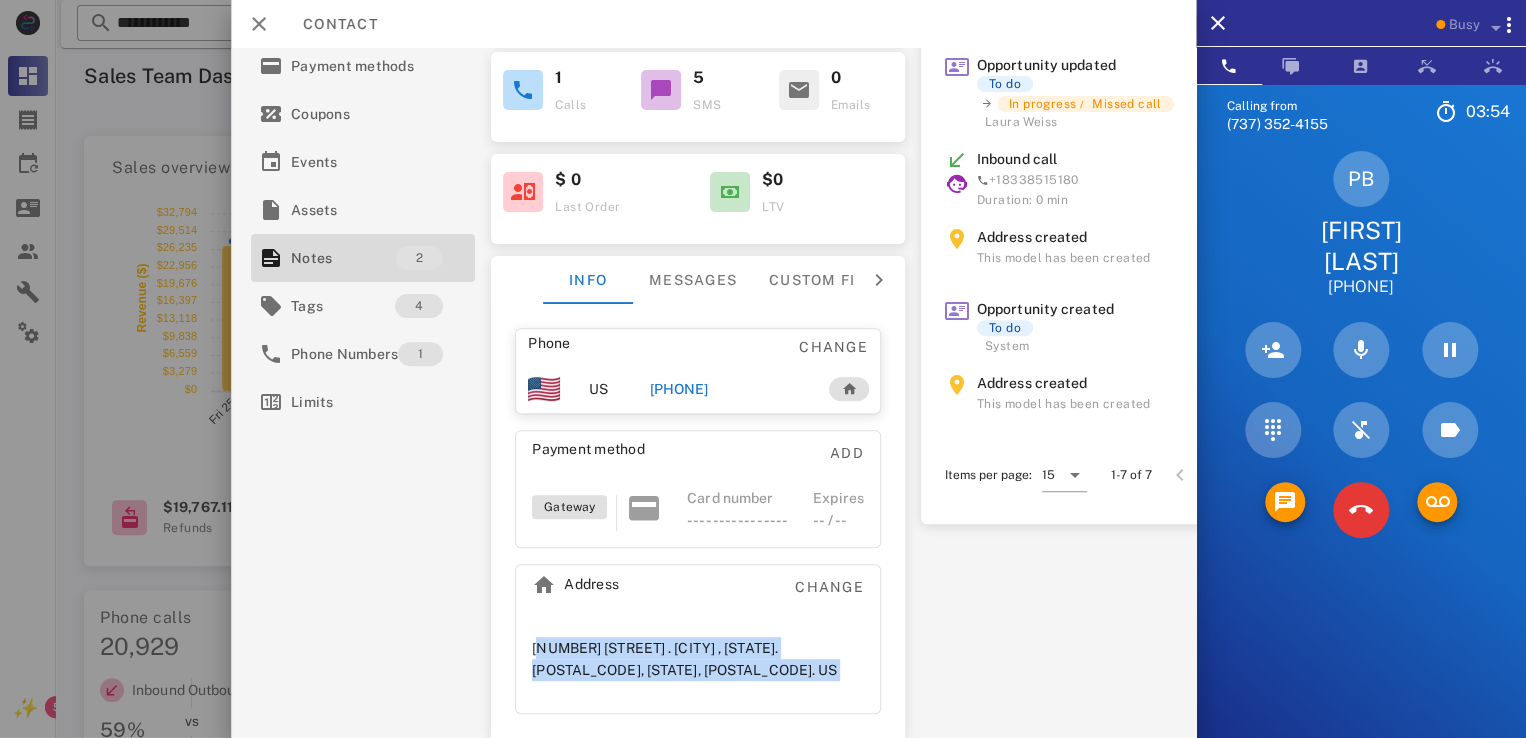 drag, startPoint x: 560, startPoint y: 638, endPoint x: 549, endPoint y: 637, distance: 11.045361 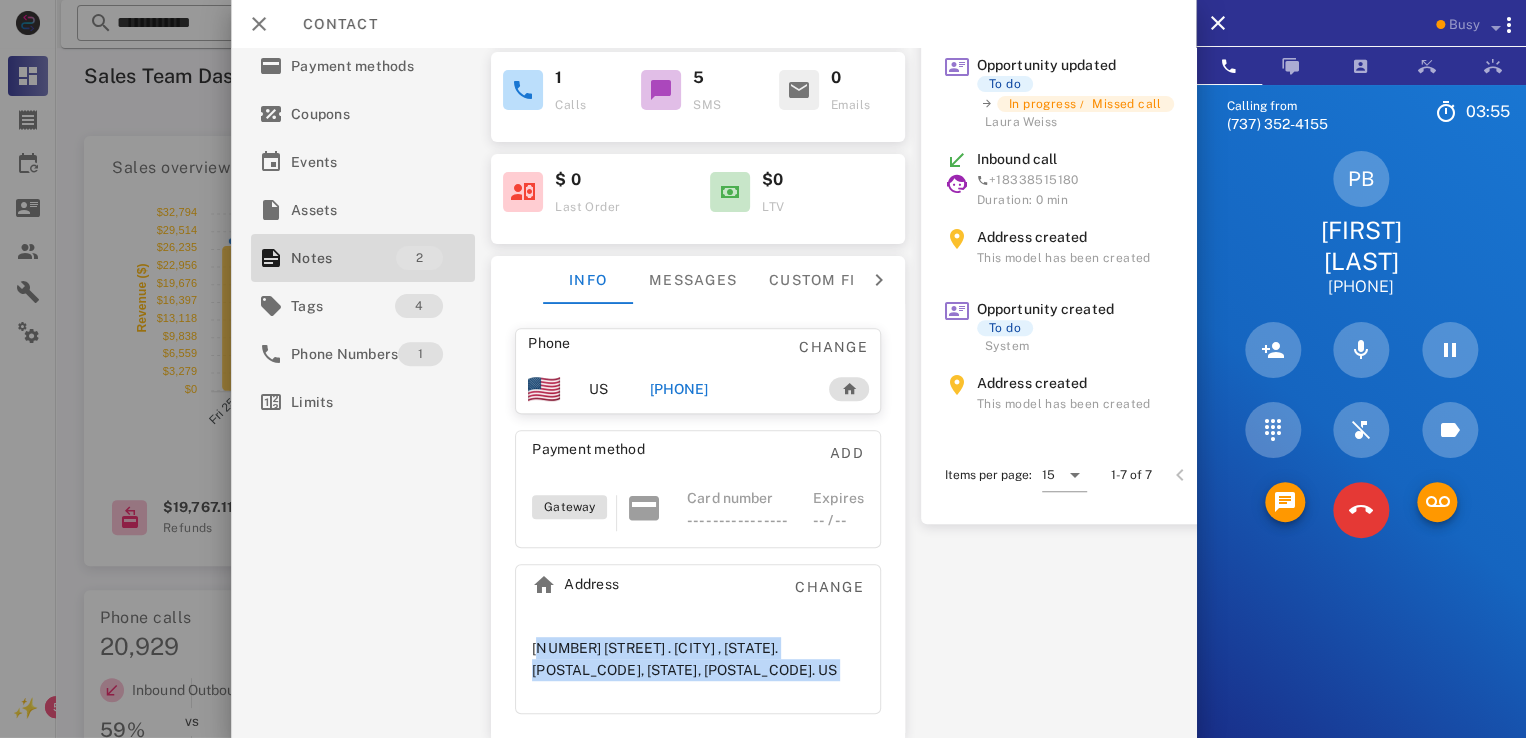 copy on "1615 Summit Dr: .
Columbus , Ga. 31906, GA, 31906.
US   ​ Send From +17373524155 ​ Send To +17065752384  This conversation was initiated from automation messages.  Latest message 07/31/2025, 11:07AM 07/31/2025, 11:07AM System automation  Hi  Patty, This is the Health Appt. with Dr. Prescott. We need to verify some important details about your order. If you can please return the call at your earliest convenience. Otherwise we will try back at another time. The phone number is 833-851-5180. Thank you have a great day.  07/31/2025, 11:07AM System automation  OK. I can send it your email on file or would you prefer that we go over it on the phone? I do have a question pertaining your health.  07/31/2025, 11:07AM System automation  You can reach me at 833-851-5180  07/31/2025, 11:07AM System automation  Patty Is now a good time for a call? Remember you can reach me at 833-851-5180  07/31/2025, 11:07AM System automation  I am the health specialist here and I need to confirm some important details. Call me ba..." 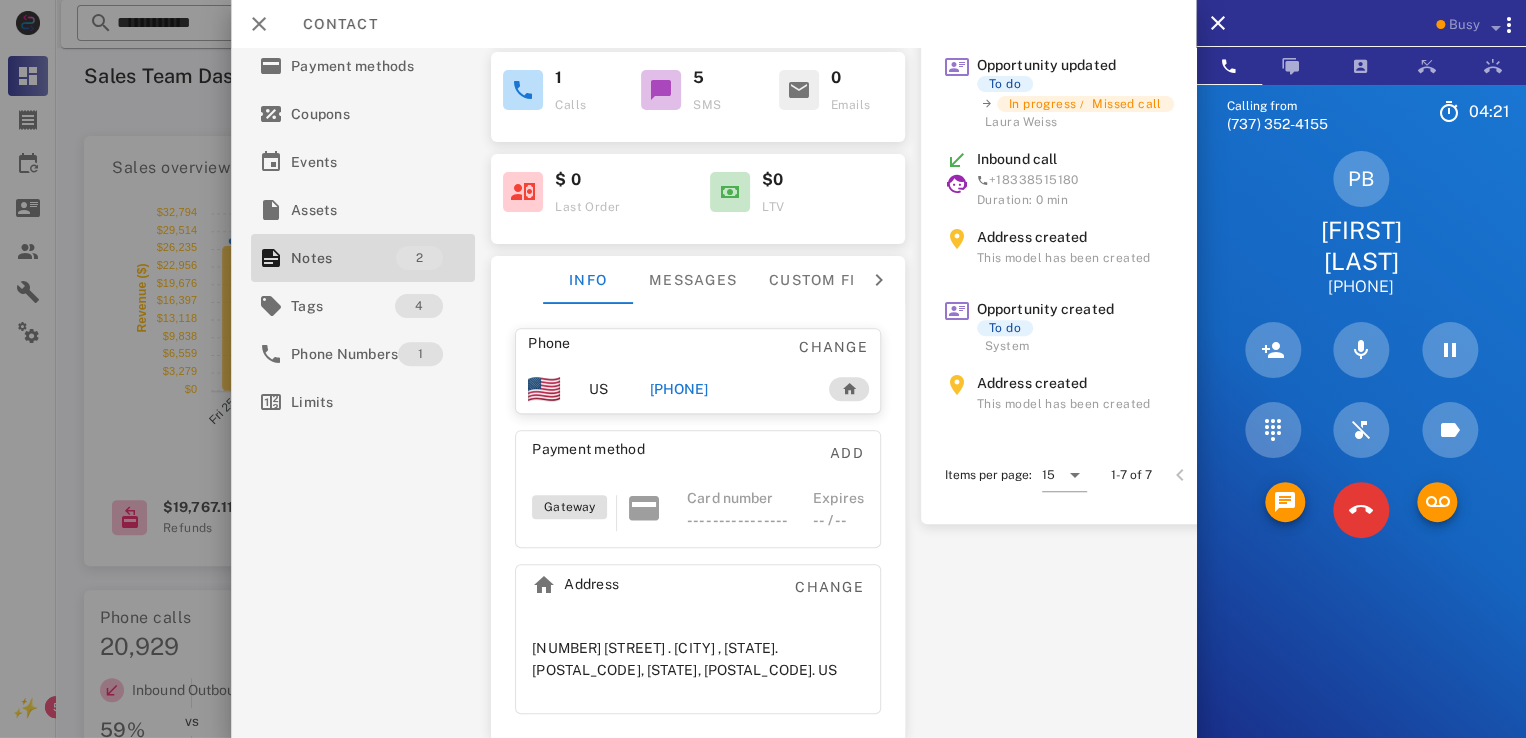click on "Activations  2  Opportunities  1  Addresses  2  Products Payment methods Coupons Events Assets Notes  2  Tags  4  Phone Numbers  1  Limits PB Patty Branch  pattybranch@me.com   Lead   07/31/2025 11:15   In progress   Missed call   Tomorrow   Laura Weiss  1 Calls 5 SMS 0 Emails $ 0 Last Order $0 LTV  Info   Messages   Custom fields   Phone   Change   US   +17065752384   Payment method   Add  Gateway  Card number  ---- ---- ---- ----  Expires  -- / --  Address   Change   1615 Summit Dr: .
Columbus , Ga. 31906, GA, 31906.
US   ​ Send From +17373524155 ​ Send To +17065752384  This conversation was initiated from automation messages.  Latest message 07/31/2025, 11:07AM 07/31/2025, 11:07AM System automation  Hi  Patty, This is the Health Appt. with Dr. Prescott. We need to verify some important details about your order. If you can please return the call at your earliest convenience. Otherwise we will try back at another time. The phone number is 833-851-5180. Thank you have a great day.  07/31/2025, 11:07AM" at bounding box center [713, 393] 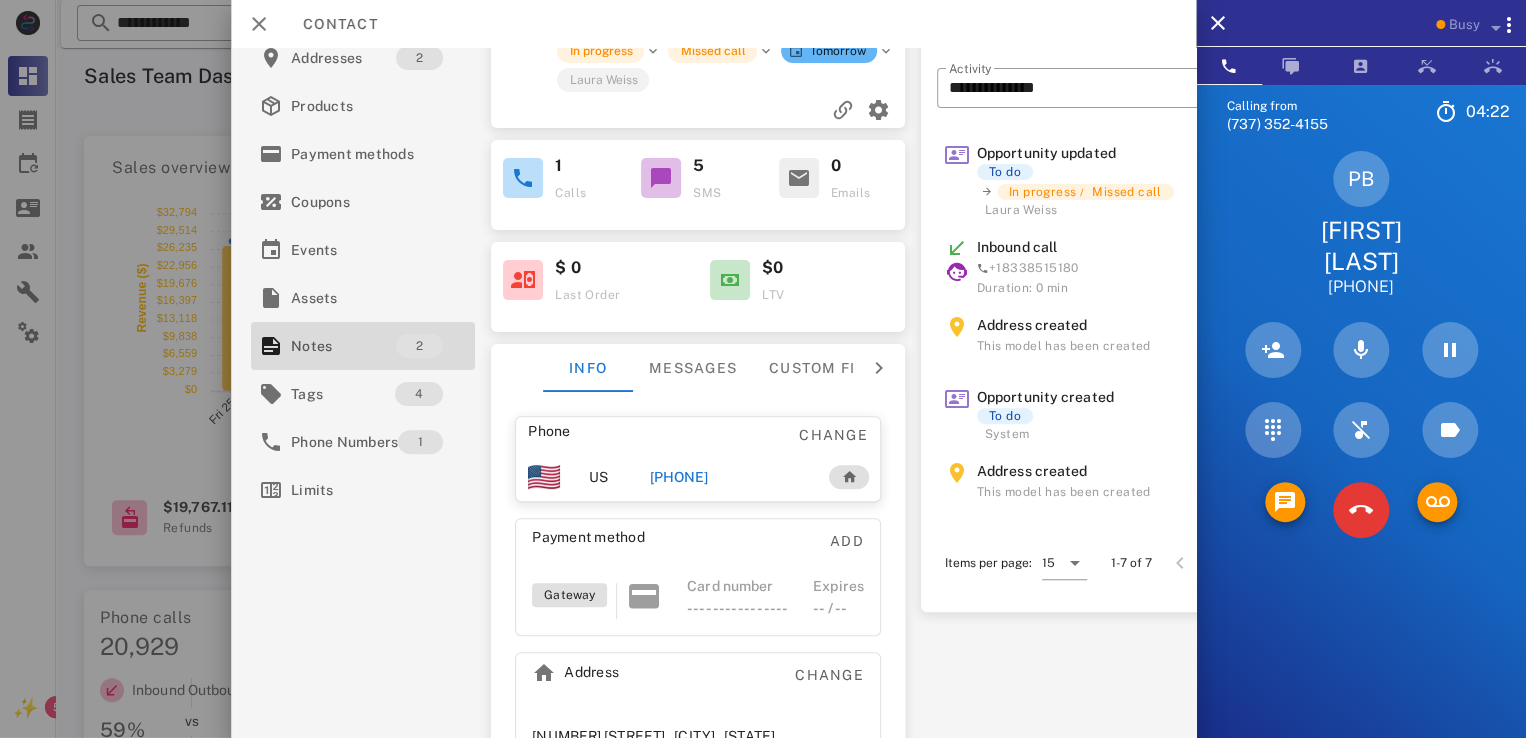 scroll, scrollTop: 0, scrollLeft: 0, axis: both 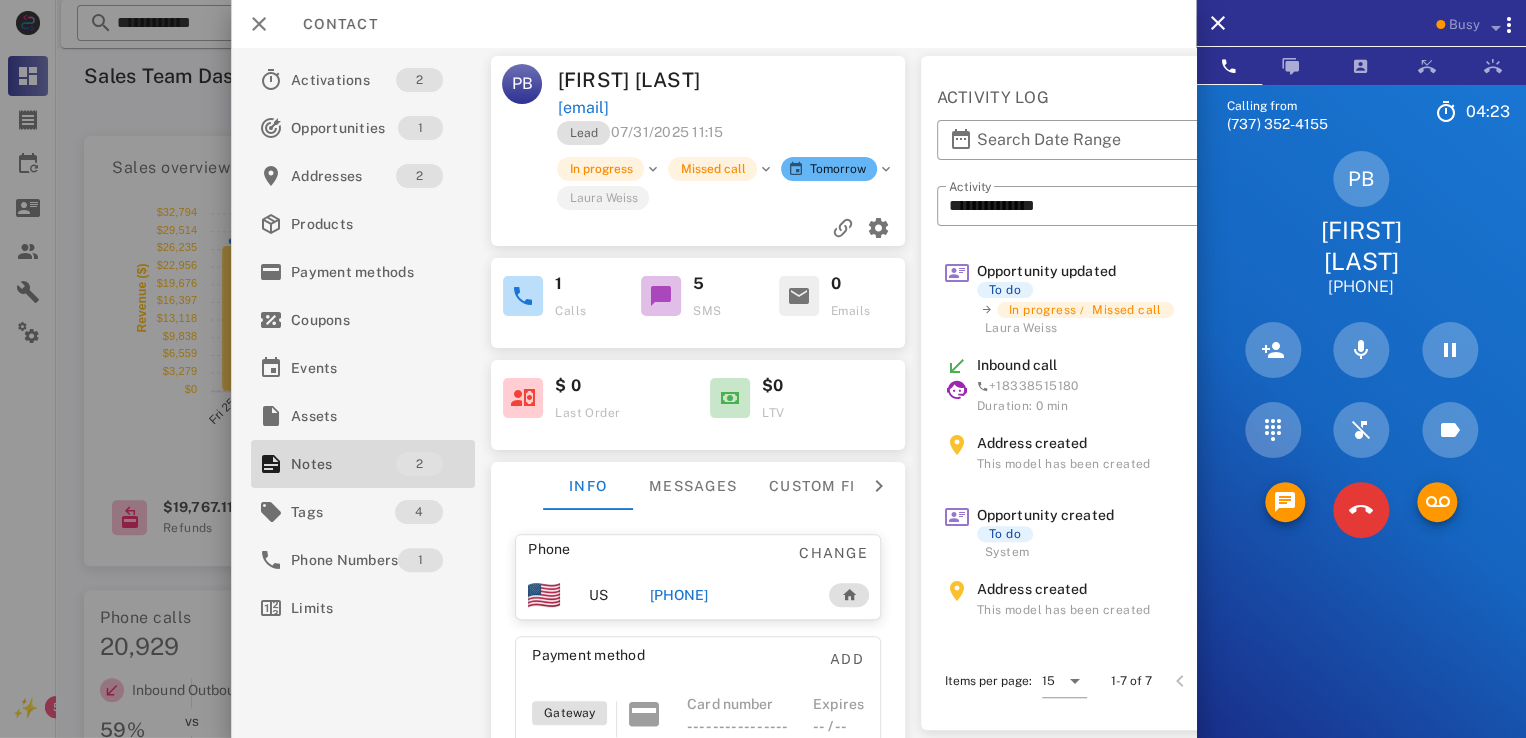 click on "Patty Branch" at bounding box center [646, 80] 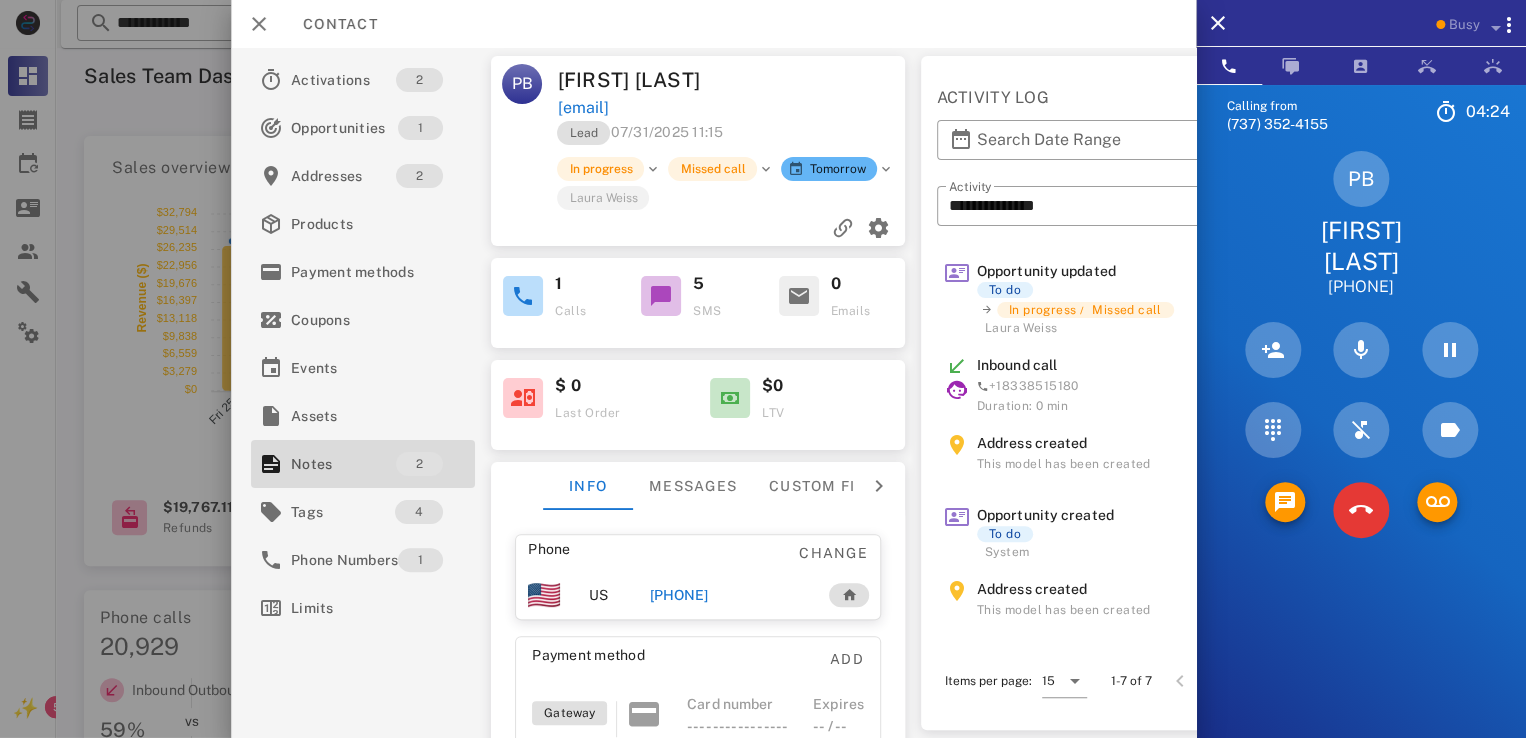 click on "pattybranch@me.com" at bounding box center (583, 108) 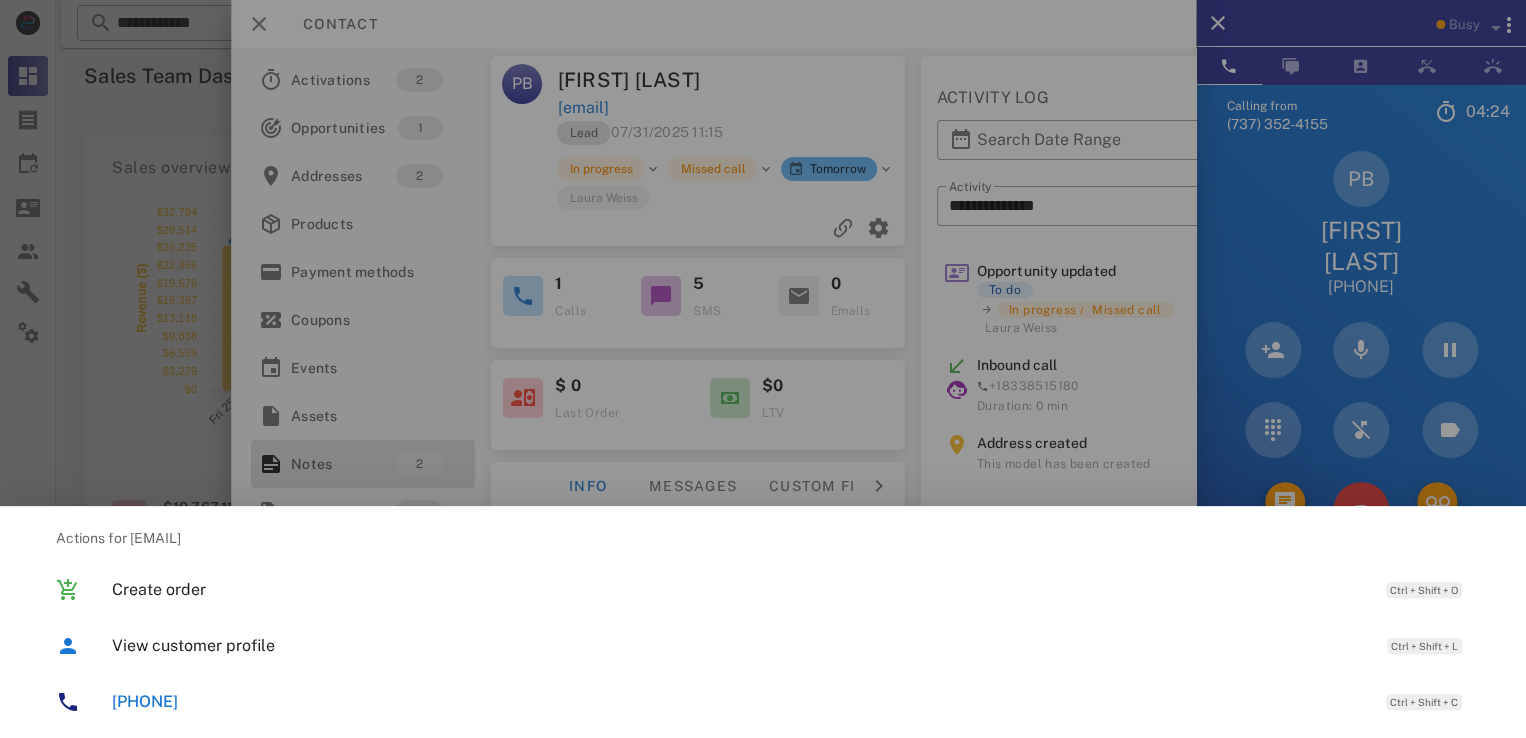 click at bounding box center [763, 369] 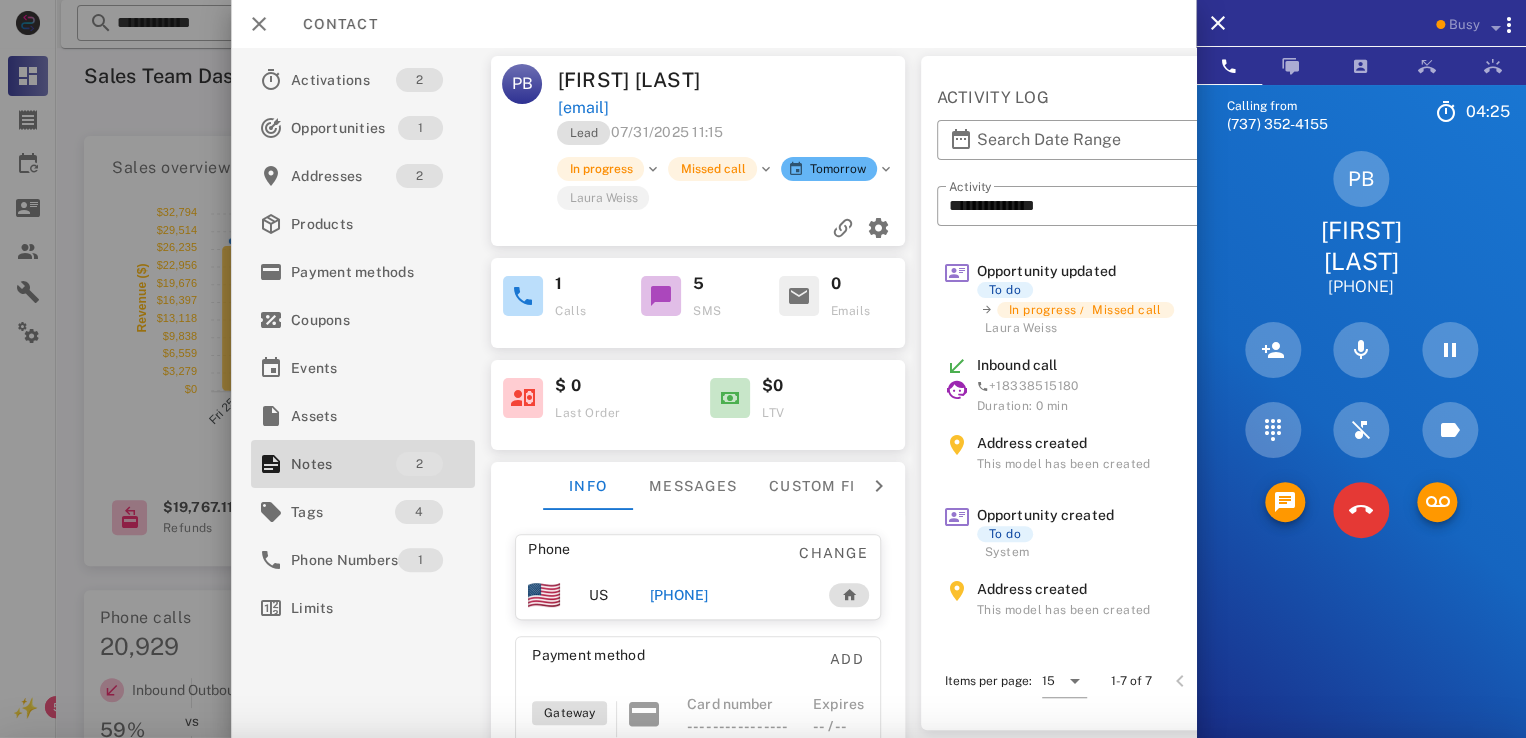 click on "Patty Branch" at bounding box center [646, 80] 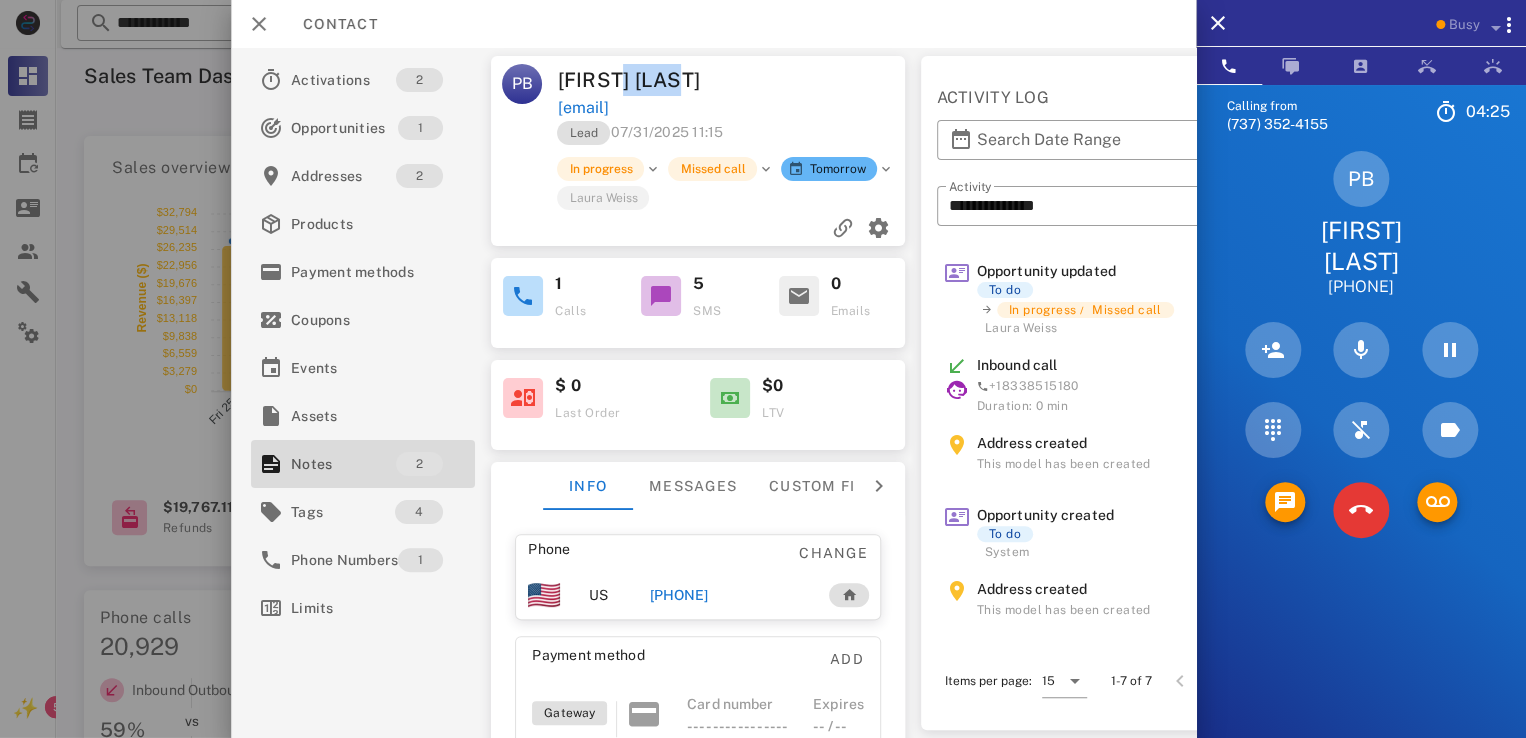 click on "Patty Branch" at bounding box center (646, 80) 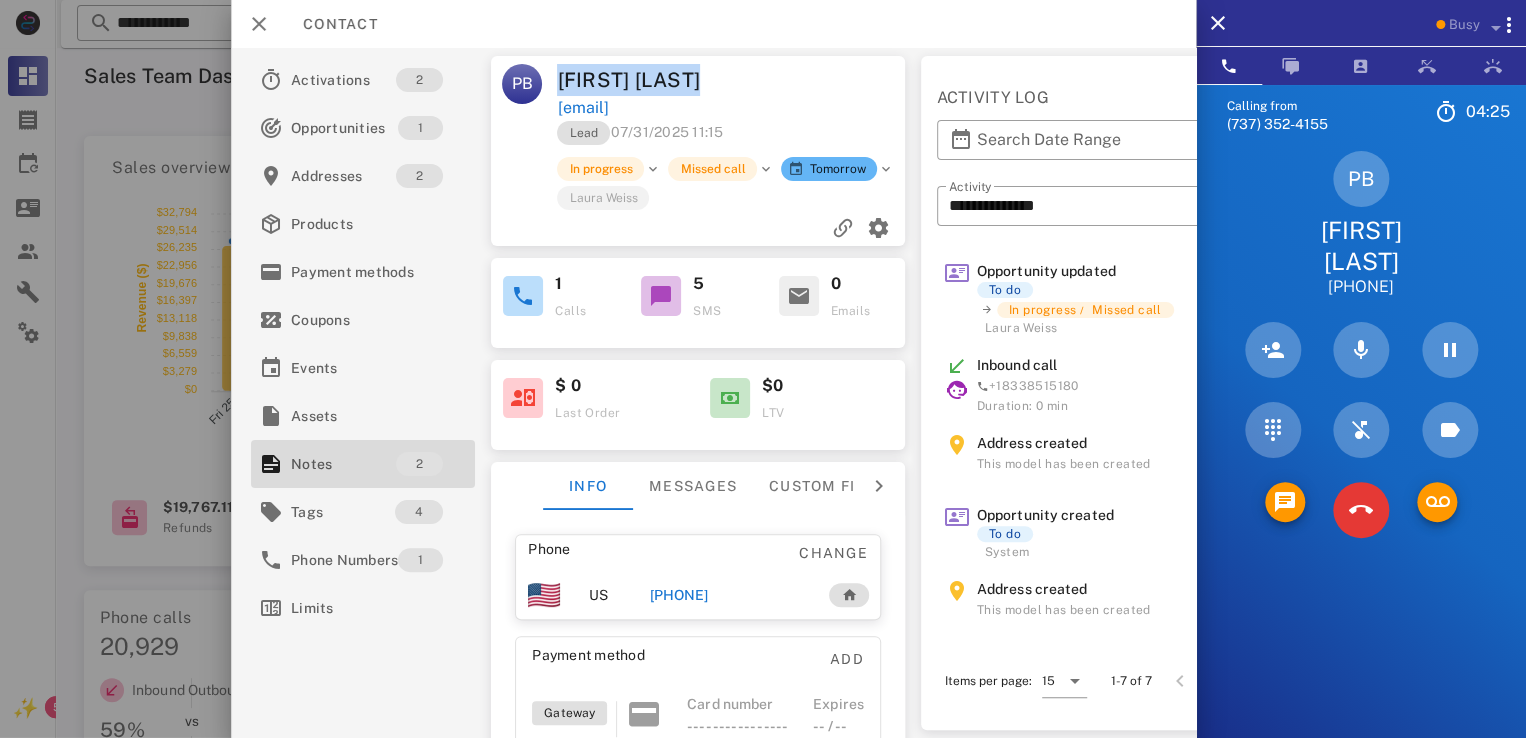 click on "Patty Branch" at bounding box center (646, 80) 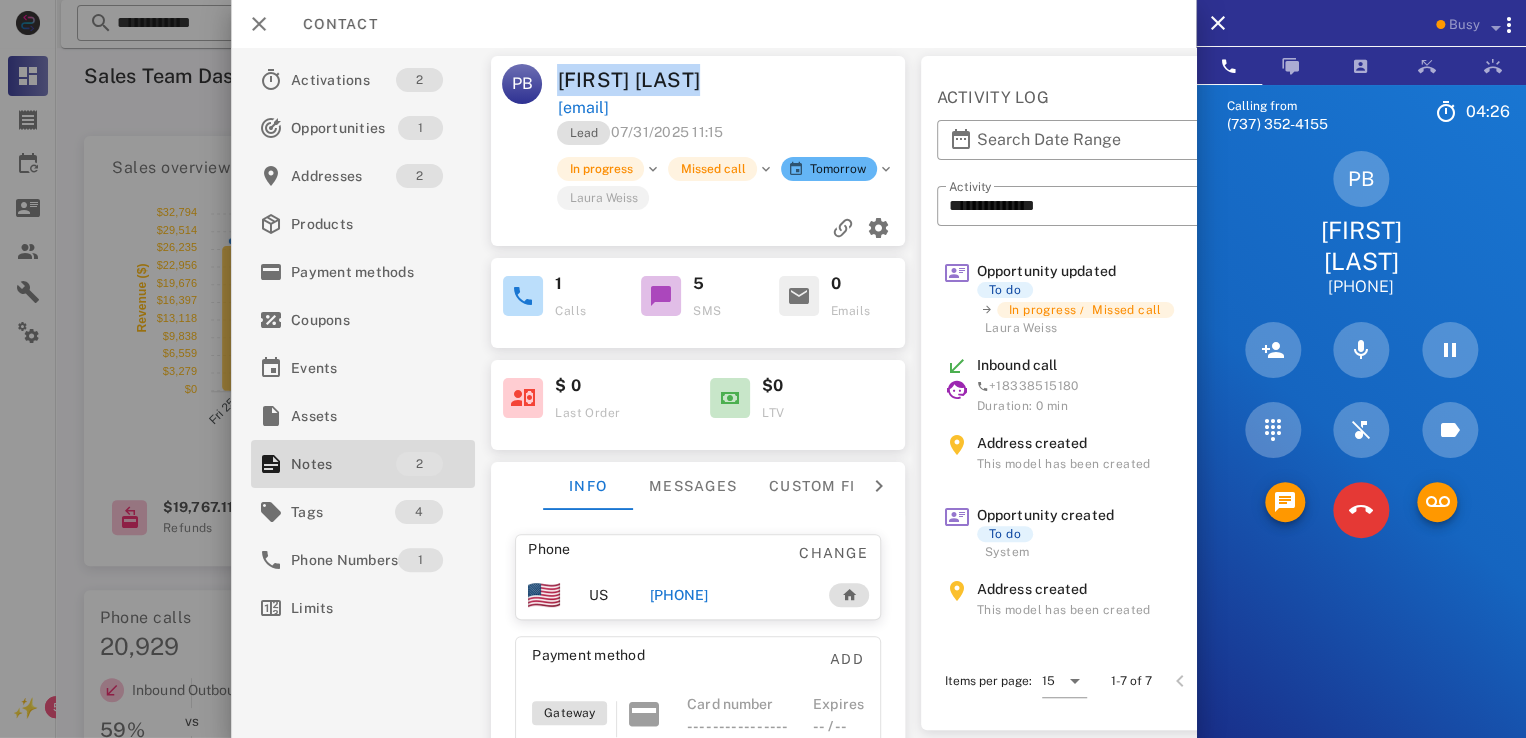 click at bounding box center (821, 80) 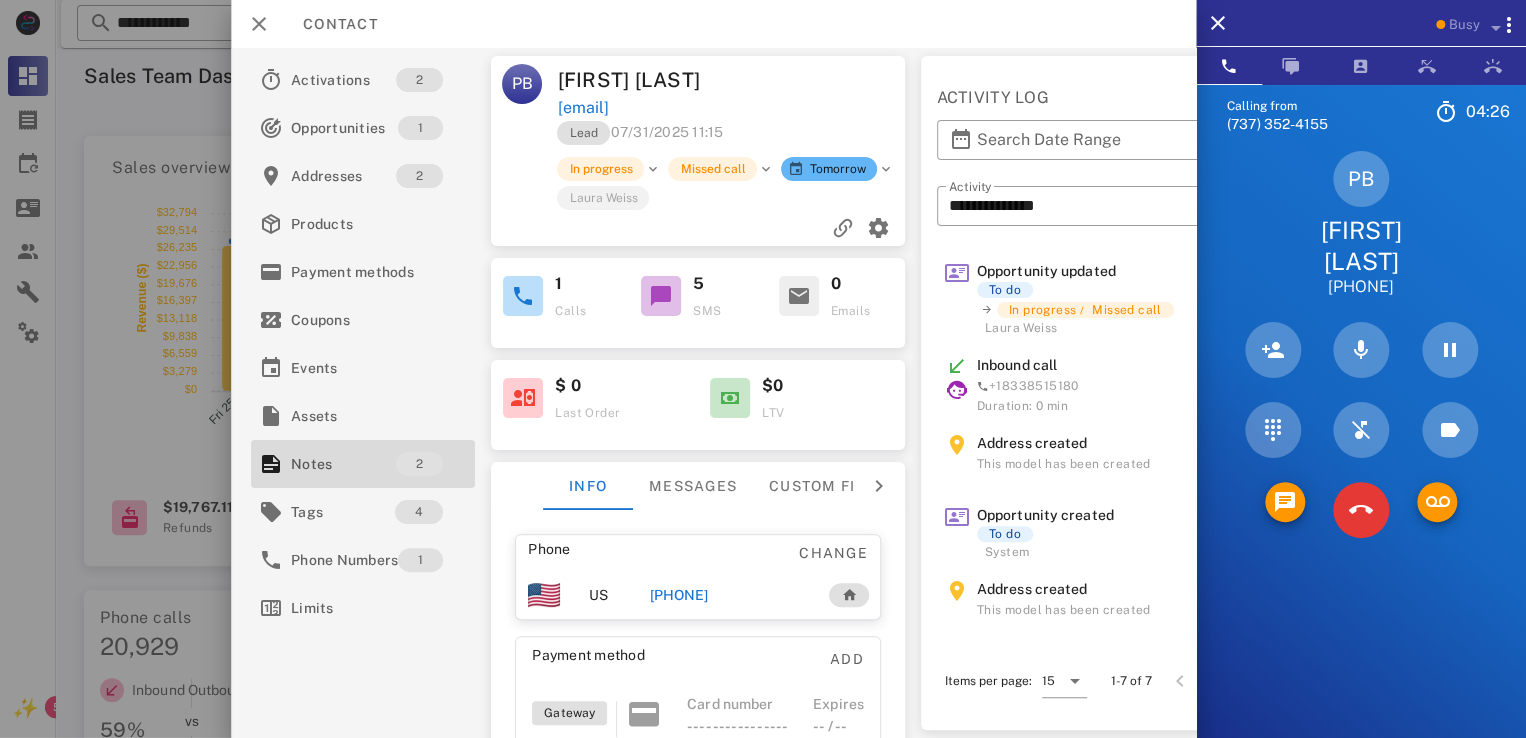 click on "Patty Branch" at bounding box center (646, 80) 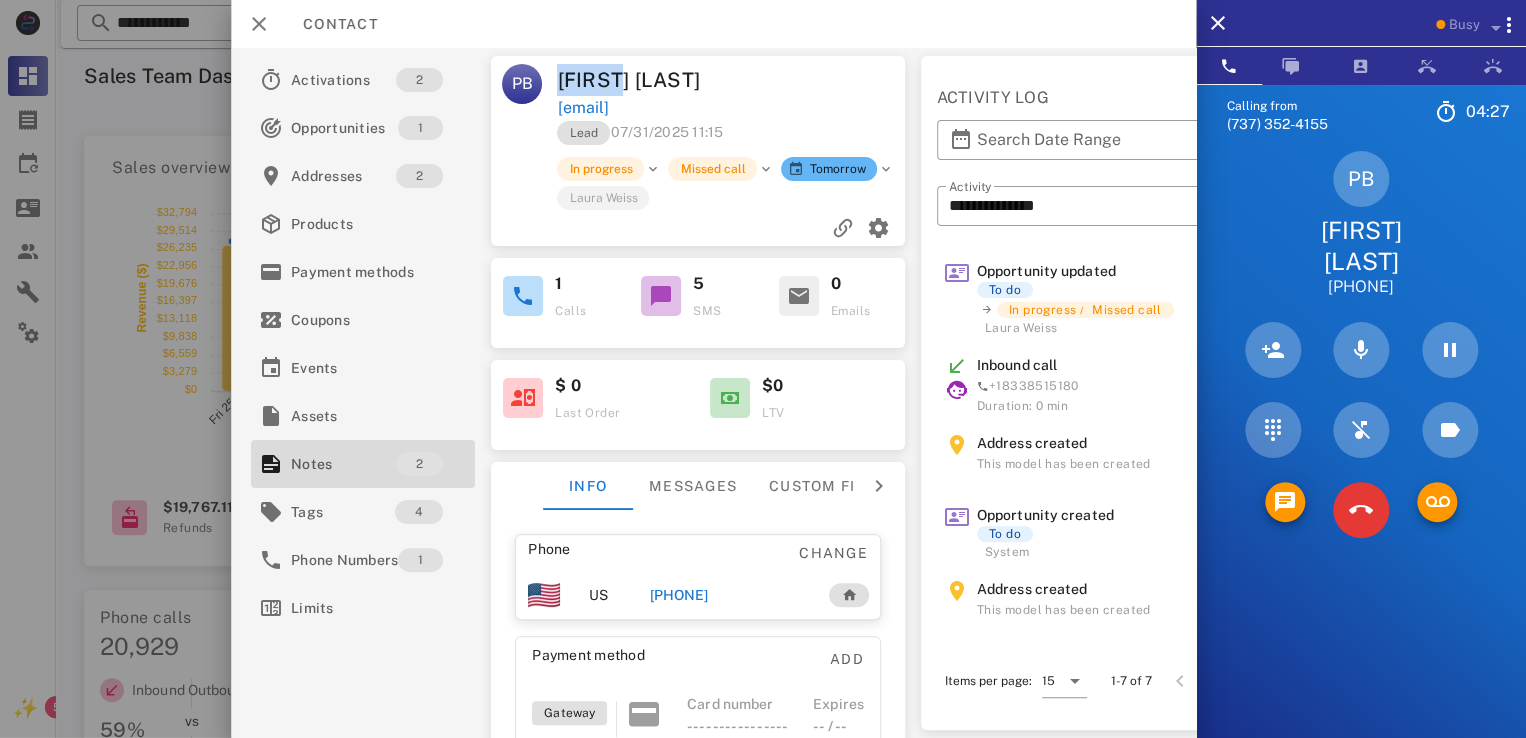 click on "Patty Branch" at bounding box center [646, 80] 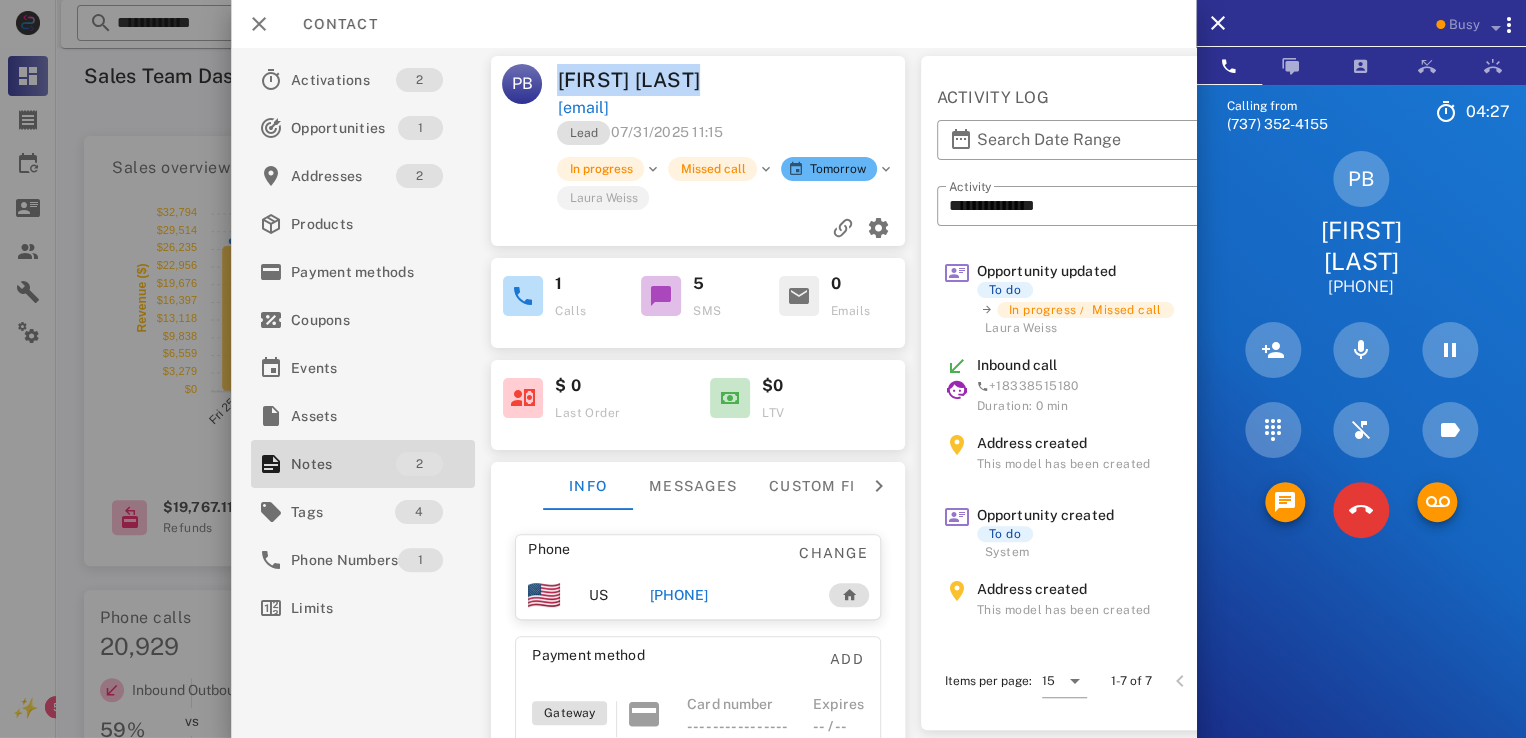 drag, startPoint x: 596, startPoint y: 81, endPoint x: 788, endPoint y: 88, distance: 192.12756 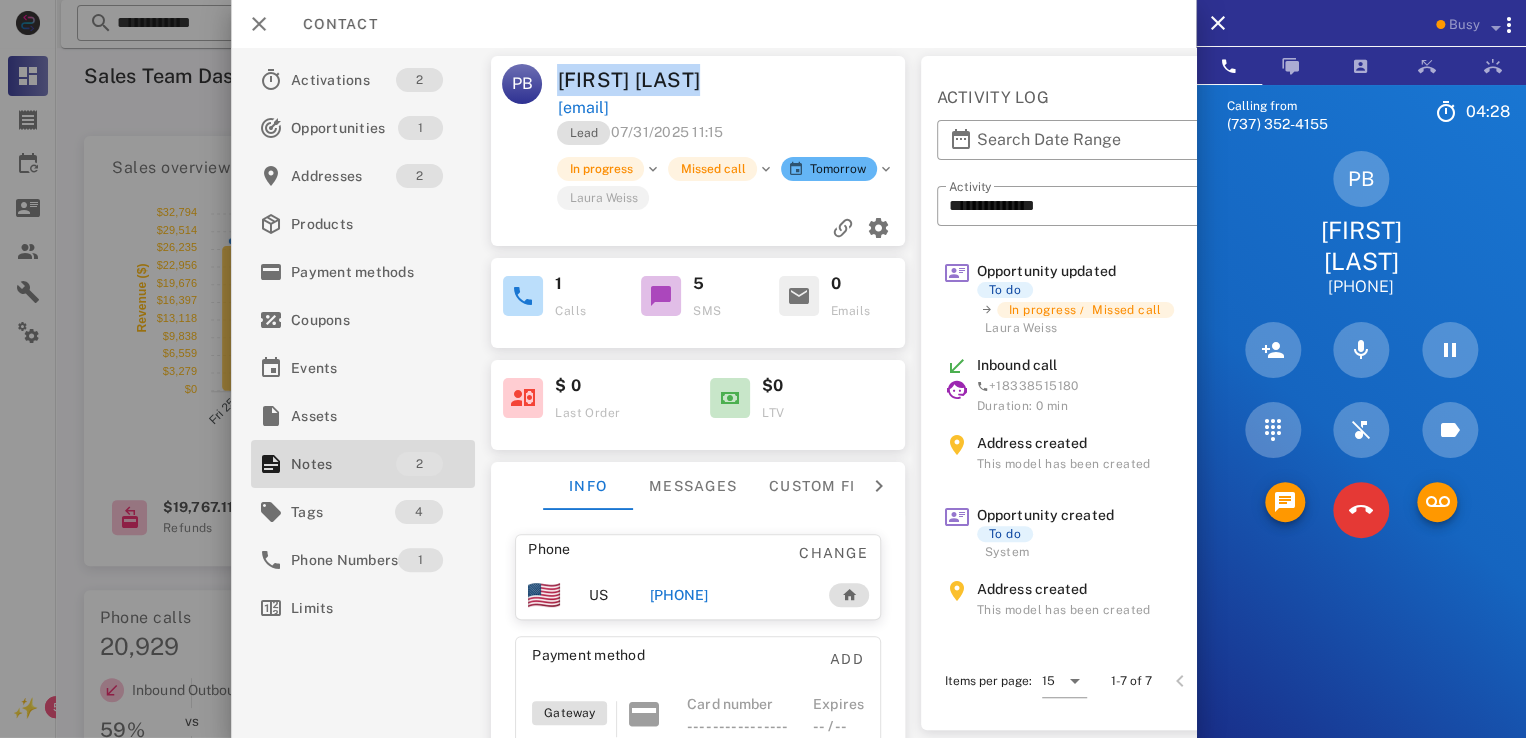 click on "Patty Branch" at bounding box center (646, 80) 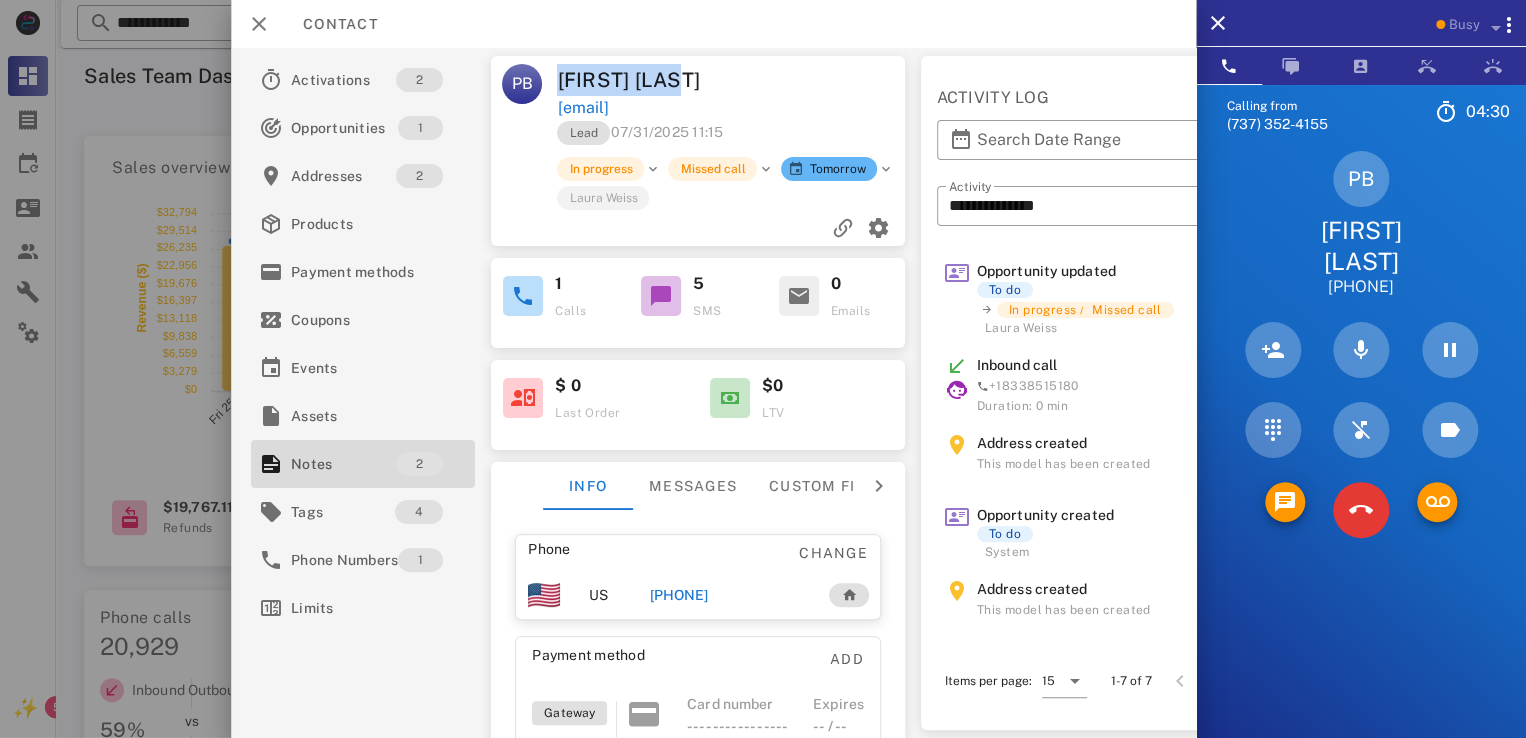 drag, startPoint x: 655, startPoint y: 81, endPoint x: 528, endPoint y: 81, distance: 127 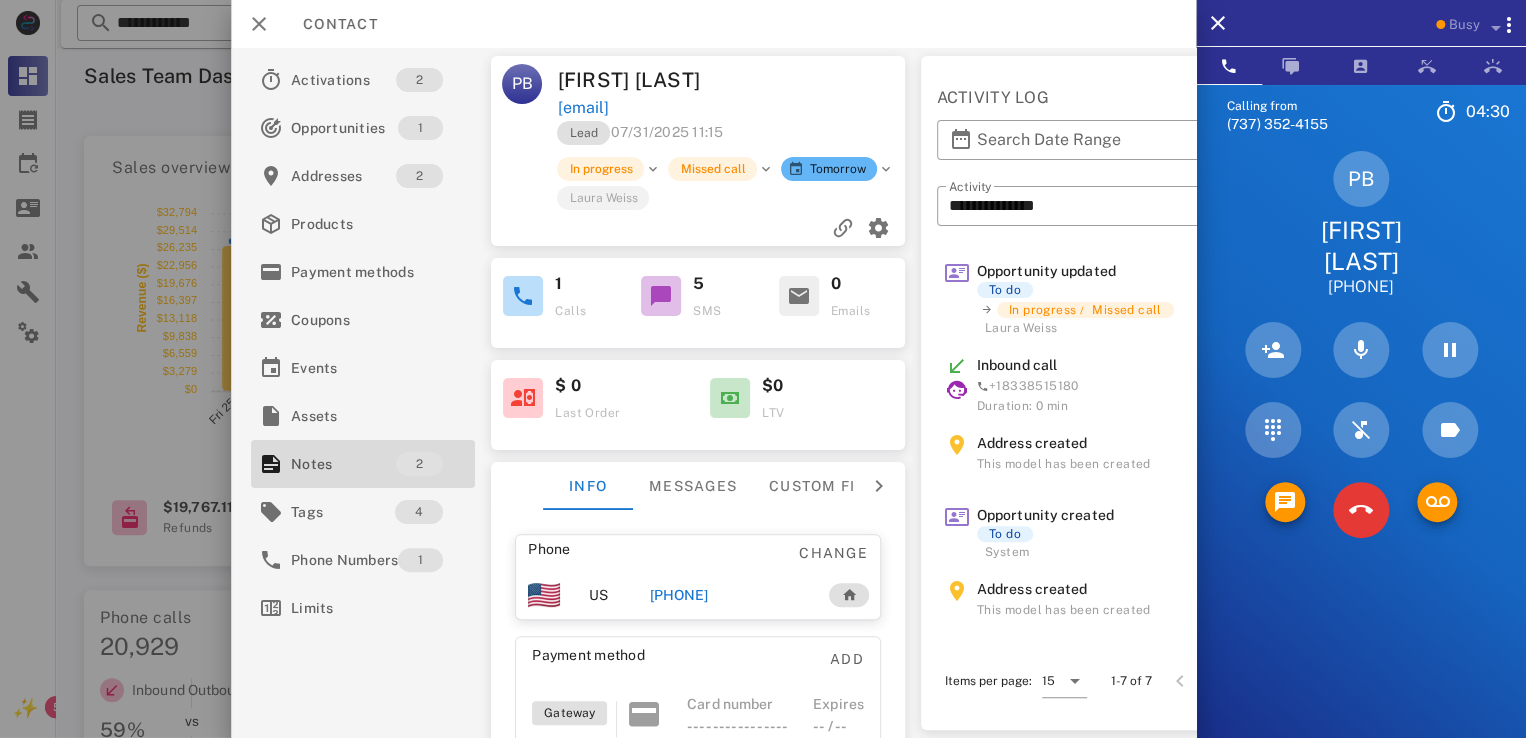 click at bounding box center (821, 80) 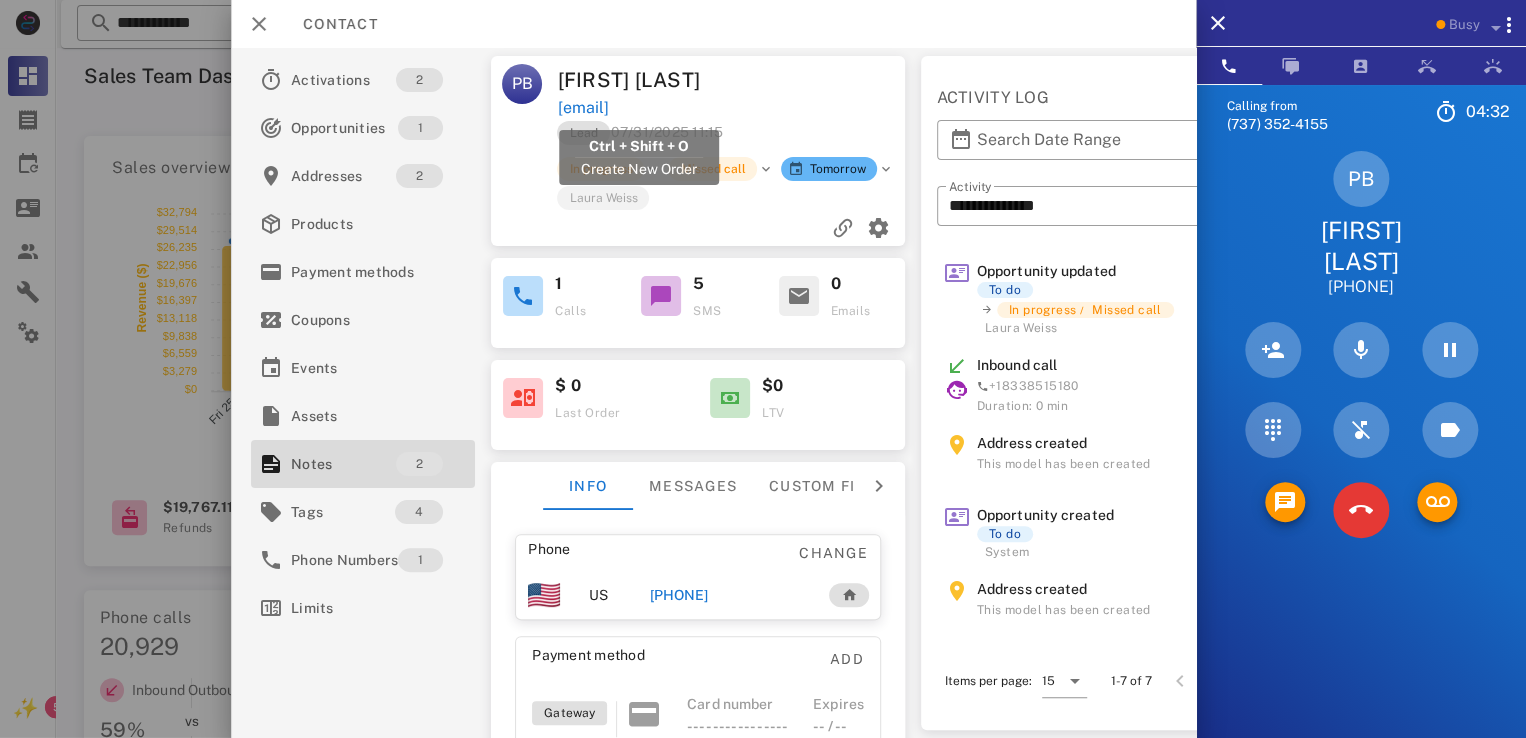 drag, startPoint x: 562, startPoint y: 73, endPoint x: 699, endPoint y: 105, distance: 140.68759 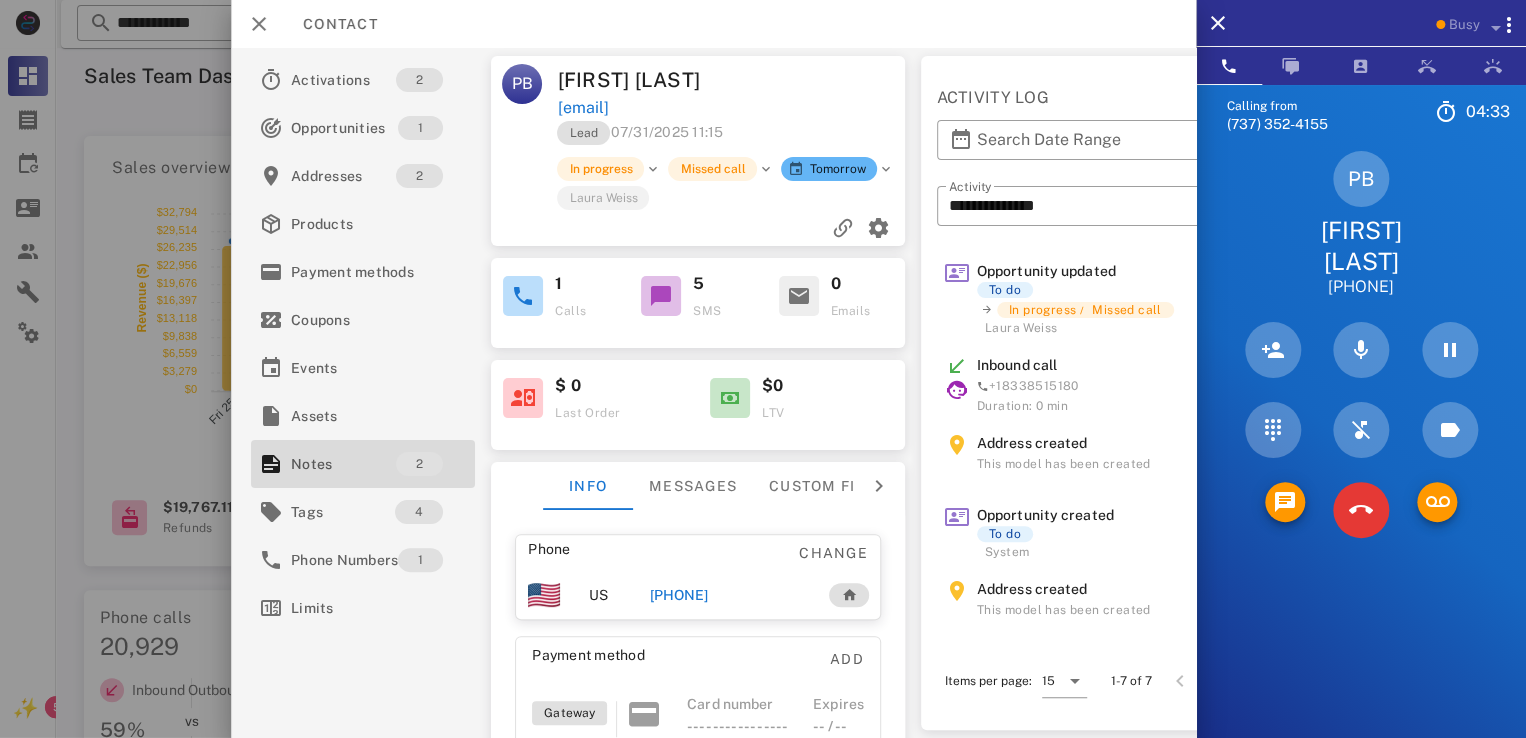 click at bounding box center (821, 80) 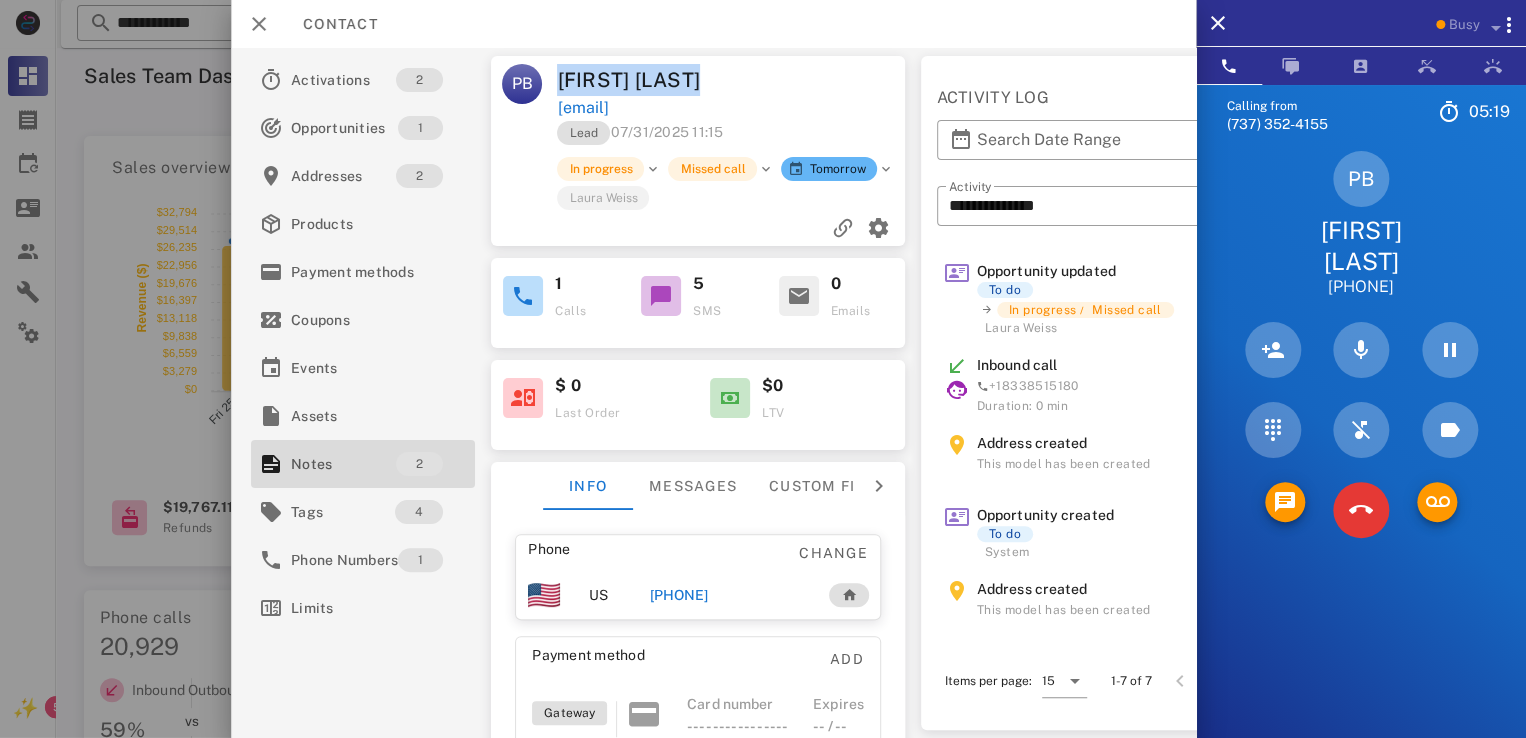 drag, startPoint x: 555, startPoint y: 77, endPoint x: 776, endPoint y: 72, distance: 221.05655 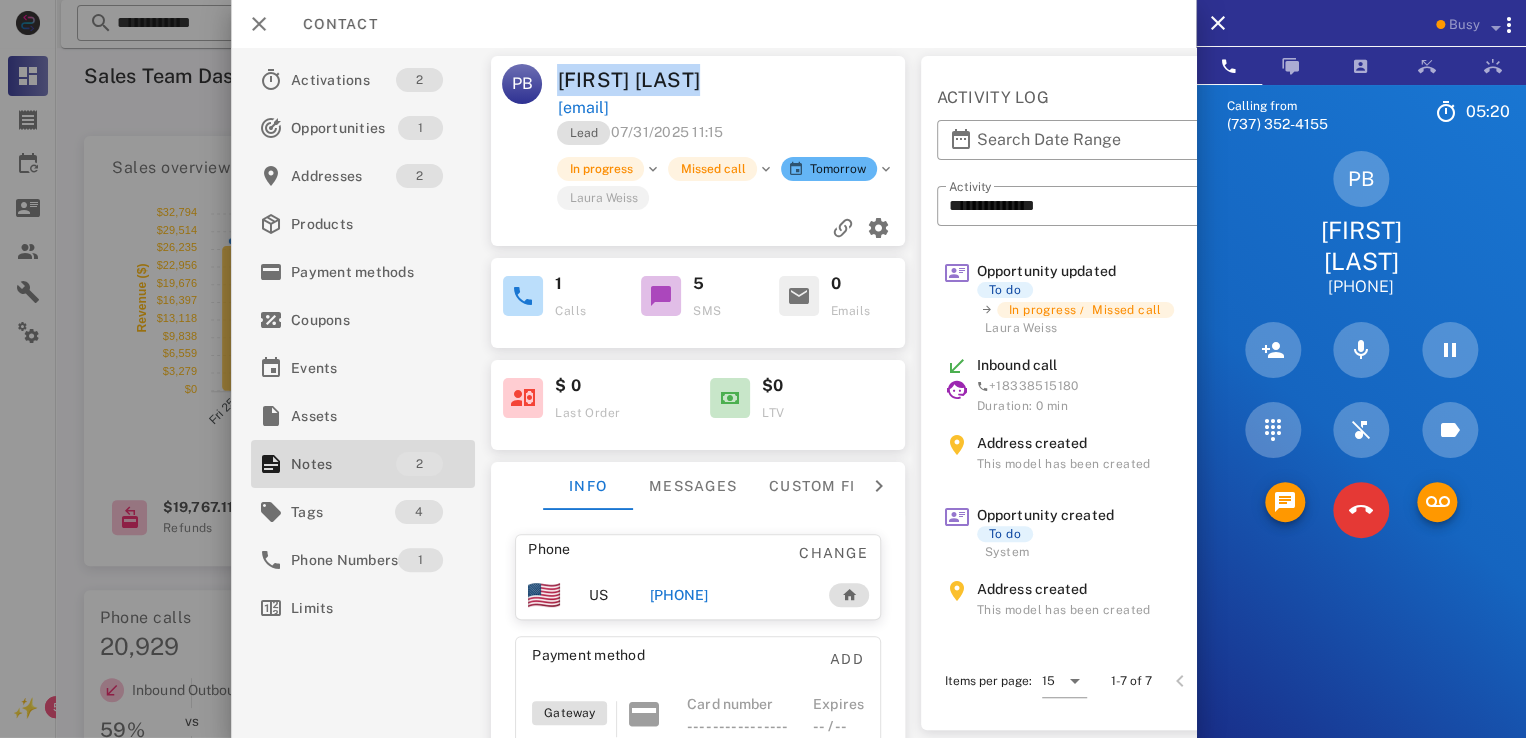drag, startPoint x: 554, startPoint y: 79, endPoint x: 751, endPoint y: 77, distance: 197.01015 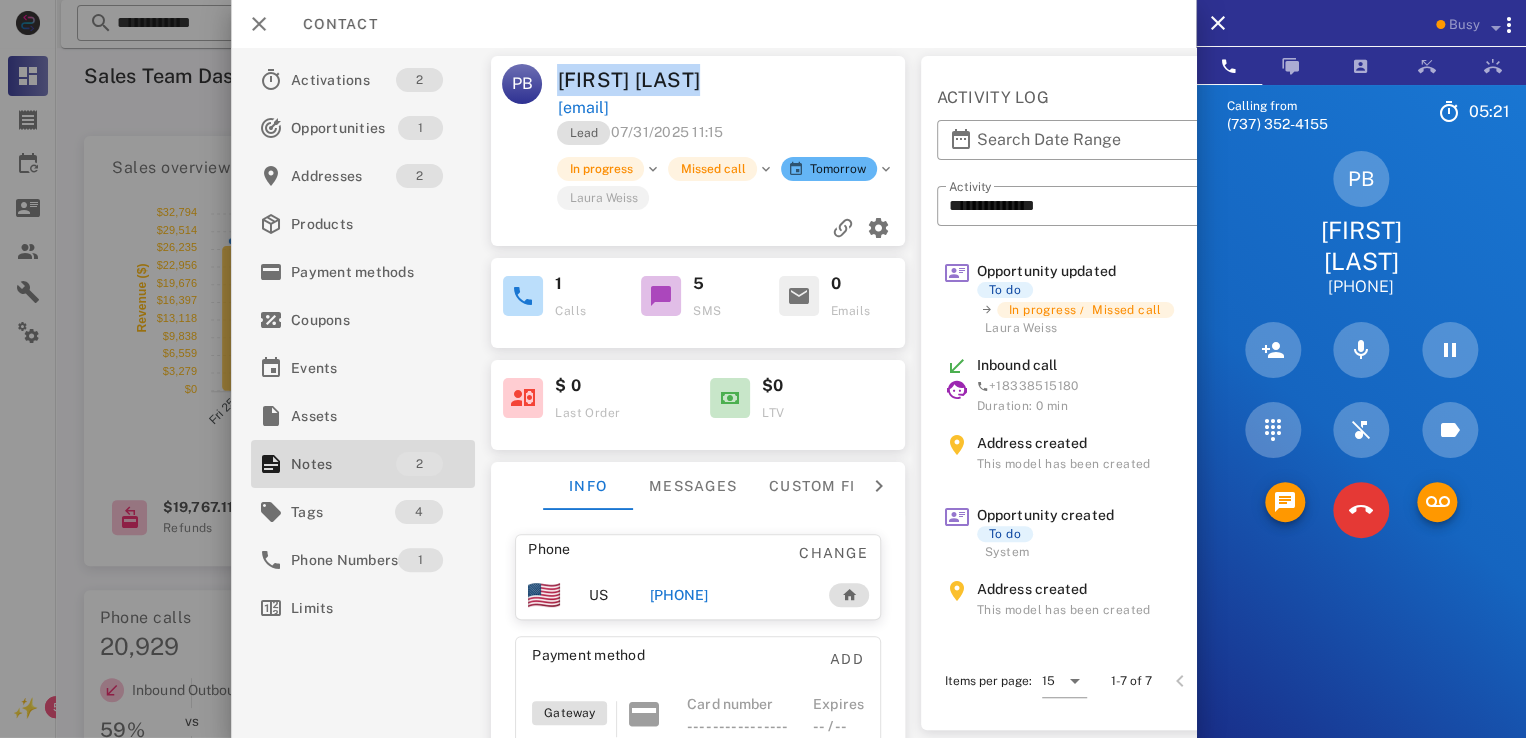 click at bounding box center [821, 80] 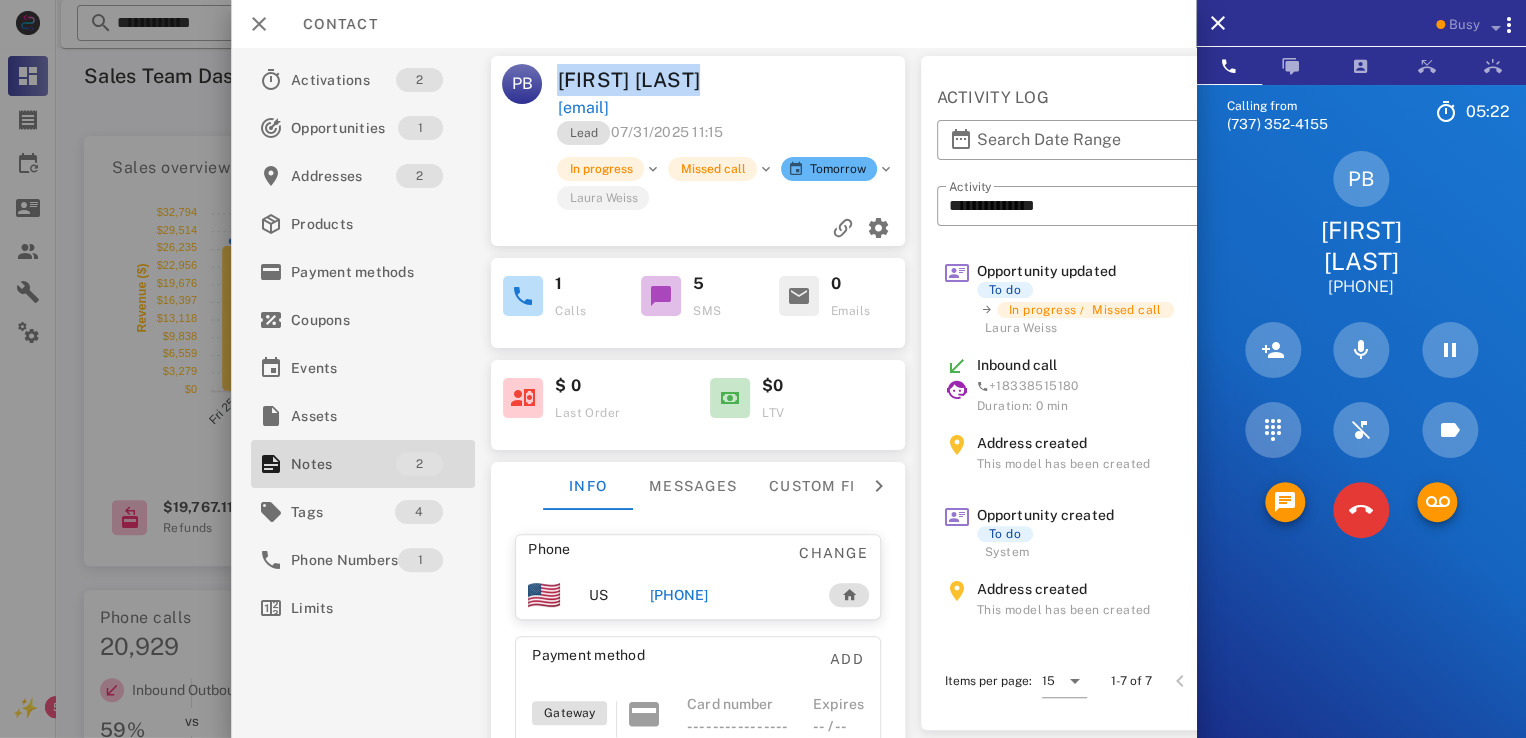 click at bounding box center (821, 80) 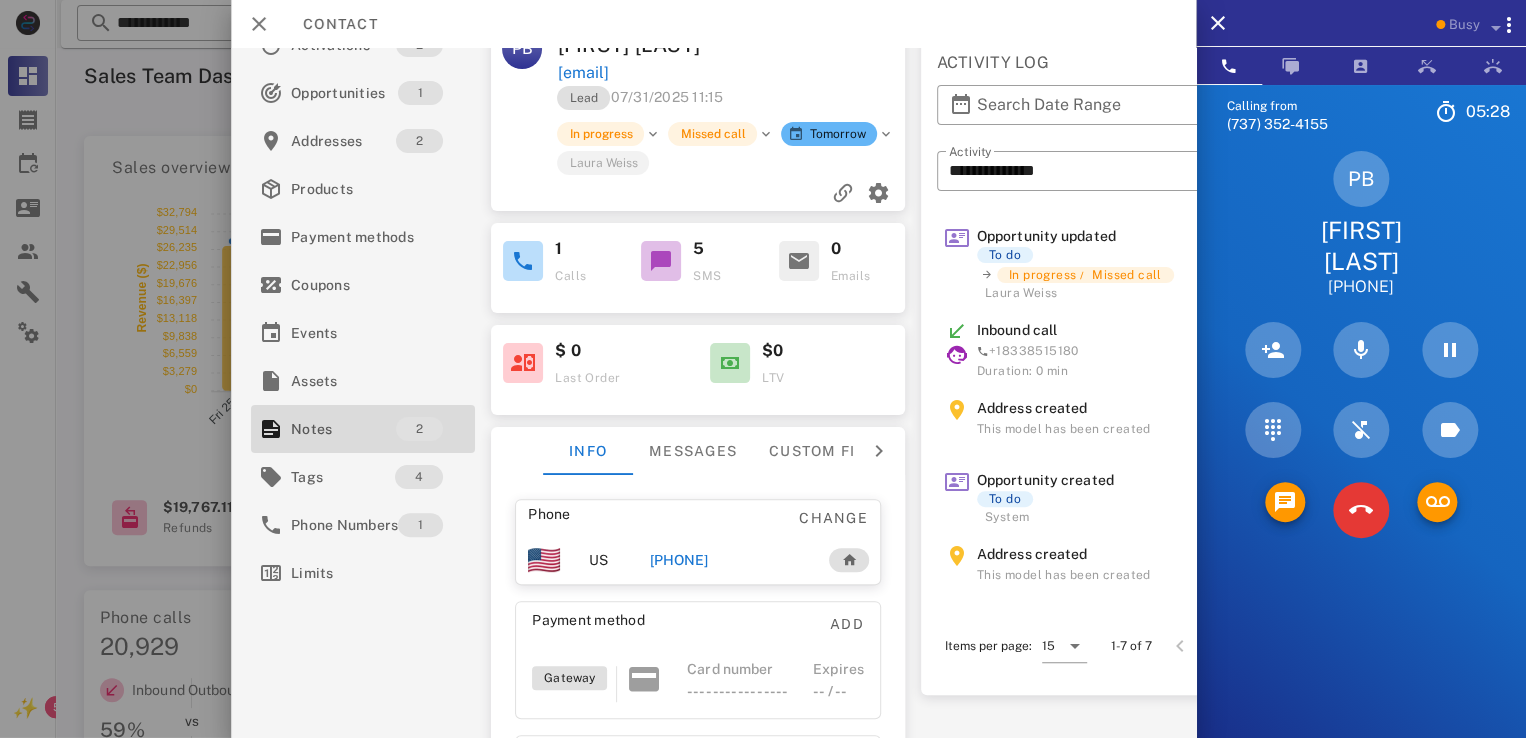 scroll, scrollTop: 0, scrollLeft: 0, axis: both 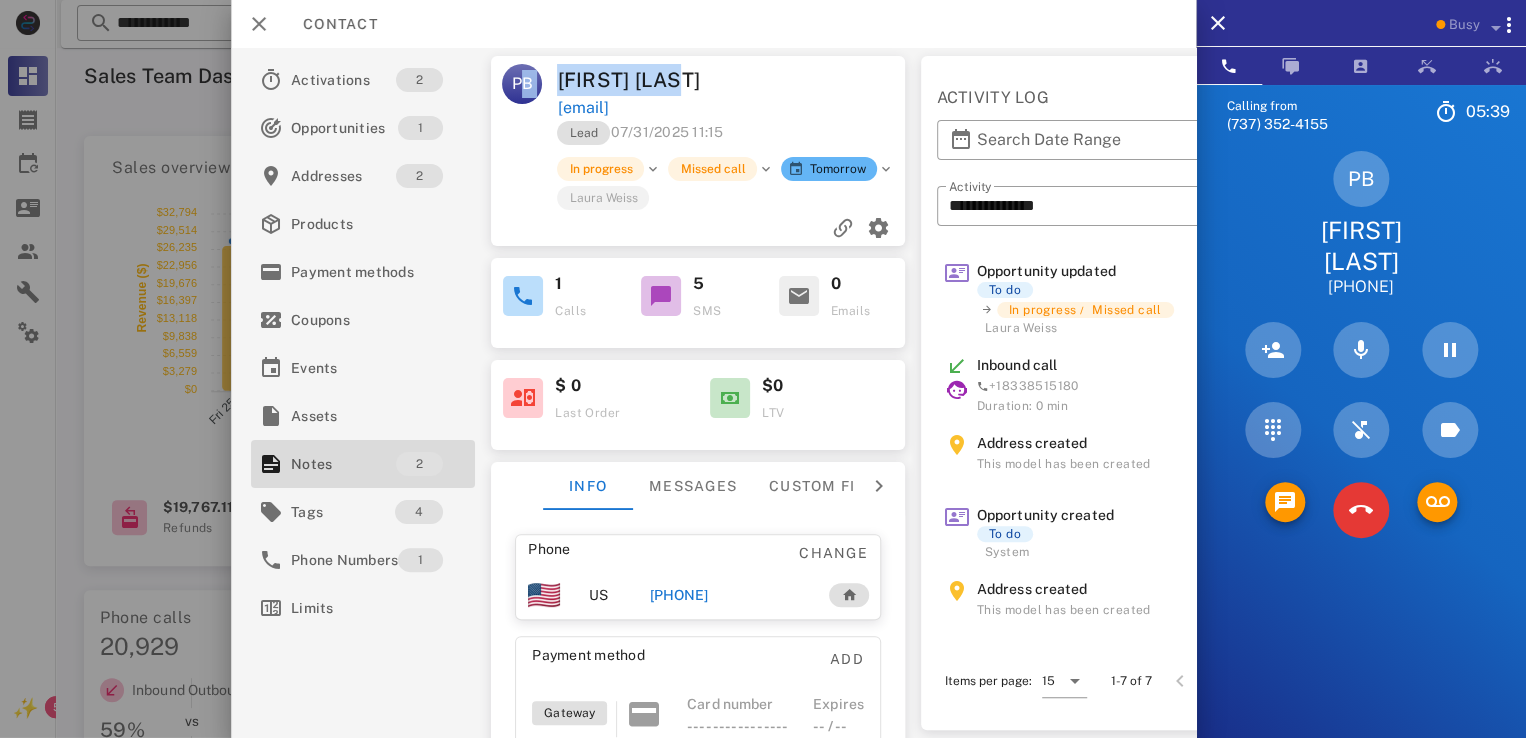 drag, startPoint x: 677, startPoint y: 74, endPoint x: 519, endPoint y: 107, distance: 161.40942 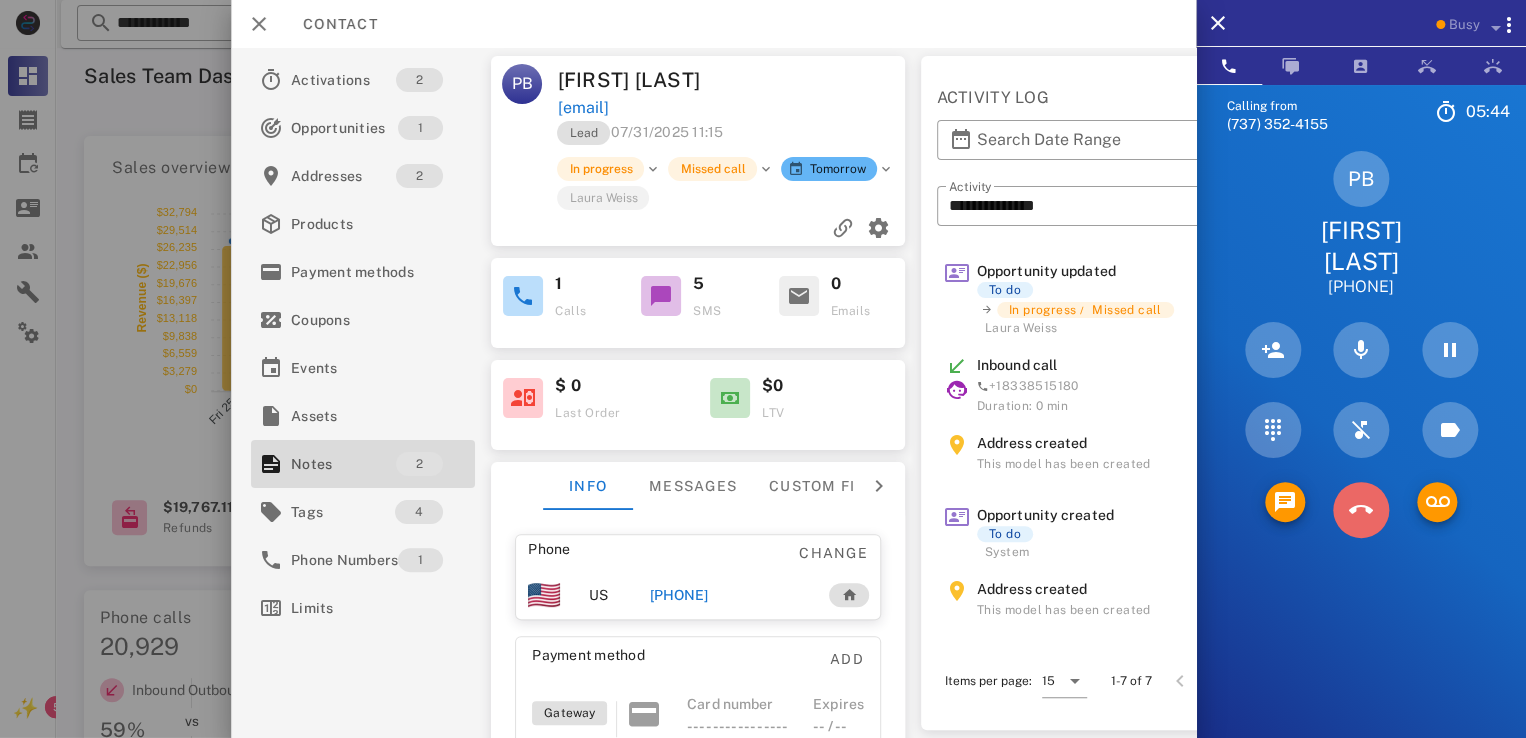 click at bounding box center (1361, 510) 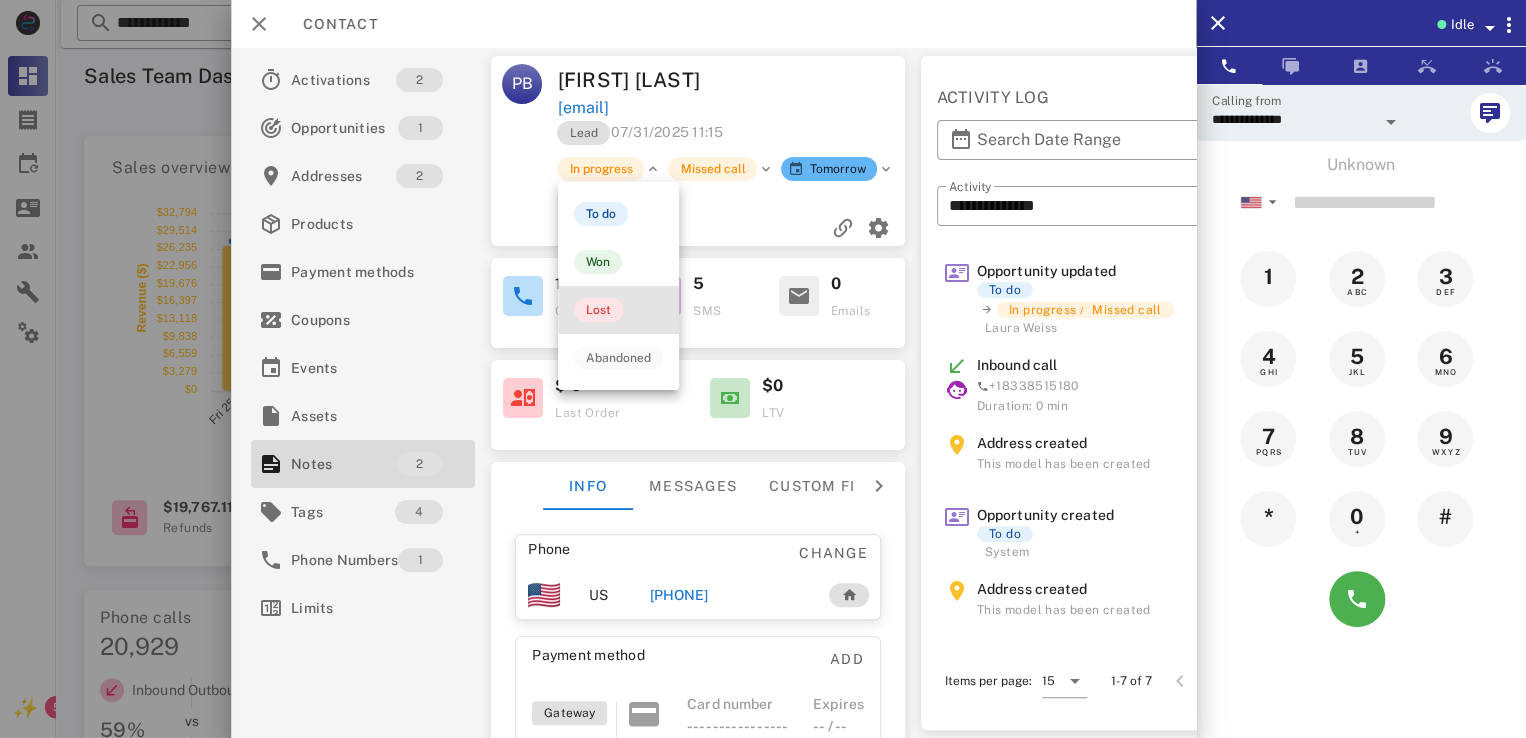 click on "Lost" at bounding box center (598, 310) 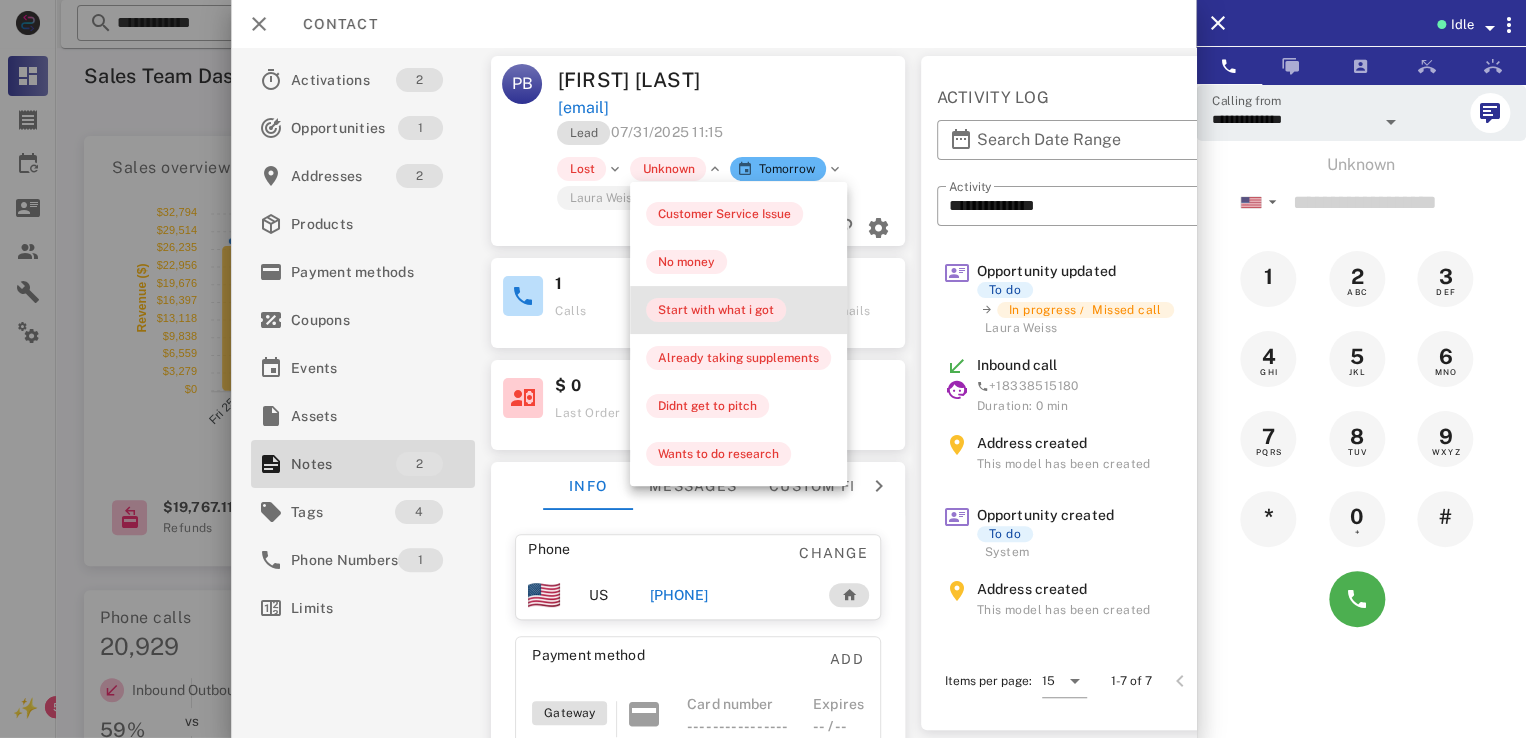 click on "Start with what i got" at bounding box center (716, 310) 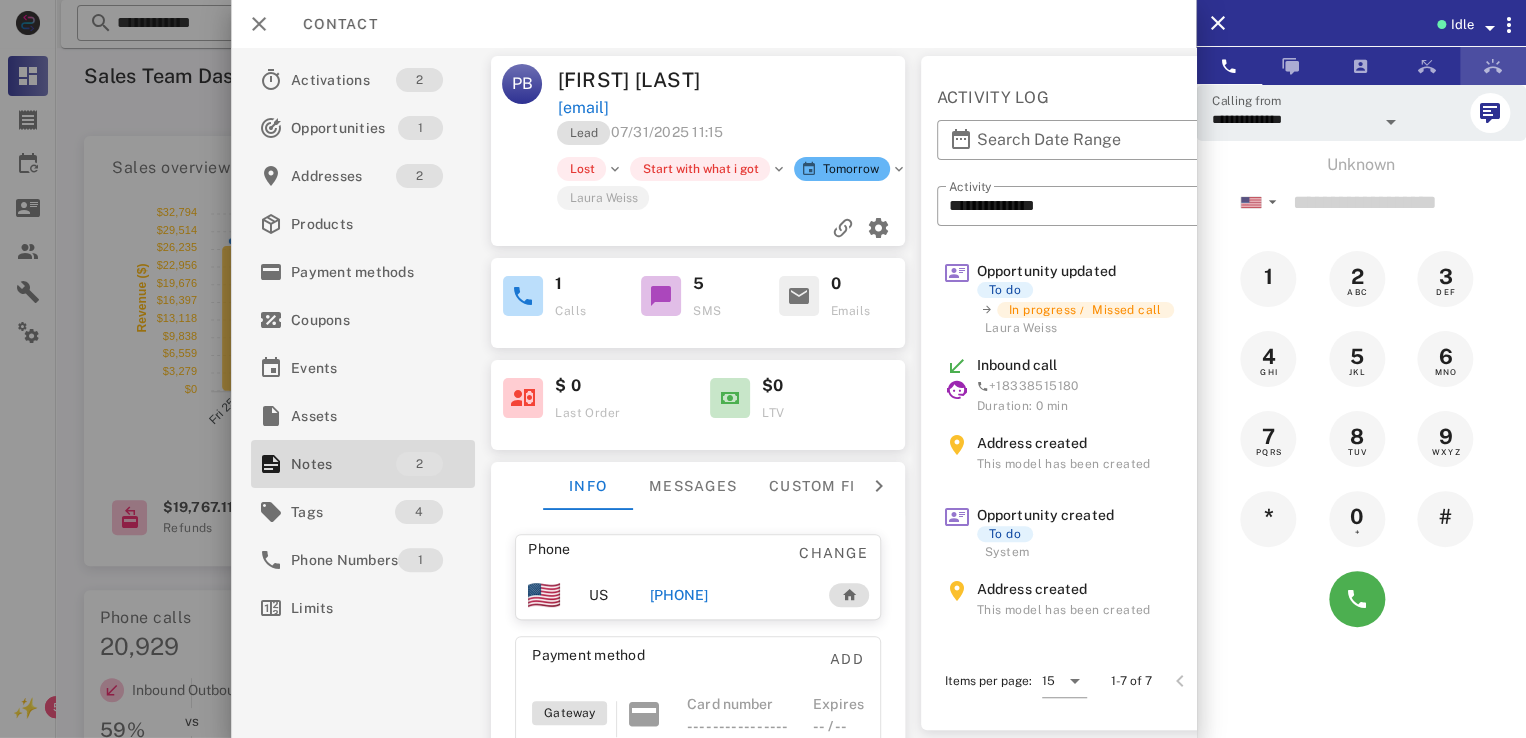 click at bounding box center (1493, 66) 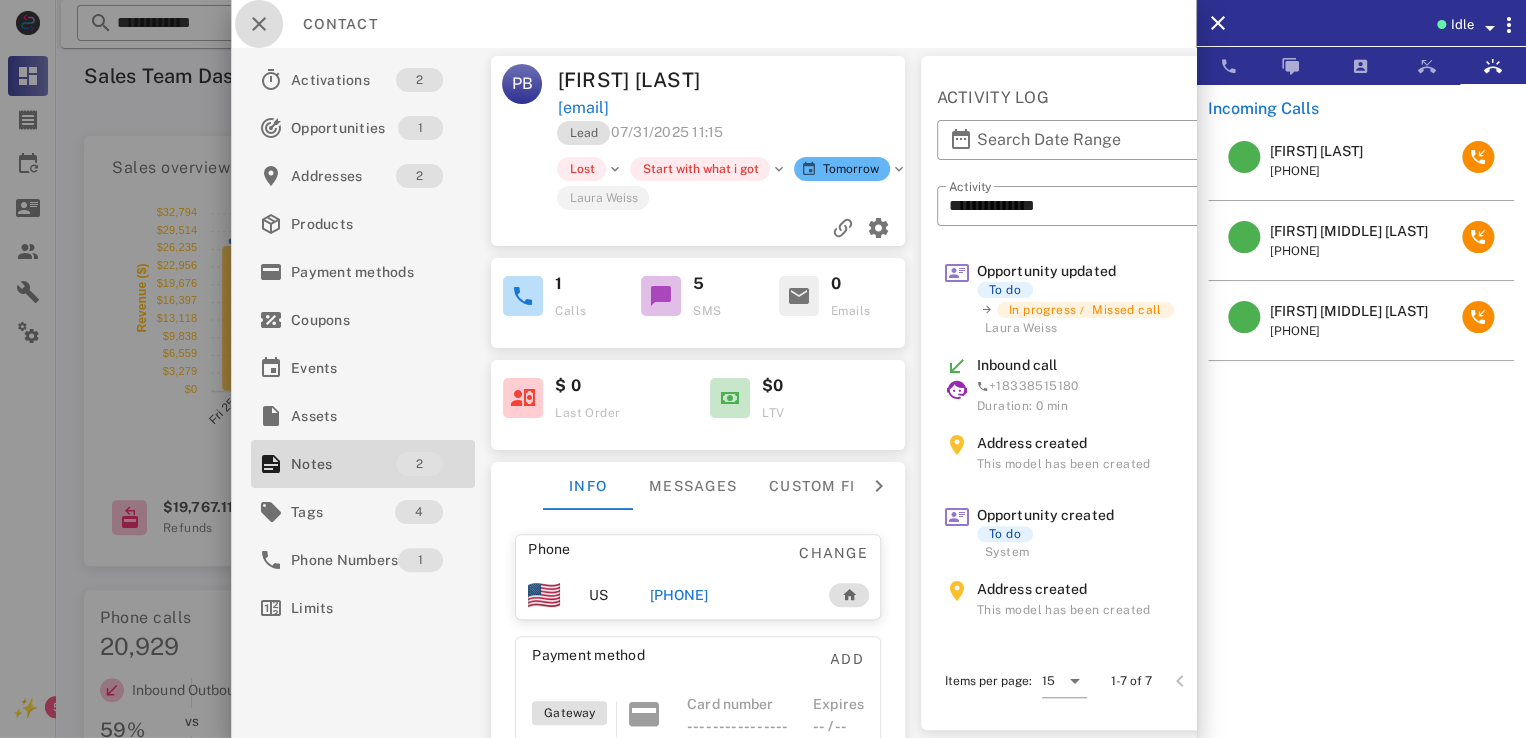 drag, startPoint x: 243, startPoint y: 21, endPoint x: 258, endPoint y: 21, distance: 15 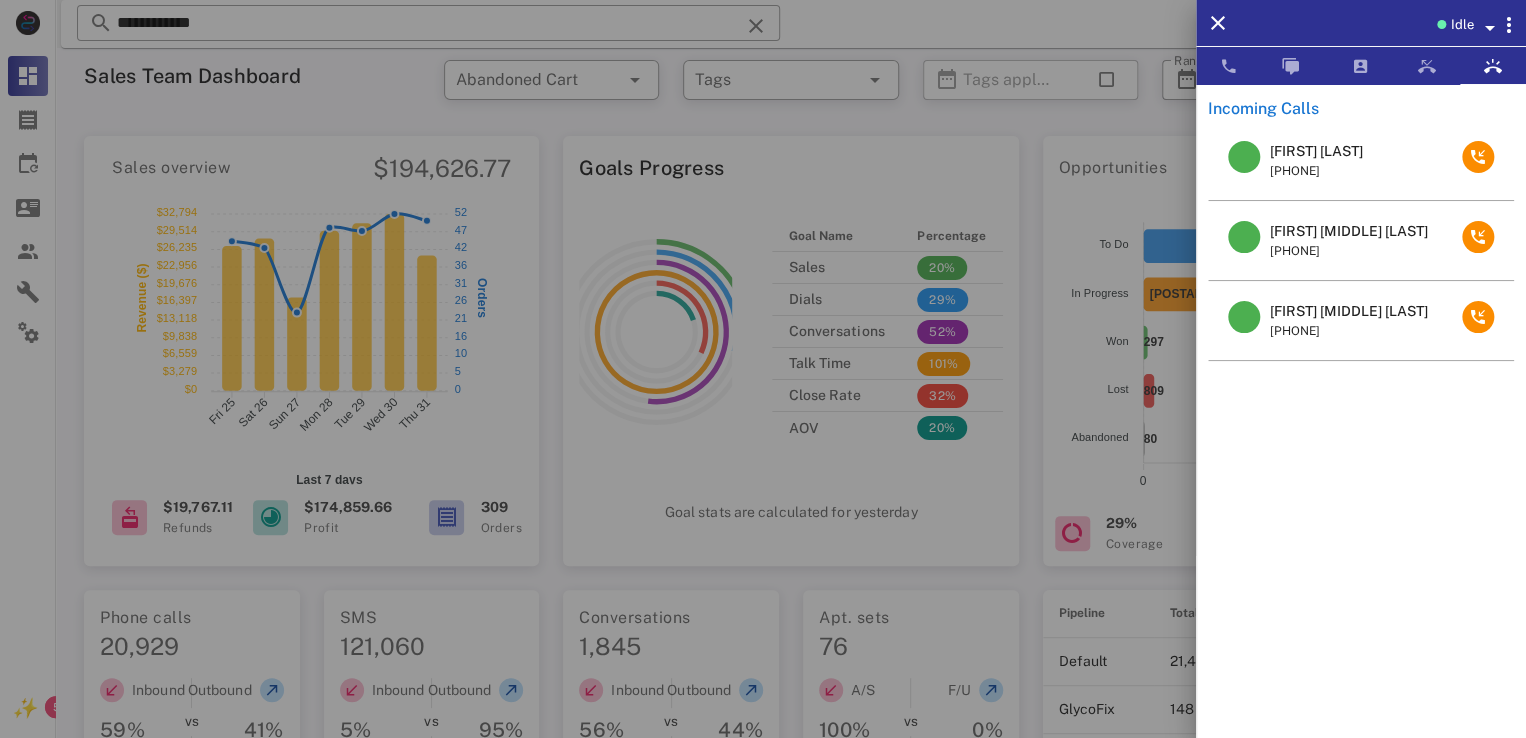 click on "Kim Guida" at bounding box center [1316, 151] 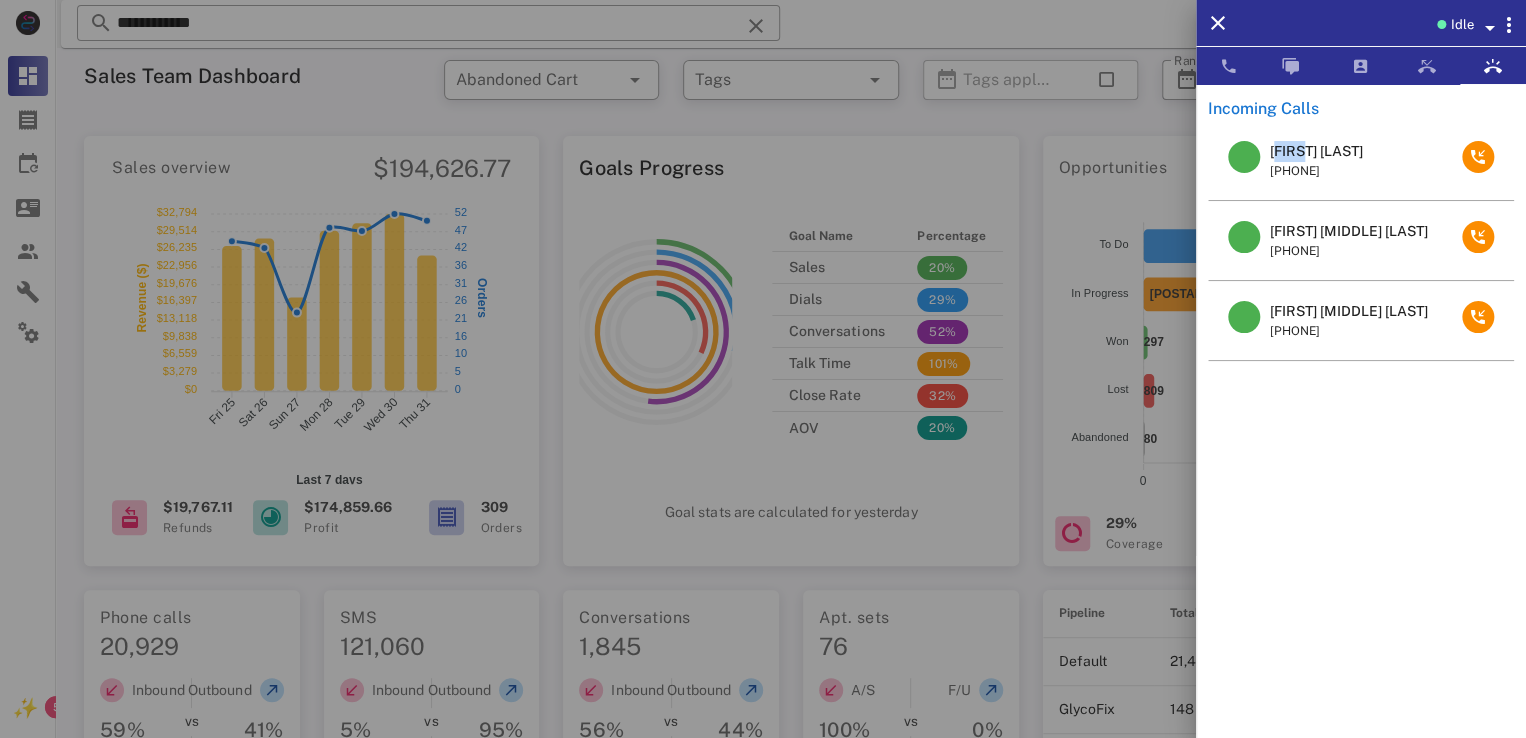 click on "Kim Guida" at bounding box center (1316, 151) 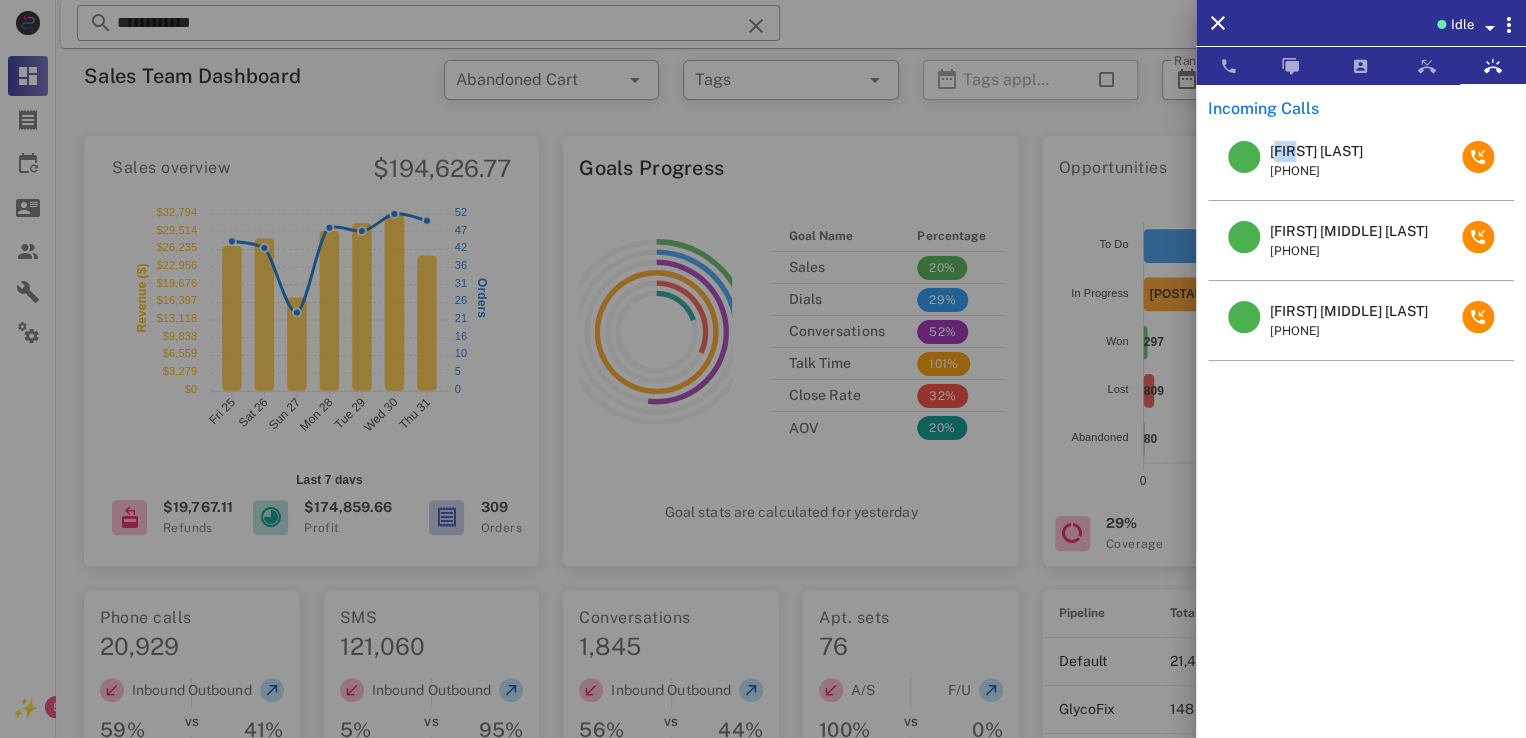 click on "Kim Guida" at bounding box center [1316, 151] 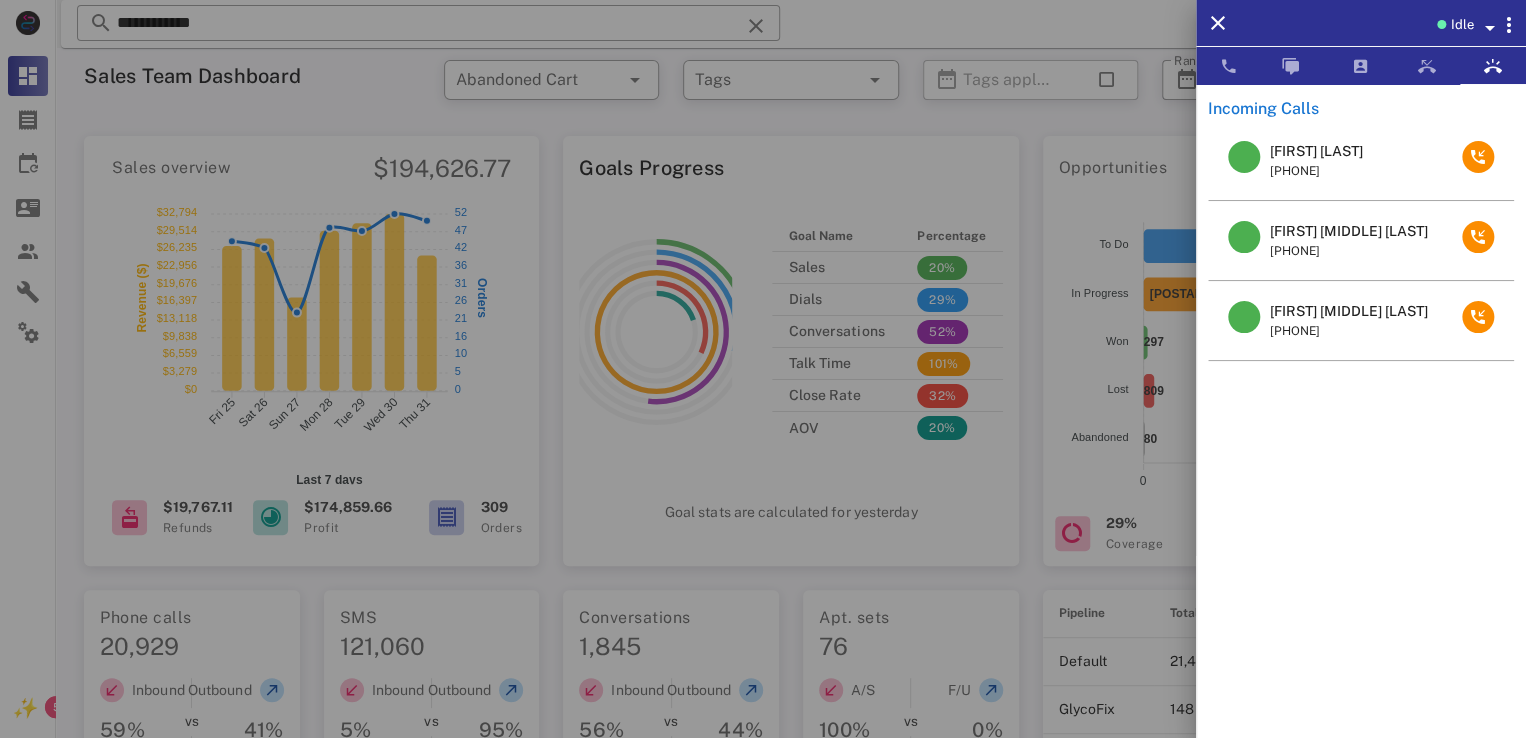 click on "Kim Guida" at bounding box center [1316, 151] 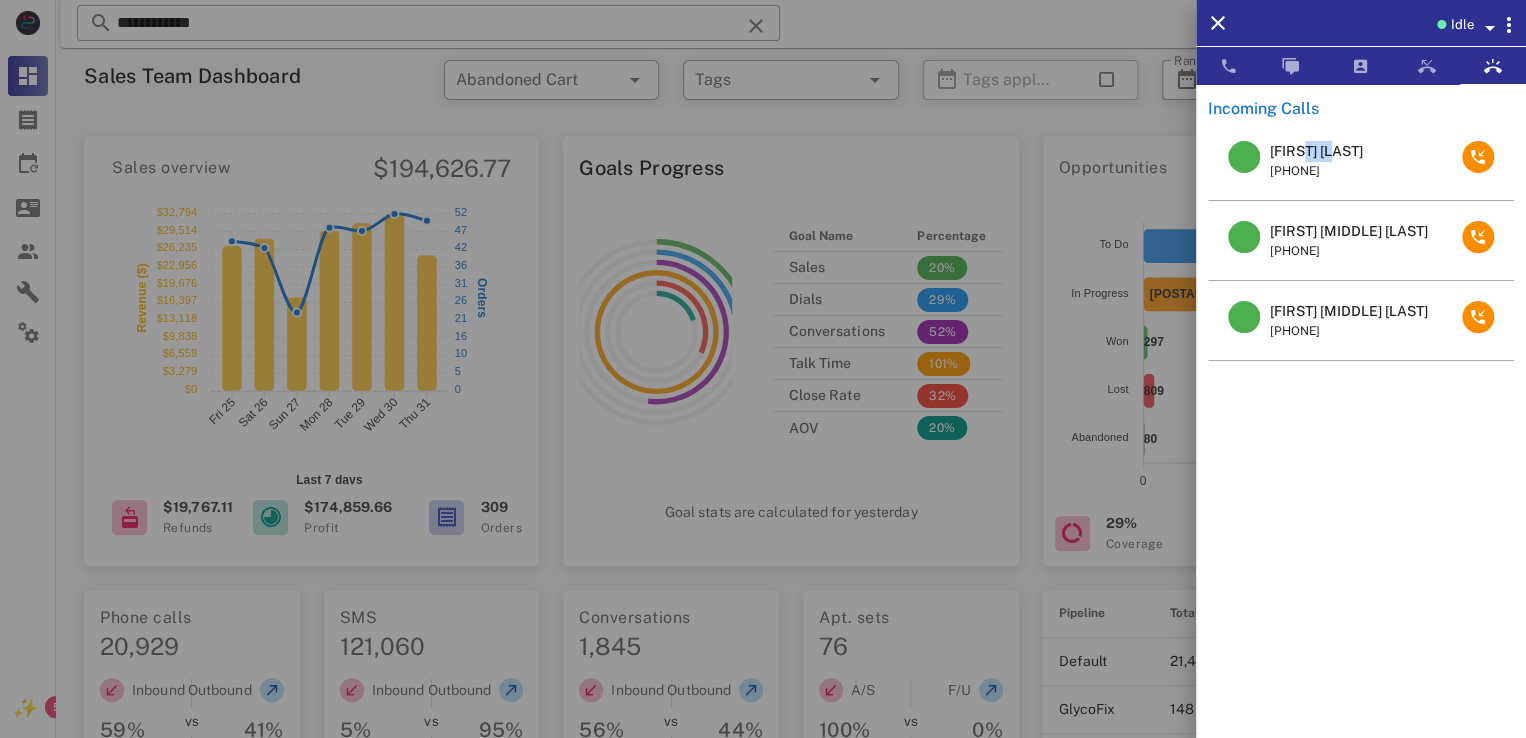 click on "Kim Guida" at bounding box center (1316, 151) 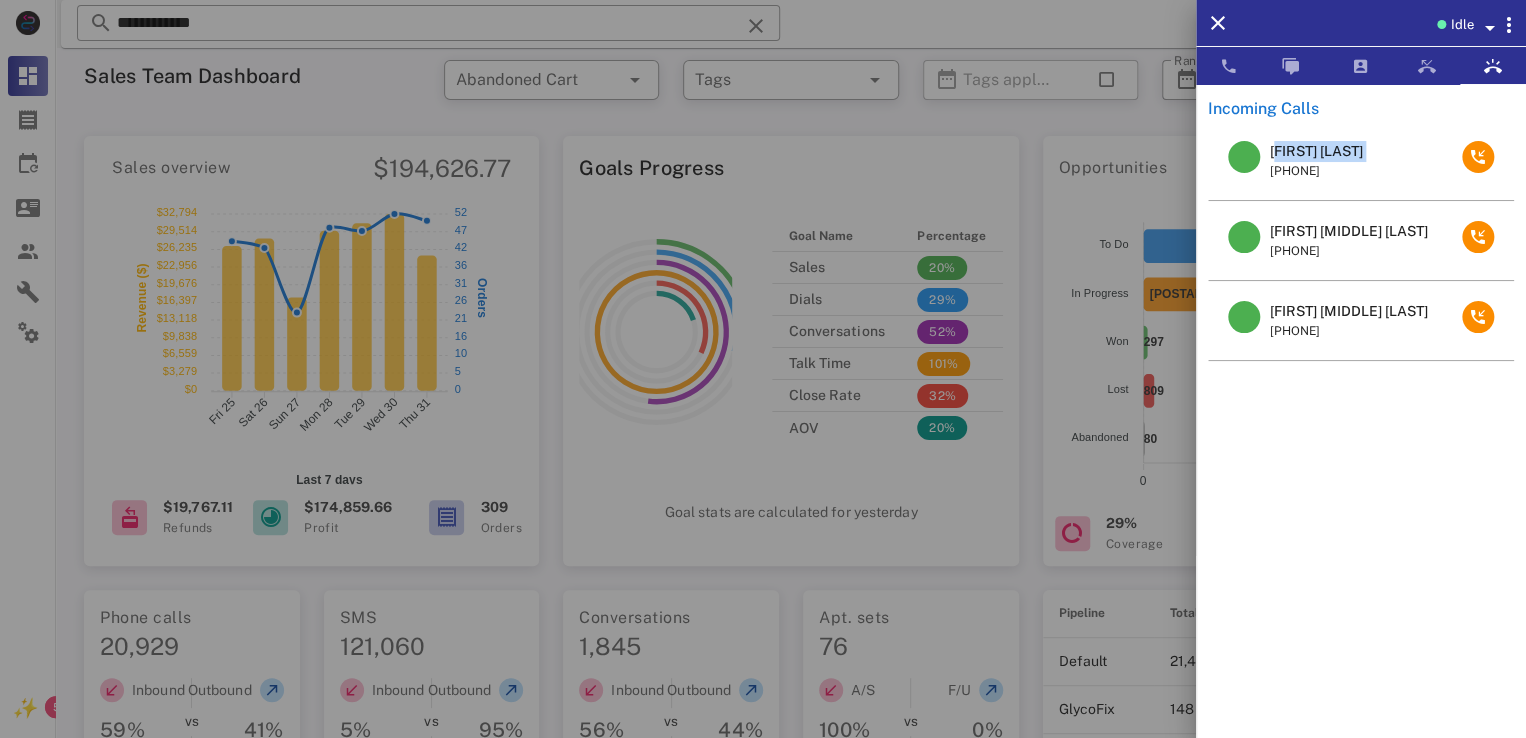 click on "Kim Guida" at bounding box center (1316, 151) 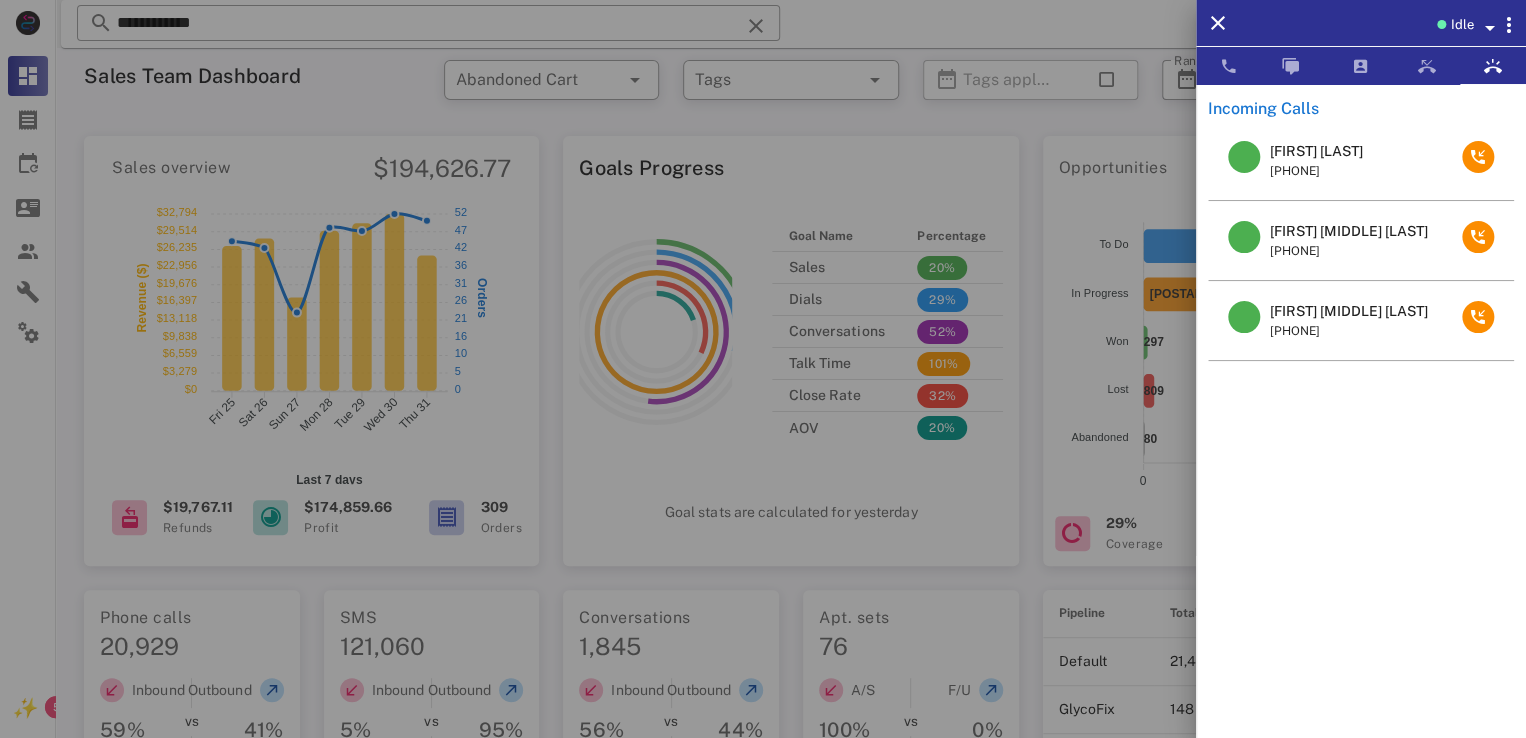 click at bounding box center [763, 369] 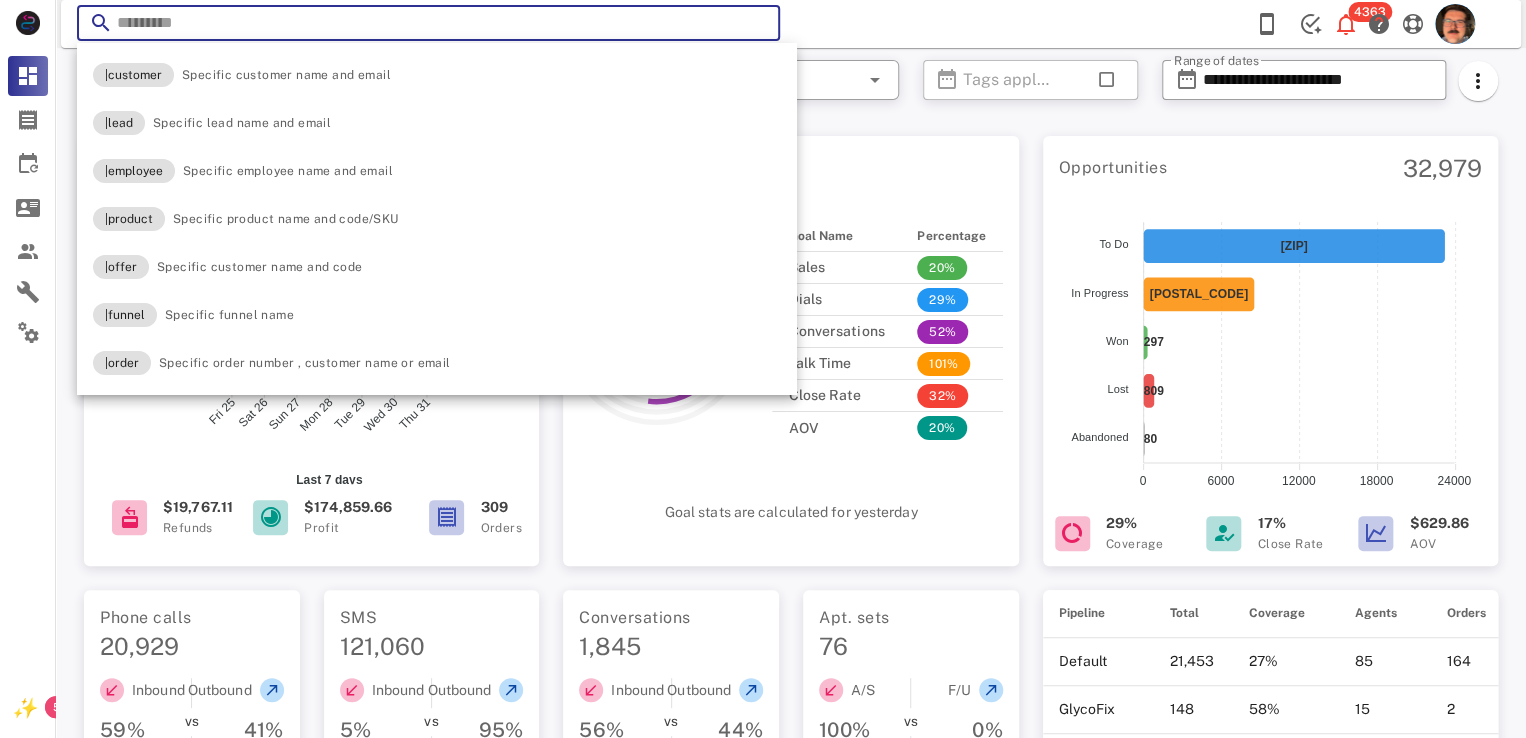 paste on "*********" 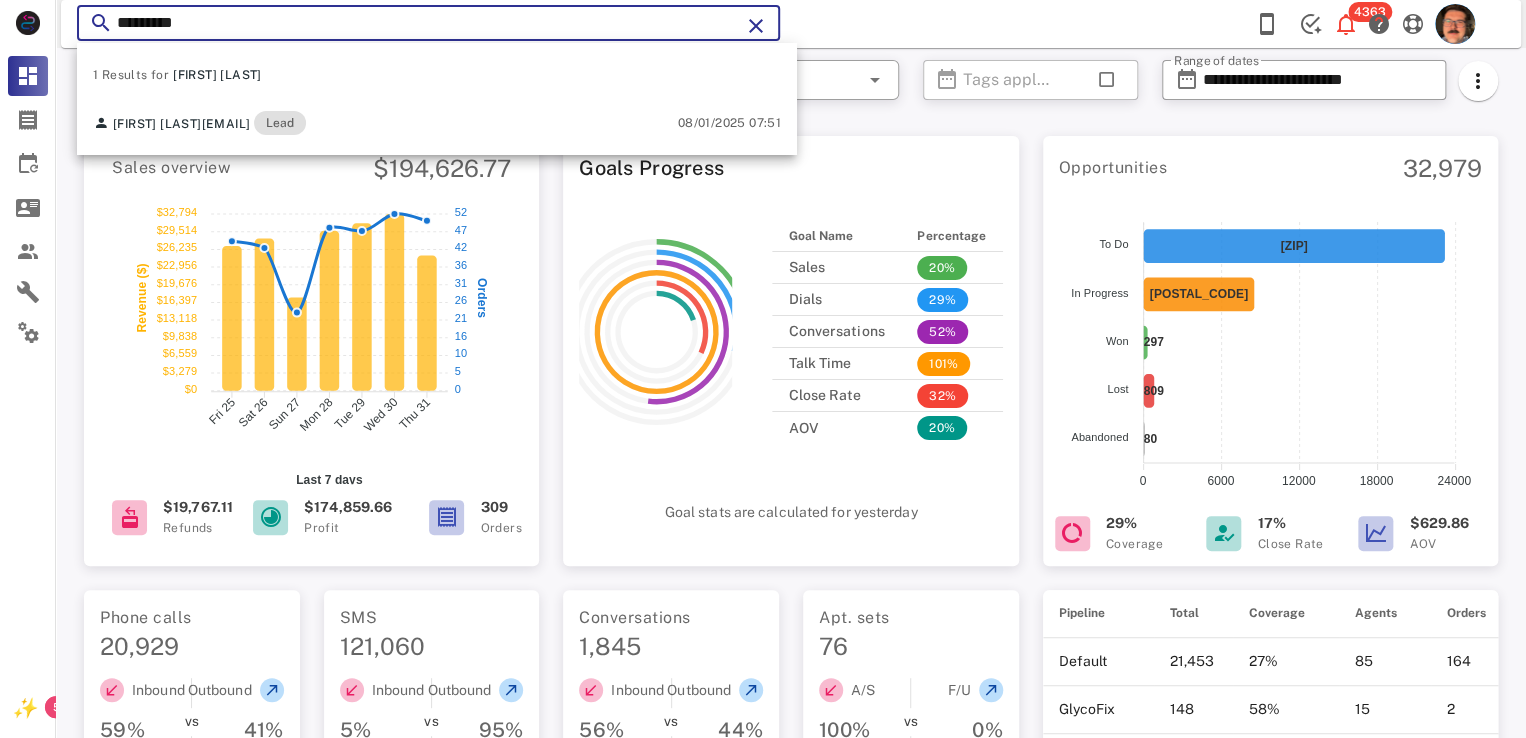type on "*********" 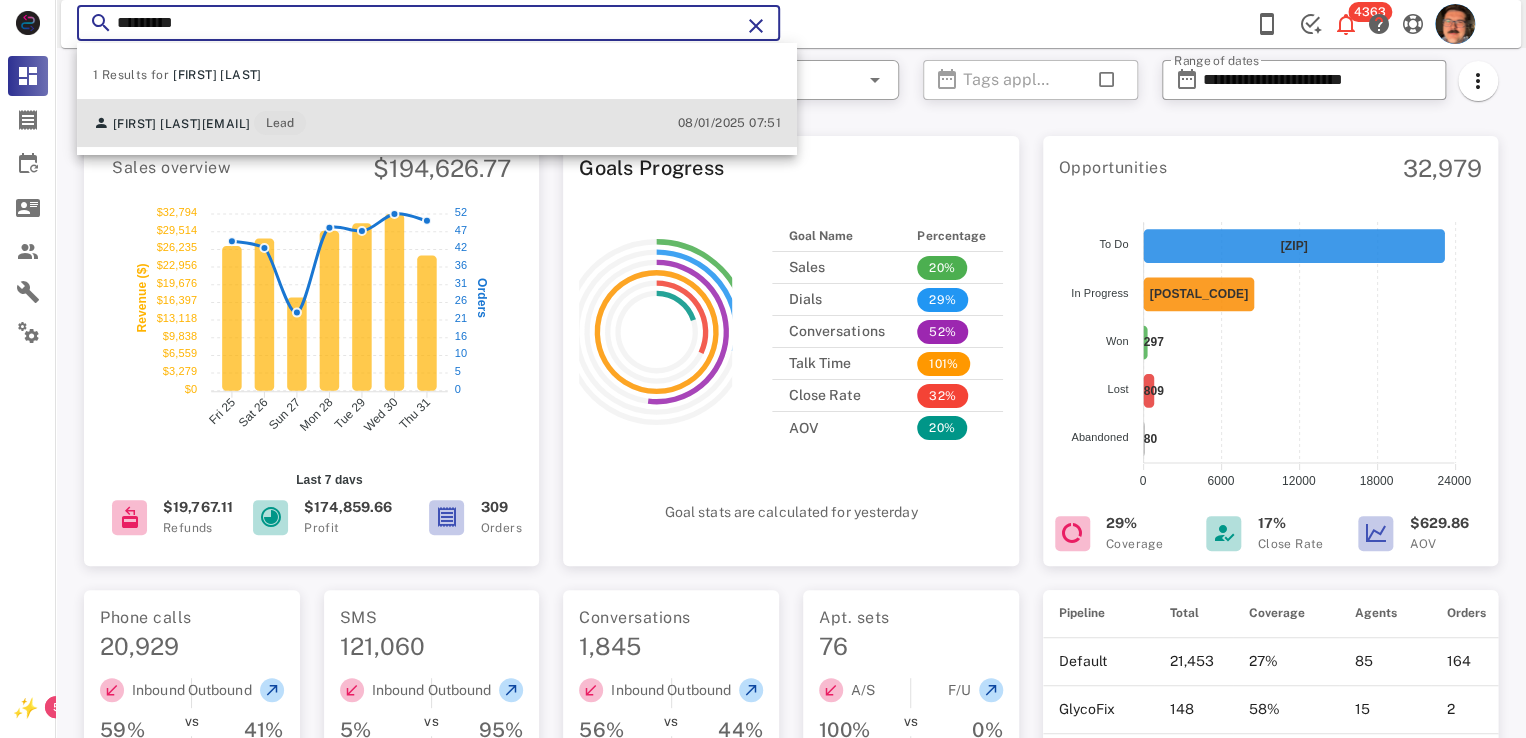 click on "kguida@udel.edu" at bounding box center (226, 124) 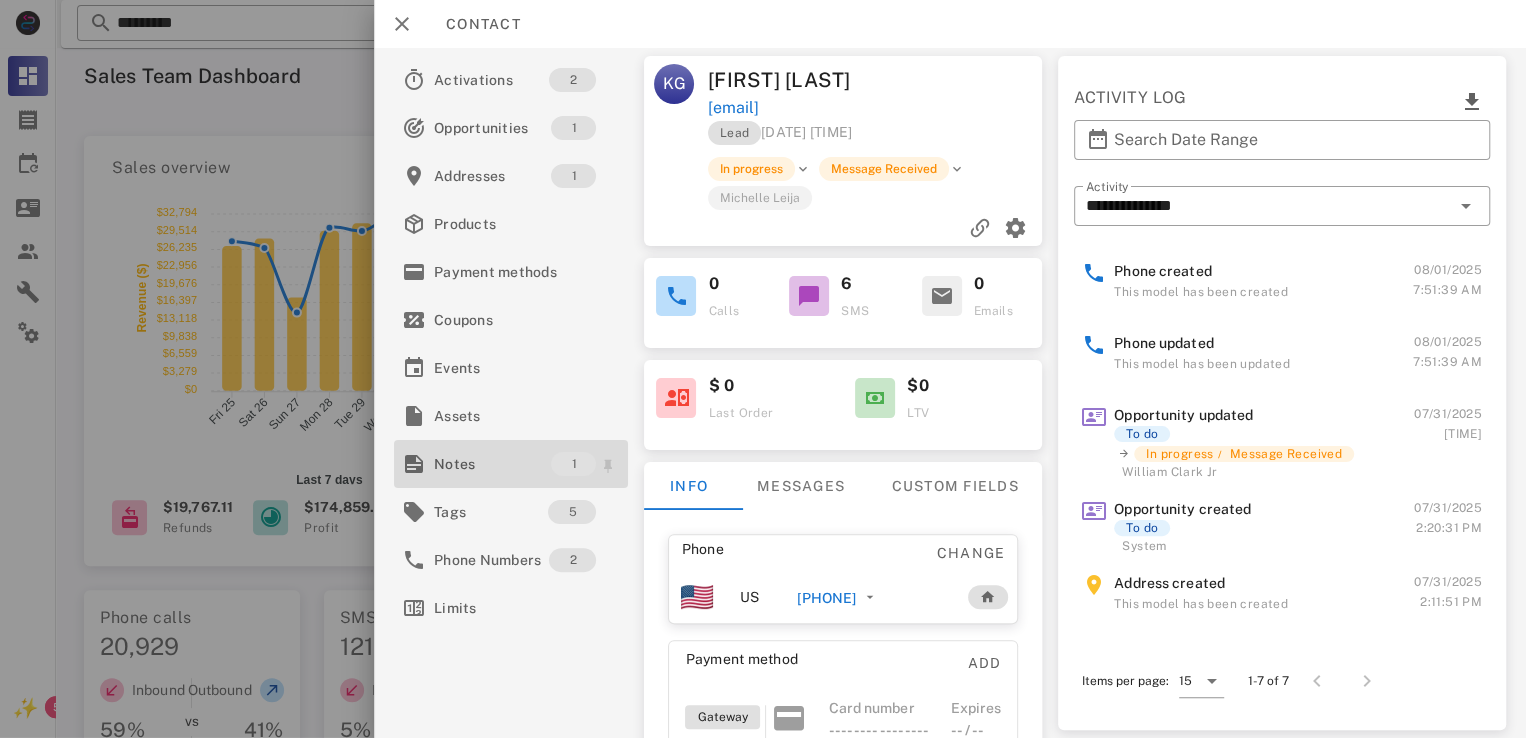 click on "Notes" at bounding box center [492, 464] 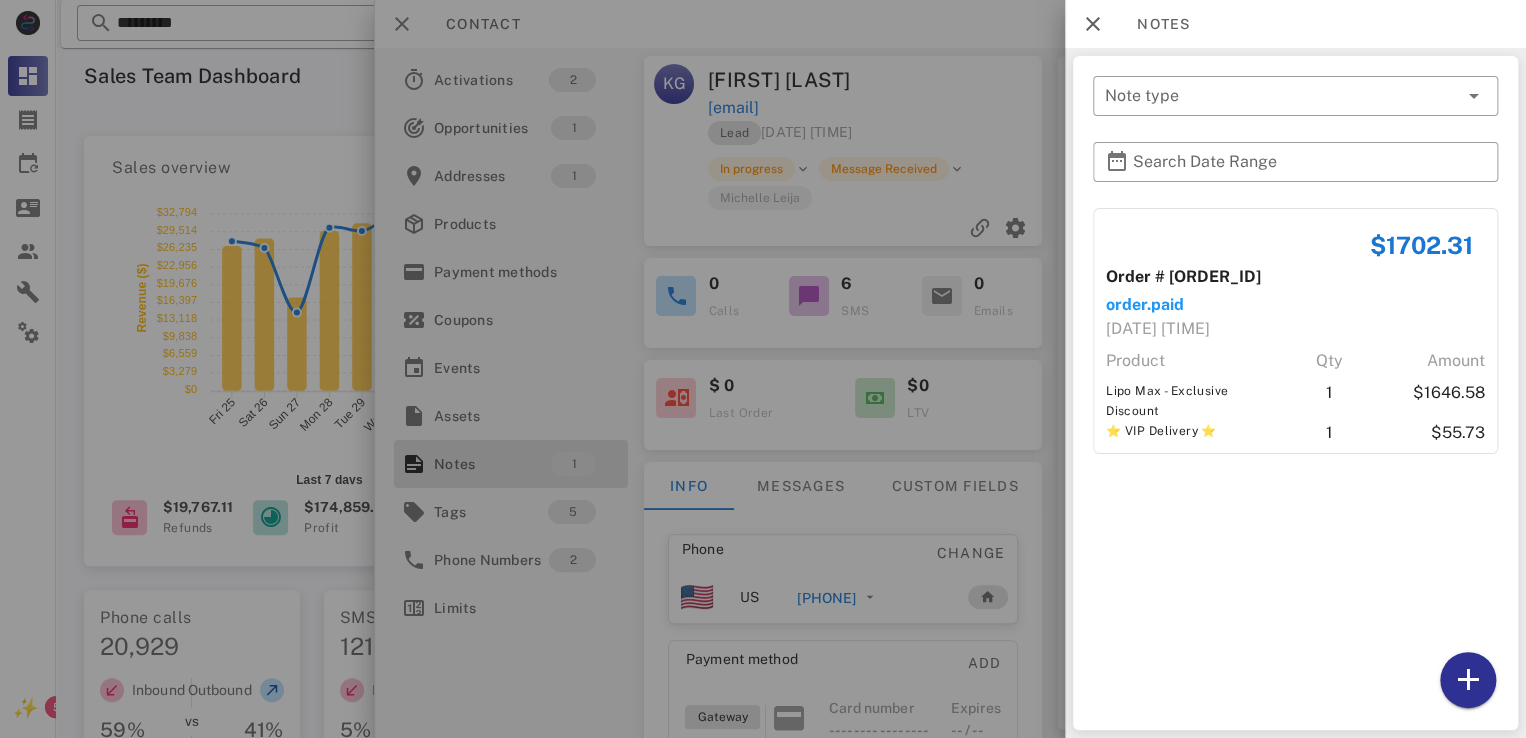 click at bounding box center [763, 369] 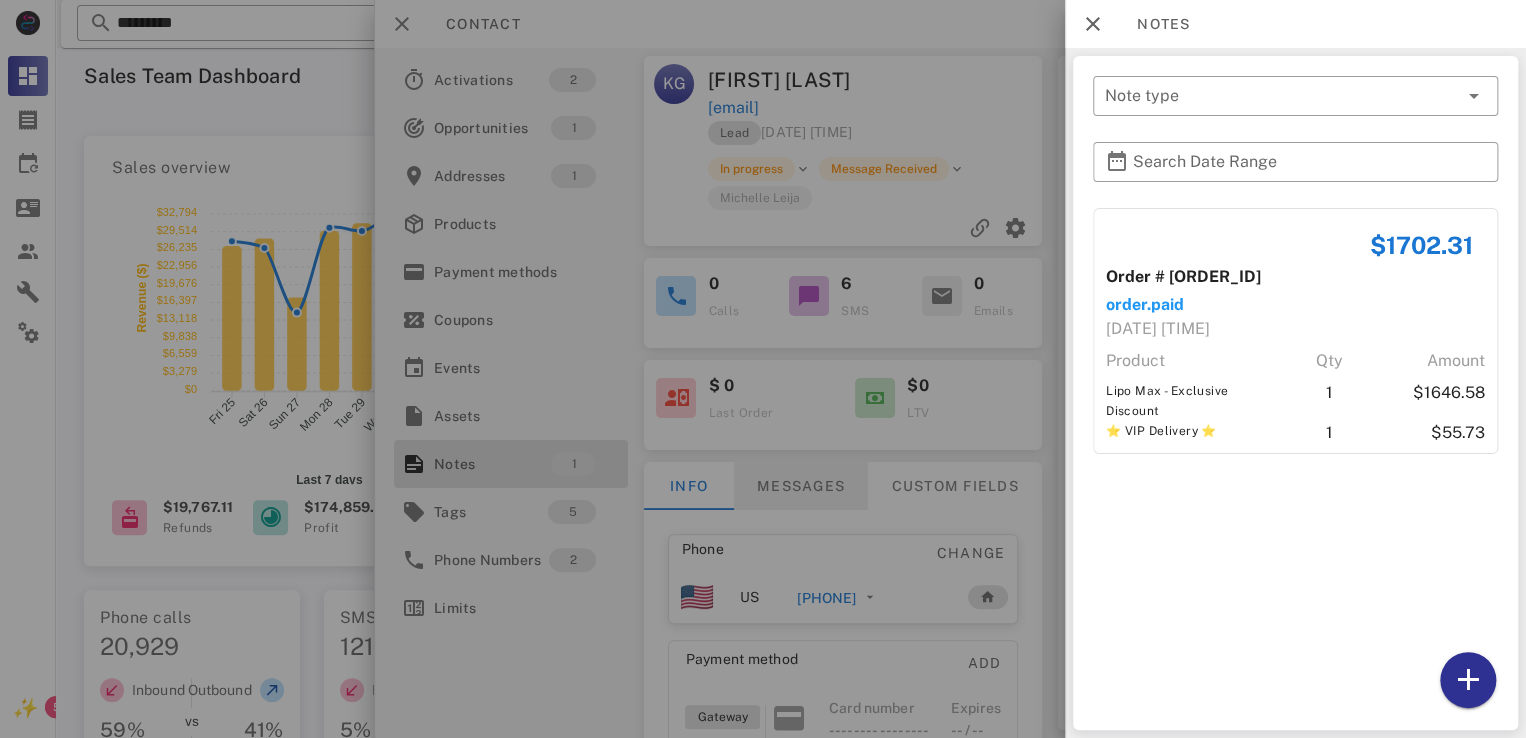 click on "Messages" at bounding box center (801, 486) 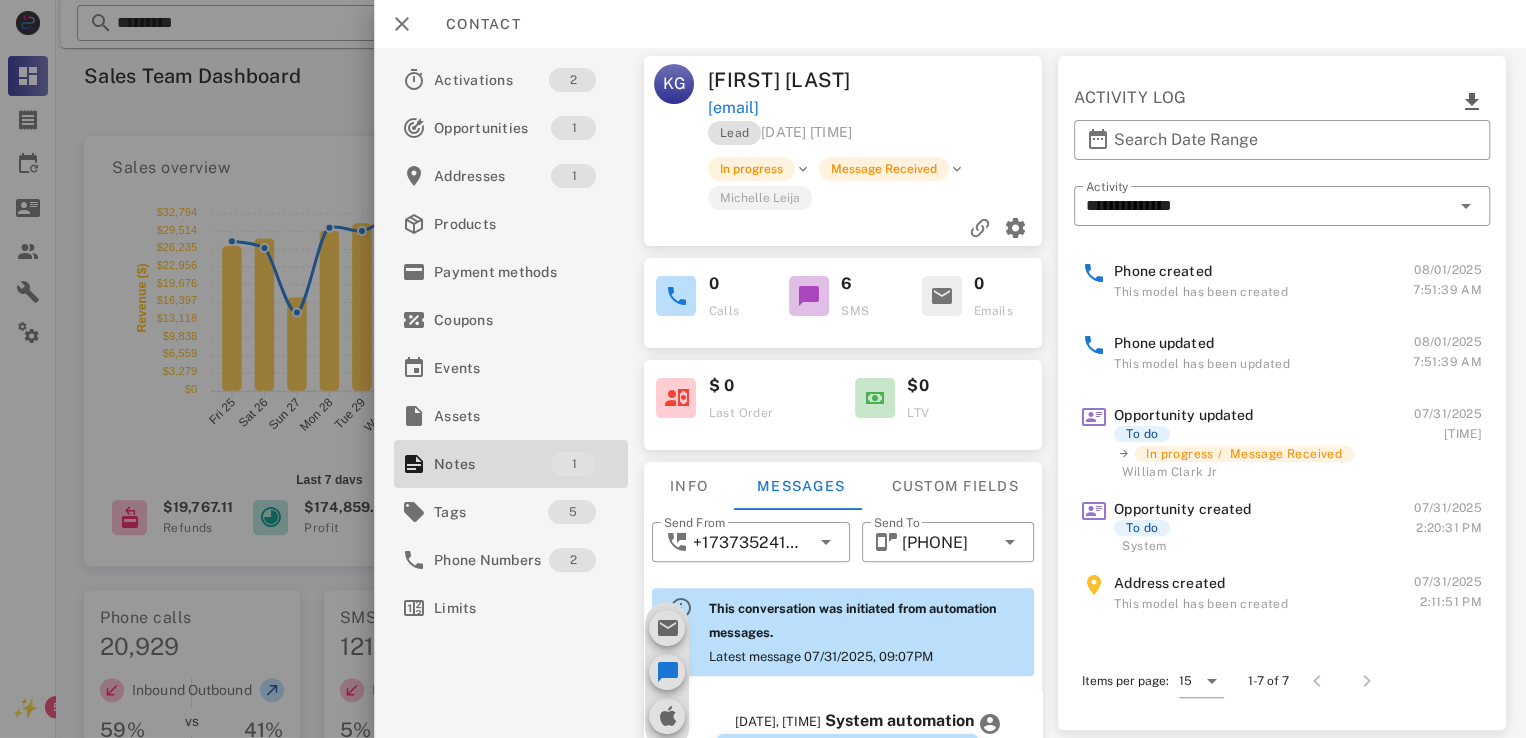 scroll, scrollTop: 740, scrollLeft: 0, axis: vertical 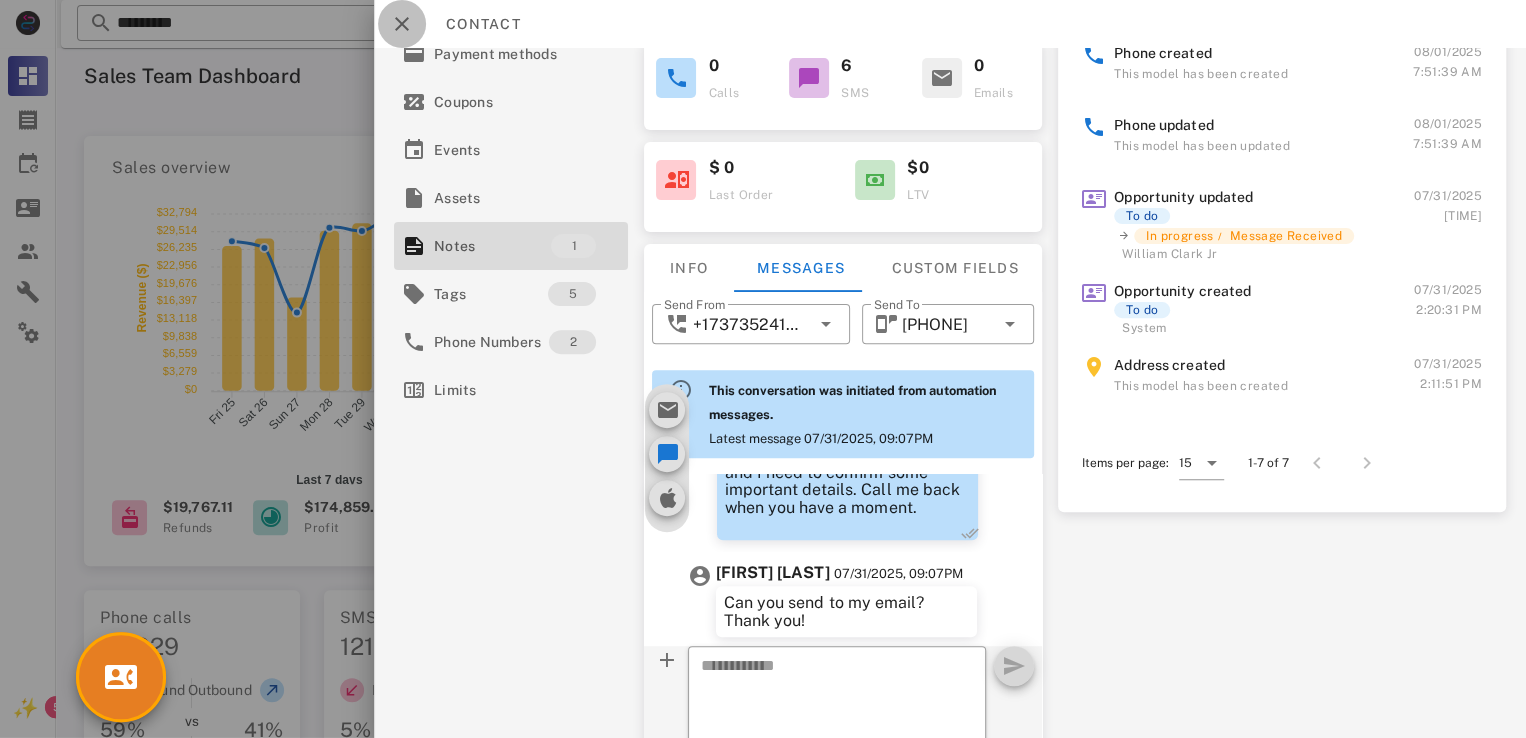 click at bounding box center (402, 24) 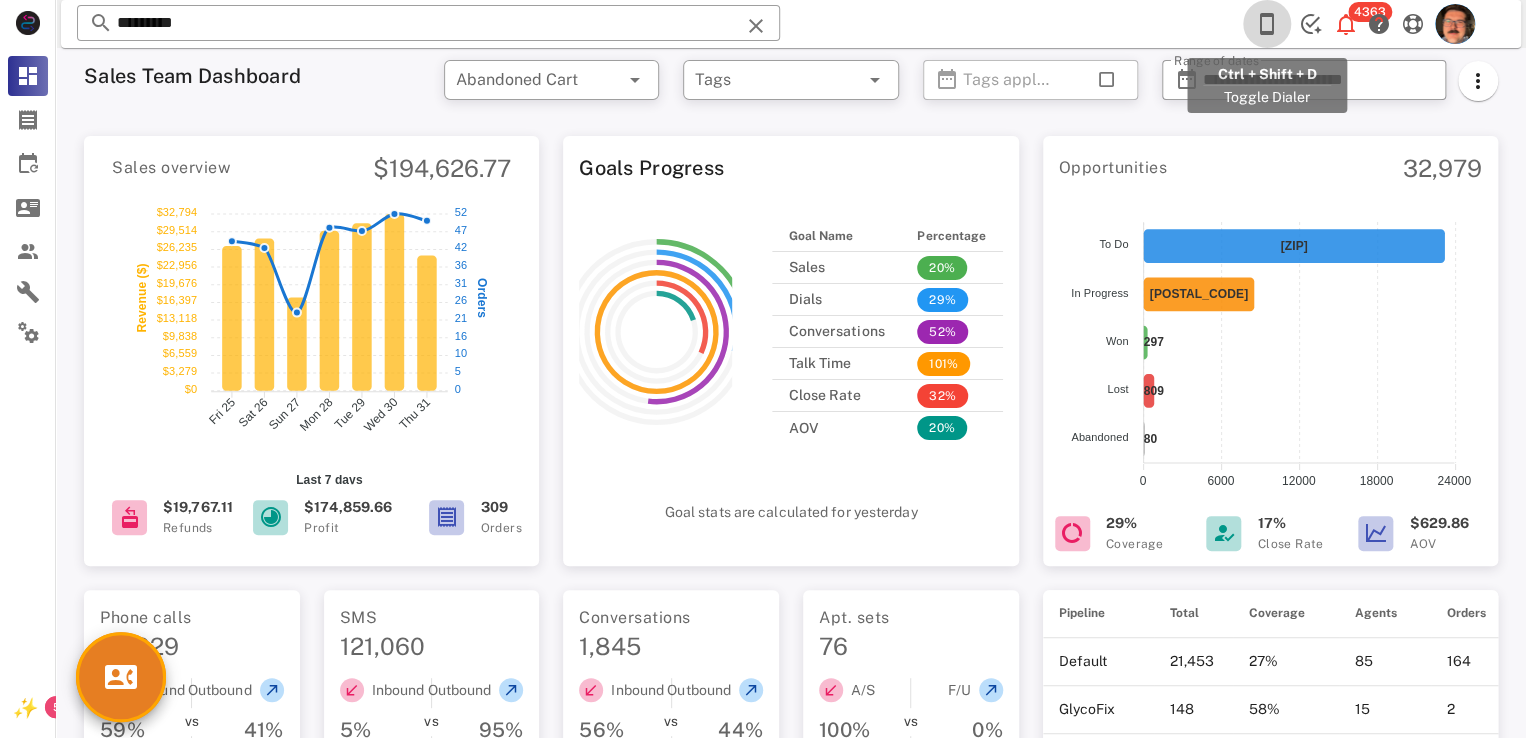 click at bounding box center [1267, 24] 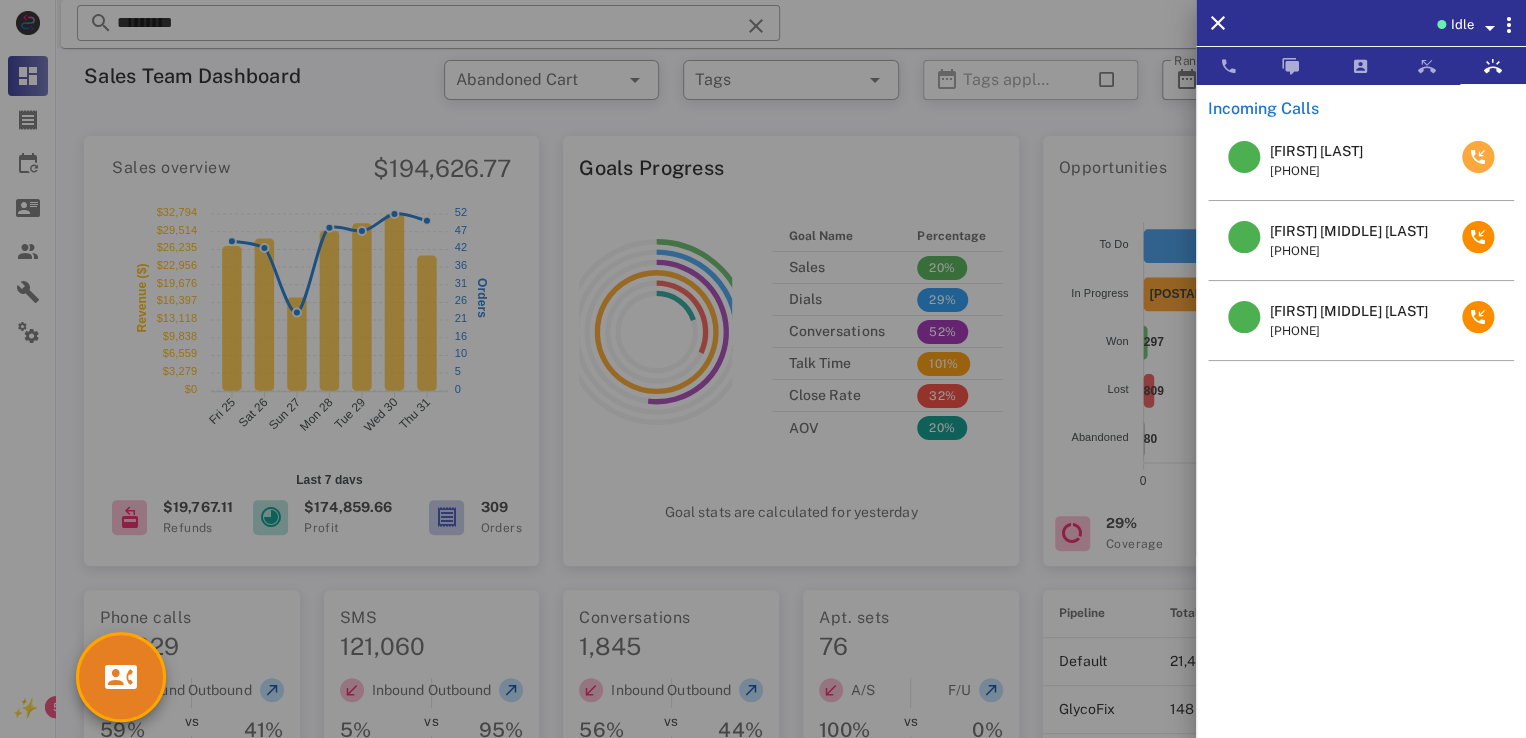 click at bounding box center (1478, 157) 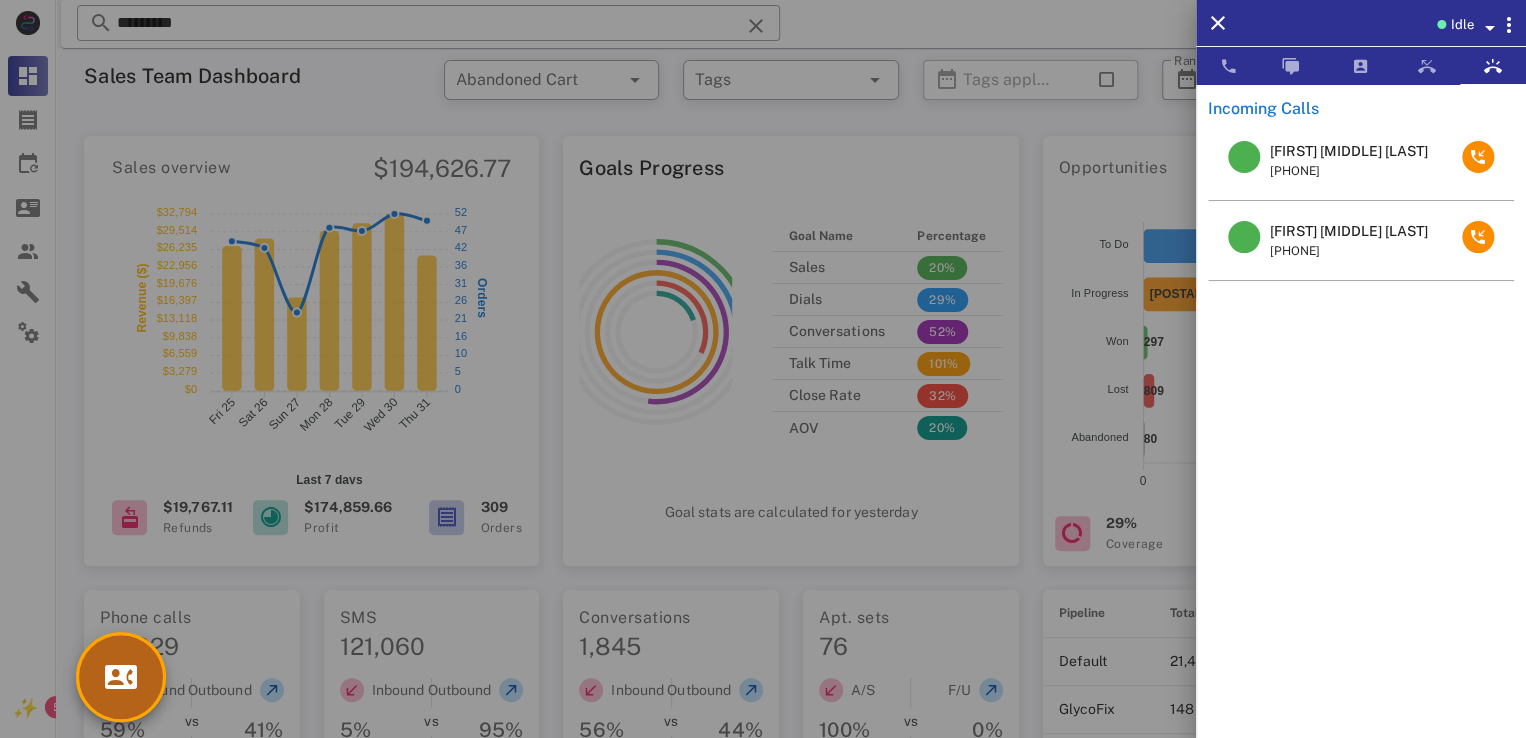 click at bounding box center [121, 677] 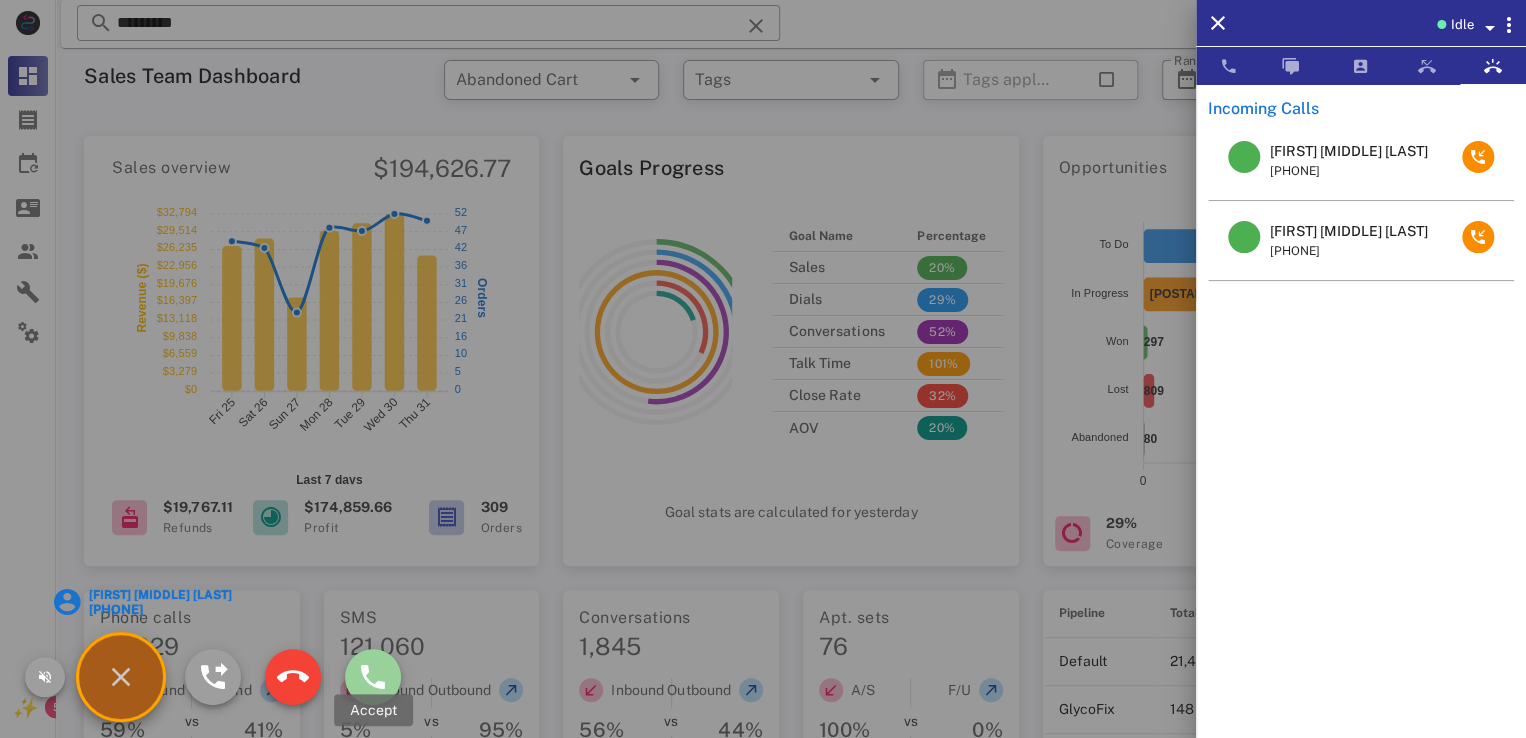 click at bounding box center (373, 677) 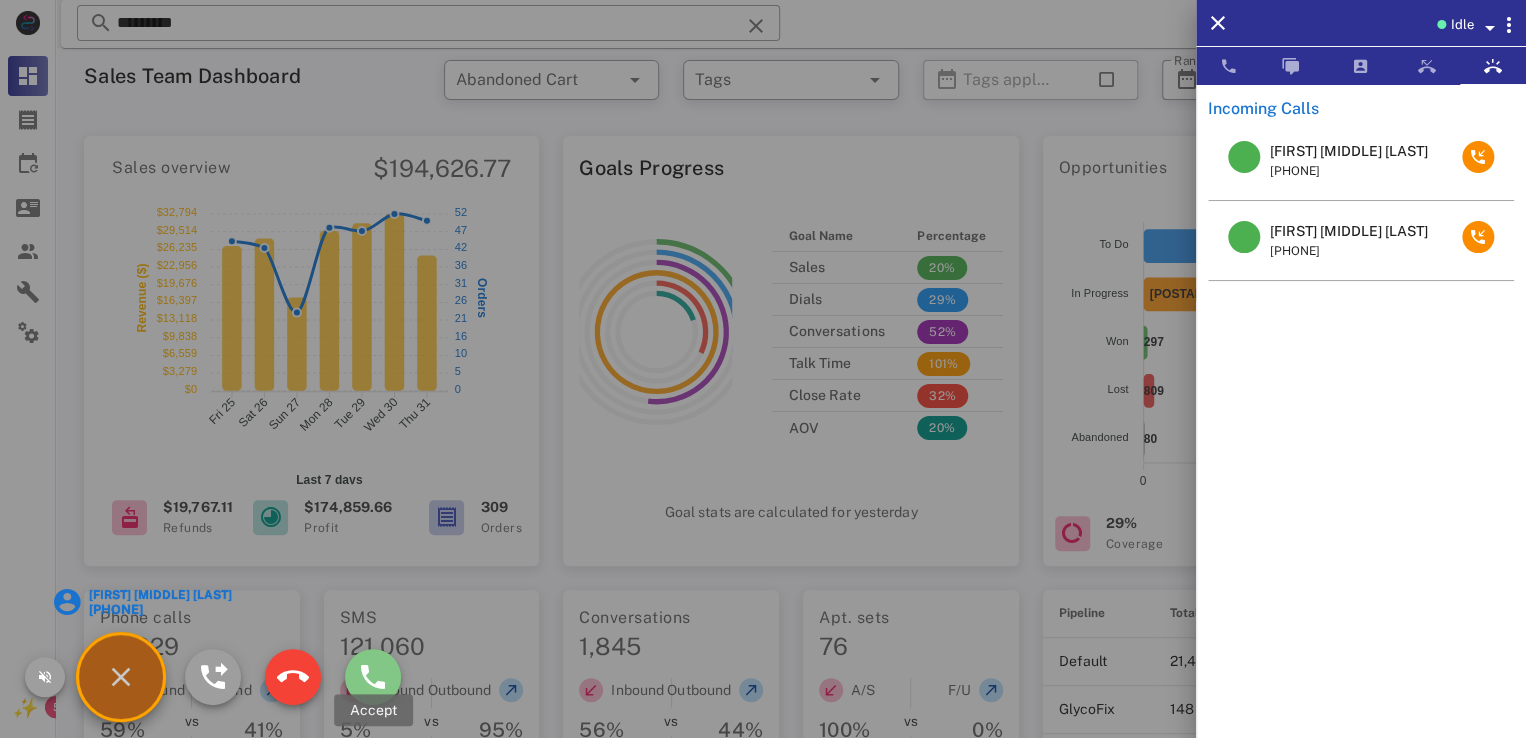 type on "**********" 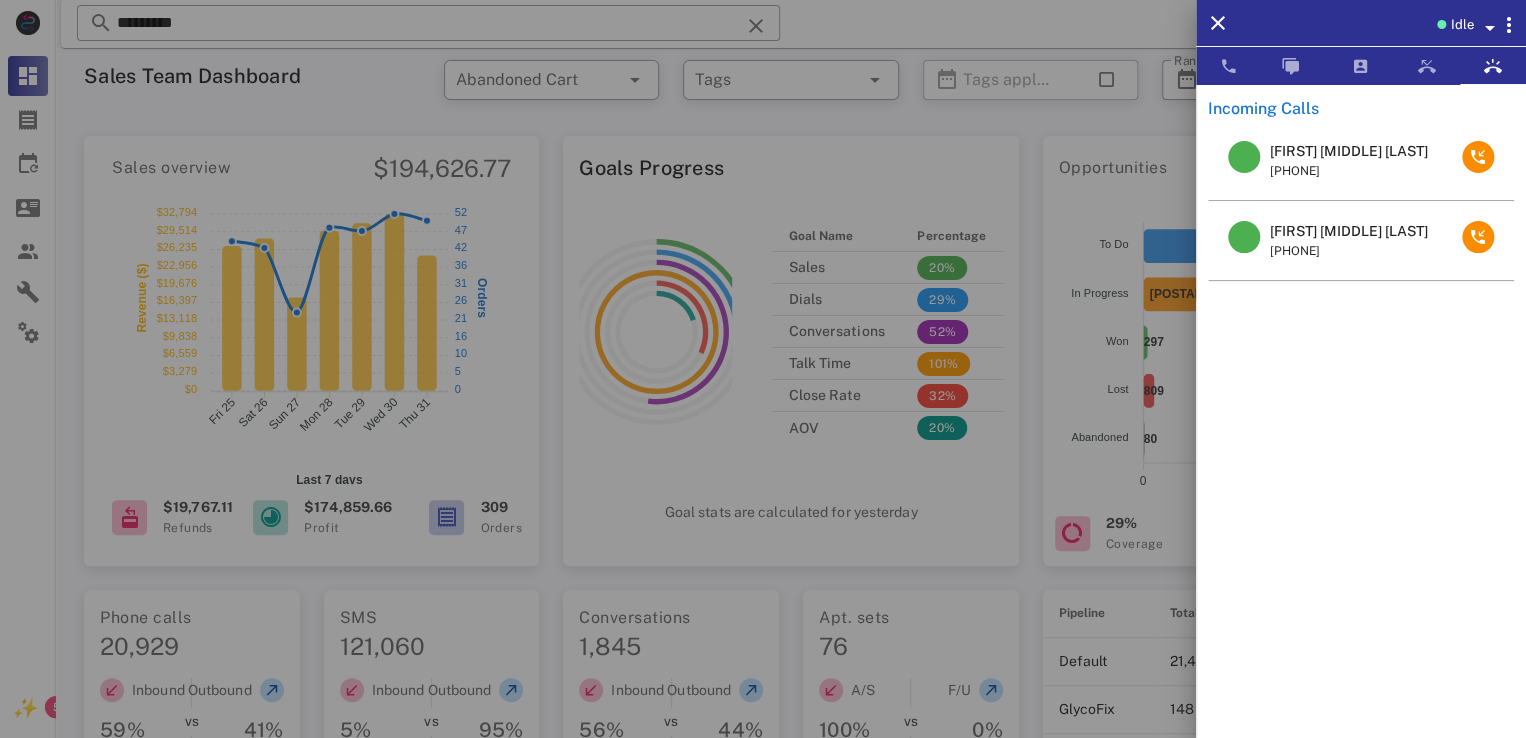 type 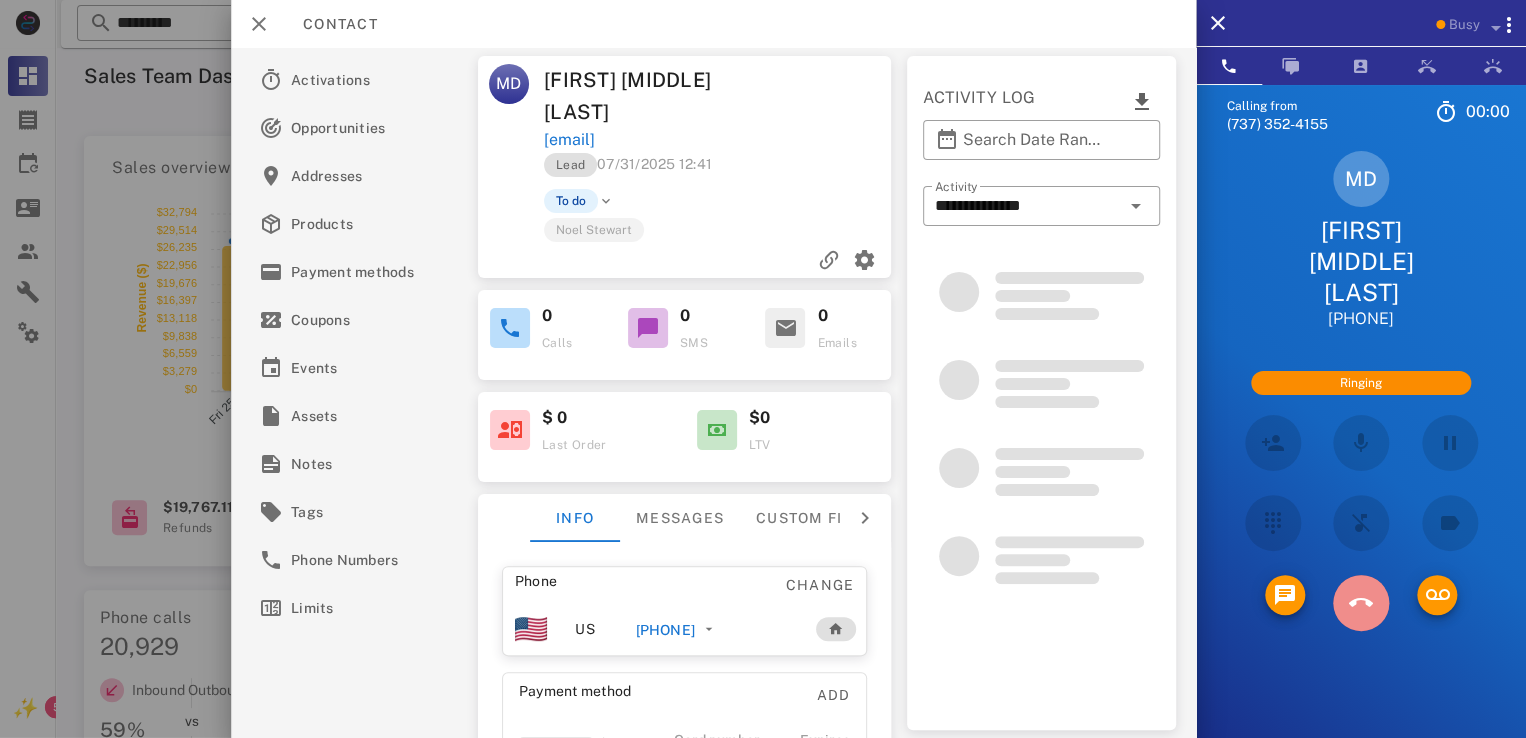 click at bounding box center [1361, 603] 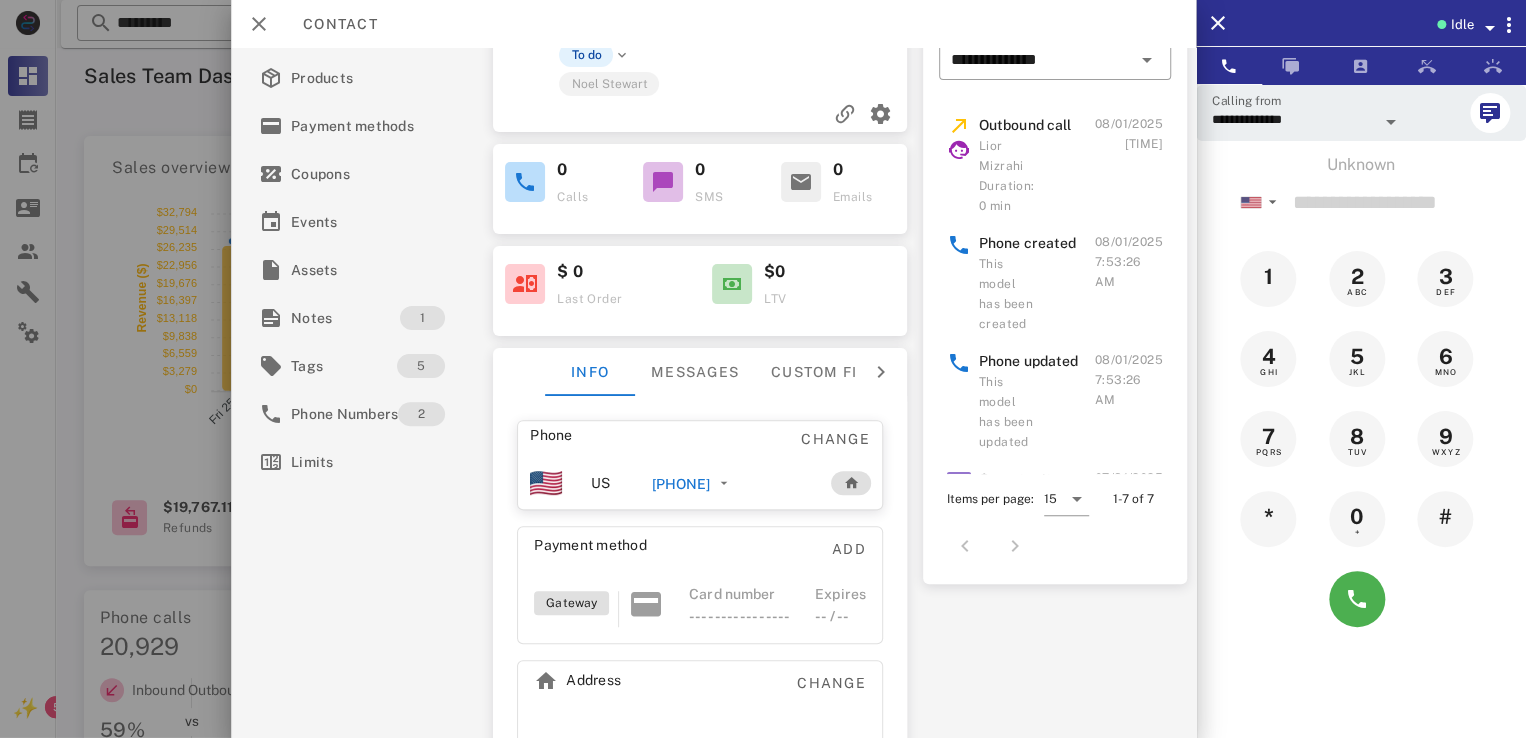scroll, scrollTop: 199, scrollLeft: 0, axis: vertical 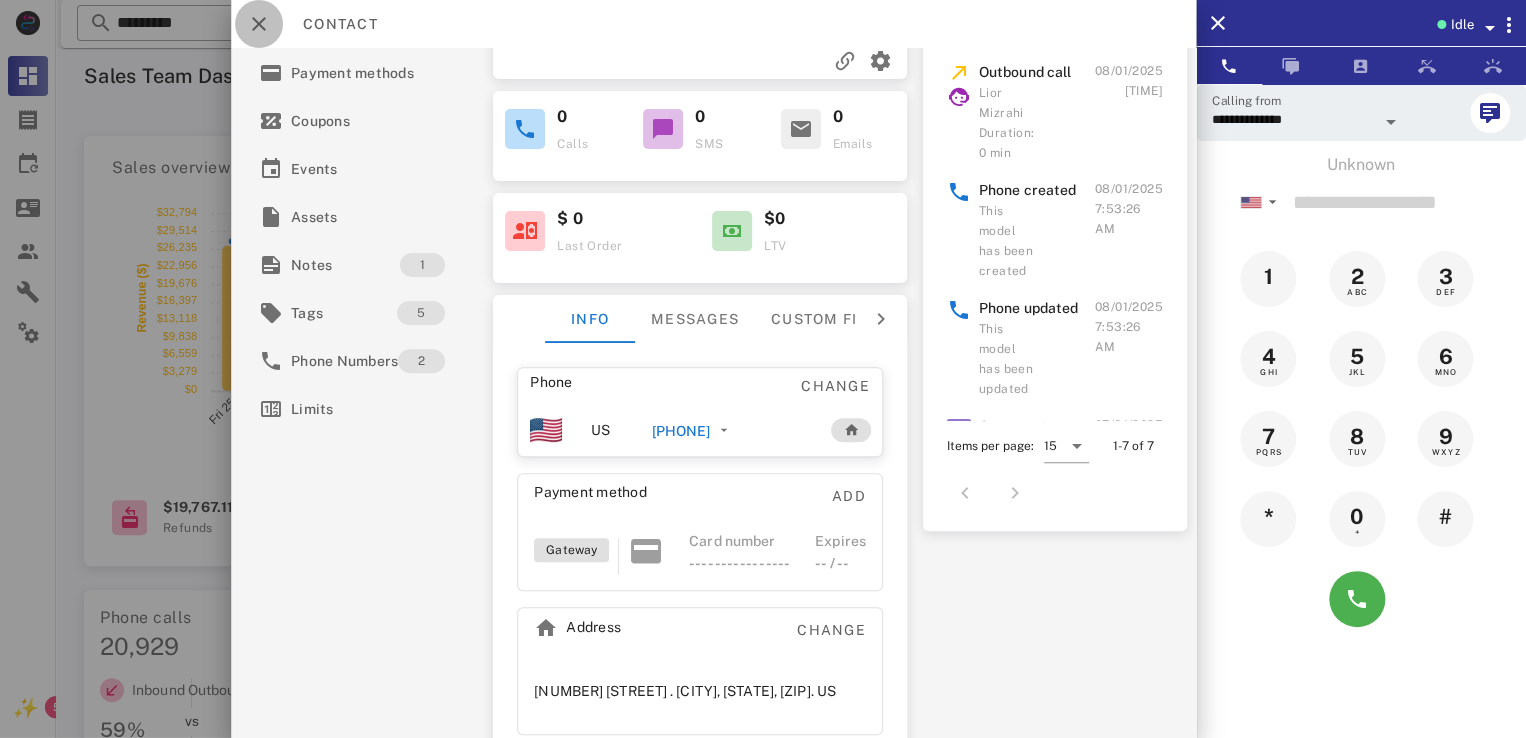 click at bounding box center (259, 24) 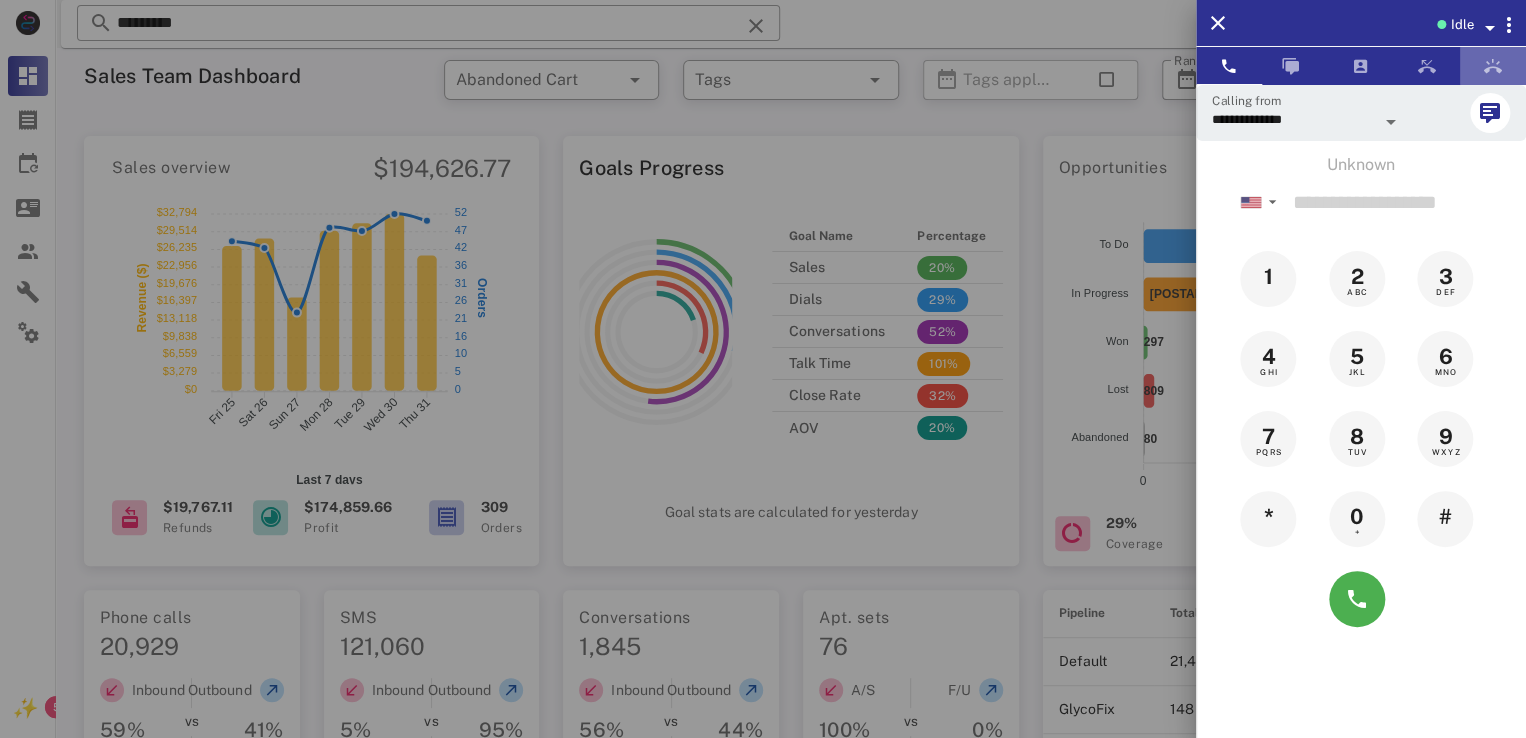 click at bounding box center (1493, 66) 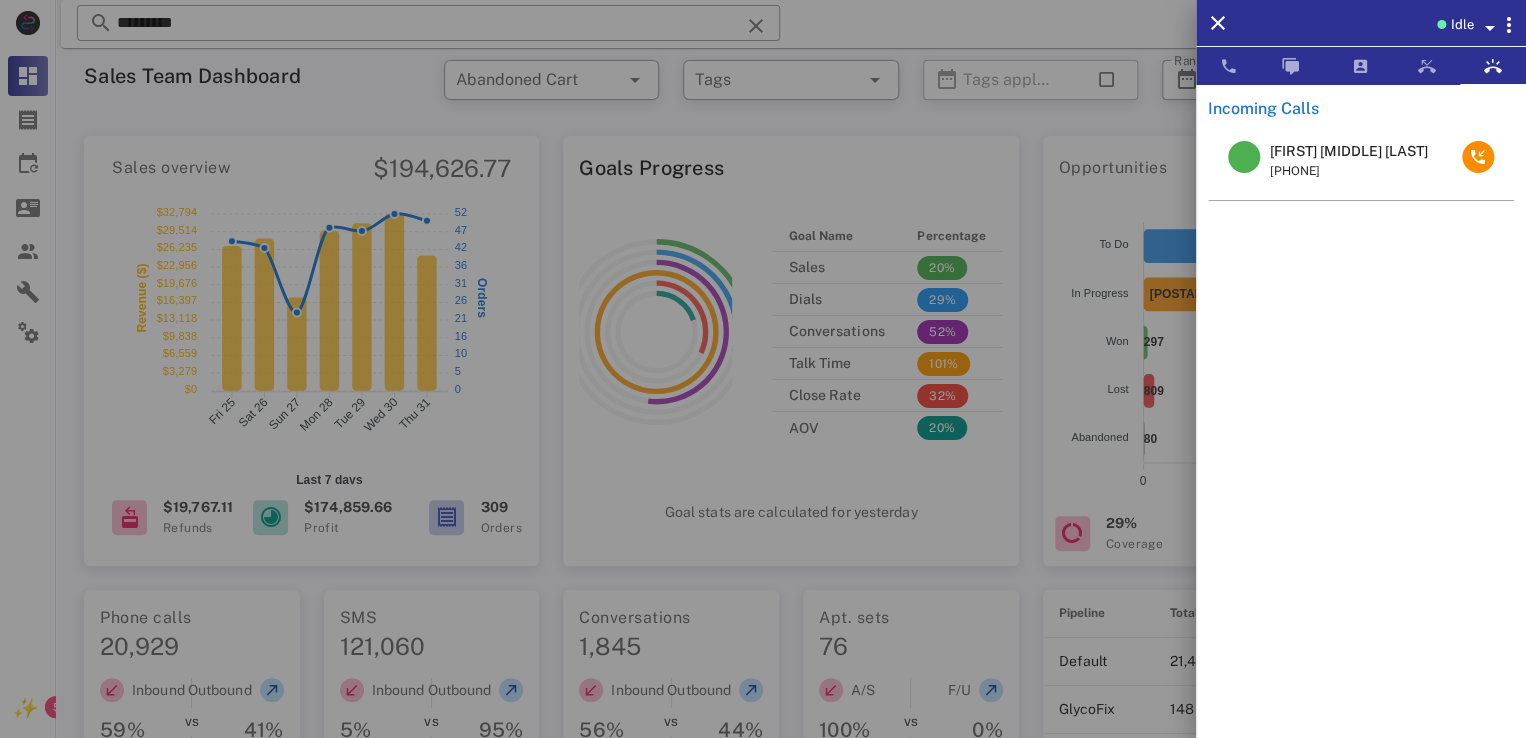 click on "Mary Ann McCarthy" at bounding box center [1349, 151] 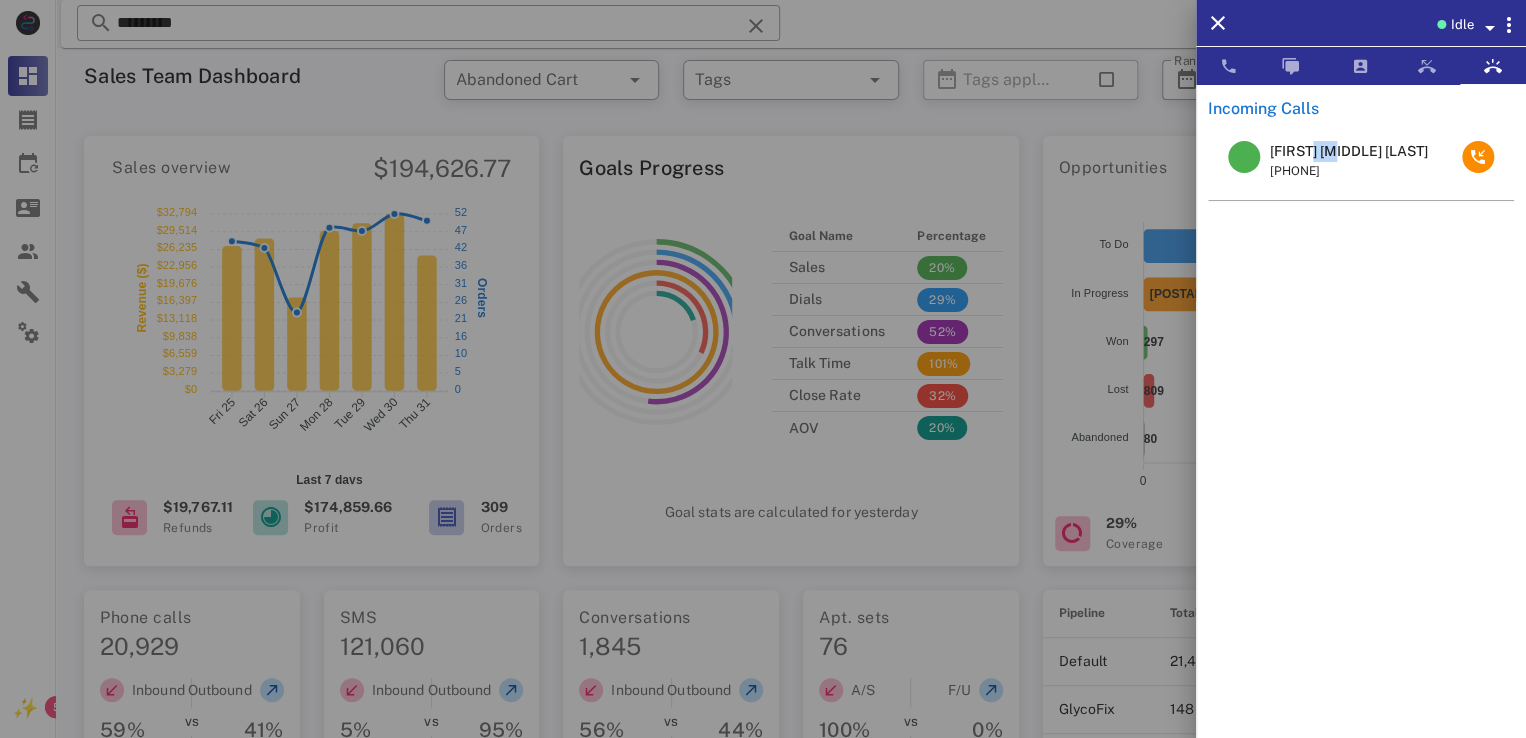 click on "Mary Ann McCarthy" at bounding box center (1349, 151) 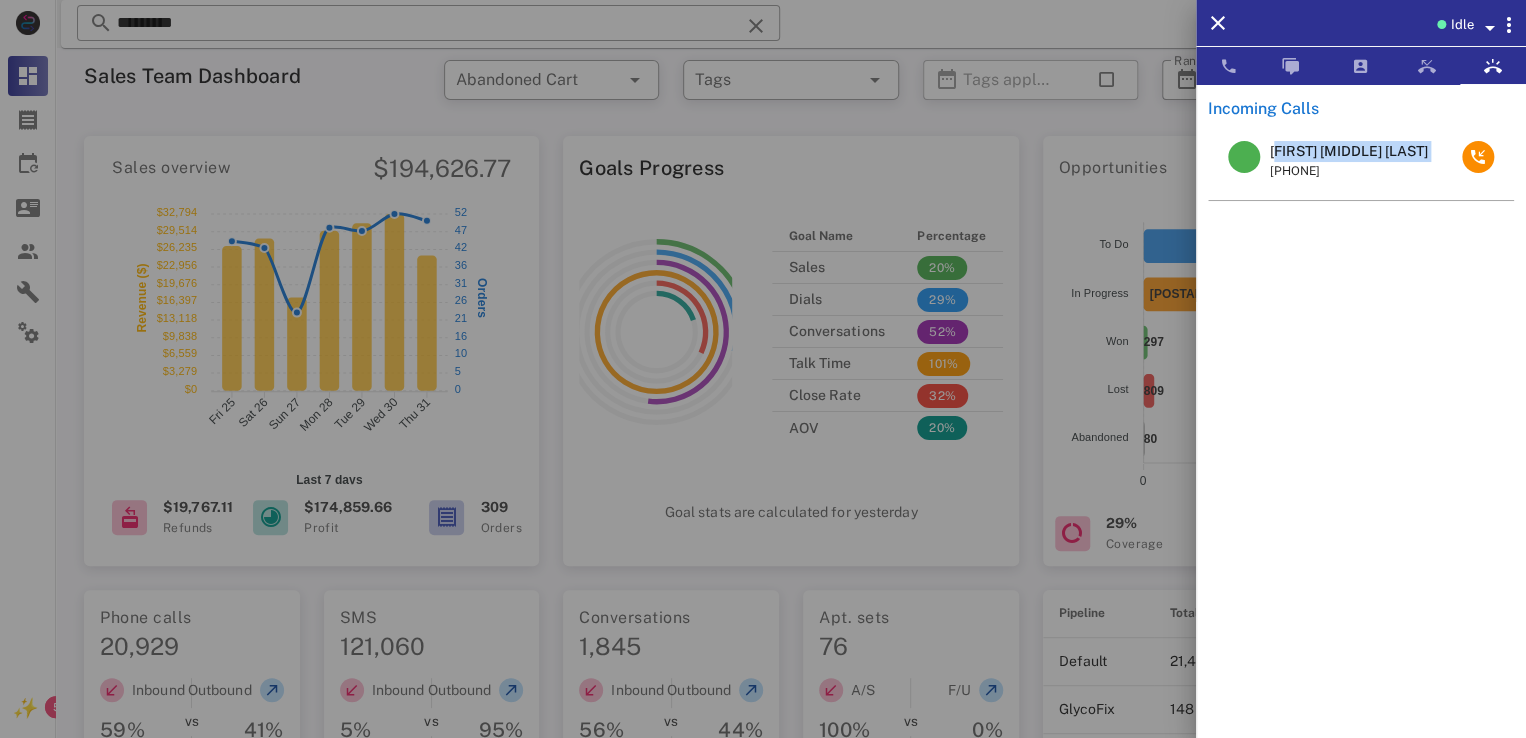 click on "Mary Ann McCarthy" at bounding box center [1349, 151] 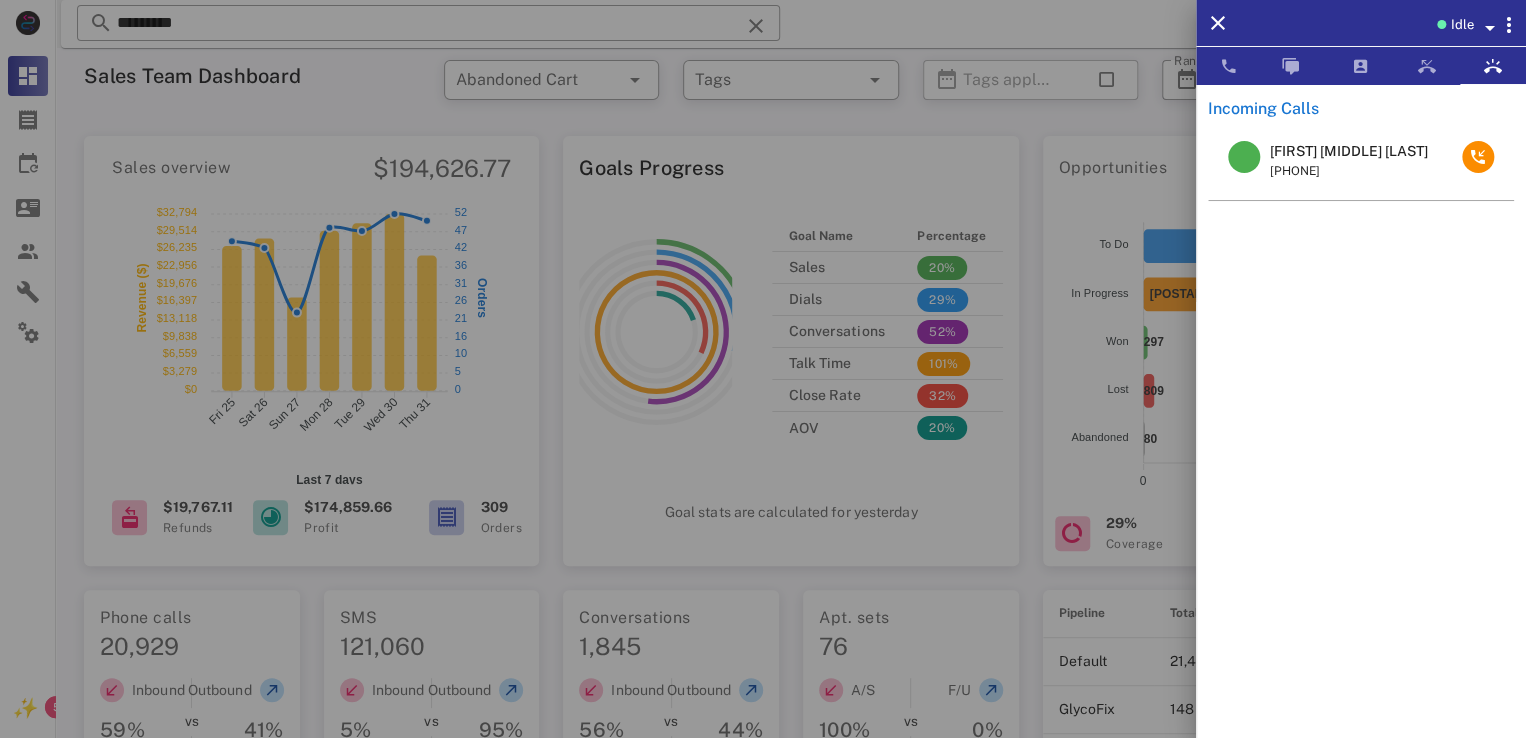 click at bounding box center (763, 369) 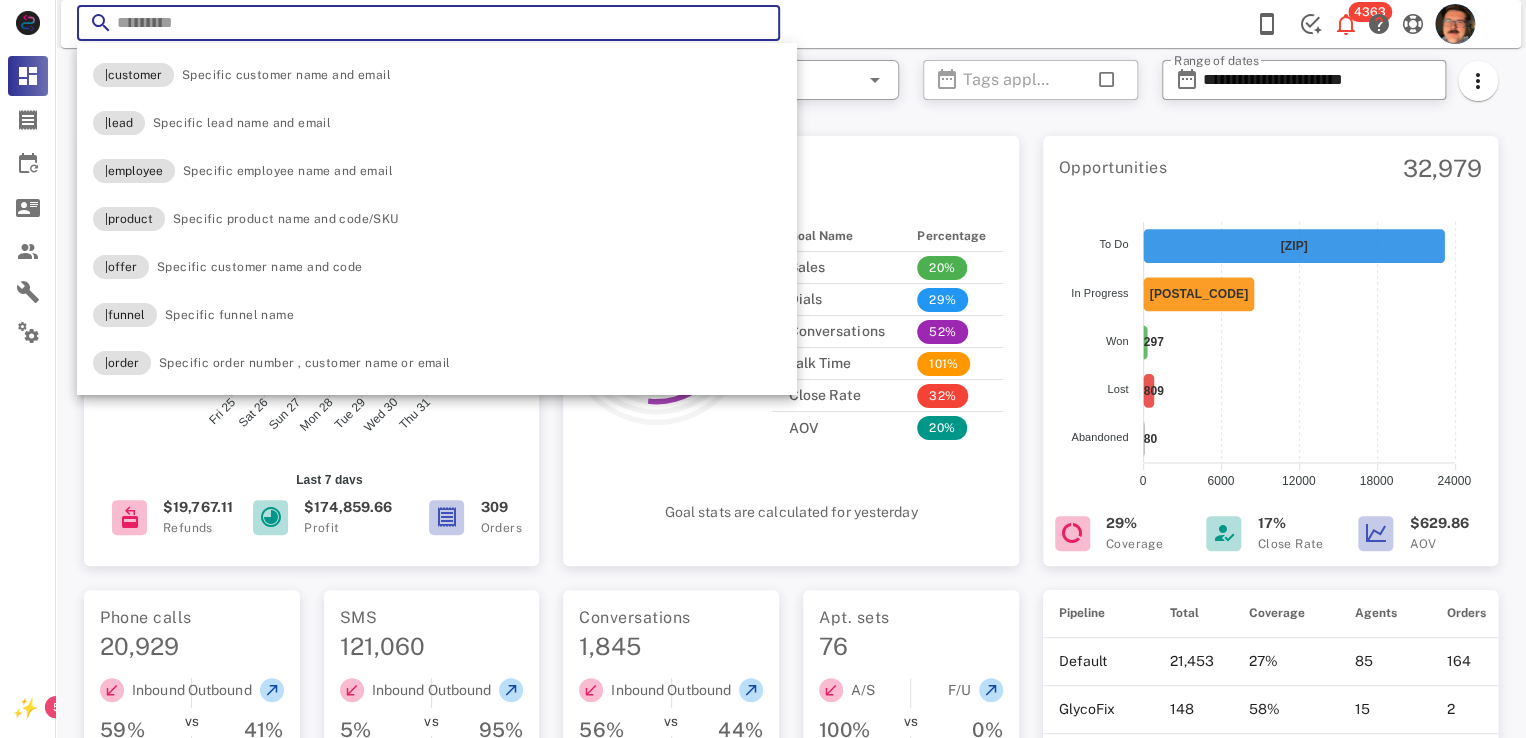 paste on "**********" 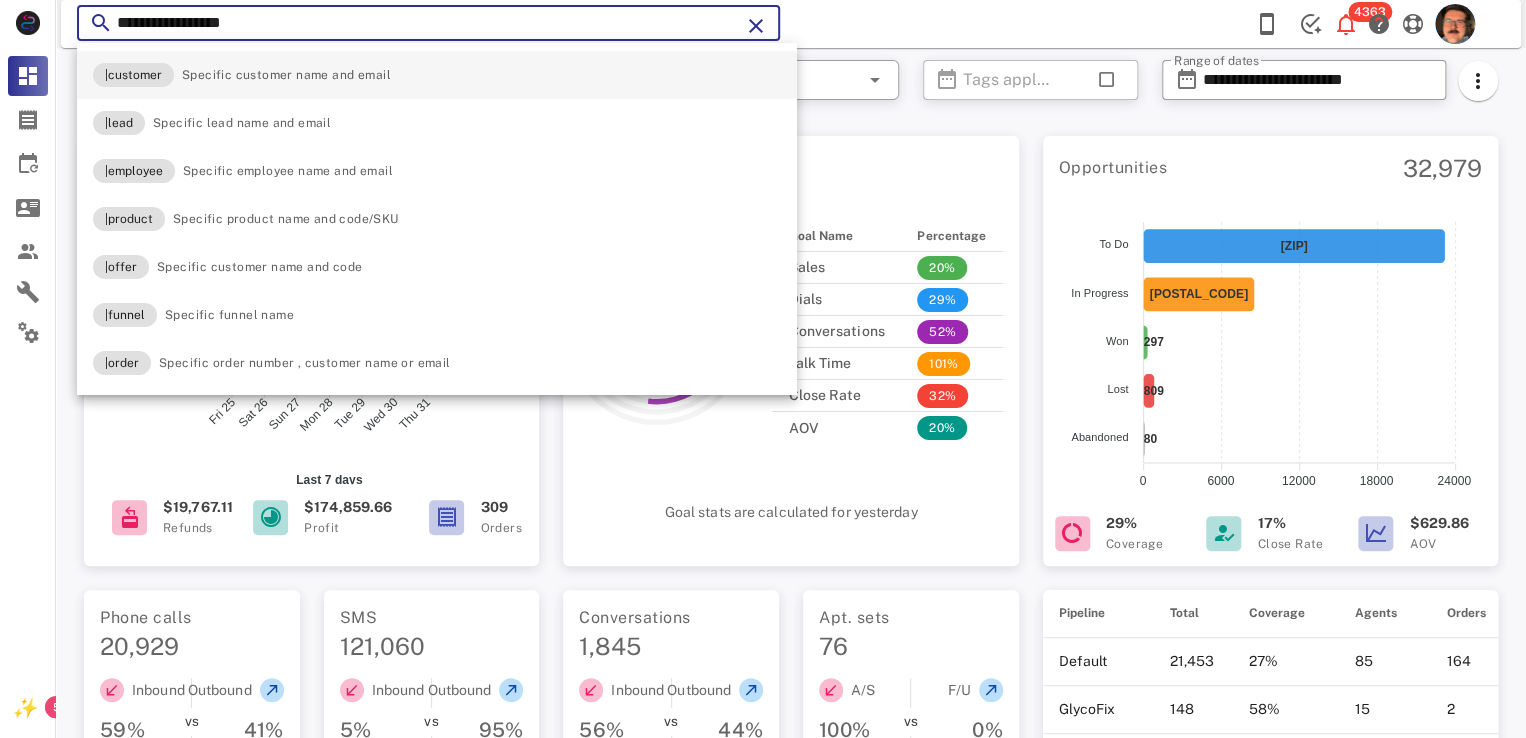type on "**********" 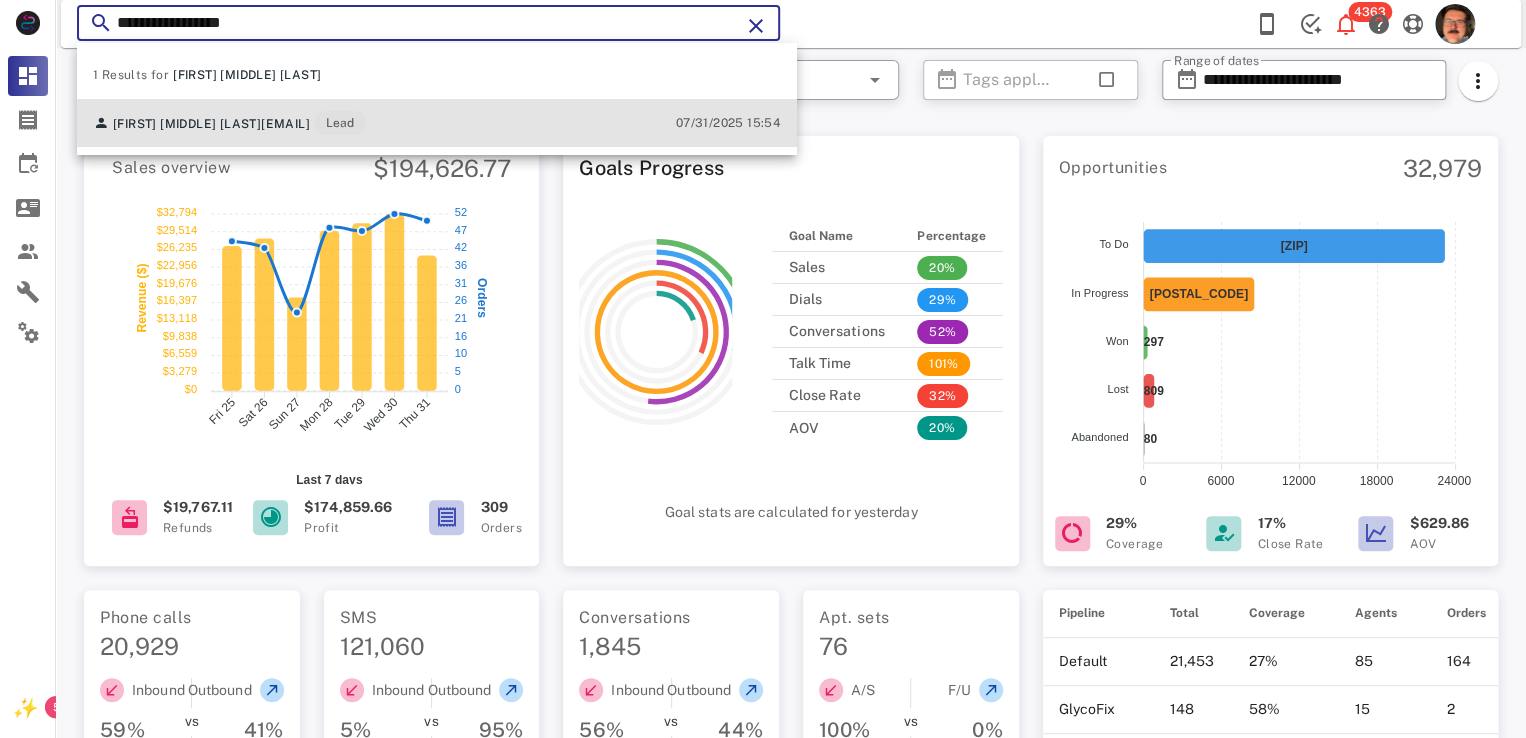 click on "Mary Ann McCarthy   maryann.mccarthy@comcast.net   Lead   07/31/2025 15:54" at bounding box center [437, 123] 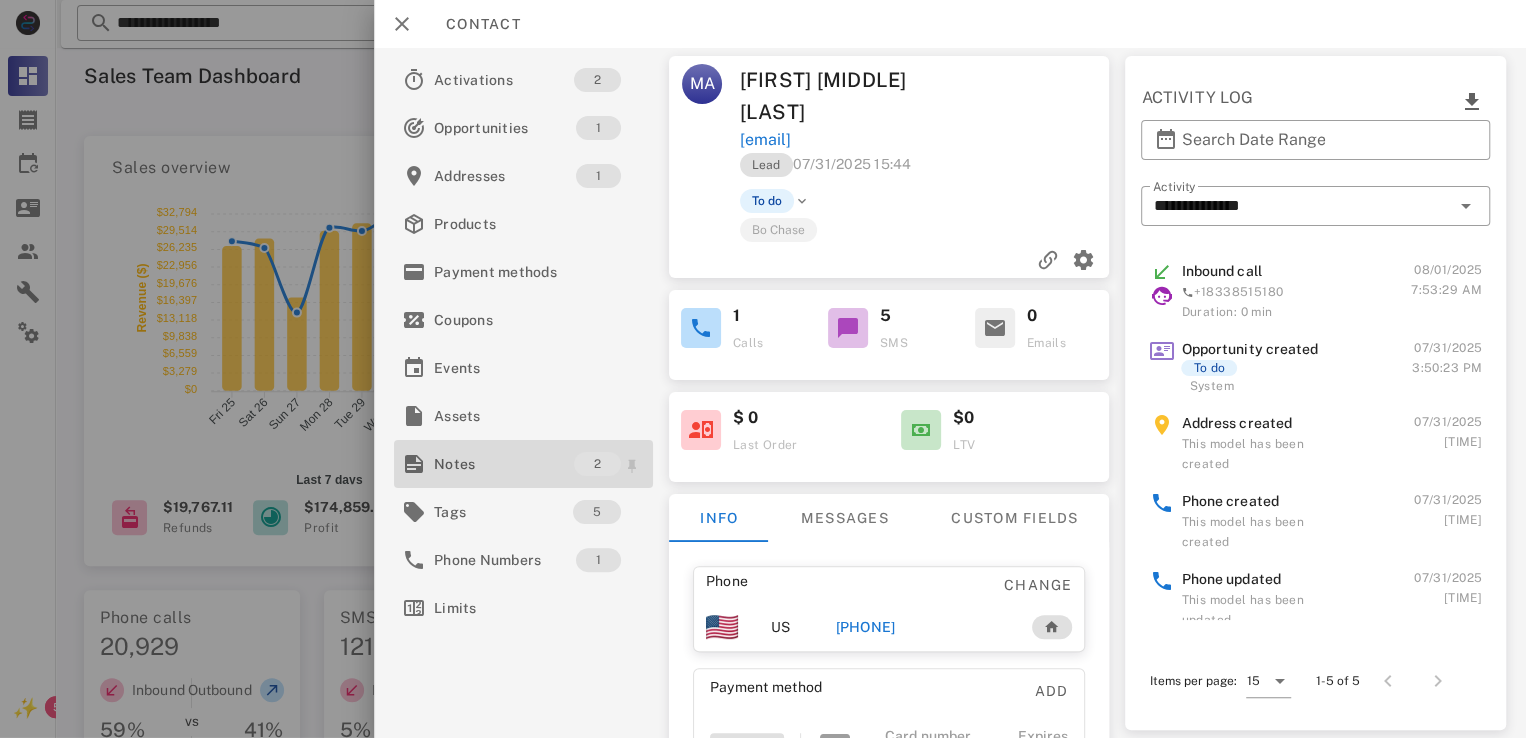 click on "Notes" at bounding box center (504, 464) 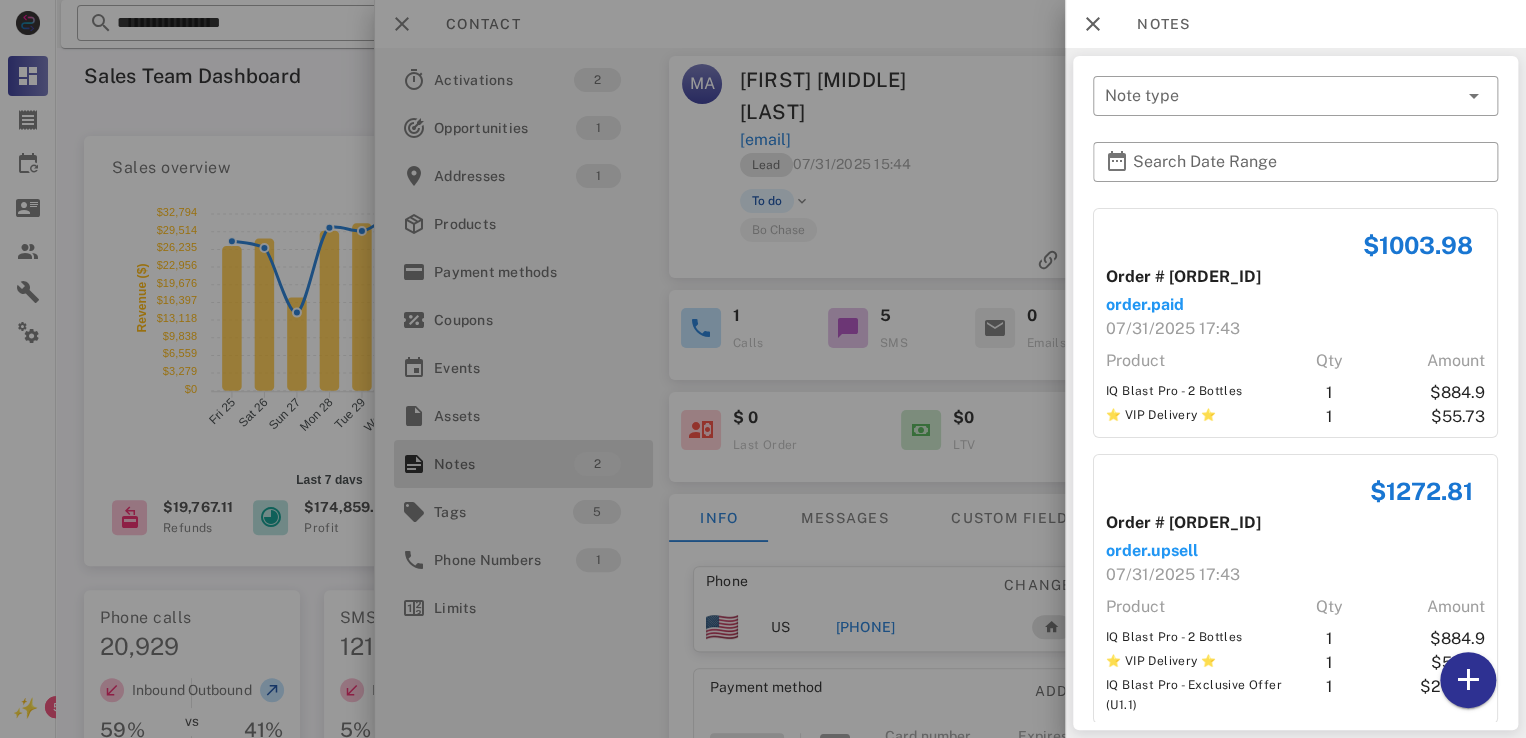 scroll, scrollTop: 30, scrollLeft: 0, axis: vertical 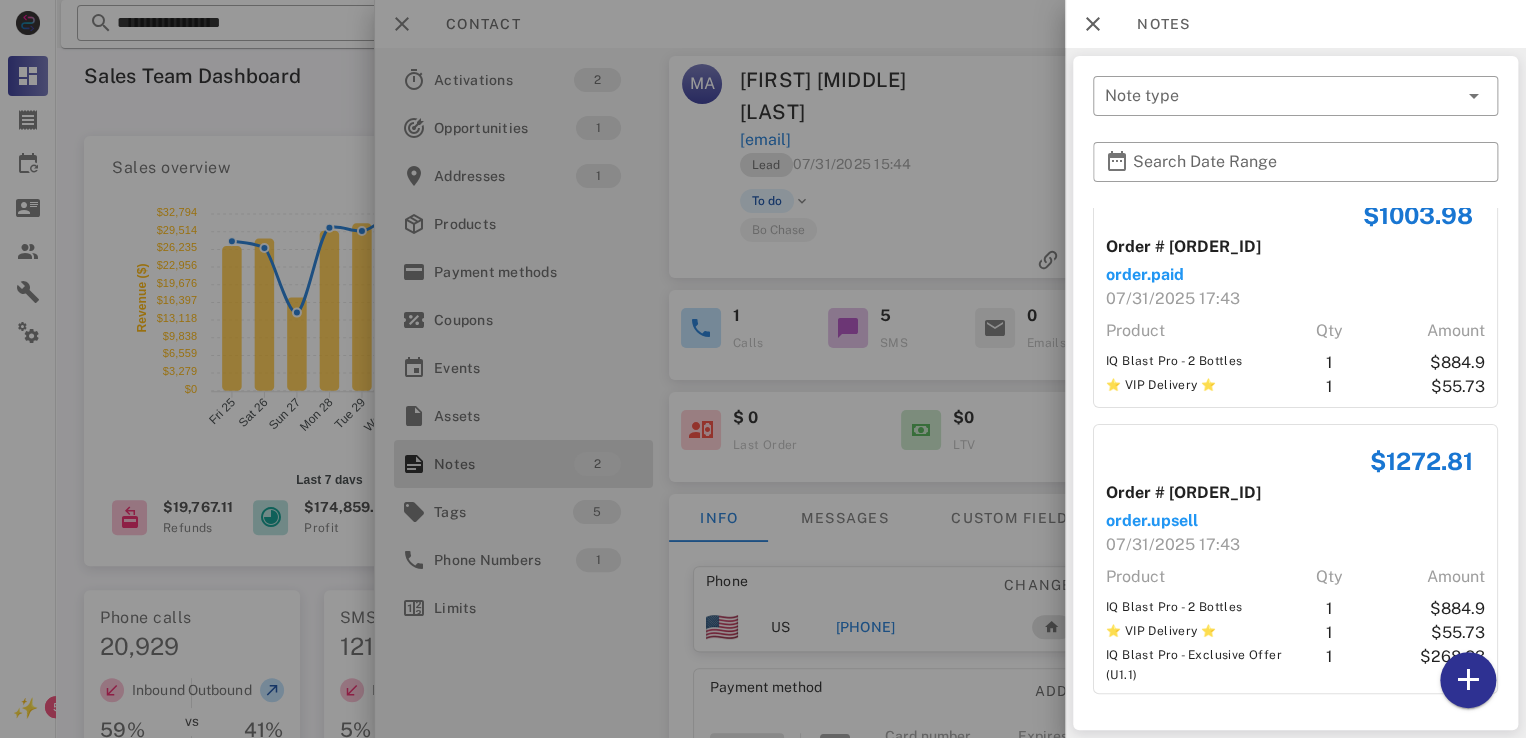 click at bounding box center (763, 369) 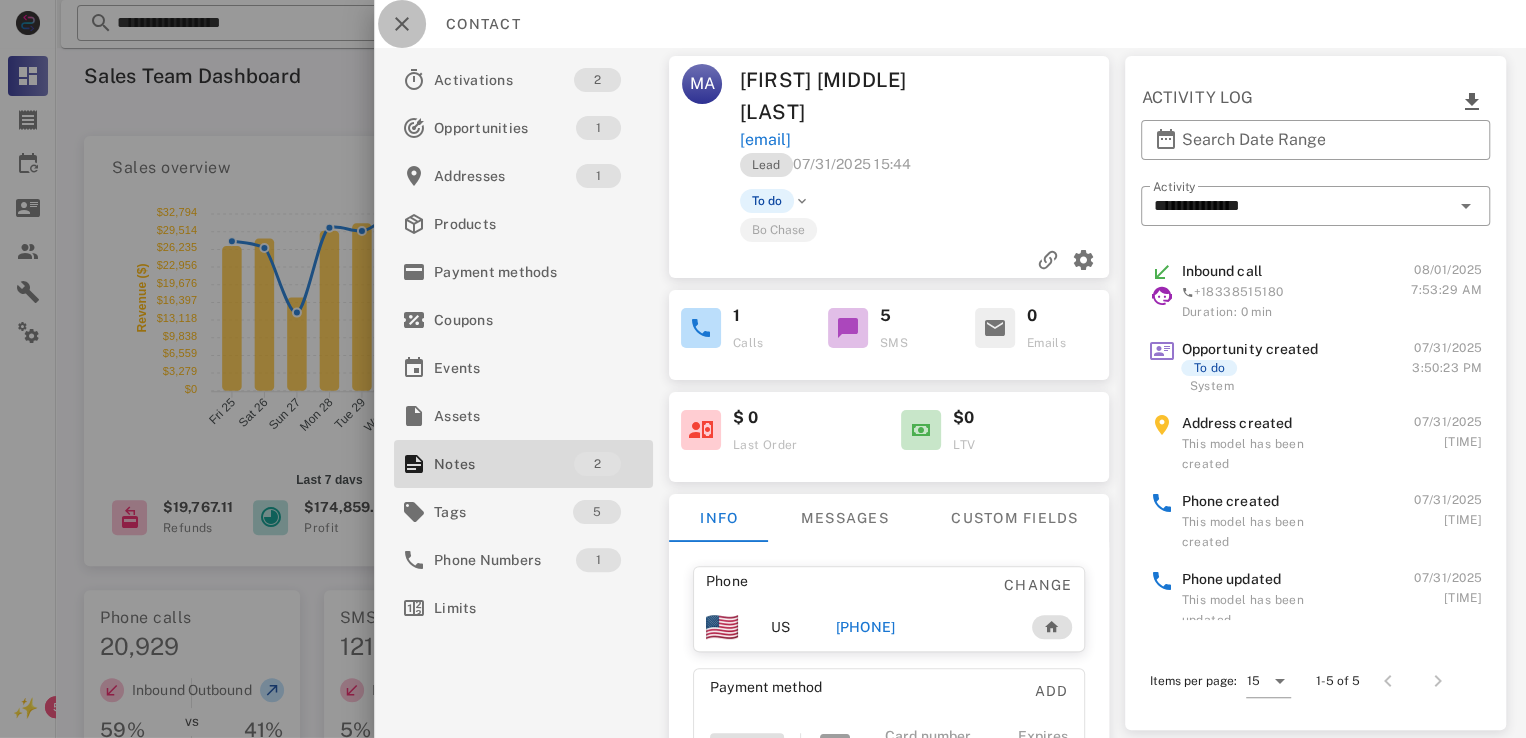 drag, startPoint x: 408, startPoint y: 17, endPoint x: 858, endPoint y: 14, distance: 450.01 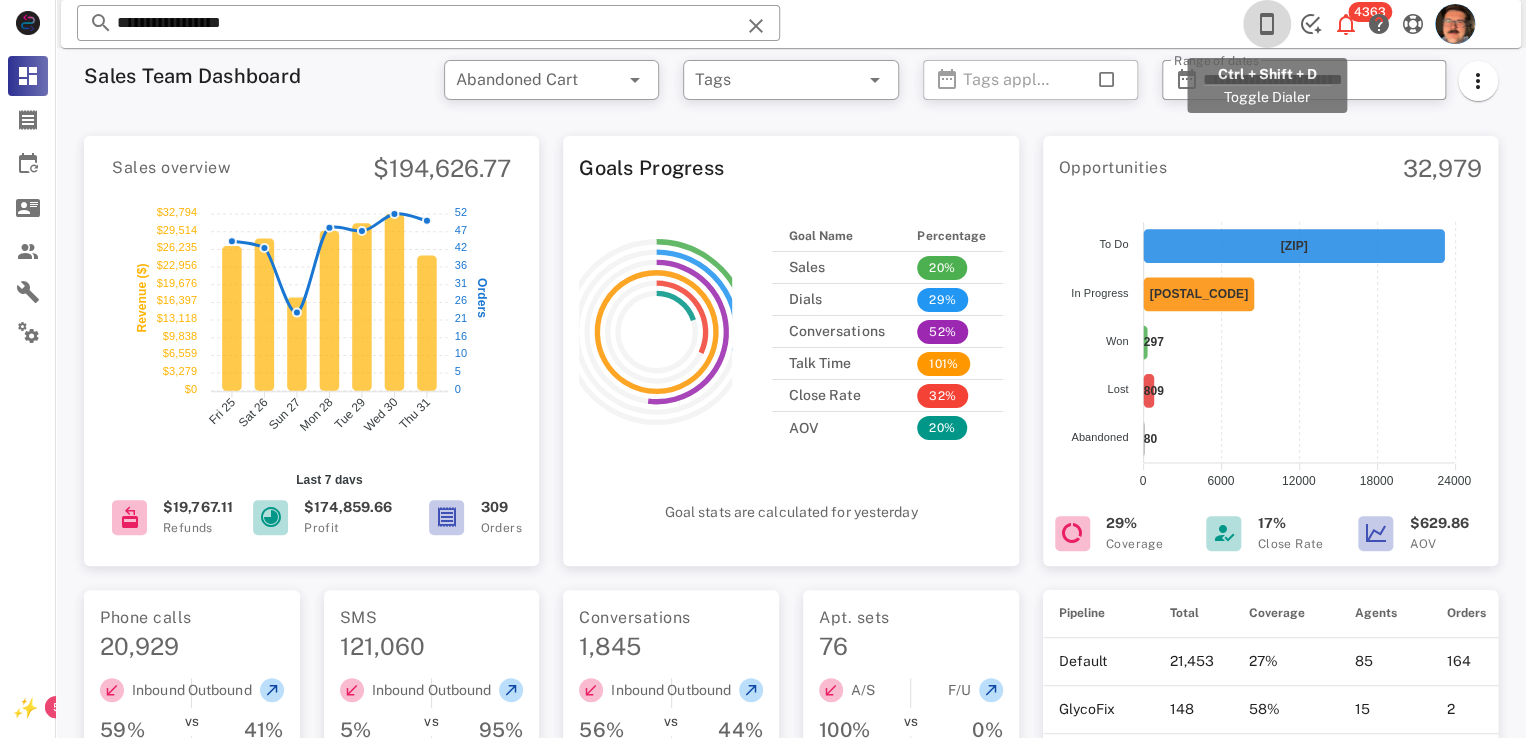 click at bounding box center (1267, 24) 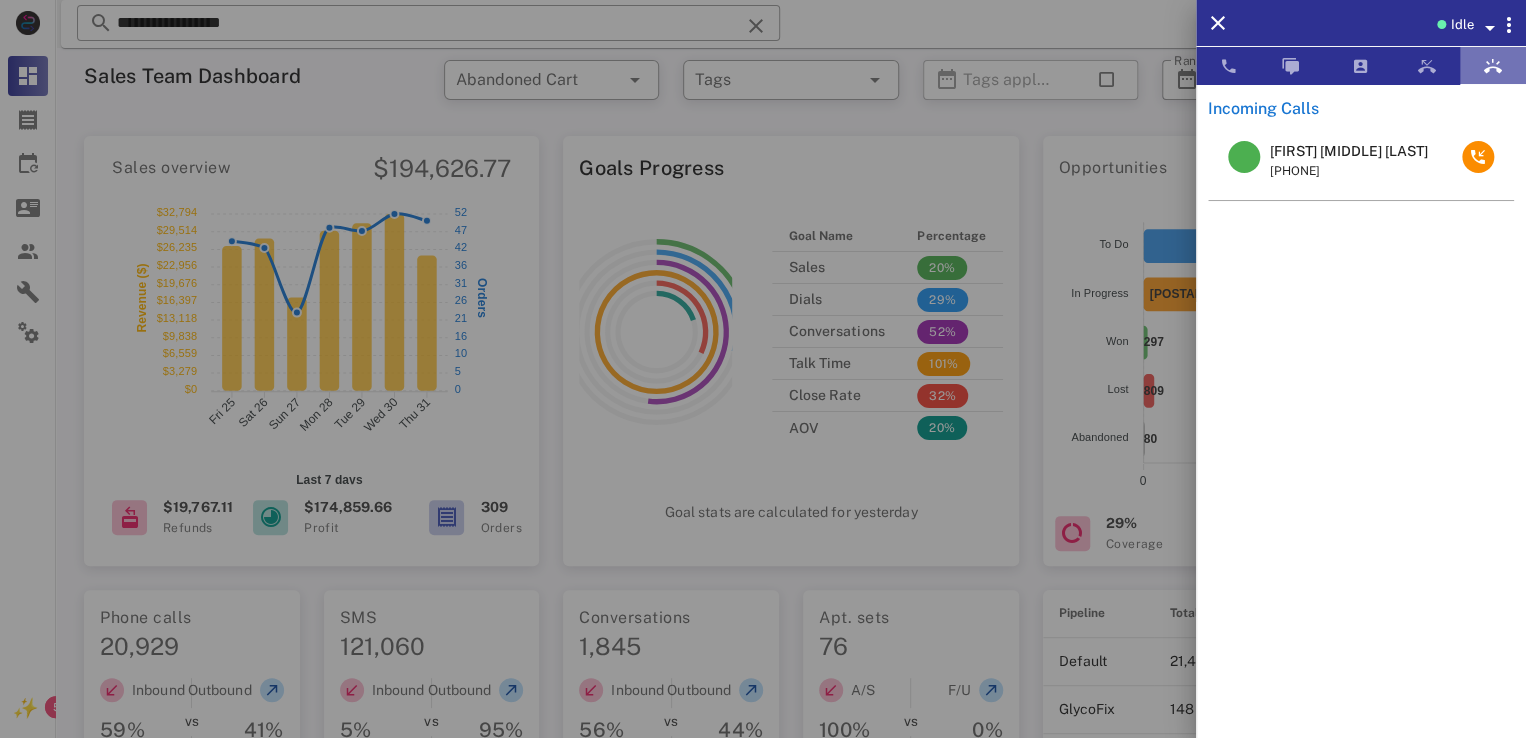 click at bounding box center [1493, 66] 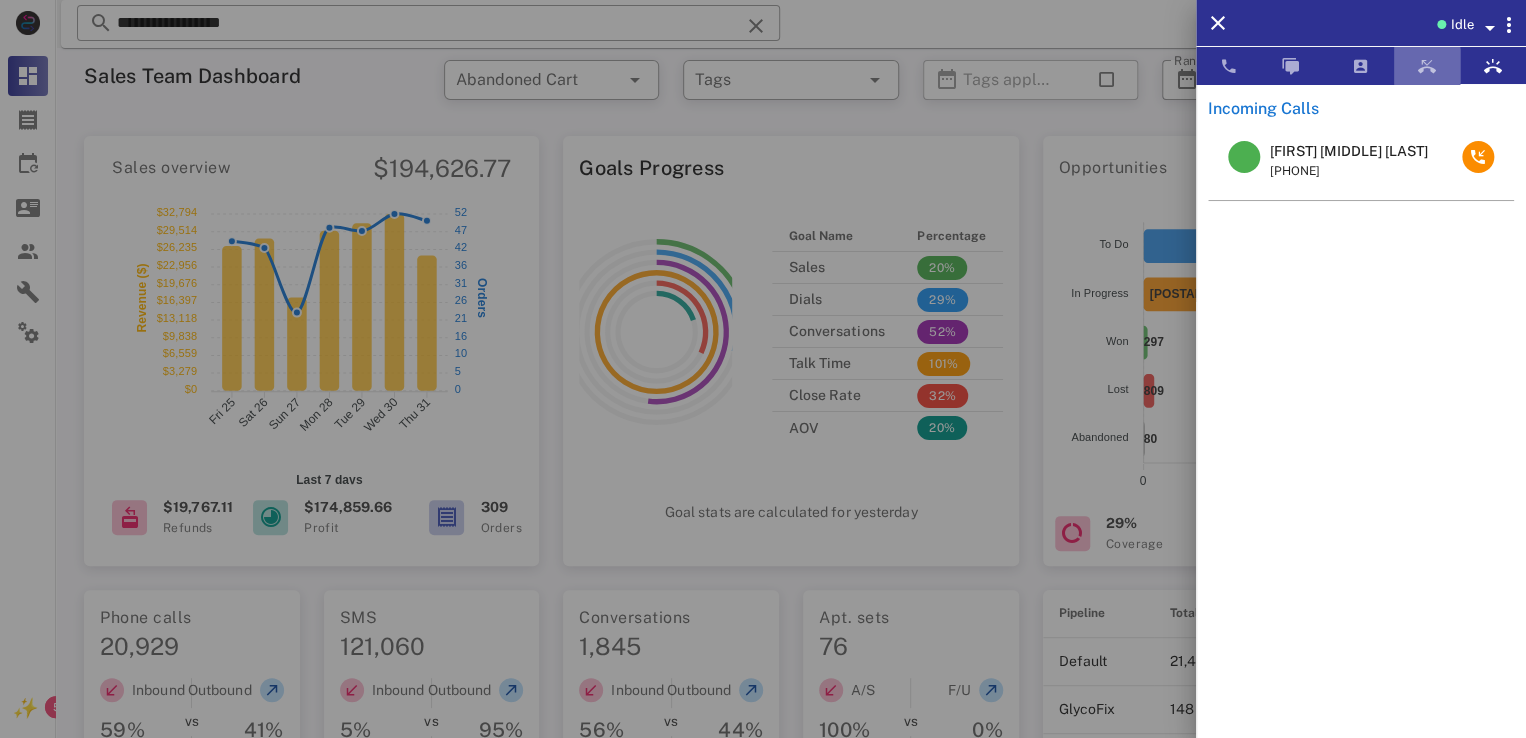 click at bounding box center (1427, 66) 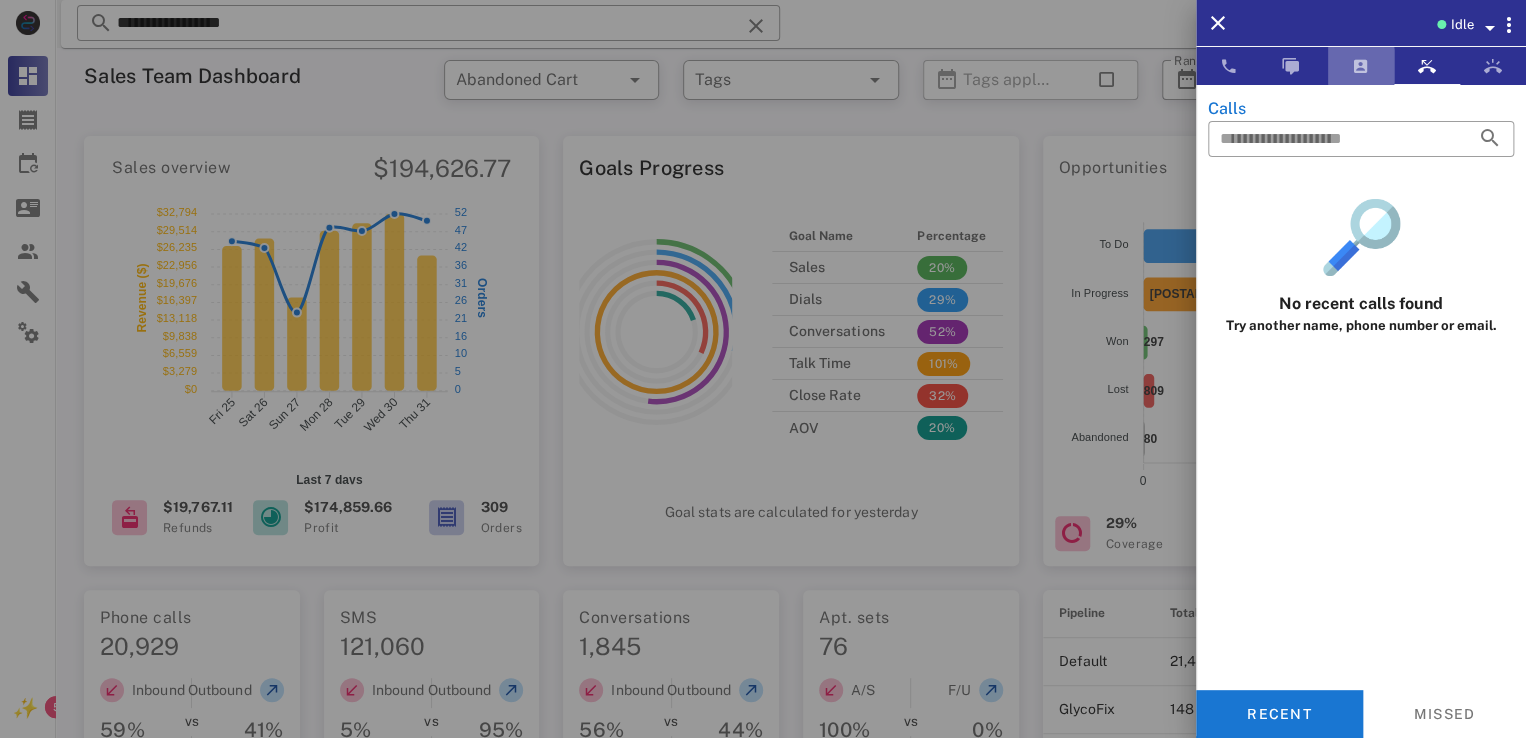 click at bounding box center [1361, 66] 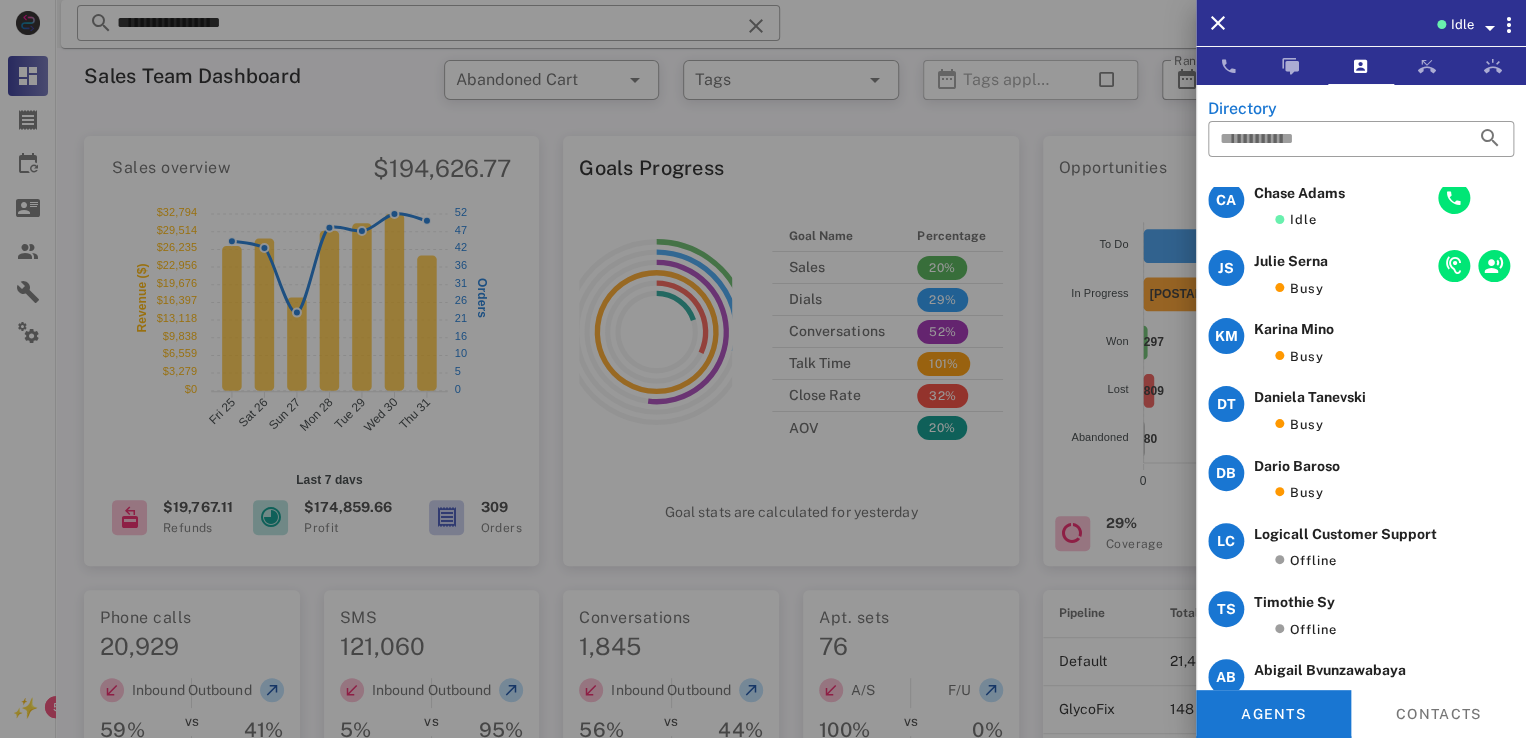 scroll, scrollTop: 100, scrollLeft: 0, axis: vertical 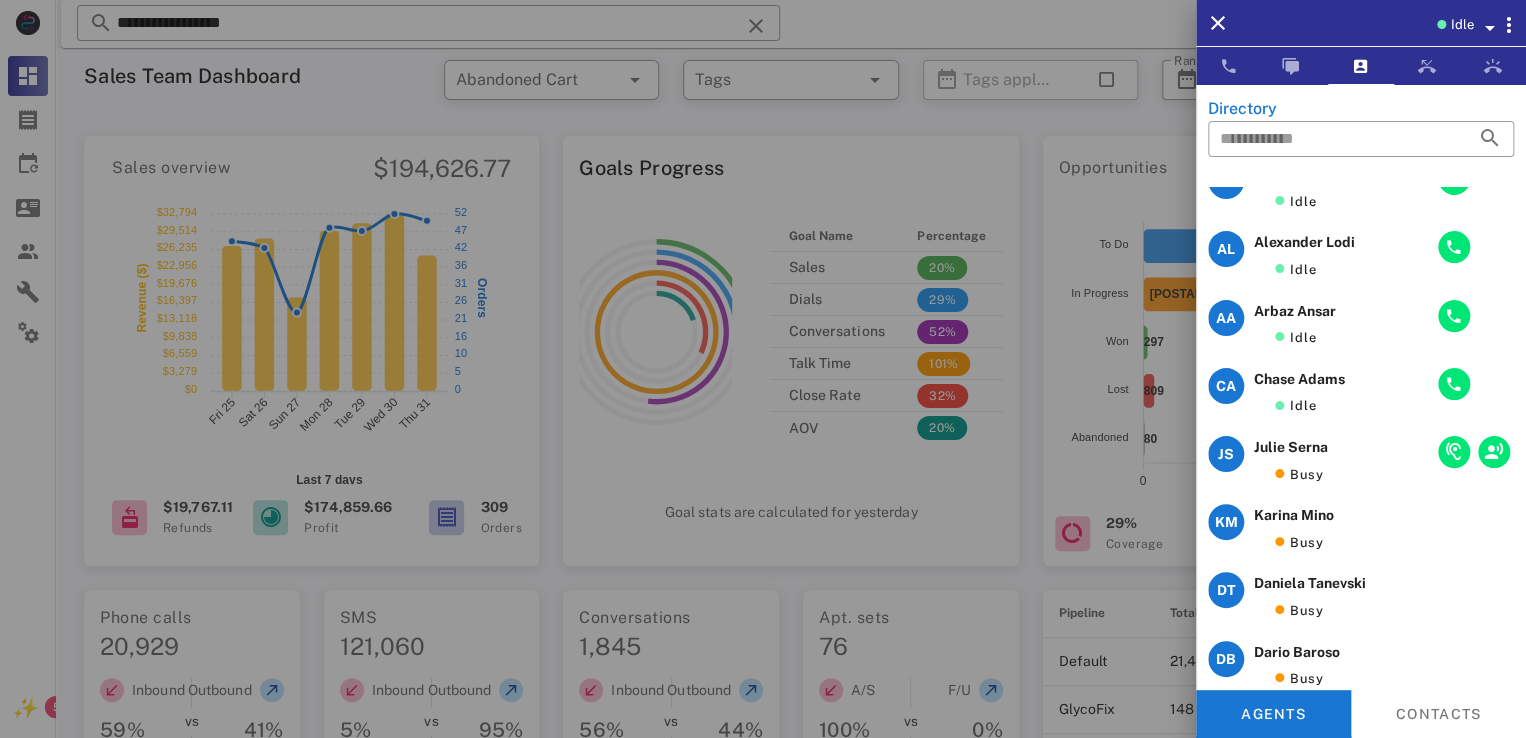 click at bounding box center (763, 369) 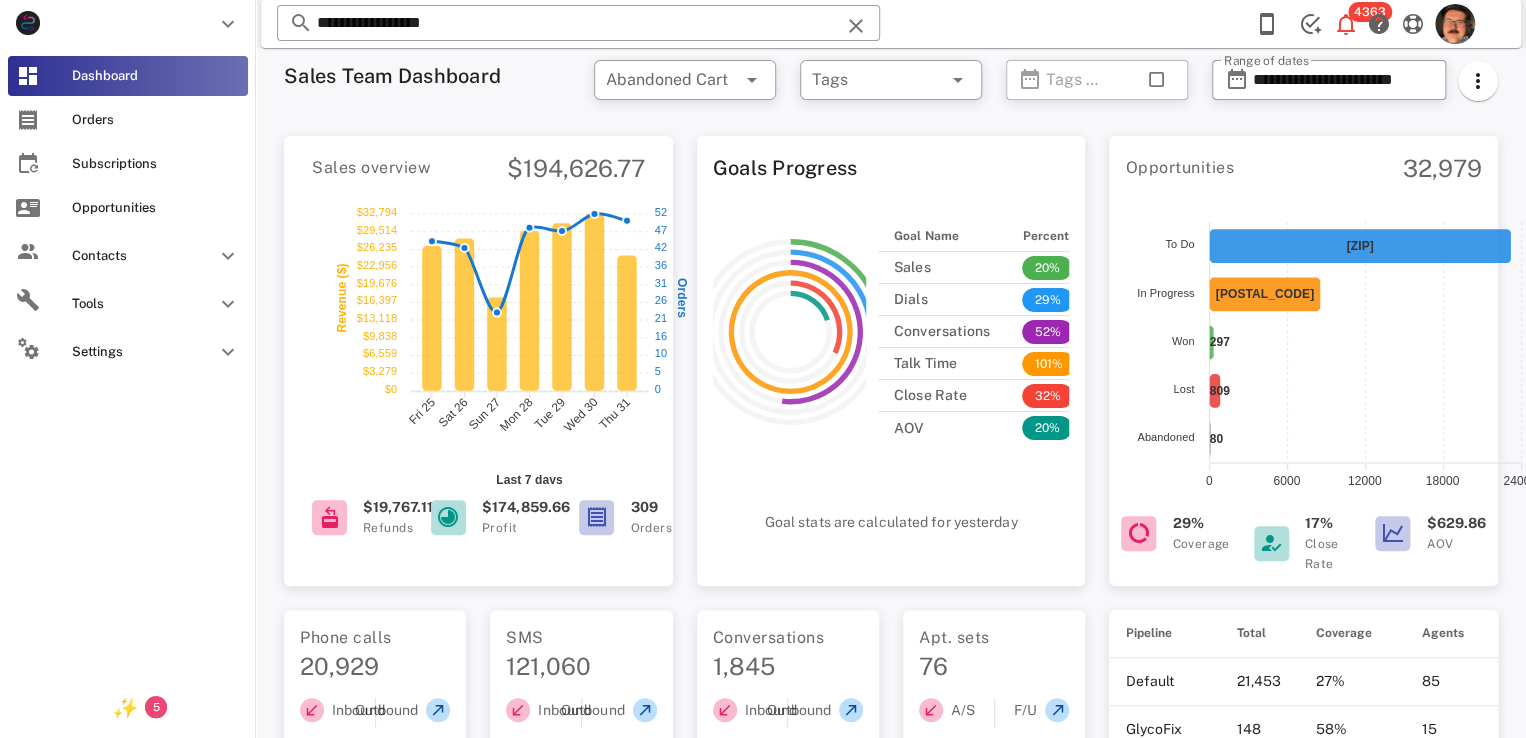 click at bounding box center (28, 208) 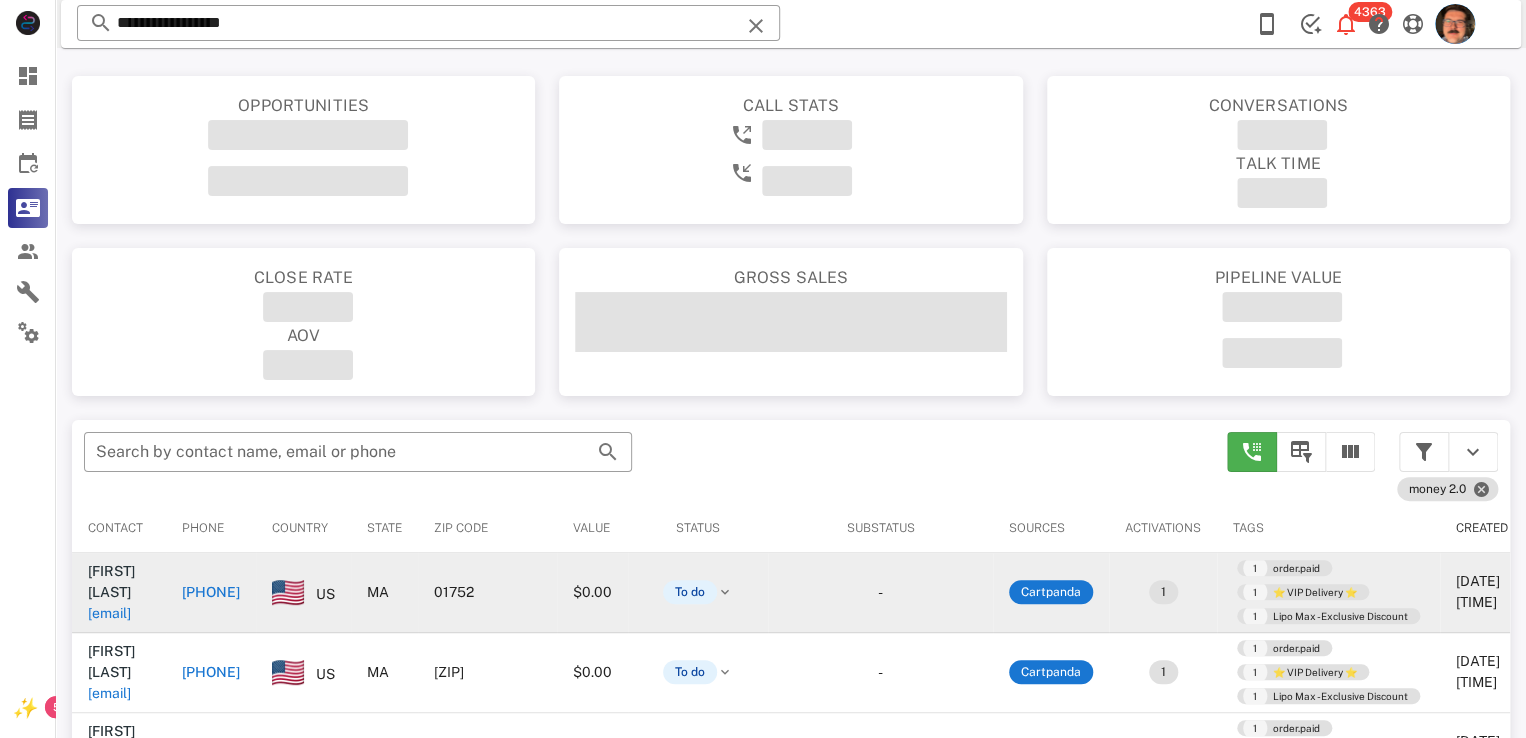 scroll, scrollTop: 200, scrollLeft: 0, axis: vertical 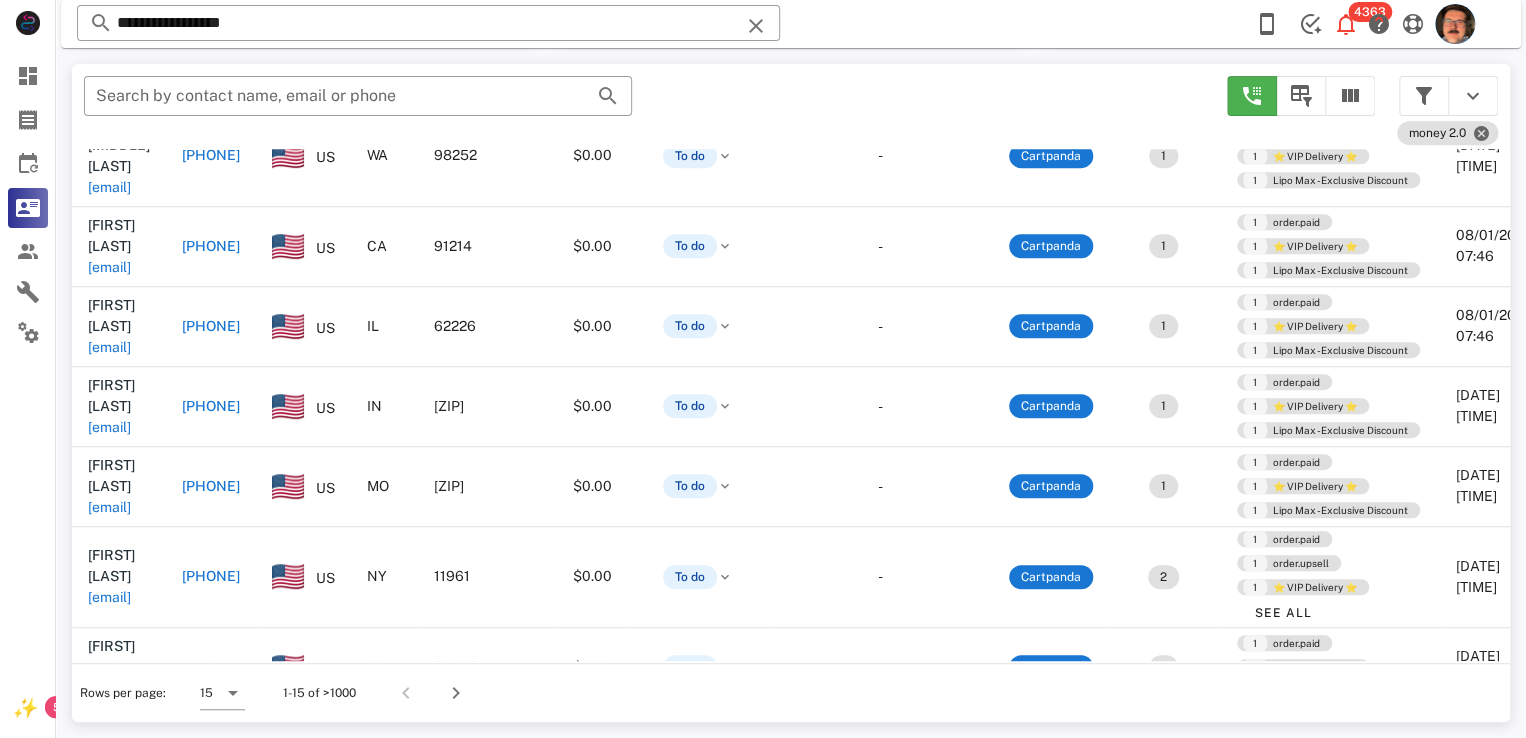 click on "hawnjazz4us@yahoo.com" at bounding box center [109, 768] 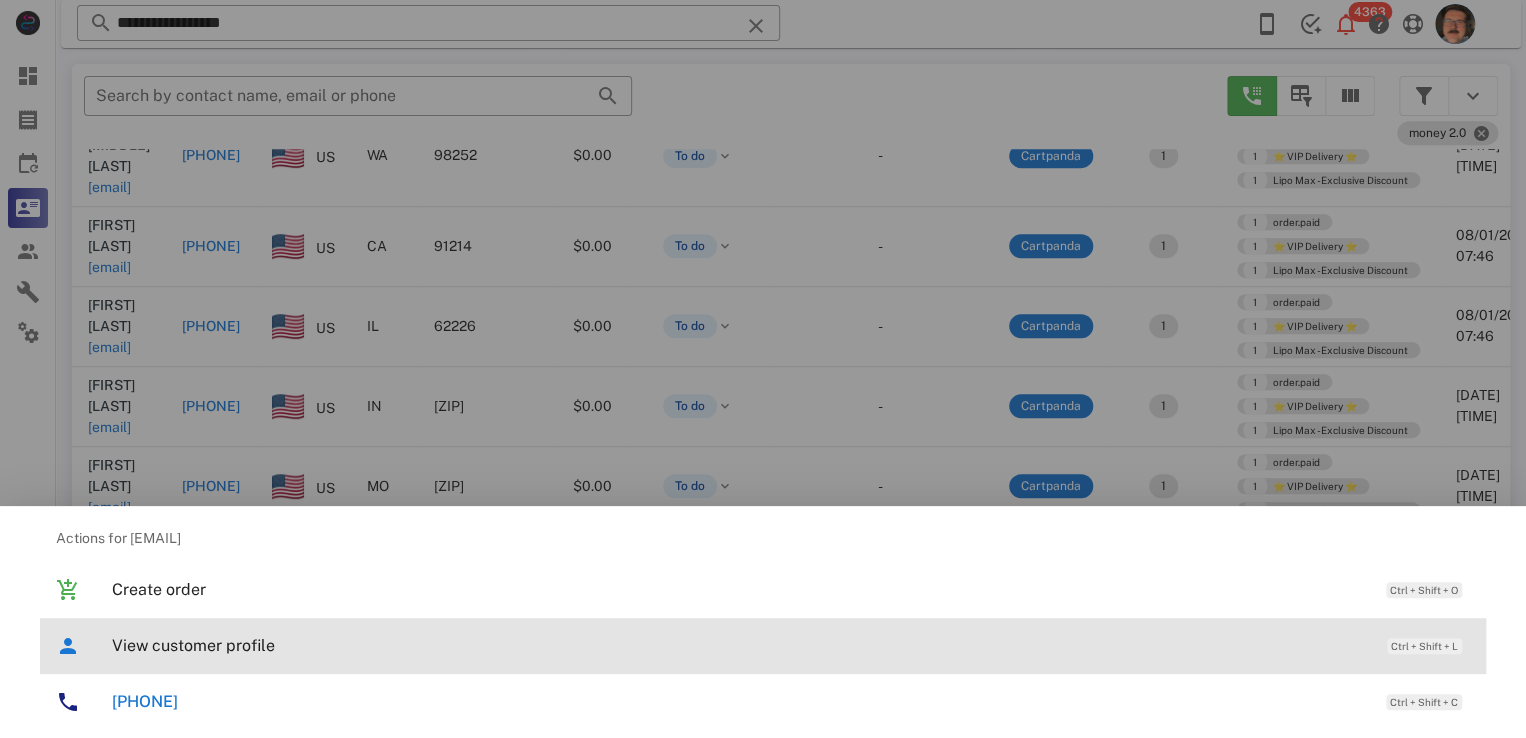 click on "View customer profile Ctrl + Shift + L" at bounding box center (791, 645) 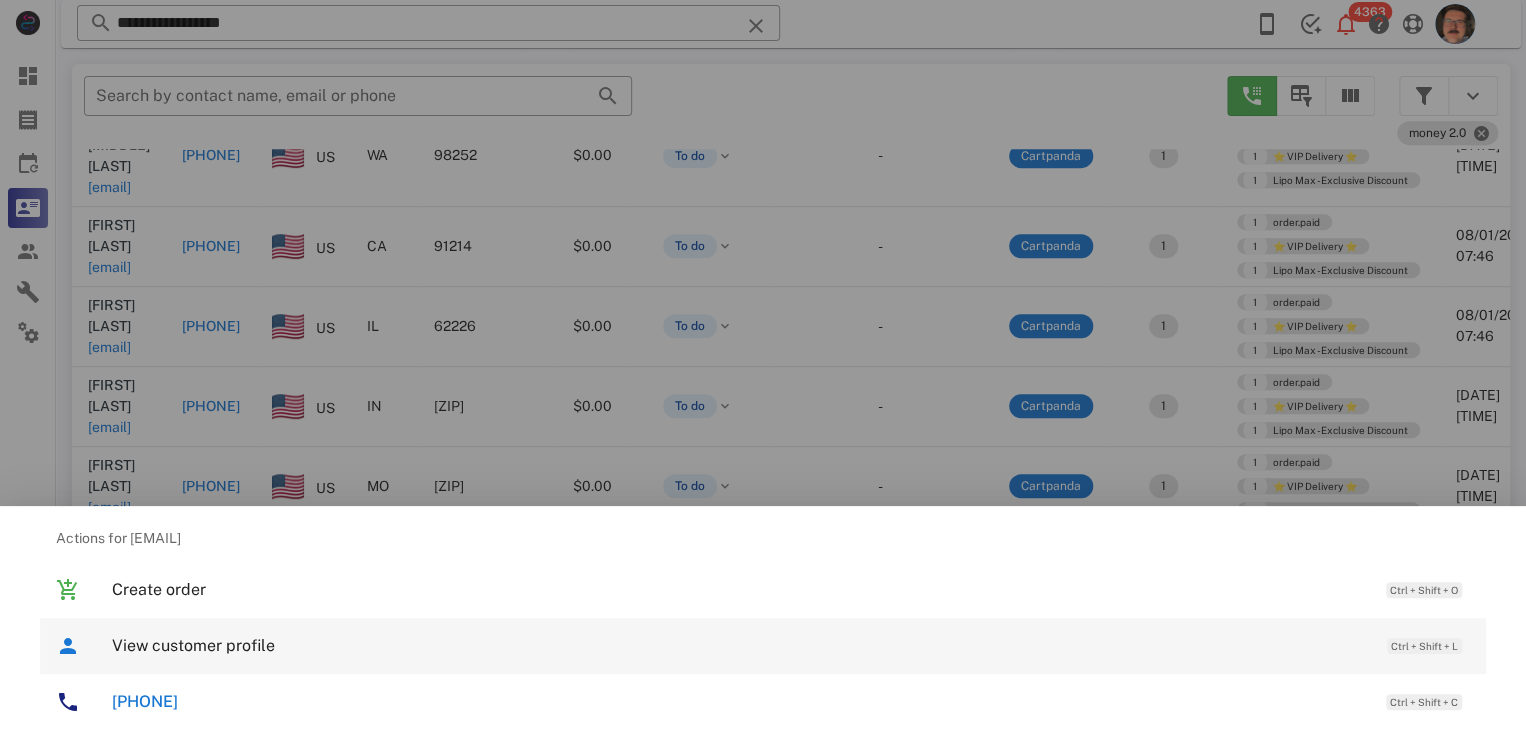 scroll, scrollTop: 377, scrollLeft: 0, axis: vertical 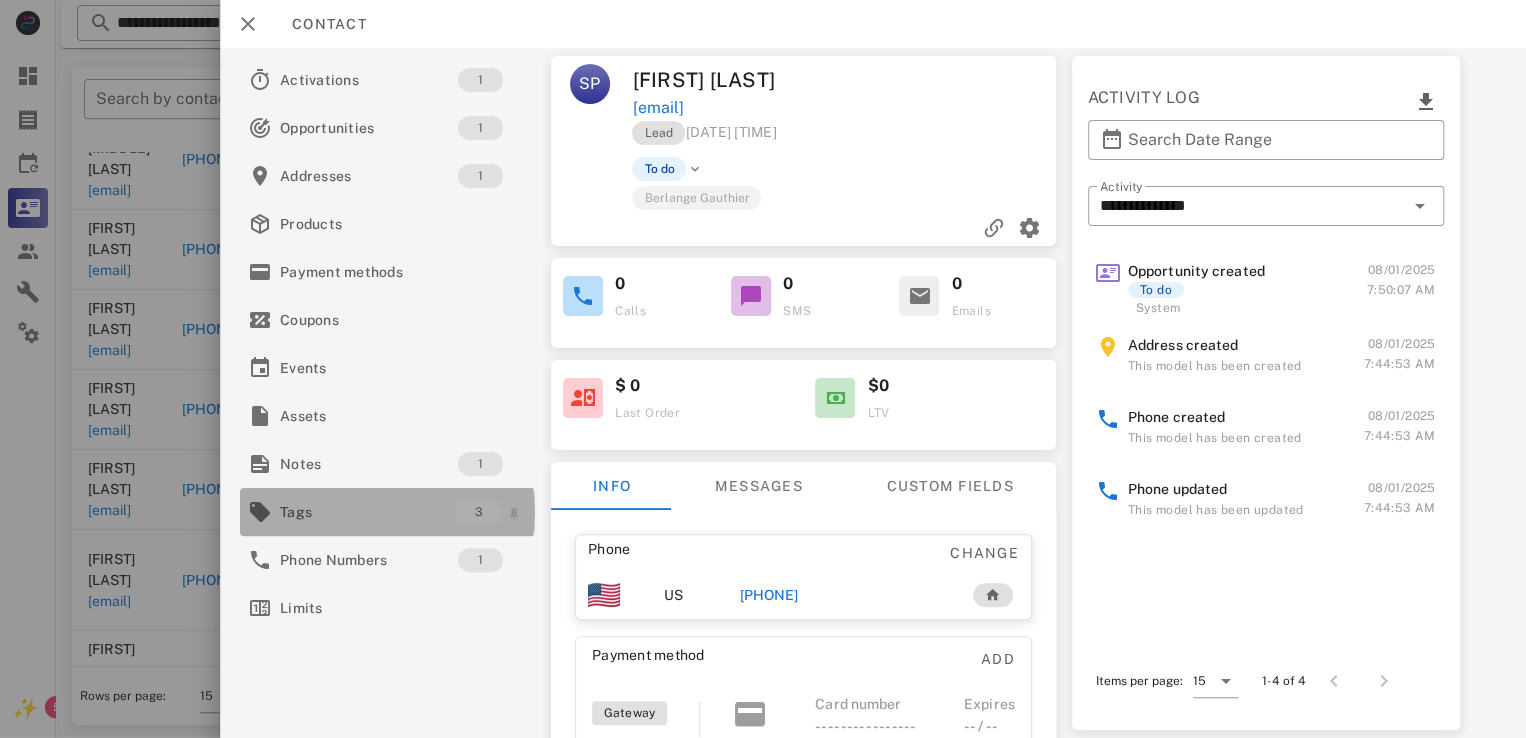 click on "Tags" at bounding box center (367, 512) 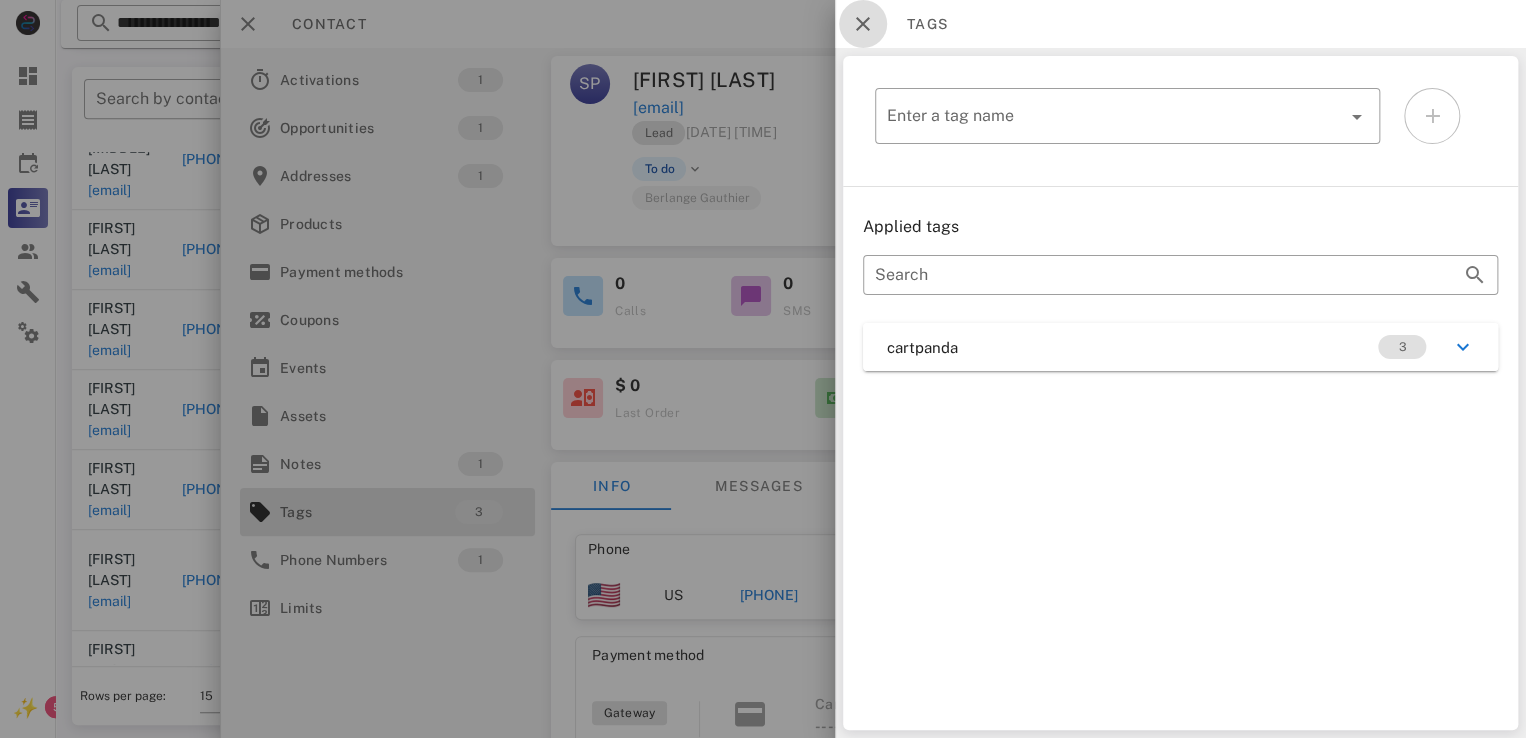 click at bounding box center (863, 24) 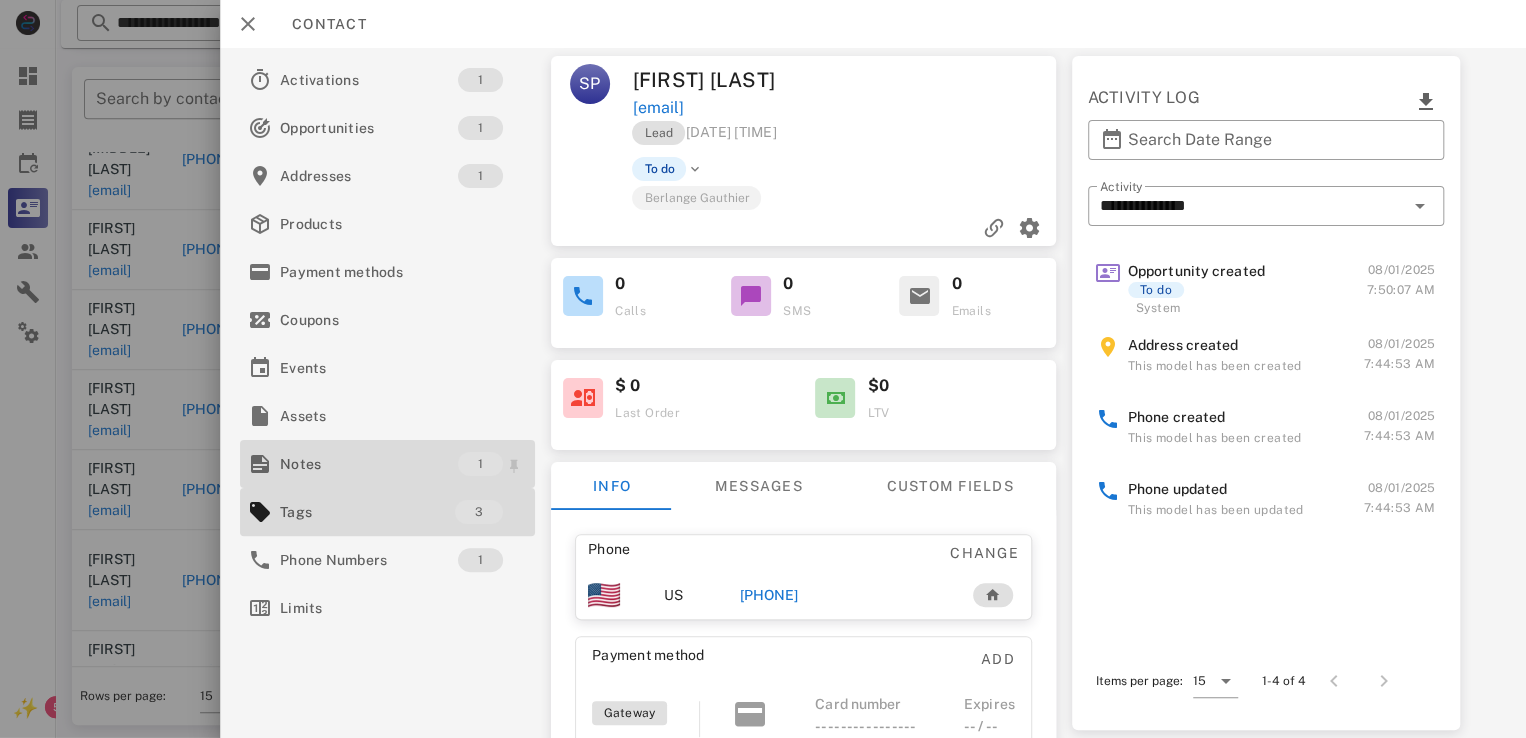 click on "Notes" at bounding box center (369, 464) 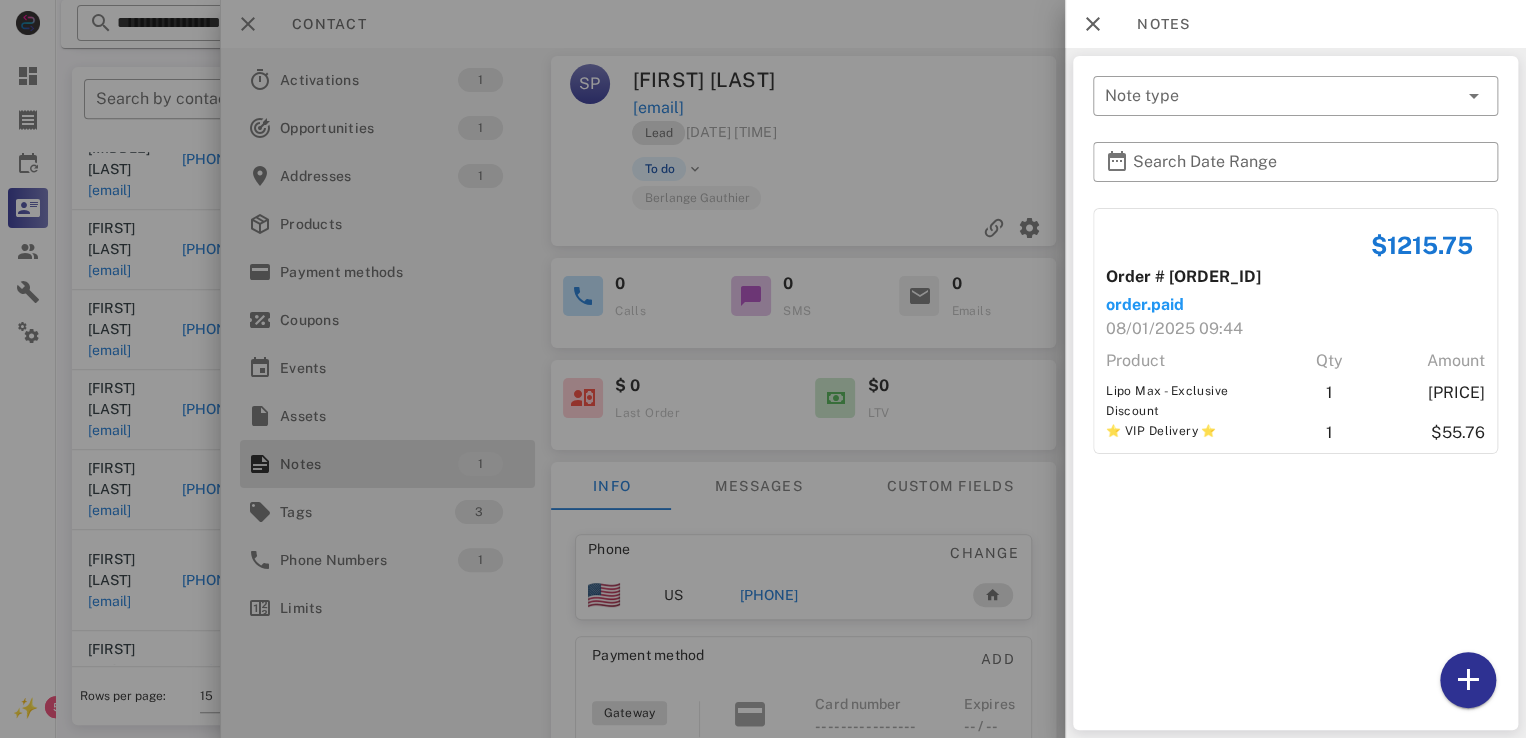 click at bounding box center (763, 369) 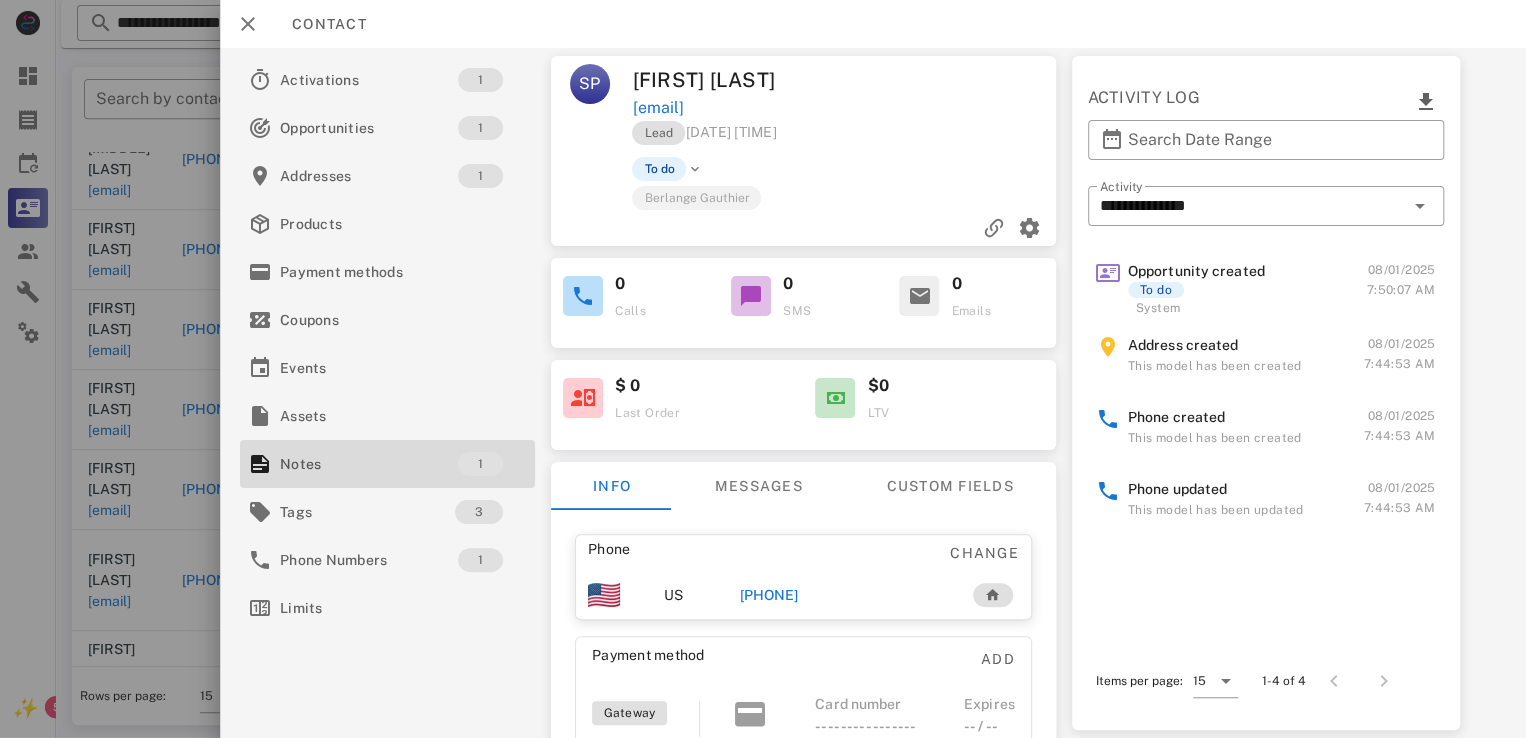 click on "+18134893093" at bounding box center (769, 595) 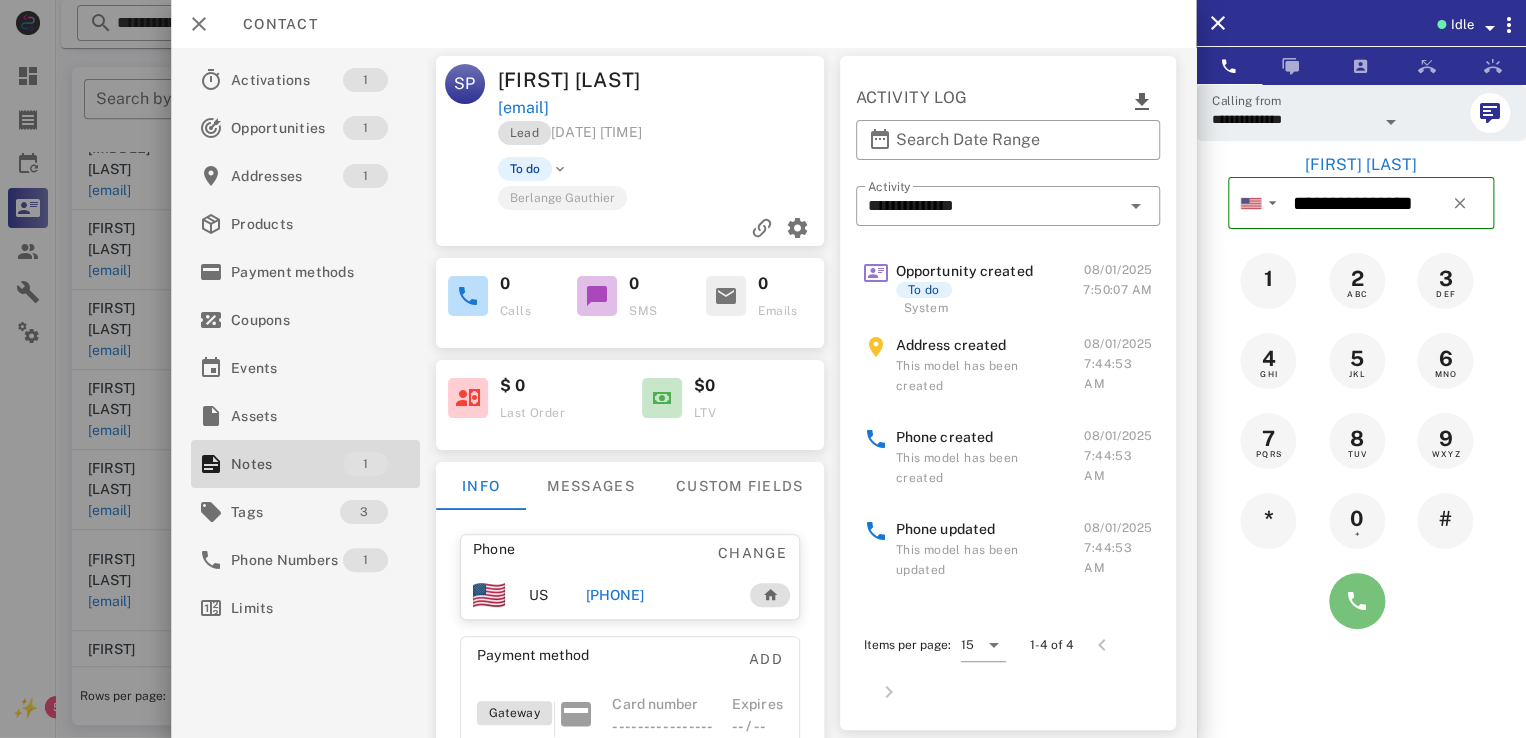 click at bounding box center [1357, 601] 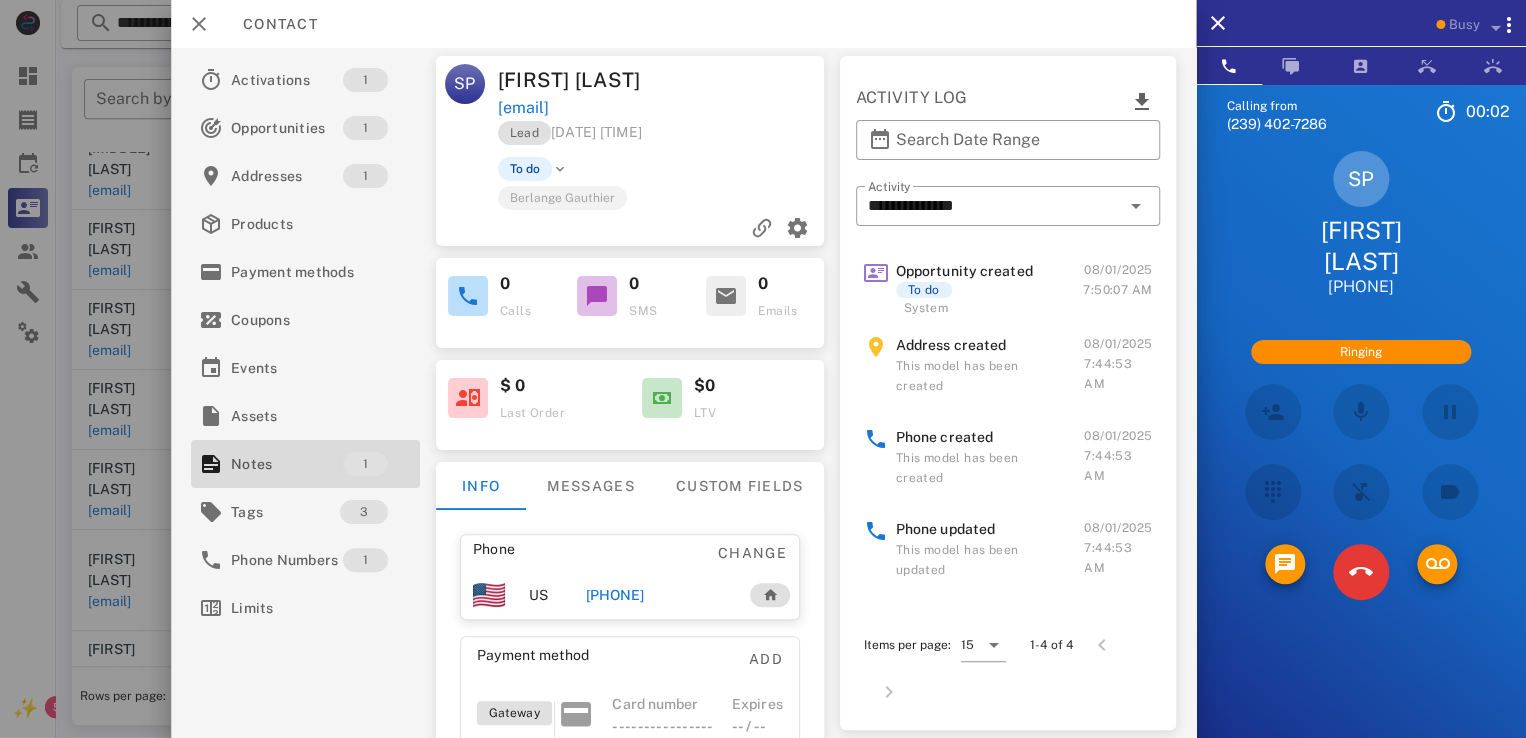 scroll, scrollTop: 620, scrollLeft: 0, axis: vertical 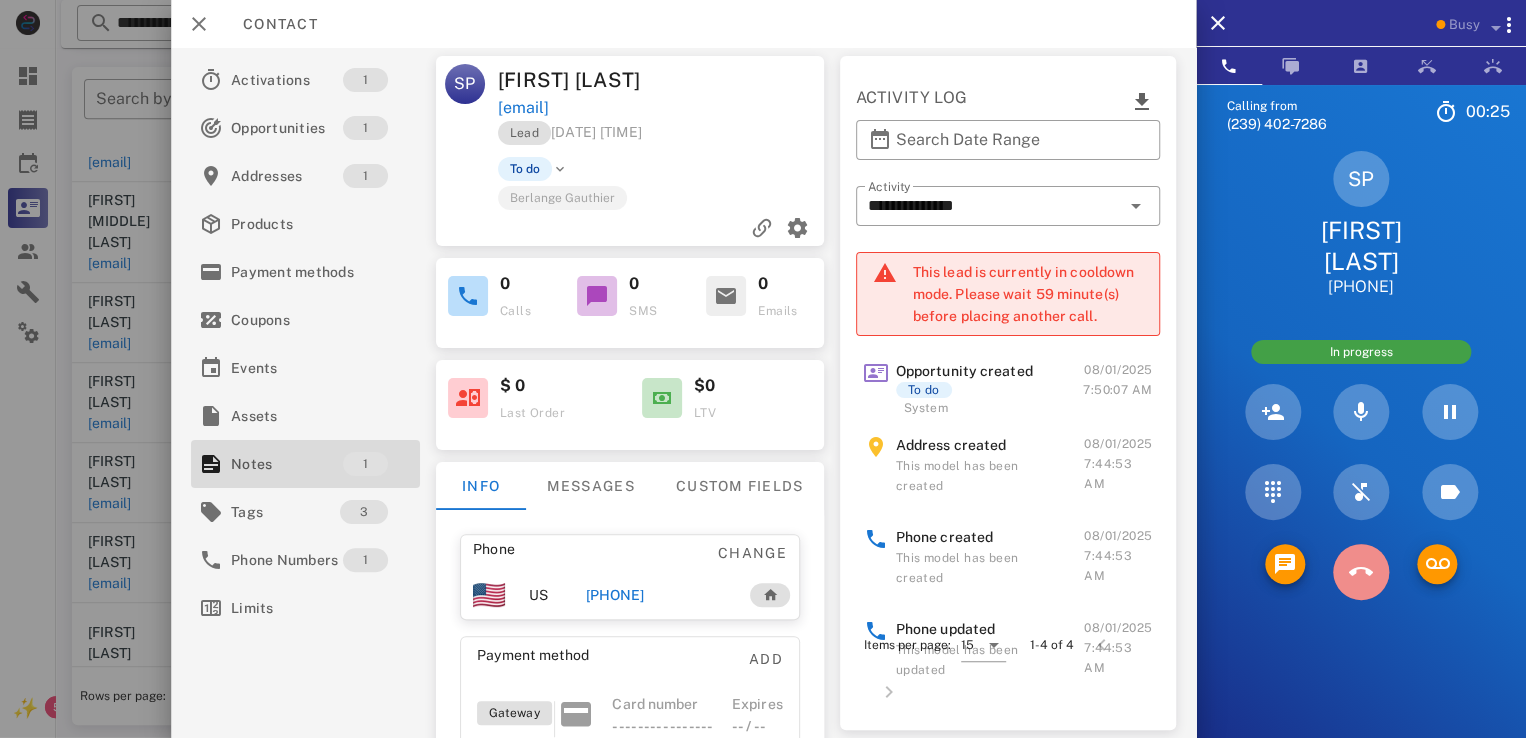 click at bounding box center [1361, 572] 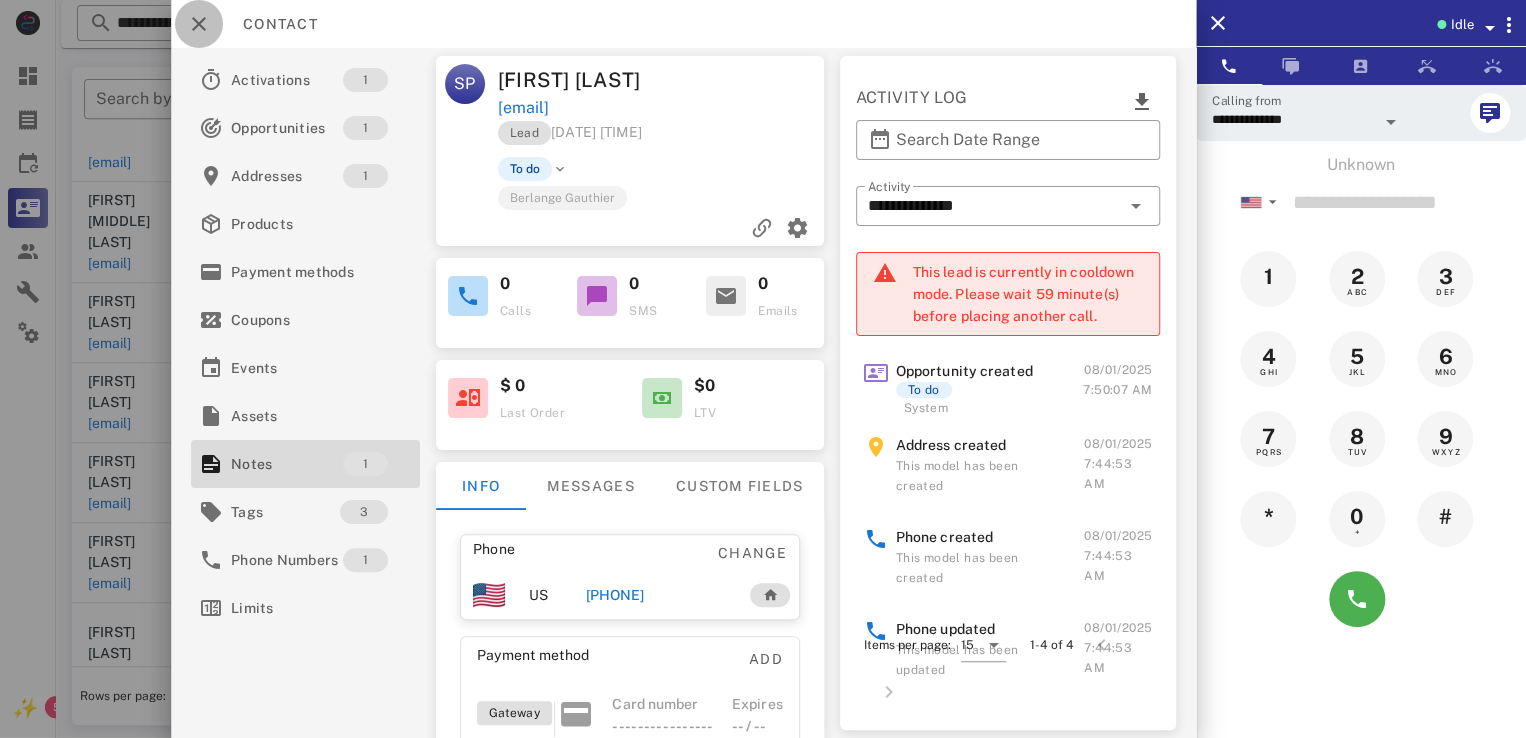 click at bounding box center (199, 24) 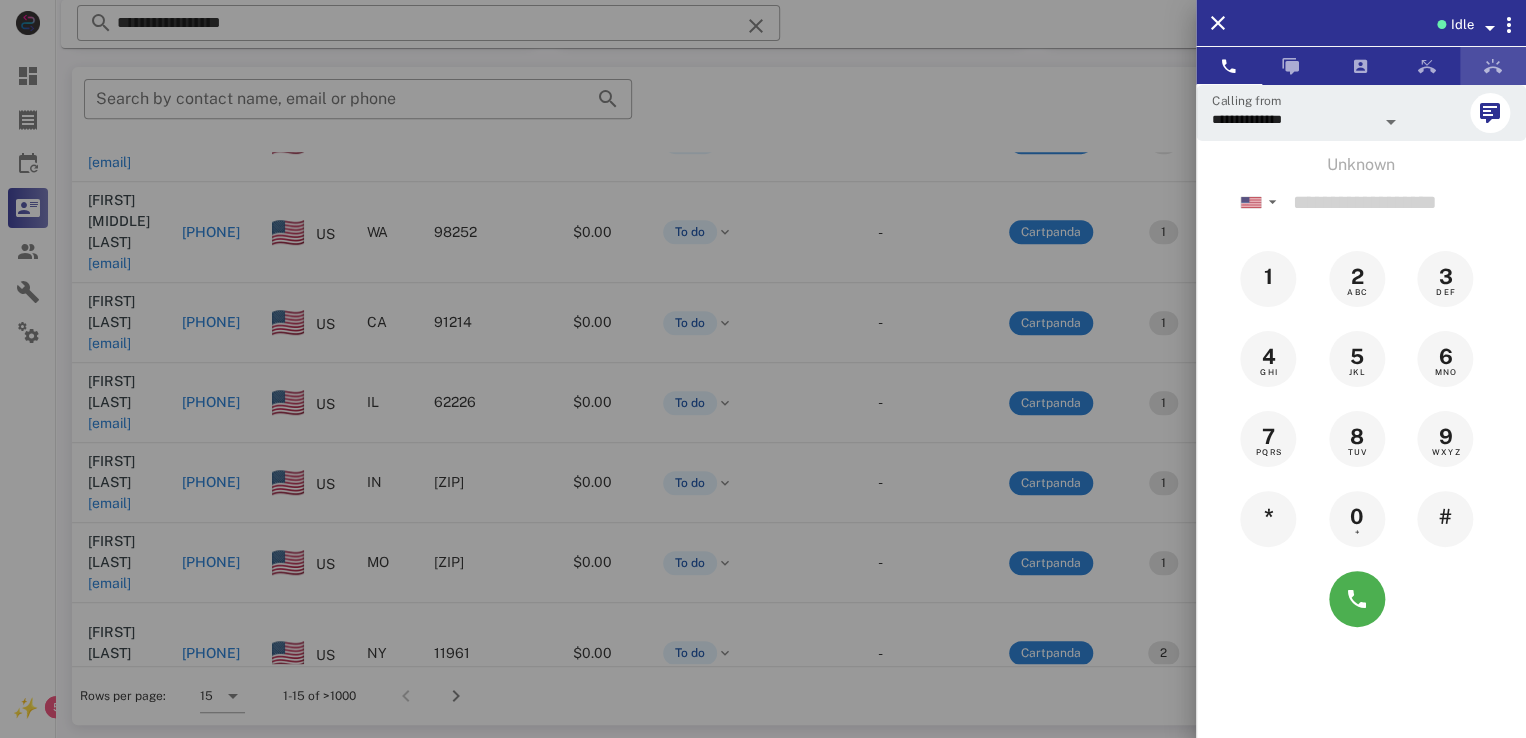 click at bounding box center (1493, 66) 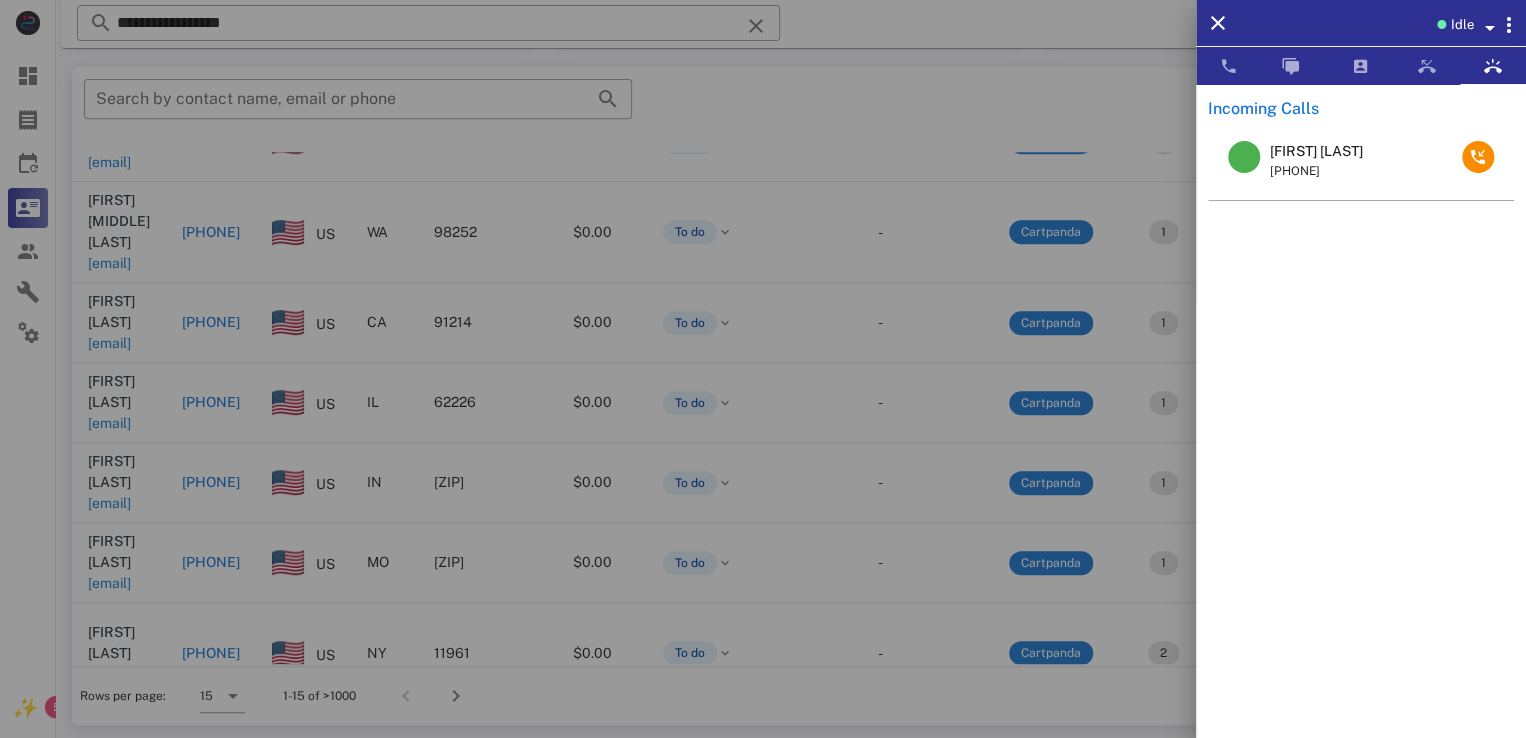 click on "Lisa Hulmes" at bounding box center [1316, 151] 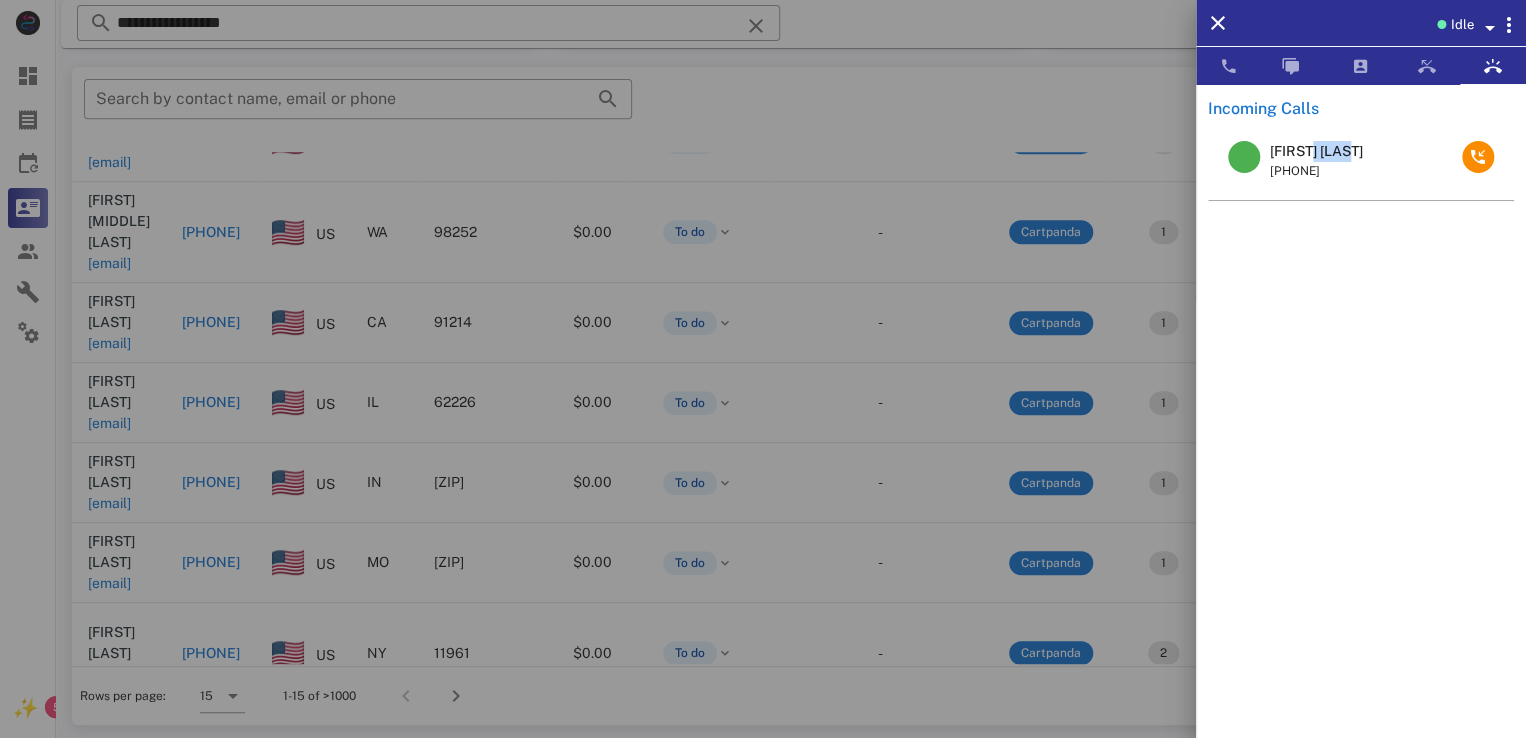 click on "Lisa Hulmes" at bounding box center (1316, 151) 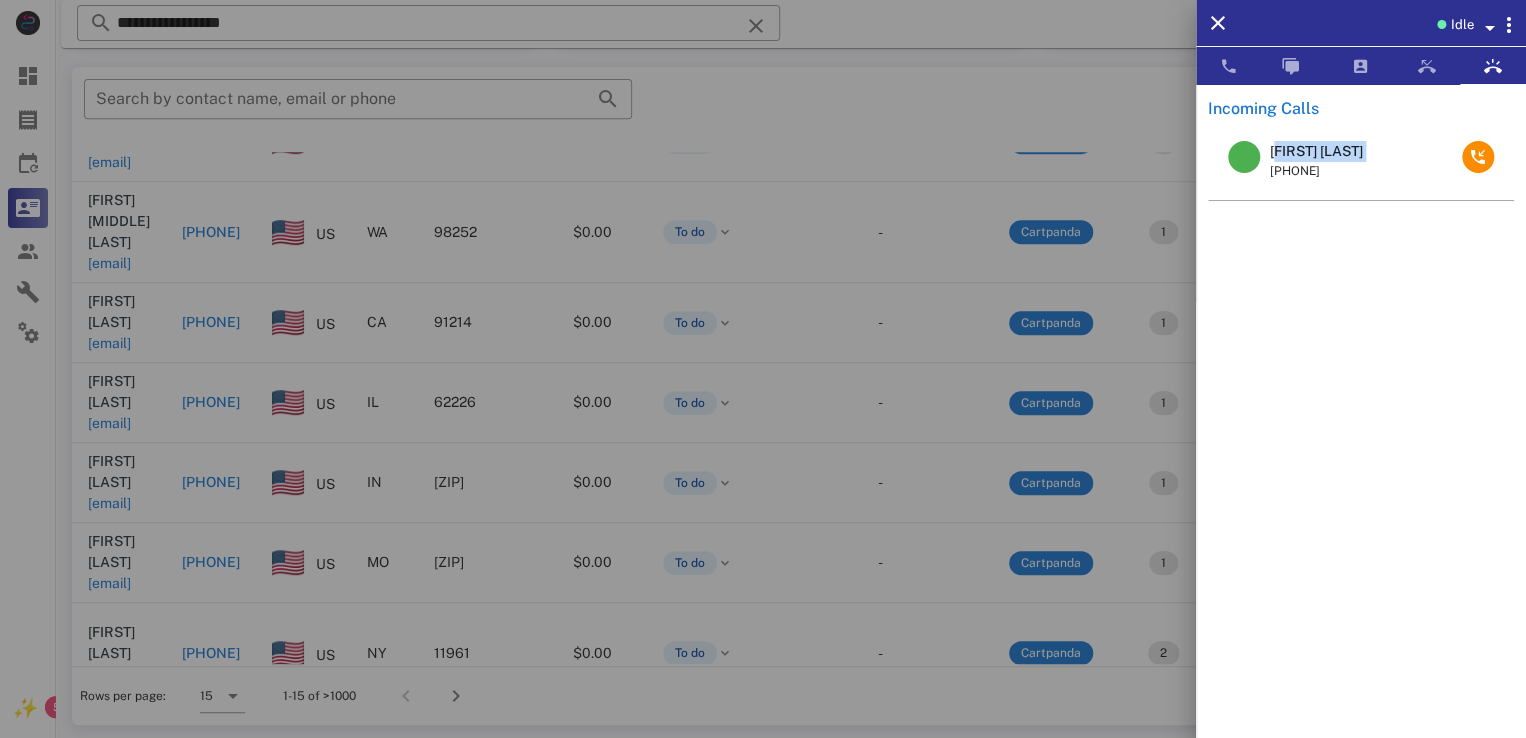 click on "Lisa Hulmes" at bounding box center (1316, 151) 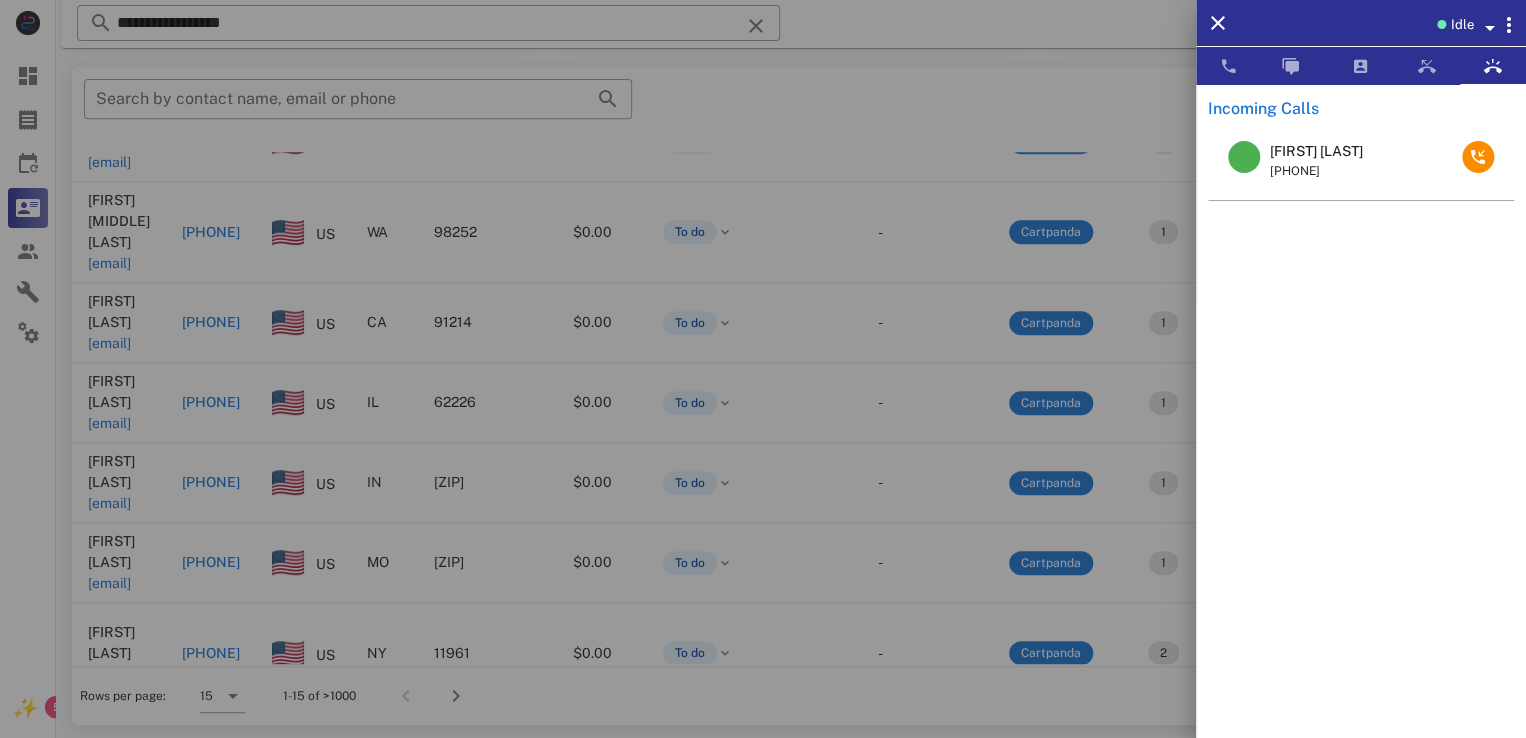 click at bounding box center (763, 369) 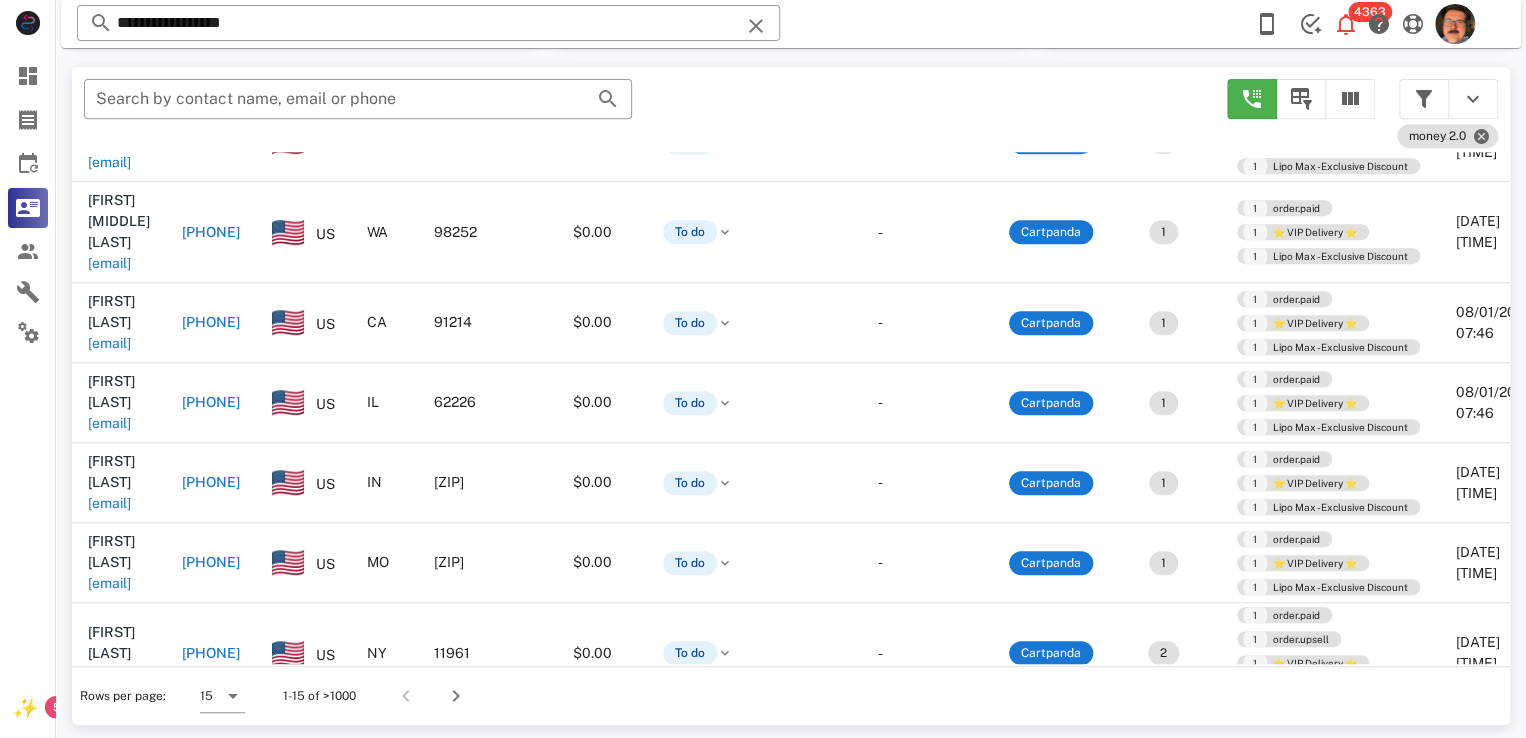 click at bounding box center [756, 26] 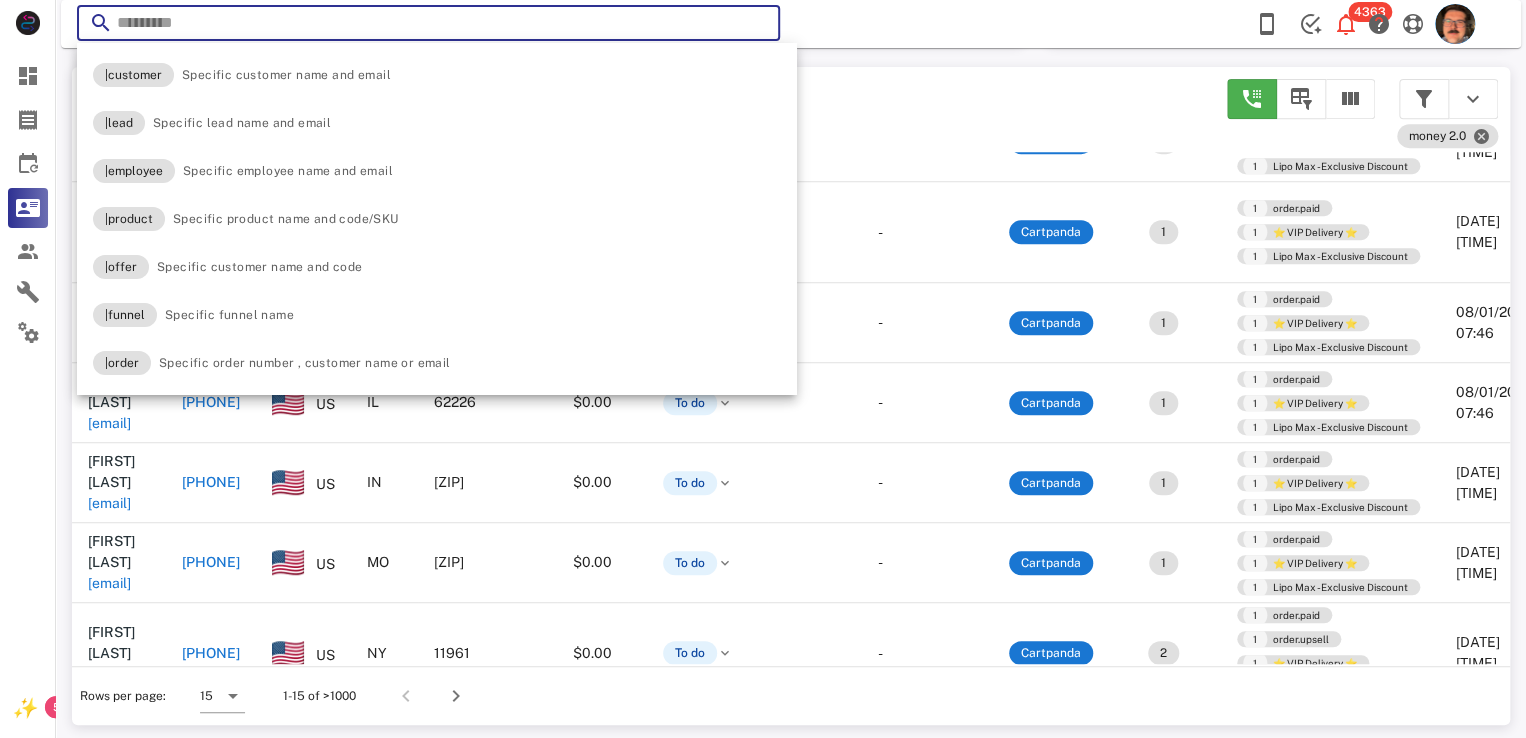 paste on "**********" 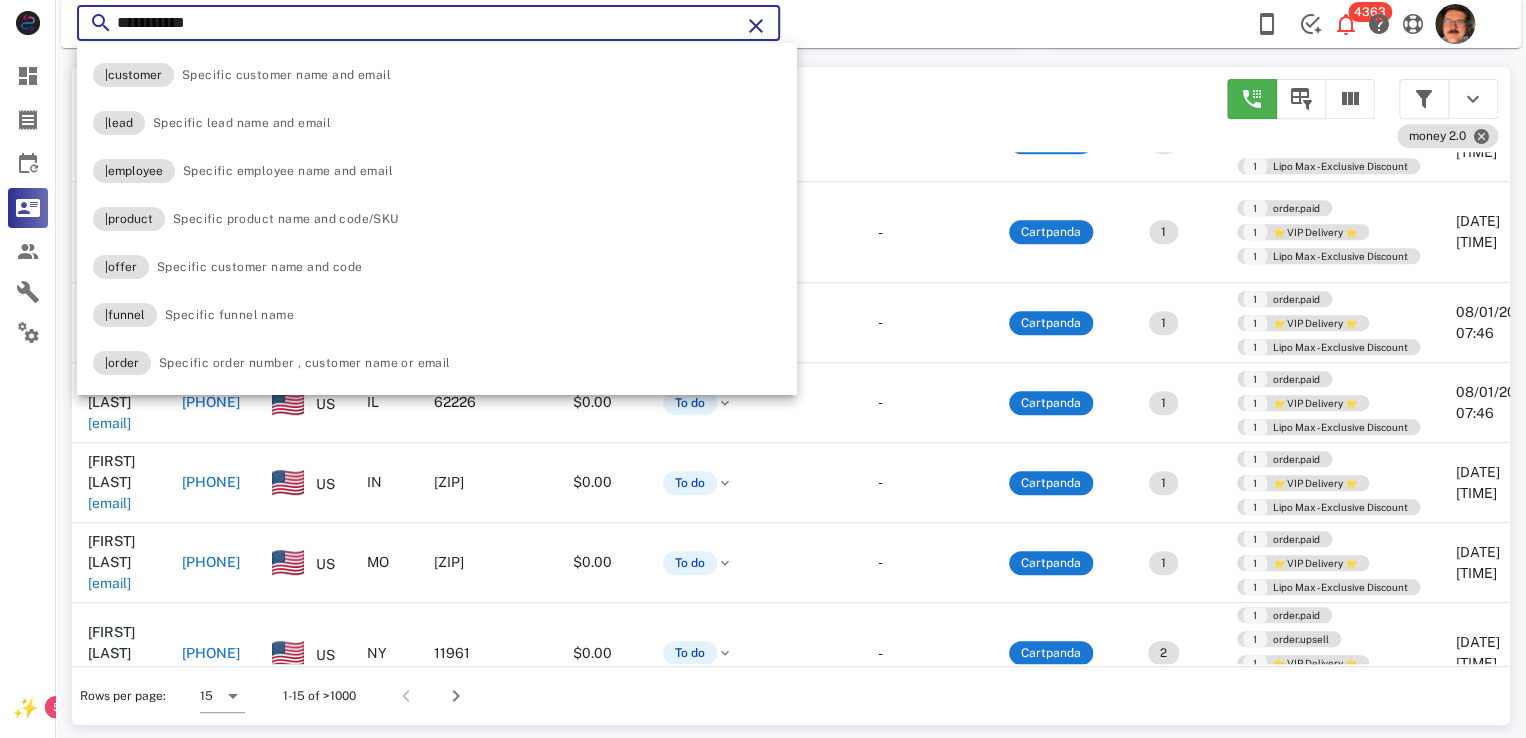 type on "**********" 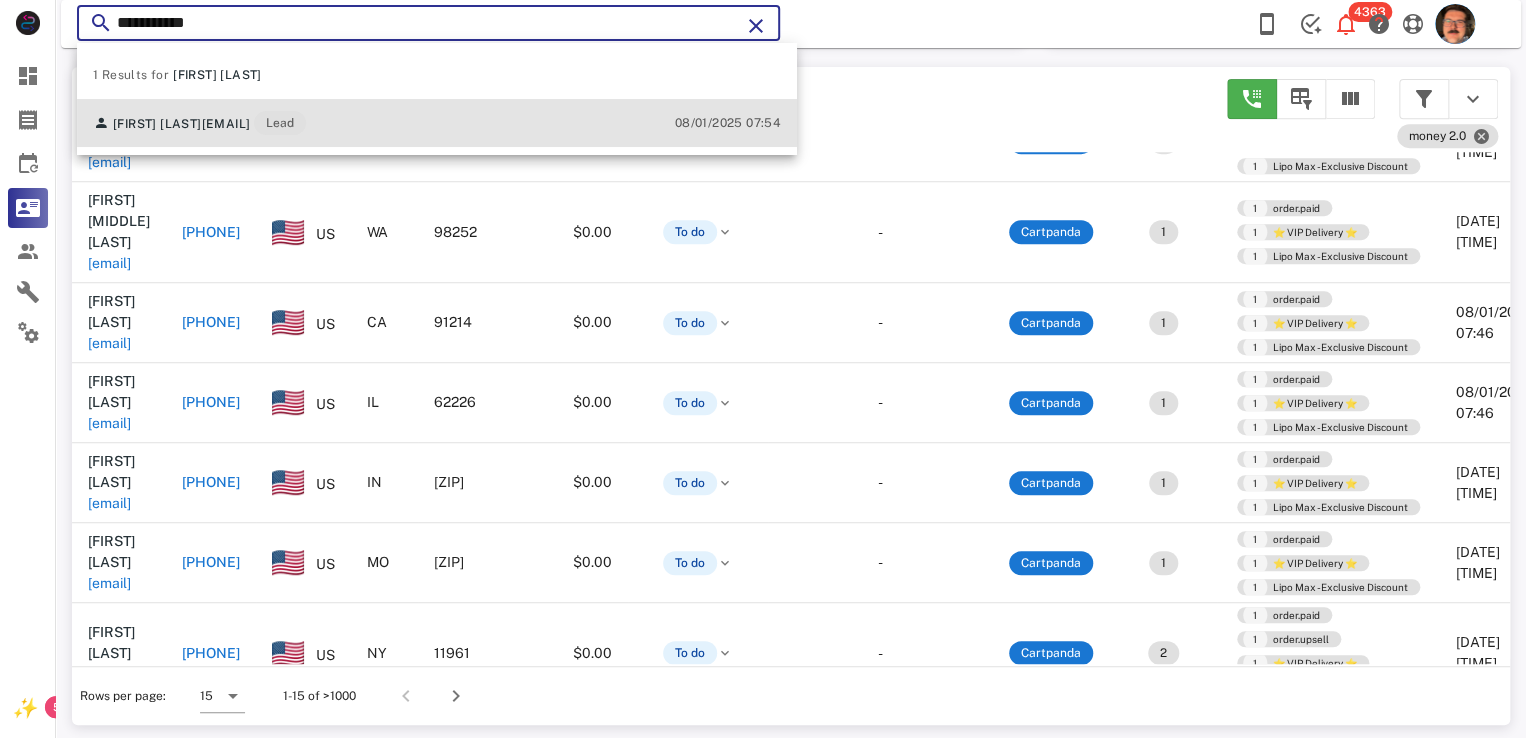 click on "Lisa Hulmes   browneyedgirlny@verizon.net   Lead   08/01/2025 07:54" at bounding box center (437, 123) 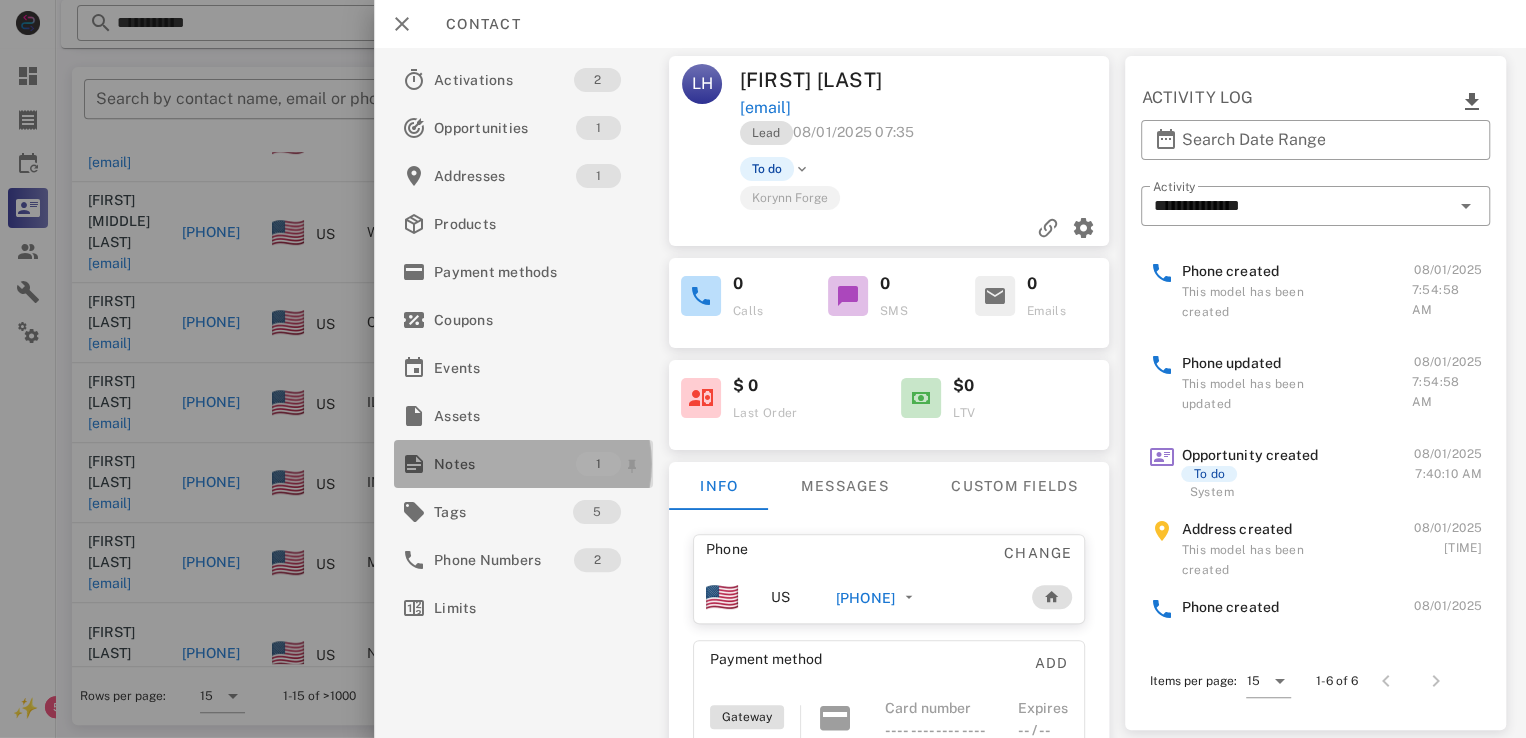 click on "Notes" at bounding box center [505, 464] 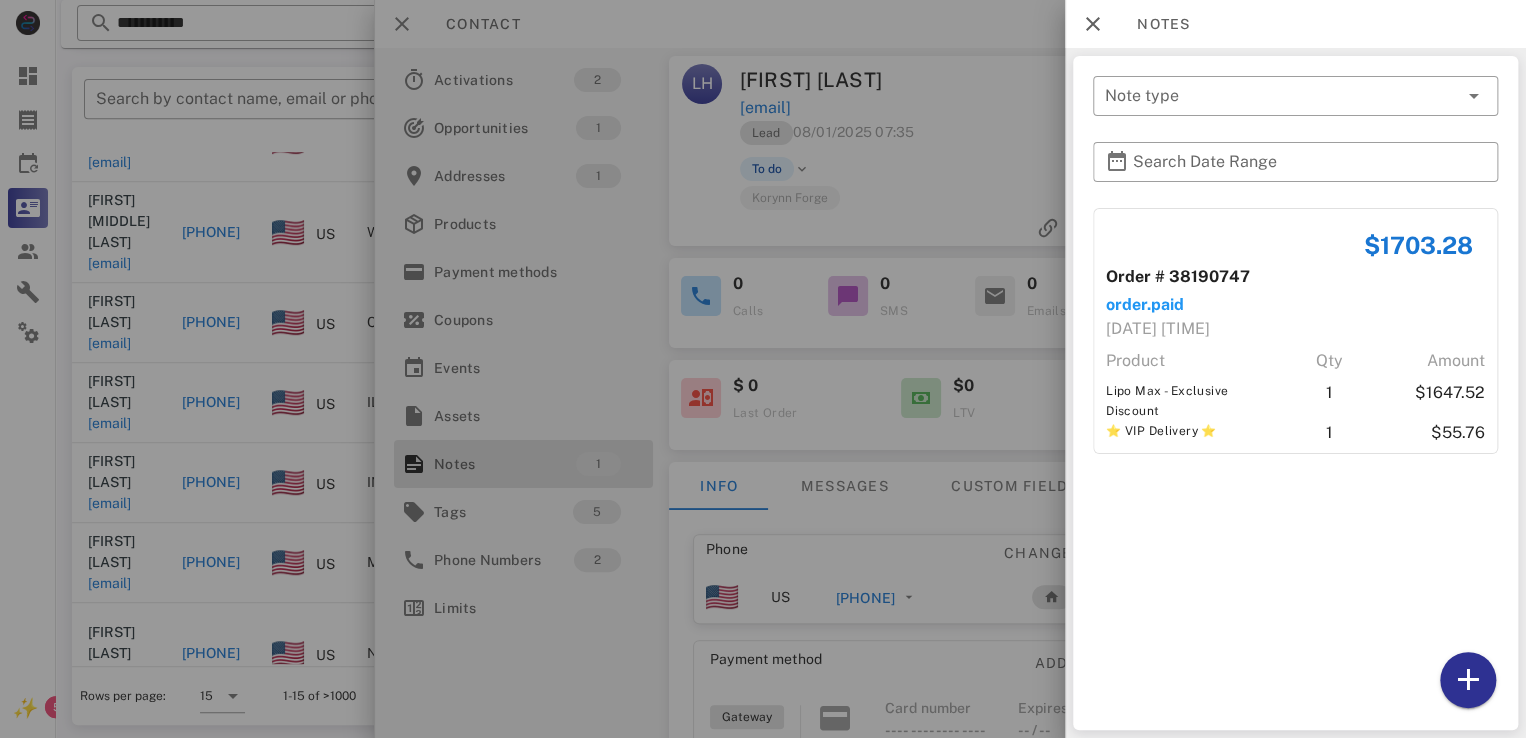 click at bounding box center (763, 369) 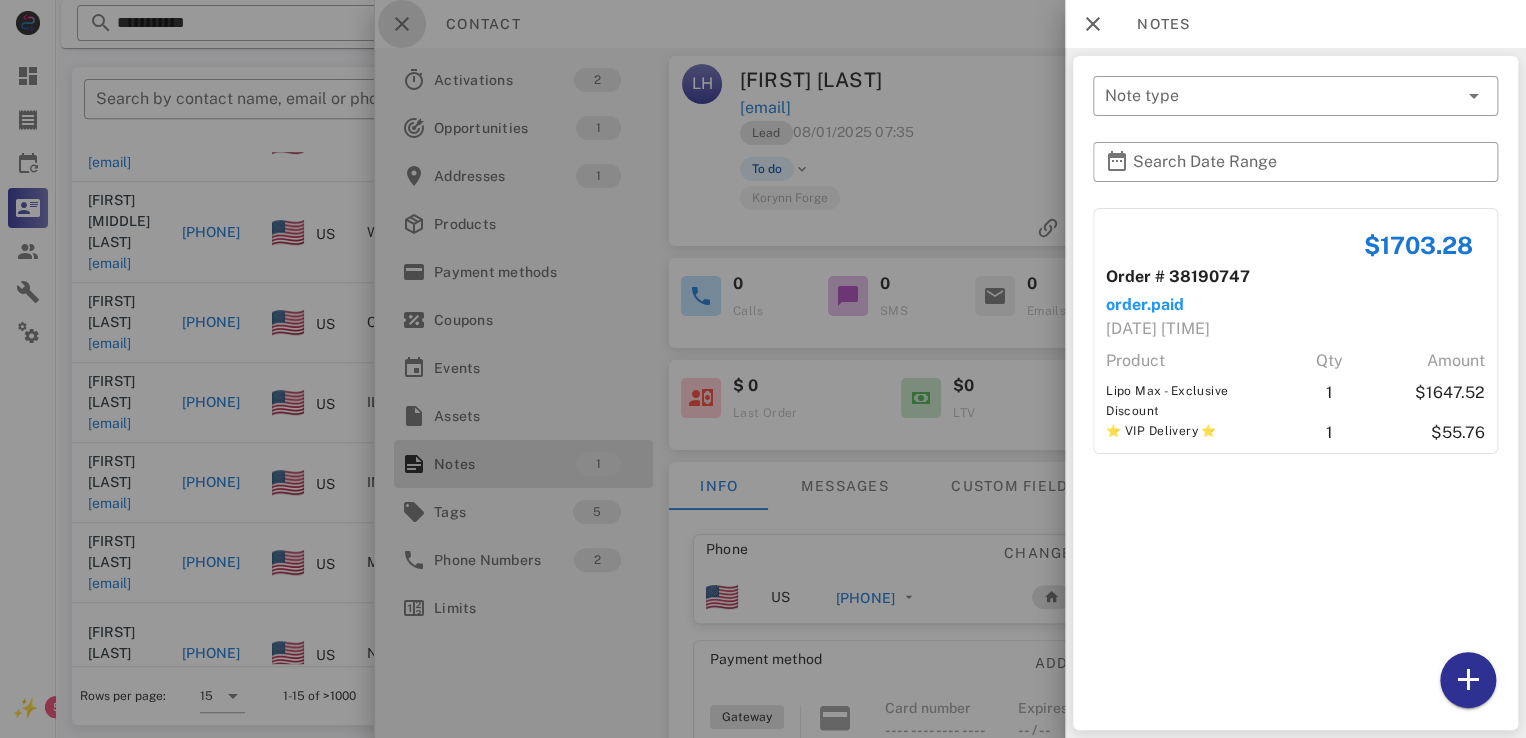 click at bounding box center (402, 24) 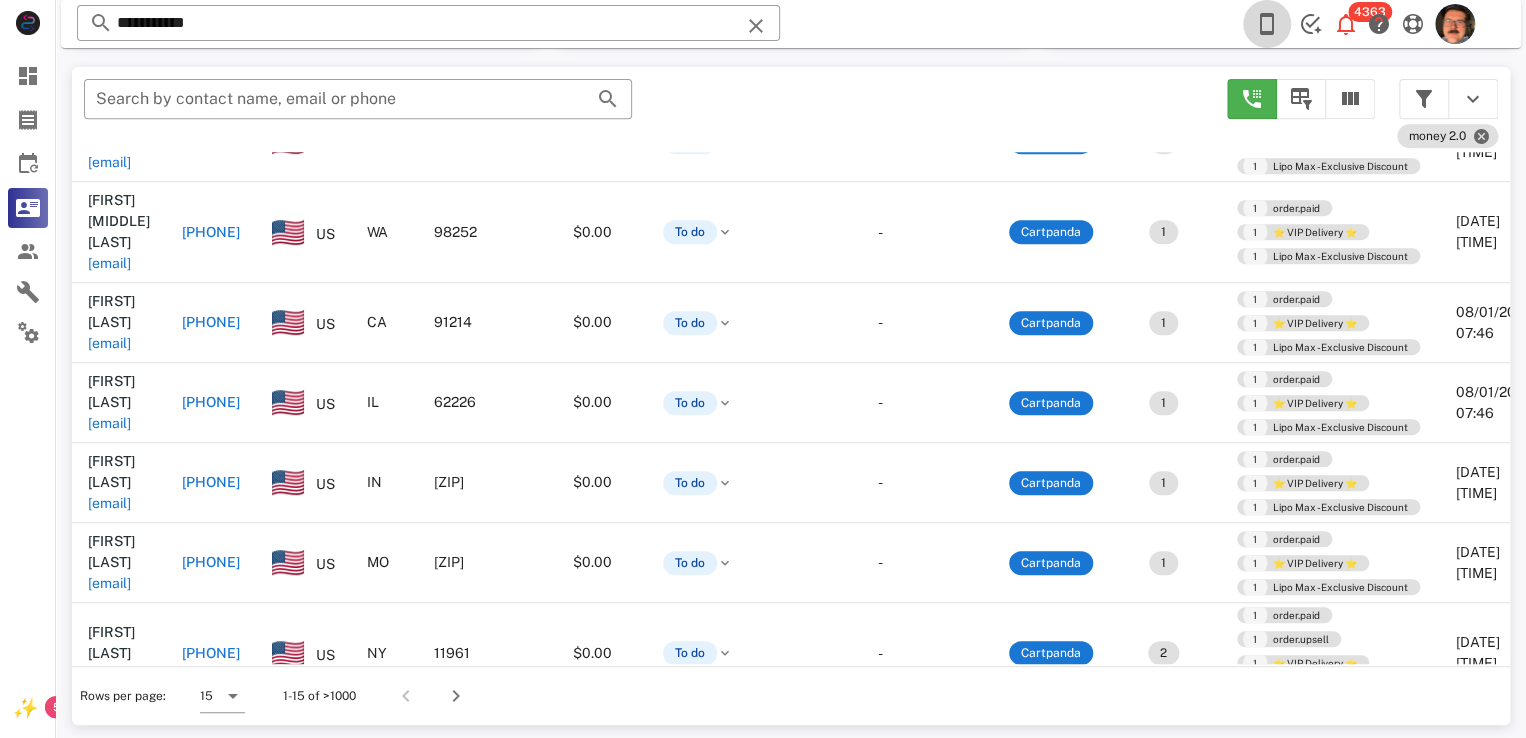 click at bounding box center (1267, 24) 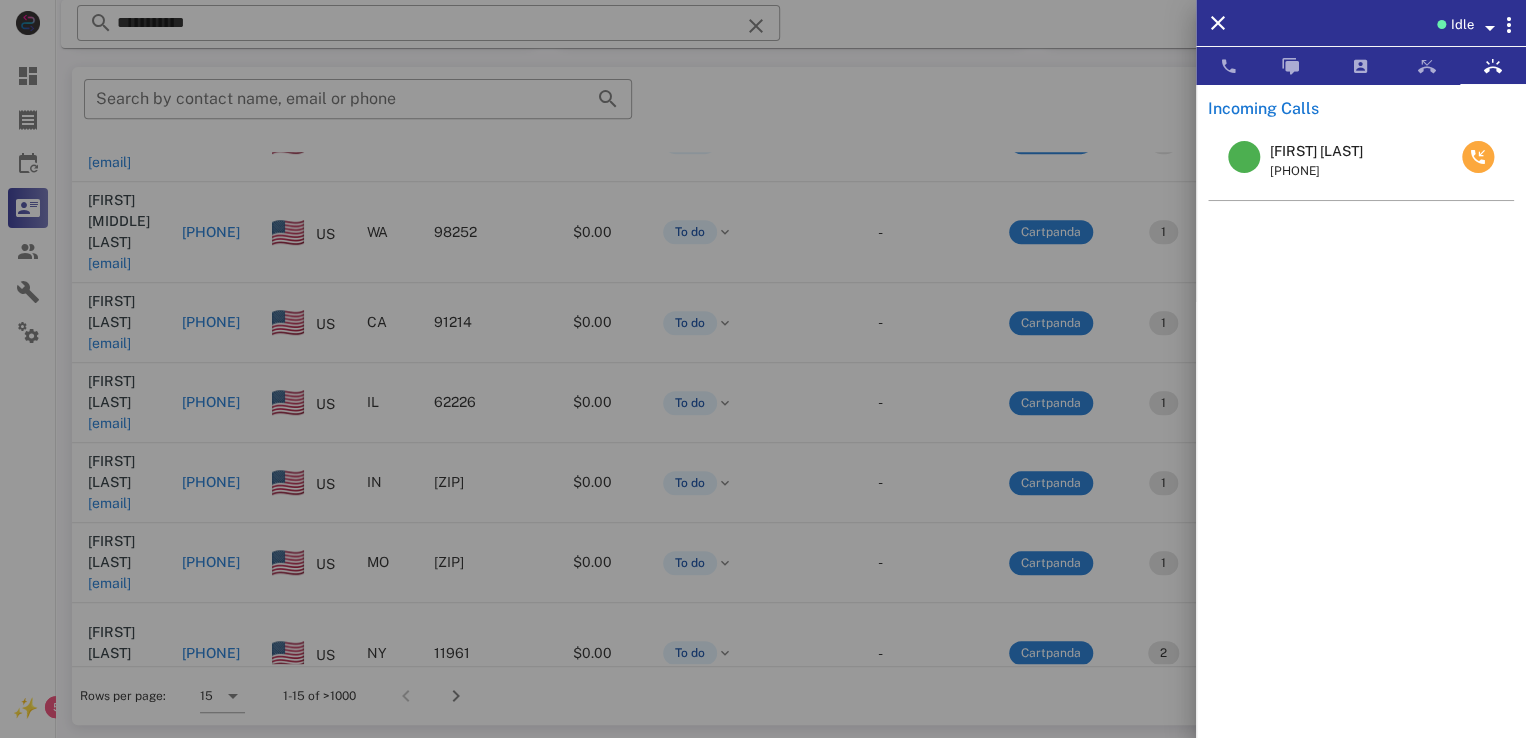 click at bounding box center (1478, 157) 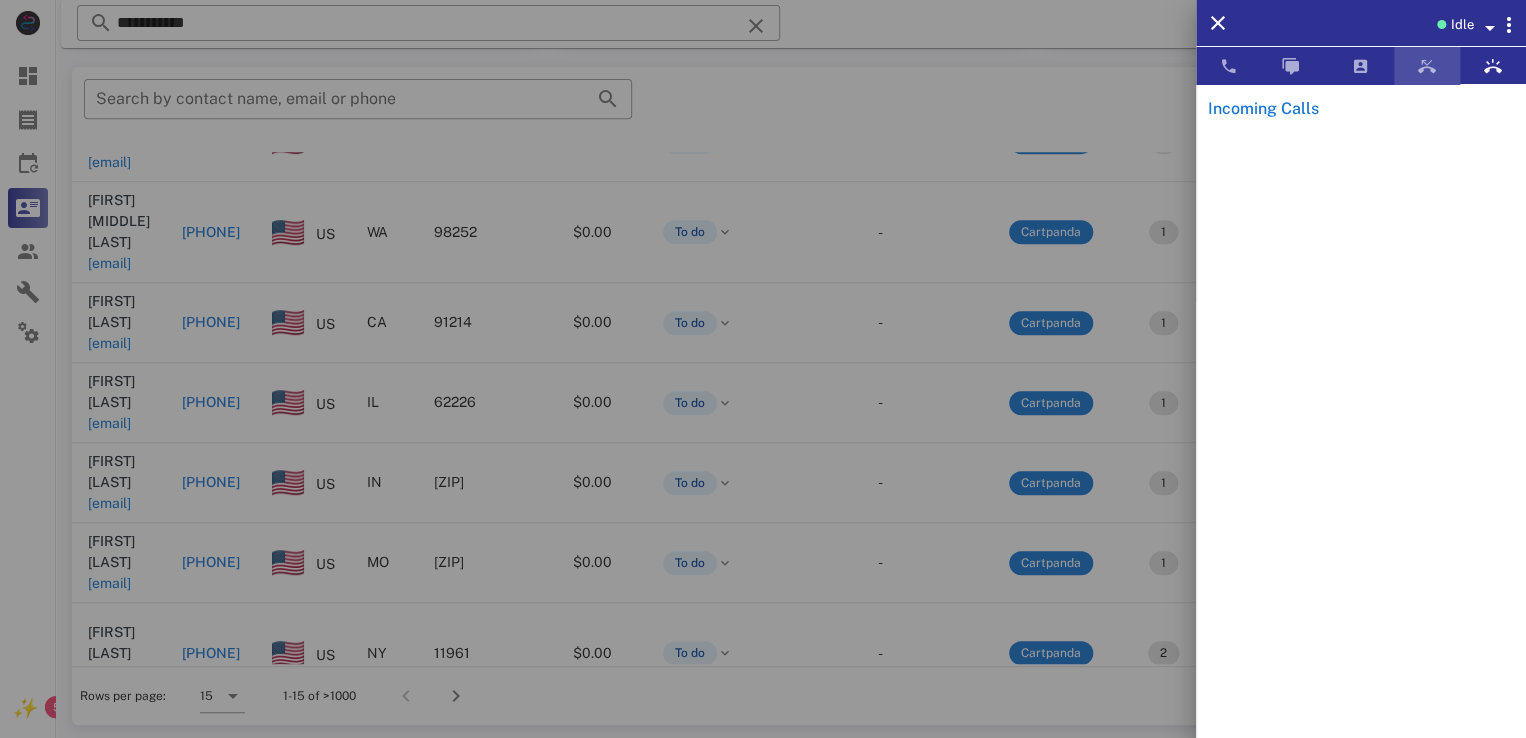 click at bounding box center (1427, 66) 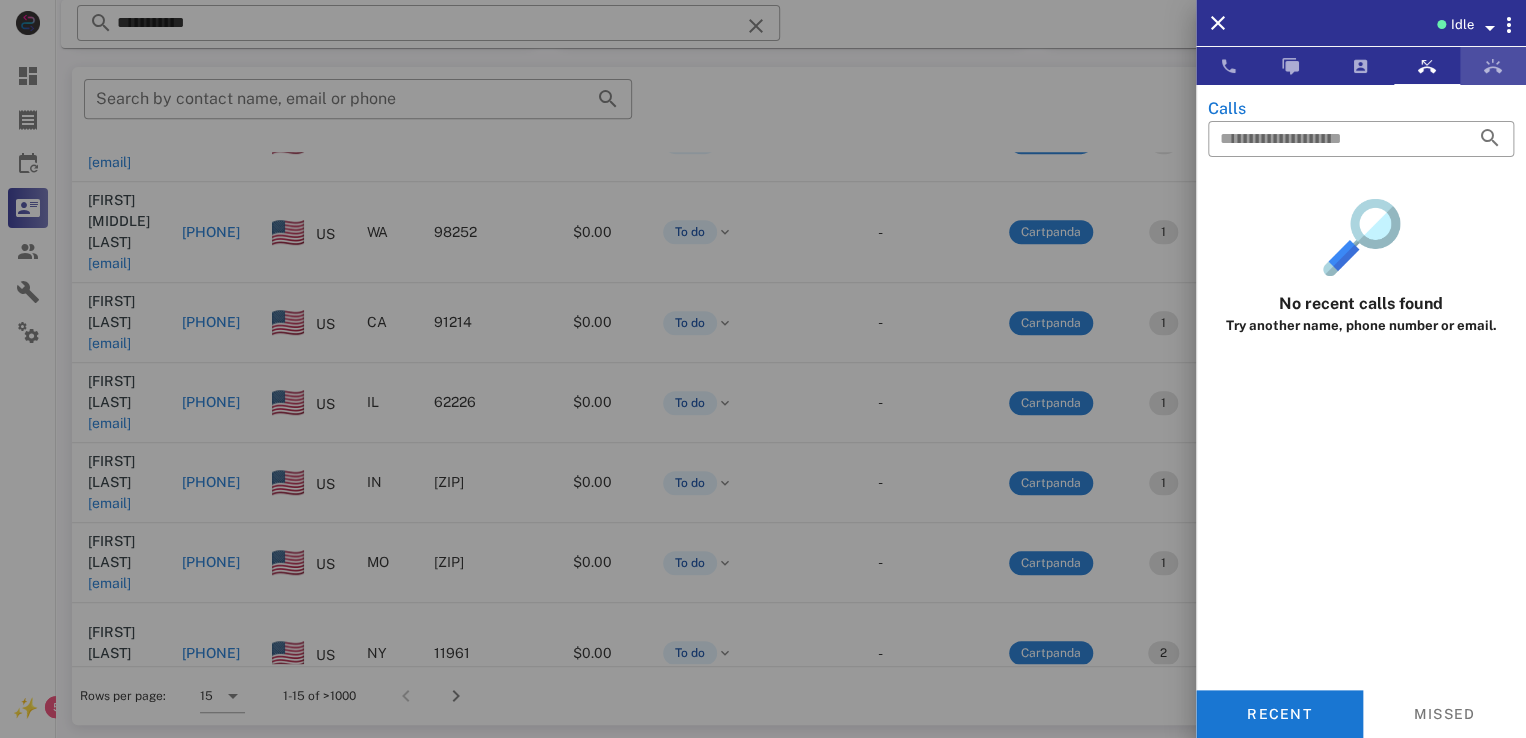 click at bounding box center (1493, 66) 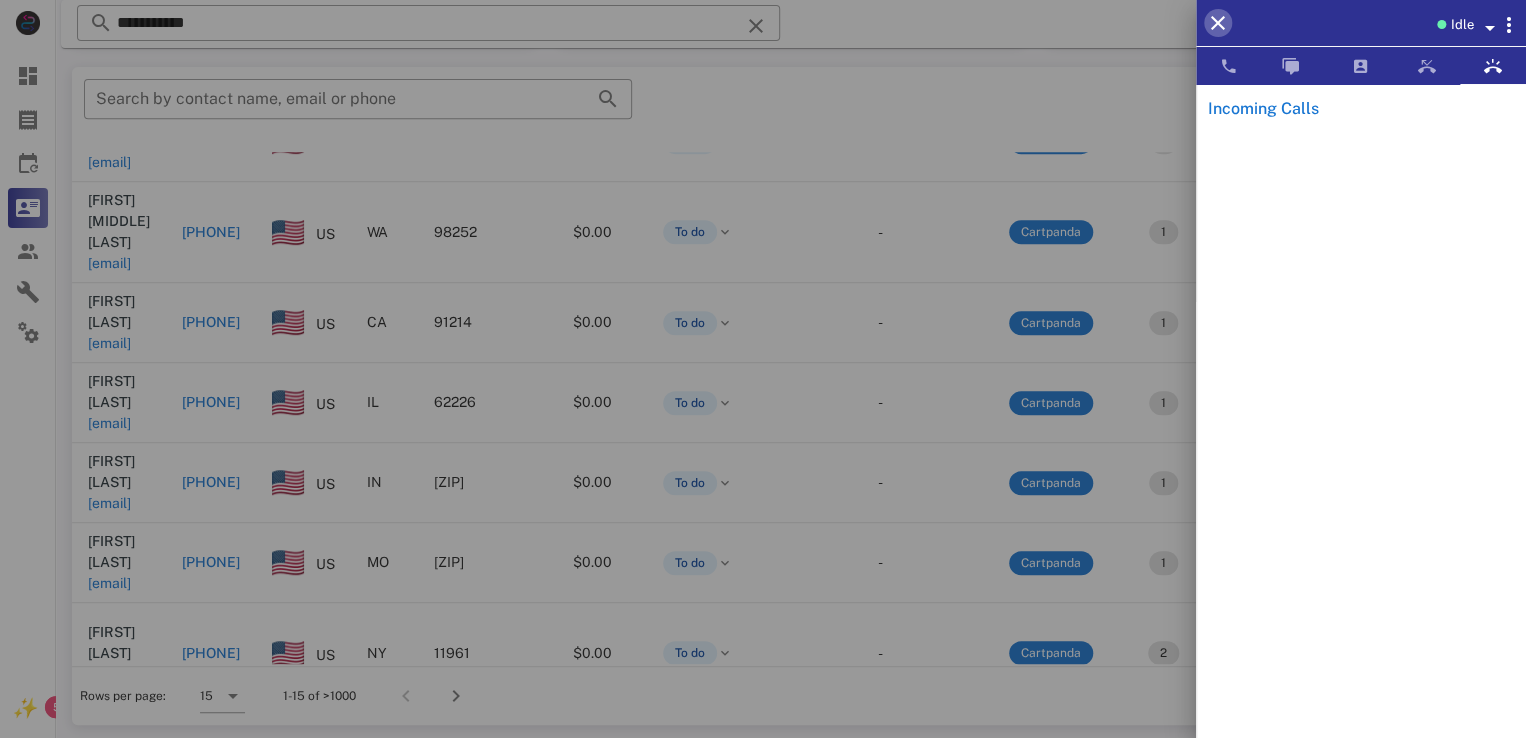 click at bounding box center [1218, 23] 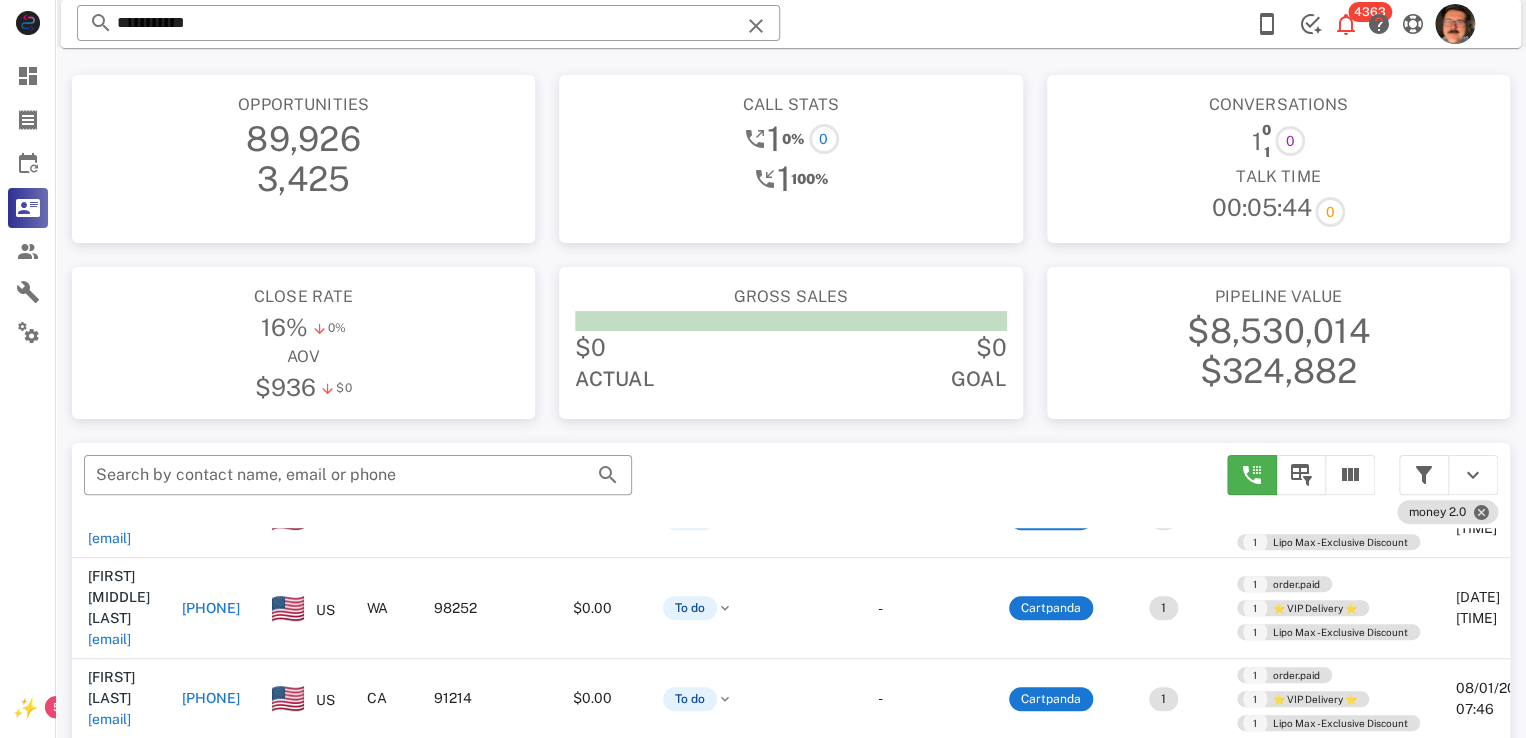 scroll, scrollTop: 380, scrollLeft: 0, axis: vertical 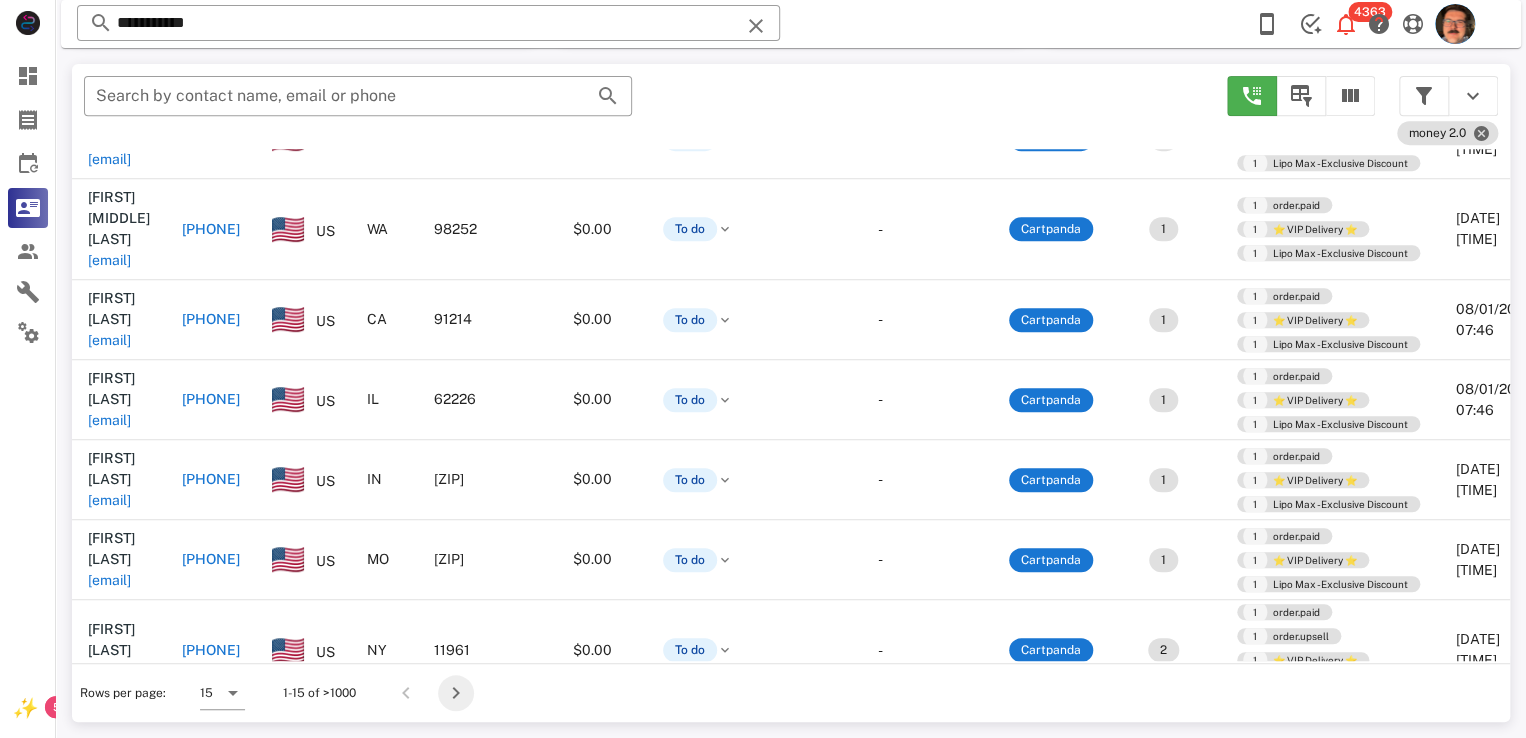click at bounding box center (456, 693) 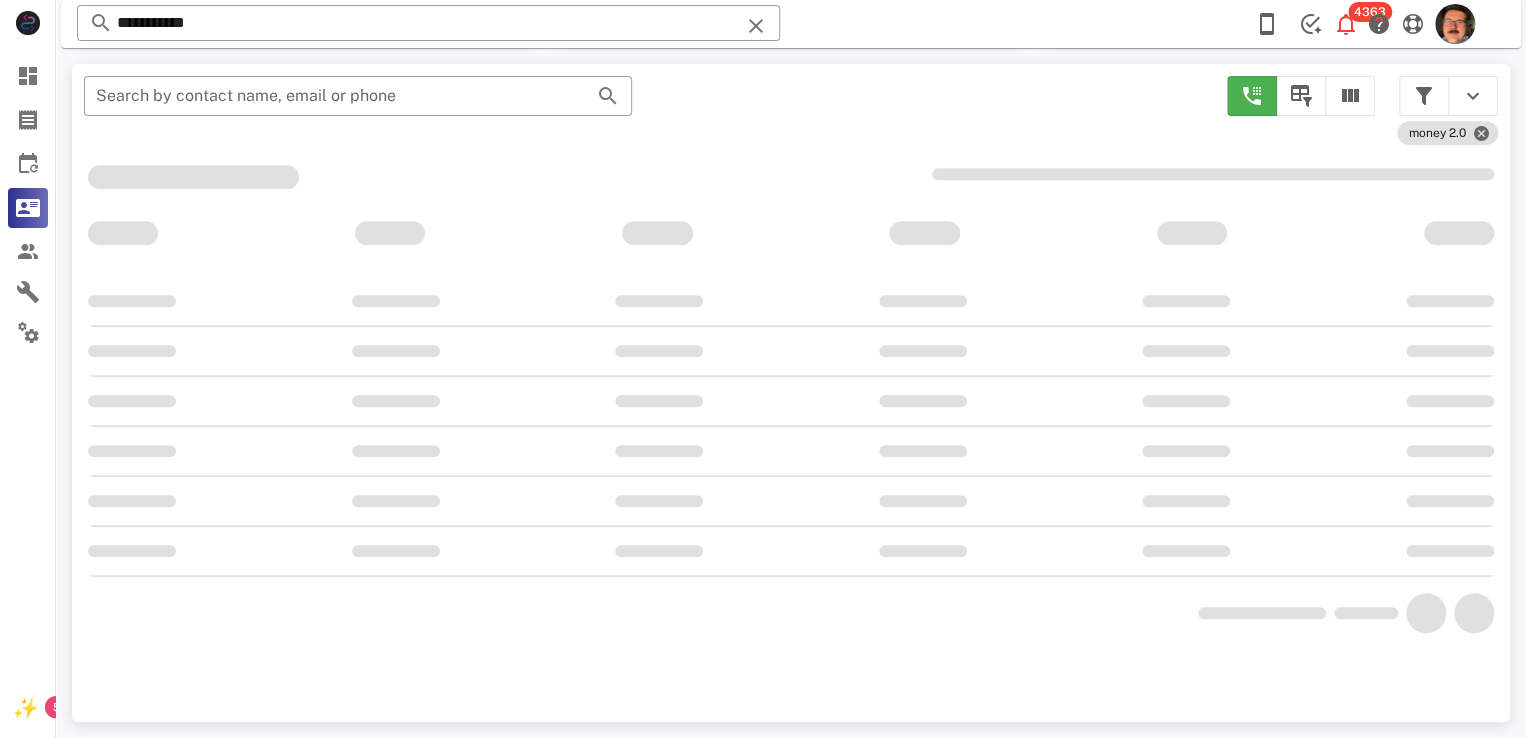 scroll, scrollTop: 356, scrollLeft: 0, axis: vertical 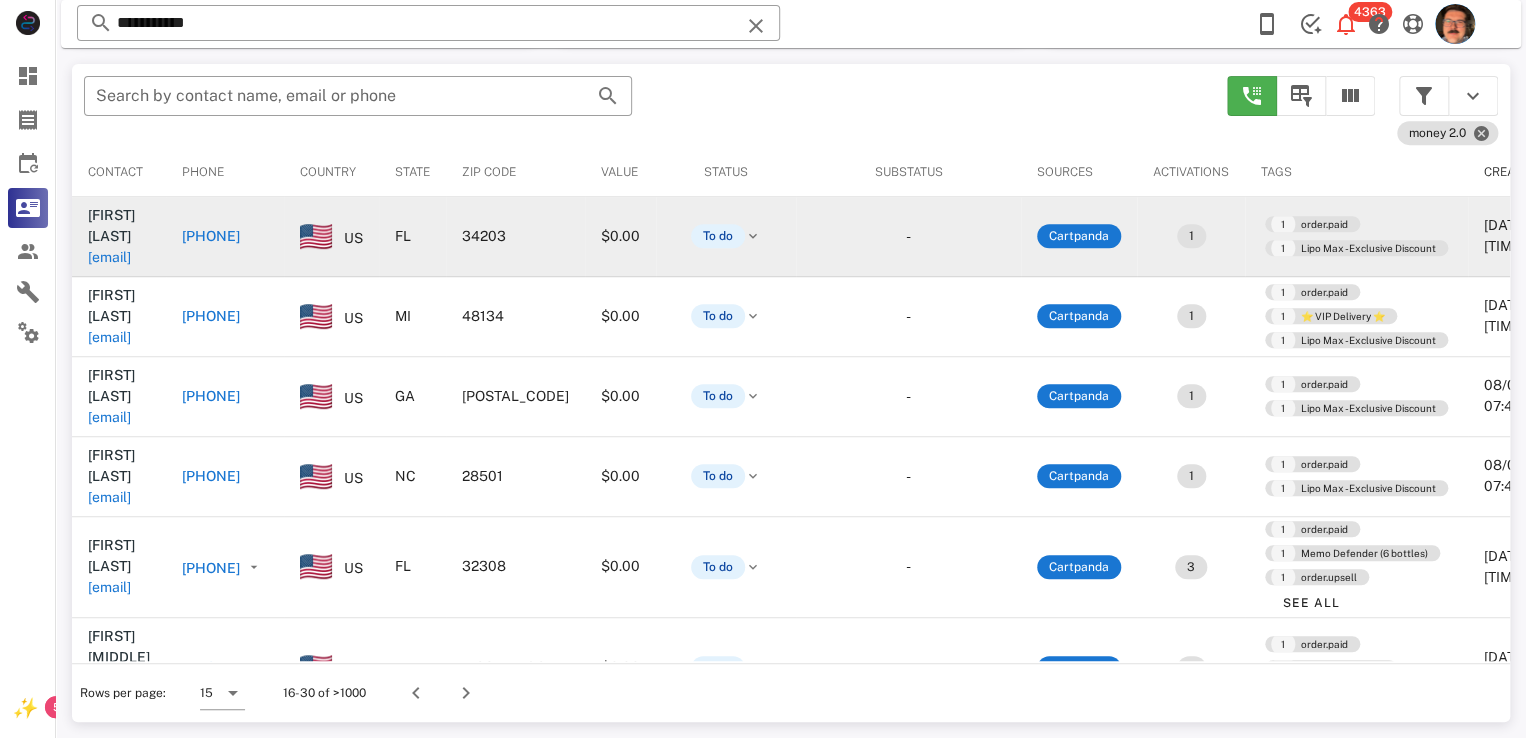 click on "dfosmore54@gmail.com" at bounding box center (109, 257) 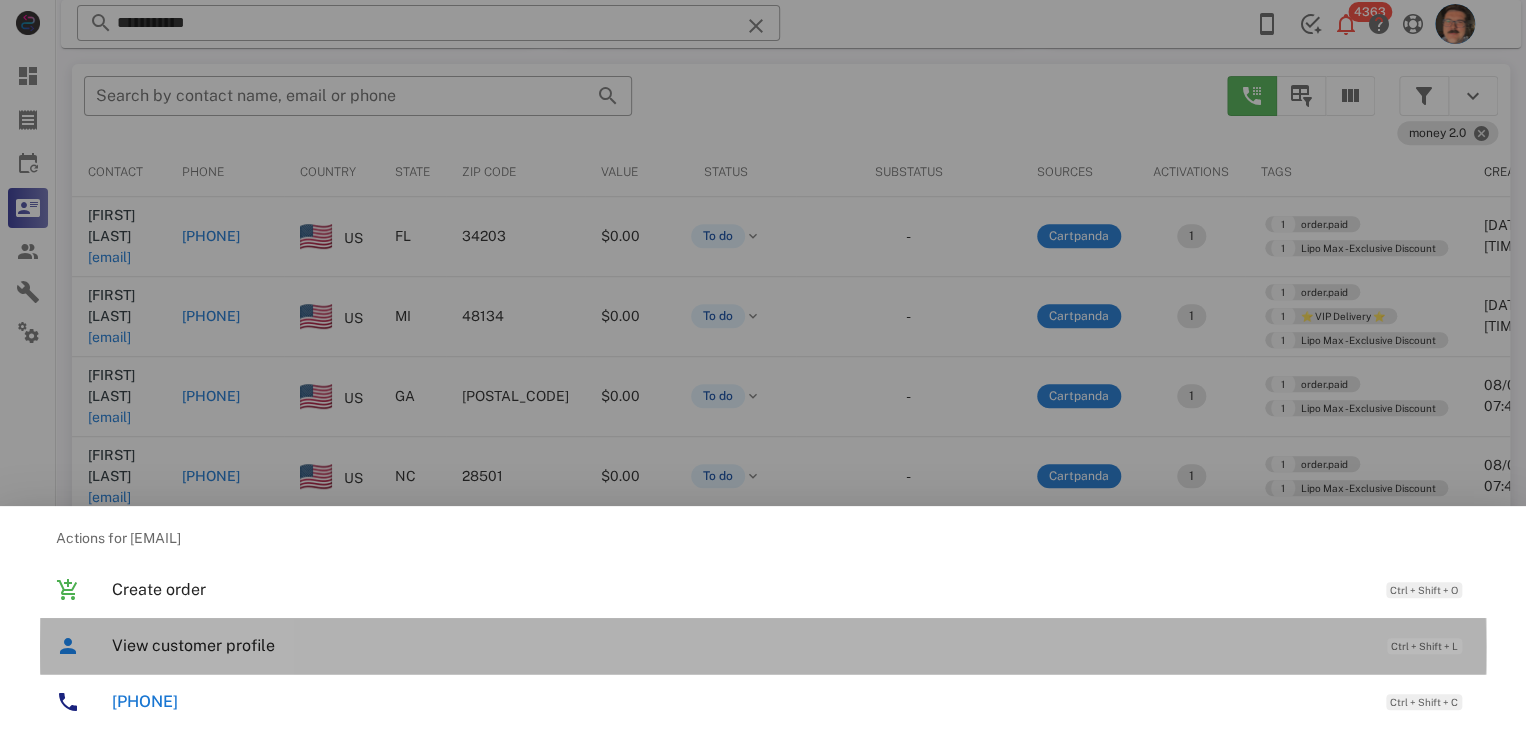click on "View customer profile" at bounding box center [739, 645] 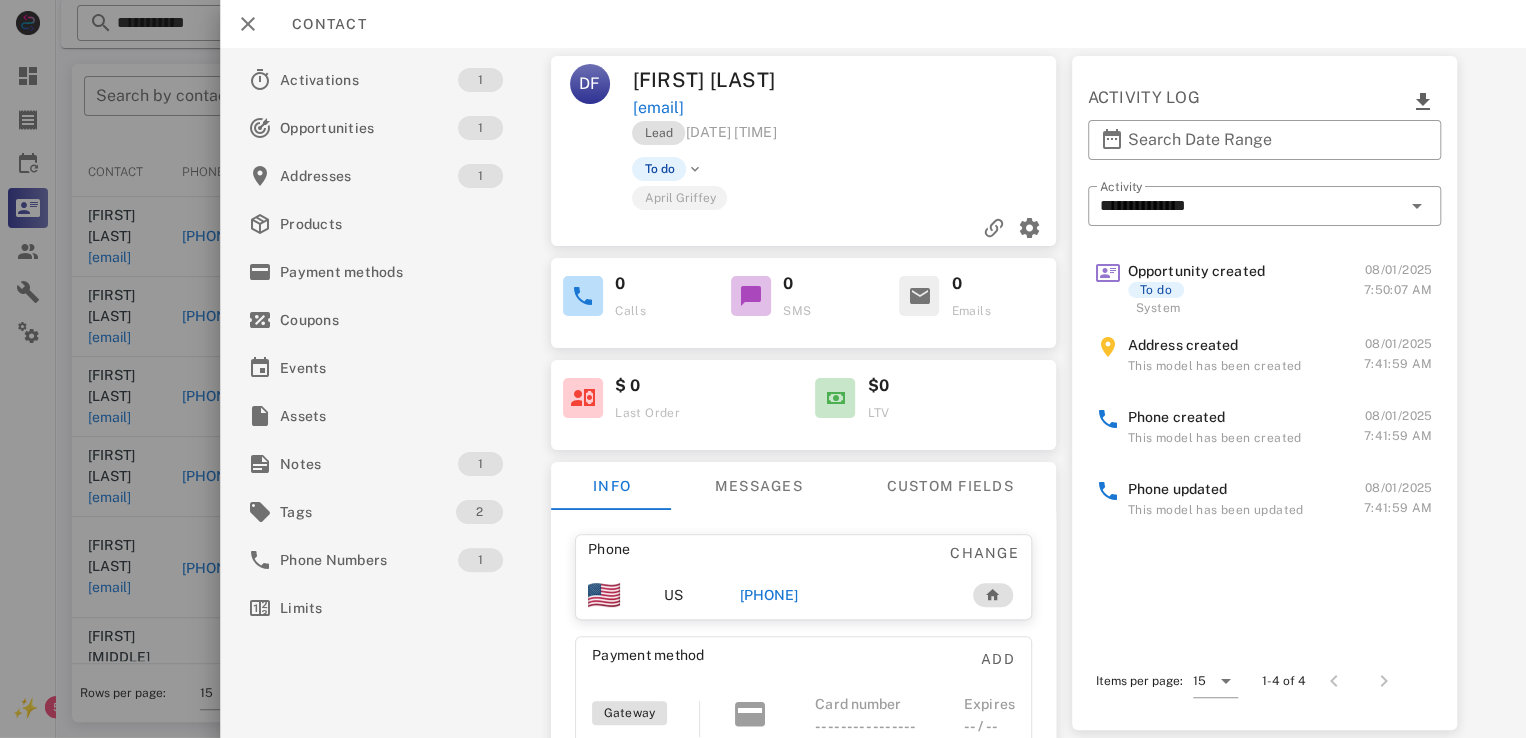 scroll, scrollTop: 377, scrollLeft: 0, axis: vertical 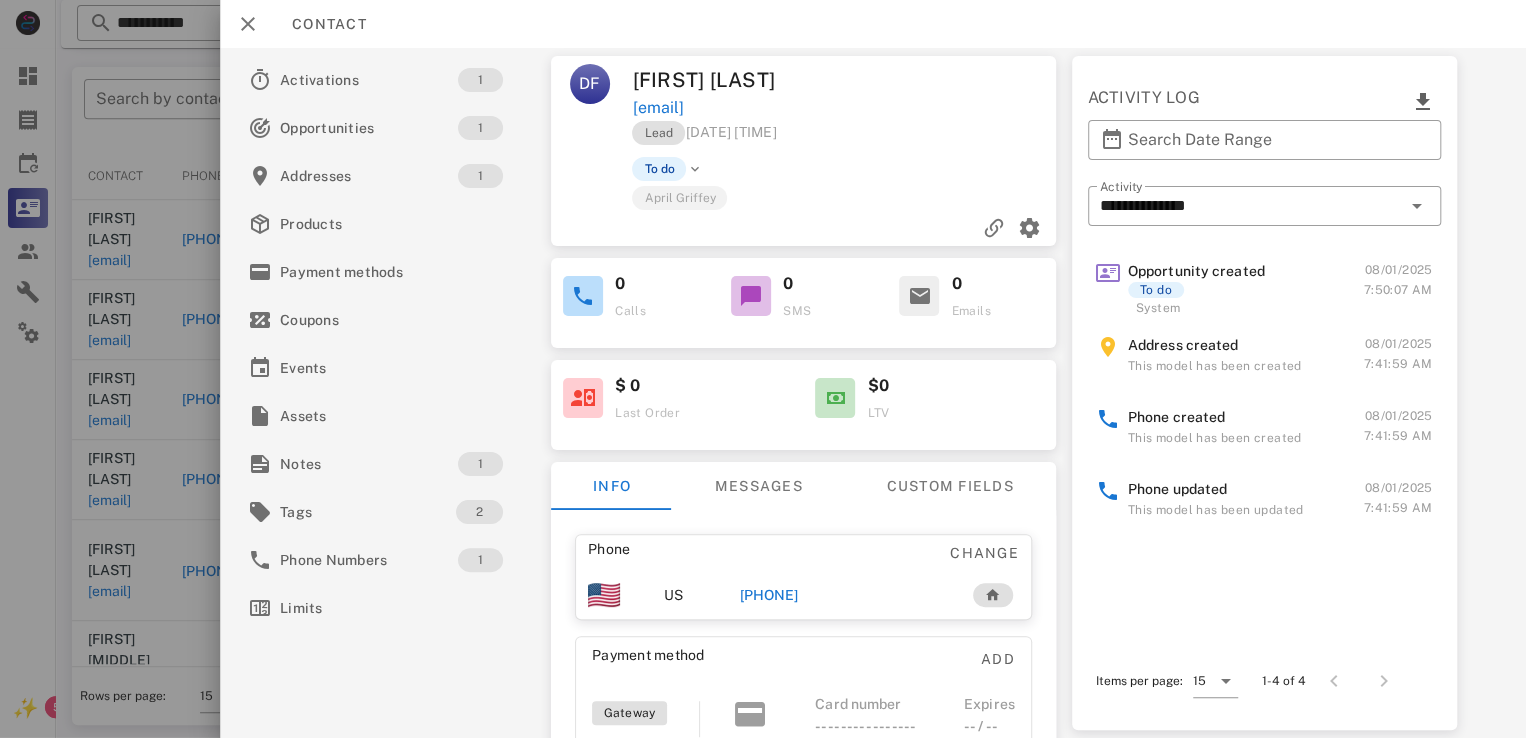click on "+14353759393" at bounding box center [769, 595] 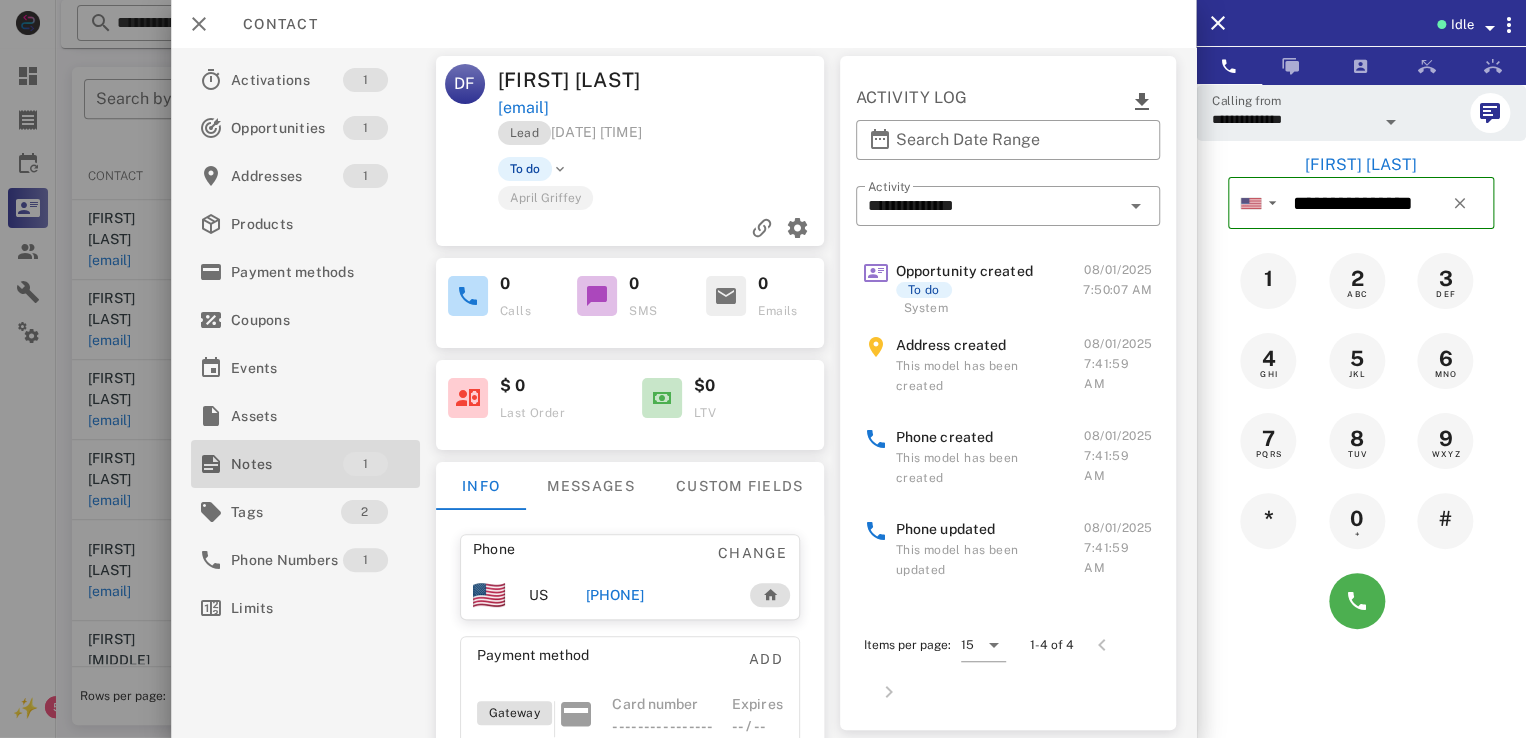 click on "Notes" at bounding box center [287, 464] 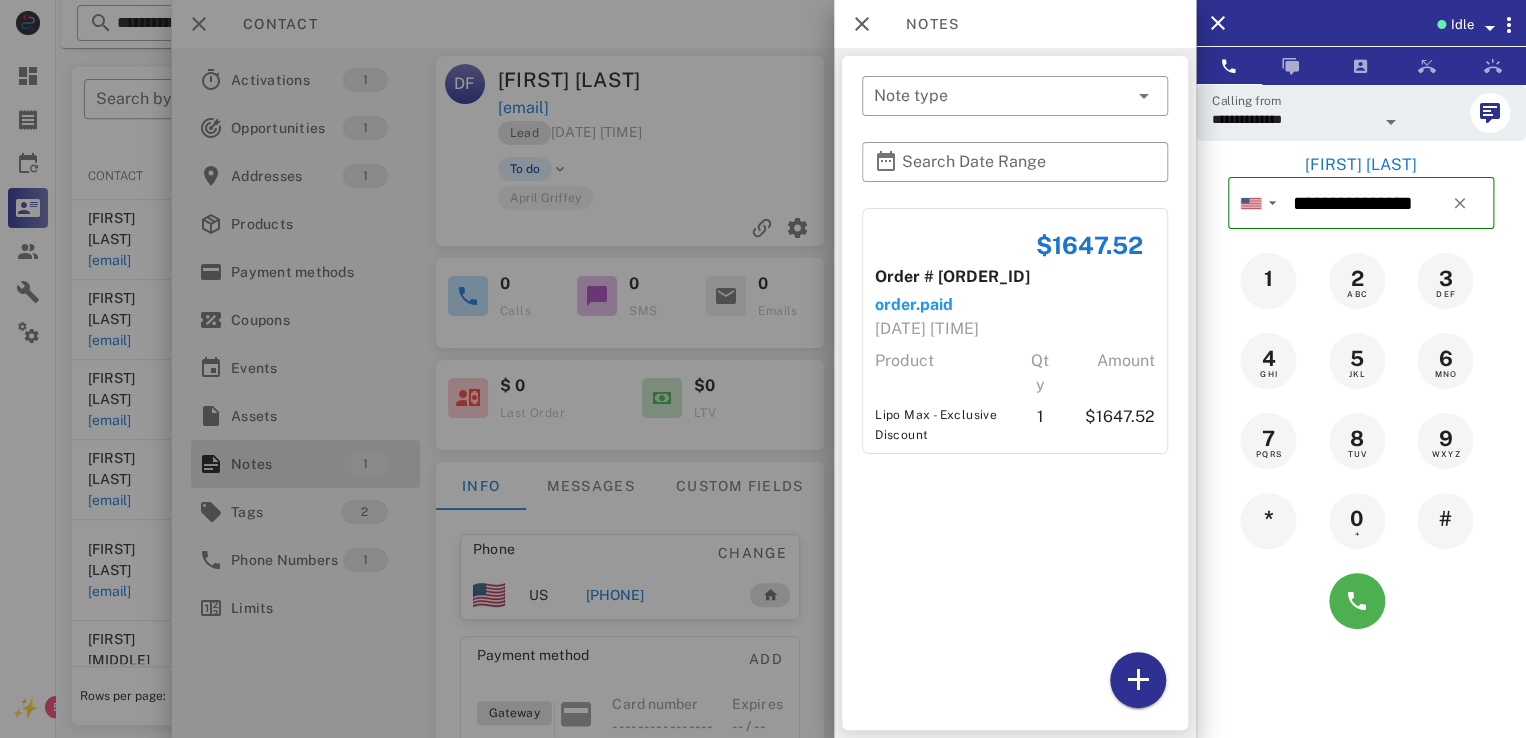 click at bounding box center [763, 369] 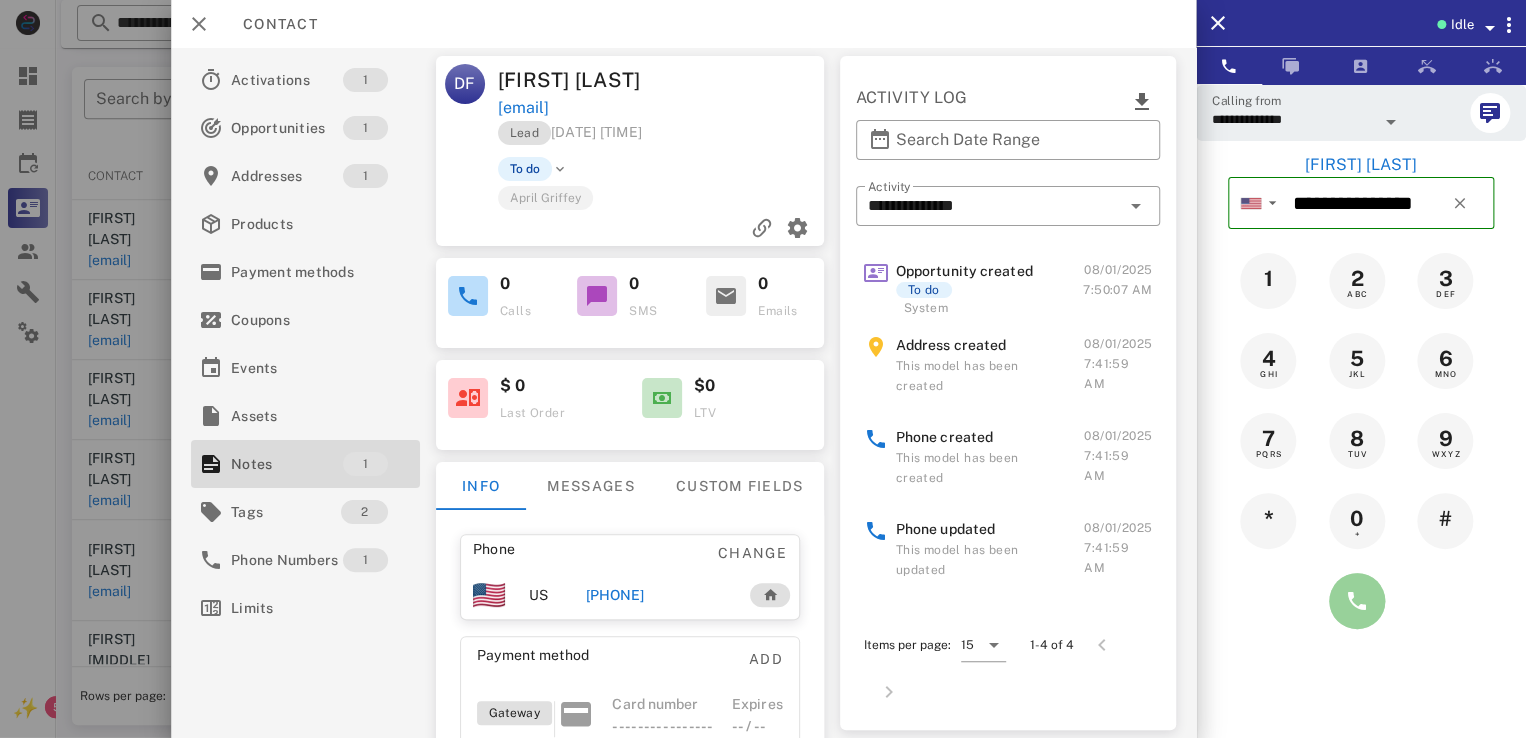 click at bounding box center [1357, 601] 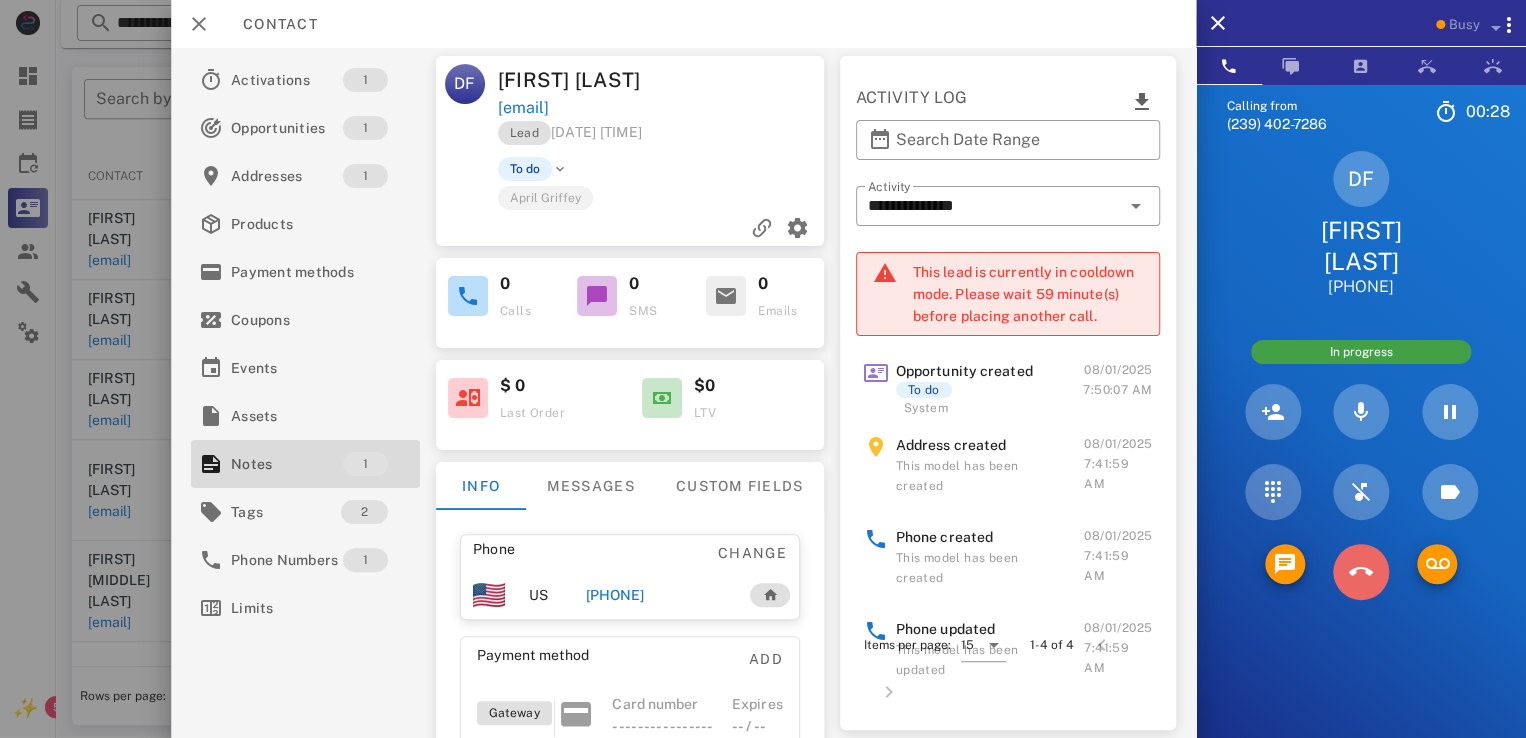 click at bounding box center (1361, 572) 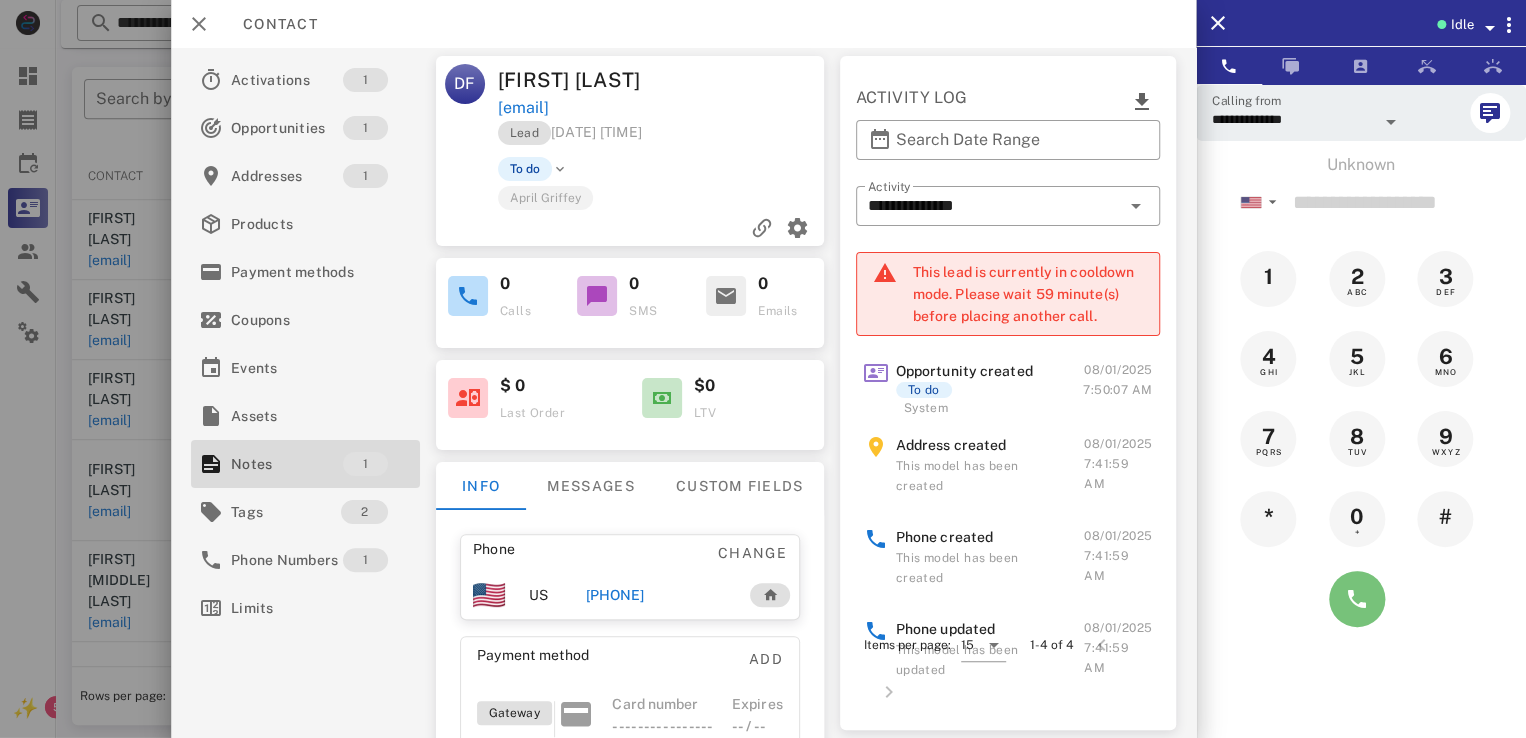 click at bounding box center [1357, 599] 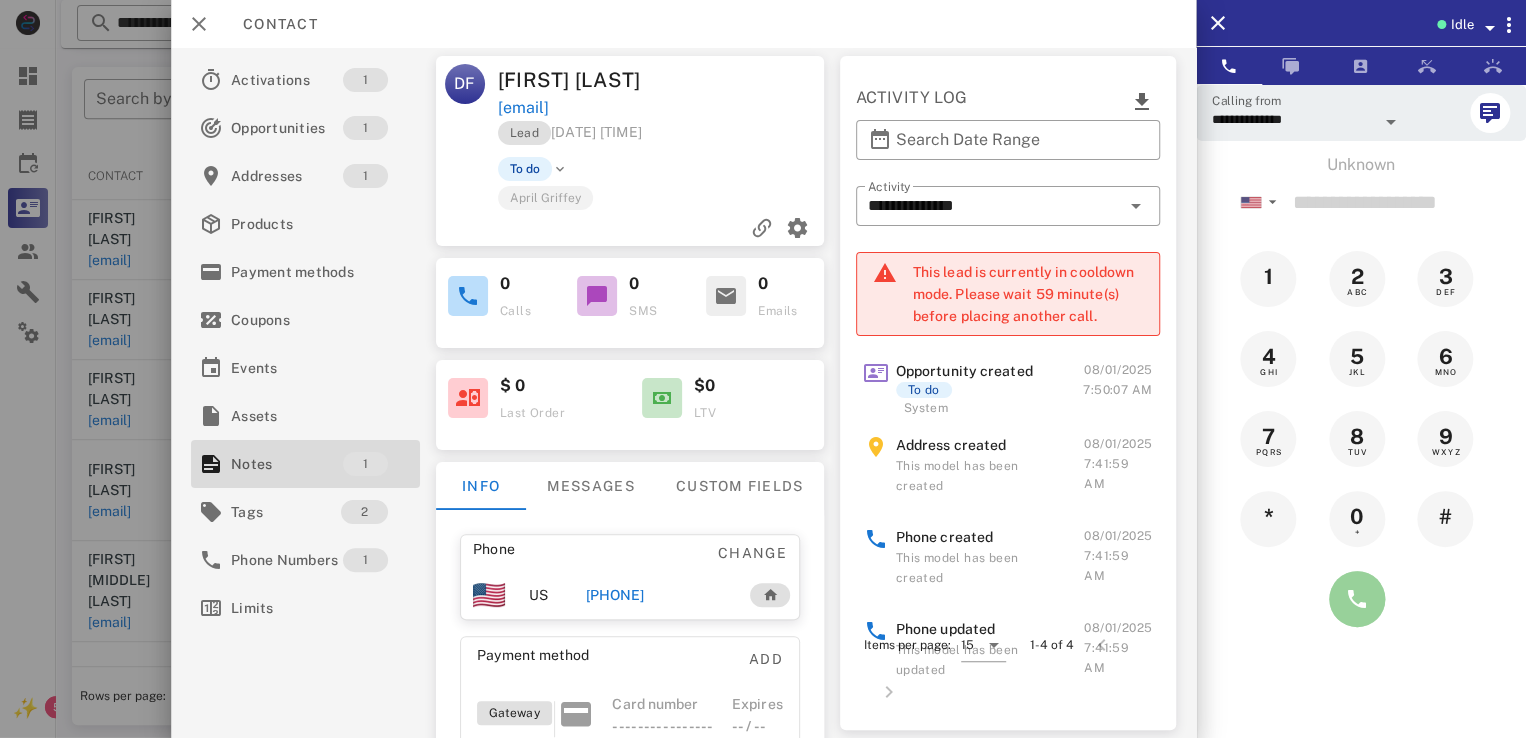 click at bounding box center (1357, 599) 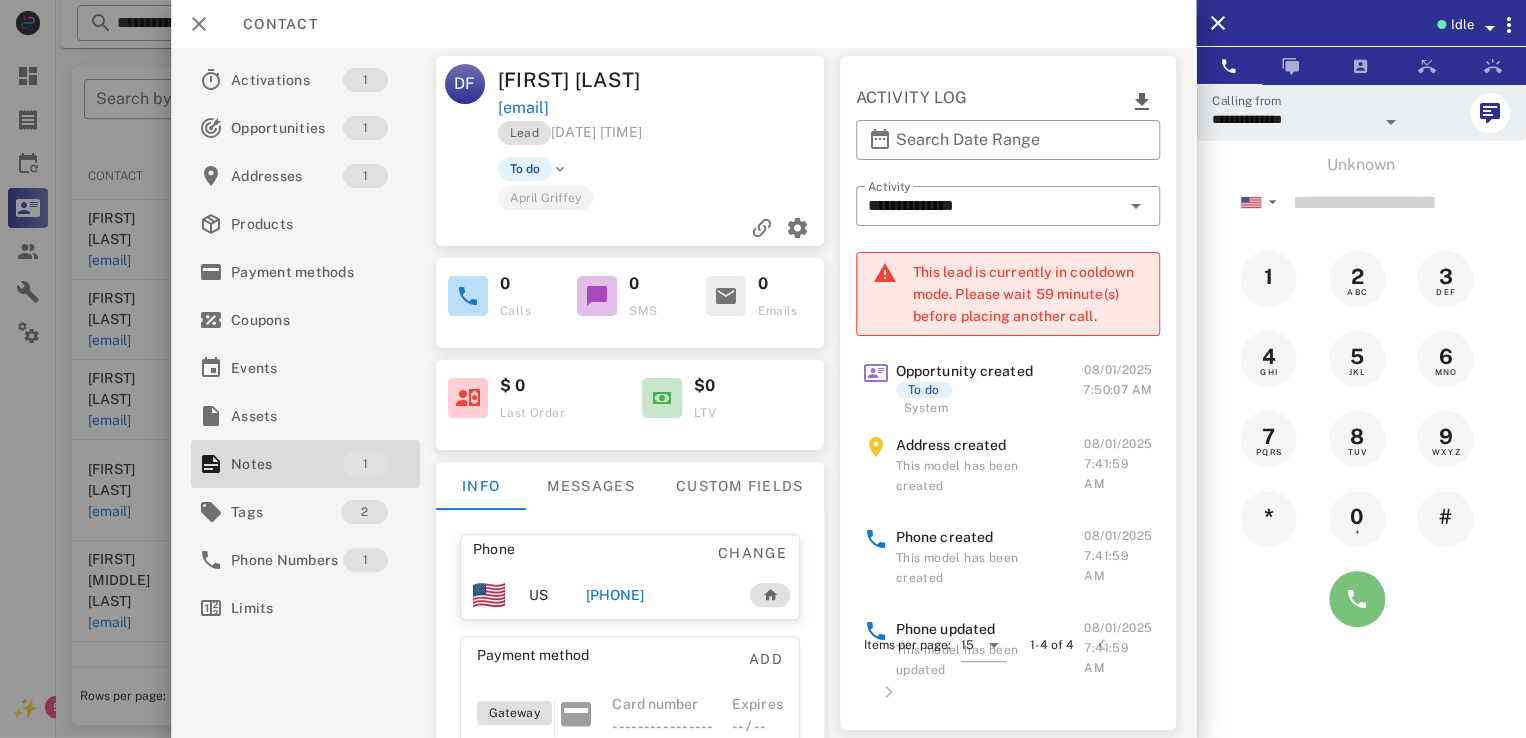 type on "**********" 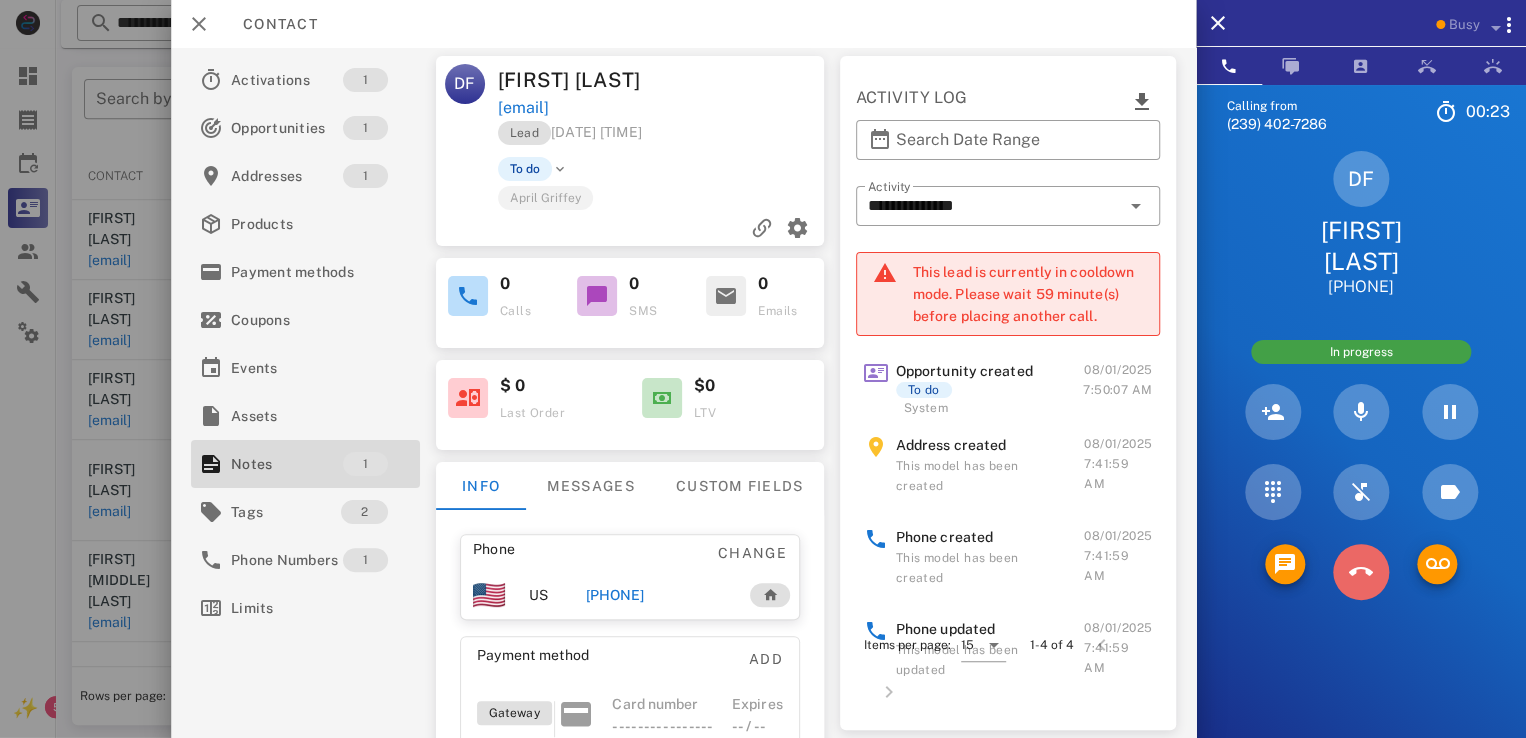 drag, startPoint x: 1377, startPoint y: 568, endPoint x: 1363, endPoint y: 570, distance: 14.142136 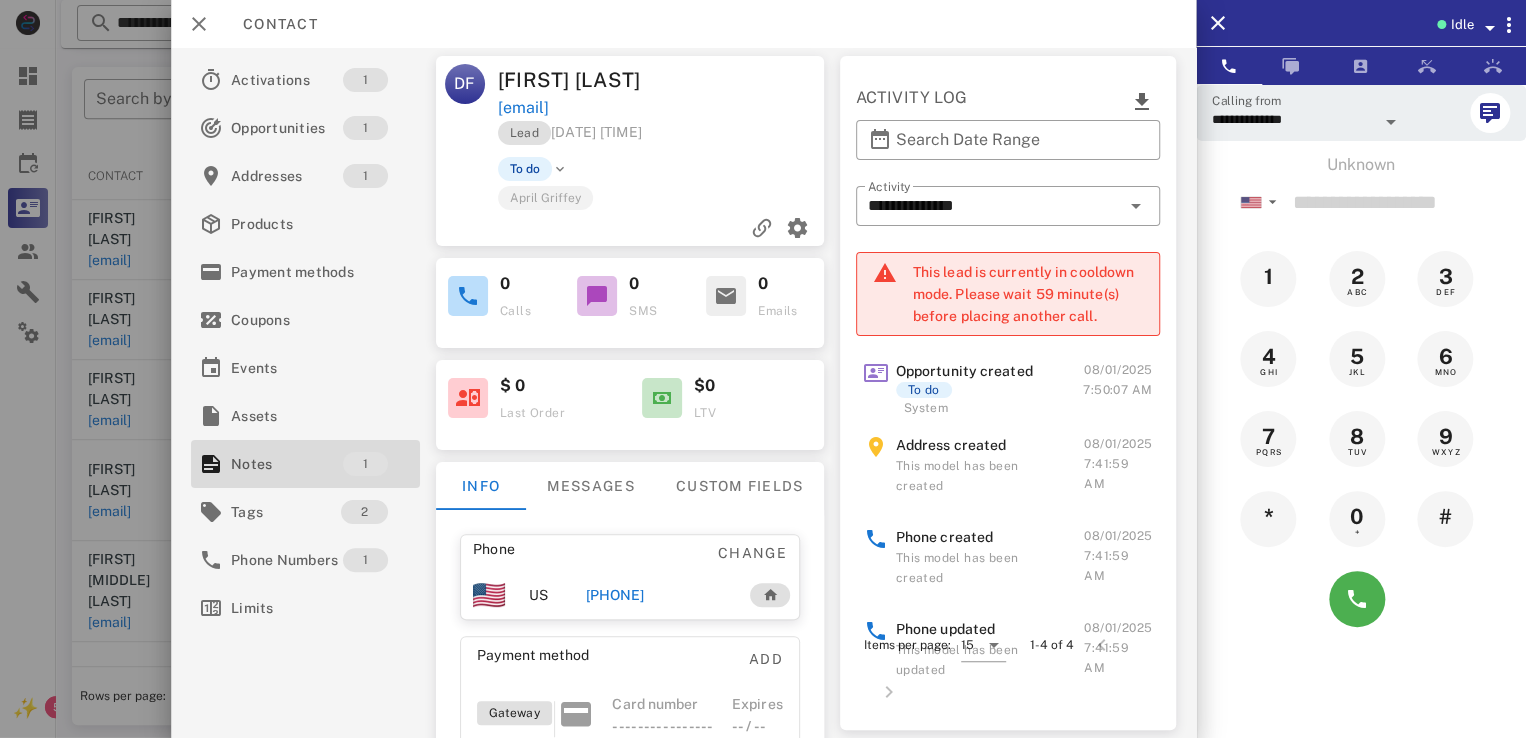 click on "**********" at bounding box center (791, -329) 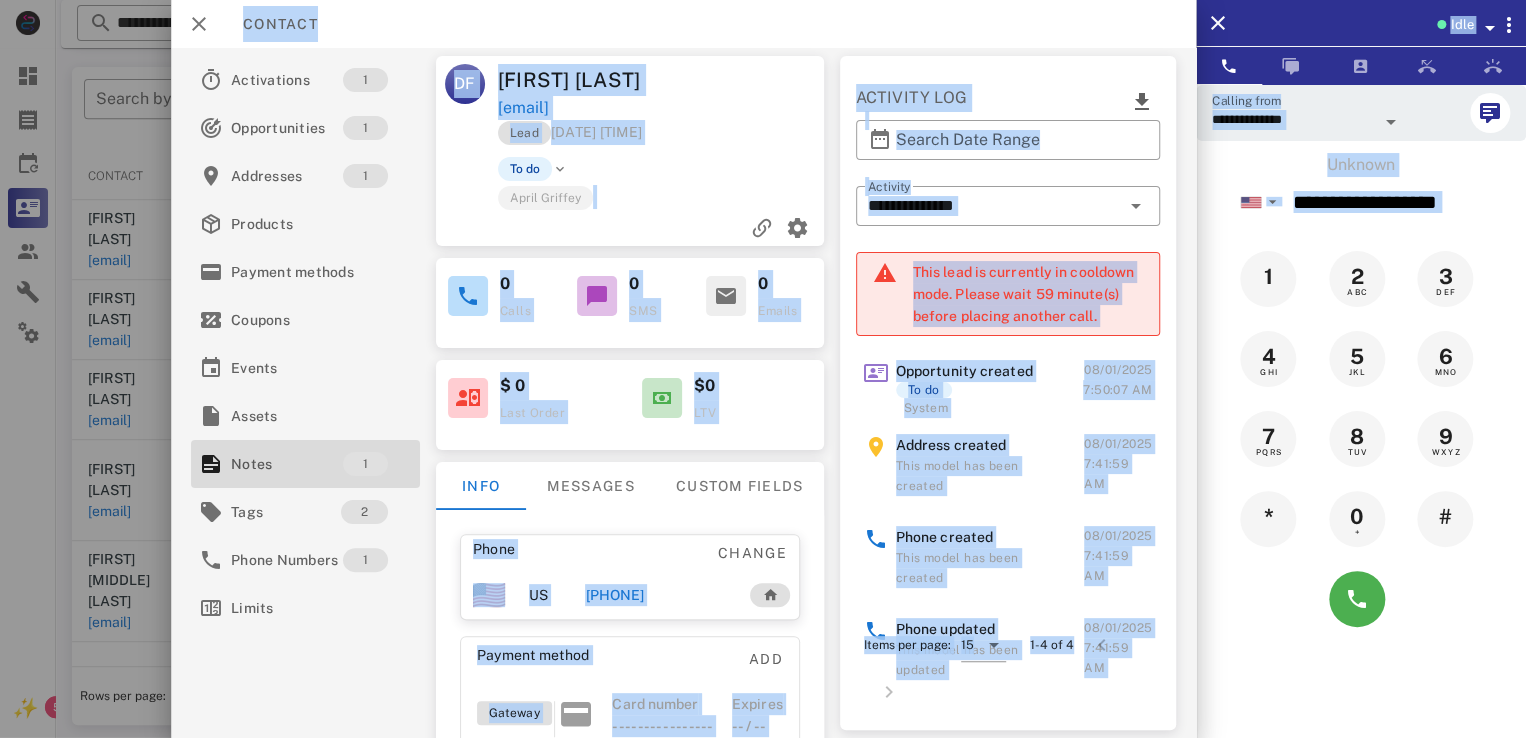 click on "Idle" at bounding box center [1361, 23] 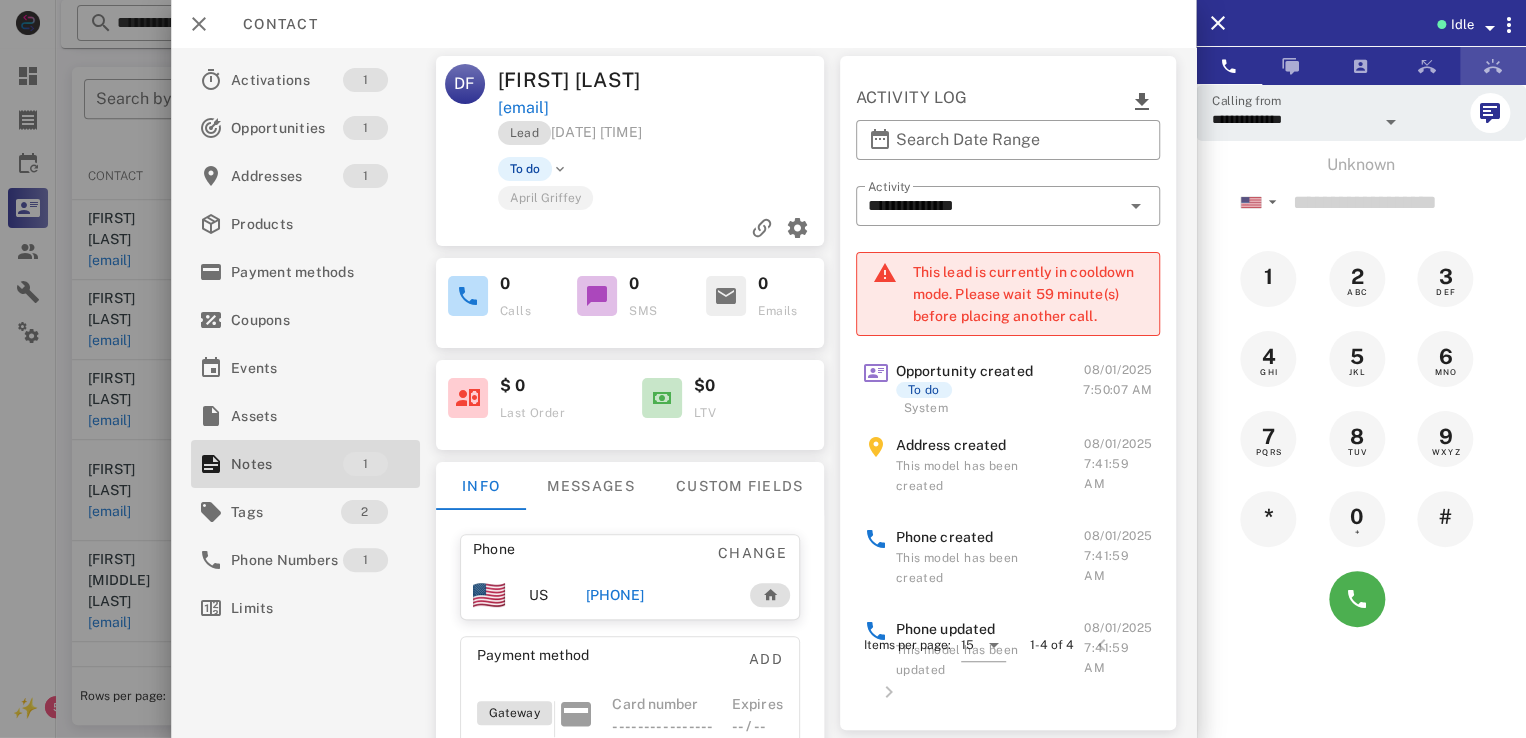 click at bounding box center [1493, 66] 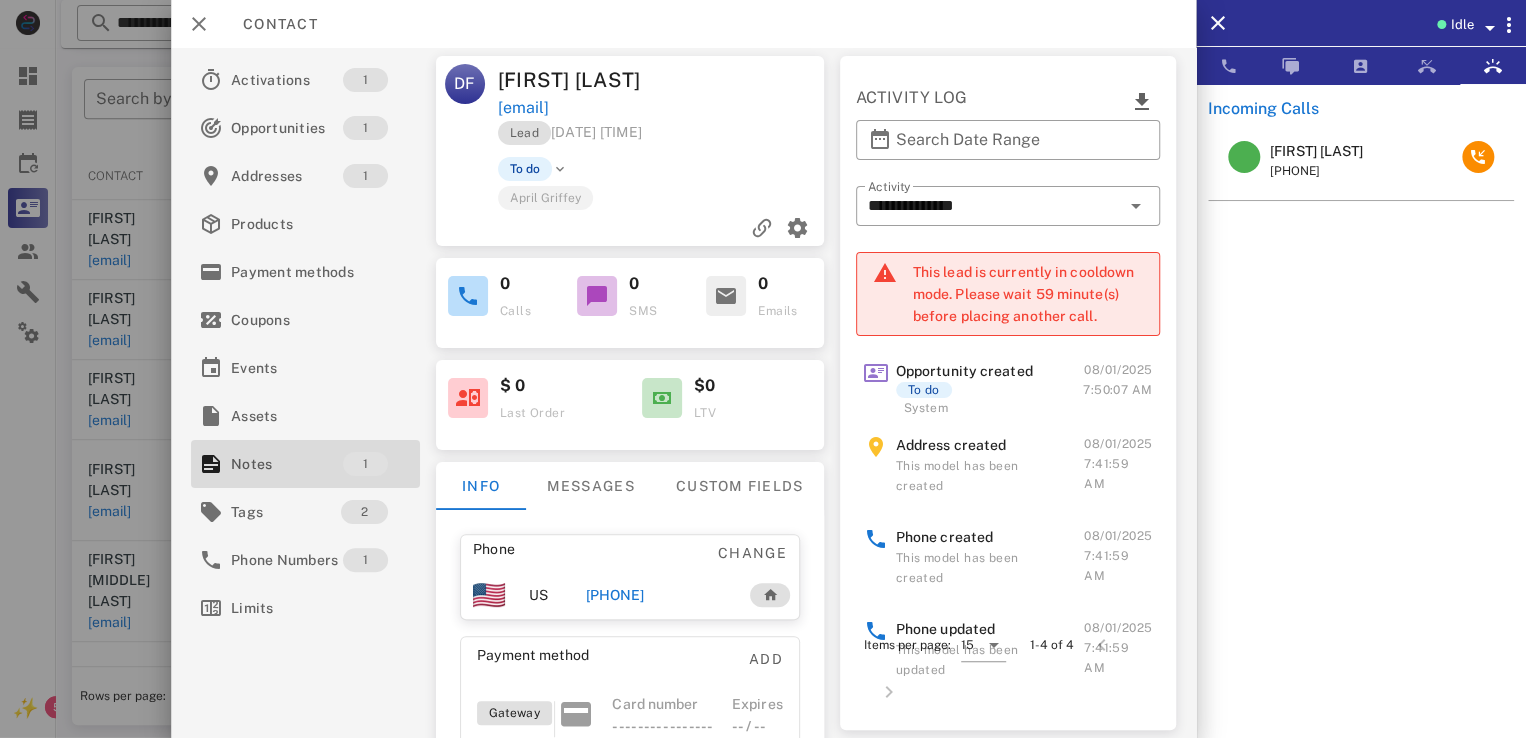 click on "+19787661843" at bounding box center [1316, 171] 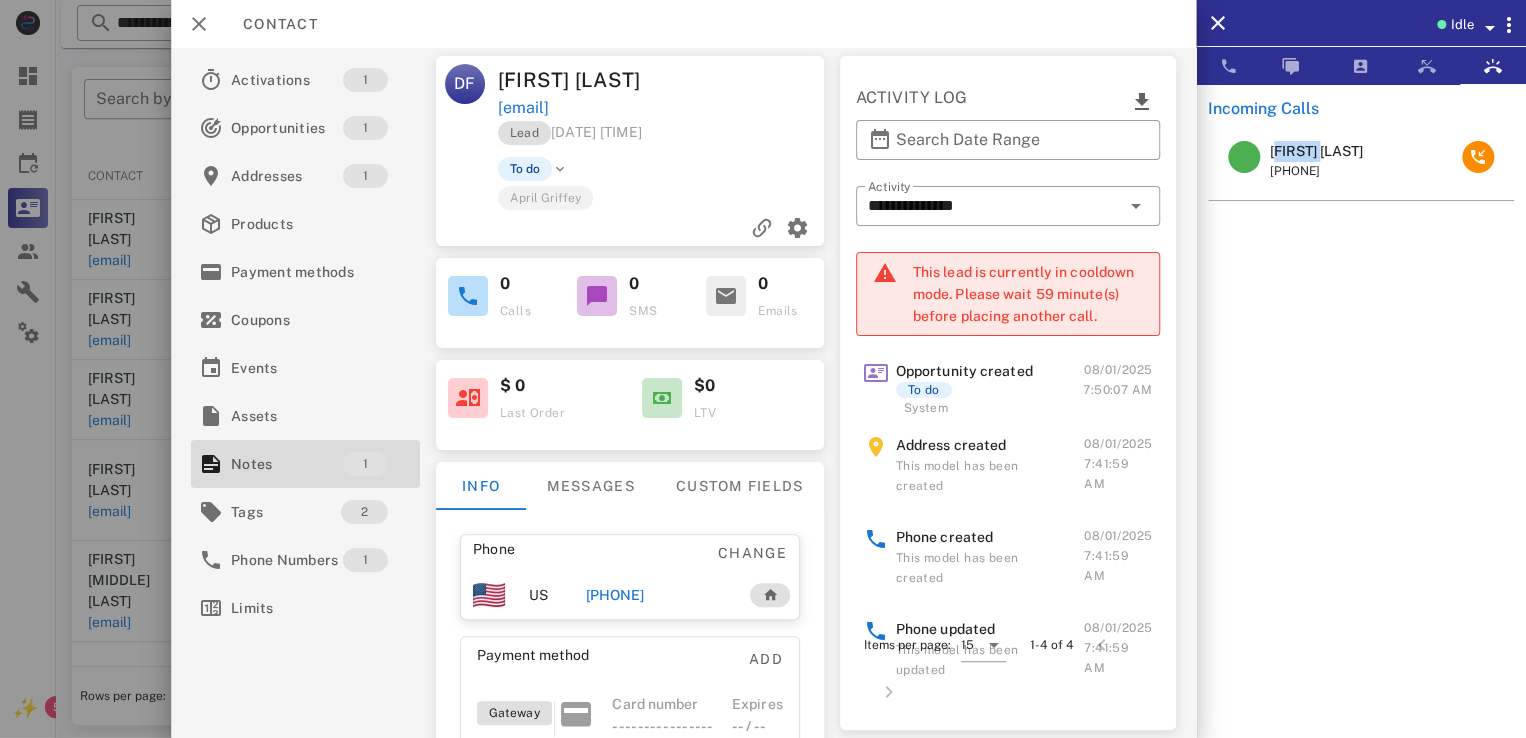 click on "Thelma Poitras" at bounding box center (1316, 151) 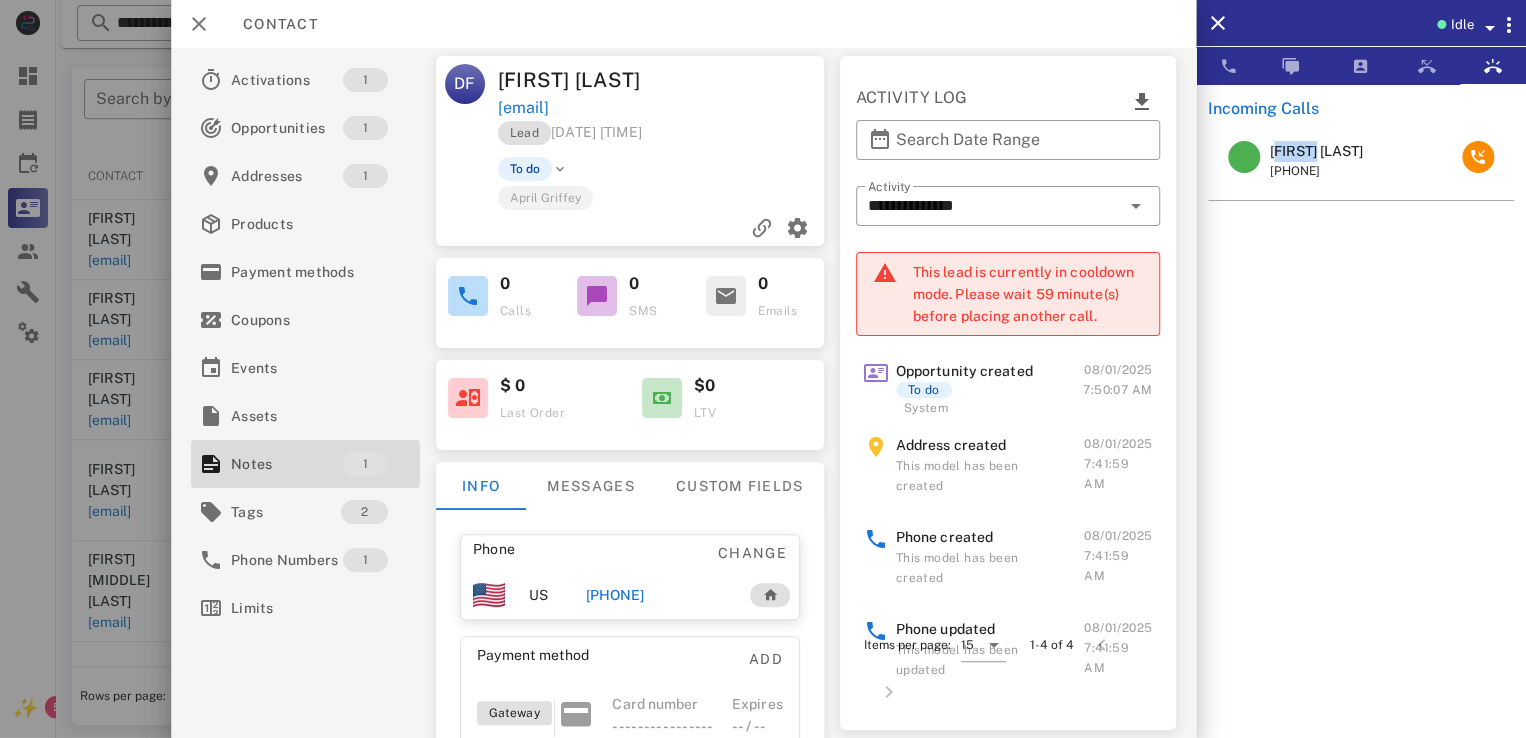click on "Thelma Poitras" at bounding box center (1316, 151) 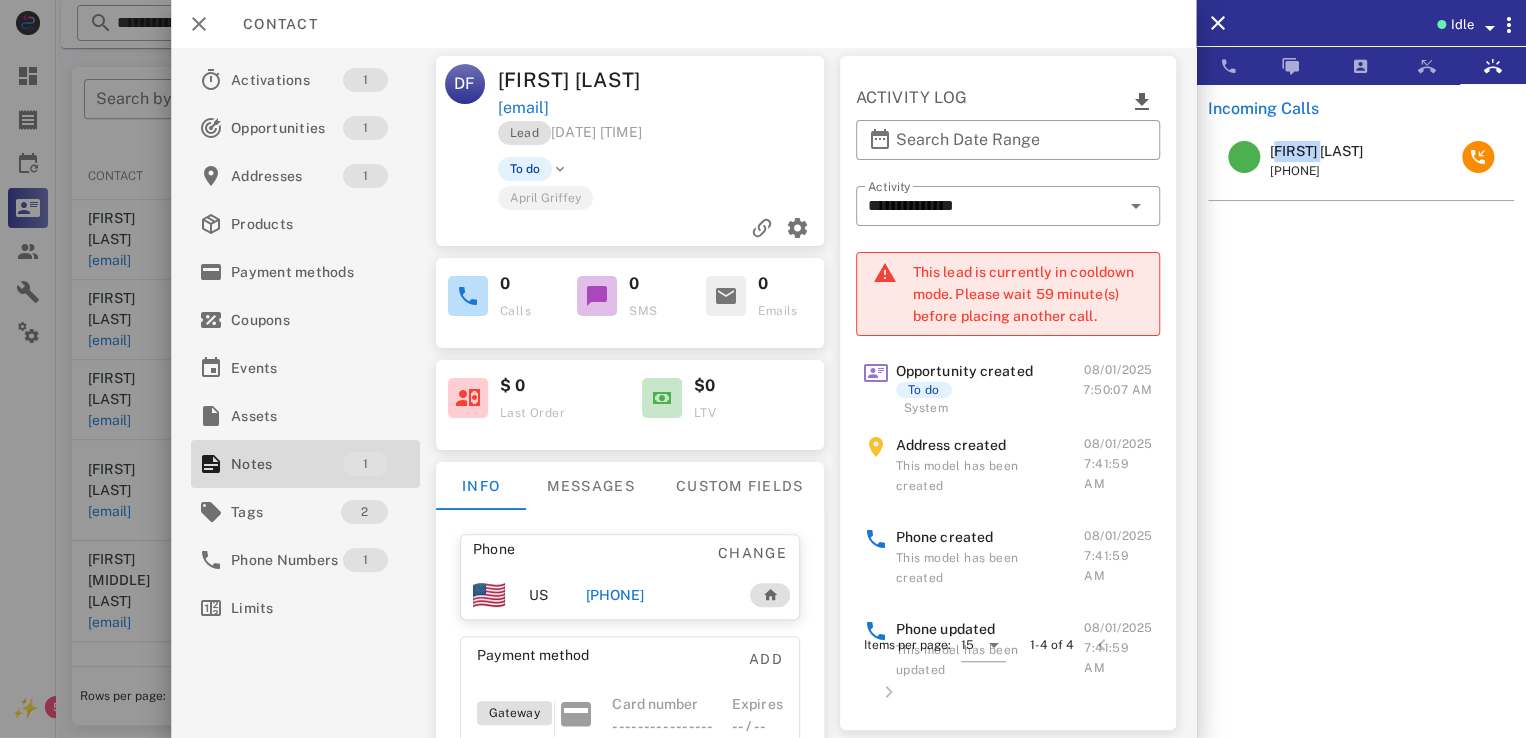 click on "Thelma Poitras" at bounding box center [1316, 151] 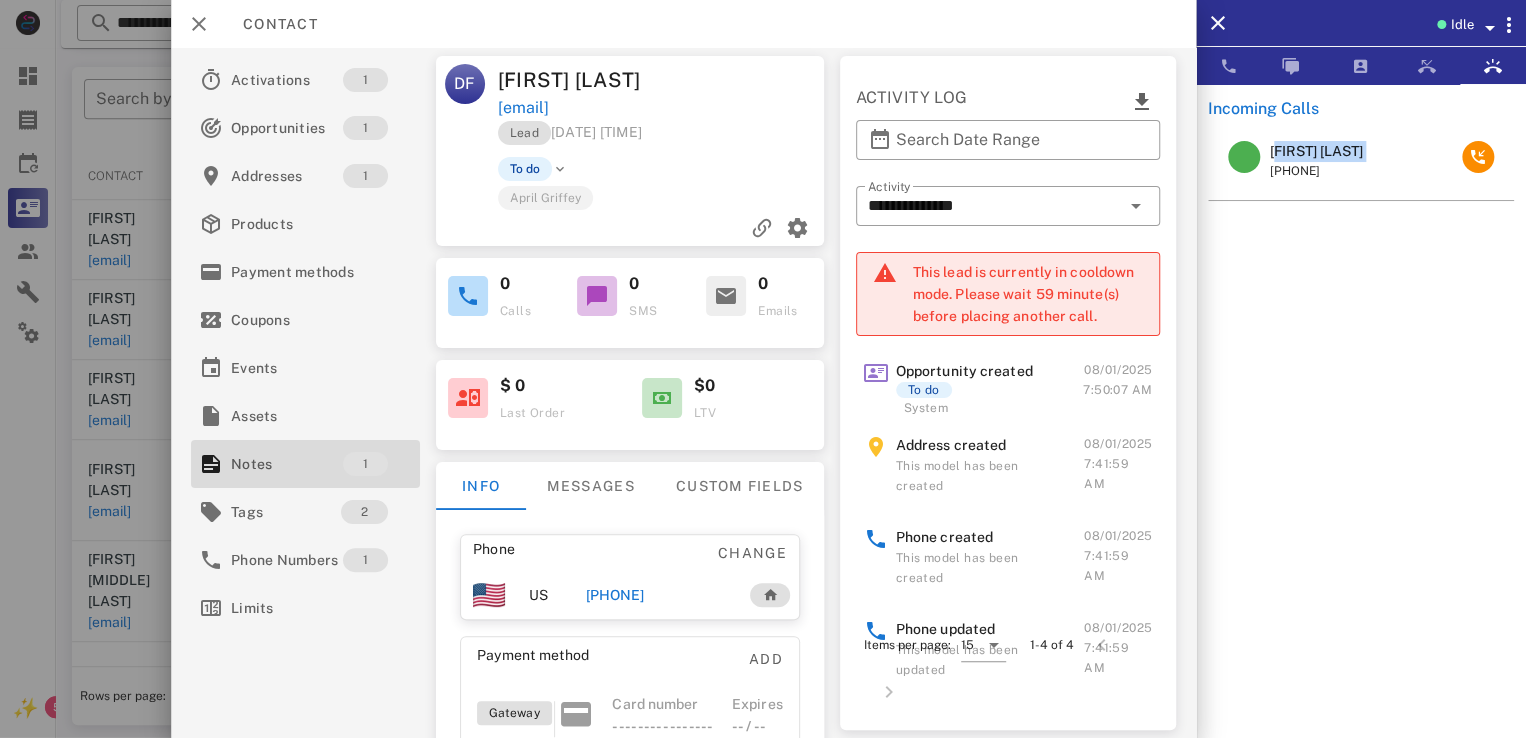 click on "Thelma Poitras" at bounding box center (1316, 151) 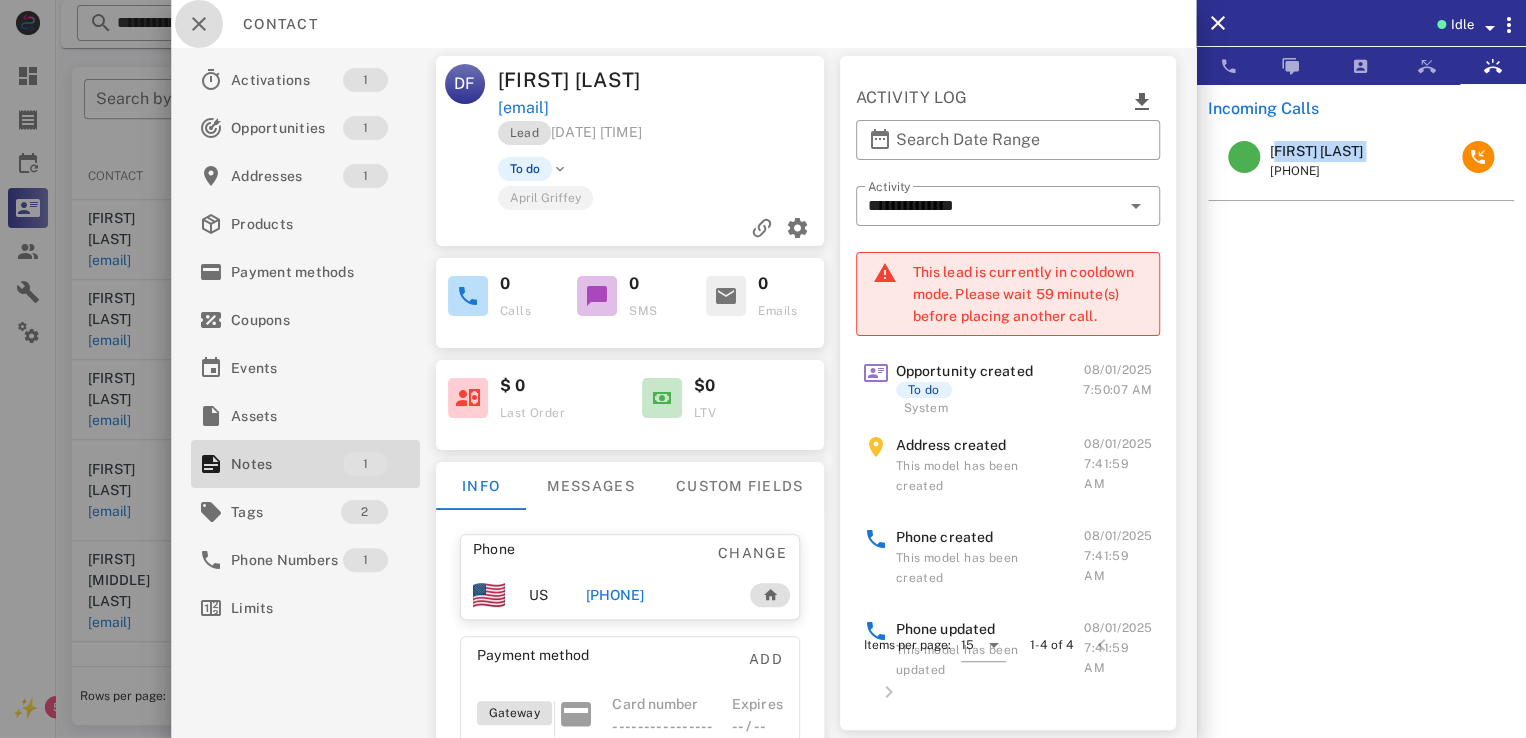 click at bounding box center [199, 24] 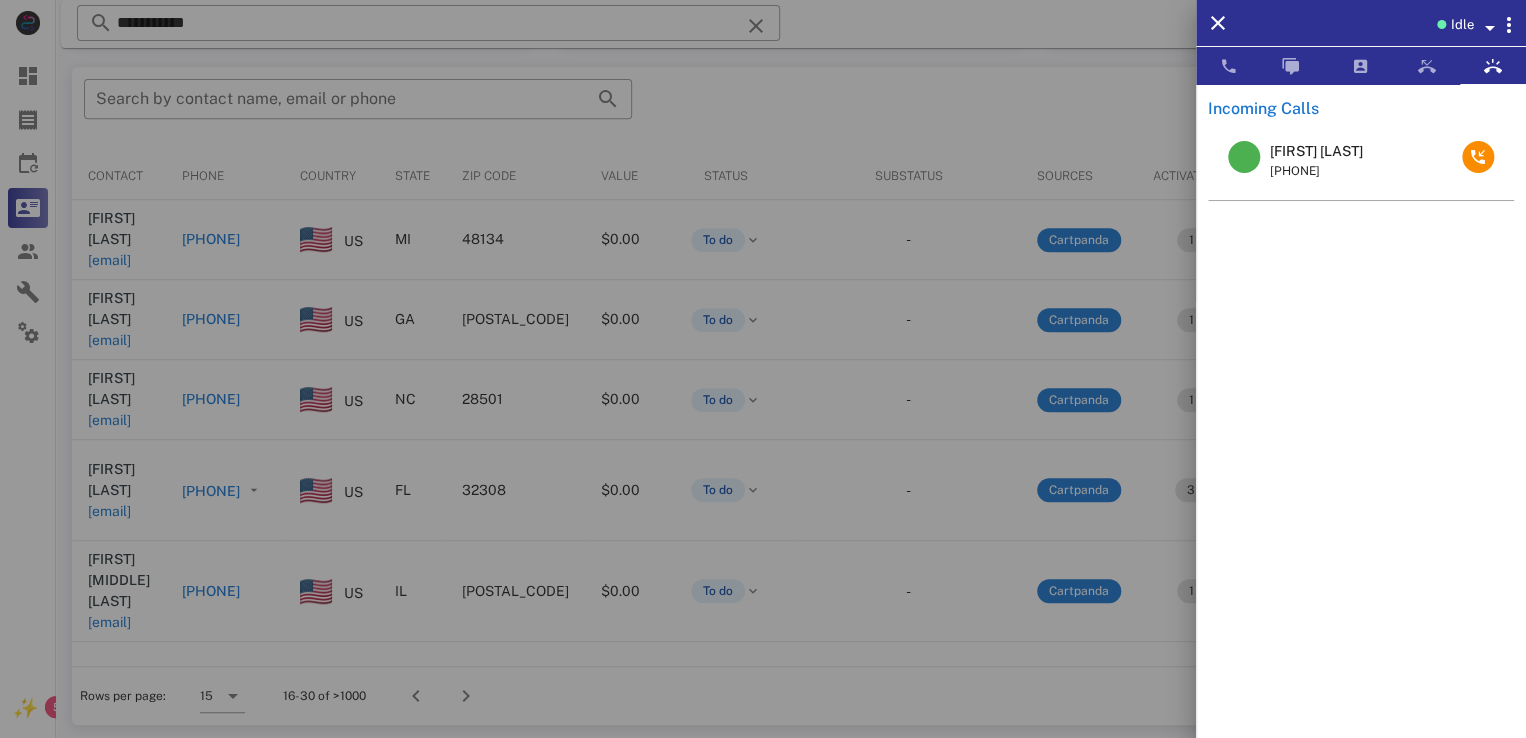 click at bounding box center (763, 369) 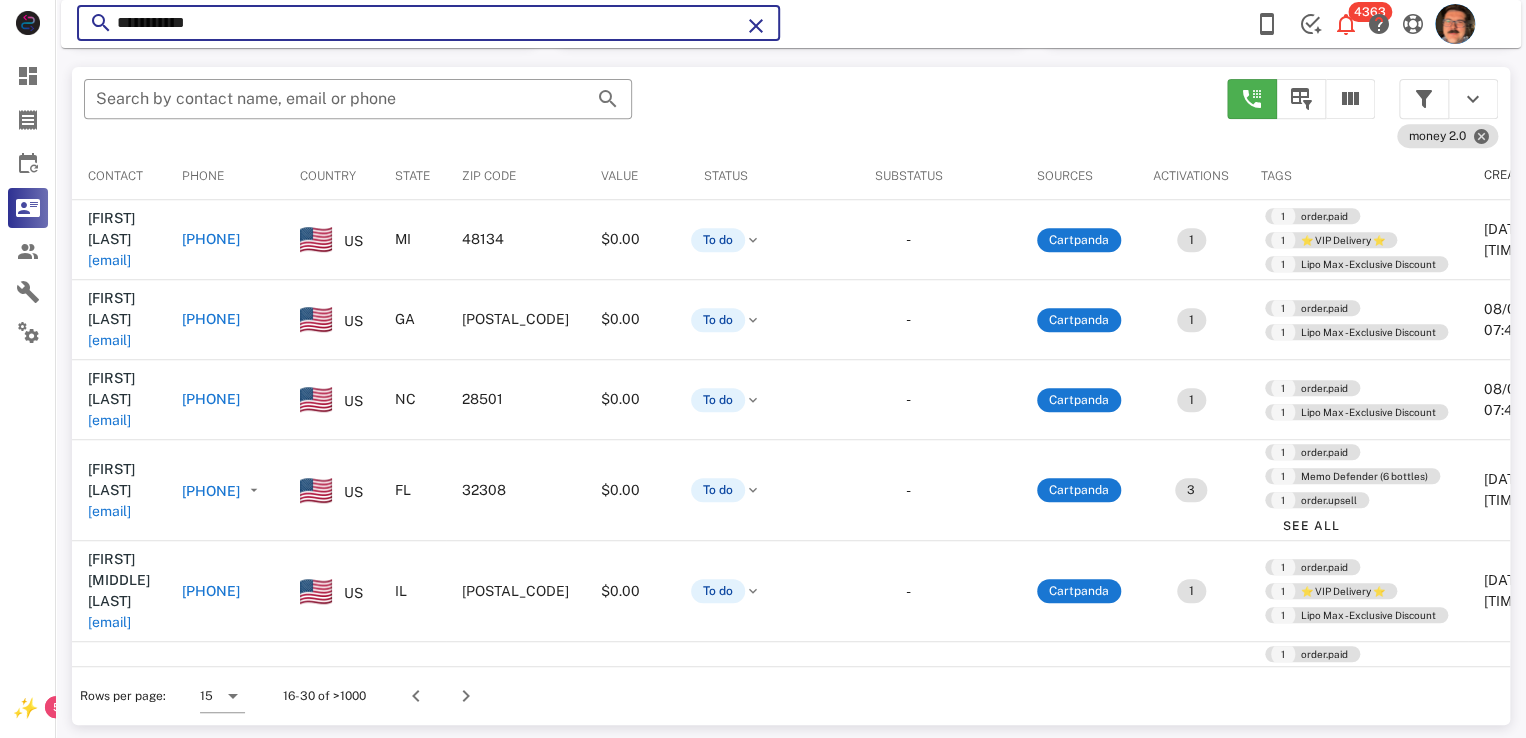 click on "**********" at bounding box center [428, 23] 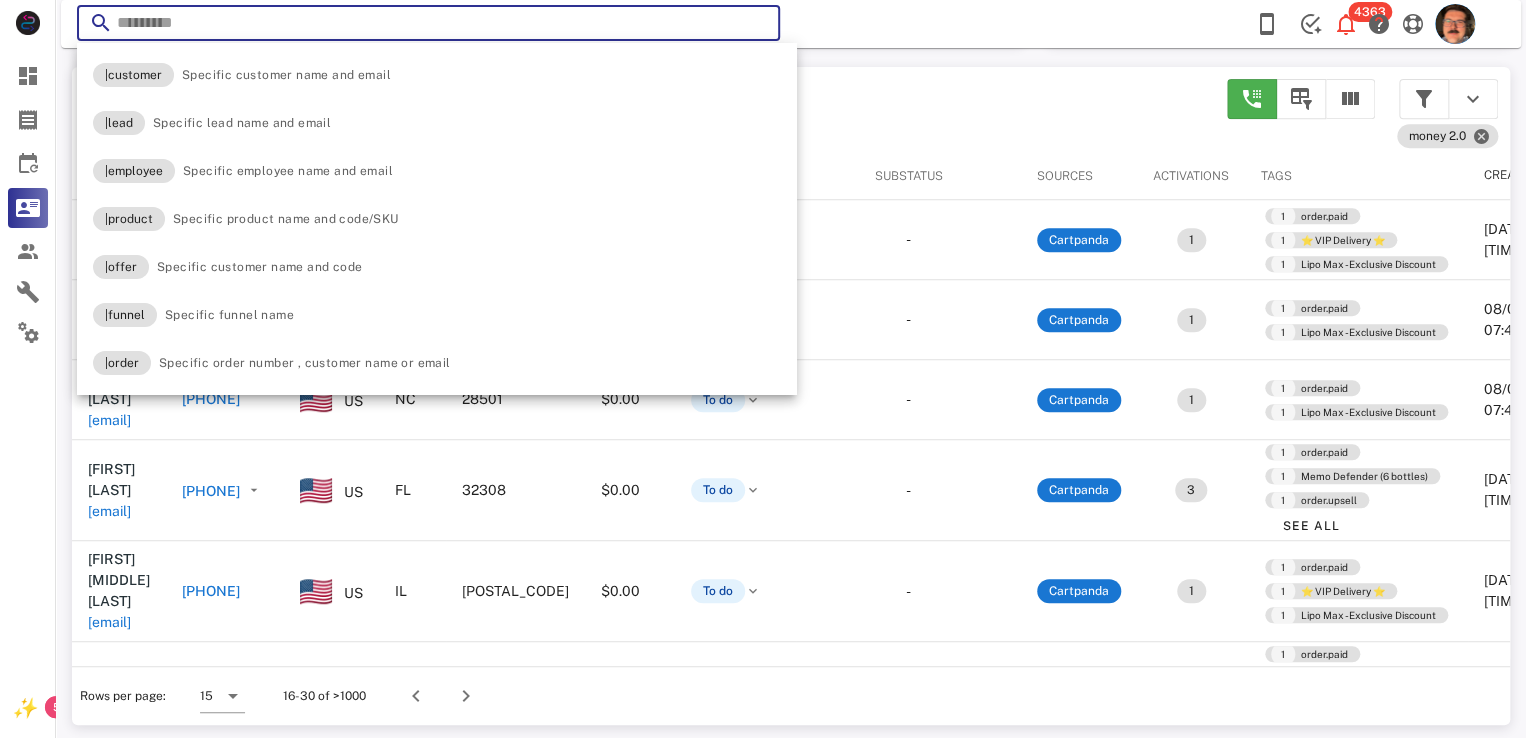 paste on "**********" 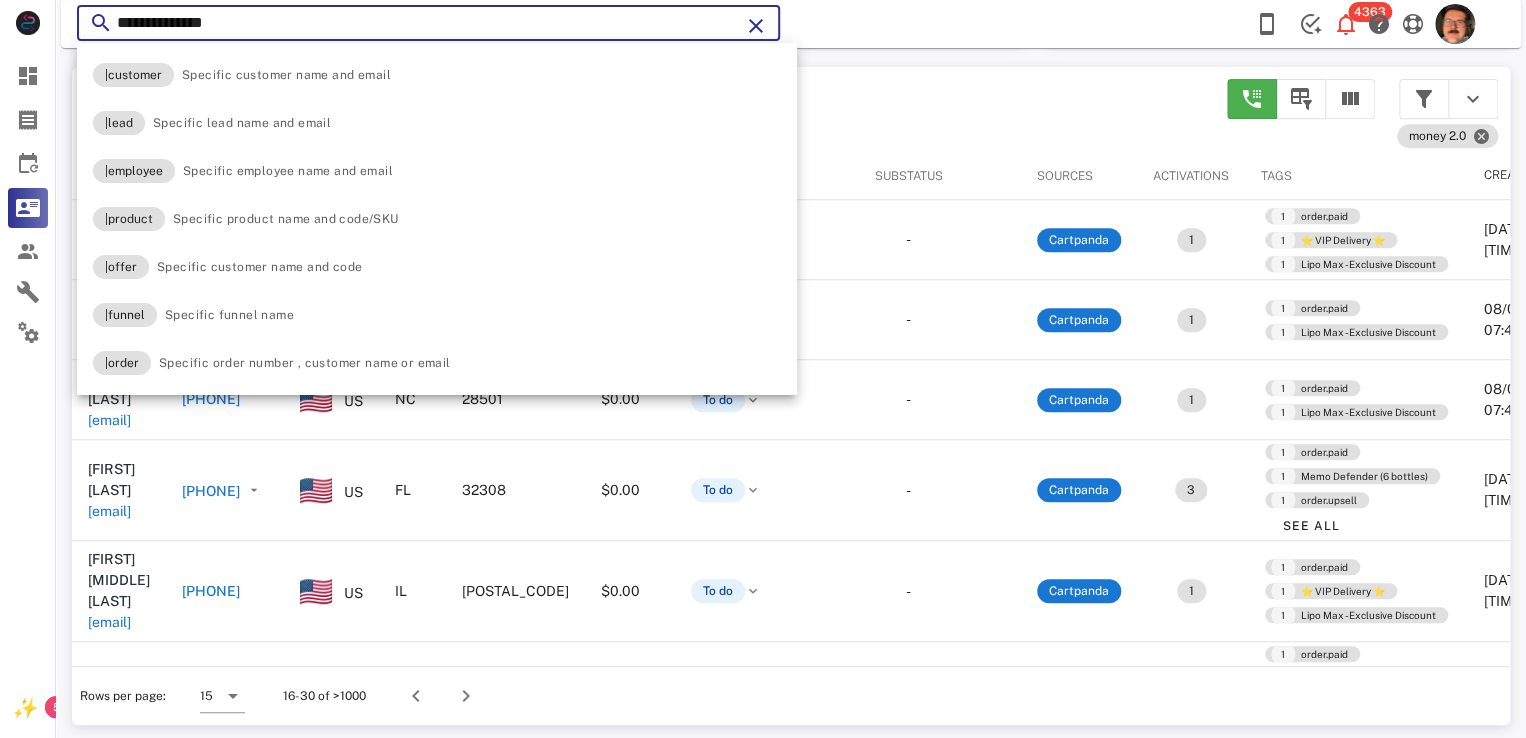type on "**********" 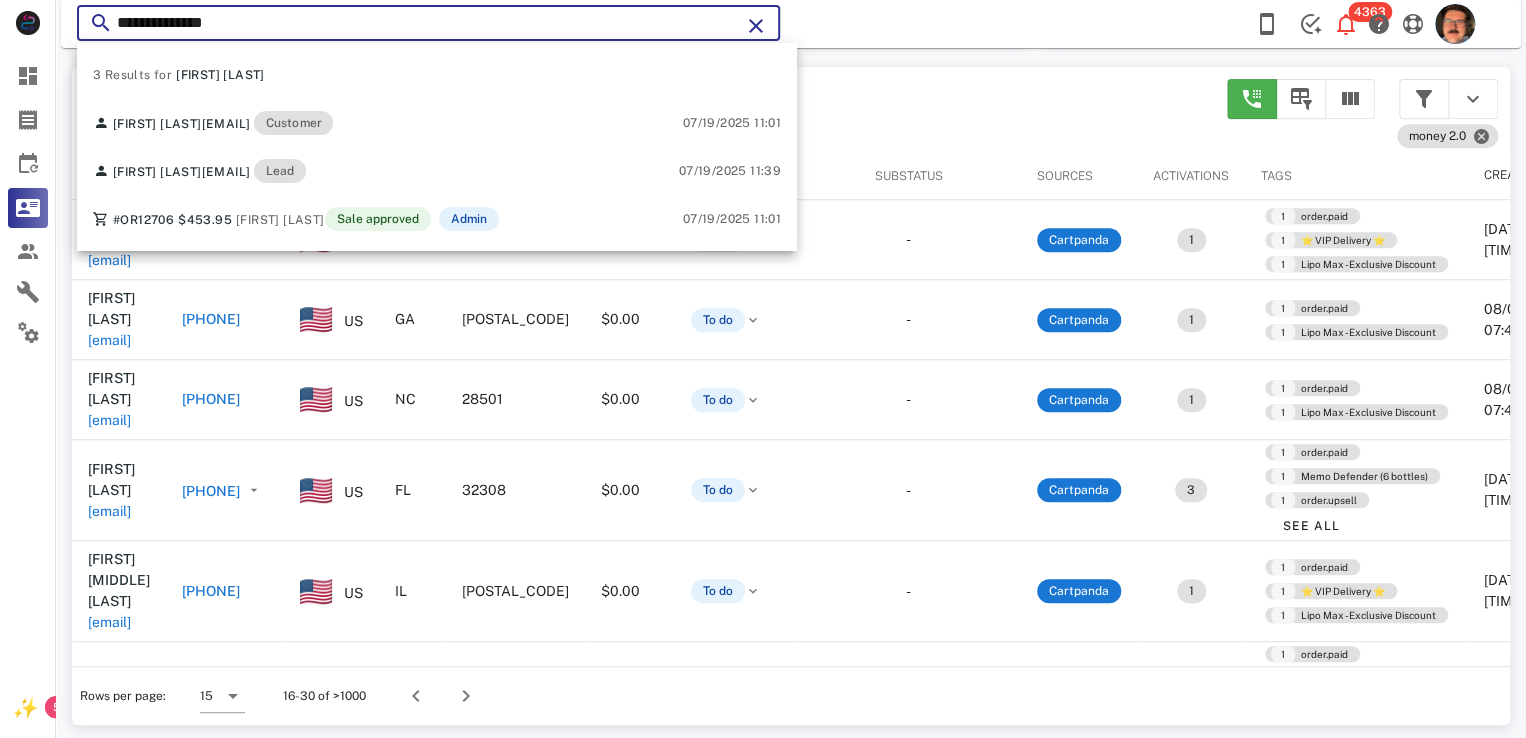 click on "**********" at bounding box center [791, 24] 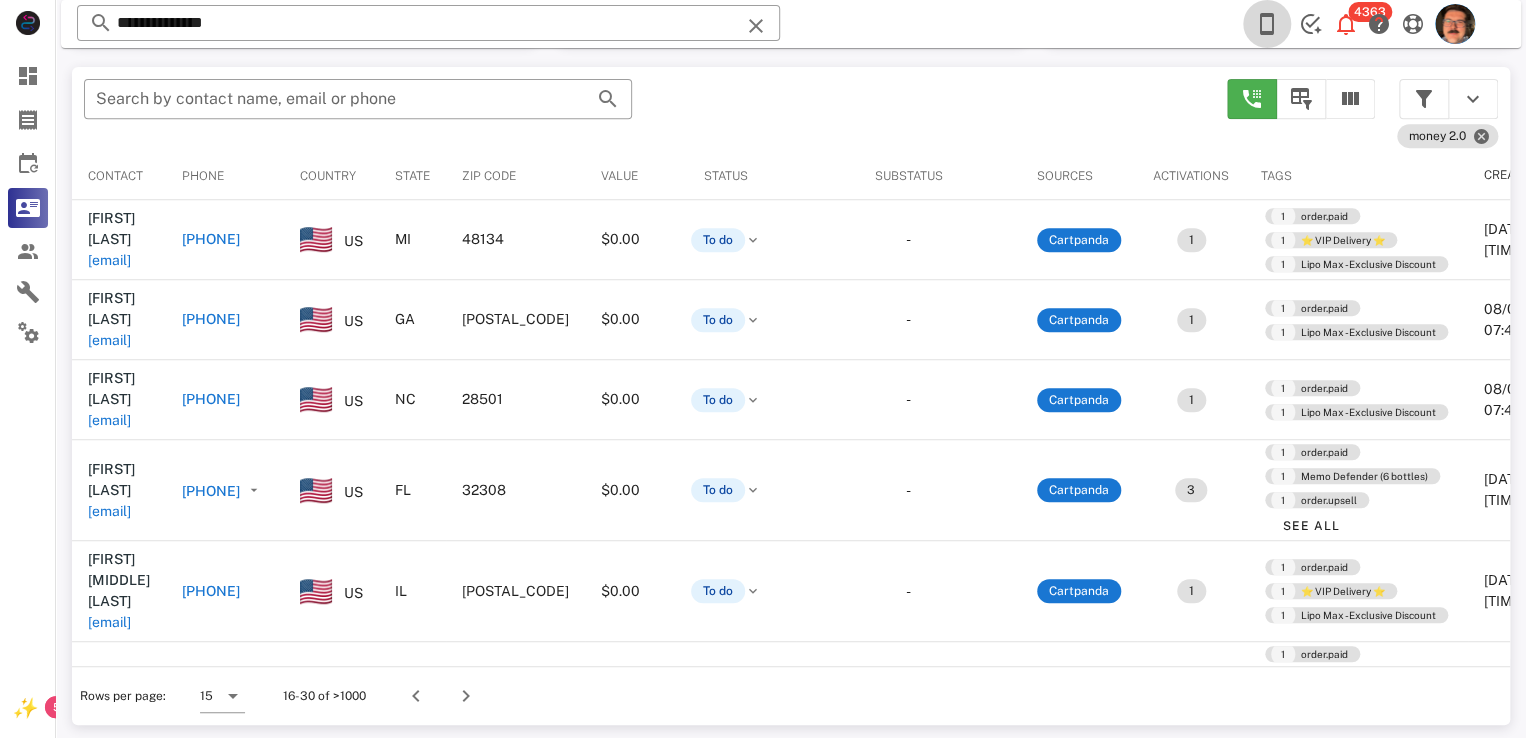 click at bounding box center [1267, 24] 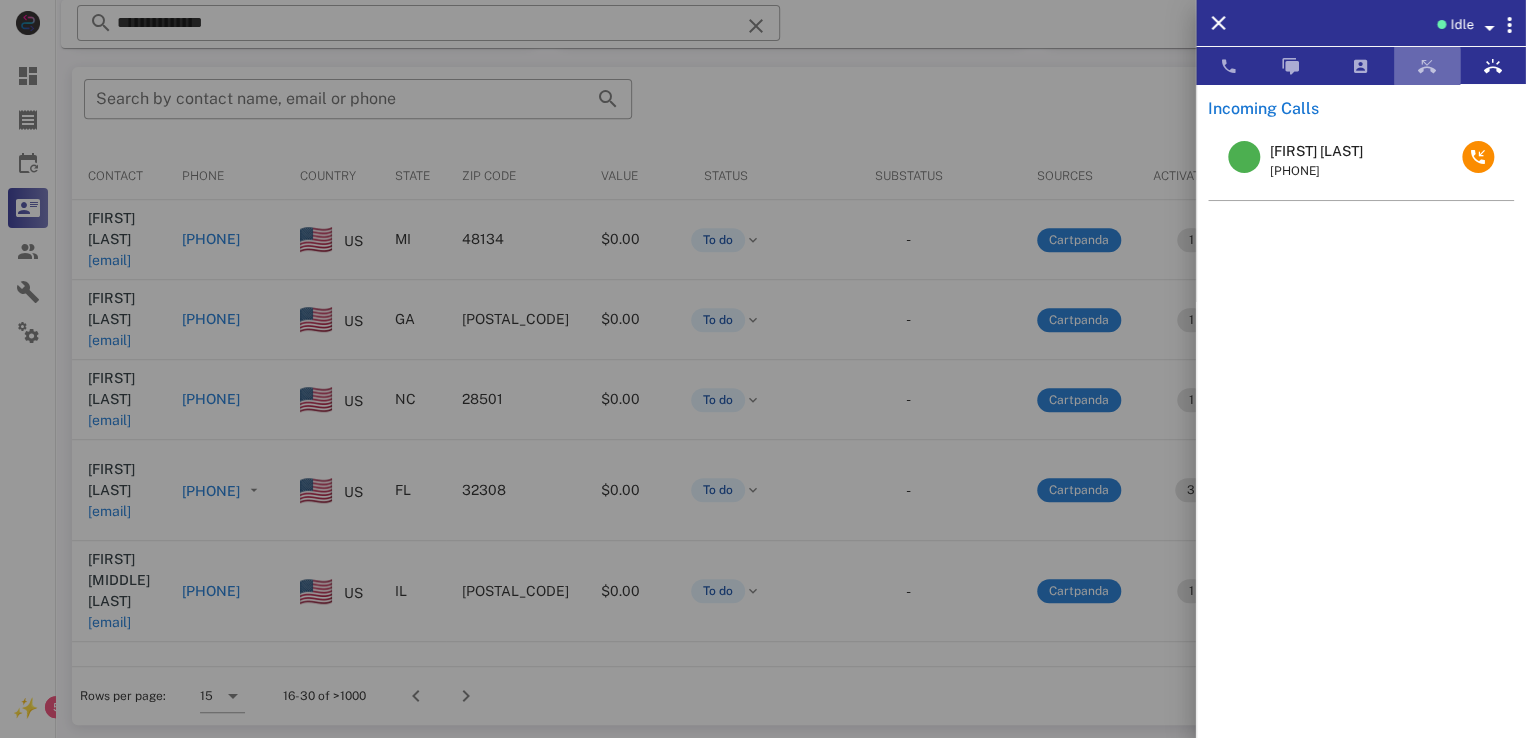 click at bounding box center [1427, 66] 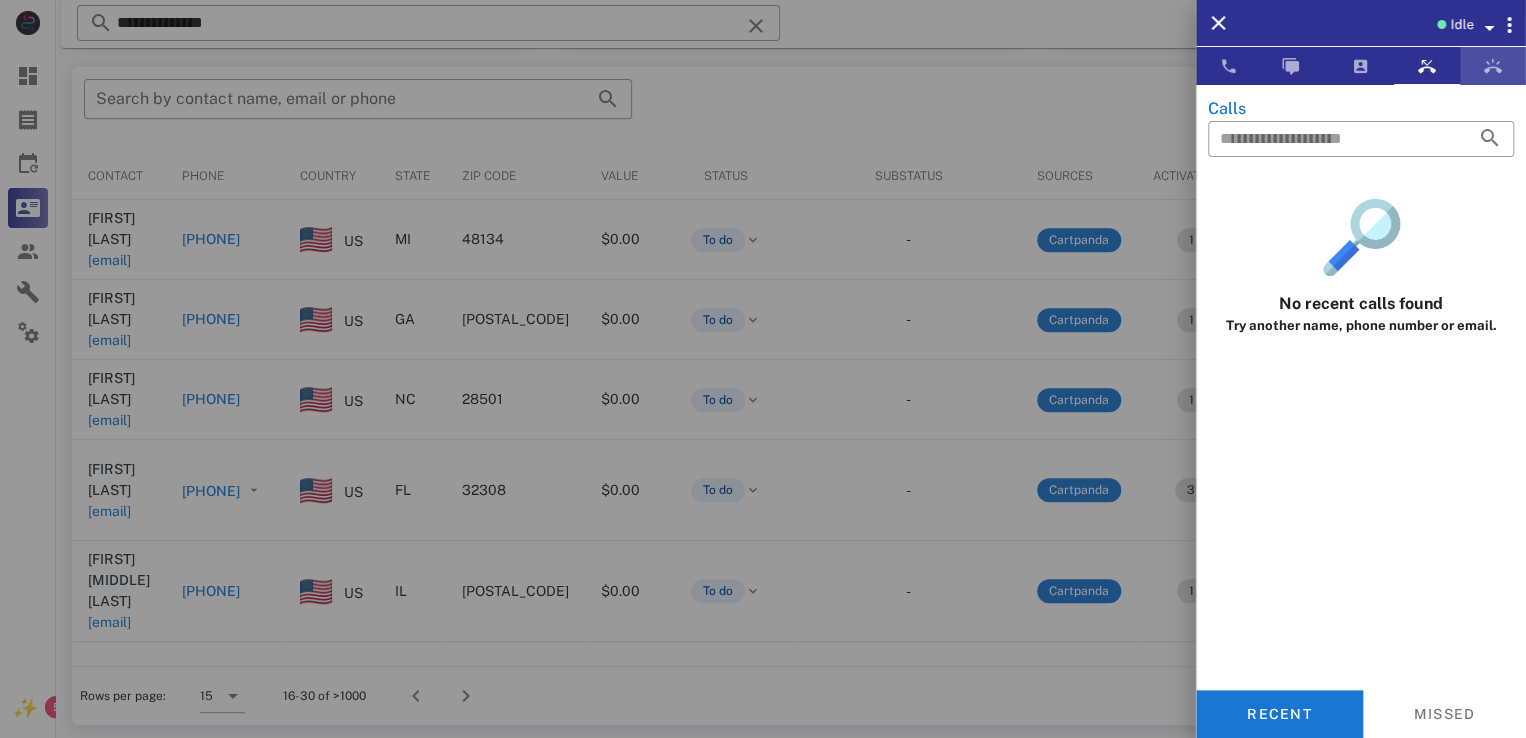click at bounding box center (1493, 66) 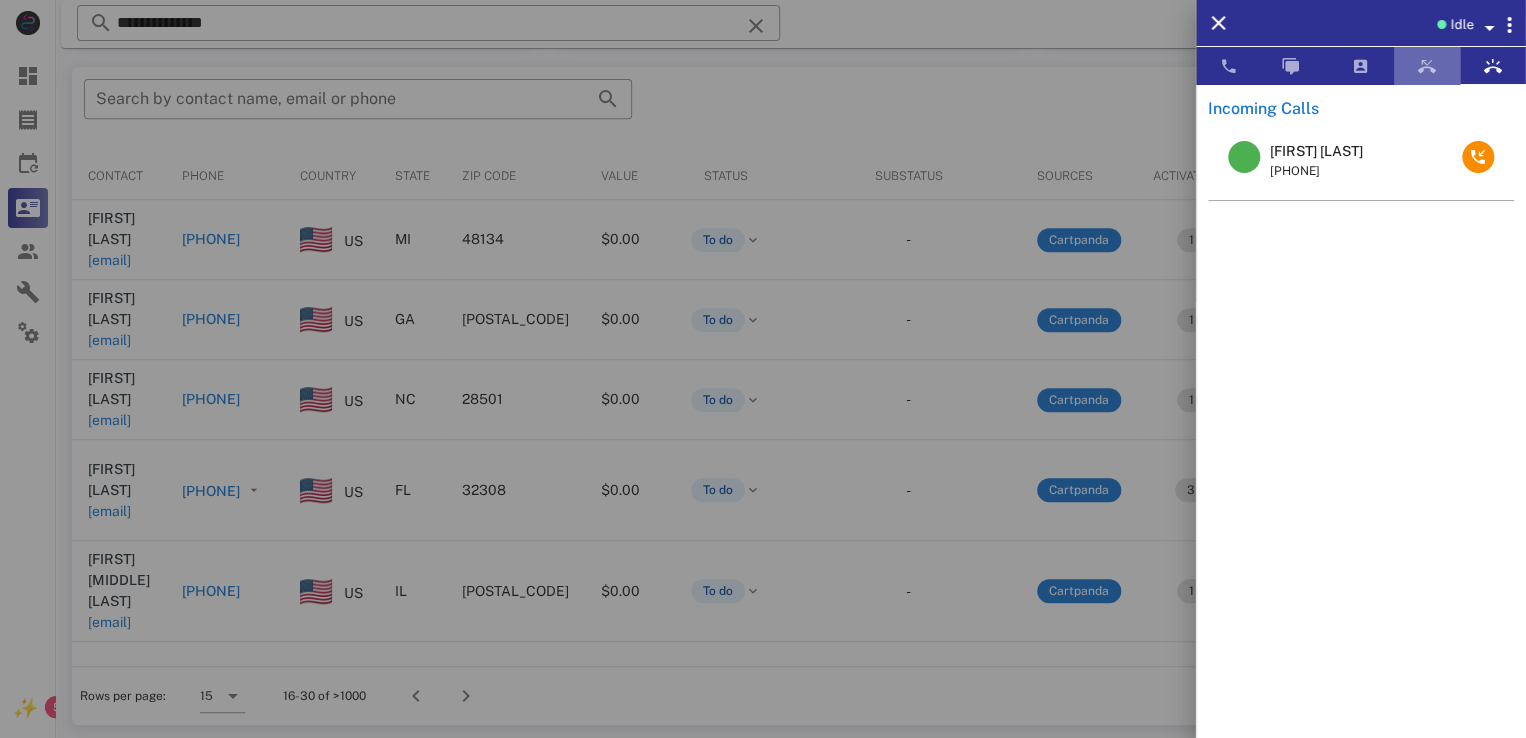 click at bounding box center [1427, 66] 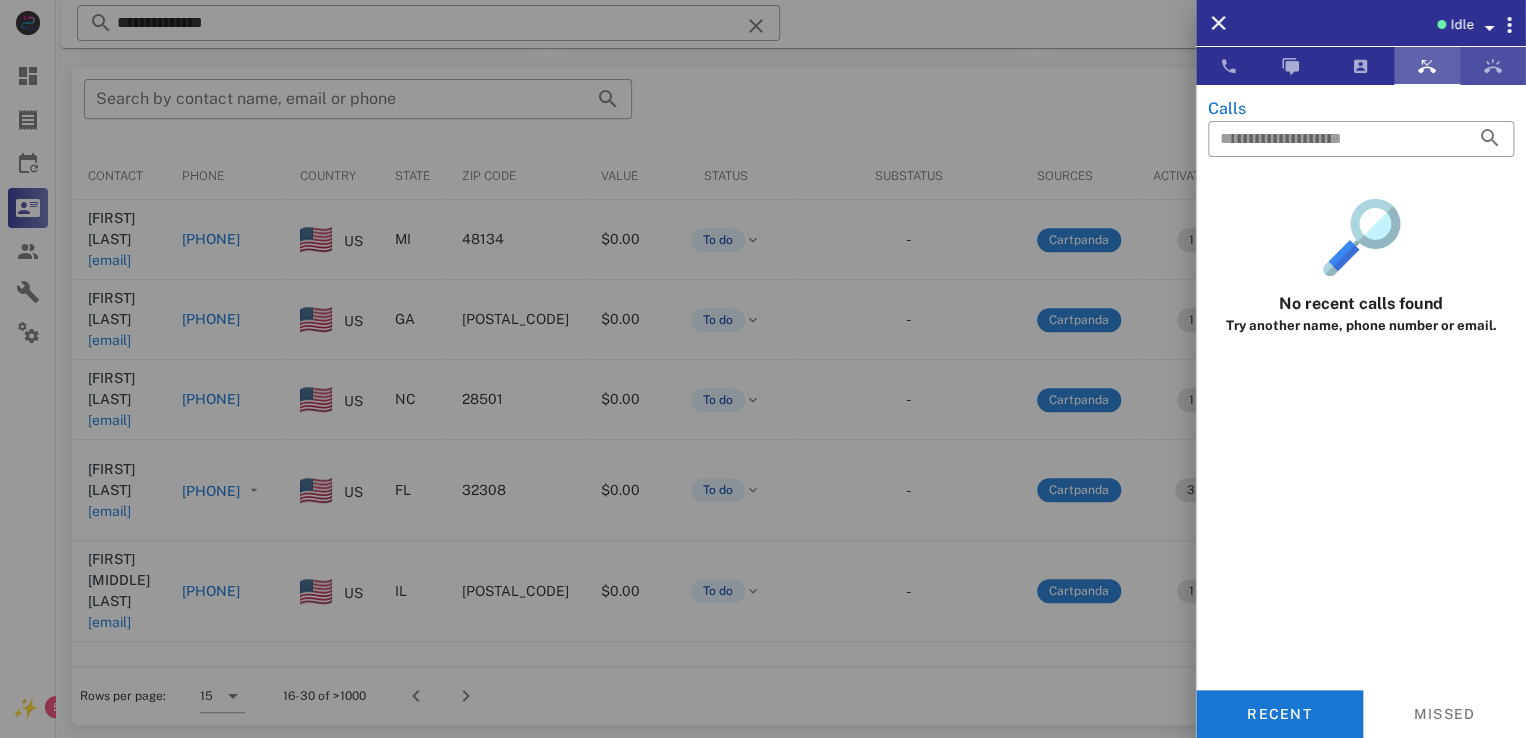 click at bounding box center (1493, 66) 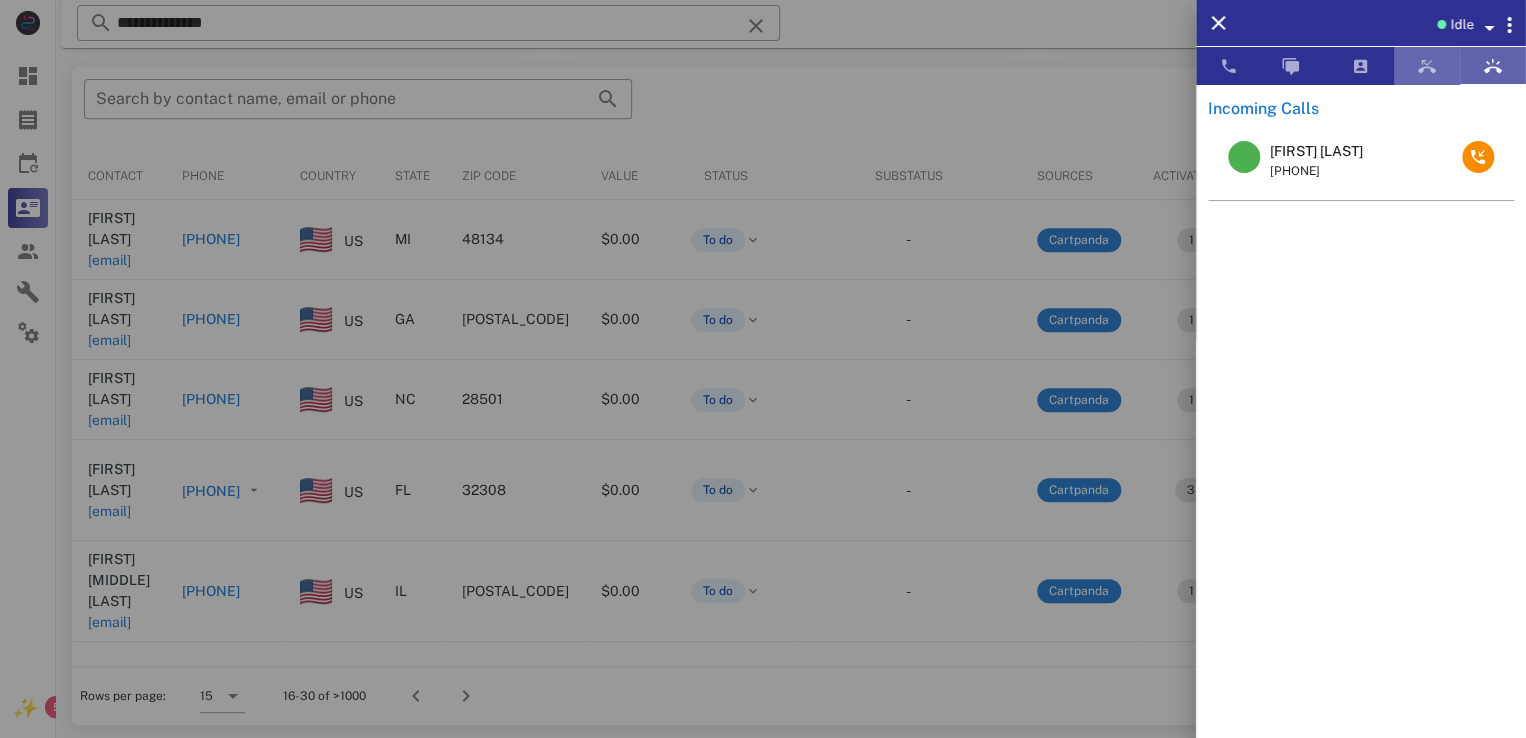 drag, startPoint x: 1420, startPoint y: 77, endPoint x: 1472, endPoint y: 68, distance: 52.773098 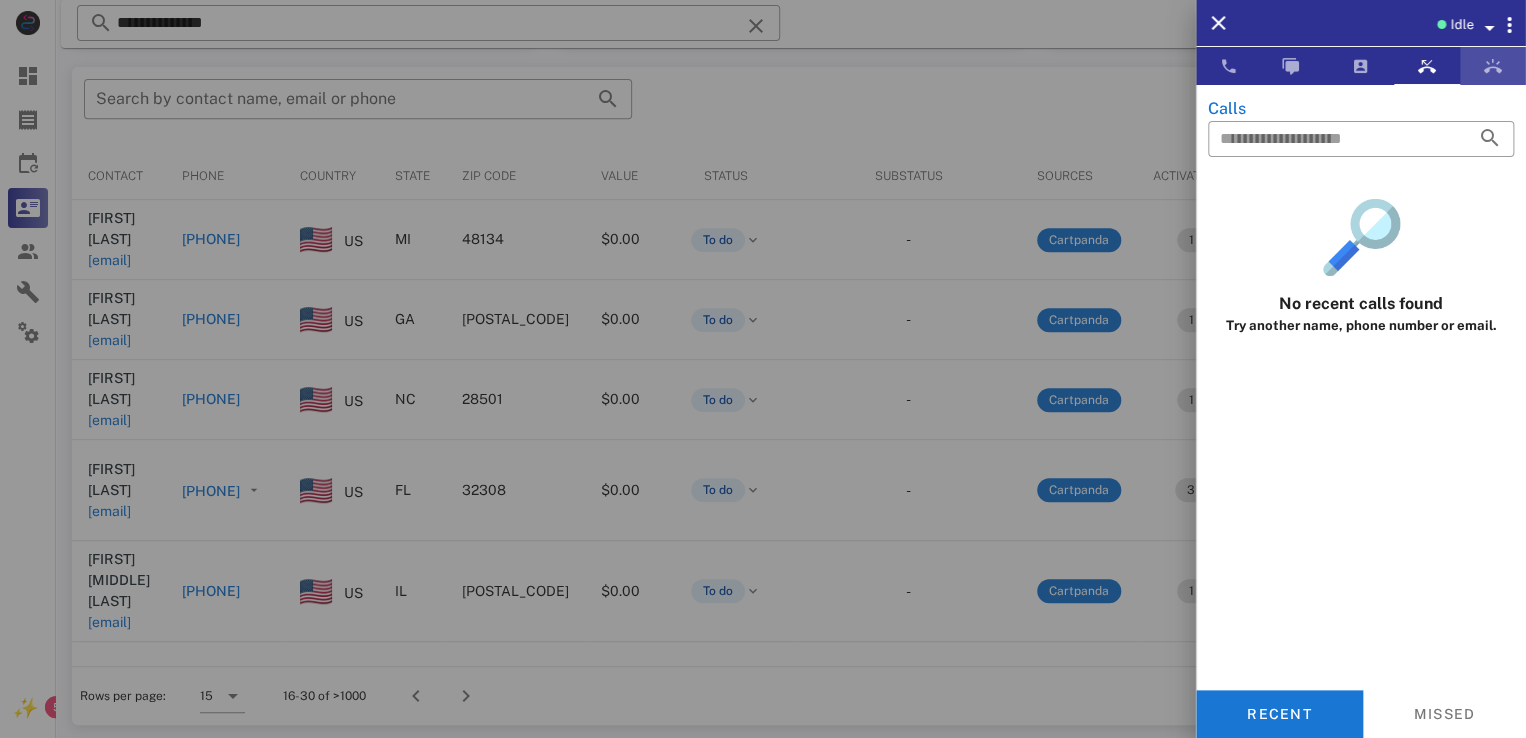 click at bounding box center [1493, 66] 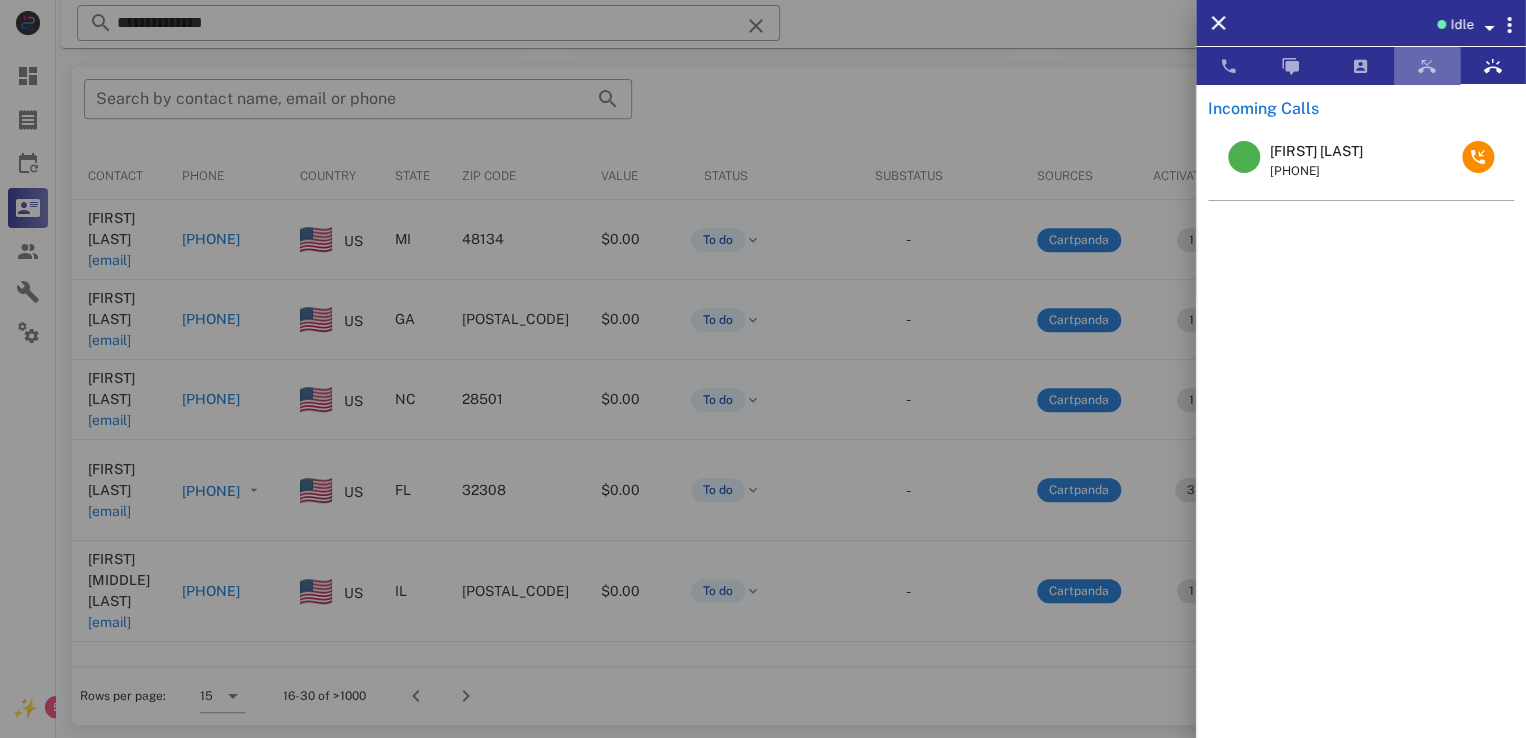 click at bounding box center [1427, 66] 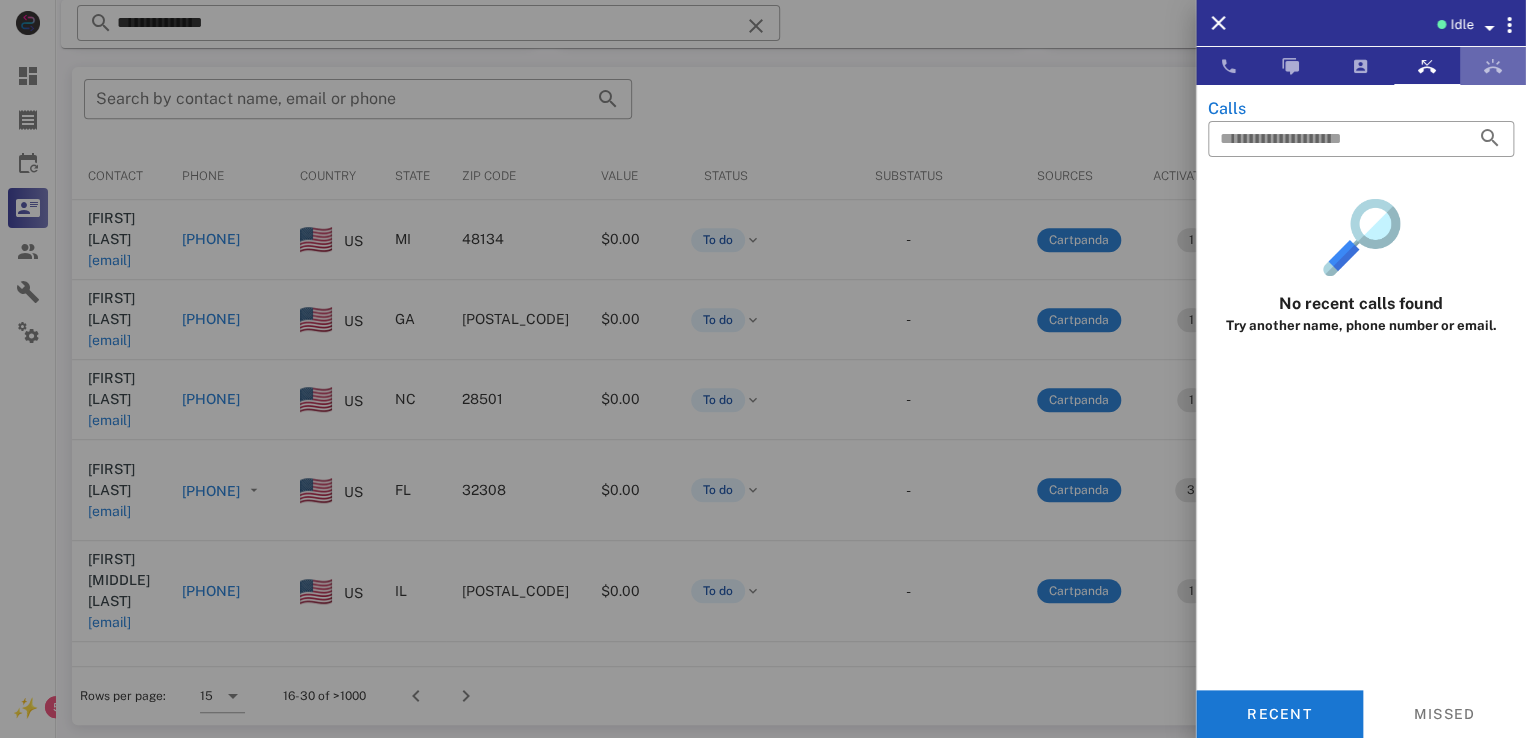 click at bounding box center [1493, 66] 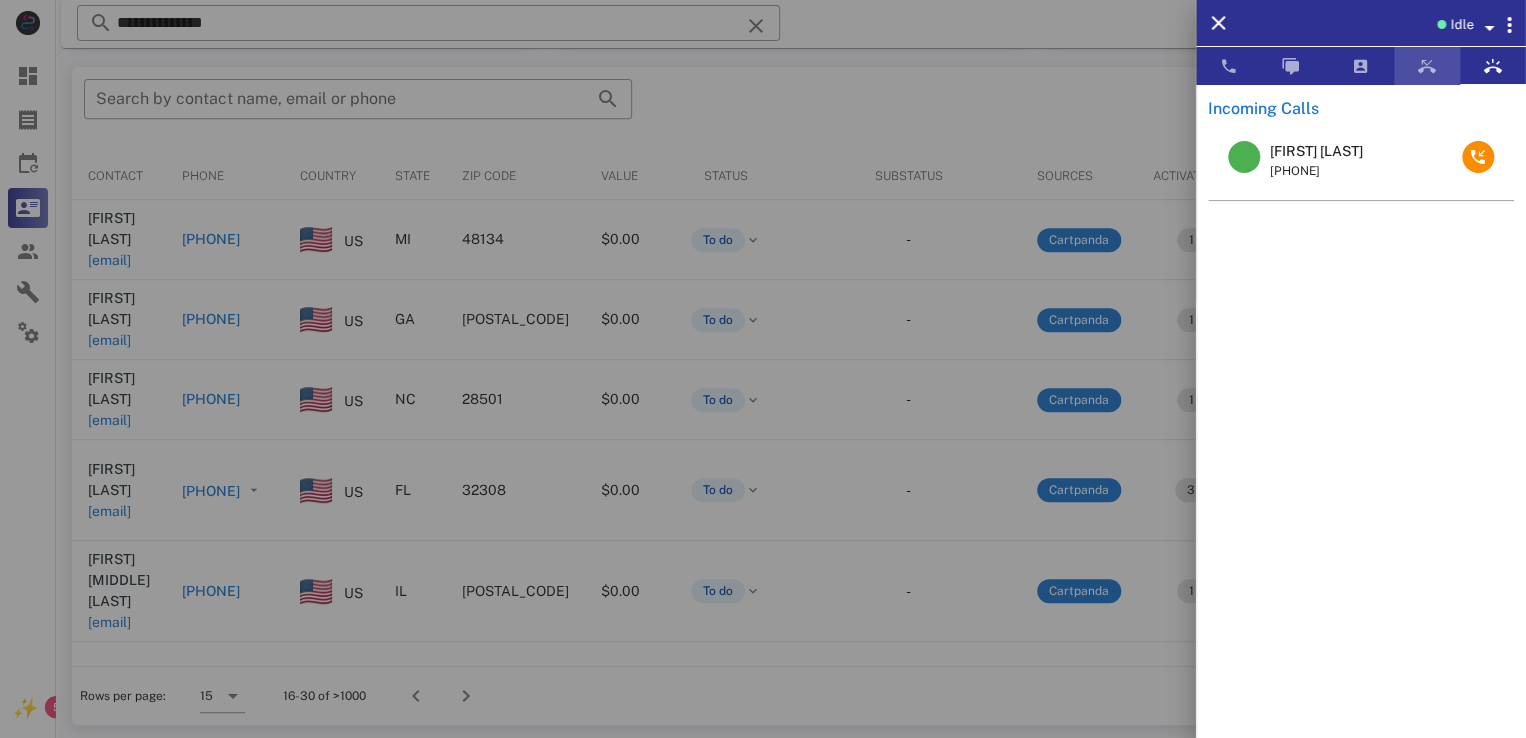 click at bounding box center (1427, 66) 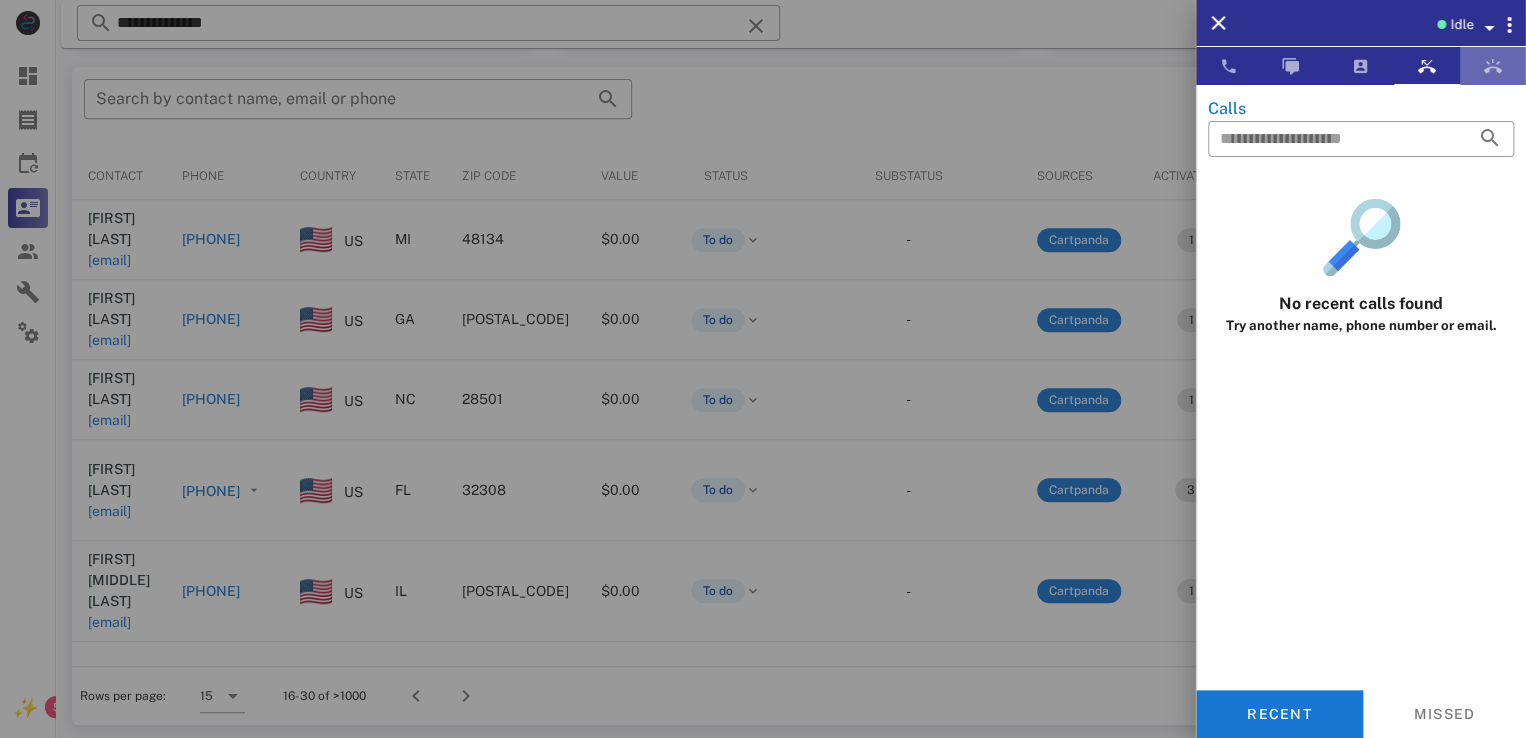 click at bounding box center [1493, 66] 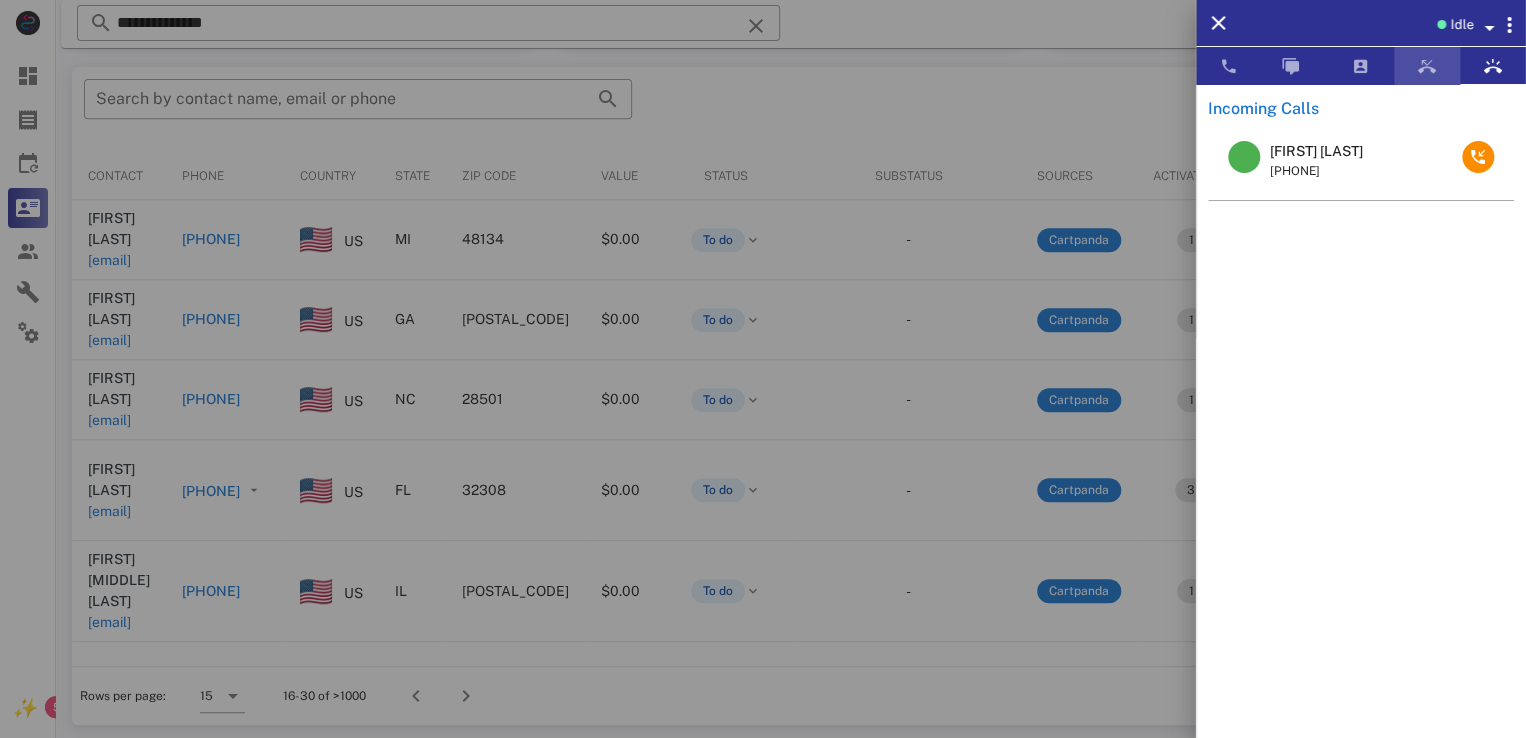 click at bounding box center [1427, 66] 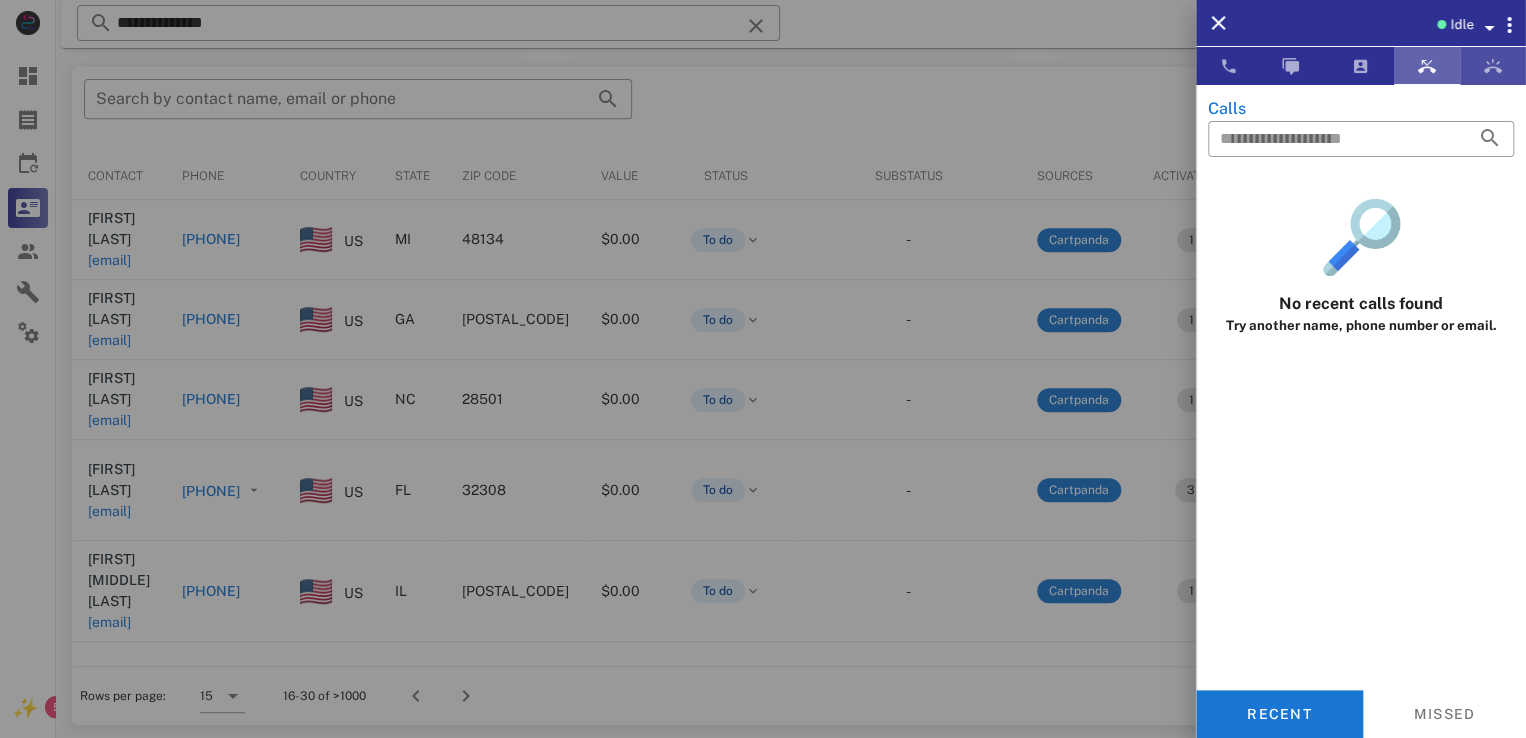 click at bounding box center (1493, 66) 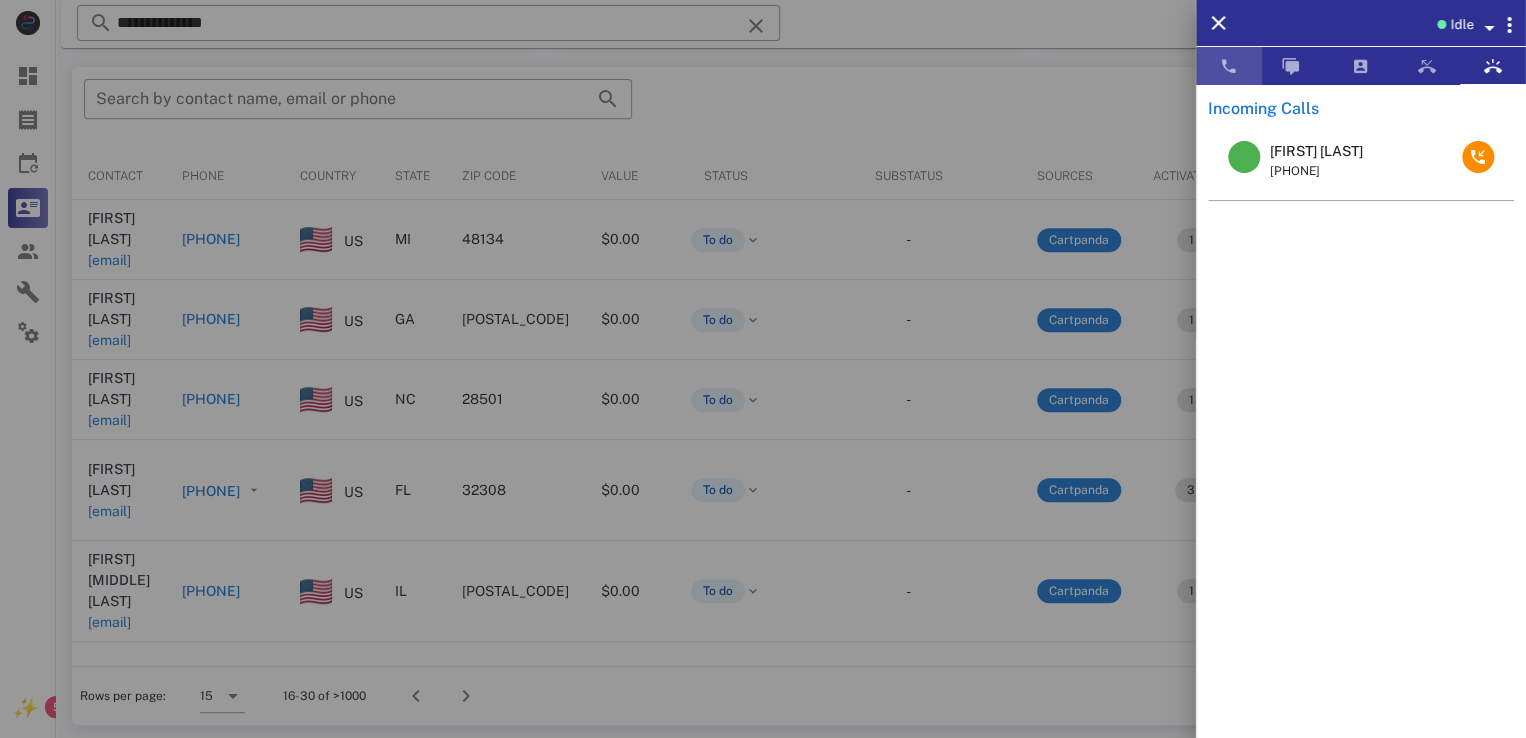 click at bounding box center [1229, 66] 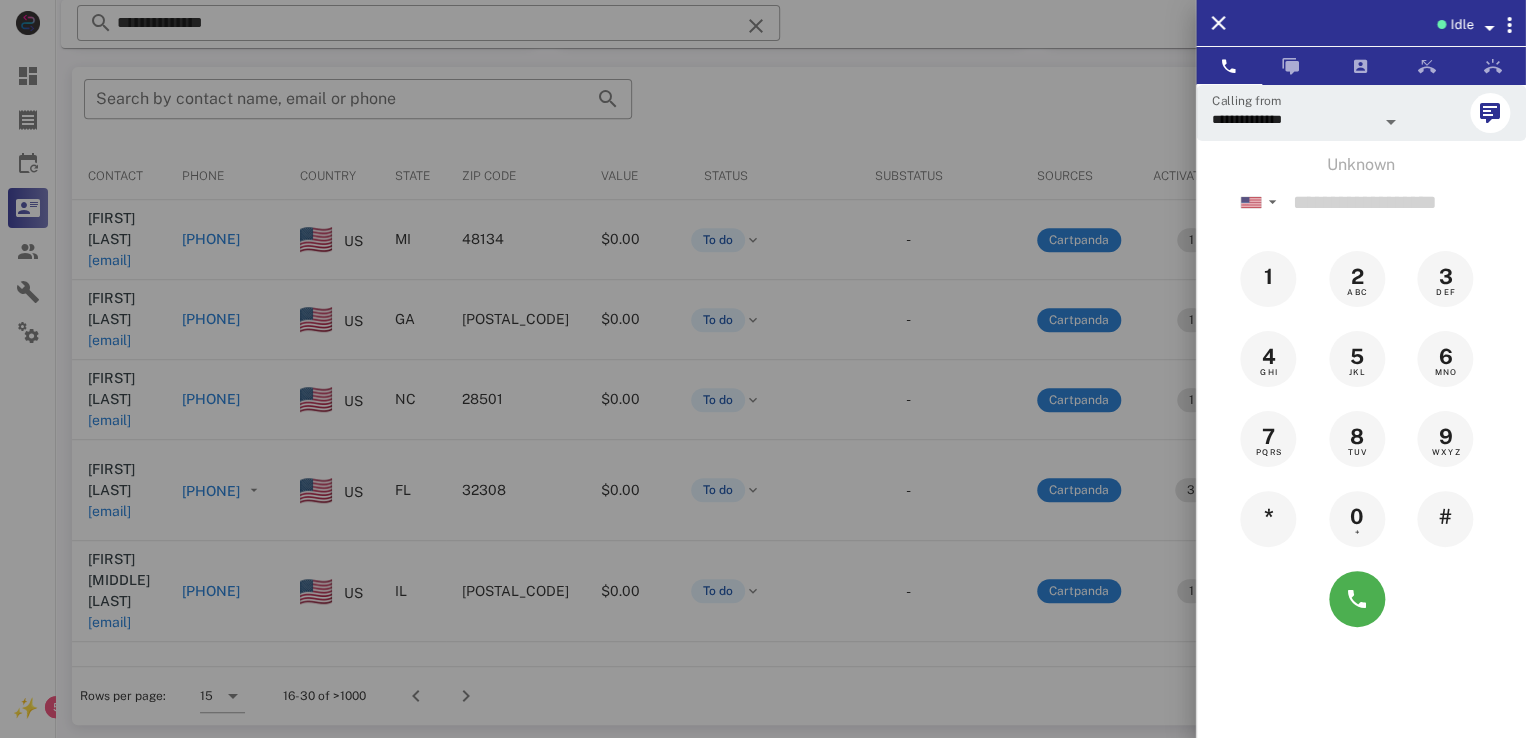 click at bounding box center [763, 369] 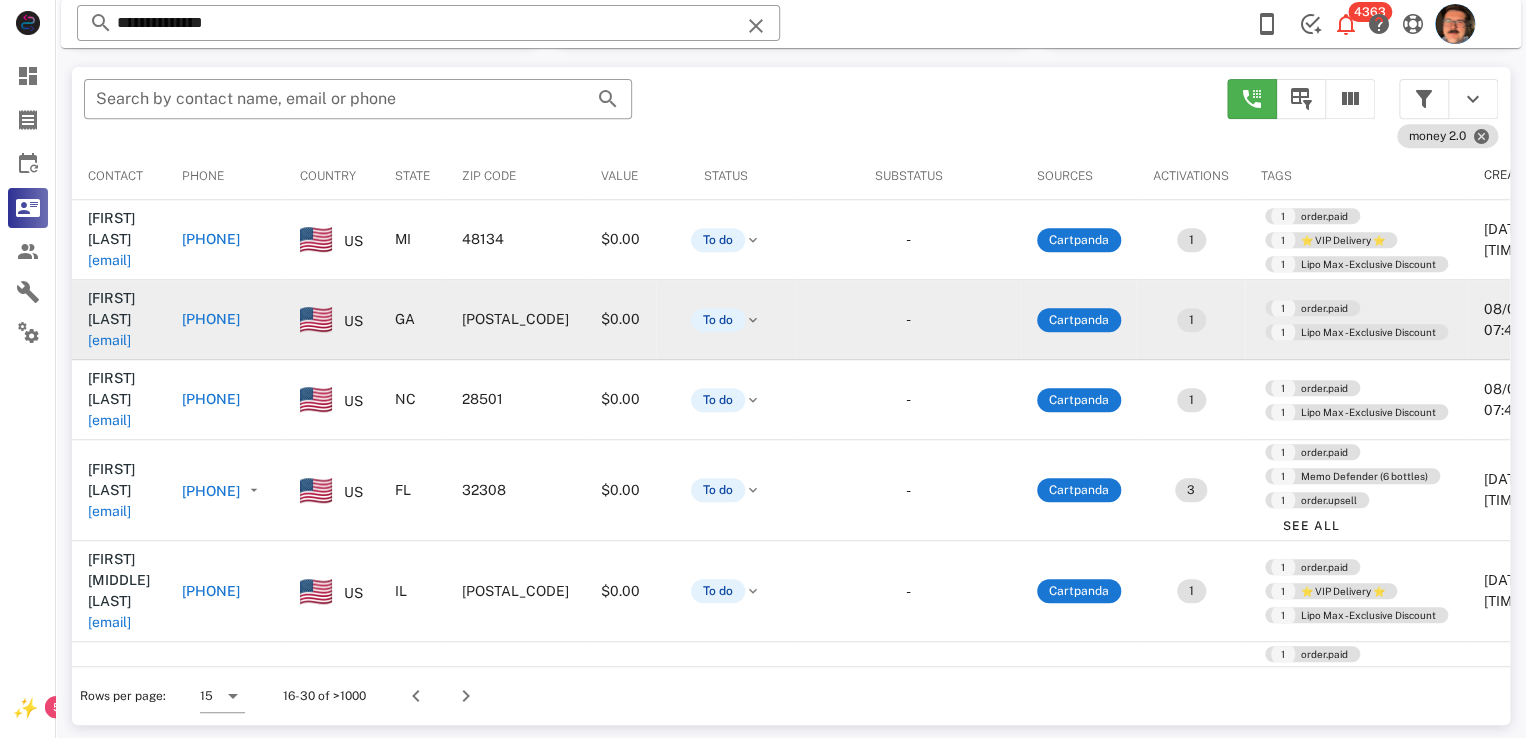 click on "susanshaddix27@gmail.com" at bounding box center (109, 340) 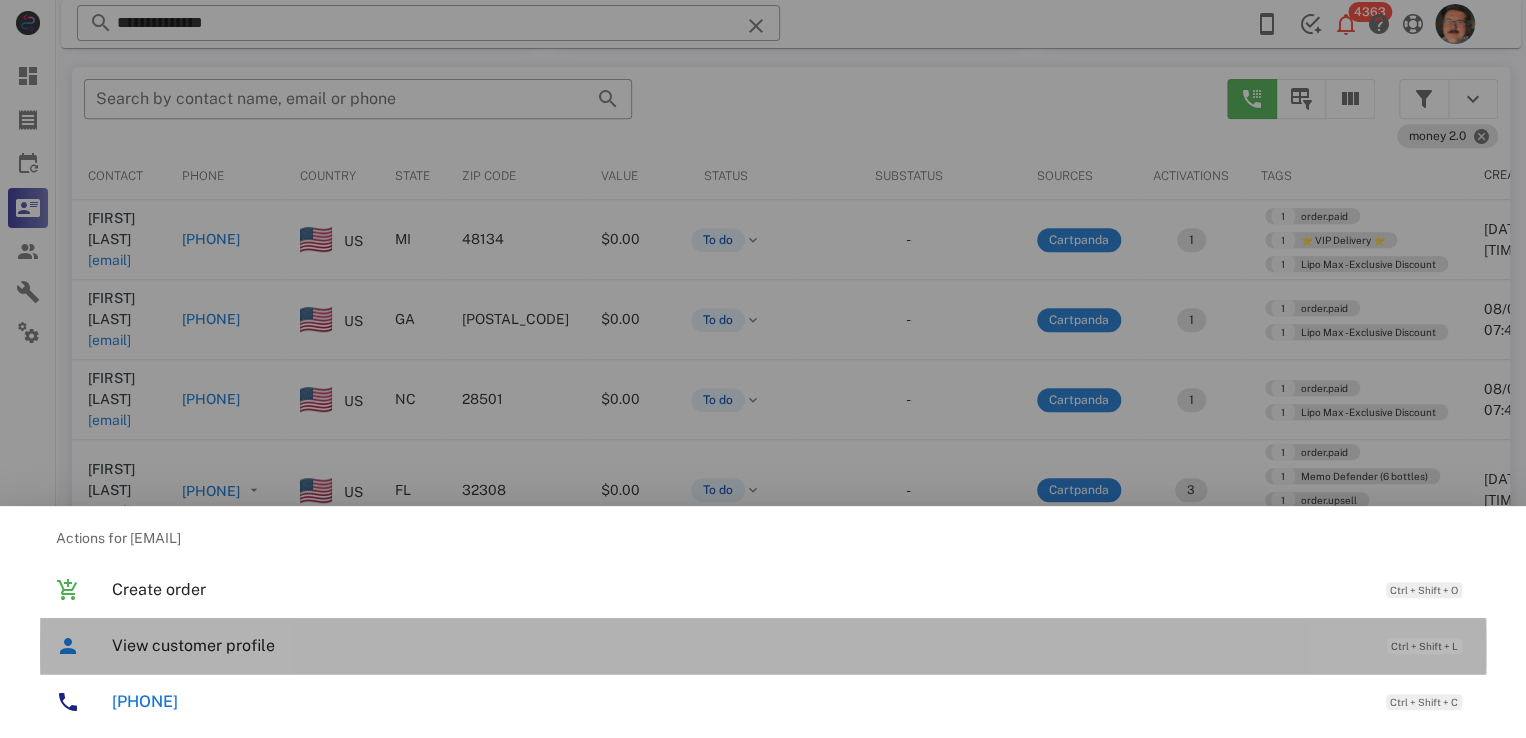 click on "View customer profile" at bounding box center [739, 645] 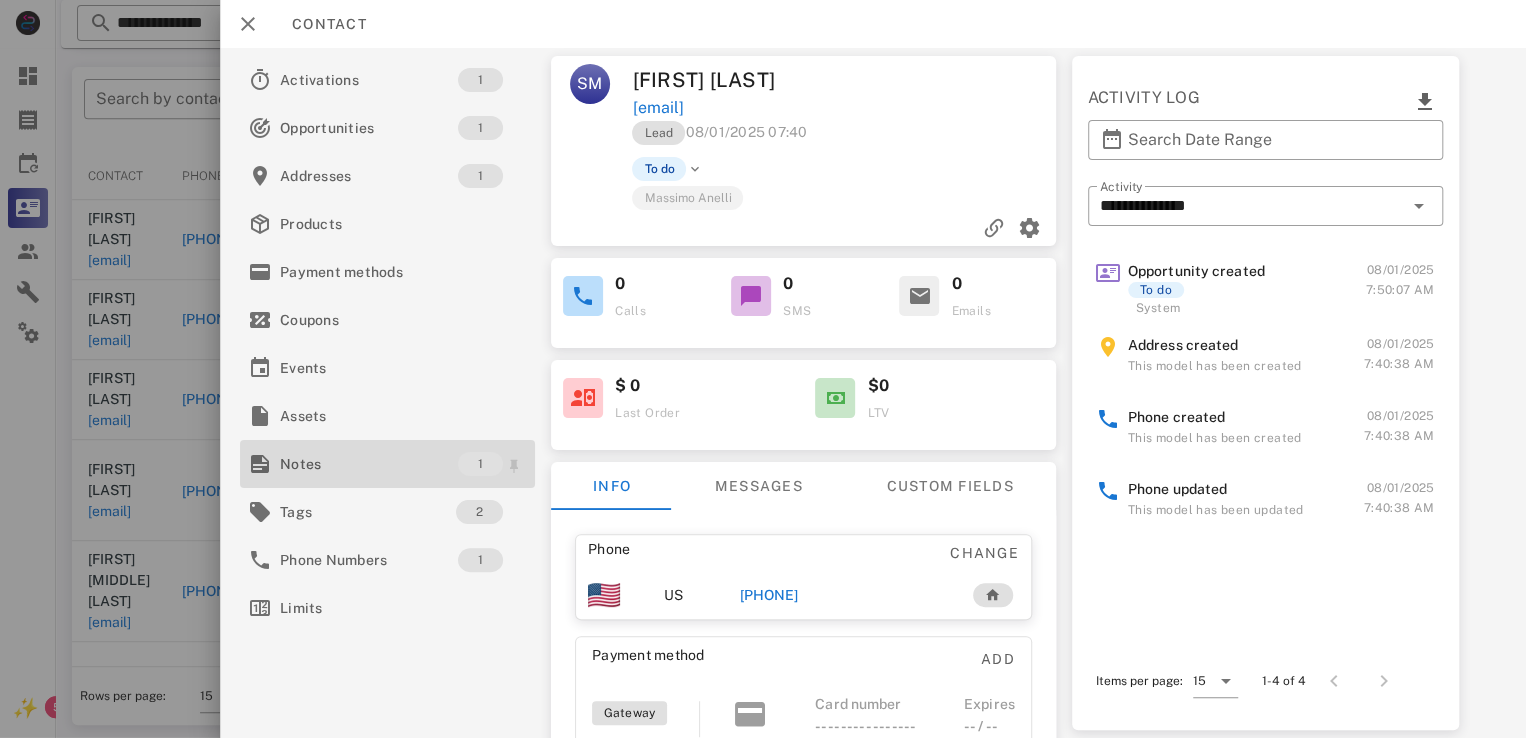 click on "Notes" at bounding box center (369, 464) 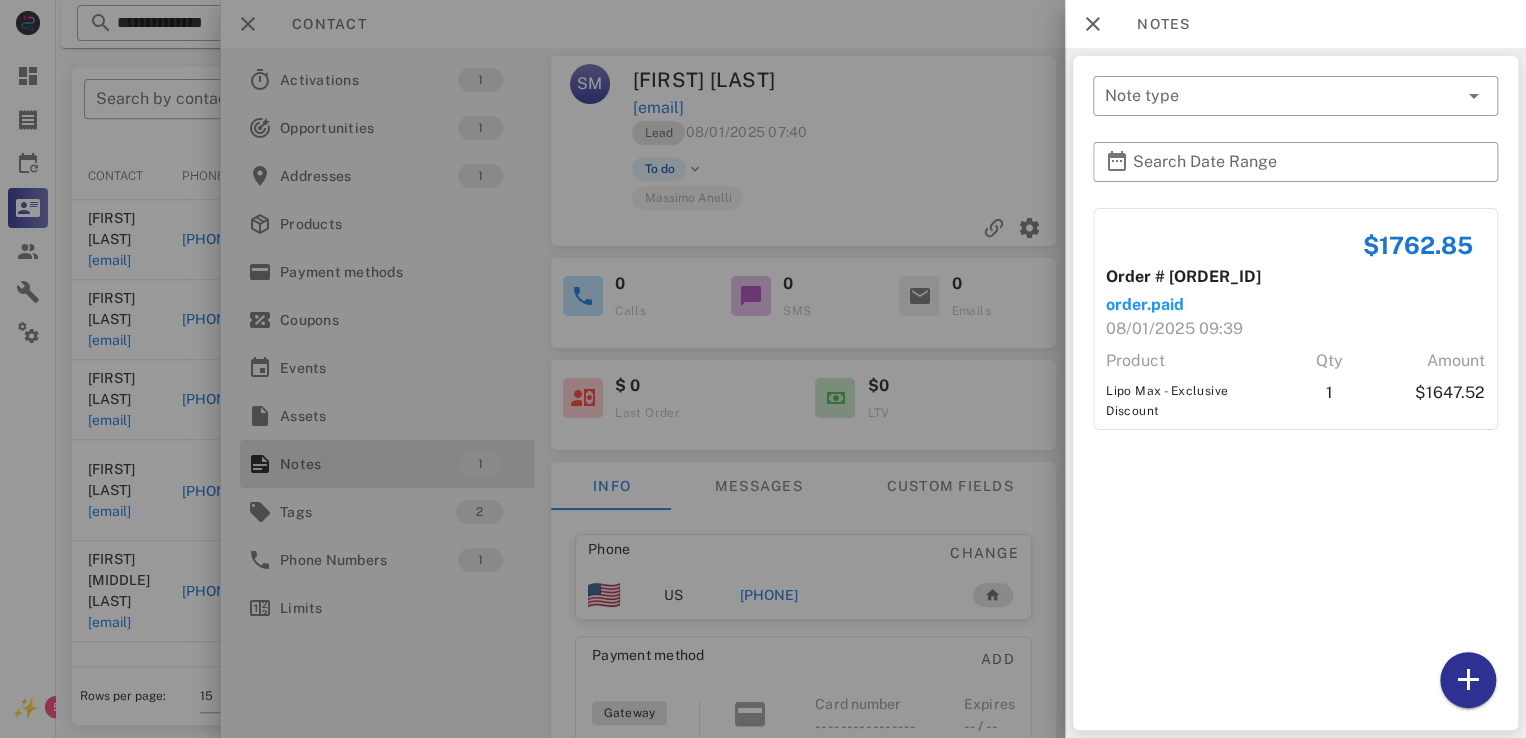click at bounding box center [763, 369] 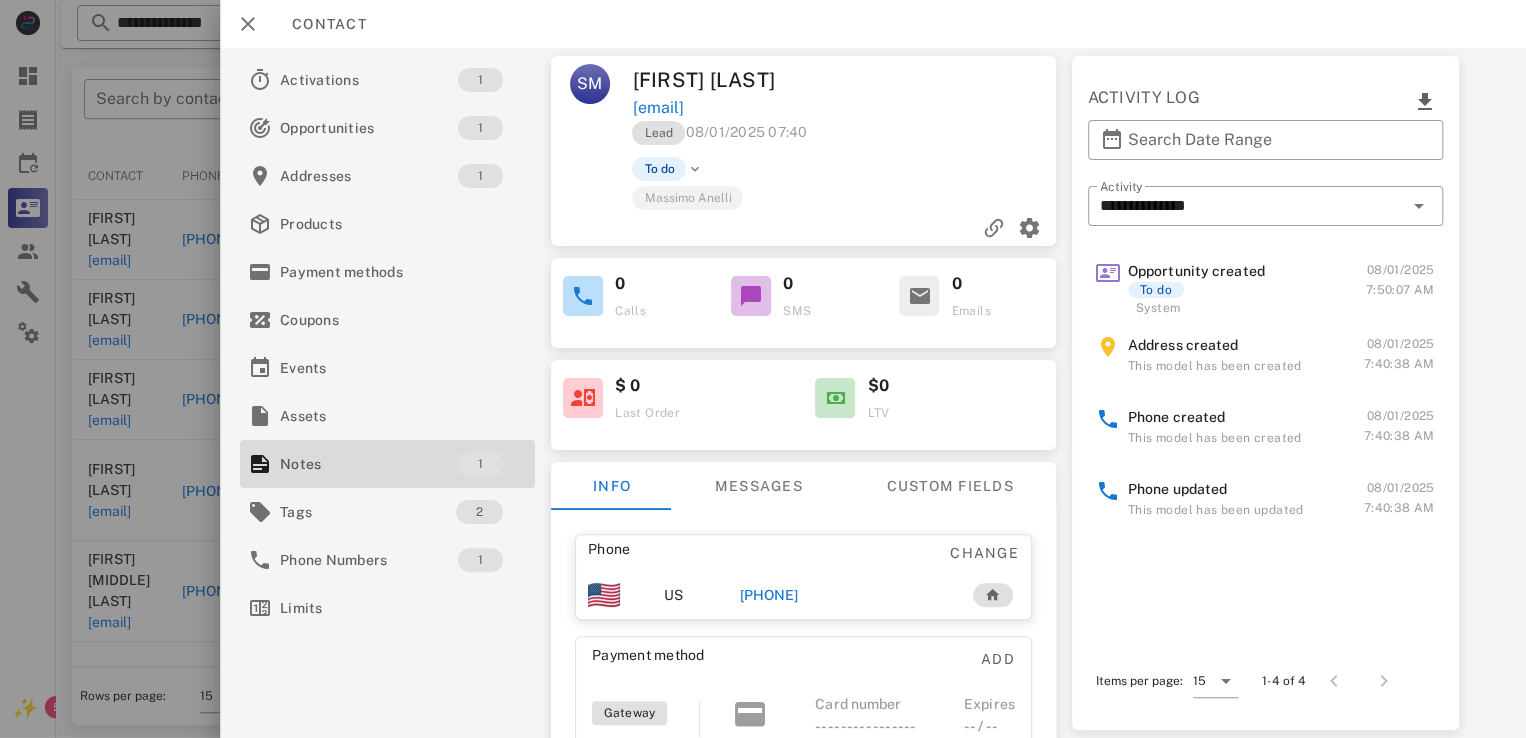 click on "+17067682825" at bounding box center [769, 595] 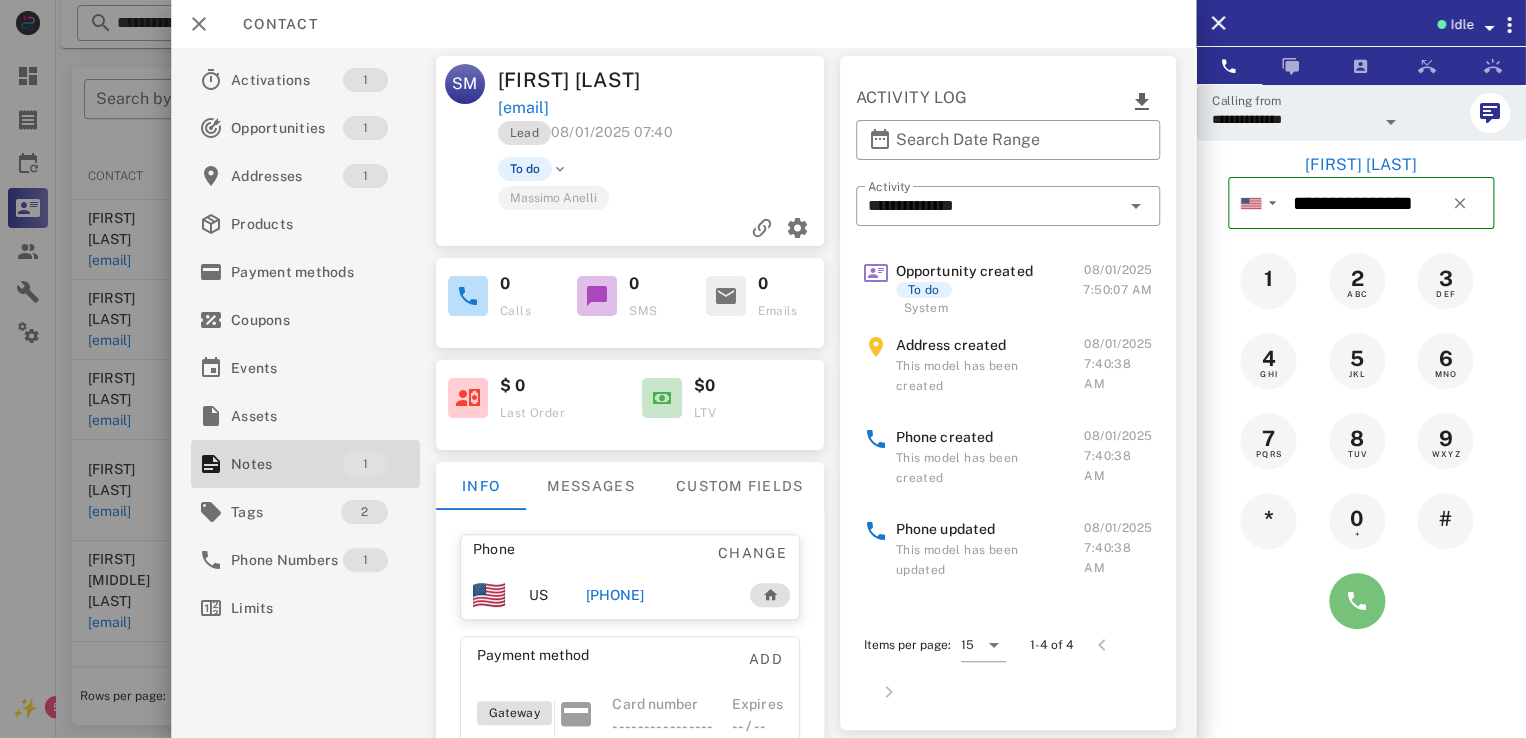 click at bounding box center [1357, 601] 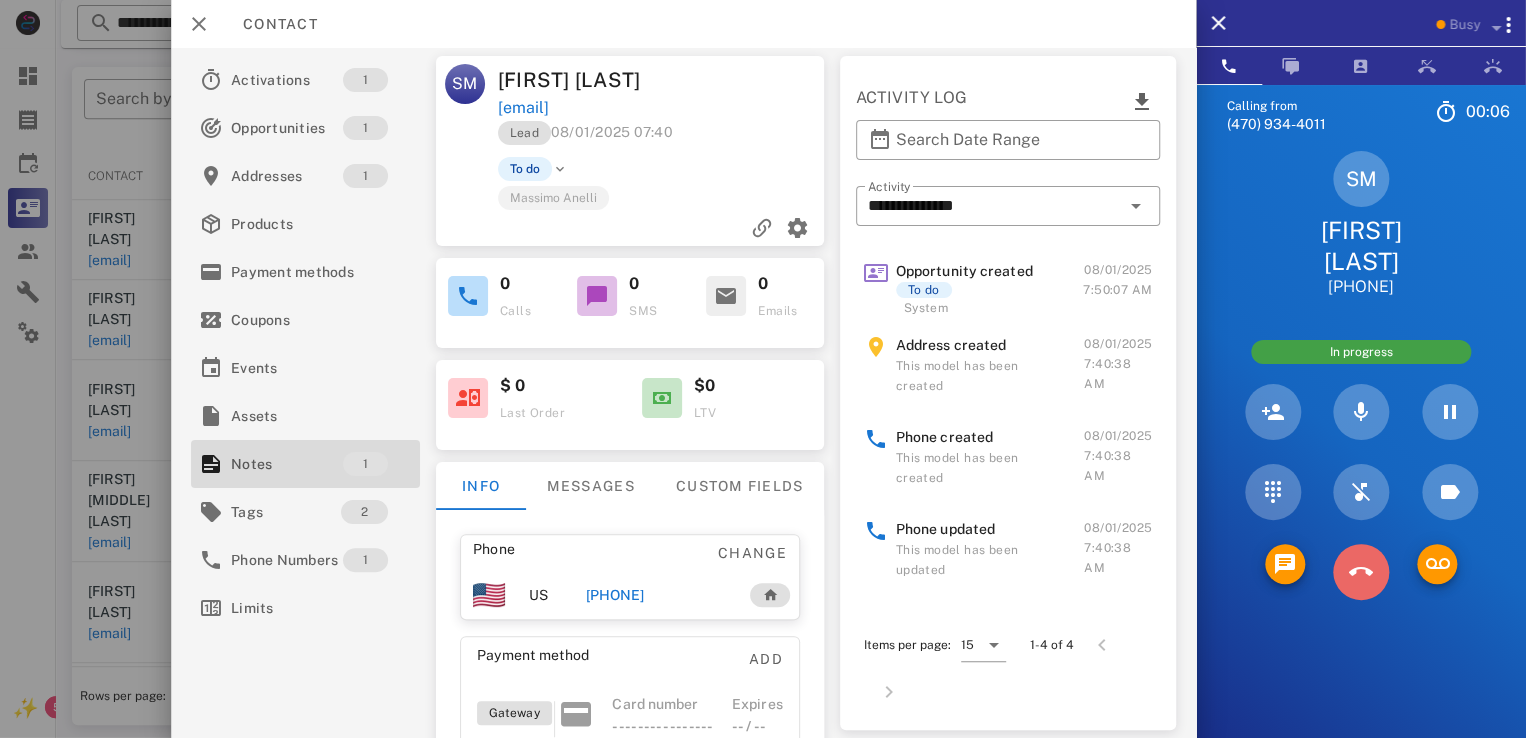 click at bounding box center (1361, 572) 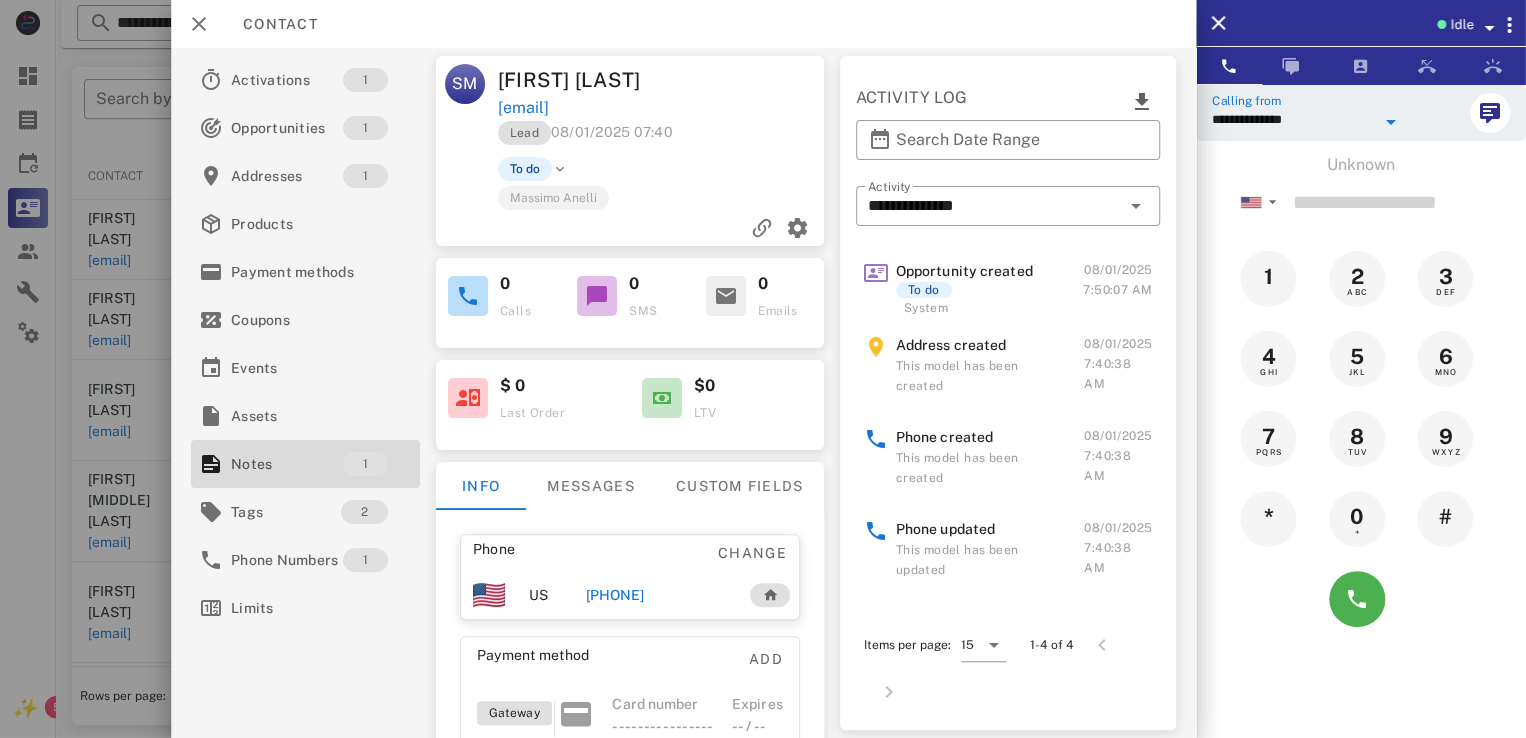 click on "**********" at bounding box center [1293, 119] 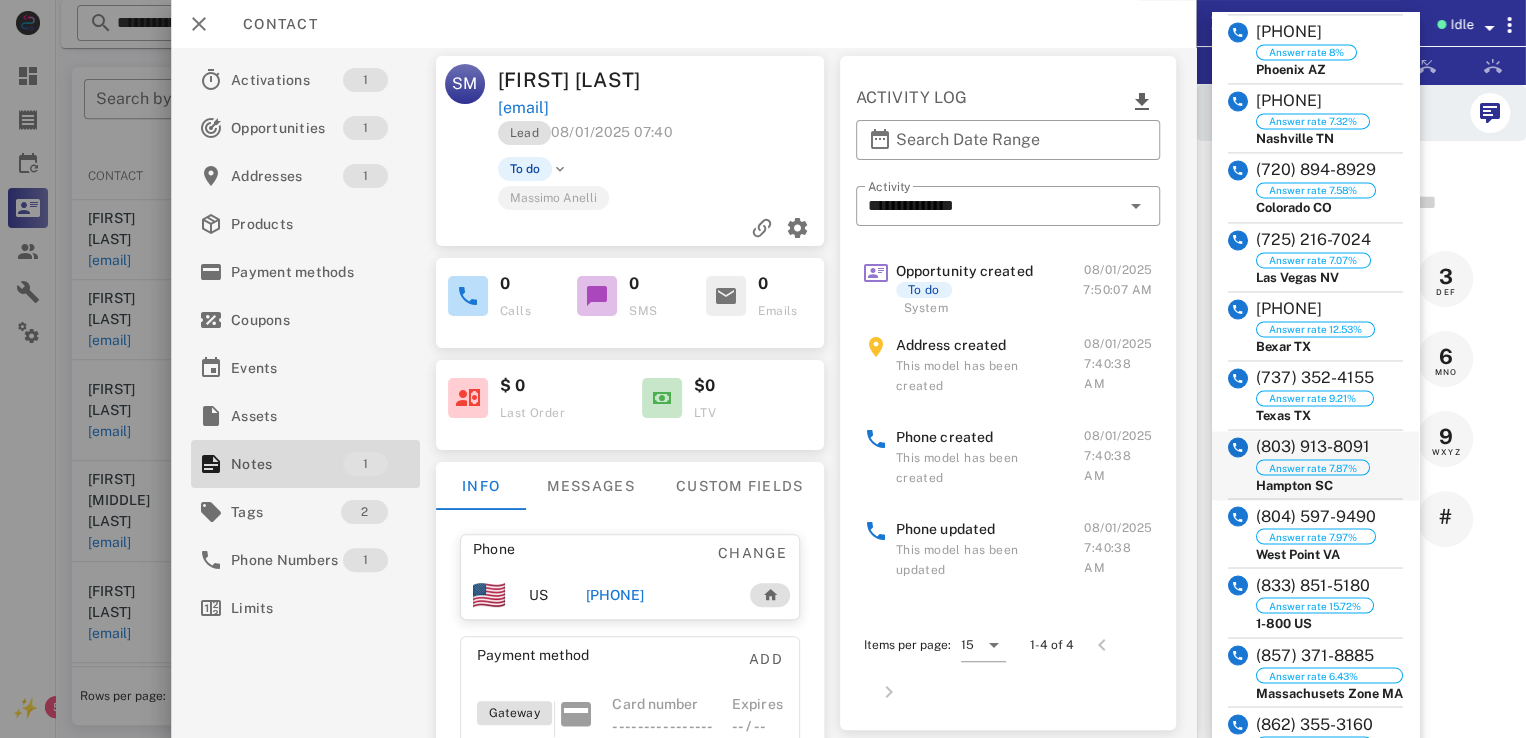 scroll, scrollTop: 1500, scrollLeft: 0, axis: vertical 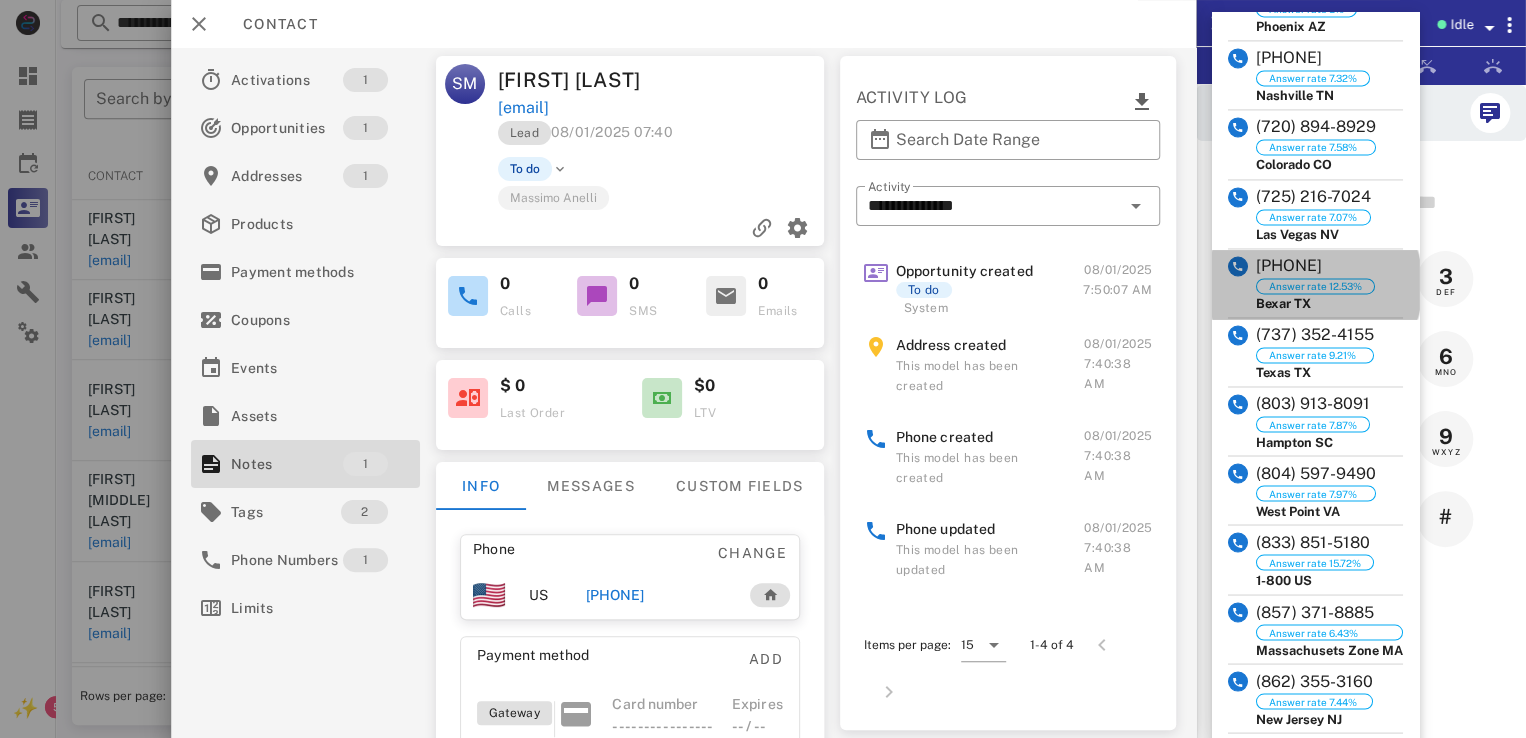 click on "Bexar   TX" at bounding box center [1315, 303] 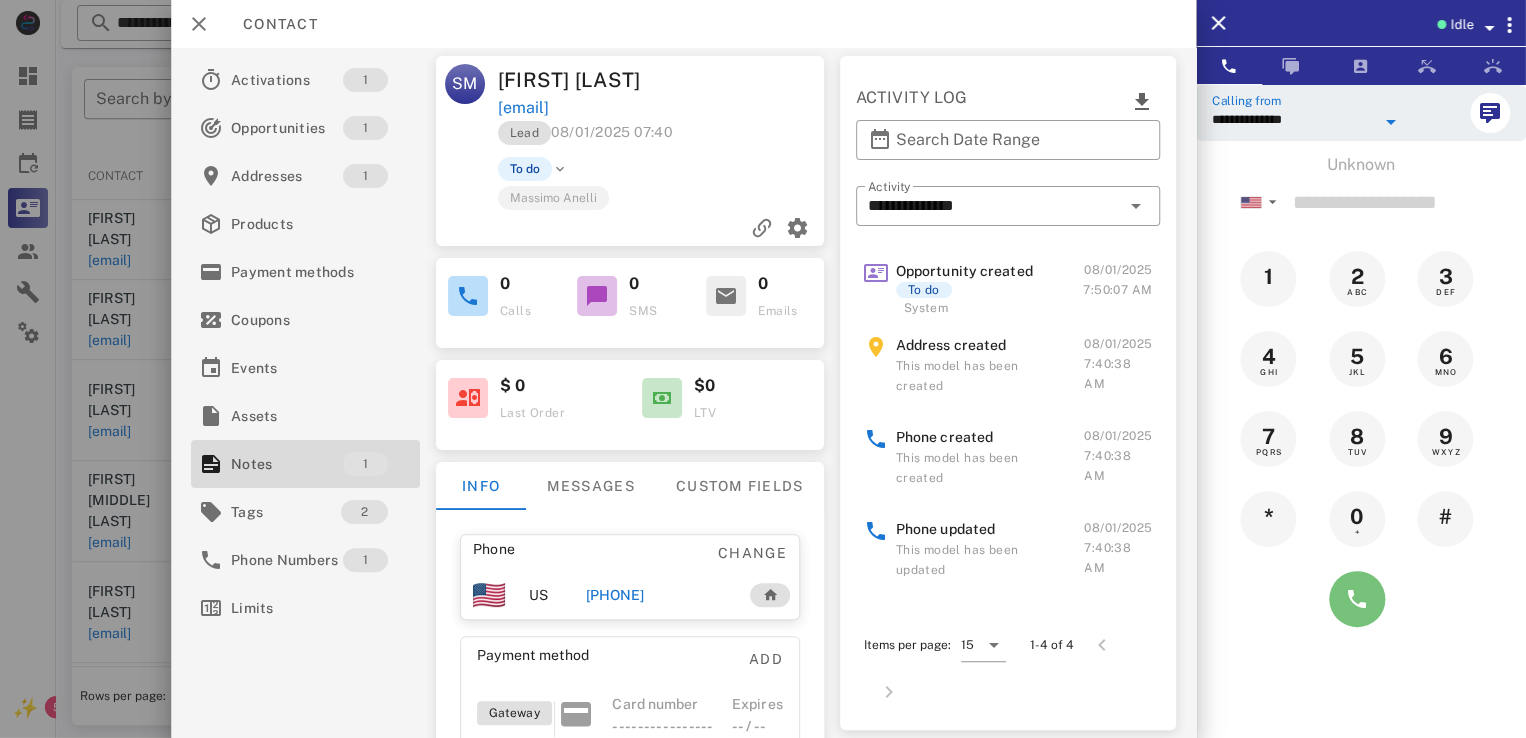 click at bounding box center (1357, 599) 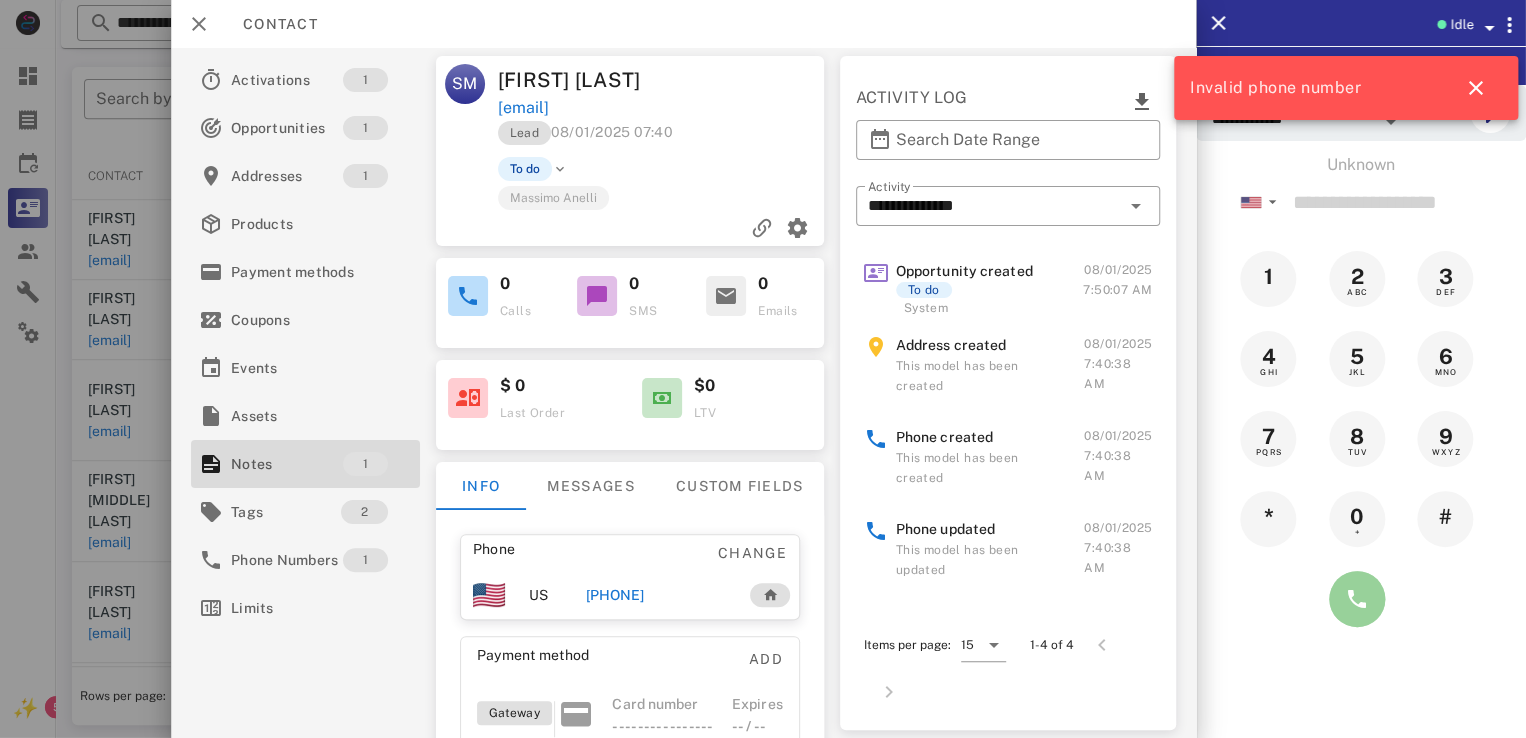 click at bounding box center [1357, 599] 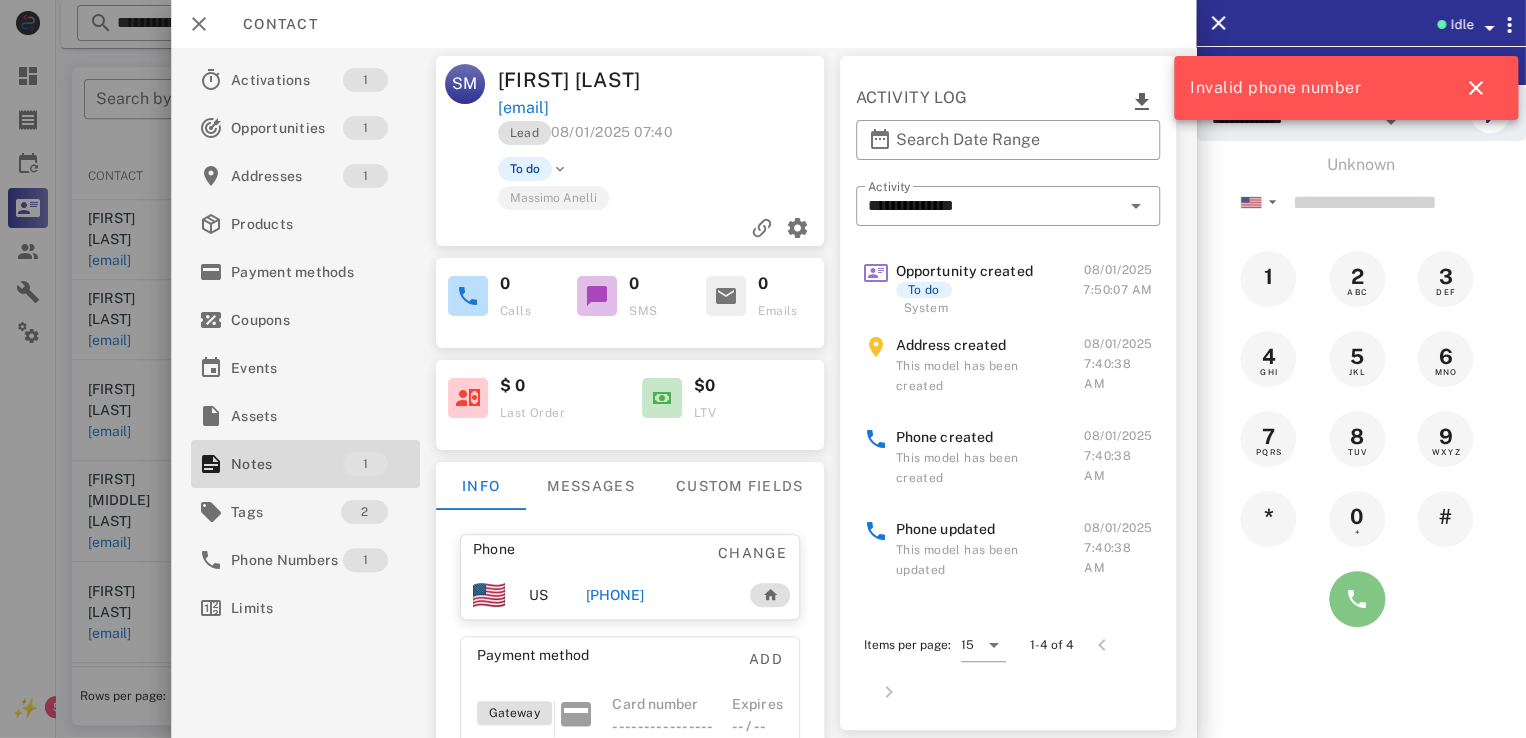 type on "**********" 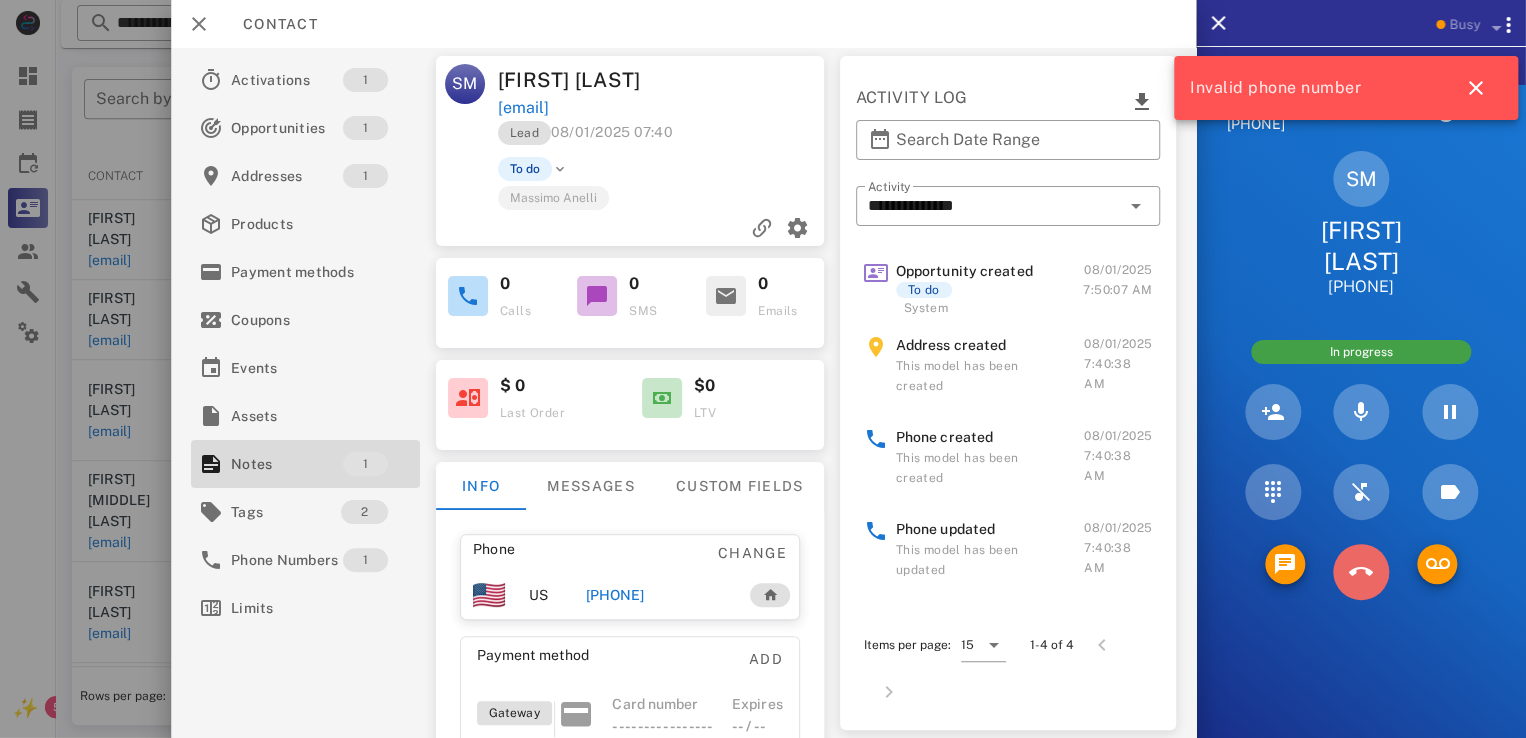 click at bounding box center (1361, 572) 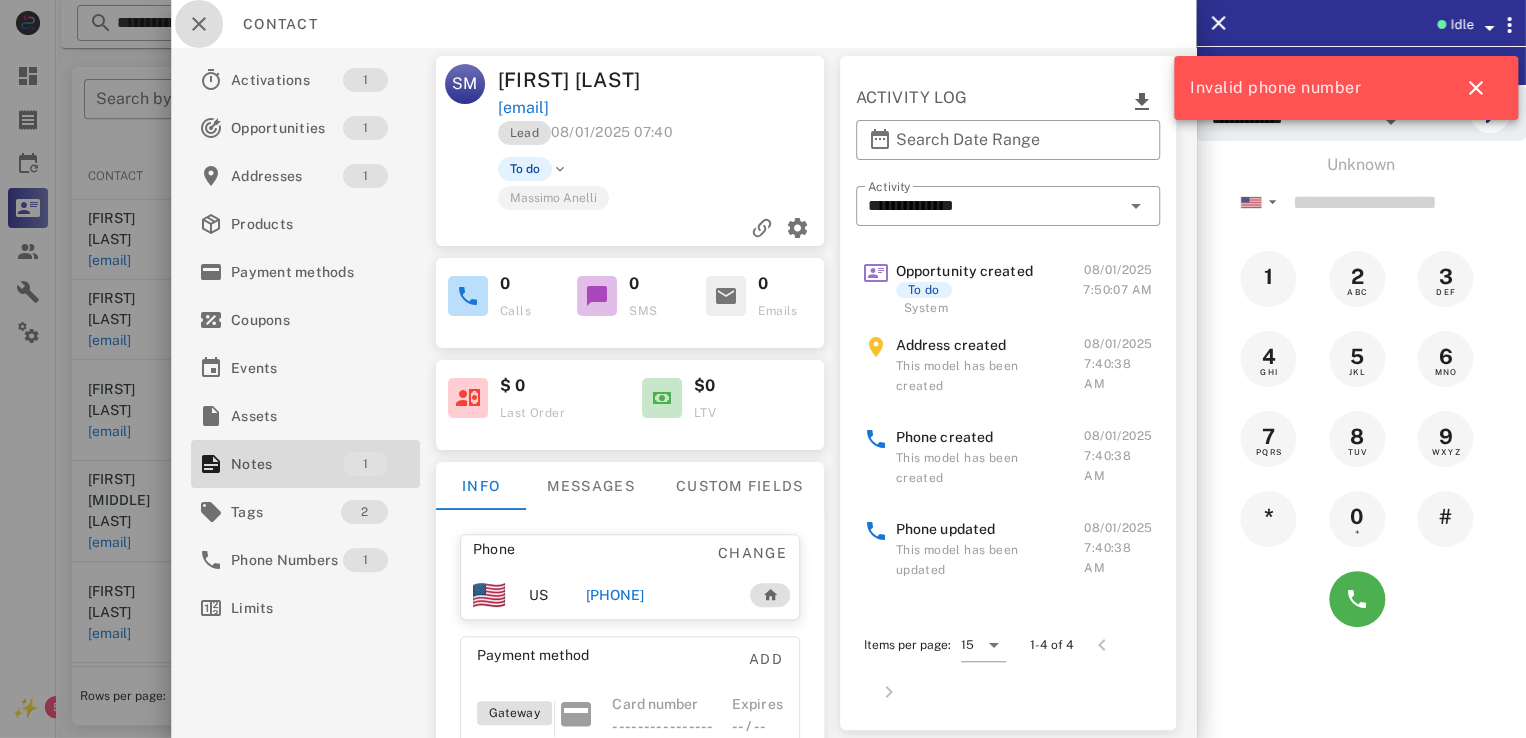 click at bounding box center (199, 24) 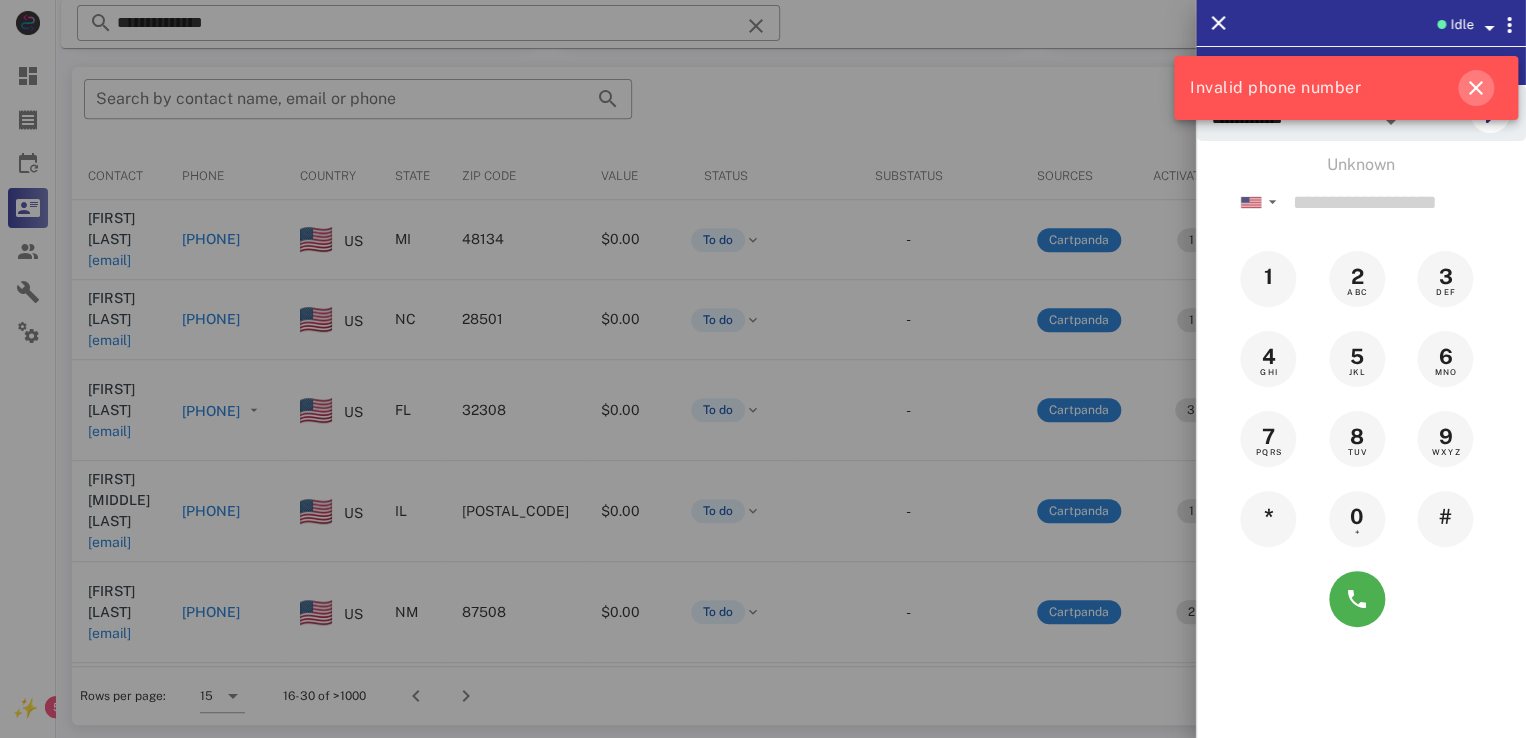 click at bounding box center (1476, 88) 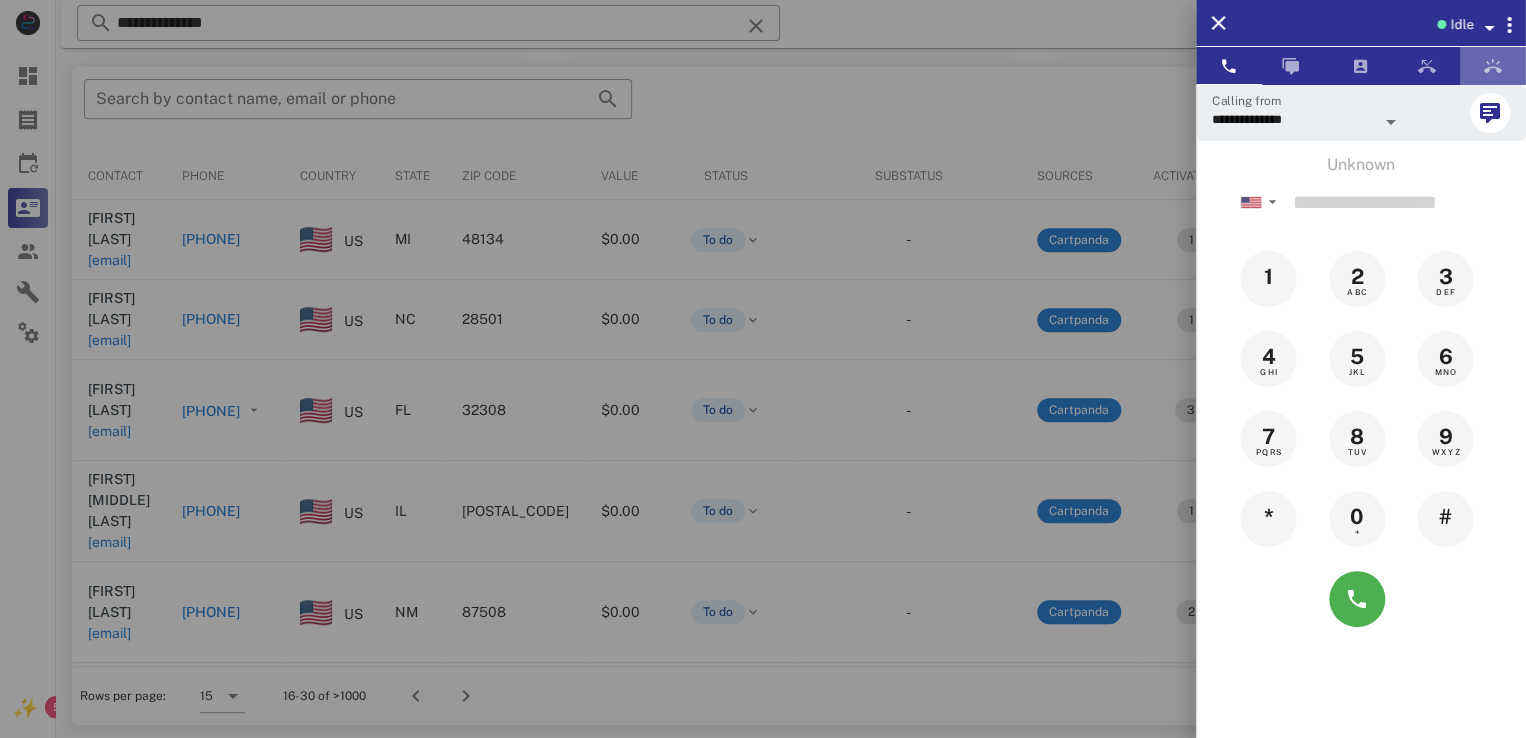 click at bounding box center (1493, 66) 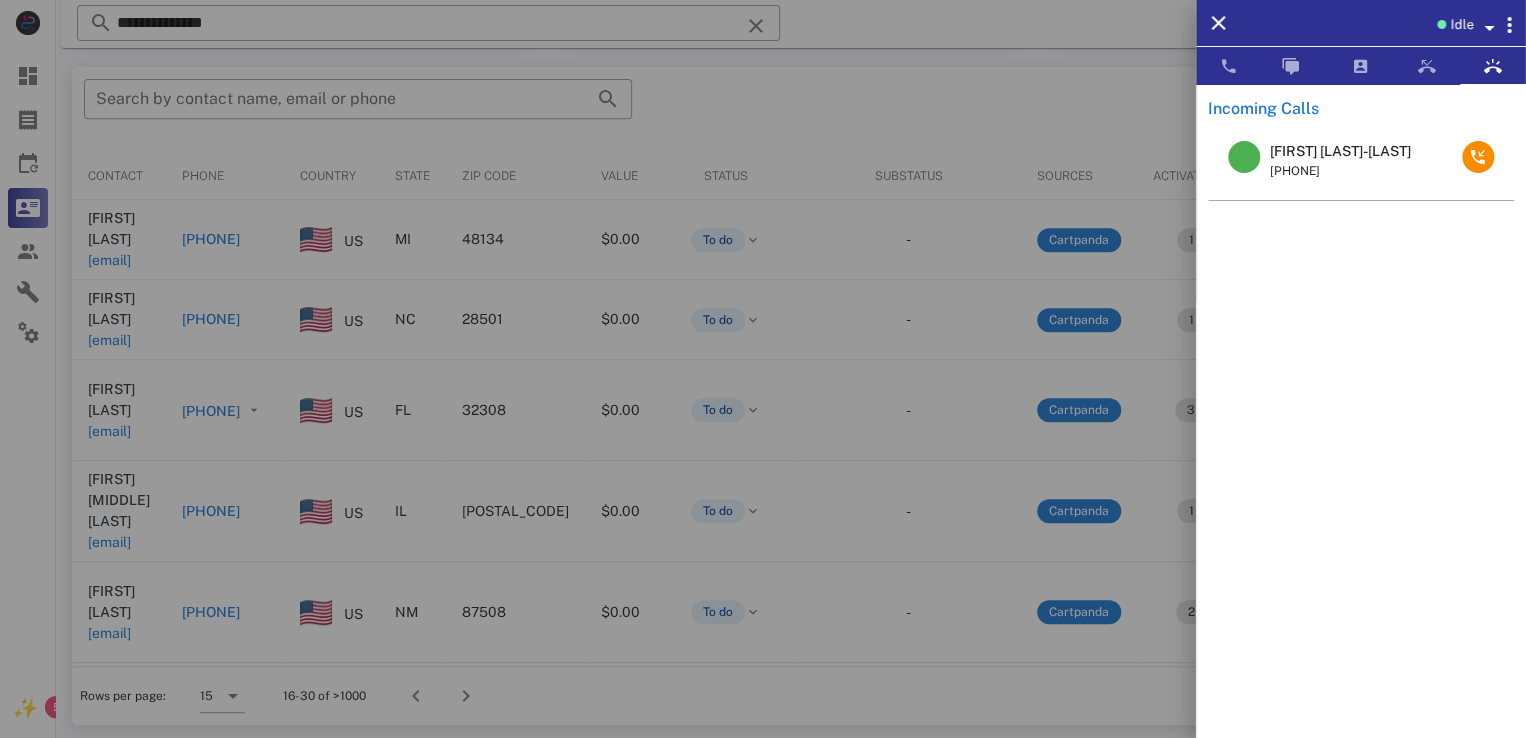 click on "Bobbie Gray-Turnbow   +16083461257" at bounding box center (1361, 161) 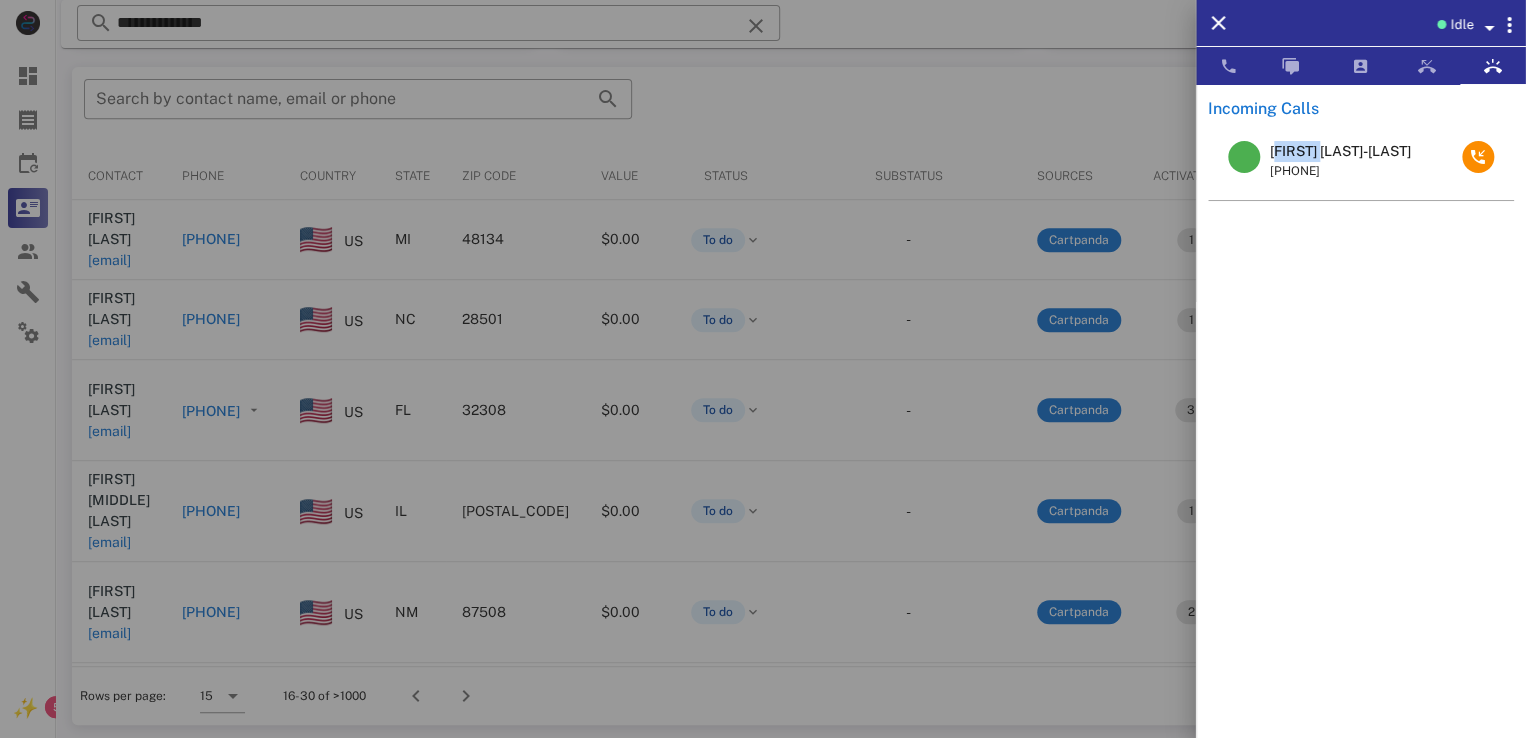 click on "Bobbie Gray-Turnbow" at bounding box center [1340, 151] 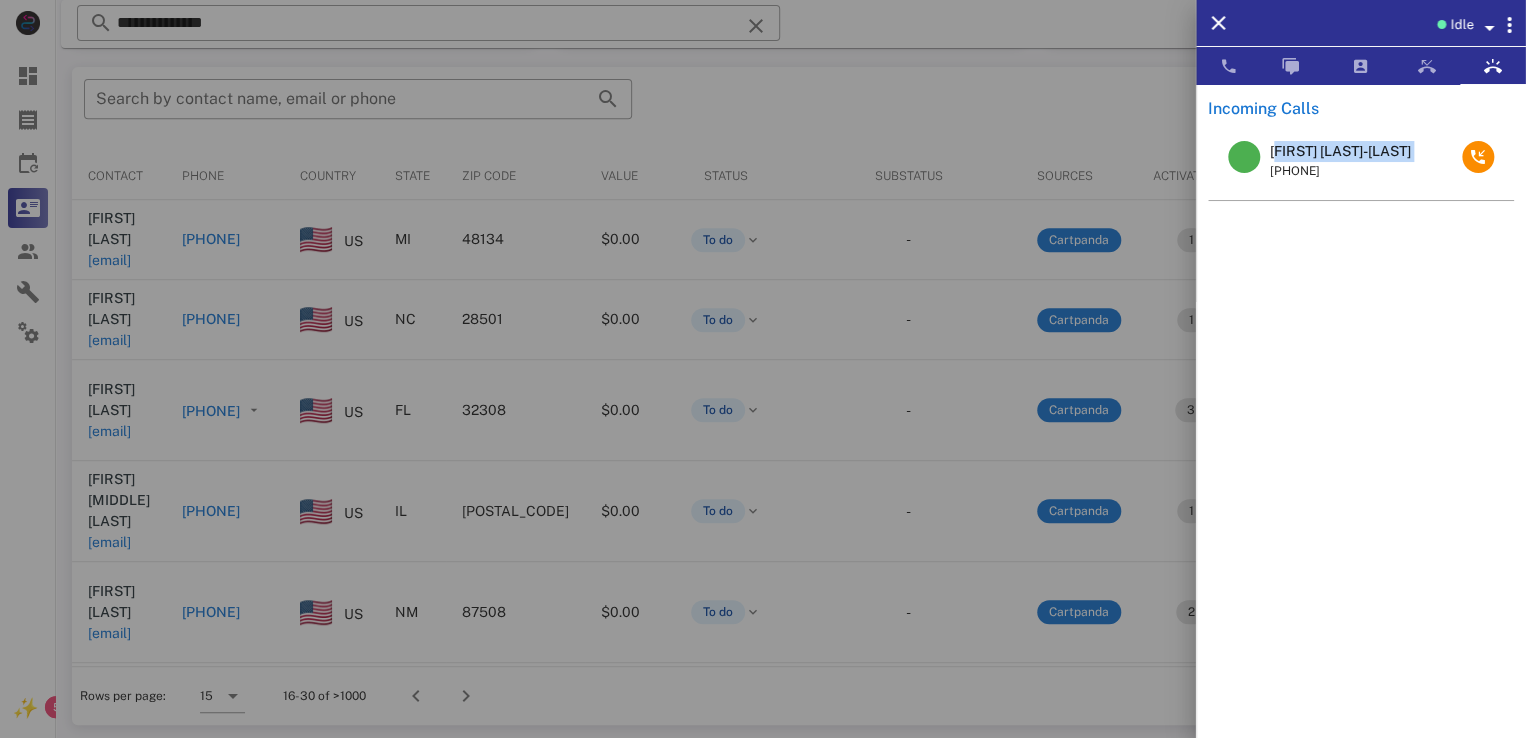 click on "Bobbie Gray-Turnbow" at bounding box center (1340, 151) 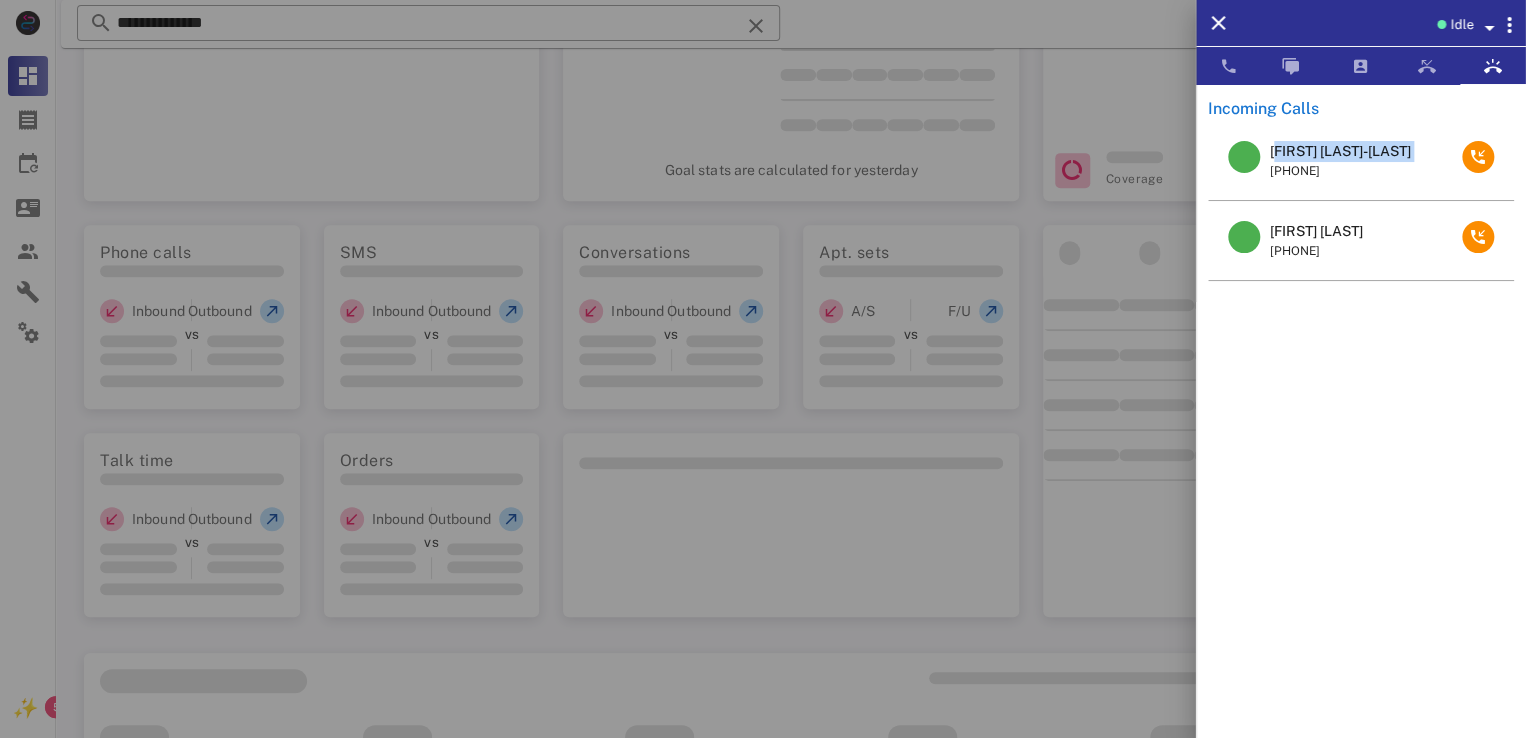 scroll, scrollTop: 0, scrollLeft: 0, axis: both 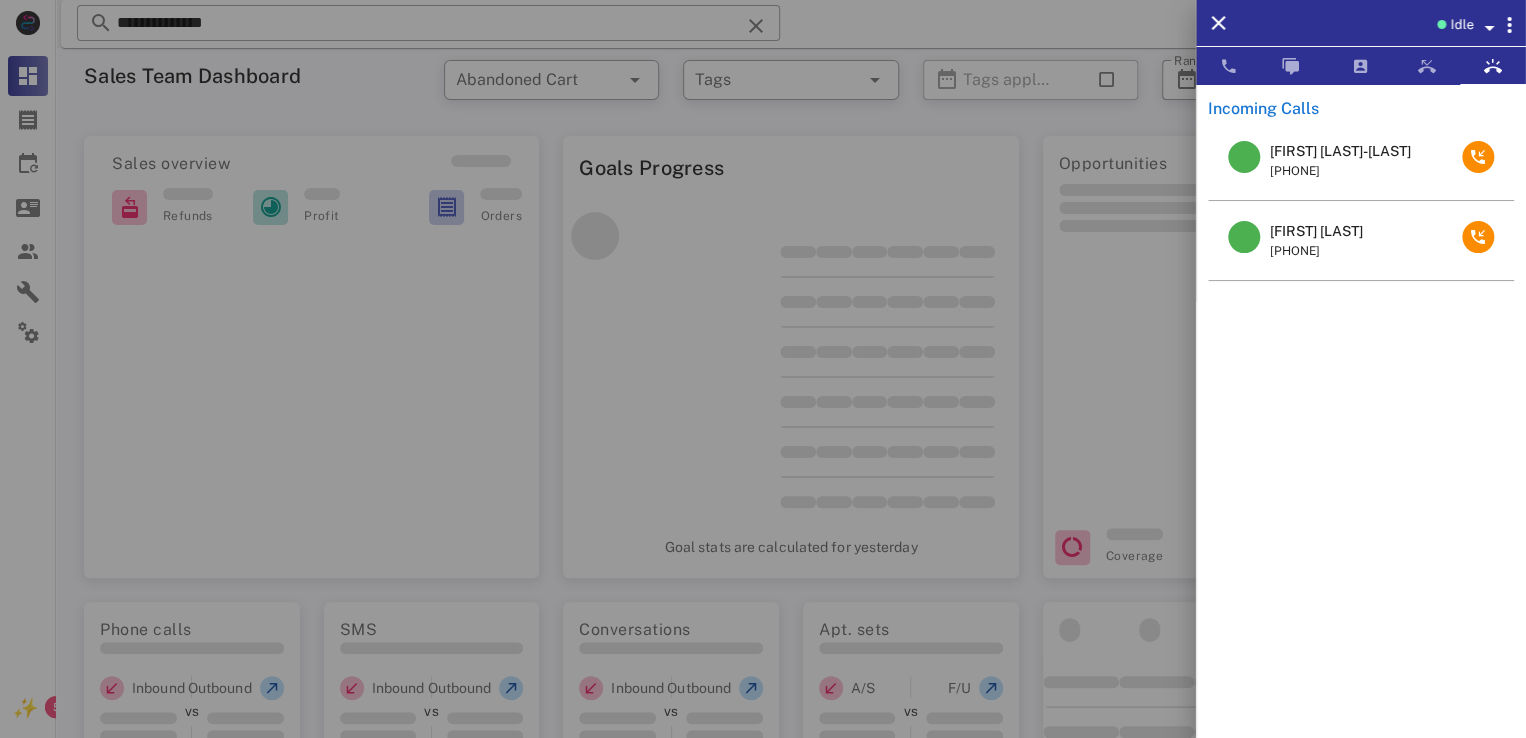 click at bounding box center [763, 369] 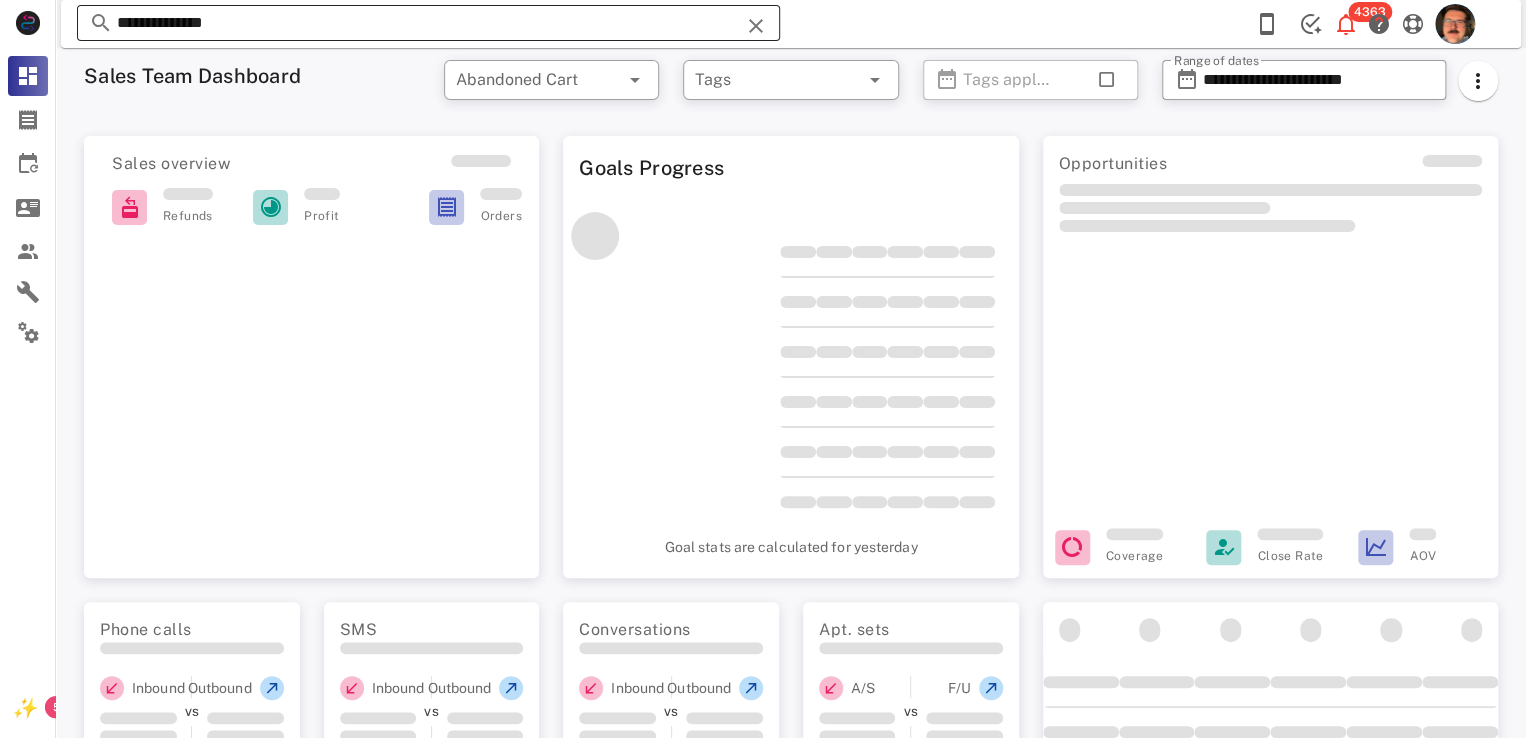 click at bounding box center [756, 26] 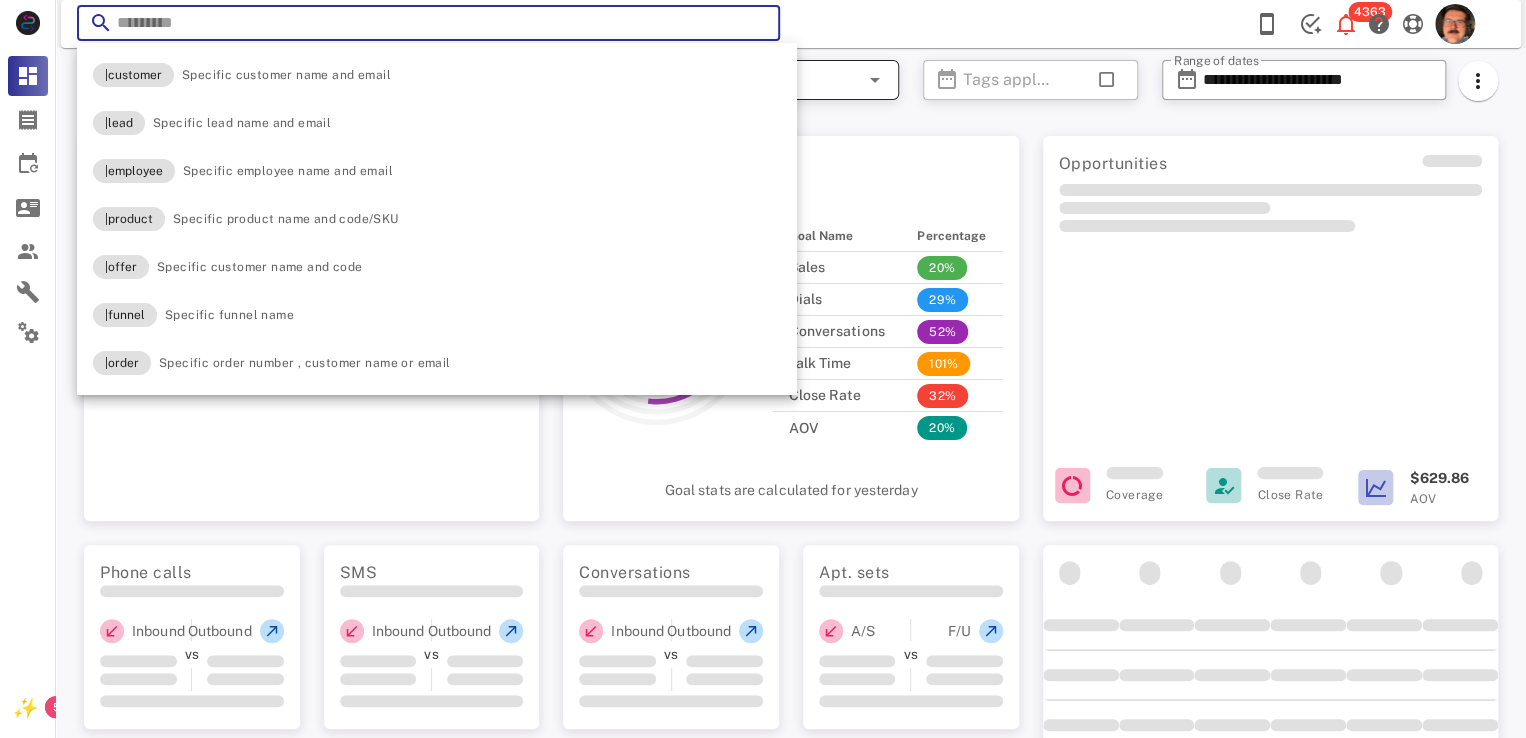 paste on "**********" 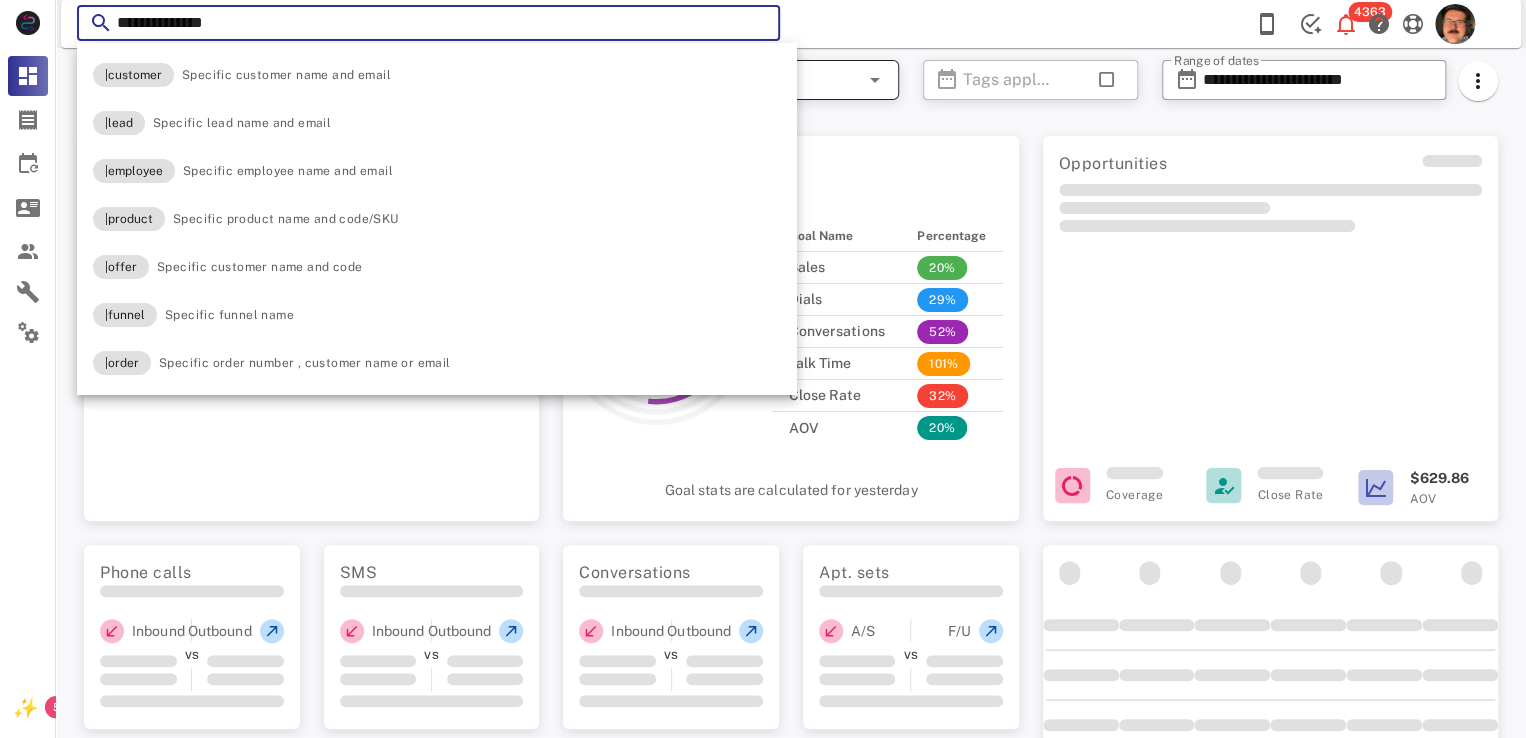 type on "**********" 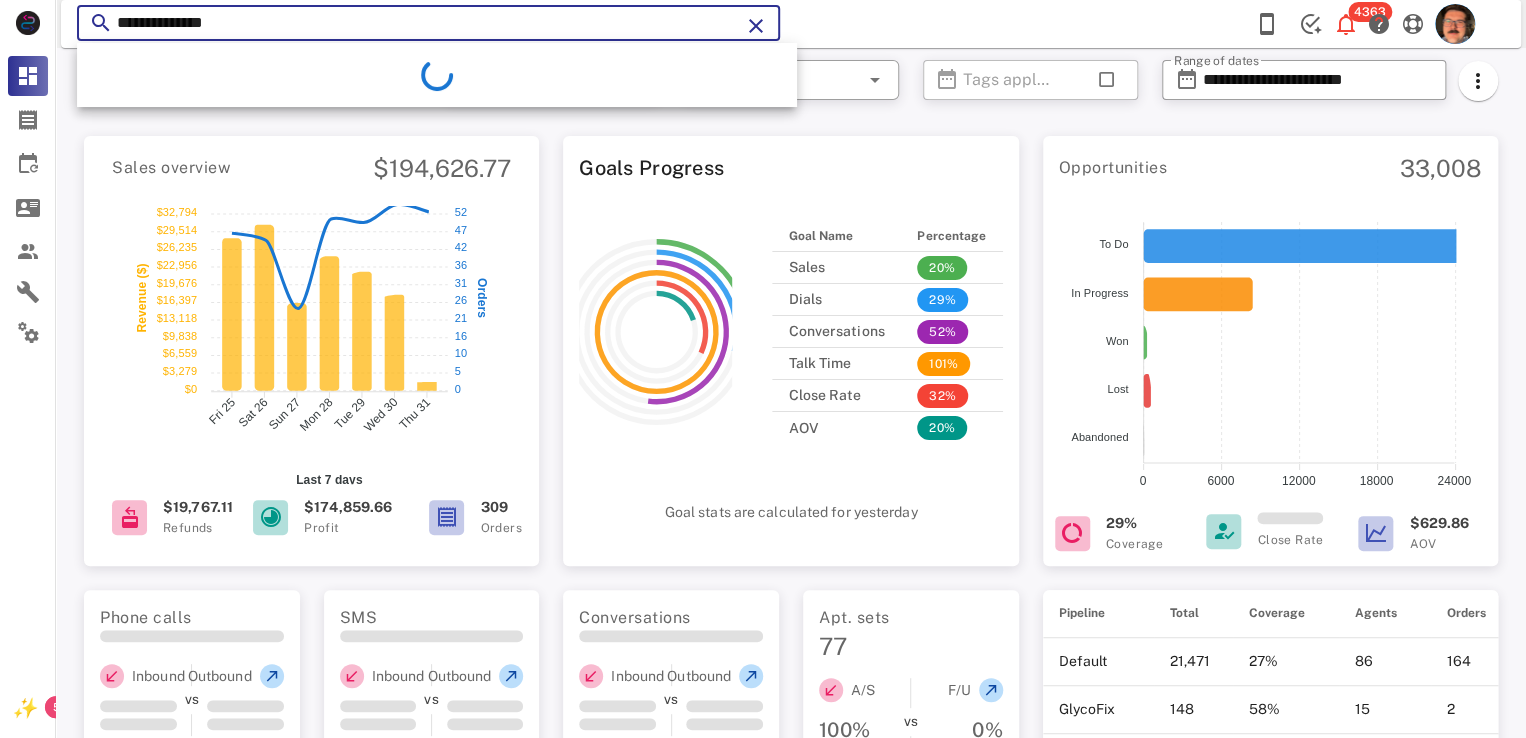 click at bounding box center [756, 26] 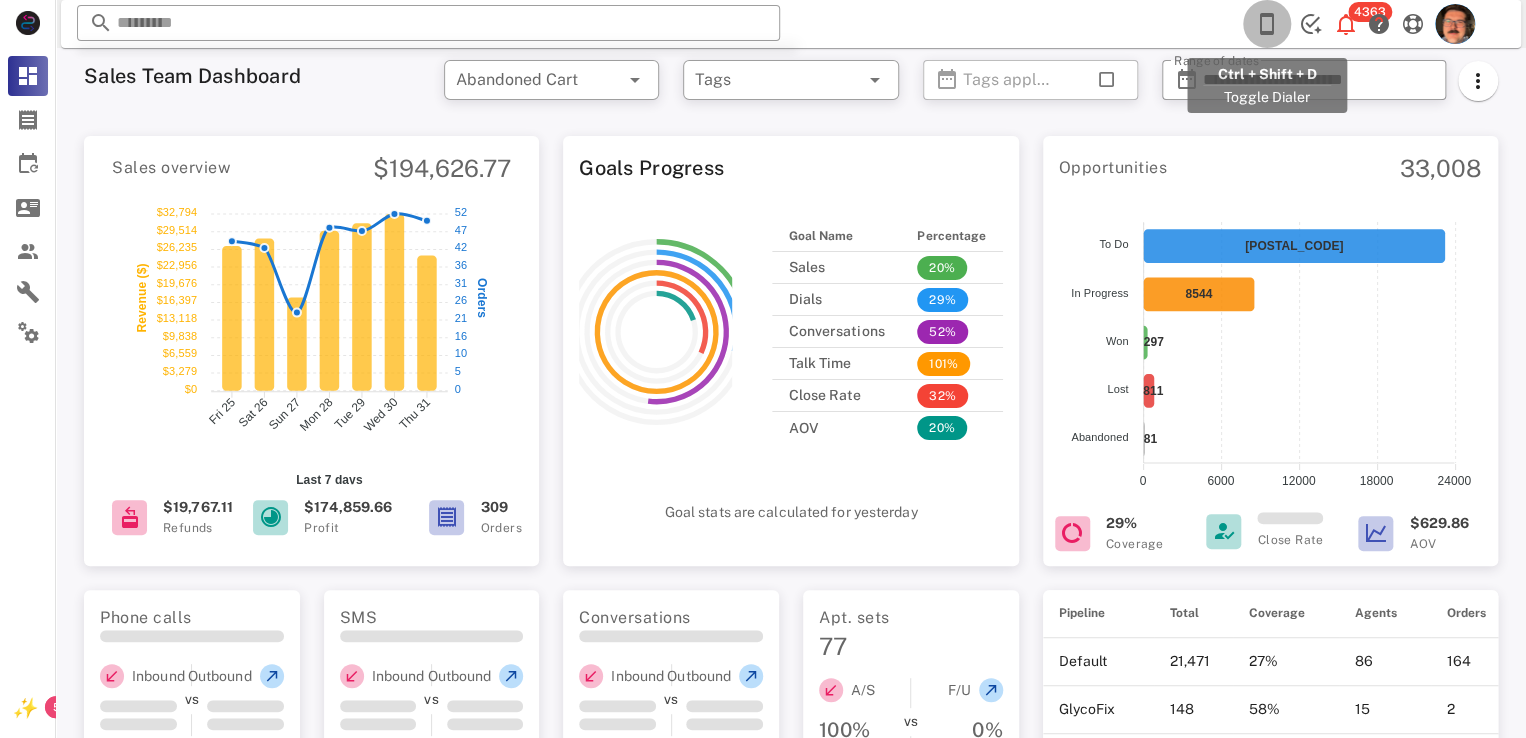 click at bounding box center (1267, 24) 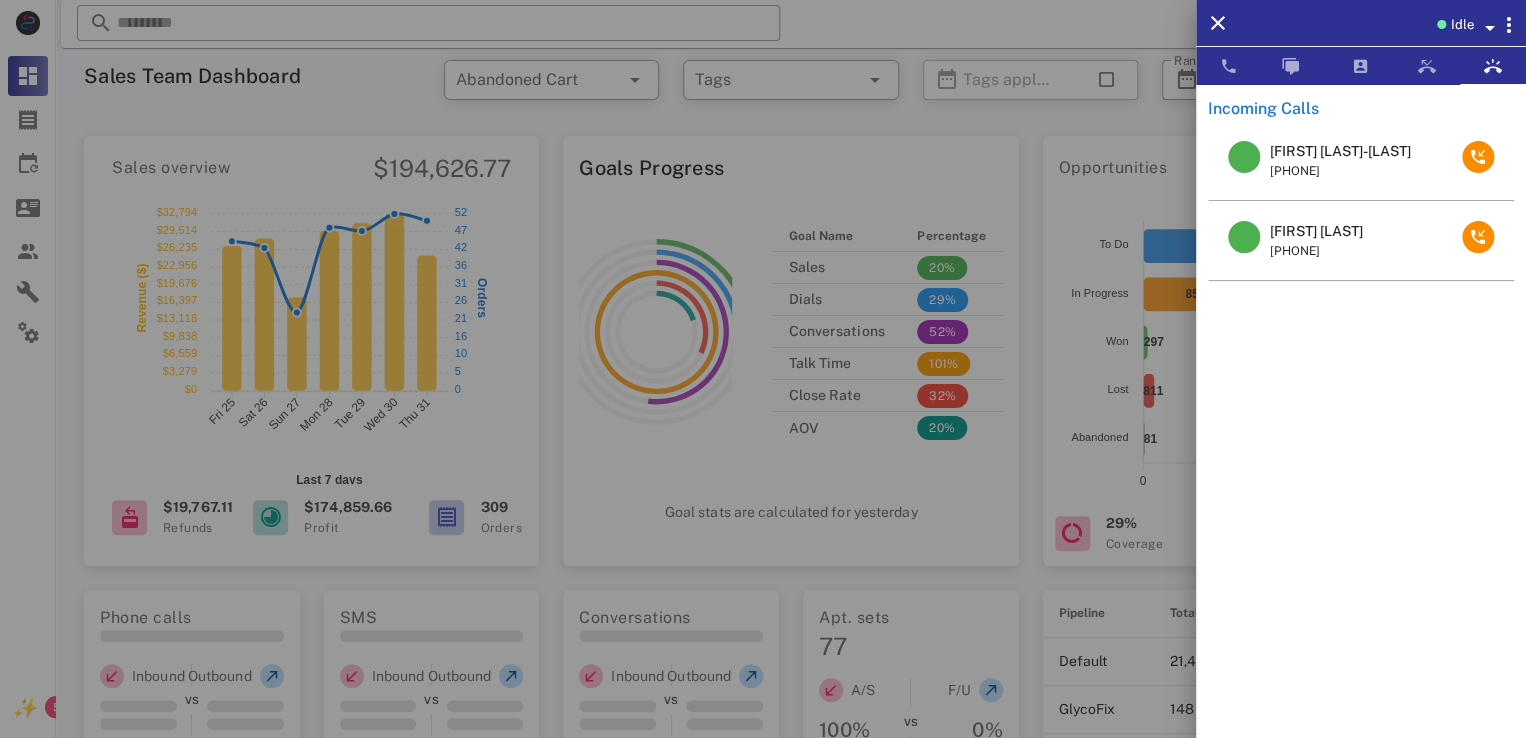 click on "Bobbie Gray-Turnbow" at bounding box center [1340, 151] 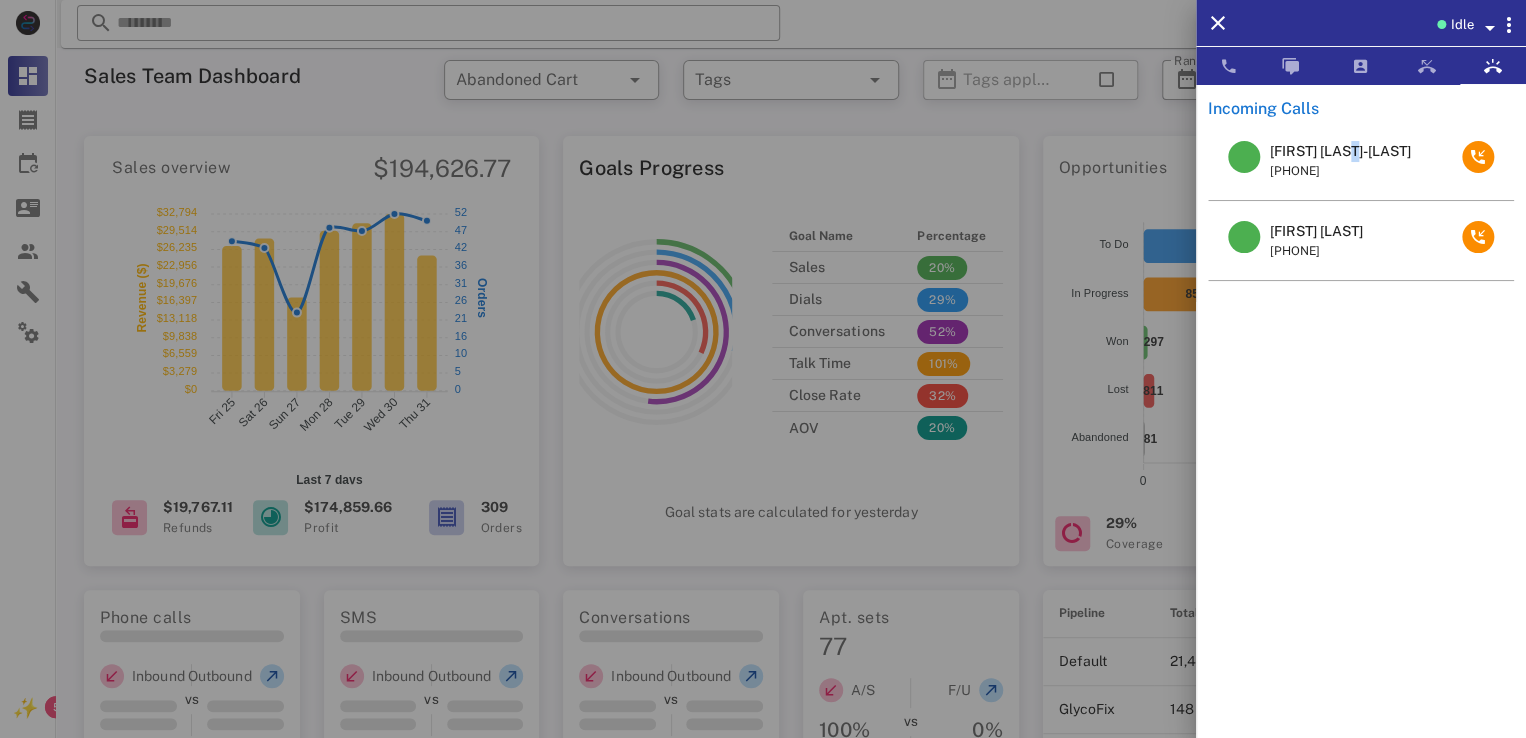 click on "Bobbie Gray-Turnbow" at bounding box center (1340, 151) 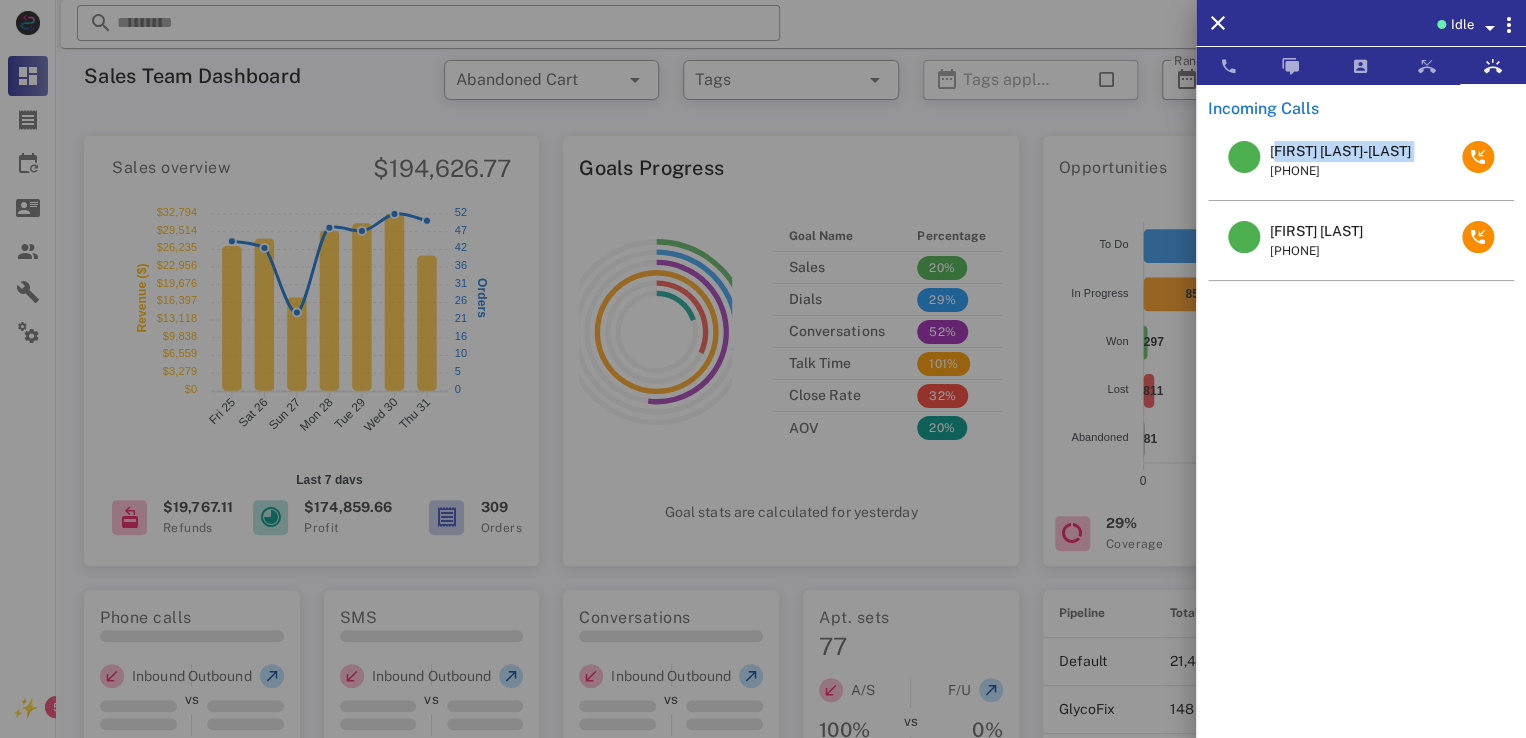 click on "Bobbie Gray-Turnbow" at bounding box center [1340, 151] 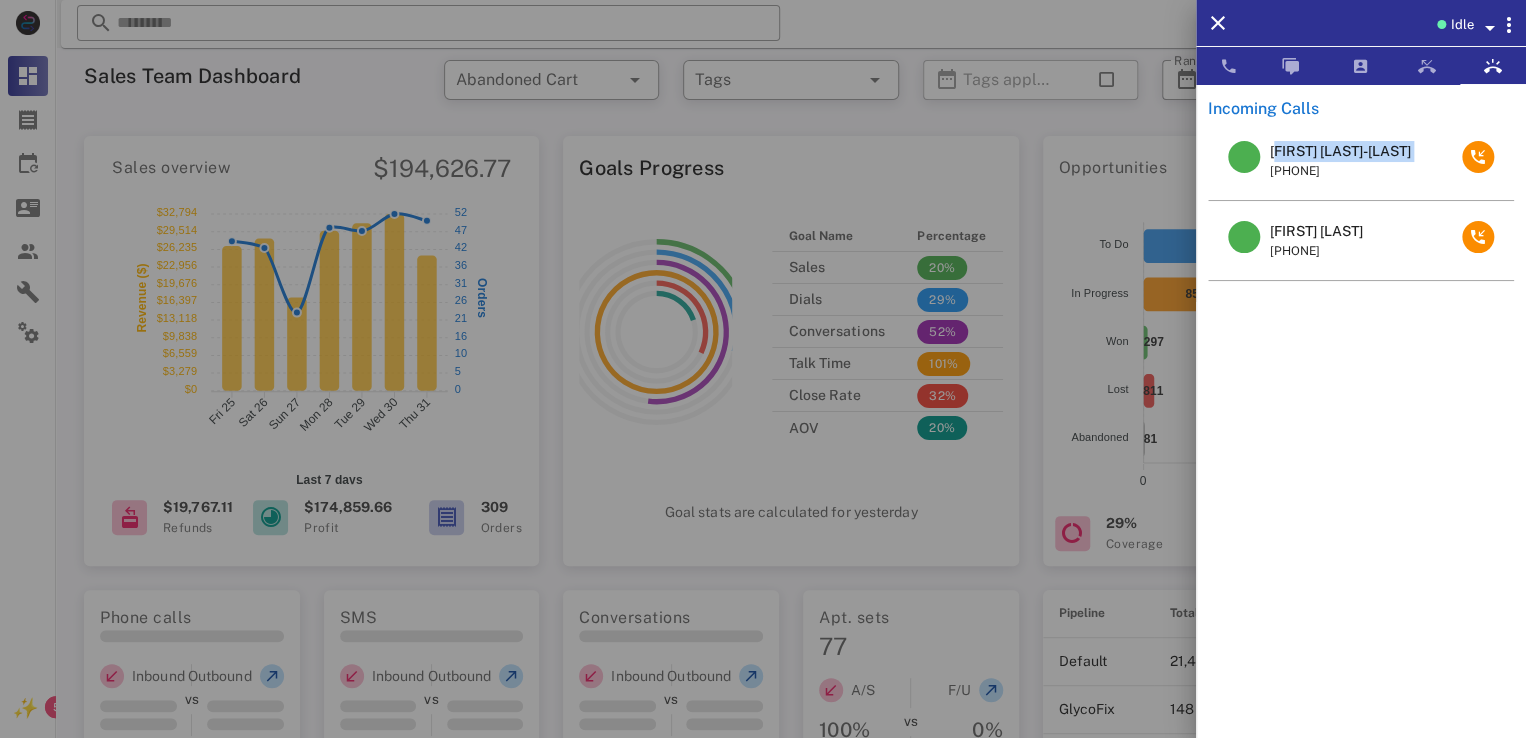 copy on "Bobbie Gray-Turnbow" 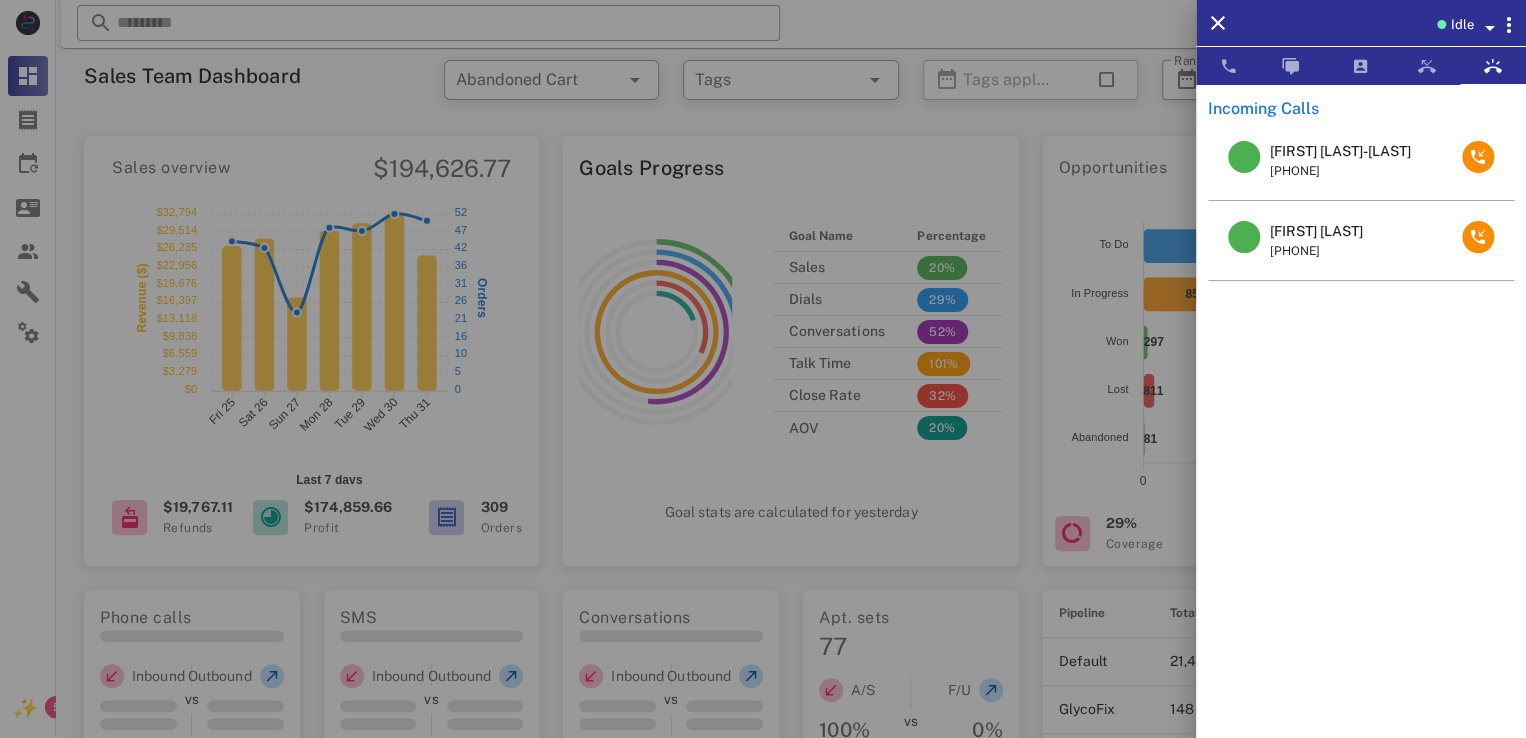 click at bounding box center [763, 369] 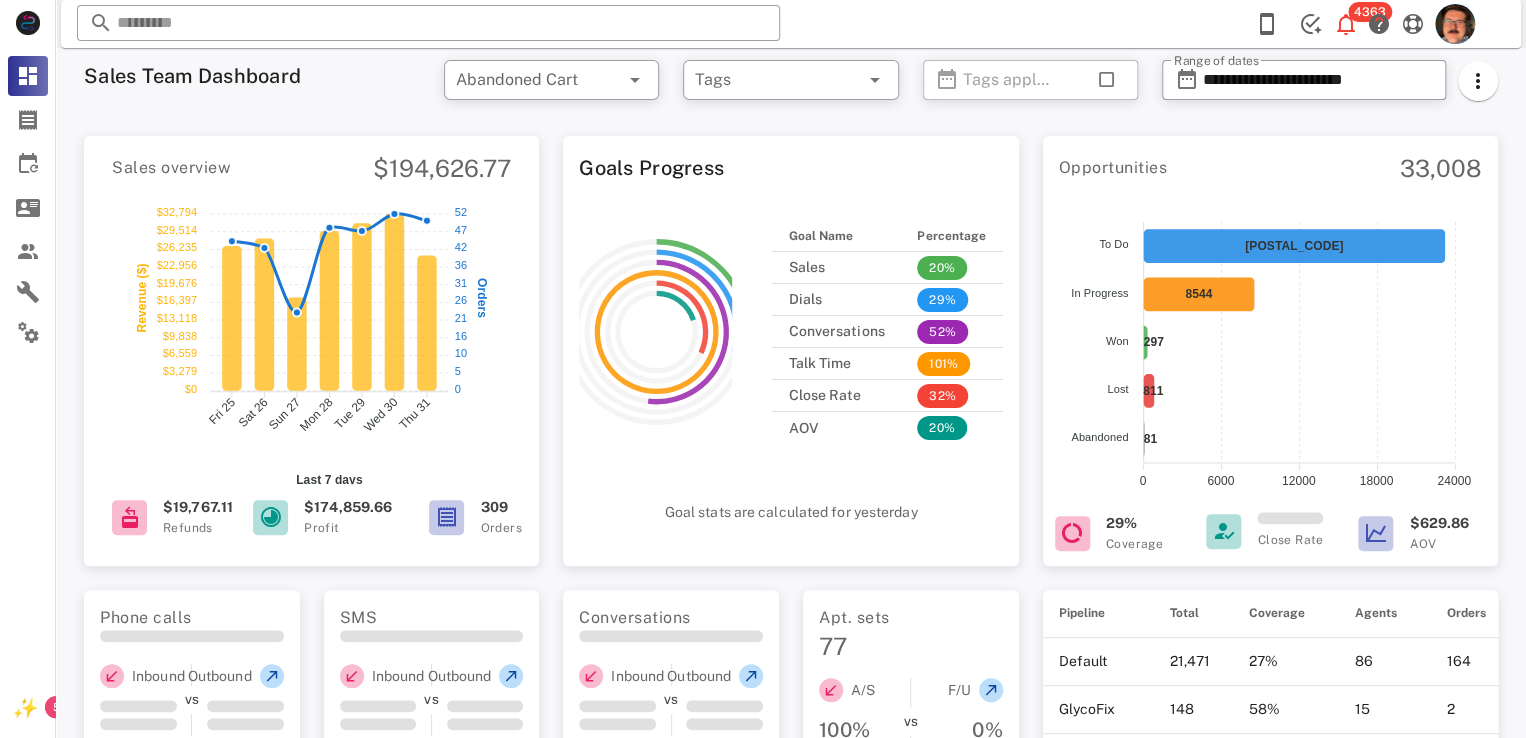 click at bounding box center (756, 26) 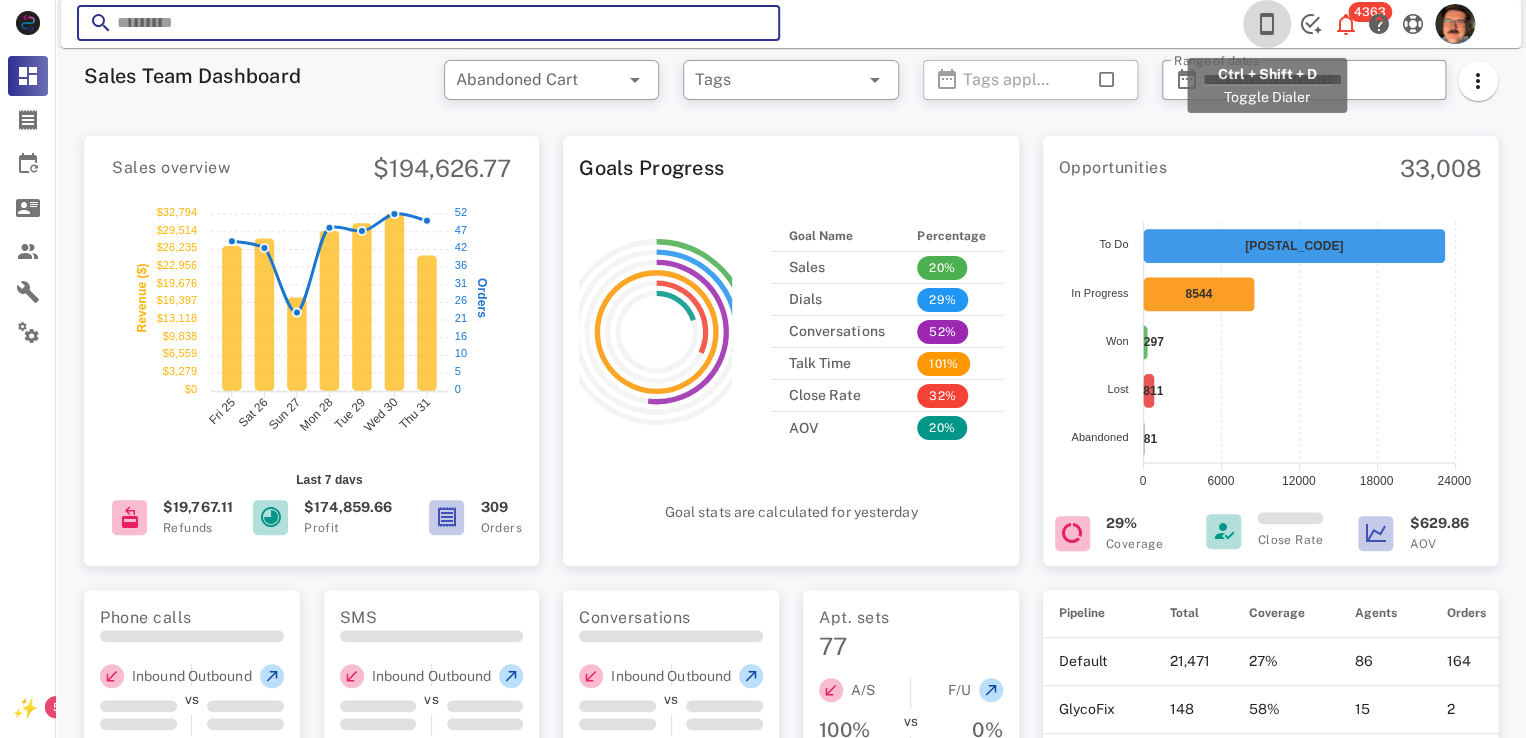 drag, startPoint x: 1270, startPoint y: 31, endPoint x: 1332, endPoint y: 34, distance: 62.072536 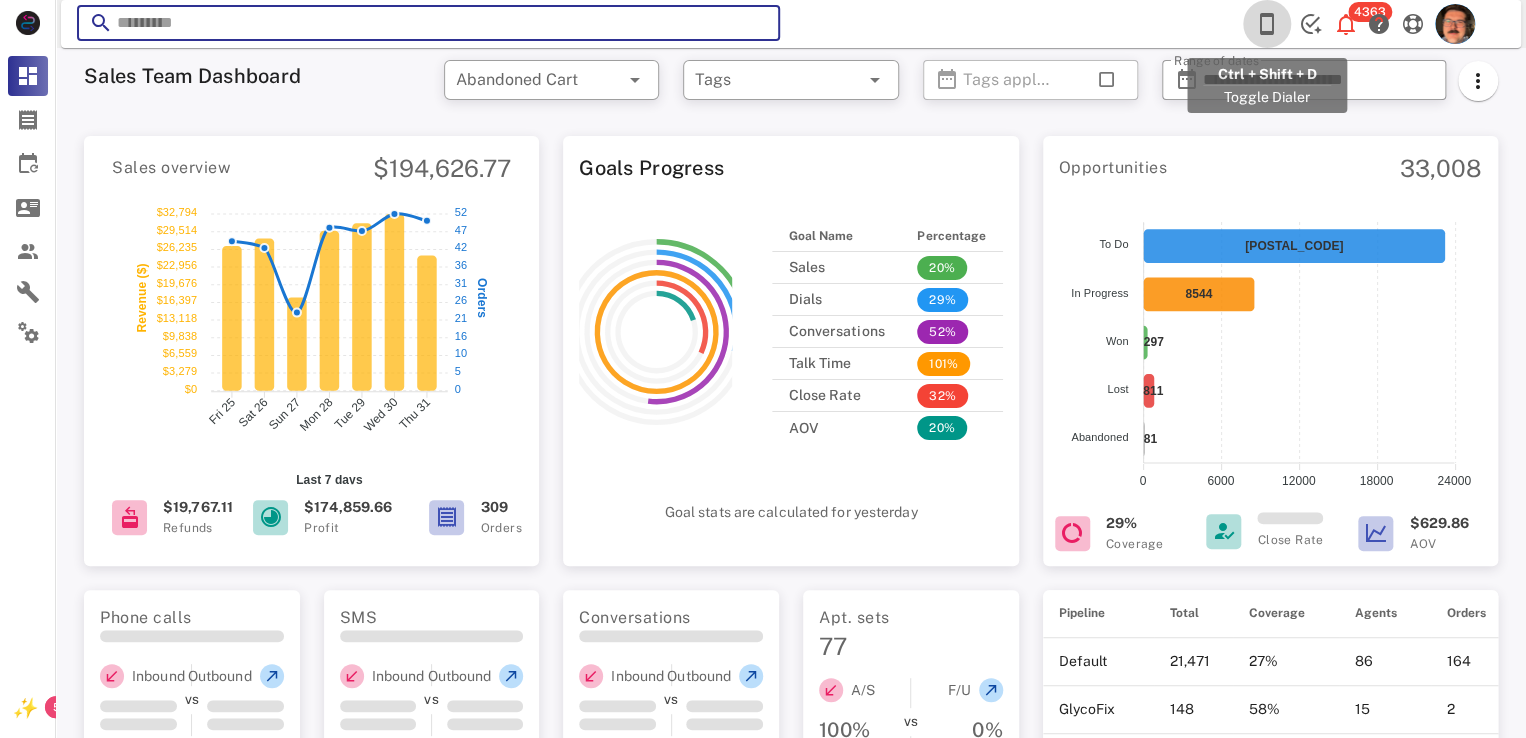 click at bounding box center (1267, 24) 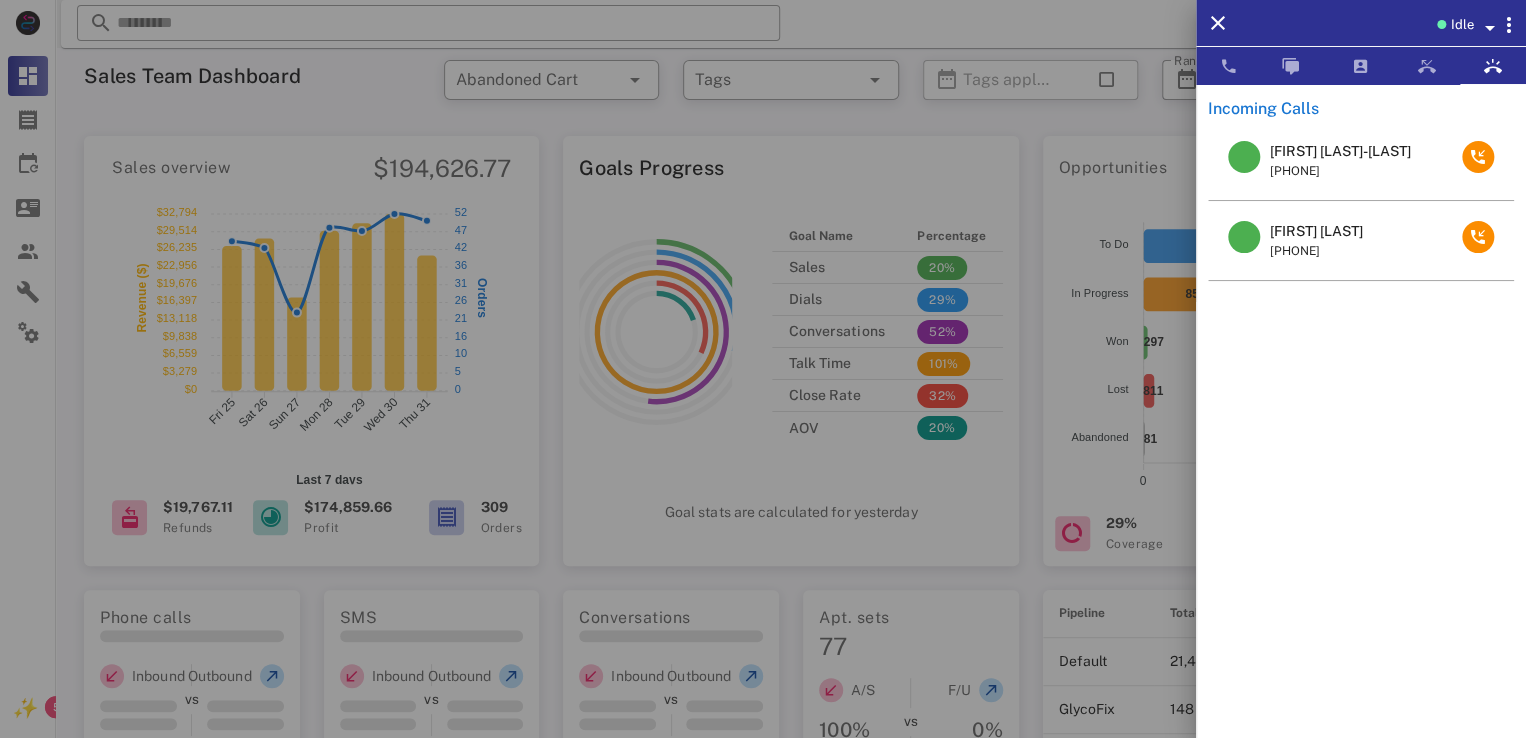 click at bounding box center [763, 369] 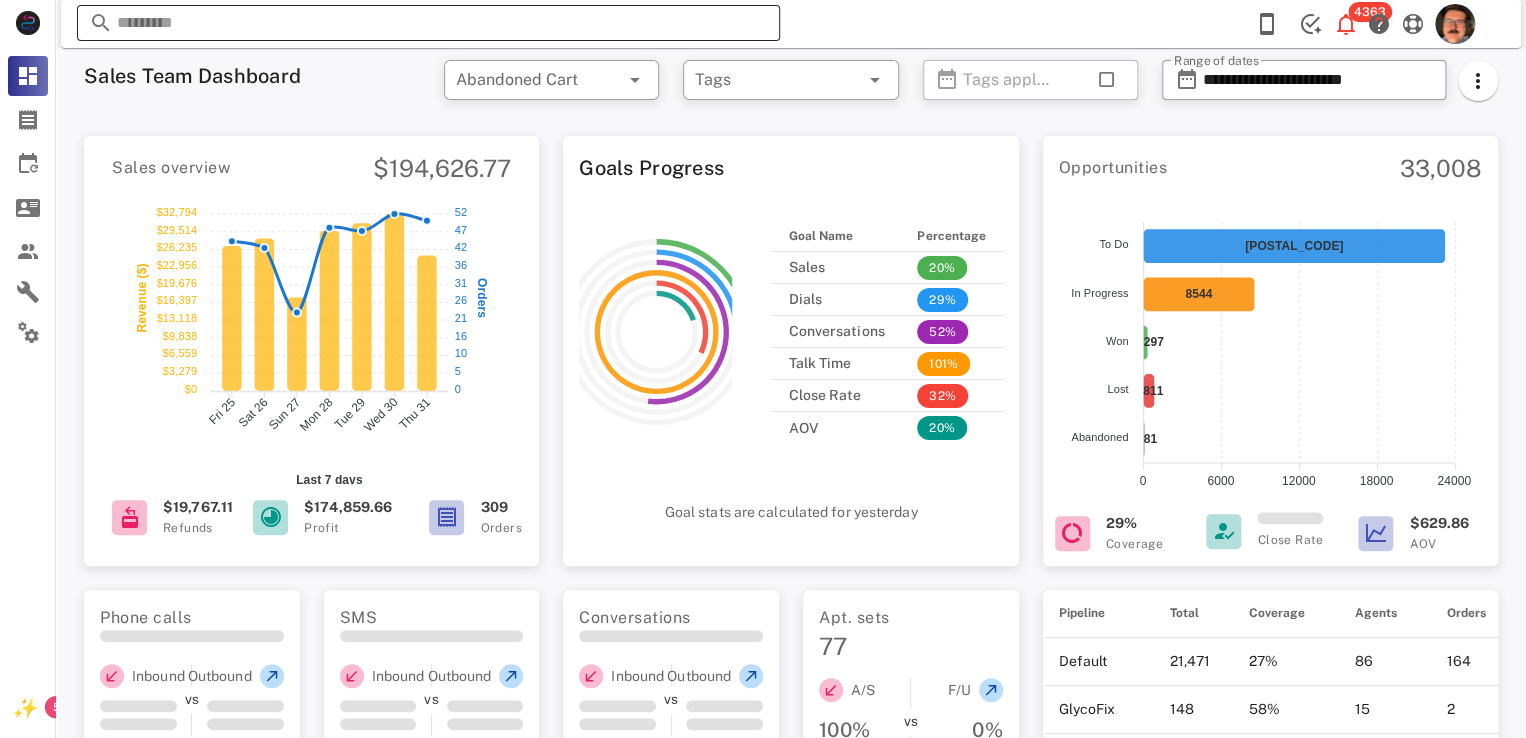 click at bounding box center (428, 23) 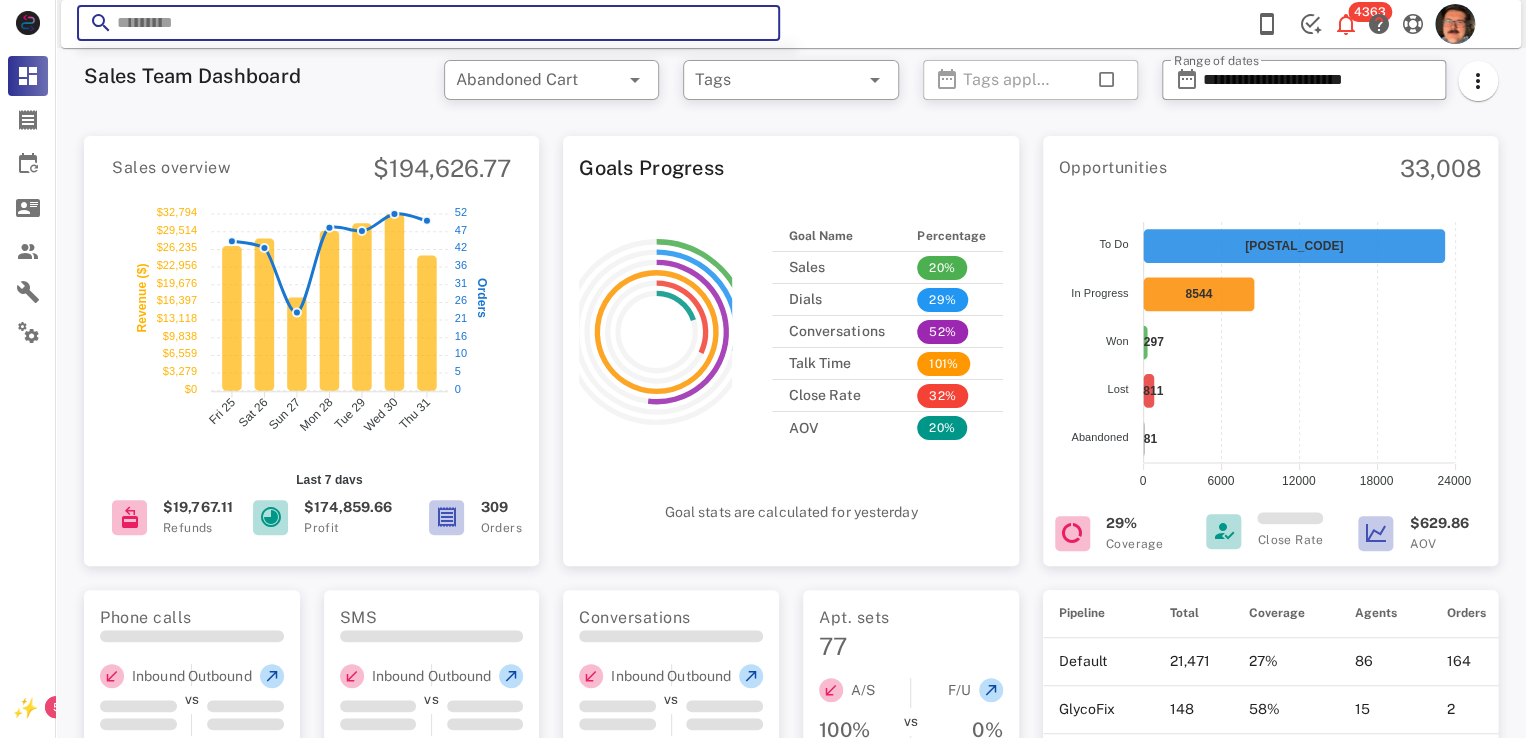 paste on "**********" 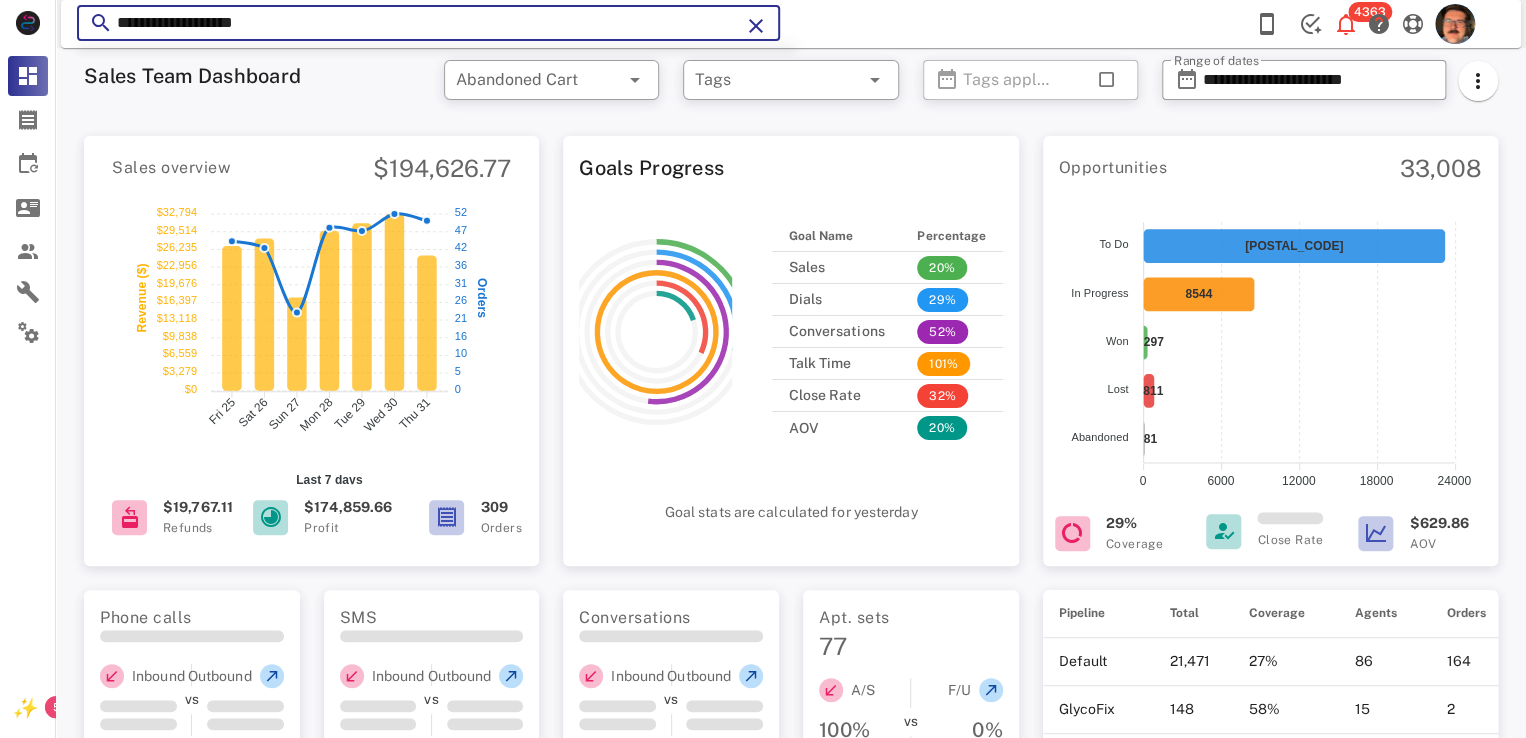 type on "**********" 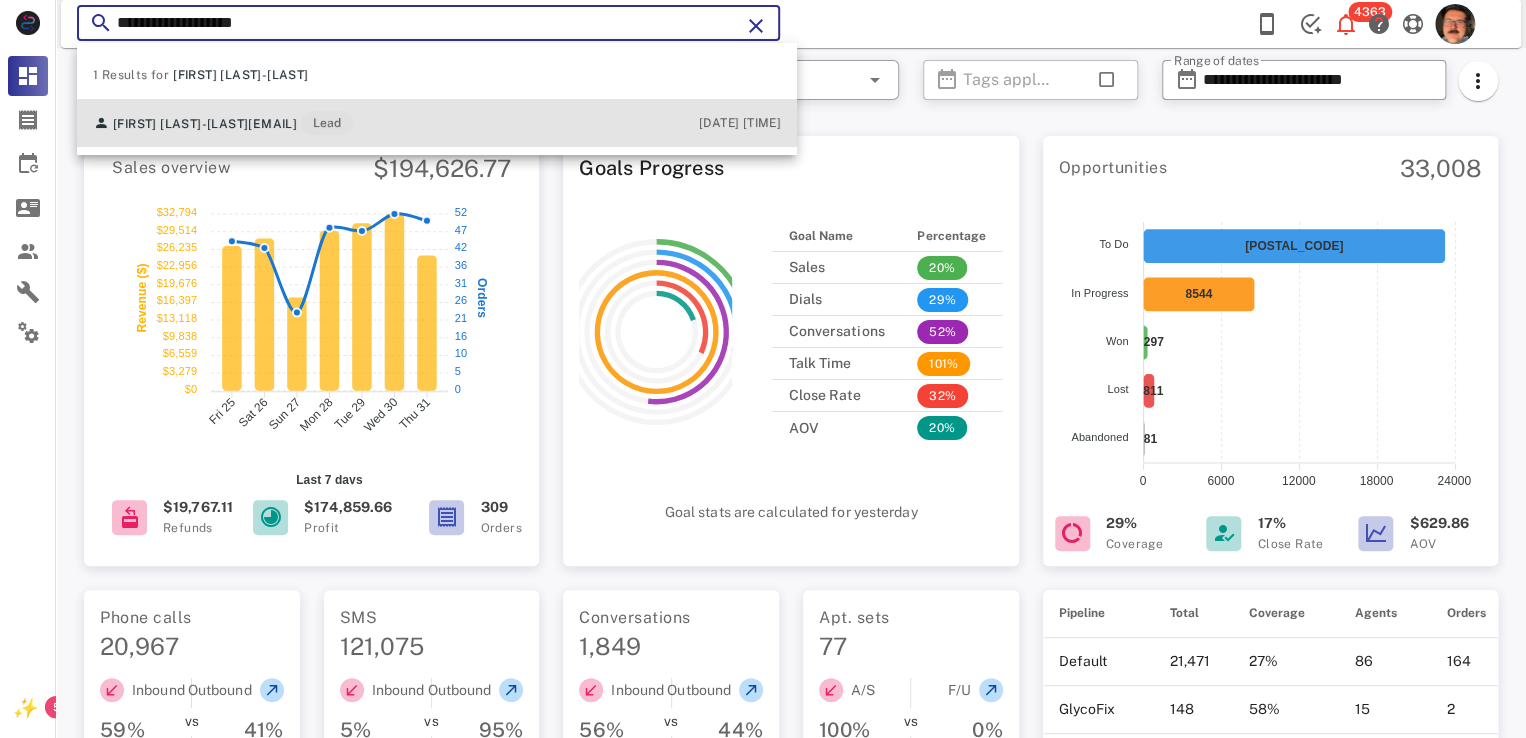 click on "Bobbie Gray-Turnbow   bgrayturnbow@gmail.com   Lead   08/01/2025 07:58" at bounding box center (437, 123) 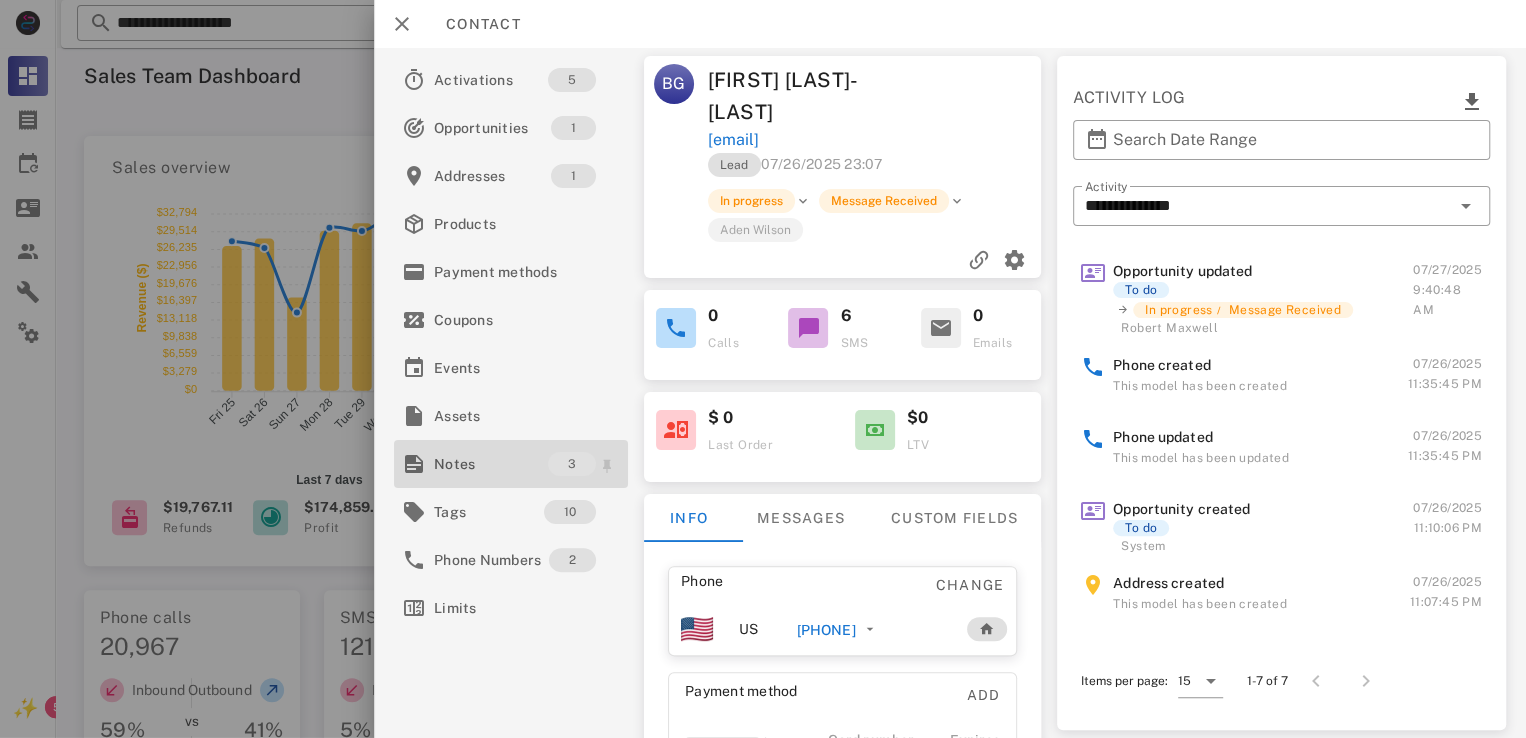 click on "Notes" at bounding box center (491, 464) 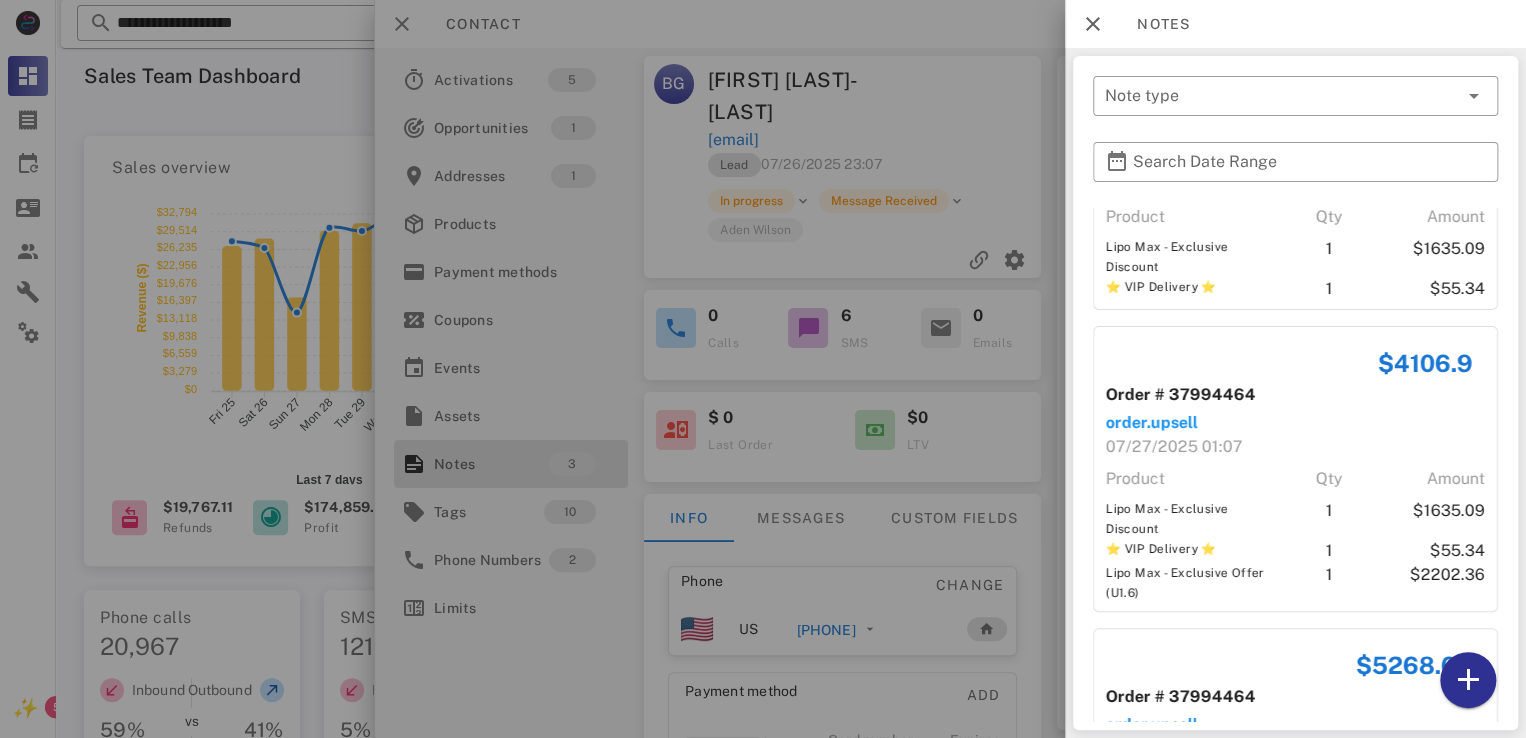 scroll, scrollTop: 300, scrollLeft: 0, axis: vertical 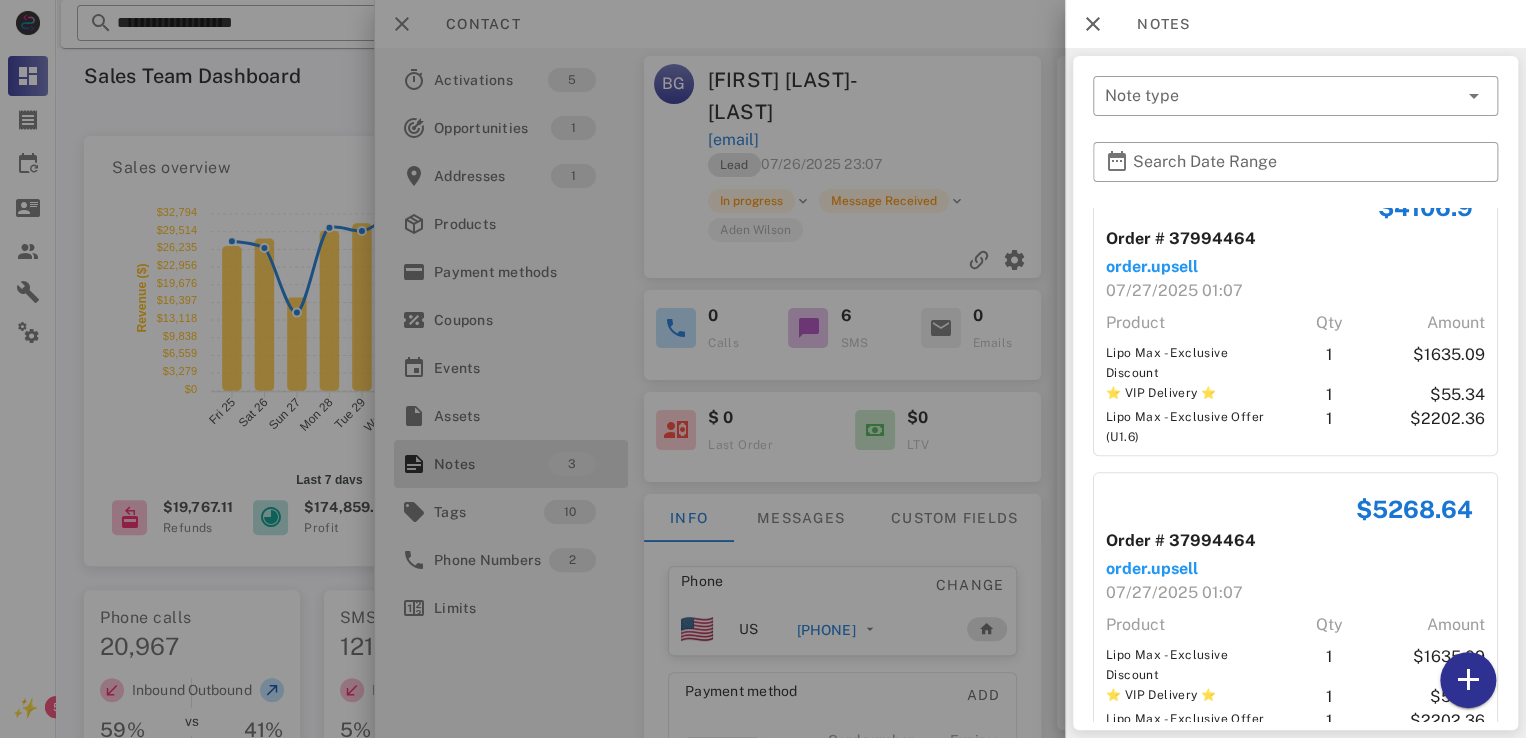 click at bounding box center (763, 369) 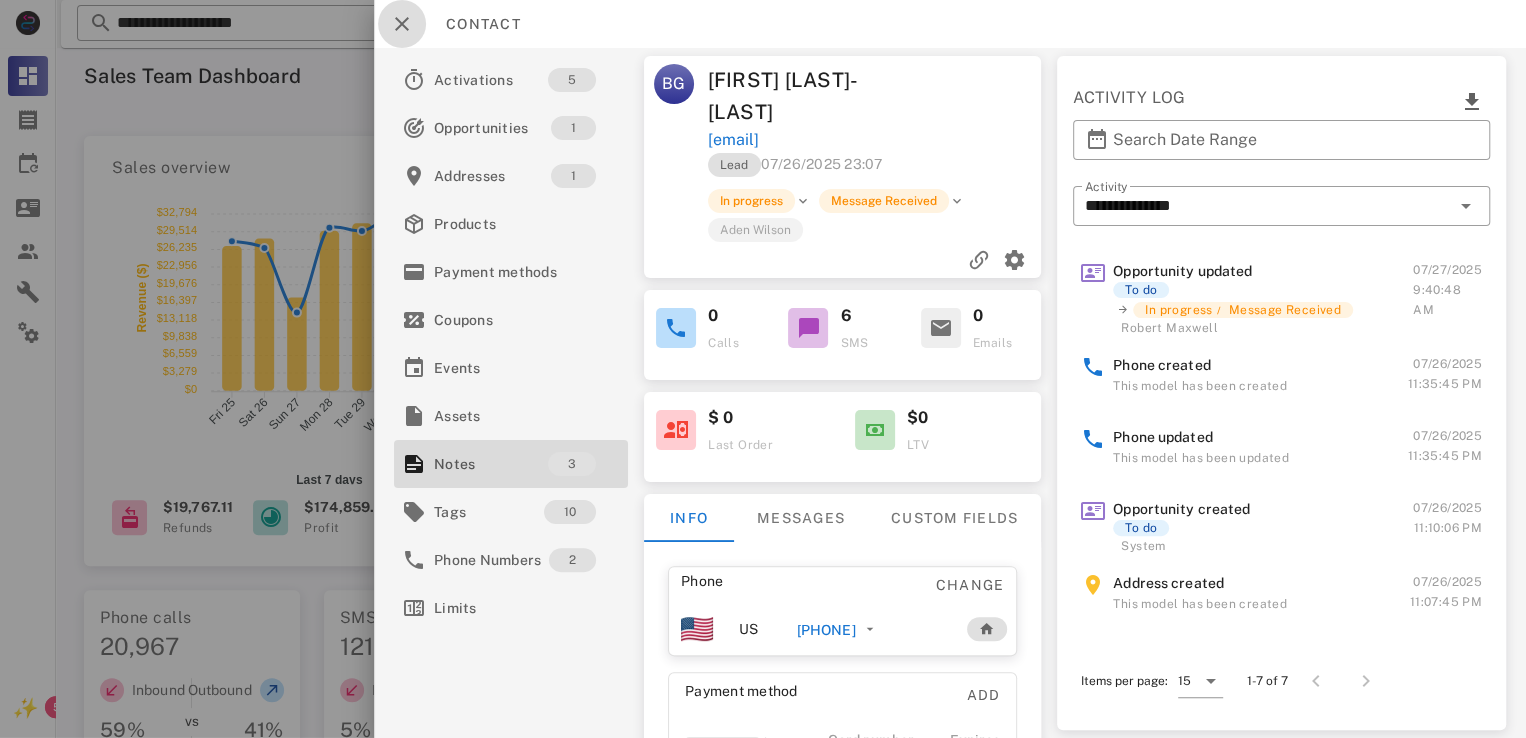 drag, startPoint x: 416, startPoint y: 33, endPoint x: 935, endPoint y: 85, distance: 521.5985 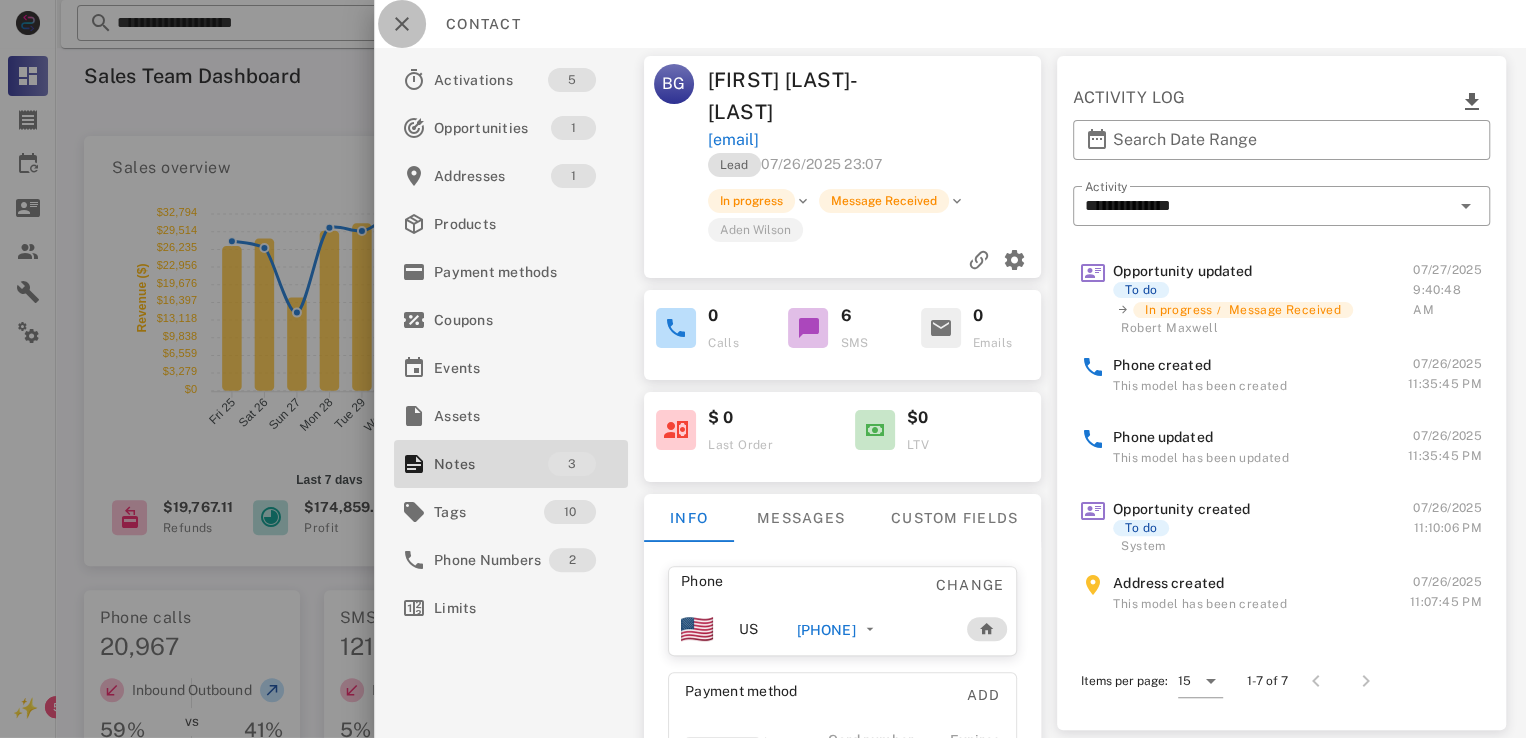 click at bounding box center [402, 24] 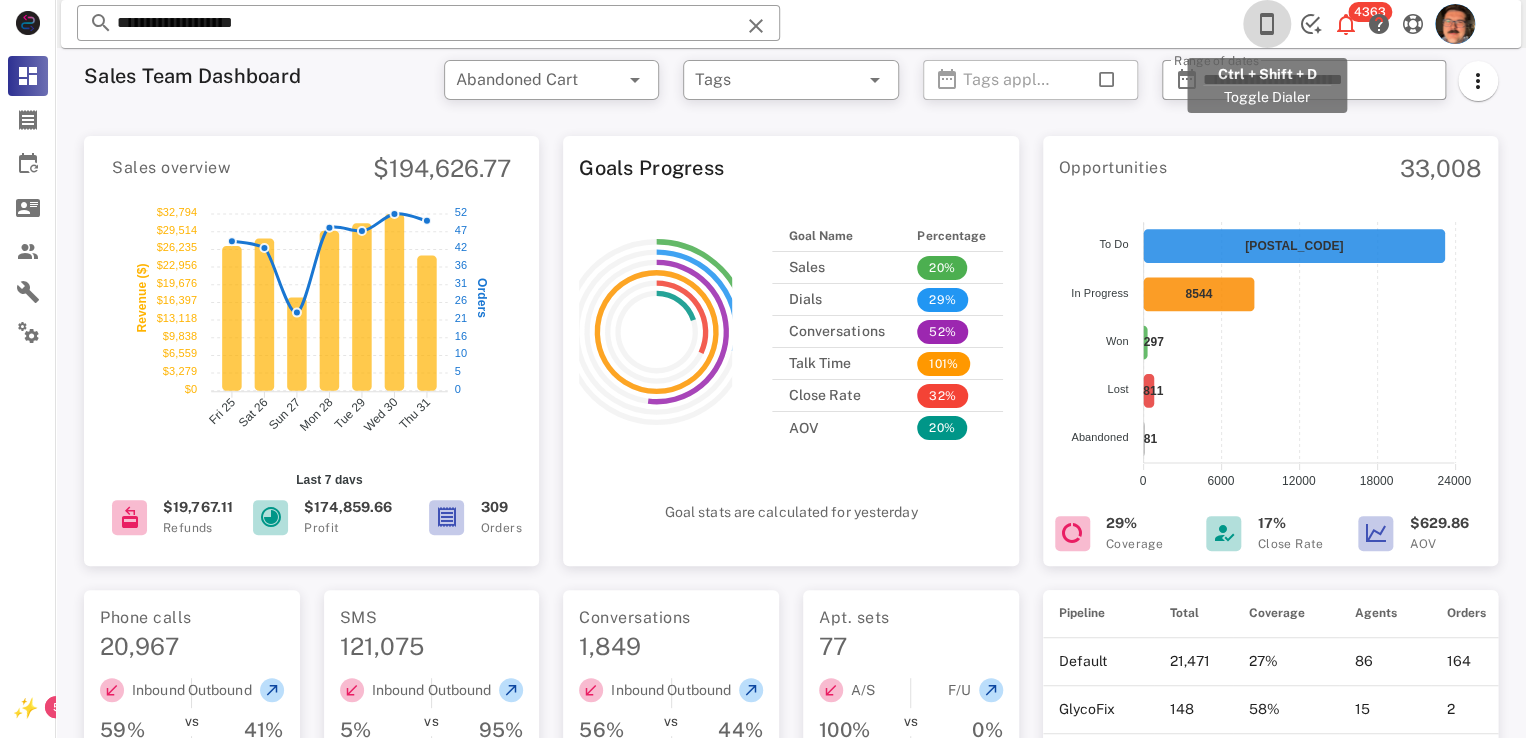 click at bounding box center (1267, 24) 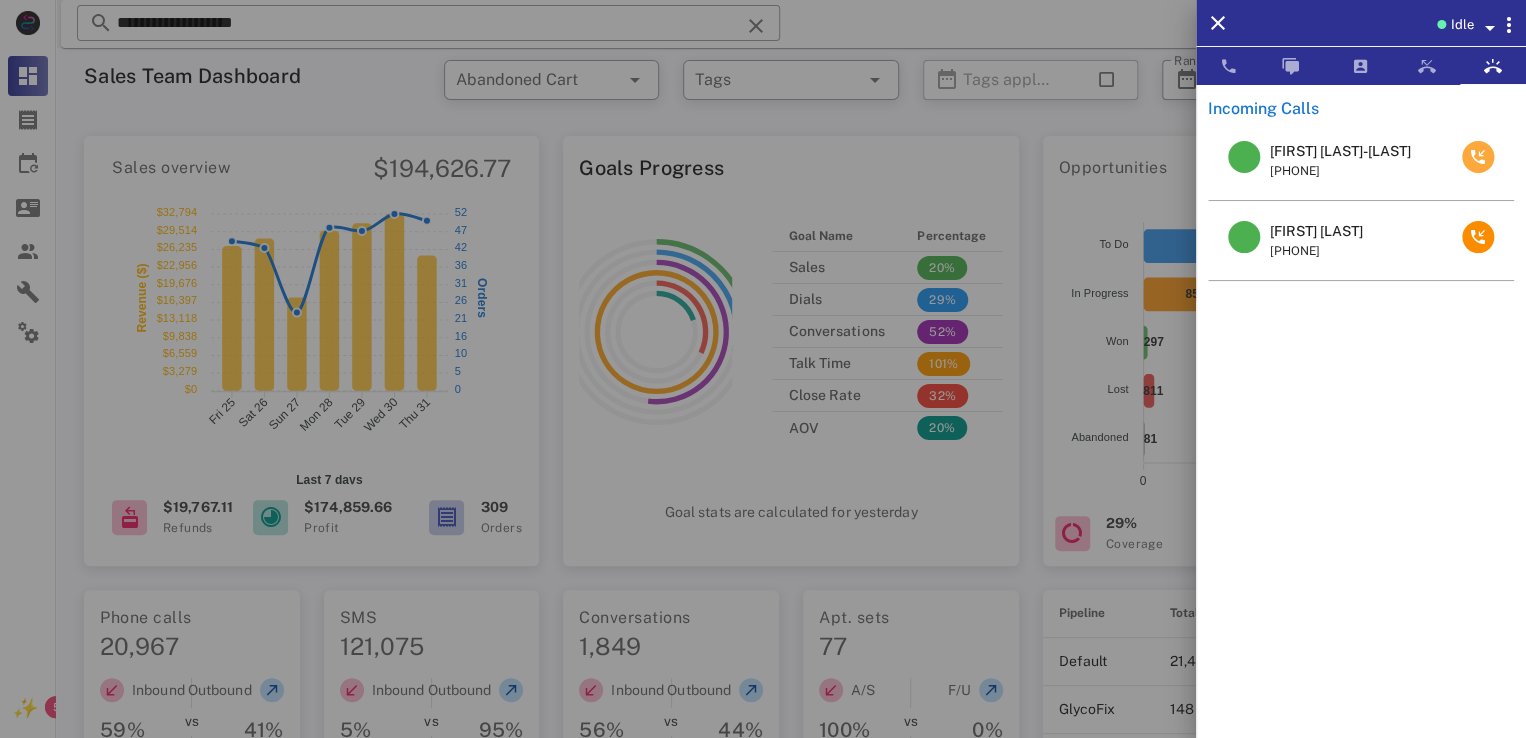 click at bounding box center [1478, 157] 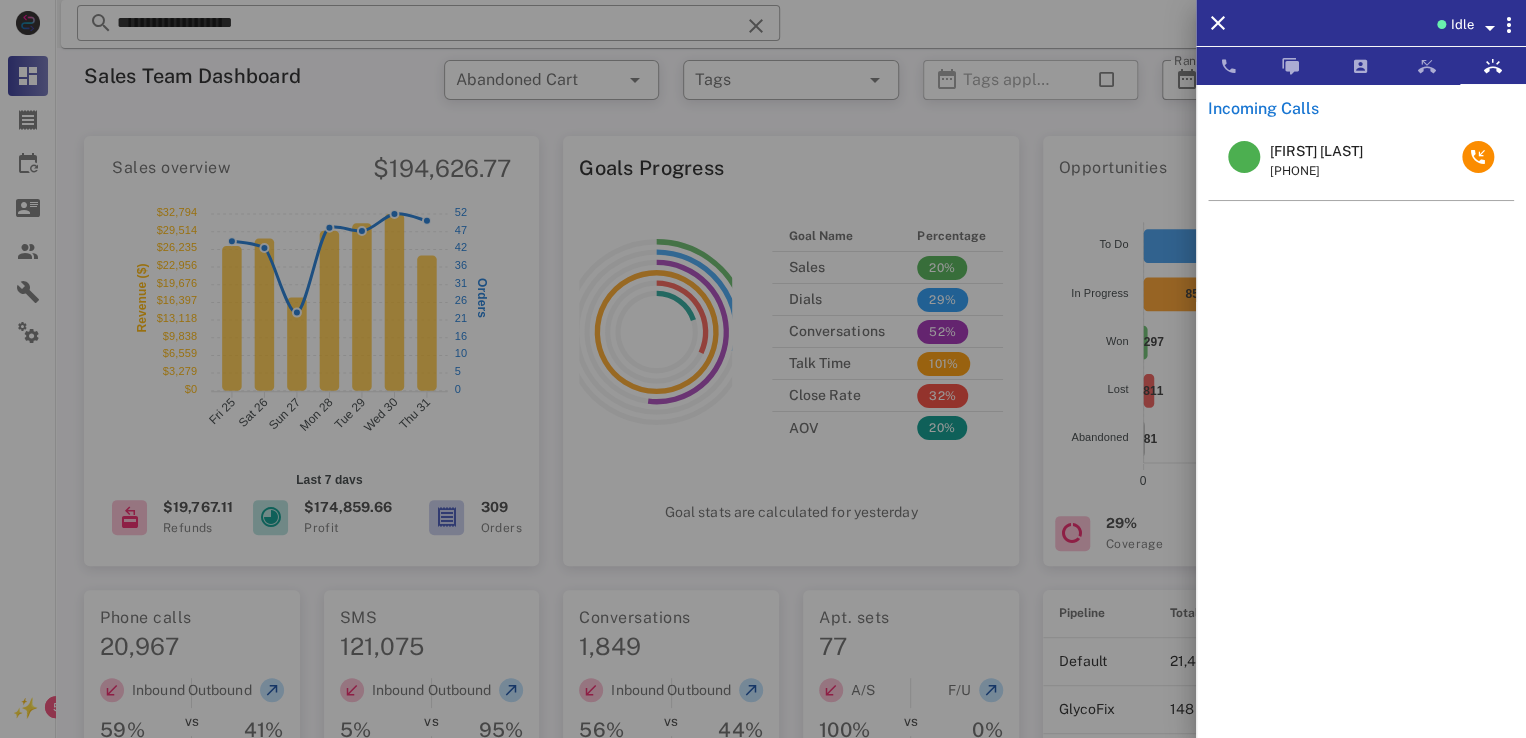 click on "Vera Newbill" at bounding box center (1316, 151) 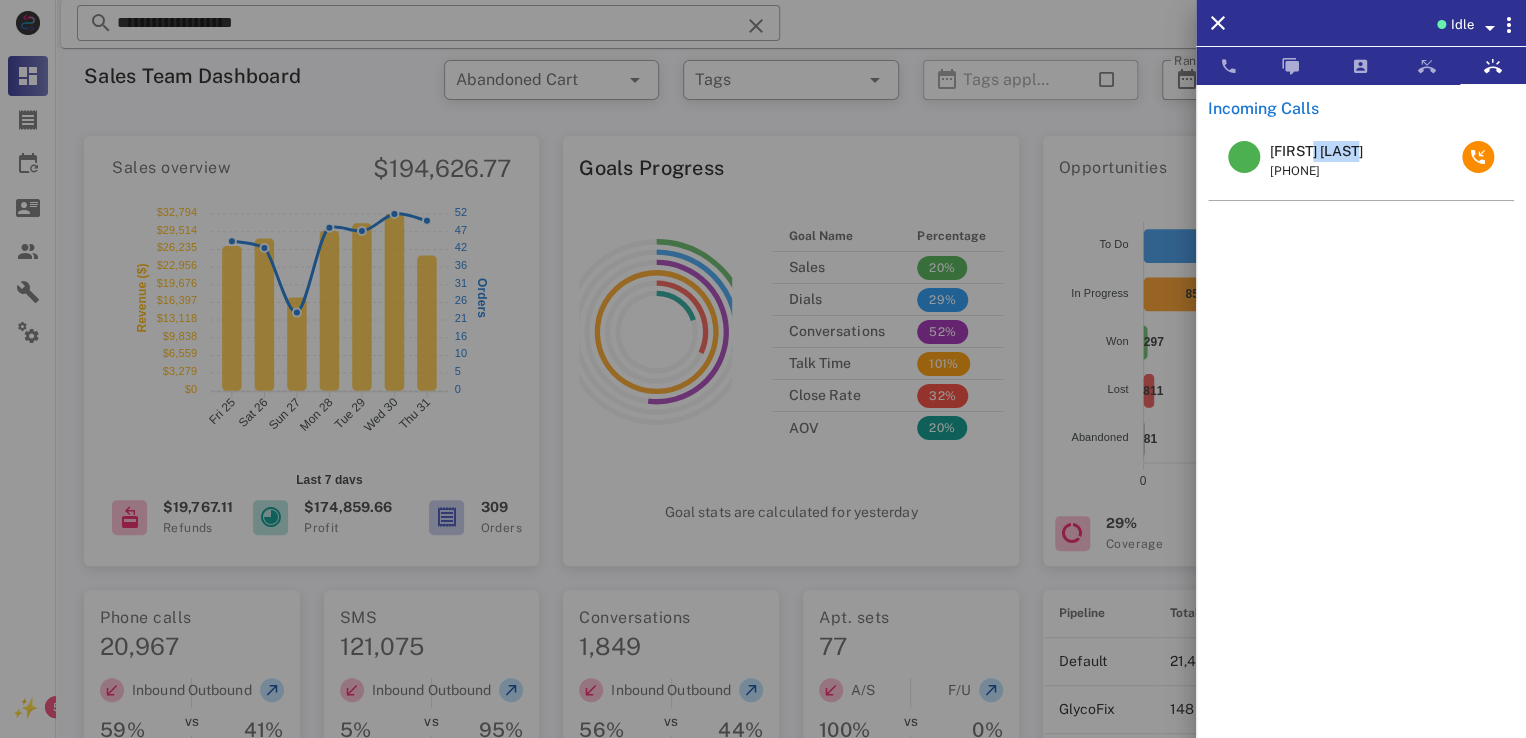 click on "Vera Newbill" at bounding box center [1316, 151] 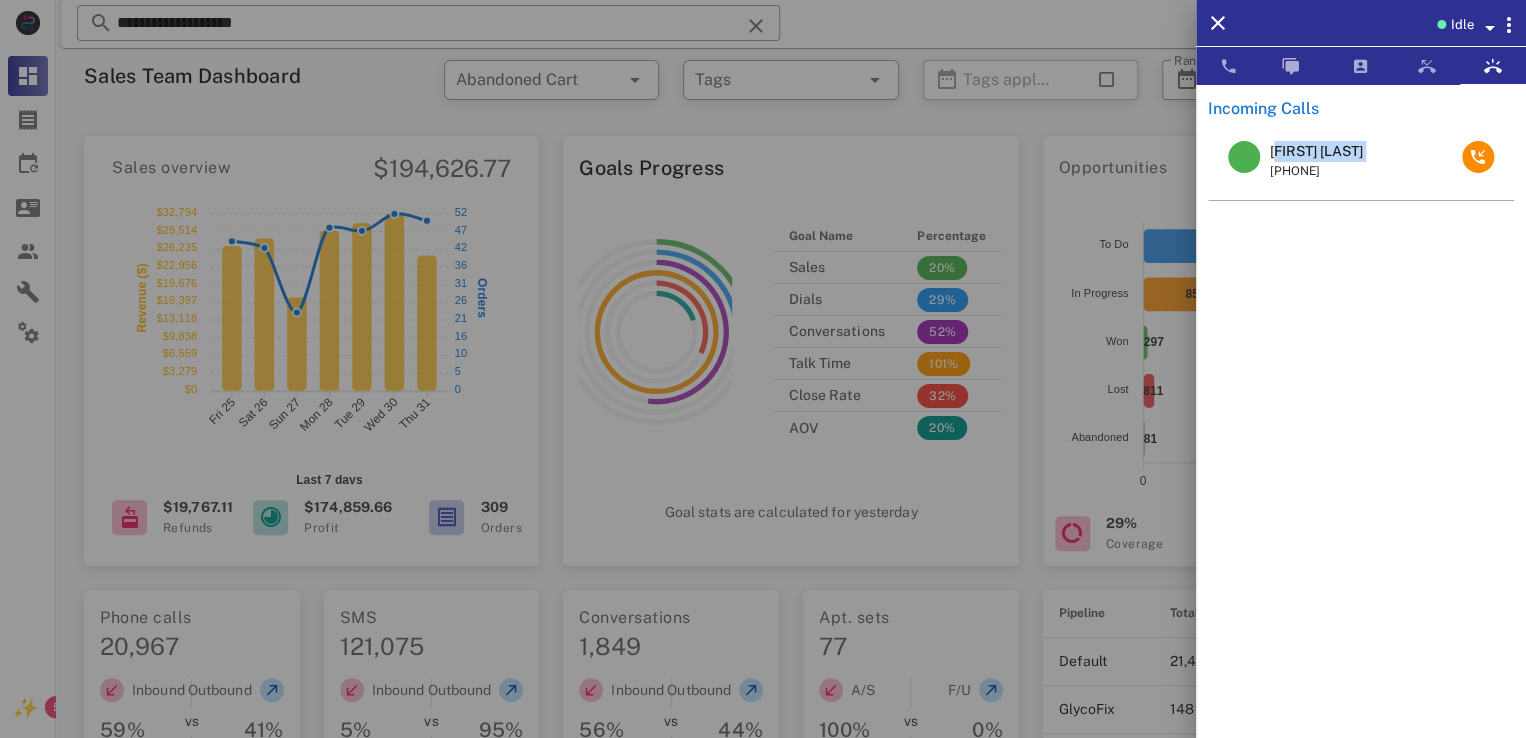 click on "Vera Newbill" at bounding box center (1316, 151) 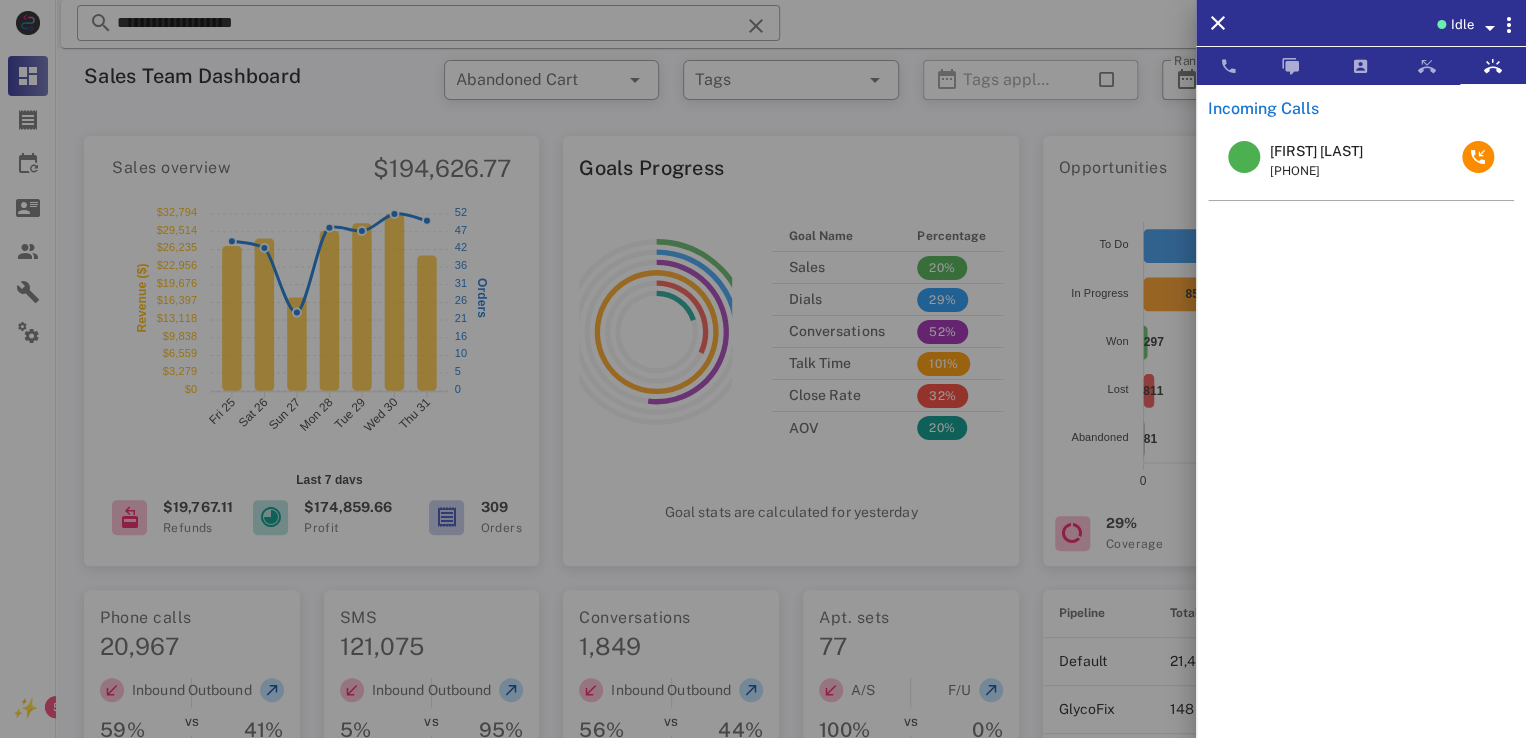 click at bounding box center (763, 369) 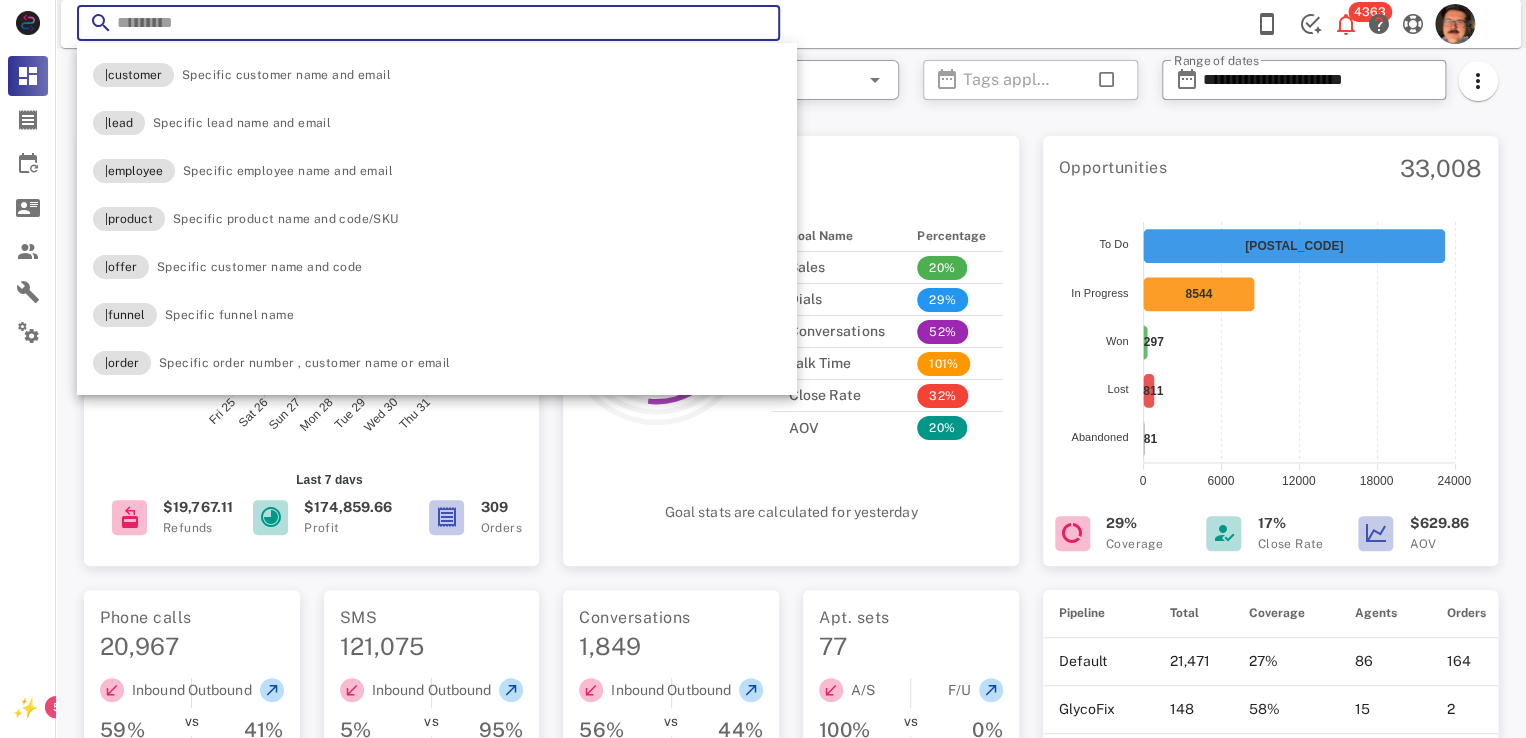 paste on "**********" 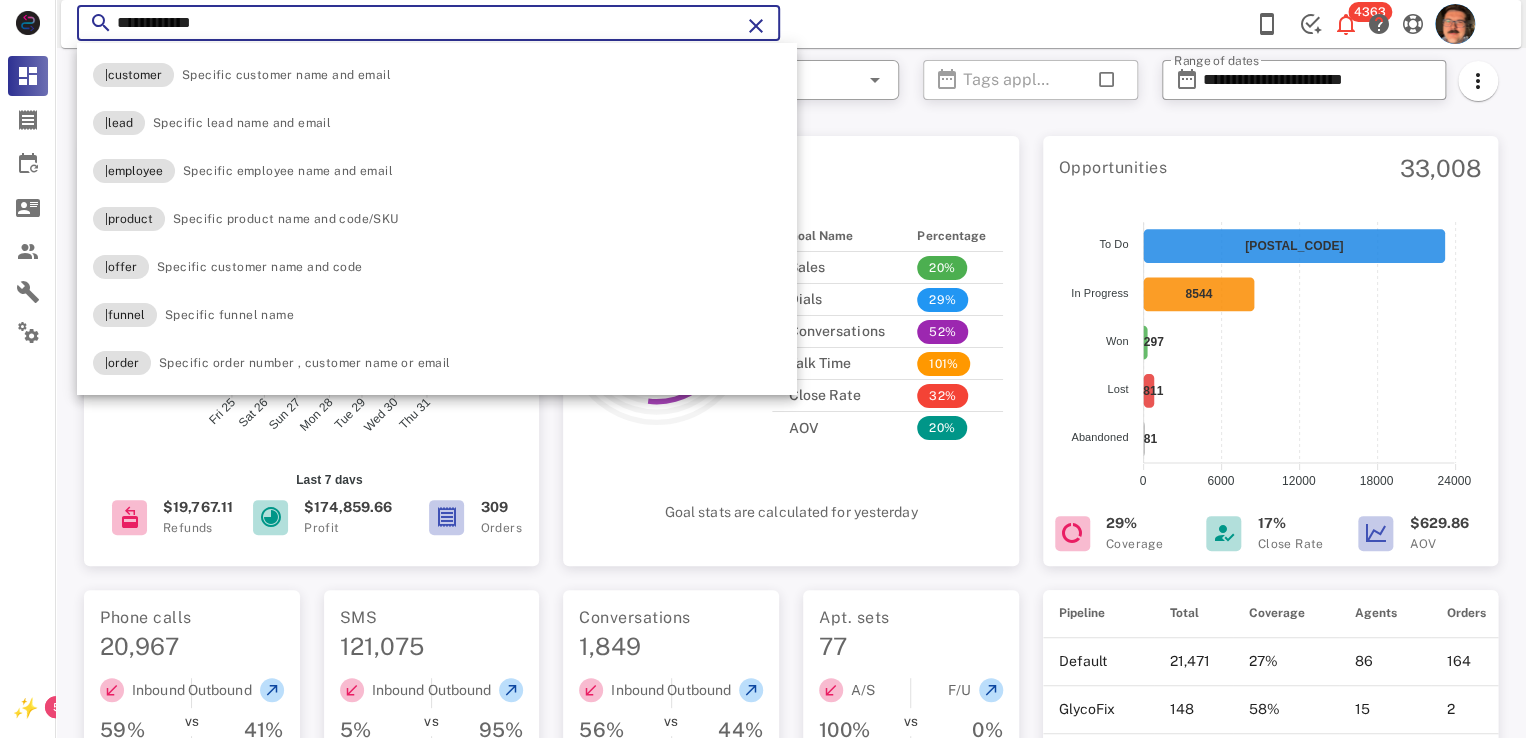 type on "**********" 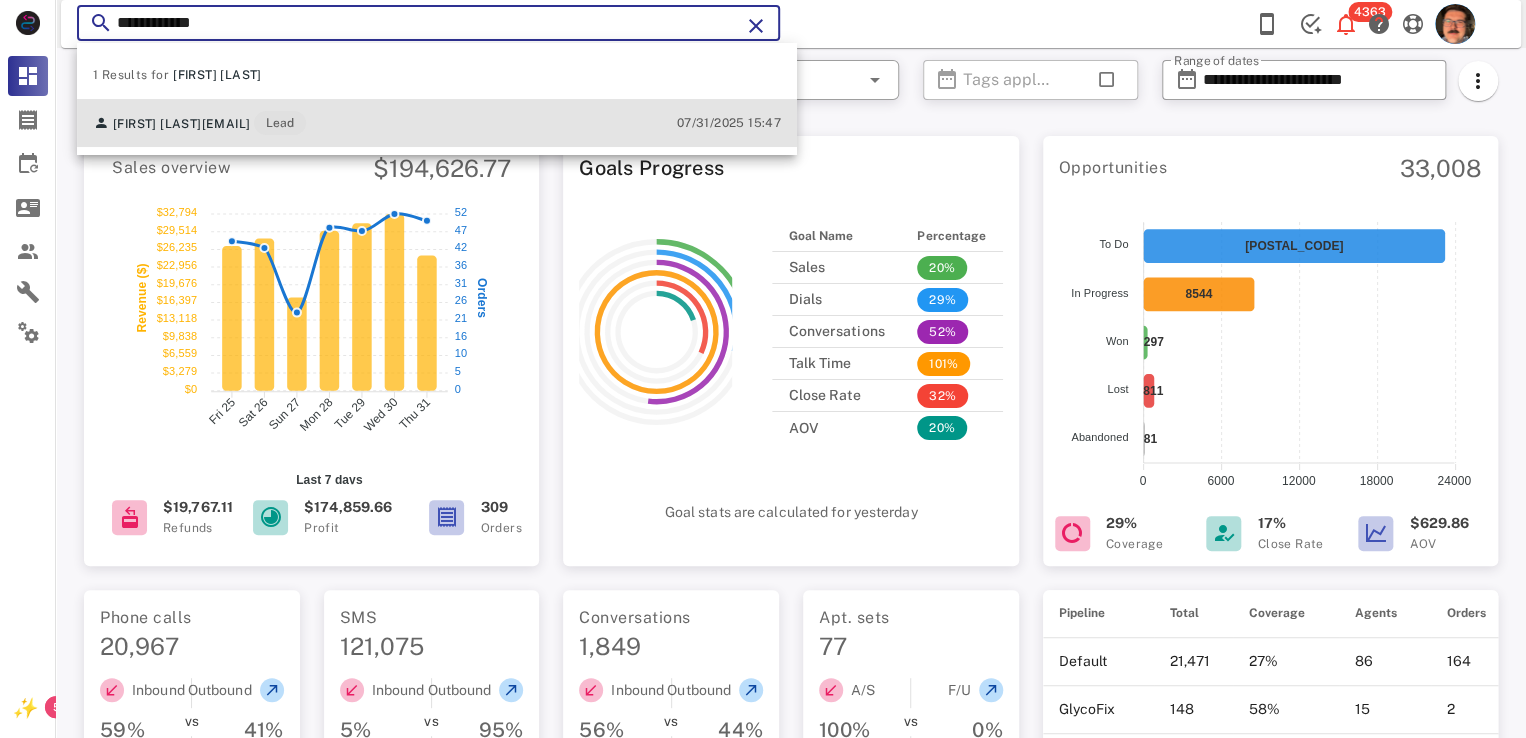 click on "Vera Newbill   newbillvera@gmail.com   Lead   07/31/2025 15:47" at bounding box center (437, 123) 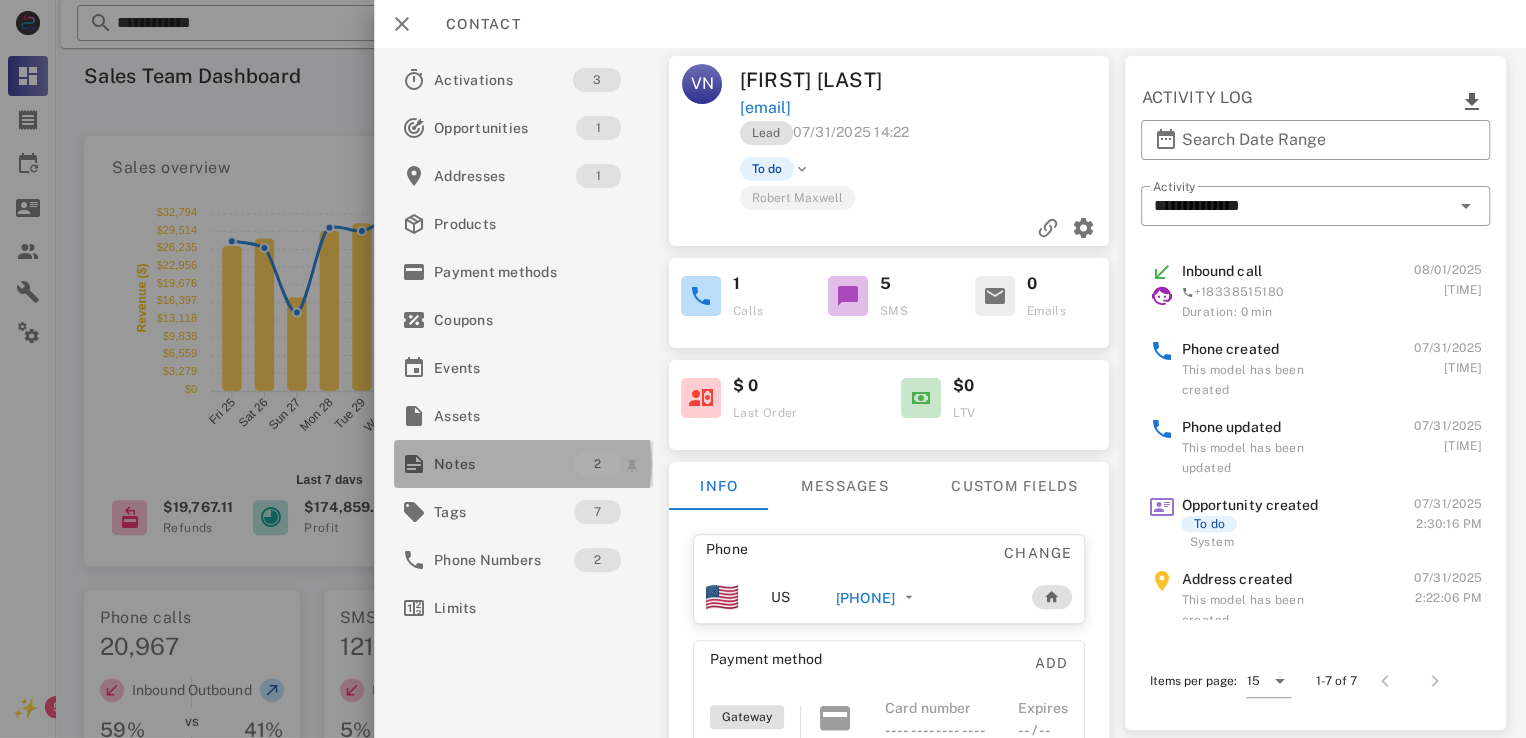 click on "Notes" at bounding box center [504, 464] 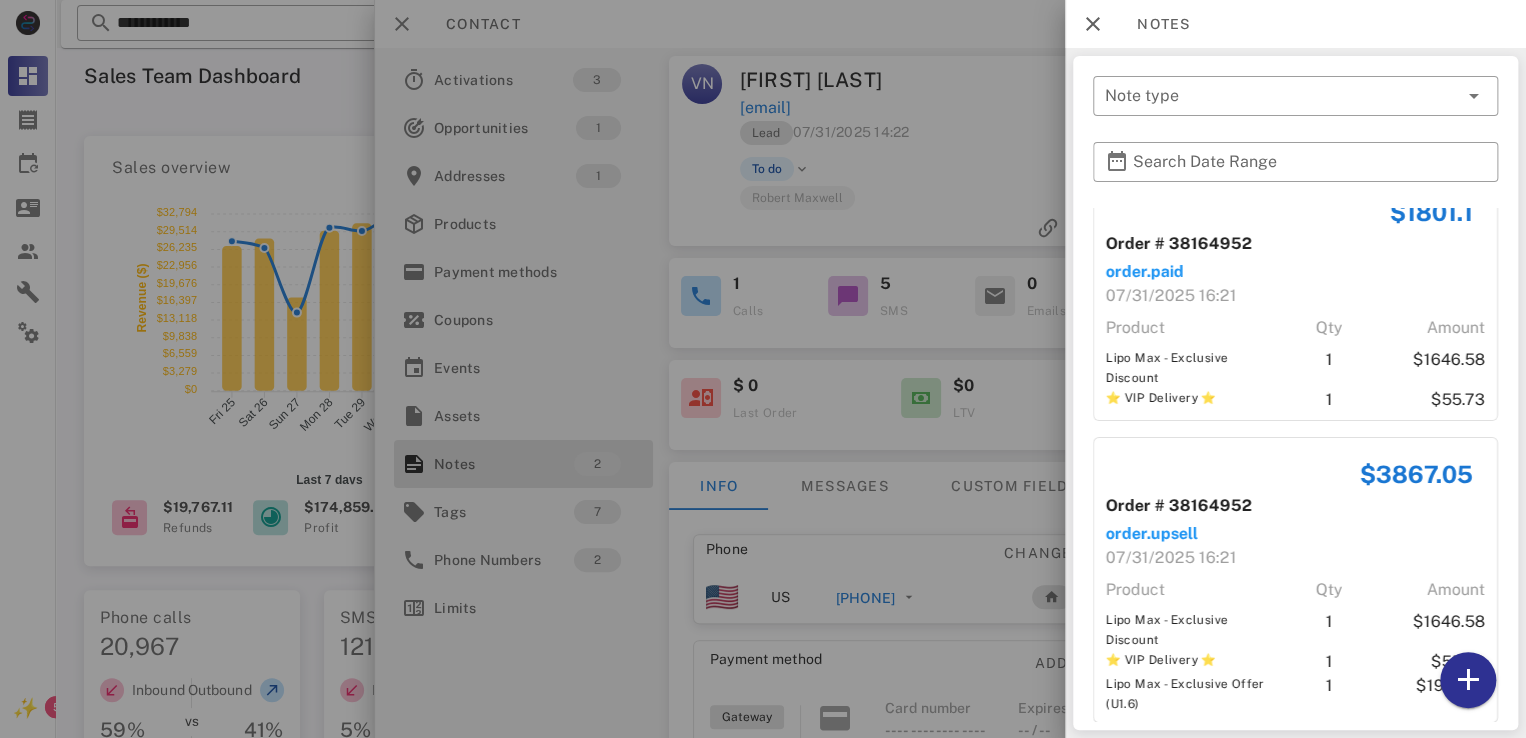 scroll, scrollTop: 62, scrollLeft: 0, axis: vertical 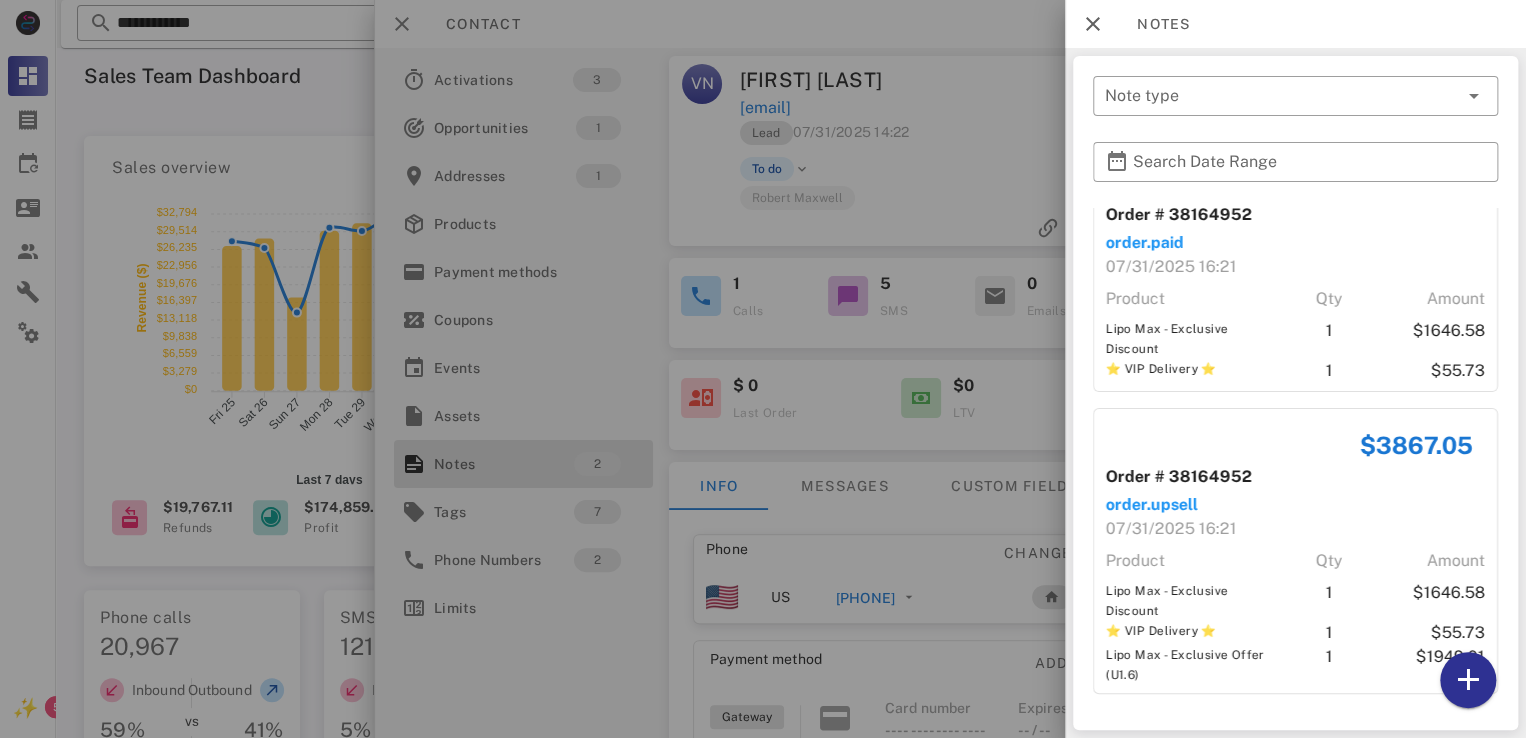 click at bounding box center (763, 369) 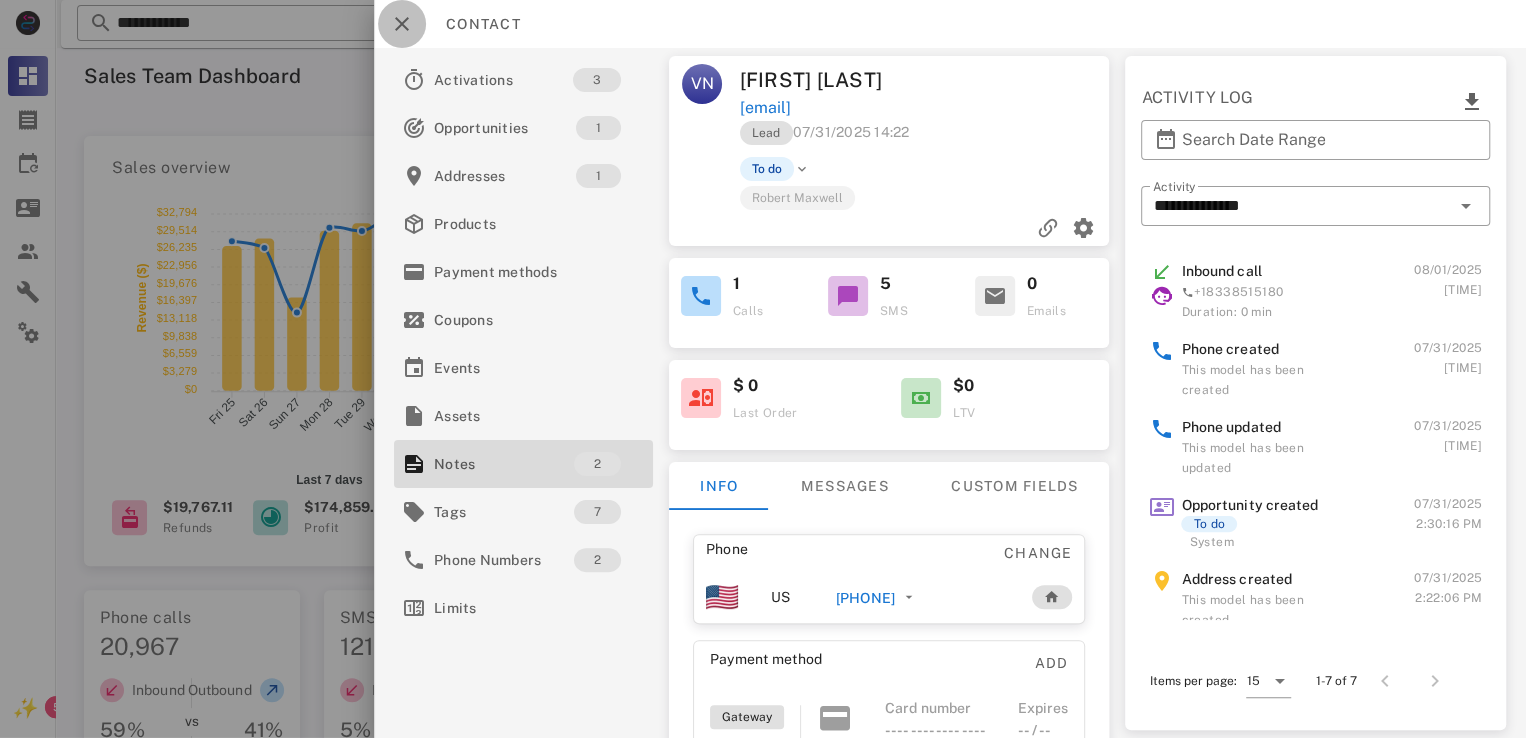 drag, startPoint x: 404, startPoint y: 21, endPoint x: 1080, endPoint y: 25, distance: 676.01184 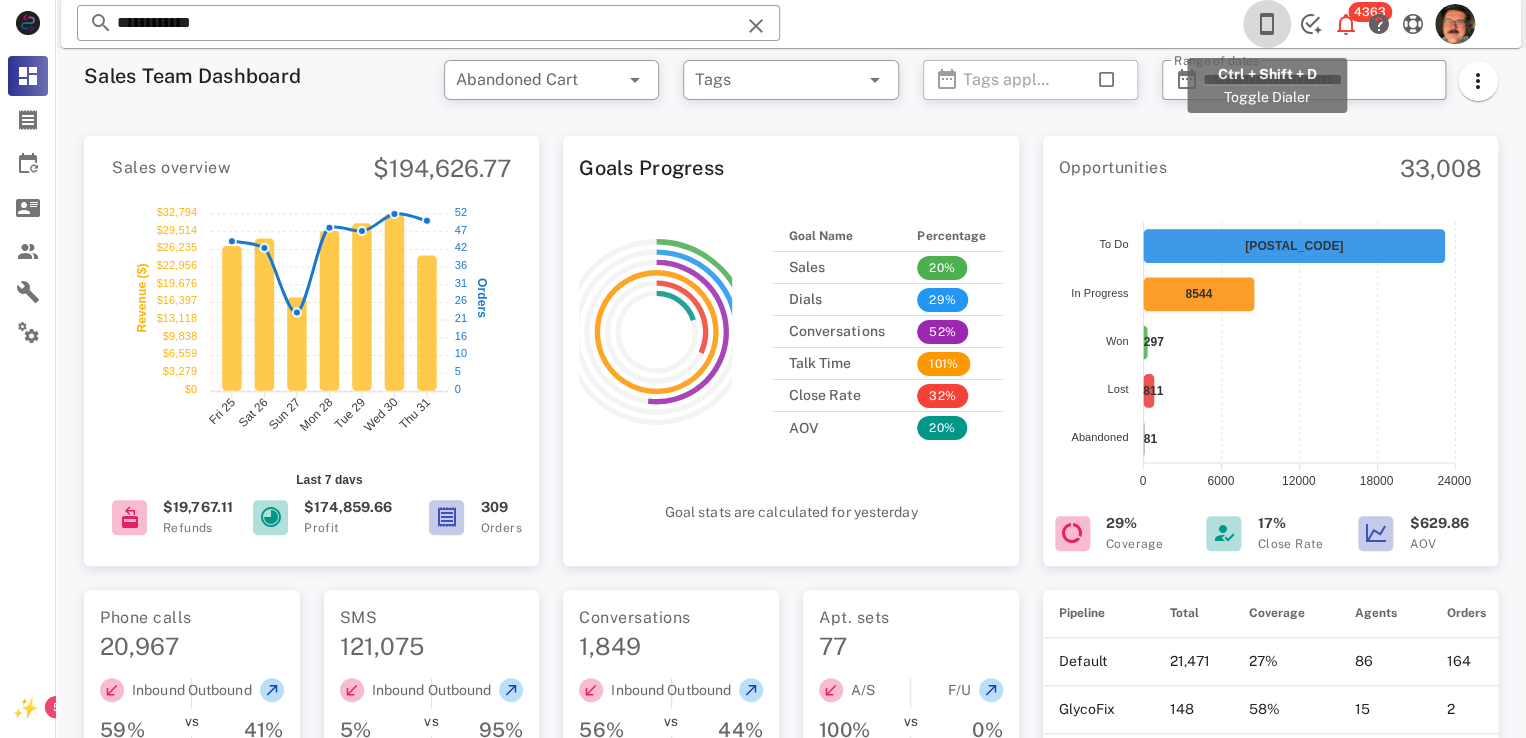 click at bounding box center (1267, 24) 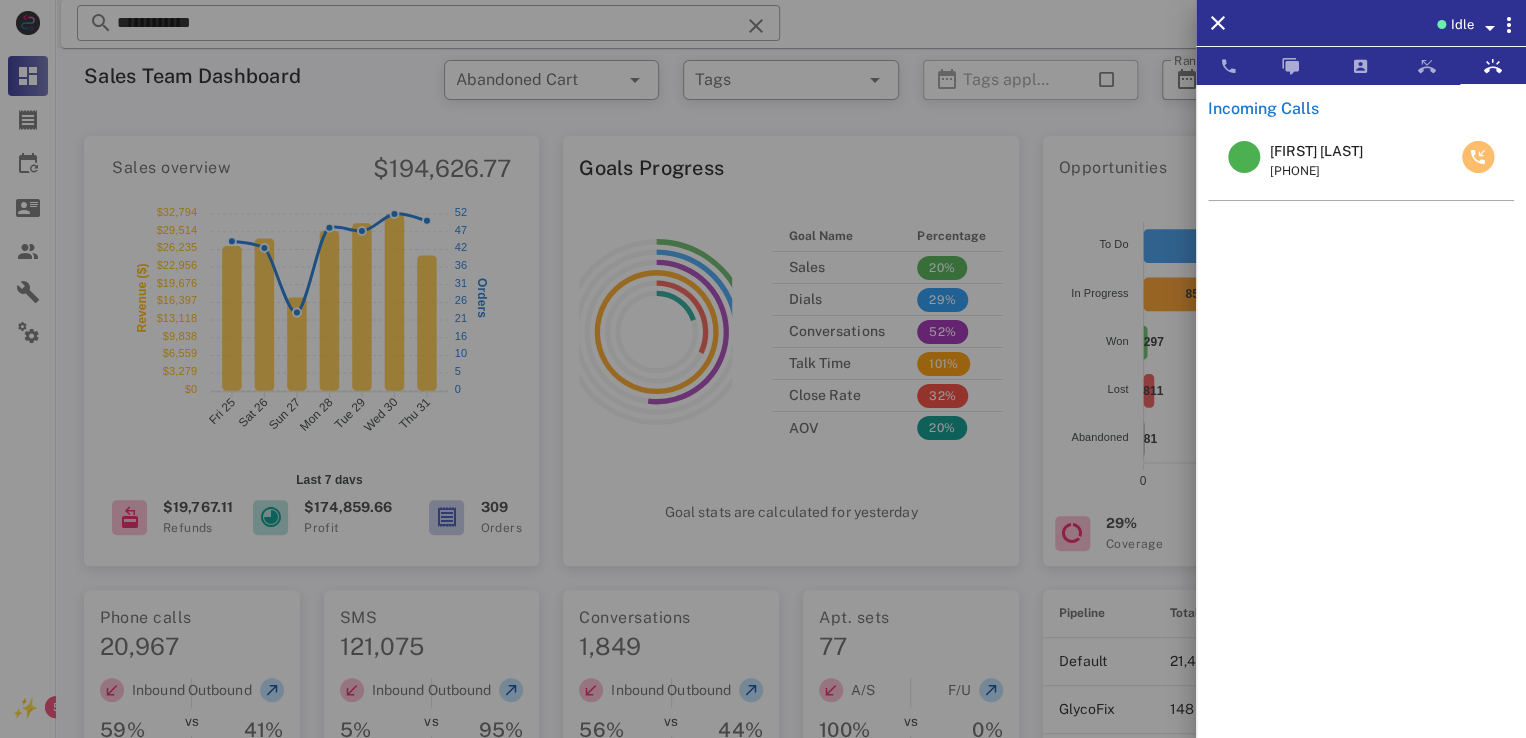 click at bounding box center [1478, 157] 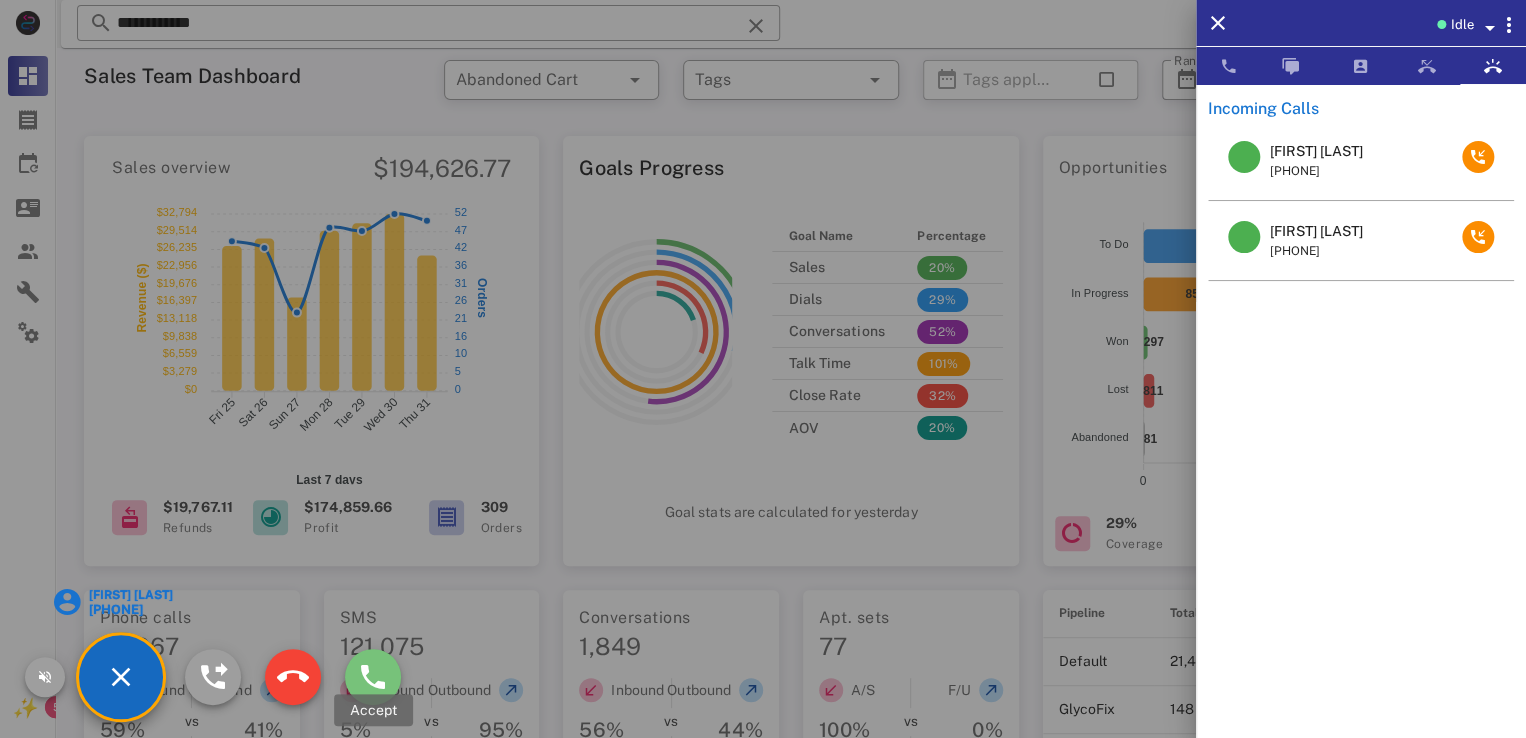 click at bounding box center (373, 677) 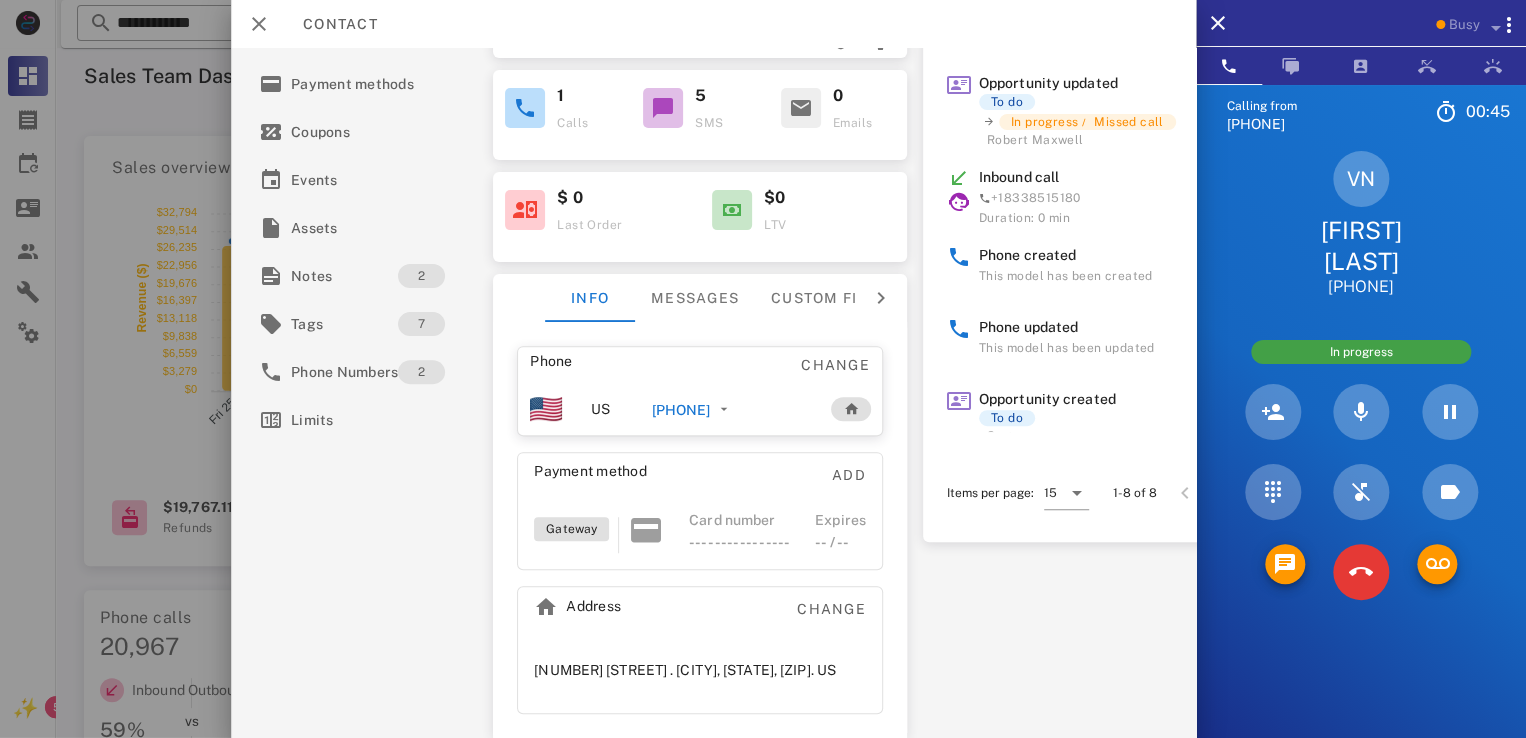 scroll, scrollTop: 0, scrollLeft: 0, axis: both 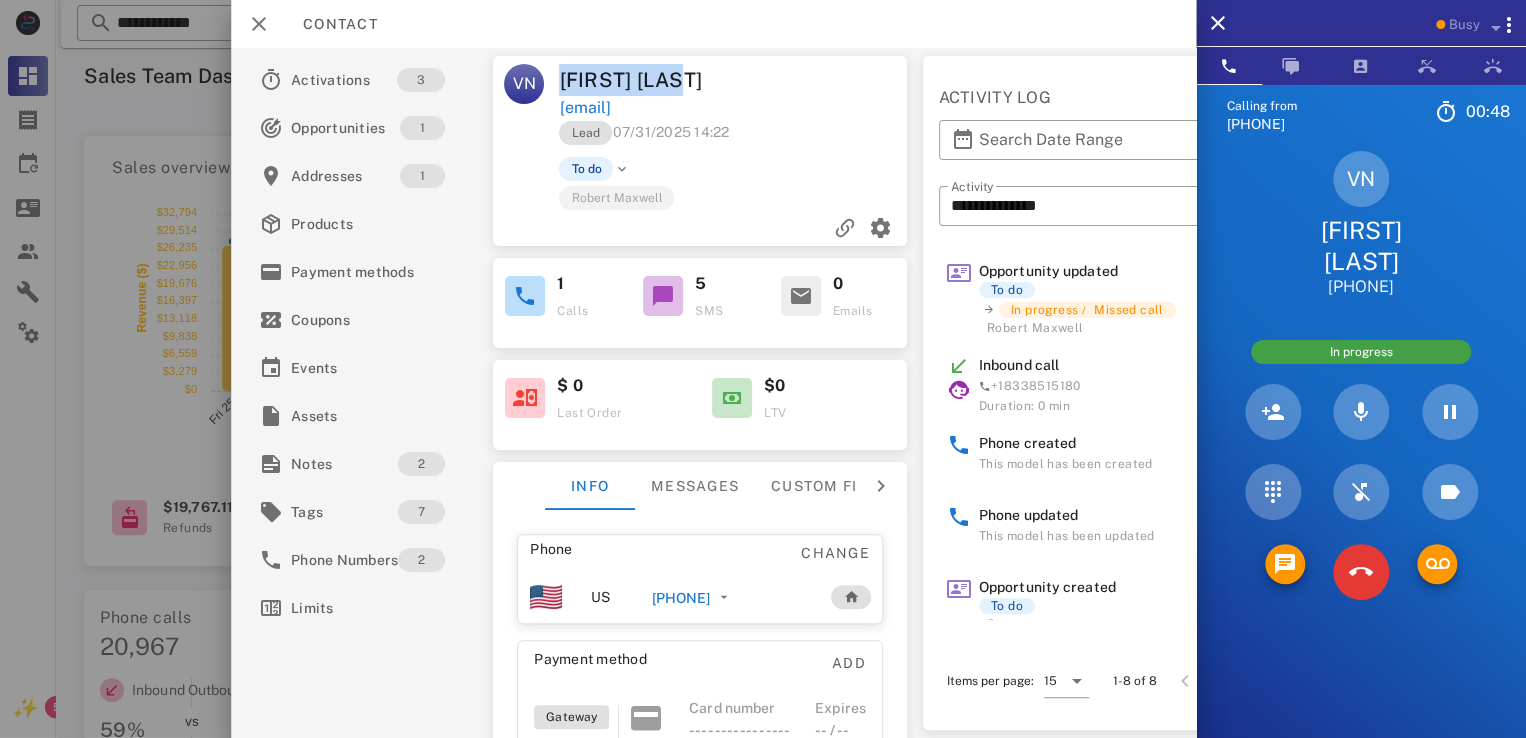 drag, startPoint x: 562, startPoint y: 74, endPoint x: 708, endPoint y: 77, distance: 146.03082 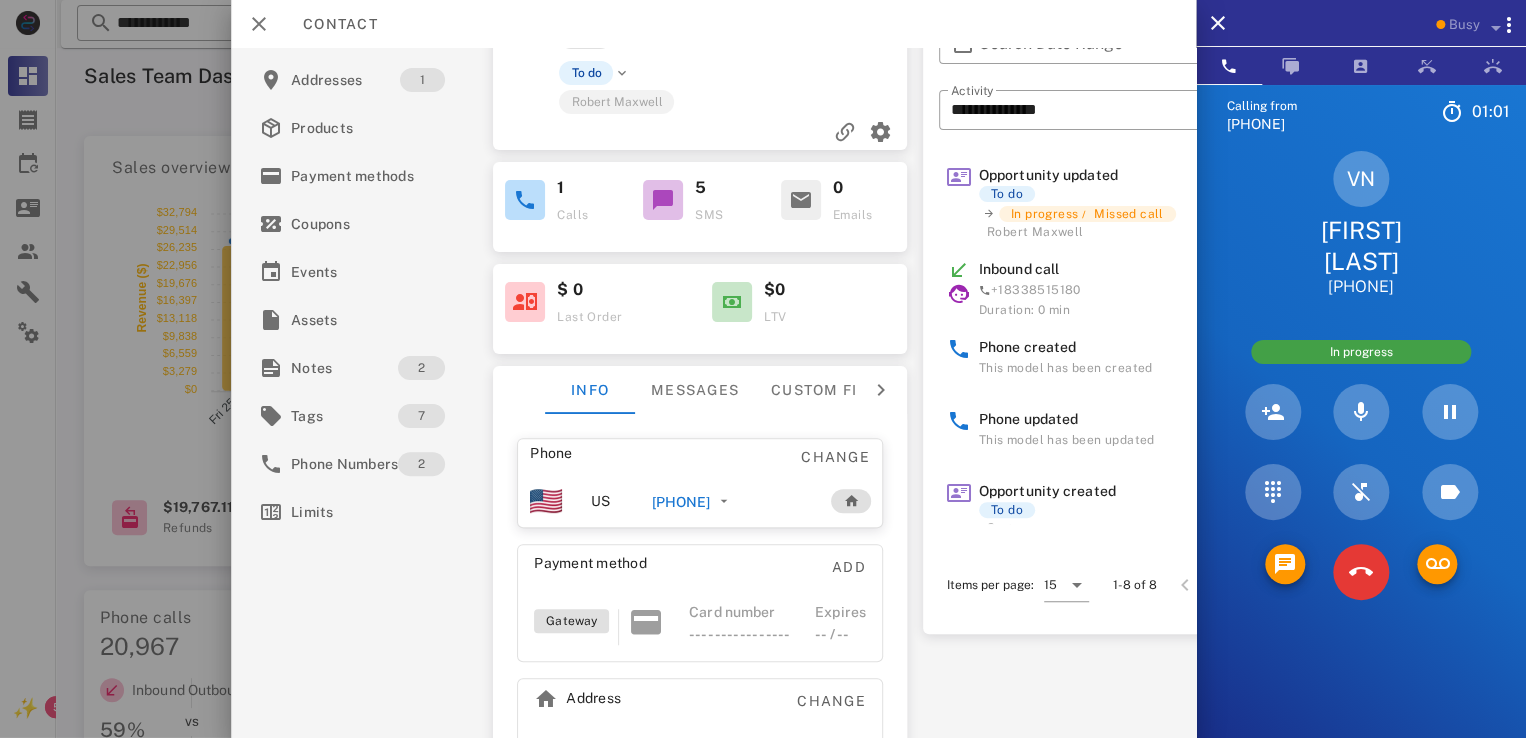 scroll, scrollTop: 199, scrollLeft: 0, axis: vertical 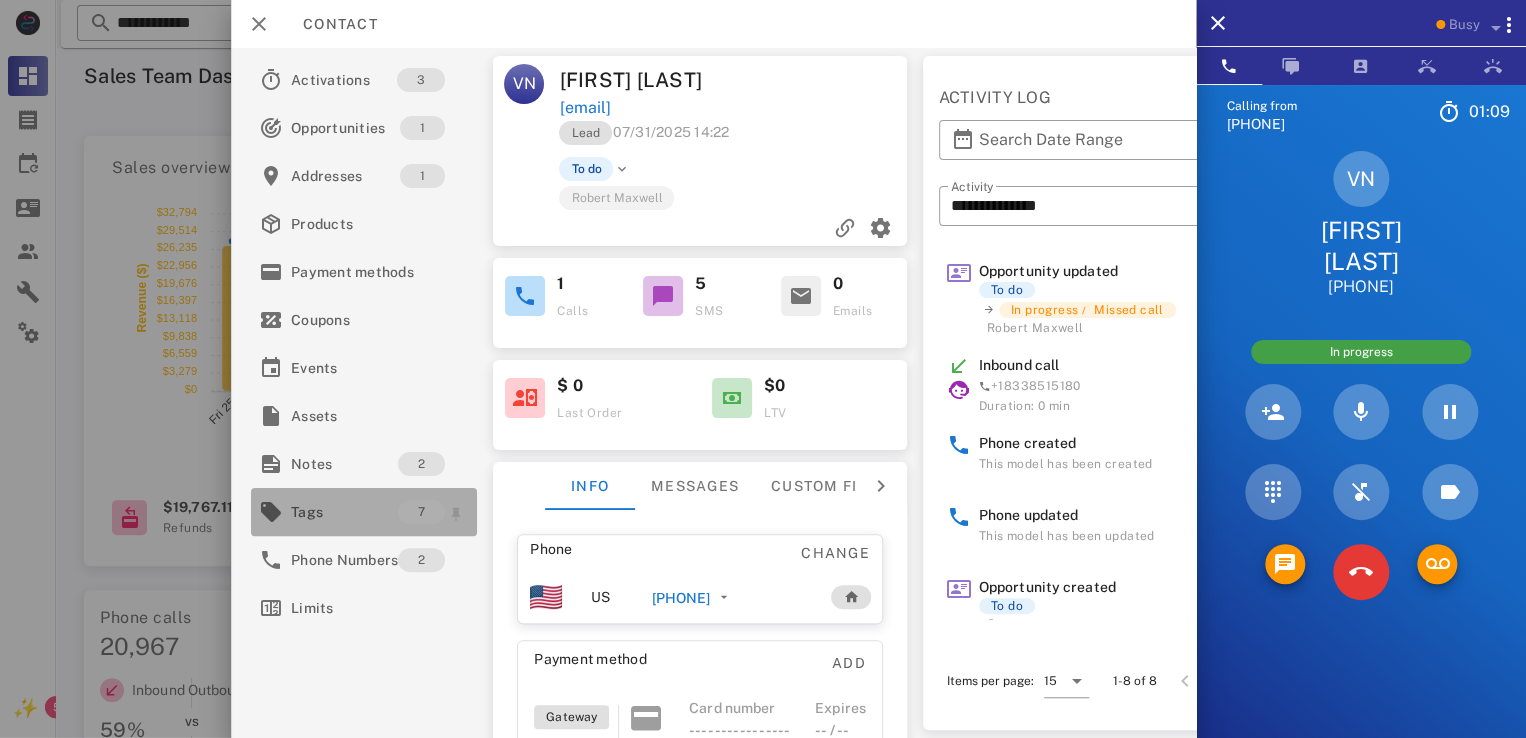 click on "Tags" at bounding box center (344, 512) 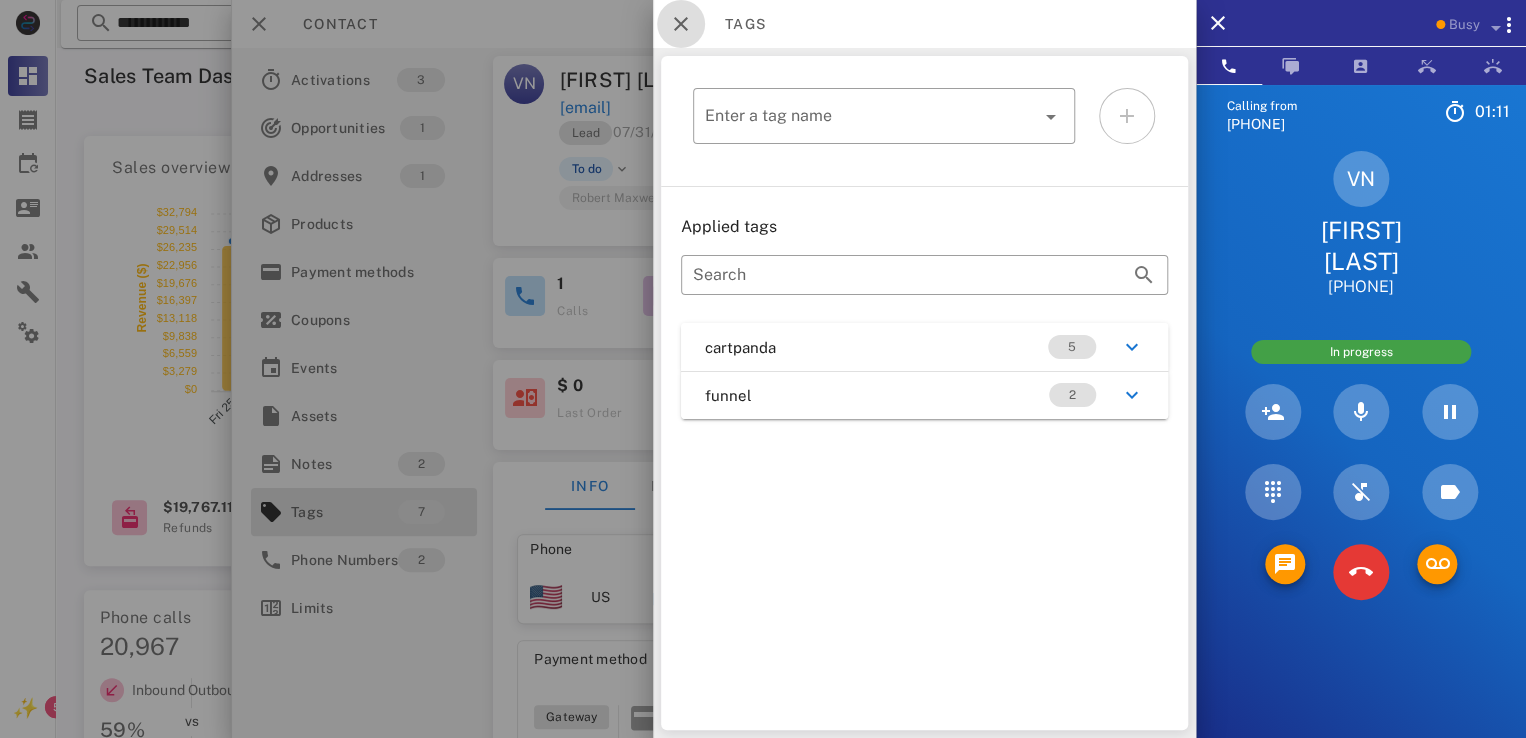 click at bounding box center [681, 24] 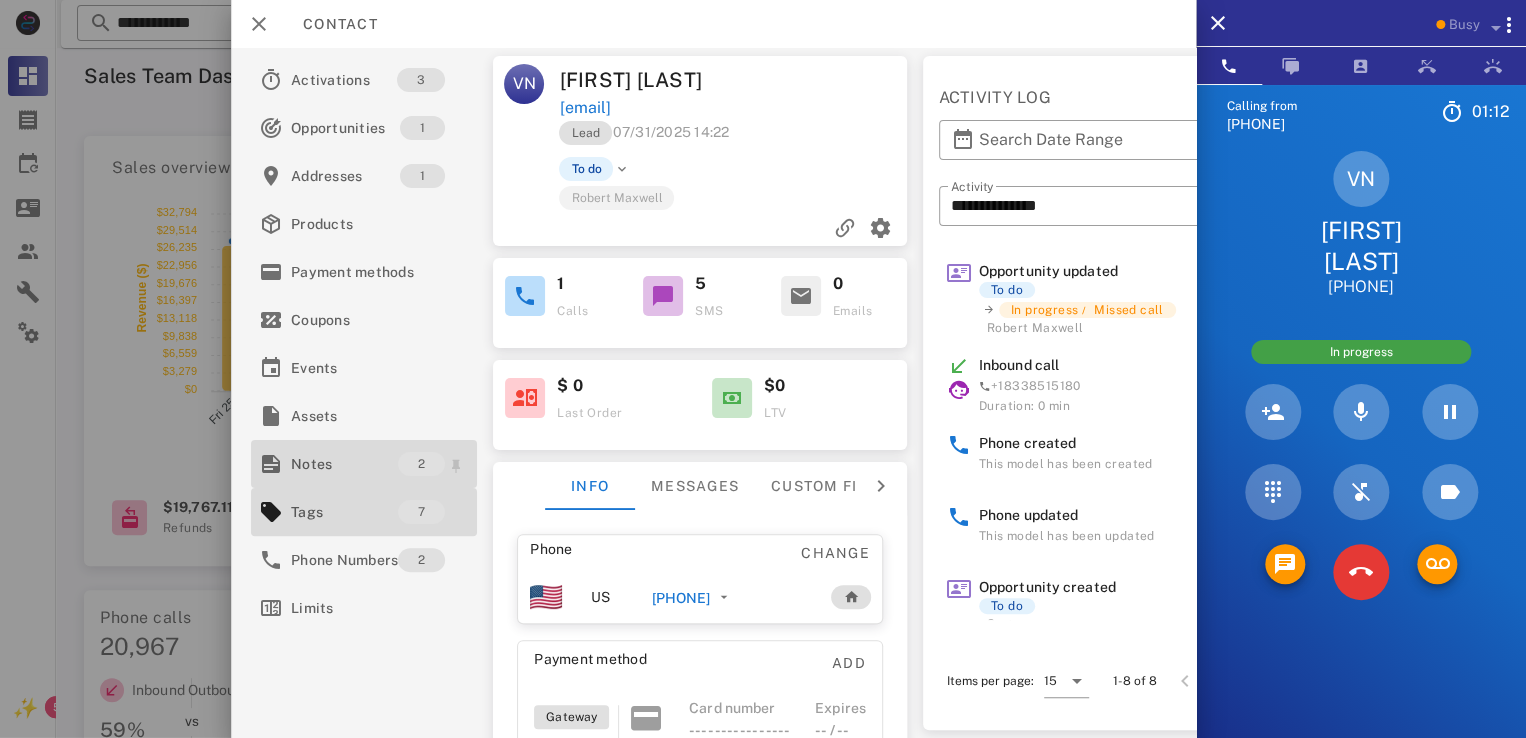 drag, startPoint x: 377, startPoint y: 456, endPoint x: 368, endPoint y: 447, distance: 12.727922 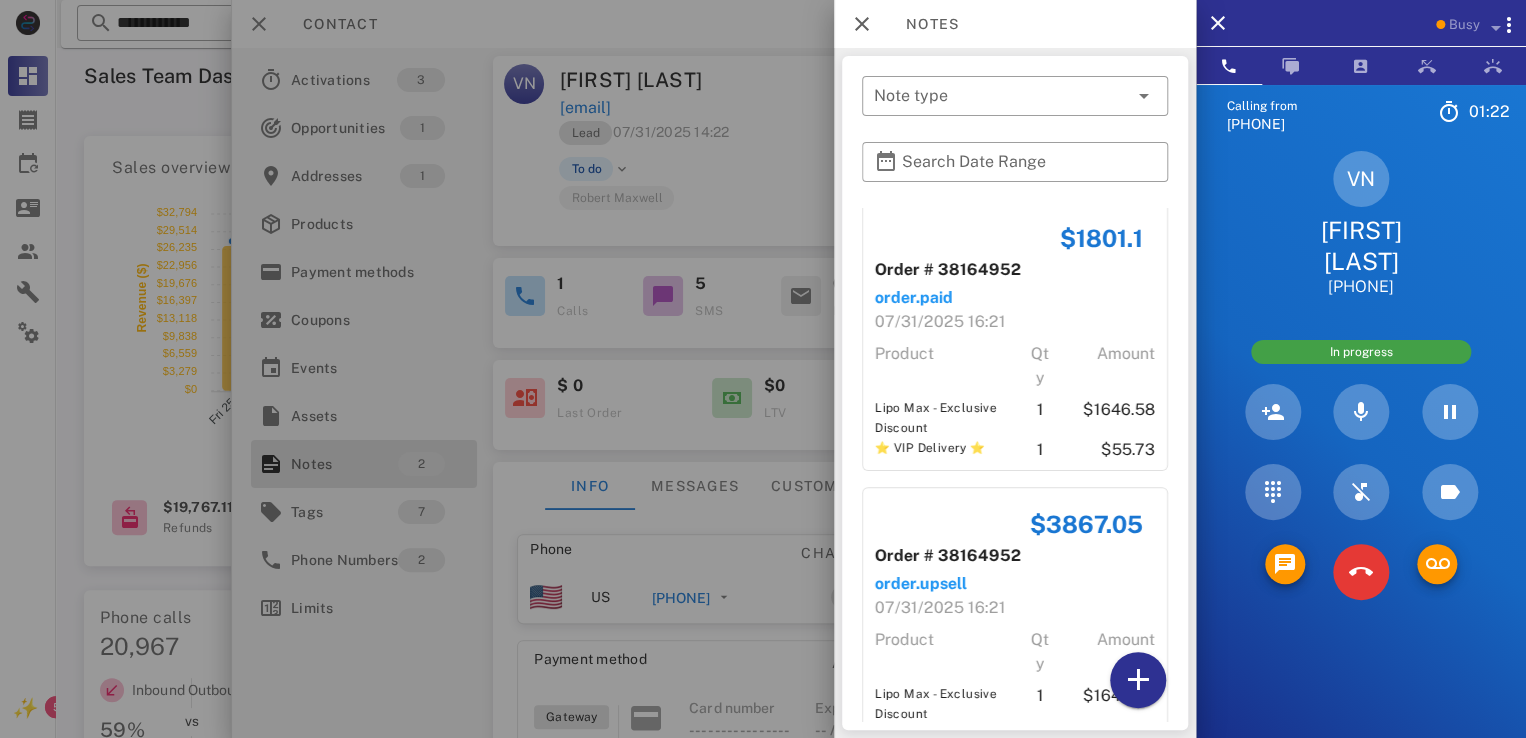 scroll, scrollTop: 0, scrollLeft: 0, axis: both 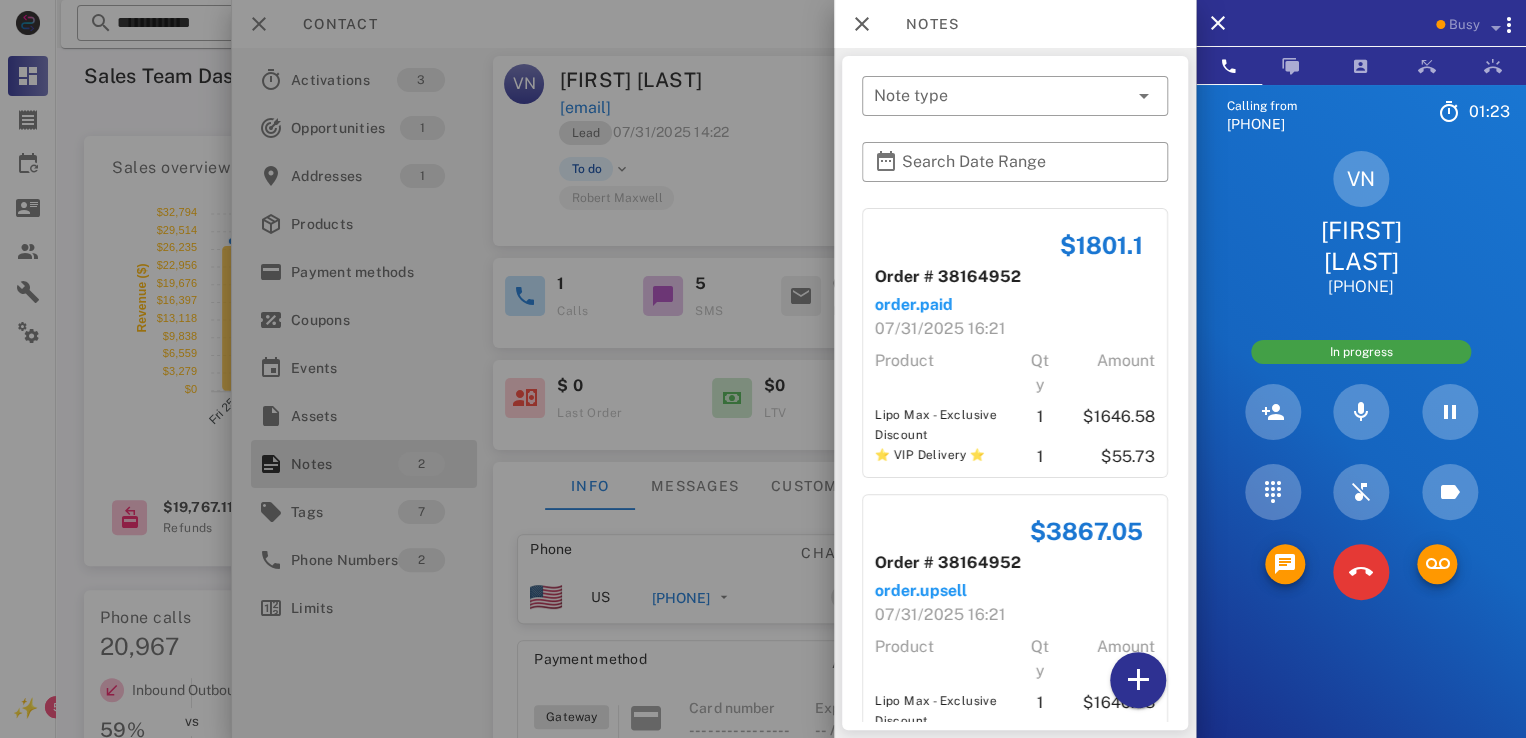 click at bounding box center (763, 369) 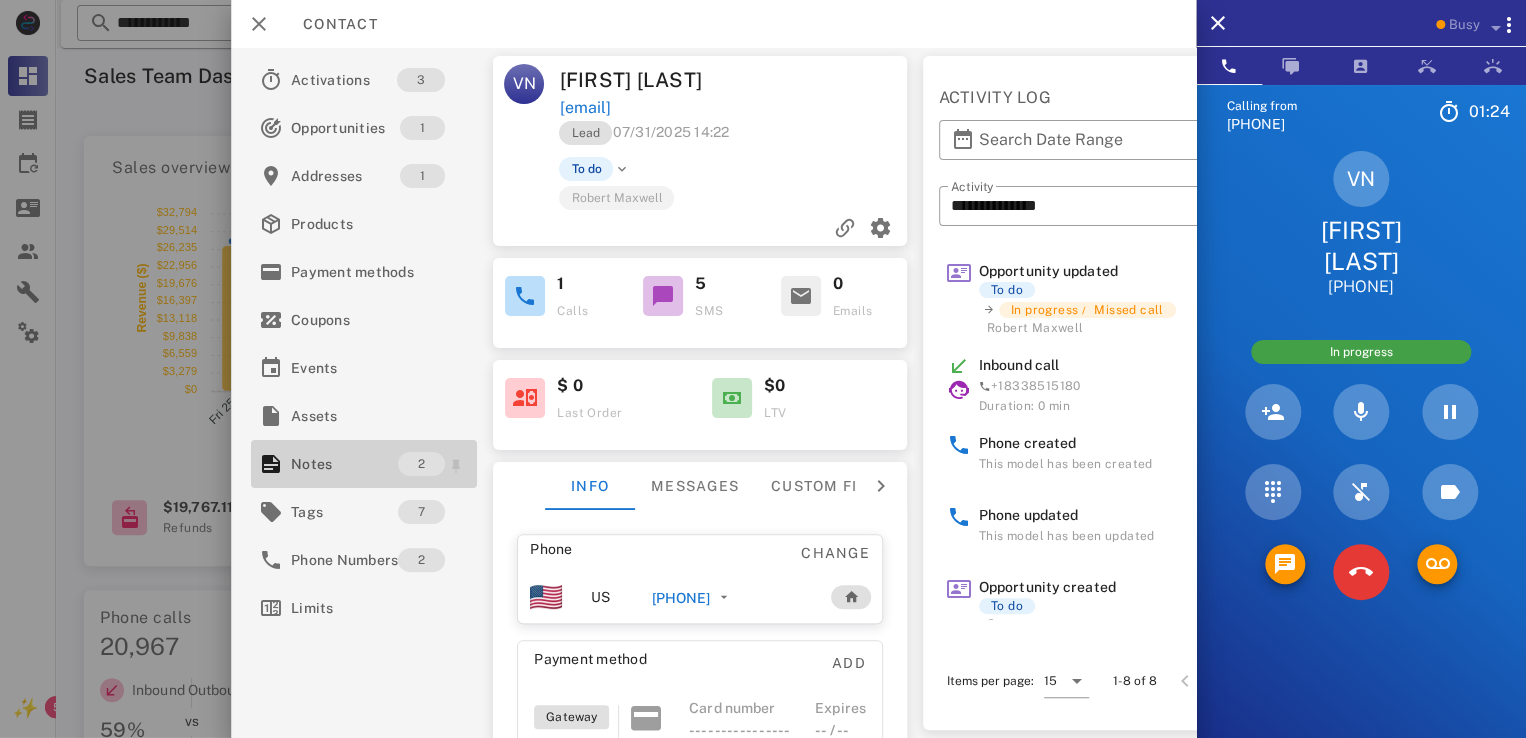 click on "Notes" at bounding box center (344, 464) 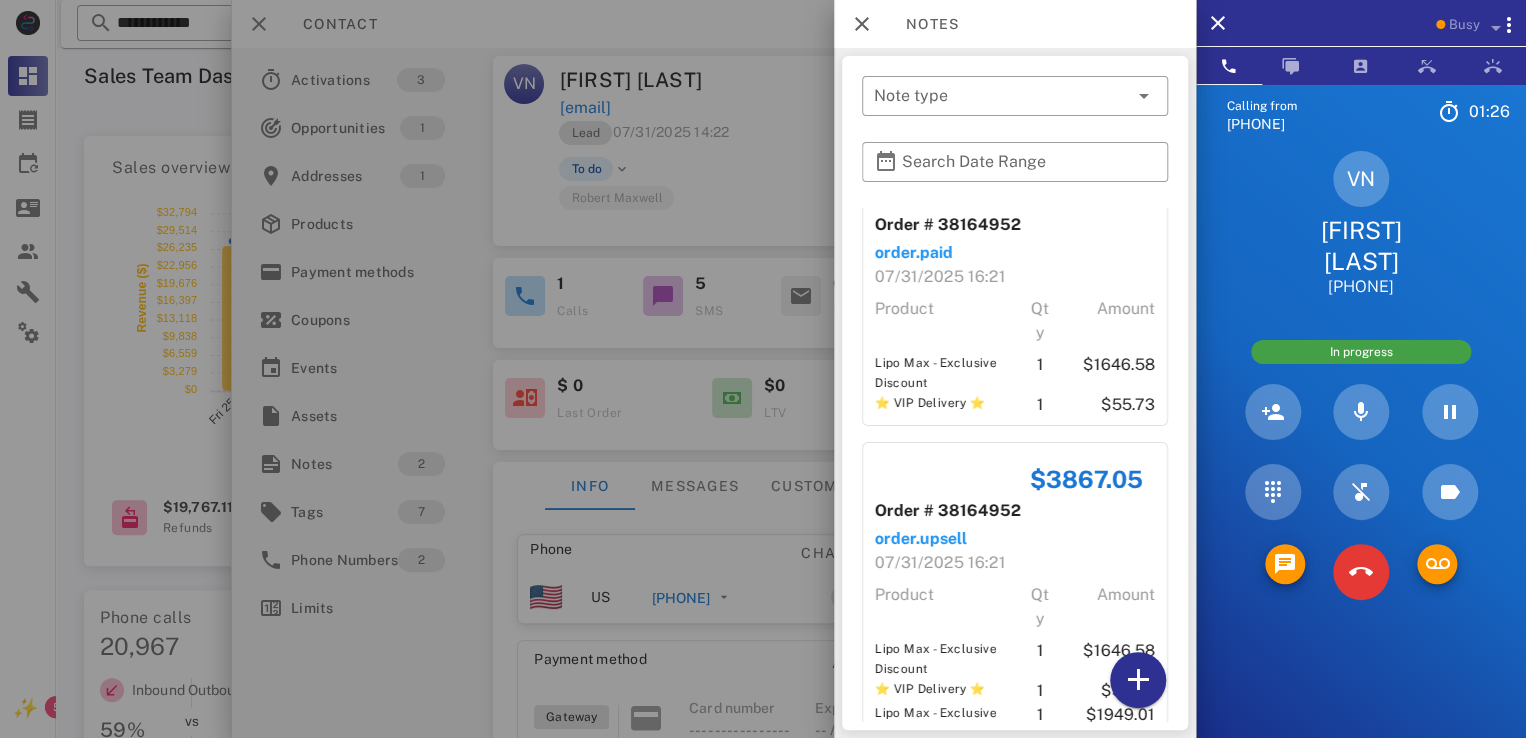 scroll, scrollTop: 0, scrollLeft: 0, axis: both 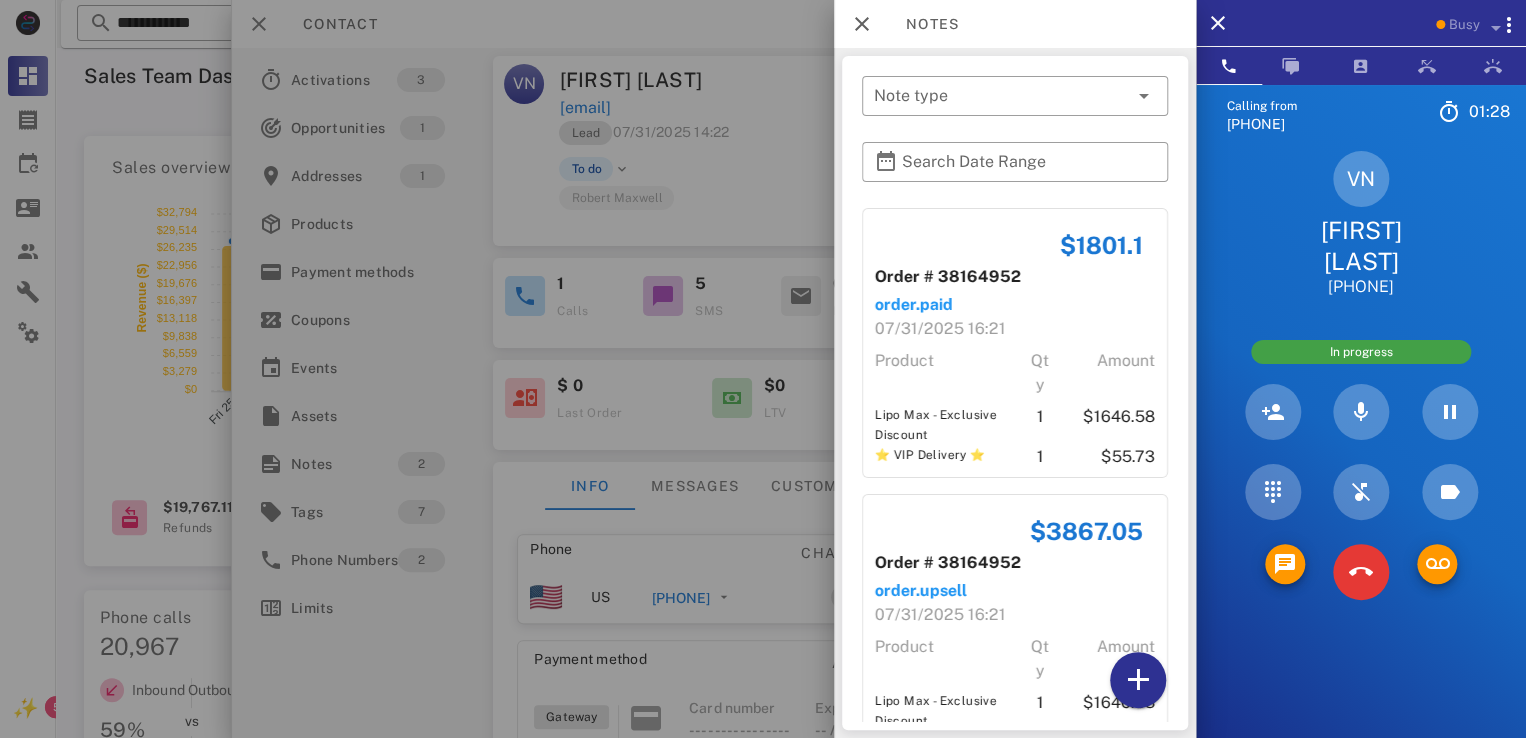 click at bounding box center [763, 369] 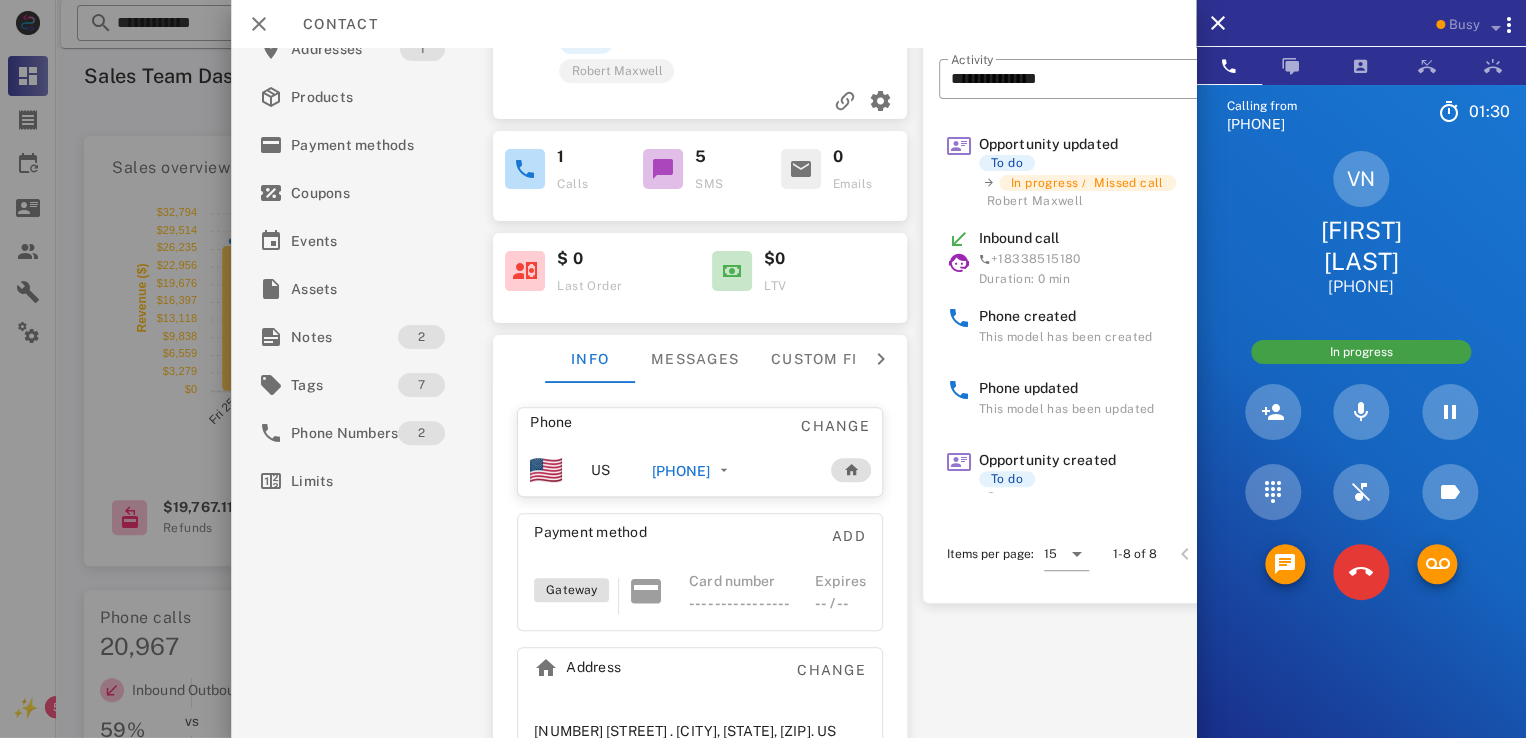 scroll, scrollTop: 199, scrollLeft: 0, axis: vertical 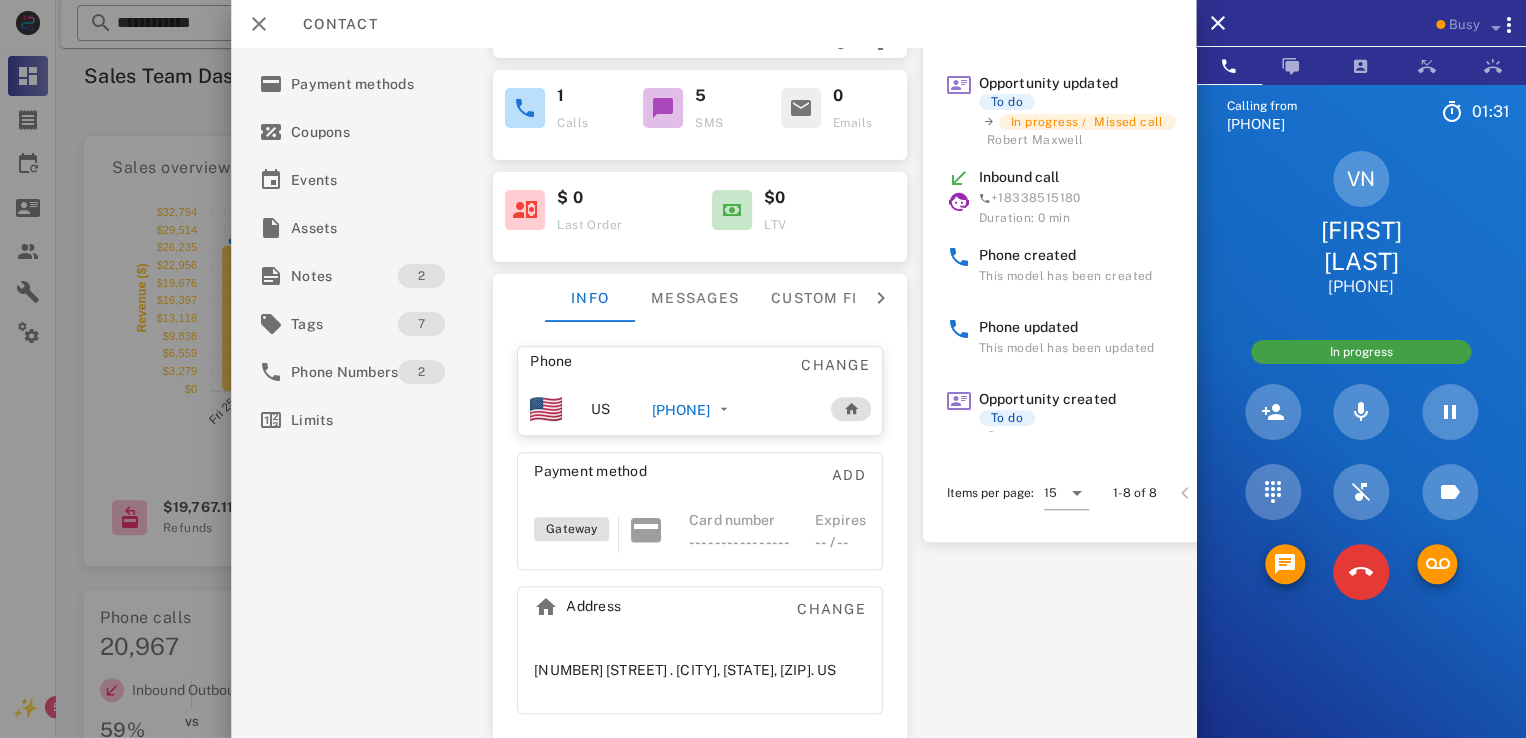 click on "14223 big apple rd .
glen allen, VA, 23059.
US" at bounding box center [685, 670] 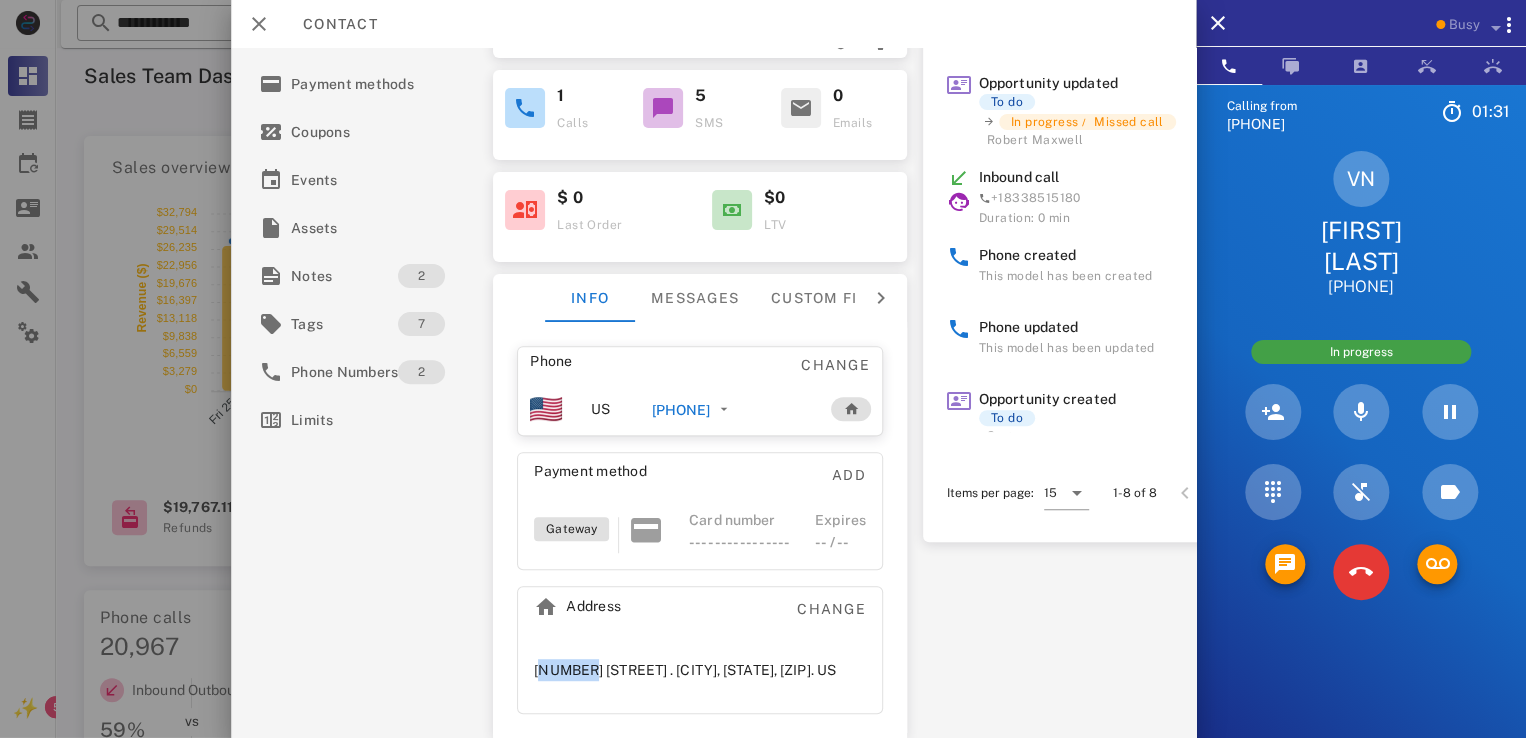 click on "14223 big apple rd .
glen allen, VA, 23059.
US" at bounding box center (685, 670) 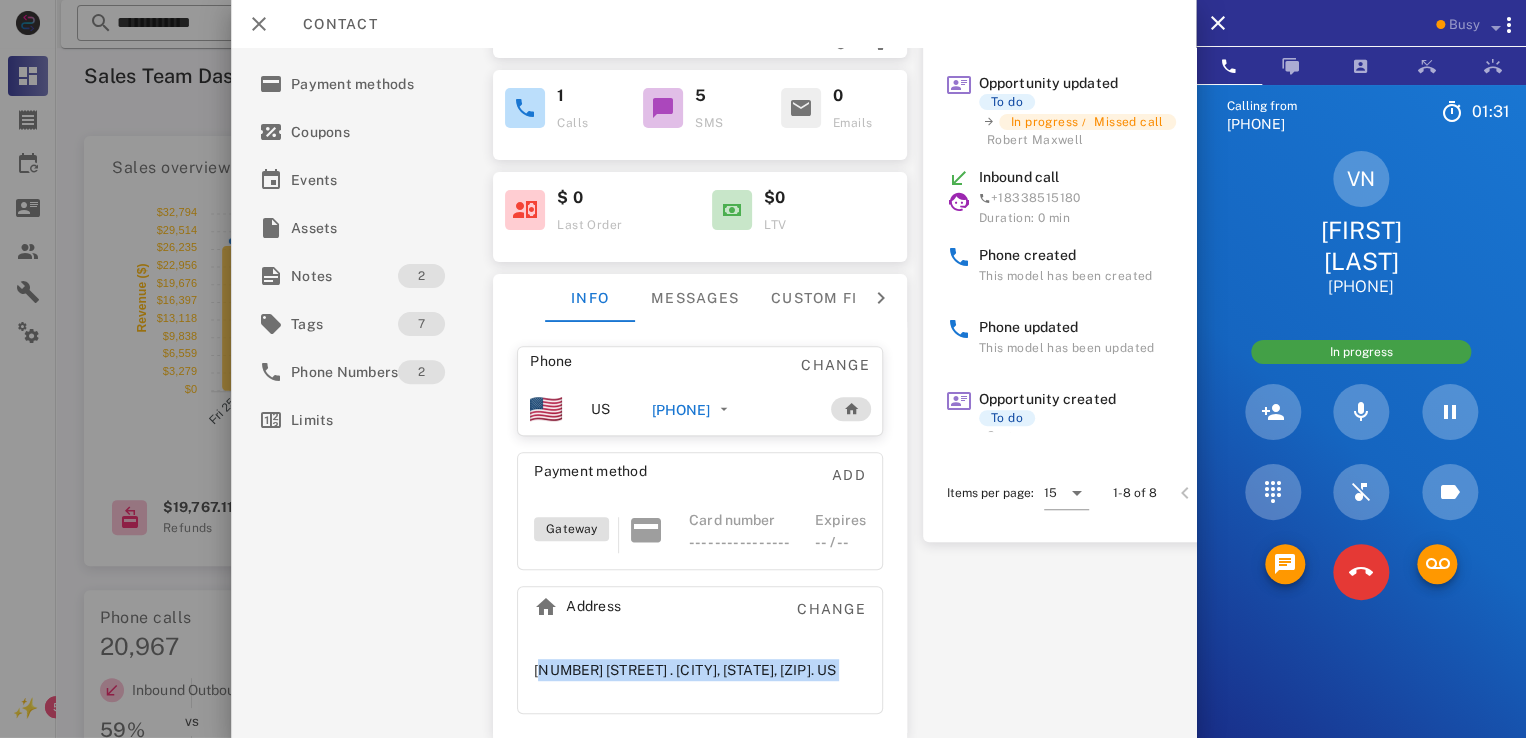 click on "14223 big apple rd .
glen allen, VA, 23059.
US" at bounding box center [685, 670] 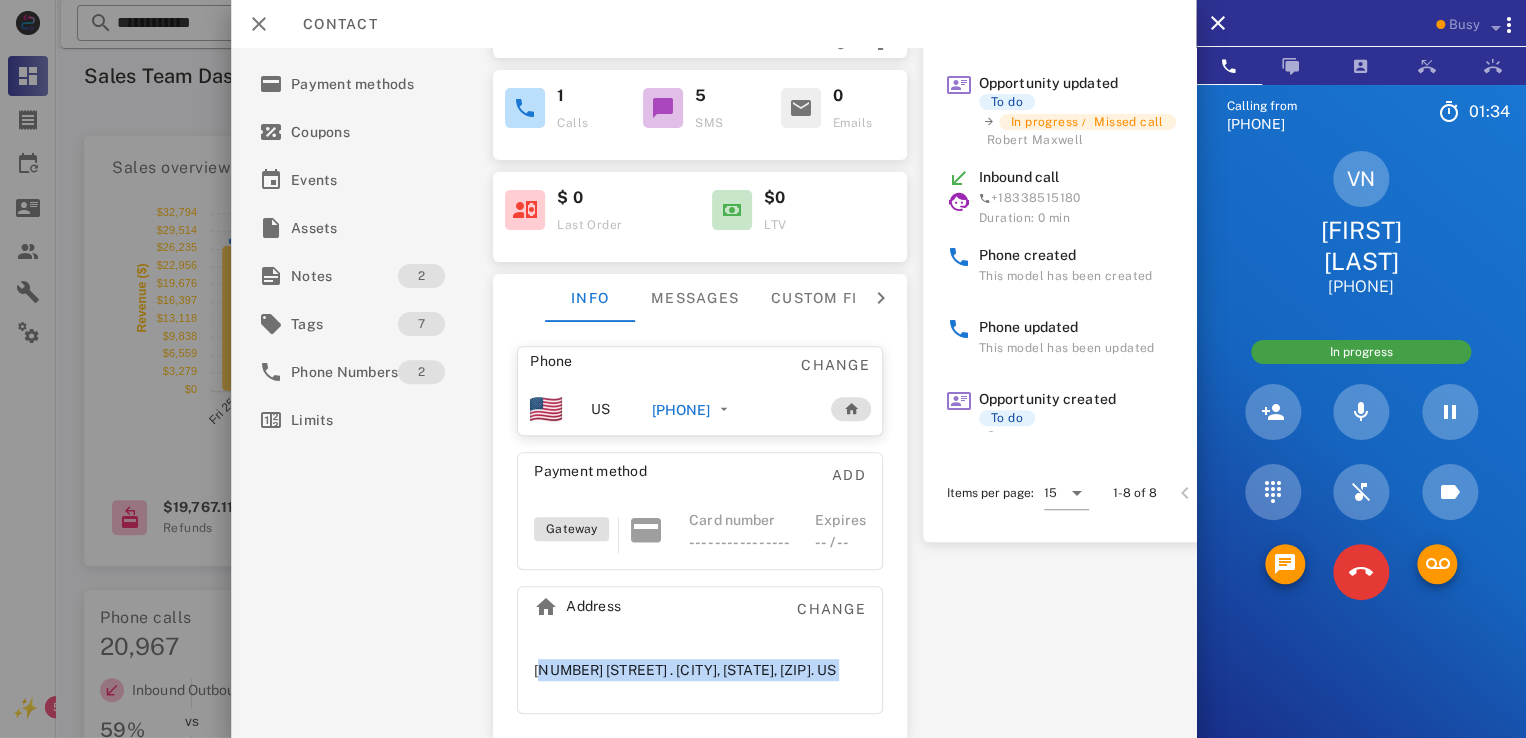 copy on "14223 big apple rd .
glen allen, VA, 23059.
US" 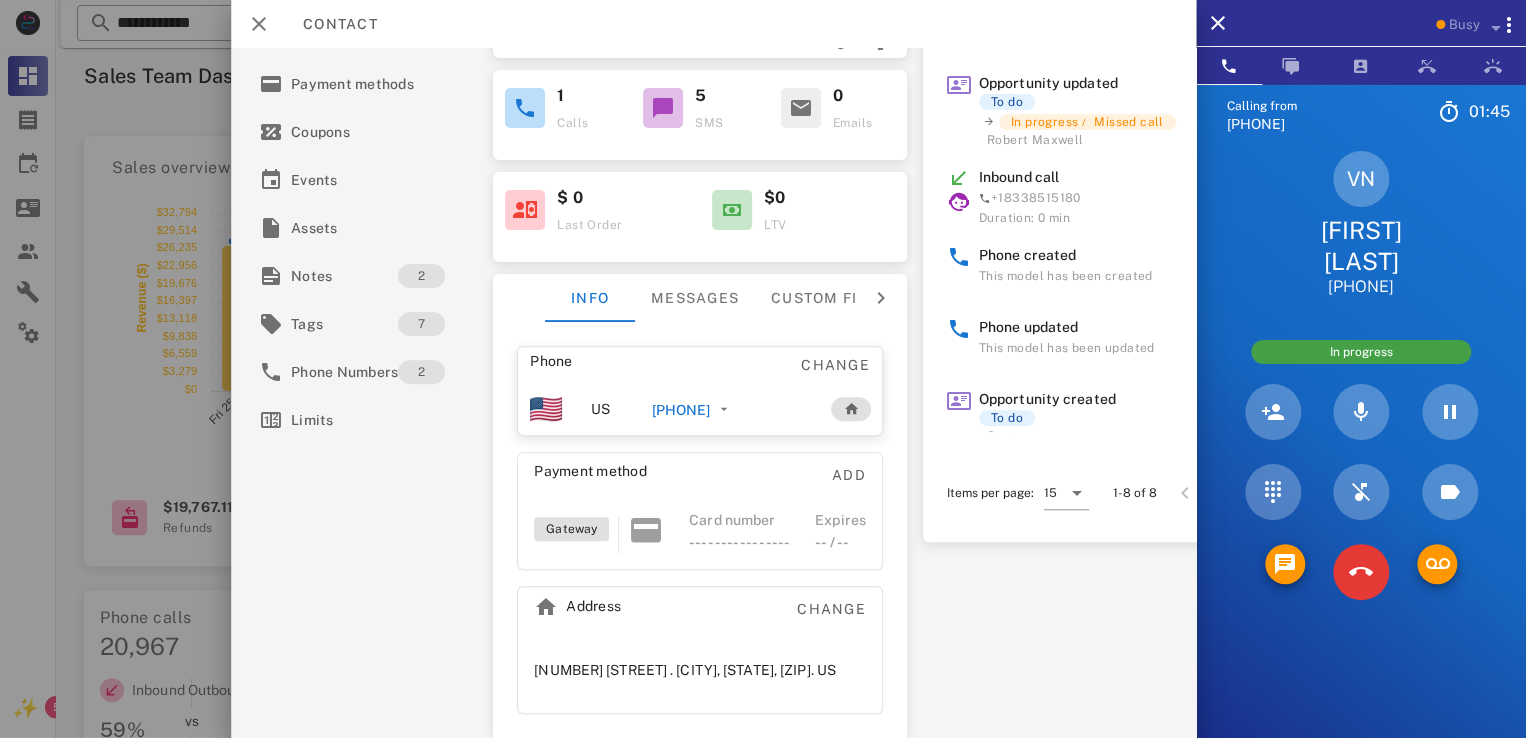 click on "Phone   Change" at bounding box center (700, 365) 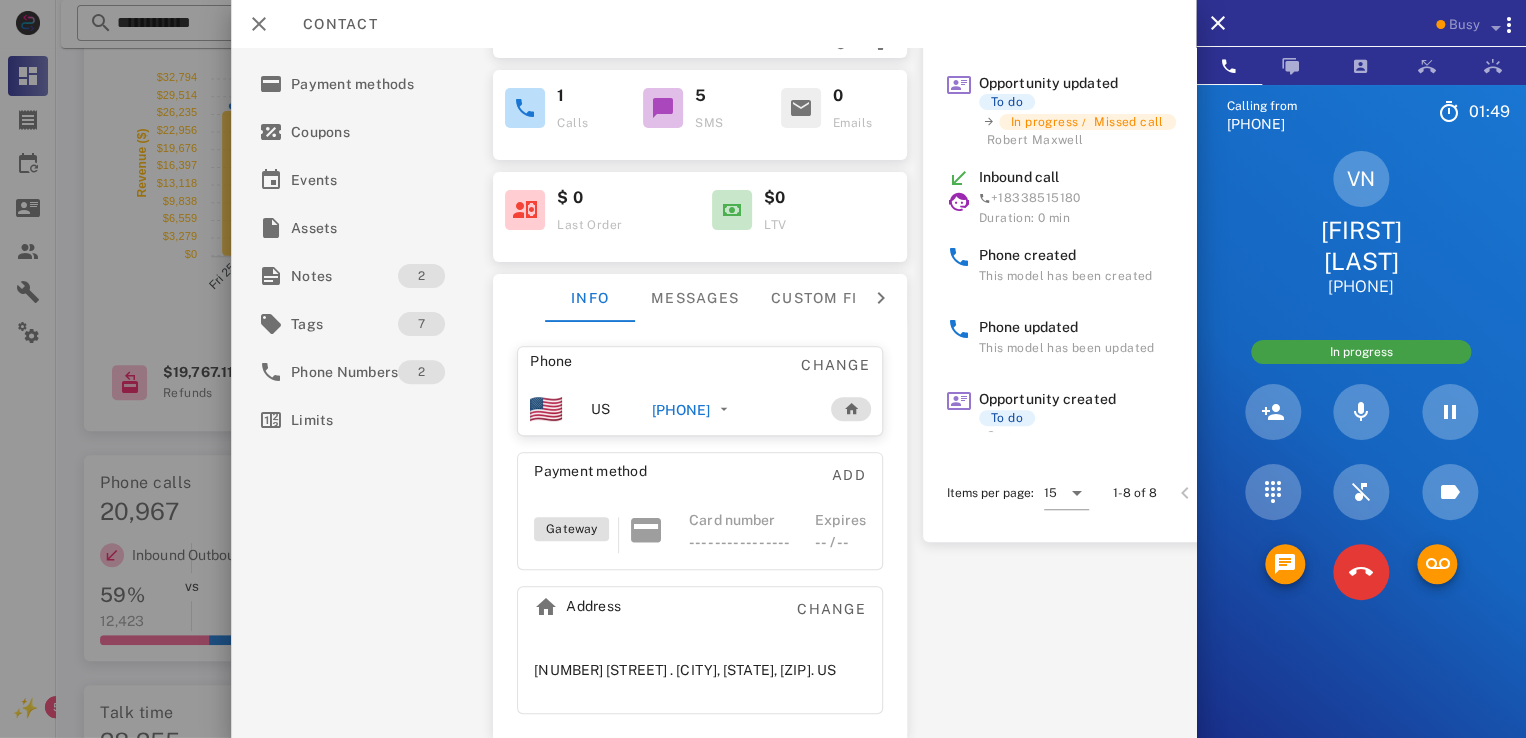 scroll, scrollTop: 500, scrollLeft: 0, axis: vertical 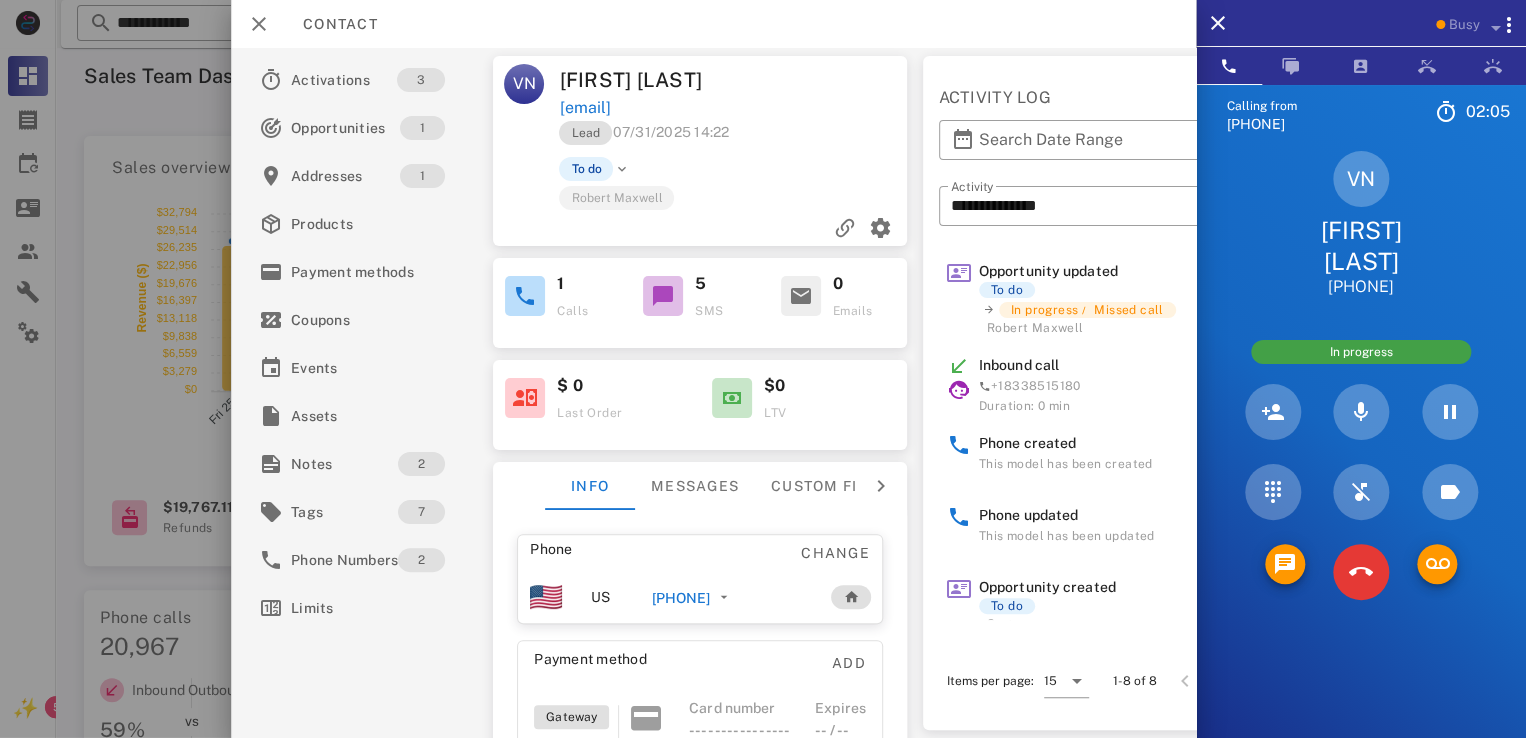 click on "5" at bounding box center (700, 284) 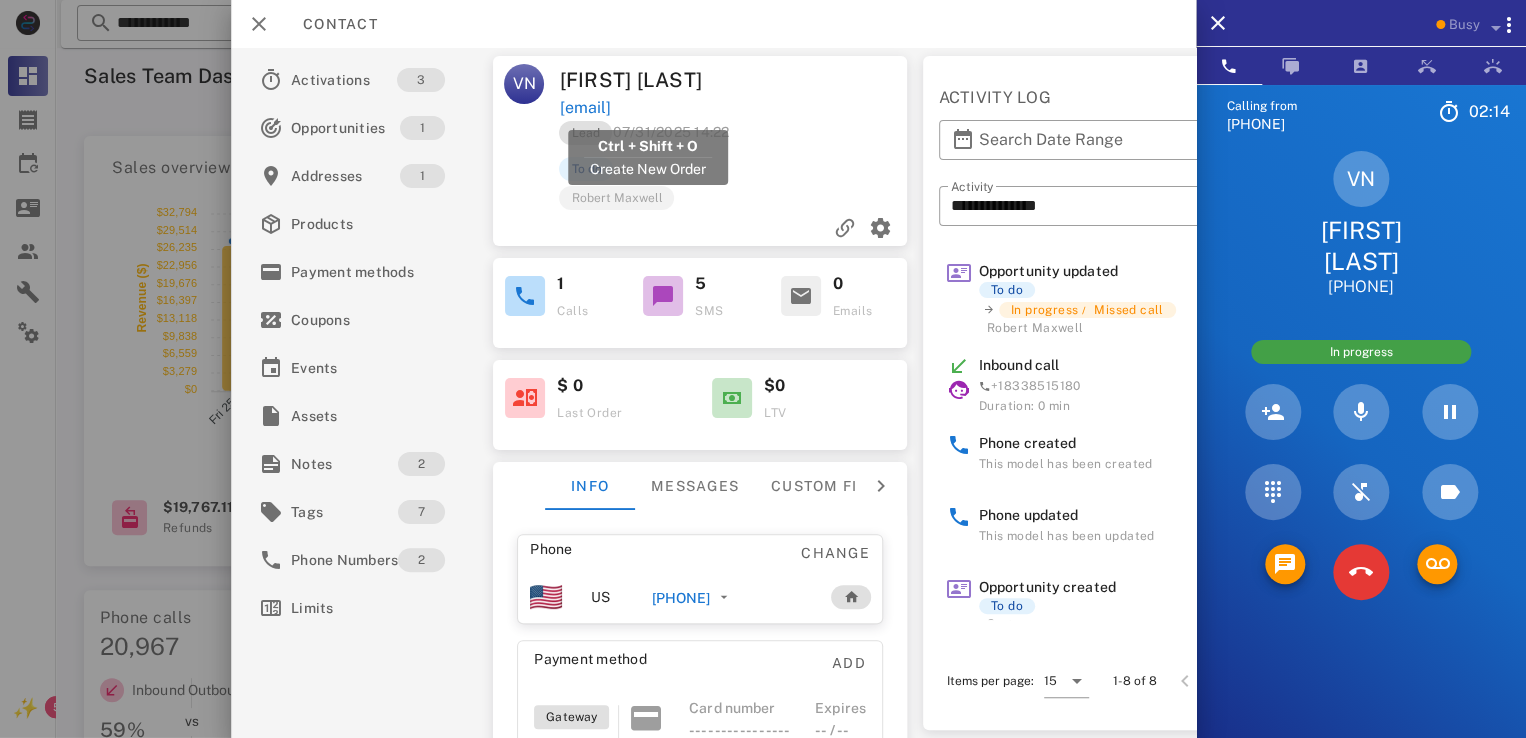 click on "newbillvera@gmail.com" at bounding box center [585, 108] 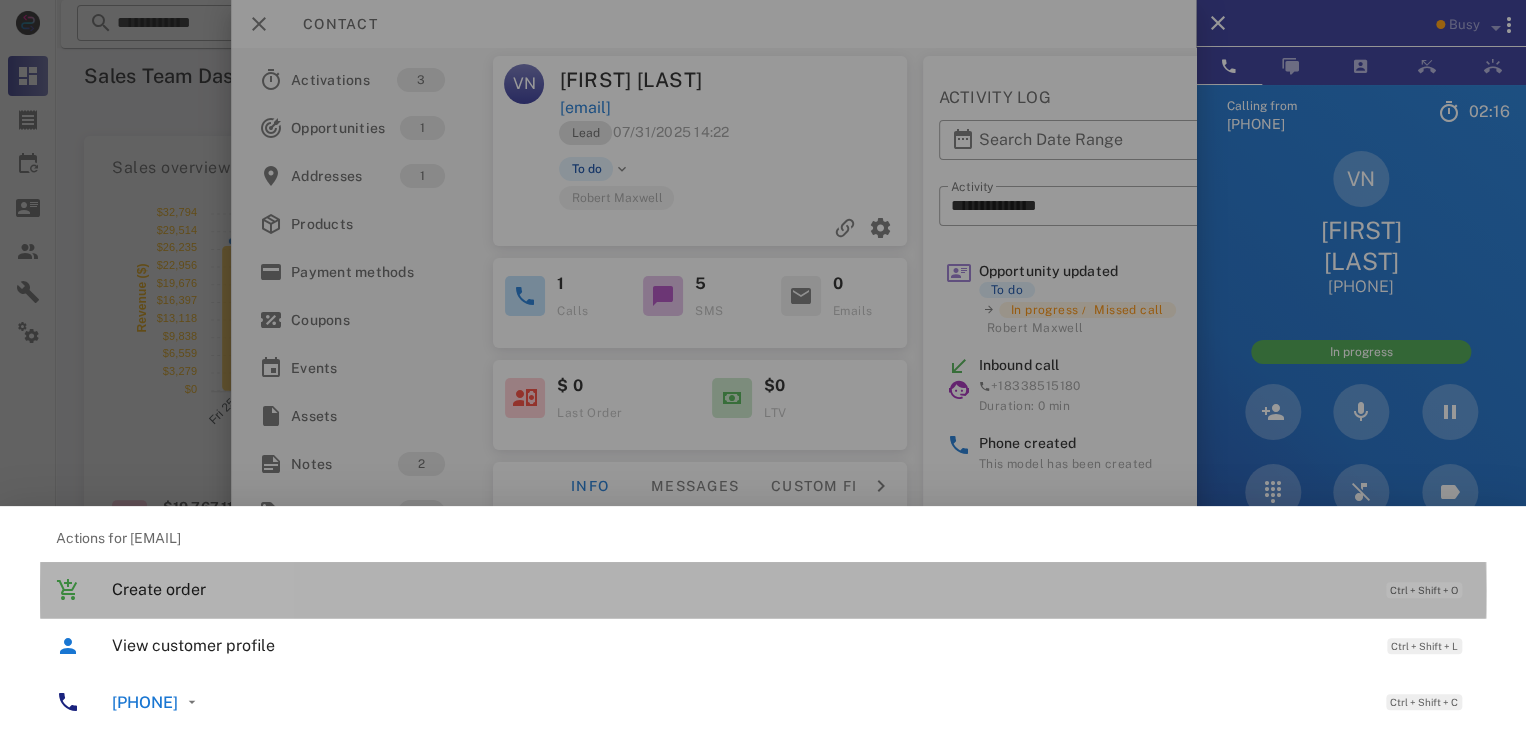 click on "Create order Ctrl + Shift + O" at bounding box center (791, 589) 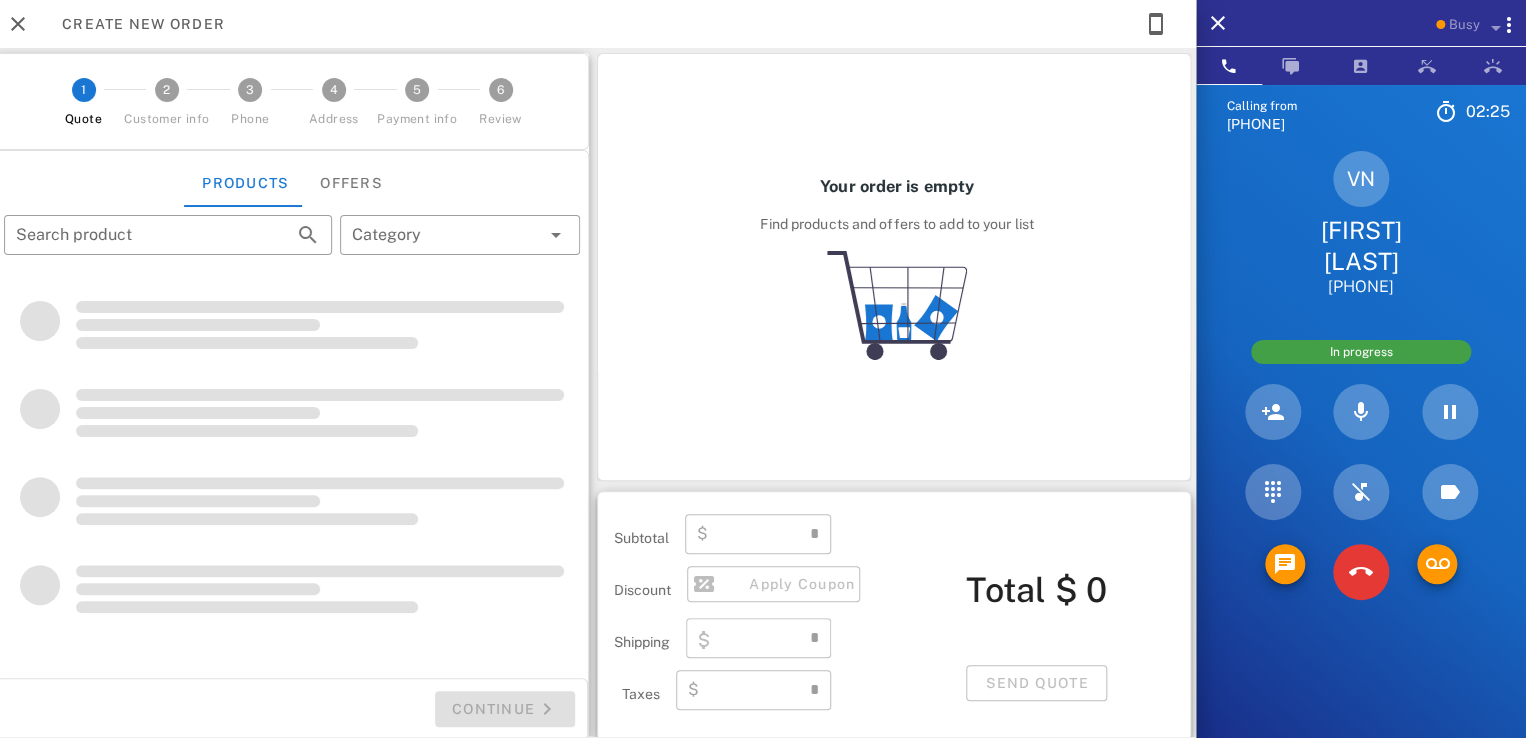 type on "**********" 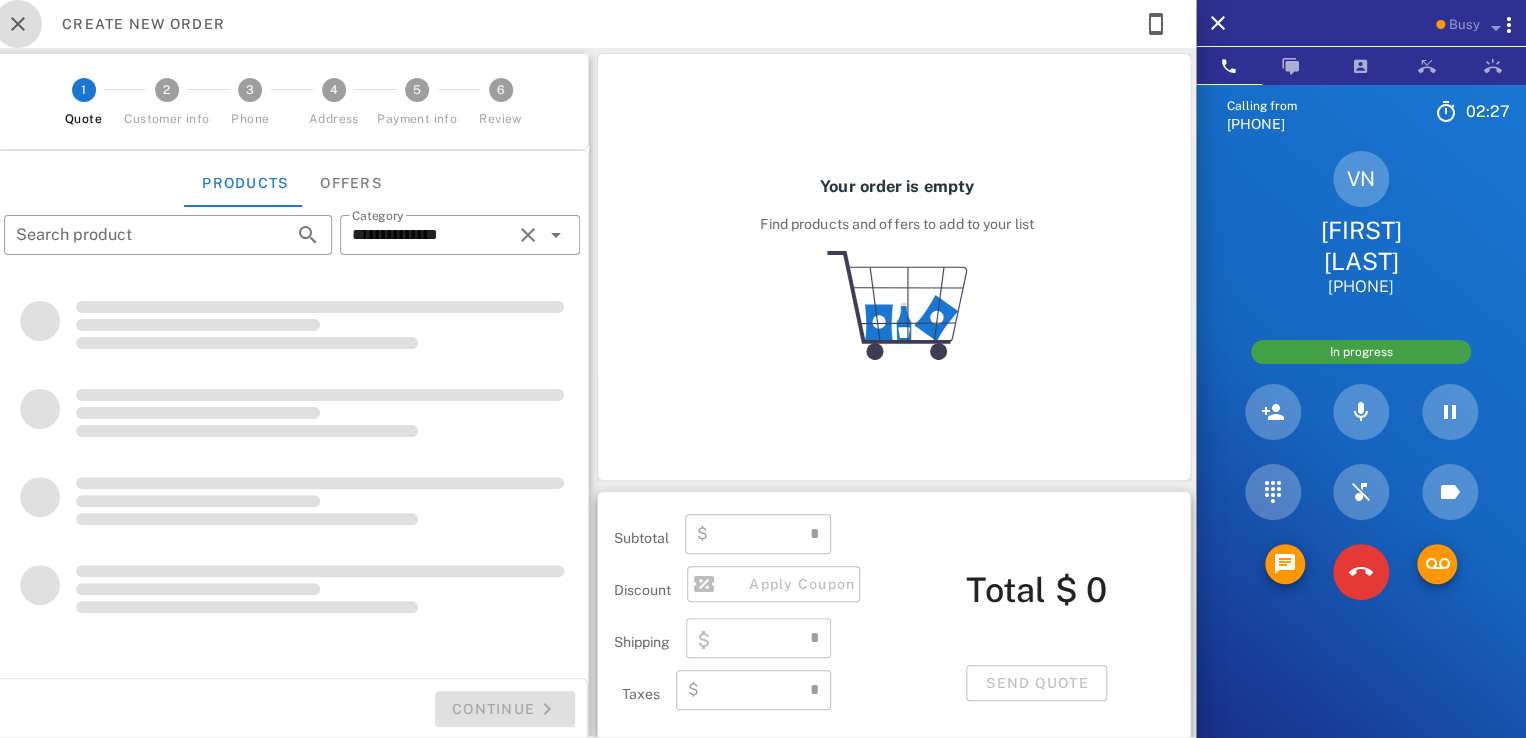 click at bounding box center [18, 24] 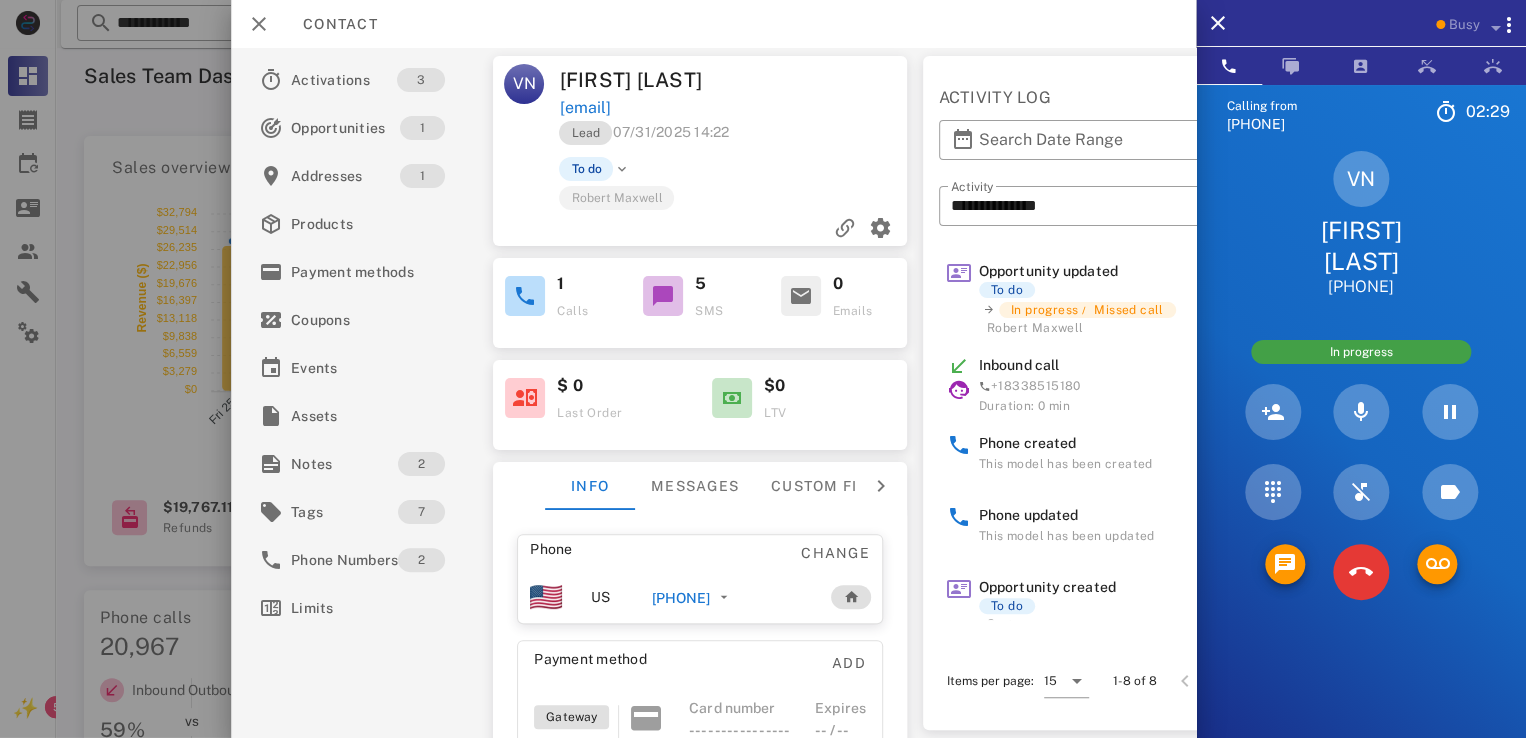 click on "newbillvera@gmail.com" at bounding box center [585, 108] 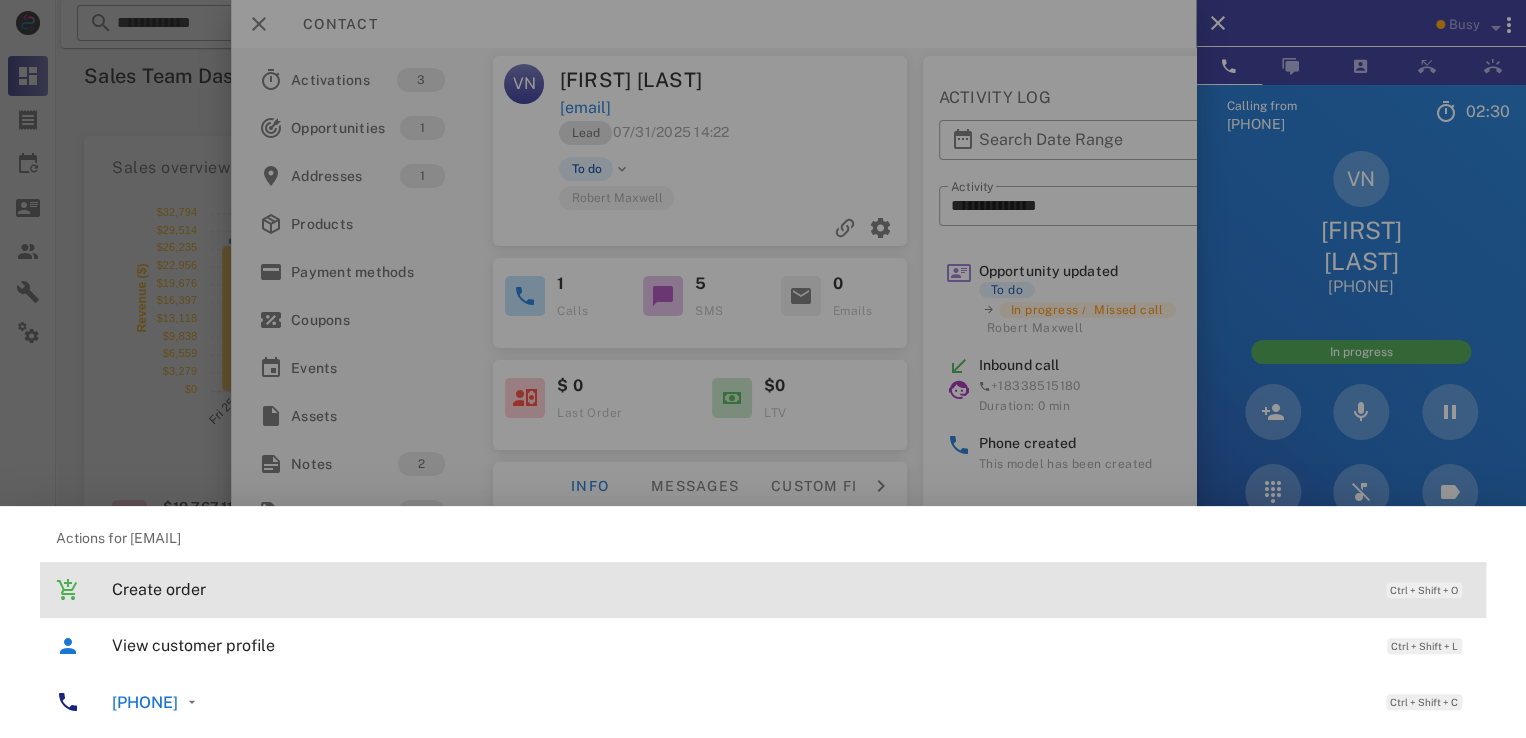 click on "Create order" at bounding box center [739, 589] 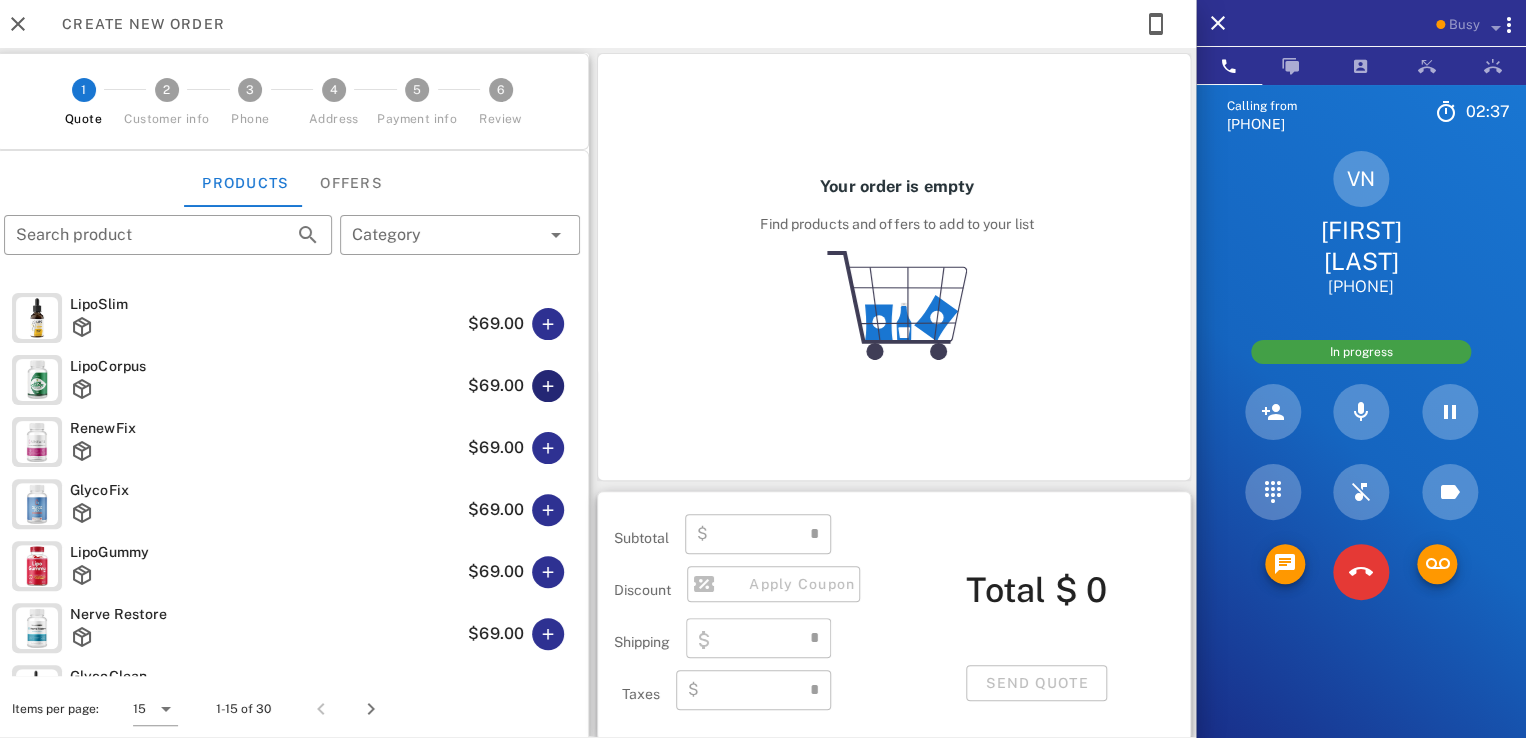 click at bounding box center [548, 386] 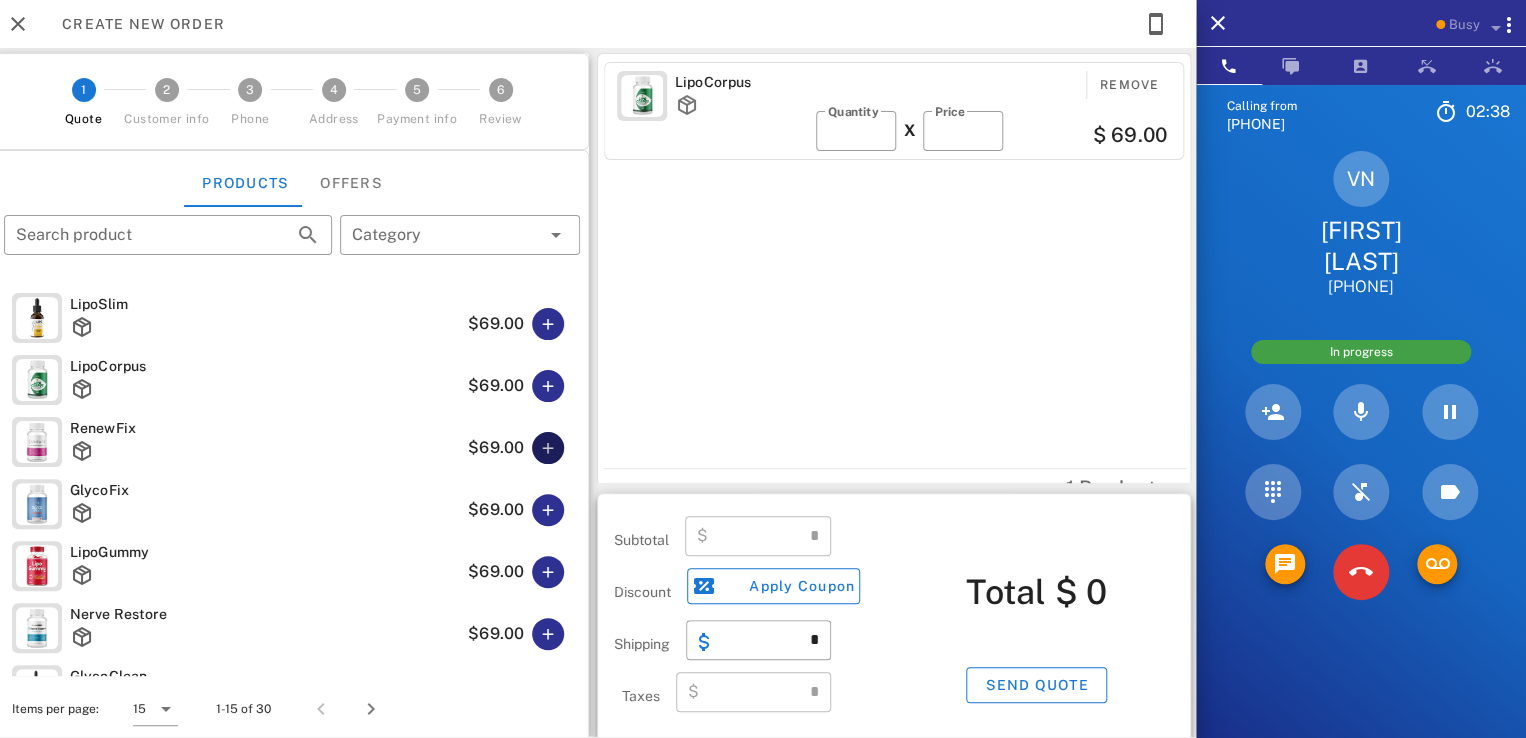 click at bounding box center (548, 448) 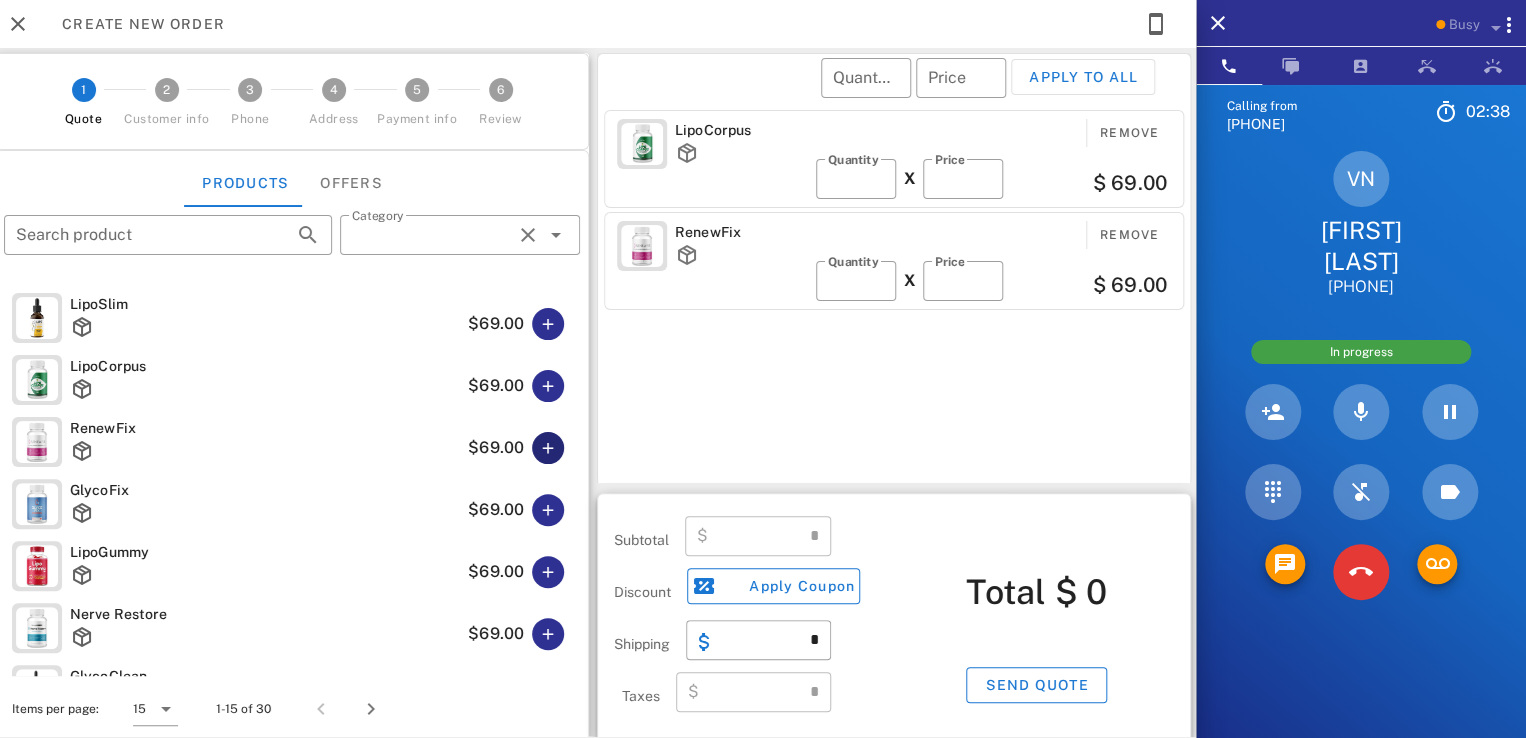 type on "**********" 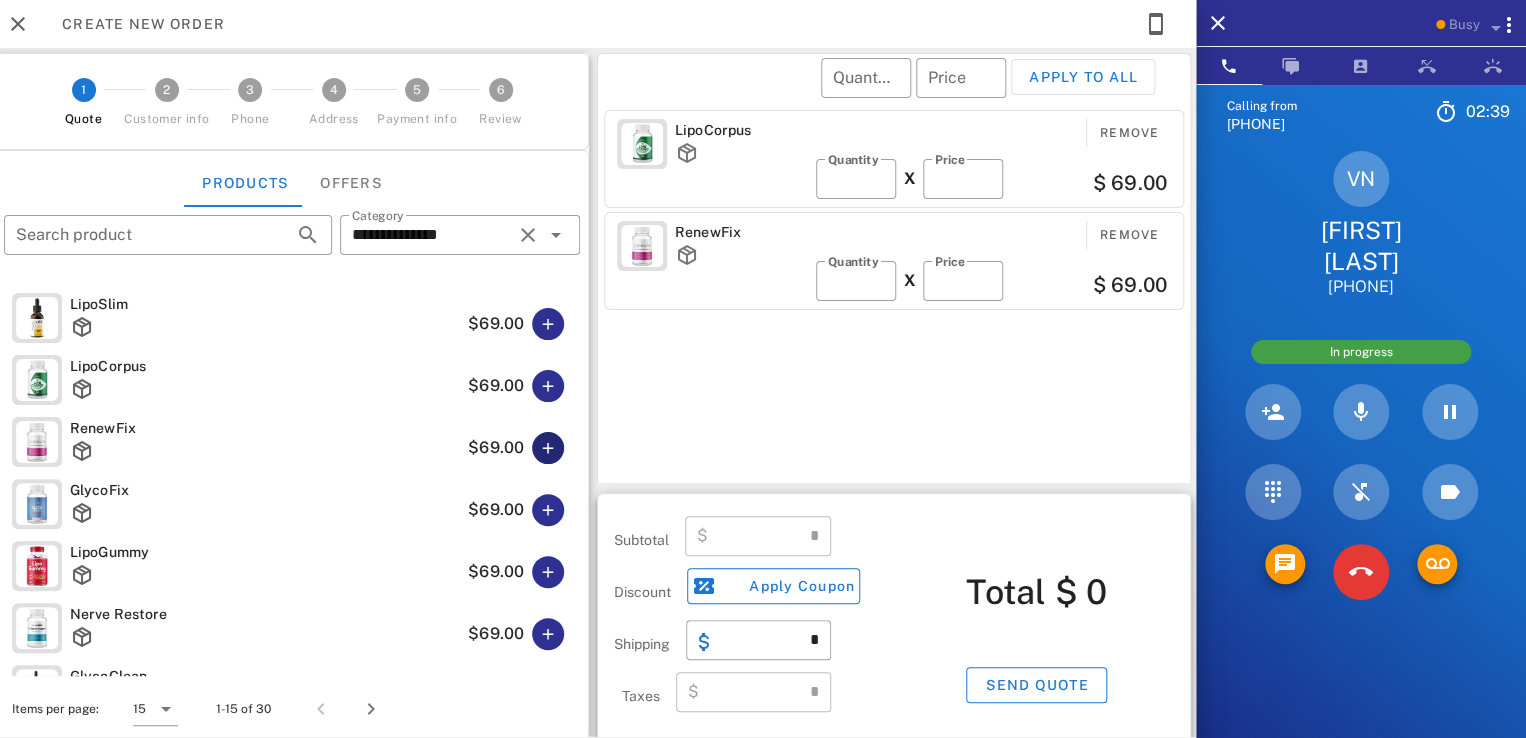 type on "******" 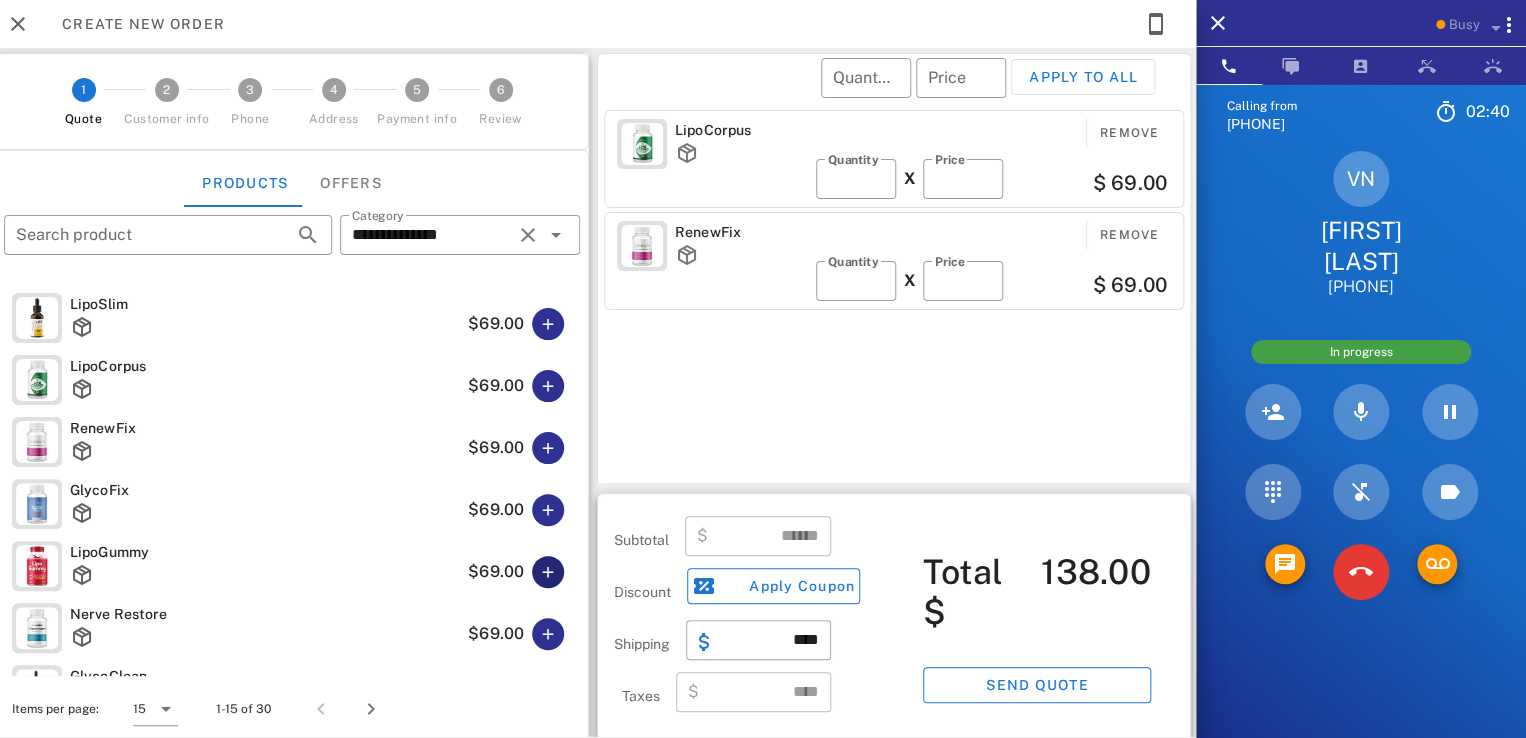 click at bounding box center (548, 572) 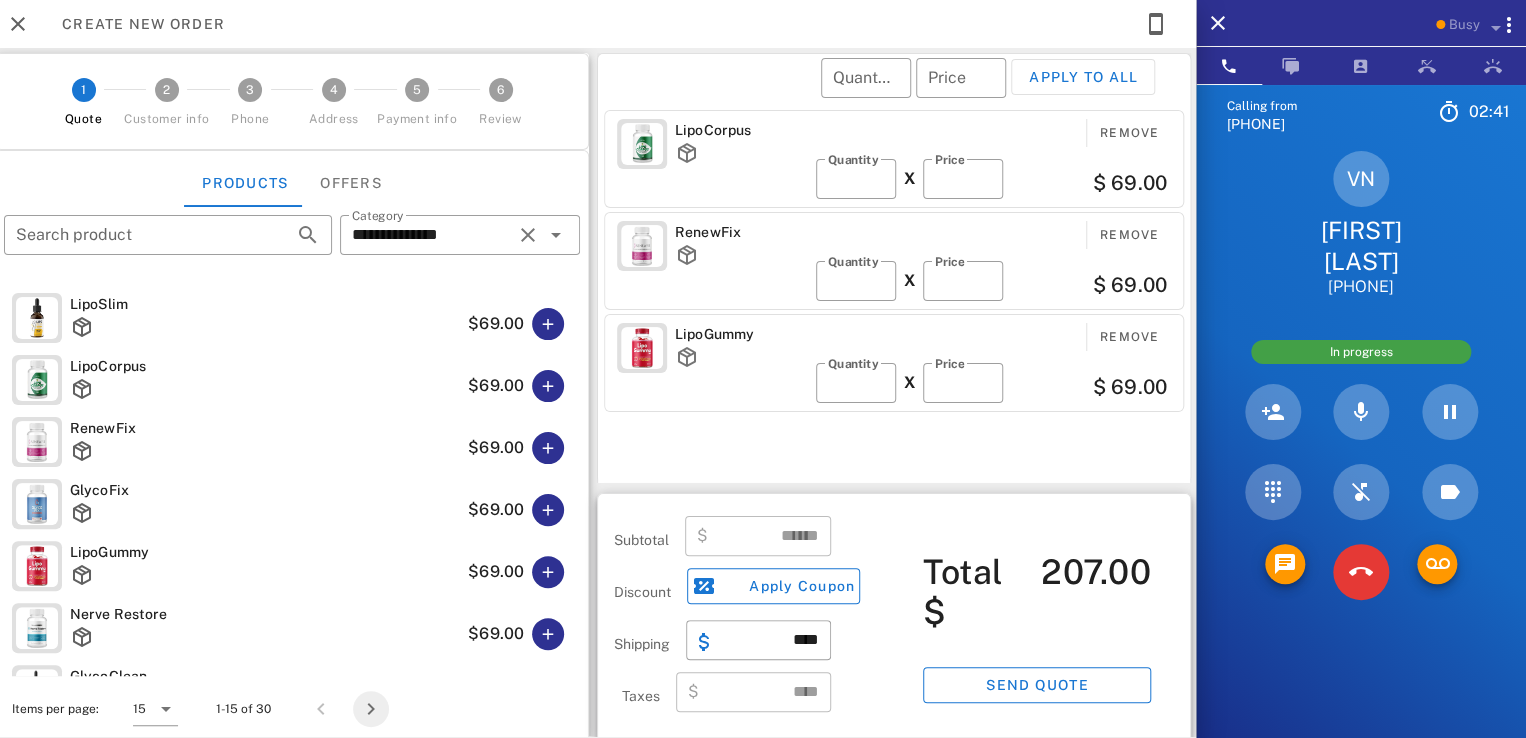 click at bounding box center (371, 709) 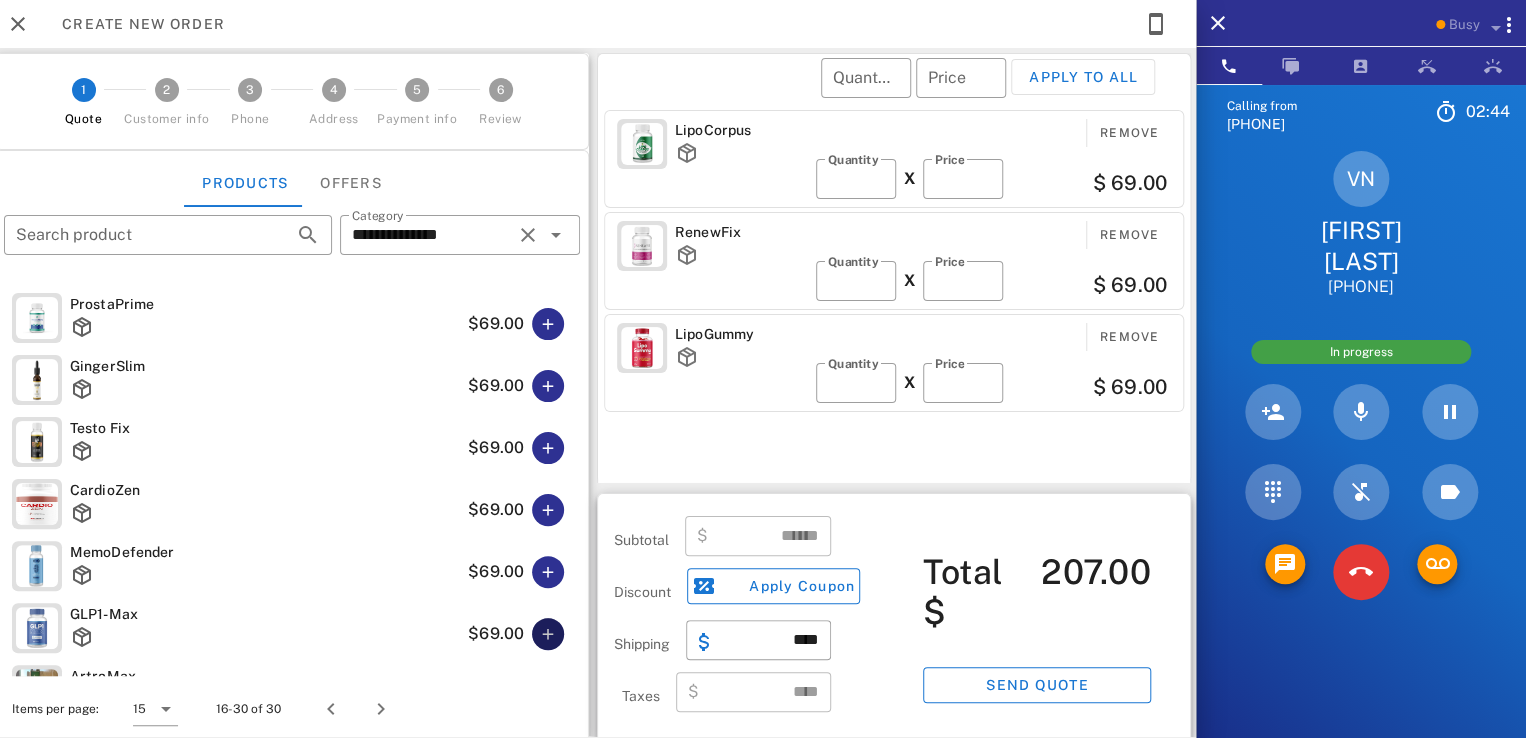 click at bounding box center [548, 634] 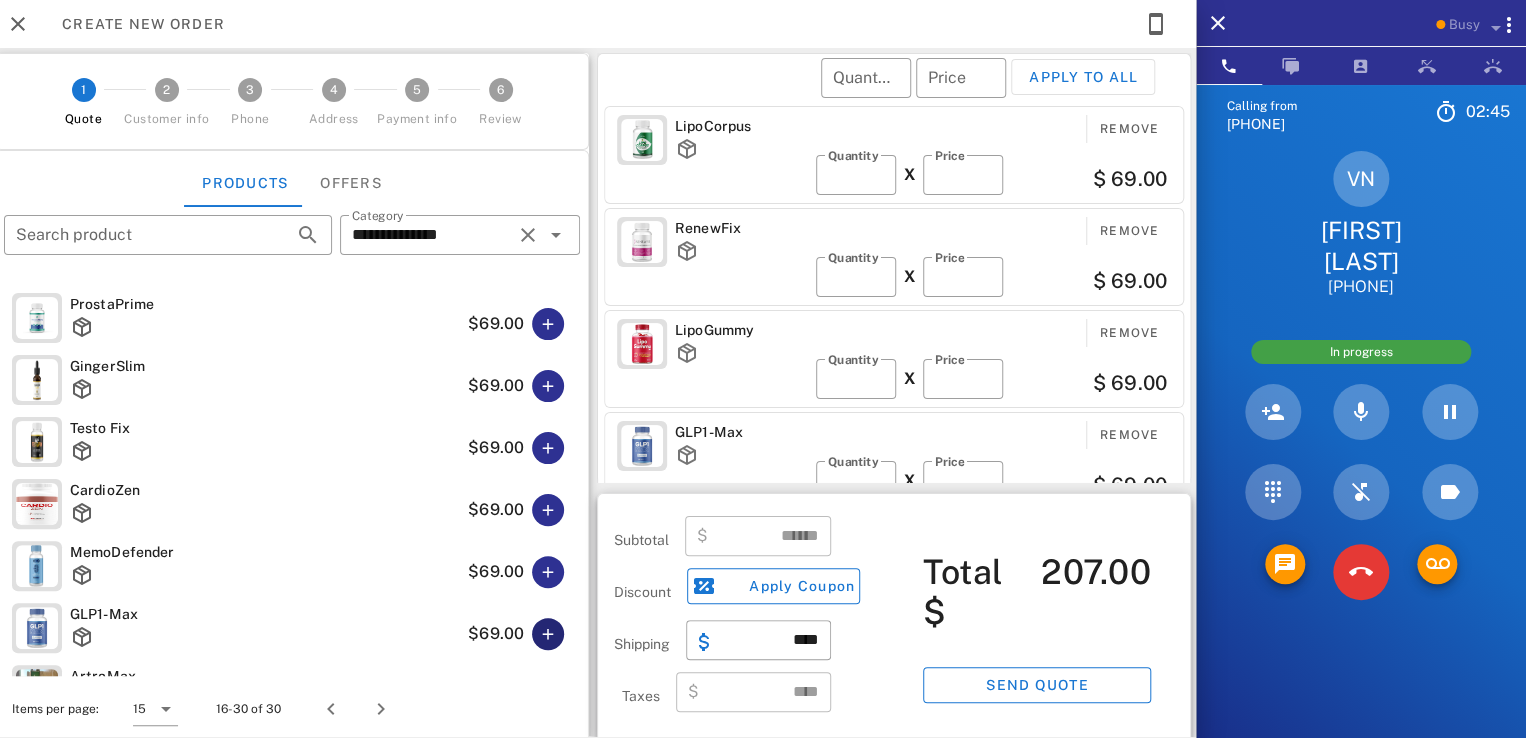 scroll, scrollTop: 0, scrollLeft: 0, axis: both 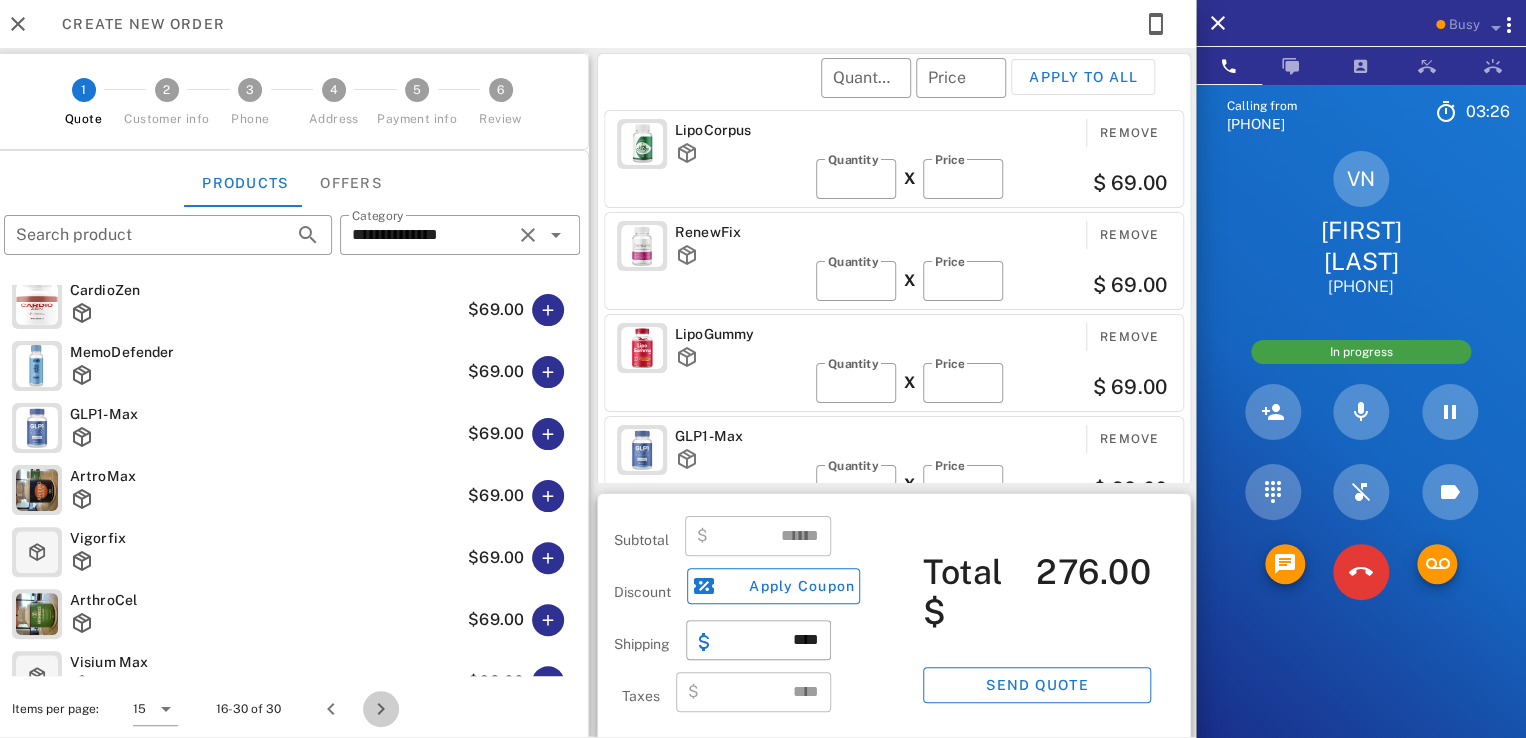 click at bounding box center [381, 709] 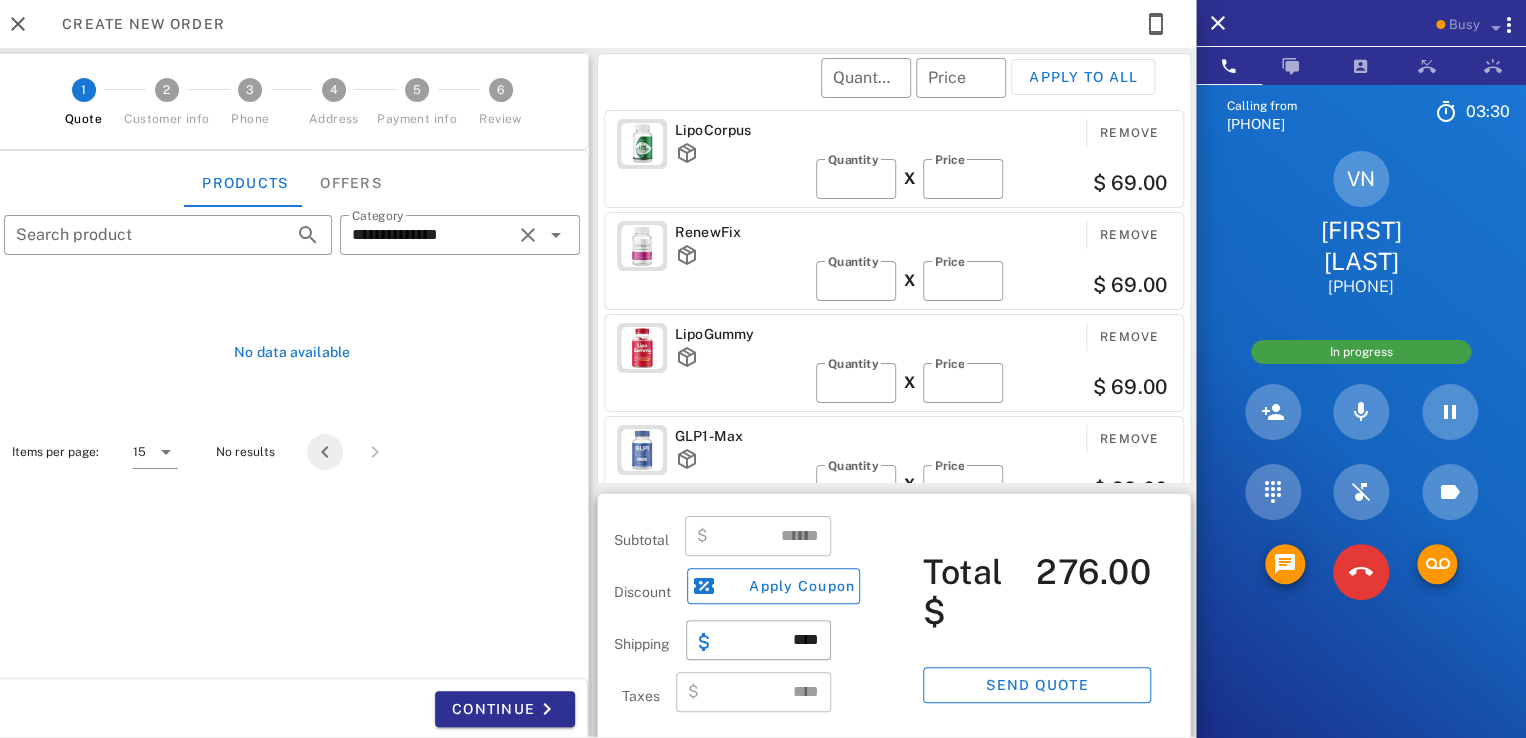click at bounding box center (325, 452) 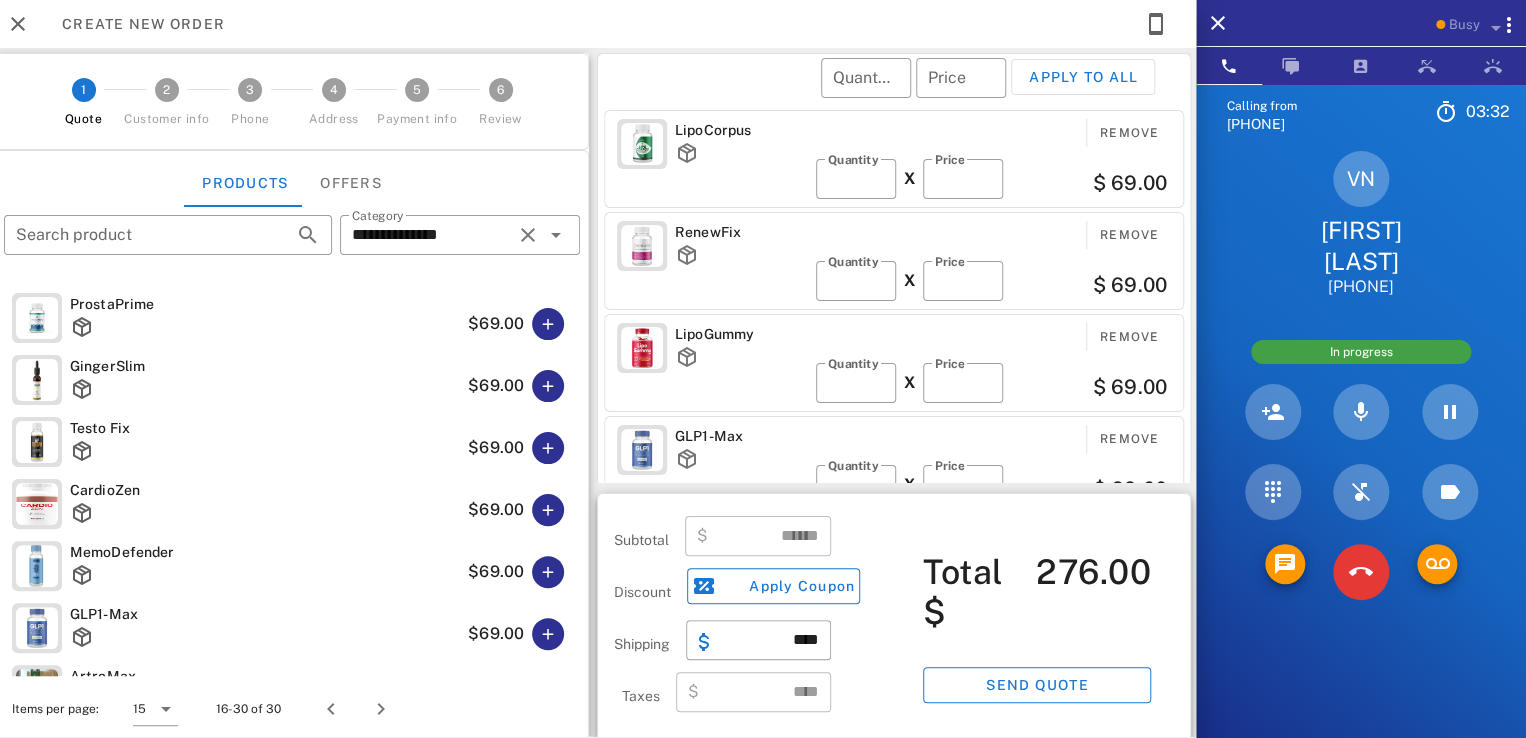 scroll, scrollTop: 400, scrollLeft: 0, axis: vertical 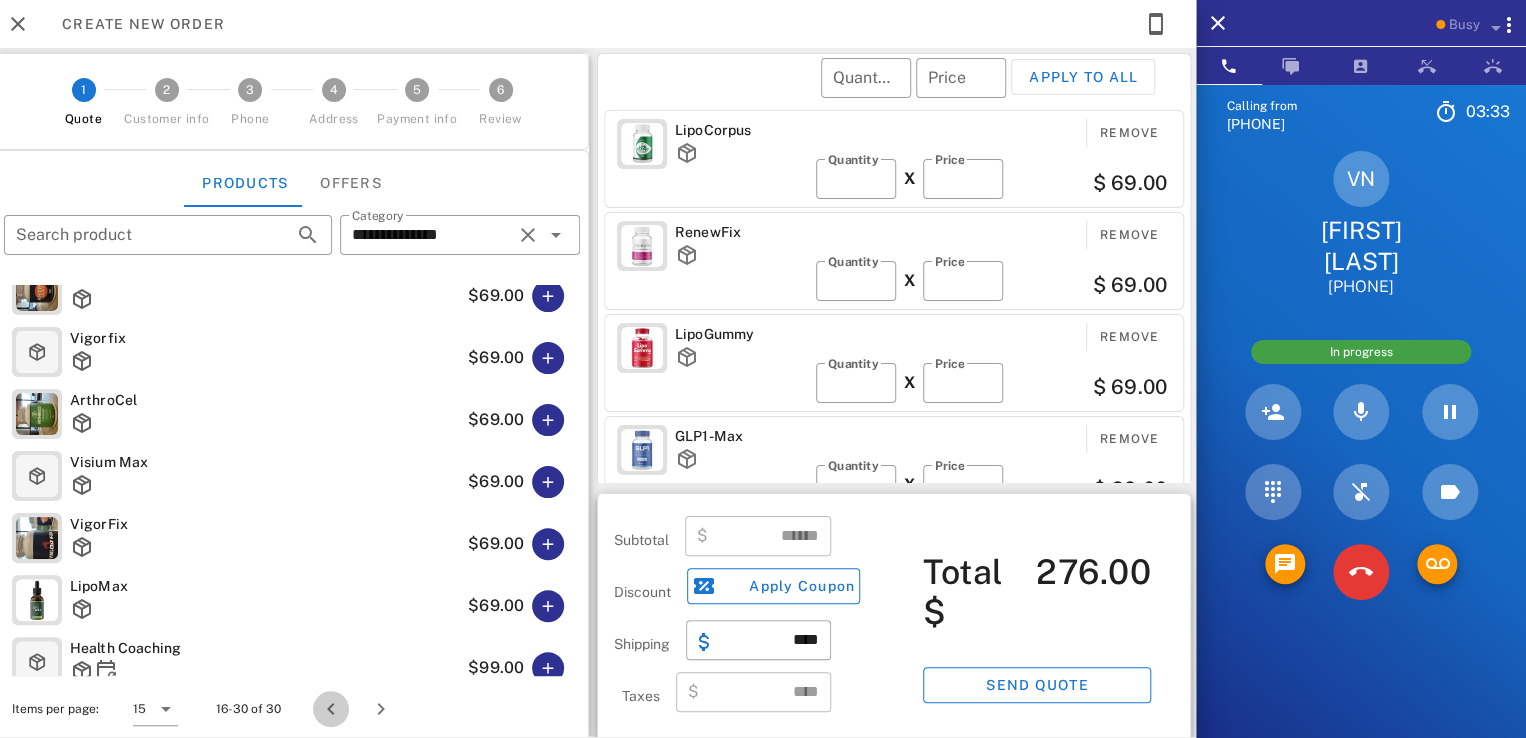 click at bounding box center [331, 709] 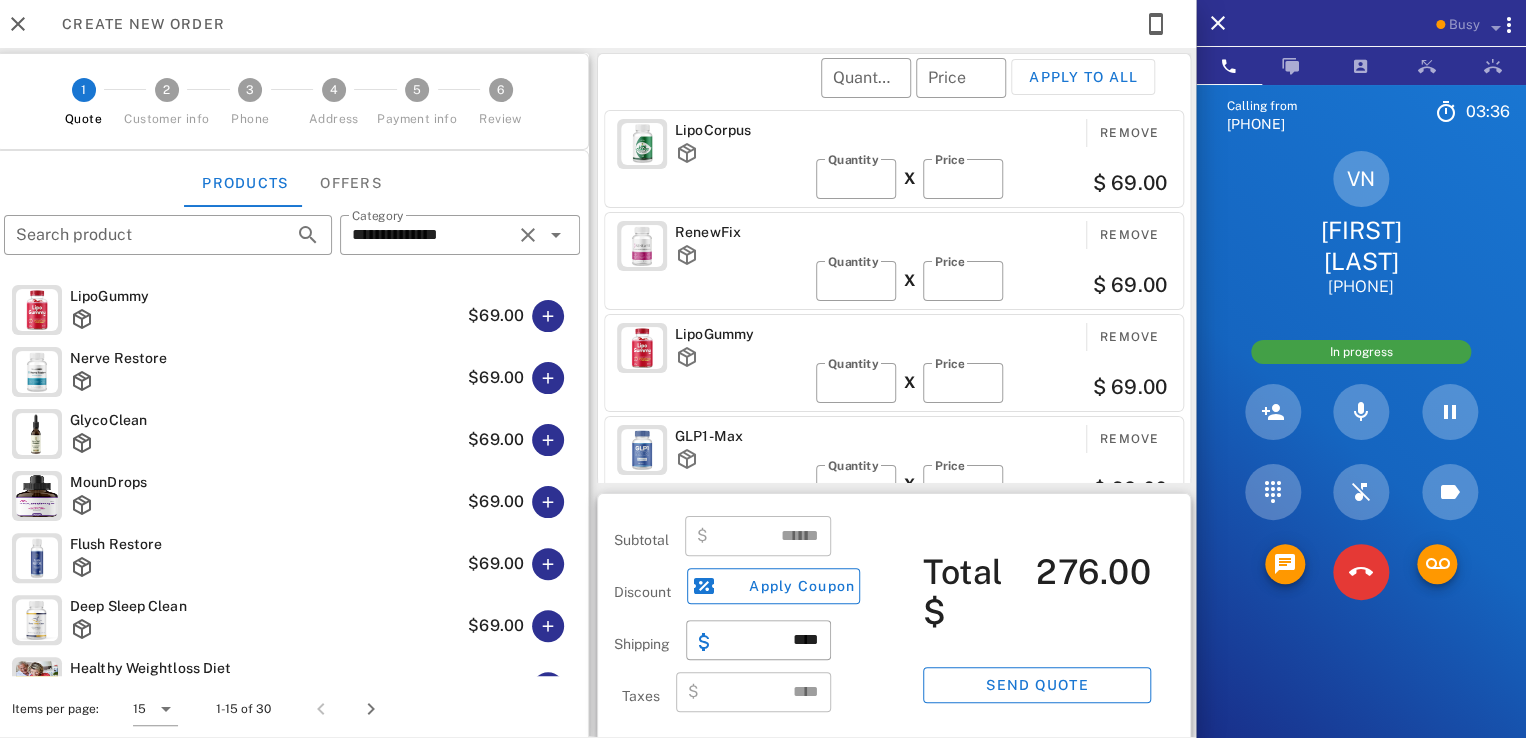 scroll, scrollTop: 400, scrollLeft: 0, axis: vertical 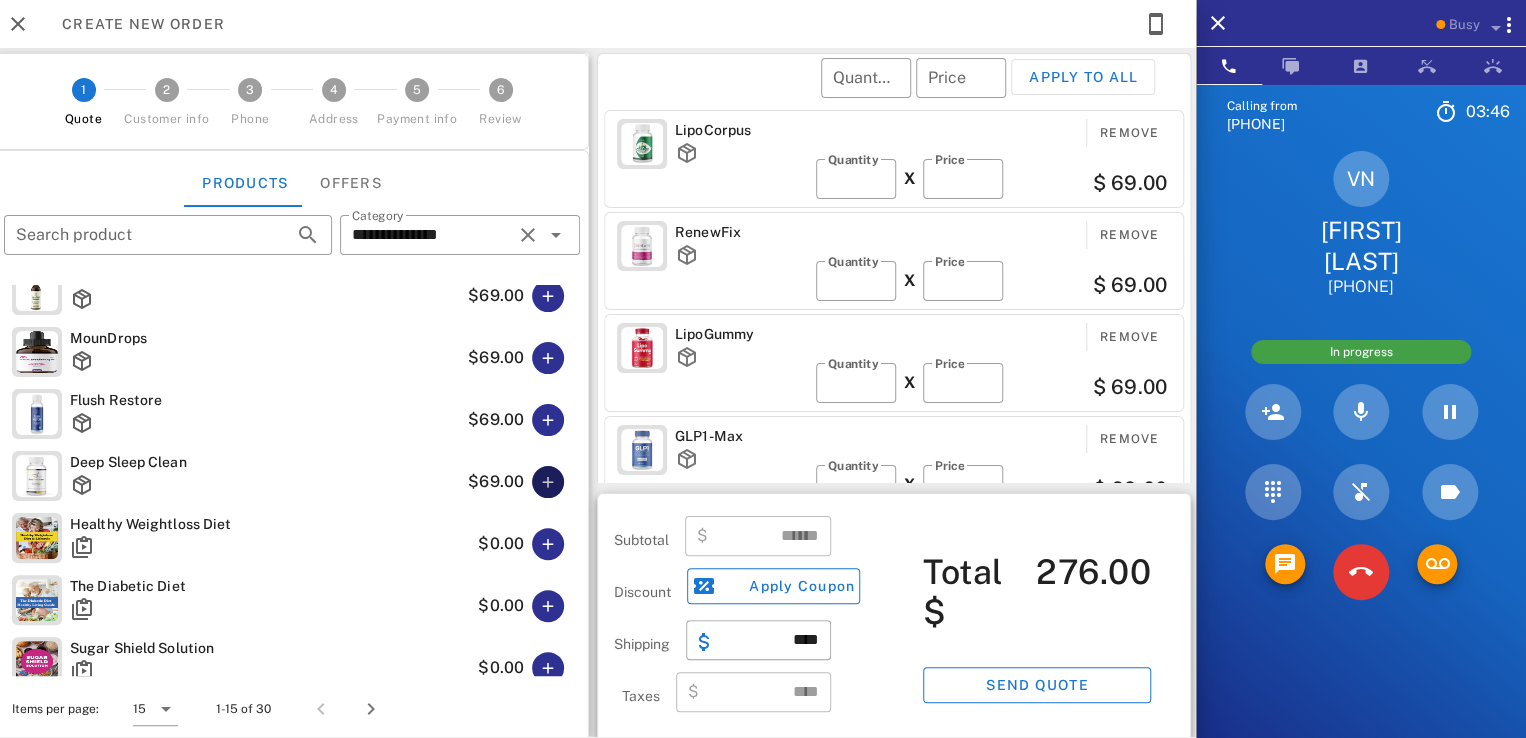 click at bounding box center [548, 482] 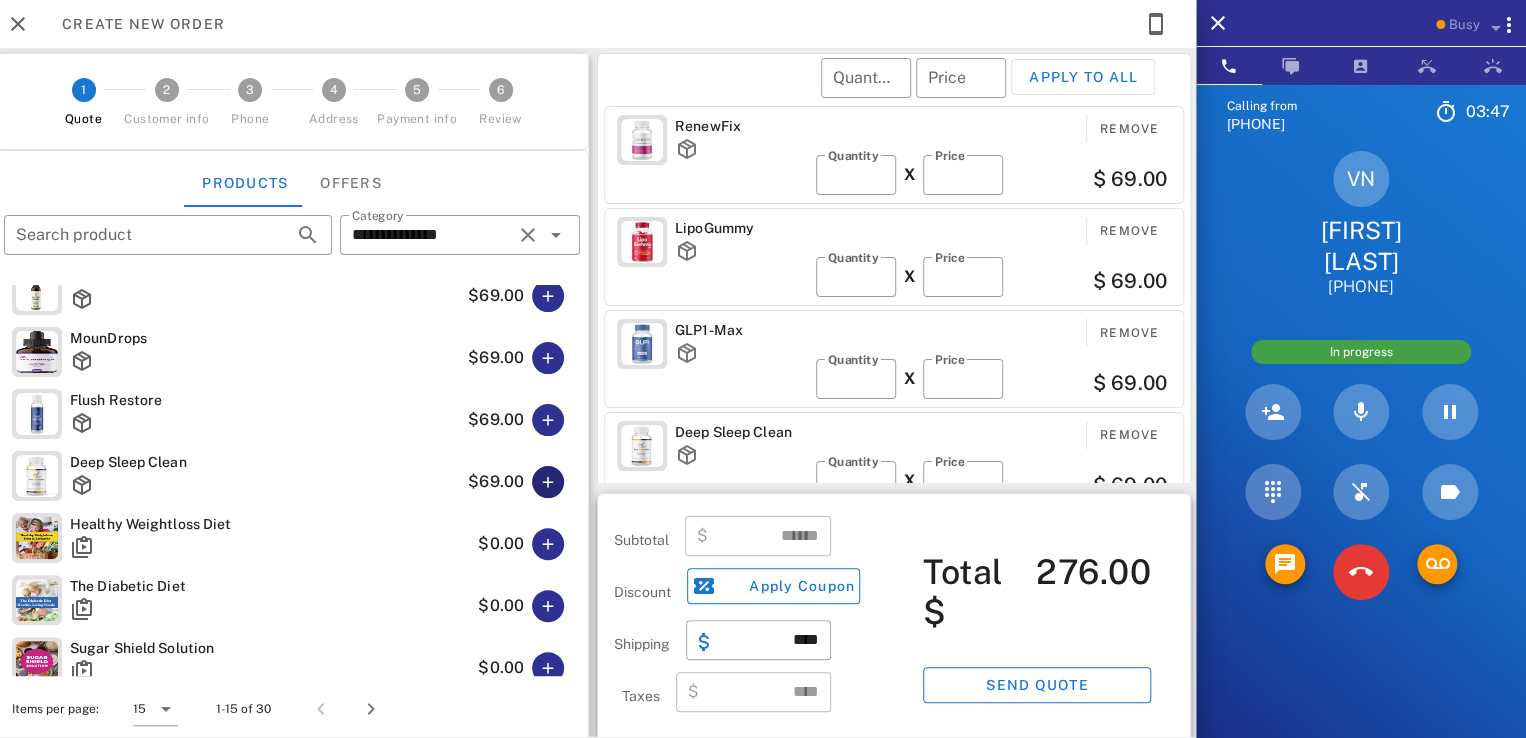 type on "******" 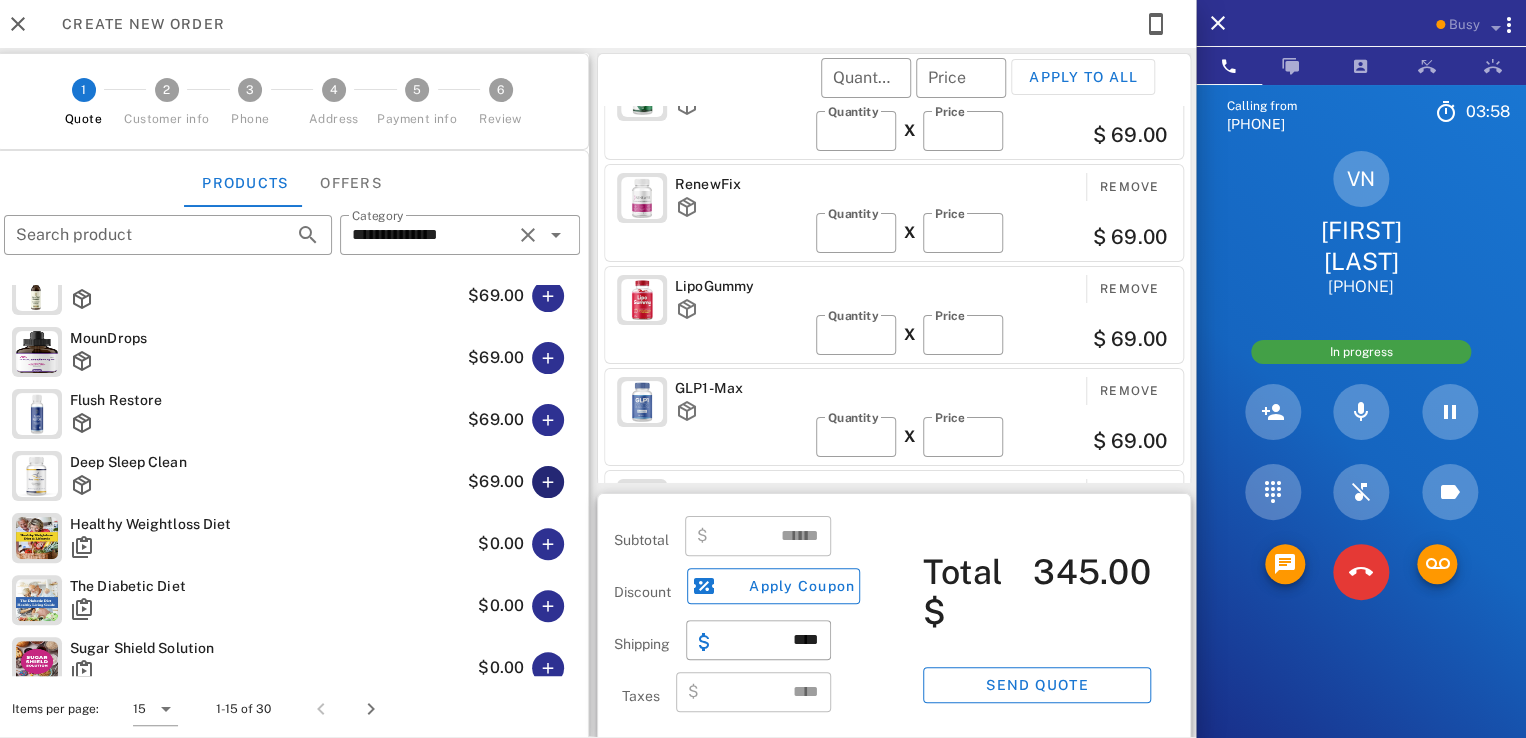 scroll, scrollTop: 0, scrollLeft: 0, axis: both 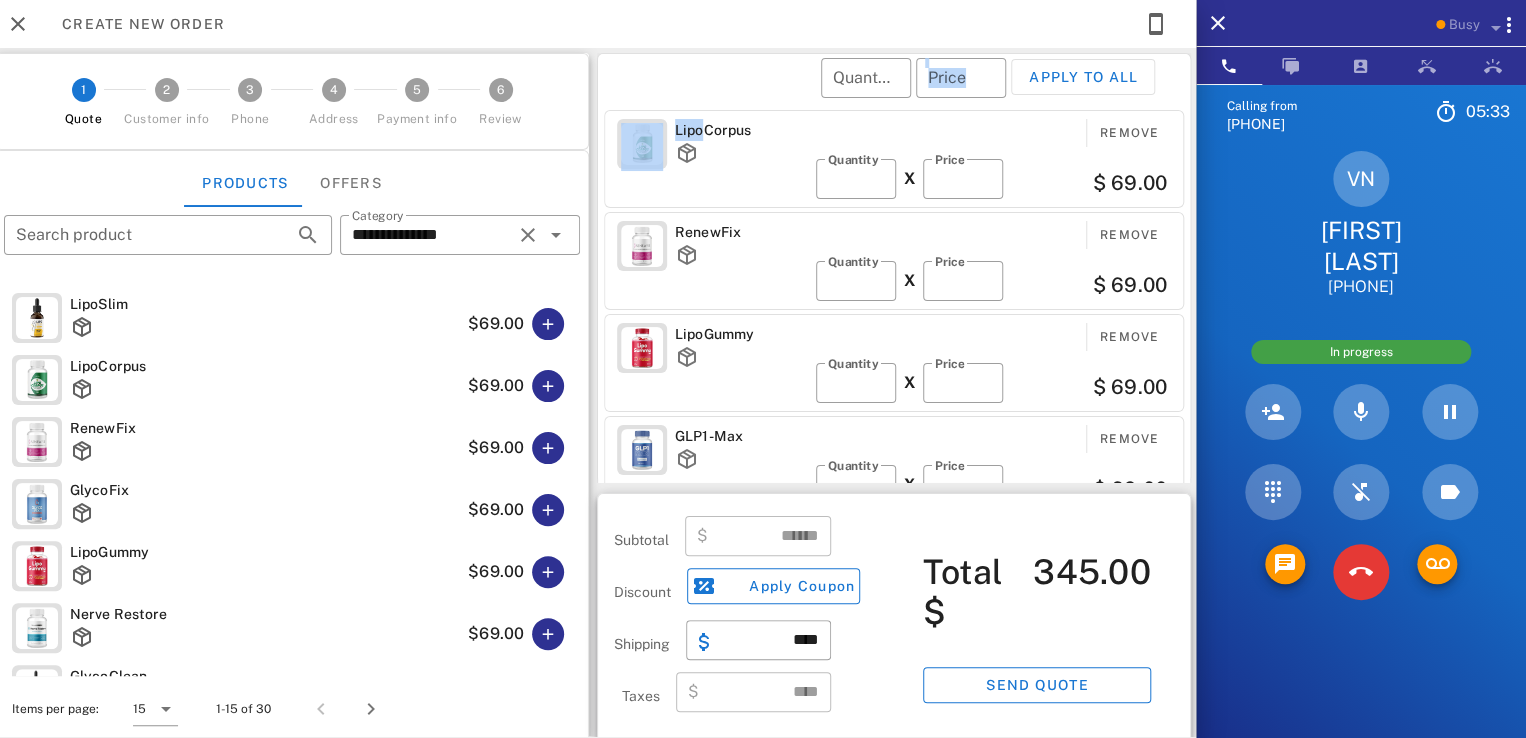 drag, startPoint x: 751, startPoint y: 121, endPoint x: 700, endPoint y: 133, distance: 52.392746 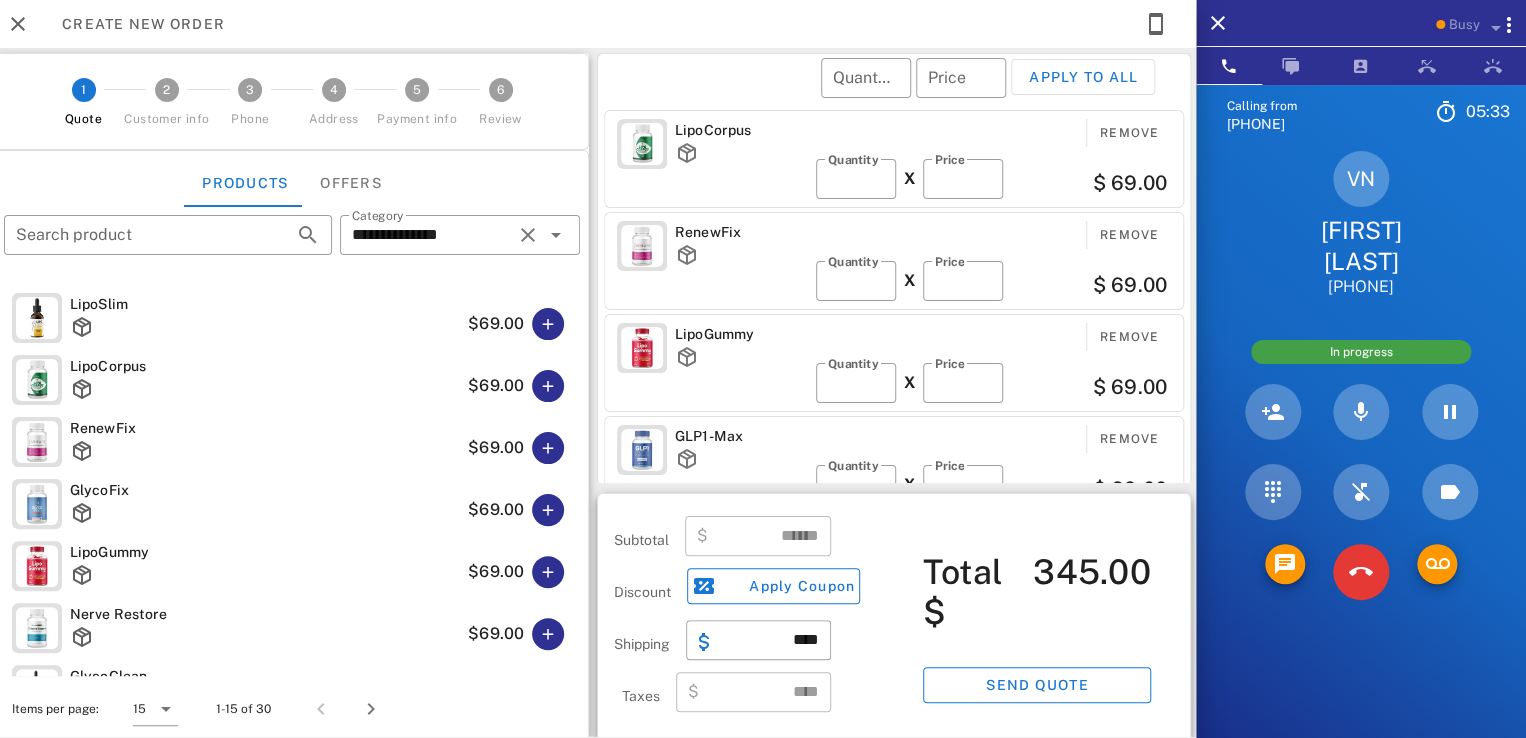 click on "​ Quantity ​ Price Apply to all" at bounding box center [897, 91] 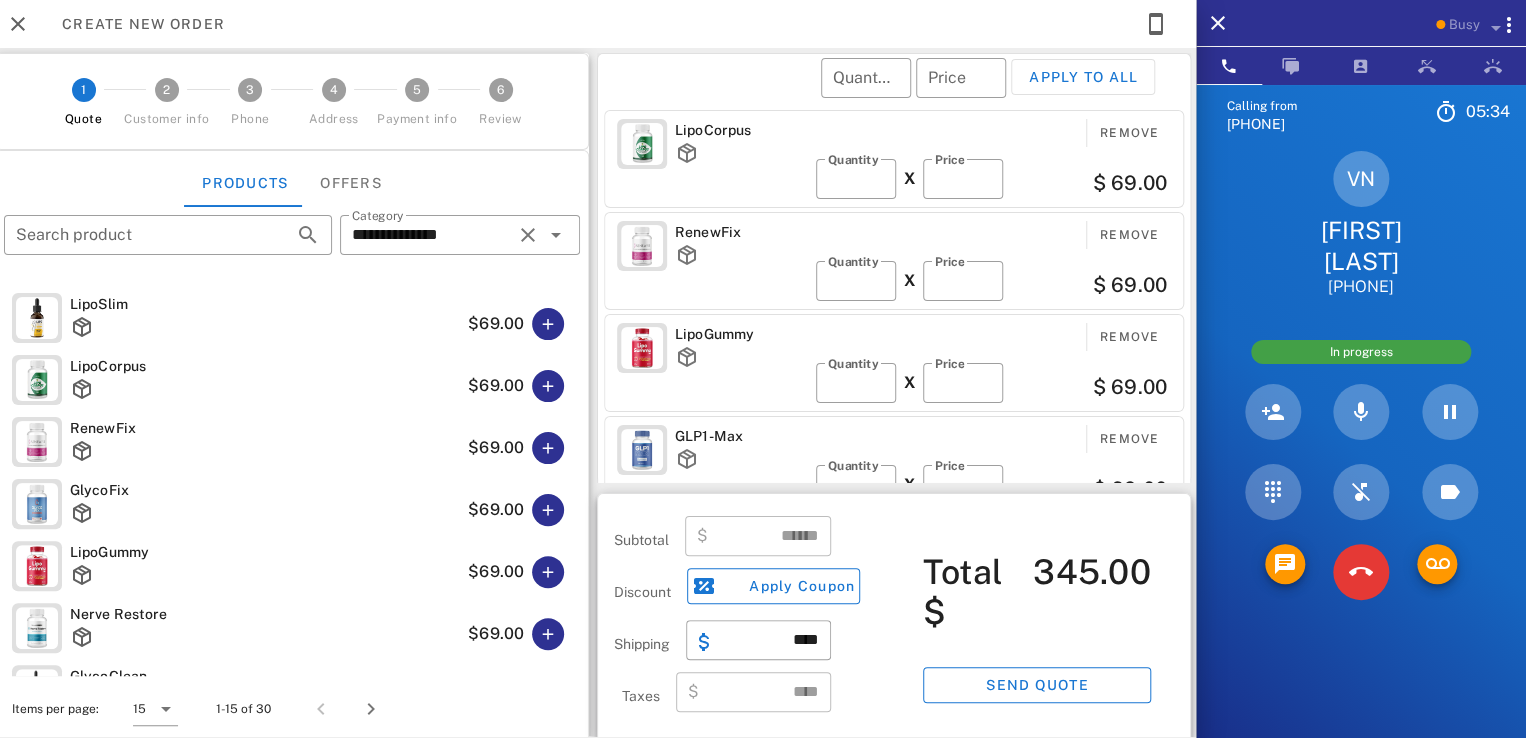 click on "LipoCorpus" at bounding box center [741, 130] 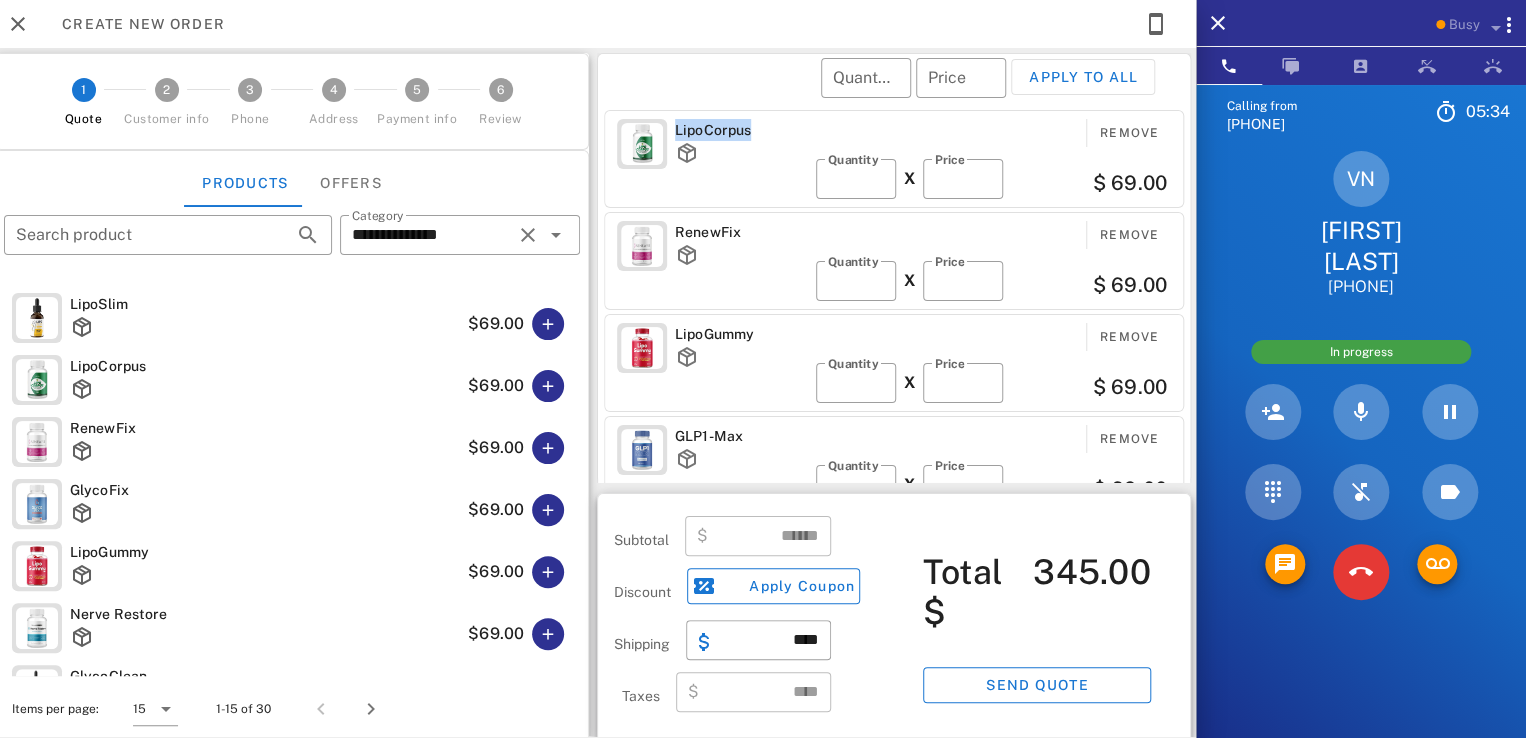 click on "LipoCorpus" at bounding box center [741, 130] 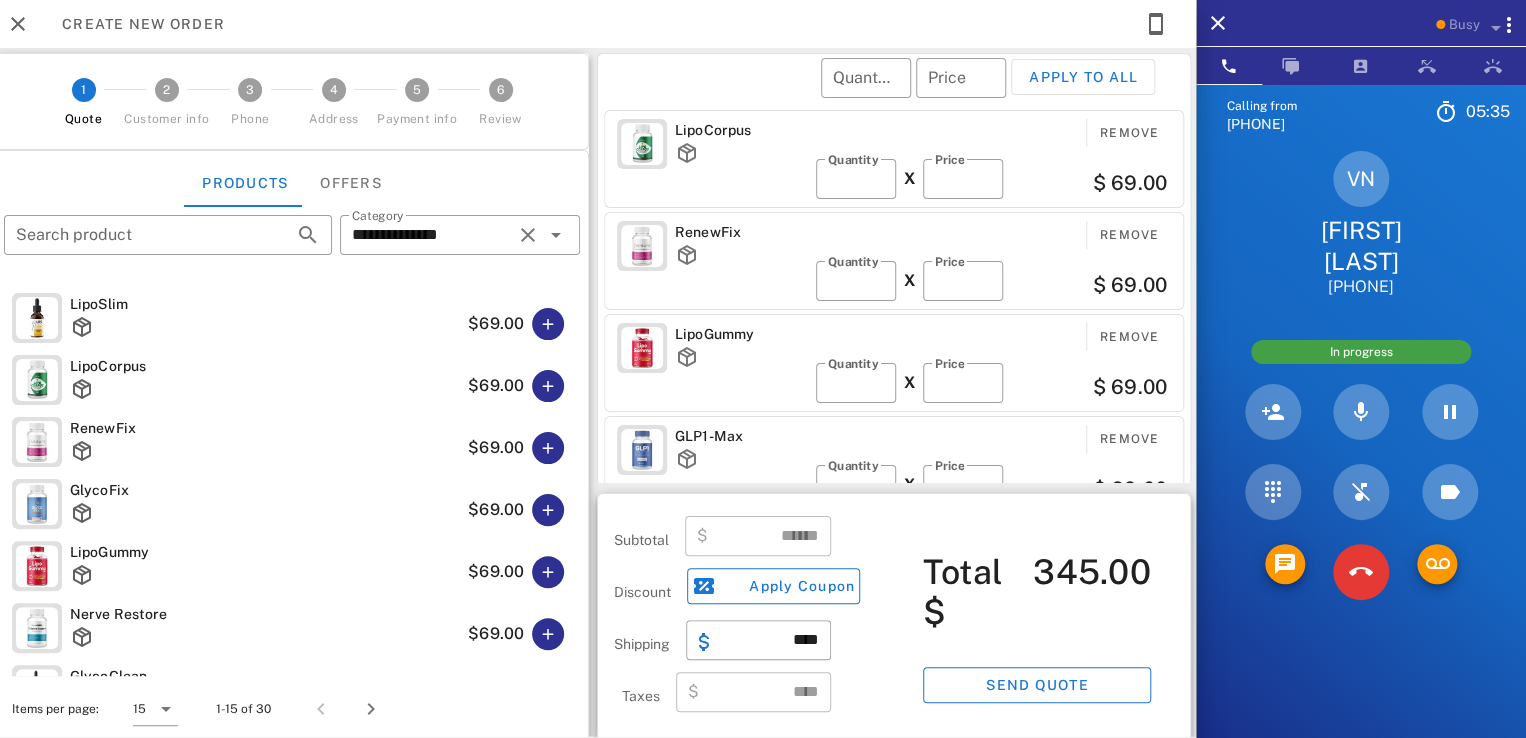 click on "​ Quantity ​ Price Apply to all" at bounding box center (897, 91) 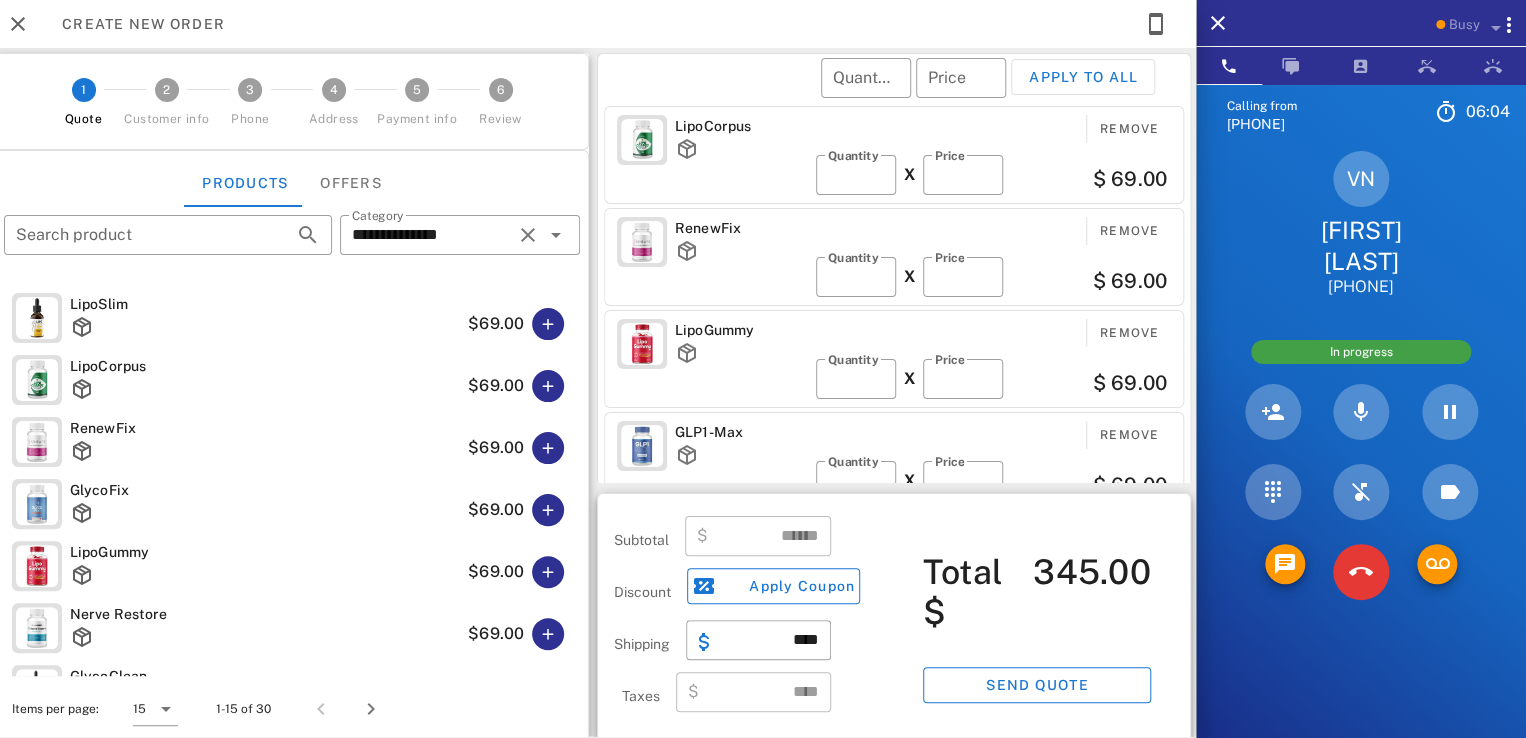 scroll, scrollTop: 0, scrollLeft: 0, axis: both 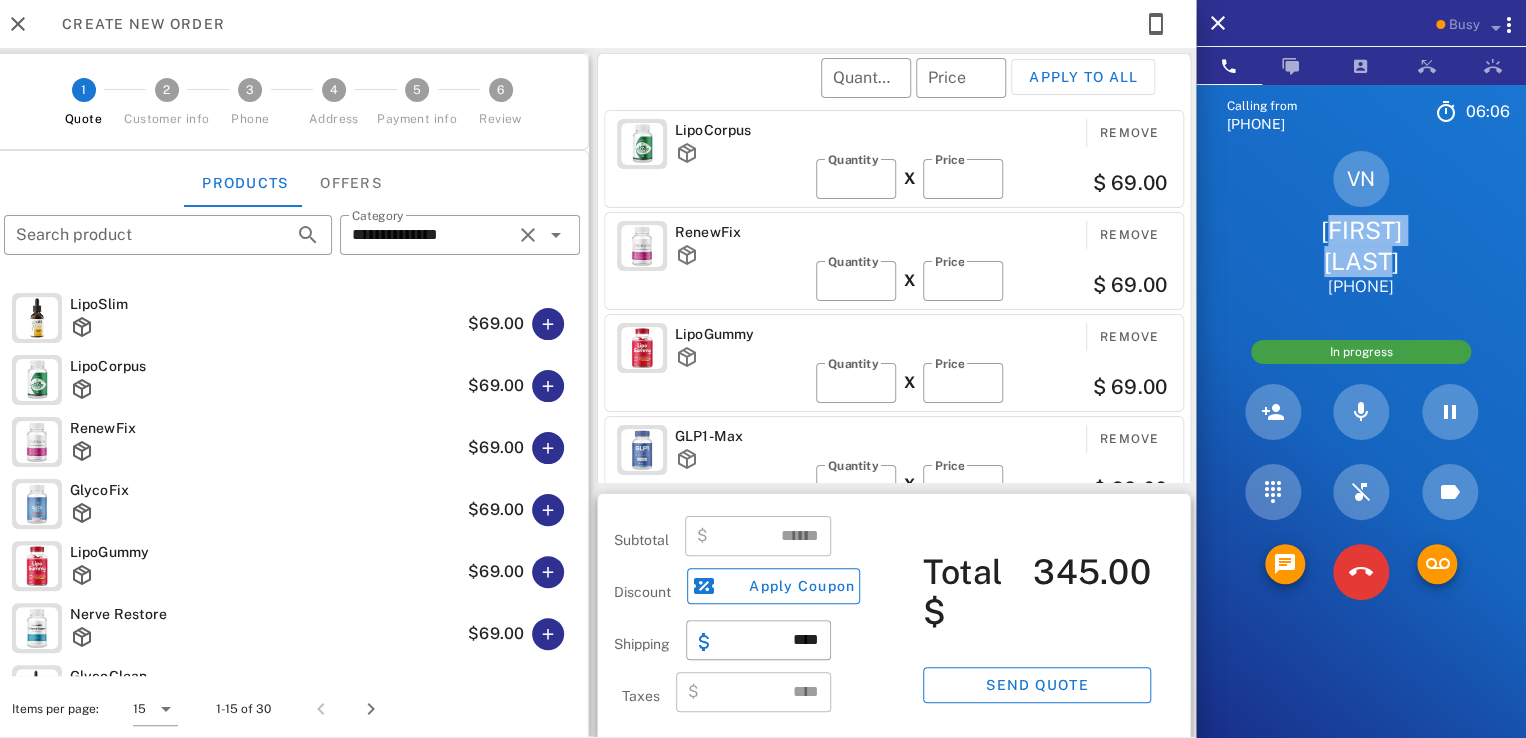 drag, startPoint x: 1292, startPoint y: 234, endPoint x: 1443, endPoint y: 225, distance: 151.26797 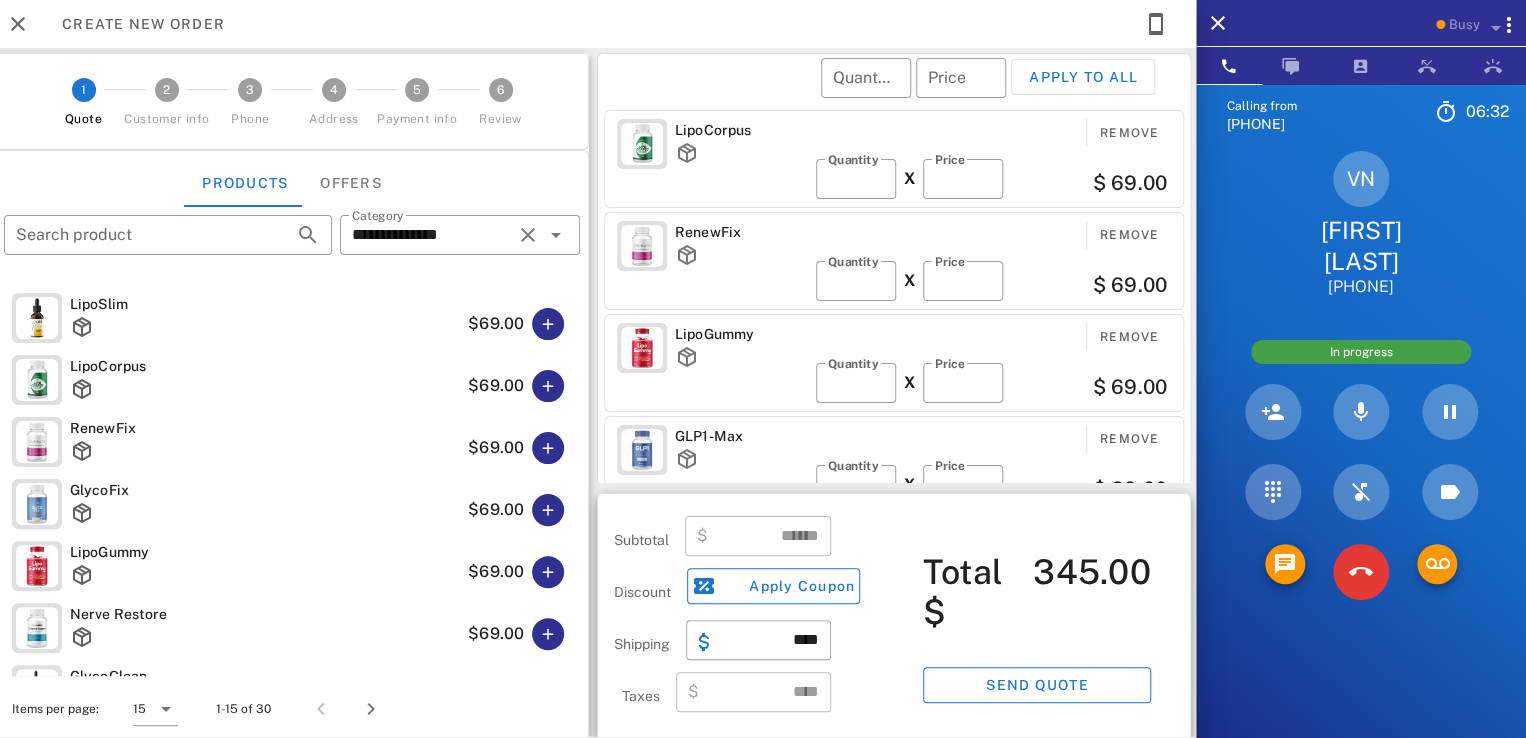 scroll, scrollTop: 0, scrollLeft: 0, axis: both 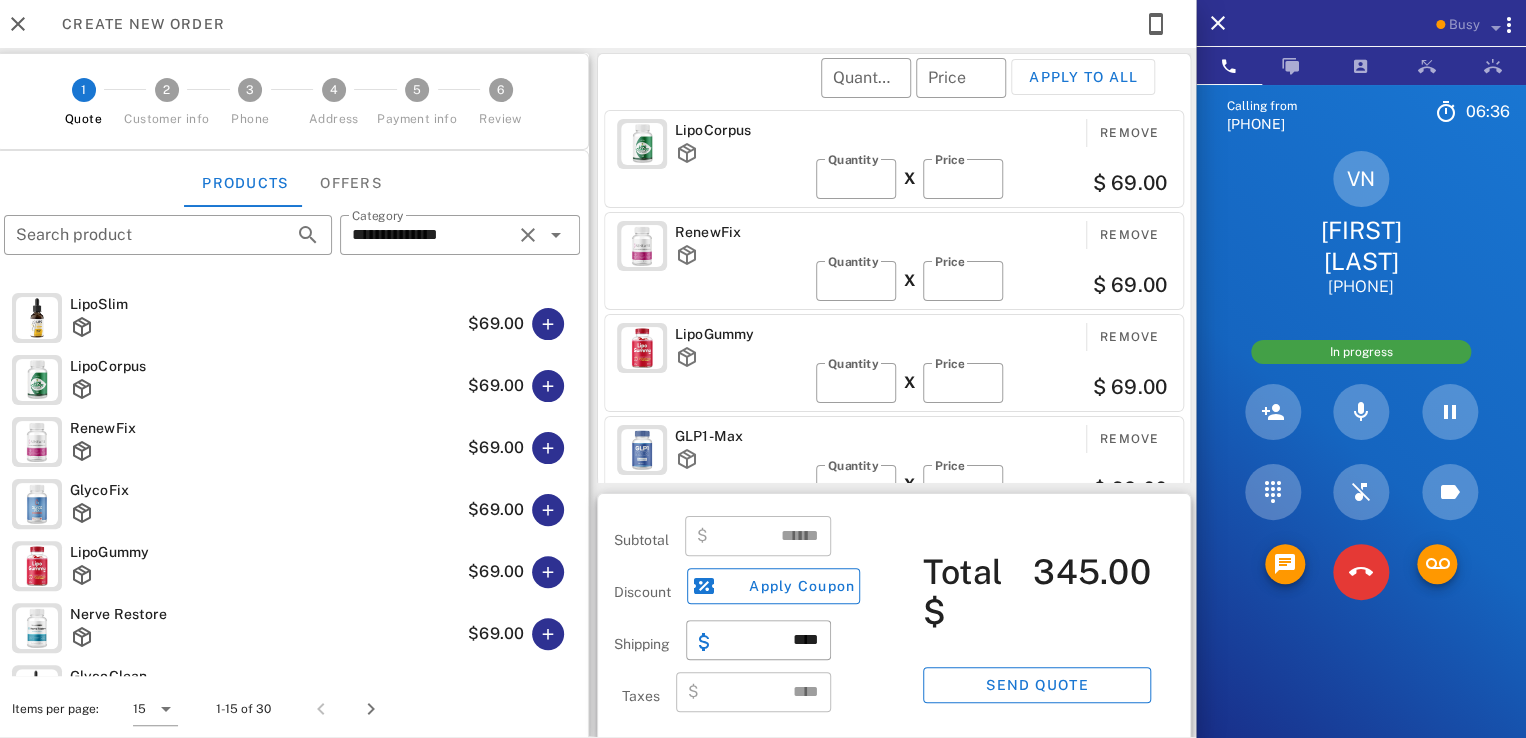 drag, startPoint x: 740, startPoint y: 238, endPoint x: 720, endPoint y: 241, distance: 20.22375 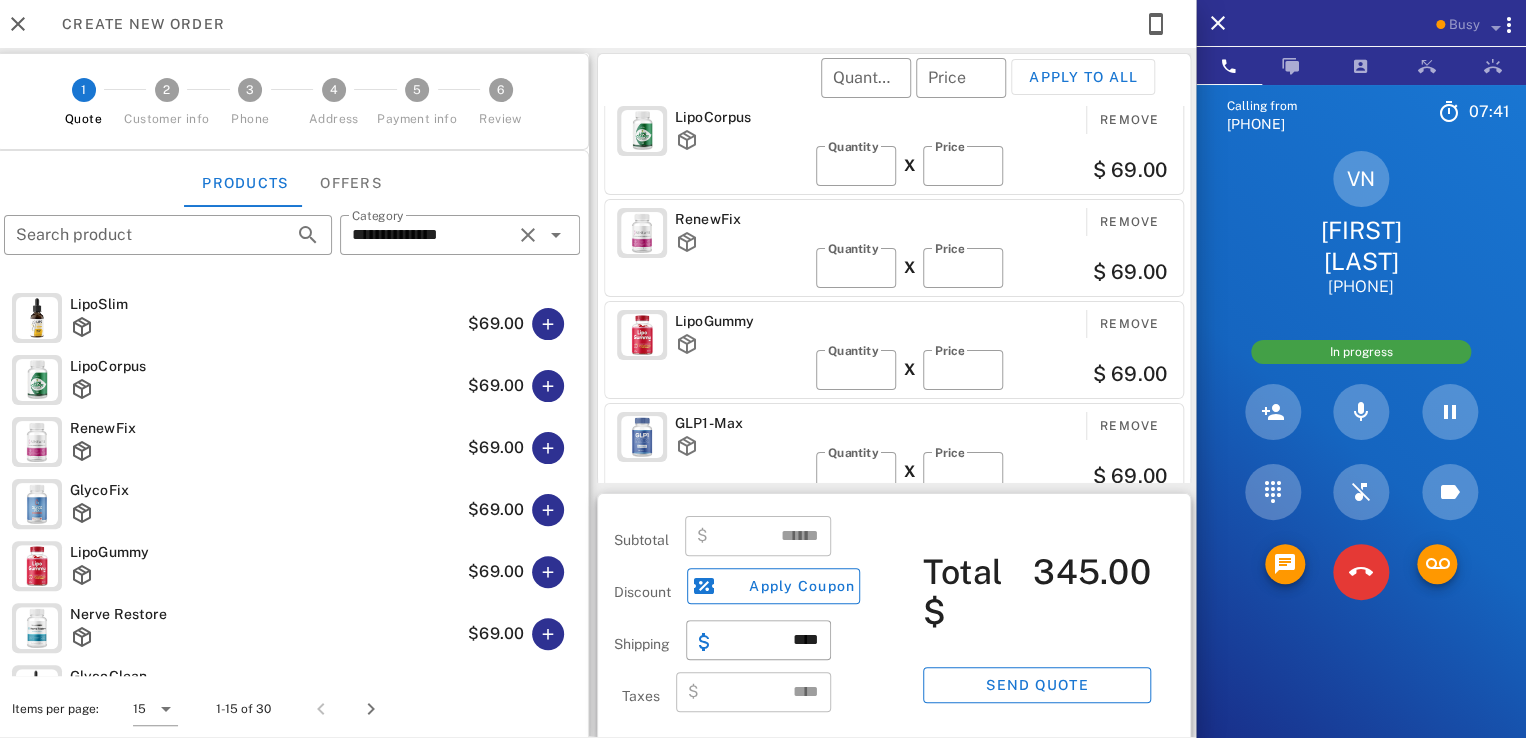 scroll, scrollTop: 0, scrollLeft: 0, axis: both 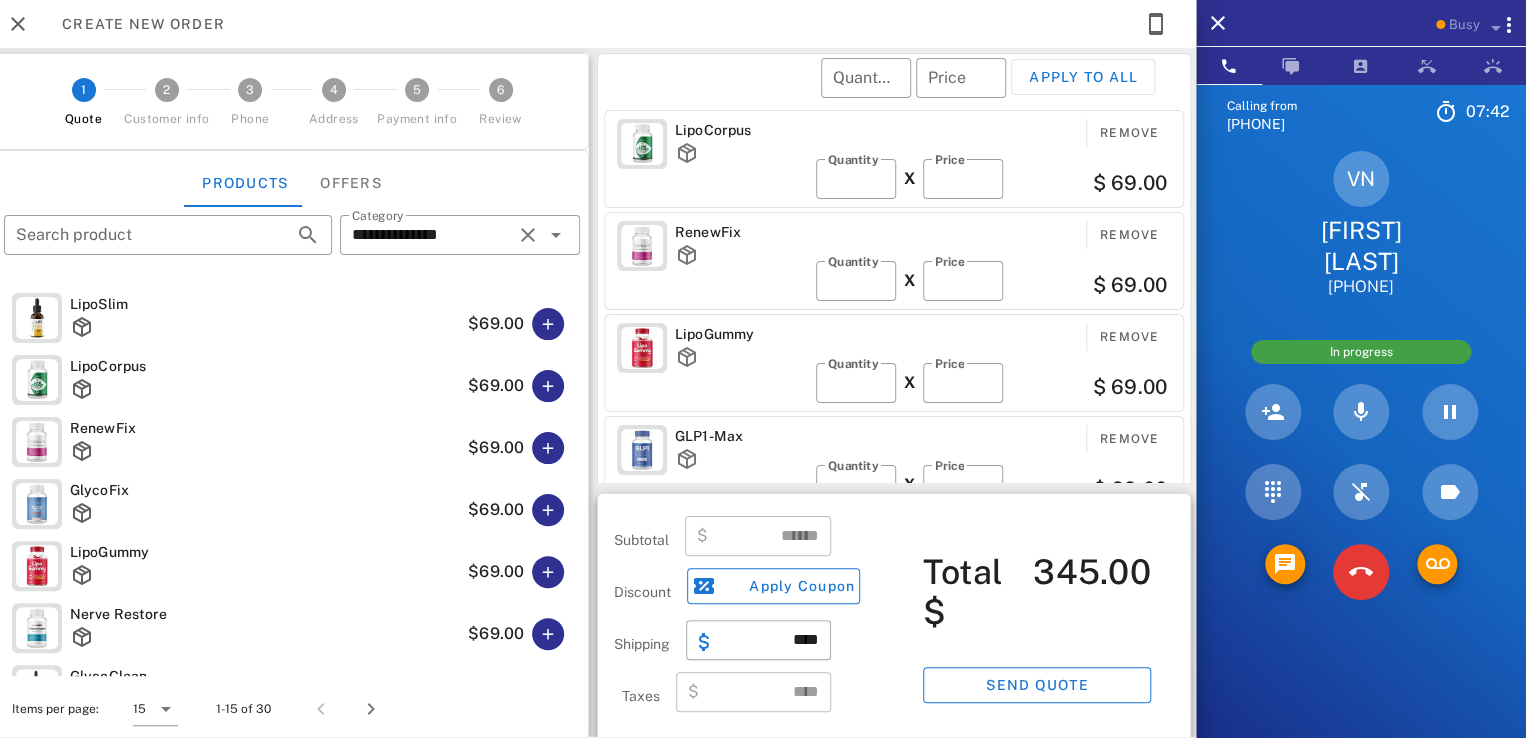 click on "RenewFix" at bounding box center (741, 232) 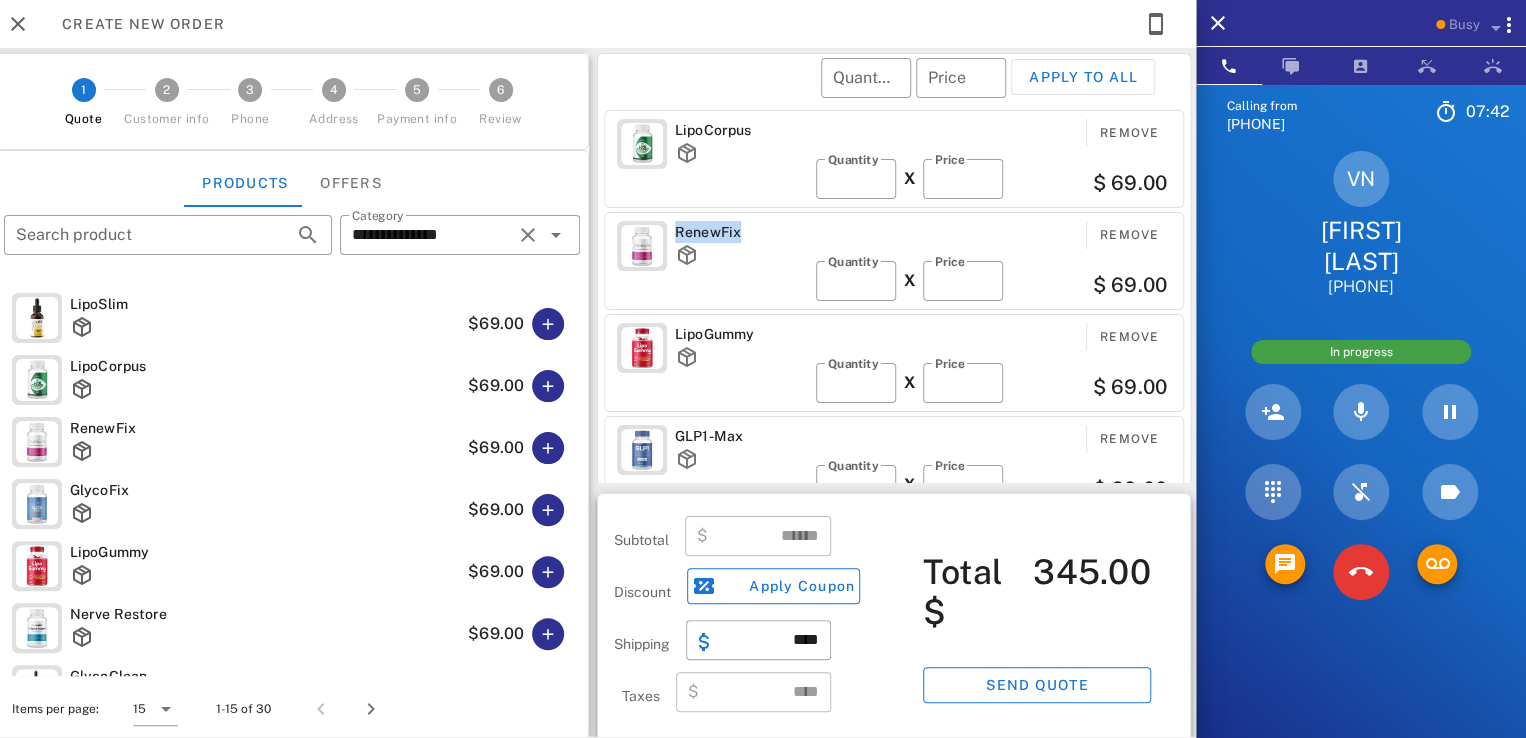 click on "RenewFix" at bounding box center [741, 232] 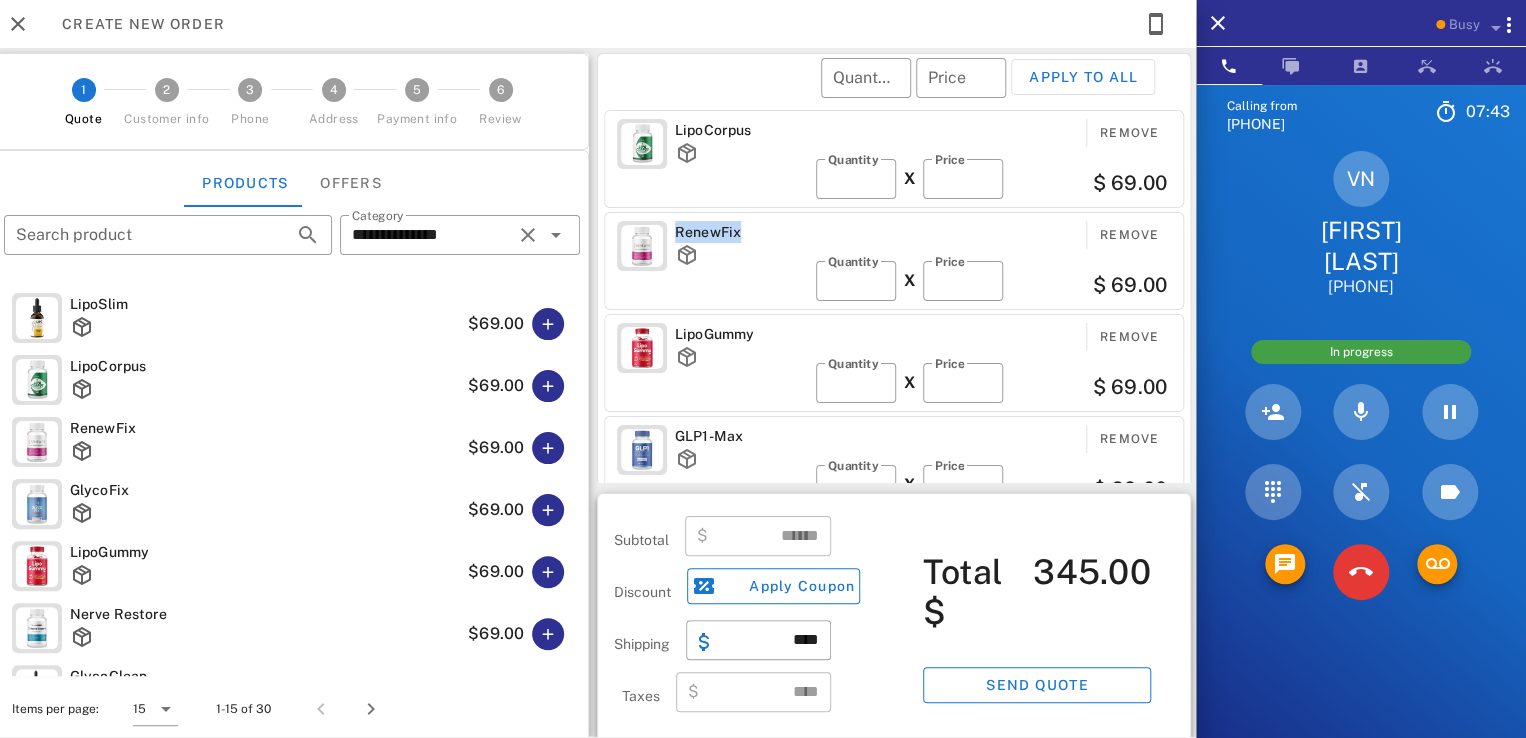click on "LipoCorpus  Remove  ​ Quantity * X ​ Price **  $ 69.00  RenewFix  Remove  ​ Quantity * X ​ Price **  $ 69.00  LipoGummy  Remove  ​ Quantity * X ​ Price **  $ 69.00  GLP1-Max  Remove  ​ Quantity * X ​ Price **  $ 69.00  Deep Sleep Clean  Remove  ​ Quantity * X ​ Price **  $ 69.00" at bounding box center [897, 309] 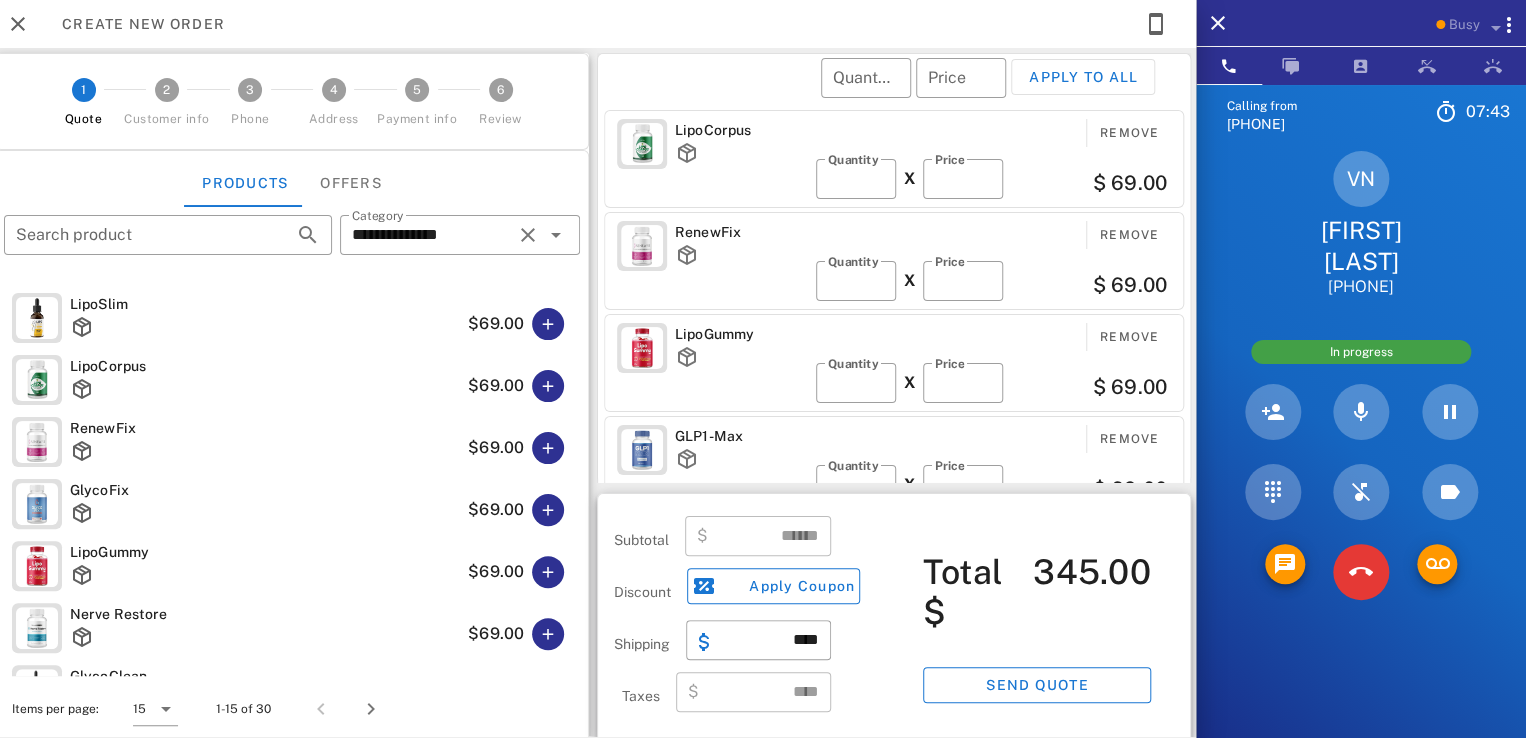 click on "RenewFix" at bounding box center [741, 232] 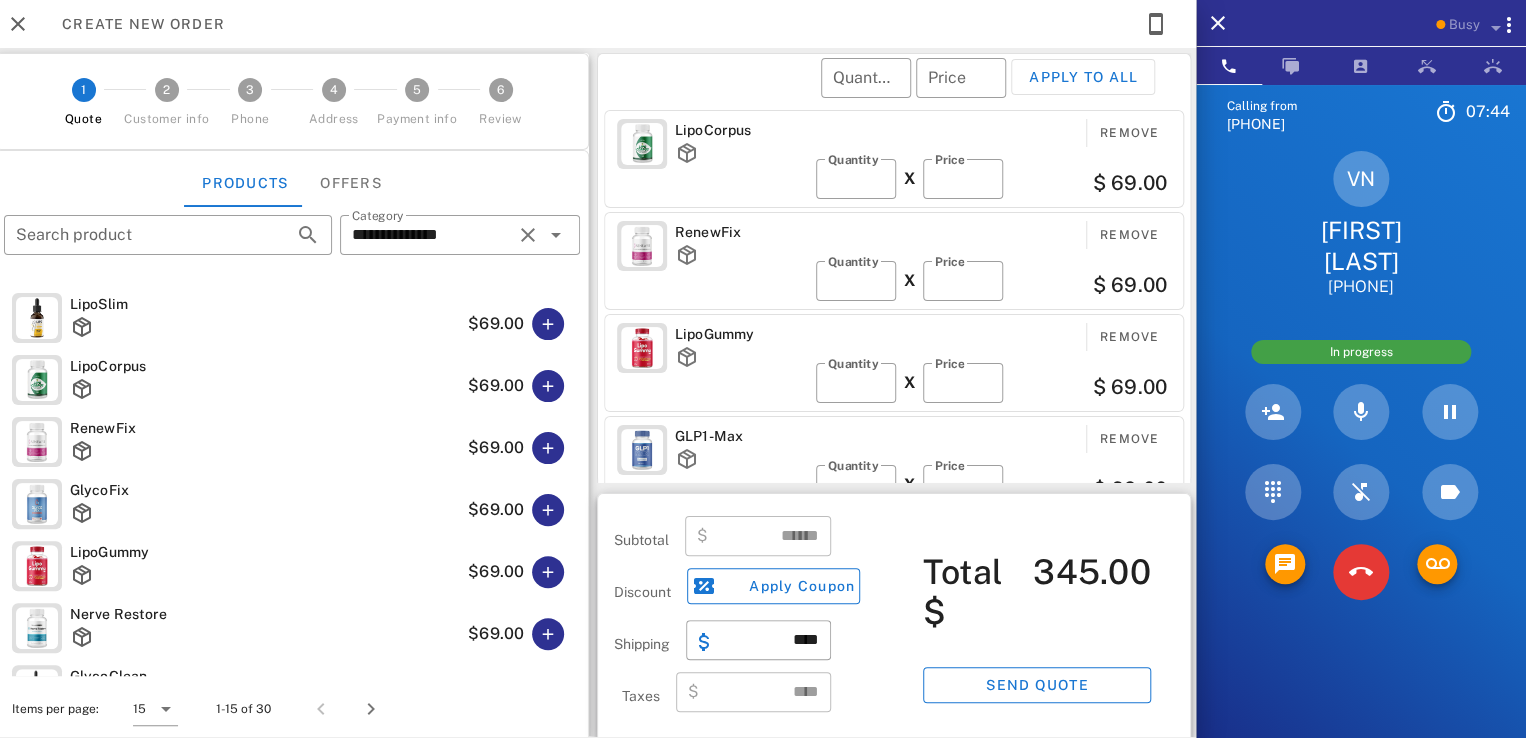 click on "RenewFix" at bounding box center [741, 232] 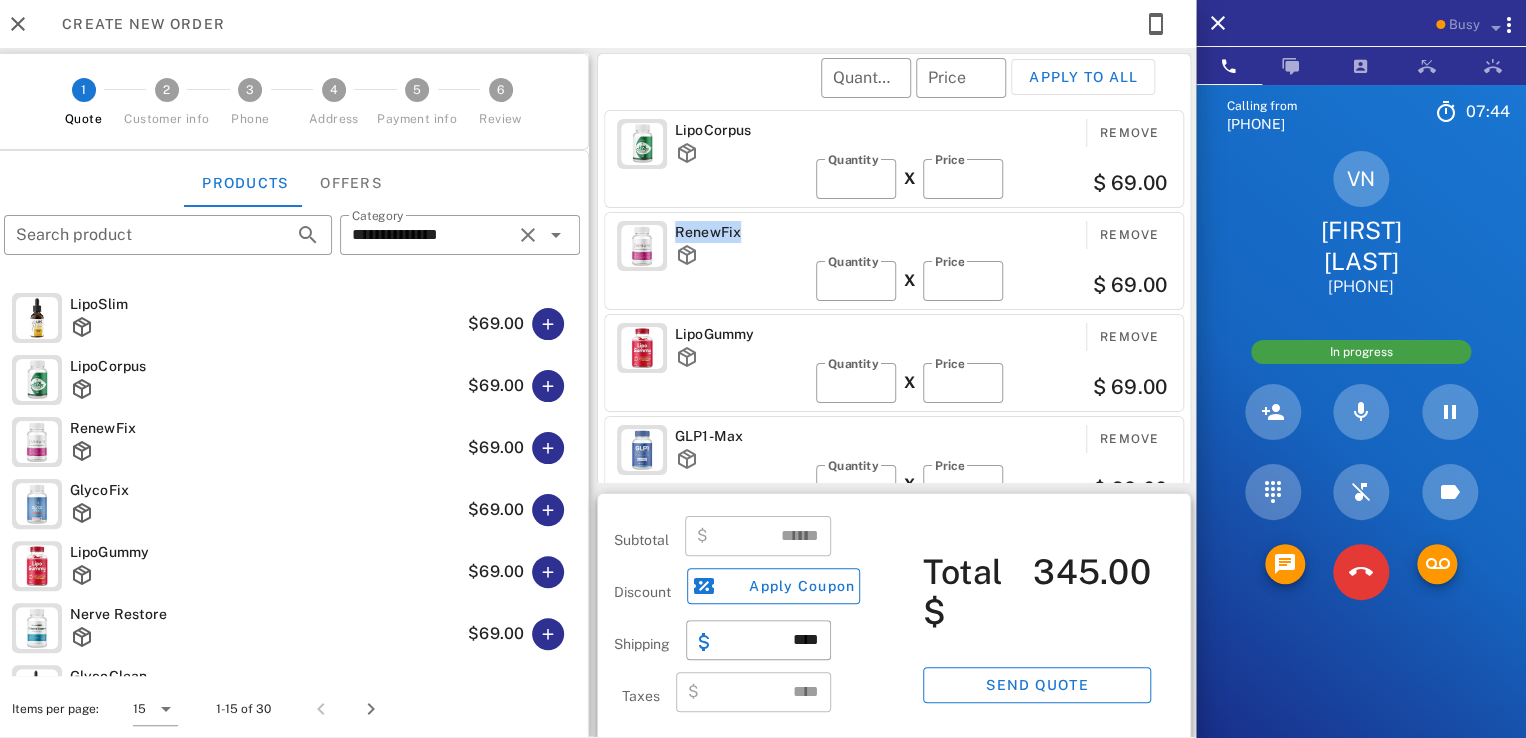 click on "RenewFix" at bounding box center [741, 232] 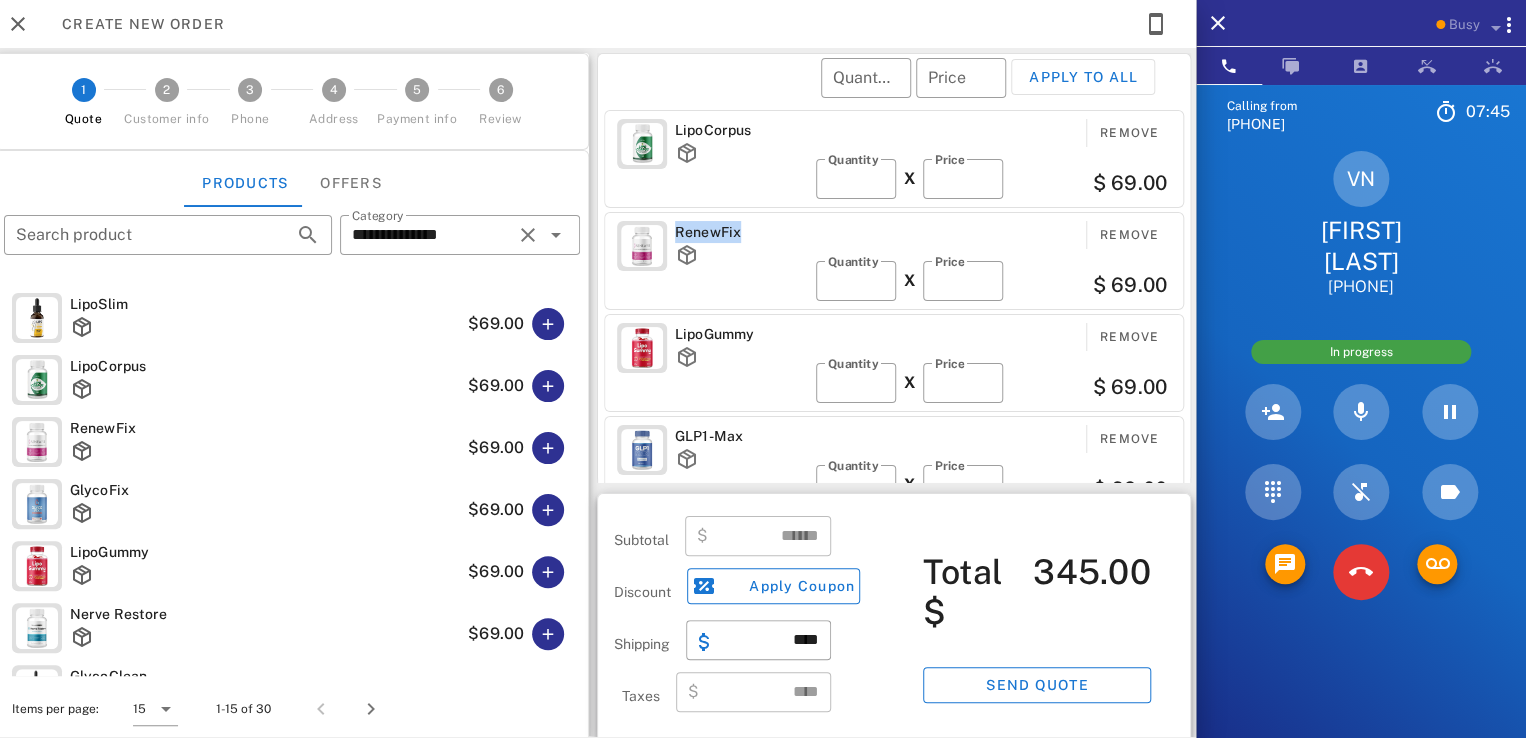 click on "RenewFix" at bounding box center (741, 232) 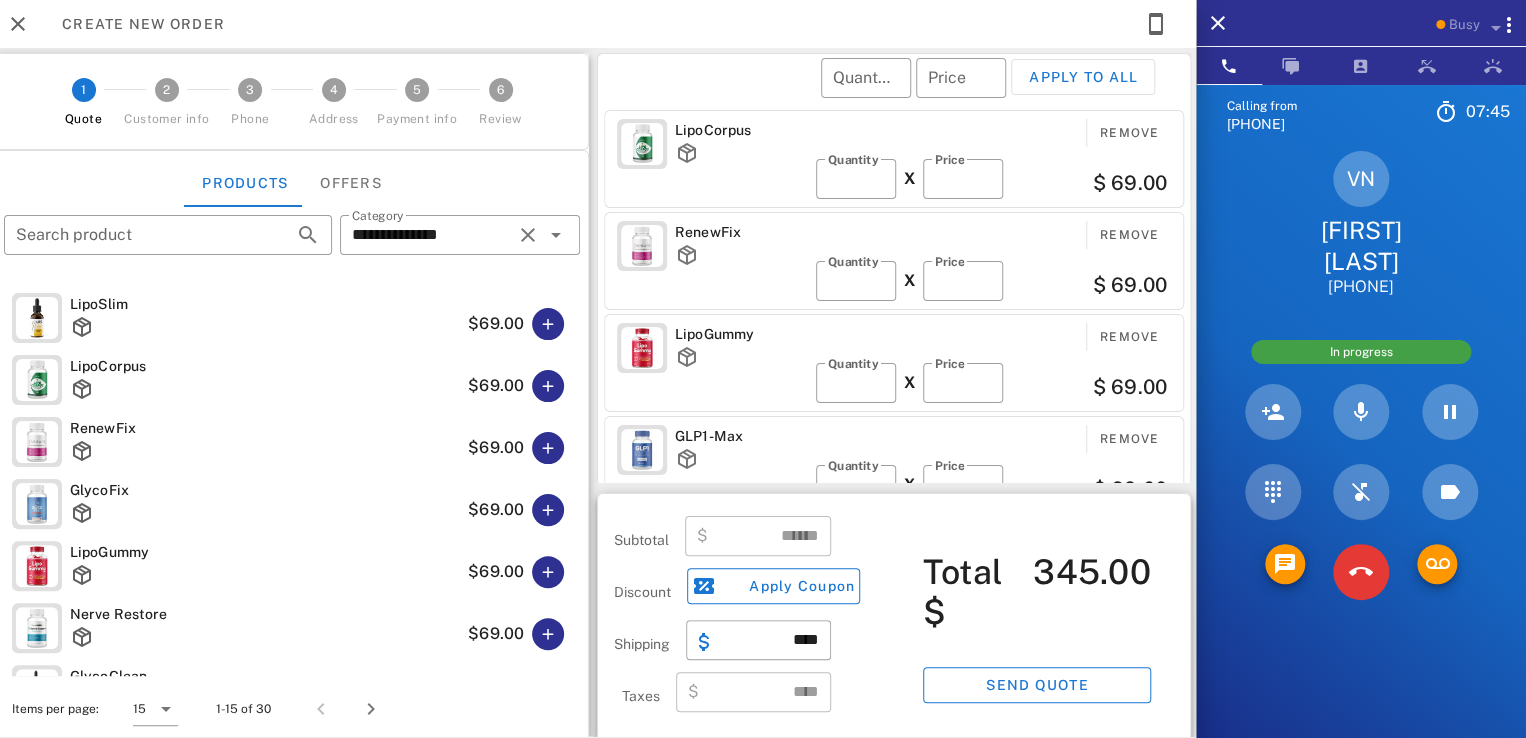 click on "RenewFix" at bounding box center (741, 232) 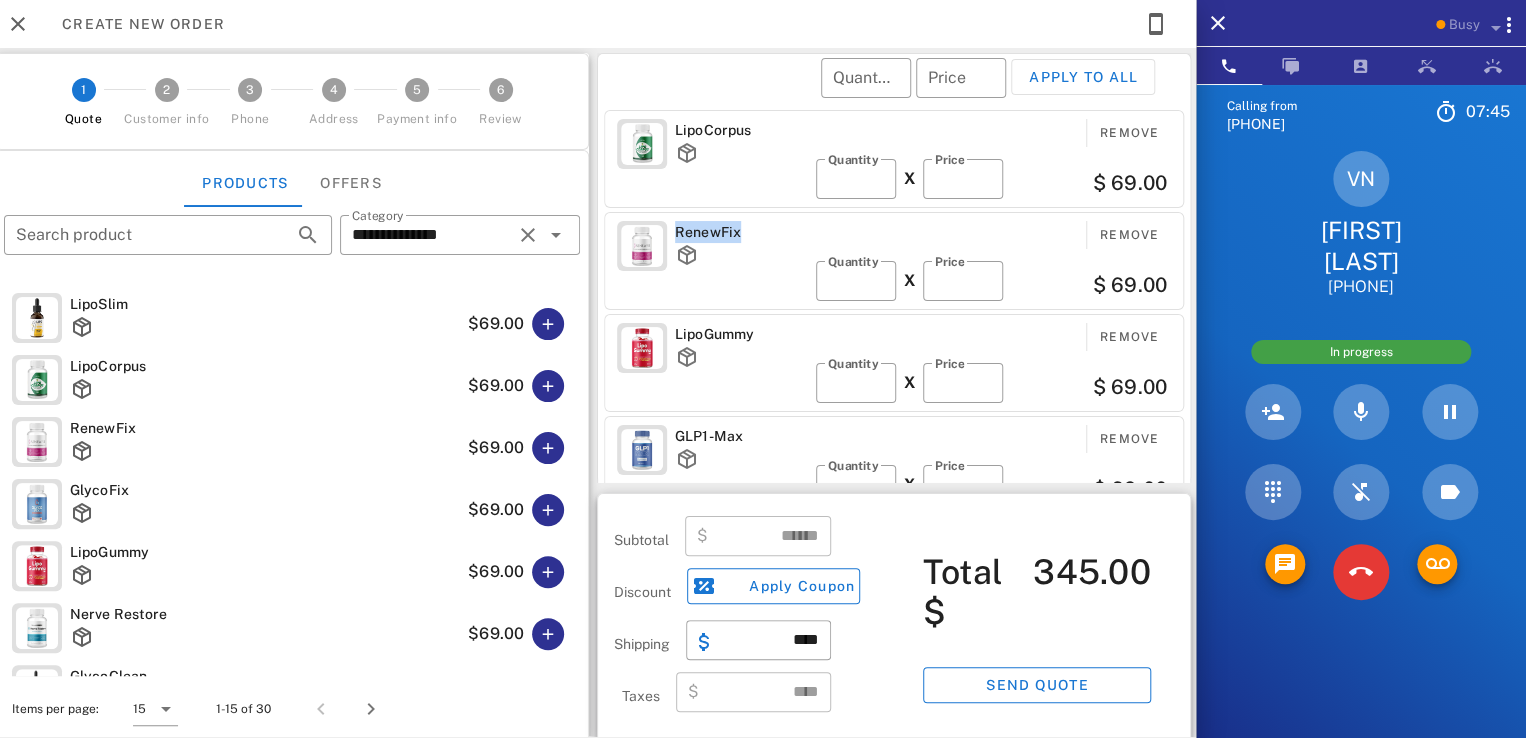 click on "RenewFix" at bounding box center [741, 232] 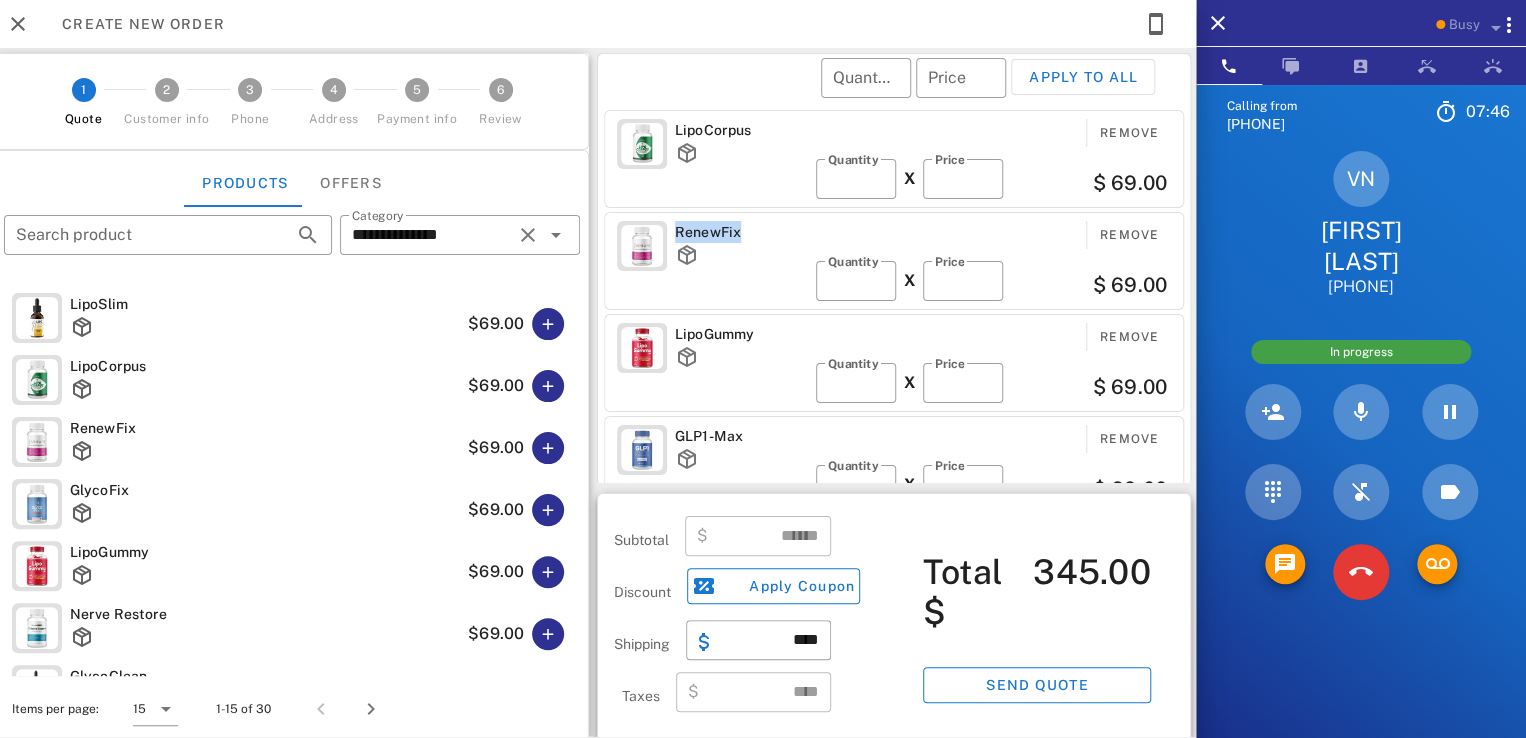 click on "RenewFix" at bounding box center [741, 232] 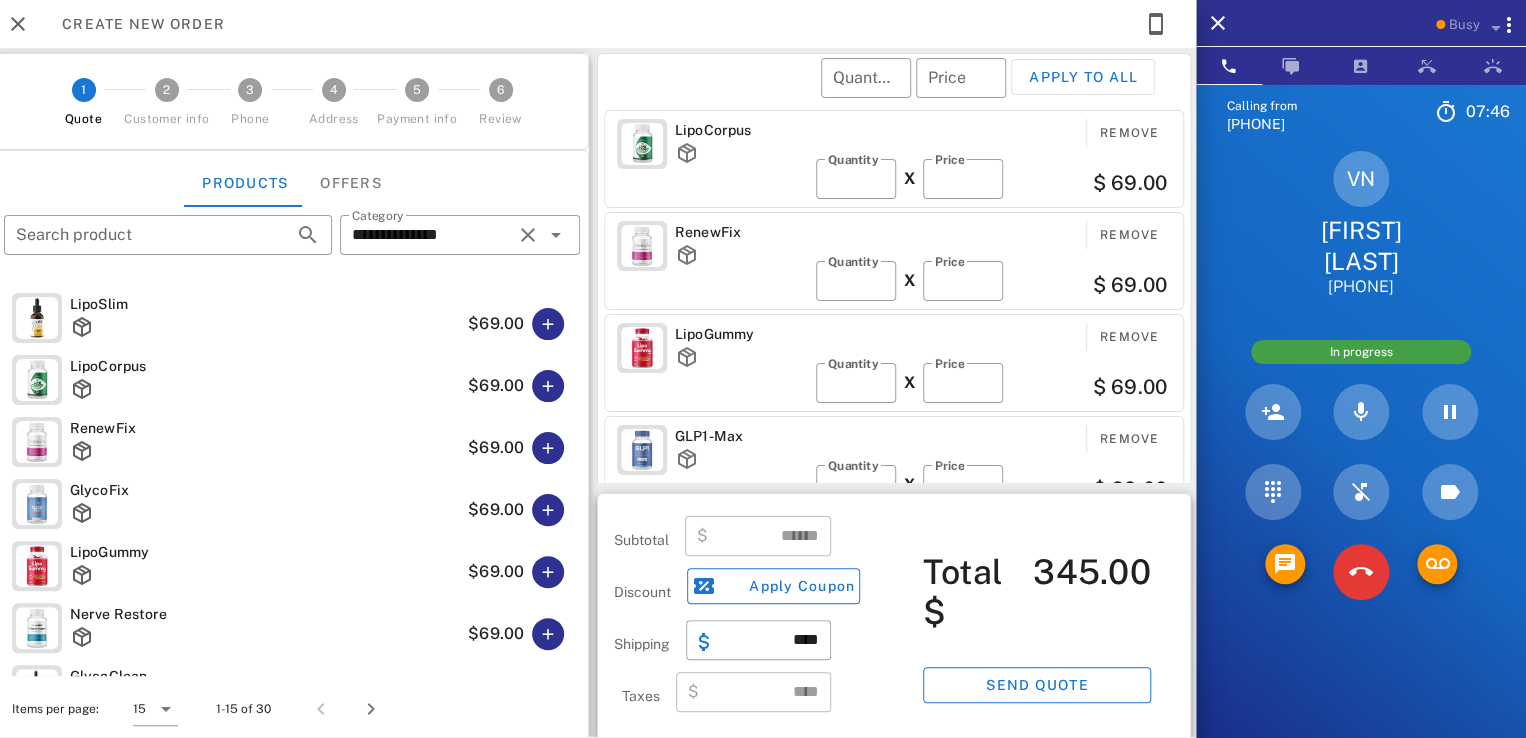click on "RenewFix" at bounding box center (741, 232) 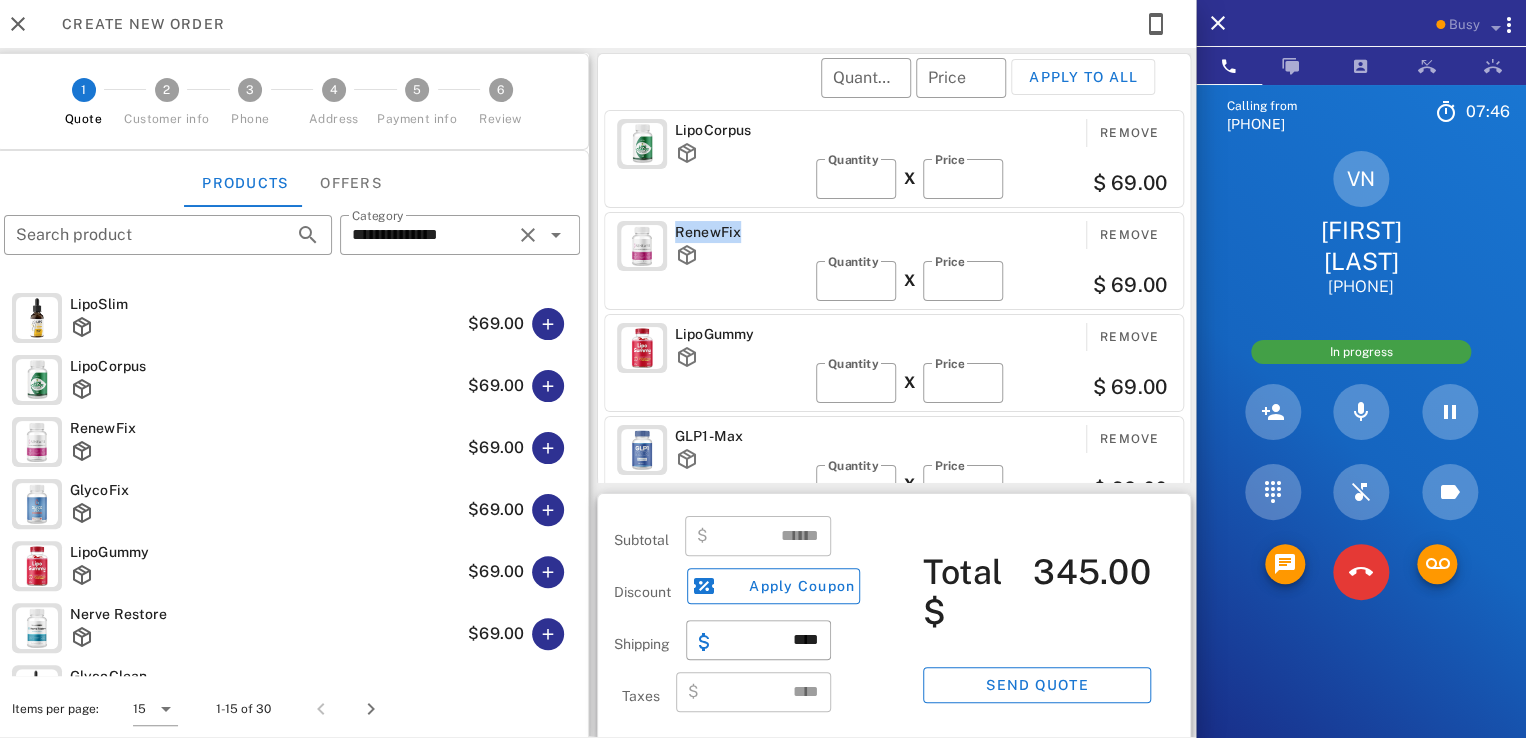 drag, startPoint x: 709, startPoint y: 233, endPoint x: 732, endPoint y: 231, distance: 23.086792 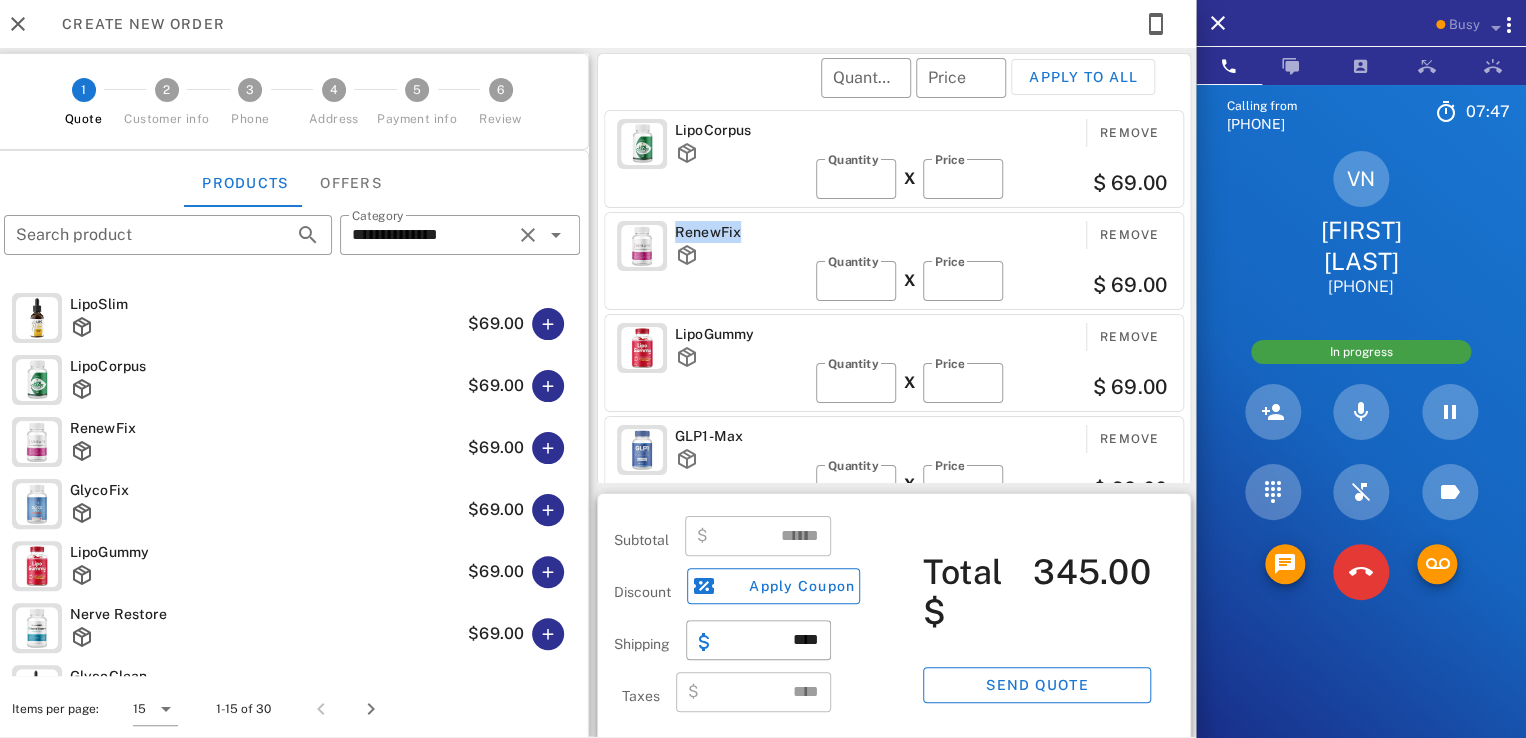 click on "RenewFix" at bounding box center (741, 232) 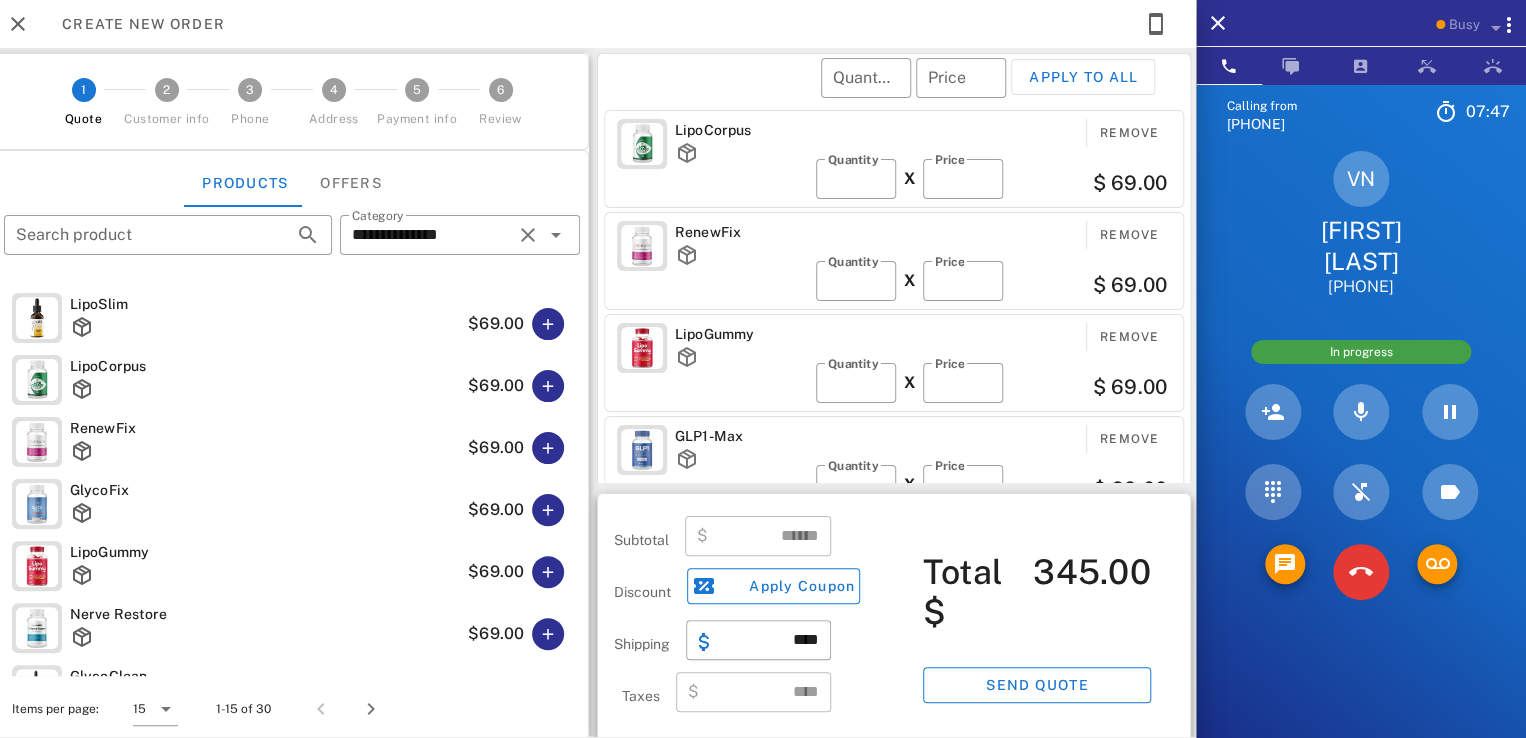 click on "RenewFix" at bounding box center (741, 232) 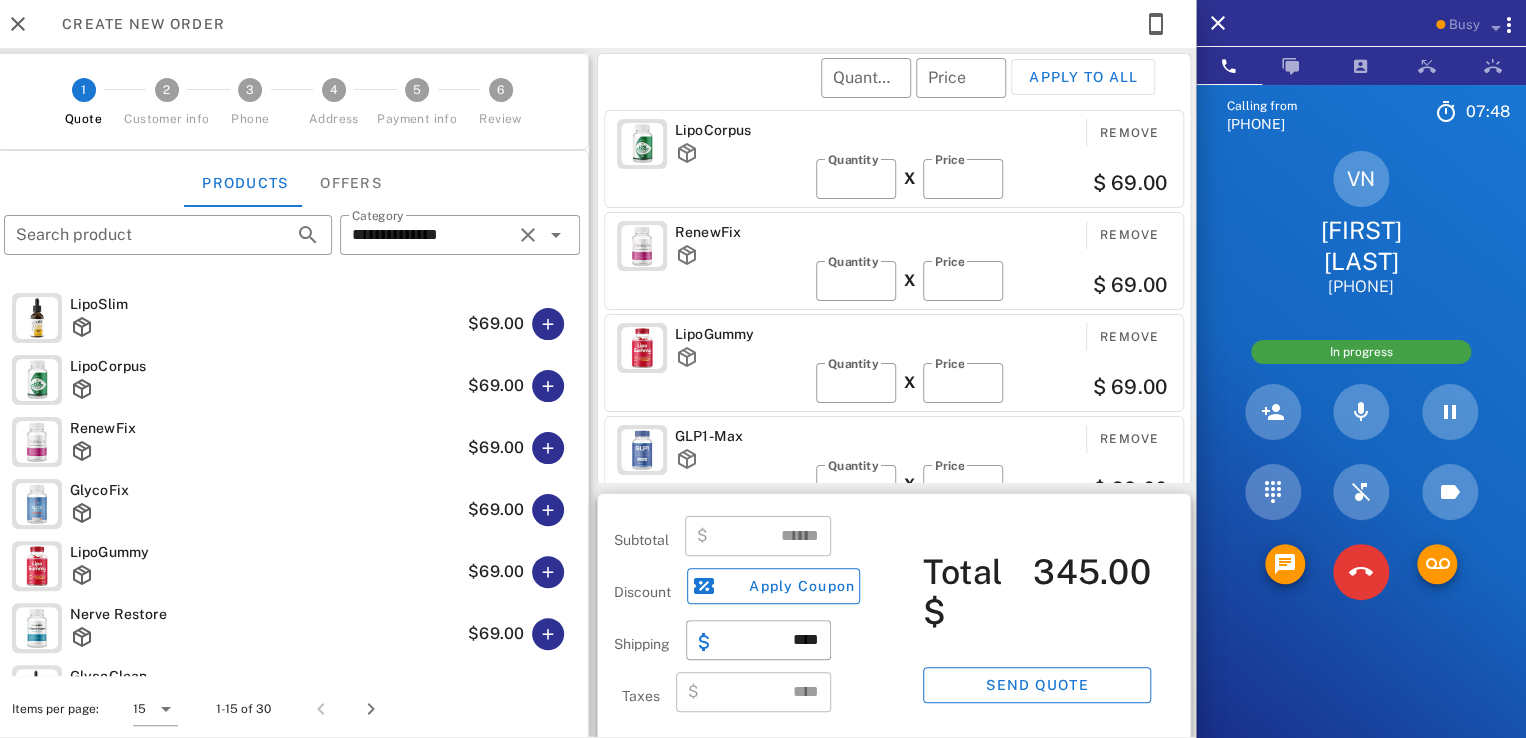 click on "RenewFix" at bounding box center (741, 232) 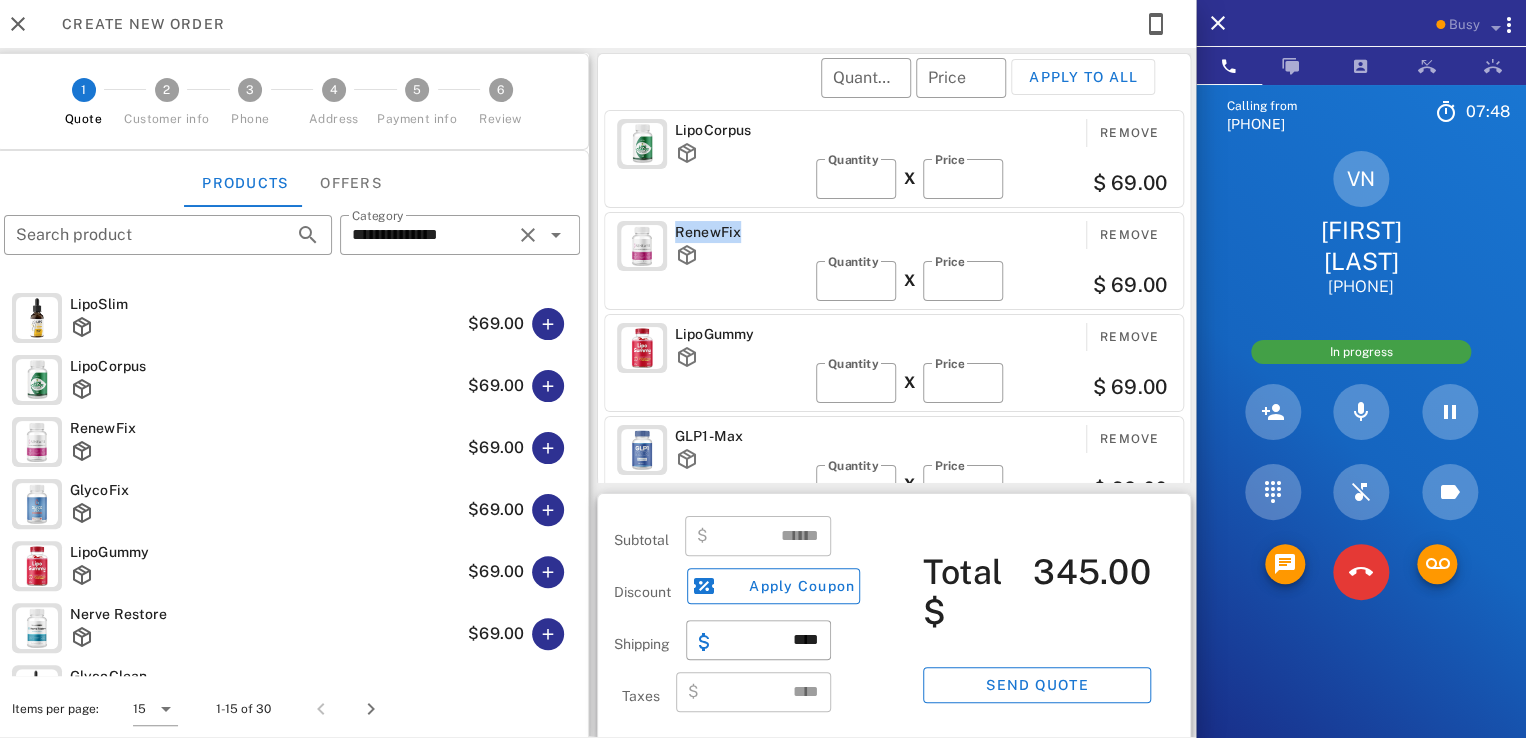 click on "RenewFix" at bounding box center [741, 232] 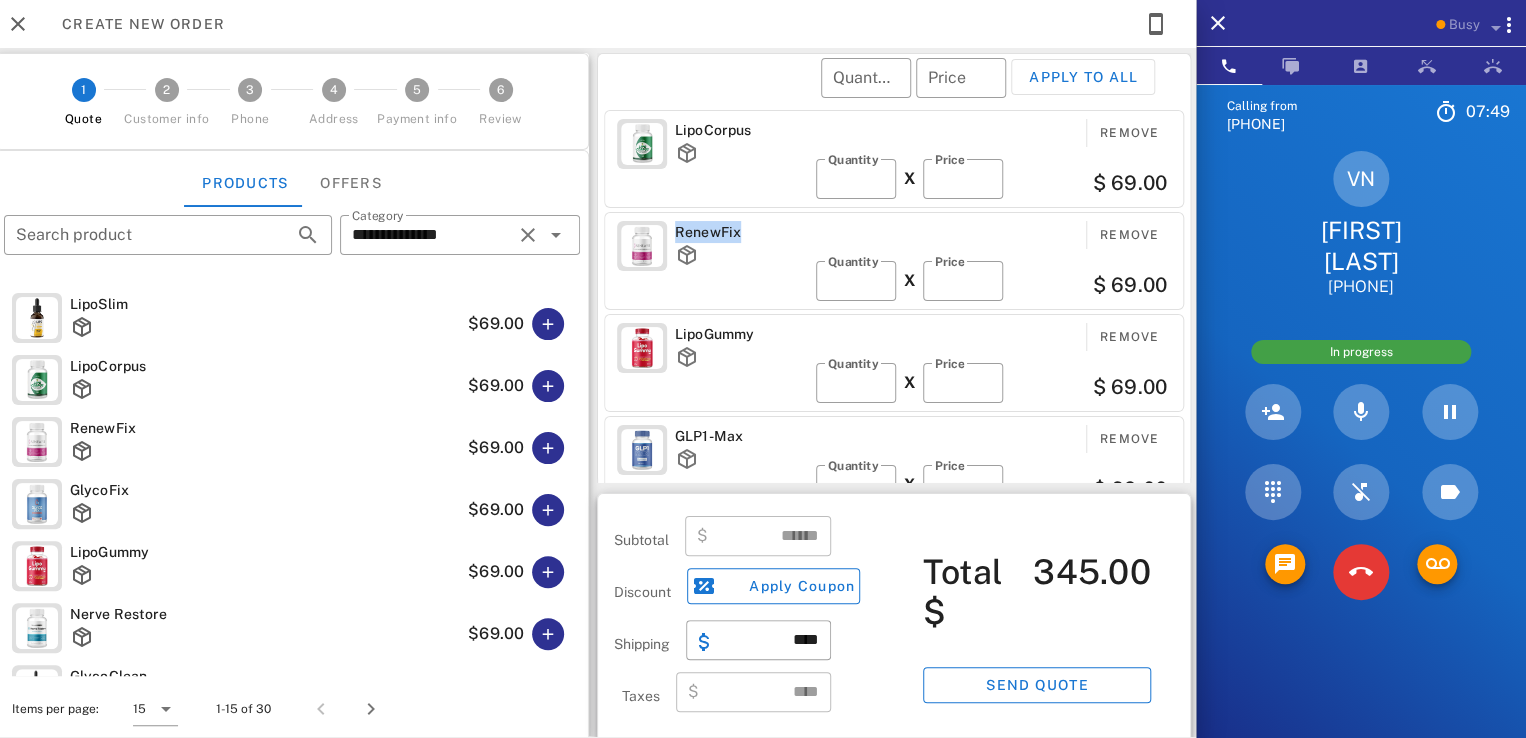 click on "RenewFix" at bounding box center [741, 232] 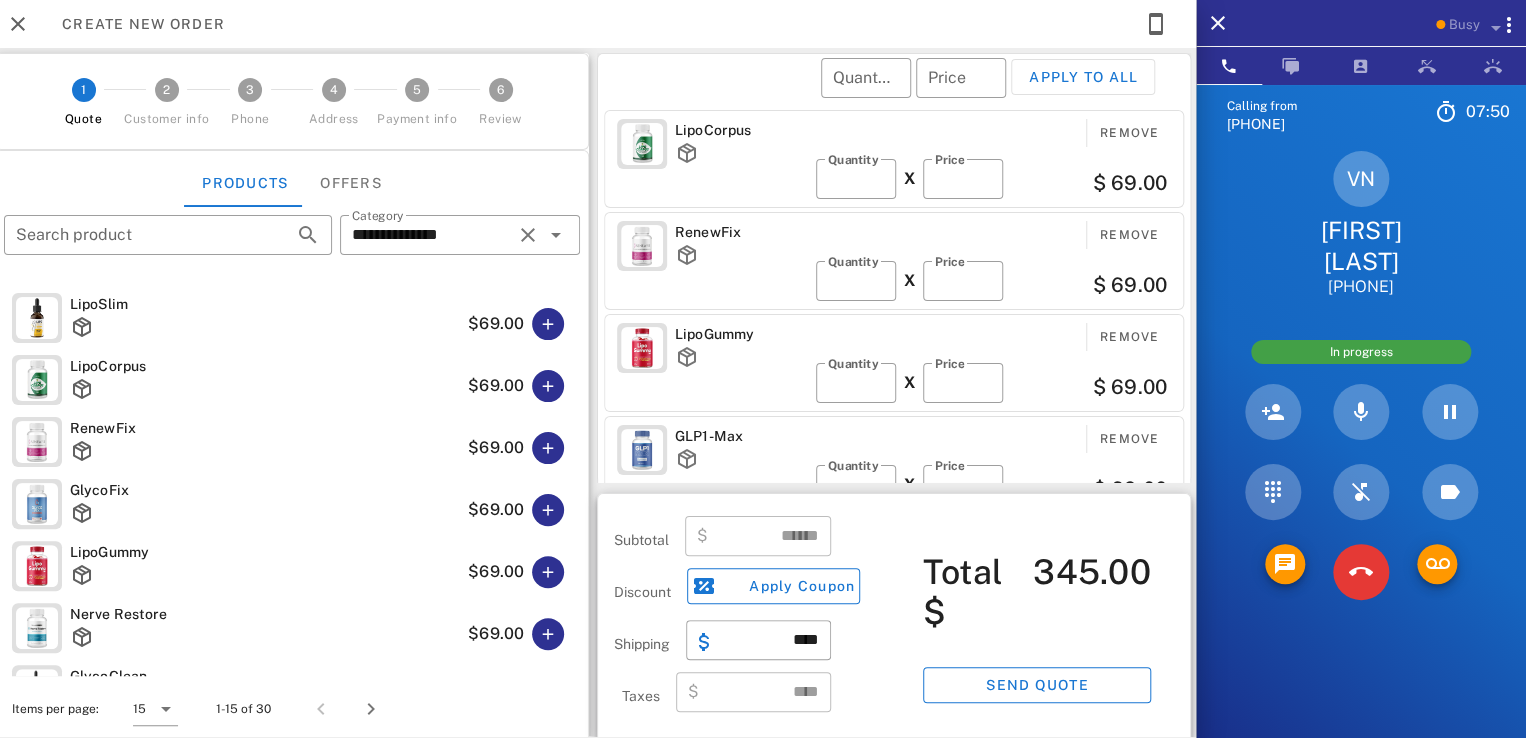 click on "RenewFix" at bounding box center (741, 232) 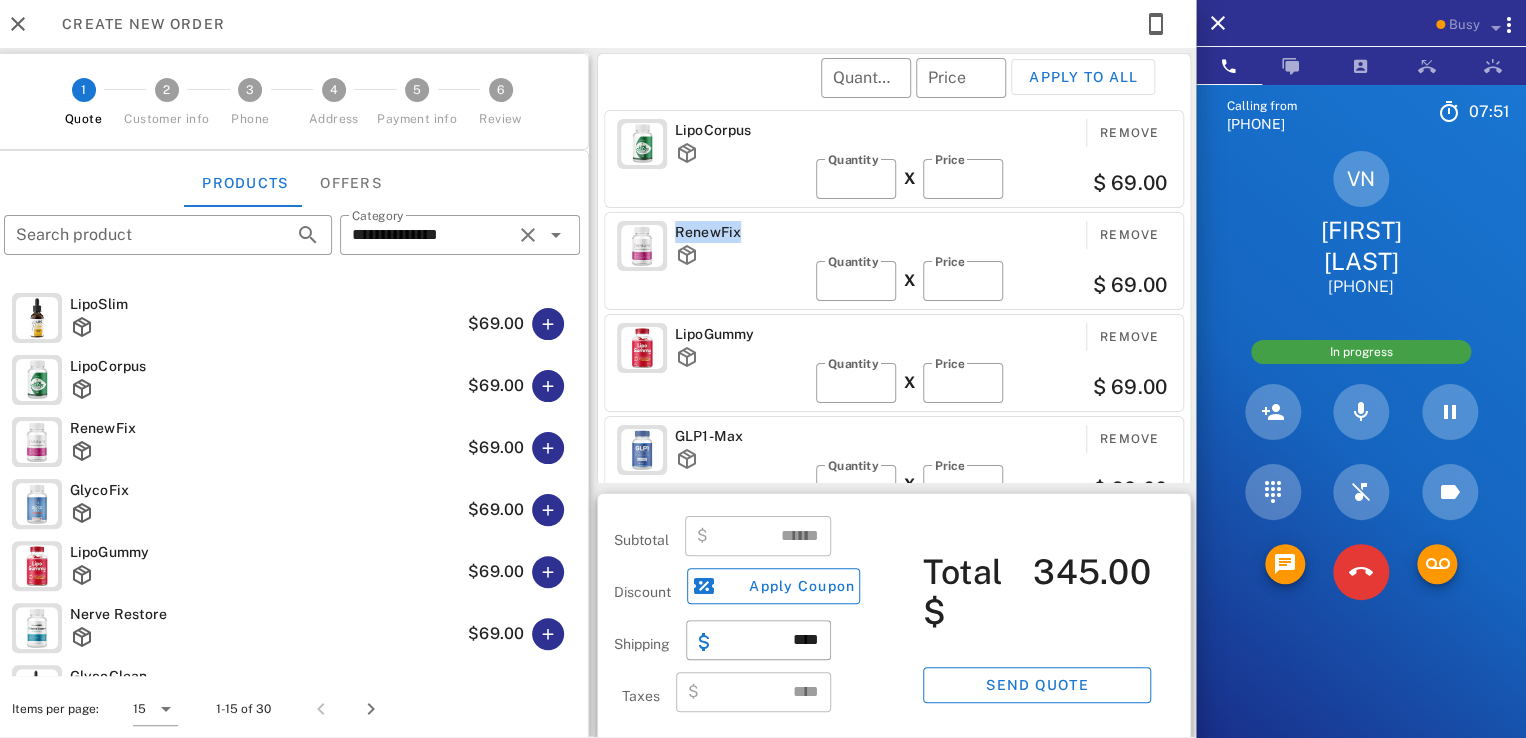click on "RenewFix" at bounding box center (741, 232) 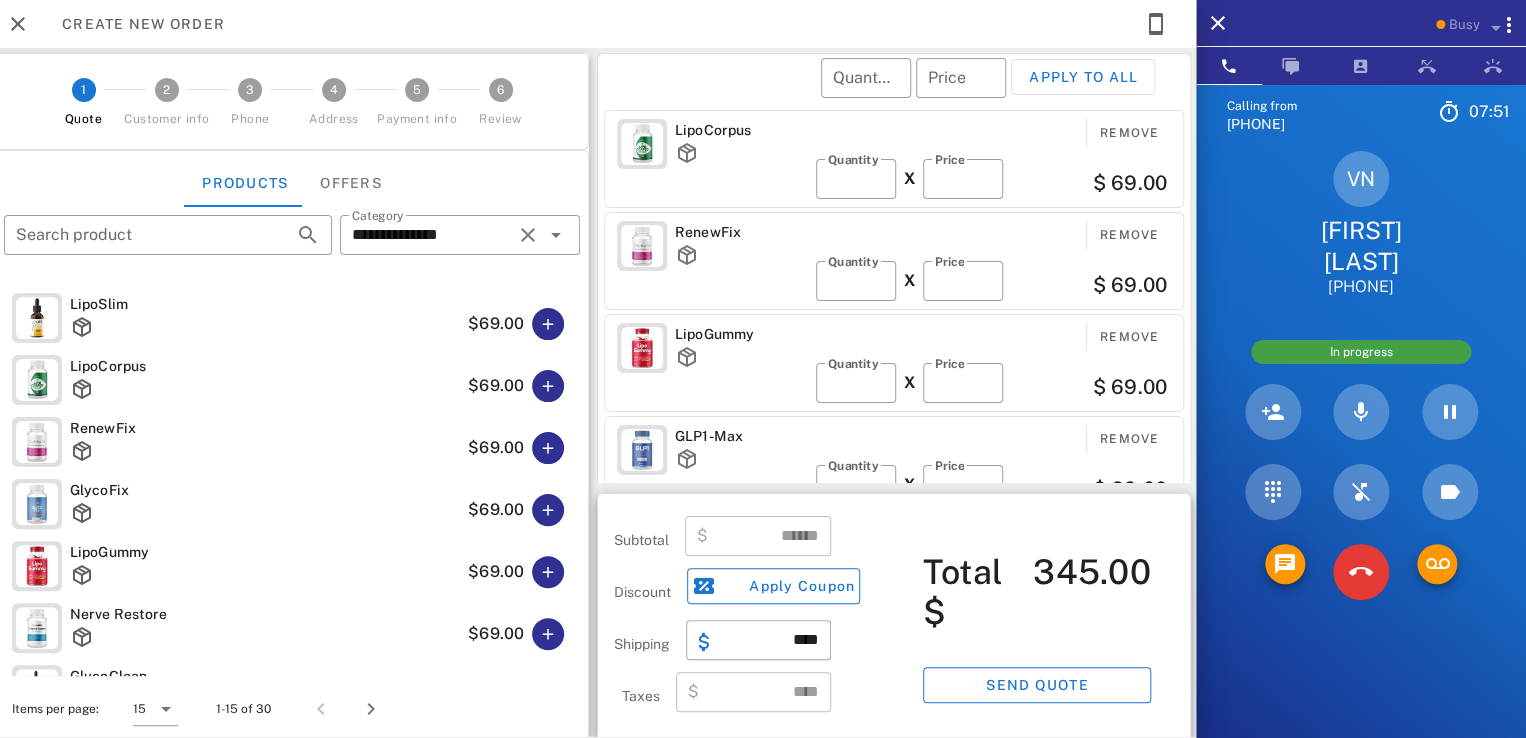 click on "RenewFix" at bounding box center [741, 232] 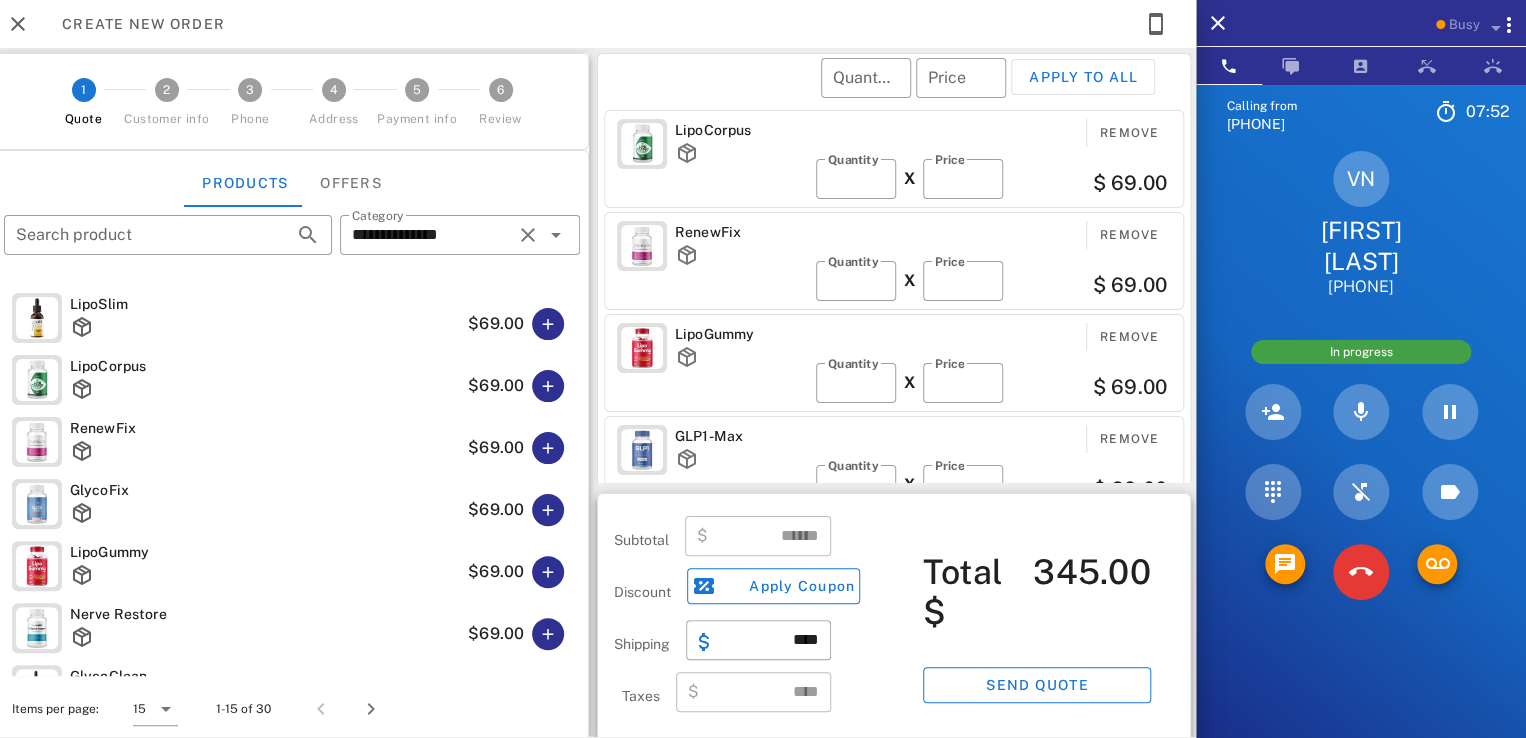 click on "RenewFix" at bounding box center [741, 232] 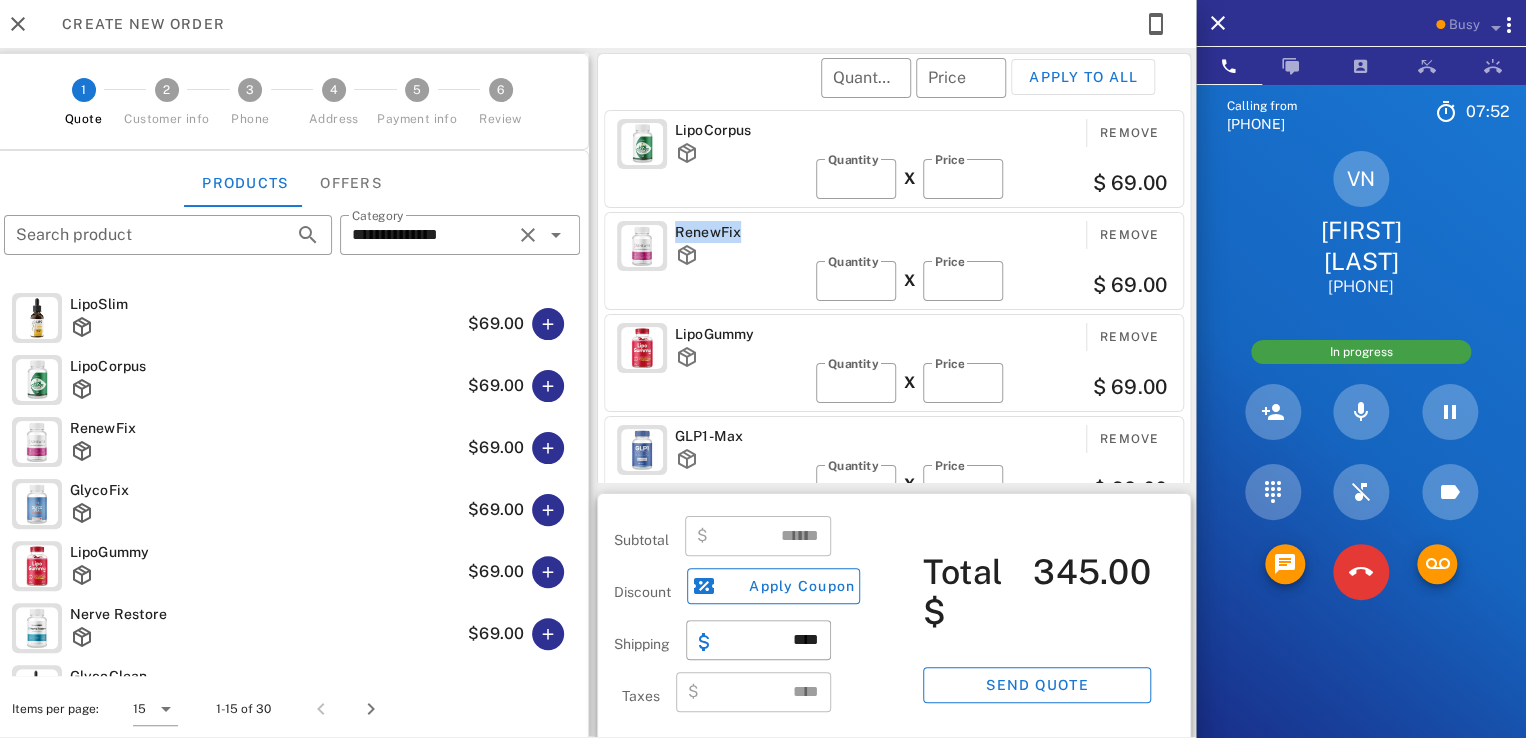 click on "RenewFix" at bounding box center [741, 232] 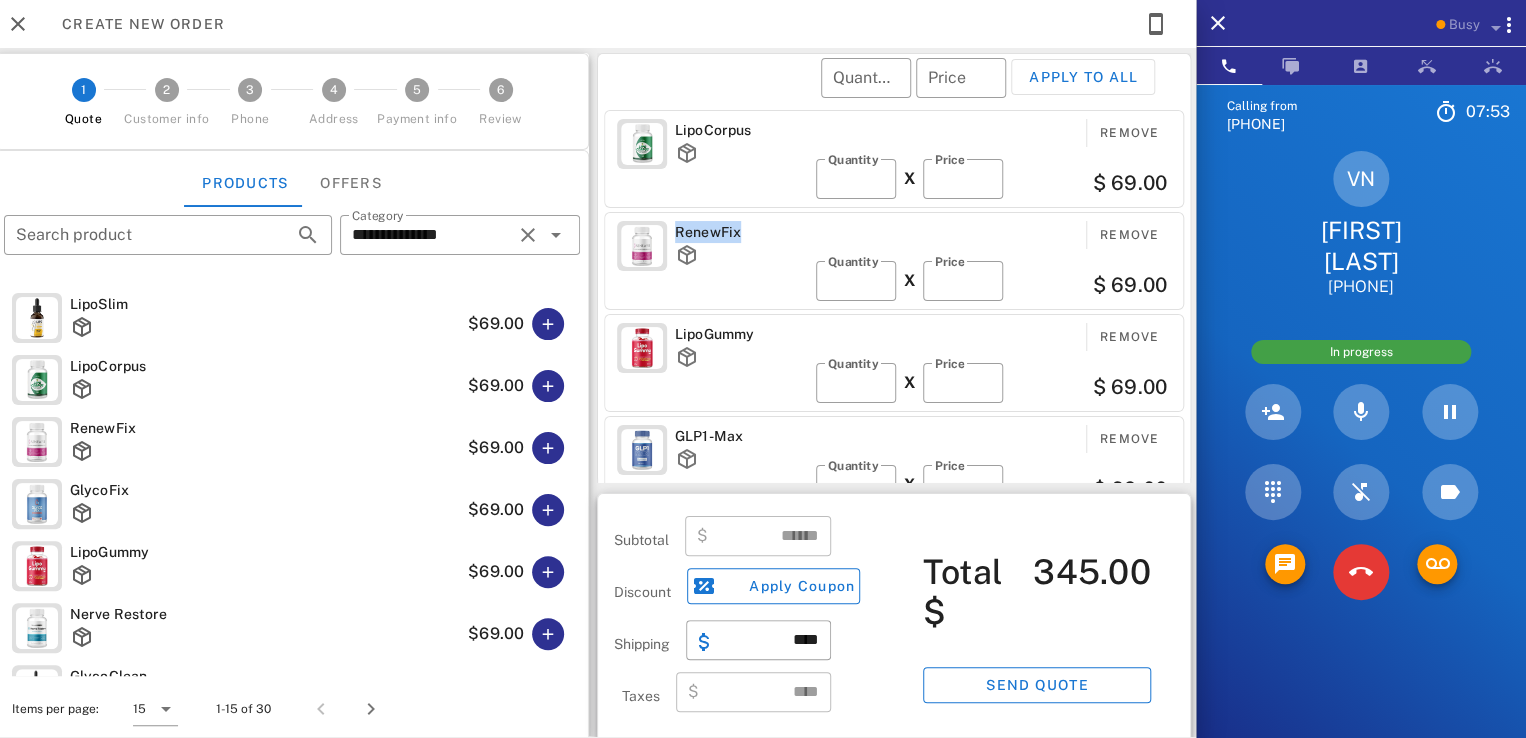 click on "RenewFix" at bounding box center (741, 232) 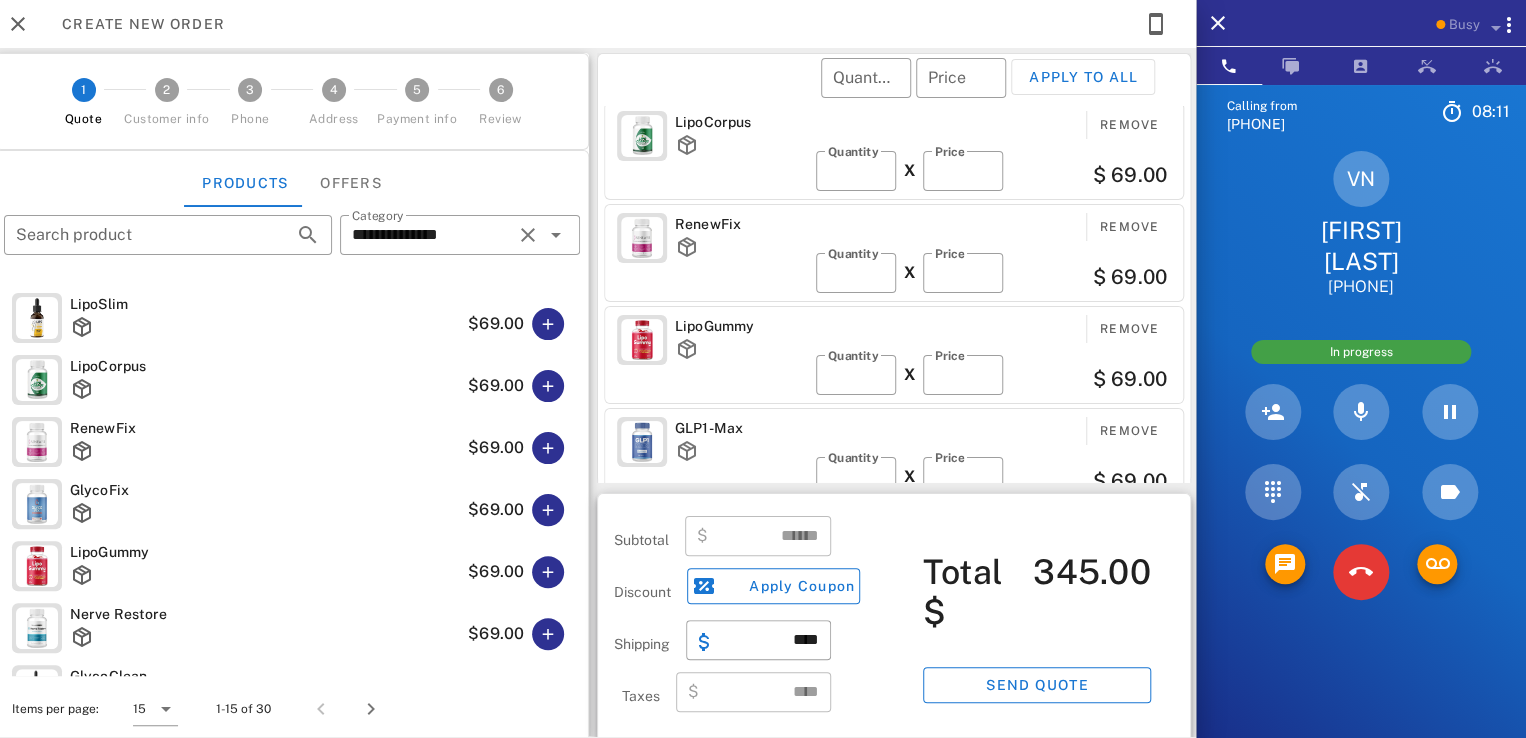 scroll, scrollTop: 0, scrollLeft: 0, axis: both 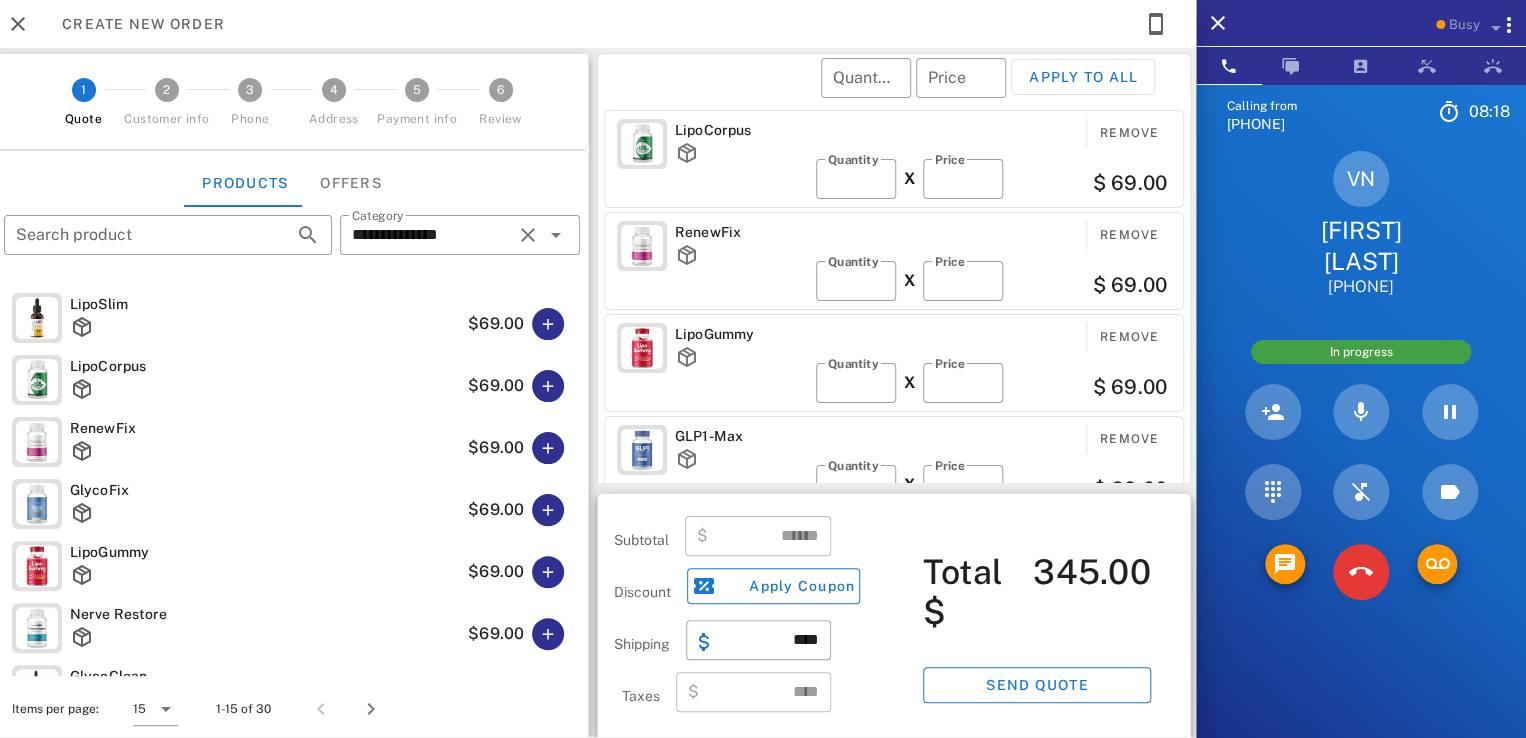 click on "RenewFix" at bounding box center [741, 232] 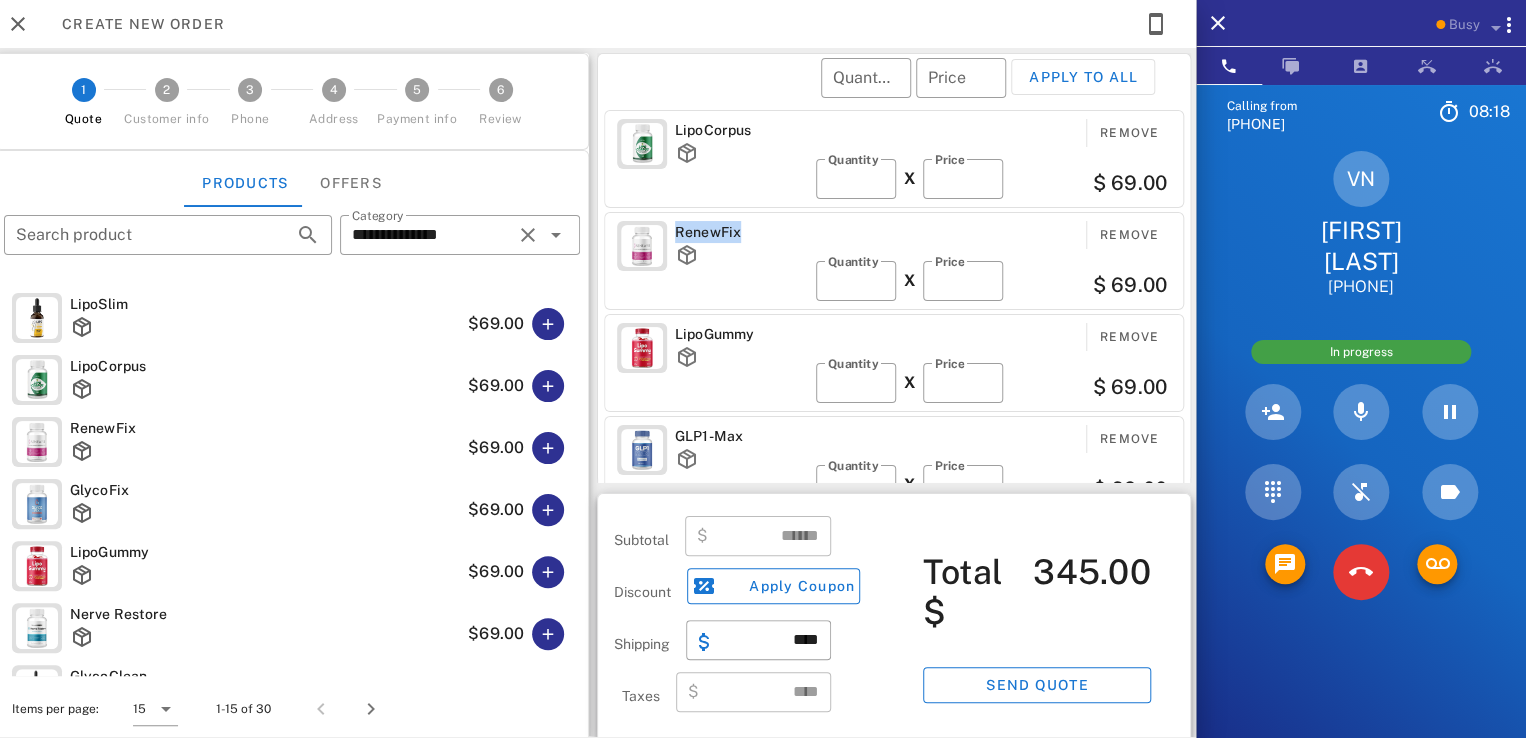 click on "RenewFix" at bounding box center (741, 232) 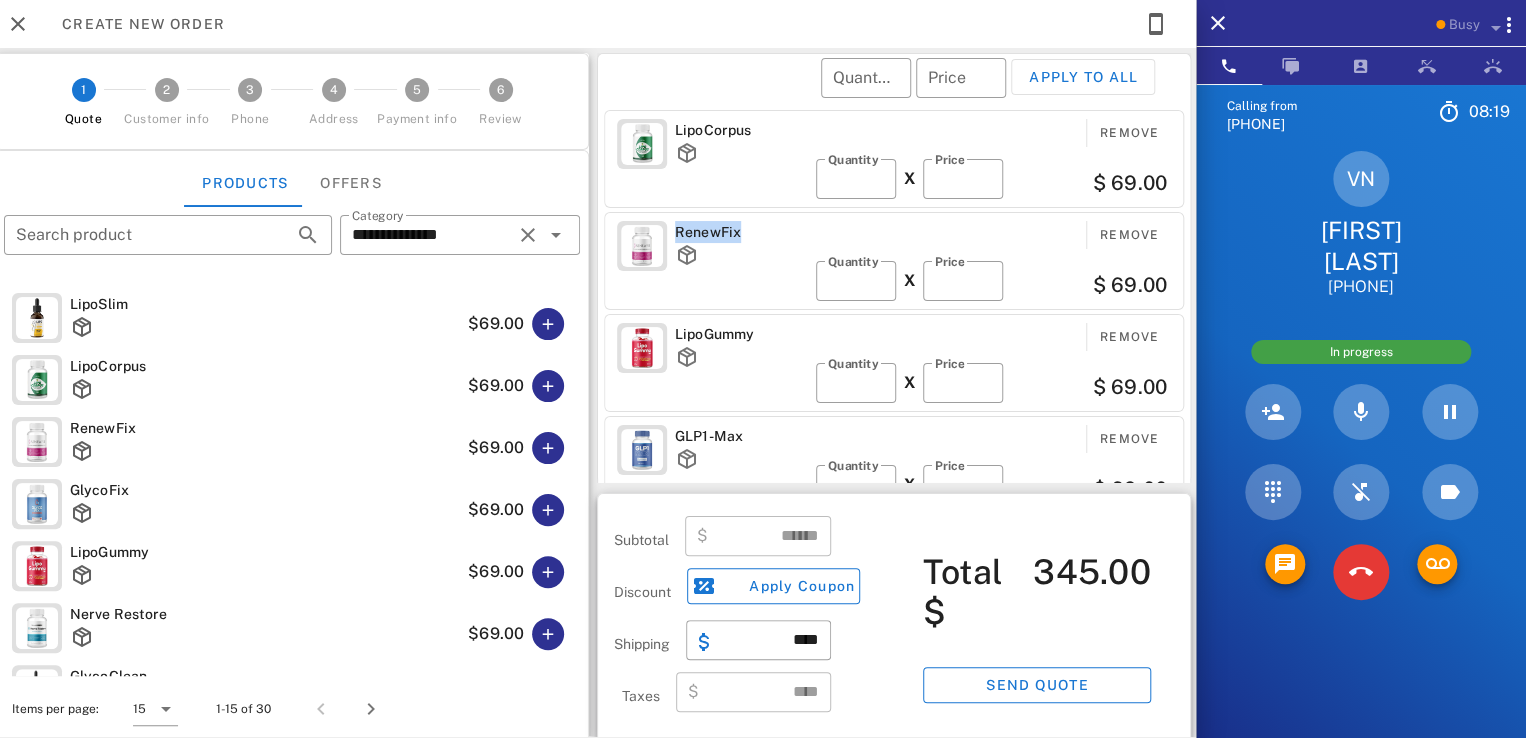 click on "RenewFix" at bounding box center [741, 232] 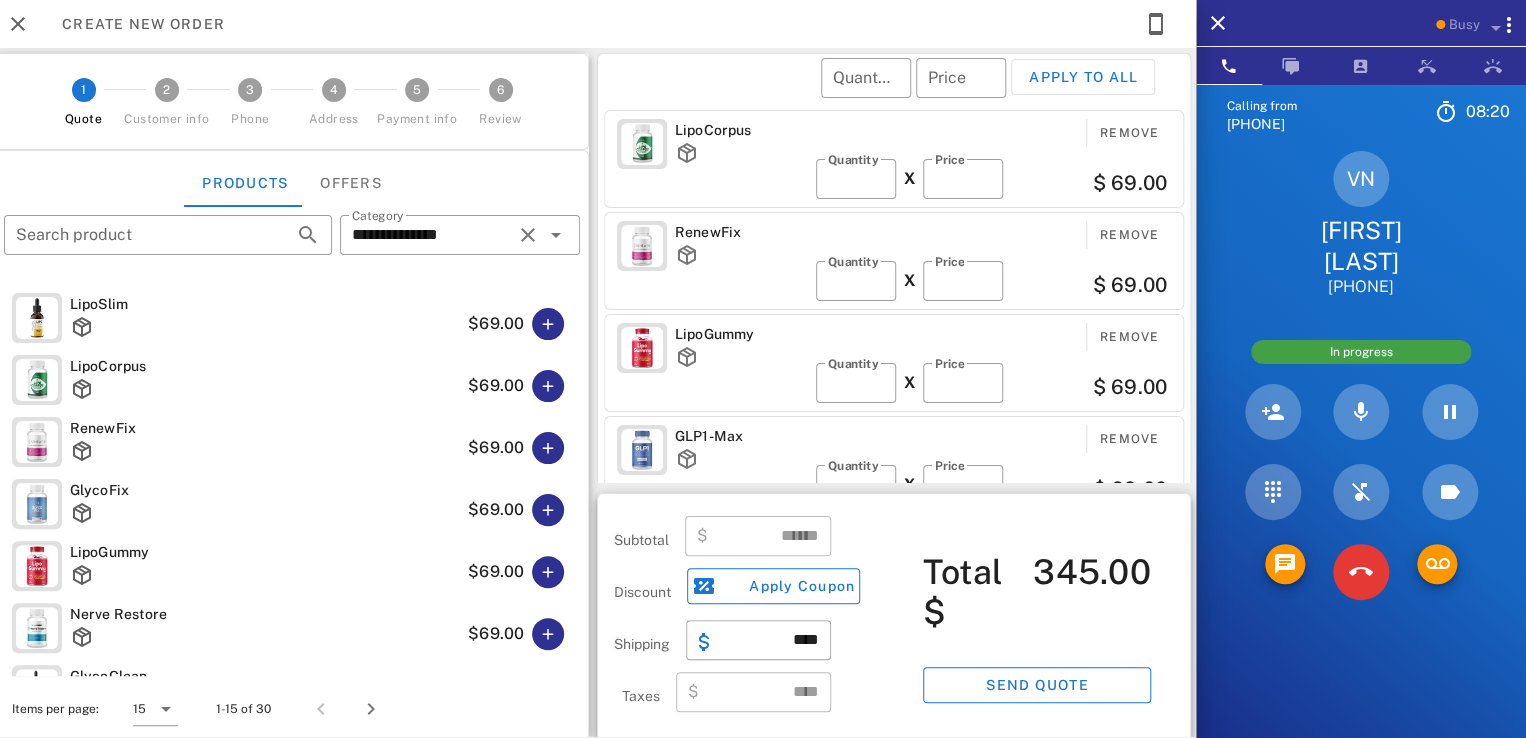 click on "RenewFix" at bounding box center (741, 232) 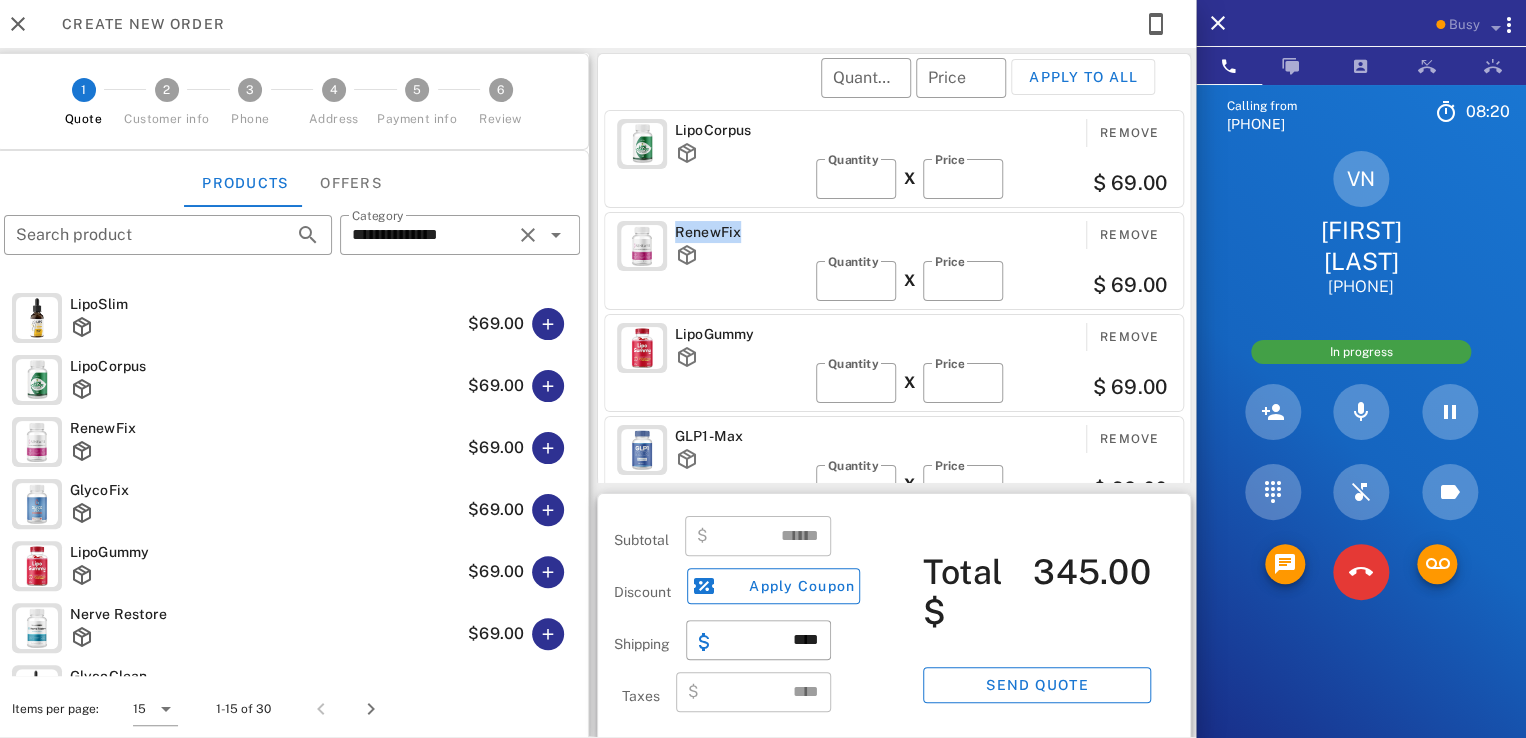 click on "RenewFix" at bounding box center [741, 232] 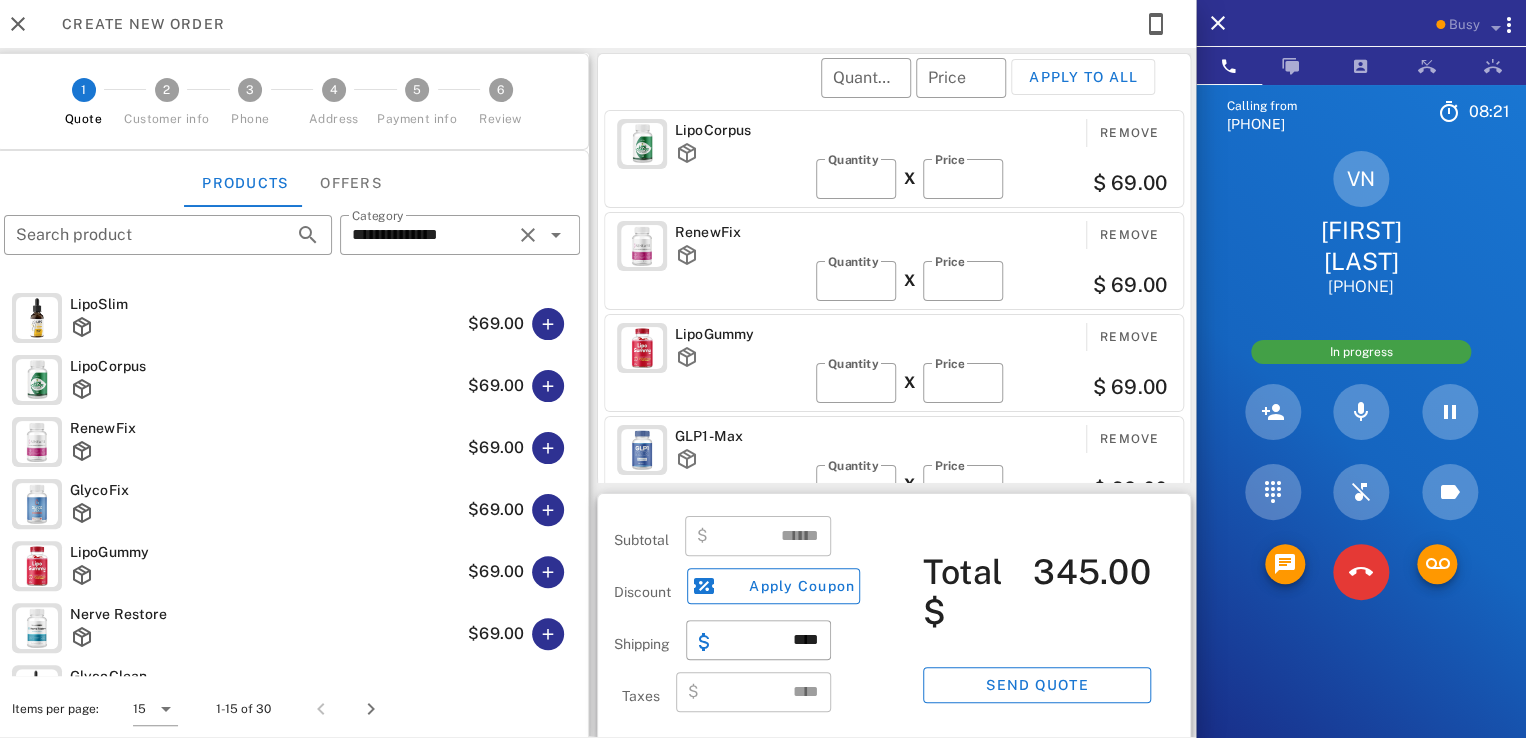 click on "LipoCorpus" at bounding box center [741, 153] 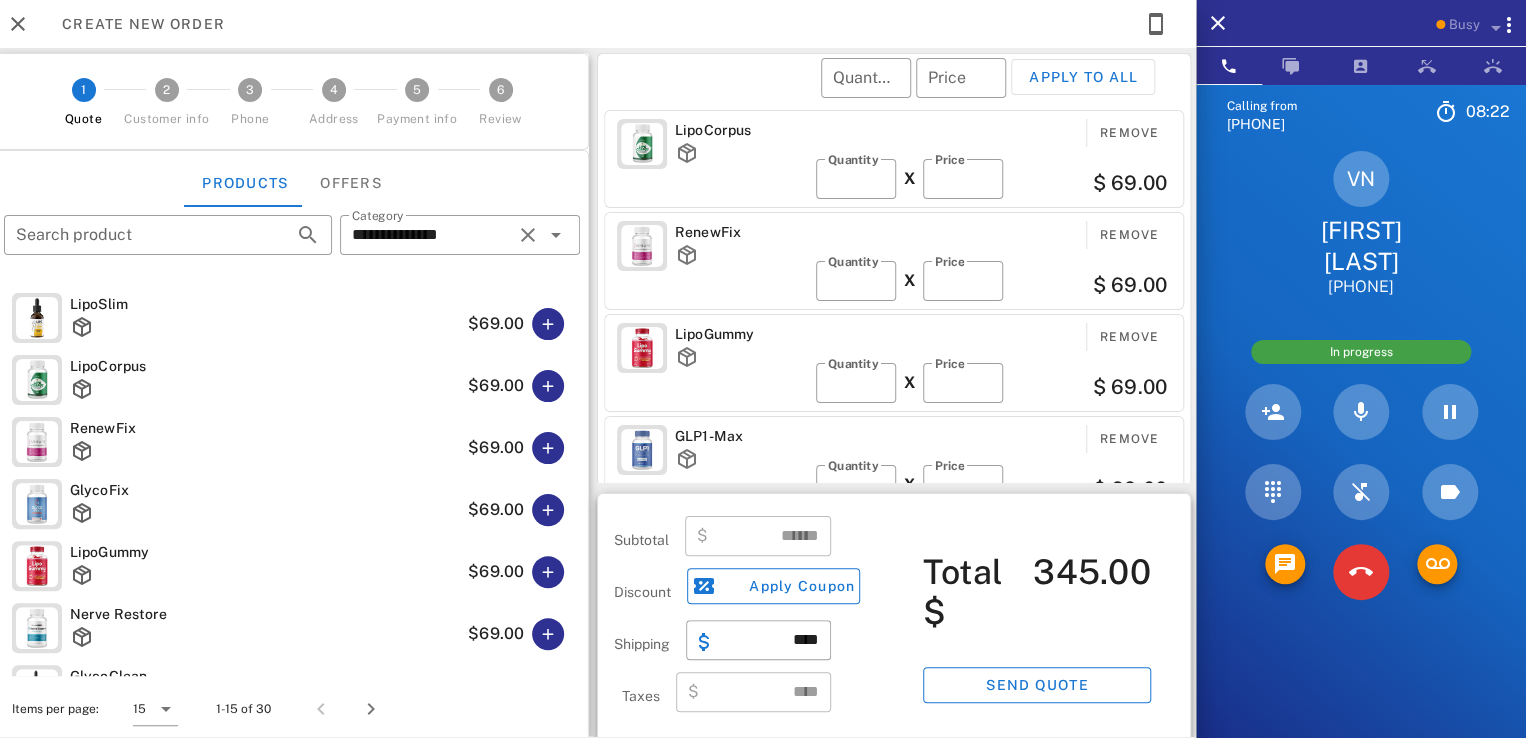 click on "LipoCorpus" at bounding box center (741, 130) 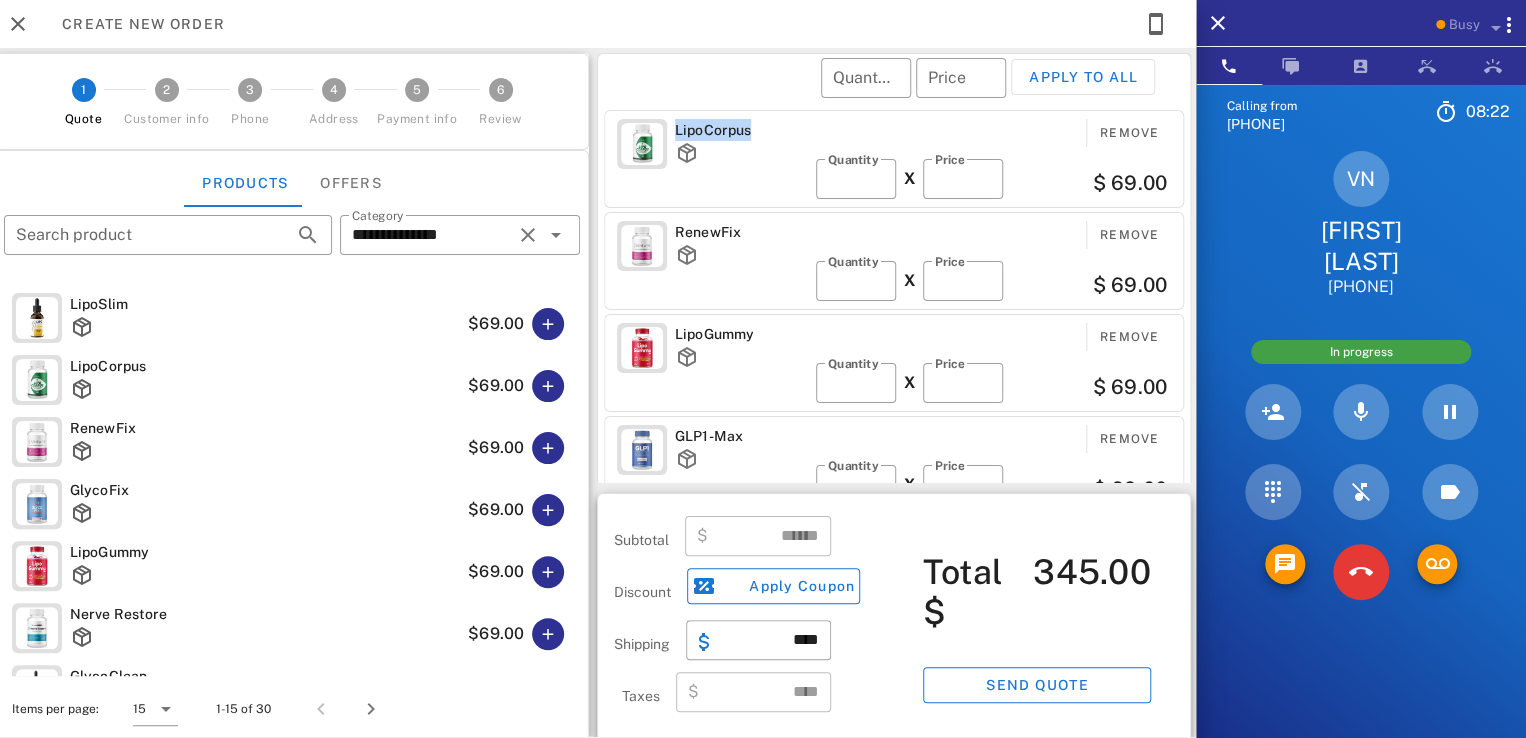 click on "LipoCorpus" at bounding box center [741, 130] 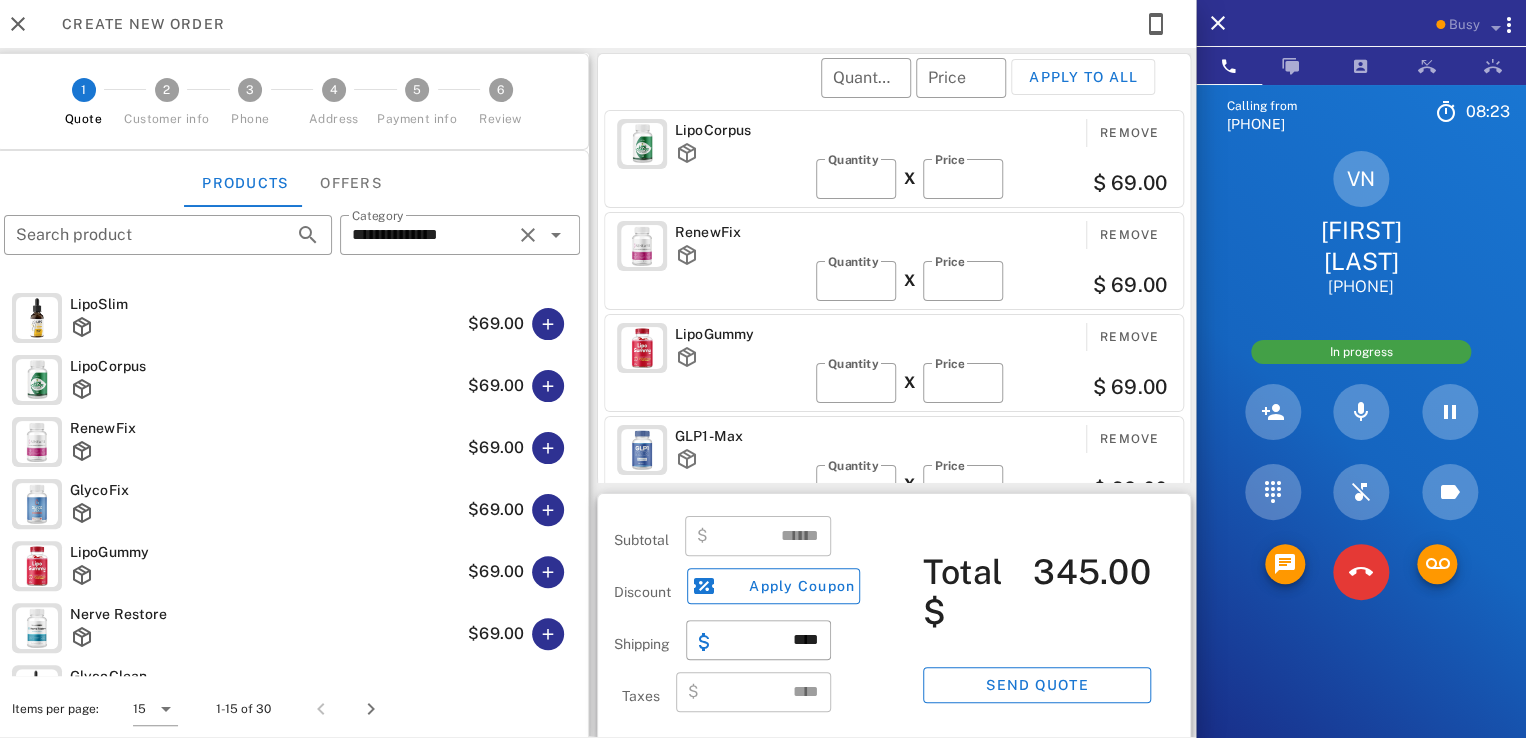 click on "RenewFix  Remove  ​ Quantity * X ​ Price **  $ 69.00" at bounding box center (894, 261) 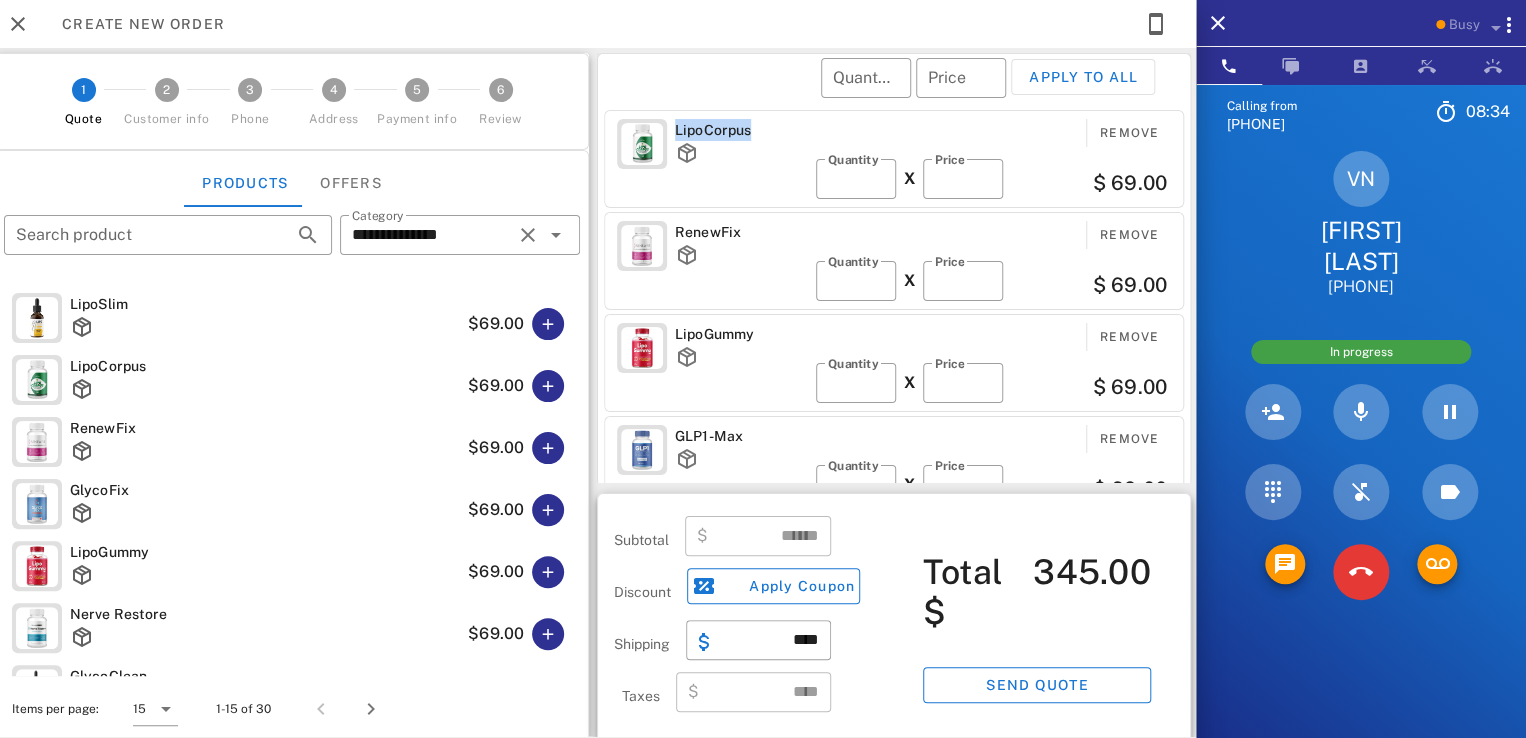 drag, startPoint x: 743, startPoint y: 128, endPoint x: 667, endPoint y: 137, distance: 76.53104 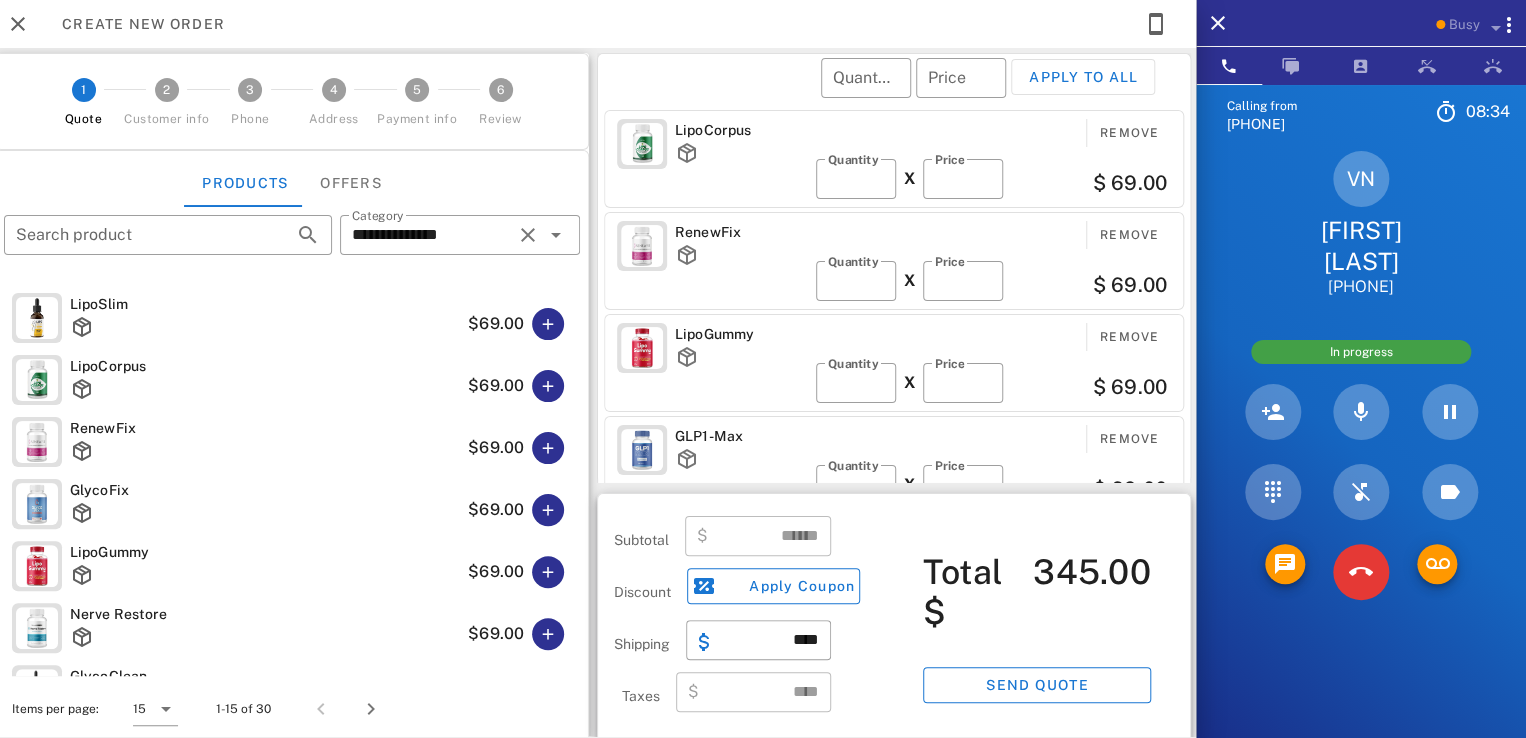 click on "​ Quantity ​ Price Apply to all" at bounding box center (897, 91) 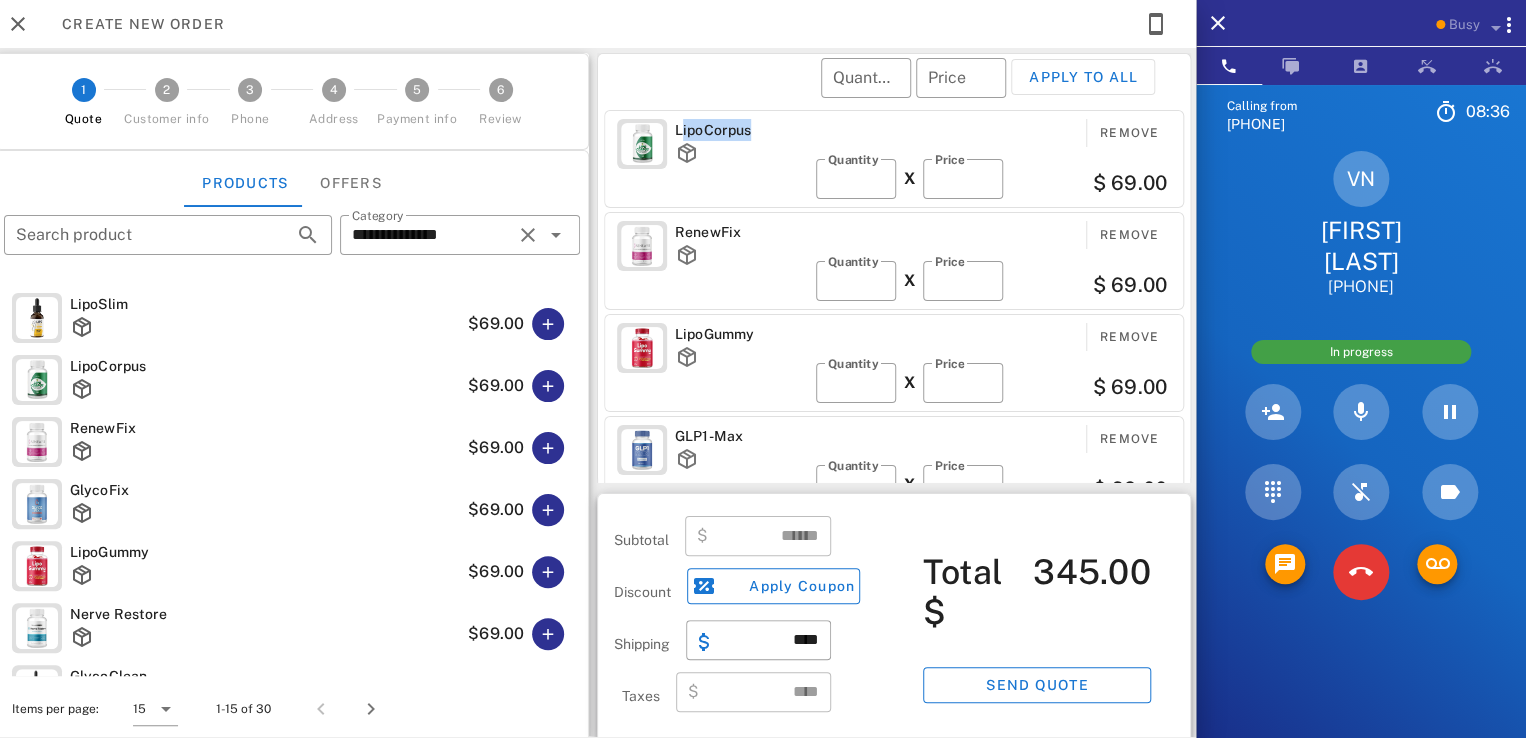 drag, startPoint x: 675, startPoint y: 134, endPoint x: 756, endPoint y: 106, distance: 85.70297 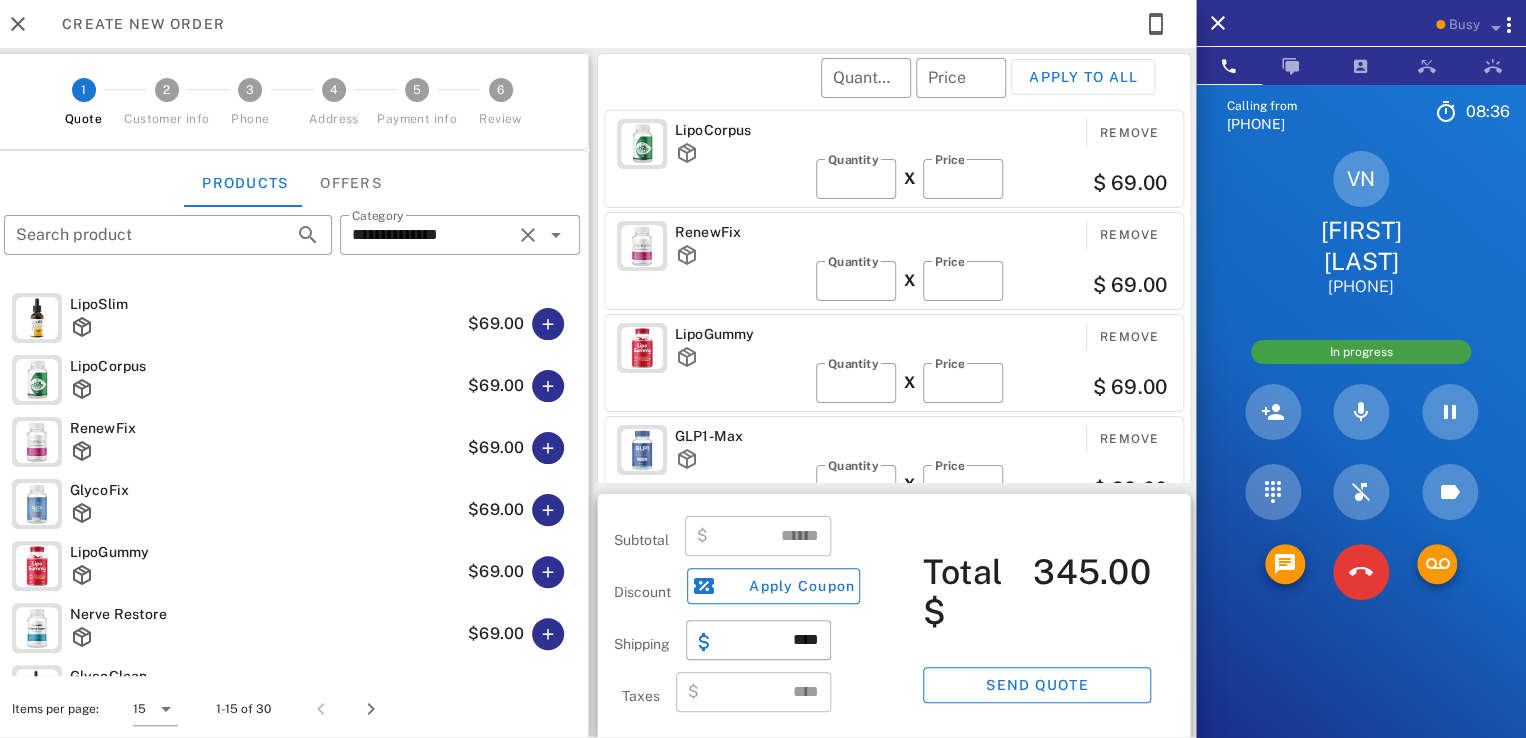 click on "​ Quantity ​ Price Apply to all" at bounding box center (897, 91) 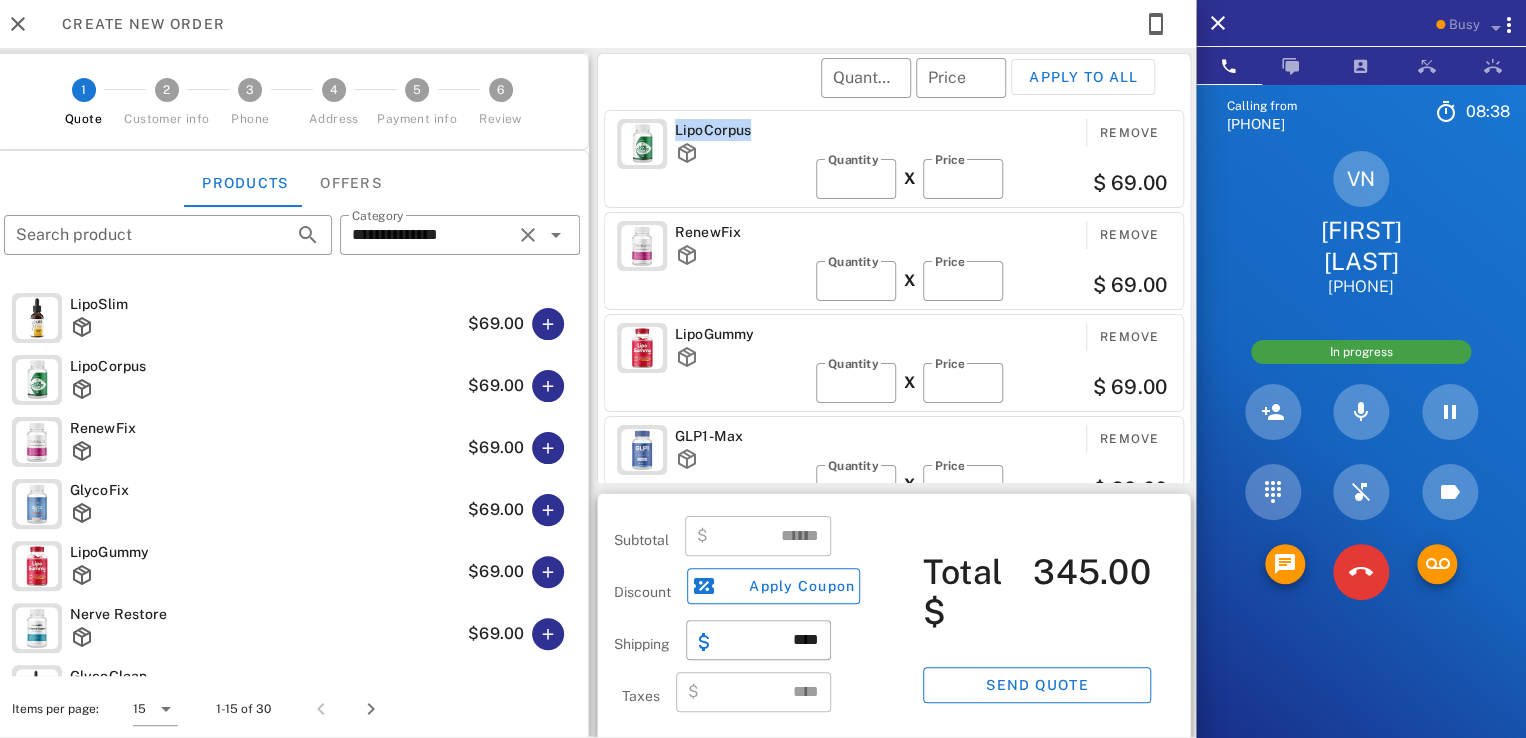 drag, startPoint x: 667, startPoint y: 125, endPoint x: 755, endPoint y: 126, distance: 88.005684 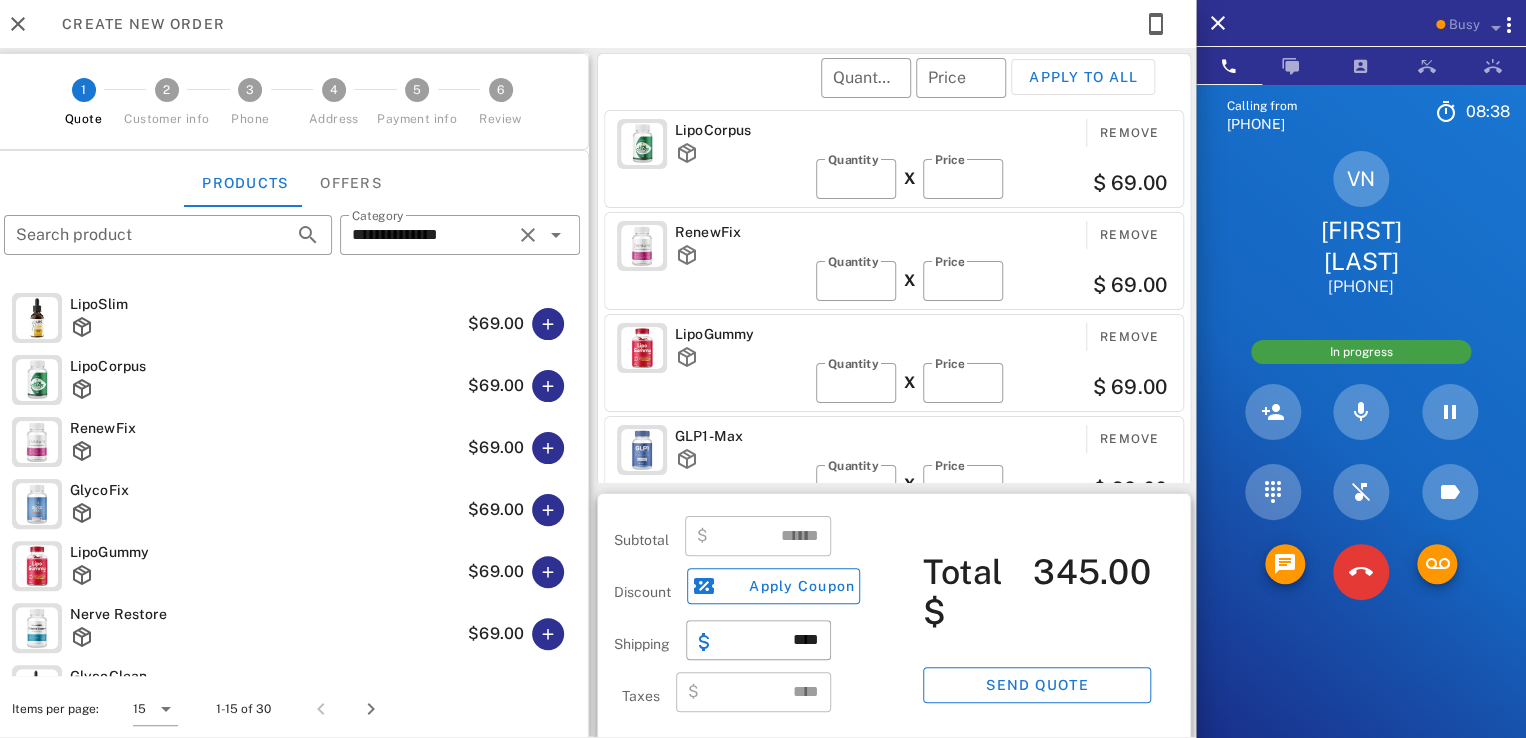 click on "​ Quantity ​ Price Apply to all" at bounding box center (897, 91) 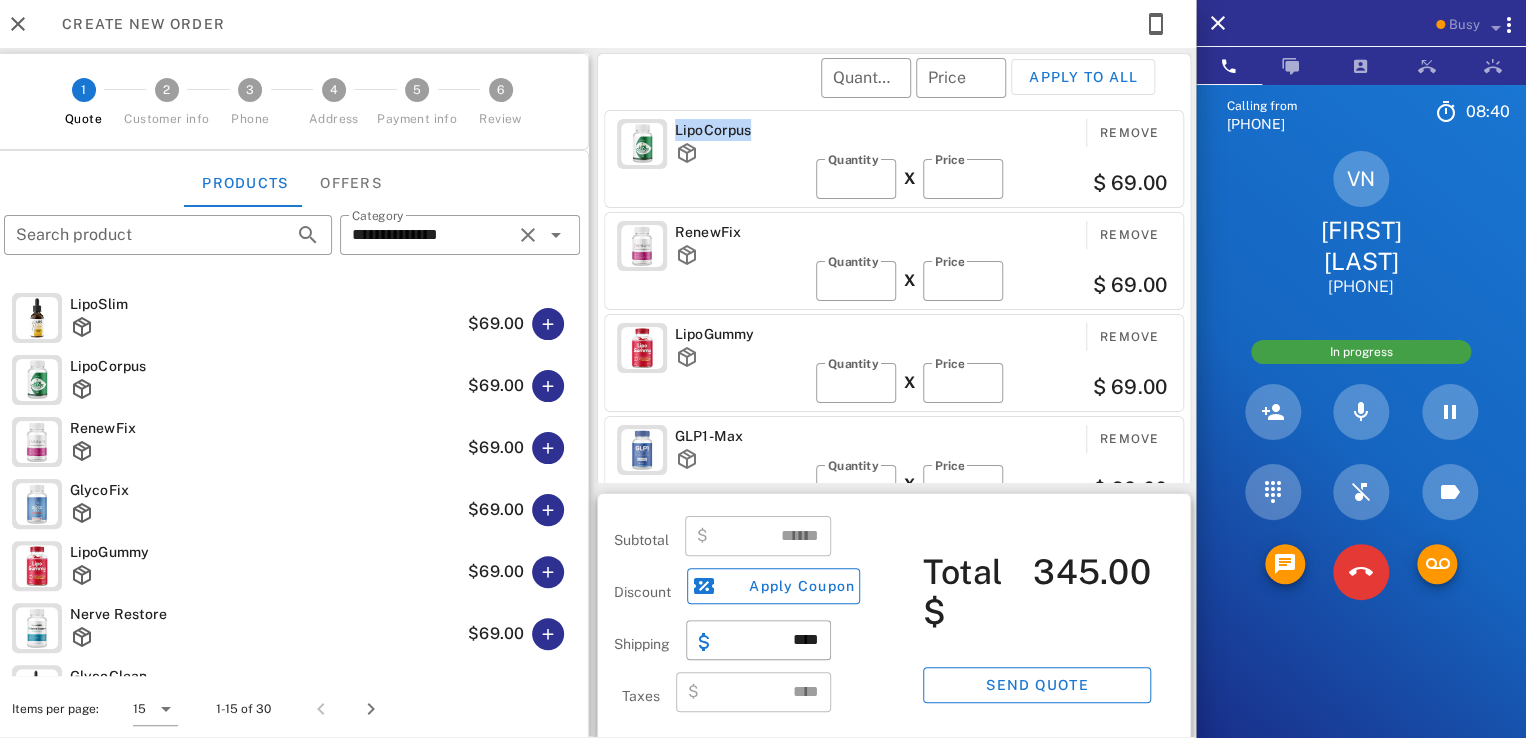 drag, startPoint x: 672, startPoint y: 133, endPoint x: 764, endPoint y: 136, distance: 92.0489 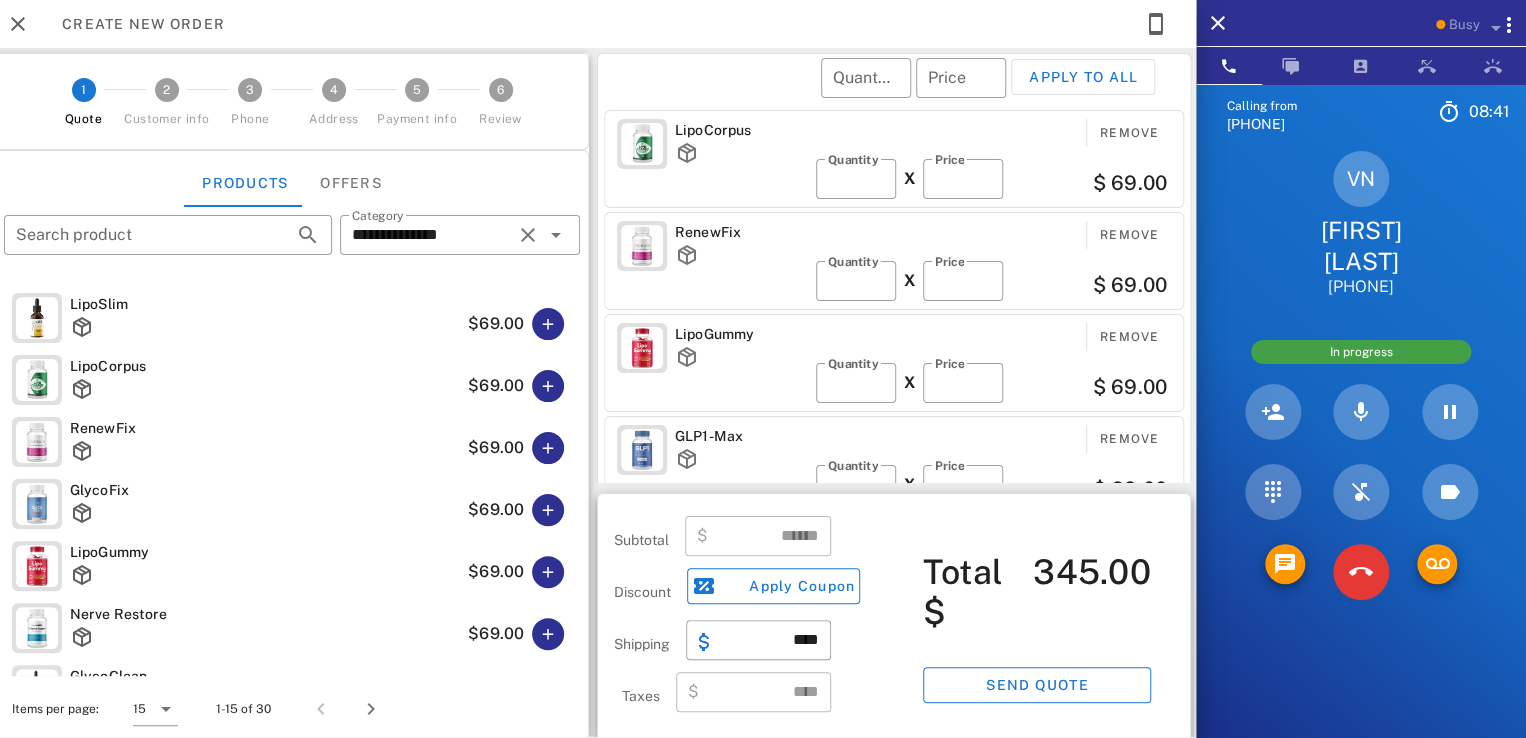 click on "​ Quantity ​ Price Apply to all" at bounding box center (897, 91) 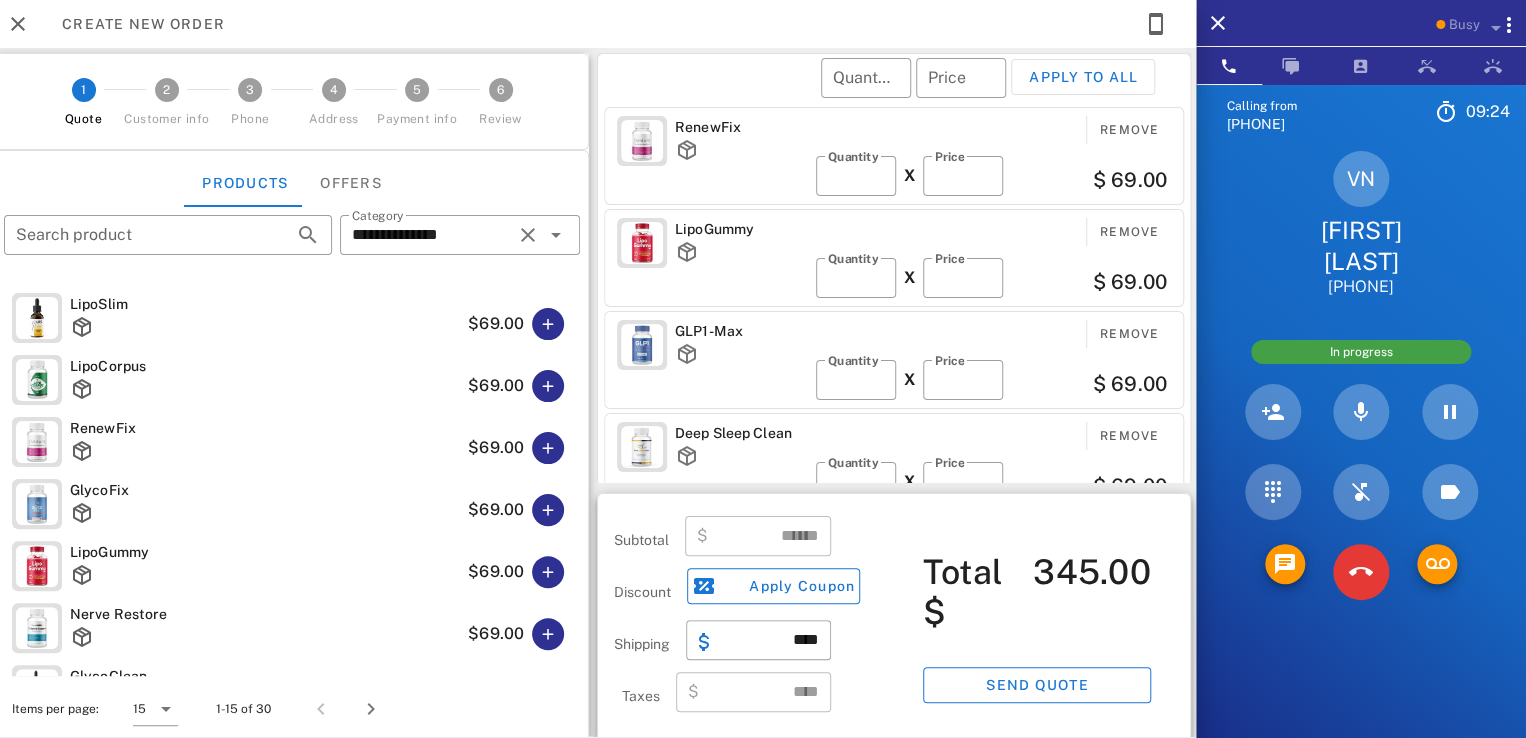 scroll, scrollTop: 106, scrollLeft: 0, axis: vertical 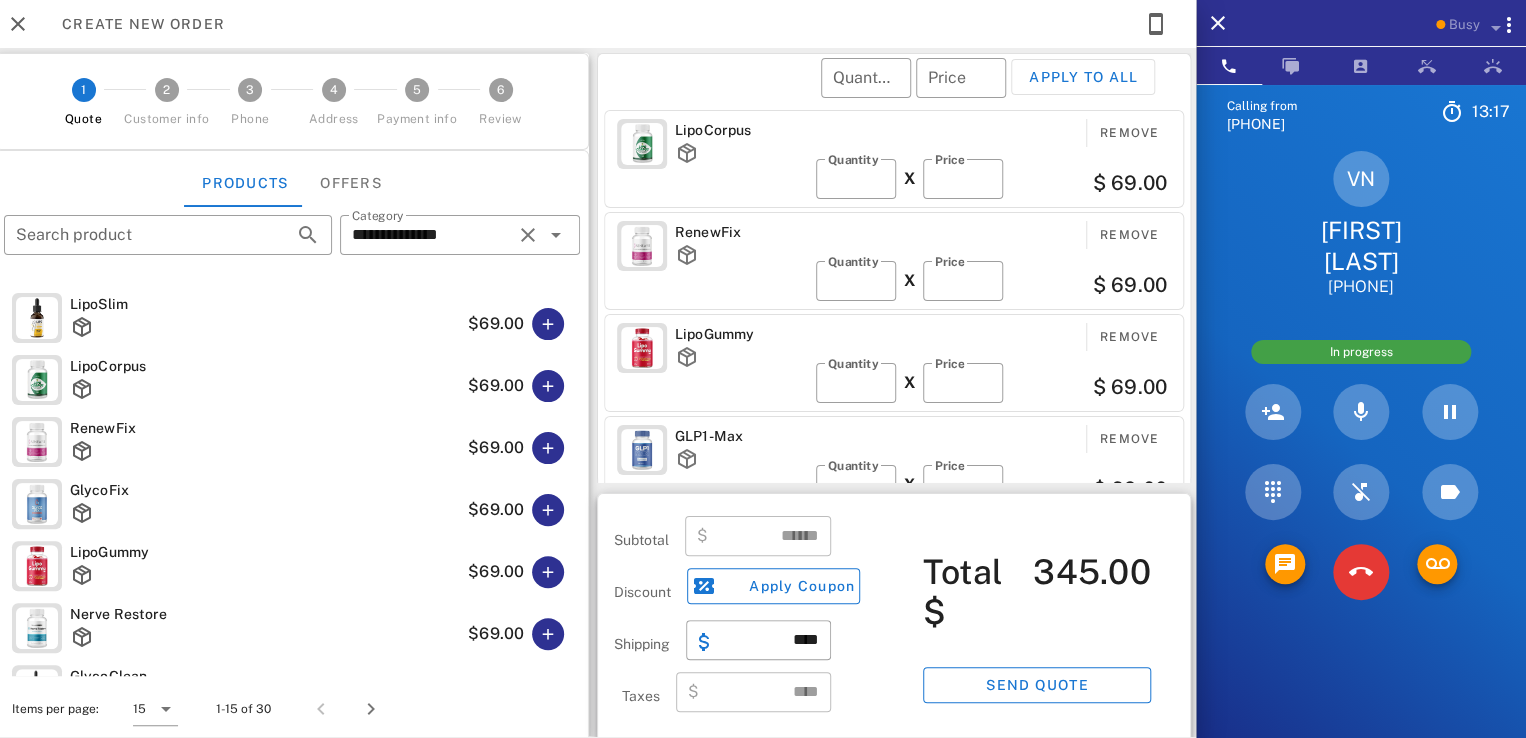 click on "LipoCorpus" at bounding box center [741, 130] 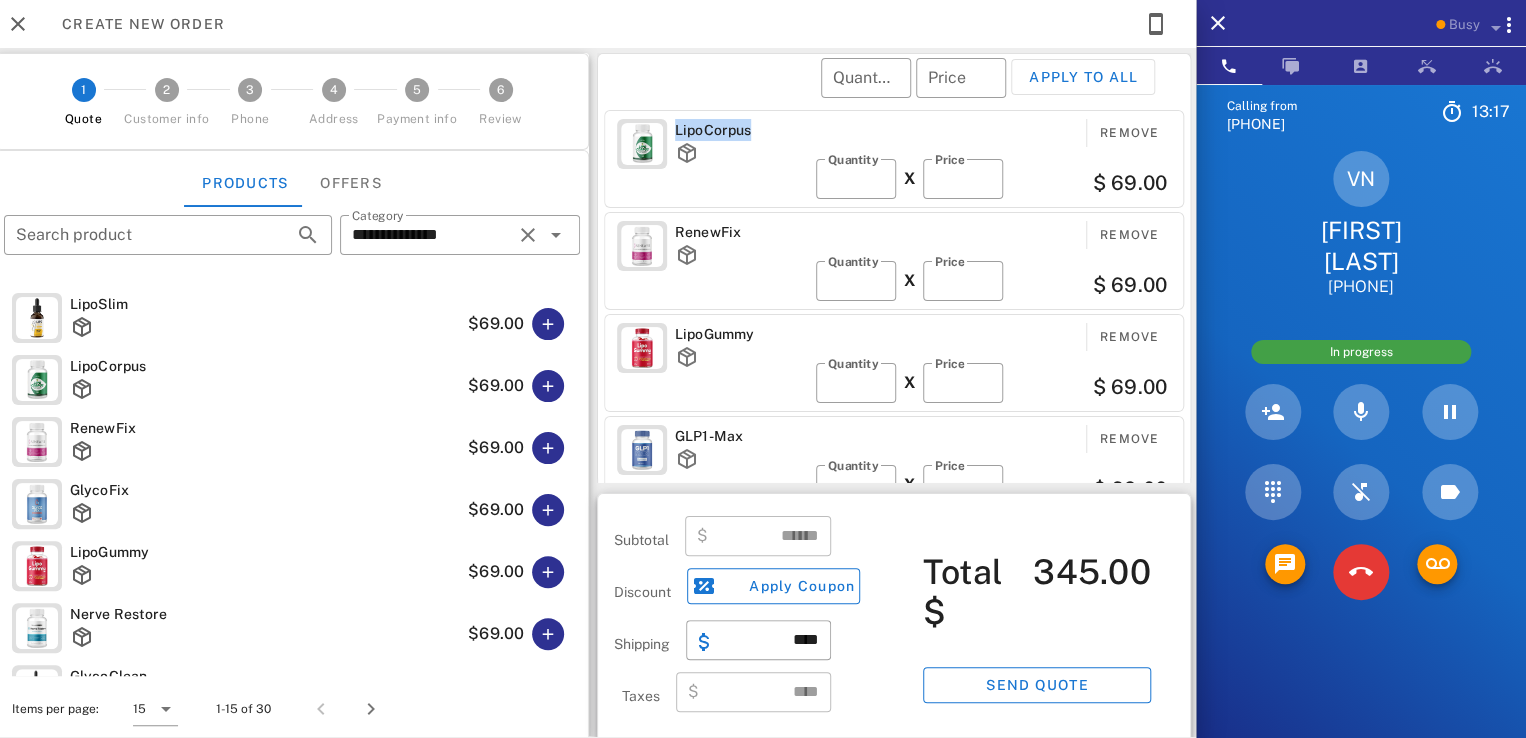 click on "LipoCorpus" at bounding box center [741, 130] 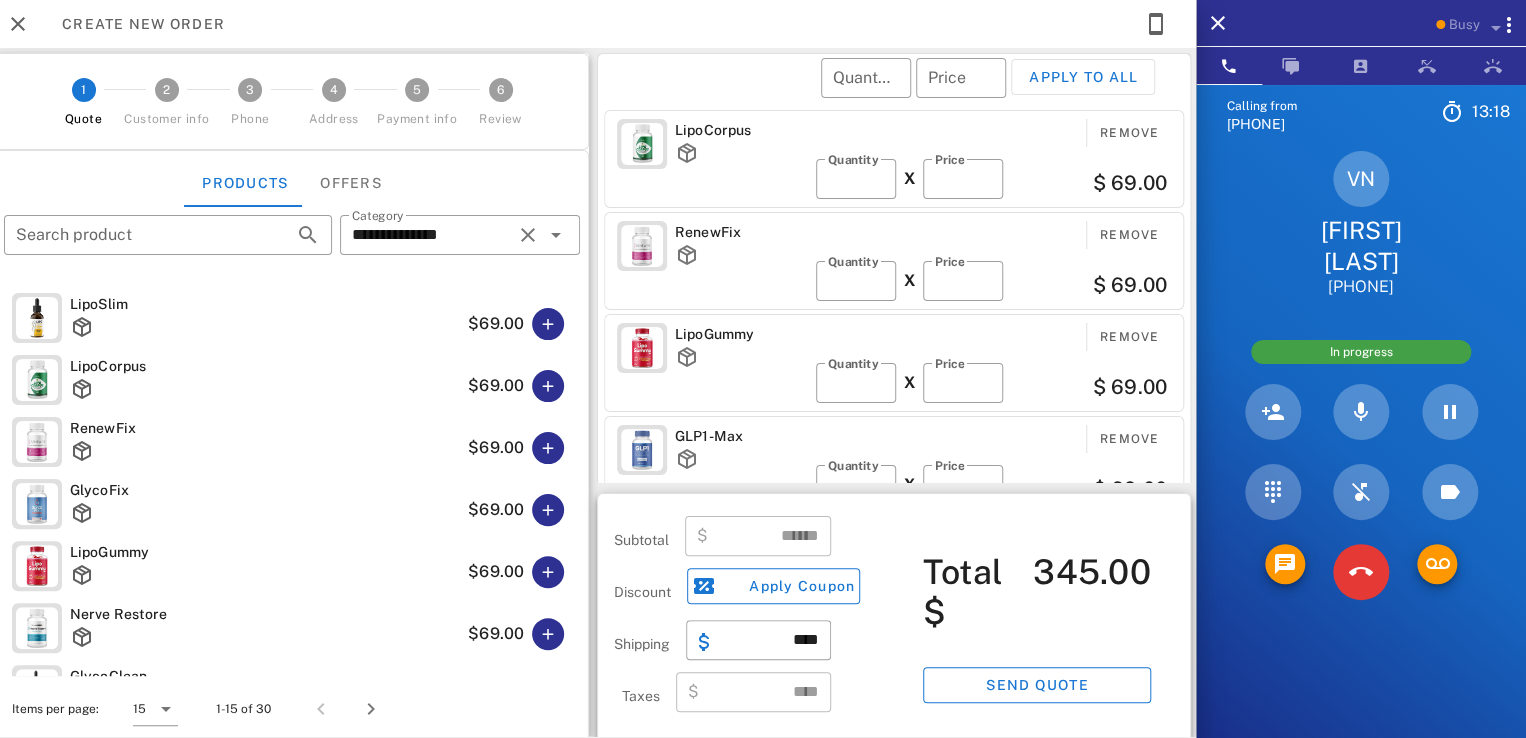 click on "​ Quantity ​ Price Apply to all" at bounding box center [897, 91] 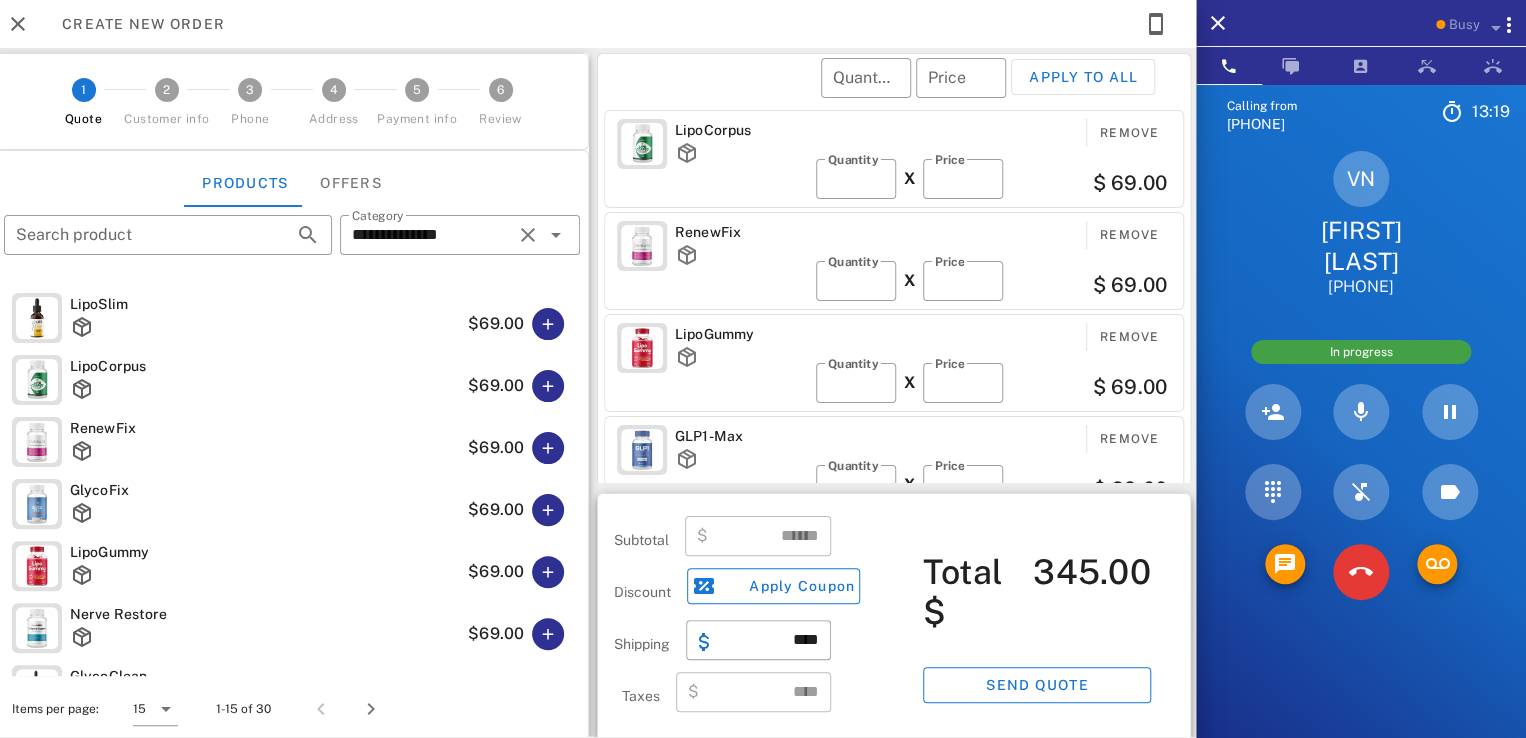click on "LipoCorpus" at bounding box center (741, 130) 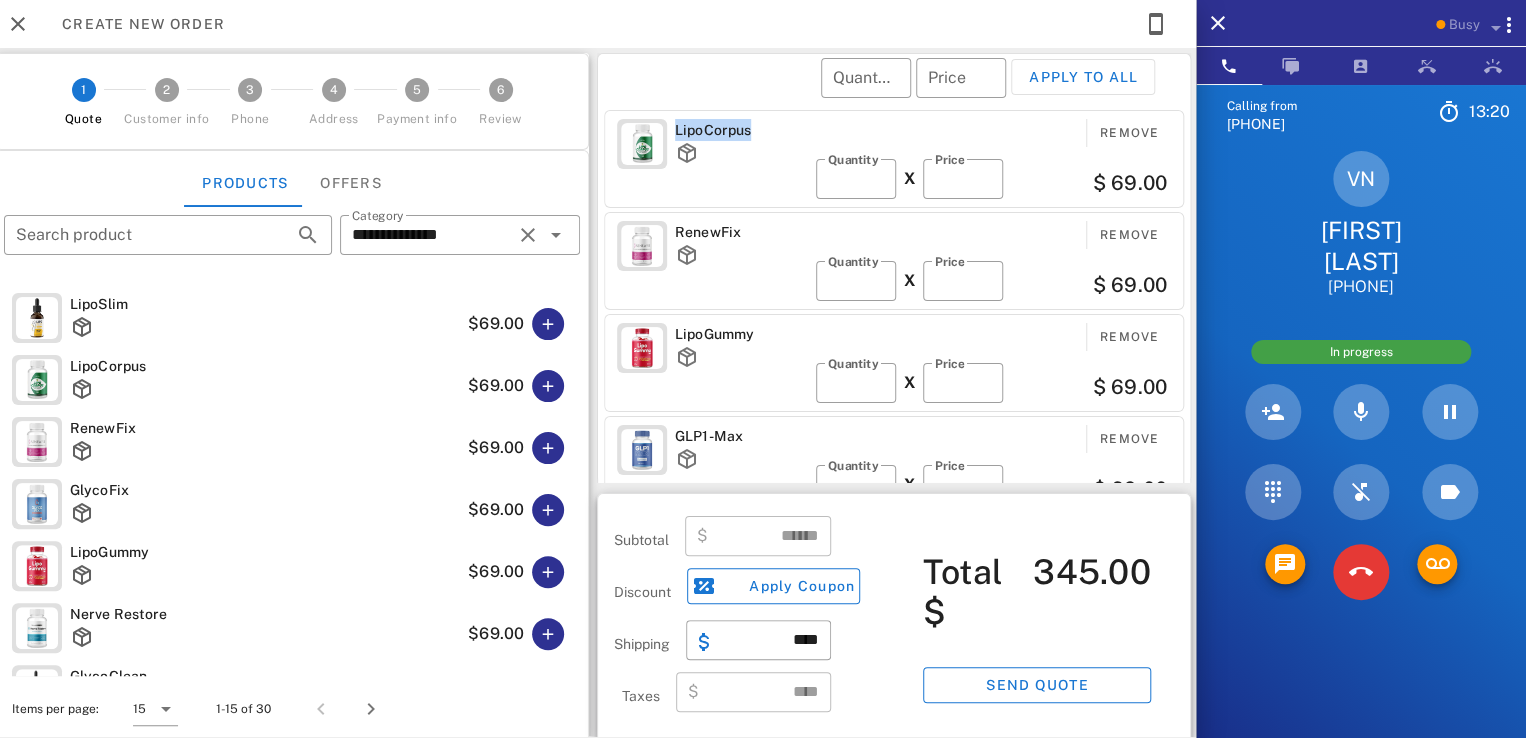 click on "LipoCorpus" at bounding box center [741, 130] 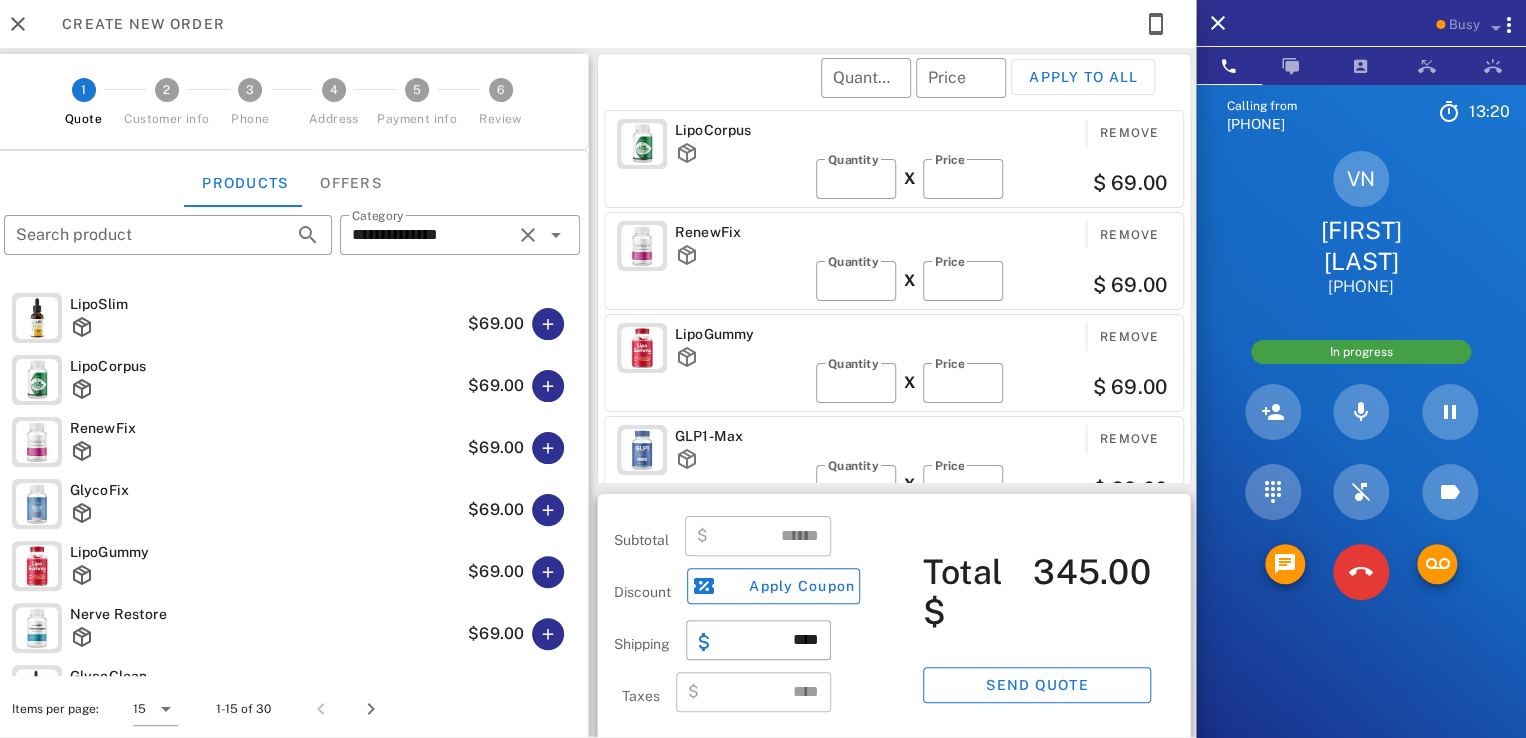 click on "​ Quantity ​ Price Apply to all" at bounding box center [897, 91] 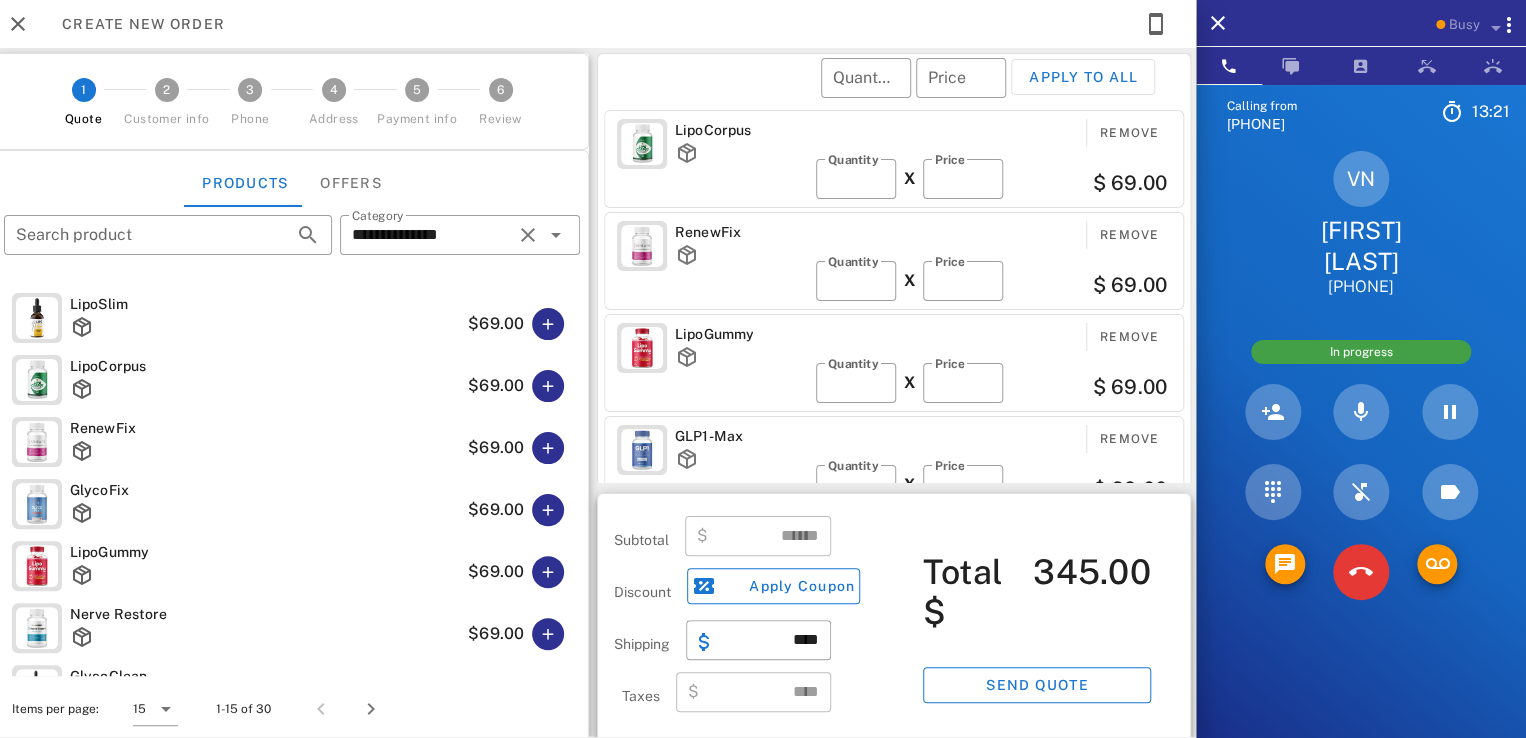 click on "LipoCorpus" at bounding box center [741, 130] 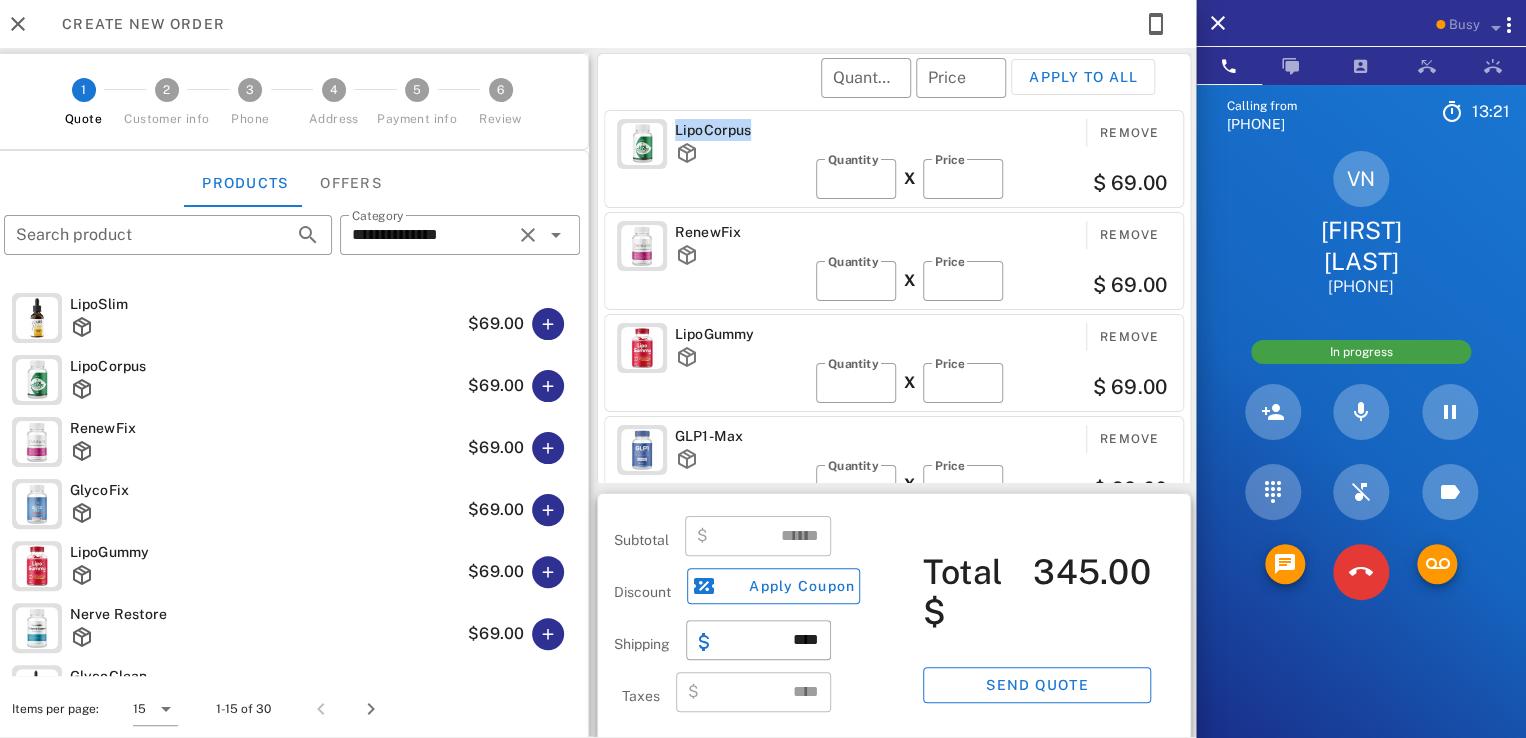 click on "LipoCorpus" at bounding box center [741, 130] 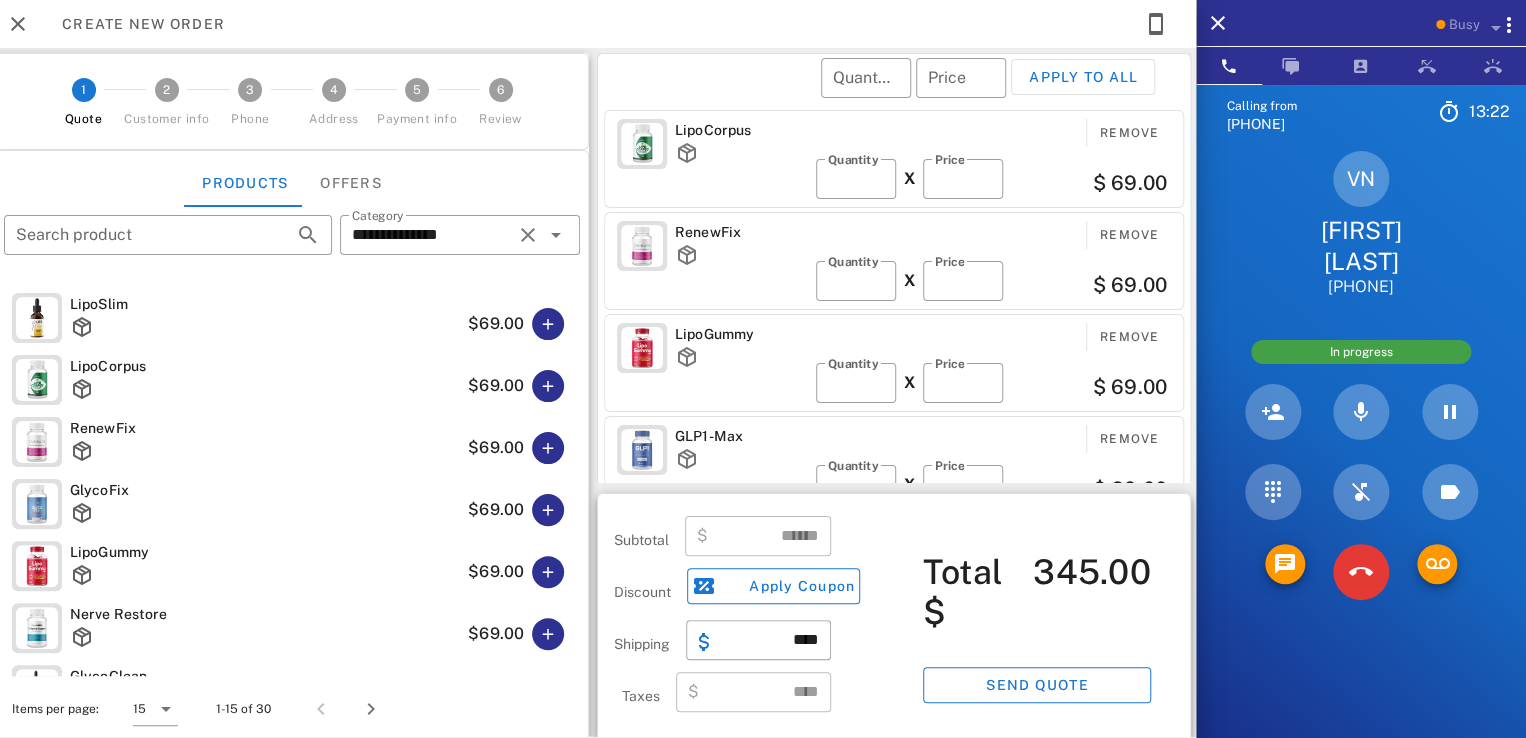 click on "​ Quantity ​ Price Apply to all" at bounding box center [897, 91] 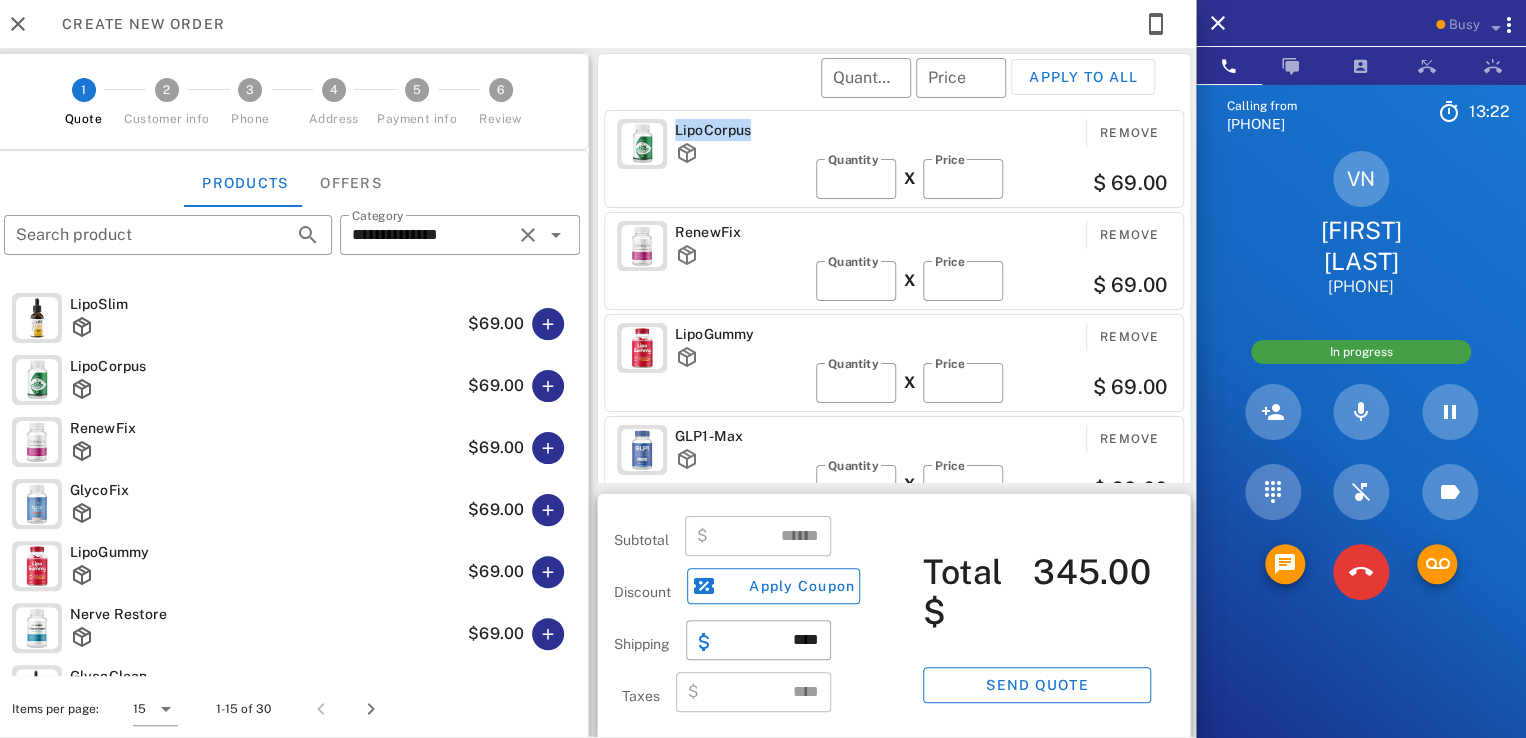 click on "LipoCorpus" at bounding box center [741, 130] 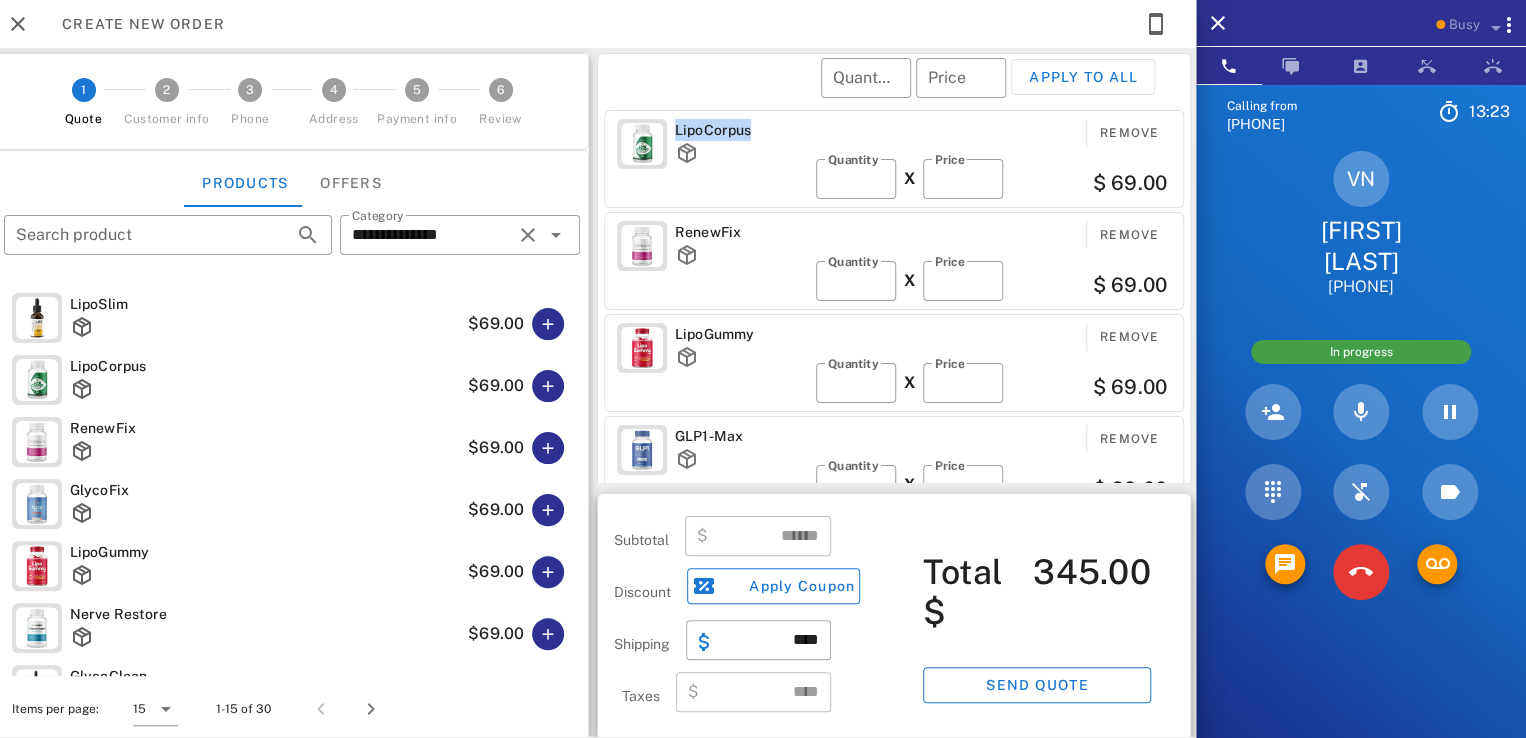 click on "LipoCorpus" at bounding box center [741, 130] 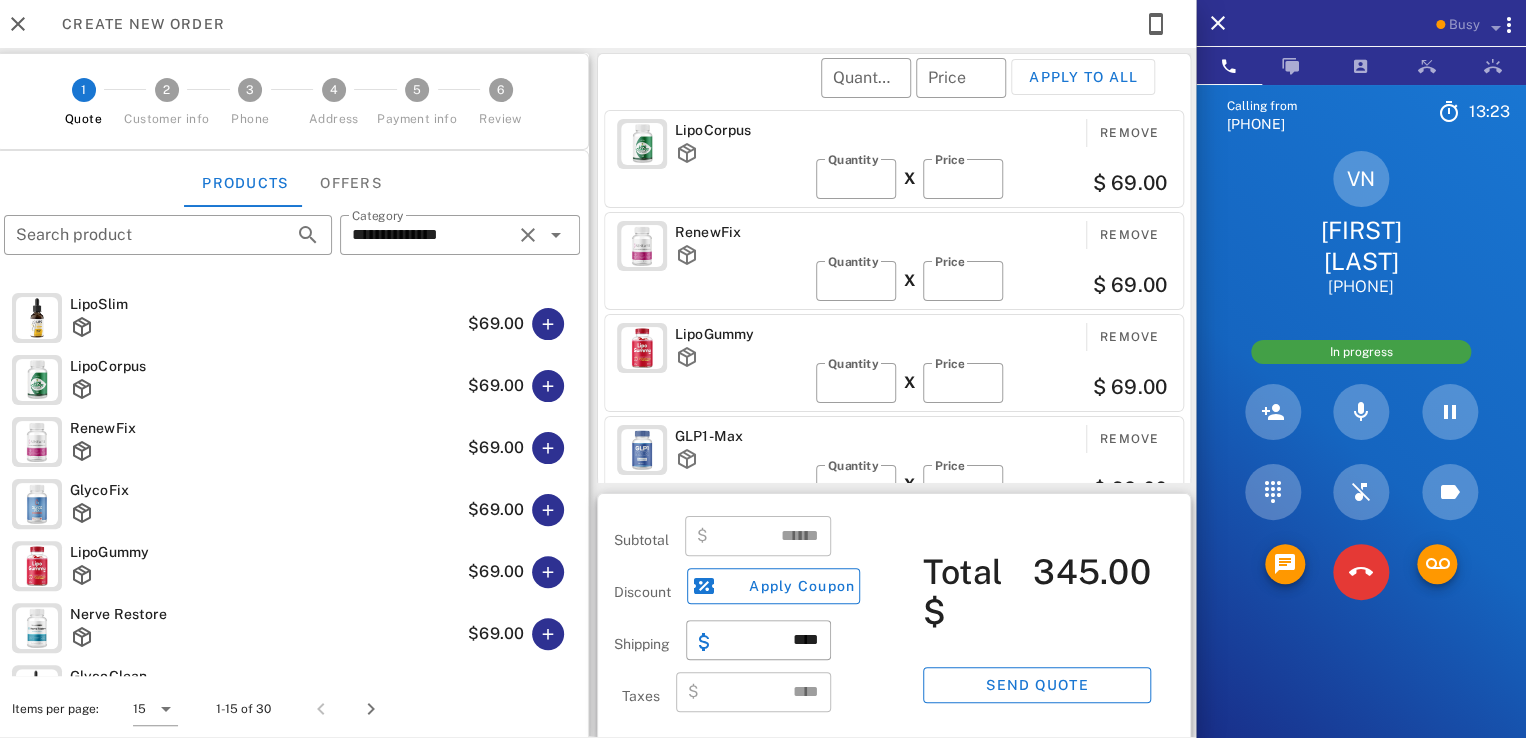 click on "​ Quantity ​ Price Apply to all" at bounding box center (897, 91) 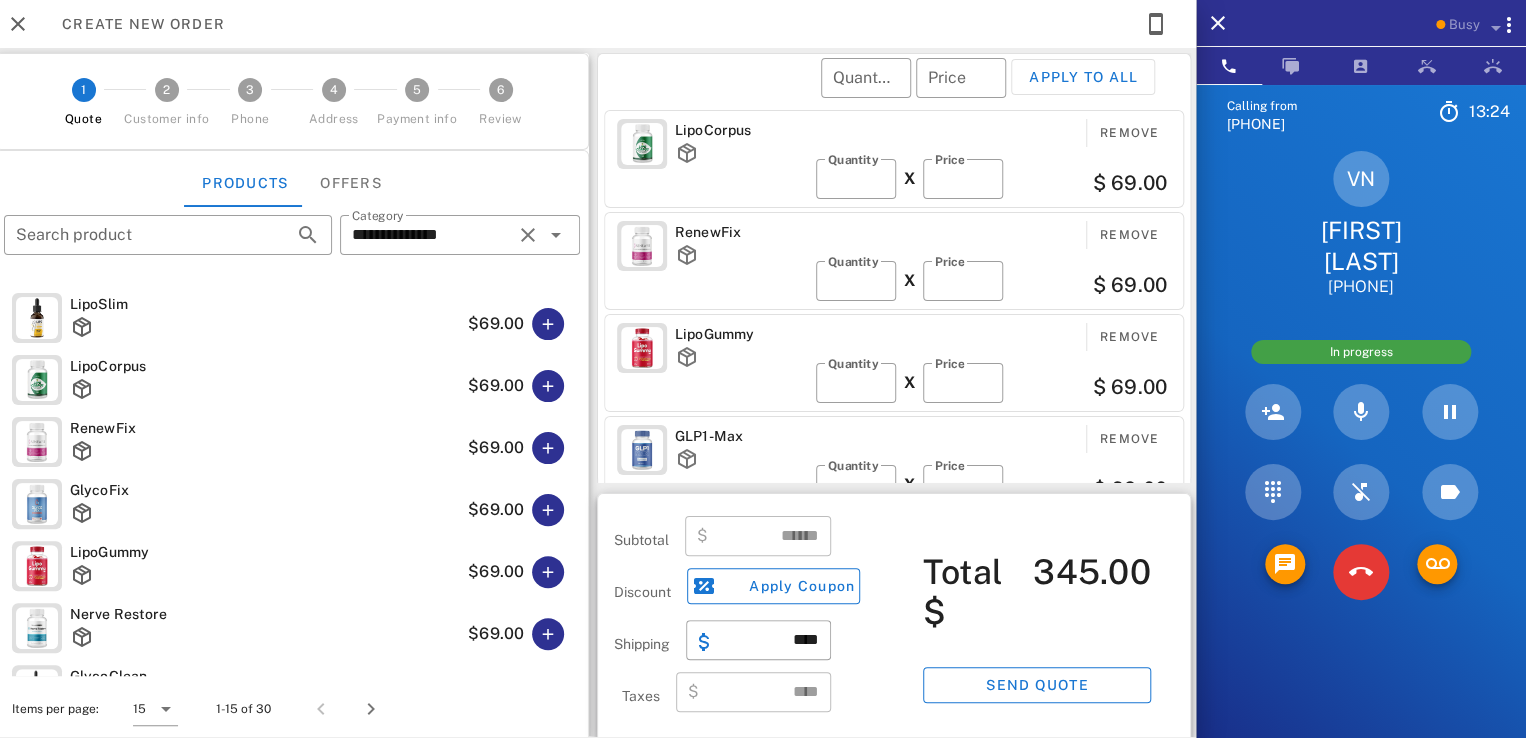 click on "LipoCorpus" at bounding box center [741, 130] 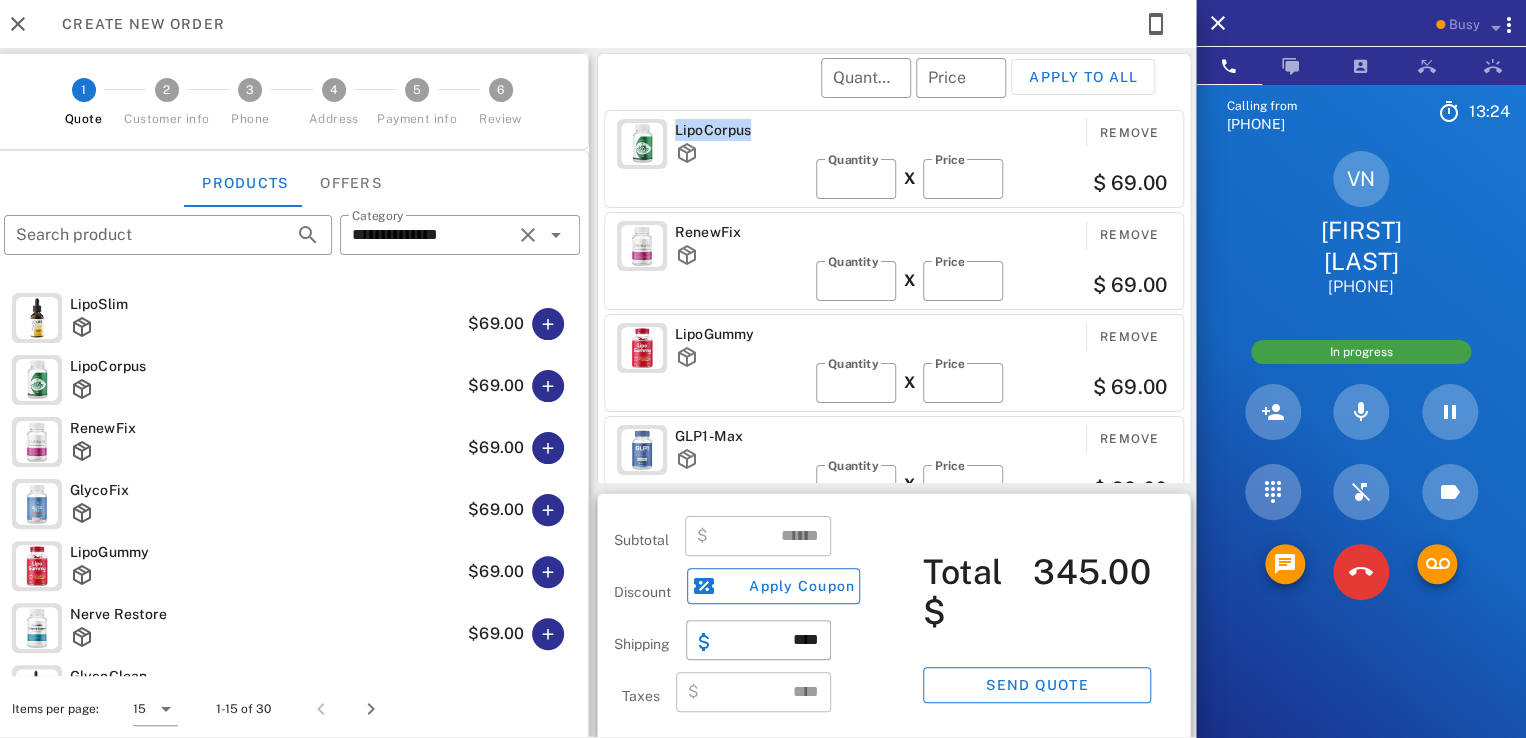 click on "LipoCorpus" at bounding box center [741, 130] 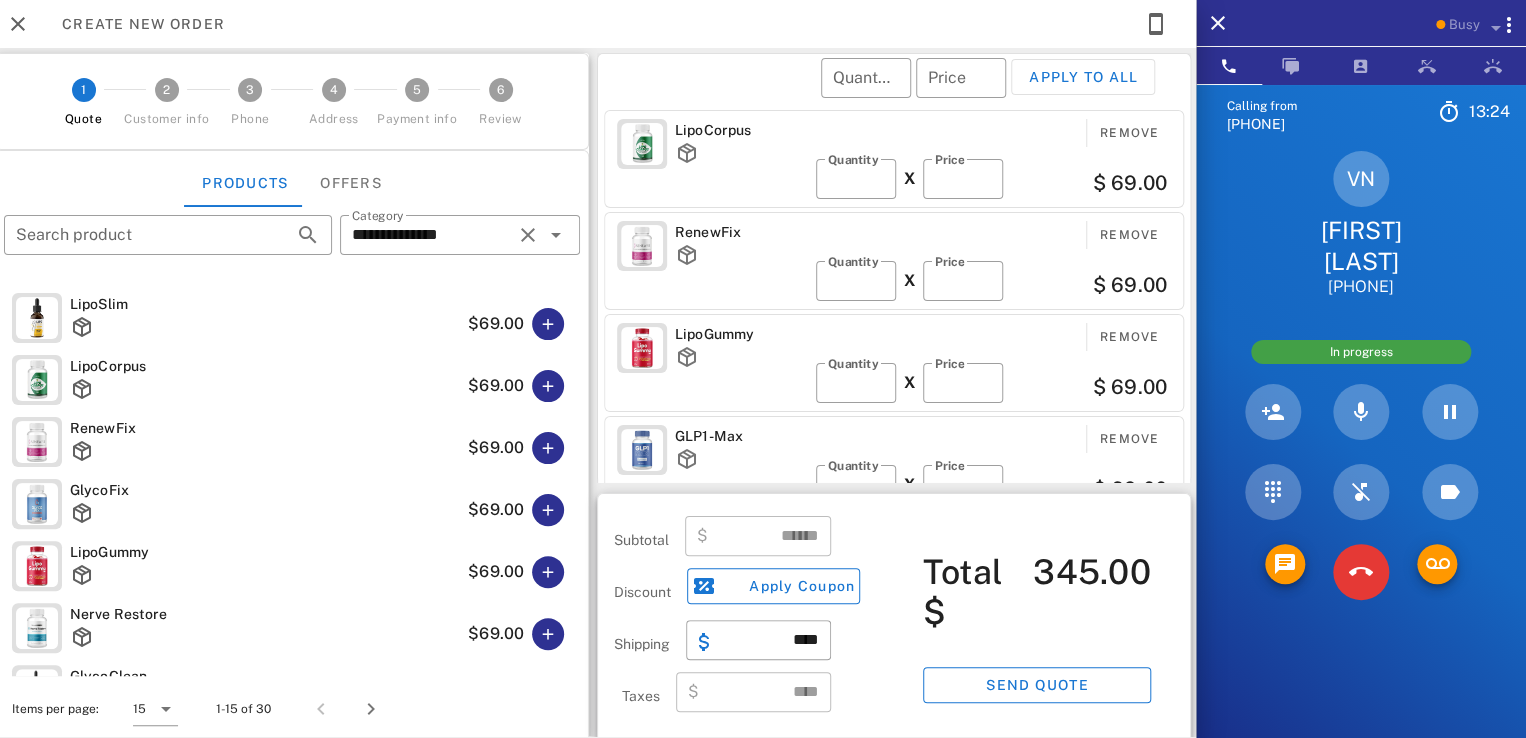 click on "​ Quantity ​ Price Apply to all" at bounding box center [897, 91] 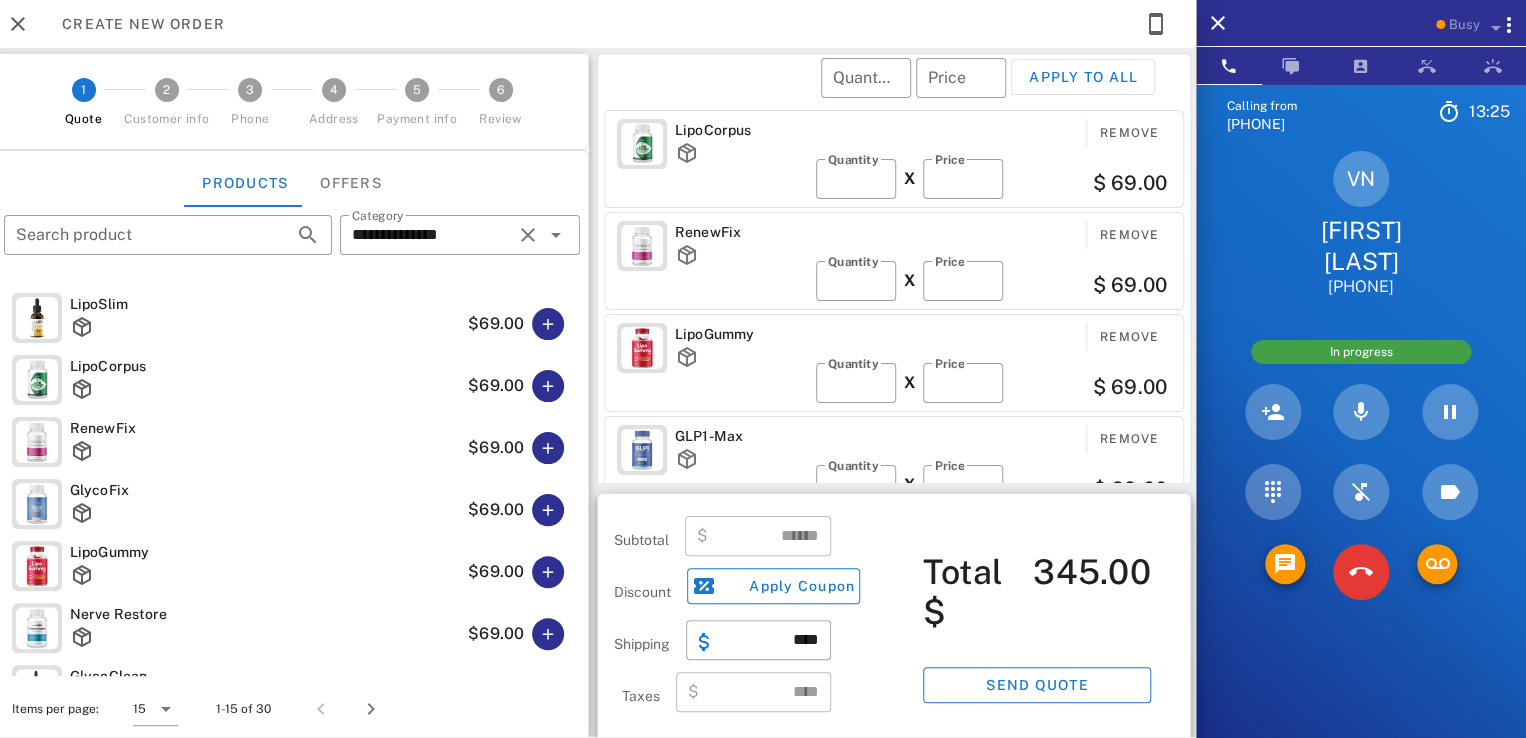 click on "LipoCorpus" at bounding box center [741, 130] 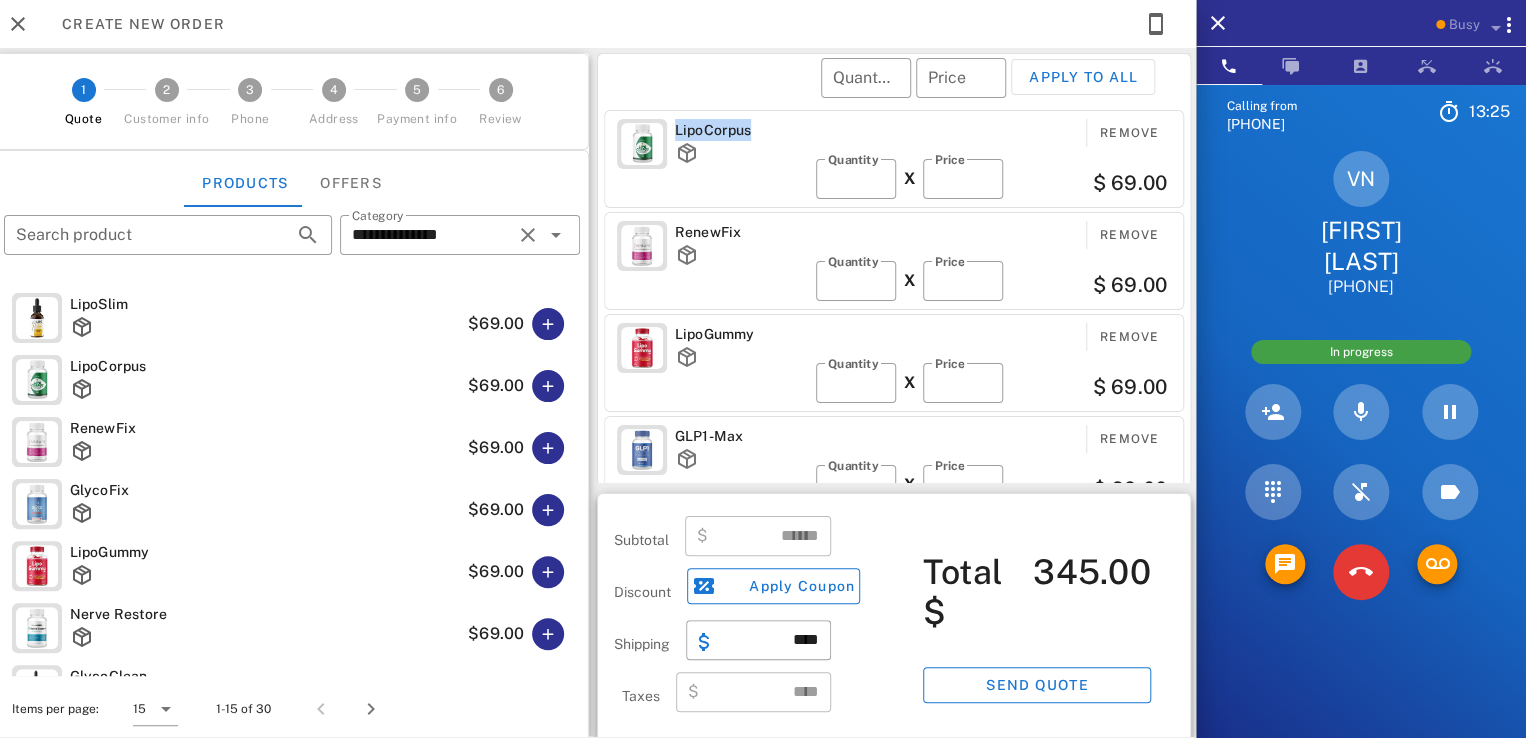 click on "LipoCorpus" at bounding box center [741, 130] 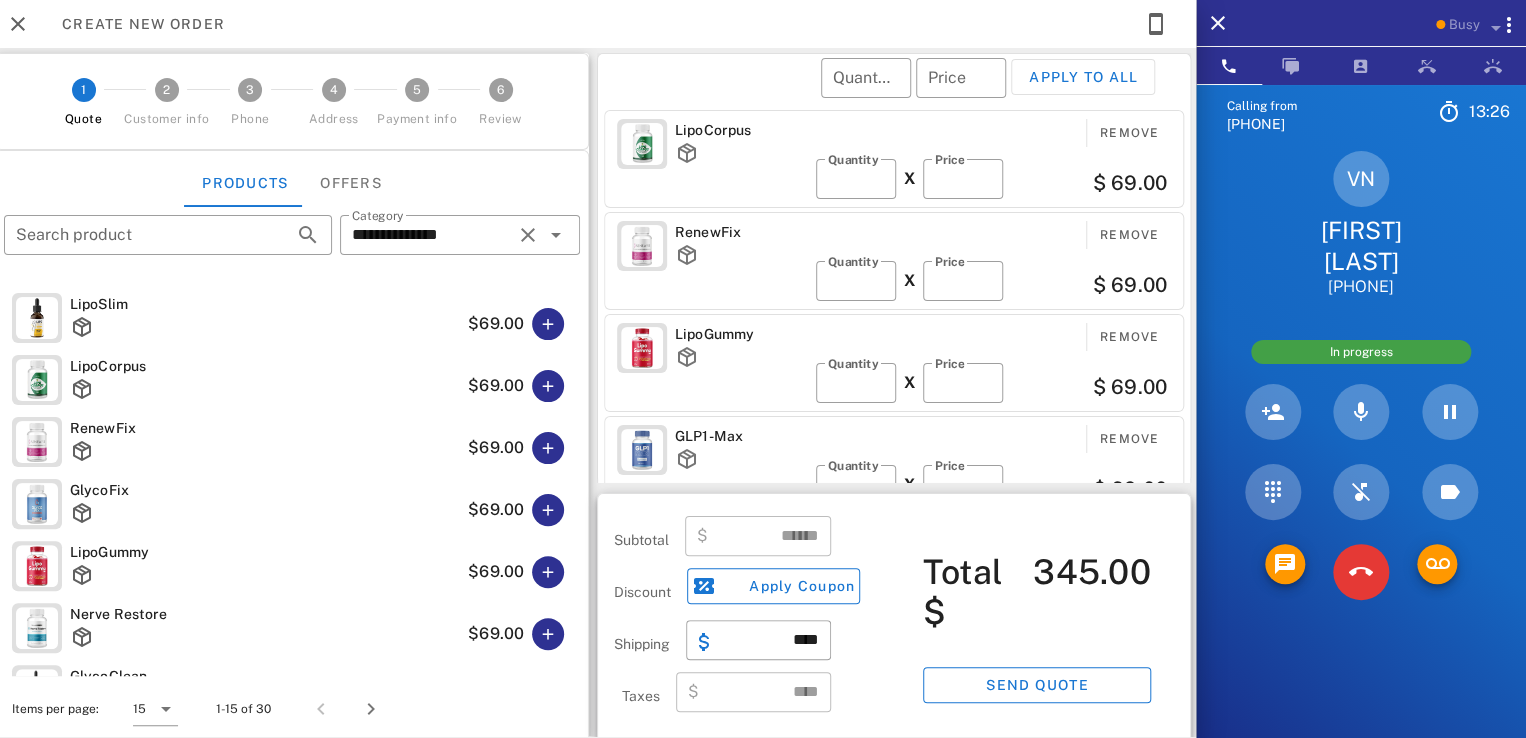 click on "​ Quantity ​ Price Apply to all" at bounding box center (897, 91) 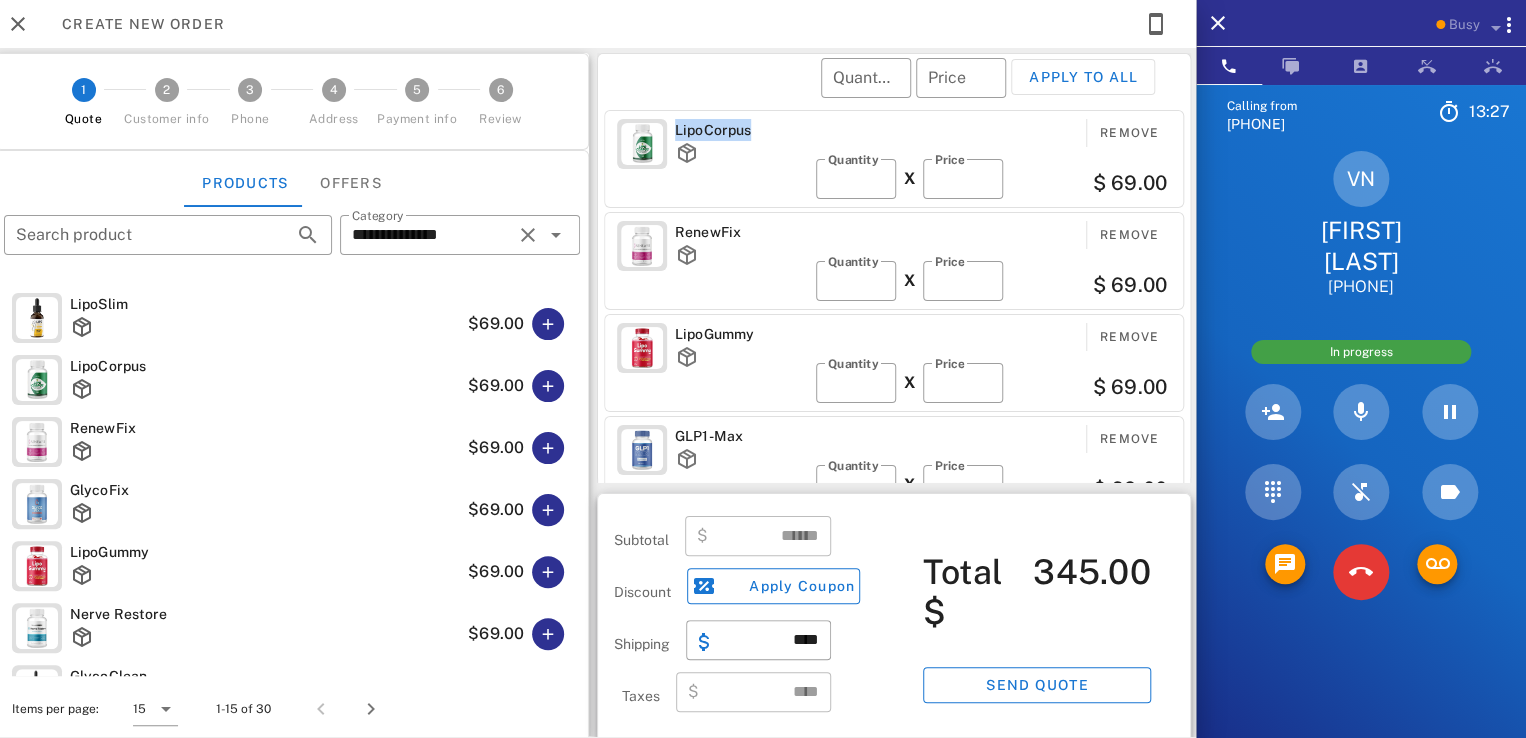 click on "LipoCorpus" at bounding box center [741, 130] 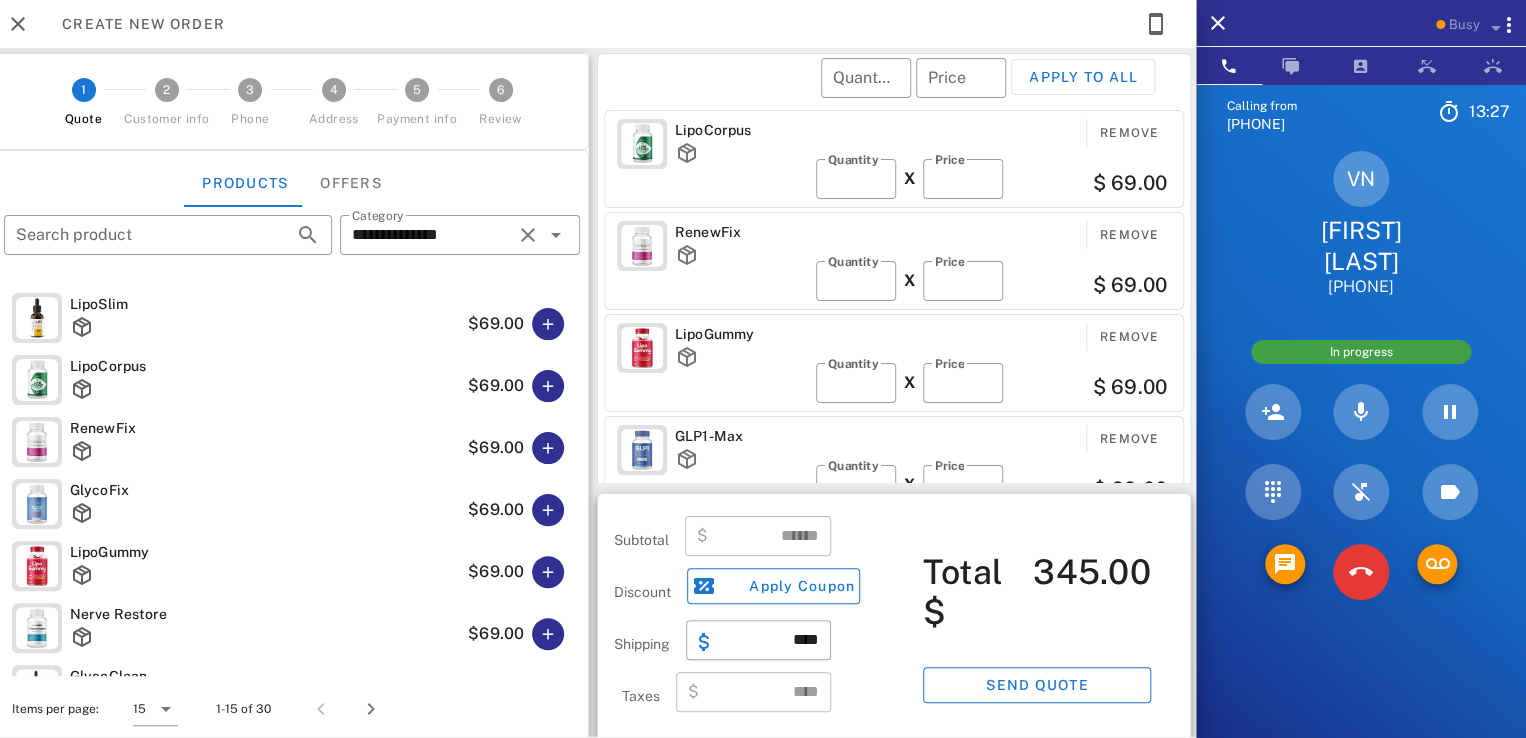 click on "​ Quantity ​ Price Apply to all" at bounding box center (897, 91) 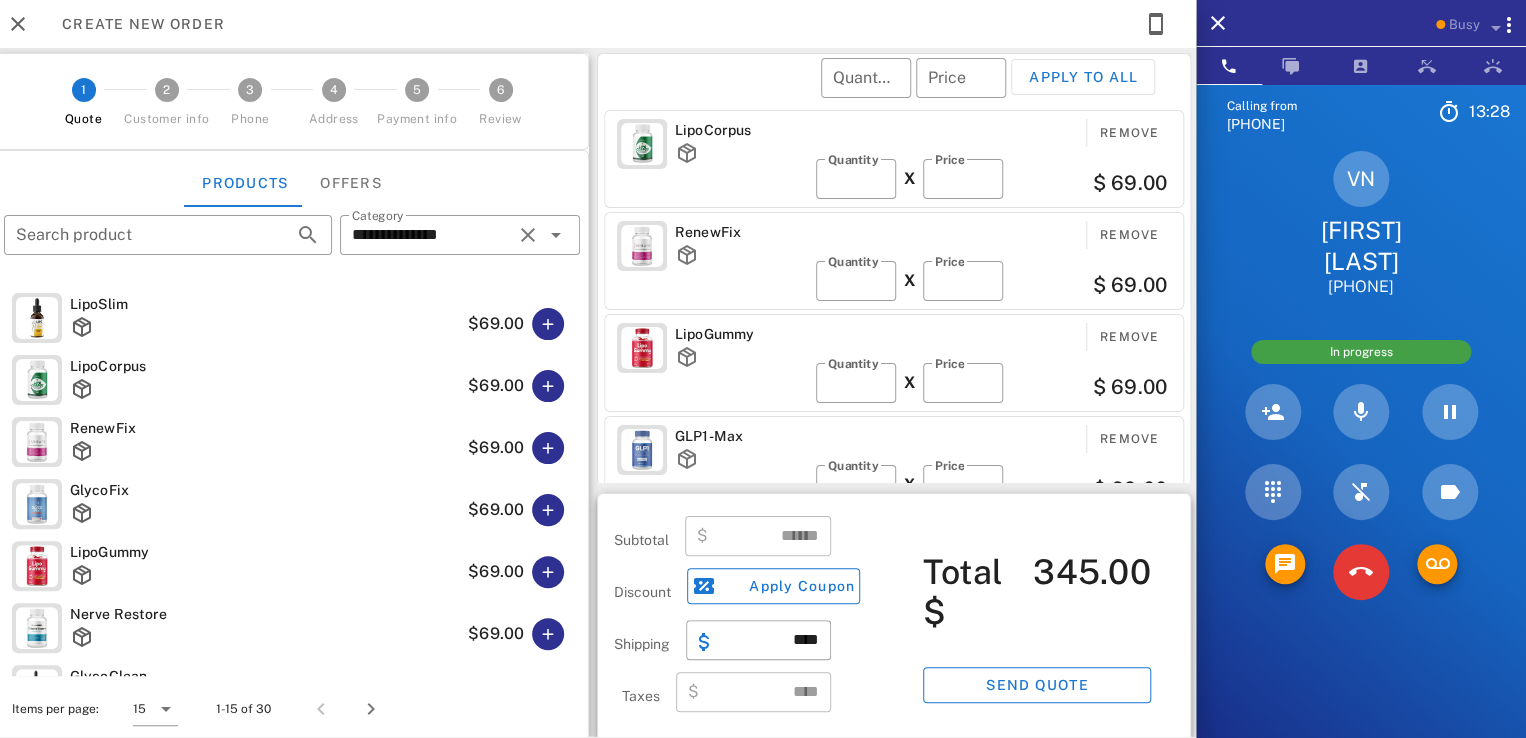 click on "LipoCorpus" at bounding box center (741, 130) 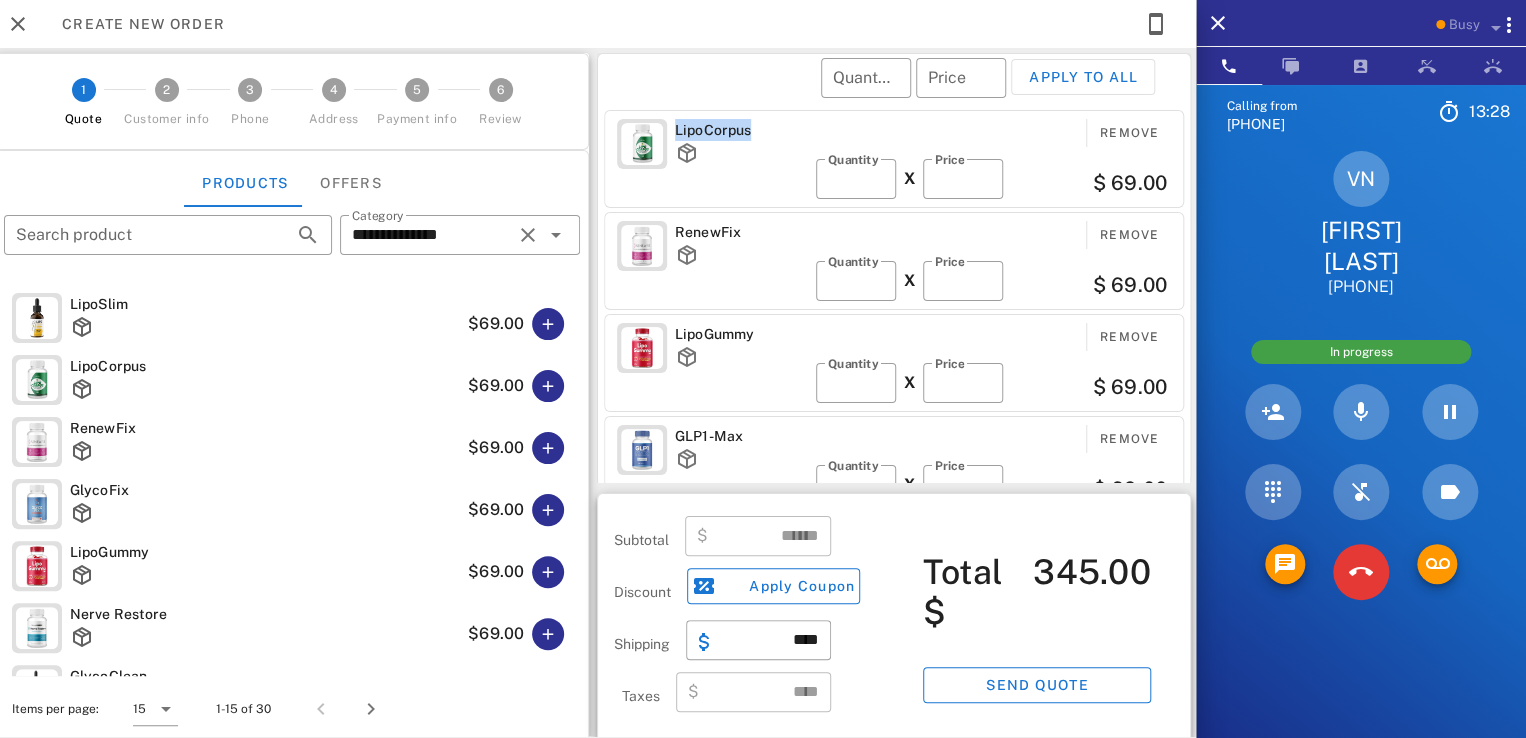 click on "LipoCorpus" at bounding box center [741, 130] 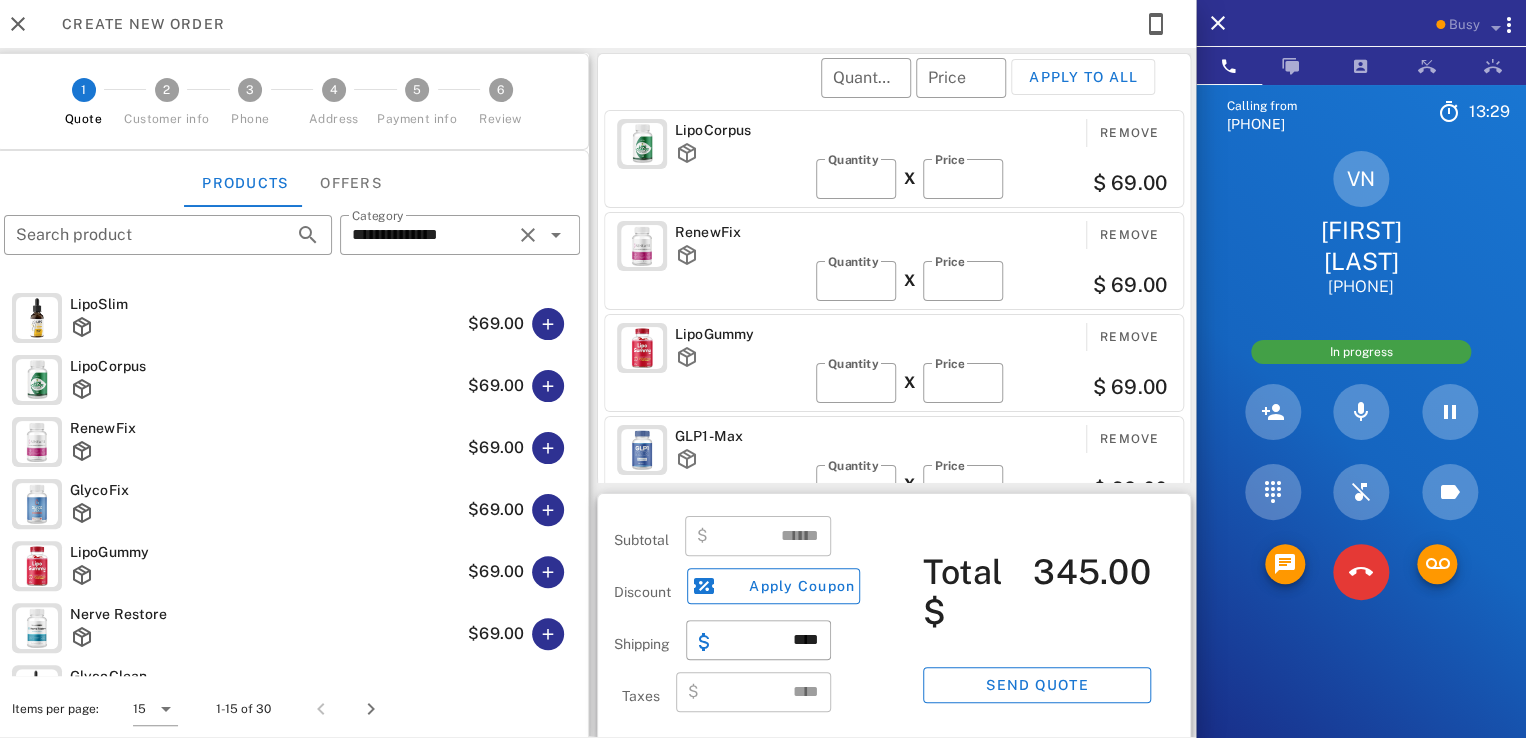 click on "​ Quantity ​ Price Apply to all" at bounding box center (897, 91) 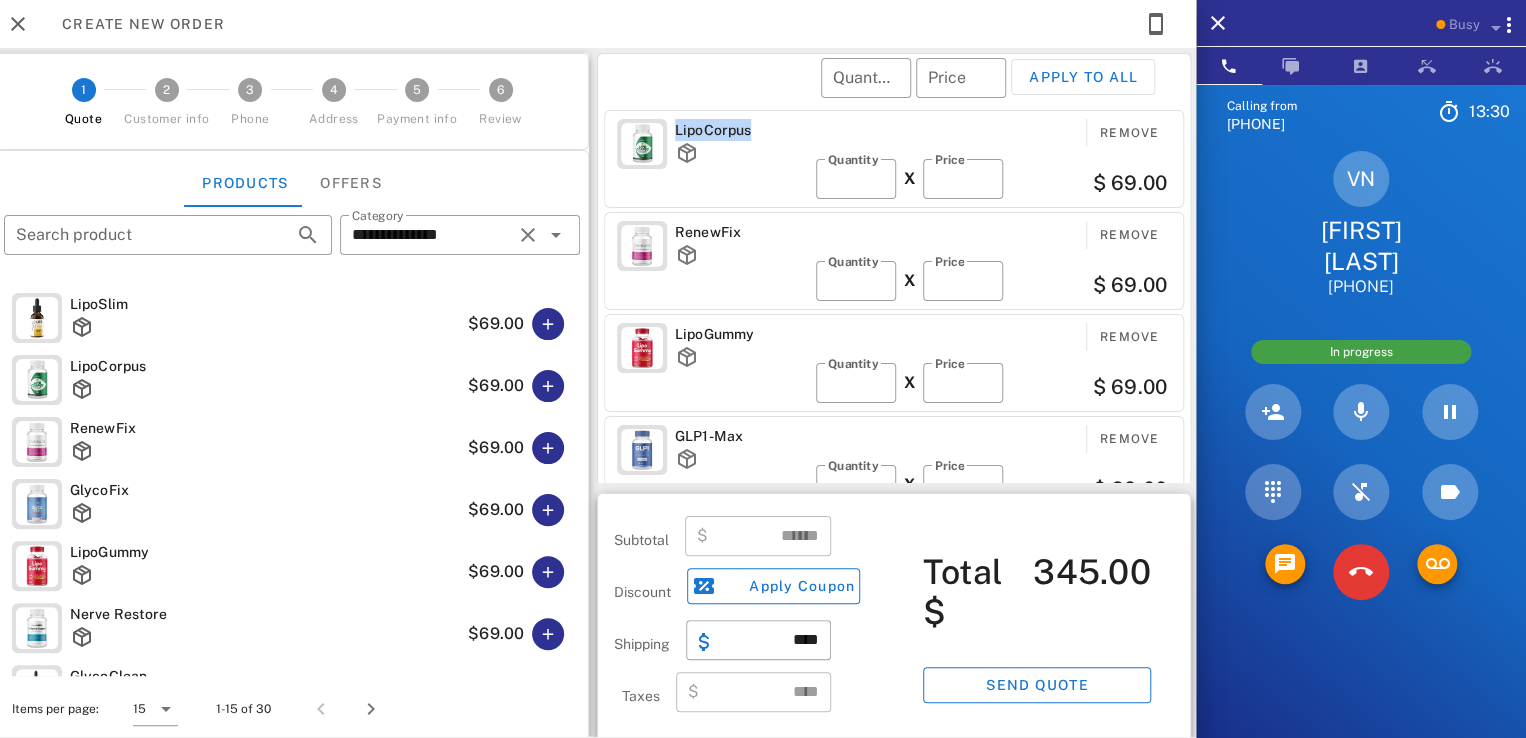 click on "LipoCorpus" at bounding box center [741, 130] 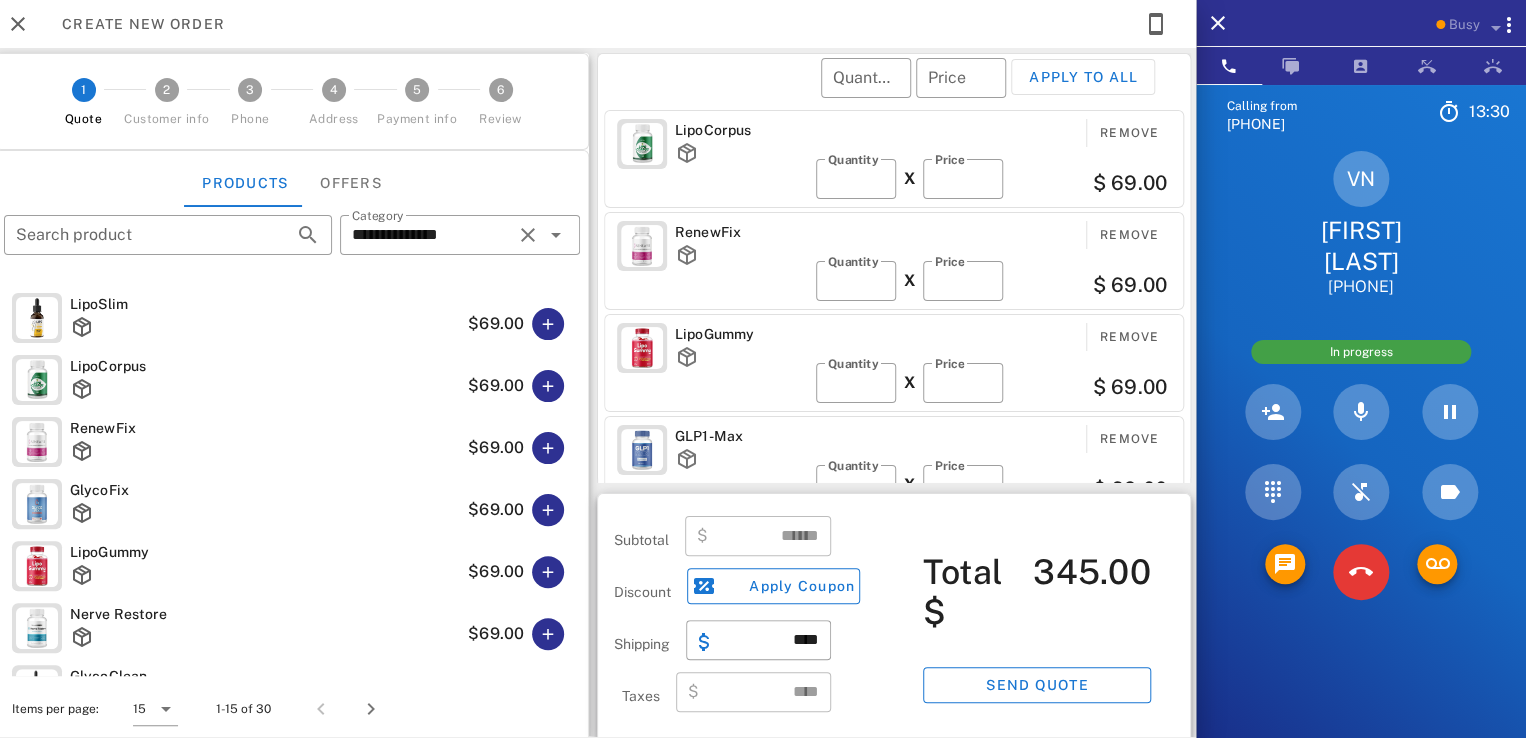 click on "​ Quantity ​ Price Apply to all" at bounding box center (897, 91) 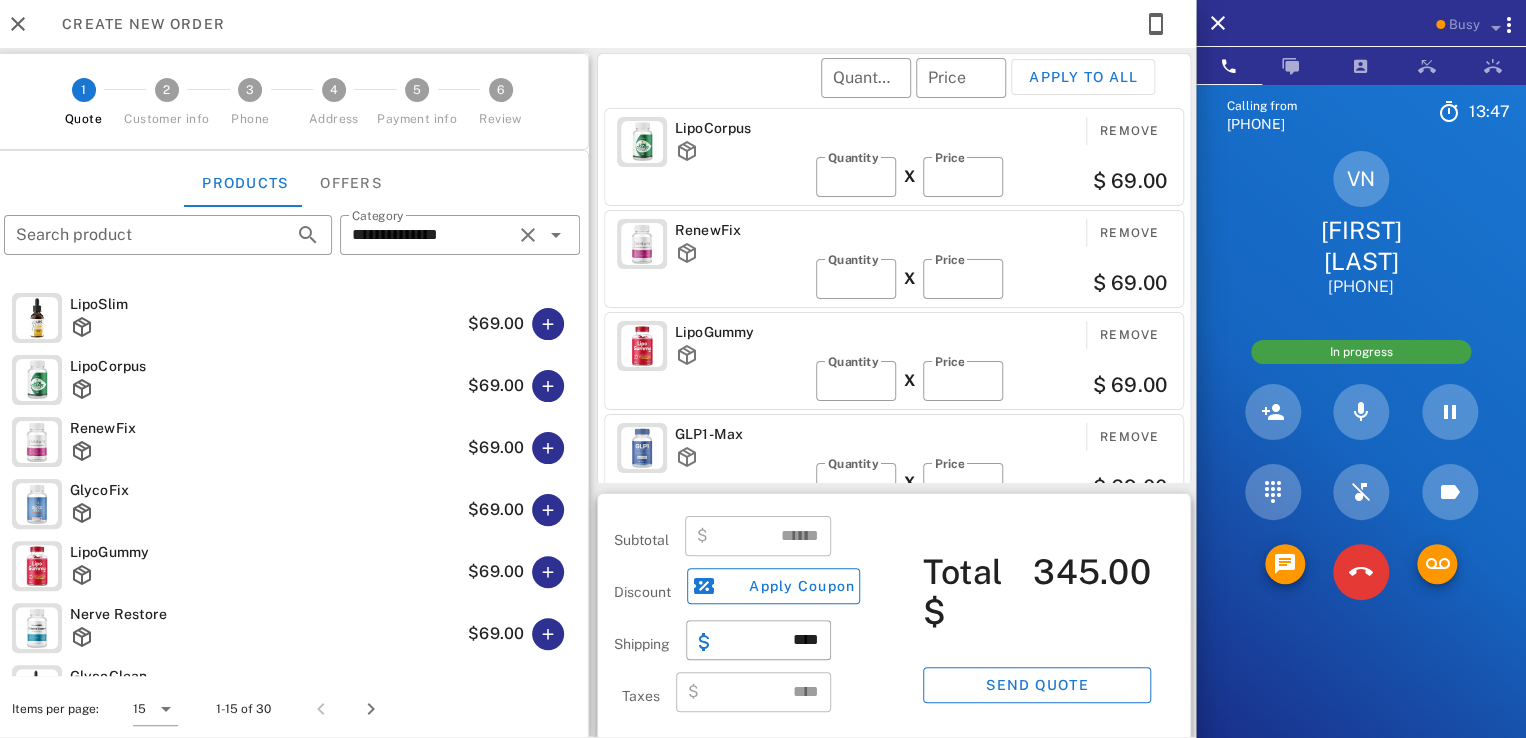 scroll, scrollTop: 0, scrollLeft: 0, axis: both 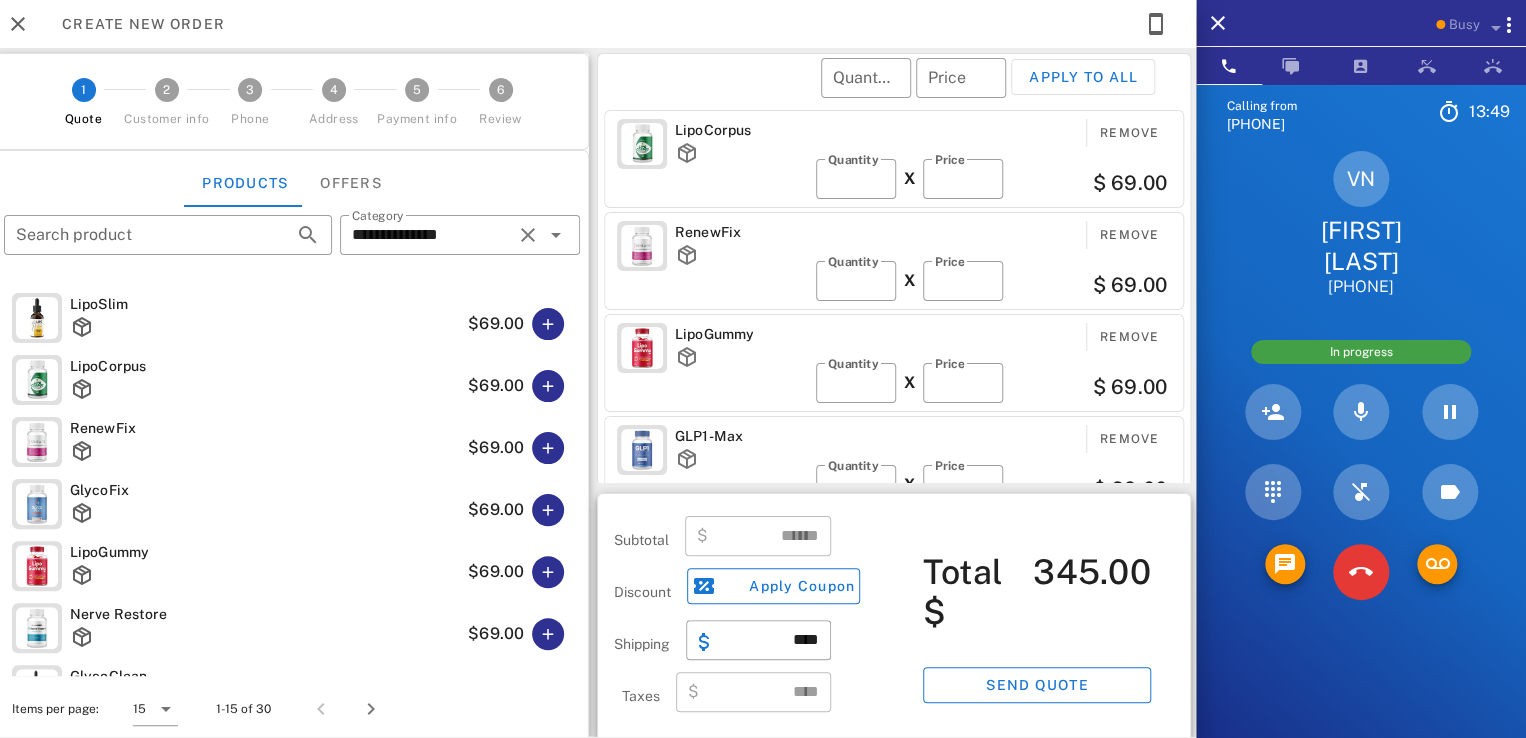 click on "RenewFix" at bounding box center [741, 232] 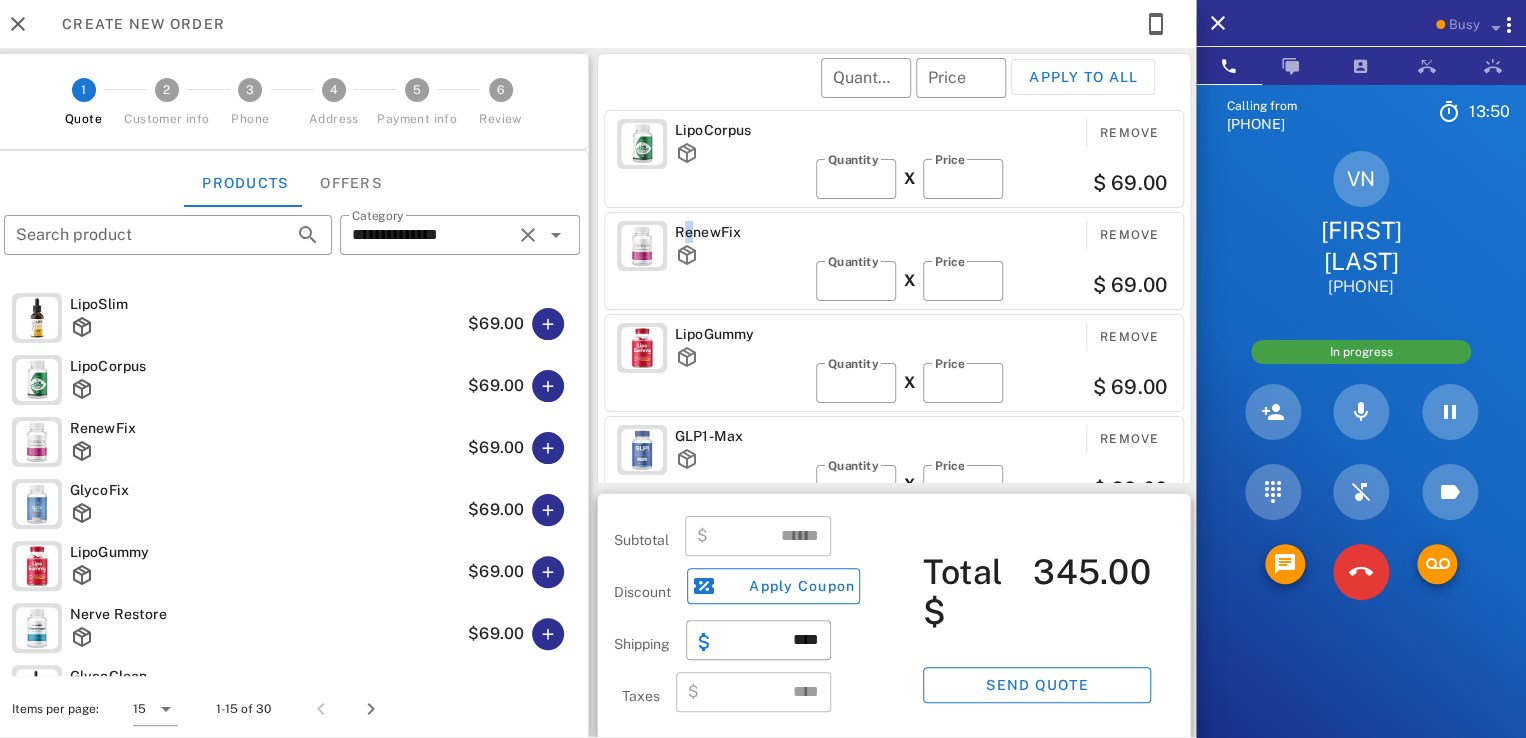 click on "RenewFix" at bounding box center [741, 232] 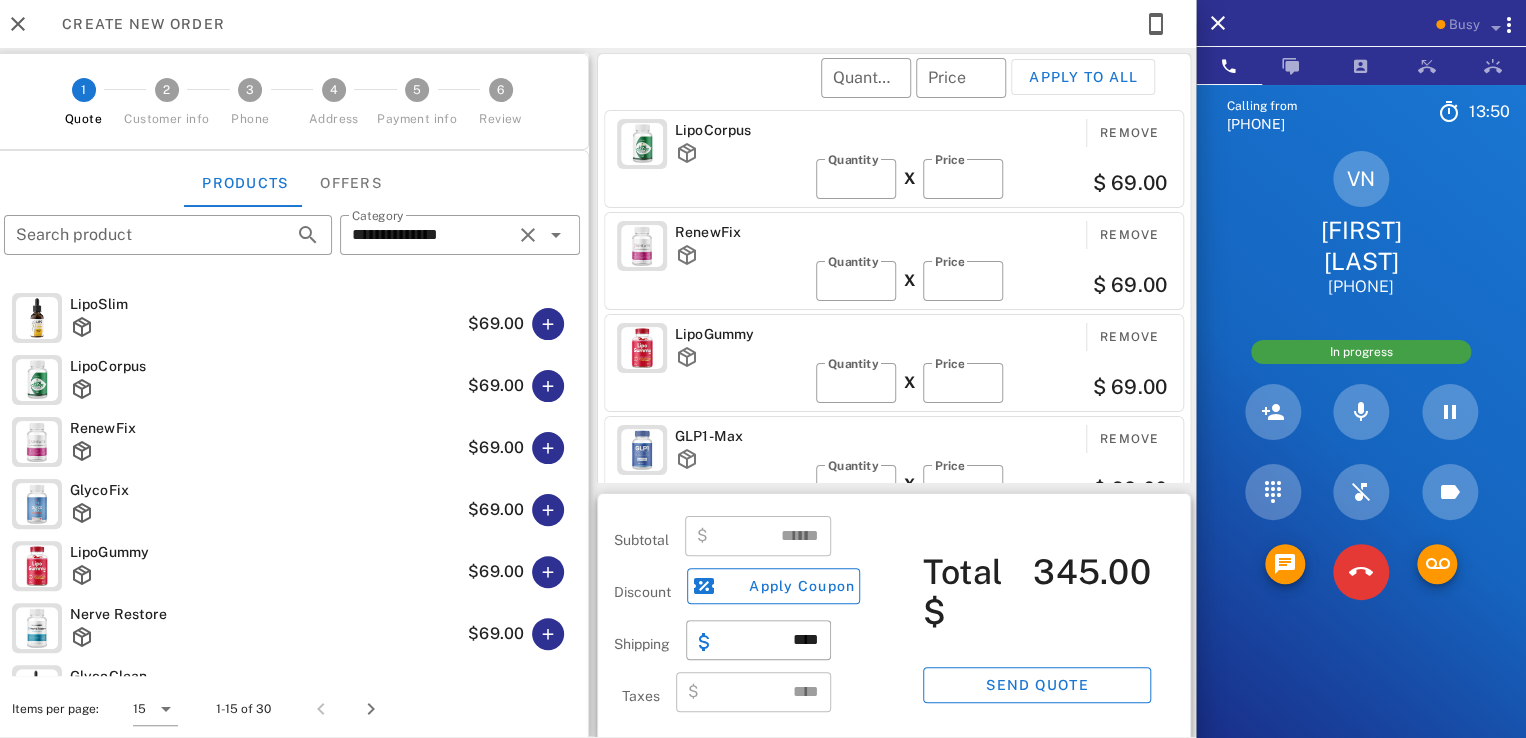 click on "RenewFix" at bounding box center [741, 232] 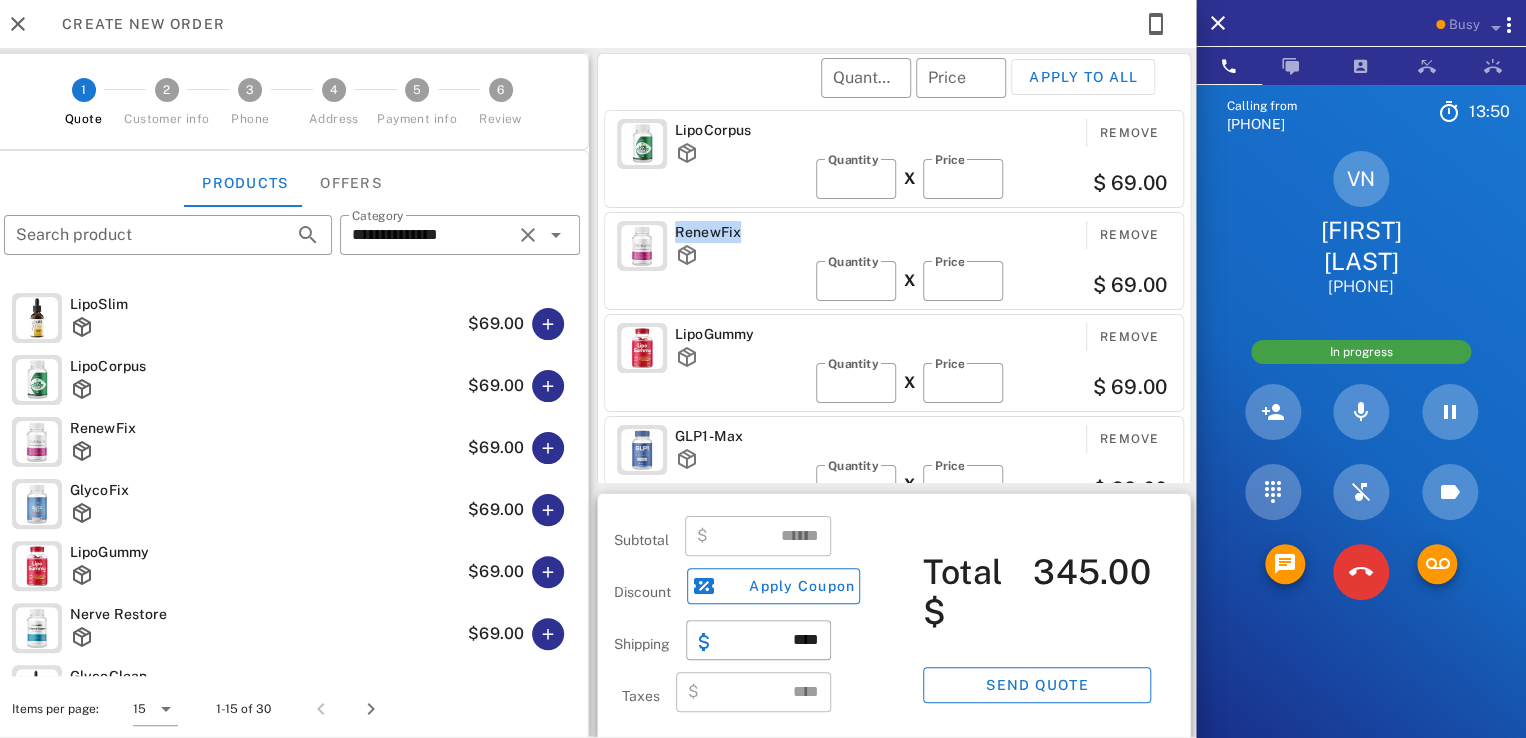 click on "RenewFix" at bounding box center [741, 232] 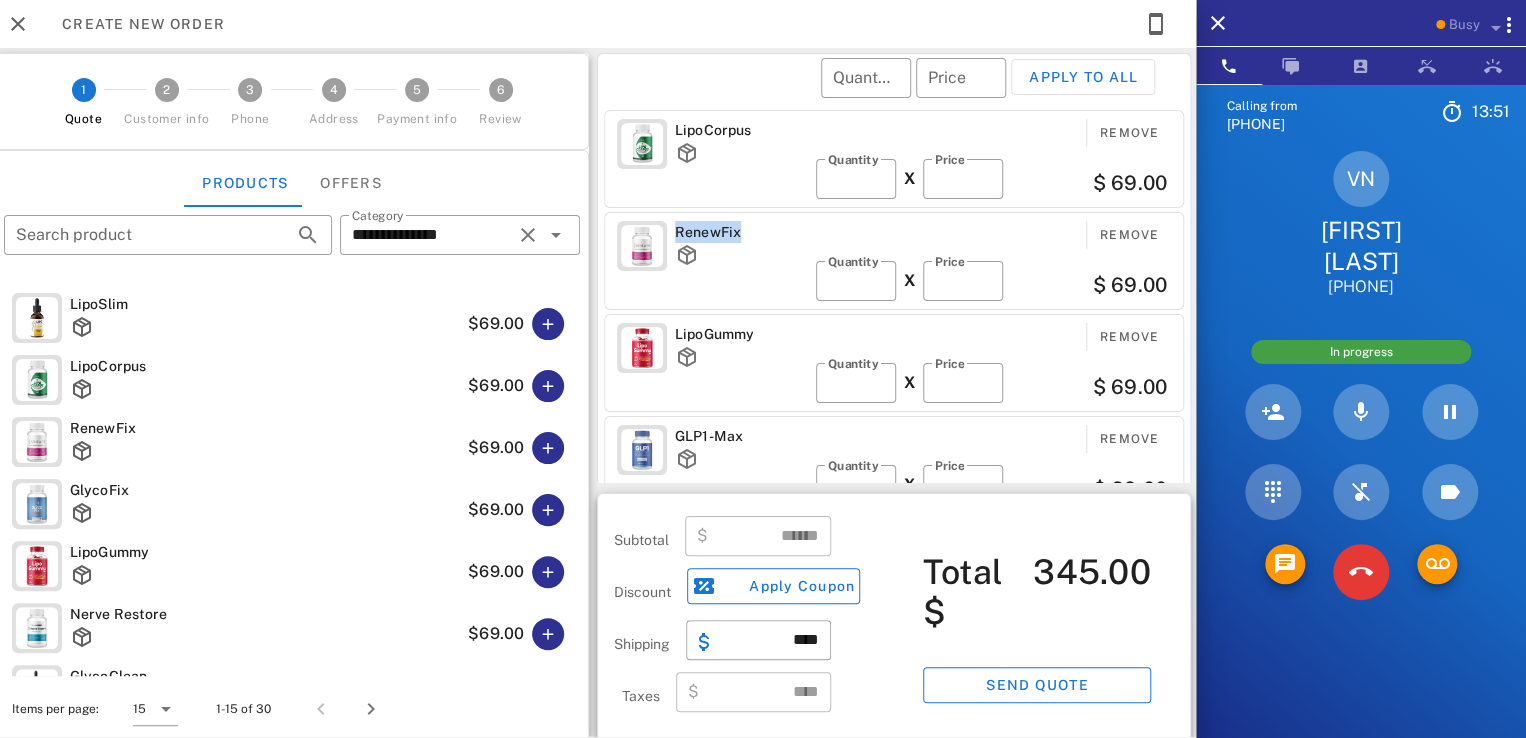 click on "RenewFix" at bounding box center (741, 232) 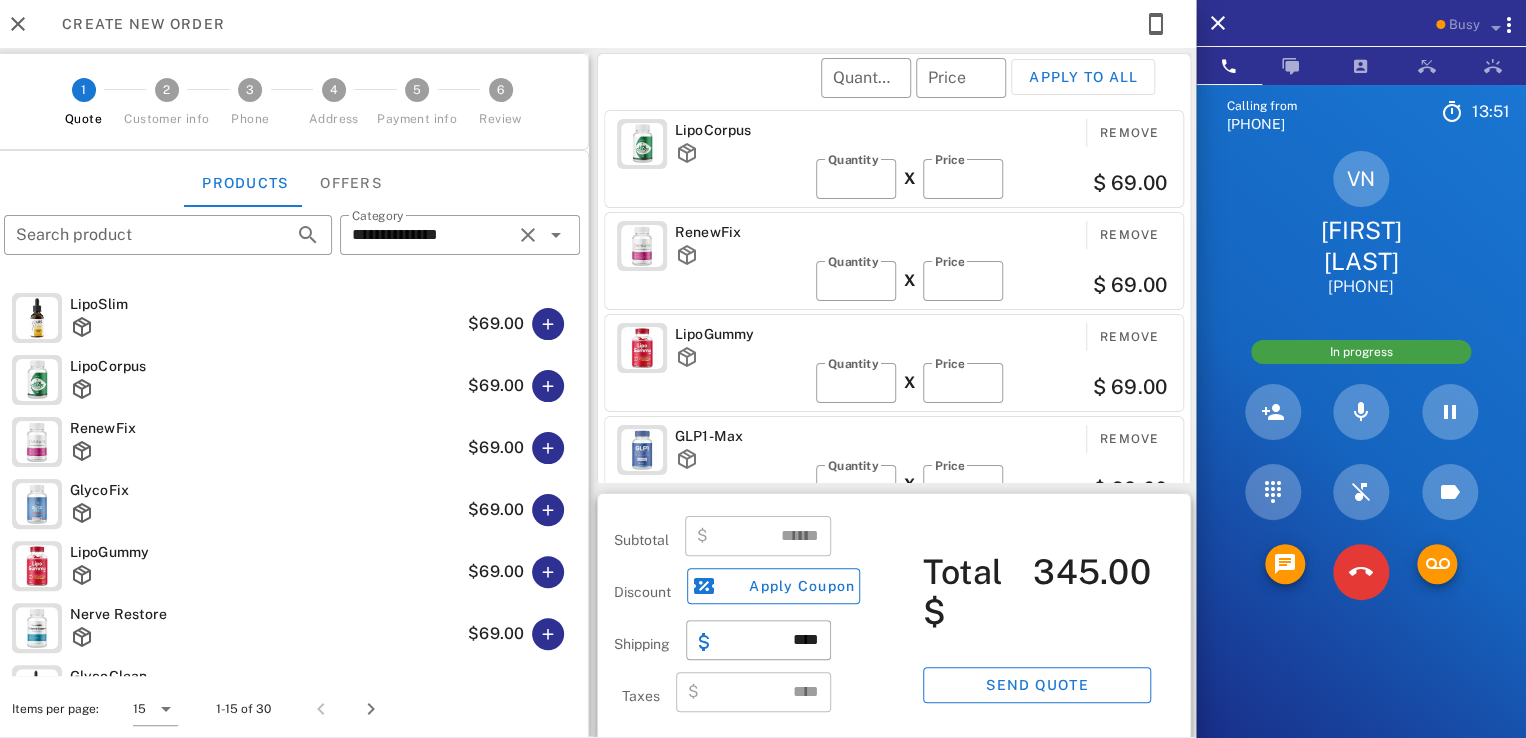click on "LipoCorpus" at bounding box center (741, 153) 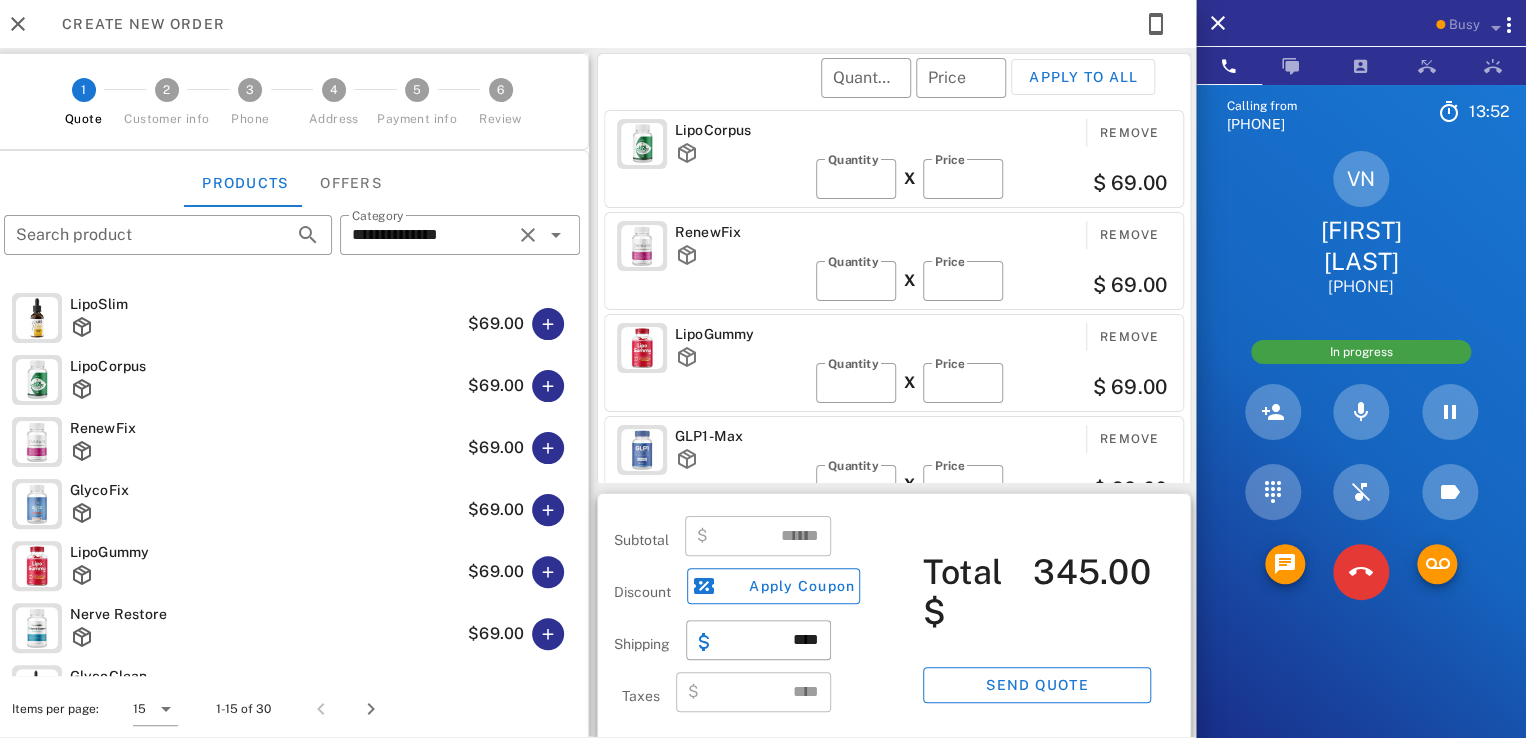 click on "RenewFix" at bounding box center [741, 232] 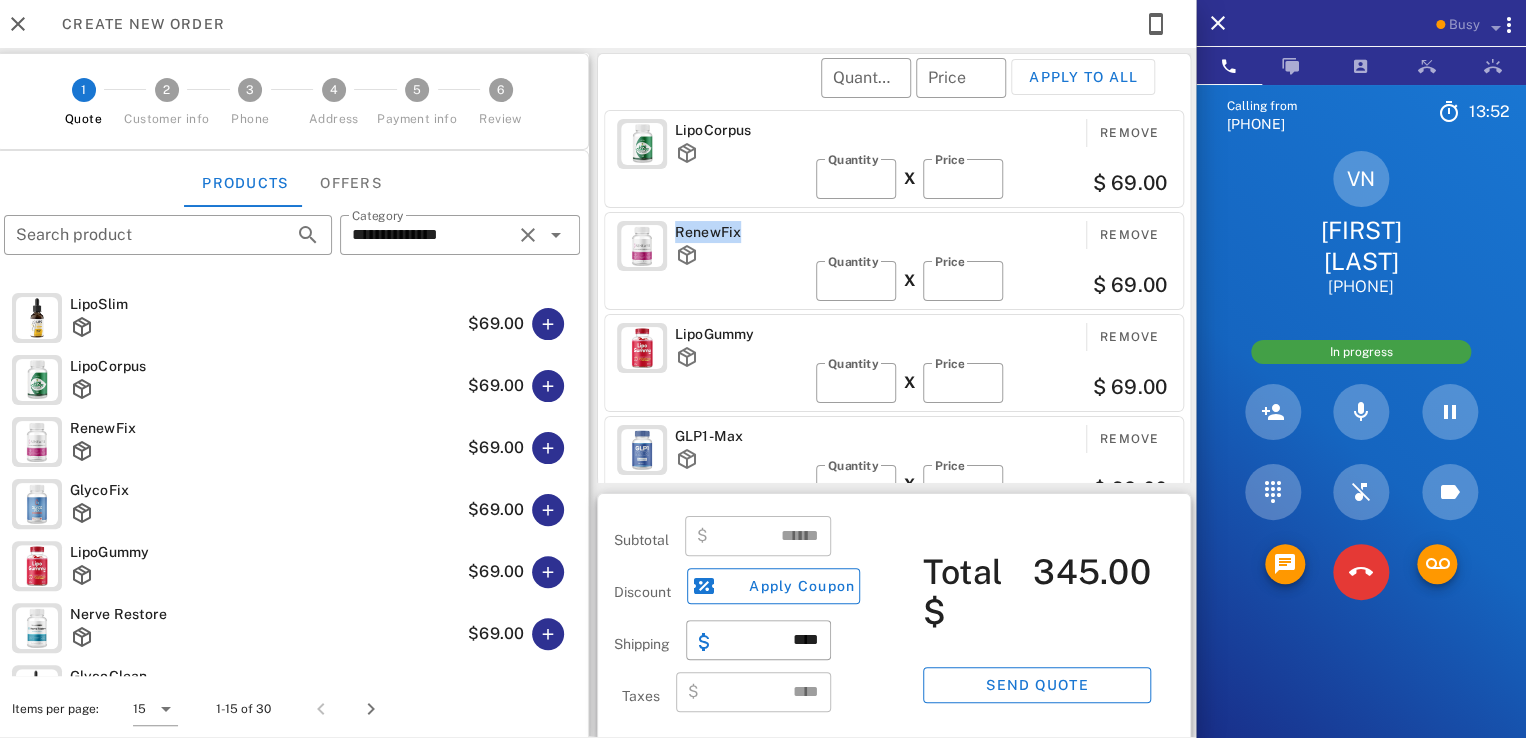 click on "RenewFix" at bounding box center (741, 232) 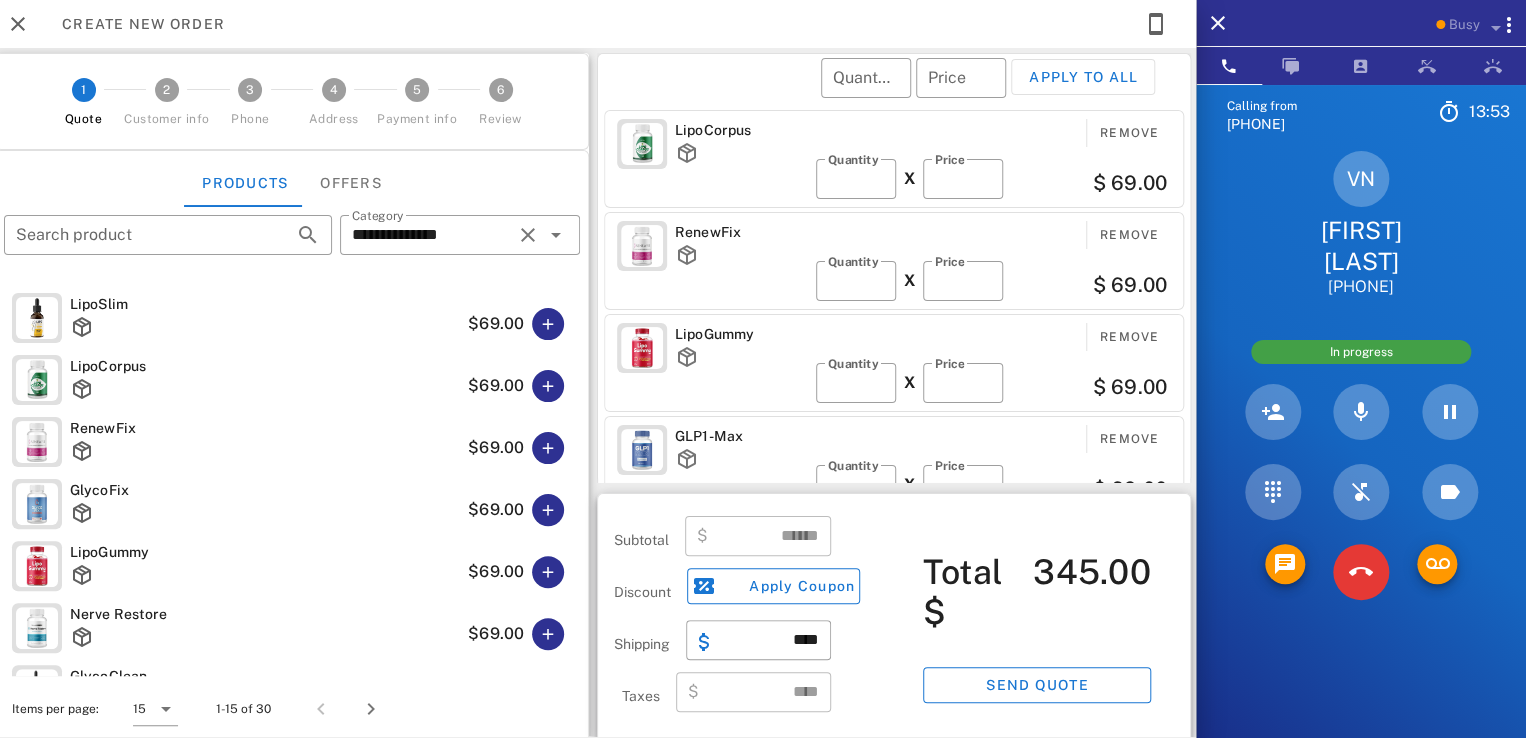click on "LipoCorpus  Remove  ​ Quantity * X ​ Price **  $ 69.00" at bounding box center (894, 159) 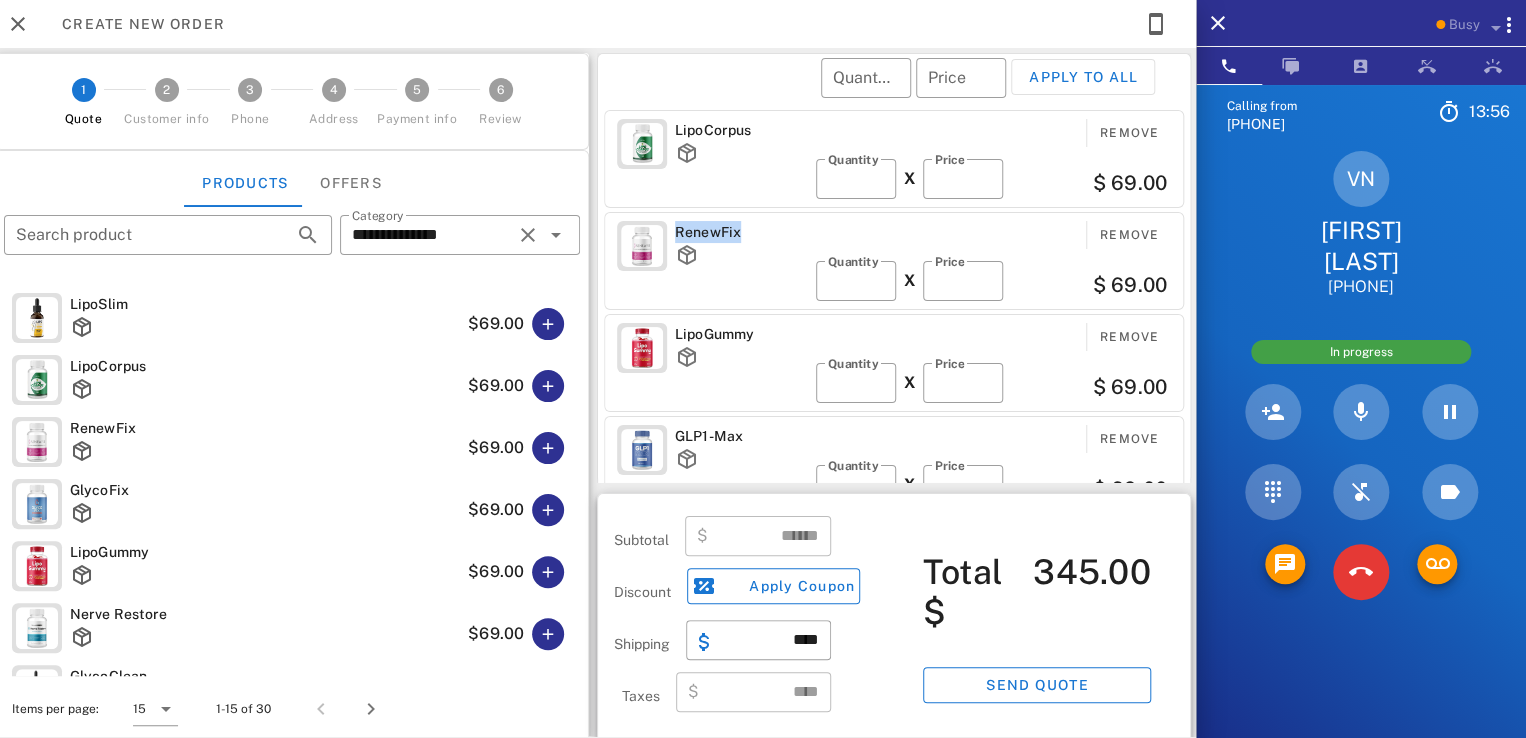 drag, startPoint x: 736, startPoint y: 229, endPoint x: 670, endPoint y: 233, distance: 66.1211 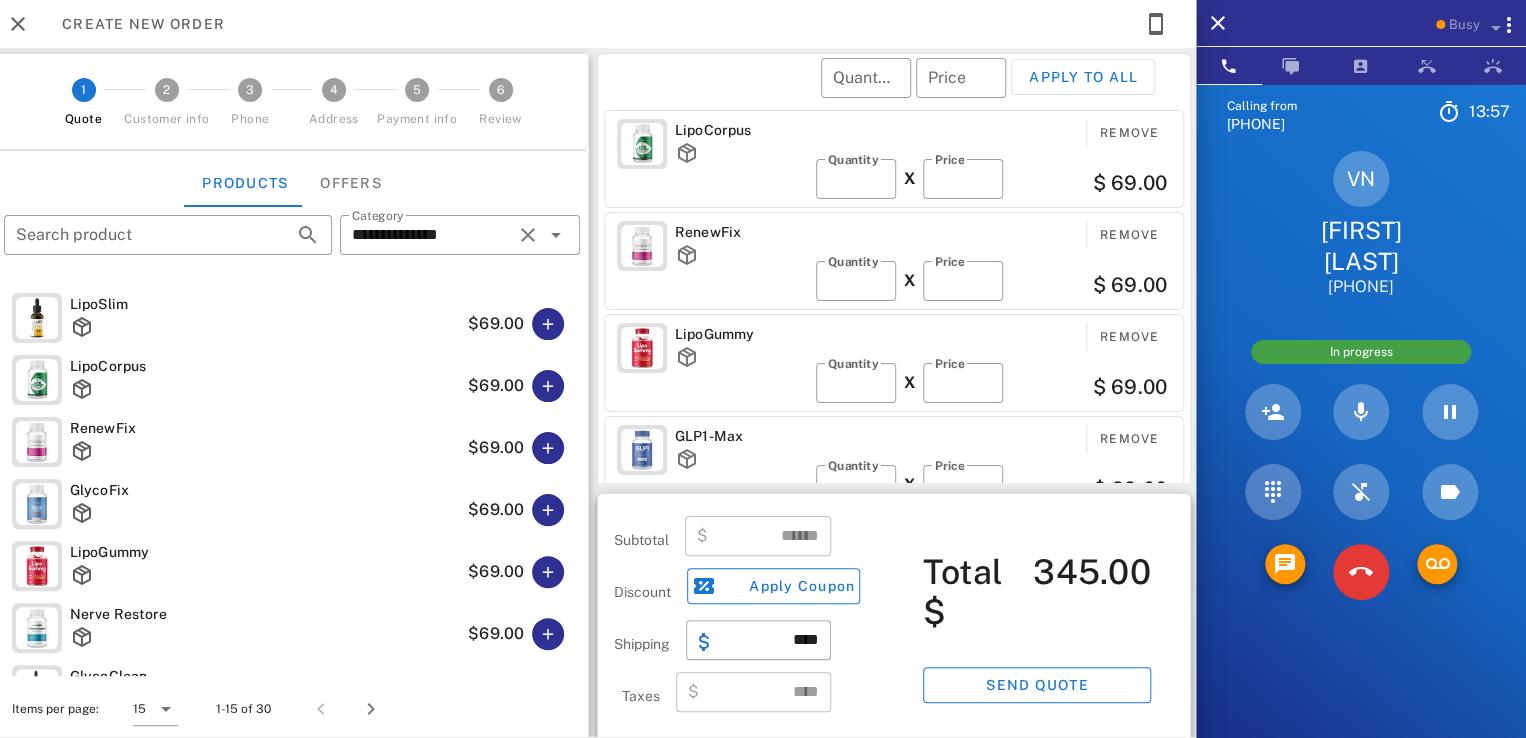 click on "RenewFix" at bounding box center (741, 232) 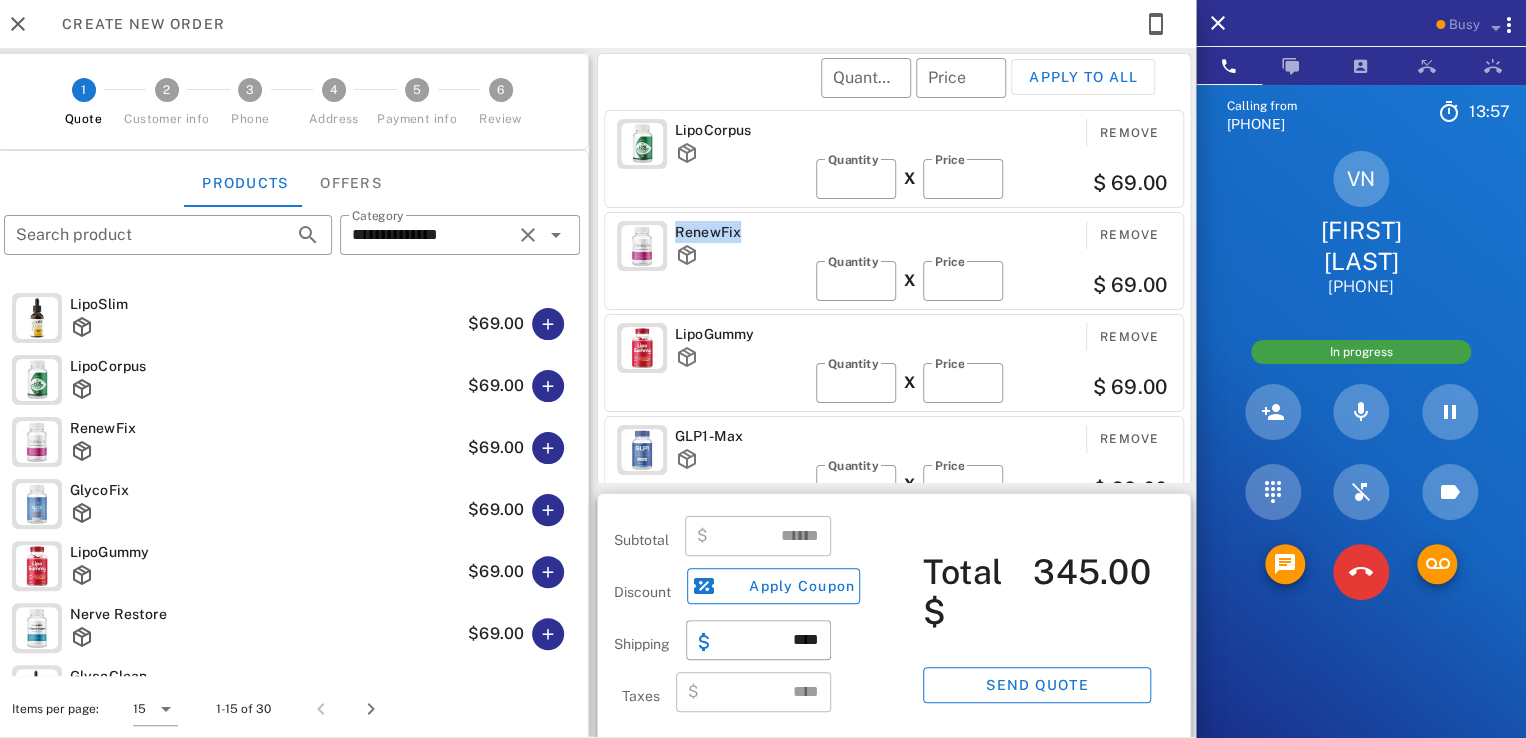 click on "RenewFix" at bounding box center [741, 232] 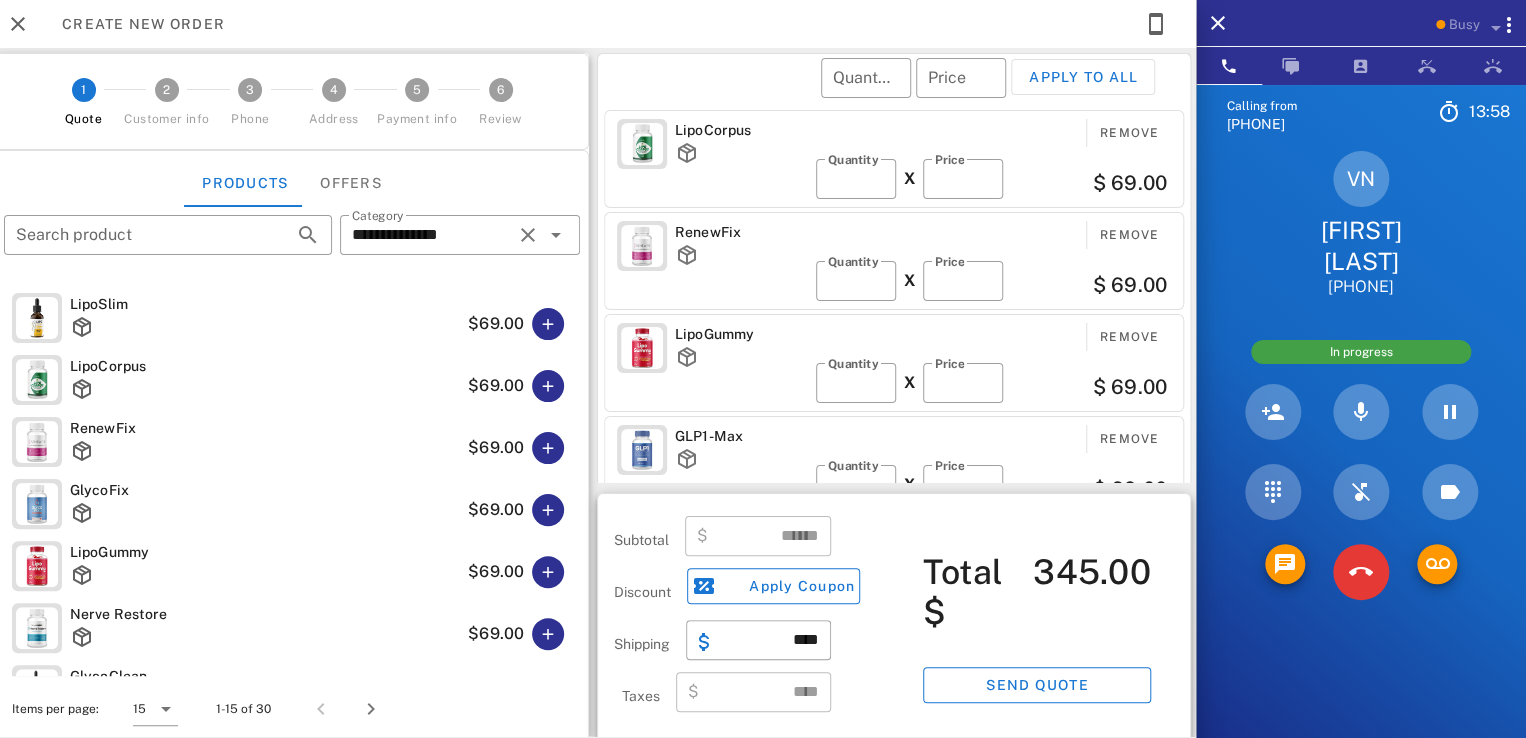 click on "LipoCorpus  Remove  ​ Quantity * X ​ Price **  $ 69.00  RenewFix  Remove  ​ Quantity * X ​ Price **  $ 69.00  LipoGummy  Remove  ​ Quantity * X ​ Price **  $ 69.00  GLP1-Max  Remove  ​ Quantity * X ​ Price **  $ 69.00  Deep Sleep Clean  Remove  ​ Quantity * X ​ Price **  $ 69.00" at bounding box center [897, 309] 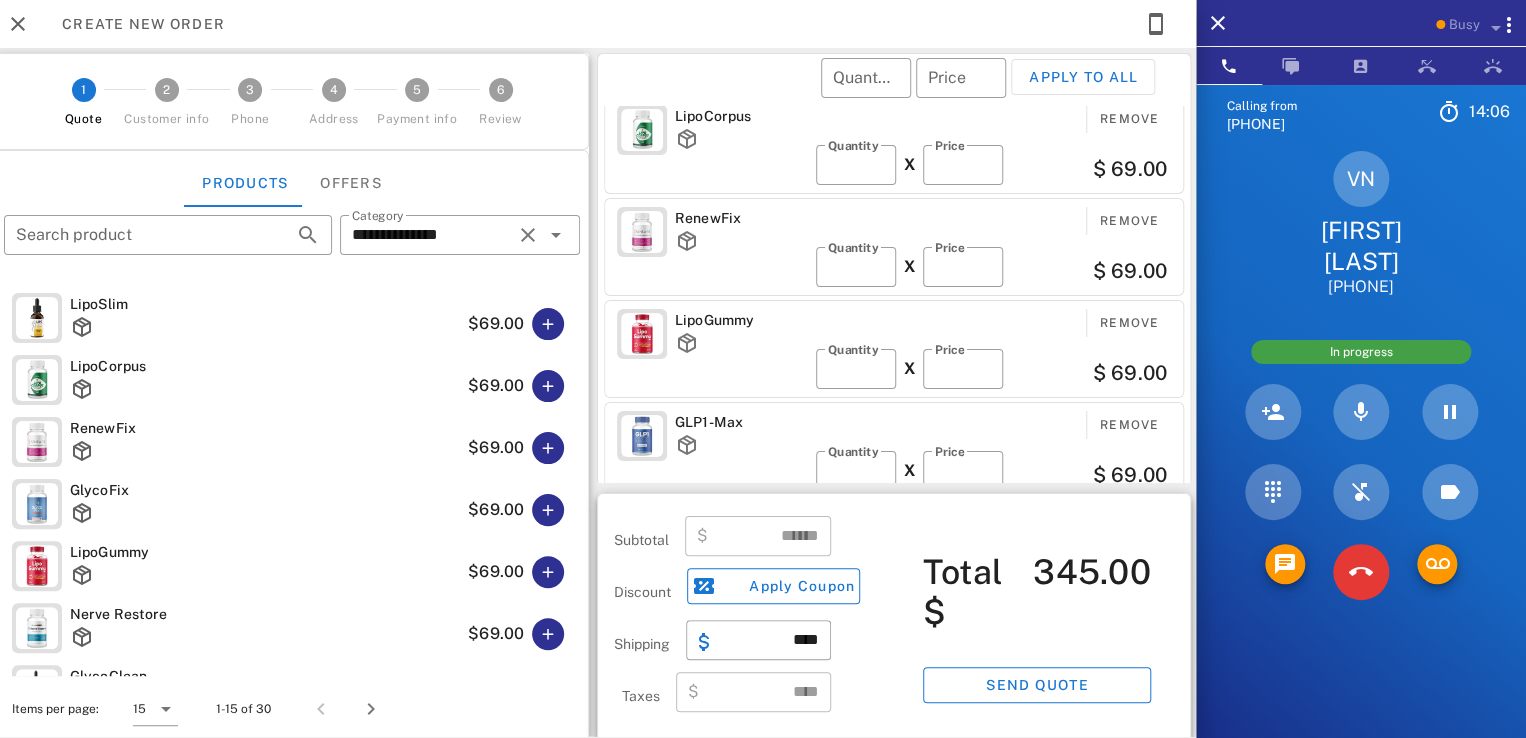 scroll, scrollTop: 0, scrollLeft: 0, axis: both 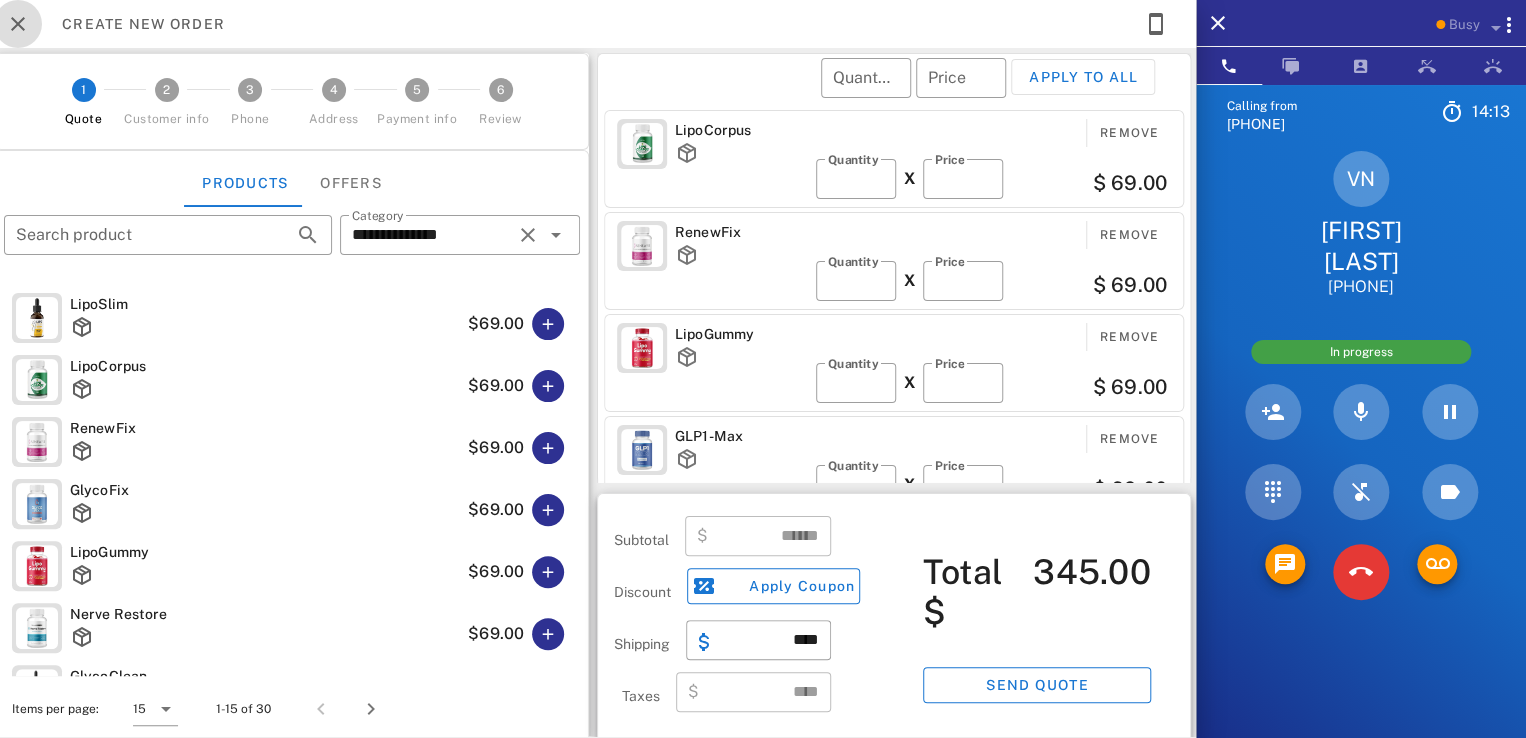 click at bounding box center (18, 24) 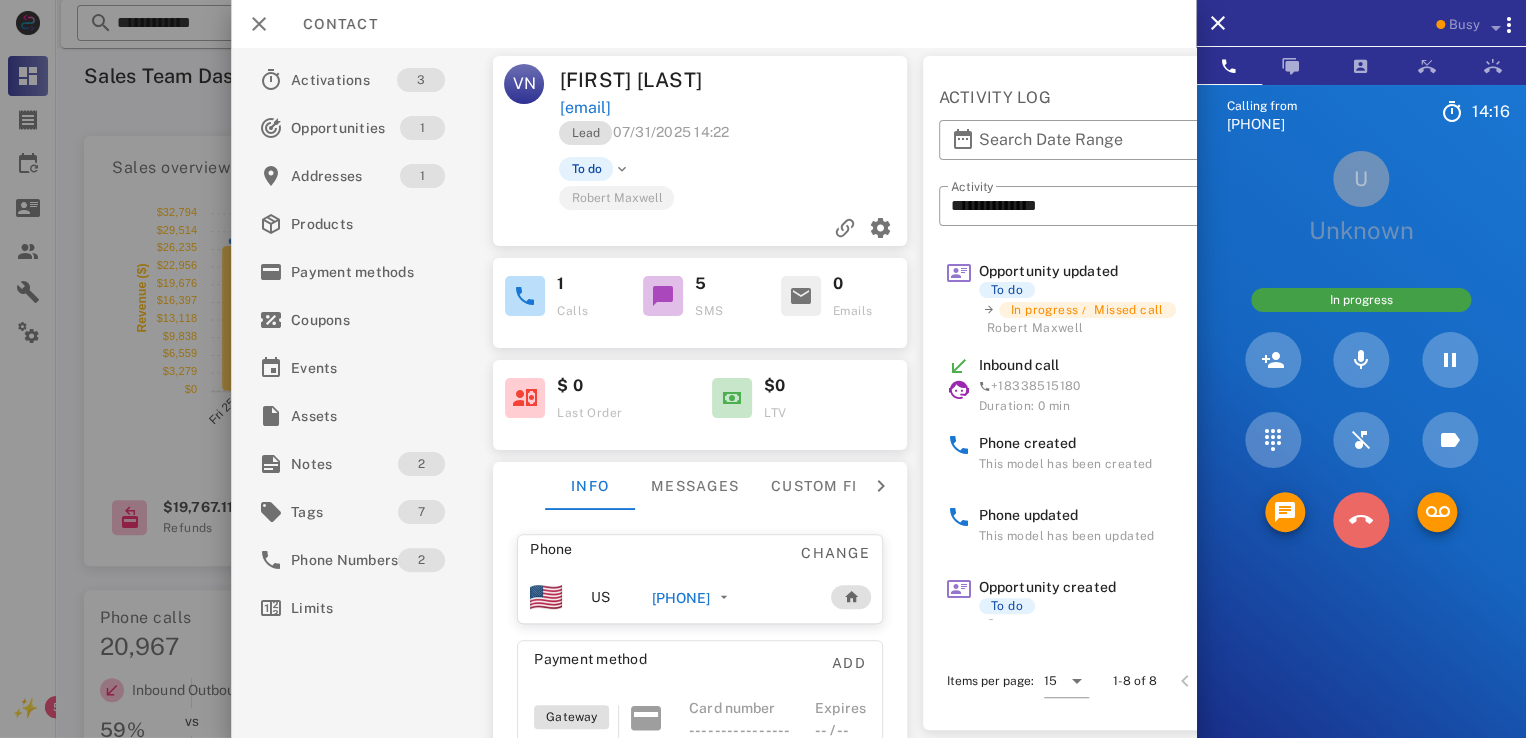 click at bounding box center [1361, 520] 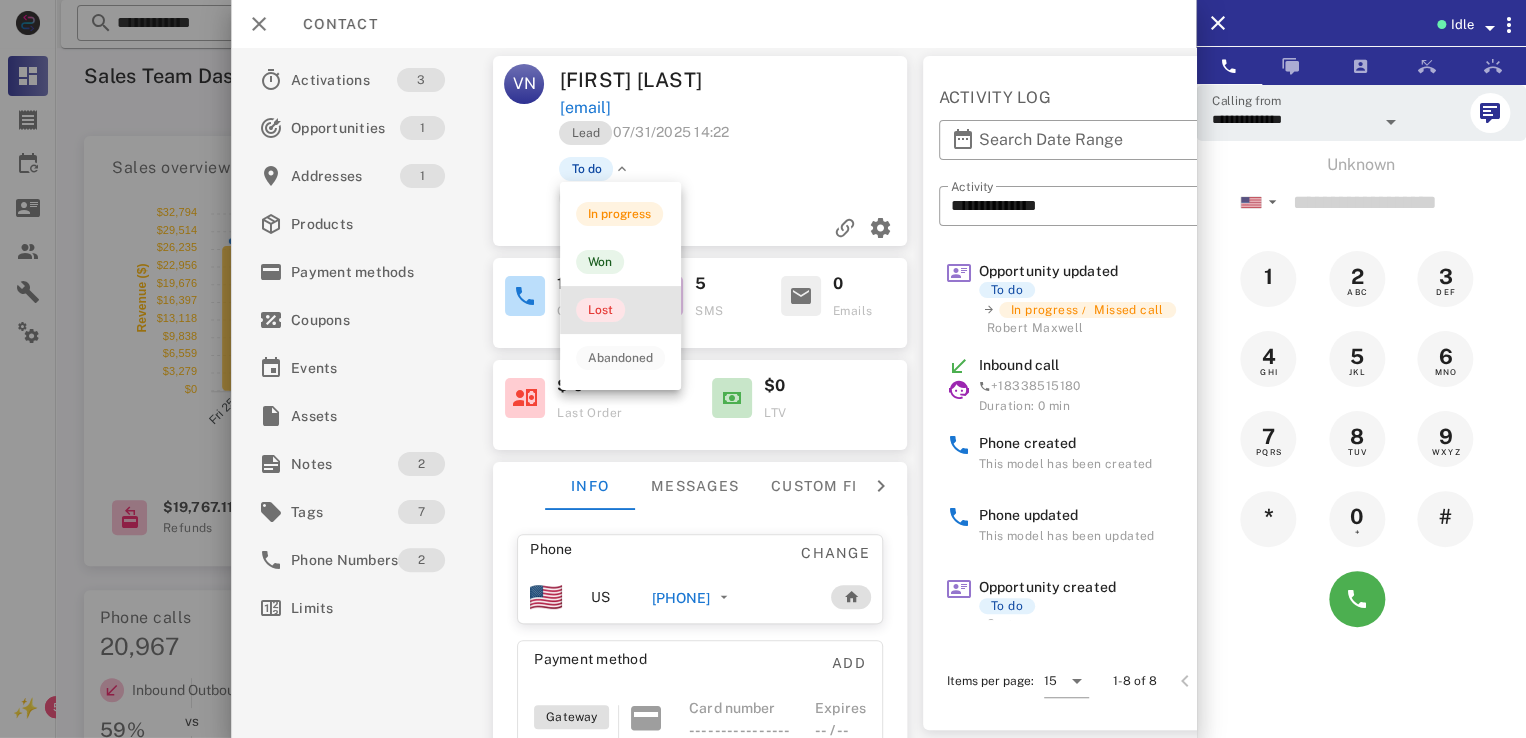 click on "Lost" at bounding box center (600, 310) 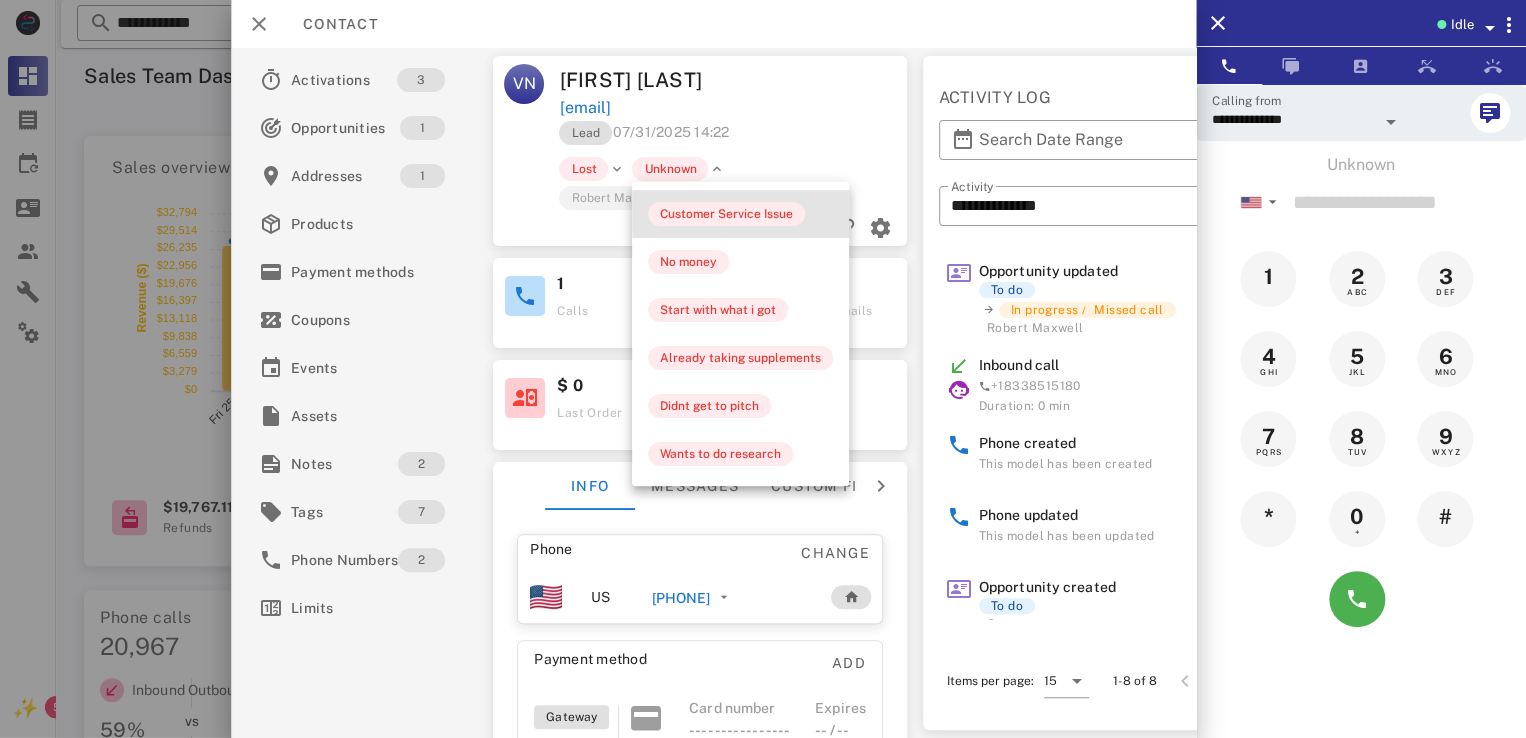 click on "Customer Service Issue" at bounding box center [740, 214] 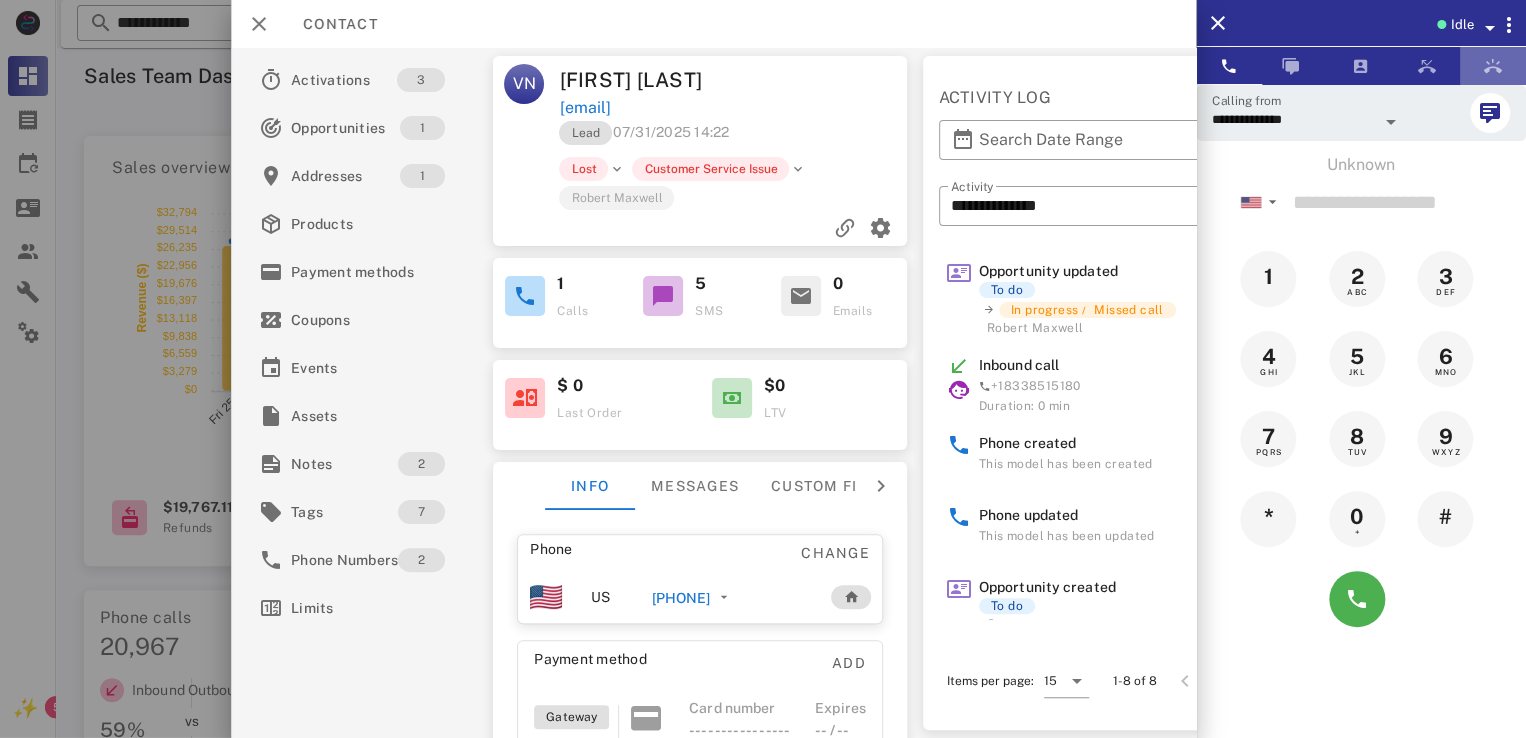 click at bounding box center [1493, 66] 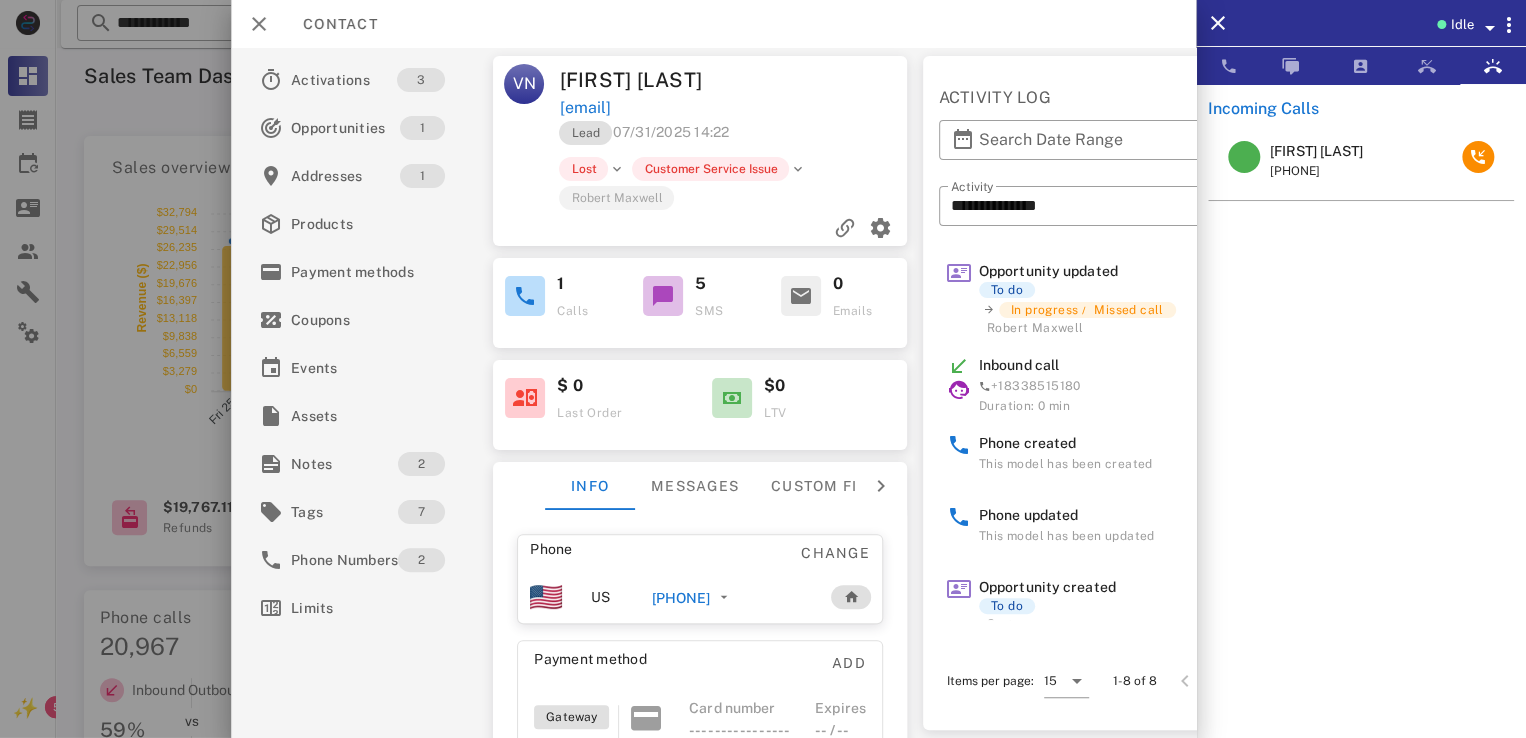 click on "Contact" at bounding box center [713, 24] 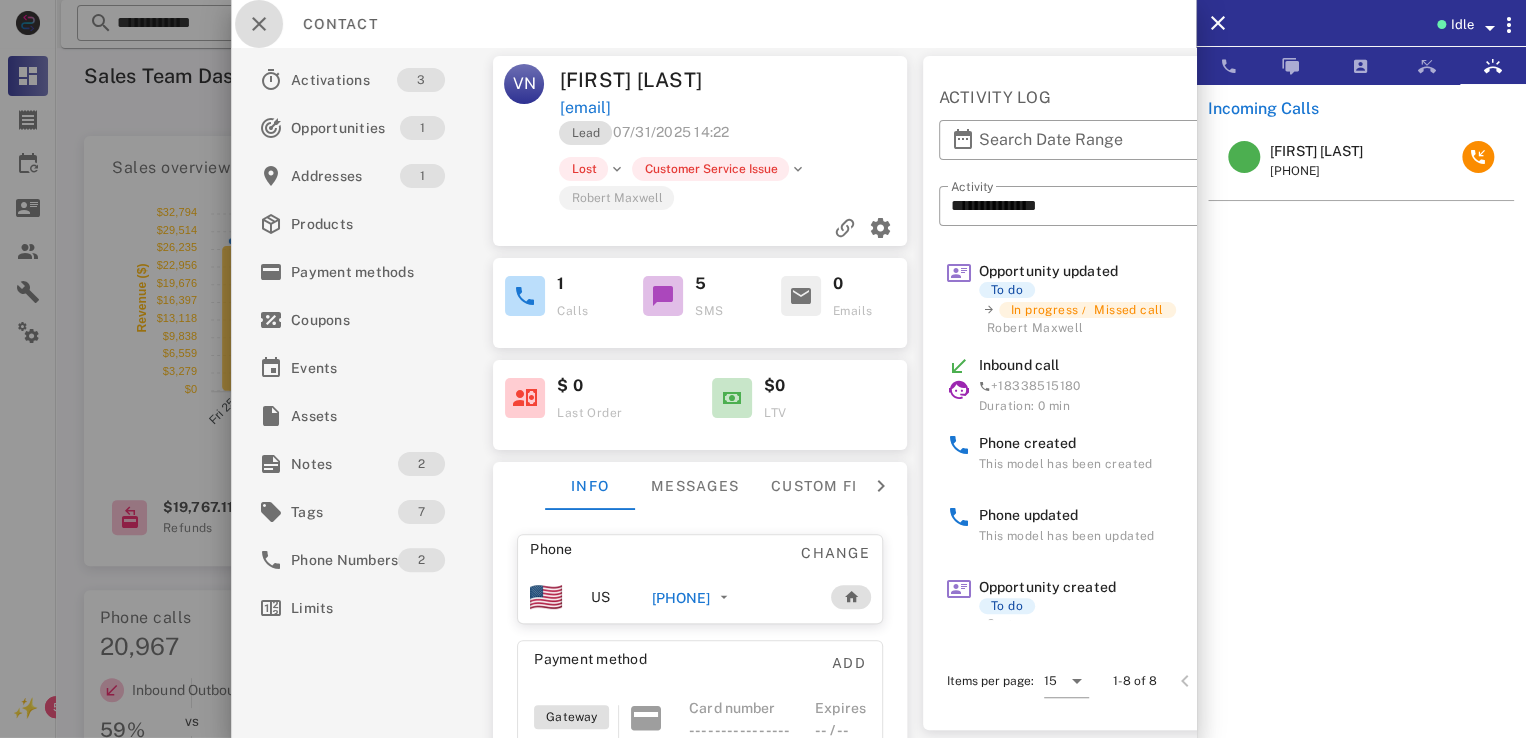 click at bounding box center (259, 24) 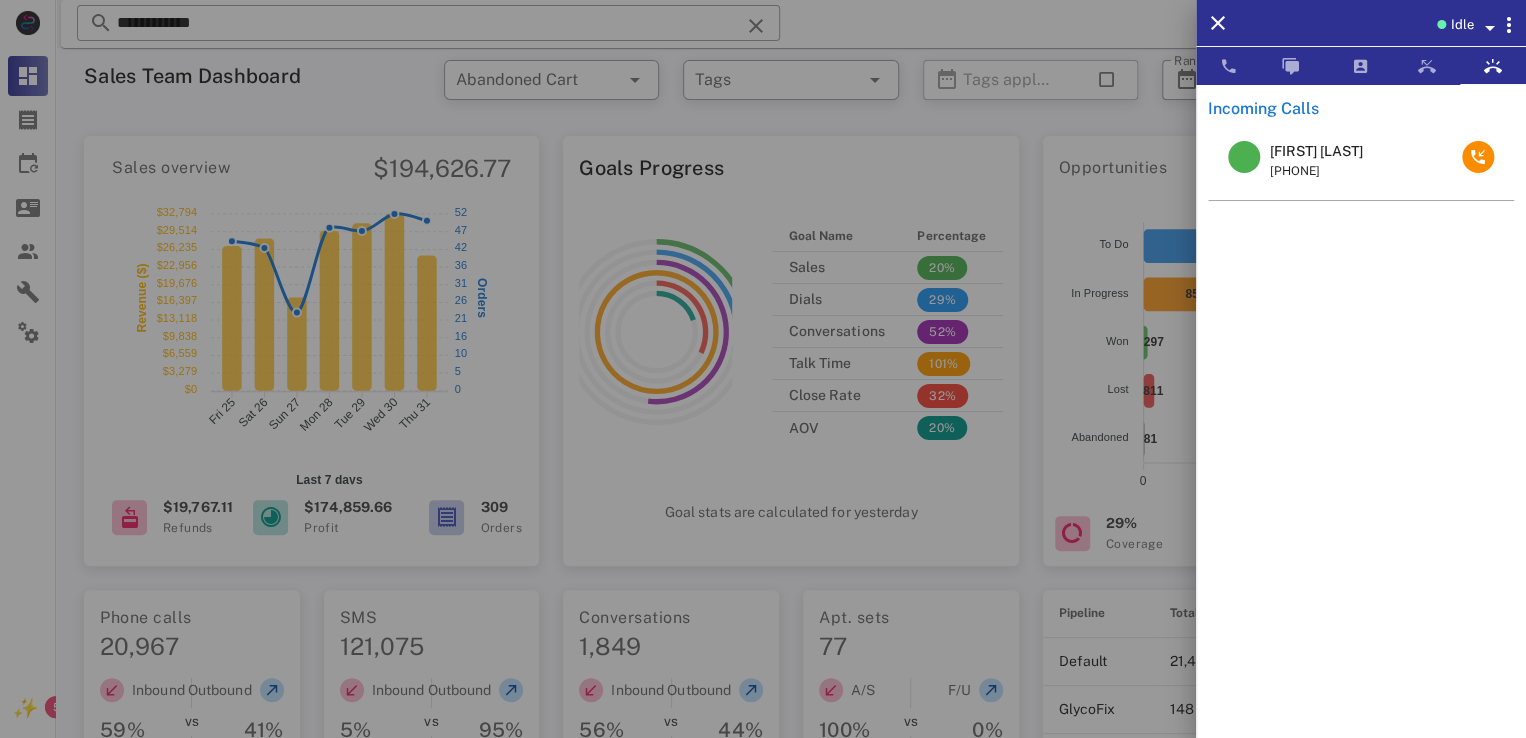 click on "BARBRA SEALS" at bounding box center [1316, 151] 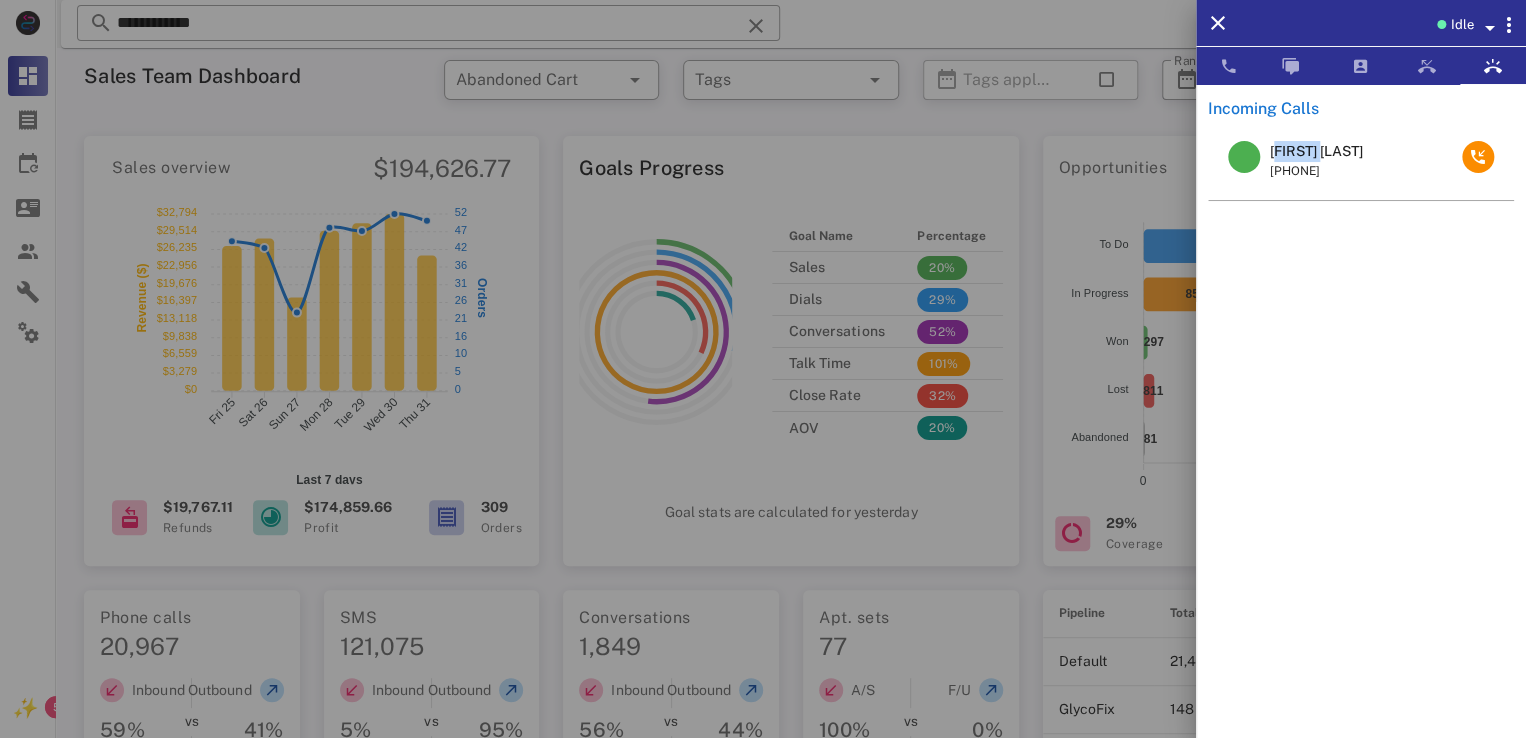 click on "BARBRA SEALS" at bounding box center [1316, 151] 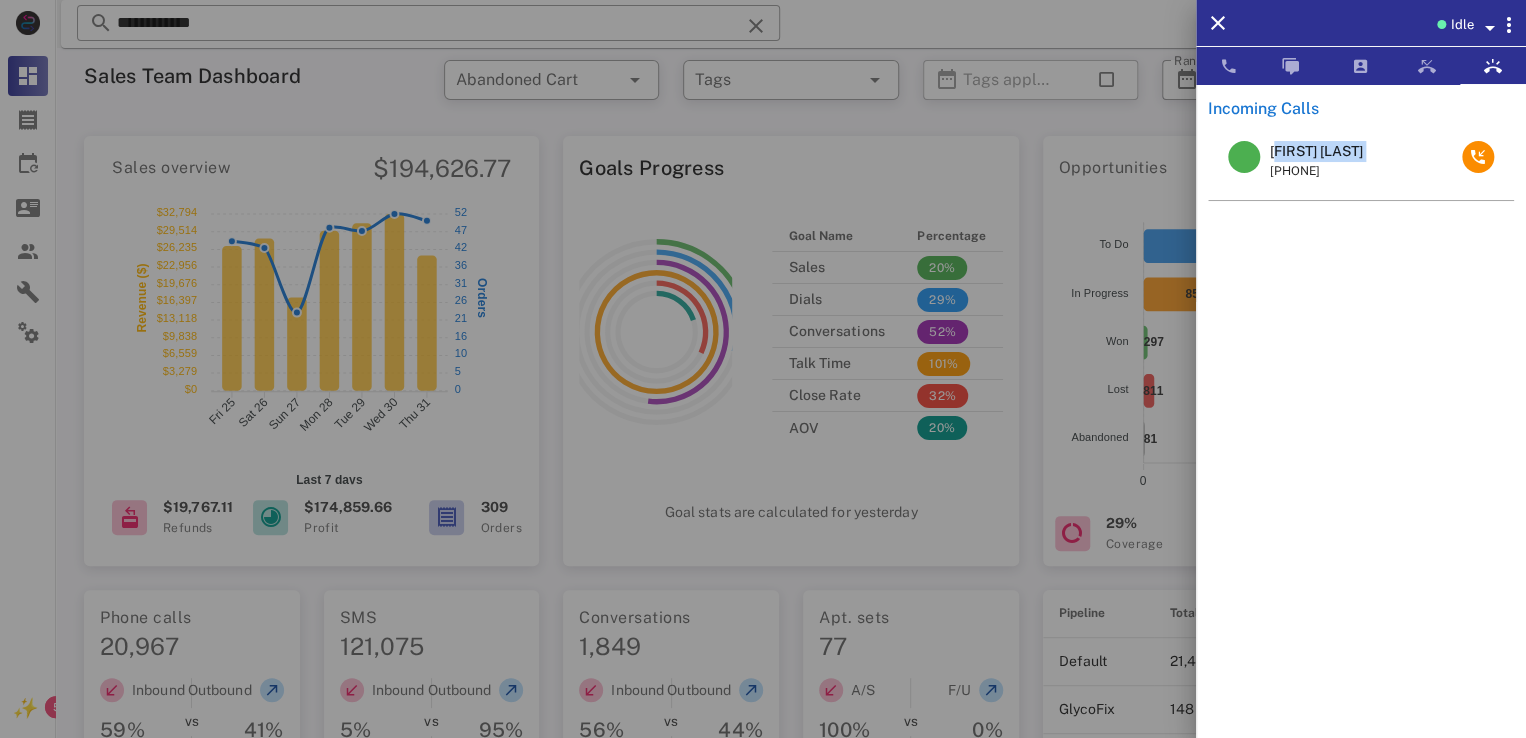 click on "BARBRA SEALS" at bounding box center (1316, 151) 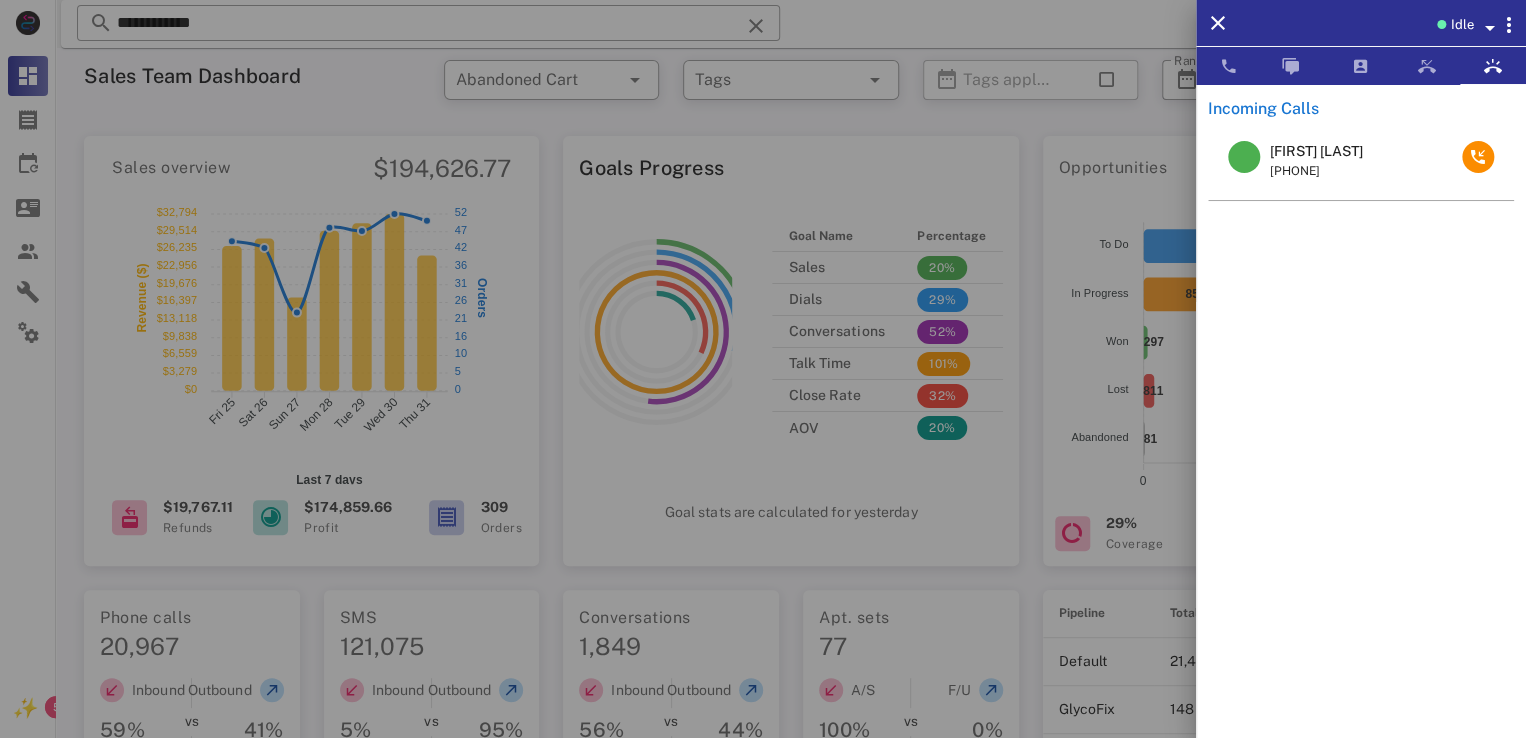 click at bounding box center (763, 369) 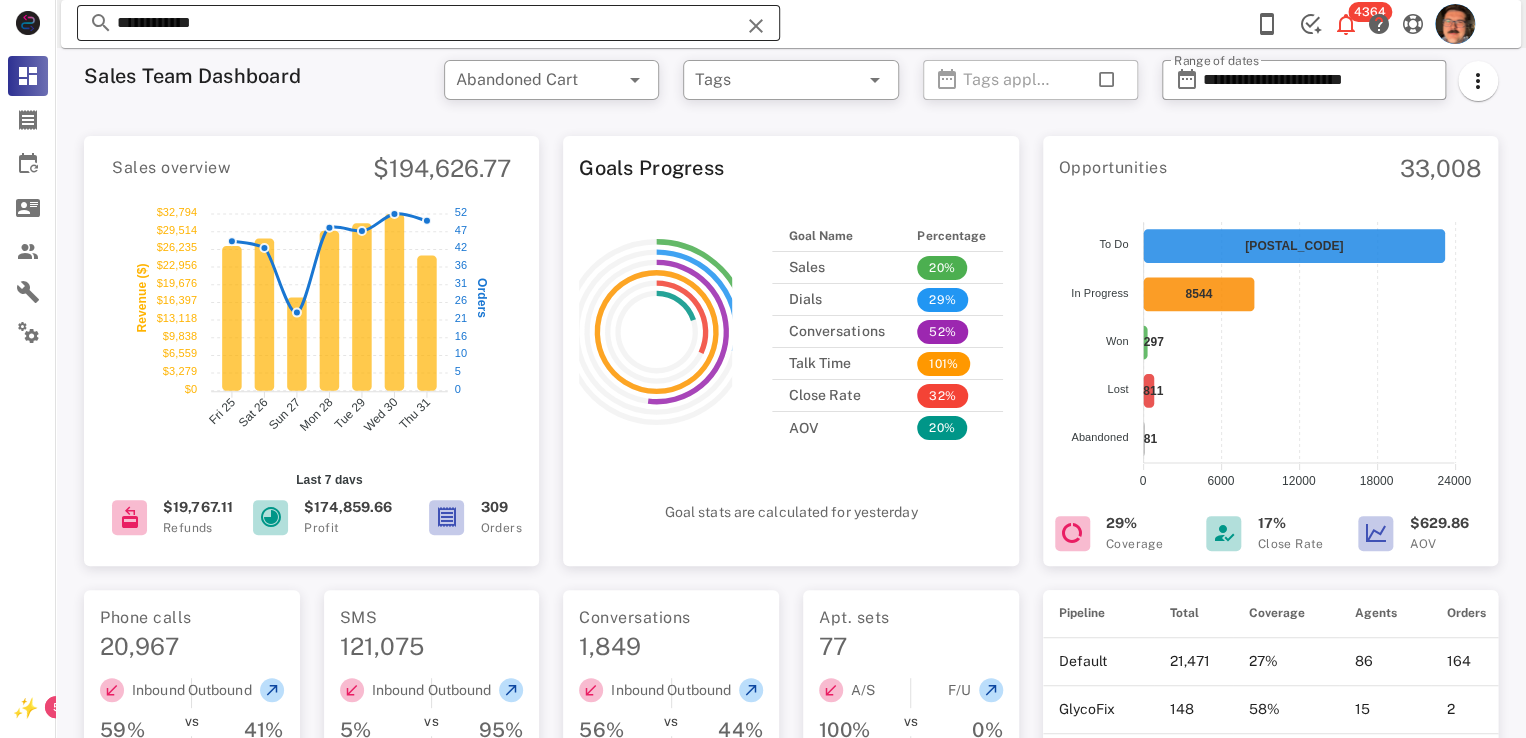 click on "**********" at bounding box center (428, 23) 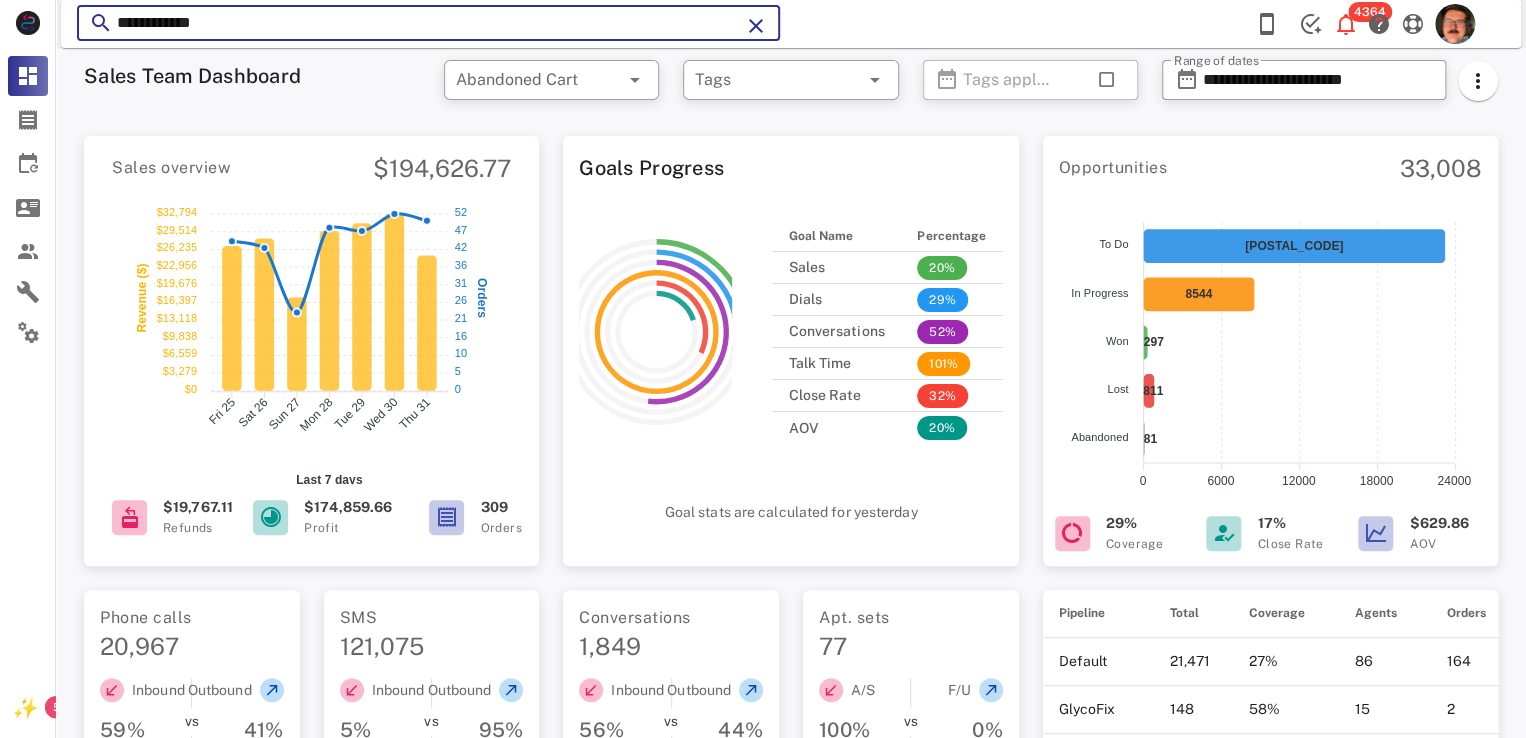 click on "**********" at bounding box center (428, 23) 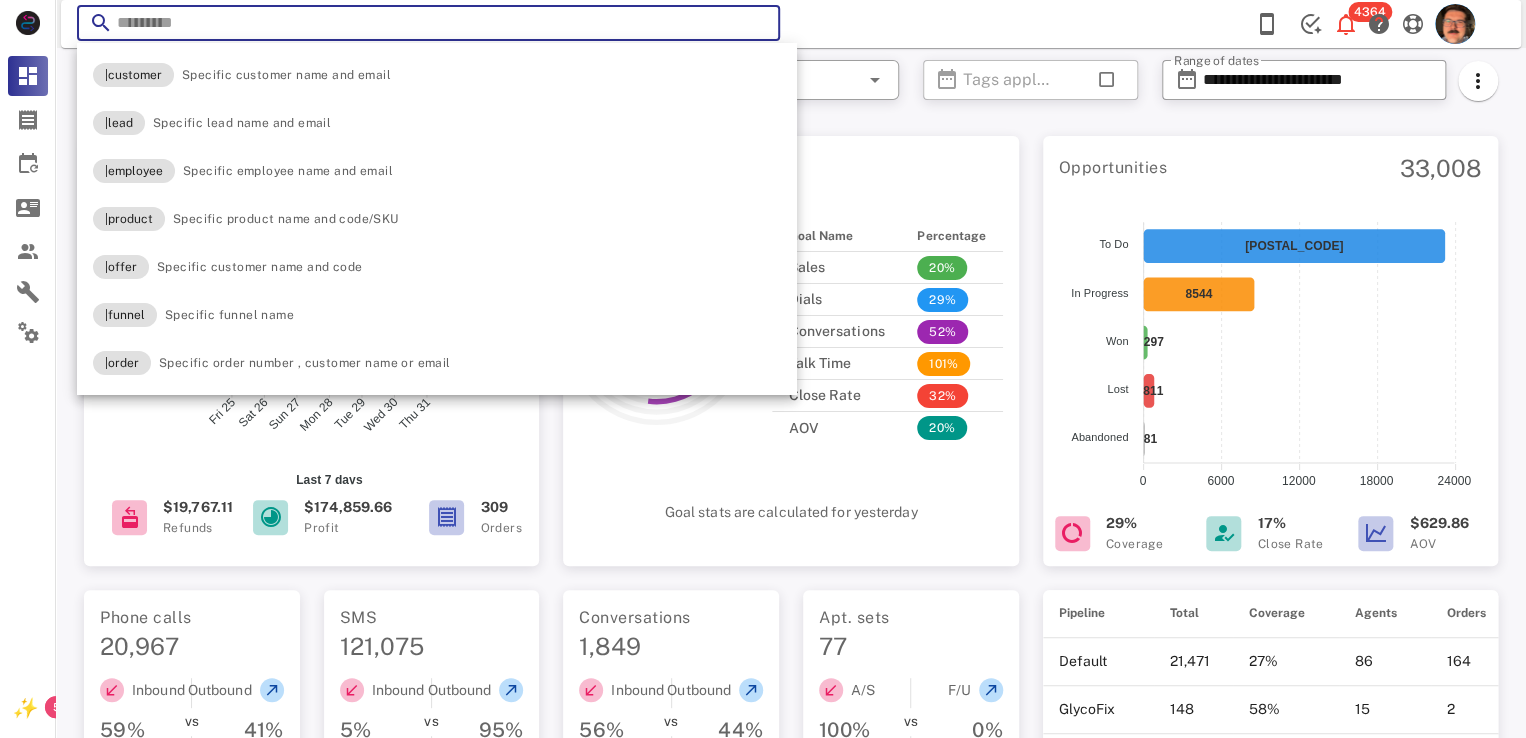 paste on "**********" 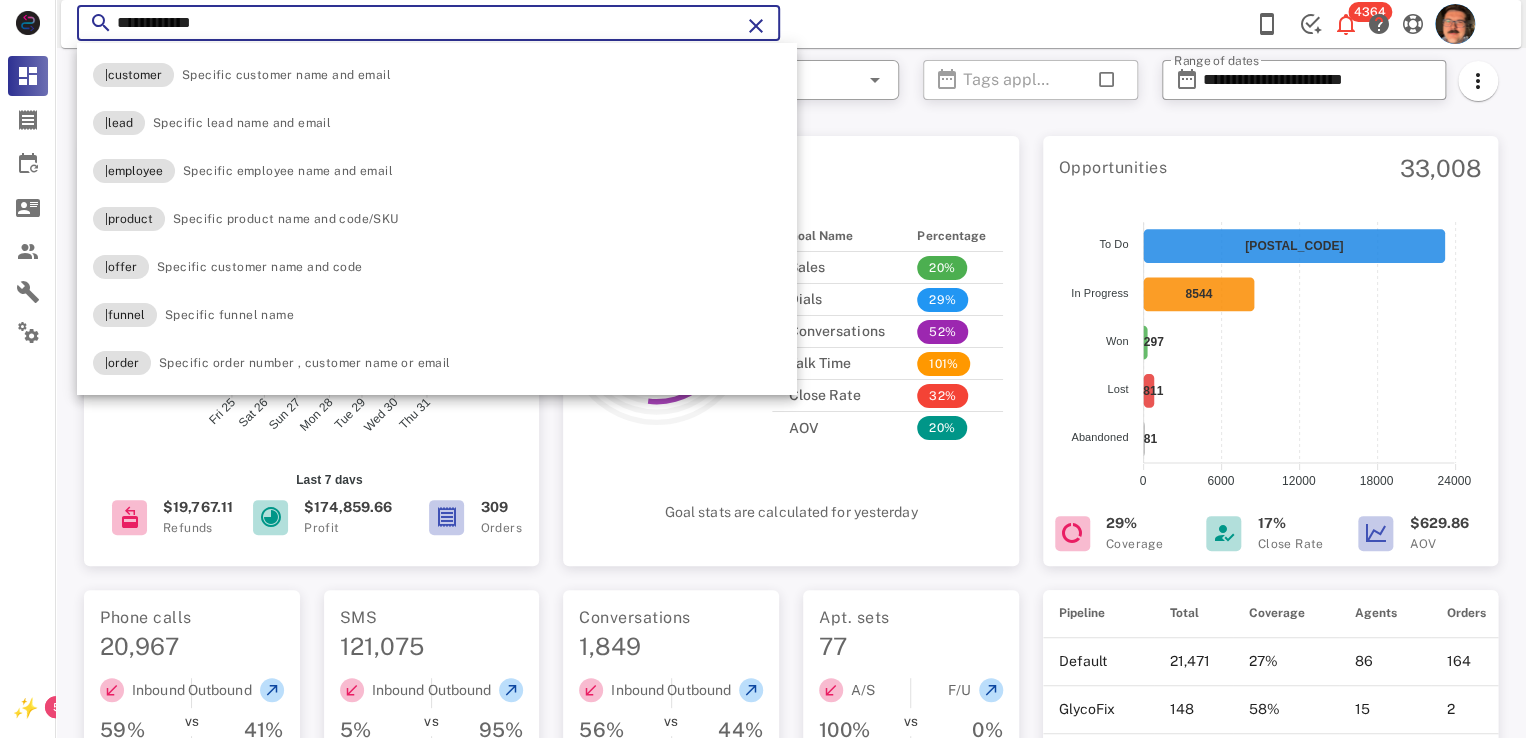 type on "**********" 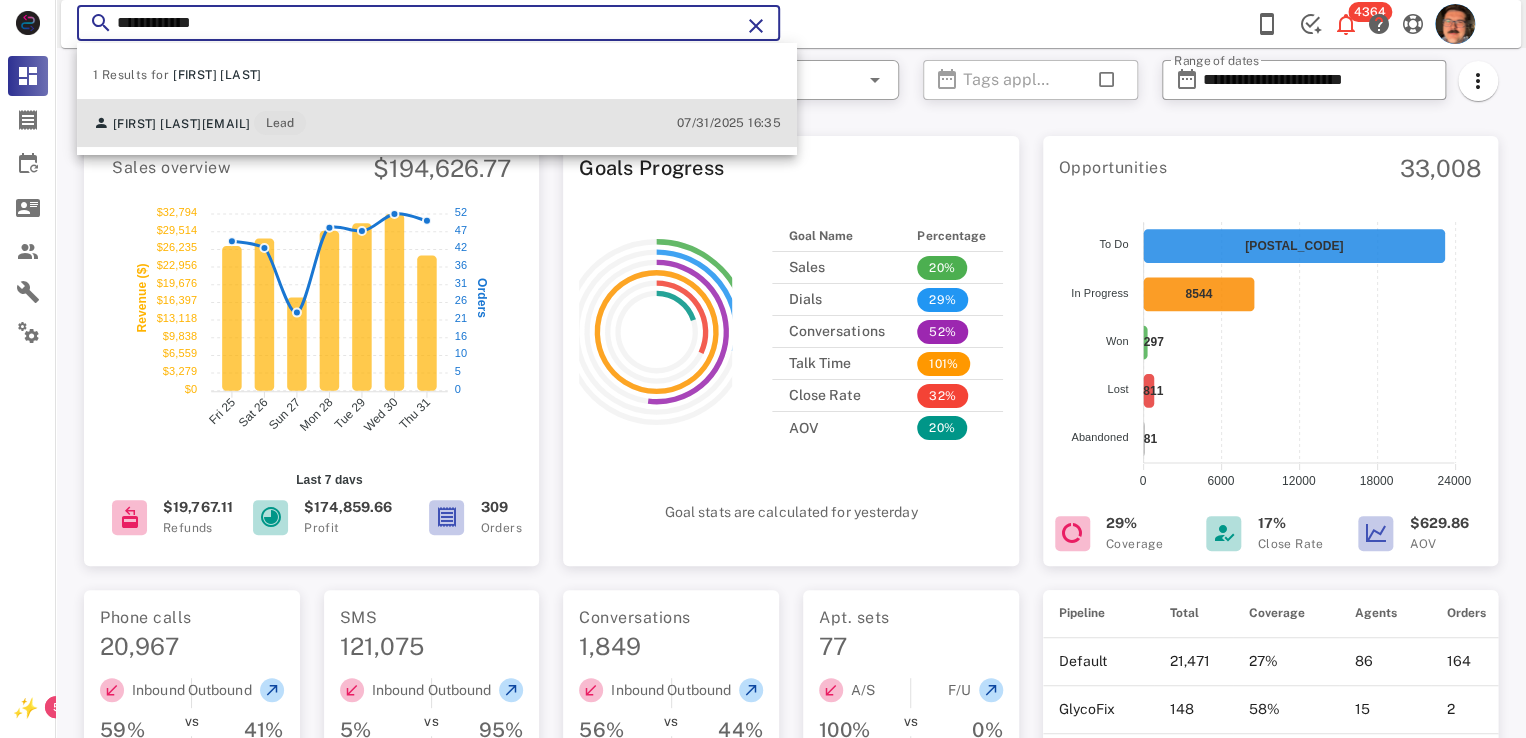 click on "BARBRA SEALS   bradystransport@sc.rr.com   Lead   07/31/2025 16:35" at bounding box center [437, 123] 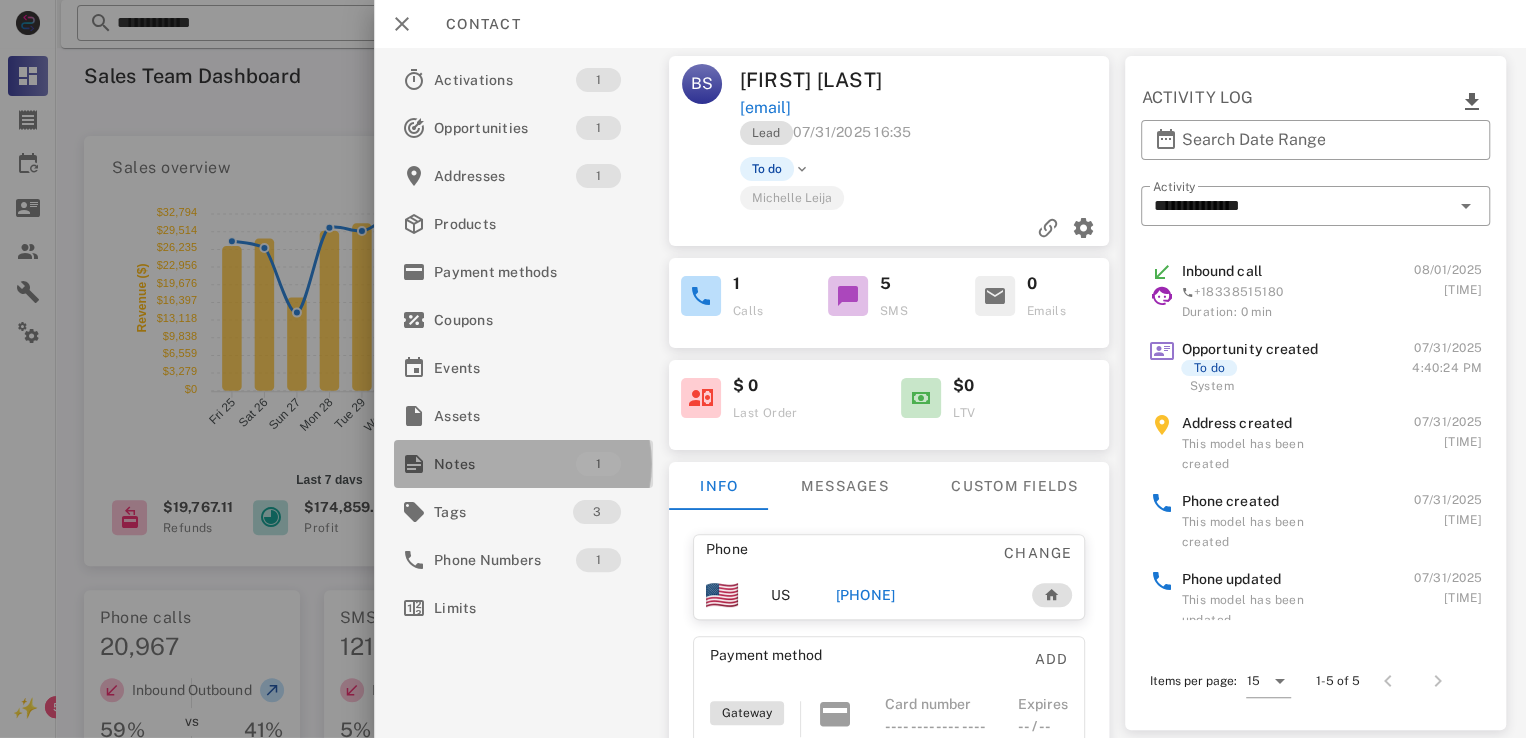 click on "Notes" at bounding box center (505, 464) 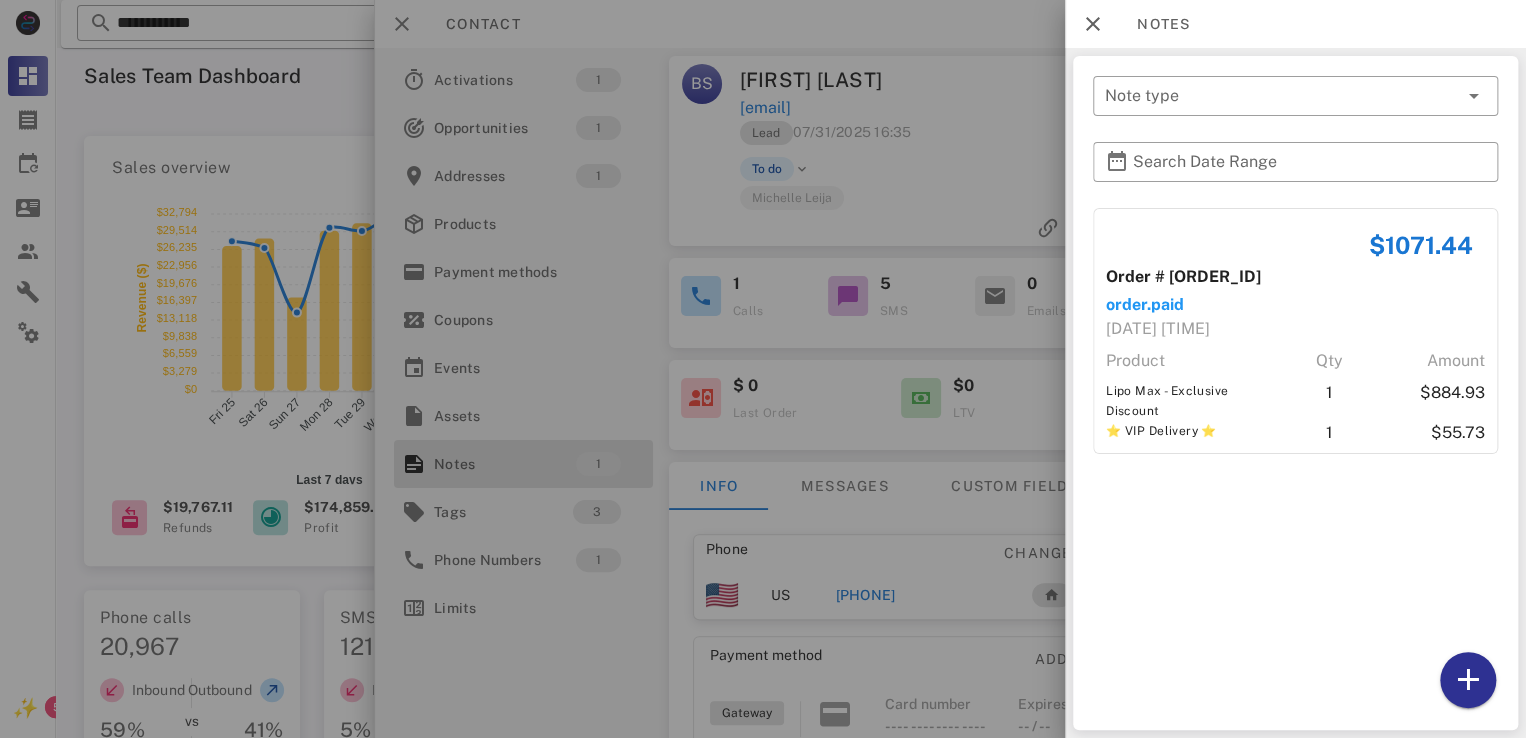 click at bounding box center (763, 369) 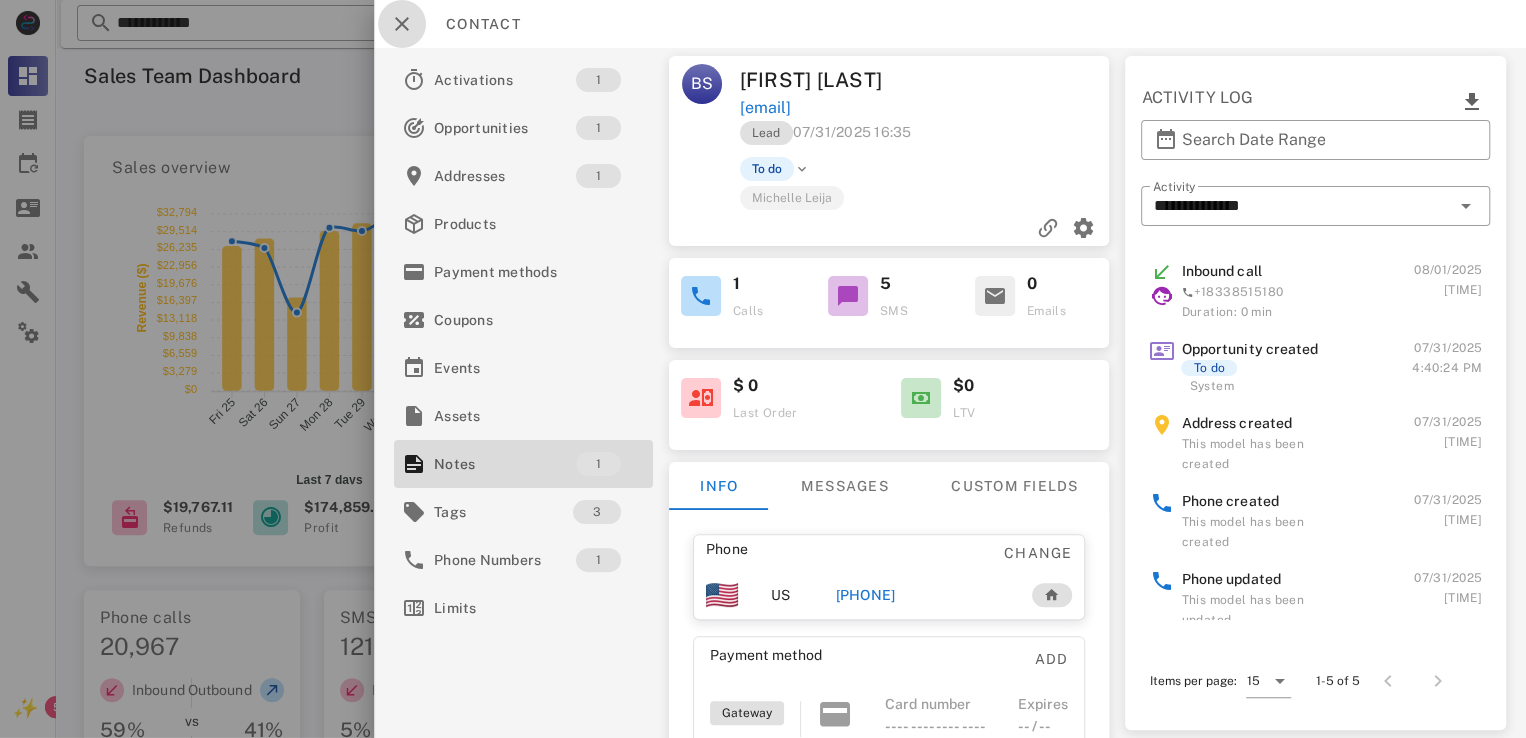 click at bounding box center (402, 24) 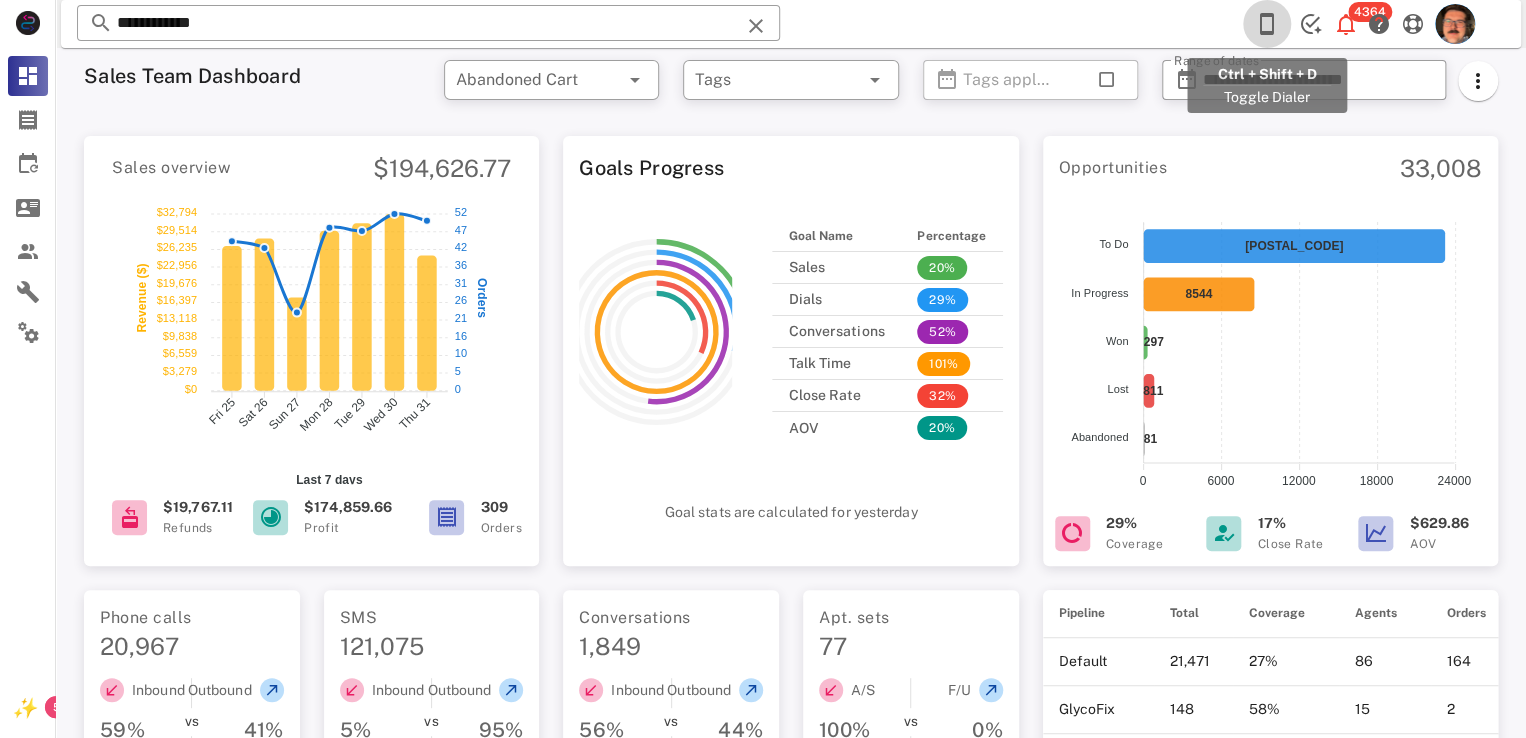 click at bounding box center [1267, 24] 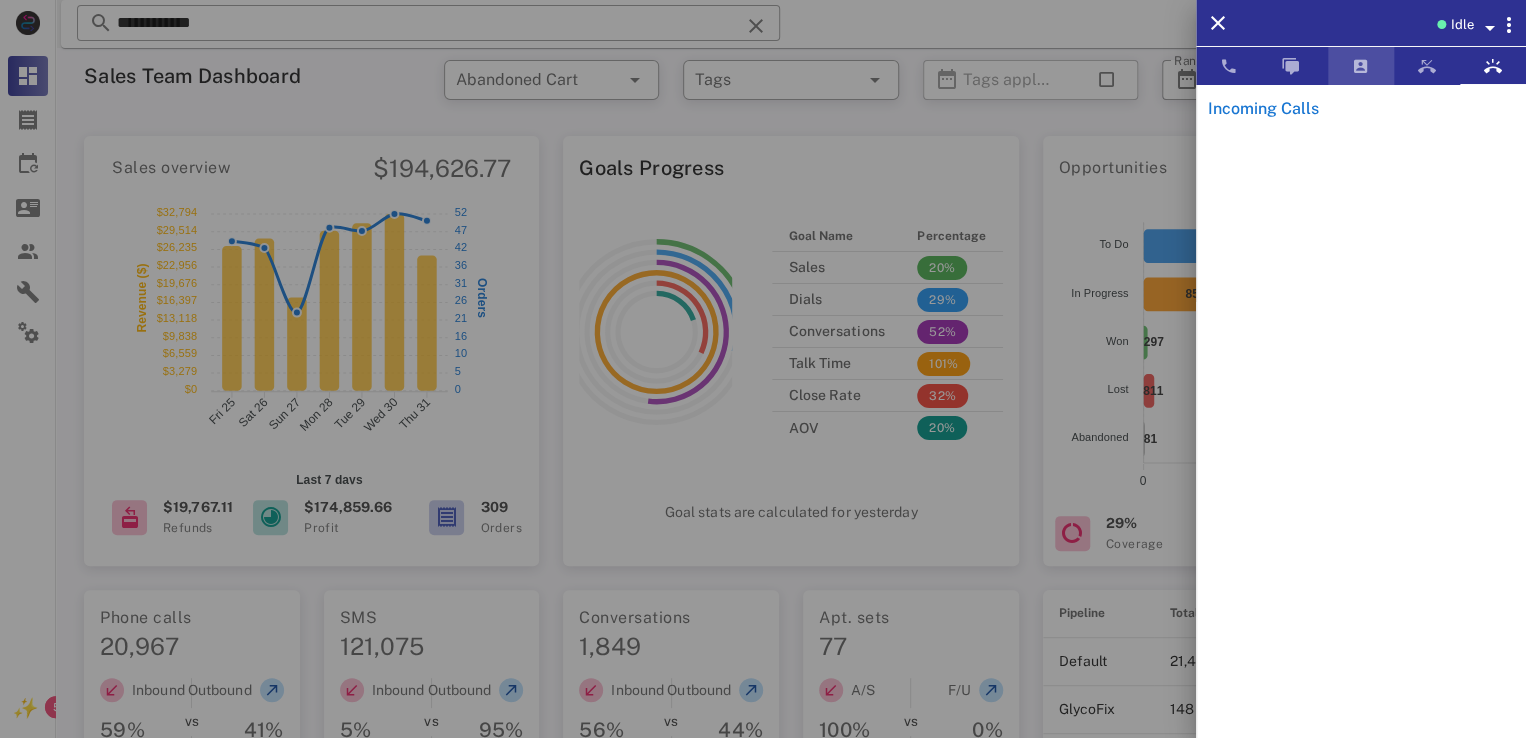 click at bounding box center [1361, 66] 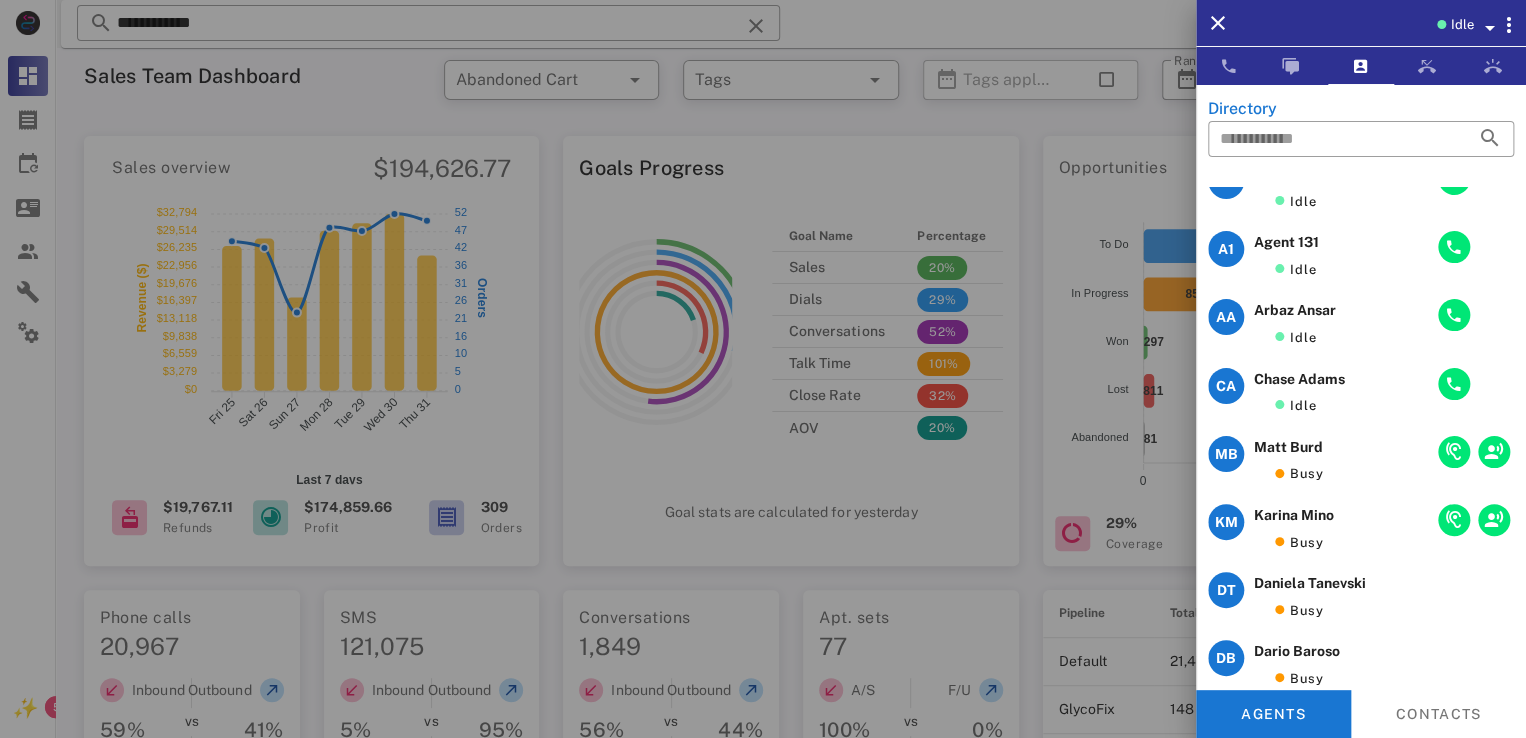 scroll, scrollTop: 0, scrollLeft: 0, axis: both 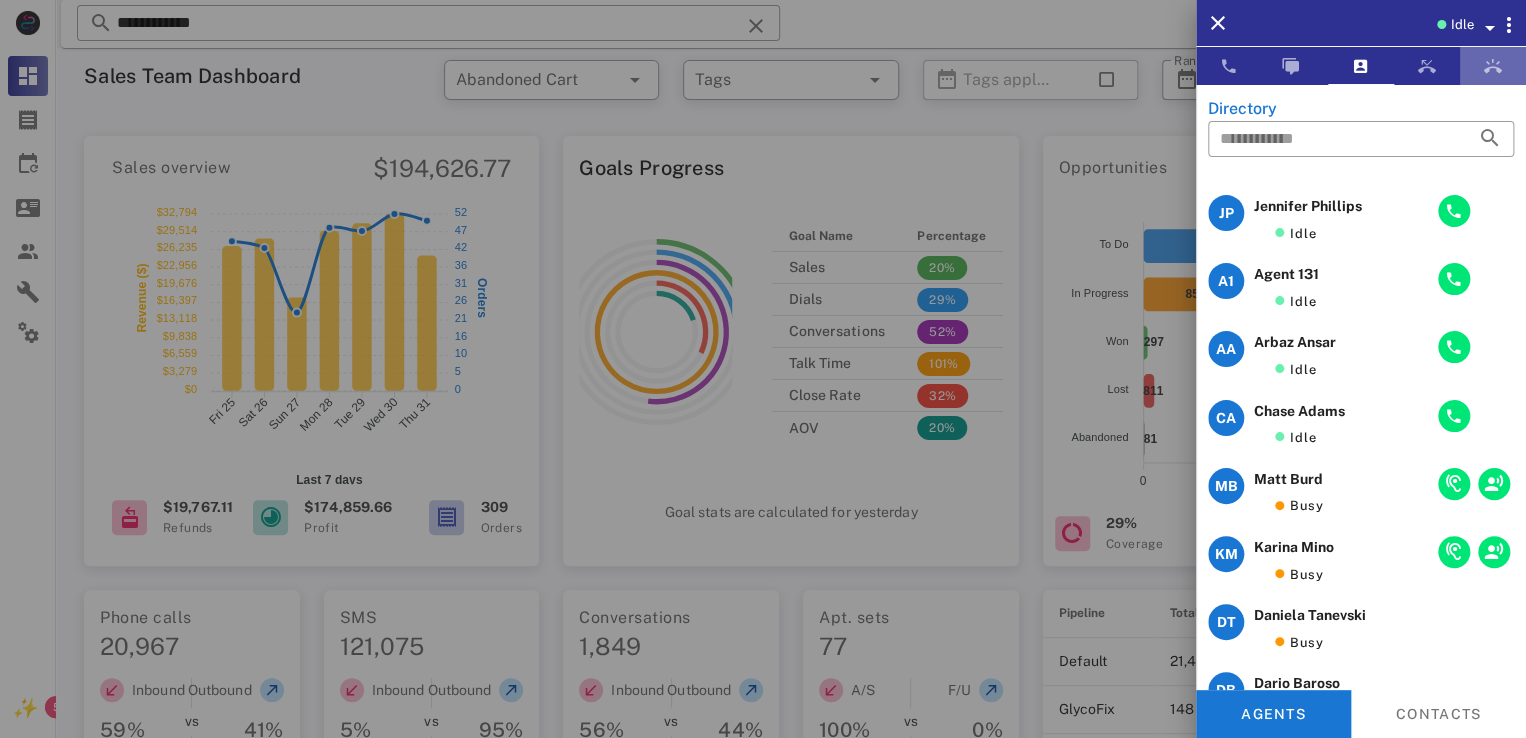click at bounding box center [1493, 66] 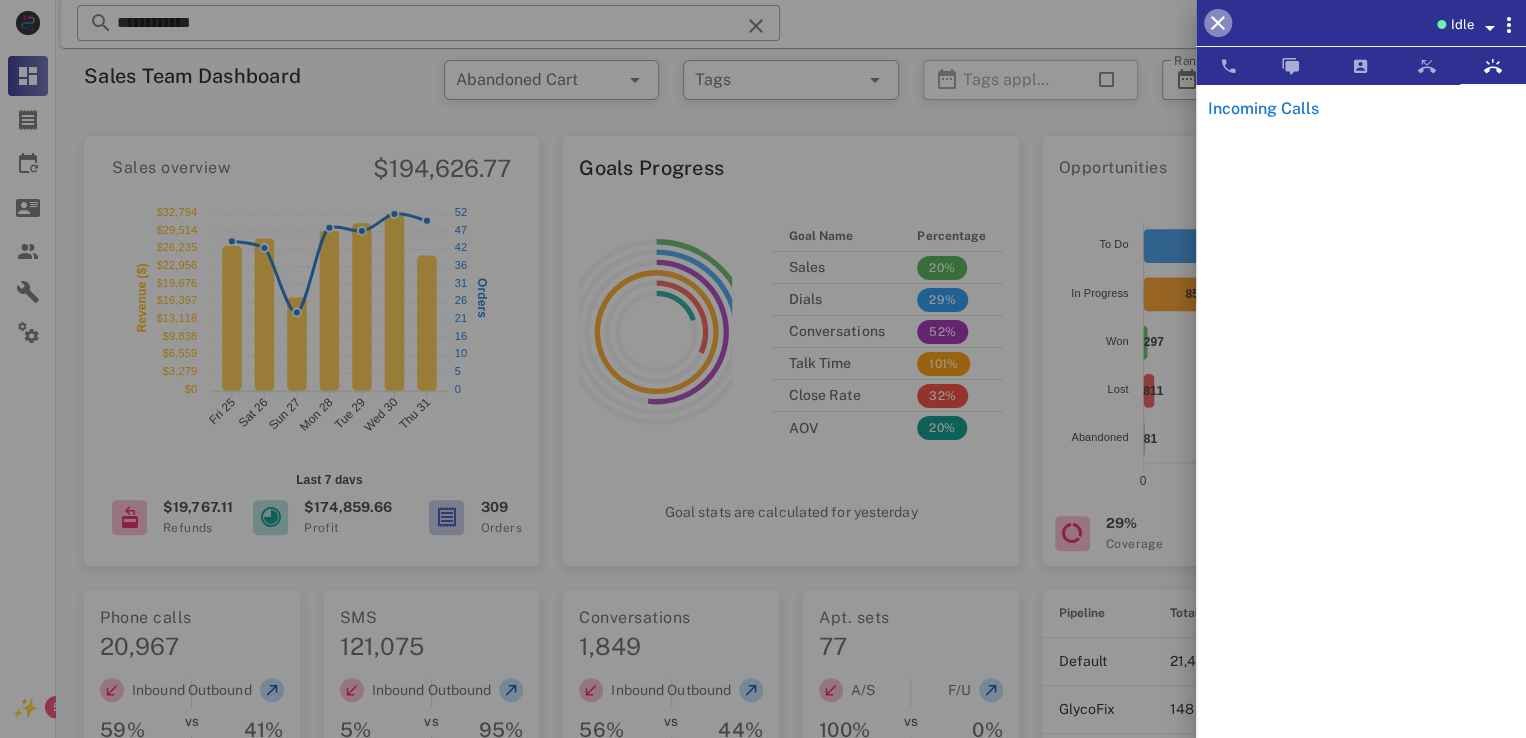 click at bounding box center (1218, 23) 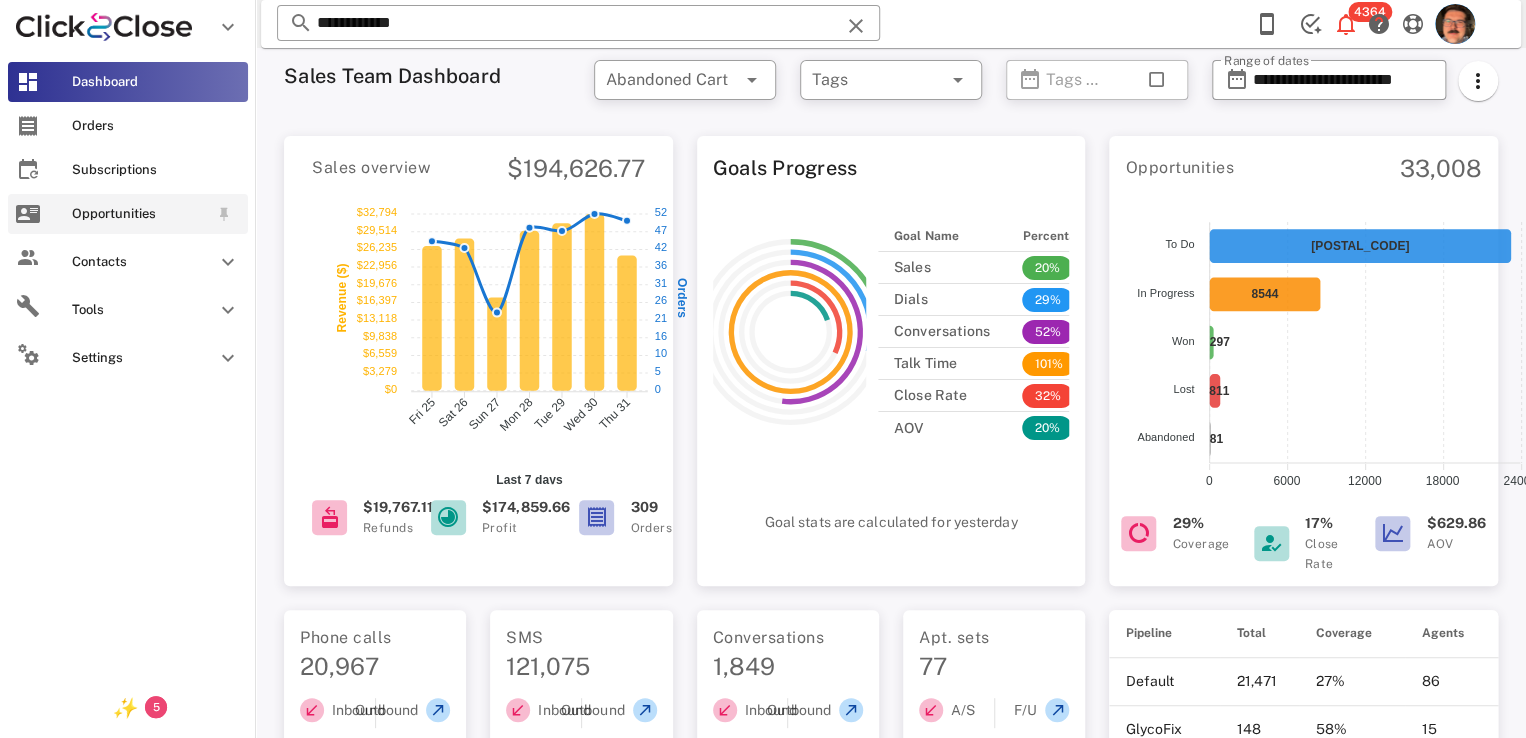 click on "Opportunities" at bounding box center [128, 214] 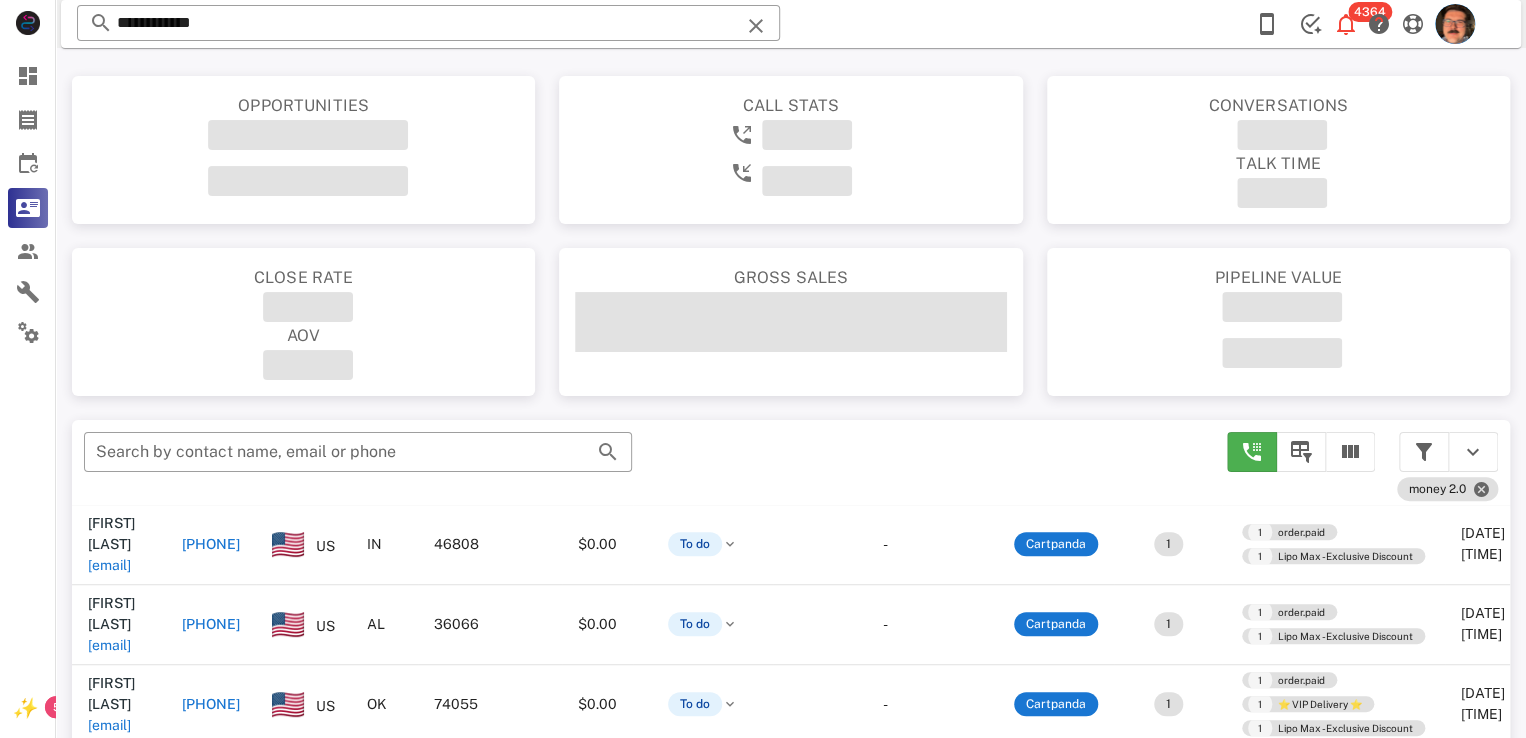 scroll, scrollTop: 595, scrollLeft: 0, axis: vertical 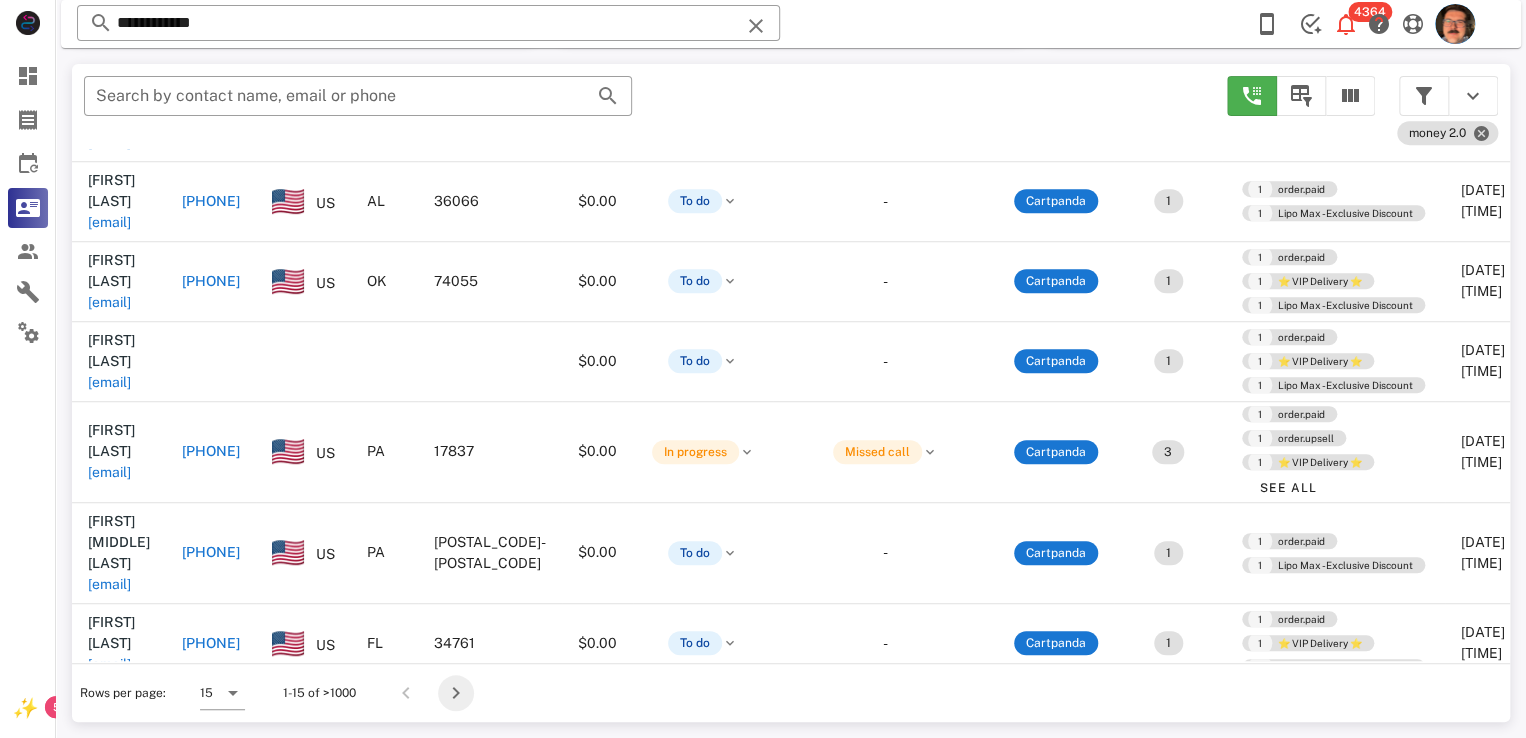 click at bounding box center [456, 693] 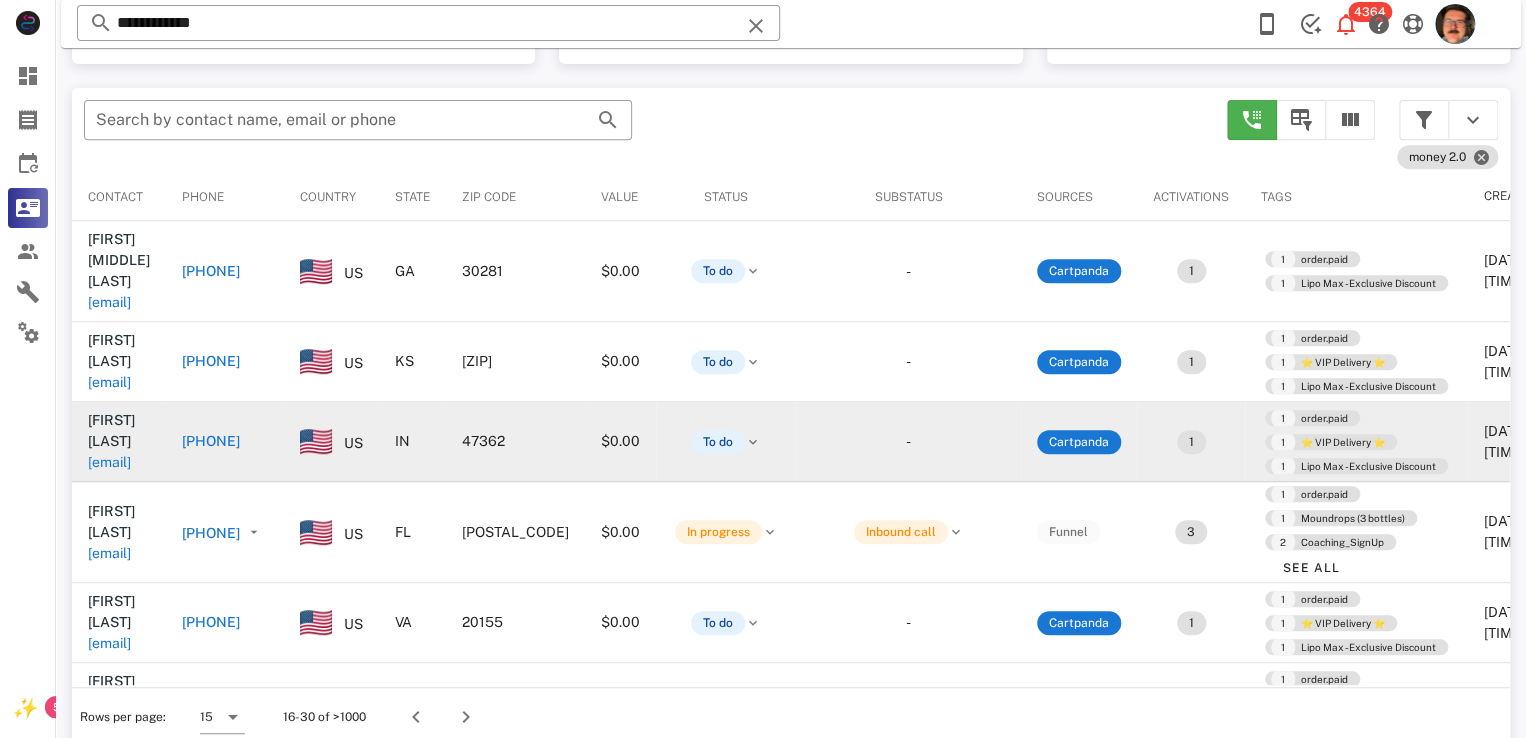 scroll, scrollTop: 377, scrollLeft: 0, axis: vertical 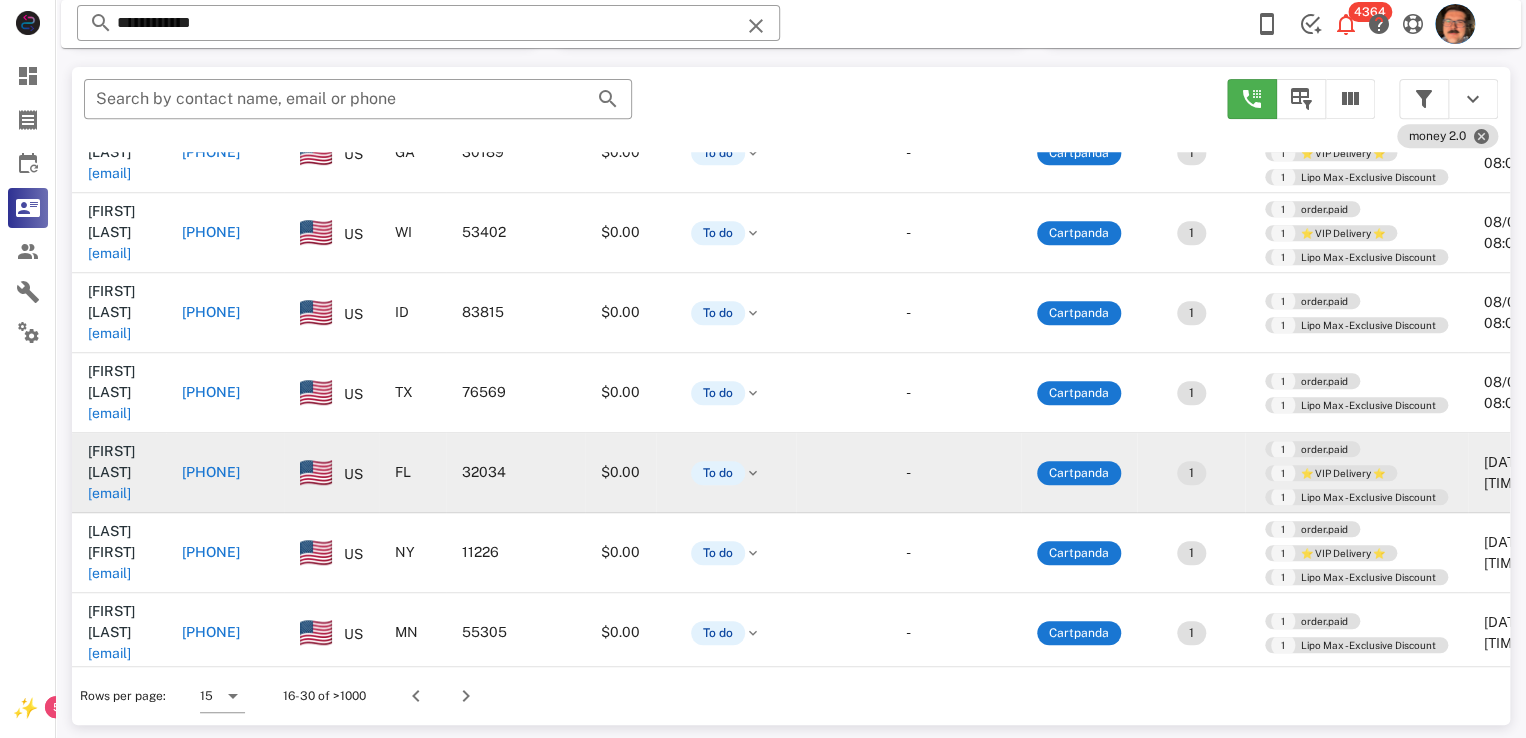 click on "kcgranholm@gmail.com" at bounding box center (109, 493) 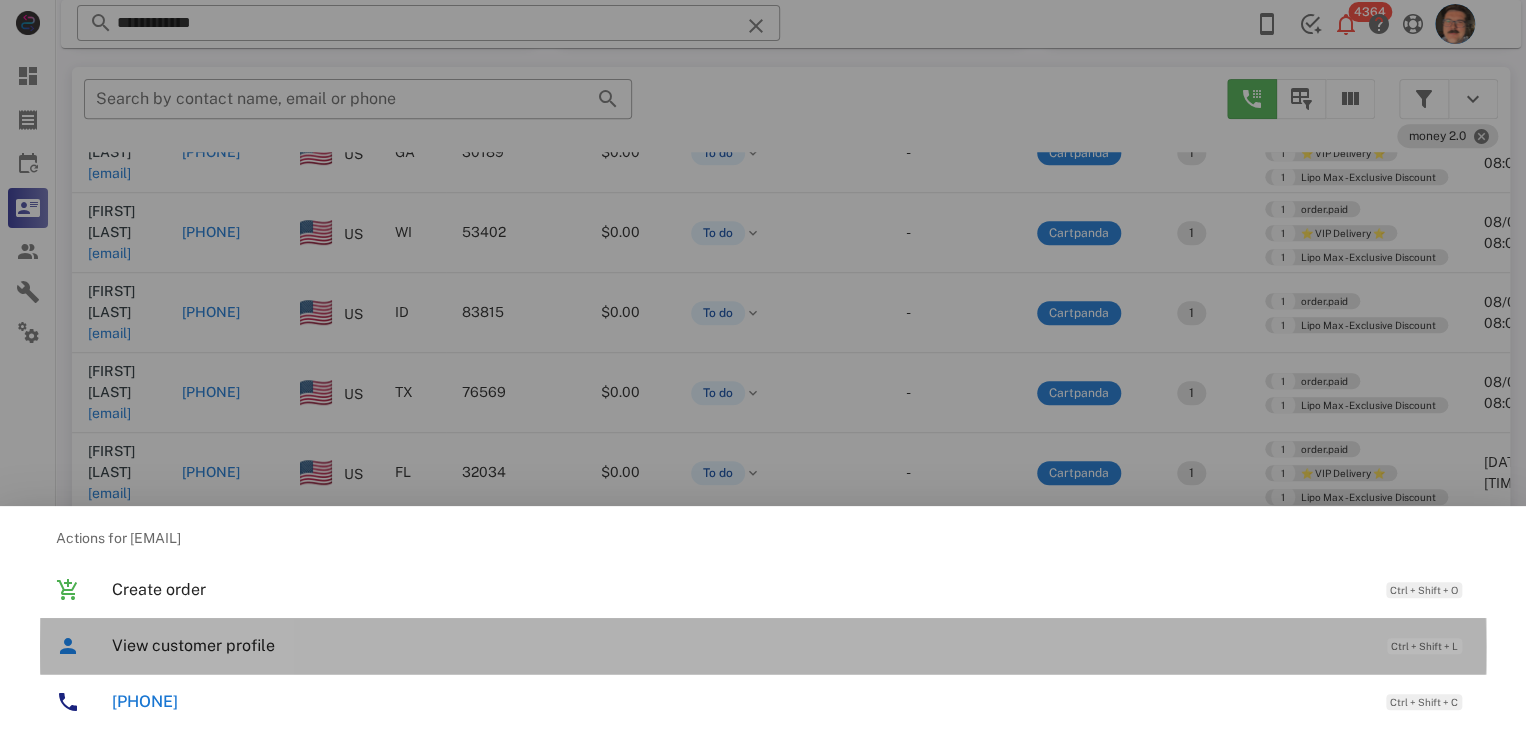click on "View customer profile Ctrl + Shift + L" at bounding box center (791, 645) 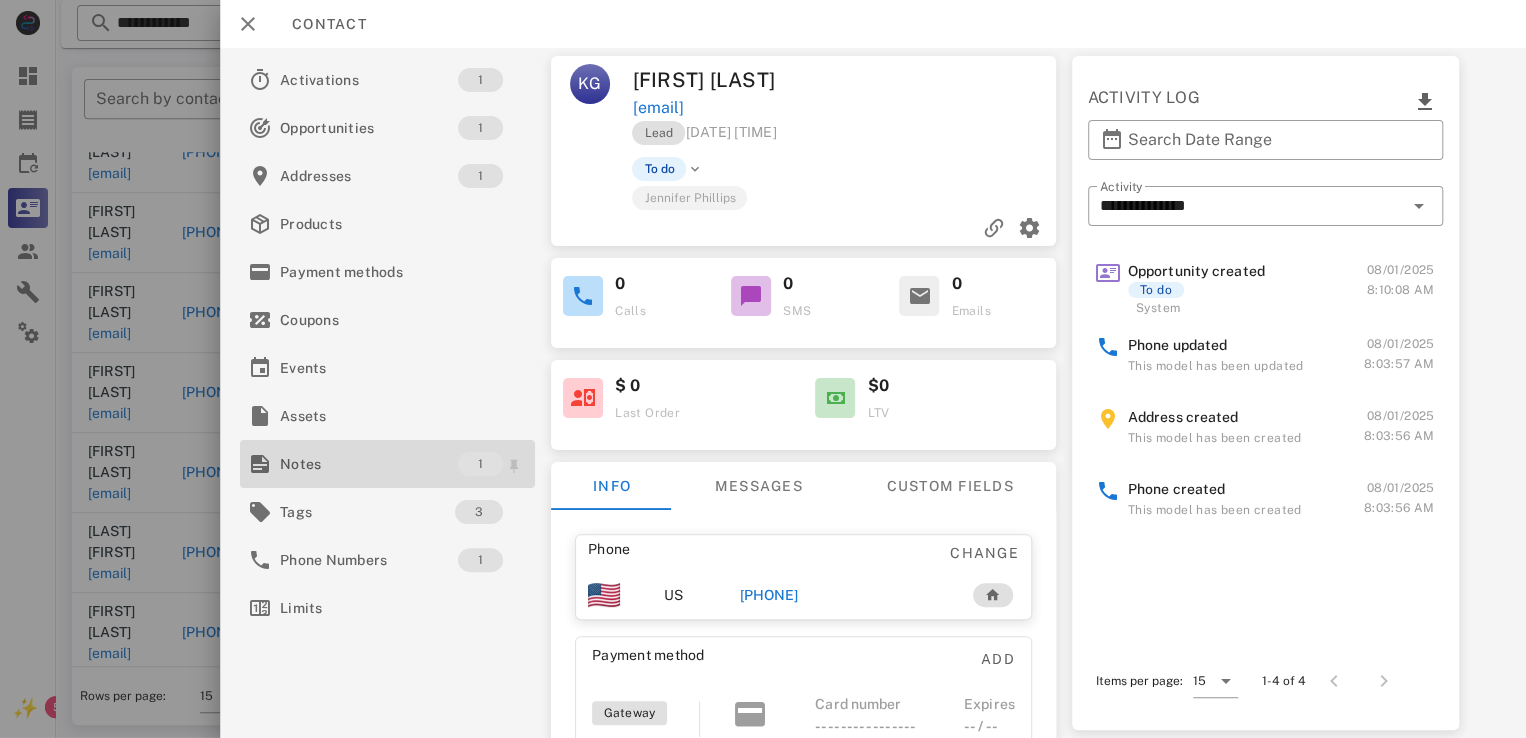 click on "Notes" at bounding box center [369, 464] 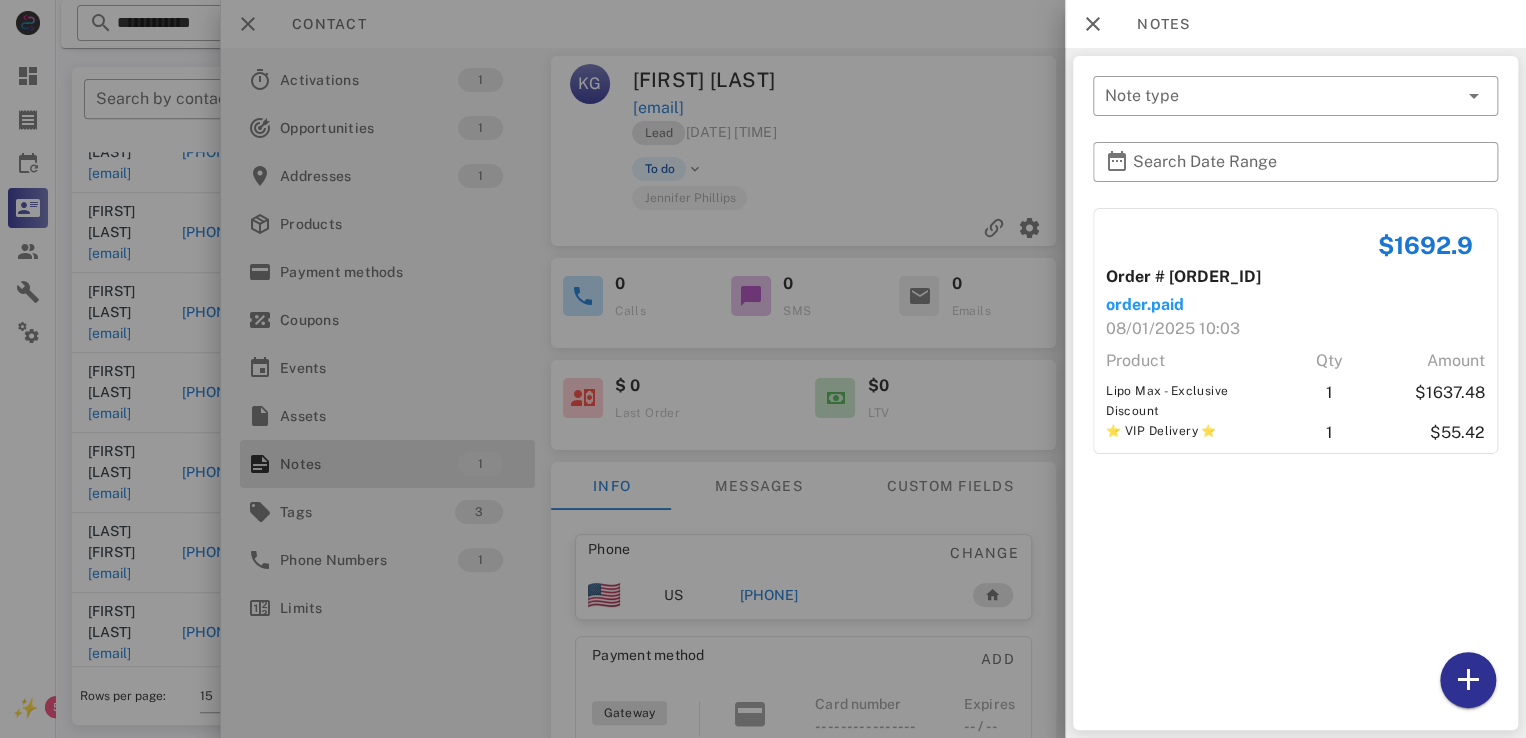 click at bounding box center [763, 369] 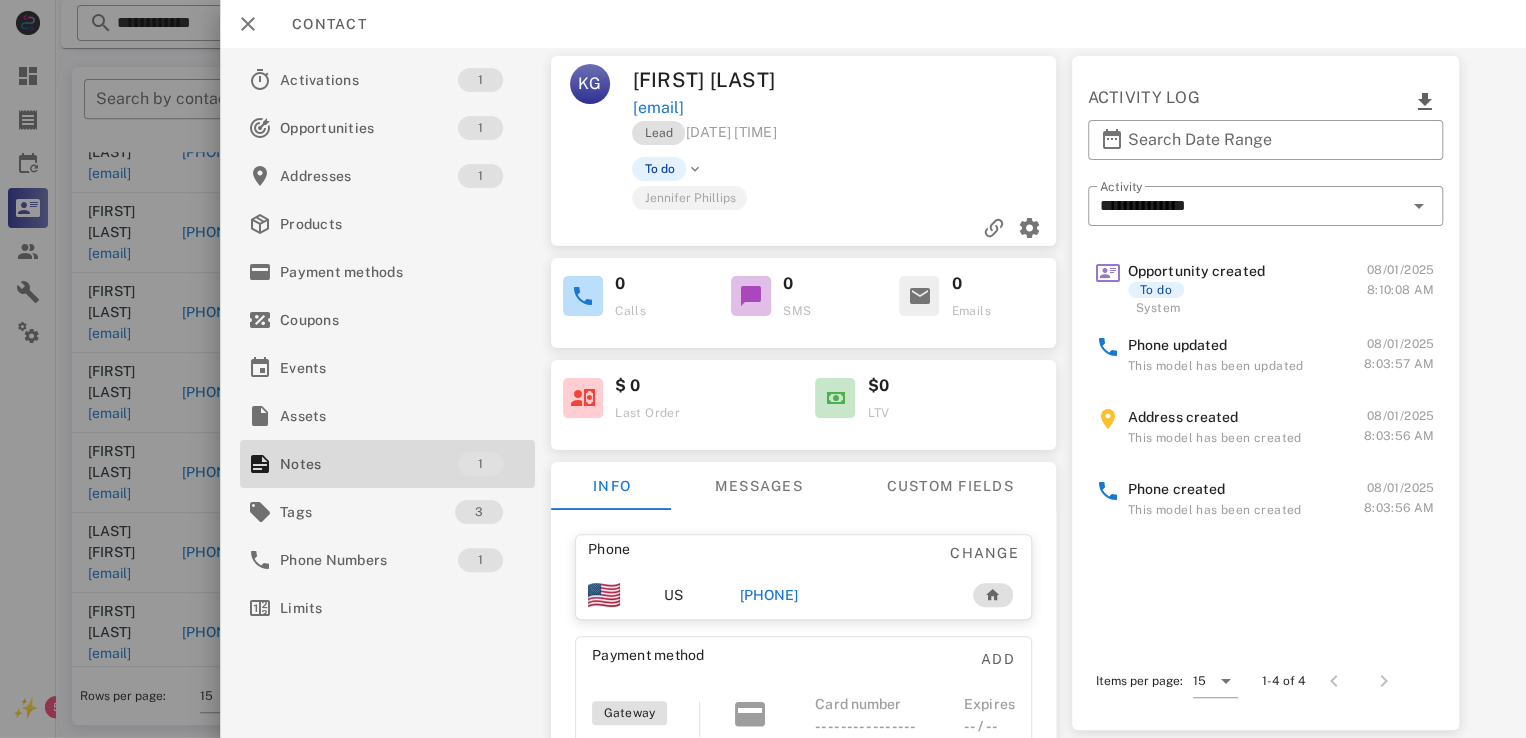 click on "+19045564956" at bounding box center (769, 595) 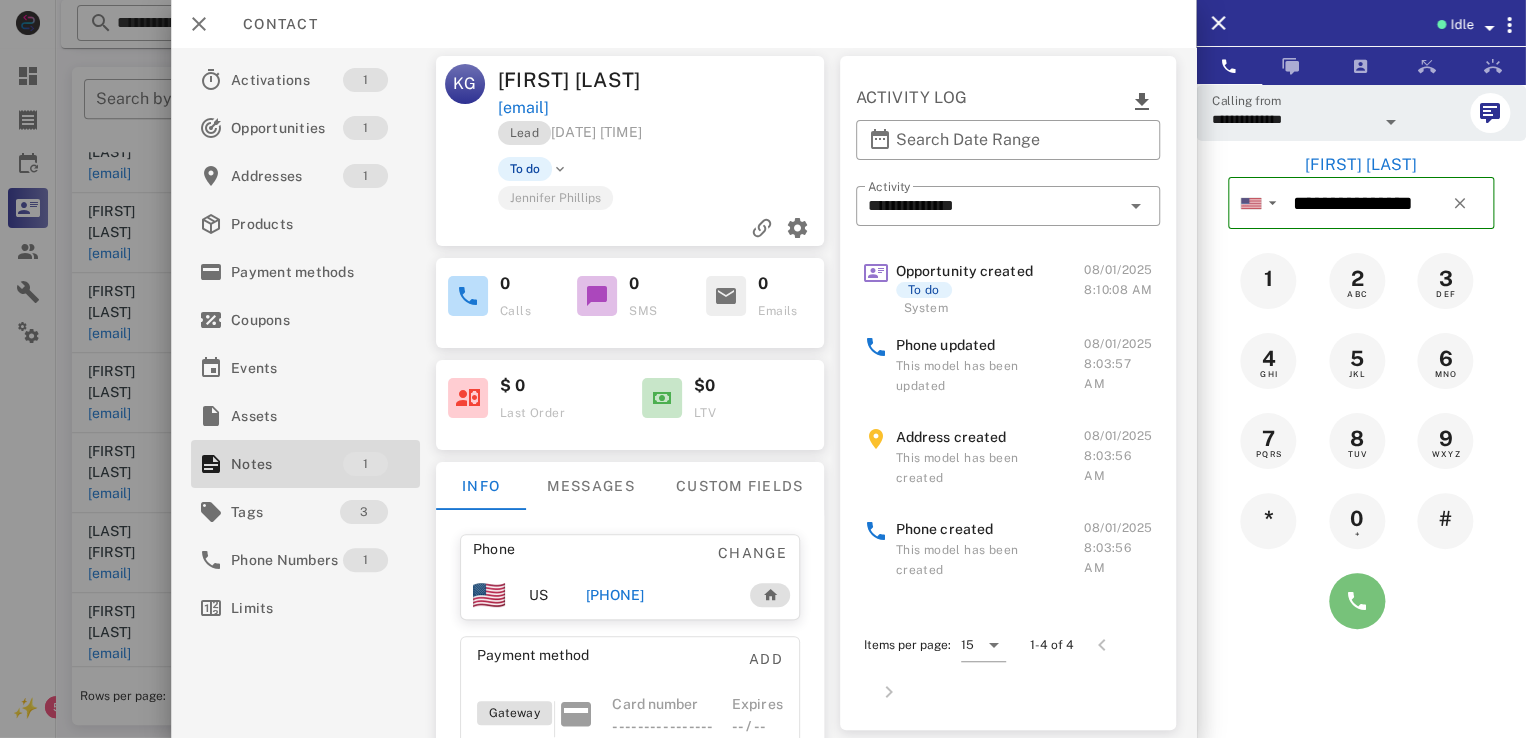 click at bounding box center (1357, 601) 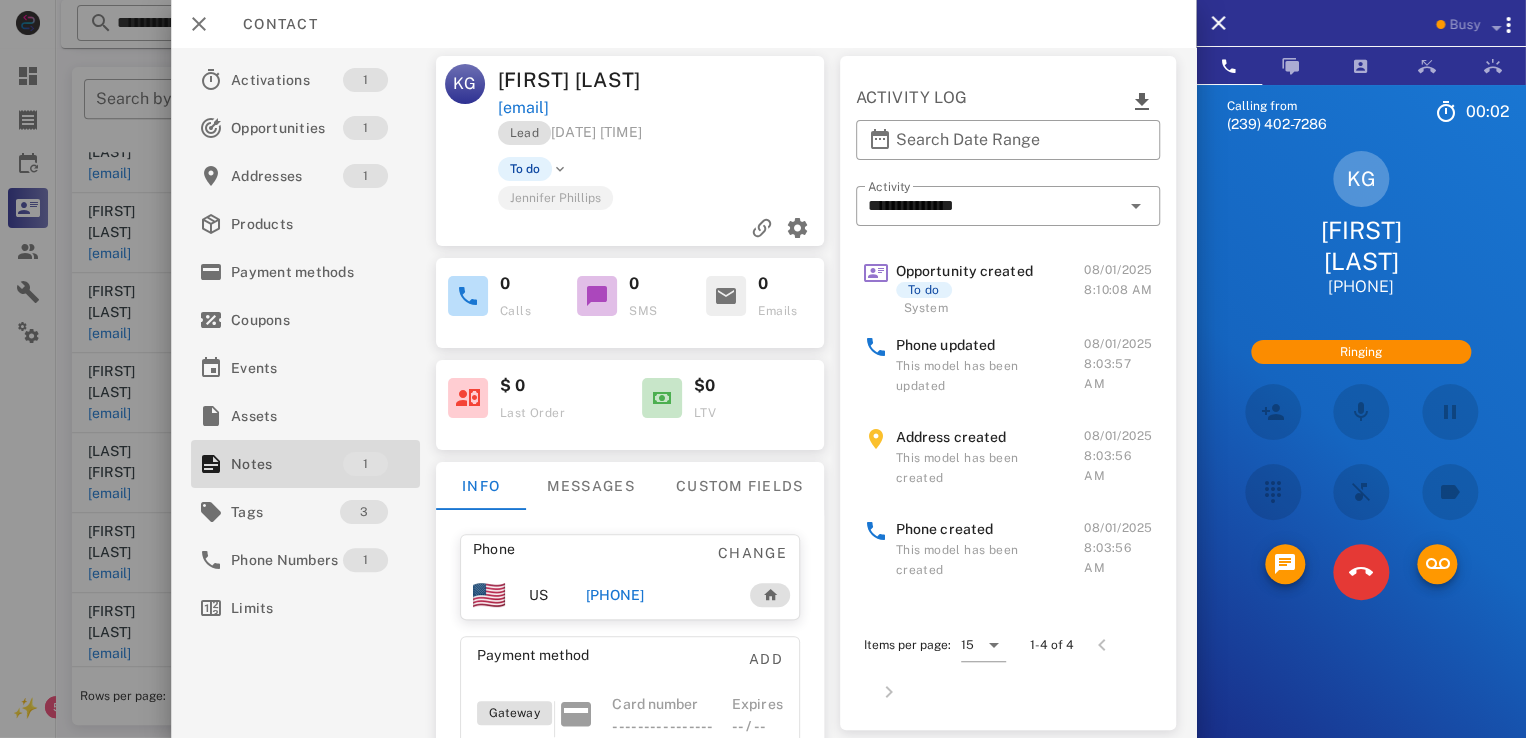 scroll, scrollTop: 536, scrollLeft: 0, axis: vertical 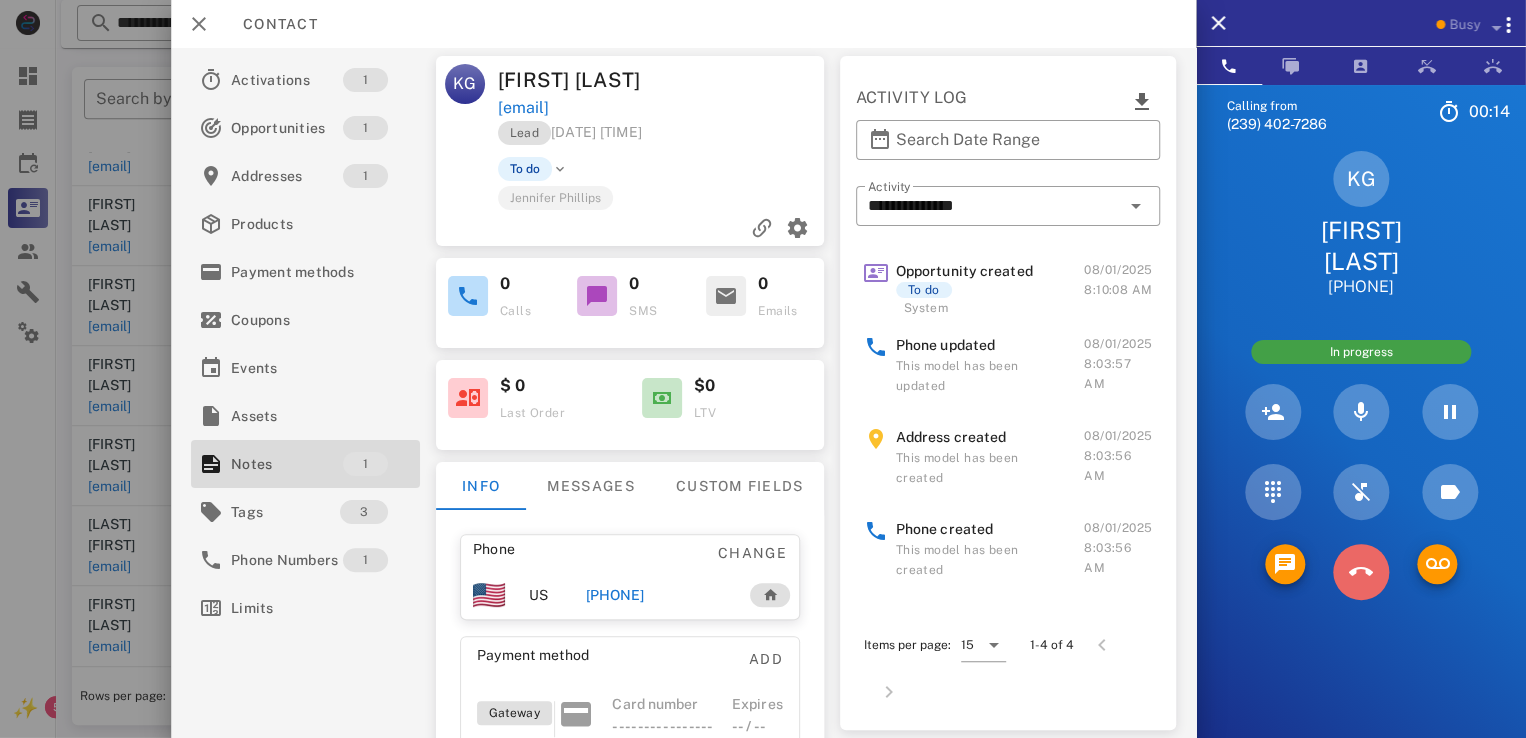 click at bounding box center [1361, 572] 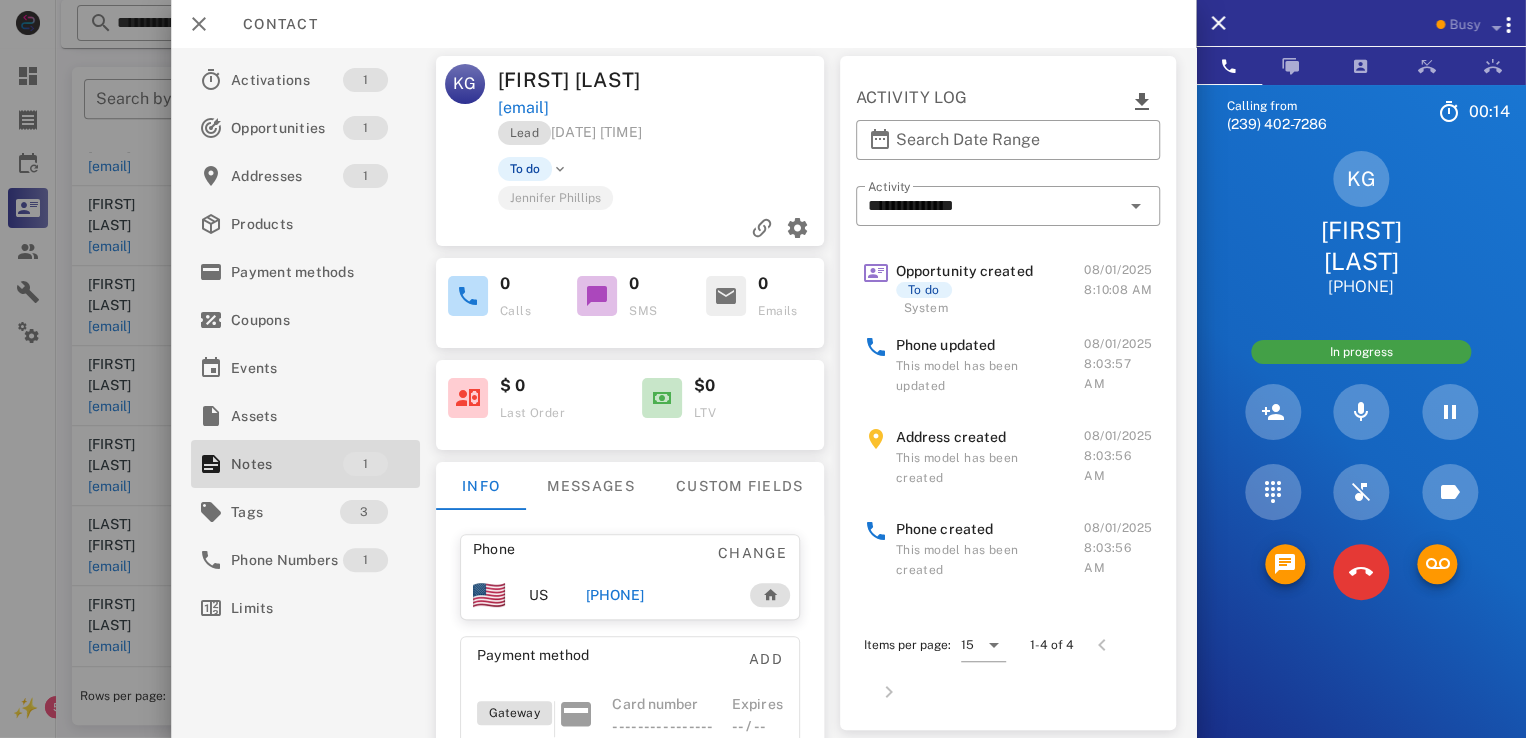 click on "Unknown      ▼     Australia
+61
Canada
+1
Guam
+1671
Mexico (México)
+52
New Zealand
+64
United Kingdom
+44
United States
+1
1 2 ABC 3 DEF 4 GHI 5 JKL 6 MNO 7 PQRS 8 TUV 9 WXYZ * 0 + #" at bounding box center [0, 0] 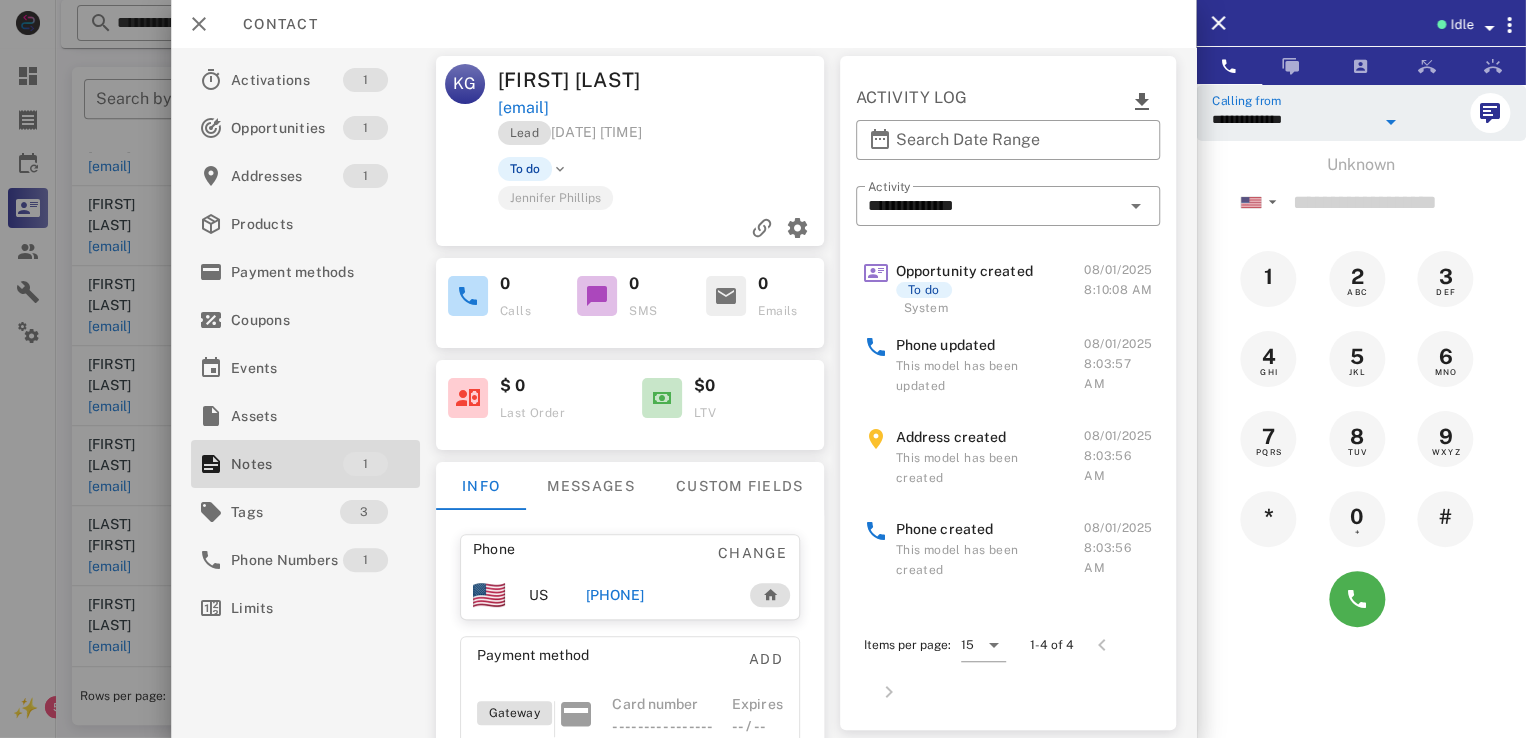 click on "**********" at bounding box center (1293, 119) 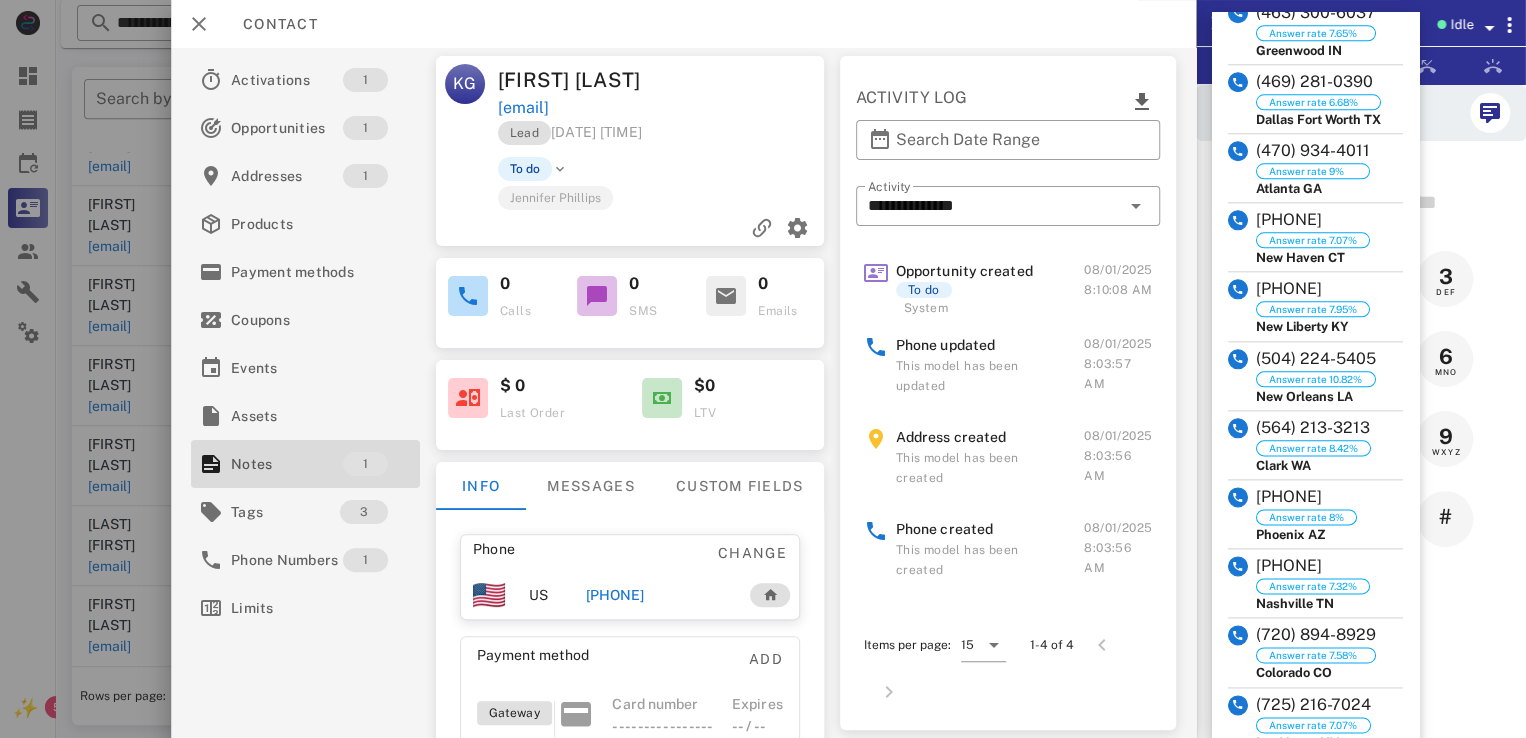 scroll, scrollTop: 1532, scrollLeft: 0, axis: vertical 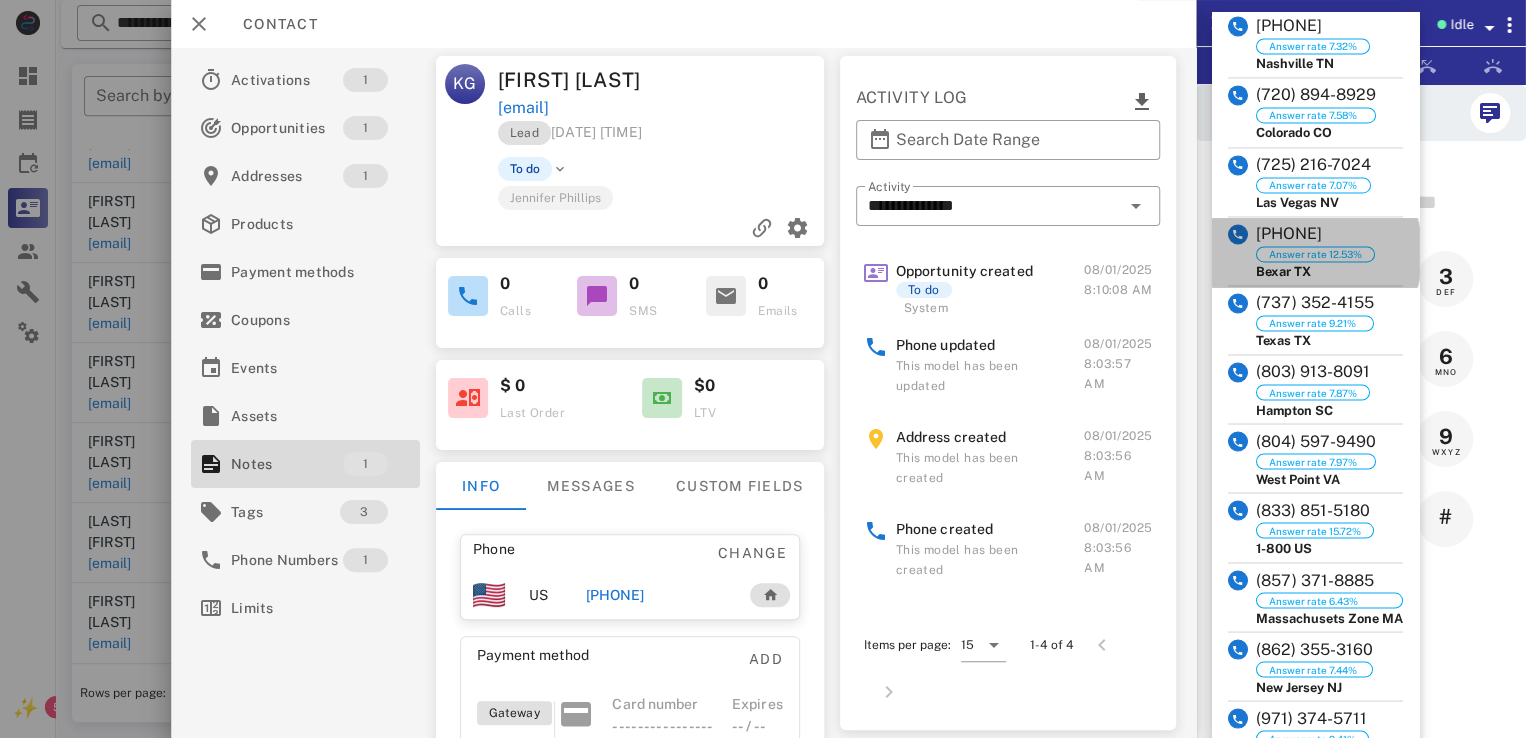 click on "TX" at bounding box center [1302, 271] 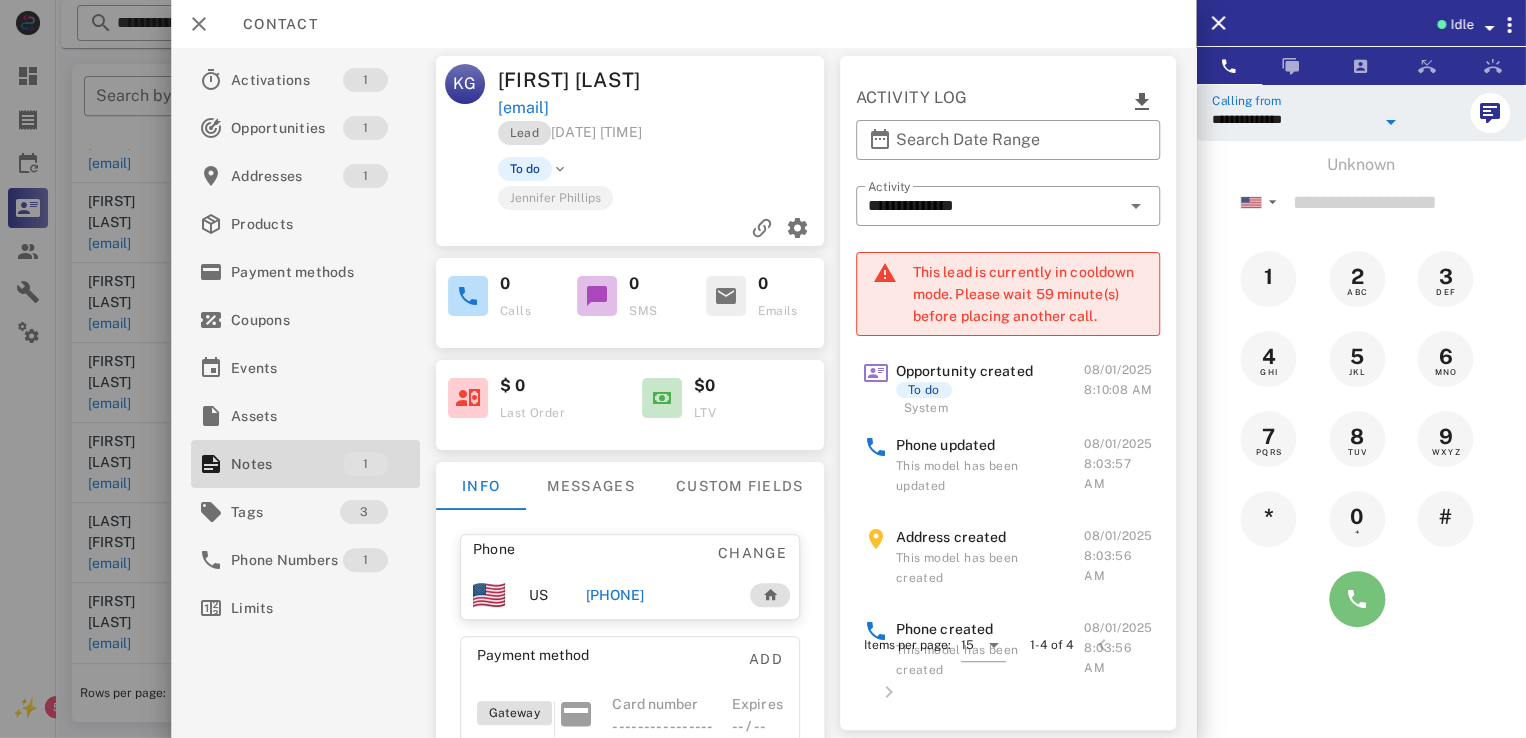 click at bounding box center (1357, 599) 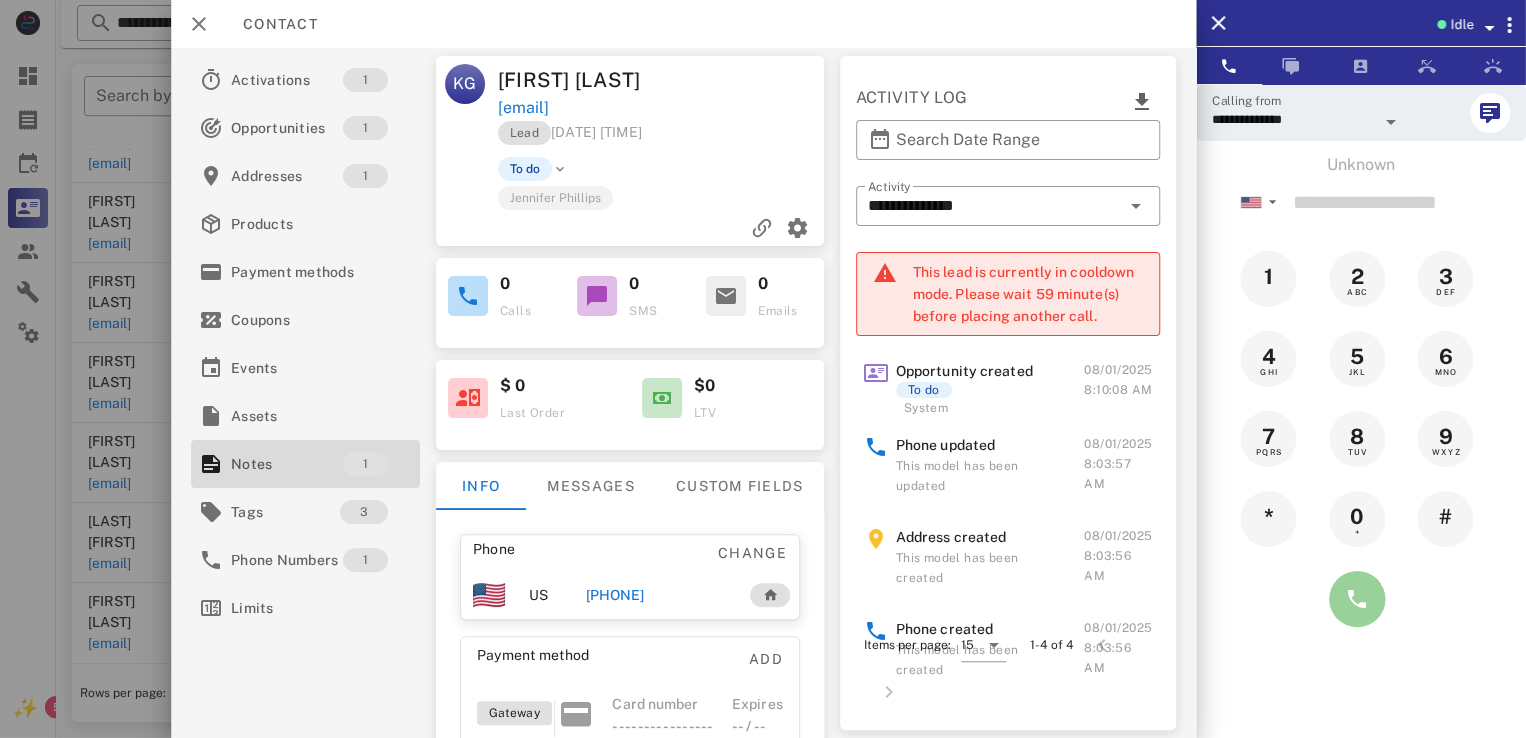 click at bounding box center (1357, 599) 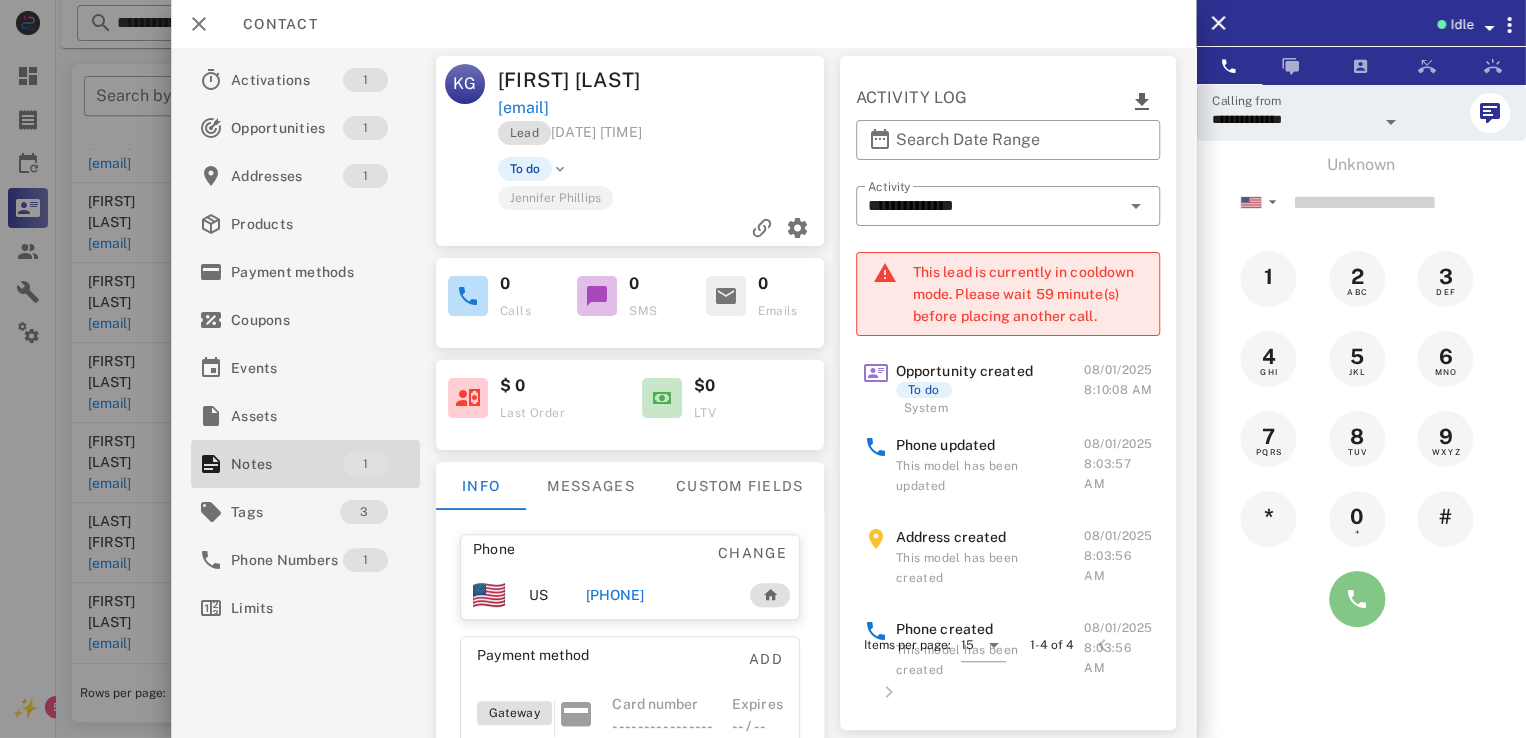 type on "**********" 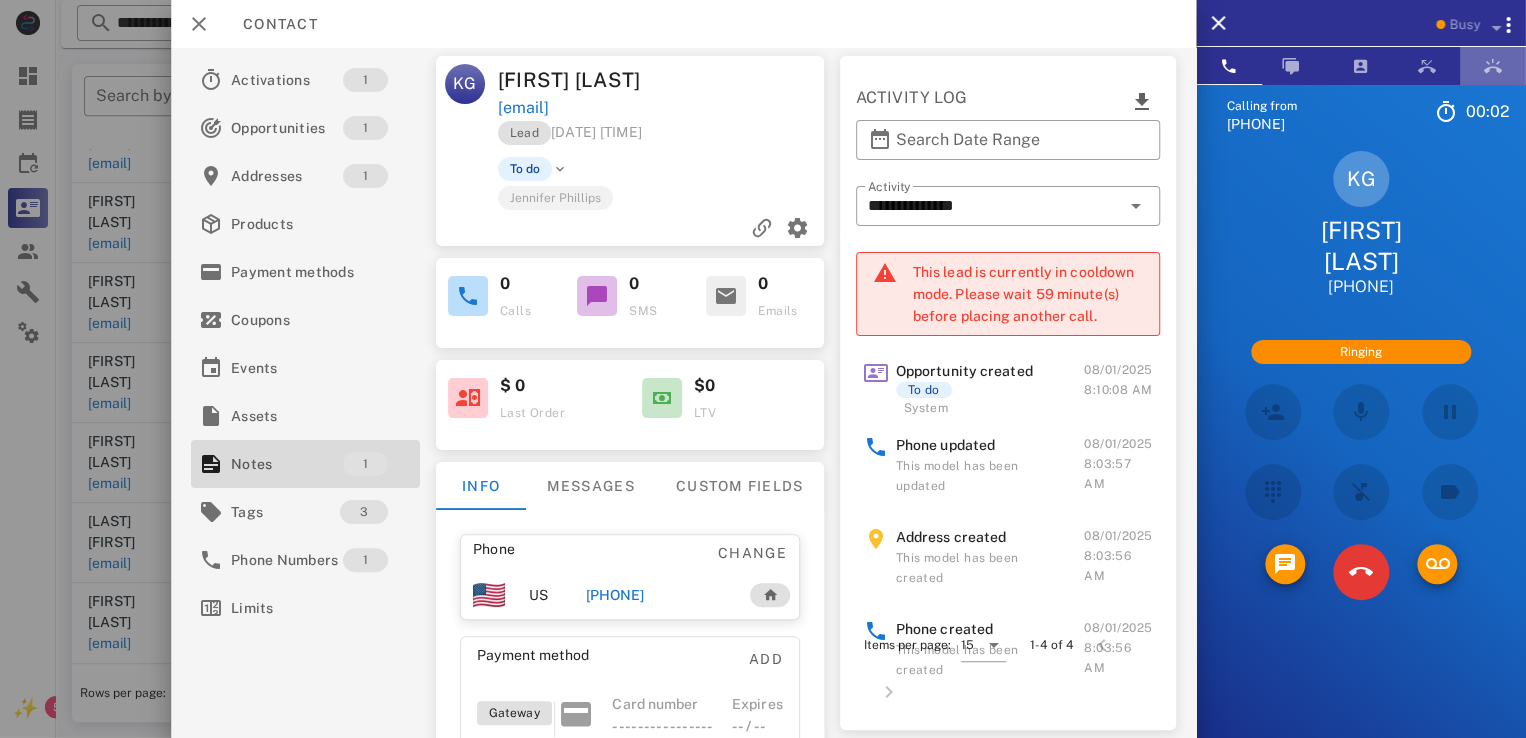 click at bounding box center (1493, 66) 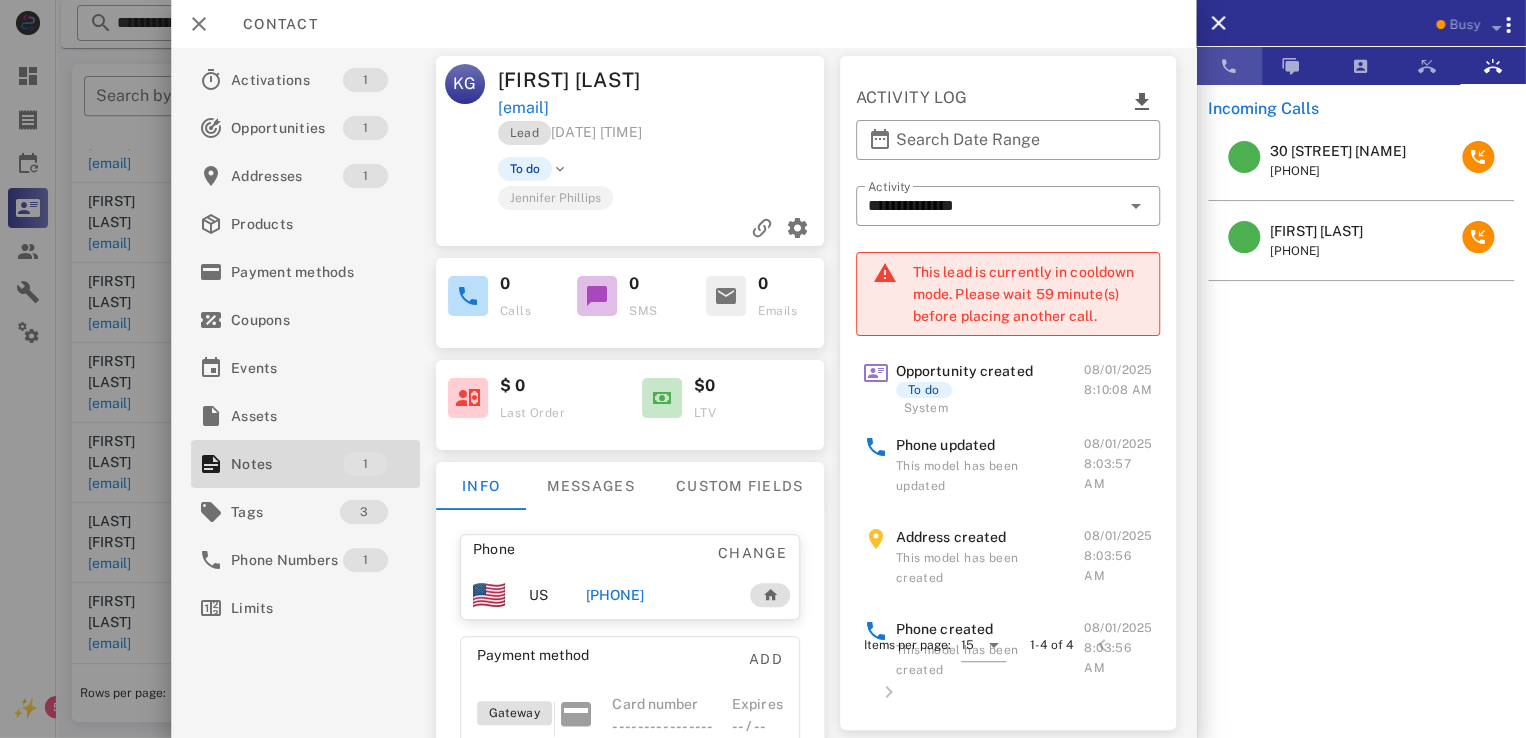 click at bounding box center [1229, 66] 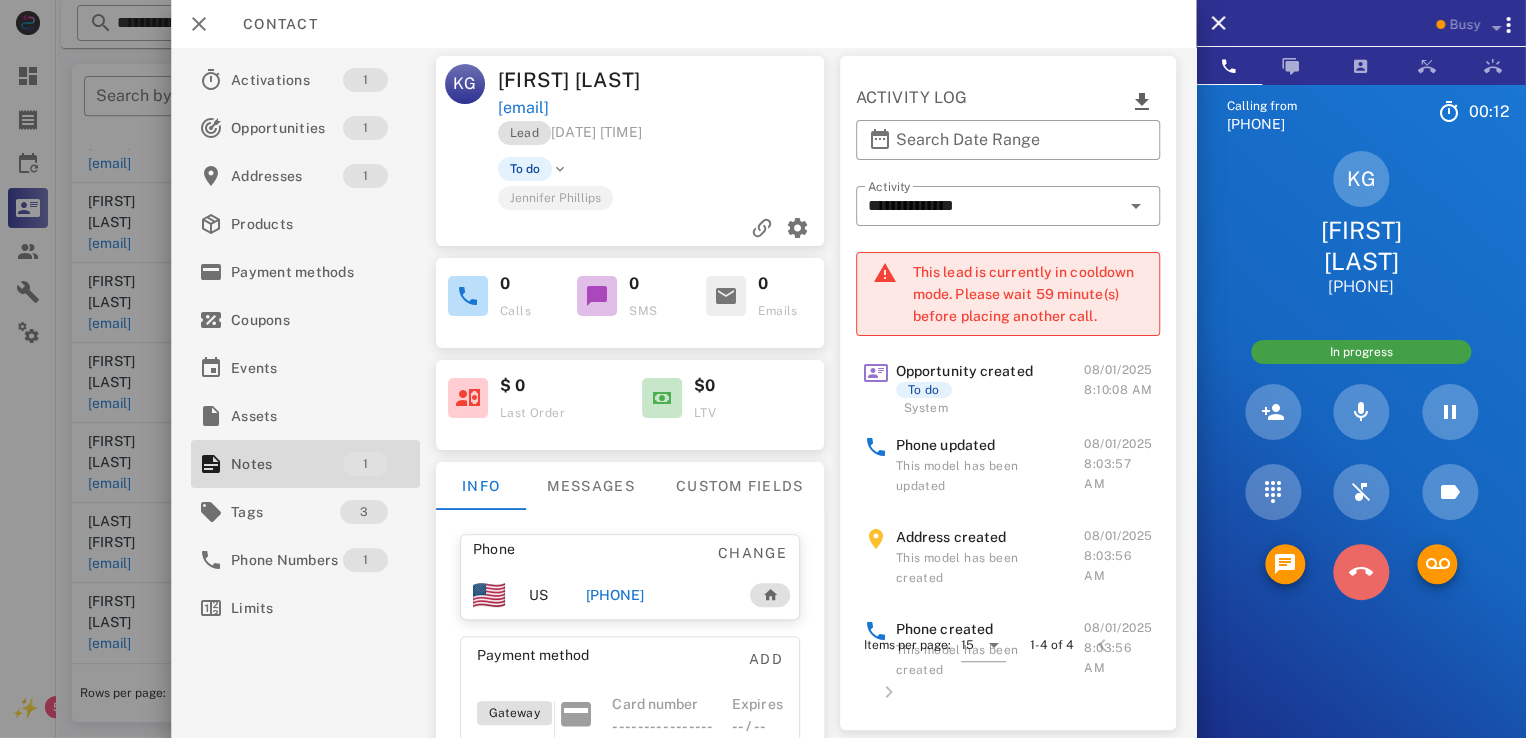 click at bounding box center (1361, 572) 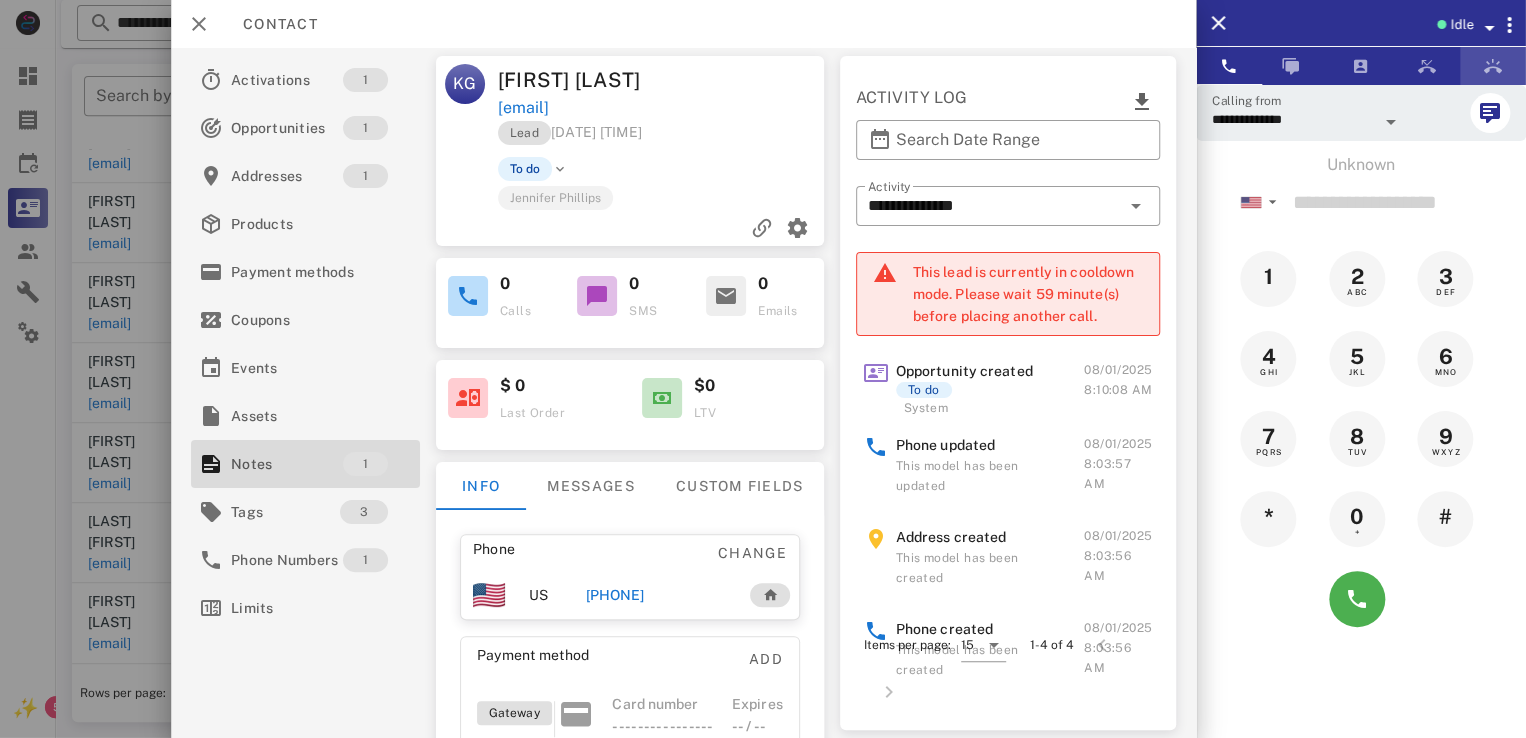 click at bounding box center (1493, 66) 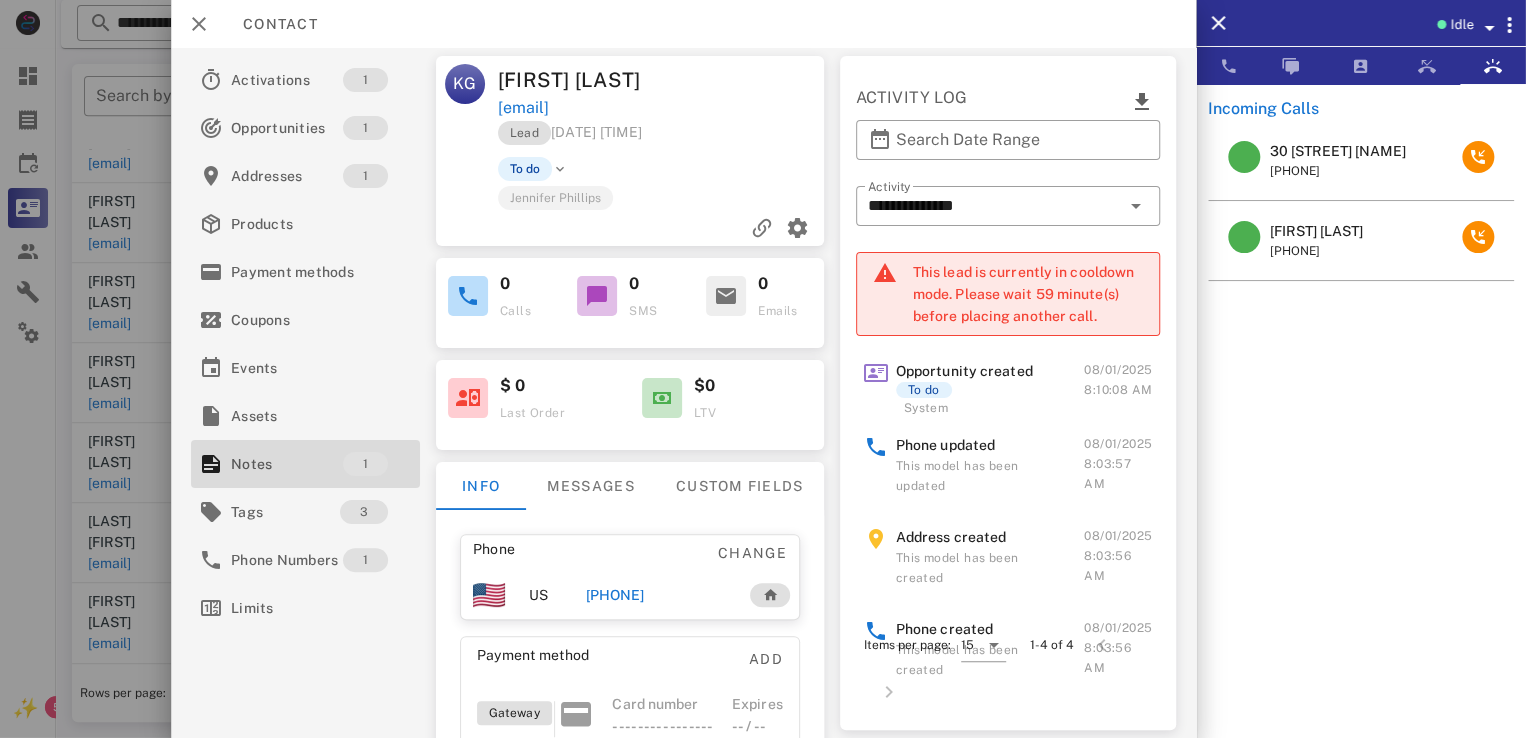 click on "Meriva Johnson" at bounding box center [1316, 231] 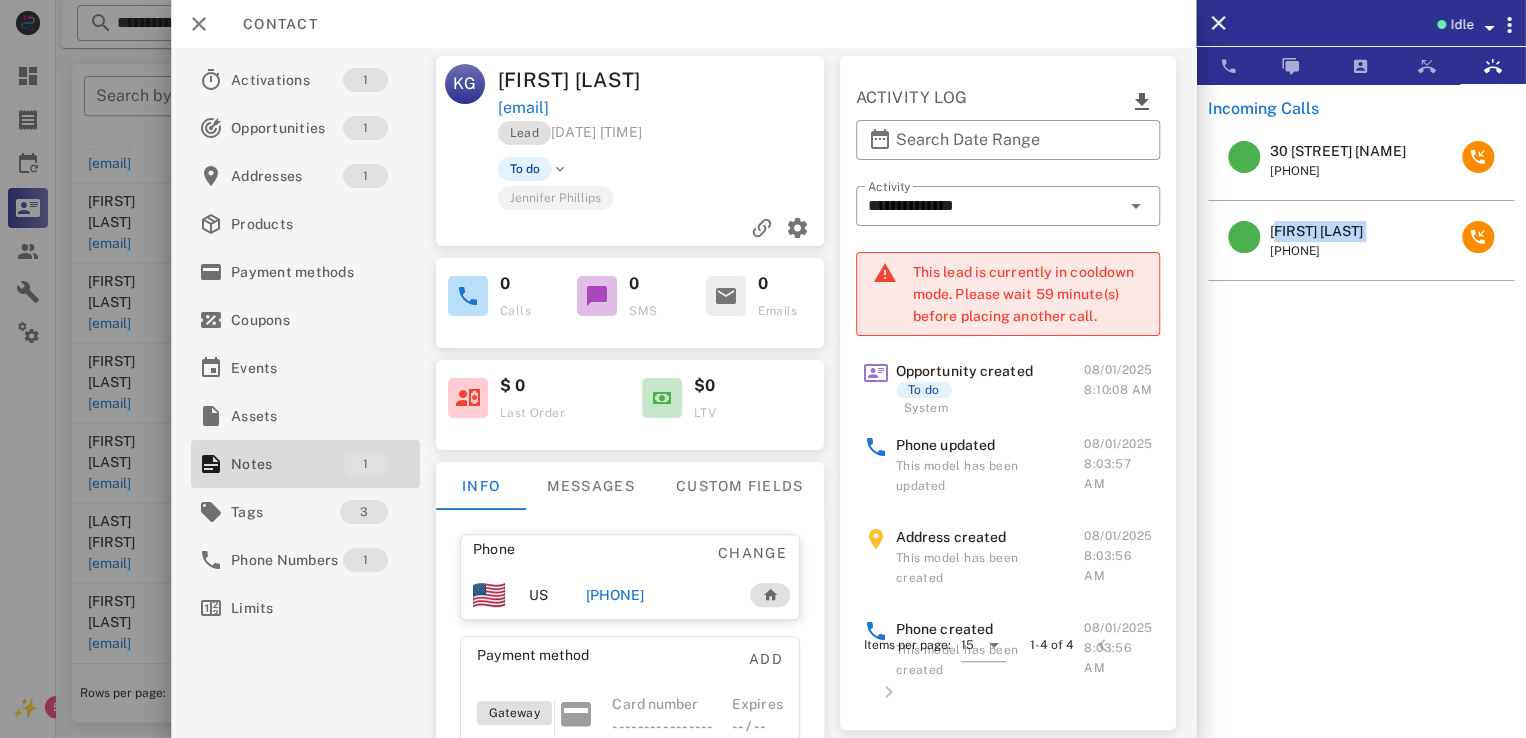 click on "Meriva Johnson" at bounding box center (1316, 231) 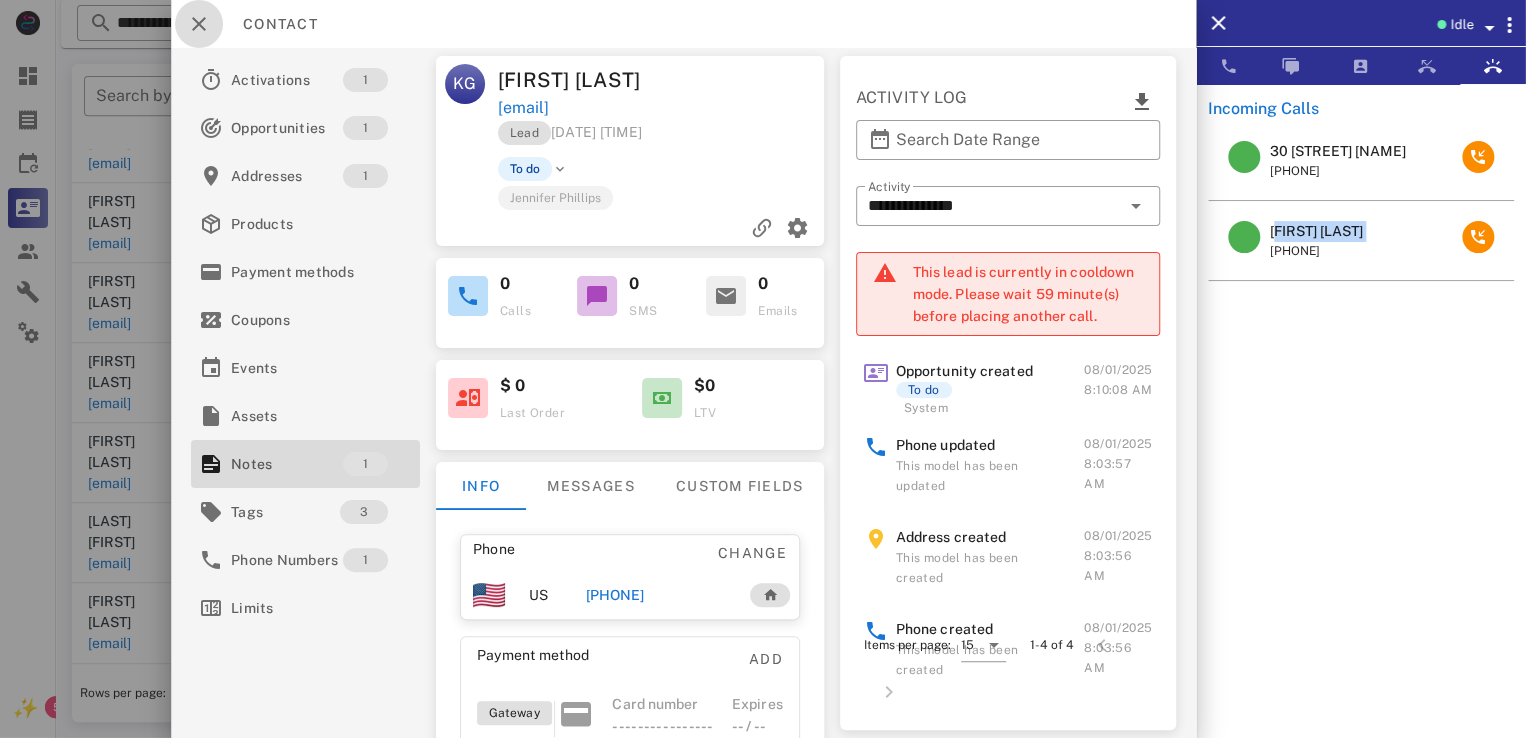 click at bounding box center [199, 24] 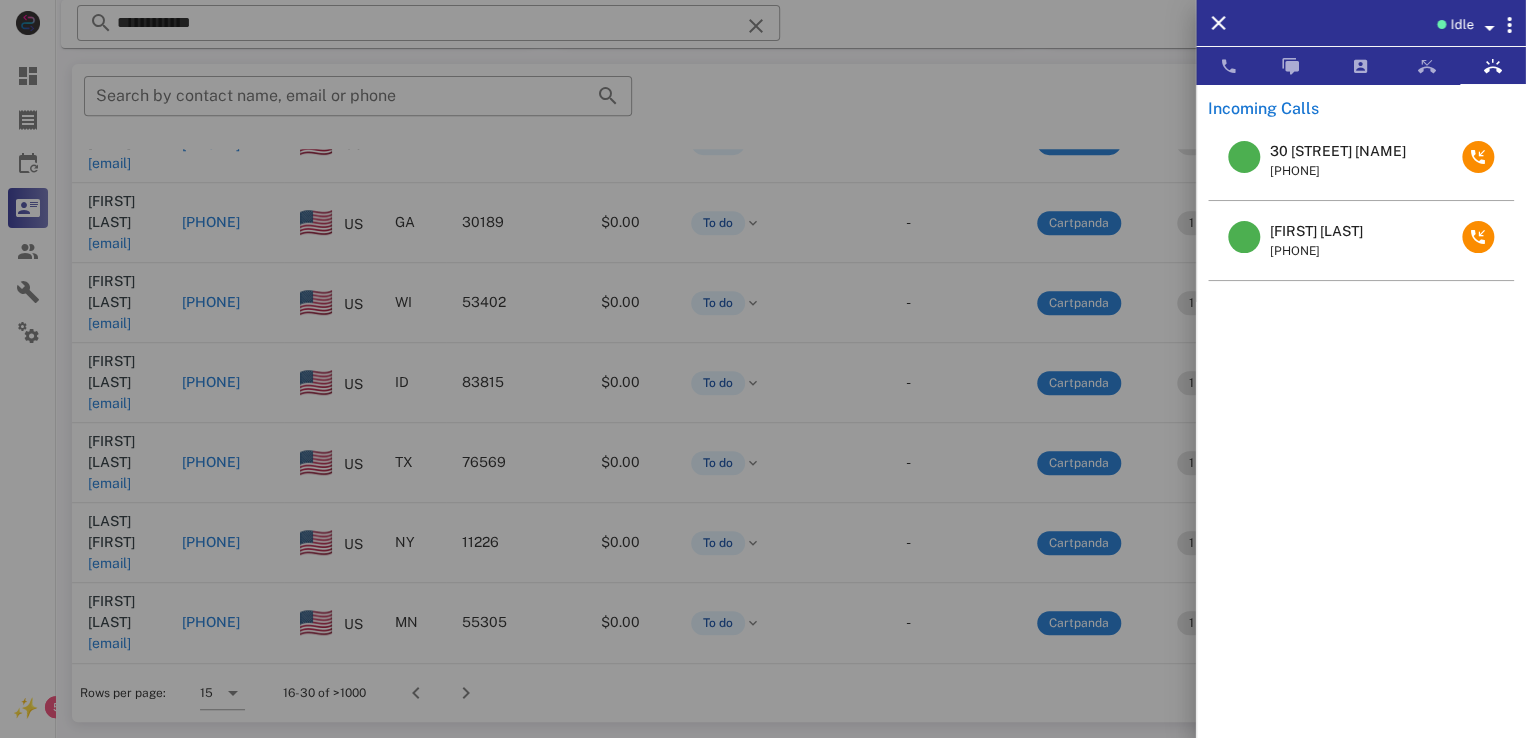 click at bounding box center [763, 369] 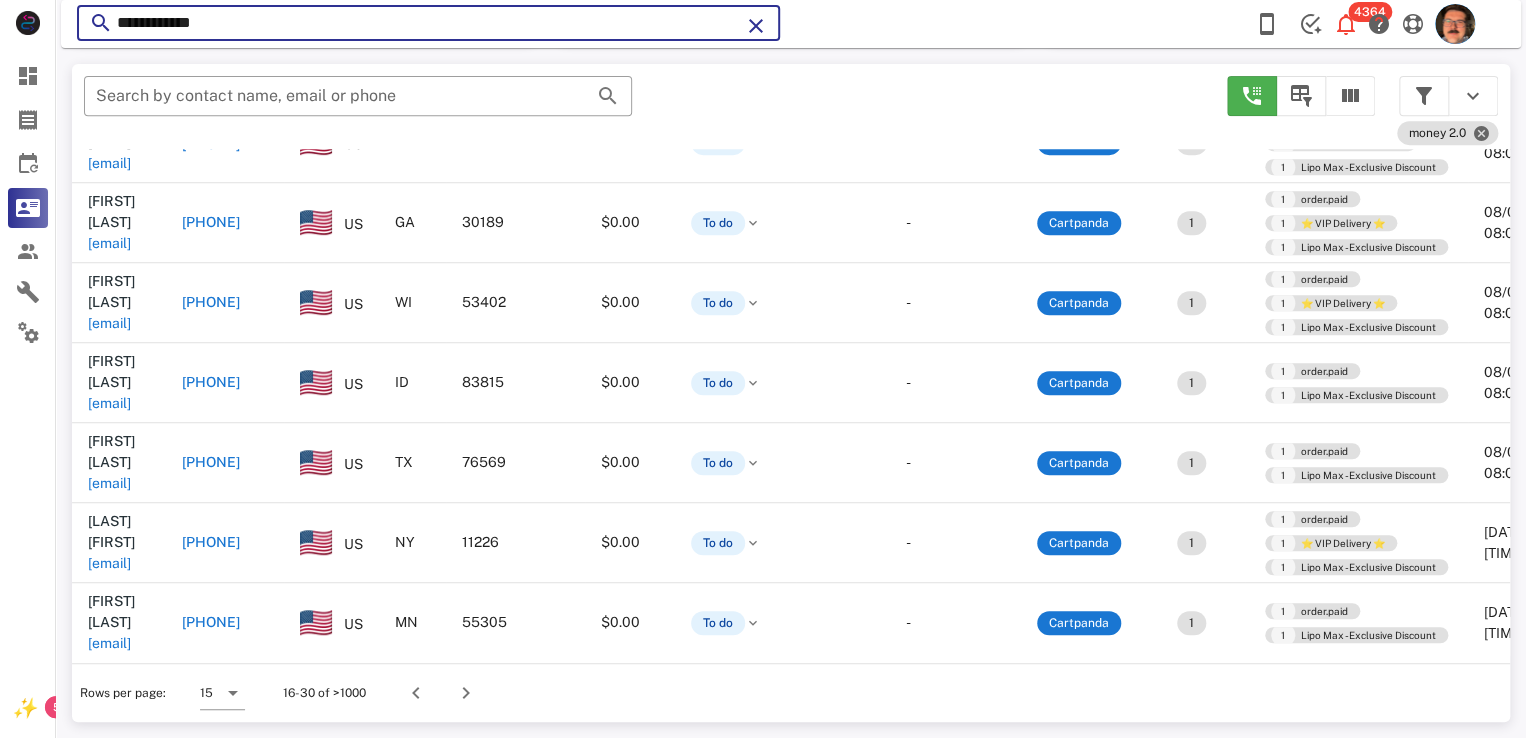 click on "**********" at bounding box center [428, 23] 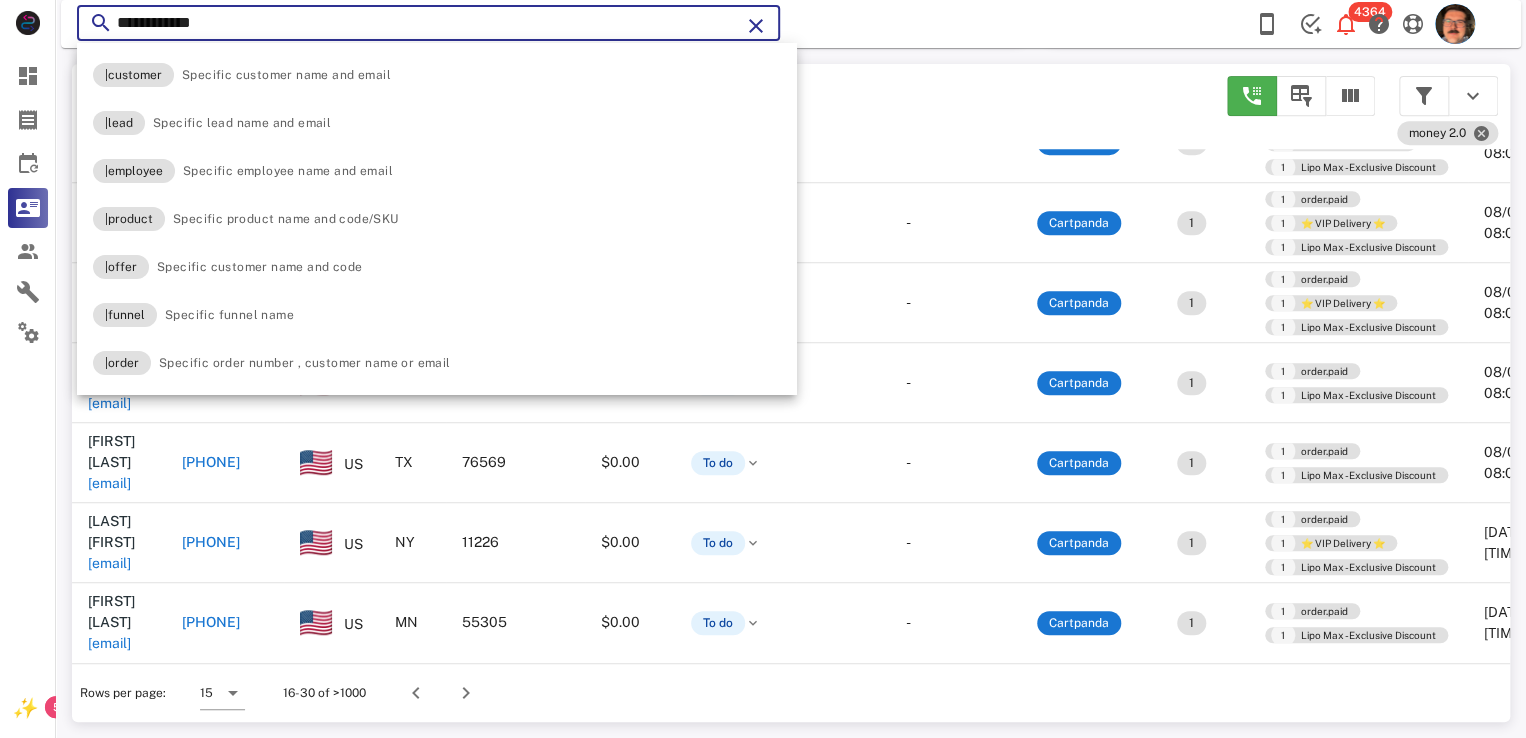 paste on "**" 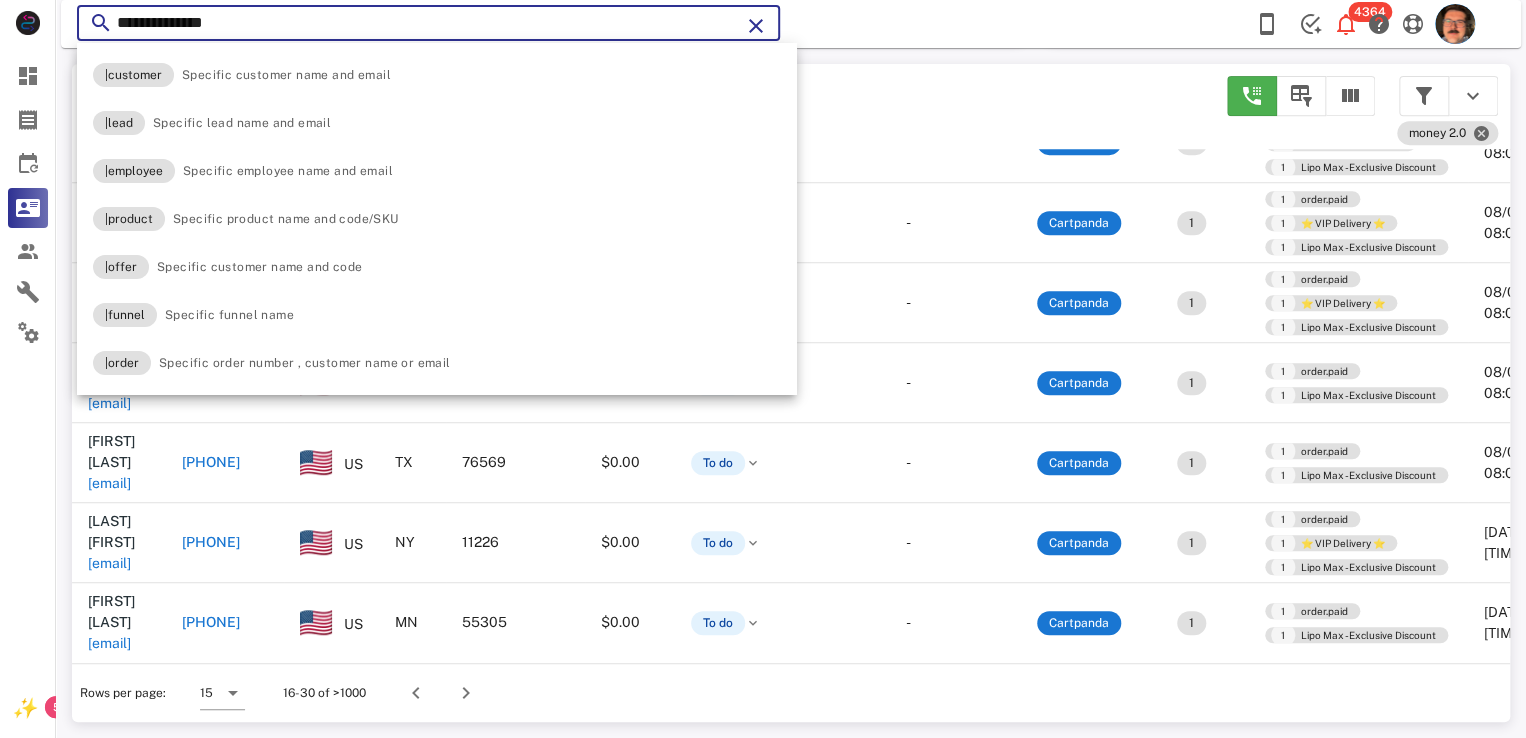 type on "**********" 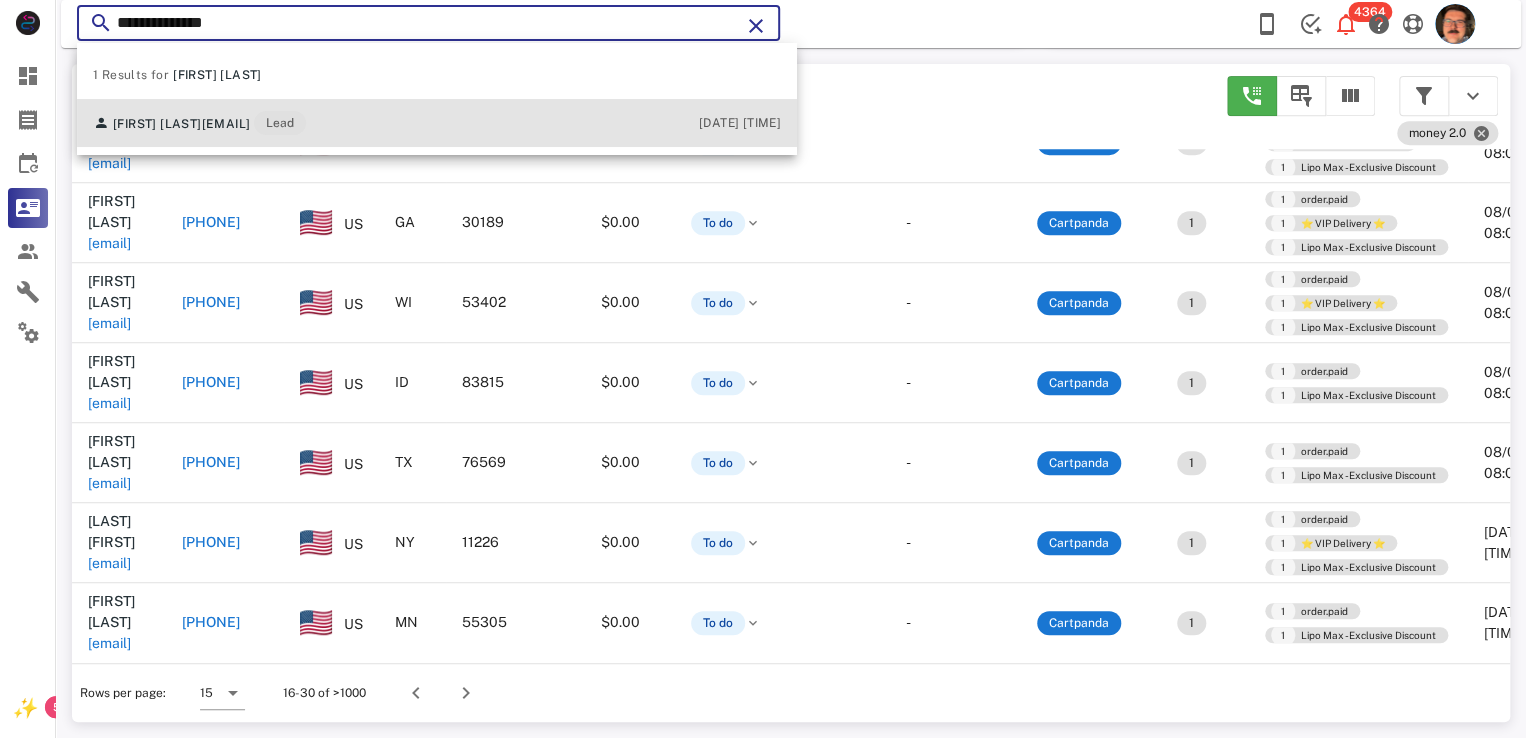 click on "merivajohnson1@gmail.com" at bounding box center [226, 124] 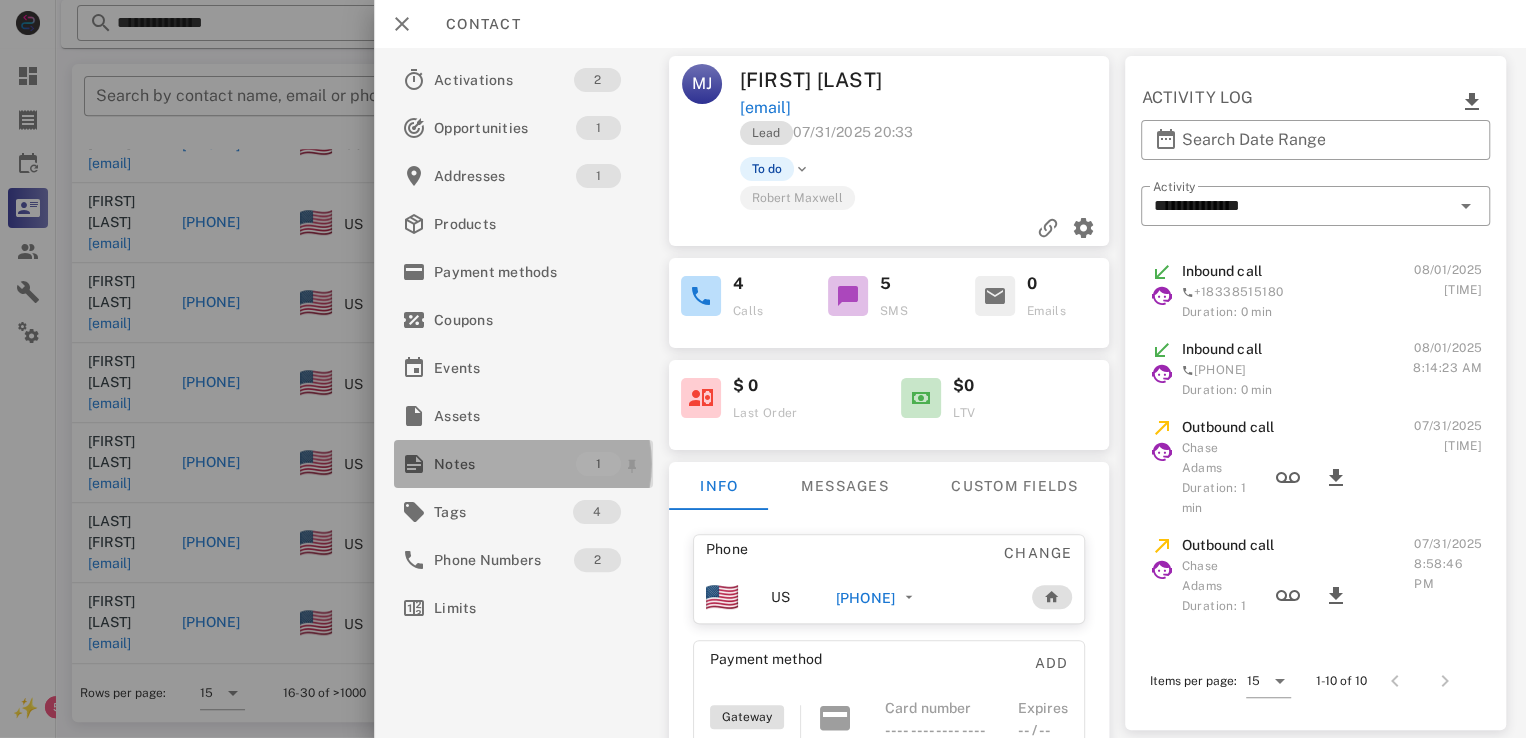 click on "Notes" at bounding box center (505, 464) 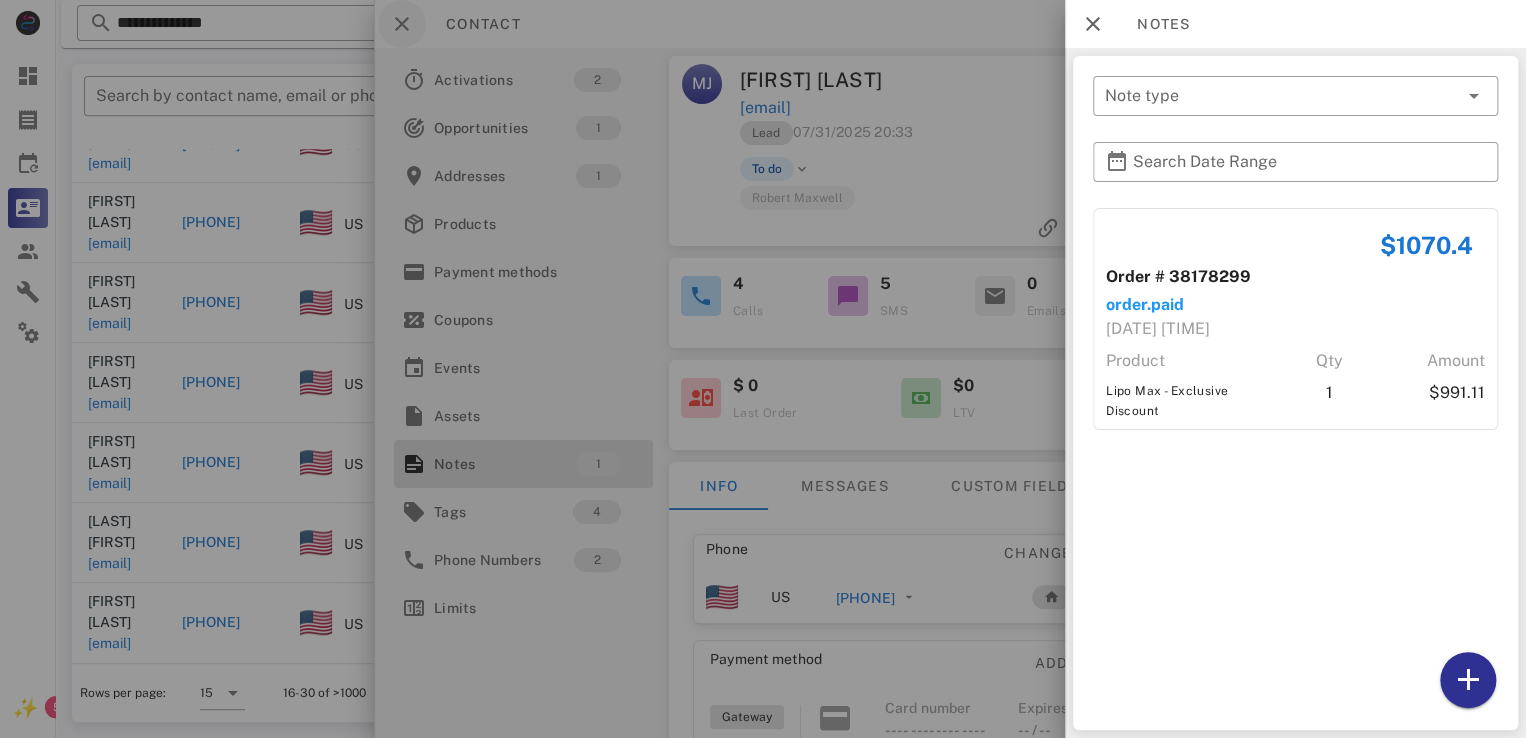drag, startPoint x: 424, startPoint y: 13, endPoint x: 396, endPoint y: 21, distance: 29.12044 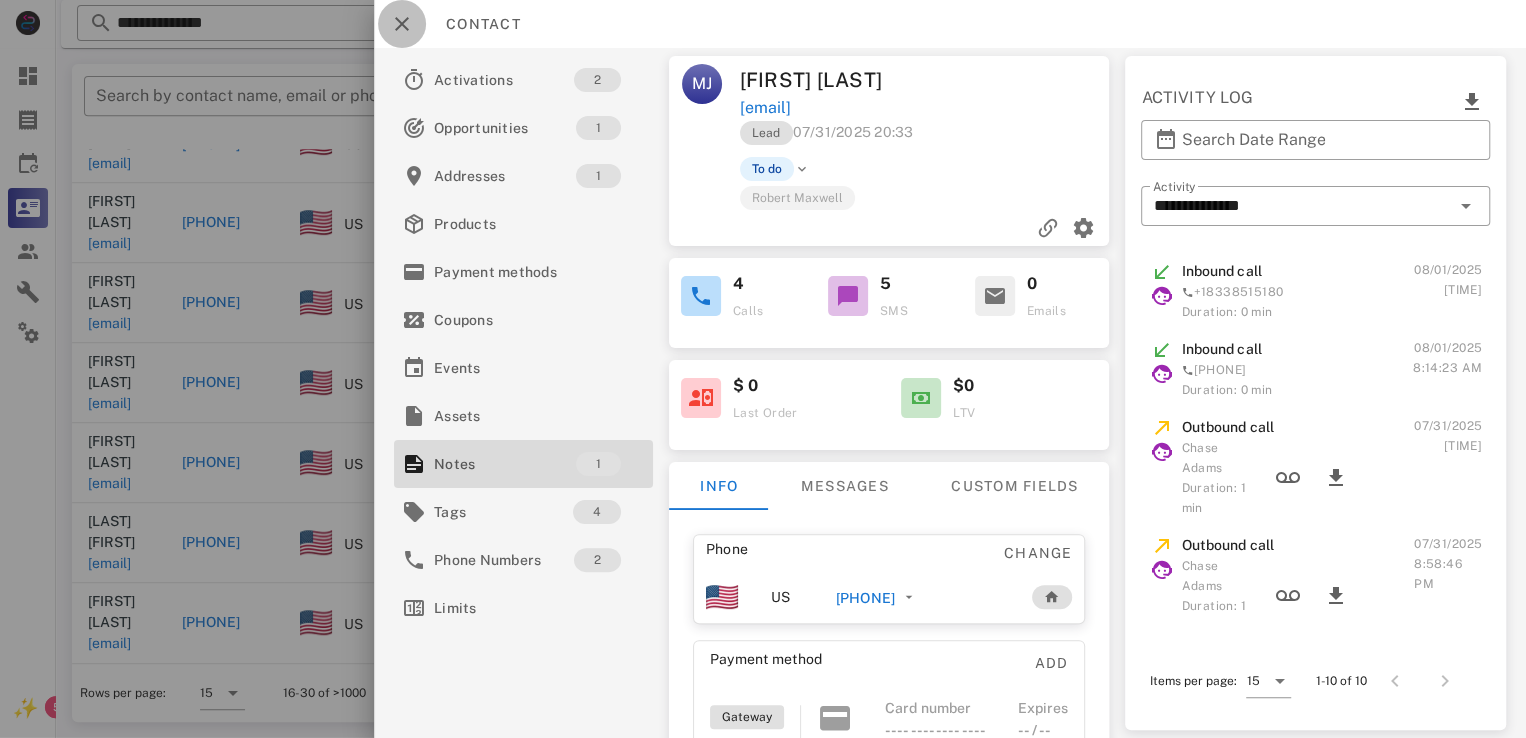 click at bounding box center (402, 24) 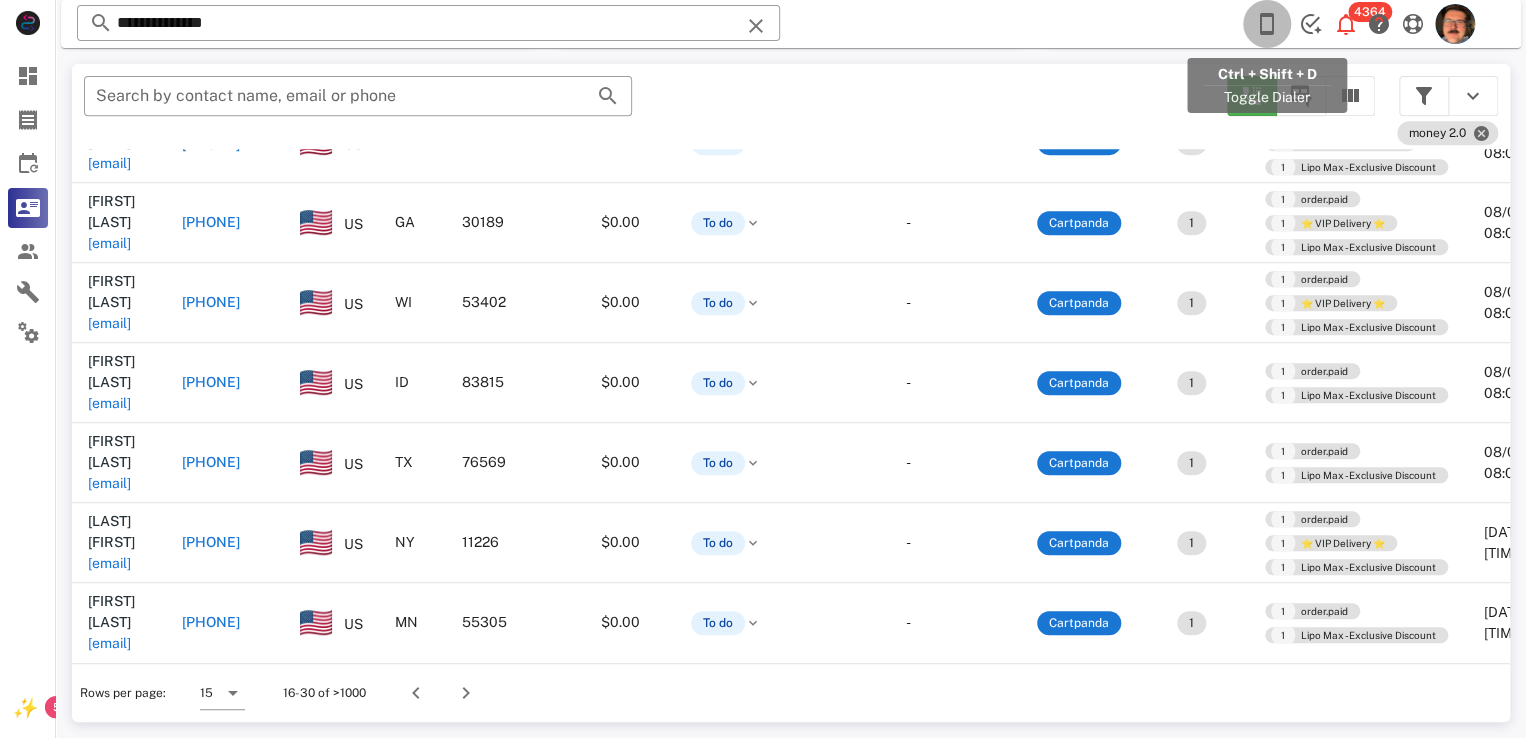 click at bounding box center (1267, 24) 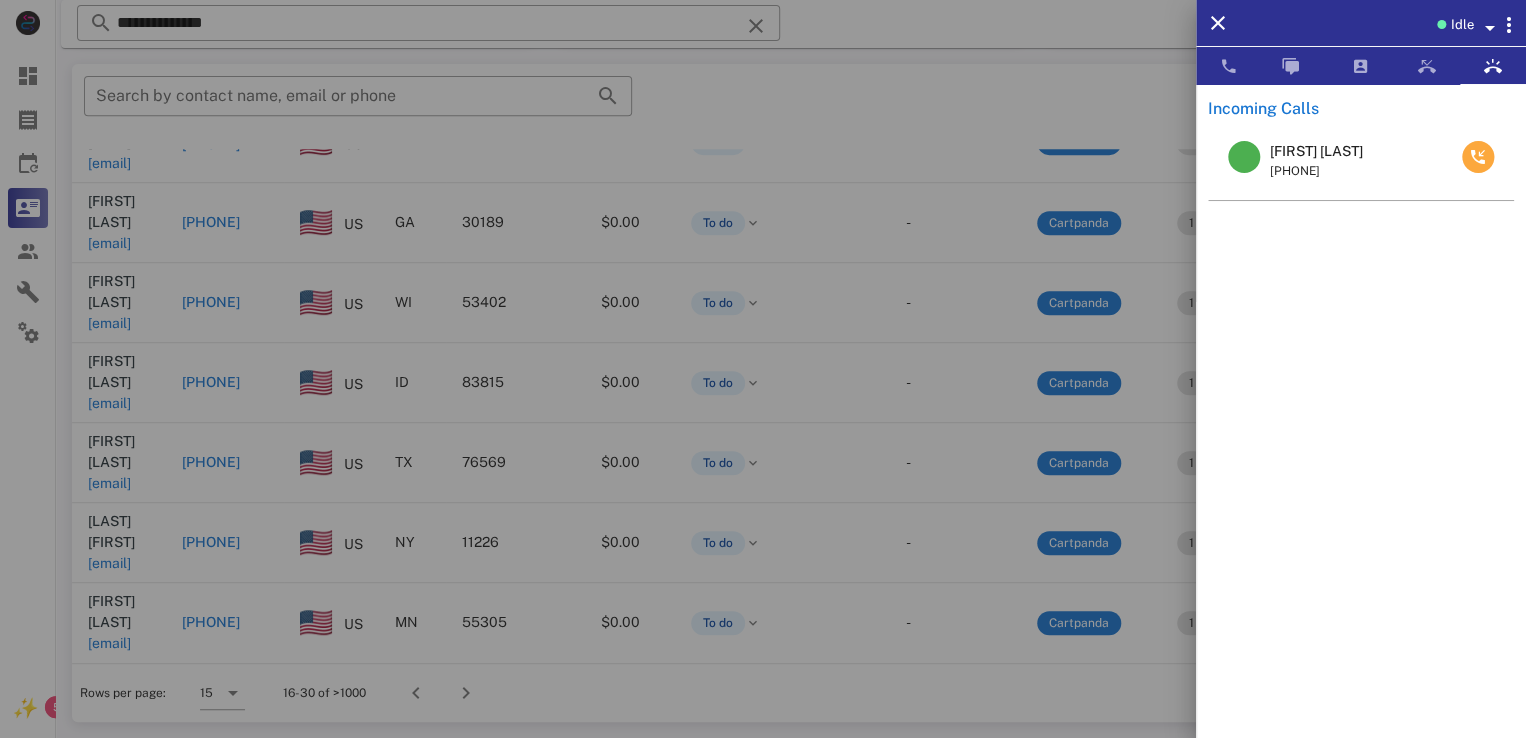 click at bounding box center (1478, 157) 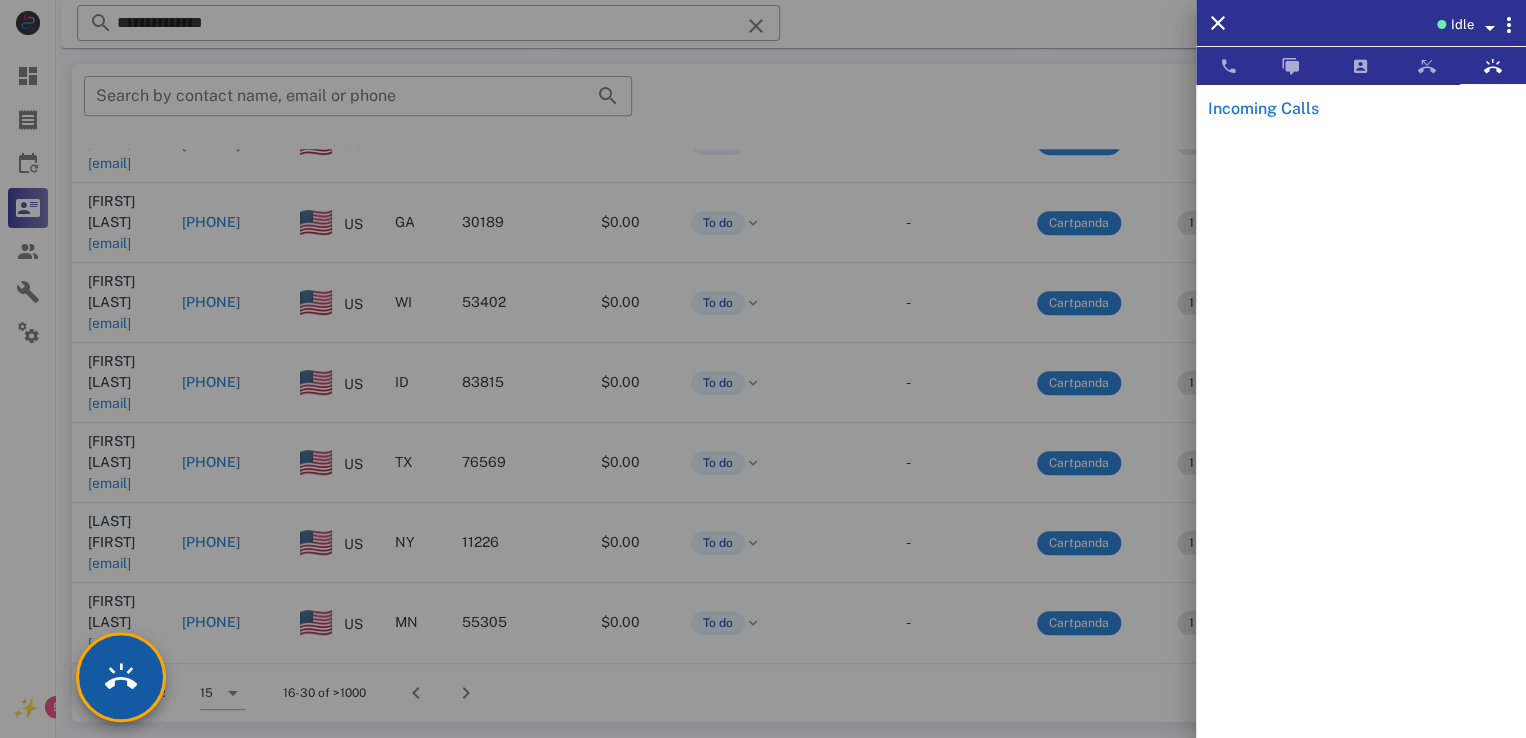 click at bounding box center [121, 677] 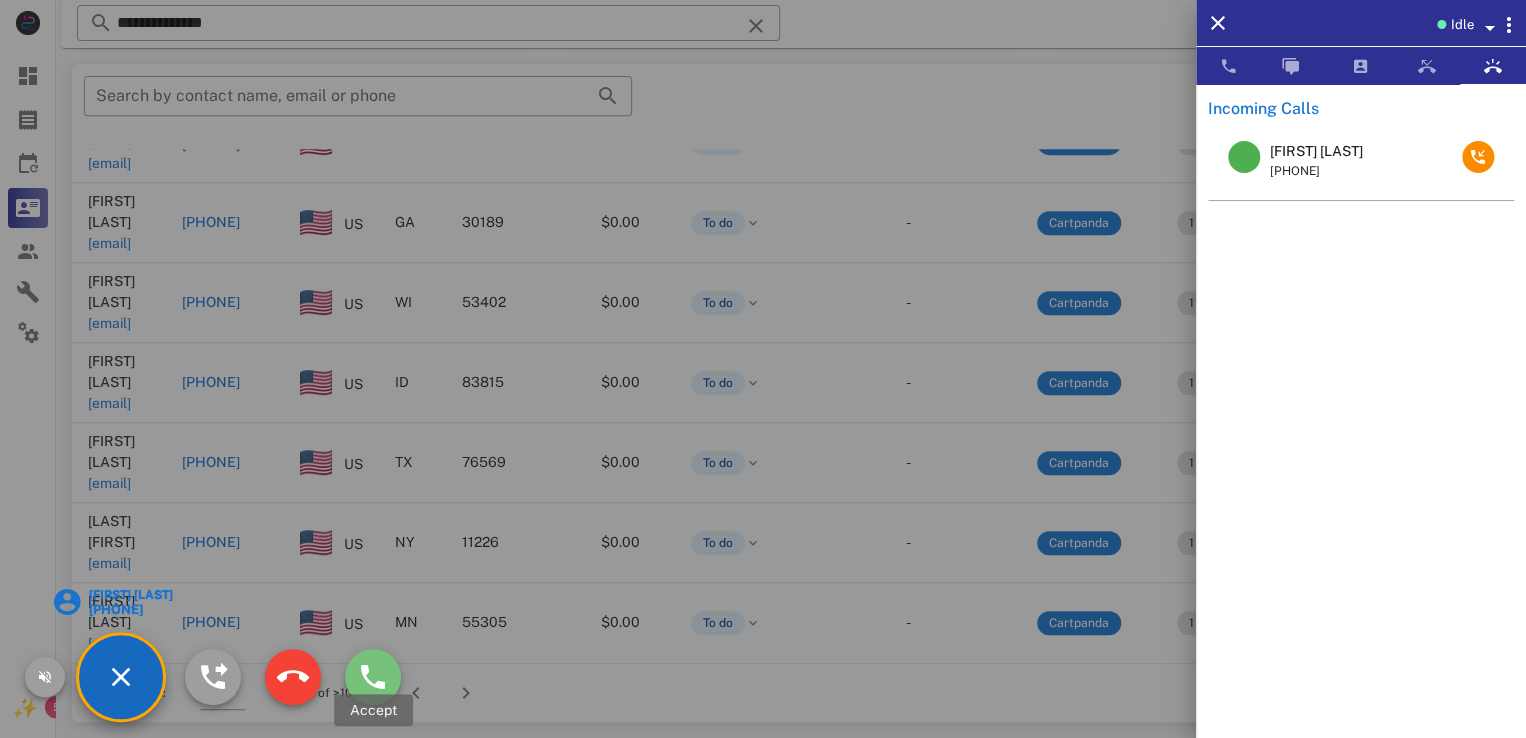 click at bounding box center (373, 677) 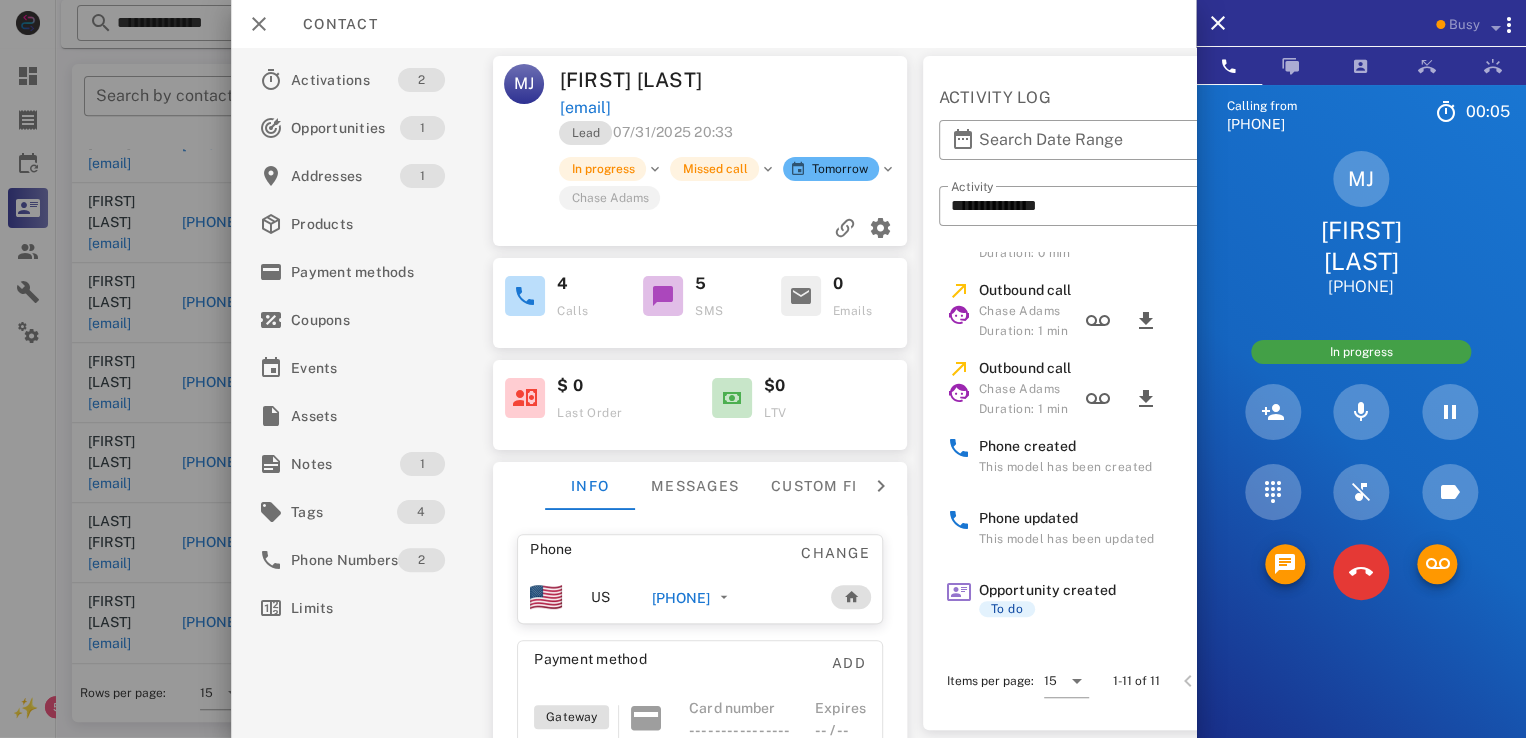 scroll, scrollTop: 483, scrollLeft: 0, axis: vertical 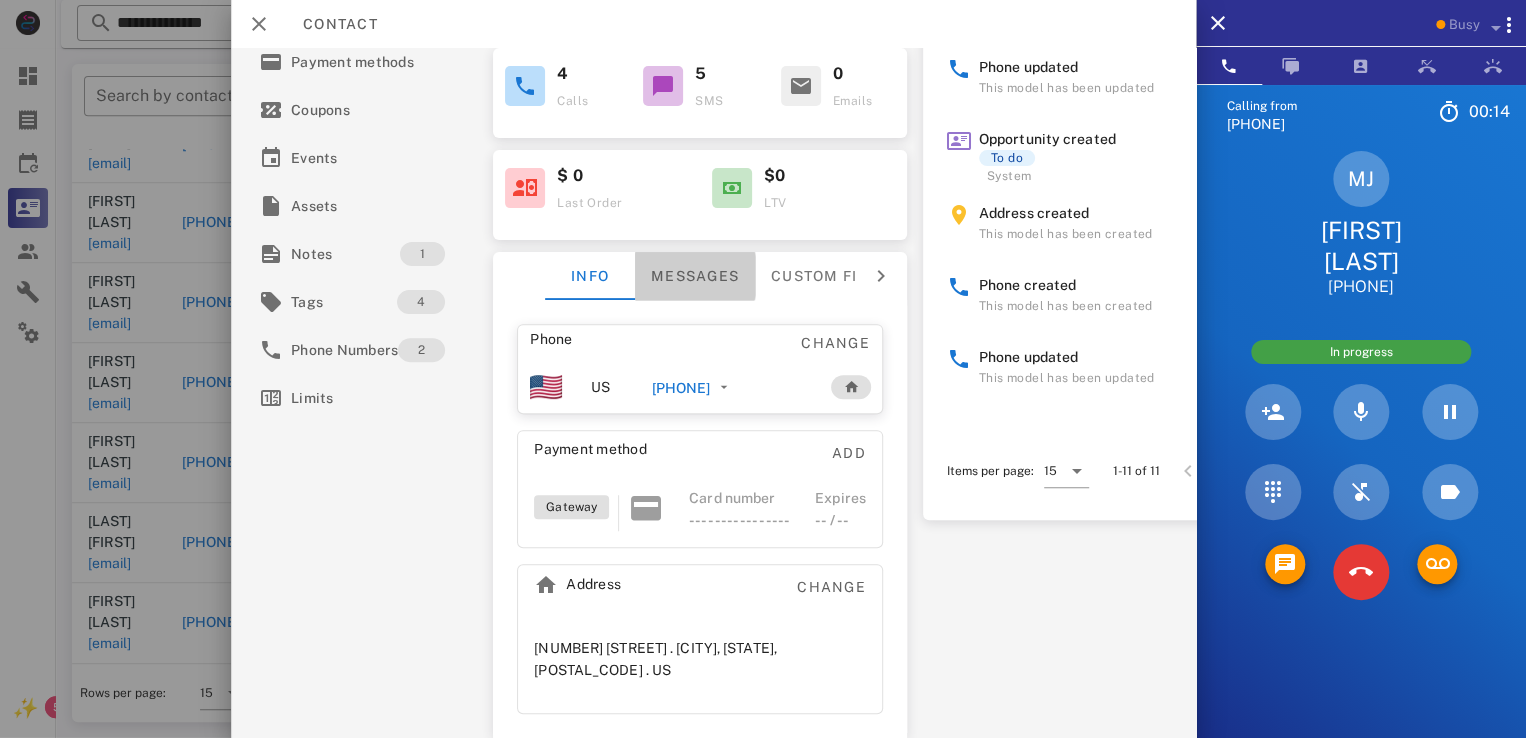 drag, startPoint x: 705, startPoint y: 277, endPoint x: 716, endPoint y: 269, distance: 13.601471 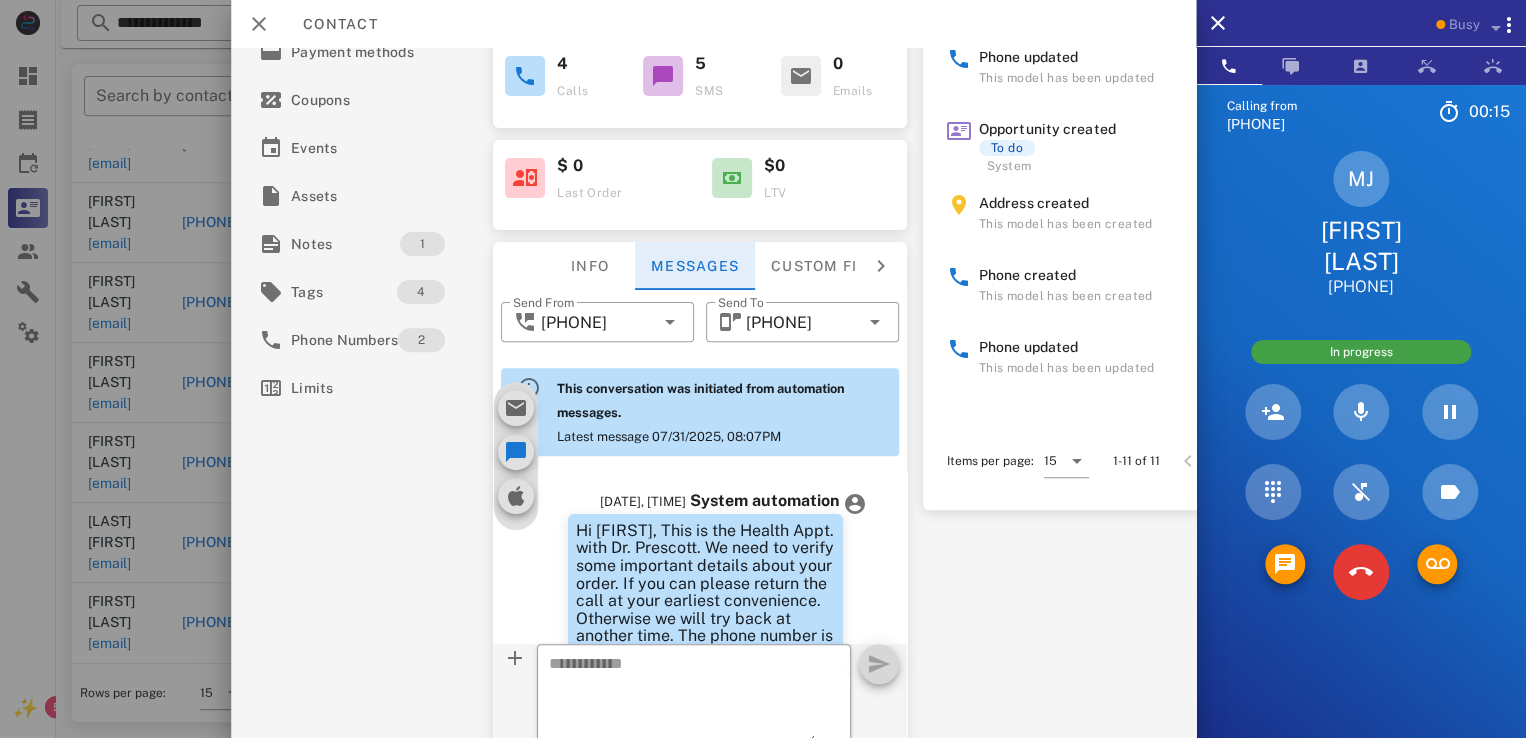 scroll, scrollTop: 644, scrollLeft: 0, axis: vertical 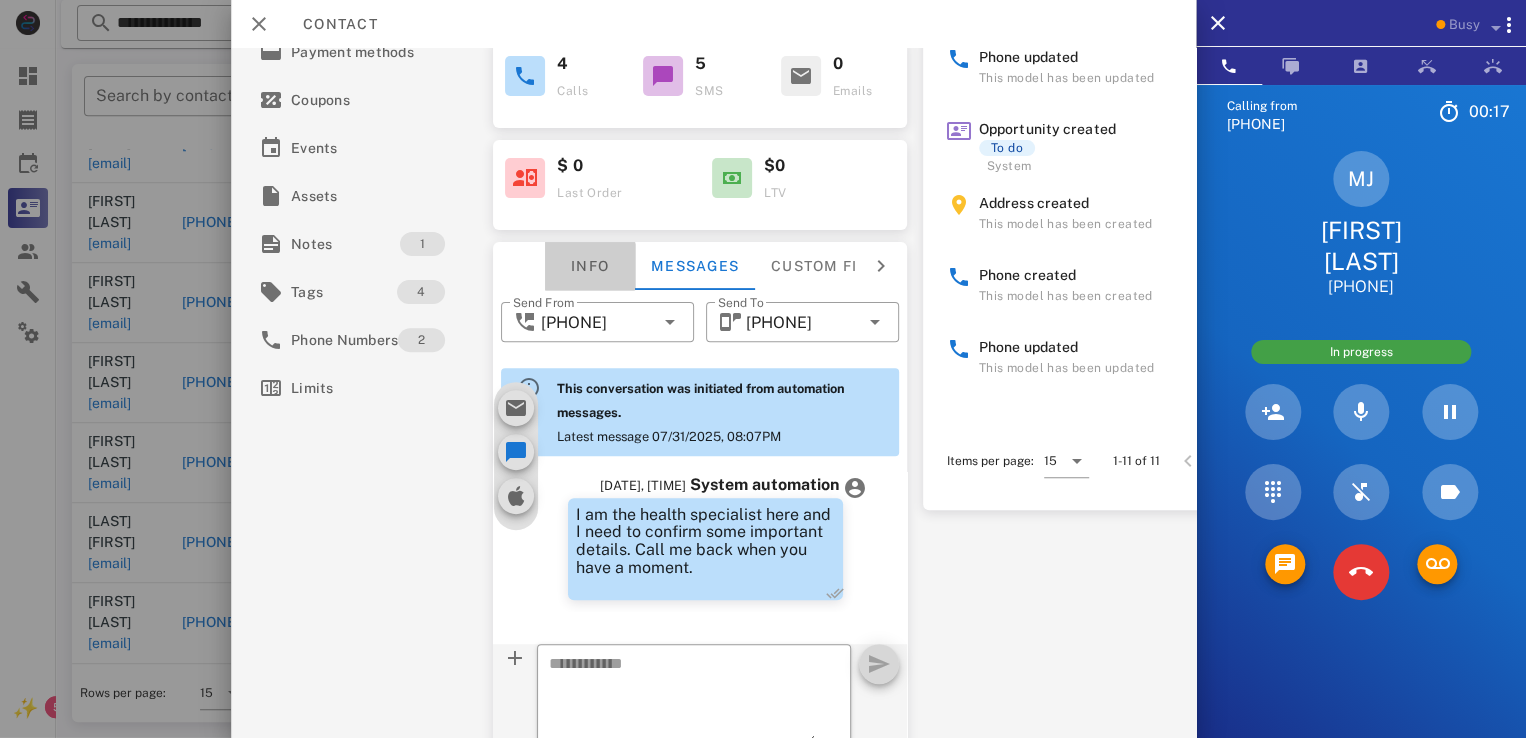 click on "Info" at bounding box center (590, 266) 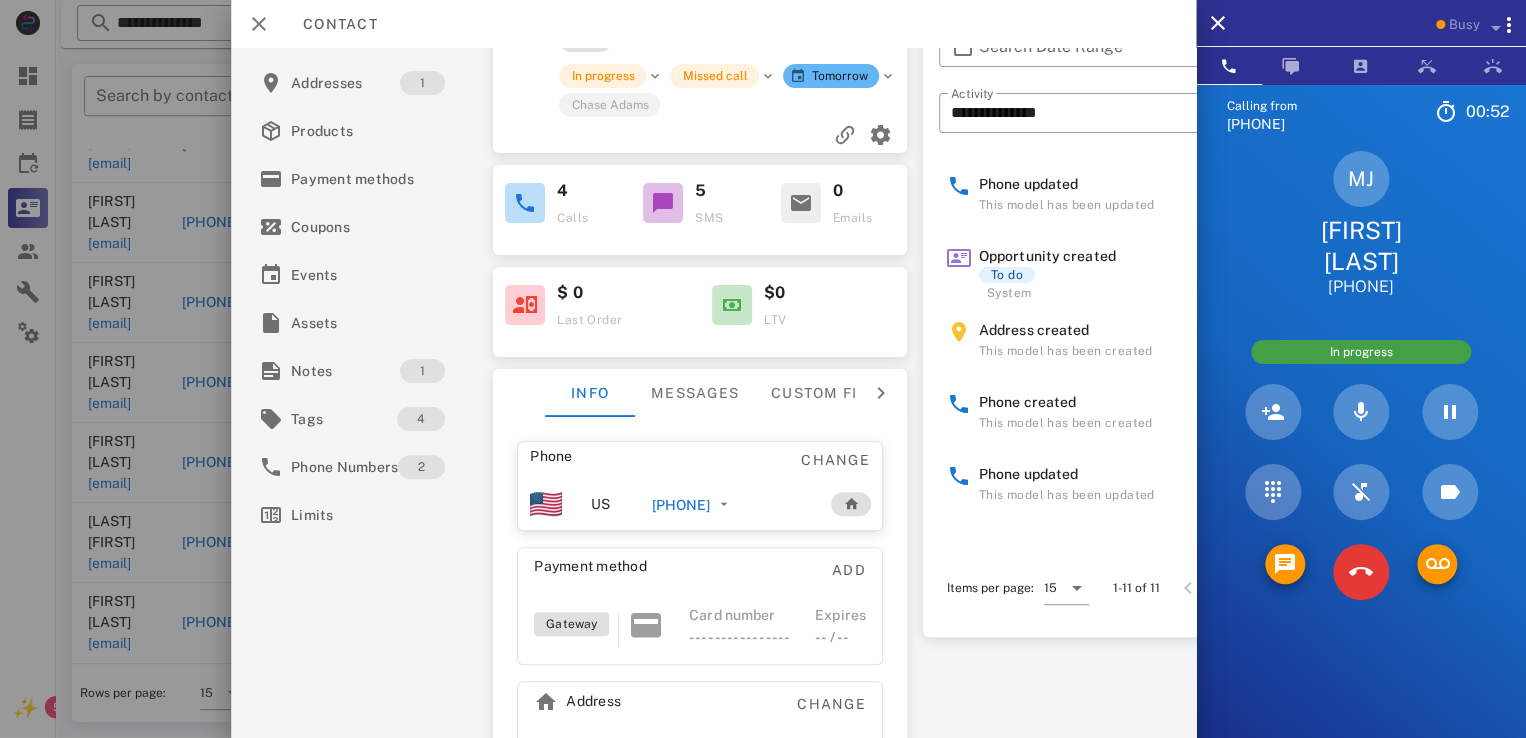 scroll, scrollTop: 0, scrollLeft: 0, axis: both 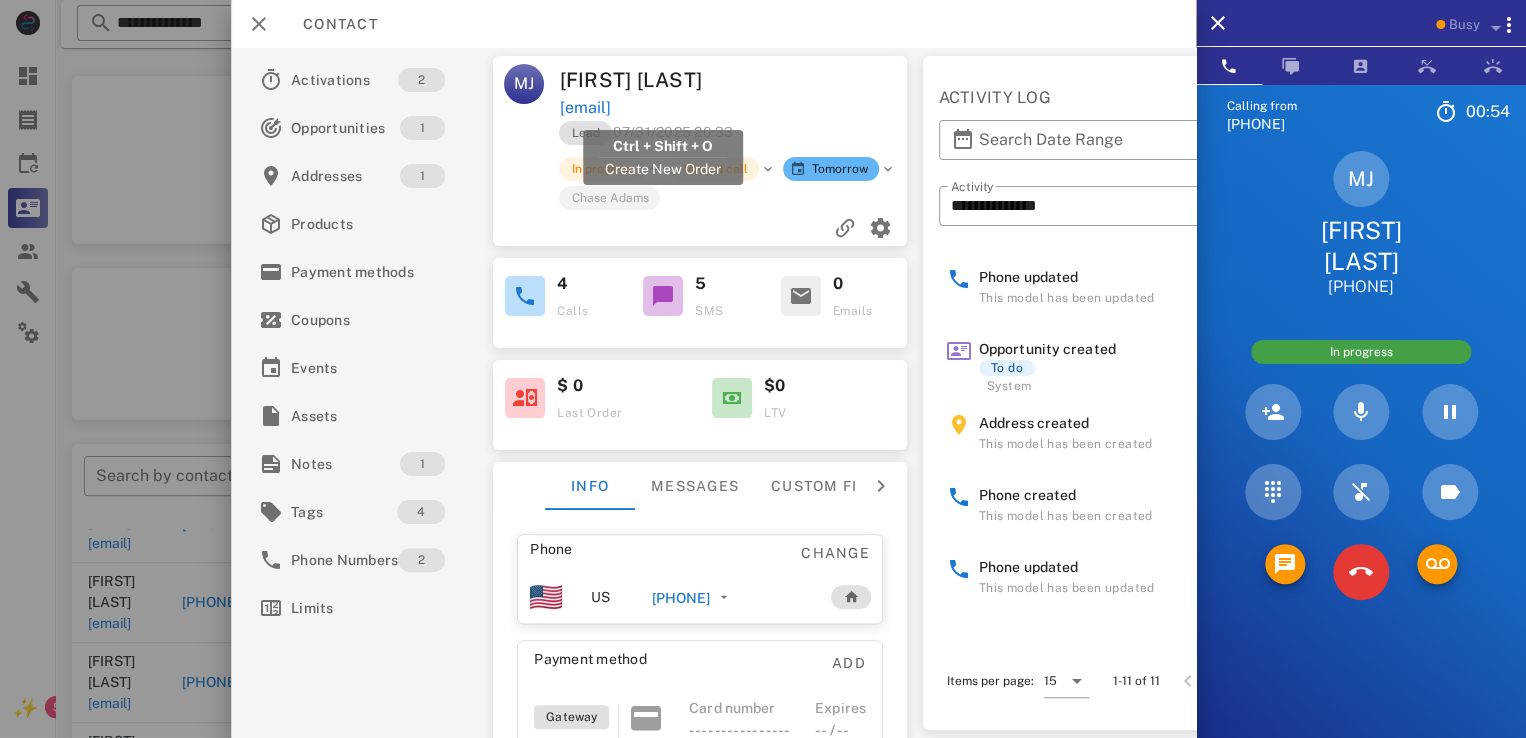 click on "merivajohnson1@gmail.com" at bounding box center [585, 108] 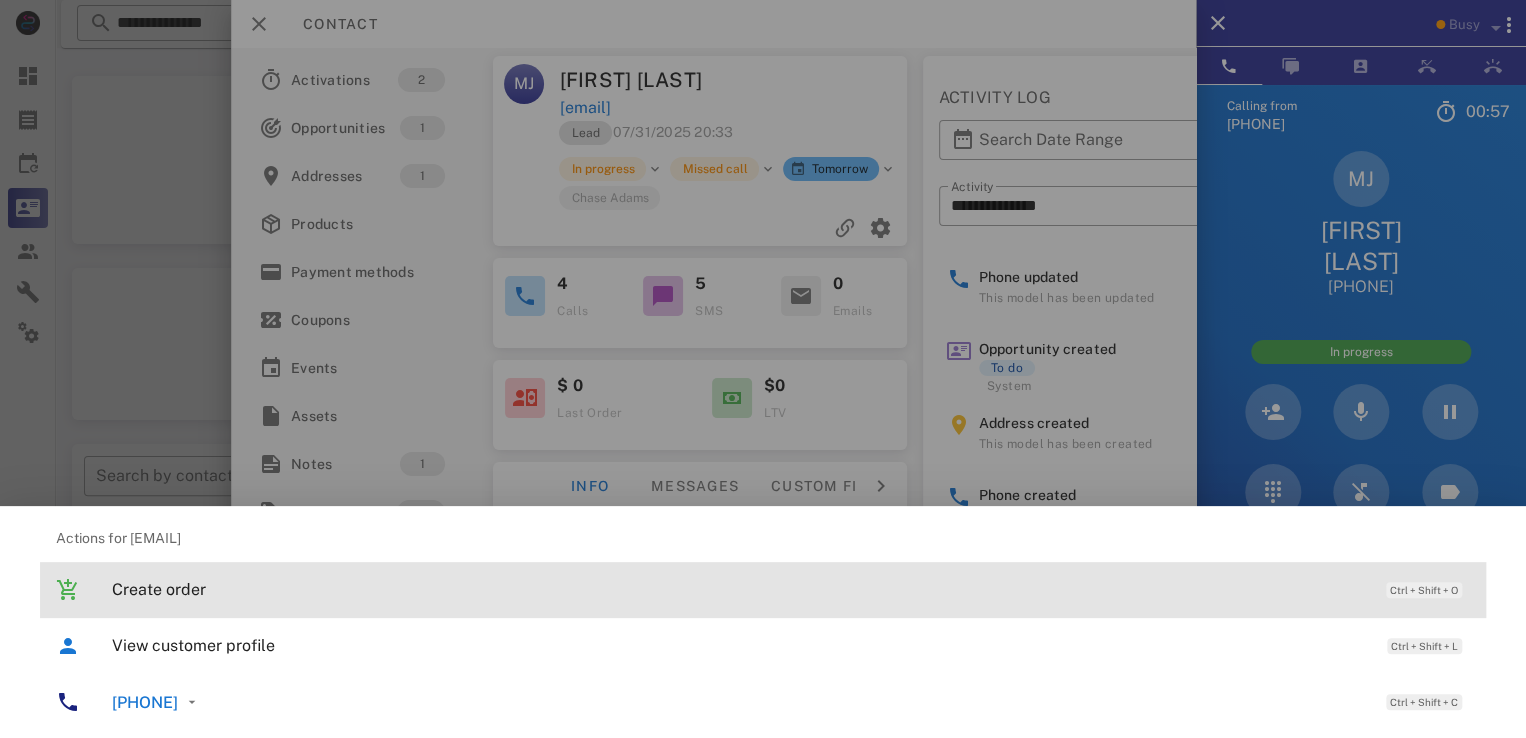 click on "Create order" at bounding box center [739, 589] 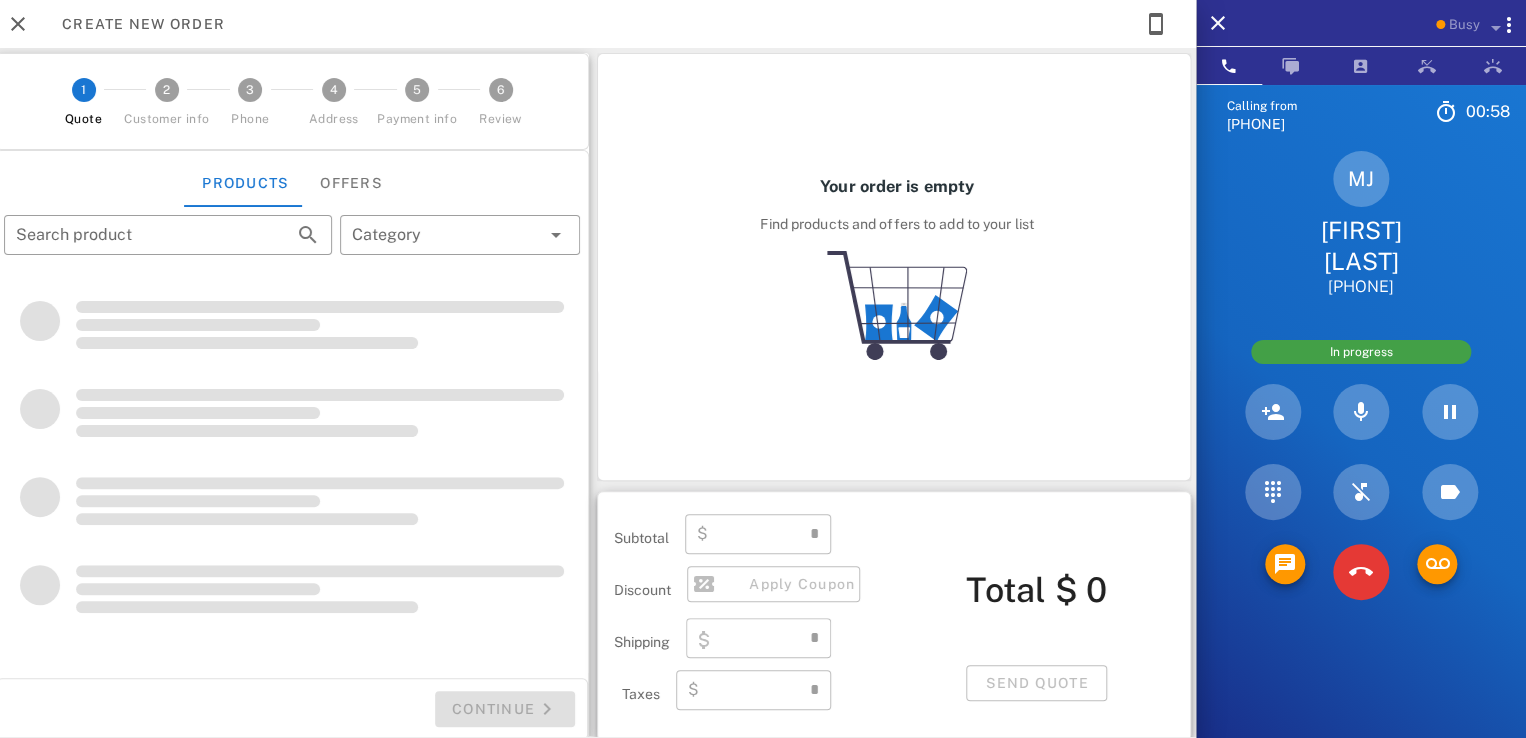 type on "**********" 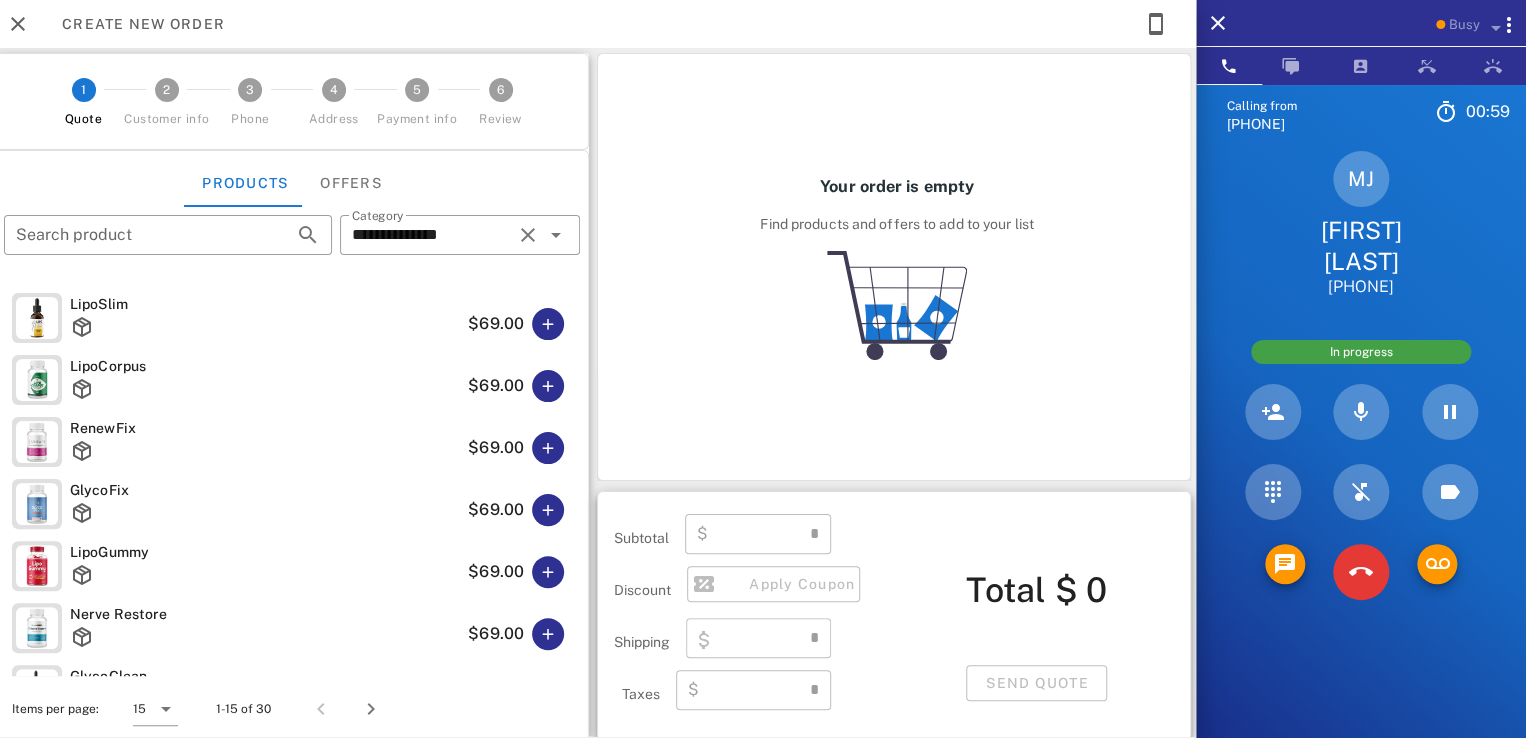 type on "****" 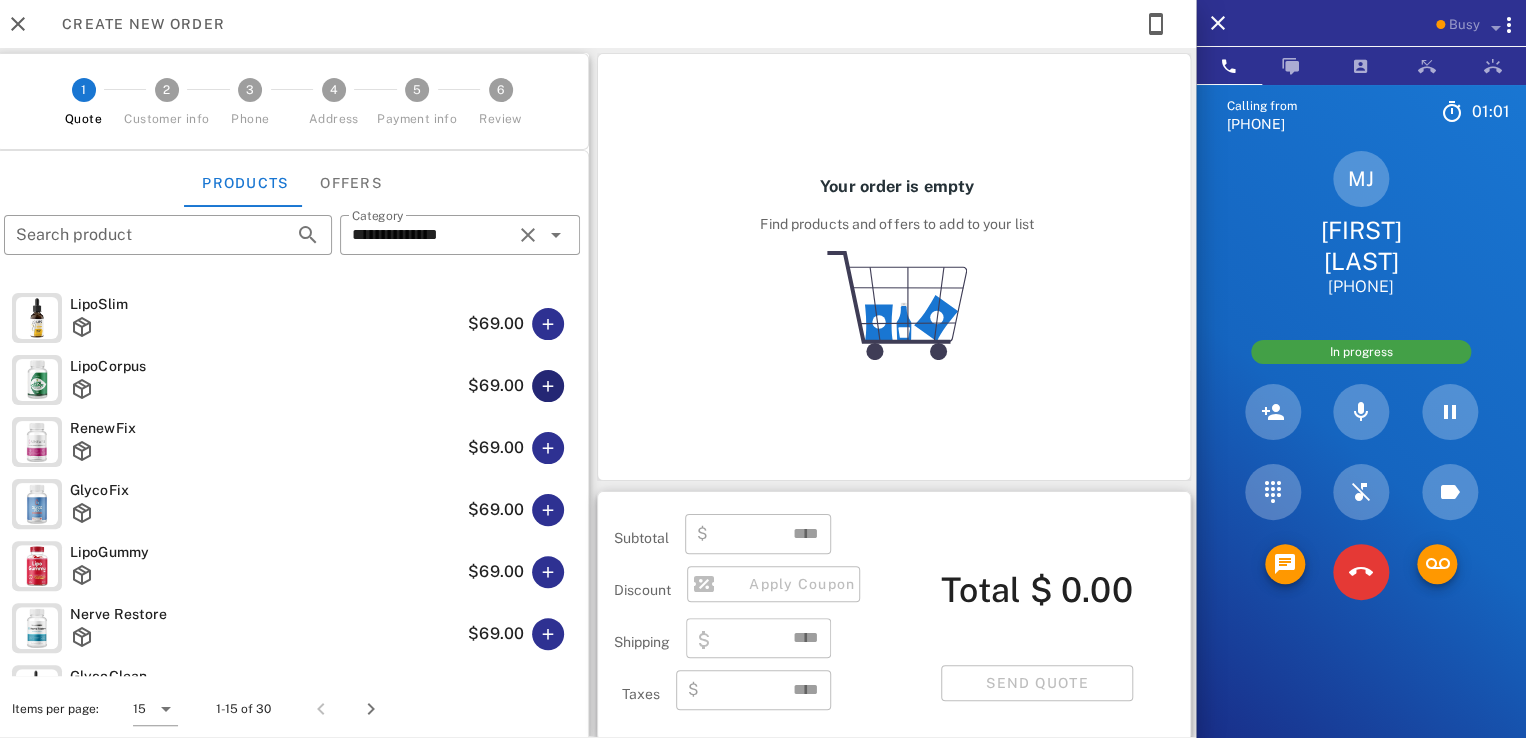 click at bounding box center (548, 386) 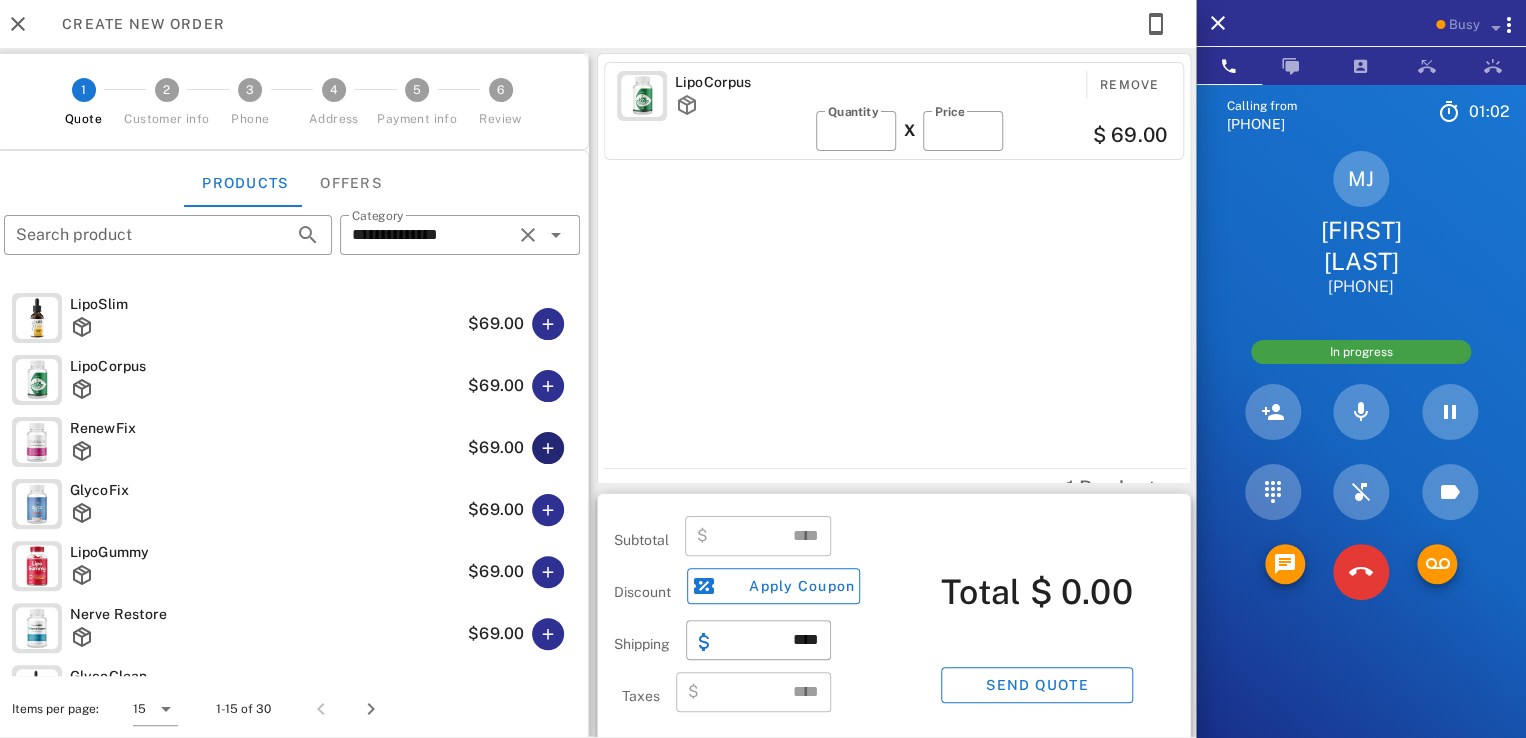 click at bounding box center [548, 448] 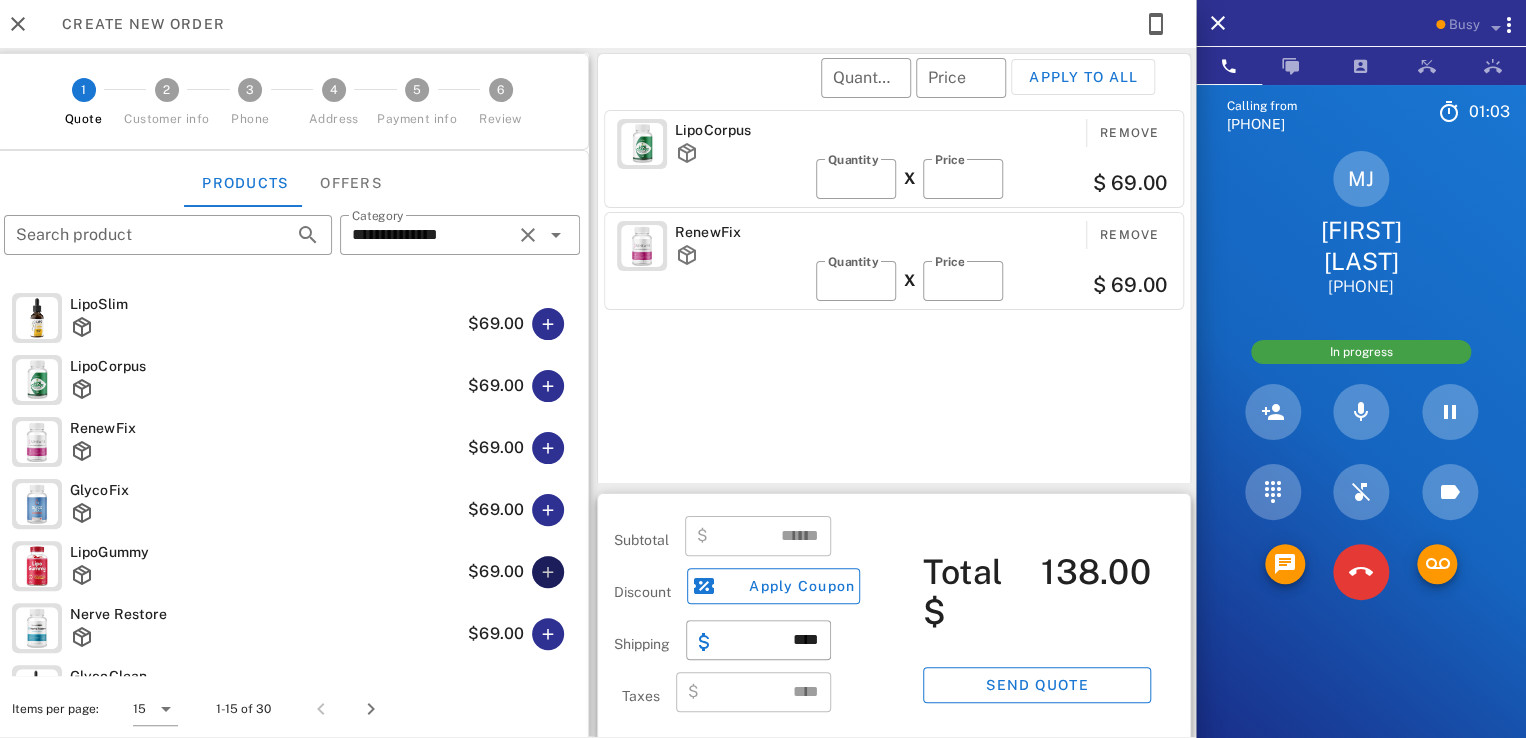 click at bounding box center [548, 572] 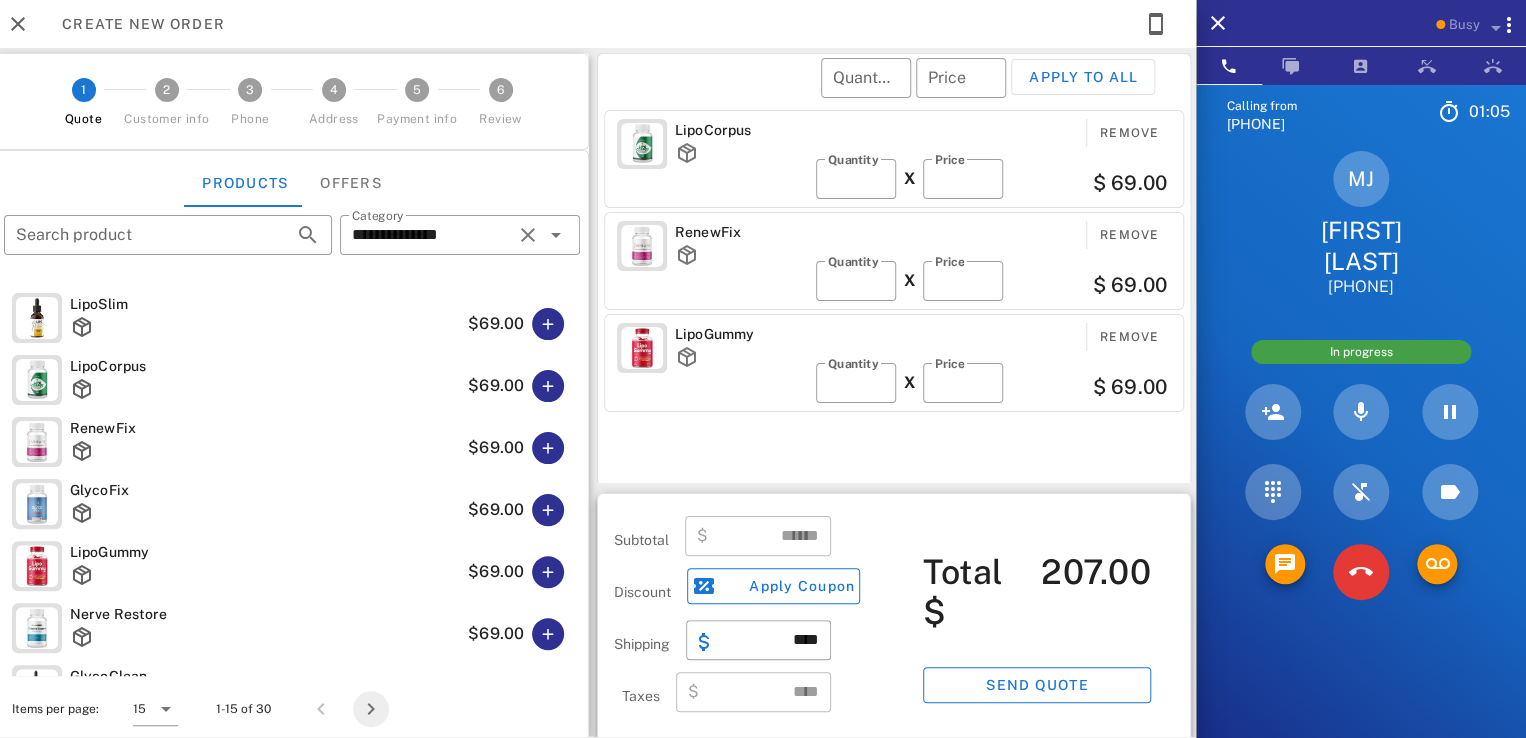 click at bounding box center (371, 709) 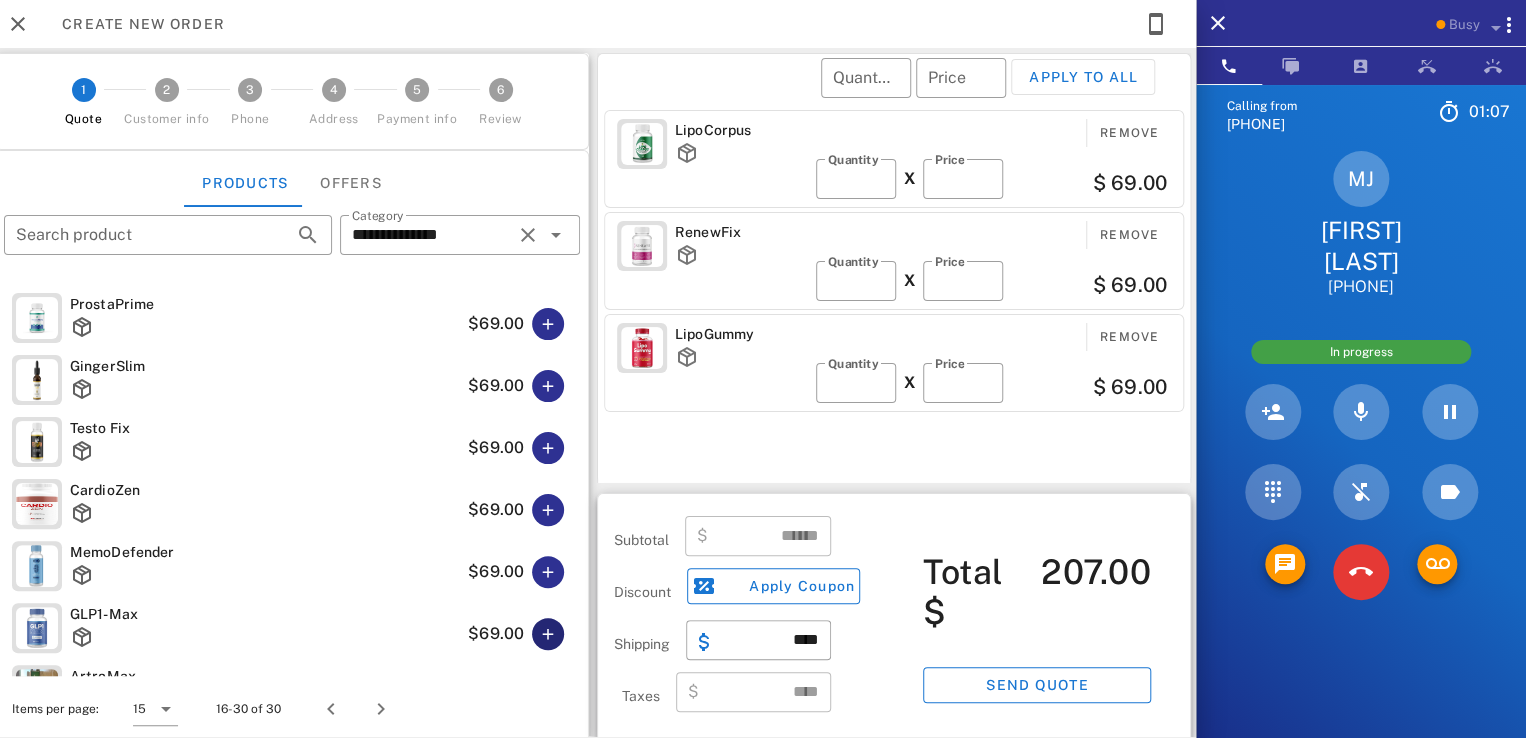 click at bounding box center (548, 634) 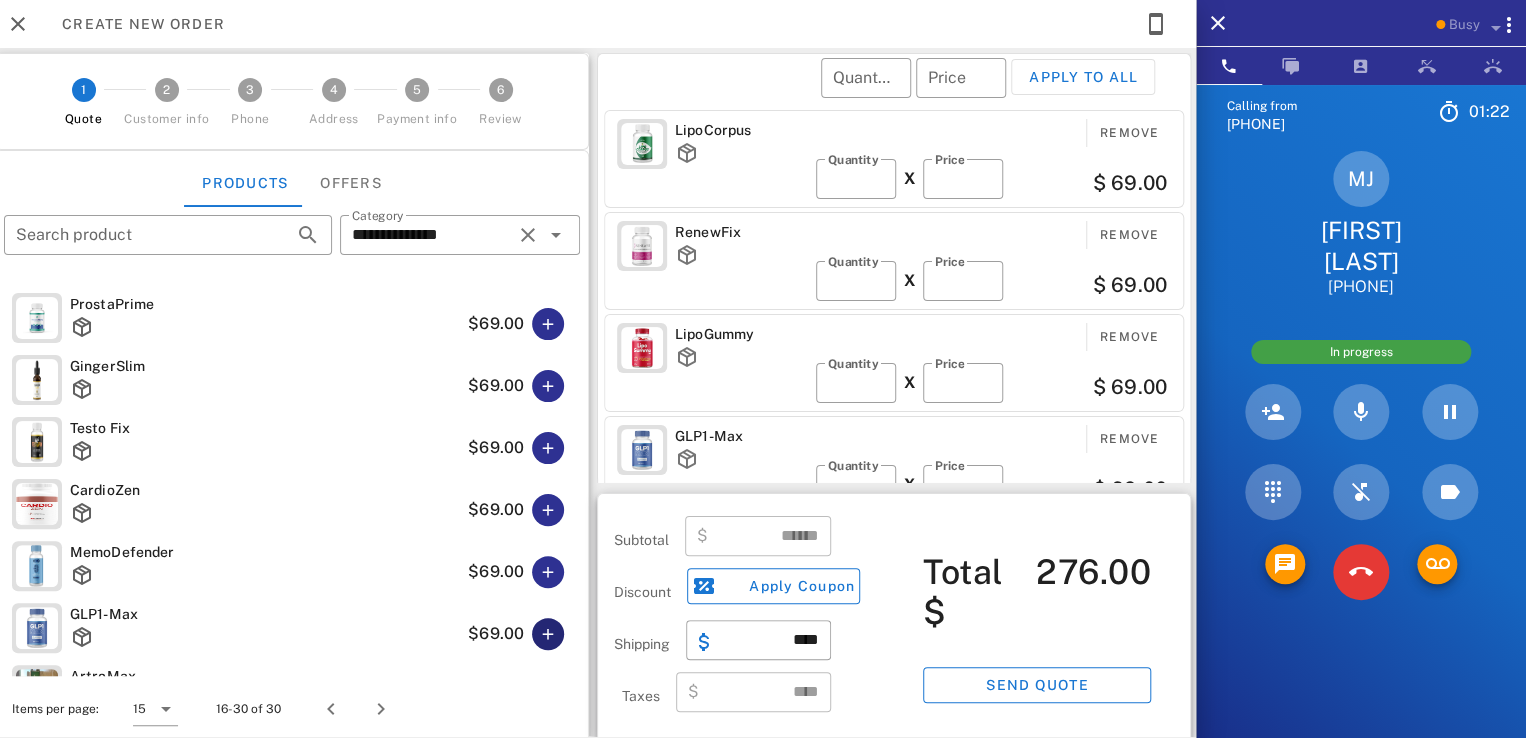 scroll, scrollTop: 0, scrollLeft: 0, axis: both 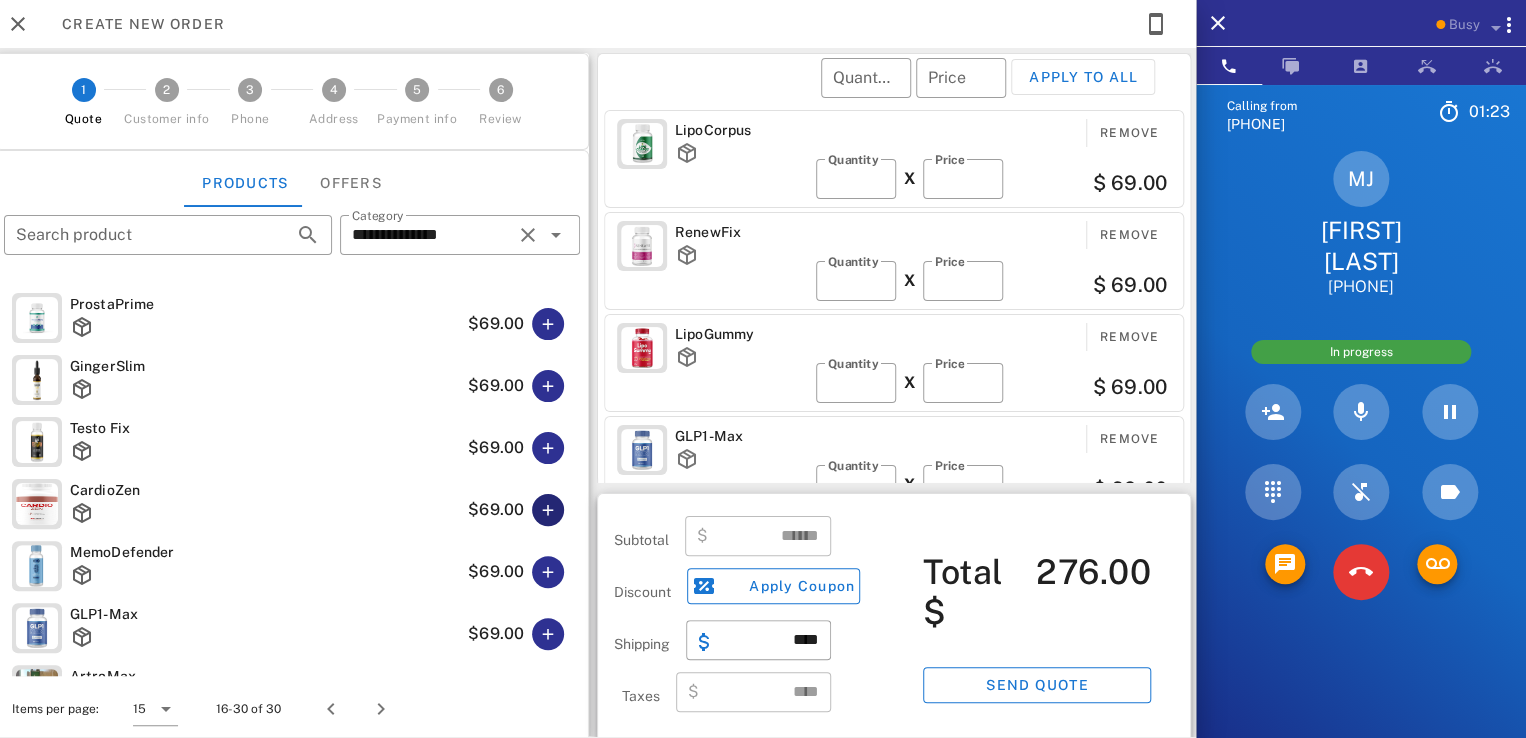 click at bounding box center [548, 510] 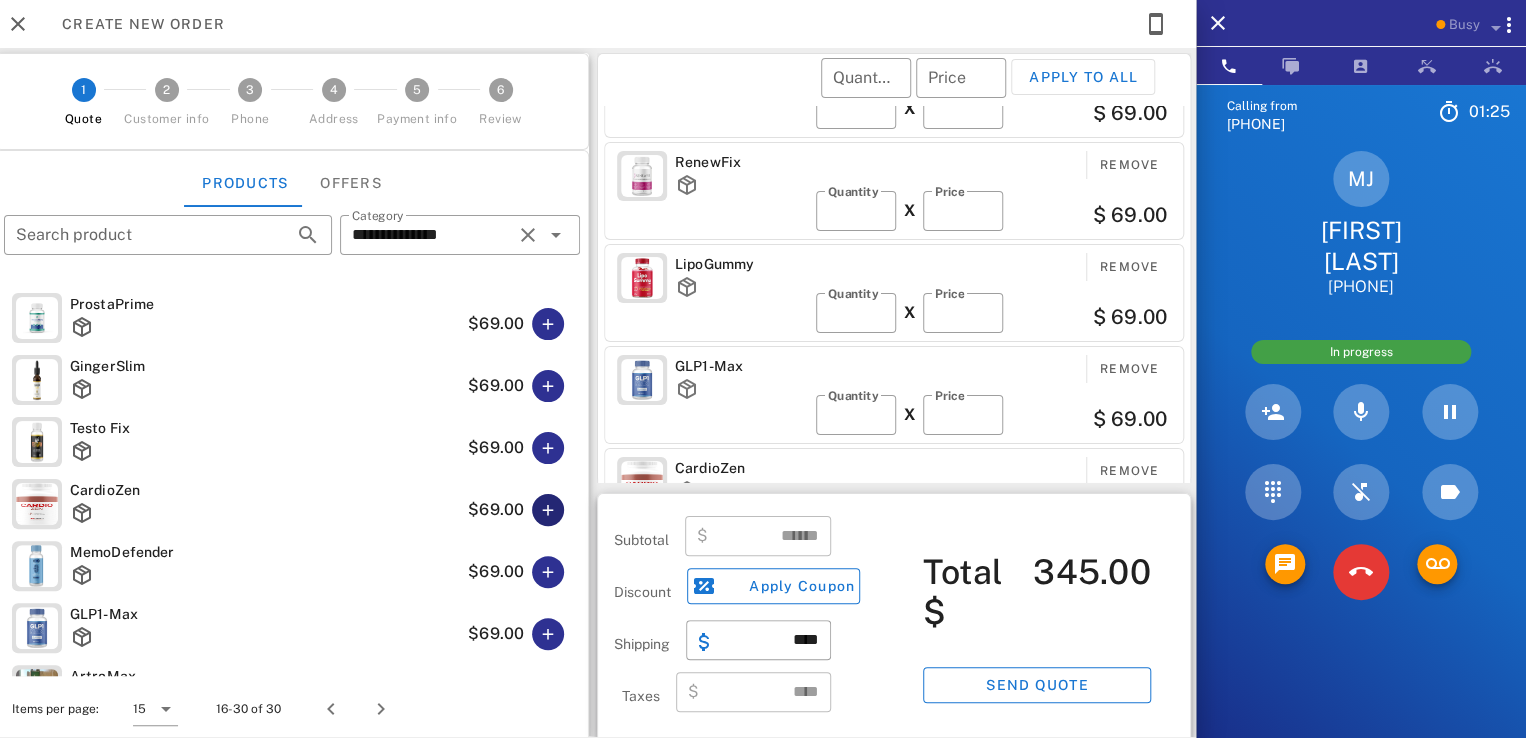 scroll, scrollTop: 106, scrollLeft: 0, axis: vertical 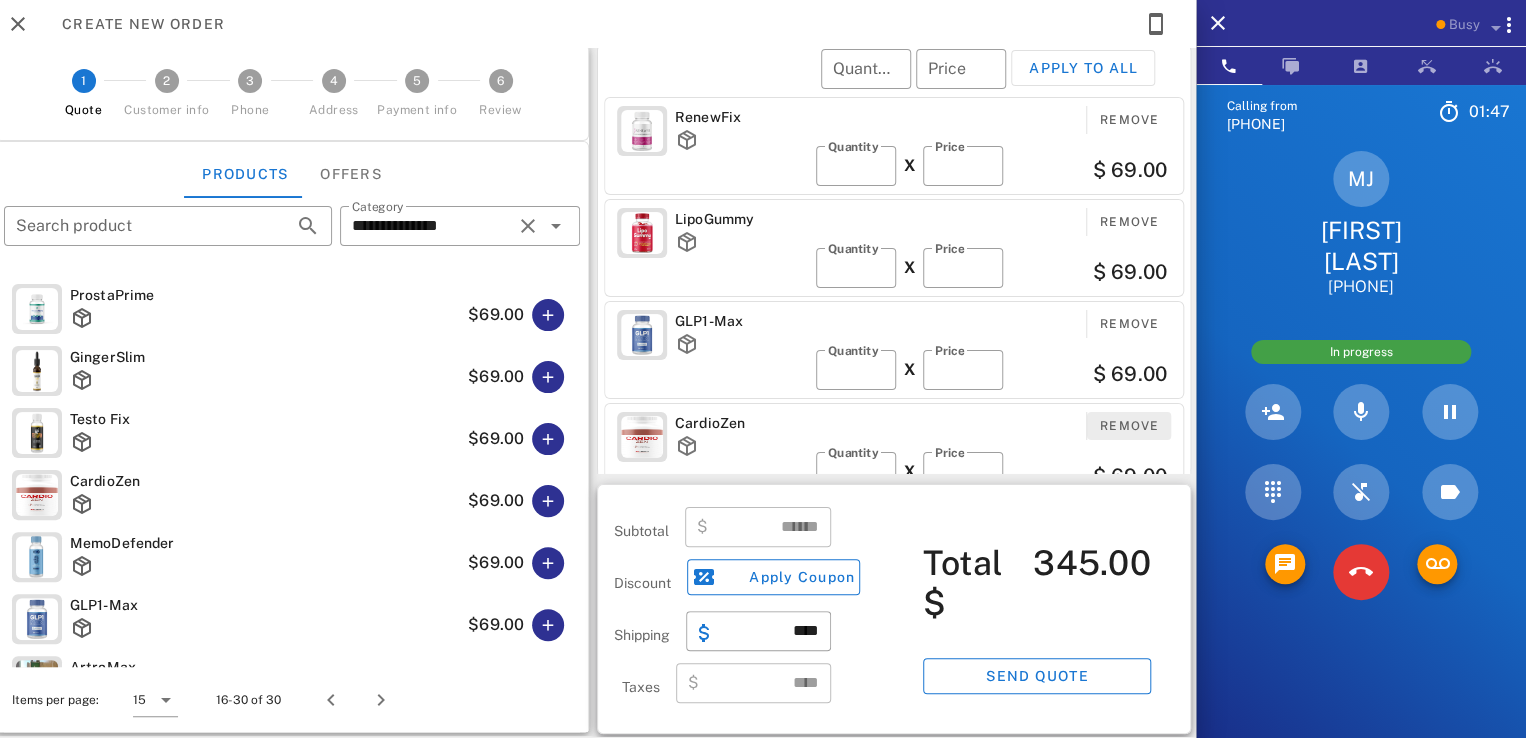 click on "Remove" at bounding box center (1129, 426) 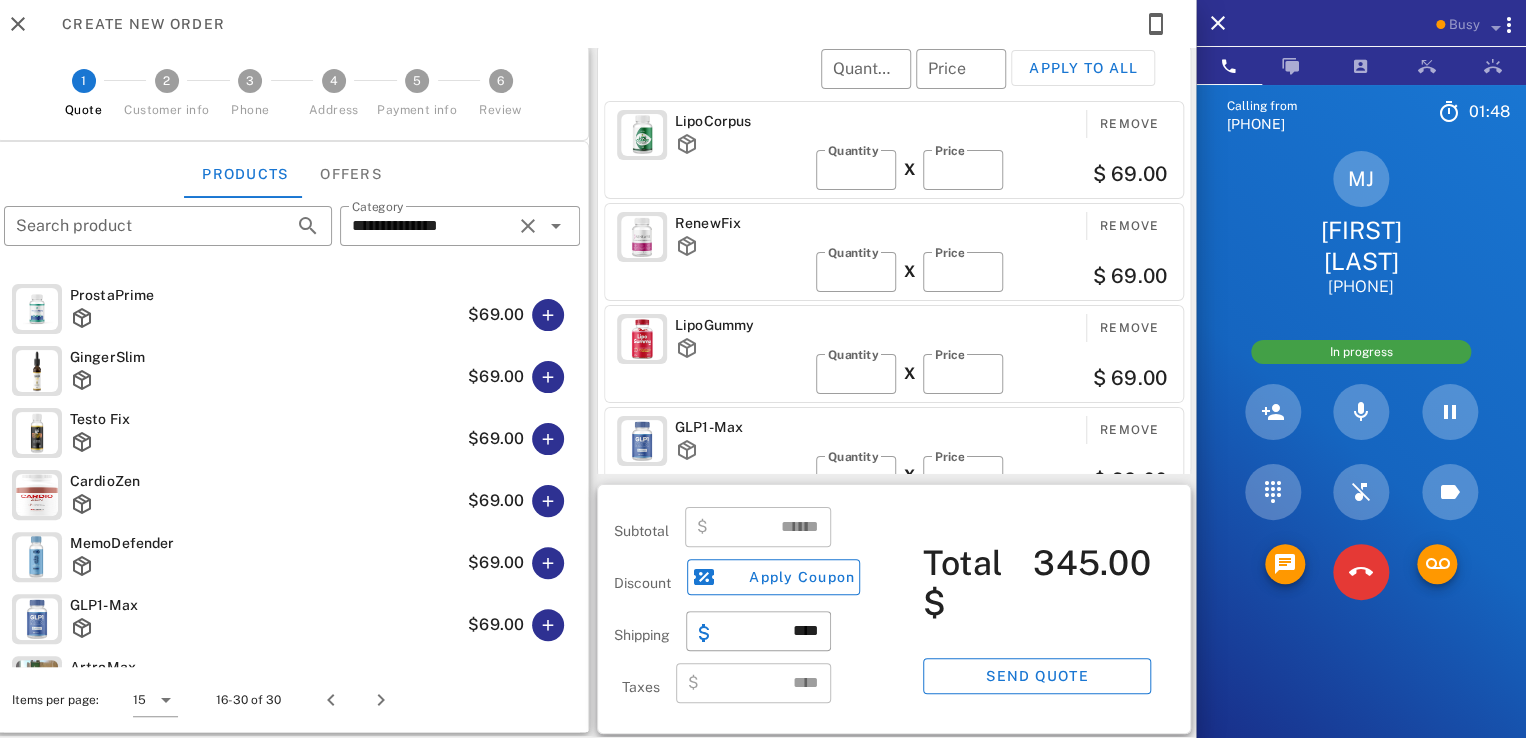 scroll, scrollTop: 0, scrollLeft: 0, axis: both 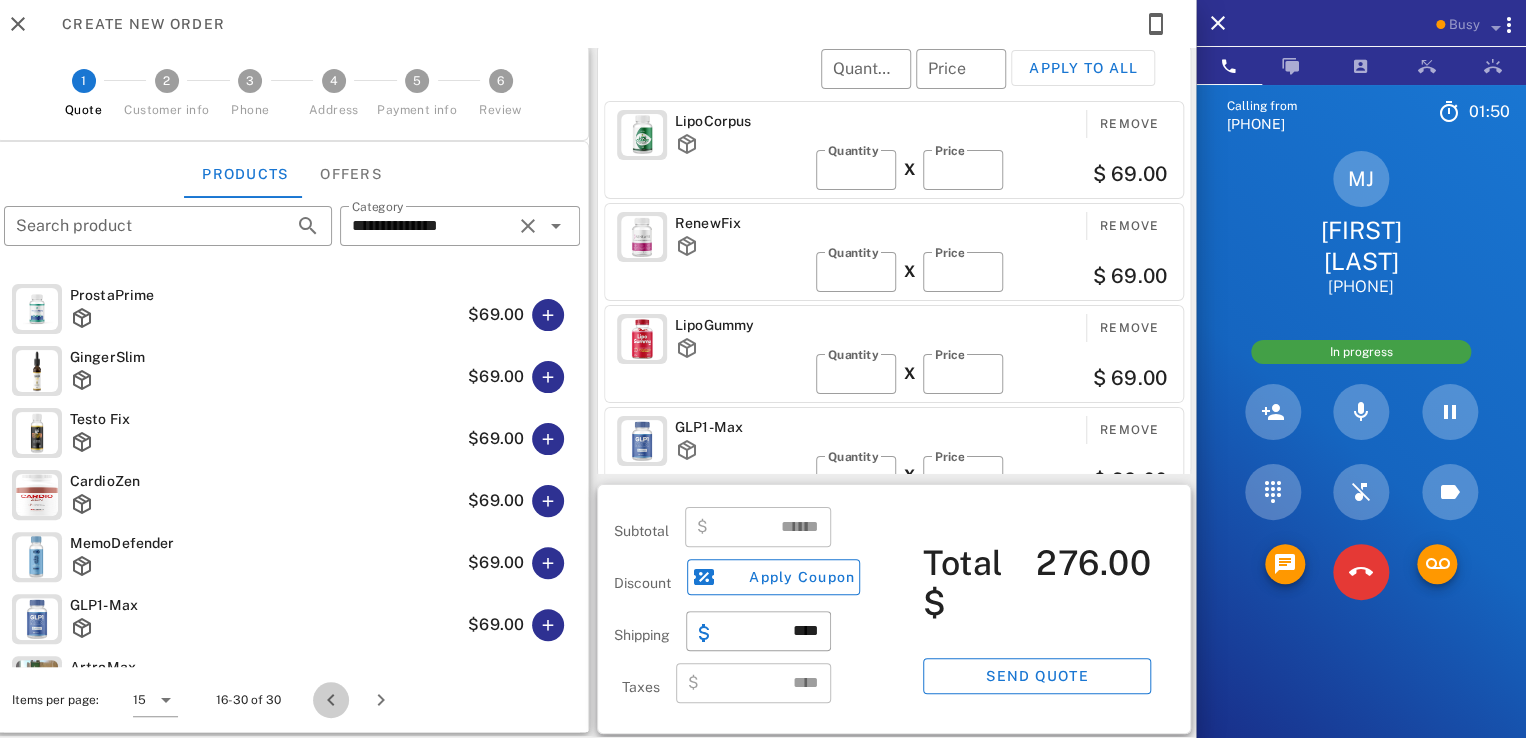 click at bounding box center [331, 700] 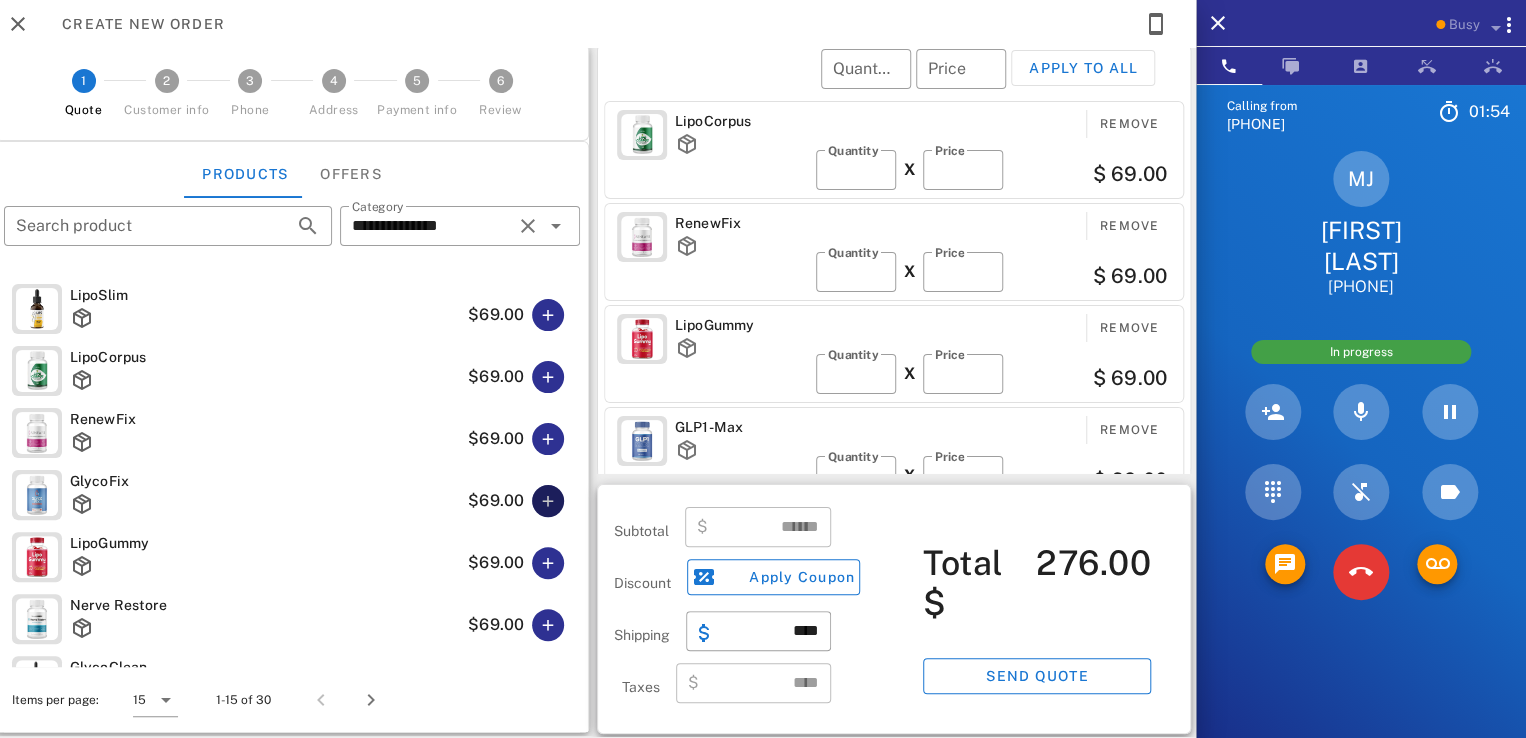 click at bounding box center (548, 501) 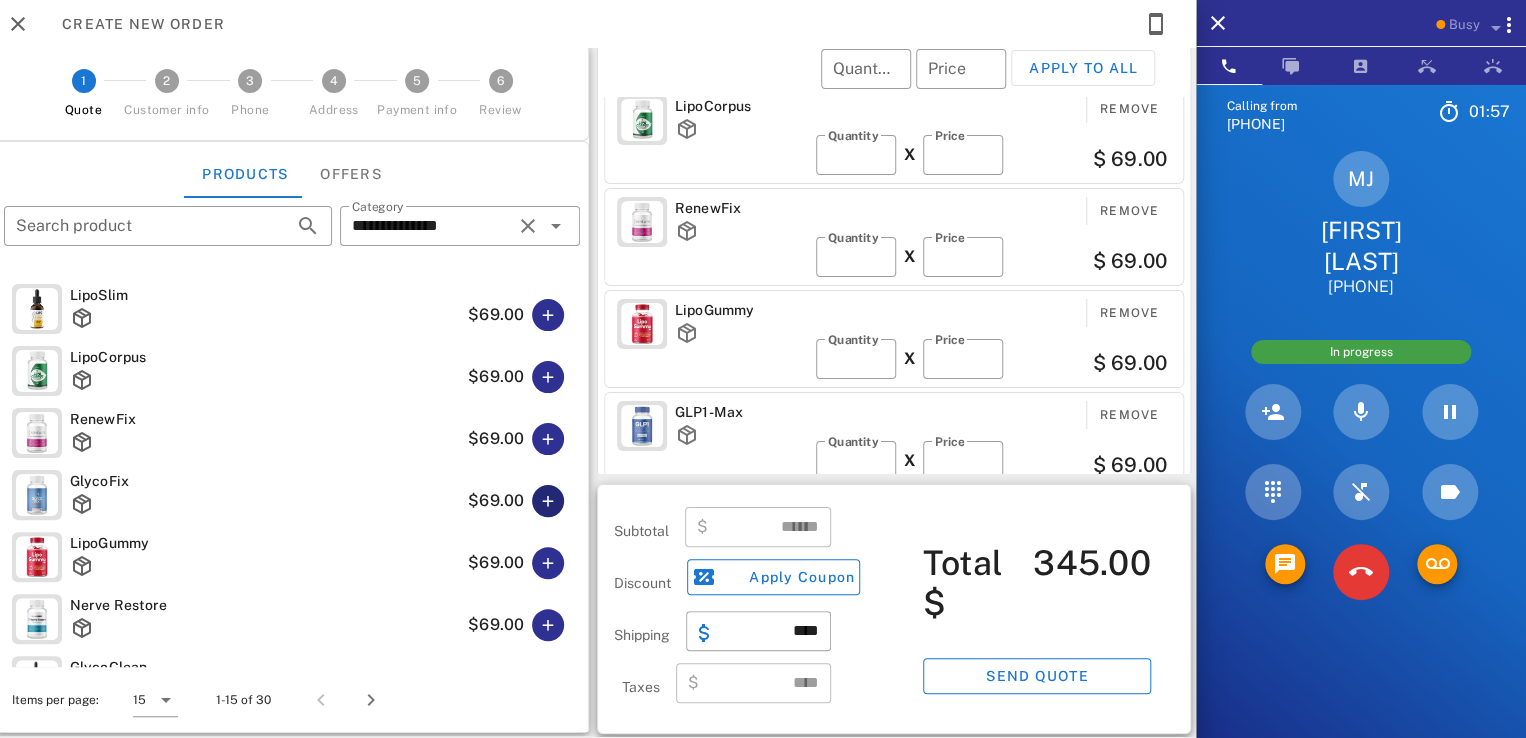 scroll, scrollTop: 0, scrollLeft: 0, axis: both 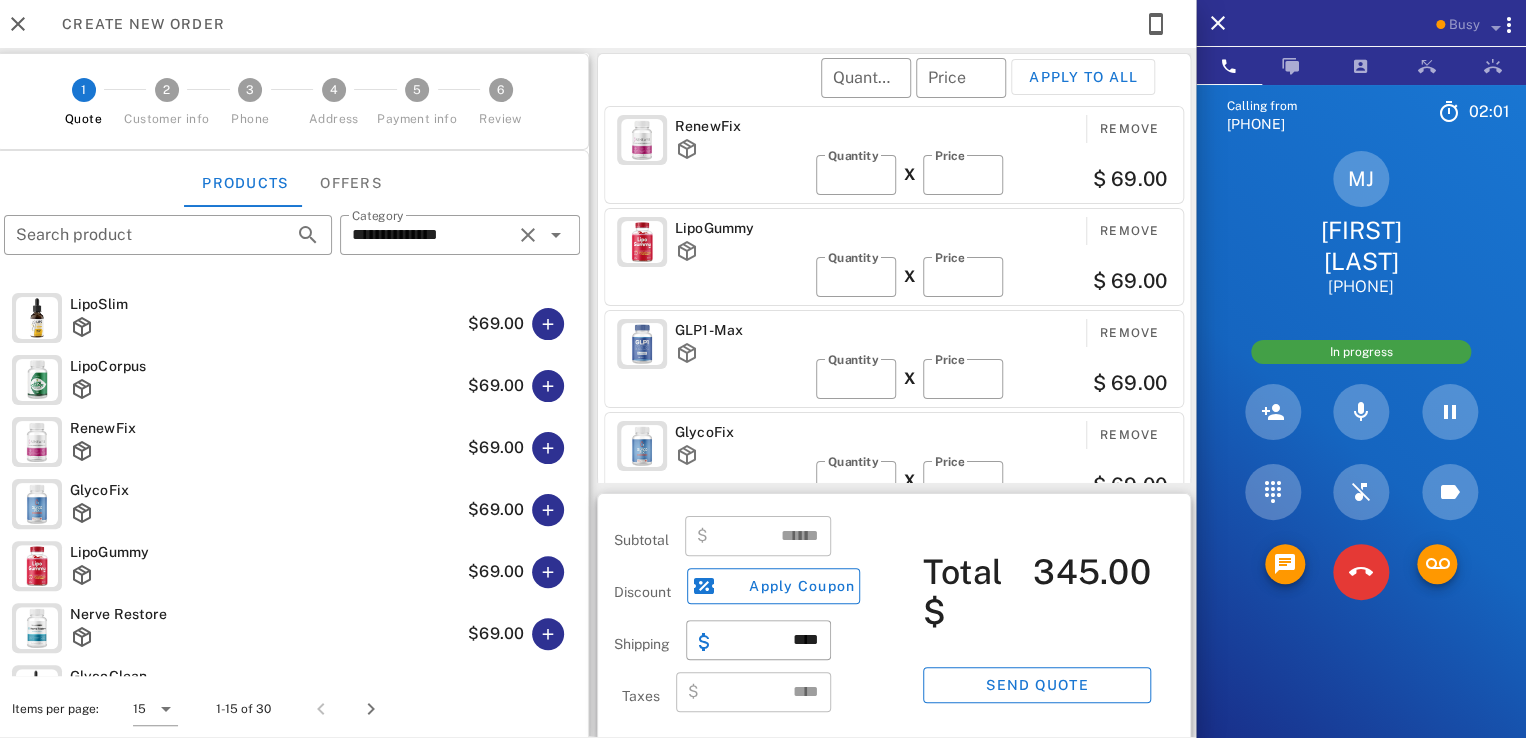 click on "$ 69.00" at bounding box center (1129, 485) 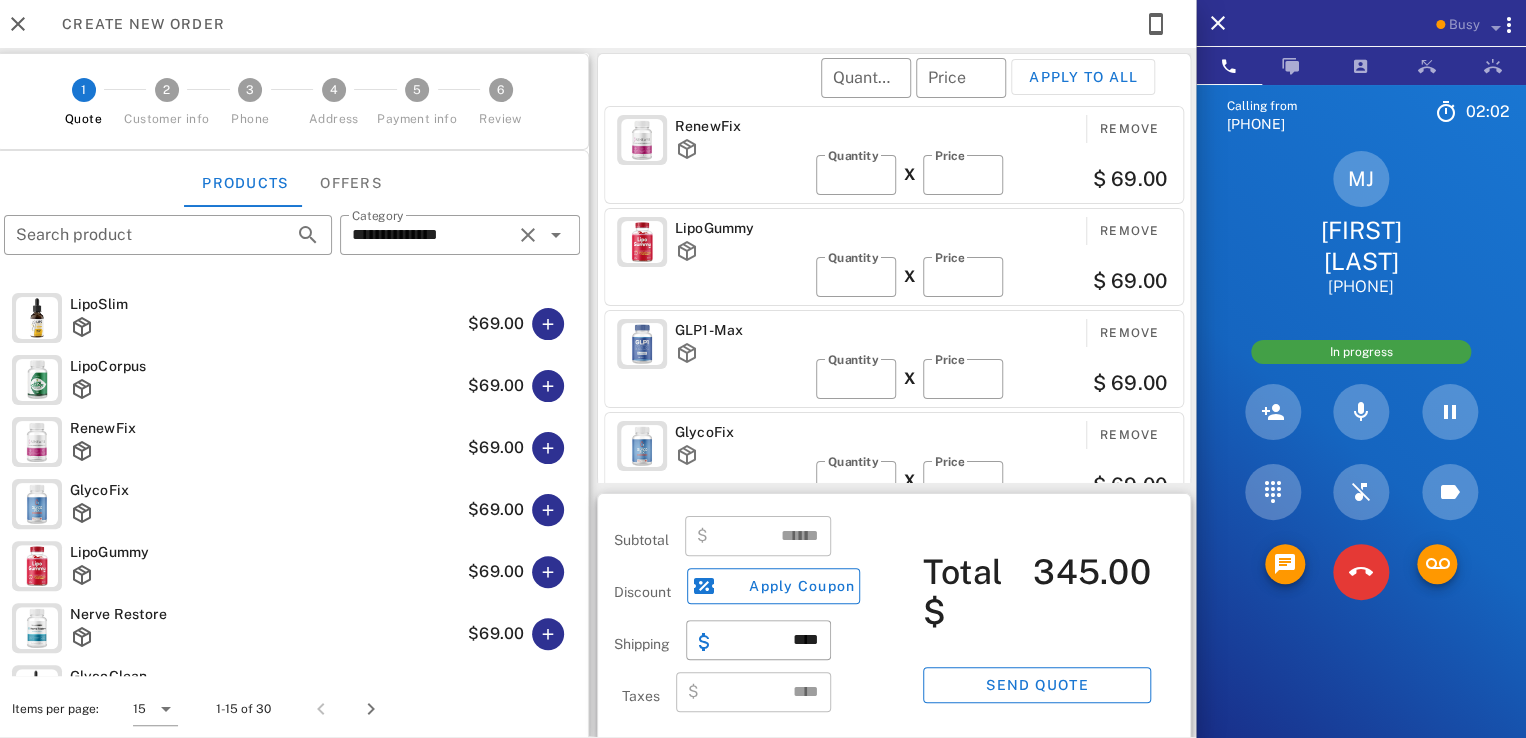 click on "$ 69.00" at bounding box center (1129, 485) 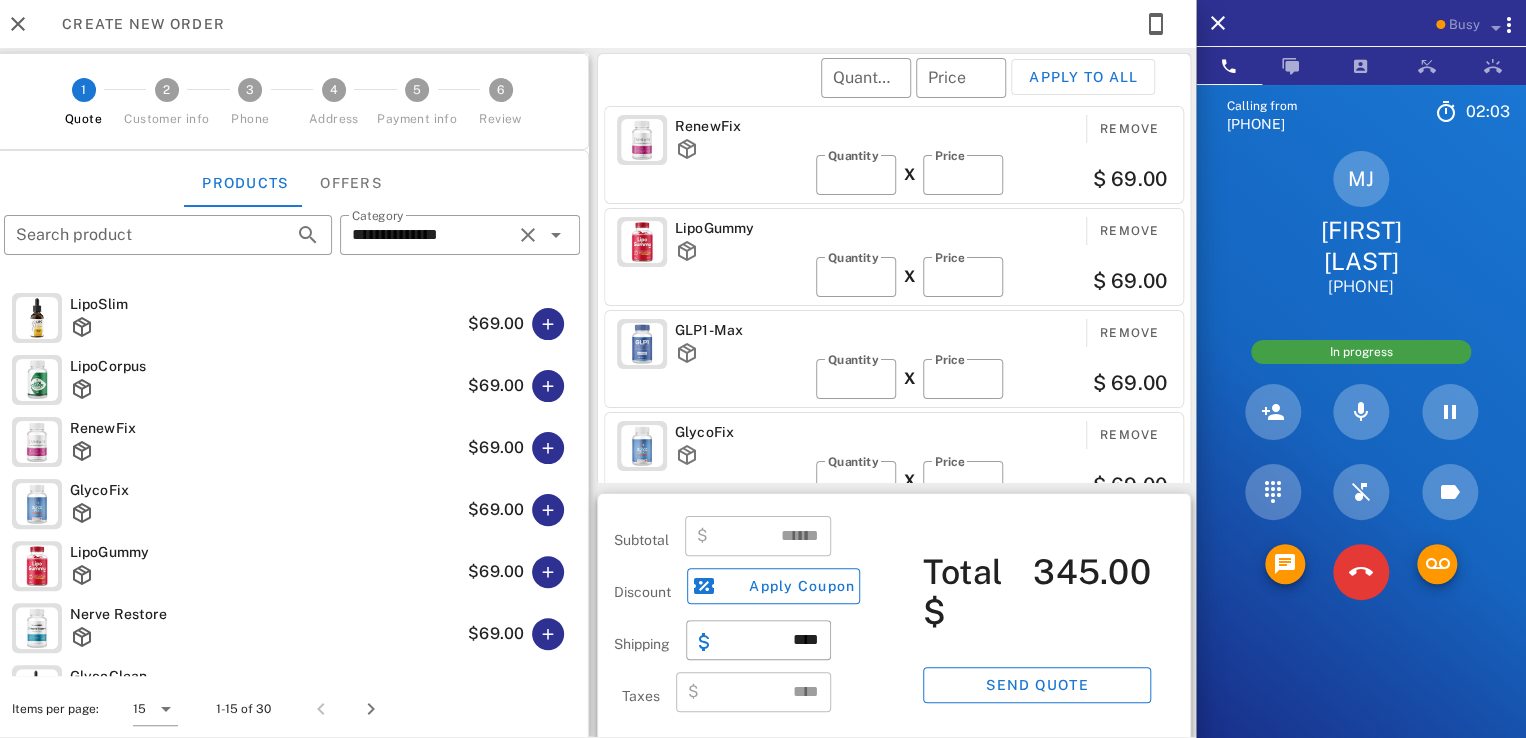 click on "​ Quantity * X ​ Price **  $ 69.00" at bounding box center [993, 481] 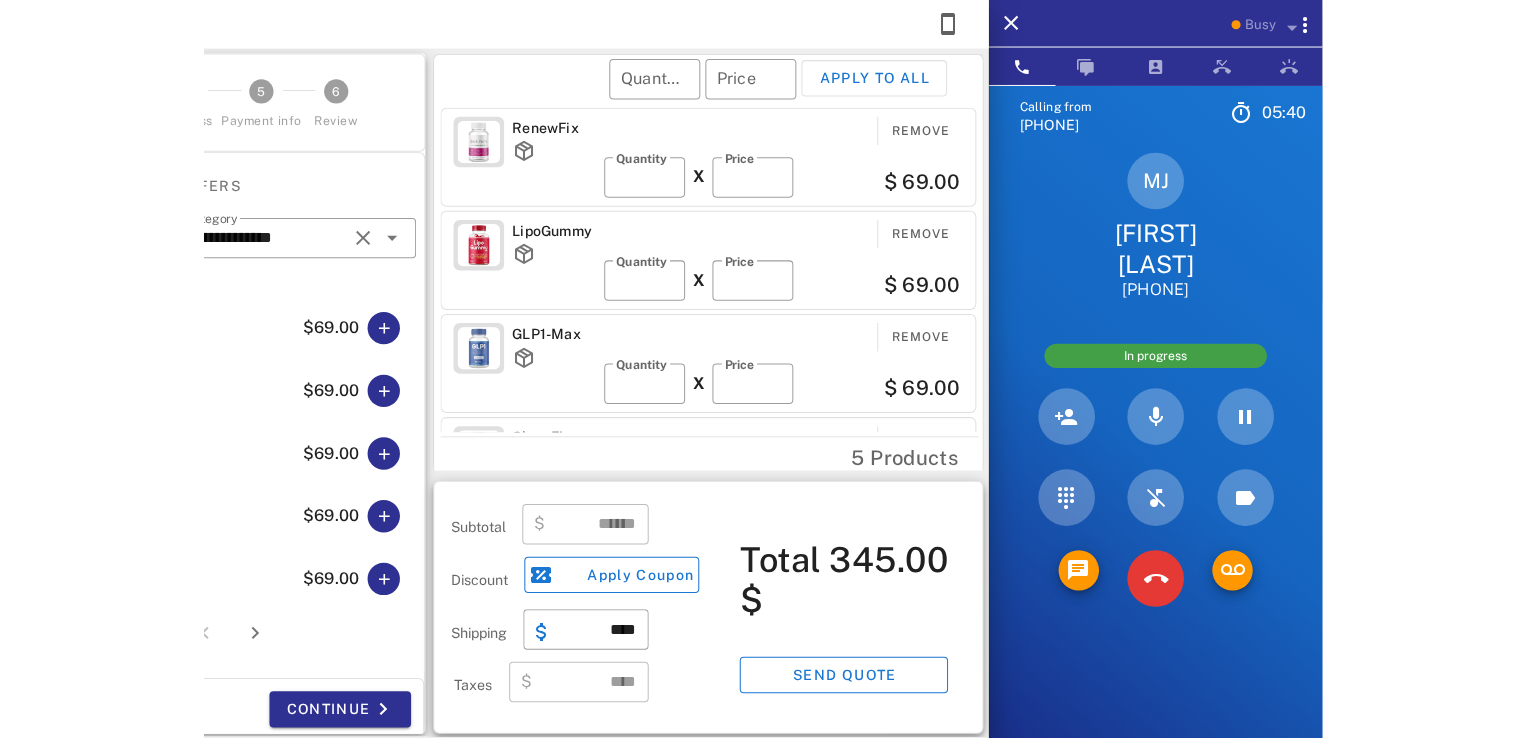 scroll, scrollTop: 472, scrollLeft: 0, axis: vertical 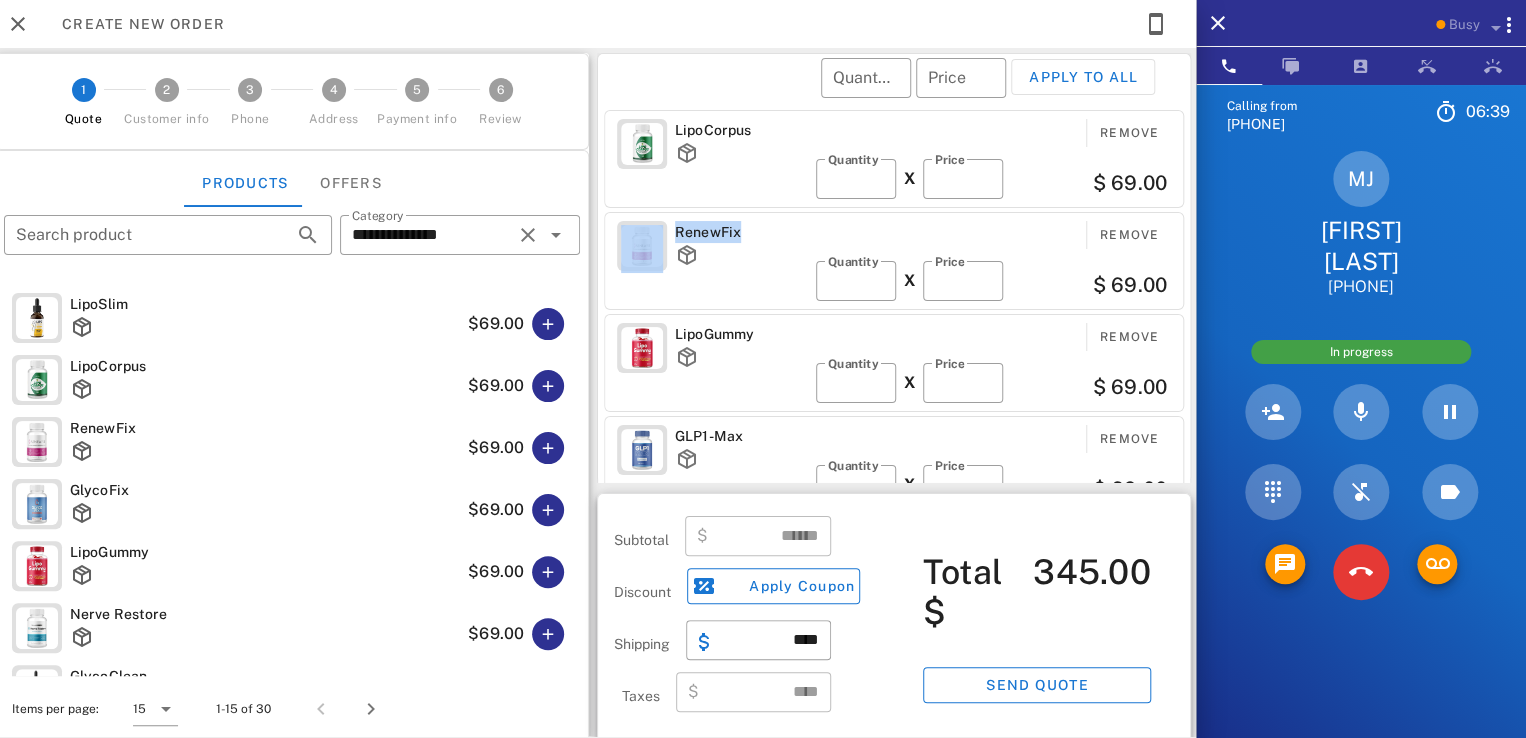 drag, startPoint x: 730, startPoint y: 233, endPoint x: 706, endPoint y: 229, distance: 24.33105 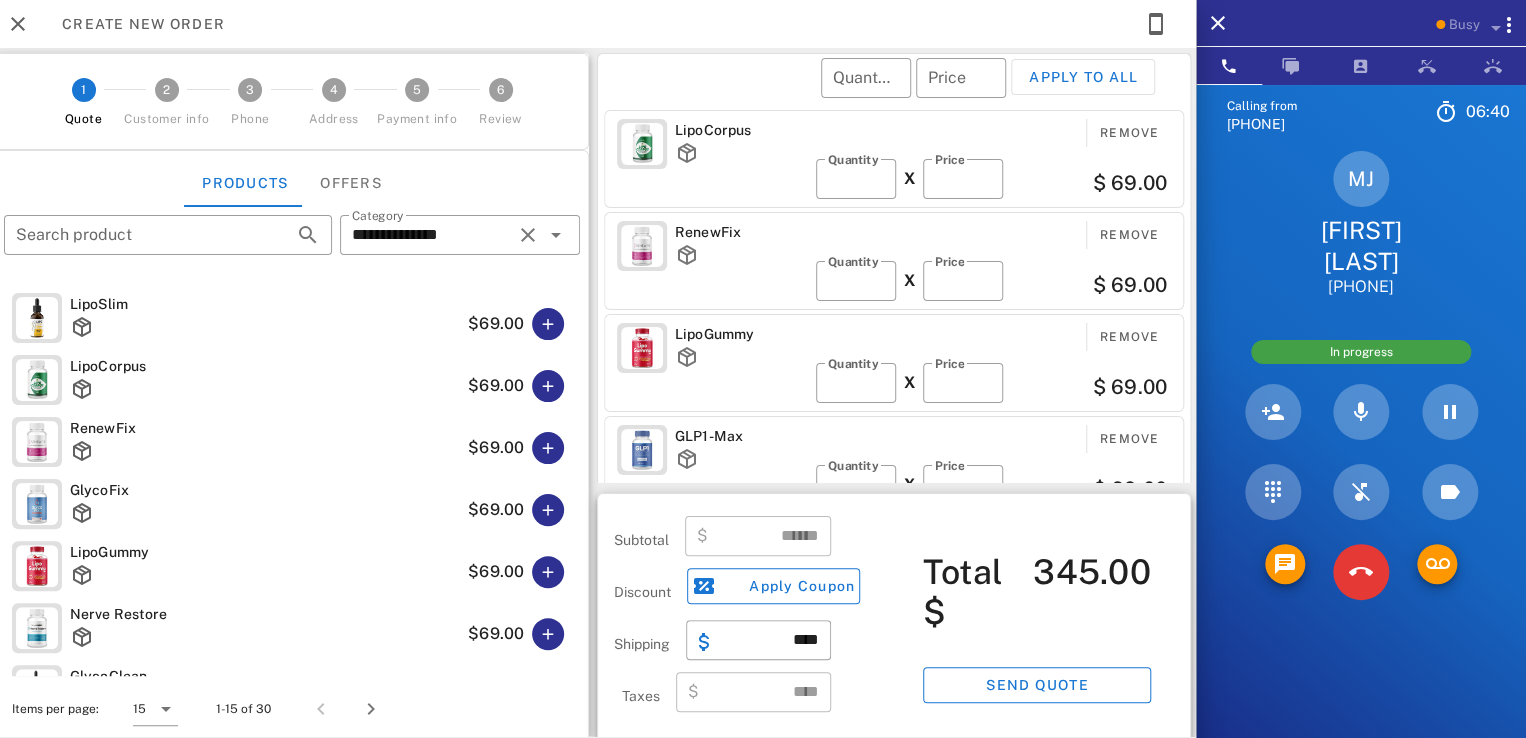 click on "LipoCorpus  Remove  ​ Quantity * X ​ Price **  $ 69.00" at bounding box center [894, 159] 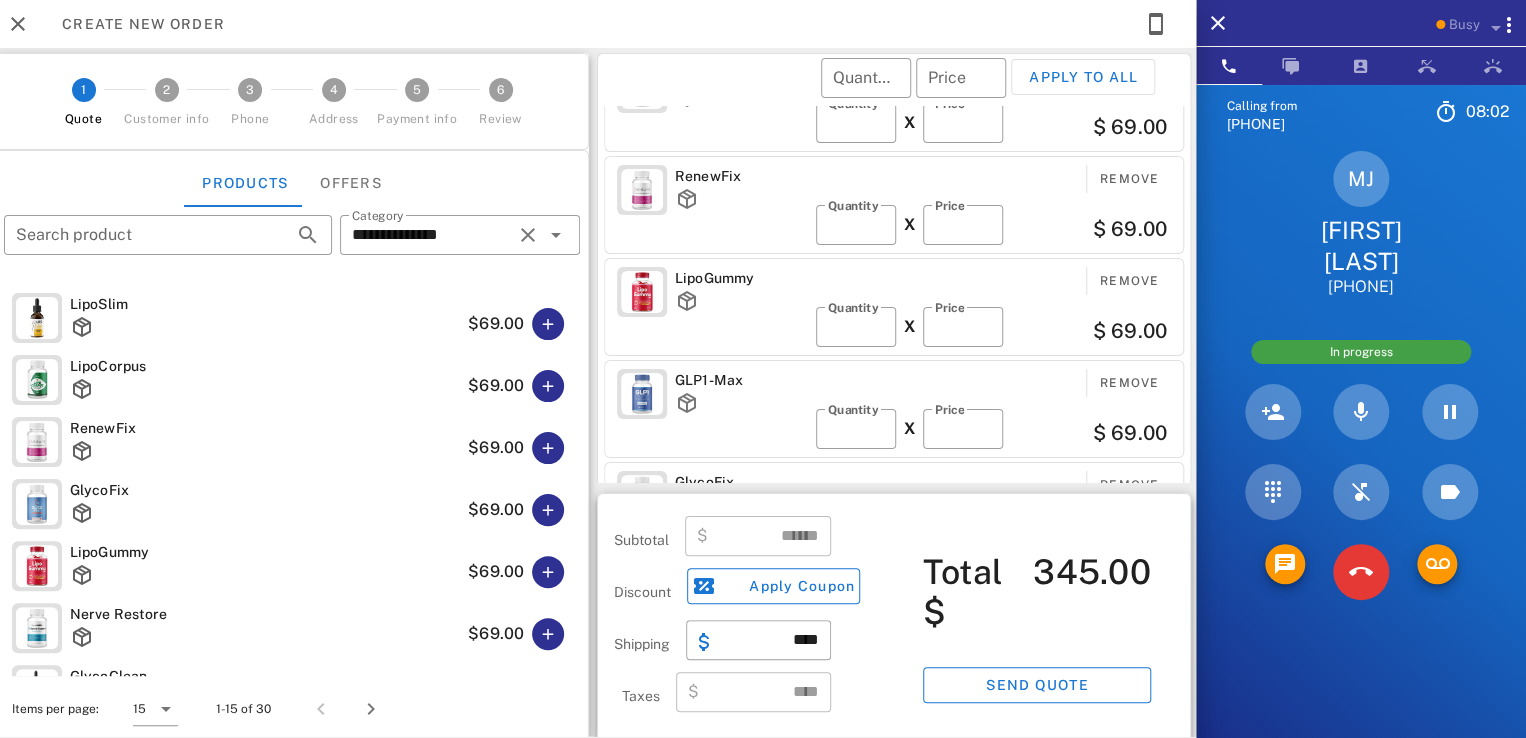 scroll, scrollTop: 106, scrollLeft: 0, axis: vertical 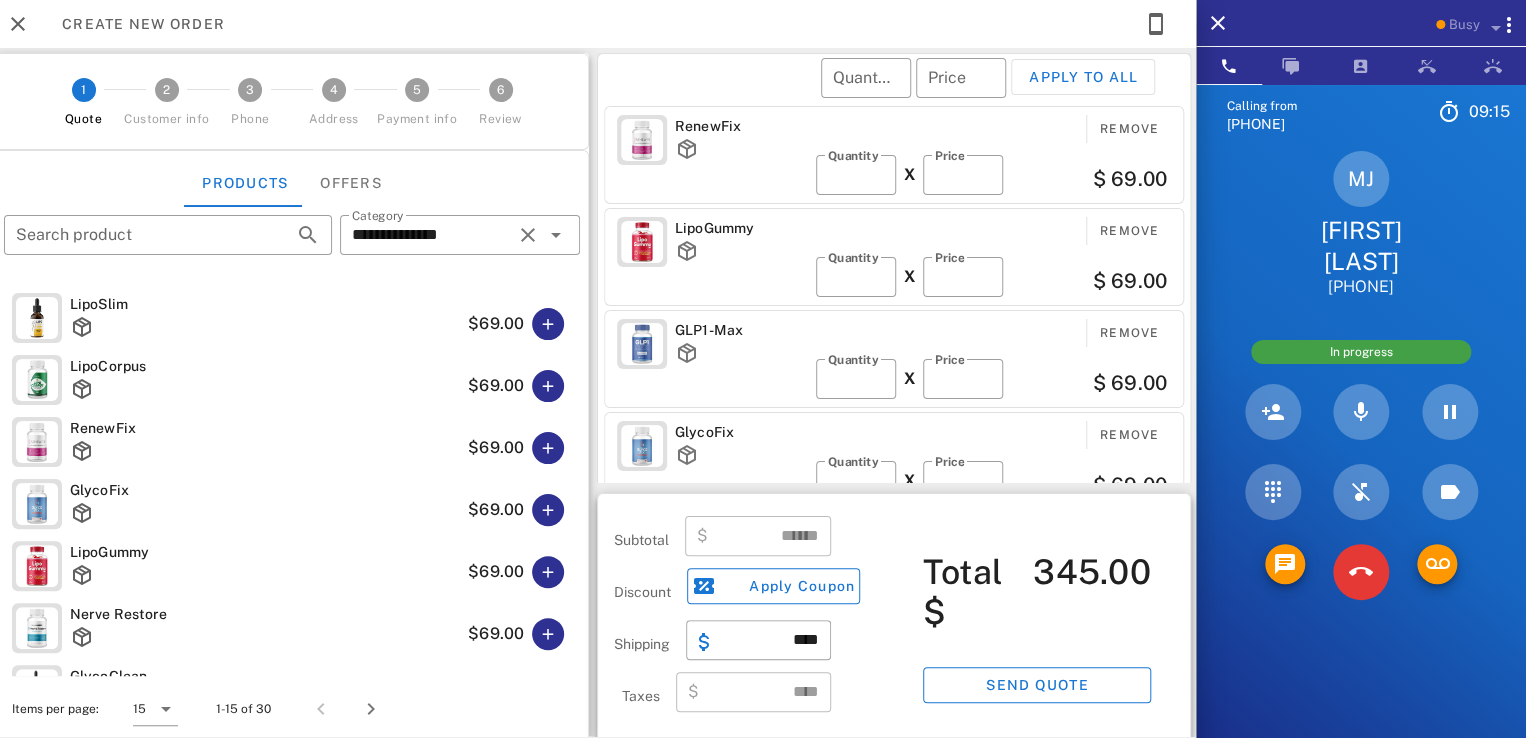 drag, startPoint x: 1332, startPoint y: 226, endPoint x: 1437, endPoint y: 247, distance: 107.07941 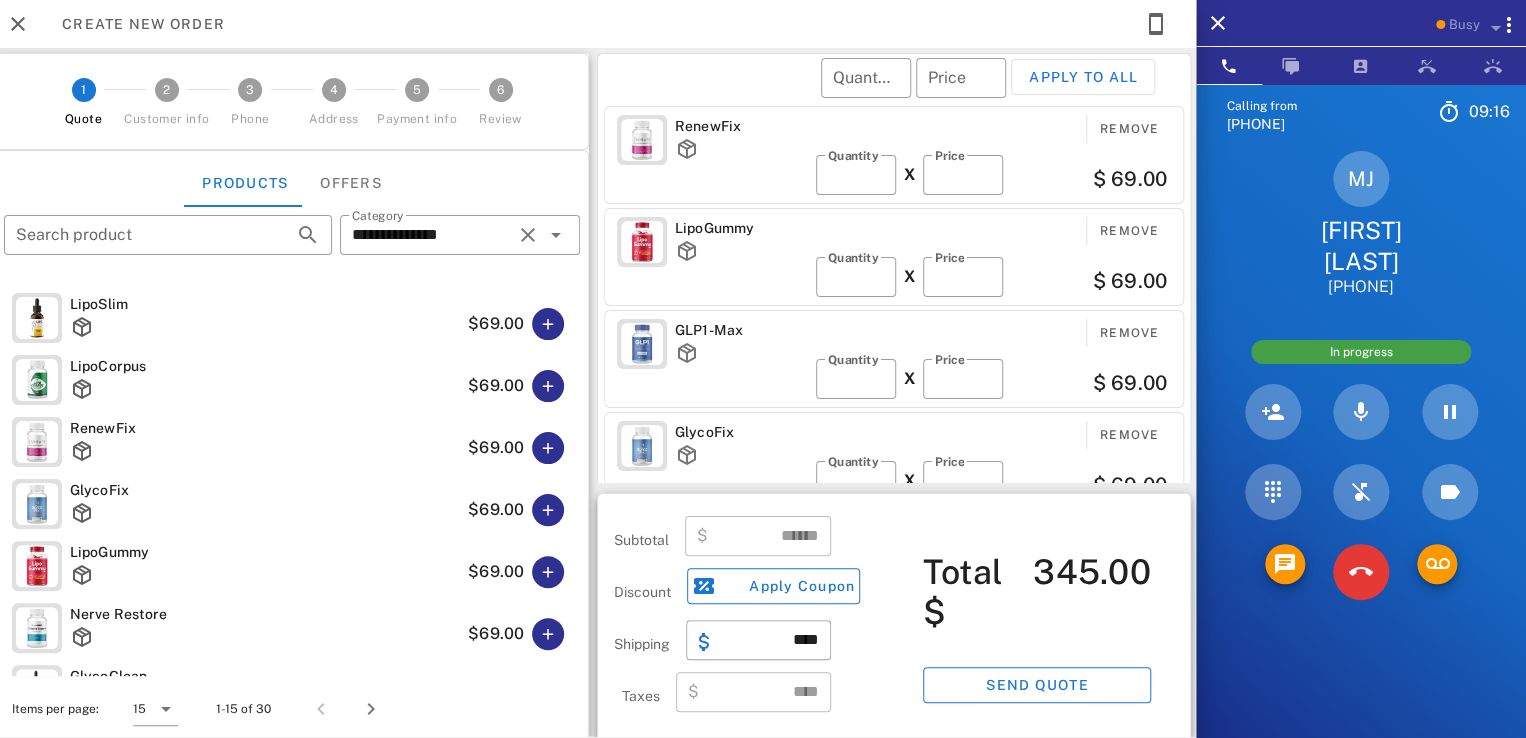 click on "Meriva Johnson" at bounding box center (1361, 246) 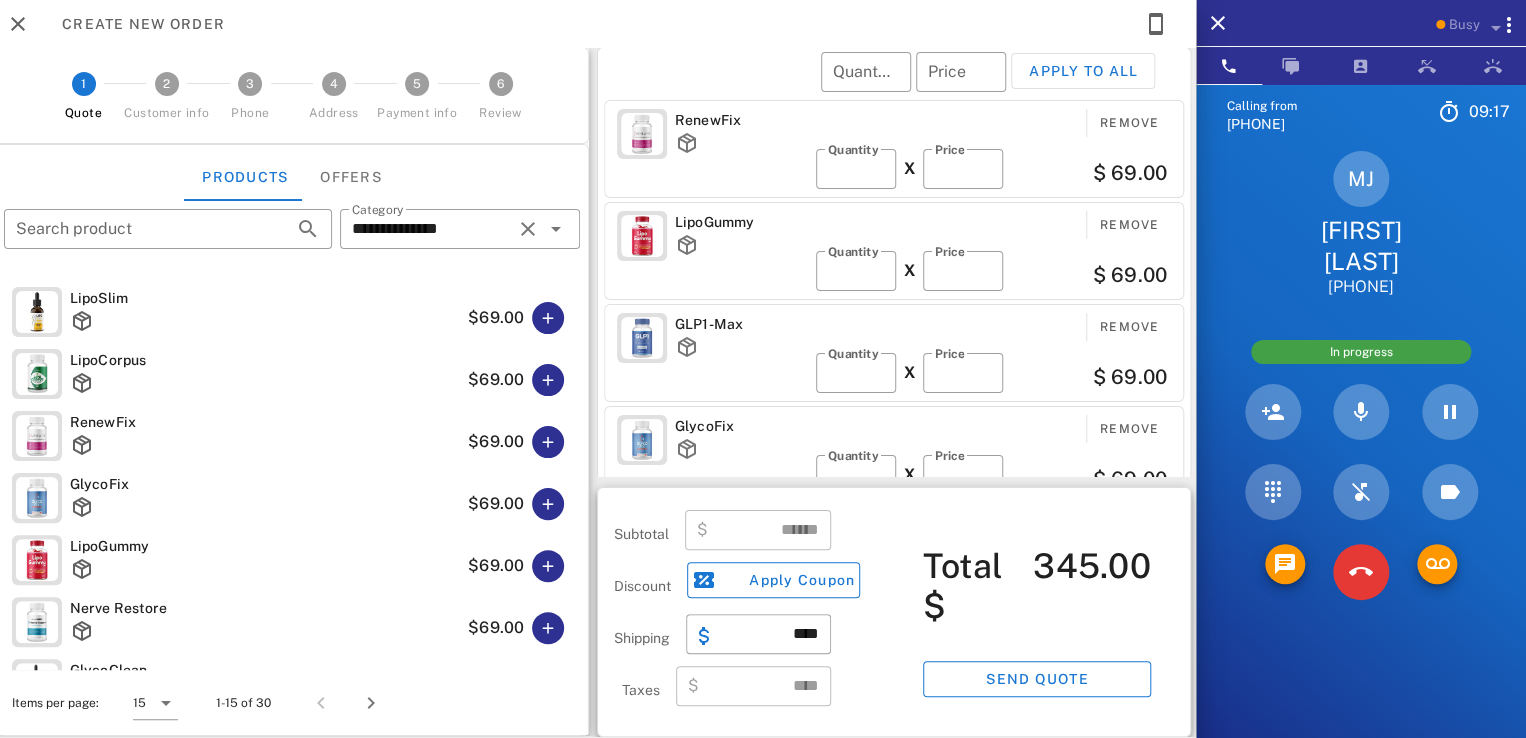 scroll, scrollTop: 9, scrollLeft: 0, axis: vertical 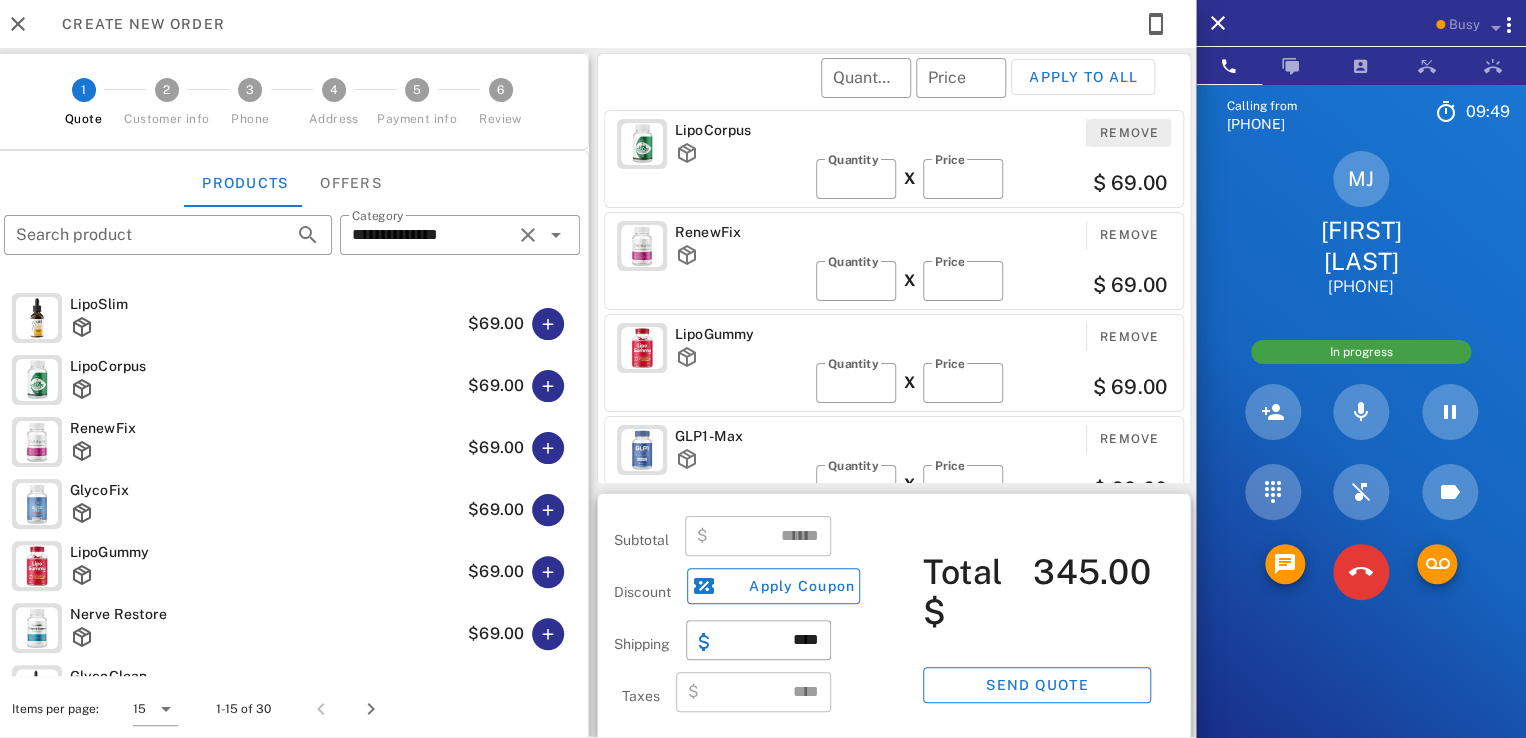 click on "Remove" at bounding box center [1129, 133] 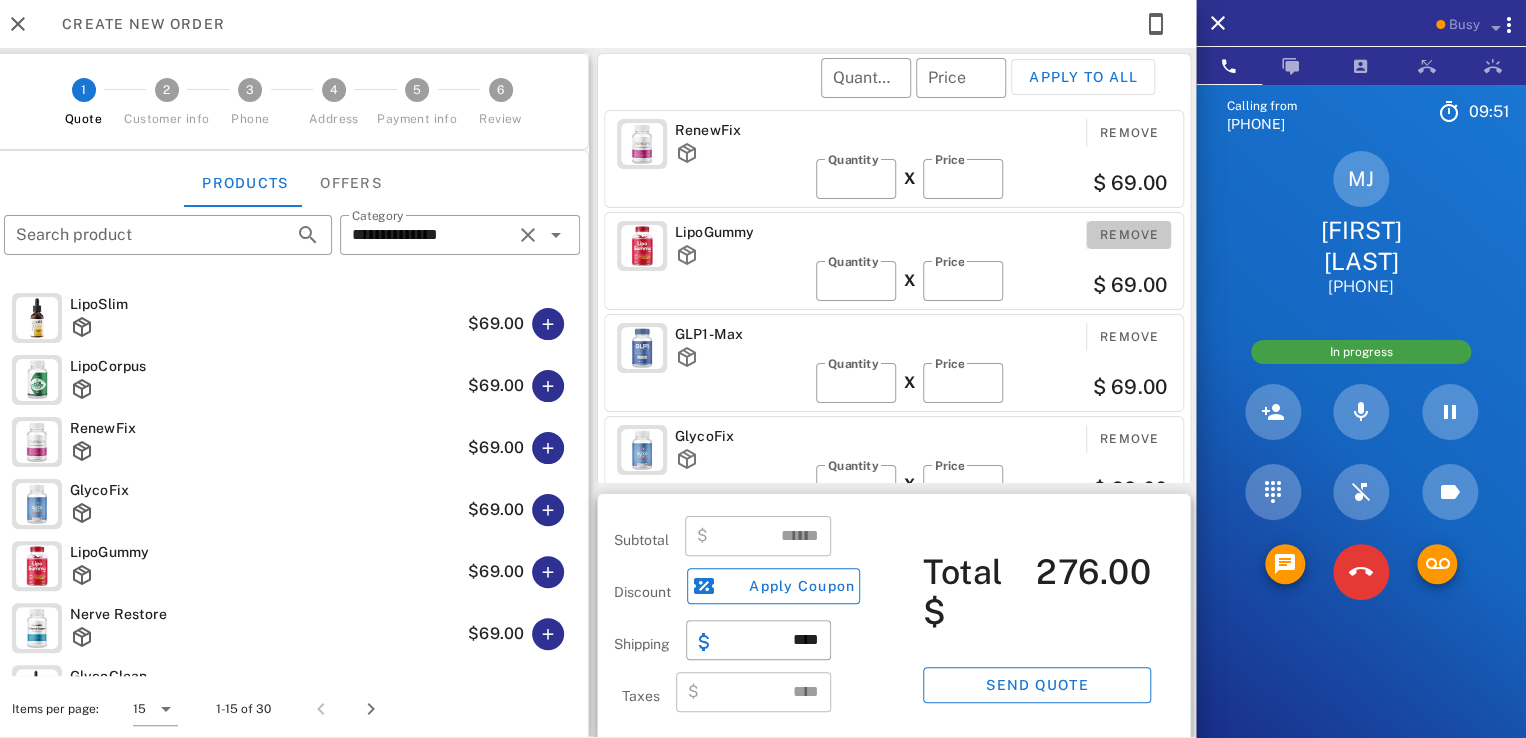 click on "Remove" at bounding box center [1129, 235] 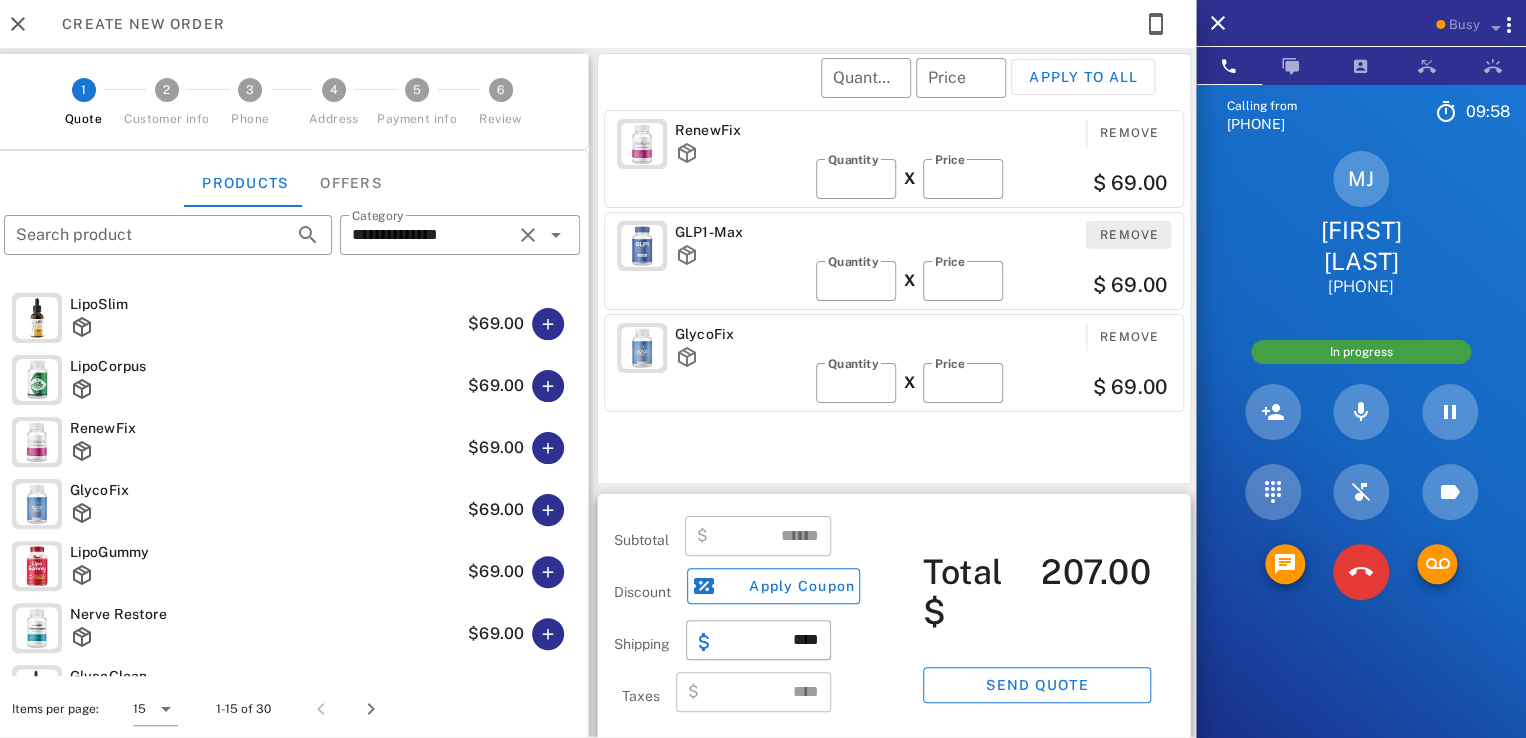 click on "Remove" at bounding box center (1129, 235) 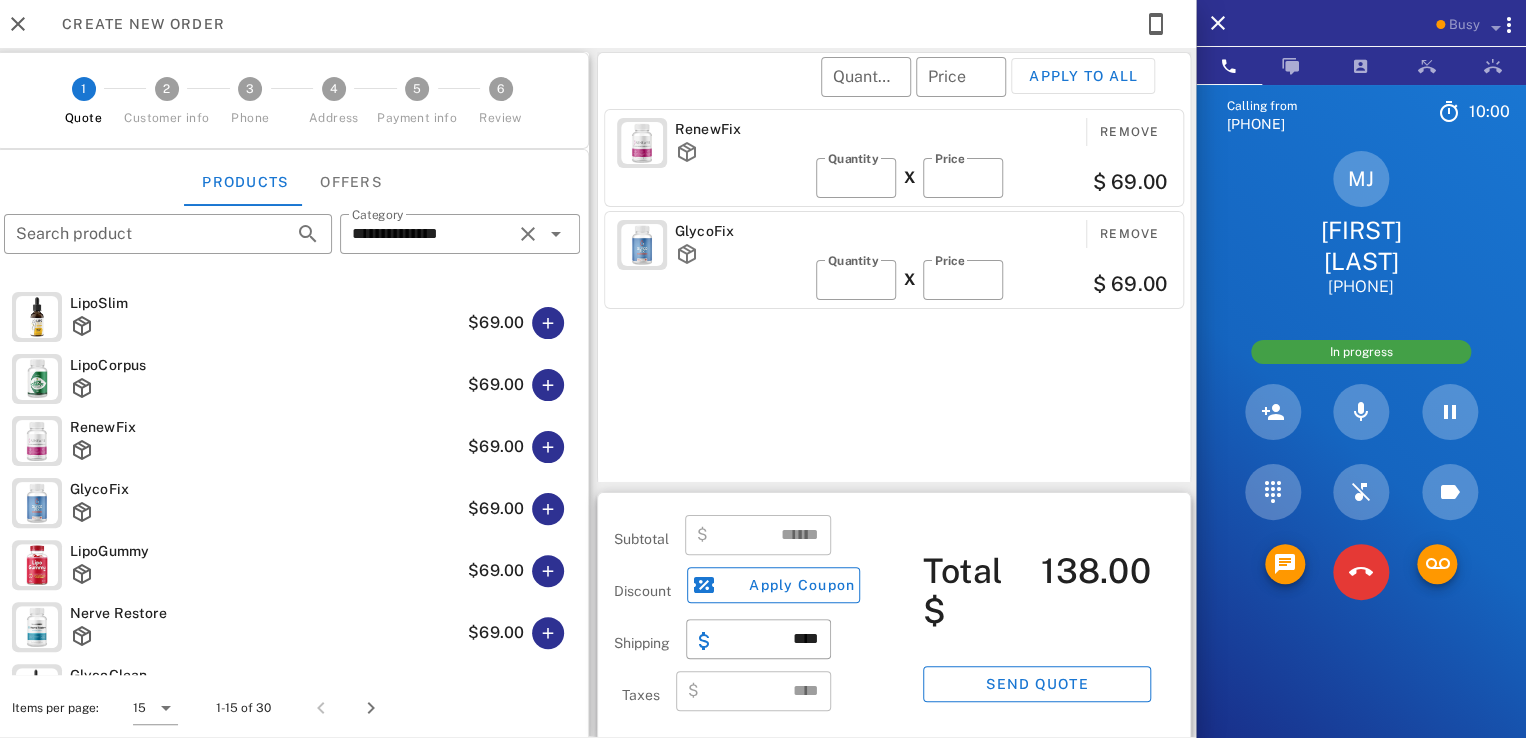 scroll, scrollTop: 0, scrollLeft: 0, axis: both 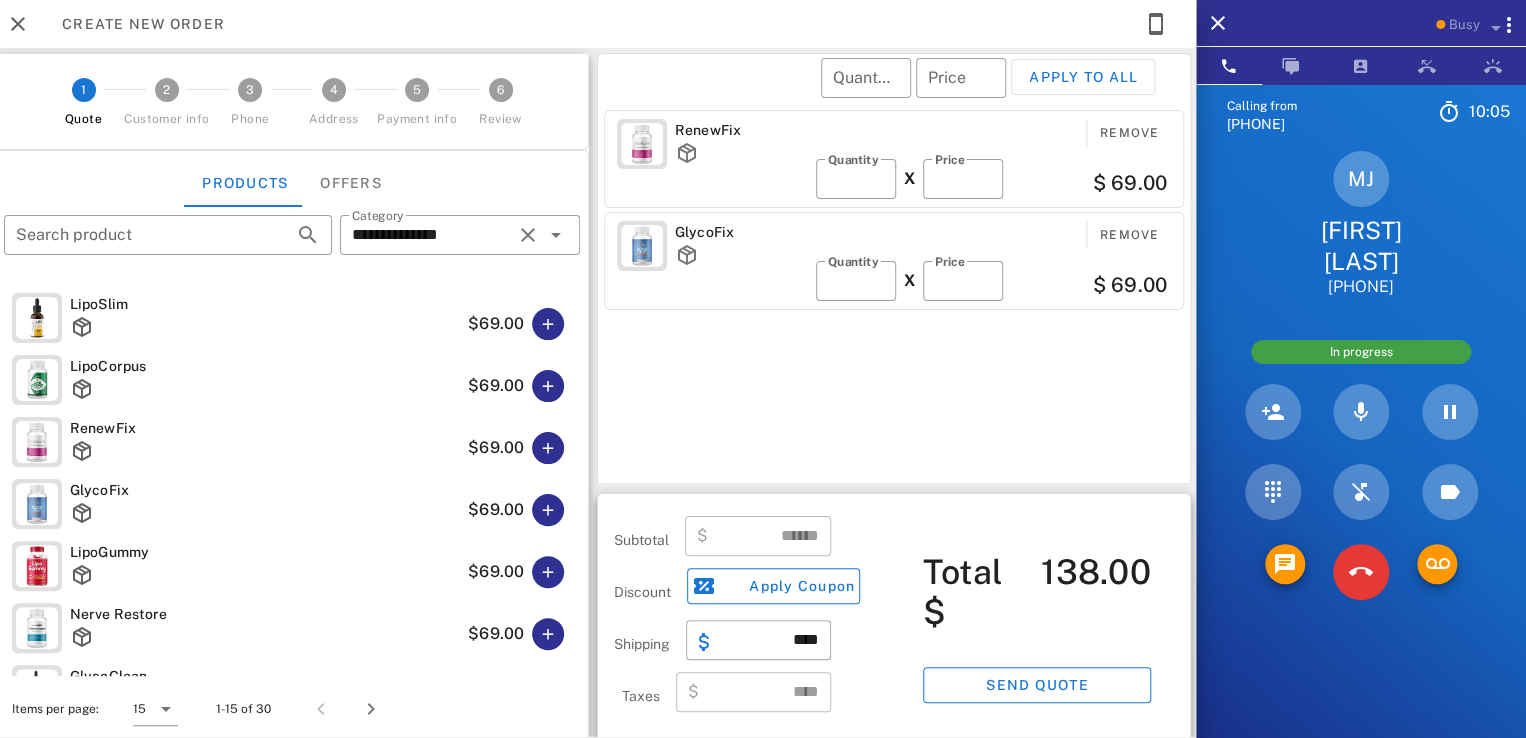 drag, startPoint x: 1352, startPoint y: 232, endPoint x: 1456, endPoint y: 265, distance: 109.11004 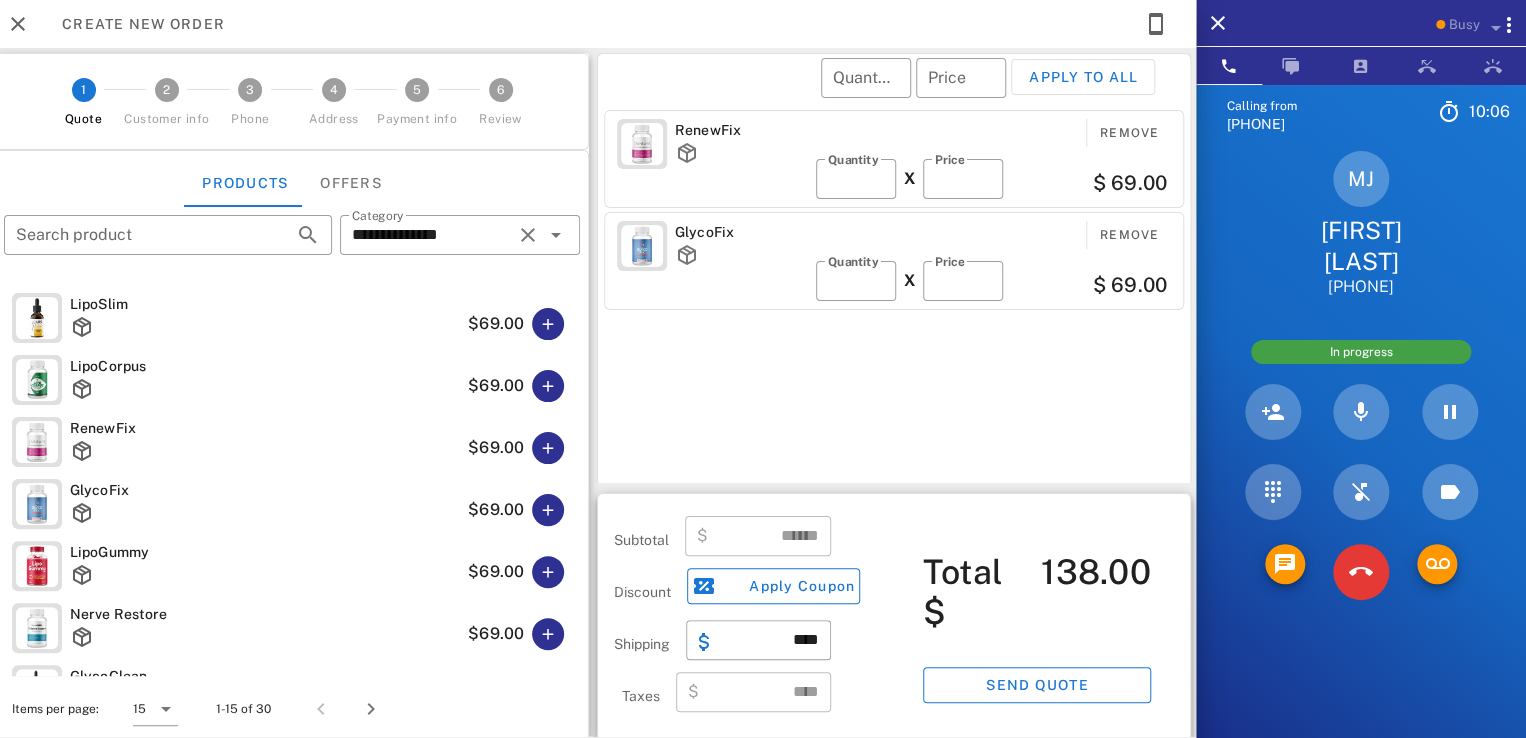 click on "MJ   Meriva Johnson  +12059849123" at bounding box center (1361, 224) 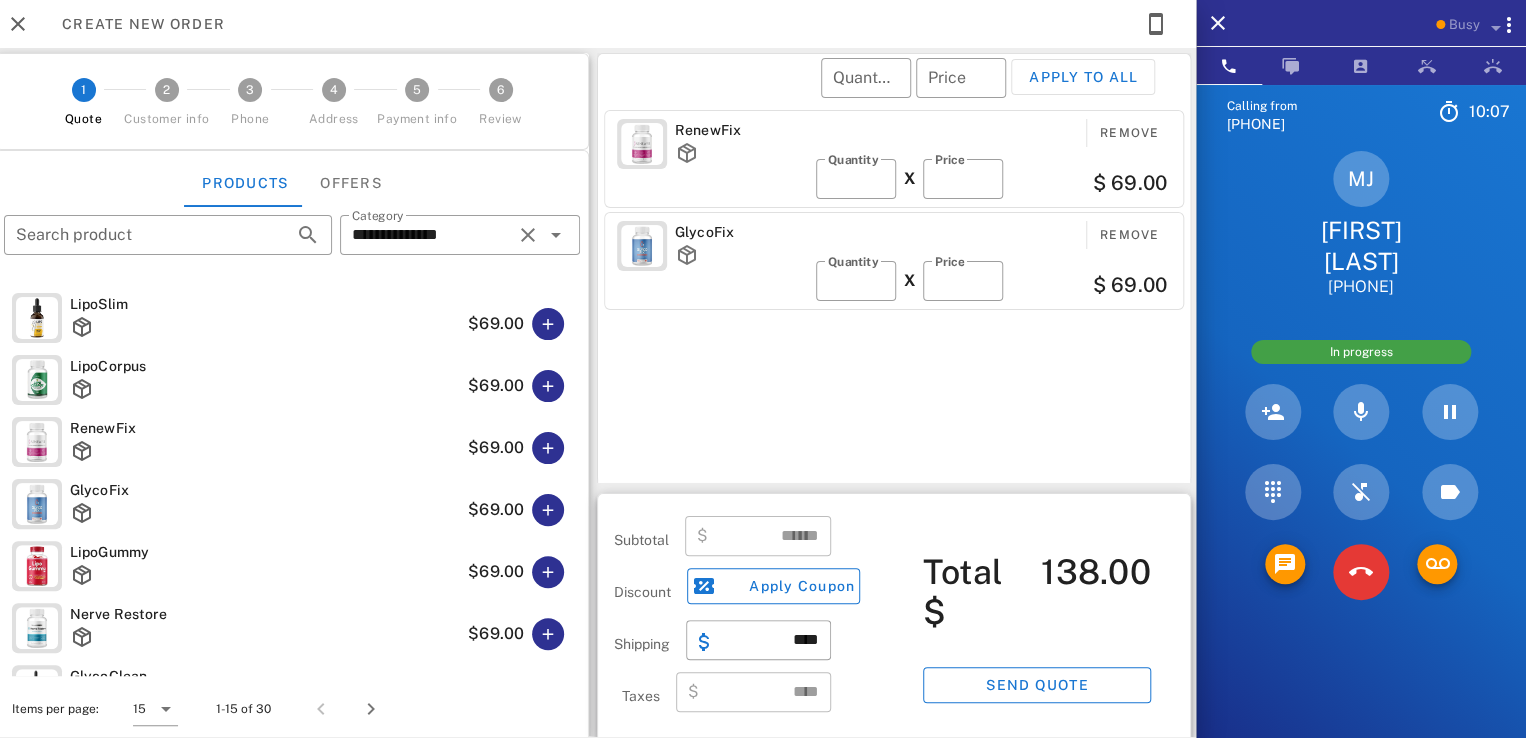 click on "Meriva Johnson" at bounding box center [1361, 246] 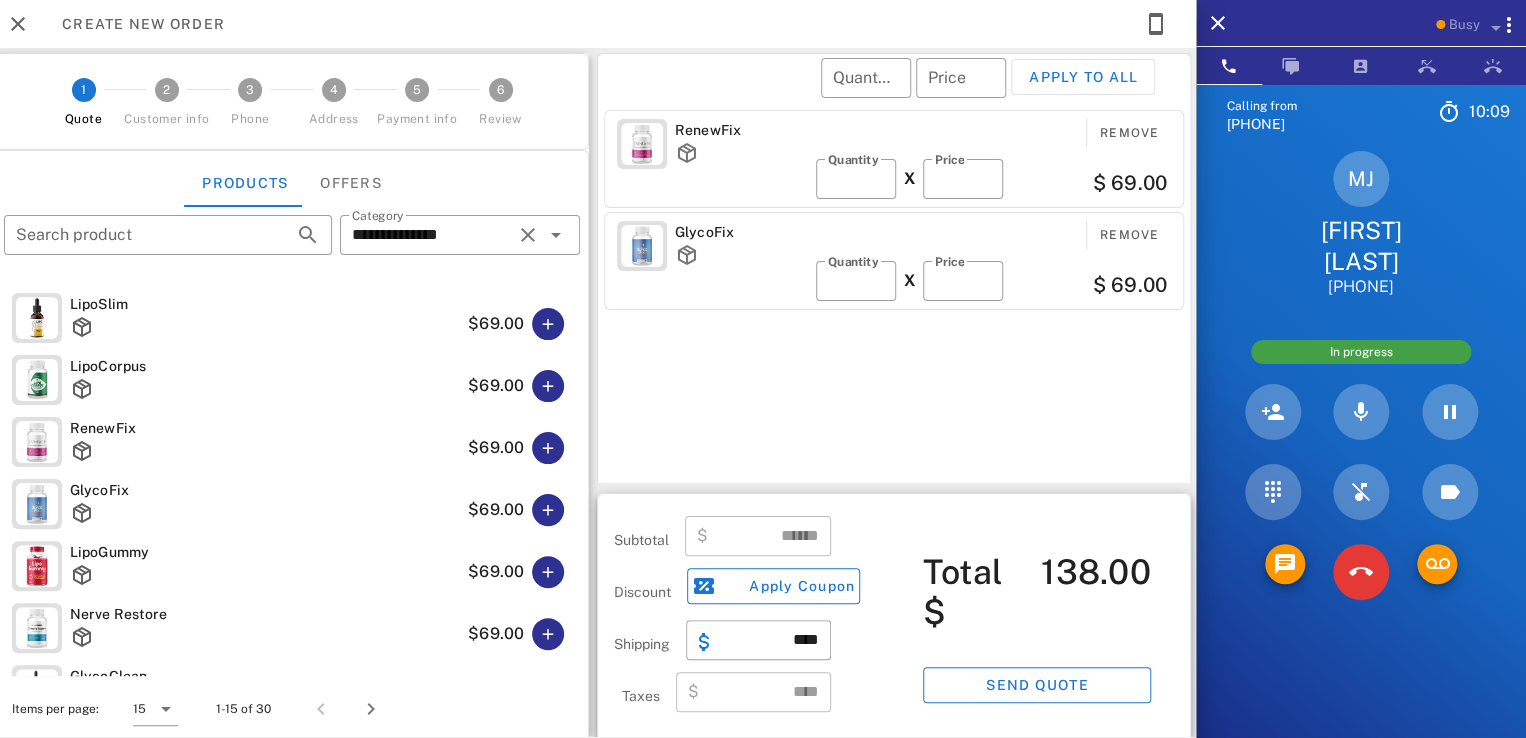drag, startPoint x: 1336, startPoint y: 233, endPoint x: 1418, endPoint y: 285, distance: 97.097885 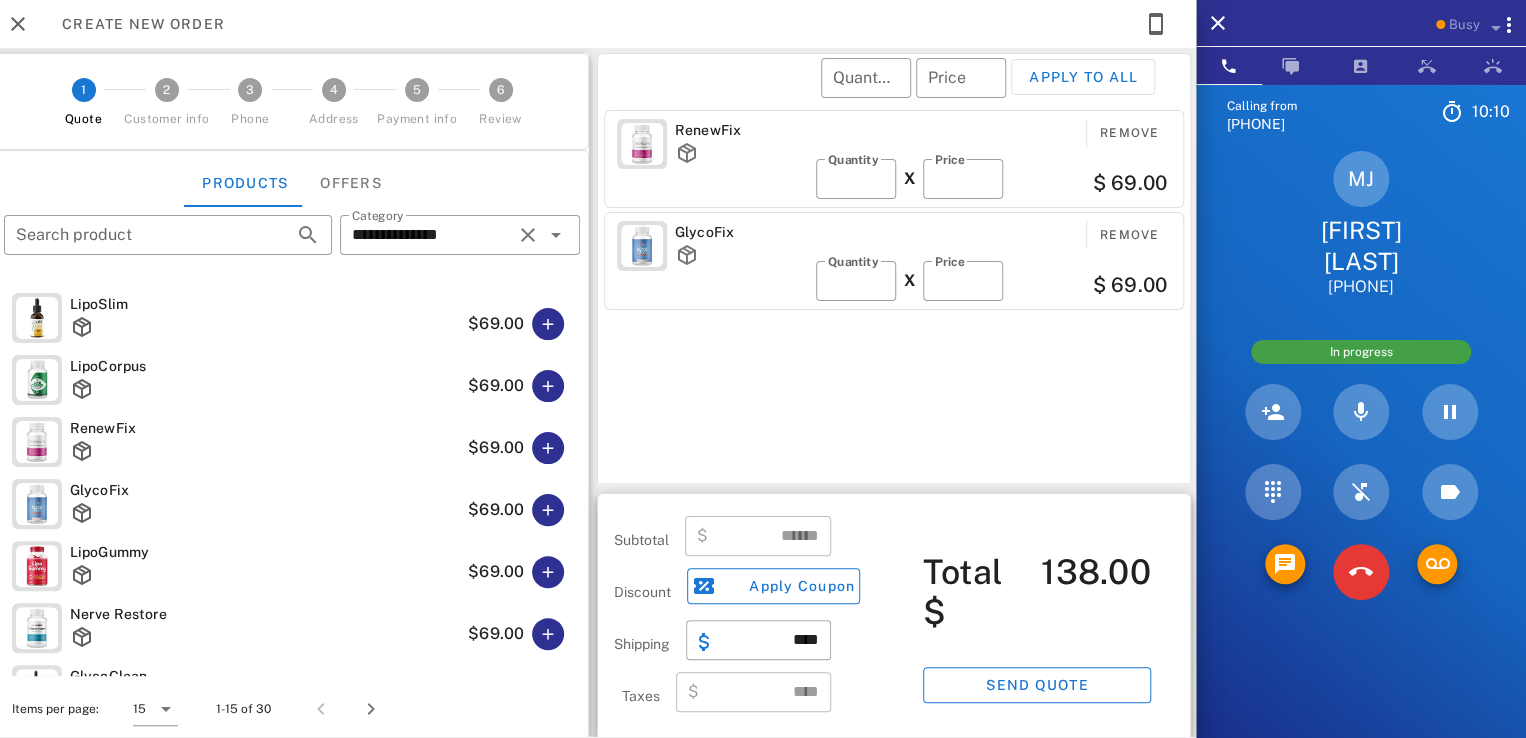 drag, startPoint x: 1308, startPoint y: 232, endPoint x: 1424, endPoint y: 290, distance: 129.69194 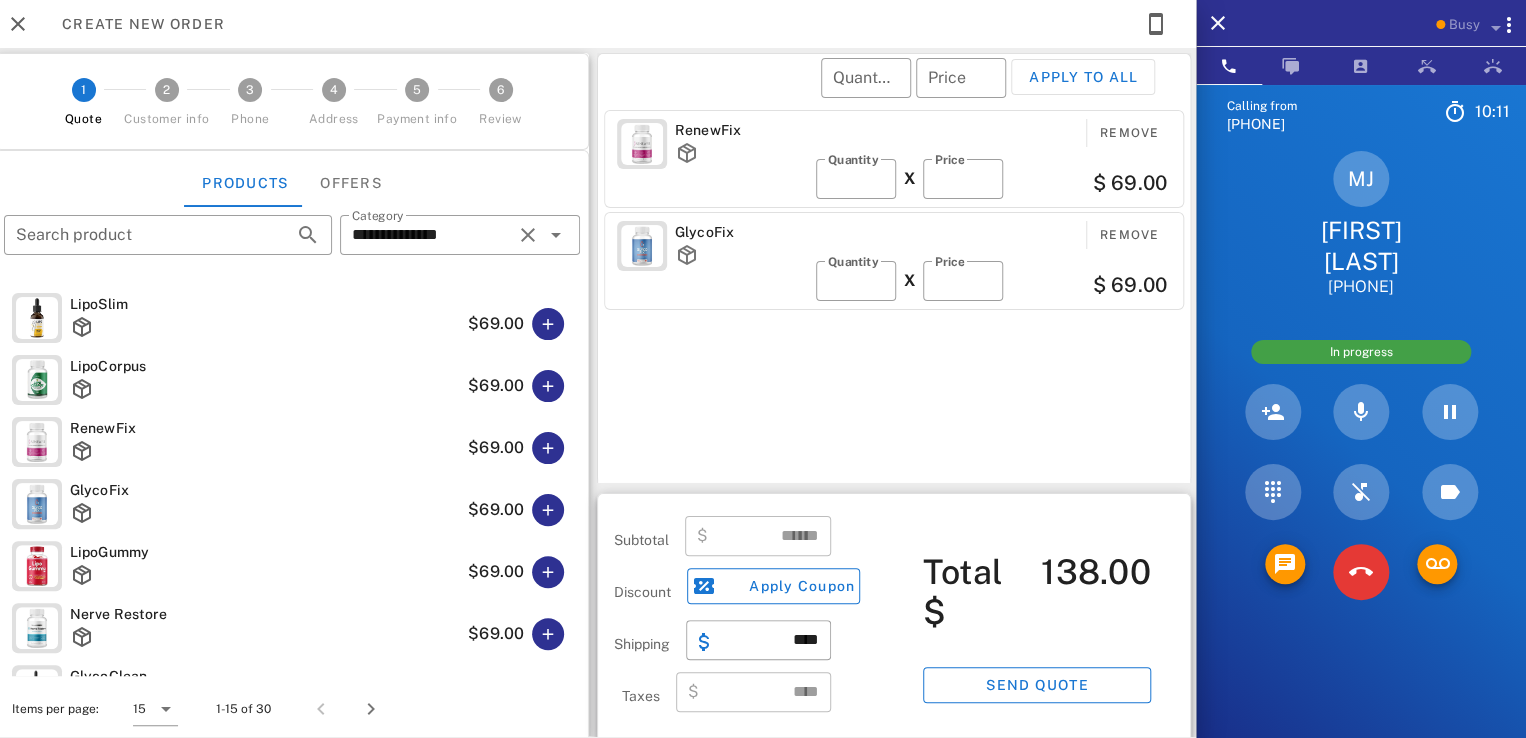 click on "Meriva Johnson" at bounding box center [1361, 246] 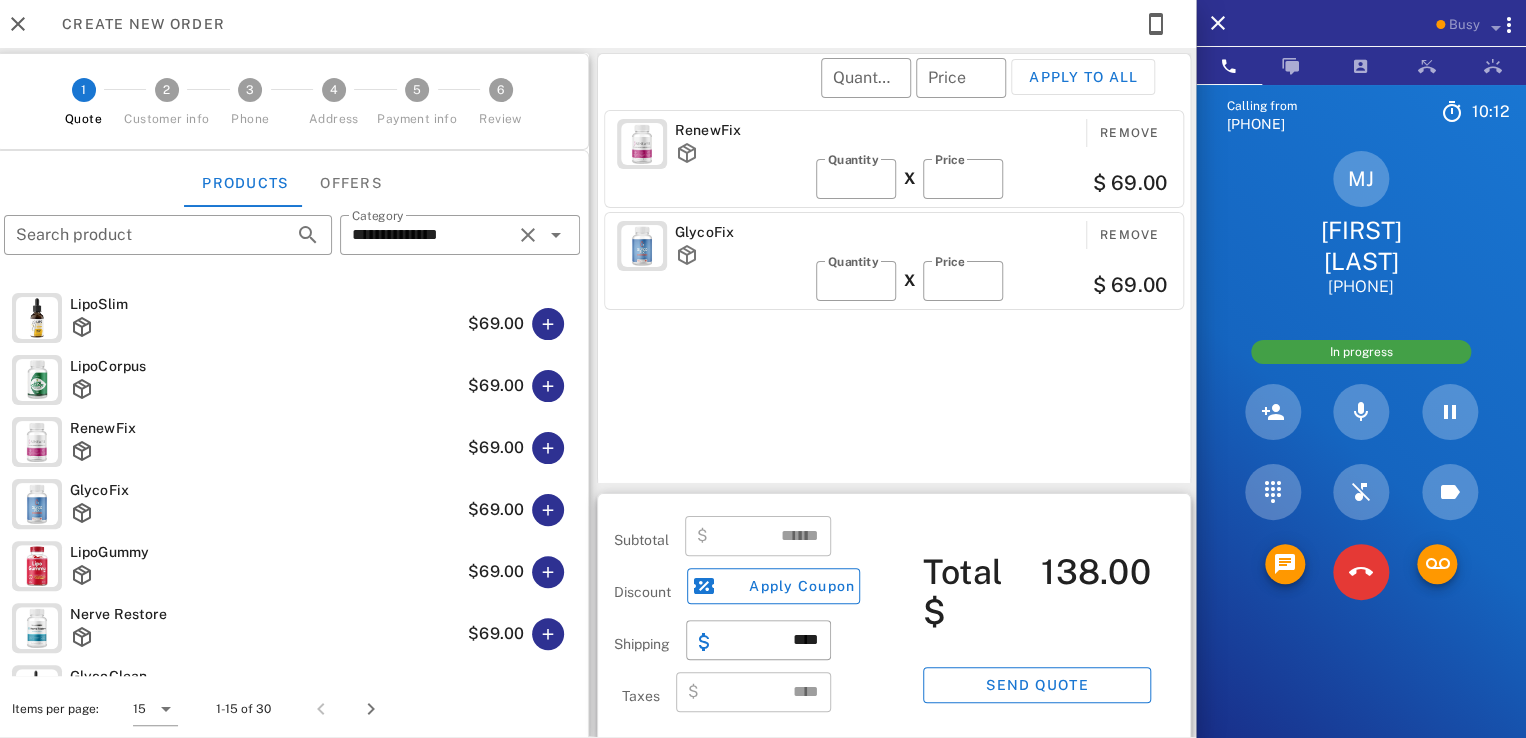 drag, startPoint x: 1316, startPoint y: 241, endPoint x: 1427, endPoint y: 279, distance: 117.32433 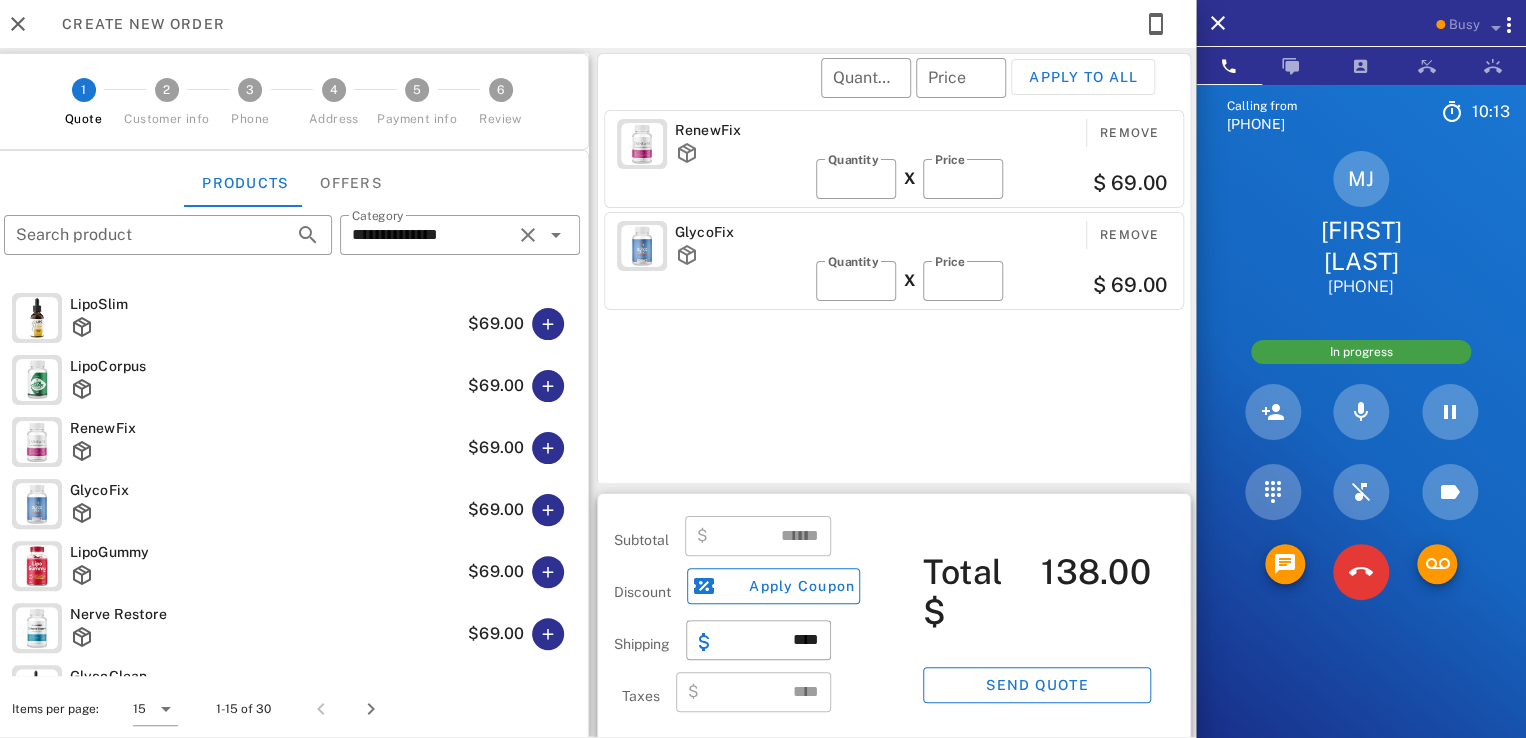 click on "MJ   Meriva Johnson  +12059849123" at bounding box center [1361, 224] 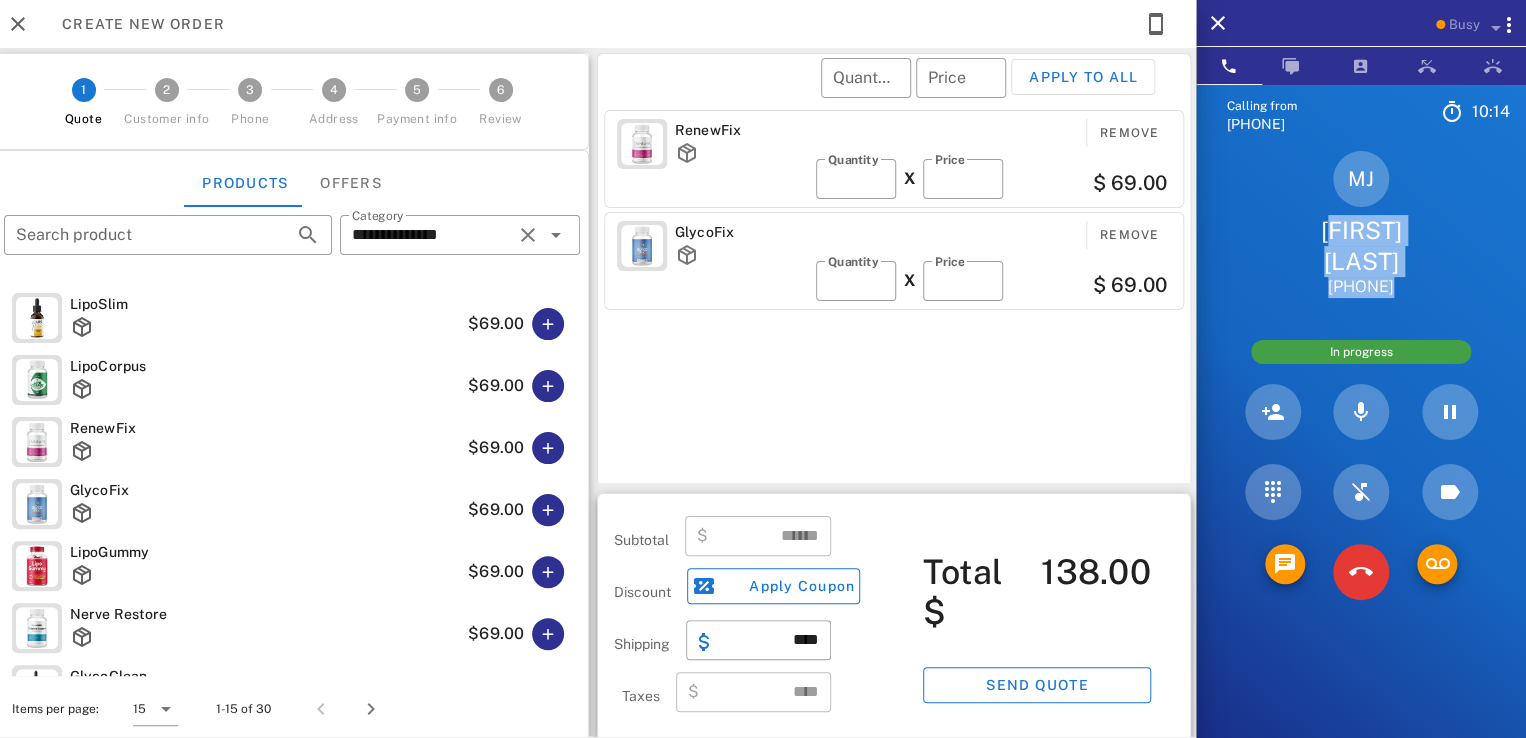 drag, startPoint x: 1318, startPoint y: 228, endPoint x: 1425, endPoint y: 268, distance: 114.232216 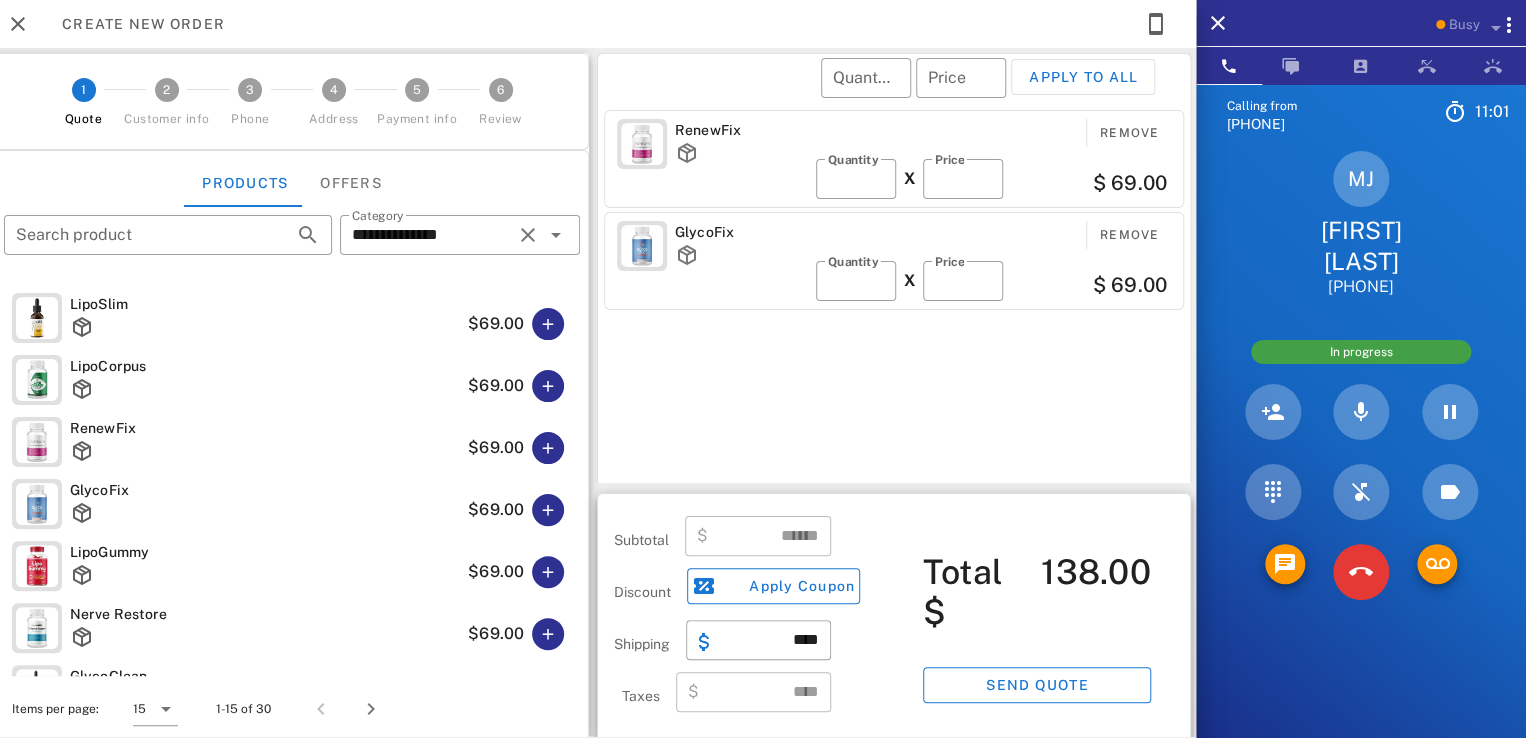 click on "​ Quantity ​ Price Apply to all" at bounding box center (897, 91) 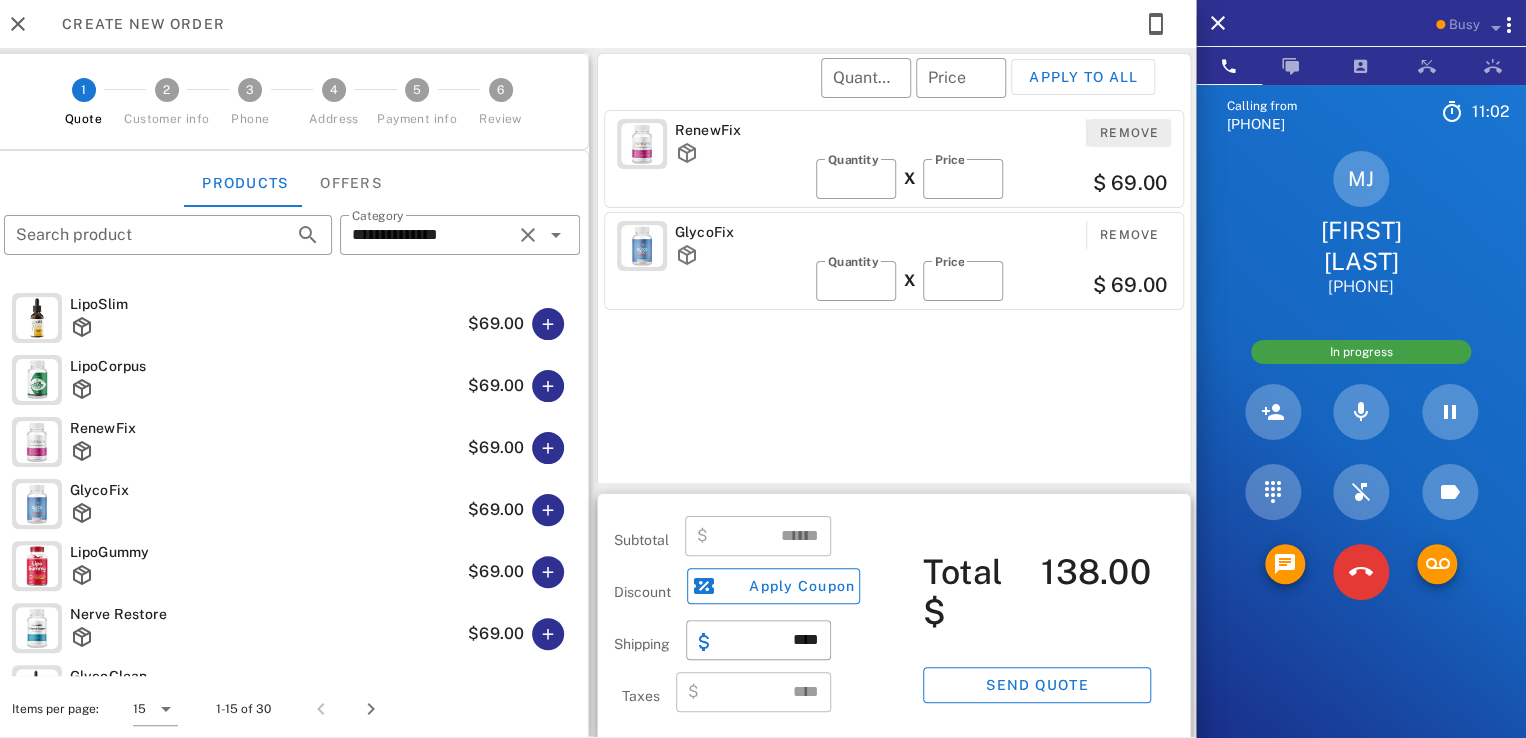 click on "Remove" at bounding box center (1129, 133) 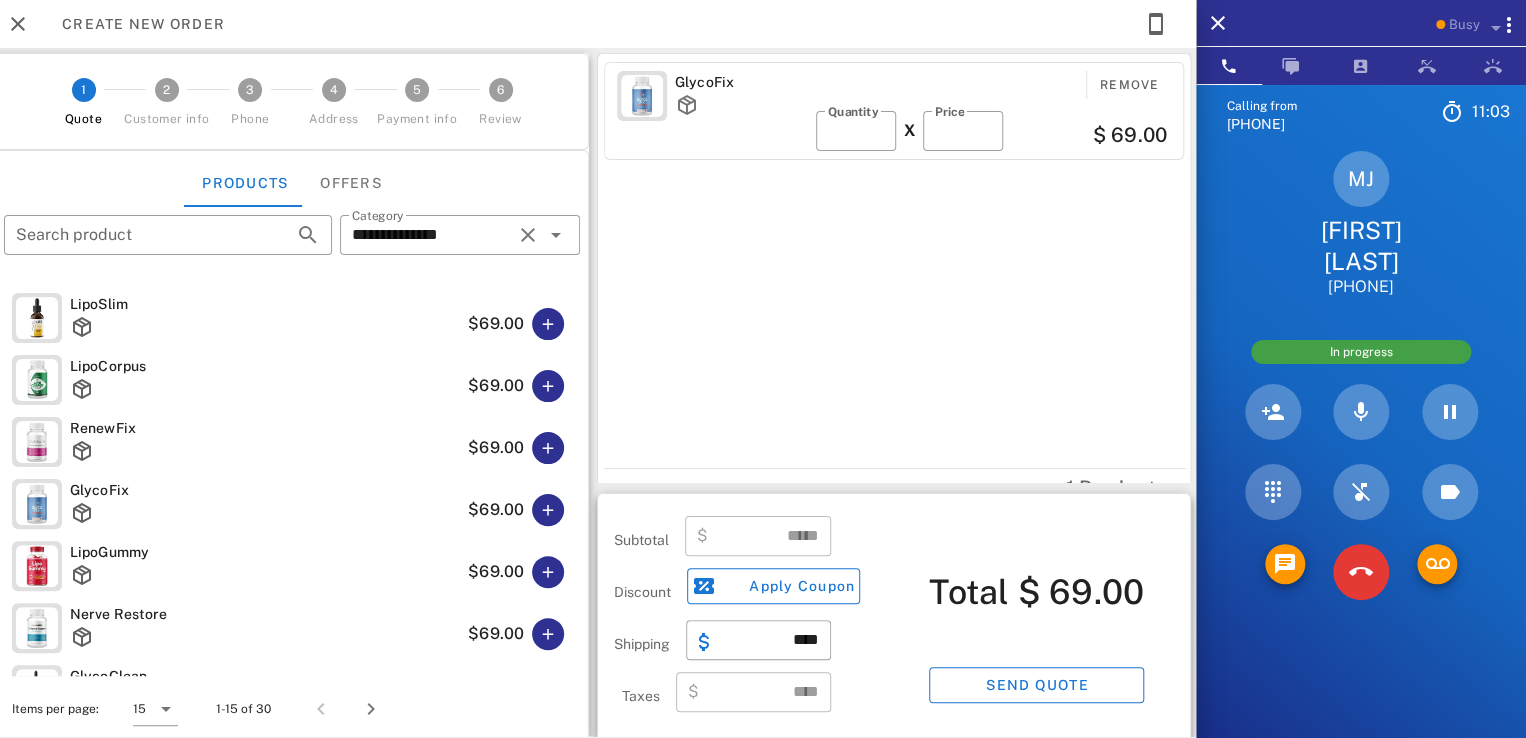 scroll, scrollTop: 0, scrollLeft: 0, axis: both 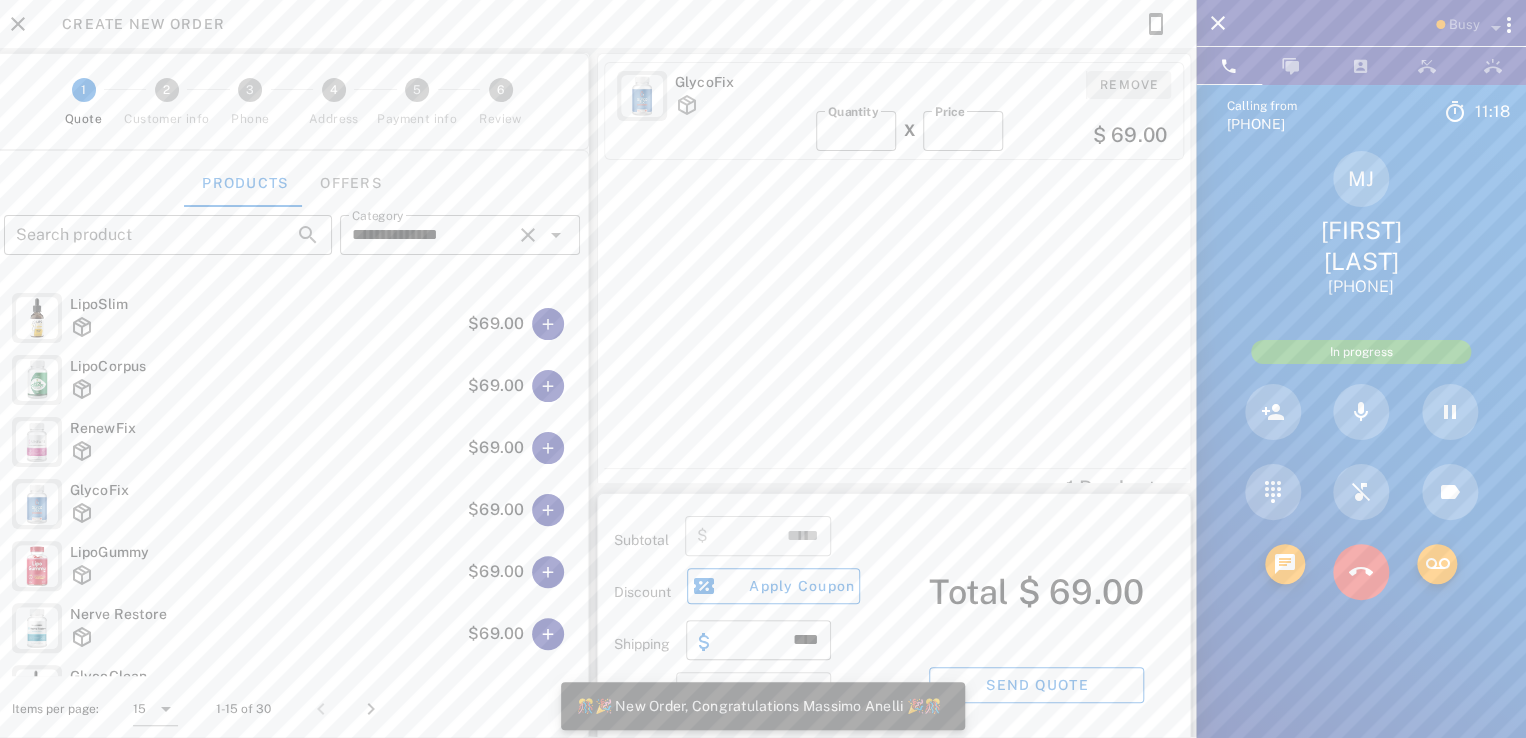 click on "Remove" at bounding box center [1129, 85] 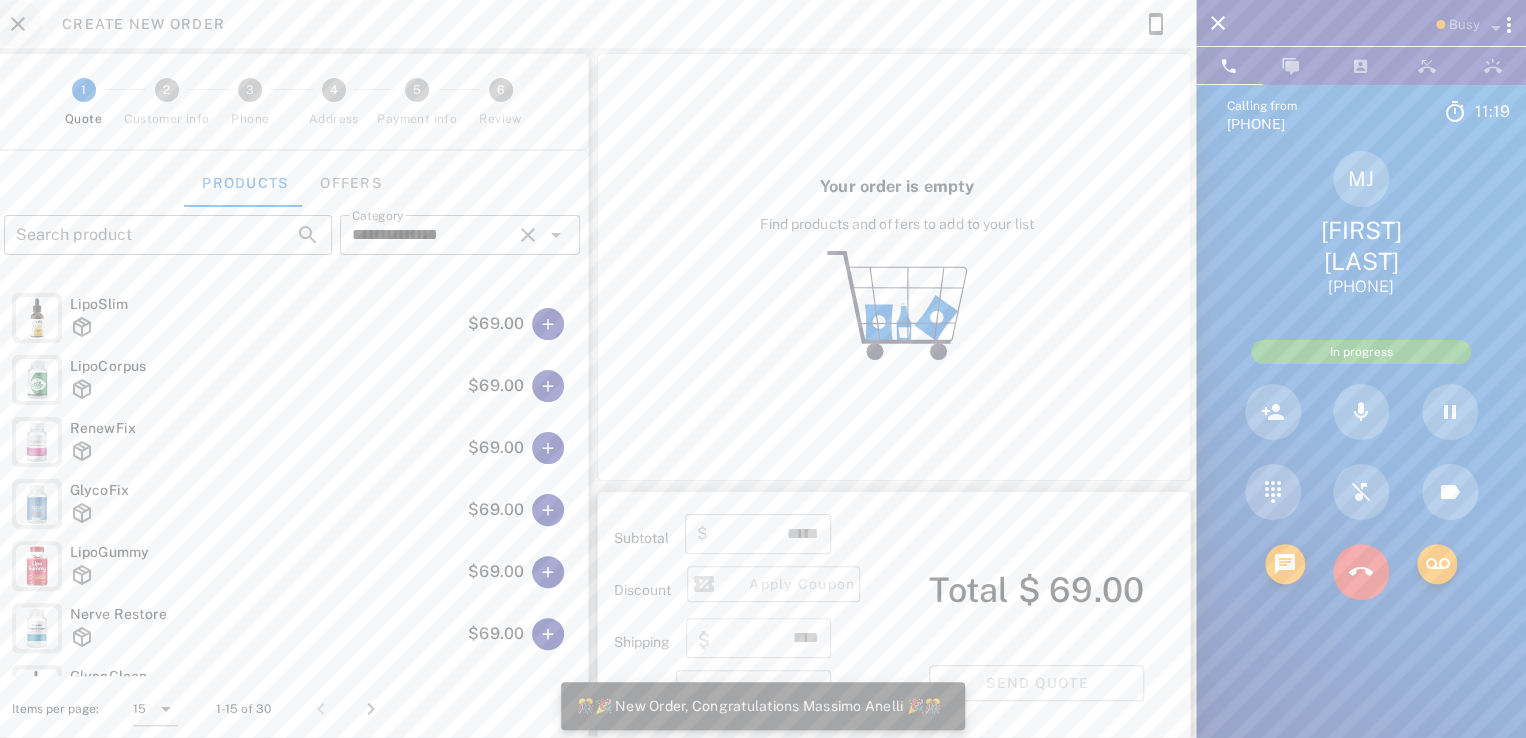 type on "****" 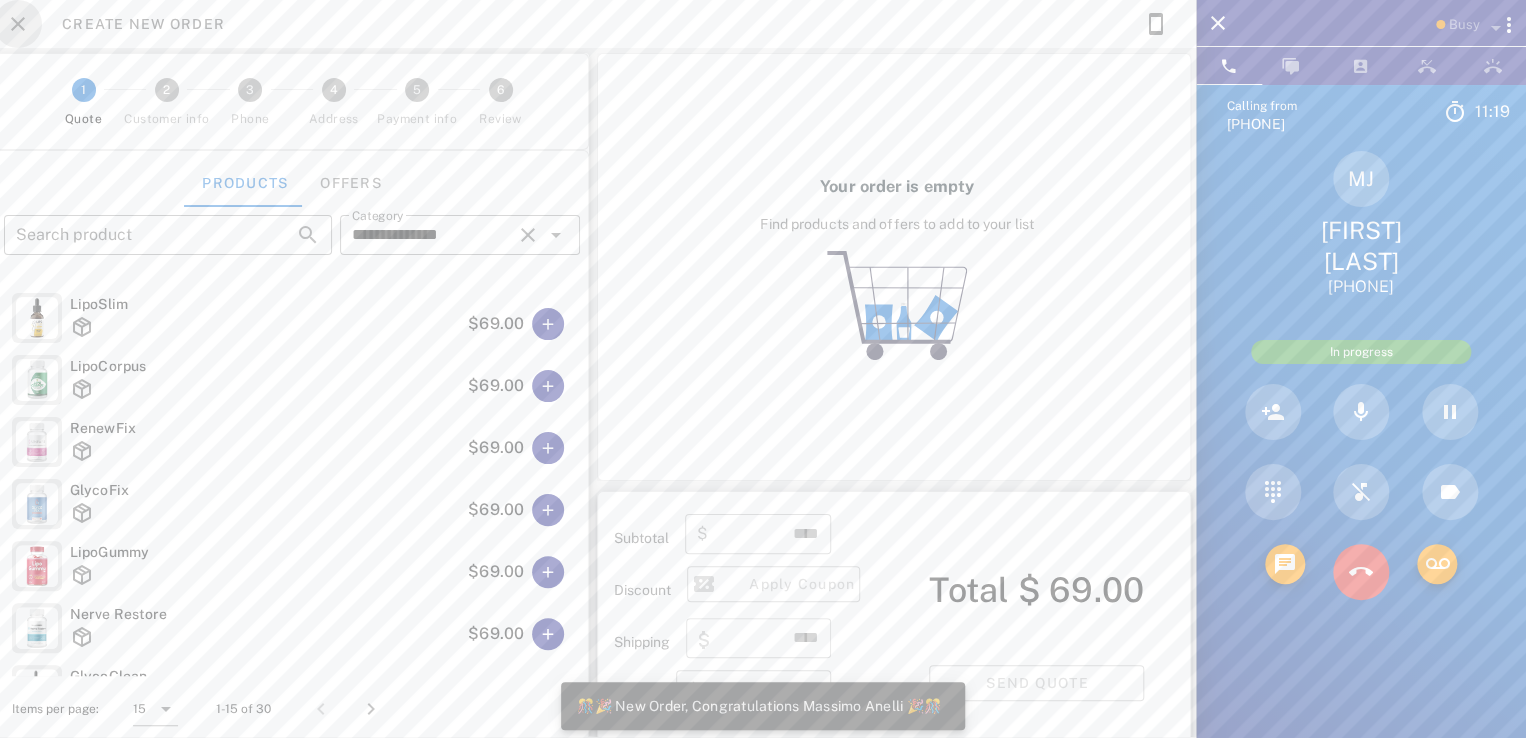 click at bounding box center [18, 24] 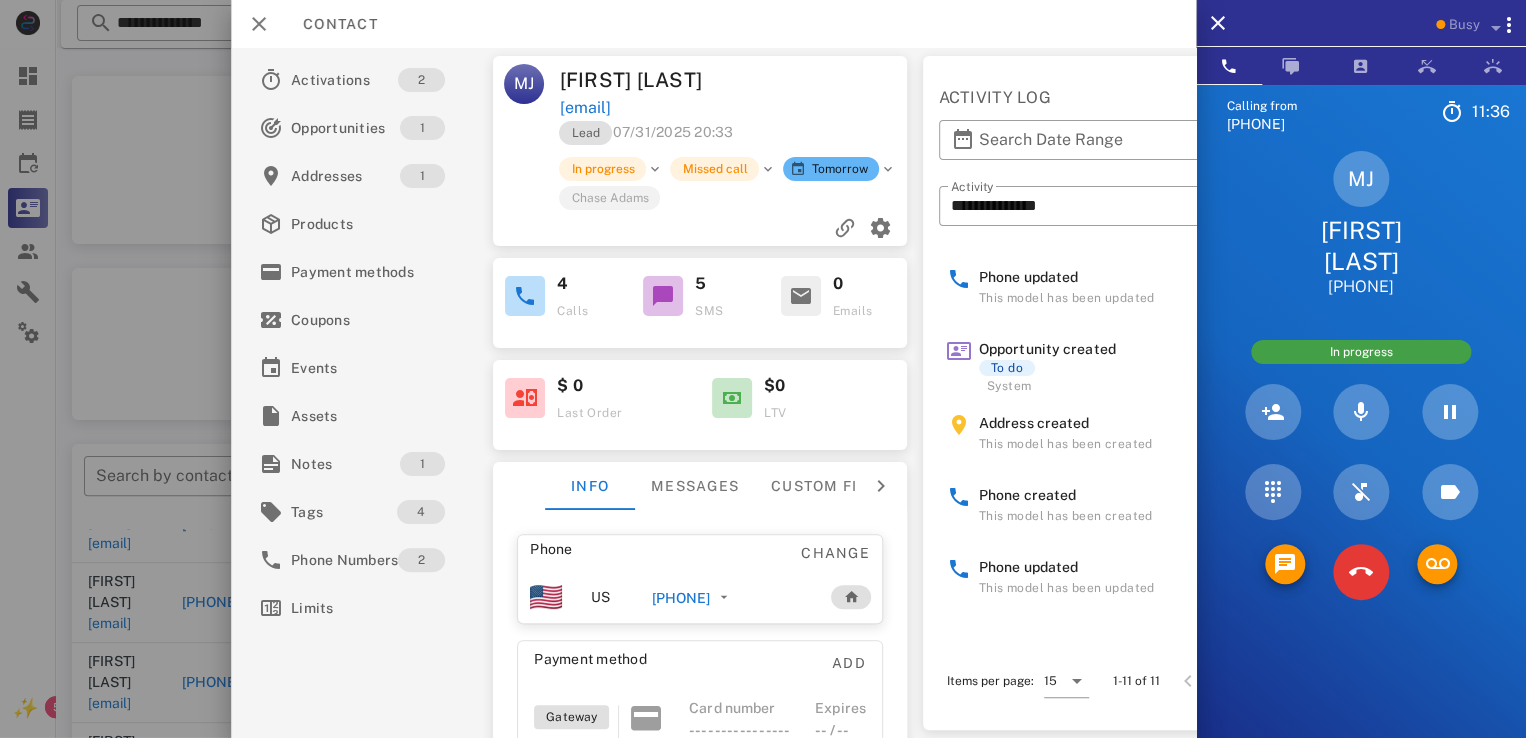 drag, startPoint x: 1324, startPoint y: 229, endPoint x: 1443, endPoint y: 281, distance: 129.86531 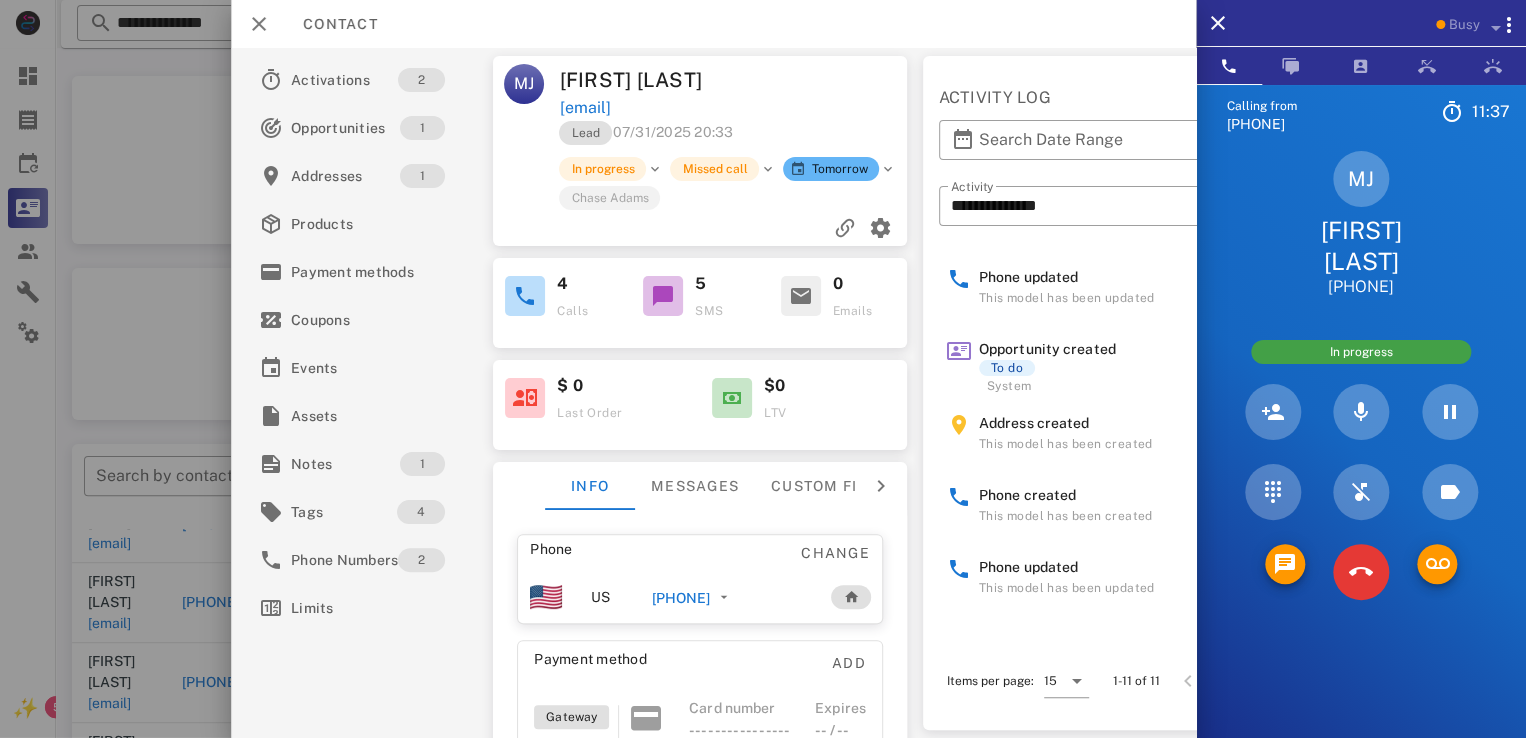 click on "MJ   Meriva Johnson  +12059849123" at bounding box center (1361, 224) 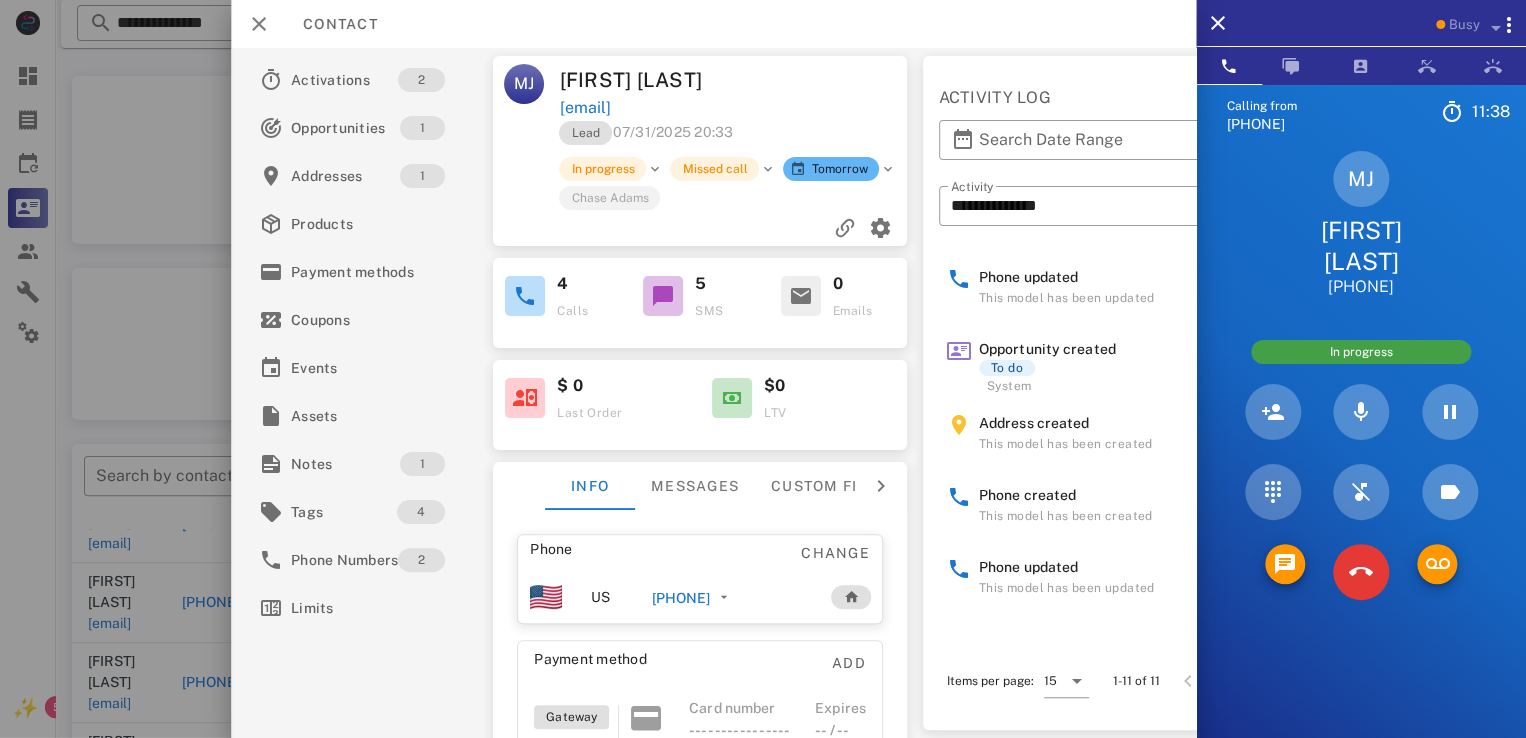 click on "MJ   Meriva Johnson  +12059849123" at bounding box center (1361, 224) 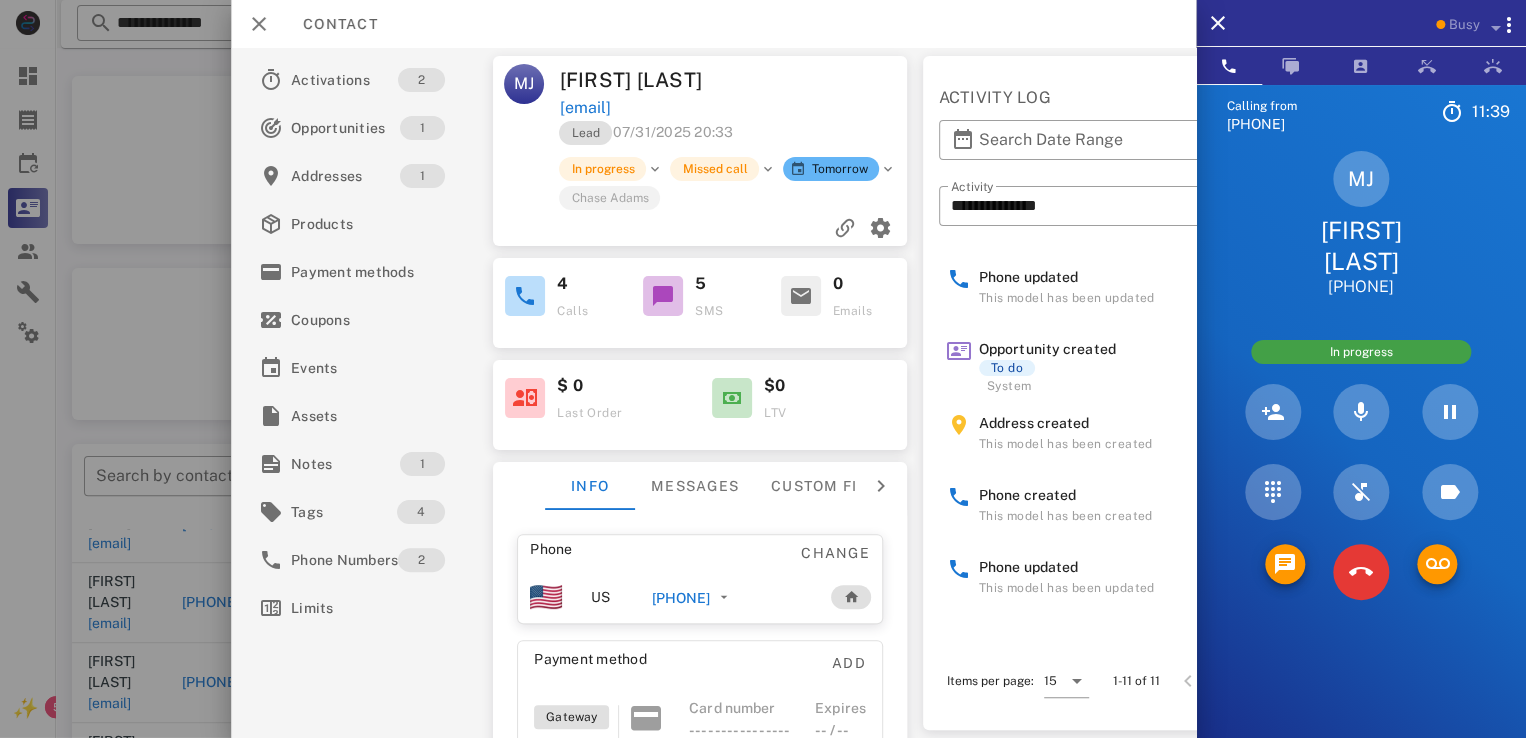 click on "MJ   Meriva Johnson  +12059849123" at bounding box center (1361, 224) 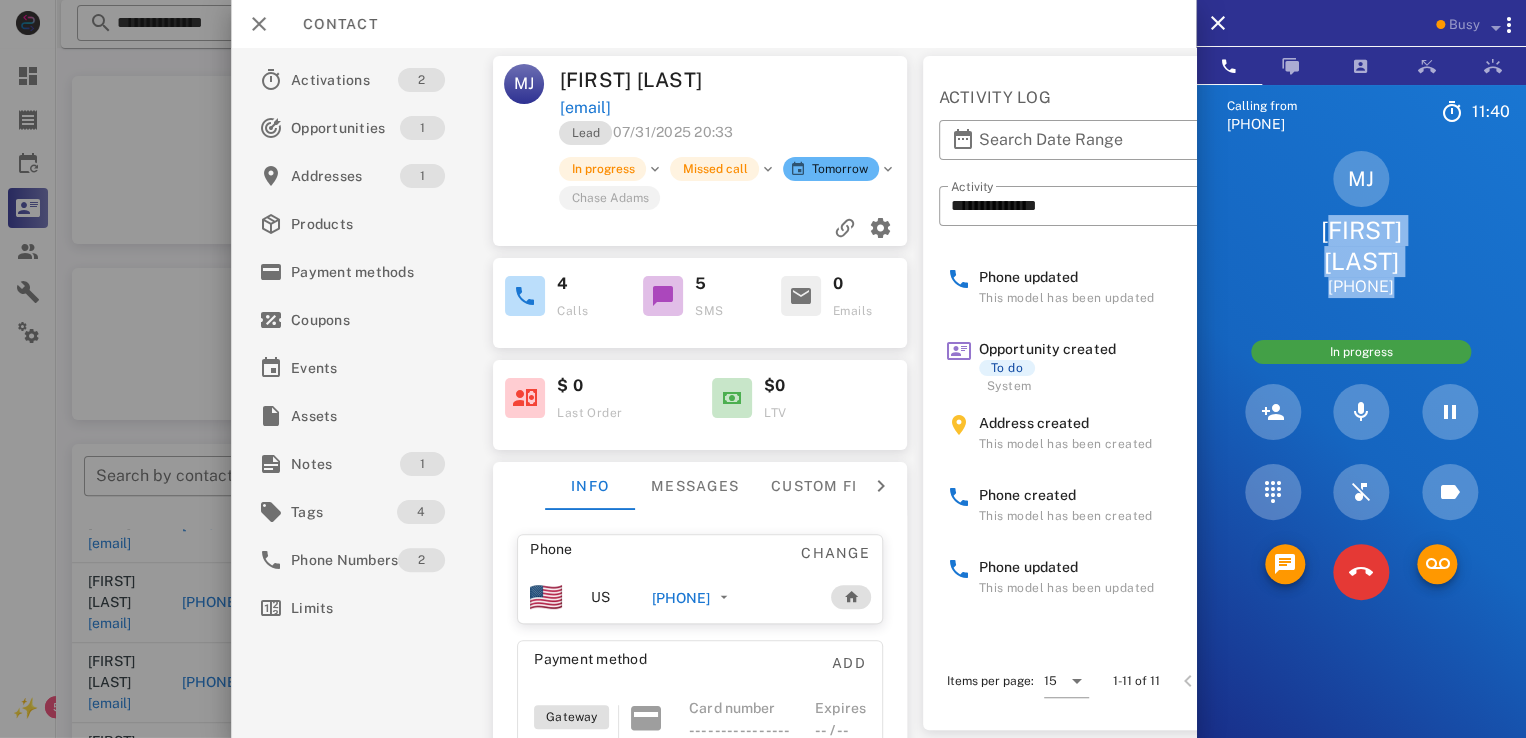 drag, startPoint x: 1318, startPoint y: 223, endPoint x: 1468, endPoint y: 323, distance: 180.27756 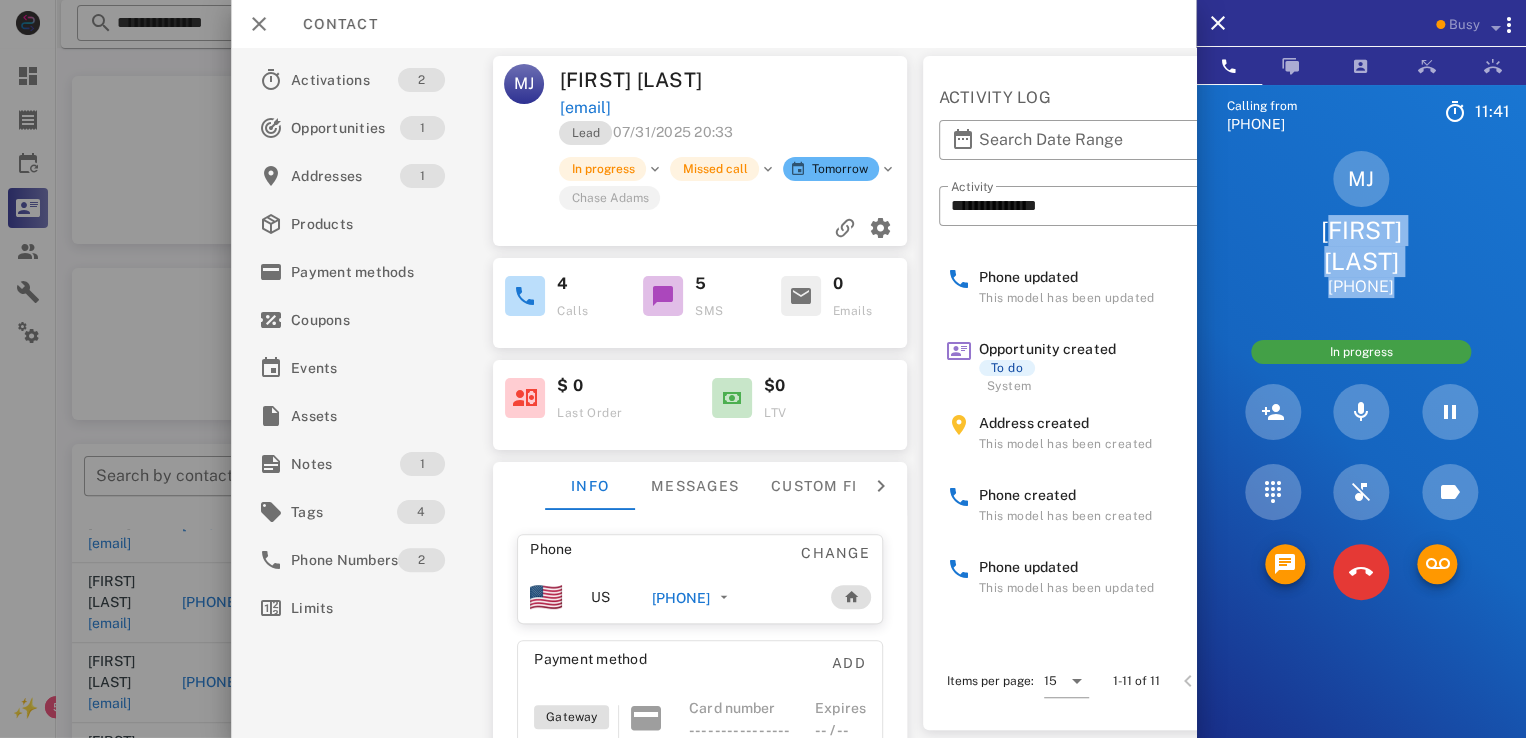 drag, startPoint x: 1386, startPoint y: 277, endPoint x: 1411, endPoint y: 257, distance: 32.01562 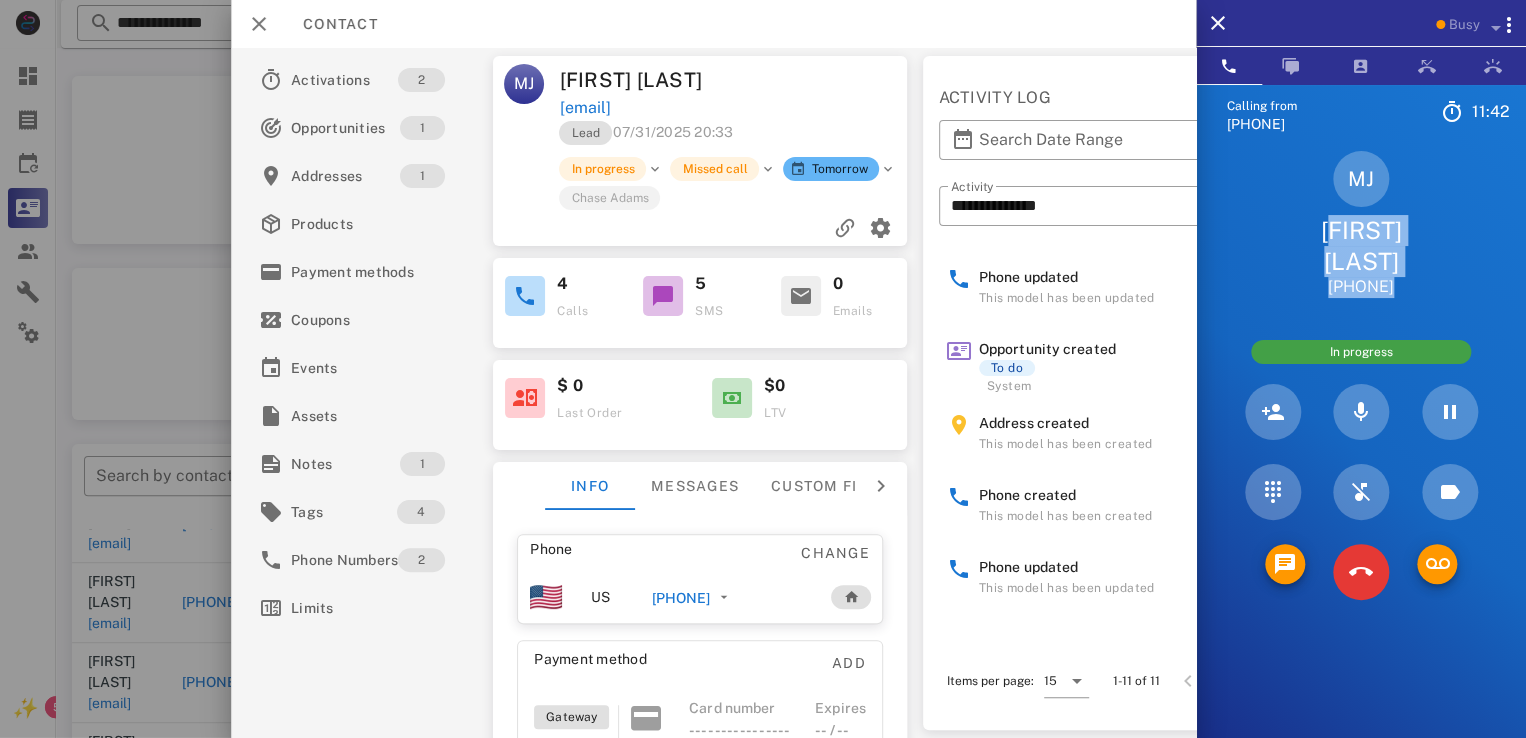 click on "MJ   Meriva Johnson  +12059849123" at bounding box center [1361, 224] 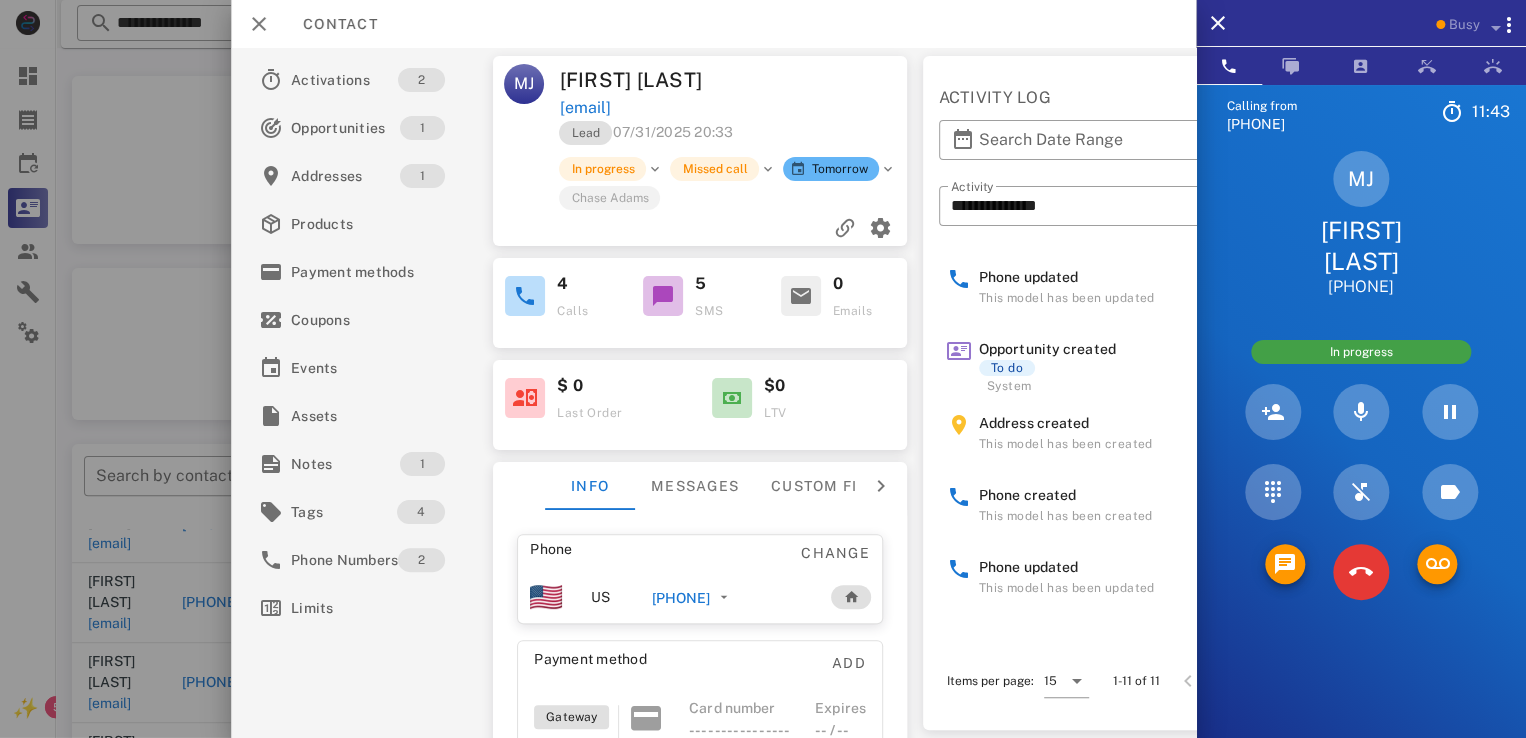 drag, startPoint x: 1298, startPoint y: 232, endPoint x: 1457, endPoint y: 279, distance: 165.80109 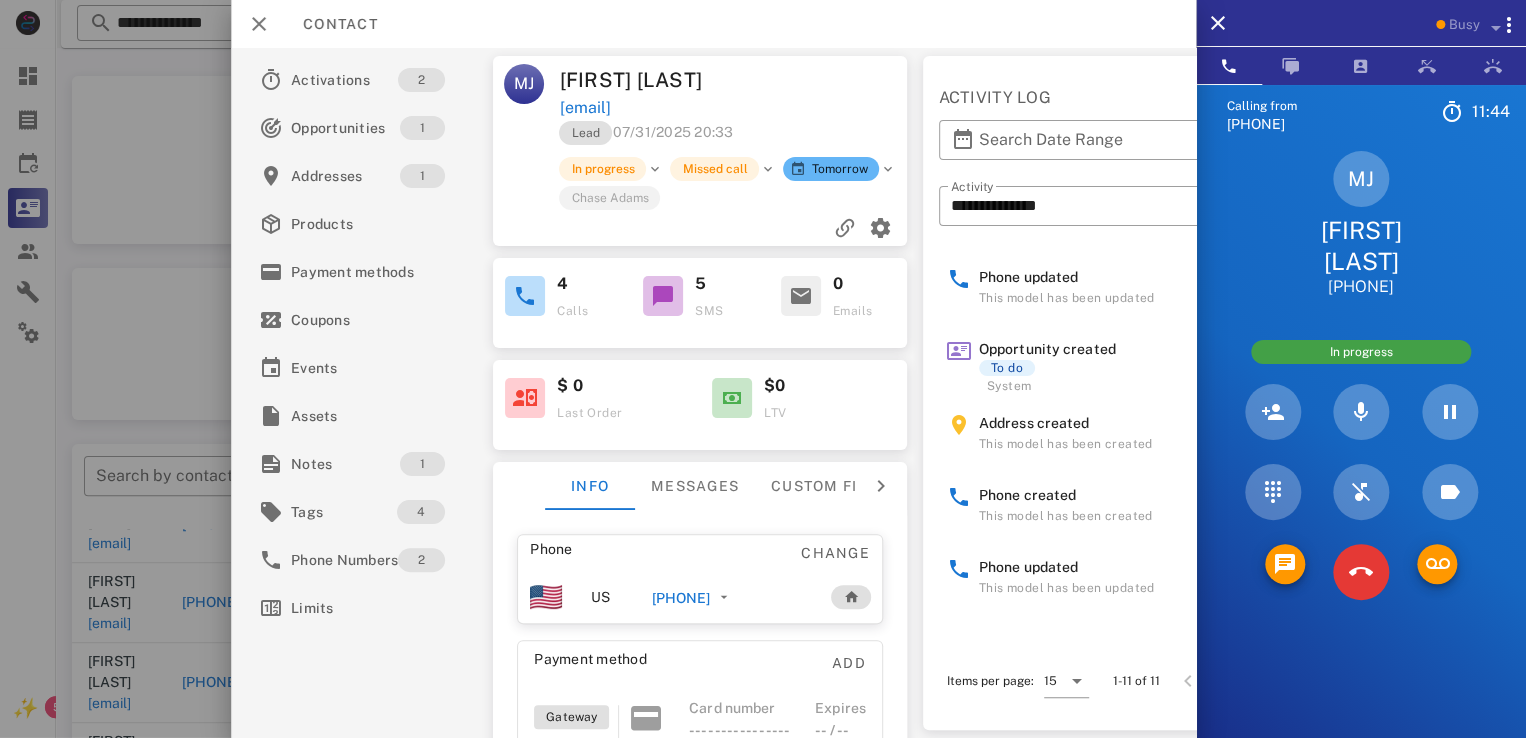 click on "Meriva Johnson" at bounding box center (1361, 246) 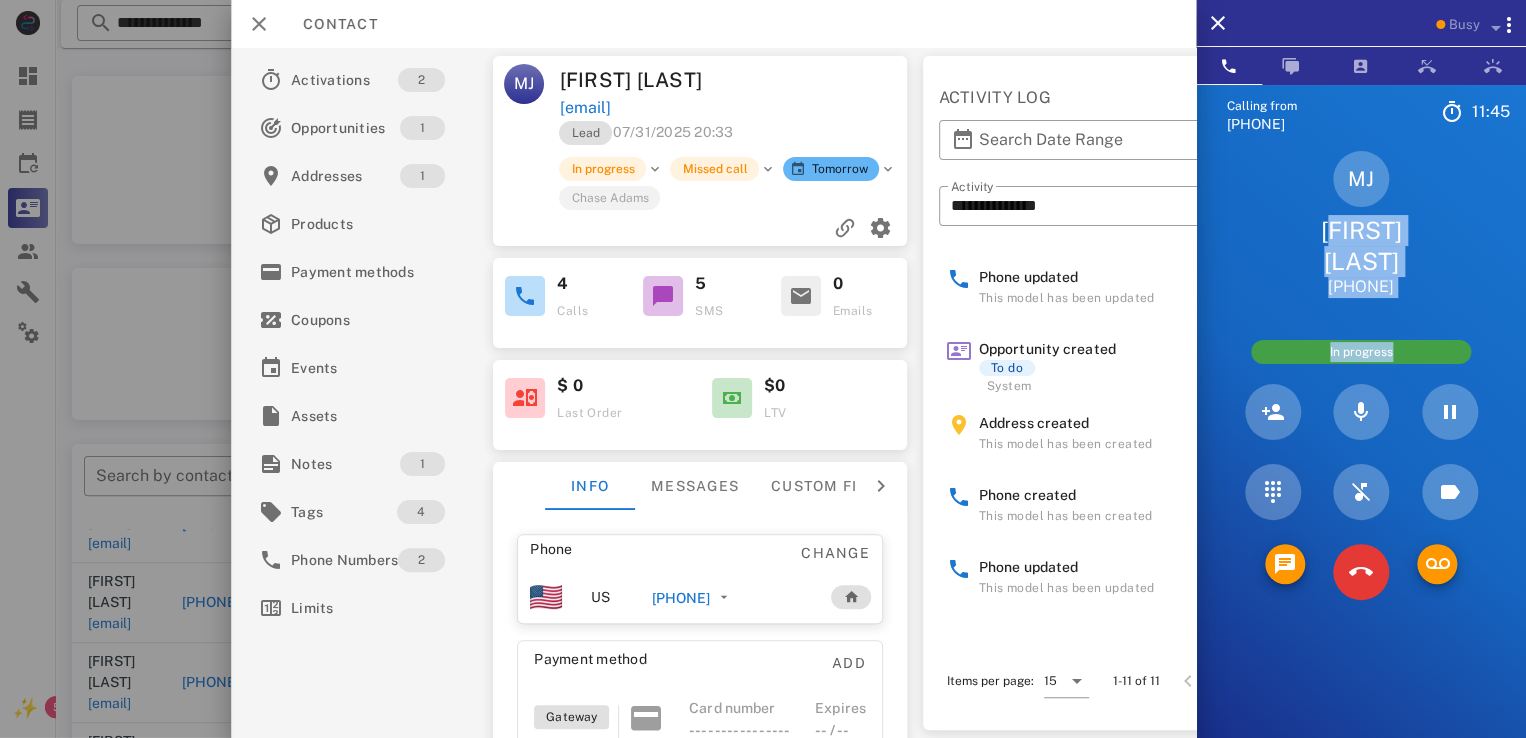 drag, startPoint x: 1290, startPoint y: 221, endPoint x: 1475, endPoint y: 299, distance: 200.77101 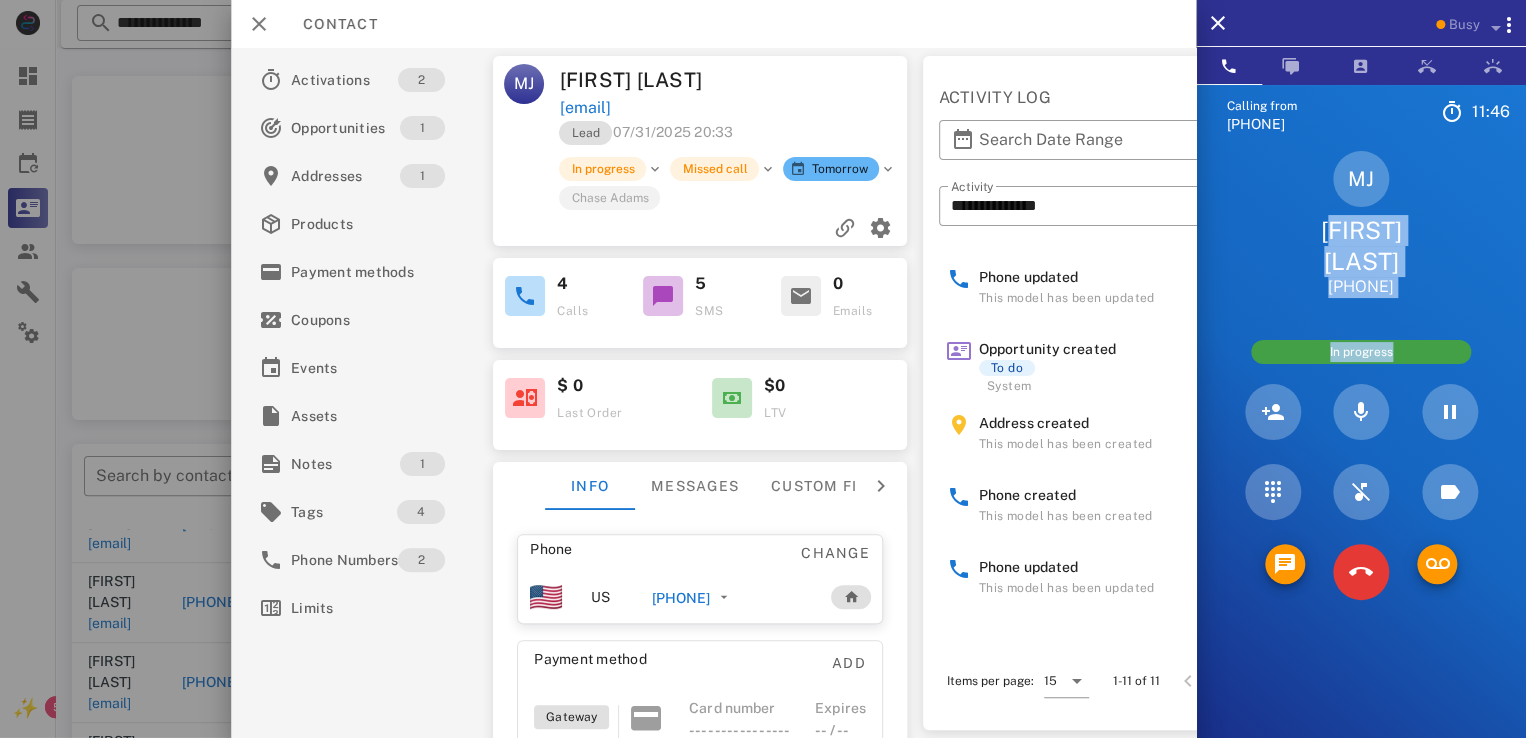 drag, startPoint x: 1306, startPoint y: 233, endPoint x: 1474, endPoint y: 273, distance: 172.69626 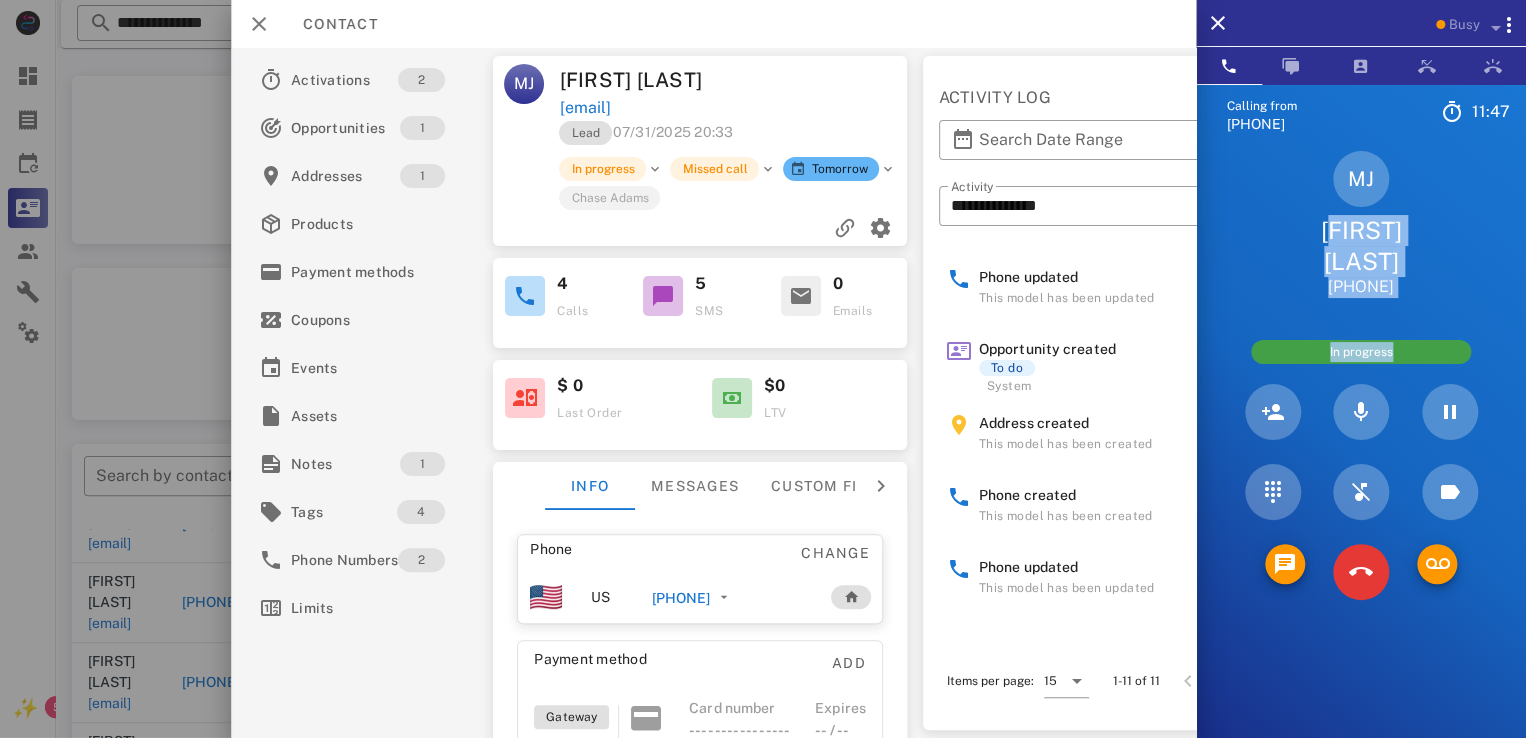 click on "MJ   Meriva Johnson  +12059849123" at bounding box center (1361, 224) 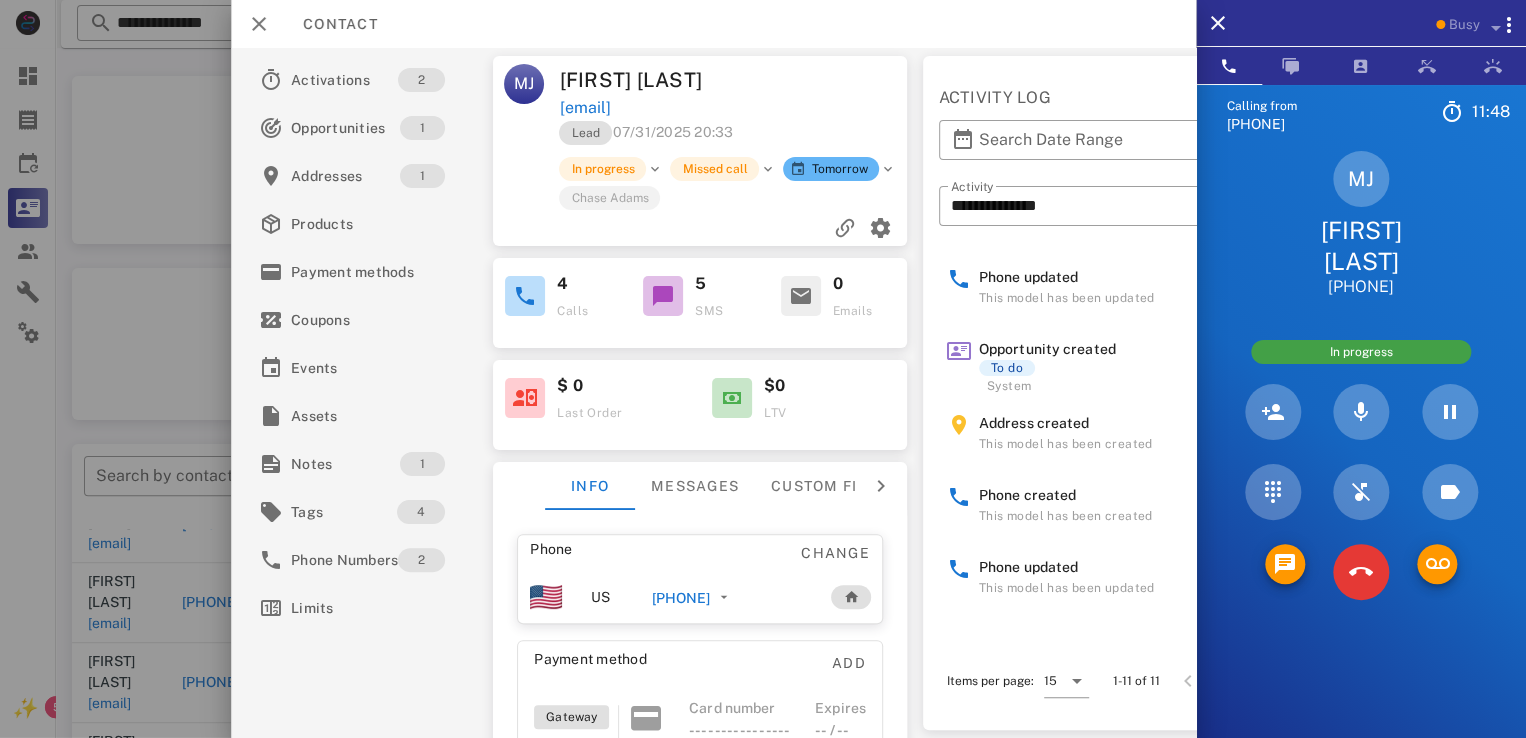 click on "Meriva Johnson" at bounding box center (1361, 246) 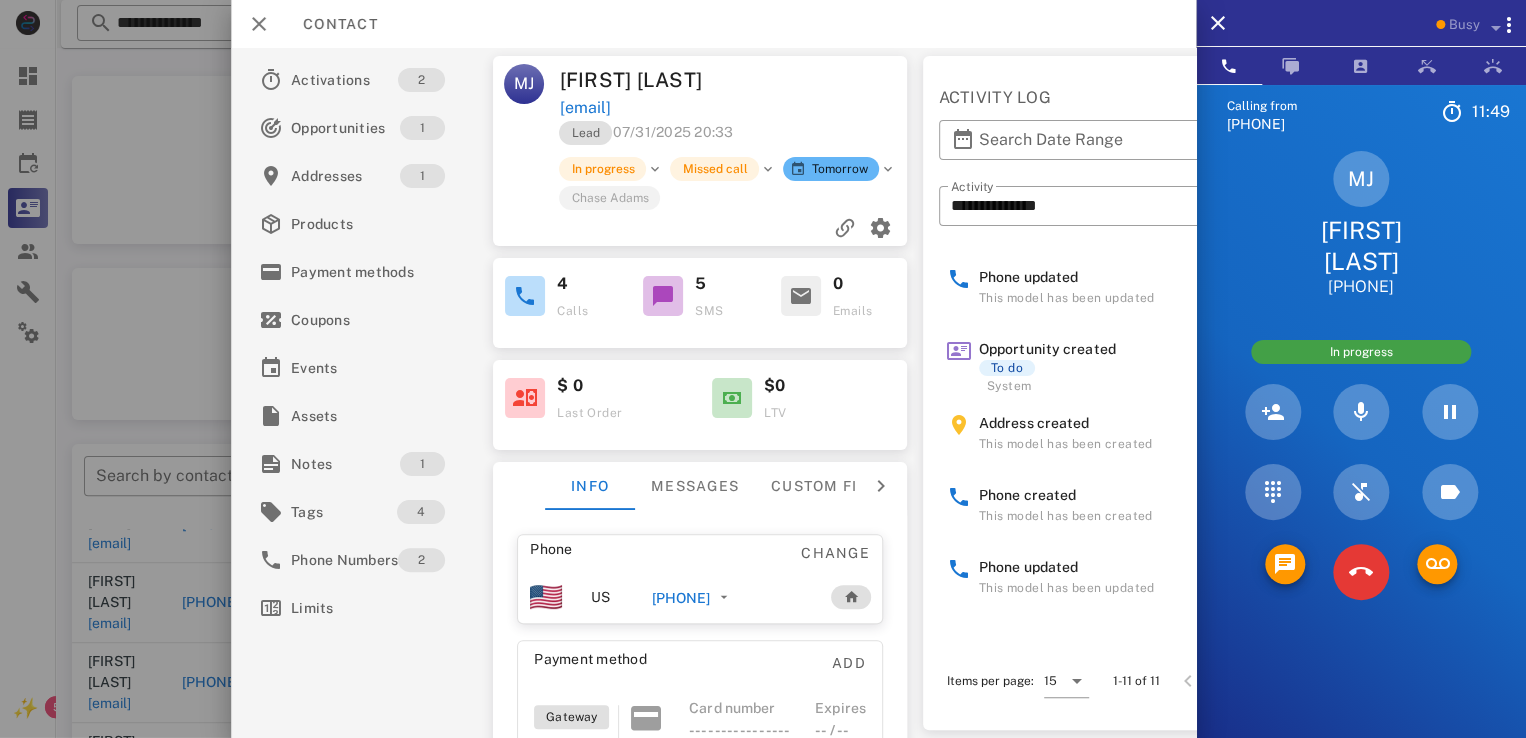 drag, startPoint x: 1349, startPoint y: 227, endPoint x: 1380, endPoint y: 277, distance: 58.830265 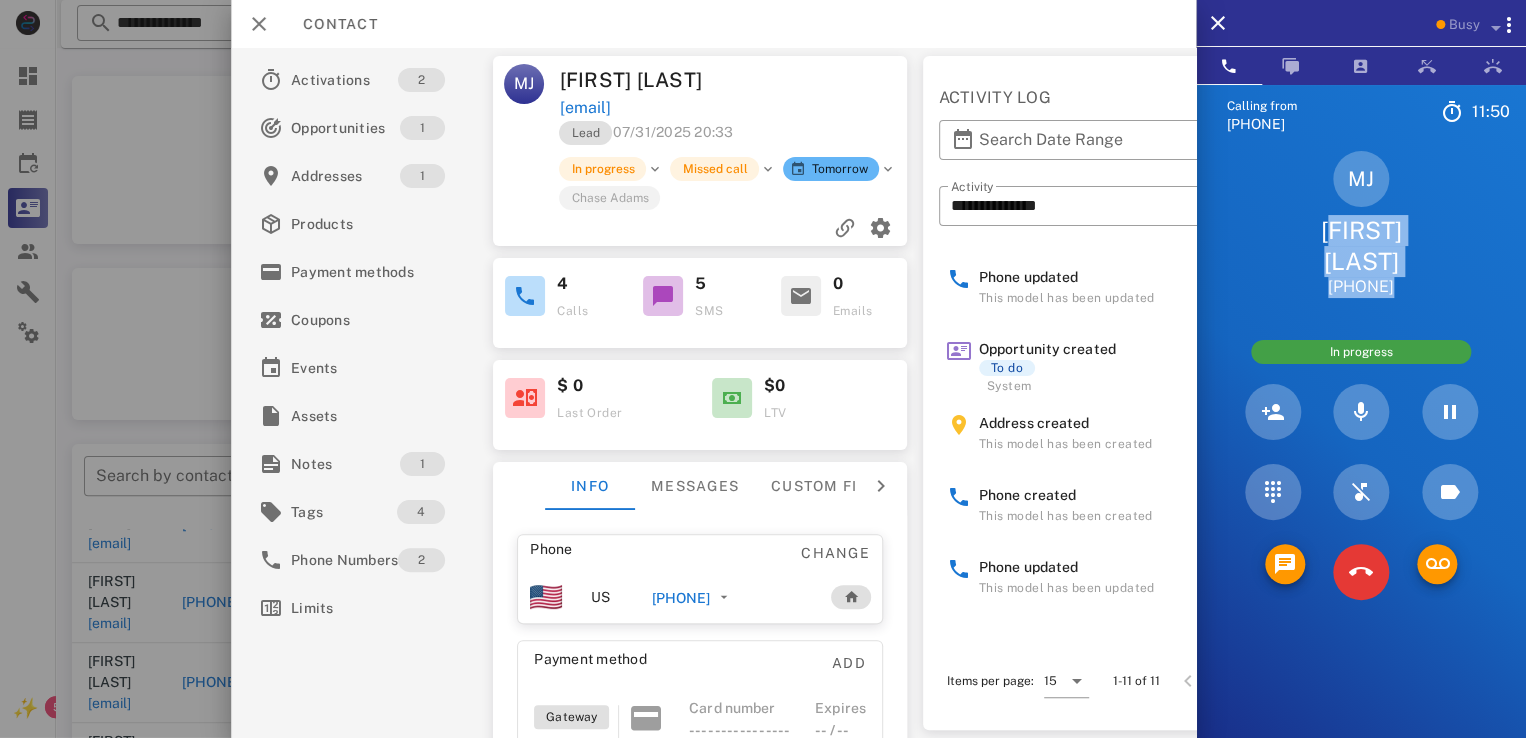 drag, startPoint x: 1312, startPoint y: 217, endPoint x: 1448, endPoint y: 305, distance: 161.98766 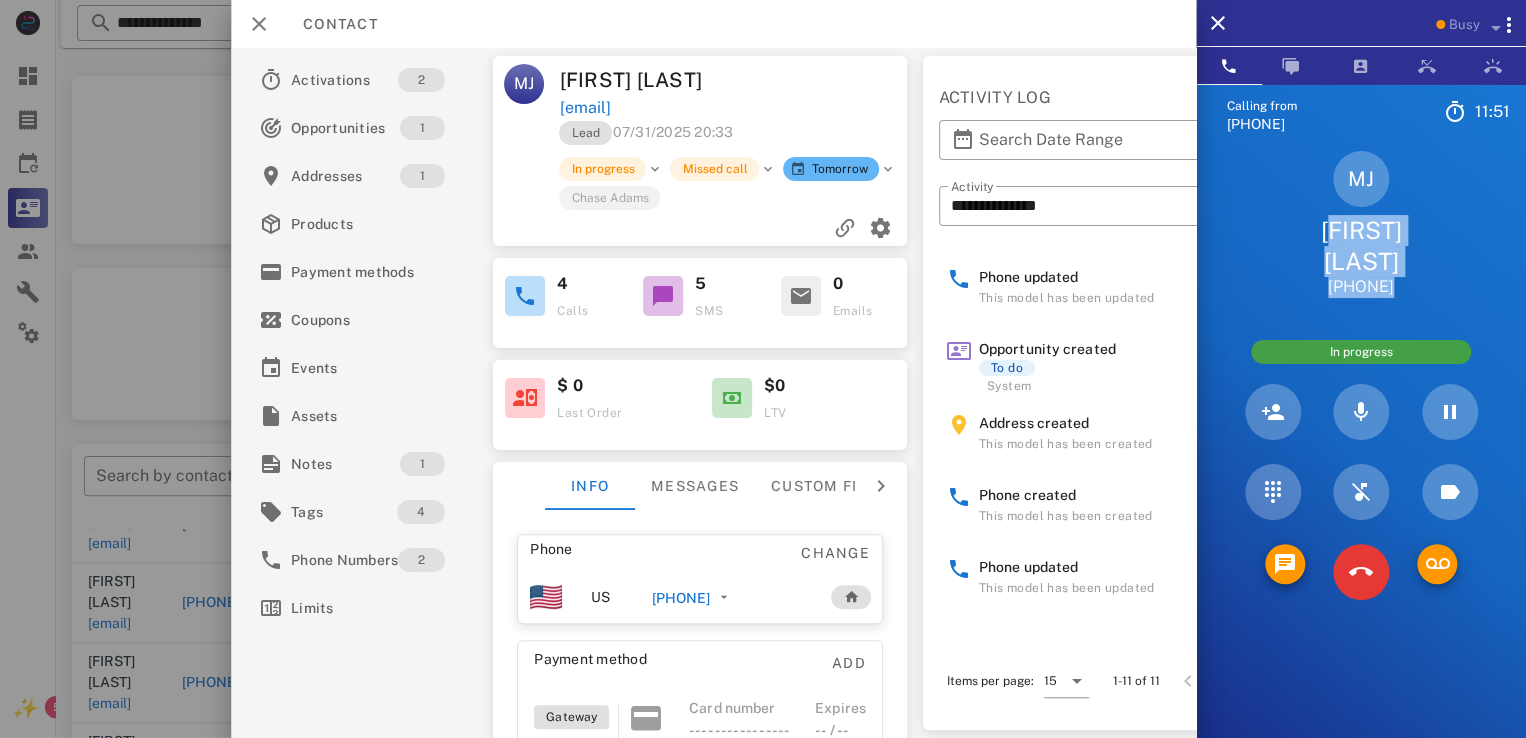 click on "MJ   Meriva Johnson  +12059849123" at bounding box center (1361, 224) 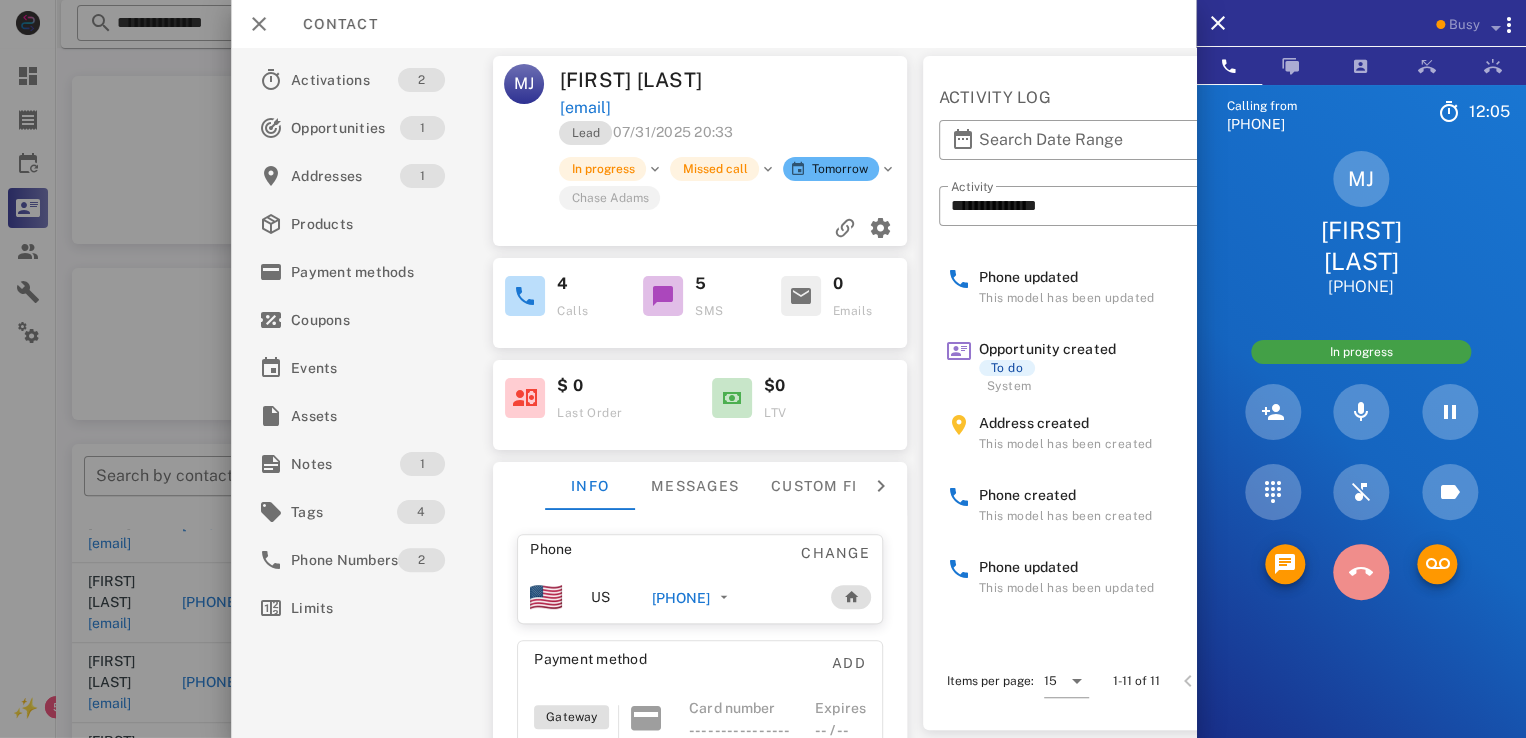 click at bounding box center [1361, 572] 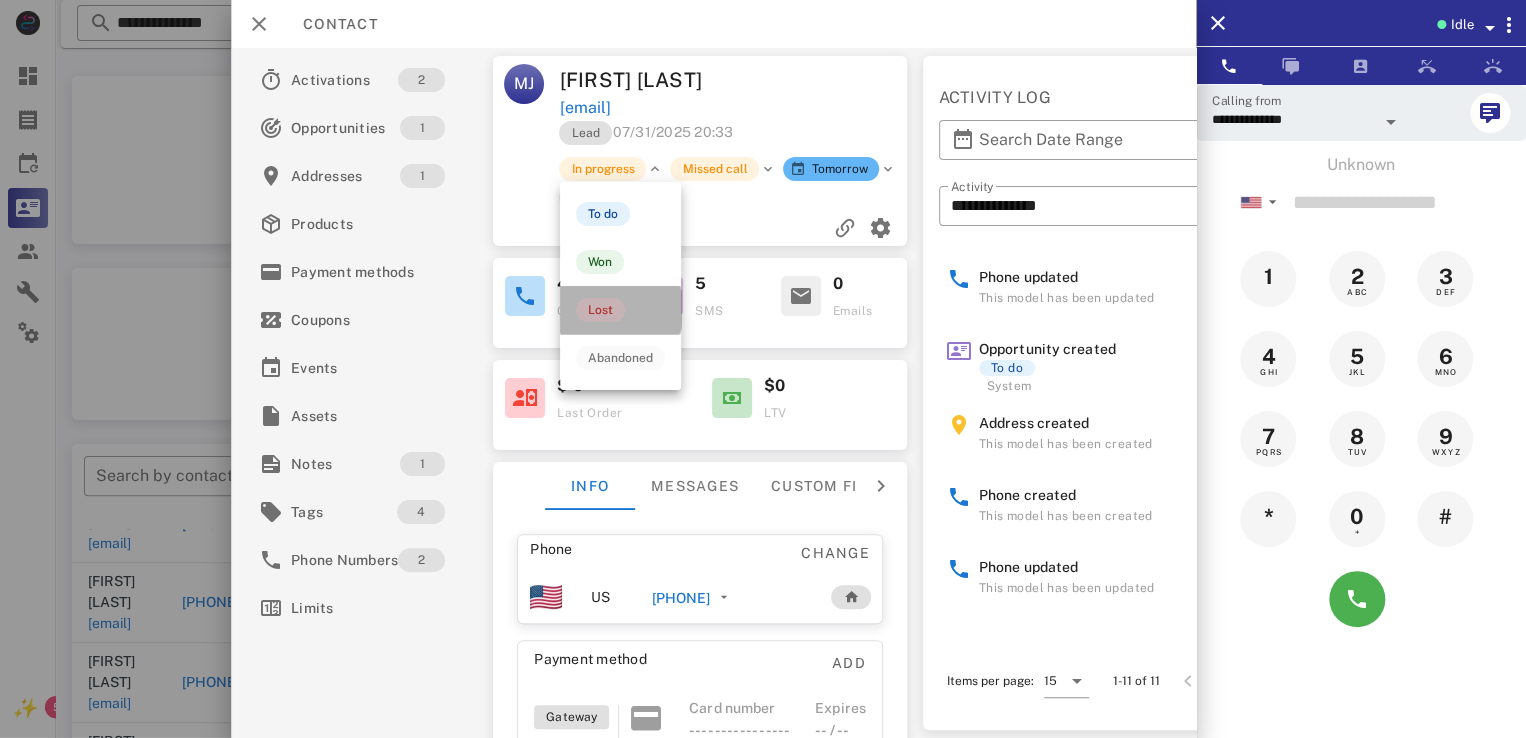 click on "Lost" at bounding box center [600, 310] 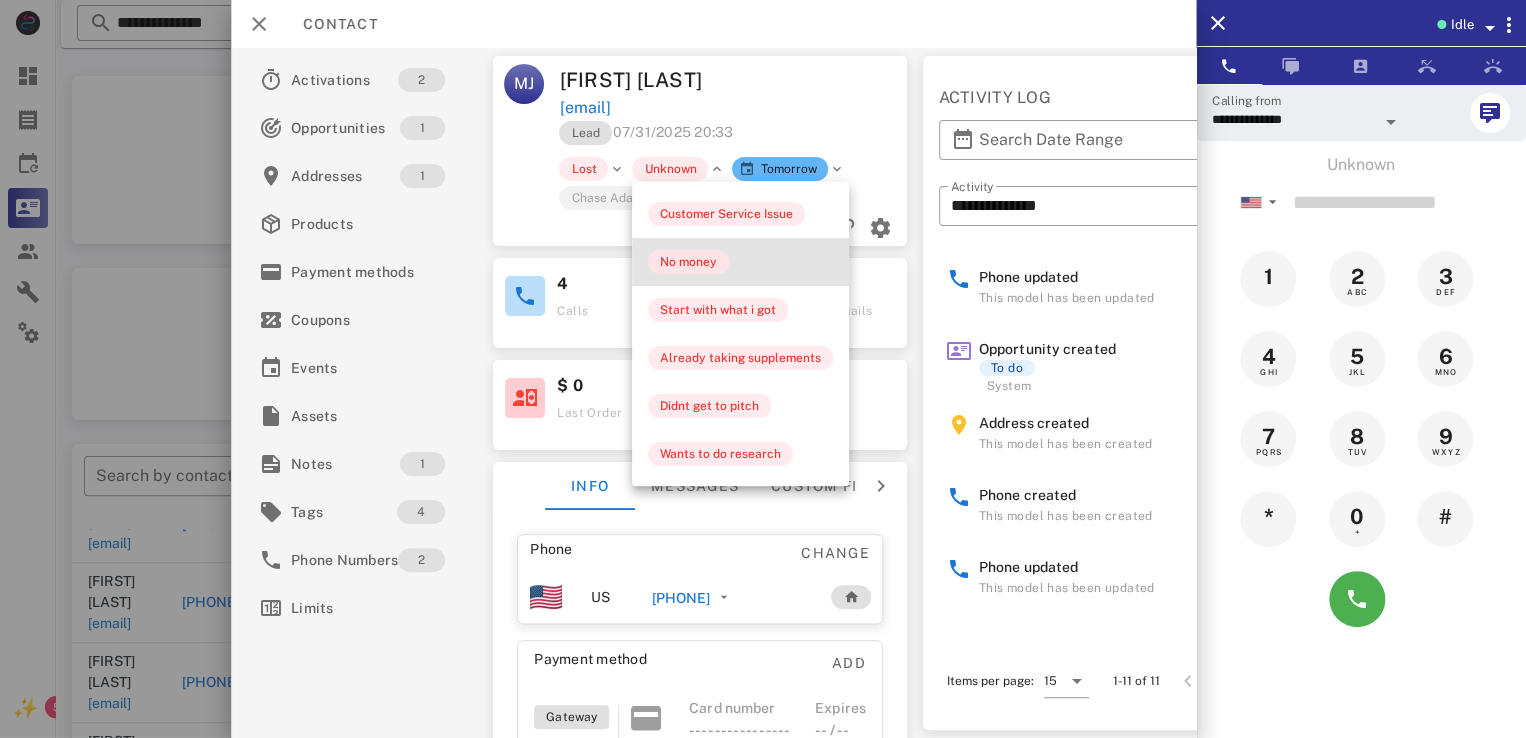 click on "No money" at bounding box center (688, 262) 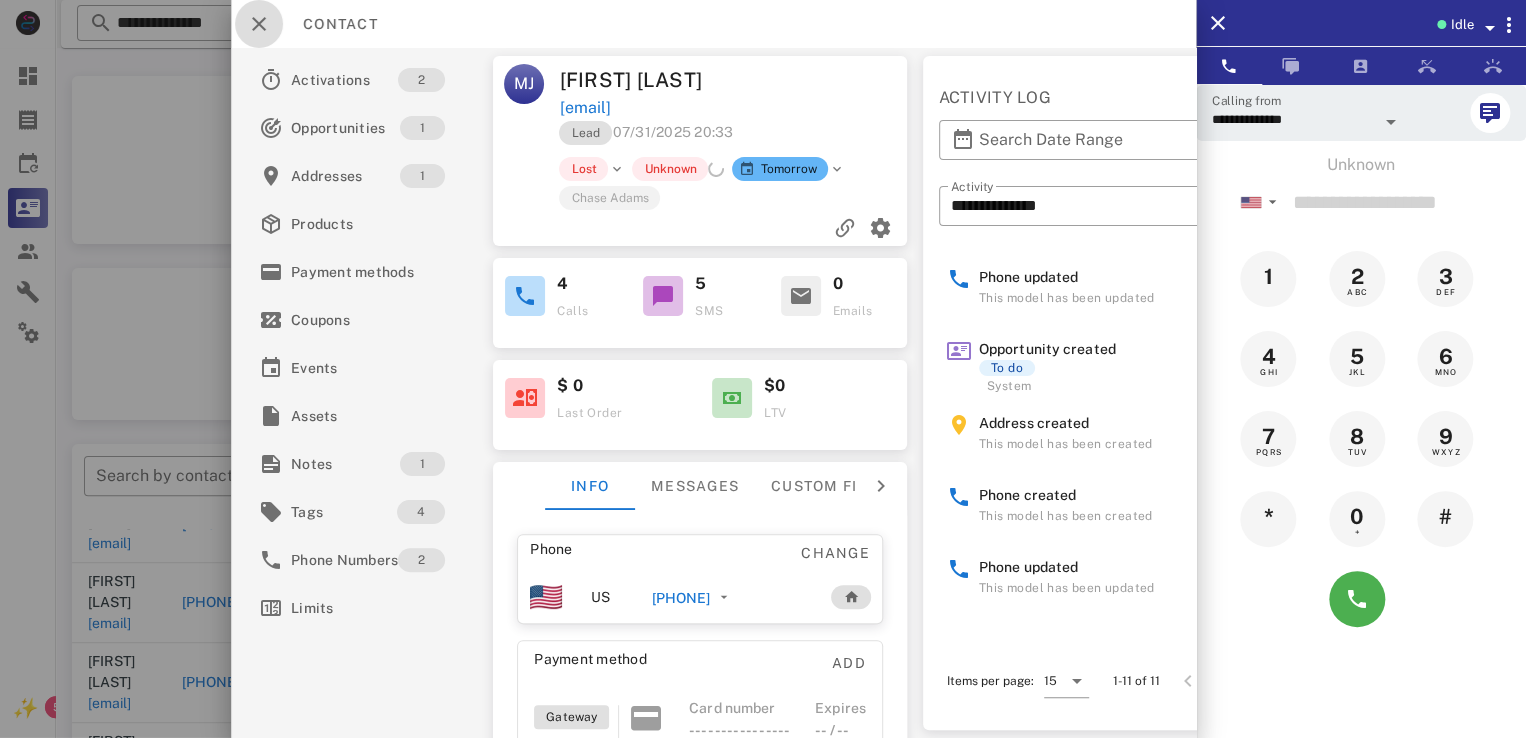 click at bounding box center (259, 24) 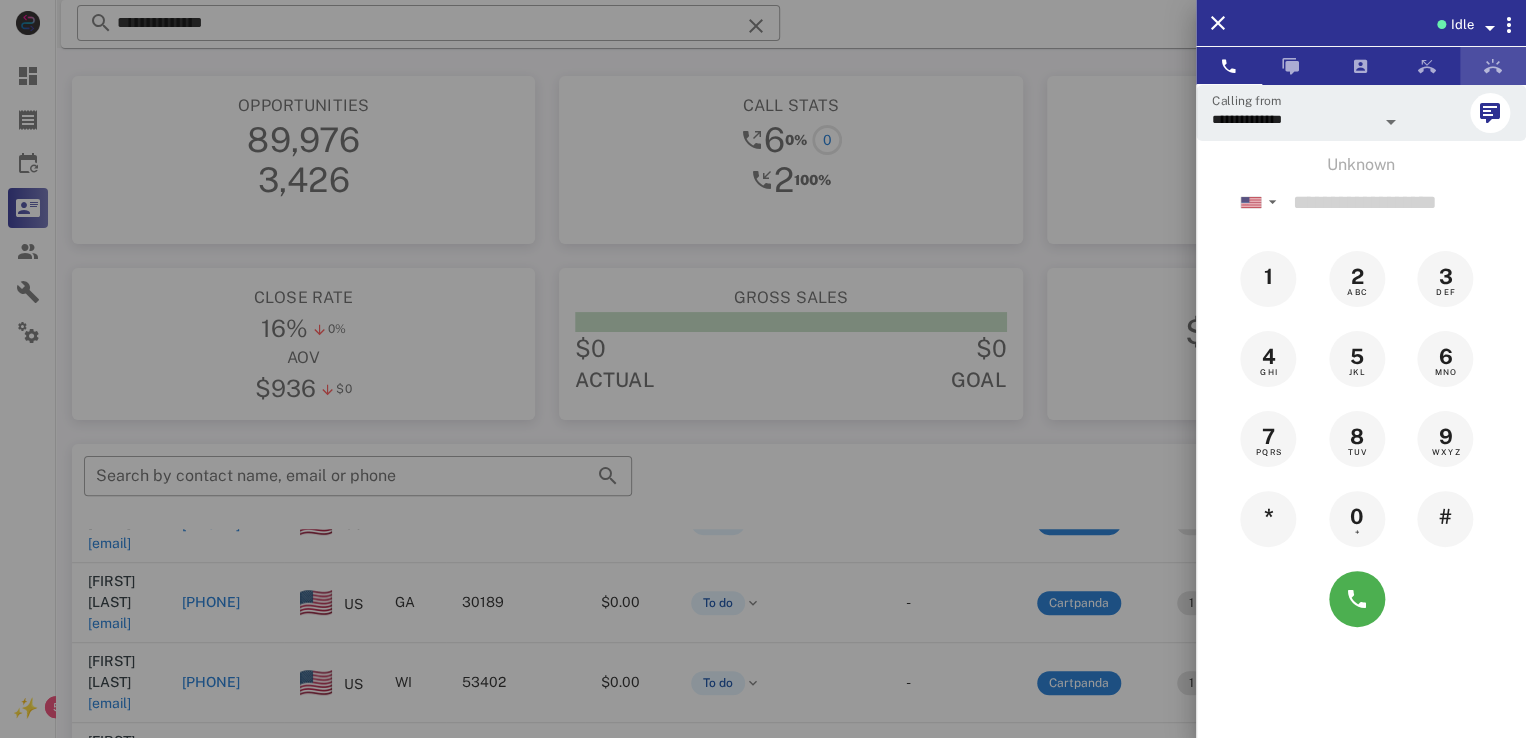click at bounding box center (1493, 66) 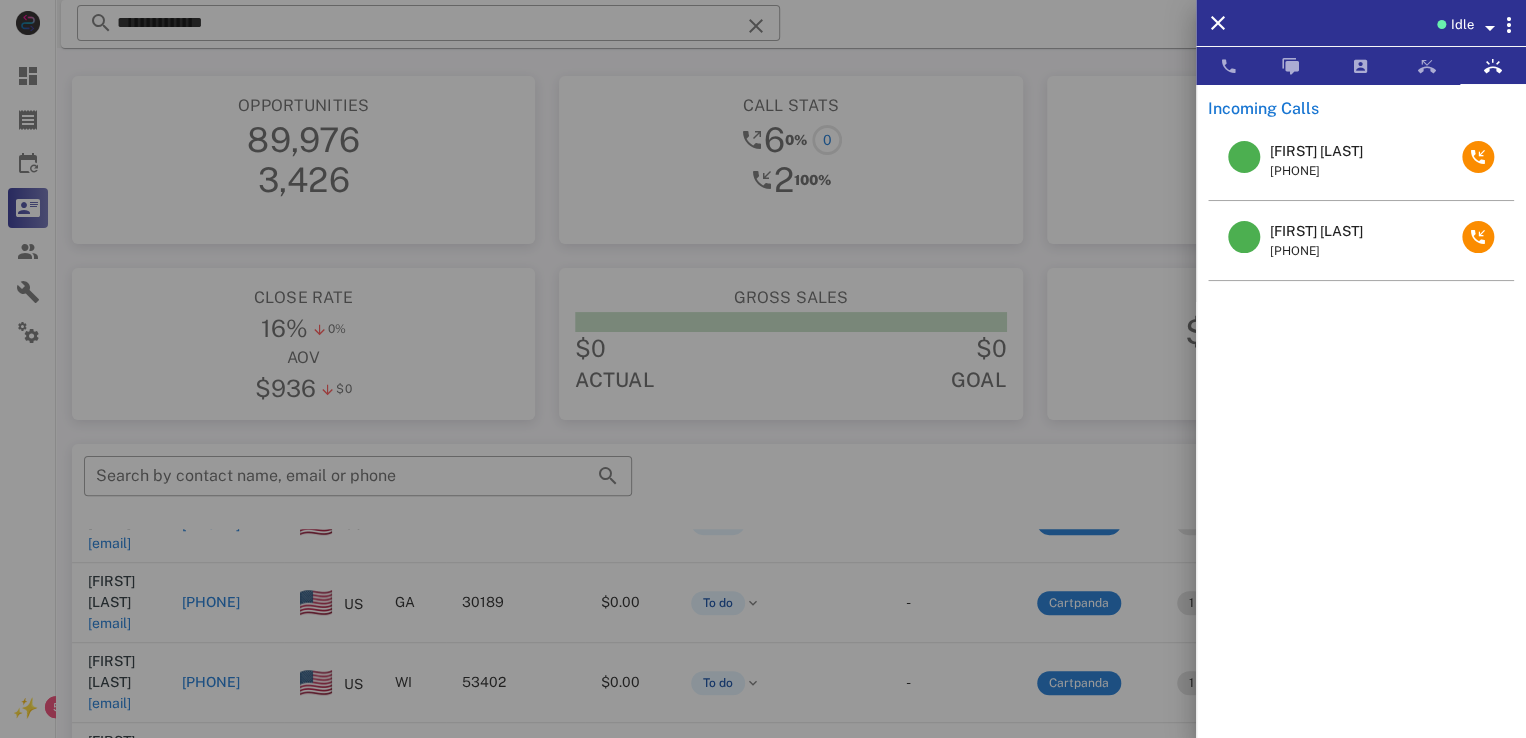 click on "GWENDOLYN WARD" at bounding box center [1316, 231] 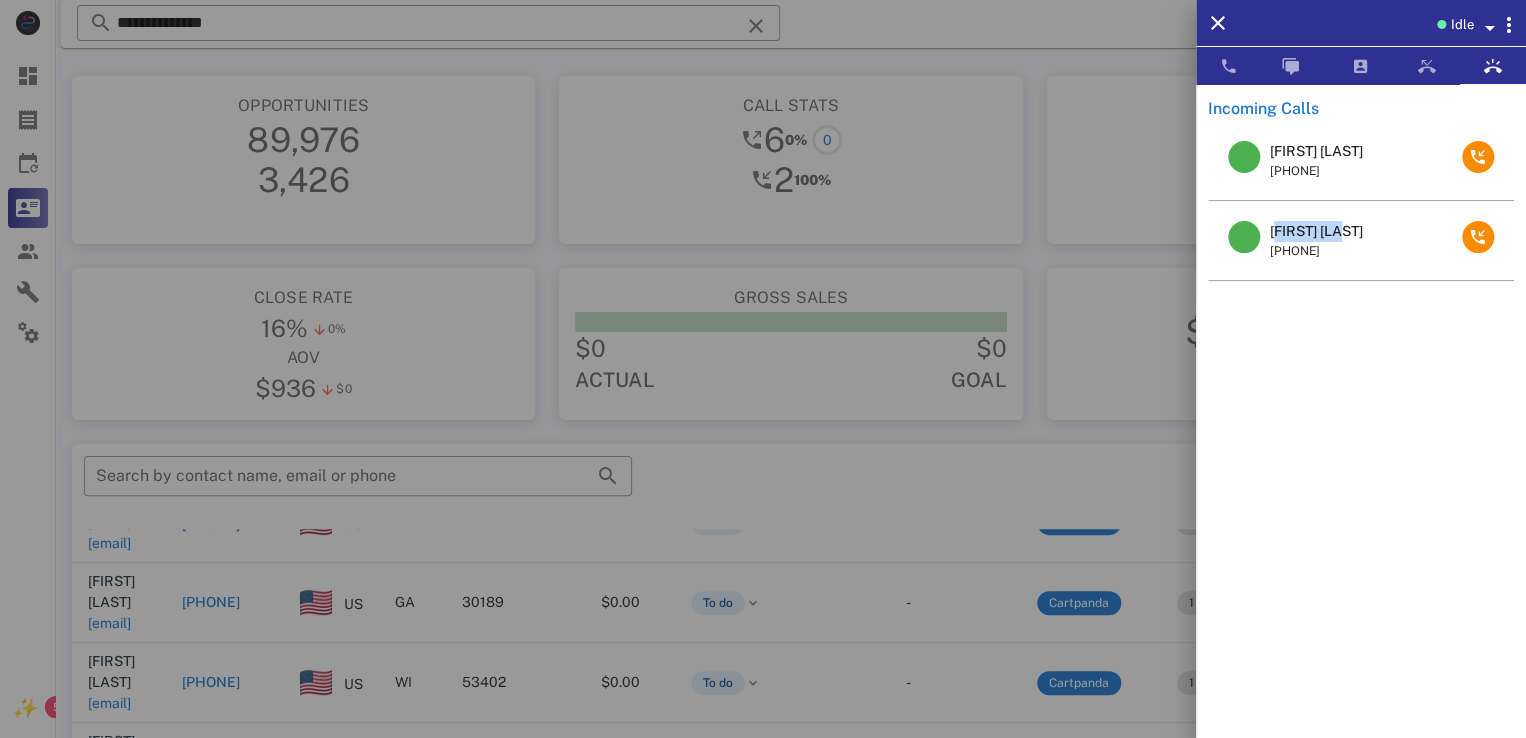 click on "GWENDOLYN WARD" at bounding box center (1316, 231) 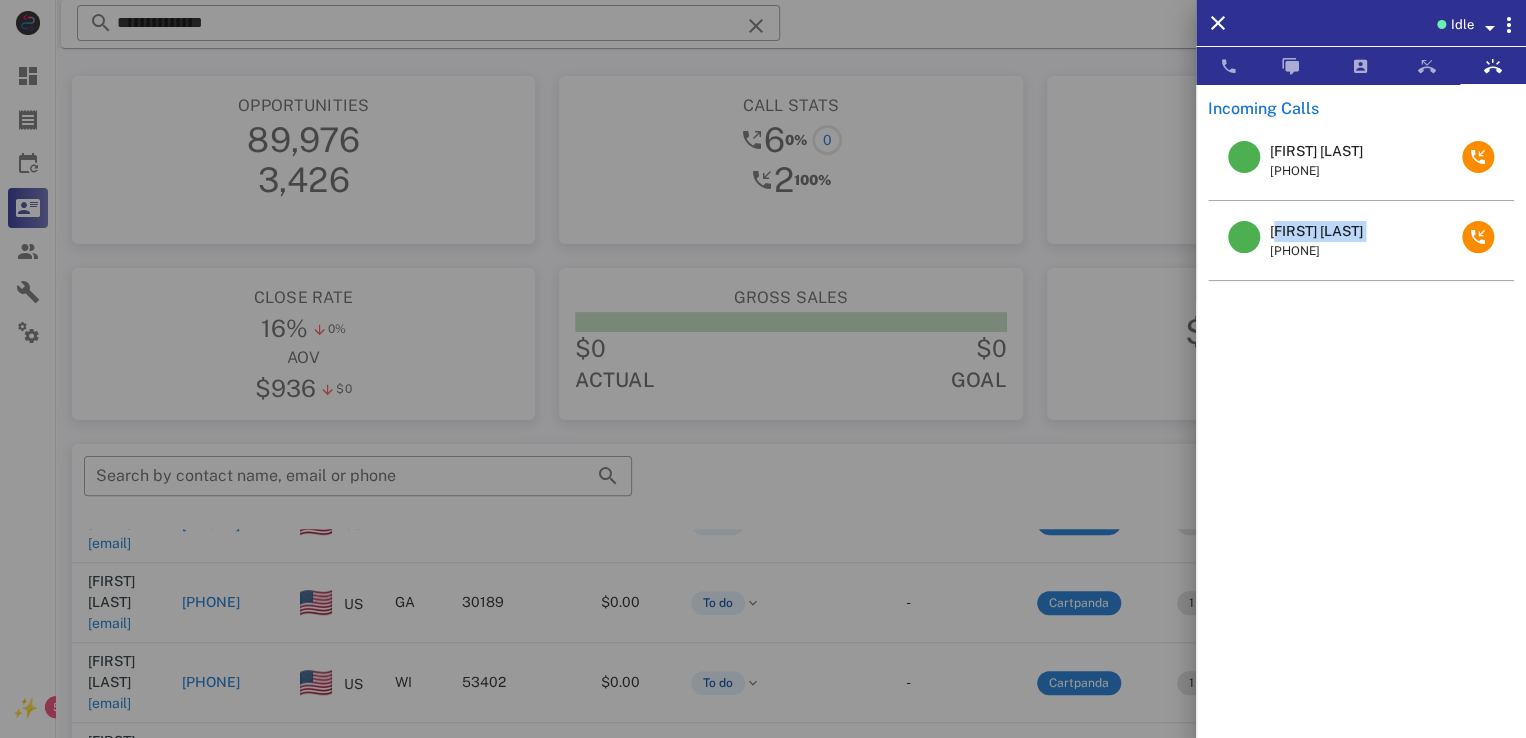 click on "GWENDOLYN WARD" at bounding box center [1316, 231] 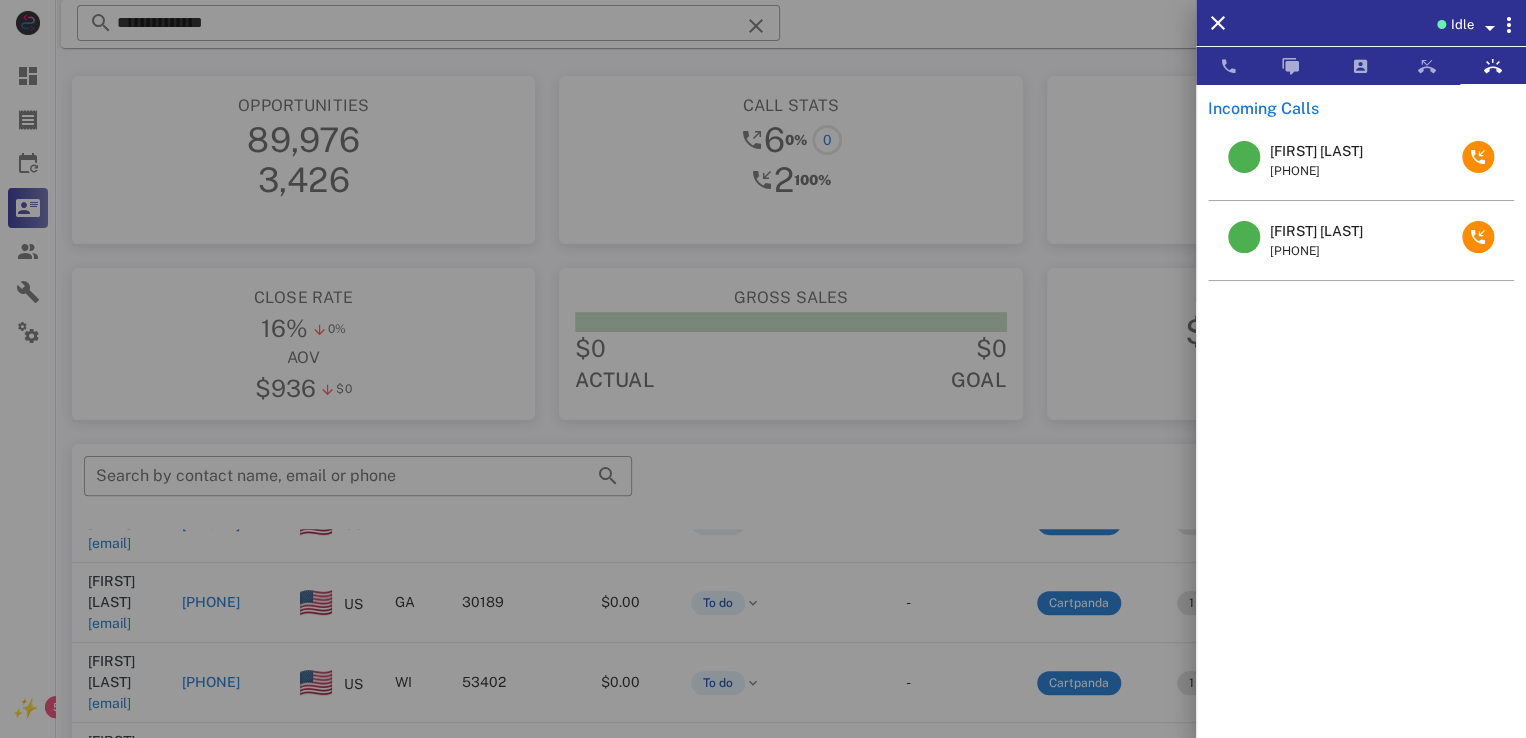 click at bounding box center (763, 369) 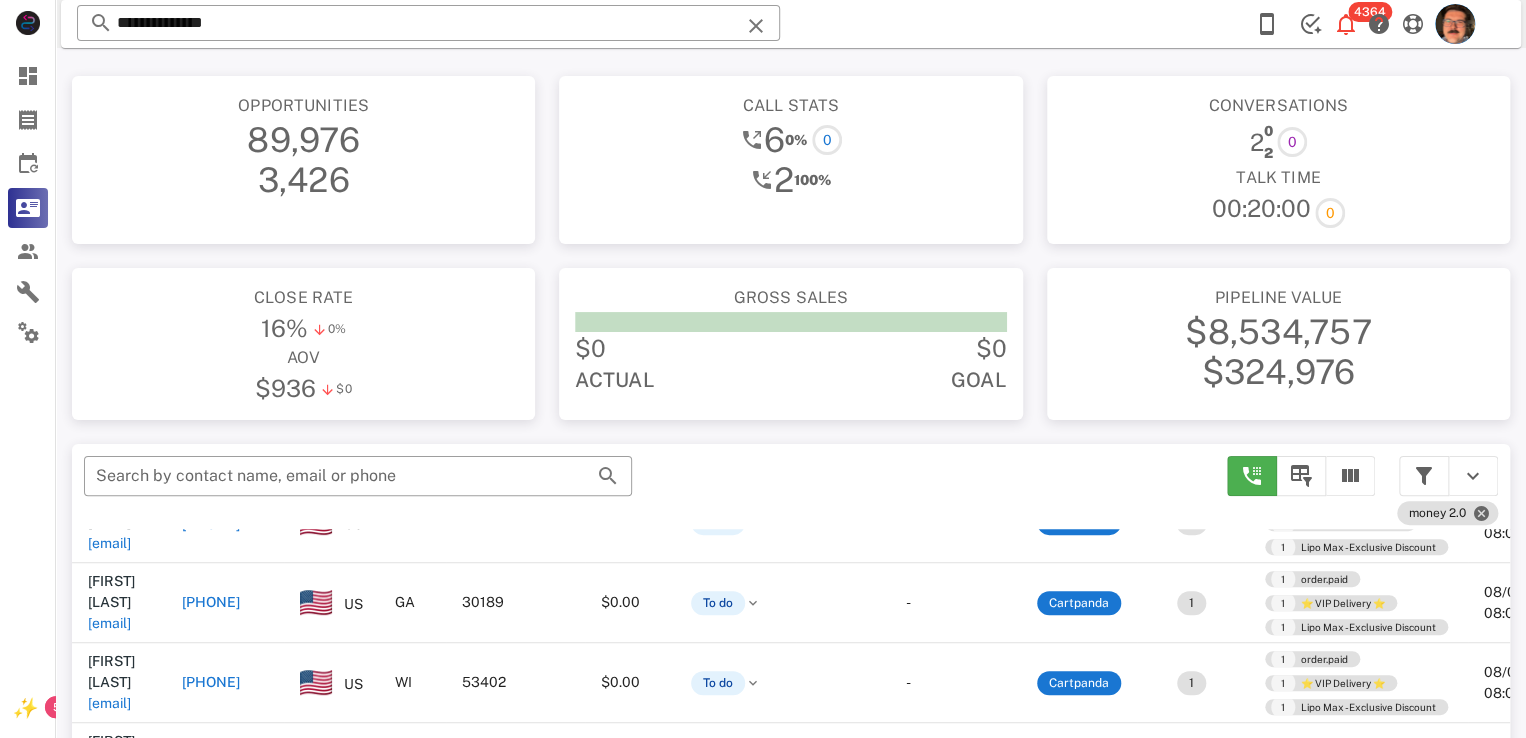 click at bounding box center [756, 26] 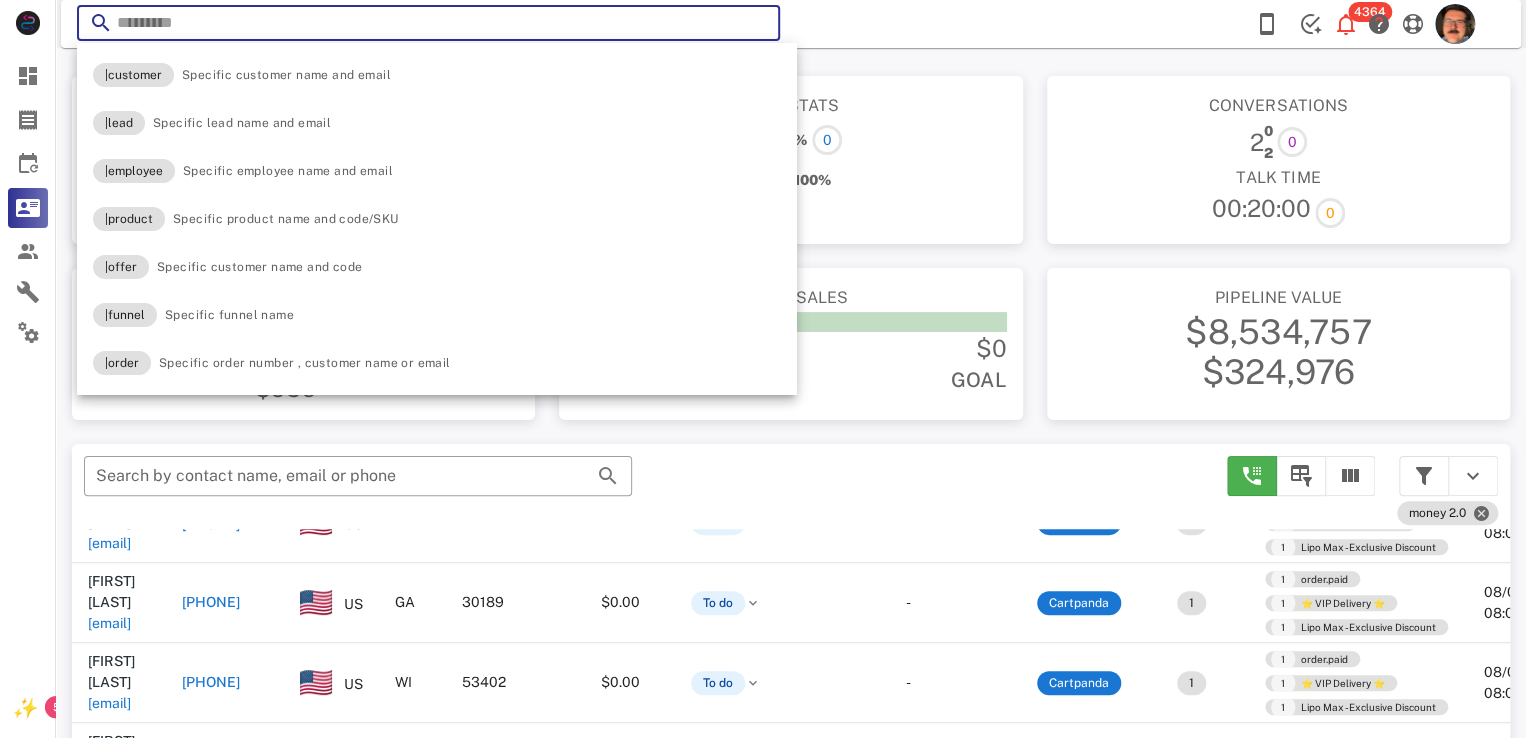 paste on "**********" 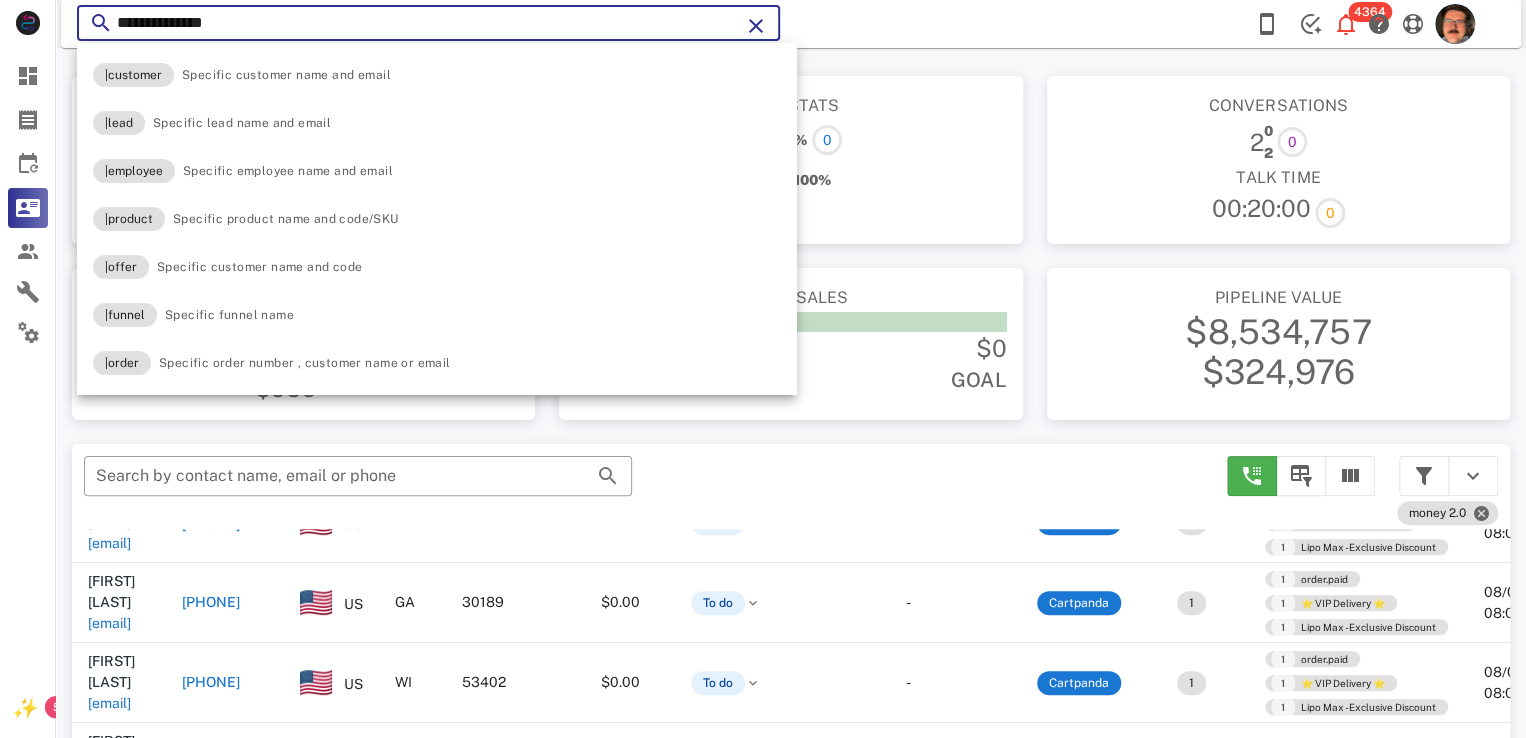 type on "**********" 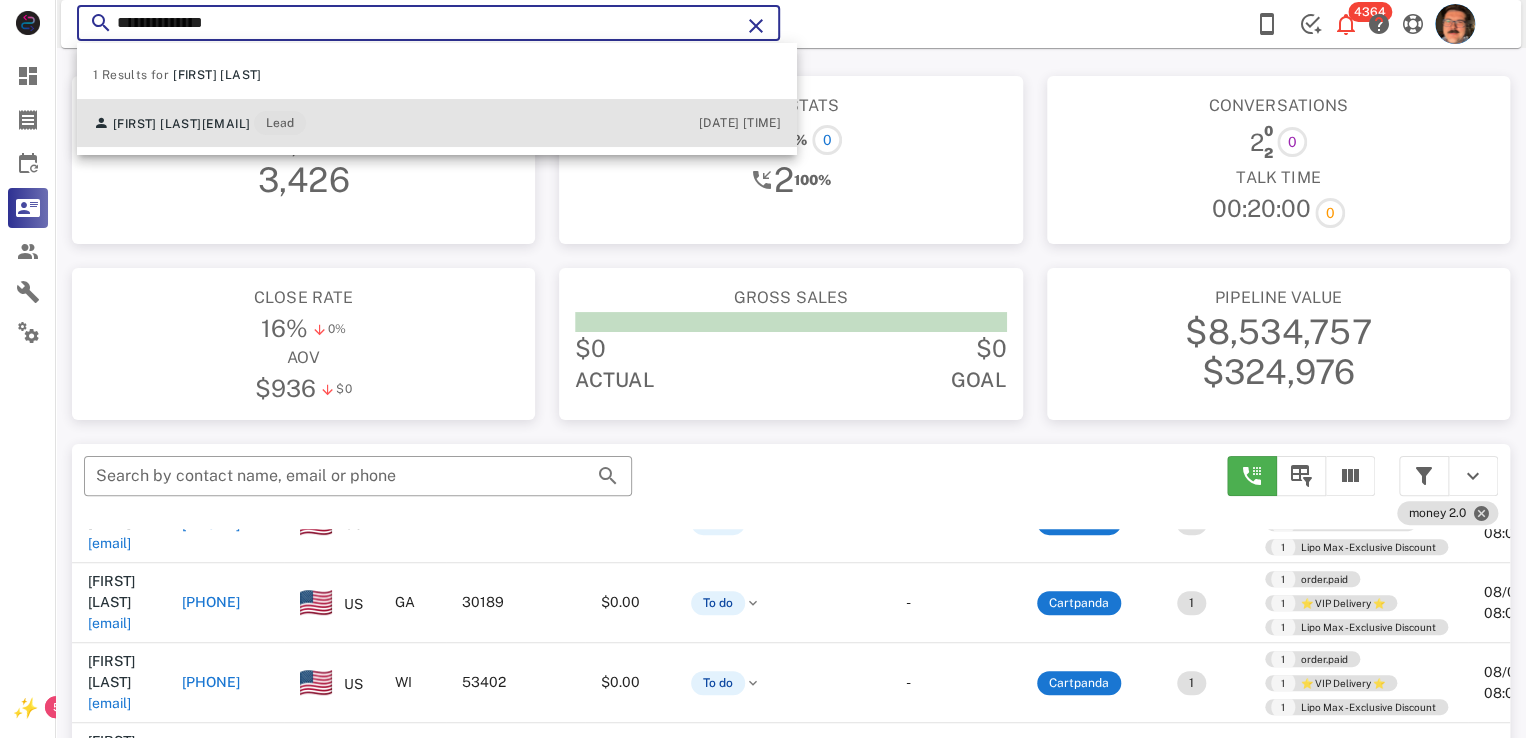 click on "gwendolynw@comcast.net" at bounding box center [226, 124] 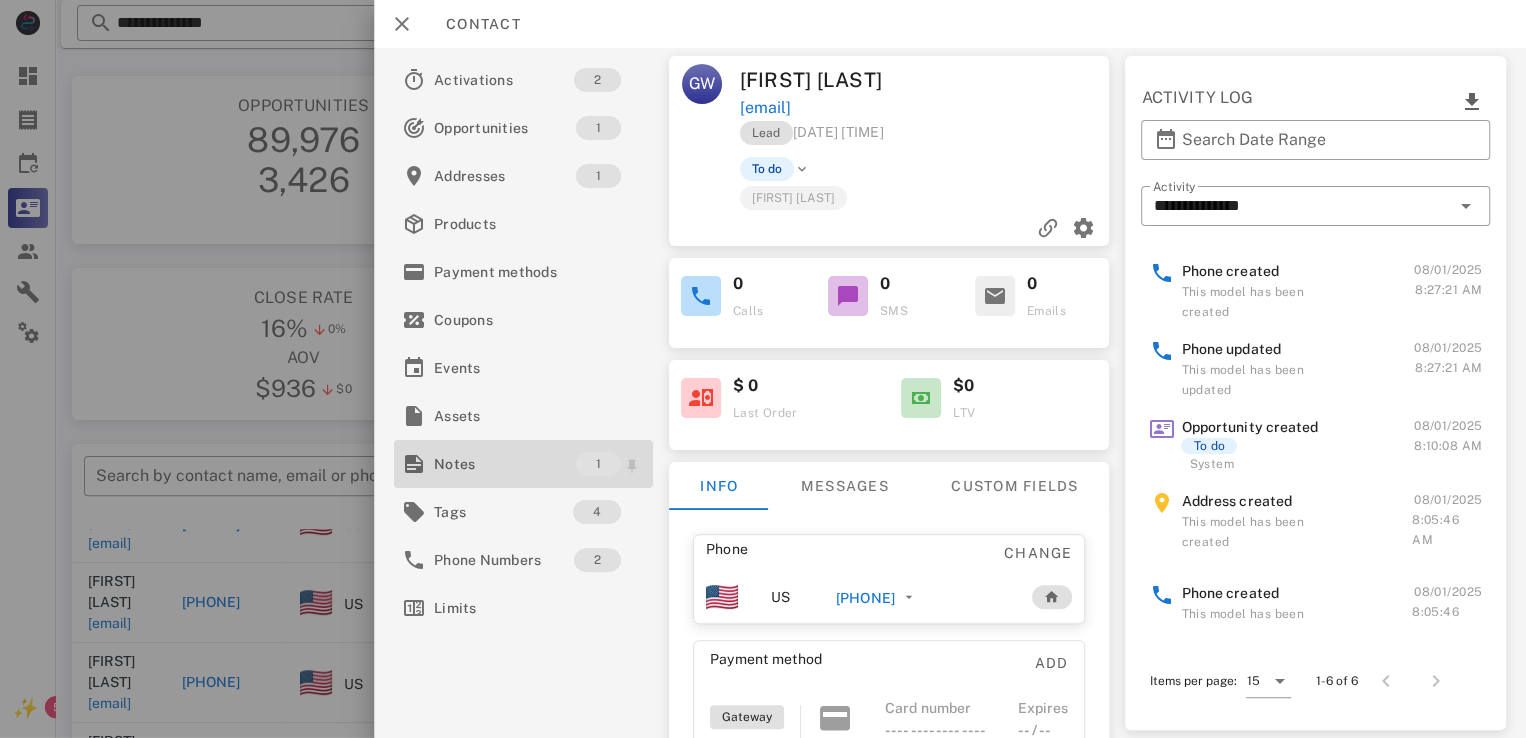 click on "Notes" at bounding box center [505, 464] 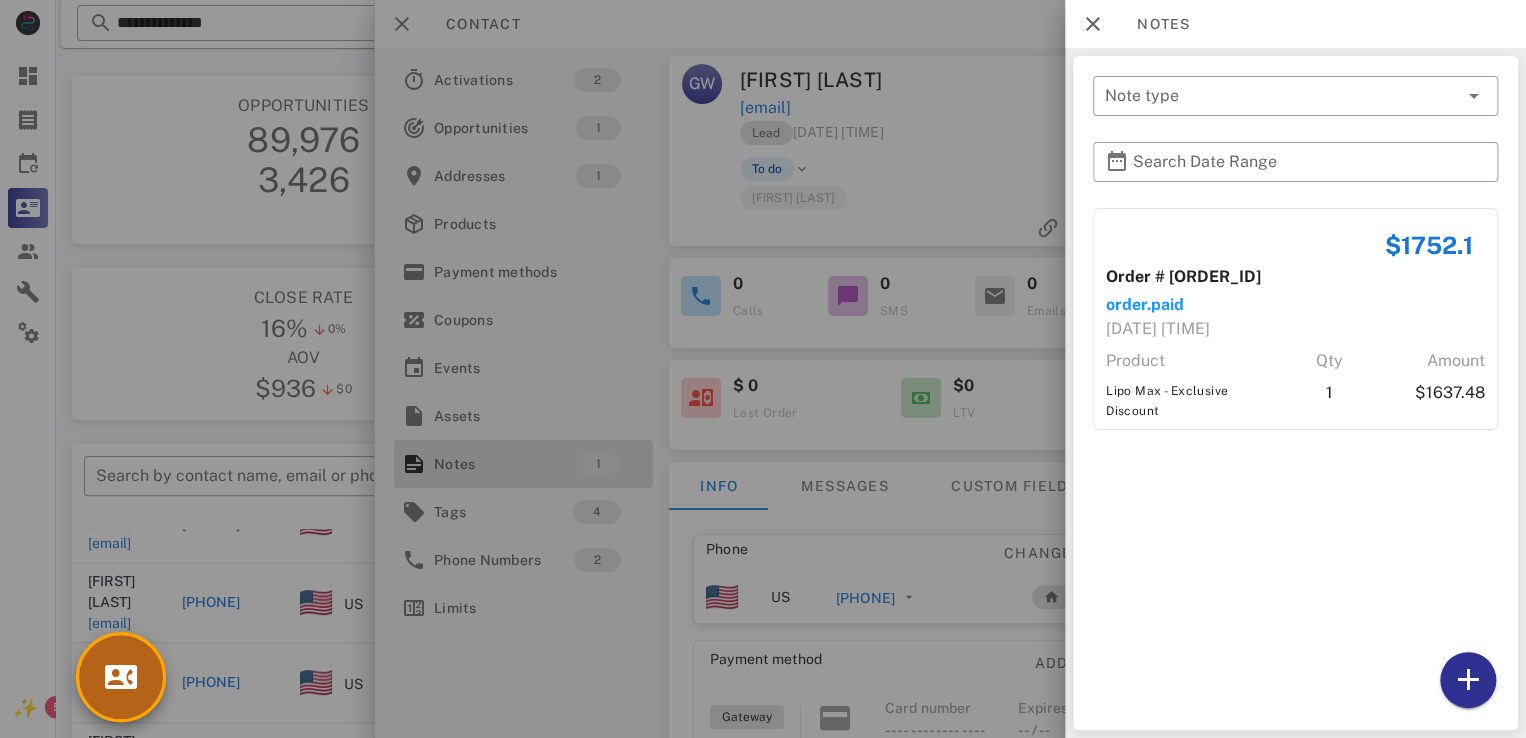 click at bounding box center [121, 677] 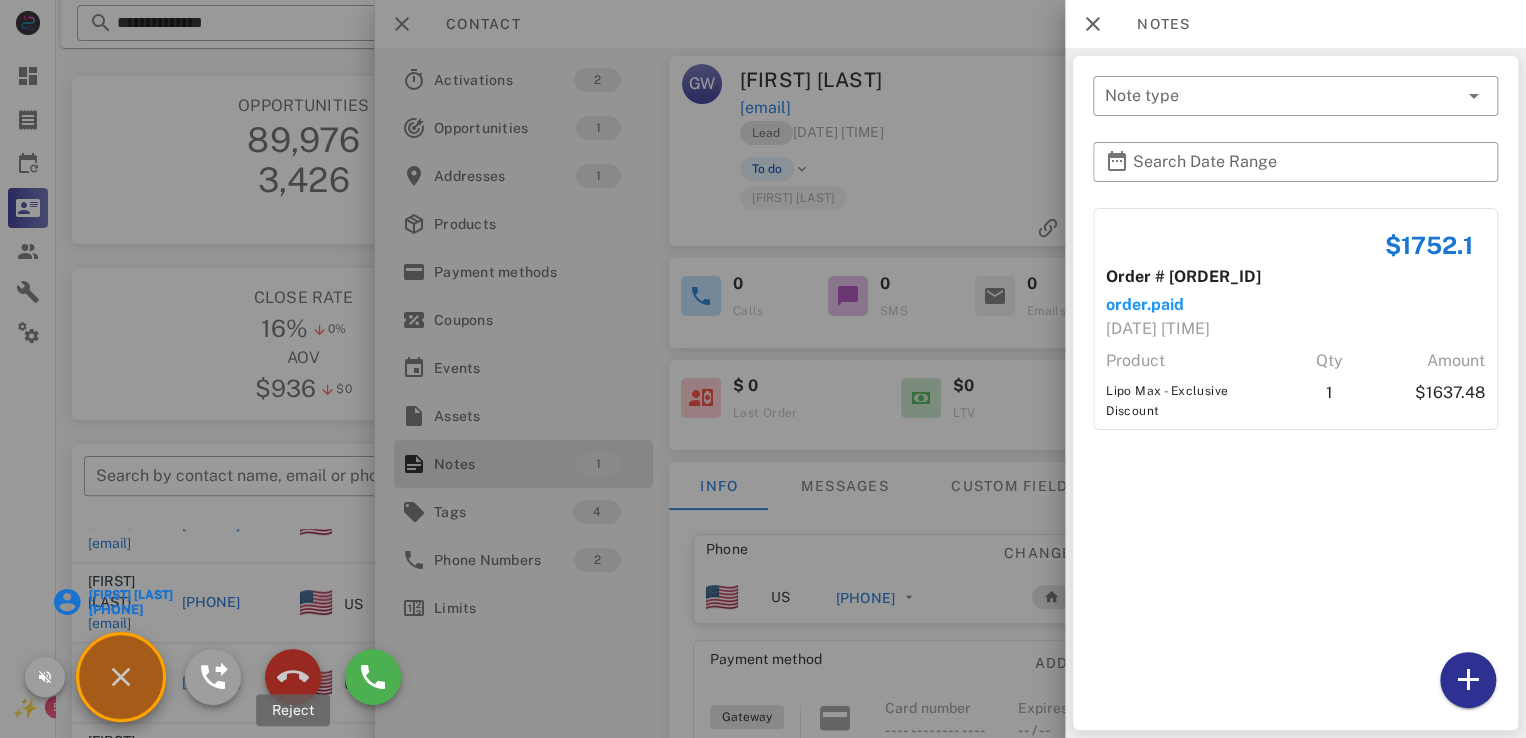click at bounding box center (293, 677) 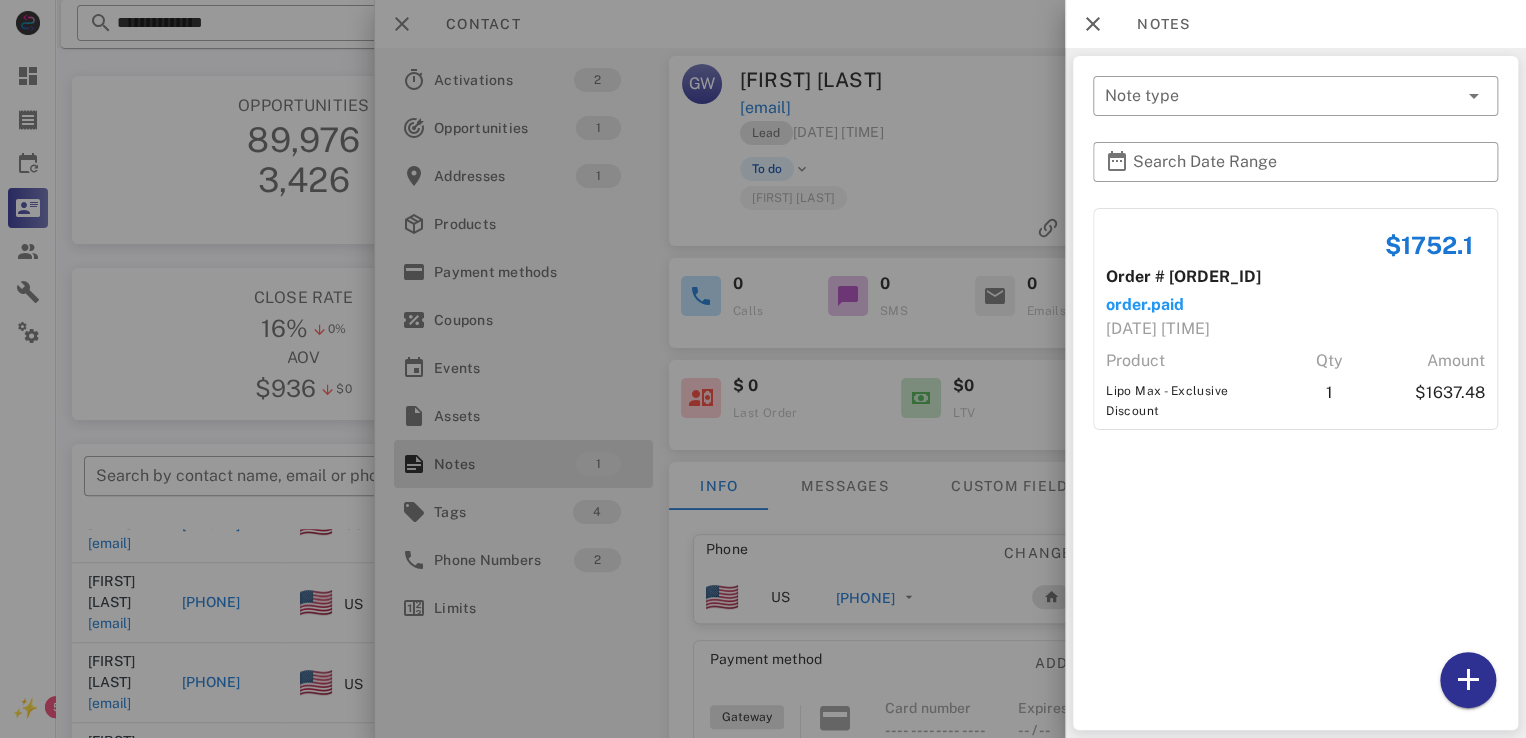 click at bounding box center (763, 369) 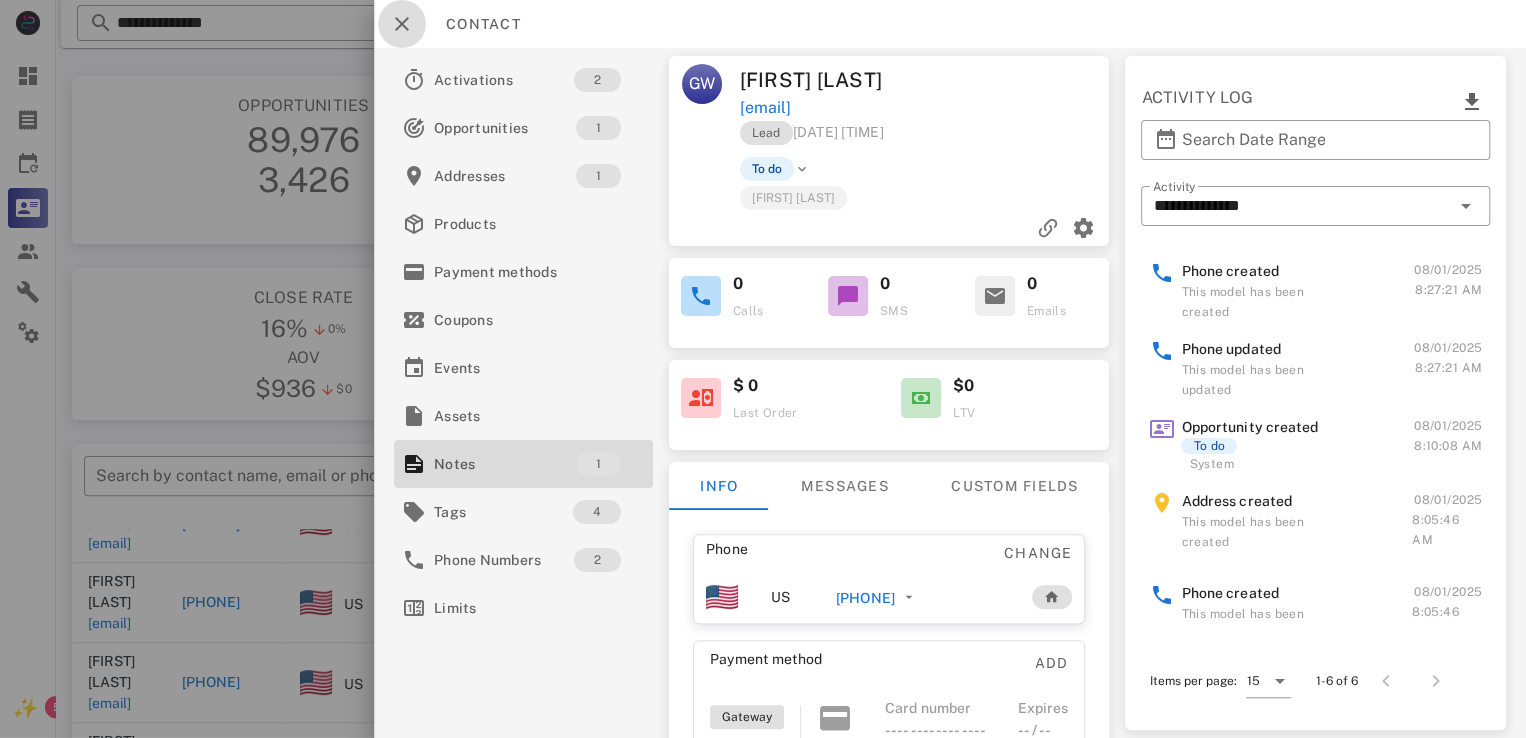 click at bounding box center [402, 24] 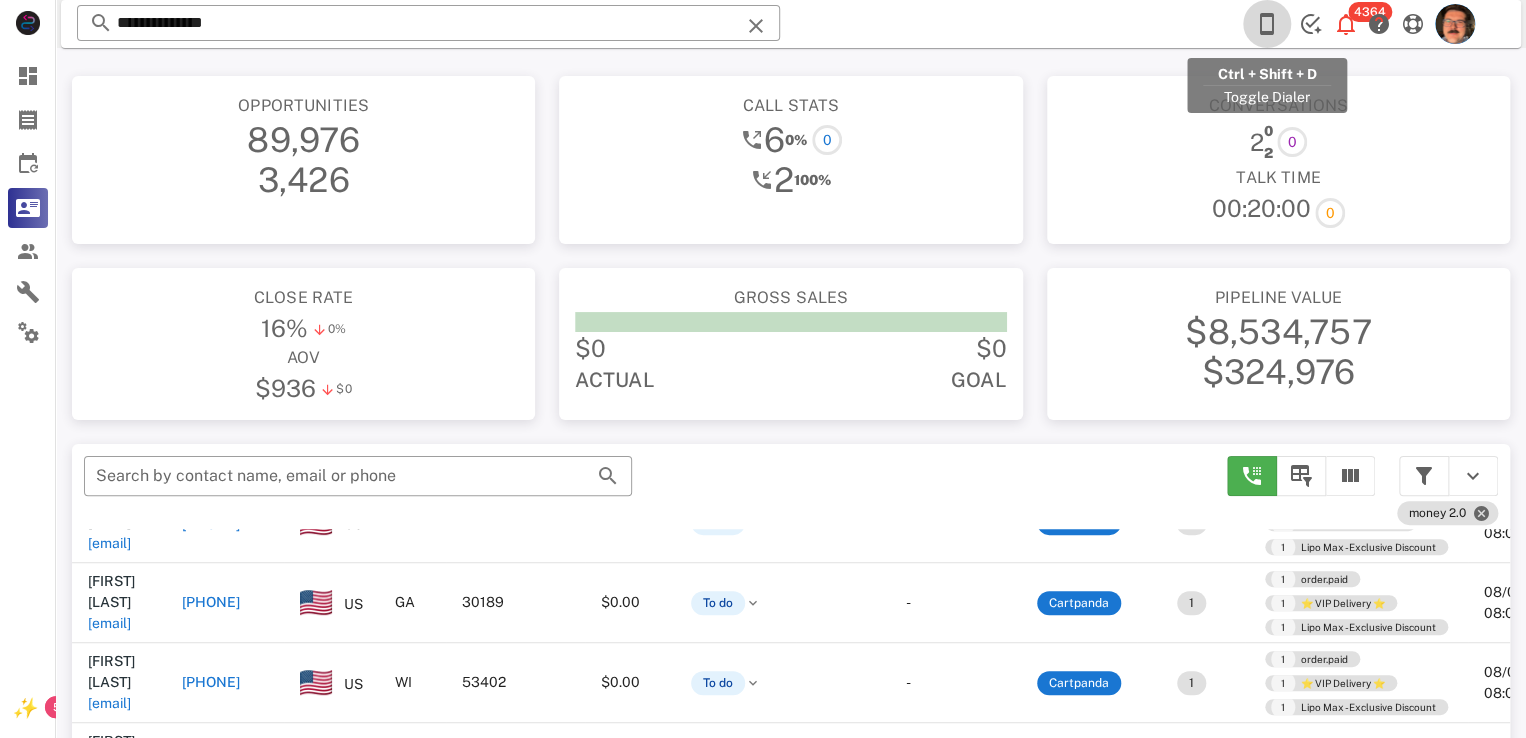 click at bounding box center [1267, 24] 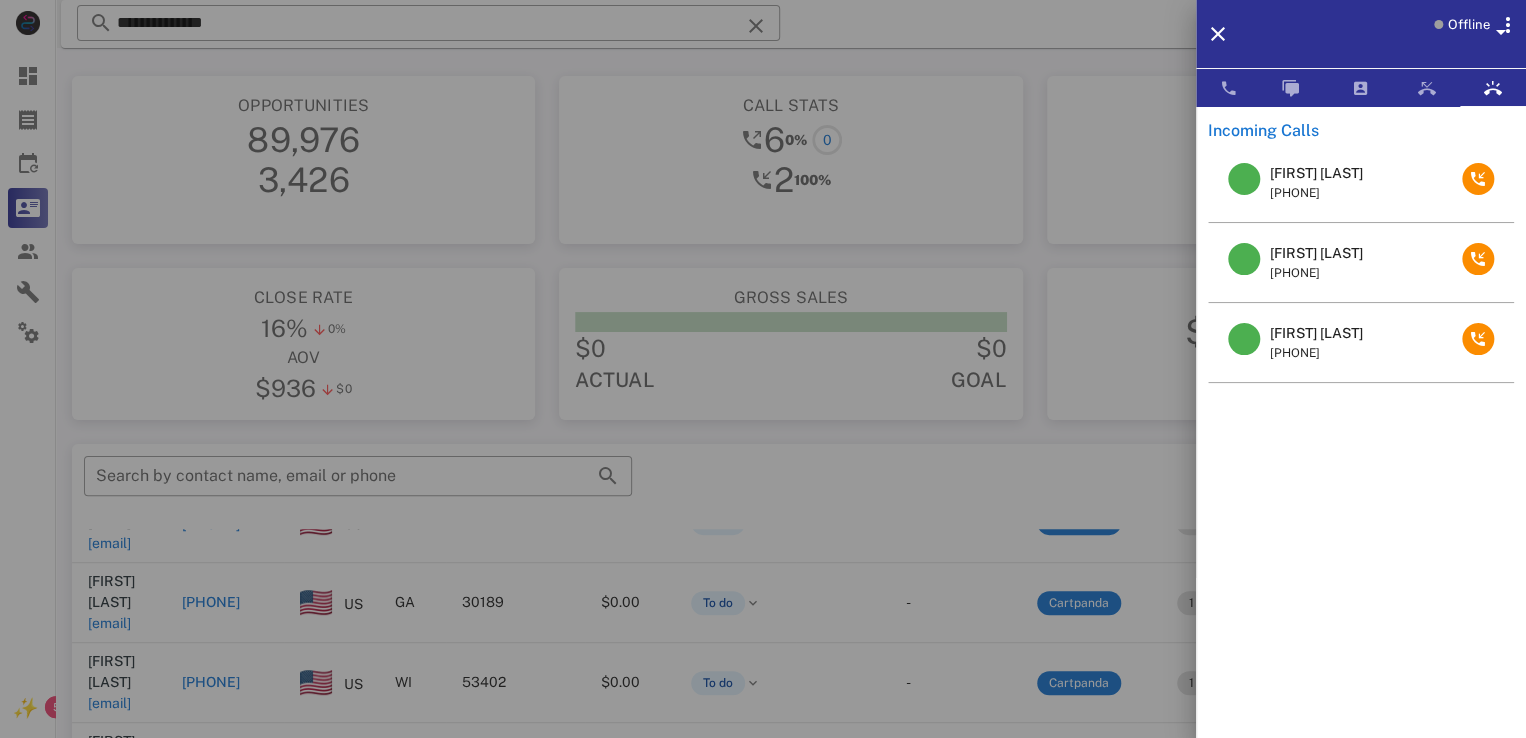 click on "Randy Bohrer" at bounding box center [1316, 333] 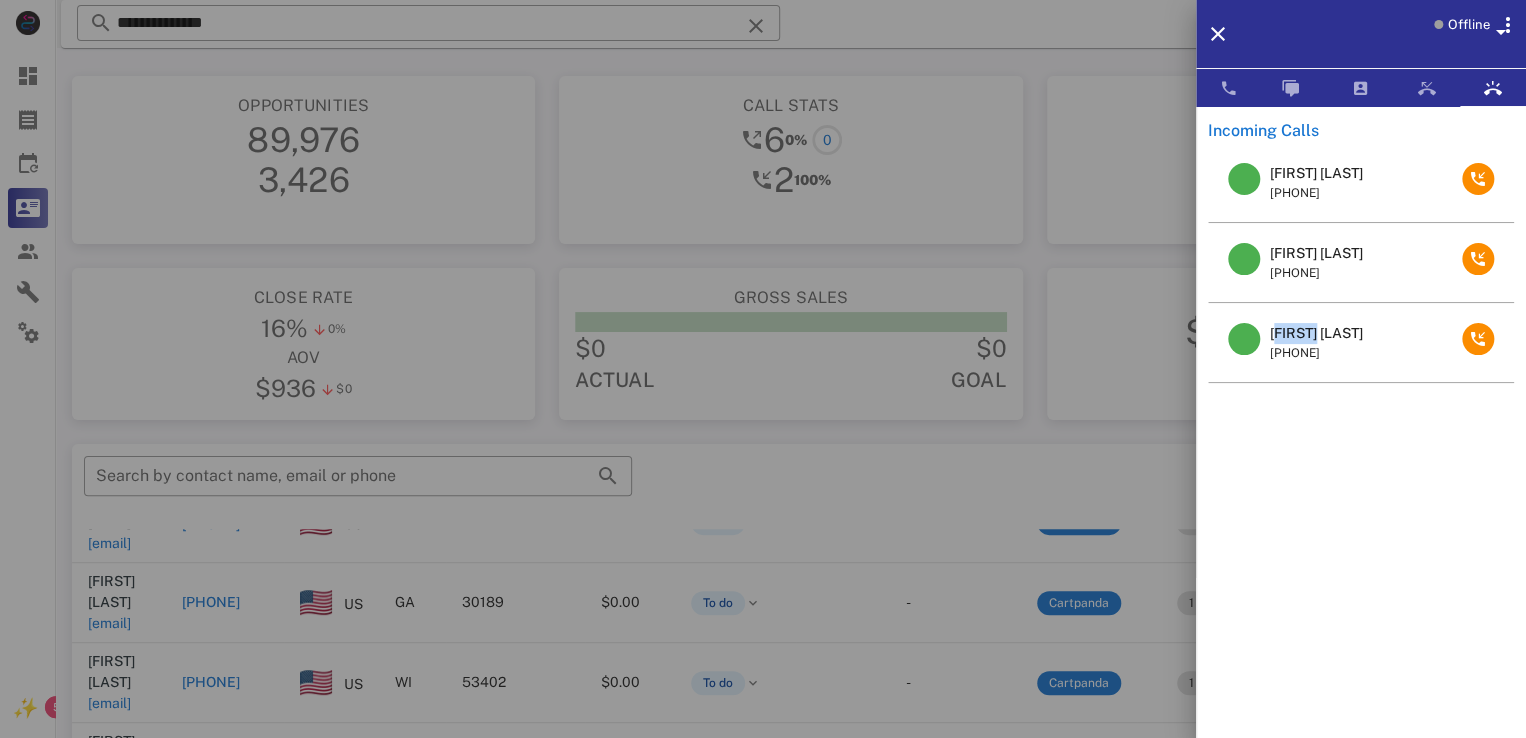 click on "Randy Bohrer" at bounding box center [1316, 333] 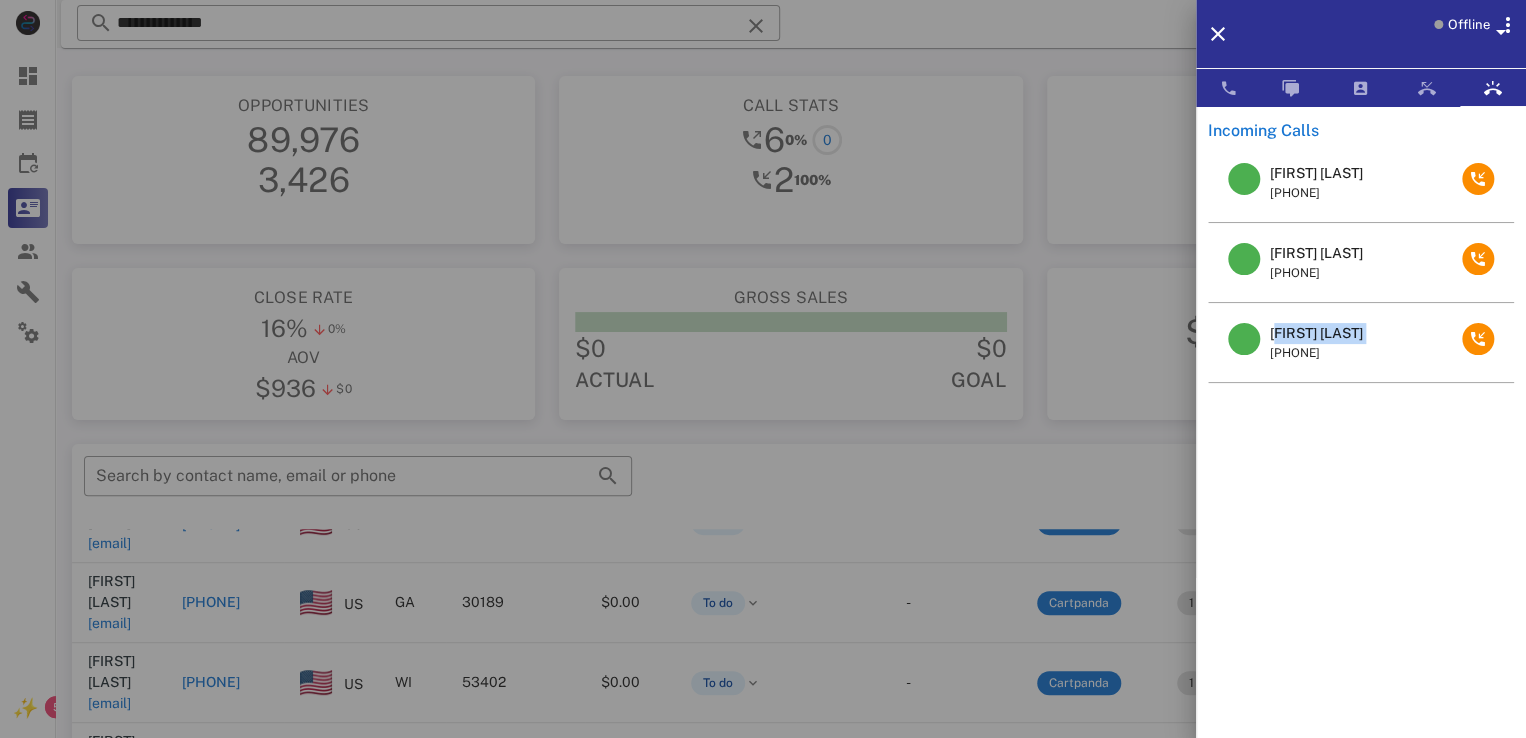 click on "Randy Bohrer" at bounding box center (1316, 333) 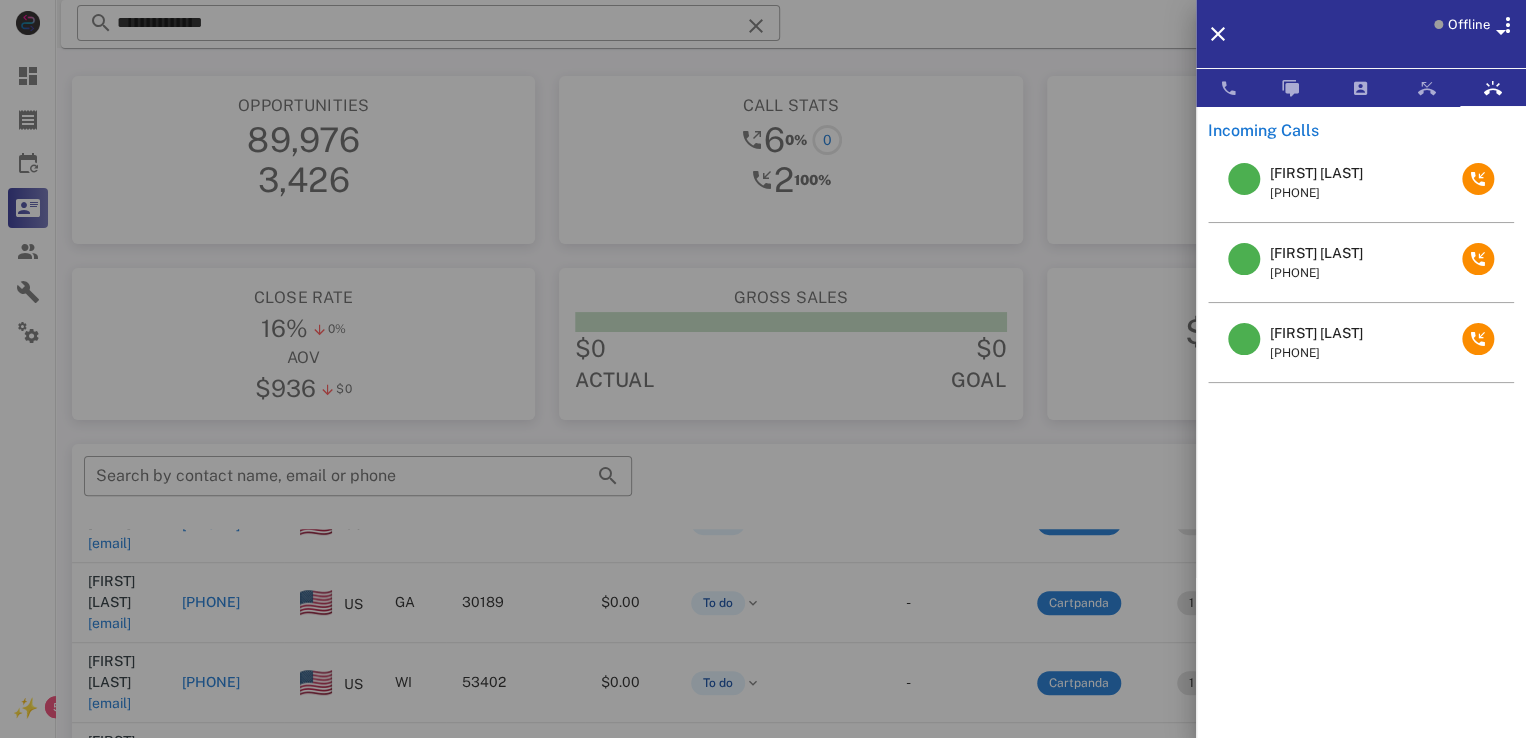 click at bounding box center [763, 369] 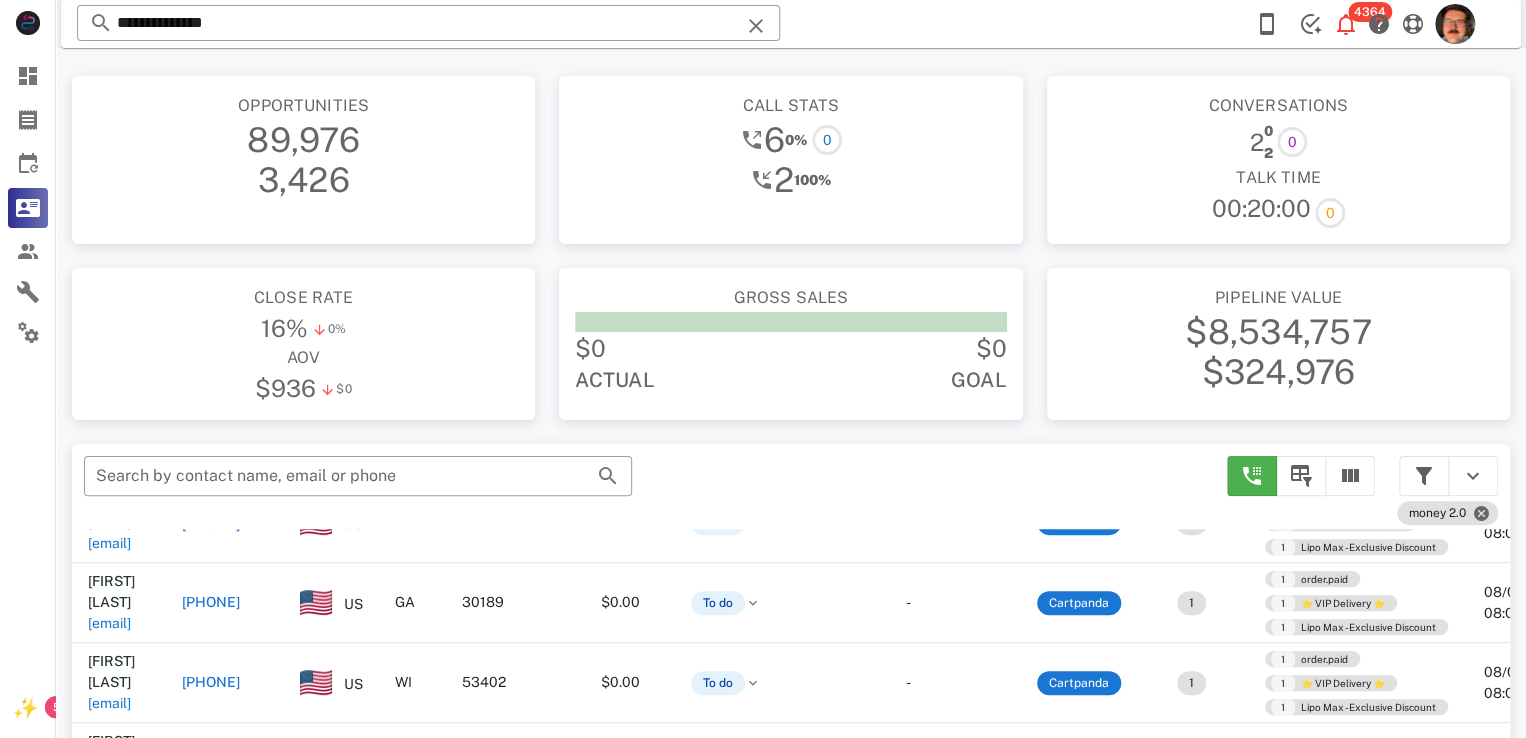 click at bounding box center [756, 26] 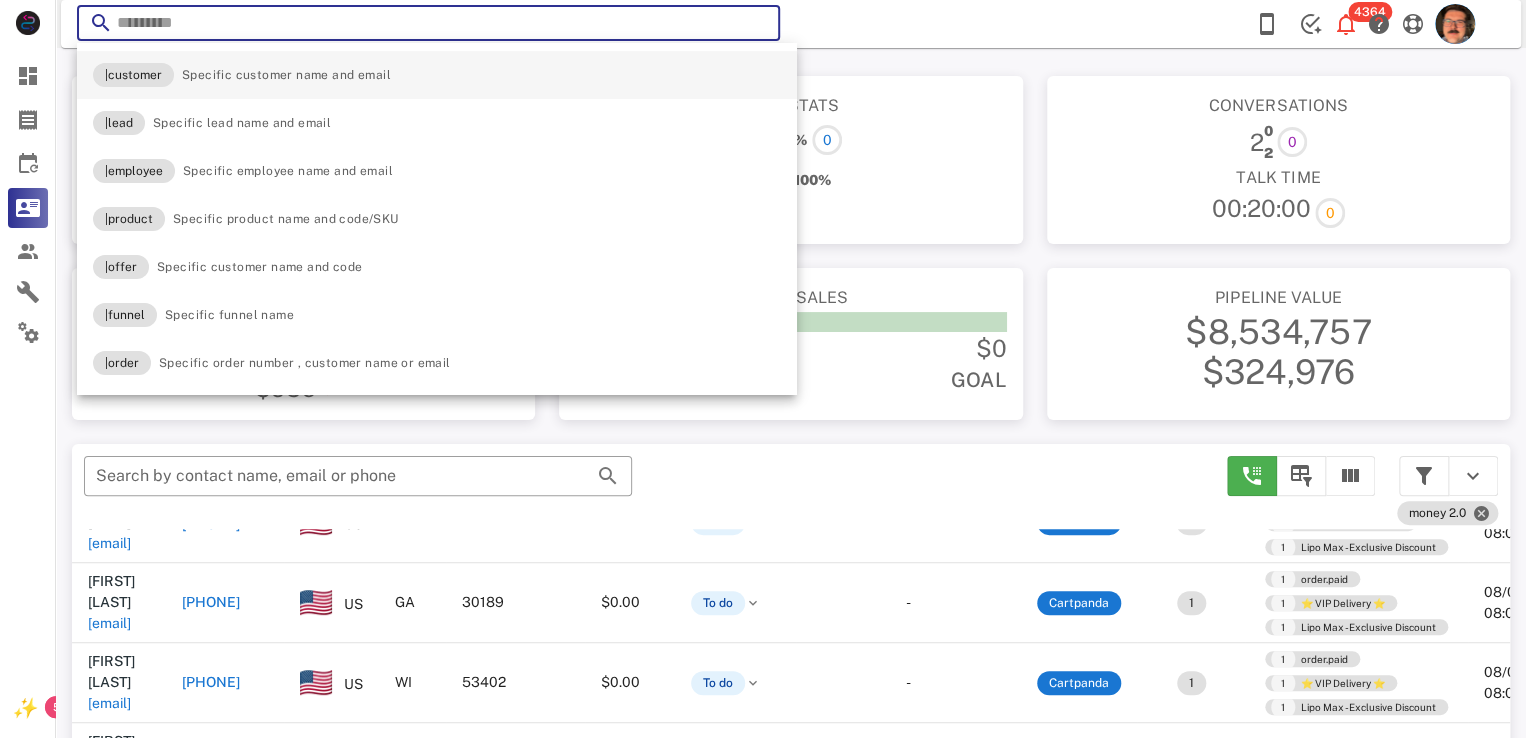 paste on "**********" 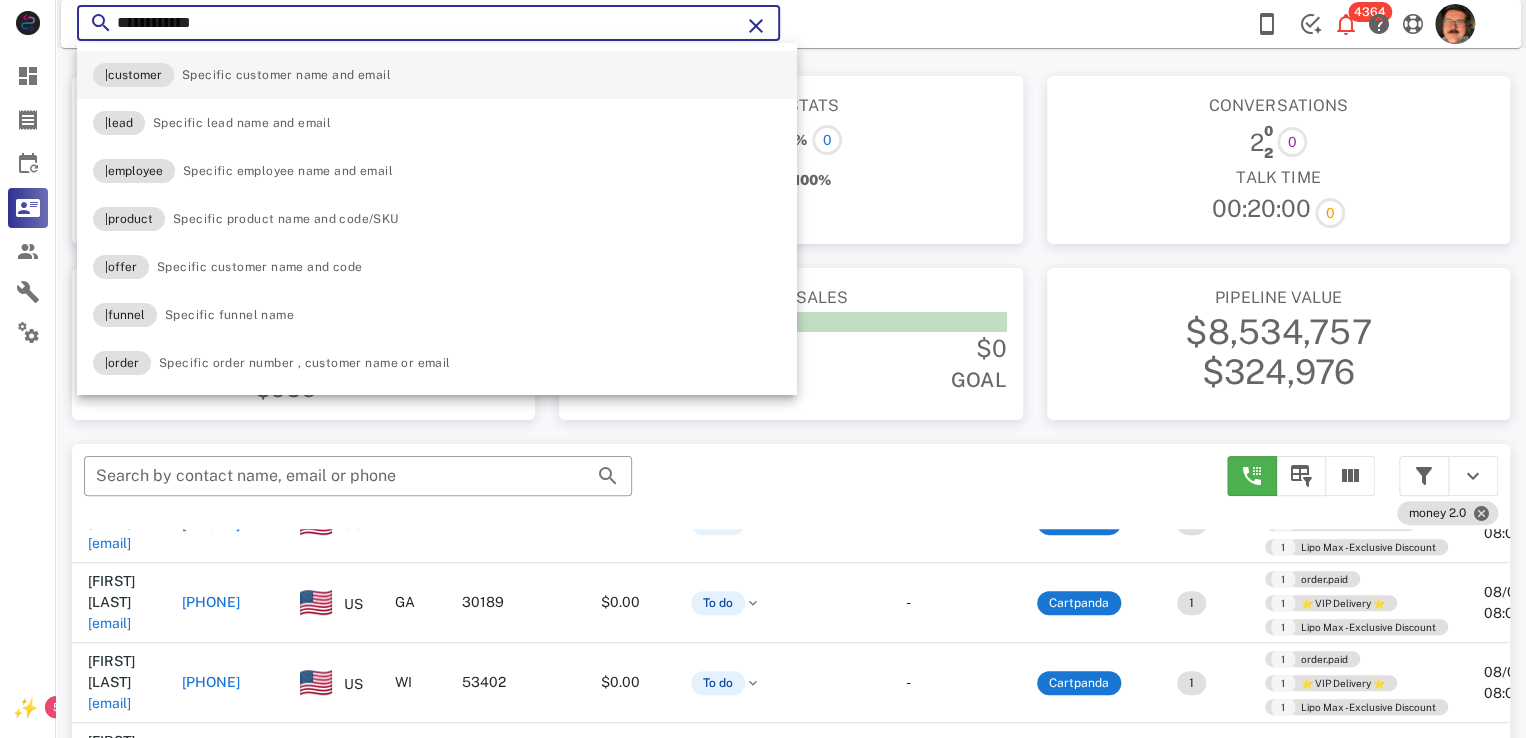 type on "**********" 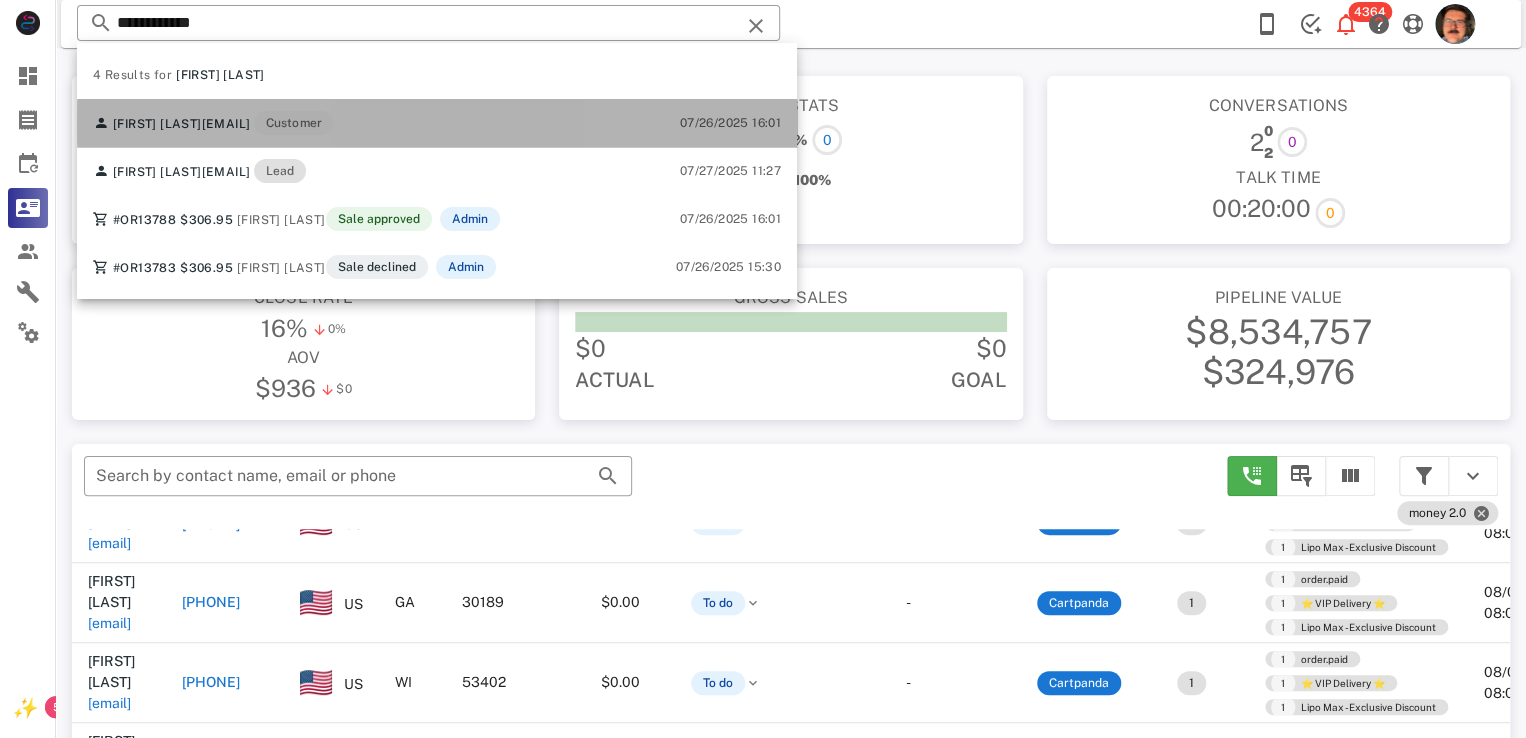 click on "Randy Bohrer   rbluvsu2@yahoo.com   Customer   07/26/2025 16:01" at bounding box center (437, 123) 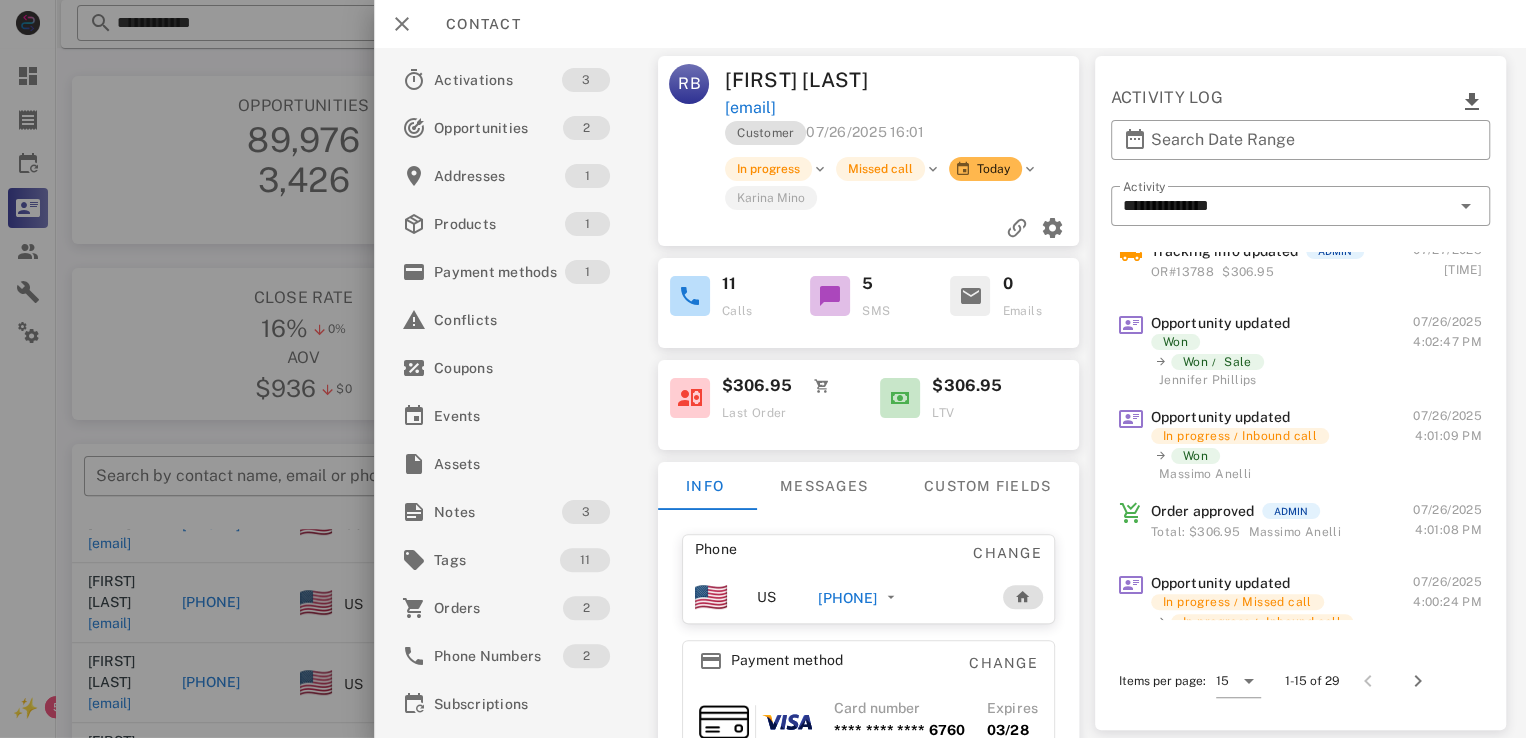 scroll, scrollTop: 849, scrollLeft: 0, axis: vertical 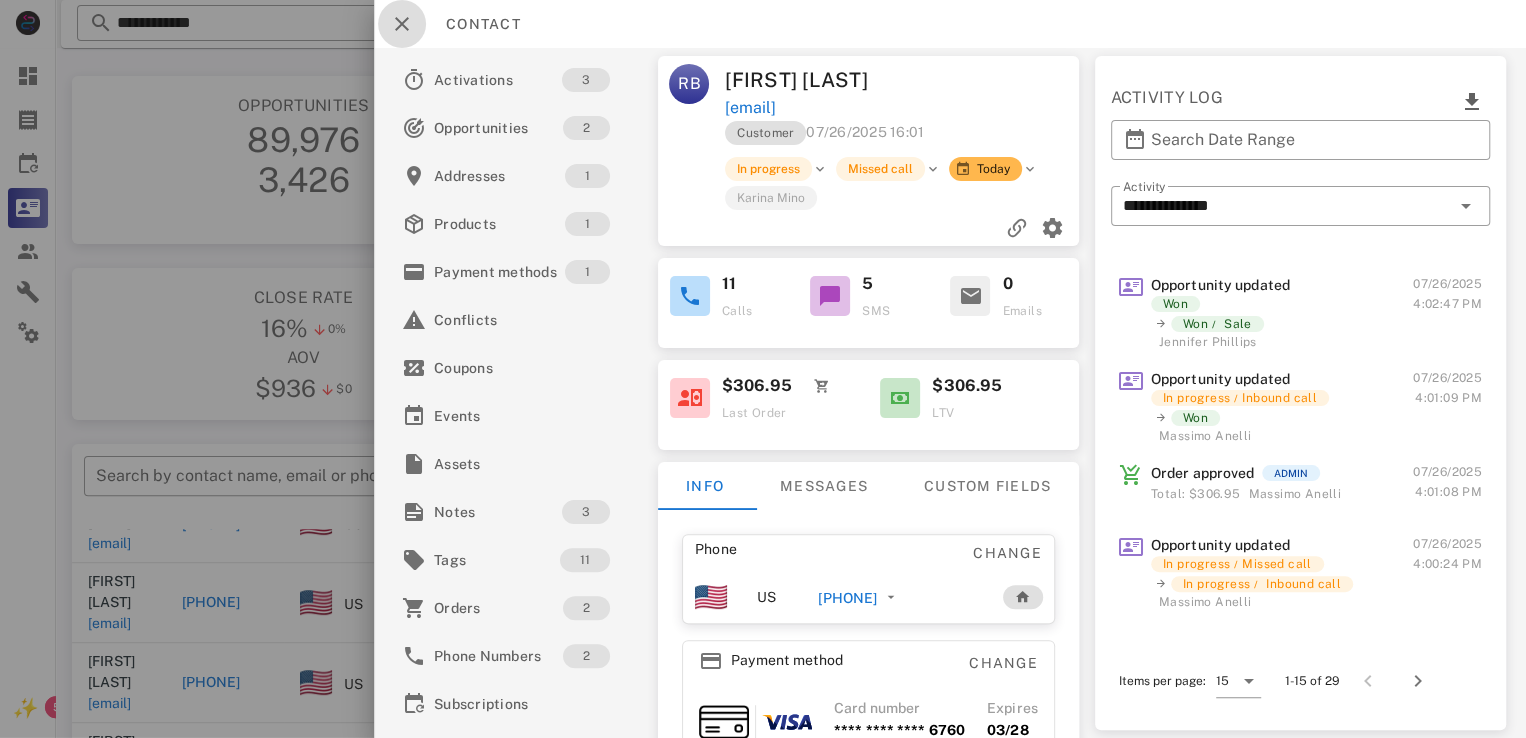 click at bounding box center (402, 24) 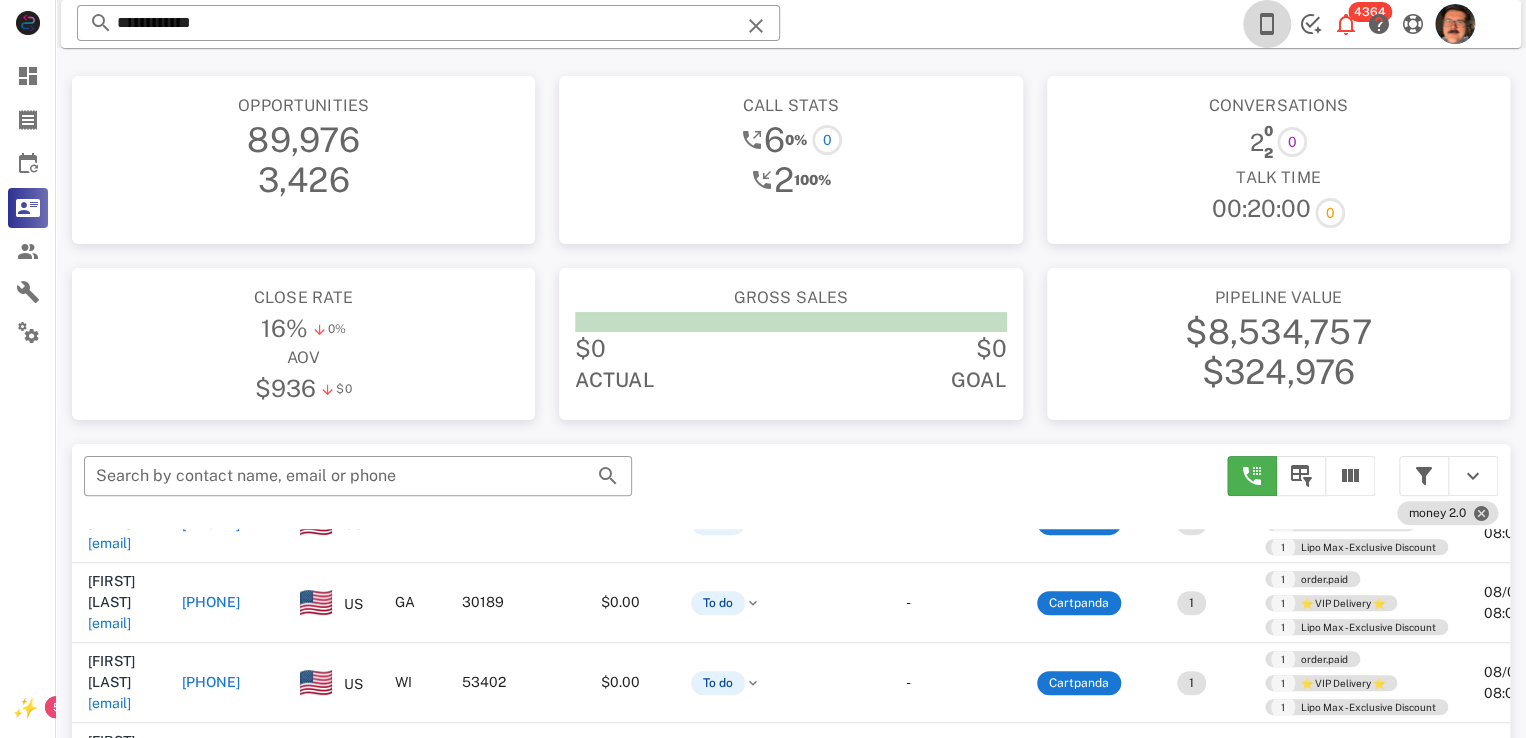 click at bounding box center (1267, 24) 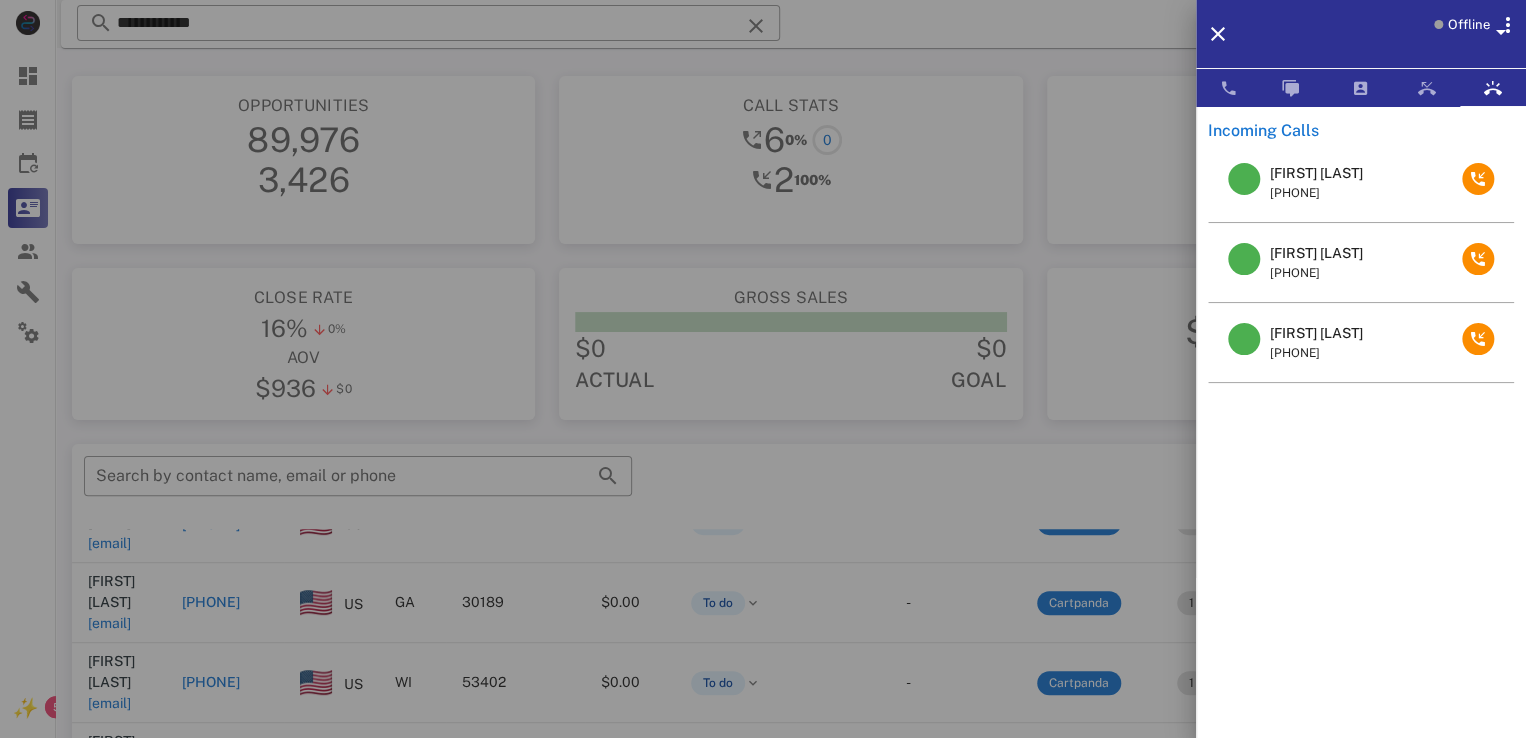 click on "Solimar Markarian" at bounding box center [1316, 173] 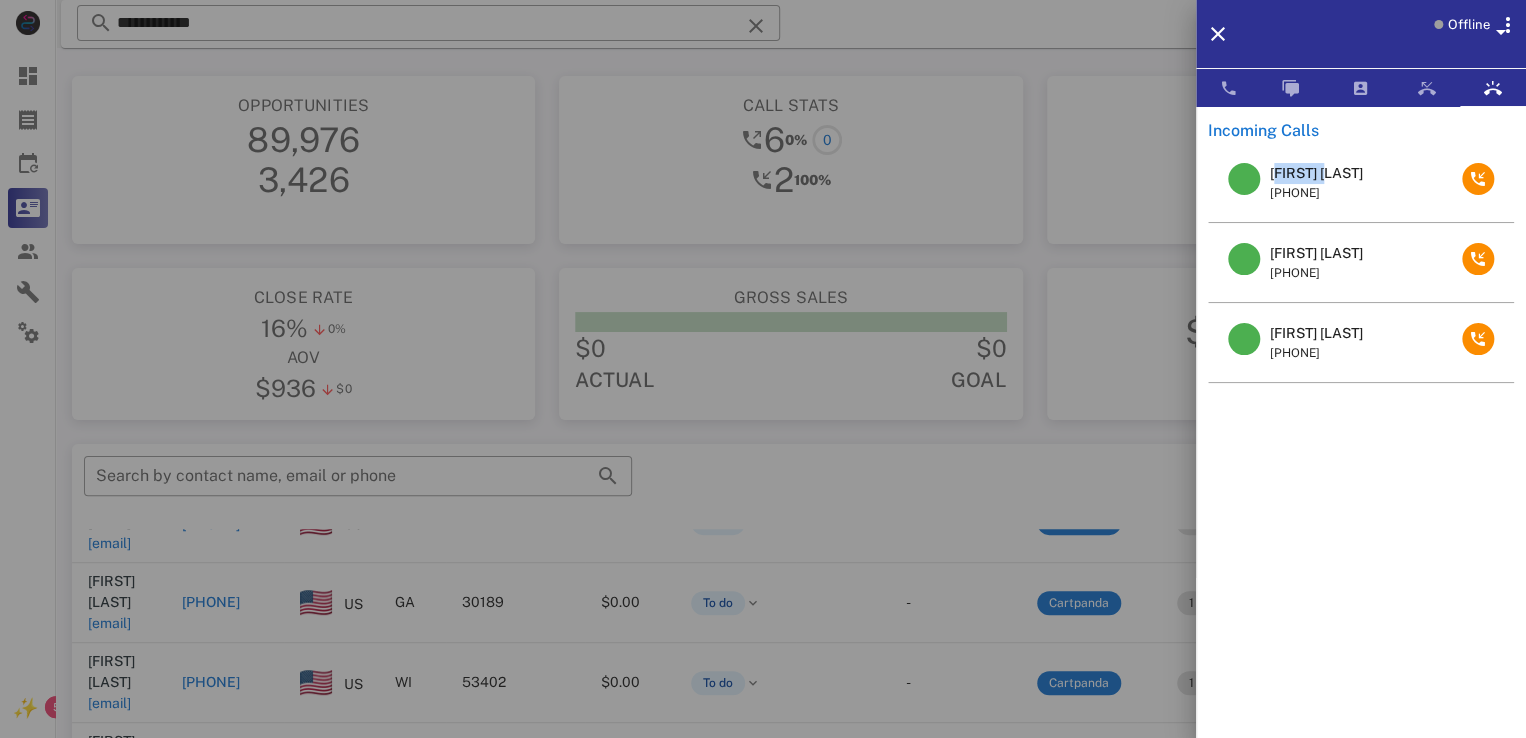 click on "Solimar Markarian" at bounding box center [1316, 173] 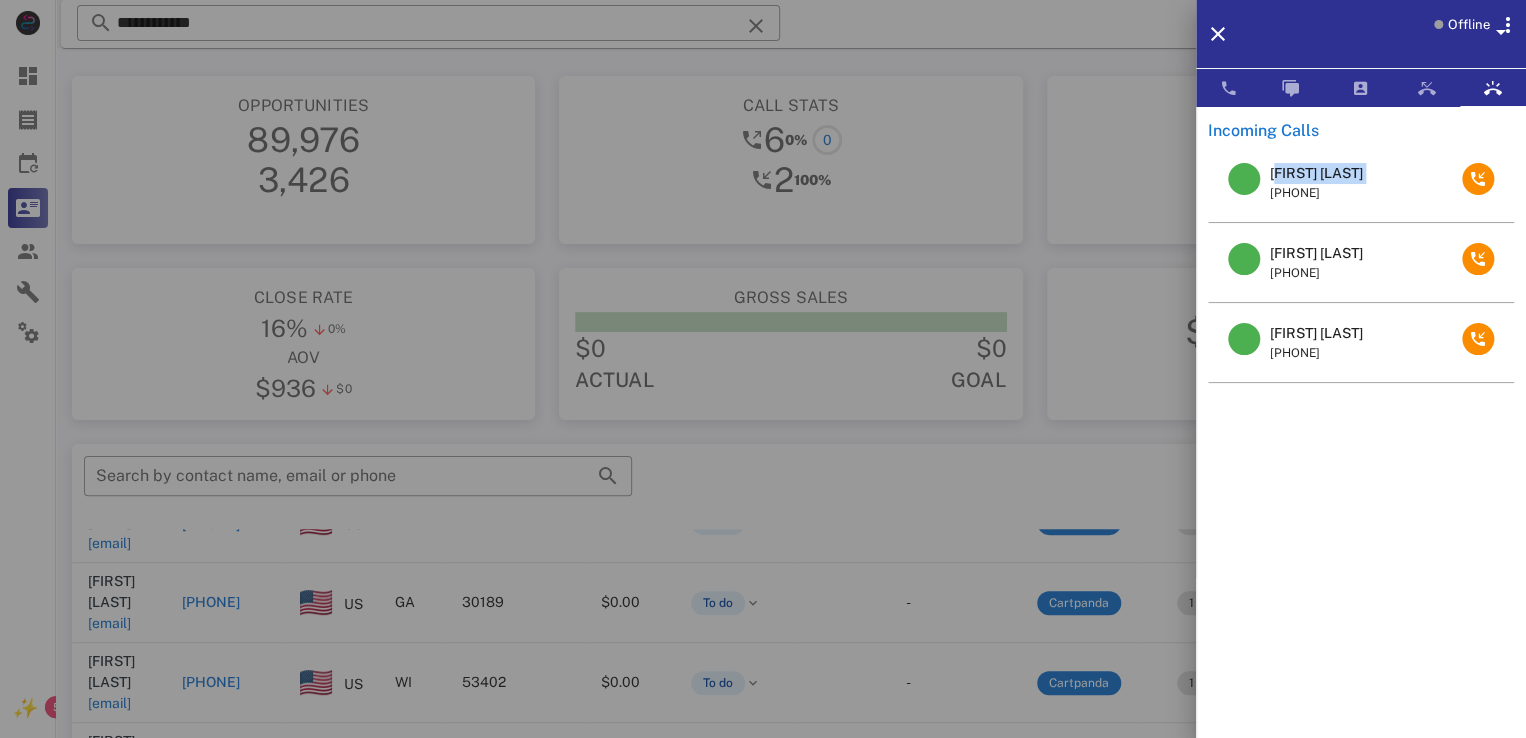 click on "Solimar Markarian" at bounding box center [1316, 173] 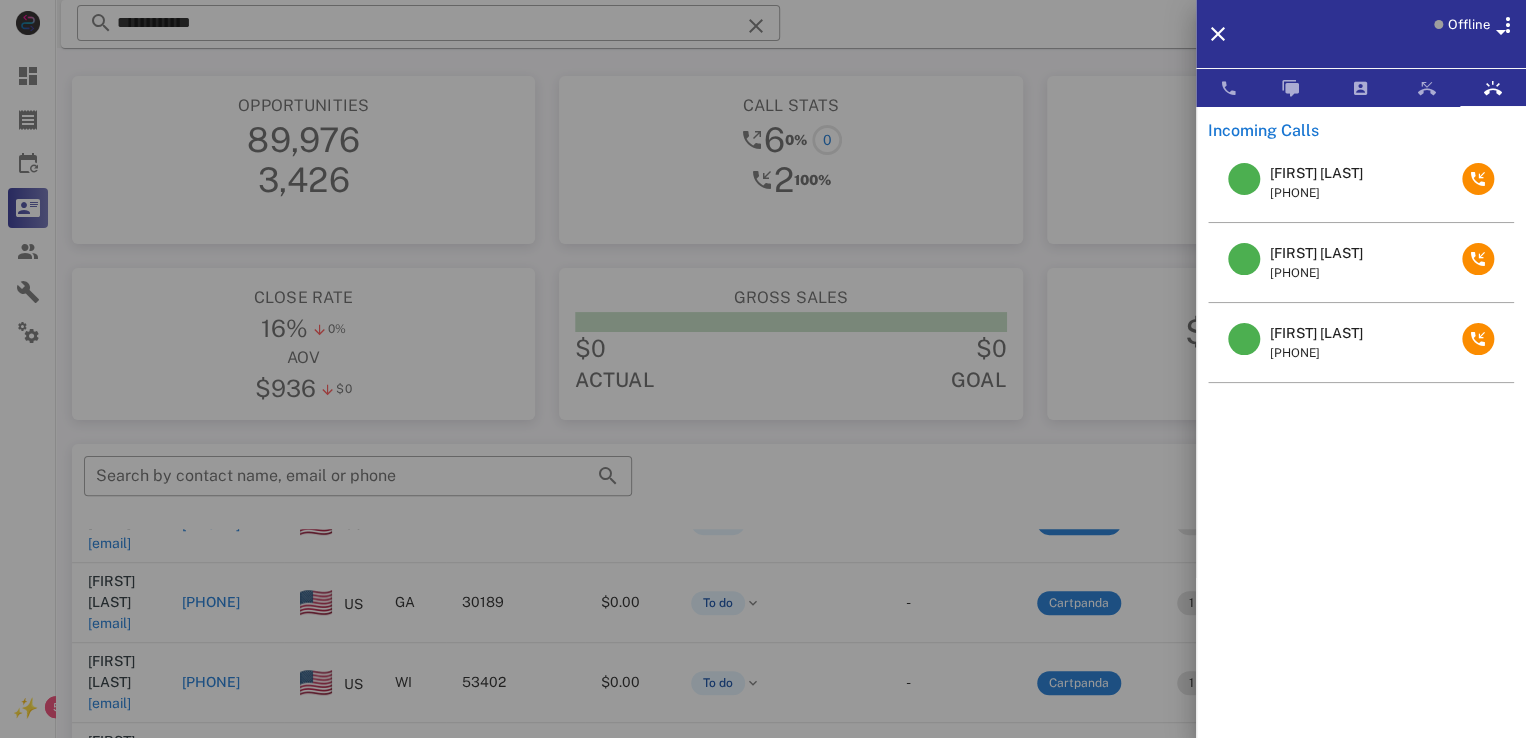 click at bounding box center [763, 369] 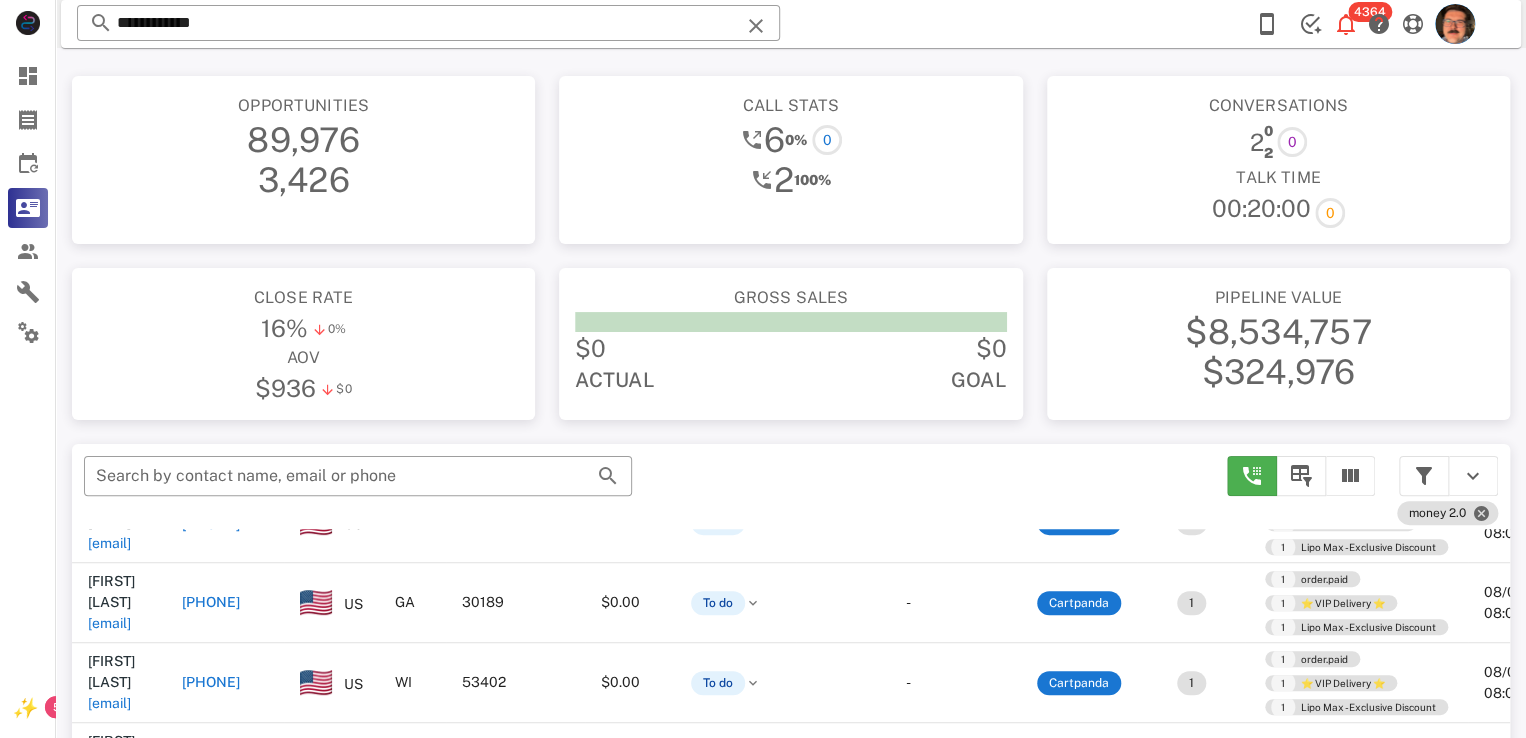 click at bounding box center [756, 26] 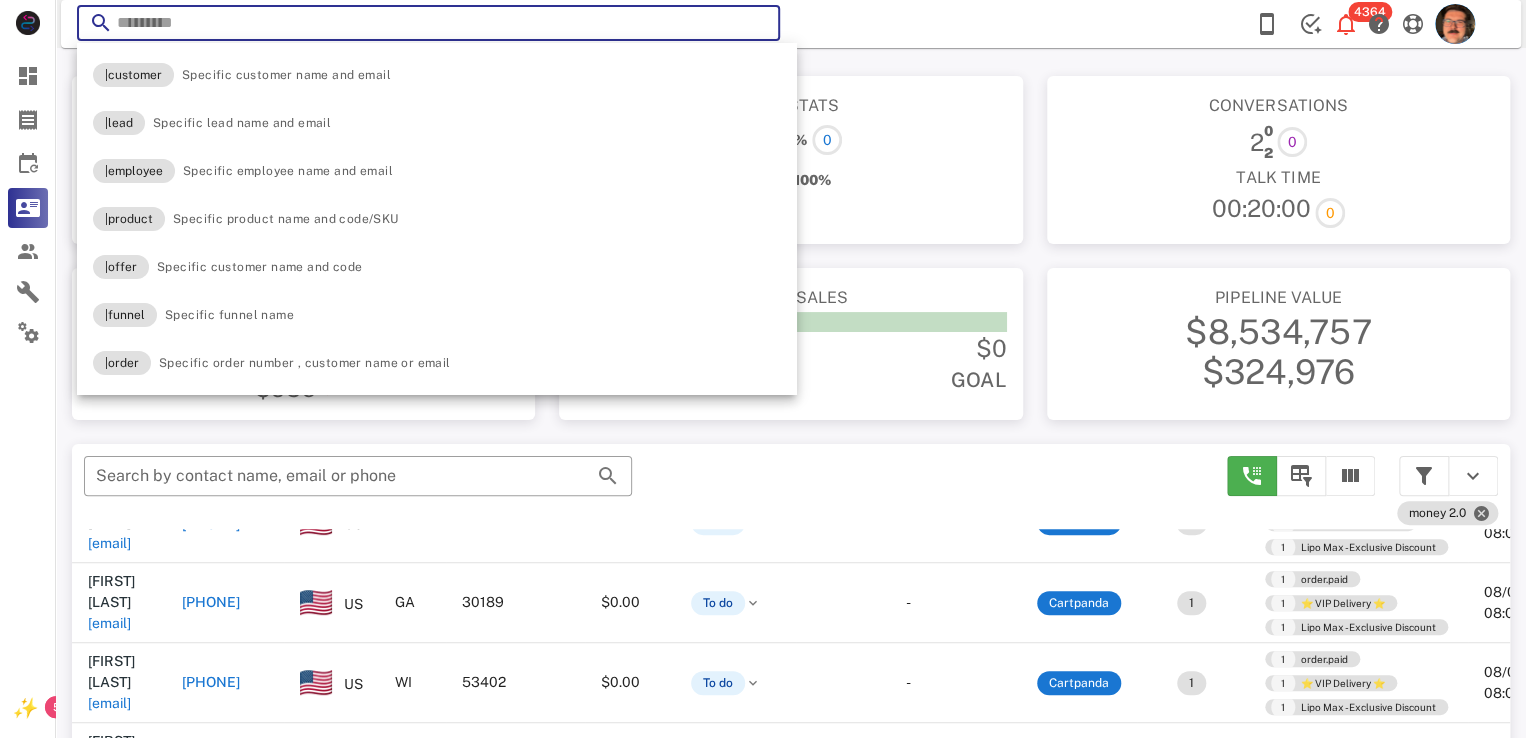 paste on "**********" 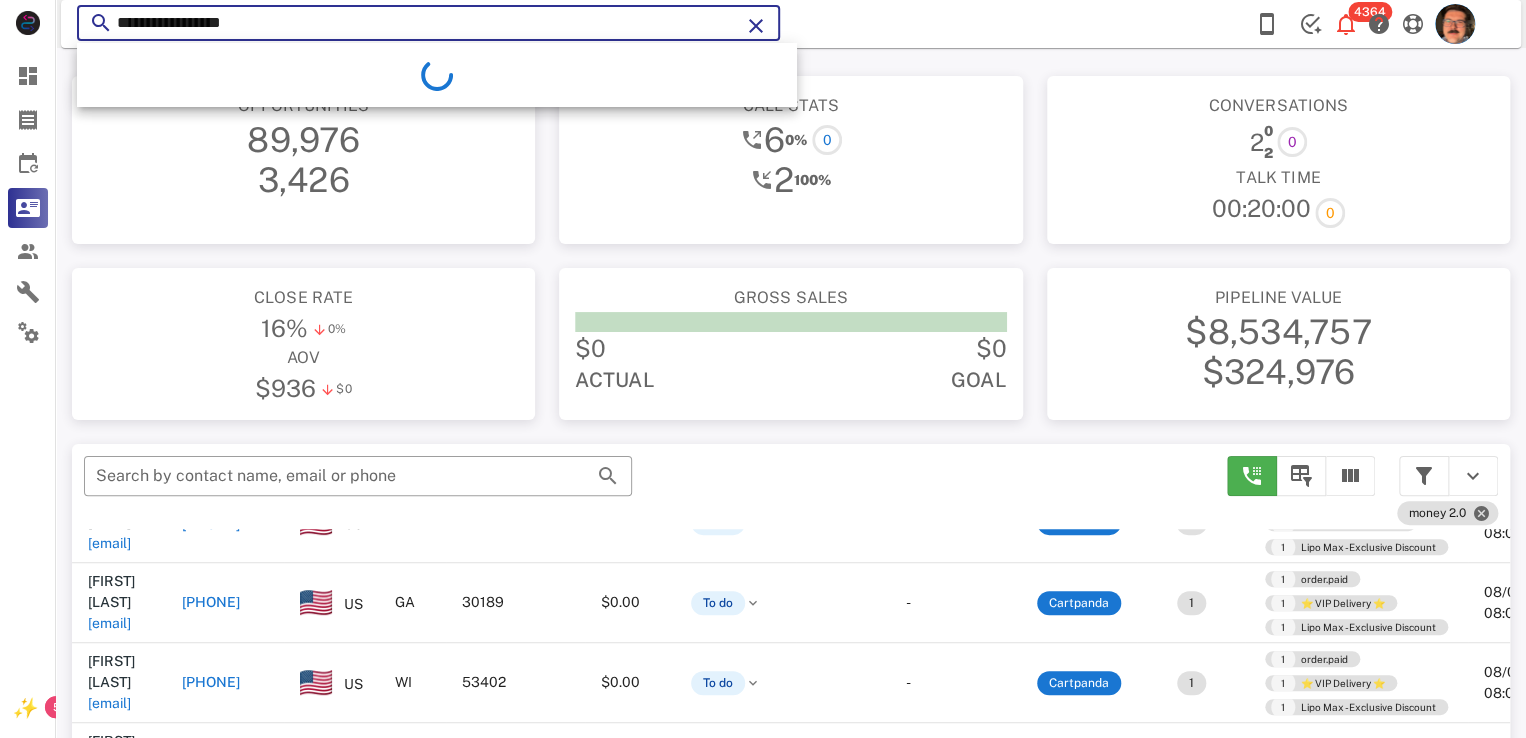 type on "**********" 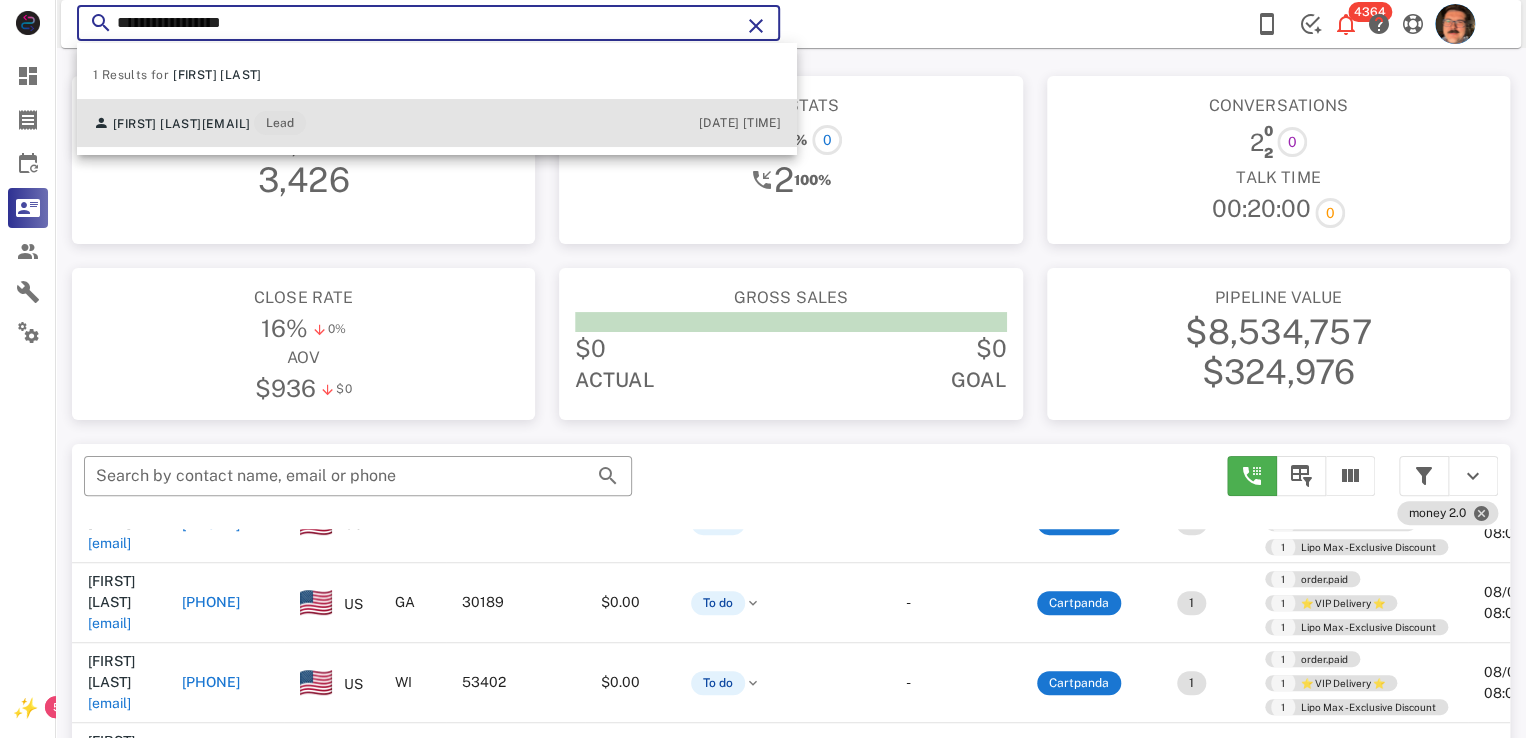click on "Solimar Markarian   vonm1012@comcast.net   Lead   08/01/2025 08:24" at bounding box center (437, 123) 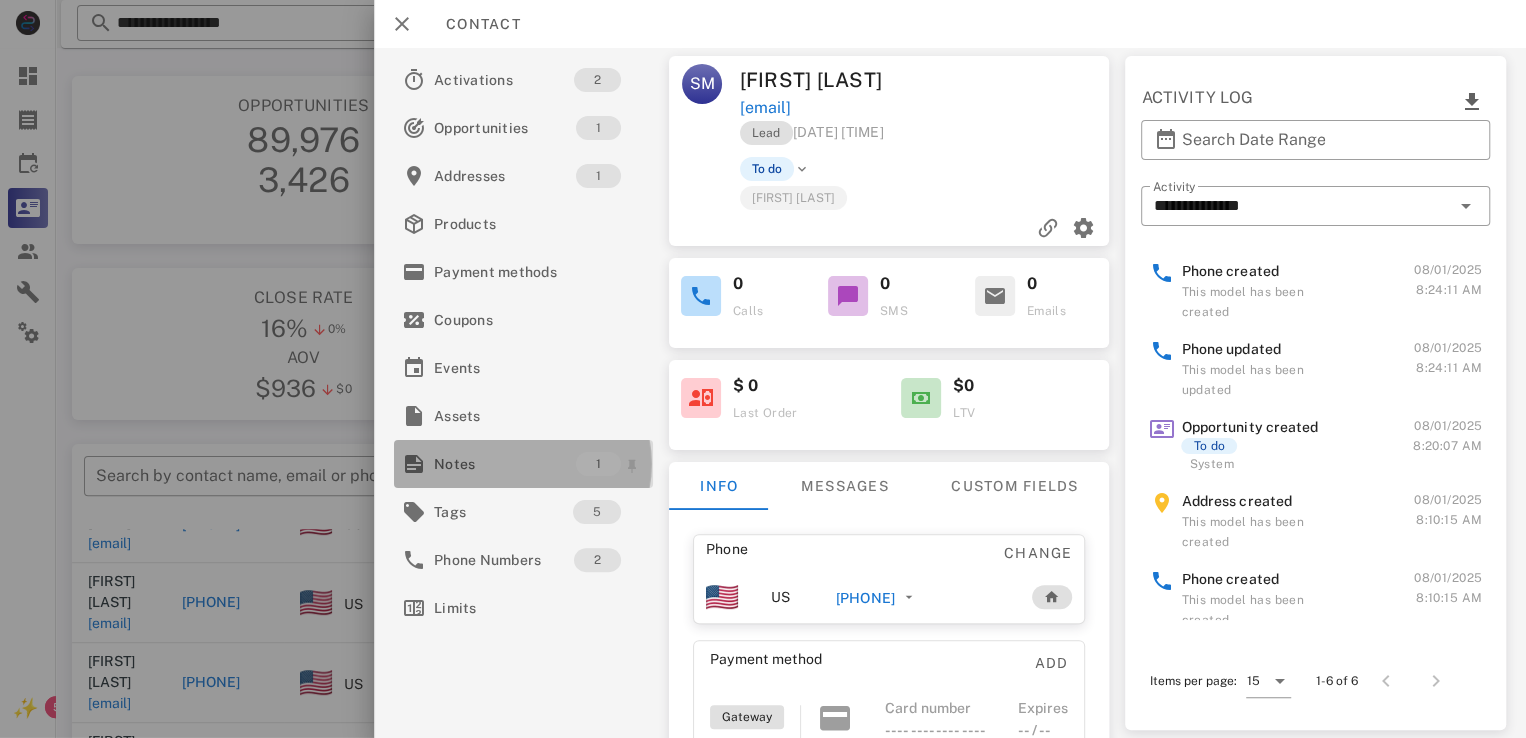 click on "Notes" at bounding box center [505, 464] 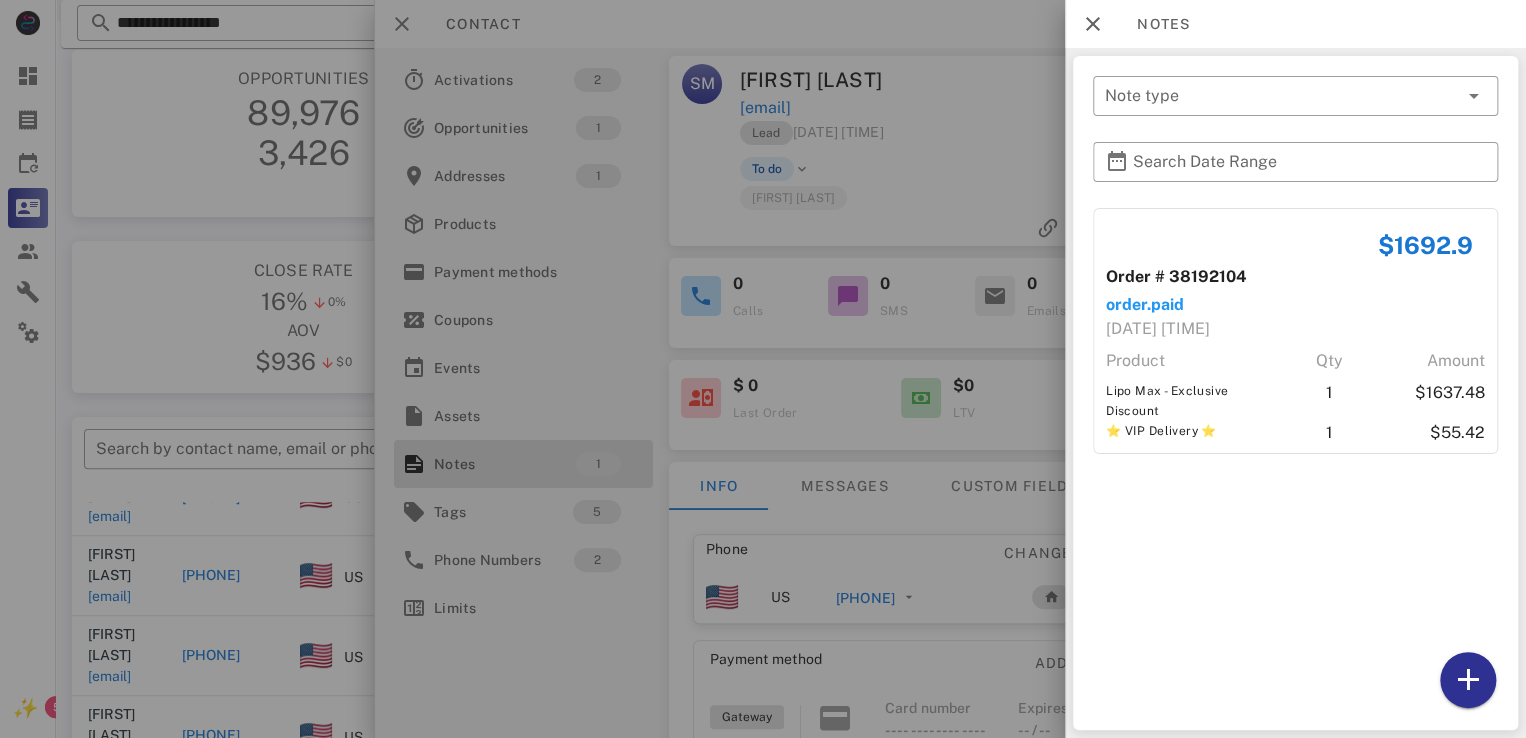 scroll, scrollTop: 100, scrollLeft: 0, axis: vertical 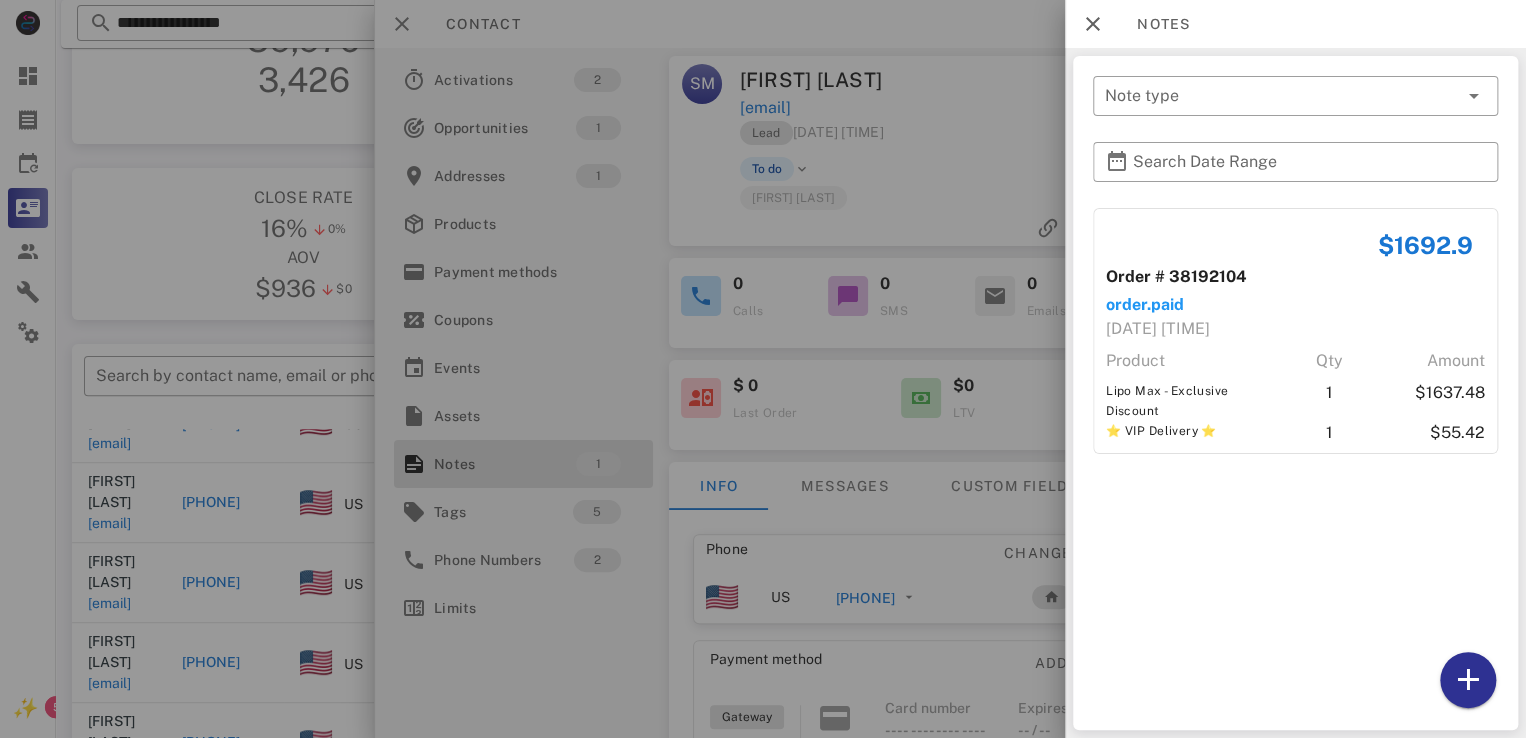 click at bounding box center [763, 369] 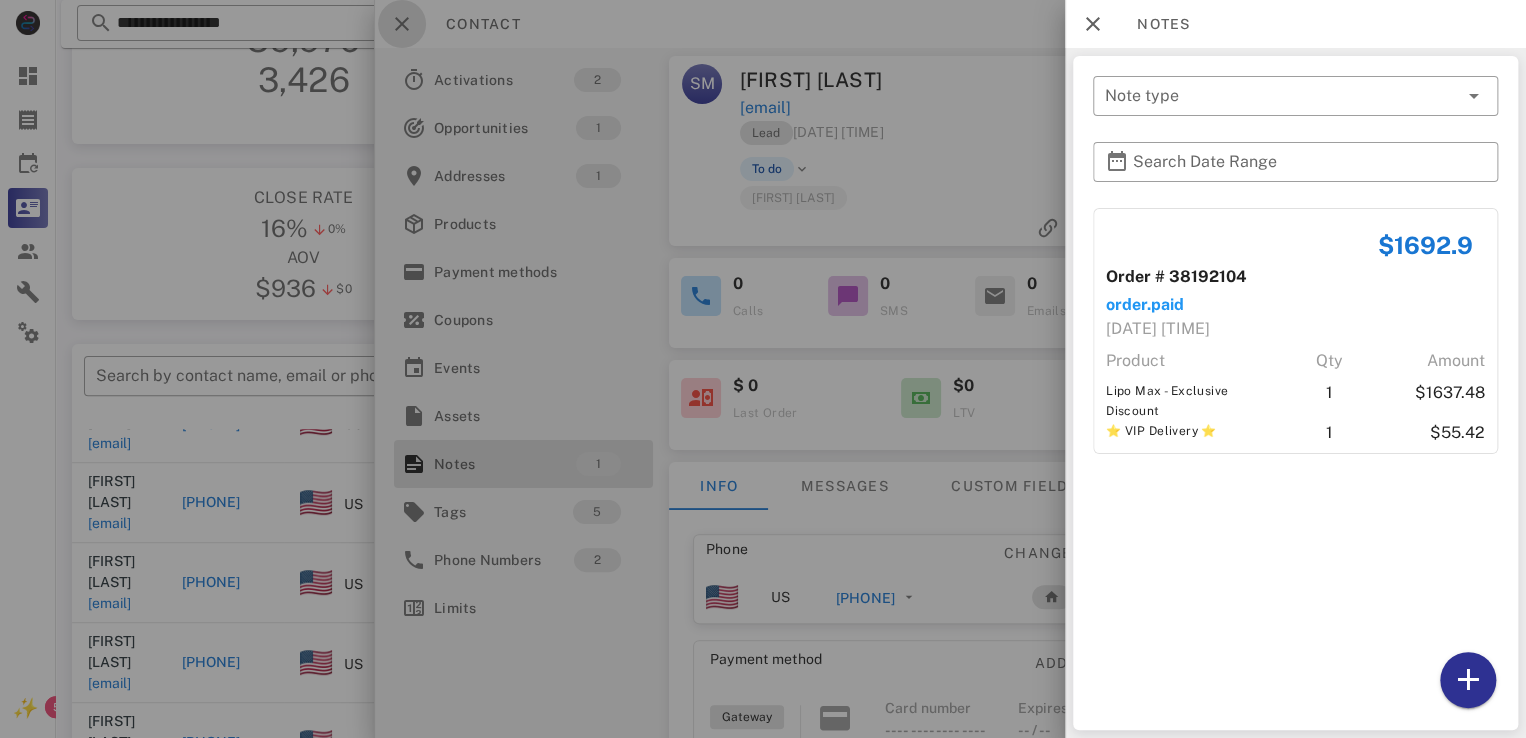 click at bounding box center [402, 24] 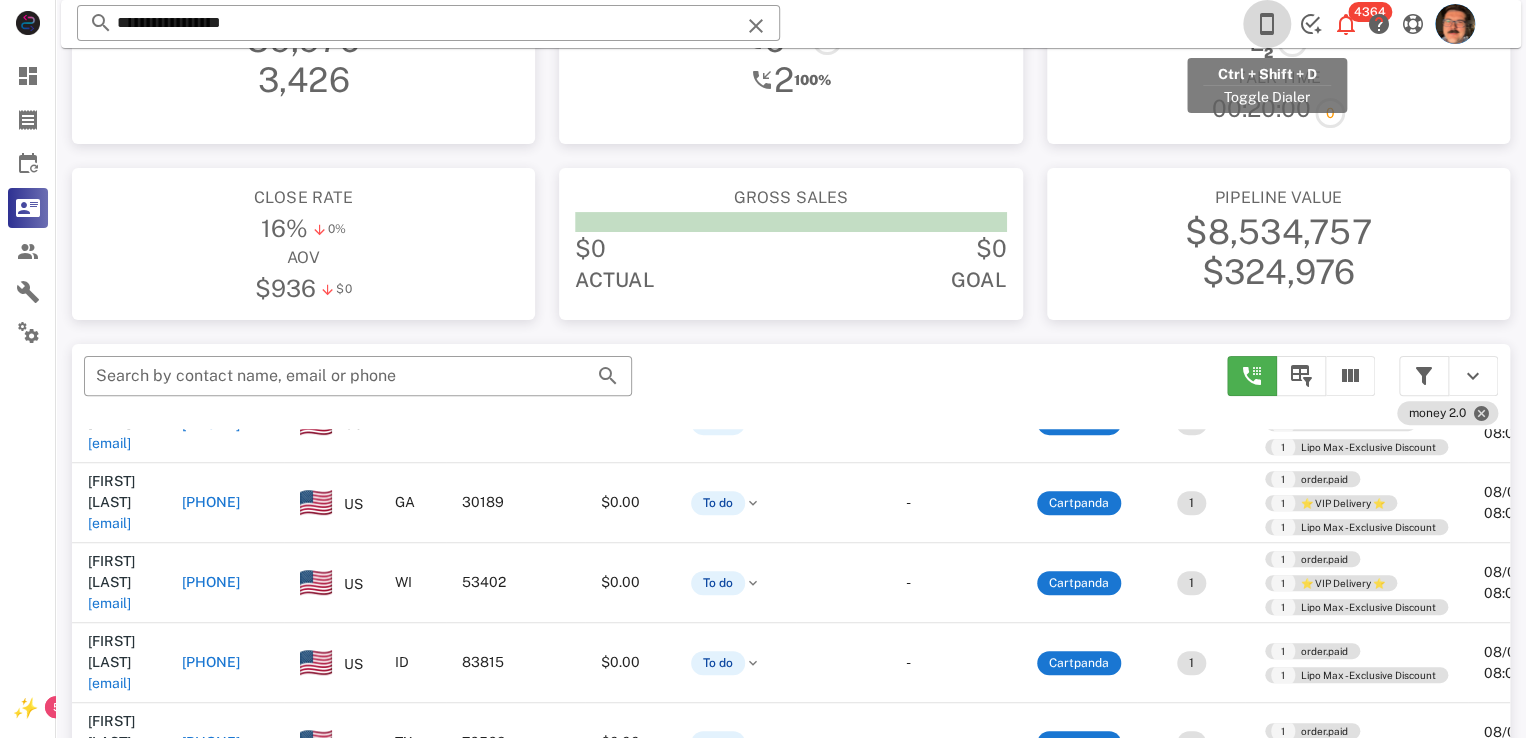 click at bounding box center [1267, 24] 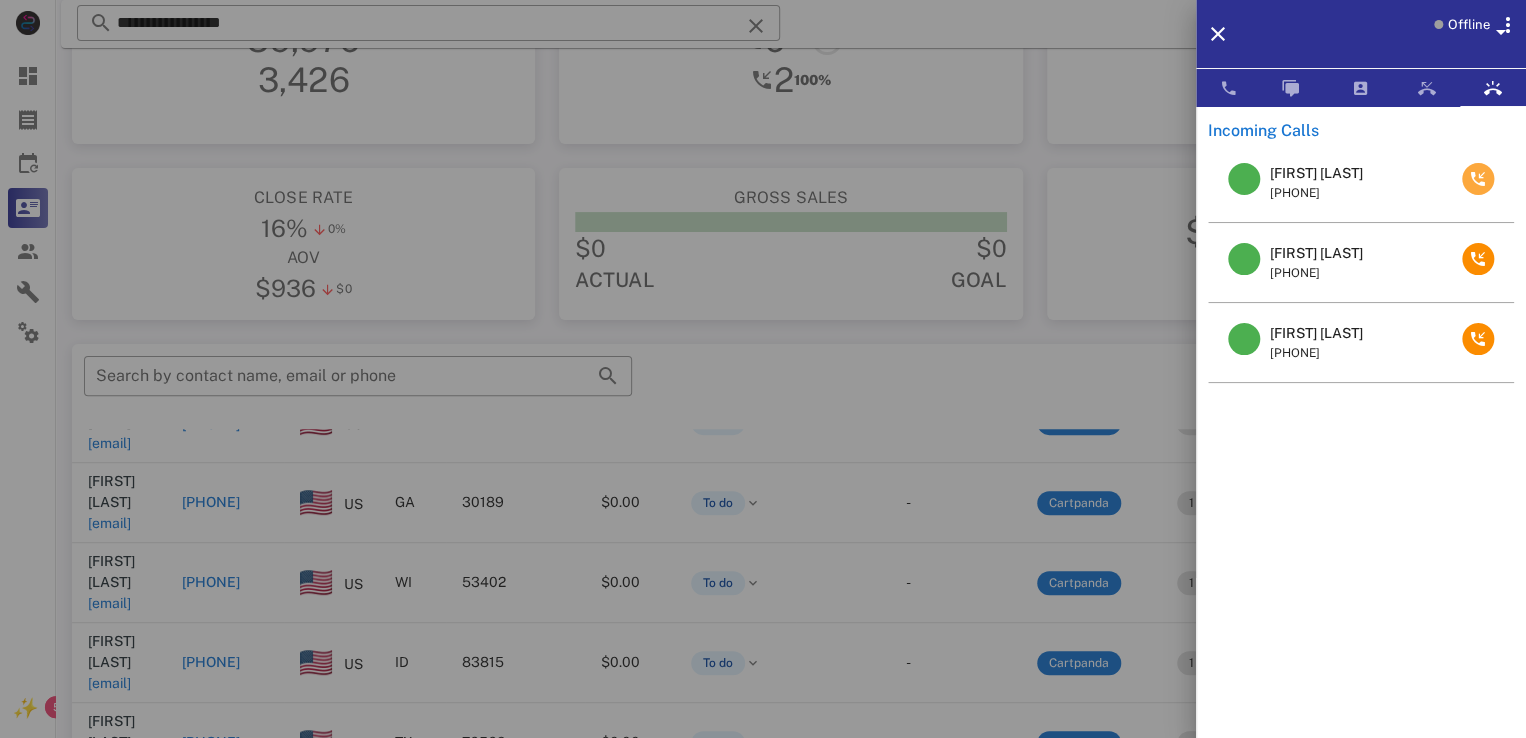 click at bounding box center [1478, 179] 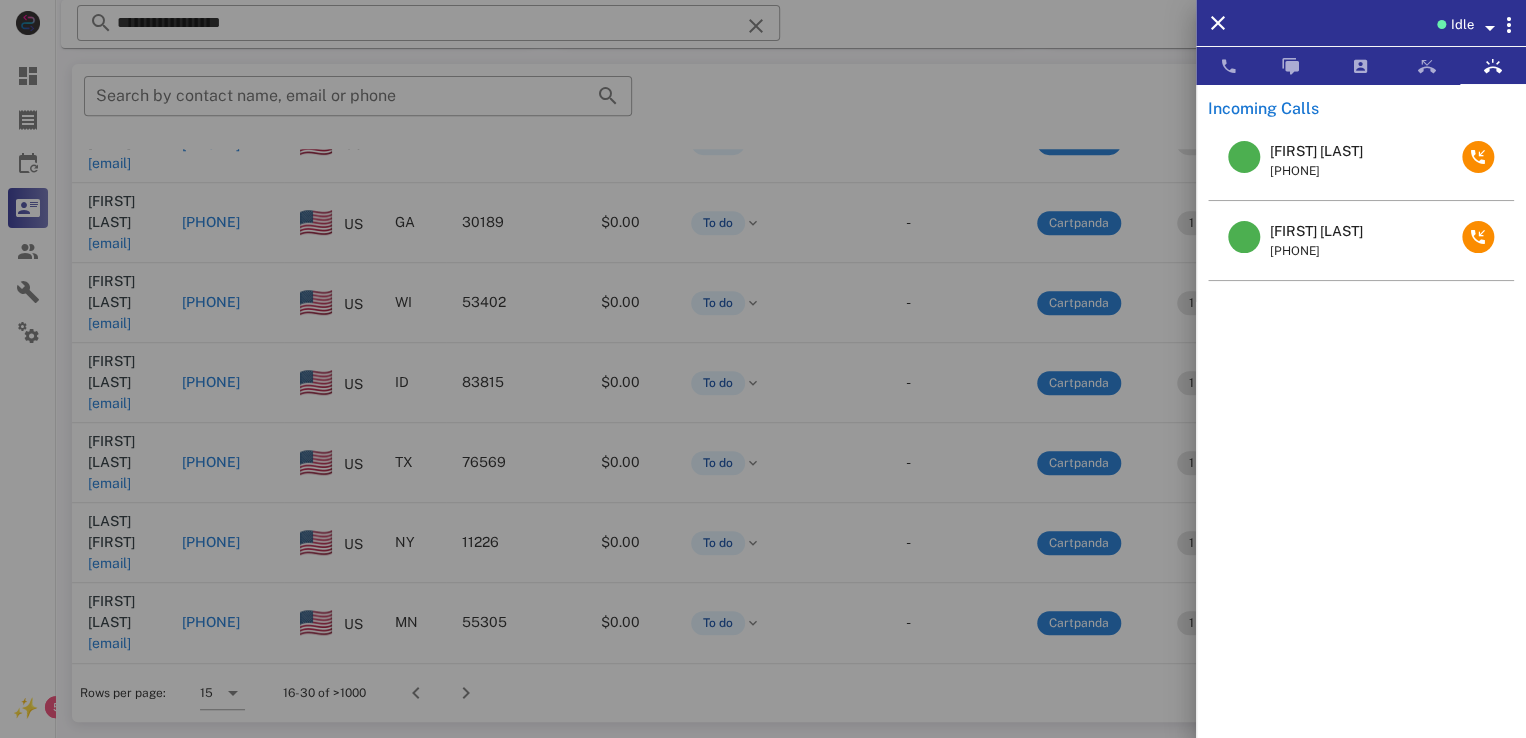 scroll, scrollTop: 0, scrollLeft: 0, axis: both 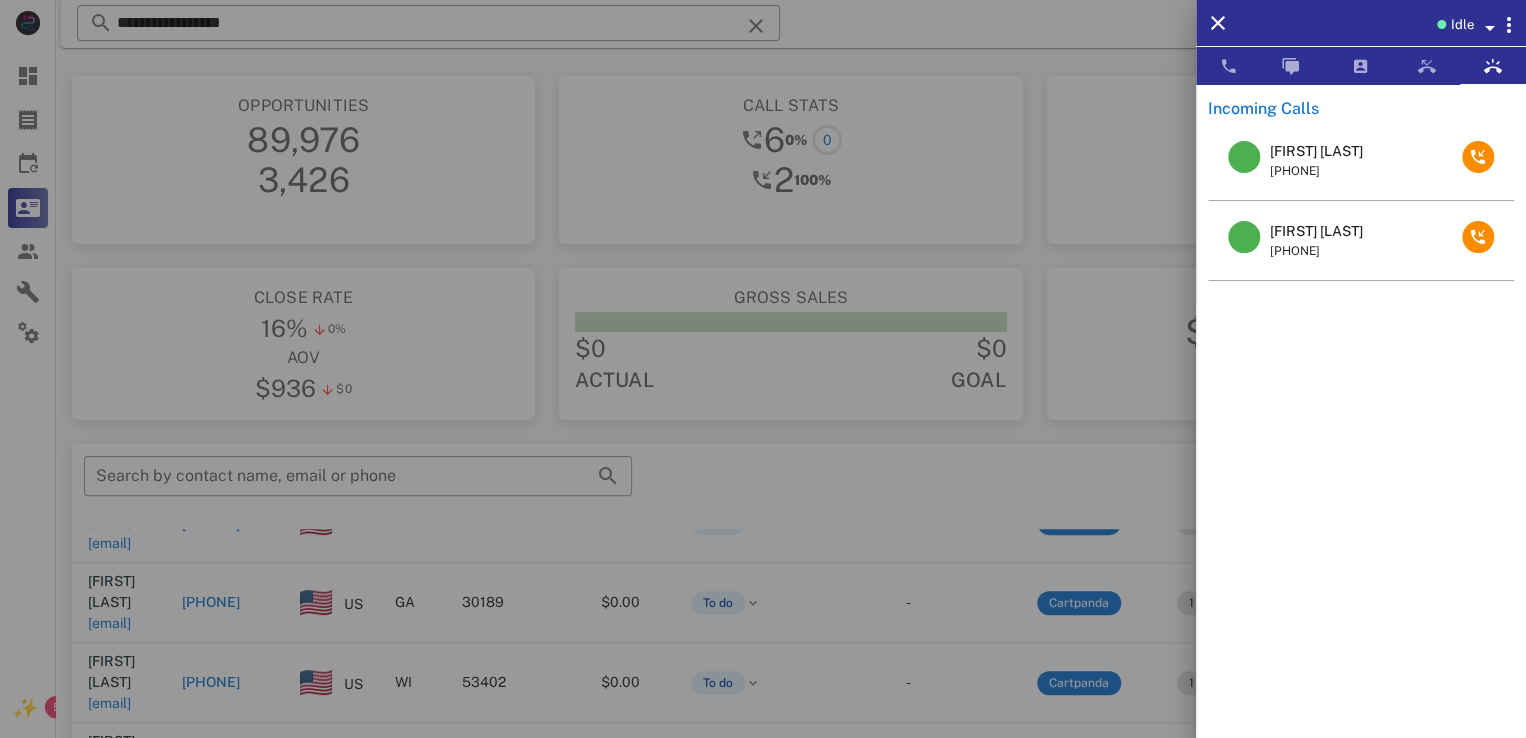 click on "Randy Bohrer" at bounding box center (1316, 231) 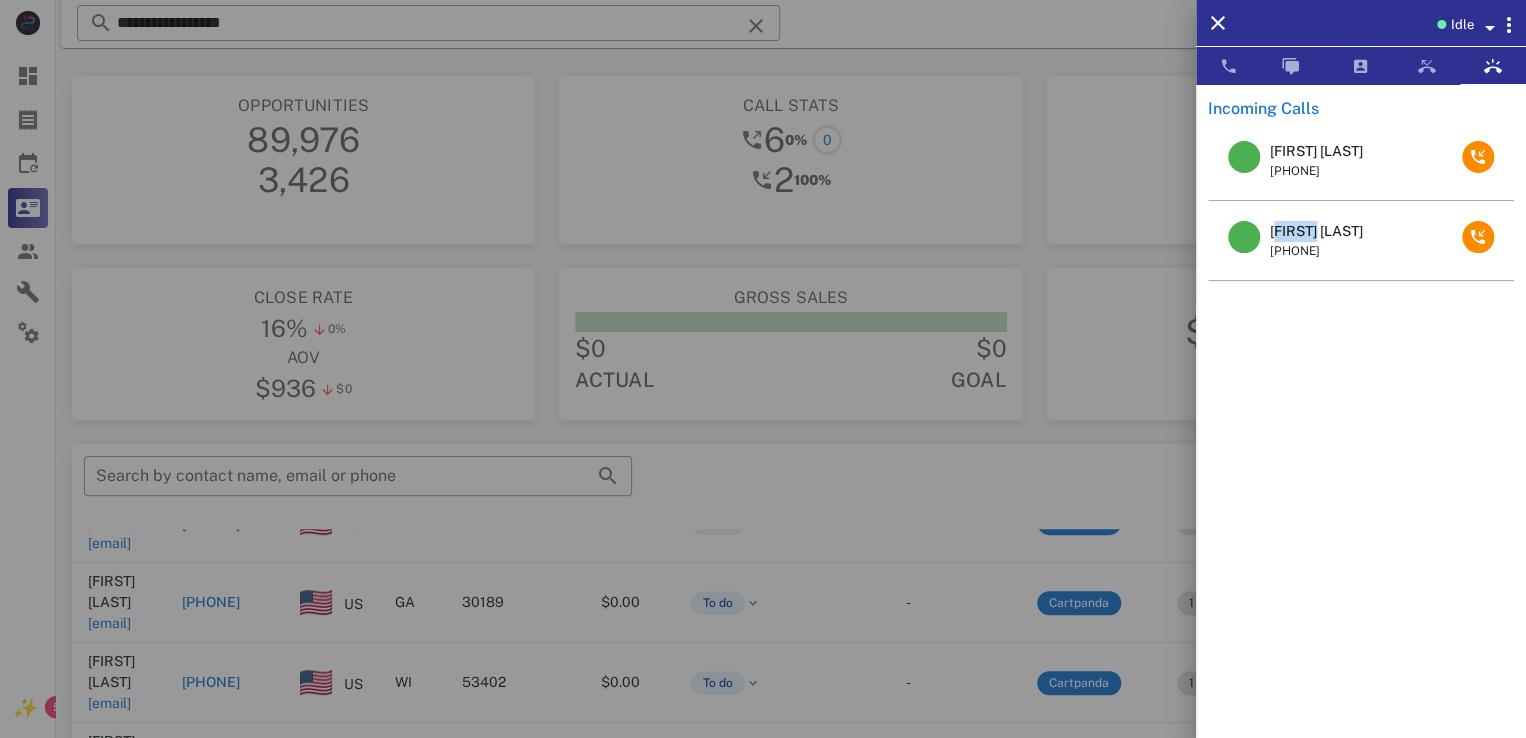 click on "Randy Bohrer" at bounding box center [1316, 231] 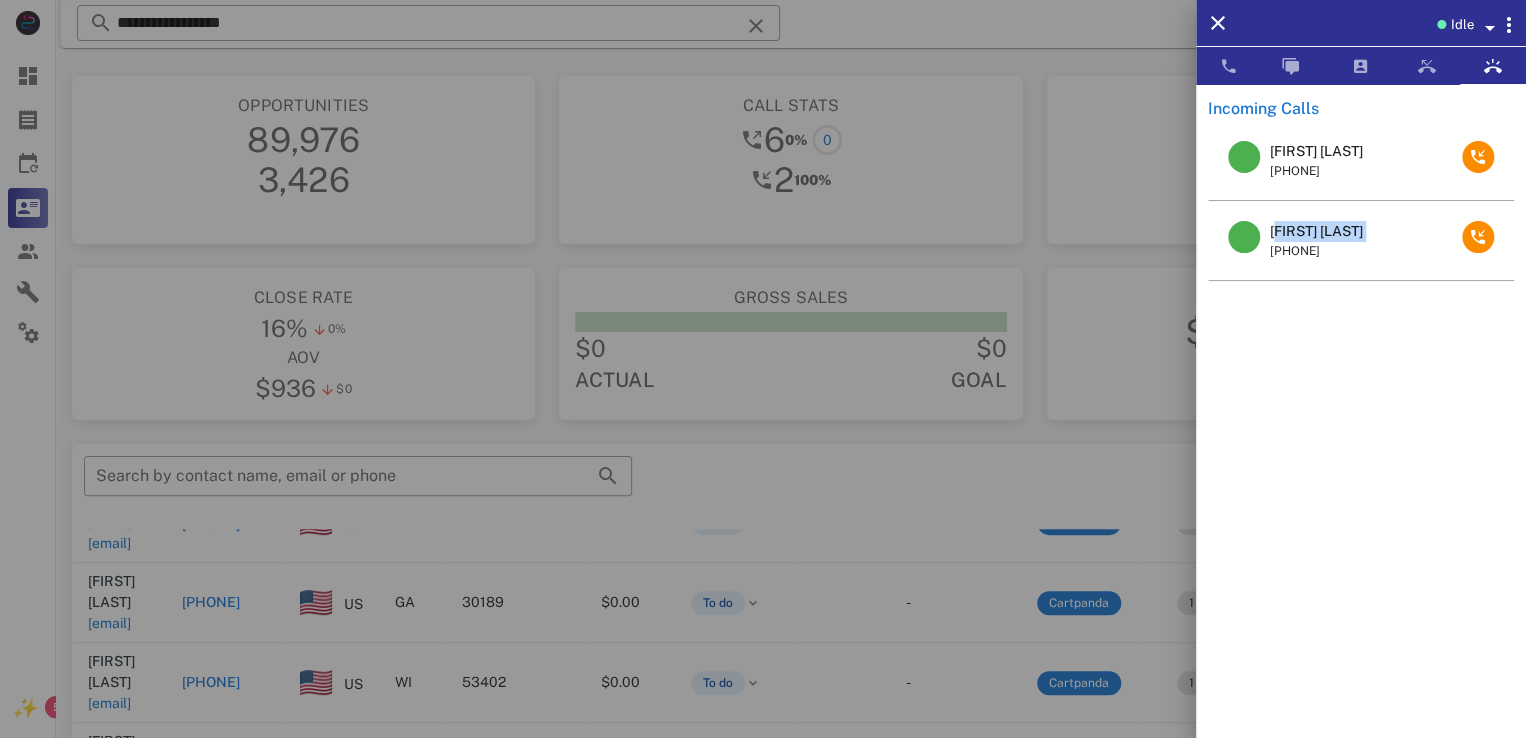 click on "Randy Bohrer" at bounding box center [1316, 231] 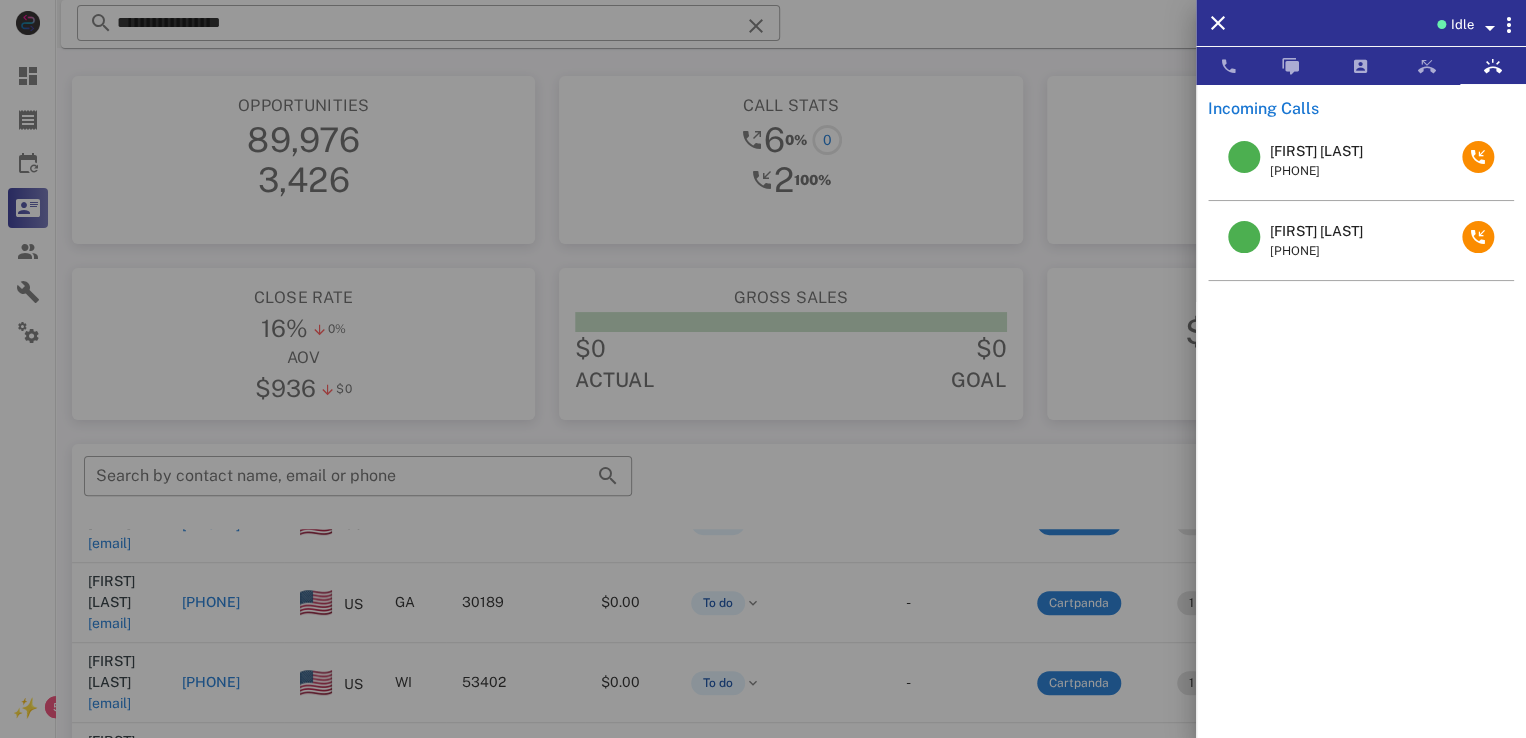 drag, startPoint x: 1300, startPoint y: 229, endPoint x: 1299, endPoint y: 143, distance: 86.00581 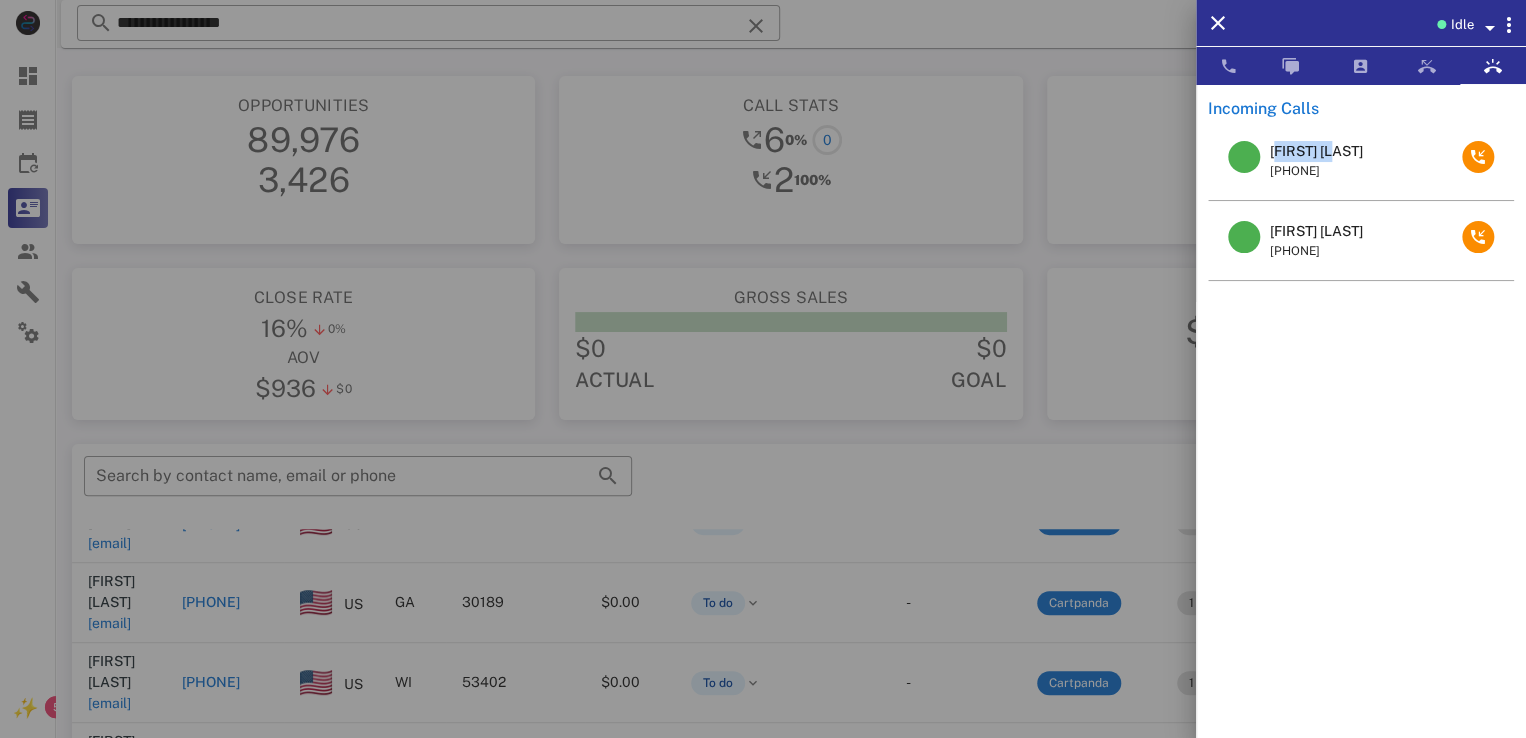 click on "GWENDOLYN WARD" at bounding box center (1316, 151) 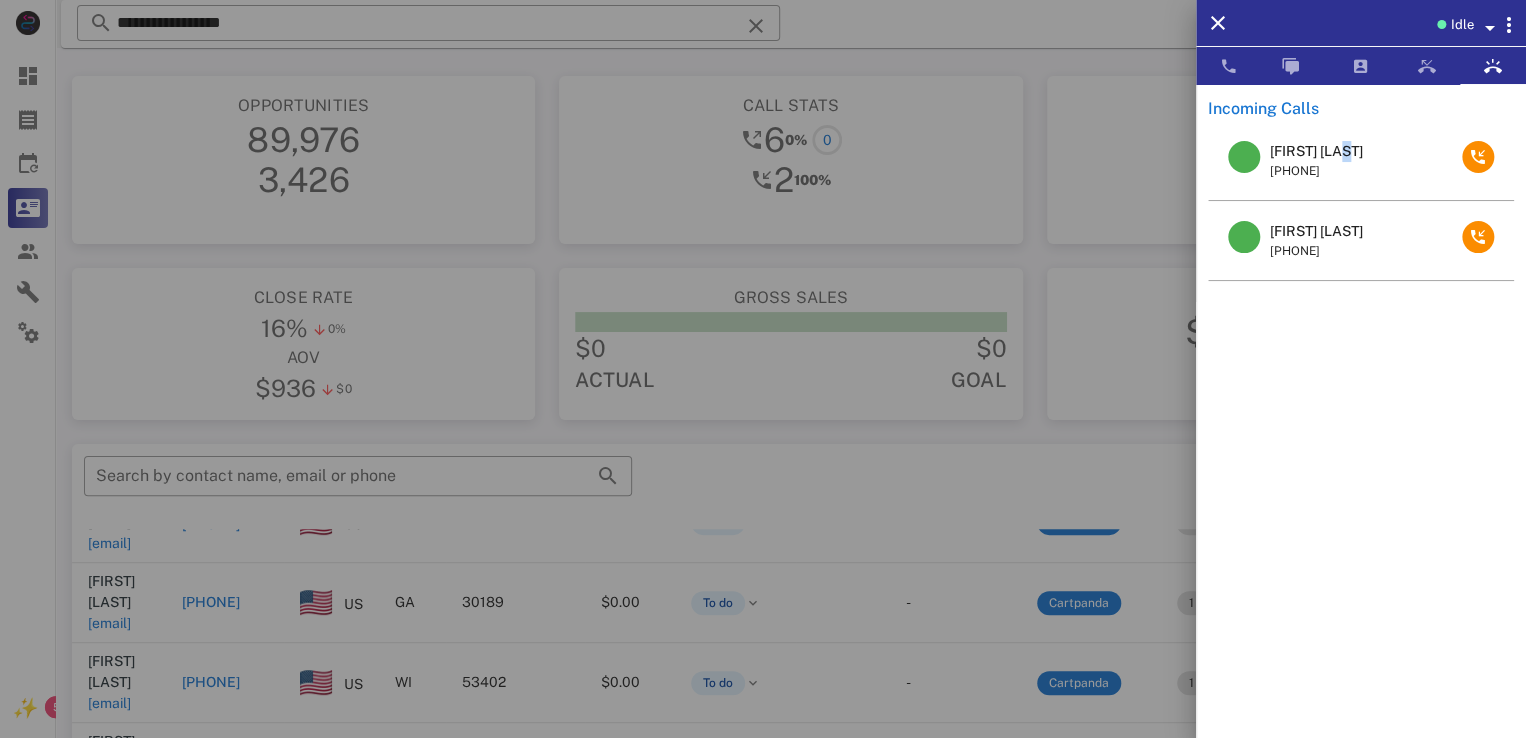 drag, startPoint x: 1318, startPoint y: 135, endPoint x: 1368, endPoint y: 144, distance: 50.803543 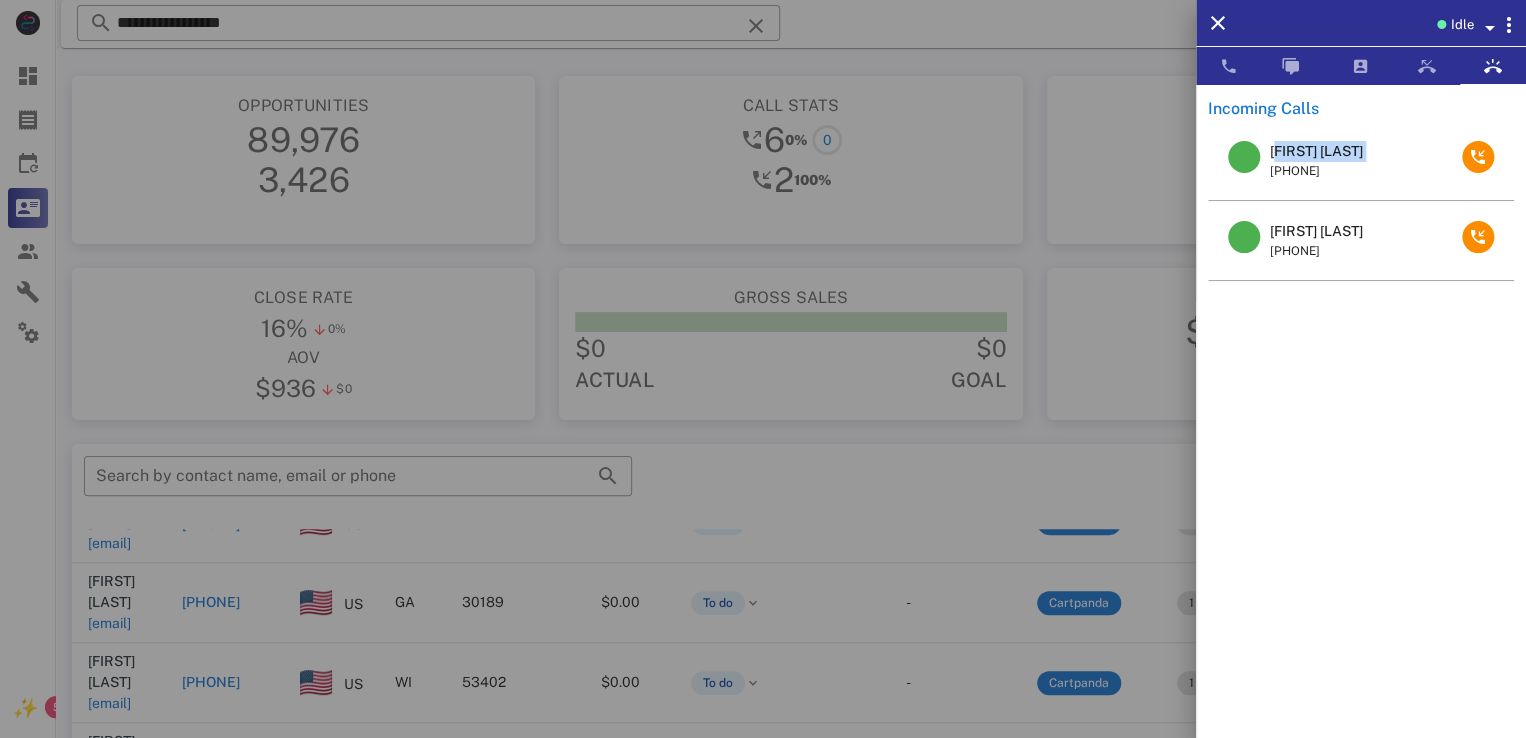 click on "GWENDOLYN WARD" at bounding box center [1316, 151] 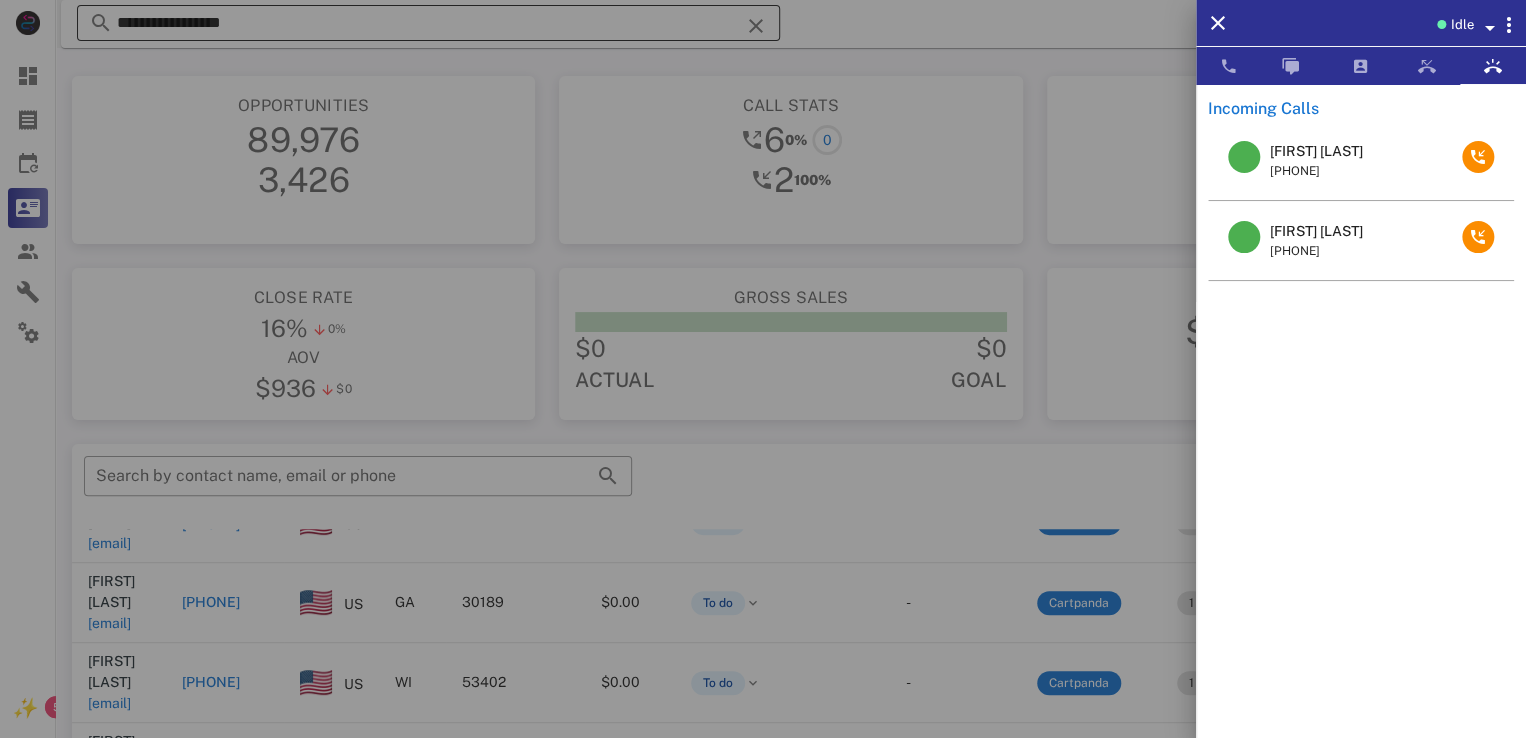 click at bounding box center (763, 369) 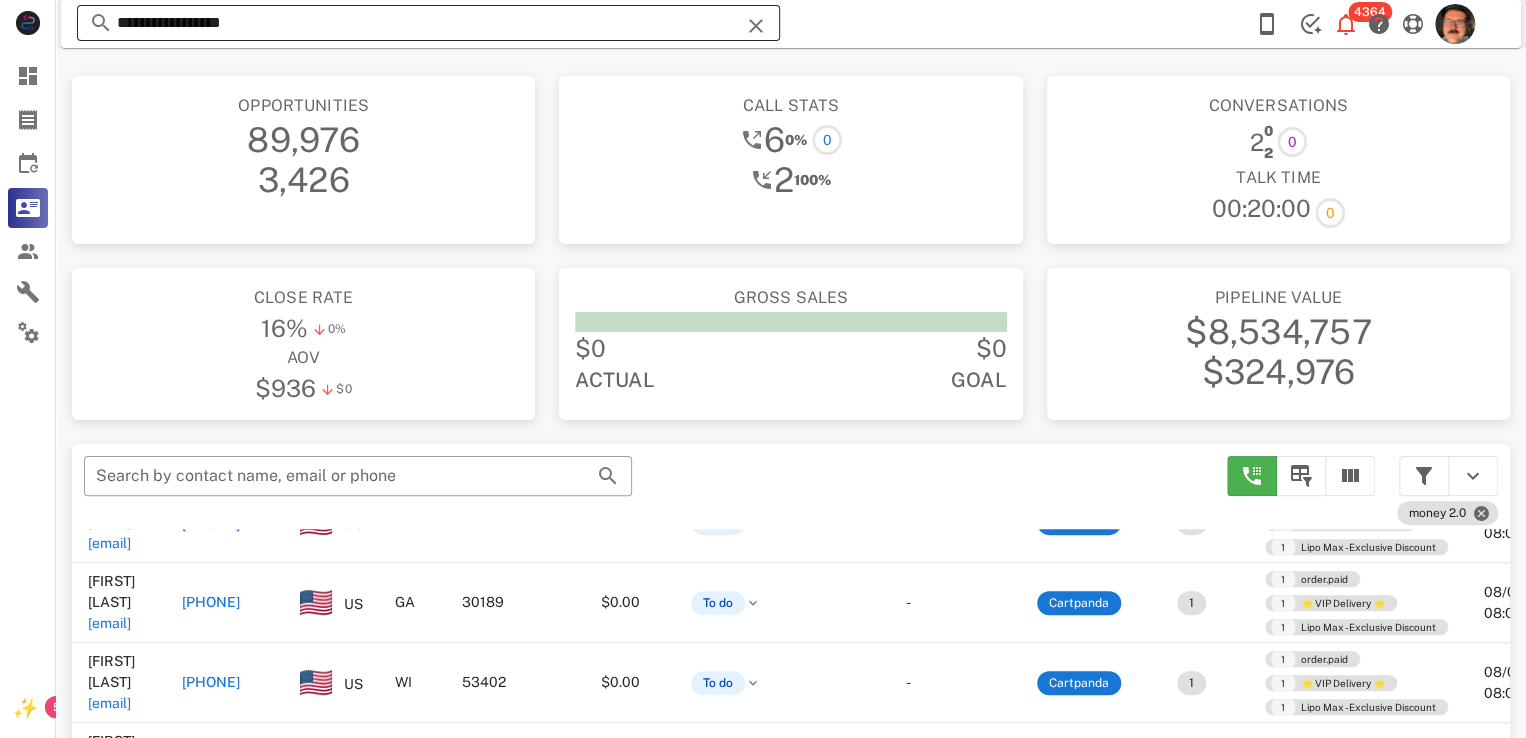 click at bounding box center (756, 26) 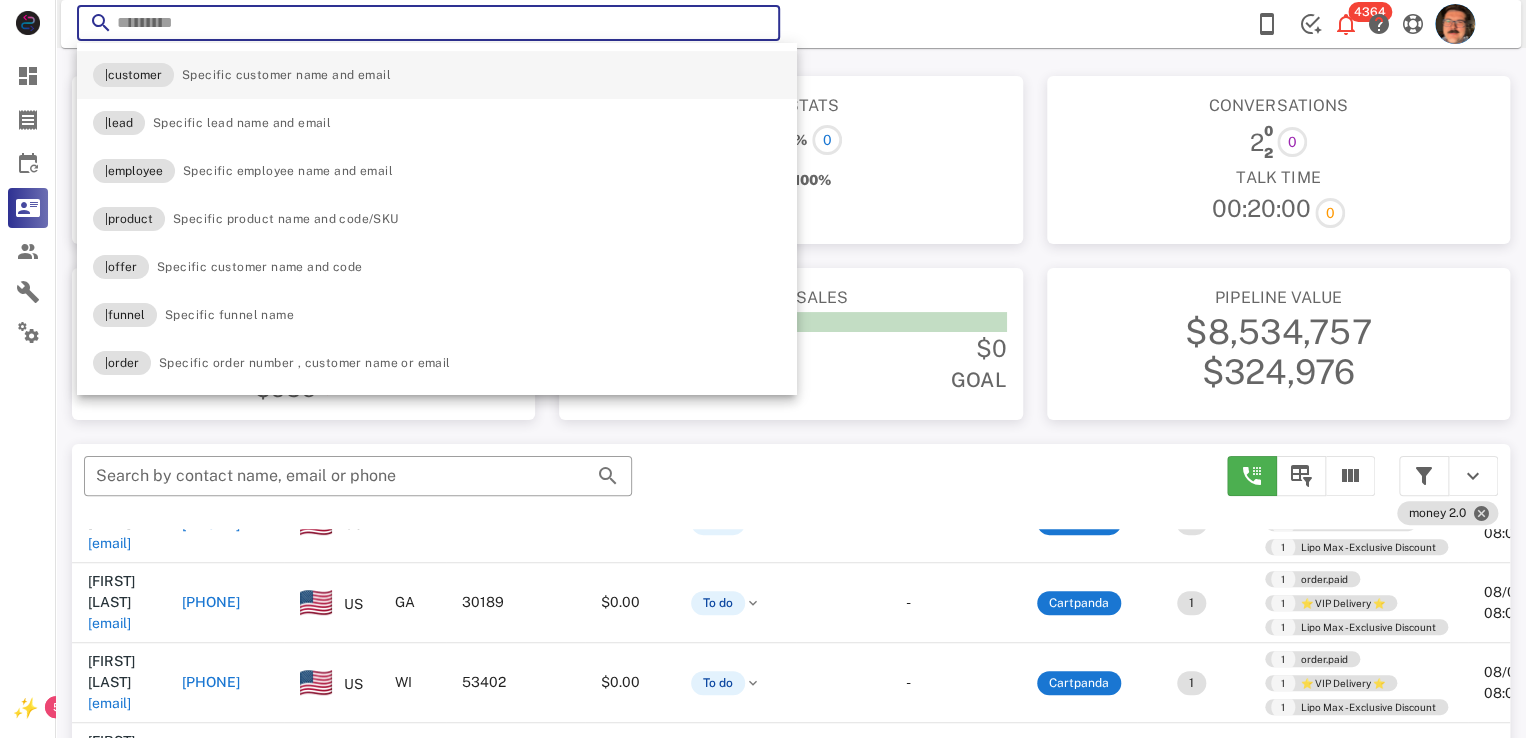 paste on "**********" 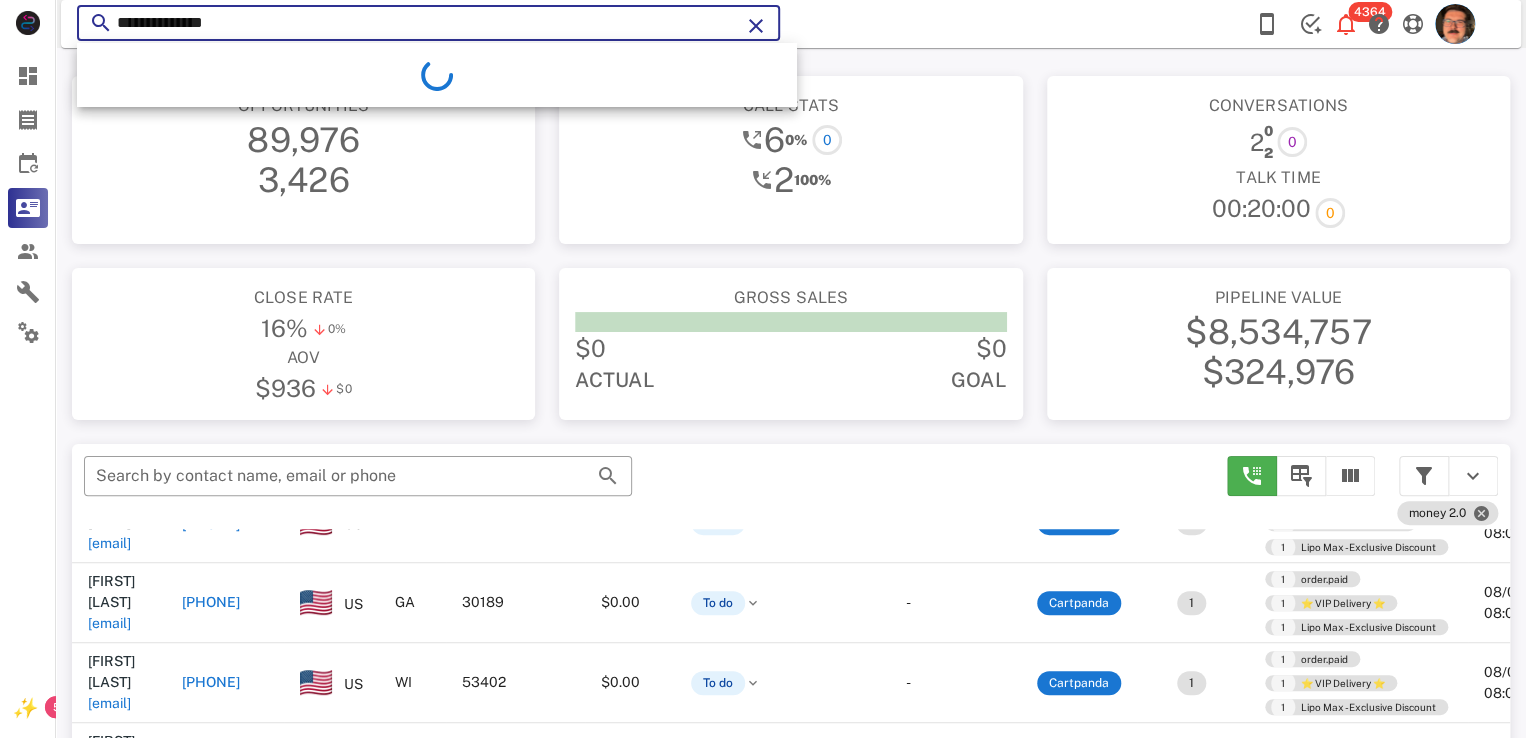 type on "**********" 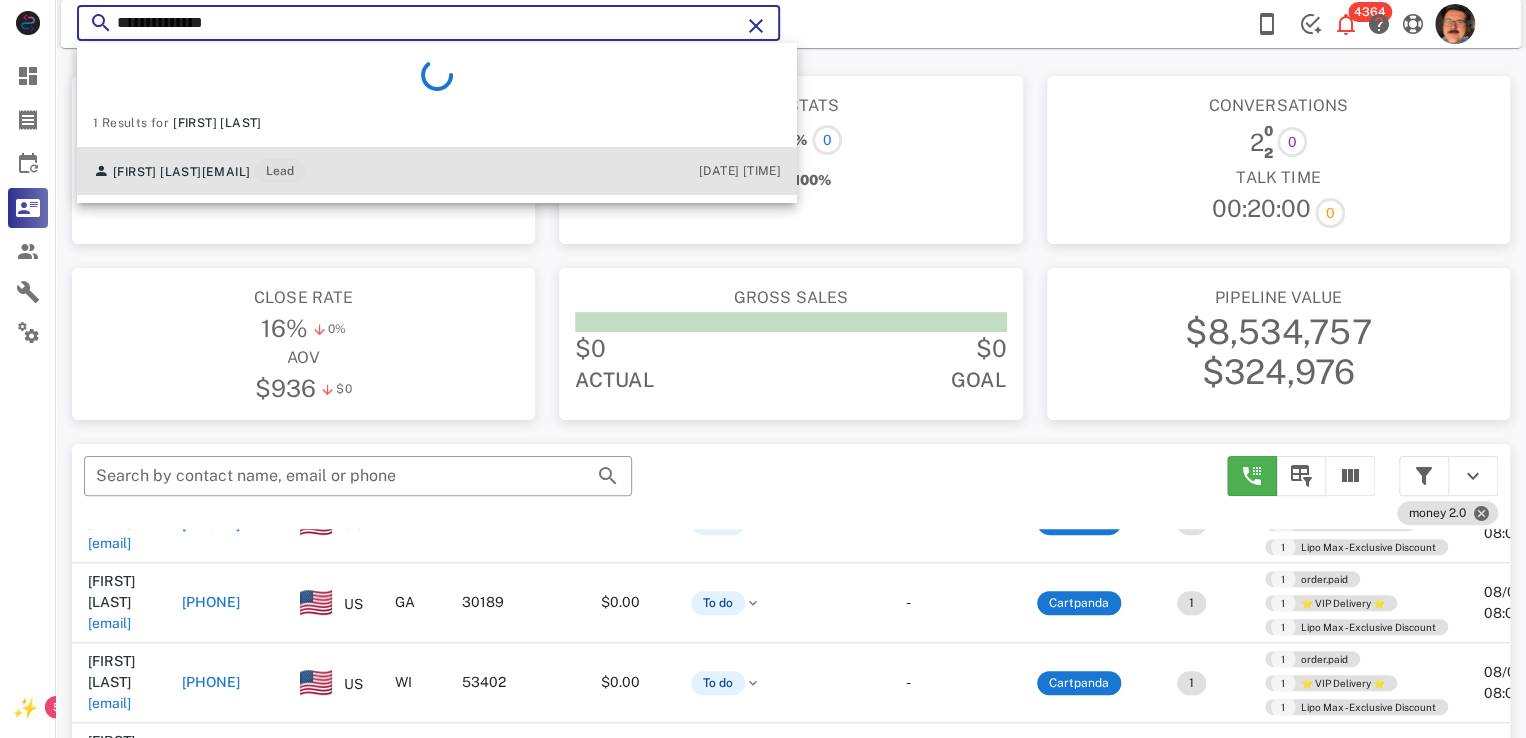 click on "GWENDOLYN WARD   gwendolynw@comcast.net   Lead   08/01/2025 08:27" at bounding box center [437, 171] 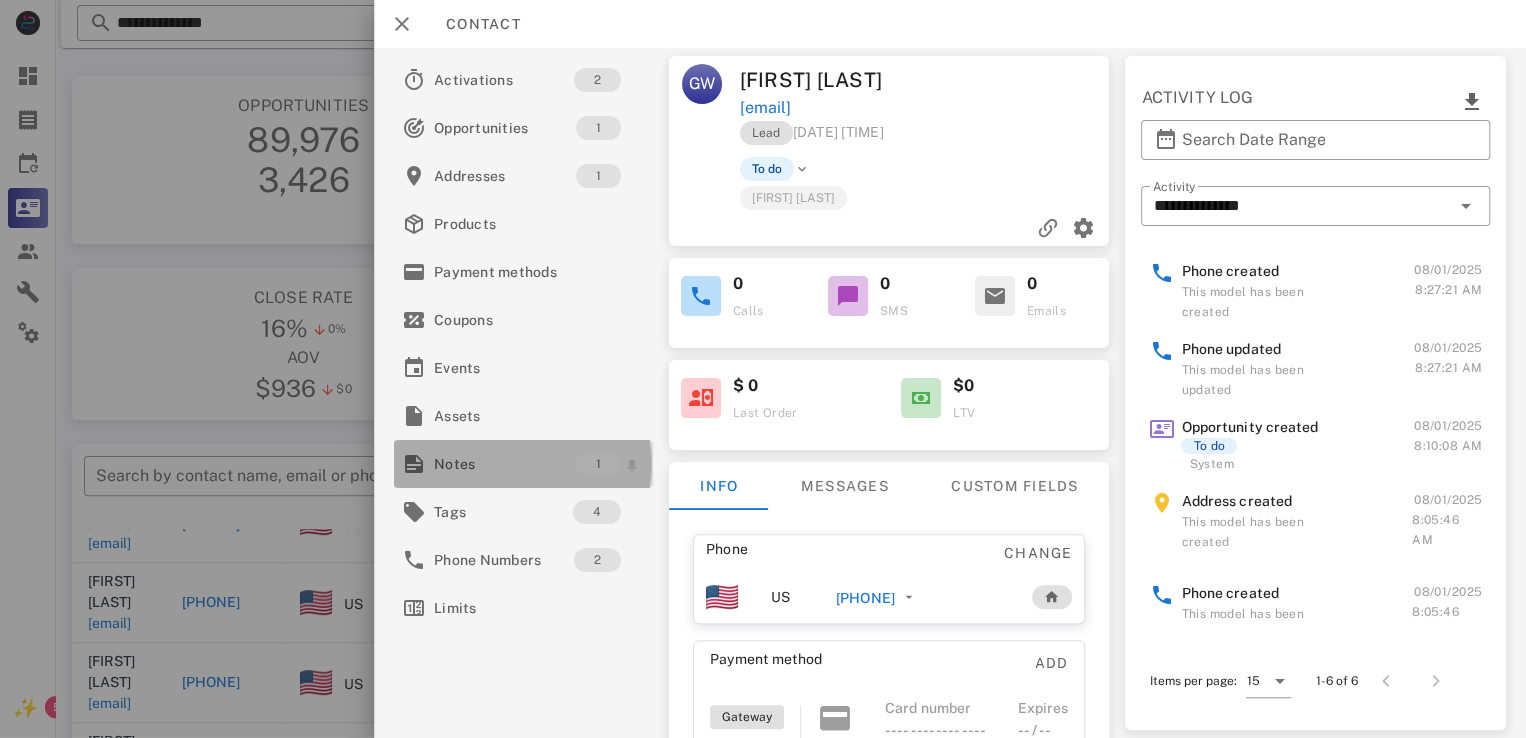 click on "Notes" at bounding box center (505, 464) 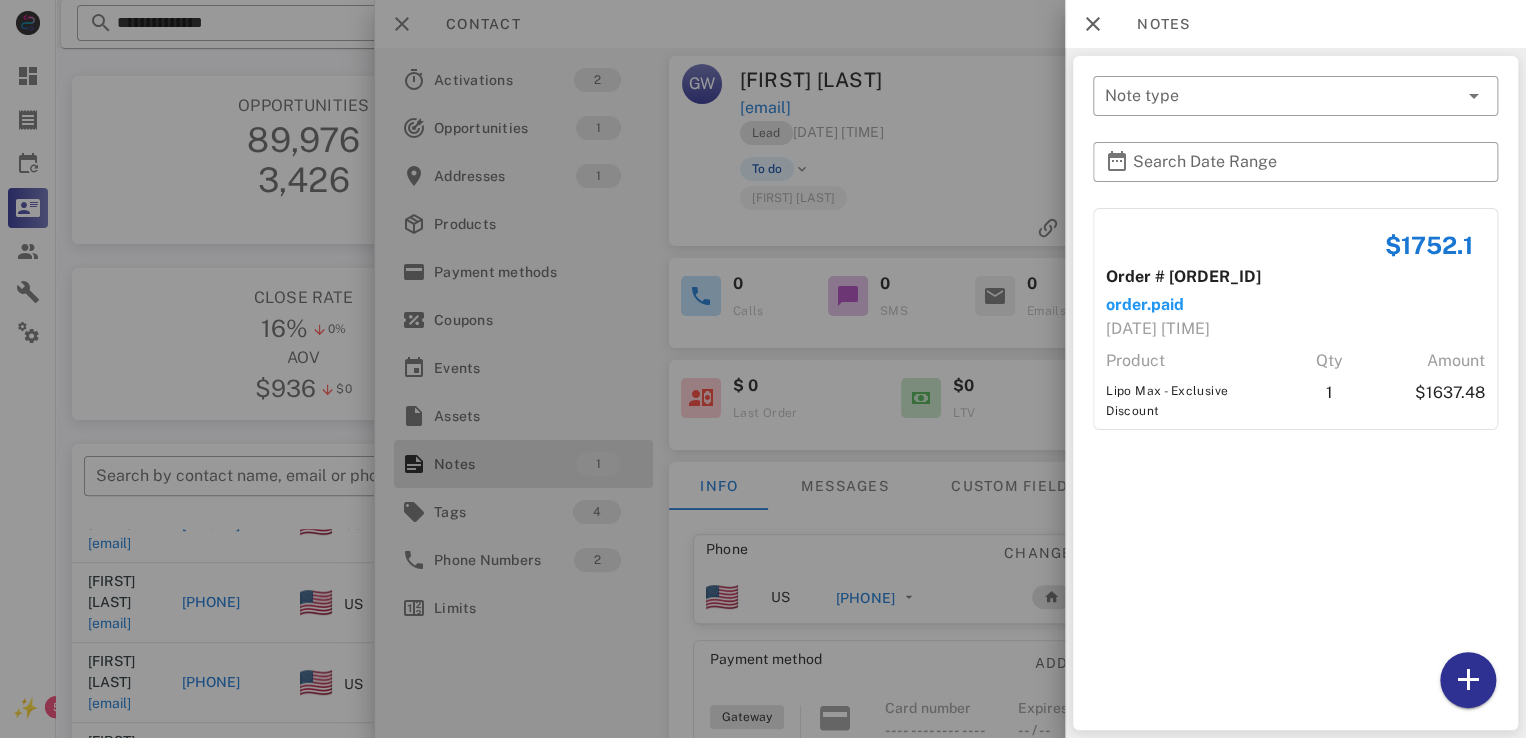 click at bounding box center [763, 369] 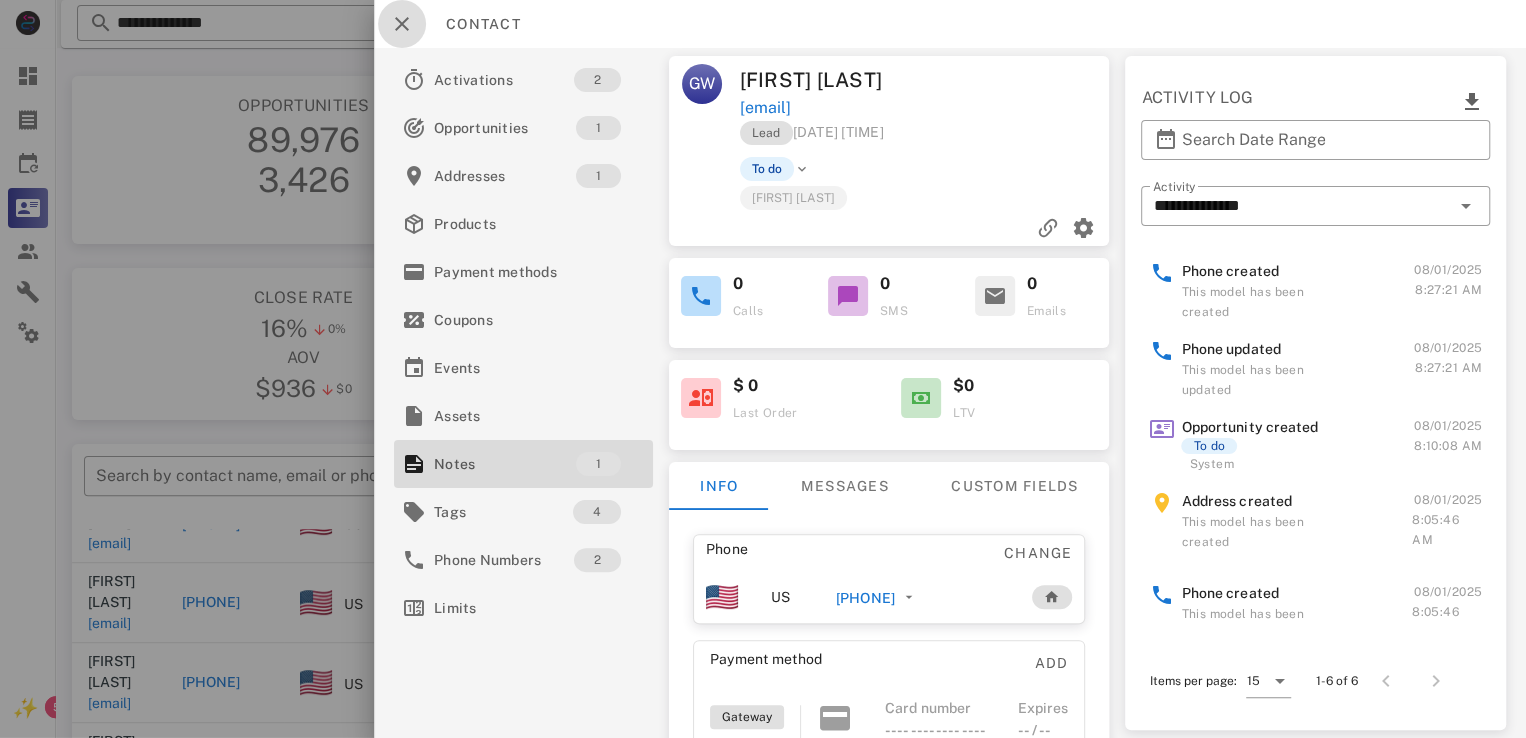 click at bounding box center (402, 24) 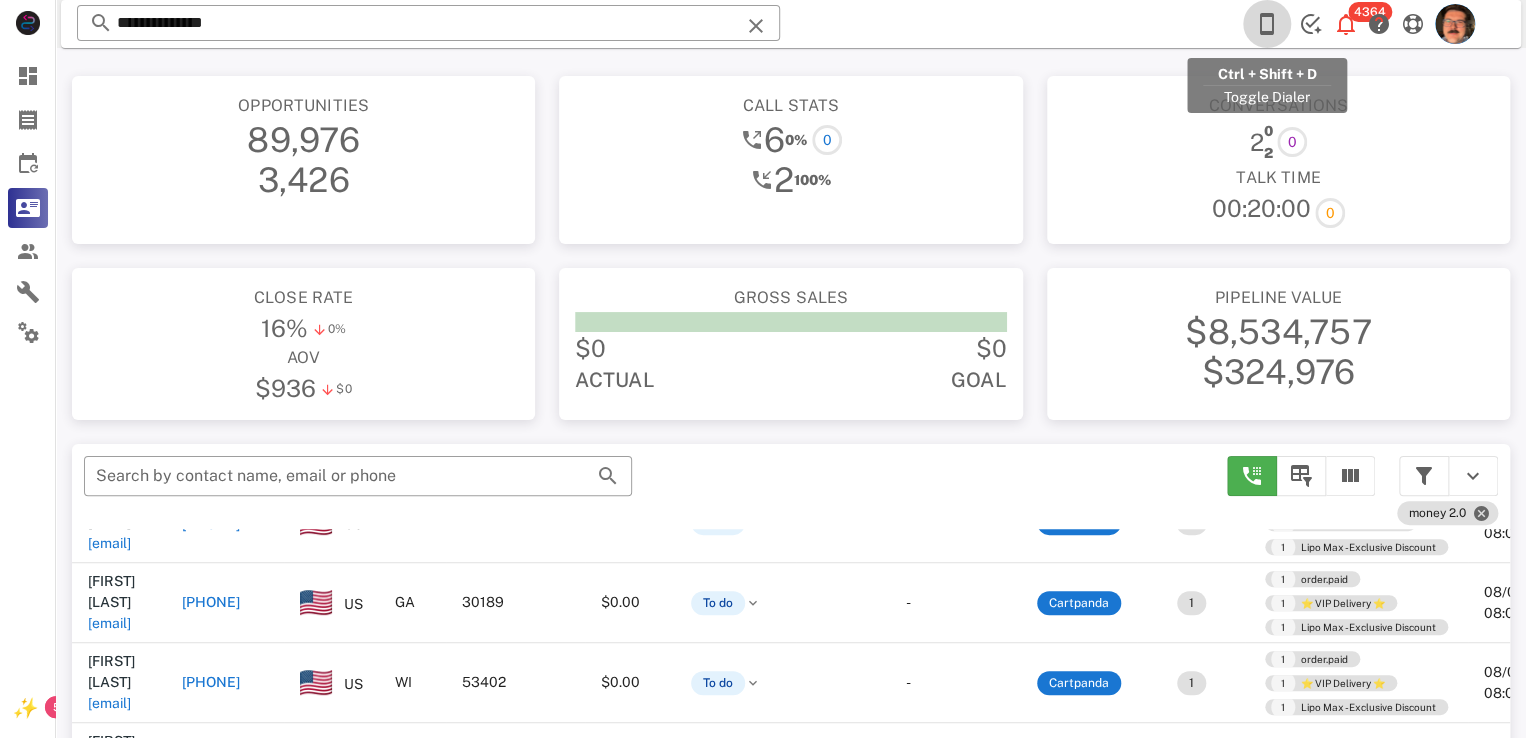 click at bounding box center [1267, 24] 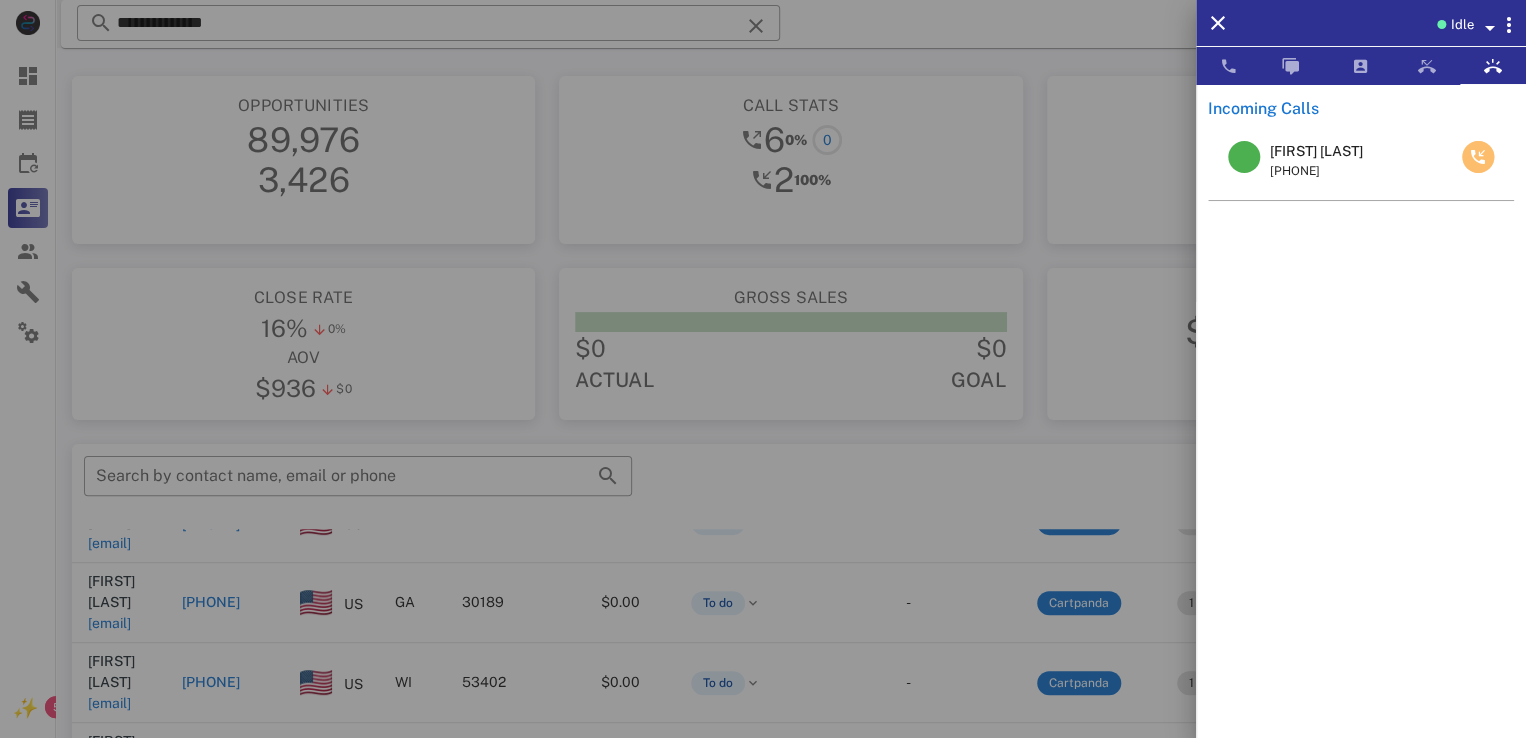 click at bounding box center [1478, 157] 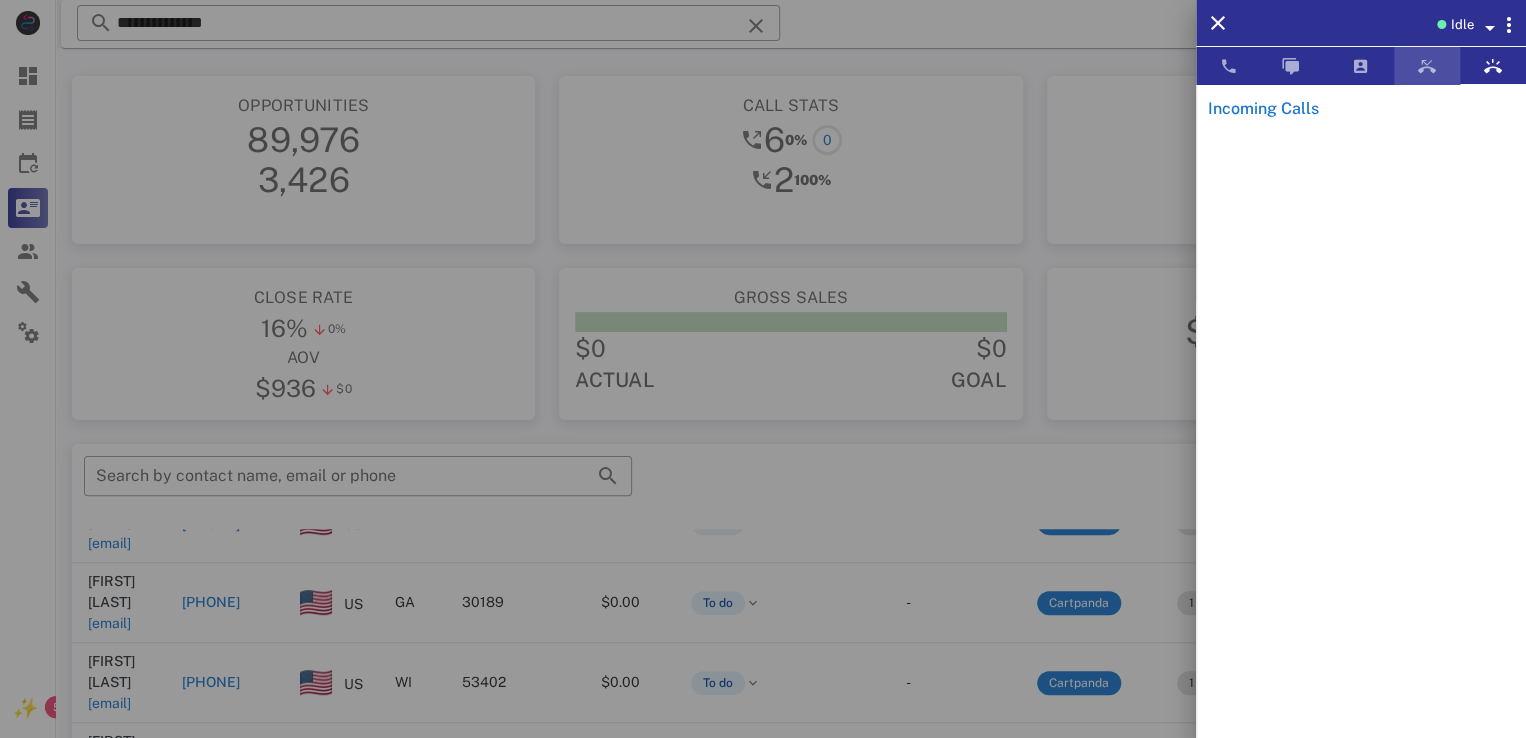 click at bounding box center [1427, 66] 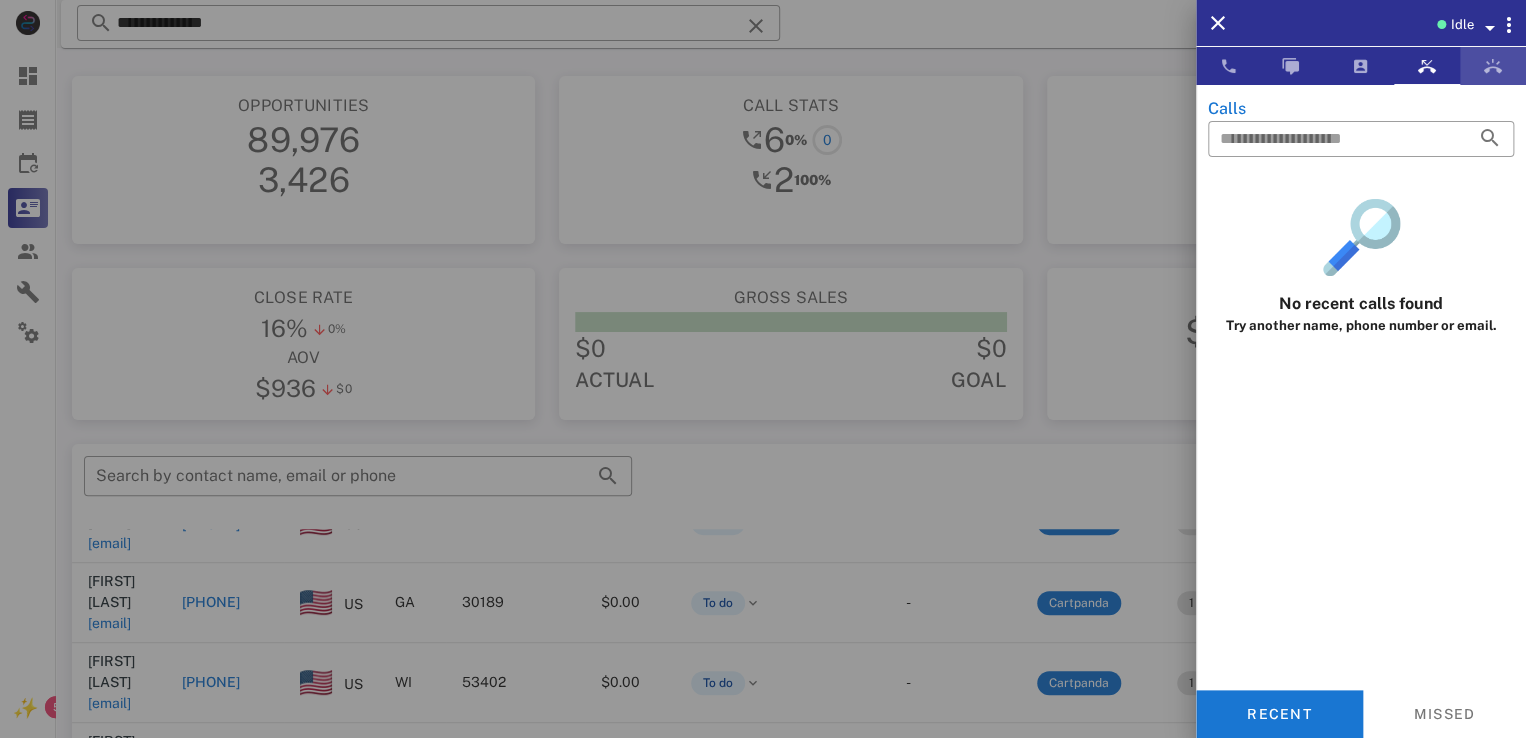 click at bounding box center [1493, 66] 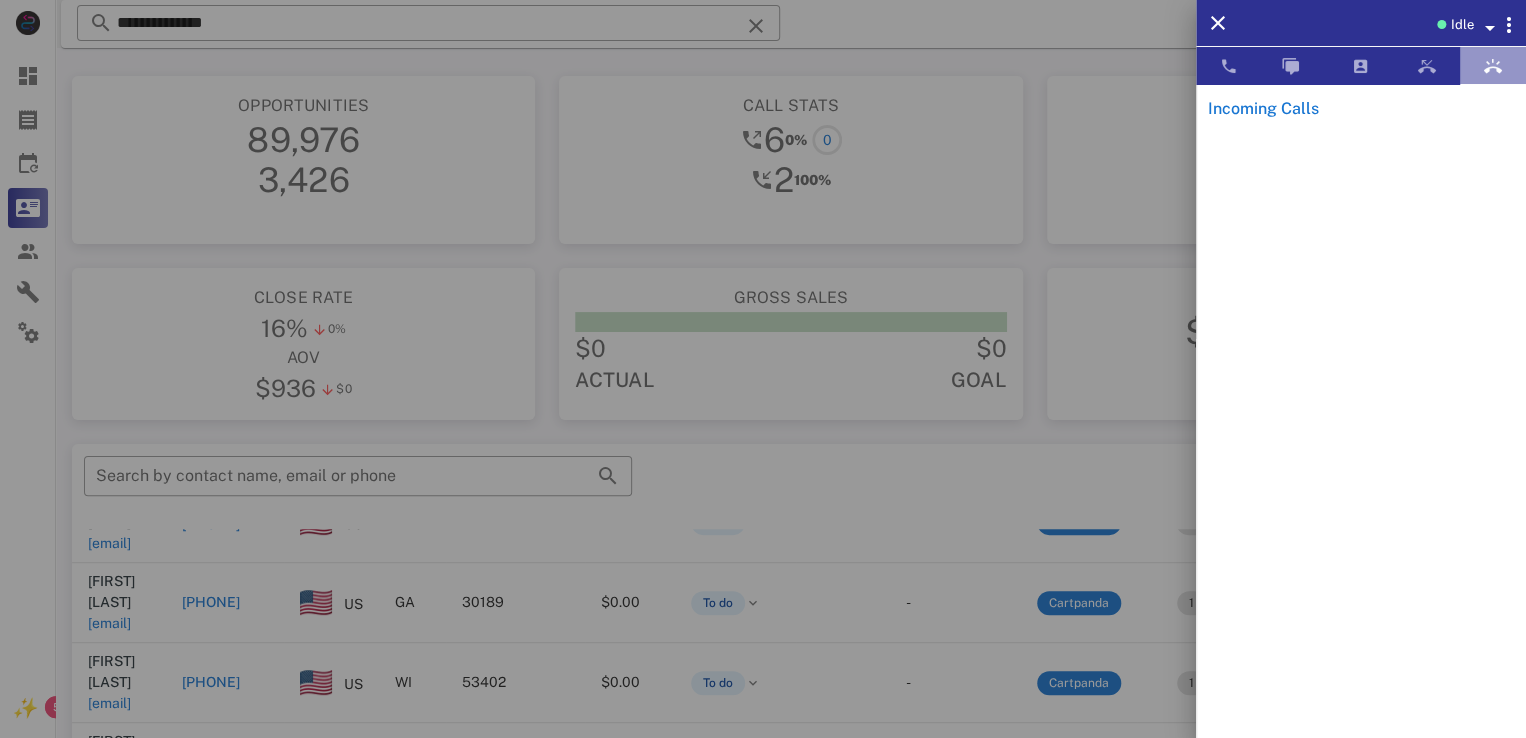 click at bounding box center [1493, 66] 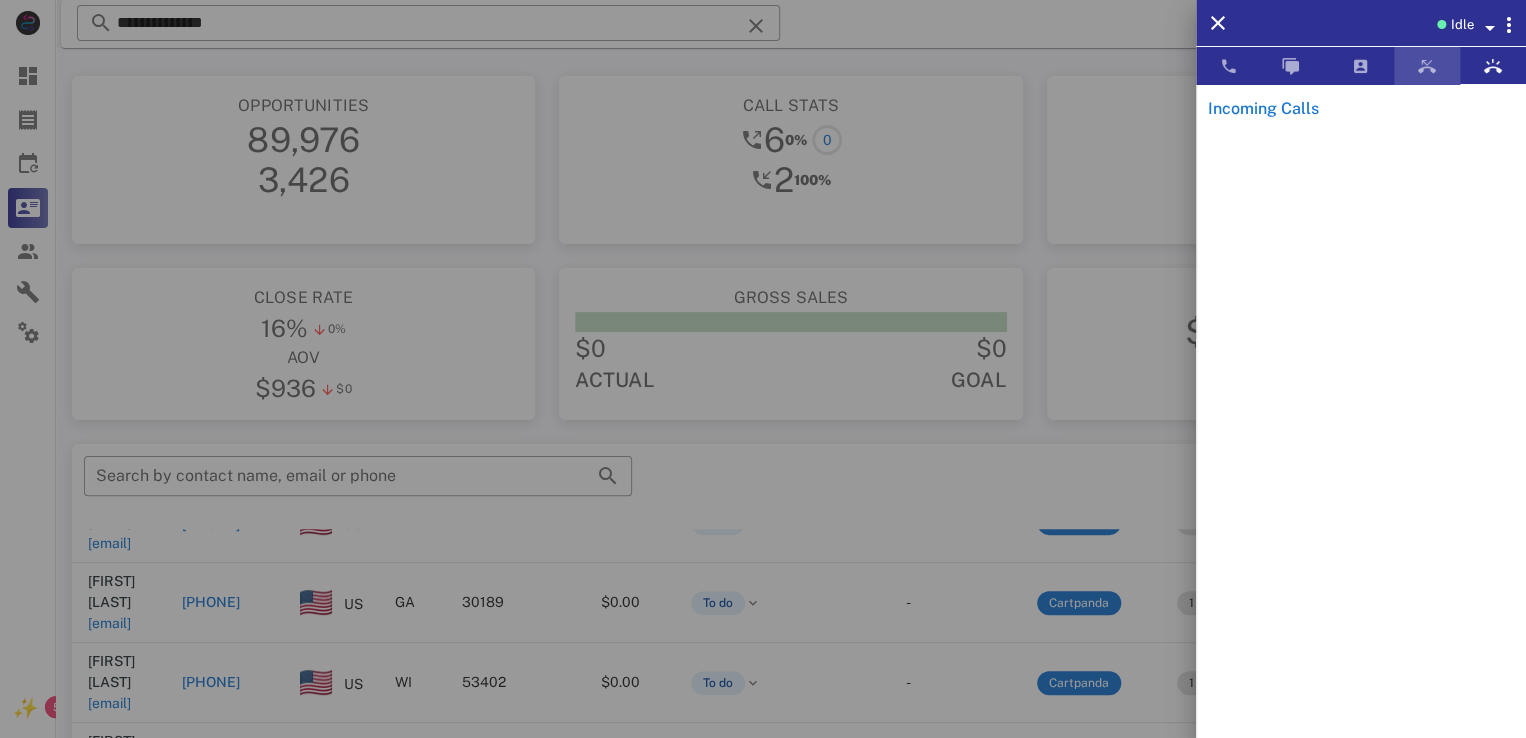click at bounding box center (1427, 66) 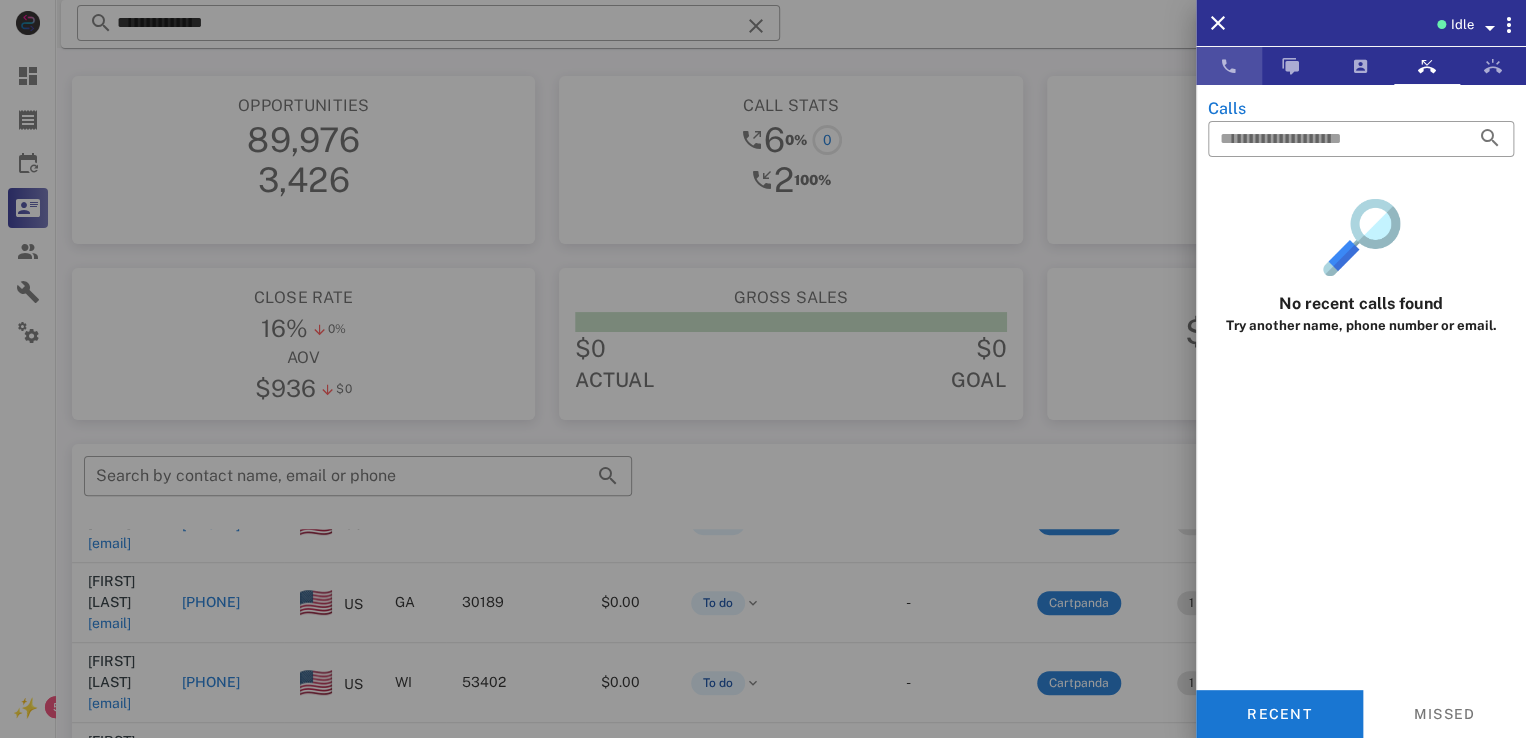 drag, startPoint x: 1206, startPoint y: 70, endPoint x: 1234, endPoint y: 72, distance: 28.071337 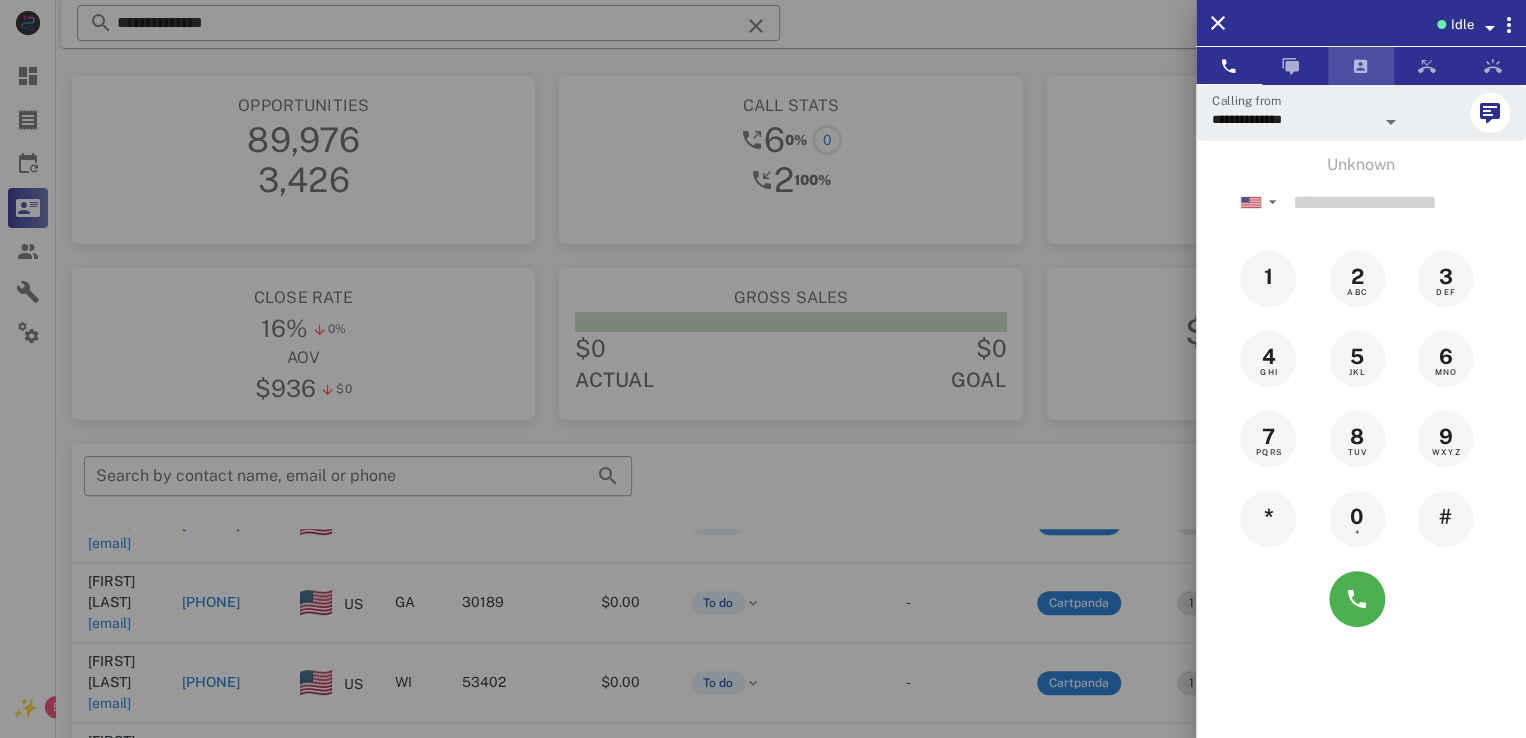 click at bounding box center (1361, 66) 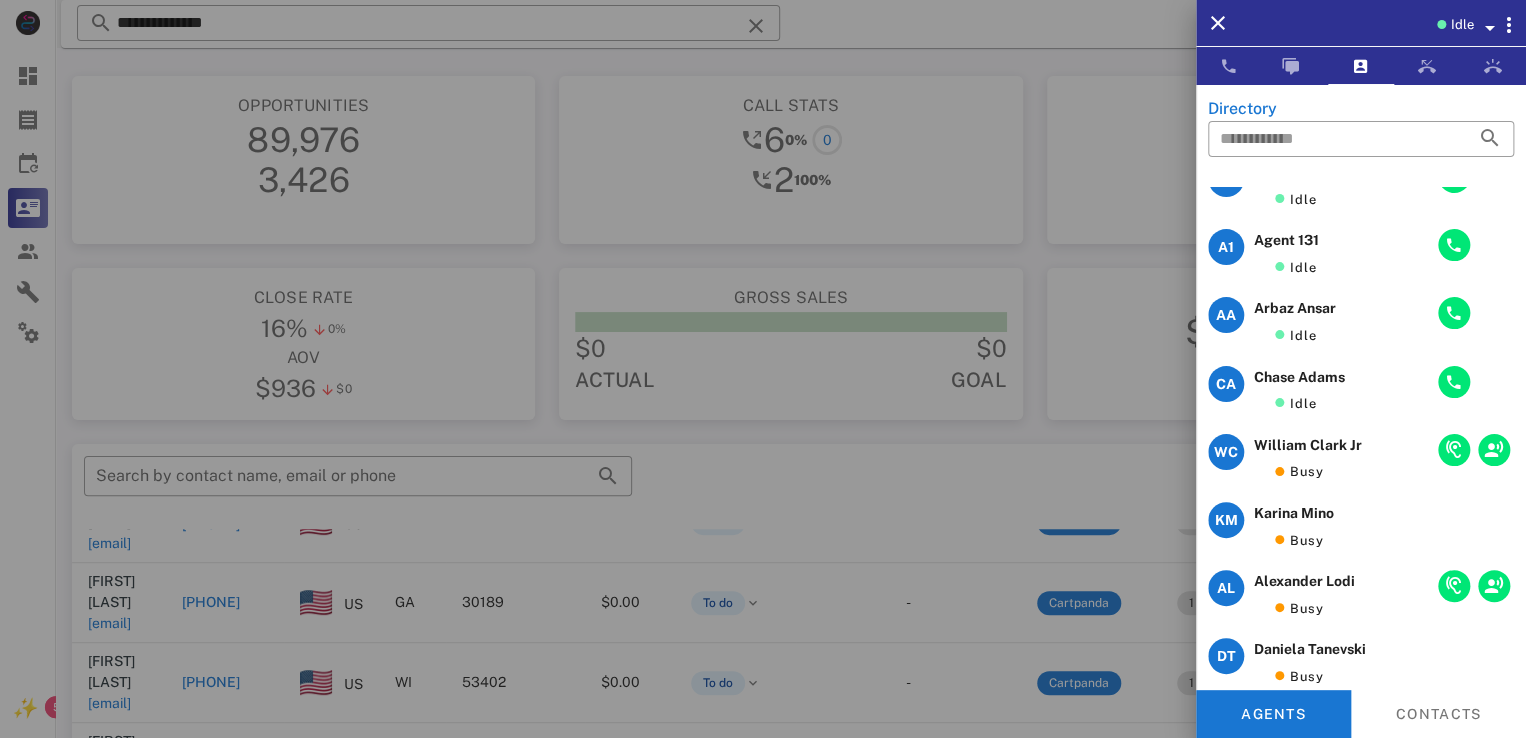 scroll, scrollTop: 0, scrollLeft: 0, axis: both 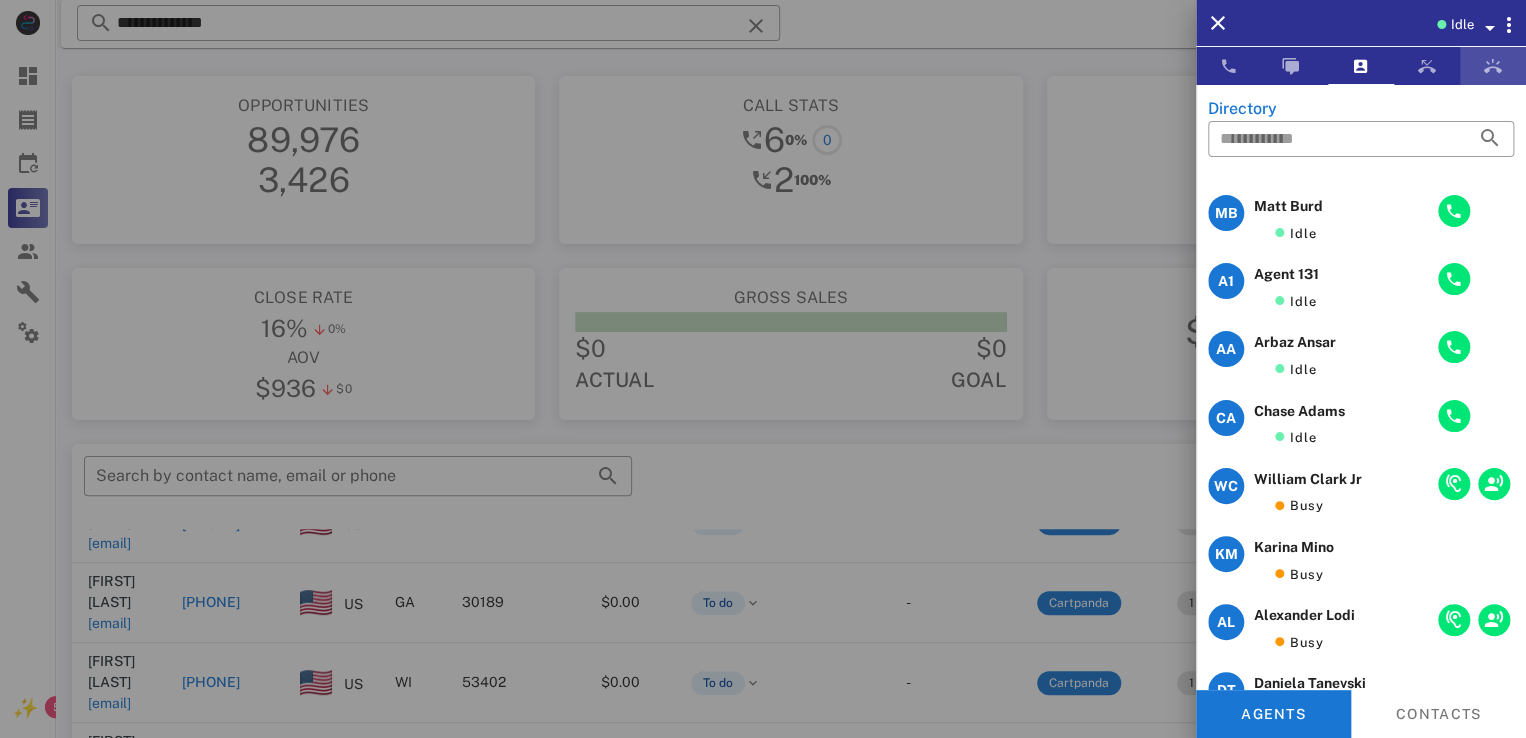 click at bounding box center (1493, 66) 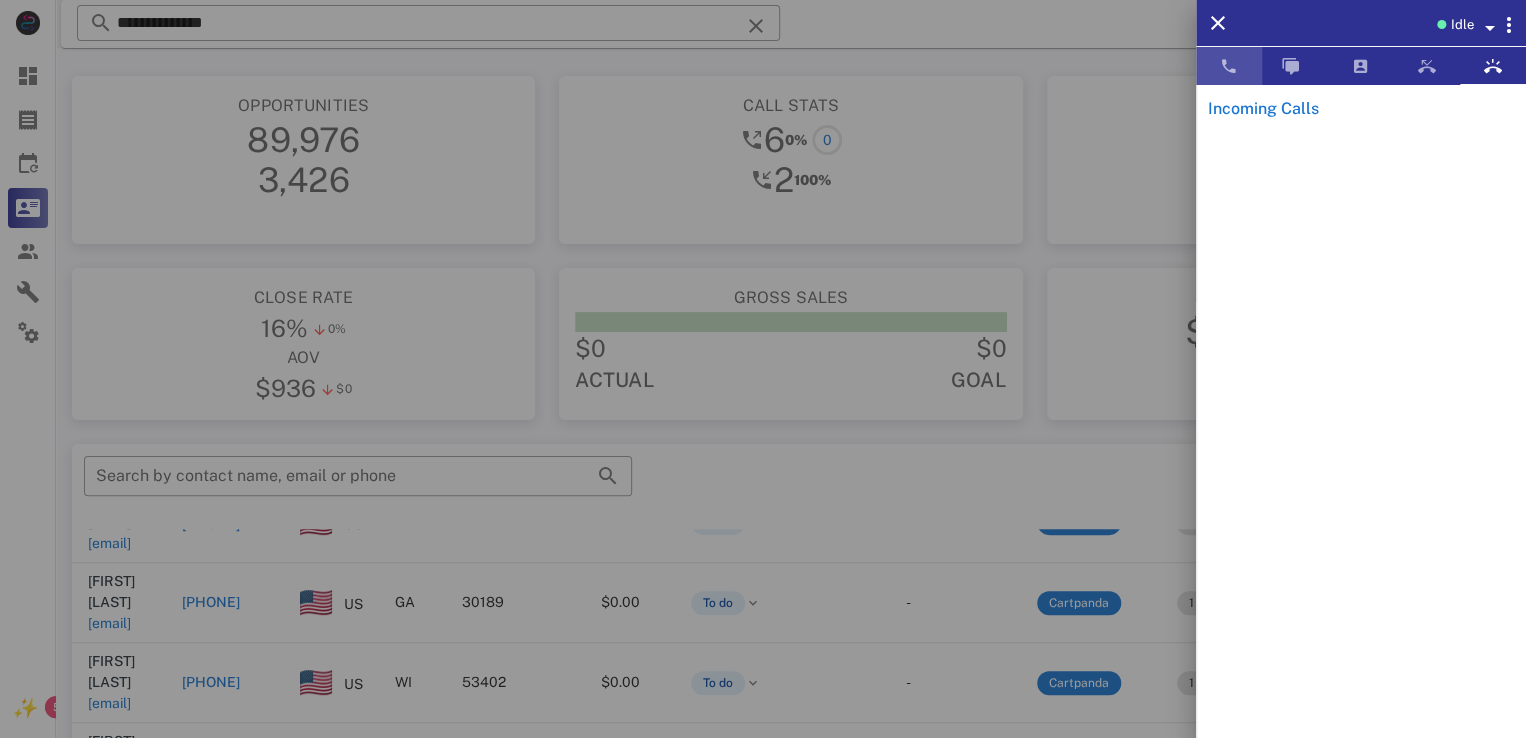 click at bounding box center (1229, 66) 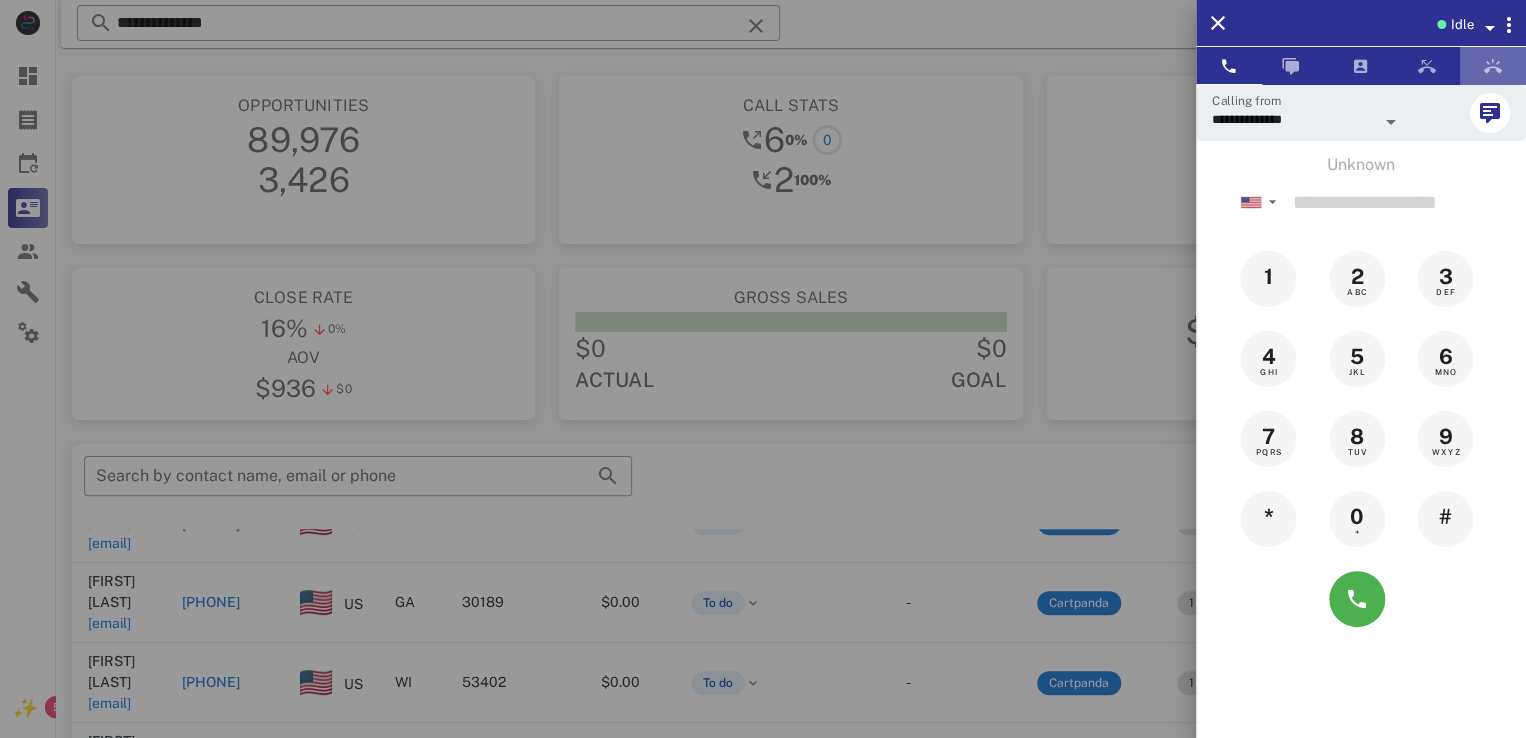 click at bounding box center [1493, 66] 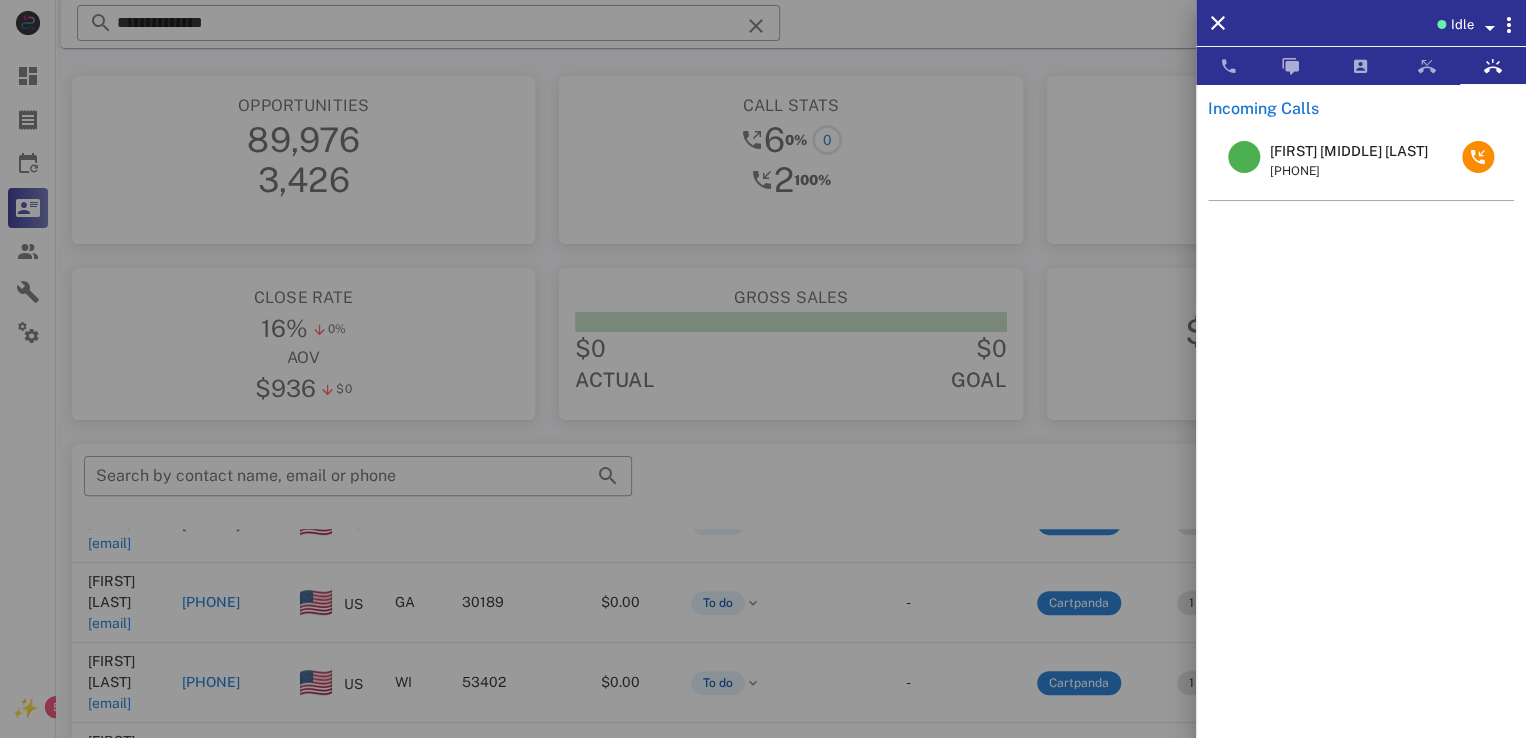 click on "Alex Christine Copans   +19786976874" at bounding box center (1361, 161) 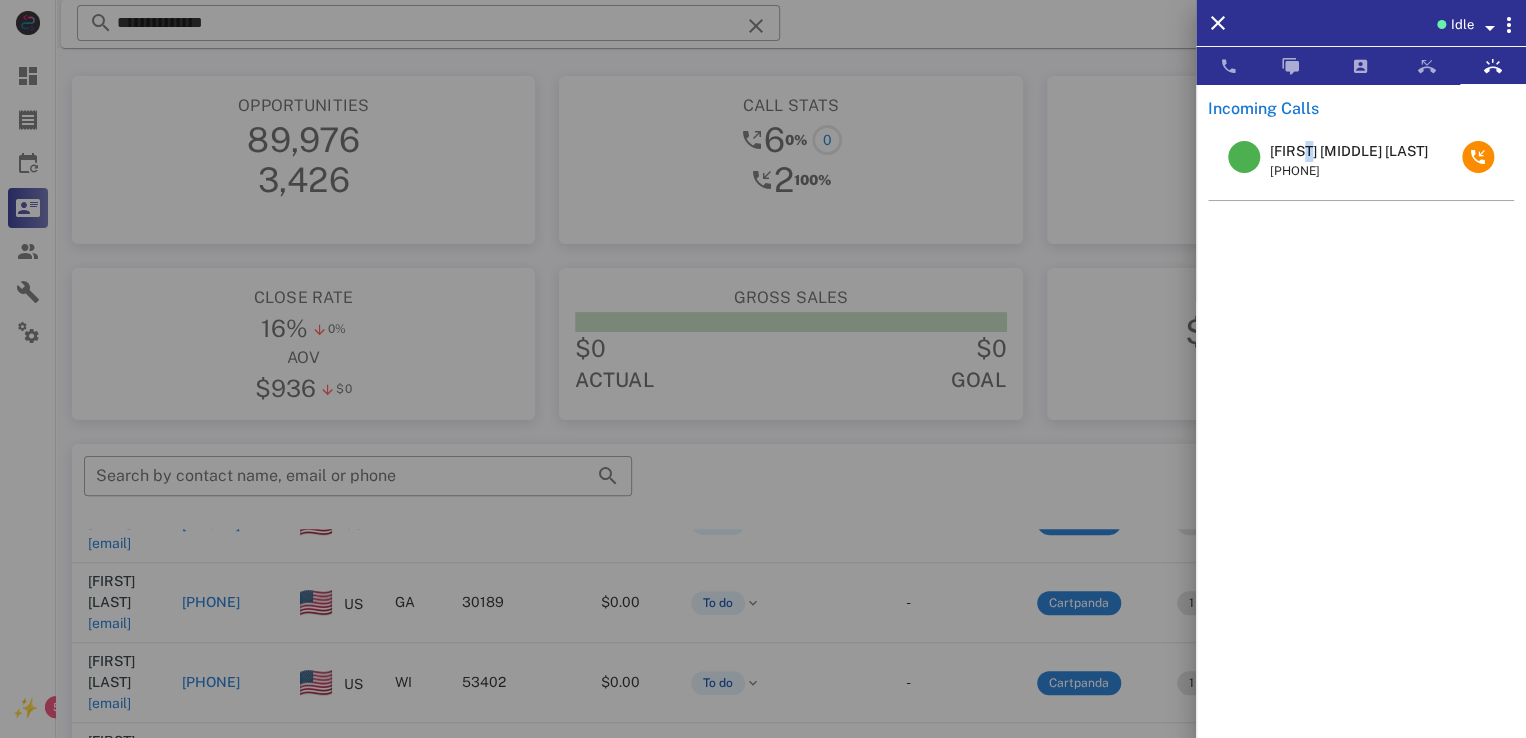 click on "[FIRST] [LAST]" at bounding box center (1349, 151) 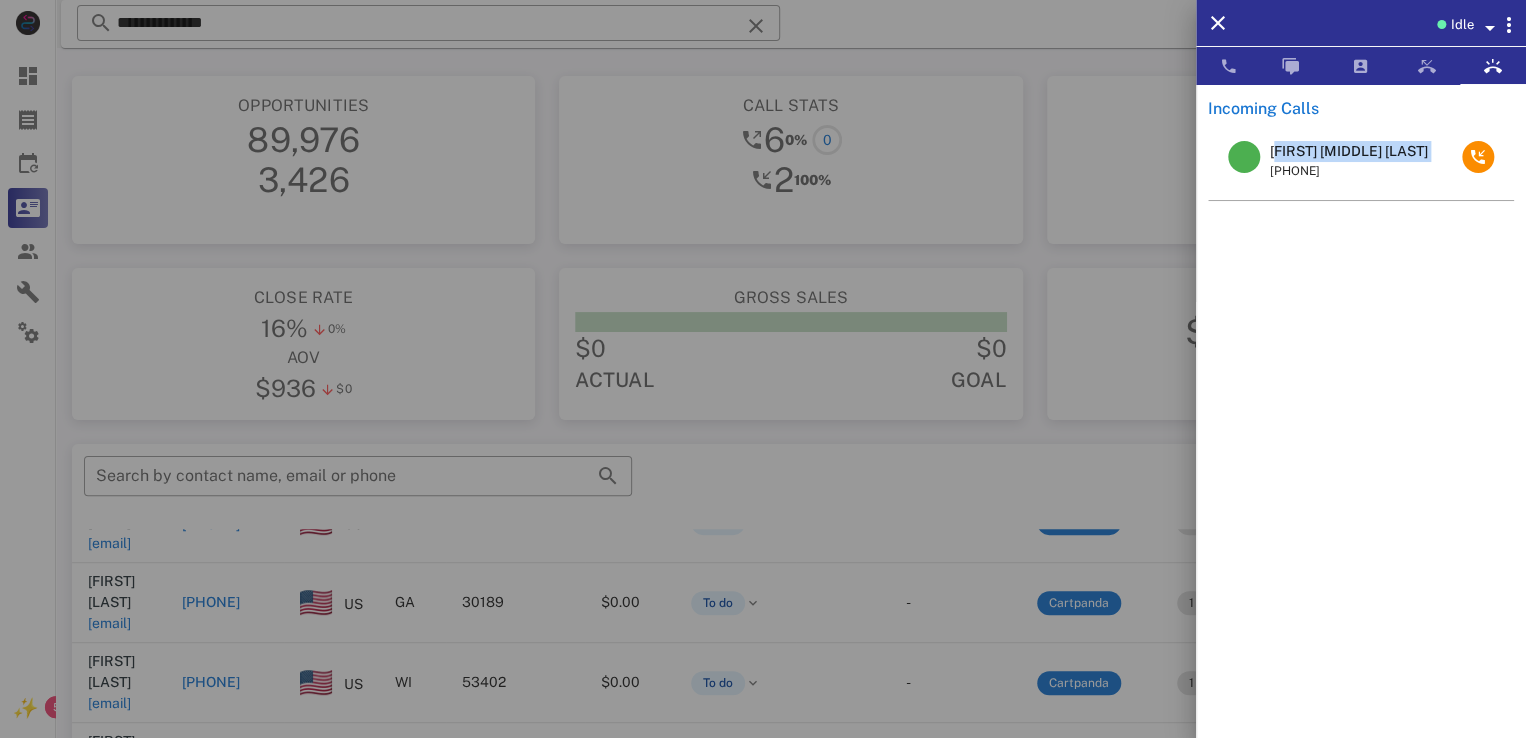 click on "[FIRST] [LAST]" at bounding box center (1349, 151) 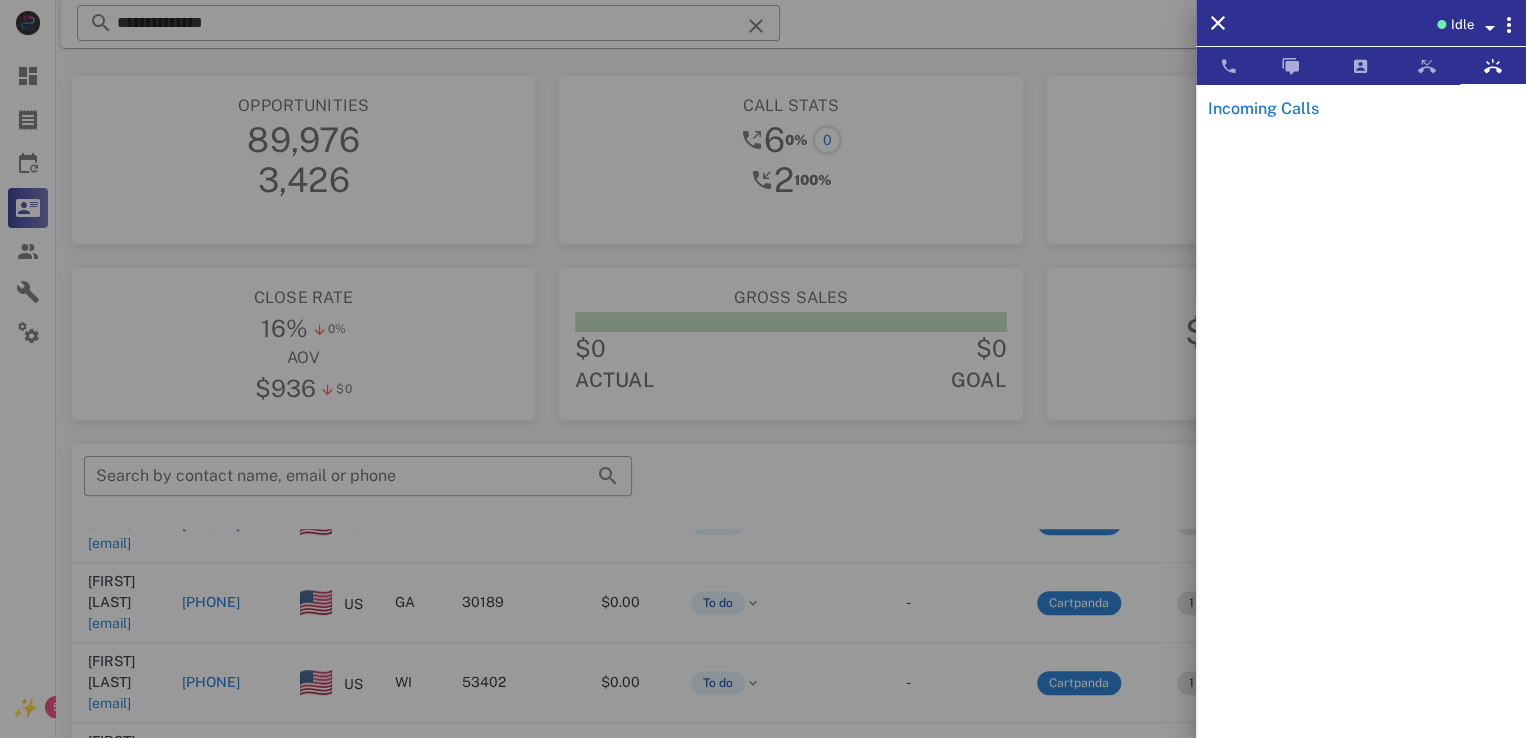 drag, startPoint x: 1298, startPoint y: 154, endPoint x: 1424, endPoint y: 154, distance: 126 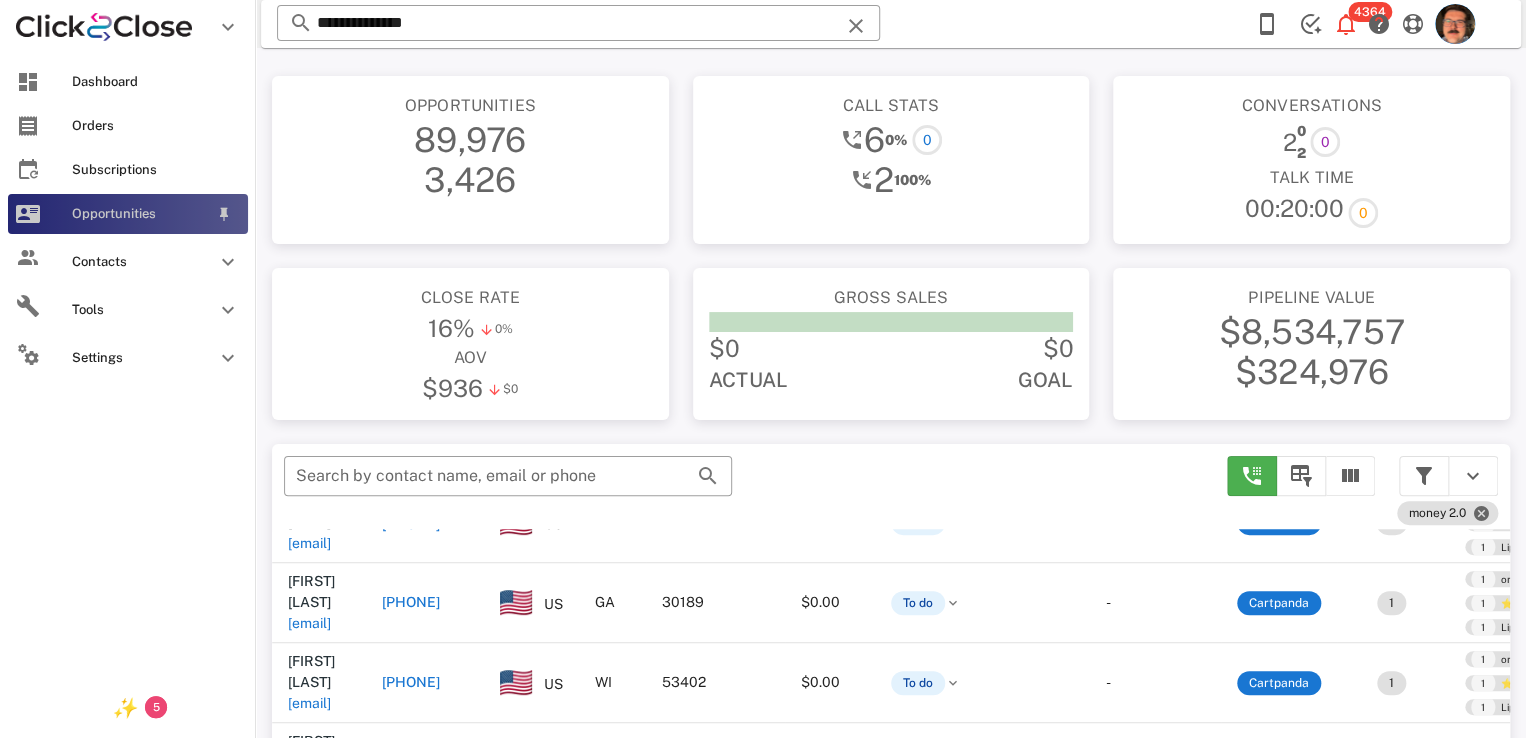 click on "Opportunities" at bounding box center (140, 214) 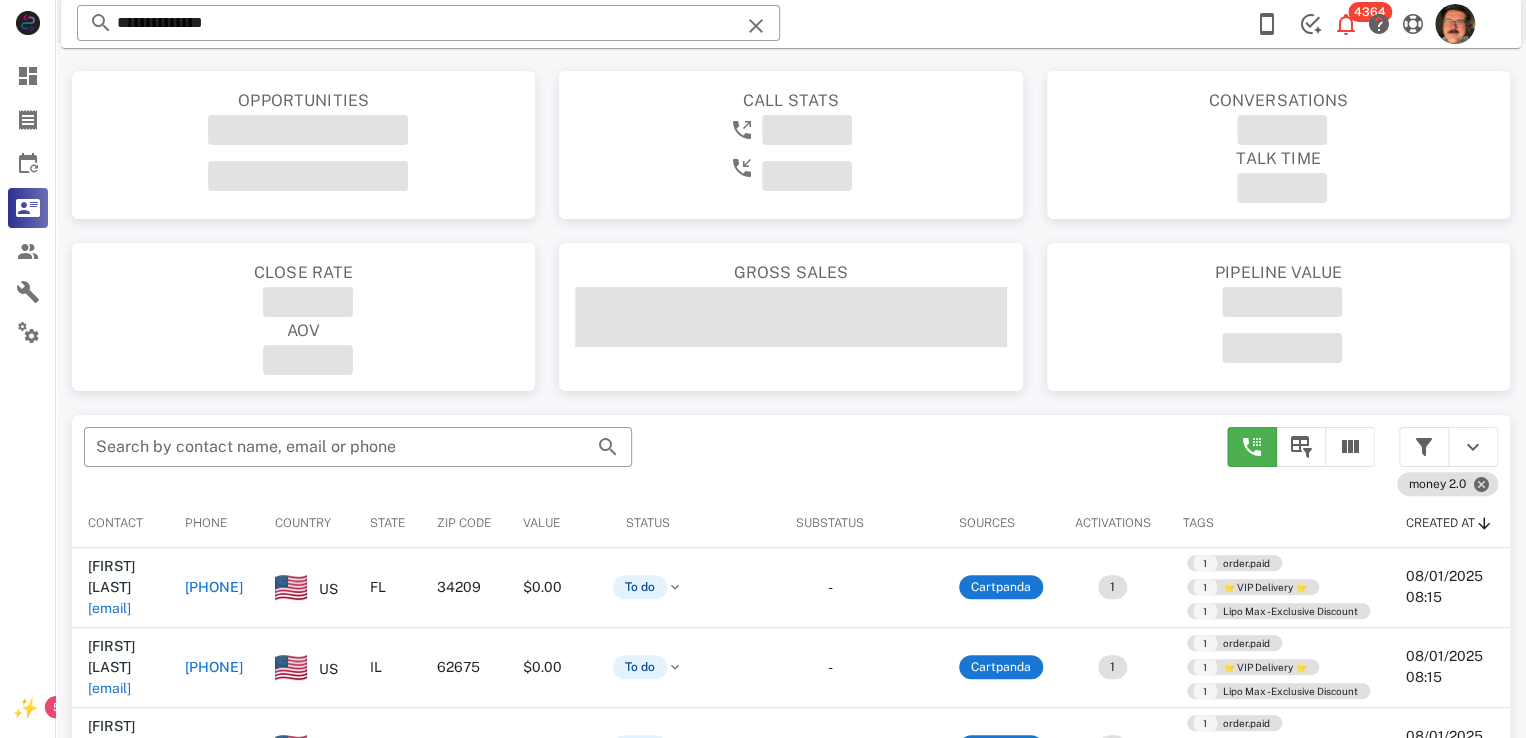 scroll, scrollTop: 356, scrollLeft: 0, axis: vertical 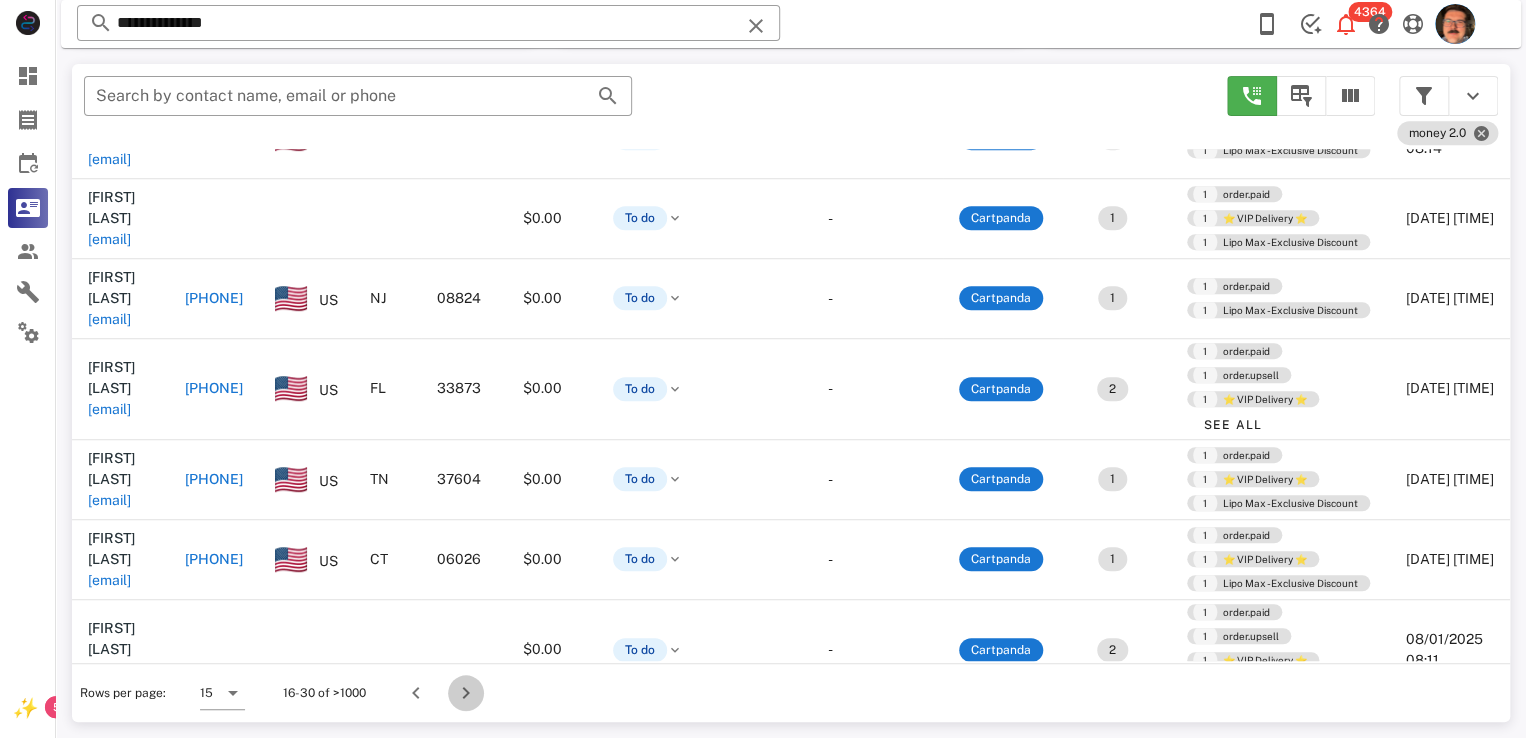 click at bounding box center (466, 693) 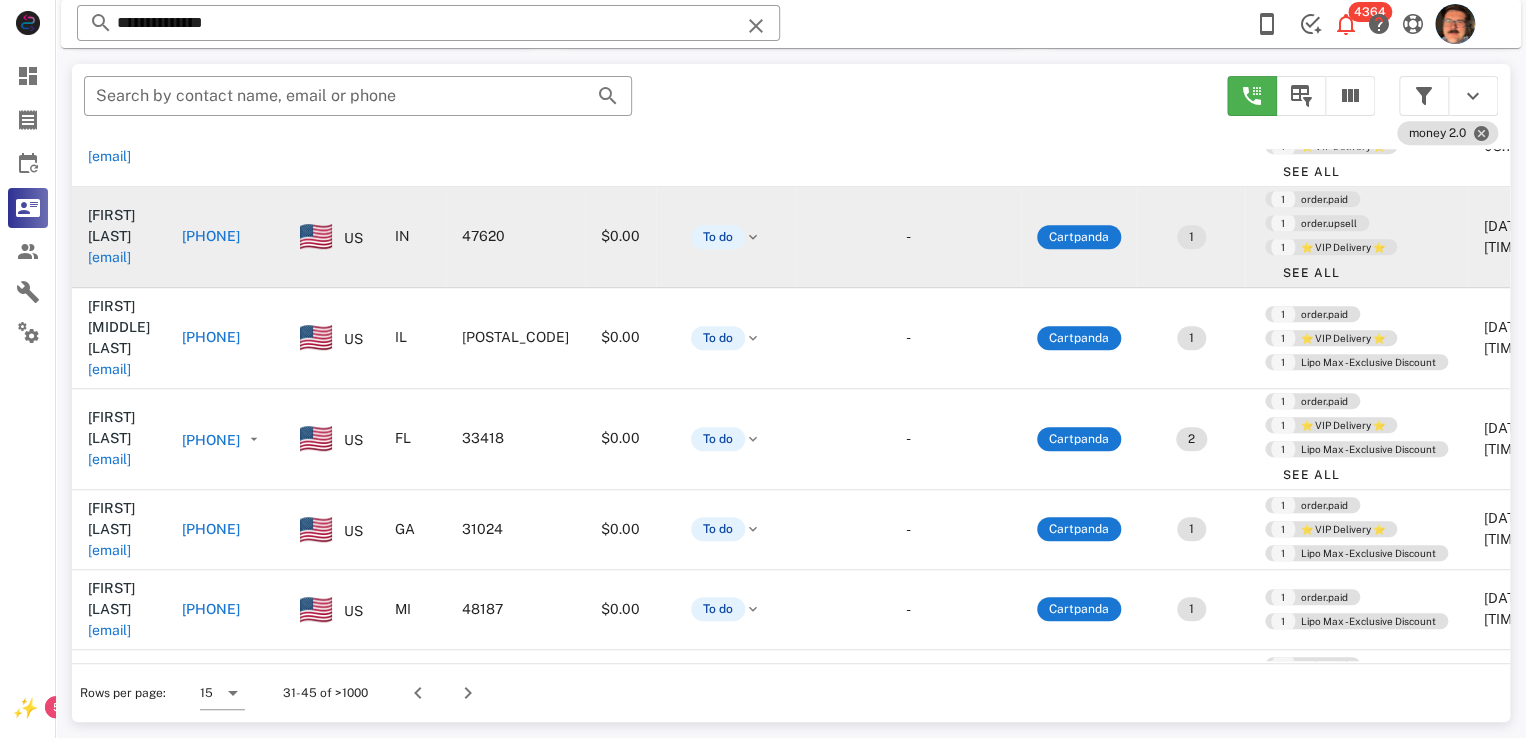 scroll, scrollTop: 200, scrollLeft: 0, axis: vertical 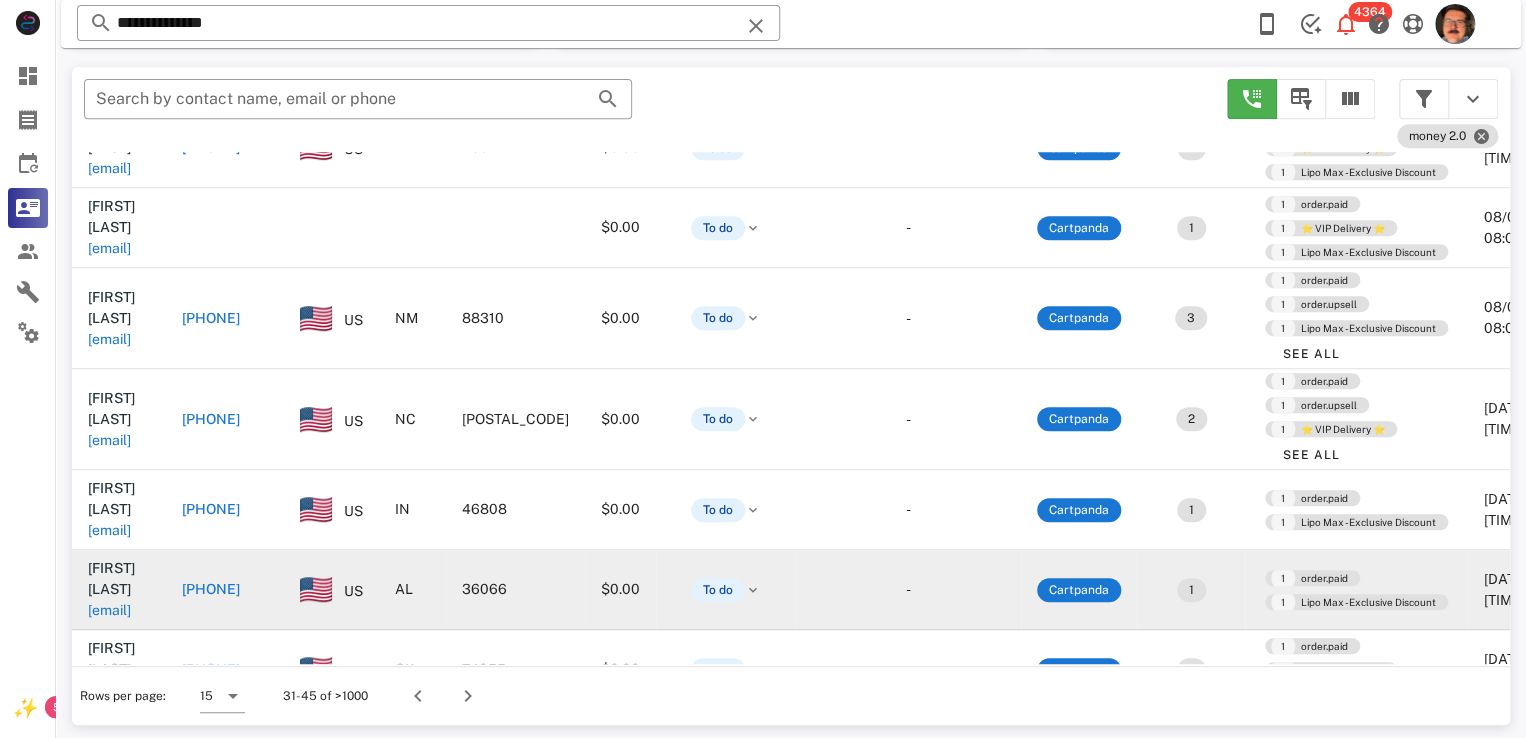 click on "robinson.gwendolyn@yahoo.com" at bounding box center (109, 610) 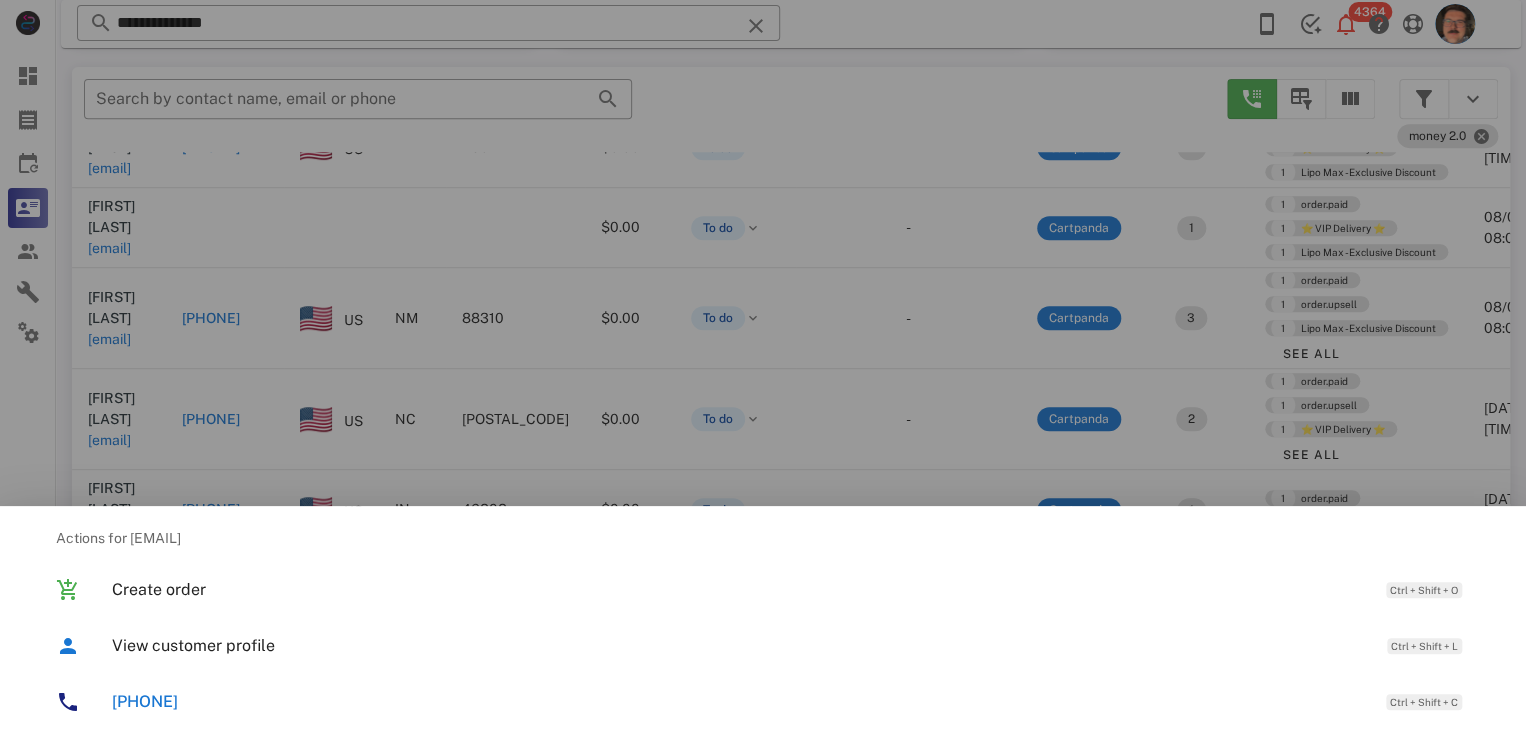 click at bounding box center [763, 369] 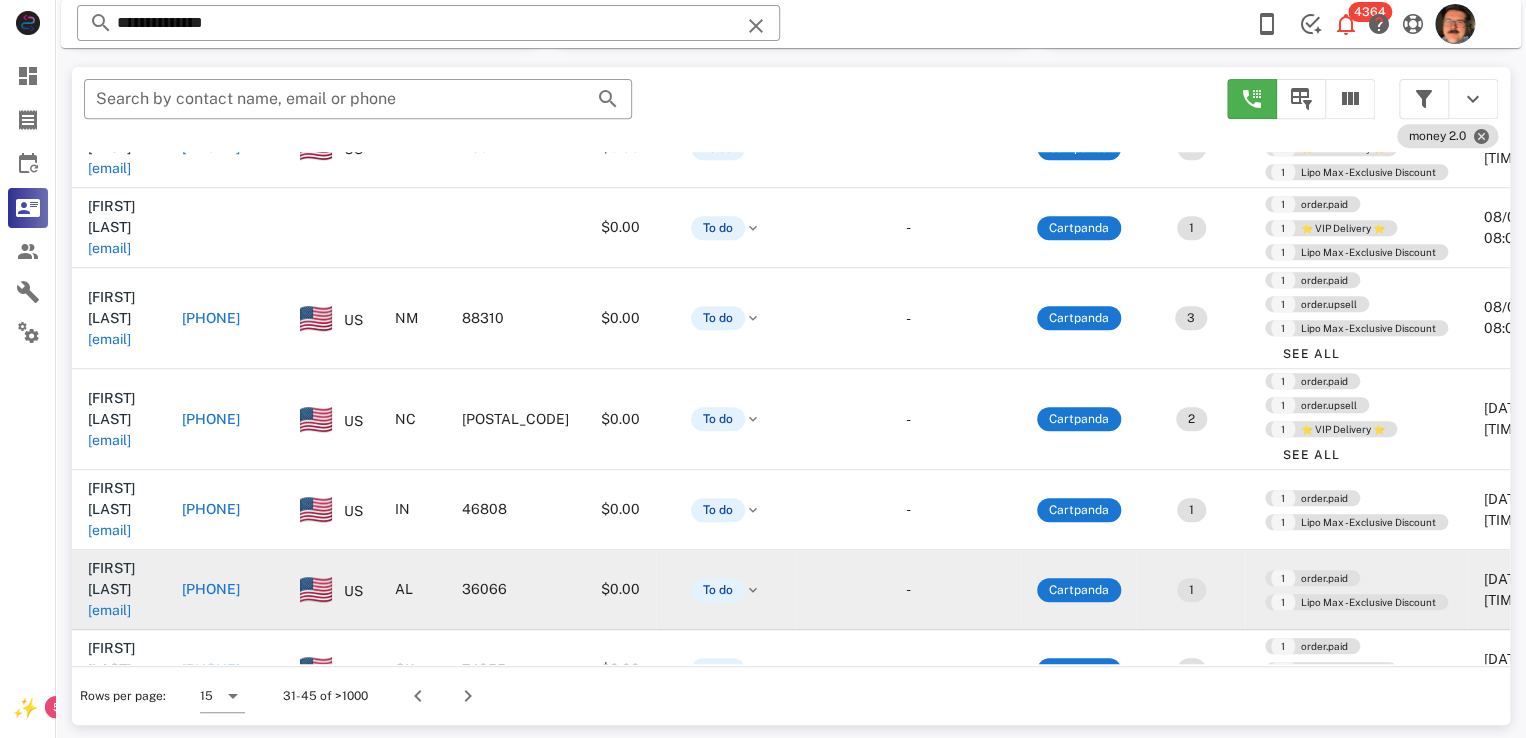 scroll, scrollTop: 380, scrollLeft: 0, axis: vertical 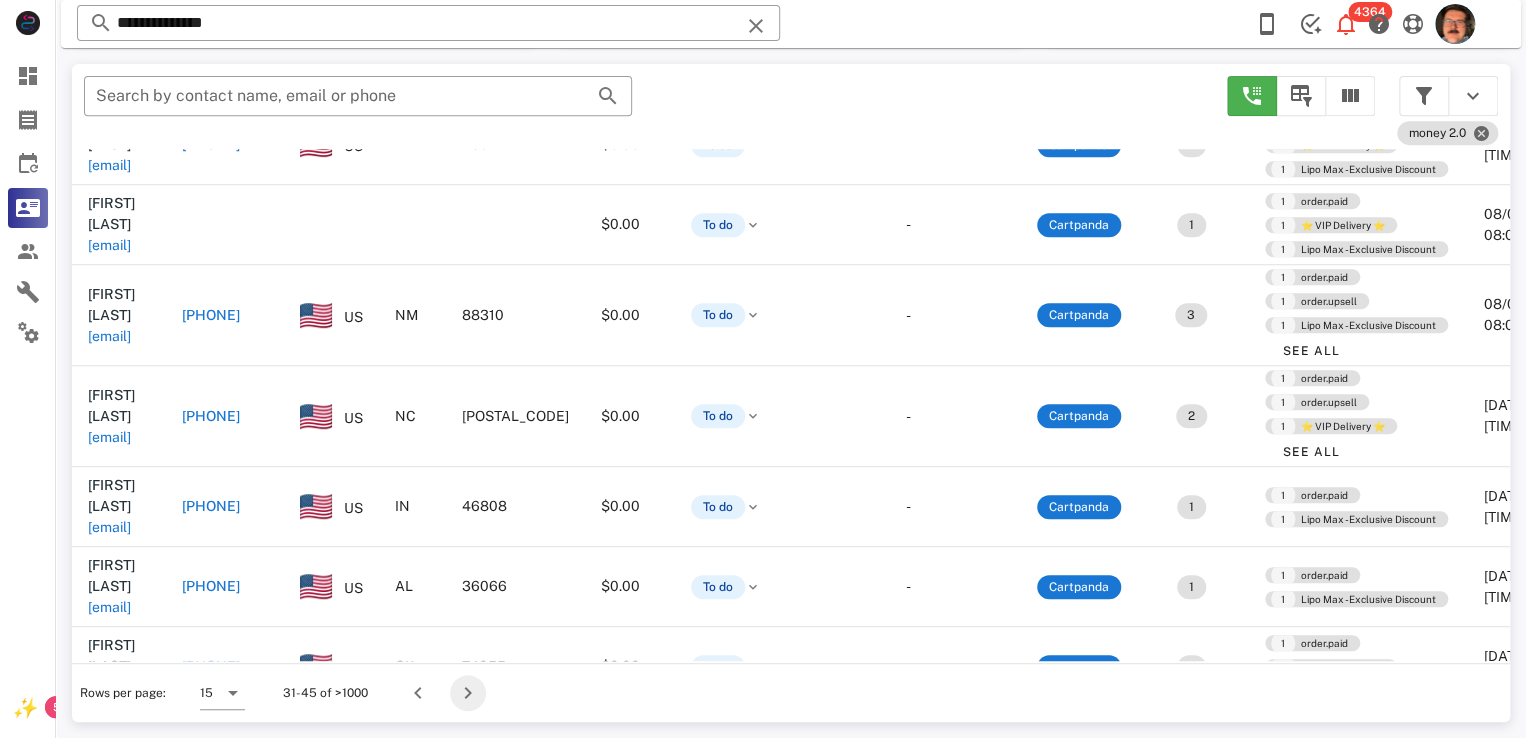 click at bounding box center (468, 693) 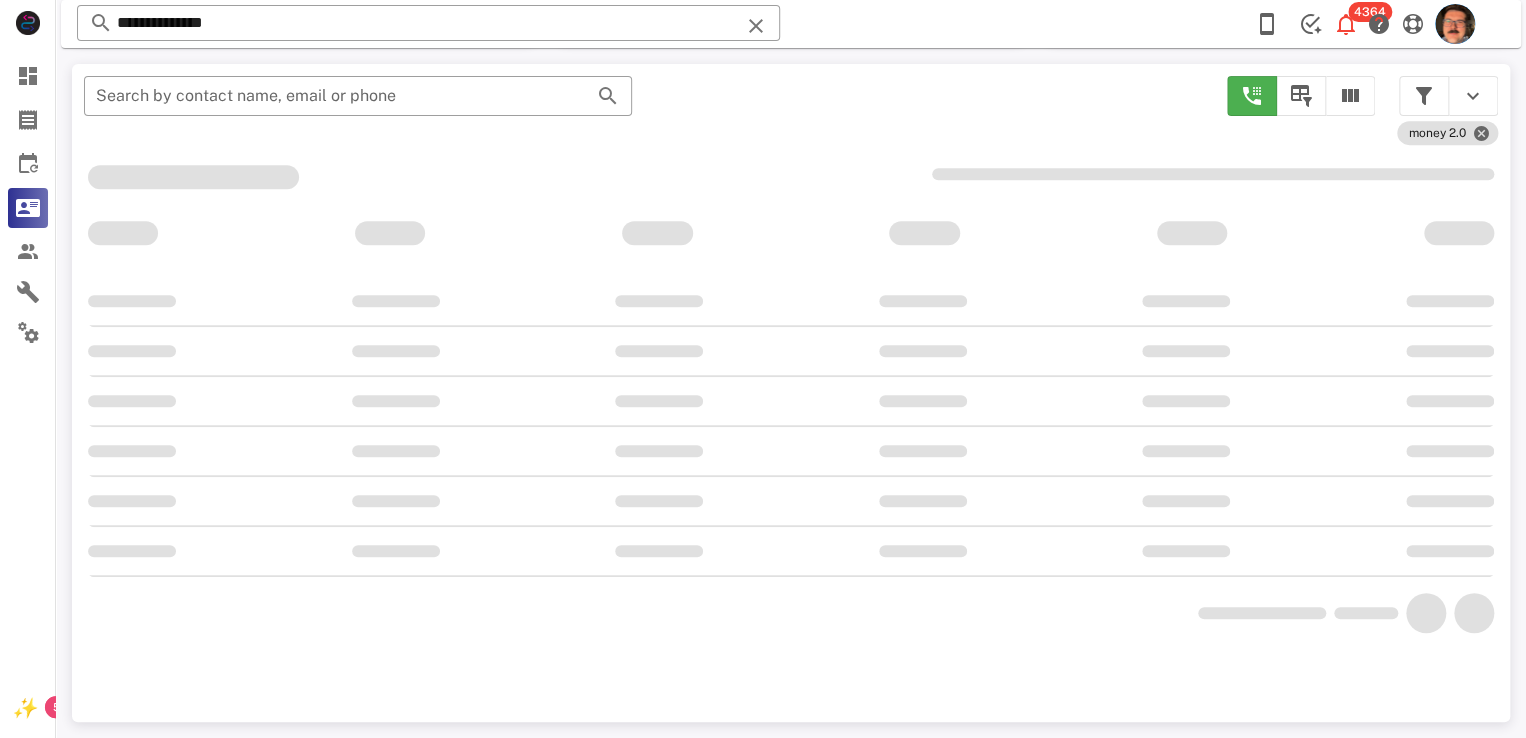 scroll, scrollTop: 356, scrollLeft: 0, axis: vertical 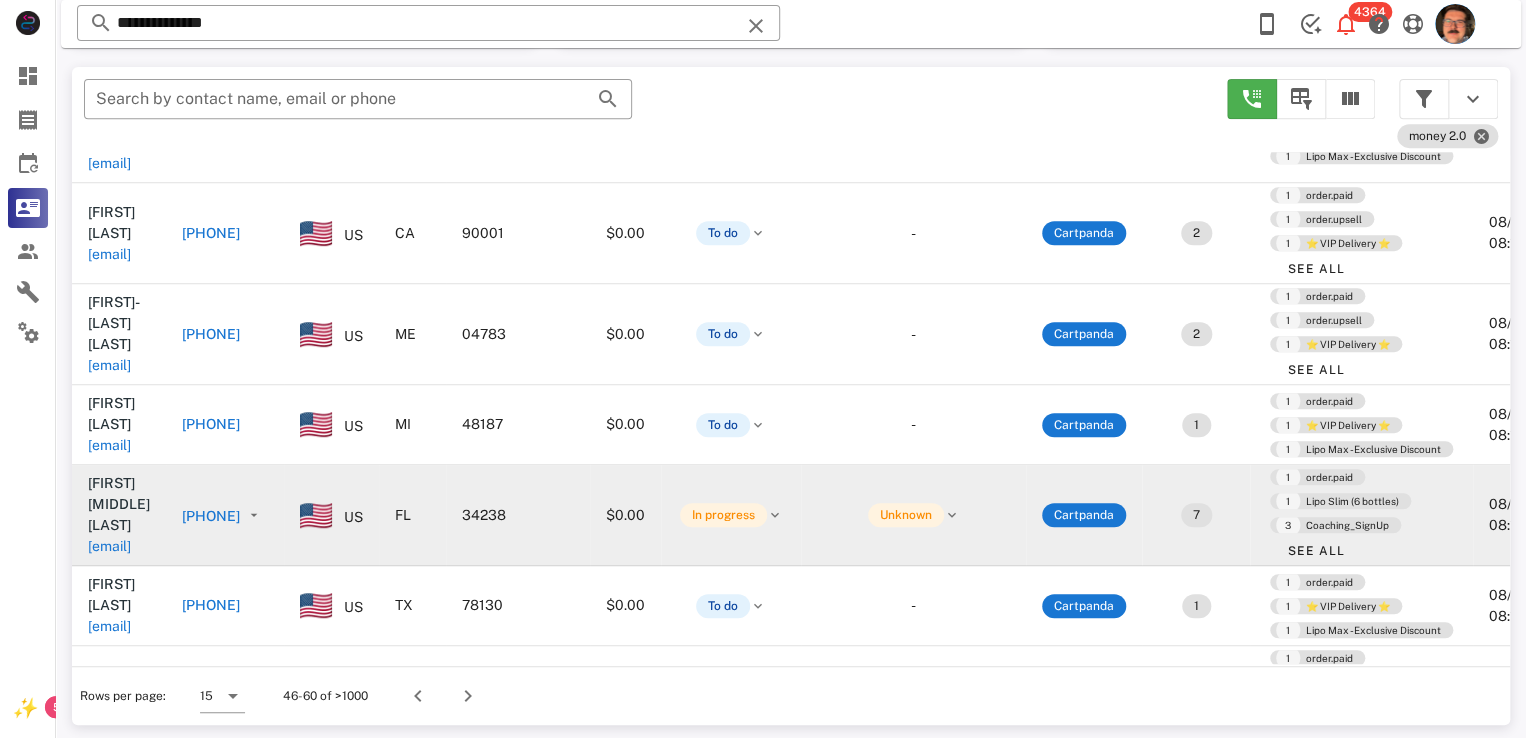 click on "strahanas@yahoo.com" at bounding box center (109, 546) 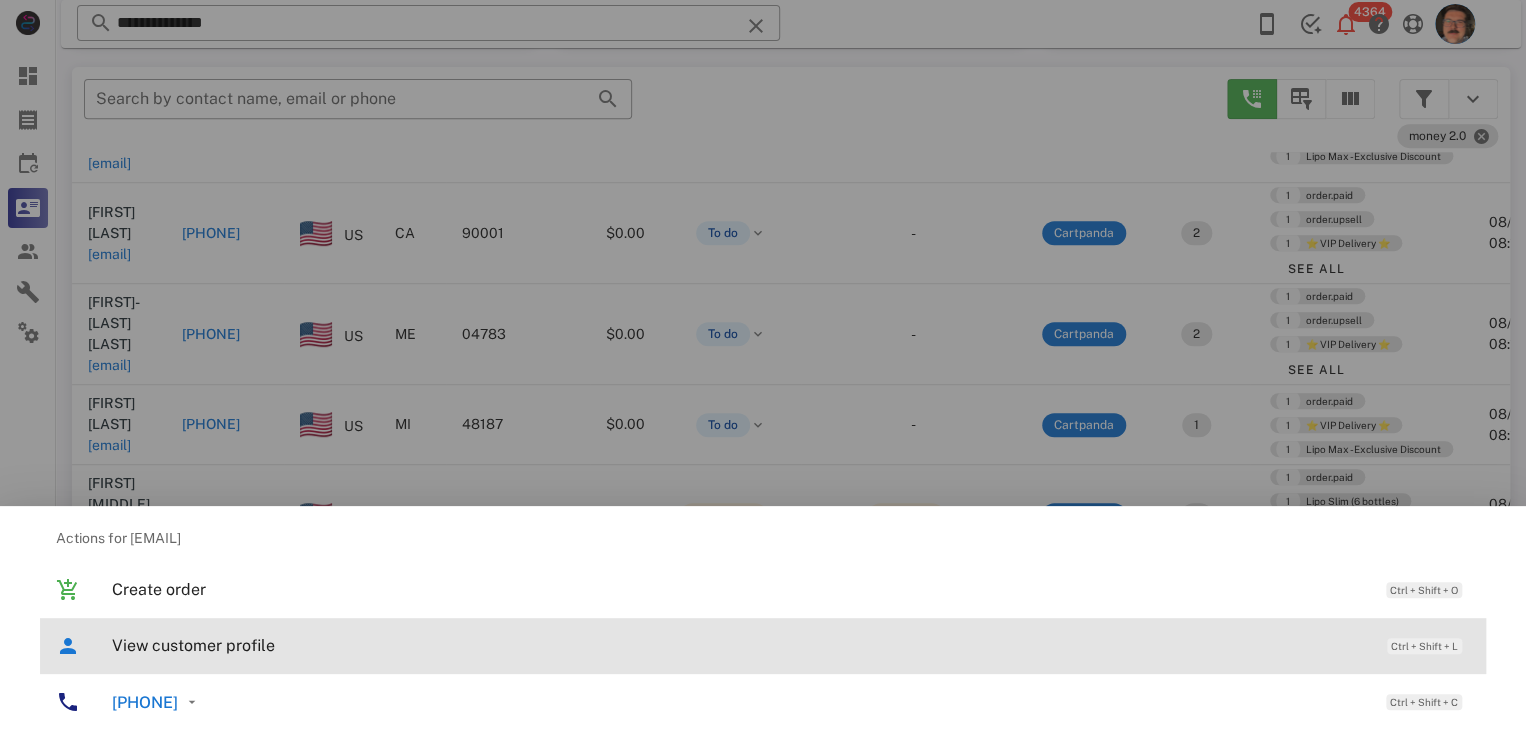 click on "View customer profile" at bounding box center (739, 645) 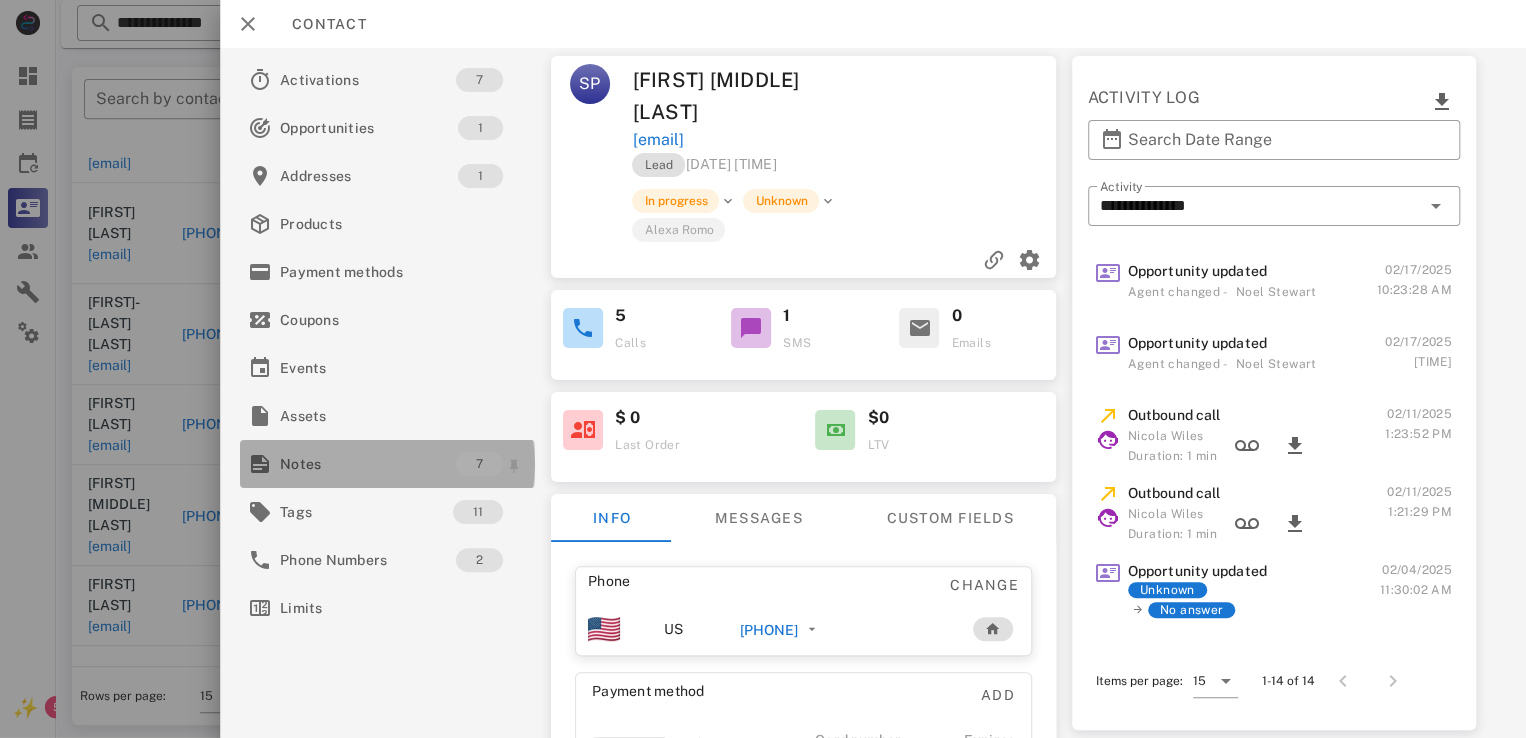 click on "Notes" at bounding box center [368, 464] 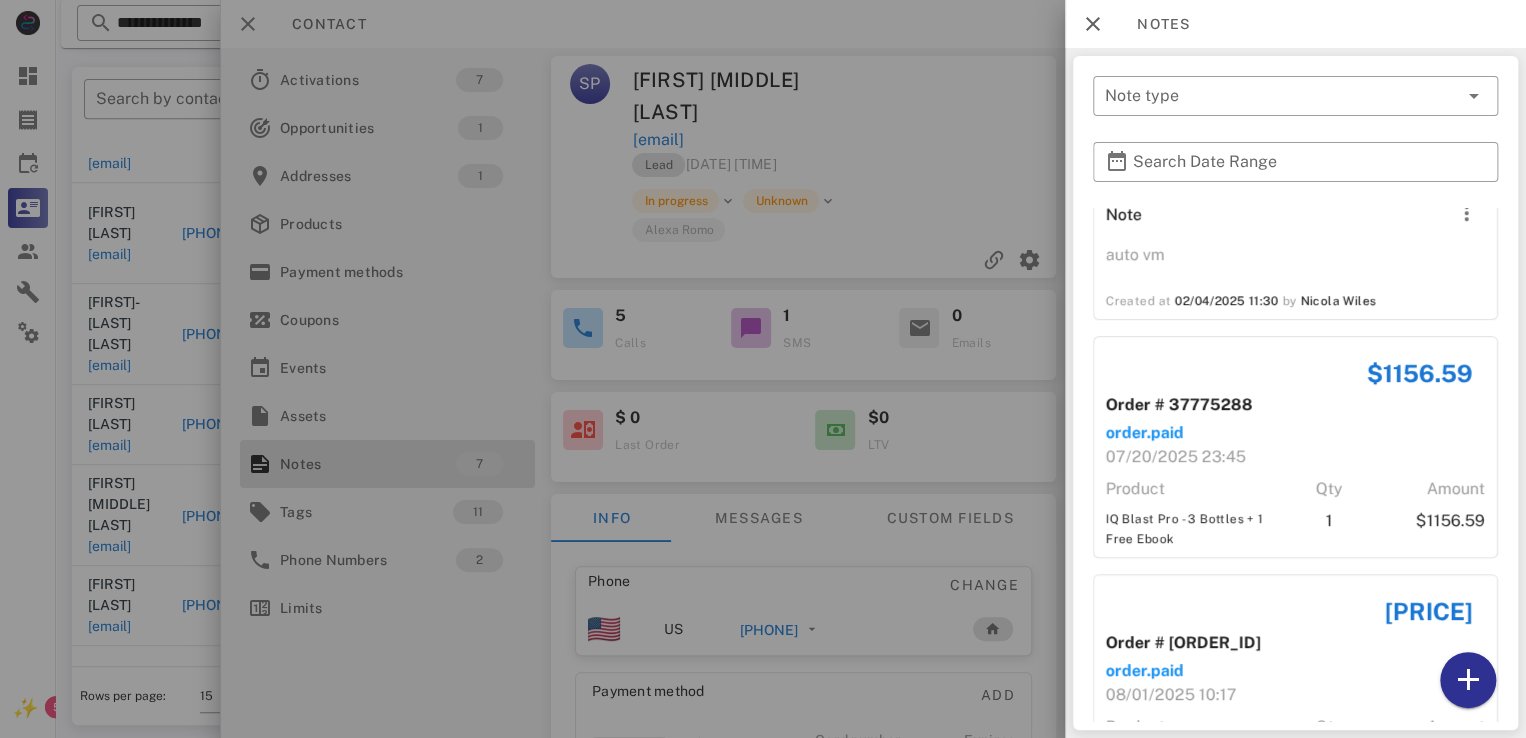 scroll, scrollTop: 978, scrollLeft: 0, axis: vertical 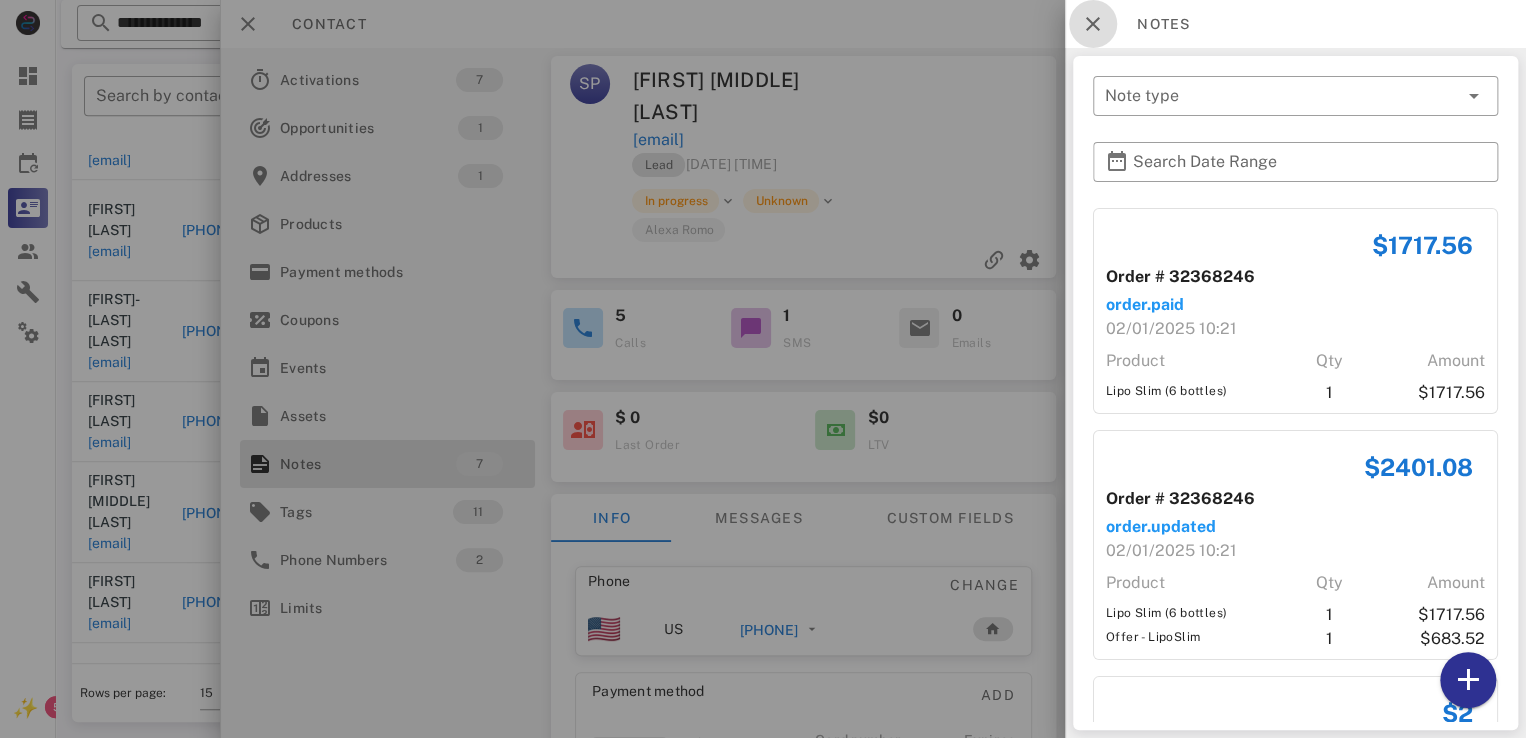 click at bounding box center [1093, 24] 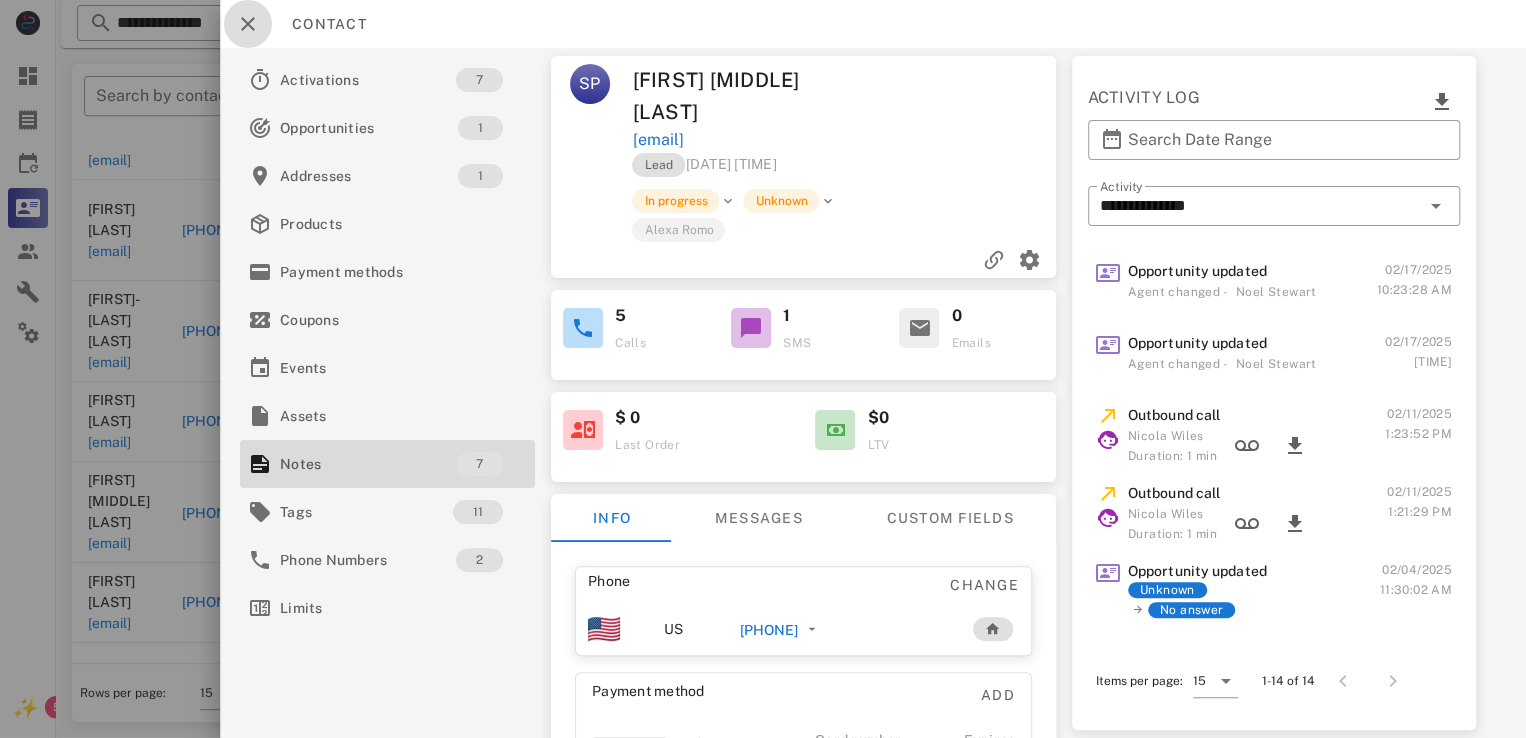 click at bounding box center [248, 24] 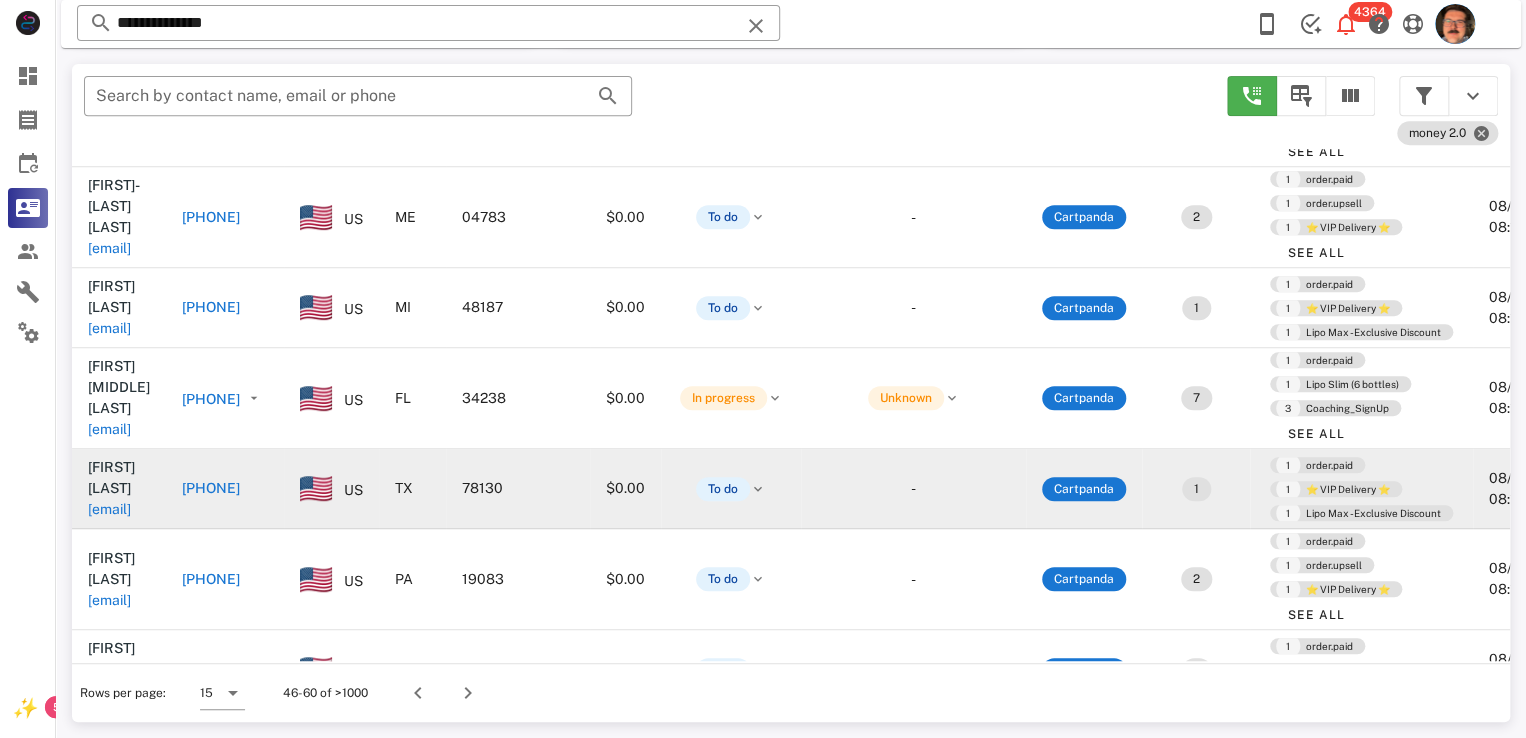 scroll, scrollTop: 600, scrollLeft: 0, axis: vertical 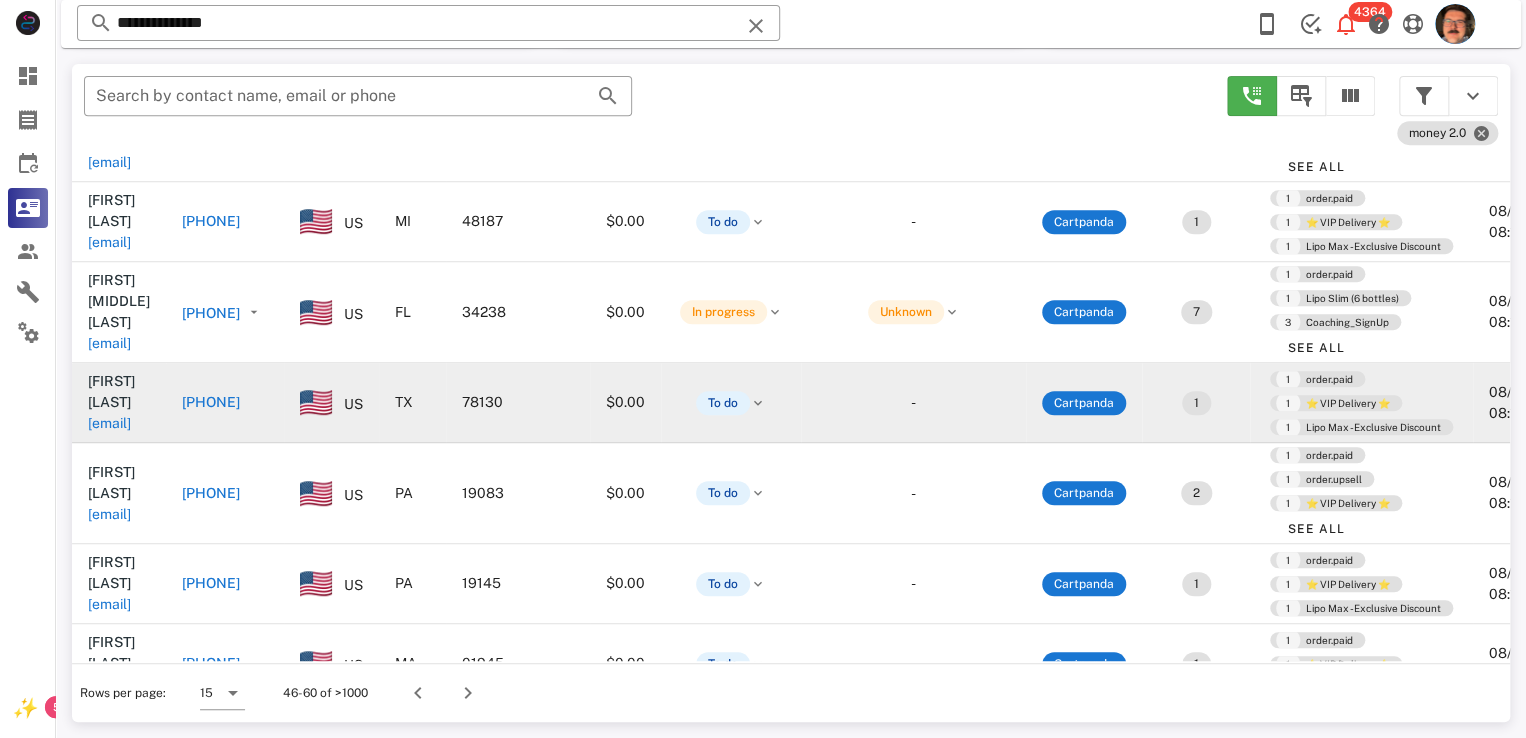 click on "williforddebbie5@gmail.com" at bounding box center [109, 423] 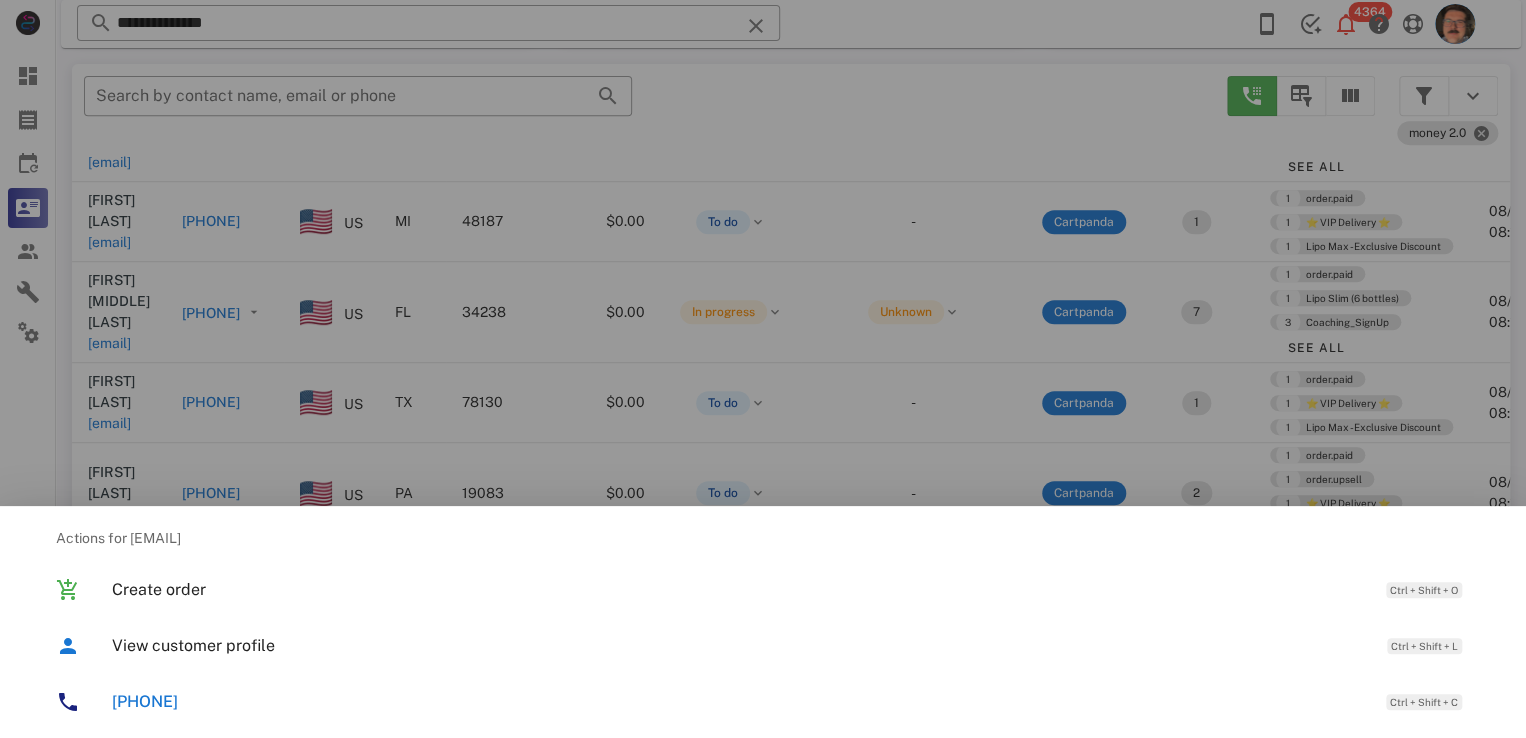 click at bounding box center (763, 369) 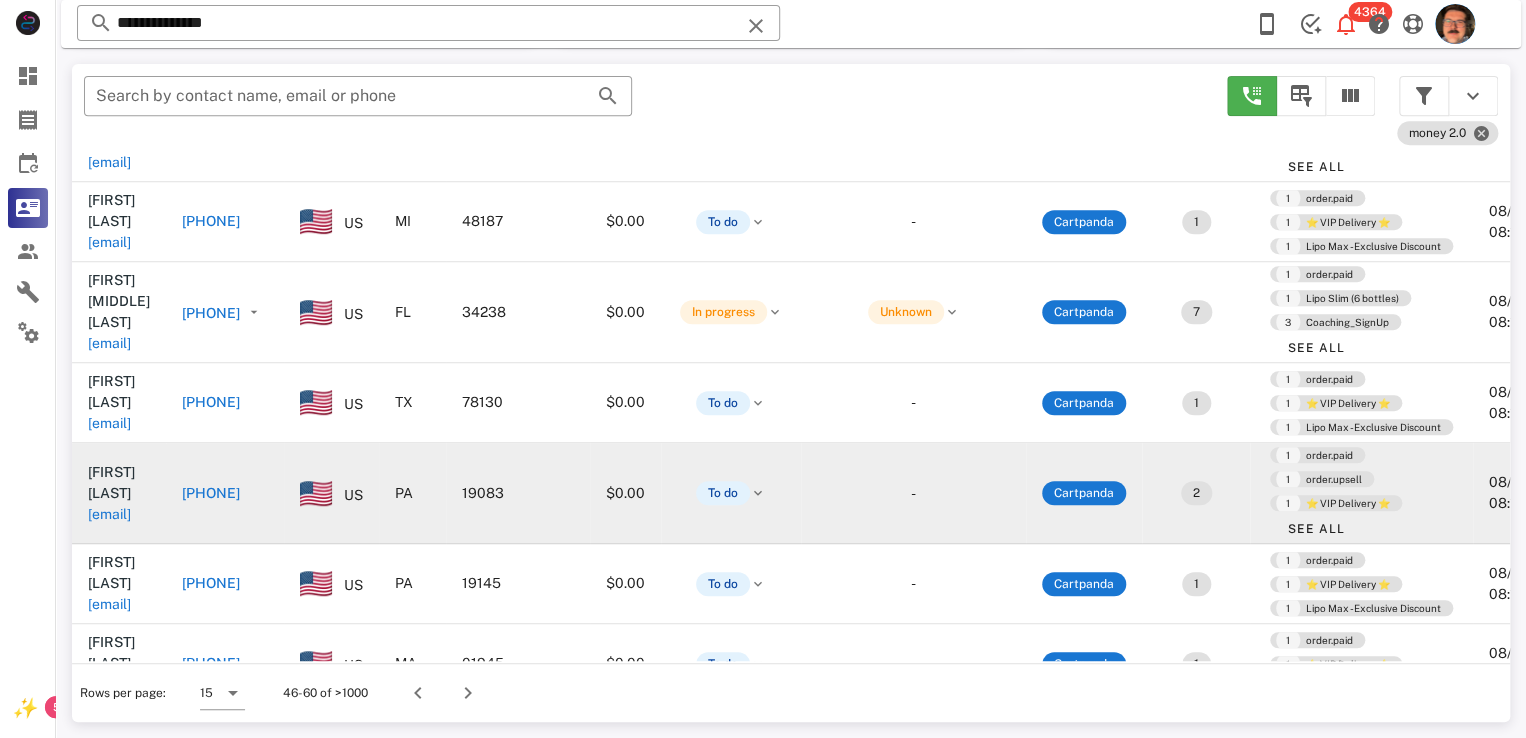 click on "joni.myers@comcast.net" at bounding box center (109, 514) 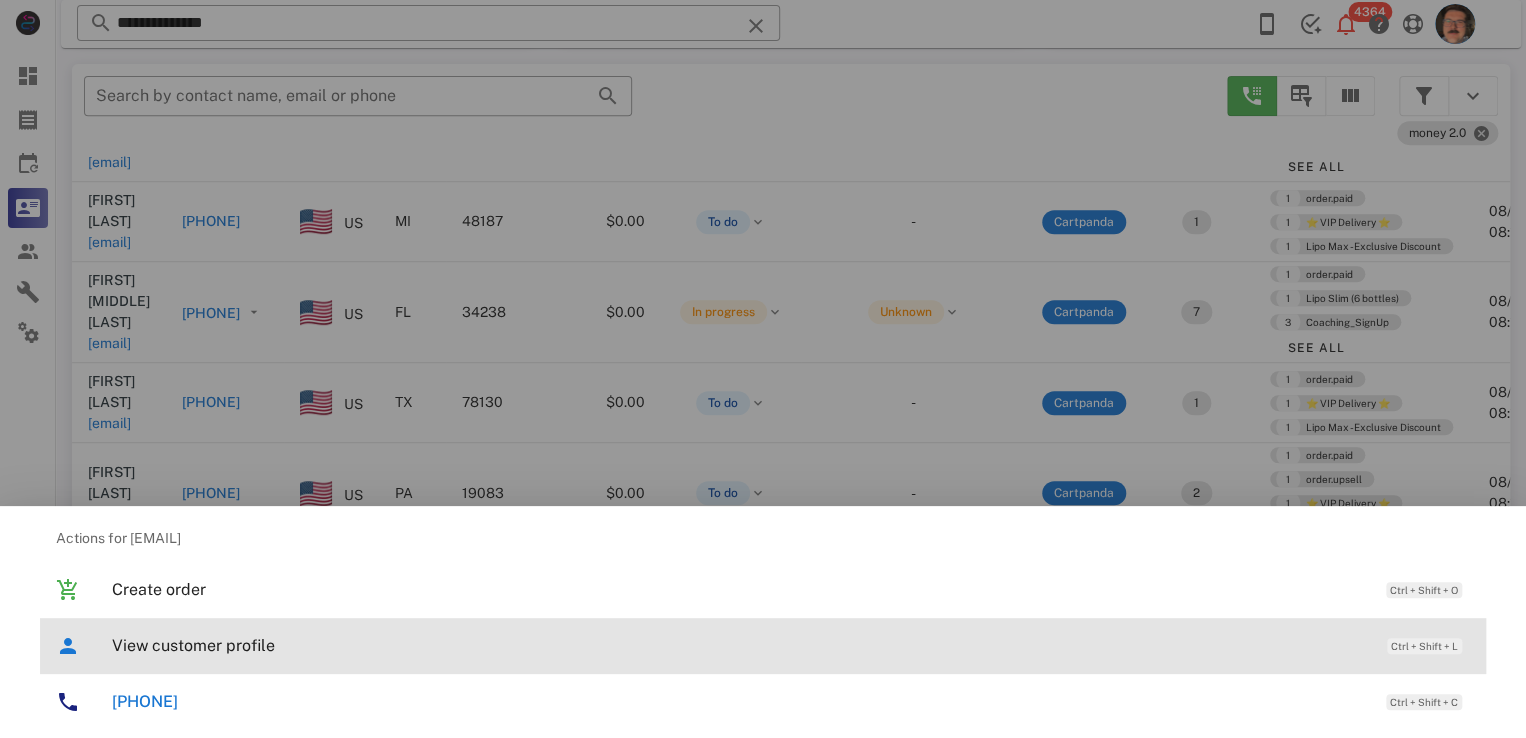click on "View customer profile" at bounding box center (739, 645) 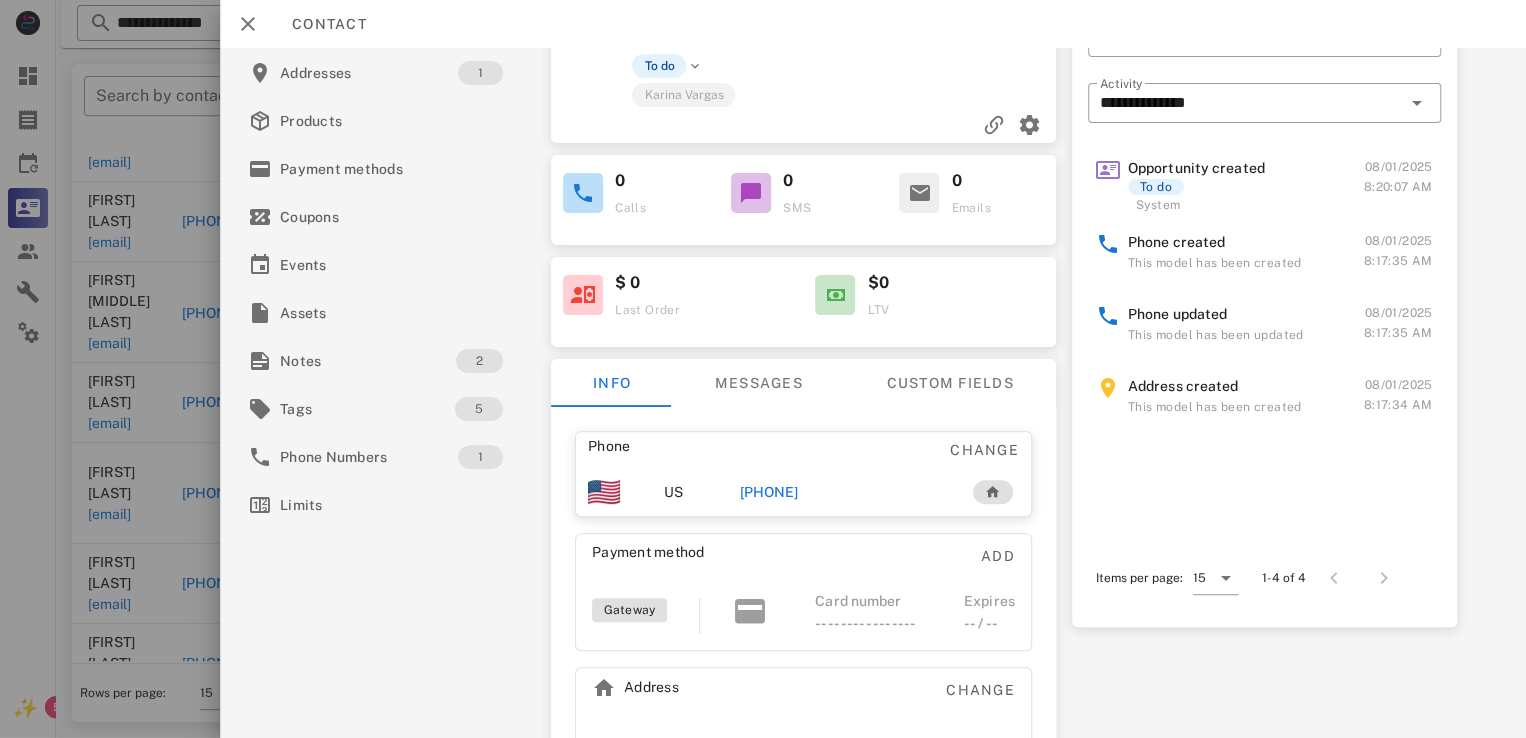 scroll, scrollTop: 184, scrollLeft: 0, axis: vertical 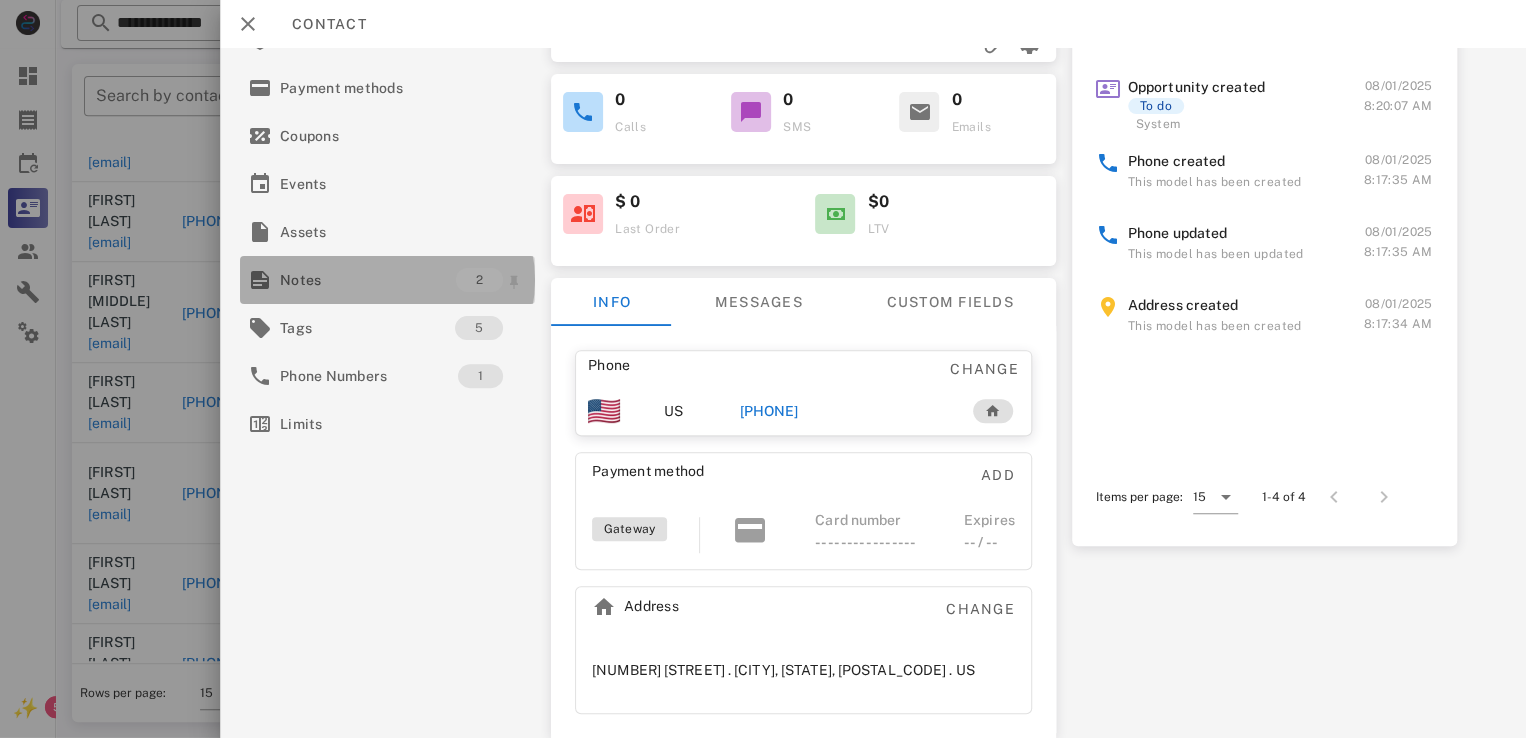 click on "Notes" at bounding box center (368, 280) 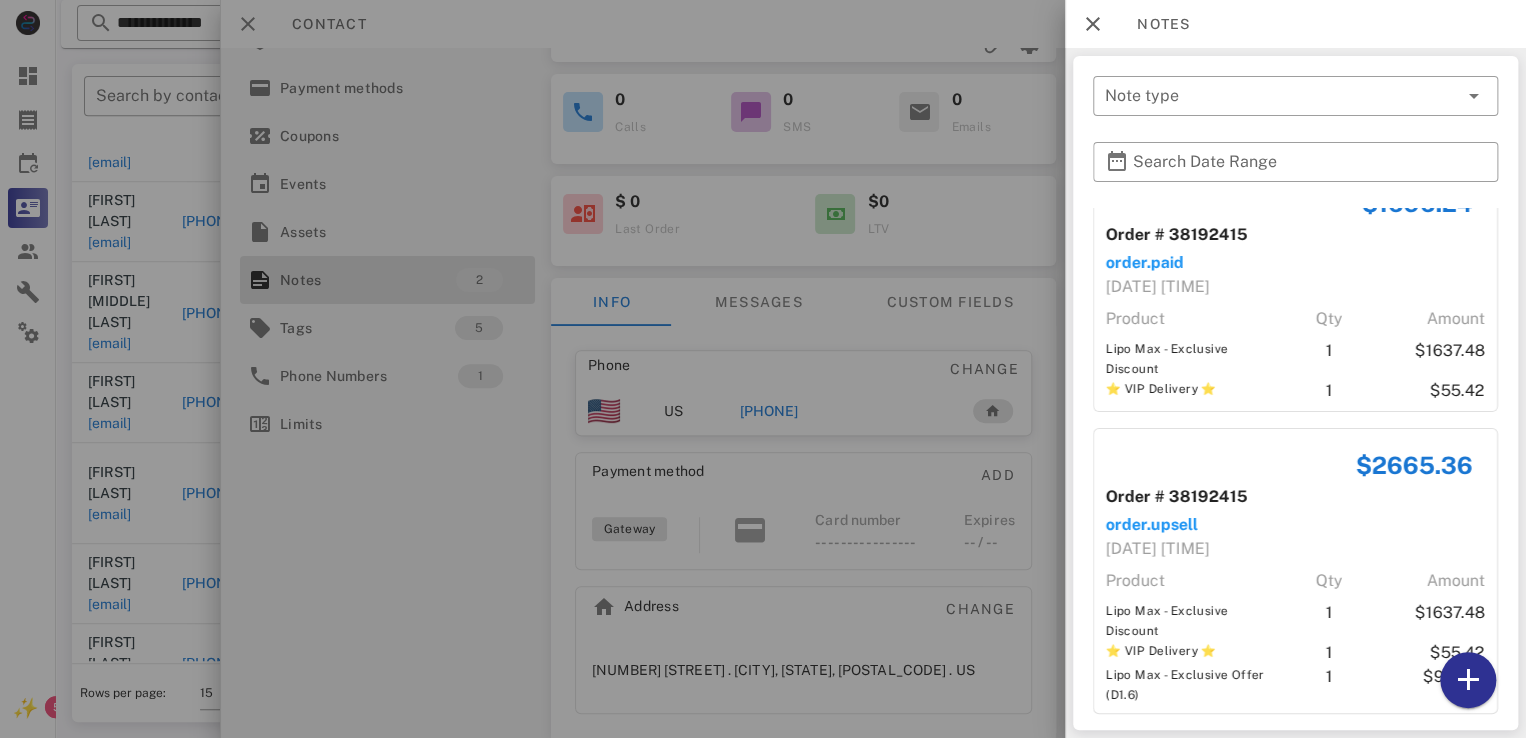scroll, scrollTop: 62, scrollLeft: 0, axis: vertical 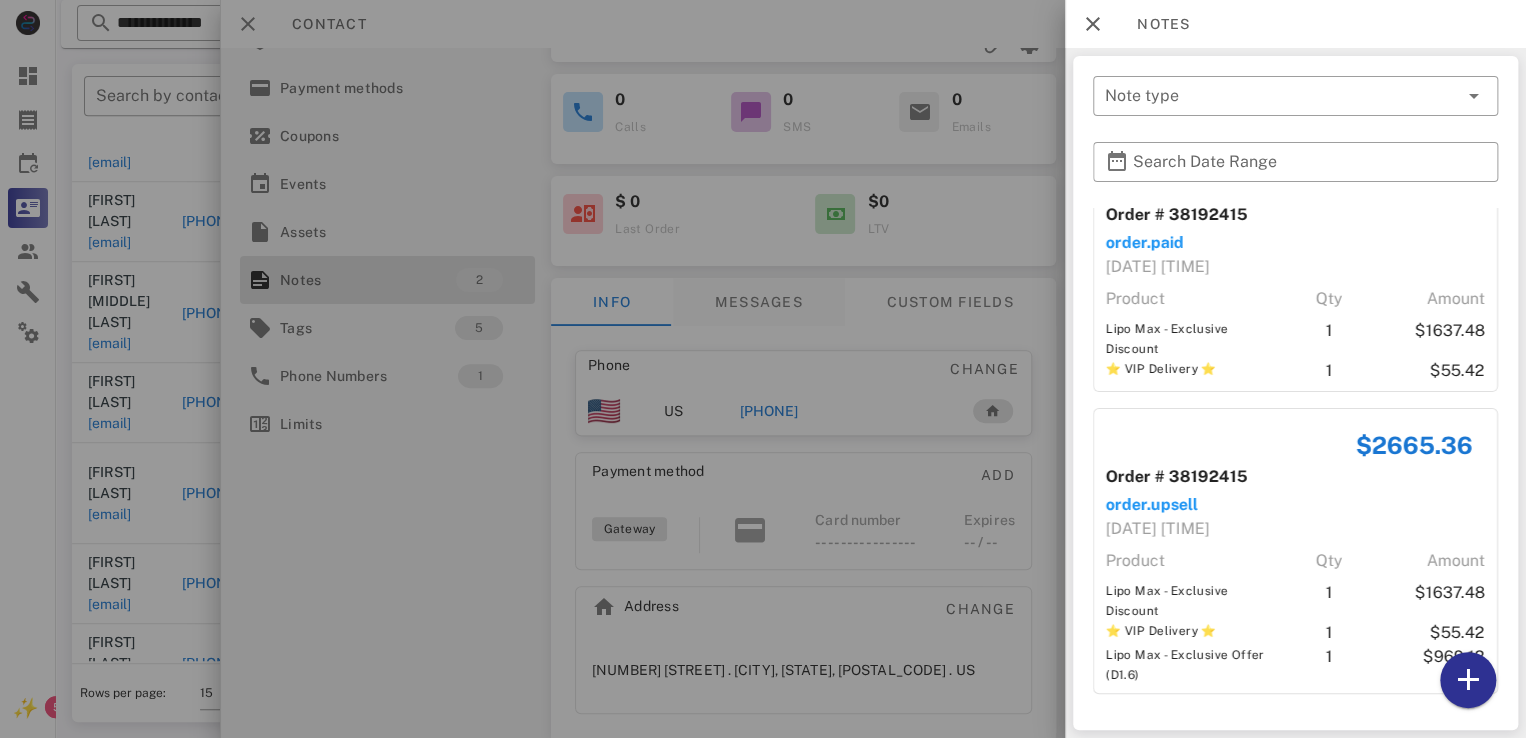 click at bounding box center (763, 369) 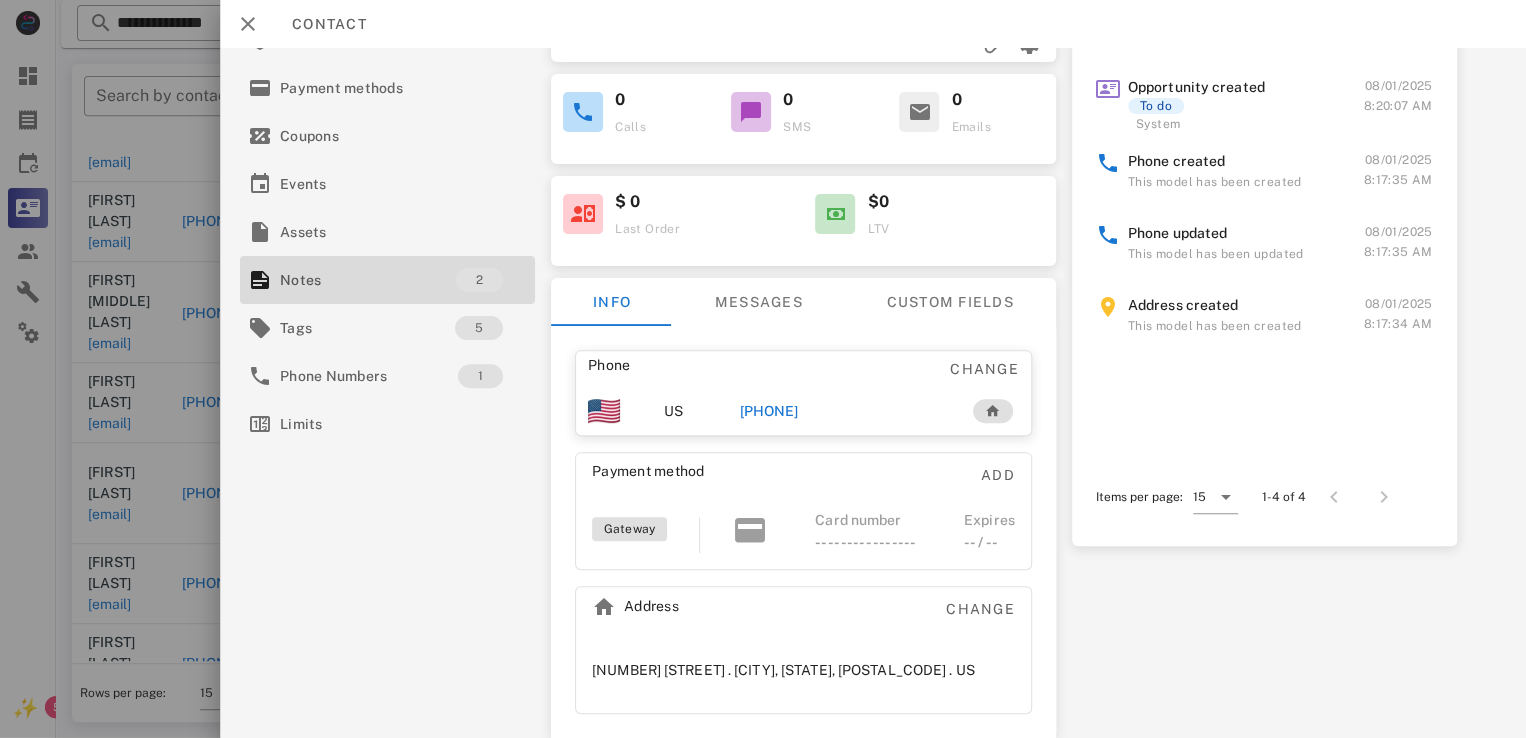 click on "+12154301298" at bounding box center [769, 411] 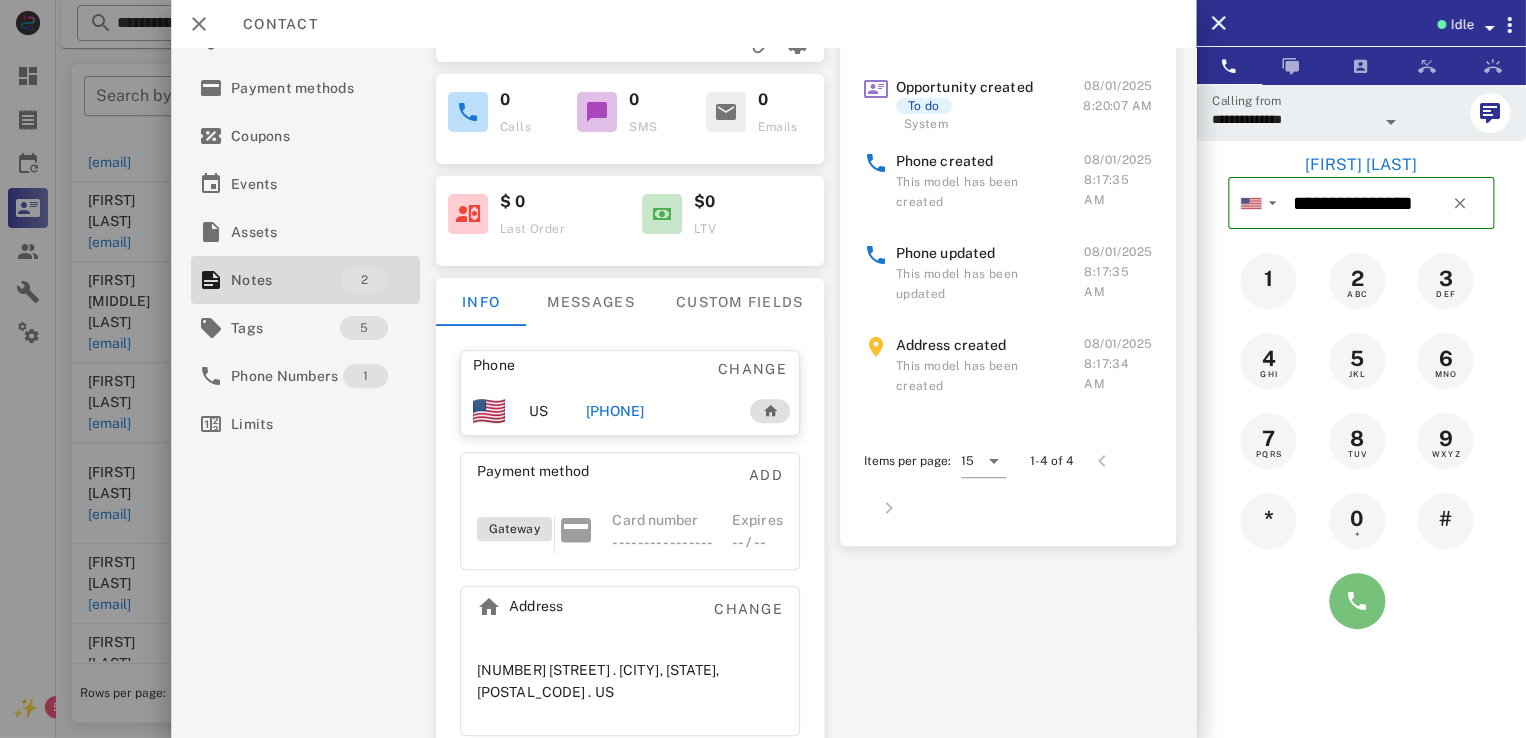 click at bounding box center [1357, 601] 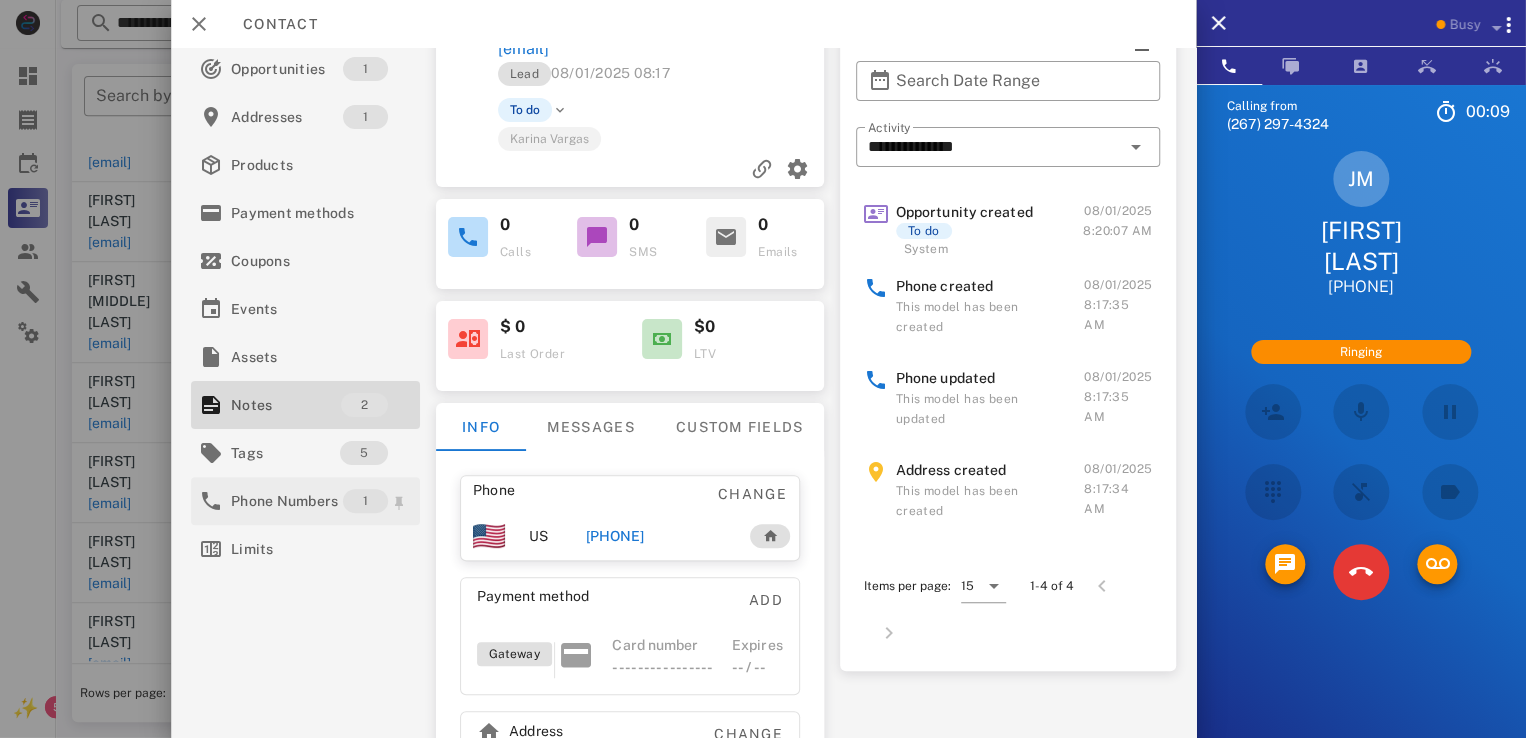scroll, scrollTop: 0, scrollLeft: 0, axis: both 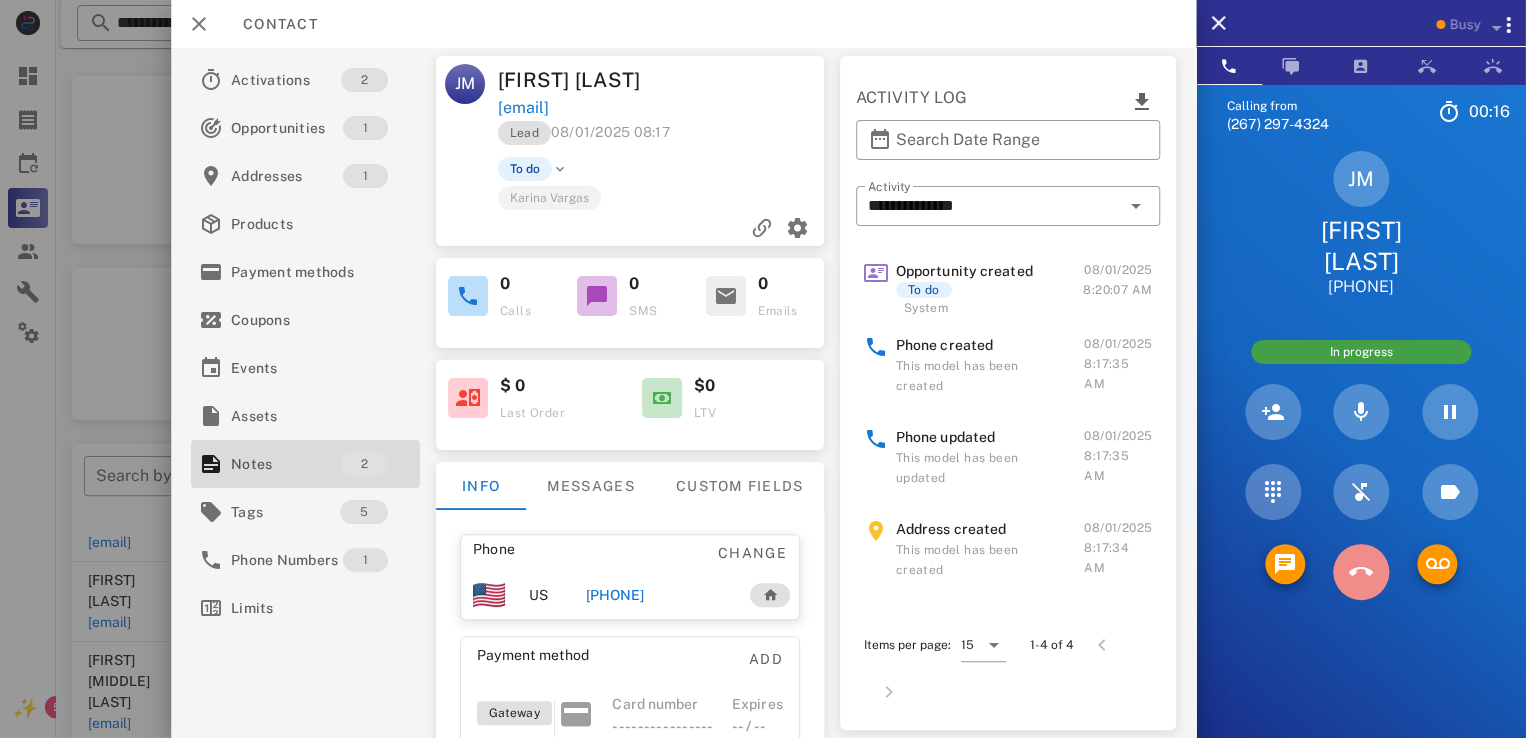 click at bounding box center [1361, 572] 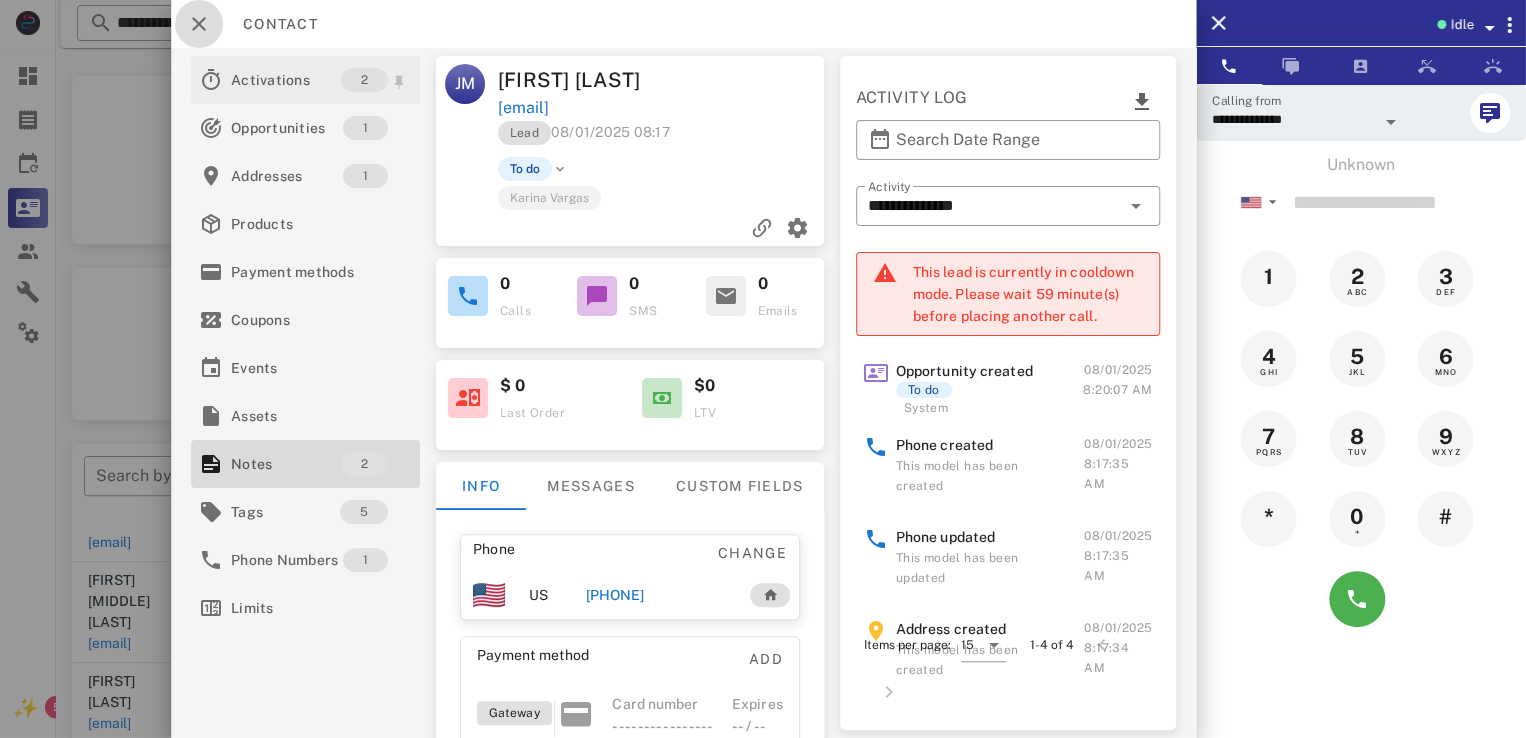 drag, startPoint x: 189, startPoint y: 37, endPoint x: 196, endPoint y: 58, distance: 22.135944 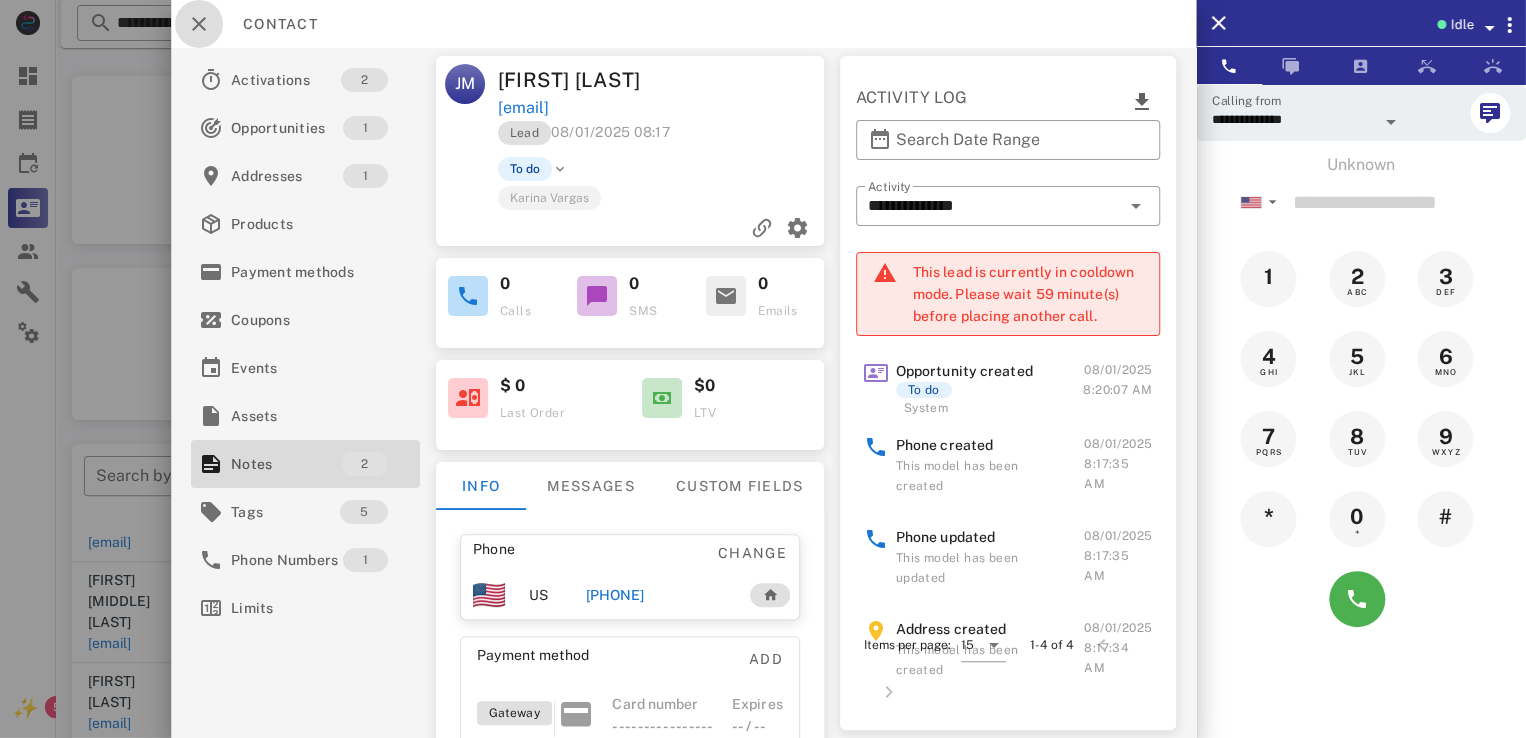 click at bounding box center [199, 24] 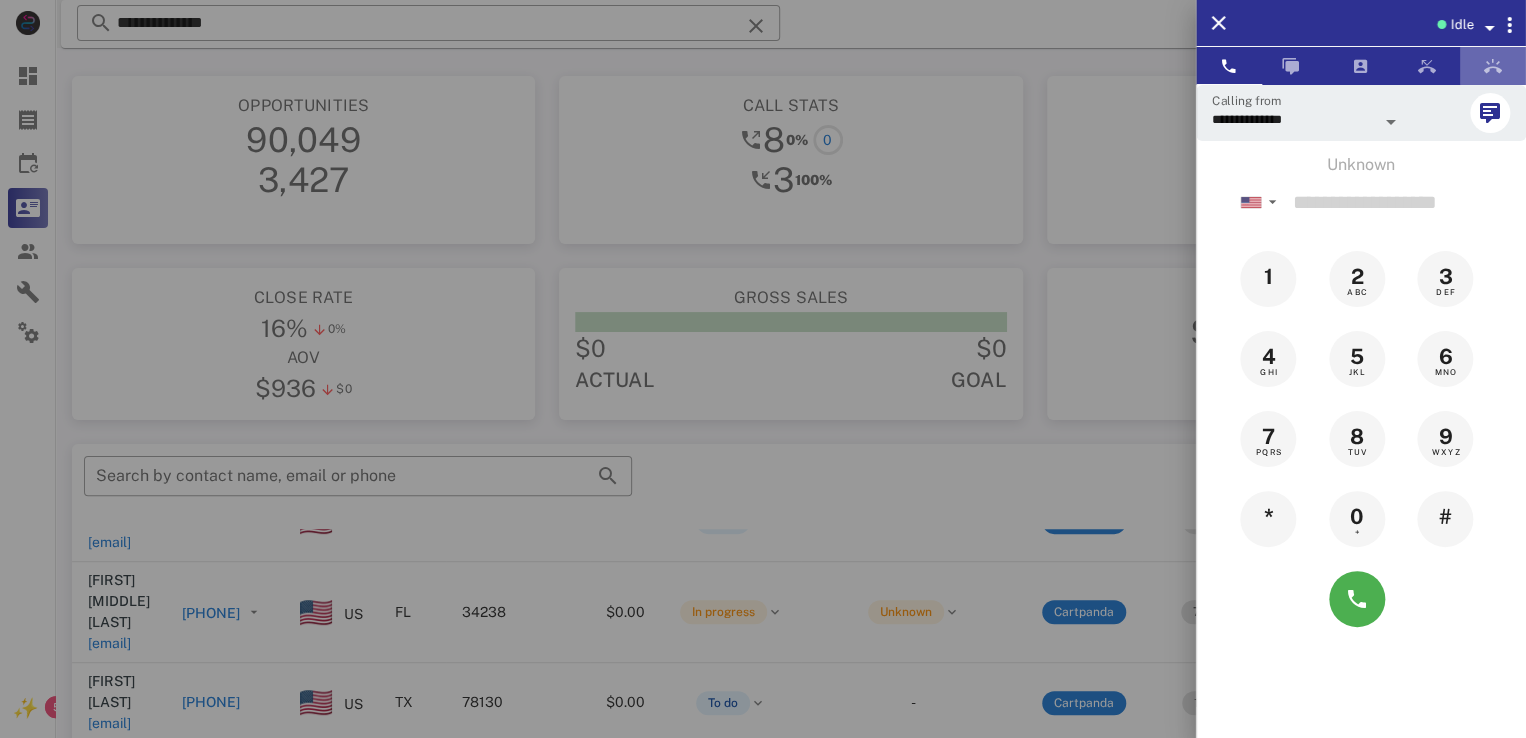 click at bounding box center [1493, 66] 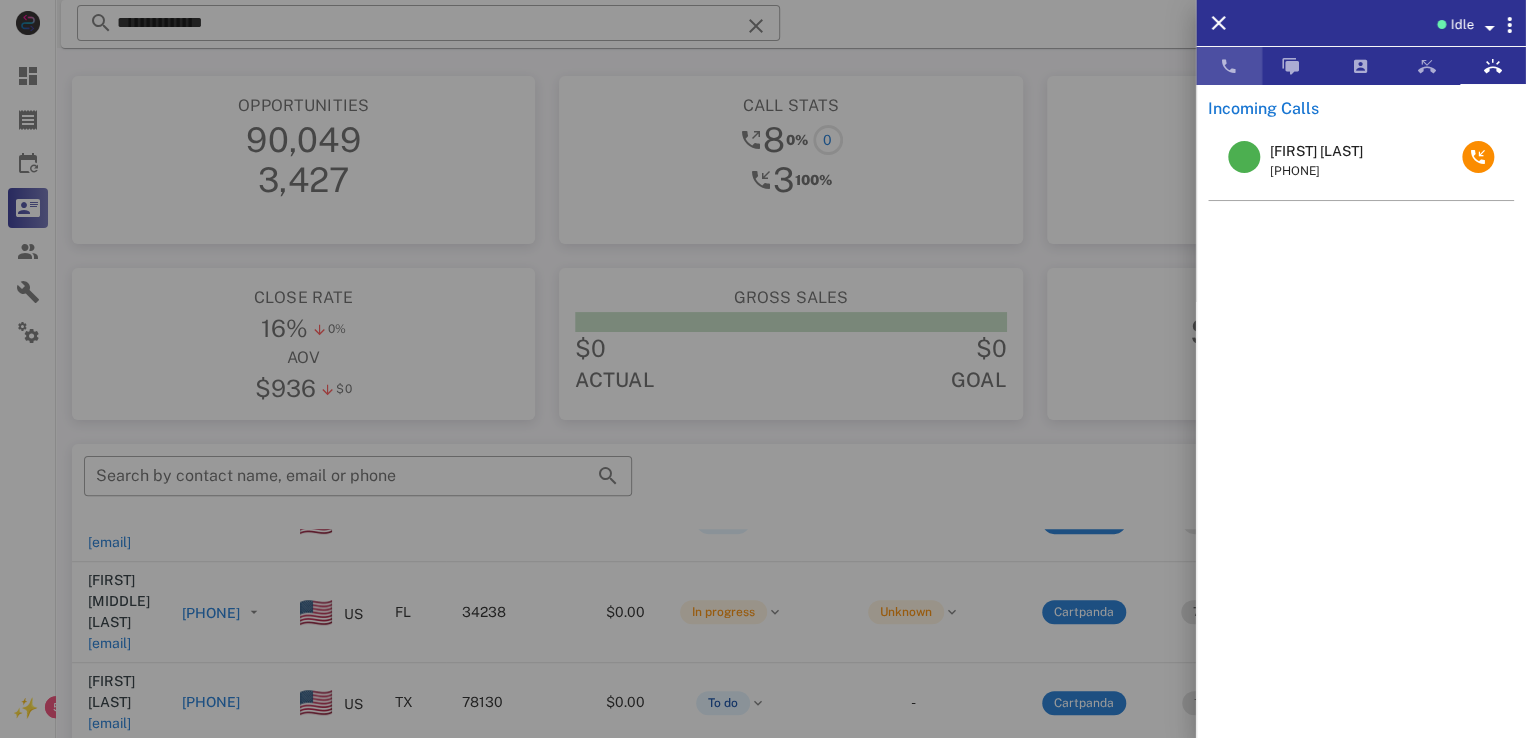 click at bounding box center [1229, 66] 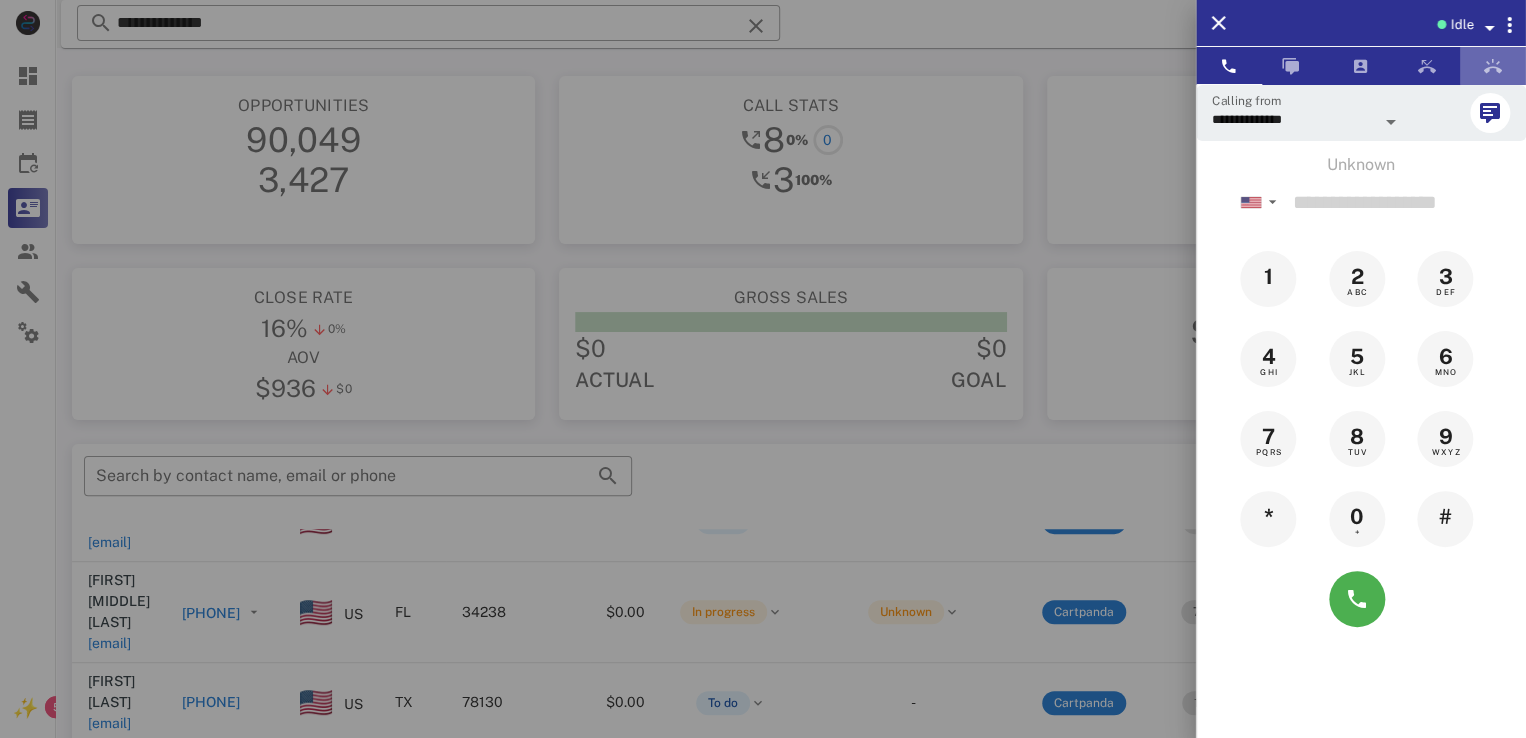 click at bounding box center (1493, 66) 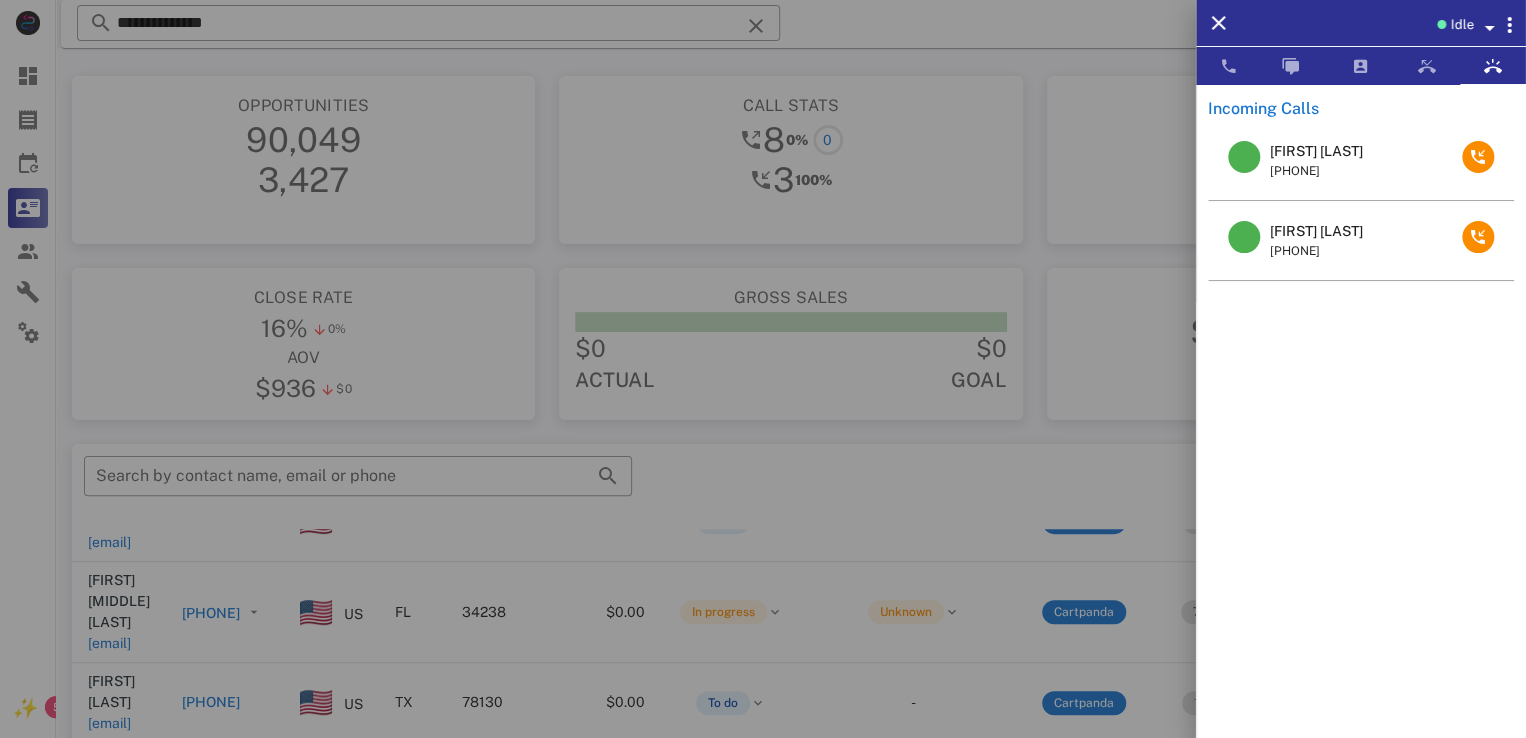 click on "Jean Burling" at bounding box center (1316, 231) 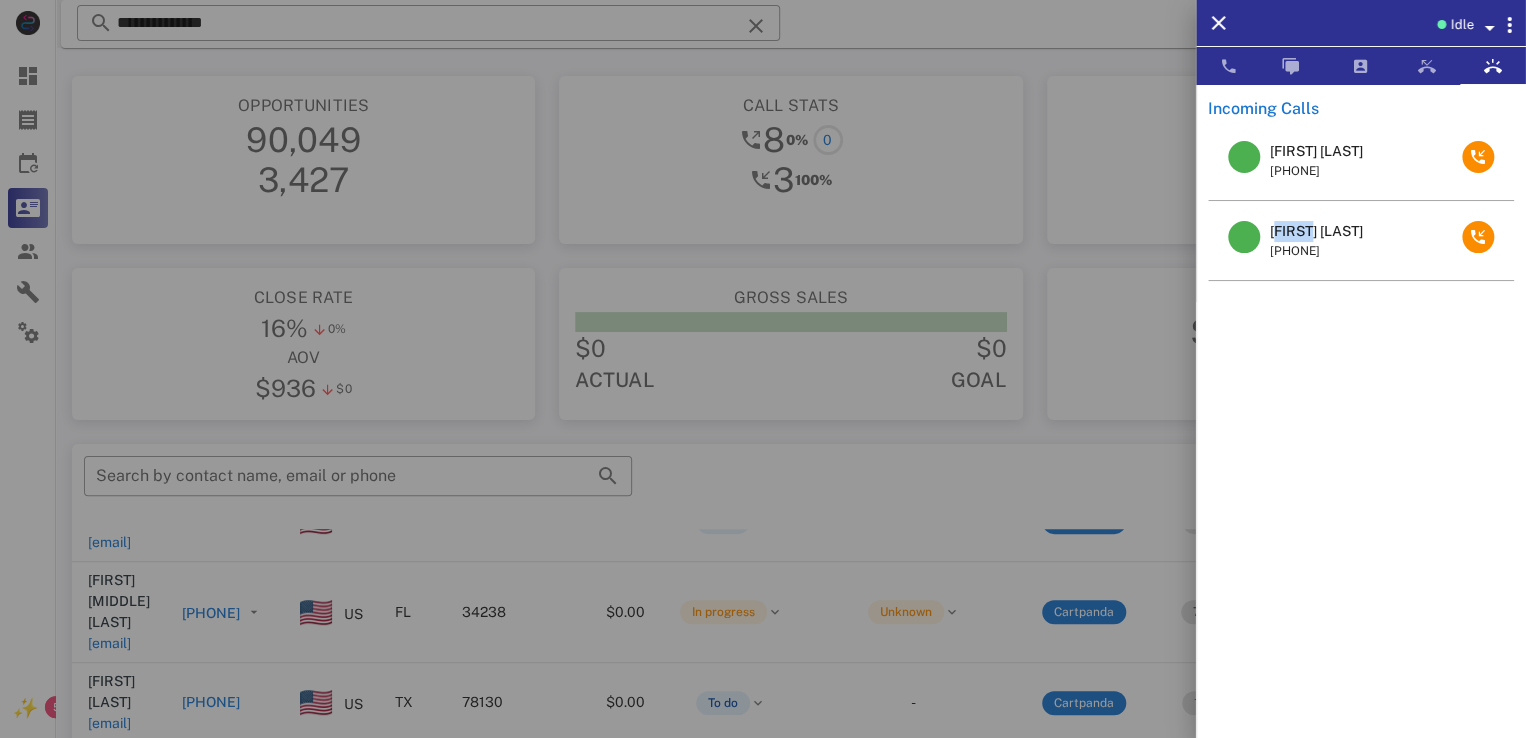click on "Jean Burling" at bounding box center (1316, 231) 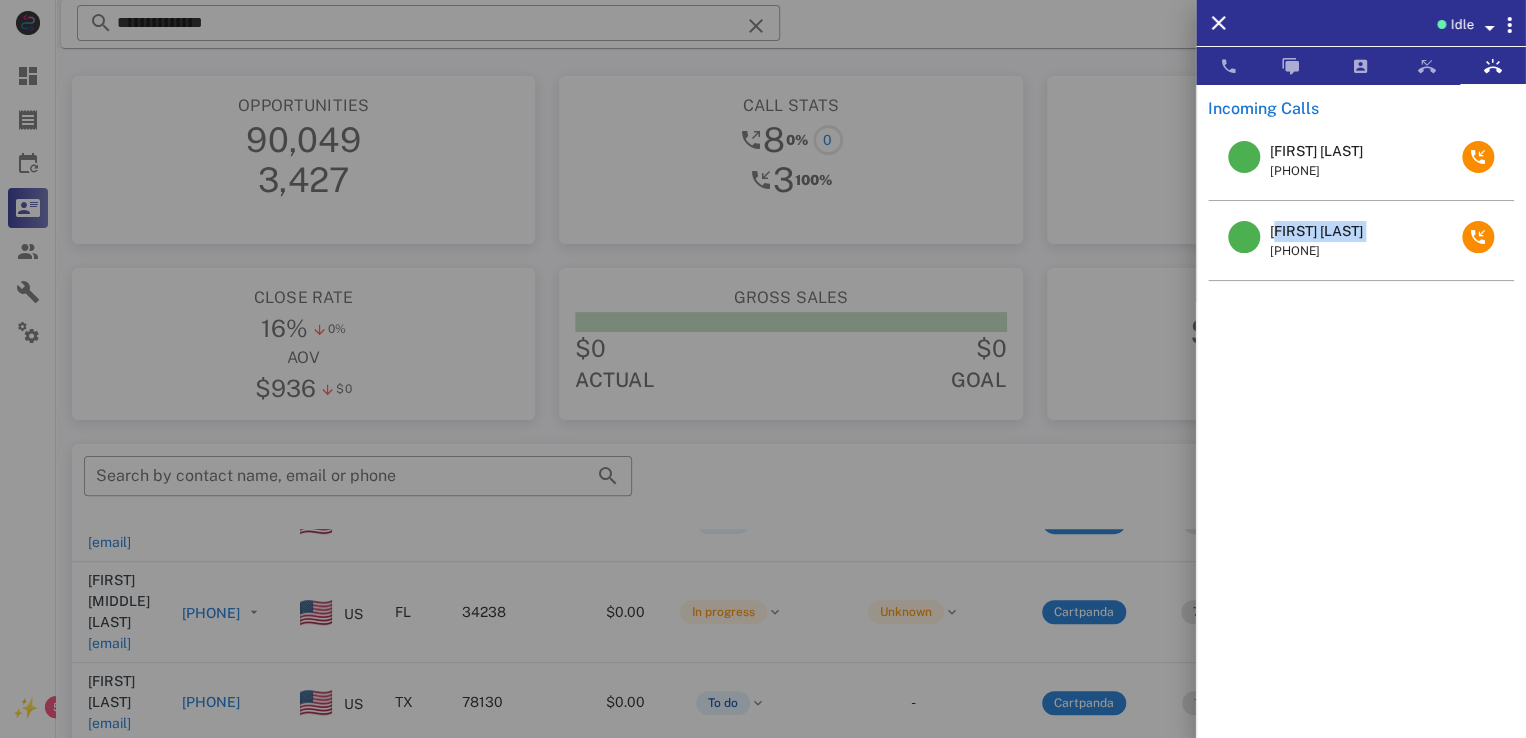 click on "Jean Burling" at bounding box center (1316, 231) 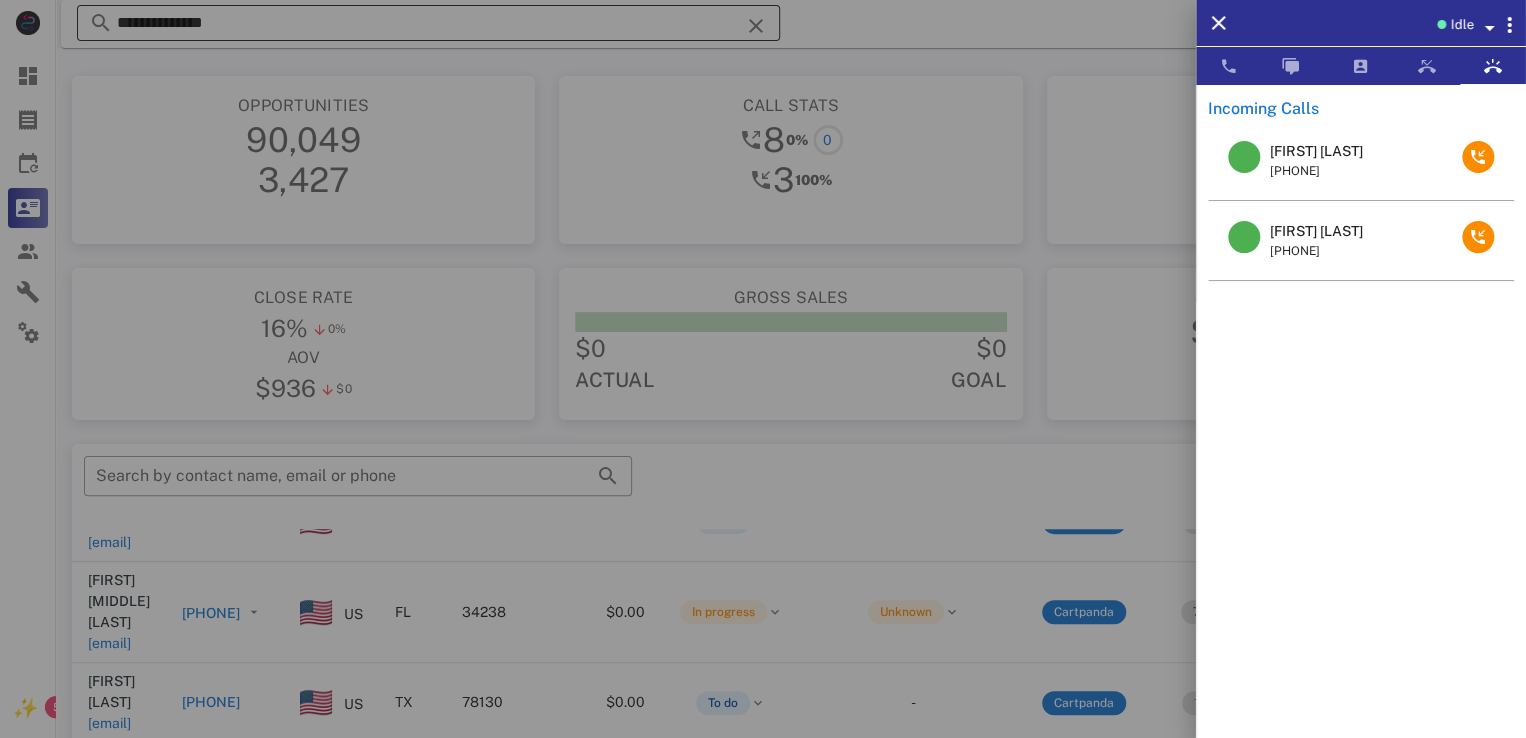 click at bounding box center [763, 369] 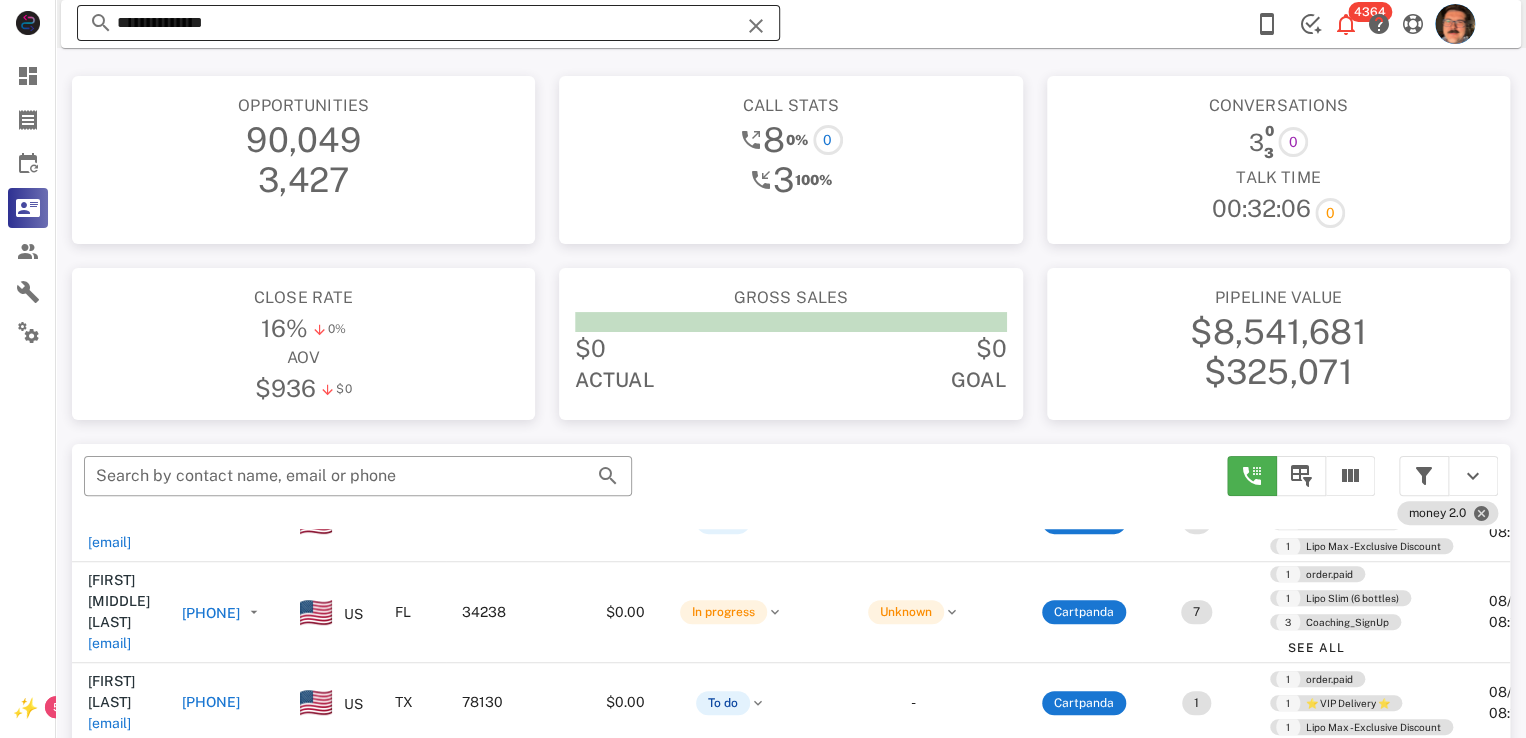 click at bounding box center (756, 26) 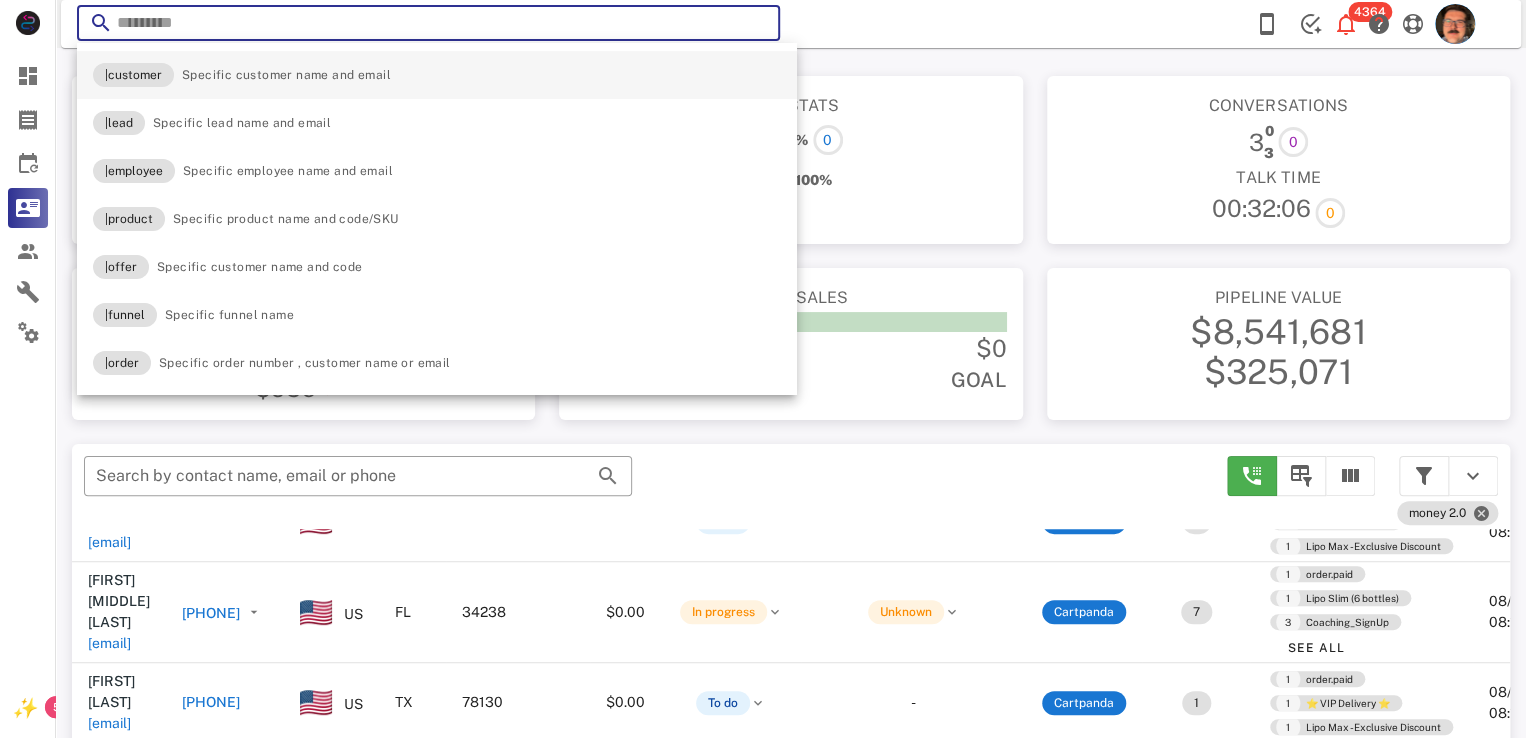 paste on "**********" 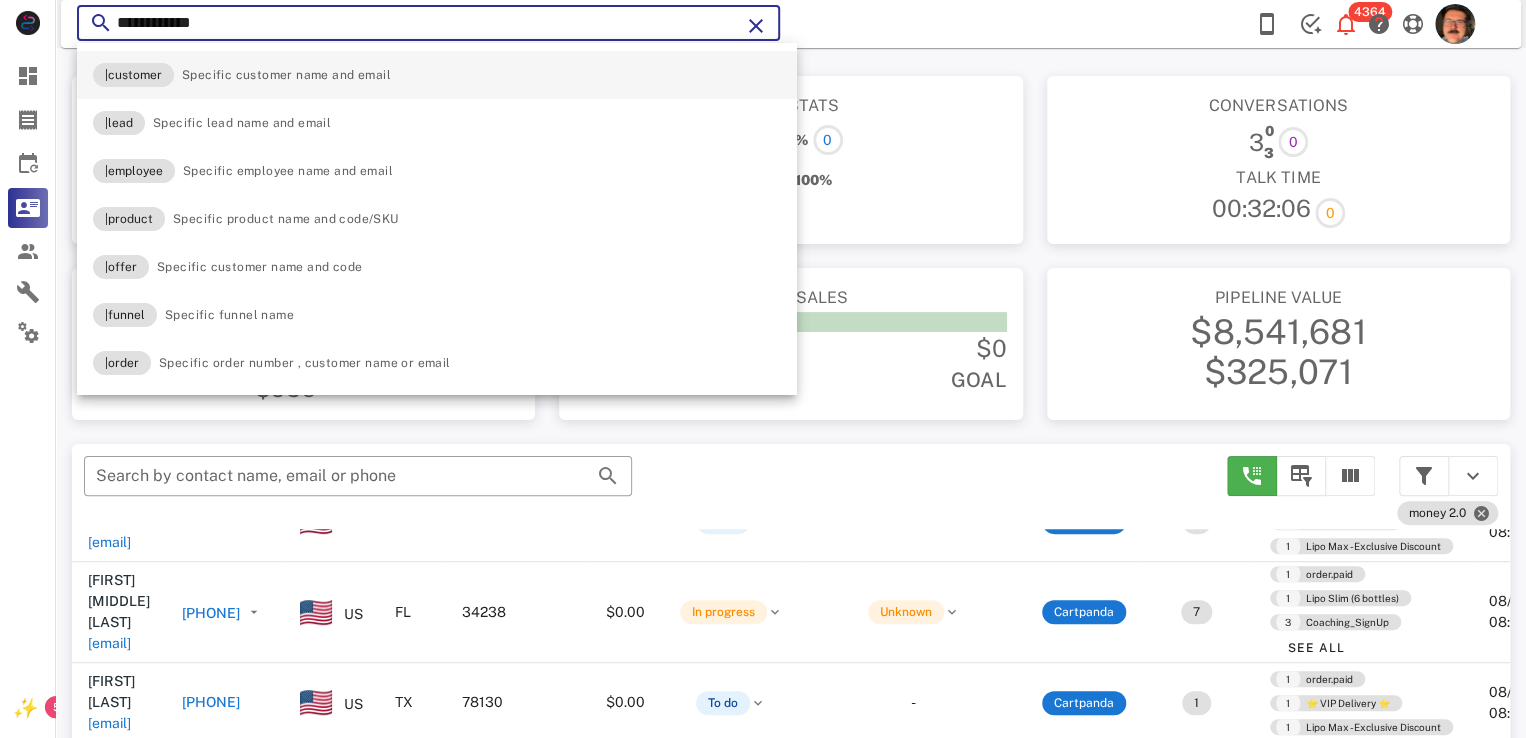 type on "**********" 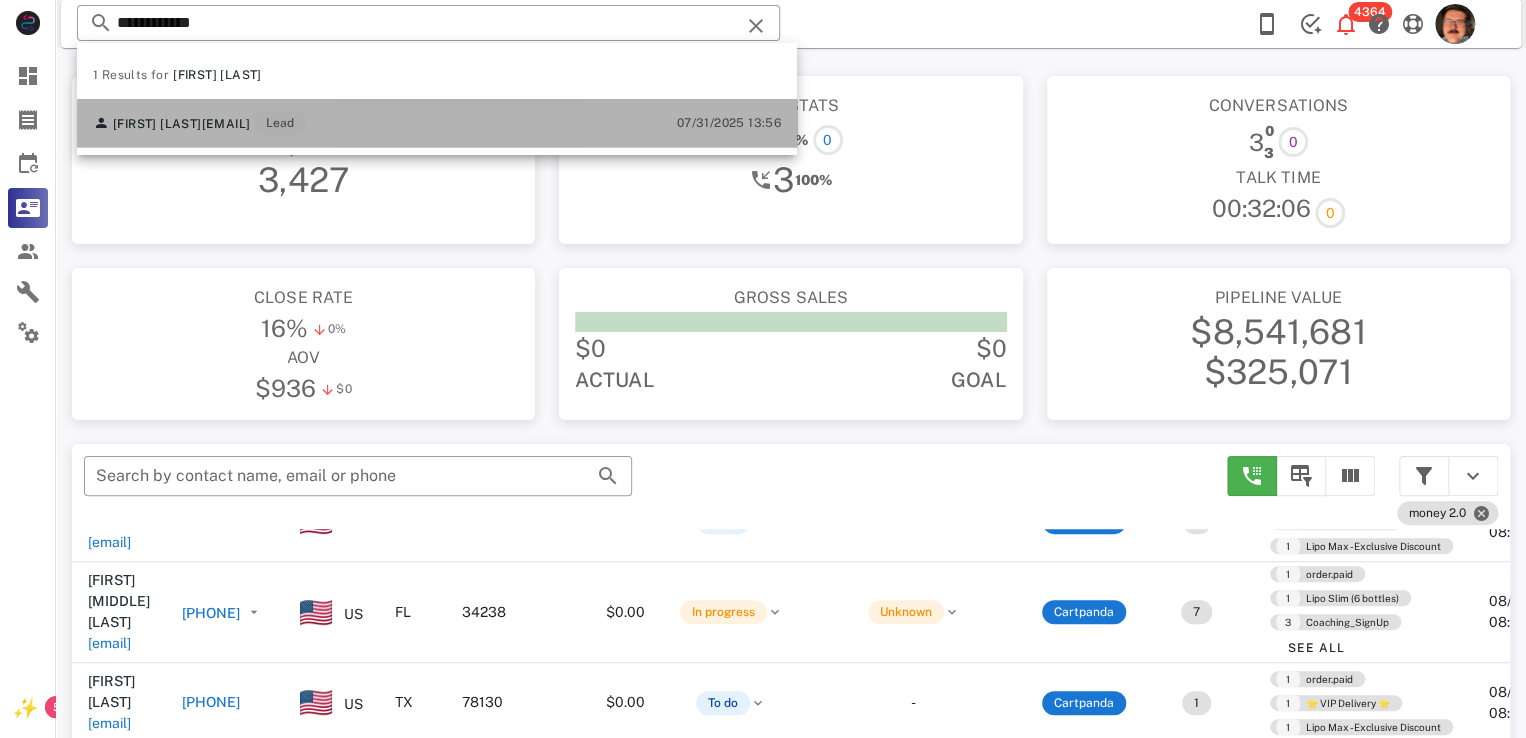 click on "Jean Burling   jkburling@gmail.com   Lead   07/31/2025 13:56" at bounding box center [437, 123] 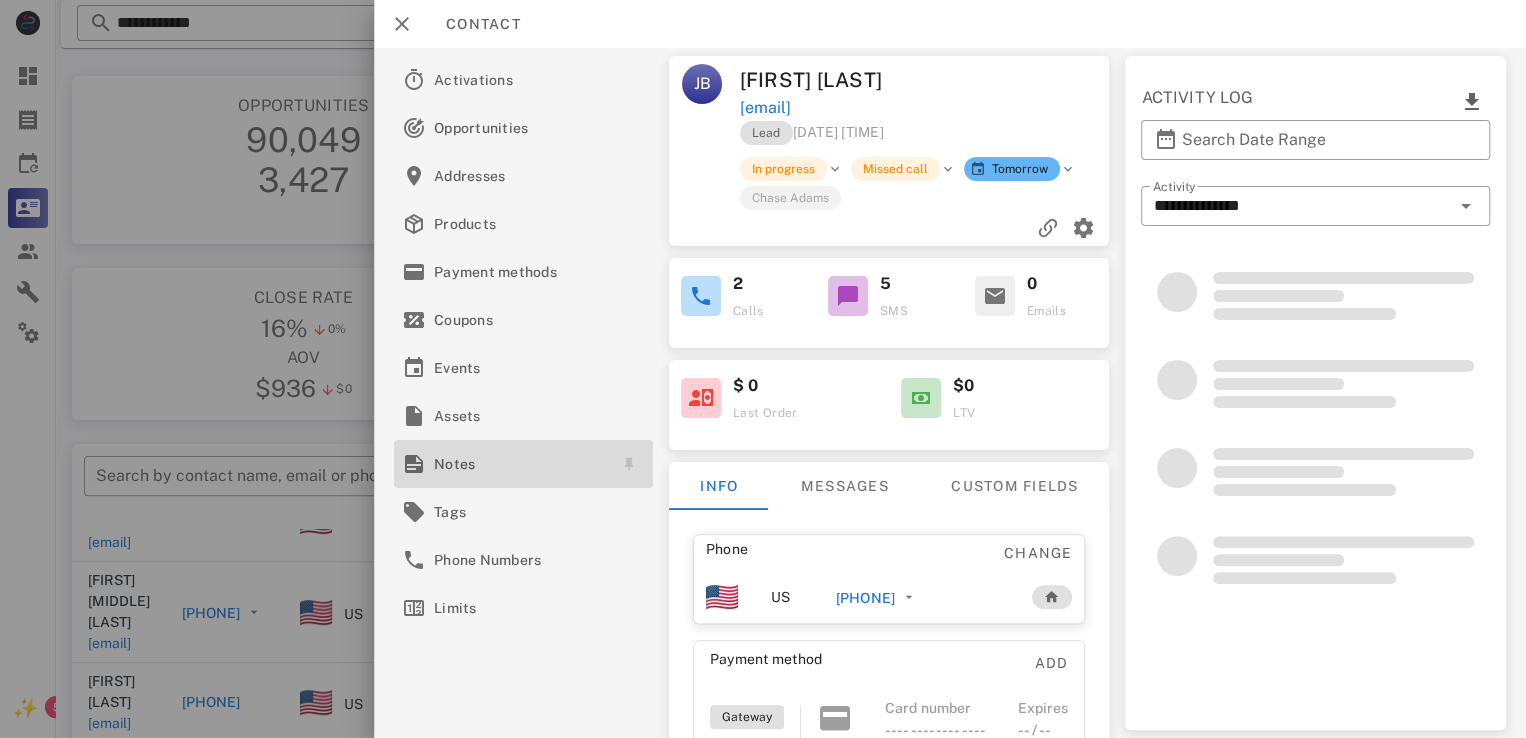 click on "Notes" at bounding box center (519, 464) 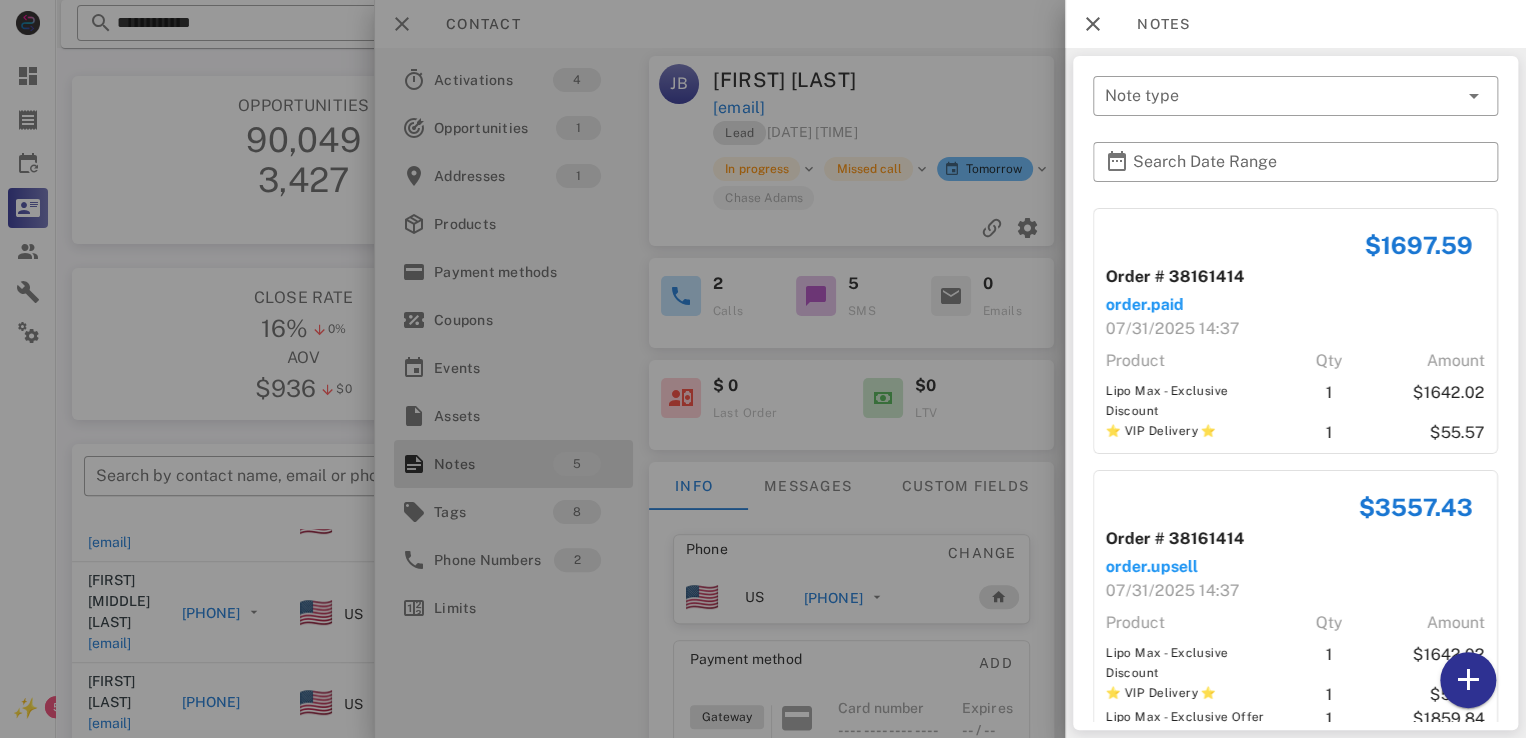 click at bounding box center (763, 369) 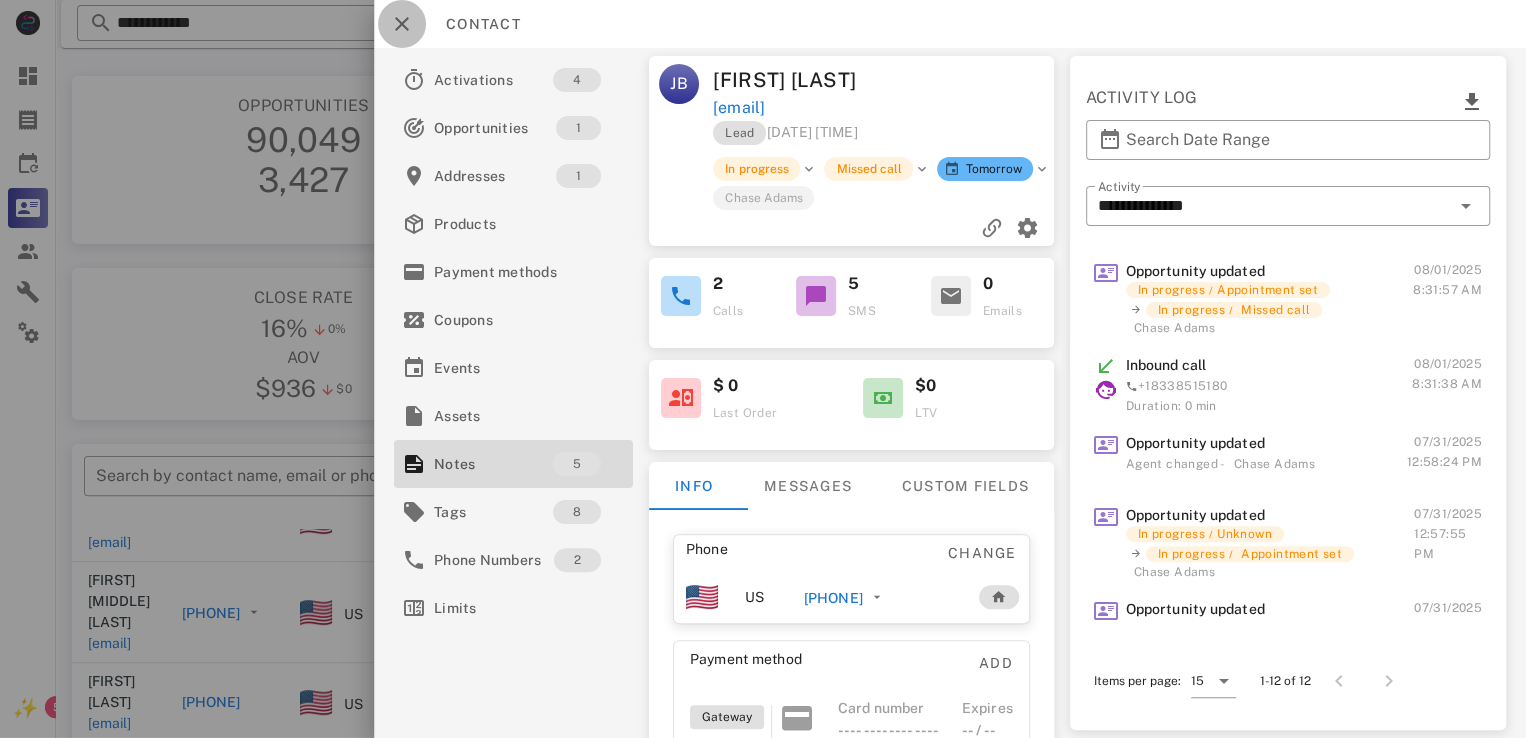 drag, startPoint x: 402, startPoint y: 15, endPoint x: 688, endPoint y: 46, distance: 287.67517 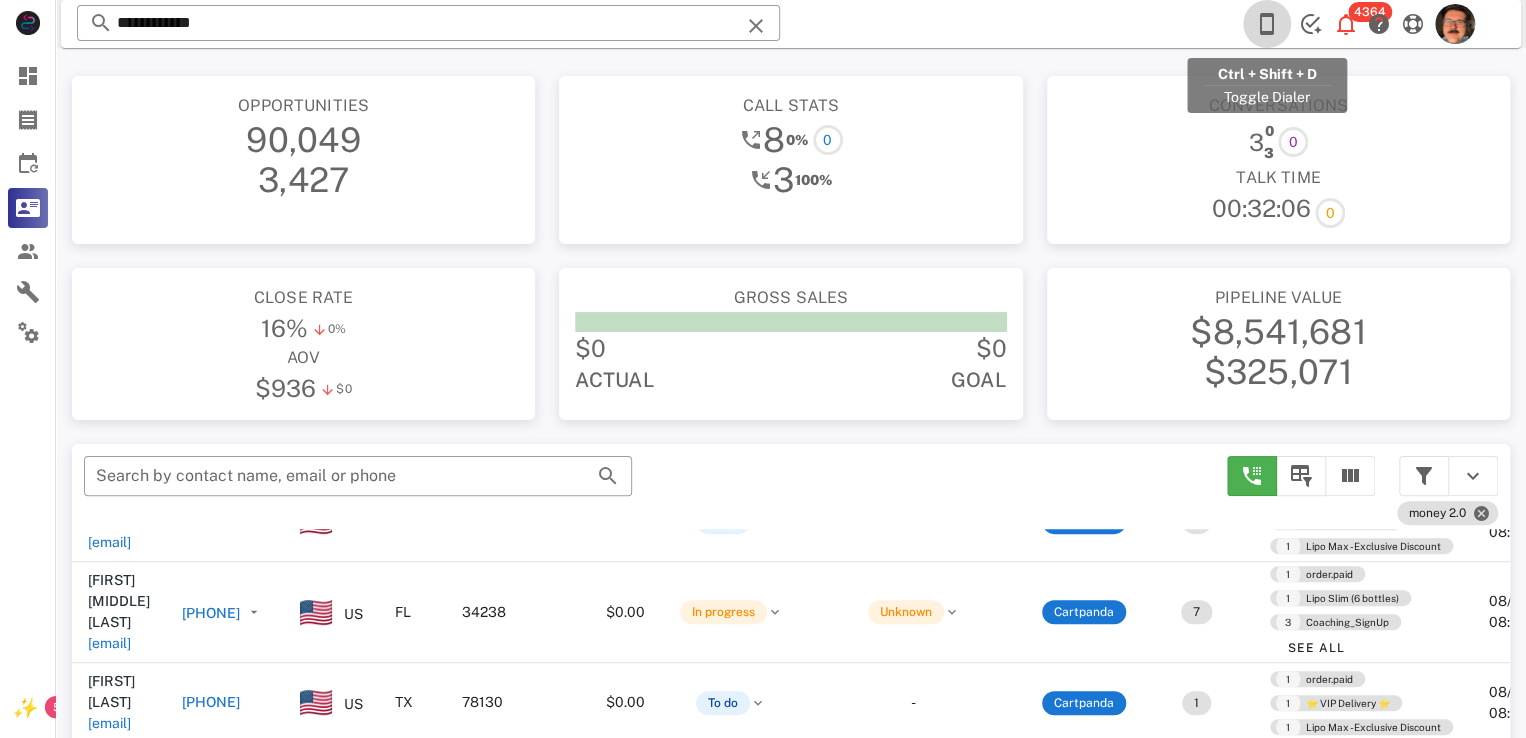 click at bounding box center (1267, 24) 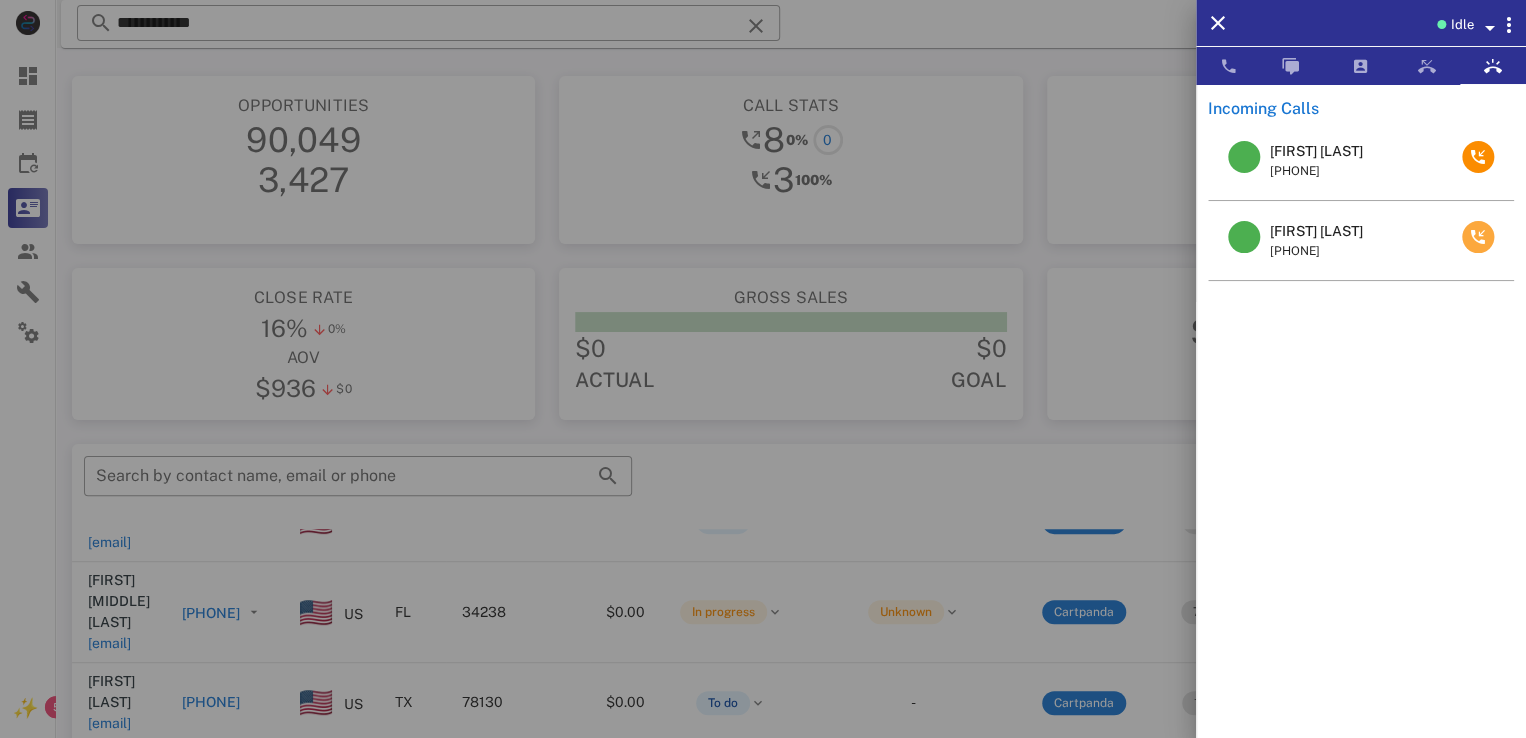 click at bounding box center [1478, 237] 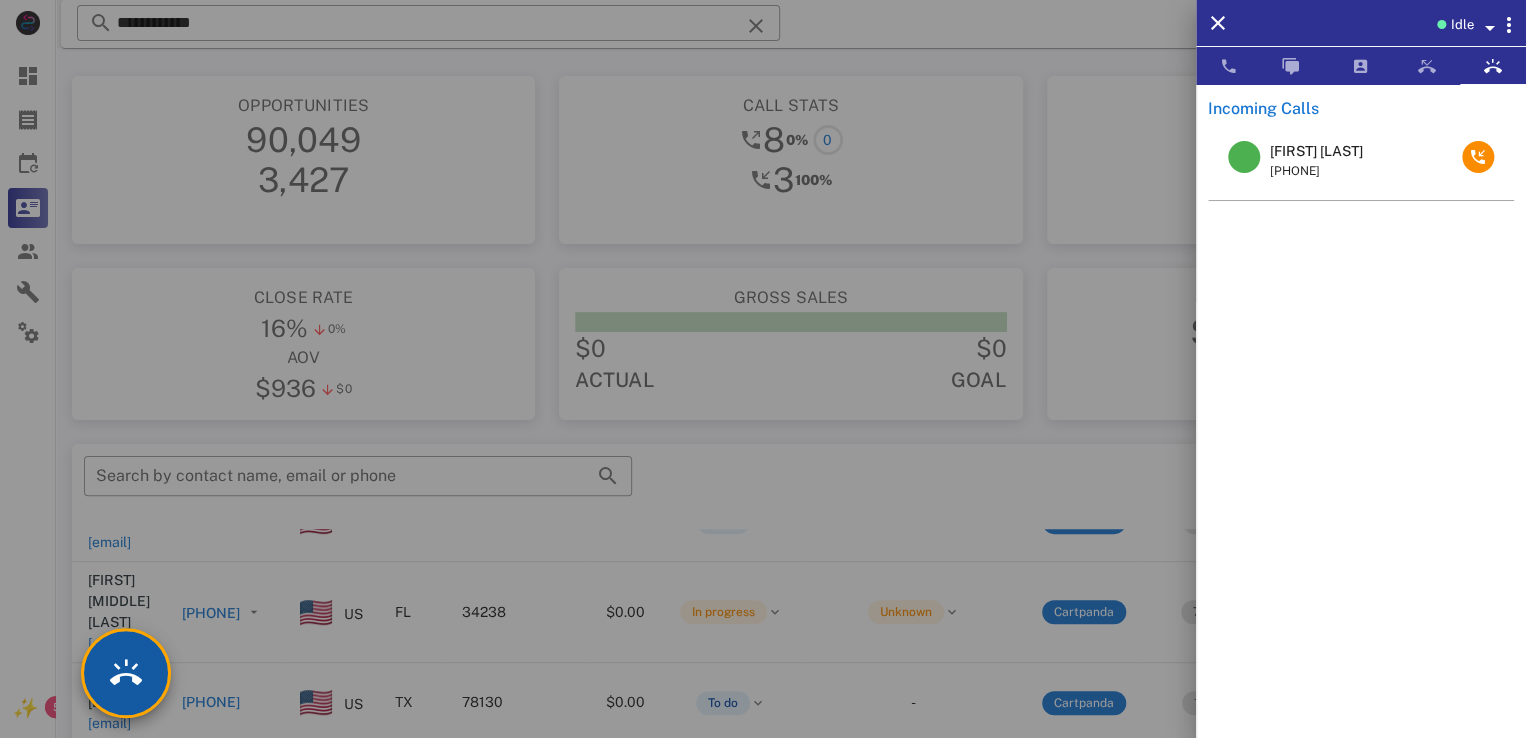 click at bounding box center [126, 673] 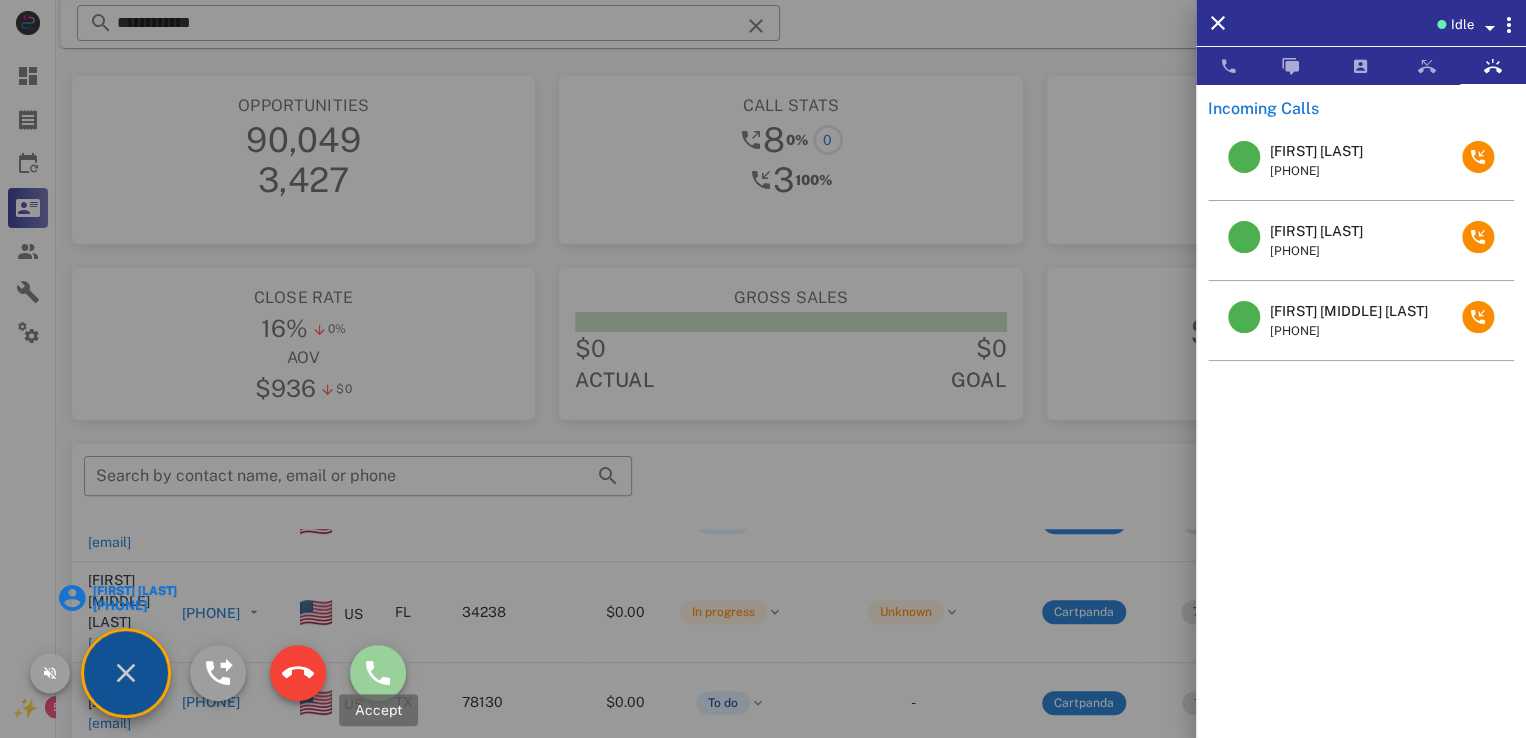 click at bounding box center [378, 673] 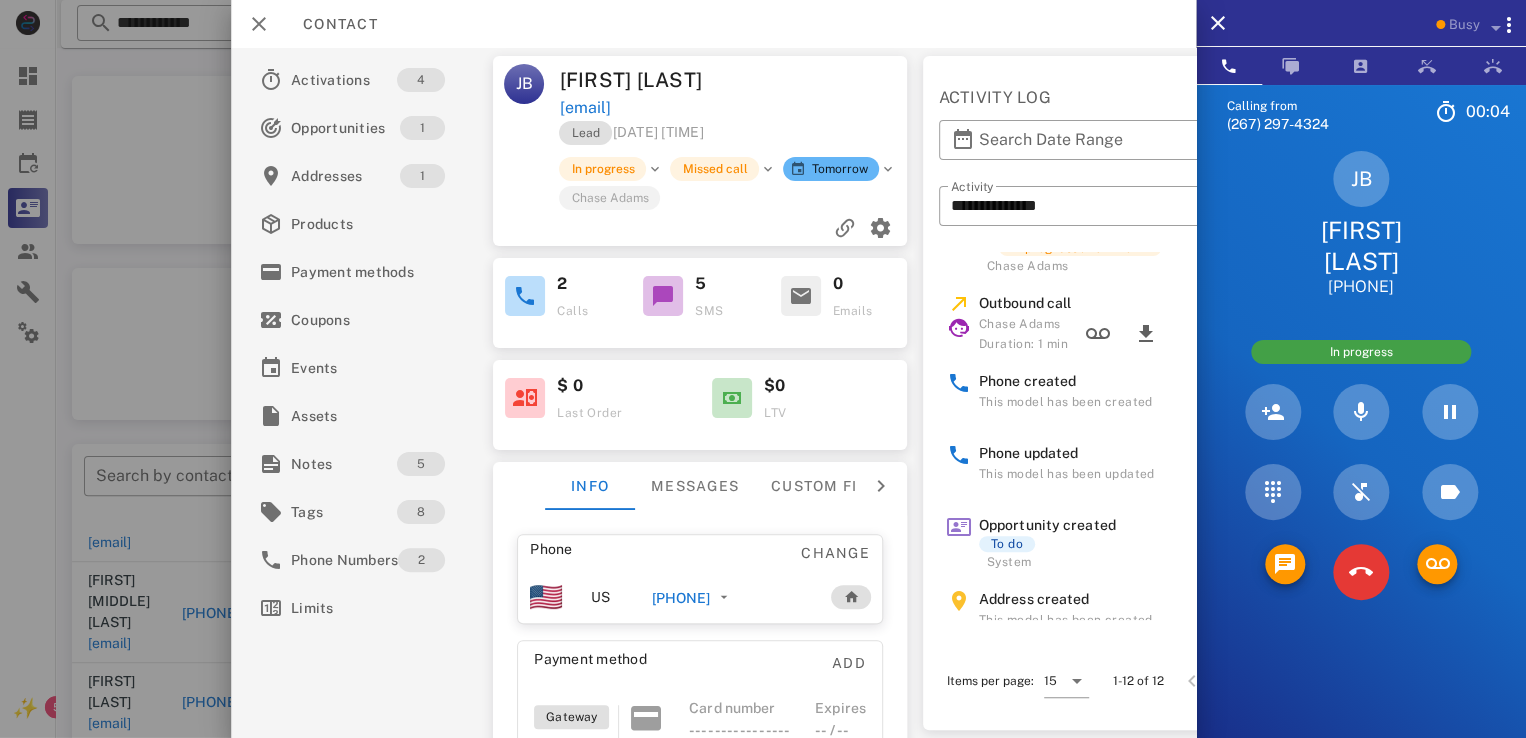 scroll, scrollTop: 587, scrollLeft: 0, axis: vertical 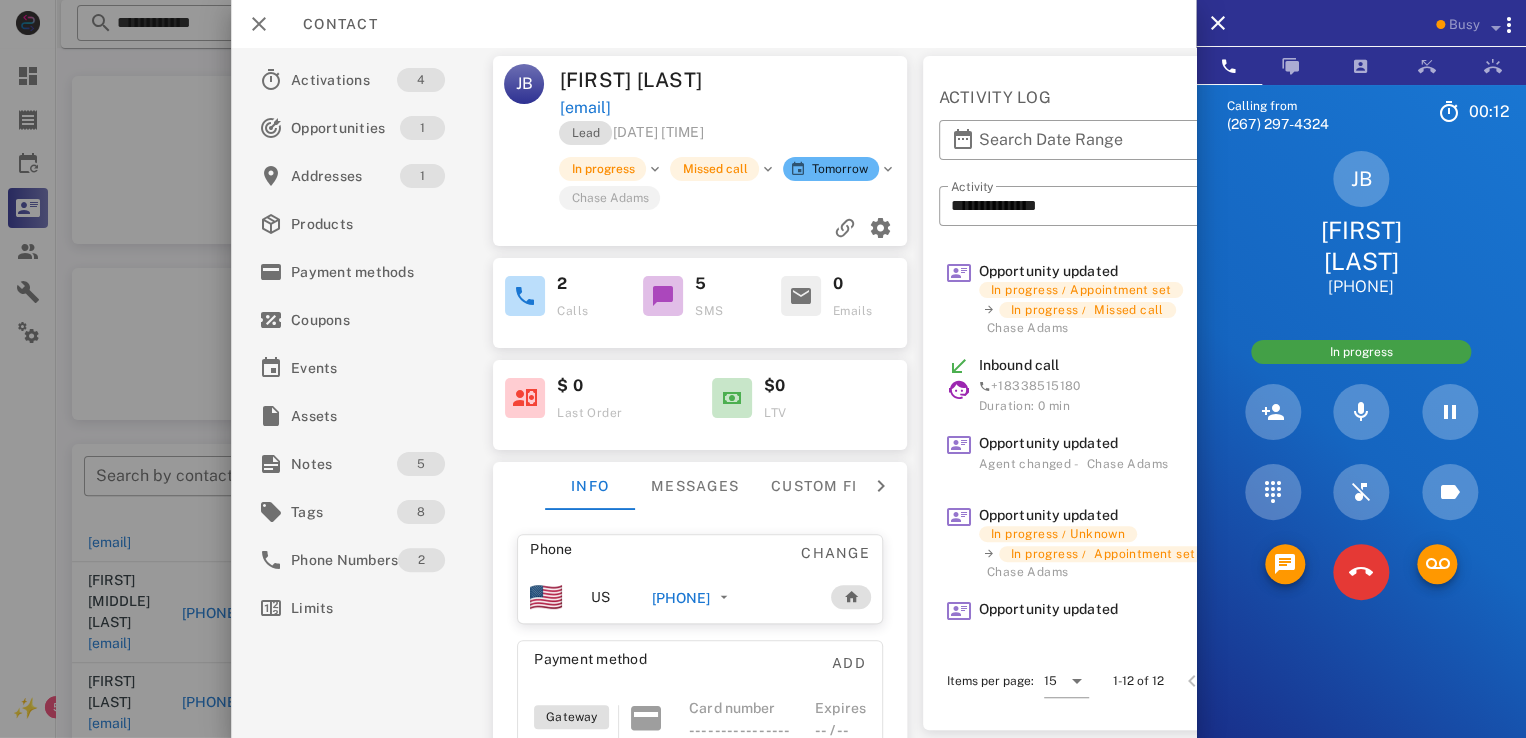 drag, startPoint x: 525, startPoint y: 141, endPoint x: 795, endPoint y: 105, distance: 272.38943 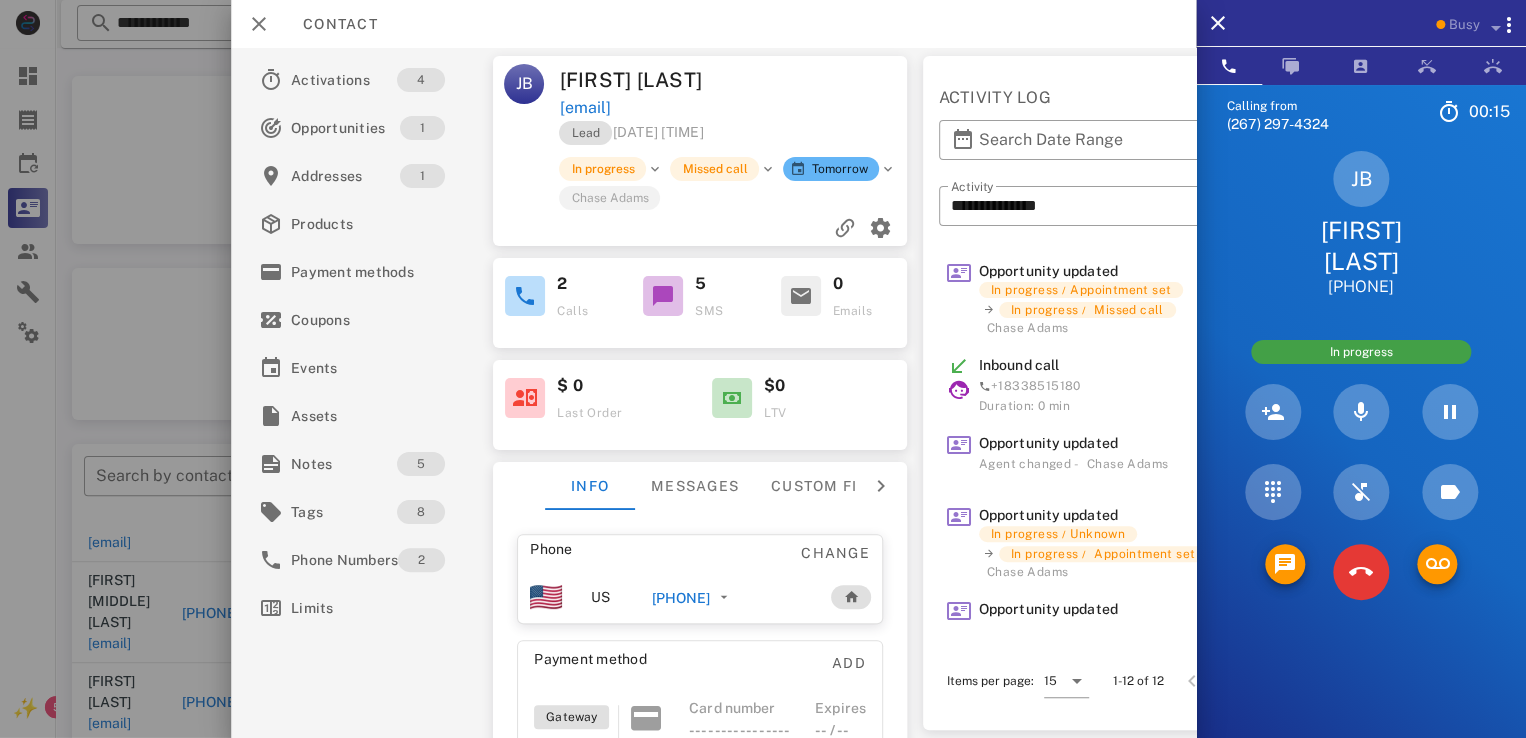 drag, startPoint x: 732, startPoint y: 129, endPoint x: 564, endPoint y: 84, distance: 173.9224 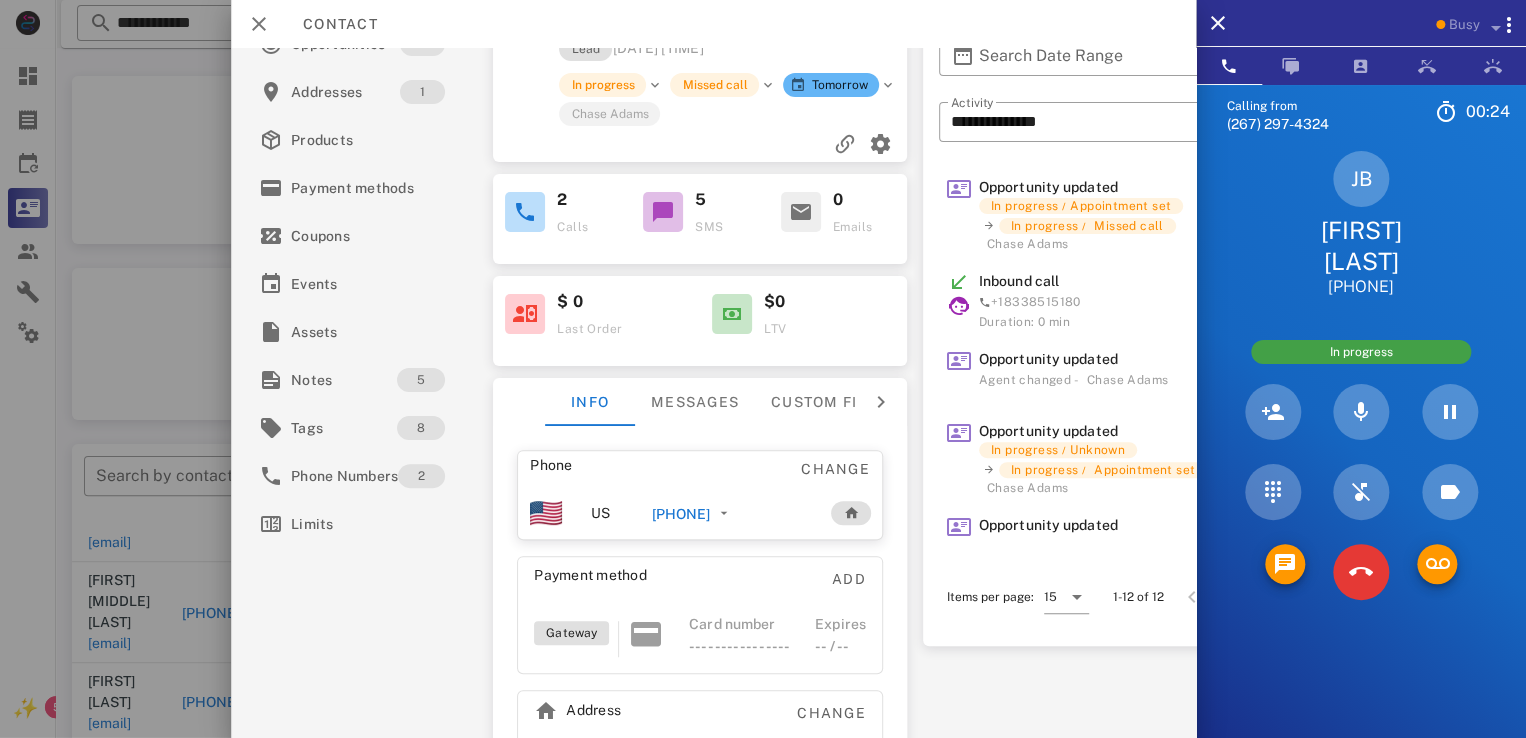 scroll, scrollTop: 199, scrollLeft: 0, axis: vertical 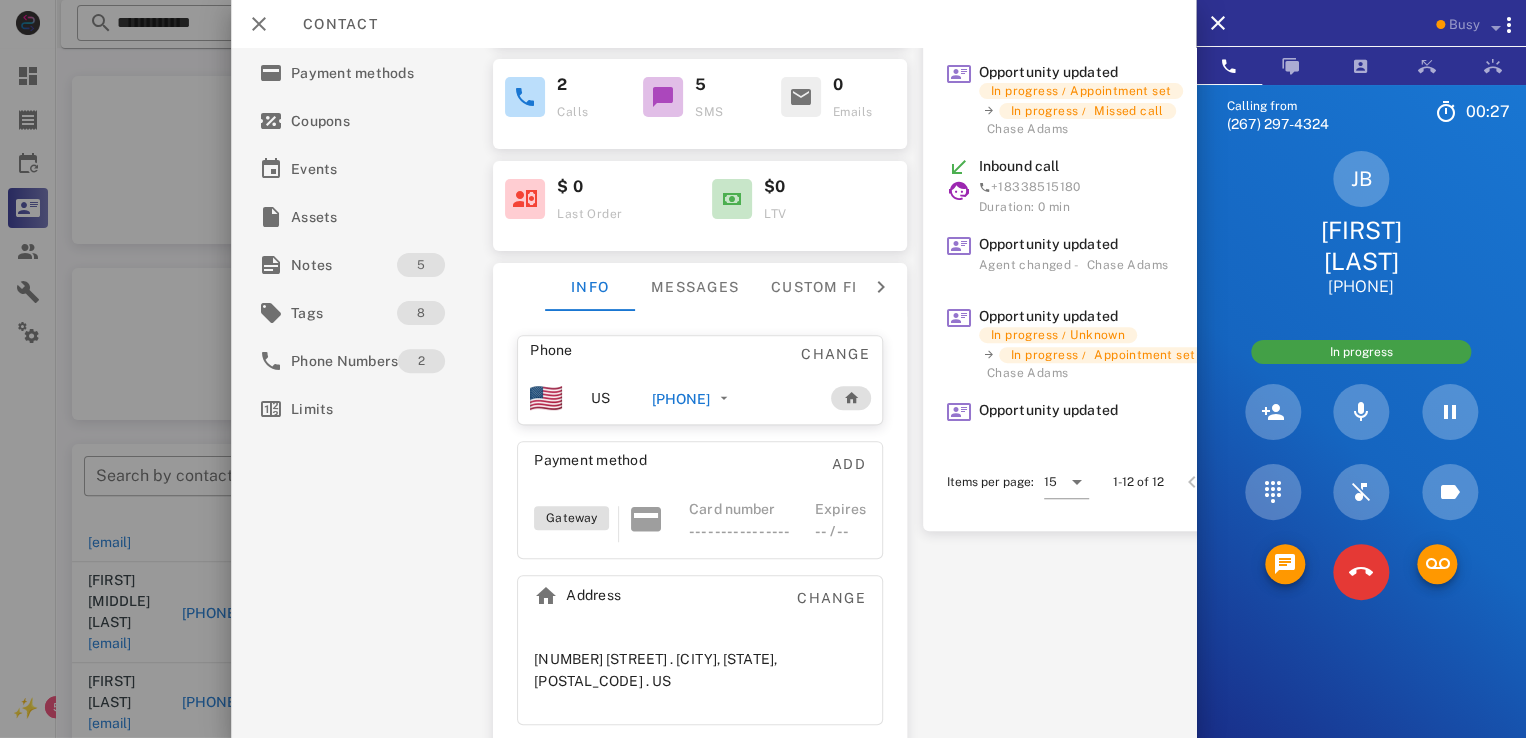 click on "20 Lang Road .
Cornish, NH, 03745.
US" at bounding box center [700, 670] 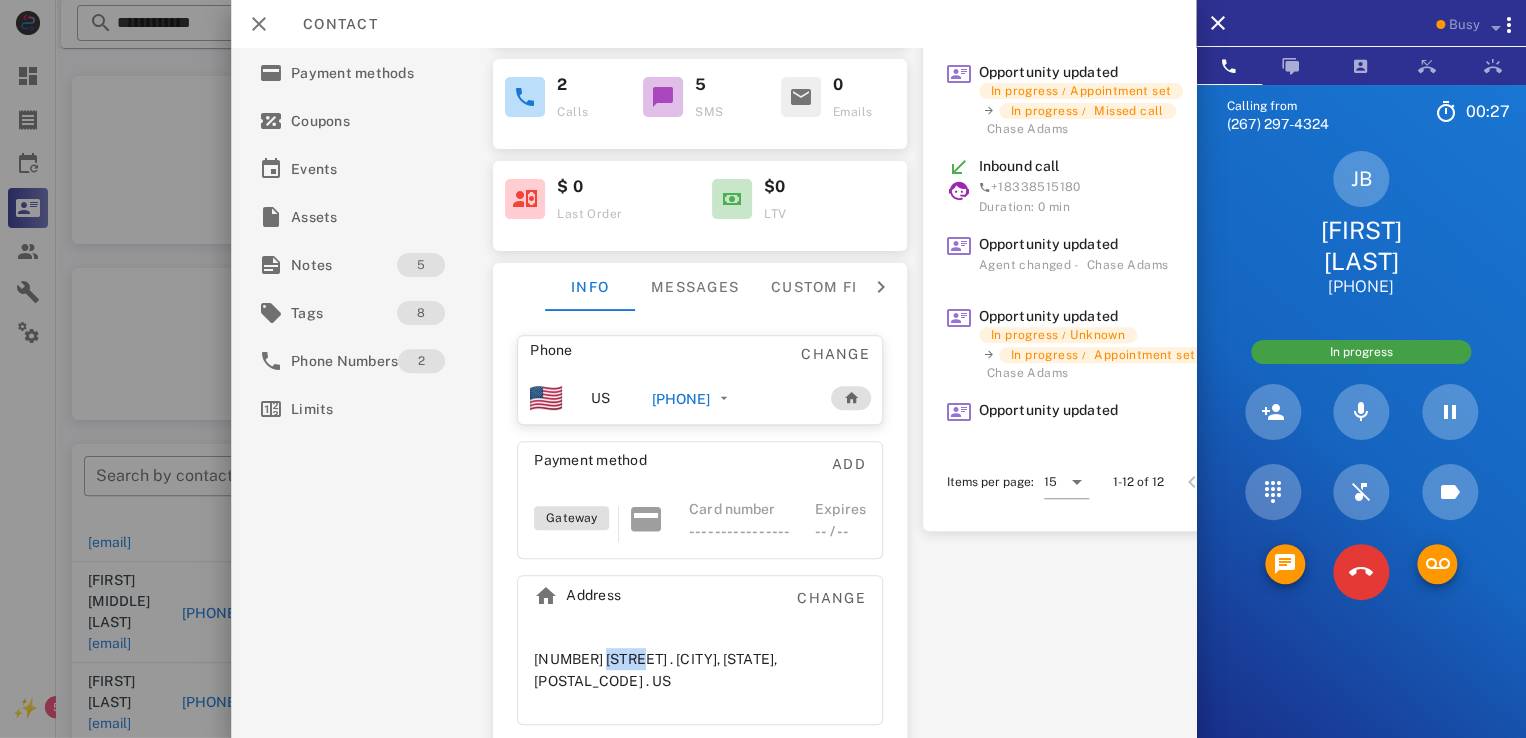 click on "20 Lang Road .
Cornish, NH, 03745.
US" at bounding box center [700, 670] 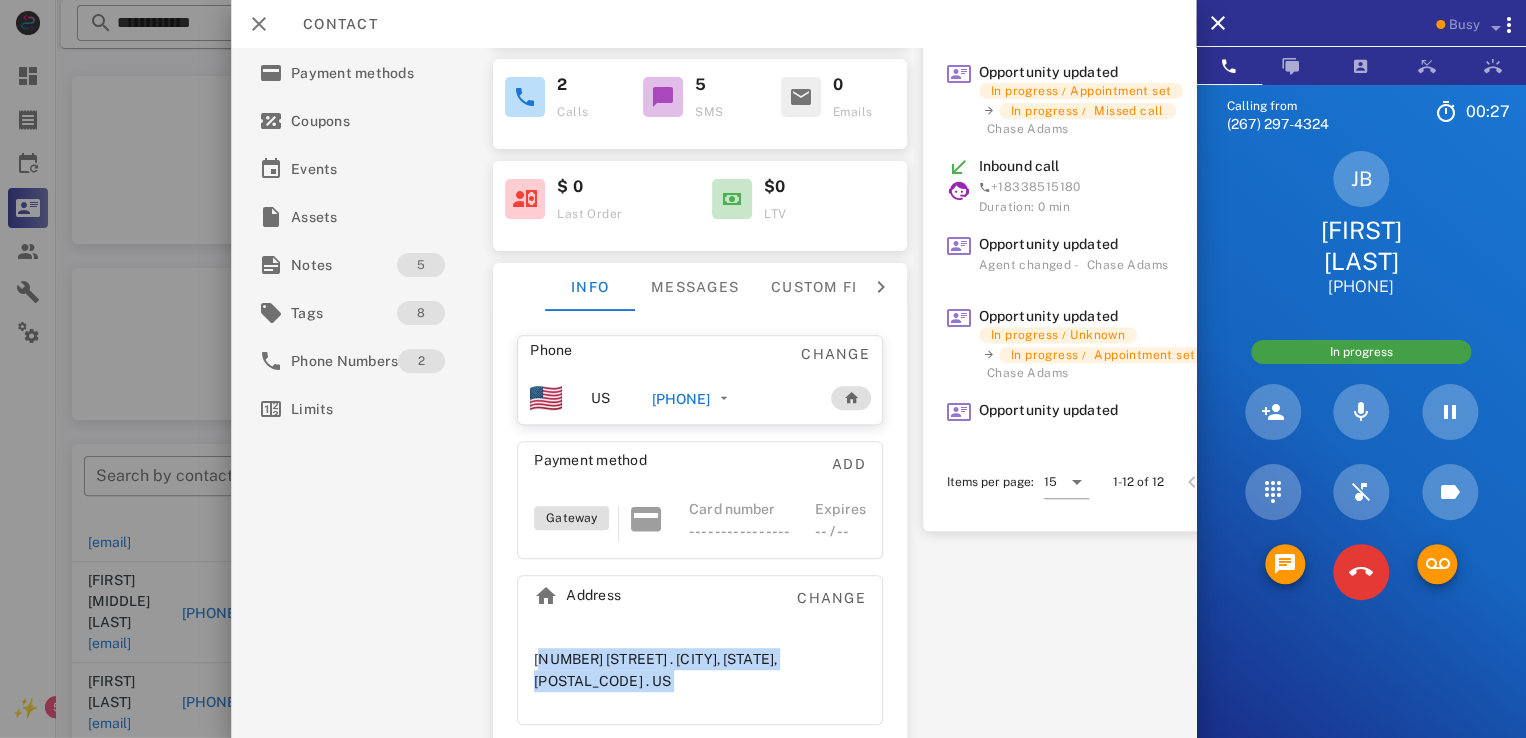 click on "20 Lang Road .
Cornish, NH, 03745.
US" at bounding box center (700, 670) 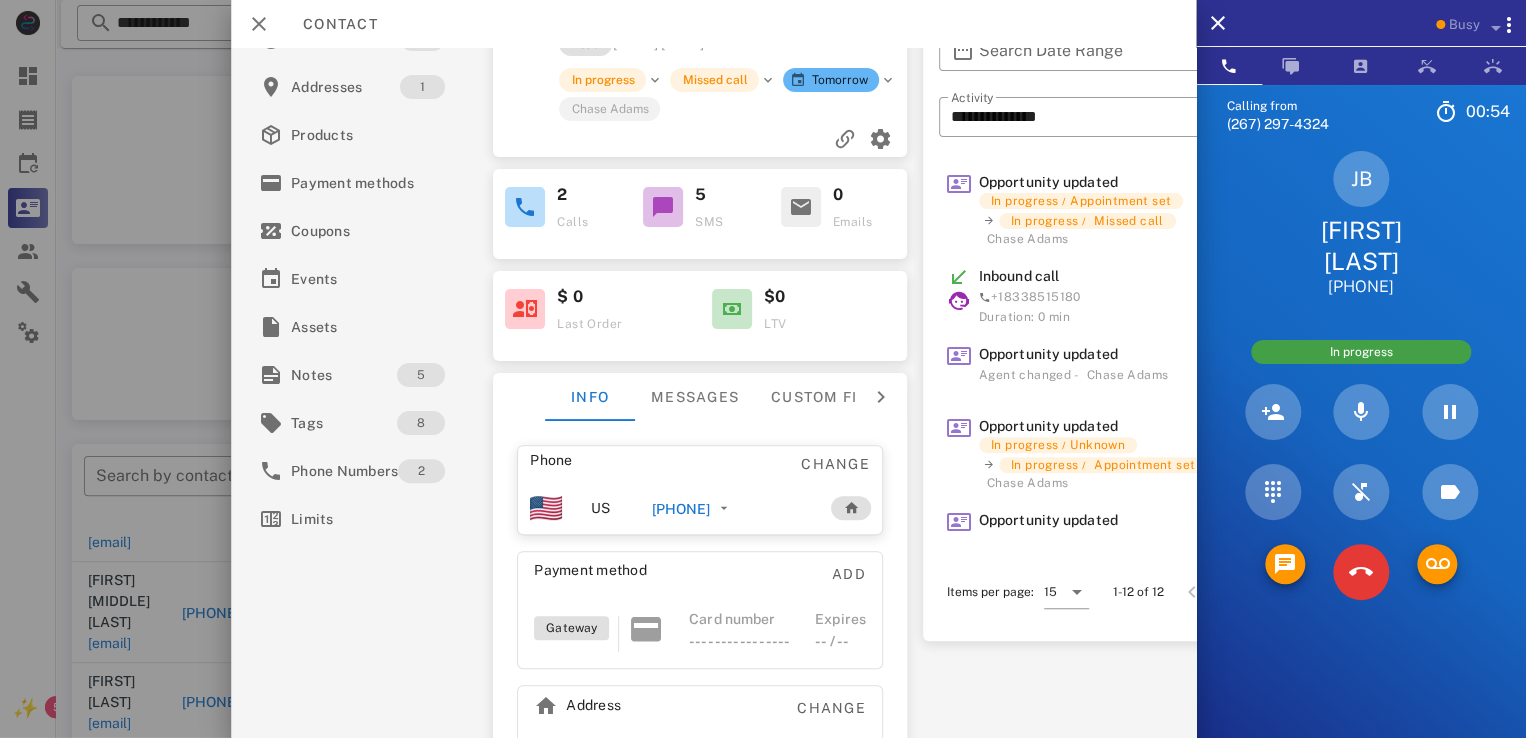 scroll, scrollTop: 0, scrollLeft: 0, axis: both 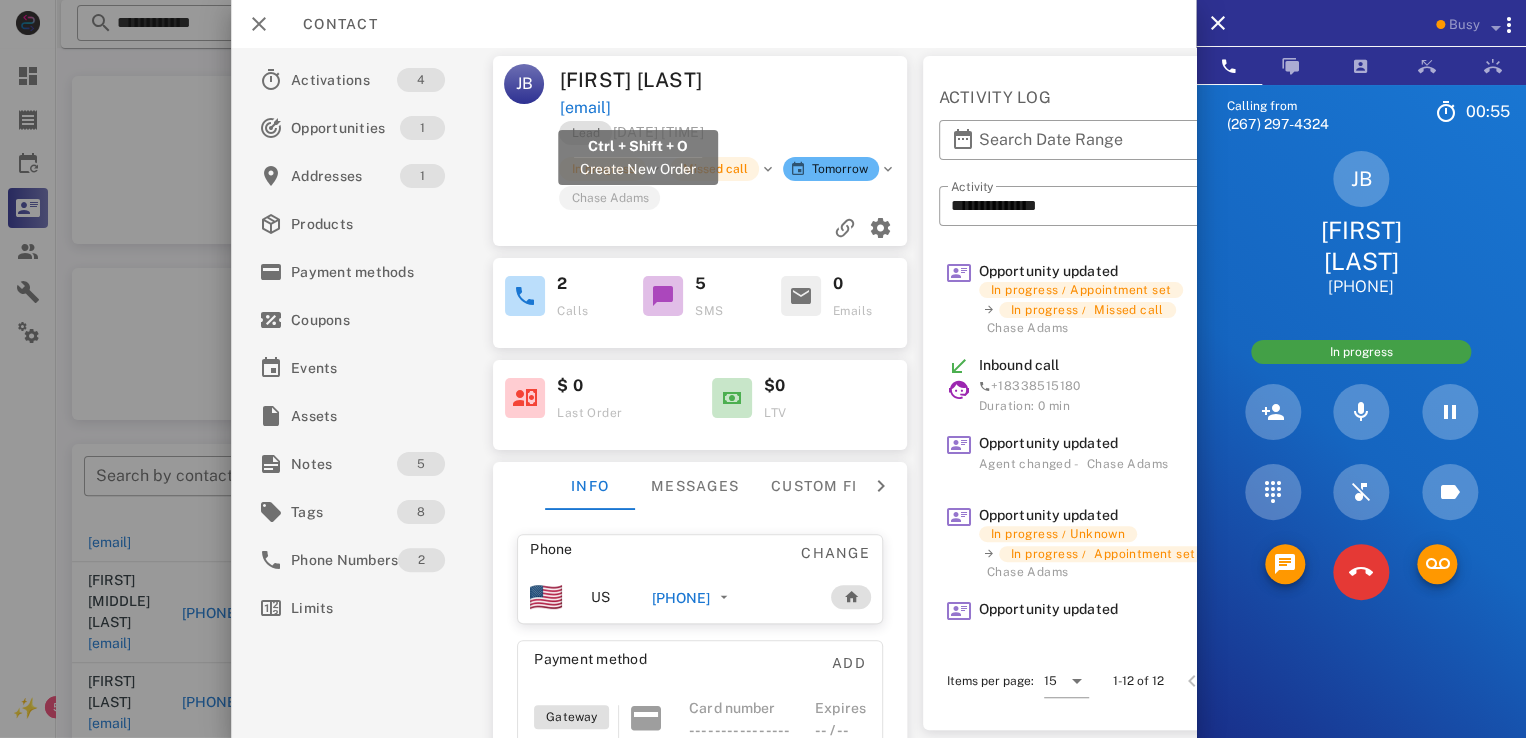 click on "jkburling@gmail.com" at bounding box center (585, 108) 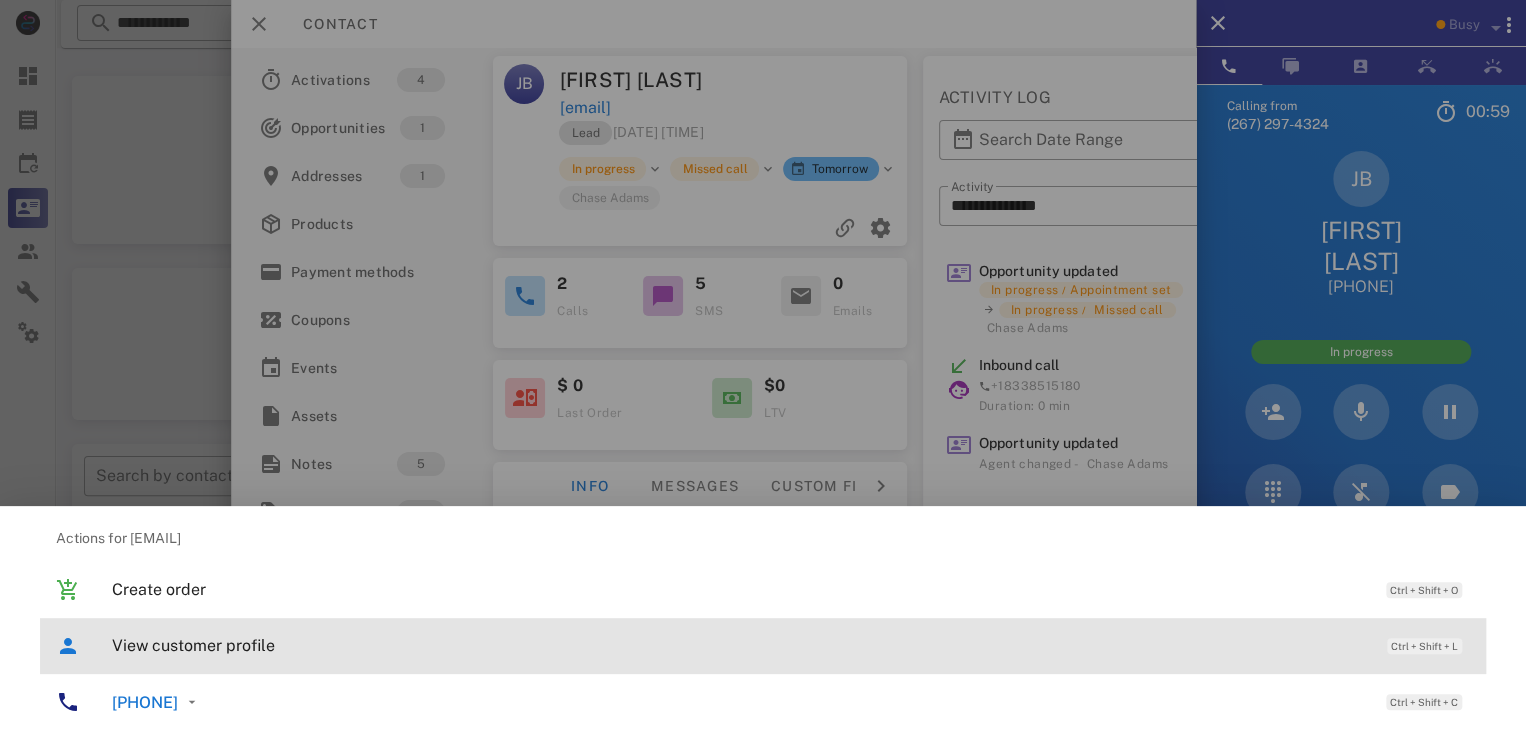 click on "View customer profile Ctrl + Shift + L" at bounding box center (763, 646) 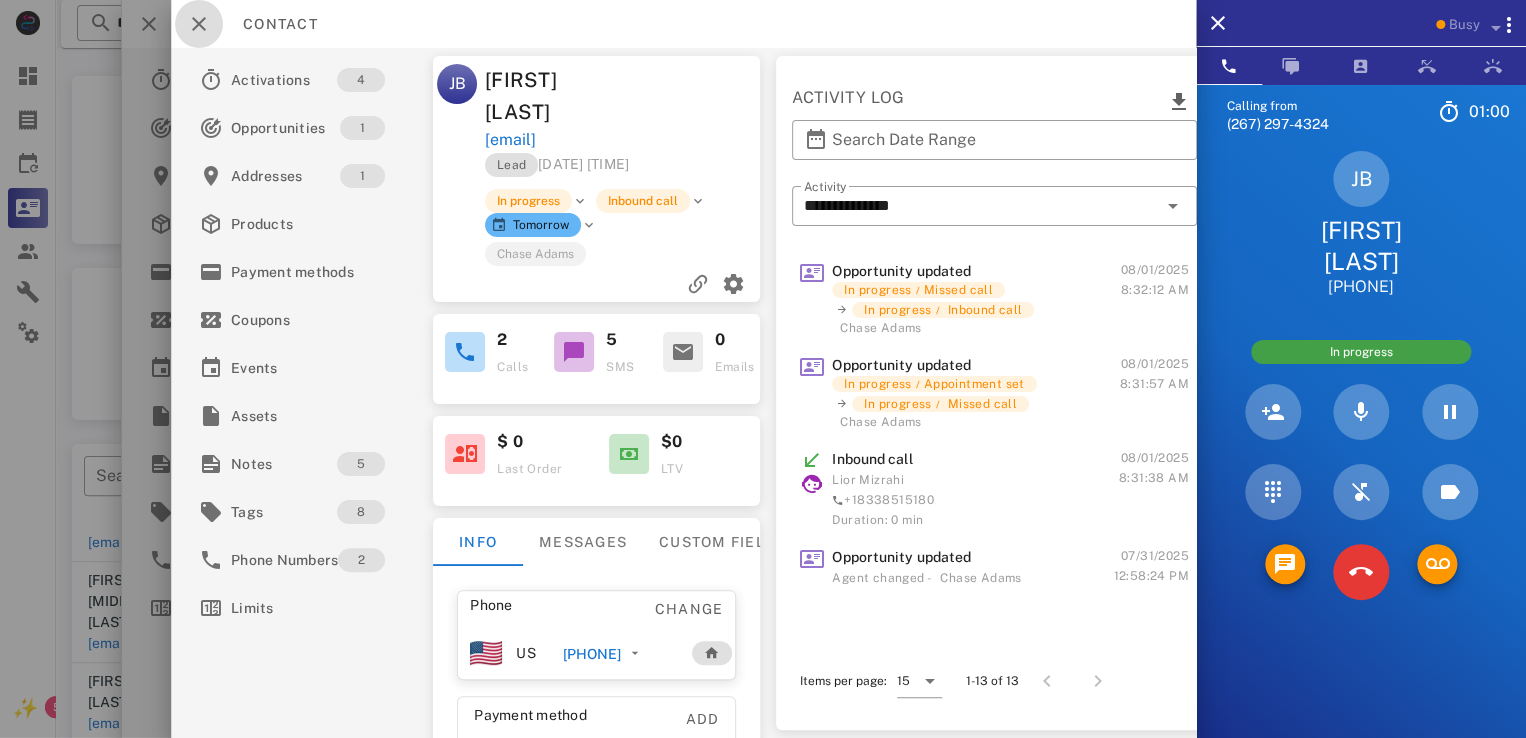 click at bounding box center (199, 24) 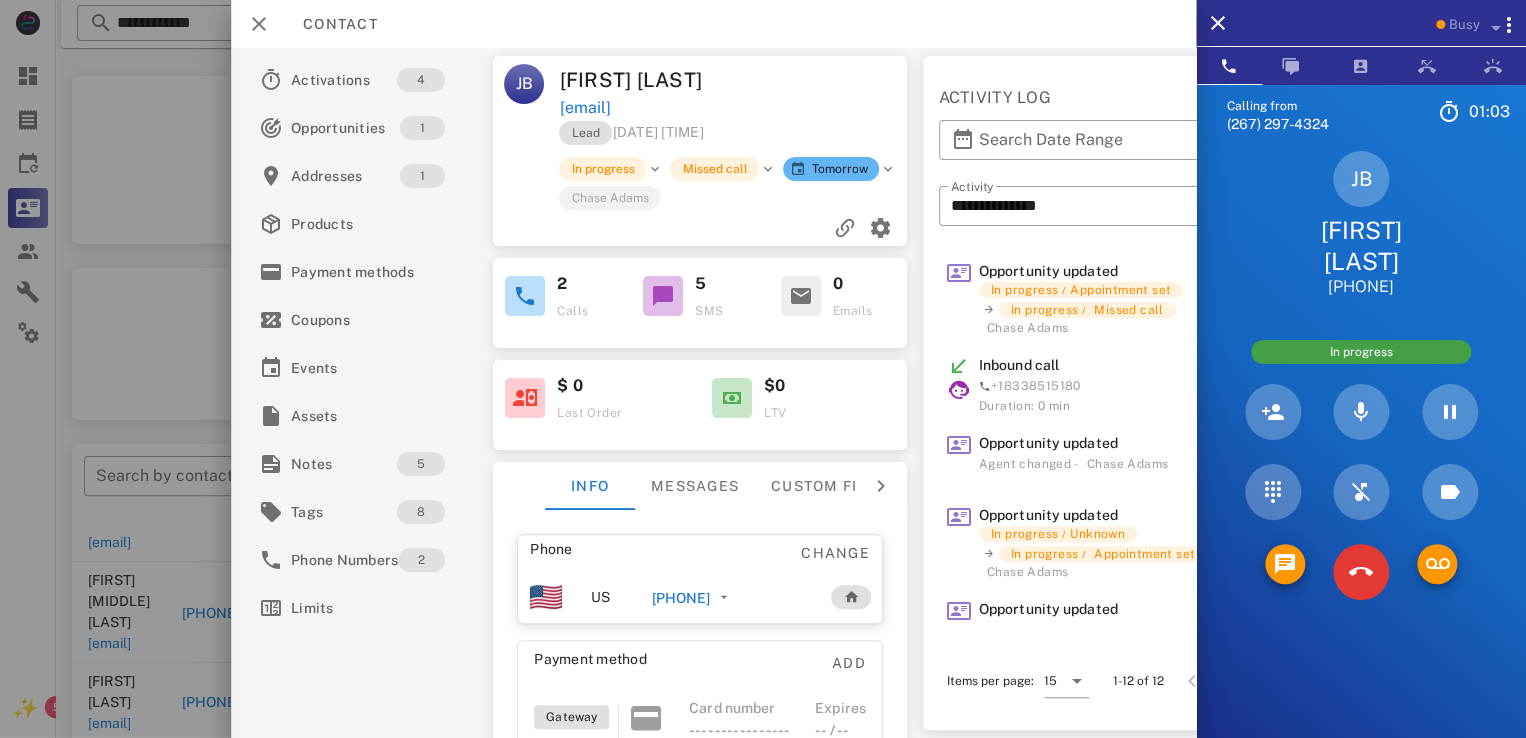 click on "jkburling@gmail.com" at bounding box center (585, 108) 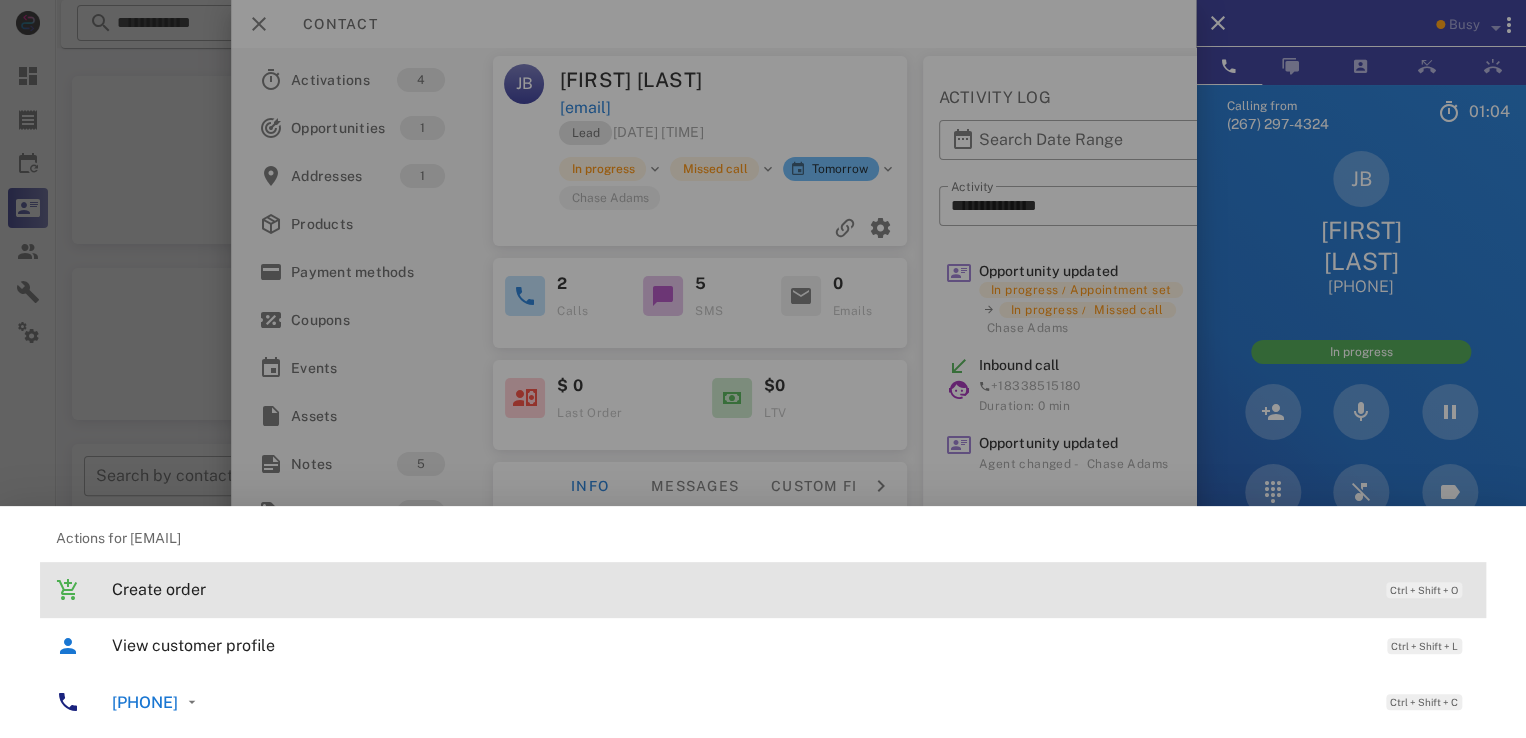 click on "Create order Ctrl + Shift + O" at bounding box center (791, 589) 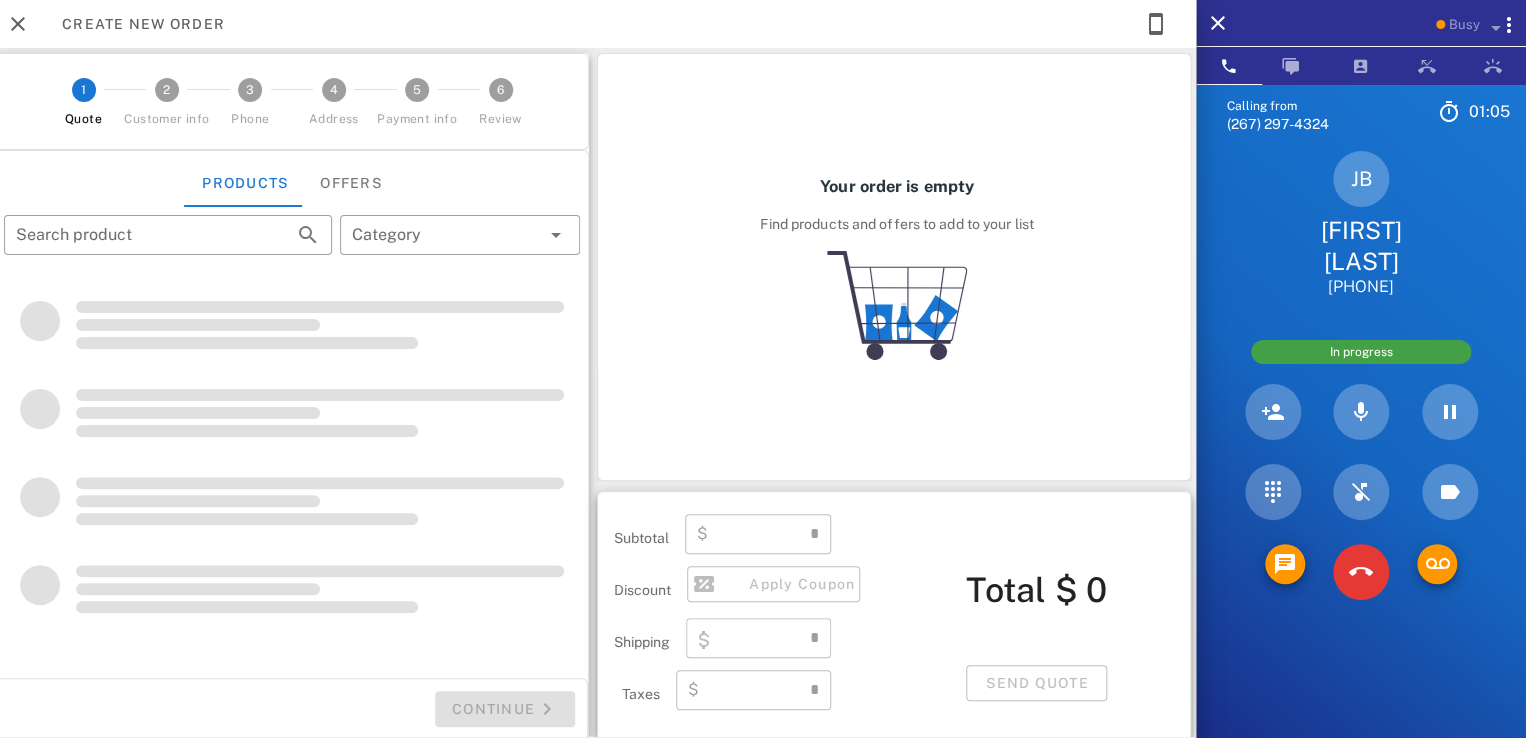 type on "**********" 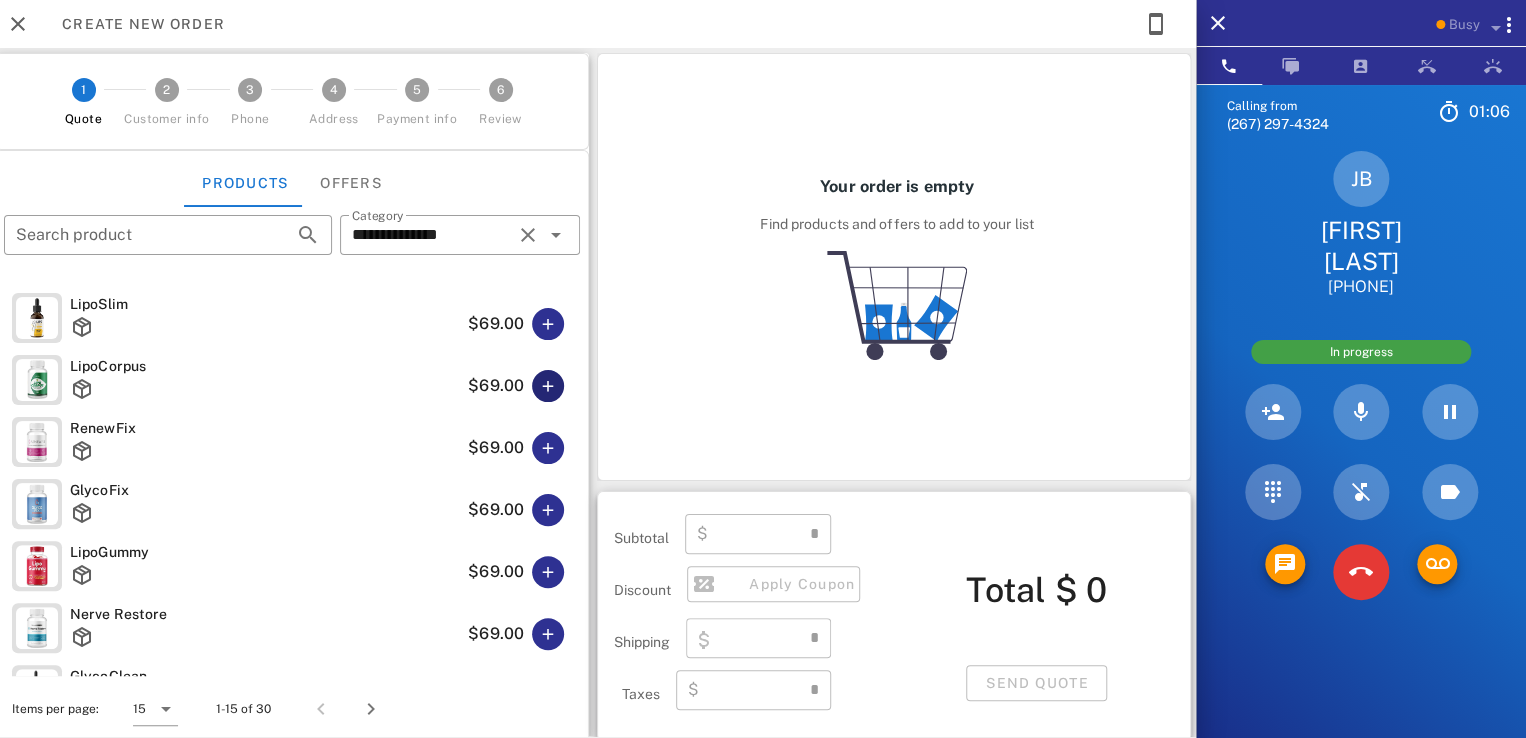 click at bounding box center [548, 386] 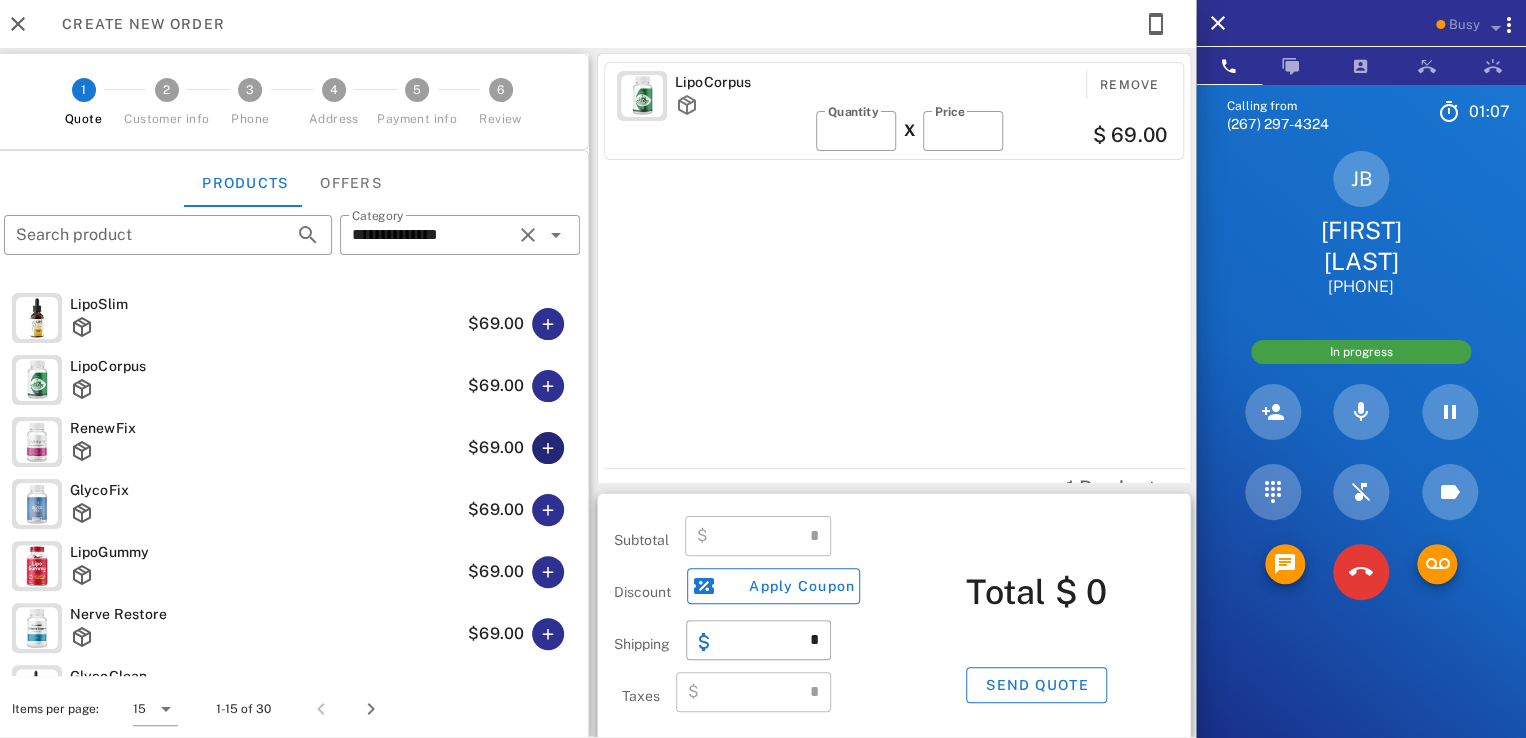 click at bounding box center [548, 448] 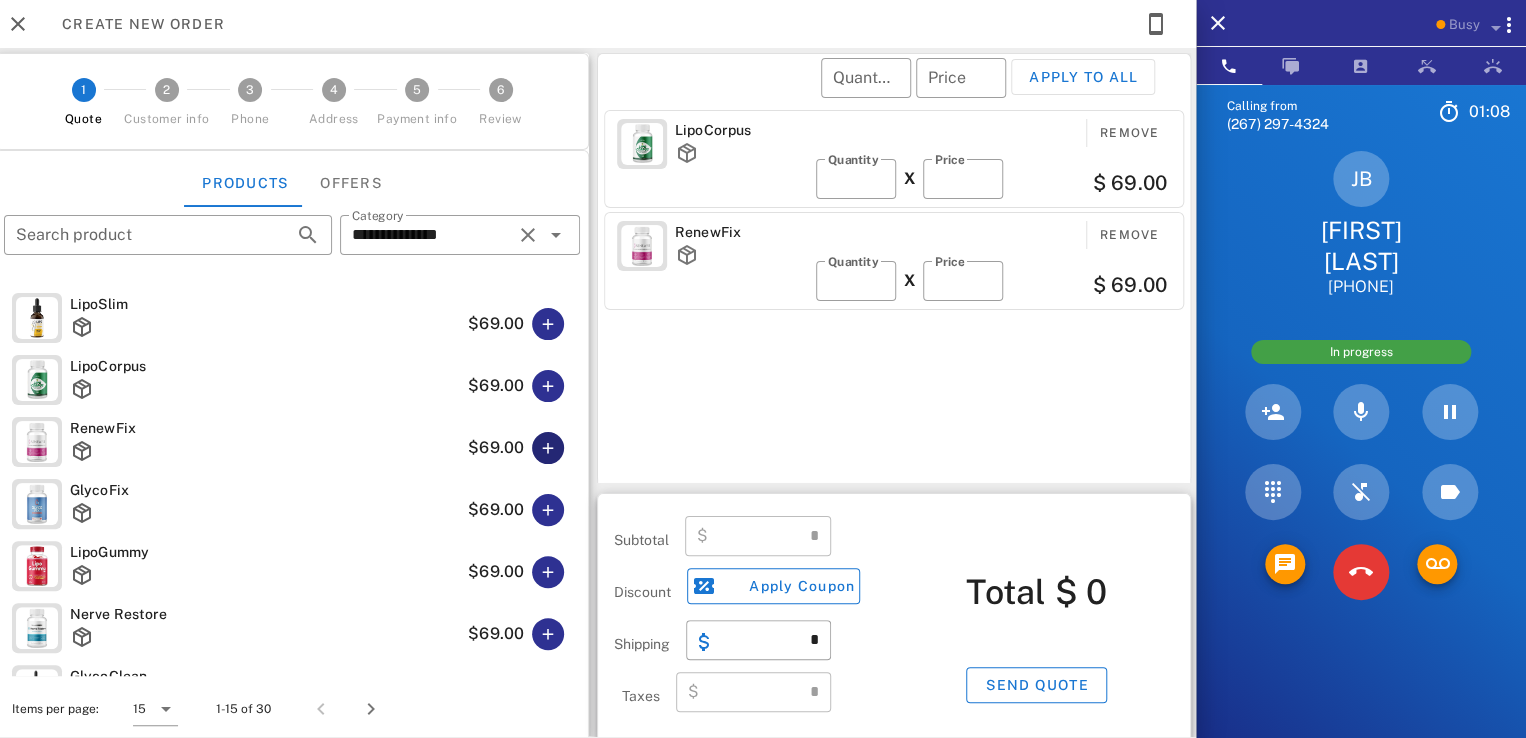 type on "******" 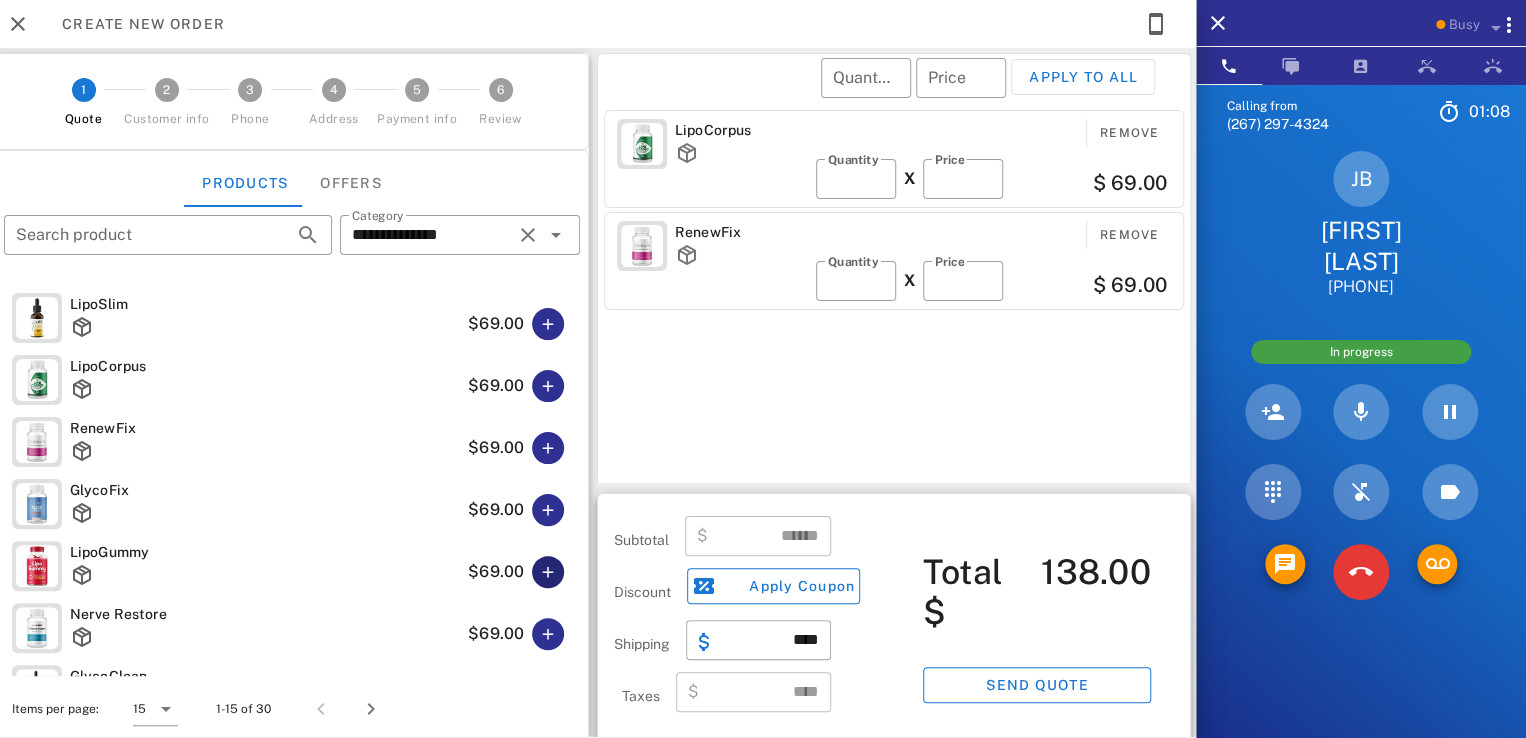 click at bounding box center (548, 572) 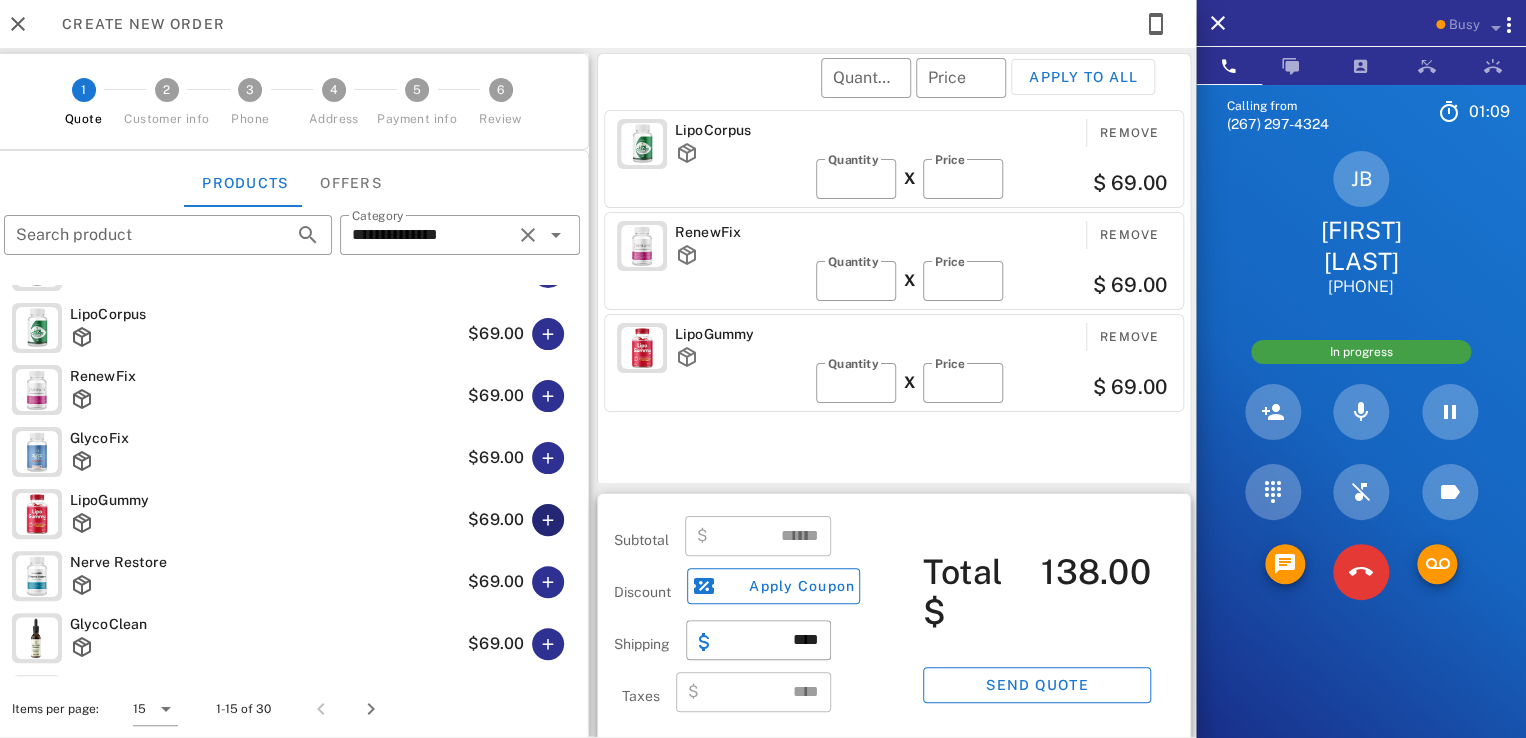 scroll, scrollTop: 100, scrollLeft: 0, axis: vertical 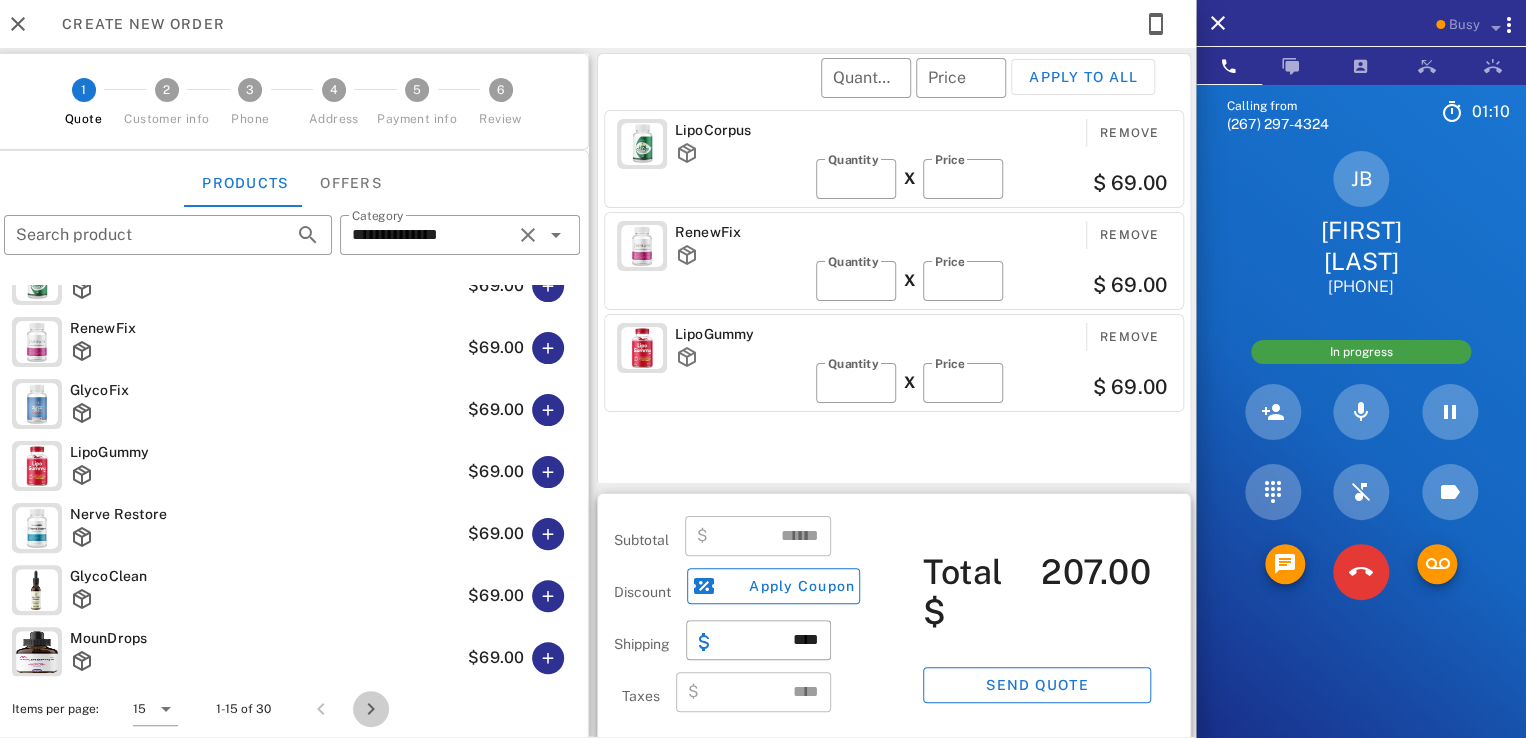 click at bounding box center (371, 709) 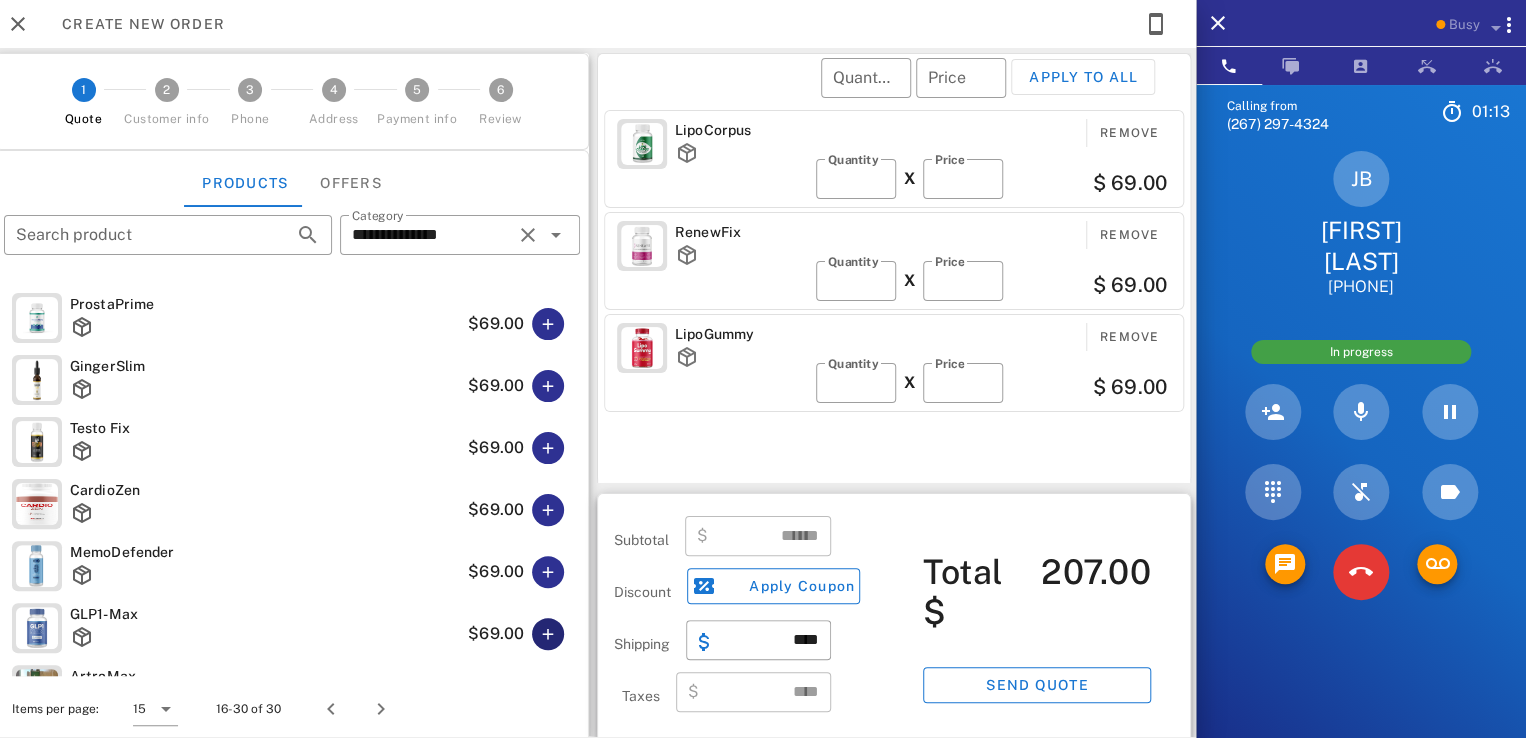 click at bounding box center [548, 634] 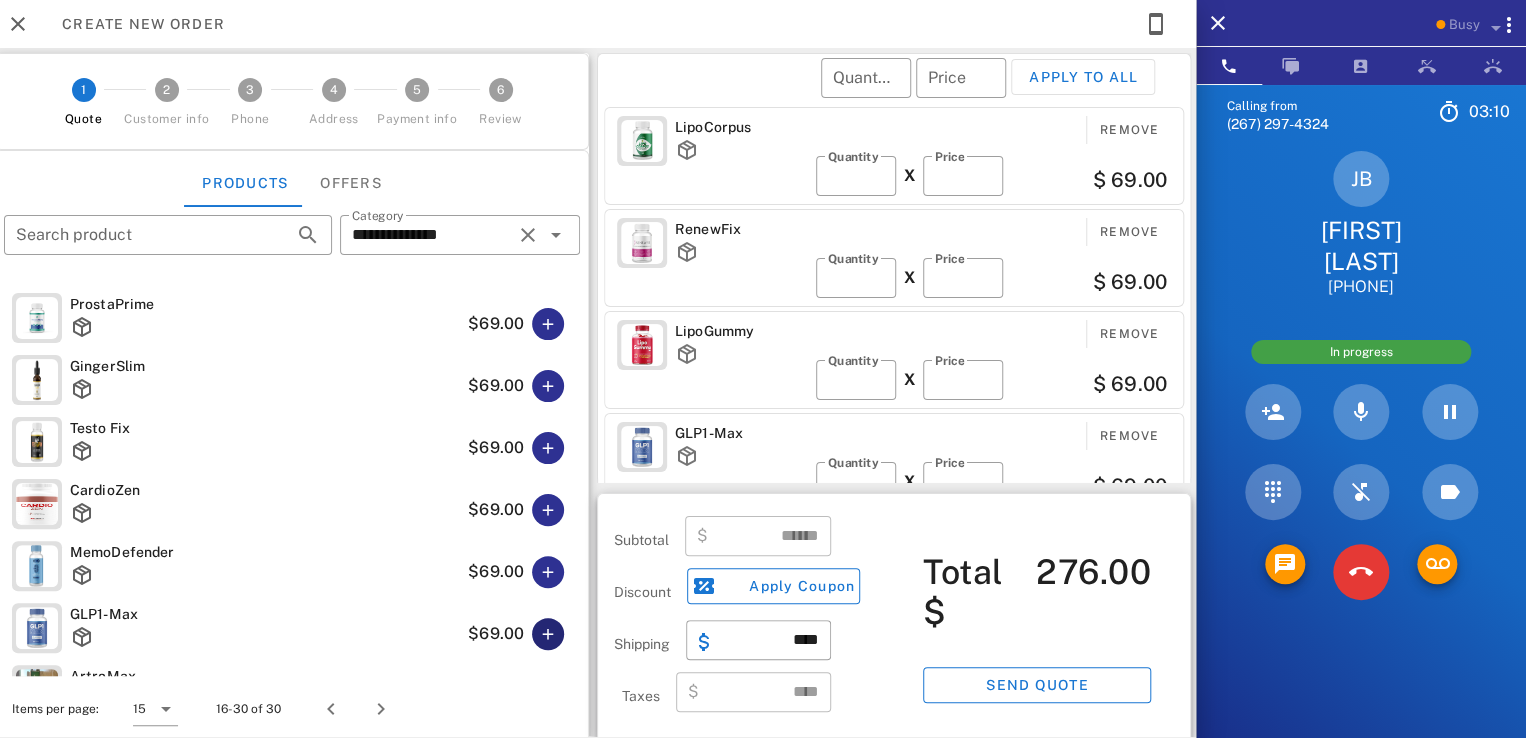 scroll, scrollTop: 4, scrollLeft: 0, axis: vertical 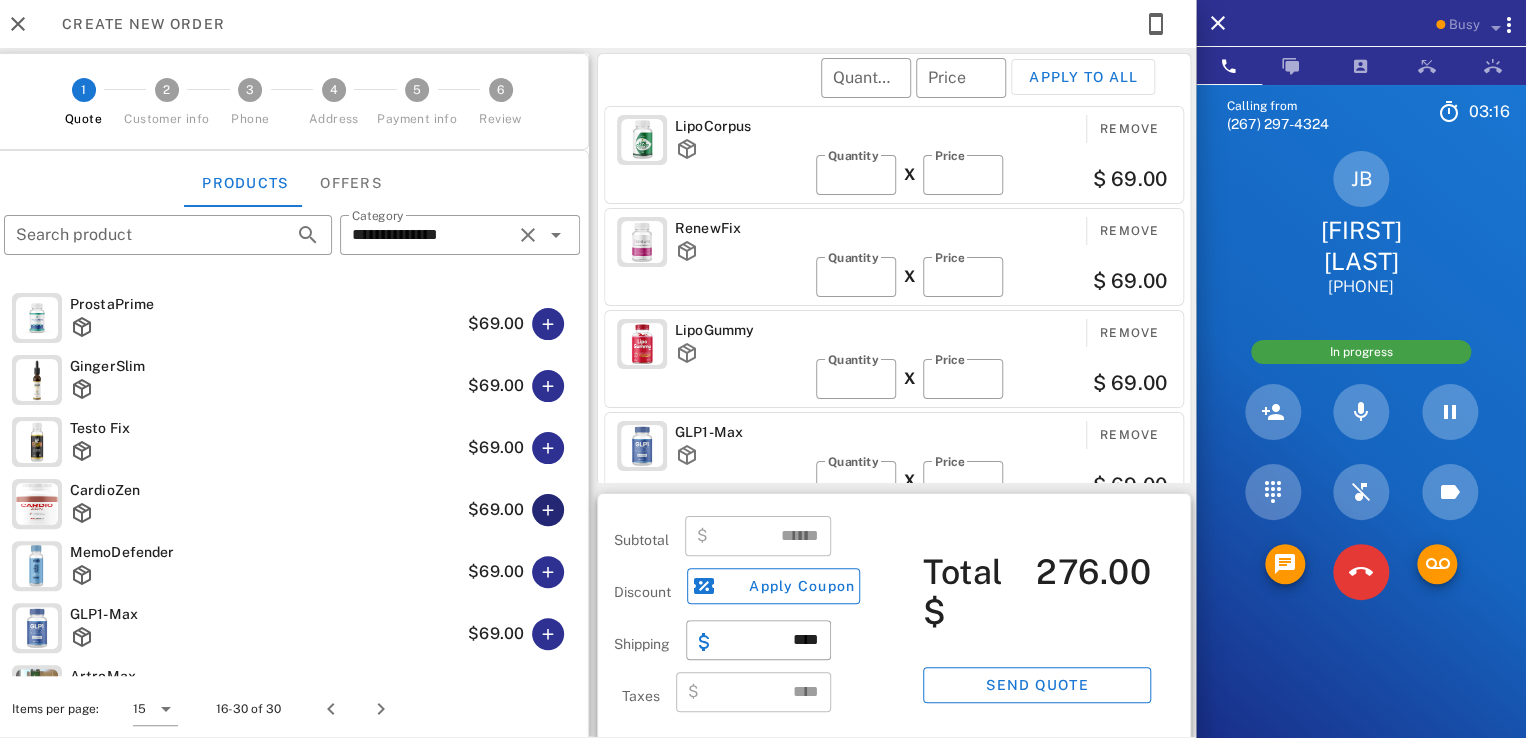 click at bounding box center (548, 510) 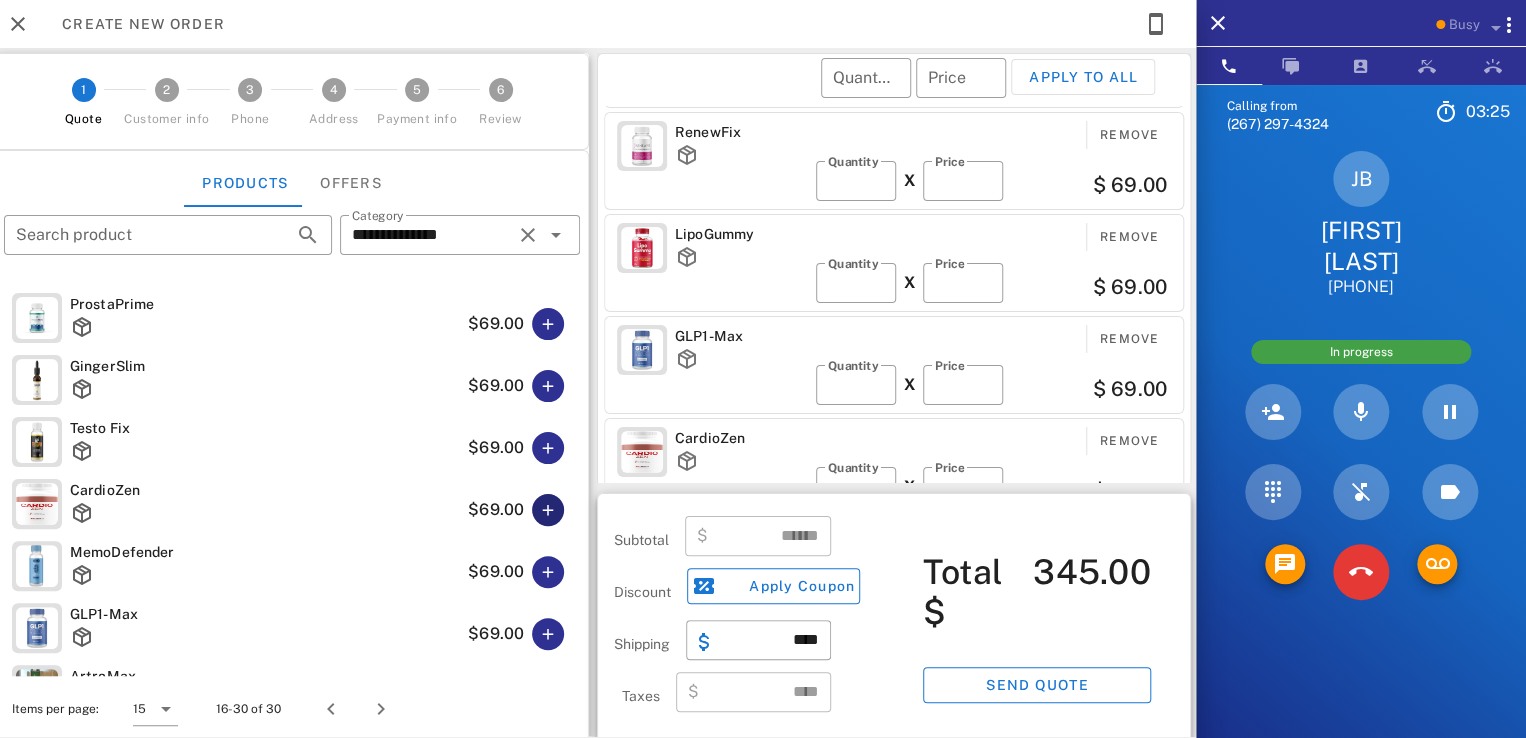 scroll, scrollTop: 106, scrollLeft: 0, axis: vertical 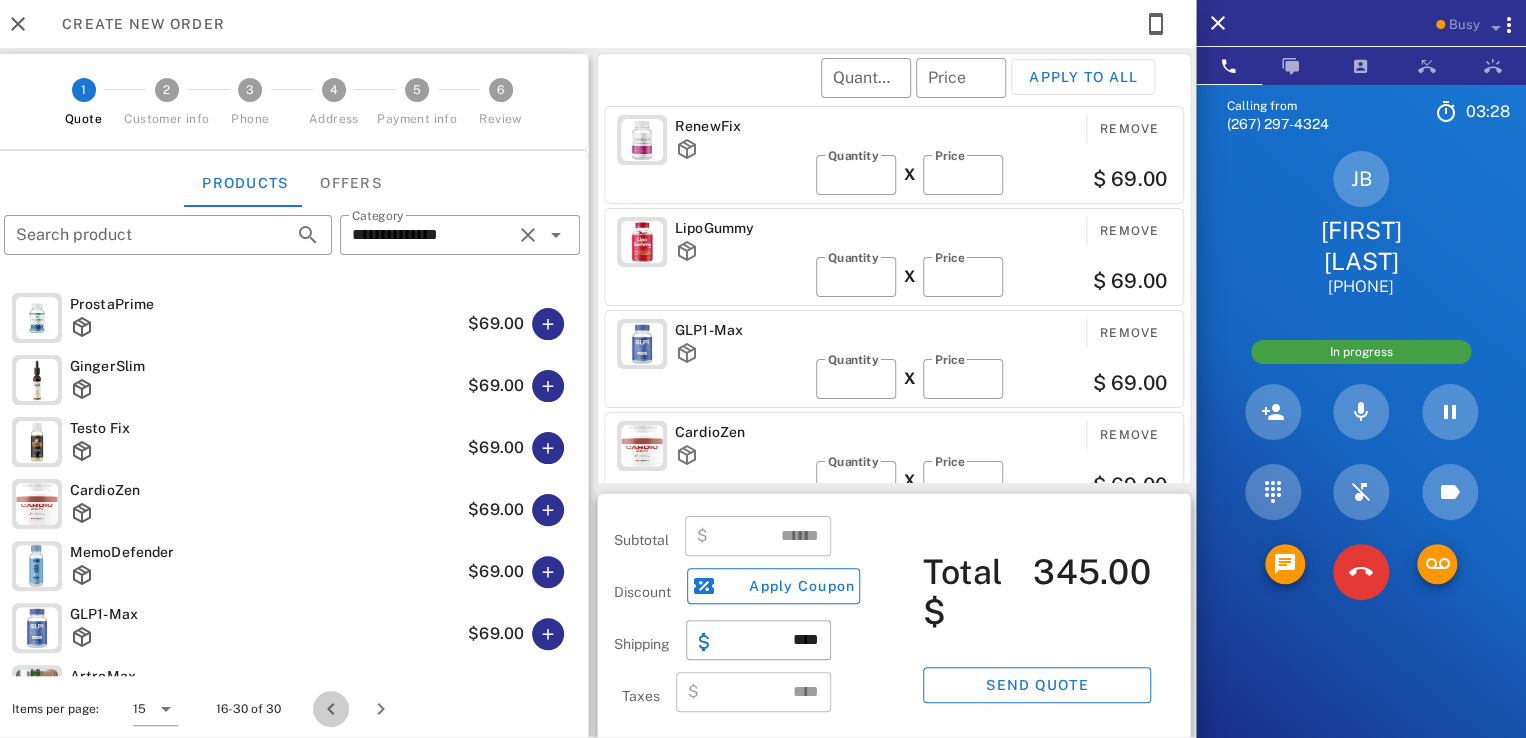click at bounding box center [331, 709] 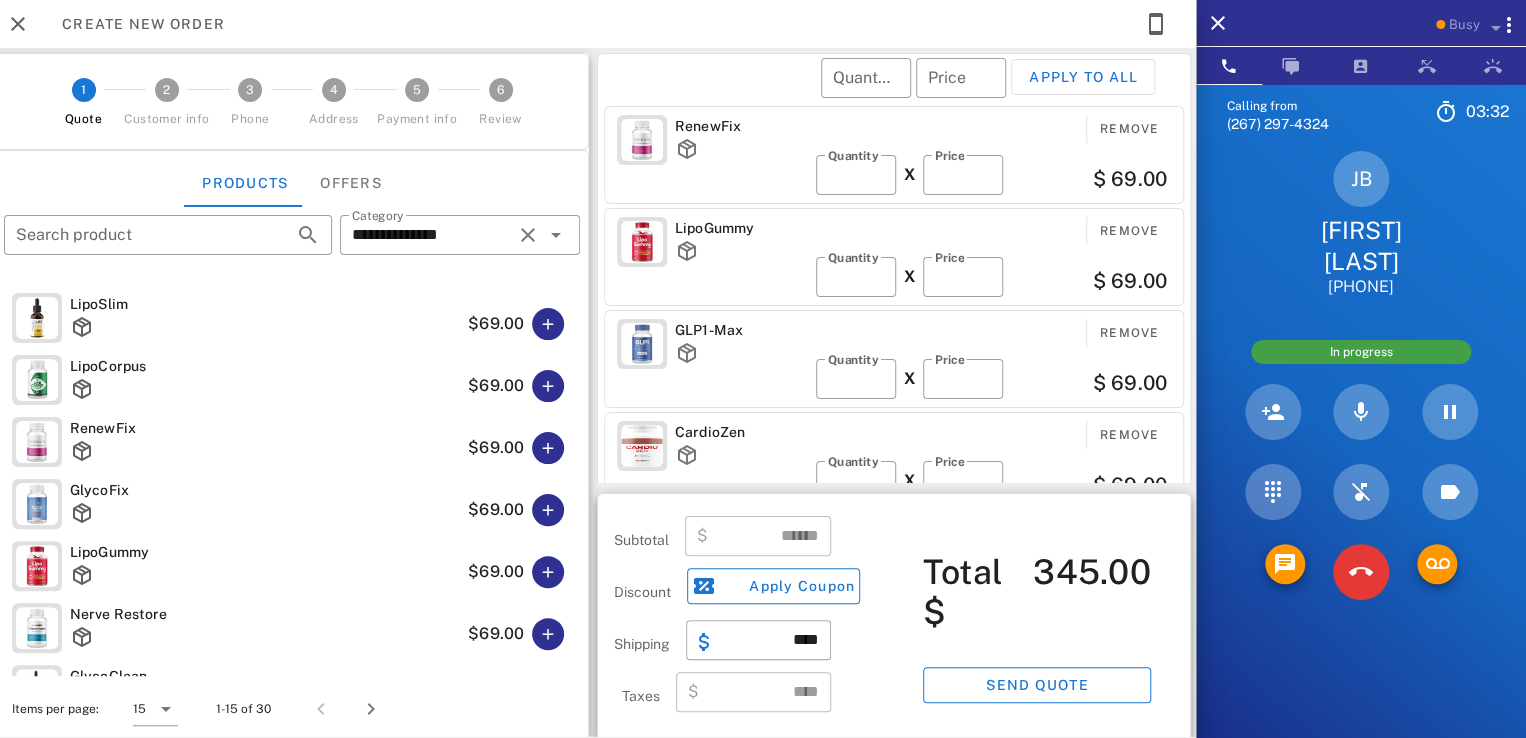scroll, scrollTop: 0, scrollLeft: 0, axis: both 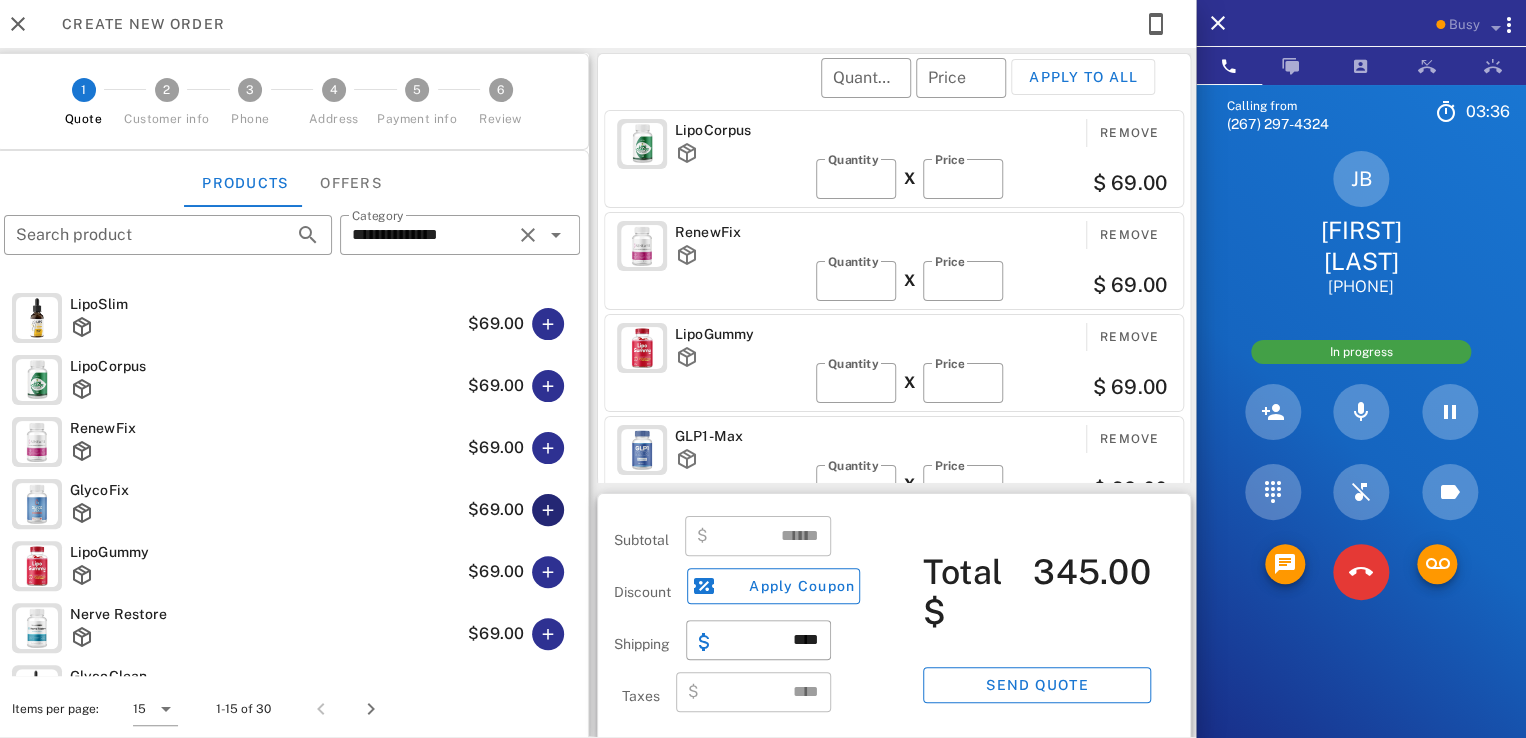 click at bounding box center [548, 510] 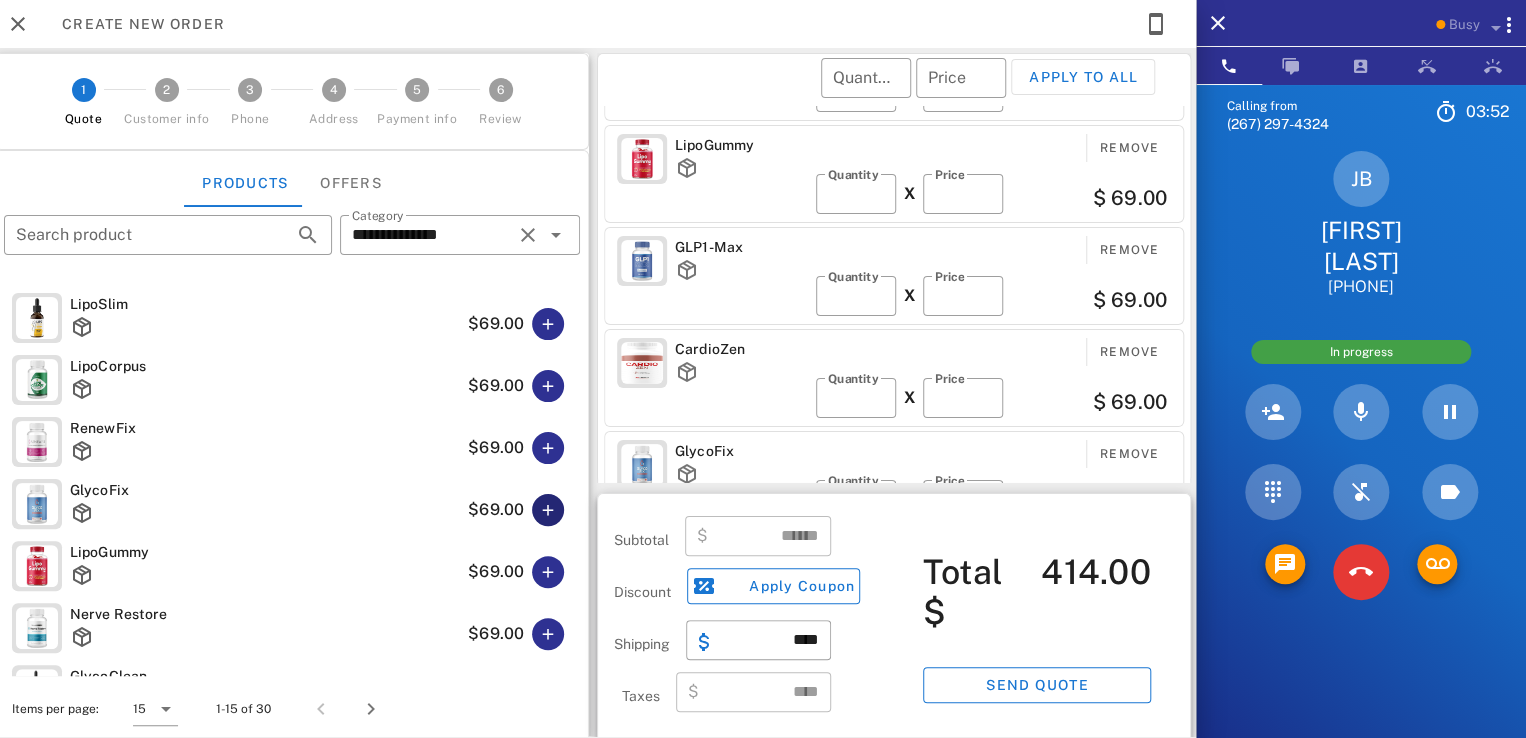 scroll, scrollTop: 208, scrollLeft: 0, axis: vertical 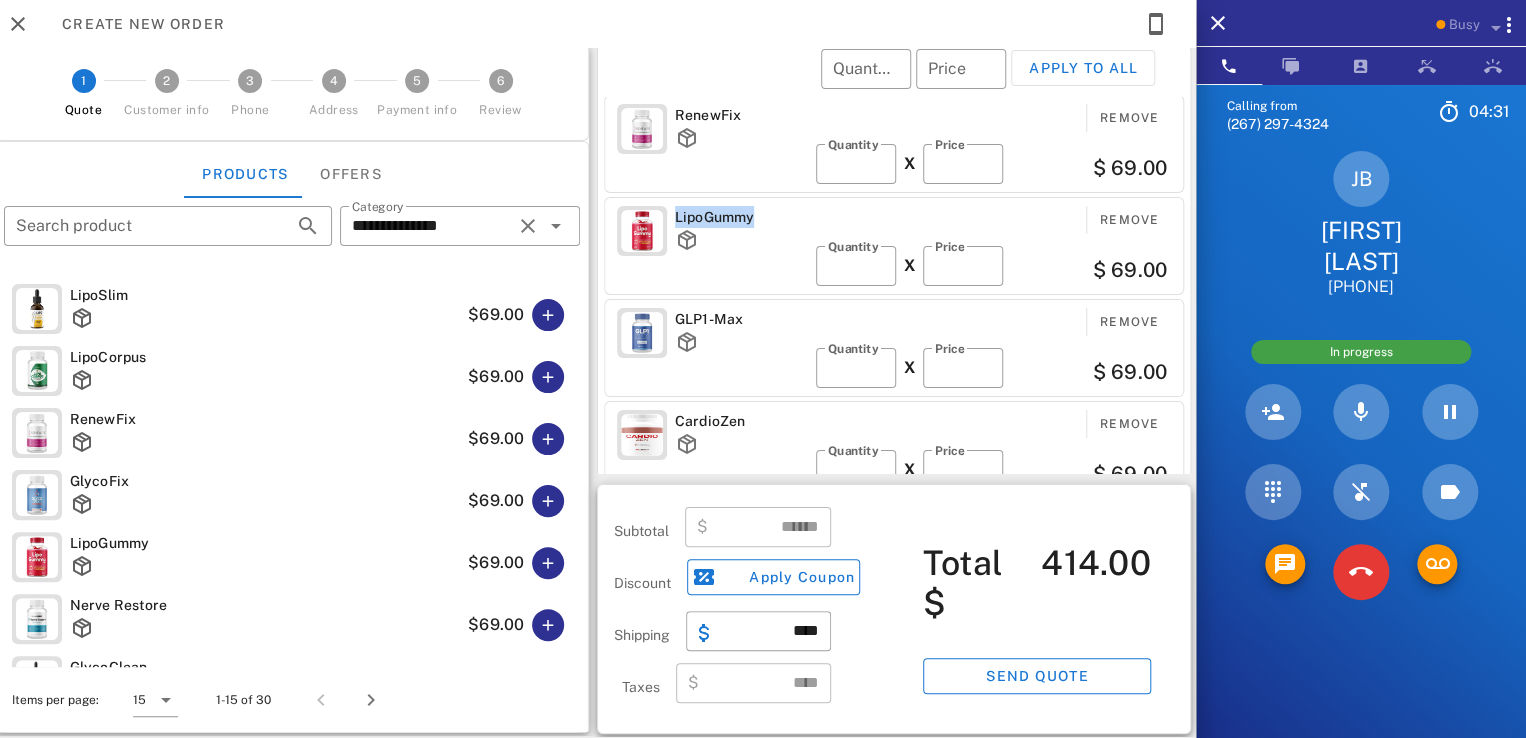 drag, startPoint x: 748, startPoint y: 214, endPoint x: 671, endPoint y: 218, distance: 77.10383 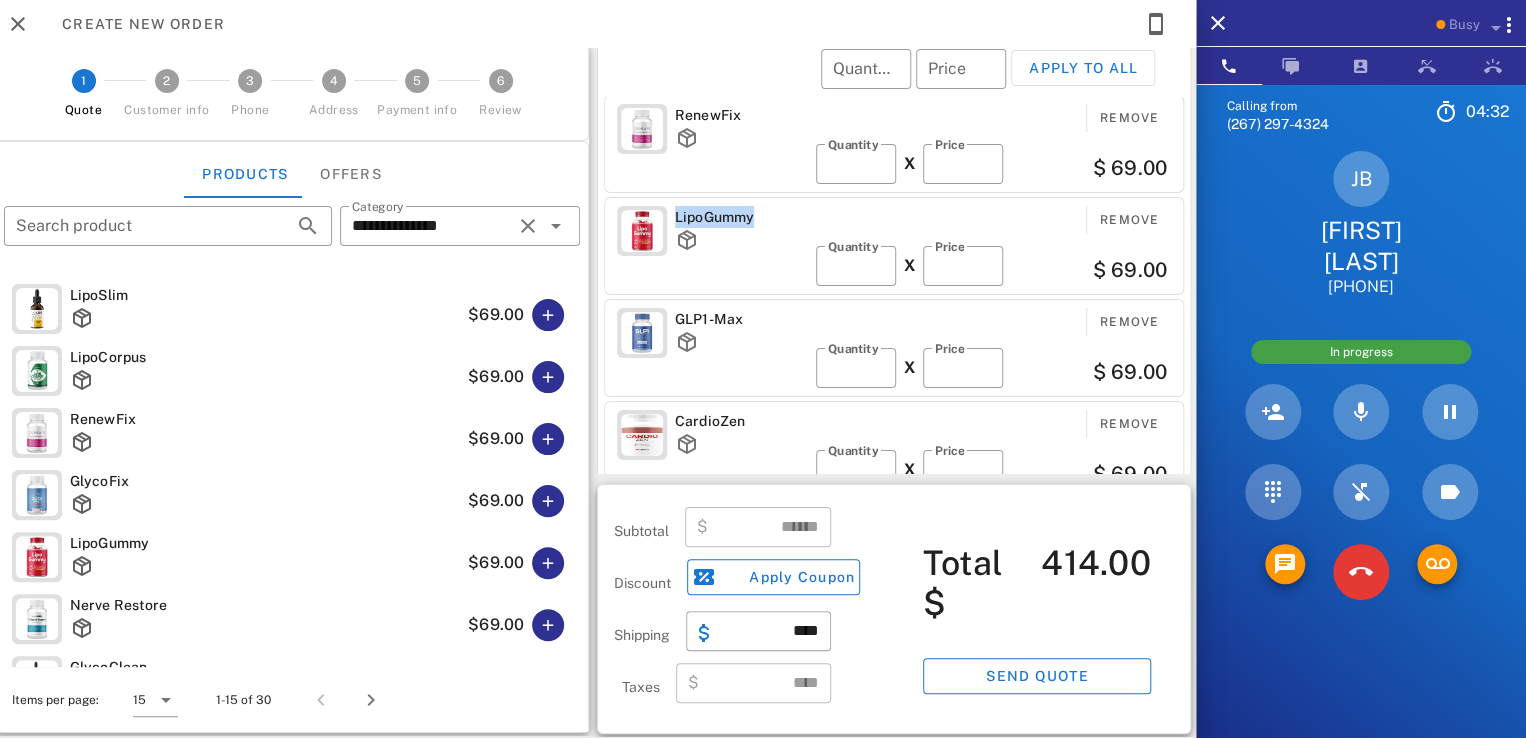 click on "LipoGummy" at bounding box center (741, 217) 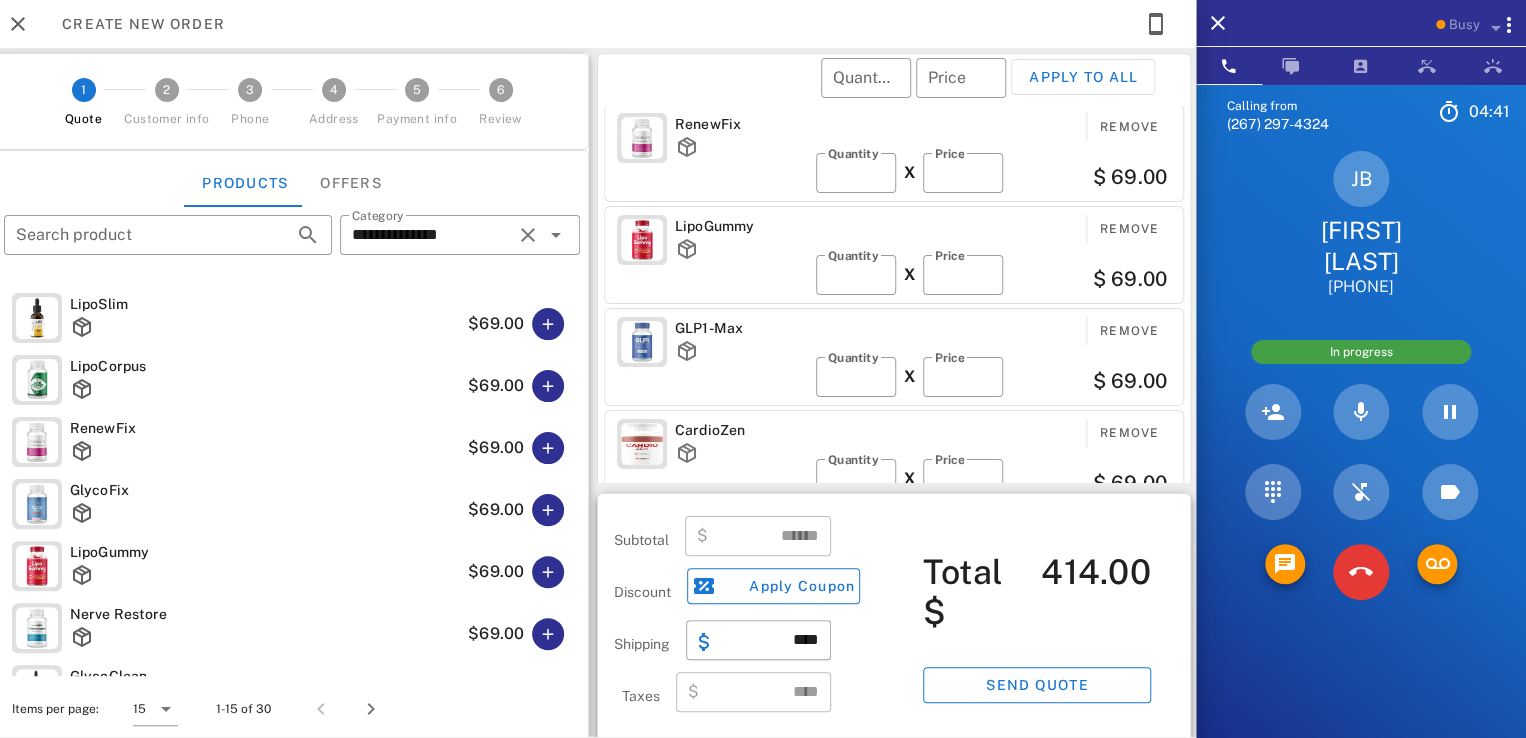click on "GLP1-Max" at bounding box center [741, 328] 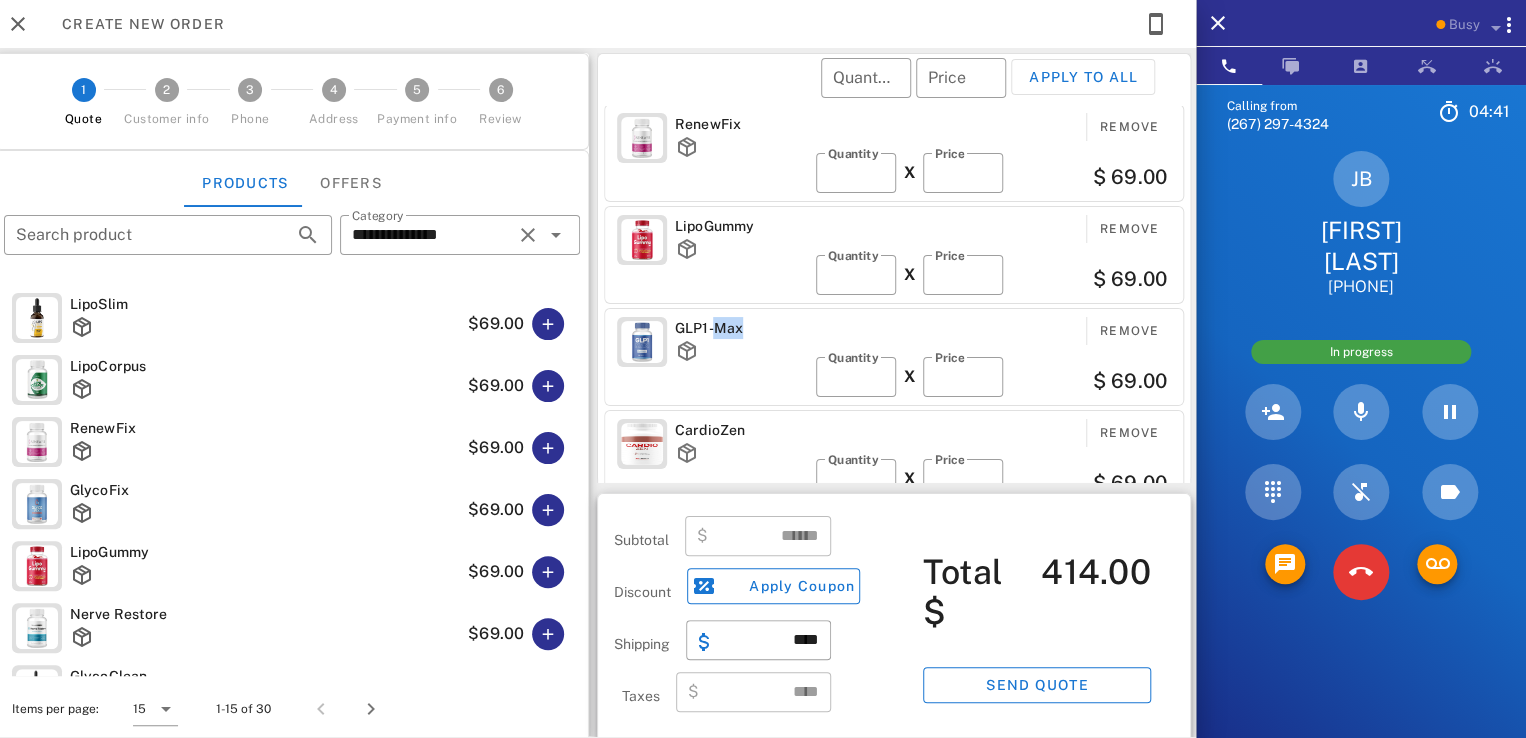 click on "GLP1-Max" at bounding box center [741, 328] 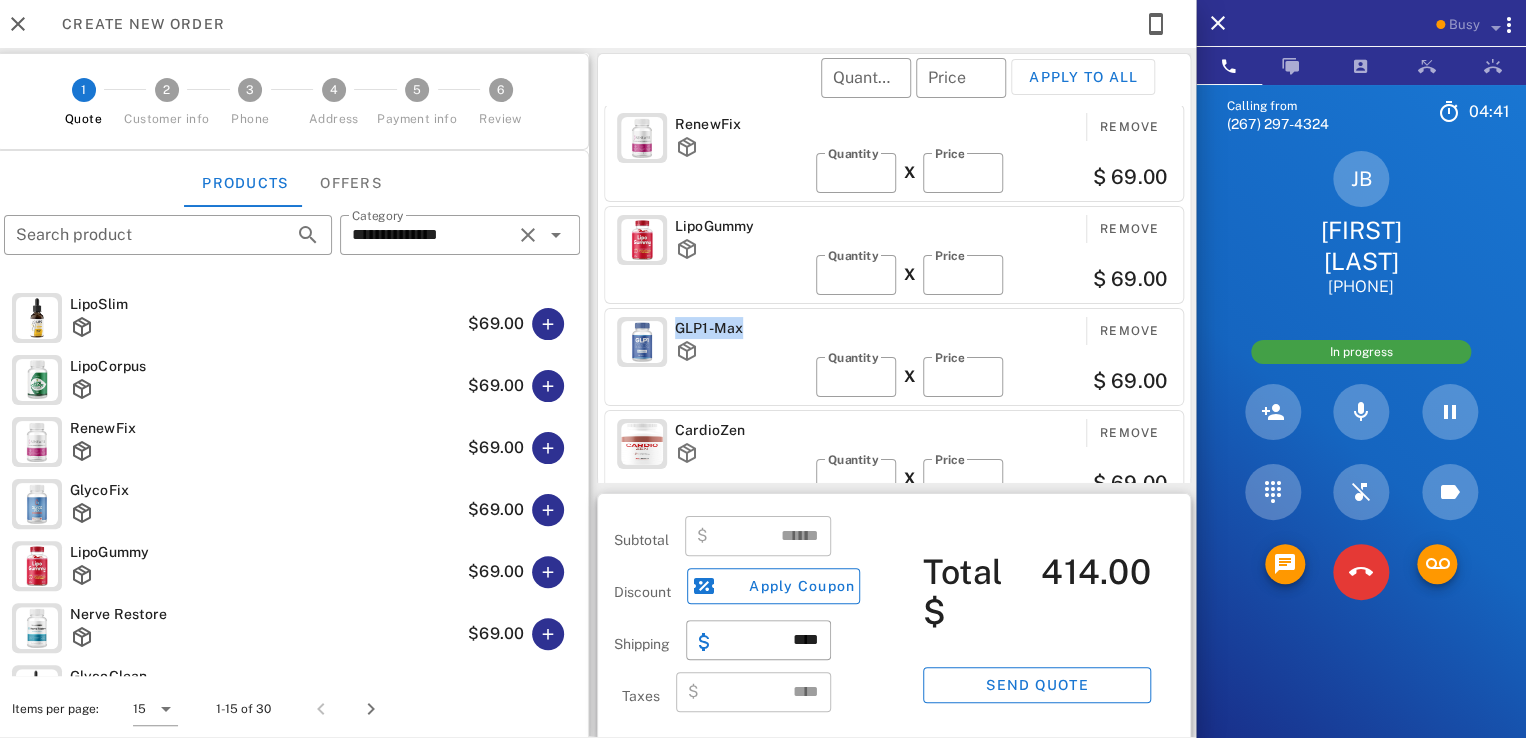 click on "GLP1-Max" at bounding box center [741, 328] 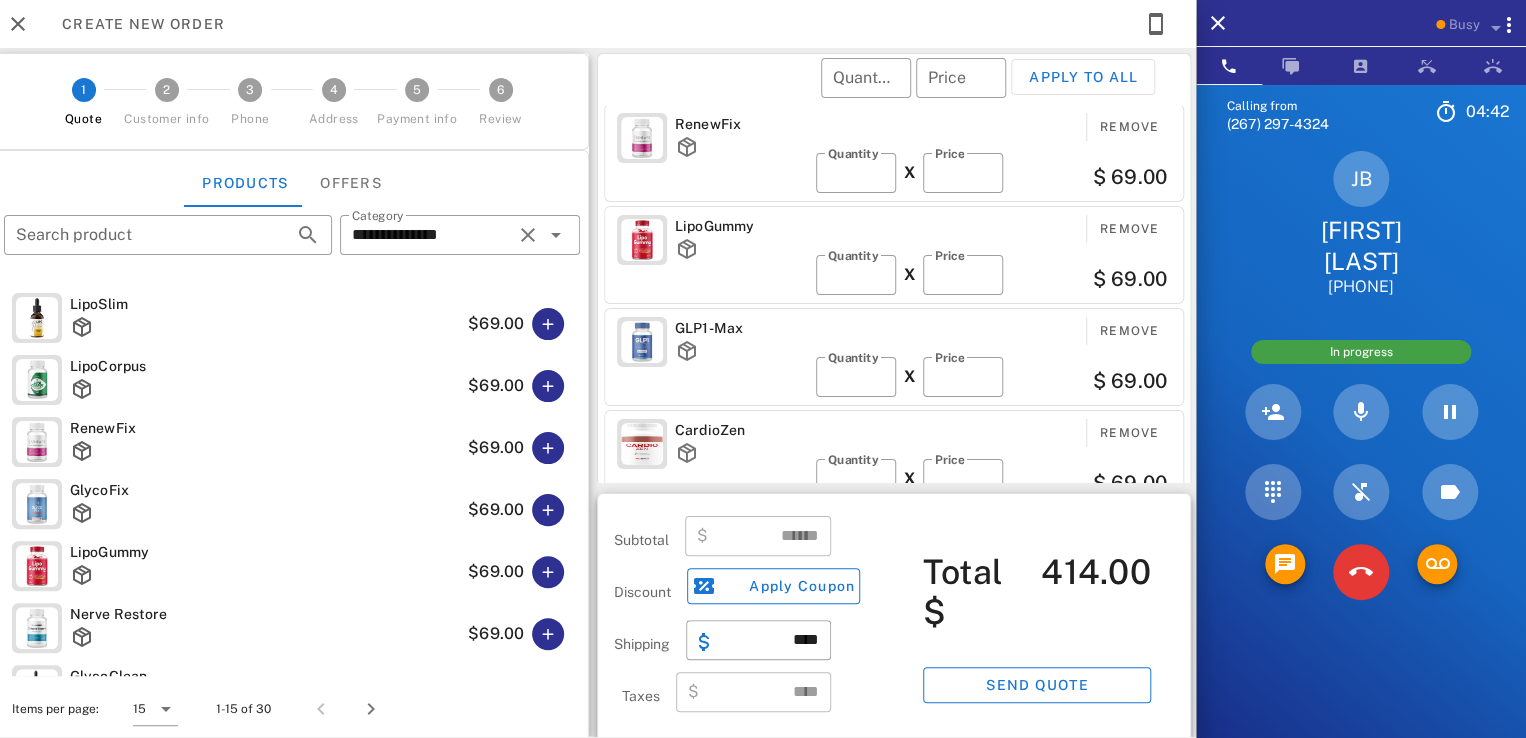 click on "LipoGummy" at bounding box center (741, 249) 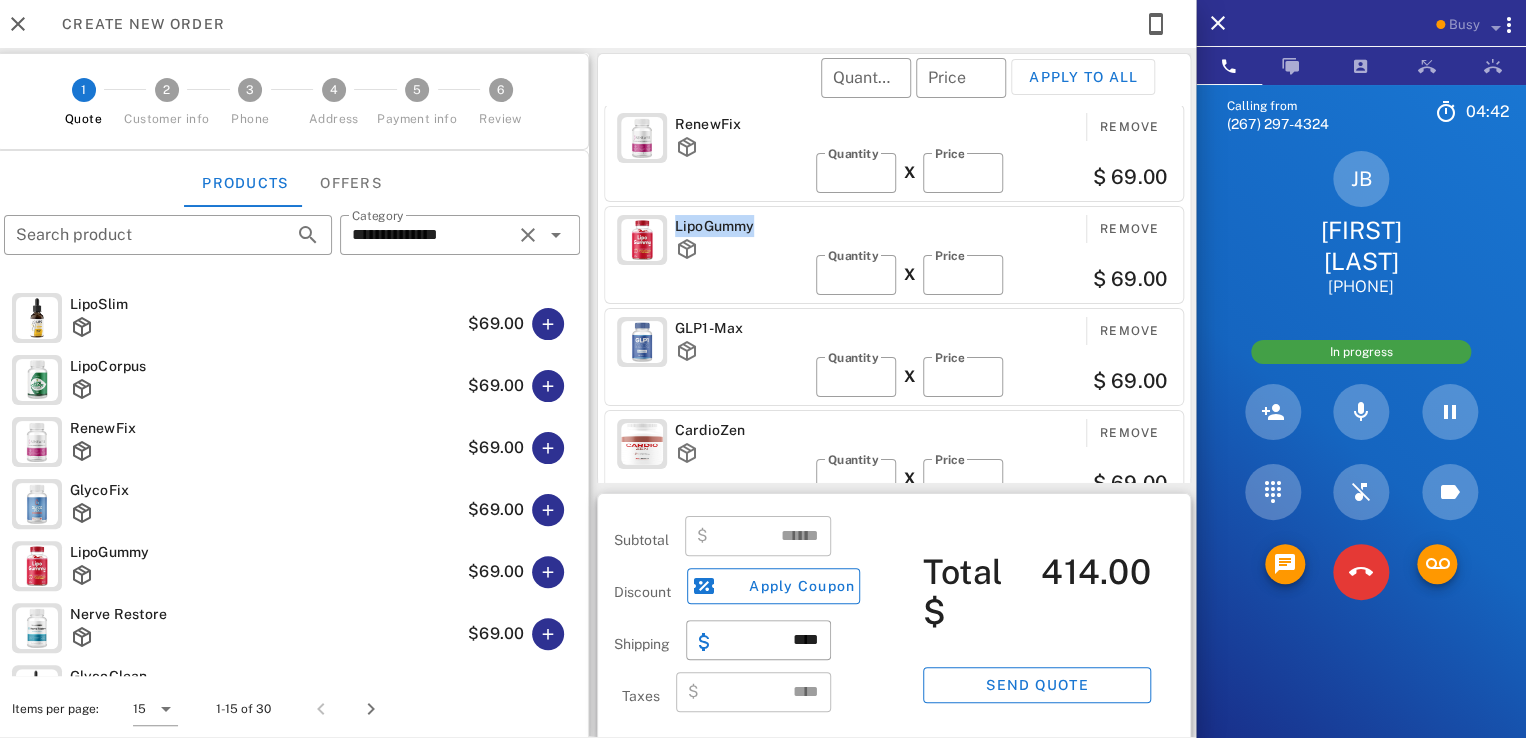 click on "LipoGummy" at bounding box center [741, 226] 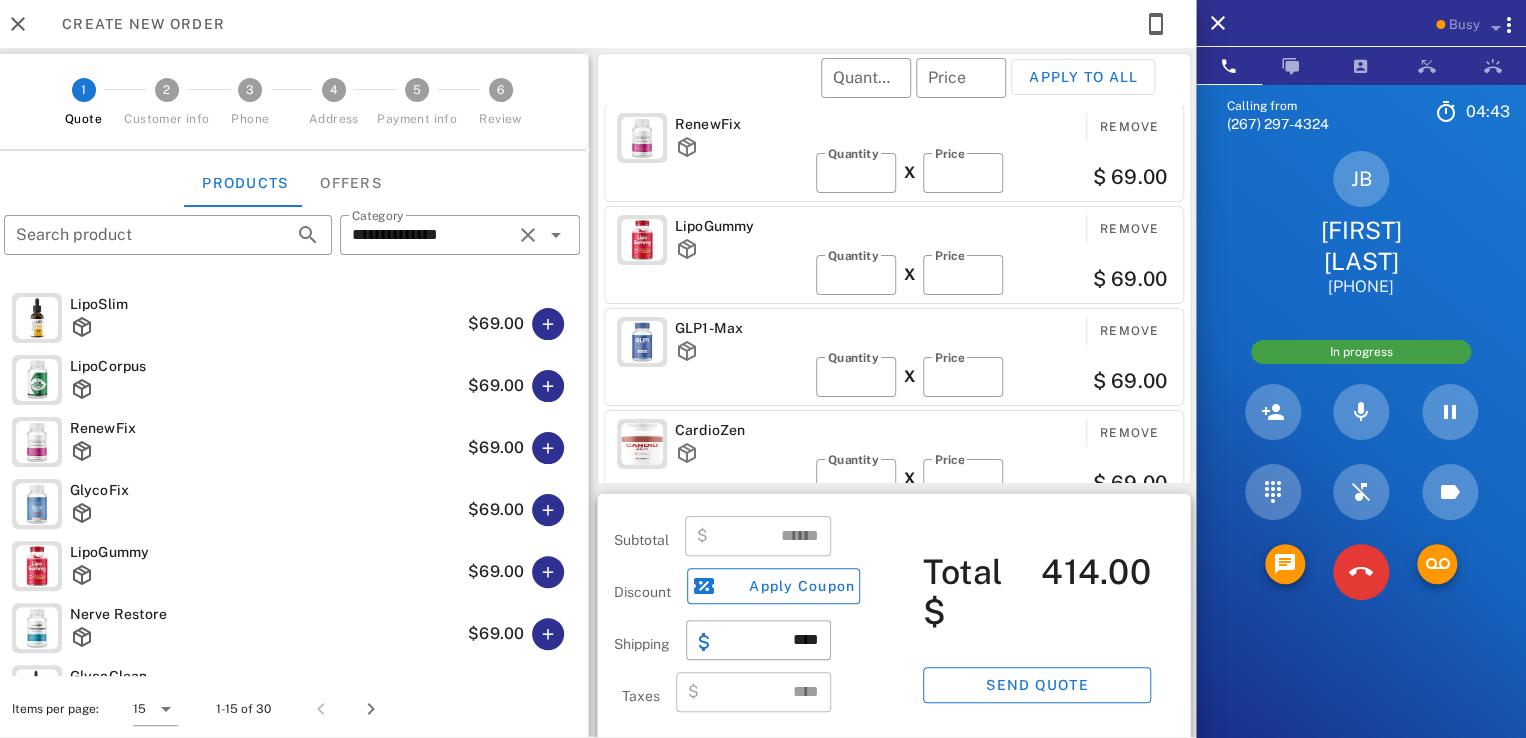 click on "LipoGummy" at bounding box center (741, 249) 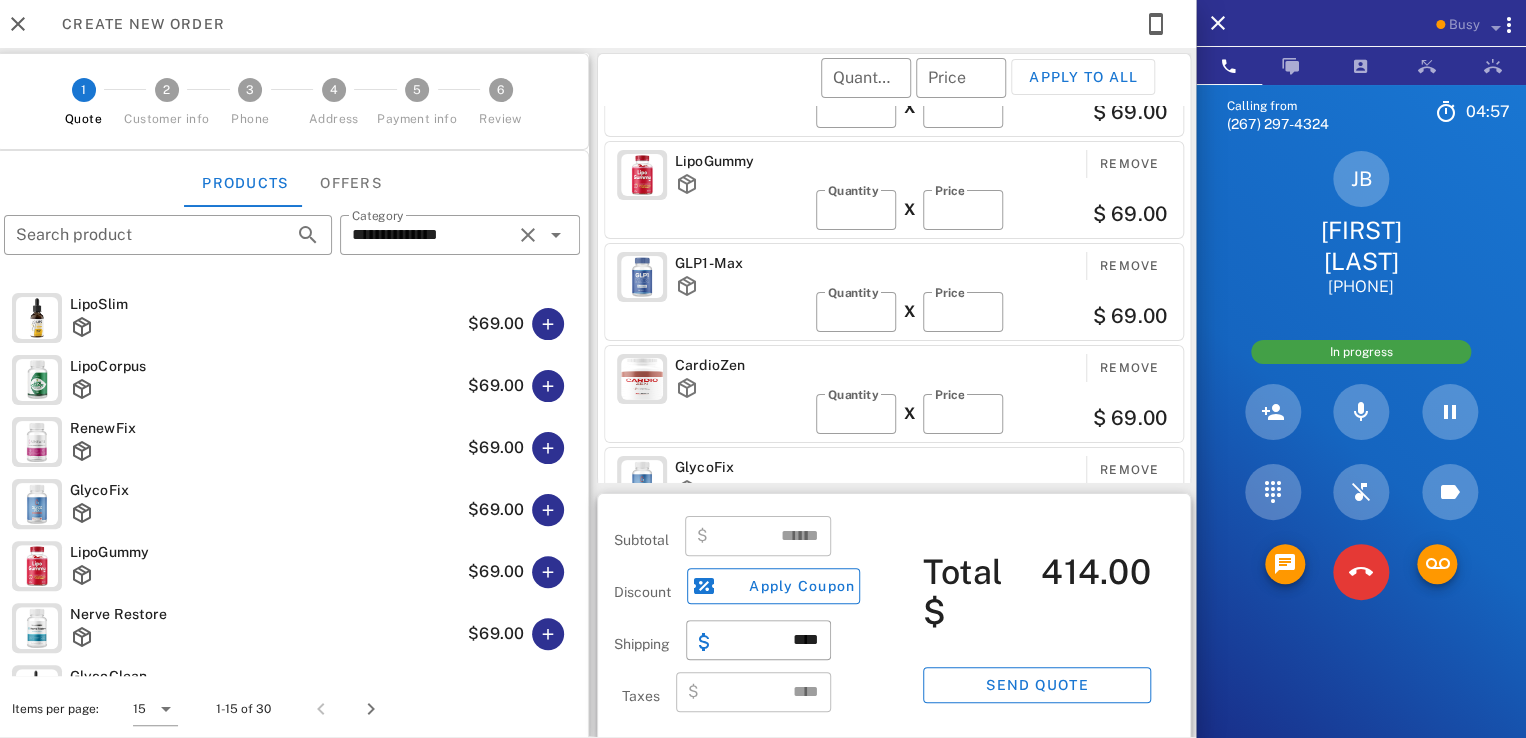 scroll, scrollTop: 208, scrollLeft: 0, axis: vertical 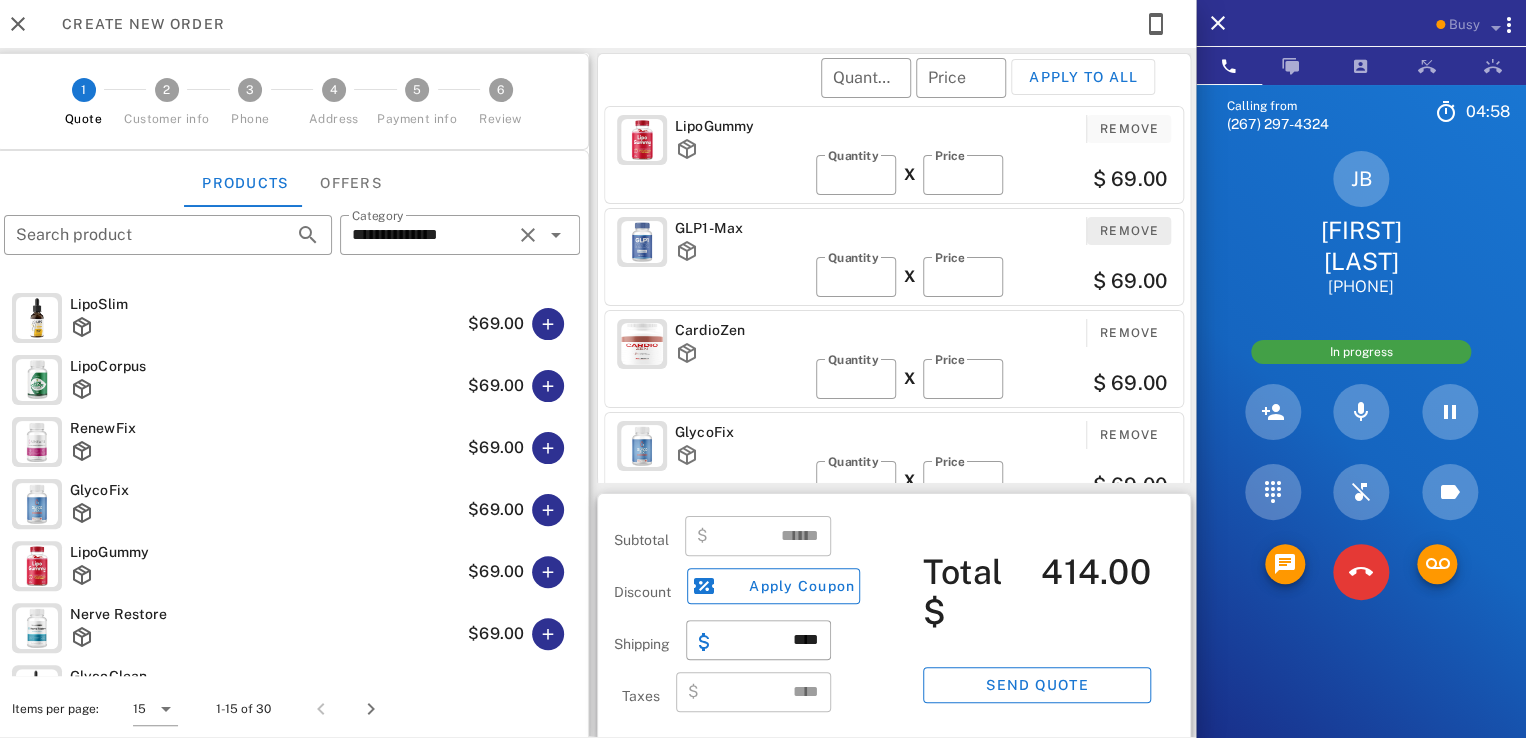 click on "Remove" at bounding box center (1129, 231) 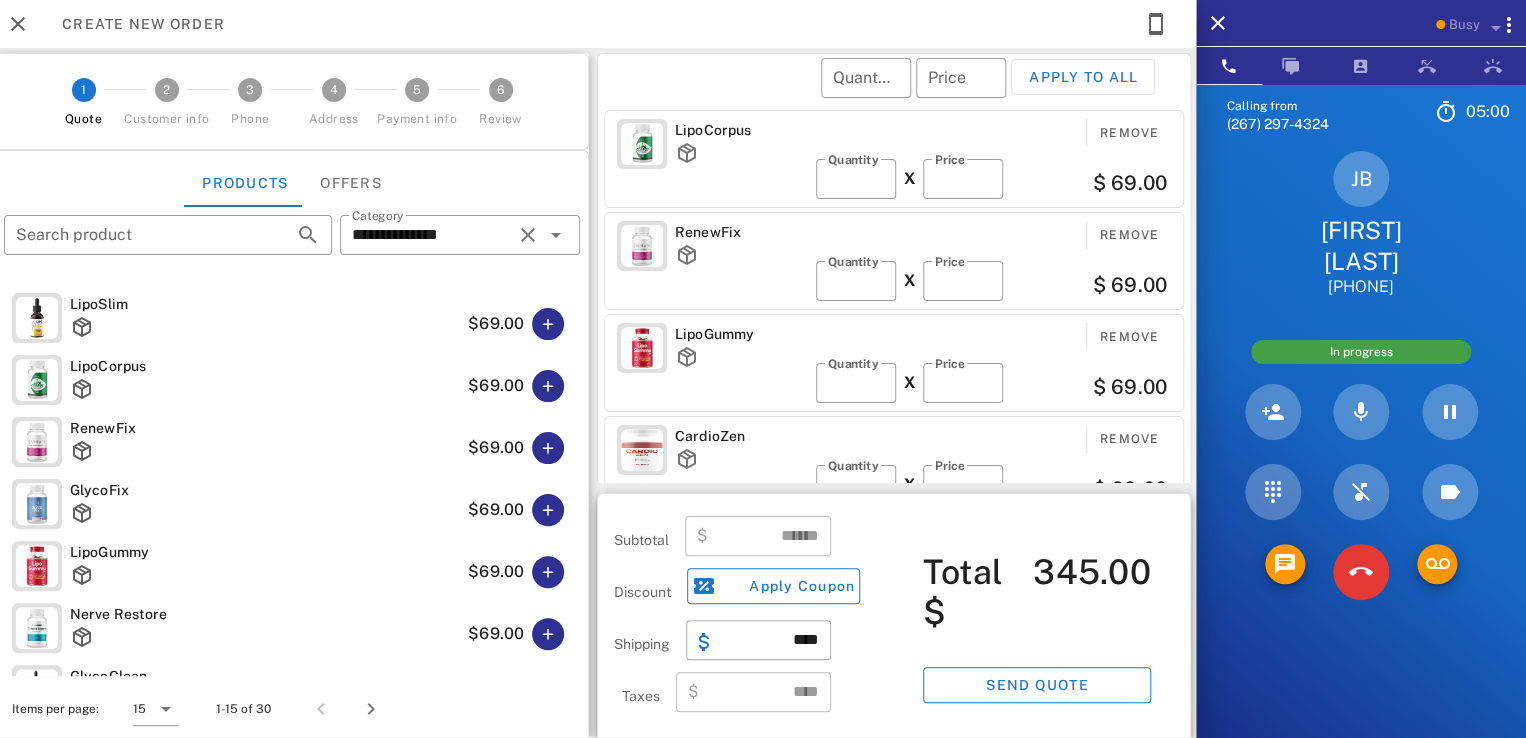 scroll, scrollTop: 106, scrollLeft: 0, axis: vertical 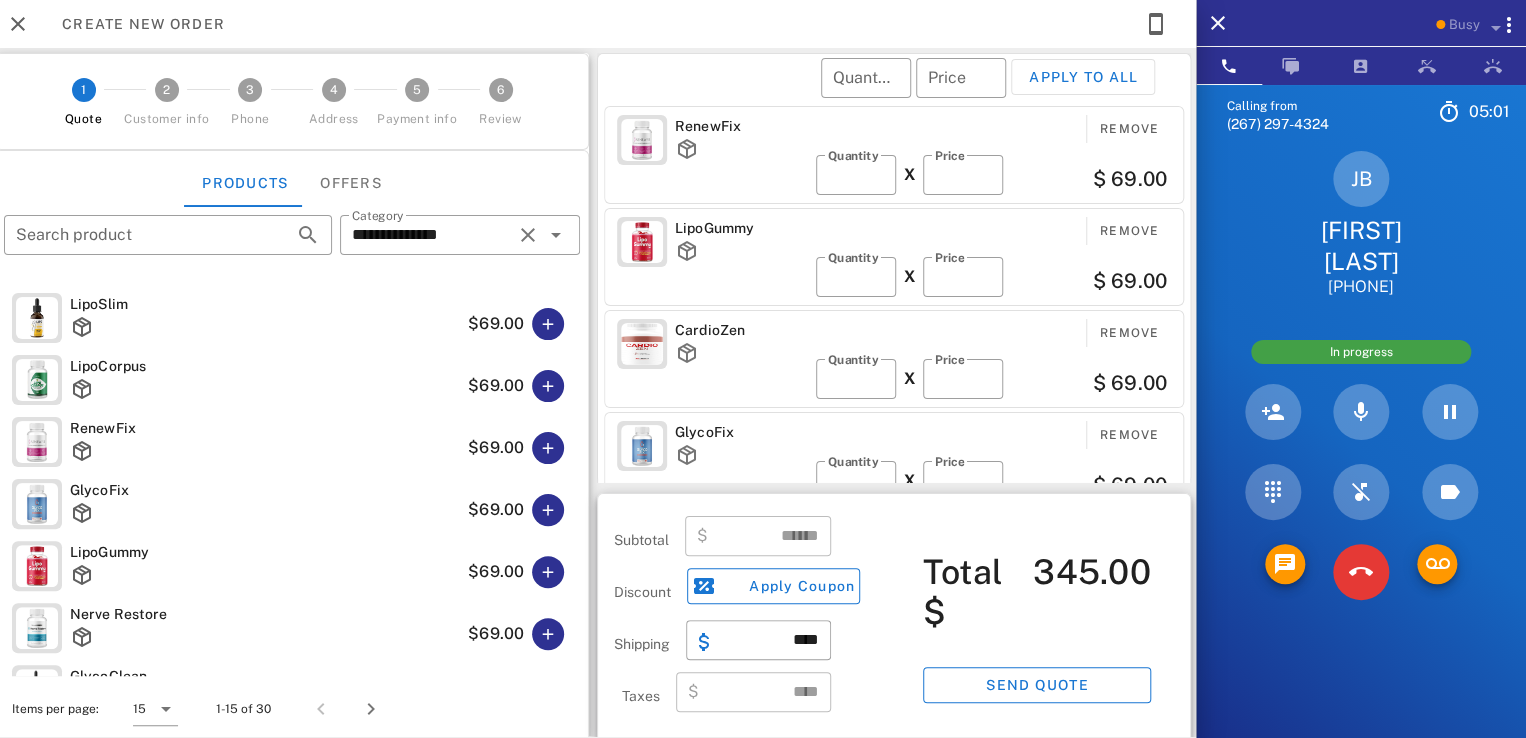 click on "Remove  ​ Quantity * X ​ Price **  $ 69.00" at bounding box center (993, 461) 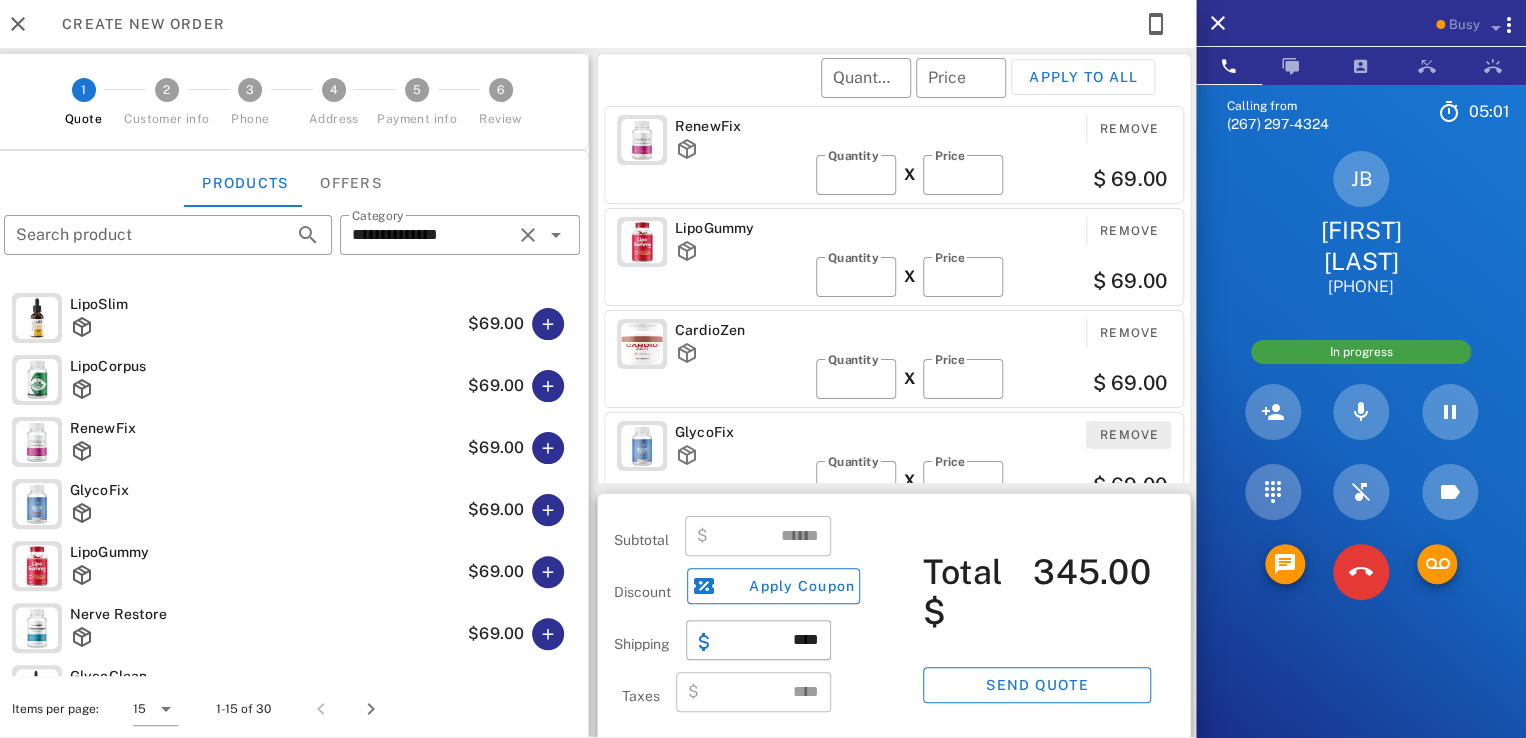 click on "Remove" at bounding box center (1129, 435) 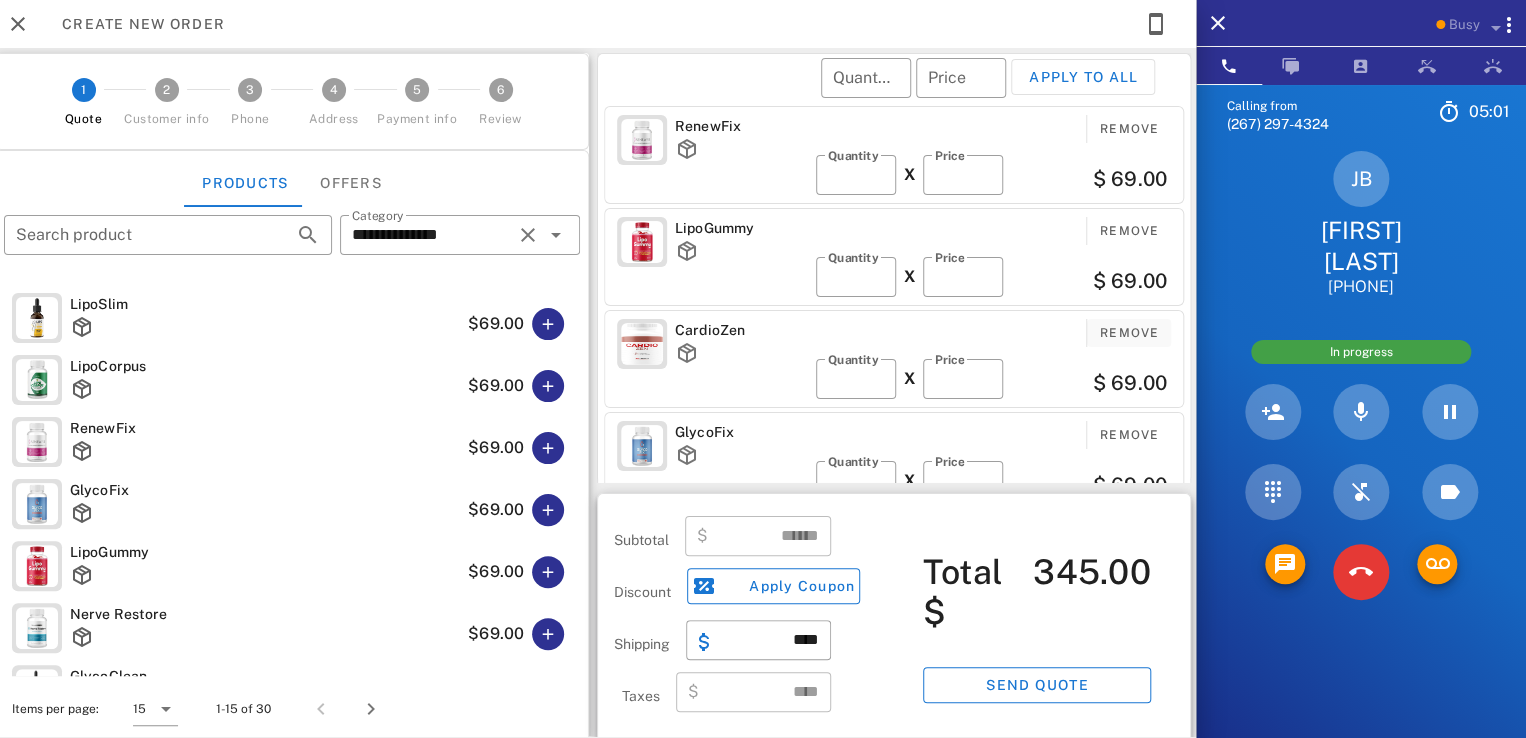 scroll, scrollTop: 4, scrollLeft: 0, axis: vertical 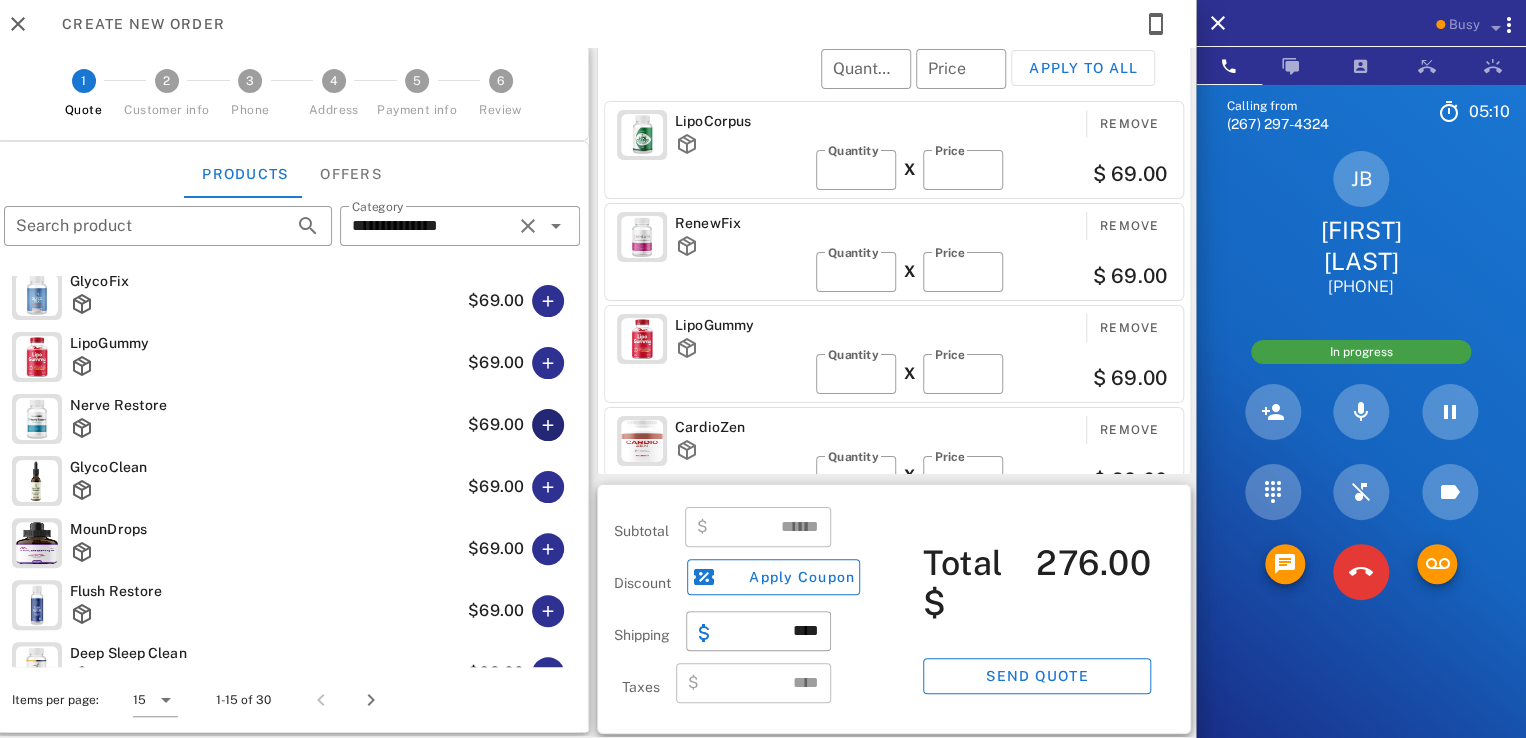click at bounding box center (548, 425) 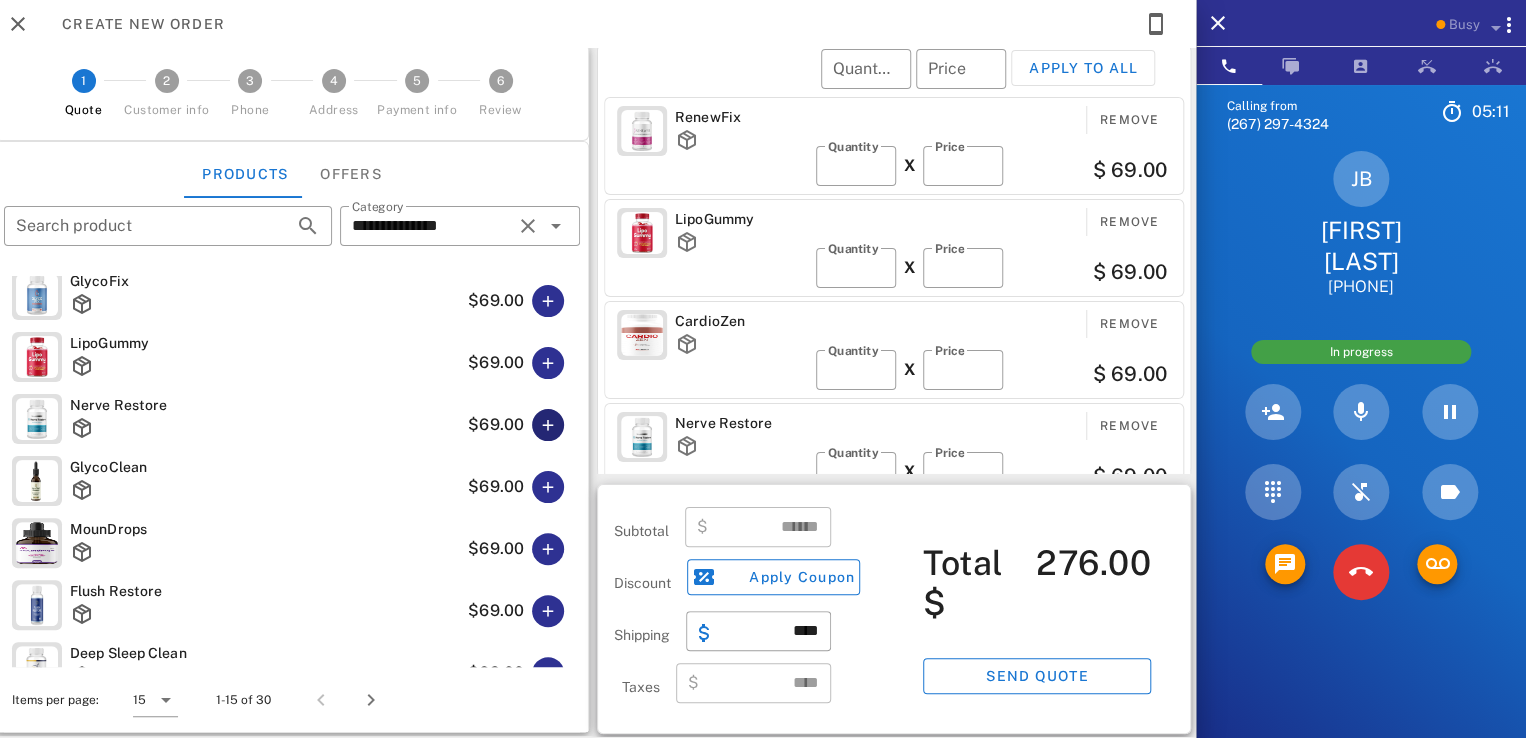 type on "******" 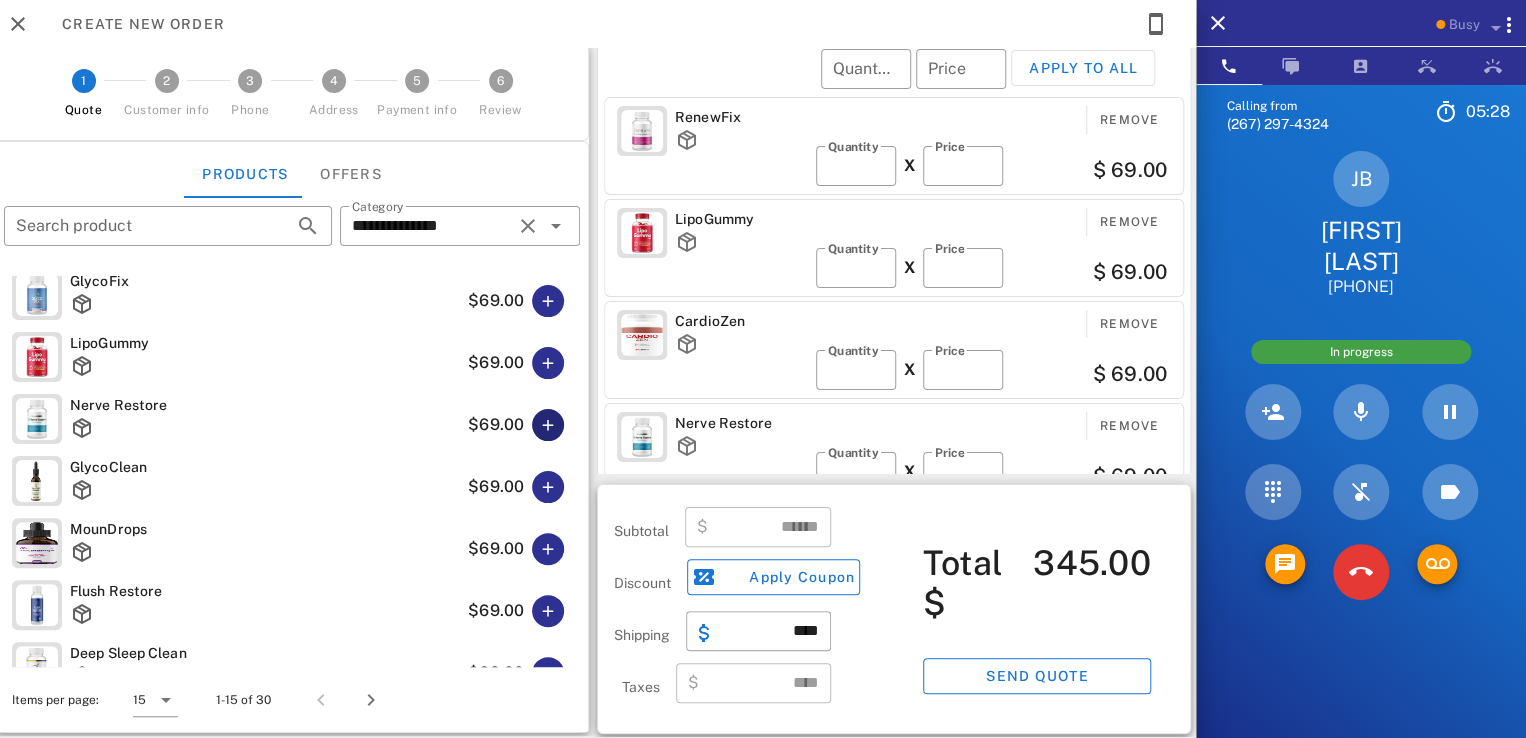 scroll, scrollTop: 380, scrollLeft: 0, axis: vertical 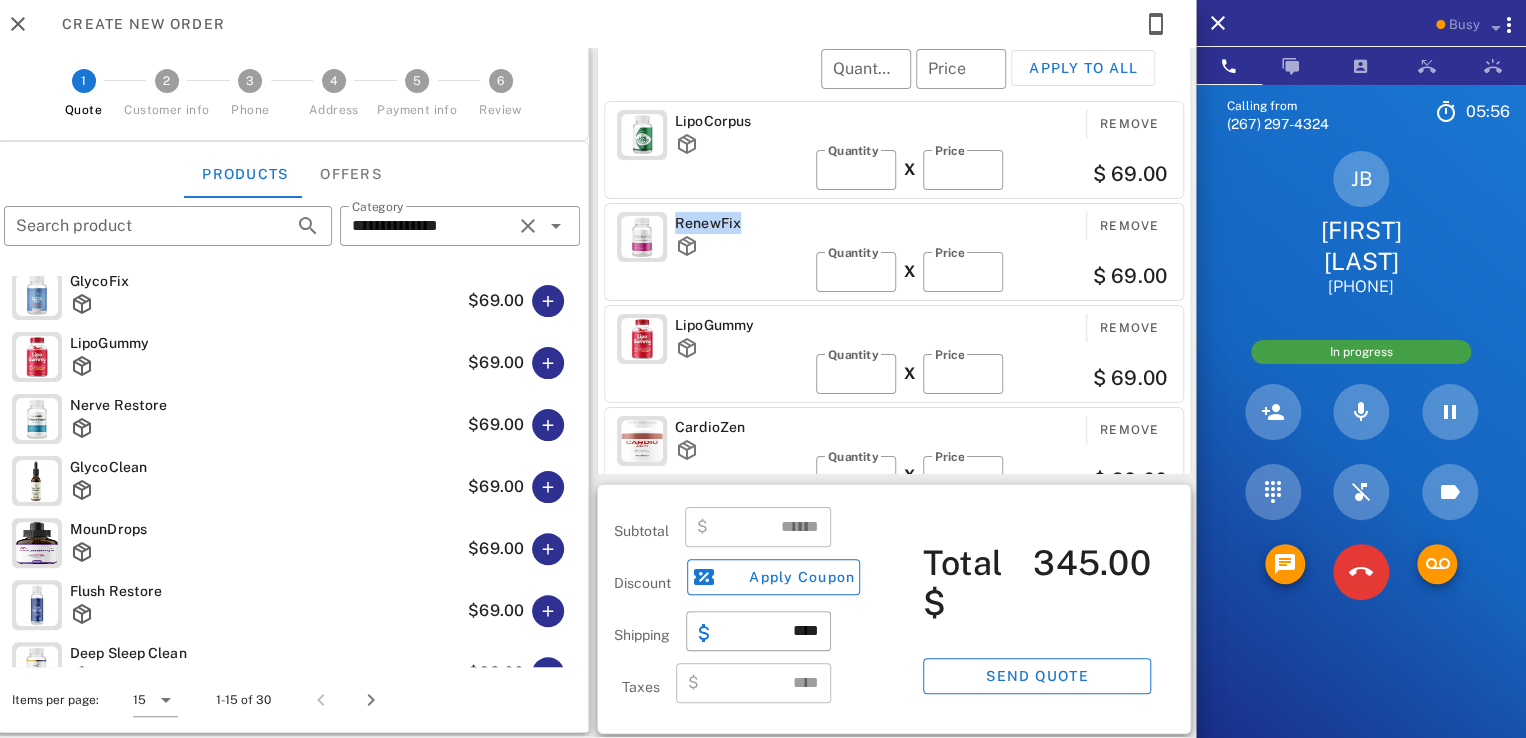drag, startPoint x: 723, startPoint y: 227, endPoint x: 668, endPoint y: 221, distance: 55.326305 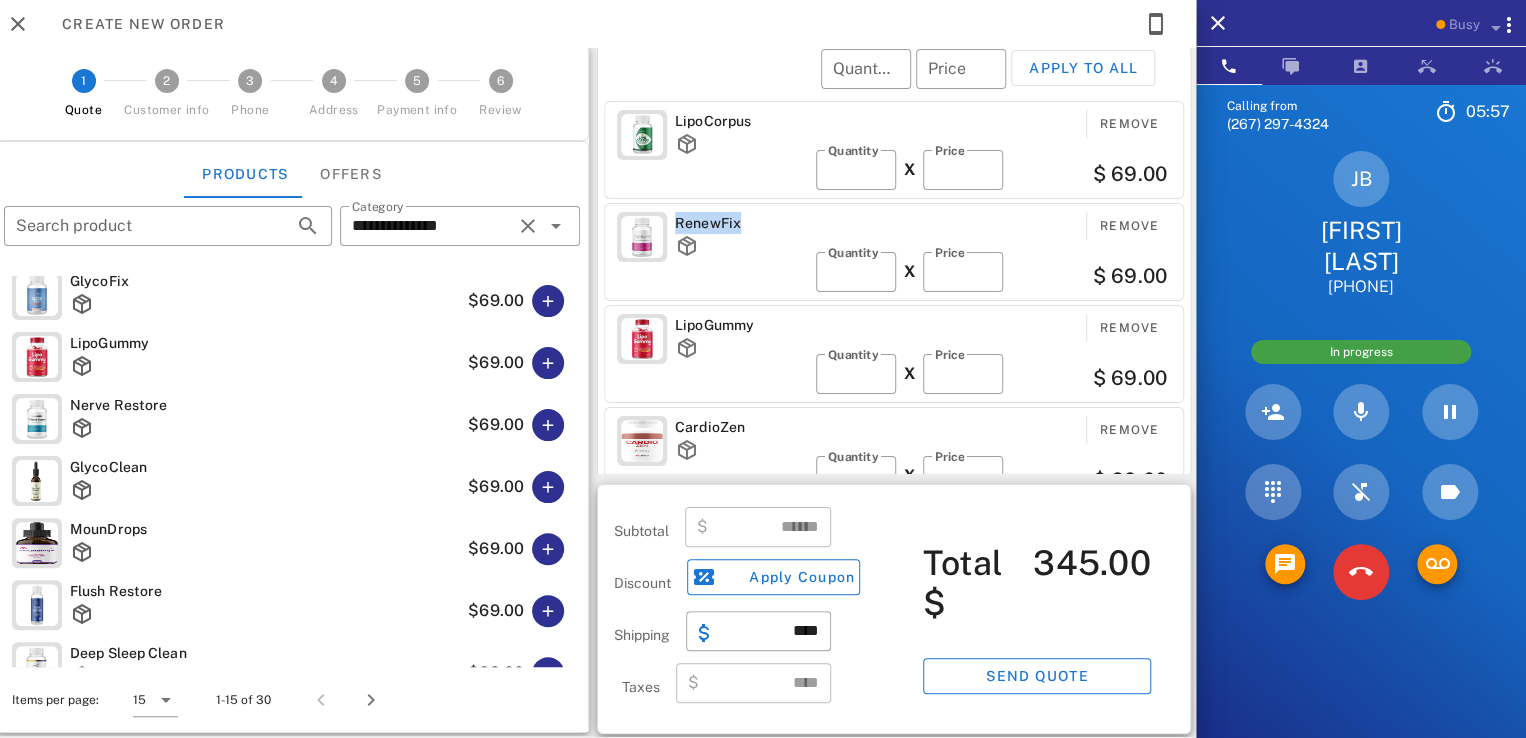 click on "RenewFix" at bounding box center [741, 223] 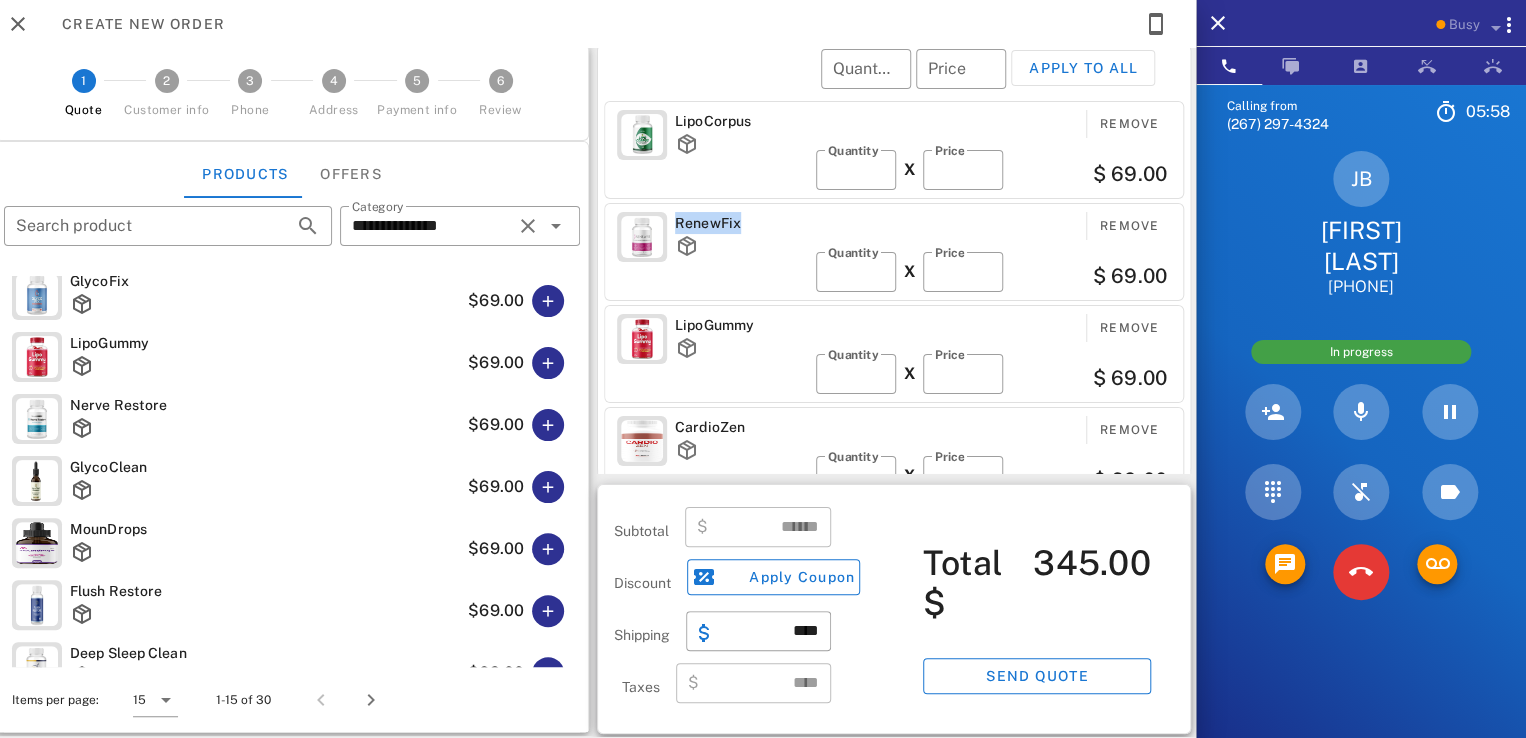 click on "RenewFix" at bounding box center (741, 223) 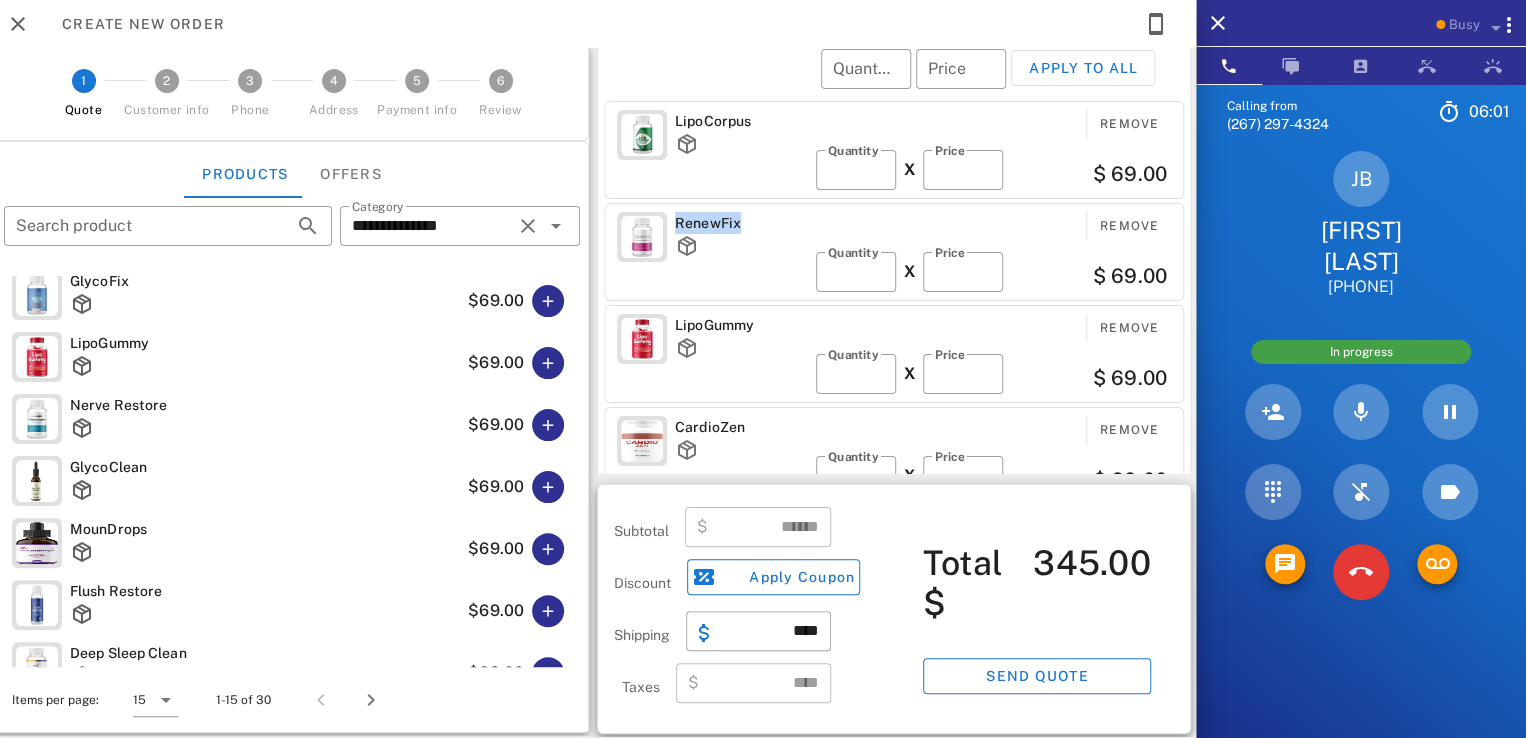 drag, startPoint x: 731, startPoint y: 217, endPoint x: 665, endPoint y: 232, distance: 67.68308 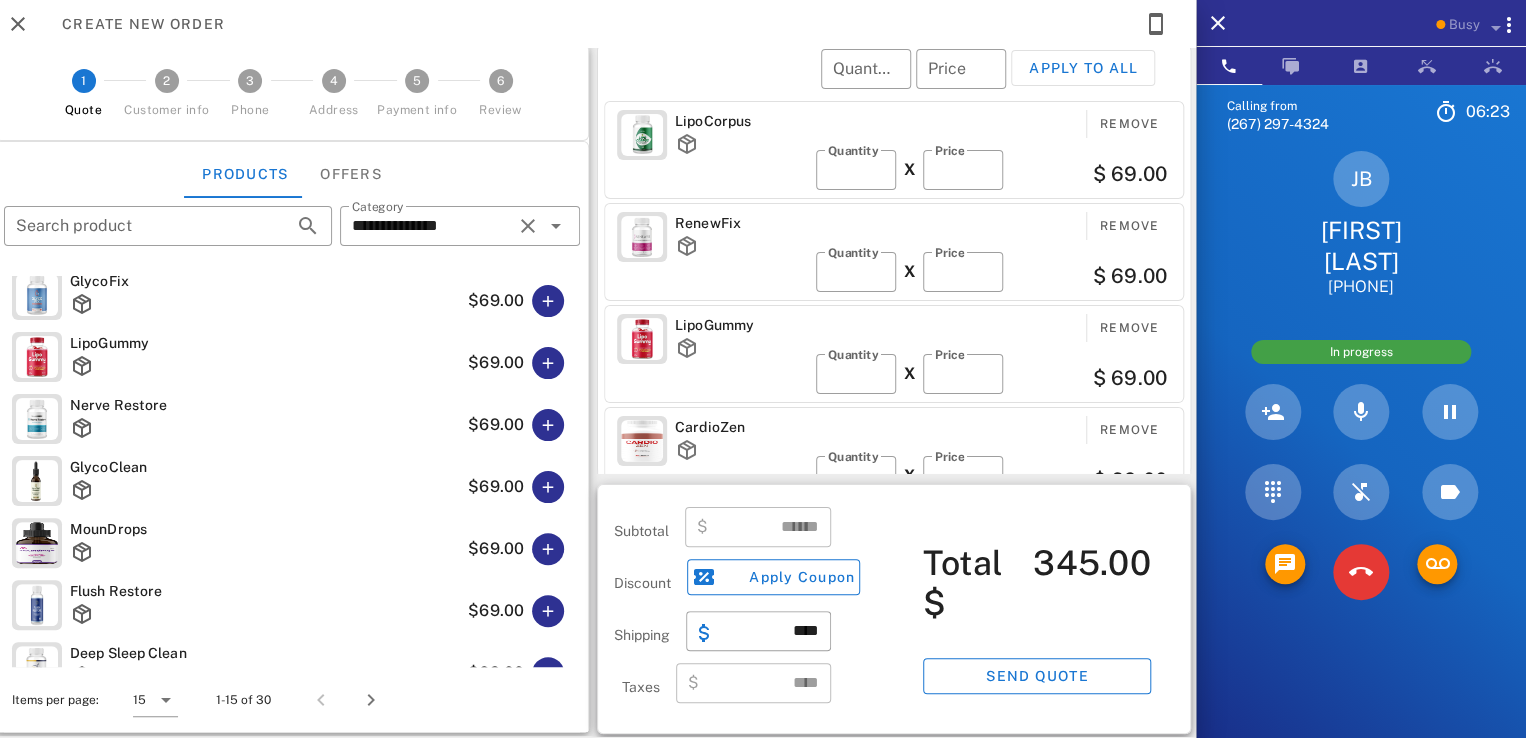 scroll, scrollTop: 531, scrollLeft: 0, axis: vertical 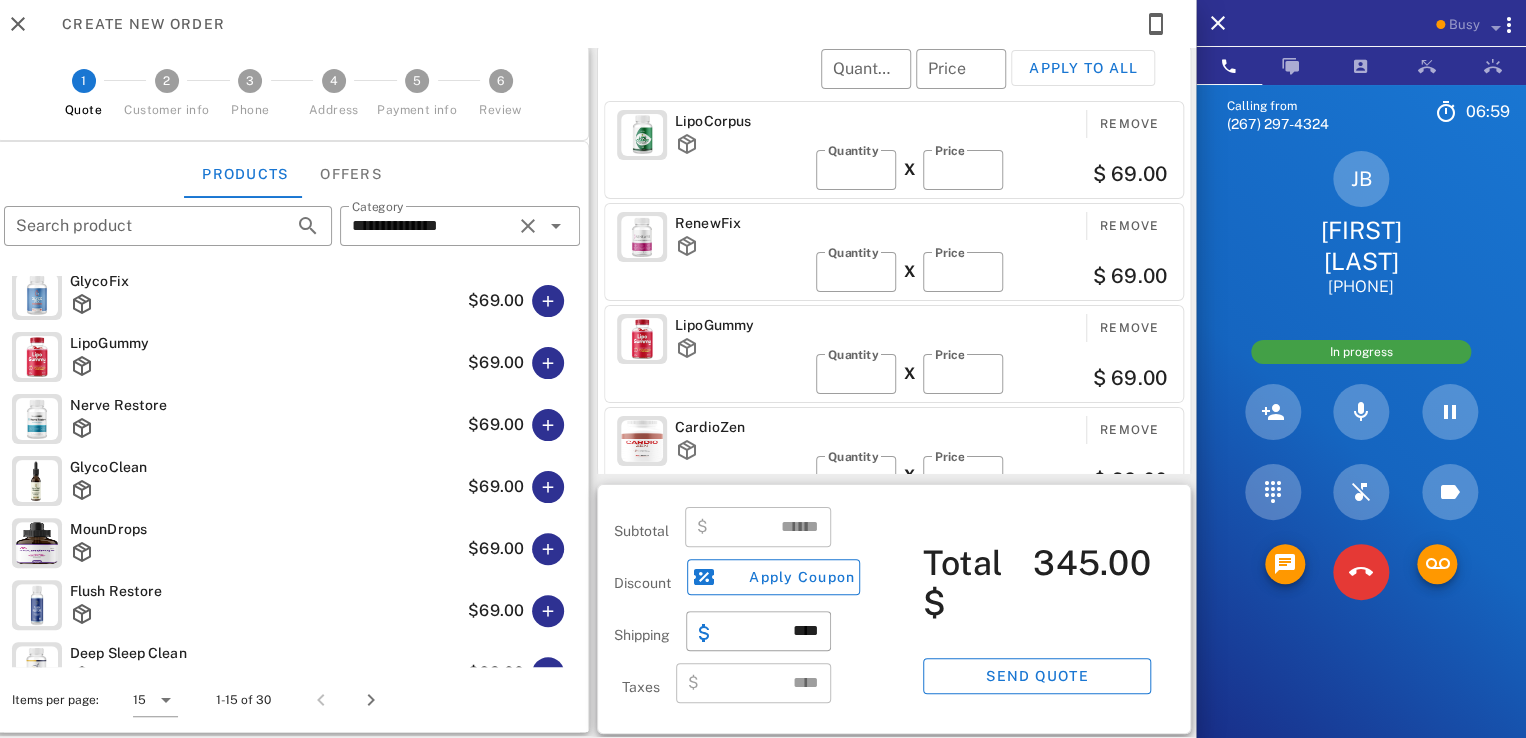 click on "LipoCorpus" at bounding box center [741, 121] 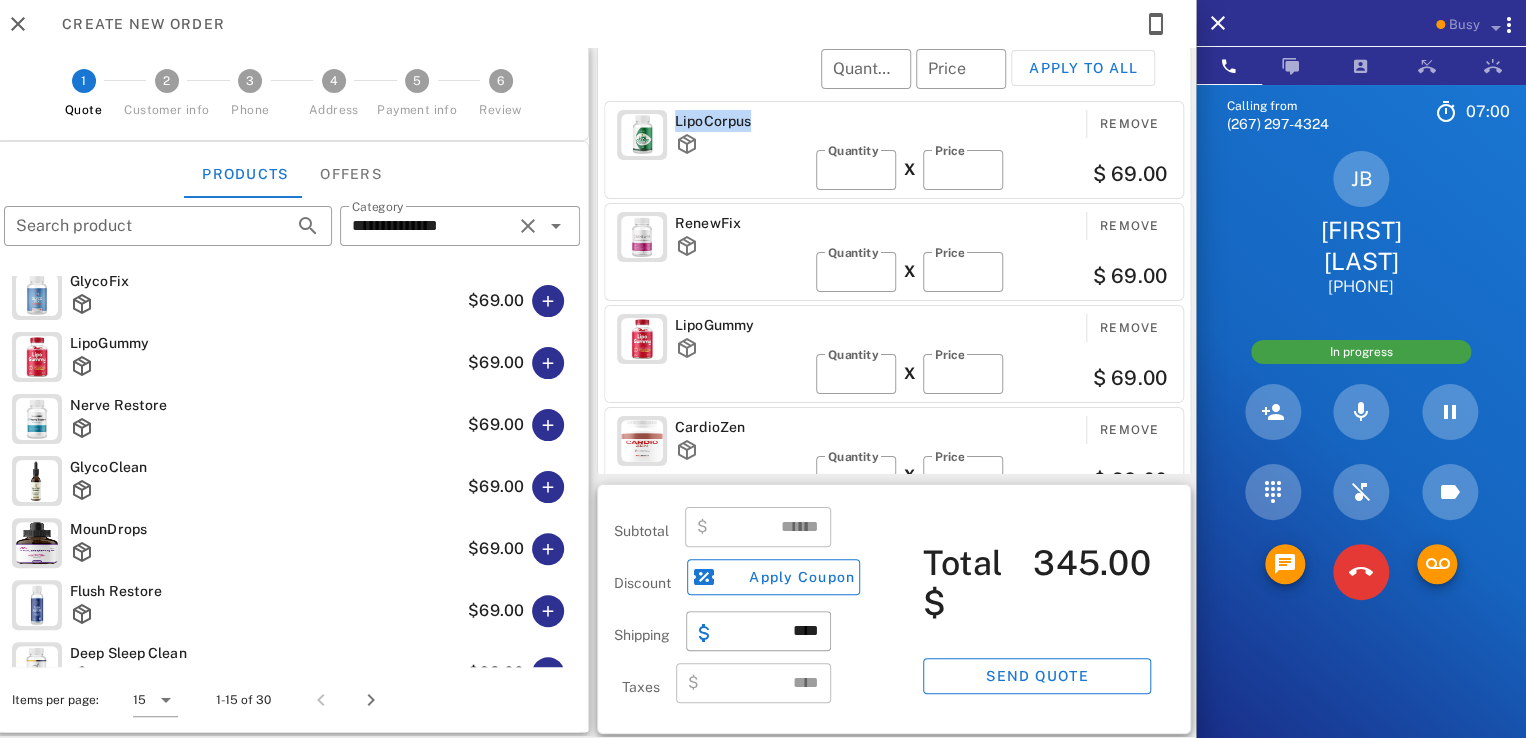 click on "LipoCorpus" at bounding box center (741, 121) 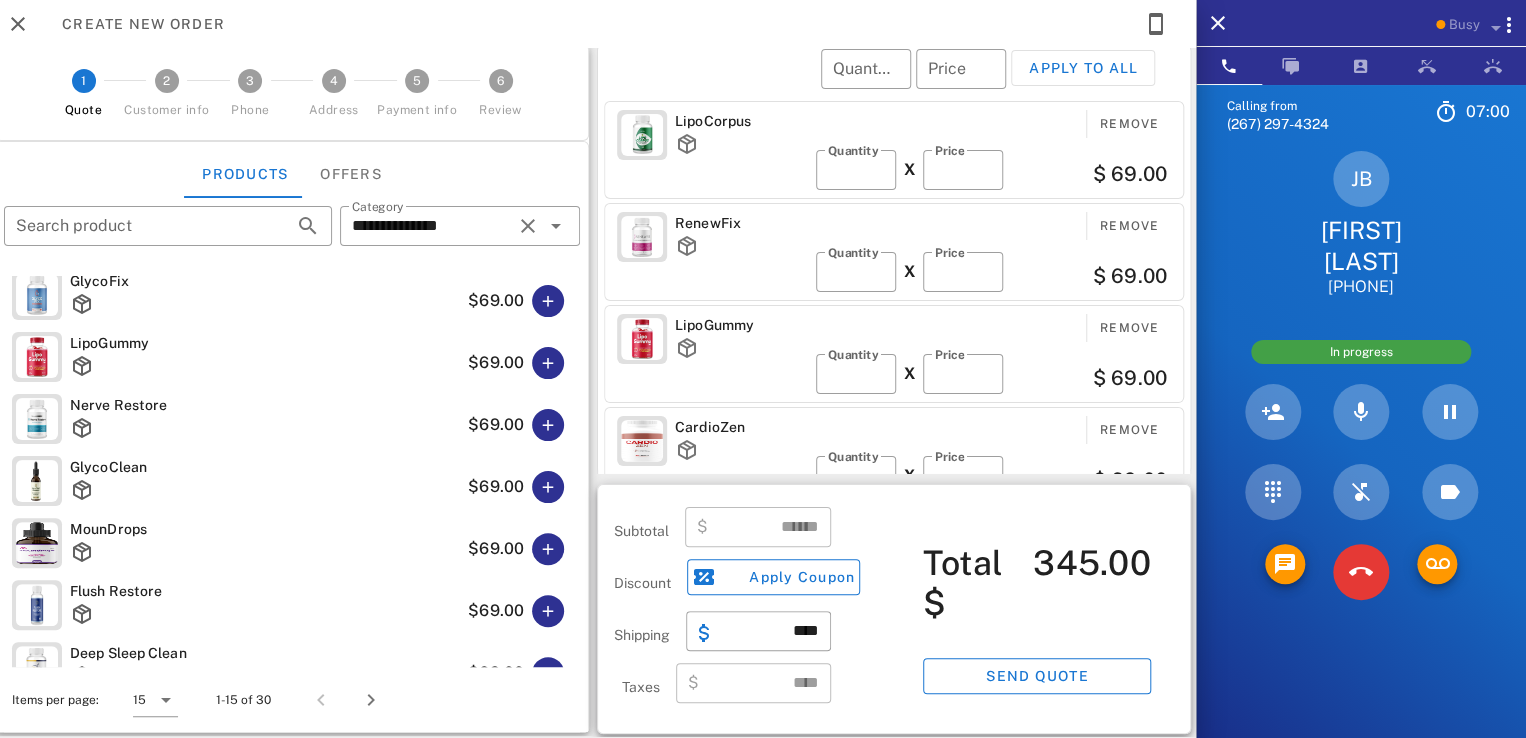 click on "​ Quantity ​ Price Apply to all" at bounding box center (897, 82) 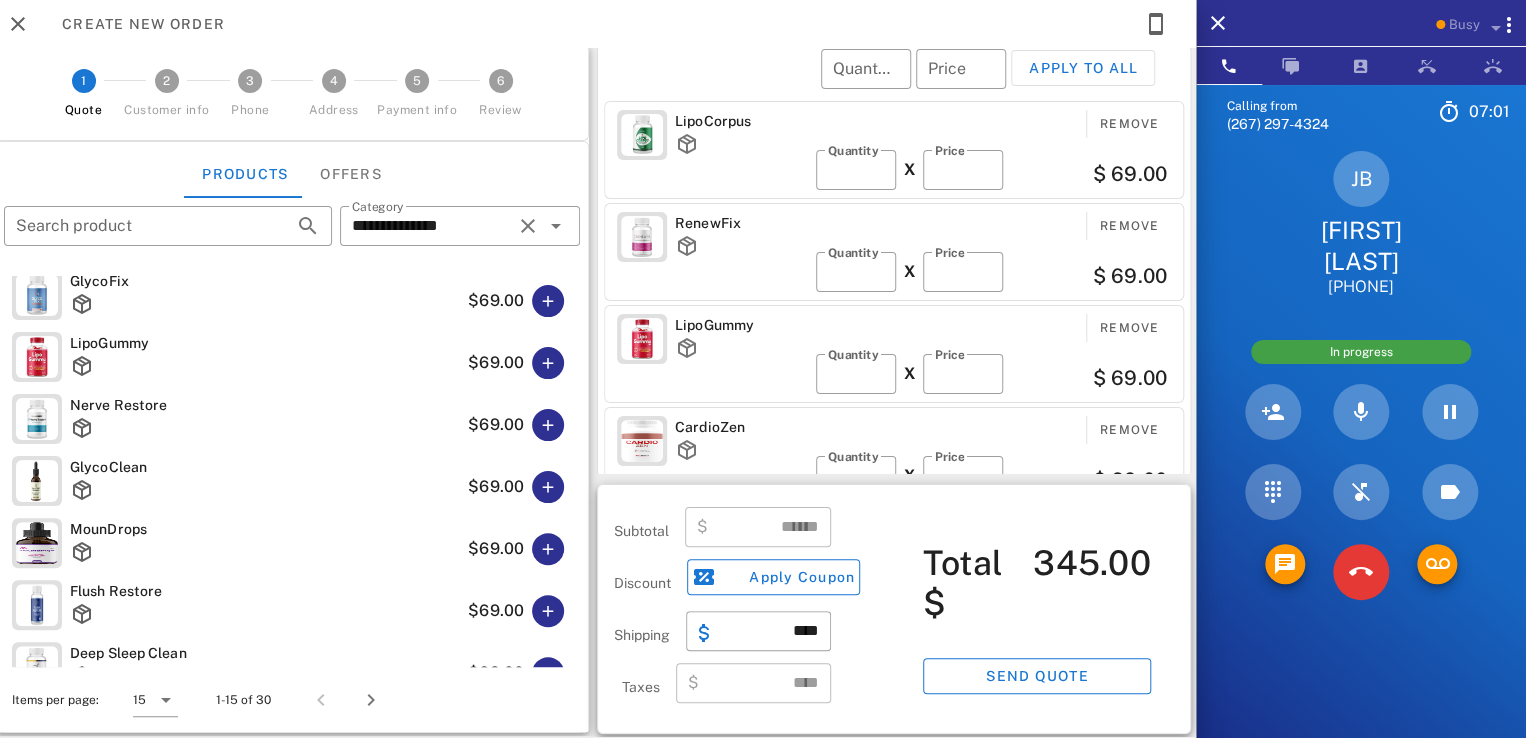 click on "LipoCorpus" at bounding box center (741, 121) 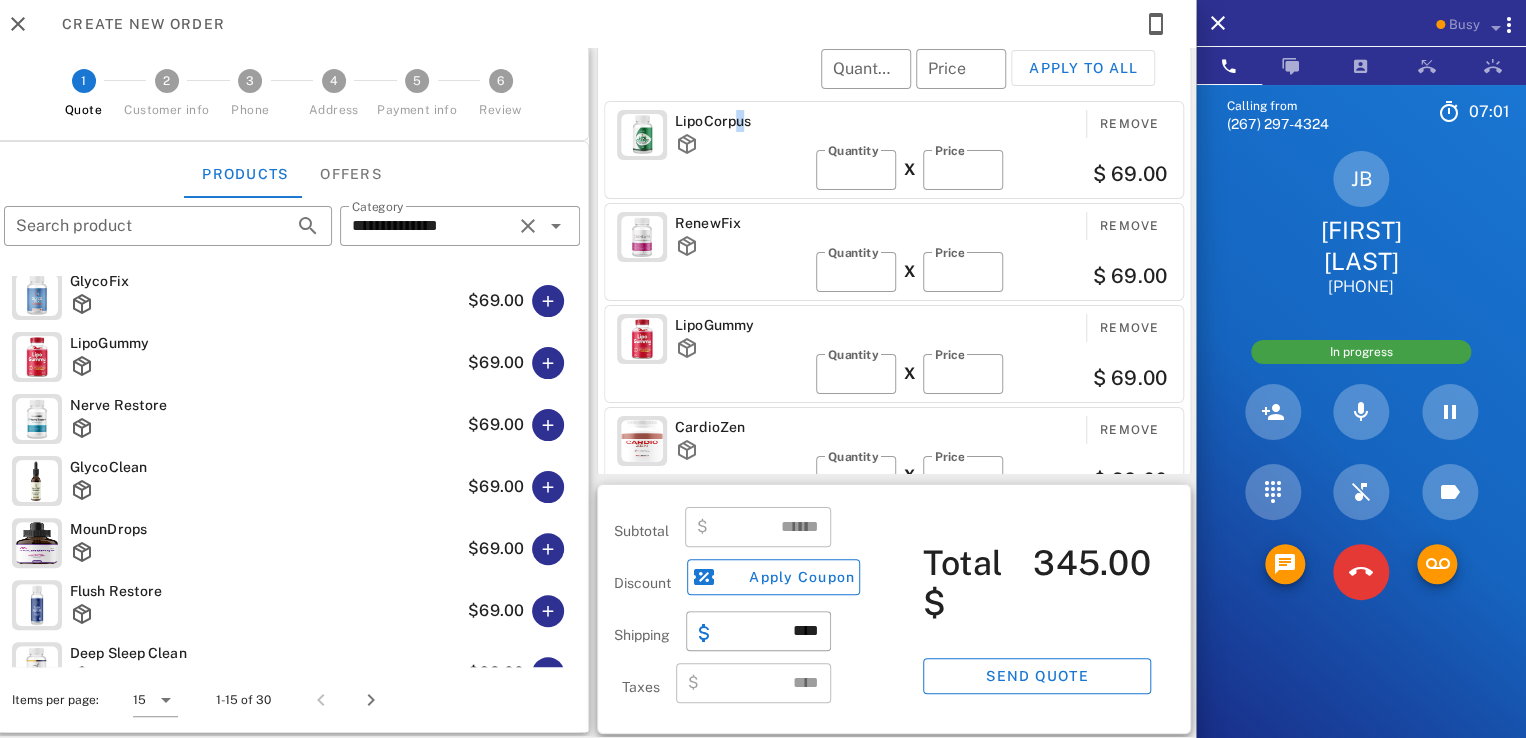 click on "LipoCorpus" at bounding box center [741, 121] 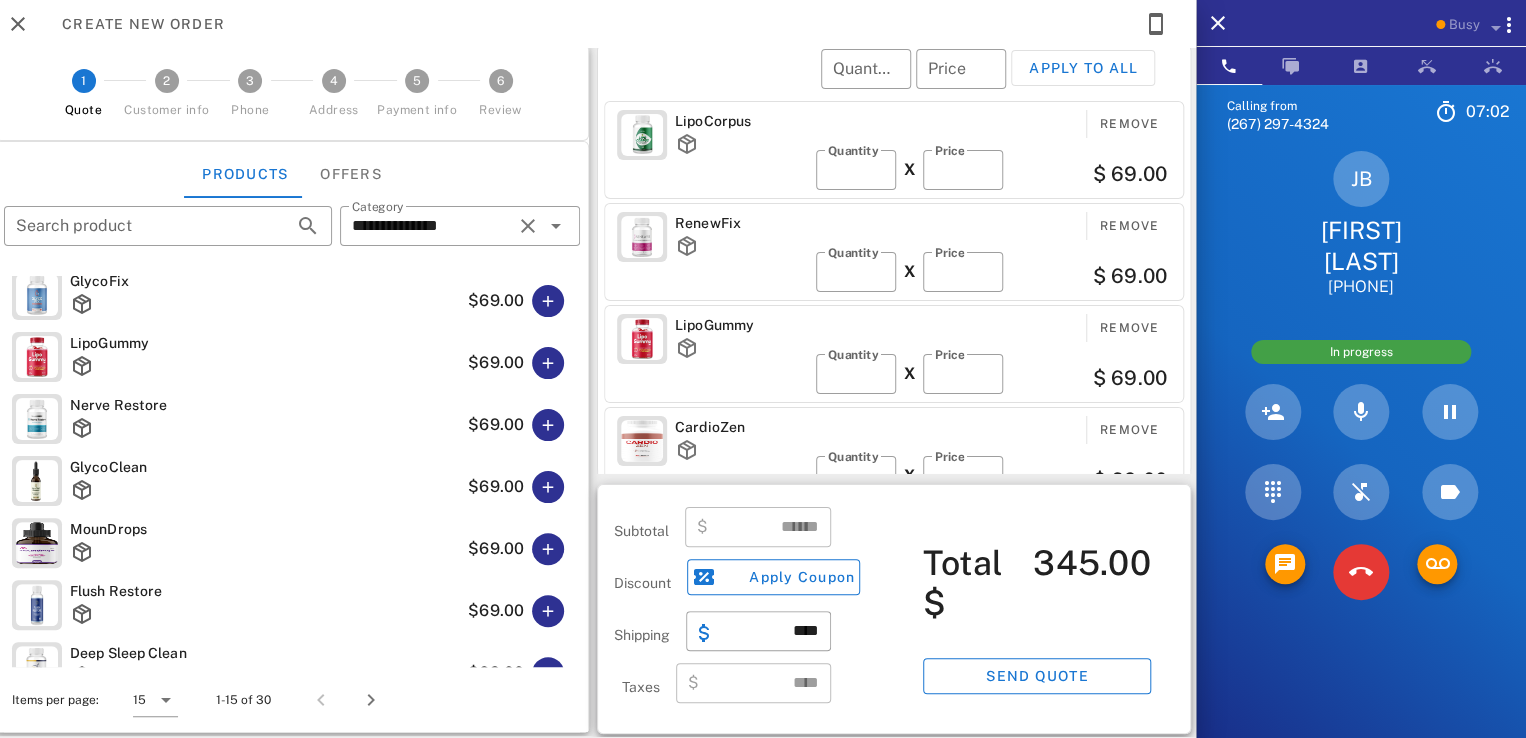 click on "LipoCorpus" at bounding box center [741, 121] 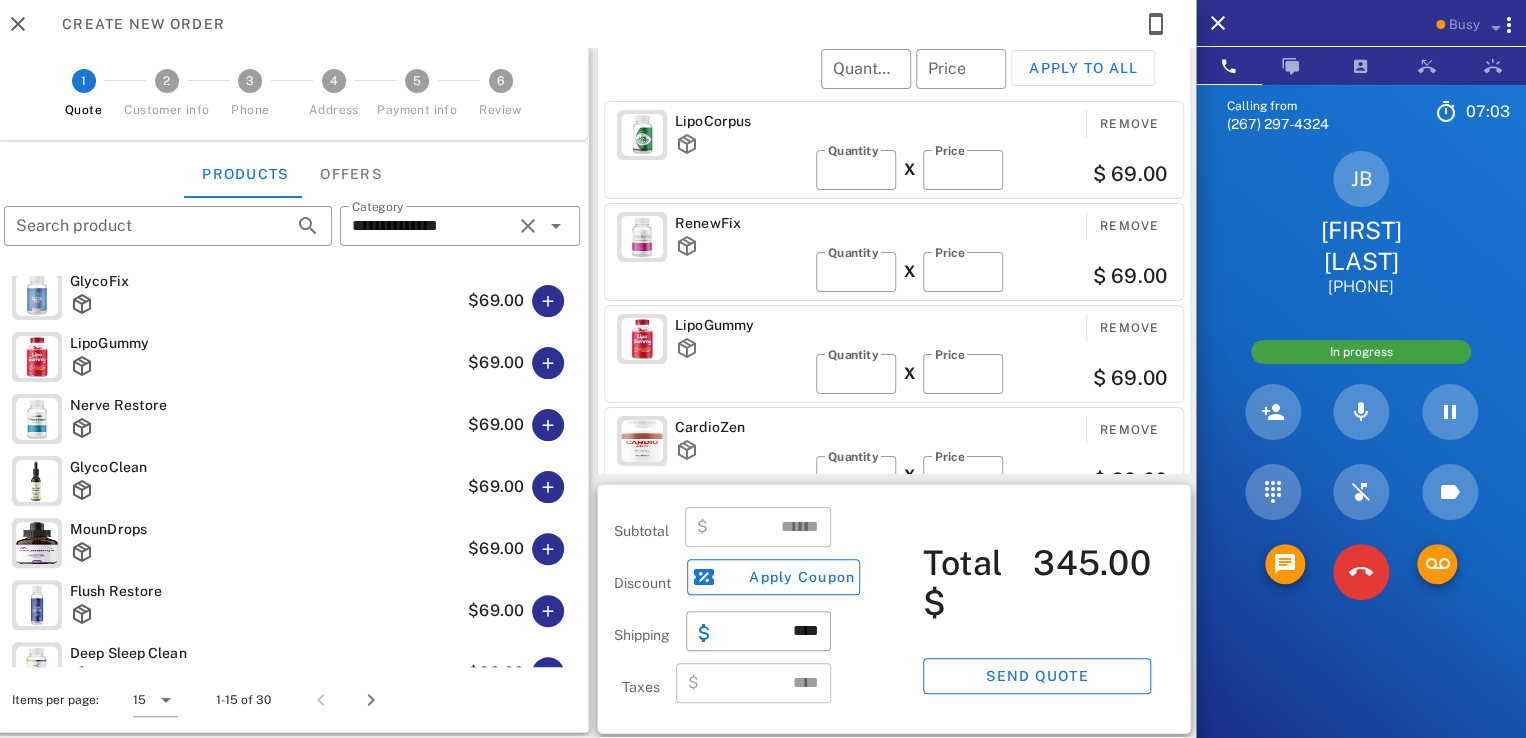 click on "LipoCorpus" at bounding box center (741, 121) 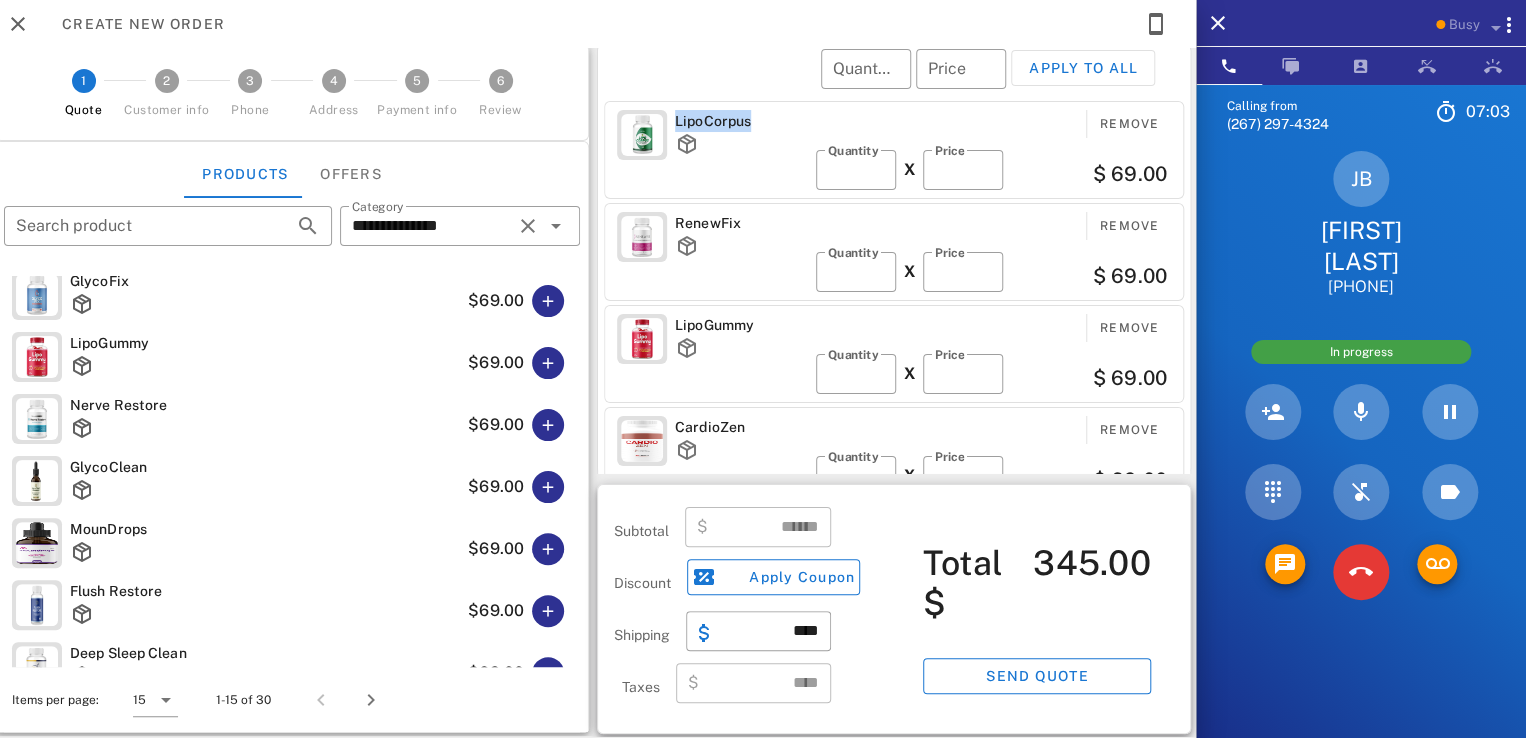 click on "LipoCorpus" at bounding box center [741, 121] 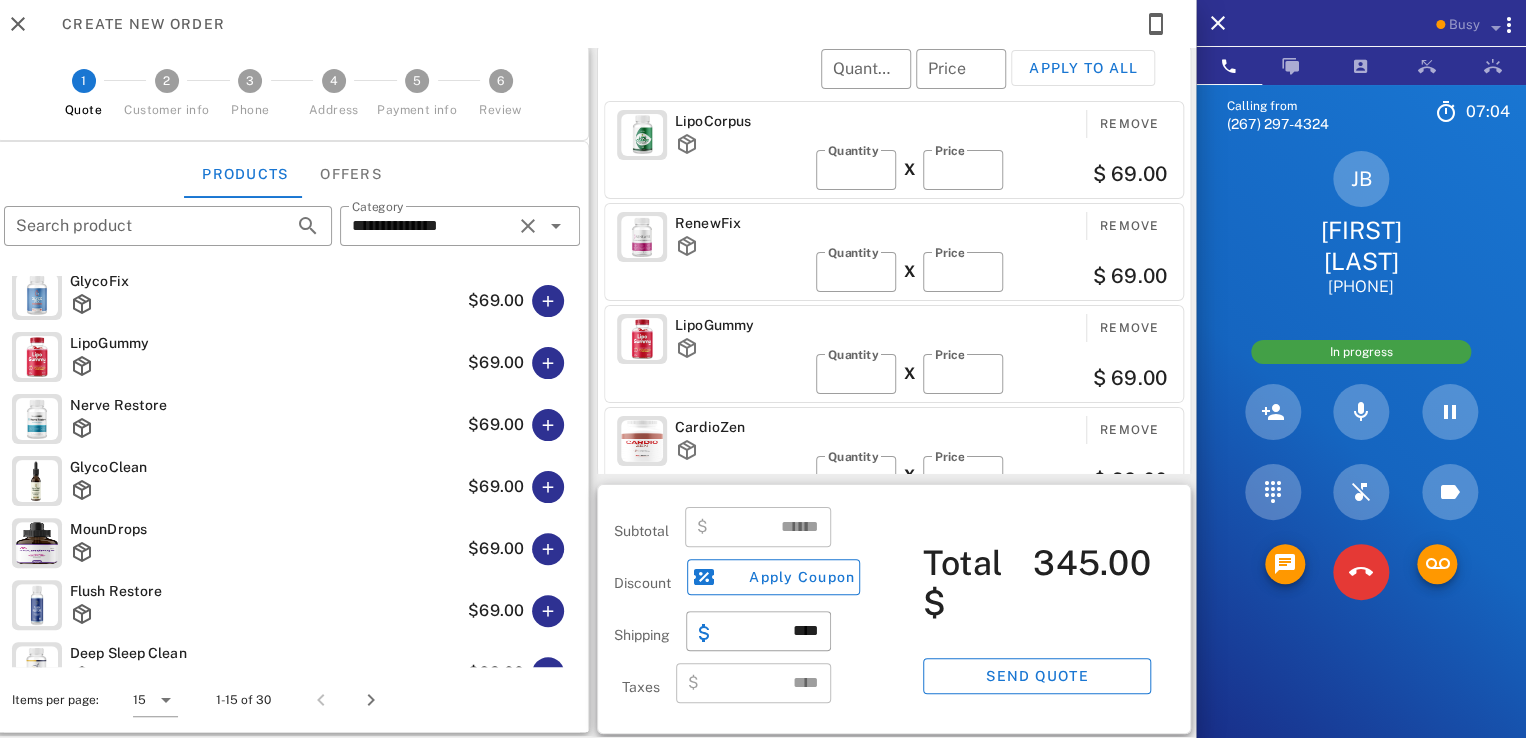 click on "​ Quantity ​ Price Apply to all" at bounding box center (897, 82) 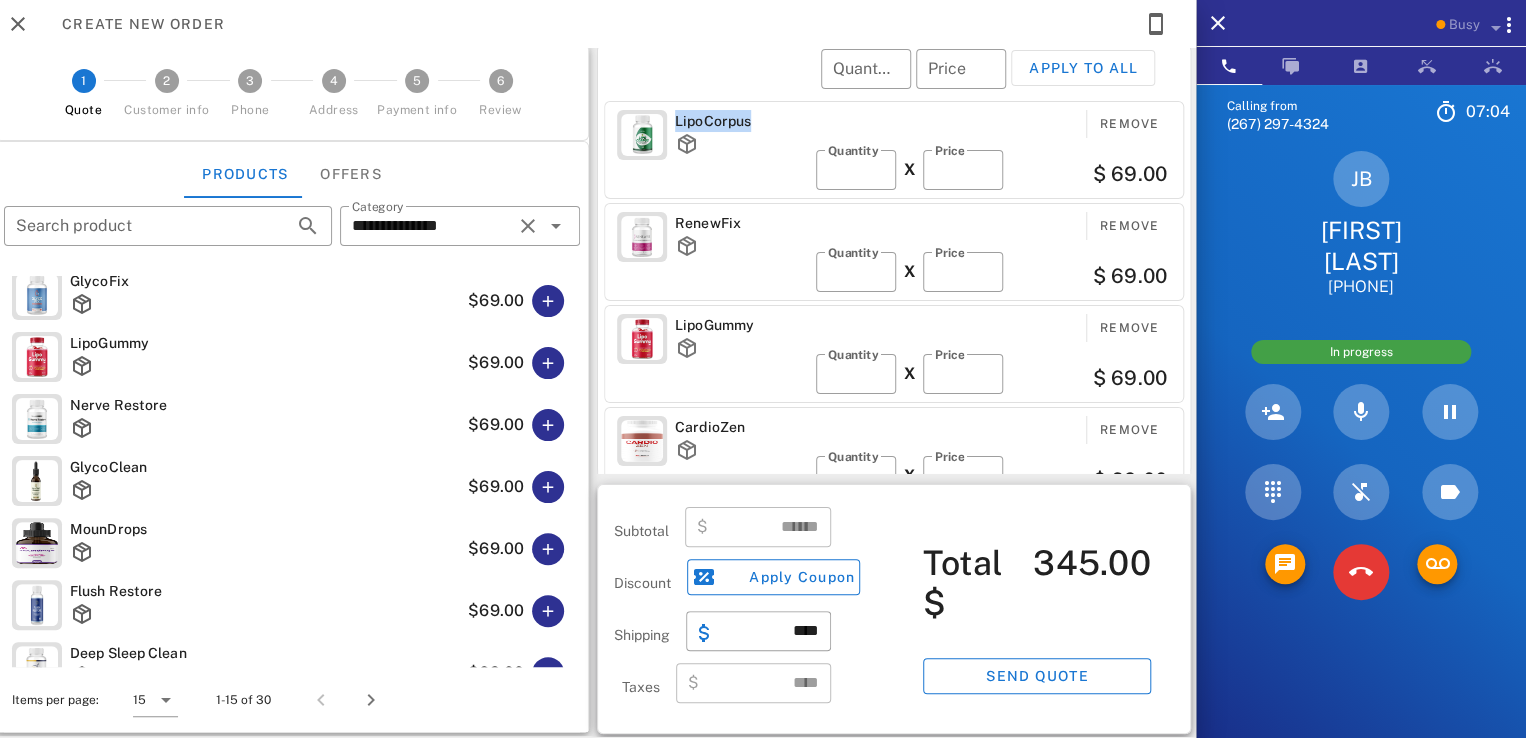 click on "LipoCorpus" at bounding box center [741, 121] 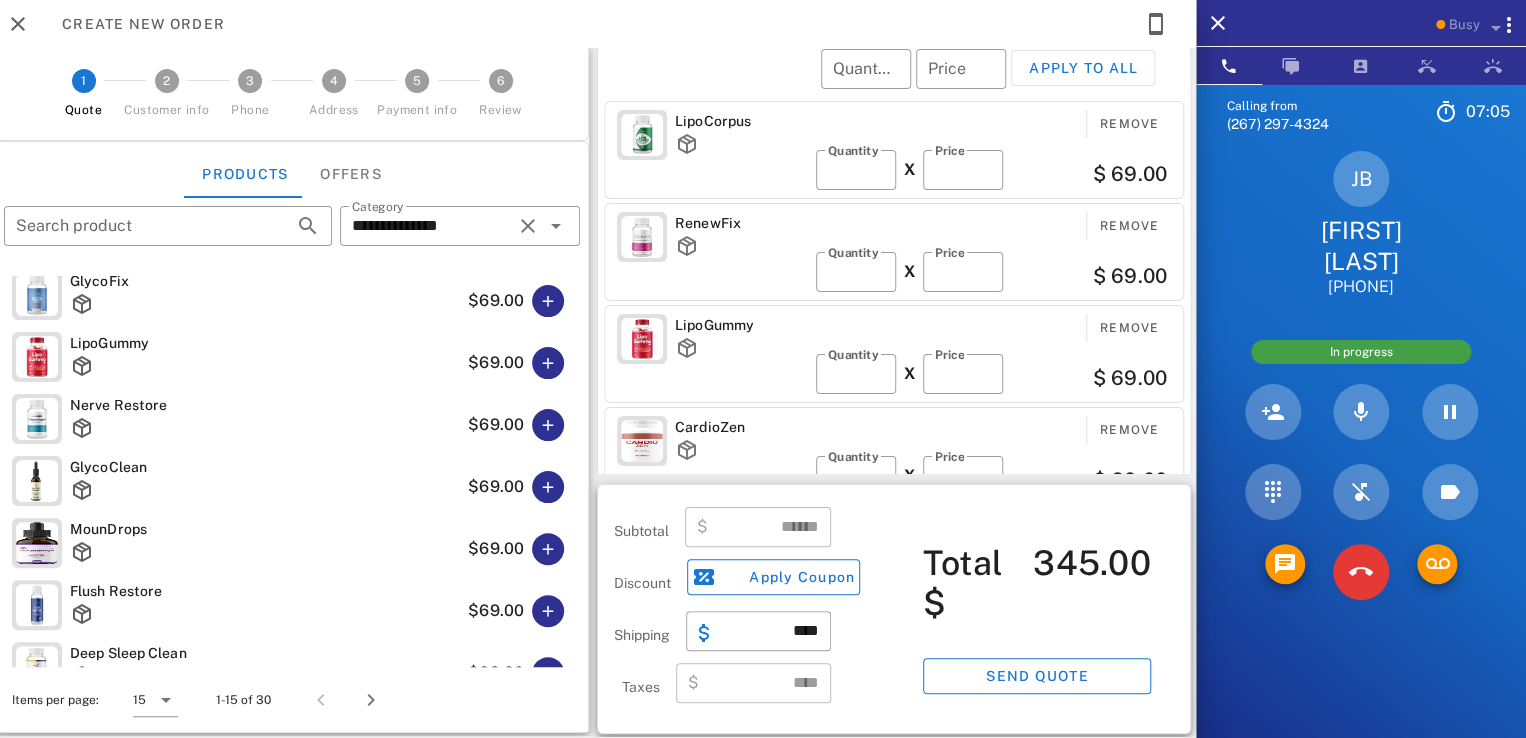click on "​ Quantity ​ Price Apply to all" at bounding box center (897, 82) 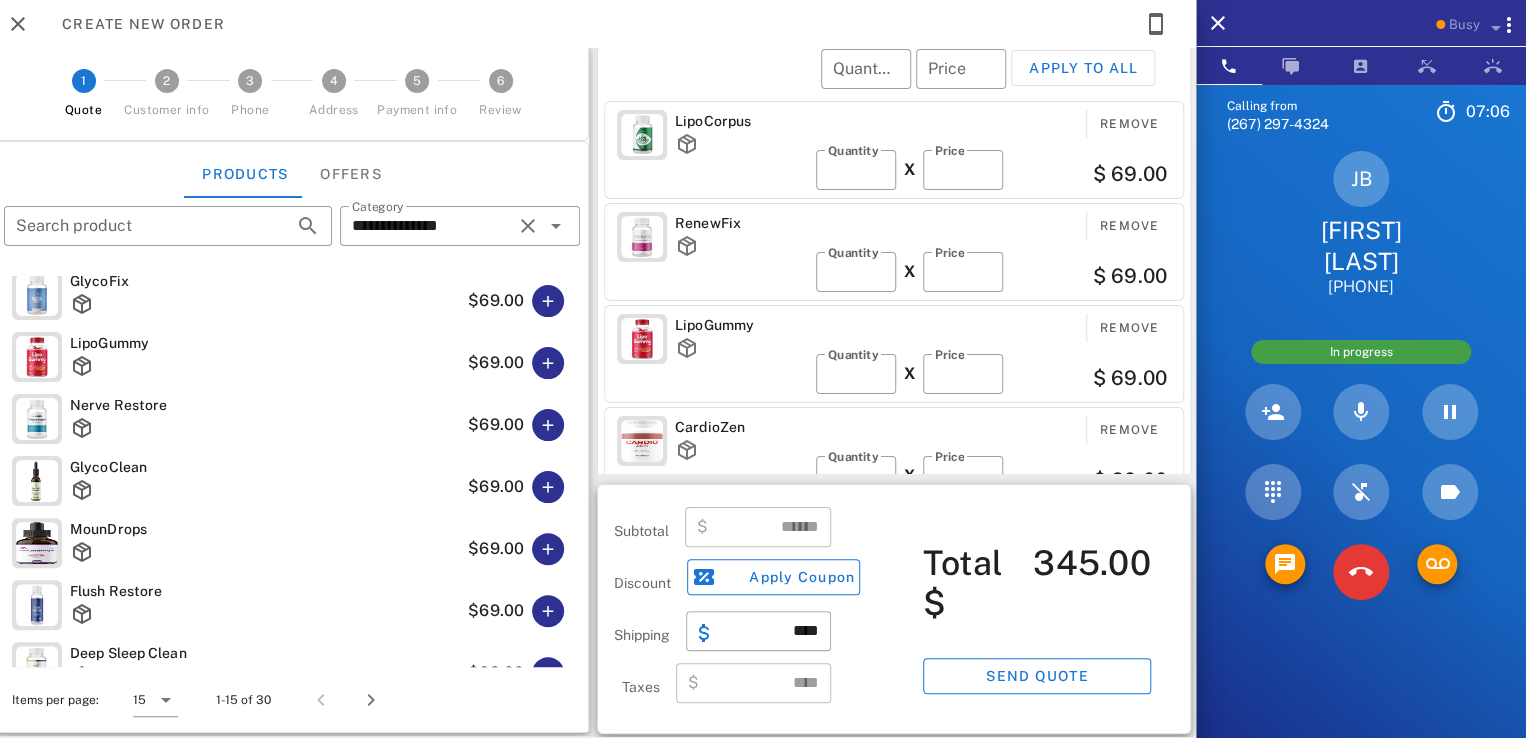 click on "LipoCorpus" at bounding box center (741, 121) 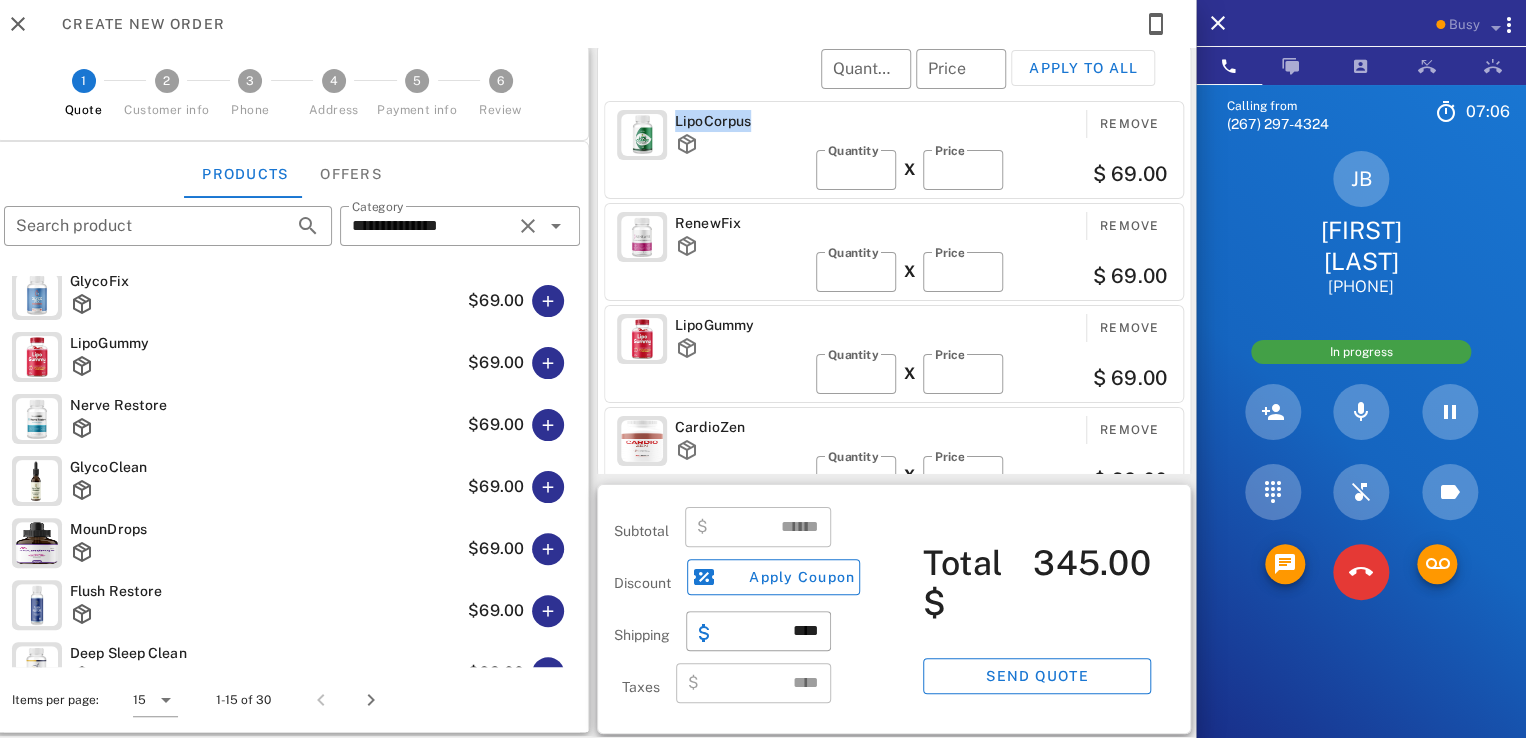 click on "LipoCorpus" at bounding box center [741, 121] 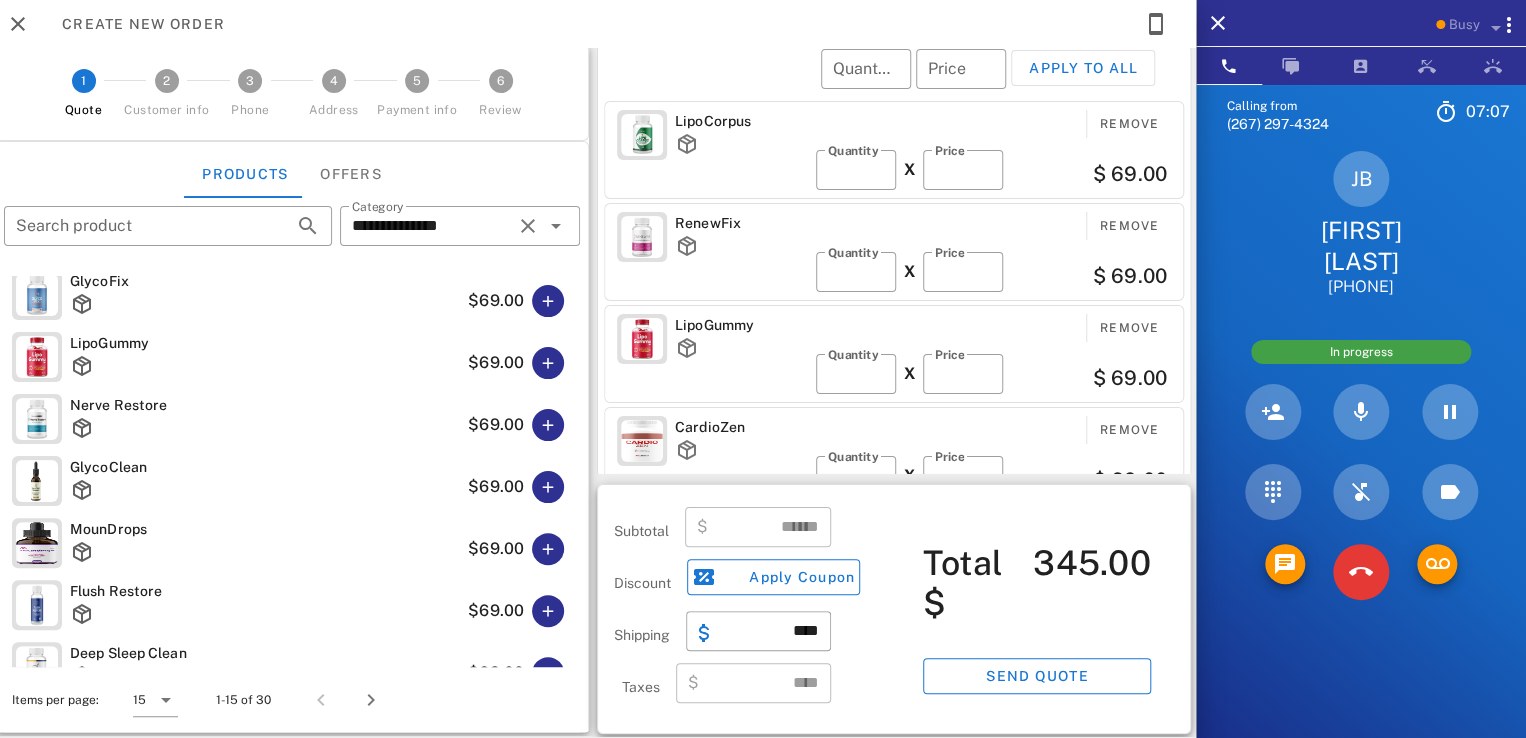 click on "​ Quantity ​ Price Apply to all" at bounding box center (897, 82) 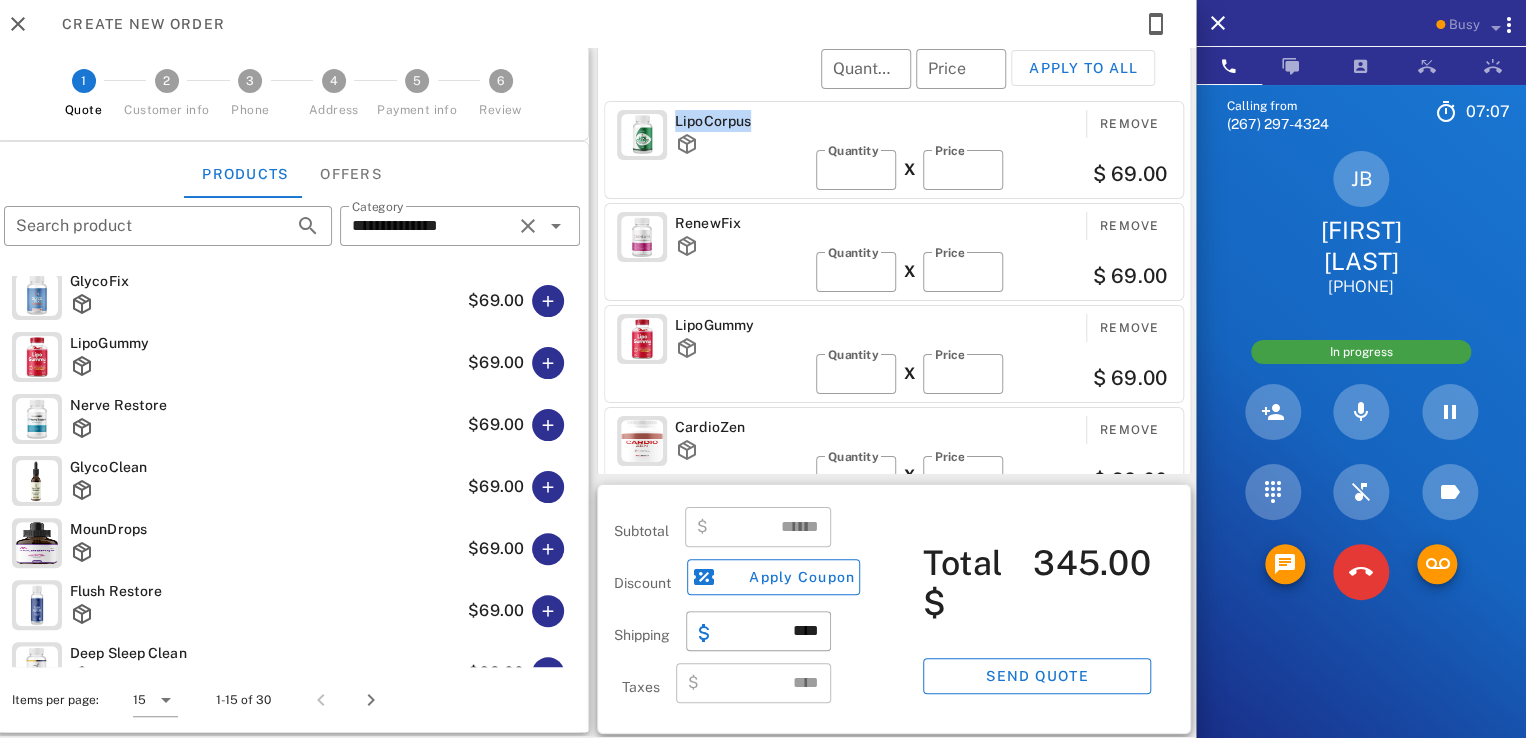 click on "LipoCorpus" at bounding box center (741, 121) 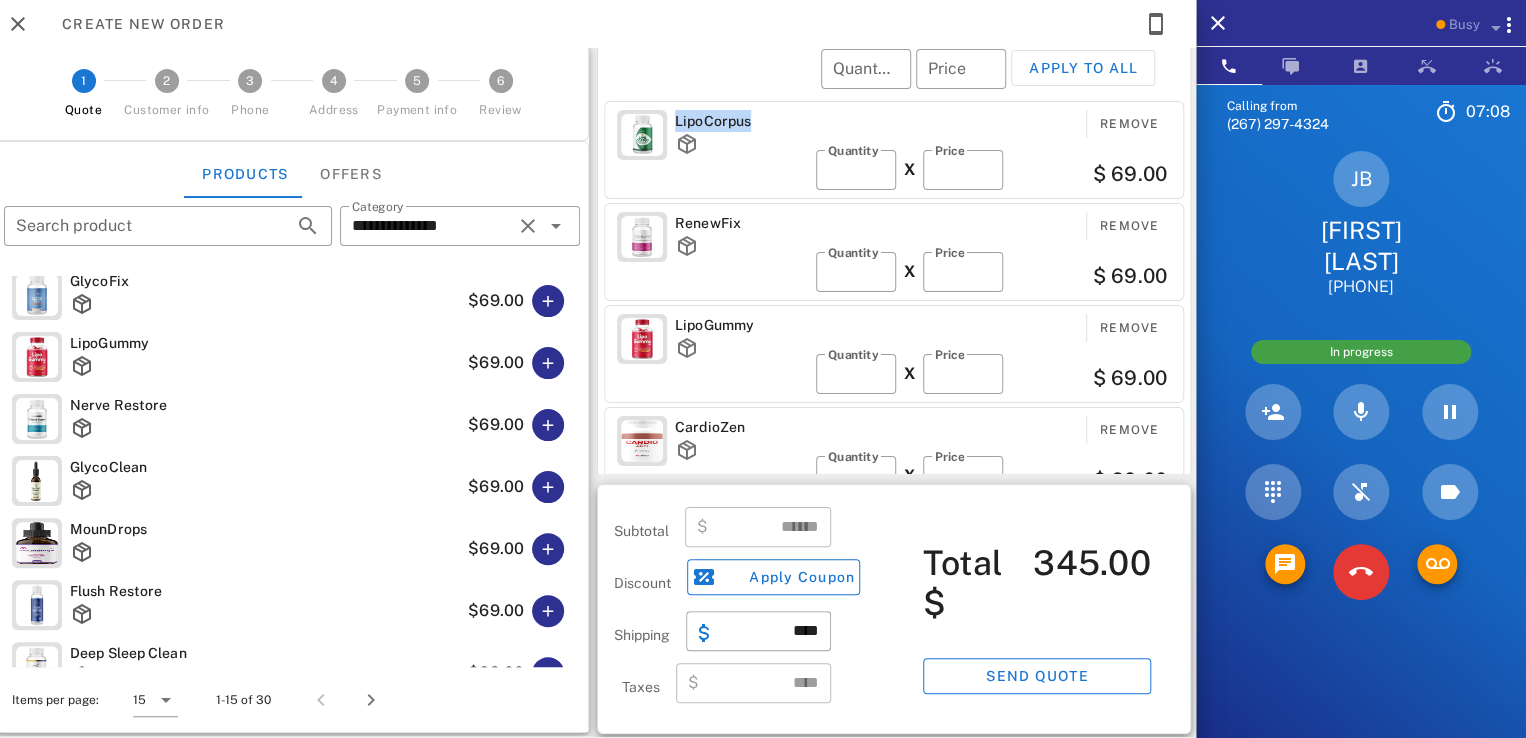 click on "LipoCorpus" at bounding box center [741, 121] 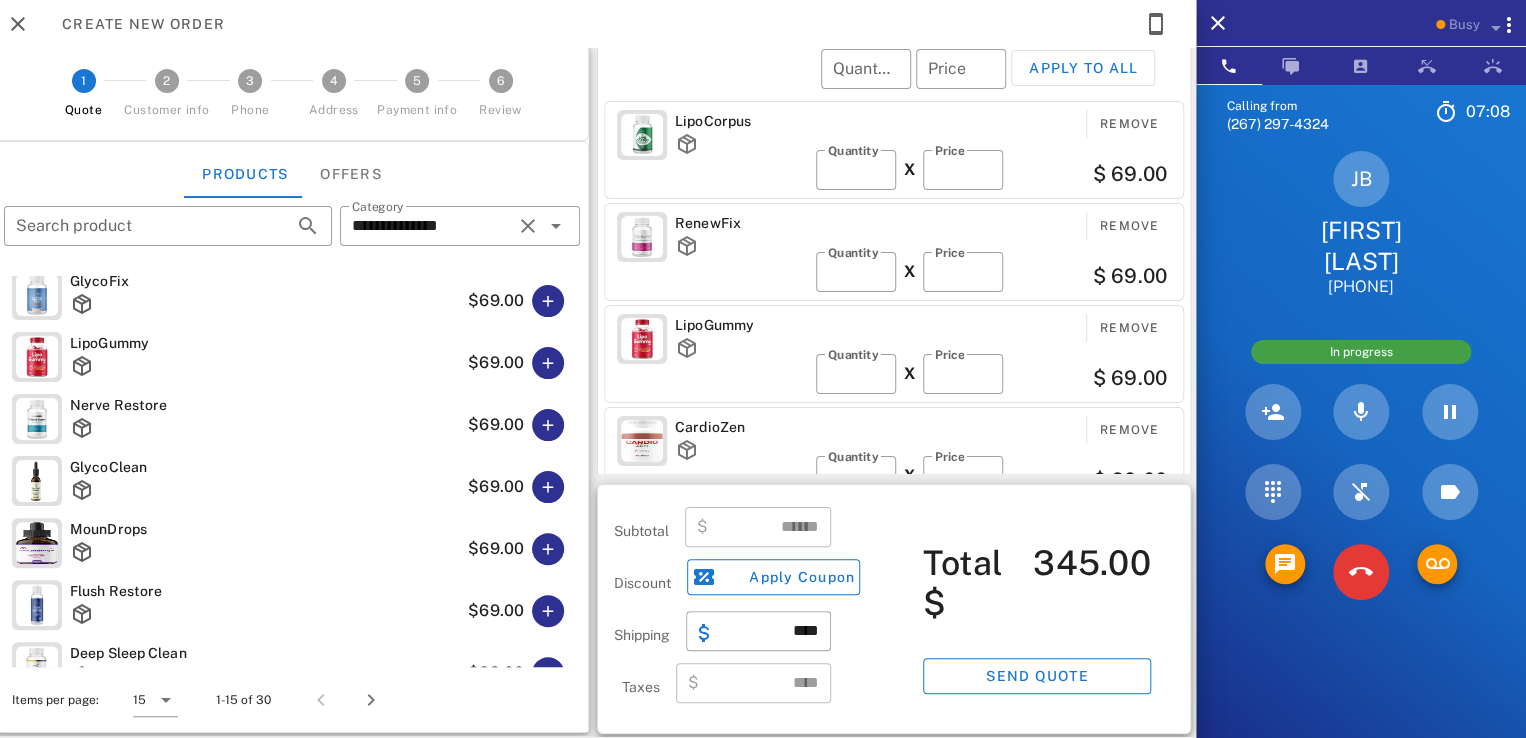 click on "​ Quantity ​ Price Apply to all" at bounding box center [897, 82] 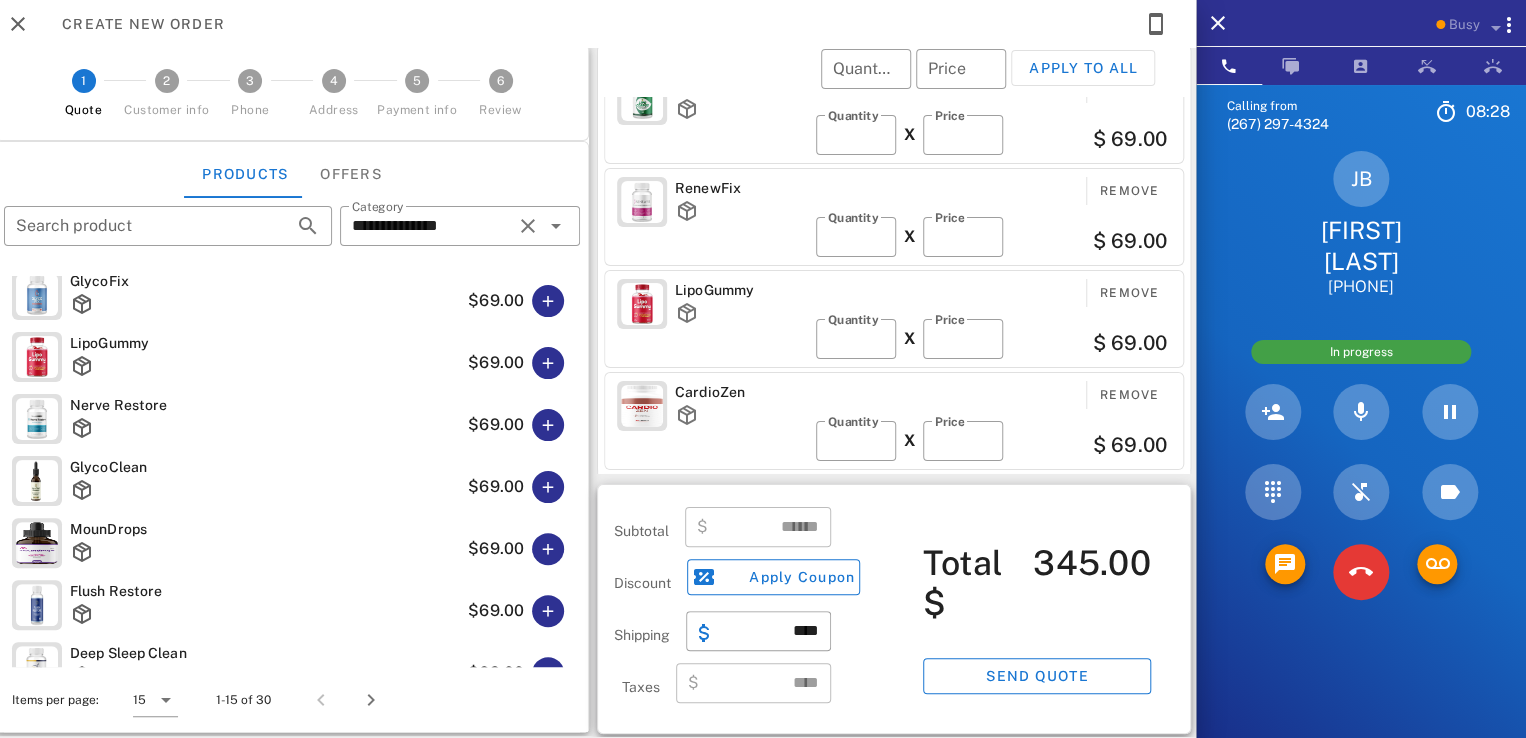scroll, scrollTop: 0, scrollLeft: 0, axis: both 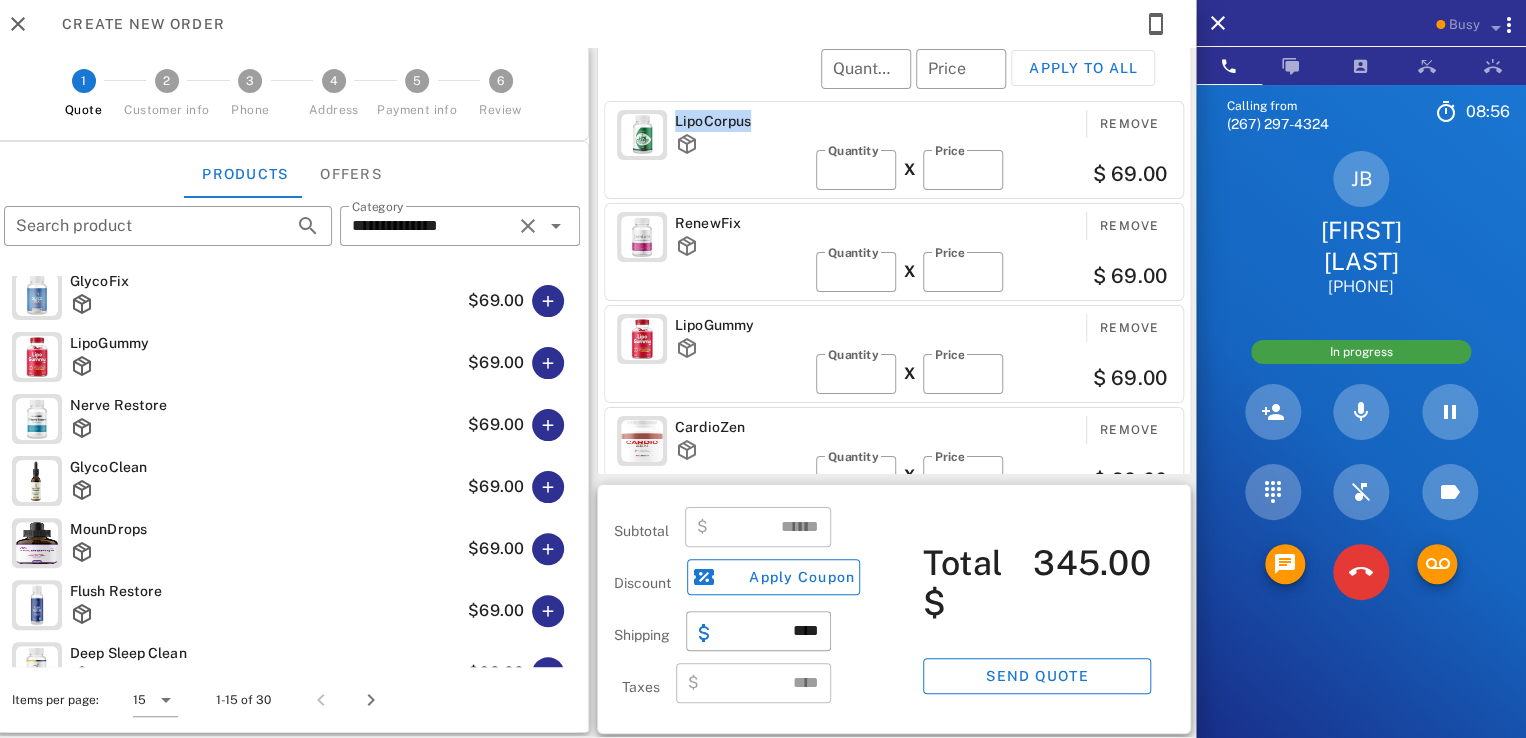 drag, startPoint x: 752, startPoint y: 125, endPoint x: 668, endPoint y: 125, distance: 84 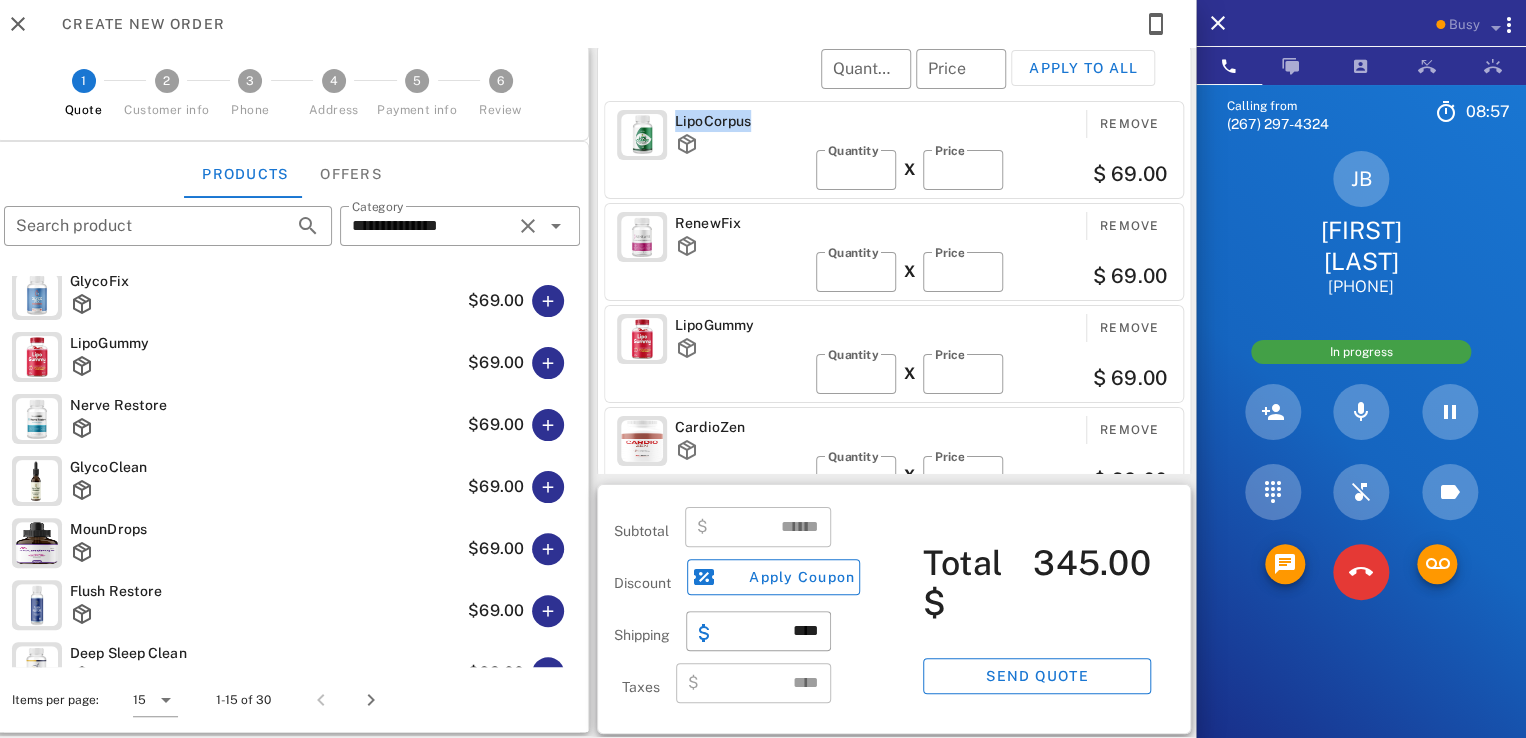 click on "LipoCorpus" at bounding box center [741, 121] 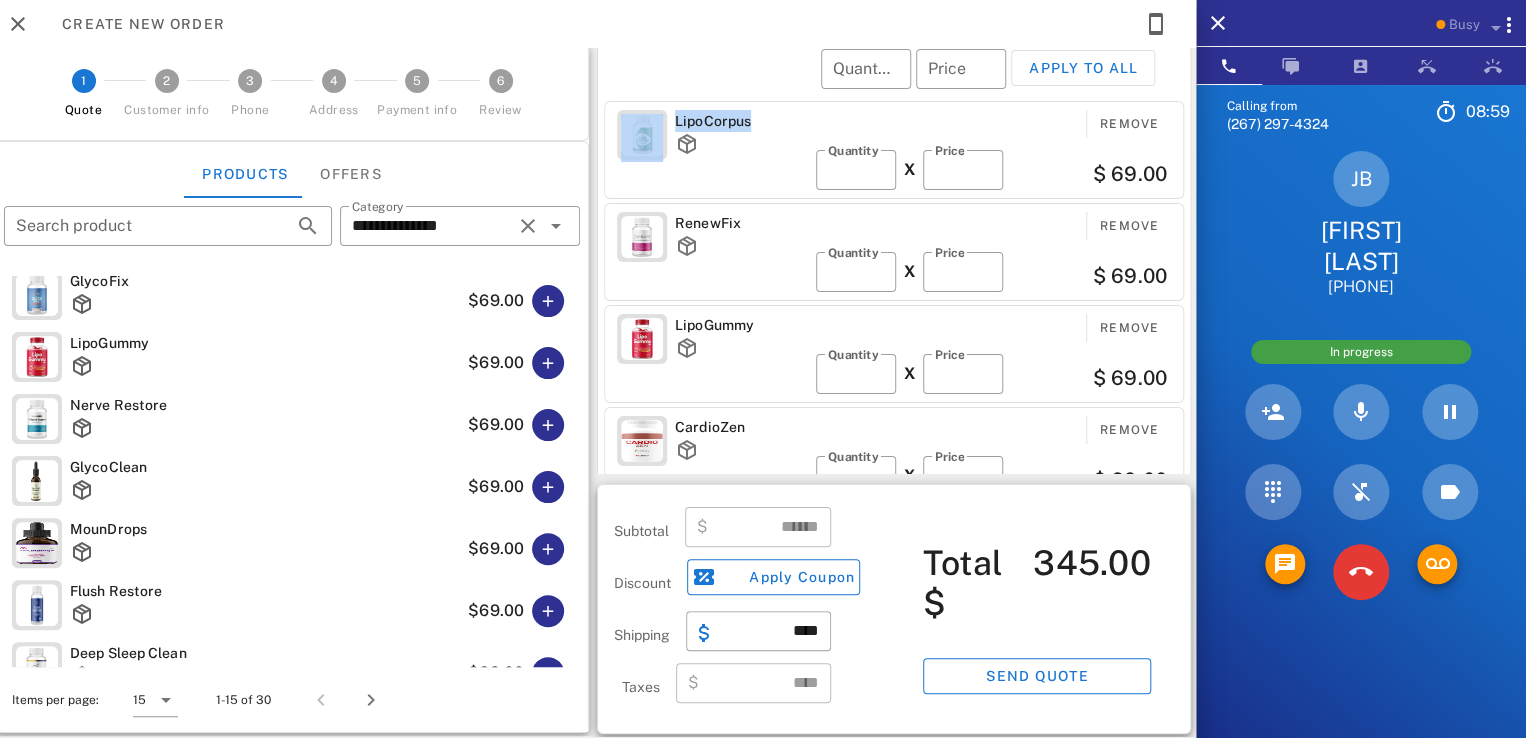 drag, startPoint x: 744, startPoint y: 118, endPoint x: 641, endPoint y: 112, distance: 103.17461 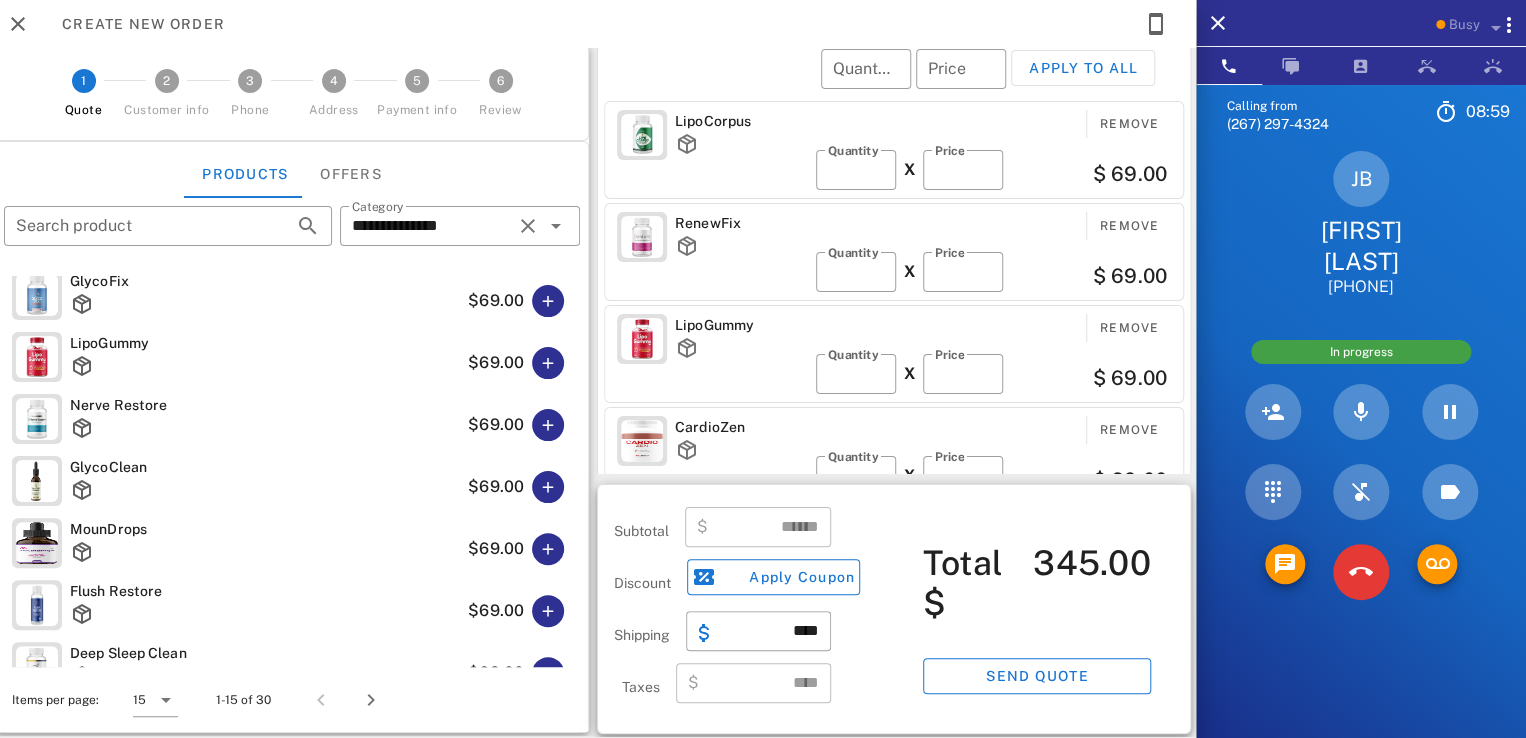 click on "​ Quantity ​ Price Apply to all" at bounding box center [897, 82] 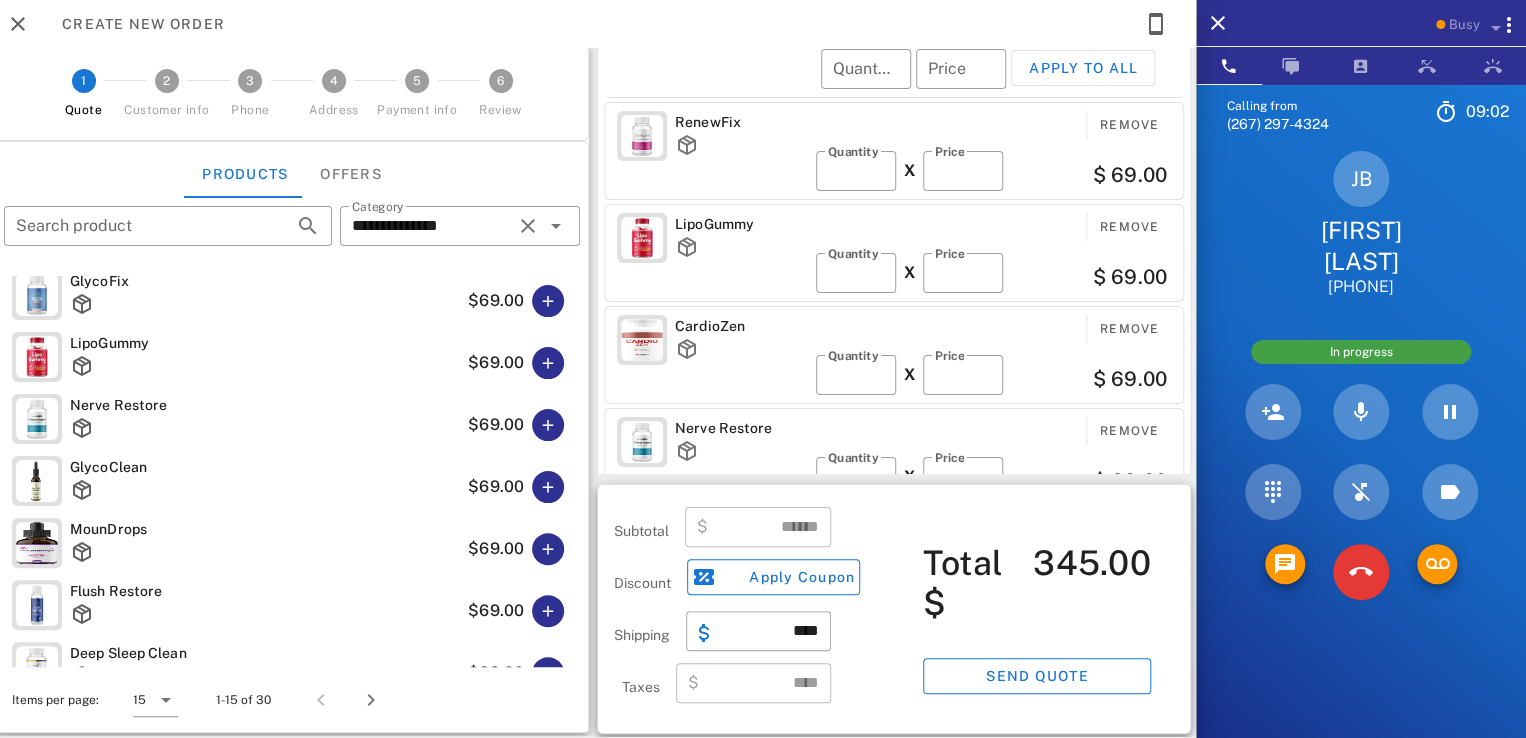 scroll, scrollTop: 106, scrollLeft: 0, axis: vertical 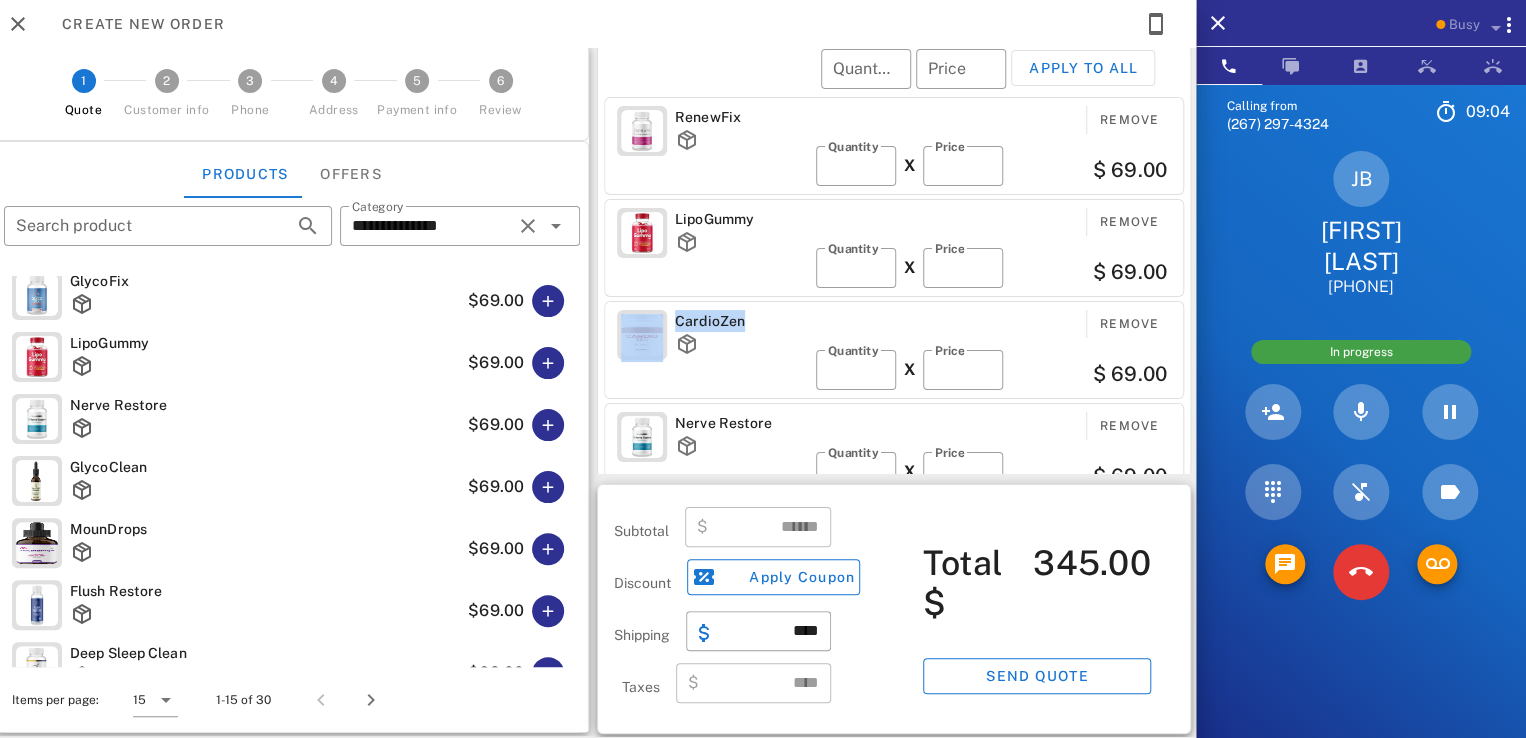 drag, startPoint x: 733, startPoint y: 318, endPoint x: 648, endPoint y: 325, distance: 85.28775 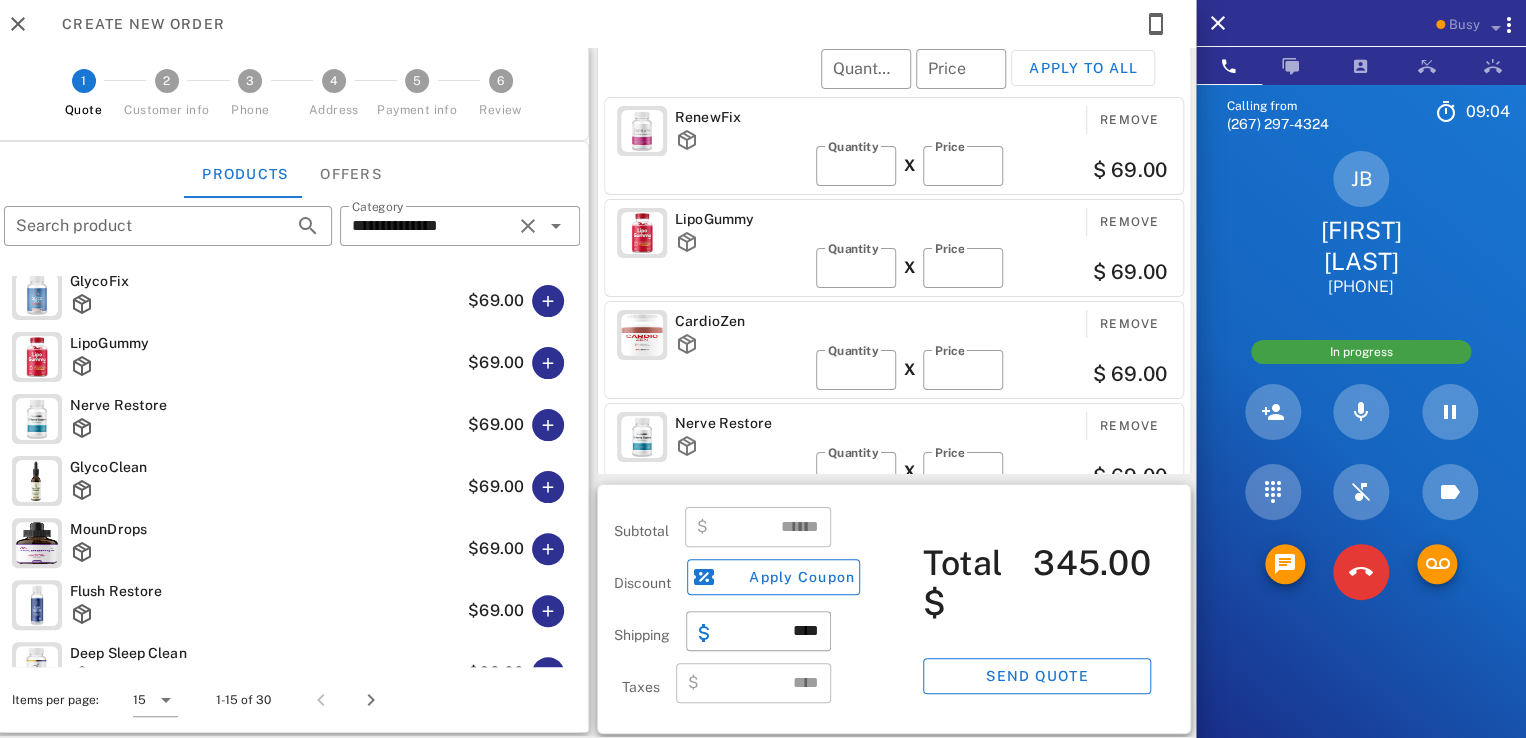 click on "LipoGummy  Remove  ​ Quantity * X ​ Price **  $ 69.00" at bounding box center [894, 248] 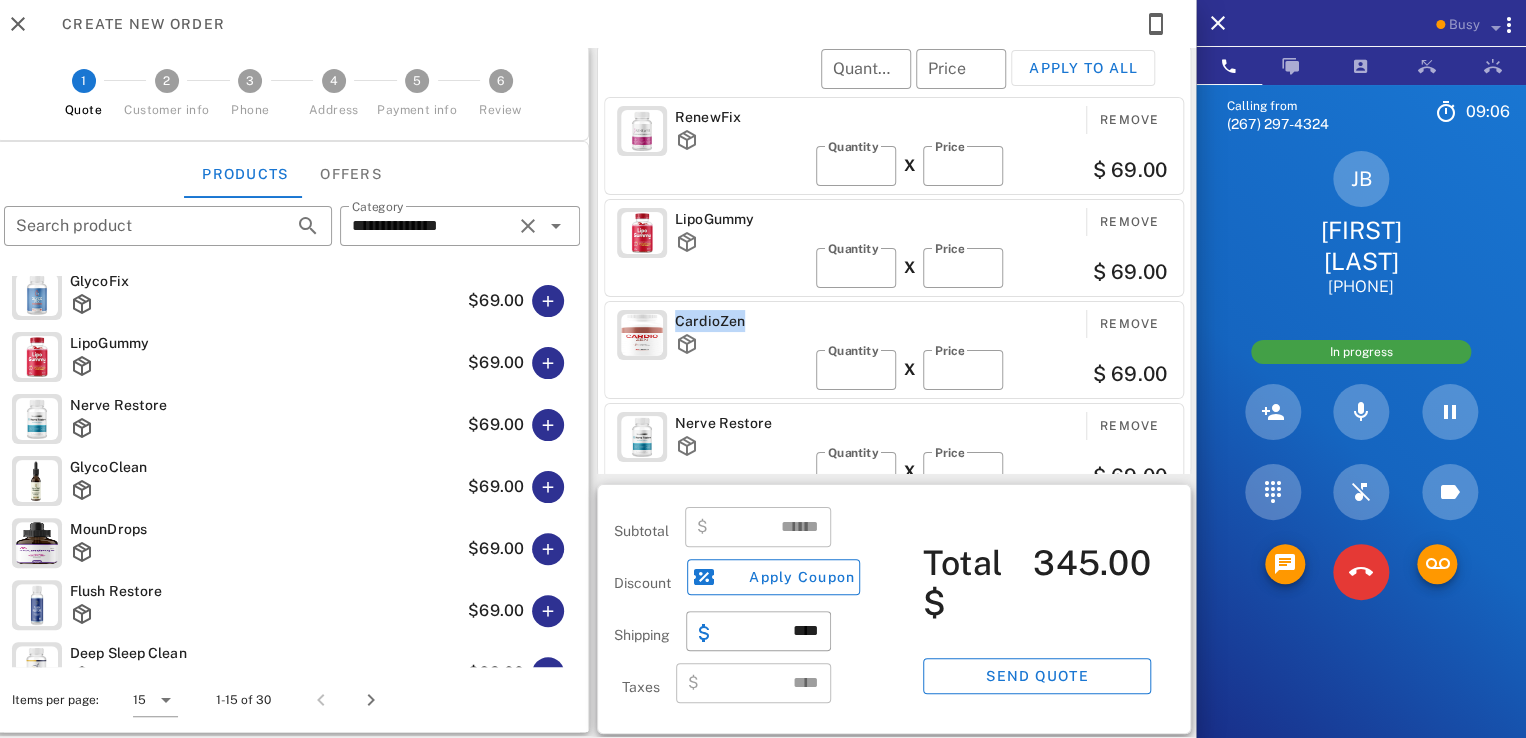 drag, startPoint x: 669, startPoint y: 318, endPoint x: 746, endPoint y: 326, distance: 77.41447 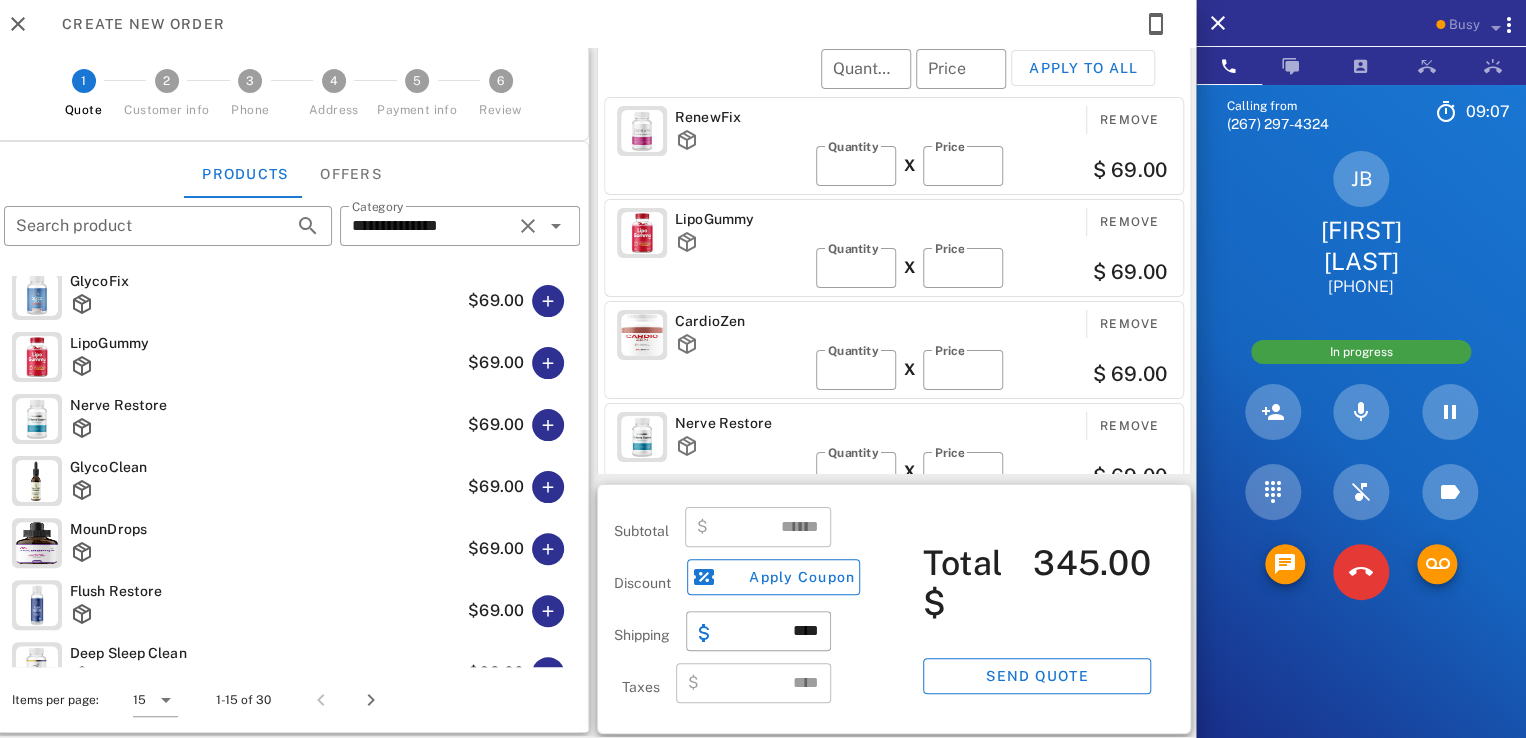 click on "LipoGummy  Remove  ​ Quantity * X ​ Price **  $ 69.00" at bounding box center (894, 248) 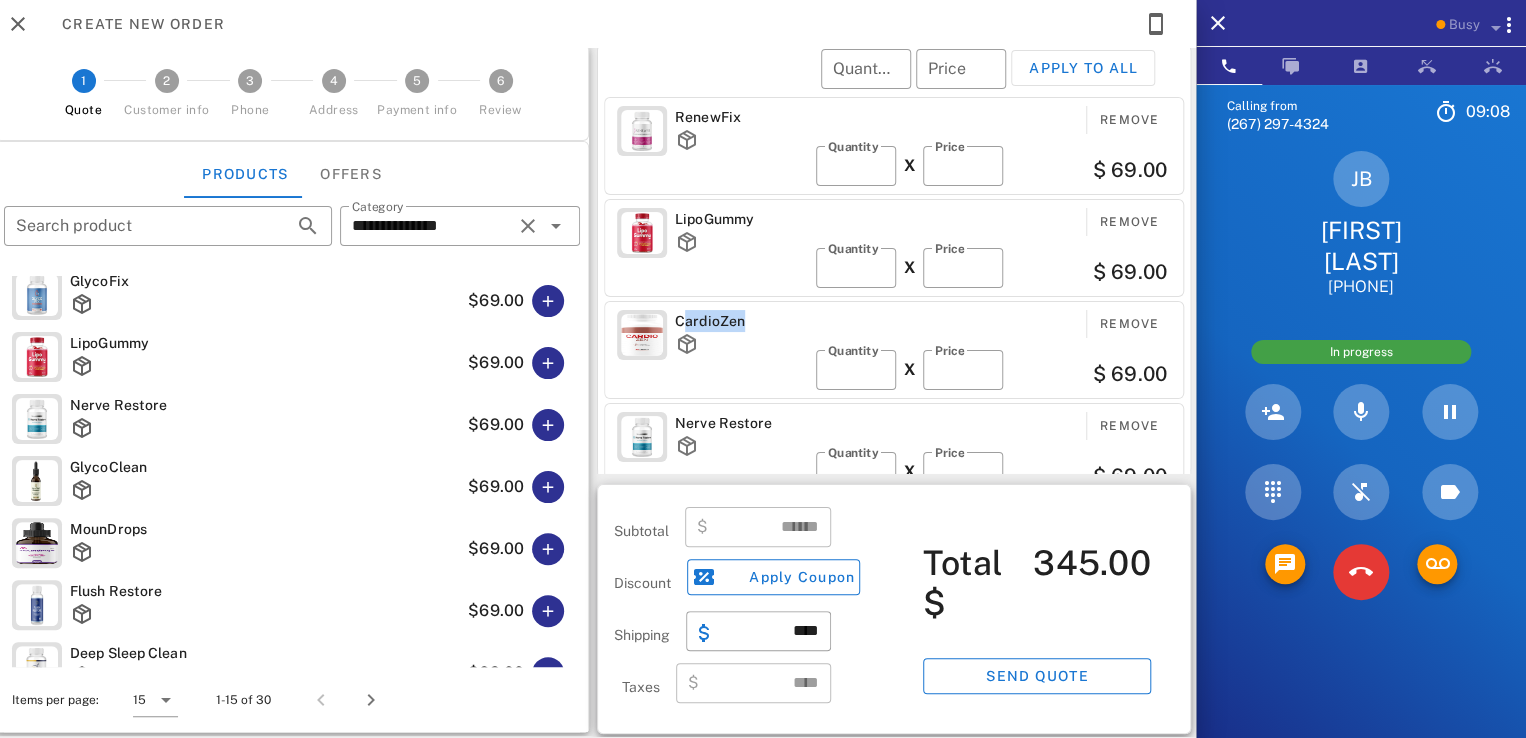 drag, startPoint x: 684, startPoint y: 315, endPoint x: 744, endPoint y: 315, distance: 60 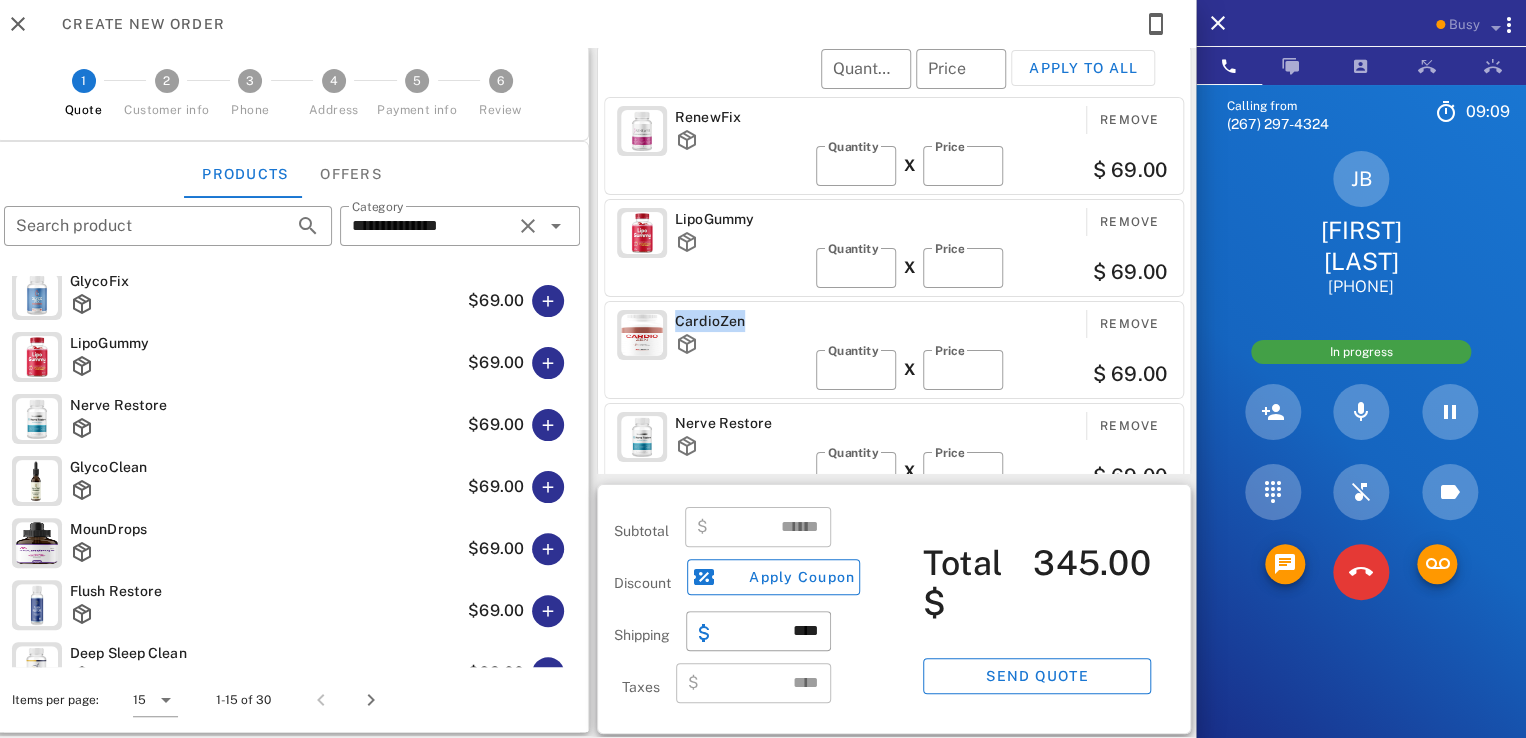 drag, startPoint x: 696, startPoint y: 317, endPoint x: 804, endPoint y: 323, distance: 108.16654 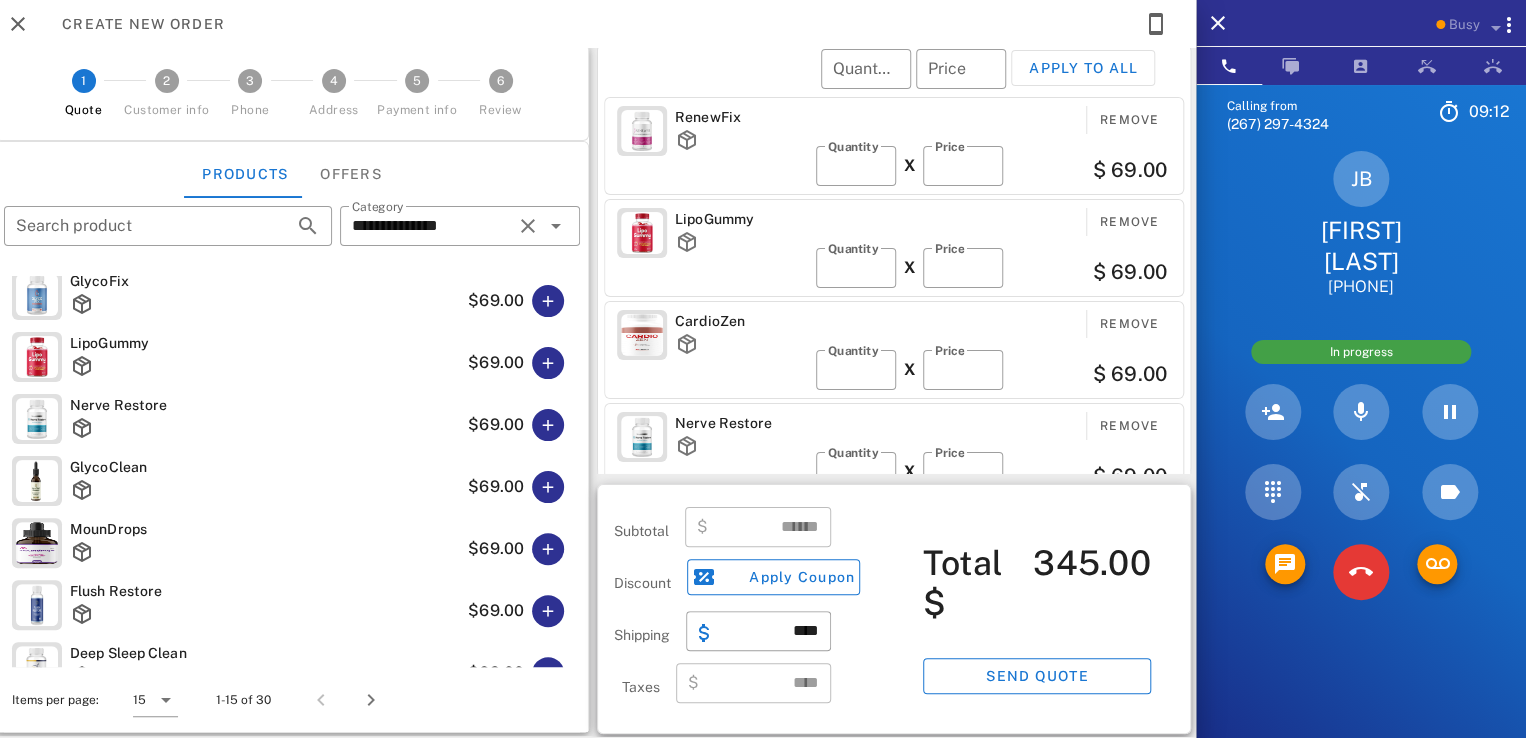 click at bounding box center (741, 242) 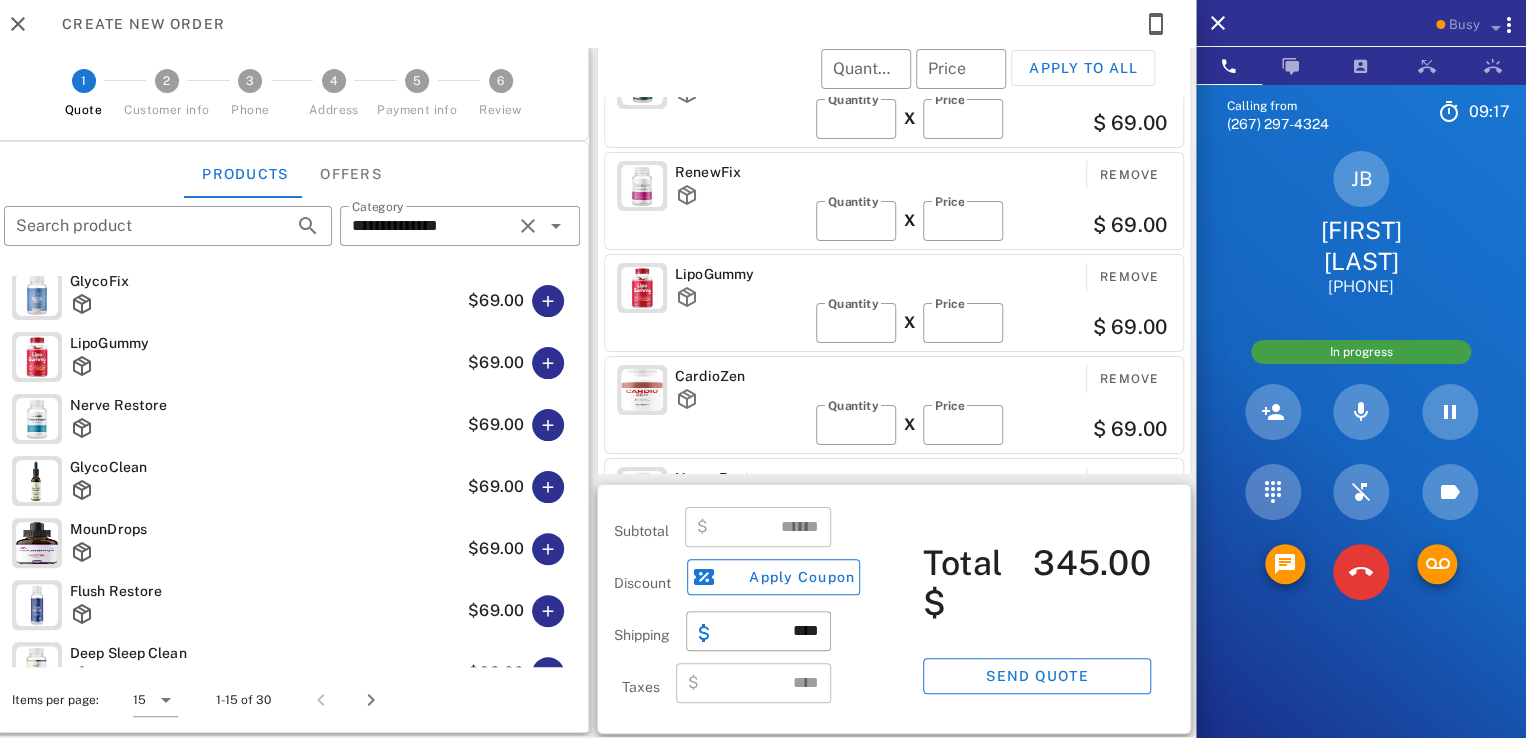 scroll, scrollTop: 0, scrollLeft: 0, axis: both 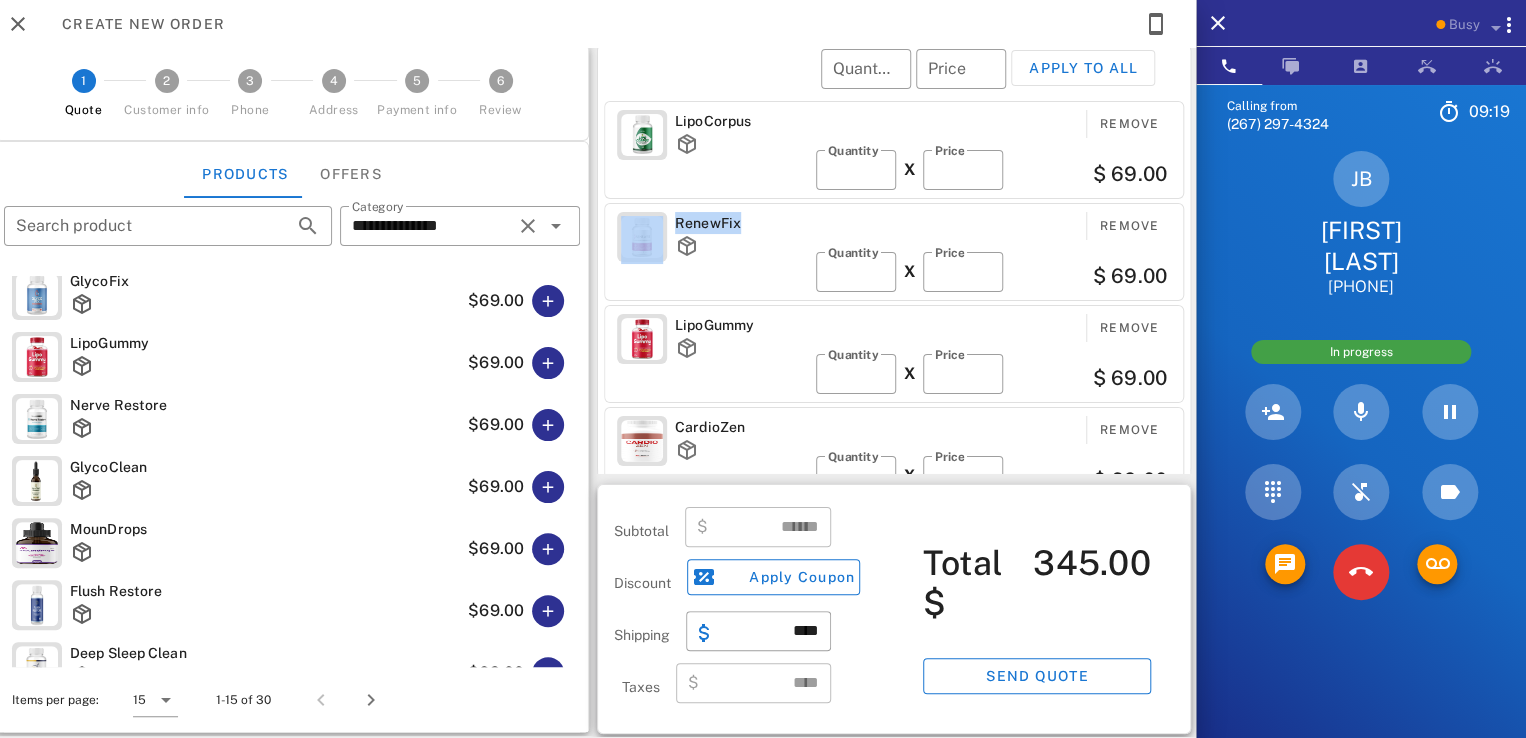 drag, startPoint x: 740, startPoint y: 225, endPoint x: 662, endPoint y: 225, distance: 78 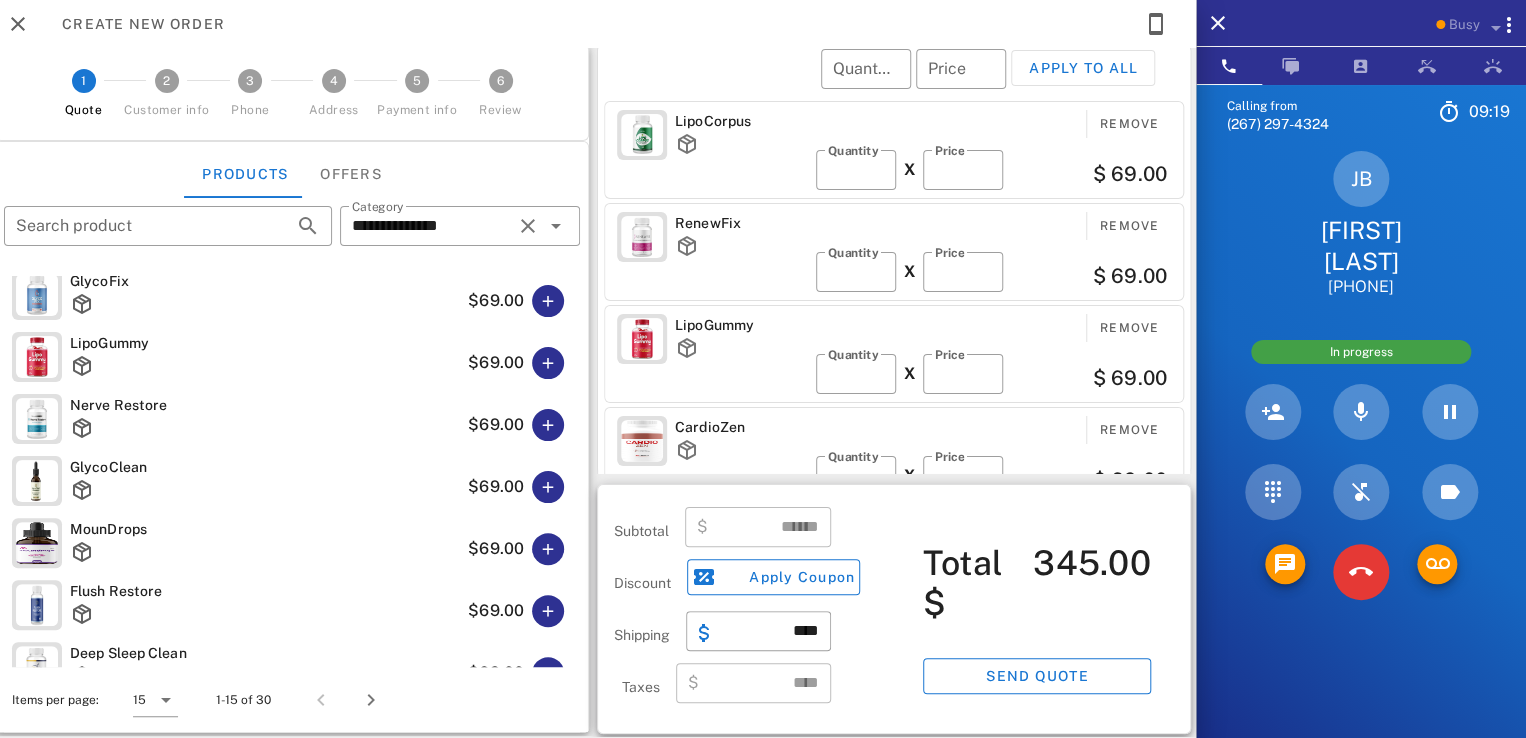 click on "LipoCorpus  Remove  ​ Quantity * X ​ Price **  $ 69.00" at bounding box center [894, 150] 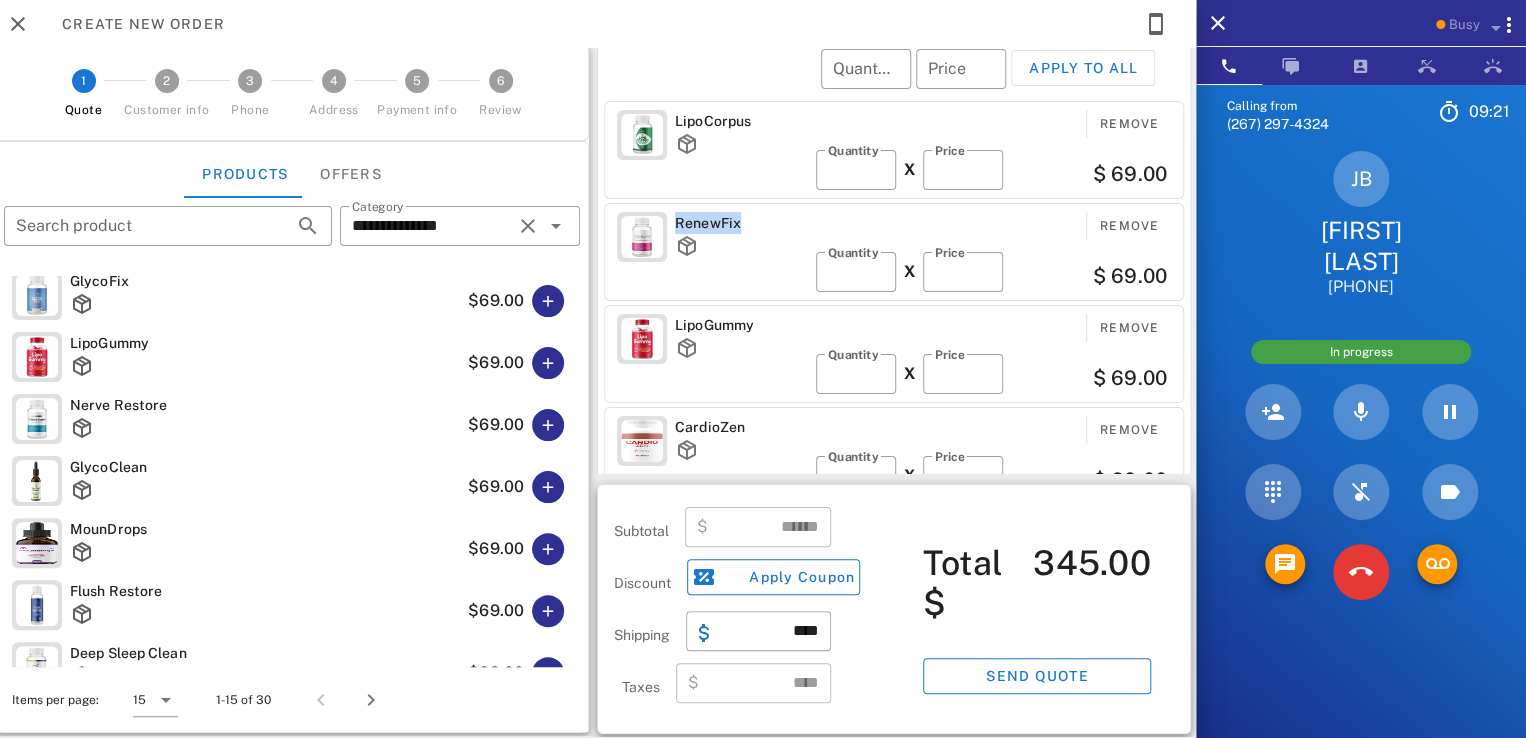 drag, startPoint x: 664, startPoint y: 220, endPoint x: 737, endPoint y: 222, distance: 73.02739 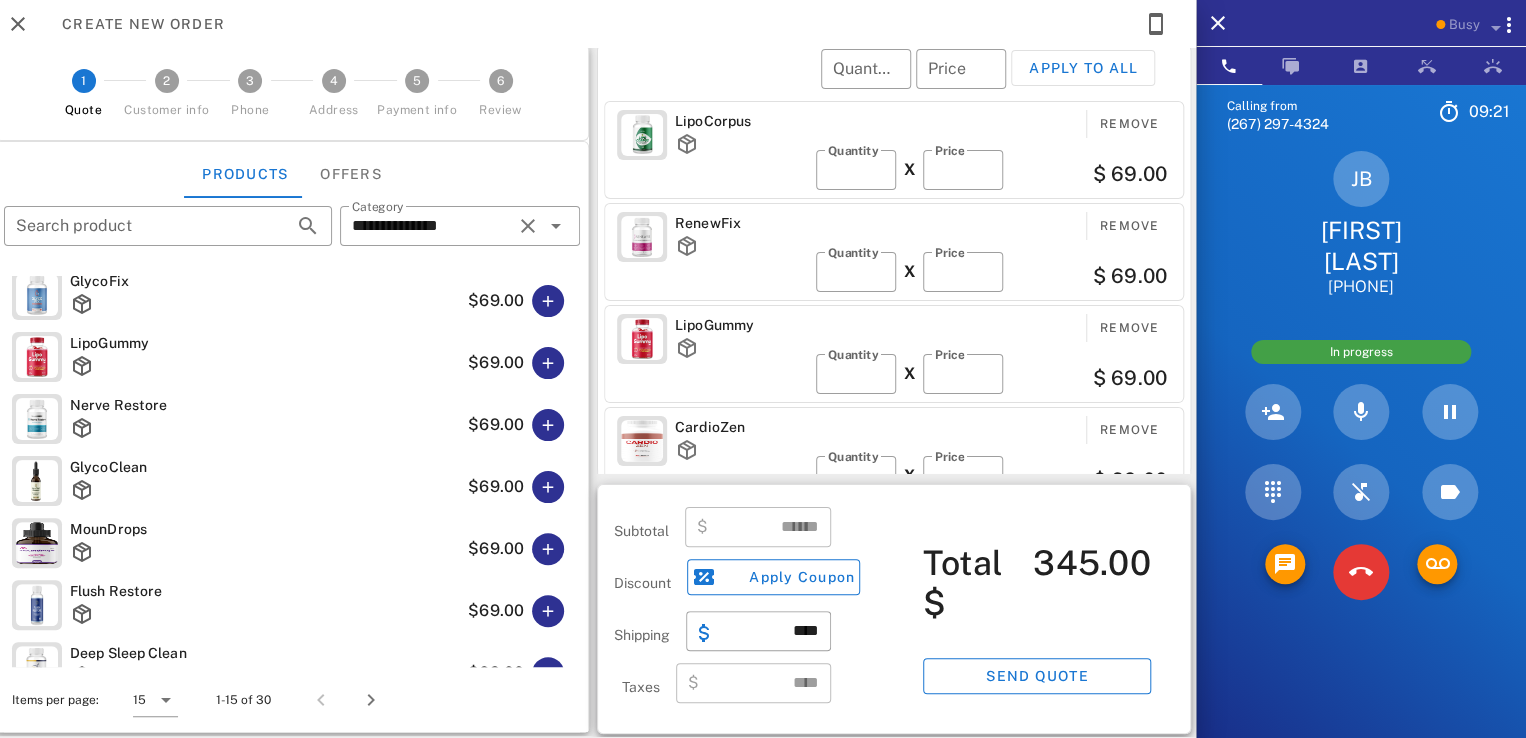 click on "LipoCorpus  Remove  ​ Quantity * X ​ Price **  $ 69.00" at bounding box center [894, 150] 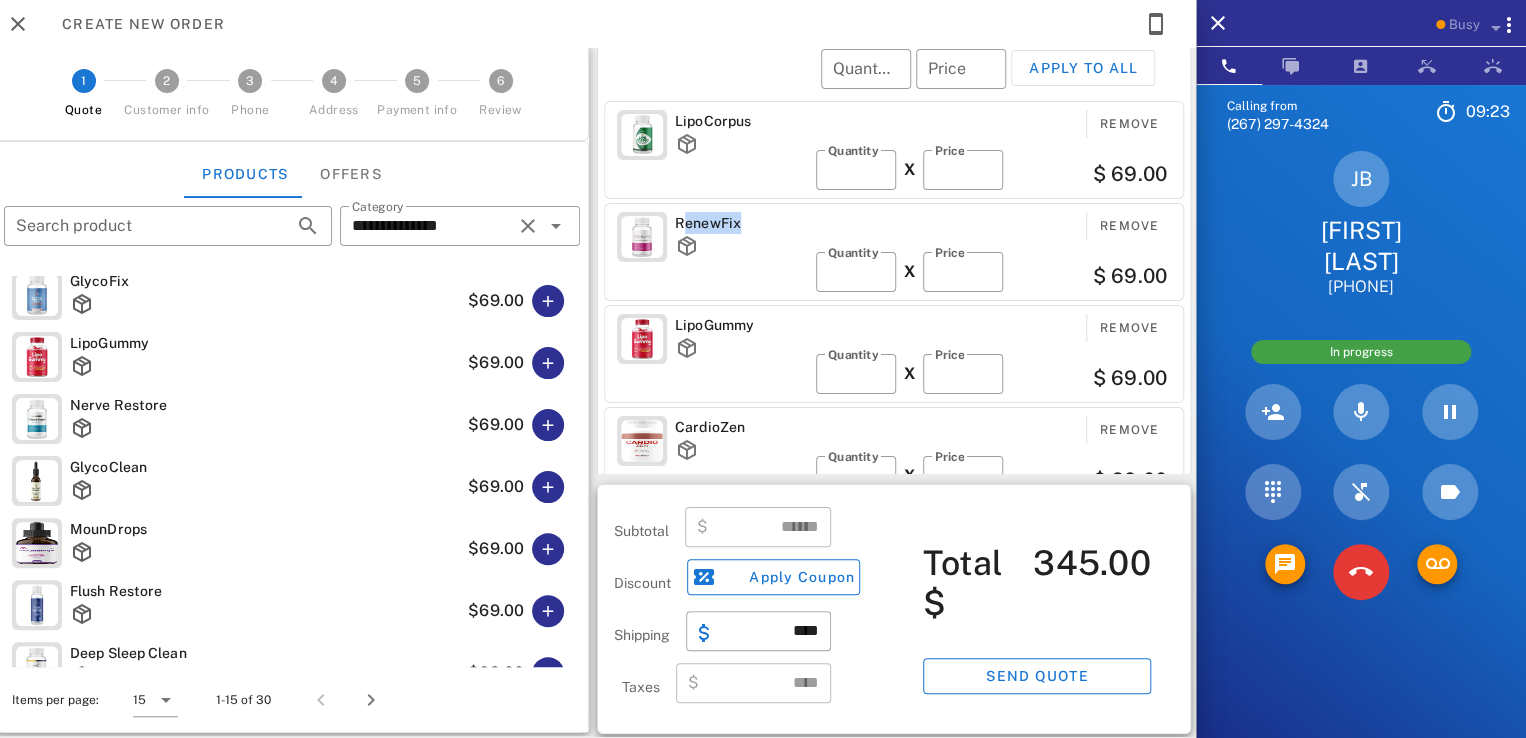 drag, startPoint x: 676, startPoint y: 219, endPoint x: 745, endPoint y: 224, distance: 69.18092 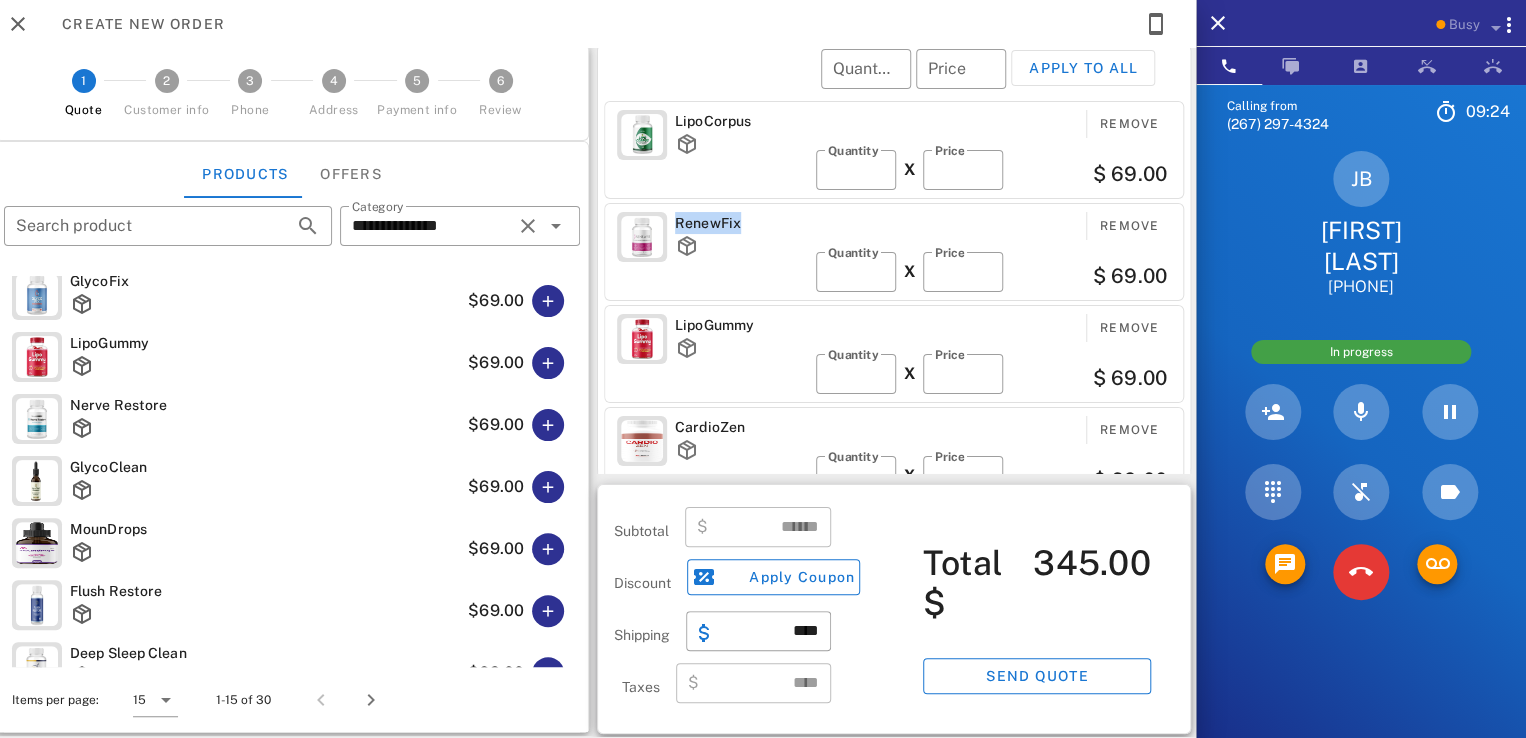 drag, startPoint x: 742, startPoint y: 224, endPoint x: 672, endPoint y: 224, distance: 70 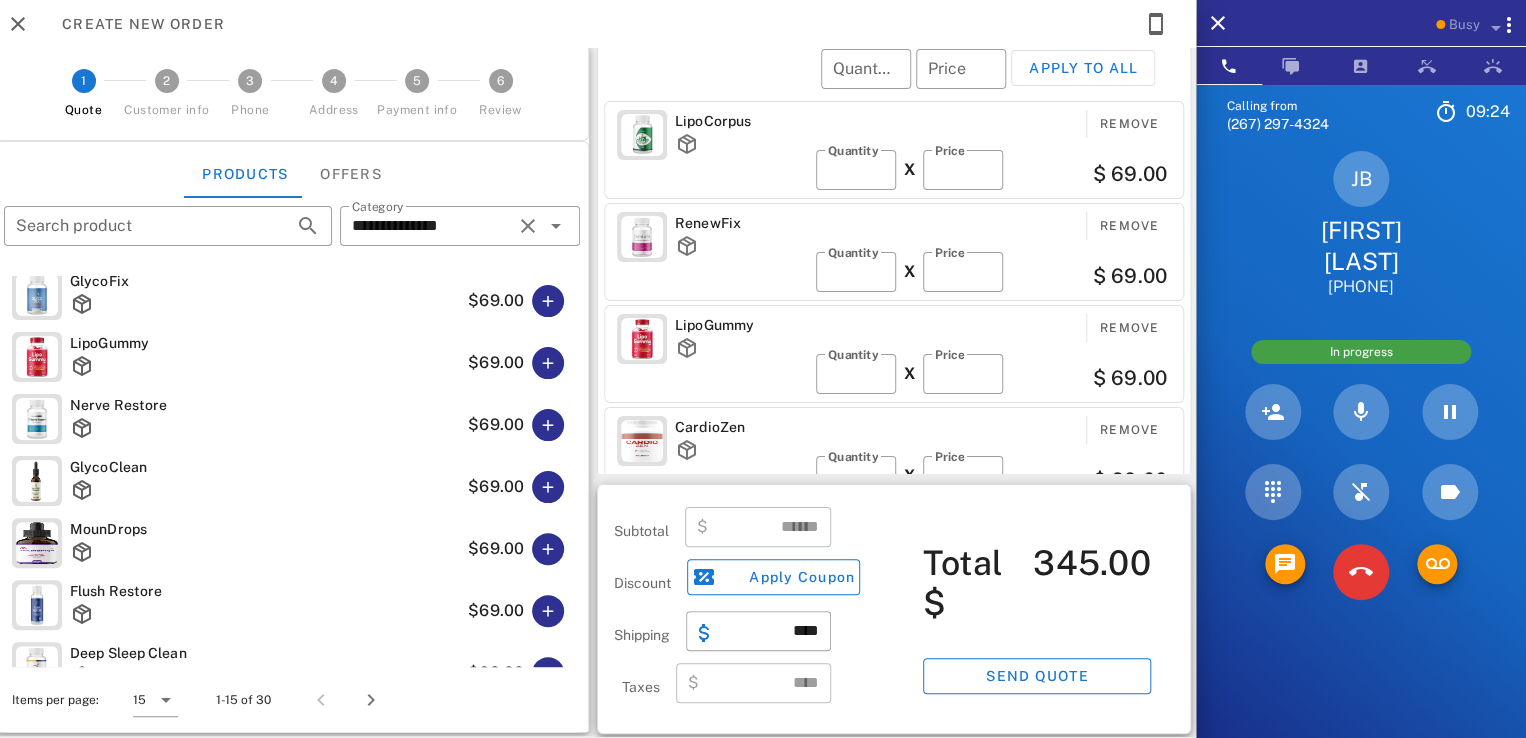 click on "LipoCorpus  Remove  ​ Quantity * X ​ Price **  $ 69.00" at bounding box center (894, 150) 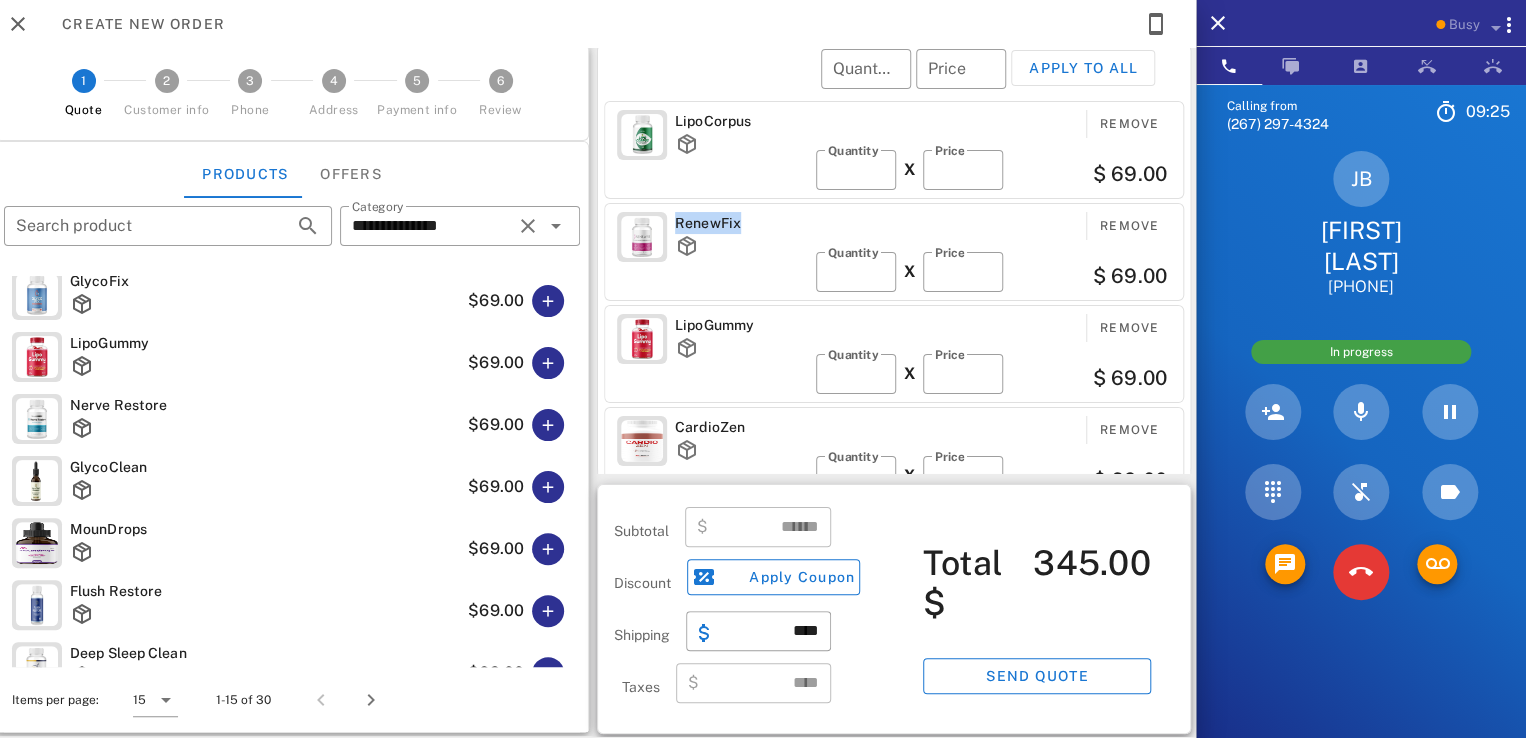 drag, startPoint x: 678, startPoint y: 218, endPoint x: 744, endPoint y: 220, distance: 66.0303 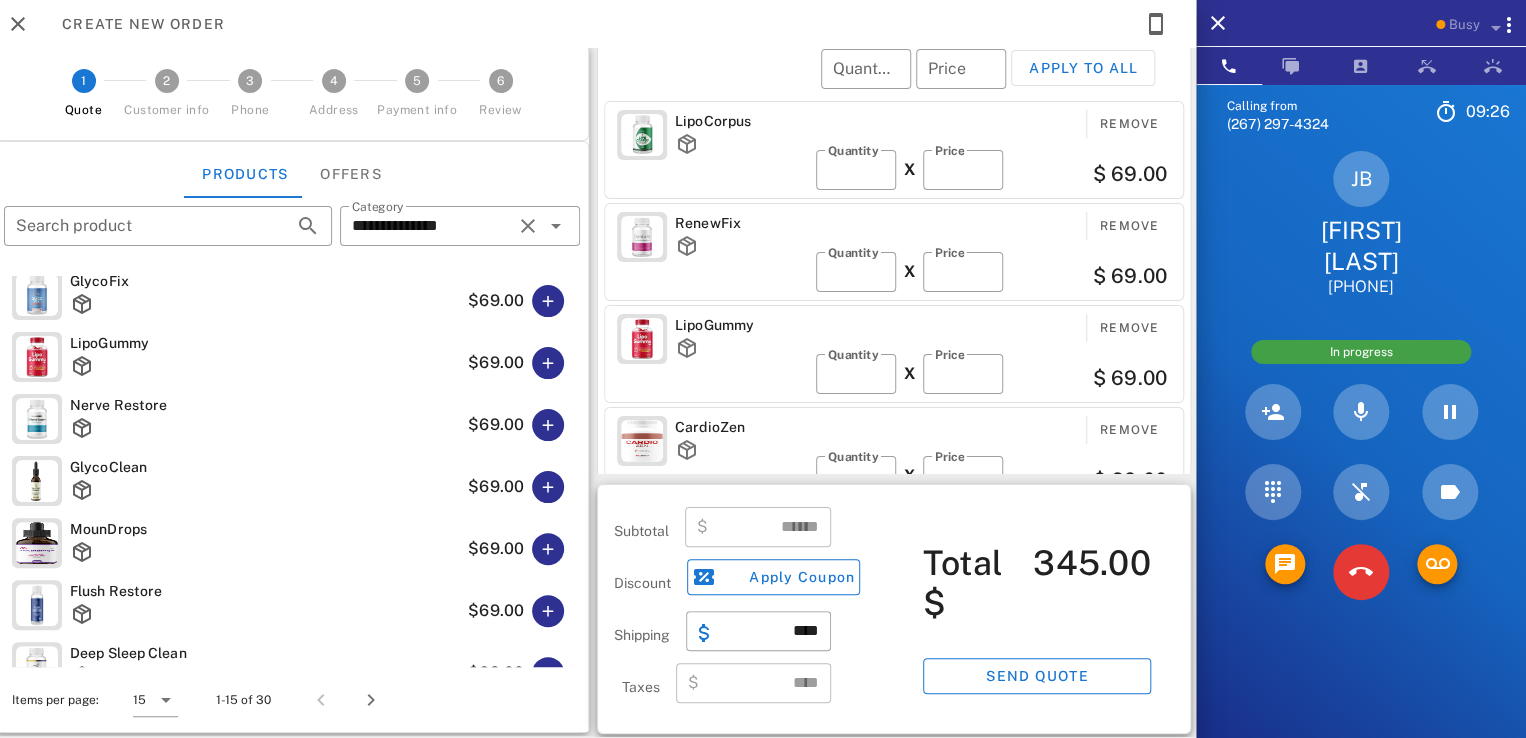 click on "LipoCorpus  Remove  ​ Quantity * X ​ Price **  $ 69.00" at bounding box center [894, 150] 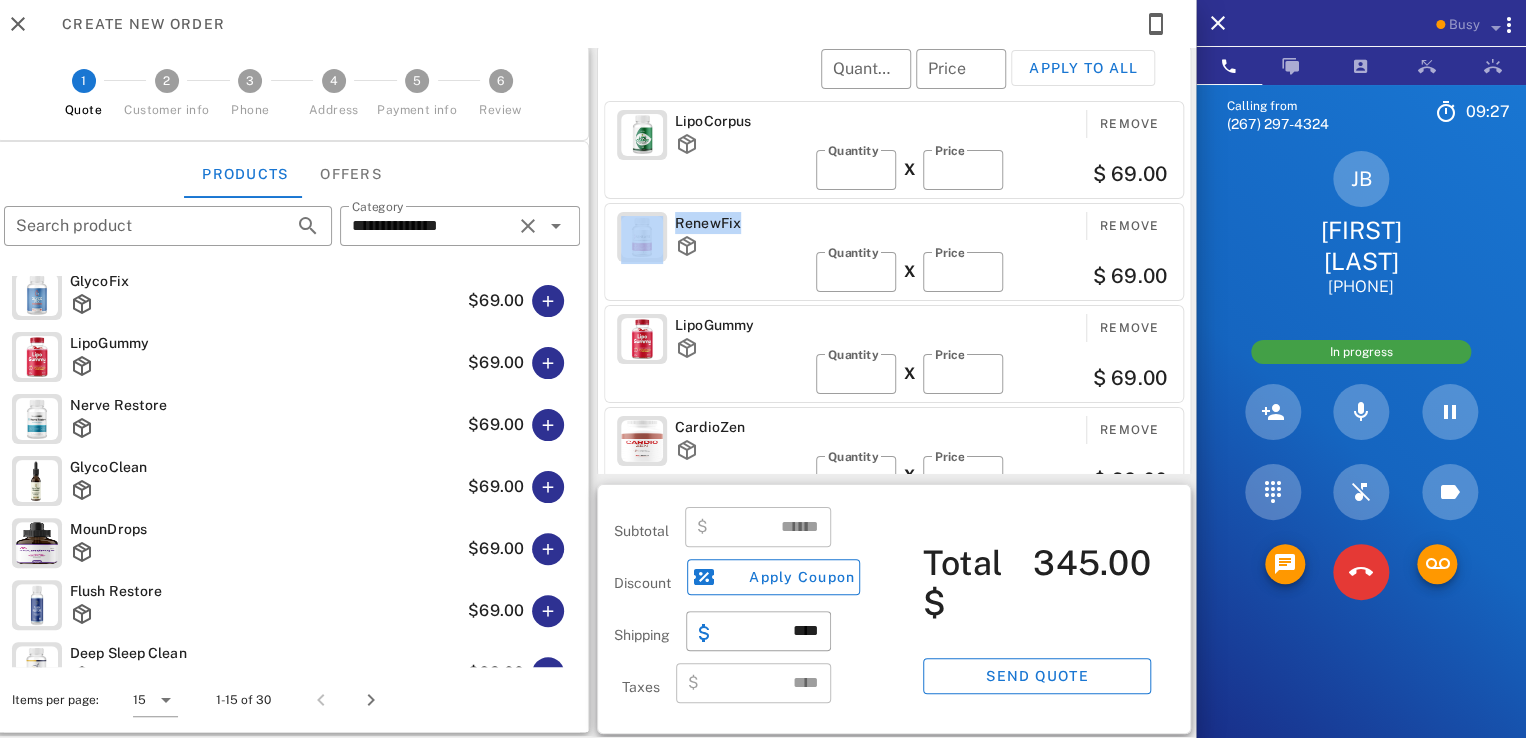 drag, startPoint x: 733, startPoint y: 221, endPoint x: 652, endPoint y: 232, distance: 81.7435 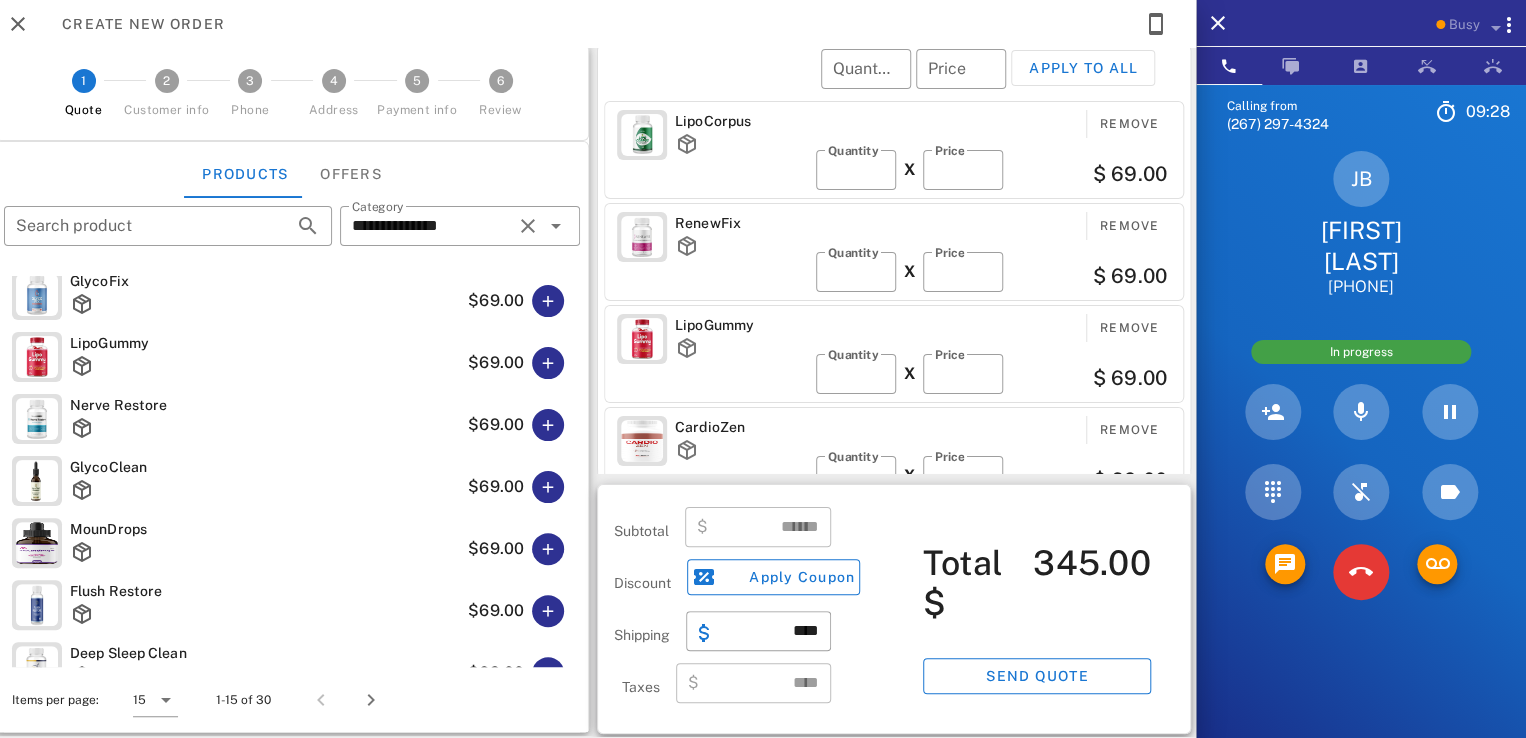 click on "LipoCorpus  Remove  ​ Quantity * X ​ Price **  $ 69.00" at bounding box center [894, 150] 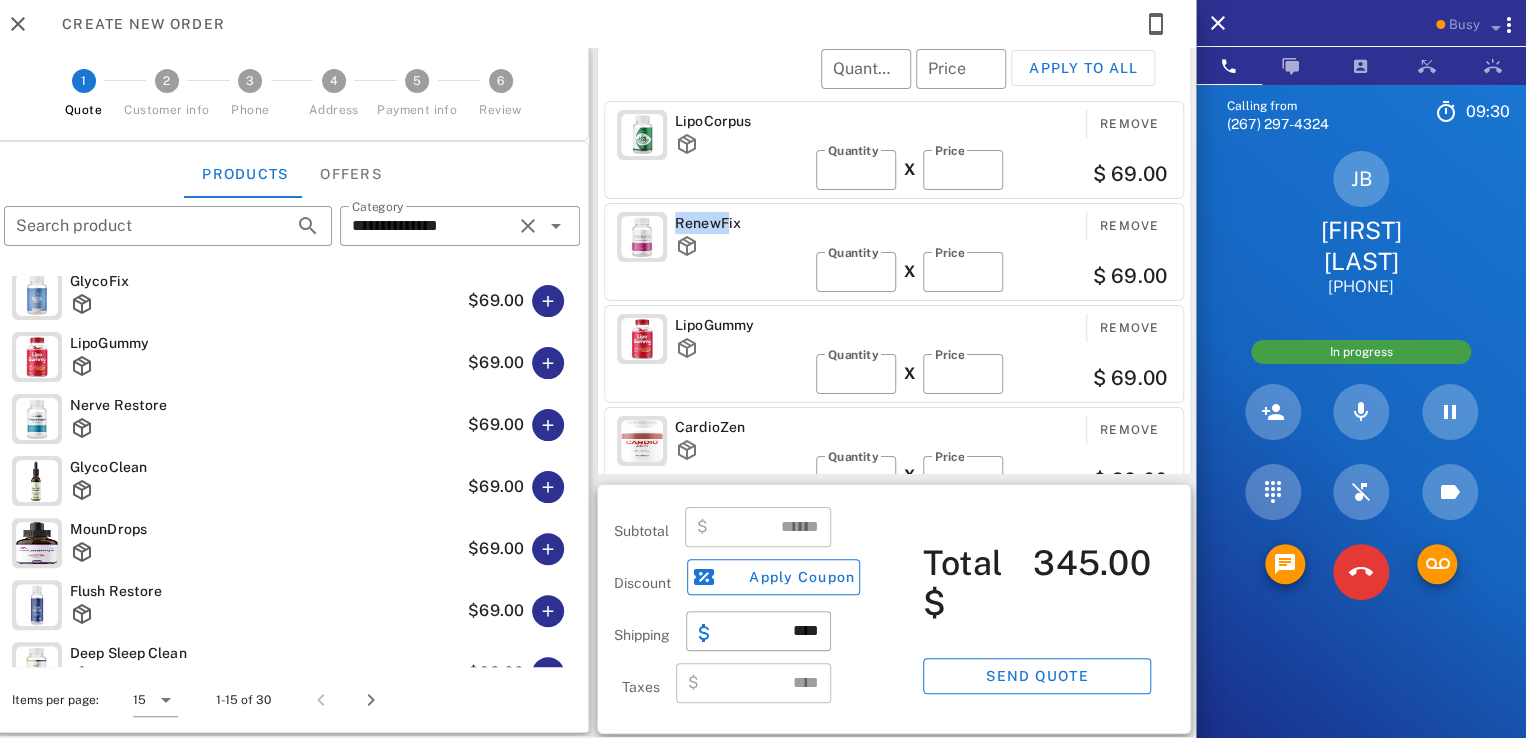 drag, startPoint x: 666, startPoint y: 225, endPoint x: 744, endPoint y: 210, distance: 79.429214 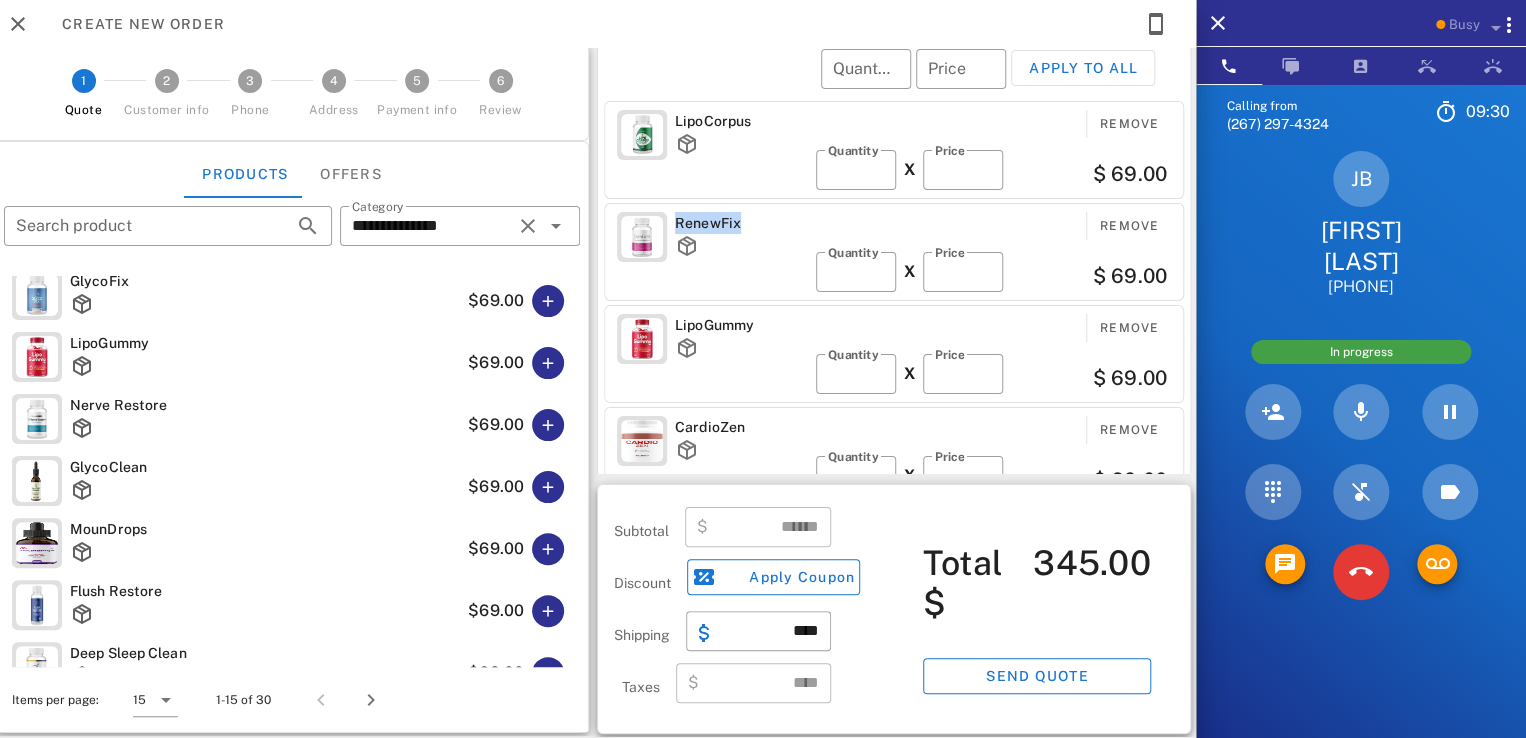 click on "RenewFix  Remove  ​ Quantity * X ​ Price **  $ 69.00" at bounding box center [894, 252] 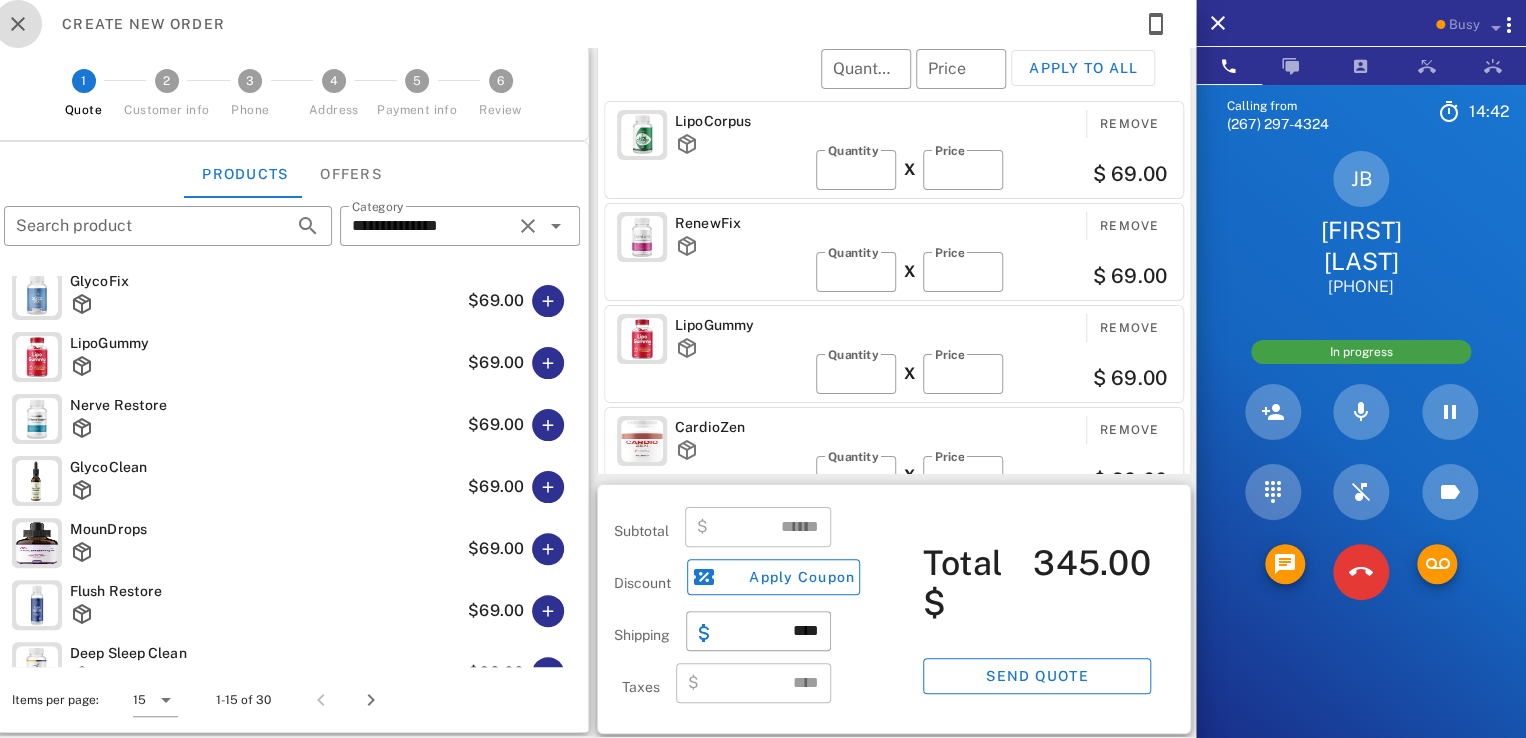 click at bounding box center [18, 24] 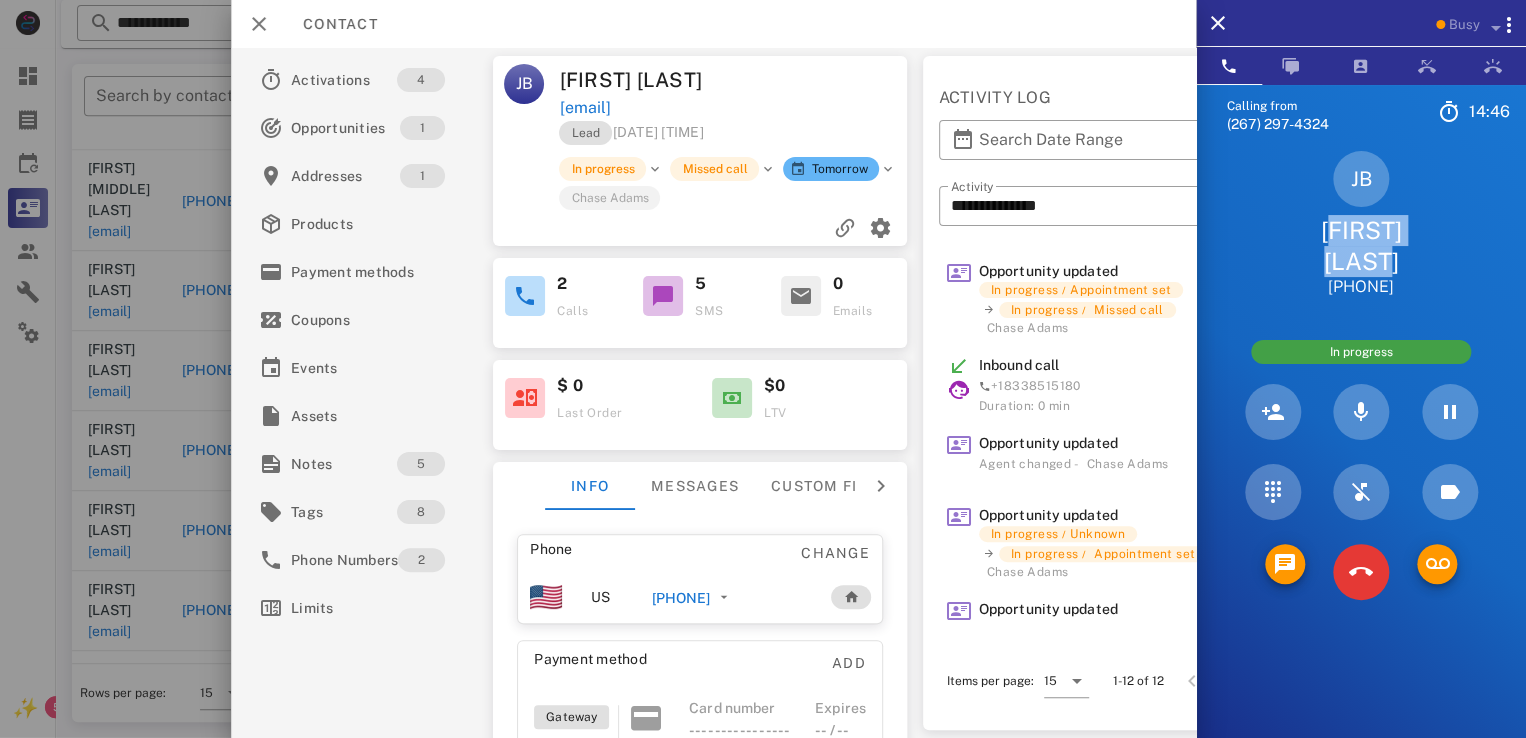 drag, startPoint x: 1292, startPoint y: 221, endPoint x: 1439, endPoint y: 236, distance: 147.76332 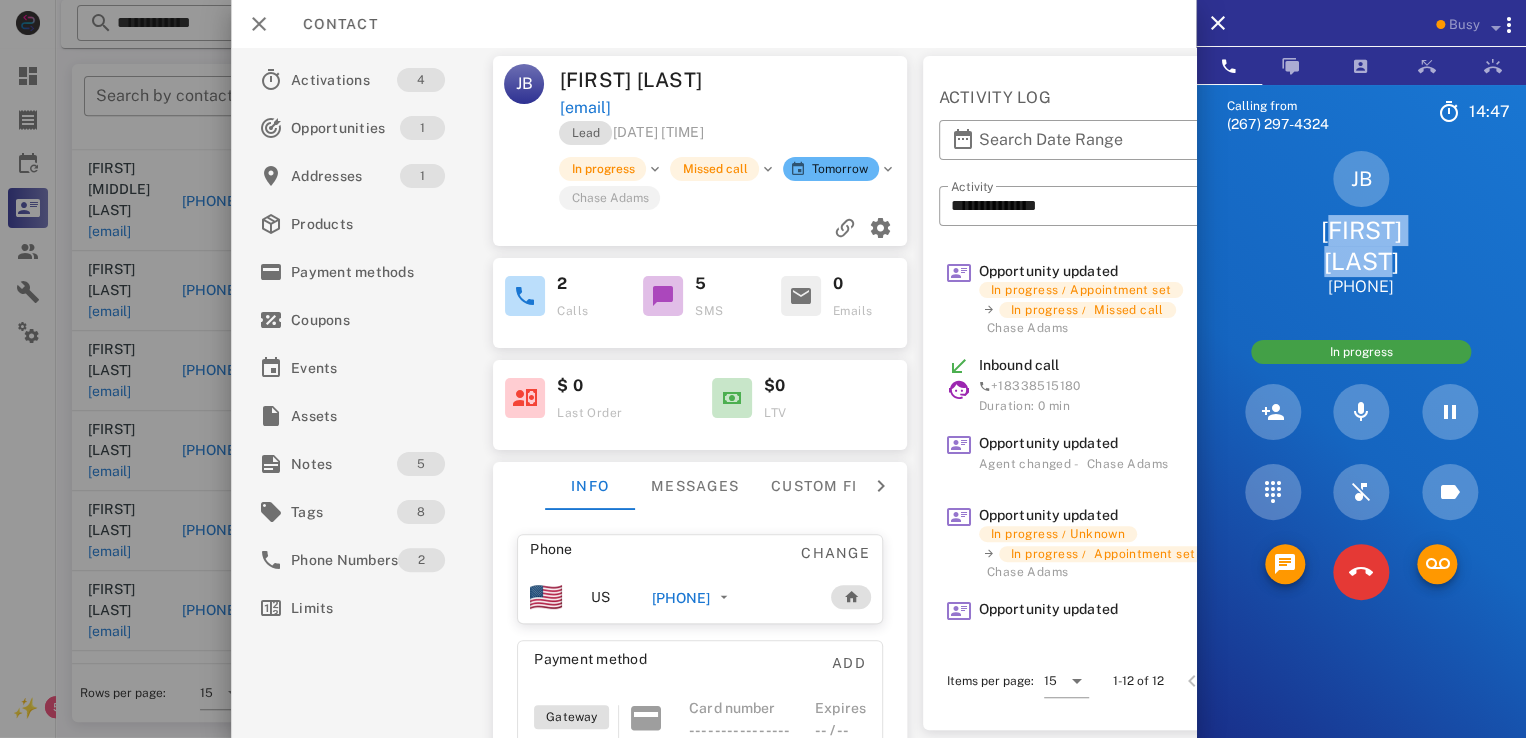 click on "JB   Jean Burling  +16033591282" at bounding box center [1361, 224] 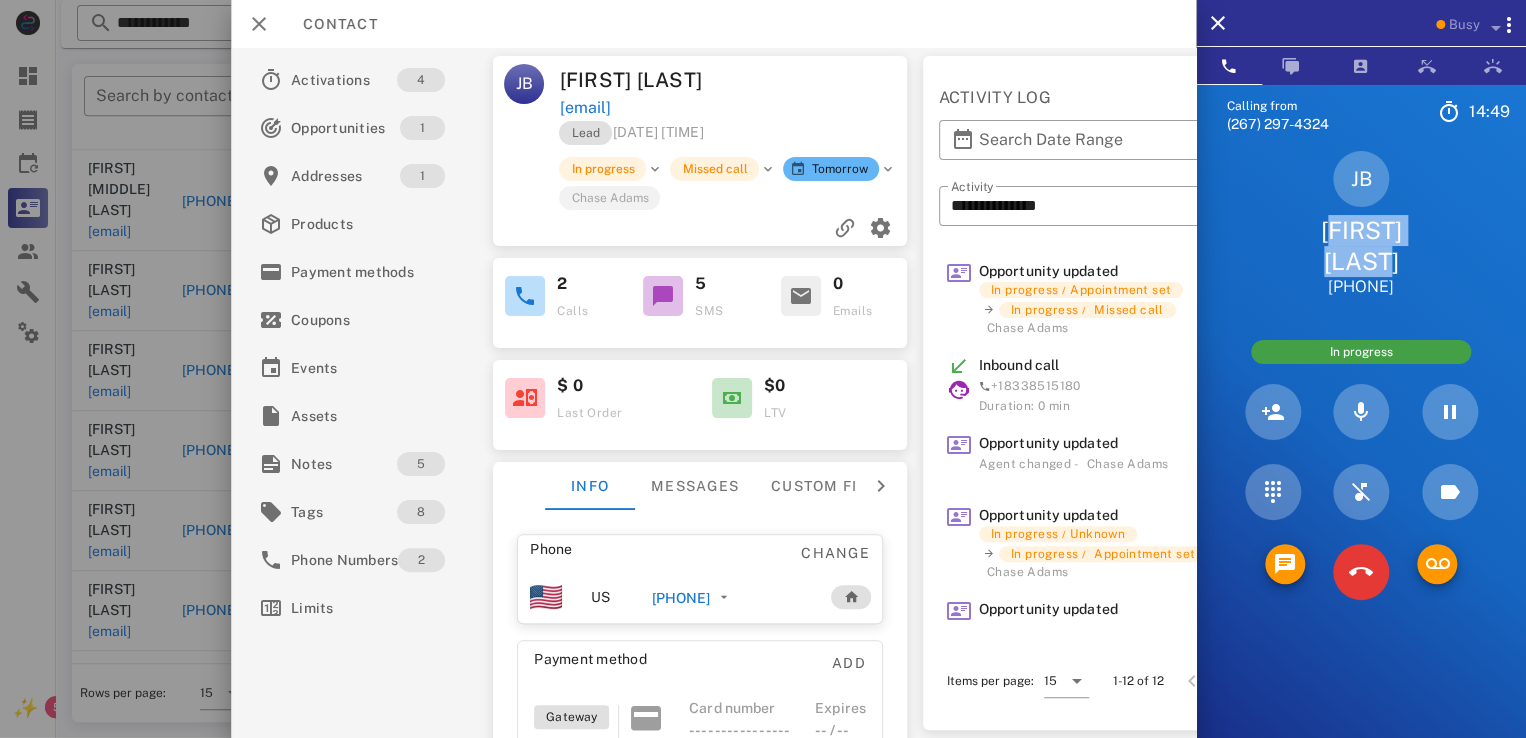 drag, startPoint x: 1294, startPoint y: 237, endPoint x: 1456, endPoint y: 242, distance: 162.07715 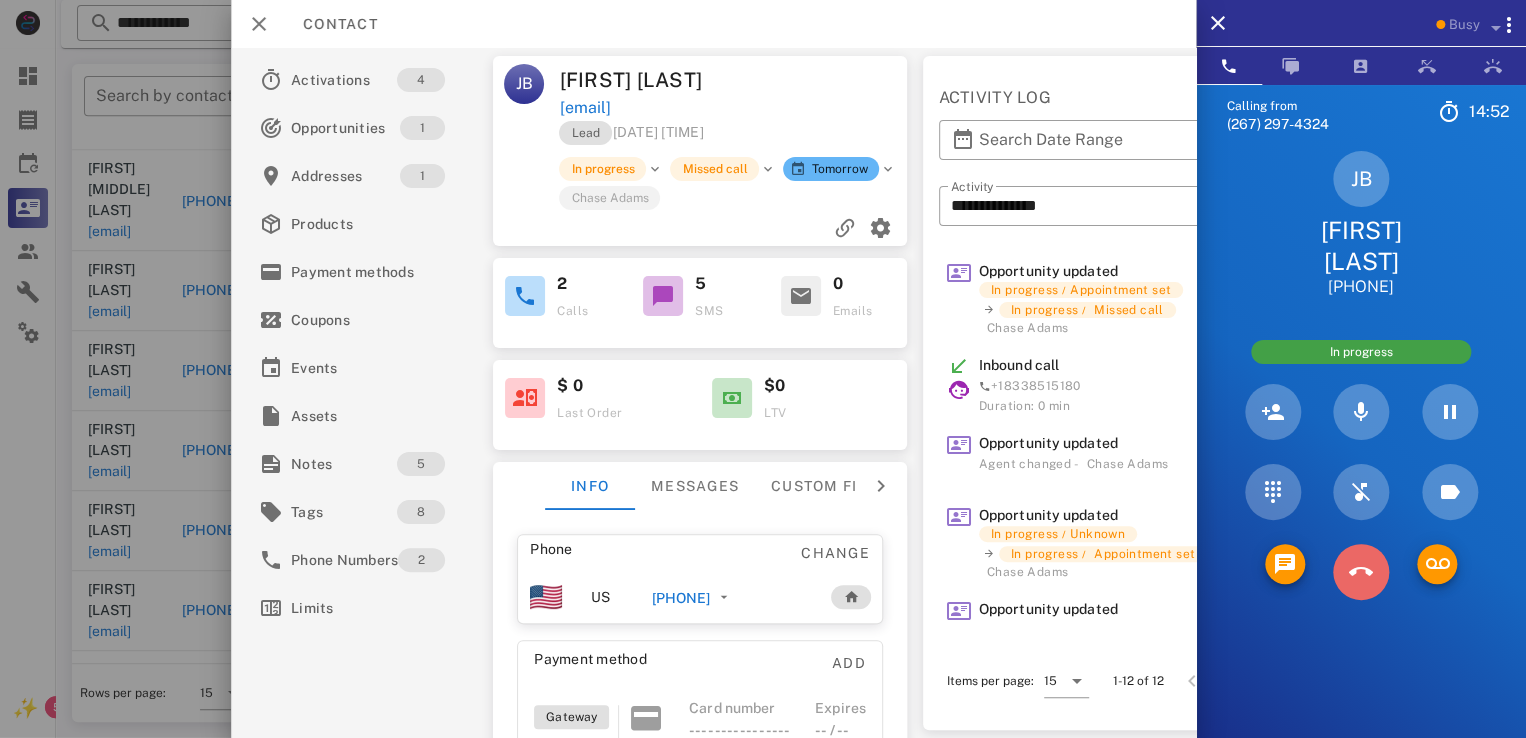 click at bounding box center (1361, 572) 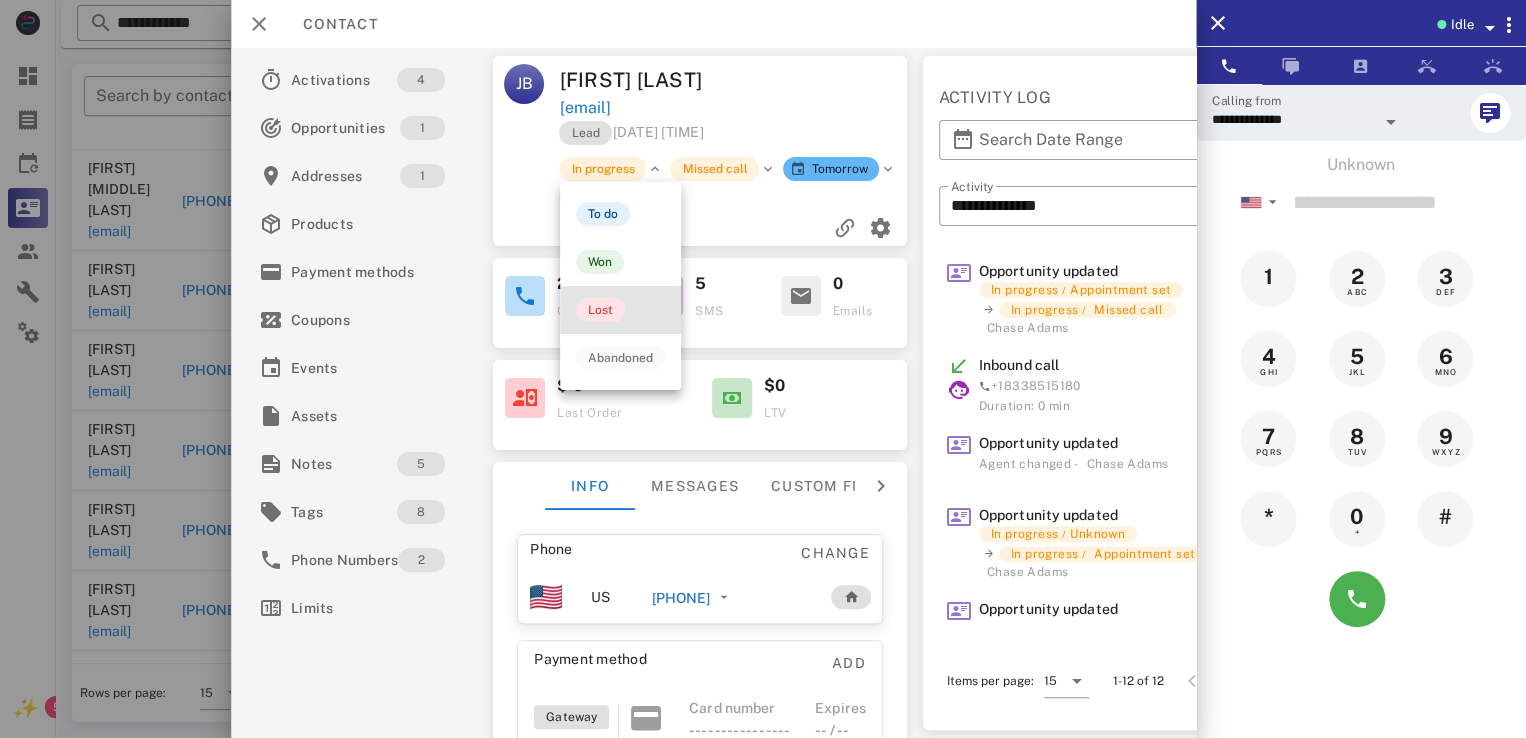 click on "Lost" at bounding box center (600, 310) 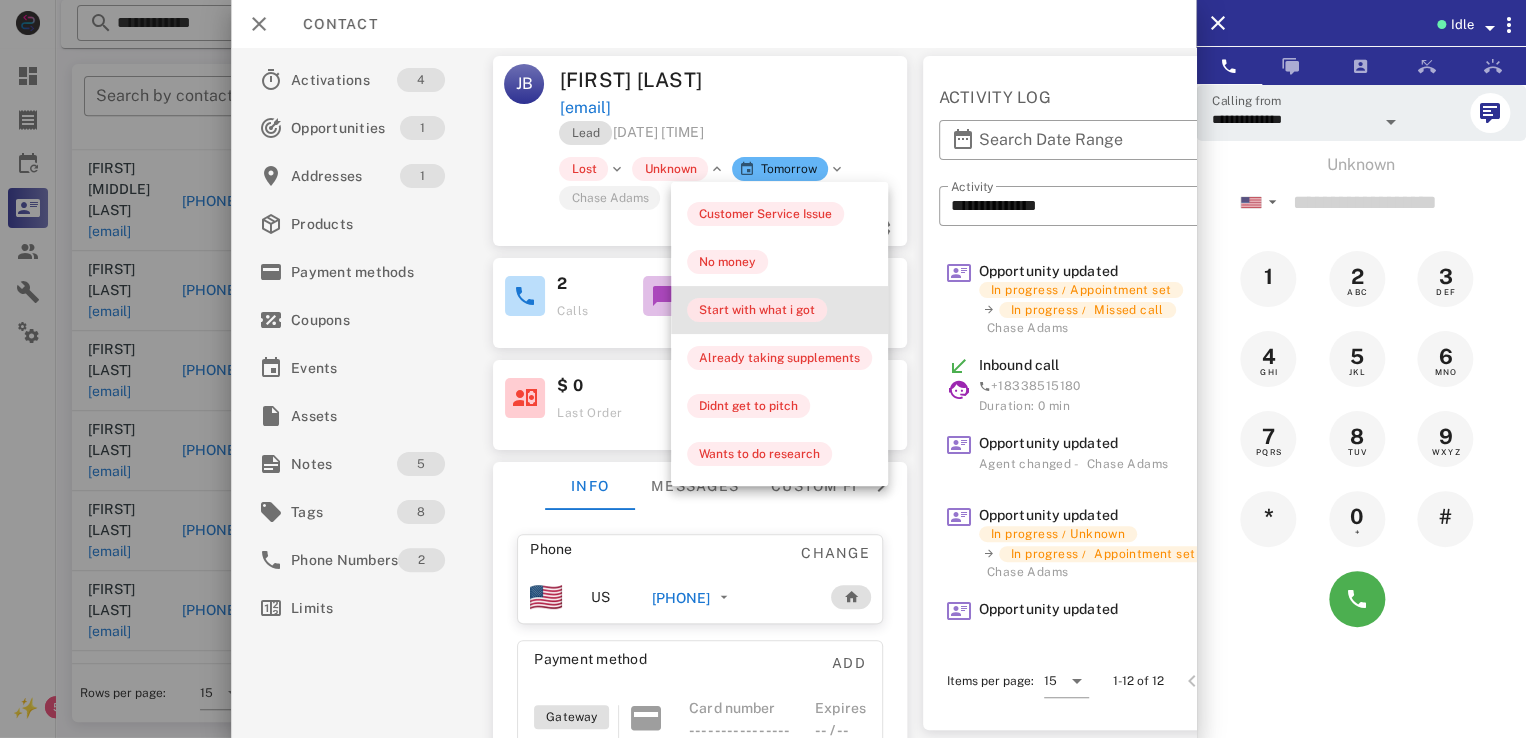 click on "Start with what i got" at bounding box center [757, 310] 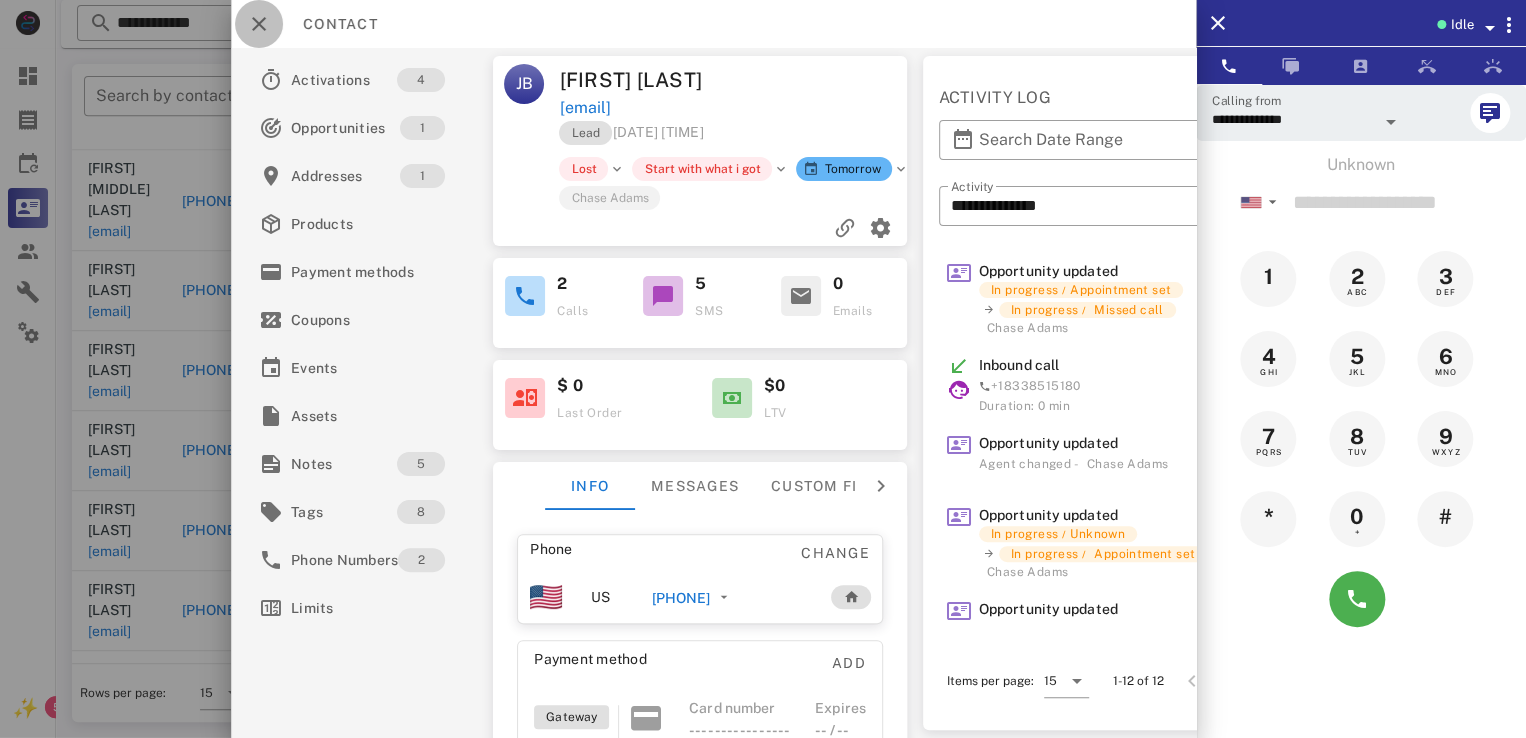 click at bounding box center [259, 24] 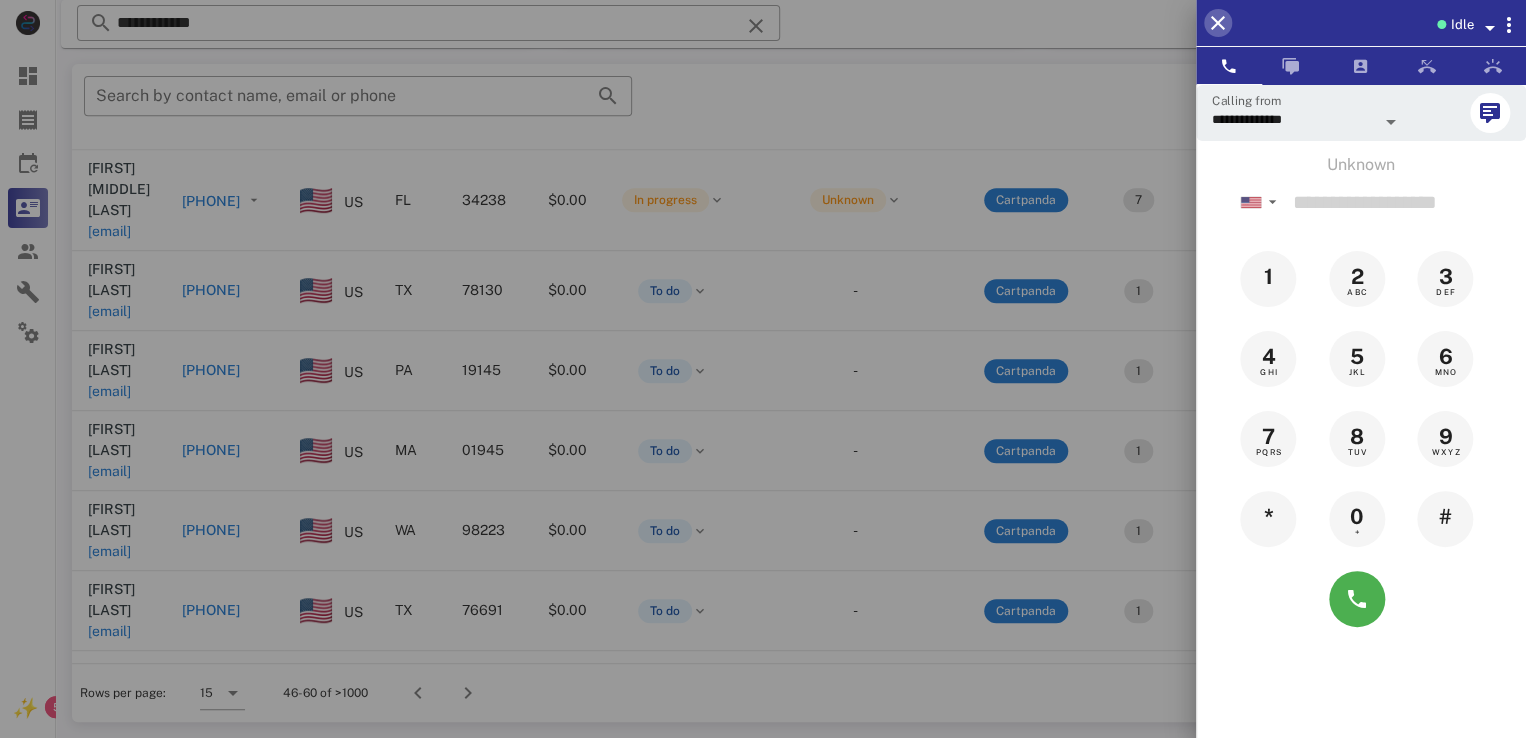 click at bounding box center [1218, 23] 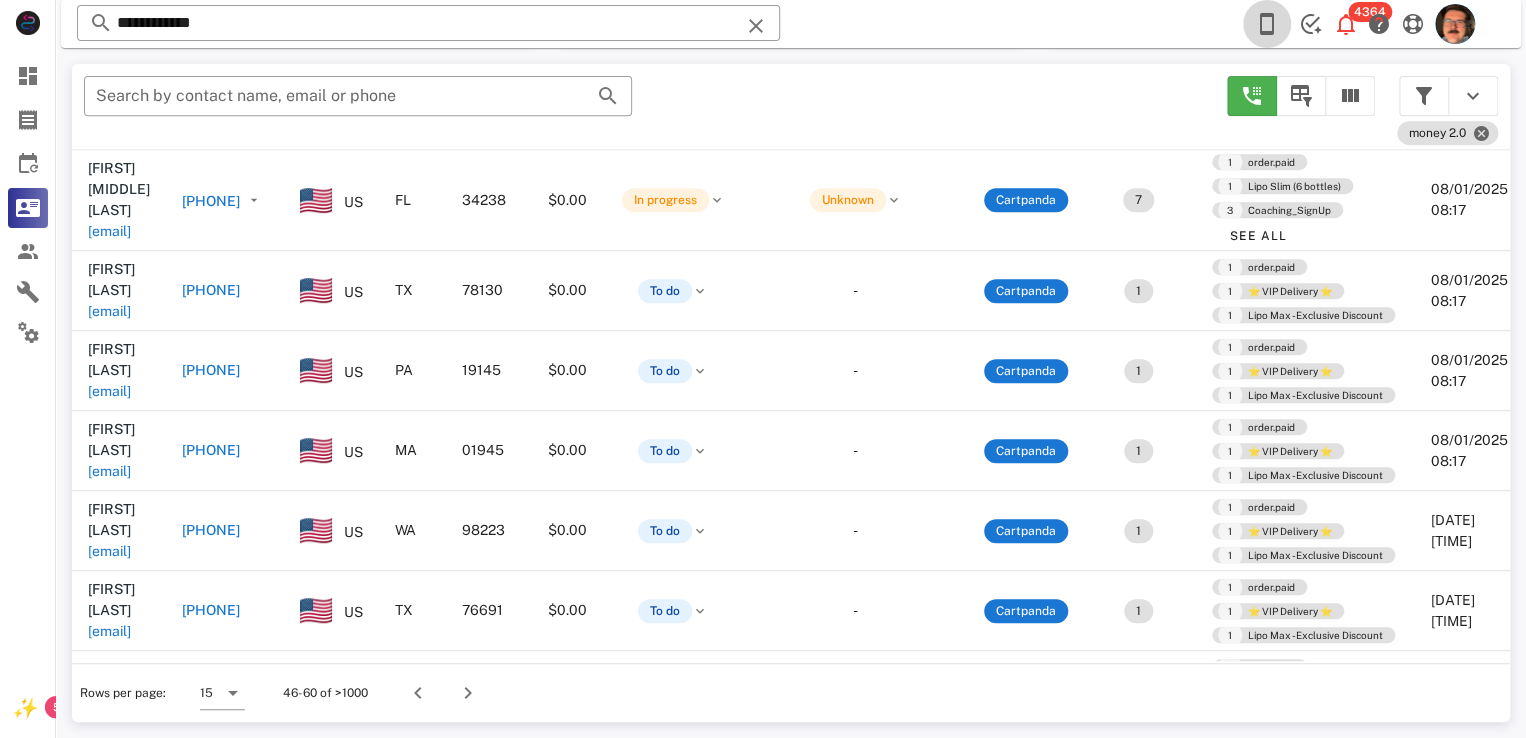 click at bounding box center [1267, 24] 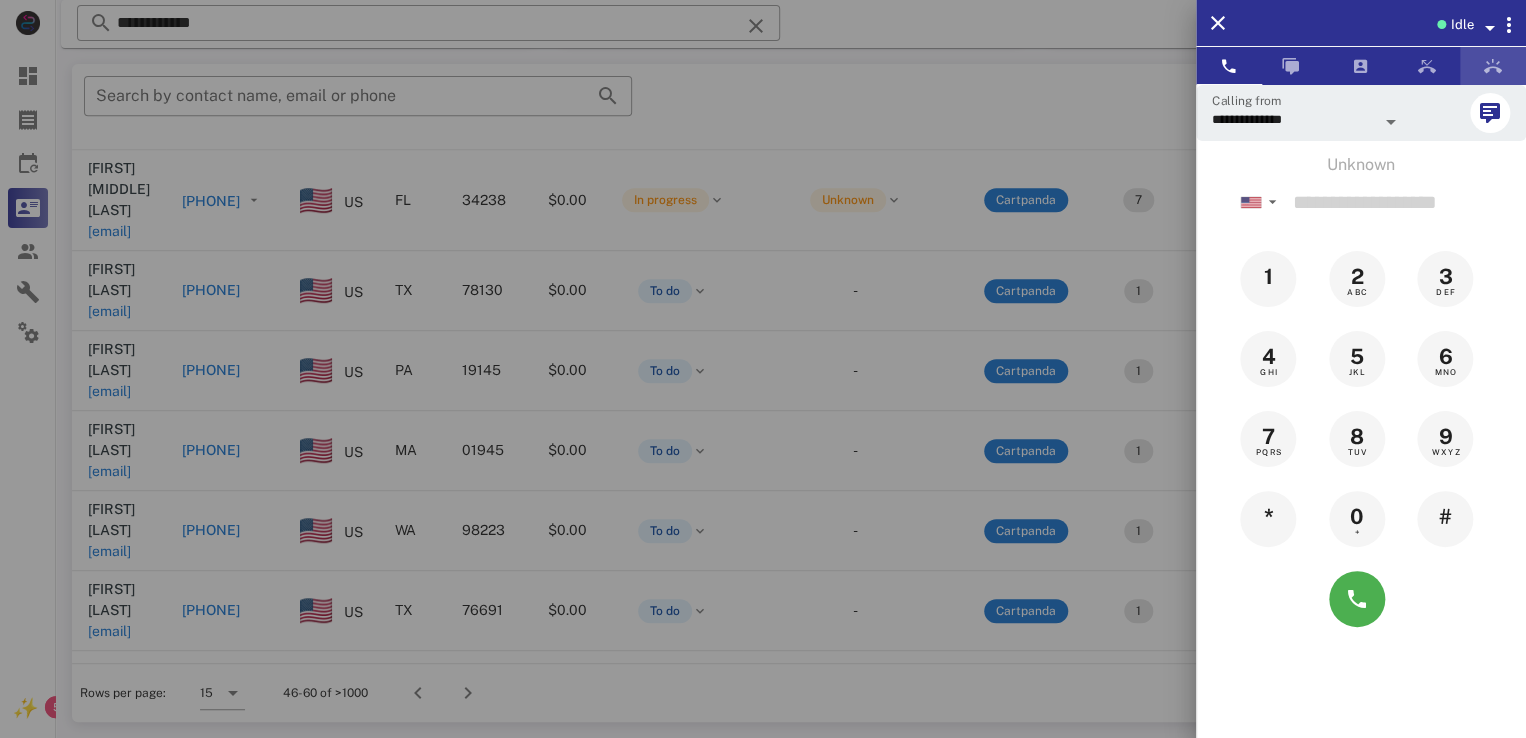 click at bounding box center [1493, 66] 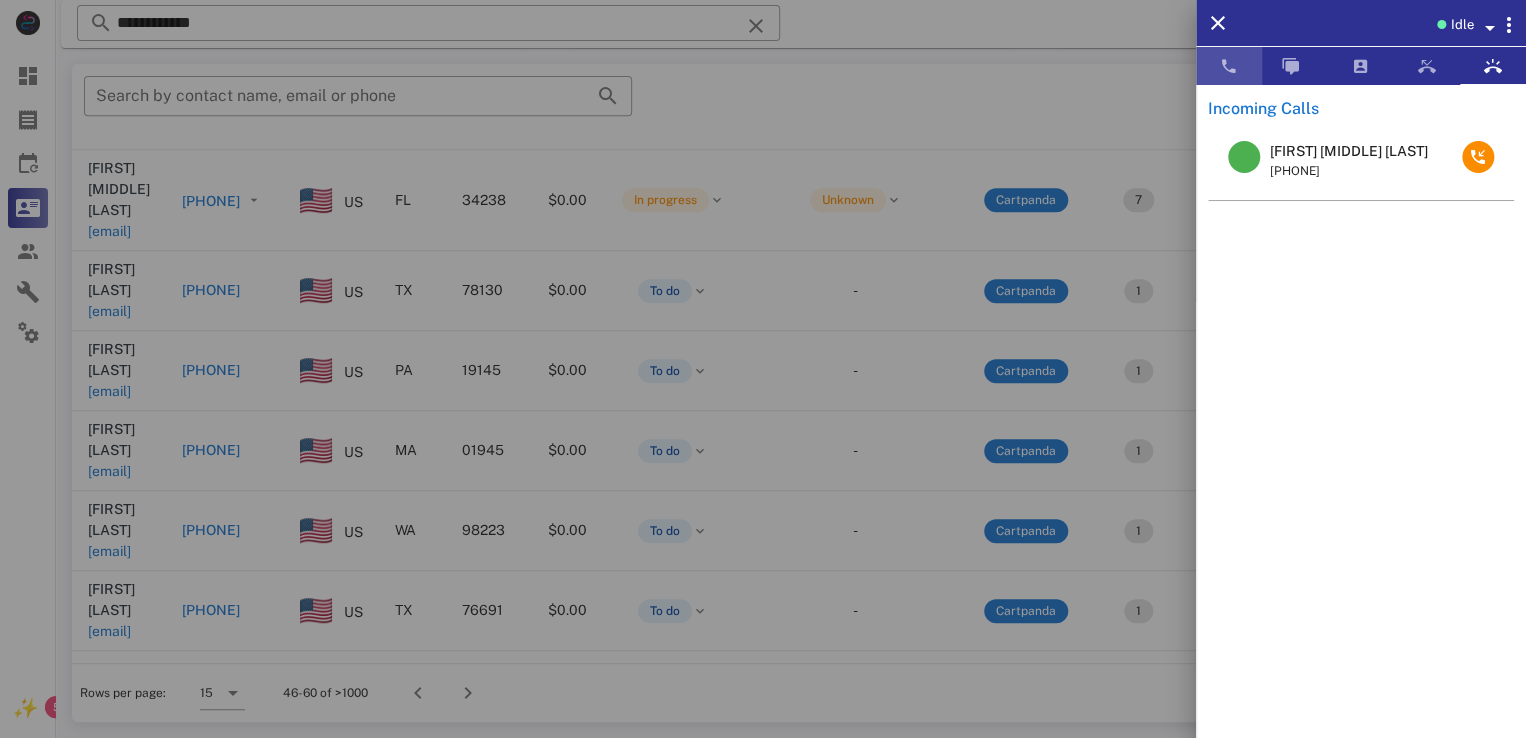 drag, startPoint x: 1205, startPoint y: 63, endPoint x: 1237, endPoint y: 56, distance: 32.75668 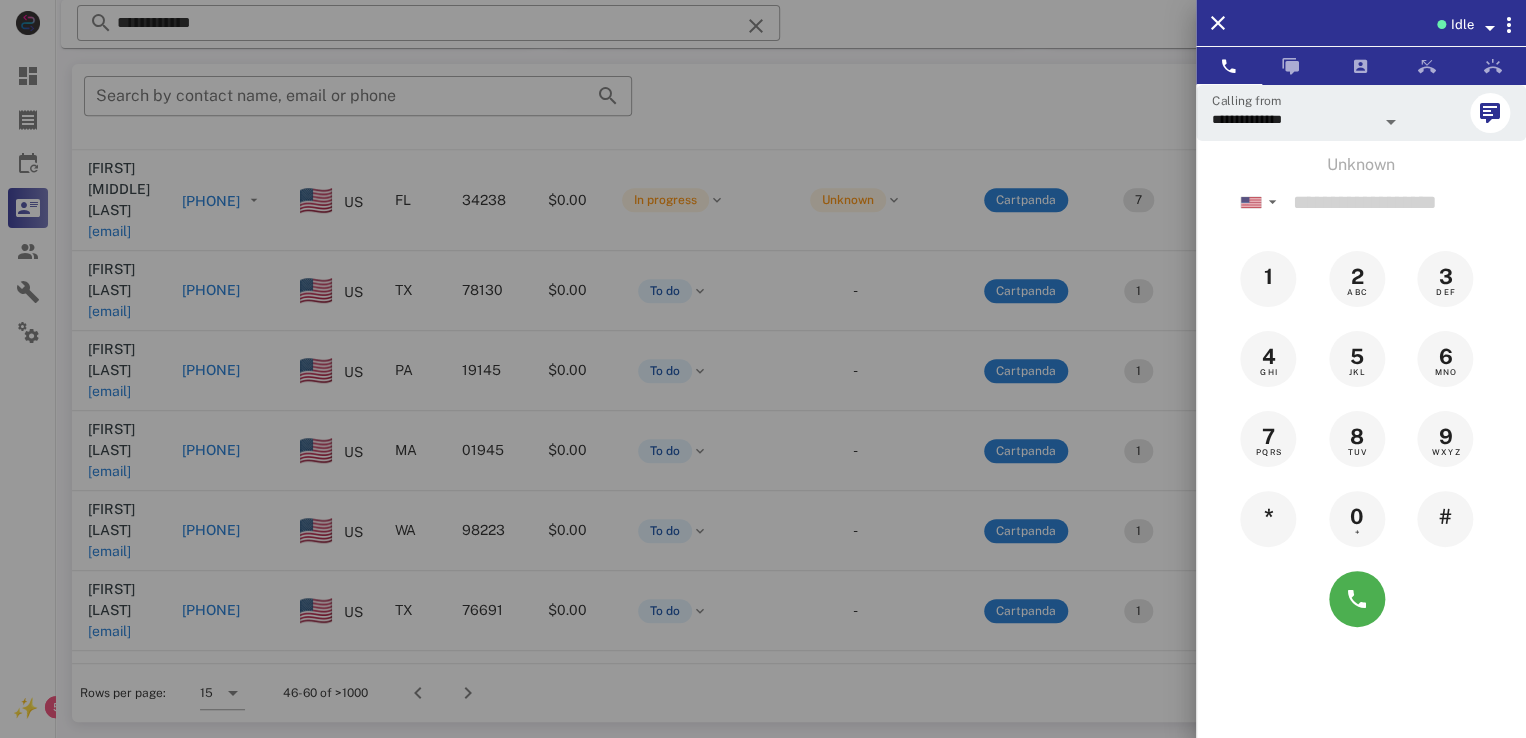 click at bounding box center (1489, 28) 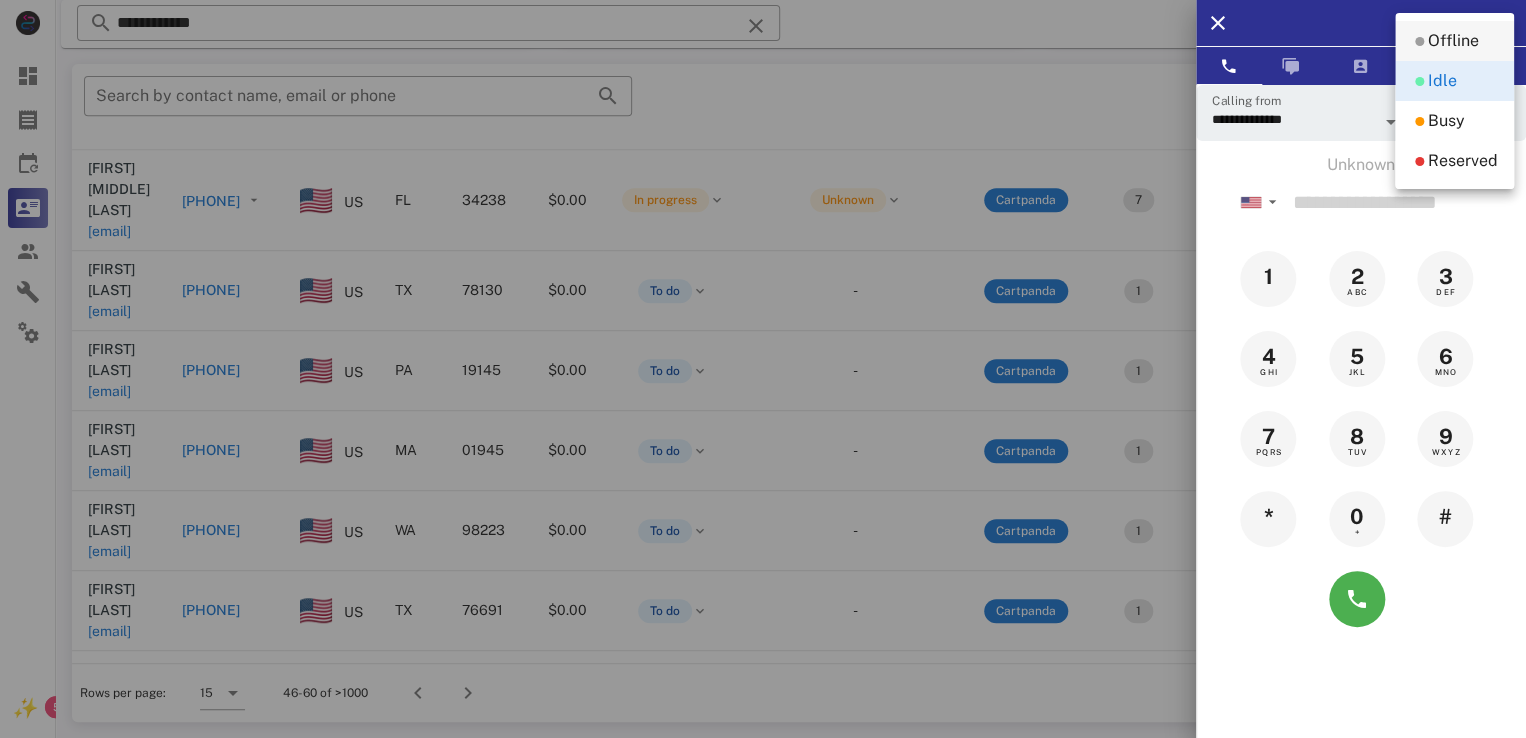 click at bounding box center (1419, 41) 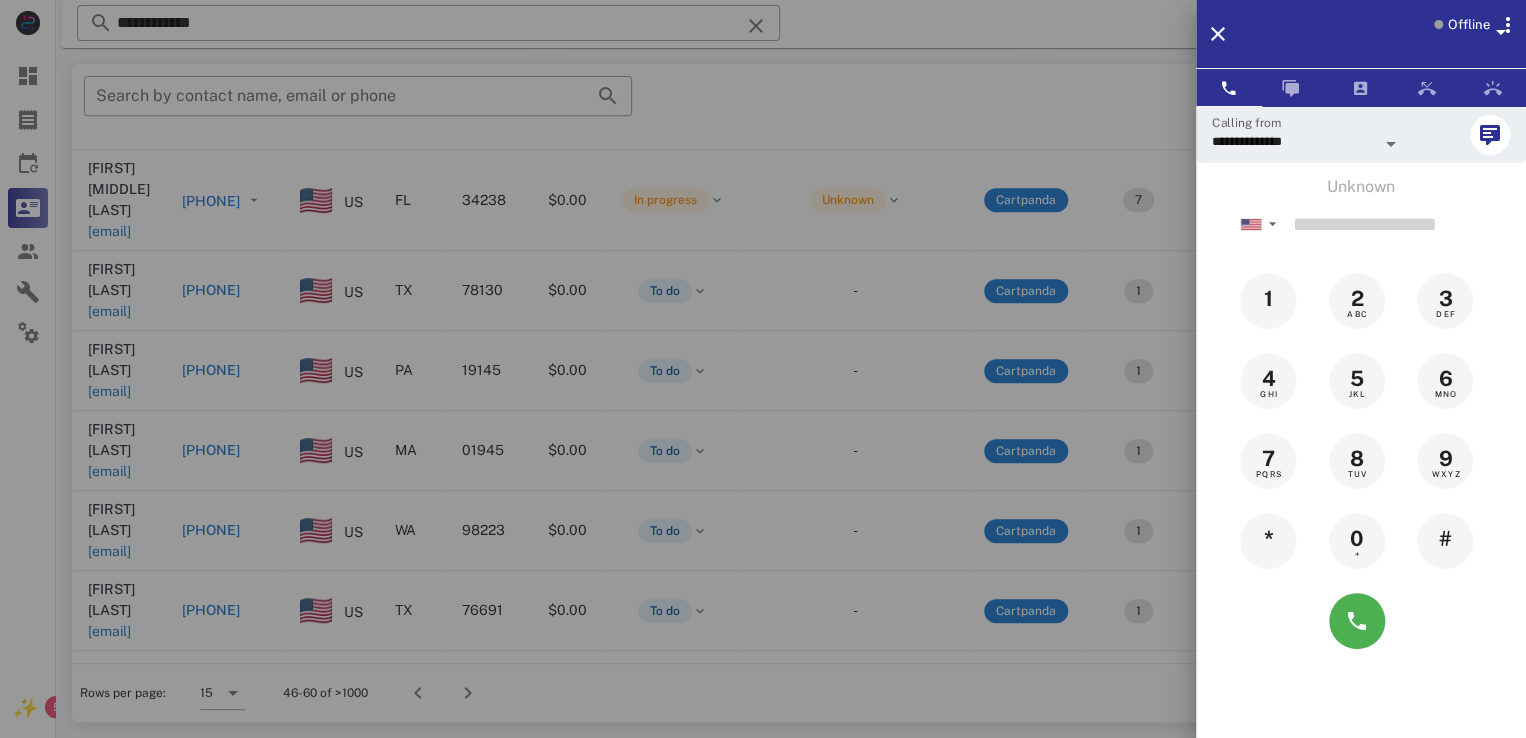 click at bounding box center (763, 369) 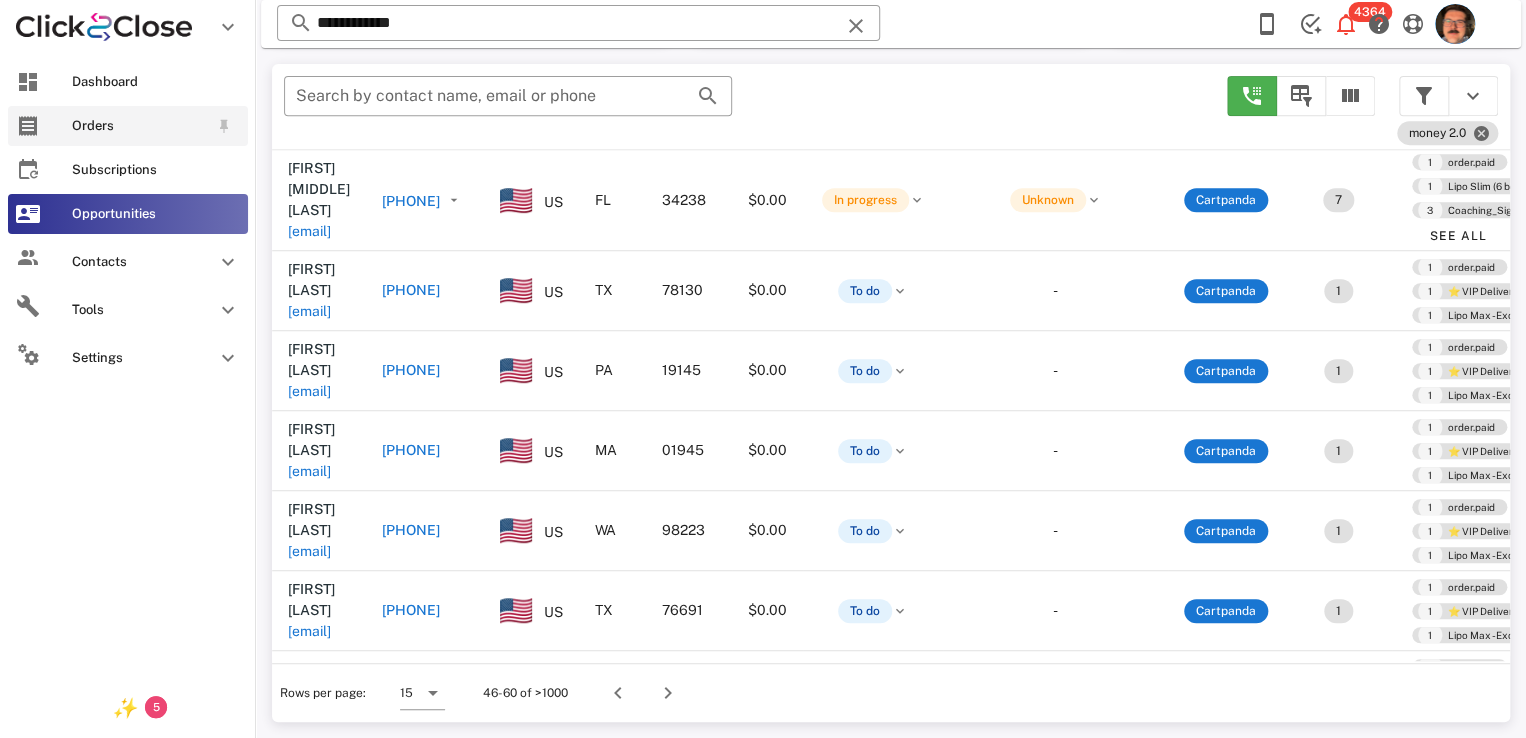 click at bounding box center [28, 126] 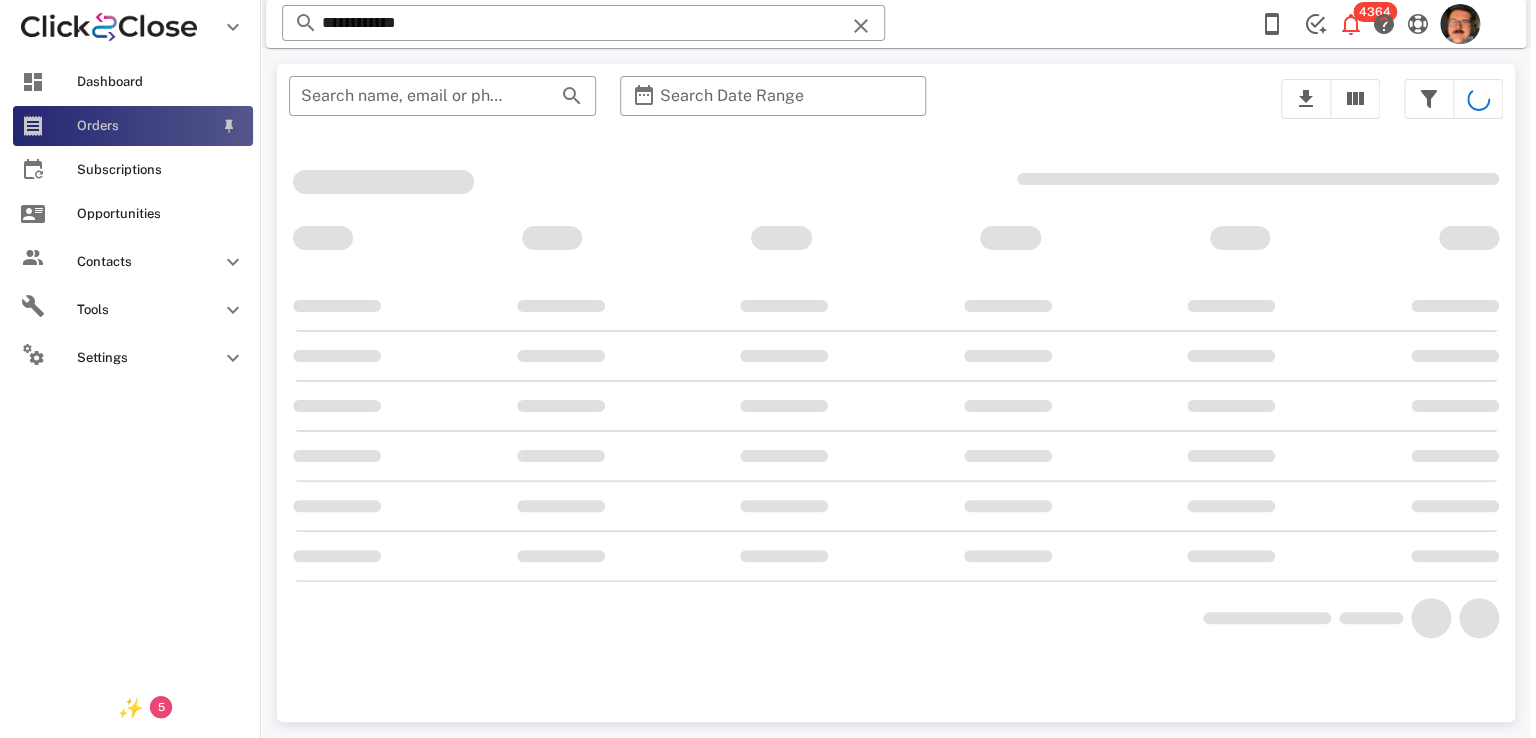 scroll, scrollTop: 0, scrollLeft: 0, axis: both 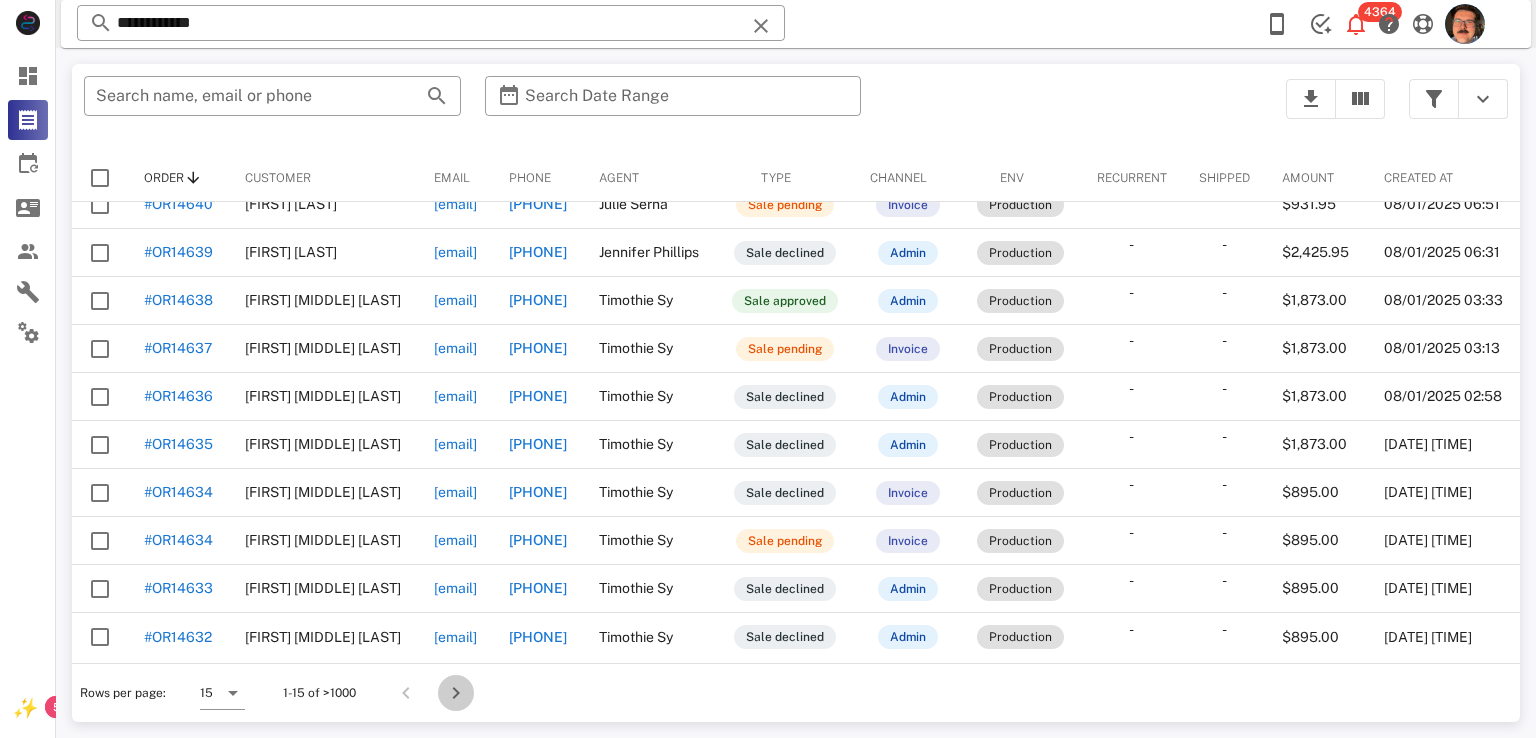 click at bounding box center [456, 693] 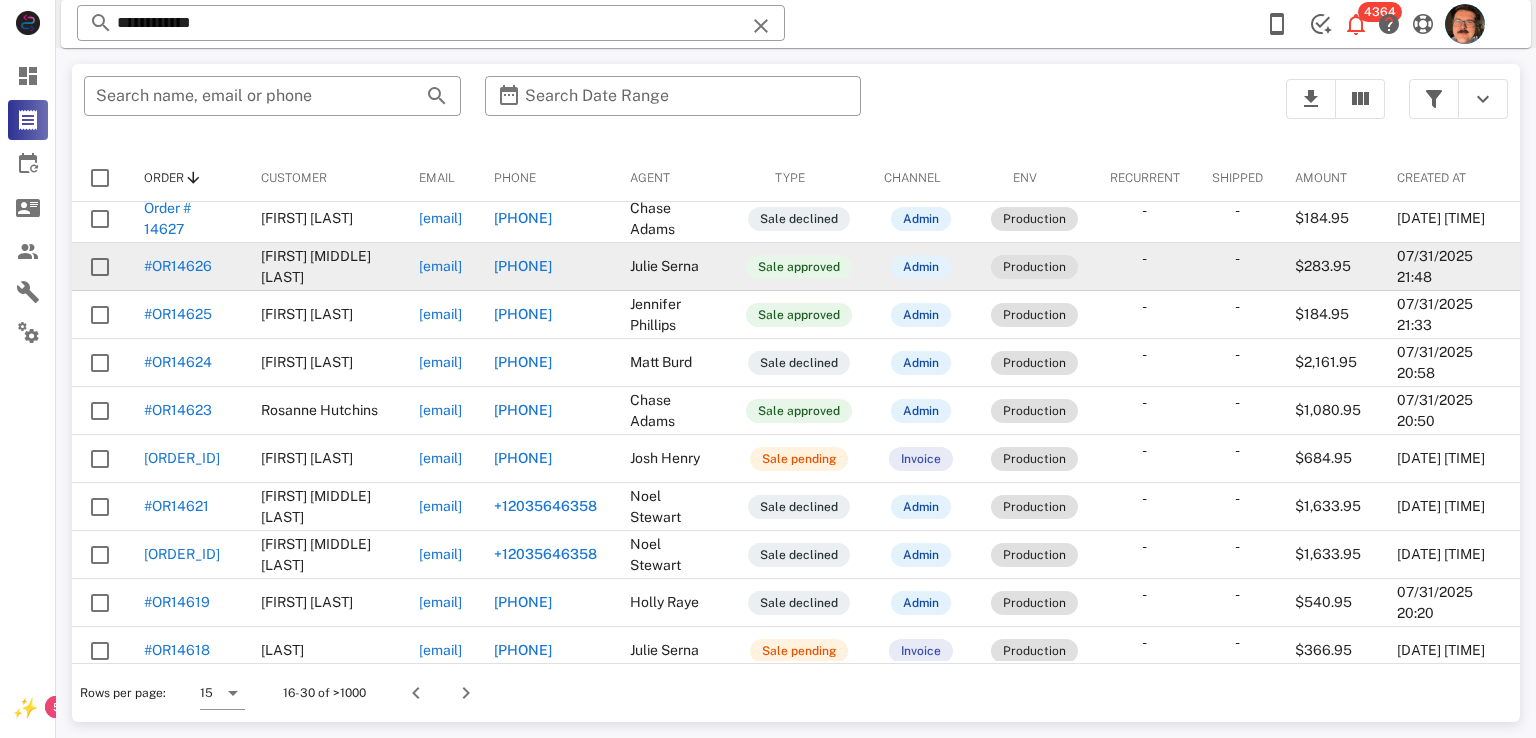 scroll, scrollTop: 200, scrollLeft: 0, axis: vertical 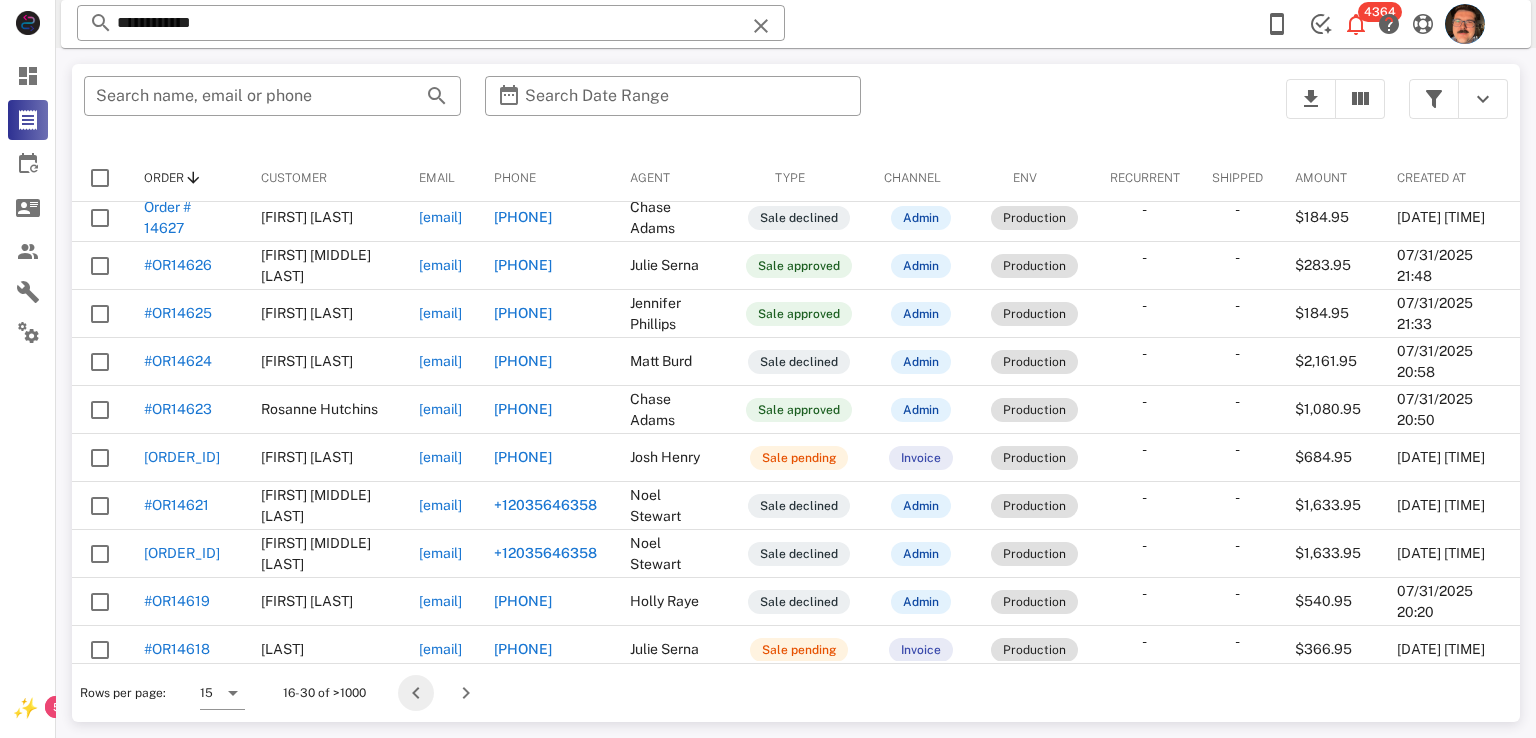 click at bounding box center (416, 693) 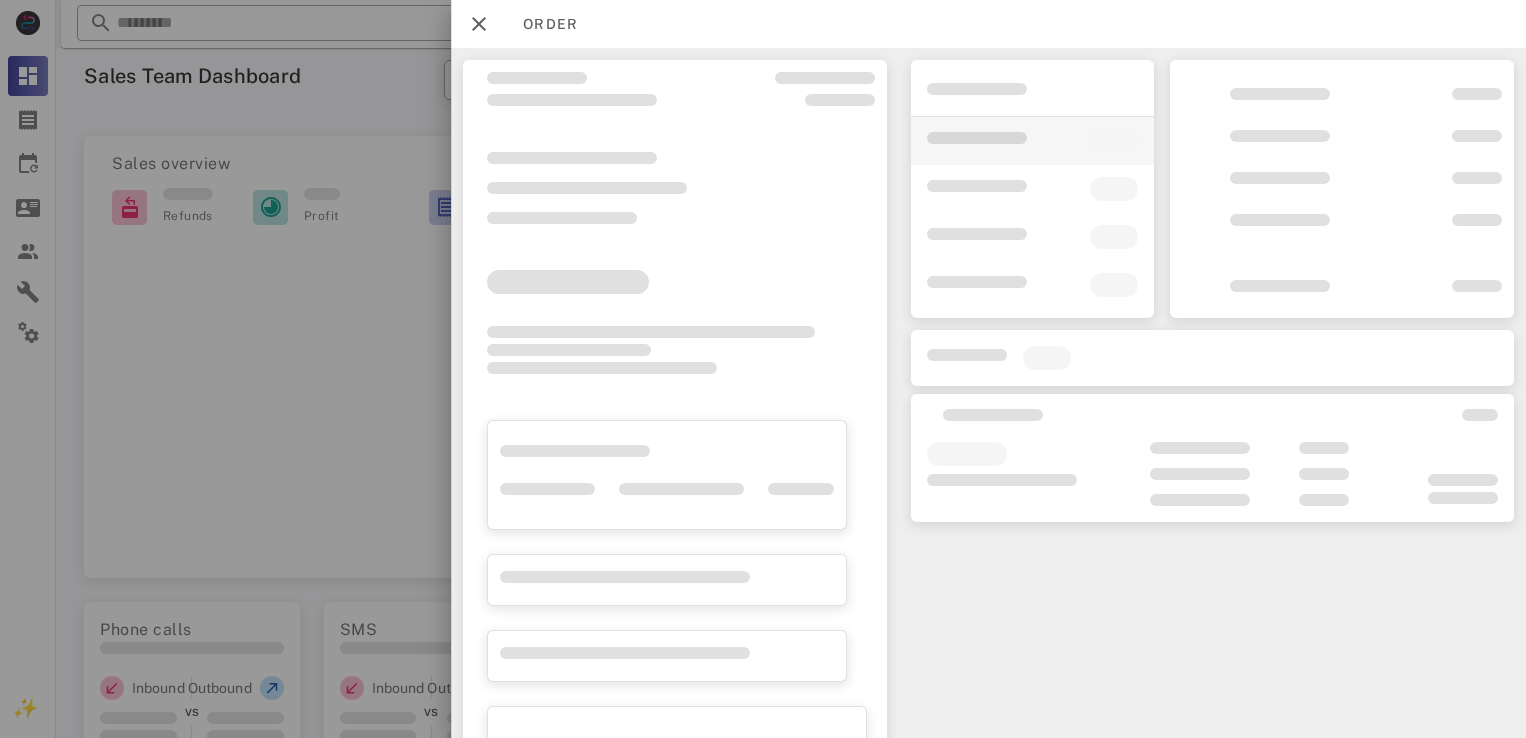 scroll, scrollTop: 0, scrollLeft: 0, axis: both 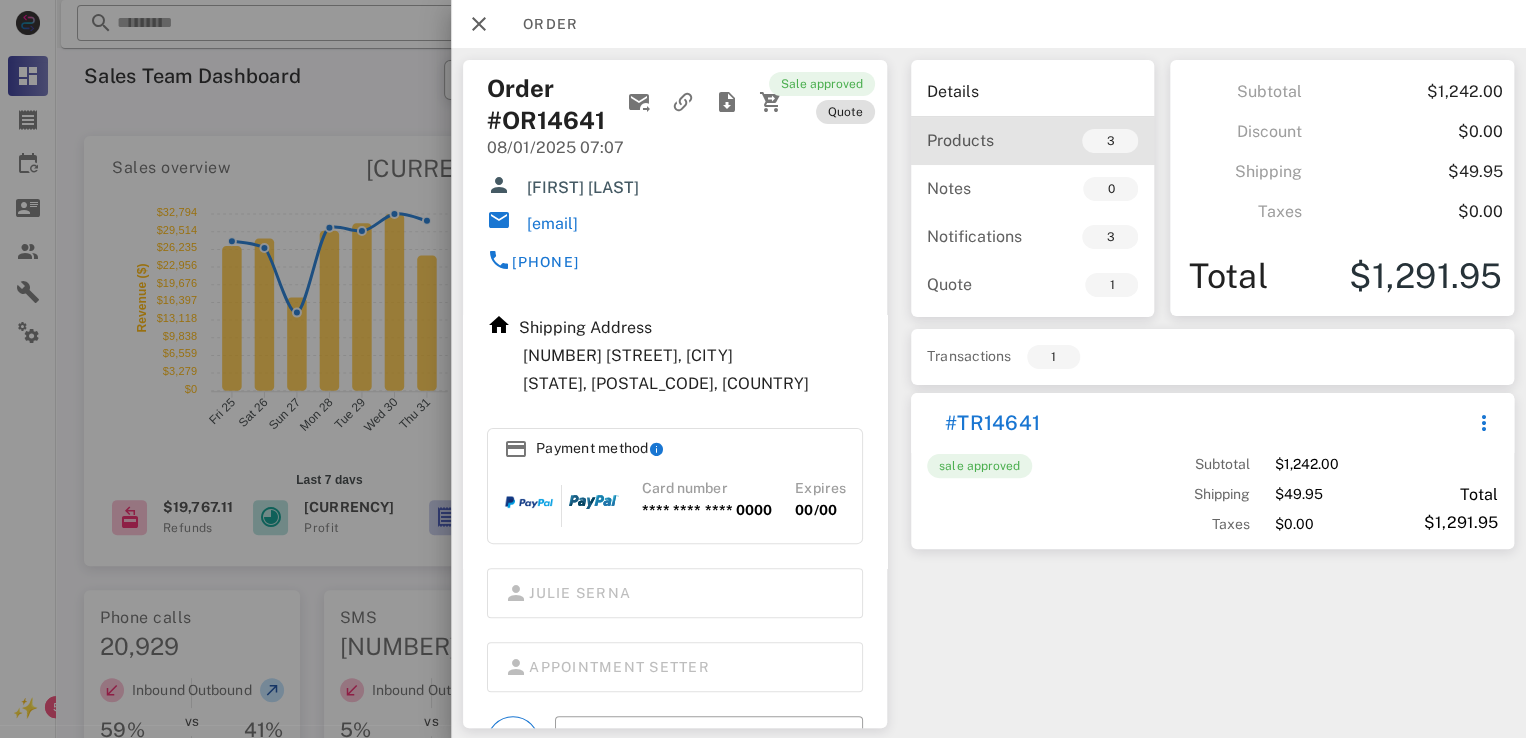 click on "3" at bounding box center (1085, 141) 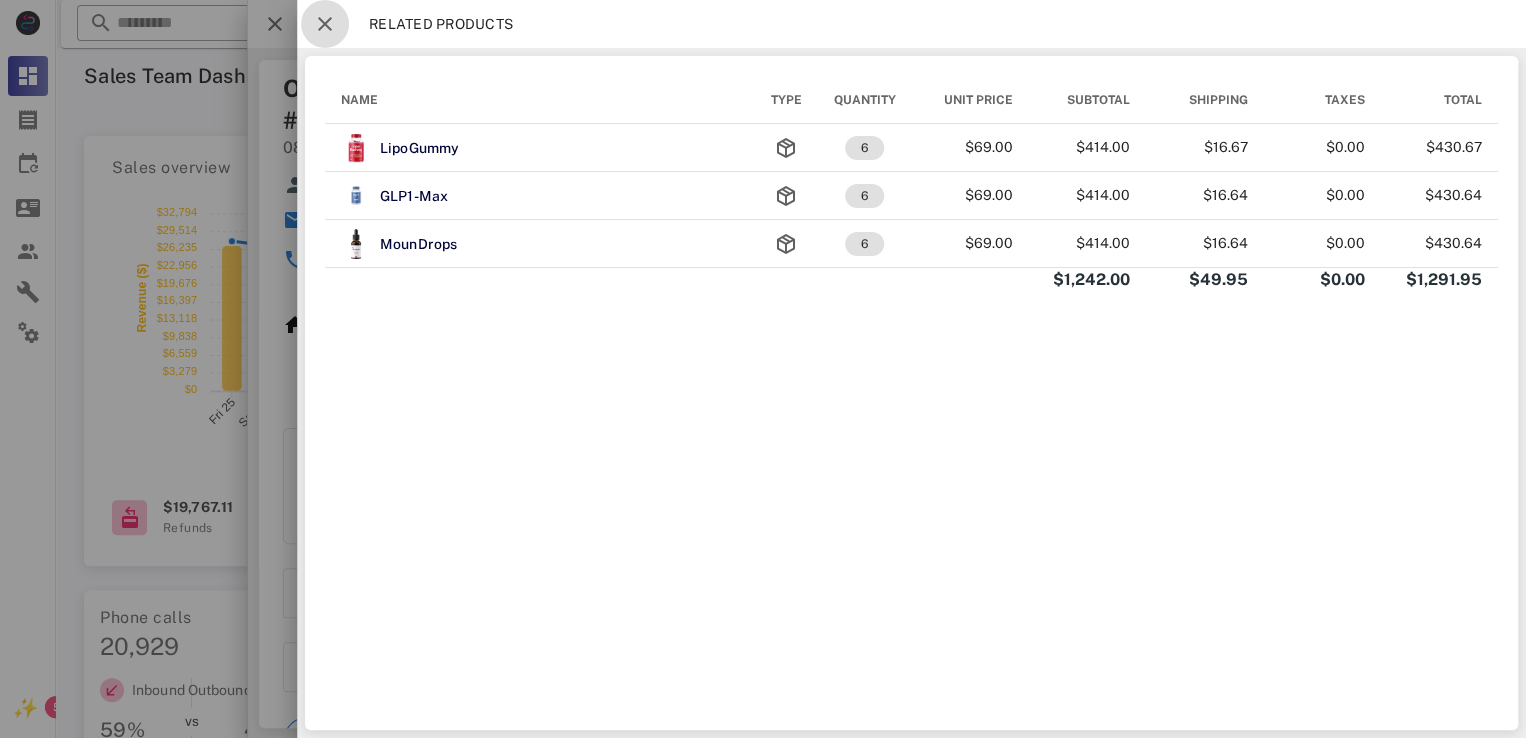 click at bounding box center (325, 24) 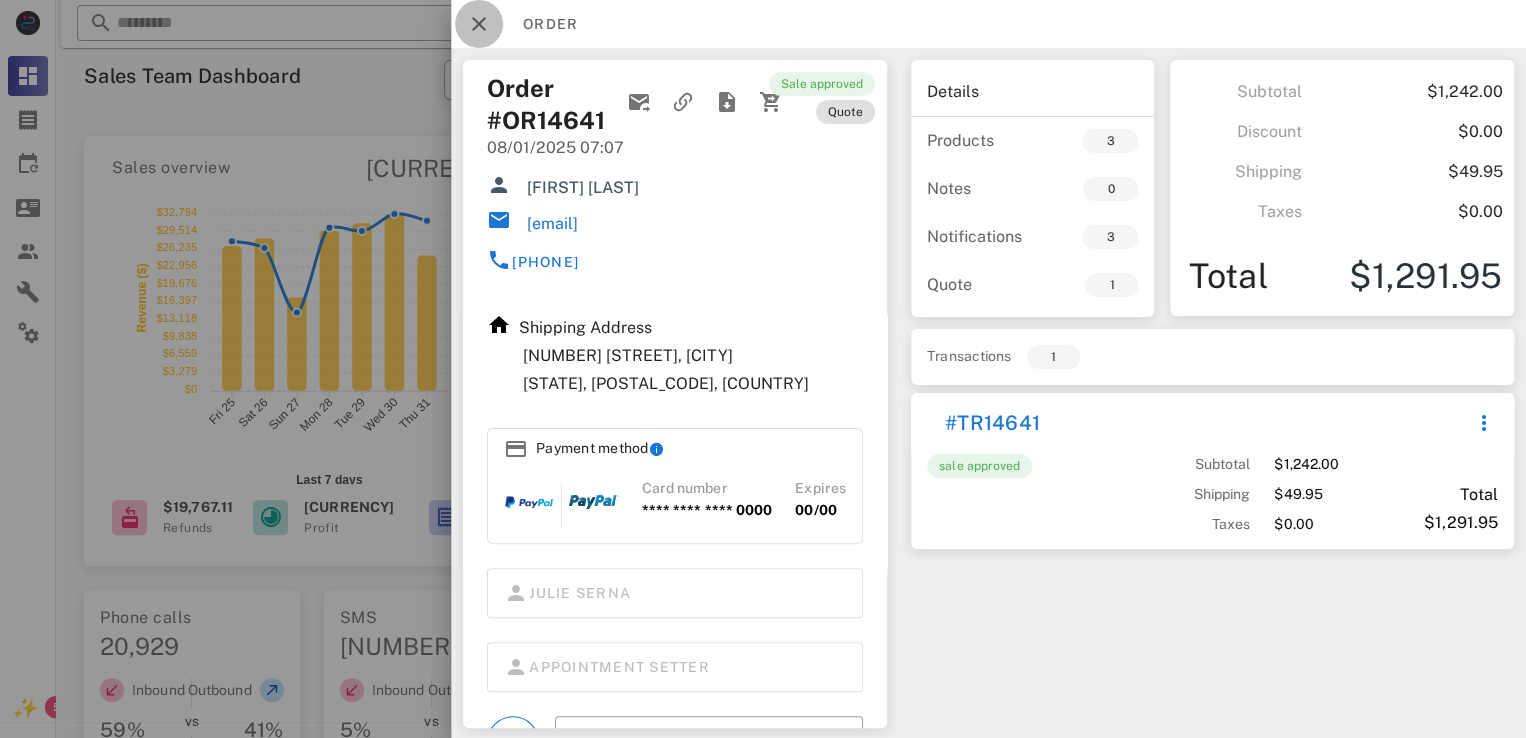 click at bounding box center [479, 24] 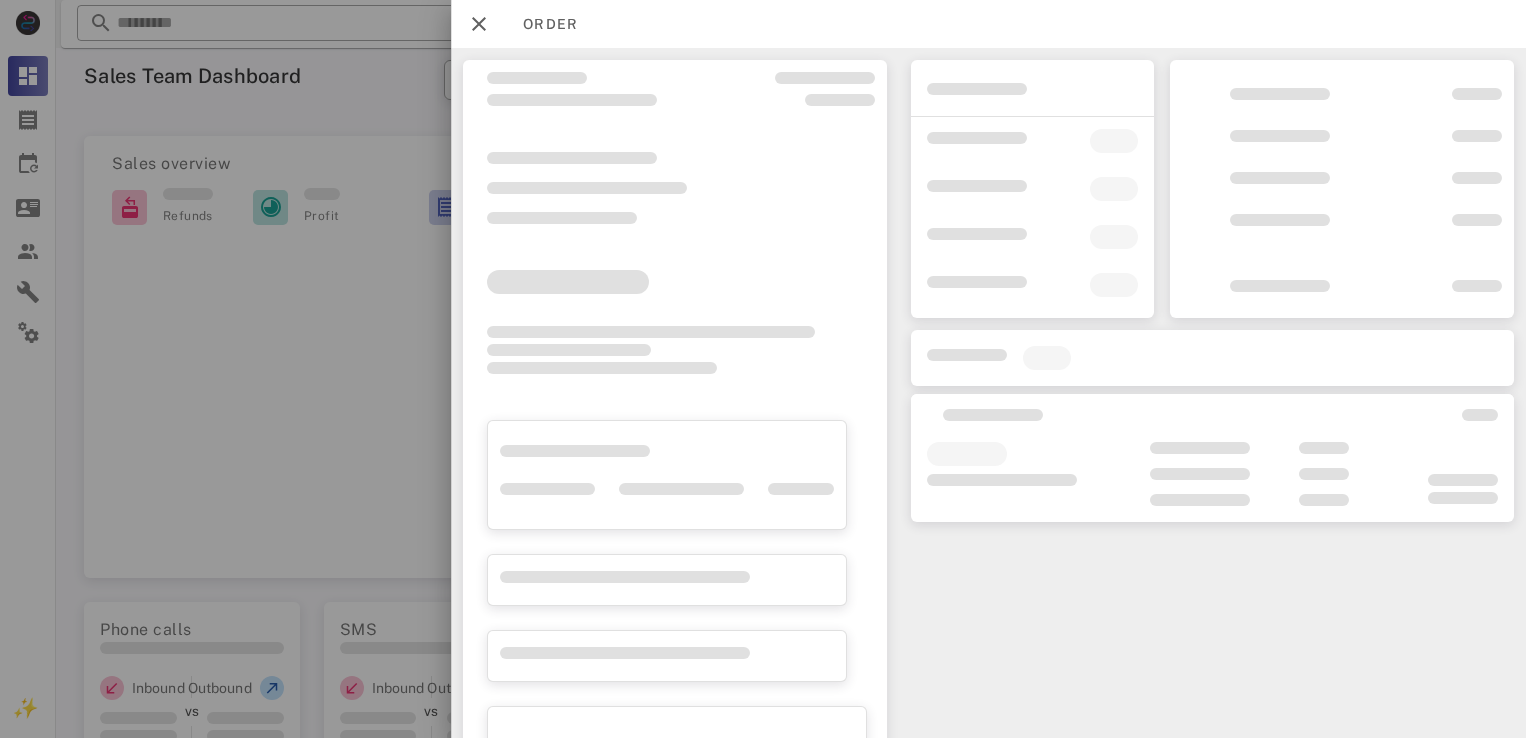 scroll, scrollTop: 0, scrollLeft: 0, axis: both 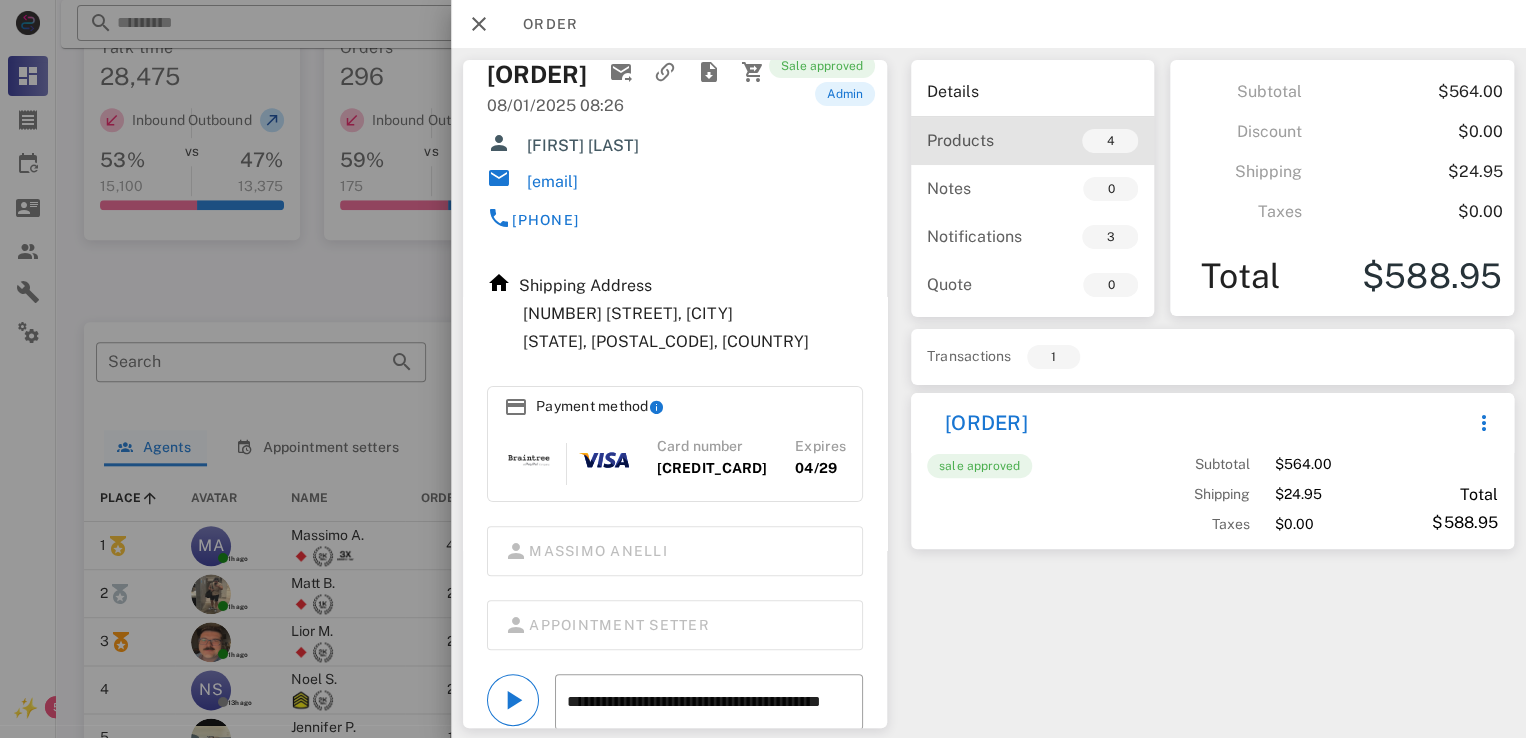 click on "4" at bounding box center [1085, 141] 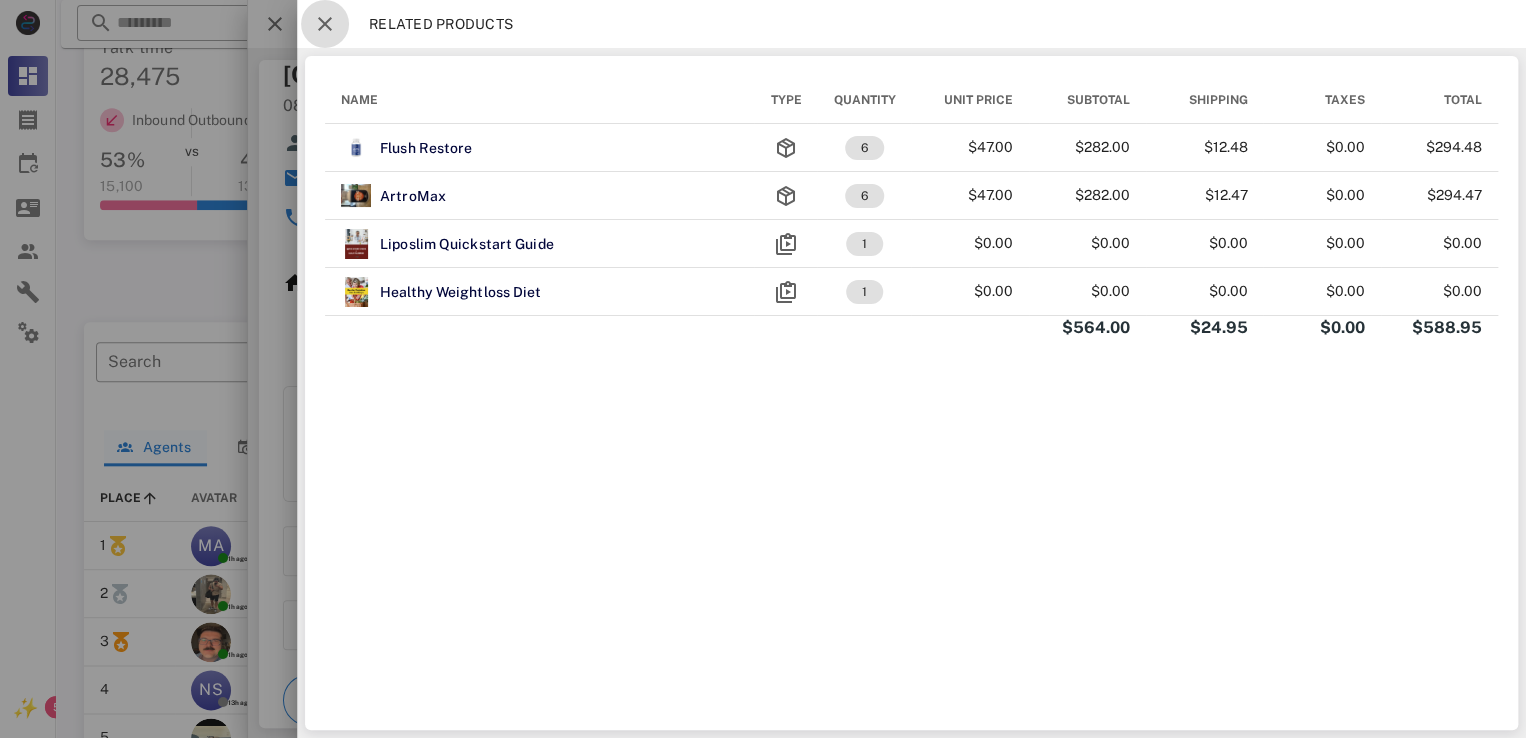 click at bounding box center [325, 24] 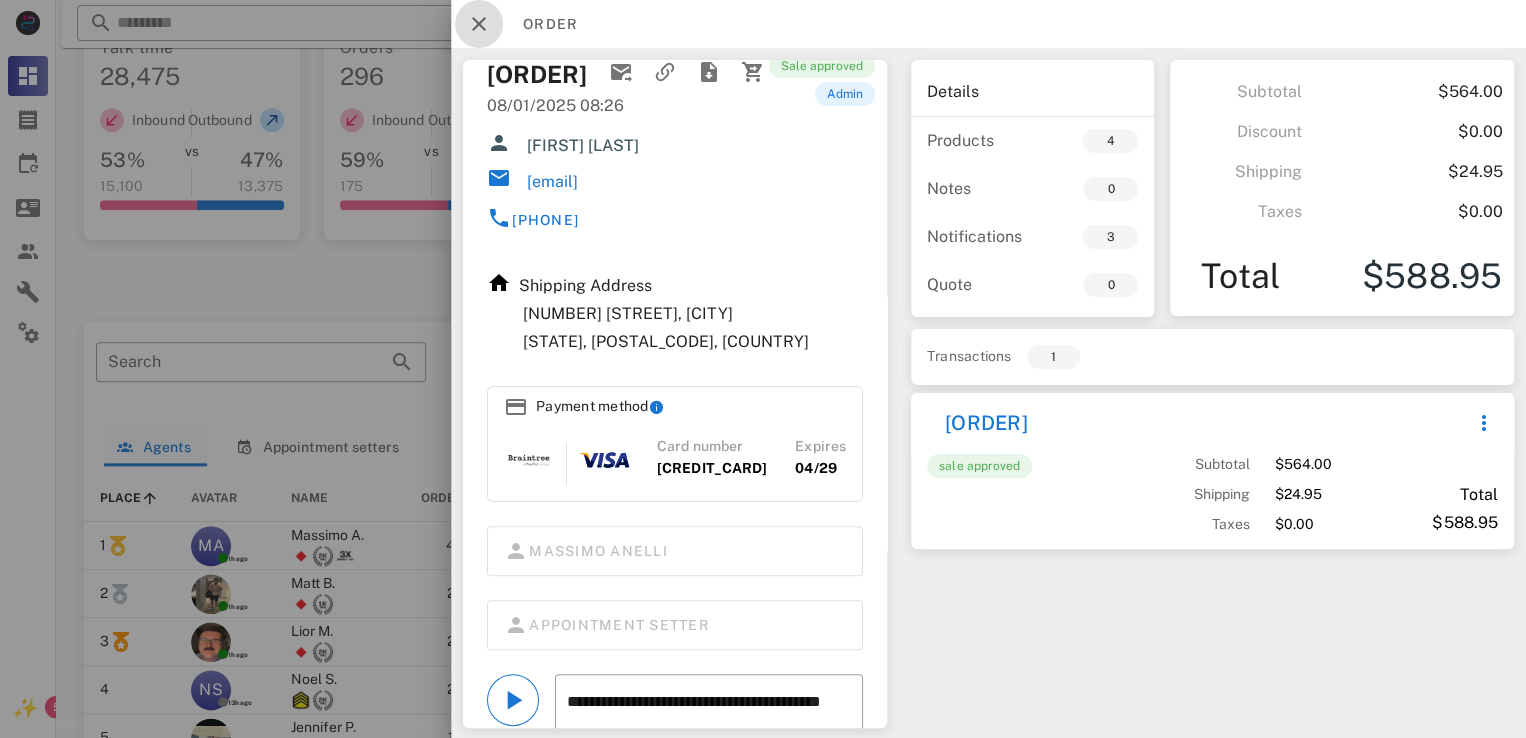 click at bounding box center [479, 24] 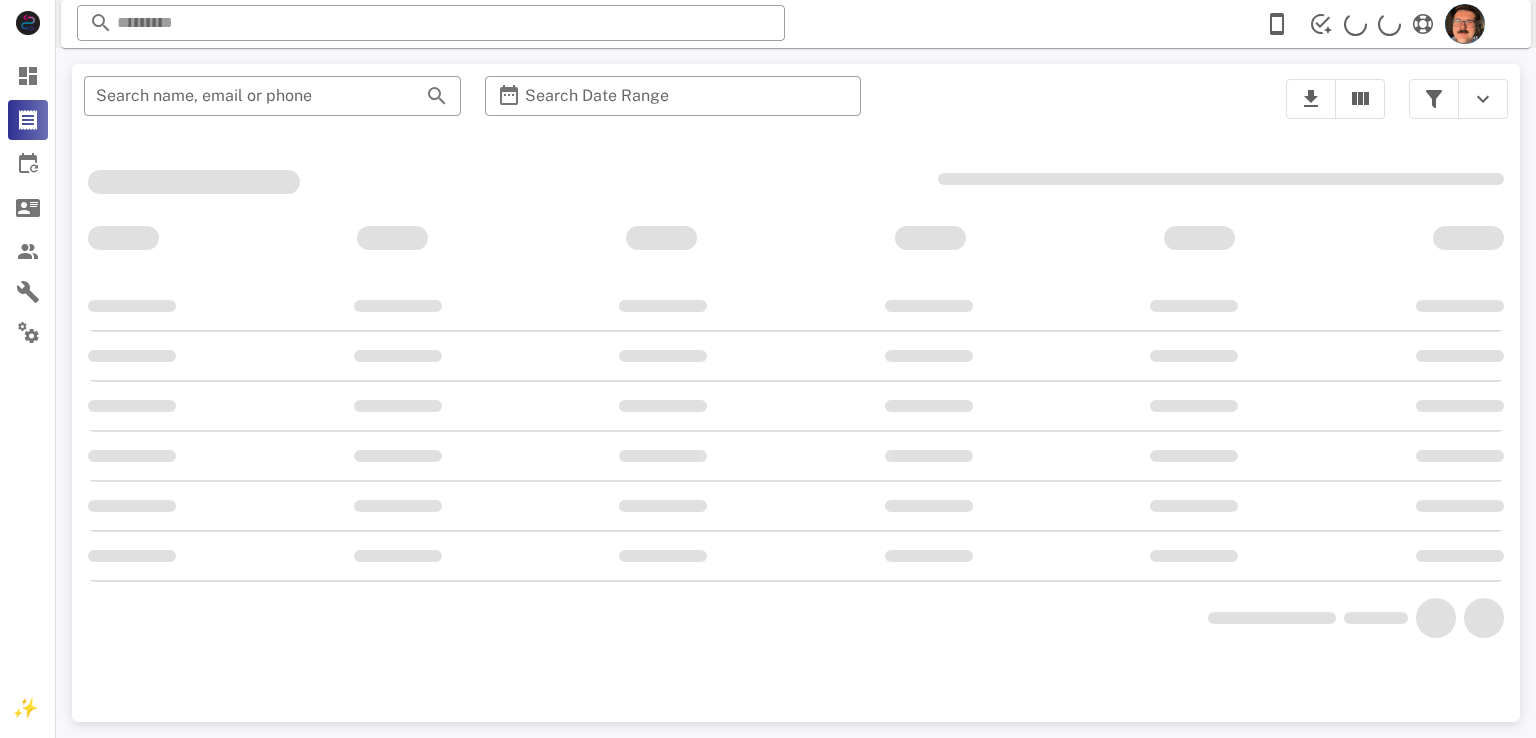 scroll, scrollTop: 0, scrollLeft: 0, axis: both 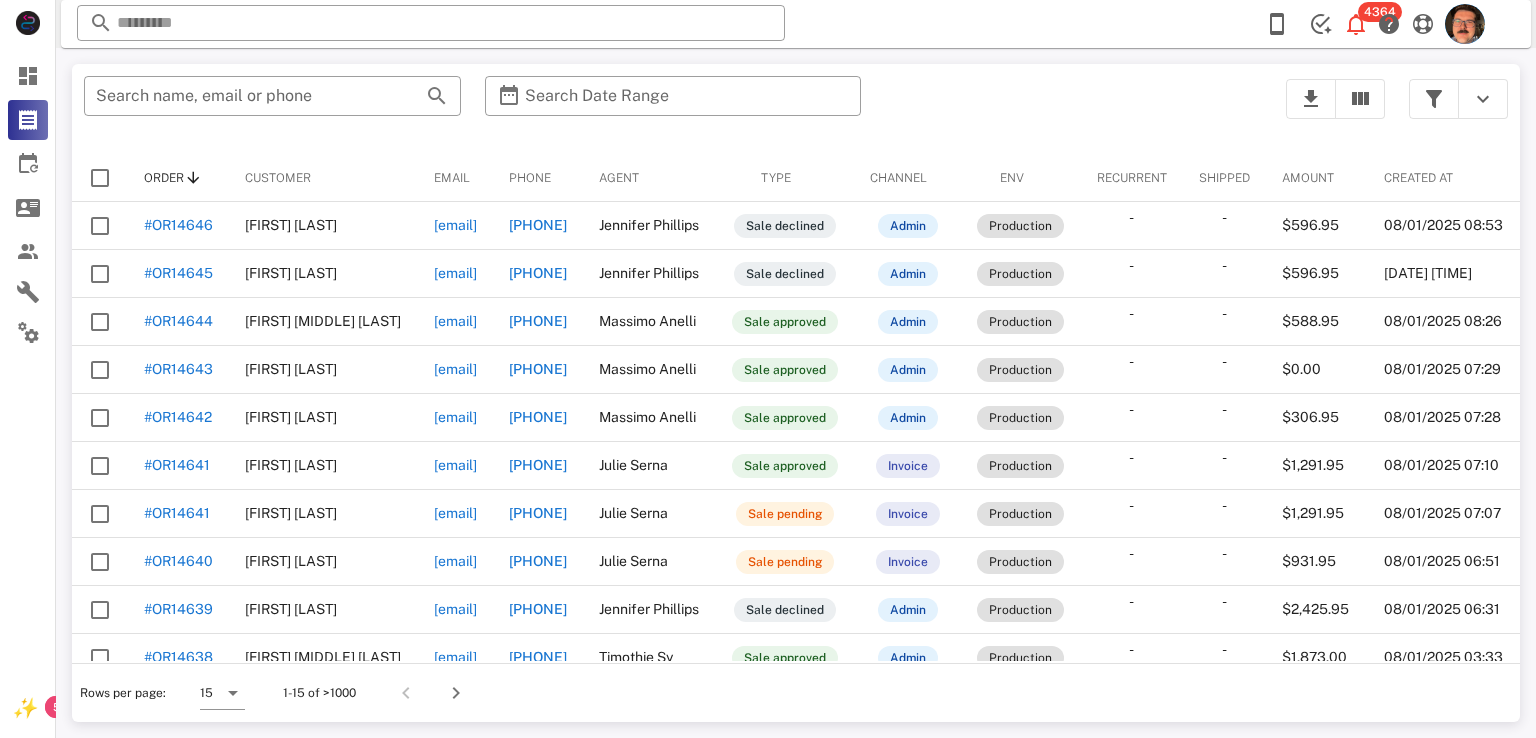 drag, startPoint x: 368, startPoint y: 12, endPoint x: 305, endPoint y: -31, distance: 76.27582 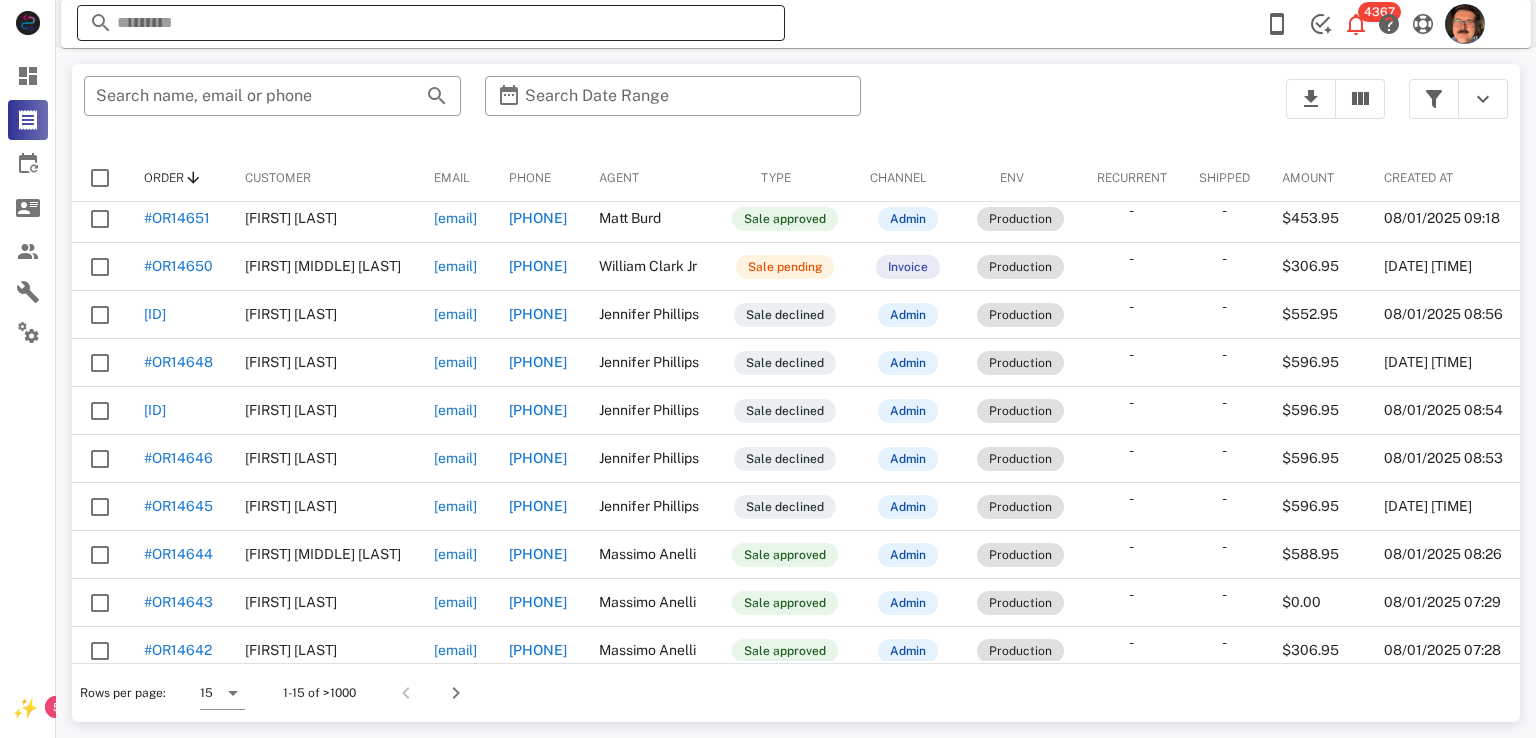 scroll, scrollTop: 0, scrollLeft: 0, axis: both 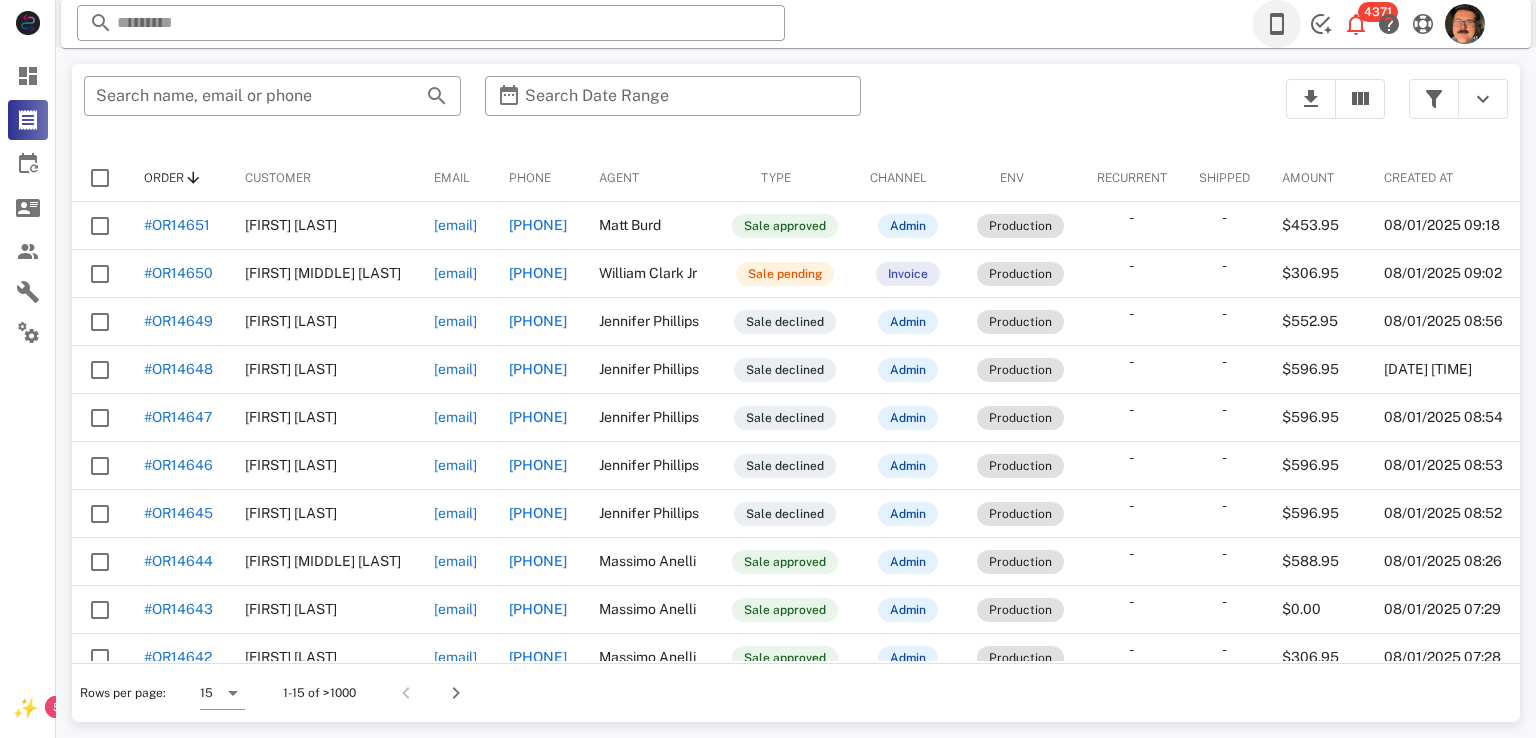 click on "**********" at bounding box center [796, 393] 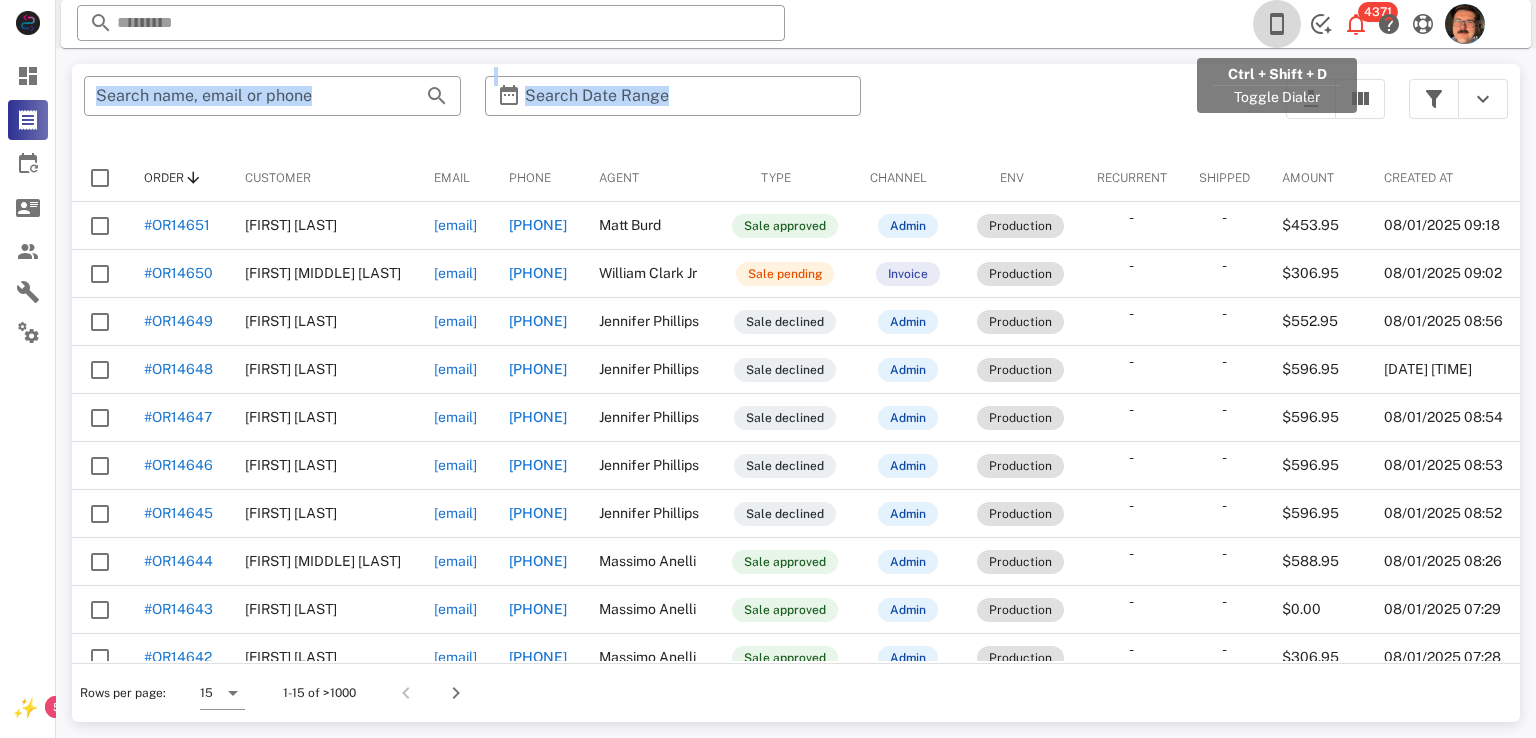 click at bounding box center [1277, 24] 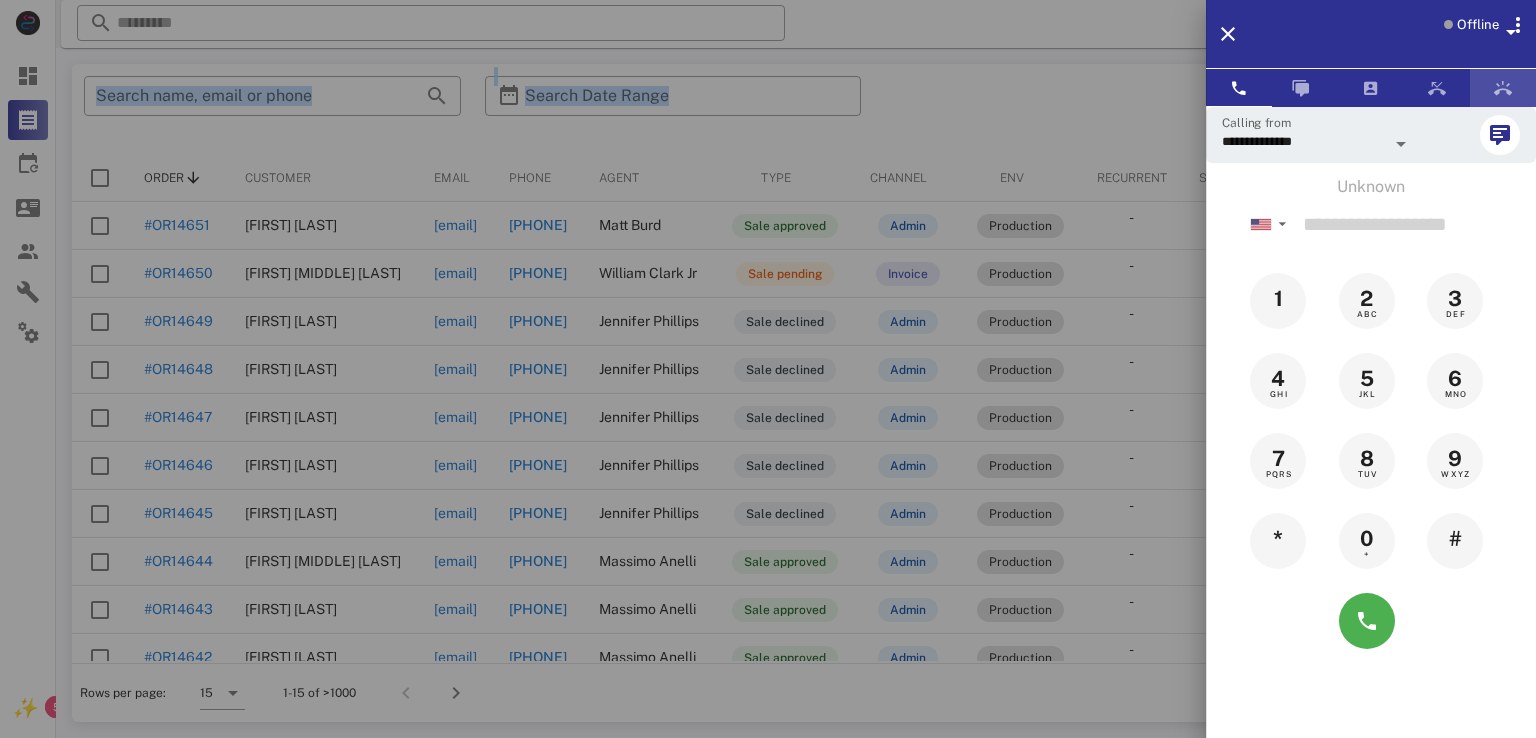 click at bounding box center [1503, 88] 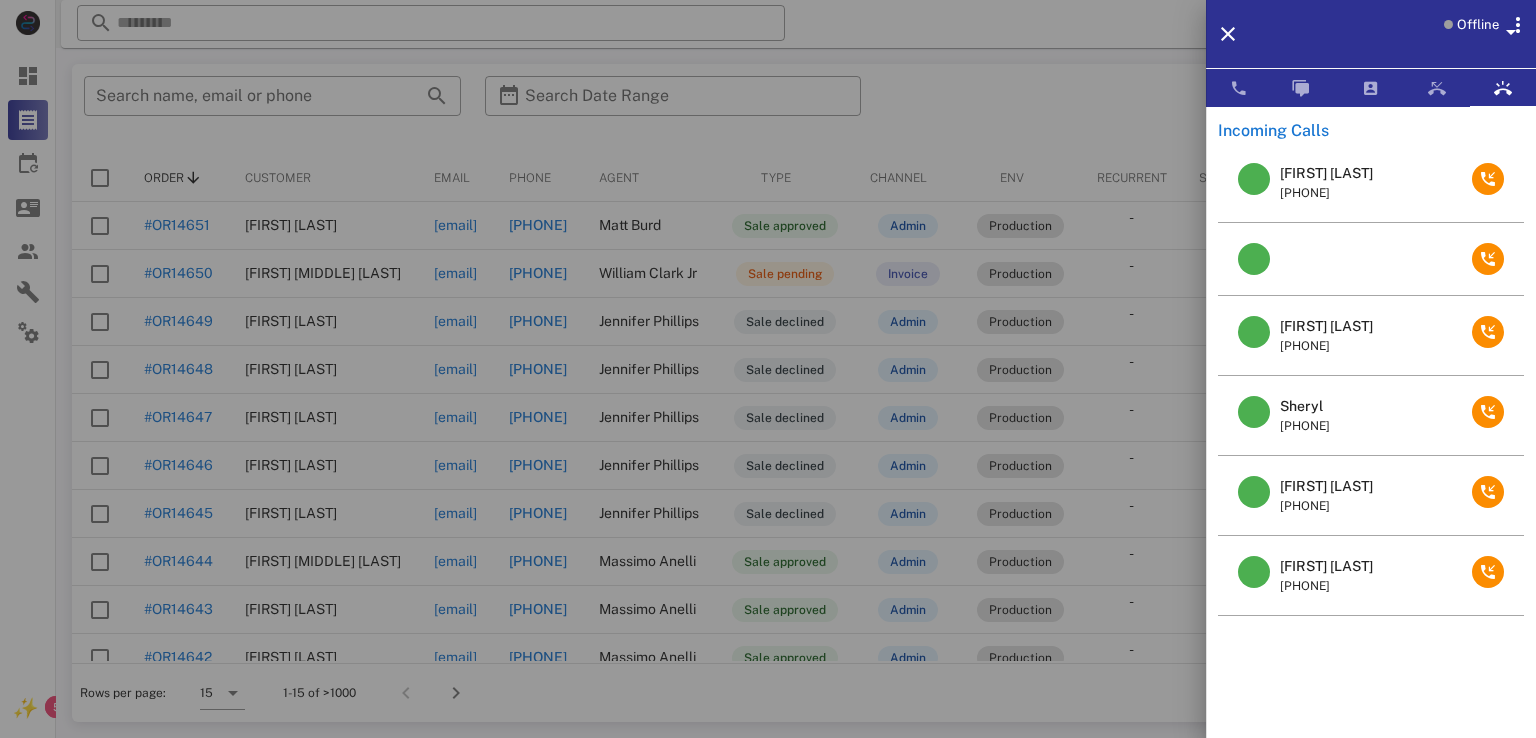 click on "[FIRST] [LAST]" at bounding box center [1326, 326] 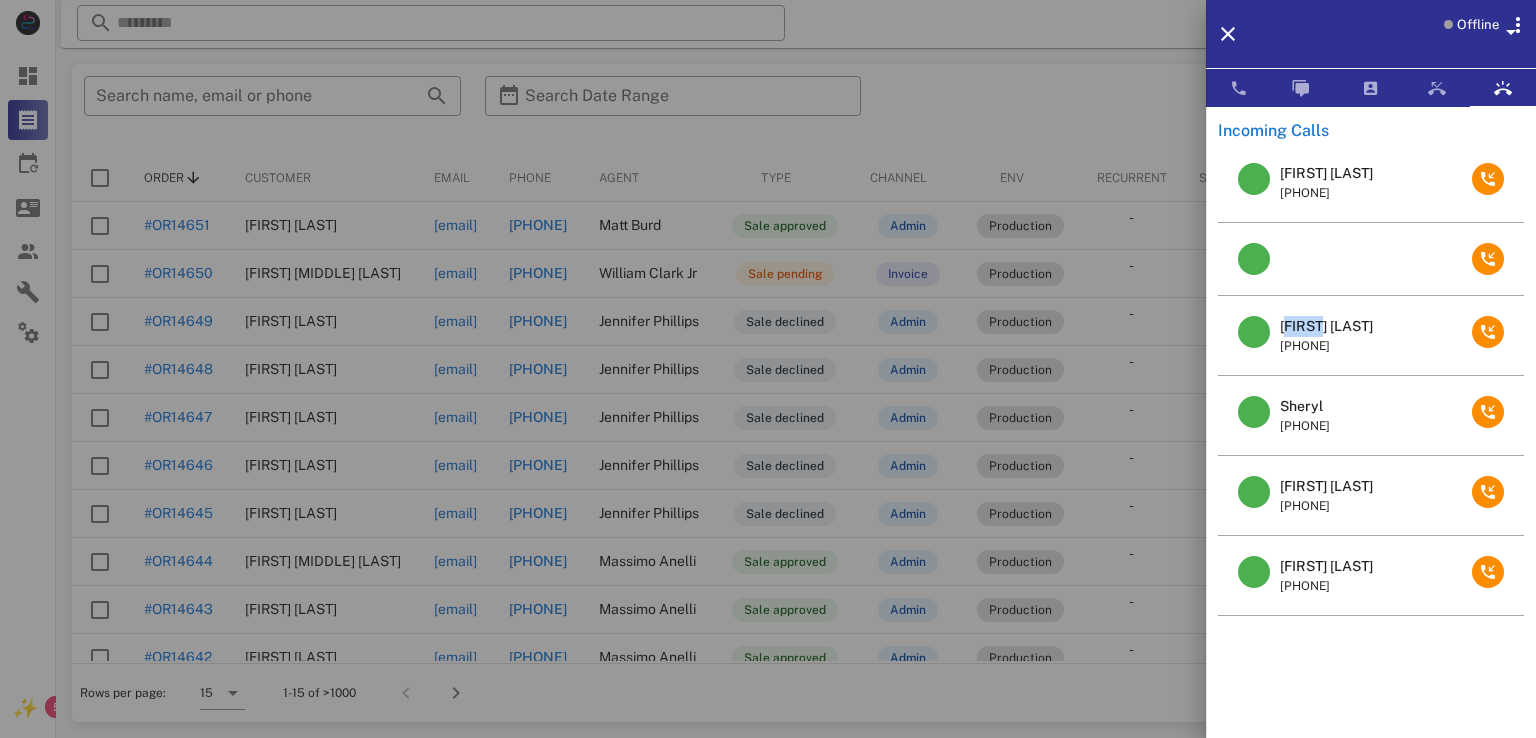 click on "[FIRST] [LAST]" at bounding box center (1326, 326) 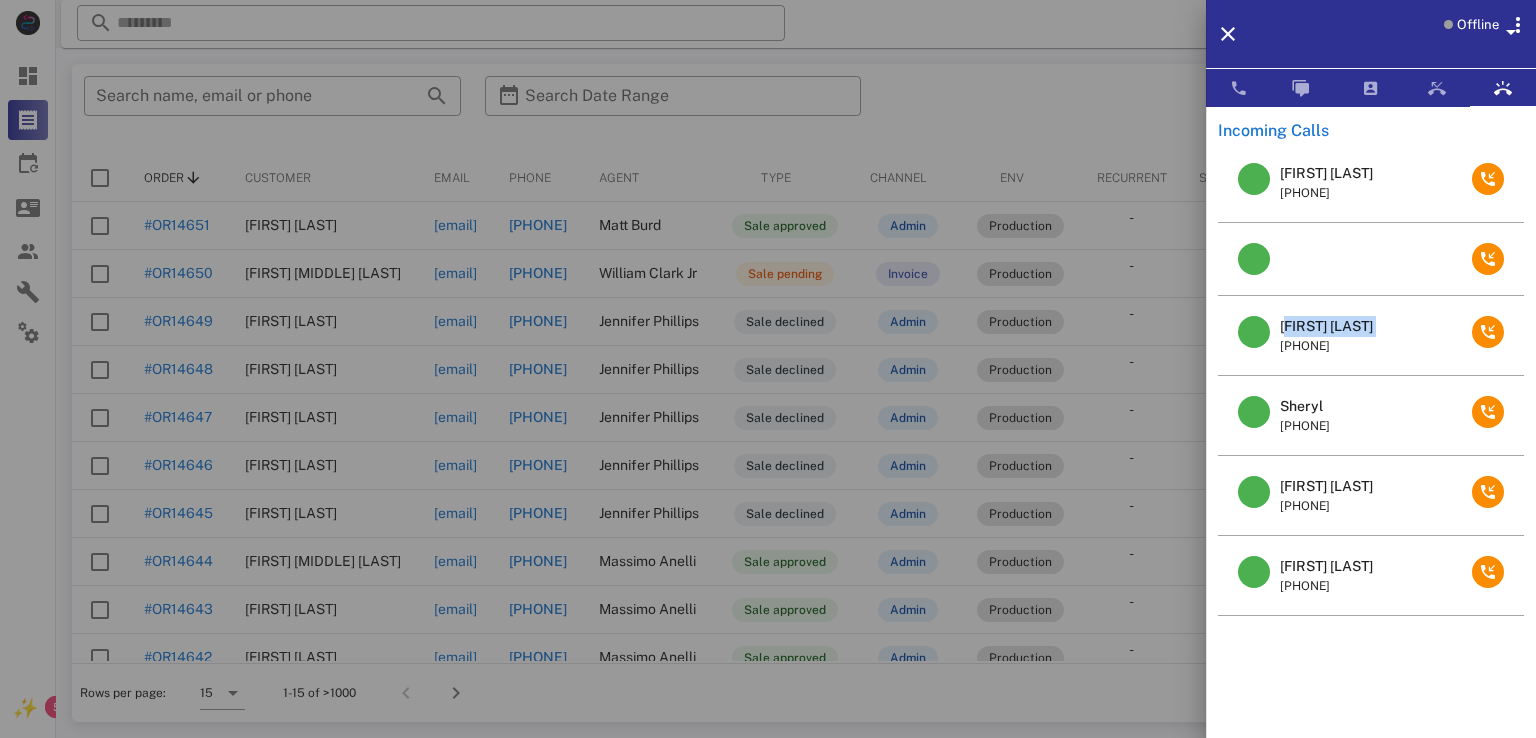click on "[FIRST] [LAST]" at bounding box center [1326, 326] 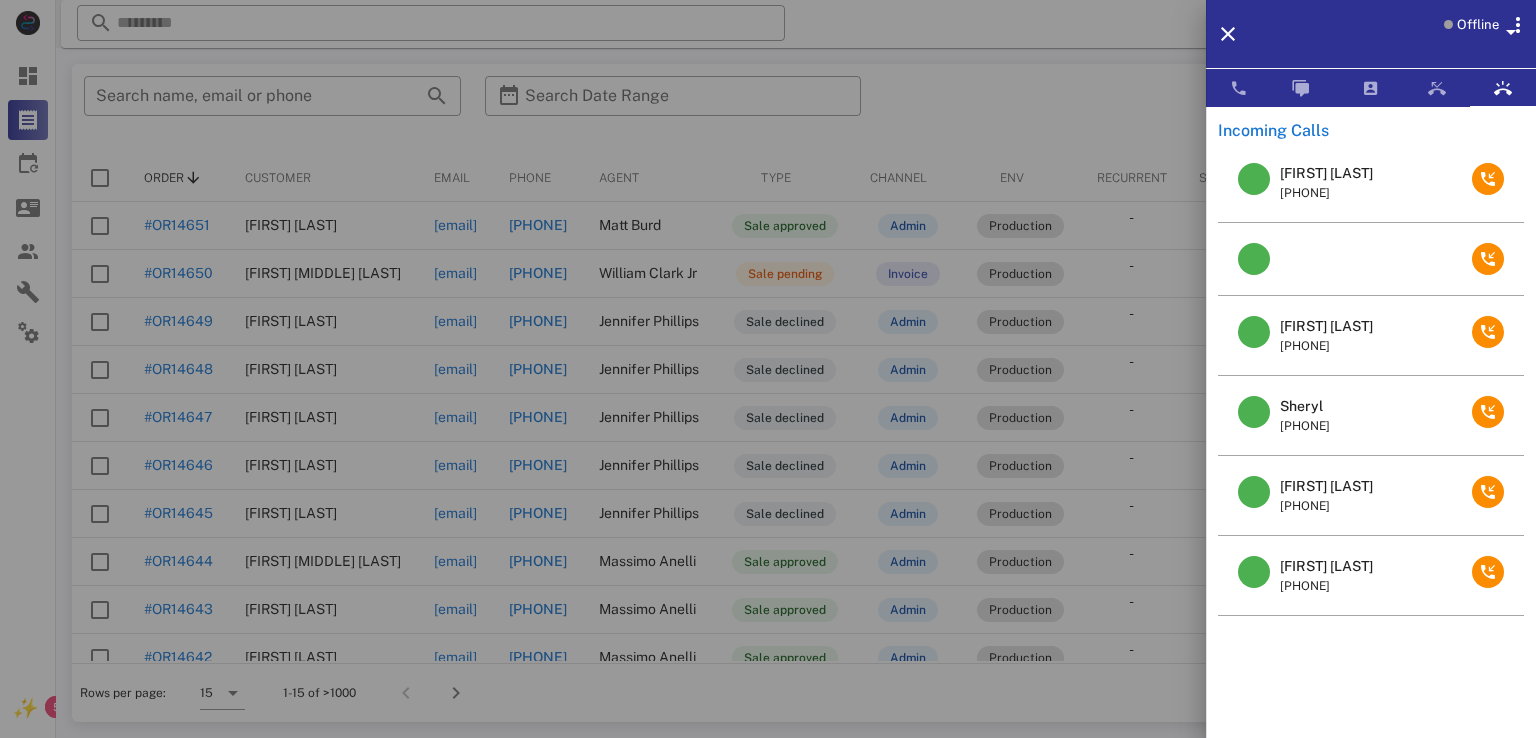 click at bounding box center [768, 369] 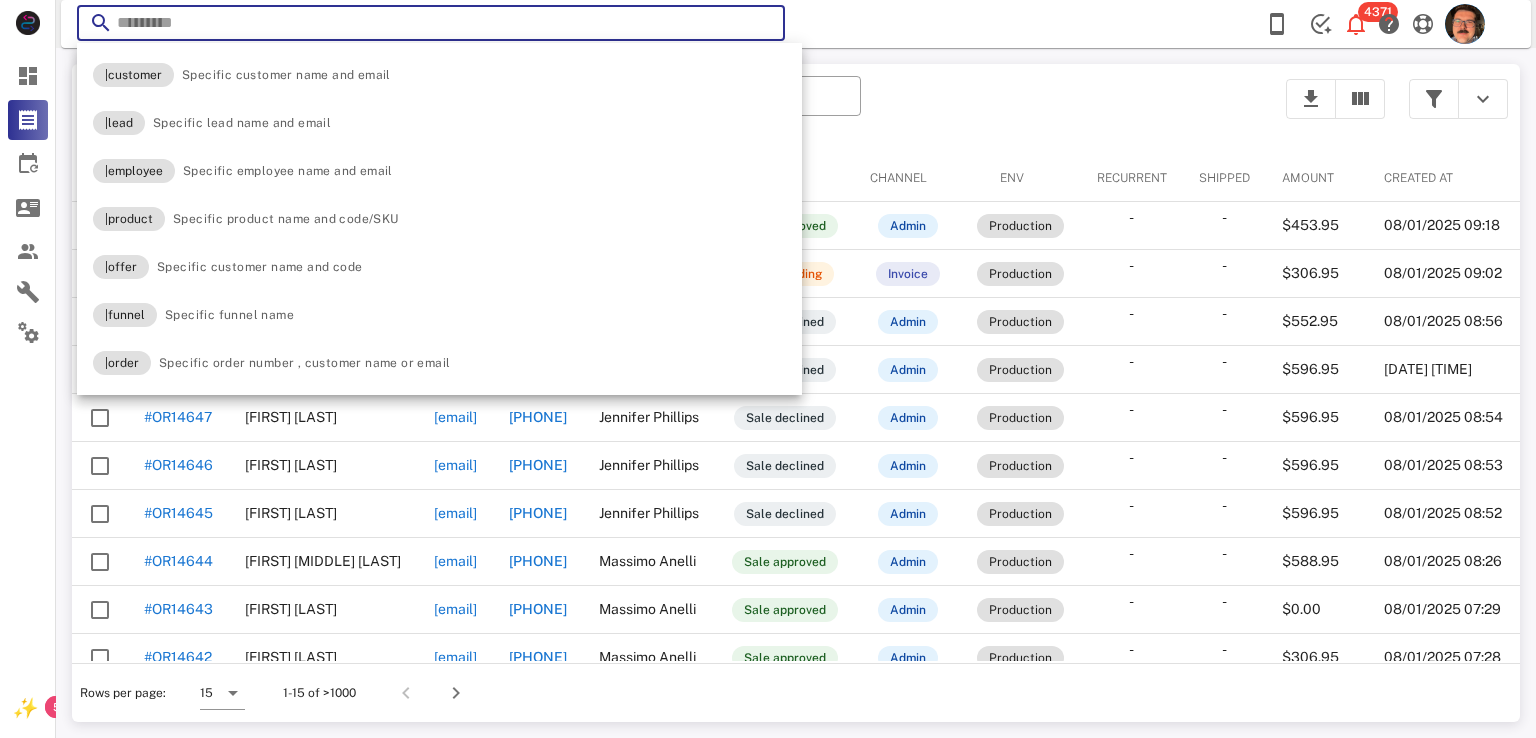 paste on "**********" 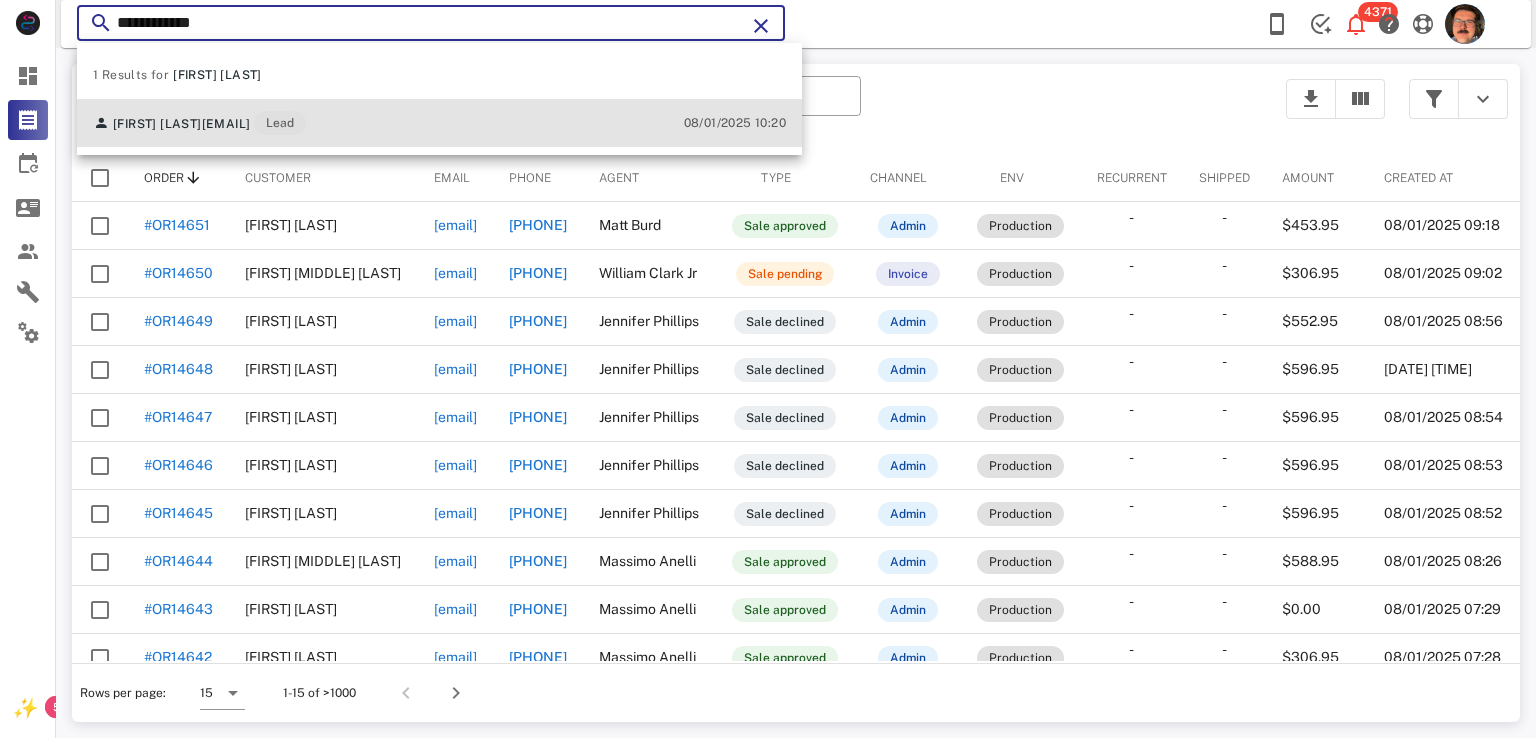 click on "[FIRST] [LAST]   [EMAIL]   Lead   [DATE]" at bounding box center [439, 123] 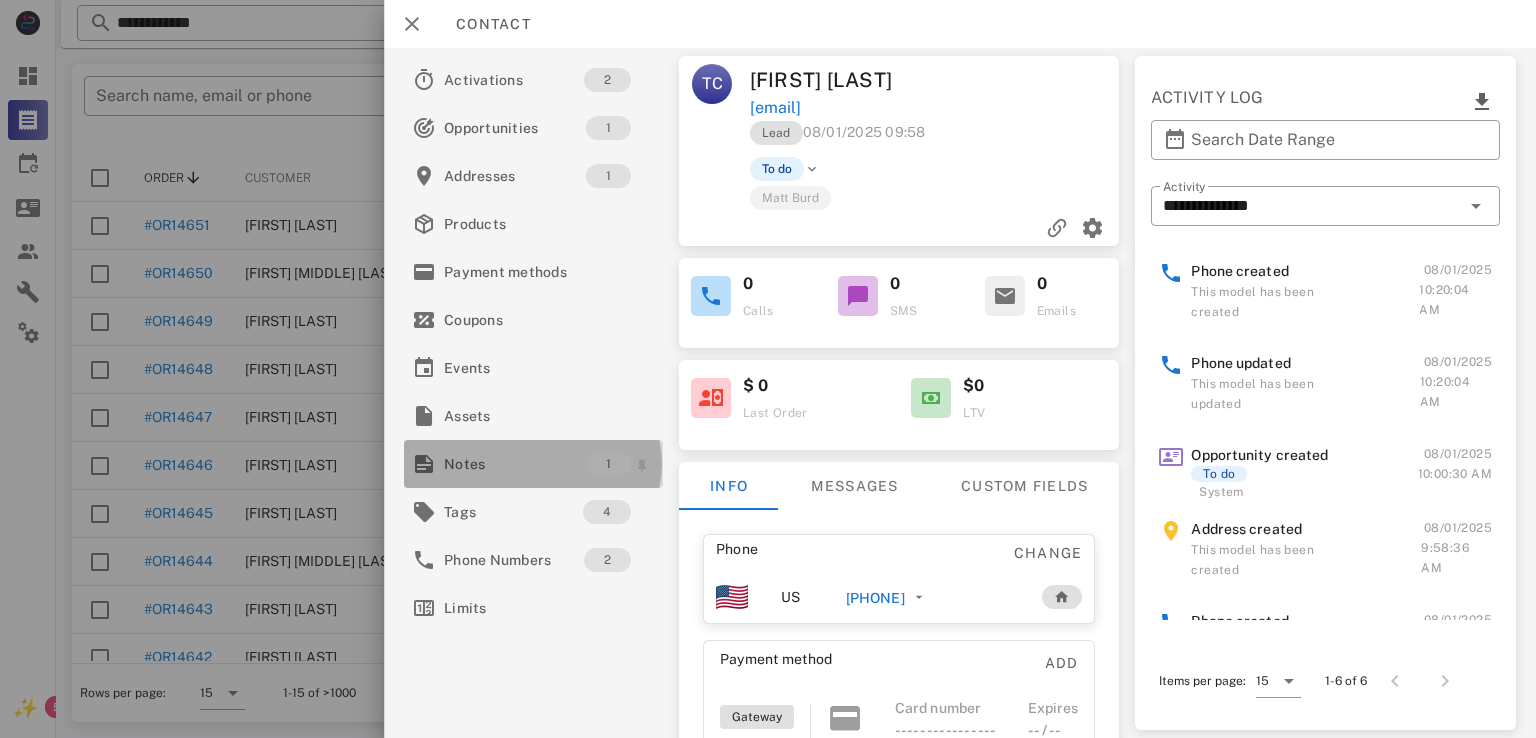 click on "Notes" at bounding box center (515, 464) 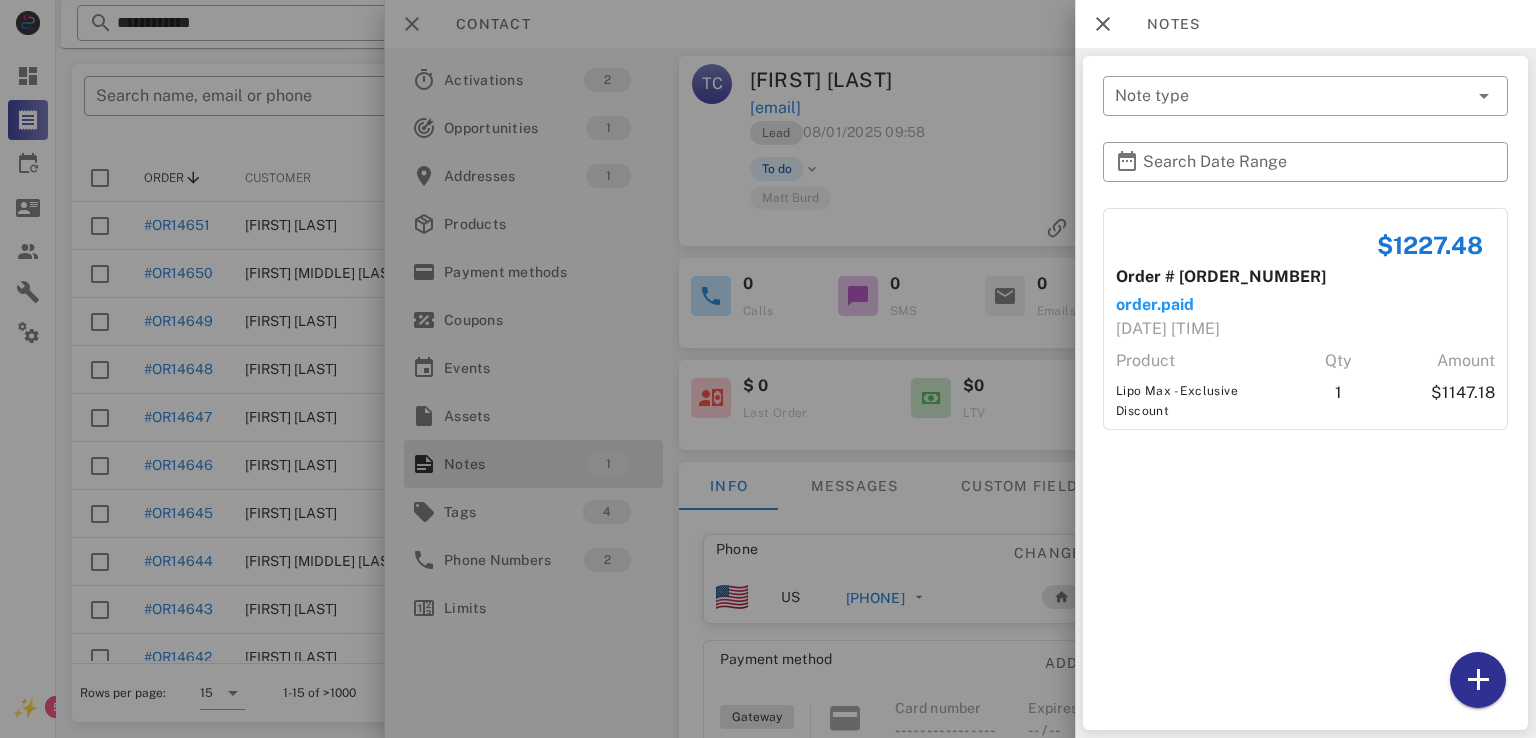 click at bounding box center [768, 369] 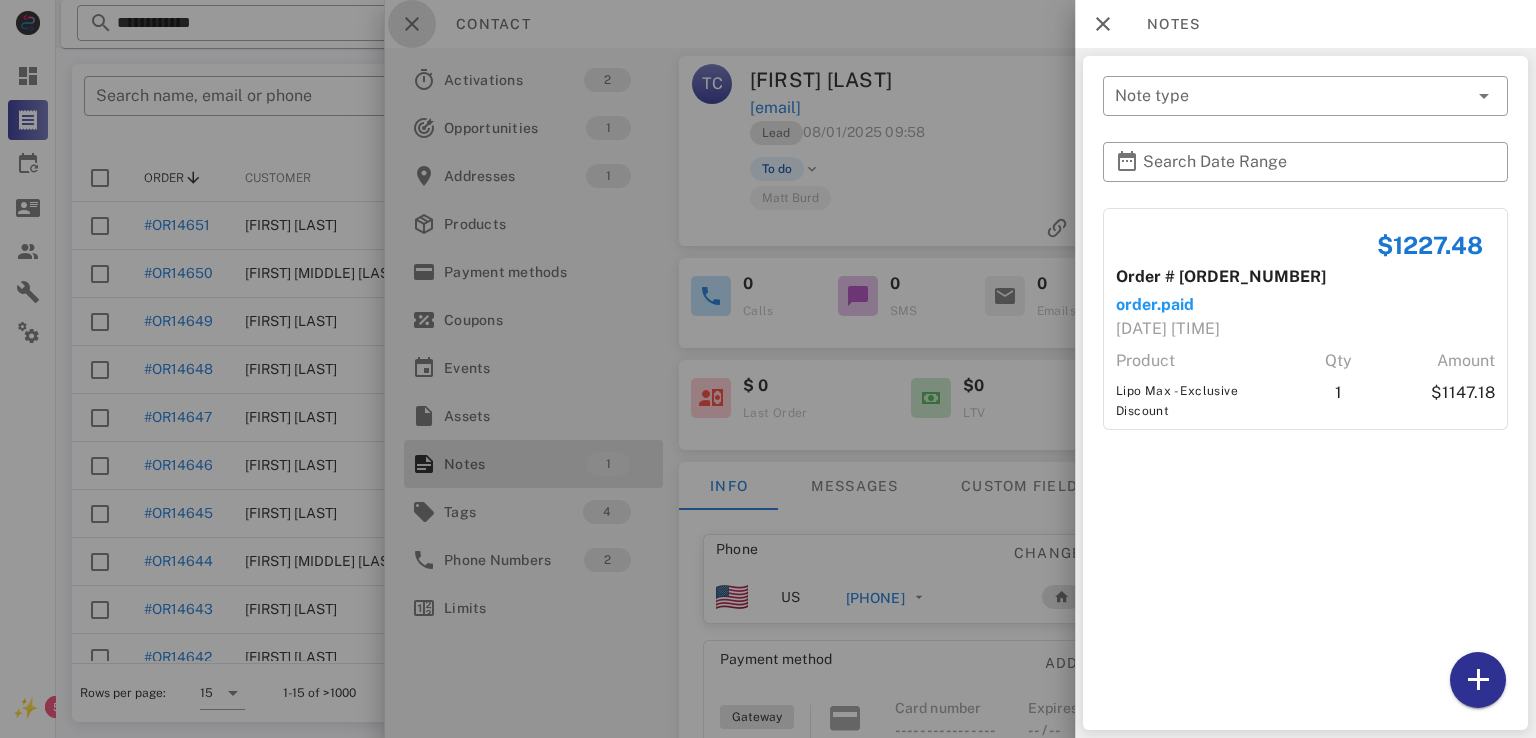click at bounding box center [412, 24] 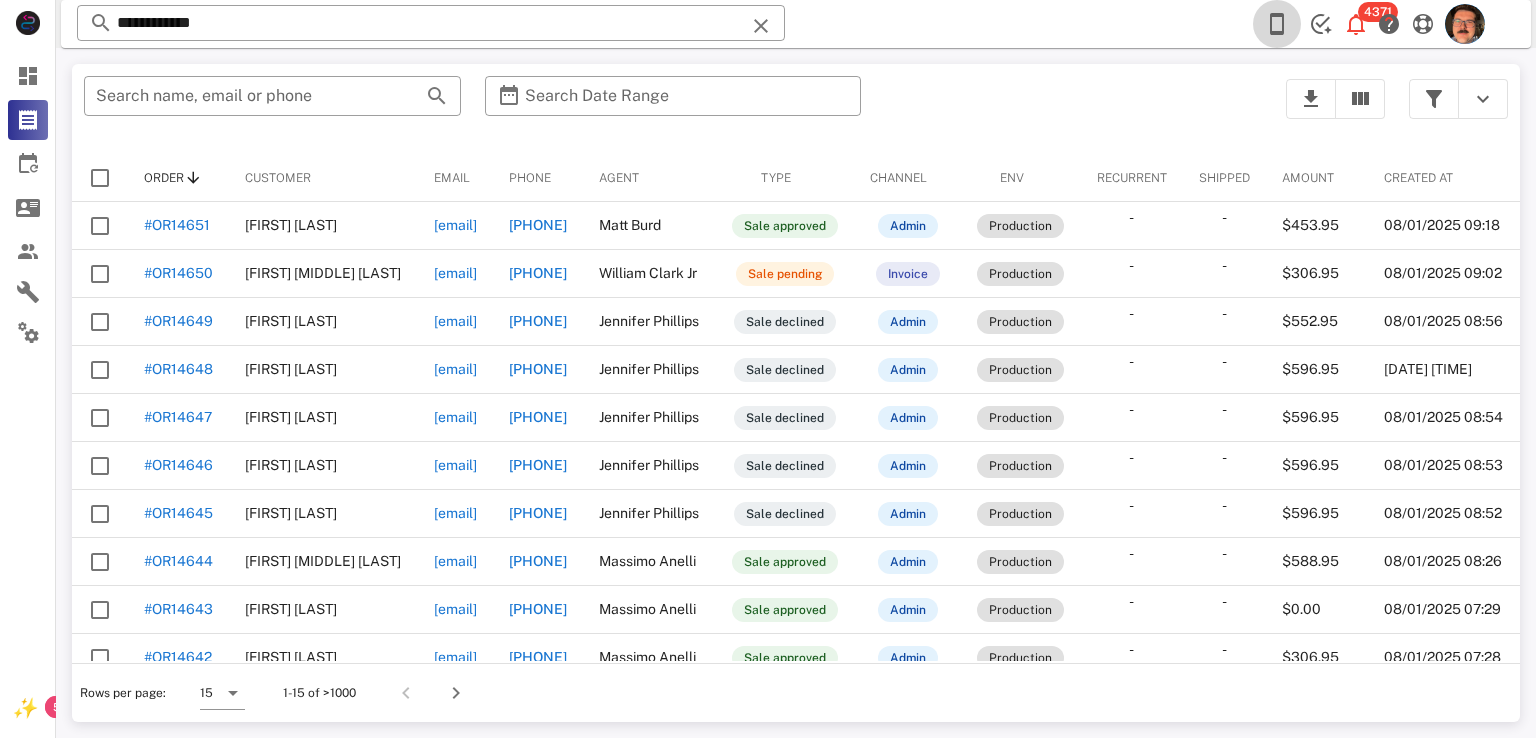 click at bounding box center (1277, 24) 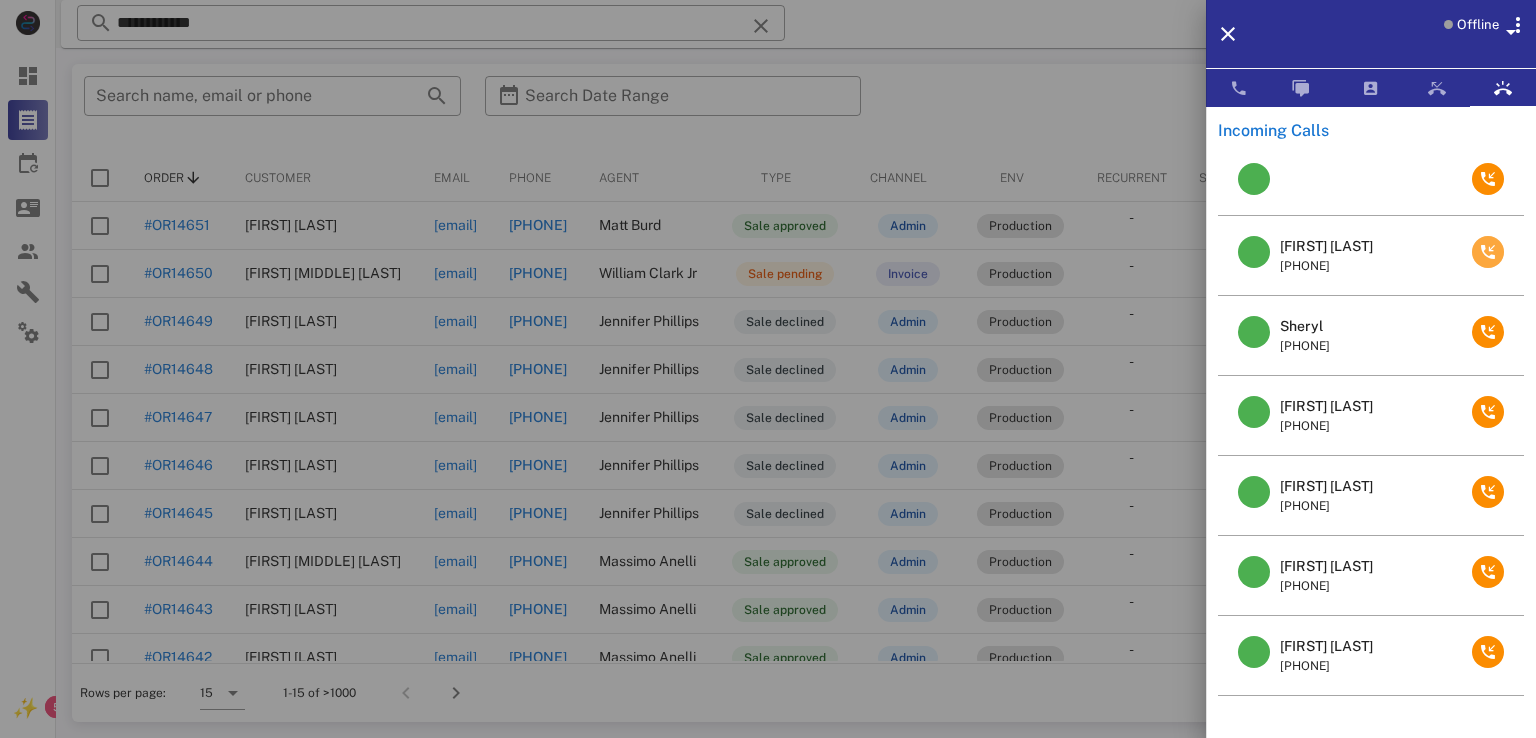 click at bounding box center (1488, 252) 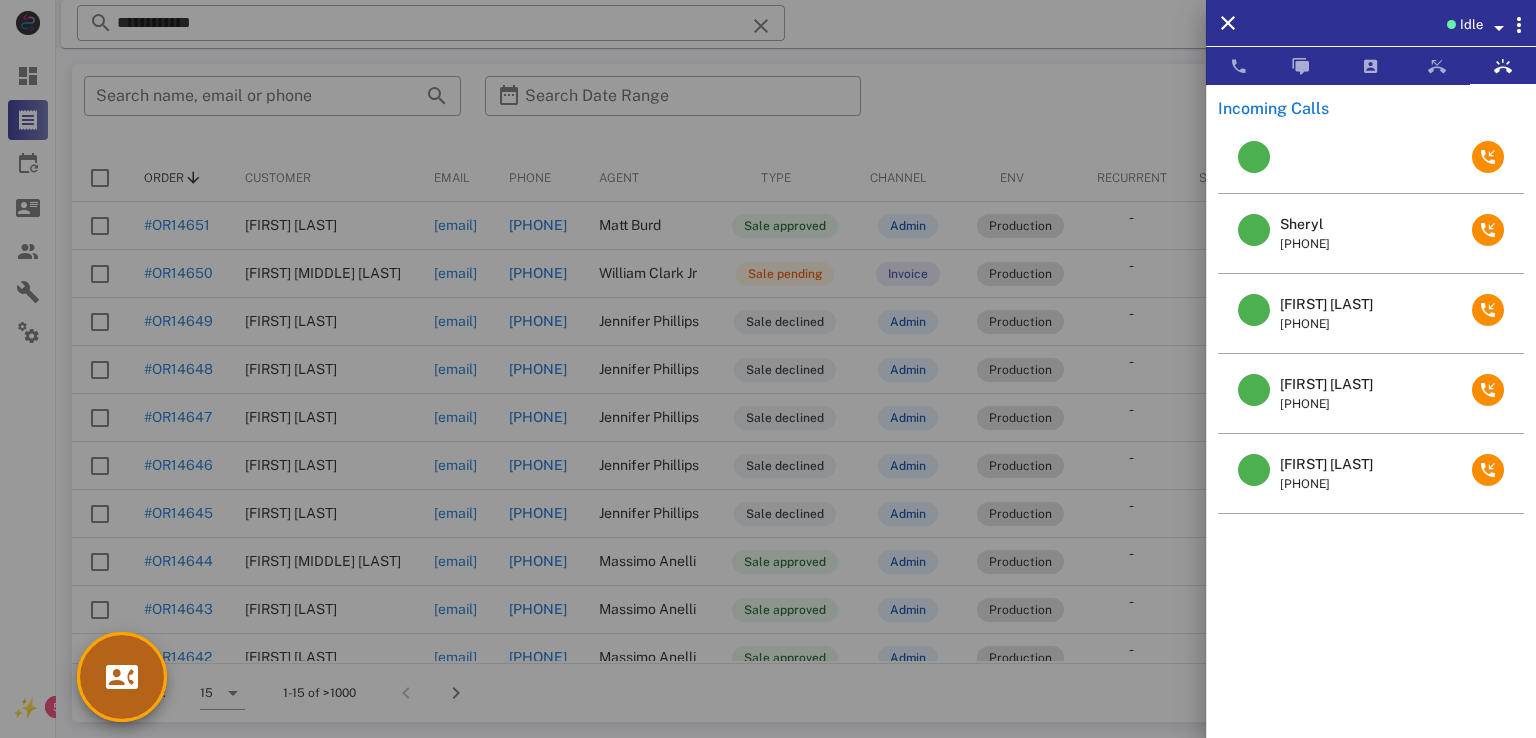 click at bounding box center [122, 677] 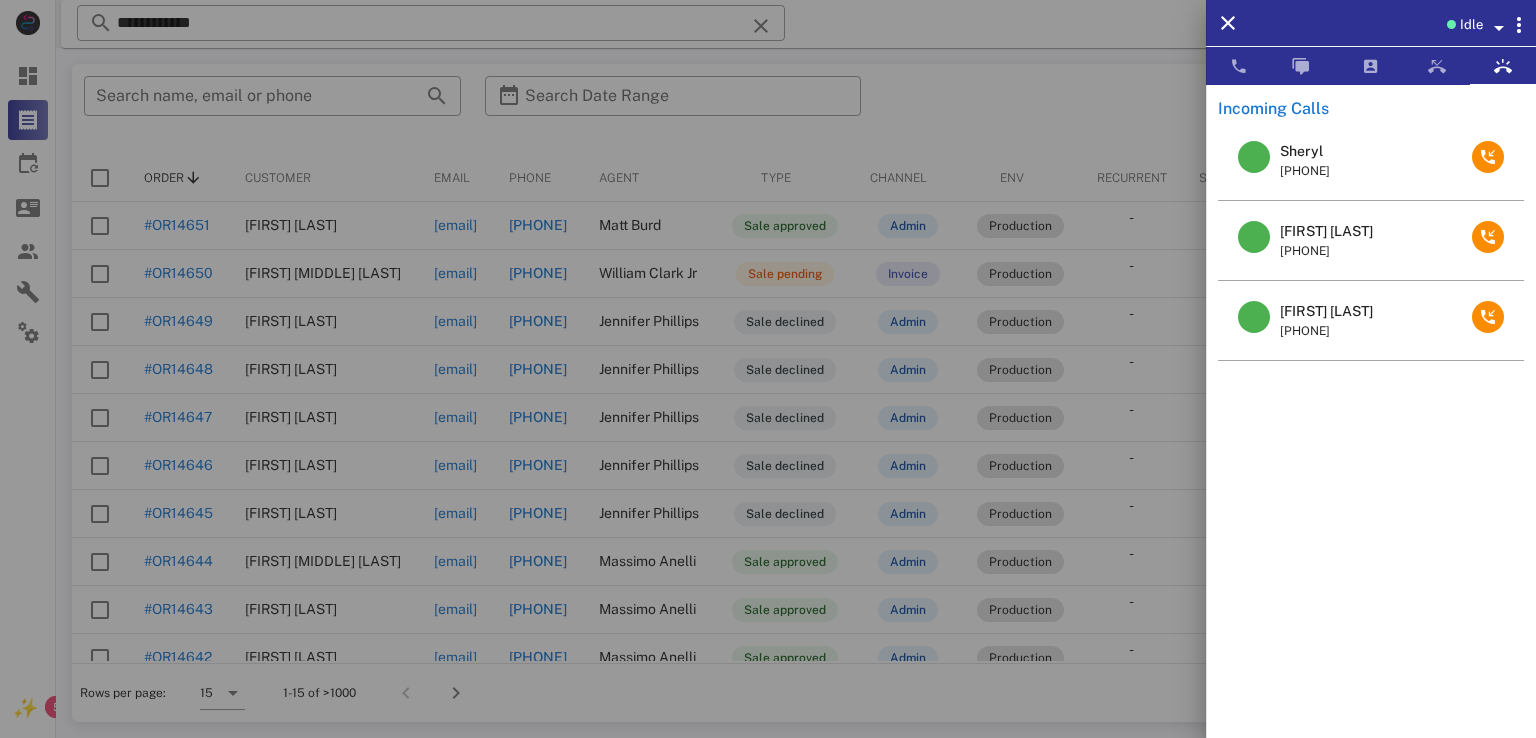 click at bounding box center (1451, 24) 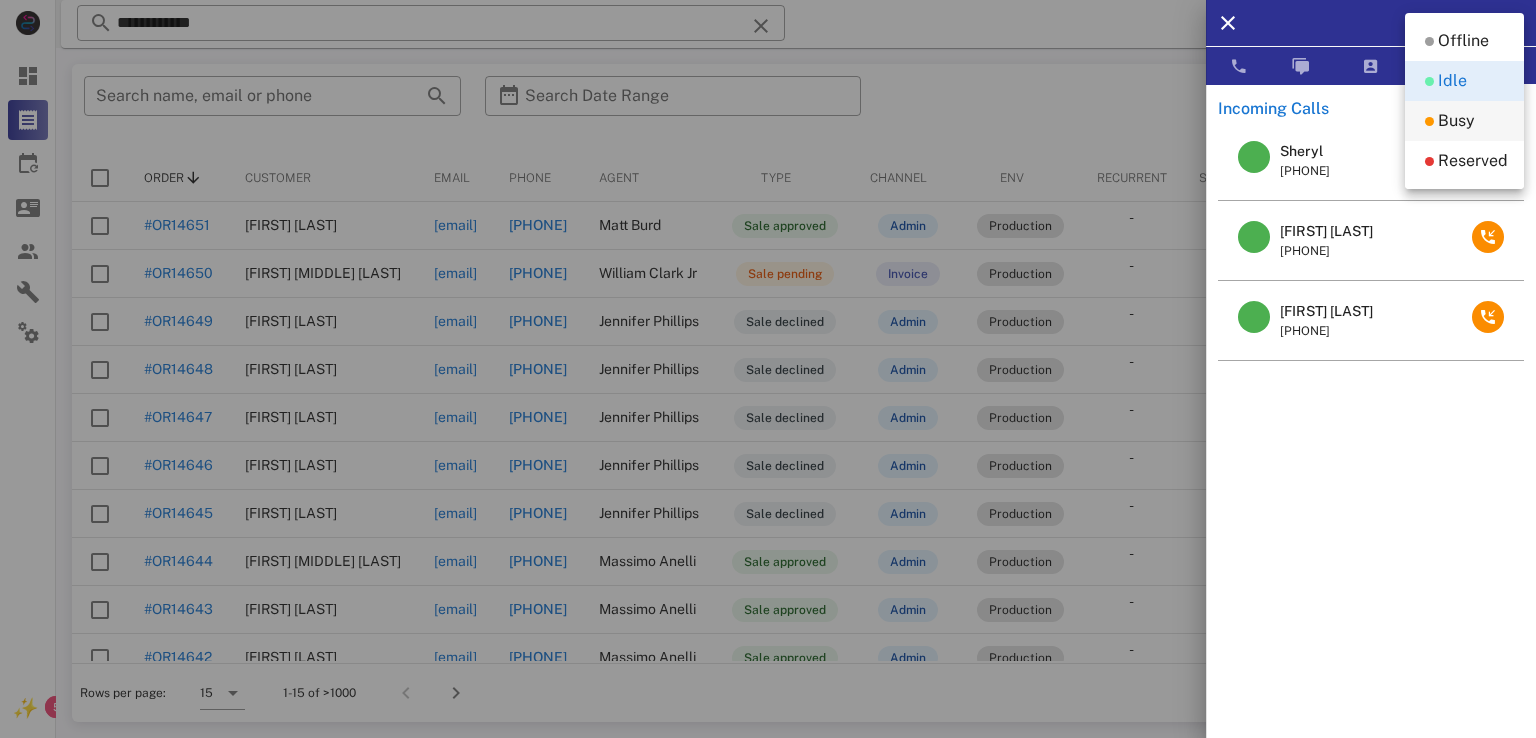 click on "Busy" at bounding box center [1456, 121] 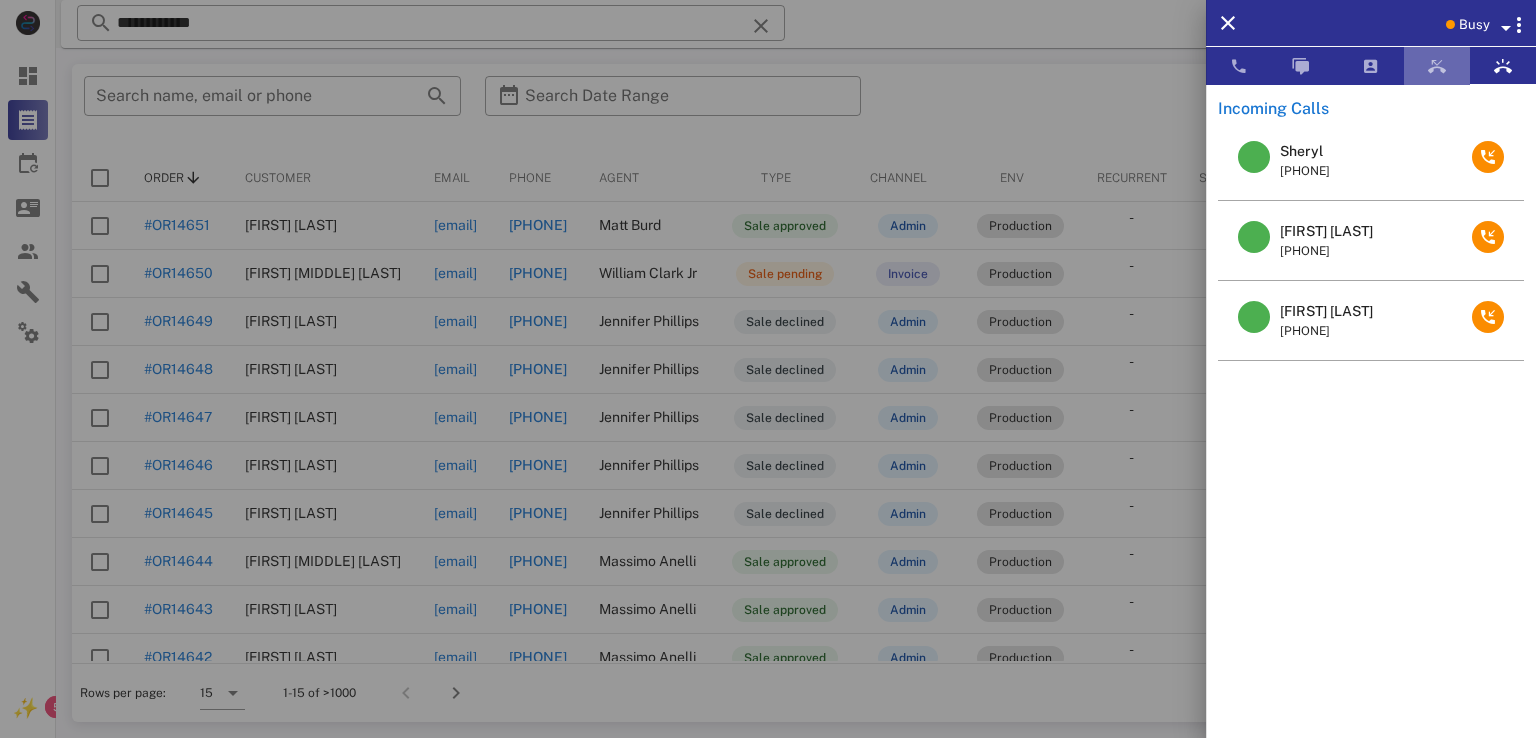 click at bounding box center (1437, 66) 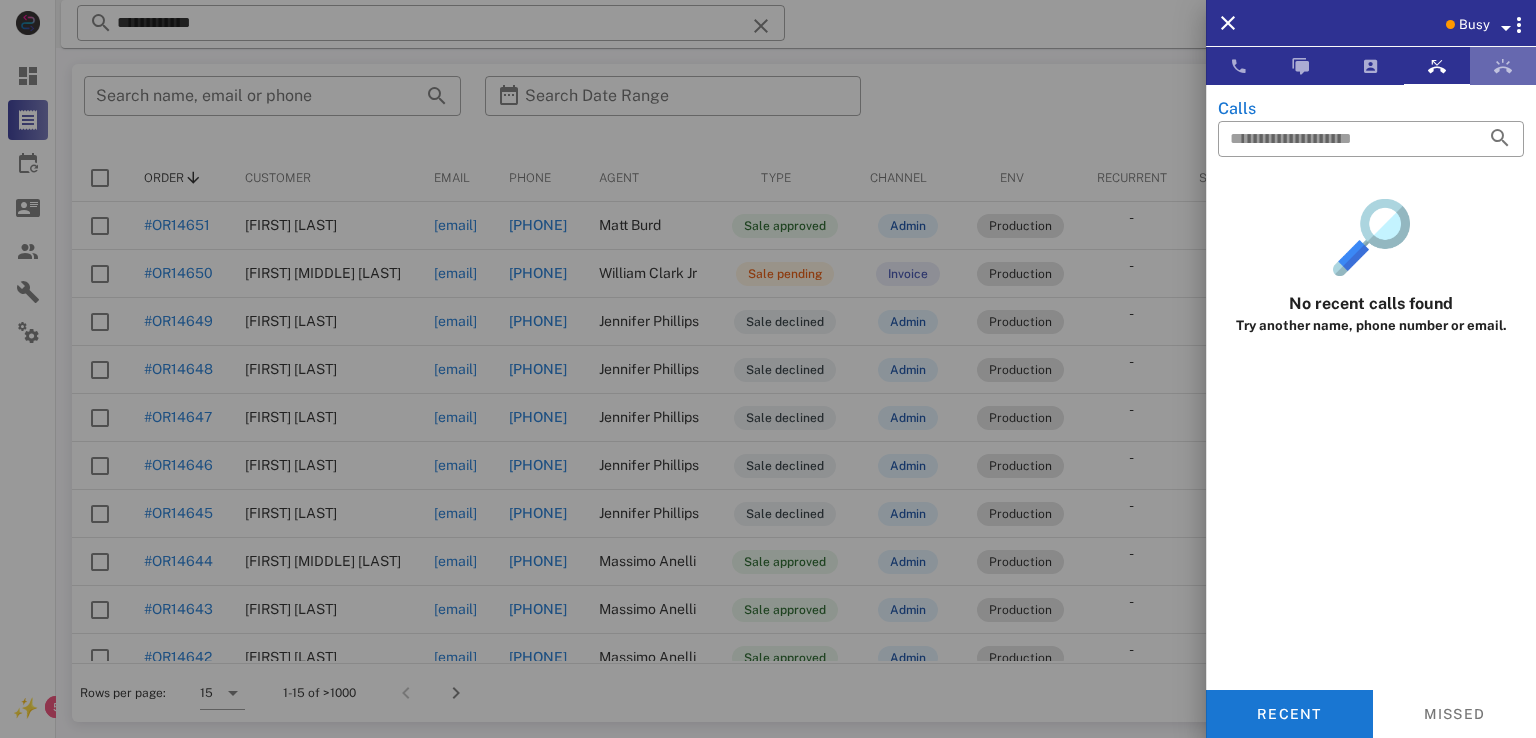 click at bounding box center [1503, 66] 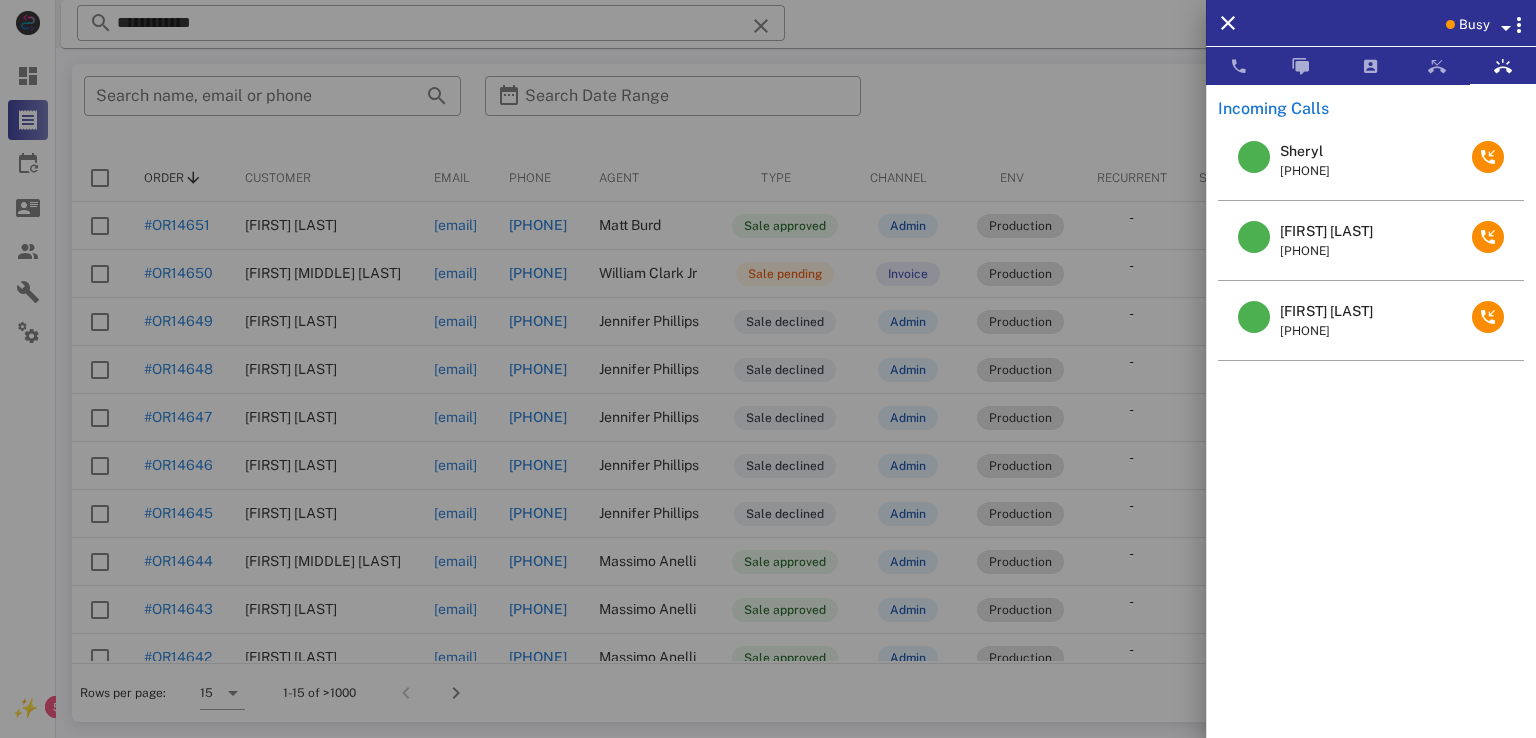 click on "[FIRST] [LAST]" at bounding box center [1326, 231] 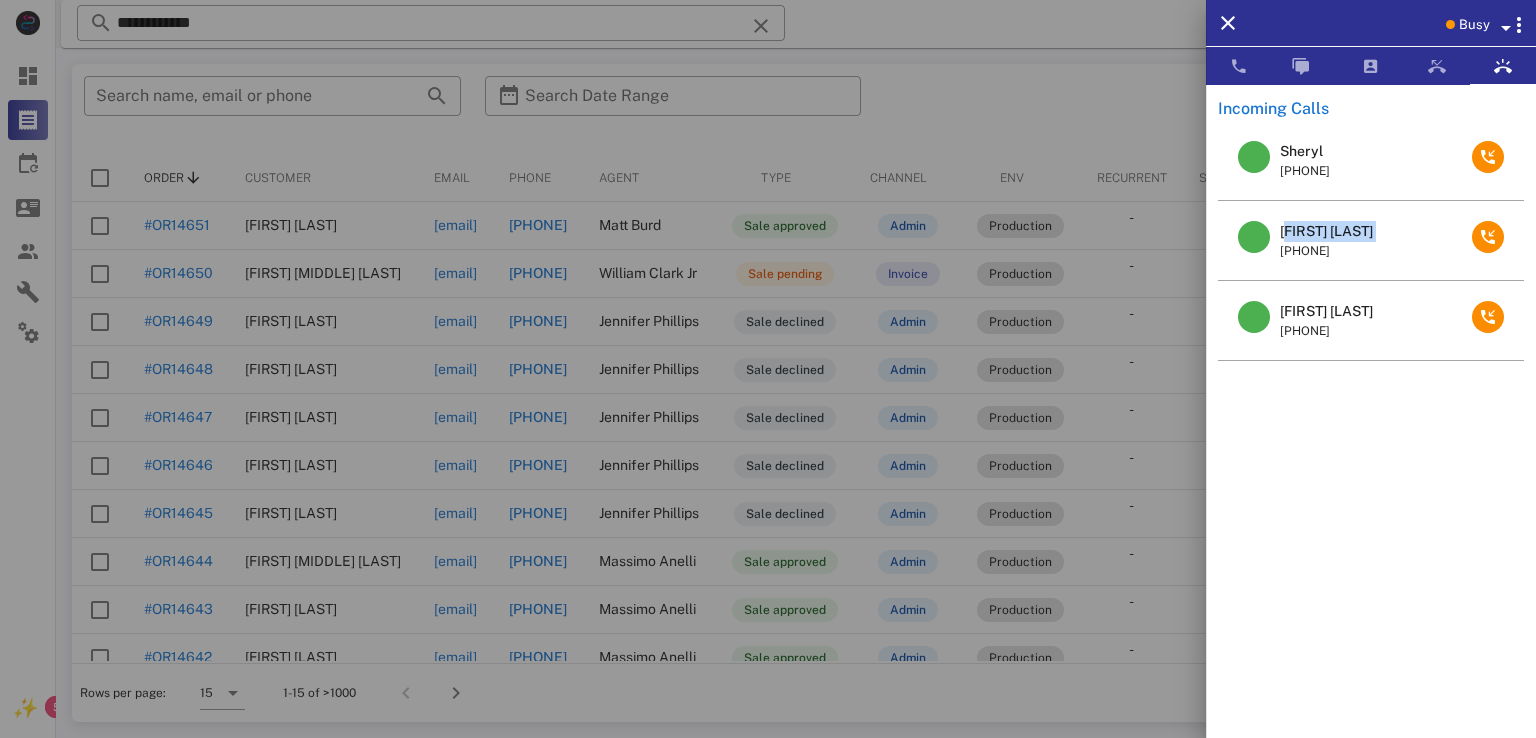 click on "[FIRST] [LAST]" at bounding box center [1326, 231] 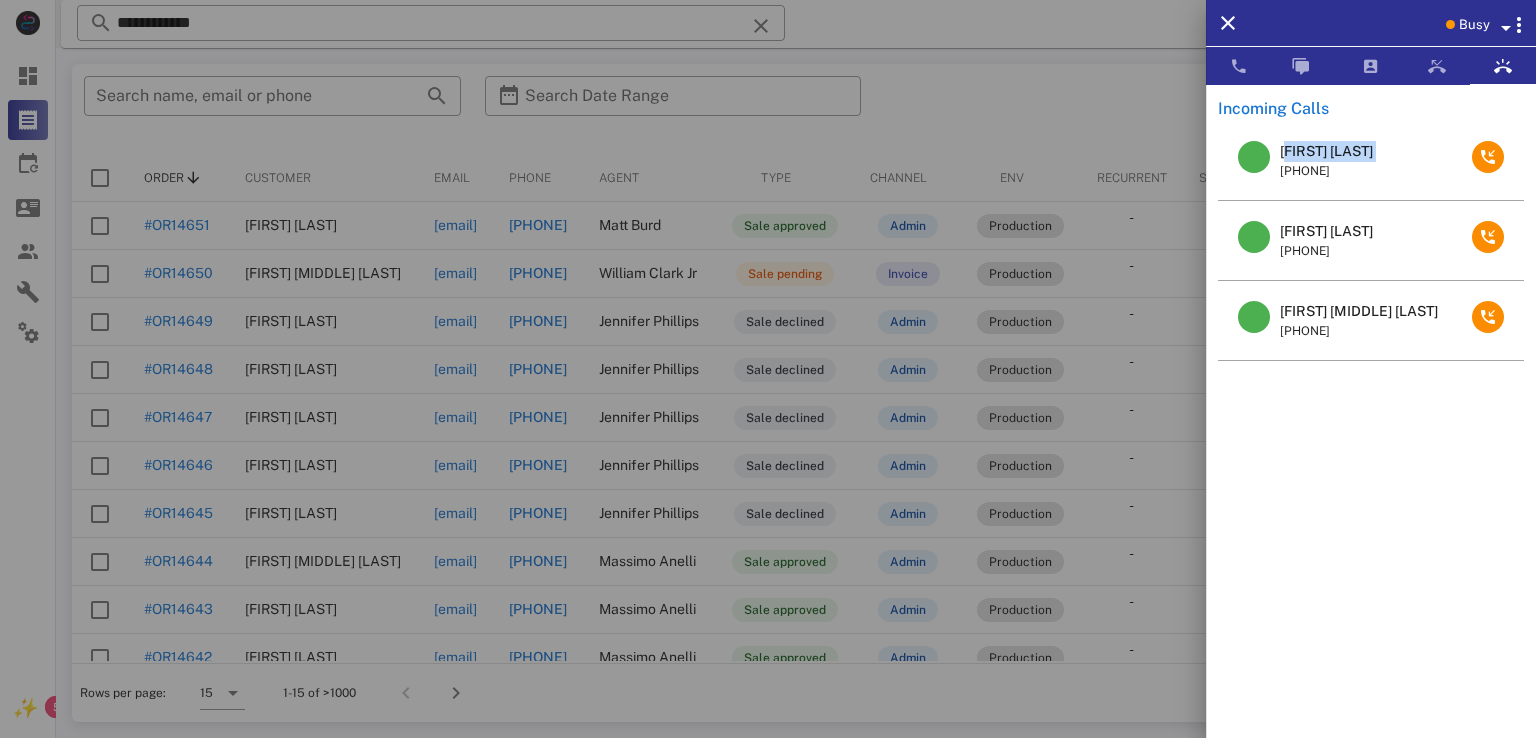 copy on "[FIRST] [LAST]" 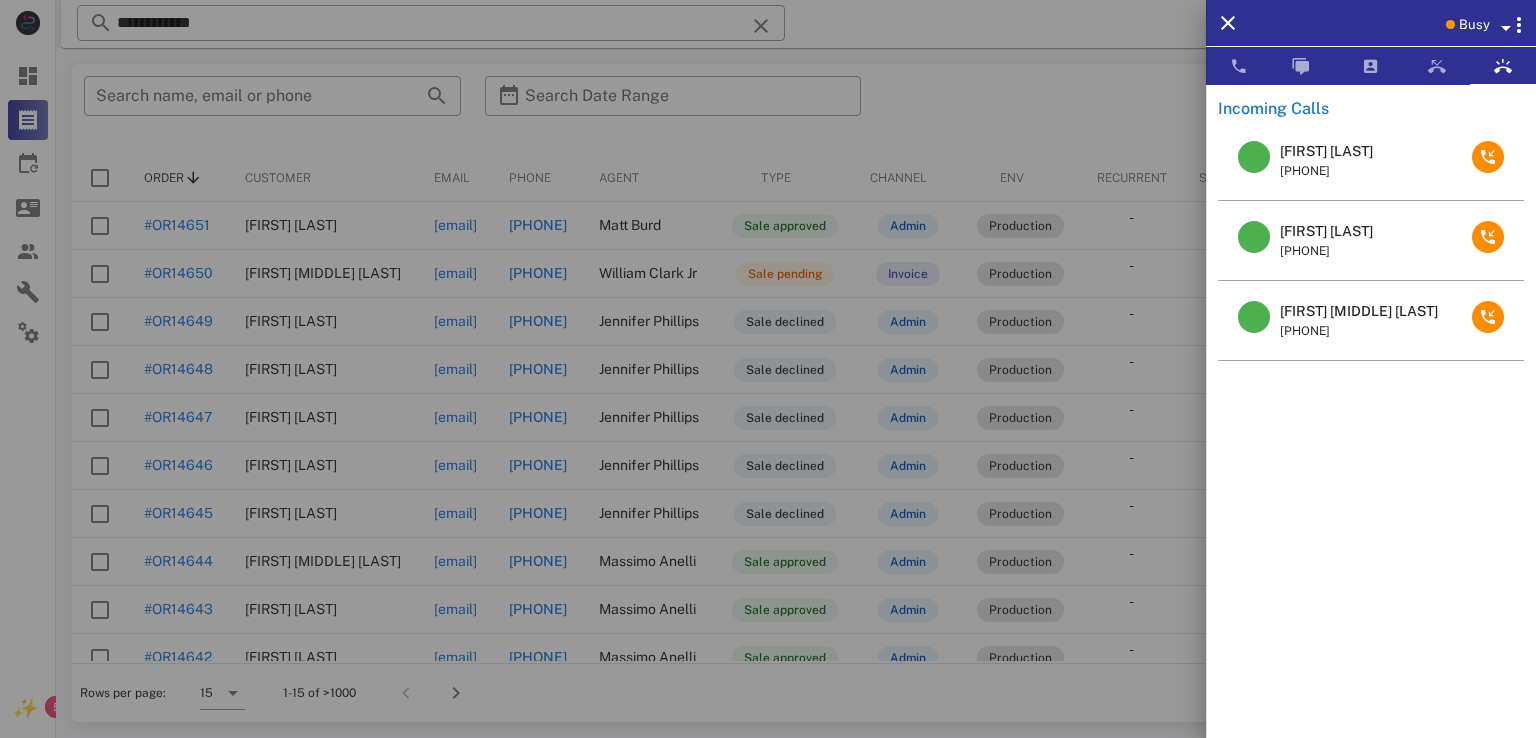 click at bounding box center [768, 369] 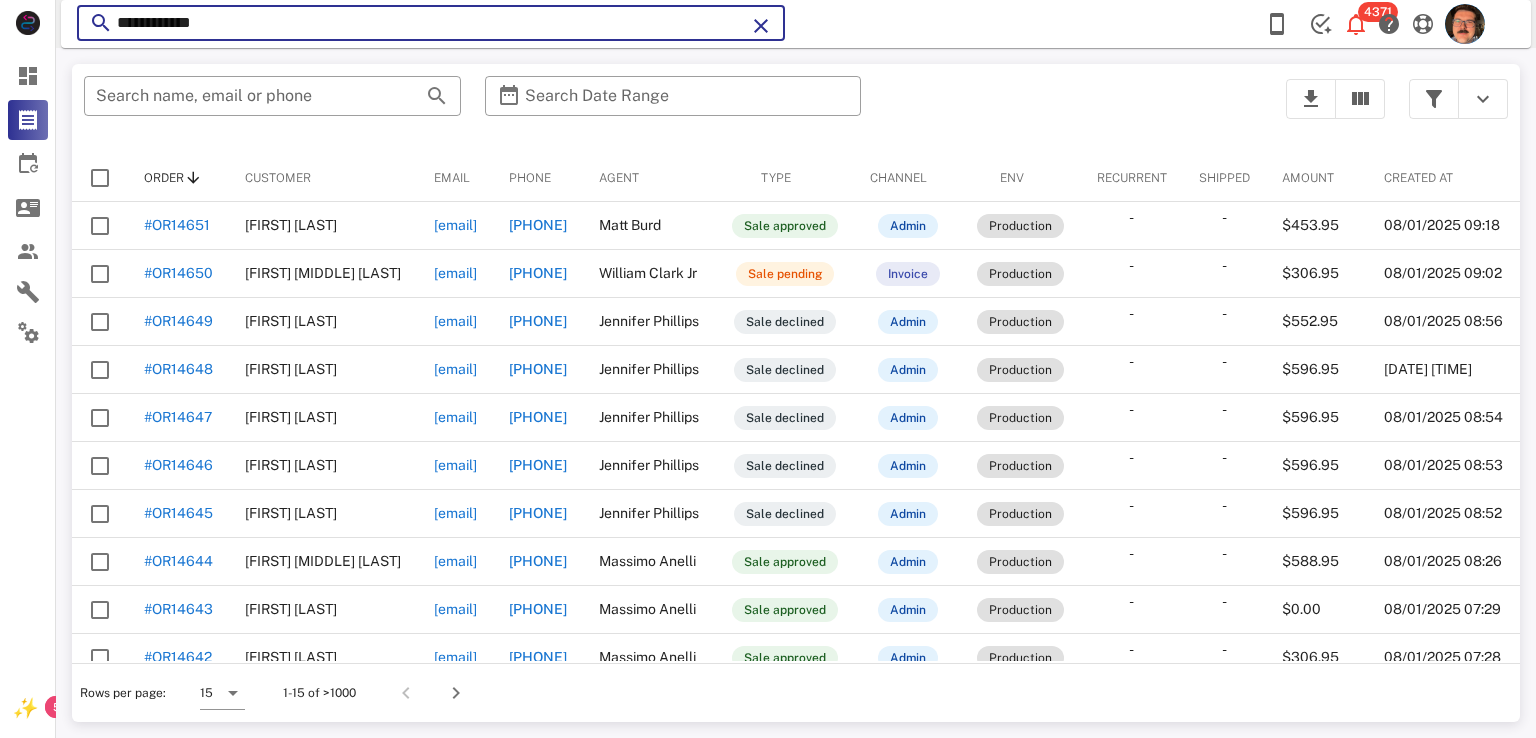 click on "**********" at bounding box center [431, 23] 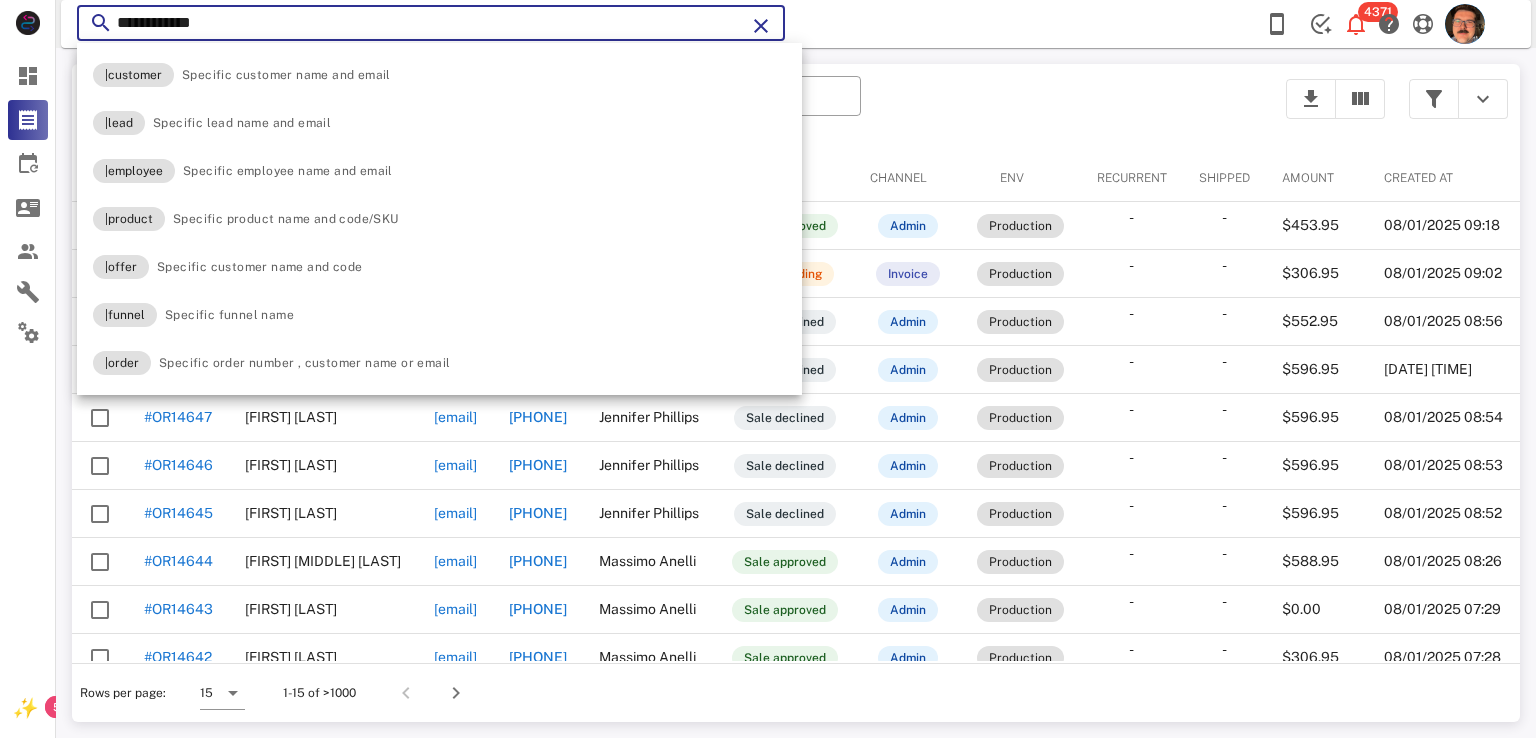 paste on "*********" 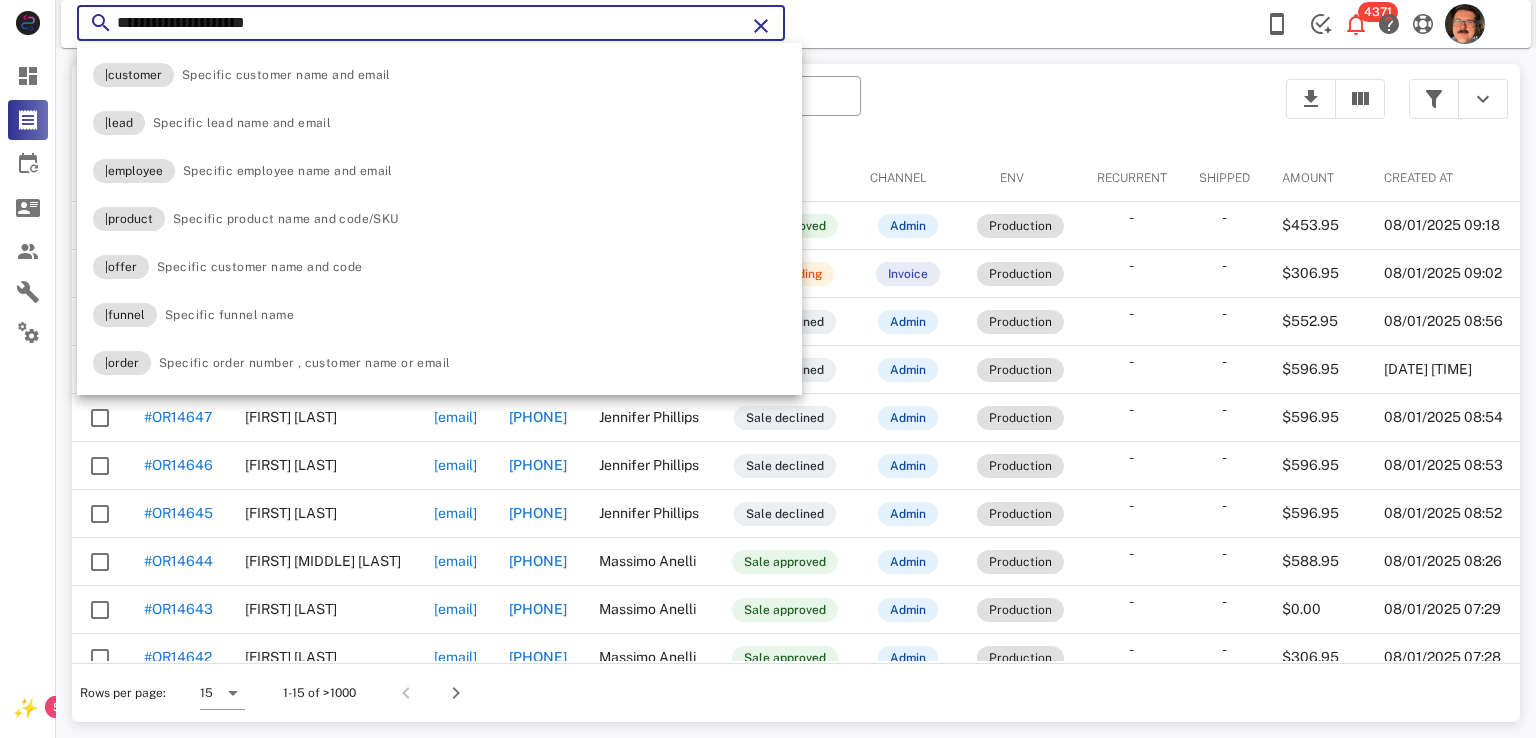 type on "**********" 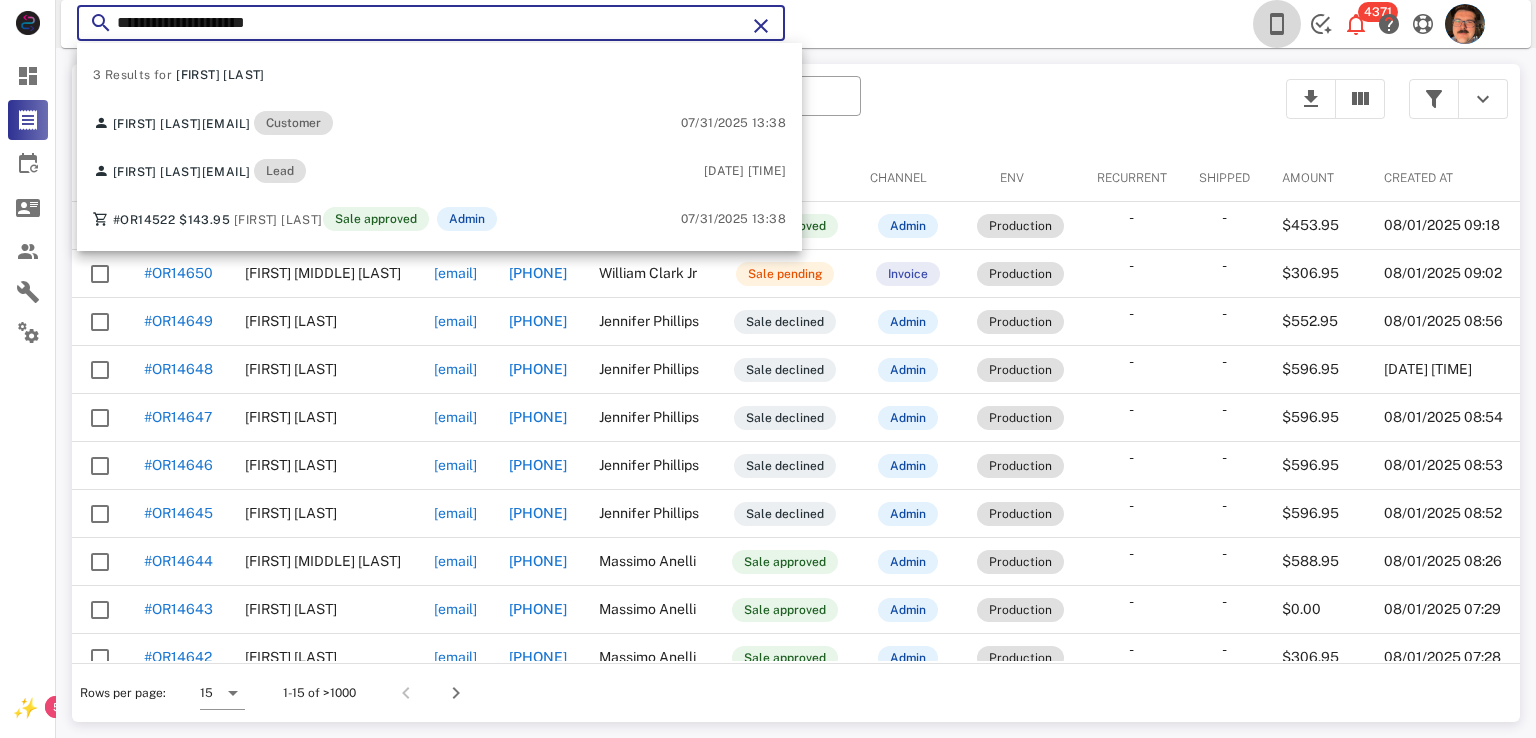 click at bounding box center [1277, 24] 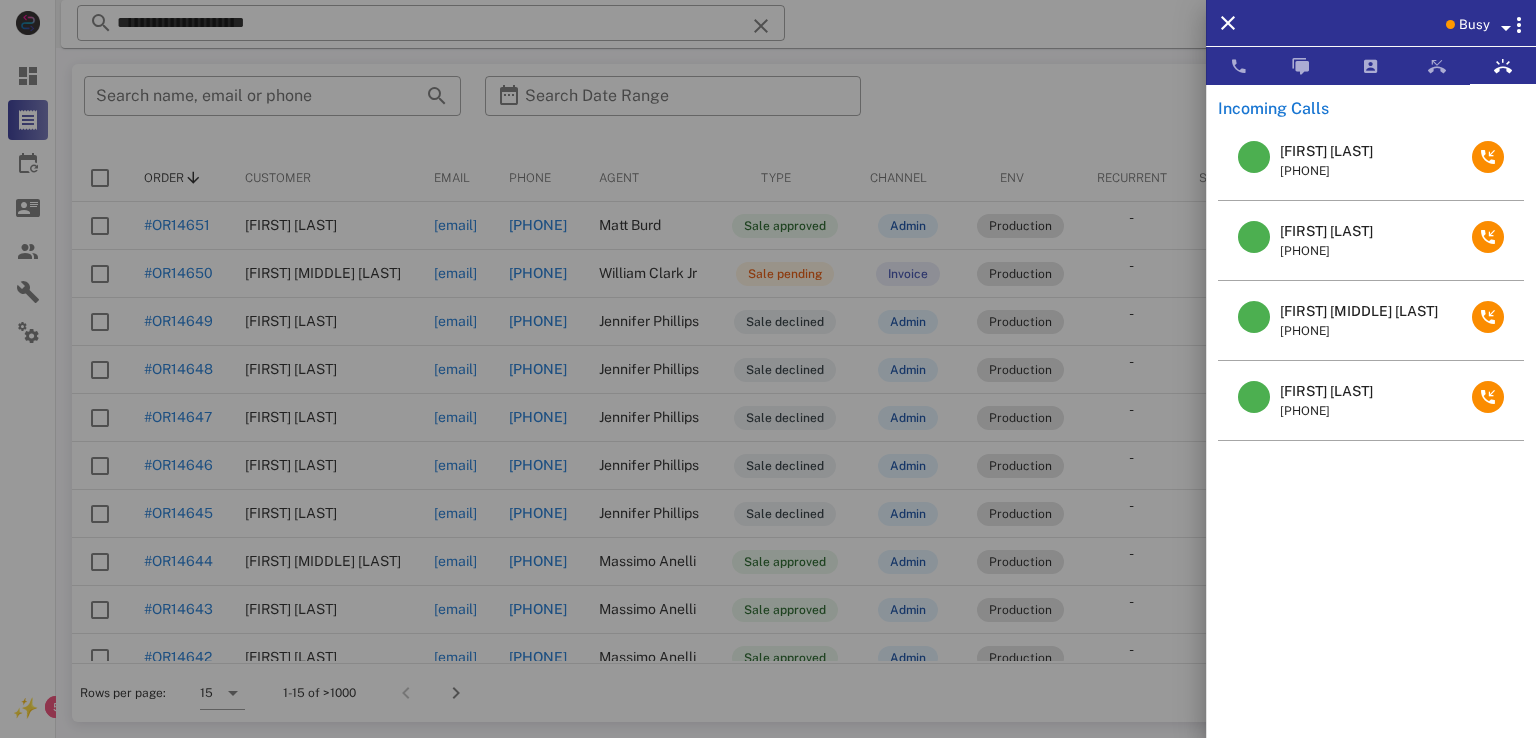click on "[FIRST] [LAST]" at bounding box center [1326, 231] 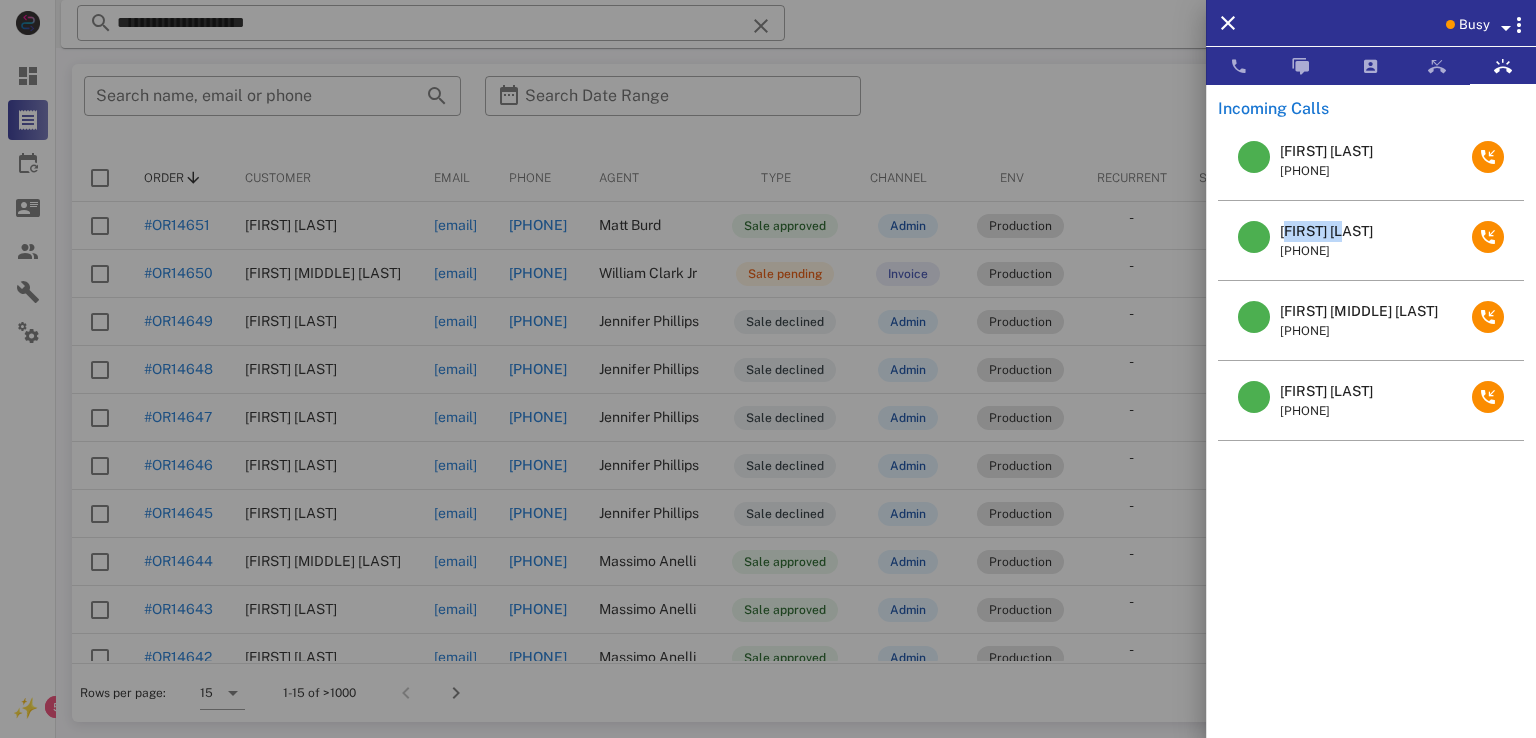 click on "[FIRST] [LAST]" at bounding box center [1326, 231] 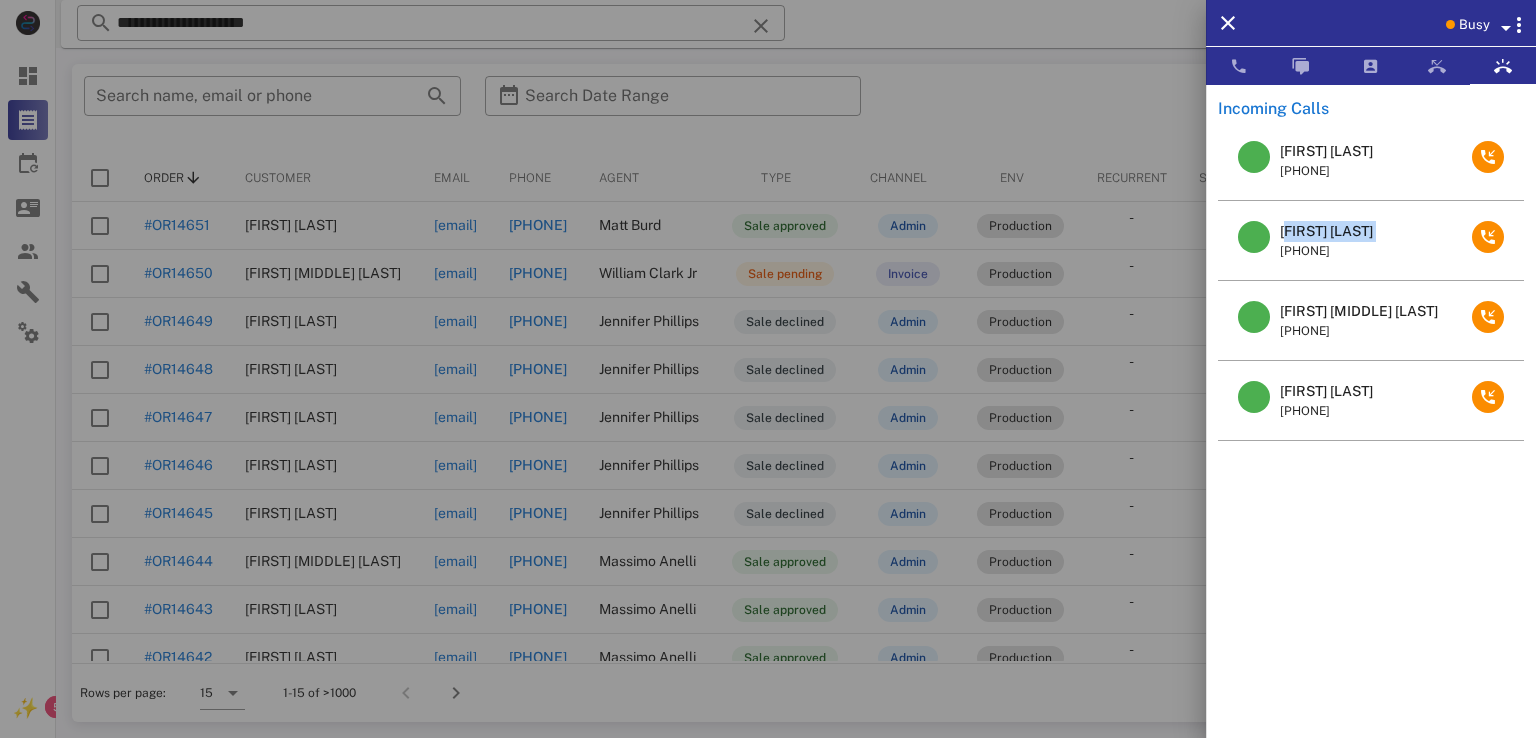 click on "[FIRST] [LAST]" at bounding box center [1326, 231] 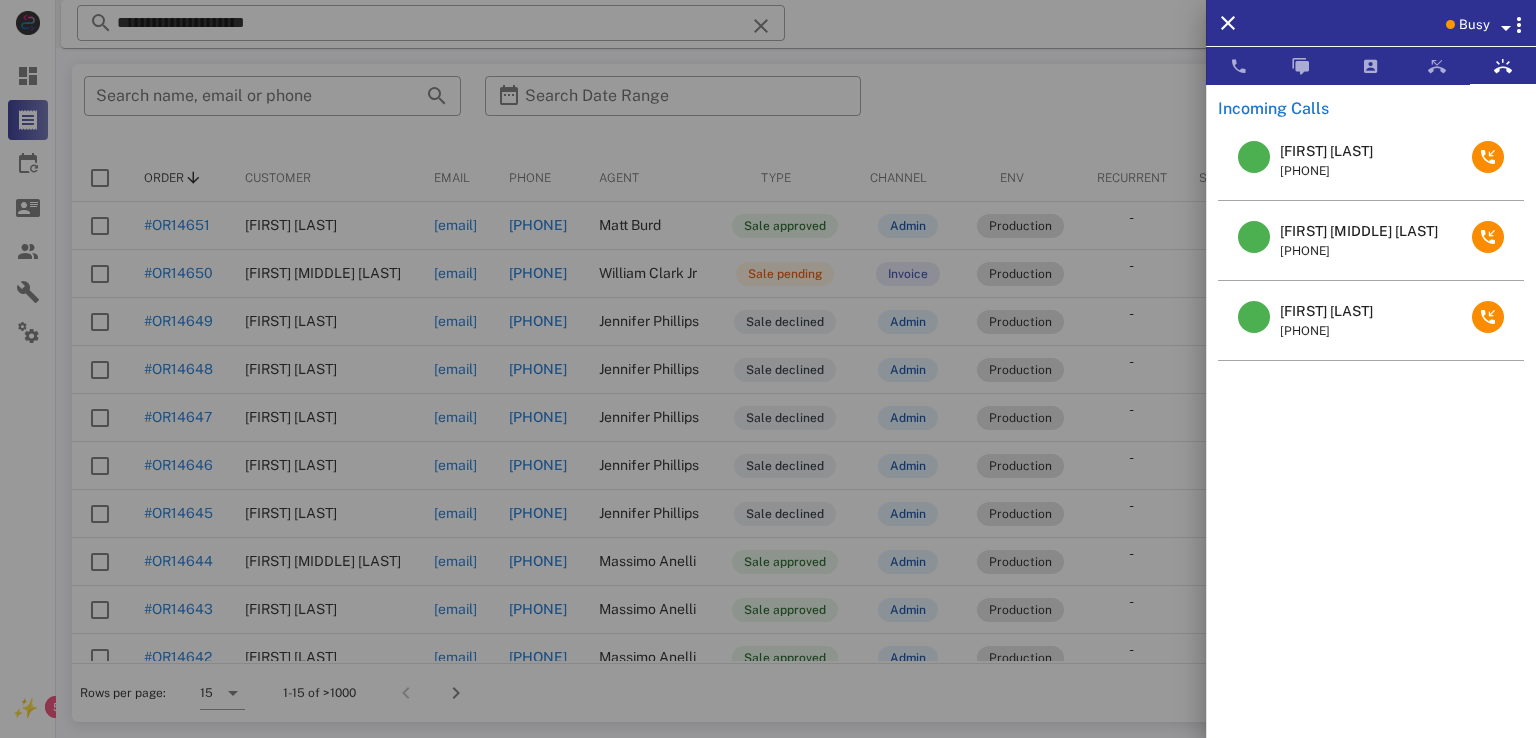 drag, startPoint x: 1299, startPoint y: 229, endPoint x: 1432, endPoint y: 385, distance: 205 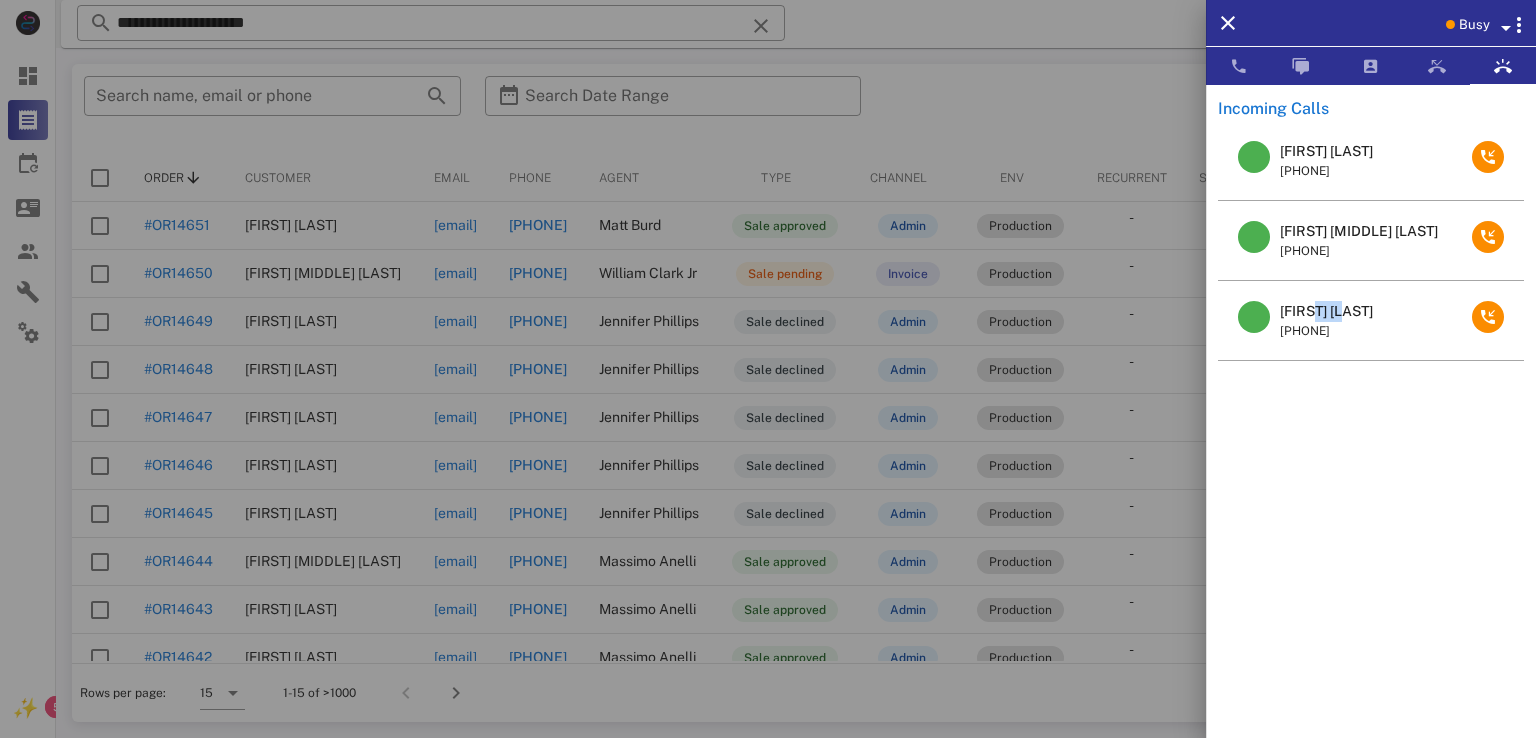 click on "[FIRST] [LAST]" at bounding box center [1326, 311] 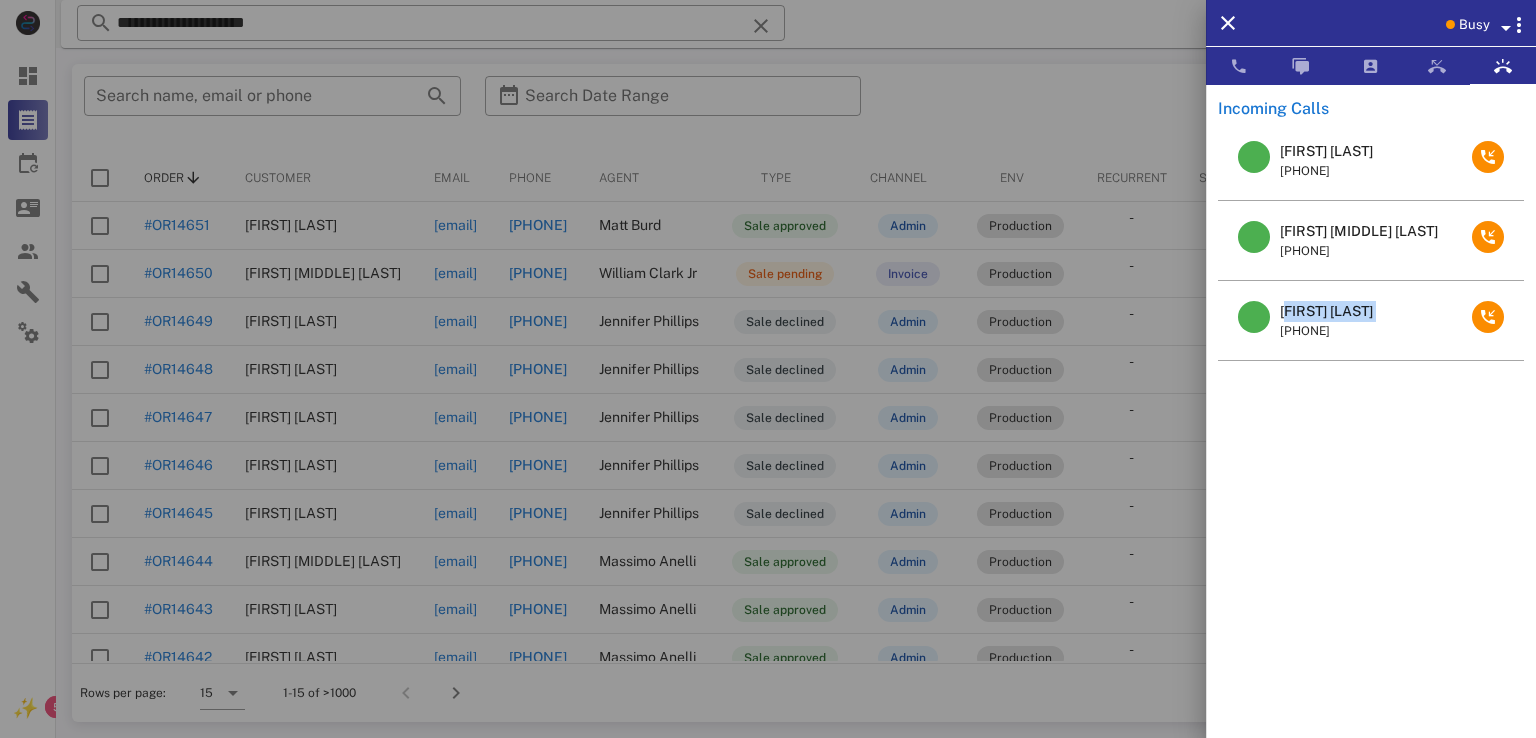 click on "[FIRST] [LAST]" at bounding box center [1326, 311] 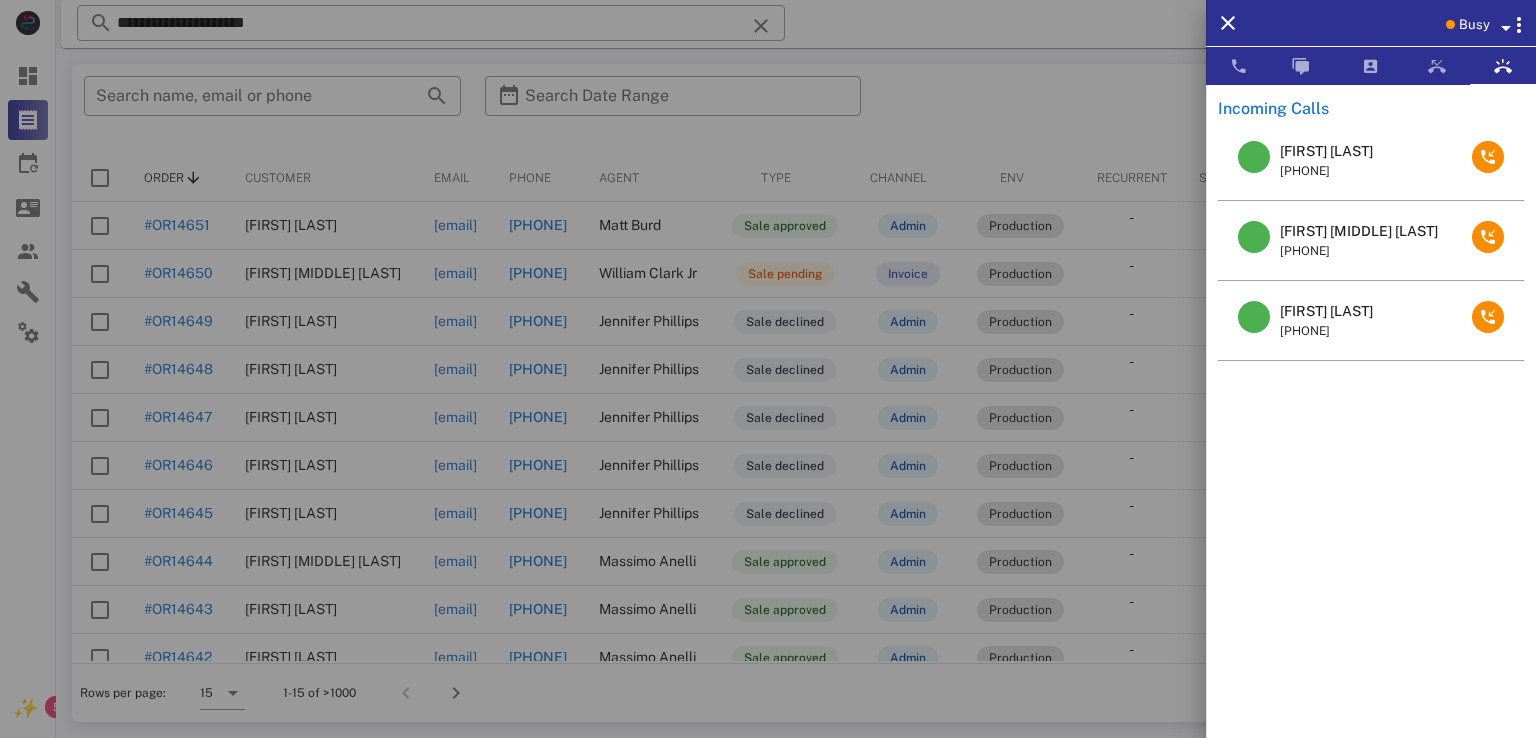 click at bounding box center [768, 369] 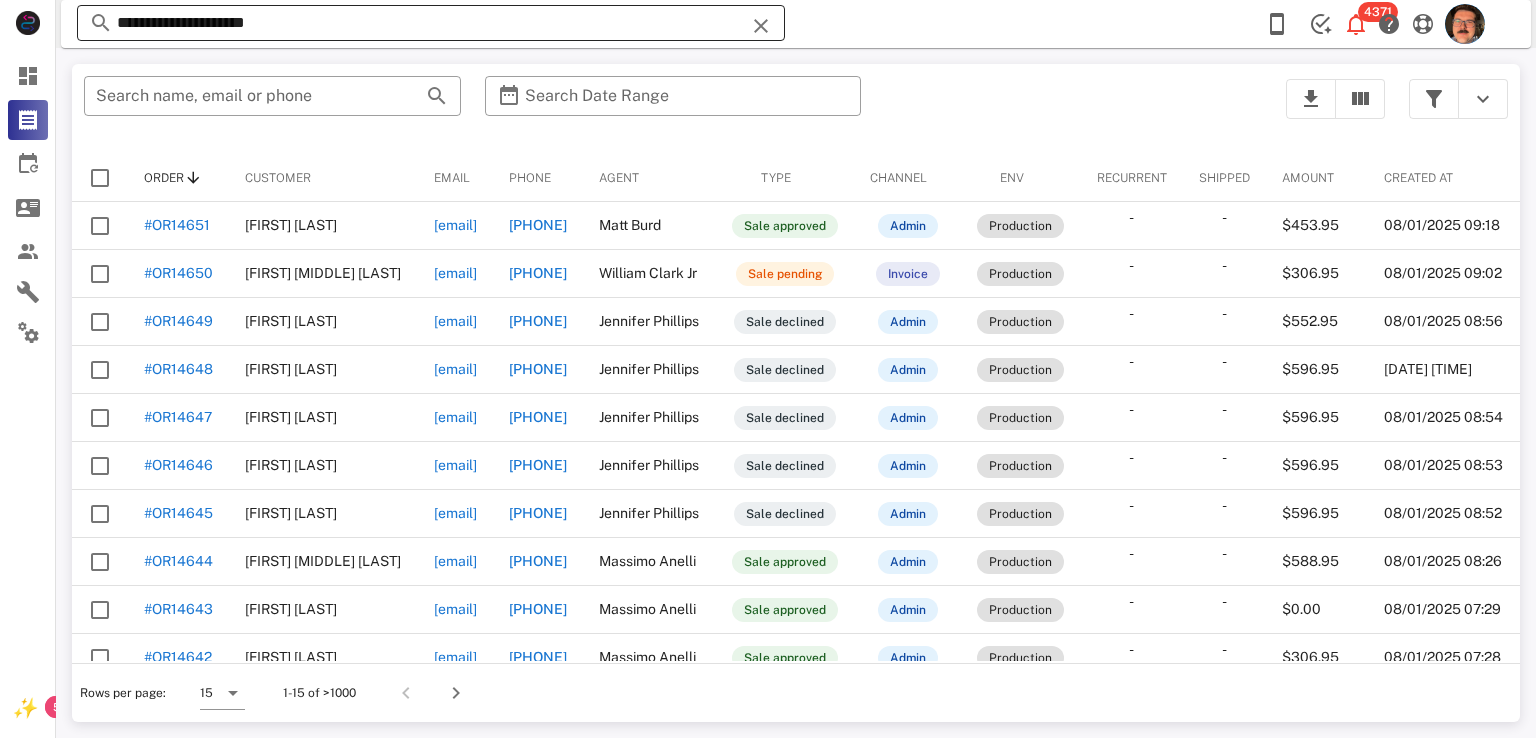 click at bounding box center [761, 26] 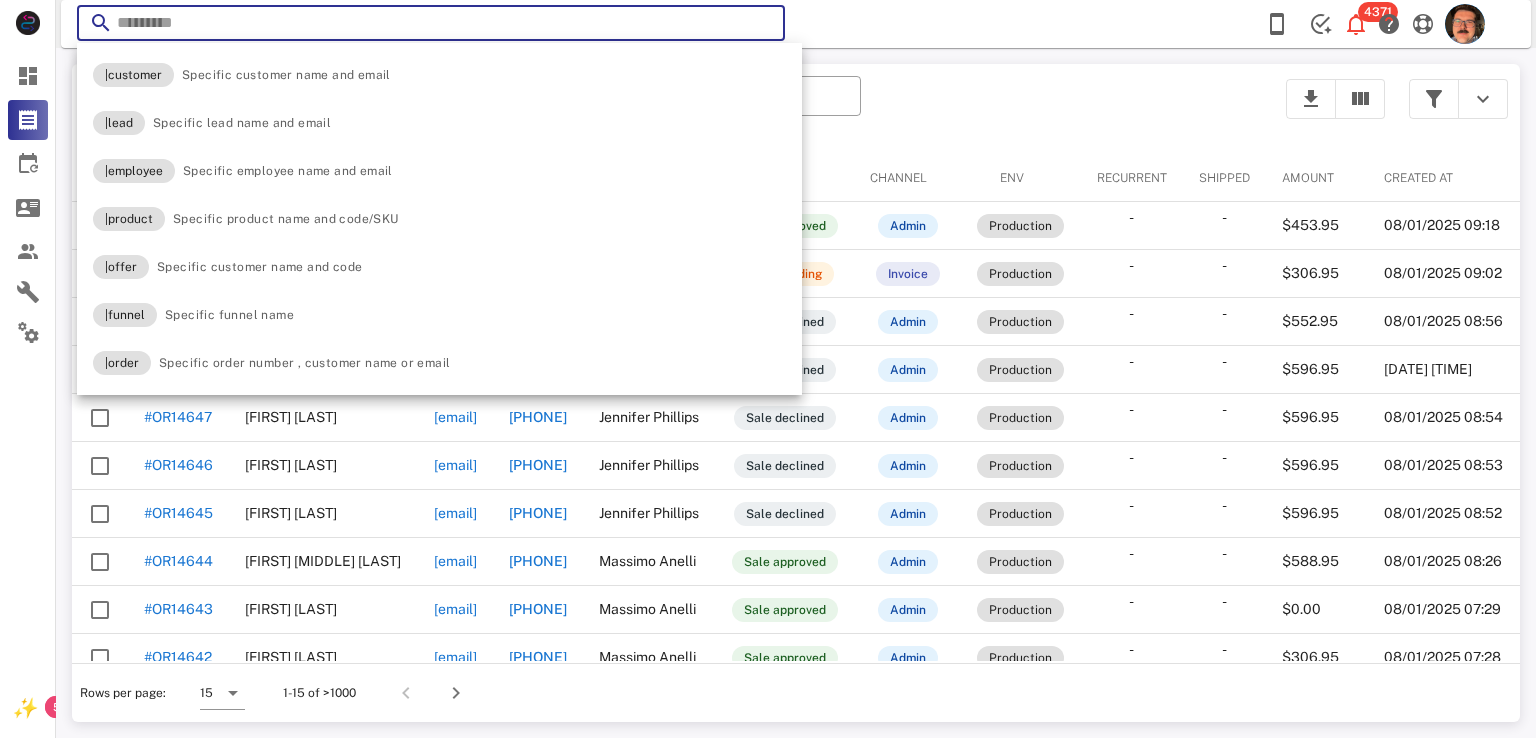 paste on "*********" 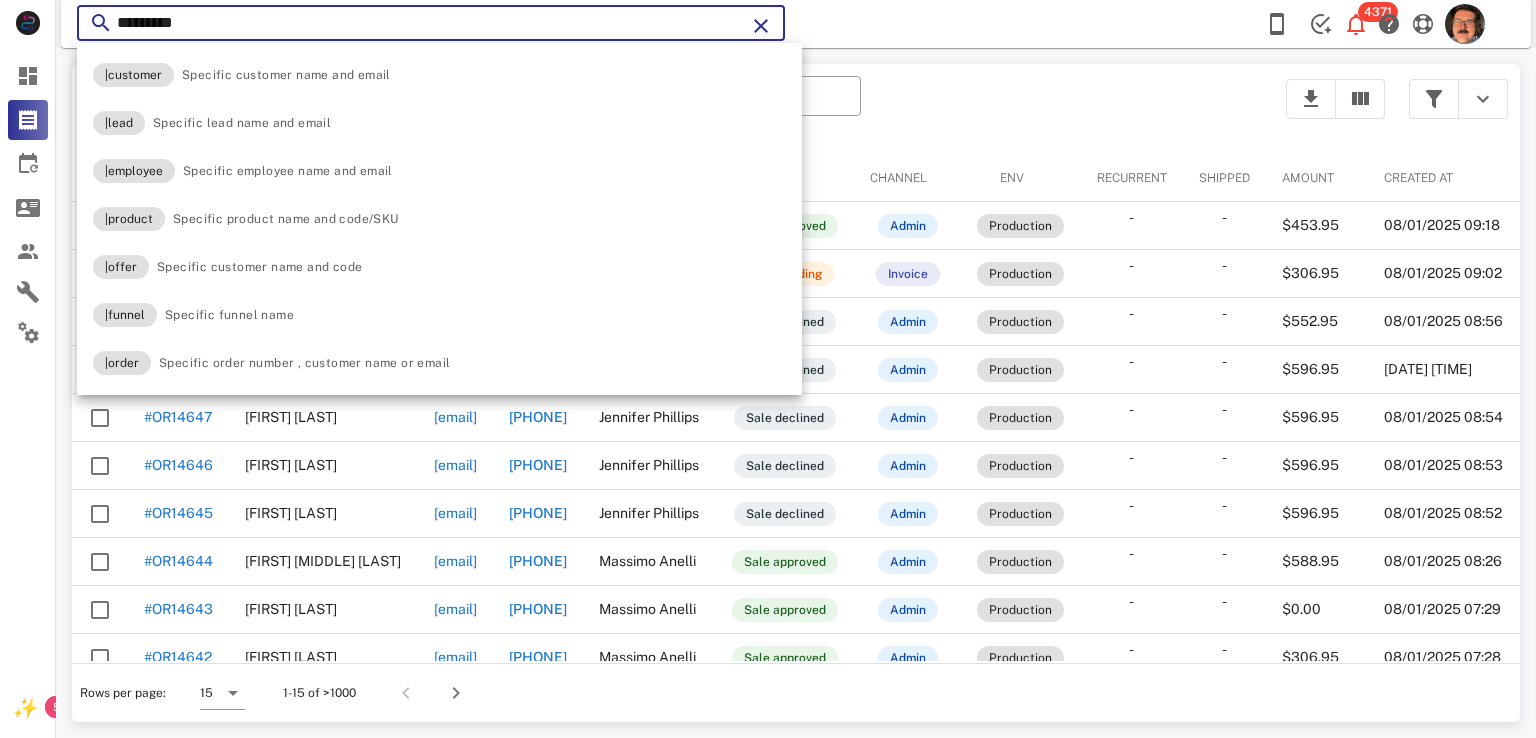type on "*********" 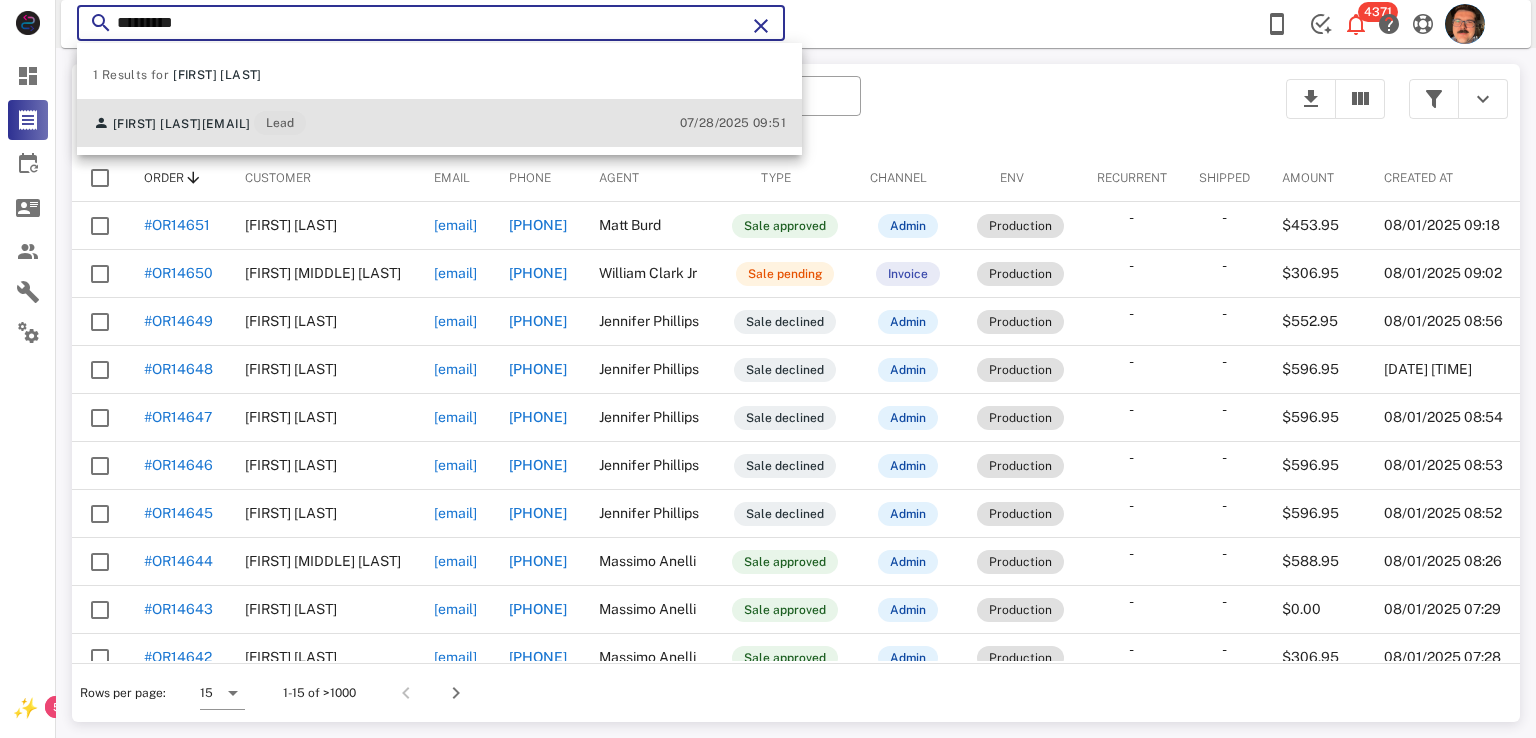 click on "[EMAIL]" at bounding box center (226, 124) 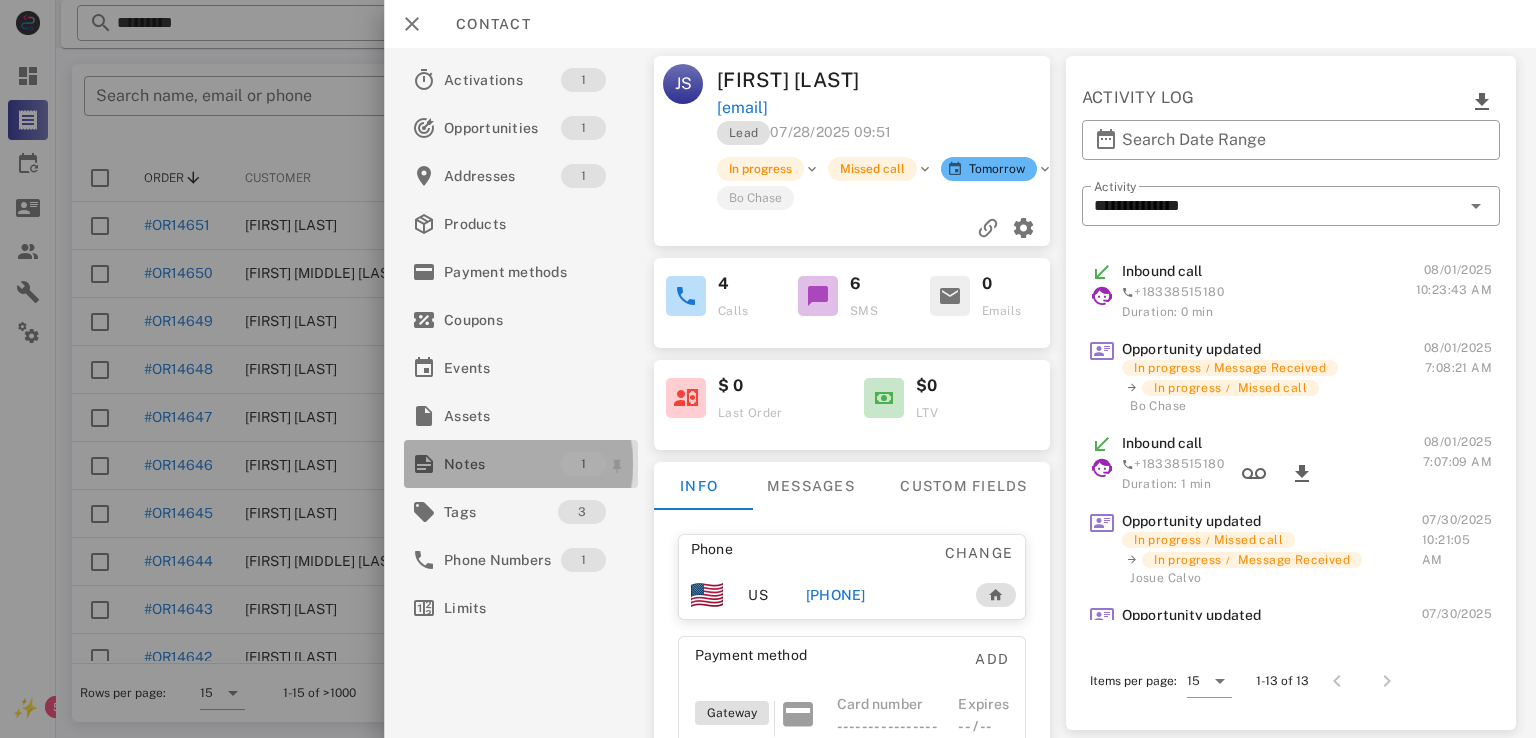 click on "Notes" at bounding box center (502, 464) 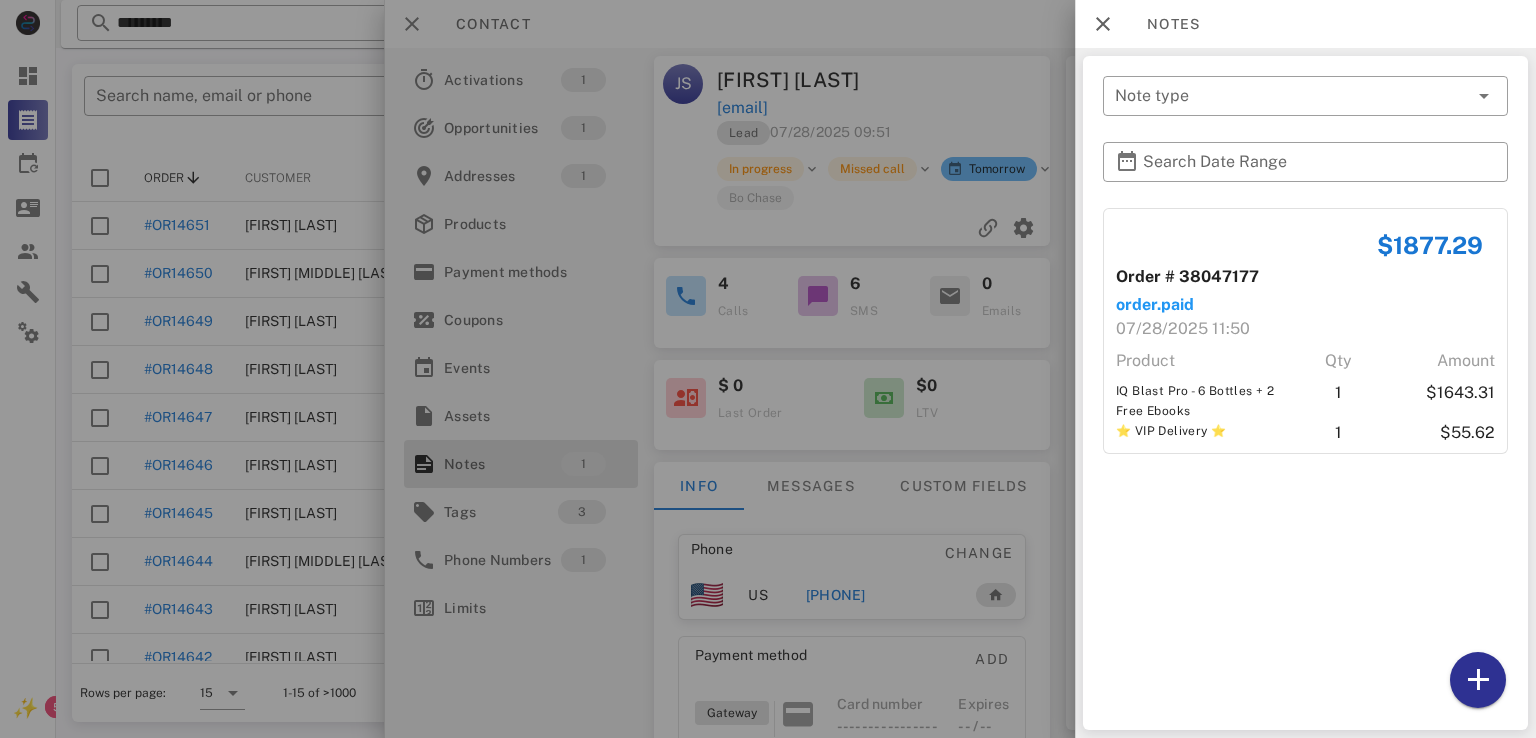 click at bounding box center [768, 369] 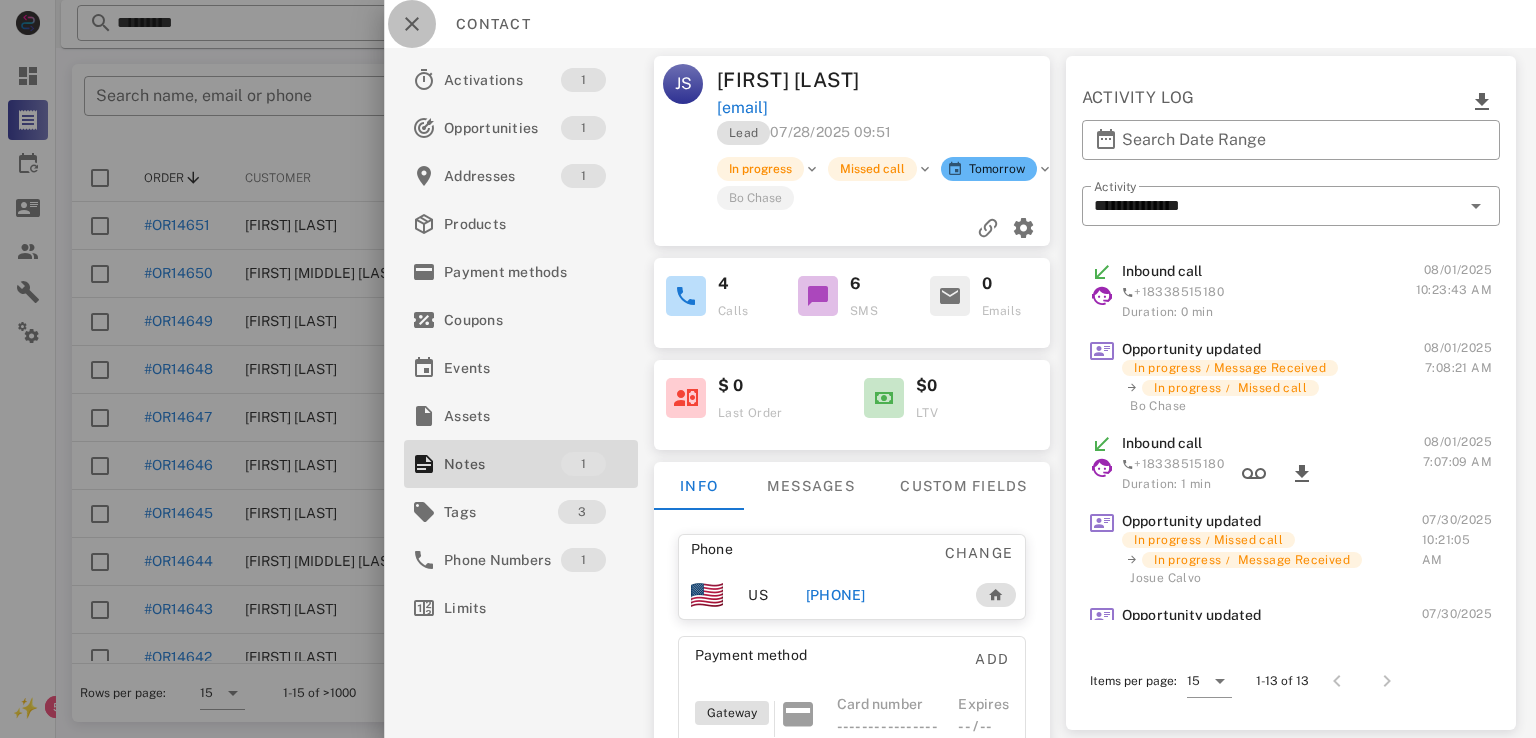 click at bounding box center [412, 24] 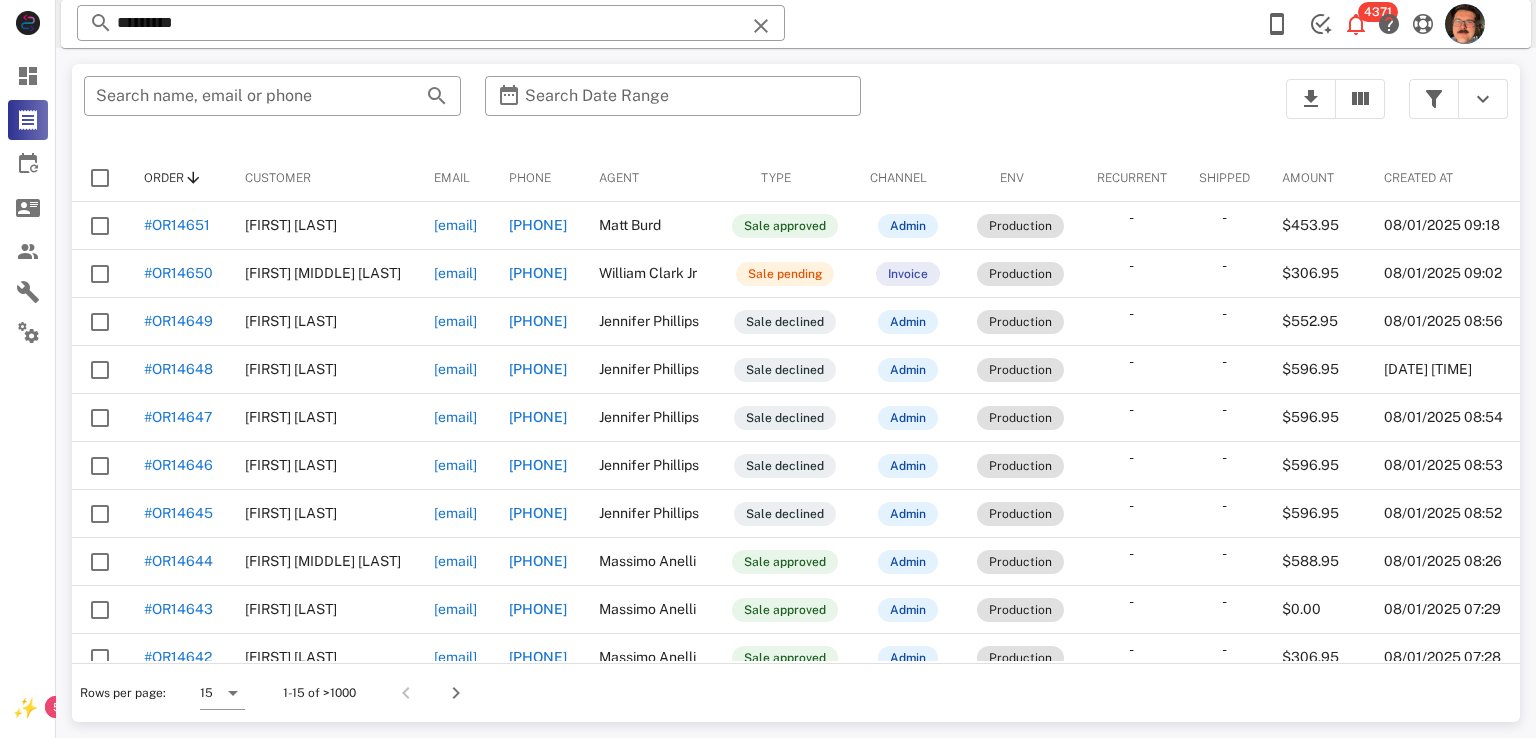click on "​ ********* [CREDIT_CARD_LAST_4] Reload browser Accept" at bounding box center (796, 24) 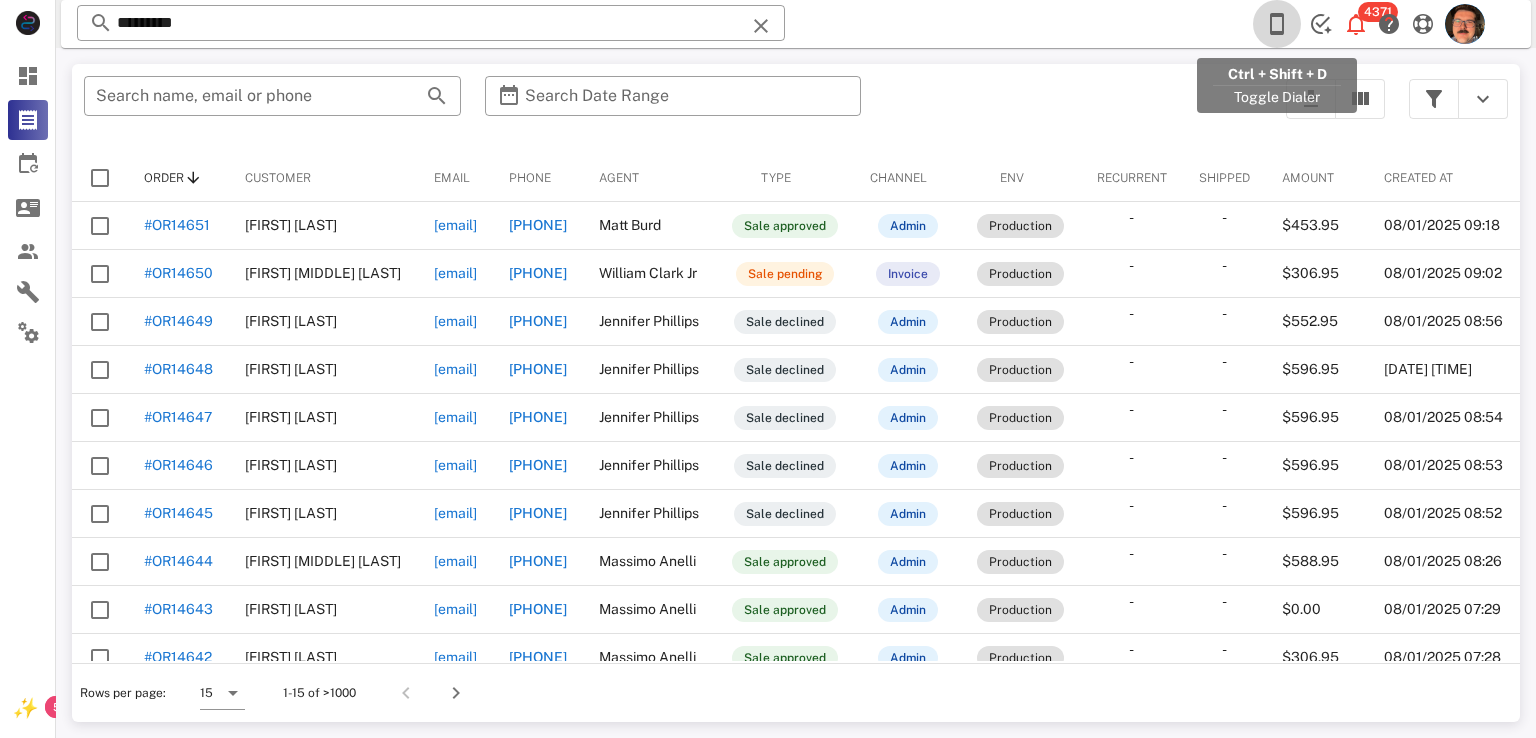 click at bounding box center (1277, 24) 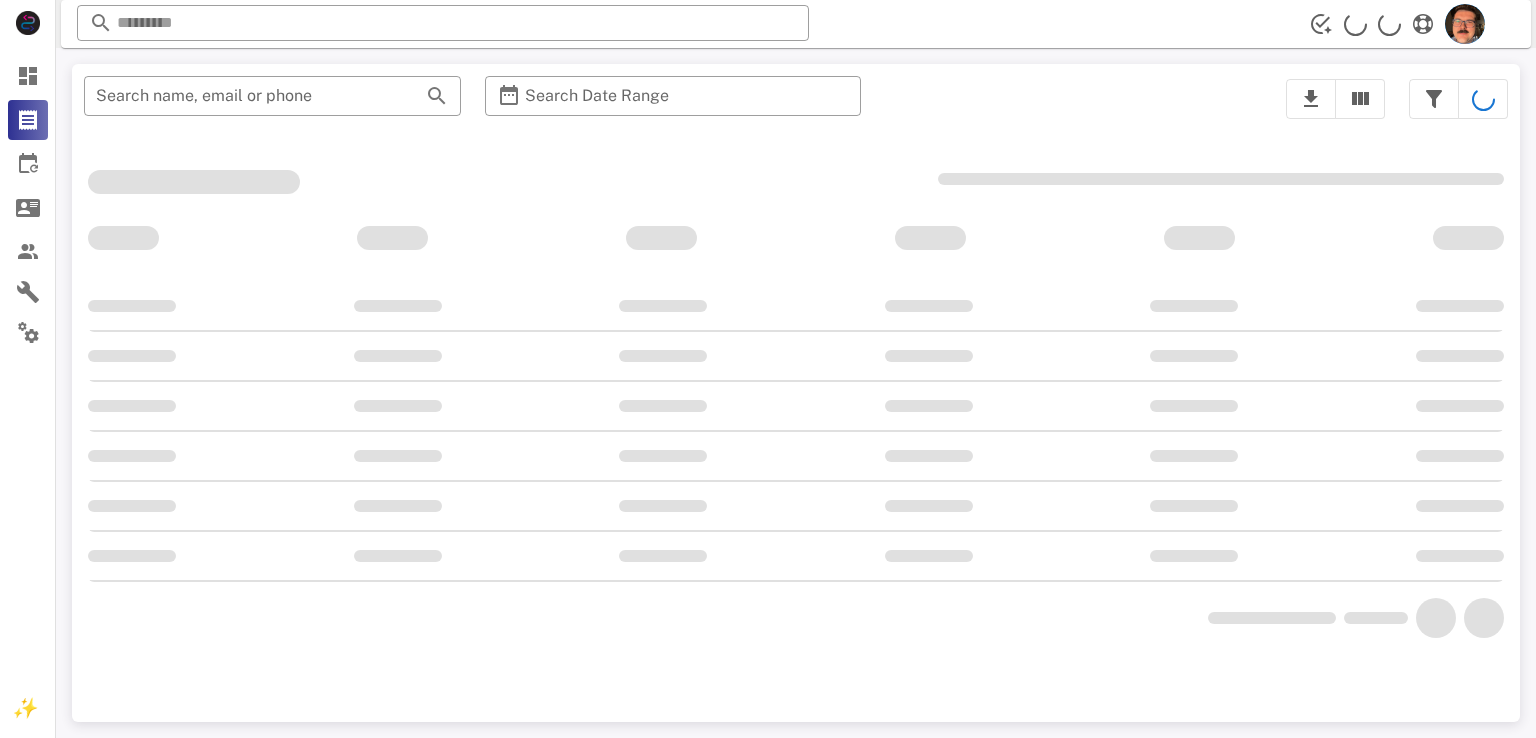 scroll, scrollTop: 0, scrollLeft: 0, axis: both 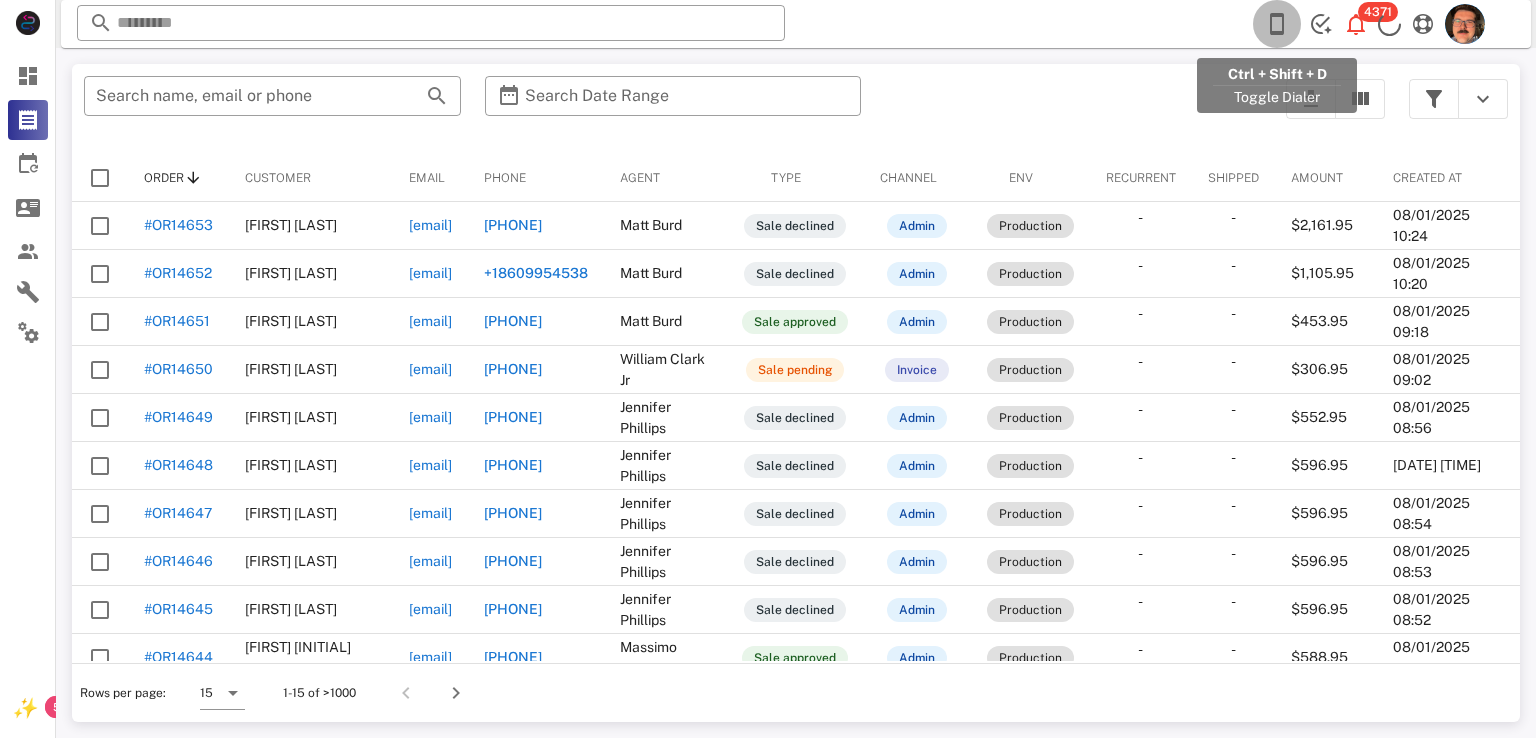 click at bounding box center [1277, 24] 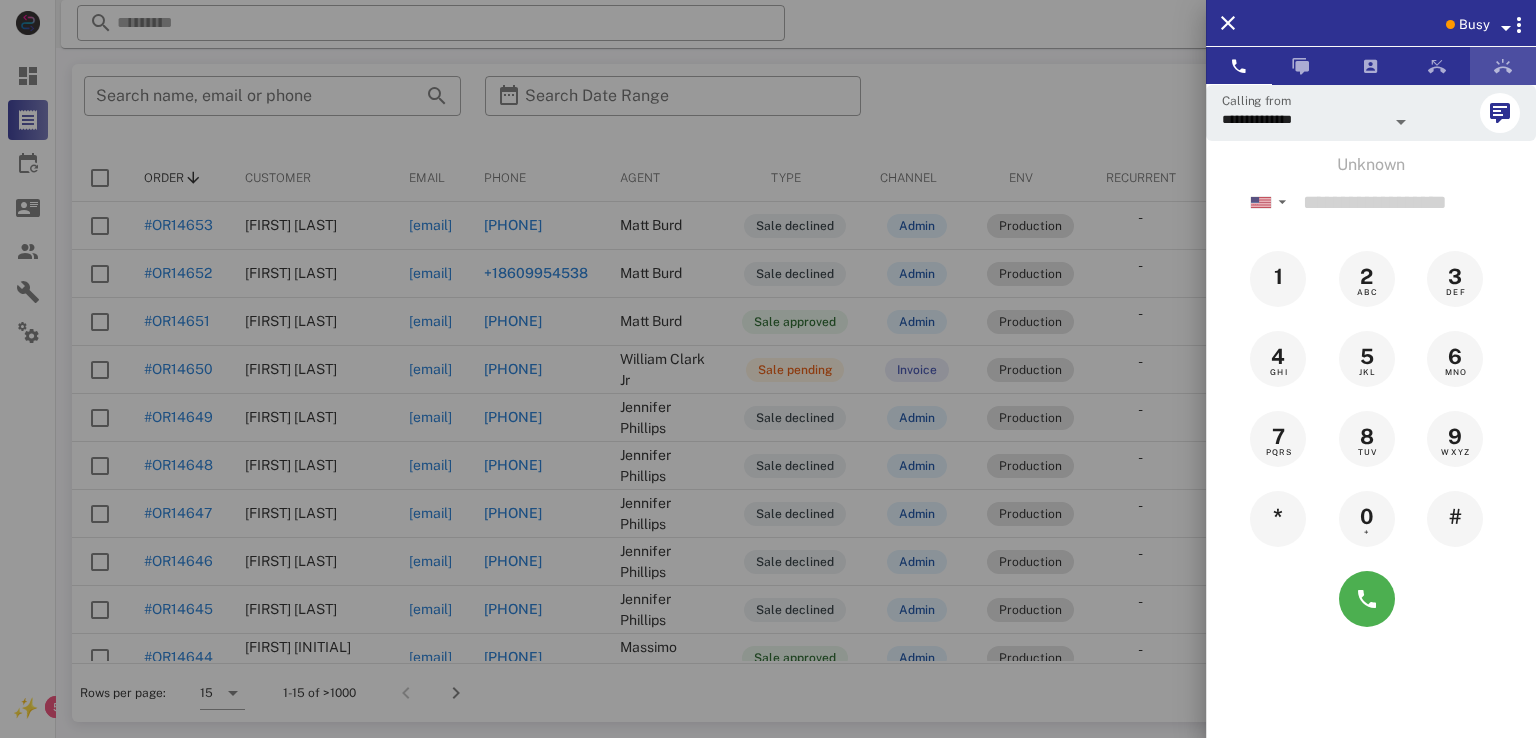 click at bounding box center (1503, 66) 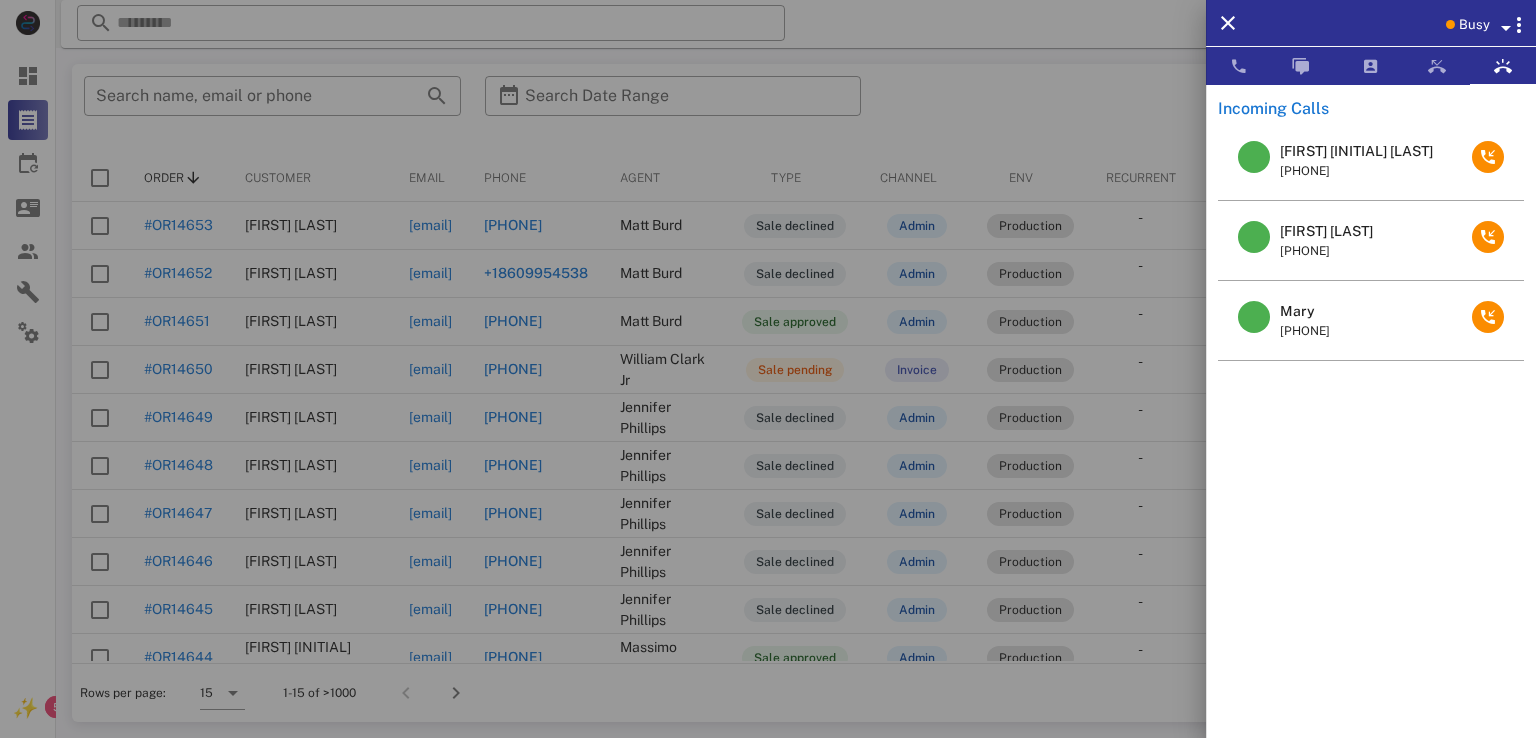 click on "[FIRST] [MIDDLE] [LAST]" at bounding box center (1356, 151) 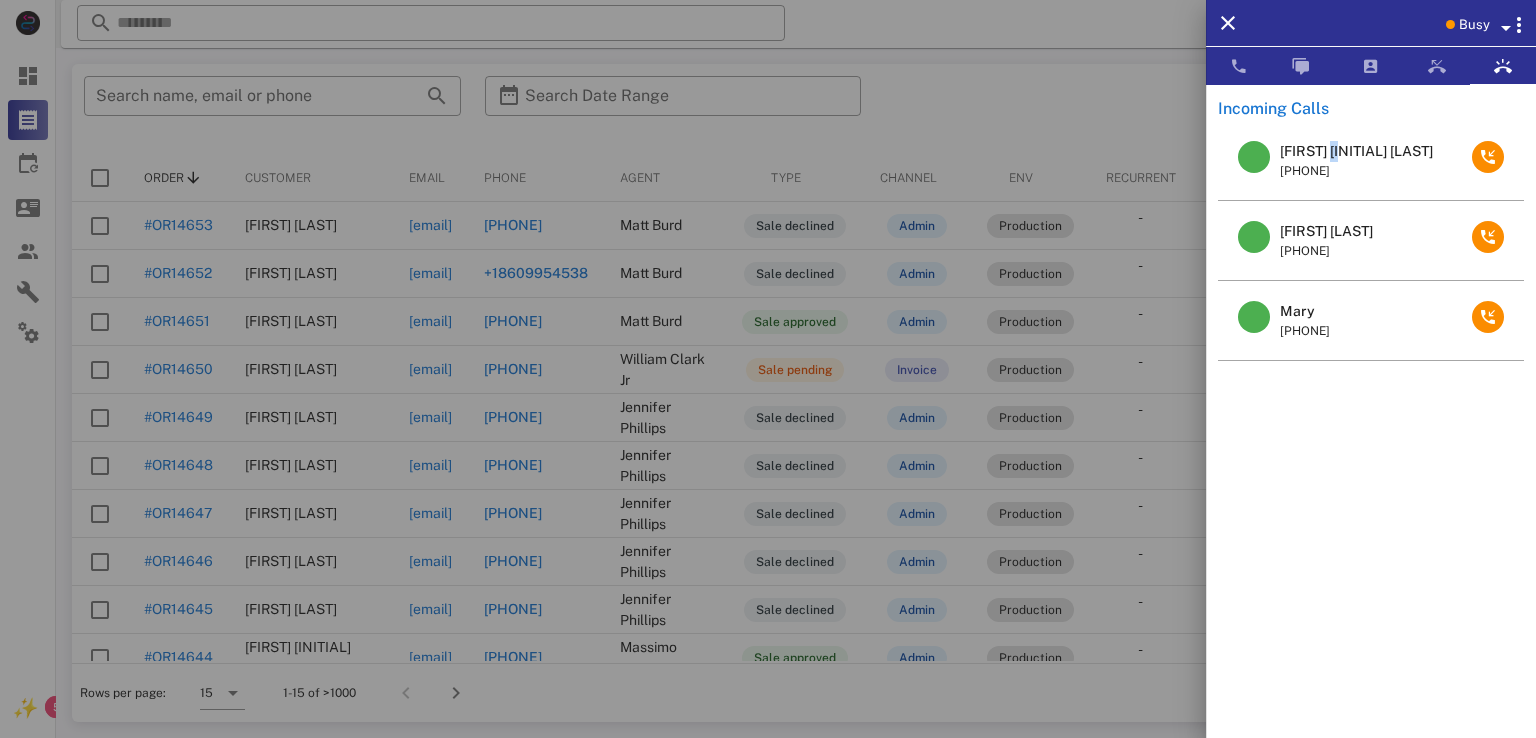 click on "[FIRST] [MIDDLE] [LAST]" at bounding box center [1356, 151] 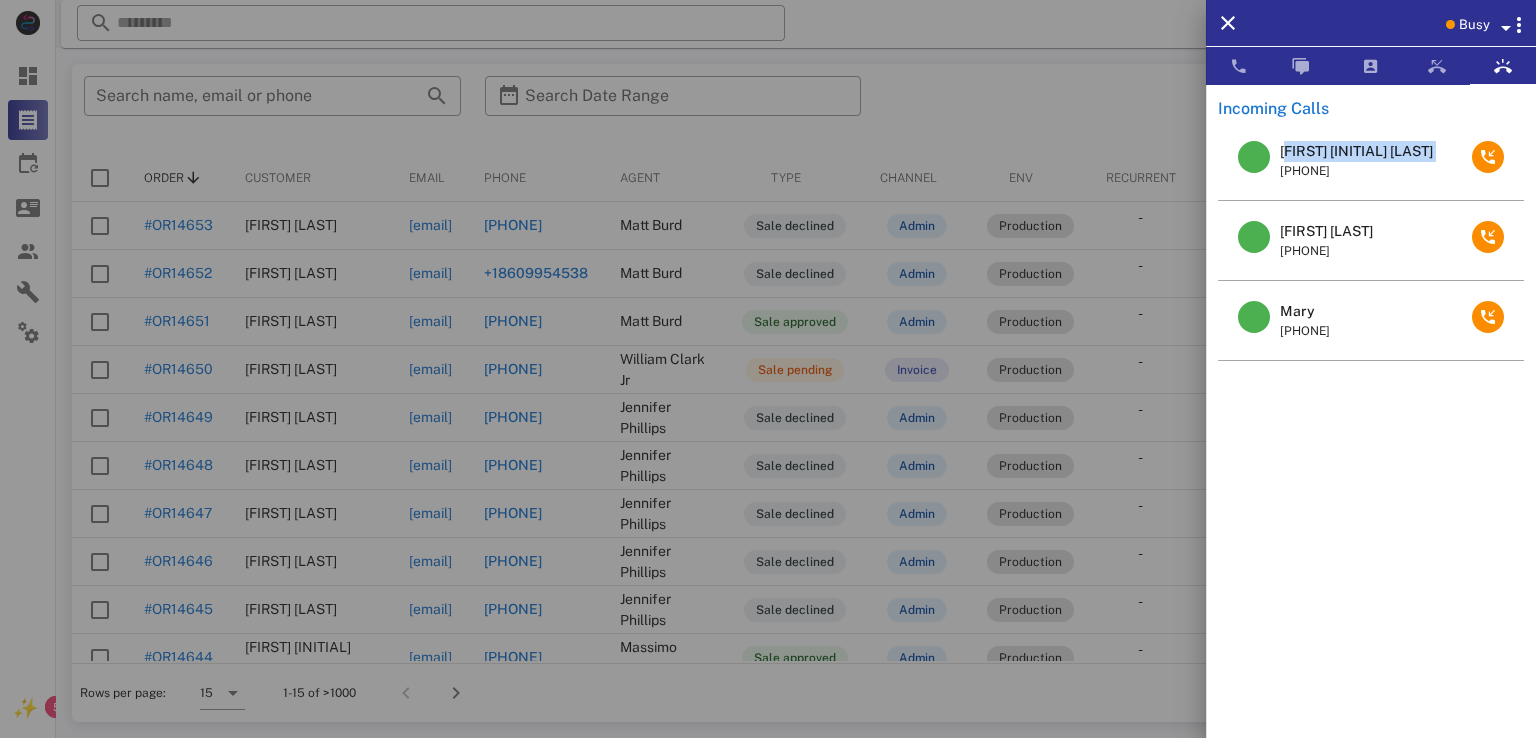 click on "[FIRST] [MIDDLE] [LAST]" at bounding box center (1356, 151) 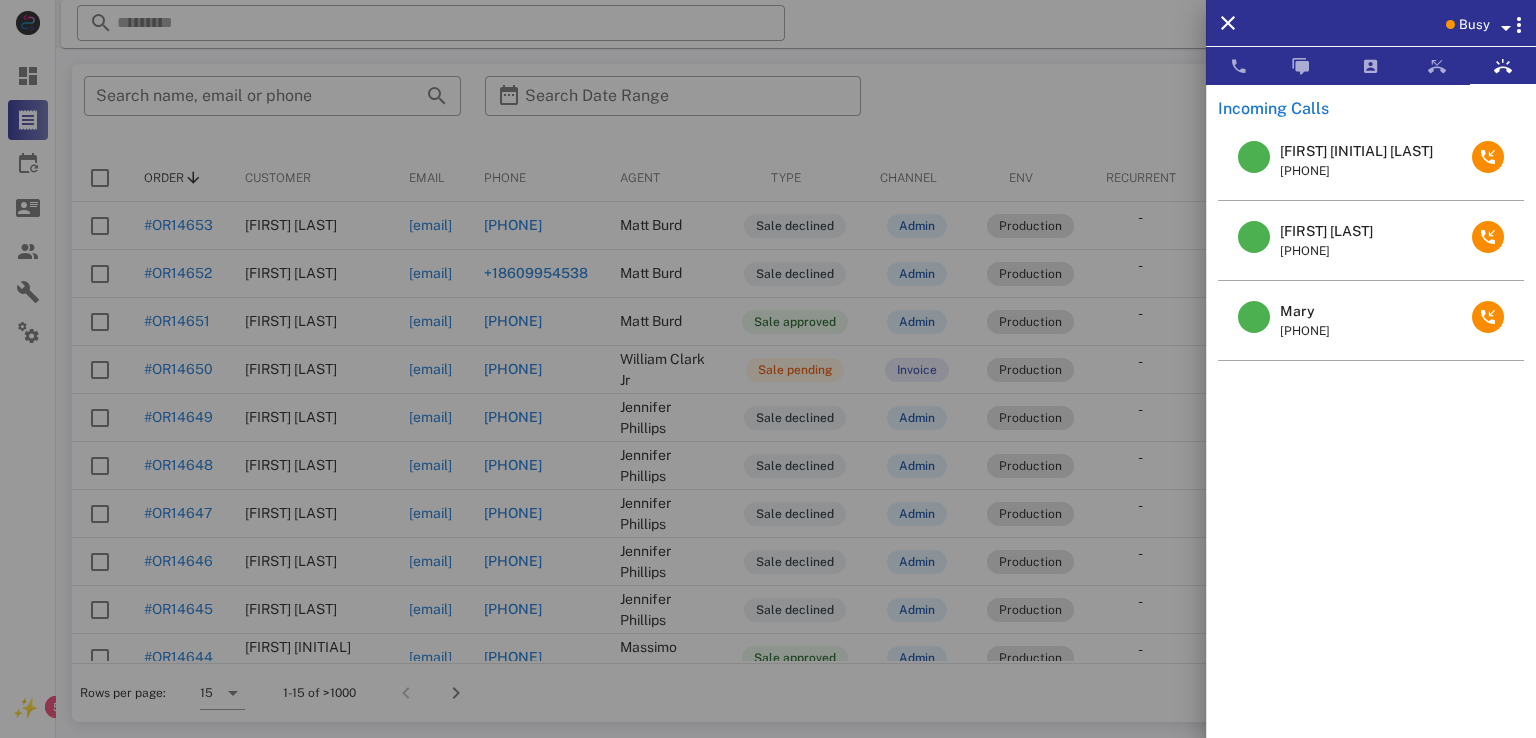 click at bounding box center [768, 369] 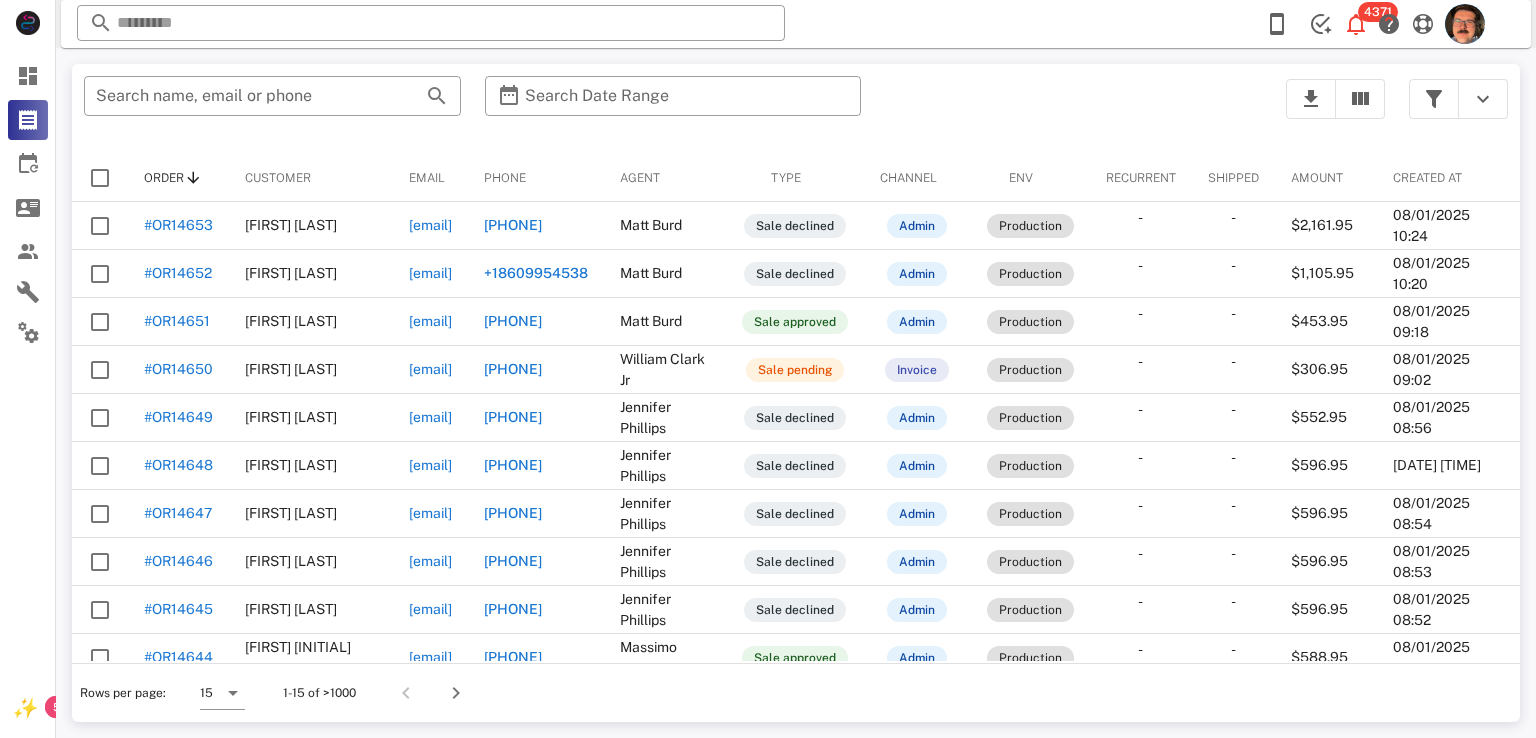 click at bounding box center (431, 23) 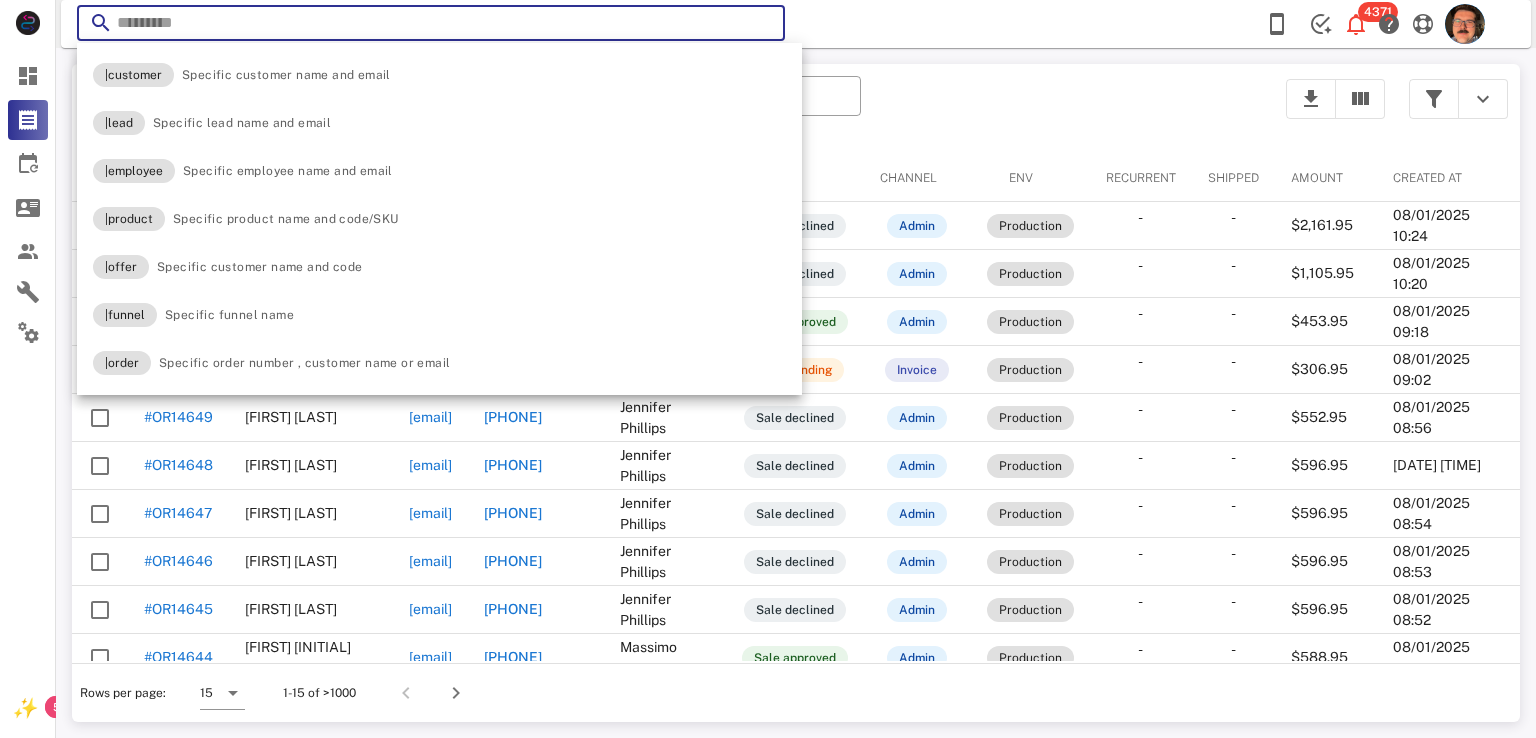 paste on "**********" 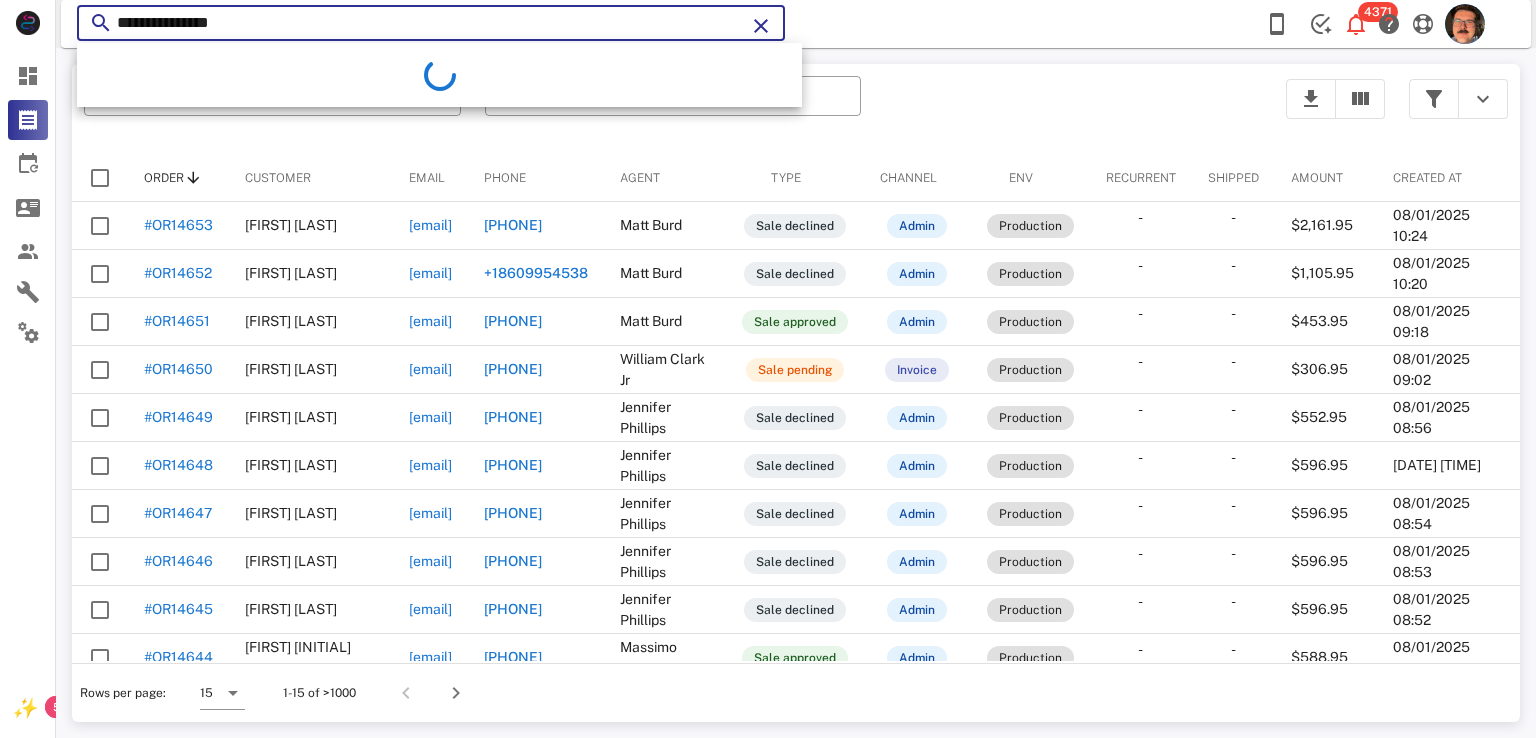type on "**********" 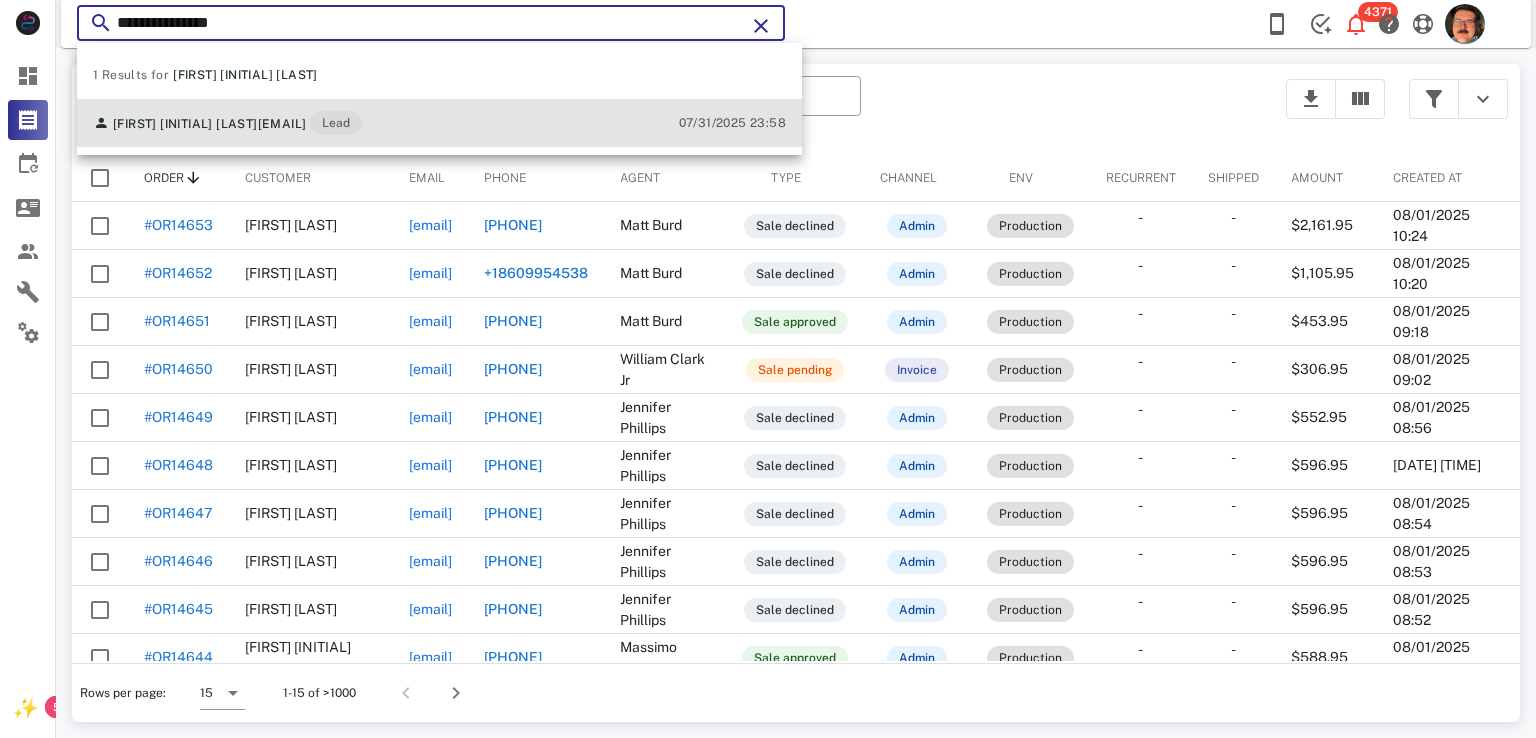click on "Lead" at bounding box center [336, 123] 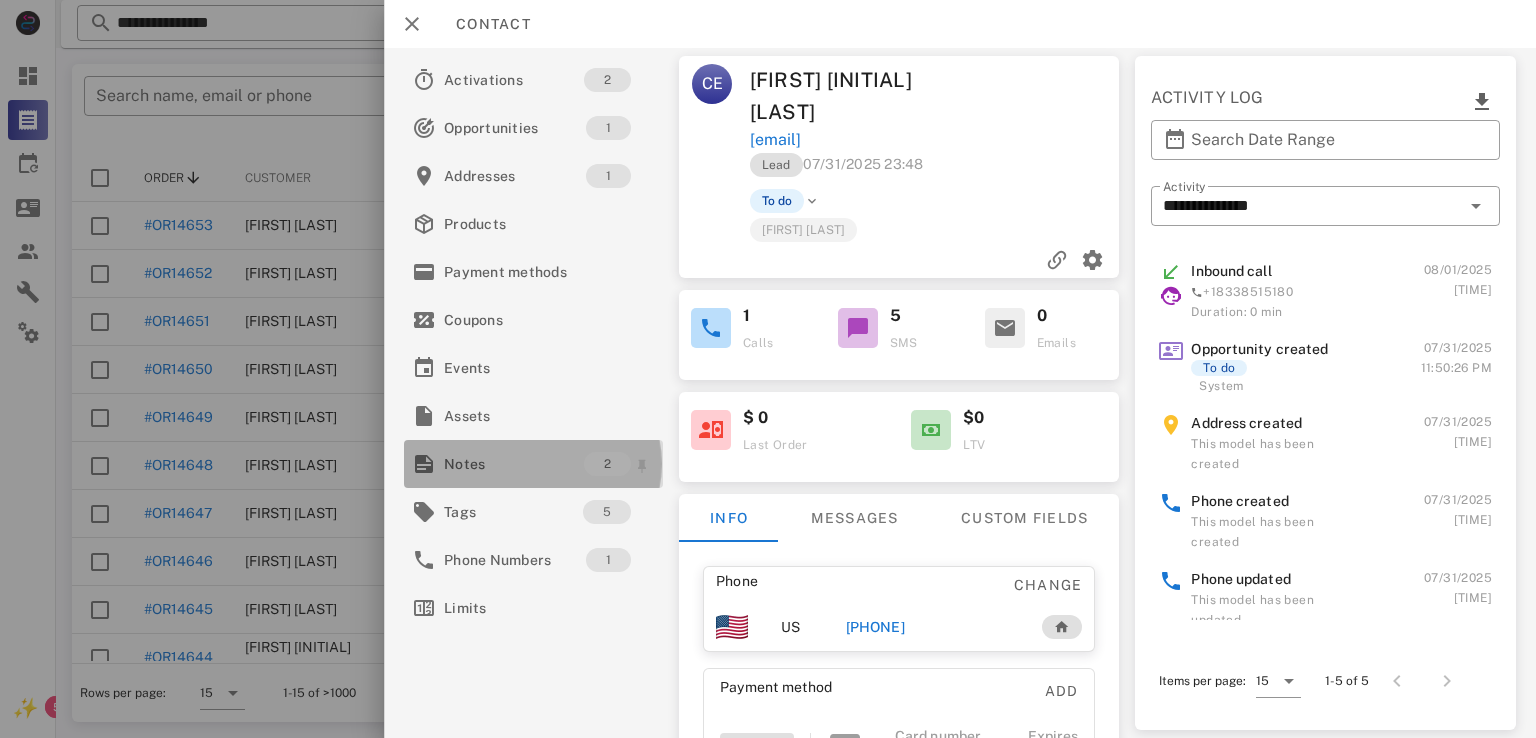 click on "Notes" at bounding box center (514, 464) 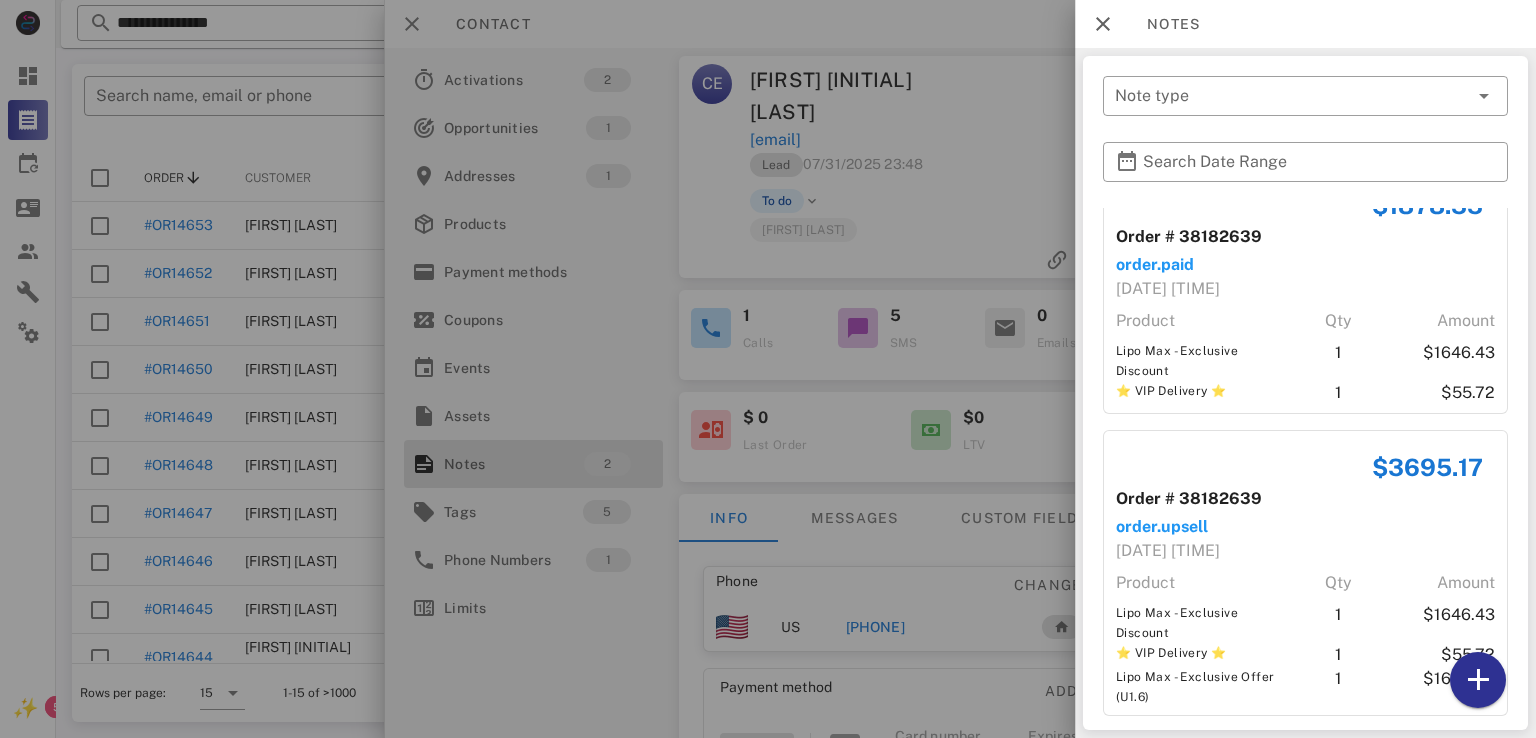 scroll, scrollTop: 62, scrollLeft: 0, axis: vertical 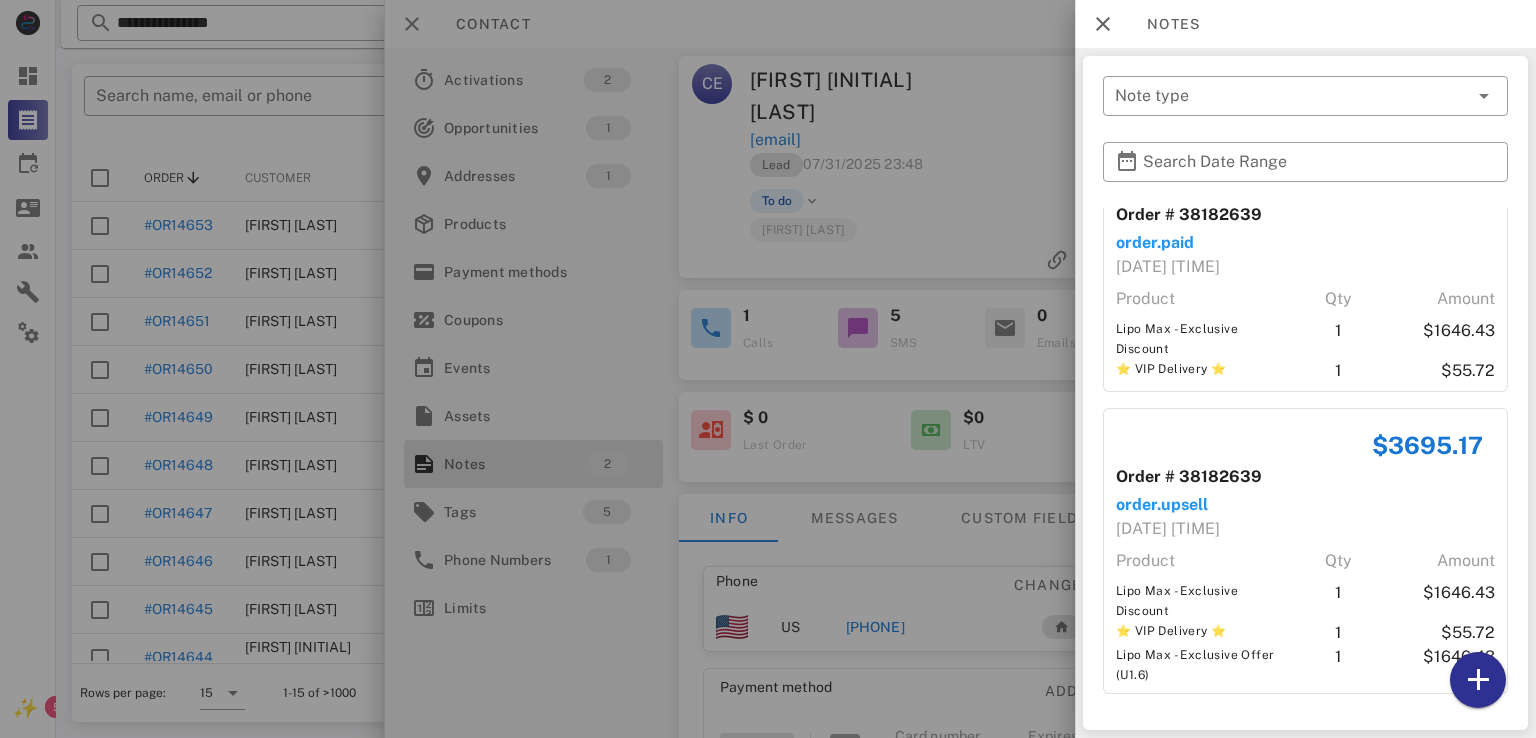 click at bounding box center [768, 369] 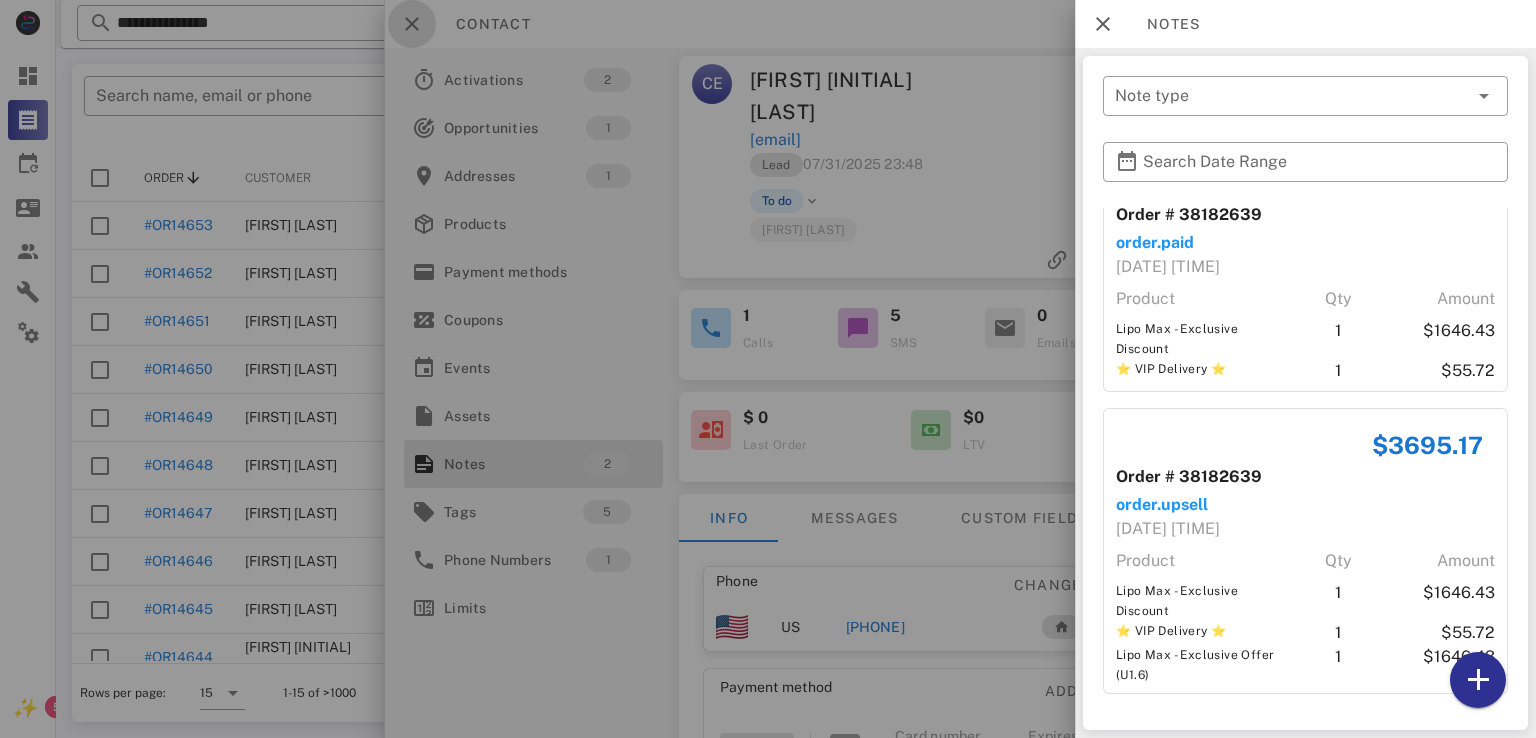 drag, startPoint x: 407, startPoint y: 26, endPoint x: 472, endPoint y: 21, distance: 65.192024 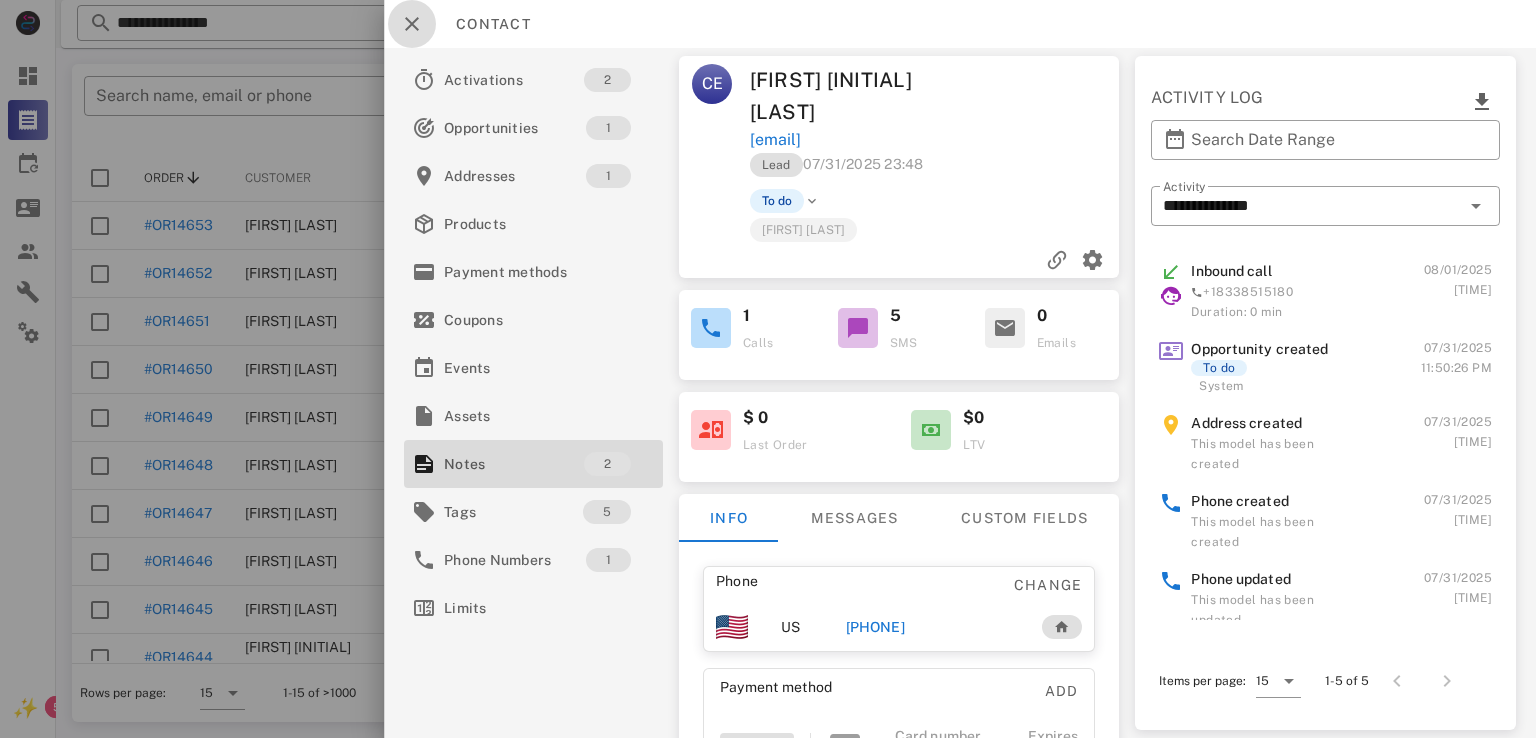 click at bounding box center [412, 24] 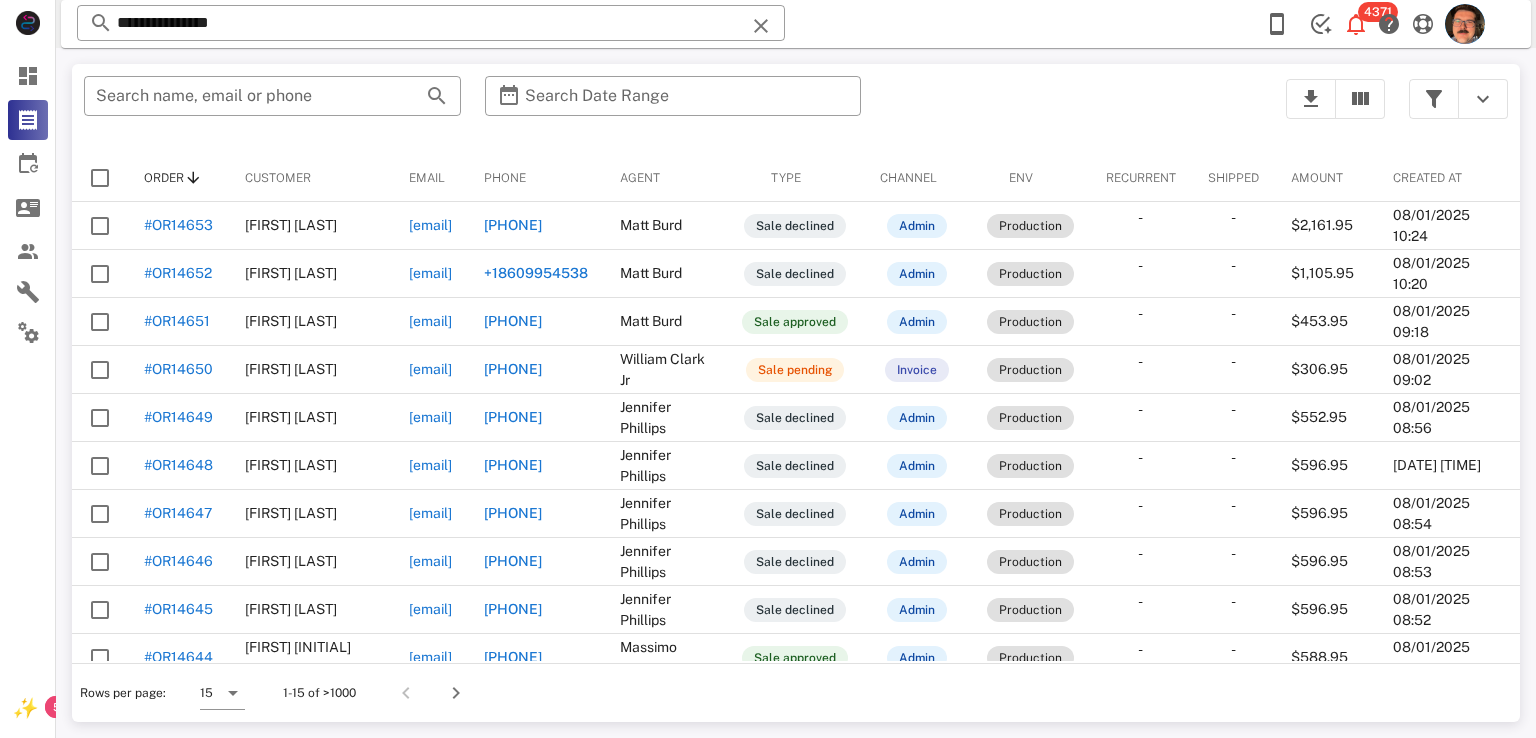 click on "​ Search name, email or phone ​ Search Date Range Order Customer Email Phone Agent Type Channel Env Recurrent Shipped Amount Created at  #OR14653  Jane Malone  jakmalone@yahoo.com   +12312388938  Matt Burd  Sale declined   Admin   Production  - -  $2,161.95  08/01/2025 10:24  #OR14652  Nanci Russo  nancy.russo@sbcglobal.net   +18609954538  Matt Burd  Sale declined   Admin   Production  - -  $1,105.95  08/01/2025 10:20  #OR14651  Michelle Kelbey  mikiefair@yahoo.com   +15207301090  Matt Burd  Sale approved   Admin   Production  - -  $453.95  08/01/2025 09:18  #OR14650  Nancy L Sipe  nlsgoblue@gmail.com   +17272409417  William Clark Jr  Sale pending   Invoice   Production  - -  $306.95  08/01/2025 09:02  #OR14649  Sheila Grady  sheilagrady57@gmail.com   +17273651162  Jennifer Phillips  Sale declined   Admin   Production  - -  $552.95  08/01/2025 08:56  #OR14648  Sheila Grady  sheilagrady57@gmail.com   +17273651162  Jennifer Phillips  Sale declined   Admin   Production  - -  $596.95  08/01/2025 08:55  Admin" at bounding box center (796, 393) 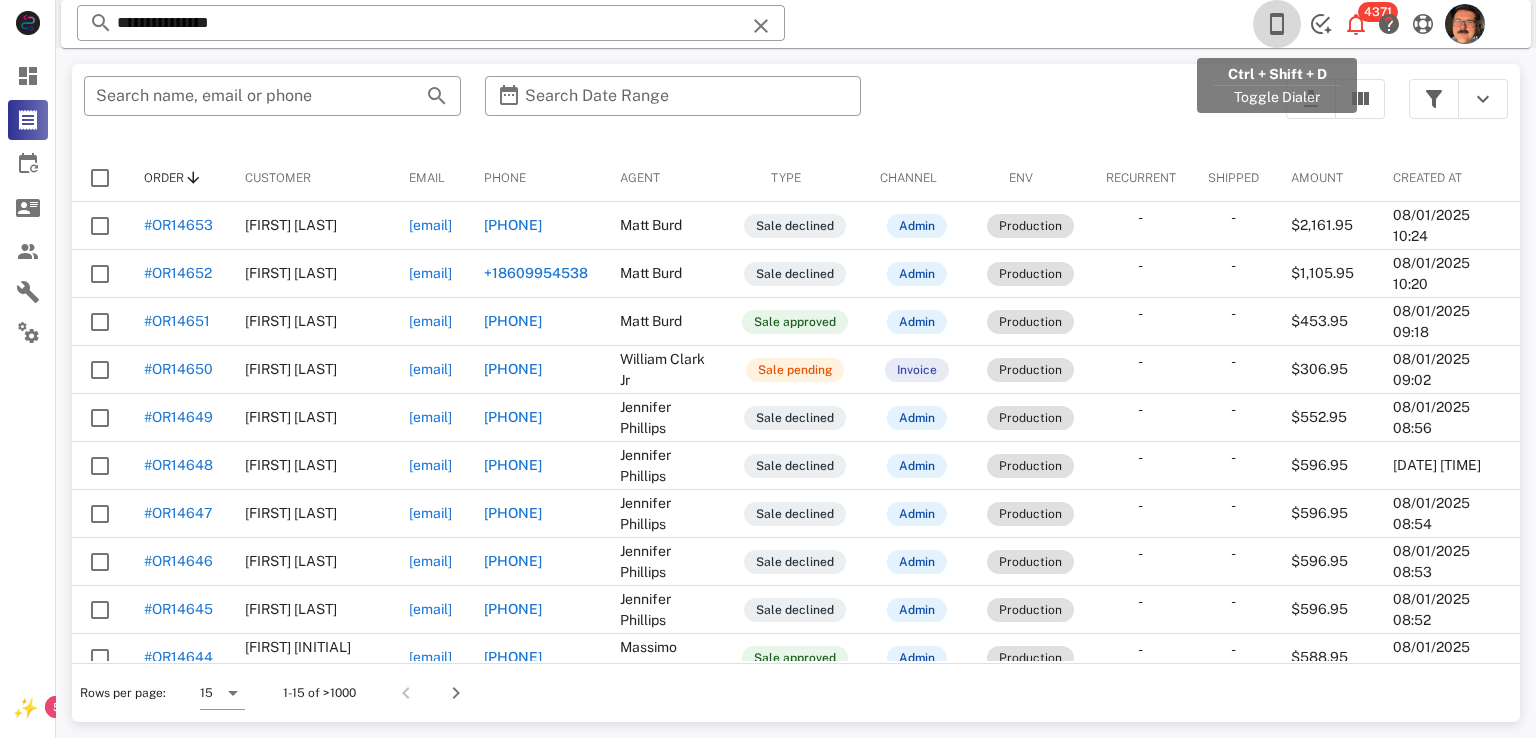 drag, startPoint x: 1265, startPoint y: 33, endPoint x: 1280, endPoint y: 37, distance: 15.524175 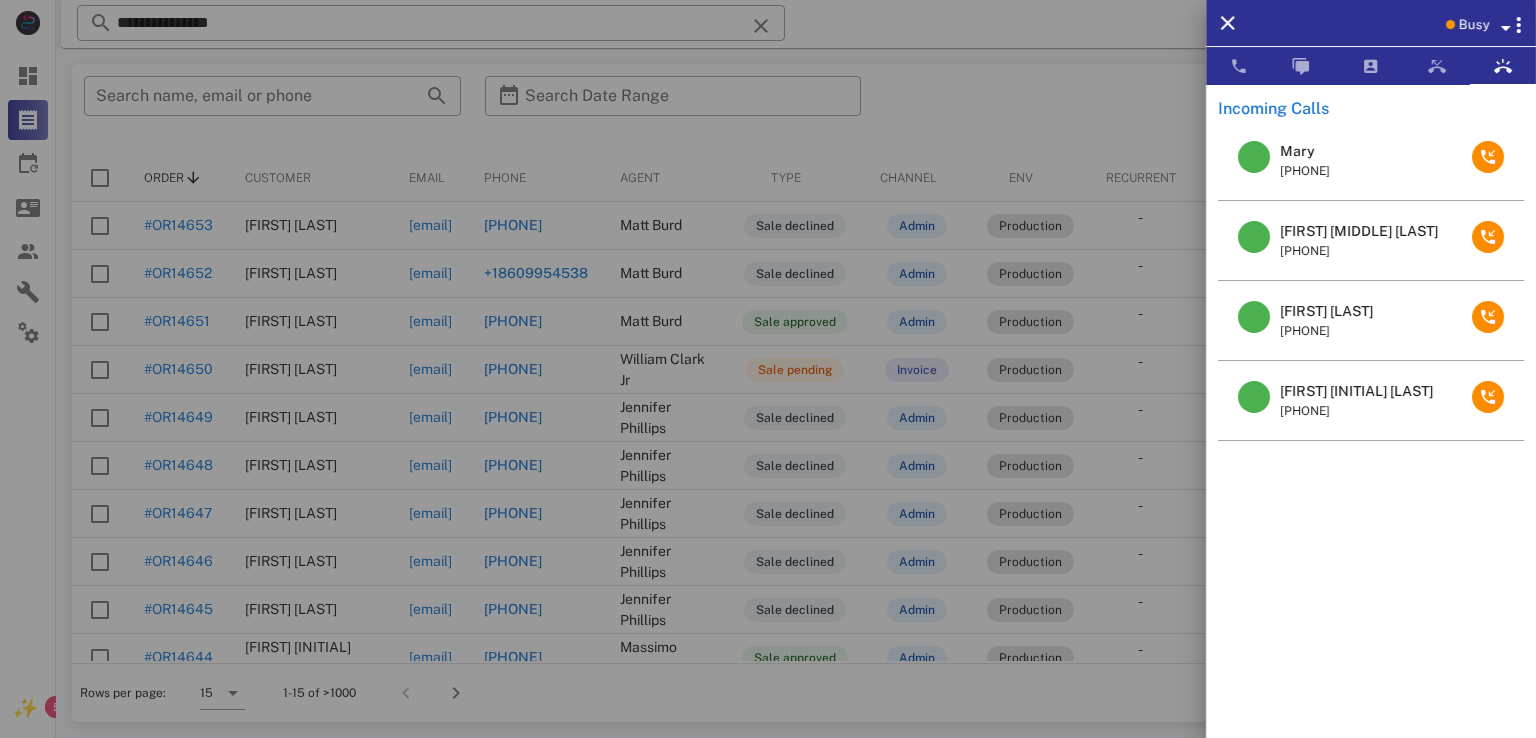 click on "Yvonne Michelle LHeureux" at bounding box center [1359, 231] 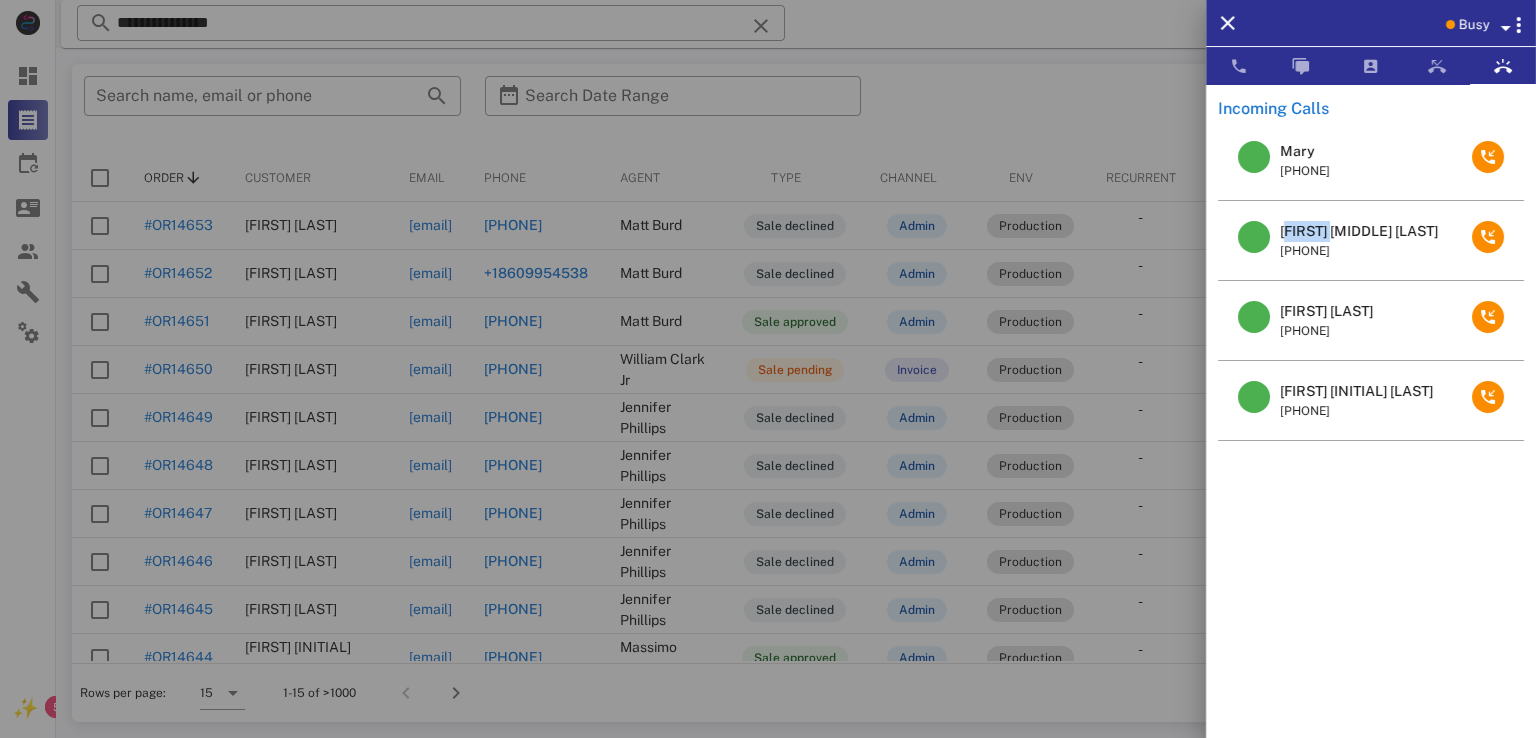 click on "Yvonne Michelle LHeureux" at bounding box center (1359, 231) 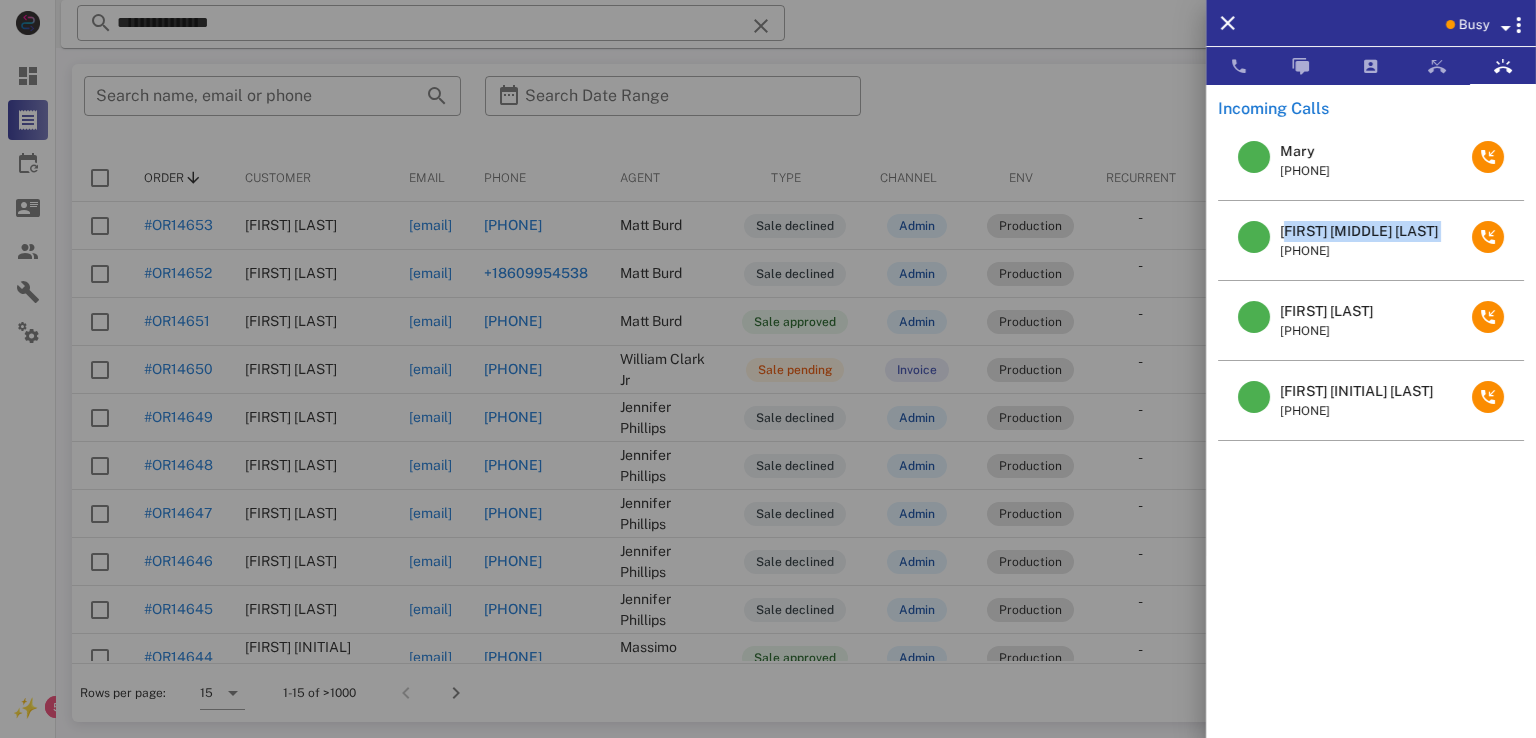 click on "Yvonne Michelle LHeureux" at bounding box center (1359, 231) 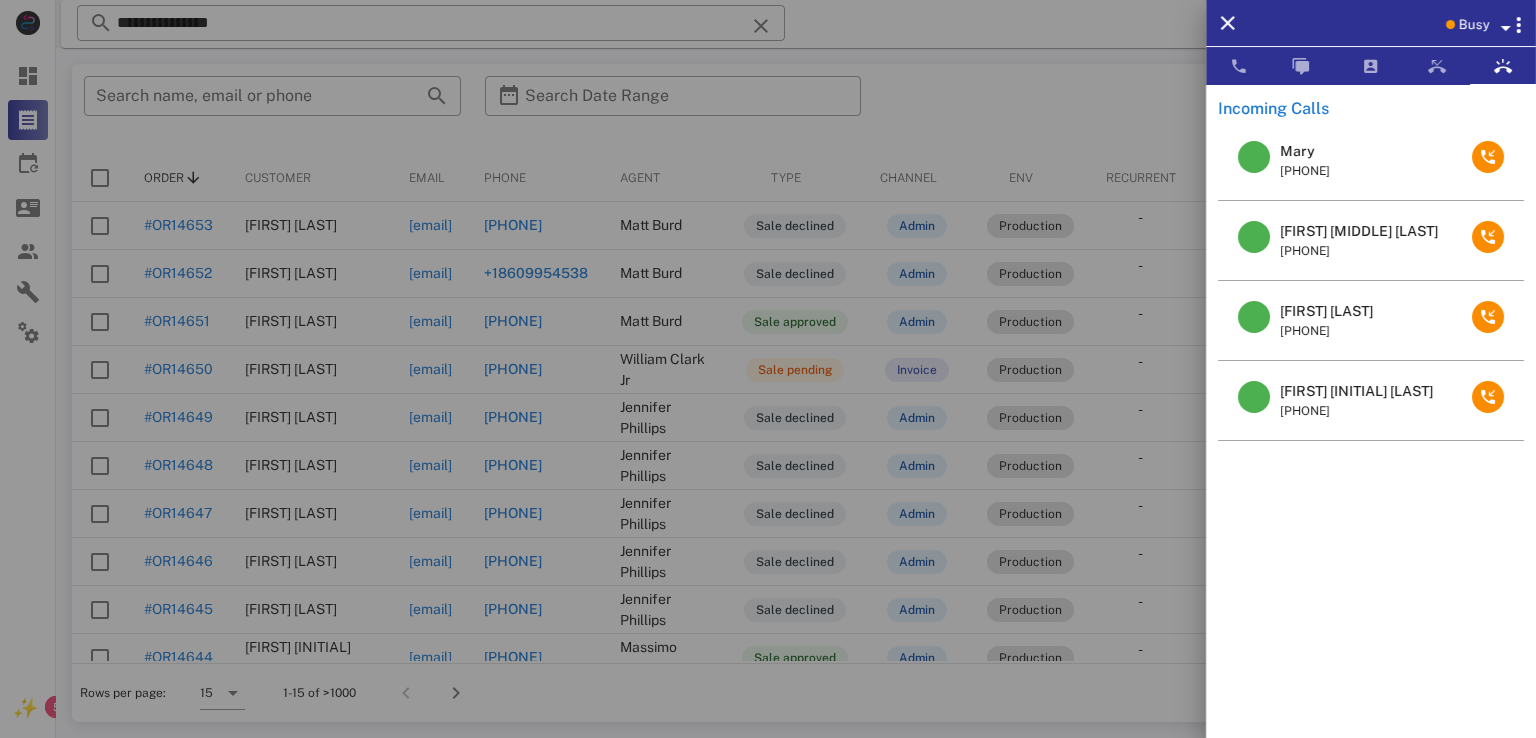 click on "Jeanine Gregoire" at bounding box center [1326, 311] 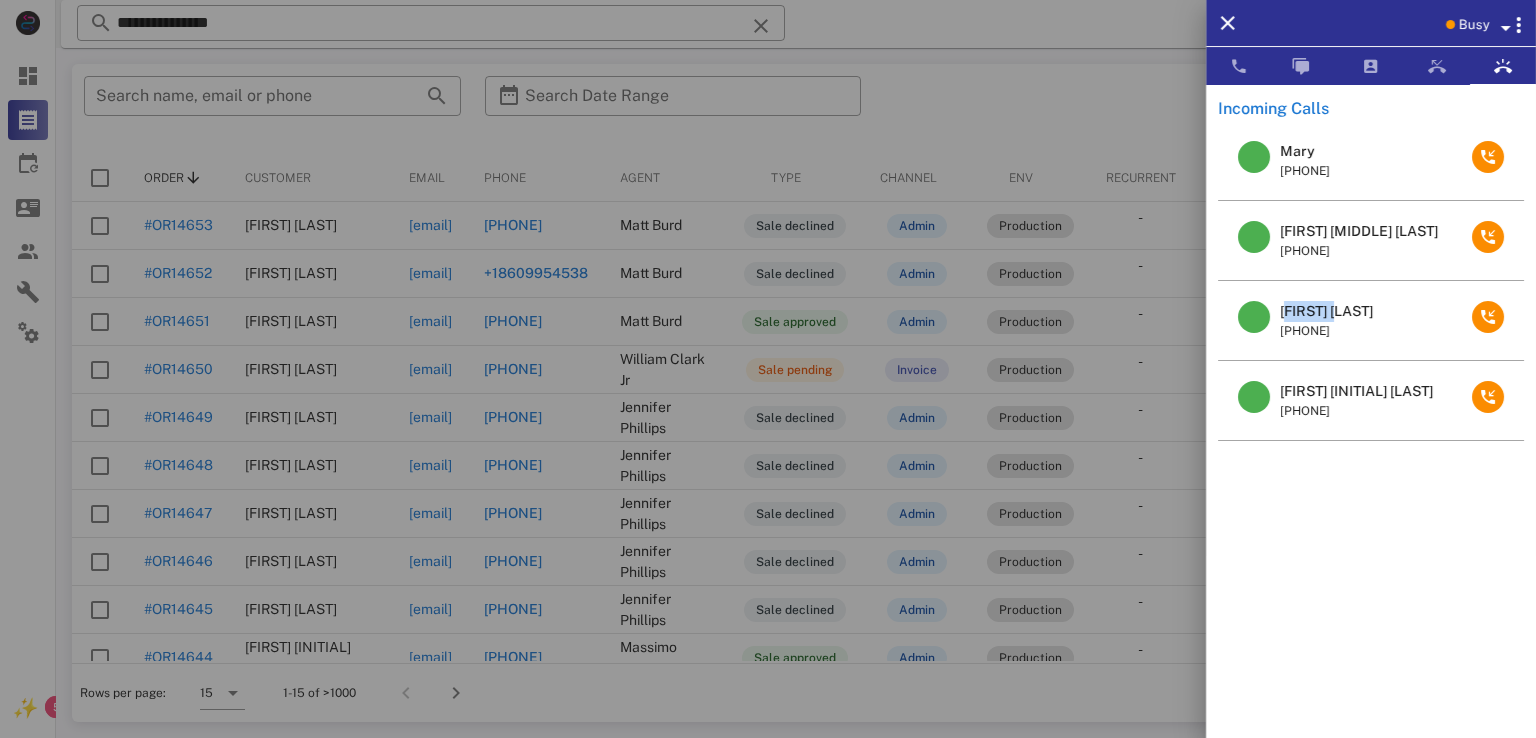 click on "Jeanine Gregoire" at bounding box center [1326, 311] 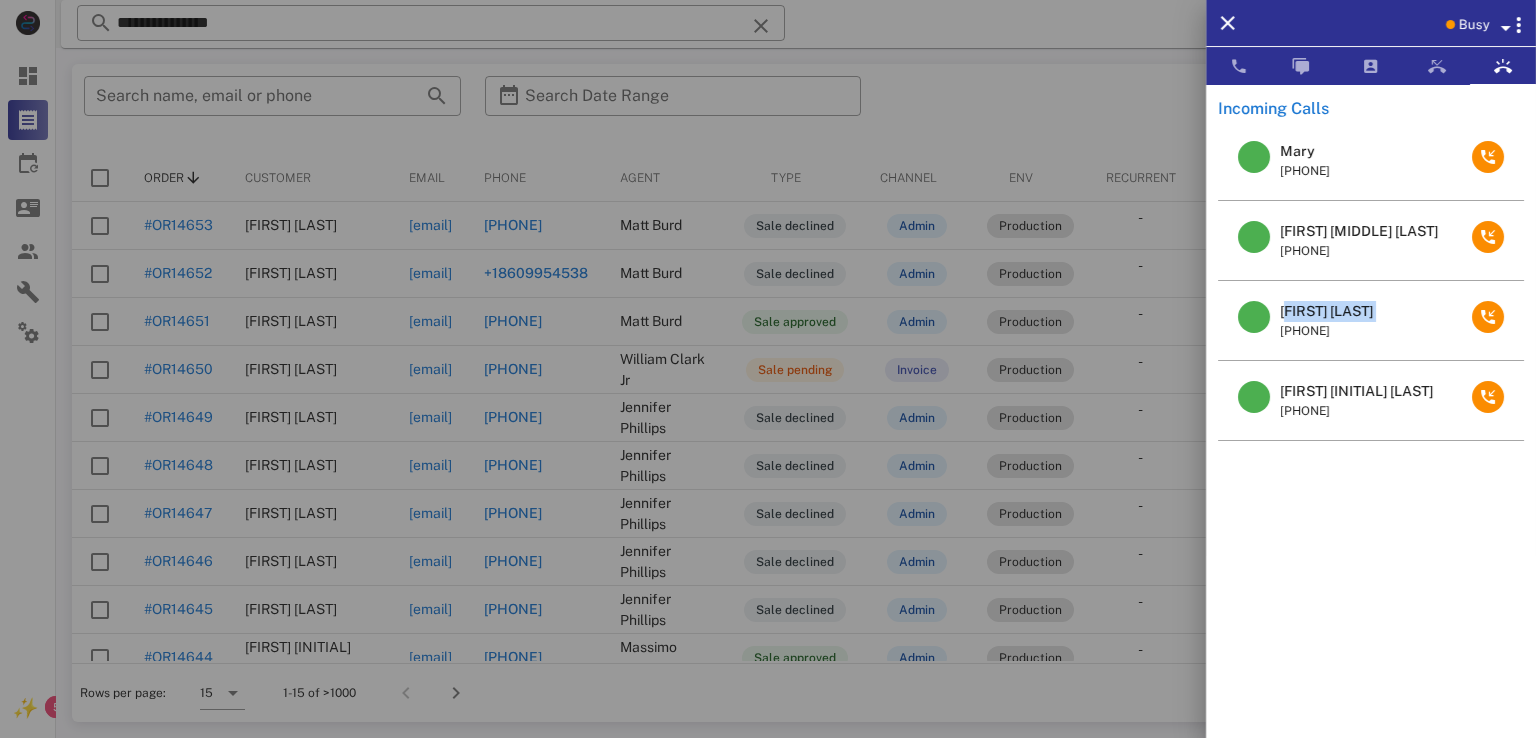 click on "Jeanine Gregoire" at bounding box center (1326, 311) 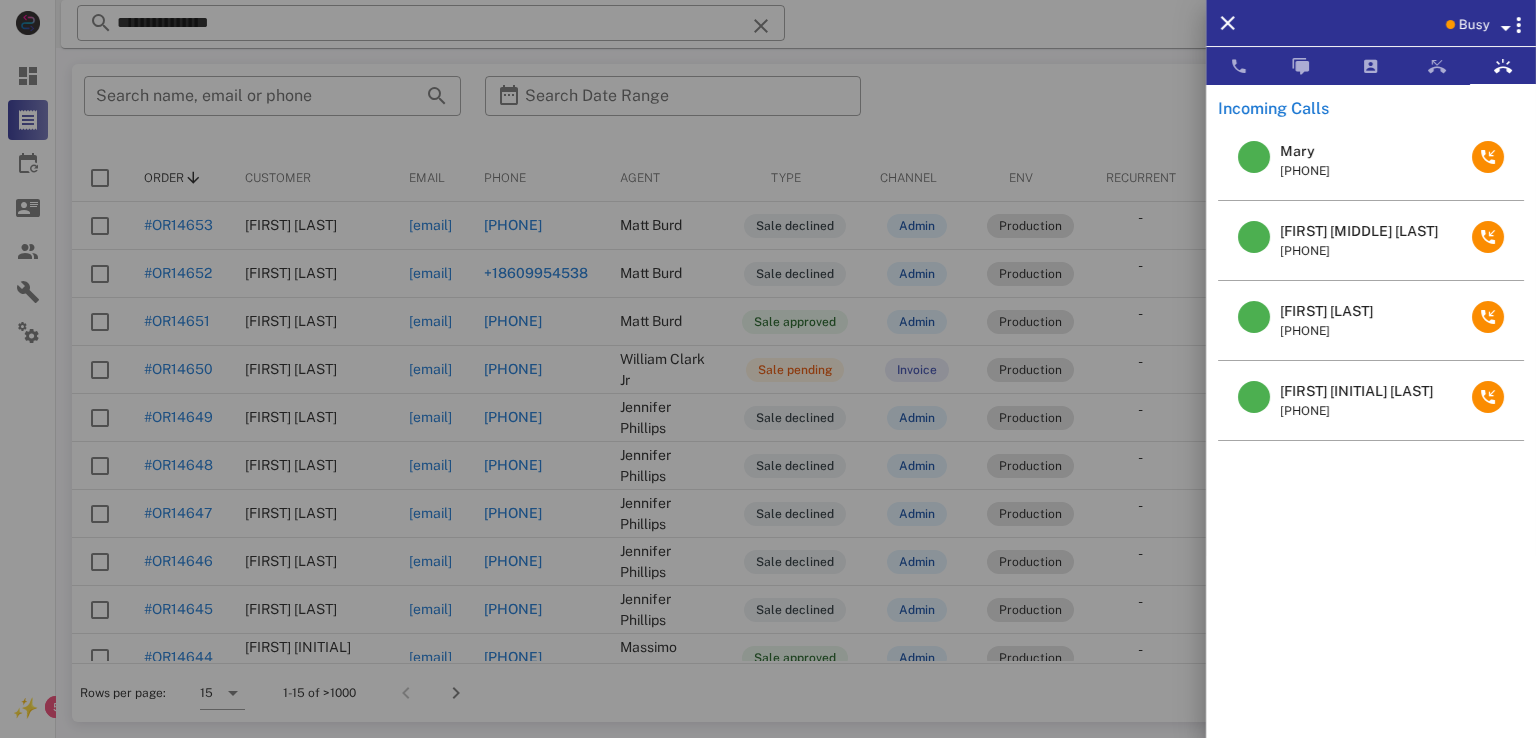 click at bounding box center [768, 369] 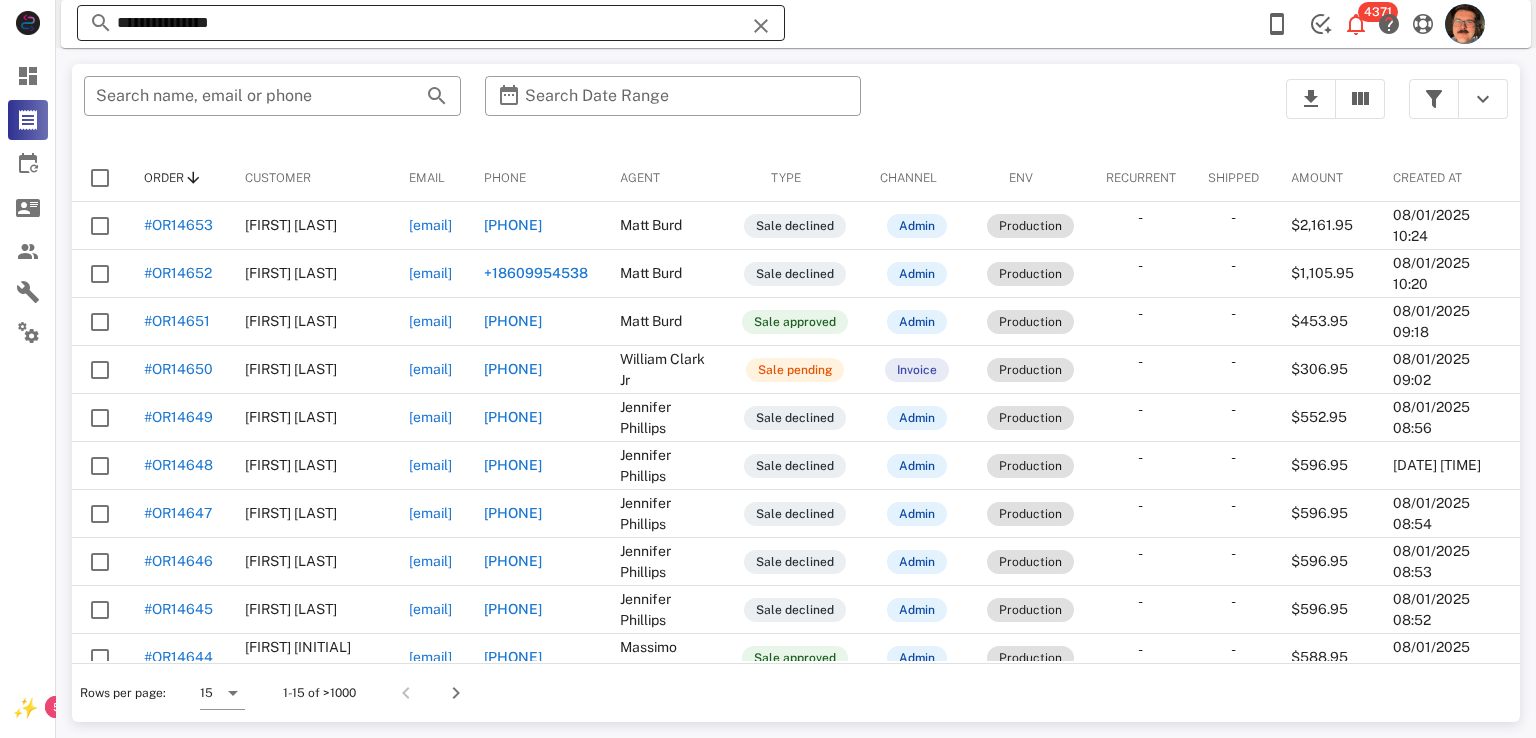 click at bounding box center [761, 26] 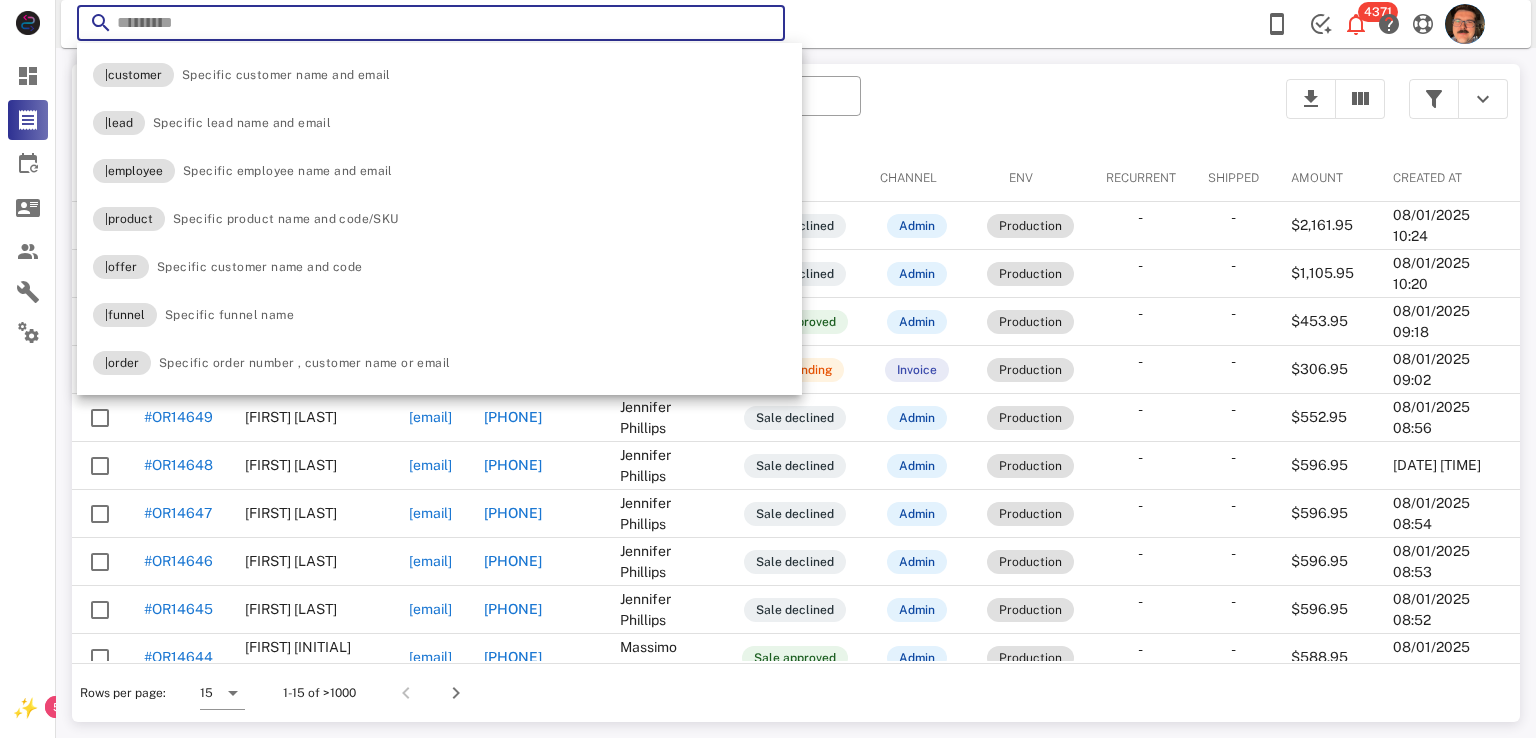 paste on "**********" 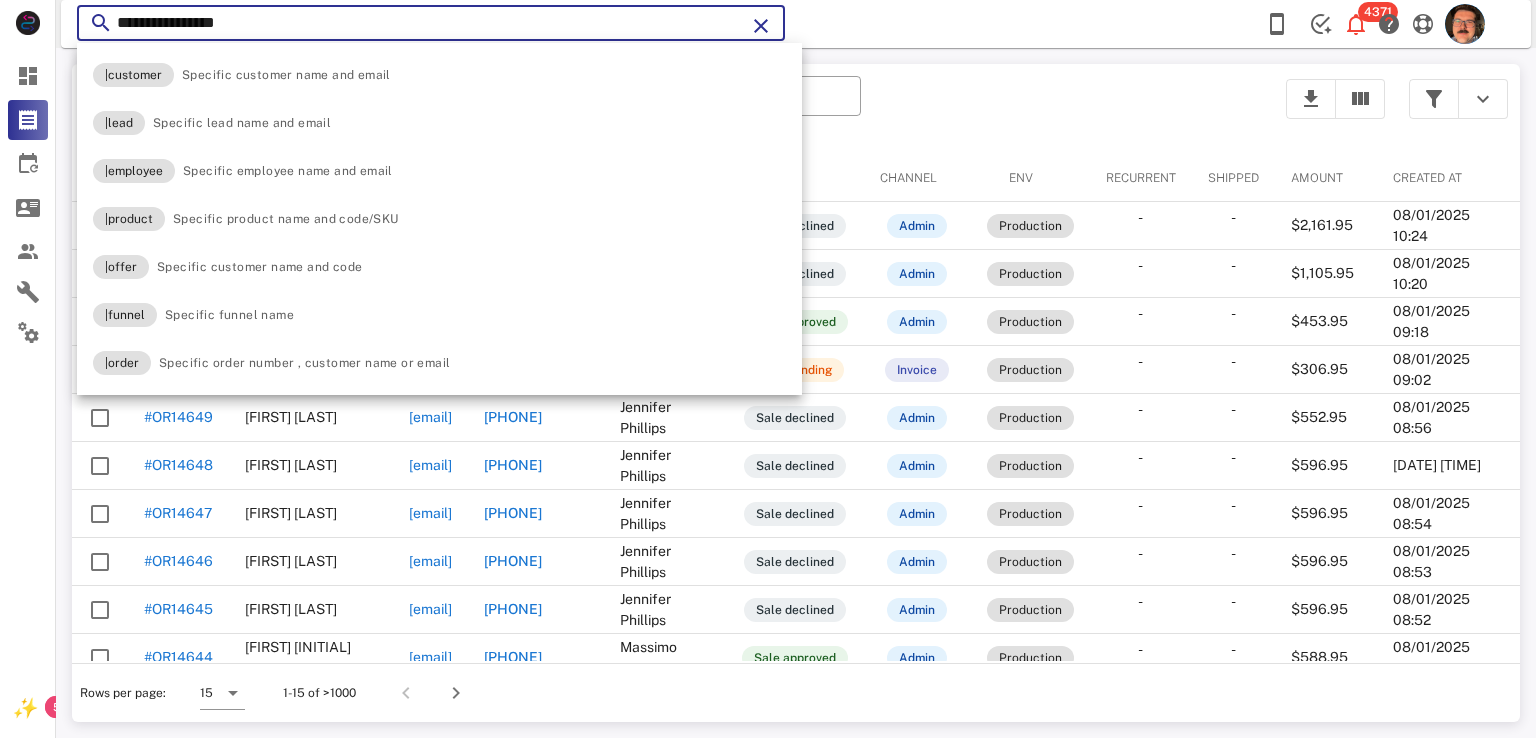 type on "**********" 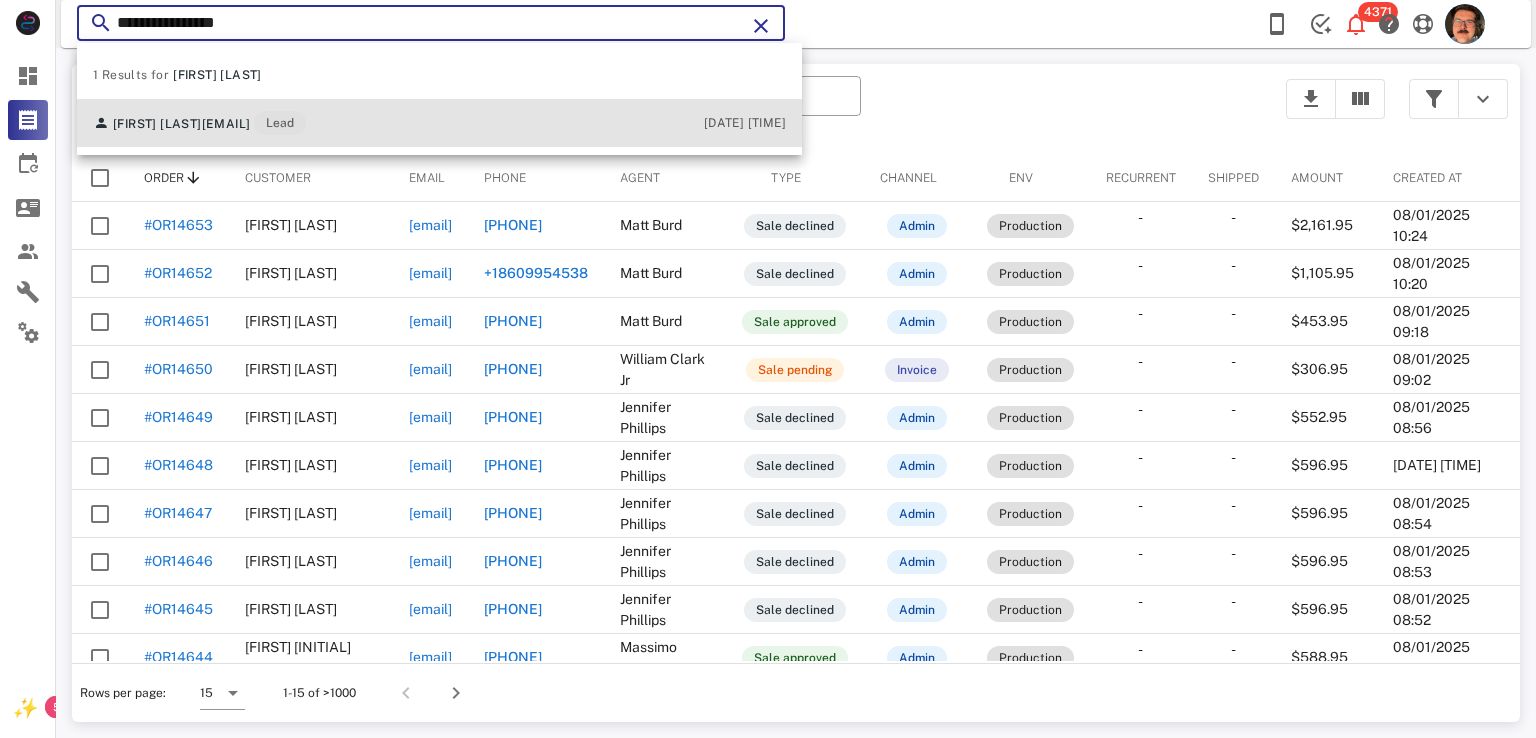 click on "Jeanine Gregoire   gregoire@augsburg.edu   Lead   07/31/2025 15:43" at bounding box center [439, 123] 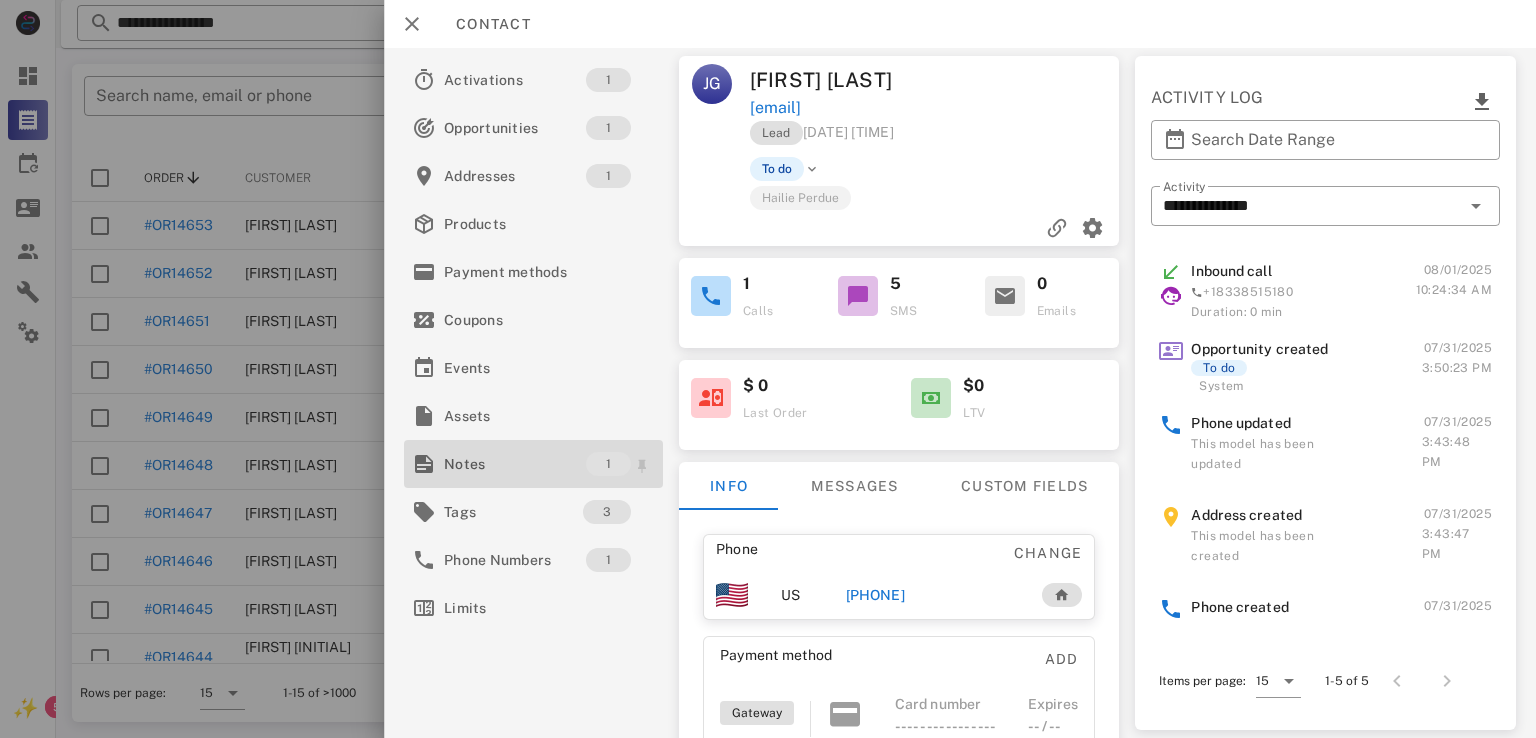 click on "Notes" at bounding box center [515, 464] 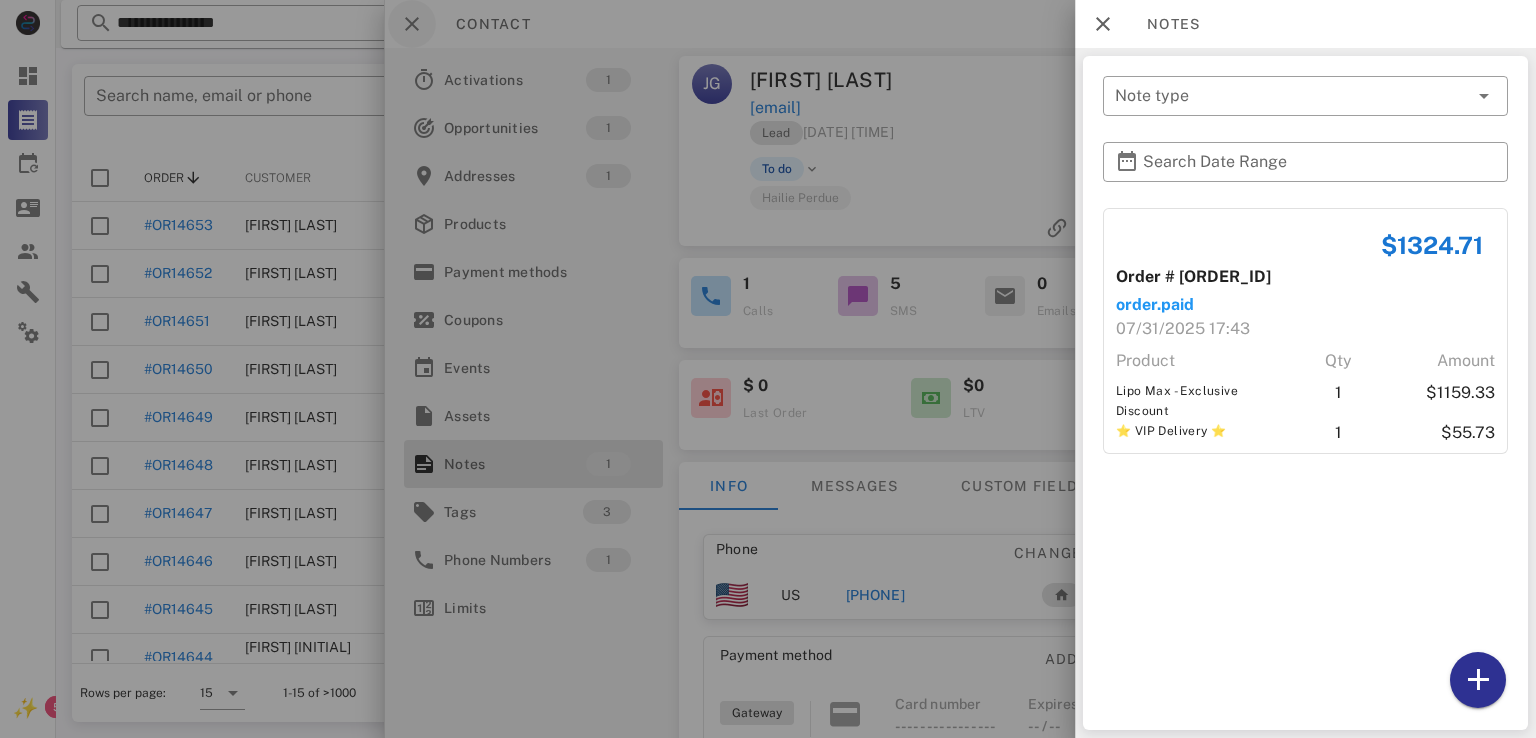 click at bounding box center (768, 369) 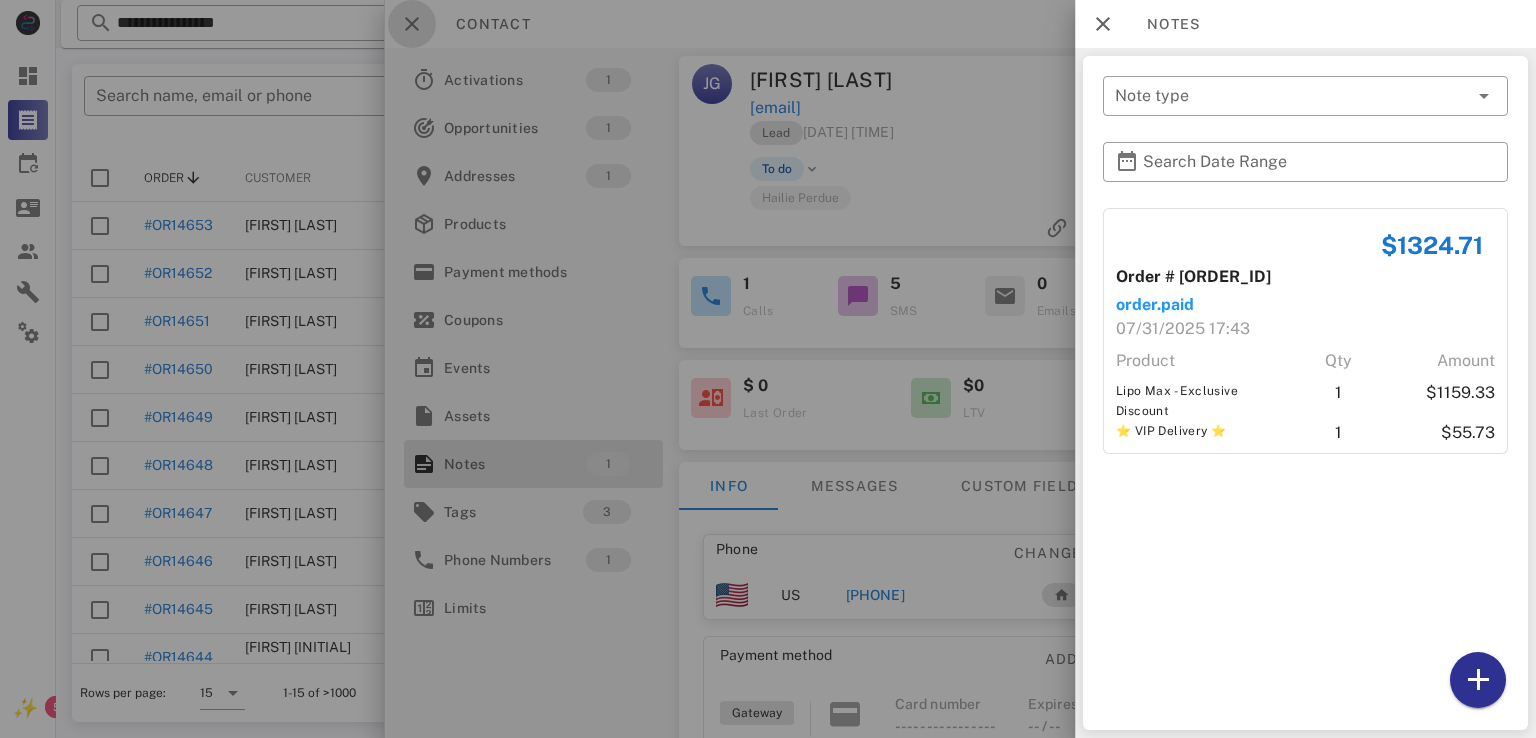 drag, startPoint x: 400, startPoint y: 18, endPoint x: 455, endPoint y: 7, distance: 56.089214 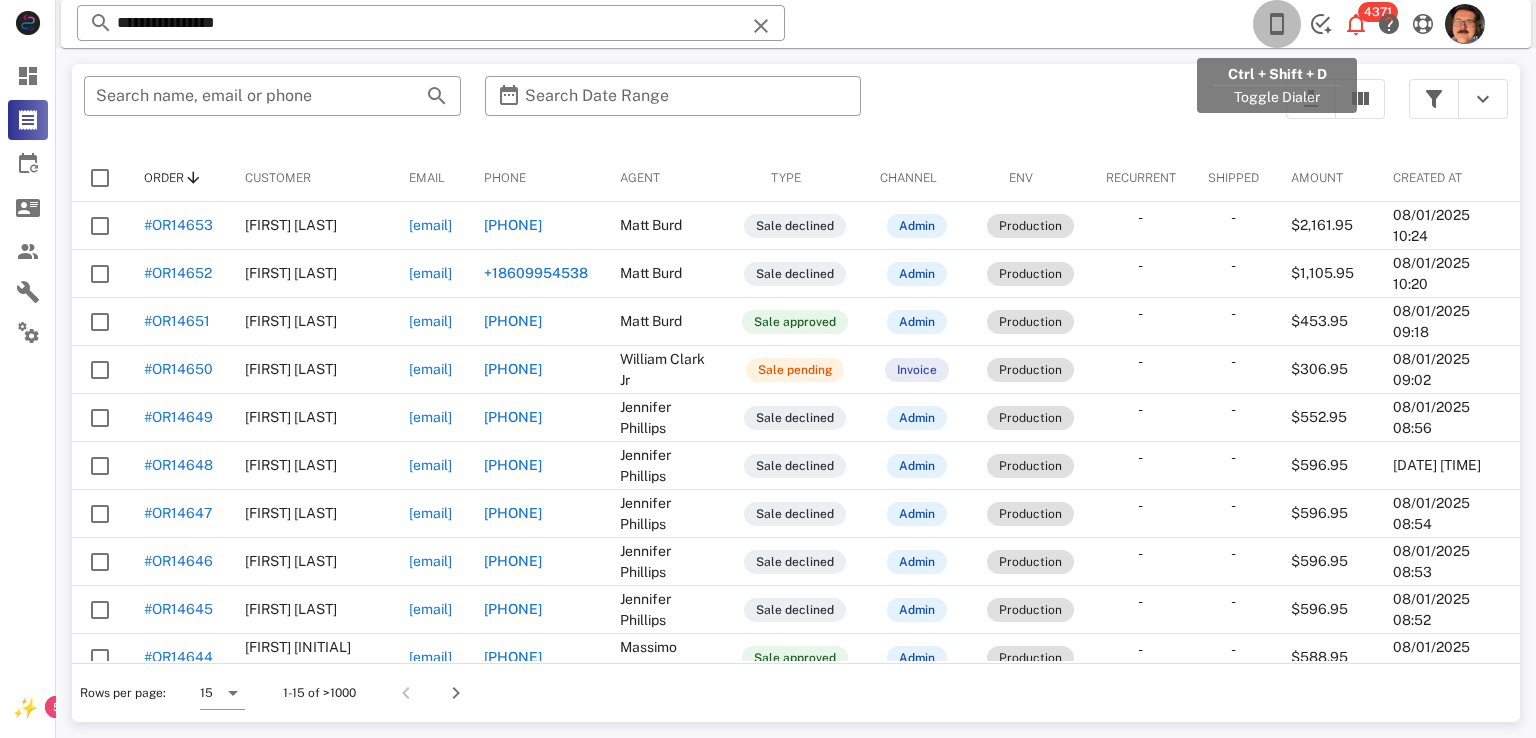 click at bounding box center [1277, 24] 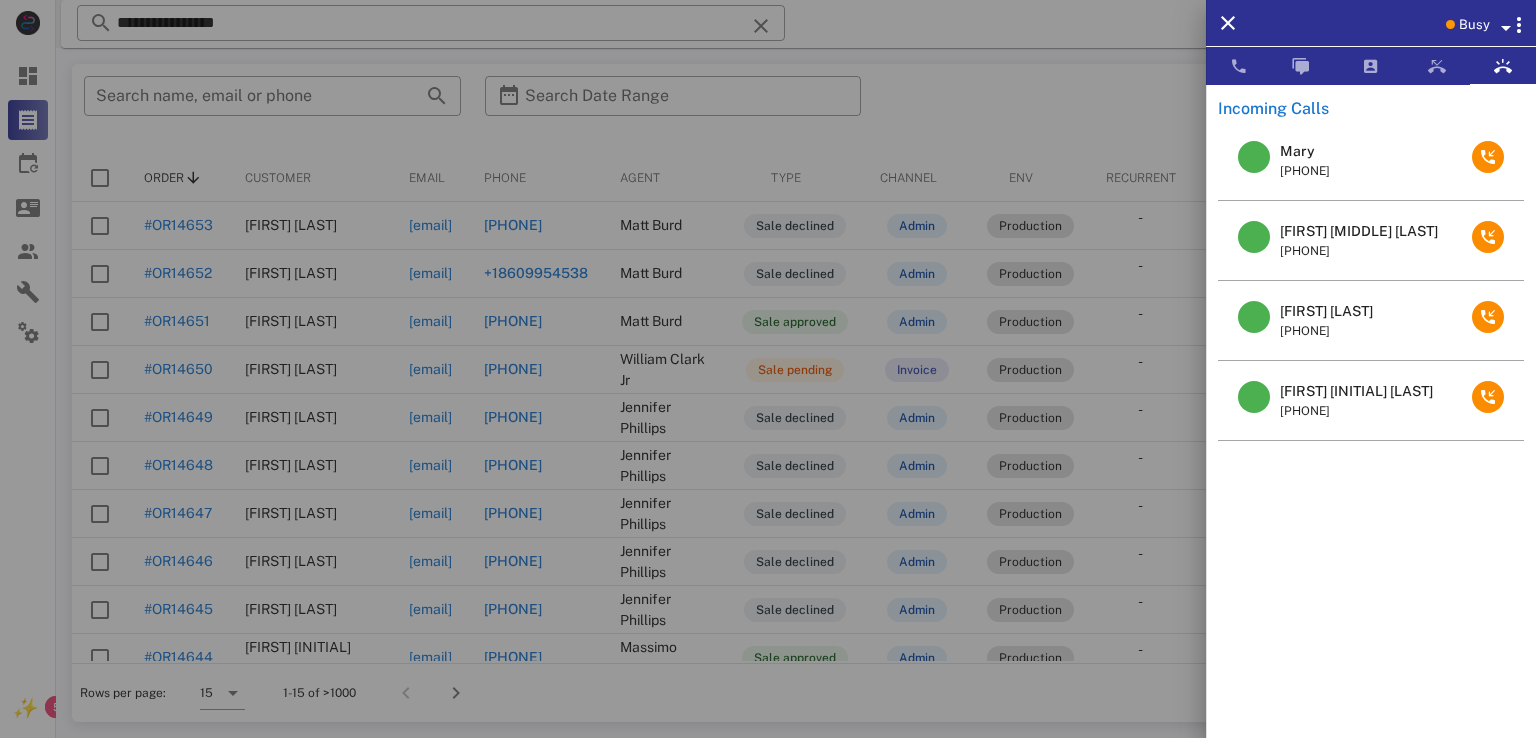 click on "Jeanine Gregoire   +16122951086" at bounding box center (1371, 321) 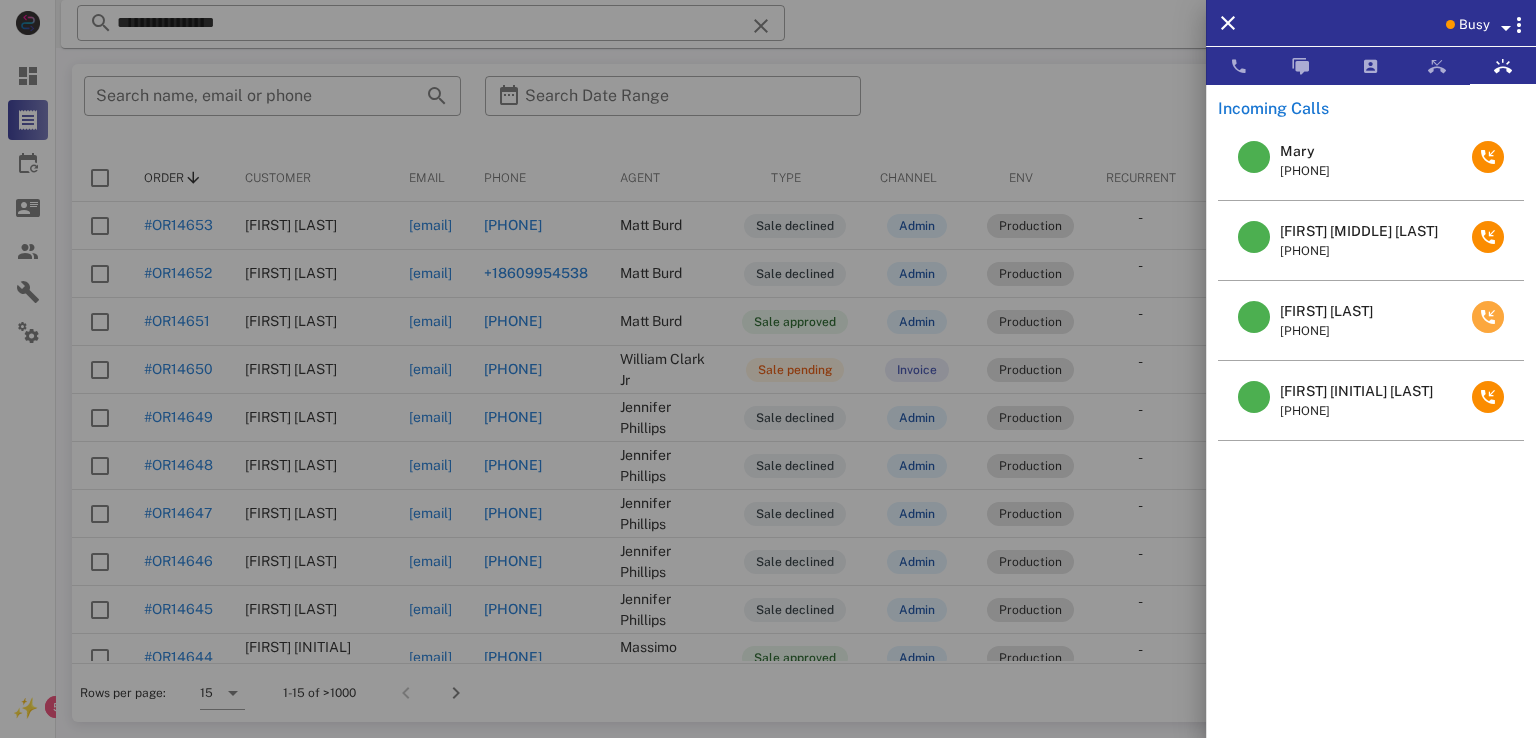 click at bounding box center (1488, 317) 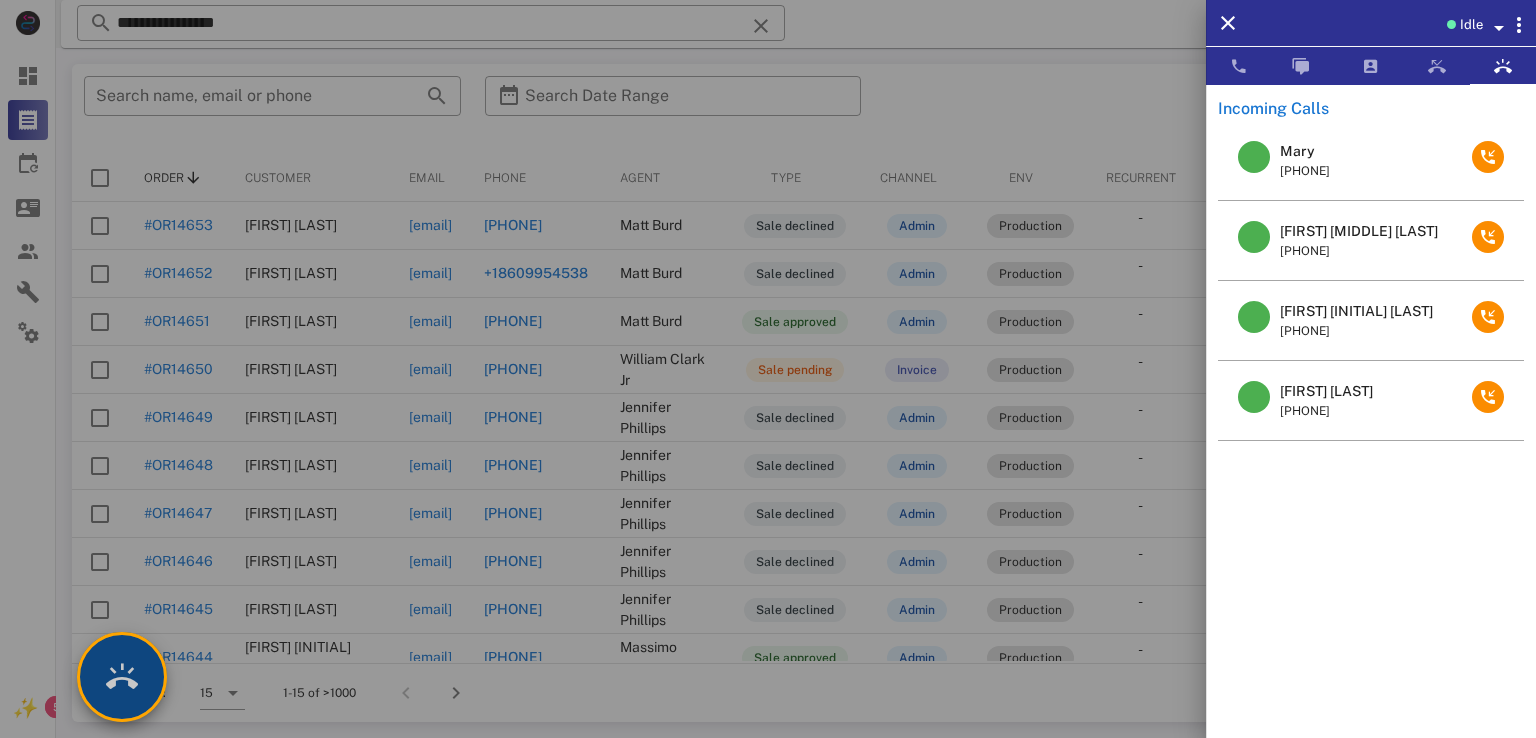 click at bounding box center [122, 677] 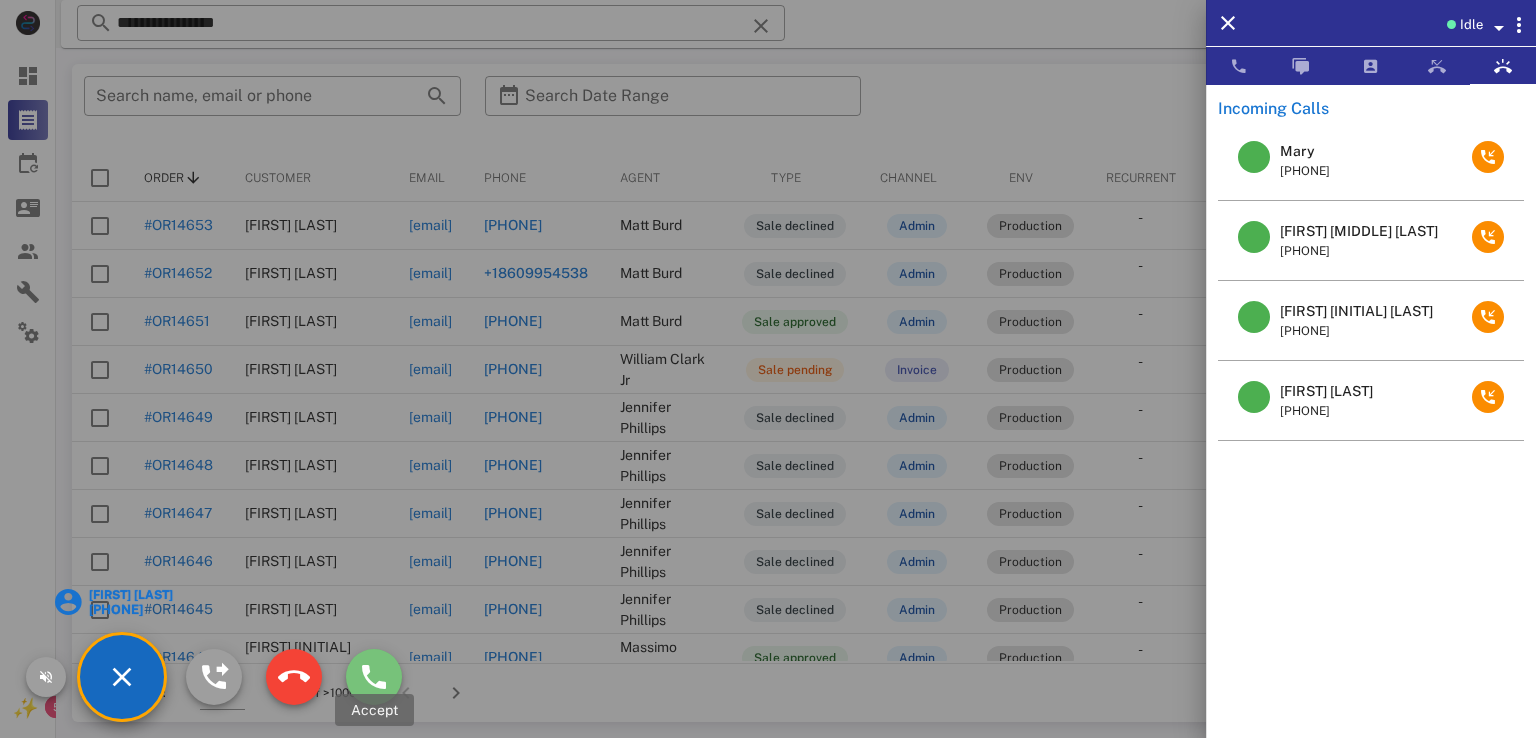 click at bounding box center (374, 677) 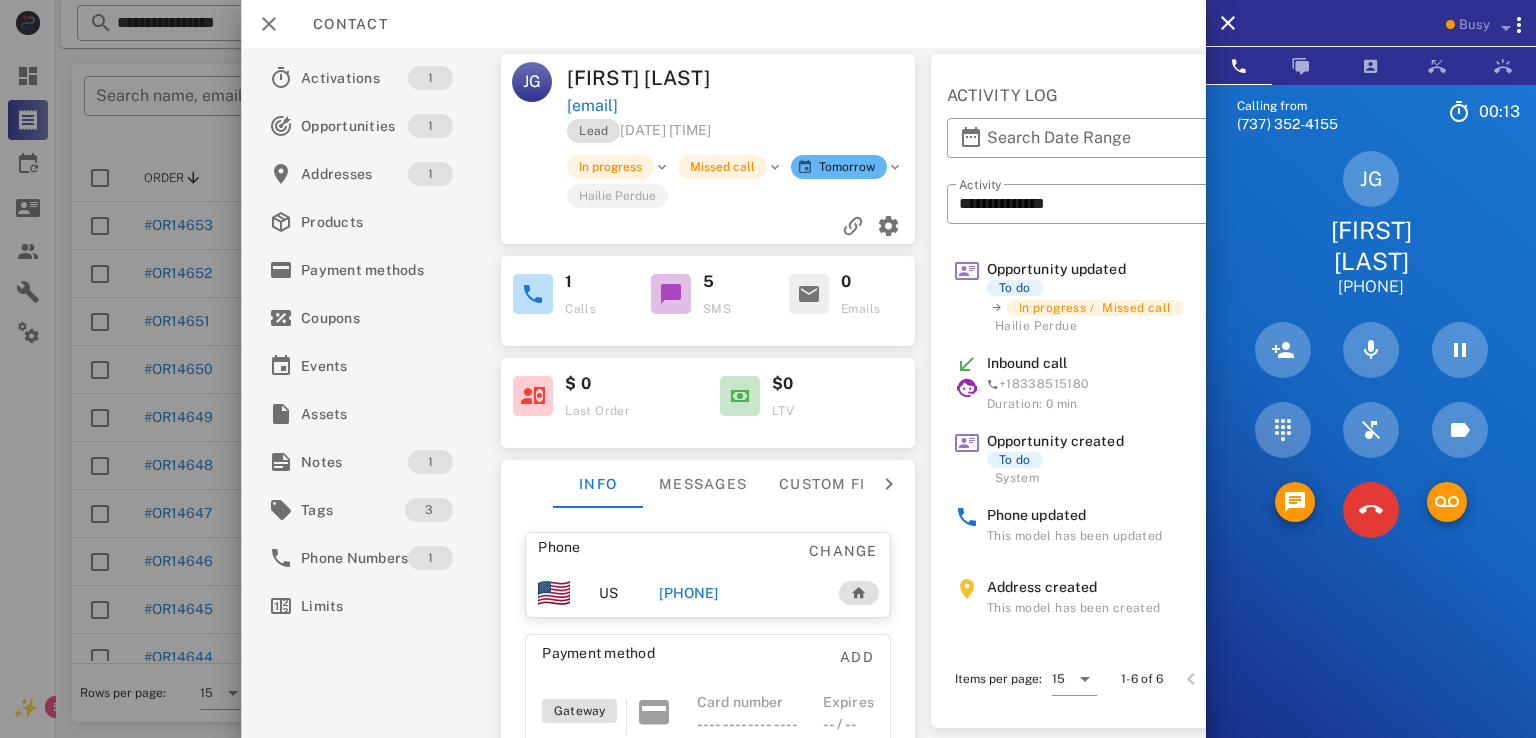 scroll, scrollTop: 0, scrollLeft: 0, axis: both 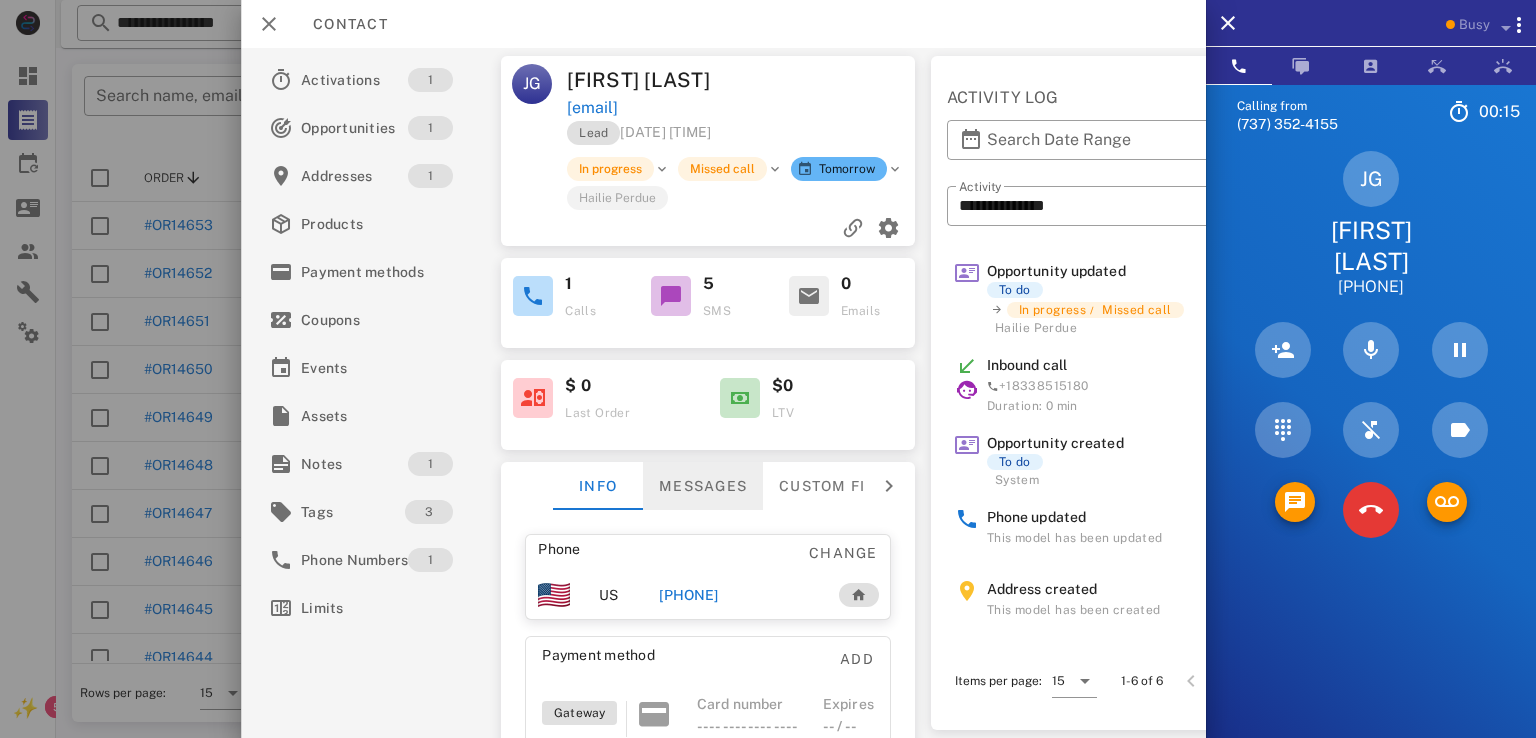 click on "Messages" at bounding box center (703, 486) 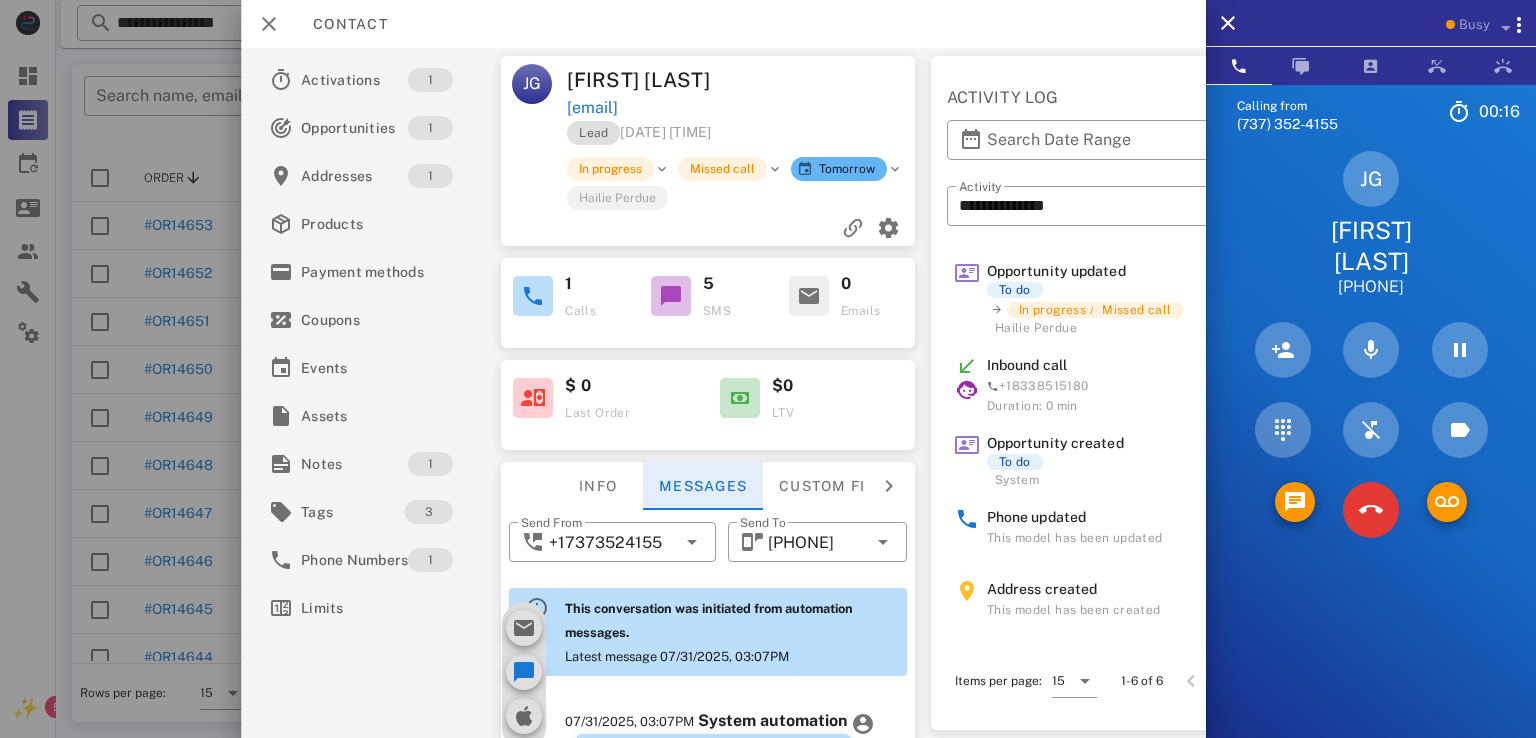 scroll, scrollTop: 644, scrollLeft: 0, axis: vertical 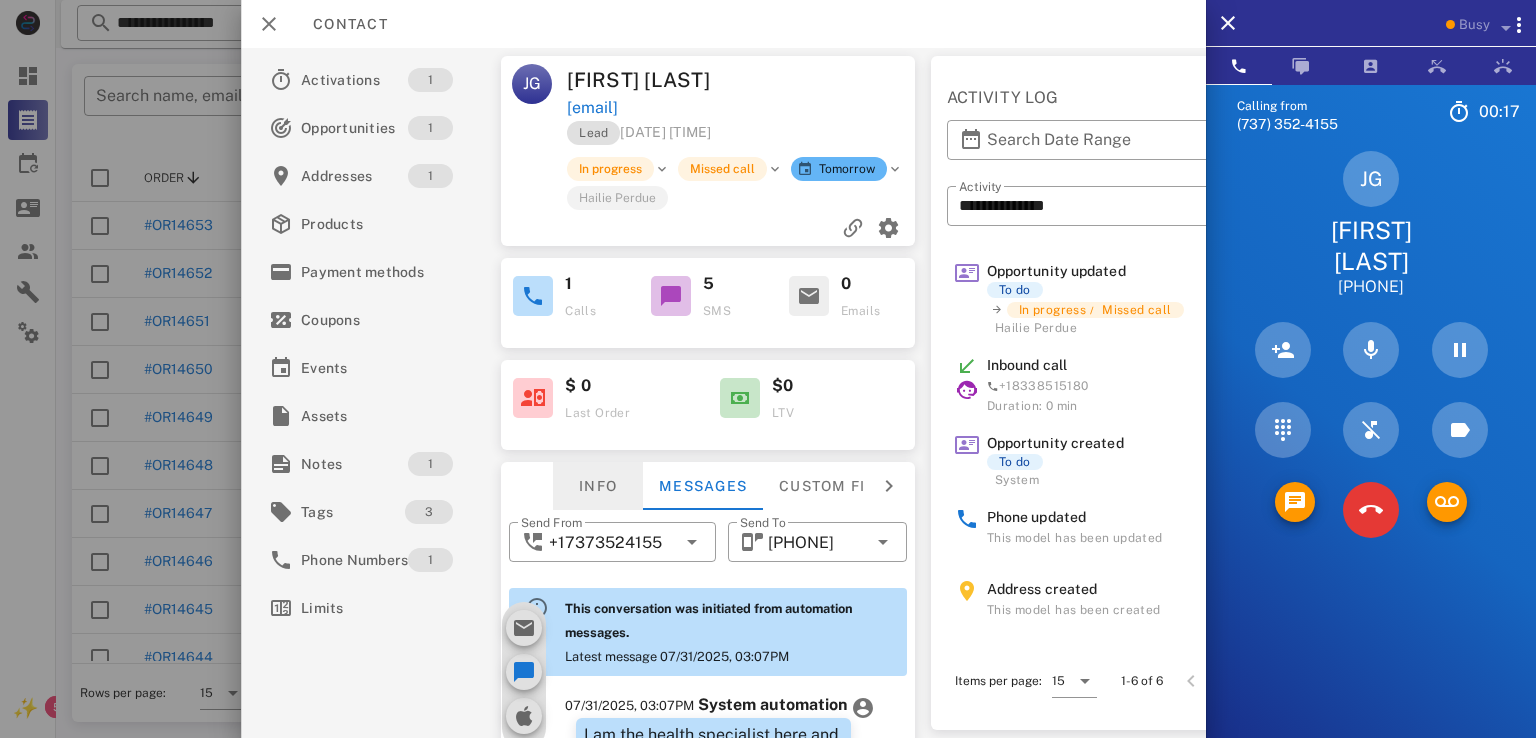 click on "Info" at bounding box center [598, 486] 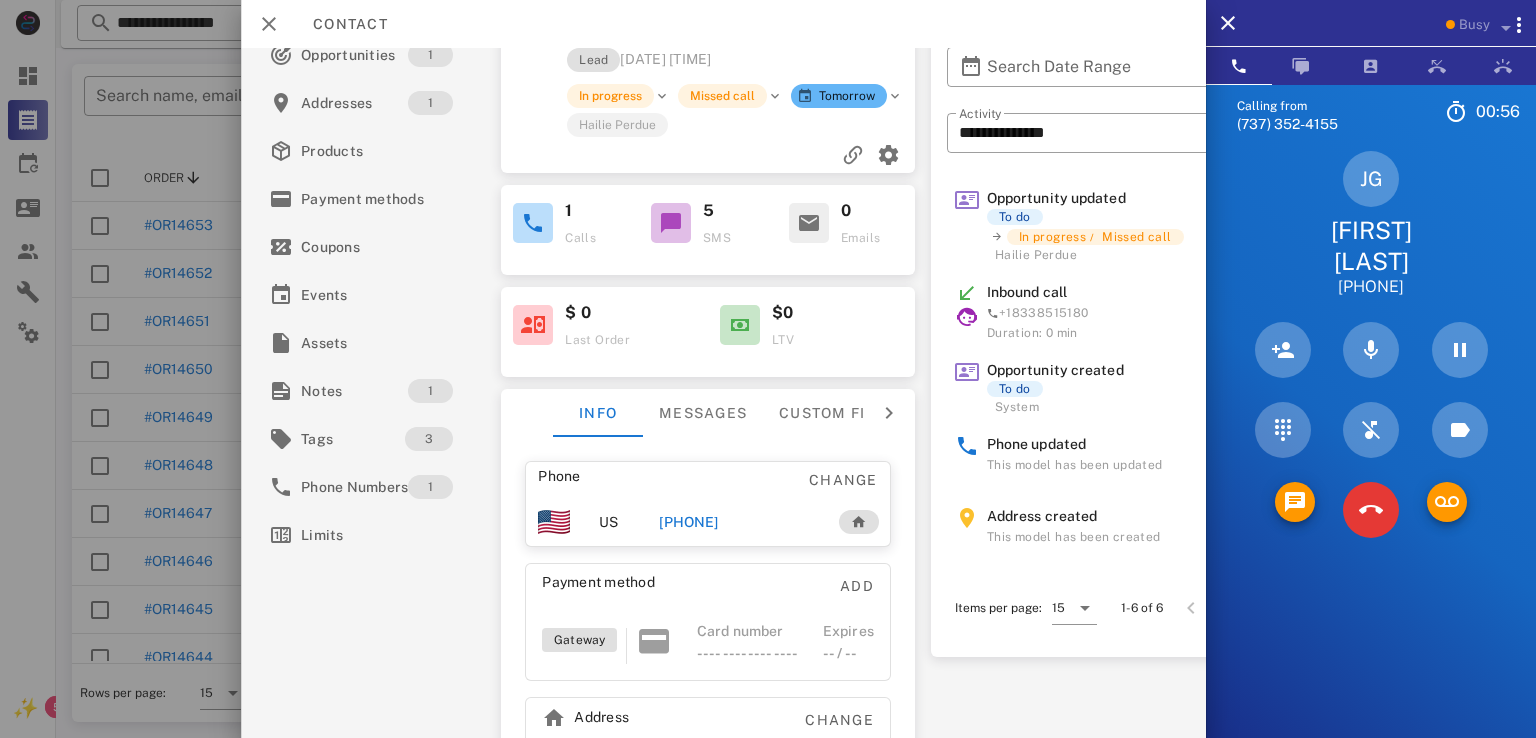 scroll, scrollTop: 0, scrollLeft: 0, axis: both 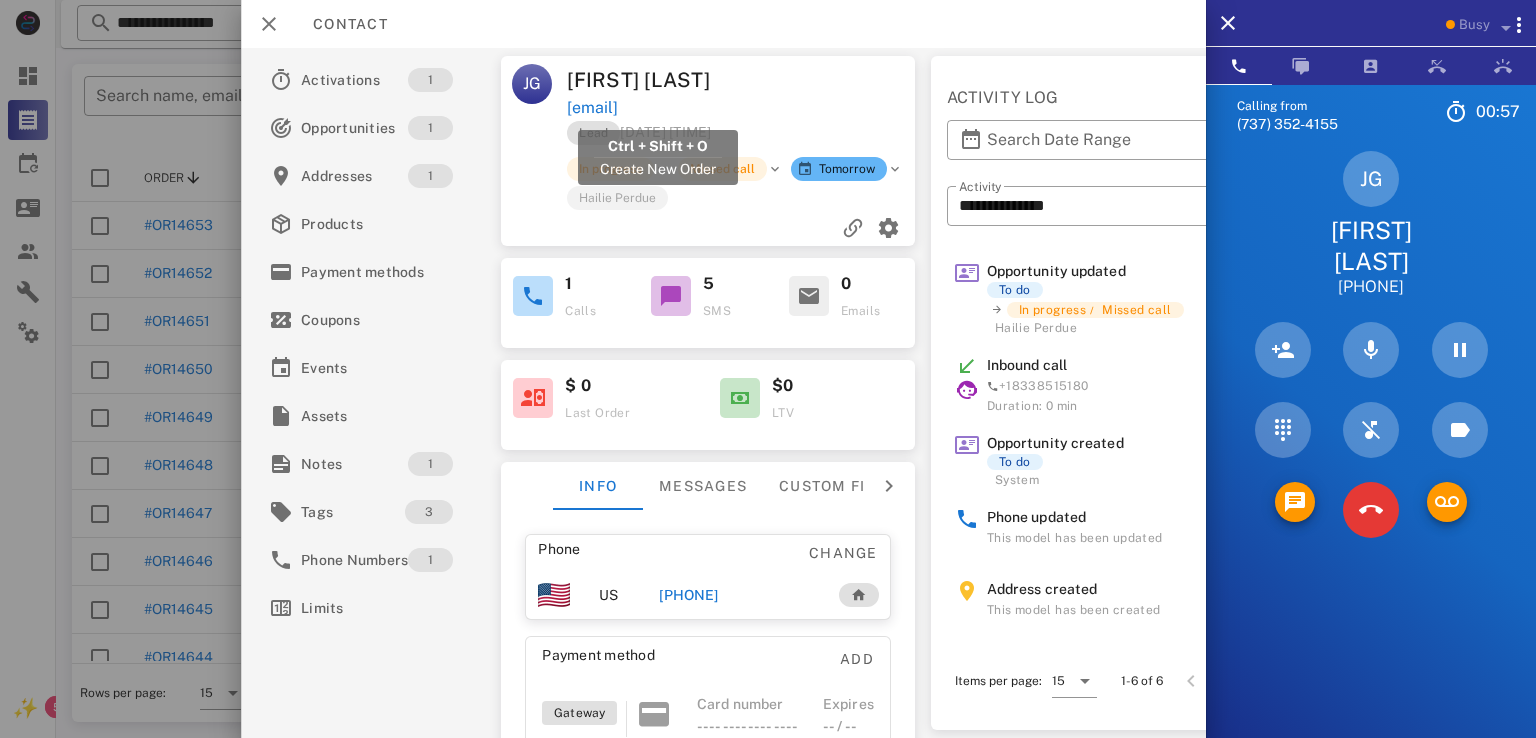 click on "gregoire@augsburg.edu" at bounding box center (593, 108) 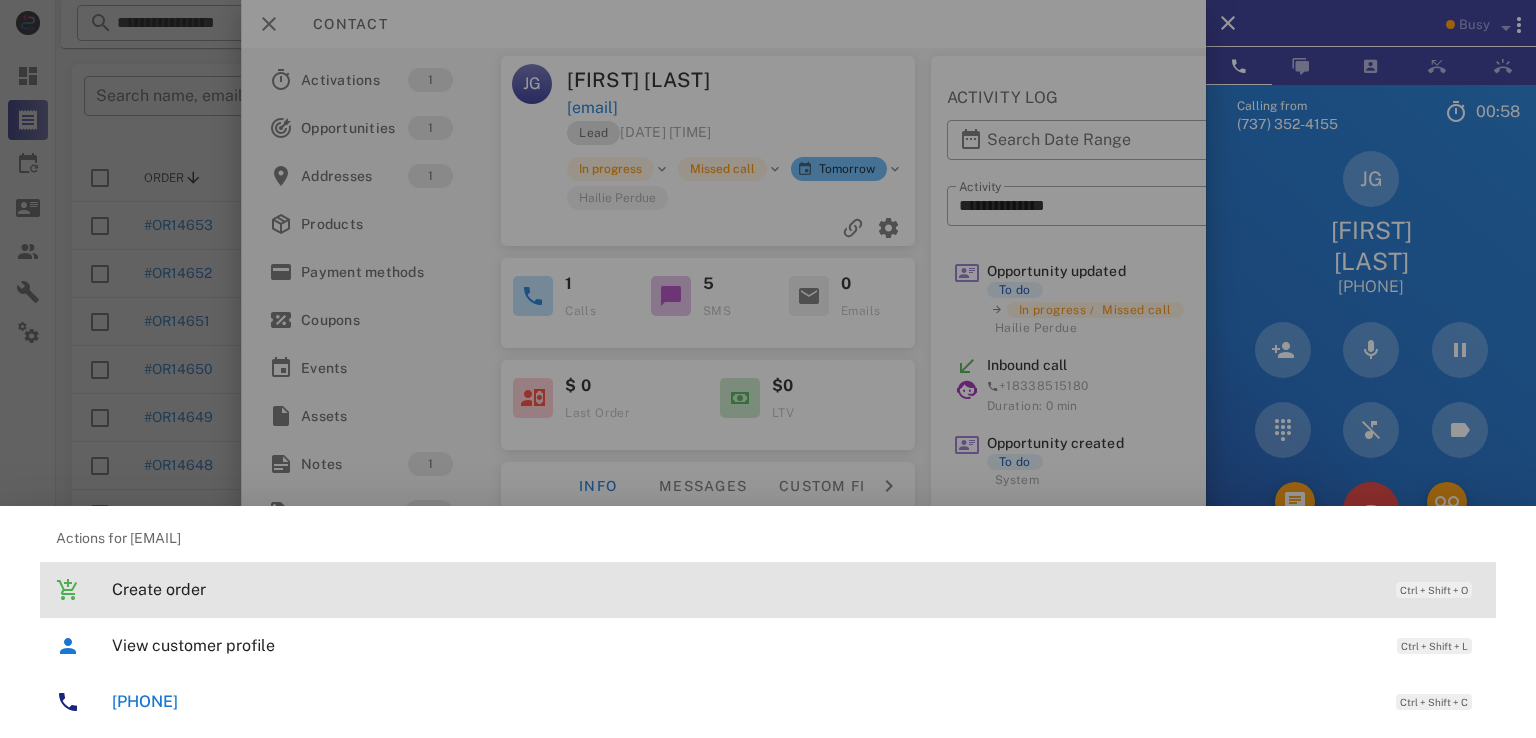 click on "Create order Ctrl + Shift + O" at bounding box center (768, 590) 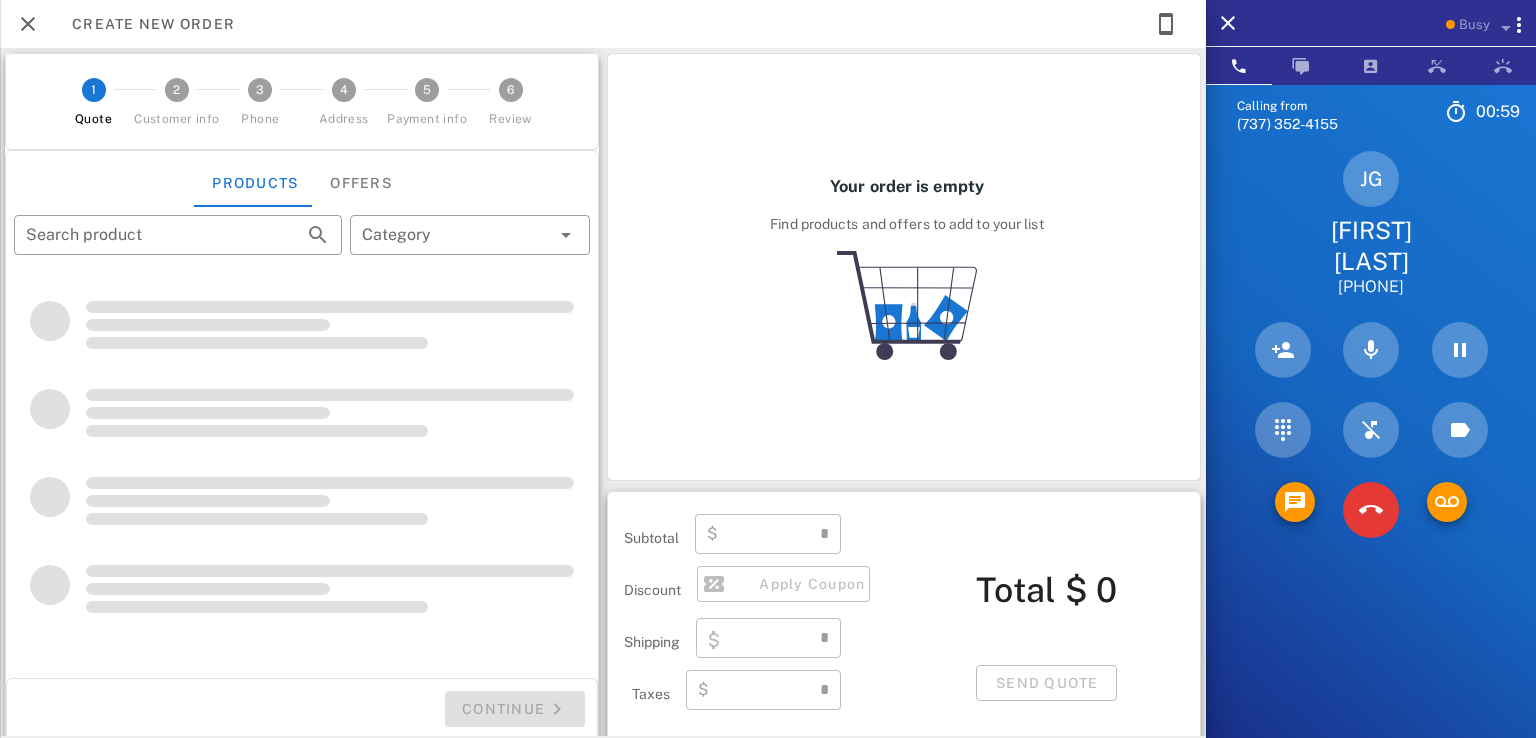 type on "**********" 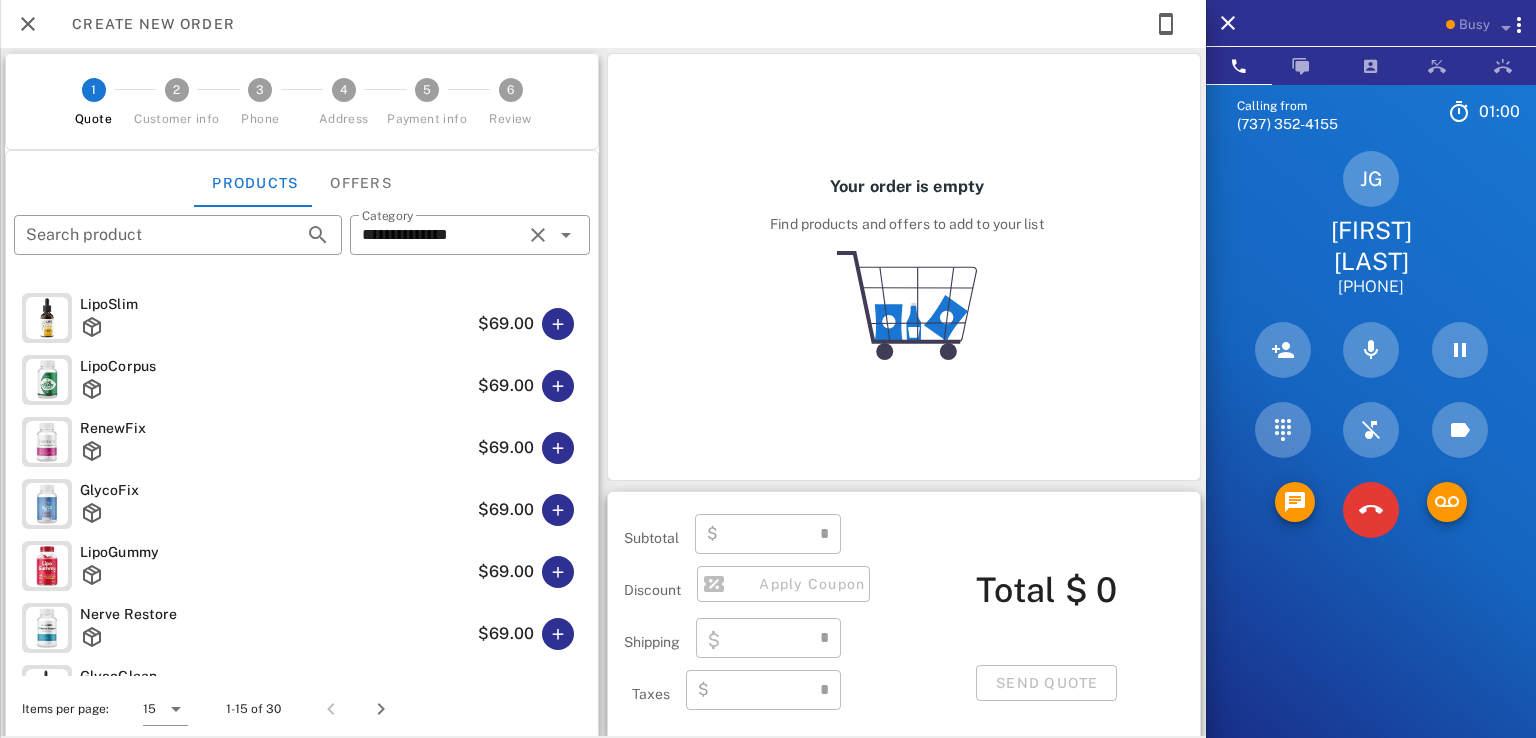 type on "****" 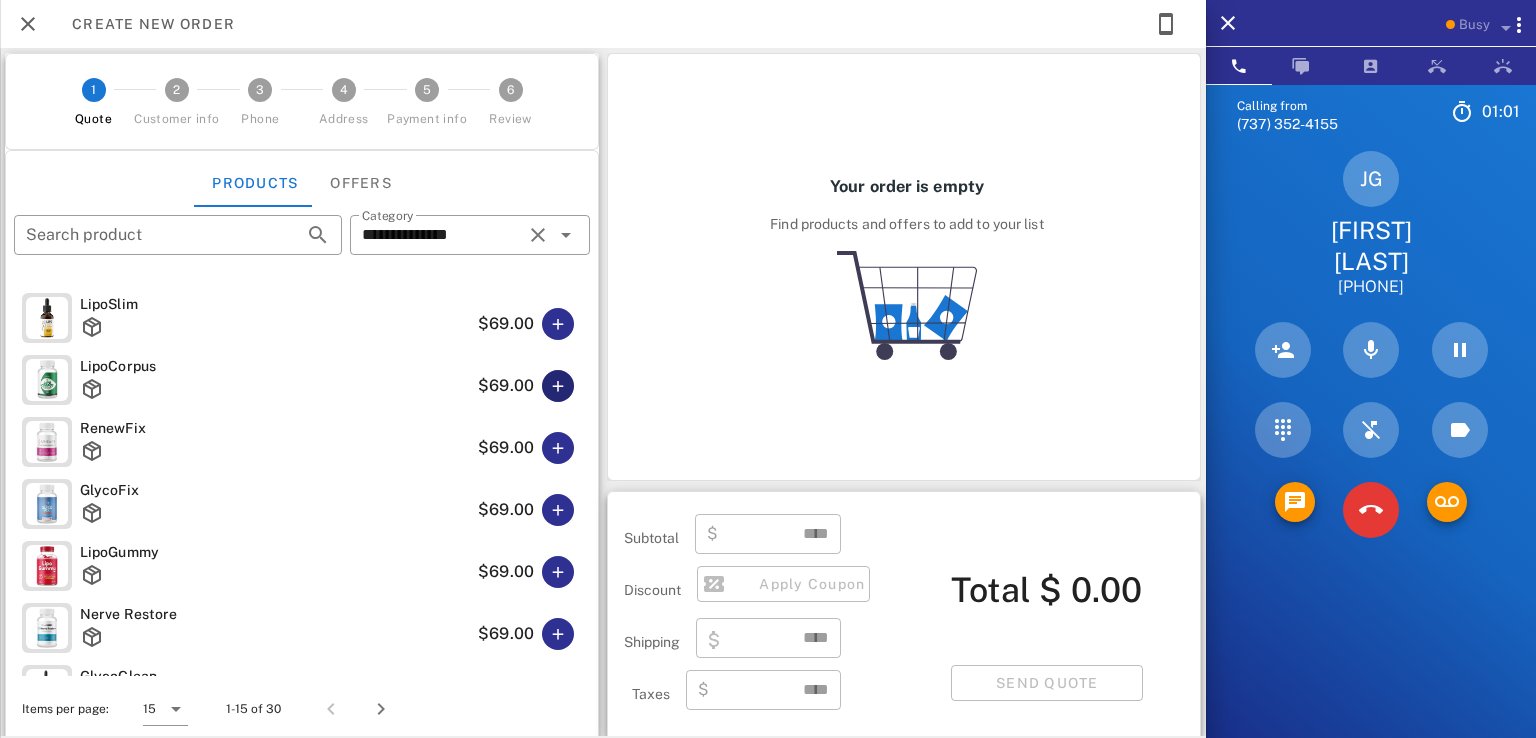 click at bounding box center (558, 386) 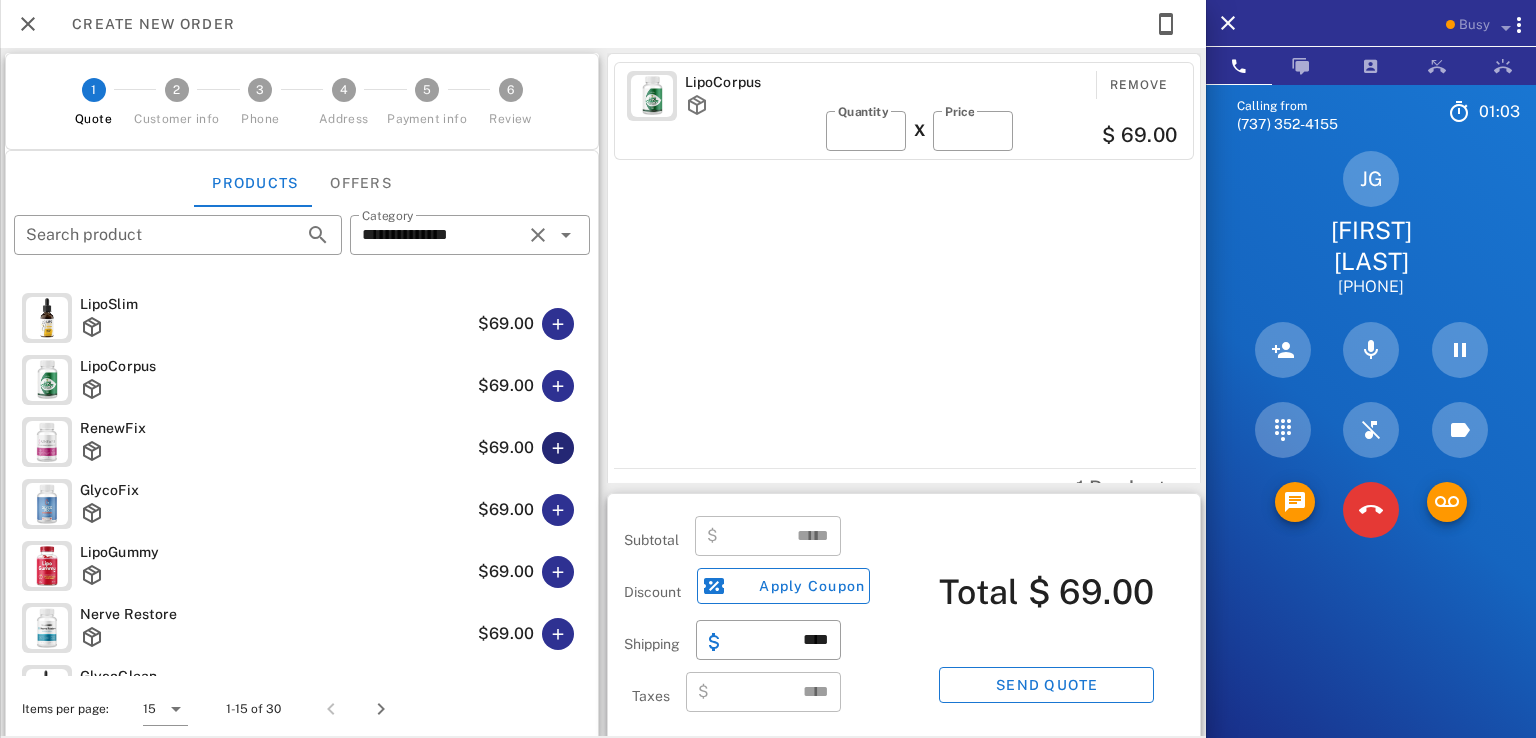 click at bounding box center (558, 448) 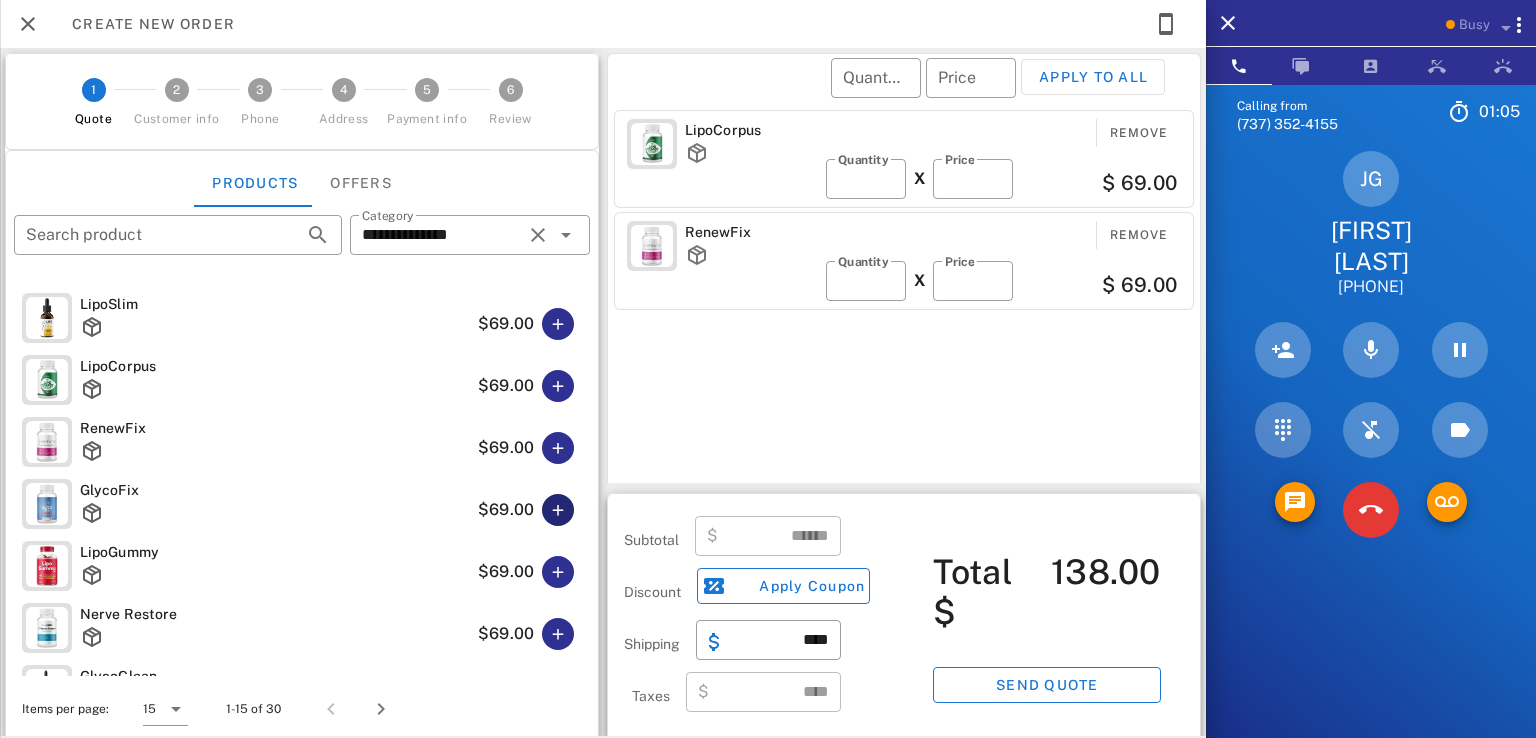 click at bounding box center (558, 510) 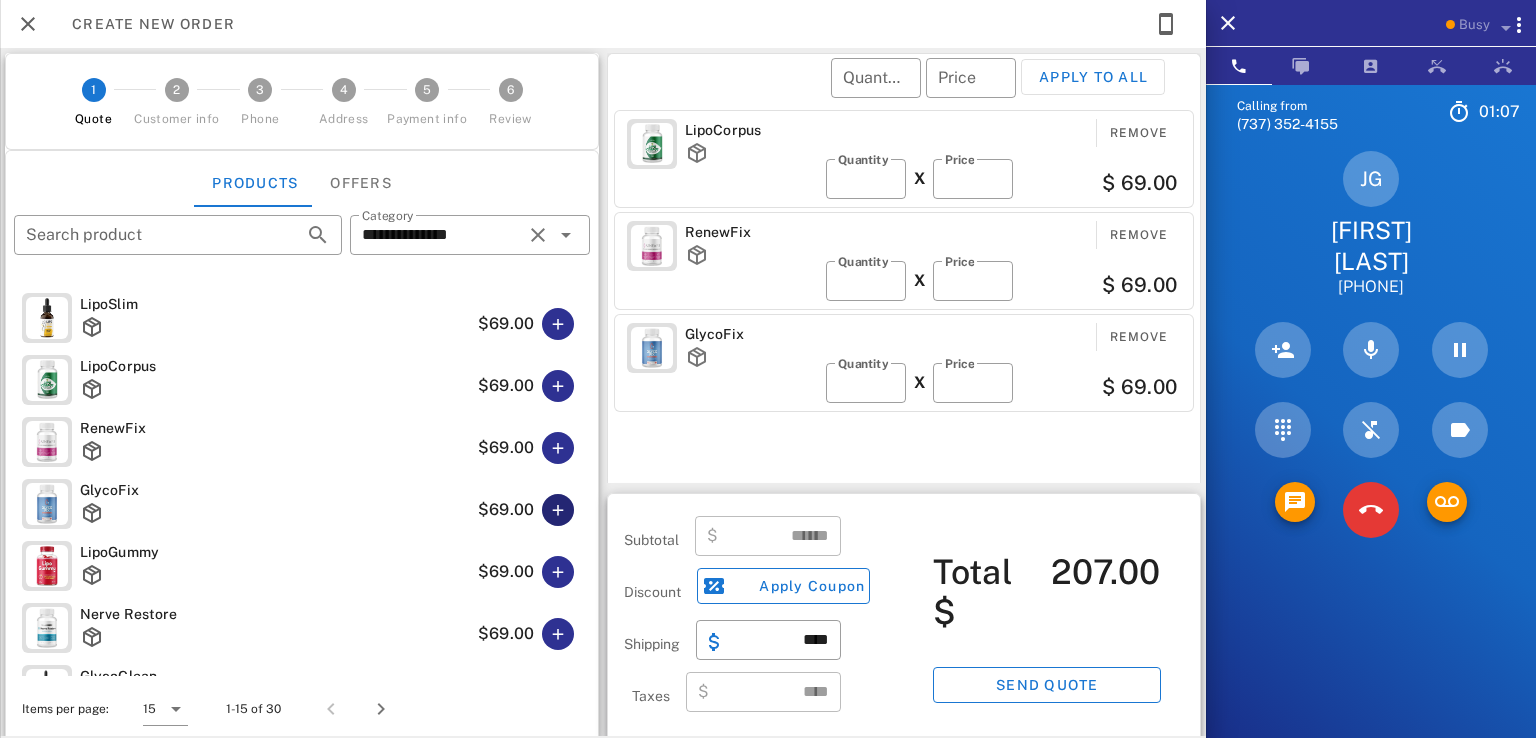 scroll, scrollTop: 0, scrollLeft: 0, axis: both 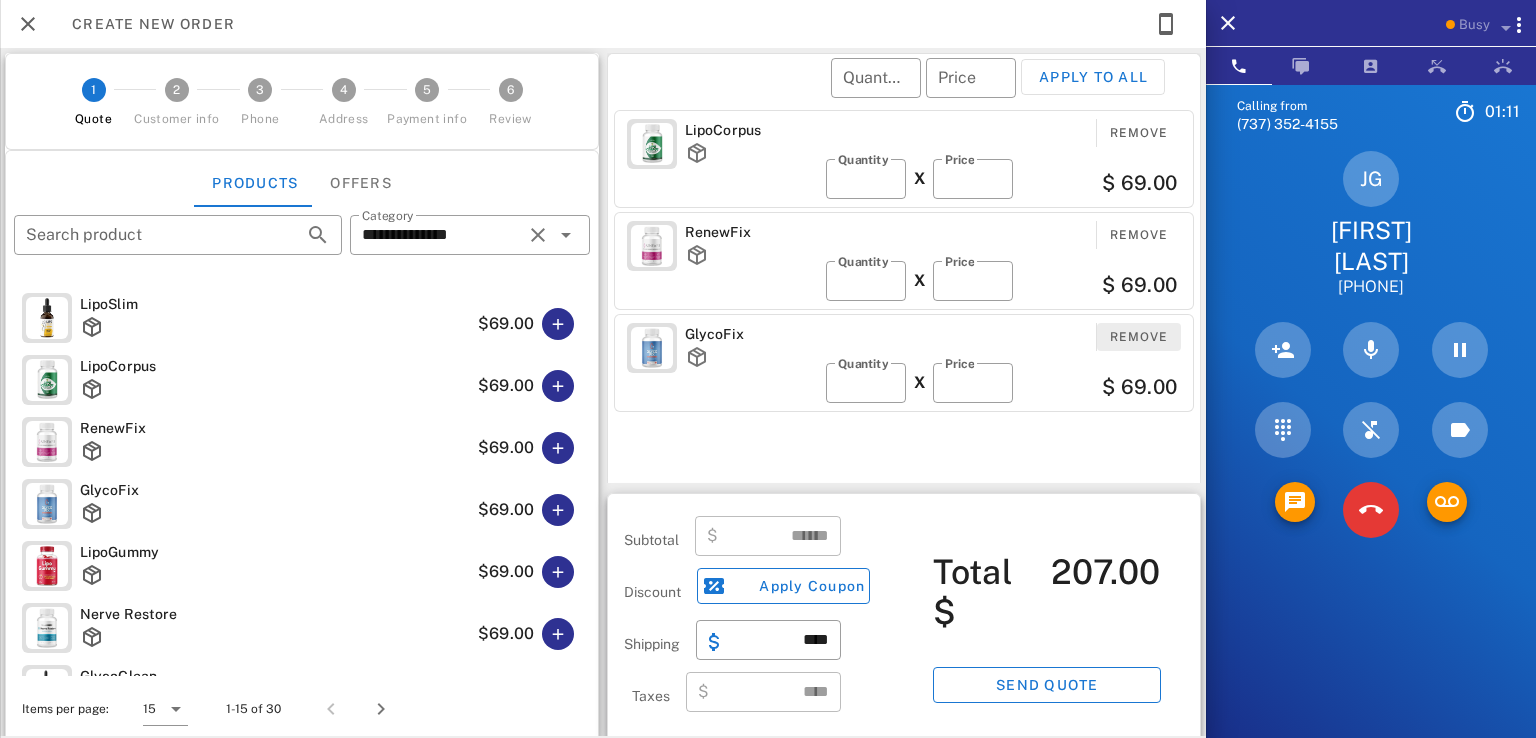 click on "Remove" at bounding box center [1139, 337] 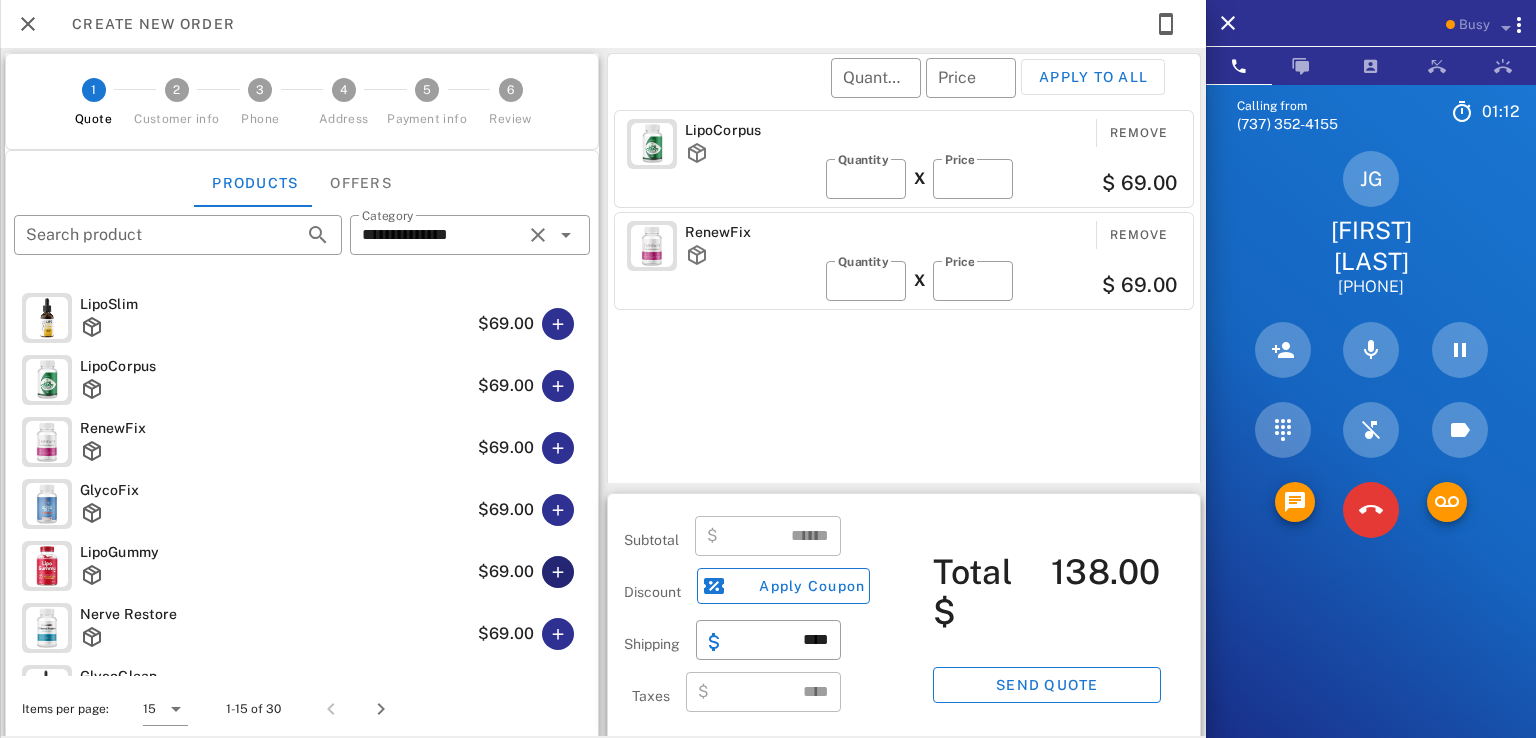 click at bounding box center (558, 572) 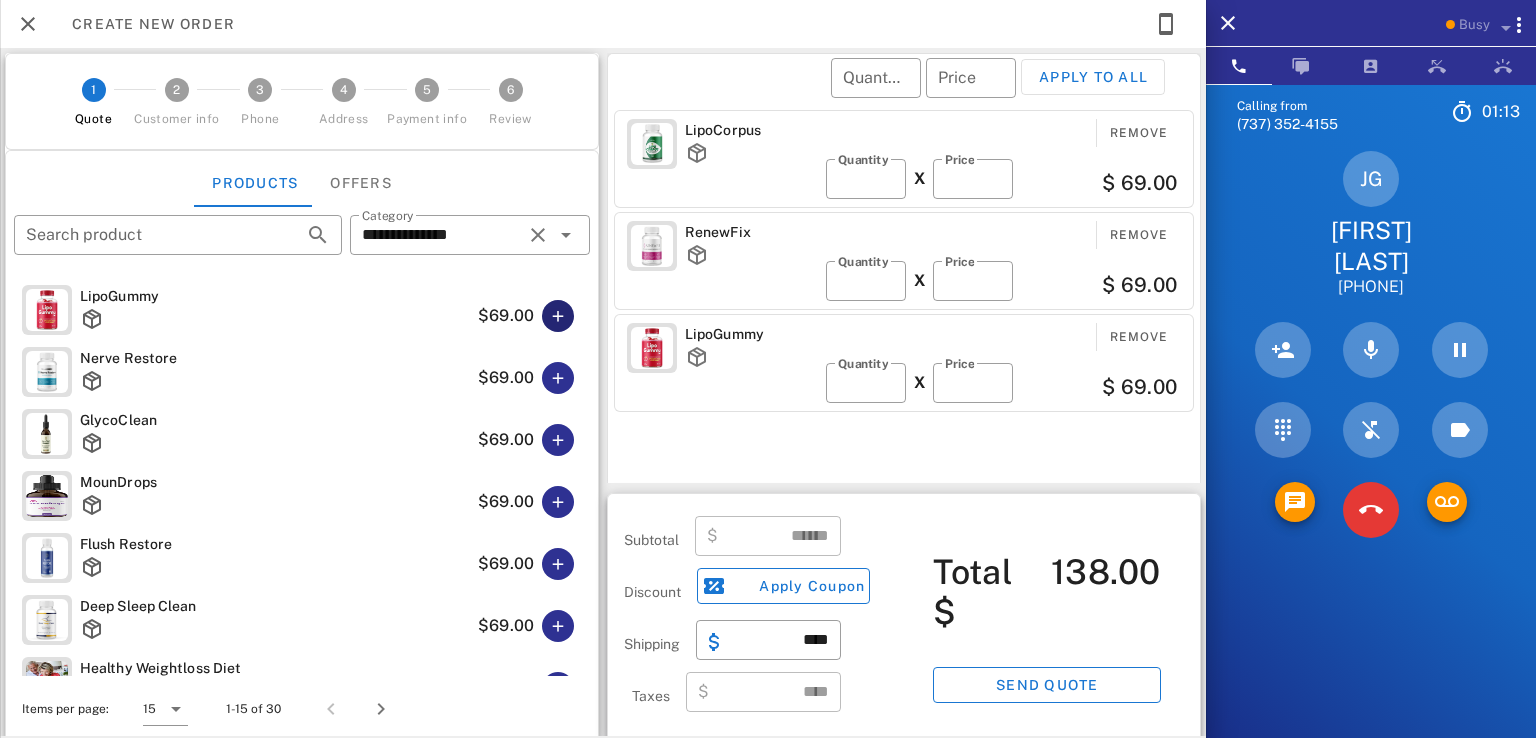 scroll, scrollTop: 400, scrollLeft: 0, axis: vertical 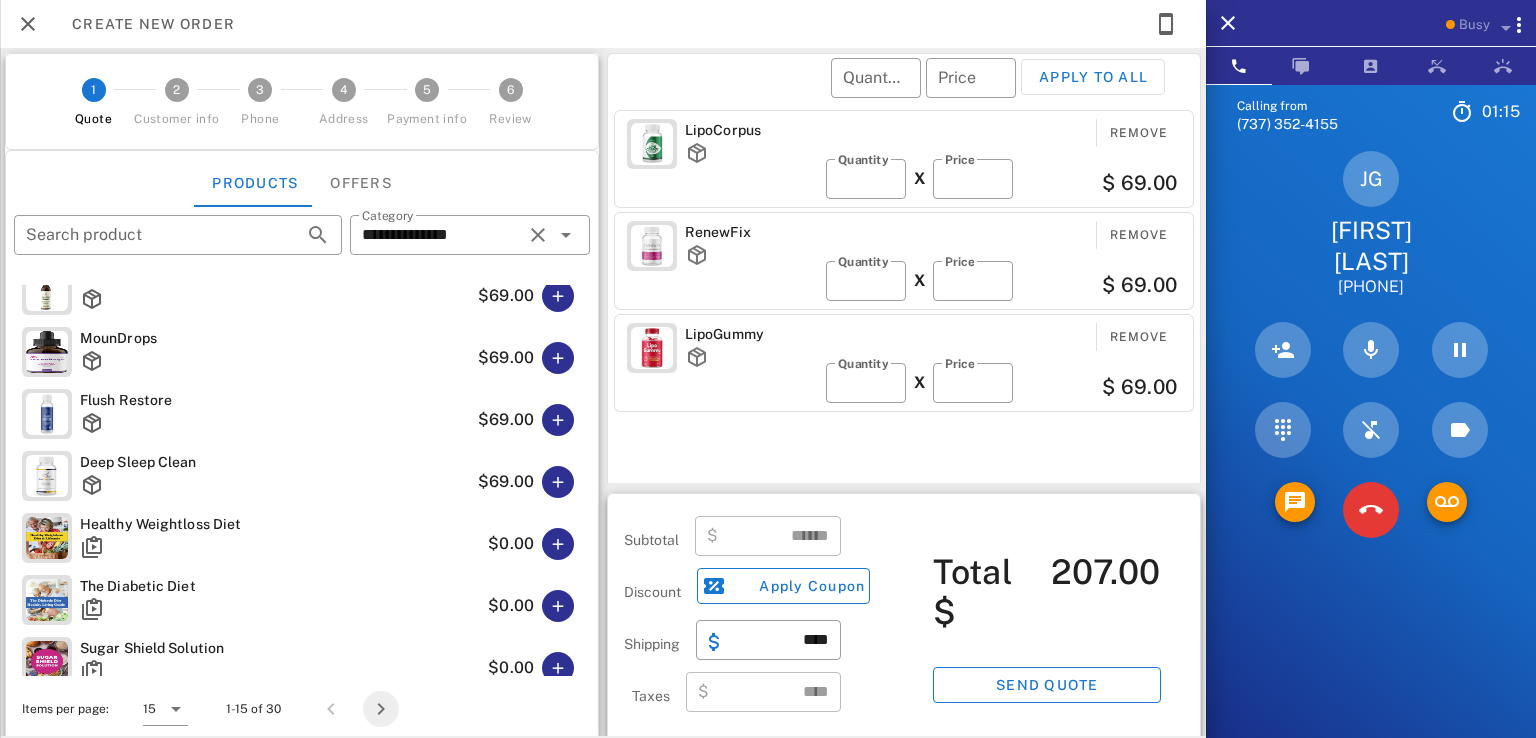 click at bounding box center [381, 709] 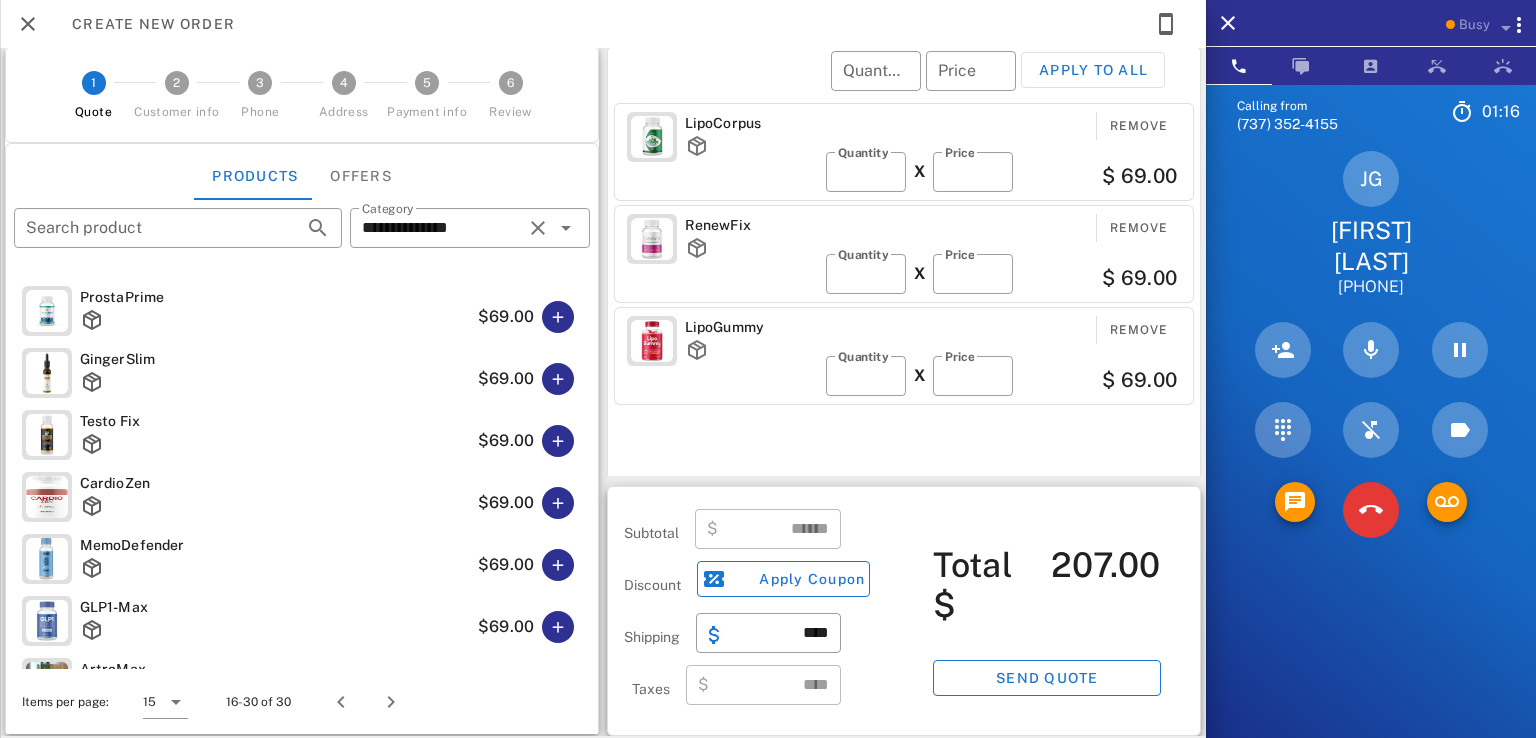 scroll, scrollTop: 0, scrollLeft: 0, axis: both 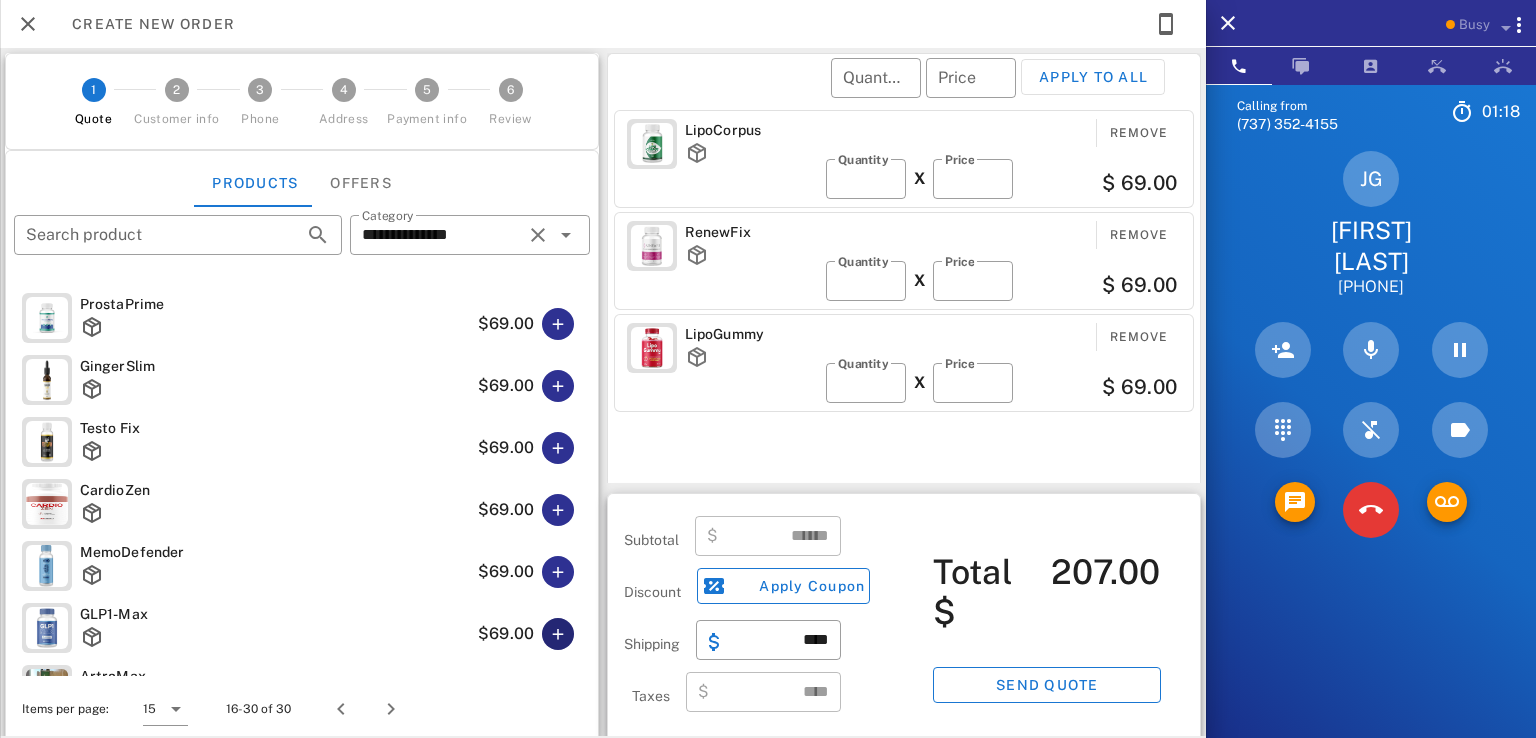 click at bounding box center [558, 634] 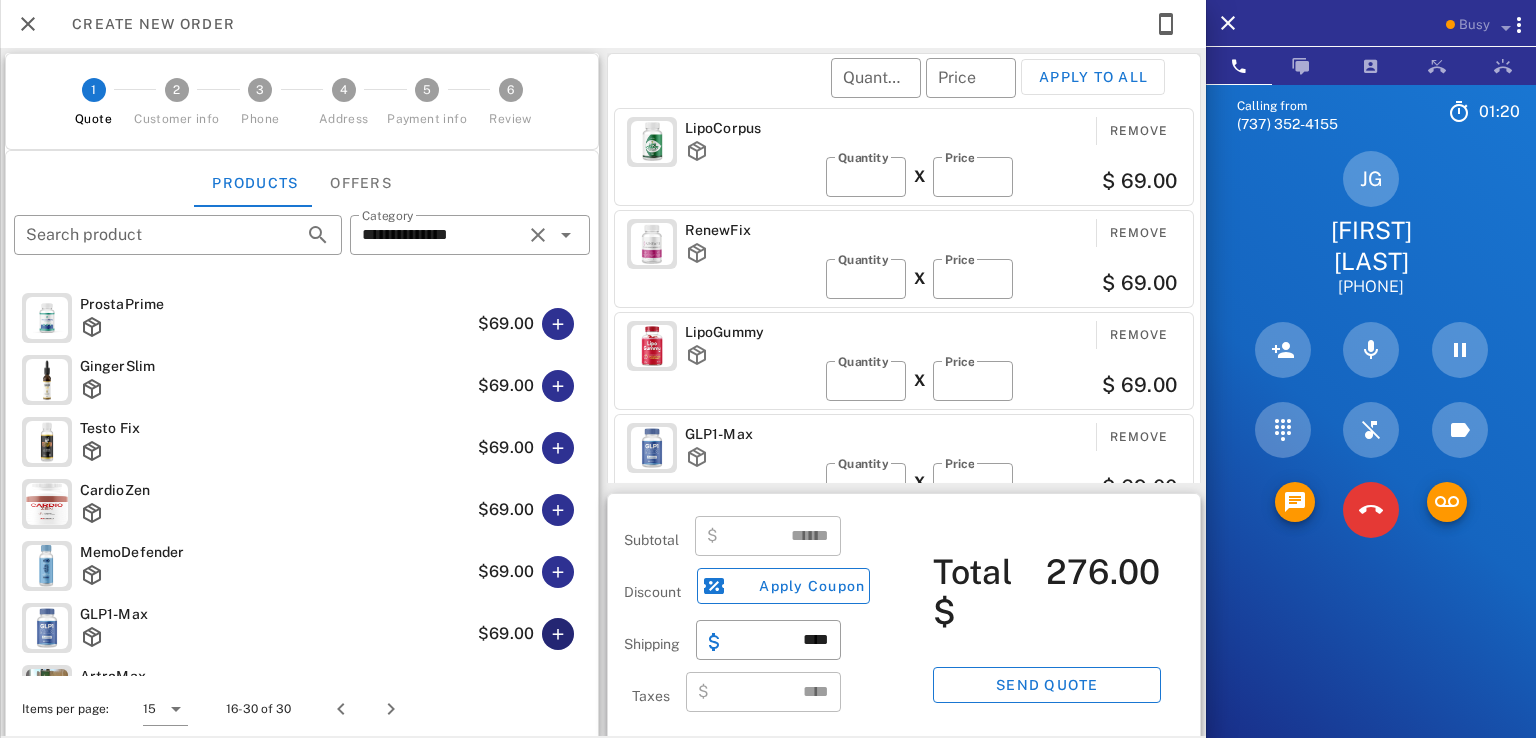 scroll, scrollTop: 4, scrollLeft: 0, axis: vertical 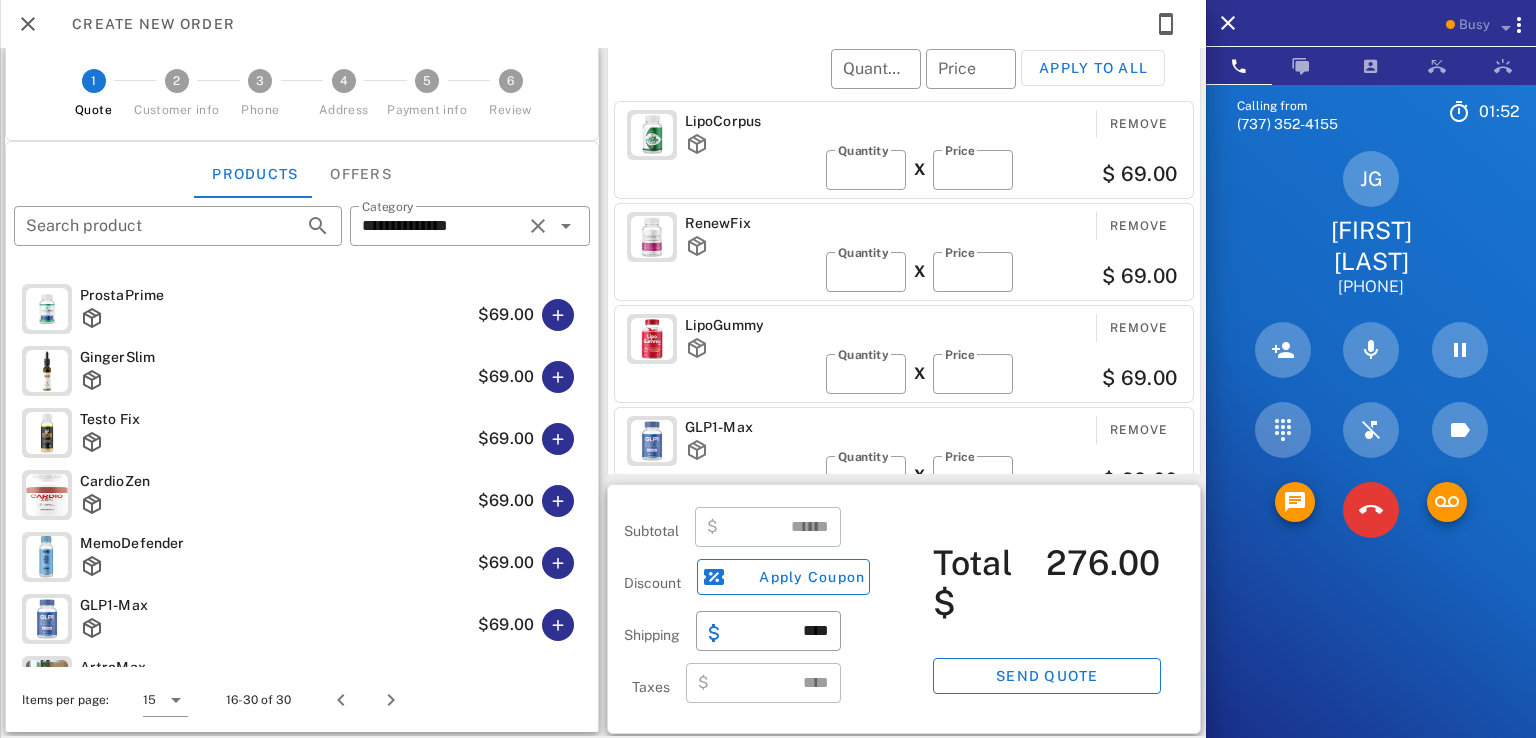 click on "LipoGummy" at bounding box center (751, 325) 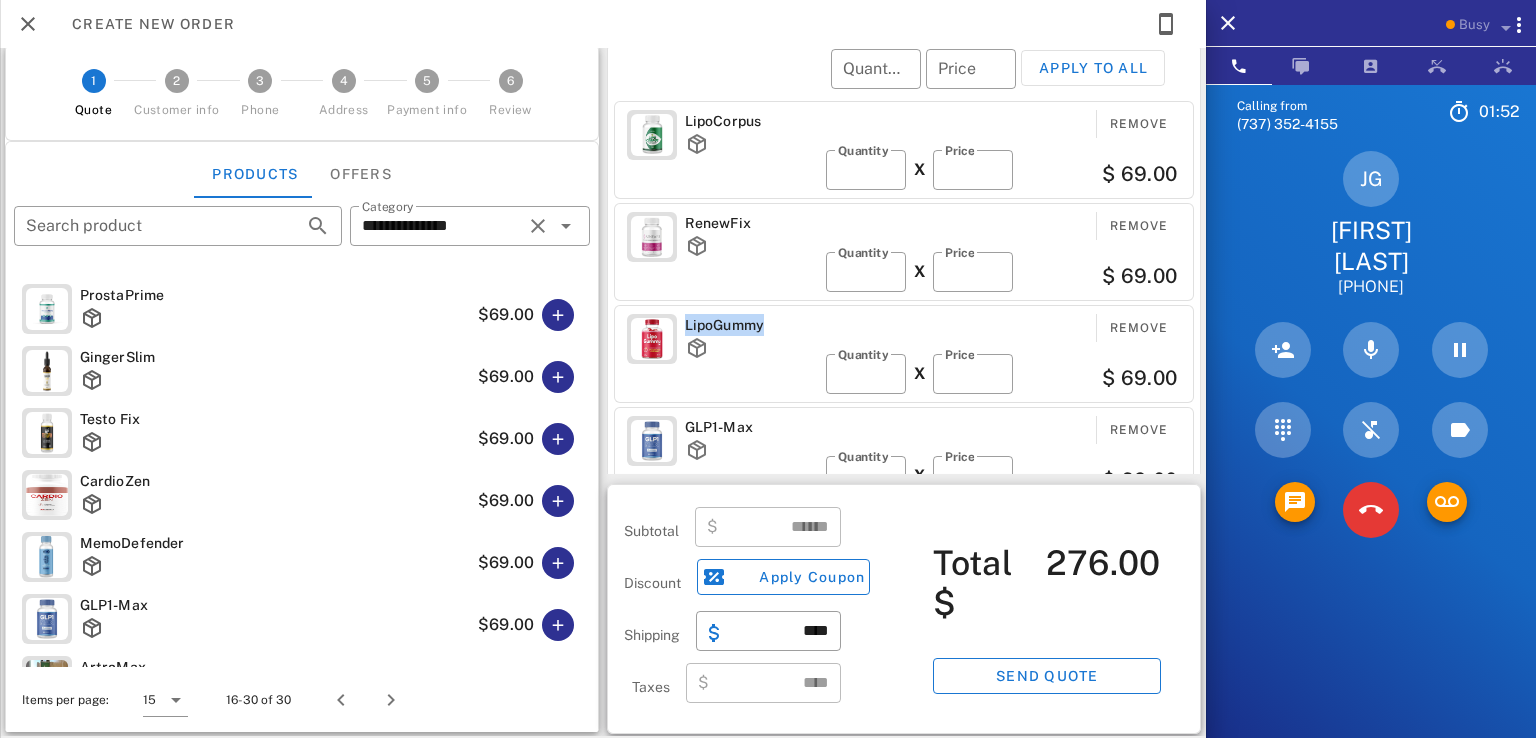 click on "LipoGummy" at bounding box center (751, 325) 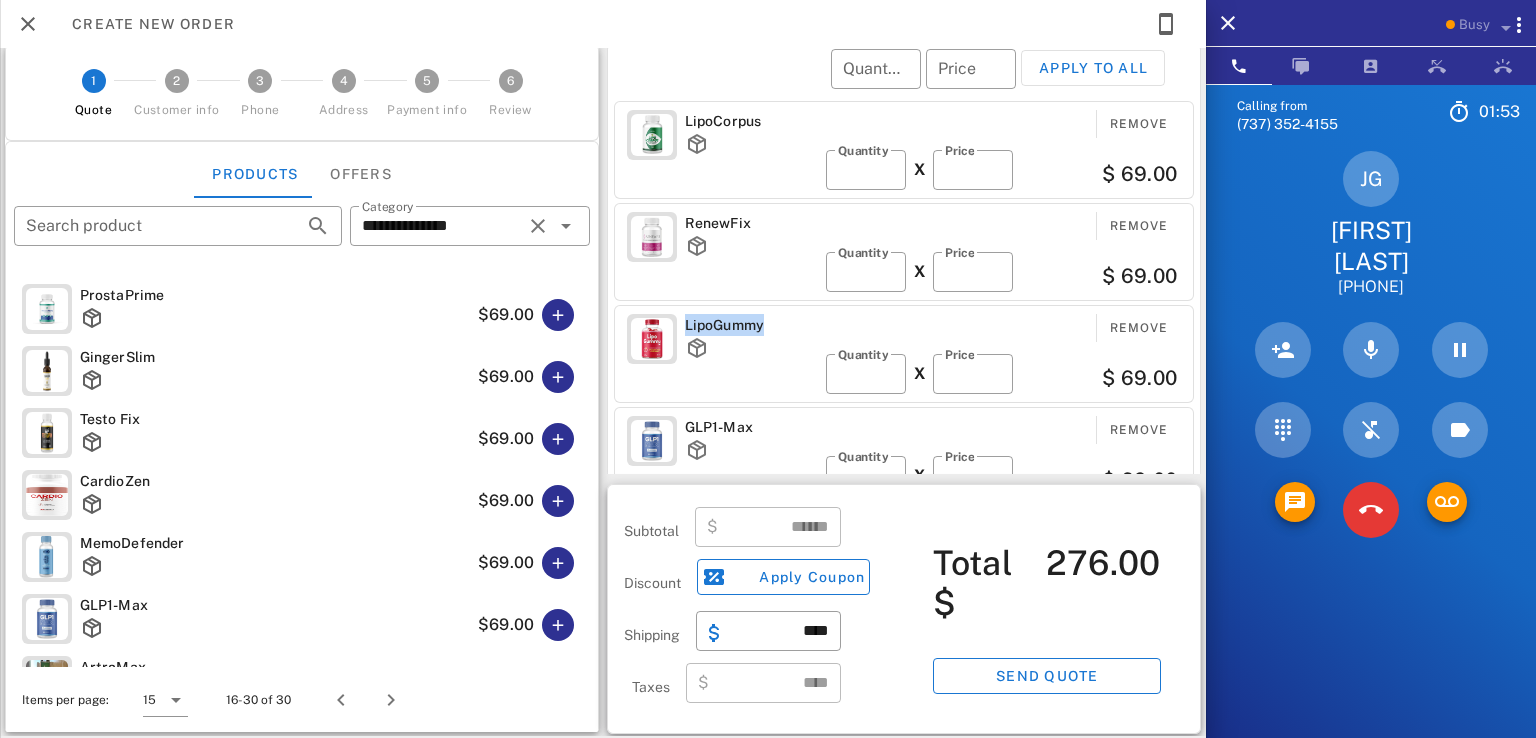 click on "LipoGummy" at bounding box center [751, 325] 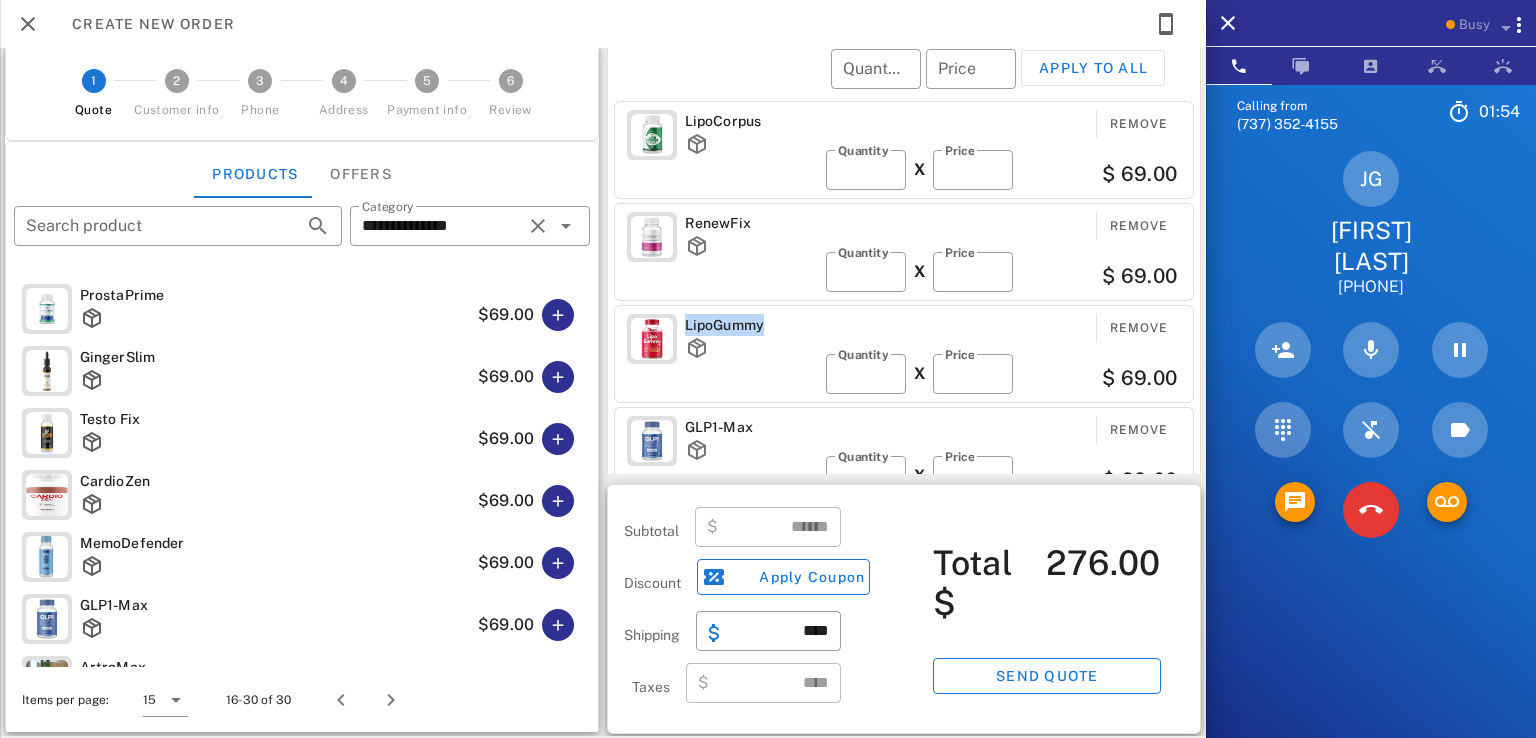 click on "LipoGummy" at bounding box center (751, 325) 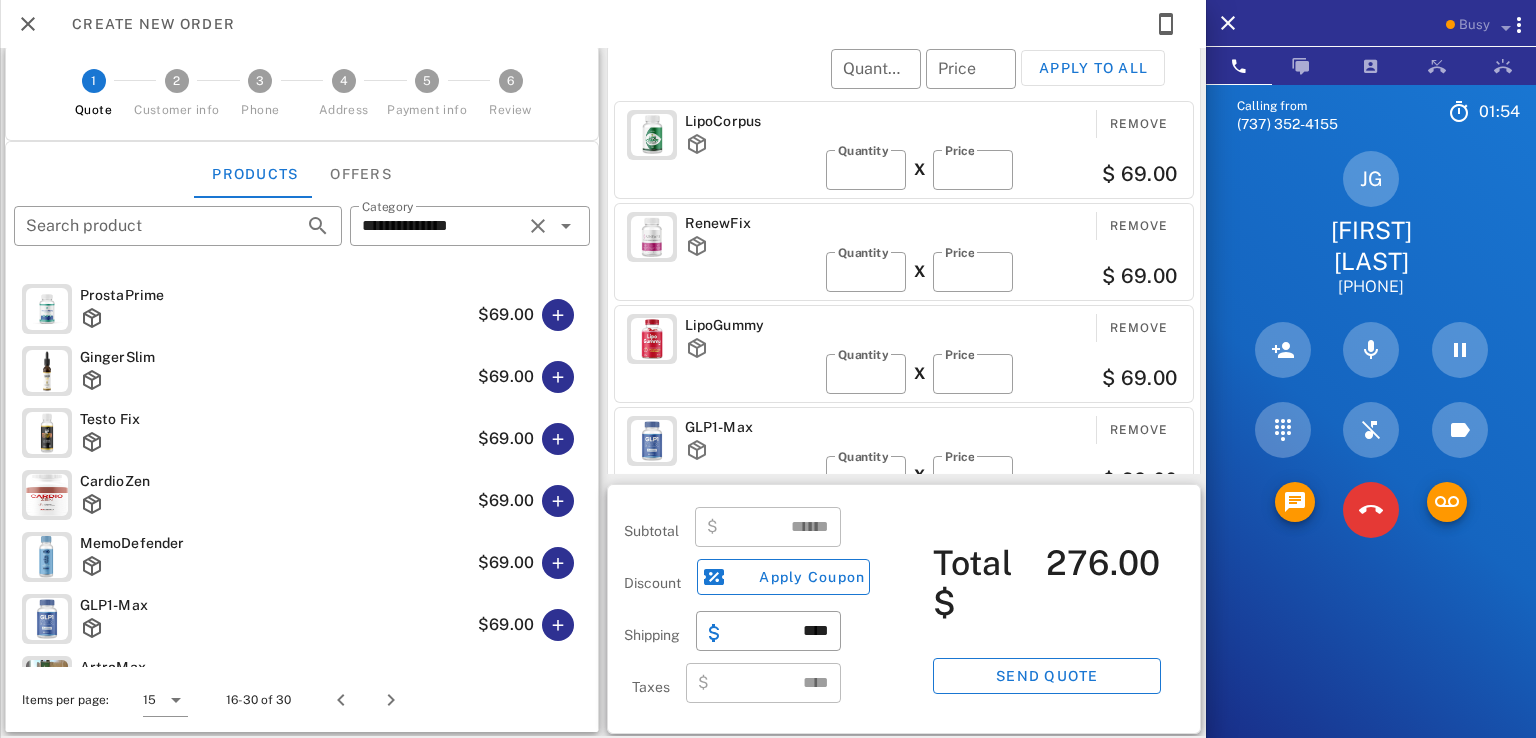 click on "LipoGummy" at bounding box center (751, 325) 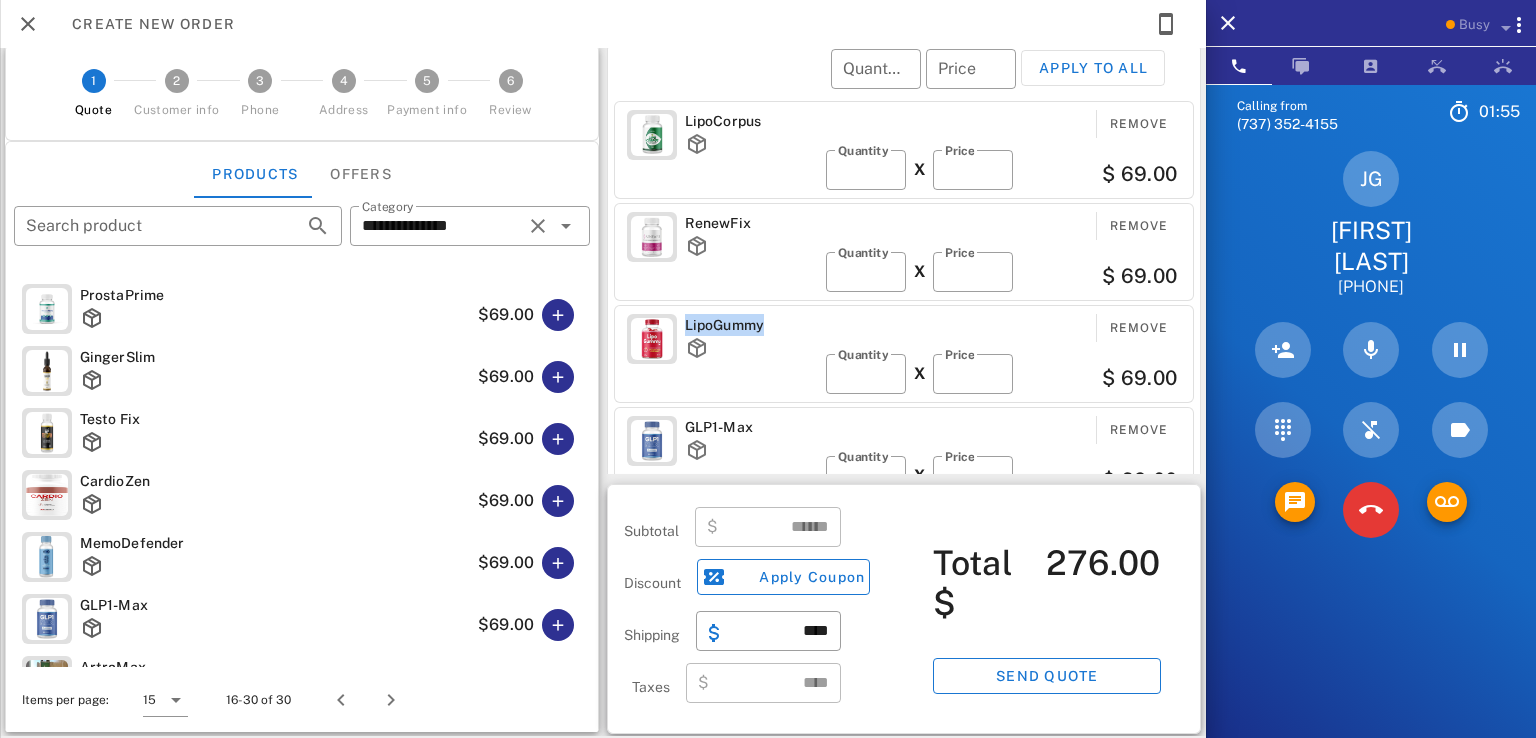 click on "LipoGummy" at bounding box center [751, 325] 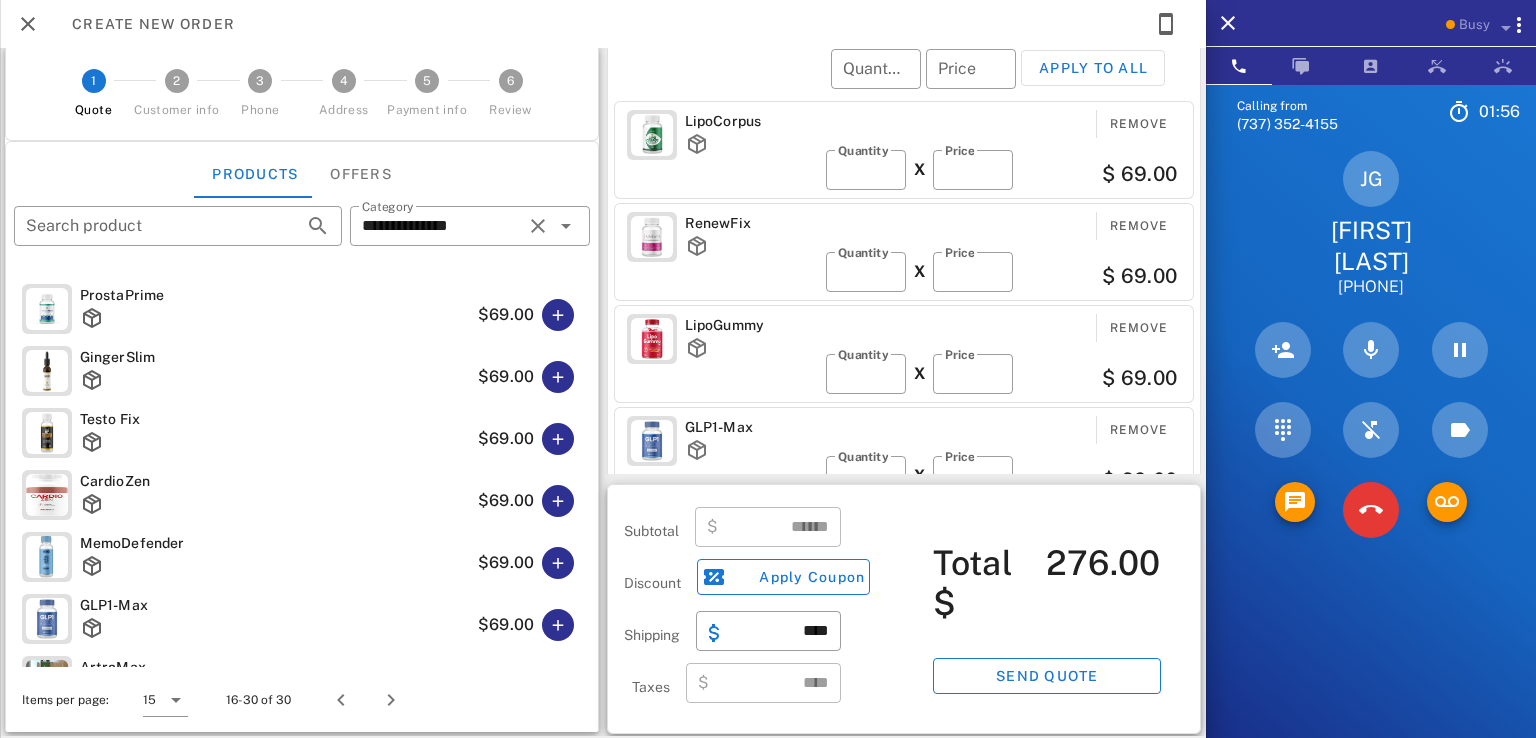 click on "LipoGummy" at bounding box center (751, 325) 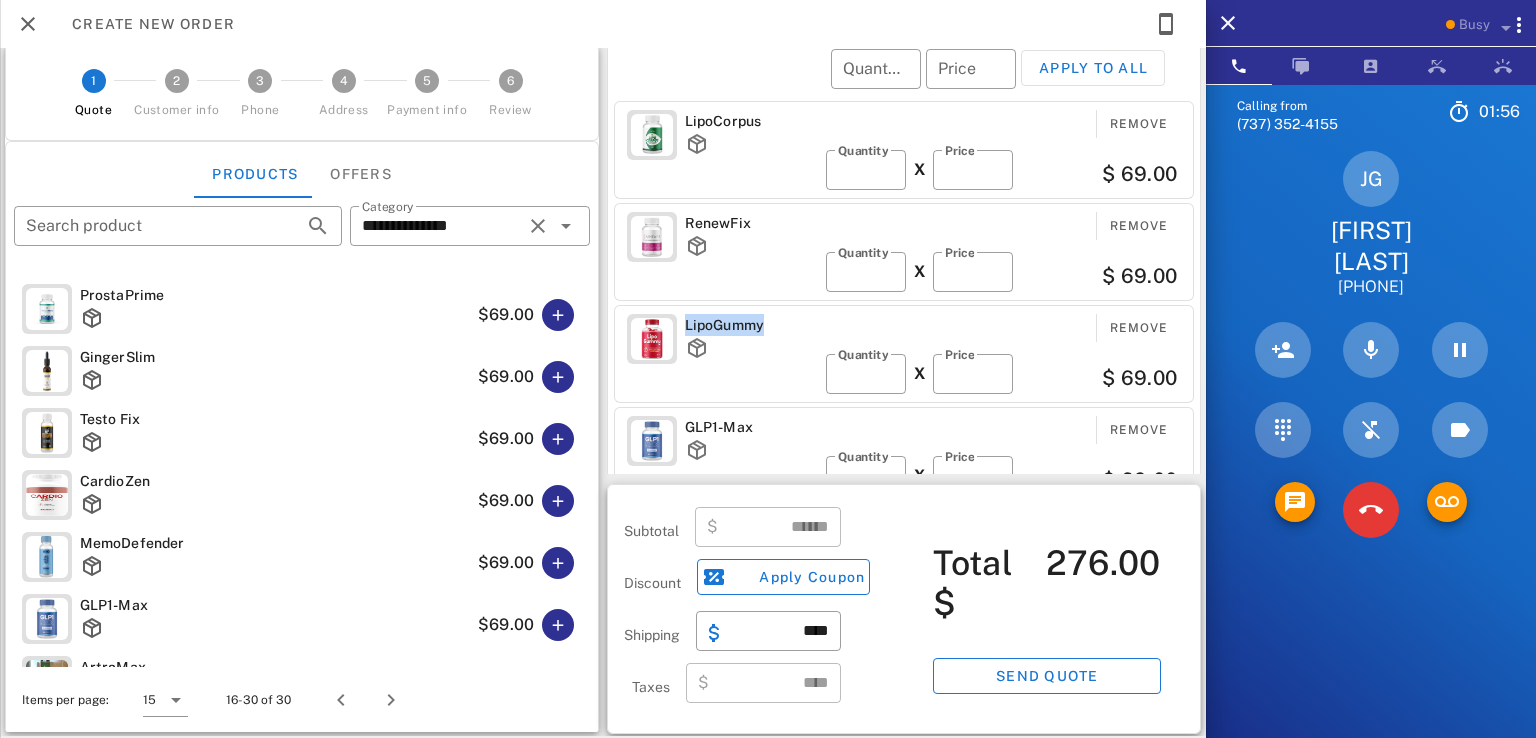 click on "LipoGummy" at bounding box center (751, 325) 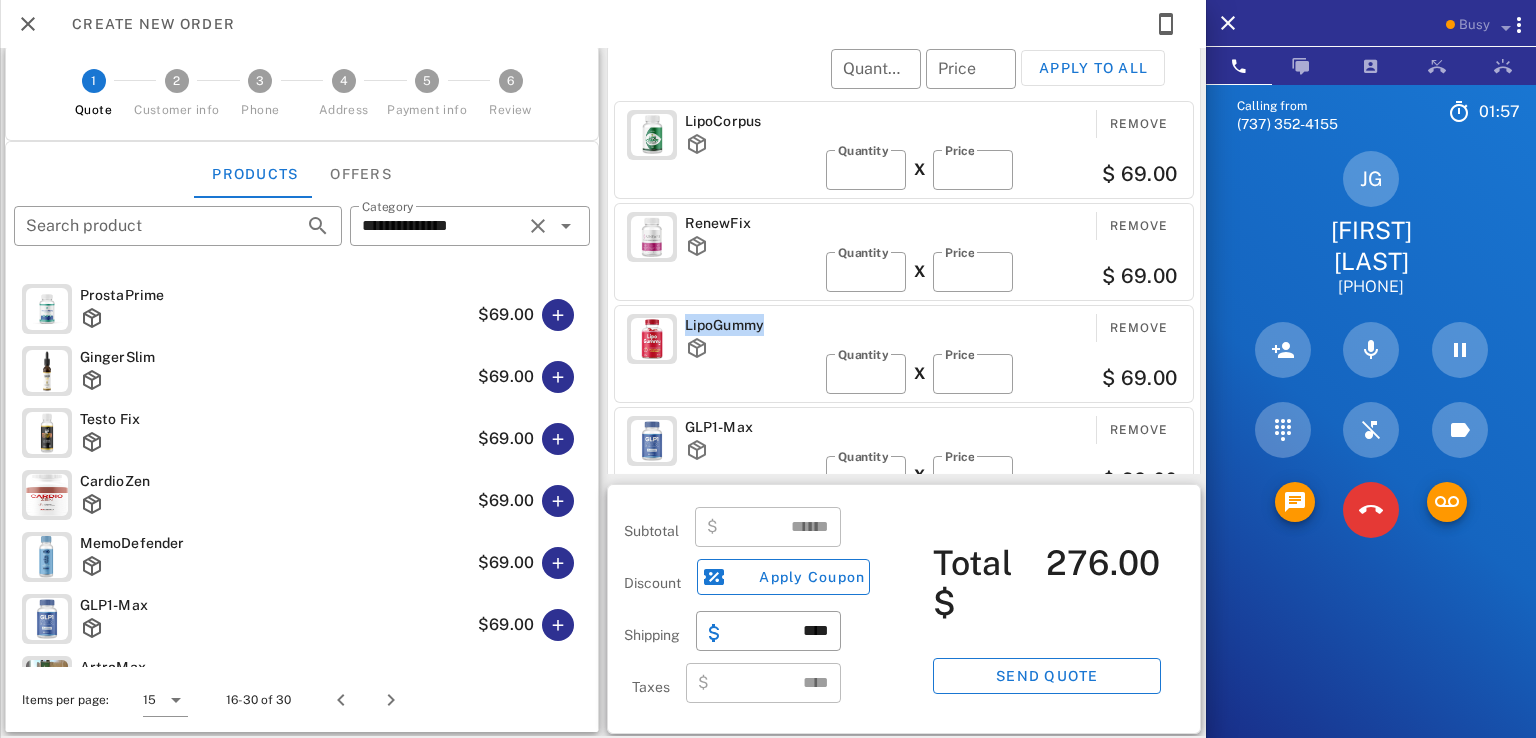 click on "LipoGummy" at bounding box center (751, 325) 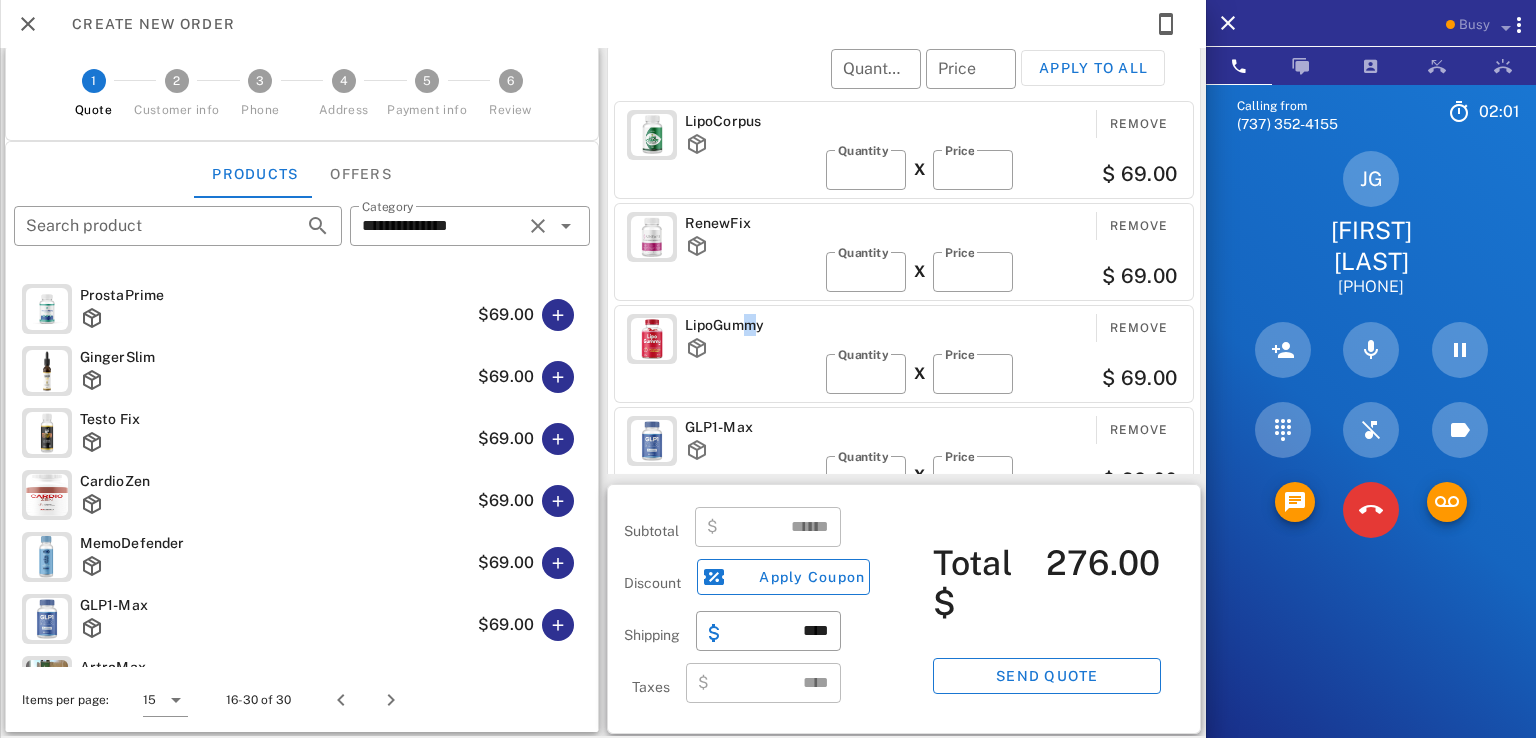 drag, startPoint x: 750, startPoint y: 324, endPoint x: 738, endPoint y: 326, distance: 12.165525 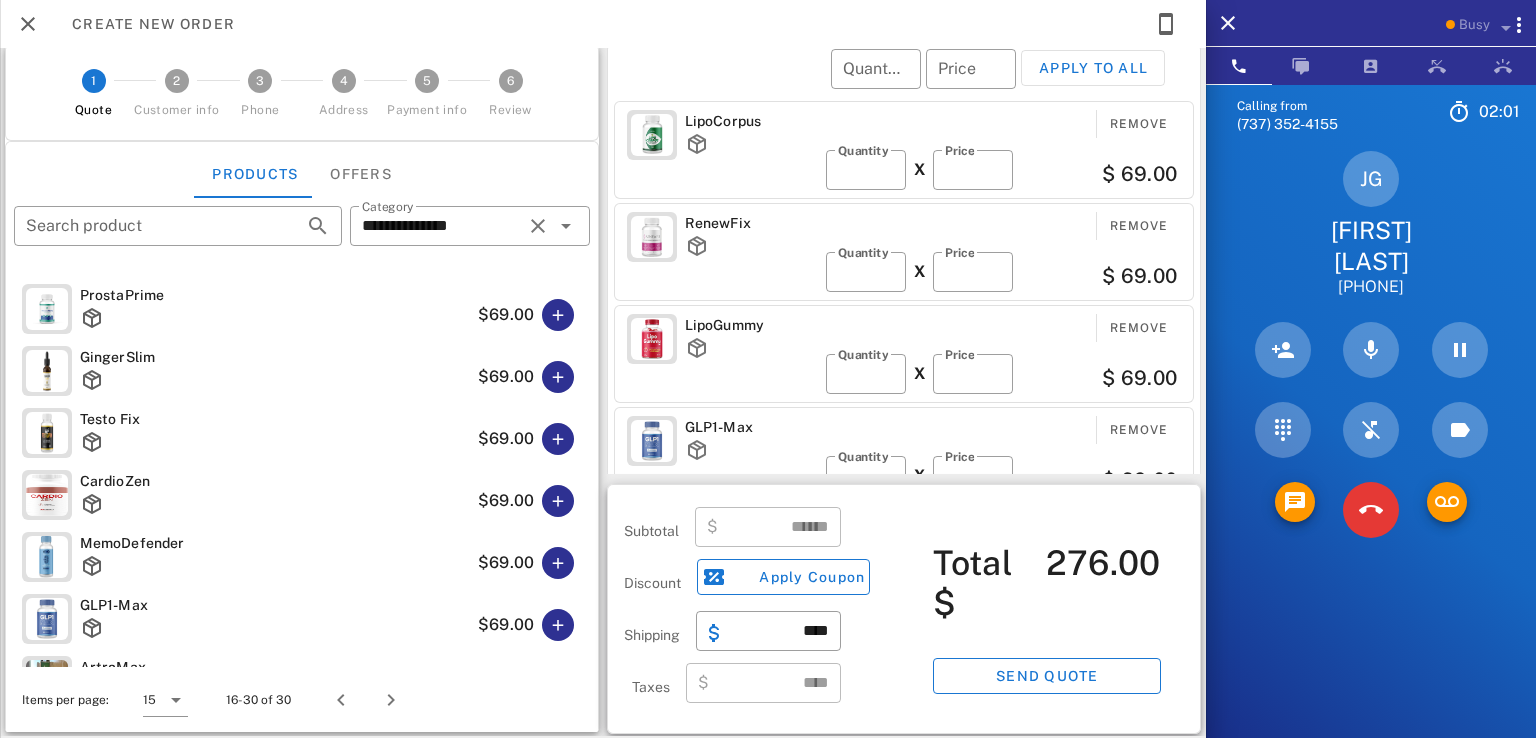 click on "LipoGummy" at bounding box center (751, 325) 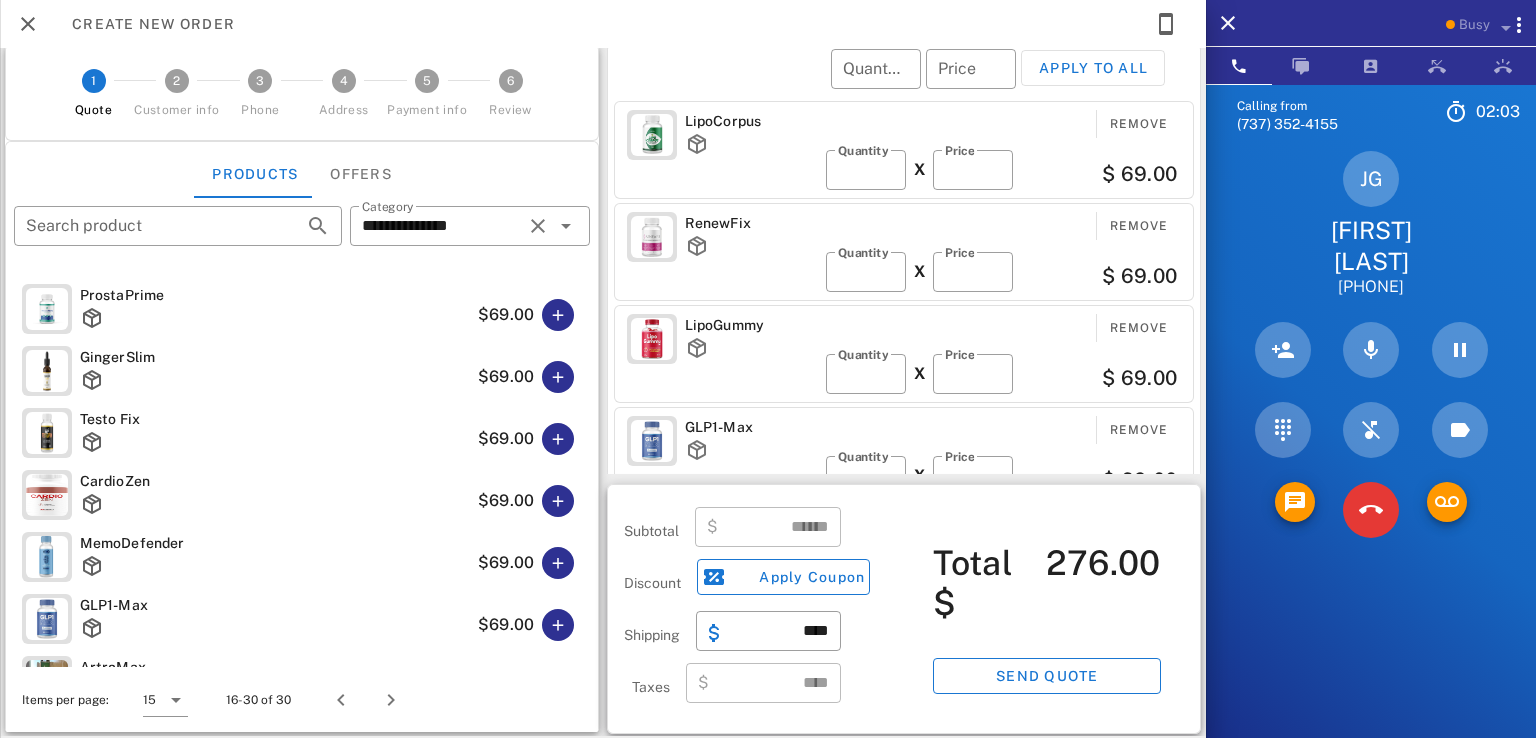 scroll, scrollTop: 0, scrollLeft: 0, axis: both 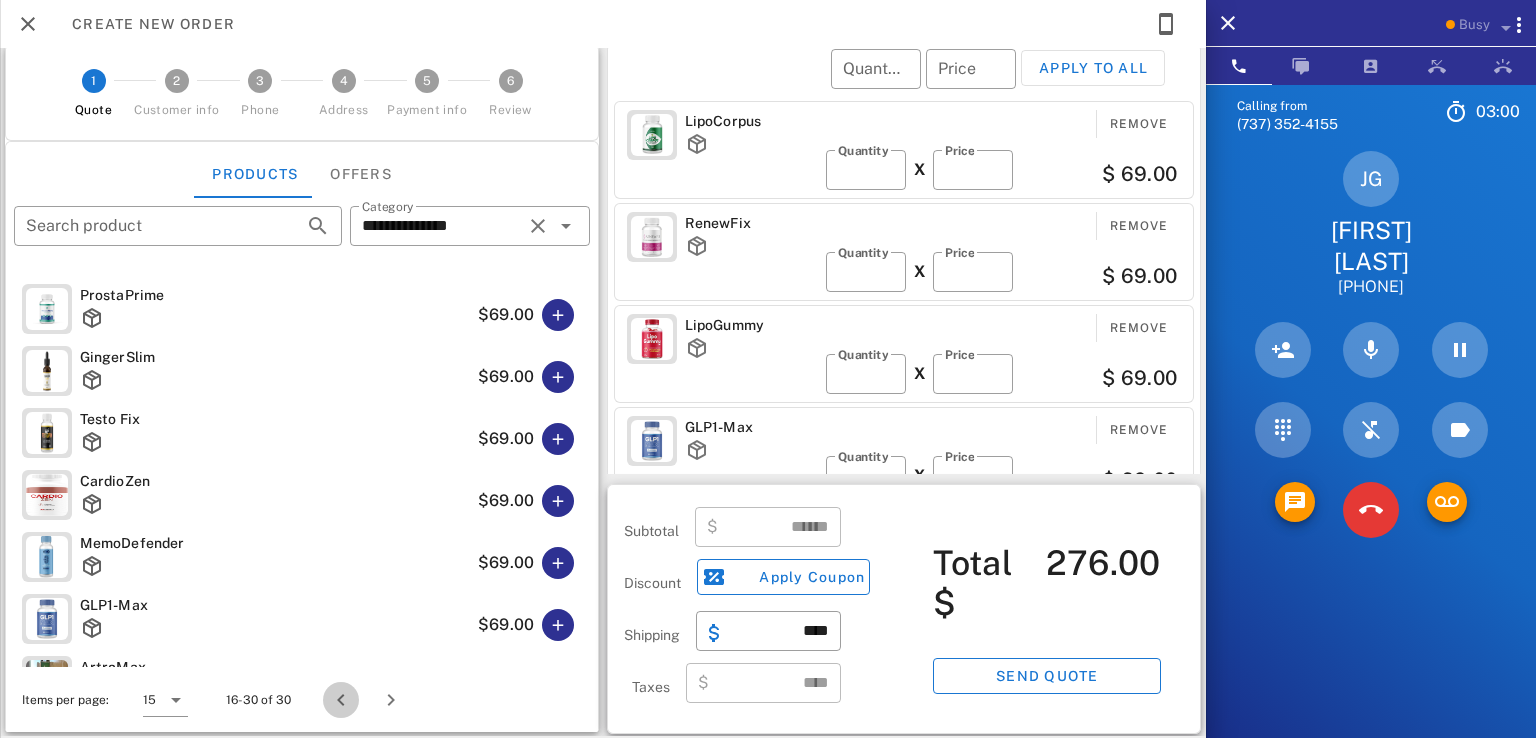 click at bounding box center (341, 700) 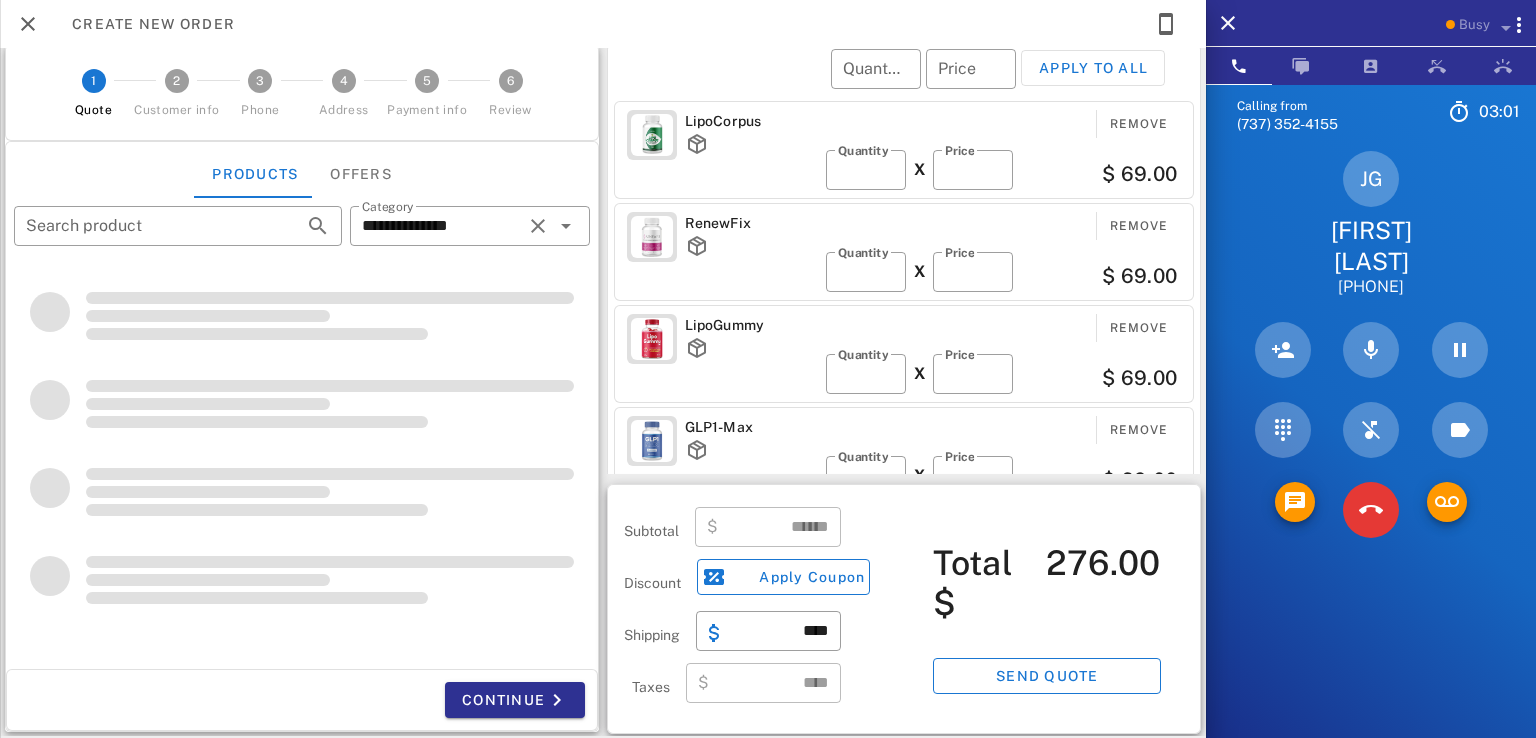 scroll, scrollTop: 4, scrollLeft: 0, axis: vertical 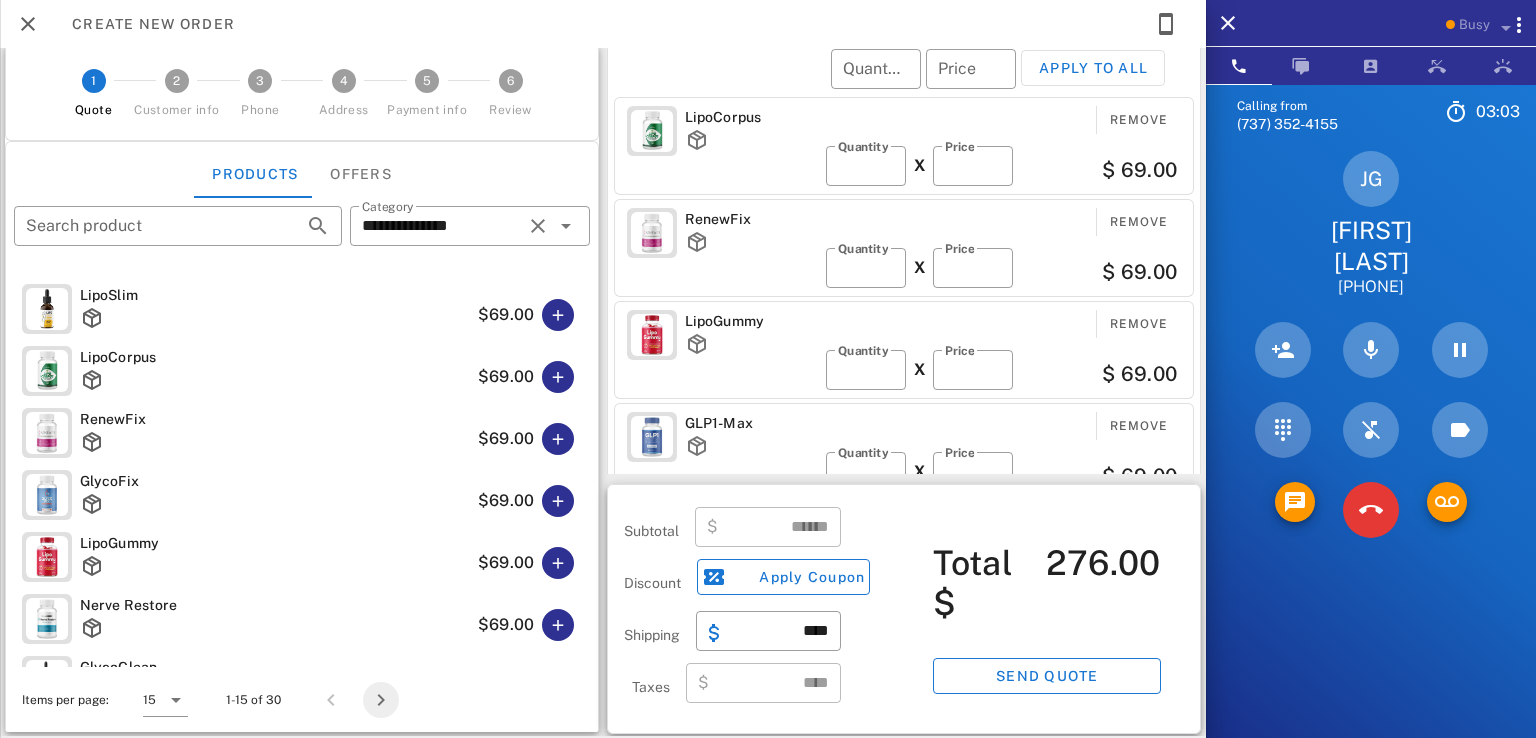 click at bounding box center [381, 700] 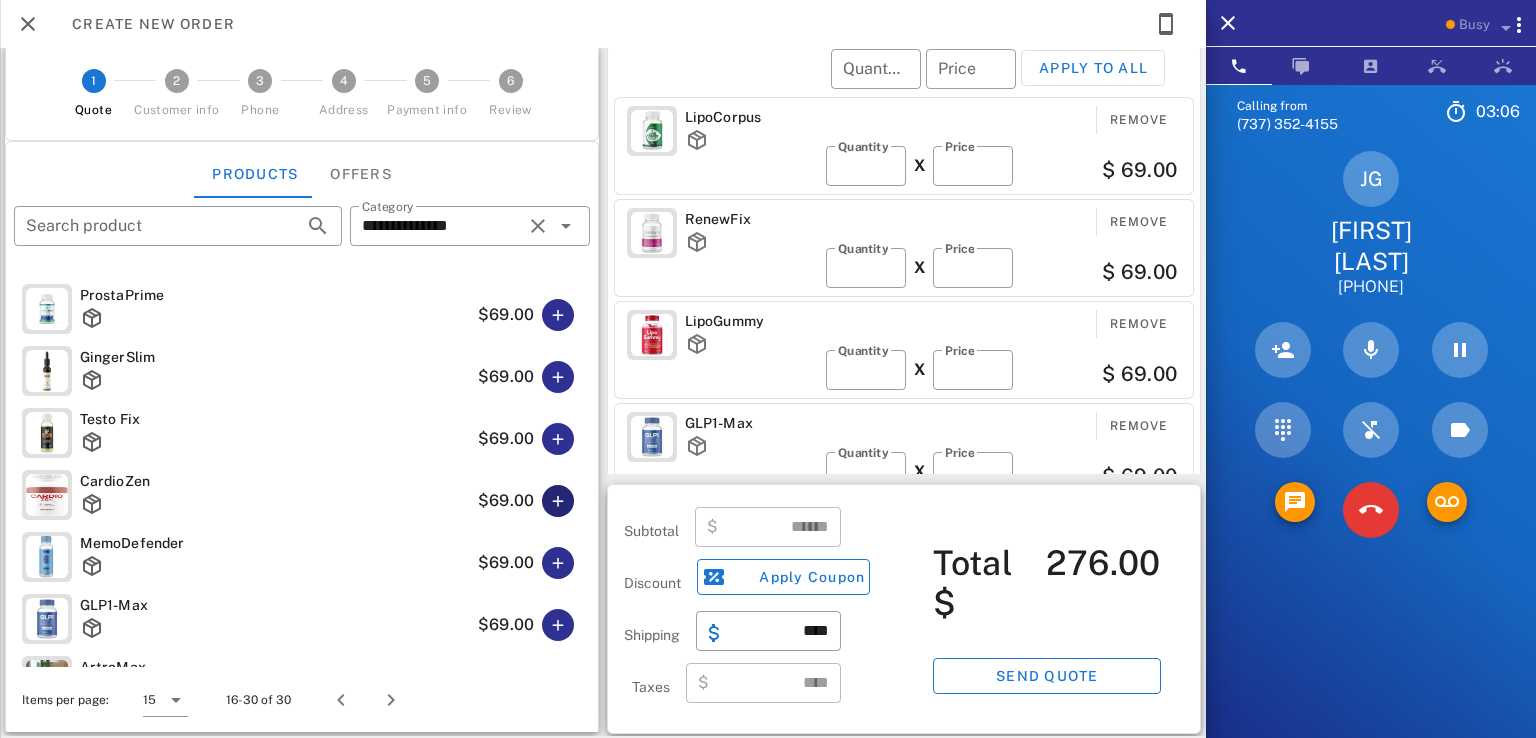 click at bounding box center [558, 501] 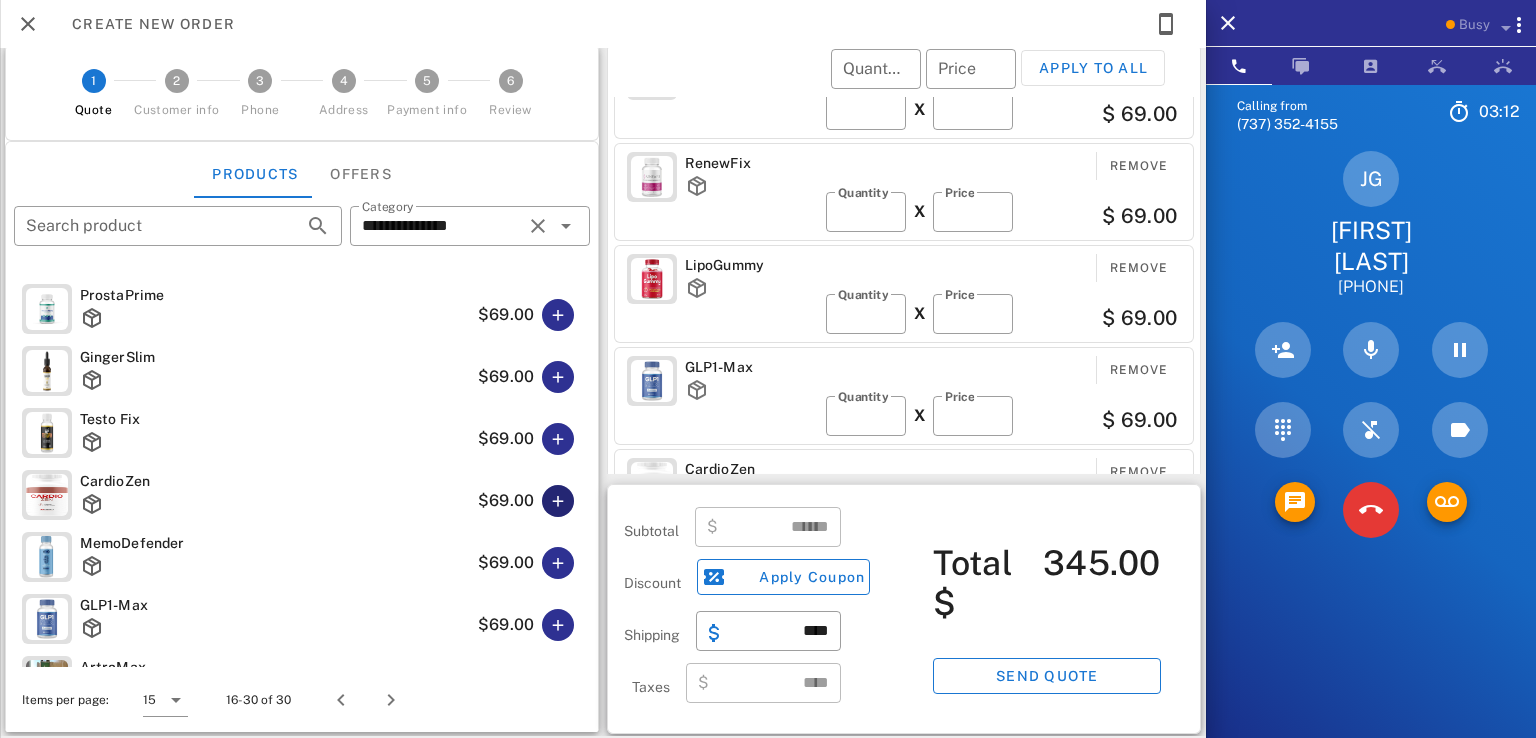 scroll, scrollTop: 106, scrollLeft: 0, axis: vertical 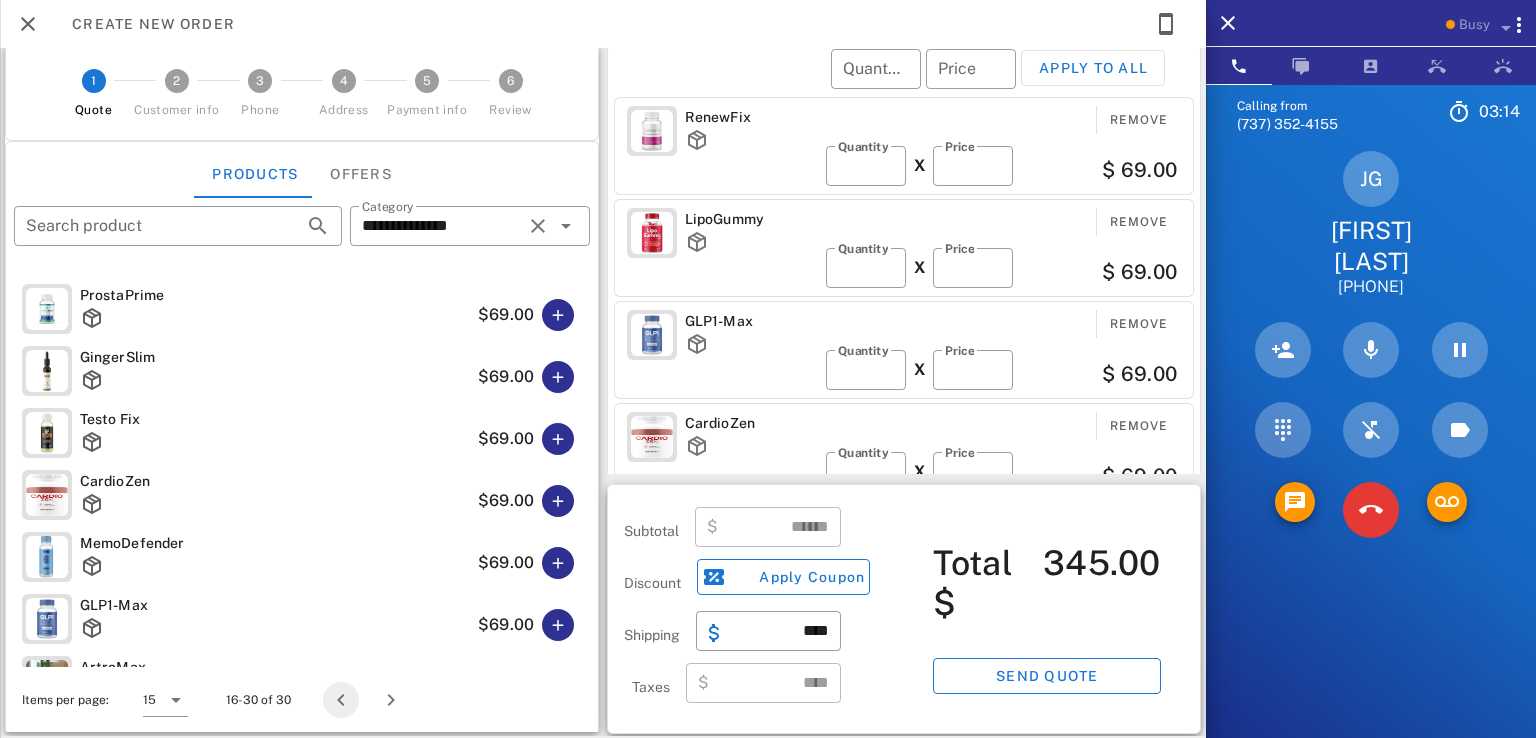 click at bounding box center [341, 700] 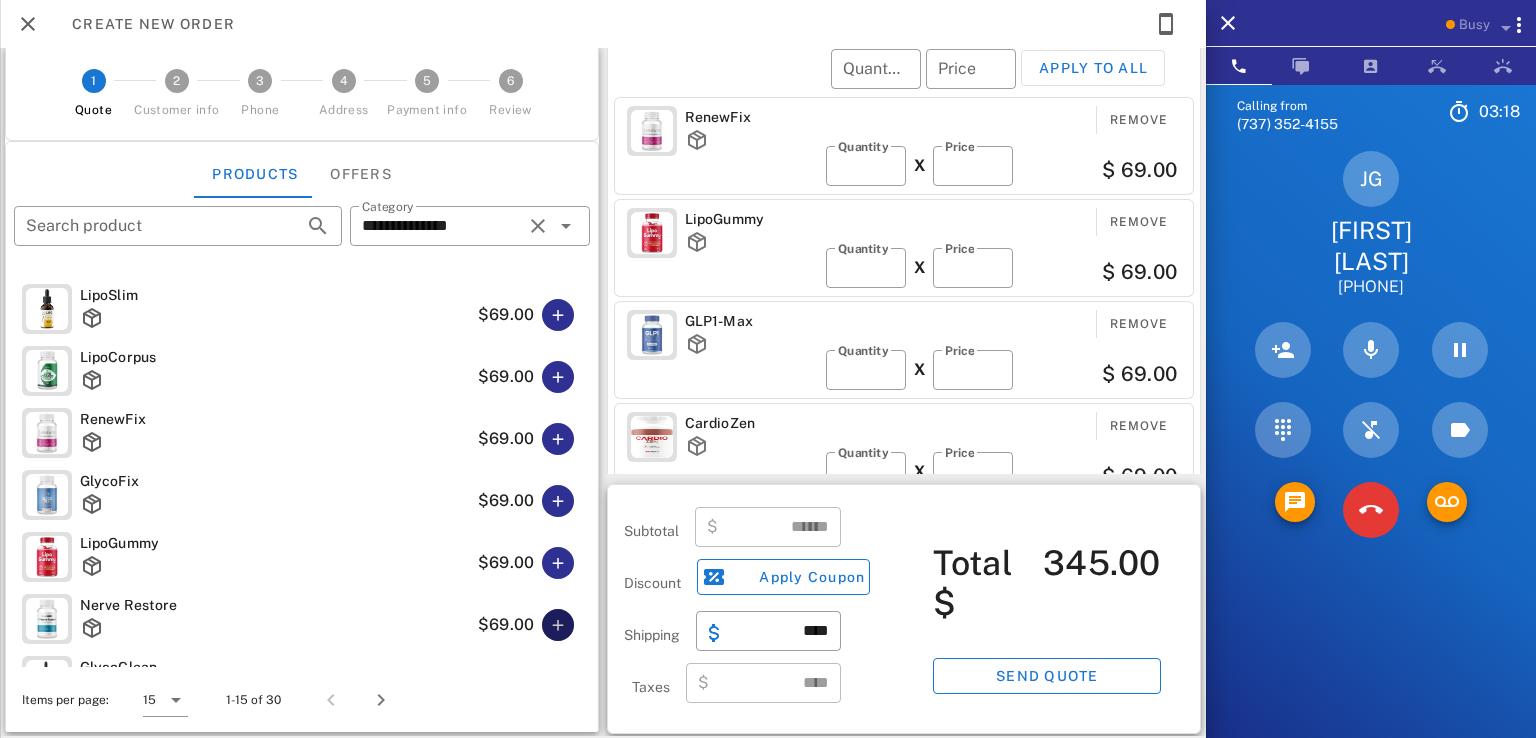 click at bounding box center [558, 625] 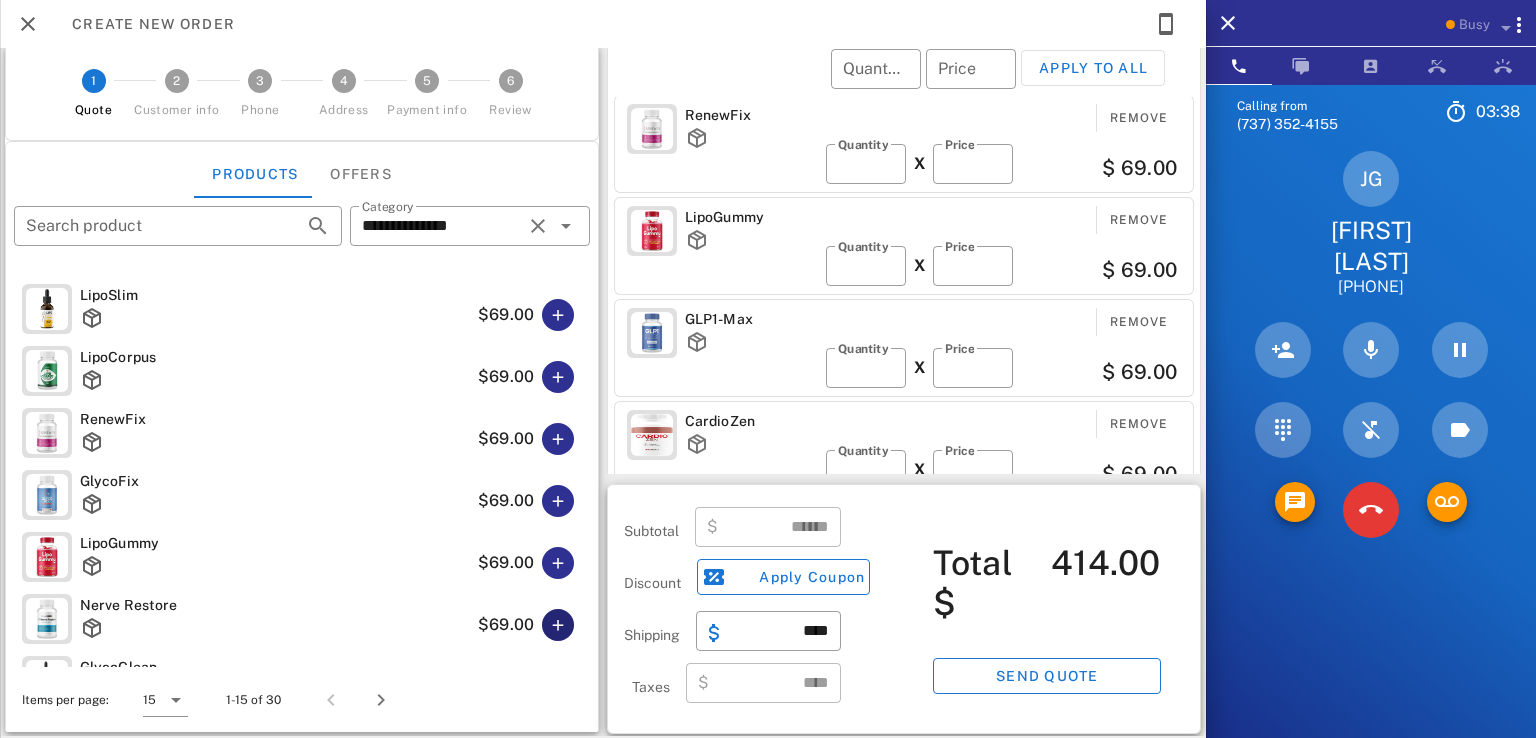 scroll, scrollTop: 208, scrollLeft: 0, axis: vertical 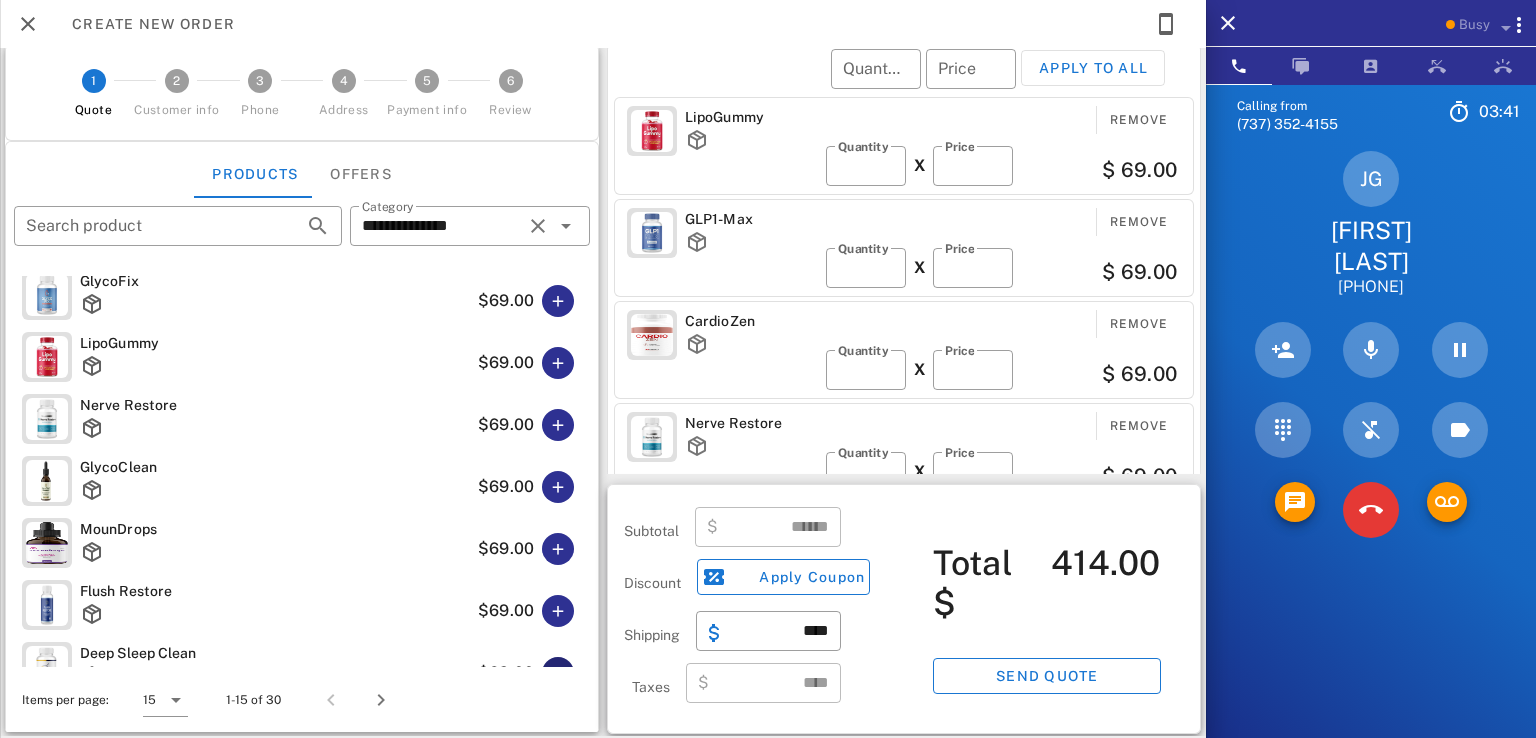 click at bounding box center [558, 673] 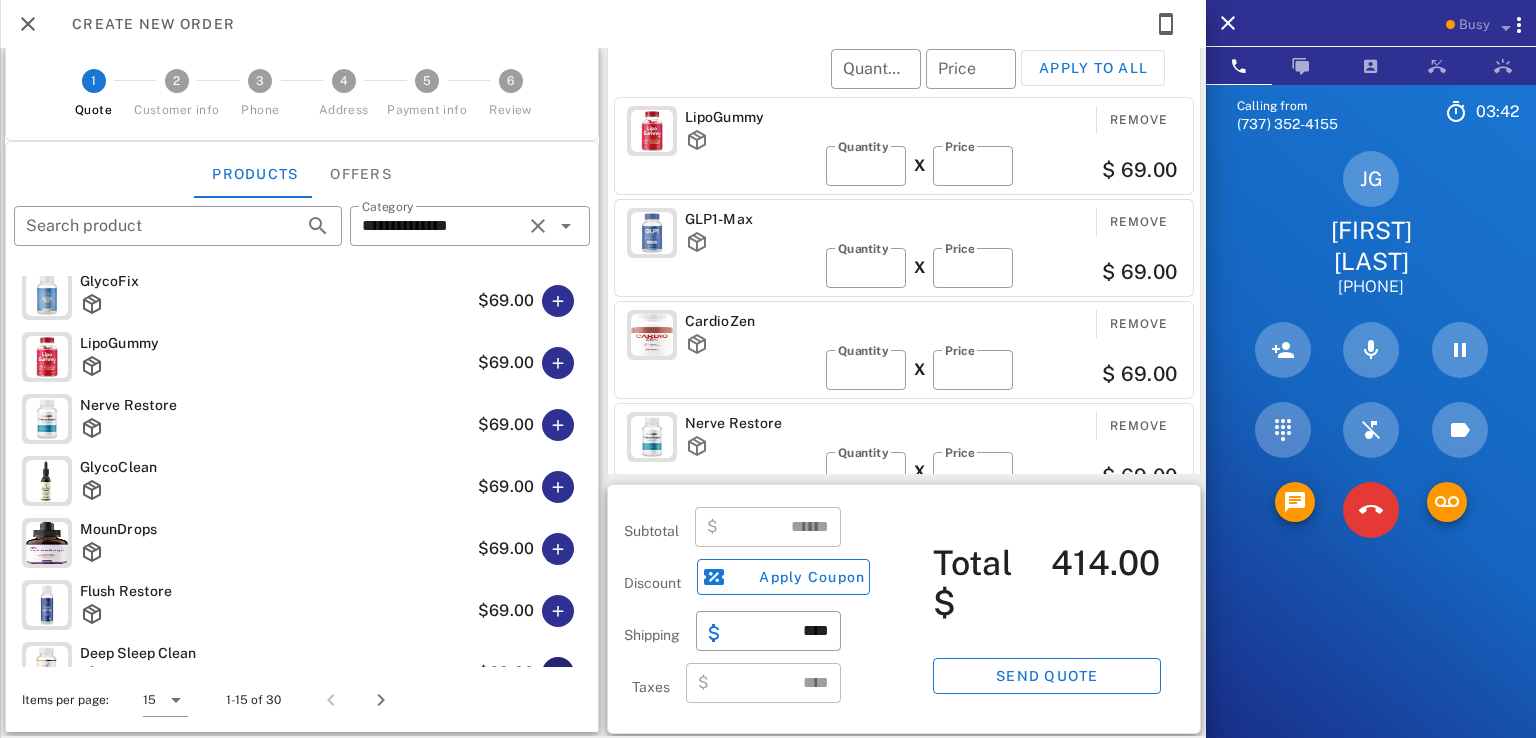 type on "******" 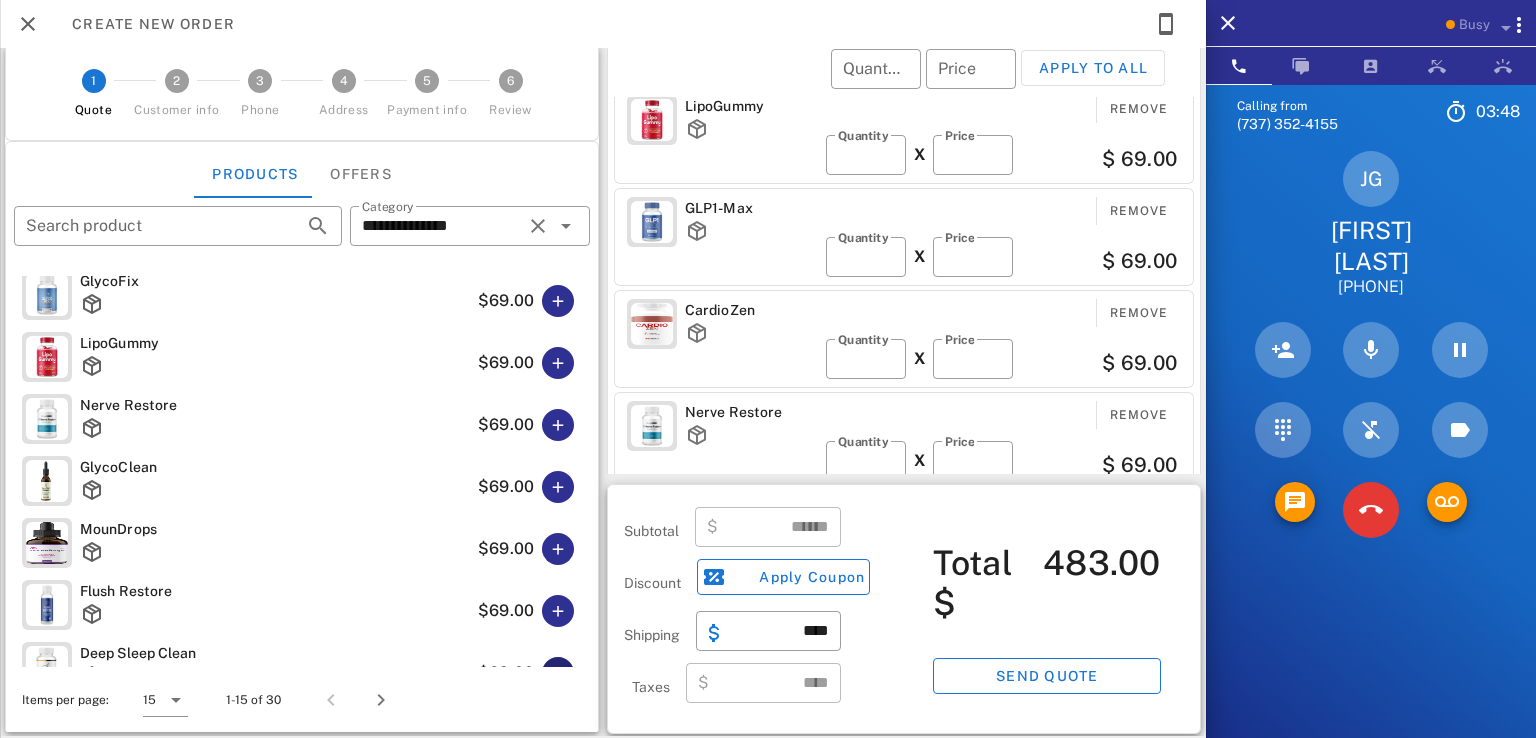 scroll, scrollTop: 309, scrollLeft: 0, axis: vertical 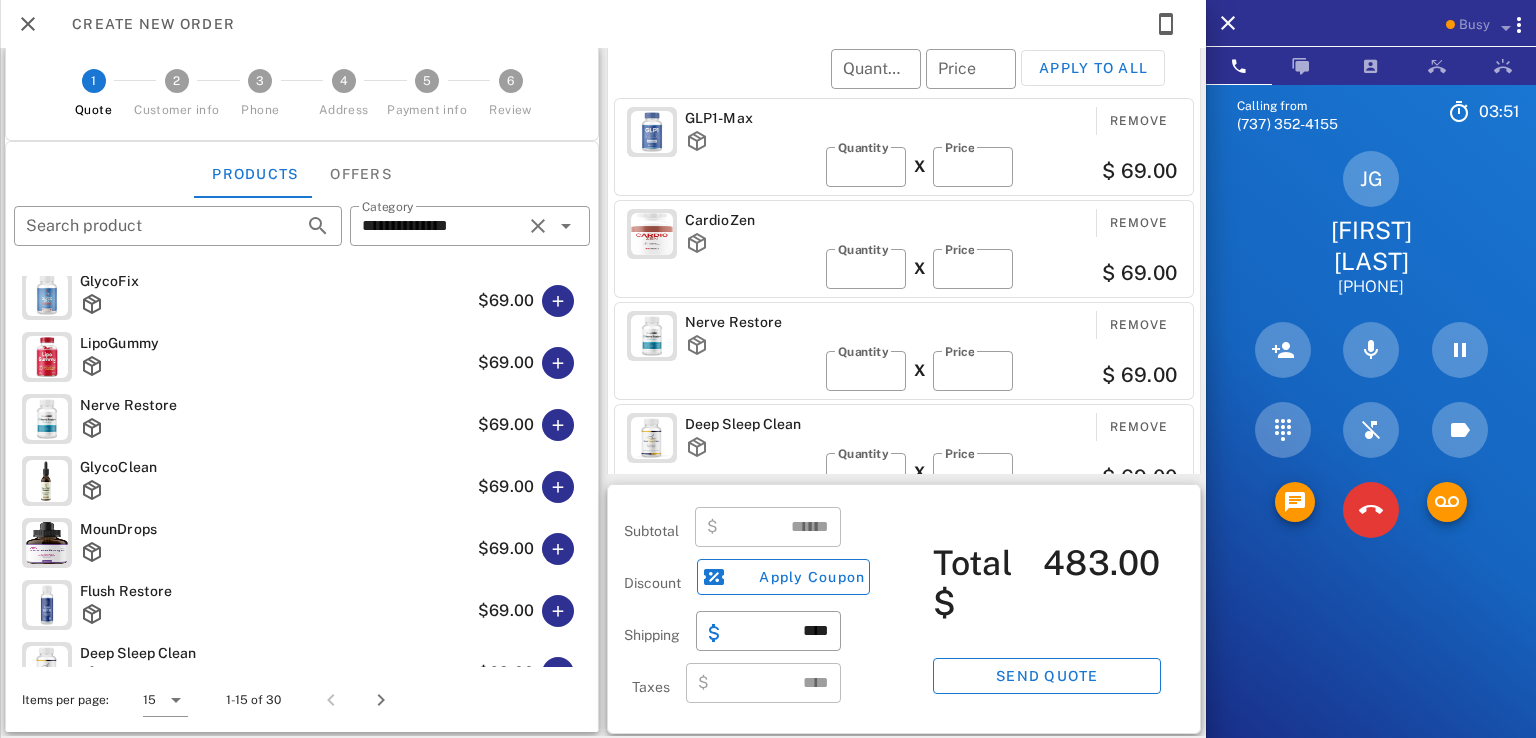 click on "Nerve Restore" at bounding box center [751, 322] 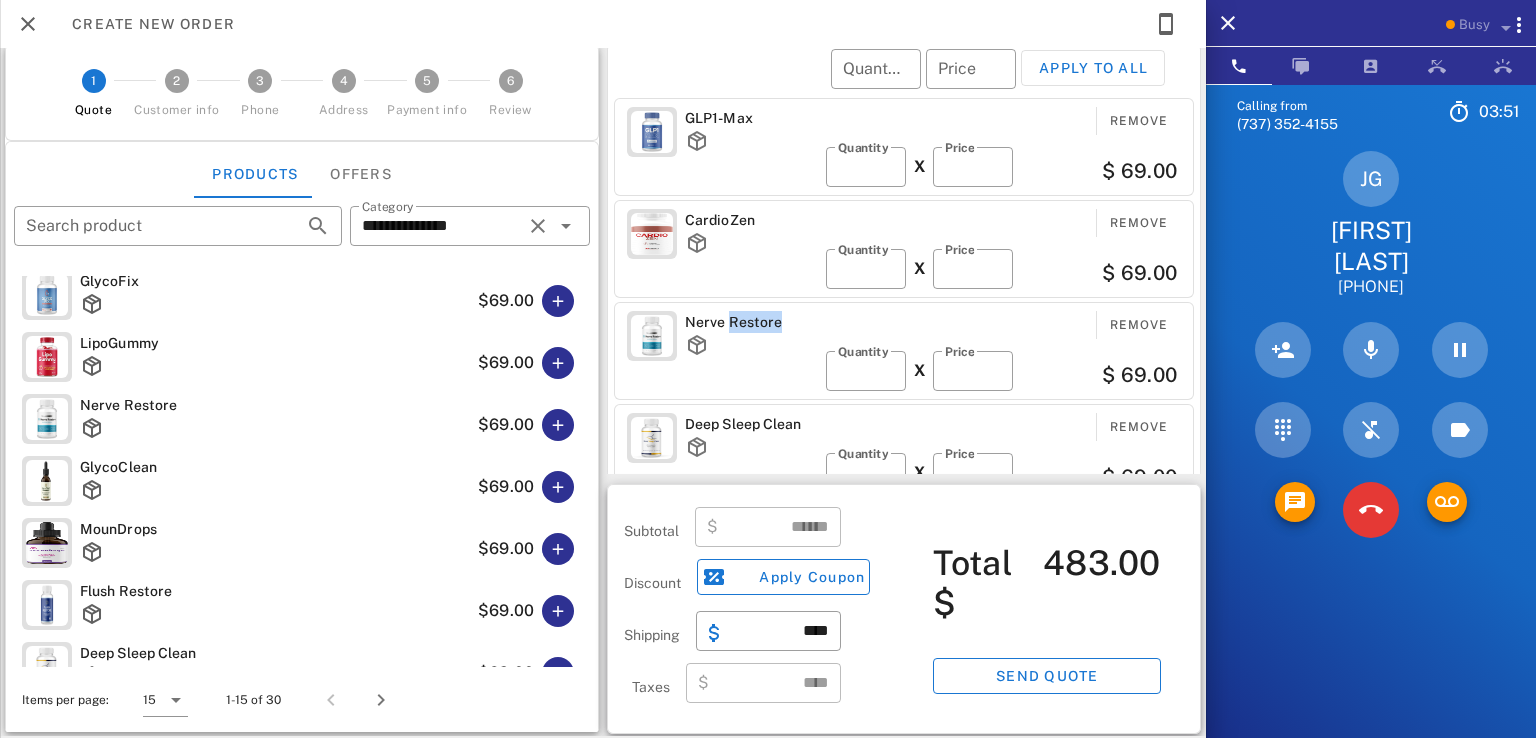 click on "Nerve Restore" at bounding box center (751, 322) 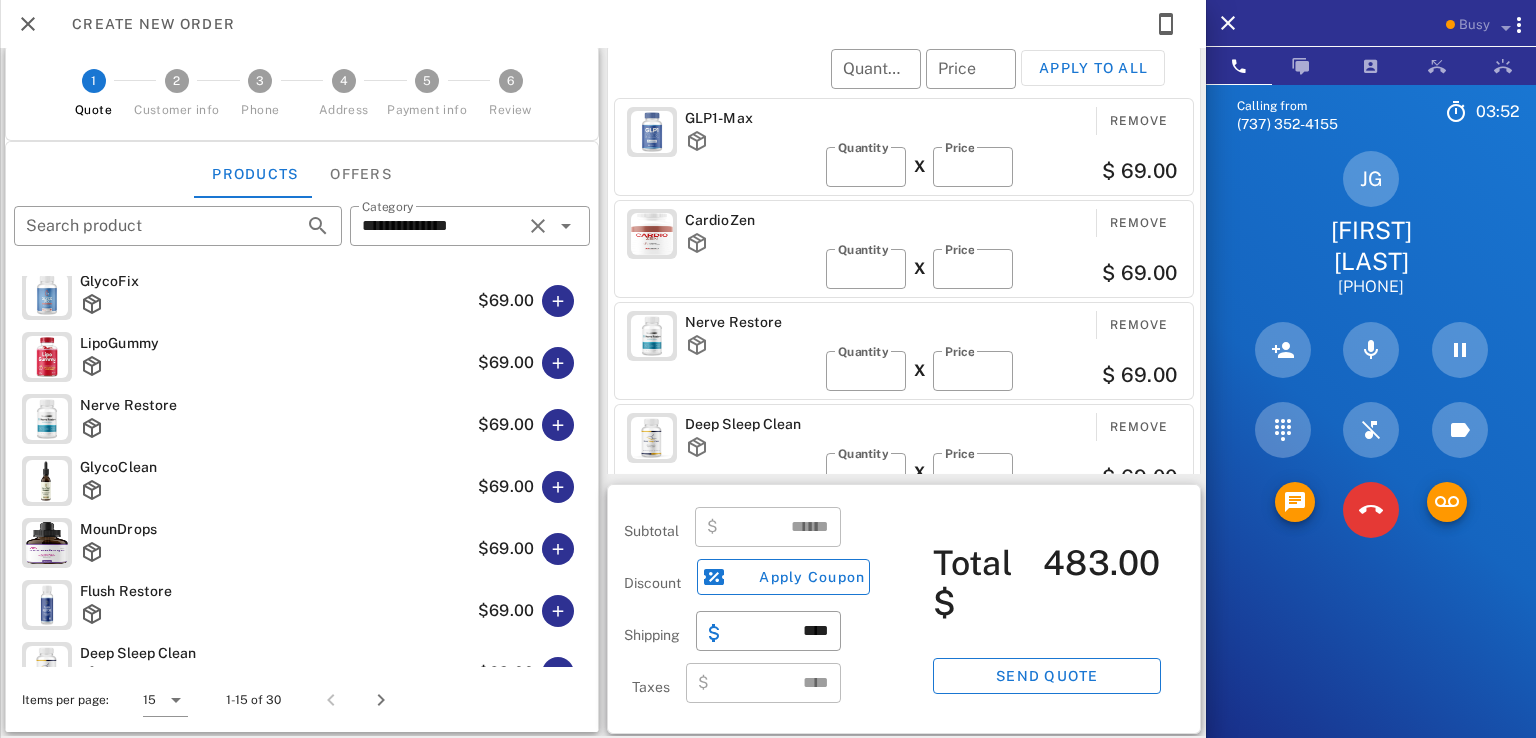 click at bounding box center [751, 345] 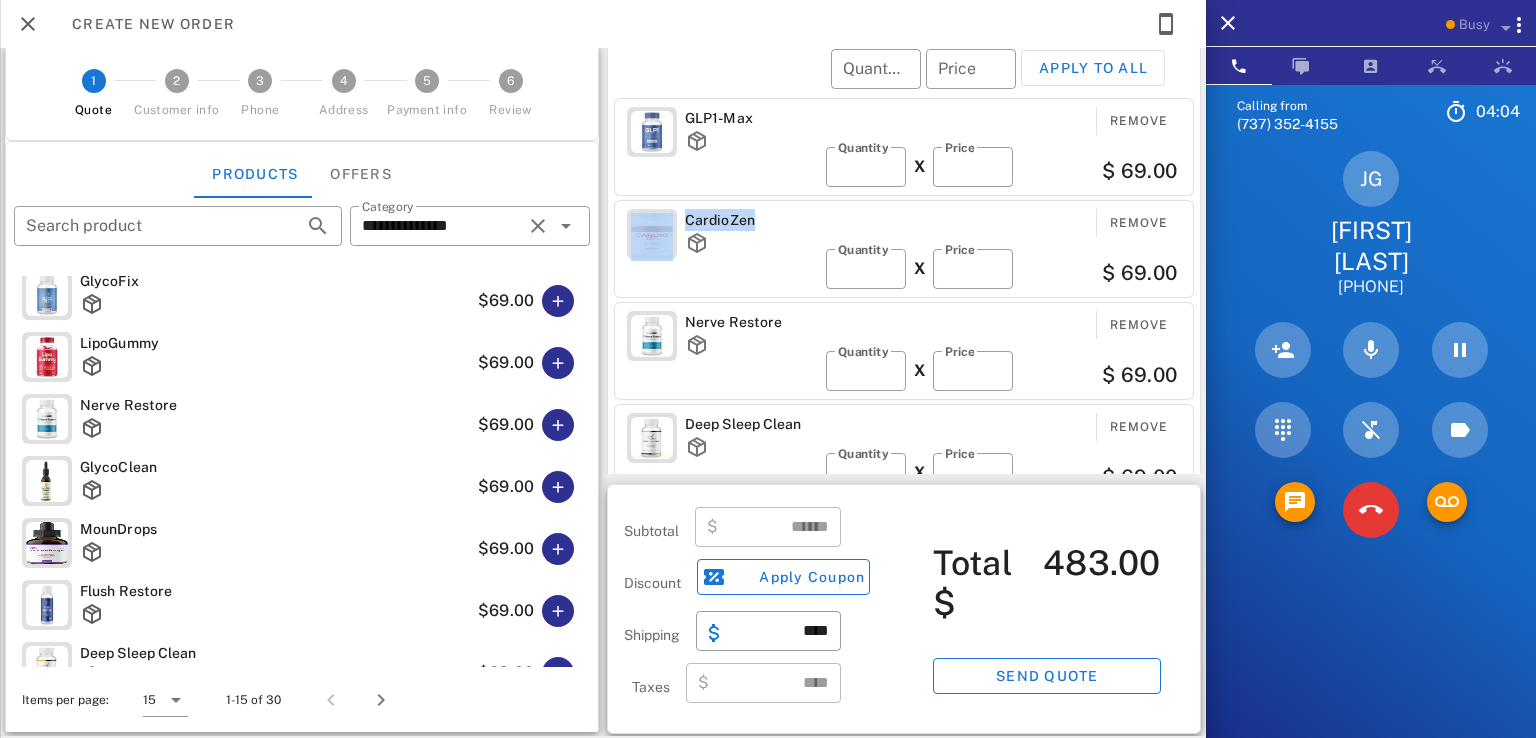 drag, startPoint x: 759, startPoint y: 222, endPoint x: 670, endPoint y: 225, distance: 89.050545 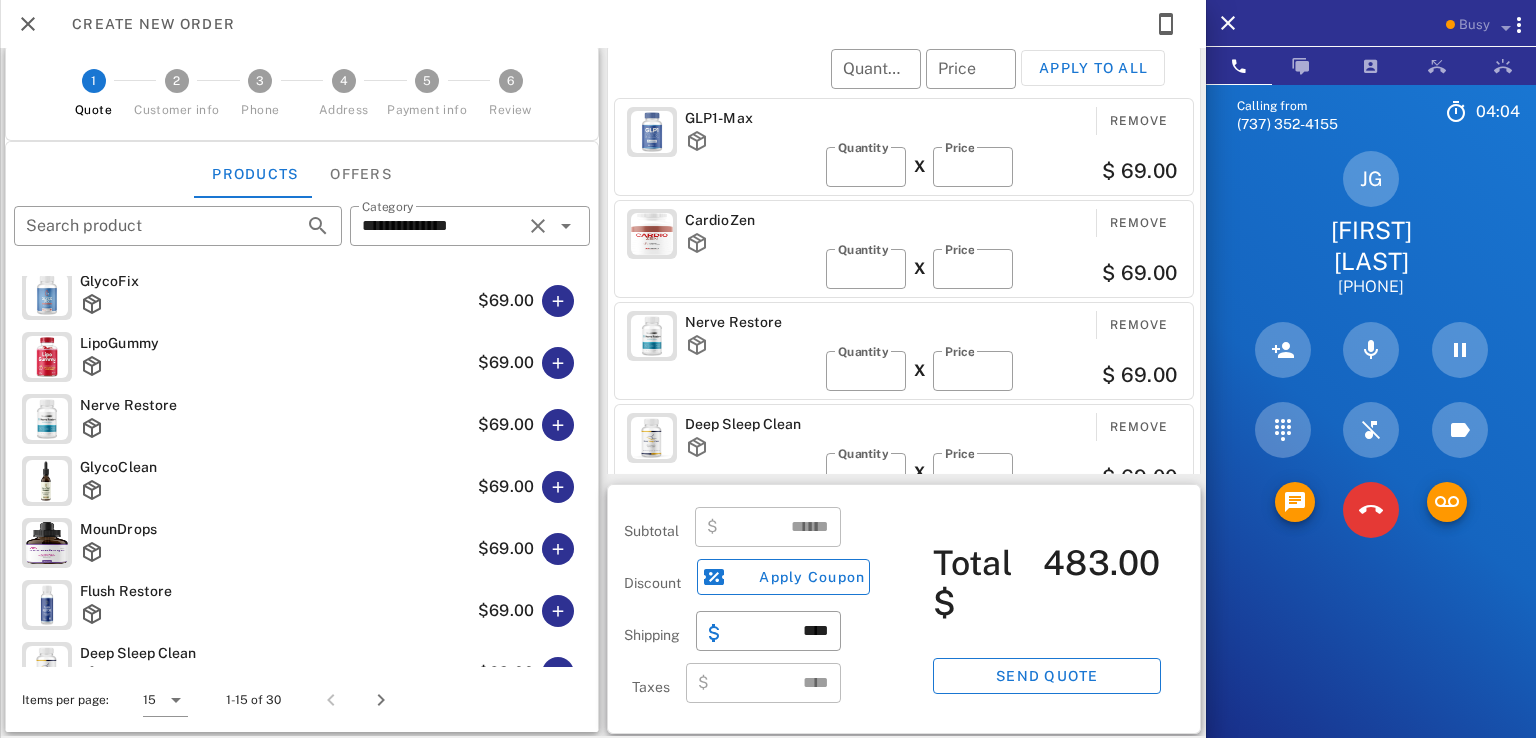 click on "GLP1-Max  Remove  ​ Quantity * X ​ Price **  $ 69.00" at bounding box center (904, 147) 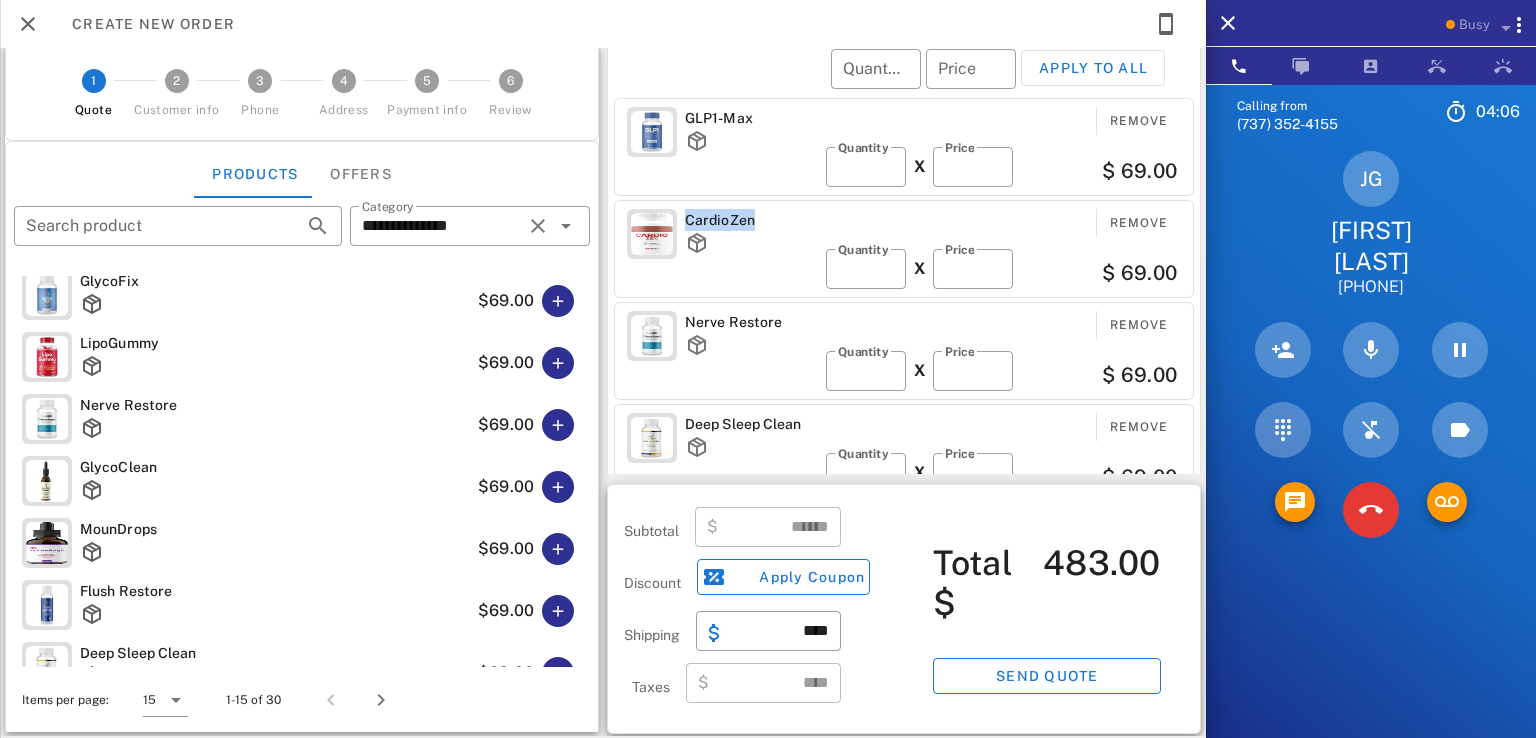 drag, startPoint x: 679, startPoint y: 212, endPoint x: 776, endPoint y: 215, distance: 97.04638 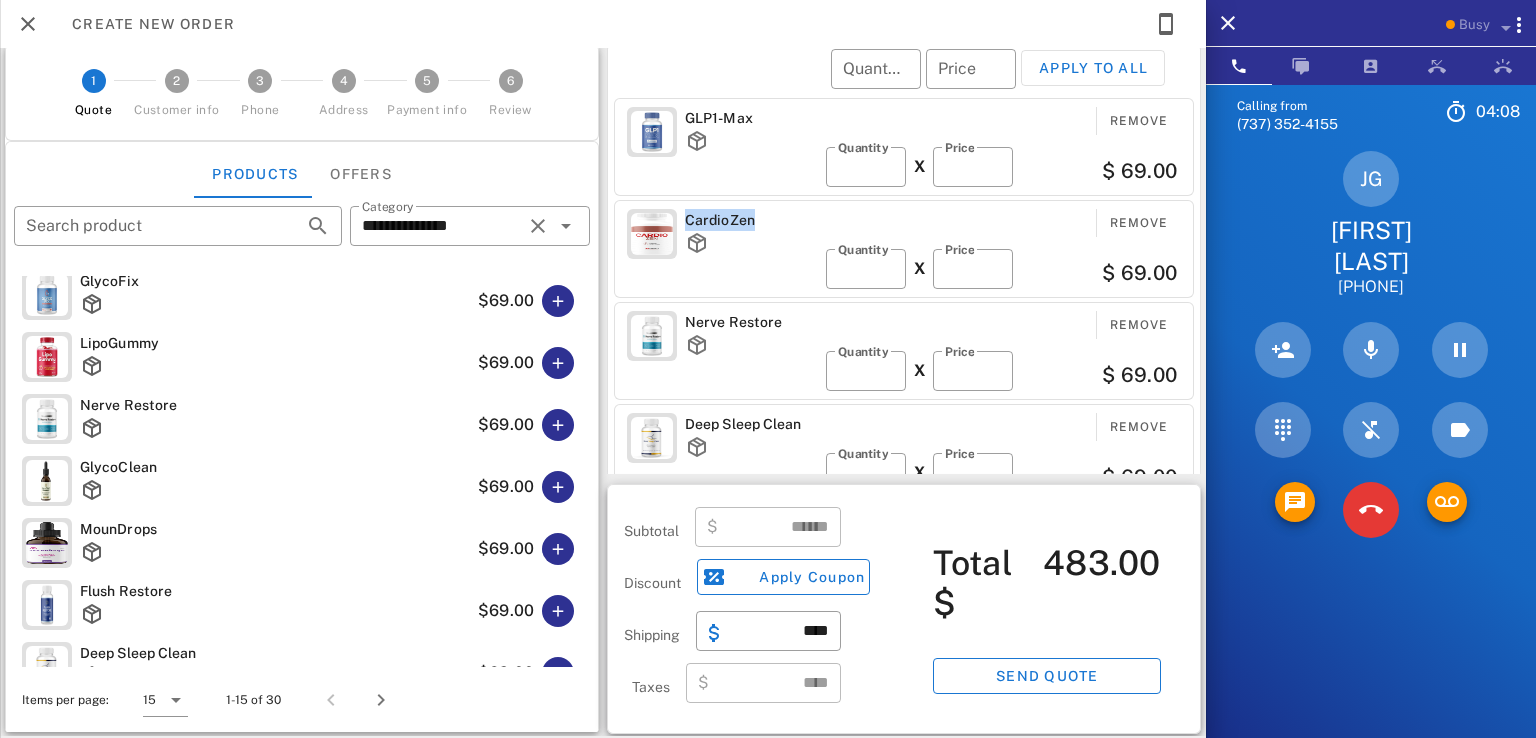 drag, startPoint x: 675, startPoint y: 217, endPoint x: 789, endPoint y: 222, distance: 114.1096 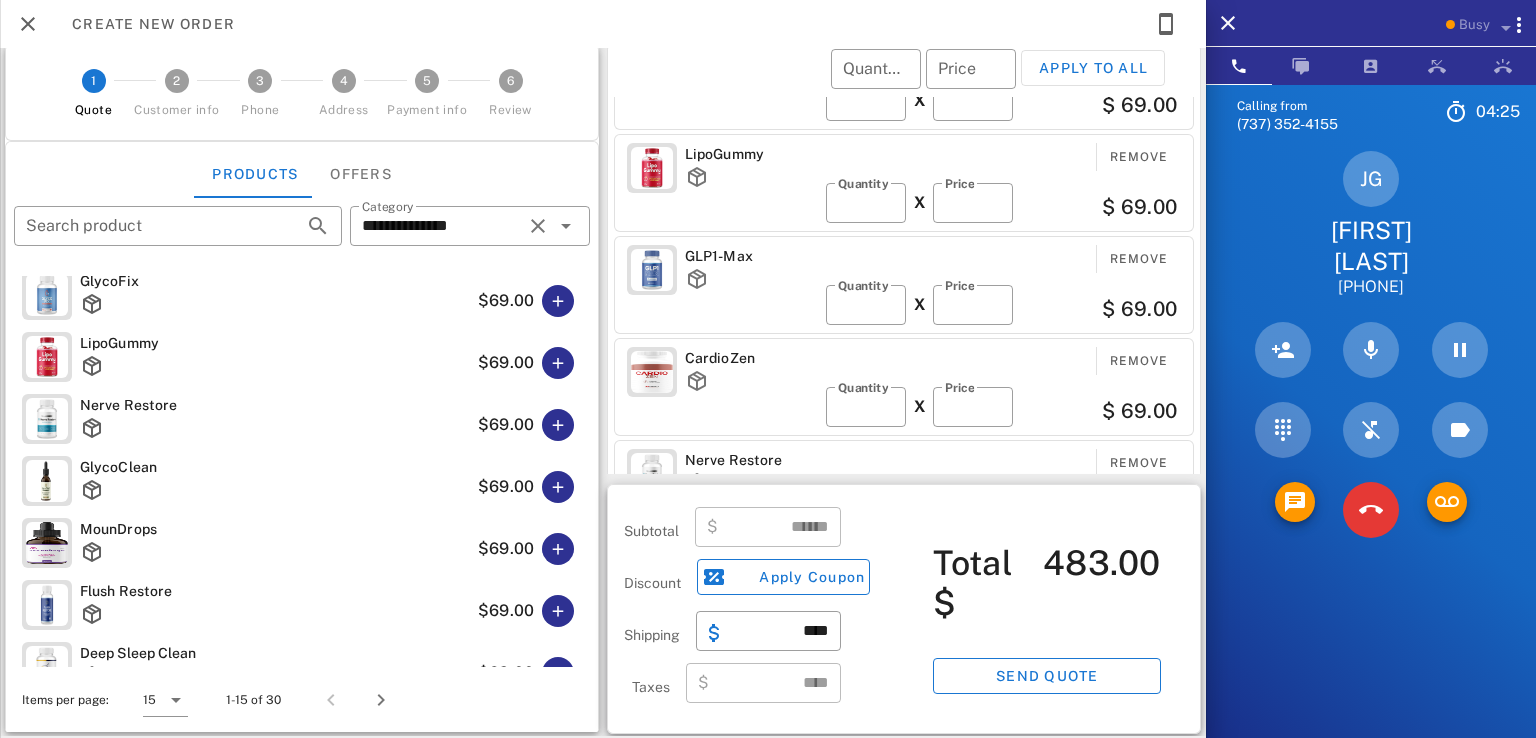 scroll, scrollTop: 0, scrollLeft: 0, axis: both 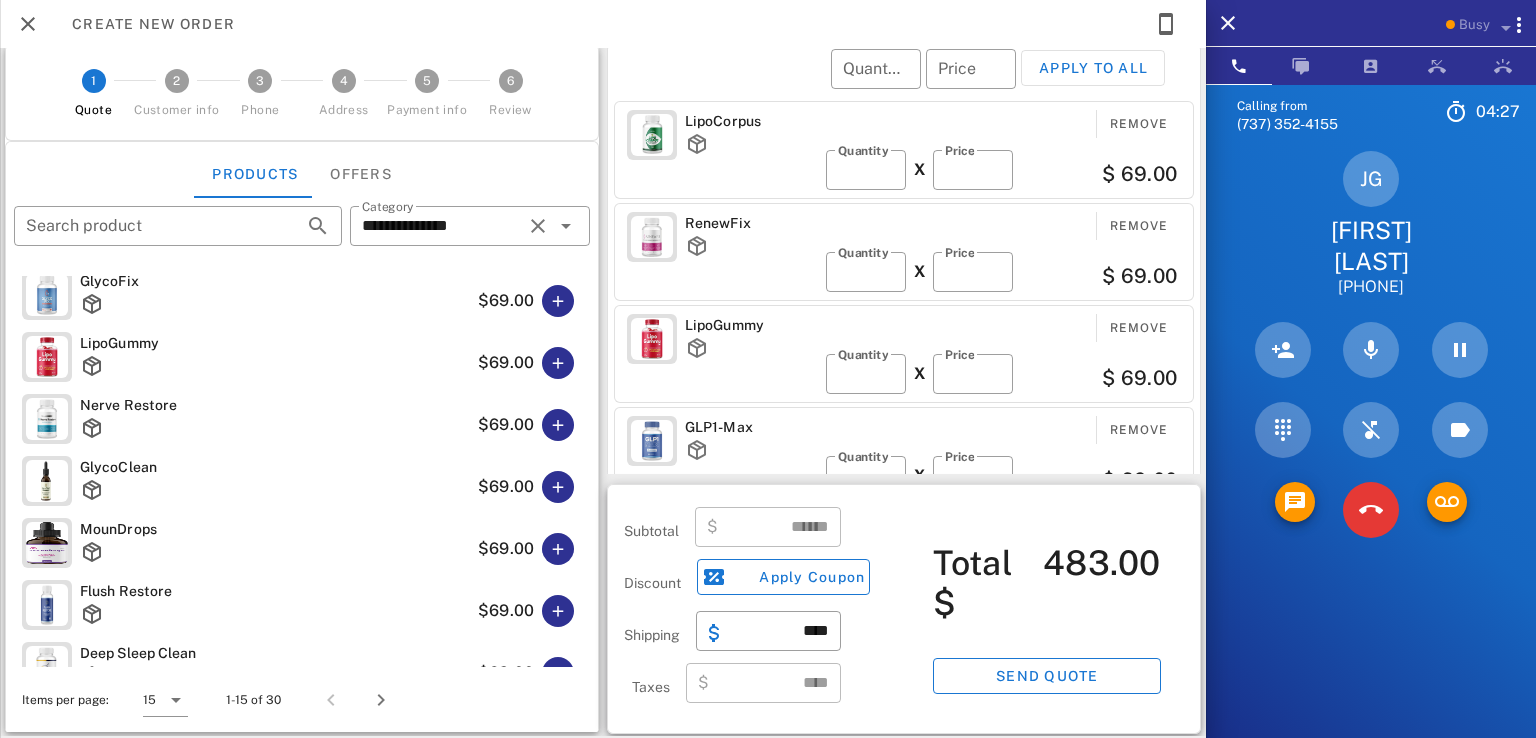 drag, startPoint x: 1103, startPoint y: 270, endPoint x: 1155, endPoint y: 283, distance: 53.600372 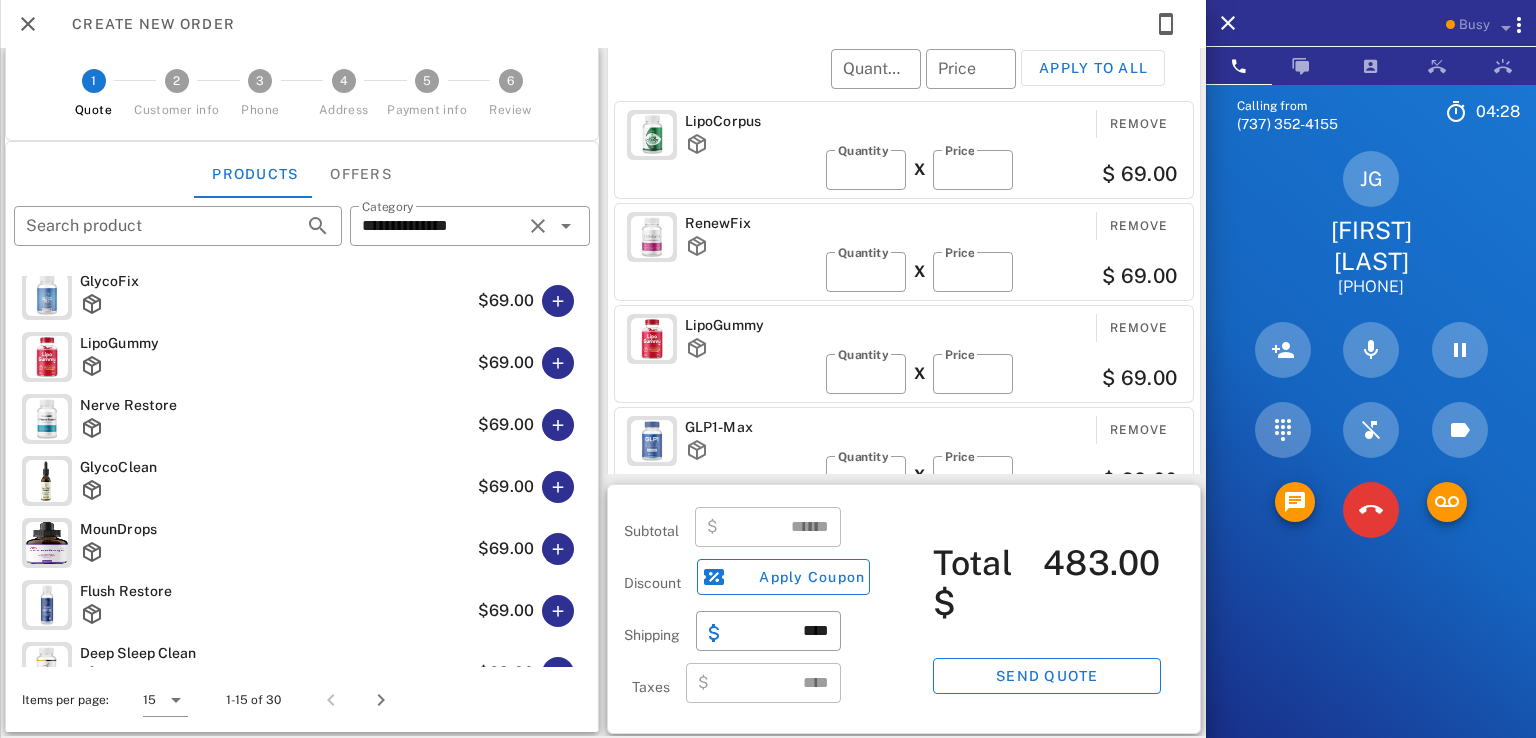 click on "$ 69.00" at bounding box center [1139, 276] 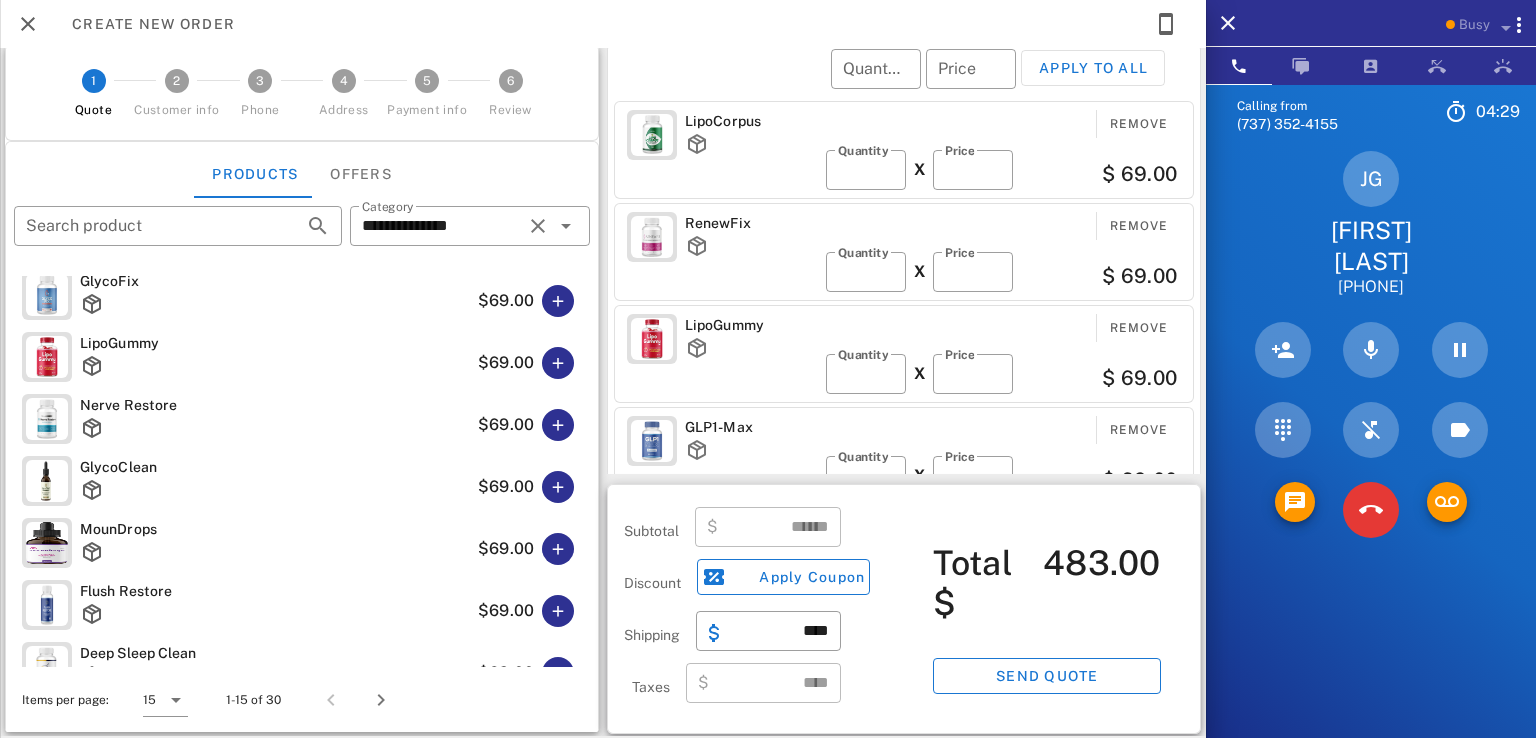 click on "$ 69.00" at bounding box center [1139, 276] 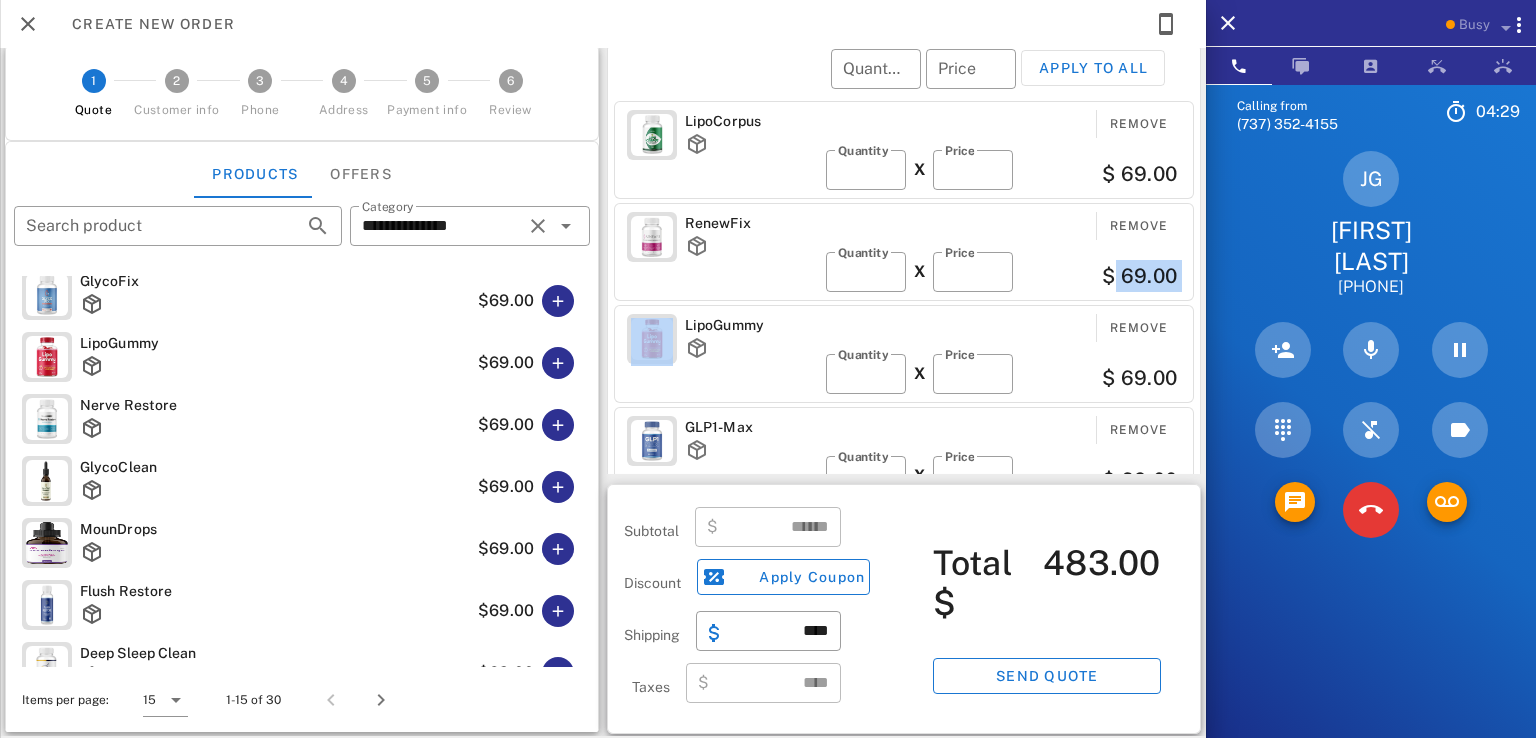 click on "$ 69.00" at bounding box center [1139, 276] 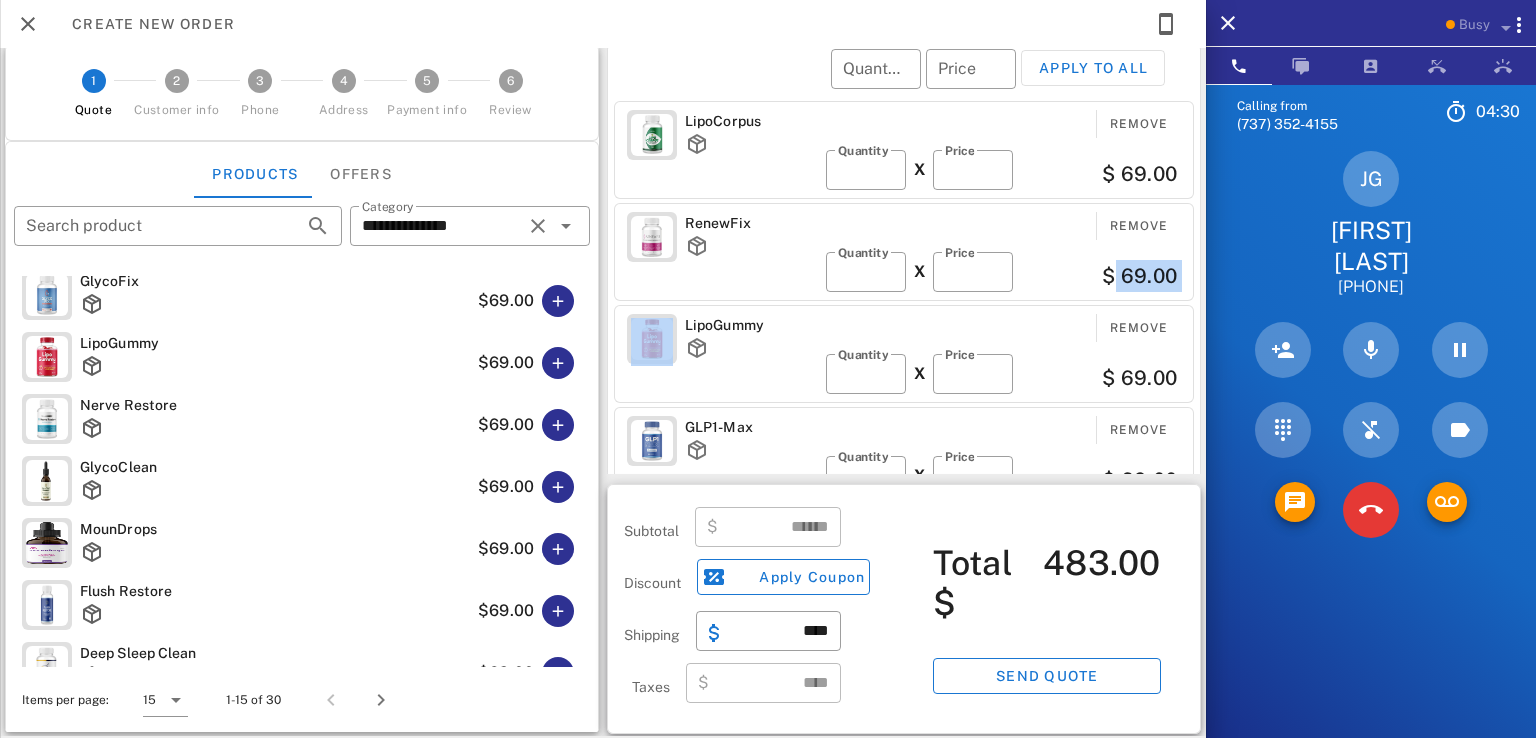 click on "​ Quantity * X ​ Price **  $ 69.00" at bounding box center [1003, 272] 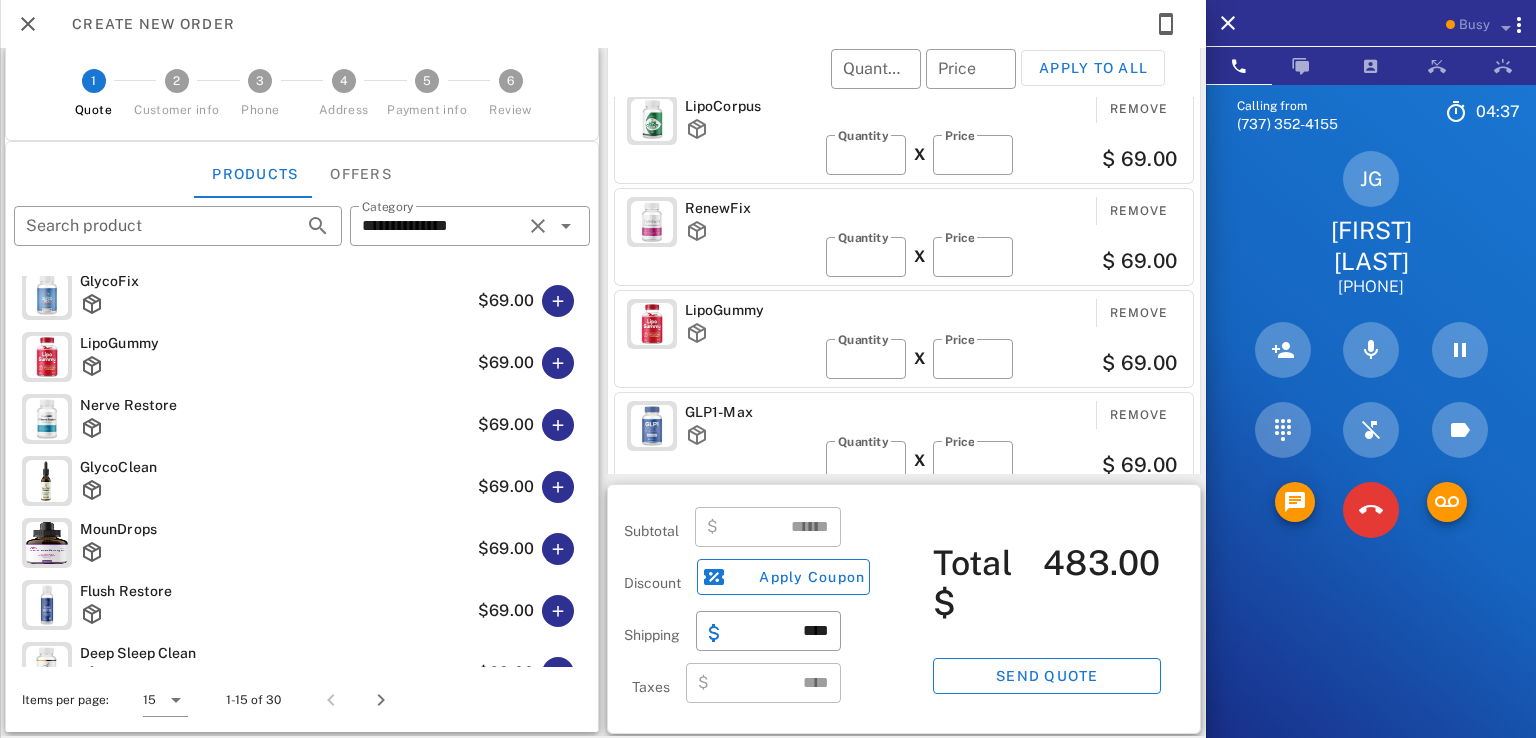 scroll, scrollTop: 0, scrollLeft: 0, axis: both 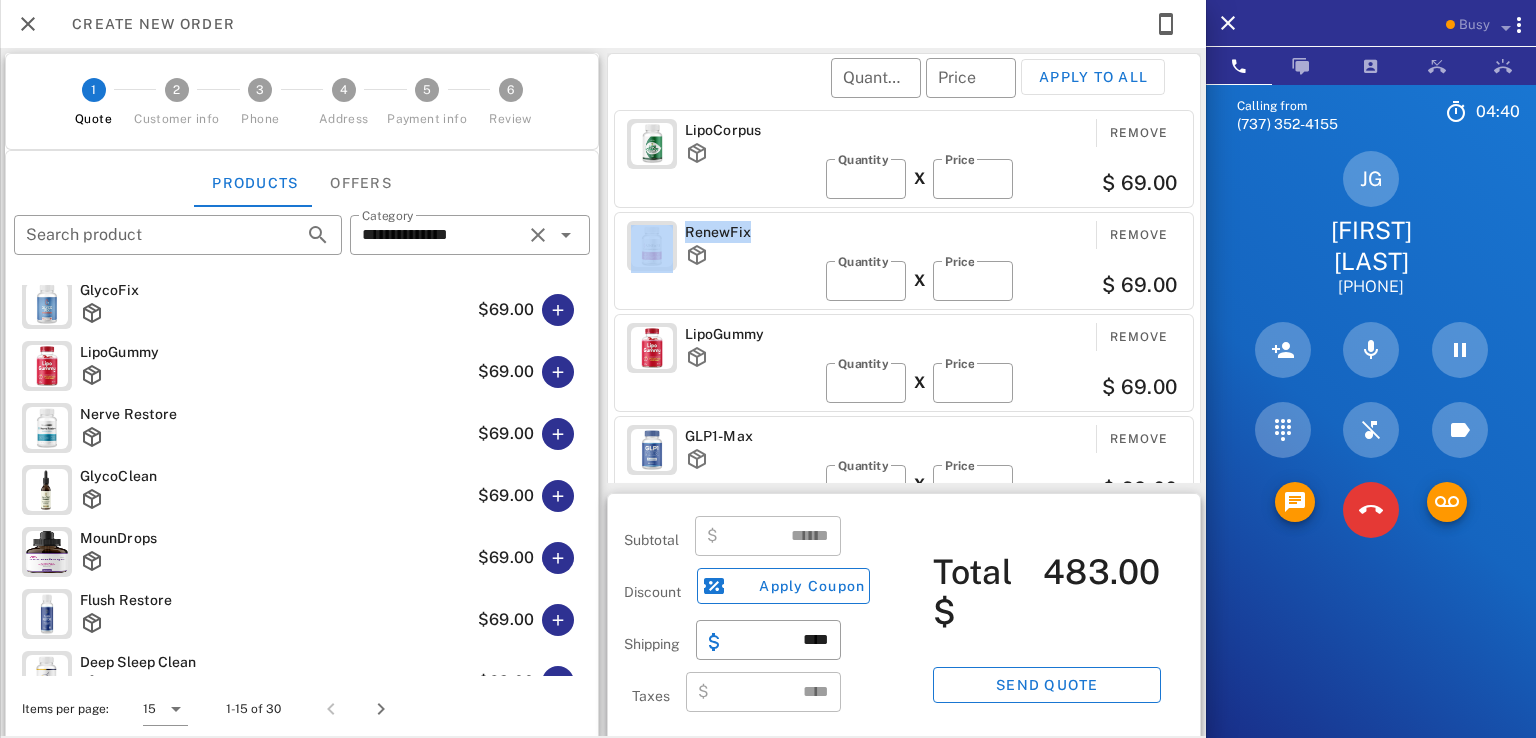 drag, startPoint x: 761, startPoint y: 214, endPoint x: 653, endPoint y: 236, distance: 110.217964 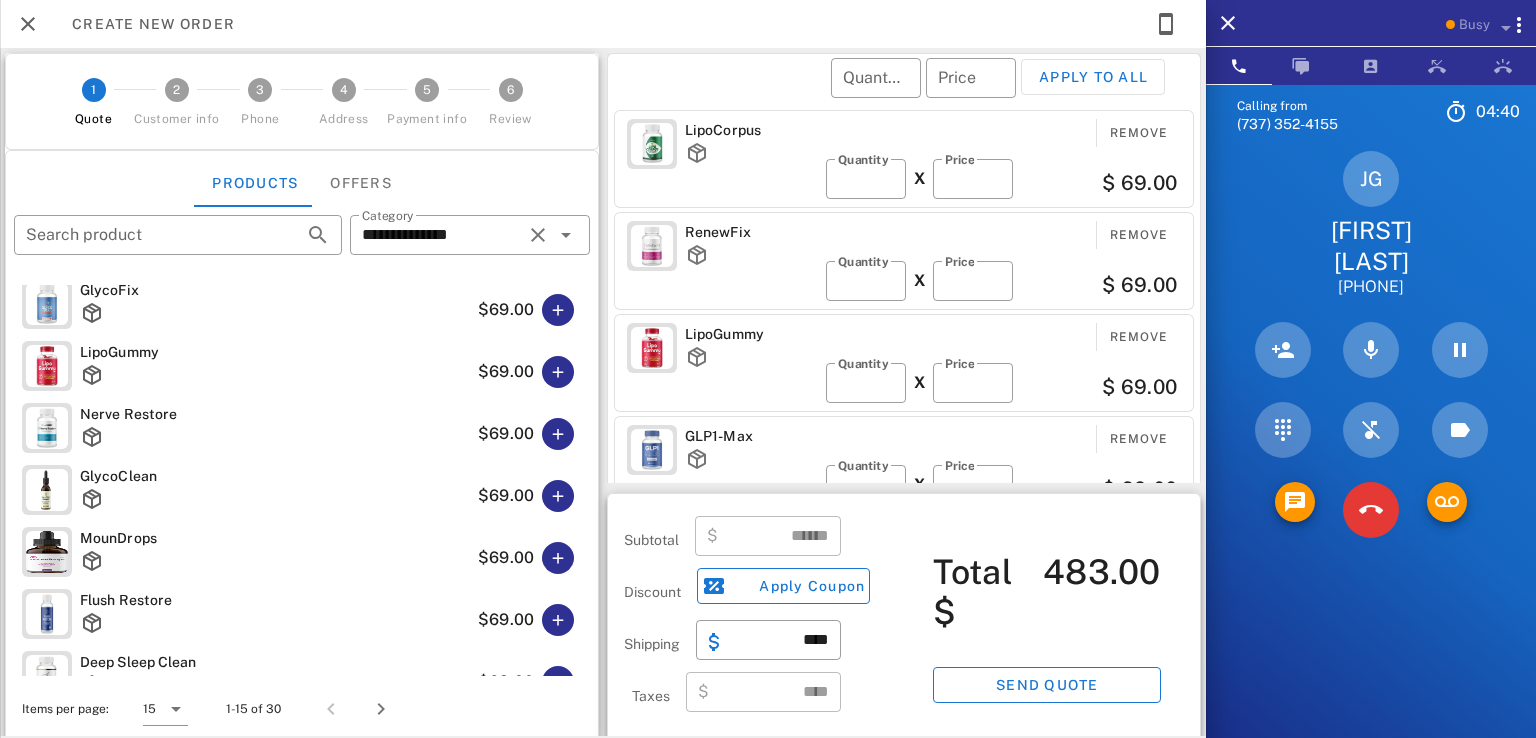 click on "LipoCorpus  Remove  ​ Quantity * X ​ Price **  $ 69.00" at bounding box center (904, 159) 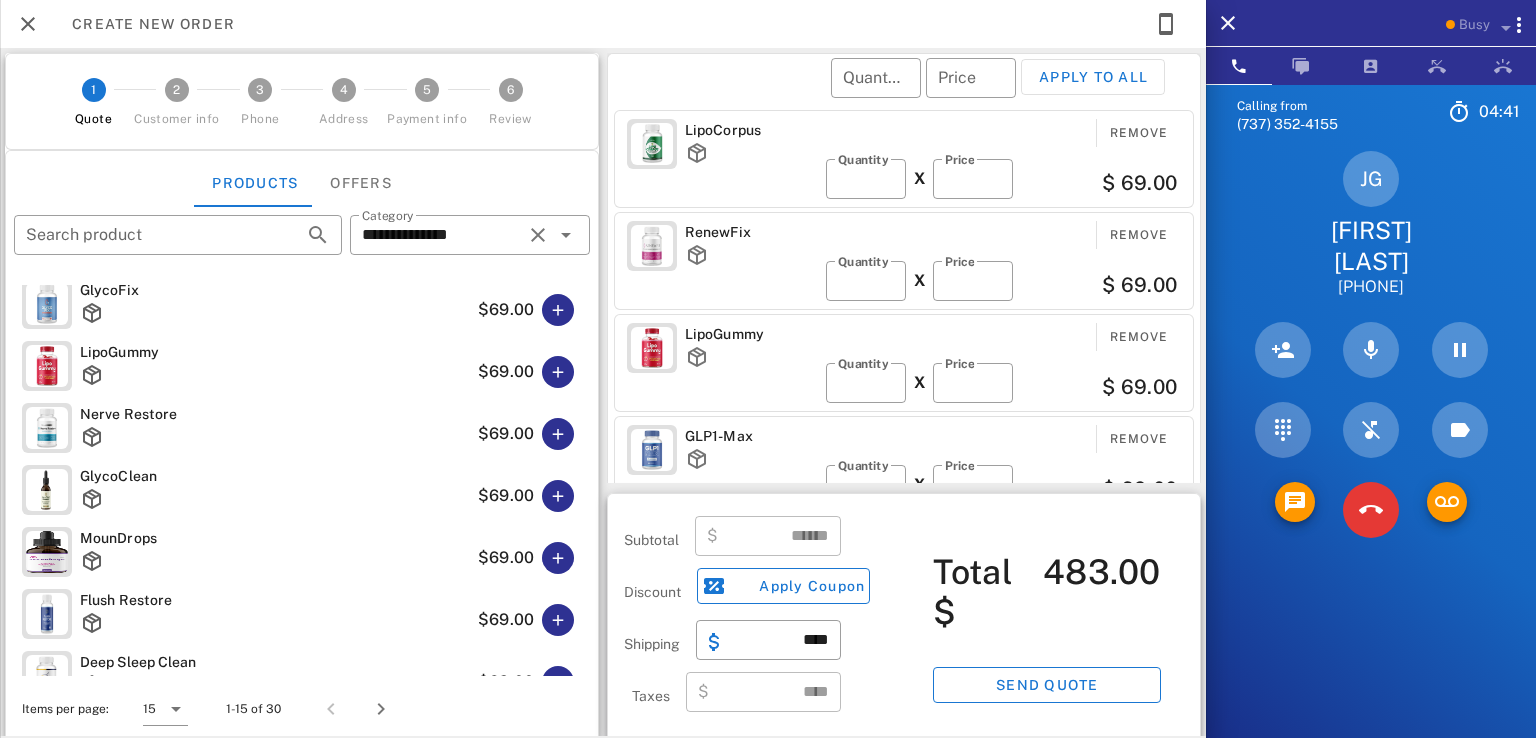 click on "RenewFix" at bounding box center [751, 232] 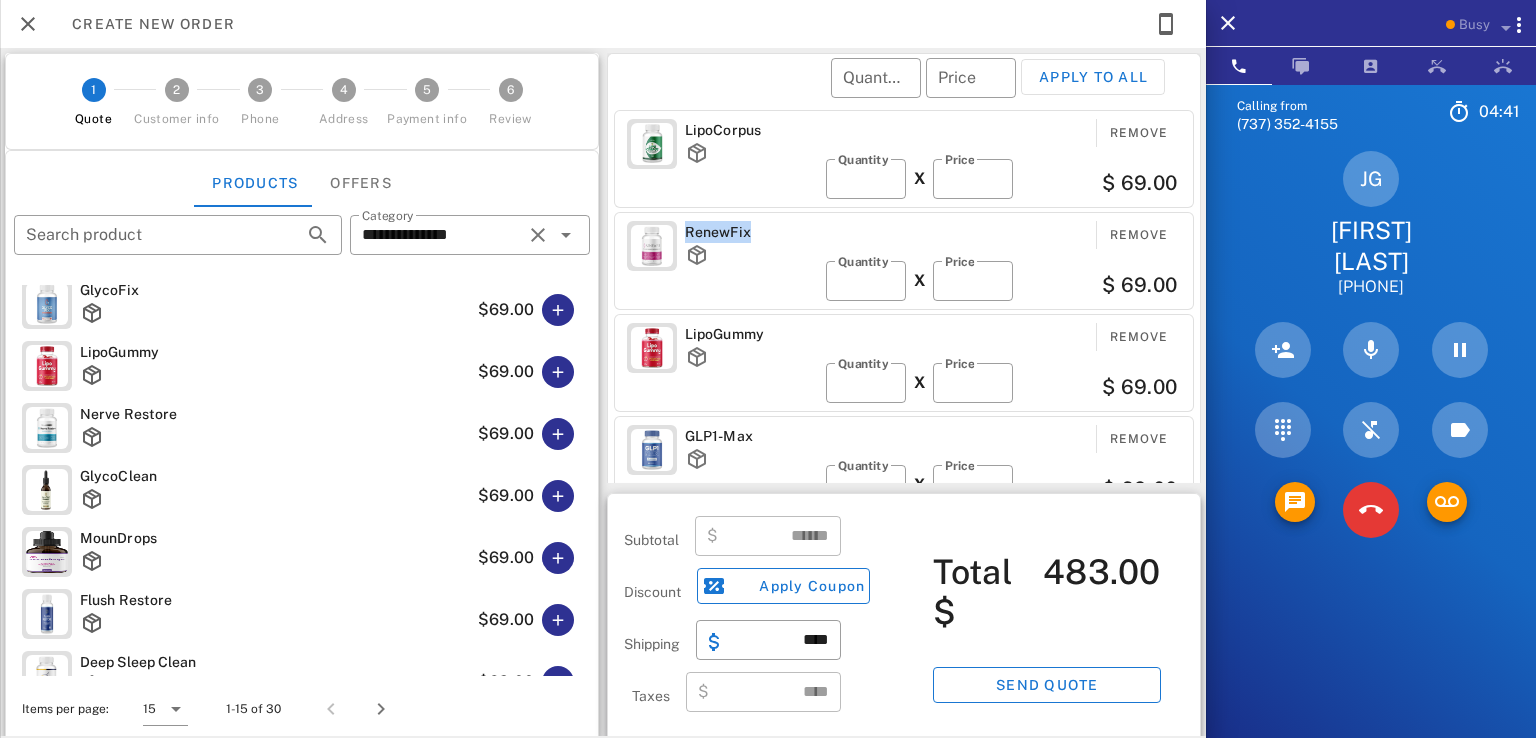 click on "RenewFix" at bounding box center (751, 232) 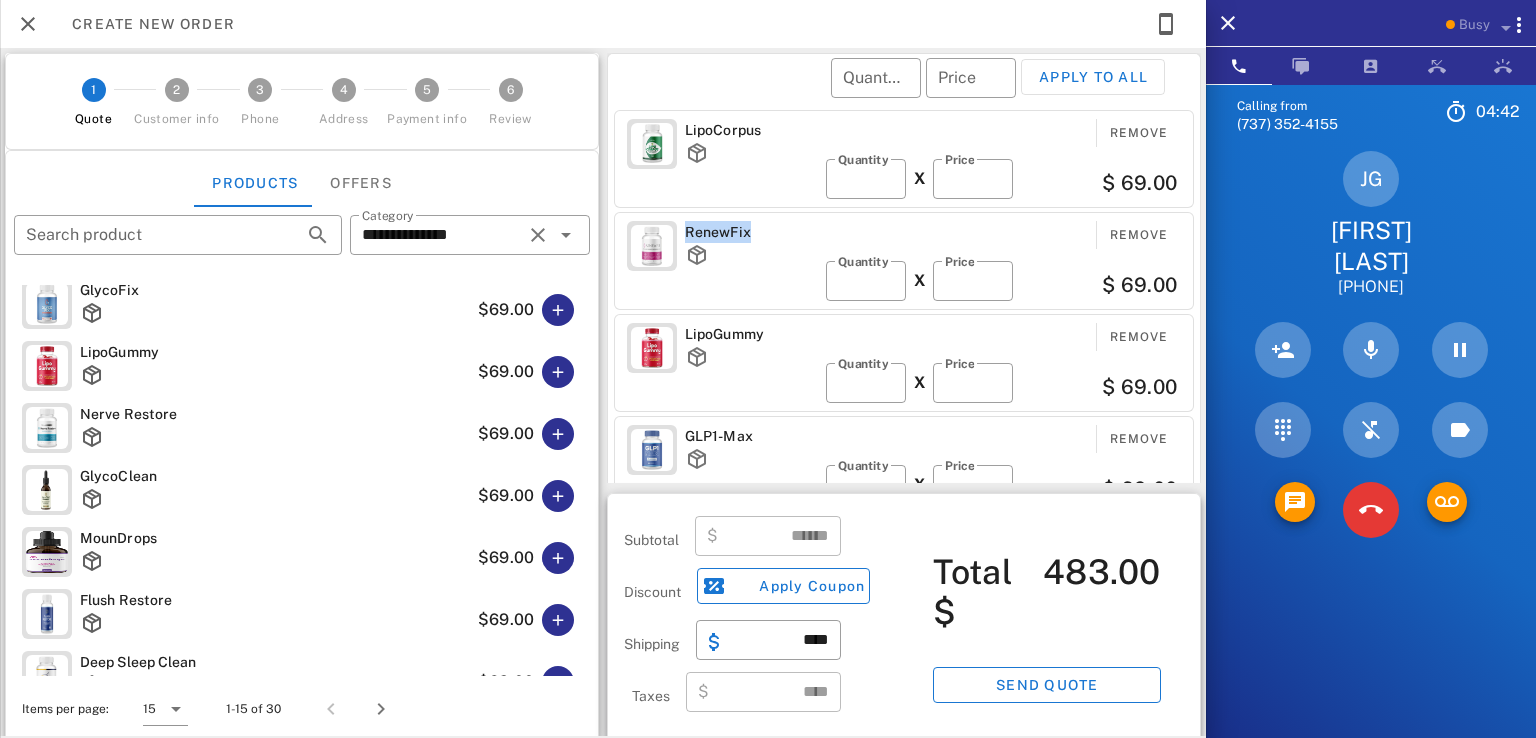 click on "RenewFix  Remove  ​ Quantity * X ​ Price **  $ 69.00" at bounding box center [904, 261] 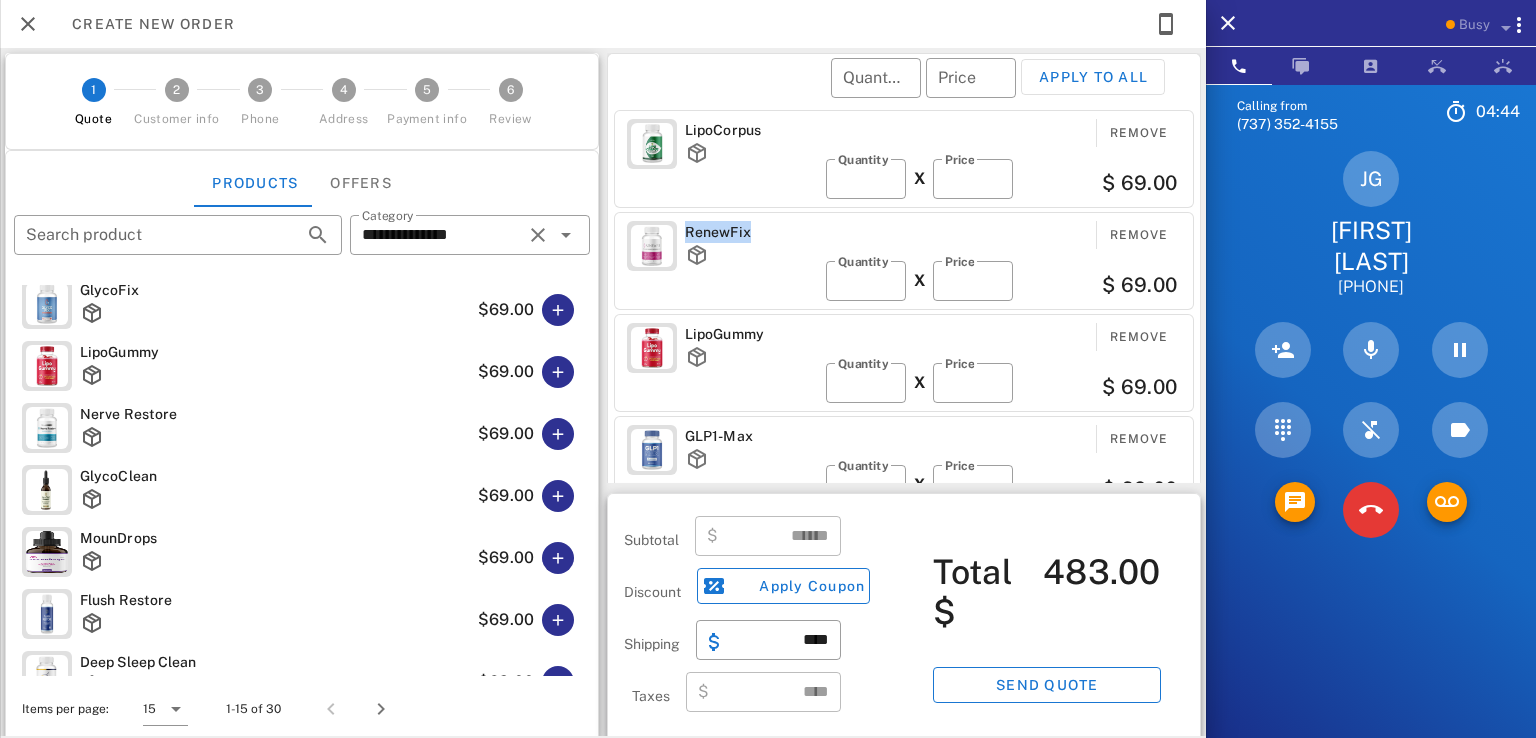drag, startPoint x: 700, startPoint y: 242, endPoint x: 676, endPoint y: 241, distance: 24.020824 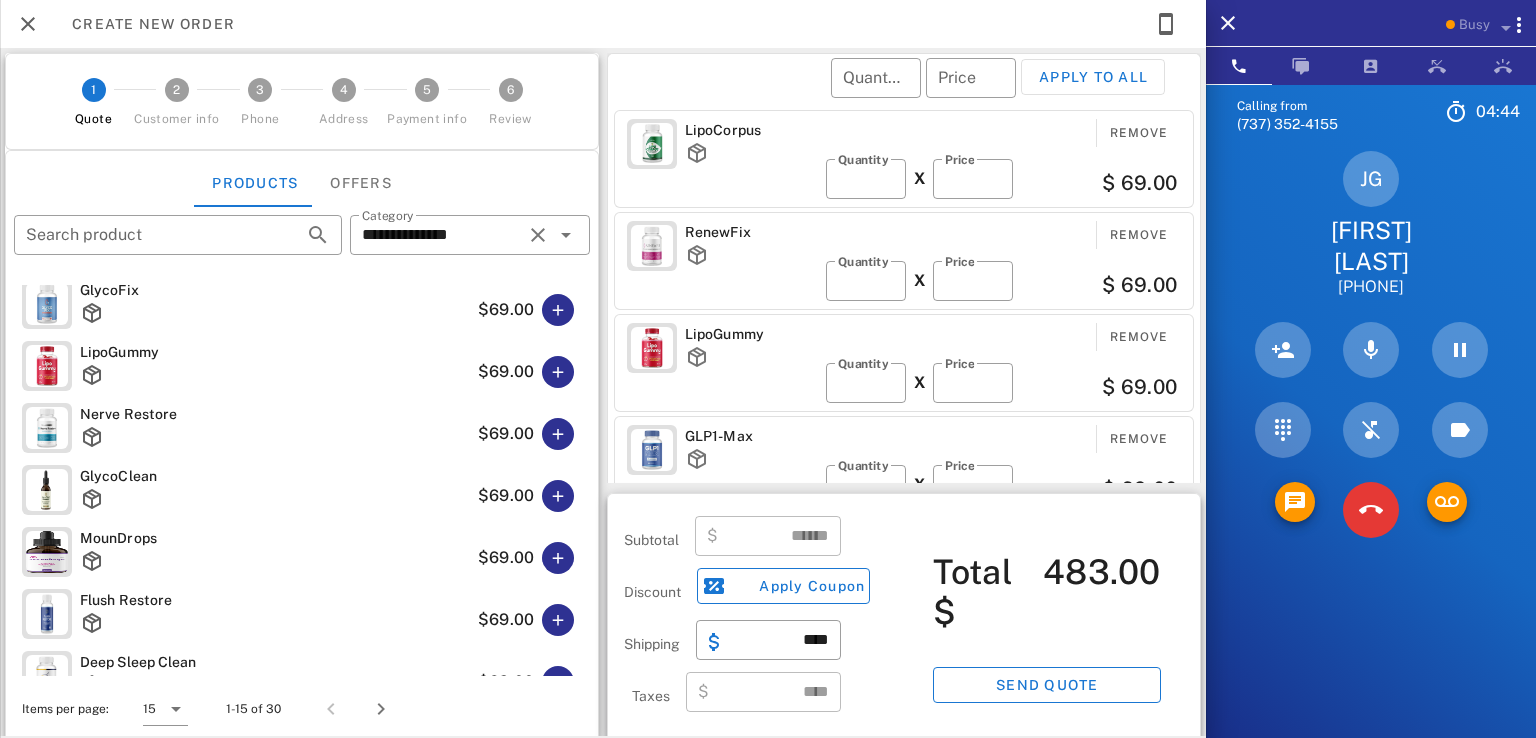 click on "LipoCorpus  Remove  ​ Quantity * X ​ Price **  $ 69.00" at bounding box center [904, 159] 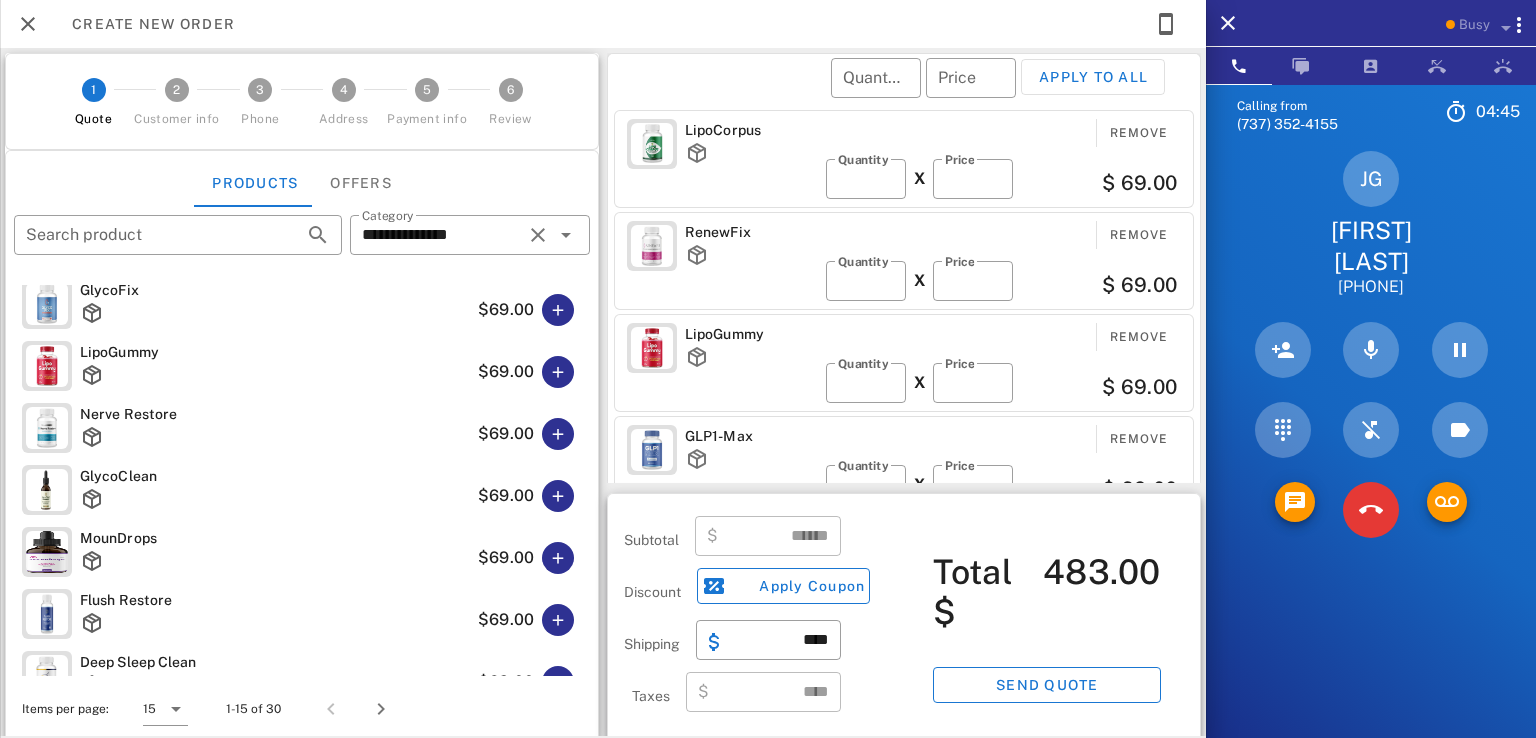 click on "LipoCorpus" at bounding box center [751, 130] 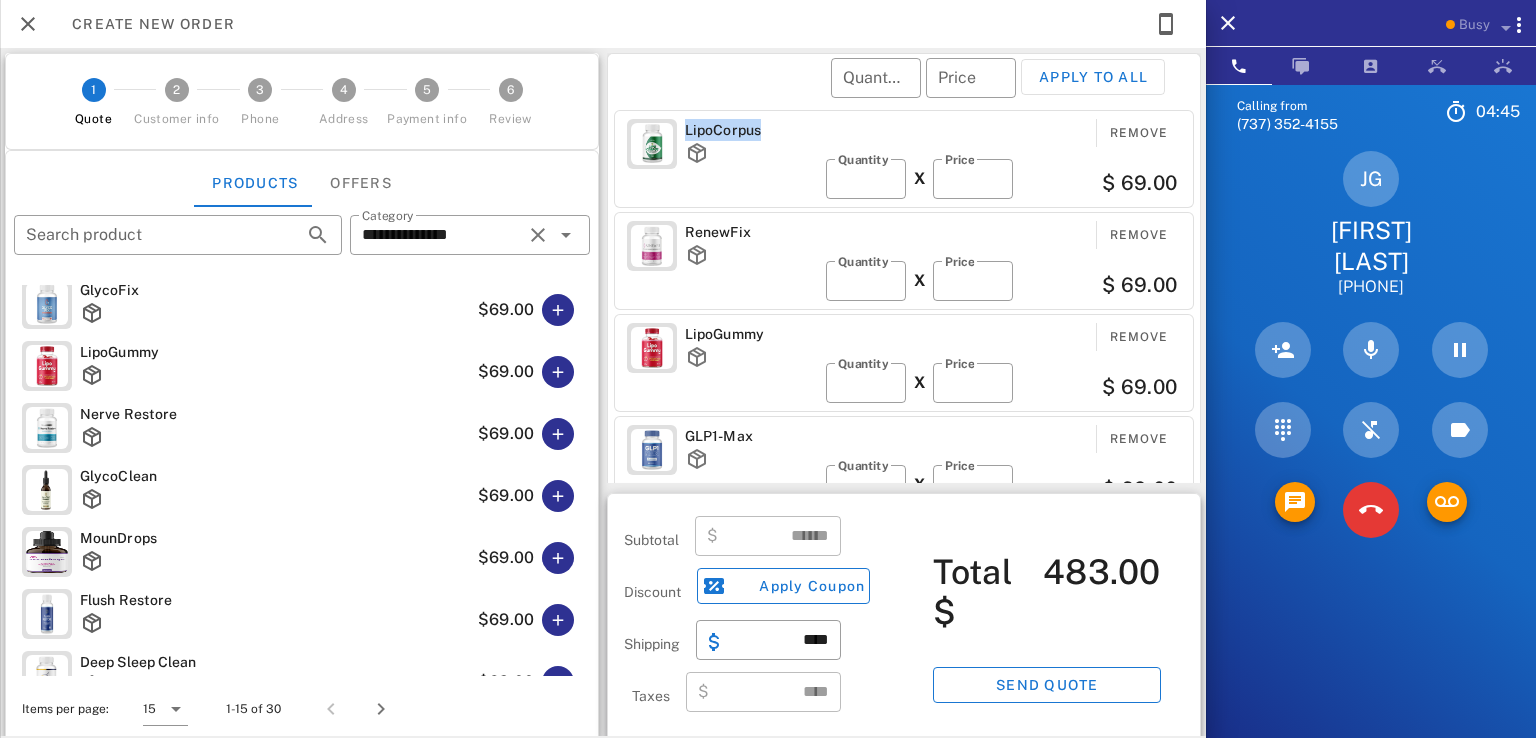 click on "LipoCorpus" at bounding box center [751, 130] 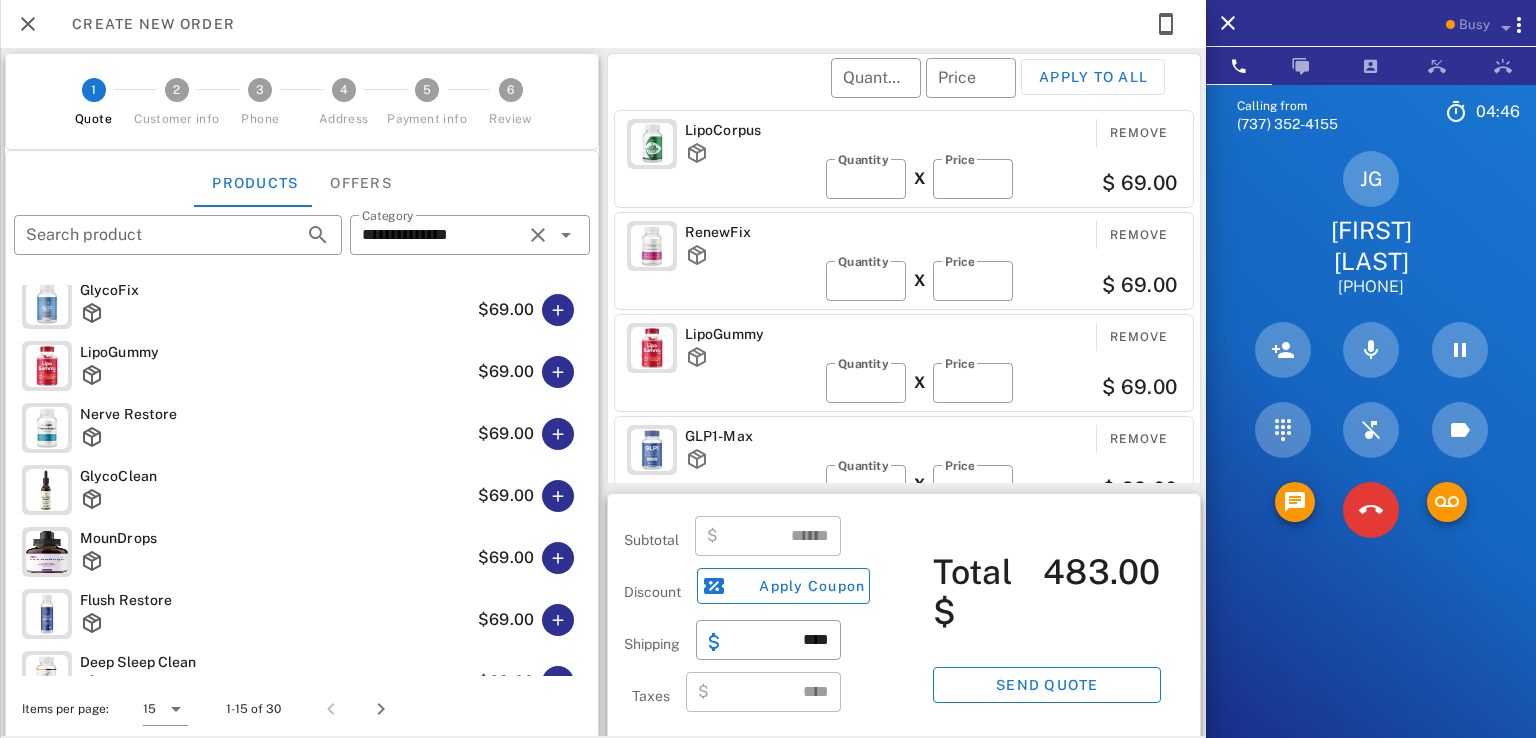 click on "​ Quantity ​ Price Apply to all" at bounding box center (907, 91) 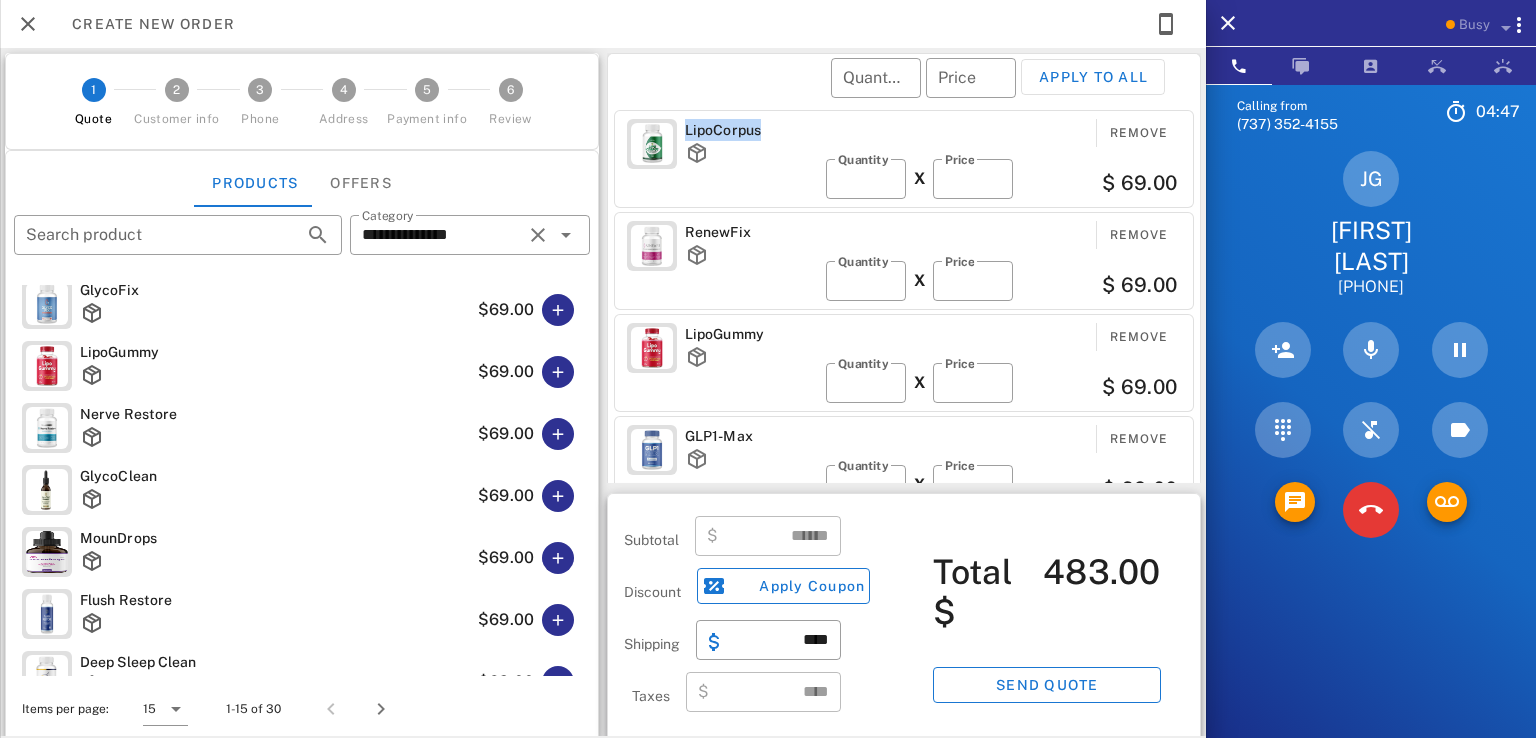 click on "LipoCorpus" at bounding box center [751, 130] 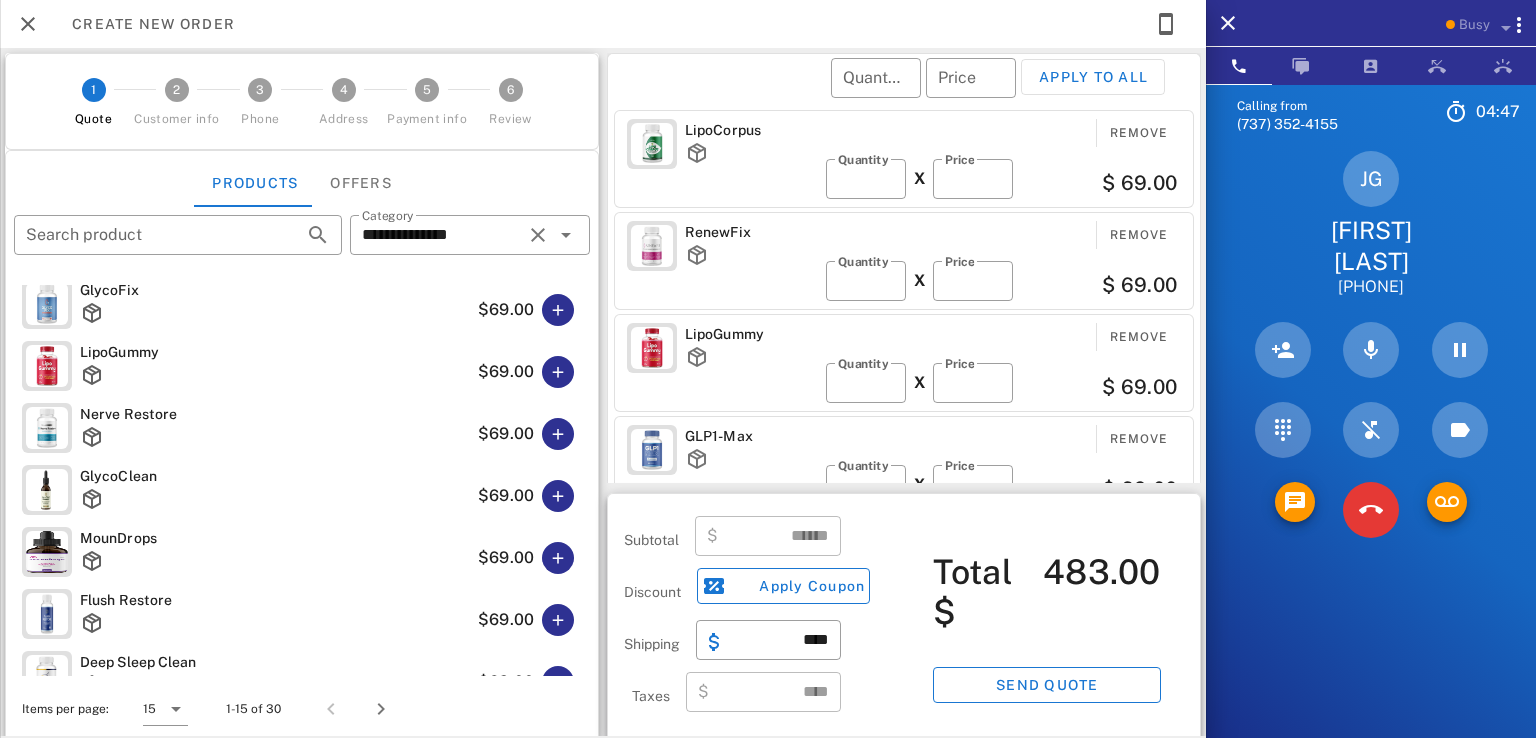 click on "​ Quantity ​ Price Apply to all" at bounding box center [907, 91] 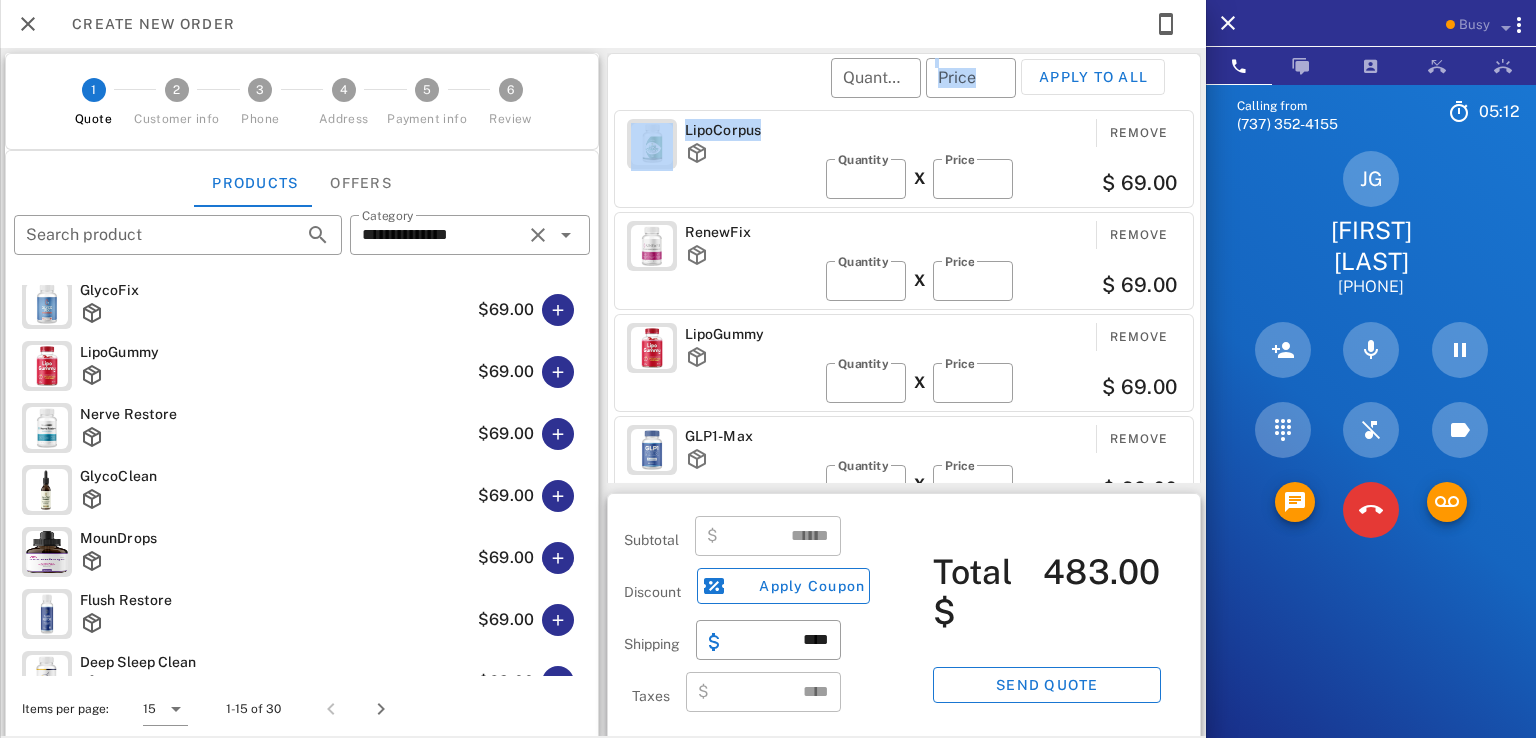drag, startPoint x: 764, startPoint y: 129, endPoint x: 674, endPoint y: 121, distance: 90.35486 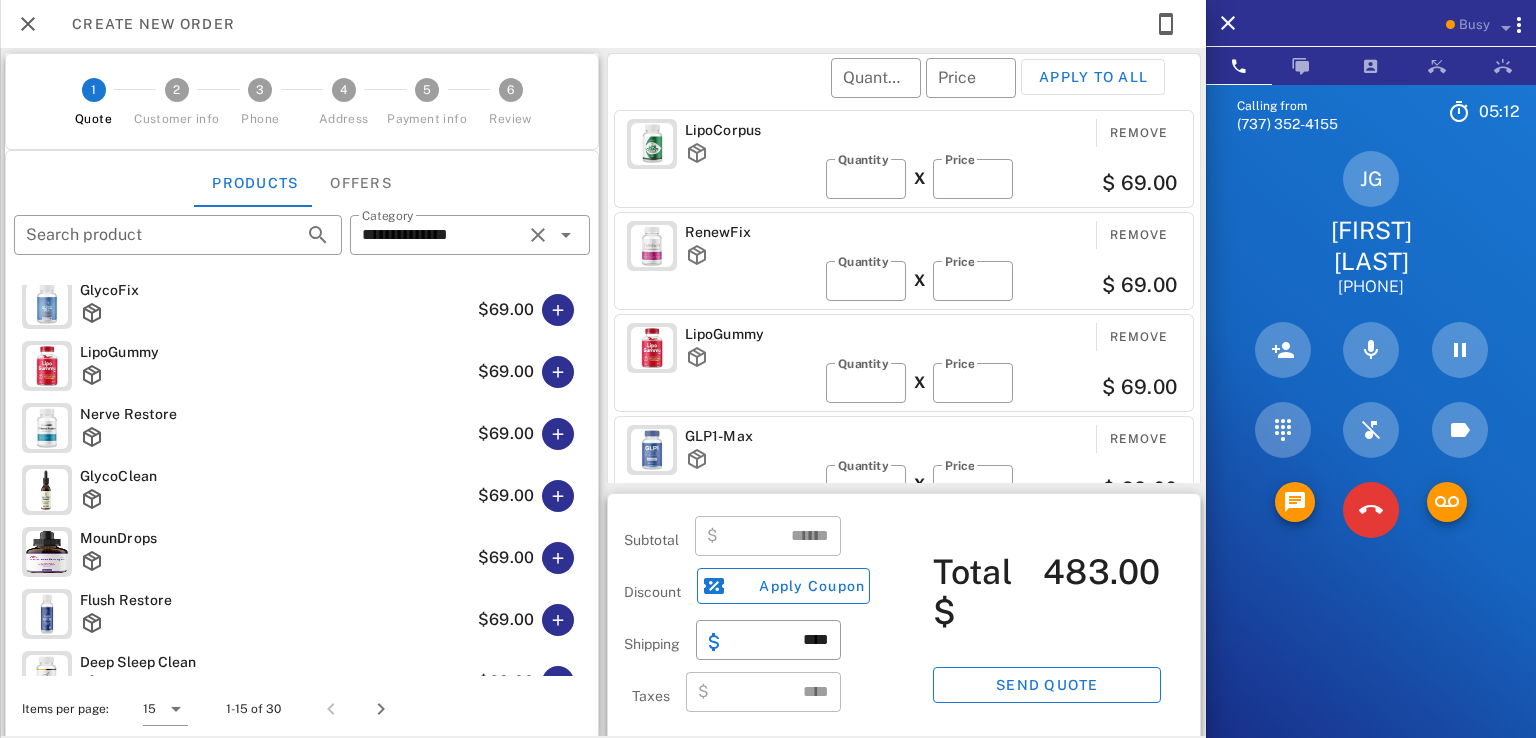 click on "​ Quantity ​ Price Apply to all" at bounding box center (907, 91) 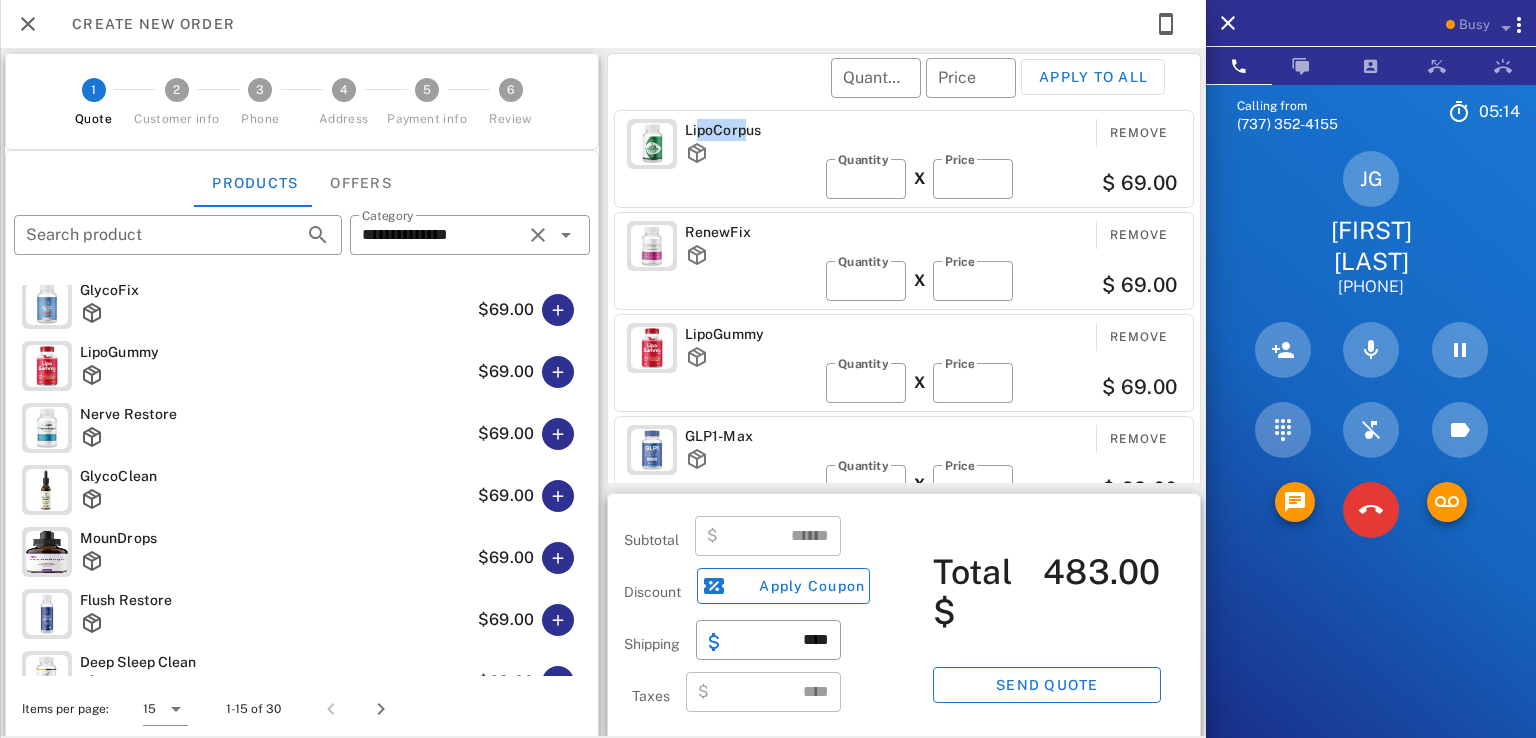drag, startPoint x: 692, startPoint y: 131, endPoint x: 747, endPoint y: 132, distance: 55.00909 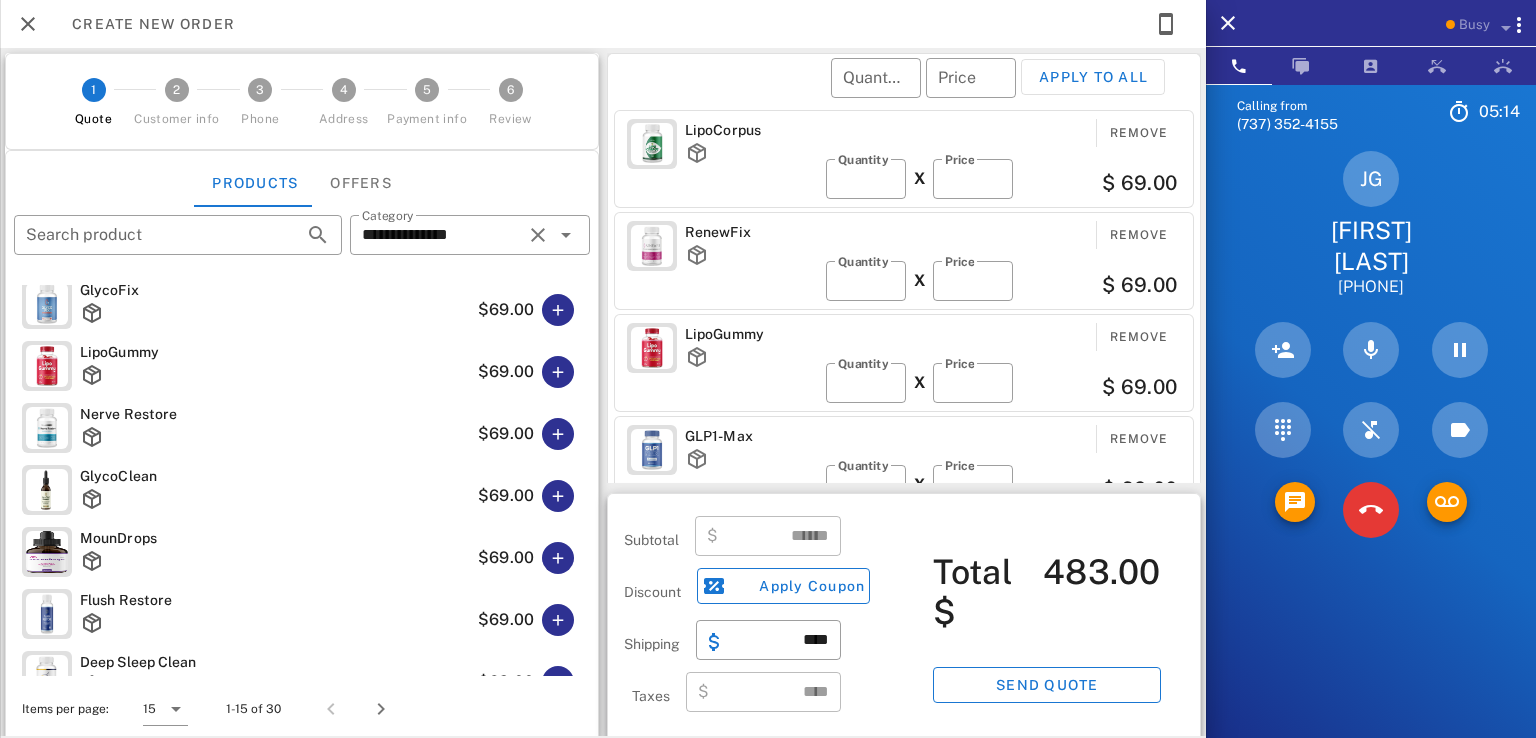 click on "LipoCorpus" at bounding box center [751, 130] 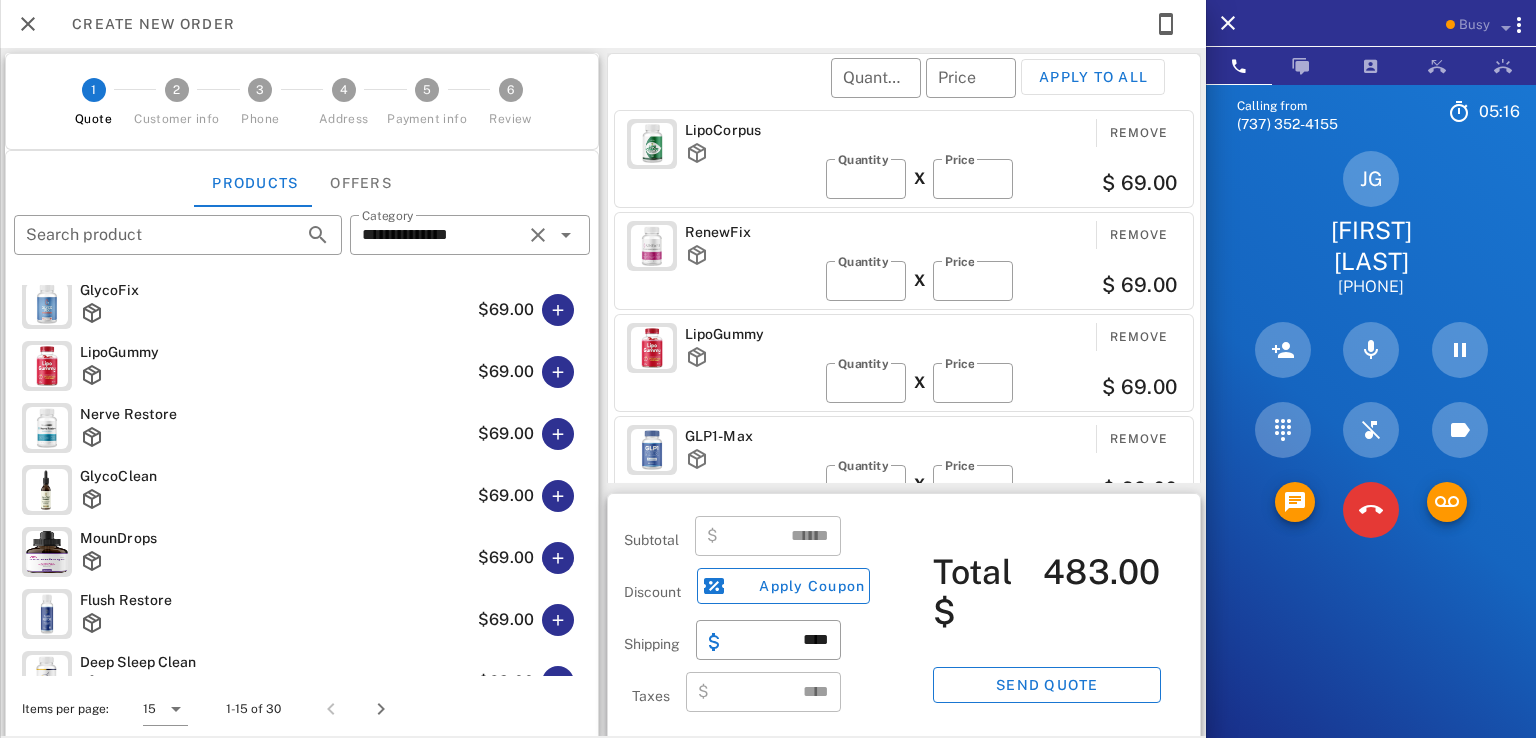click on "LipoCorpus" at bounding box center [751, 130] 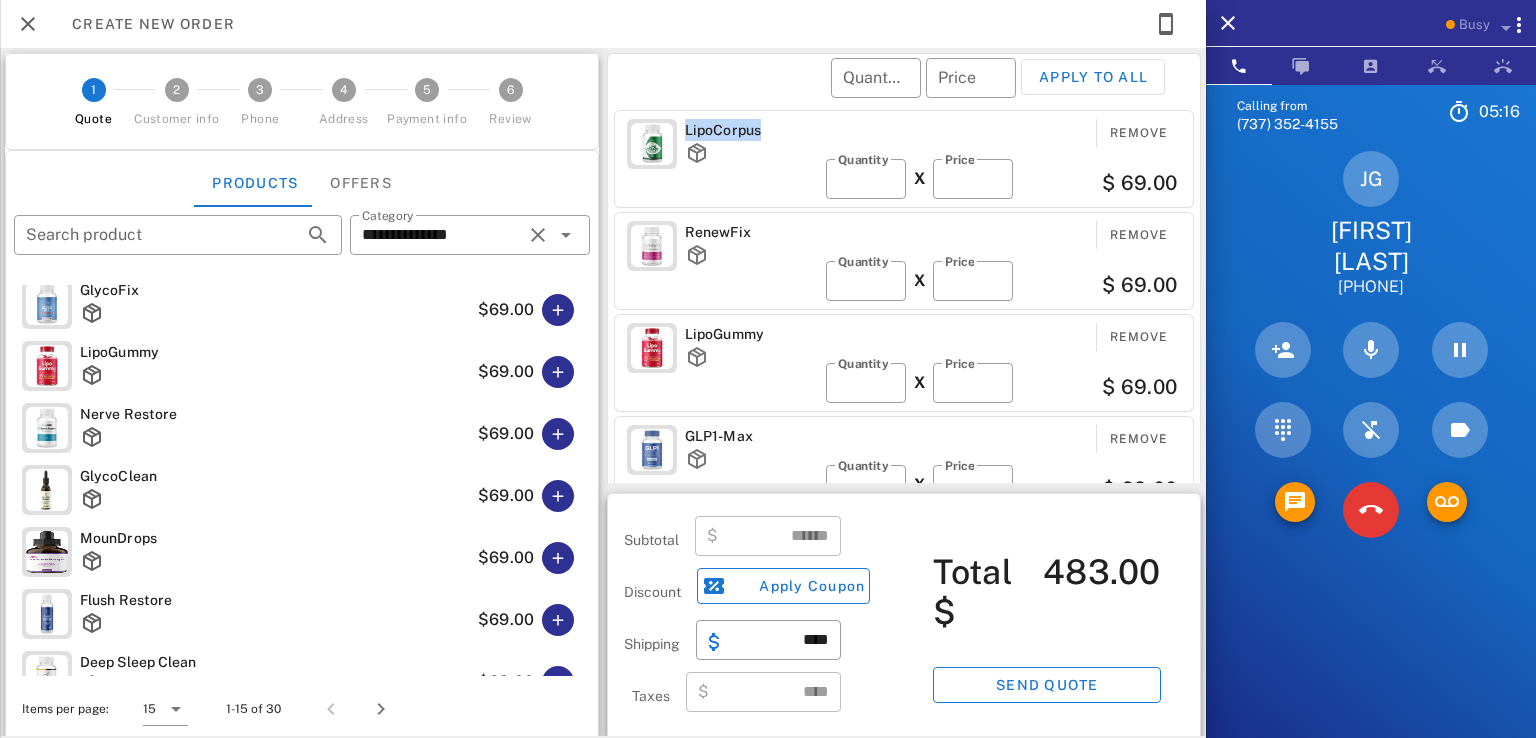 click on "LipoCorpus" at bounding box center (751, 130) 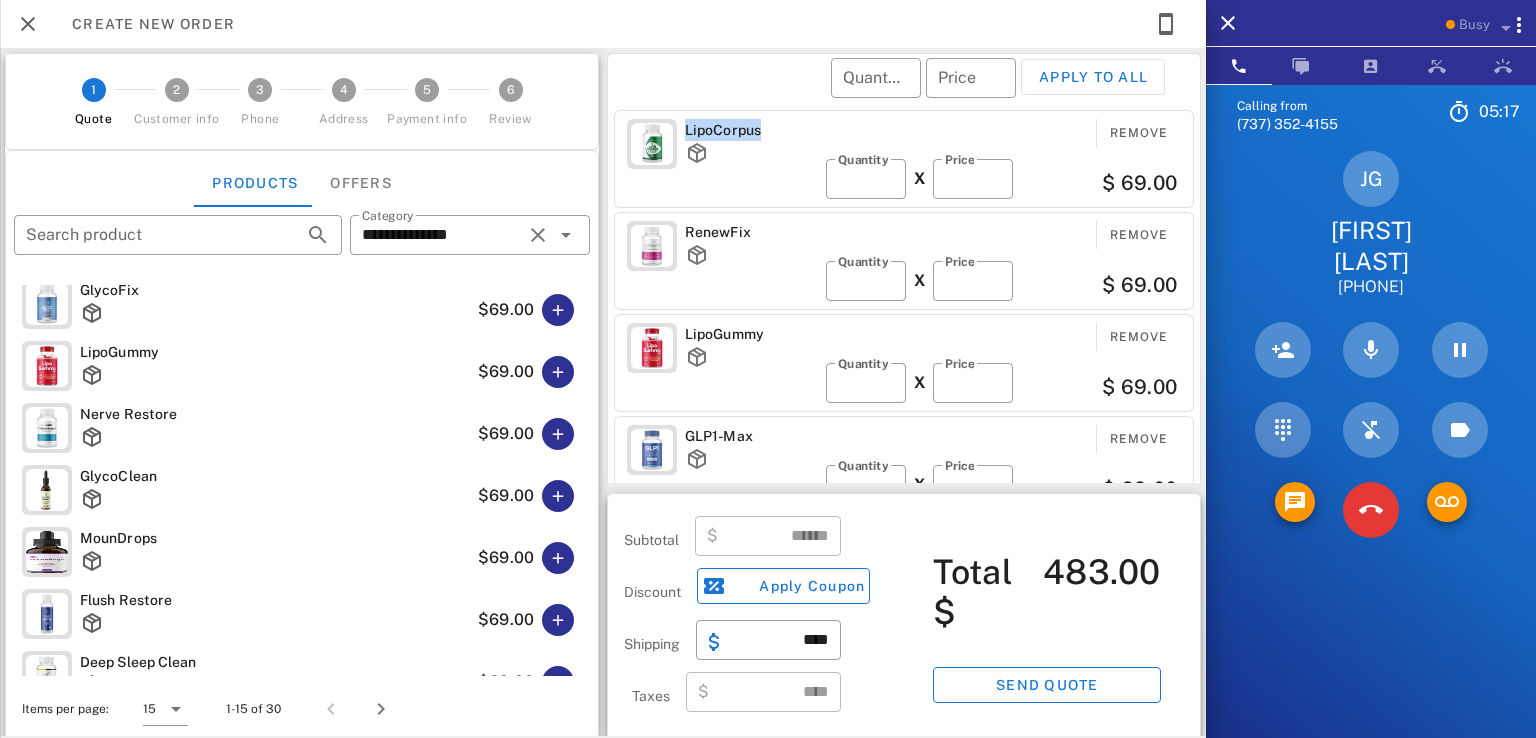 click on "LipoCorpus" at bounding box center (751, 130) 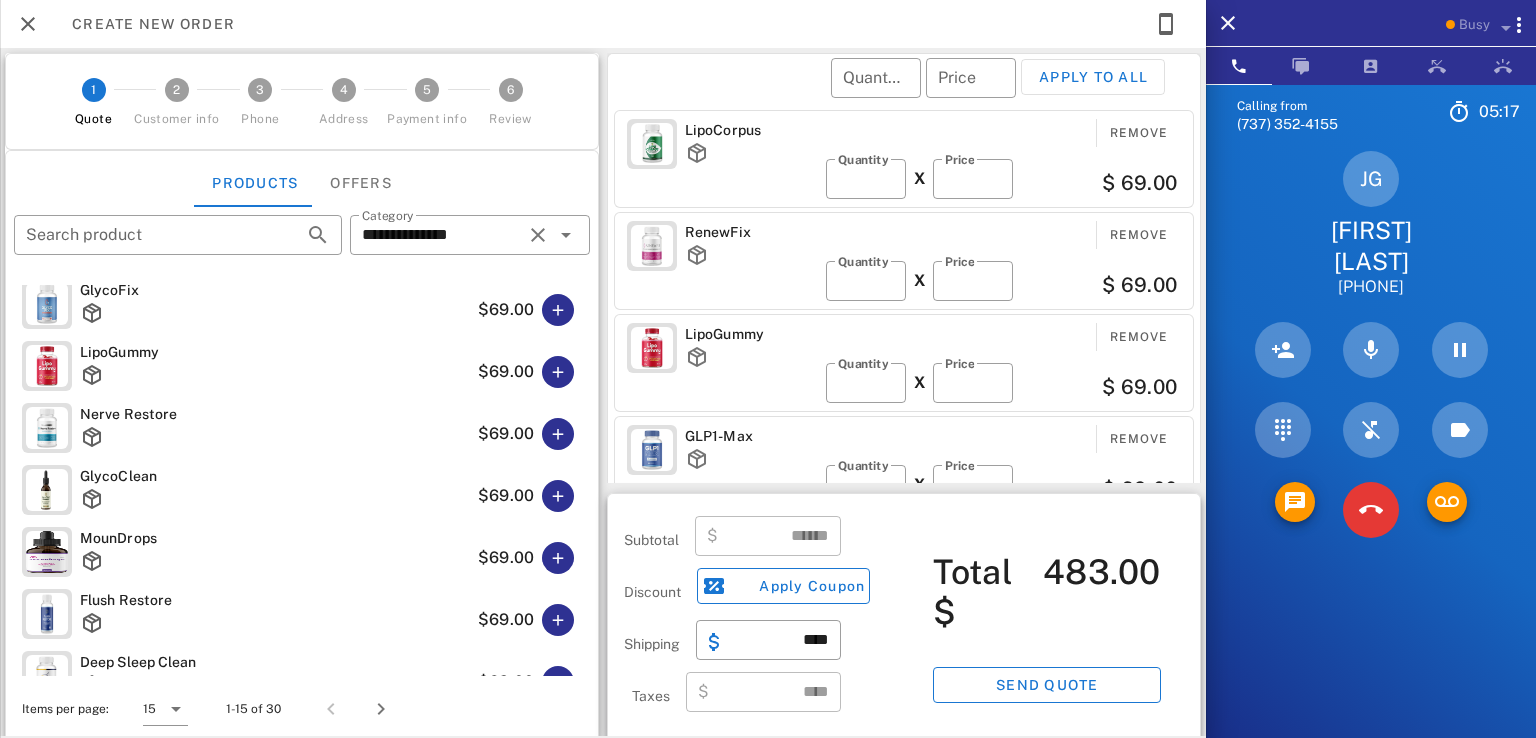 click on "​ Quantity ​ Price Apply to all" at bounding box center (907, 91) 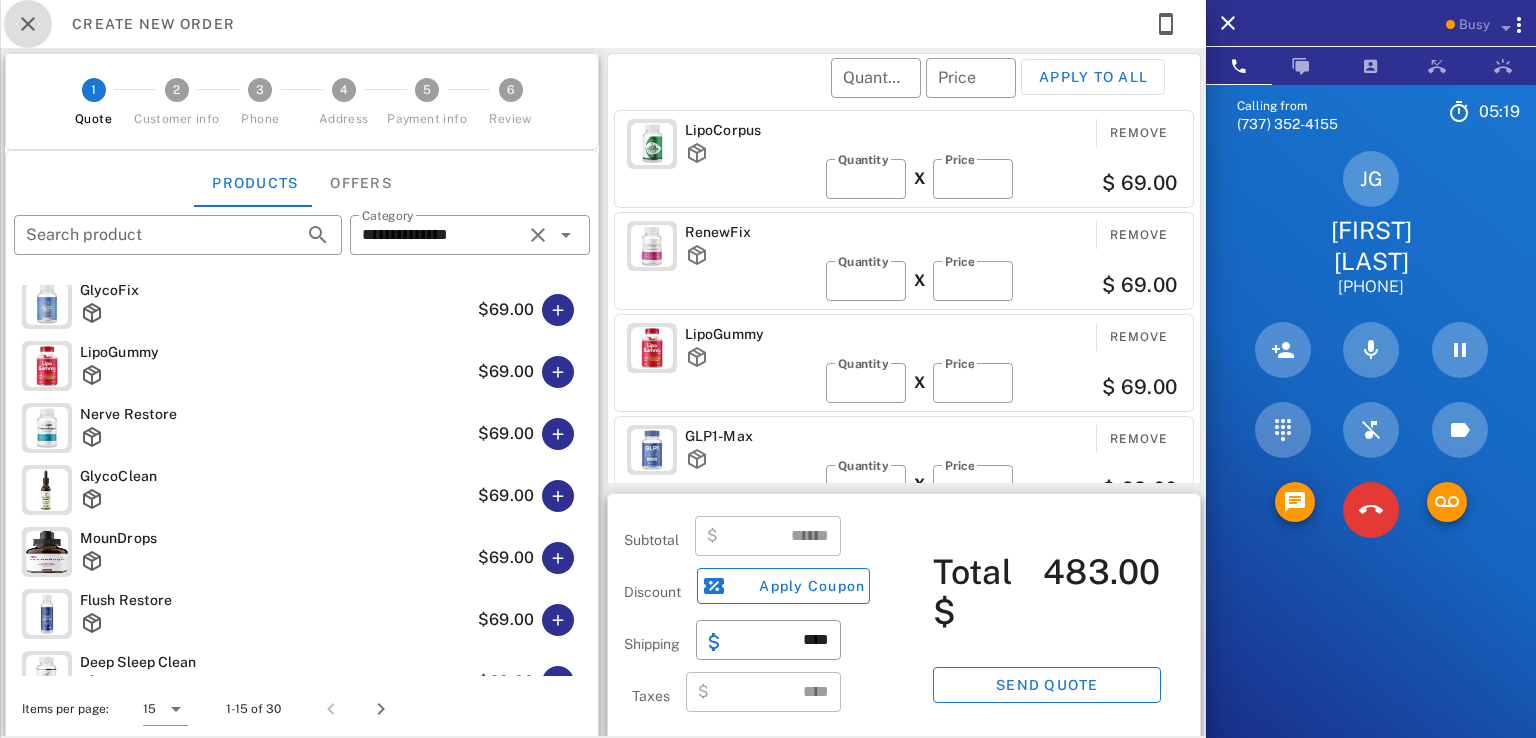 click at bounding box center [28, 24] 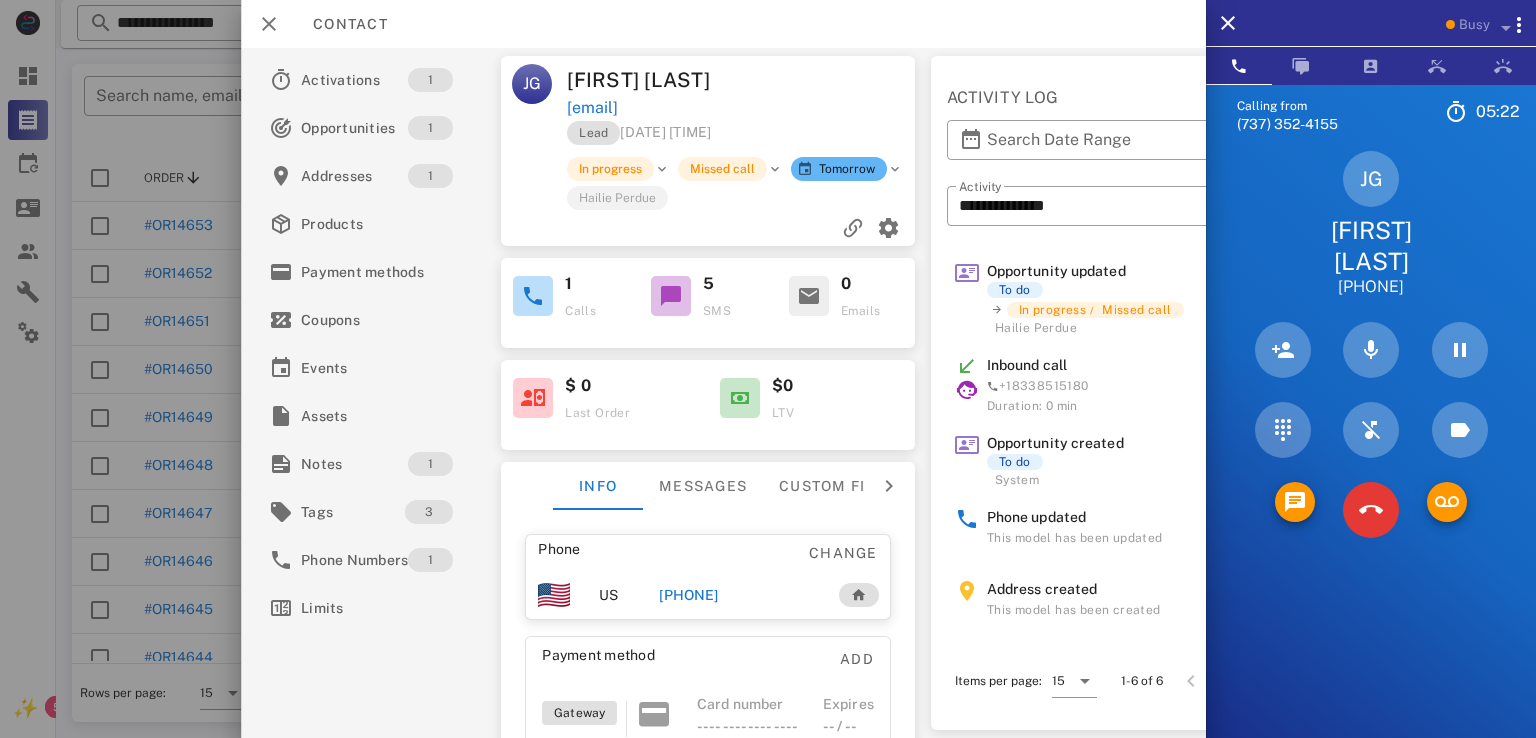 scroll, scrollTop: 195, scrollLeft: 0, axis: vertical 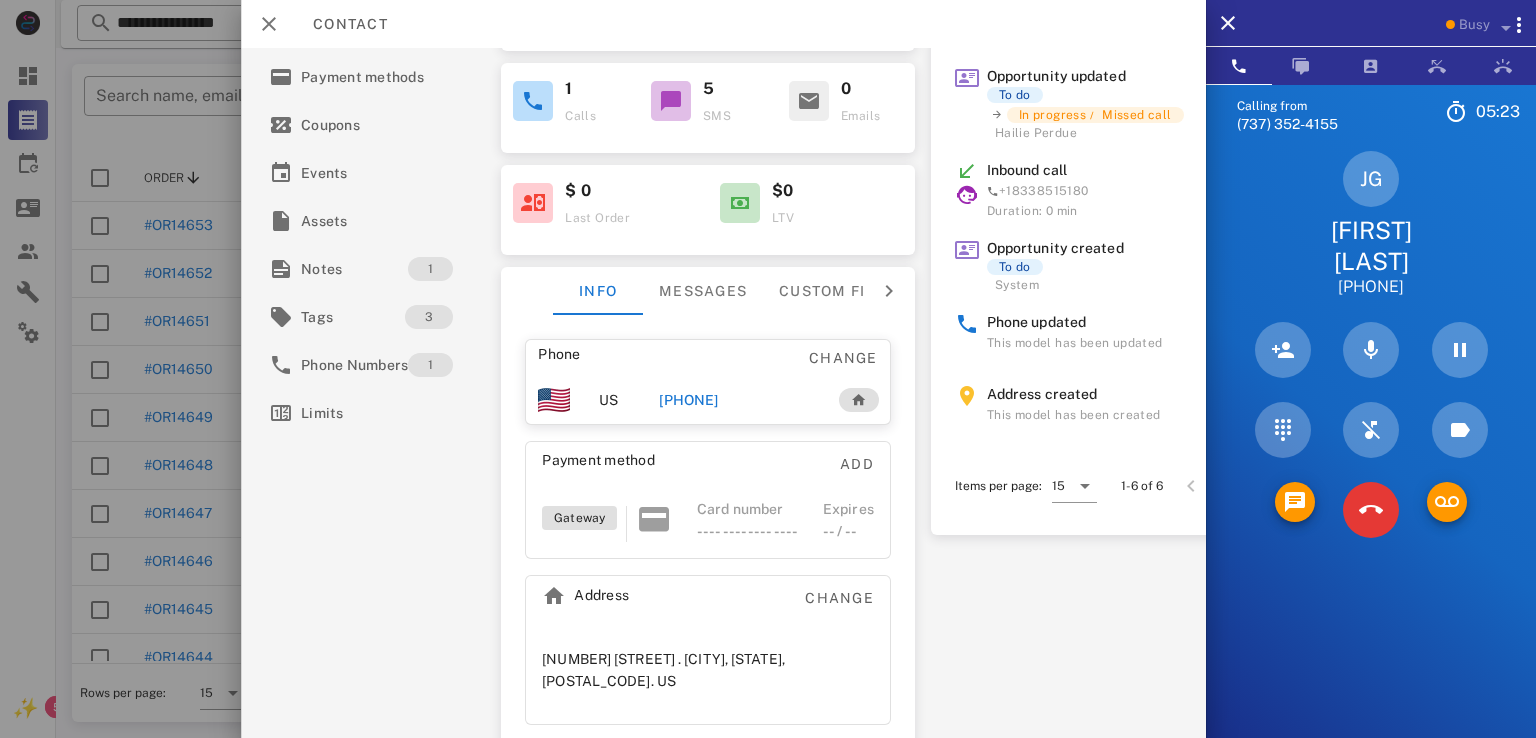 click on "Phone   Change   US   +16122951086   Payment method   Add  Gateway  Card number  ---- ---- ---- ----  Expires  -- / --  Address   Change   4929 41st Ave. So. .
Minneapolis, MN, 55417.
US" at bounding box center [708, 532] 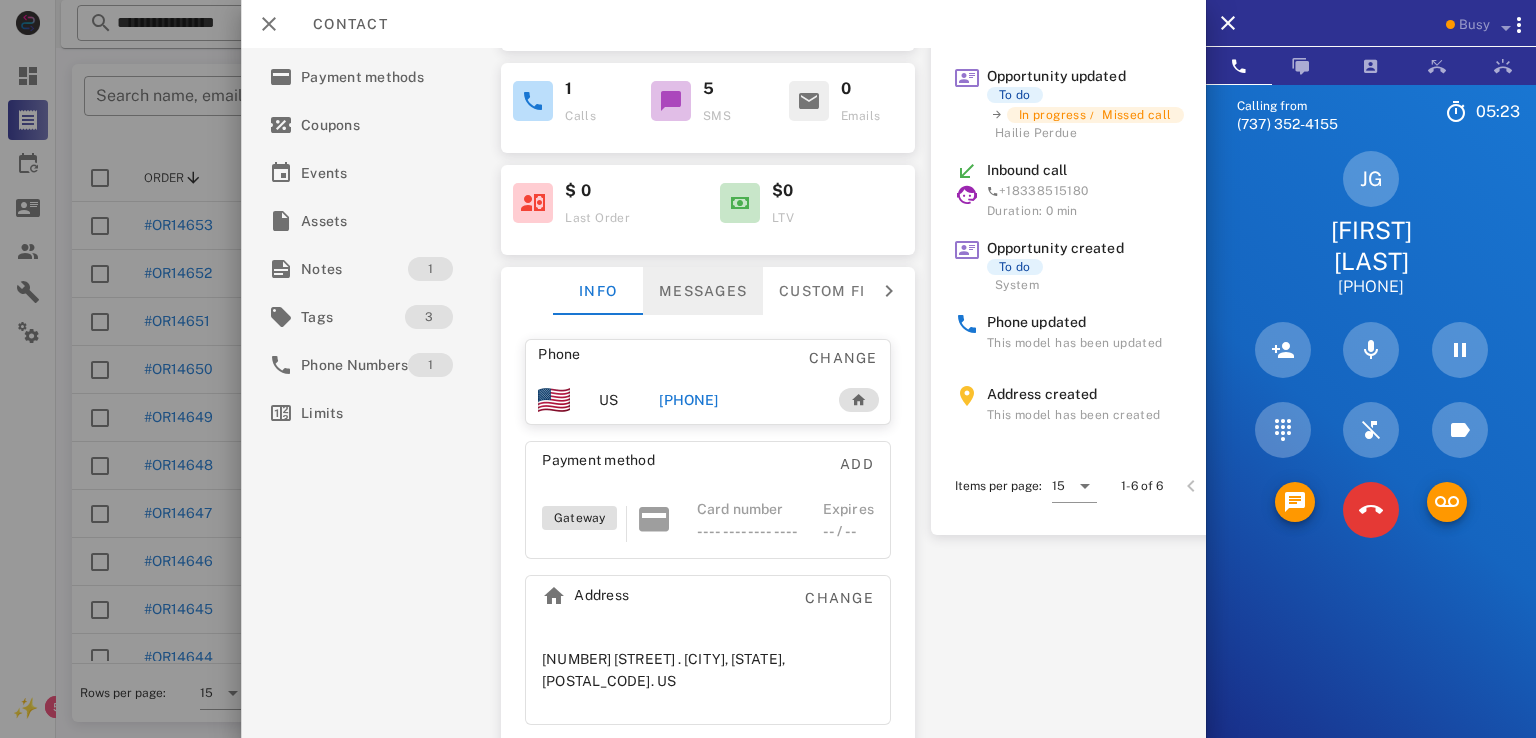 click on "Messages" at bounding box center (703, 291) 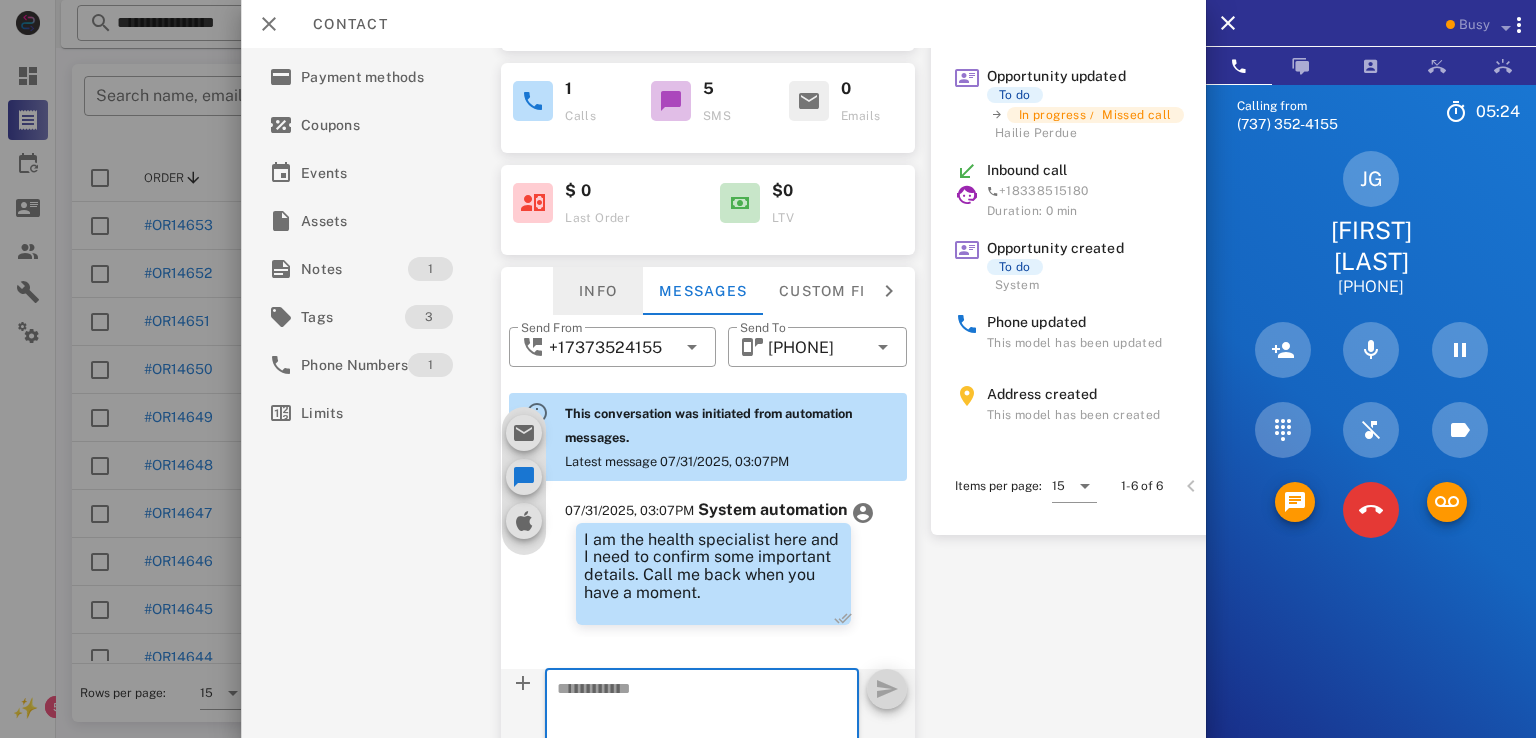 click on "Info" at bounding box center (598, 291) 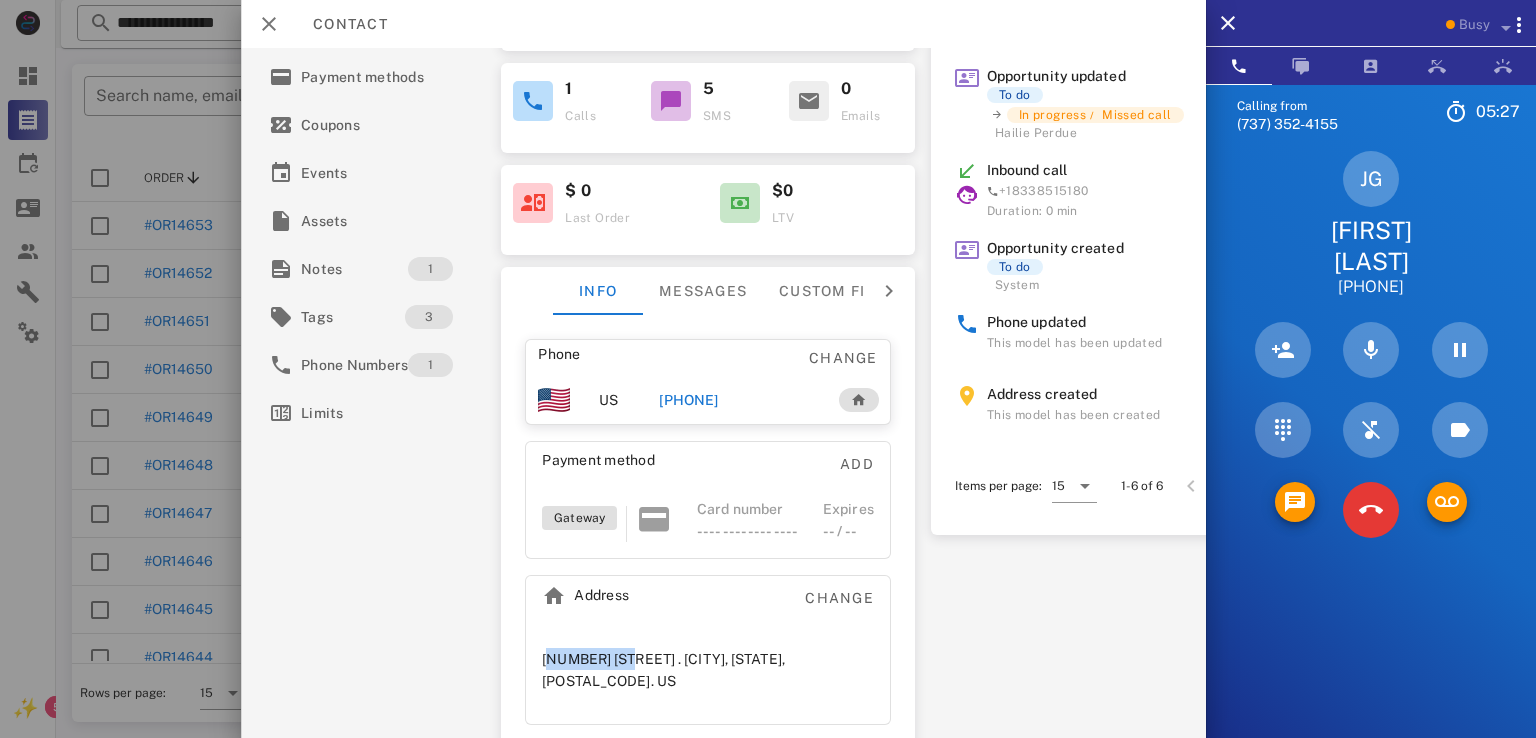 drag, startPoint x: 547, startPoint y: 649, endPoint x: 625, endPoint y: 654, distance: 78.160095 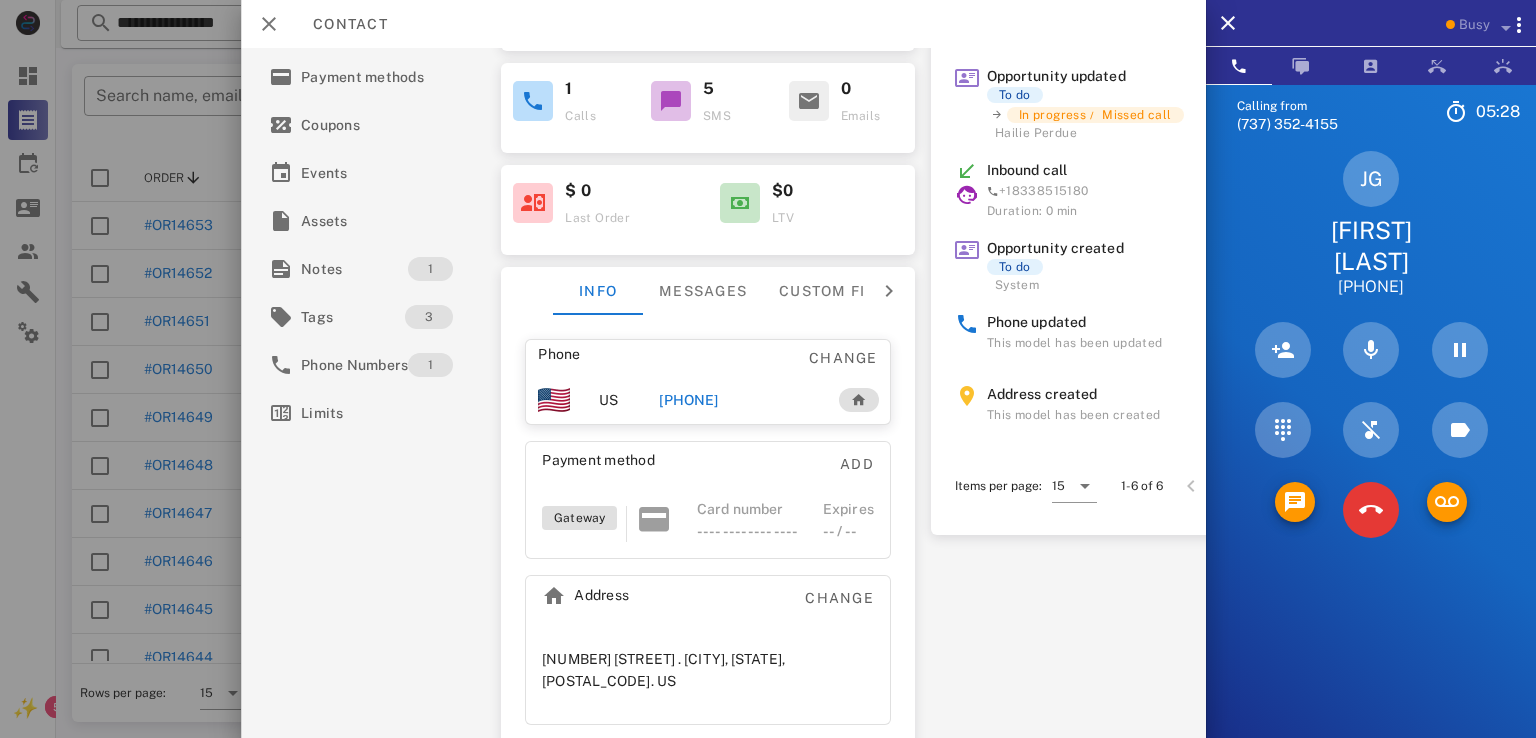 drag, startPoint x: 656, startPoint y: 676, endPoint x: 630, endPoint y: 670, distance: 26.683329 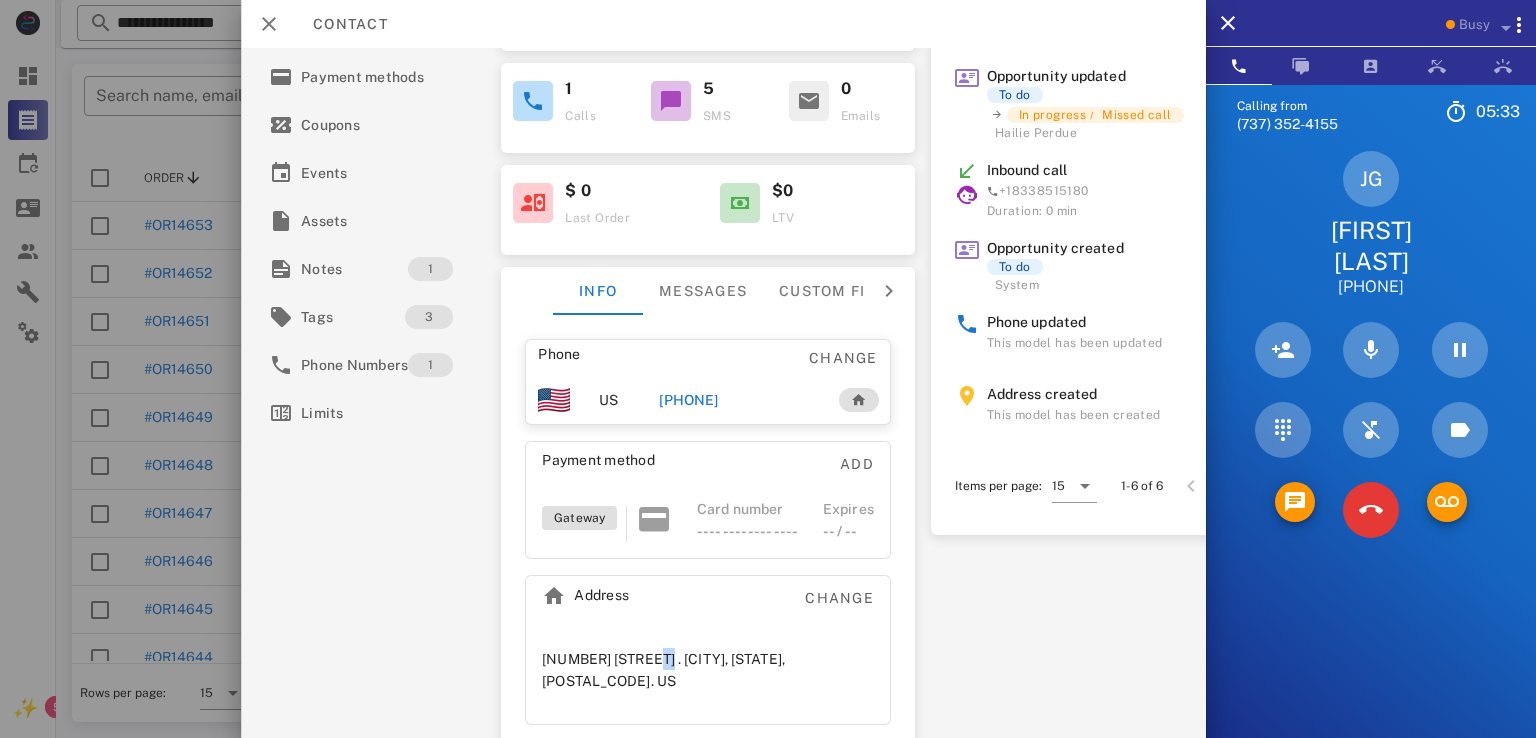 drag, startPoint x: 650, startPoint y: 657, endPoint x: 653, endPoint y: 647, distance: 10.440307 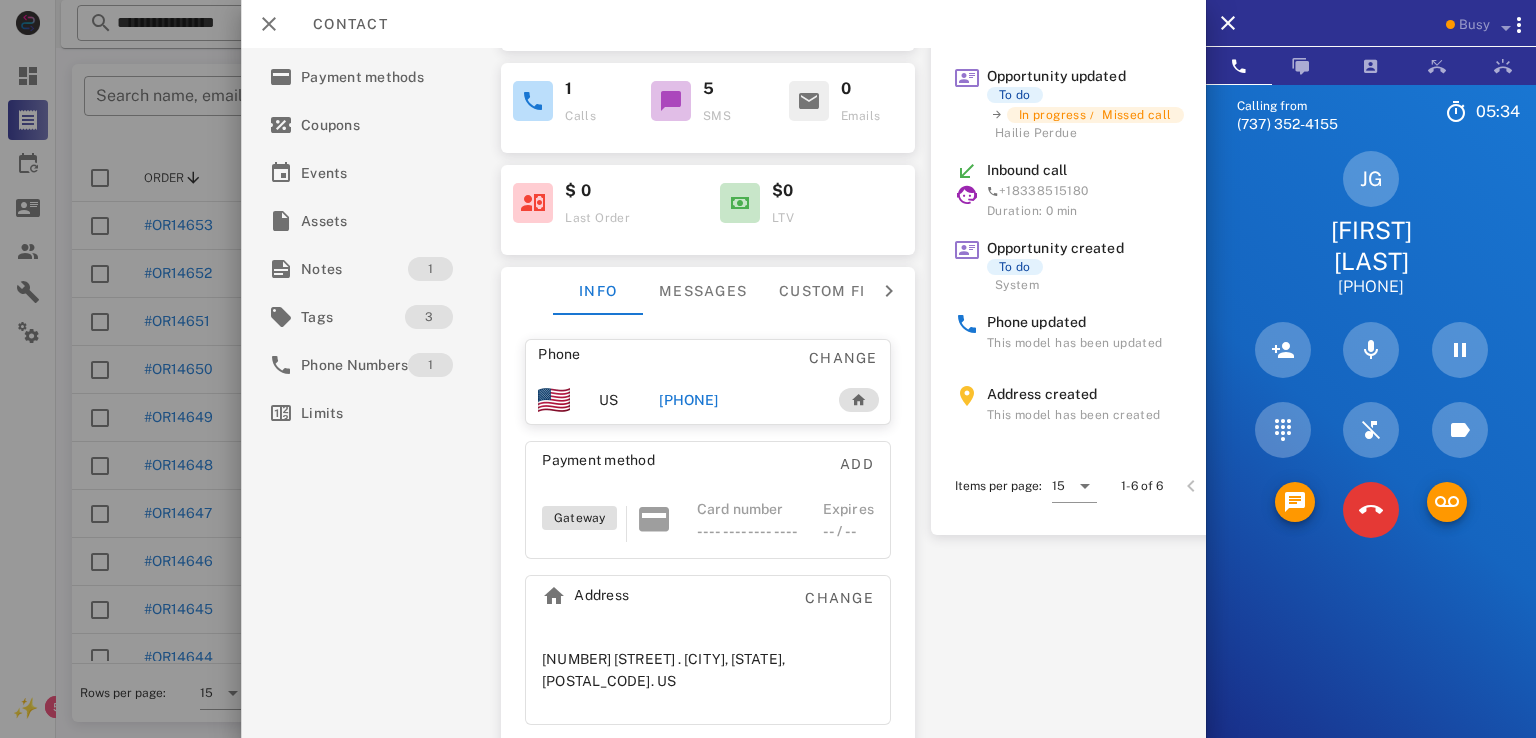 drag, startPoint x: 705, startPoint y: 622, endPoint x: 684, endPoint y: 621, distance: 21.023796 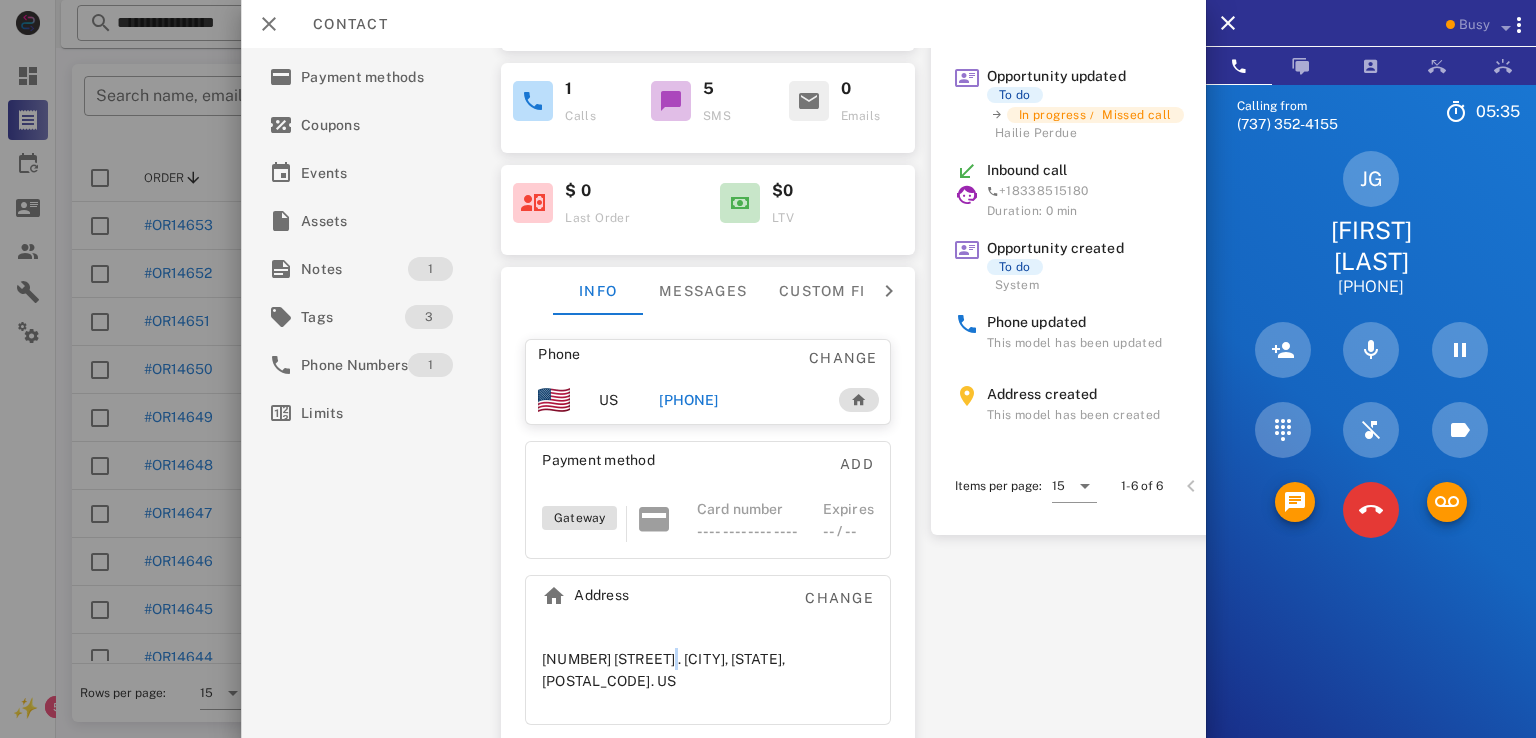 click on "4929 41st Ave. So. .
Minneapolis, MN, 55417.
US" at bounding box center [708, 670] 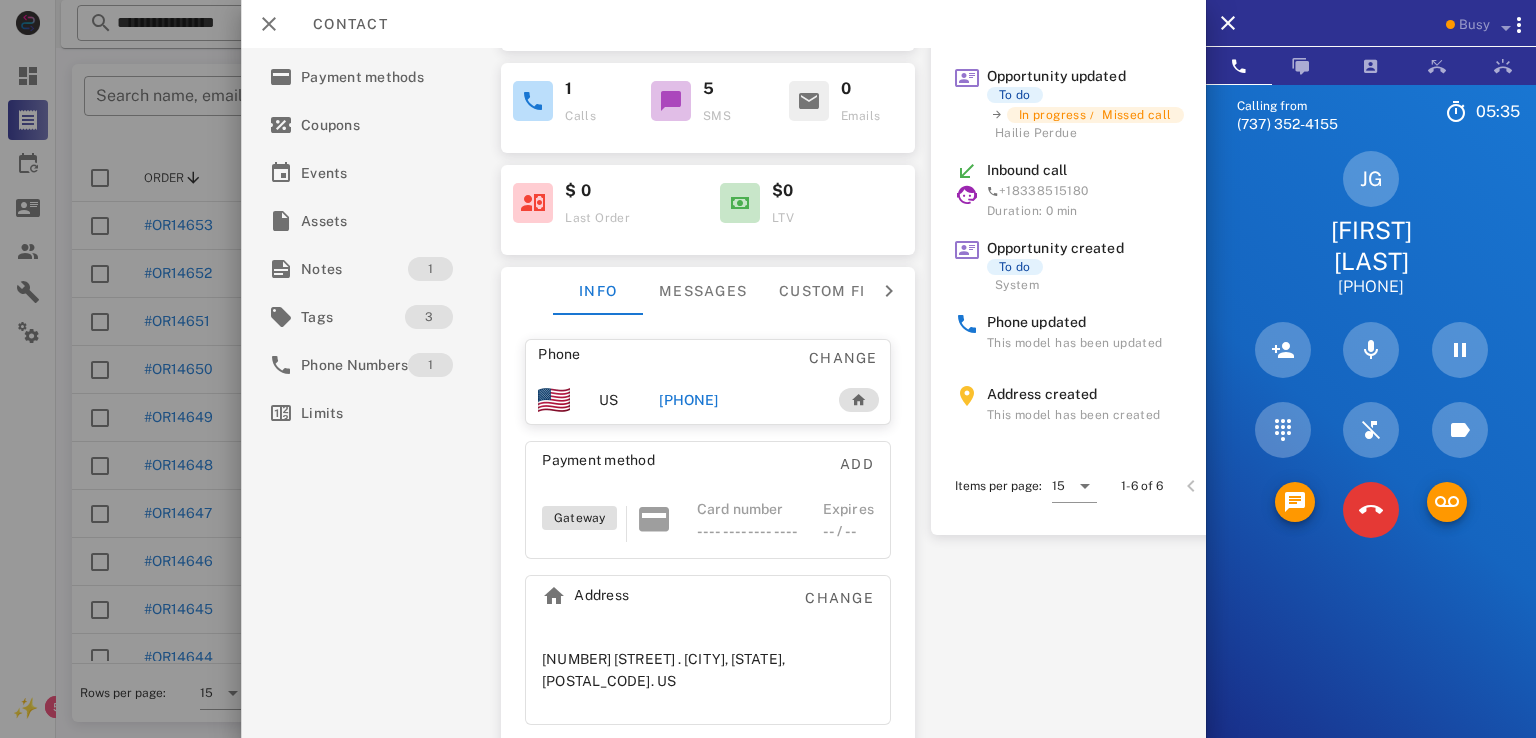 click on "Address   Change" at bounding box center [708, 604] 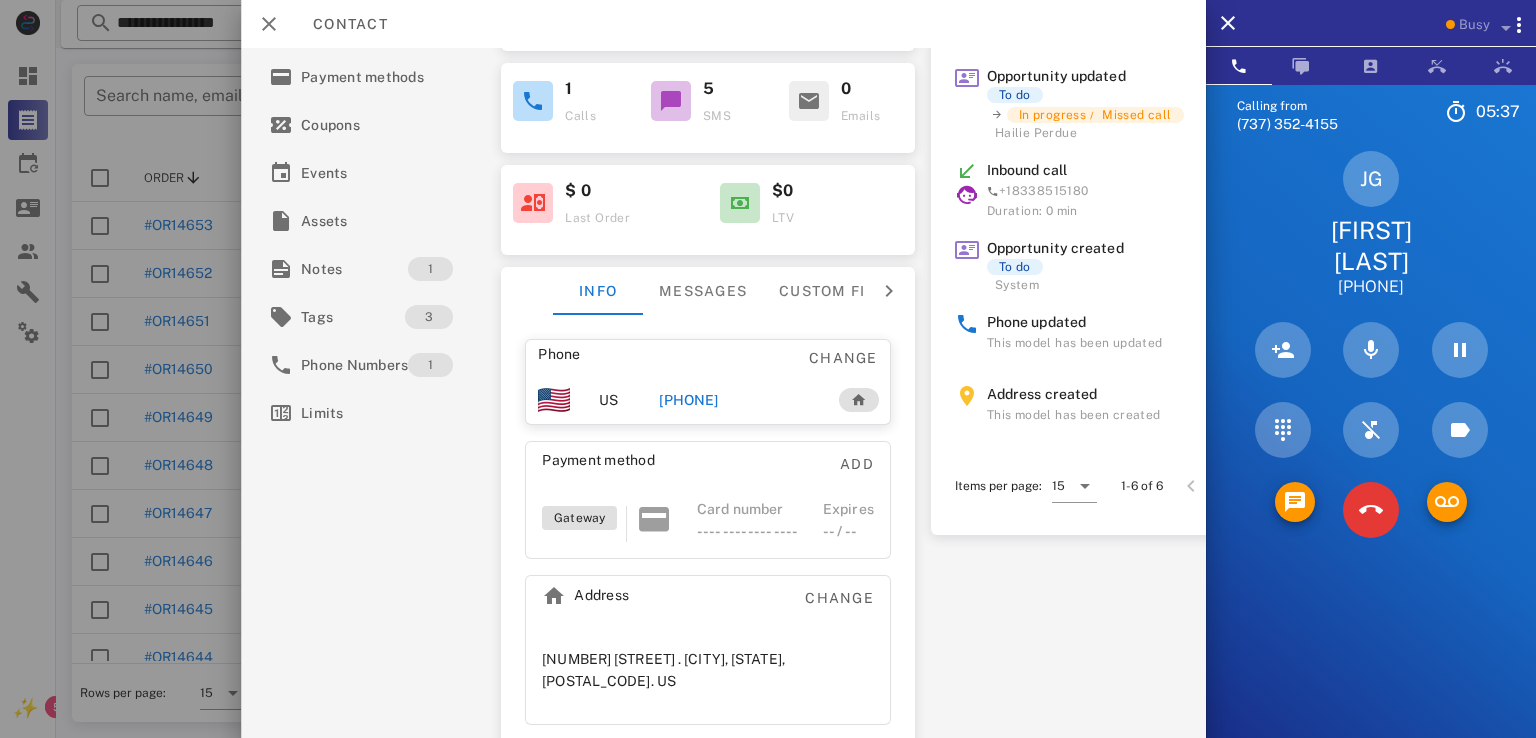 click on "4929 41st Ave. So. .
Minneapolis, MN, 55417.
US" at bounding box center (708, 670) 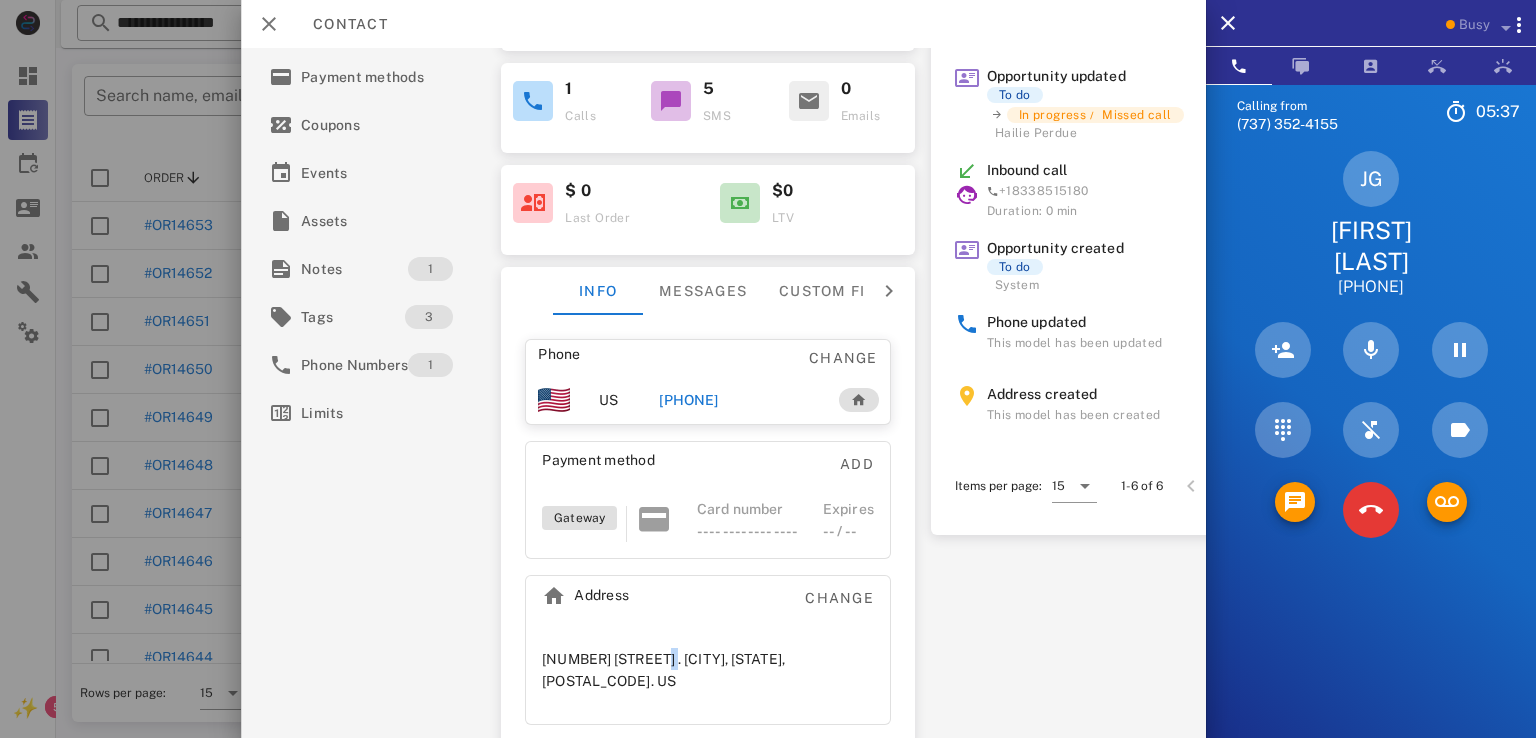 click on "4929 41st Ave. So. .
Minneapolis, MN, 55417.
US" at bounding box center (708, 670) 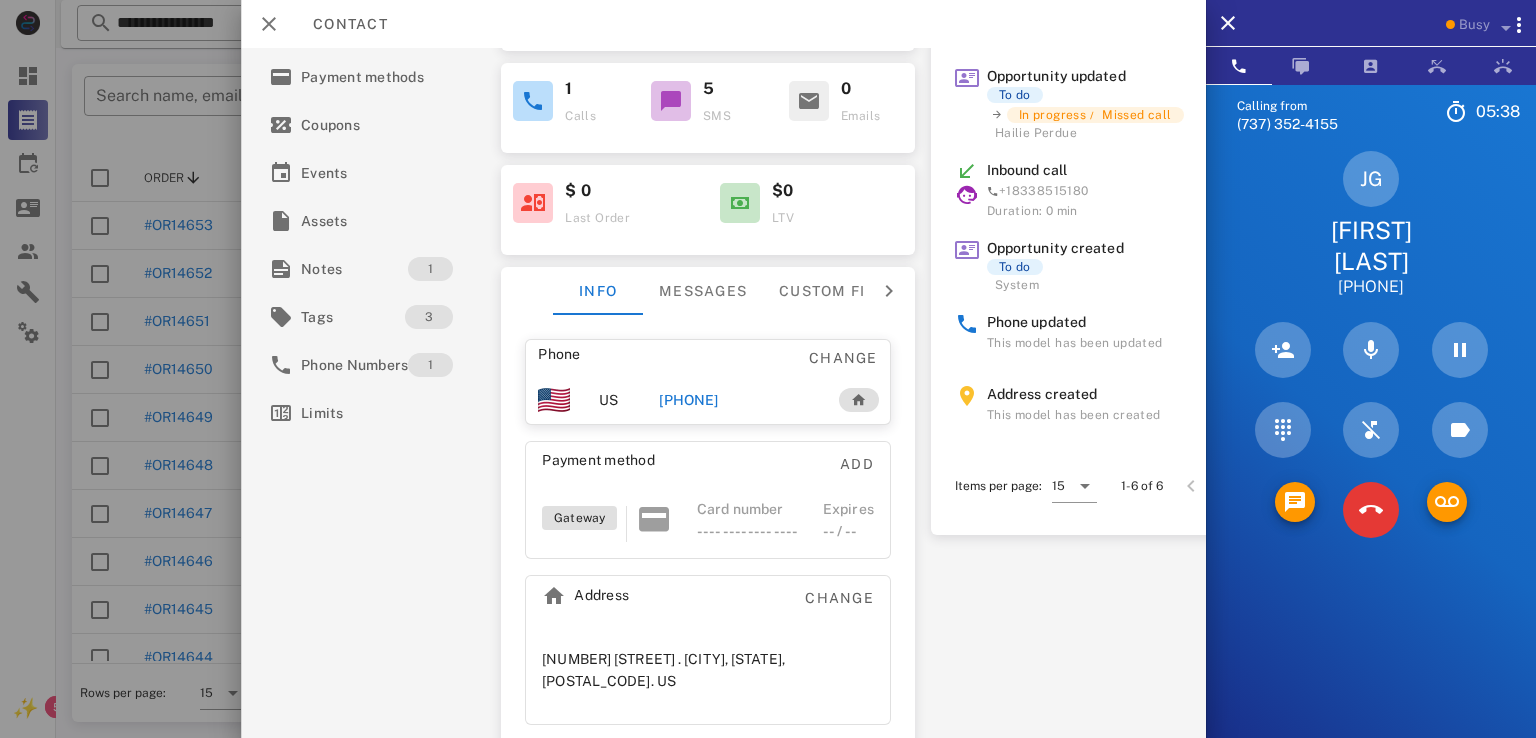 click on "Address   Change" at bounding box center [708, 604] 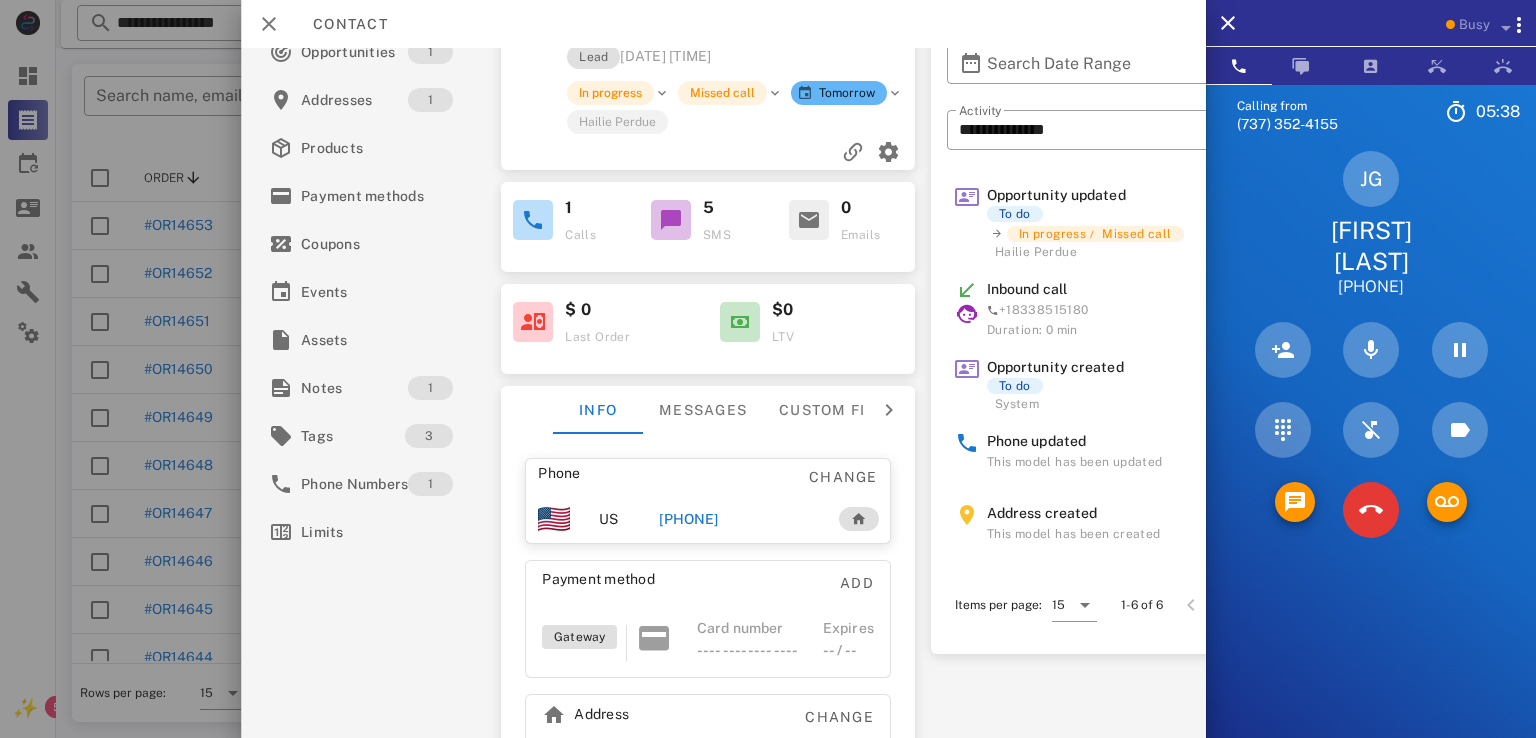 scroll, scrollTop: 0, scrollLeft: 0, axis: both 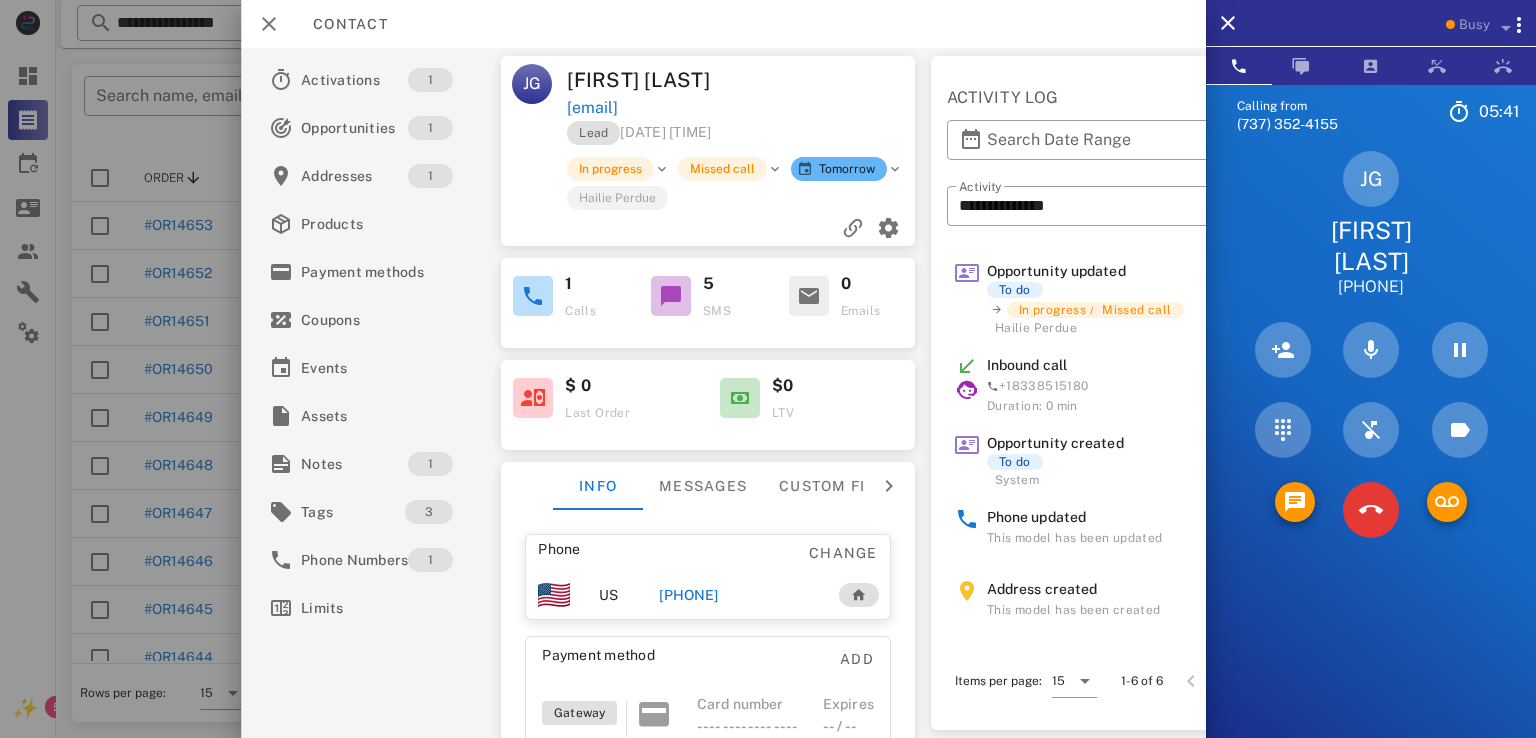 click on "Inbound call" at bounding box center (1027, 365) 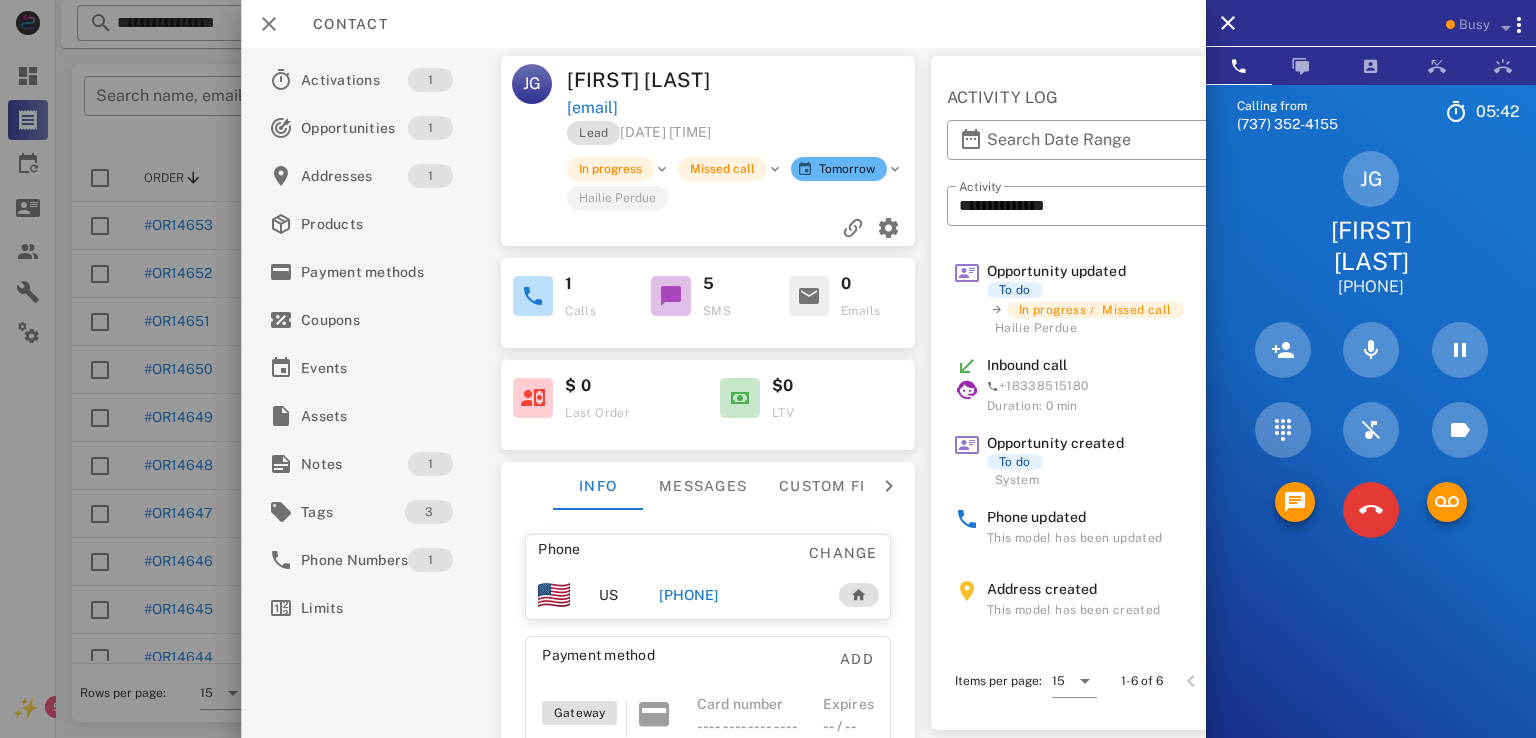 click on "Inbound call" at bounding box center (1027, 365) 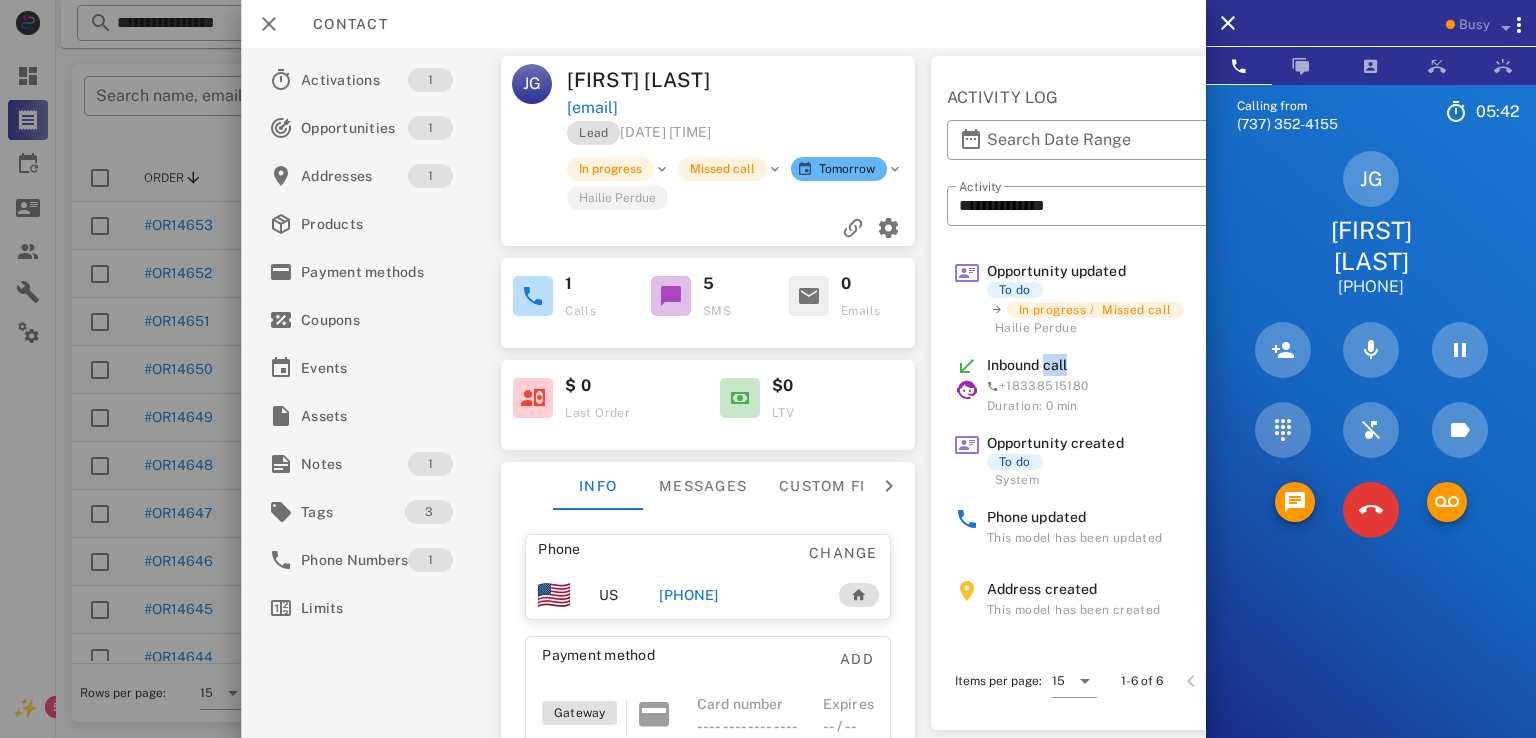 click on "Inbound call" at bounding box center (1027, 365) 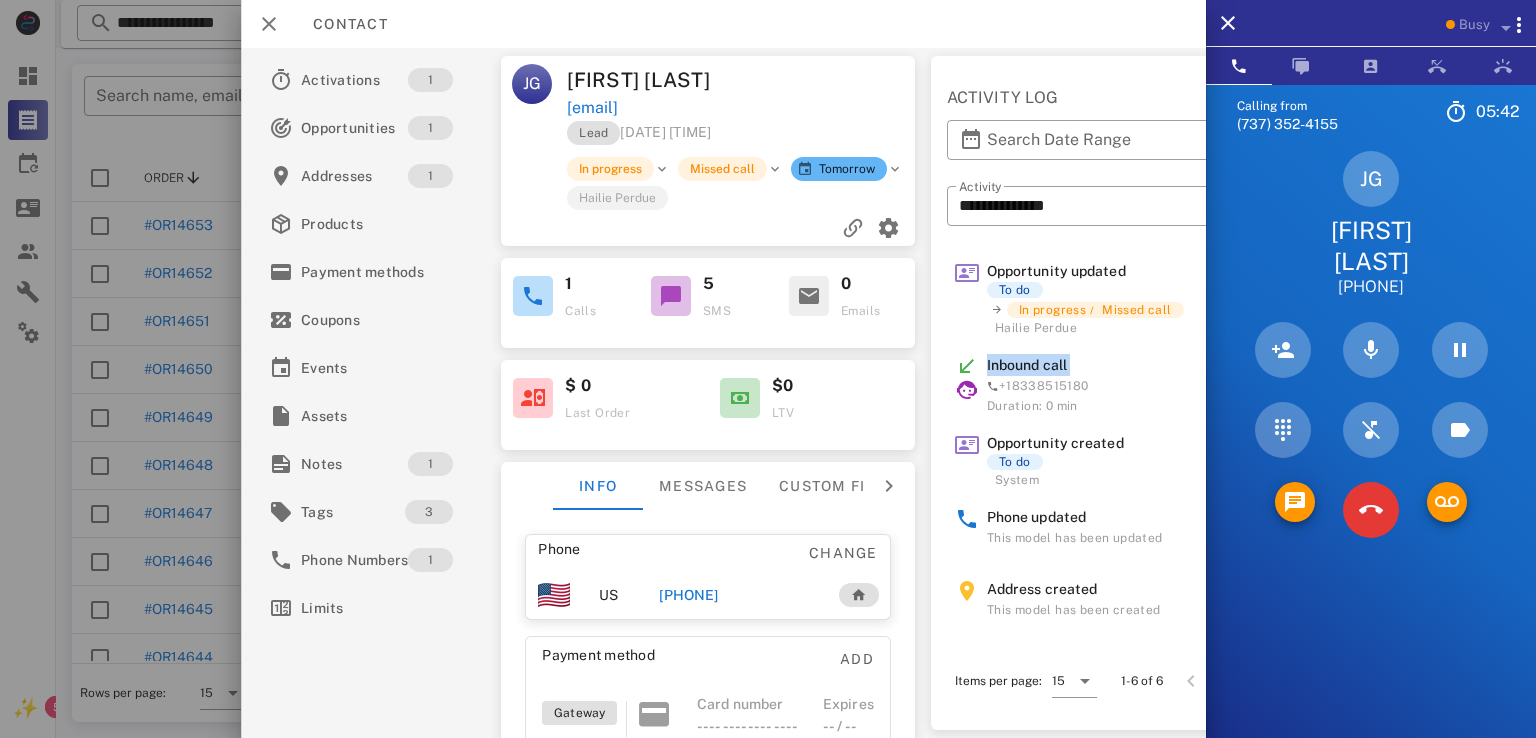 click on "Inbound call" at bounding box center (1027, 365) 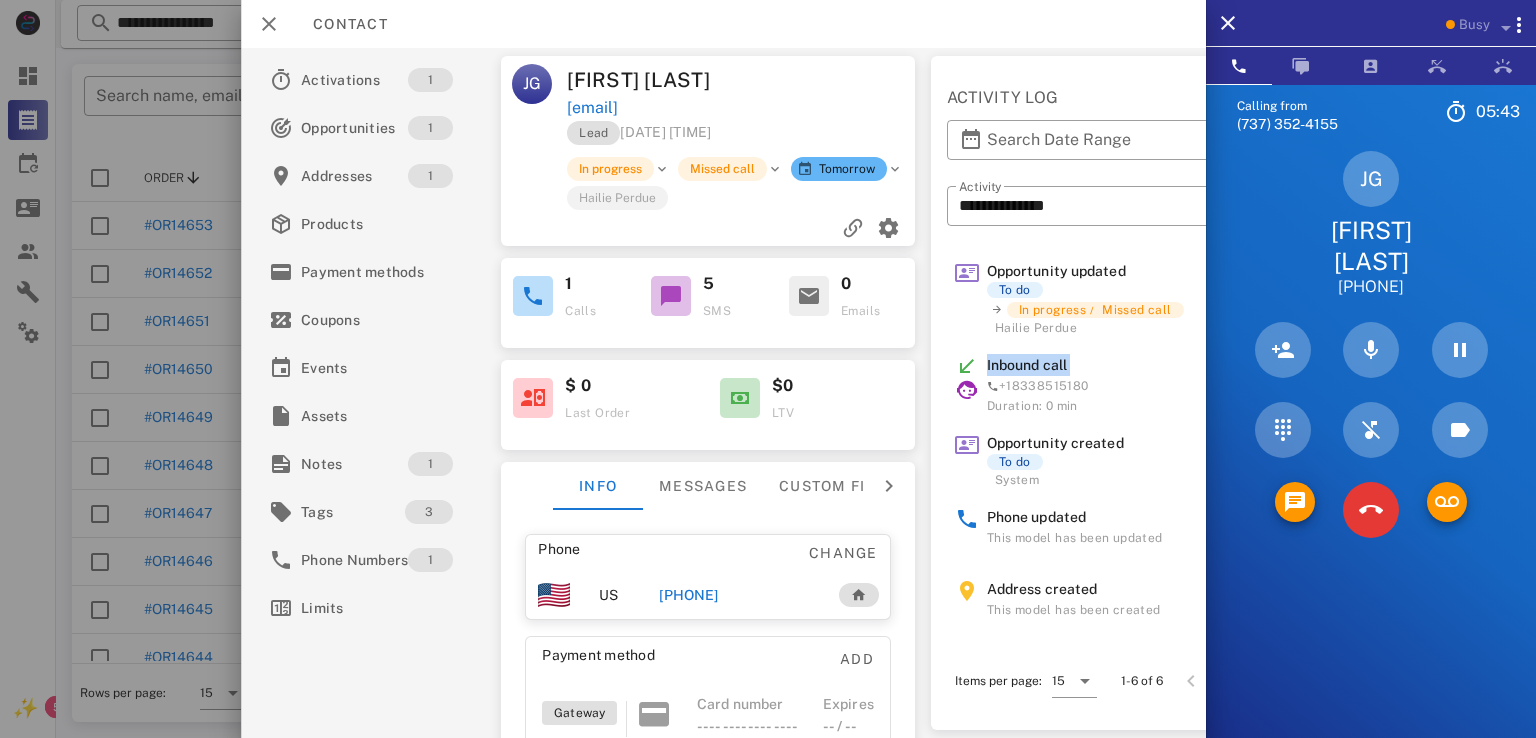 click on "Inbound call" at bounding box center (1111, 365) 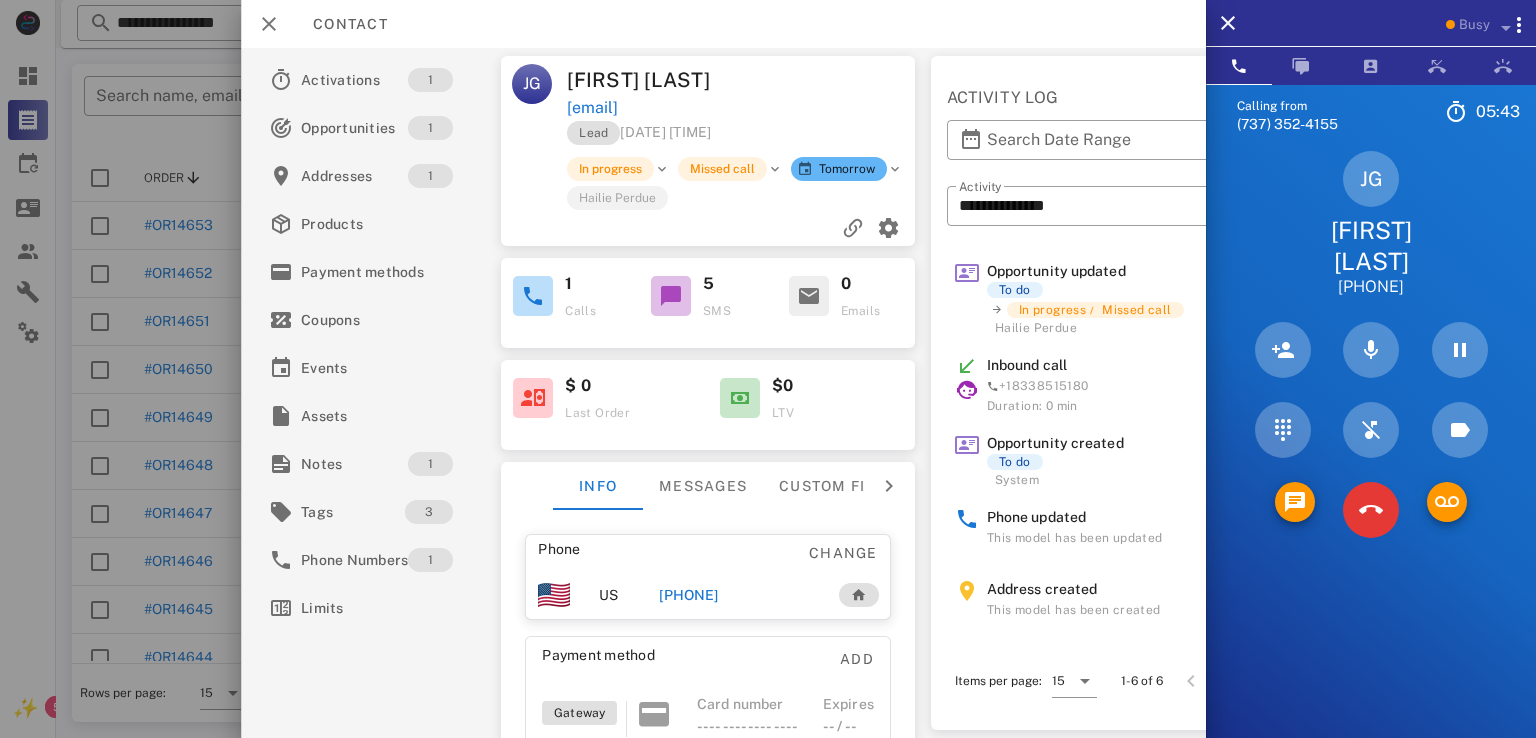 click on "Inbound call" at bounding box center (1027, 365) 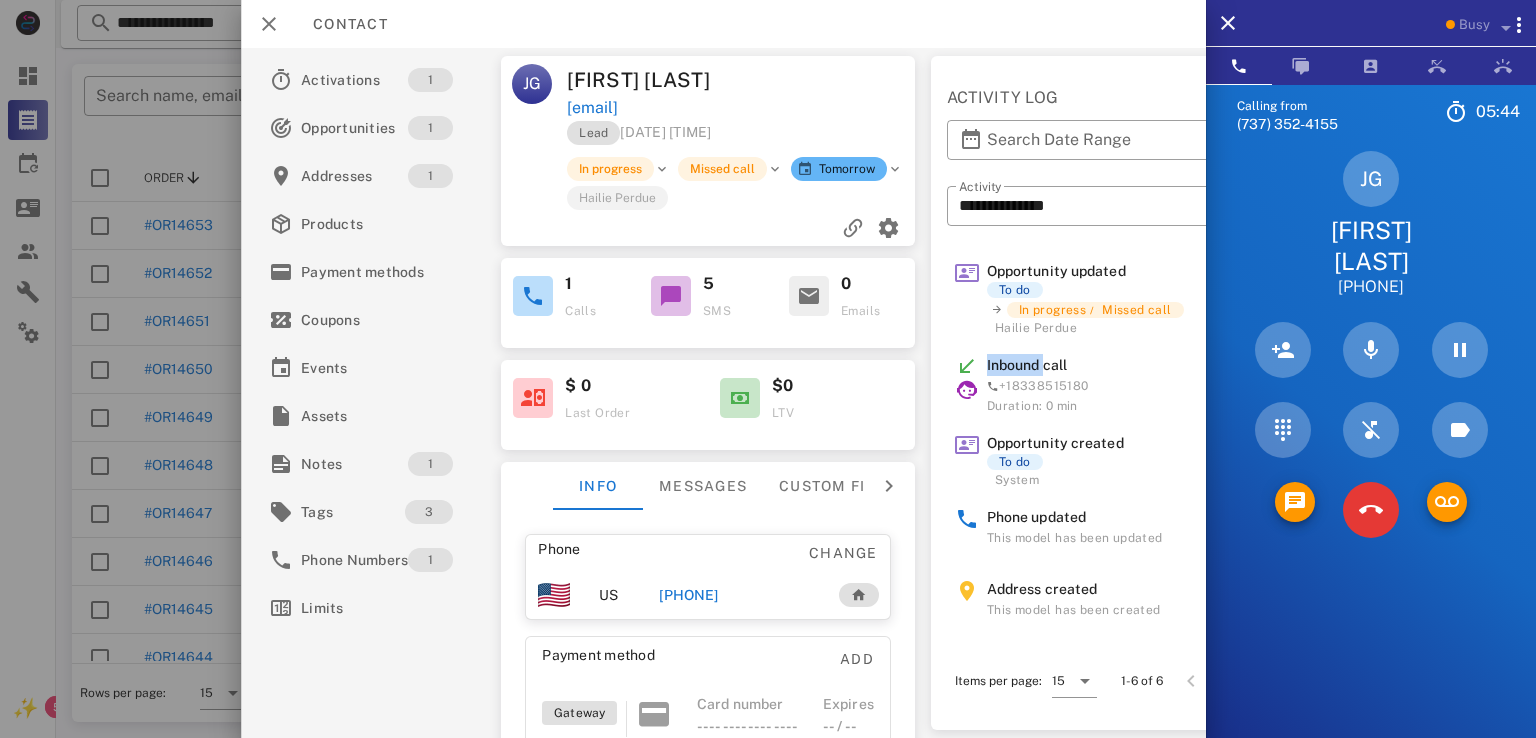 click on "Inbound call" at bounding box center [1027, 365] 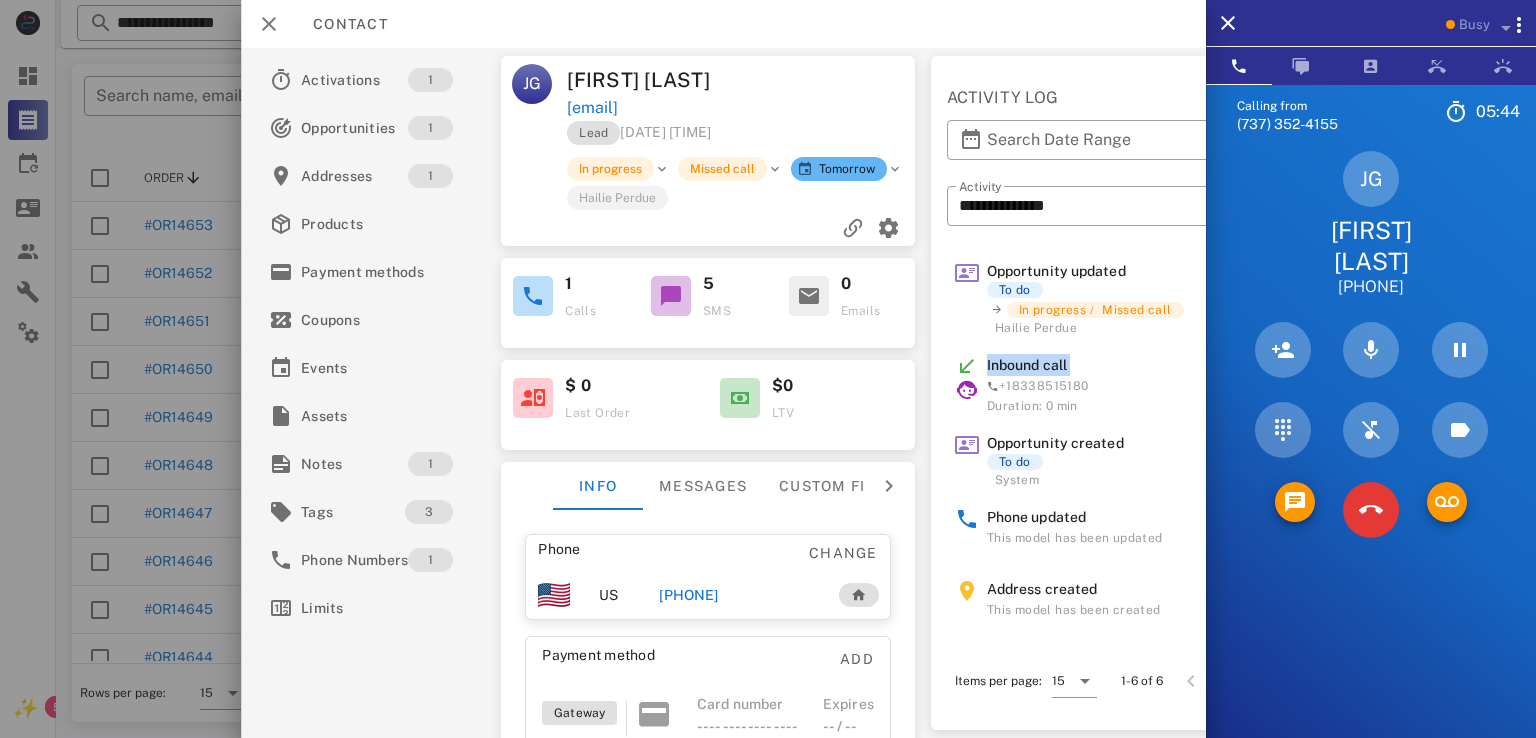 click on "Inbound call" at bounding box center [1027, 365] 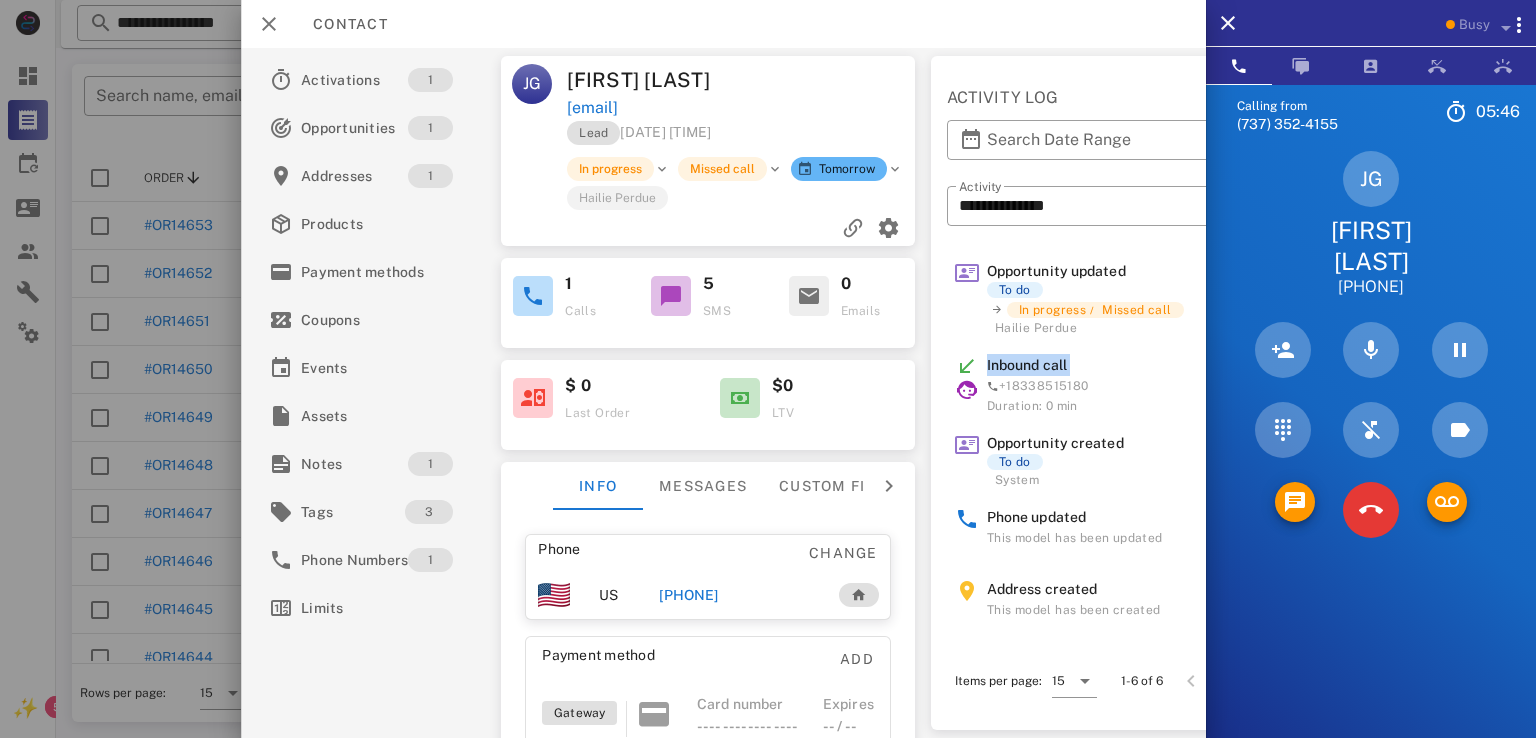 drag, startPoint x: 622, startPoint y: 133, endPoint x: 783, endPoint y: 129, distance: 161.04968 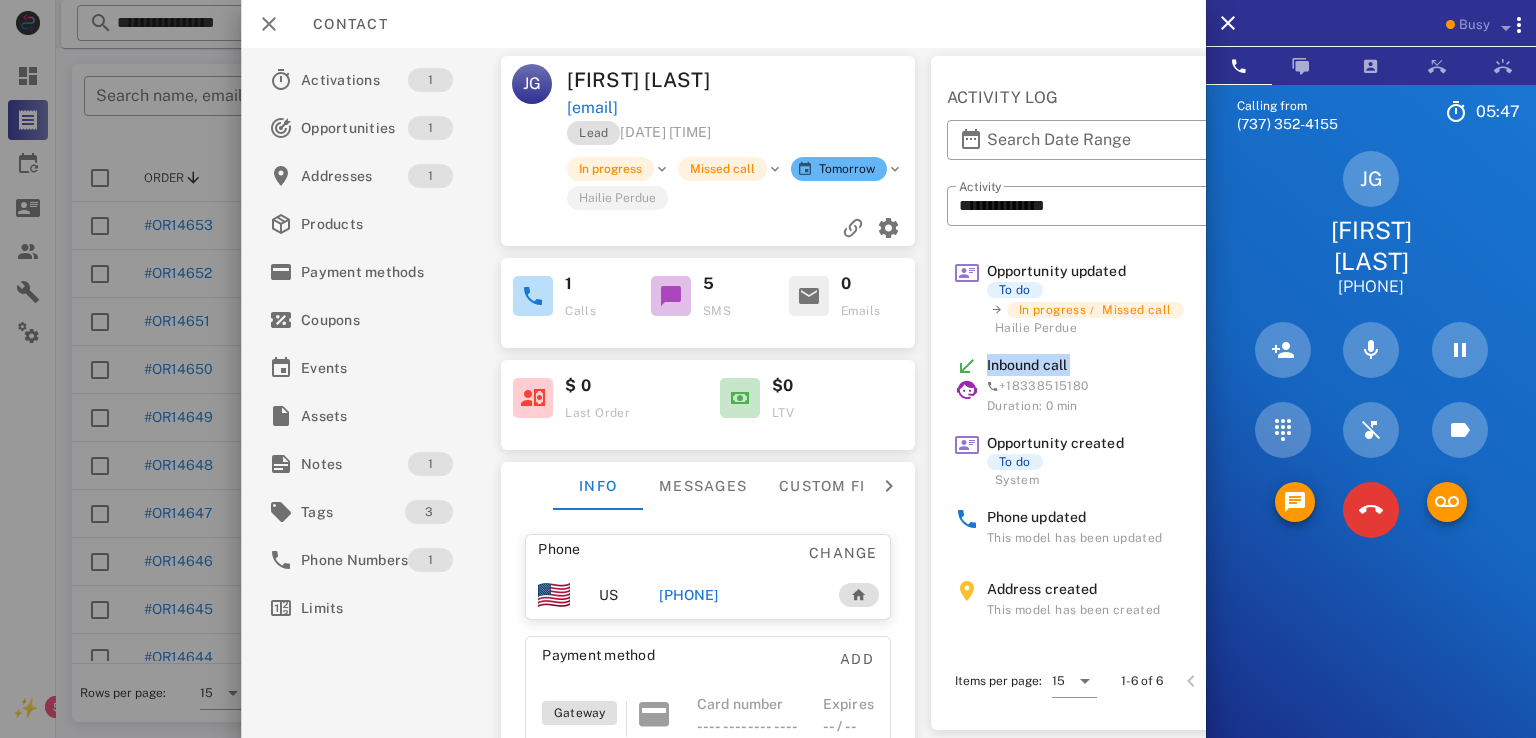 click on "Lead   07/31/2025 15:43" at bounding box center (743, 138) 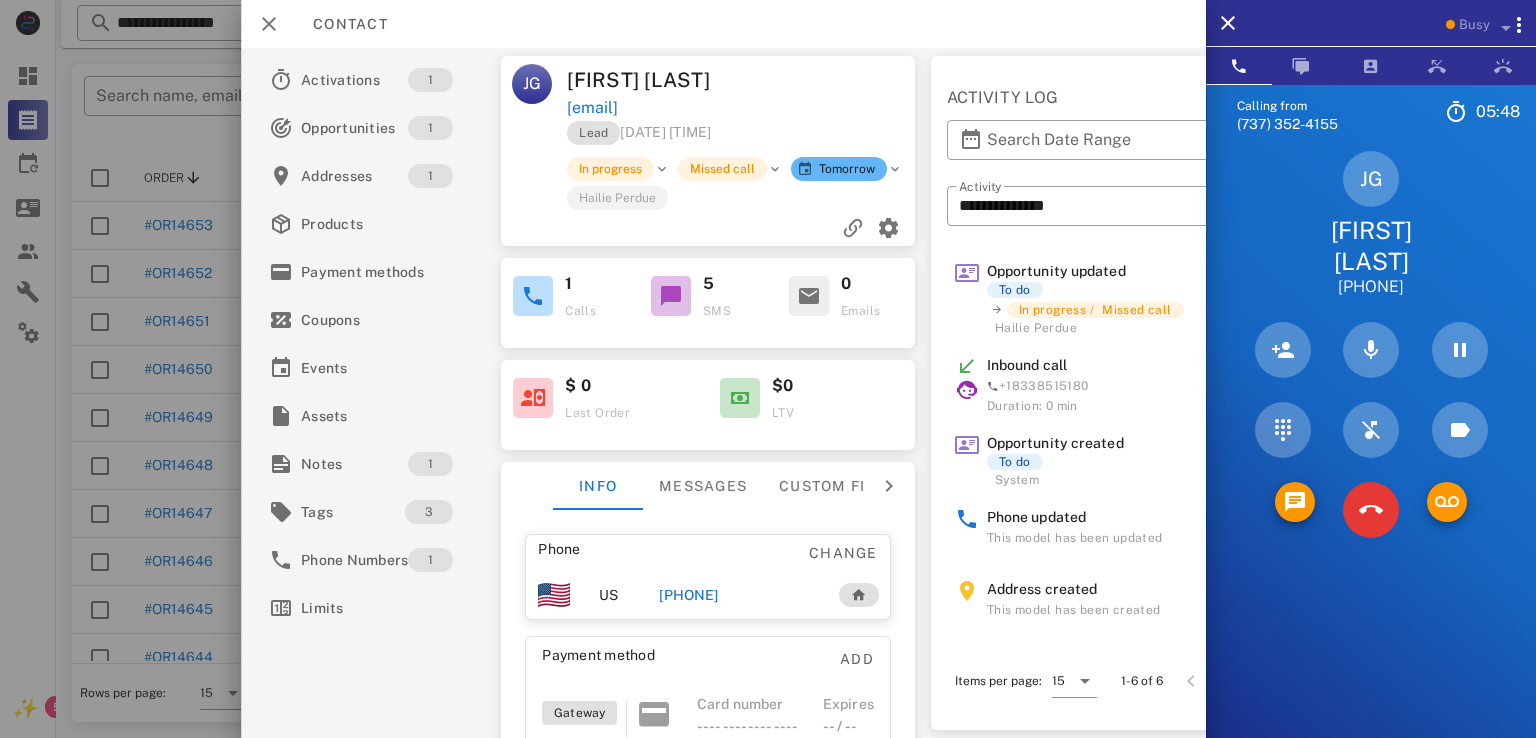 click on "Lead   07/31/2025 15:43" at bounding box center [640, 132] 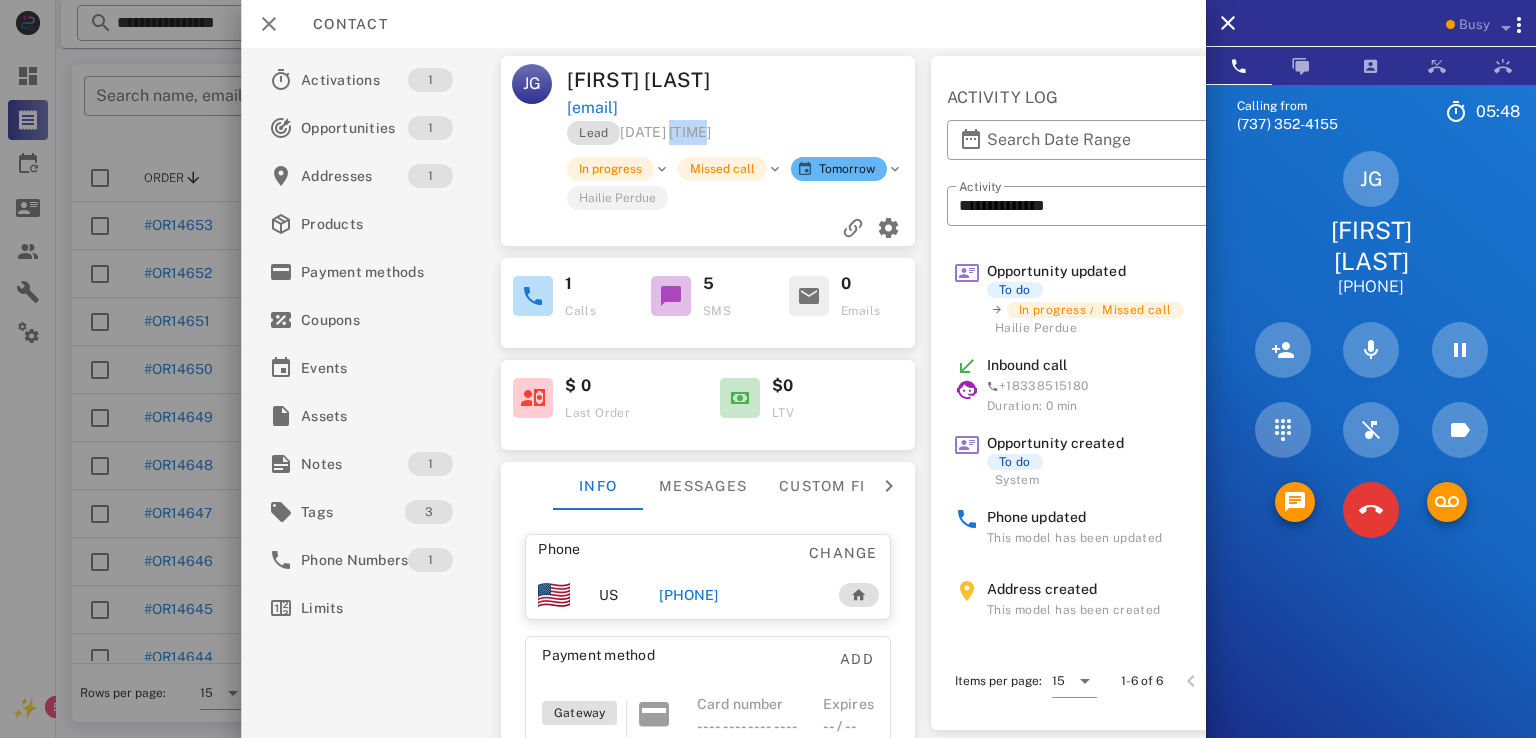 click on "Lead   07/31/2025 15:43" at bounding box center (640, 132) 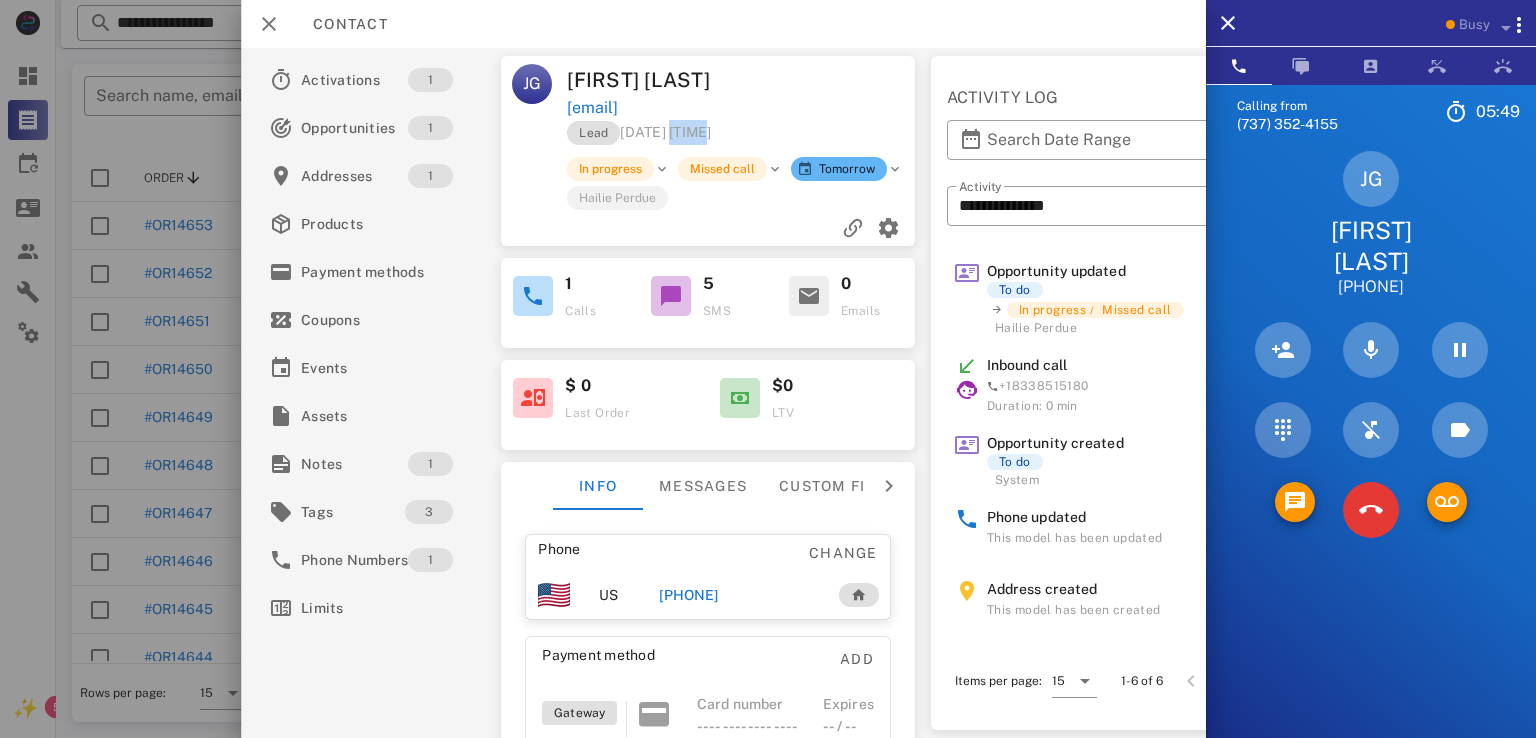 click on "Lead   07/31/2025 15:43" at bounding box center (743, 138) 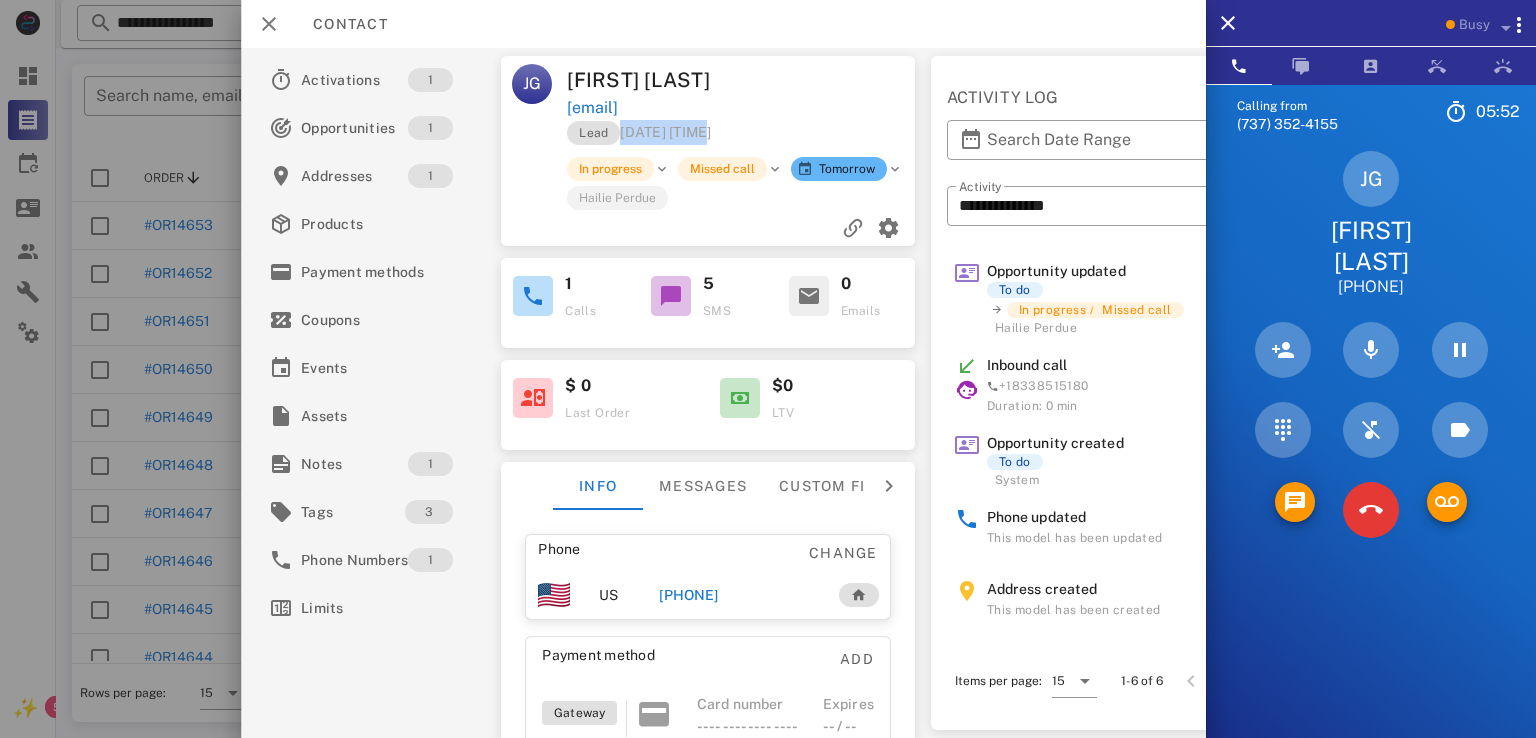 drag, startPoint x: 707, startPoint y: 129, endPoint x: 588, endPoint y: 153, distance: 121.39605 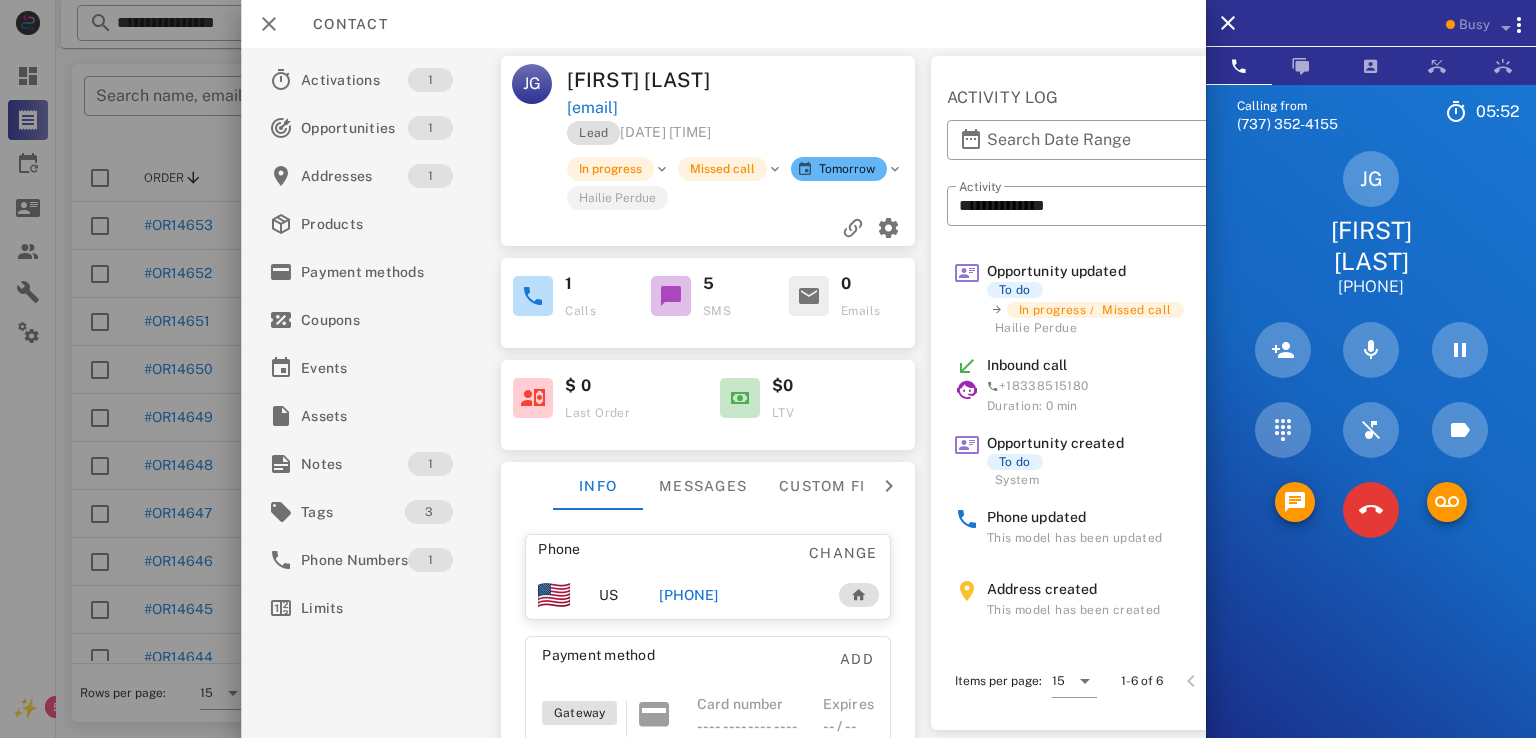 click on "gregoire@augsburg.edu" at bounding box center [743, 108] 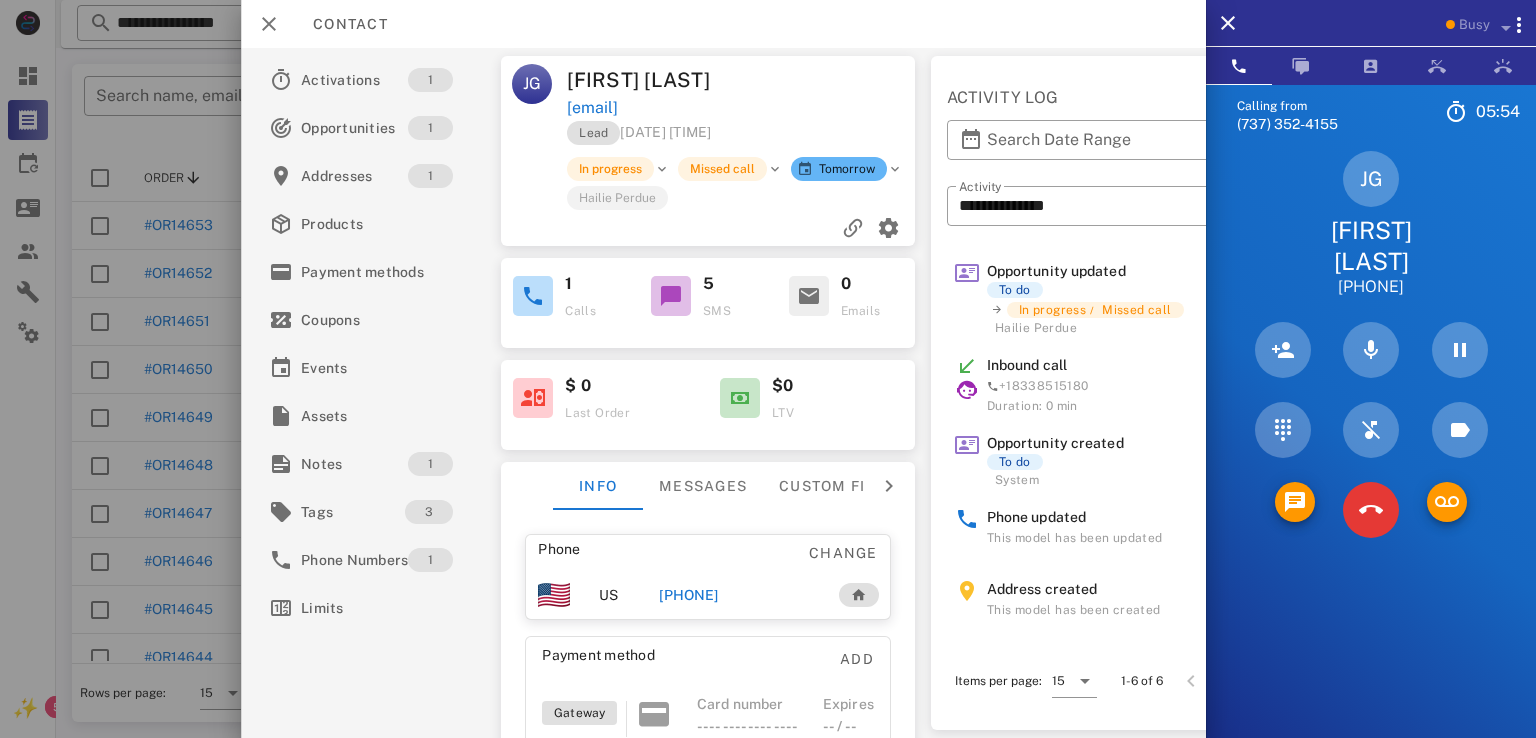 drag, startPoint x: 621, startPoint y: 128, endPoint x: 723, endPoint y: 134, distance: 102.176315 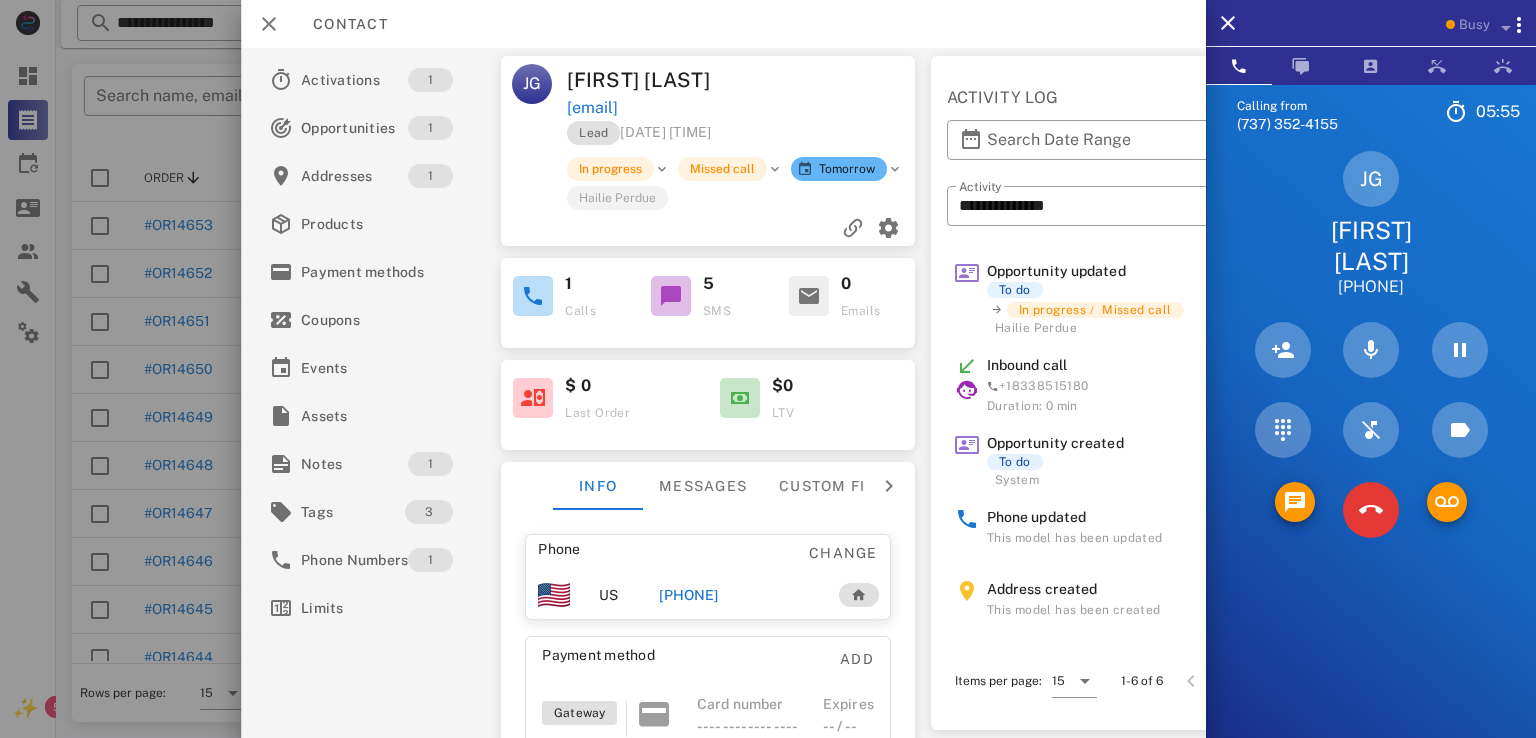 drag, startPoint x: 747, startPoint y: 129, endPoint x: 626, endPoint y: 137, distance: 121.264175 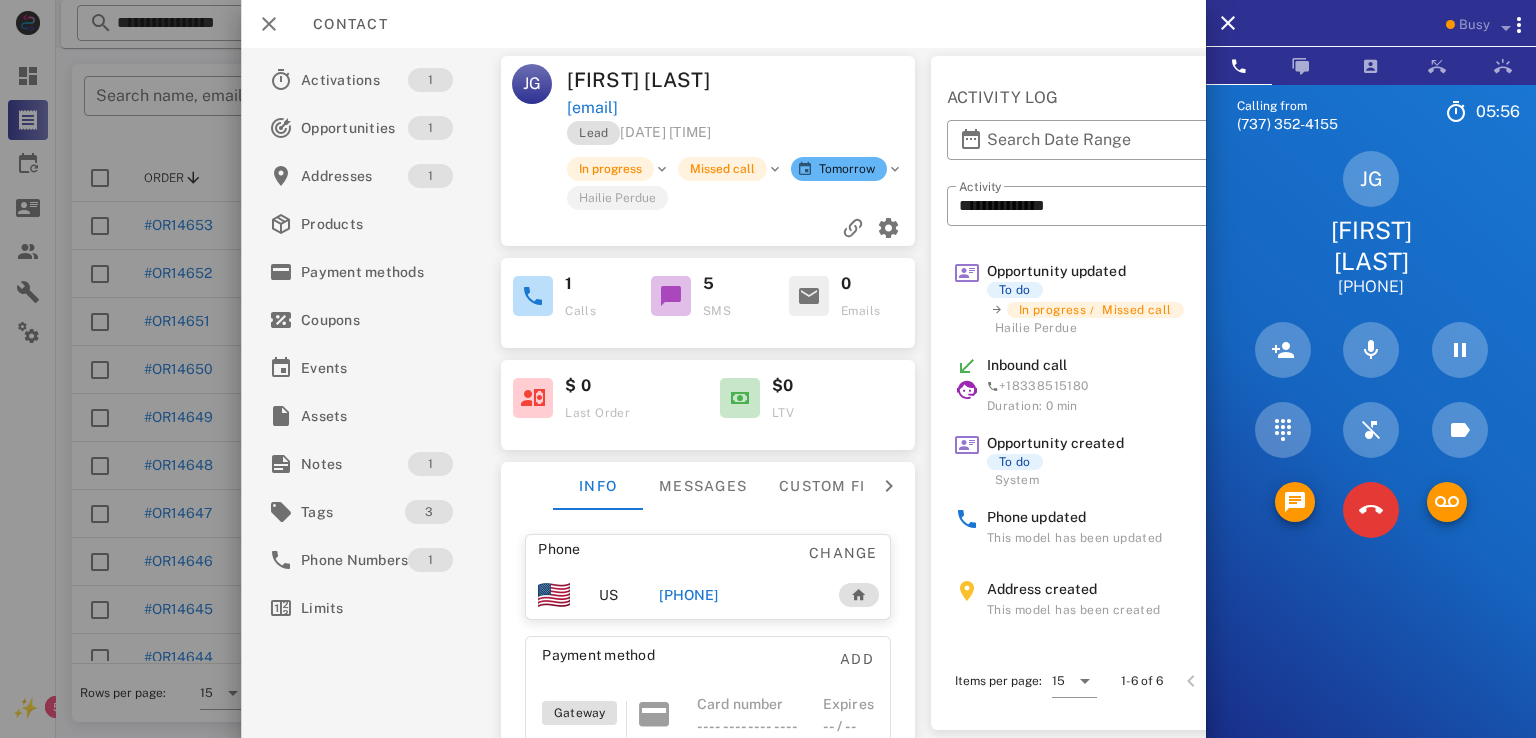 click on "gregoire@augsburg.edu" at bounding box center [743, 108] 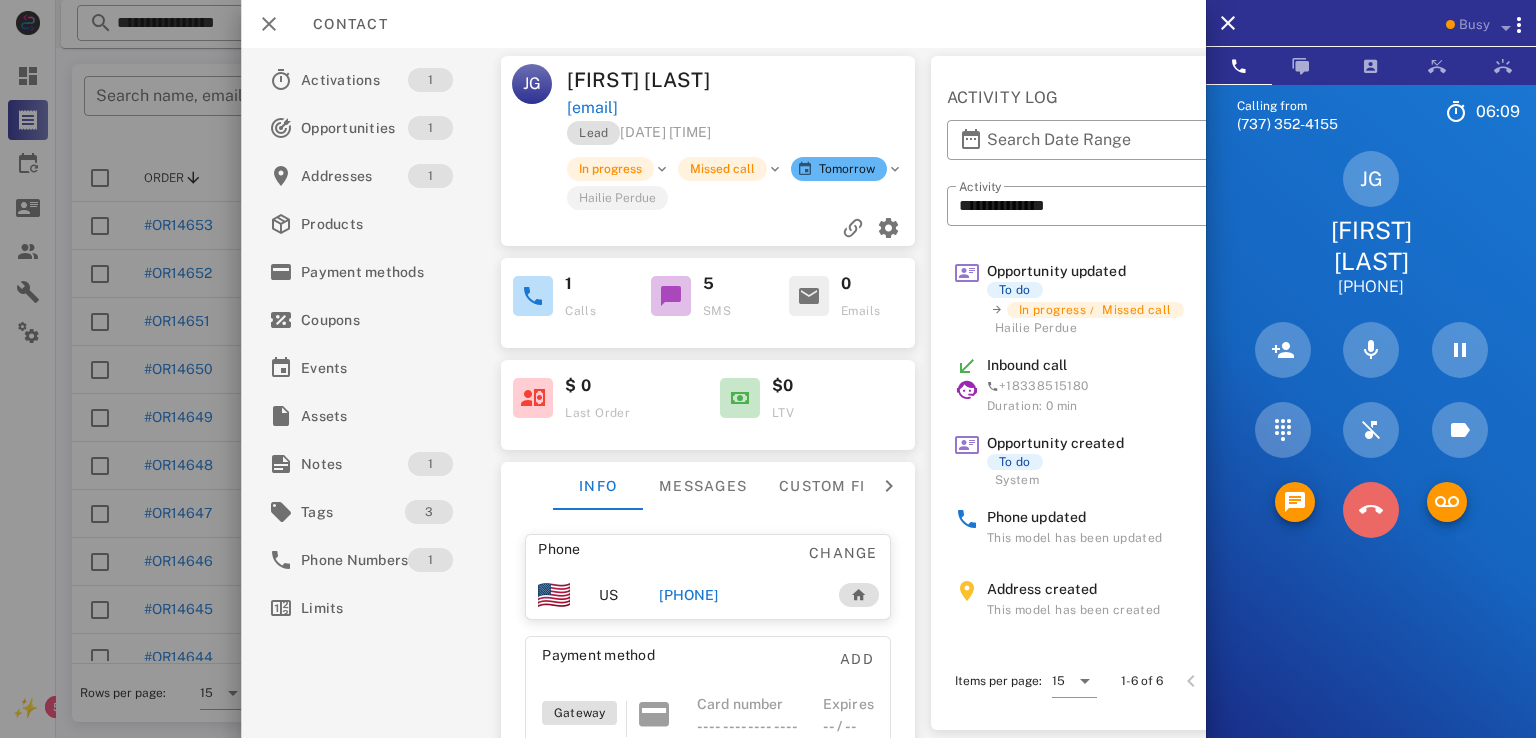 click at bounding box center (1371, 510) 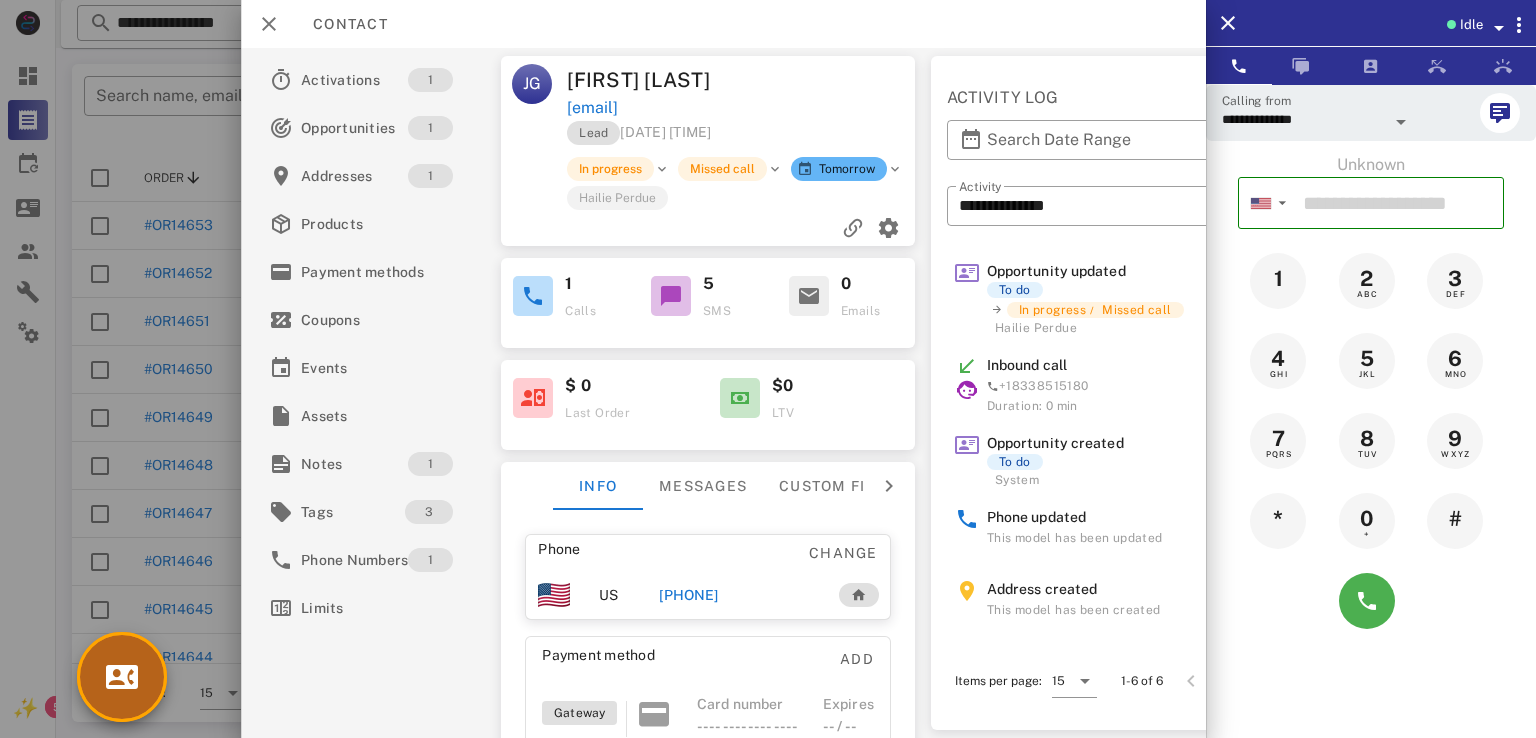 click at bounding box center (122, 677) 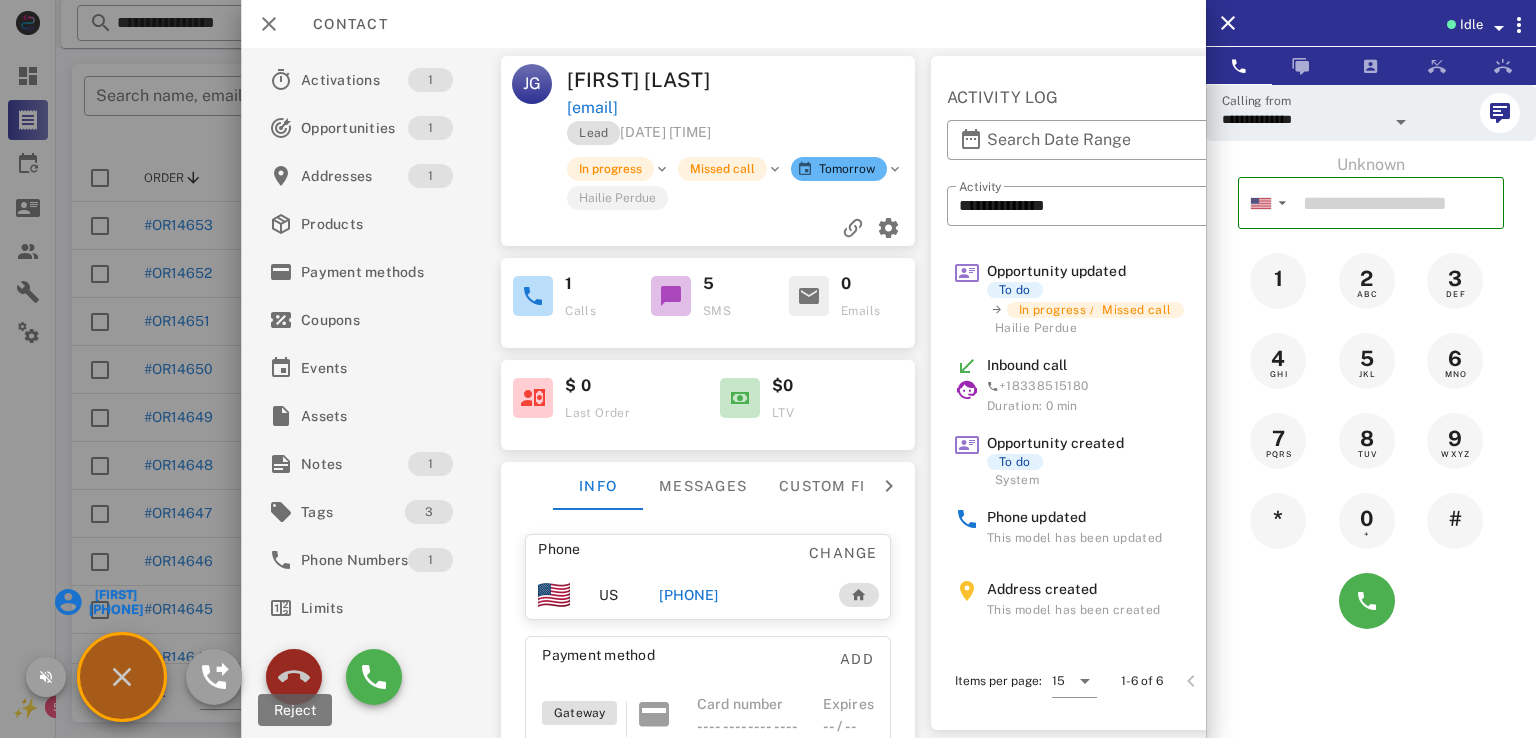 click at bounding box center [294, 677] 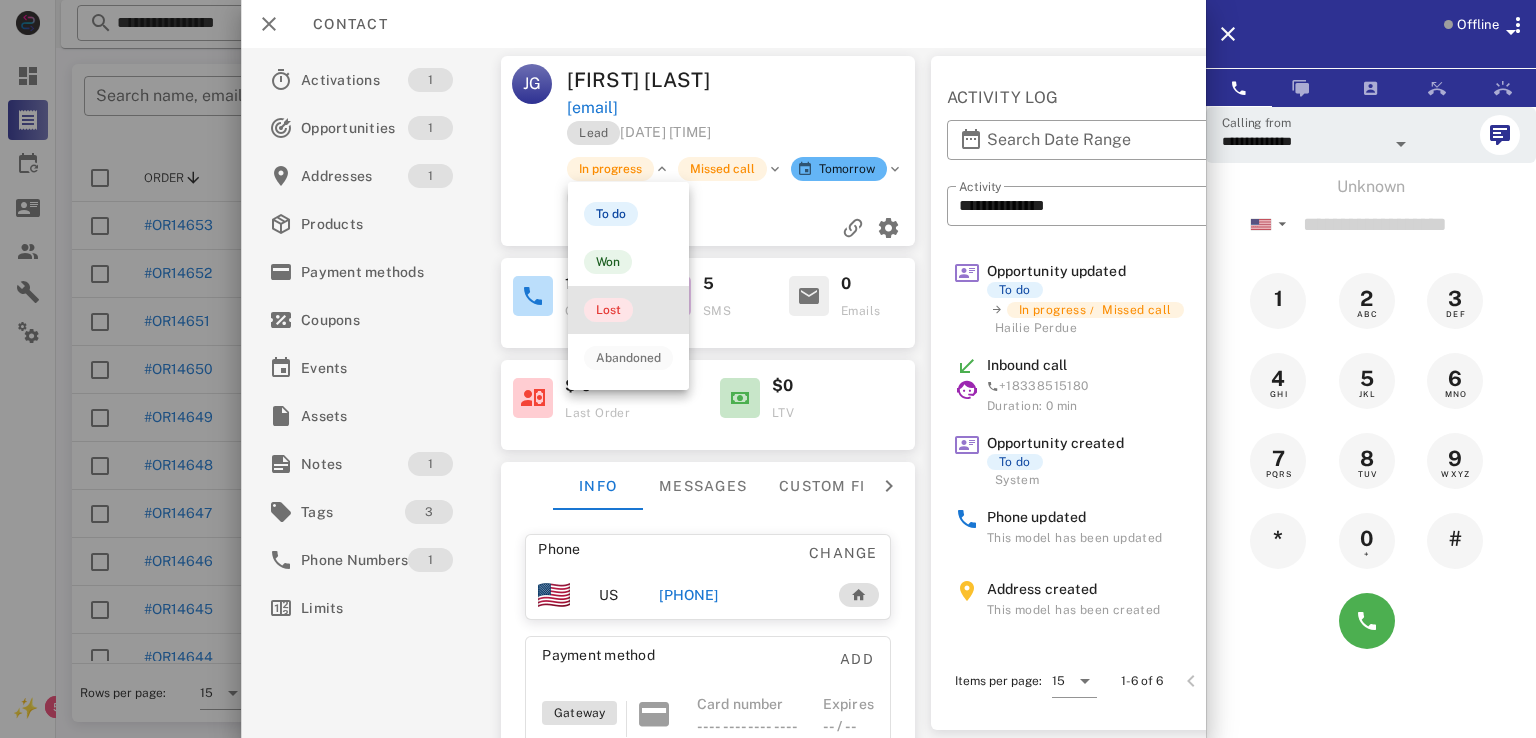 click on "Lost" at bounding box center [608, 310] 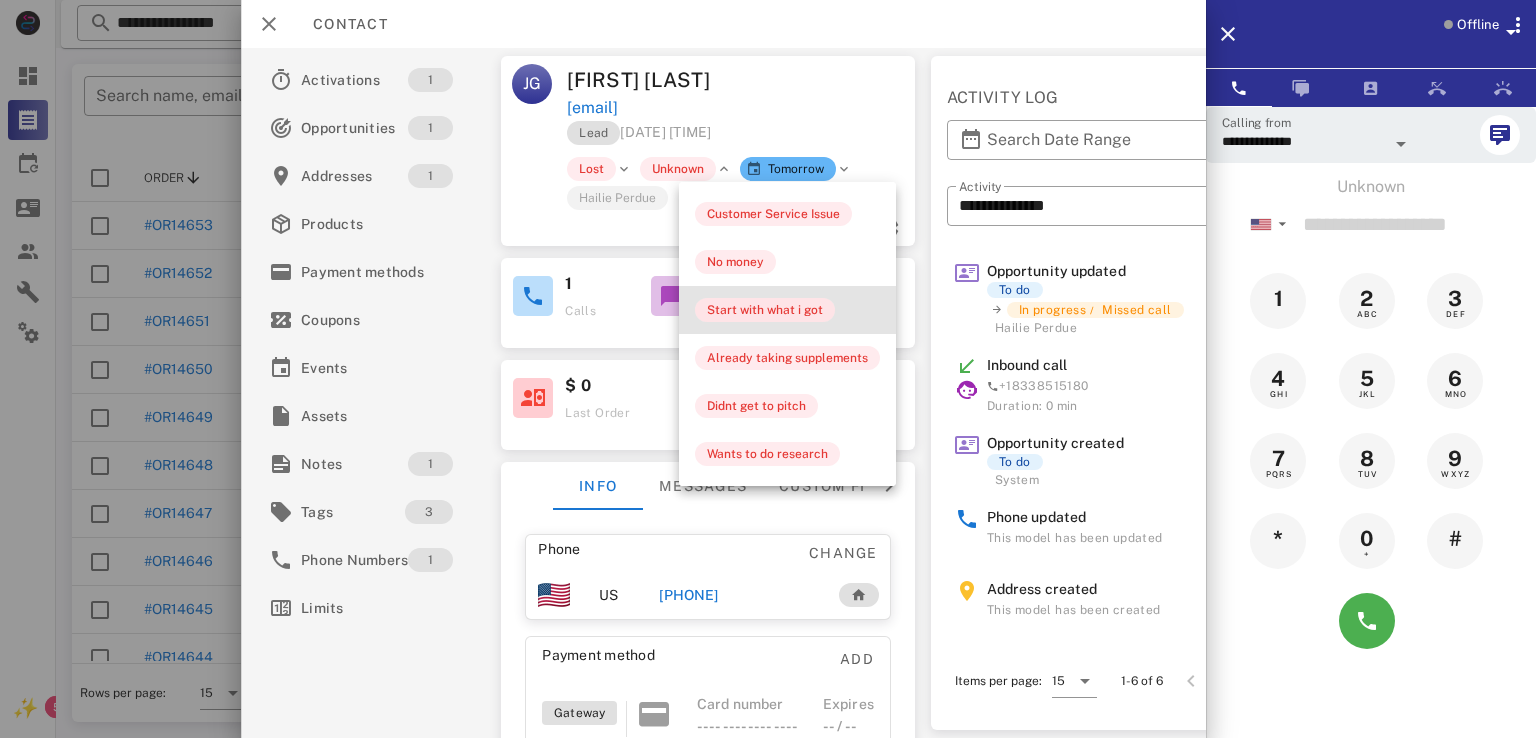click on "Start with what i got" at bounding box center (765, 310) 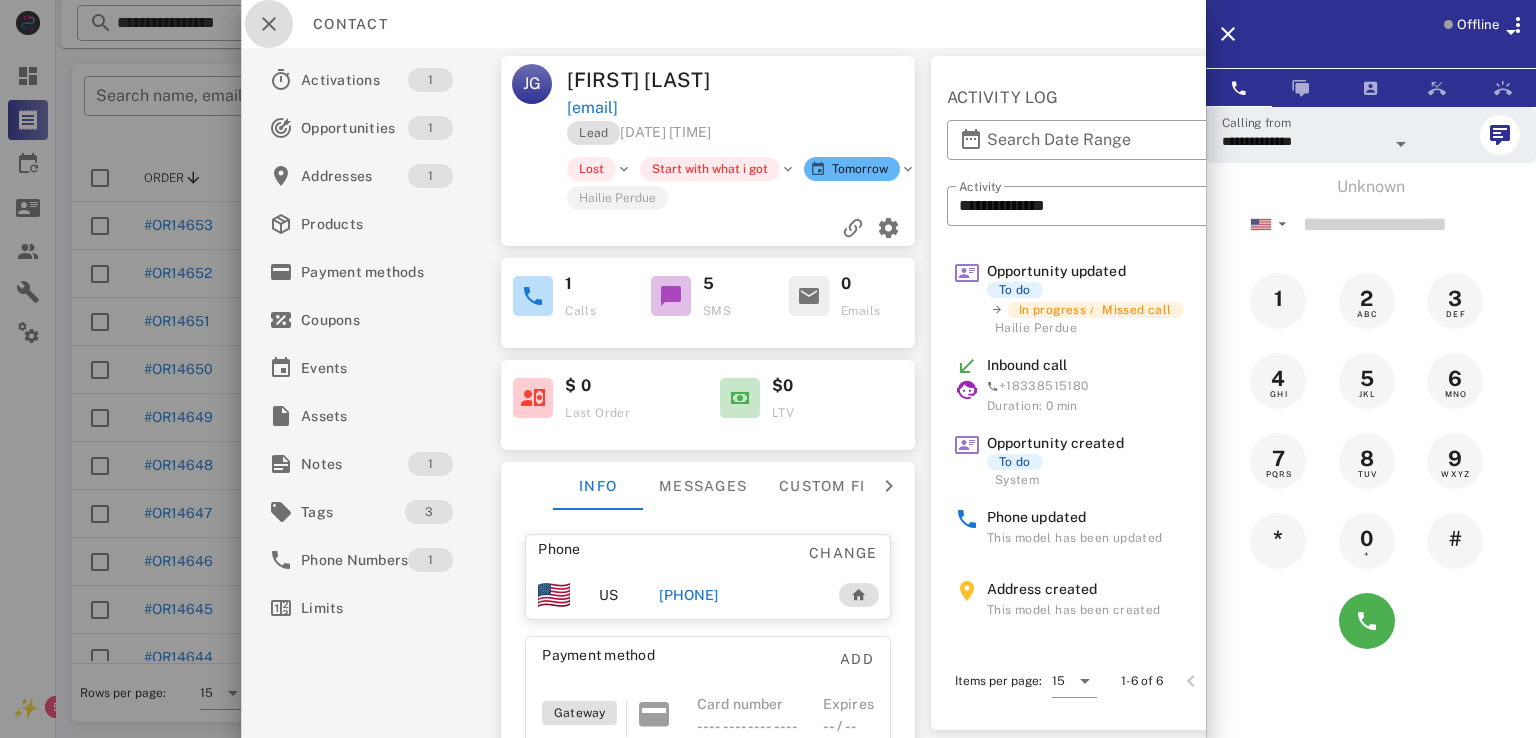click at bounding box center (269, 24) 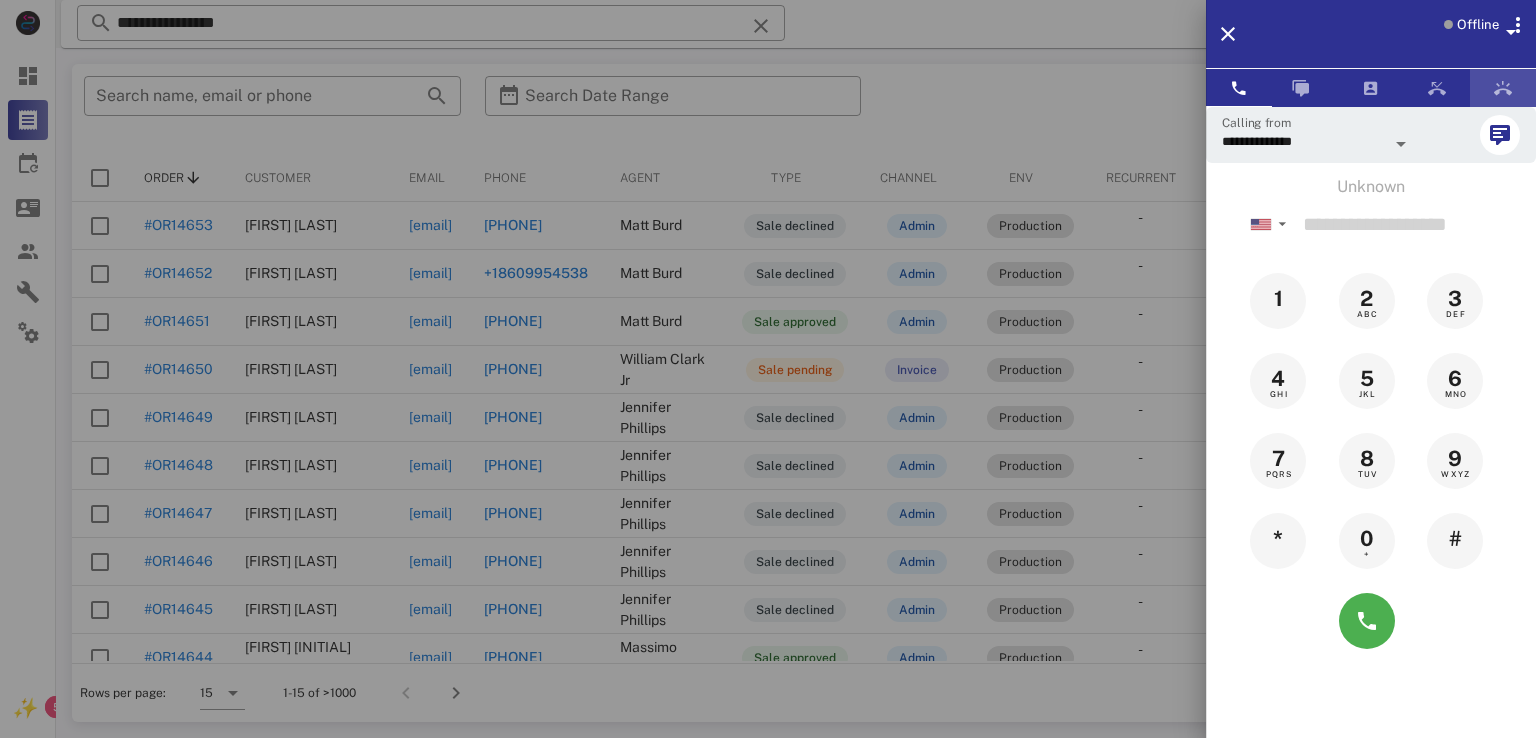 click at bounding box center [1503, 88] 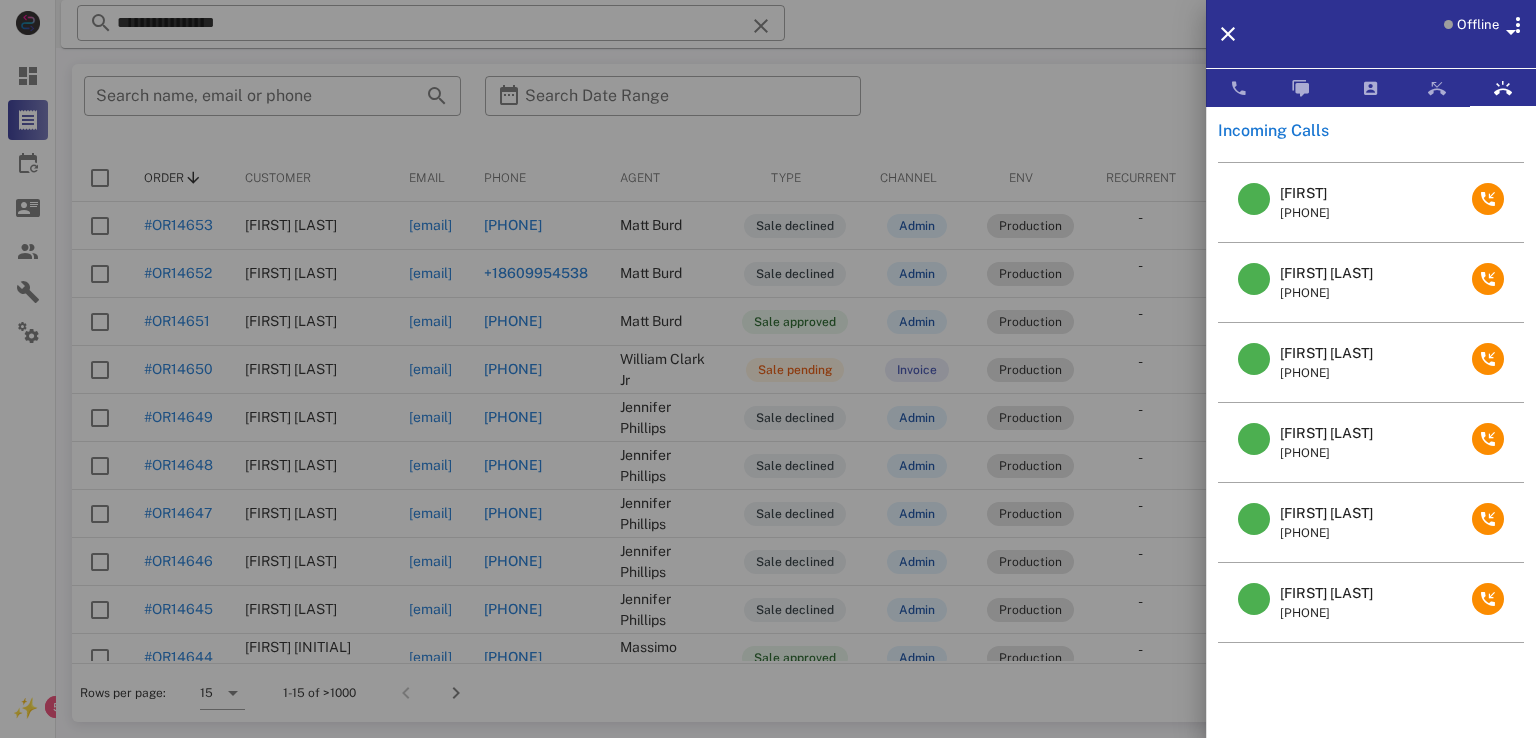 scroll, scrollTop: 0, scrollLeft: 0, axis: both 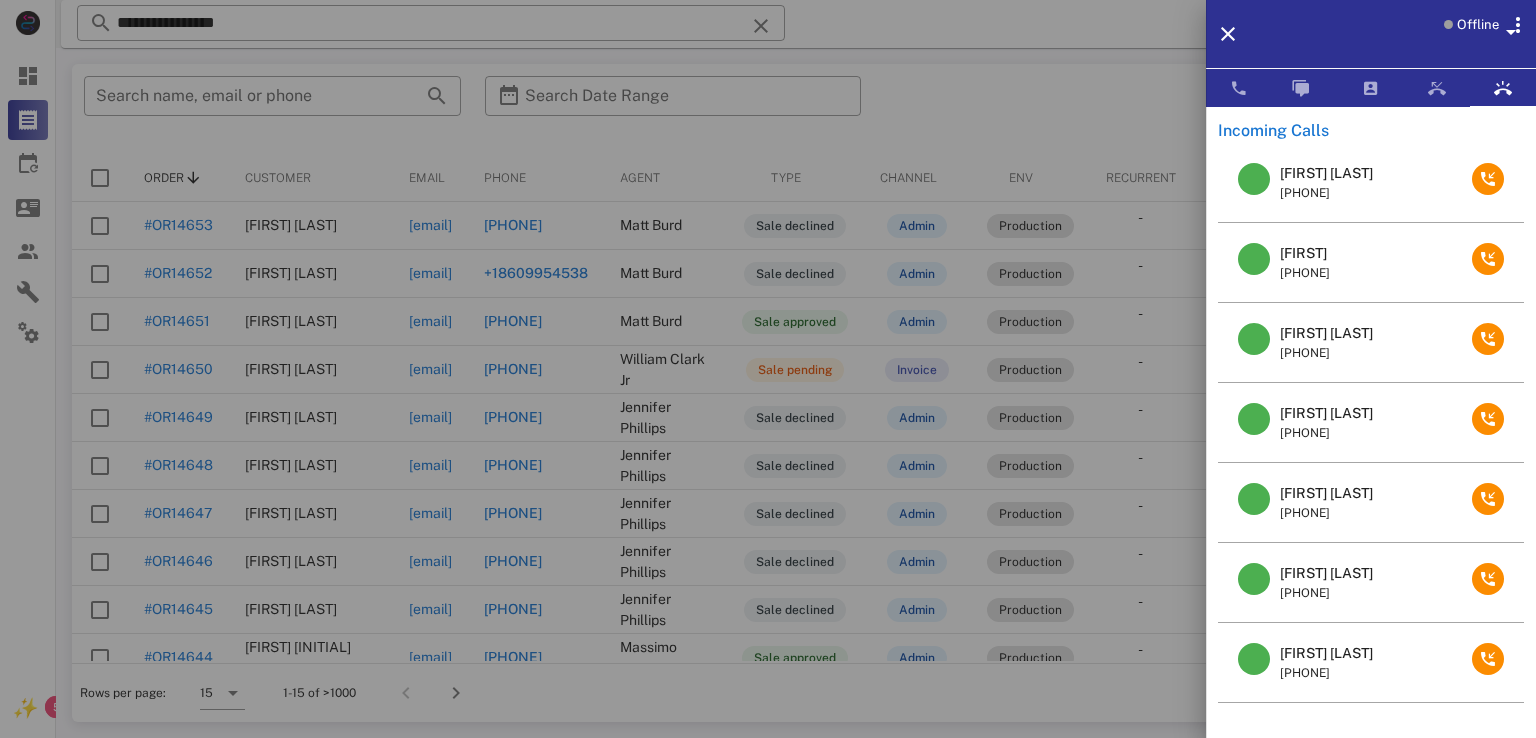 click on "Betty Reck" at bounding box center (1326, 333) 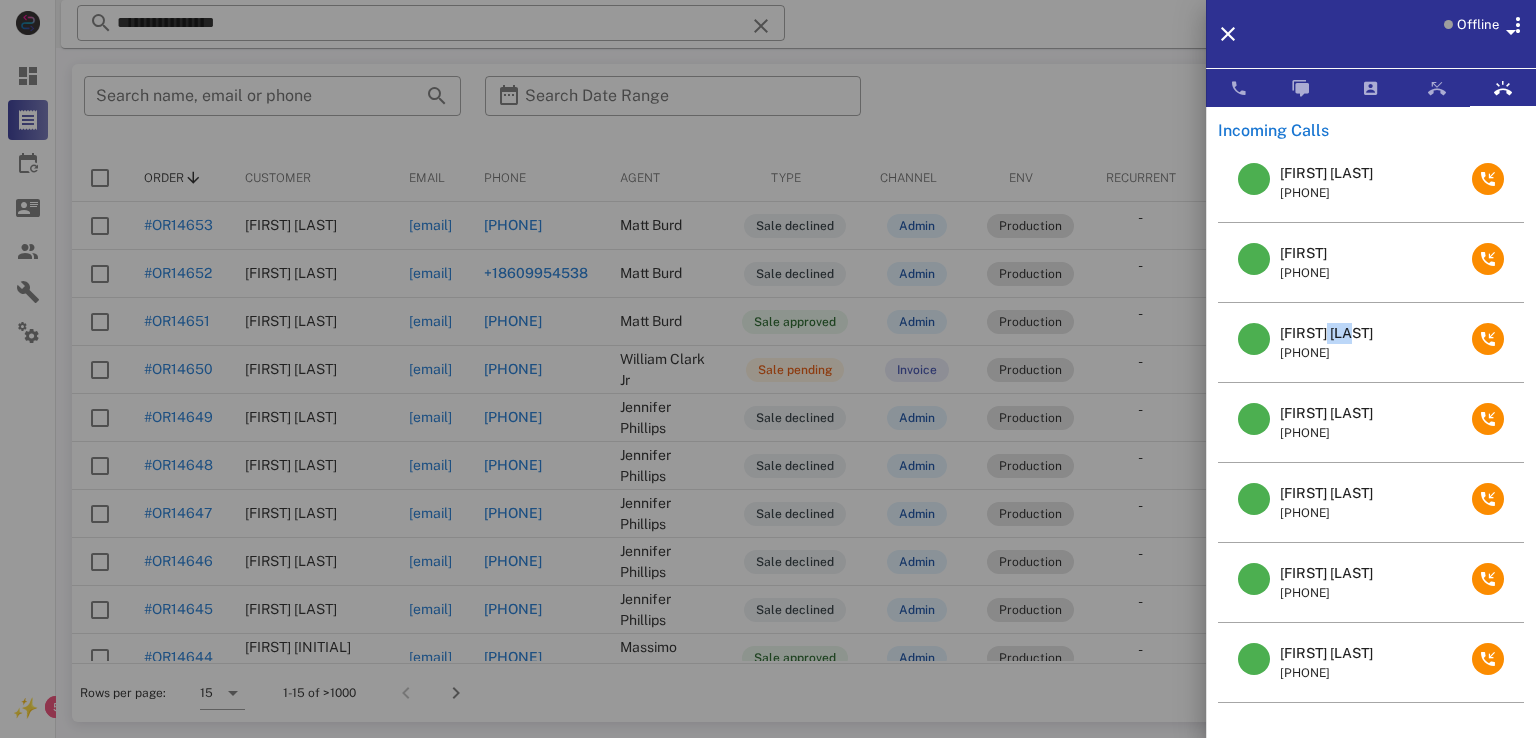 click on "Betty Reck" at bounding box center (1326, 333) 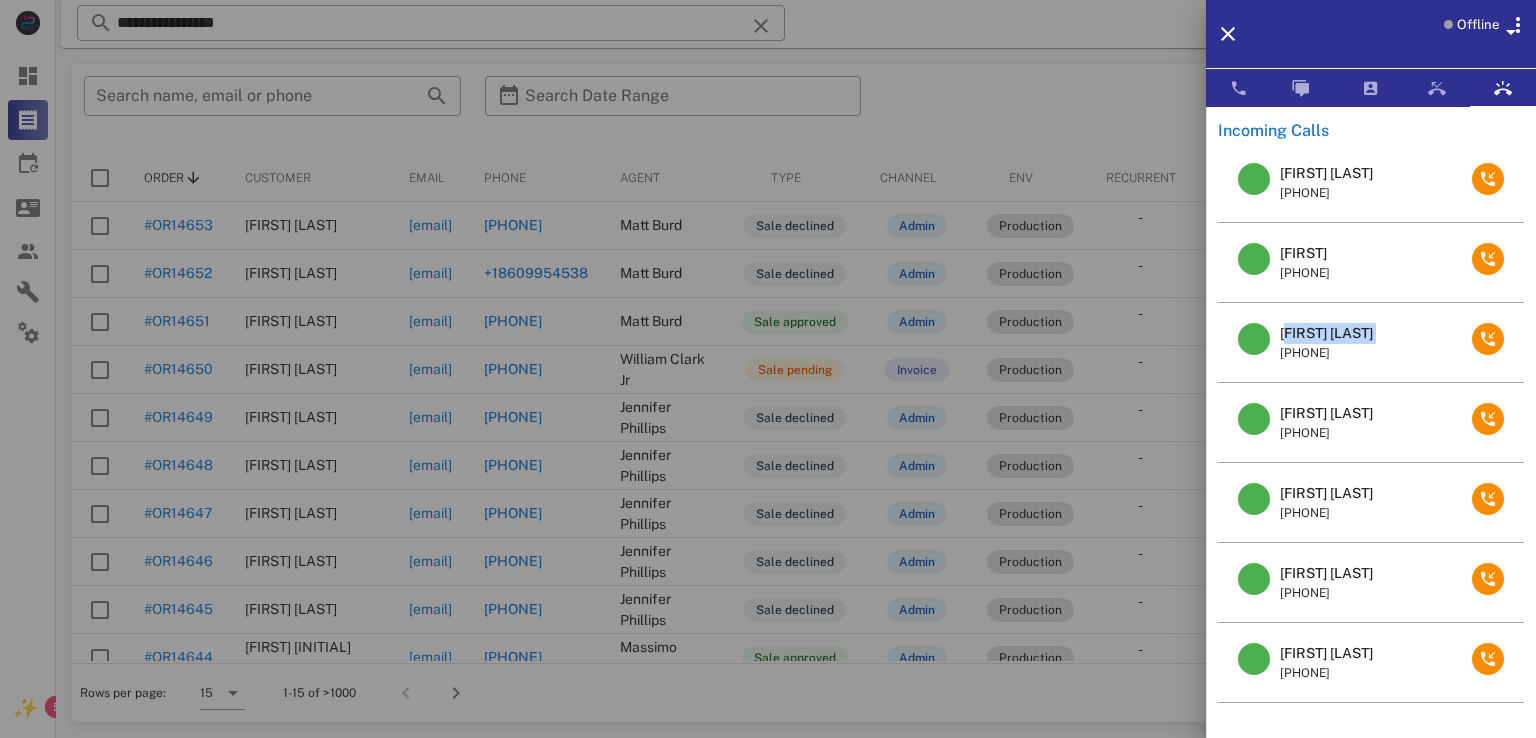 click on "Betty Reck" at bounding box center (1326, 333) 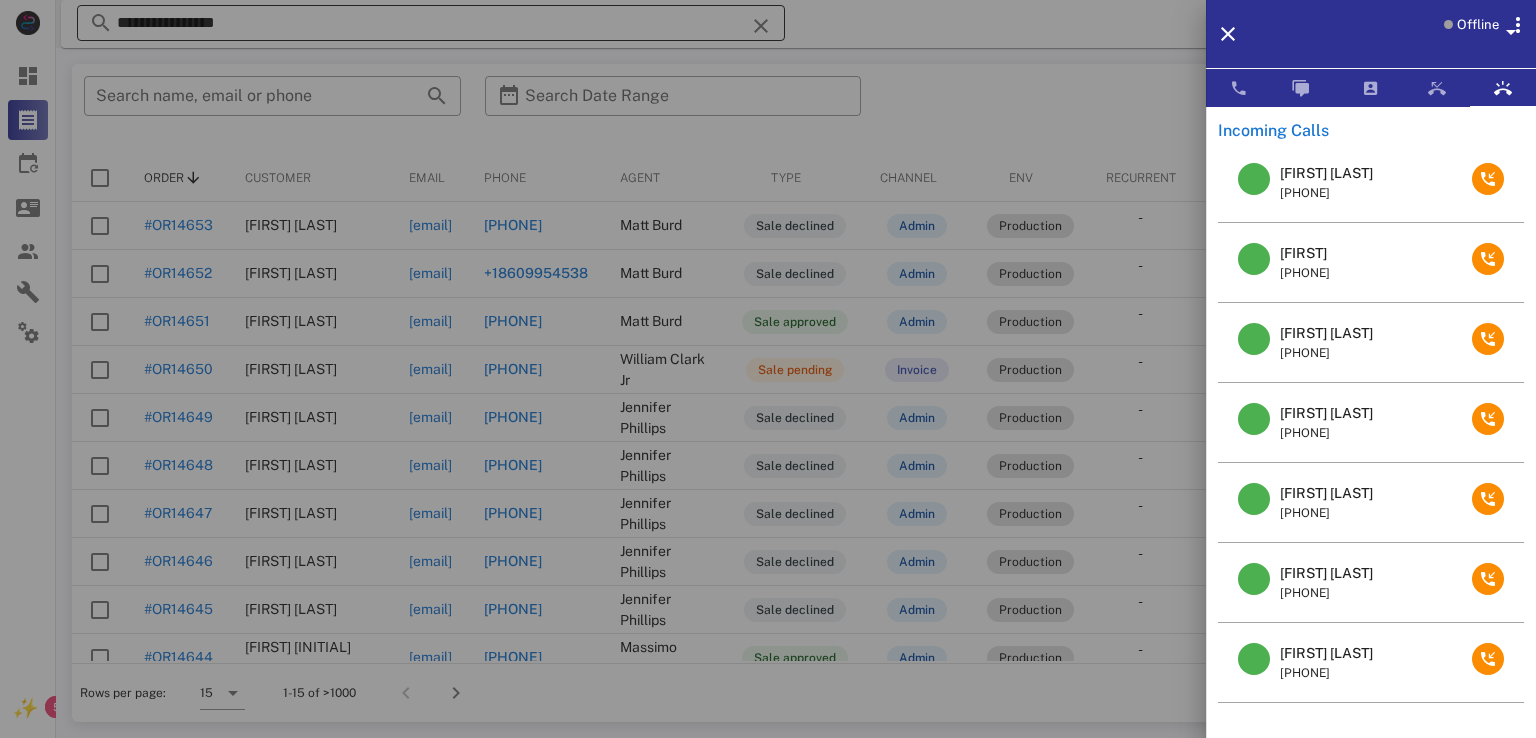 click at bounding box center [768, 369] 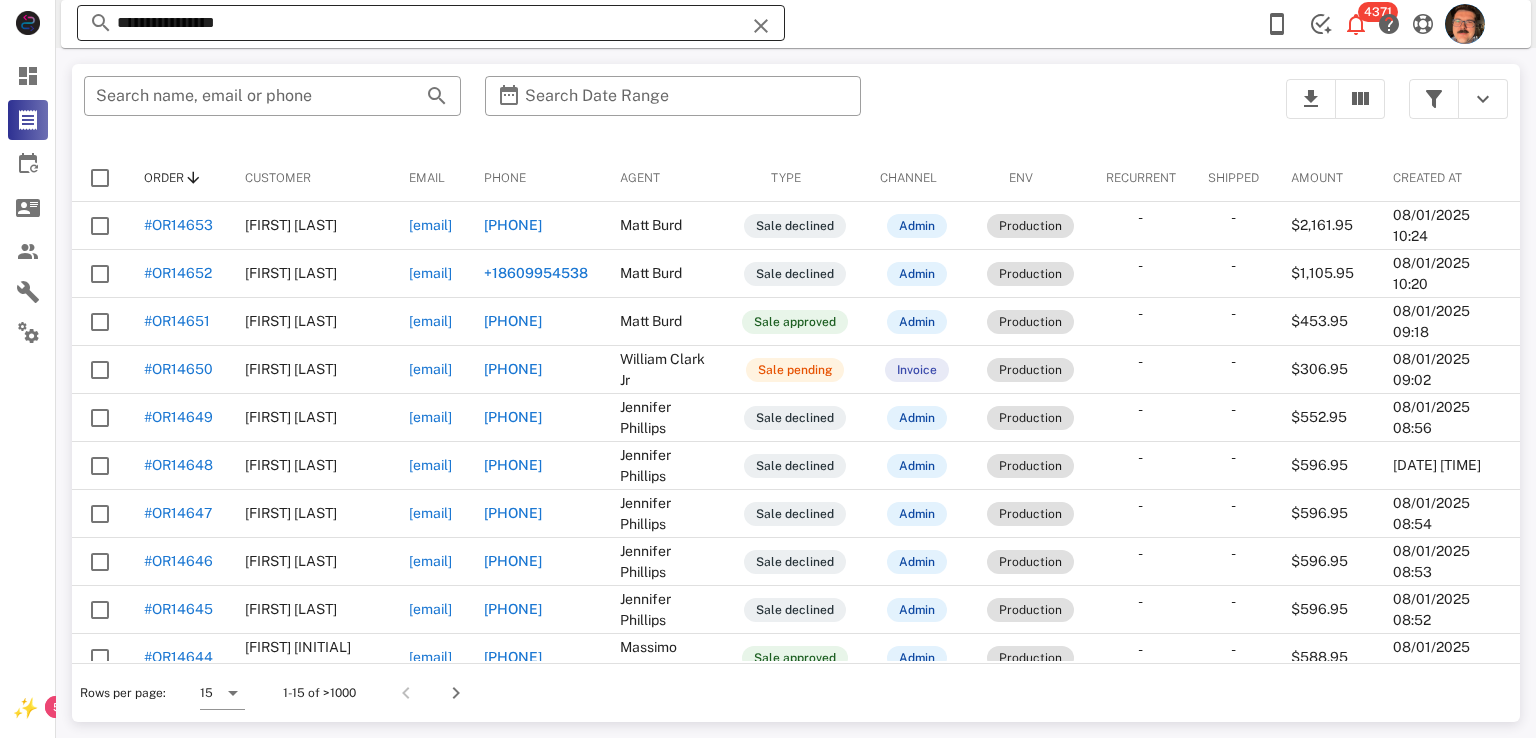 click at bounding box center (761, 26) 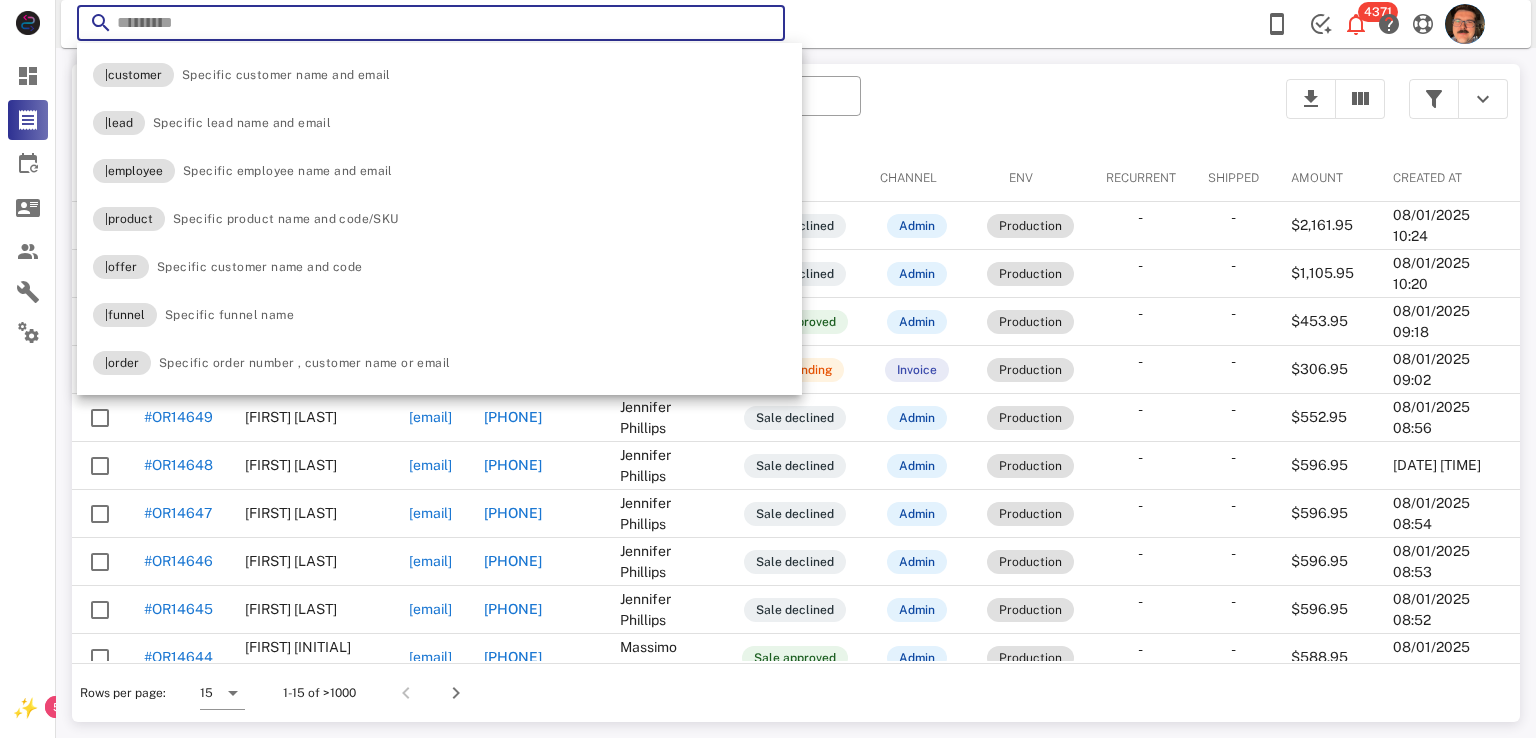 paste on "**********" 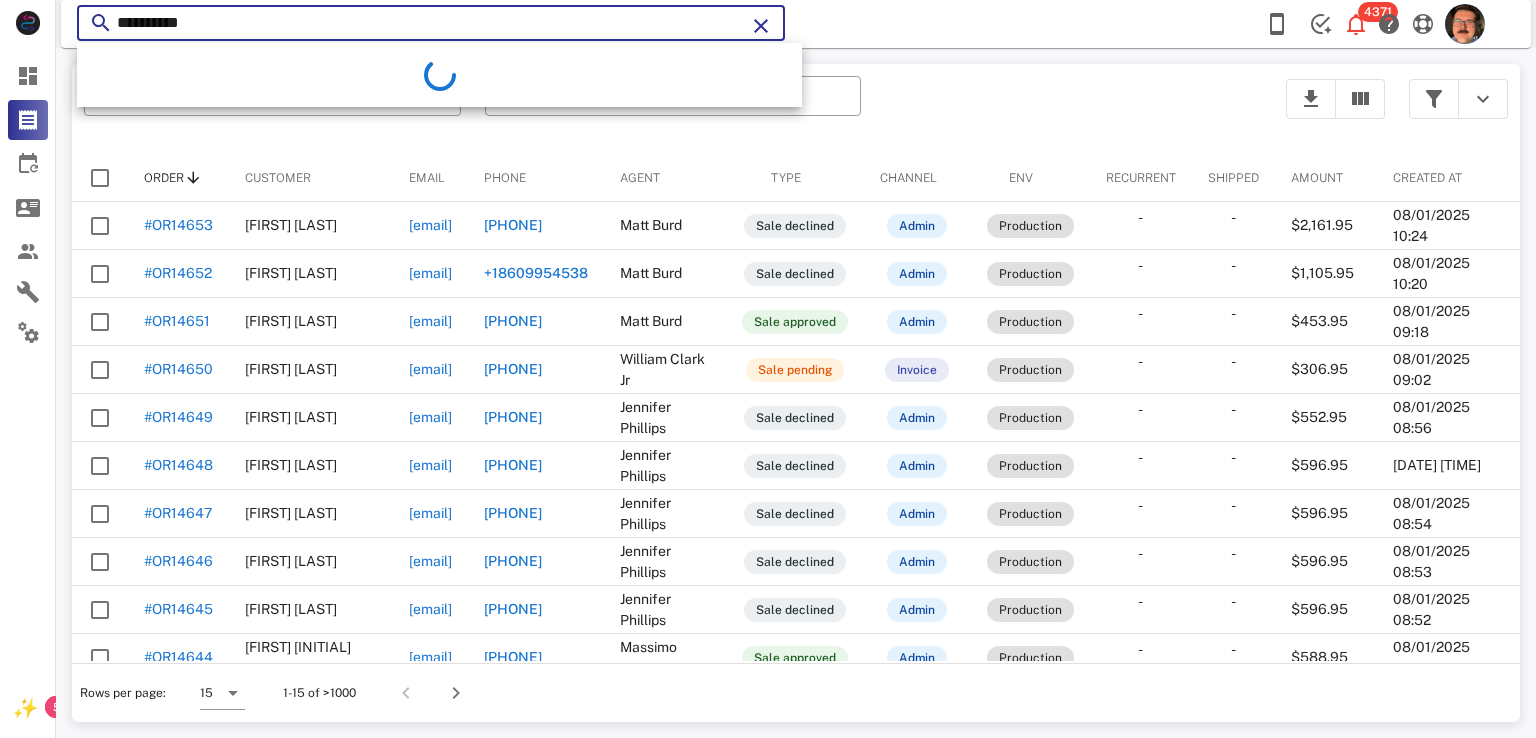 type on "**********" 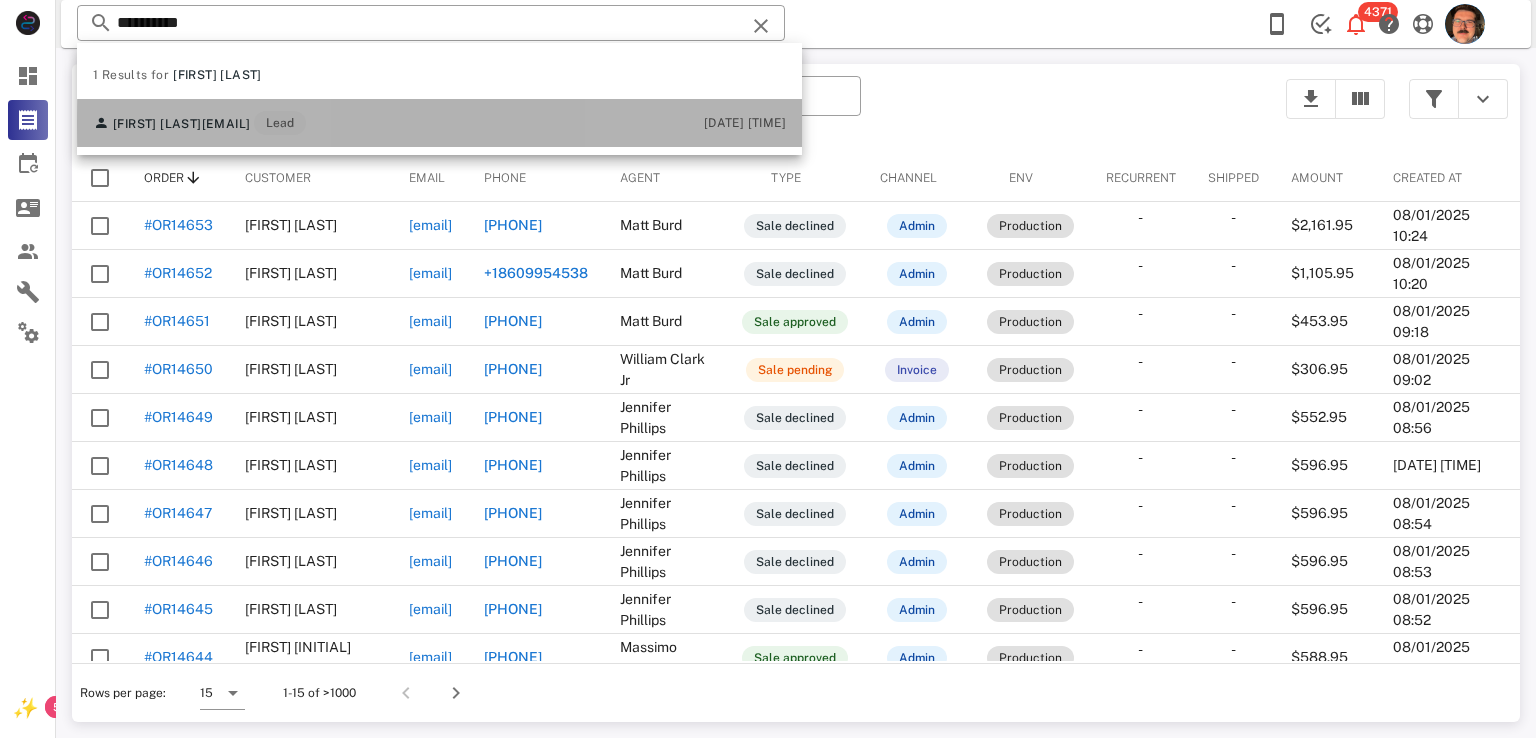 click on "Betty Reck   becarreck49@aol.com   Lead   07/30/2025 07:15" at bounding box center [439, 123] 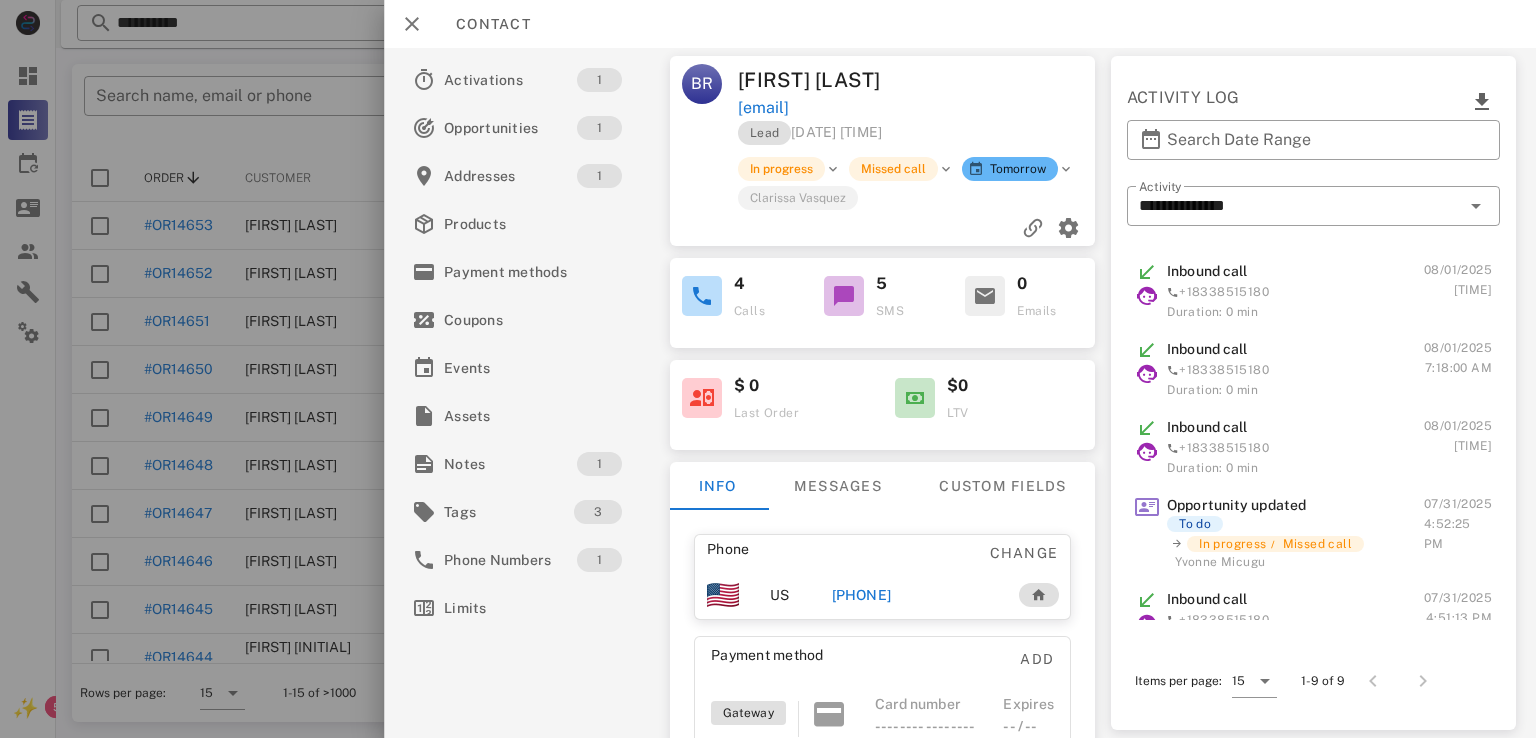 click at bounding box center [768, 369] 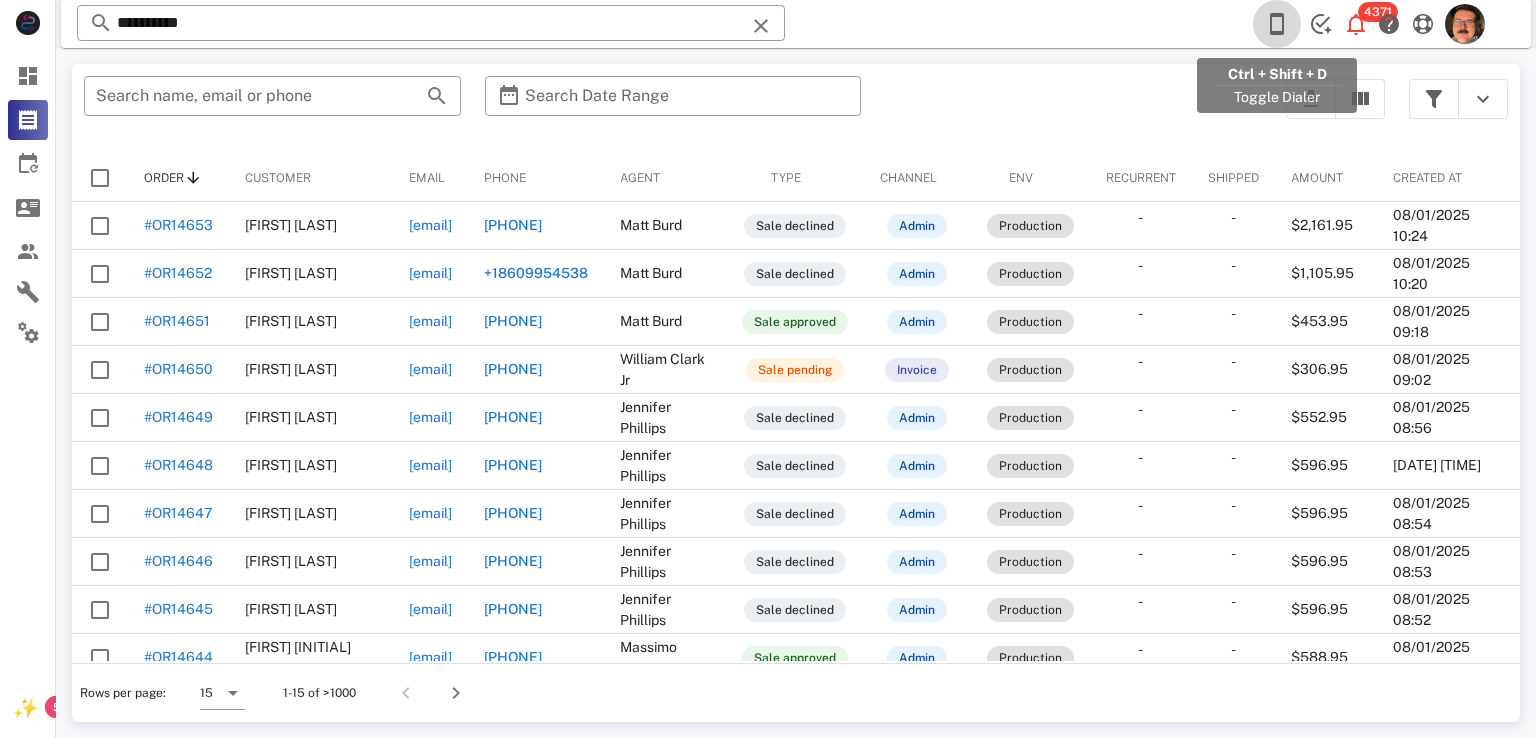 click at bounding box center [1277, 24] 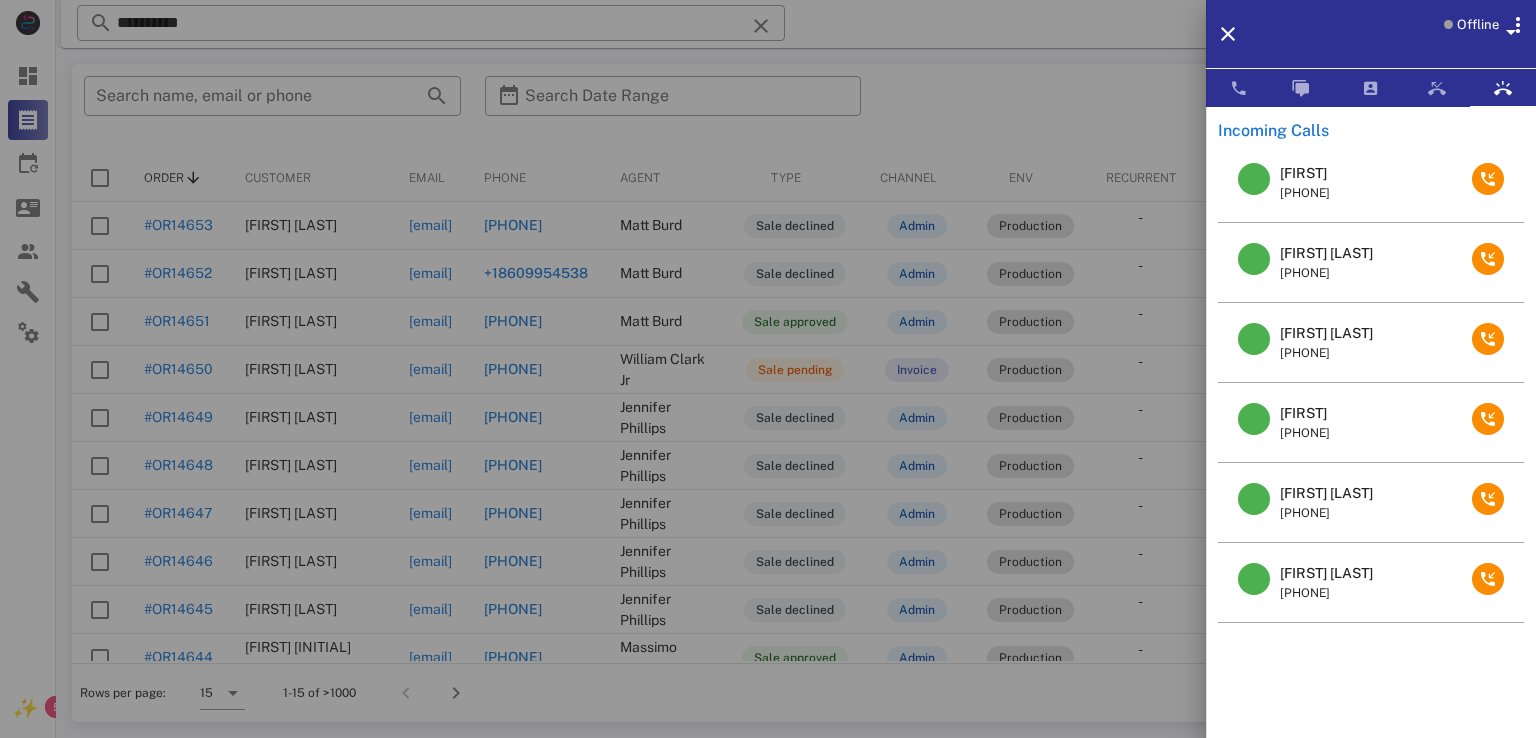click on "Kathryn Mullins" at bounding box center (1326, 333) 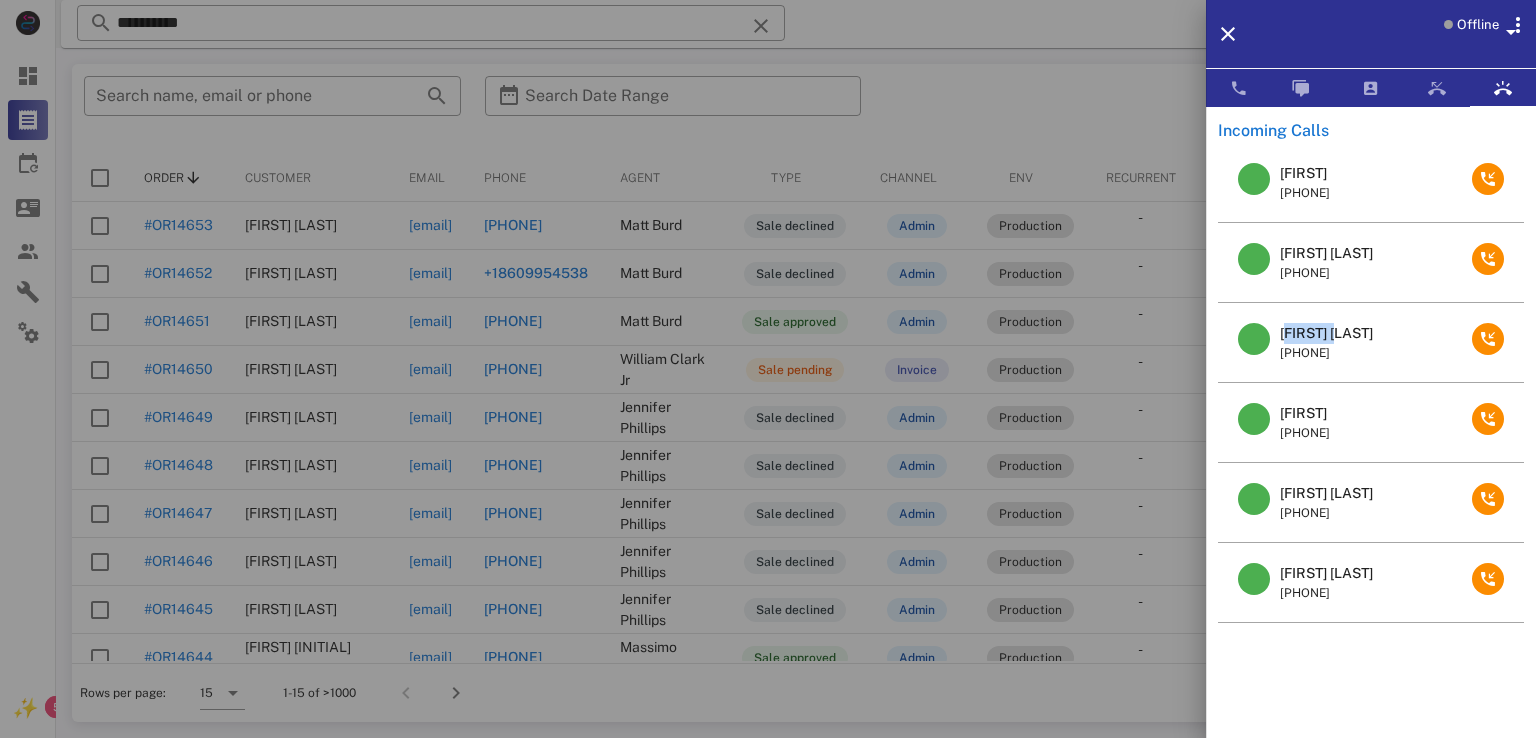 click on "Kathryn Mullins" at bounding box center (1326, 333) 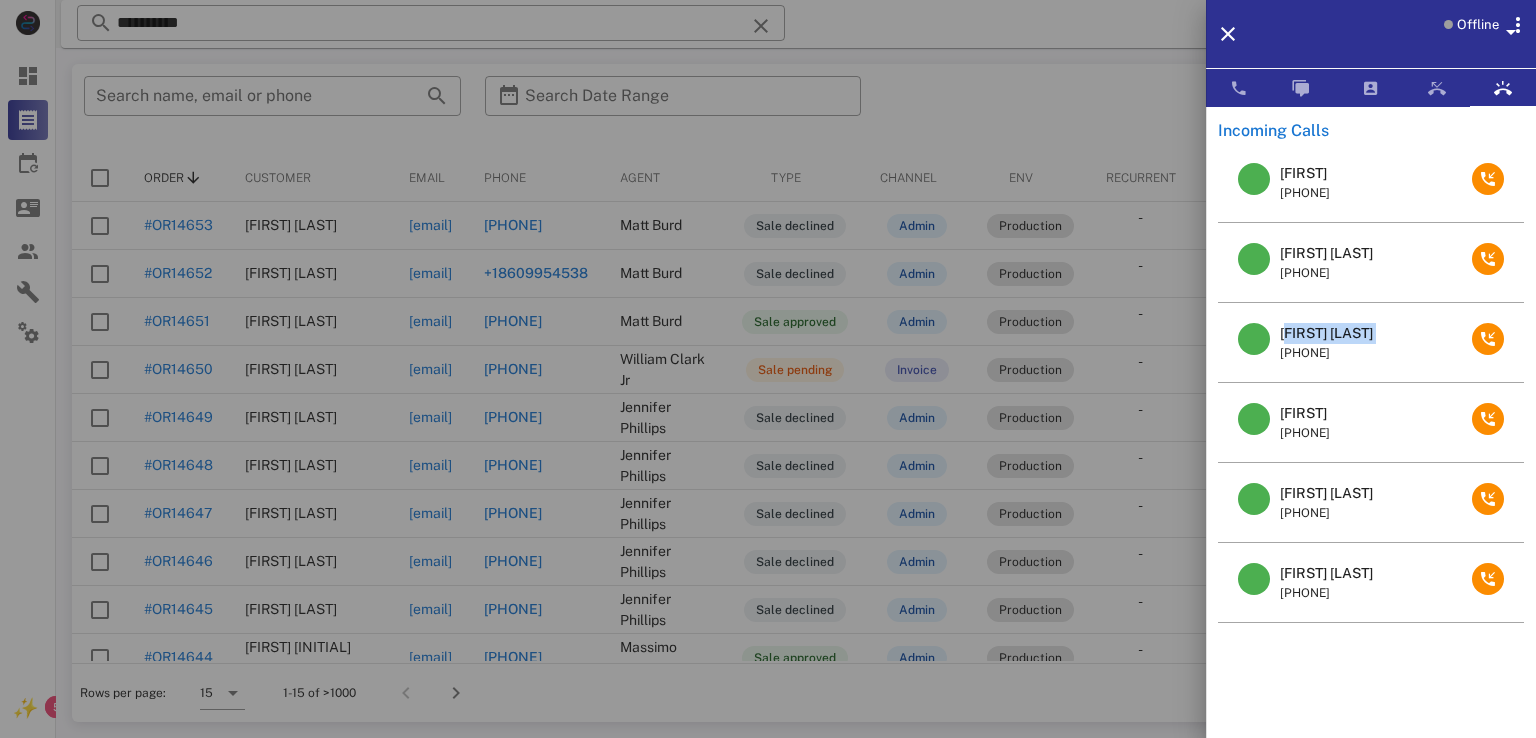 click on "Kathryn Mullins" at bounding box center [1326, 333] 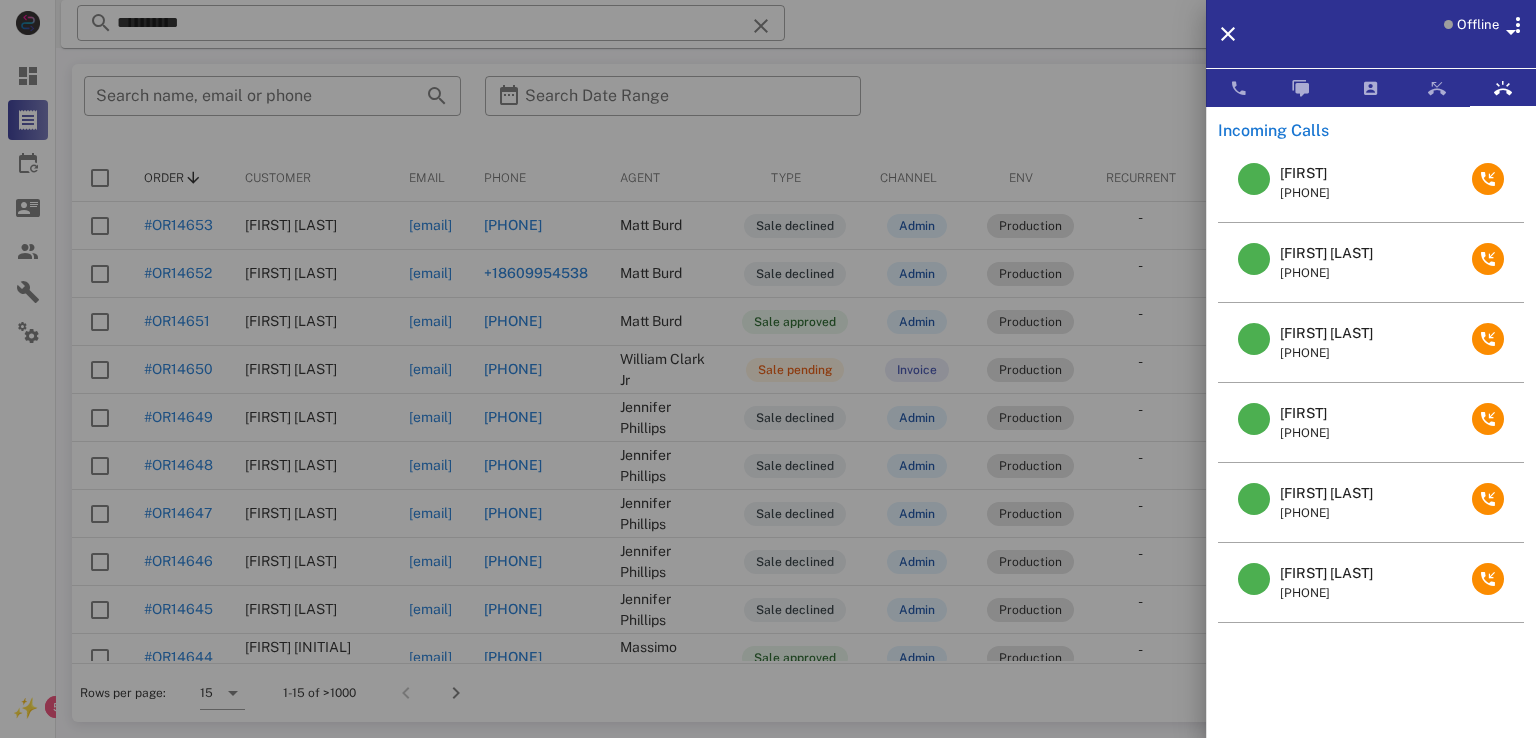 click at bounding box center (768, 369) 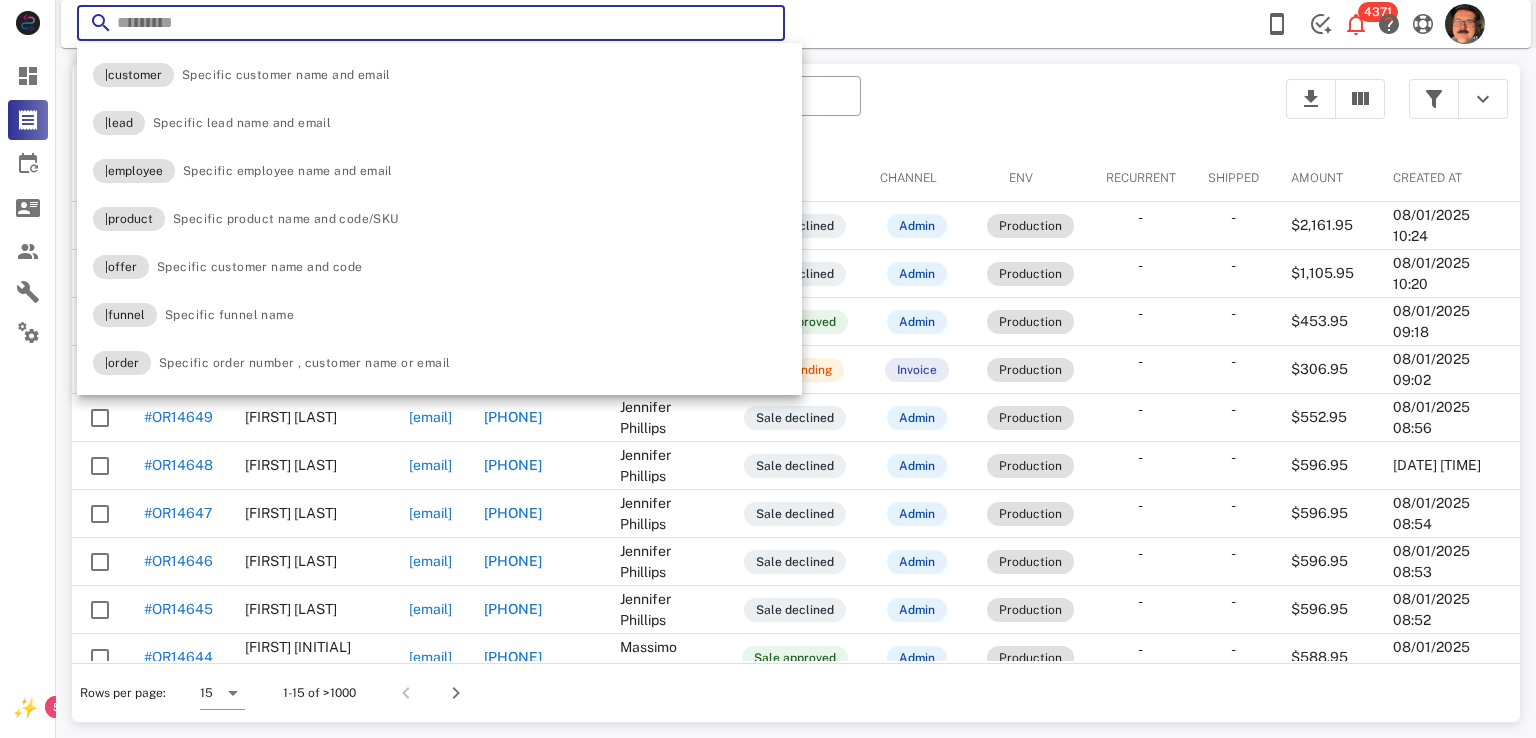 paste on "**********" 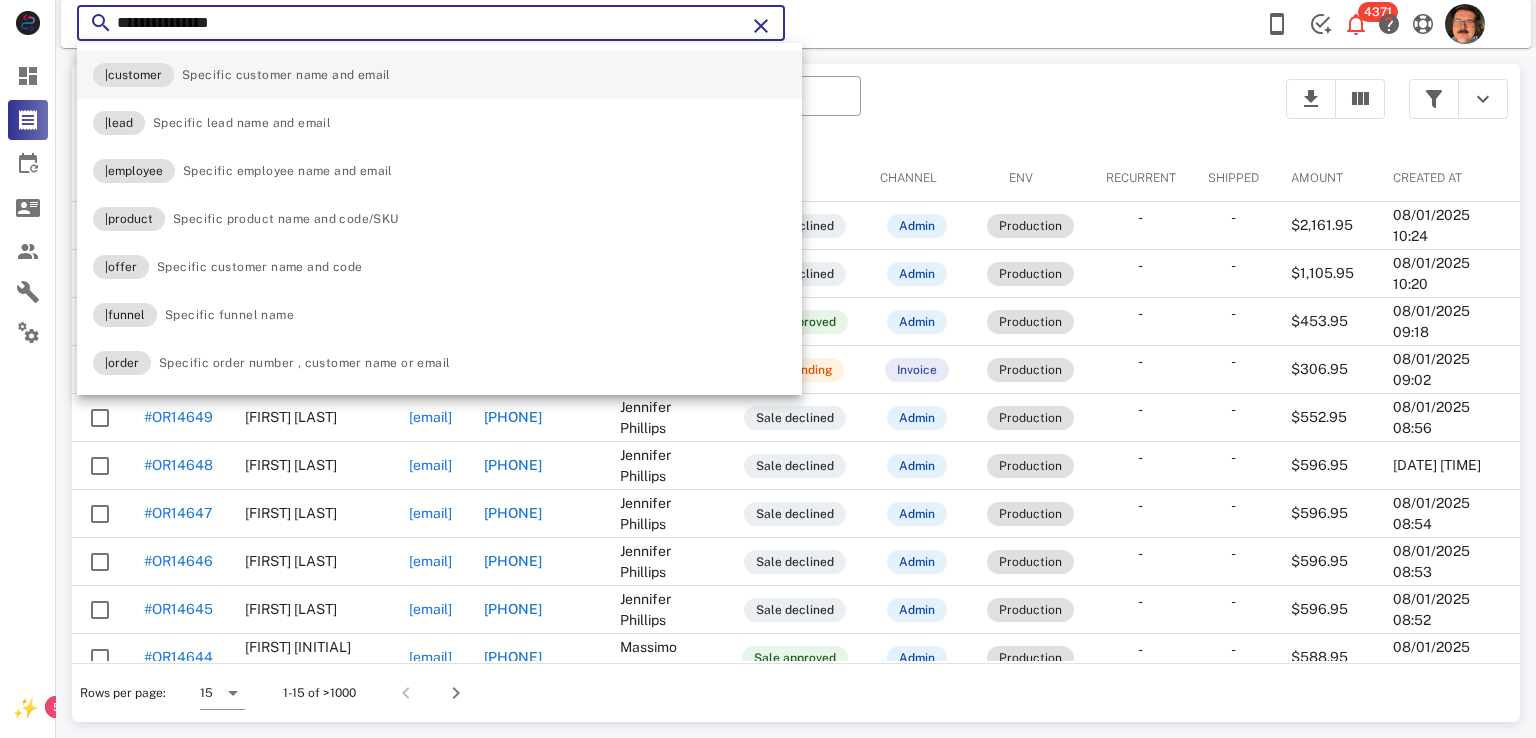 type on "**********" 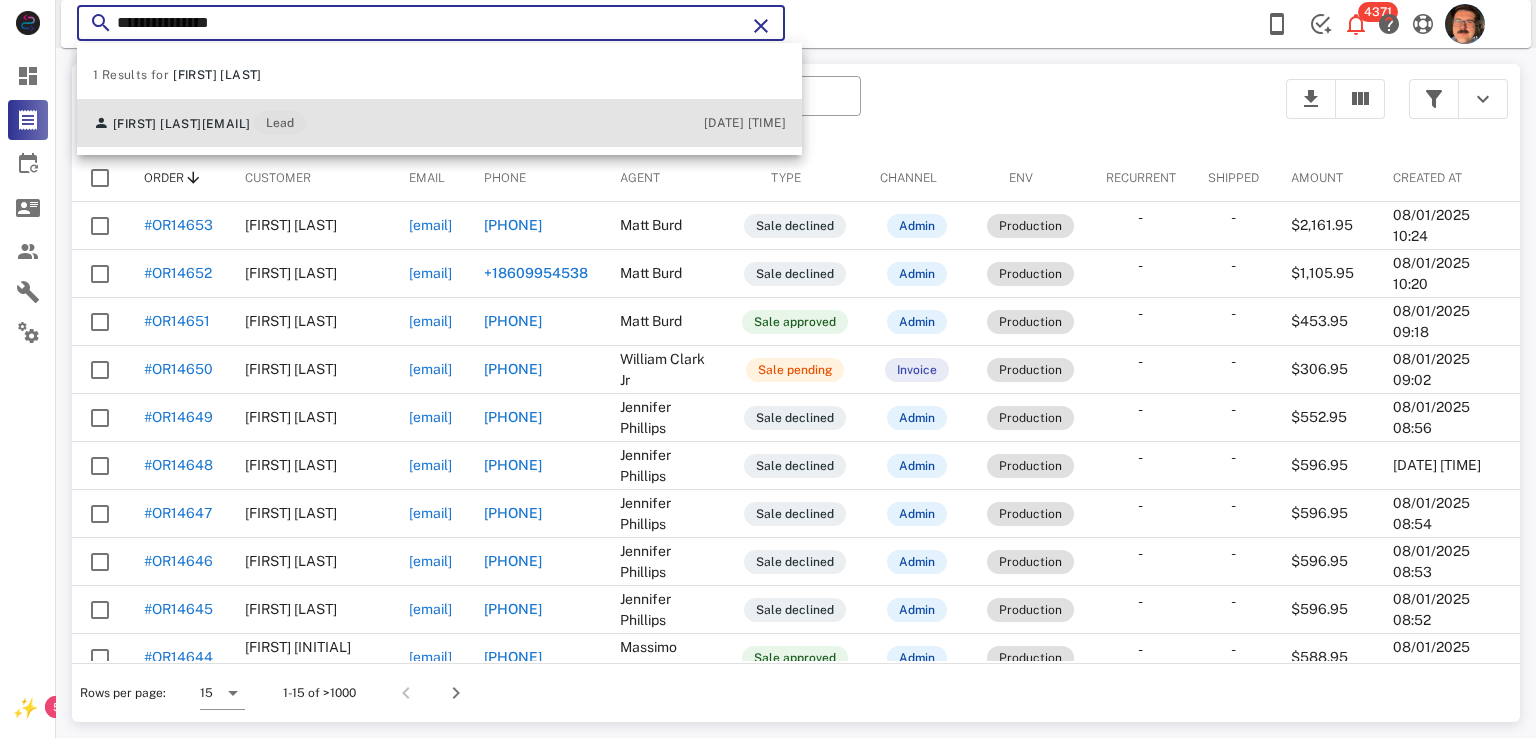 click on "Kathryn Mullins   kbatt3860@gmail.com   Lead   07/30/2025 23:20" at bounding box center [439, 123] 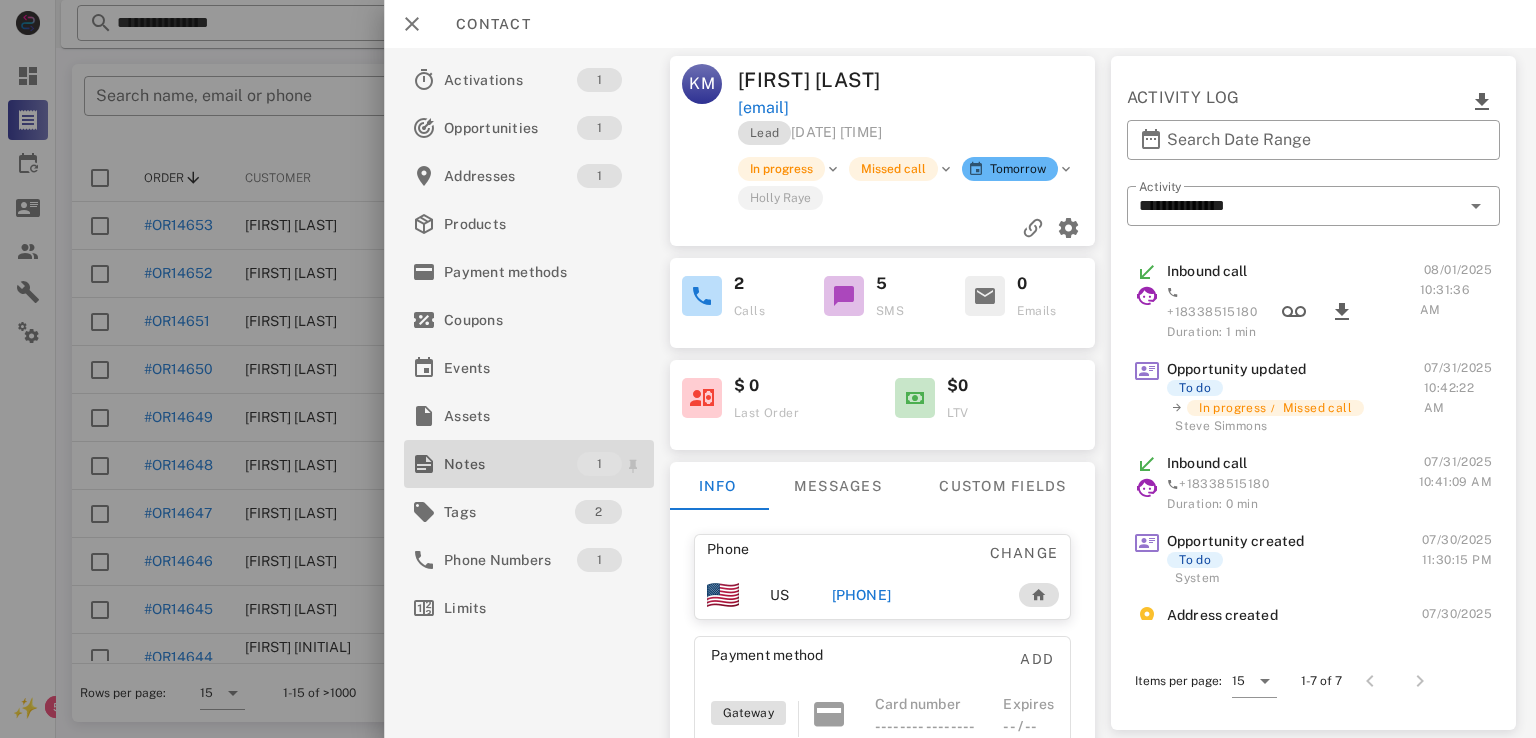 click on "Notes" at bounding box center (510, 464) 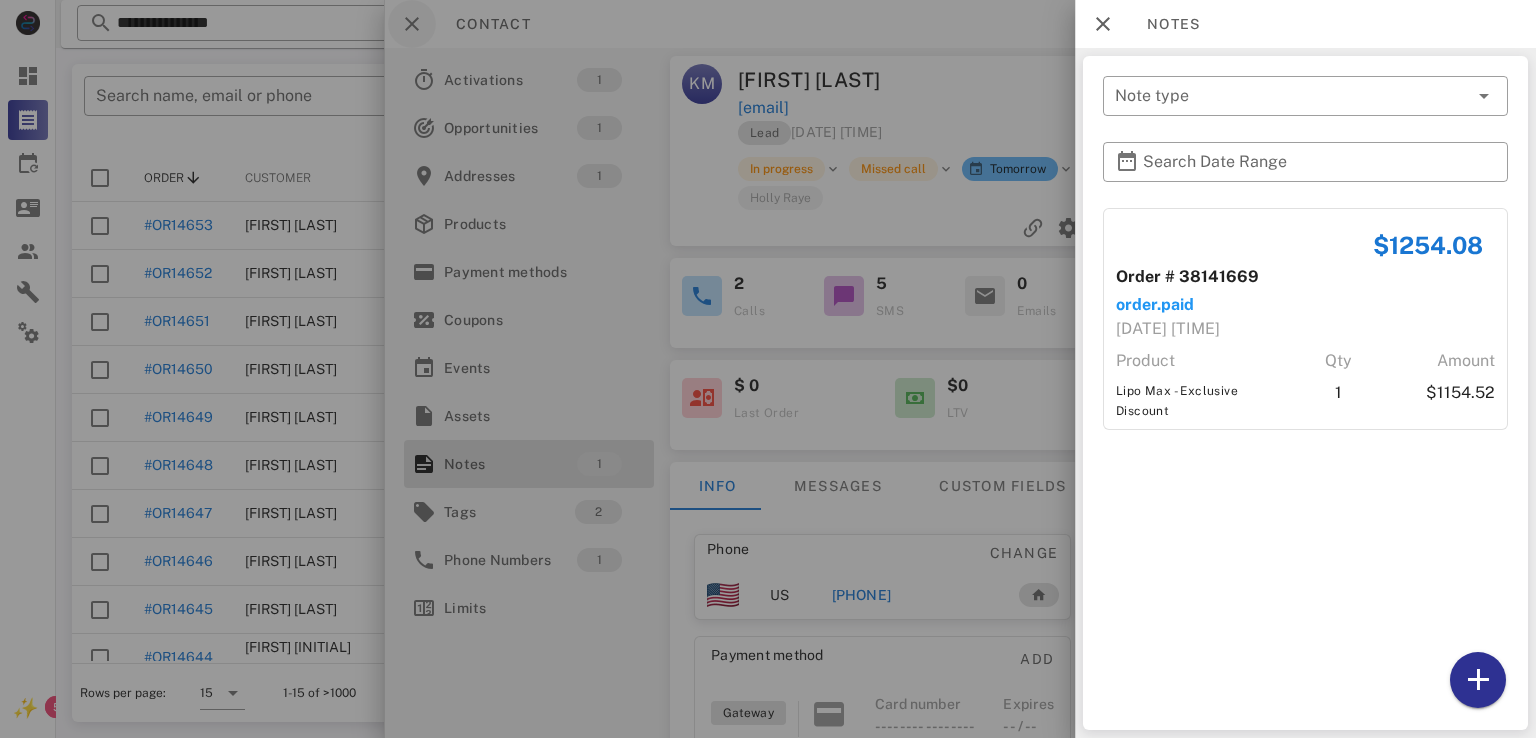 click at bounding box center (768, 369) 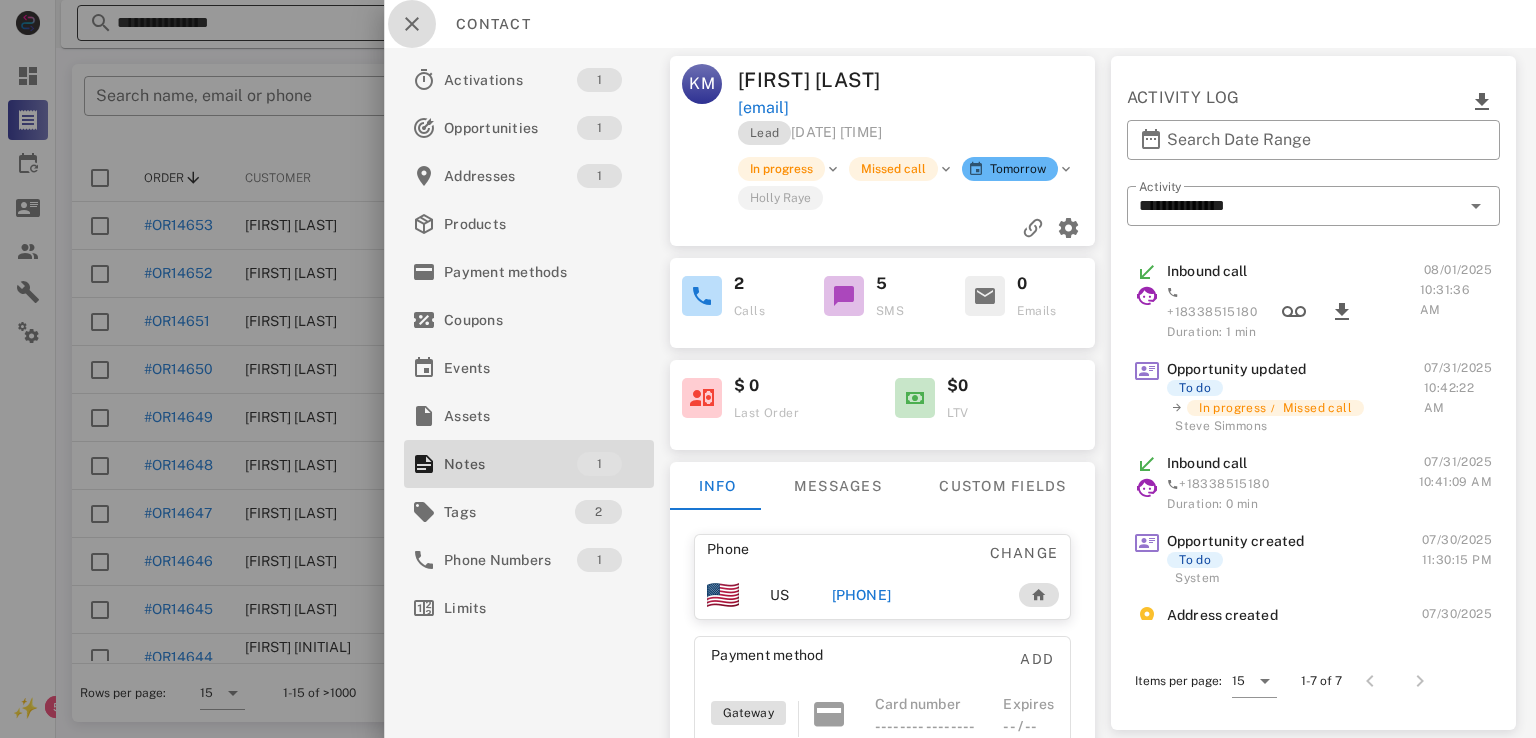 drag, startPoint x: 406, startPoint y: 29, endPoint x: 685, endPoint y: 15, distance: 279.35104 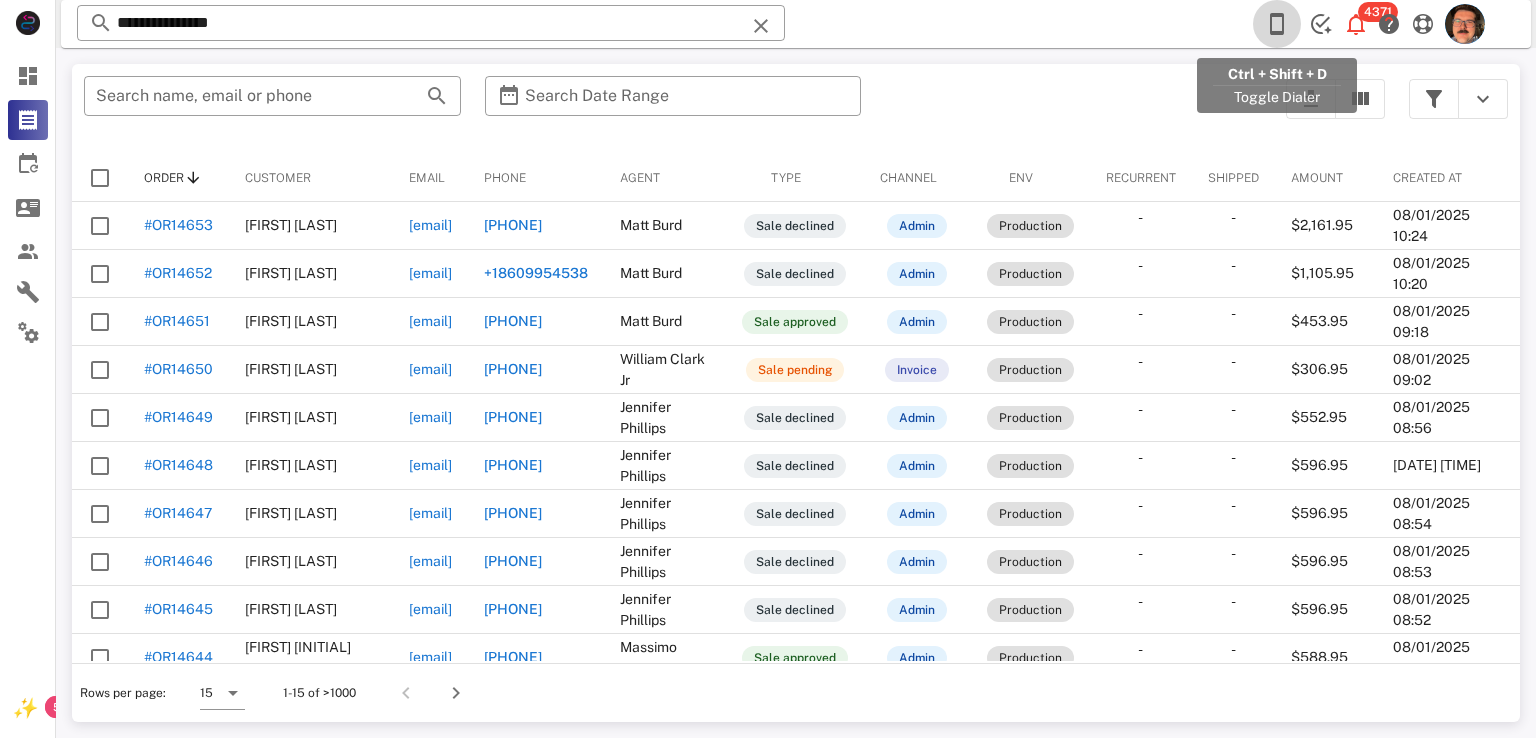 click at bounding box center [1277, 24] 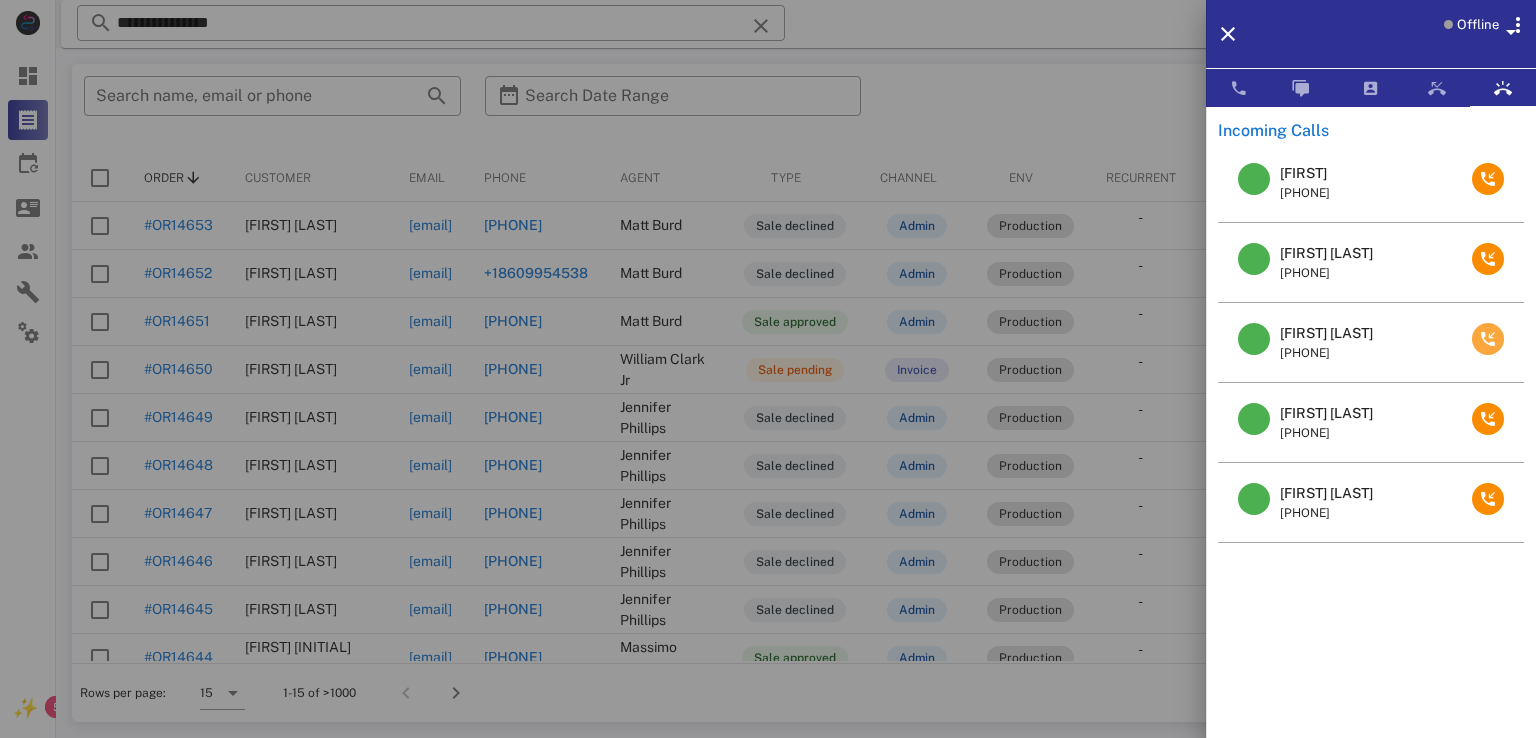 click at bounding box center [1488, 339] 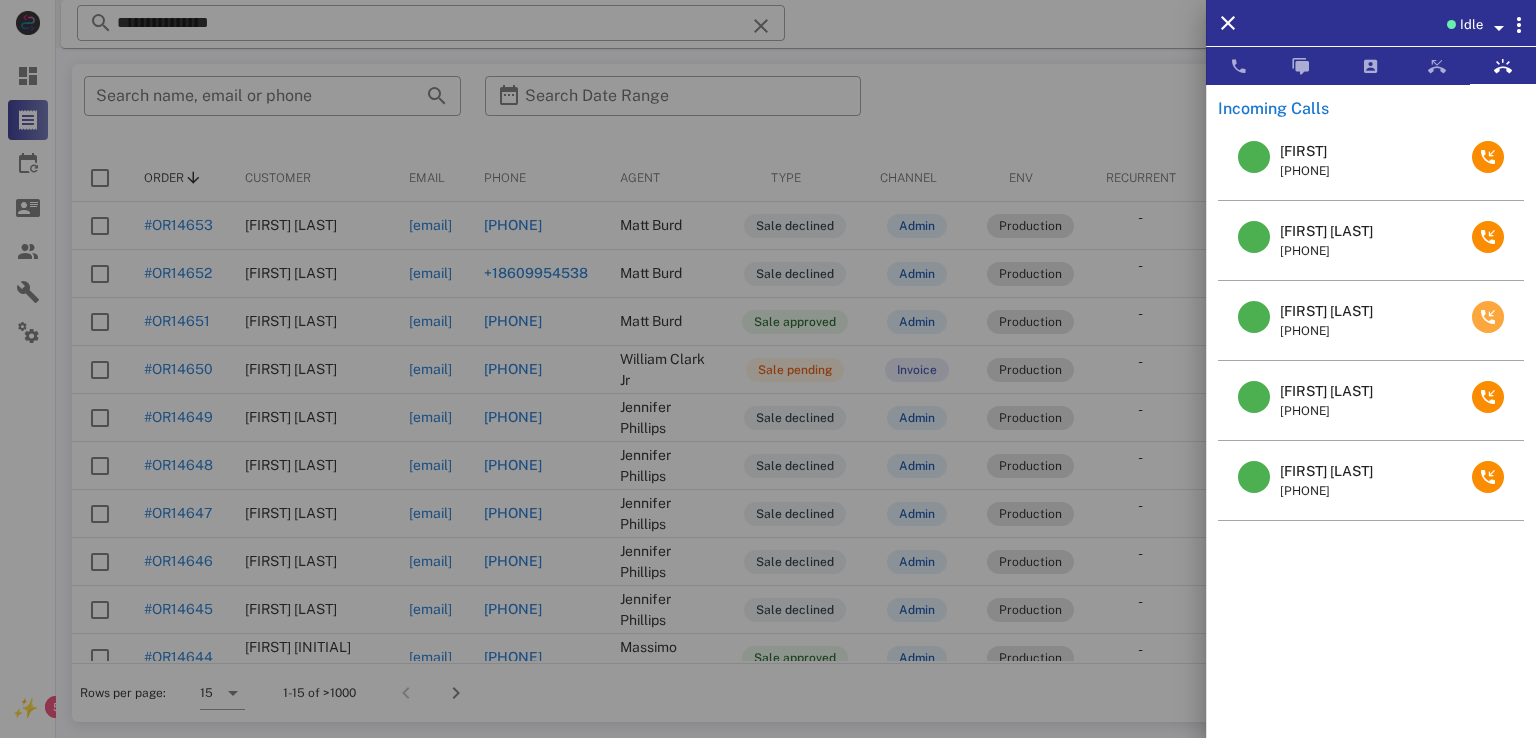 click at bounding box center (1488, 317) 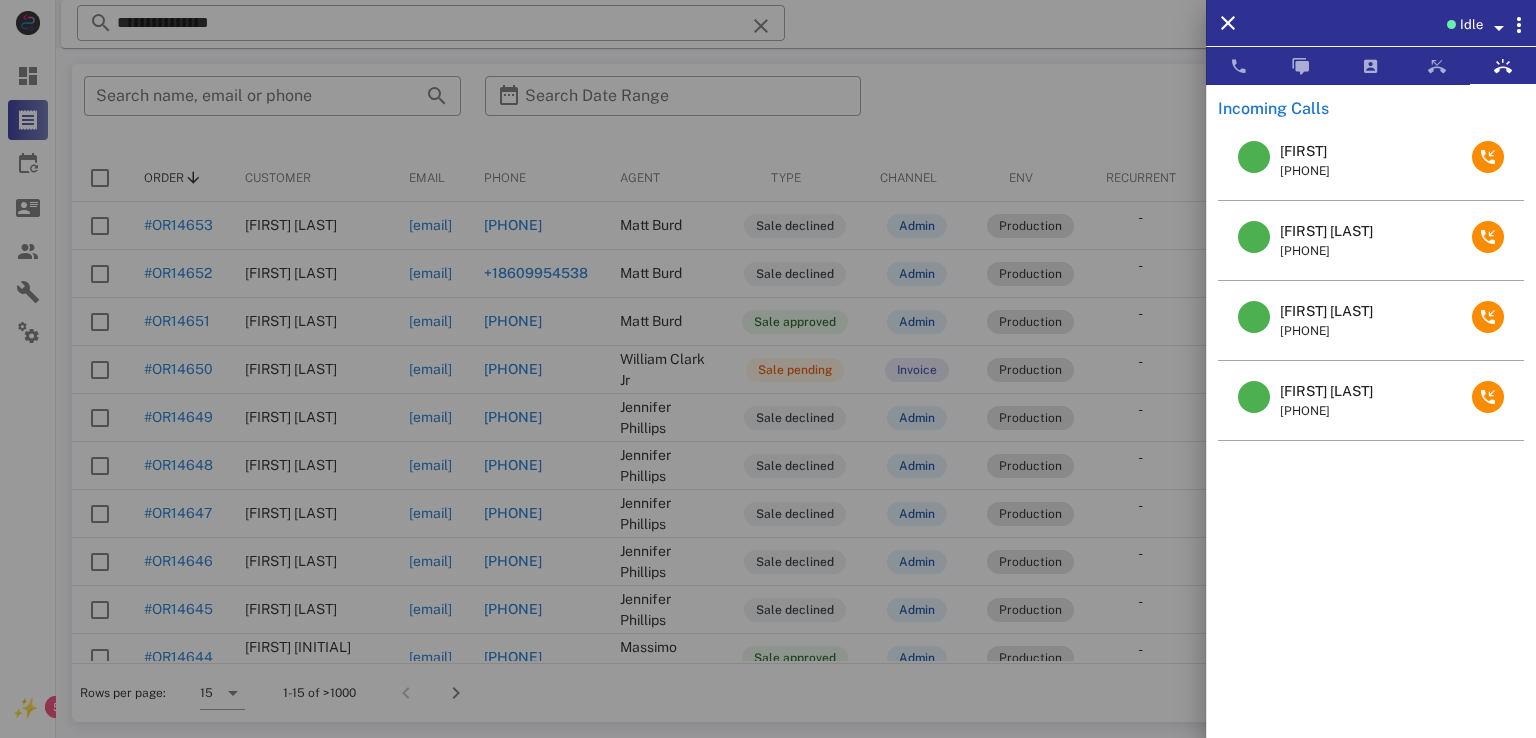 click on "Sandra Hamilton" at bounding box center [1326, 391] 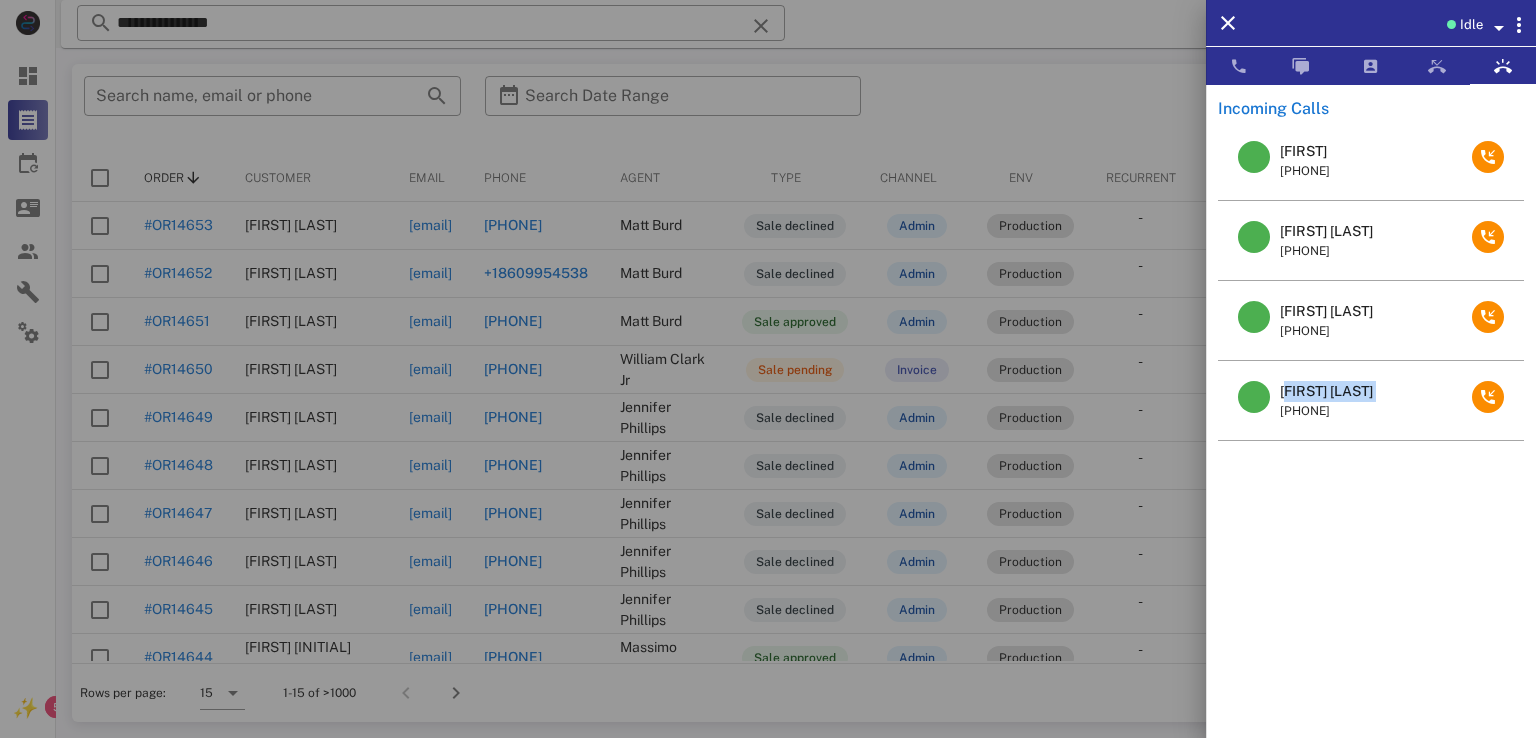 click on "Sandra Hamilton" at bounding box center [1326, 391] 